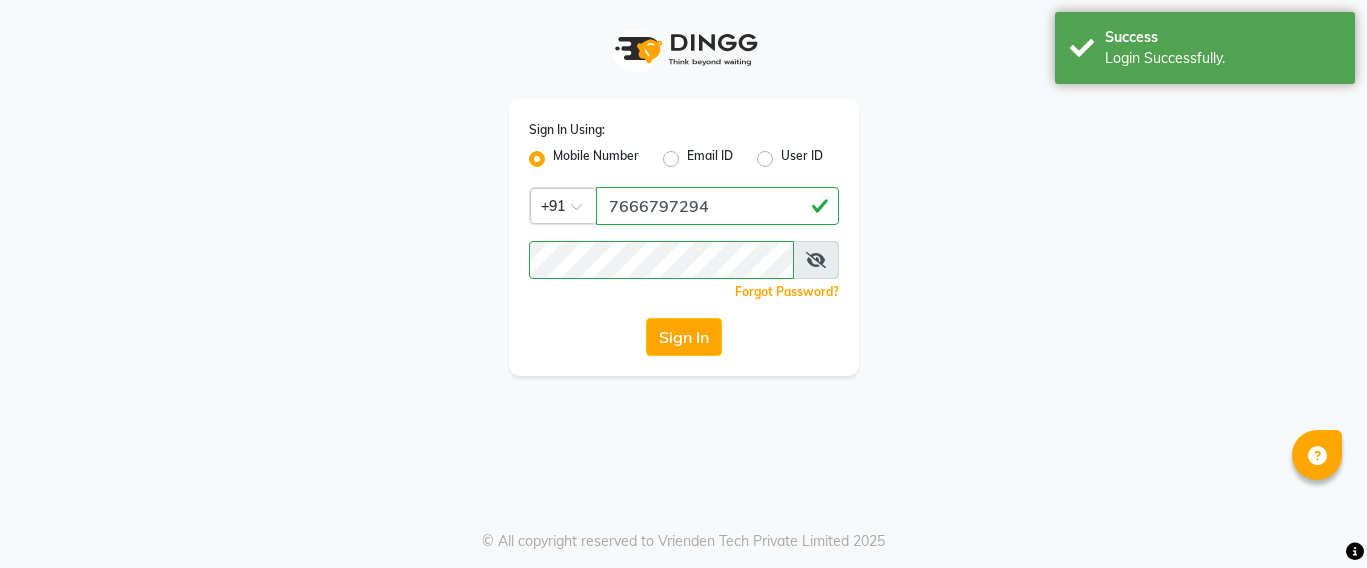 scroll, scrollTop: 0, scrollLeft: 0, axis: both 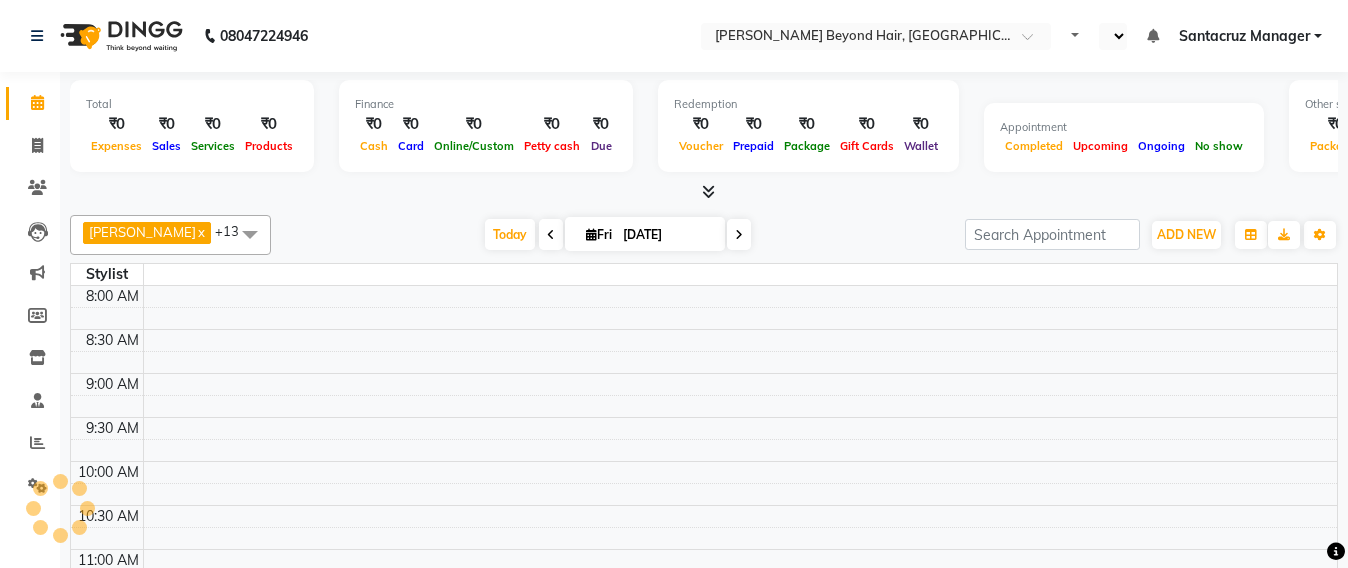 select on "en" 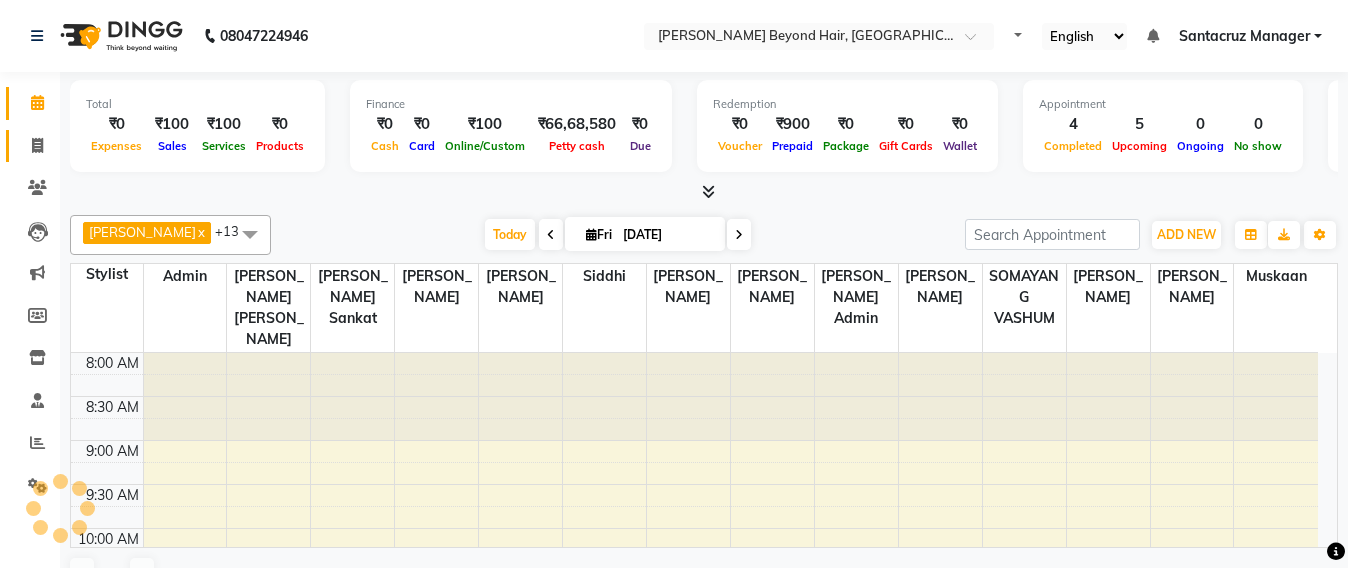 scroll, scrollTop: 529, scrollLeft: 0, axis: vertical 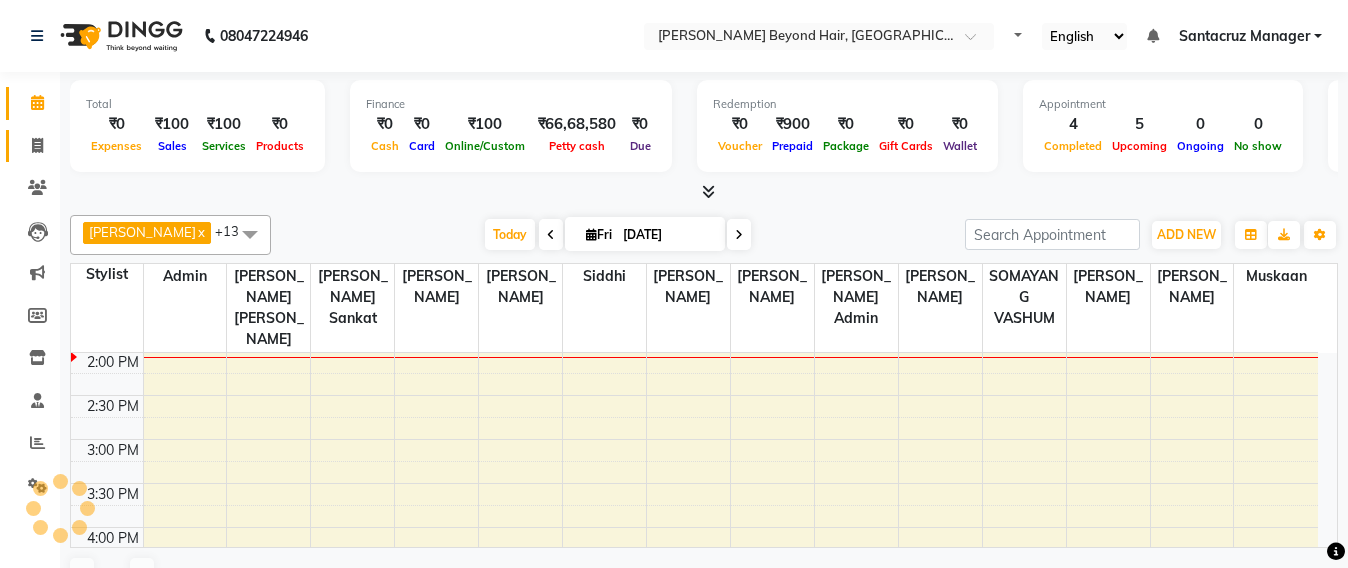 click on "Invoice" 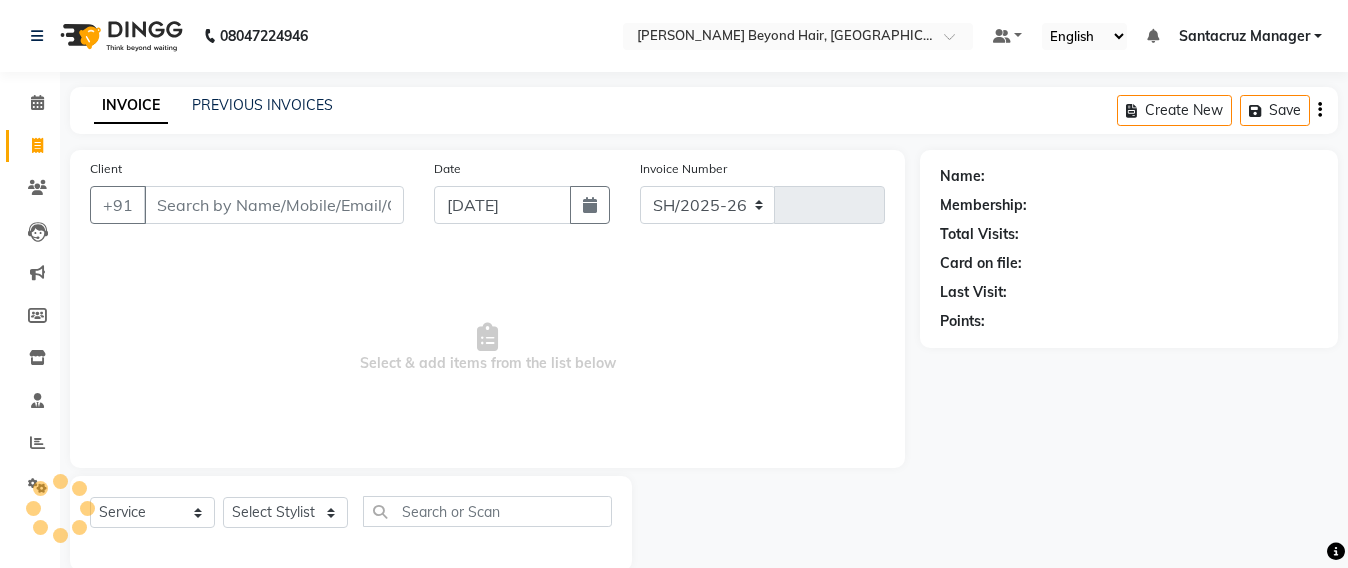 select on "6357" 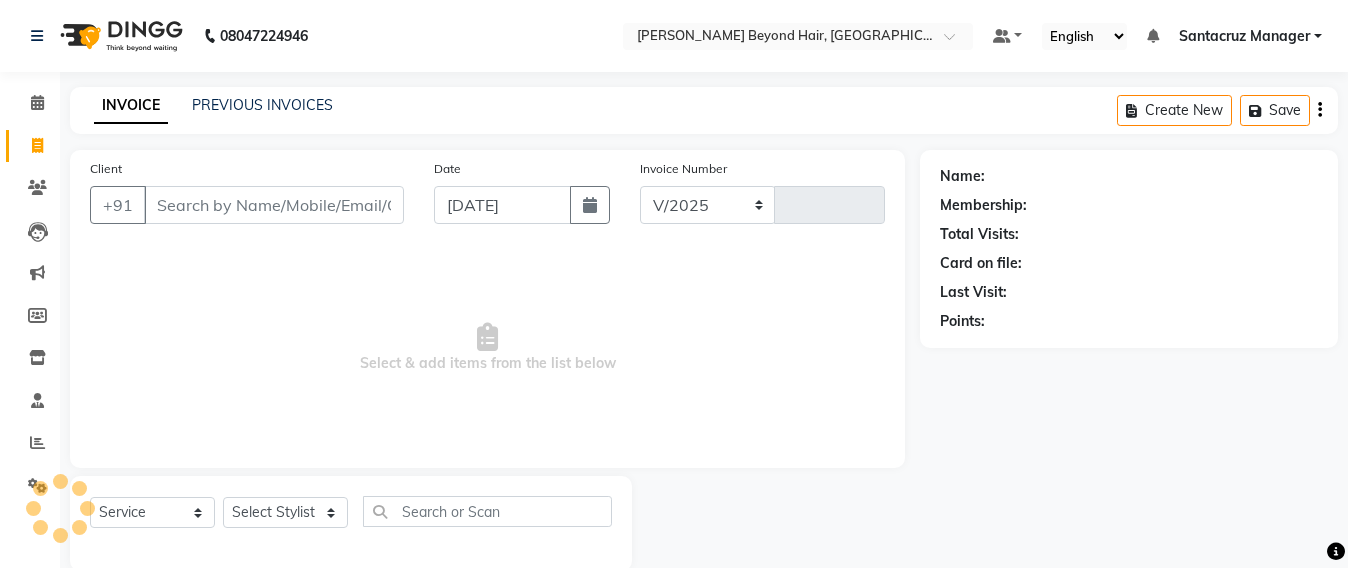 type on "5033" 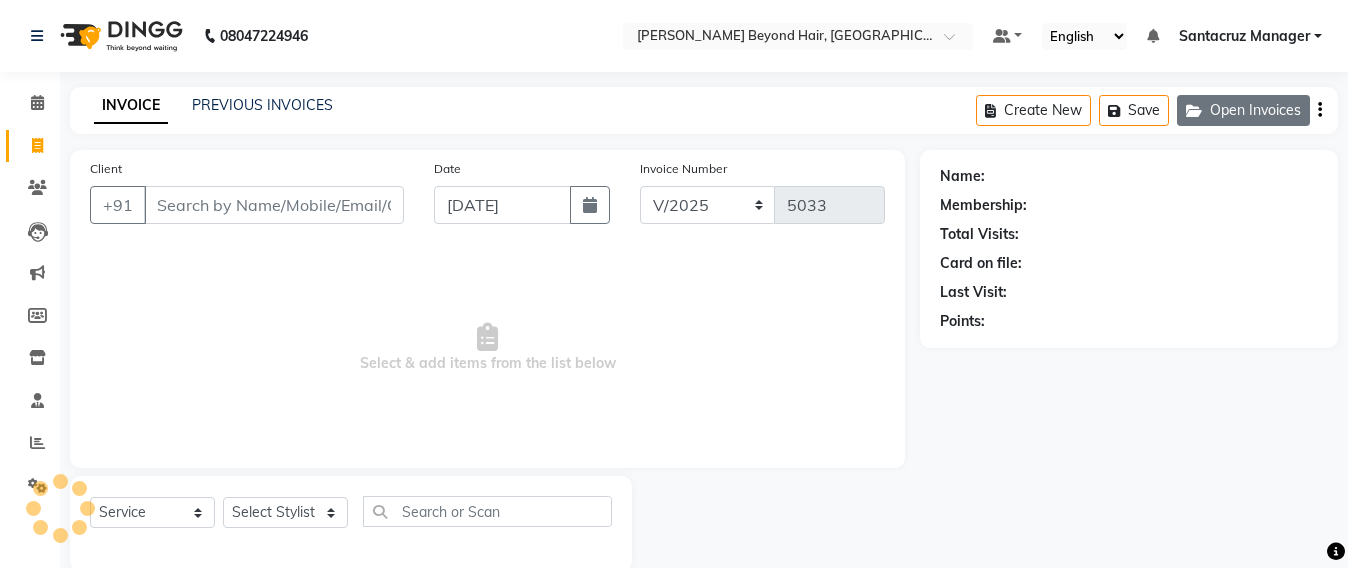 click on "Open Invoices" 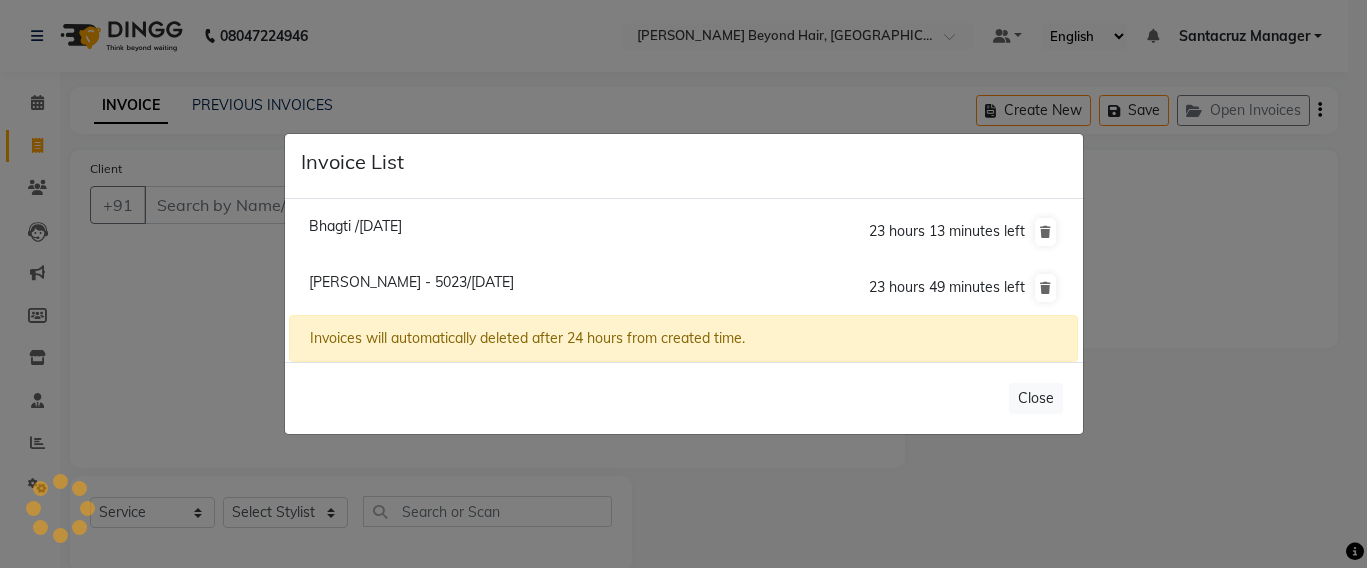 click on "[PERSON_NAME] - 5023/[DATE]" 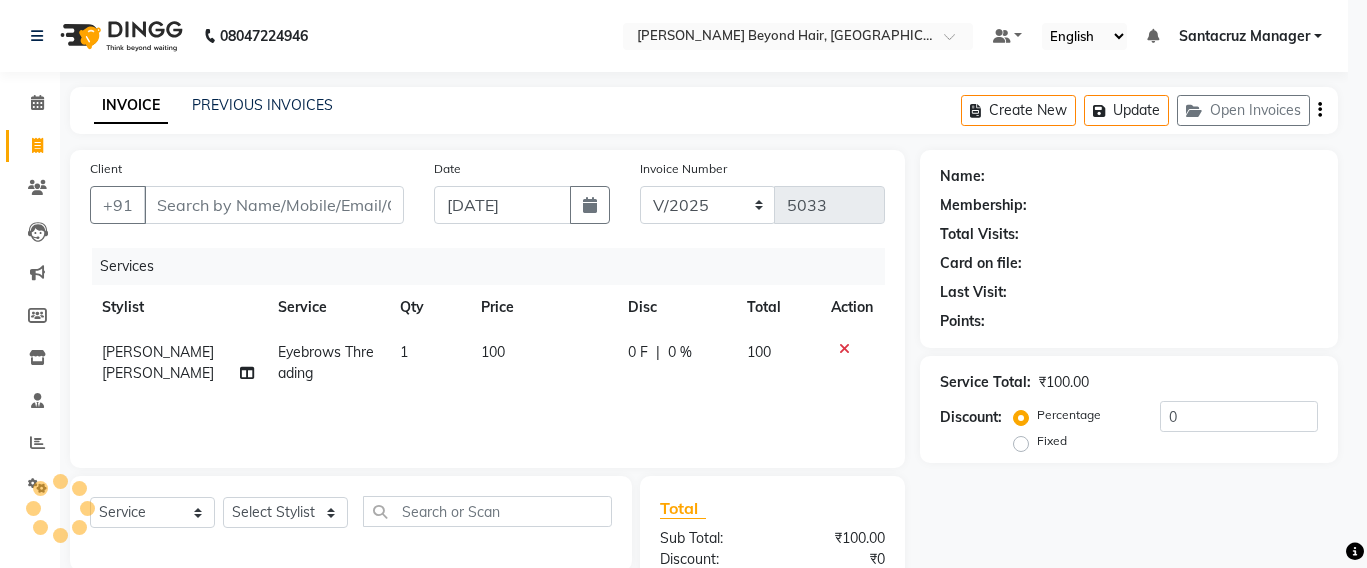 type on "9167965023" 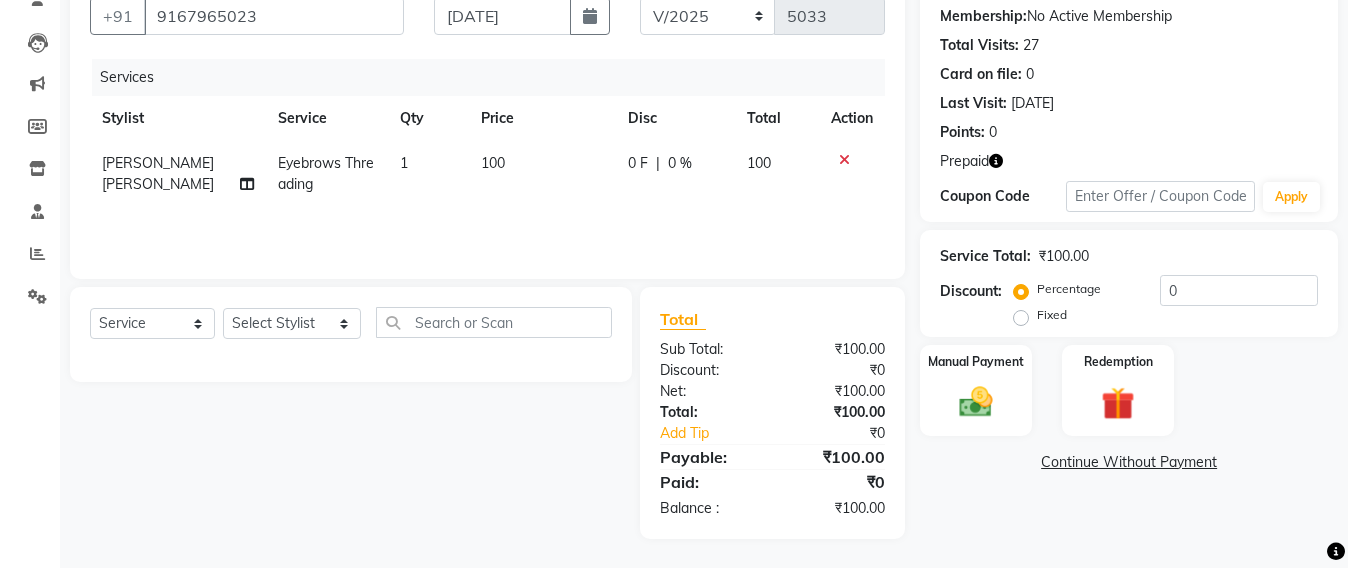 scroll, scrollTop: 190, scrollLeft: 0, axis: vertical 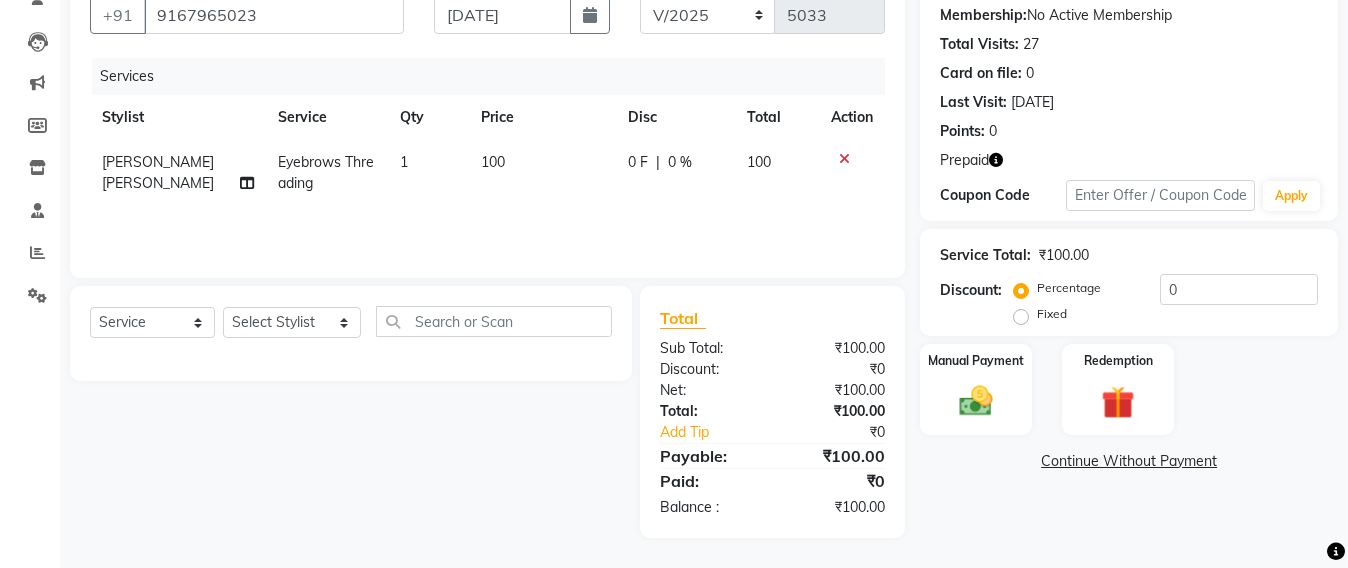 click 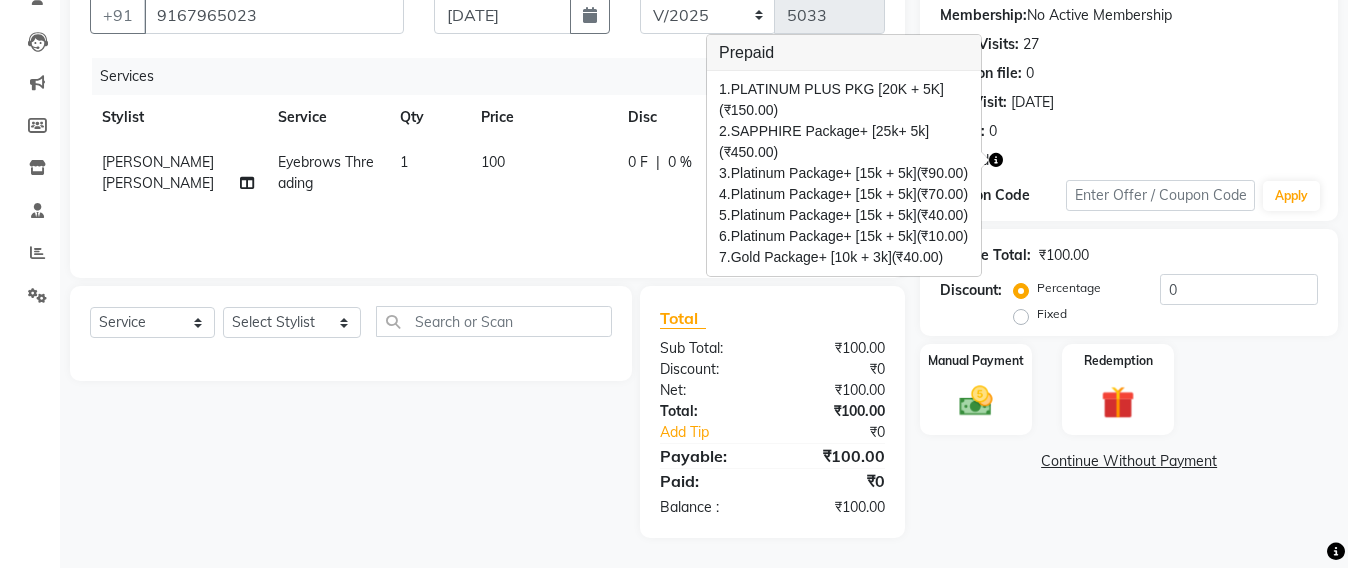 scroll, scrollTop: 75, scrollLeft: 0, axis: vertical 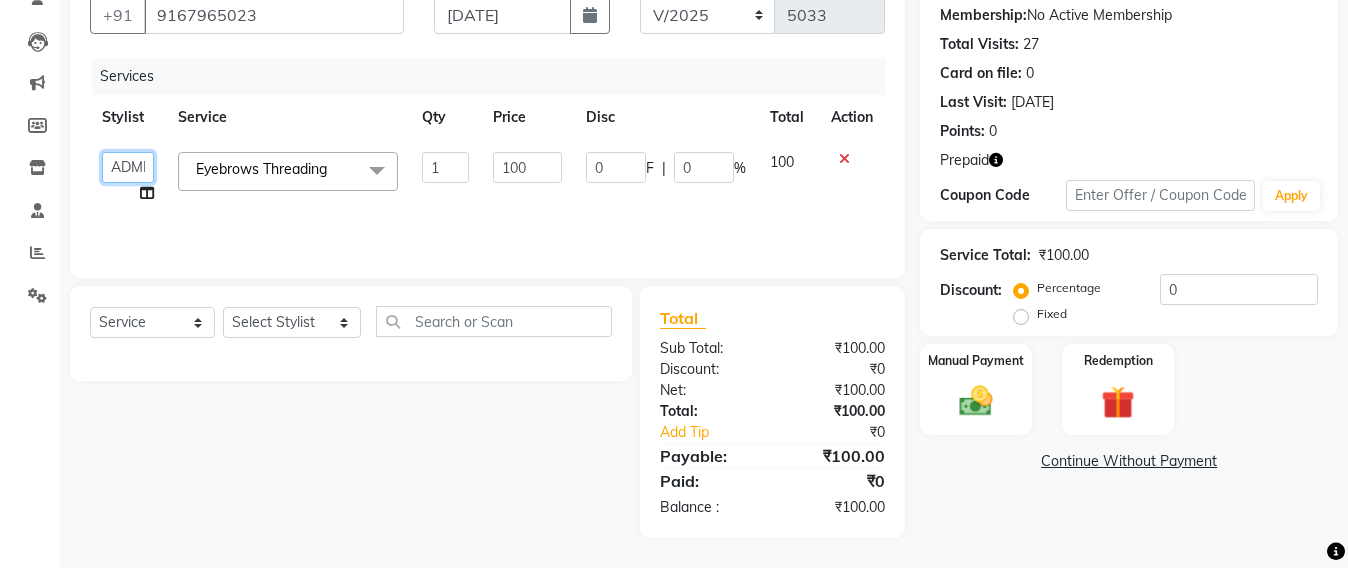 click on "ADMIN   [PERSON_NAME]    [PERSON_NAME]   [PERSON_NAME]    [PERSON_NAME]   [PERSON_NAME]   [PERSON_NAME]   [PERSON_NAME]    [PERSON_NAME]    [PERSON_NAME]    Sheetal    SIDDHI   Sunny    teju    Versova Manager   [PERSON_NAME] [PERSON_NAME]" 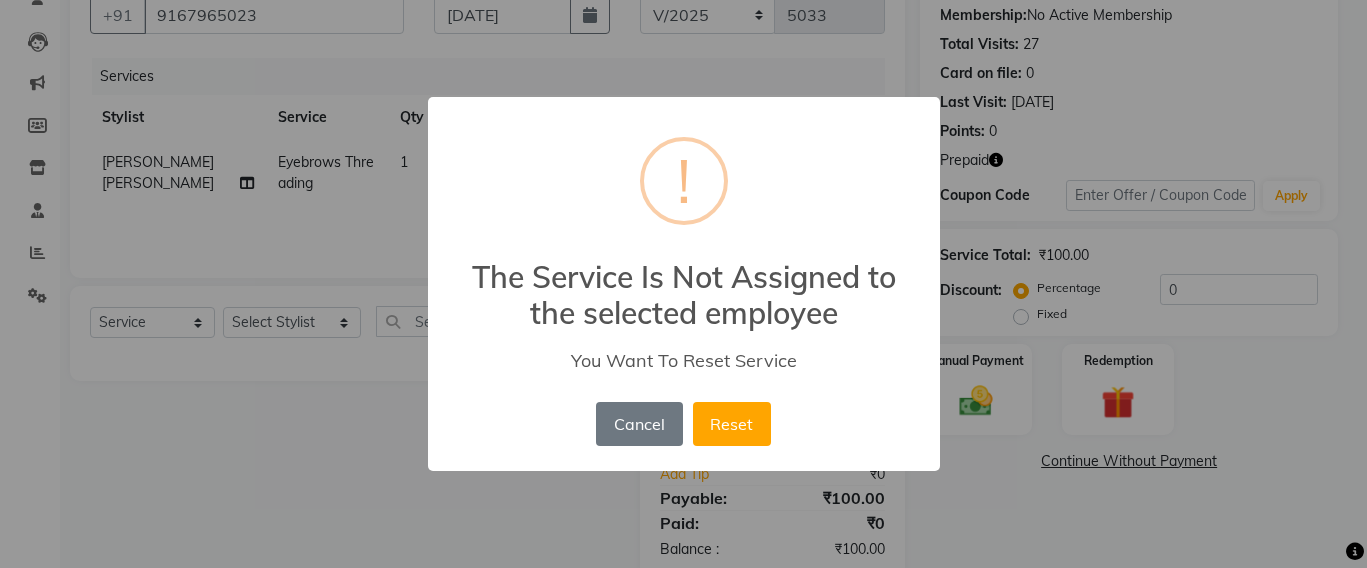click on "× ! The Service Is Not Assigned to the selected employee You Want To Reset Service Cancel No Reset" at bounding box center [683, 284] 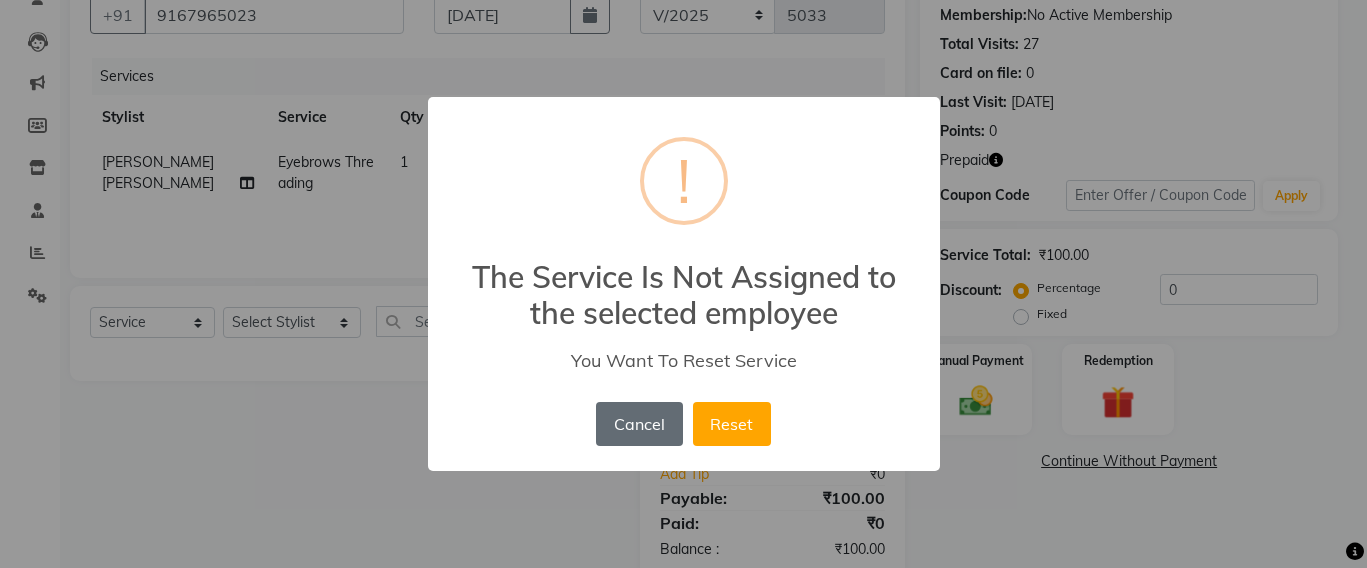 click on "Cancel" at bounding box center (639, 424) 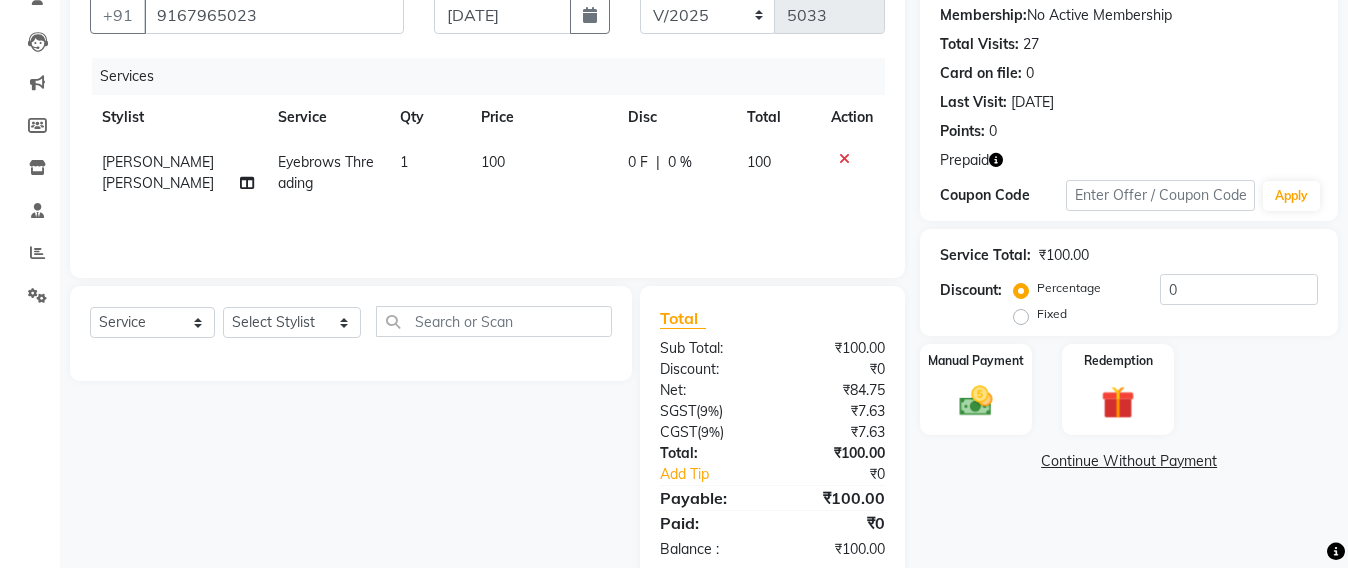 click 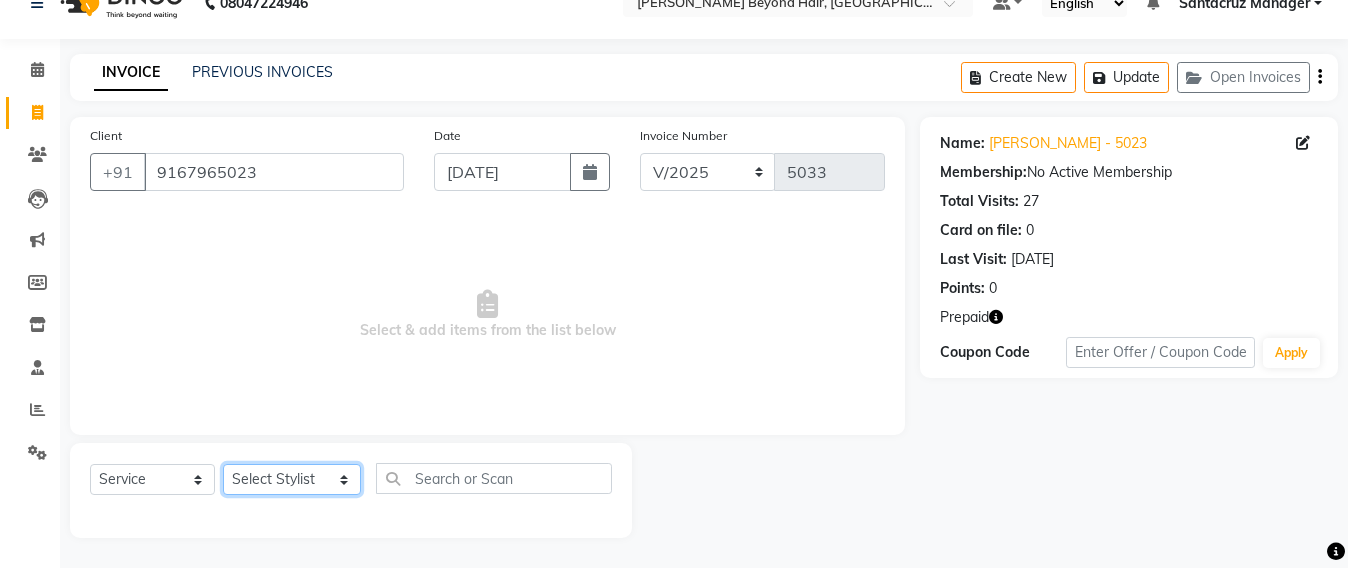 drag, startPoint x: 278, startPoint y: 483, endPoint x: 282, endPoint y: 465, distance: 18.439089 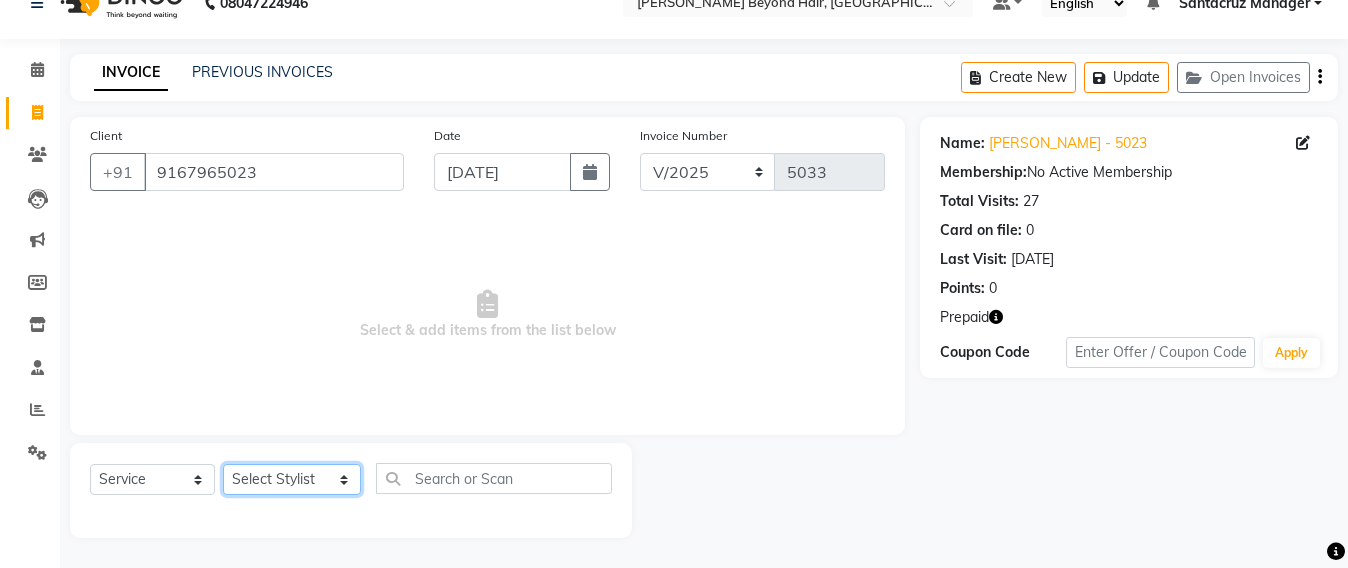 select on "49531" 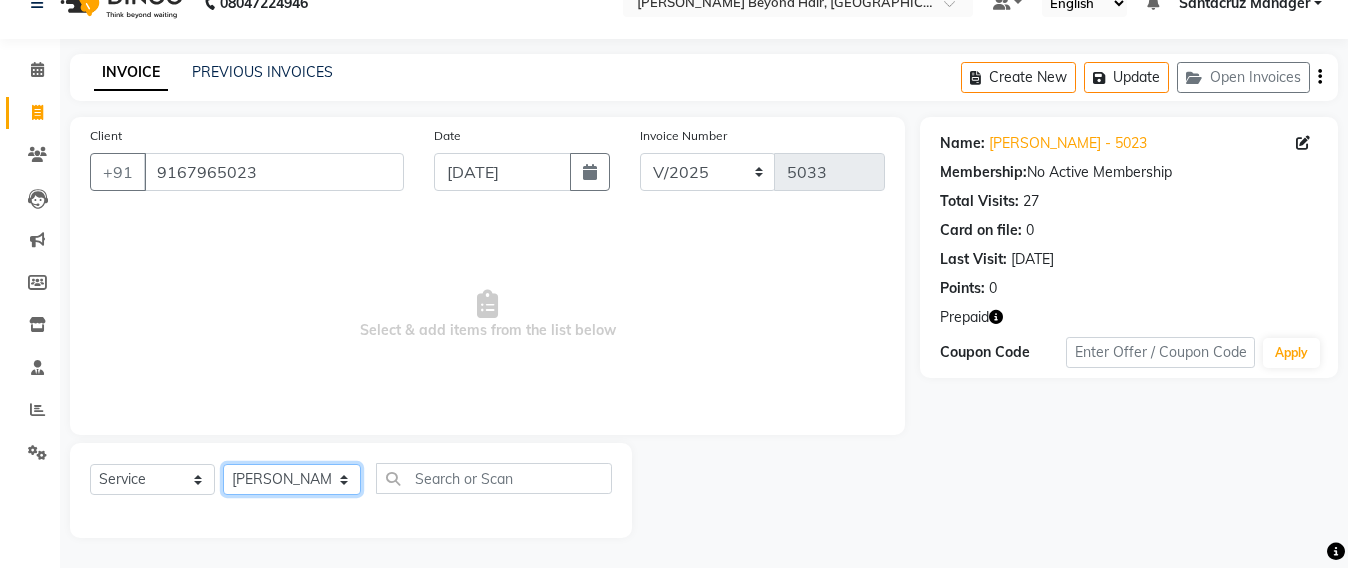 click on "Select Stylist ADMIN Avesh Dhara  DIKSHU SHARMA dipika  Fatima MUSKAN VAISH Pratibha RAHUL KHOKHAR sameer shah  Saniya  Saurav Sayu  Sheetal  SIDDHI Sunny  teju  Versova Manager Vijay Vishwa" 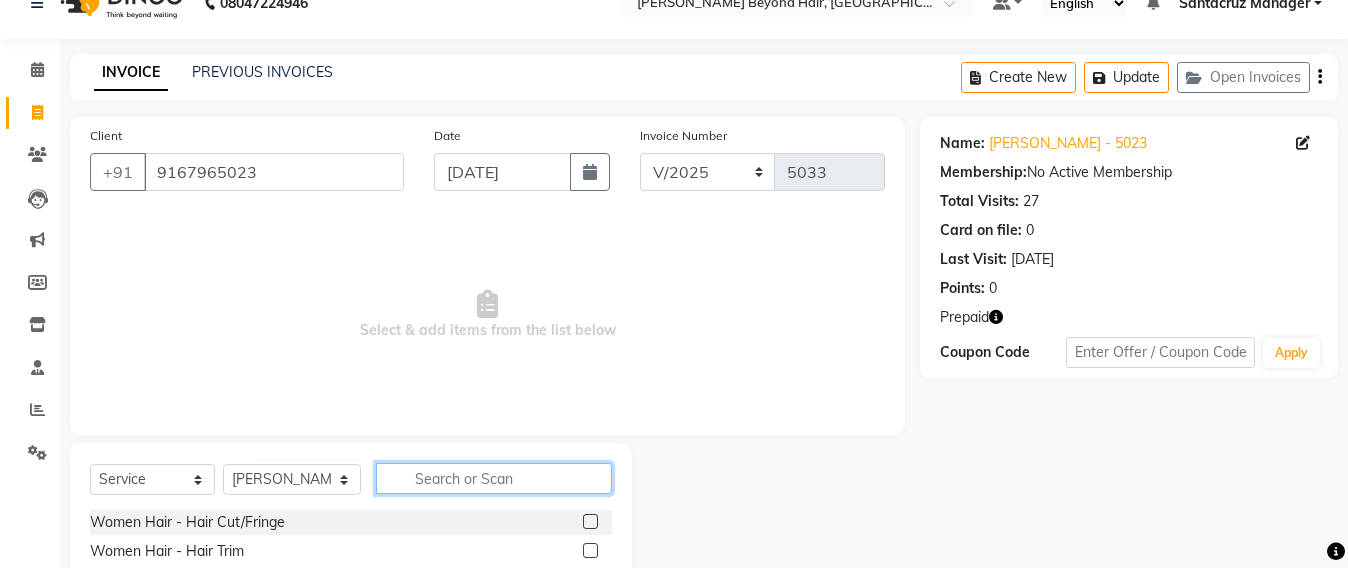 click 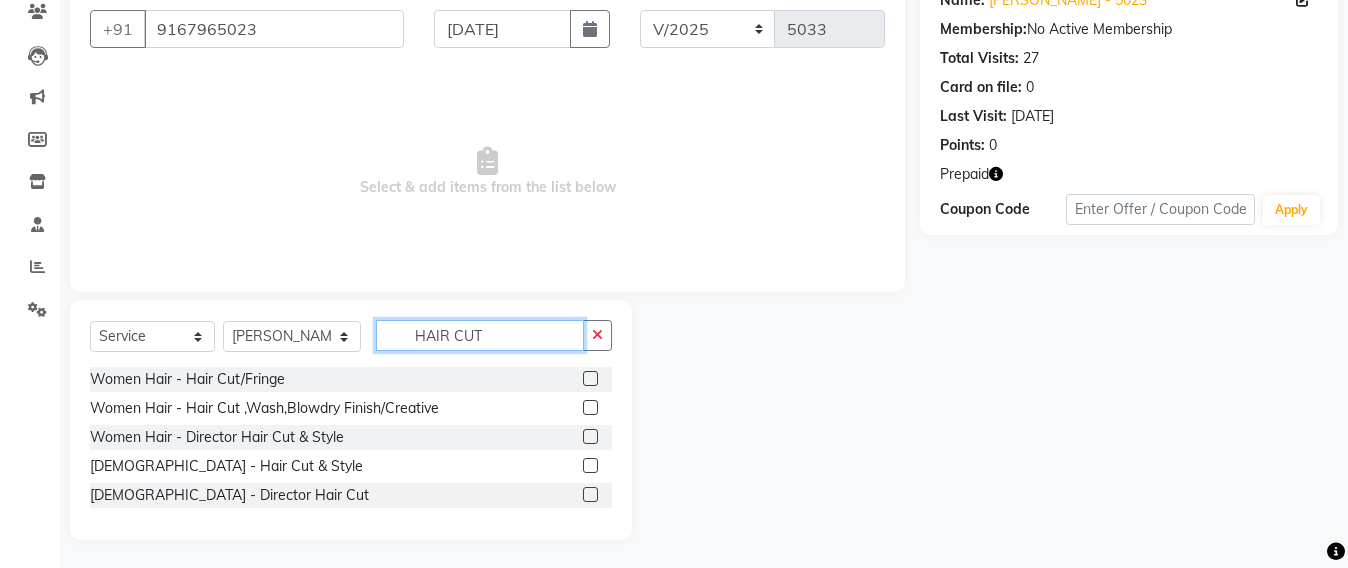 scroll, scrollTop: 178, scrollLeft: 0, axis: vertical 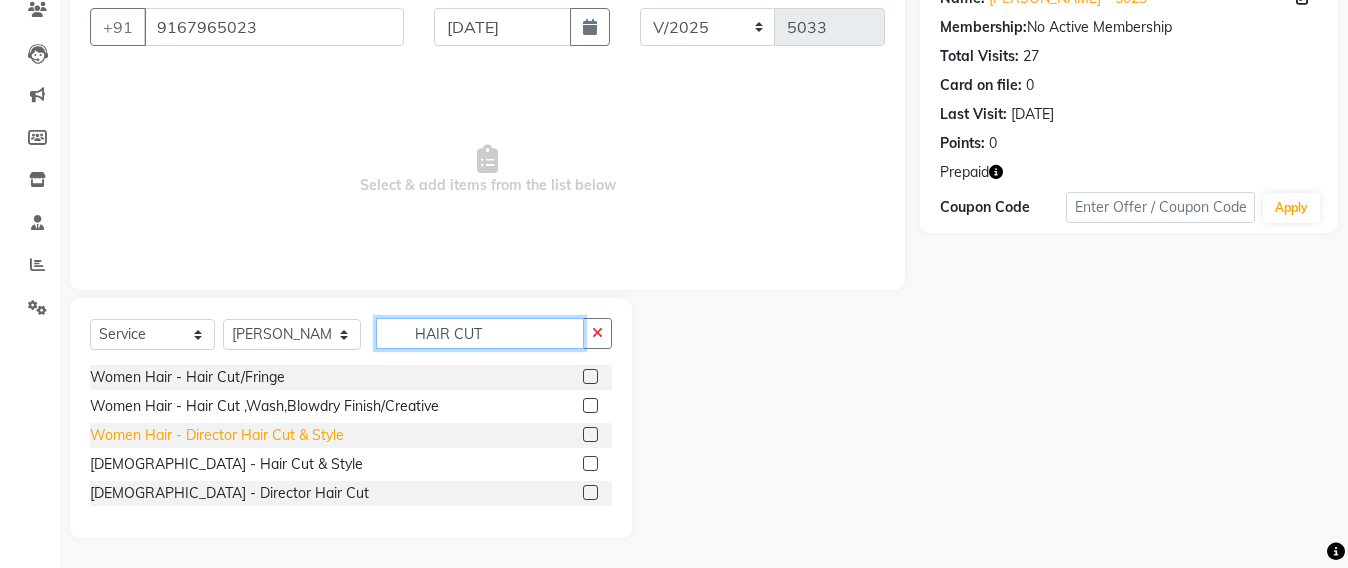 type on "HAIR CUT" 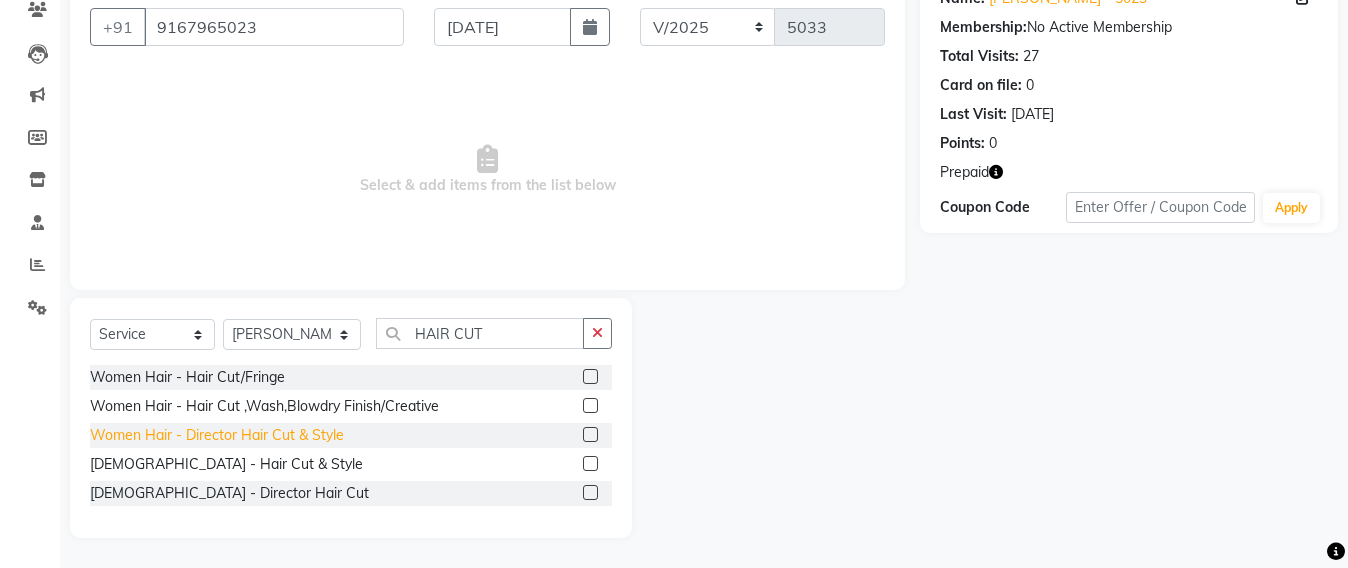 click on "Women Hair - Director Hair Cut & Style" 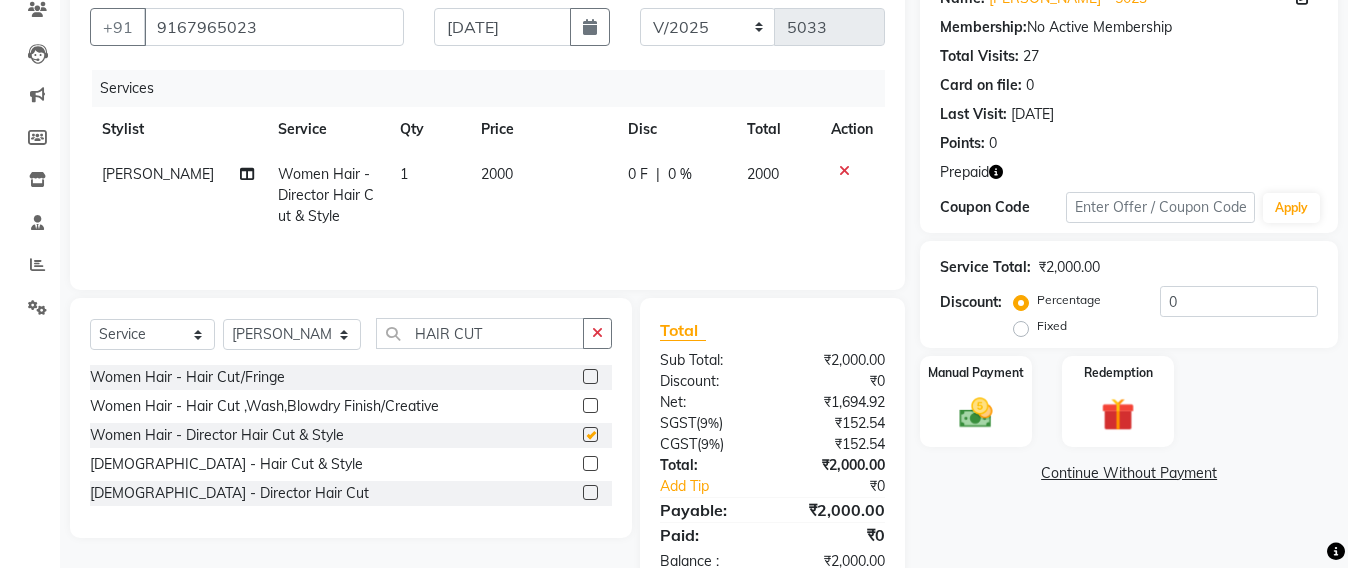 checkbox on "false" 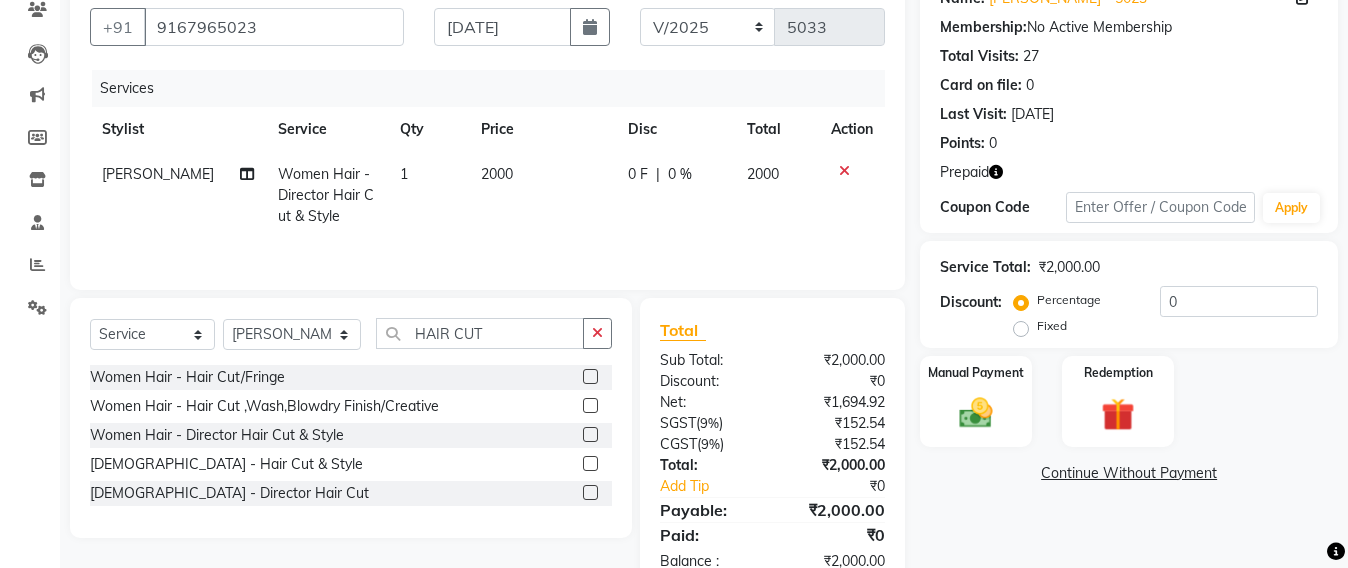 click on "2000" 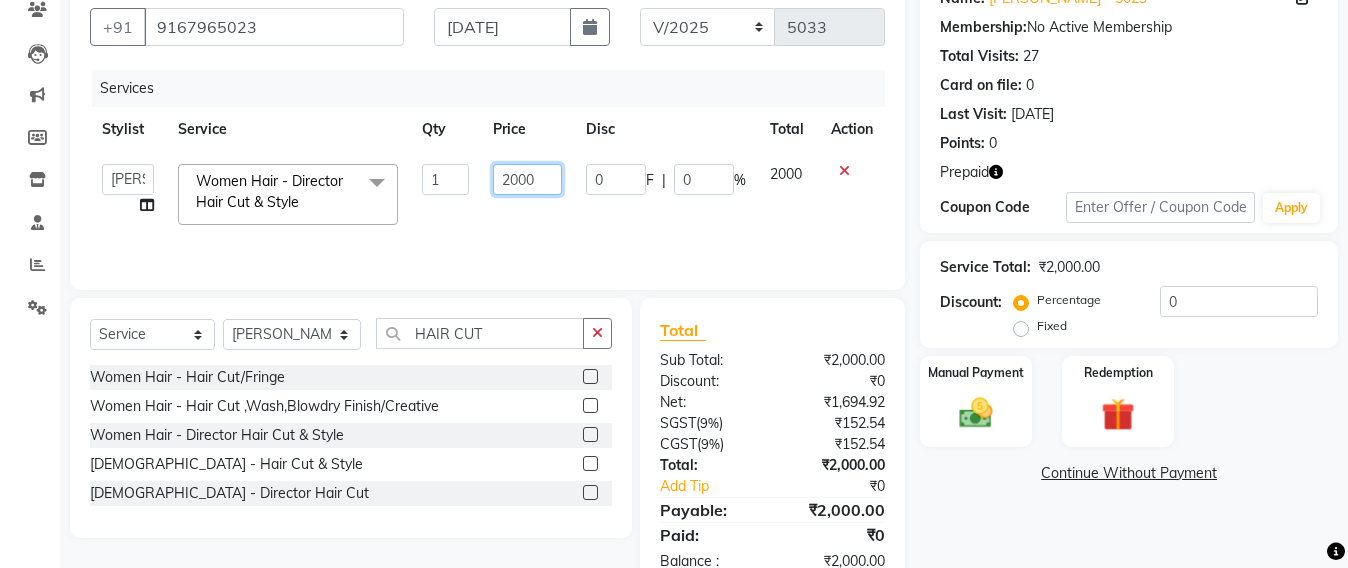 click on "2000" 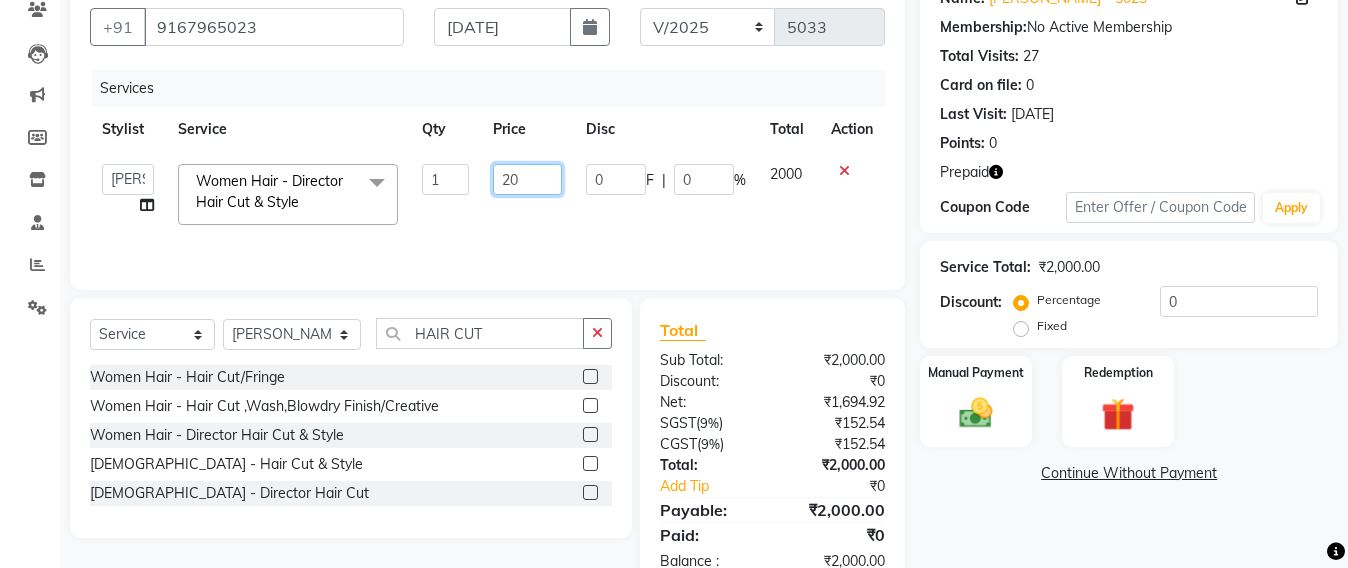 type on "2" 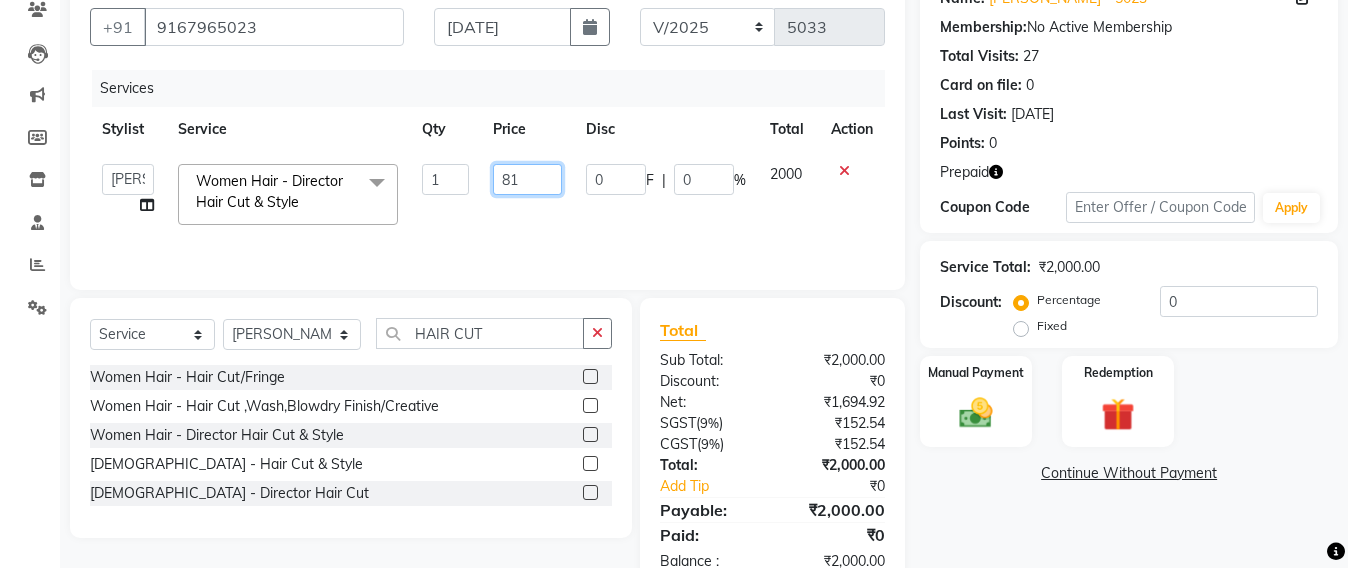 type on "810" 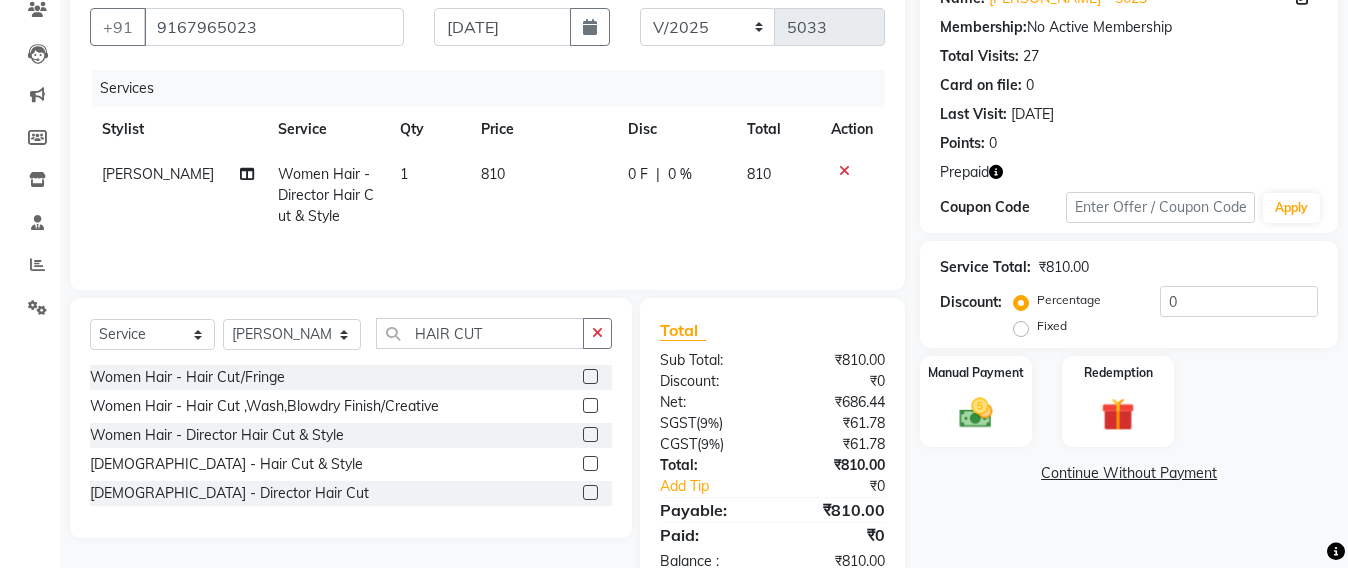 click on "0 F | 0 %" 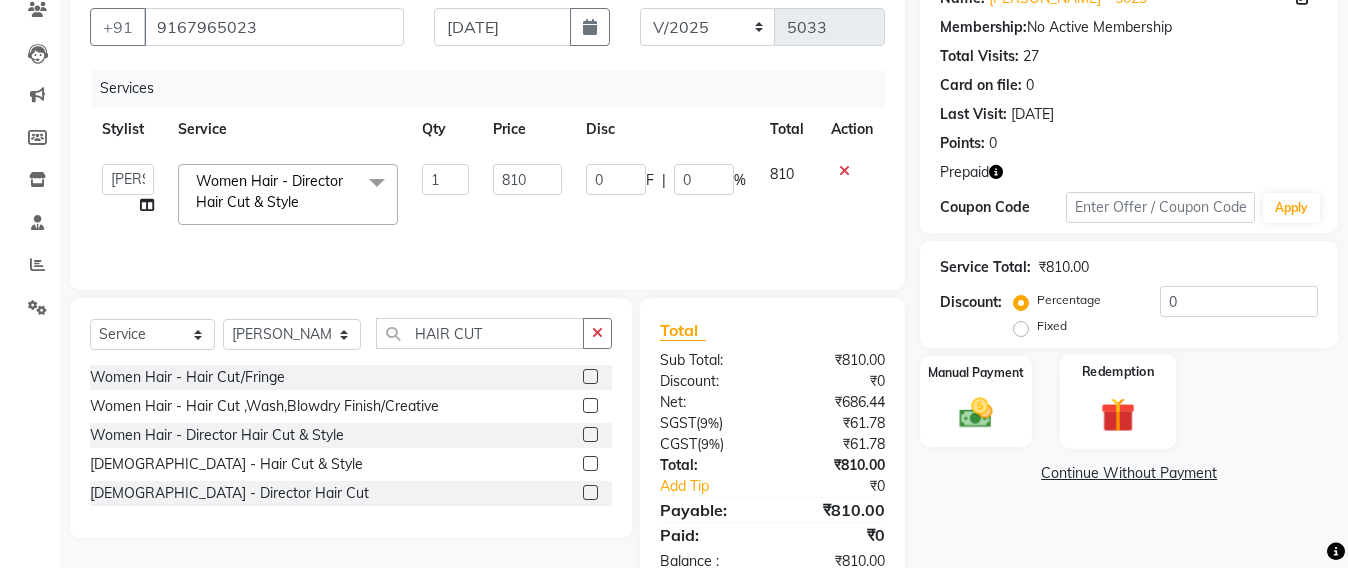 click 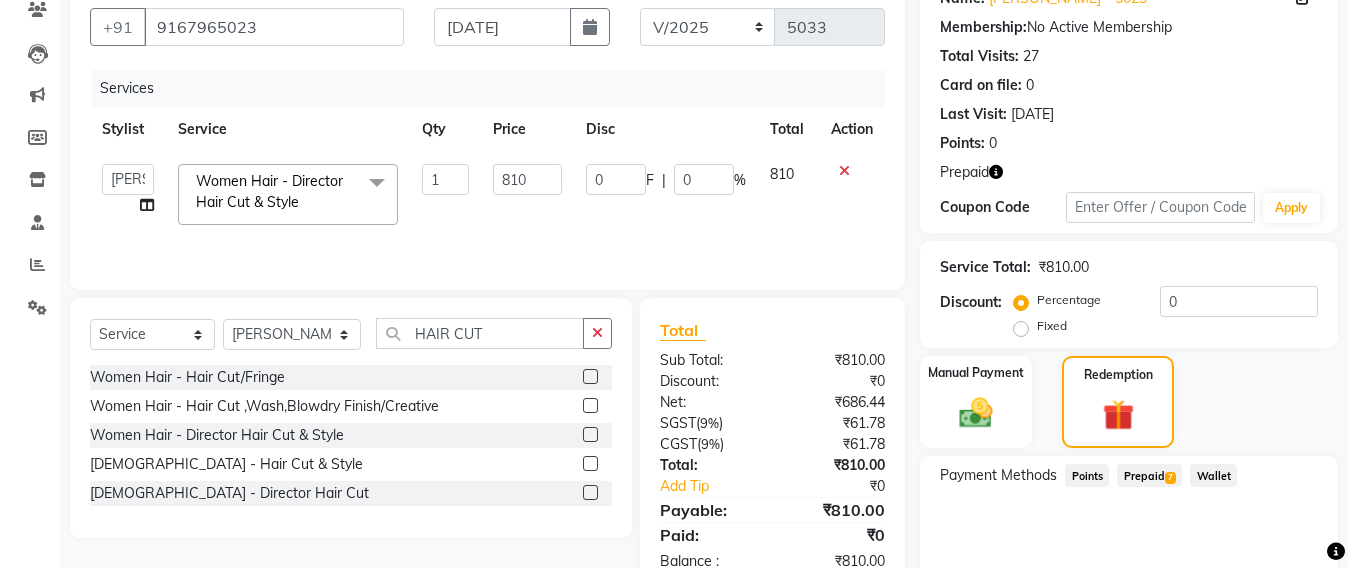 click on "Prepaid  7" 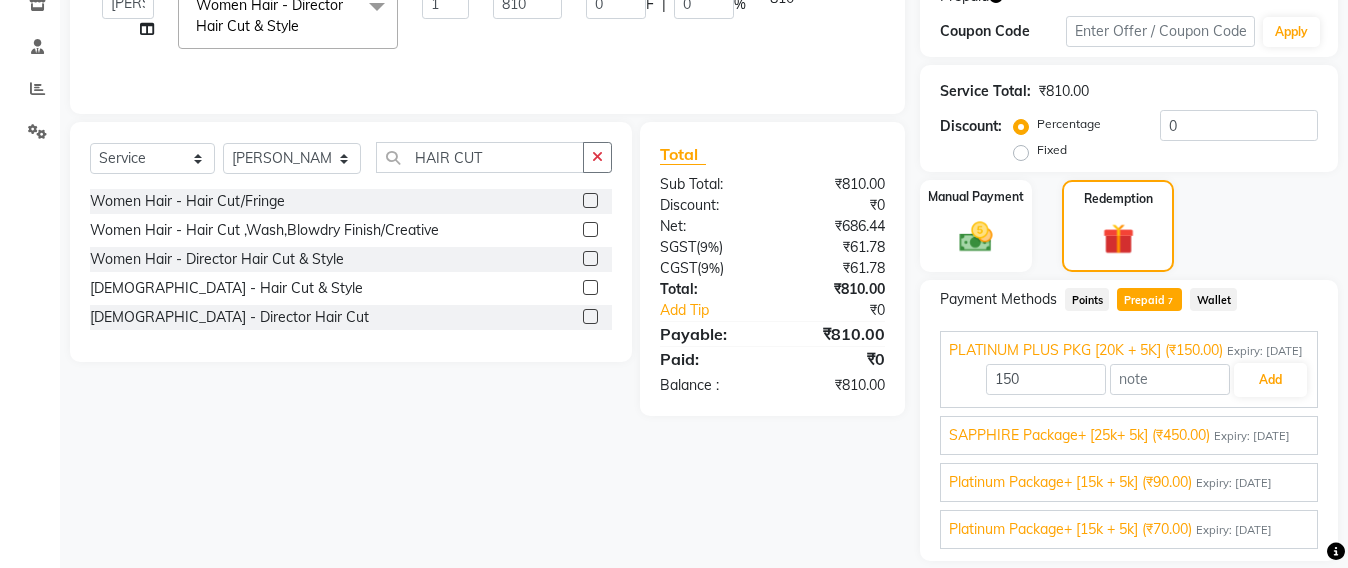 scroll, scrollTop: 418, scrollLeft: 0, axis: vertical 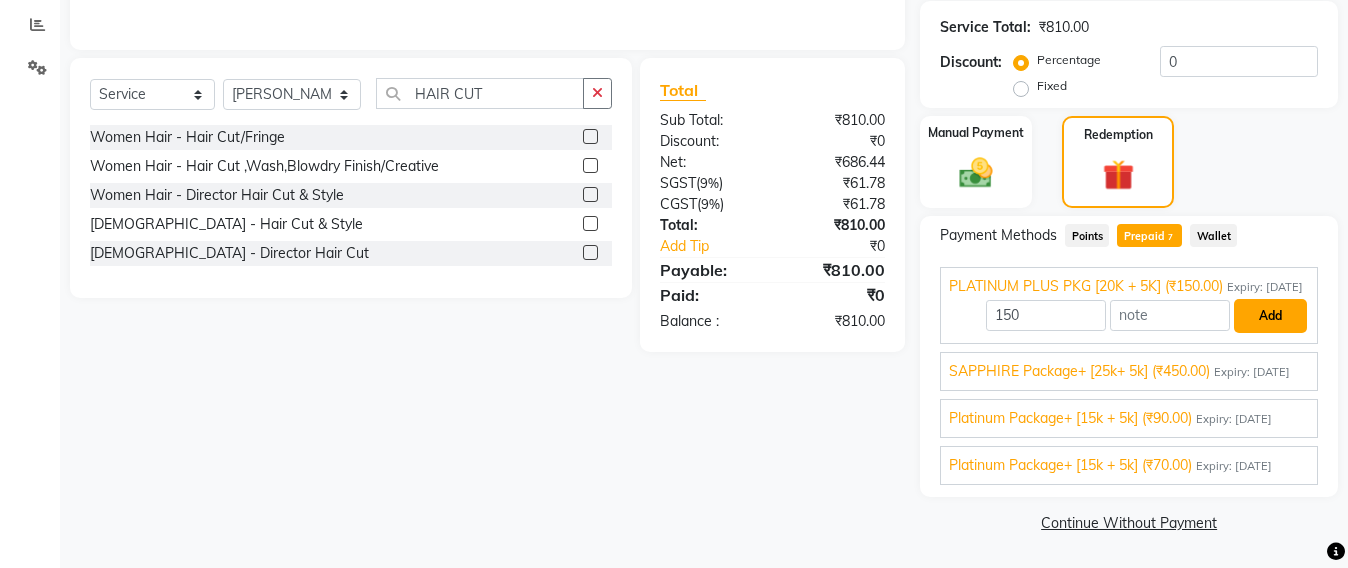 click on "Add" at bounding box center (1270, 316) 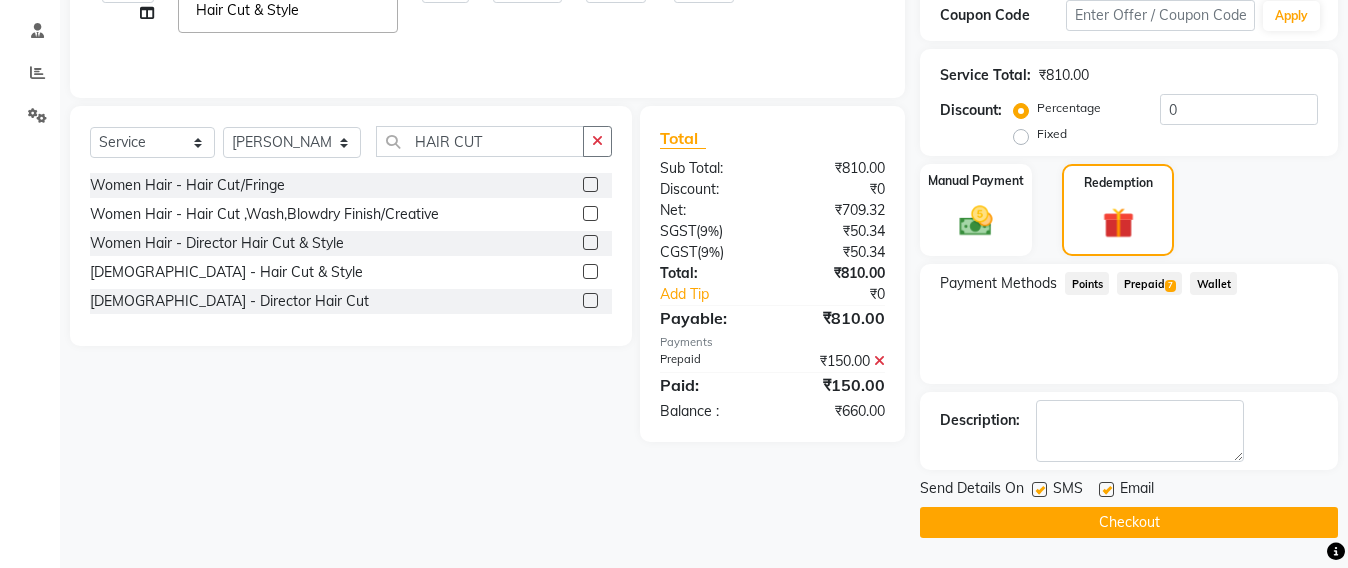 scroll, scrollTop: 370, scrollLeft: 0, axis: vertical 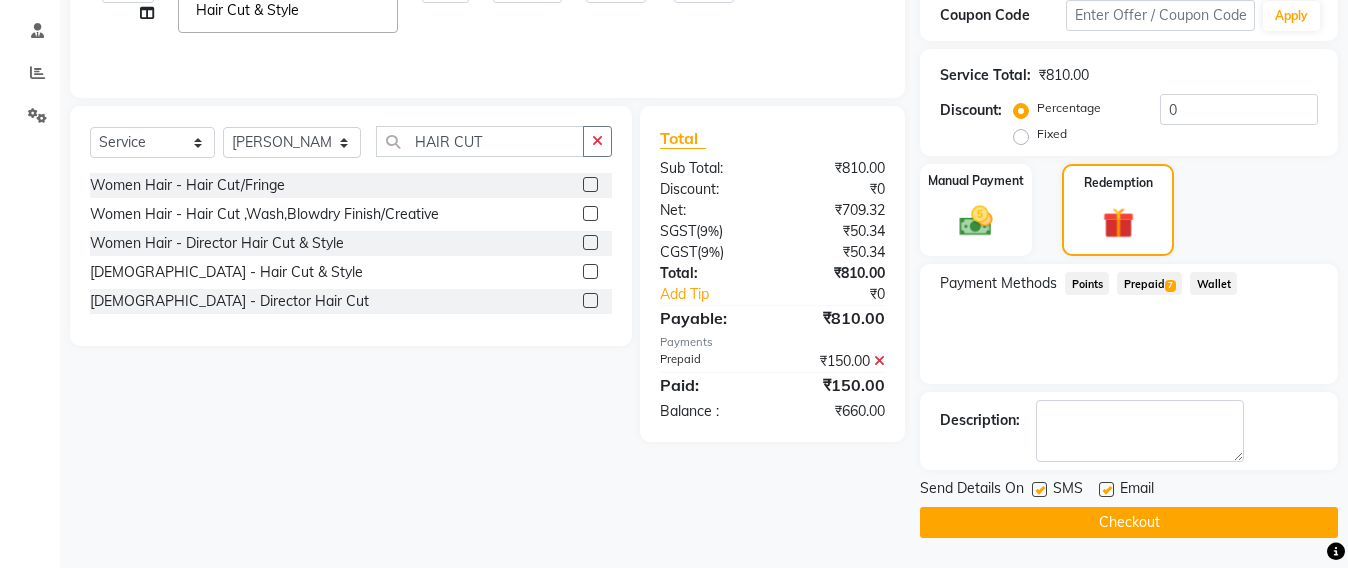click on "Prepaid  7" 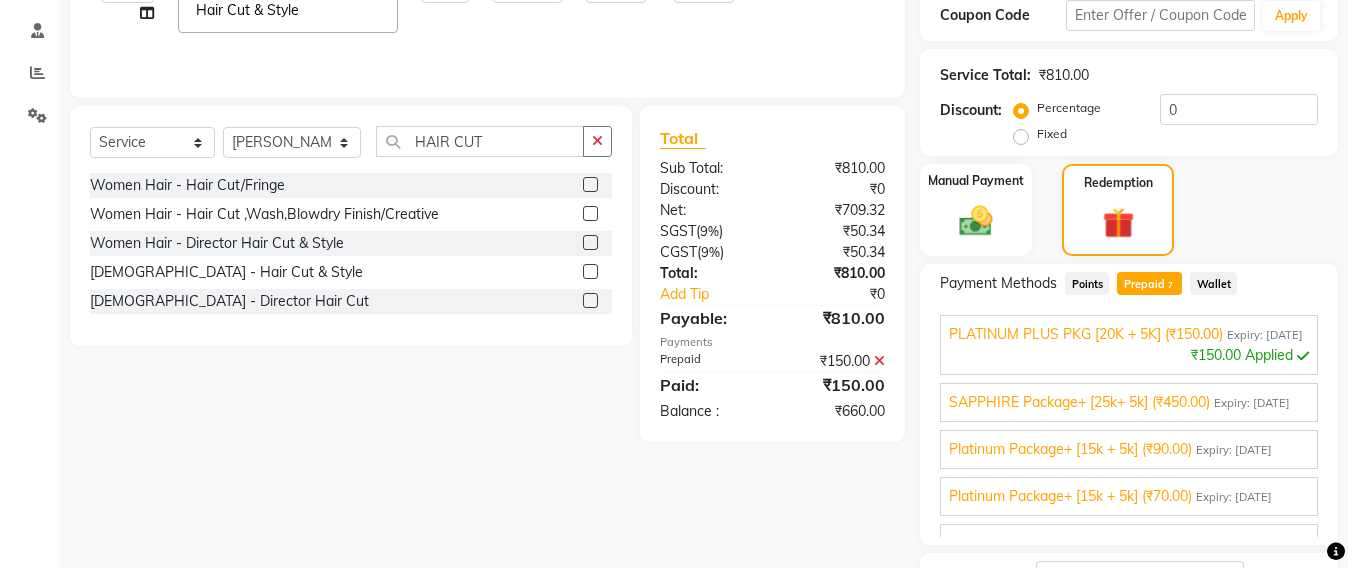 scroll, scrollTop: 418, scrollLeft: 0, axis: vertical 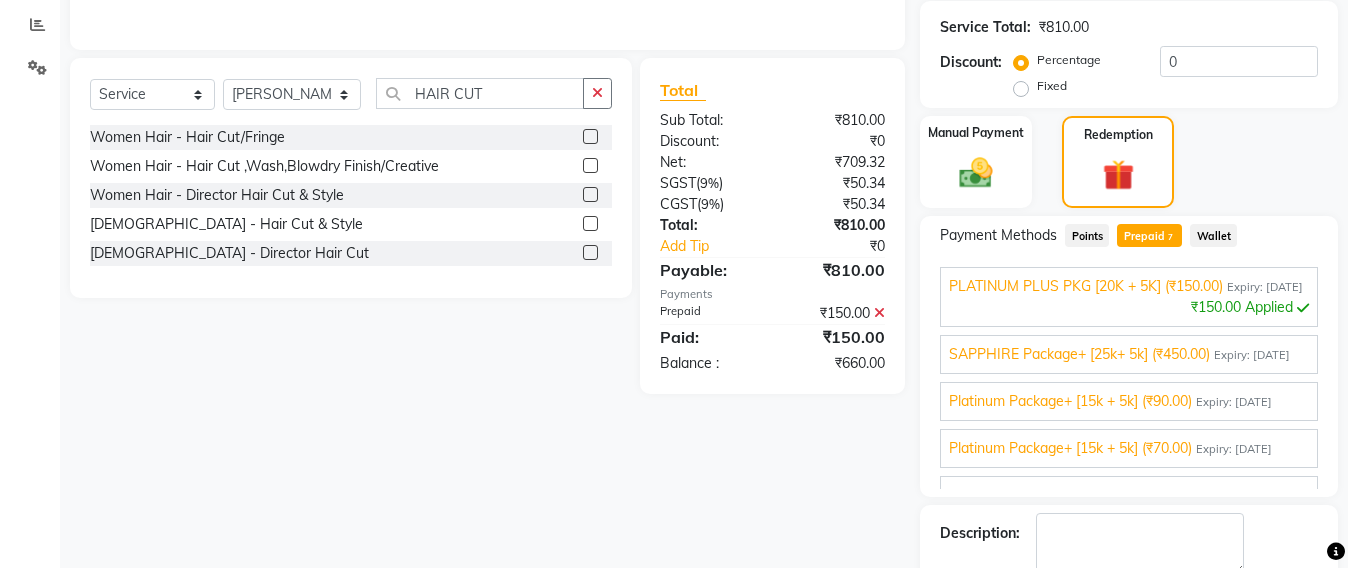 click on "SAPPHIRE Package+  [25k+ 5k] (₹450.00)" at bounding box center (1079, 354) 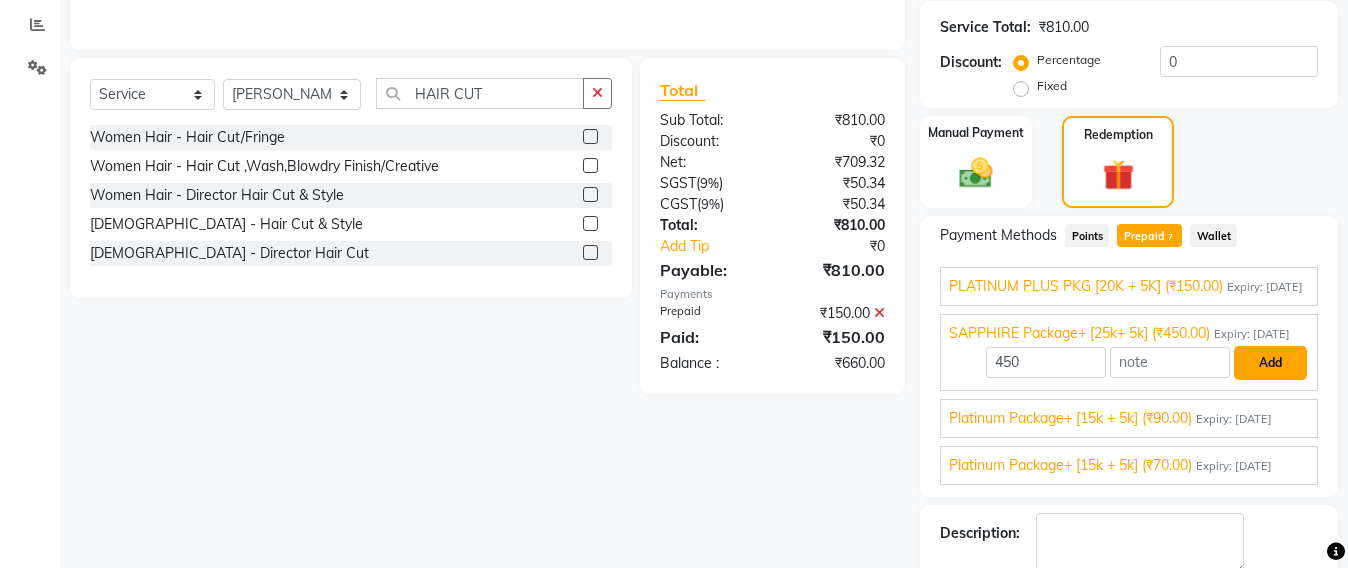 click on "Add" at bounding box center [1270, 363] 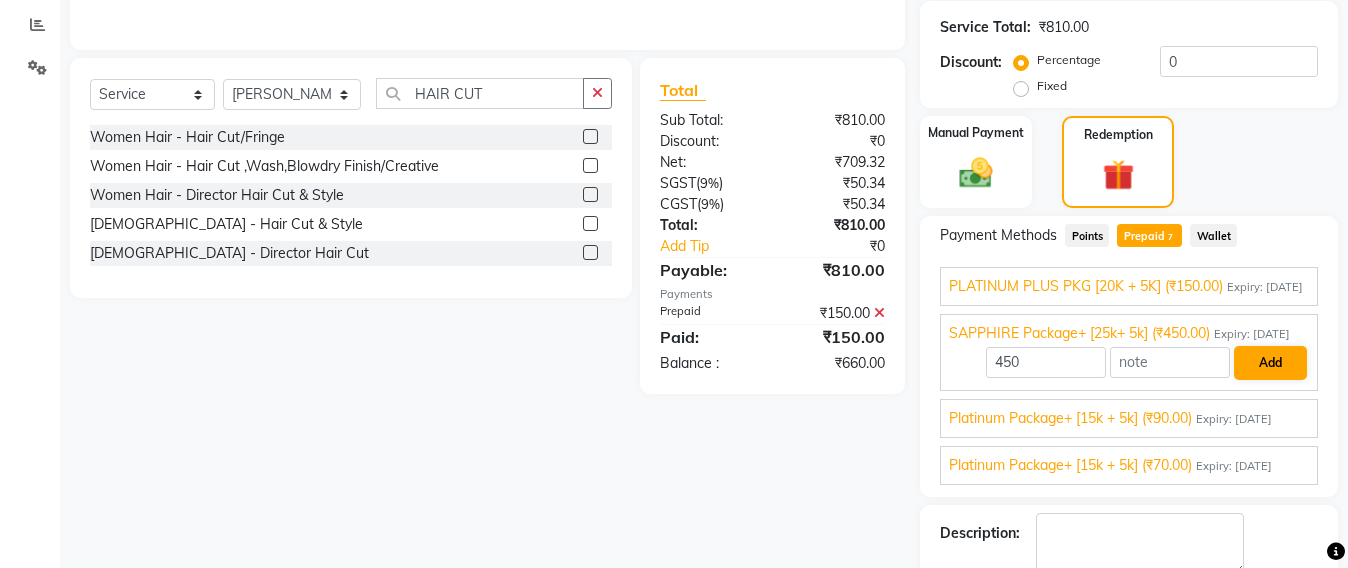 scroll, scrollTop: 370, scrollLeft: 0, axis: vertical 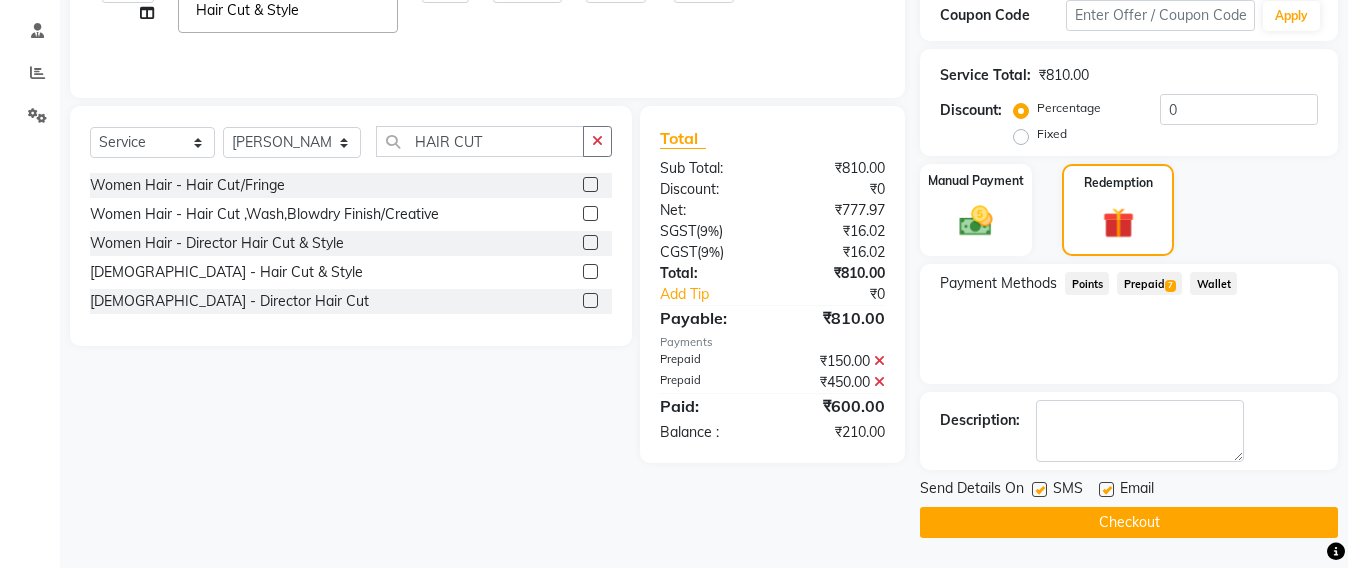 click on "7" 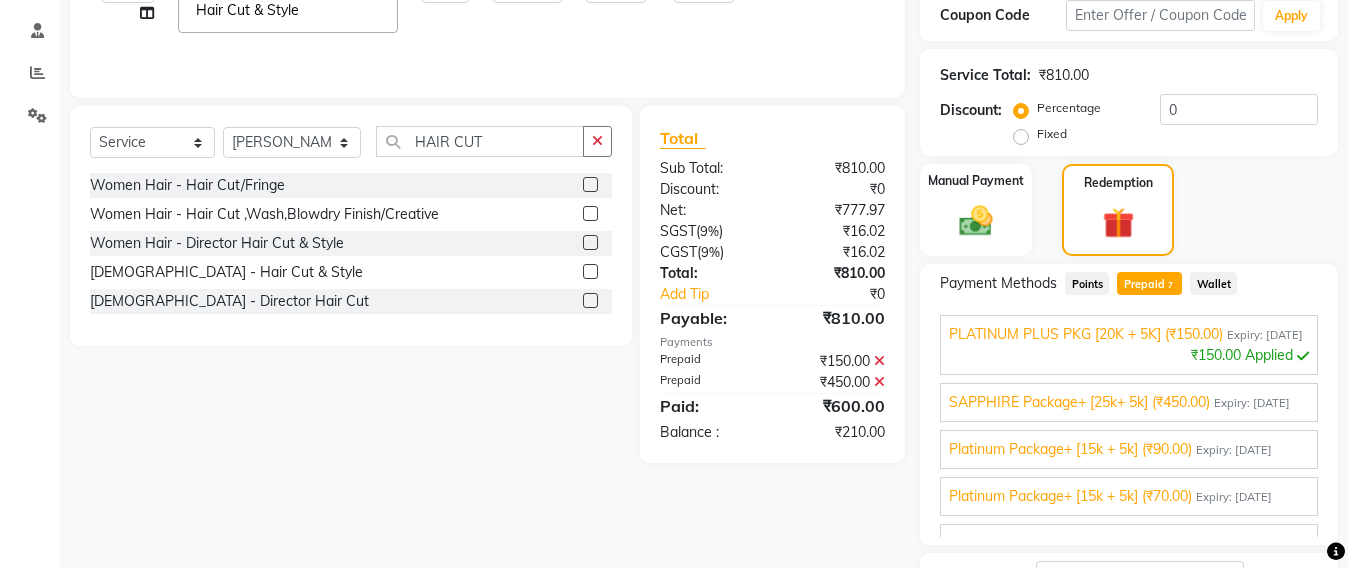 scroll, scrollTop: 418, scrollLeft: 0, axis: vertical 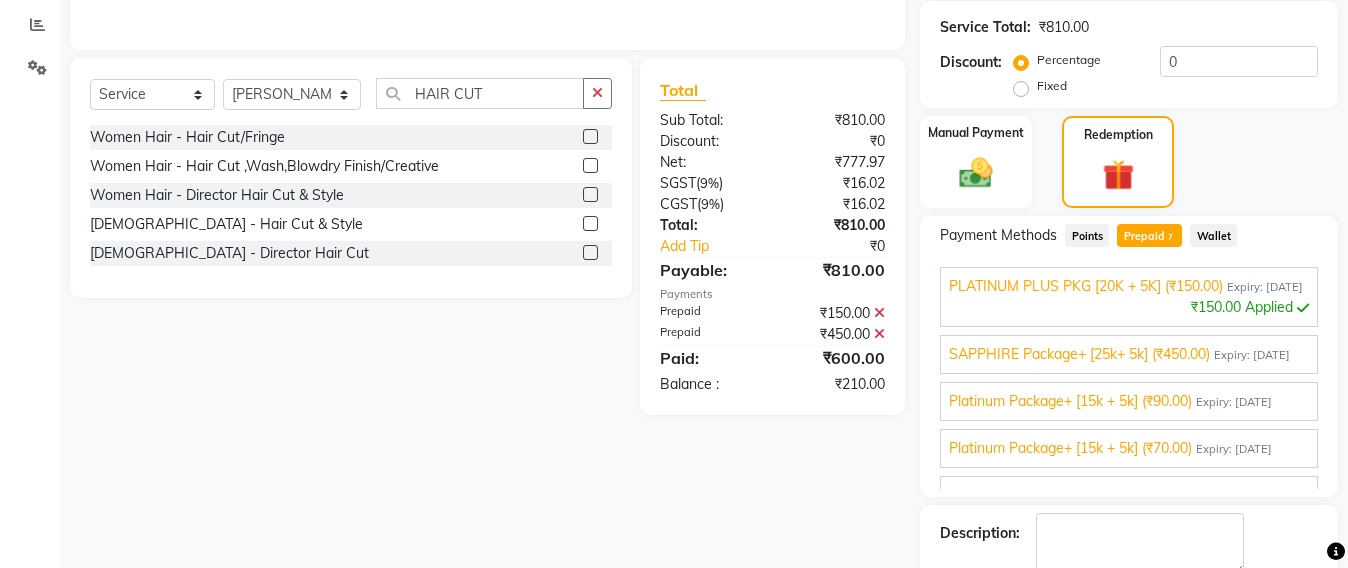 click on "SAPPHIRE Package+  [25k+ 5k] (₹450.00)" at bounding box center (1079, 354) 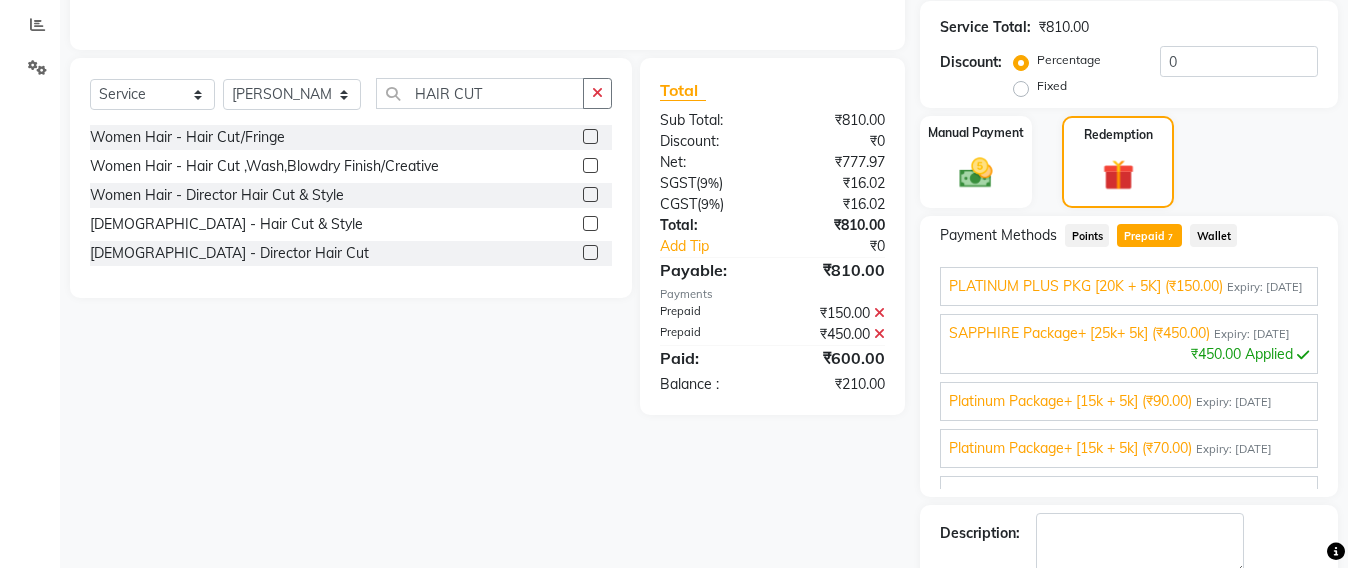 click on "₹450.00 Applied" at bounding box center [1129, 354] 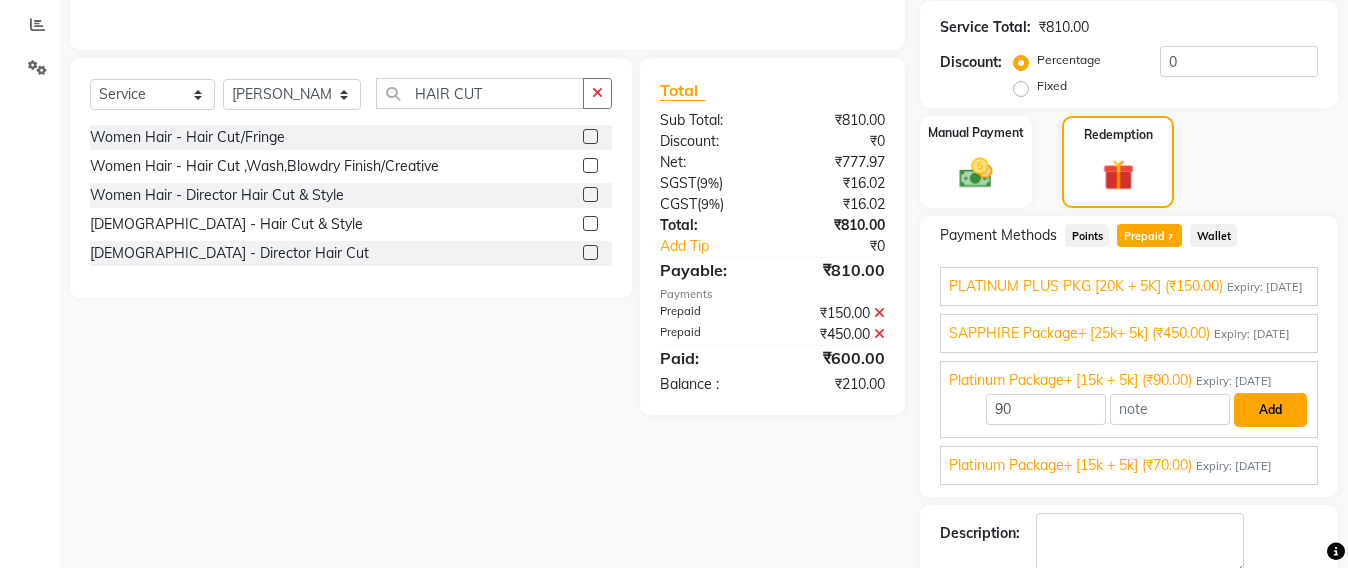 click on "Add" at bounding box center [1270, 410] 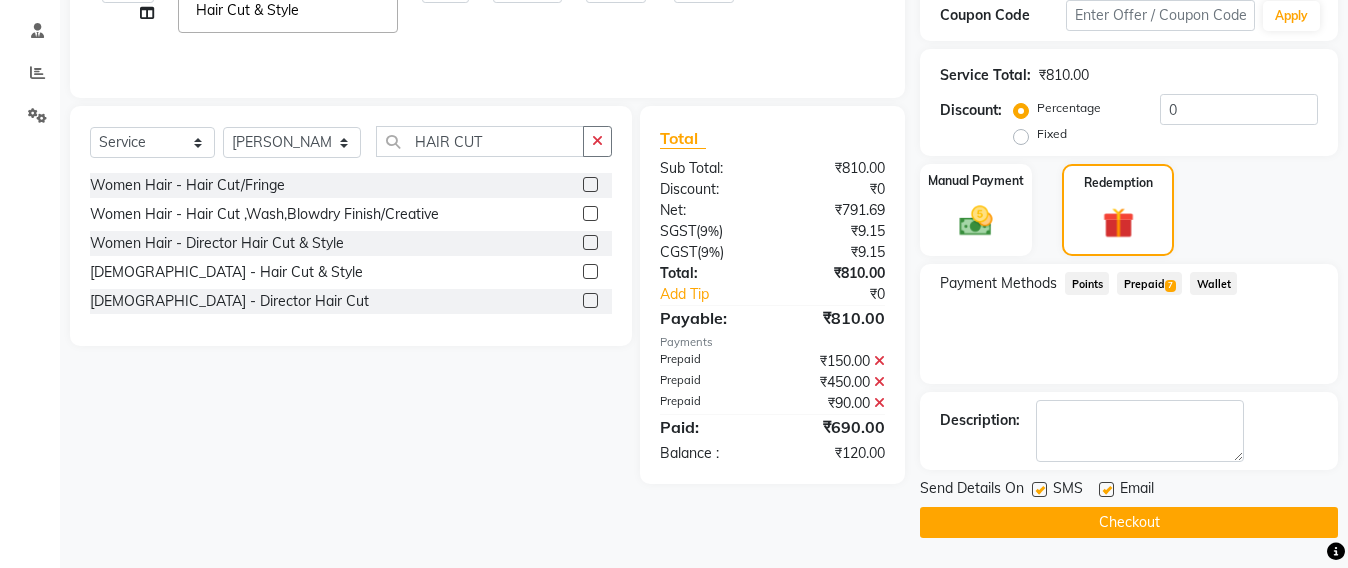 scroll, scrollTop: 370, scrollLeft: 0, axis: vertical 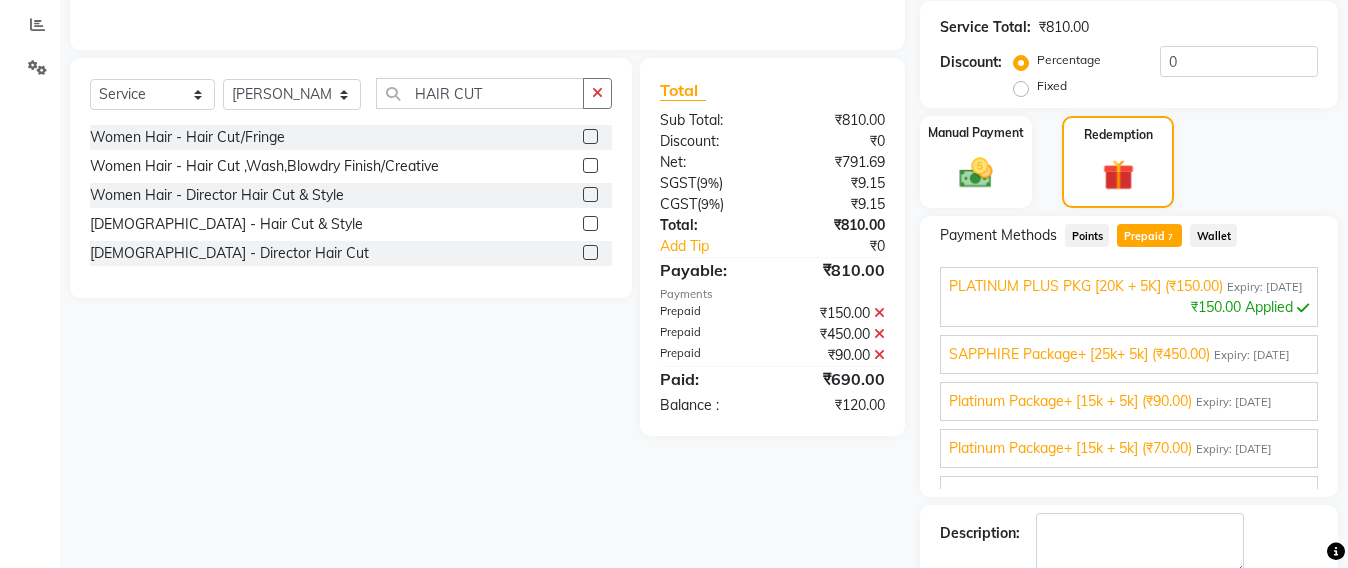 click on "SAPPHIRE Package+  [25k+ 5k] (₹450.00)" at bounding box center [1079, 354] 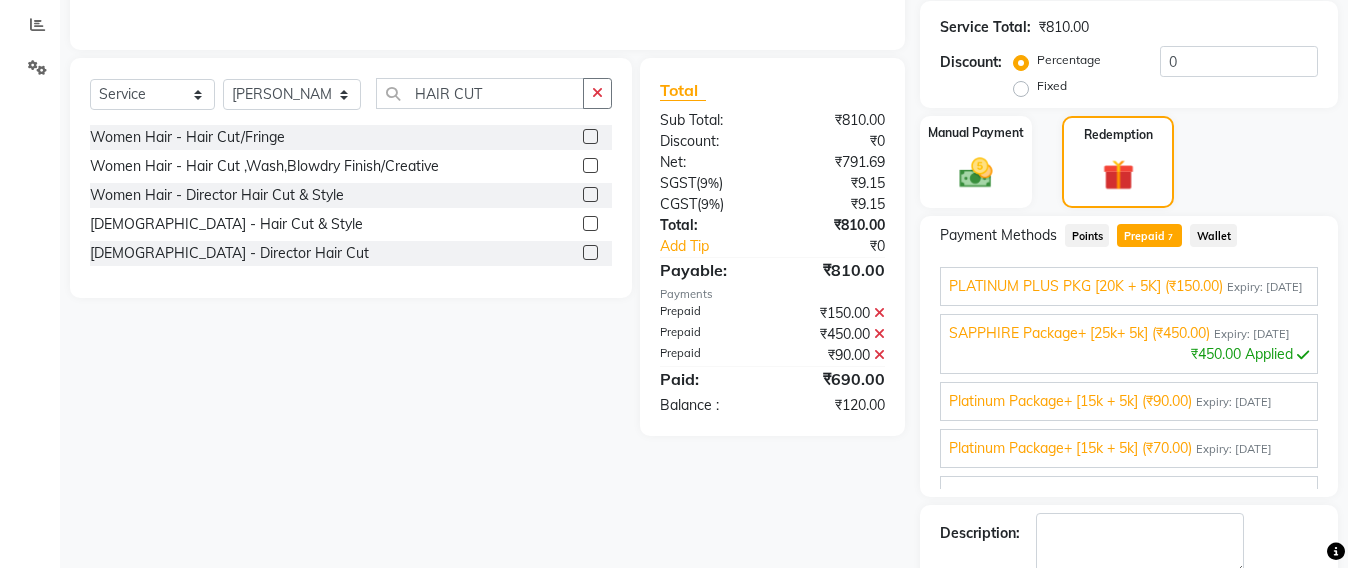 click on "PLATINUM PLUS PKG [20K + 5K] (₹150.00)" at bounding box center [1086, 286] 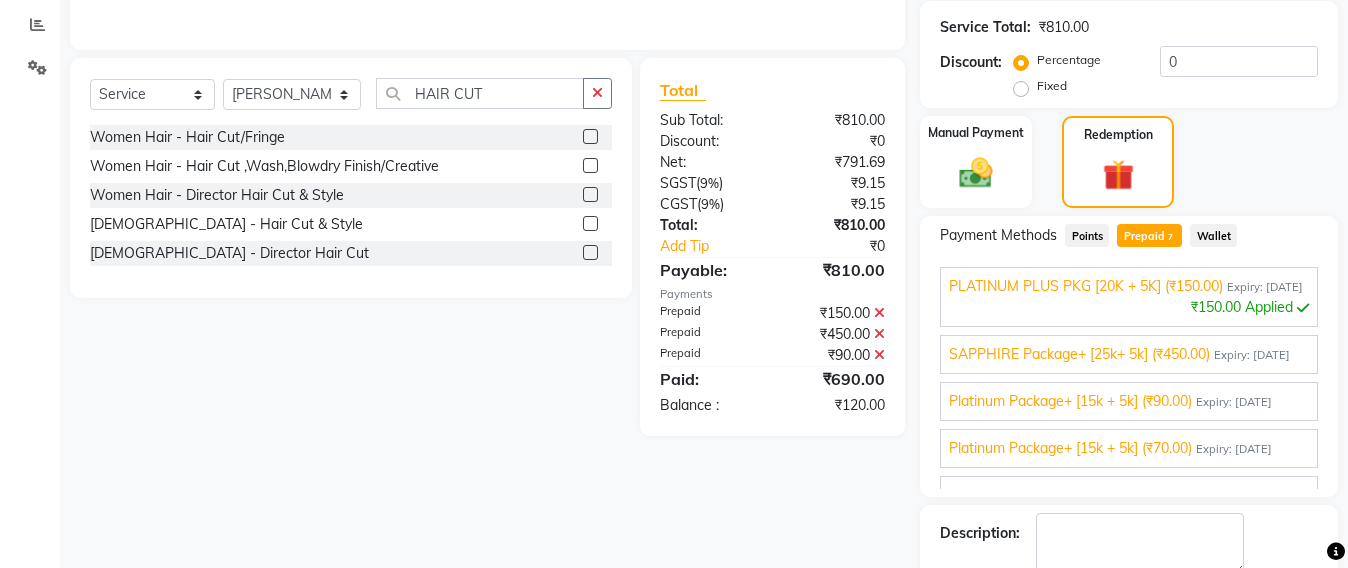 click on "SAPPHIRE Package+  [25k+ 5k] (₹450.00)" at bounding box center (1079, 354) 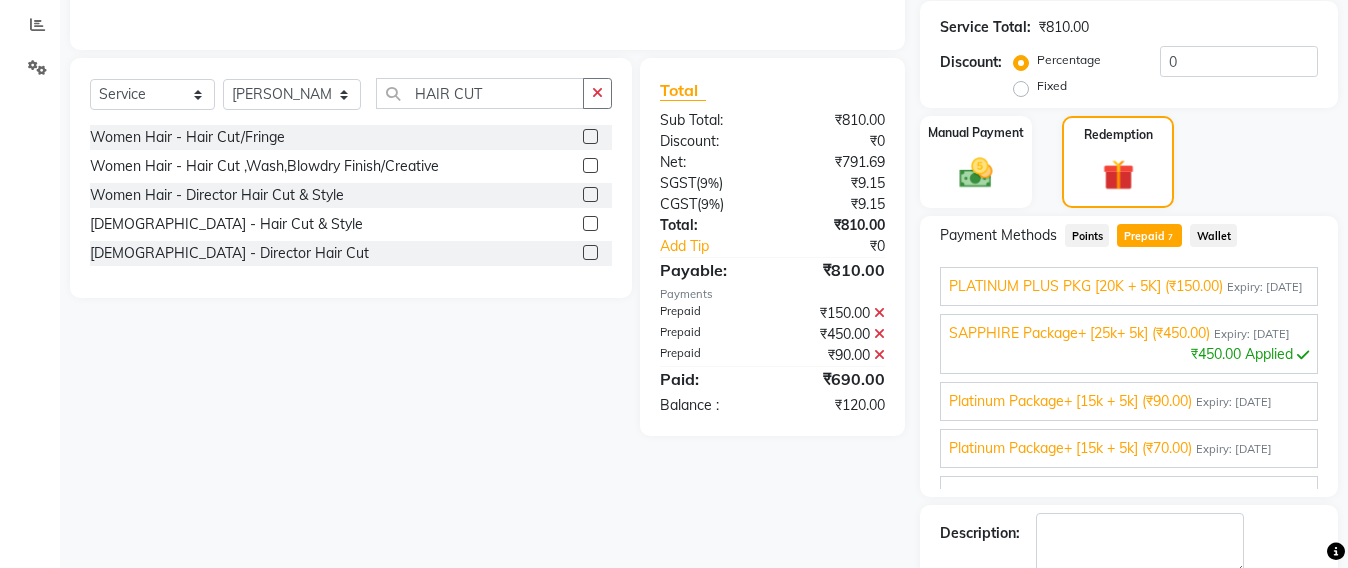 click on "Platinum Package+  [15k + 5k] (₹90.00)" at bounding box center (1070, 401) 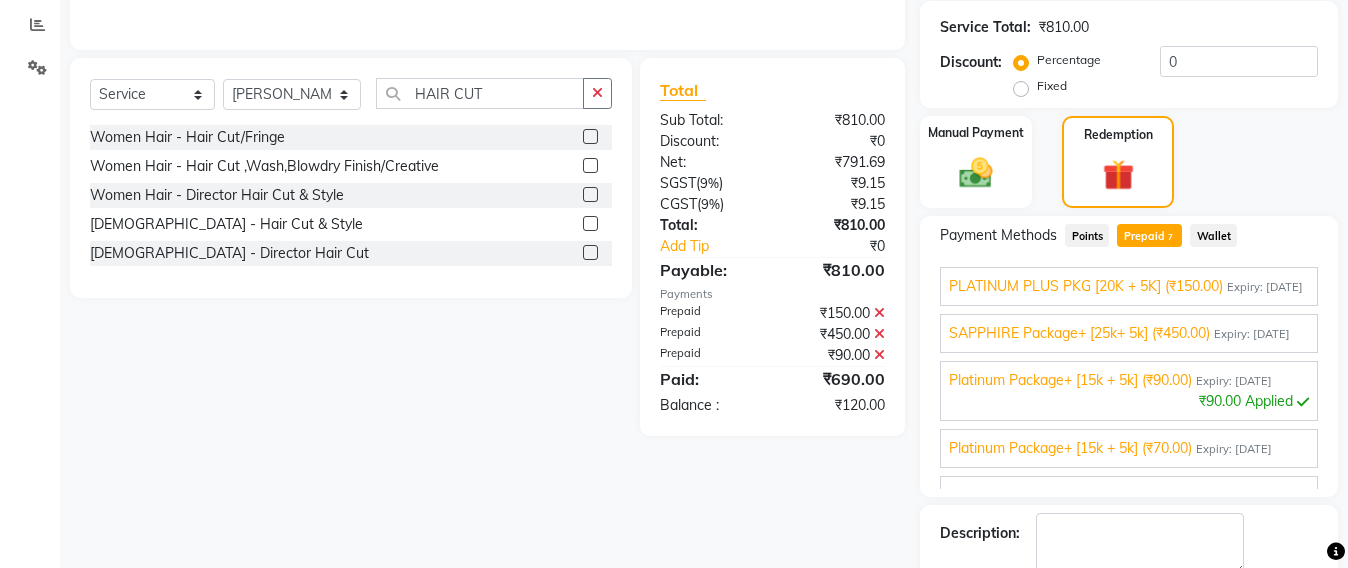 scroll, scrollTop: 125, scrollLeft: 0, axis: vertical 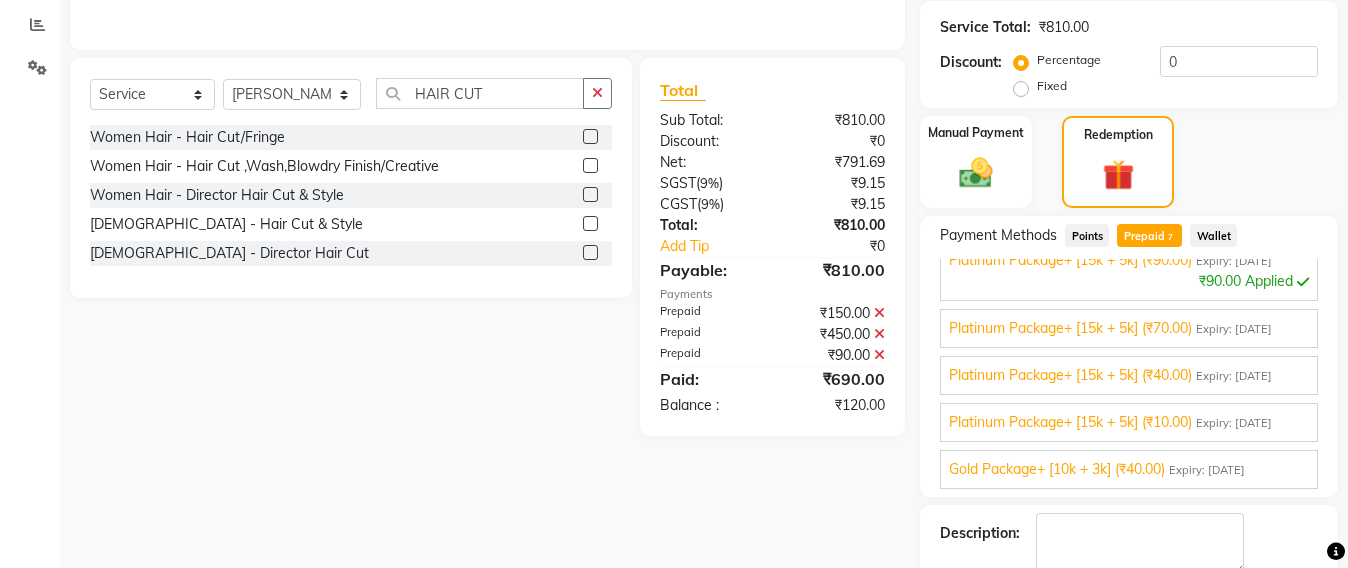 click on "Platinum Package+  [15k + 5k] (₹70.00)" at bounding box center [1070, 328] 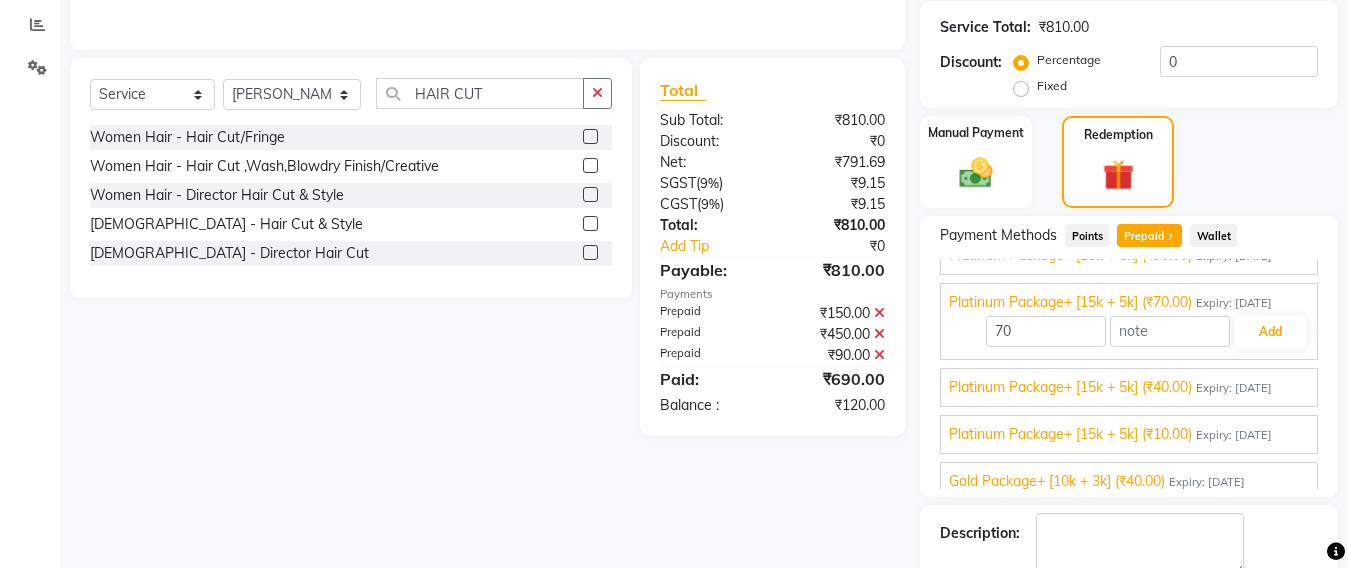 scroll, scrollTop: 250, scrollLeft: 0, axis: vertical 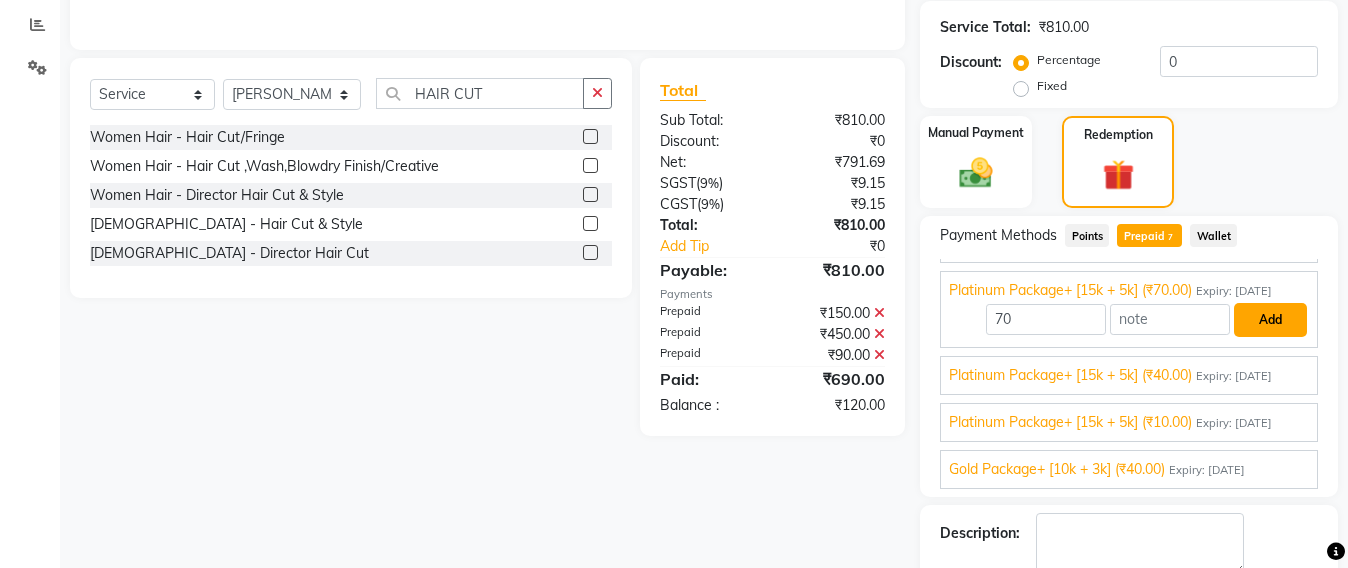 click on "Add" at bounding box center (1270, 320) 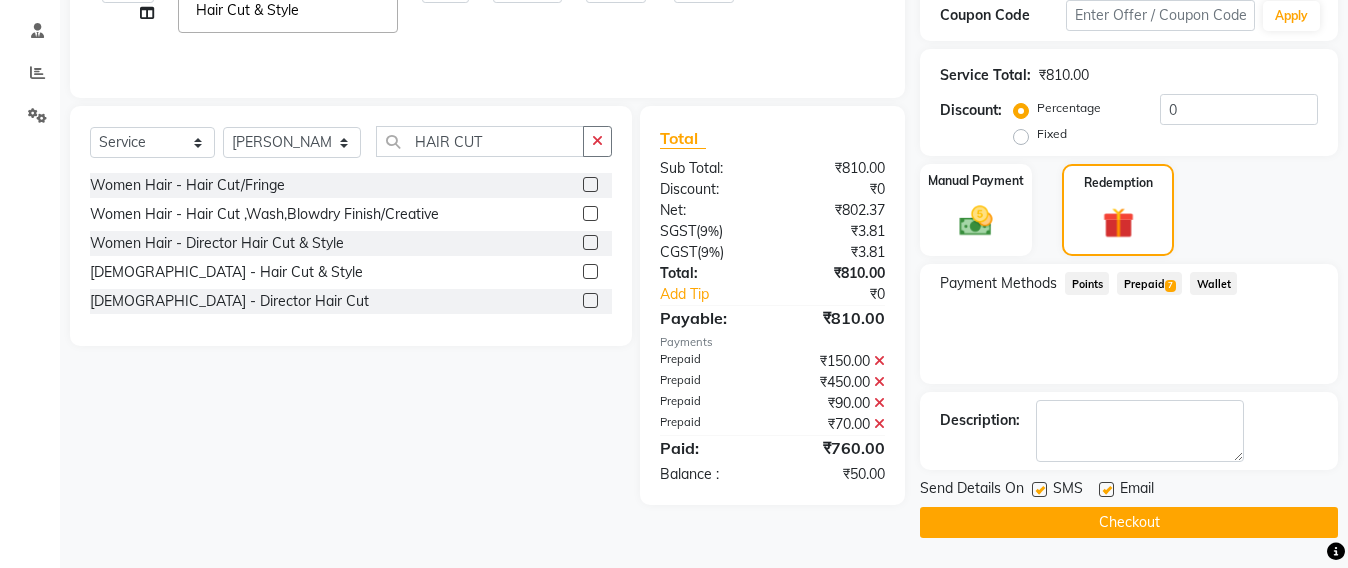 scroll, scrollTop: 370, scrollLeft: 0, axis: vertical 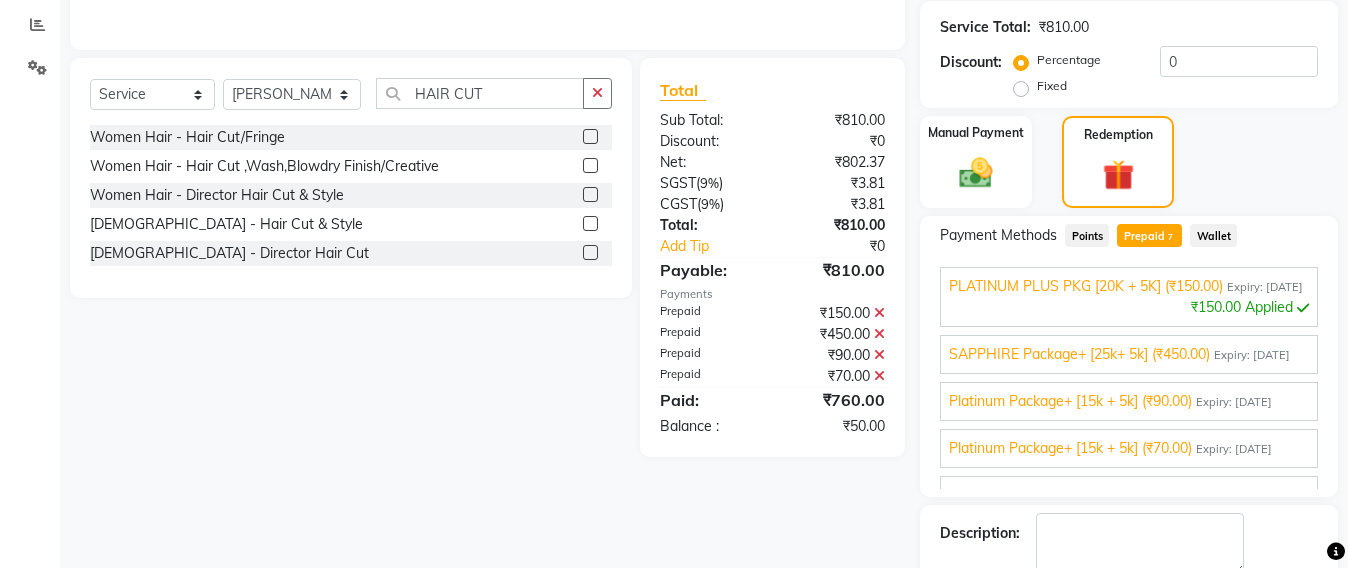click on "SAPPHIRE Package+  [25k+ 5k] (₹450.00)" at bounding box center (1079, 354) 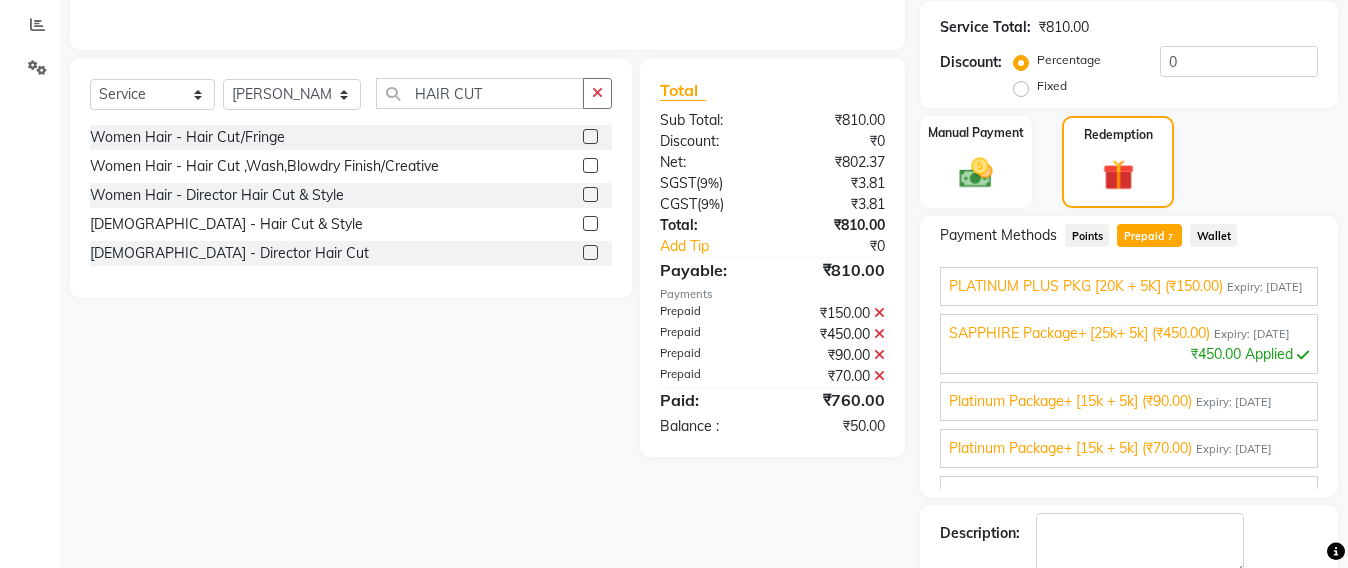click on "Platinum Package+  [15k + 5k] (₹90.00)" at bounding box center [1070, 401] 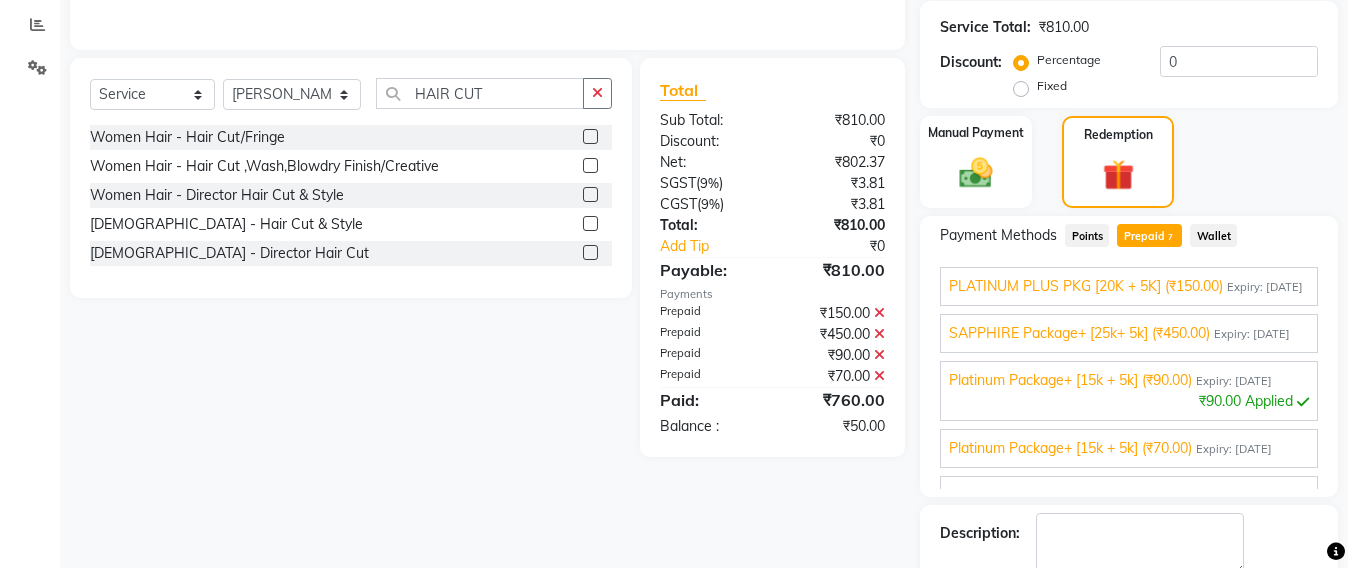 scroll, scrollTop: 246, scrollLeft: 0, axis: vertical 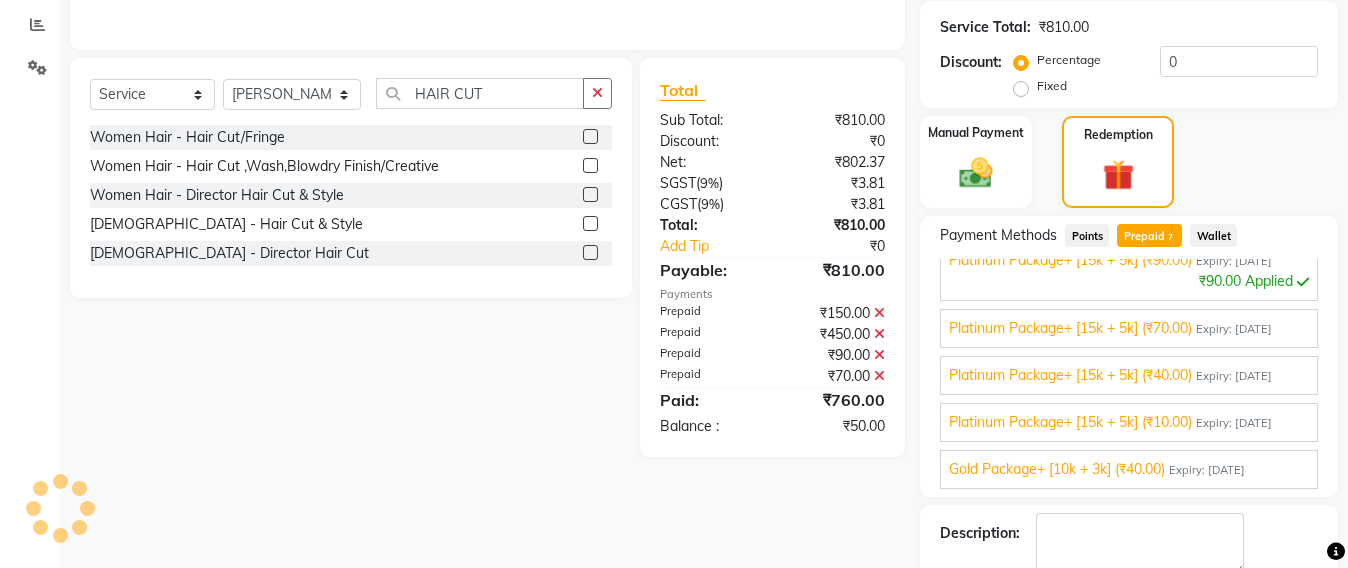 click on "Platinum Package+  [15k + 5k] (₹40.00)" at bounding box center (1070, 375) 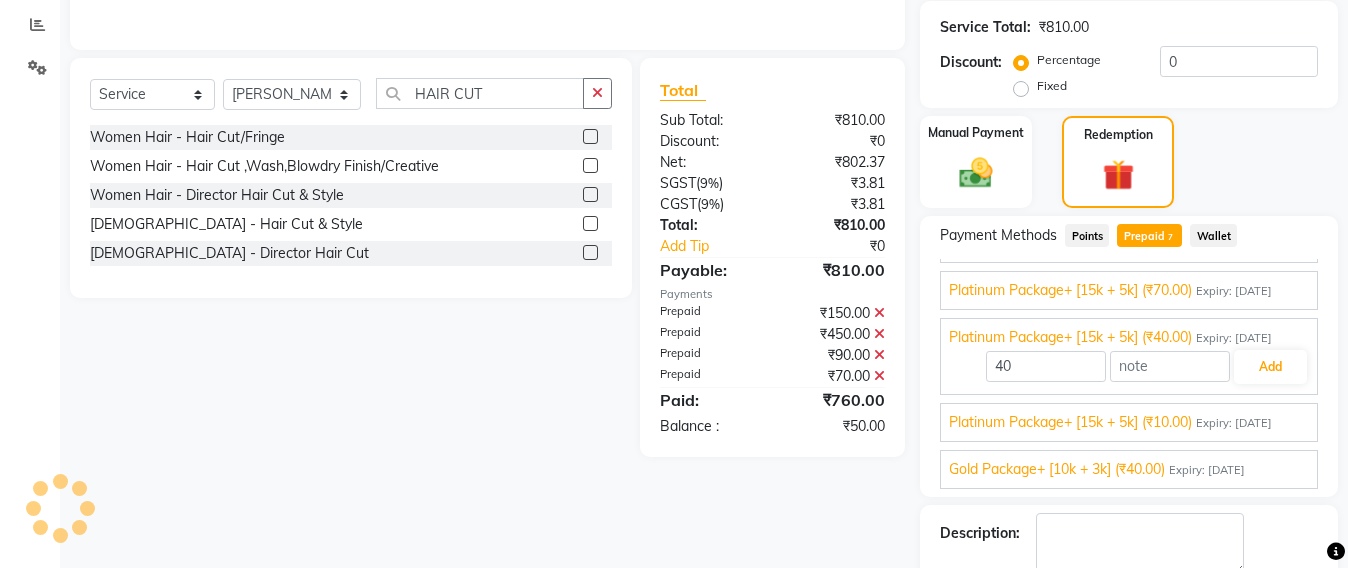 scroll, scrollTop: 225, scrollLeft: 0, axis: vertical 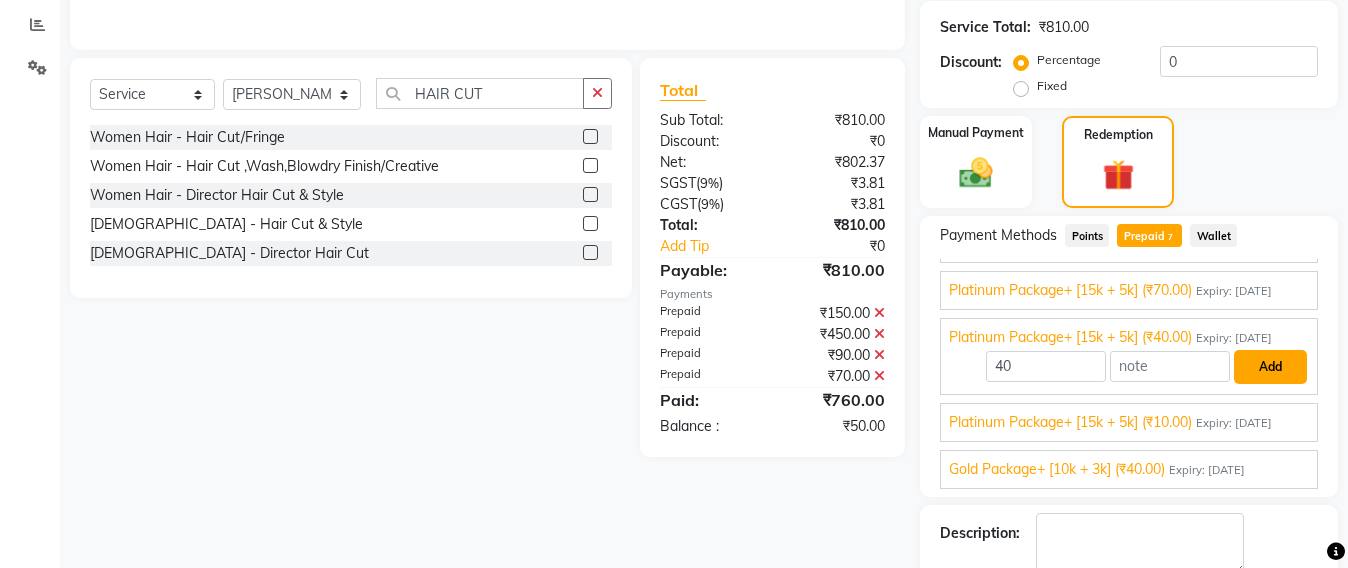 click on "Add" at bounding box center [1270, 367] 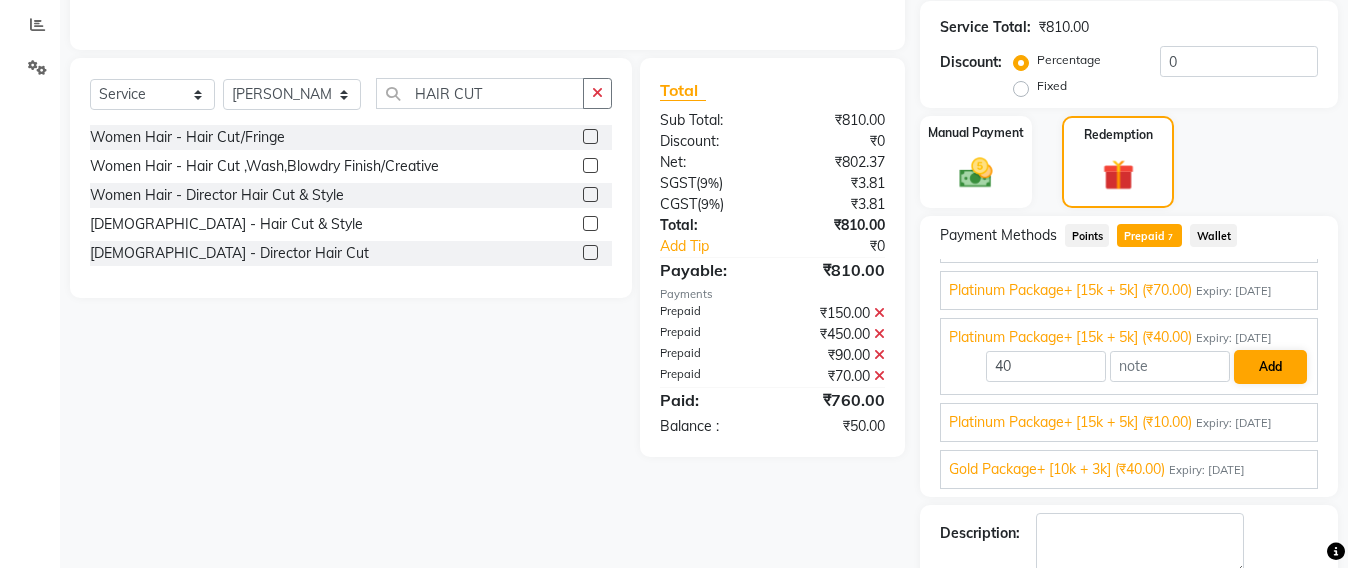 scroll, scrollTop: 370, scrollLeft: 0, axis: vertical 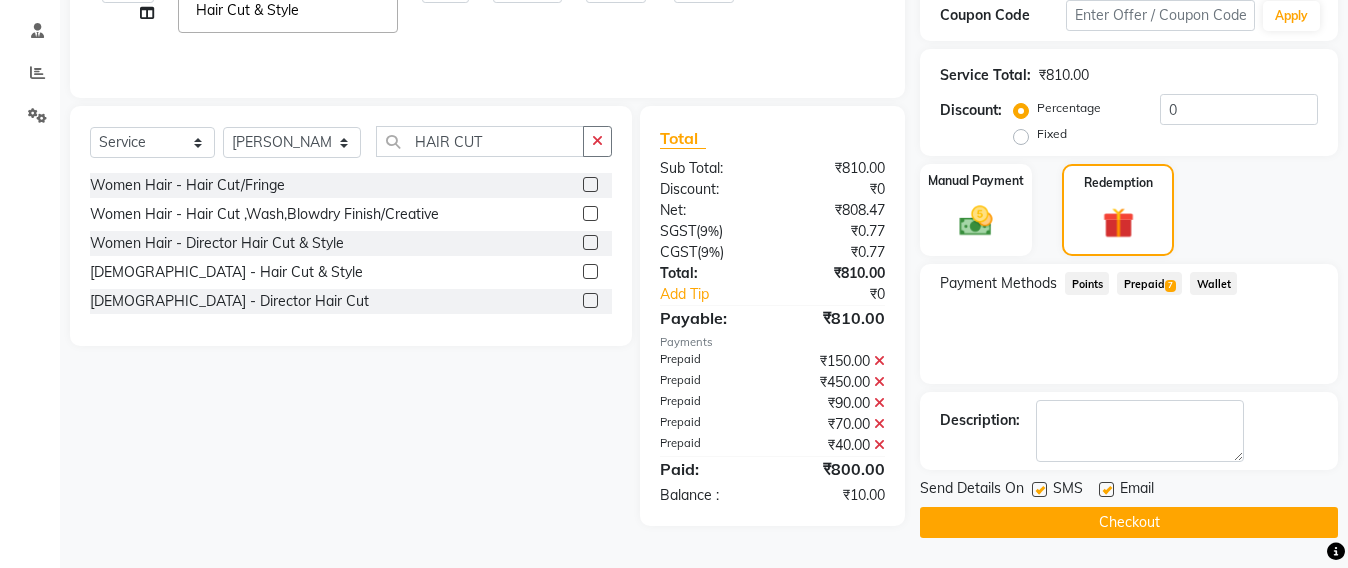click on "7" 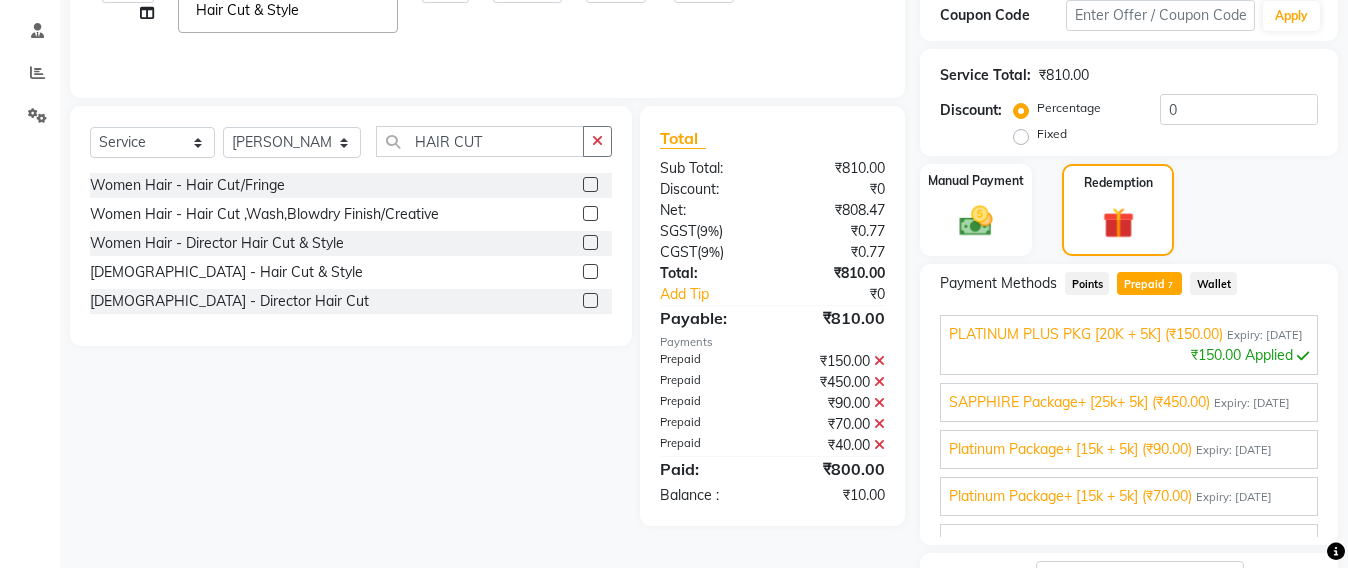 scroll, scrollTop: 418, scrollLeft: 0, axis: vertical 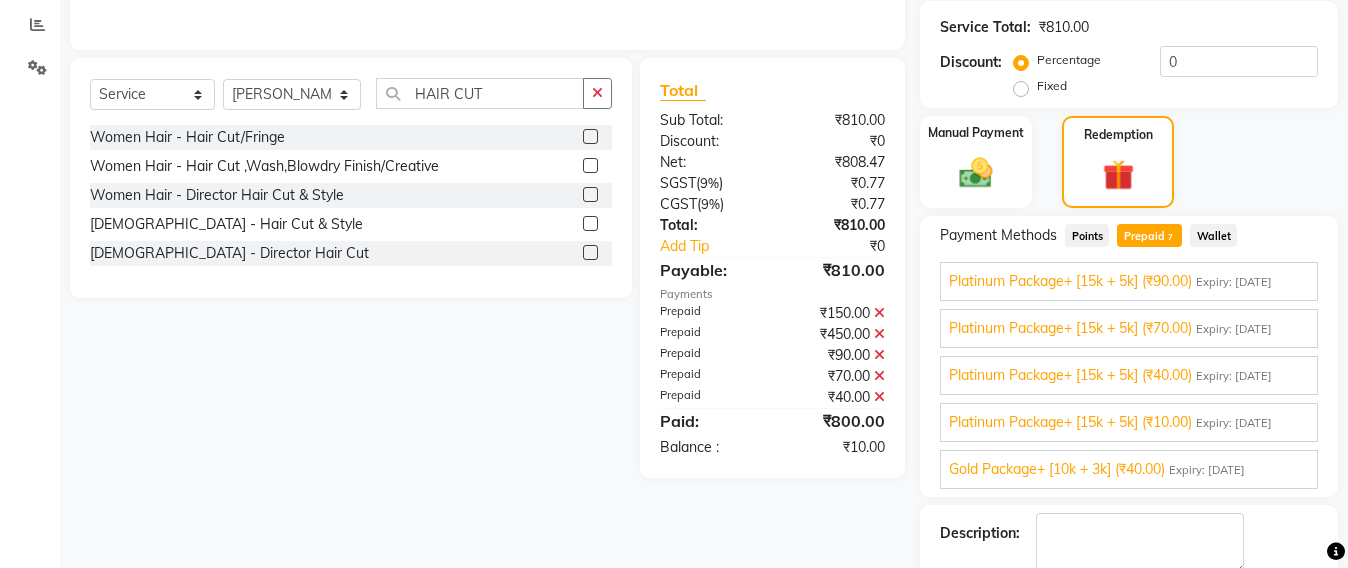 click on "Platinum Package+  [15k + 5k] (₹70.00) Expiry: 12-02-2024  ₹70.00 Applied" at bounding box center (1129, 328) 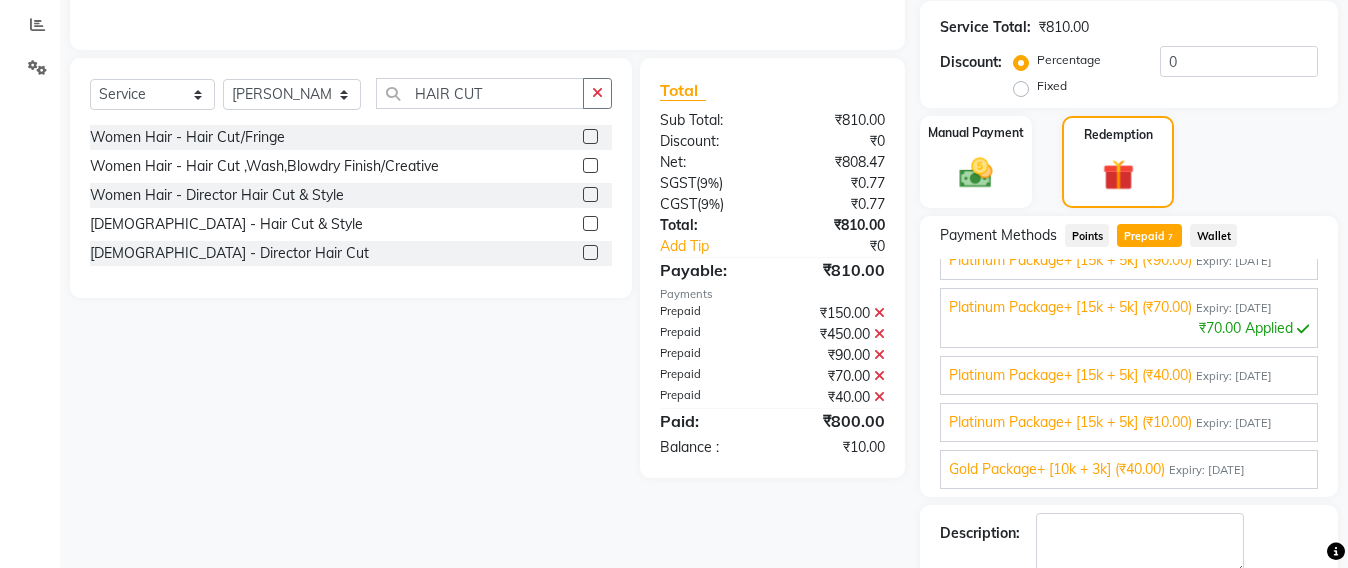 scroll, scrollTop: 225, scrollLeft: 0, axis: vertical 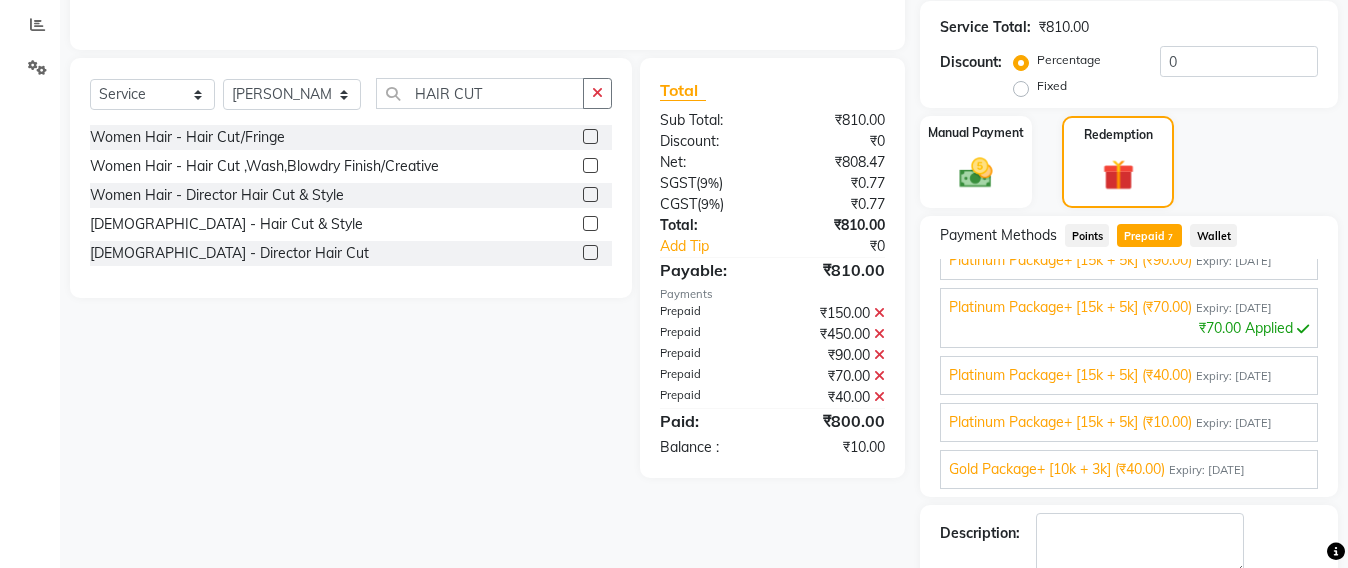 click on "Platinum Package+  [15k + 5k] (₹40.00)" at bounding box center [1070, 375] 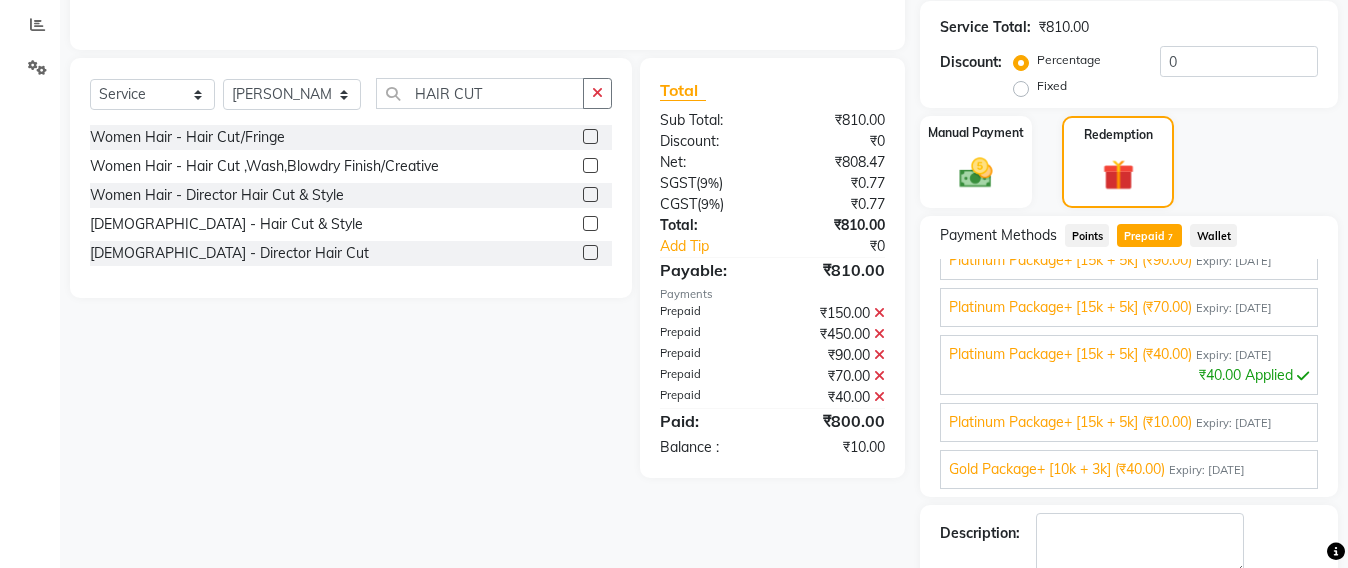 click on "Platinum Package+  [15k + 5k] (₹10.00)" at bounding box center (1070, 422) 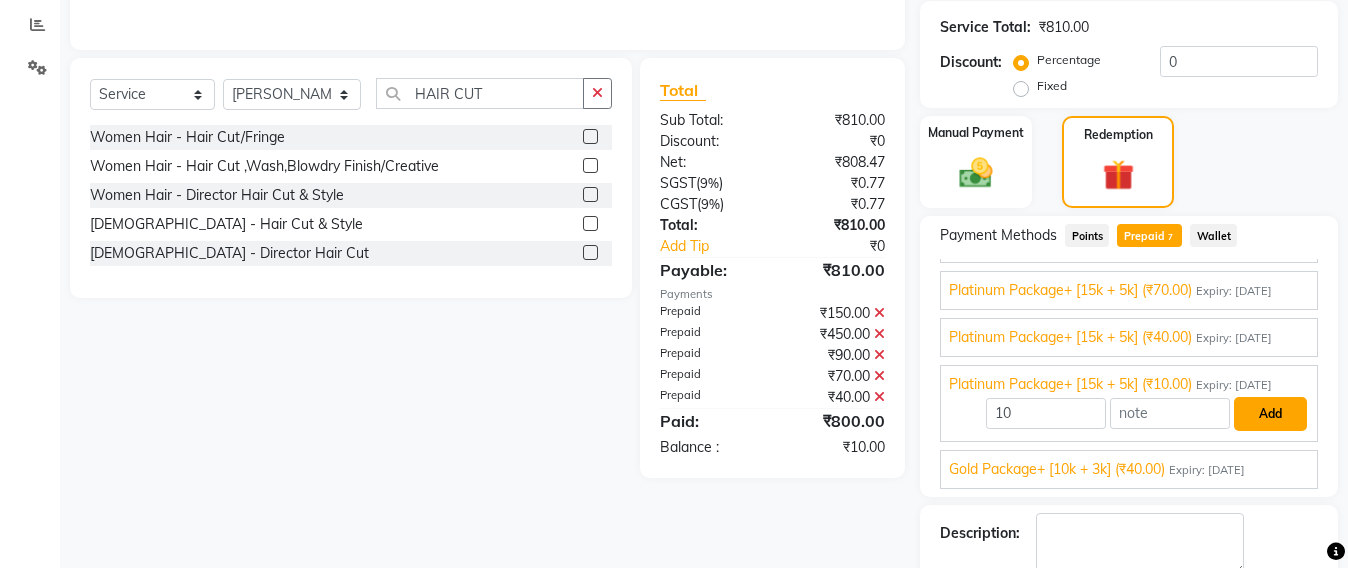 click on "Add" at bounding box center (1270, 414) 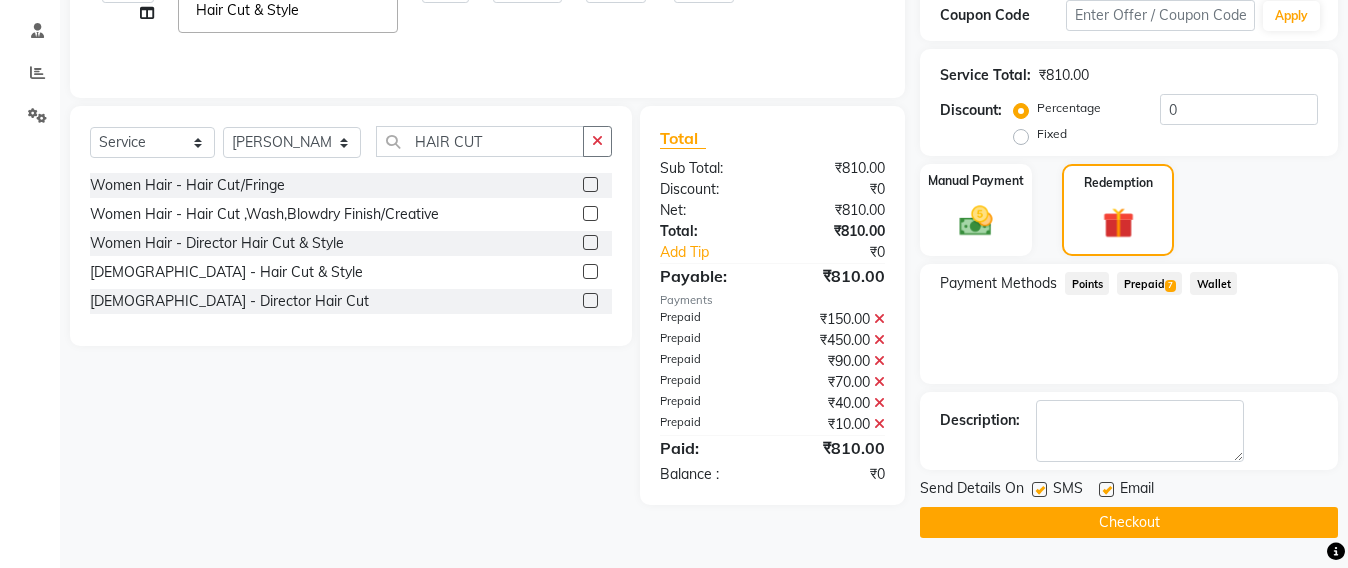 scroll, scrollTop: 370, scrollLeft: 0, axis: vertical 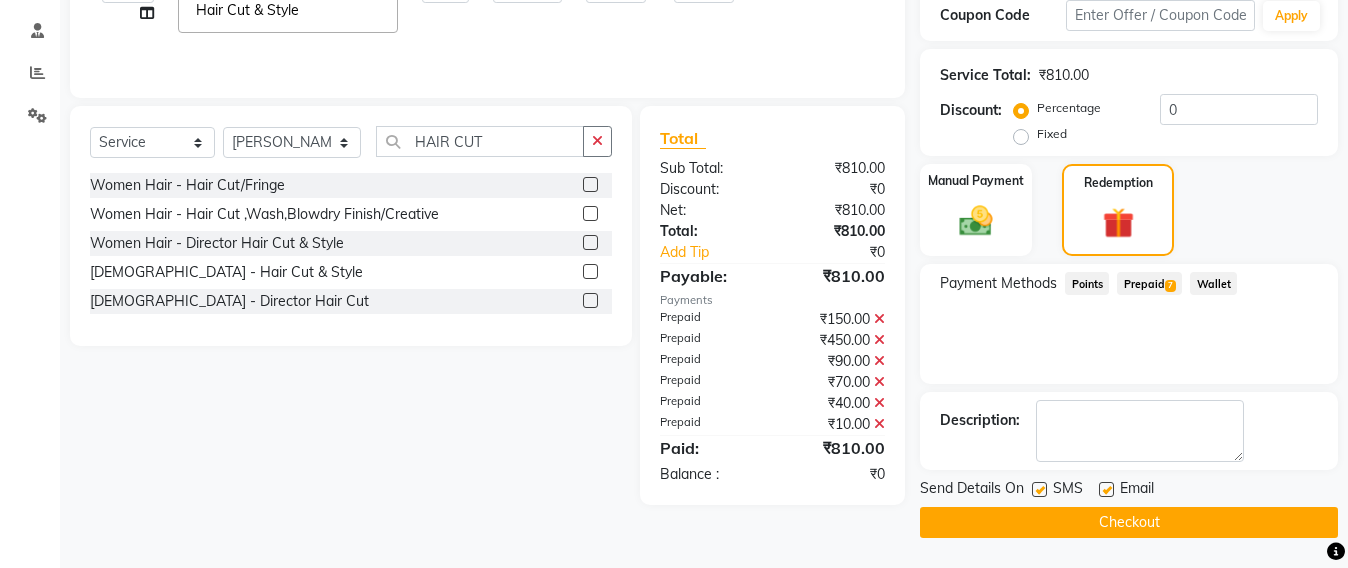 click at bounding box center [1038, 490] 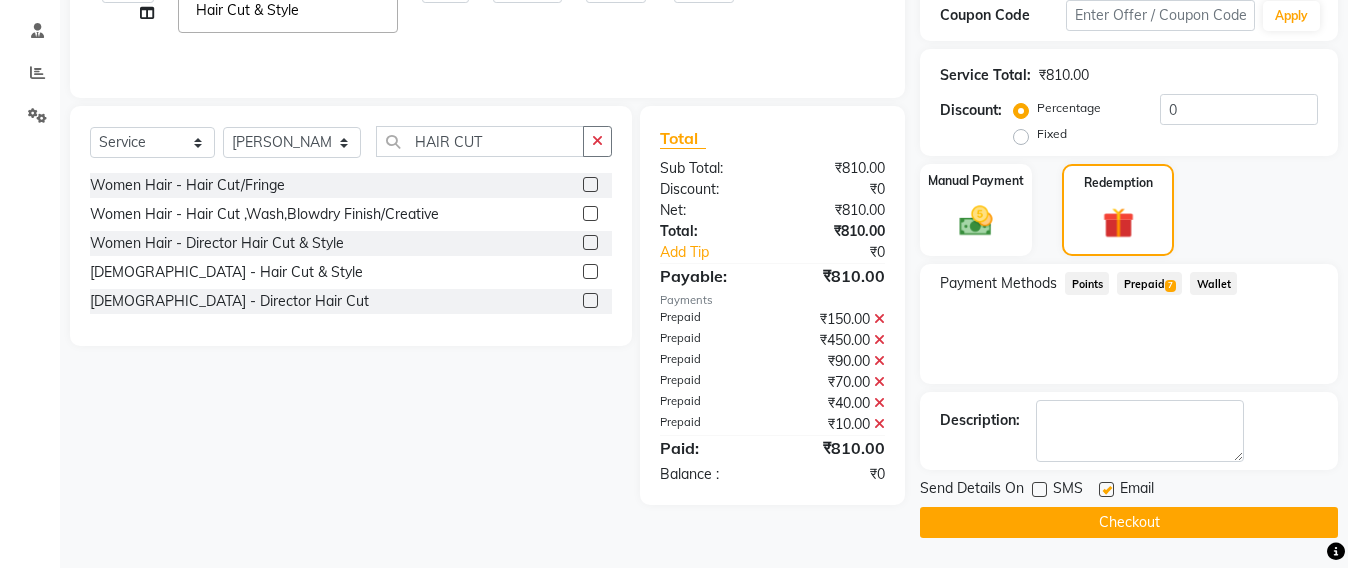 click 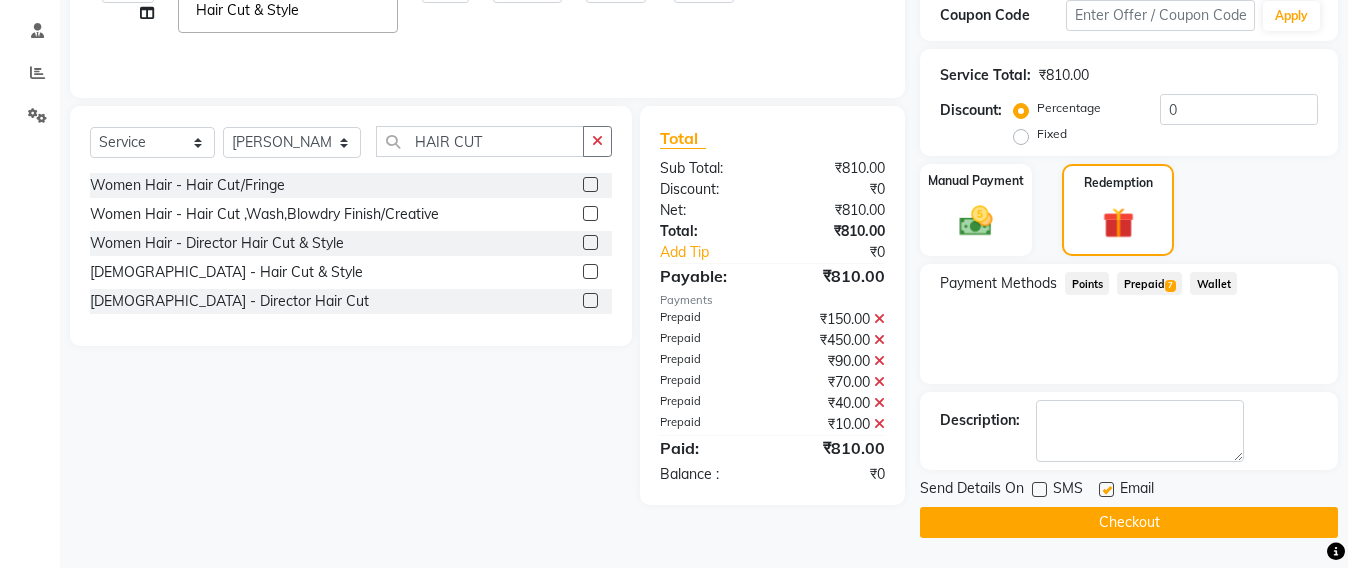 click at bounding box center [1105, 490] 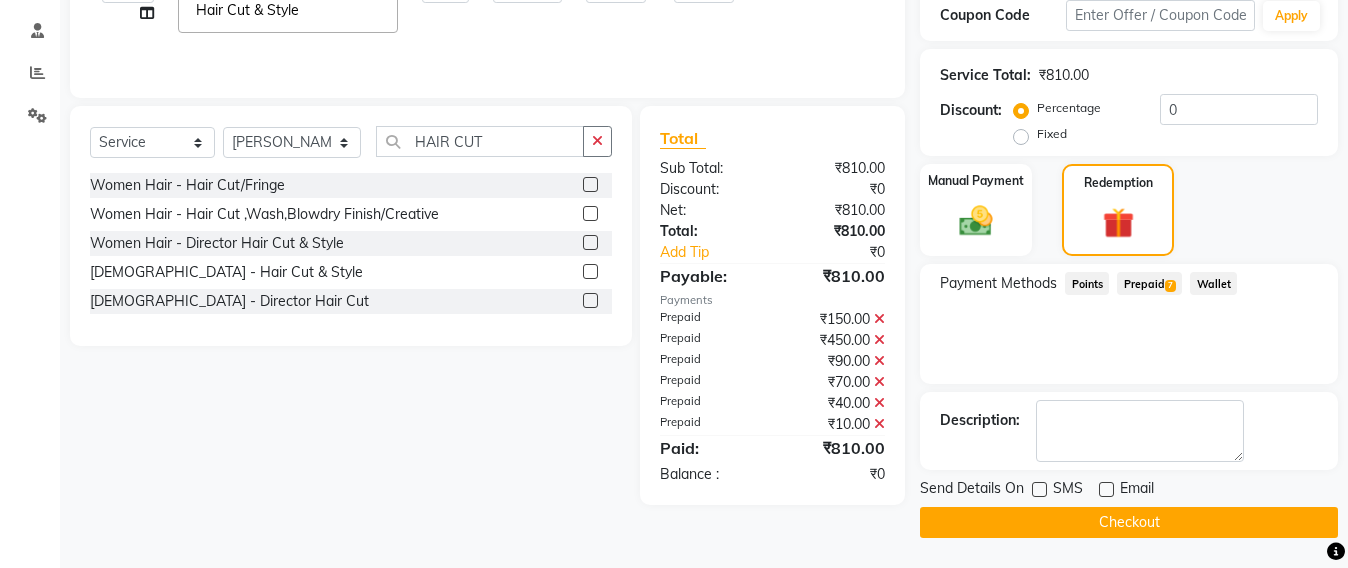 click on "Checkout" 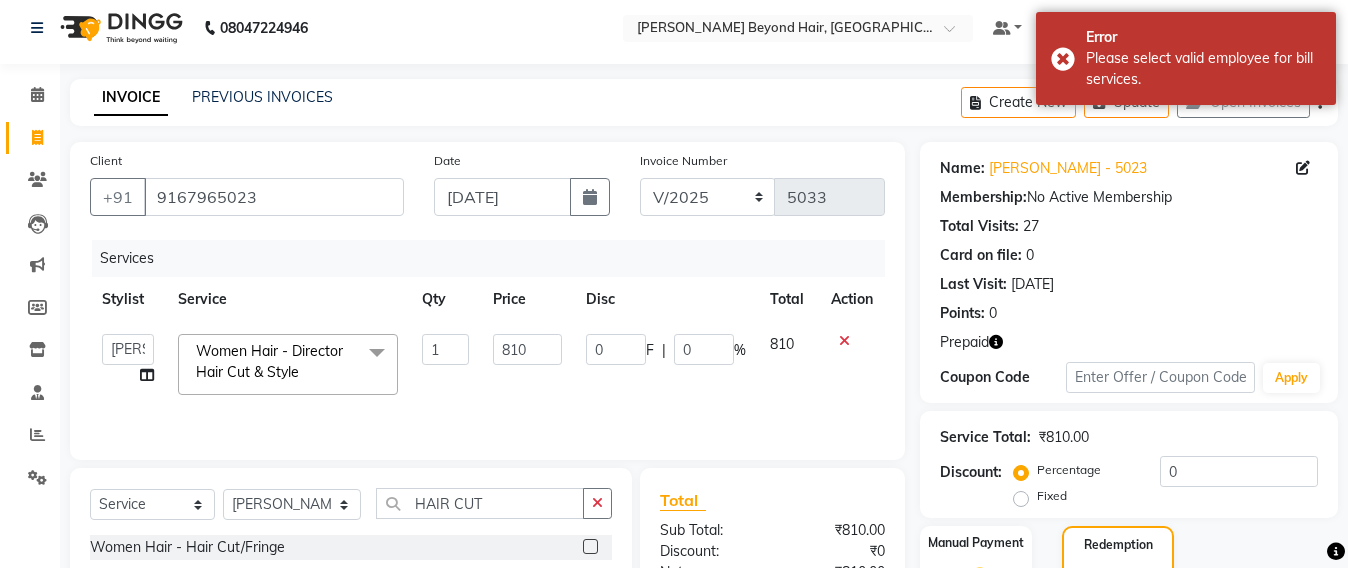 scroll, scrollTop: 0, scrollLeft: 0, axis: both 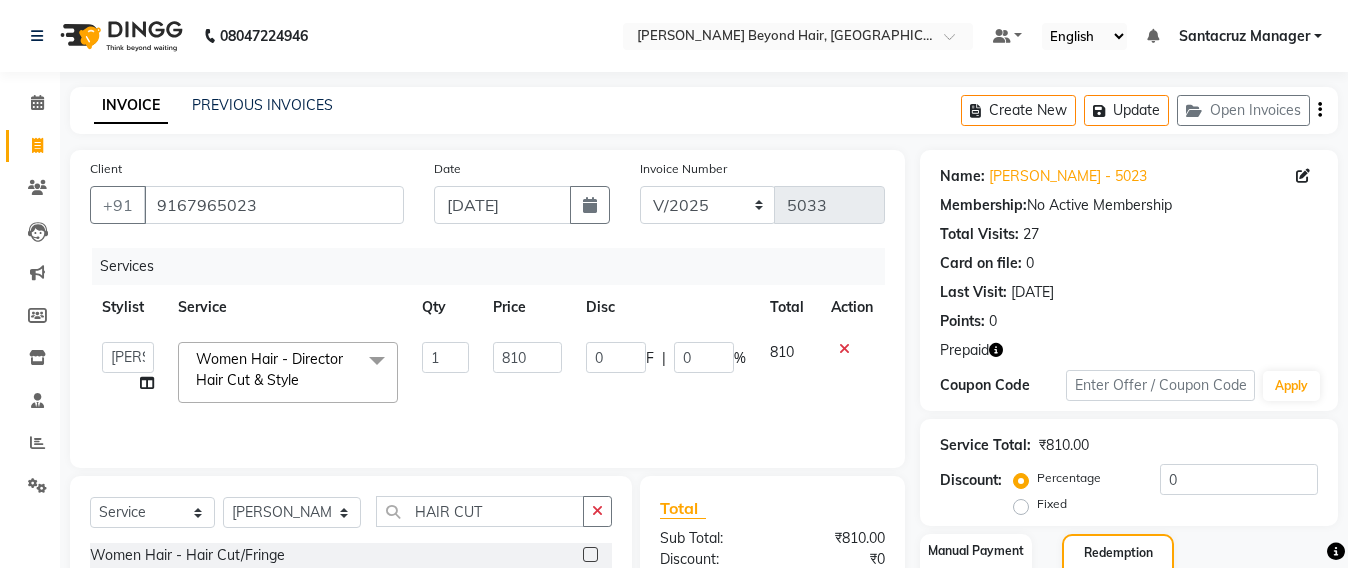 click on "Name: Shradha Gupta - 5023 Membership:  No Active Membership  Total Visits:  27 Card on file:  0 Last Visit:   13-06-2025 Points:   0" 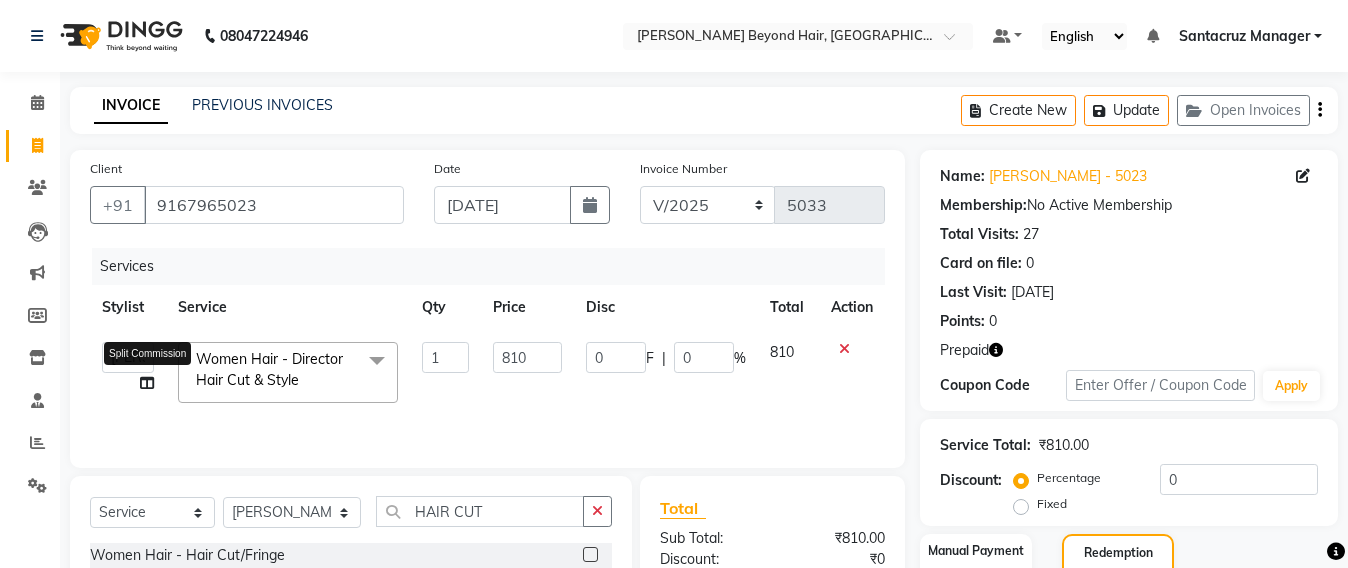 click 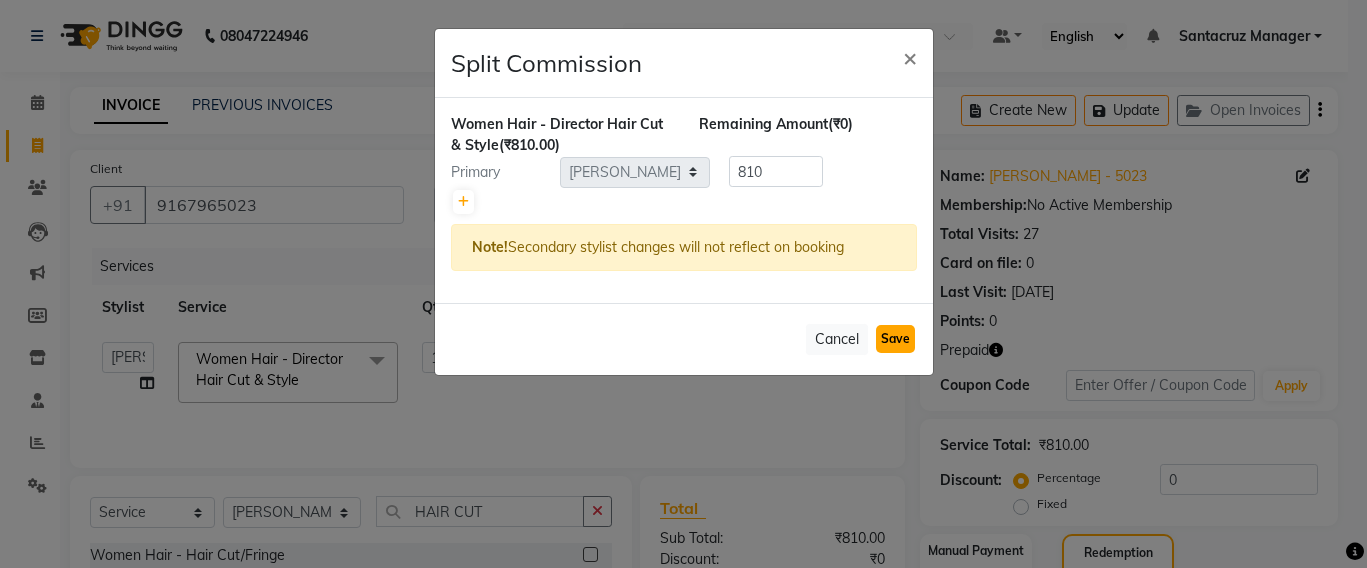 click on "Save" 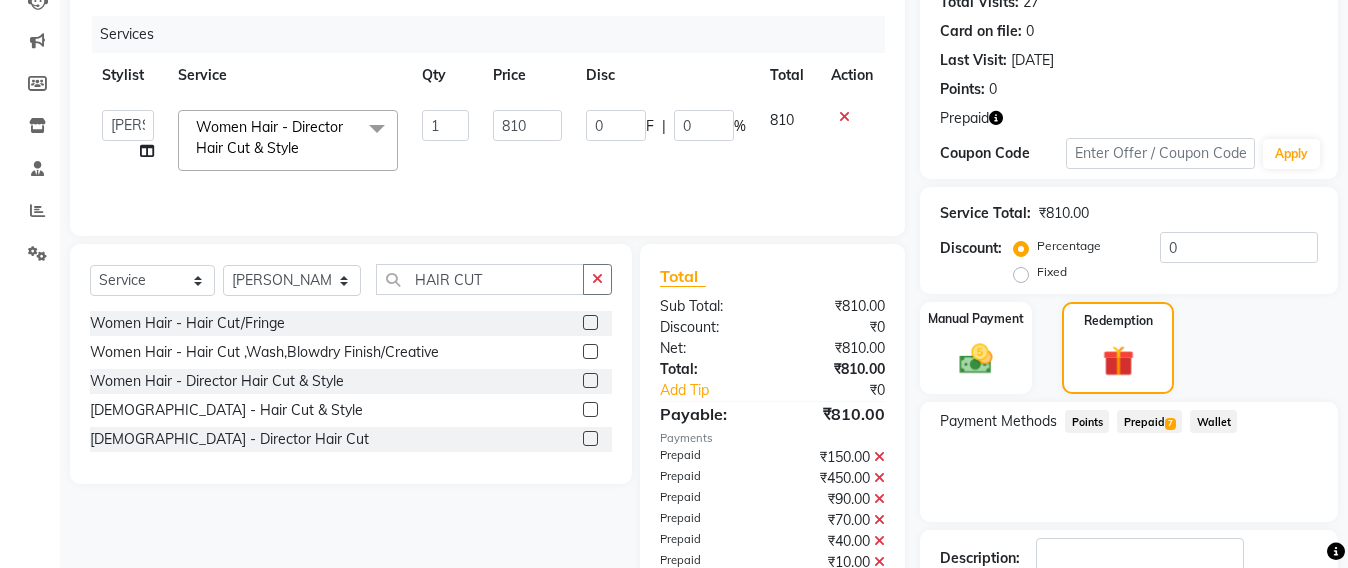 scroll, scrollTop: 370, scrollLeft: 0, axis: vertical 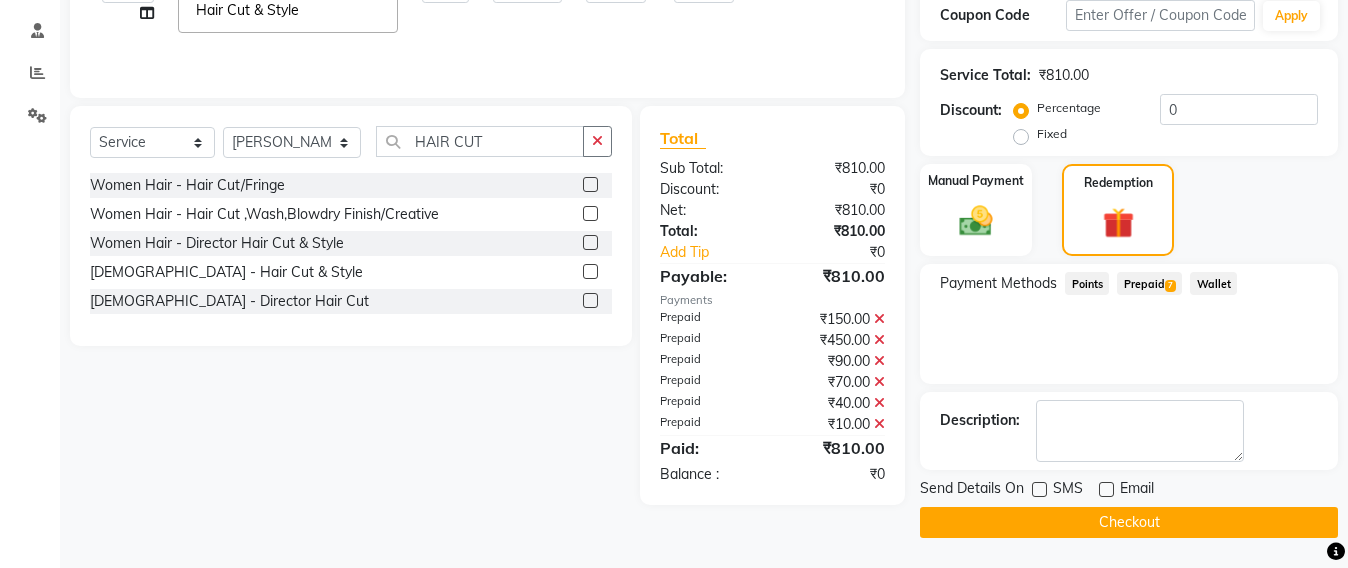 click on "Checkout" 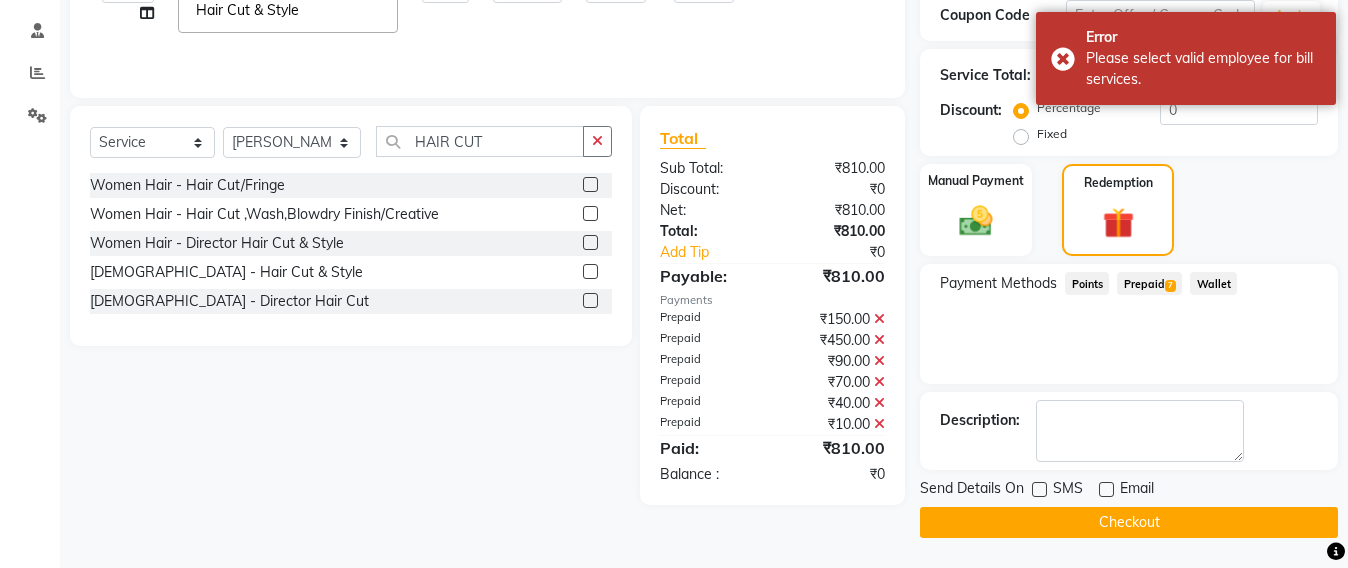 click on "Name: Shradha Gupta - 5023 Membership:  No Active Membership  Total Visits:  27 Card on file:  0 Last Visit:   13-06-2025 Points:   0  Prepaid Coupon Code Apply Service Total:  ₹810.00  Discount:  Percentage   Fixed  0 Manual Payment Redemption Payment Methods  Points   Prepaid  7  Wallet  Description:                  Send Details On SMS Email  Checkout" 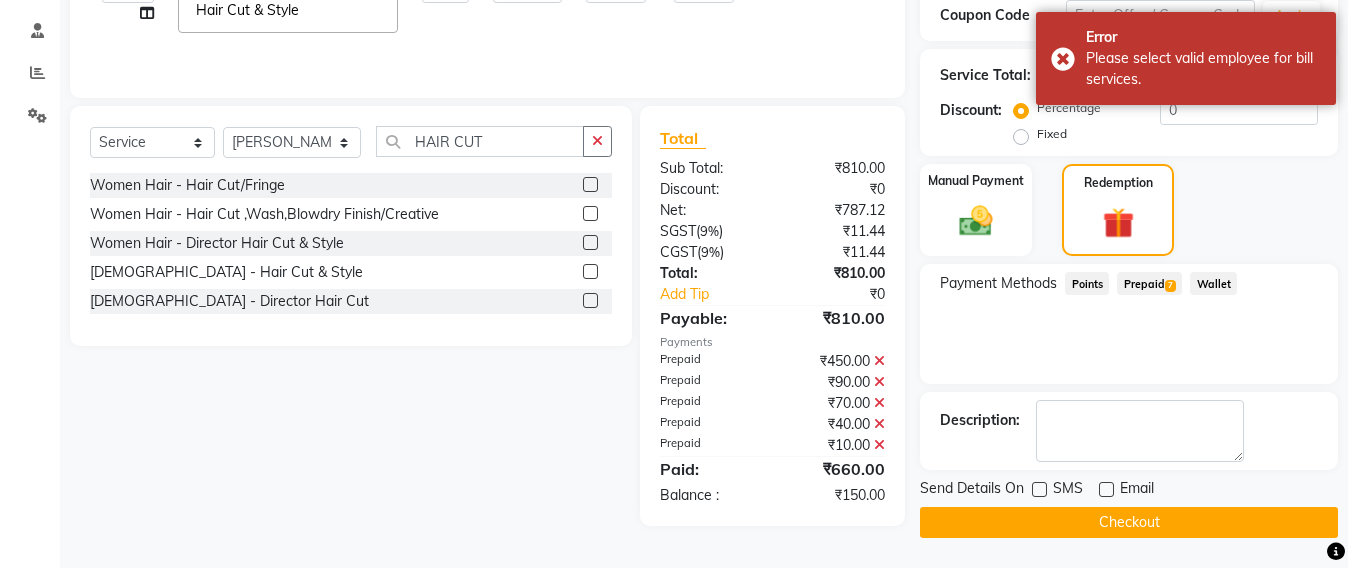 click 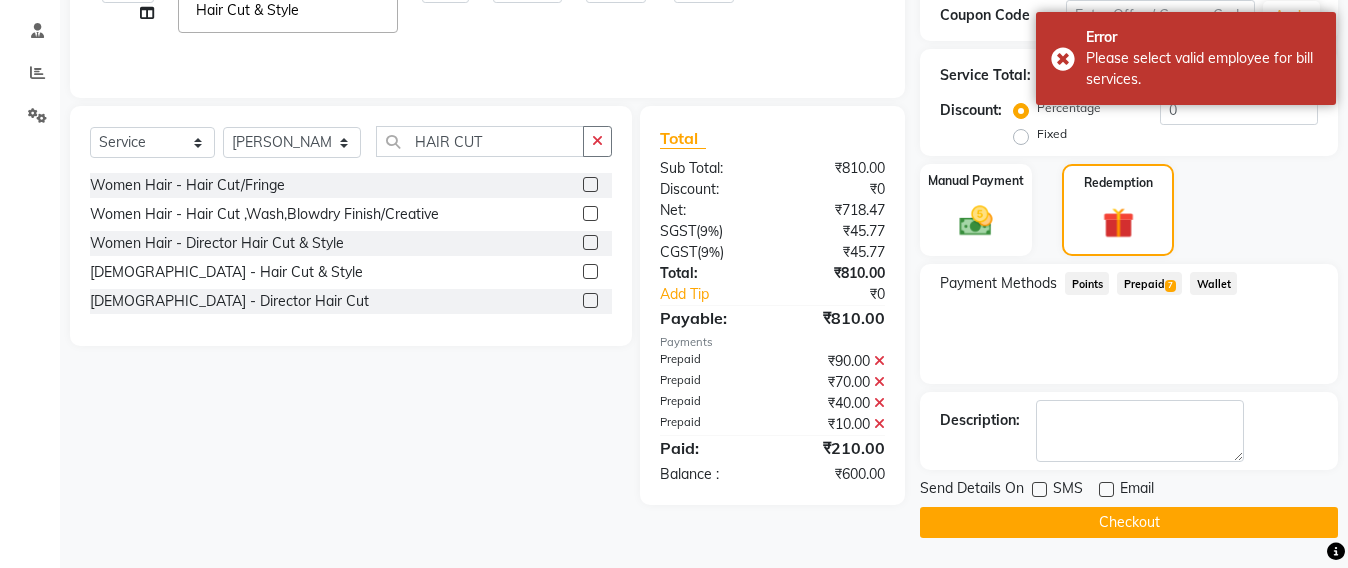 click 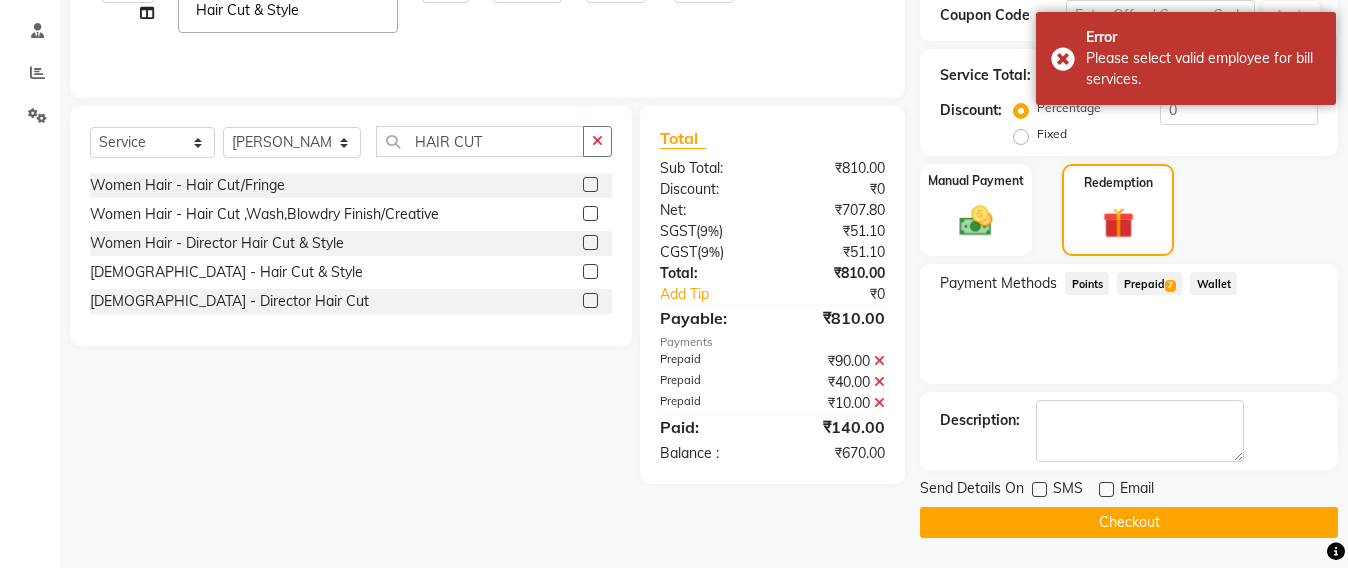 click 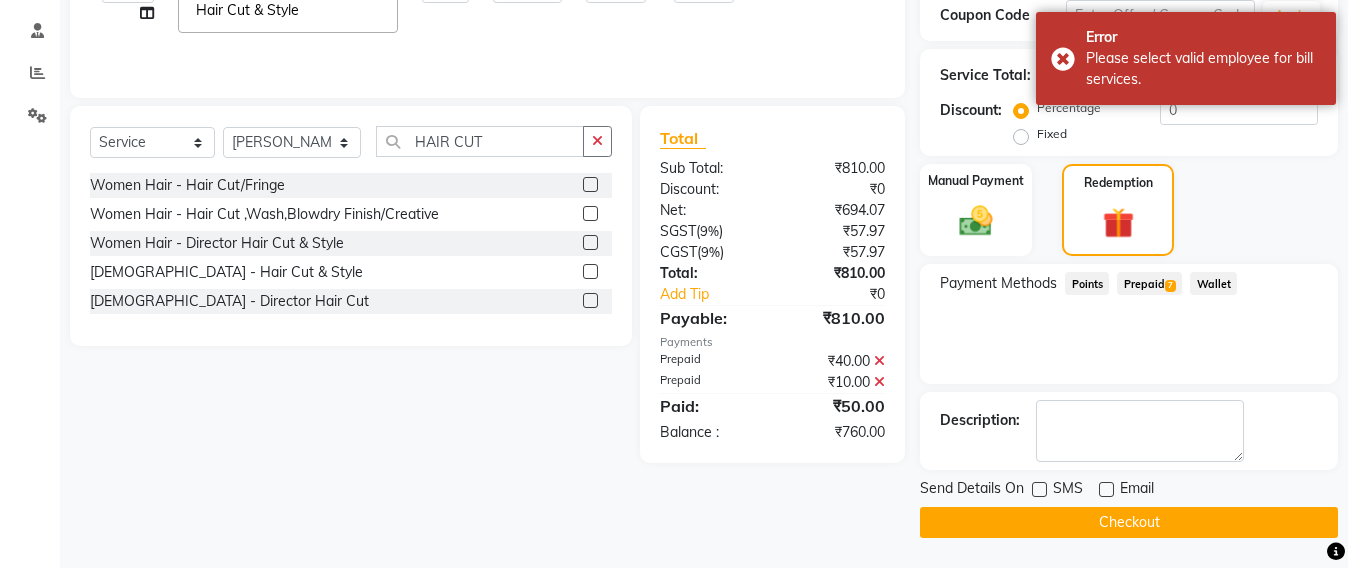 click 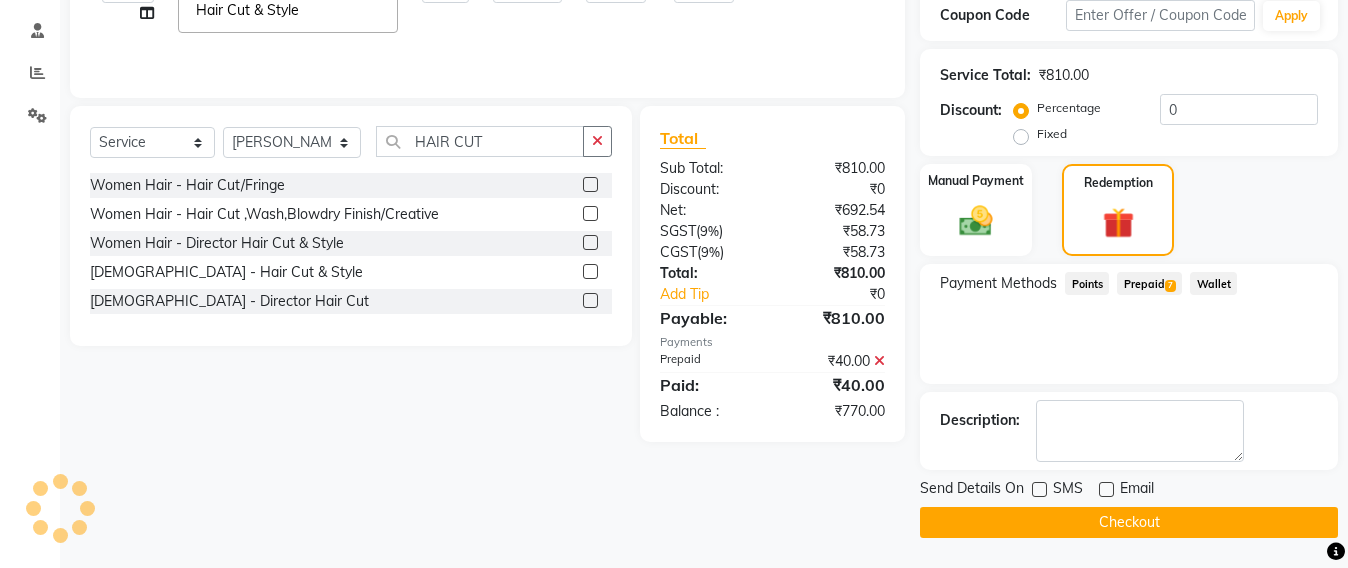 click 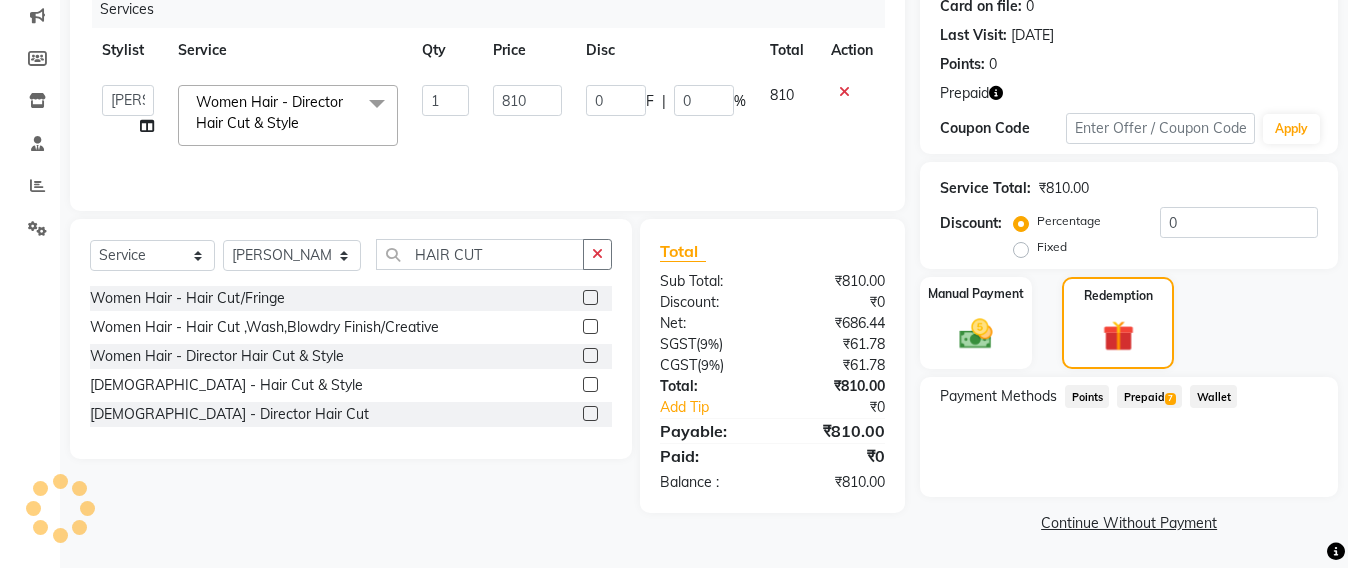 scroll, scrollTop: 257, scrollLeft: 0, axis: vertical 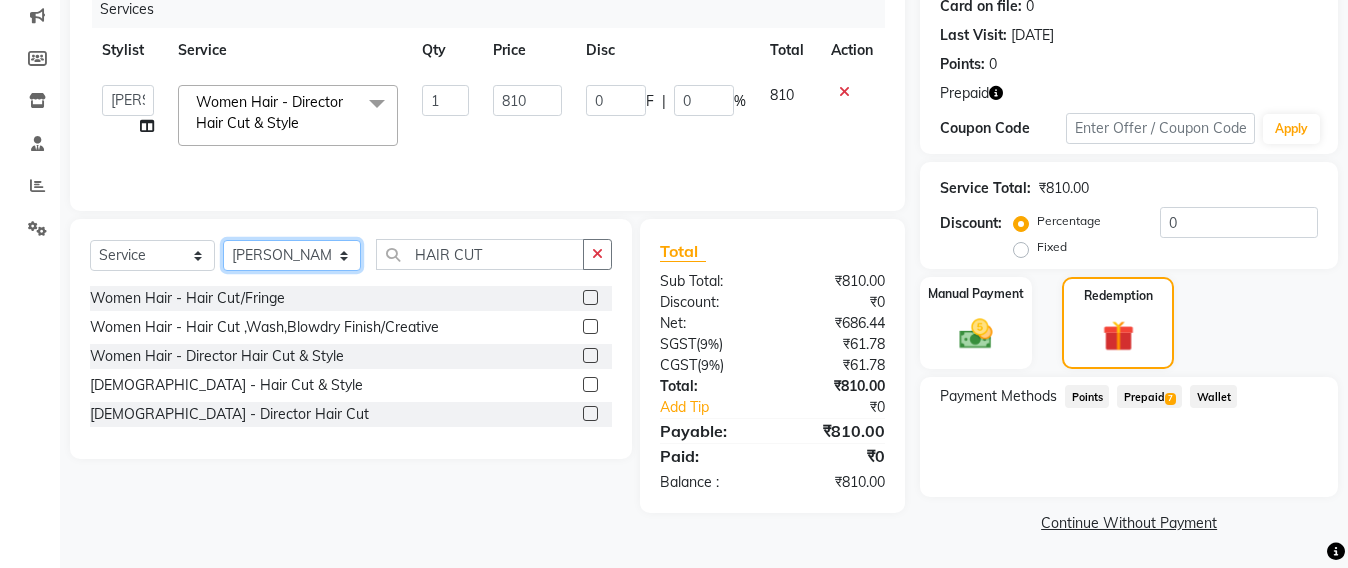 click on "Select Stylist ADMIN Avesh Dhara  DIKSHU SHARMA dipika  Fatima MUSKAN VAISH Pratibha RAHUL KHOKHAR sameer shah  Saniya  Saurav Sayu  Sheetal  SIDDHI Sunny  teju  Versova Manager Vijay Vishwa" 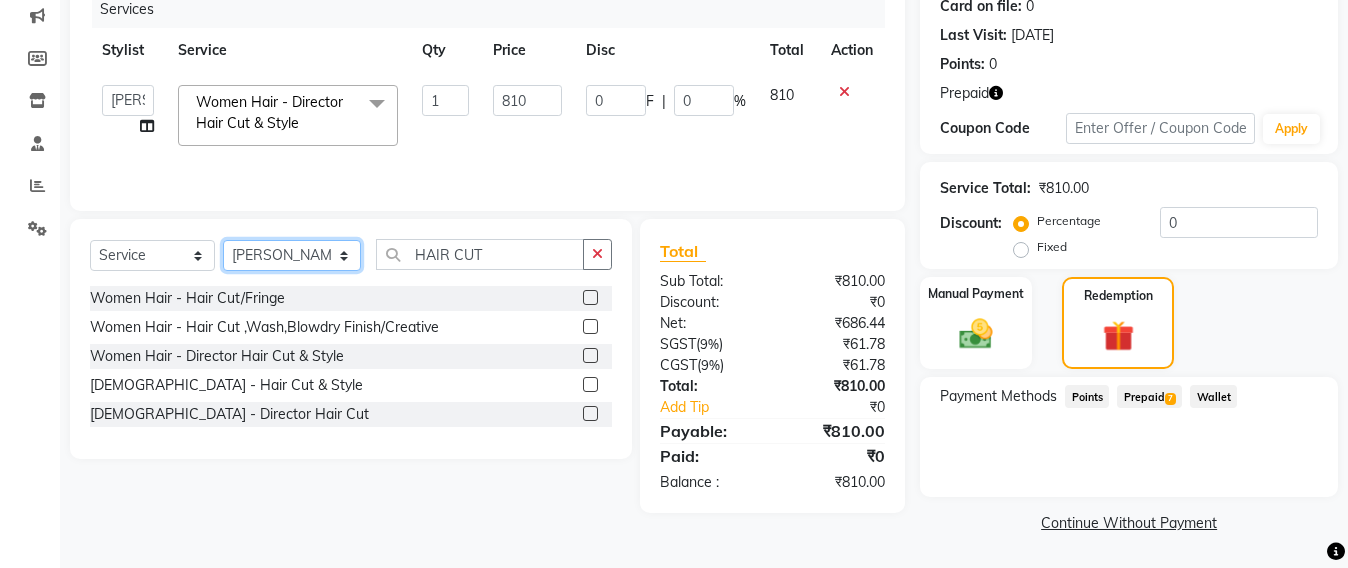 click on "Select Stylist ADMIN Avesh Dhara  DIKSHU SHARMA dipika  Fatima MUSKAN VAISH Pratibha RAHUL KHOKHAR sameer shah  Saniya  Saurav Sayu  Sheetal  SIDDHI Sunny  teju  Versova Manager Vijay Vishwa" 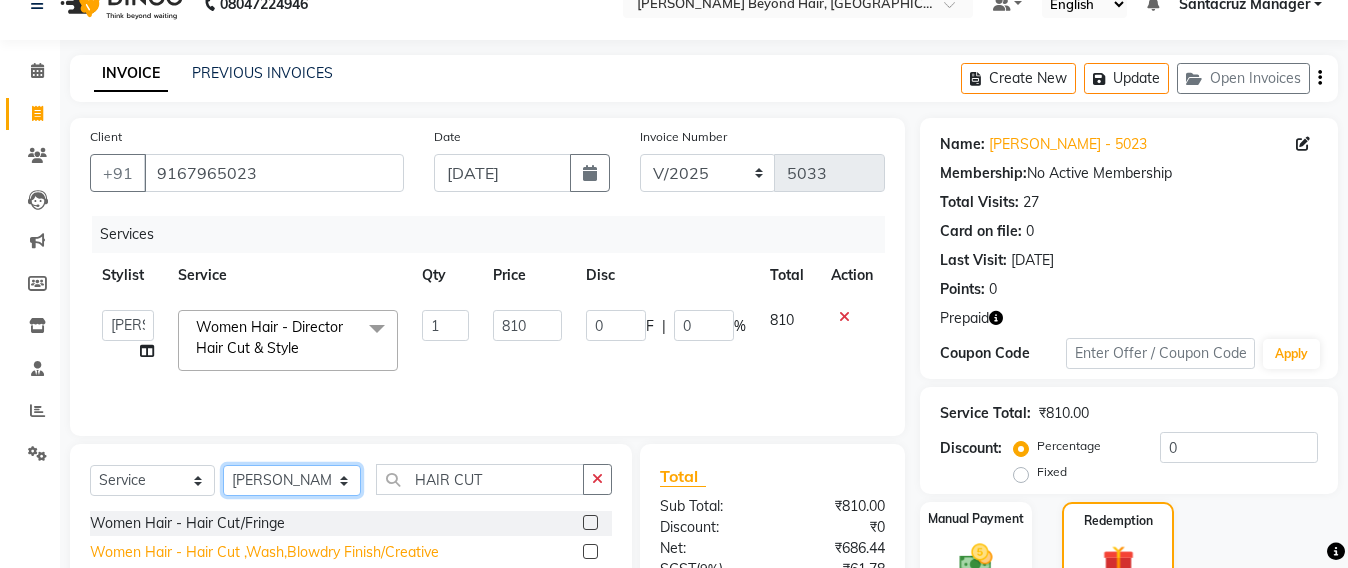 scroll, scrollTop: 7, scrollLeft: 0, axis: vertical 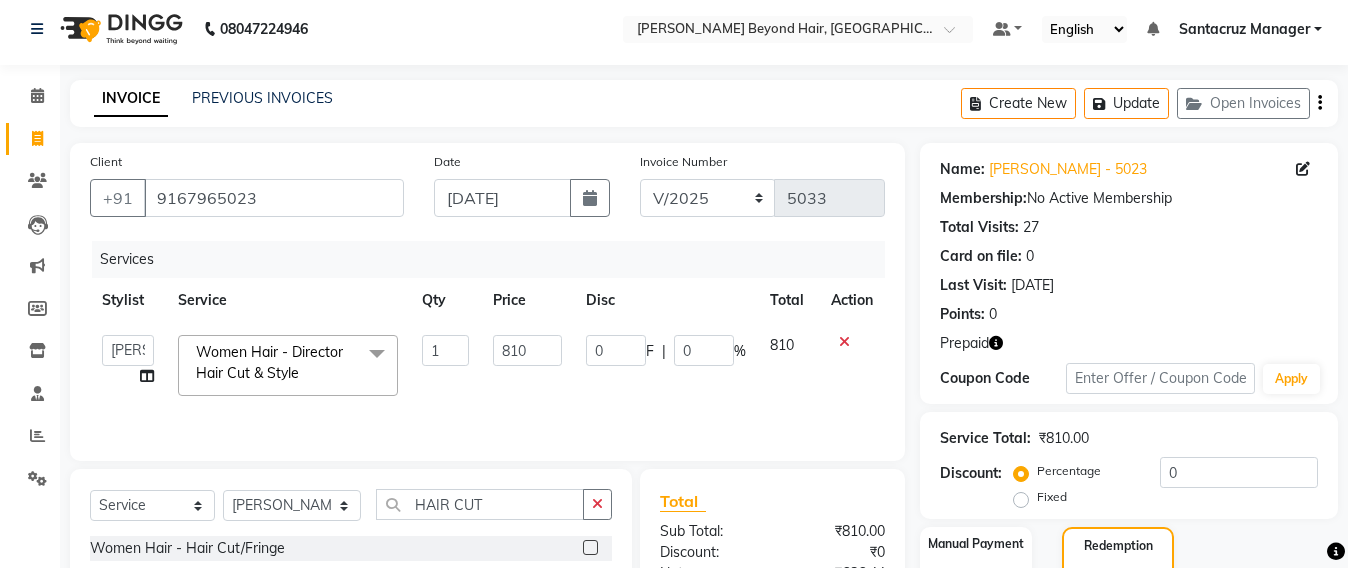 click on "Women Hair - Director Hair Cut & Style  x" 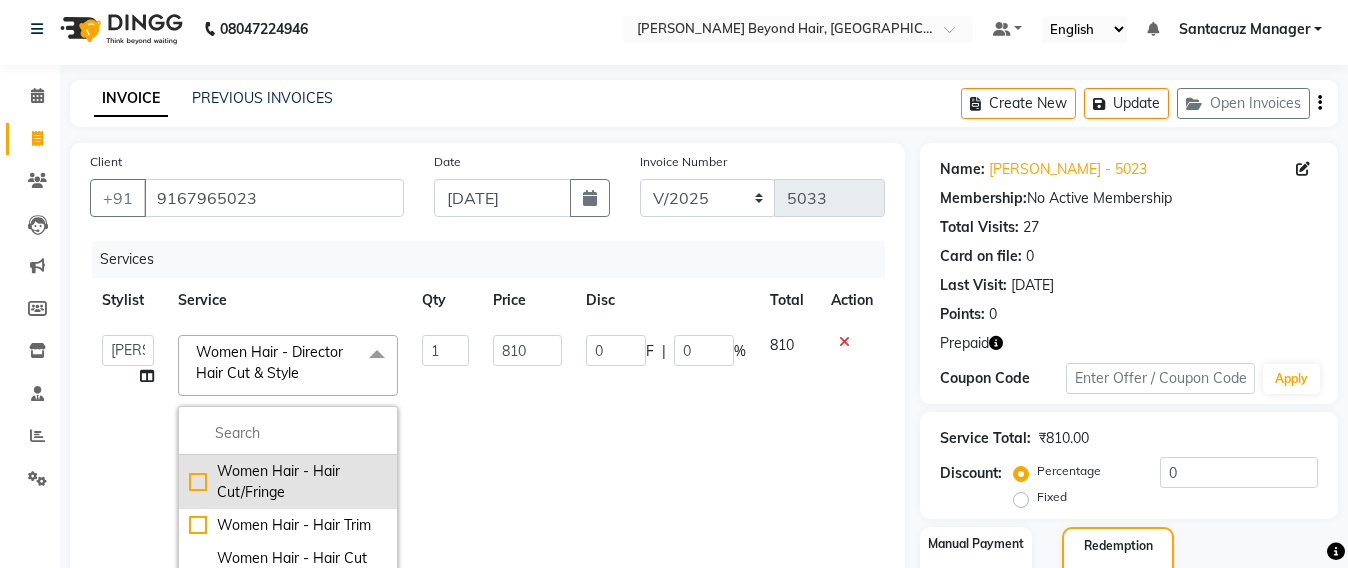 scroll, scrollTop: 0, scrollLeft: 0, axis: both 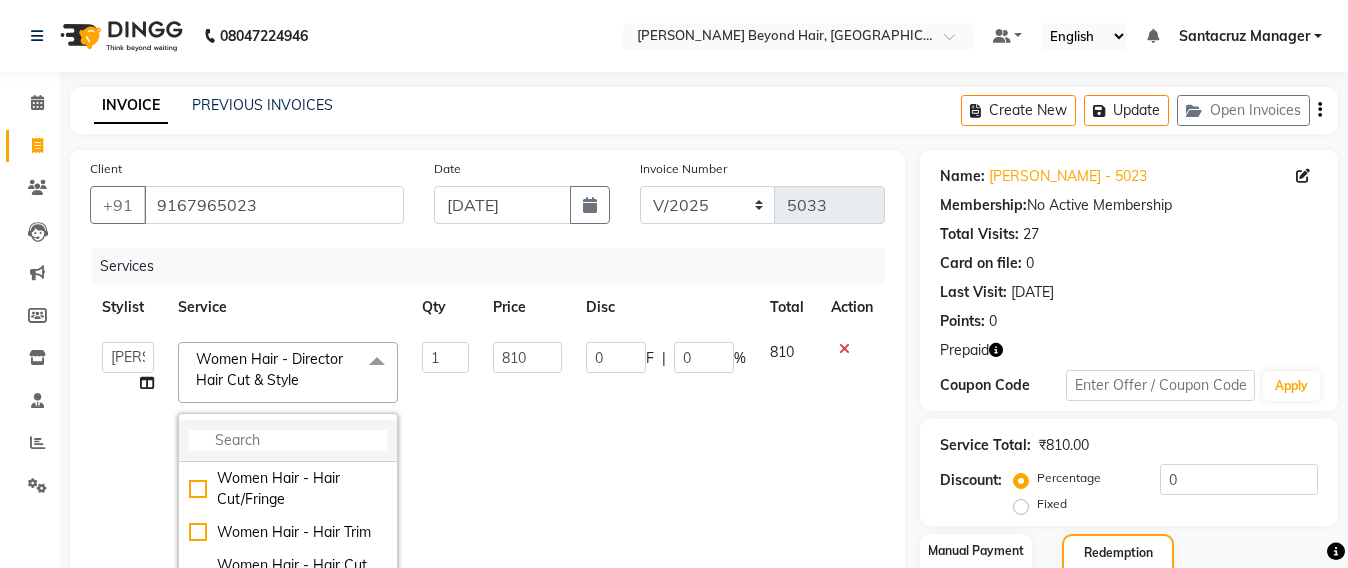 click 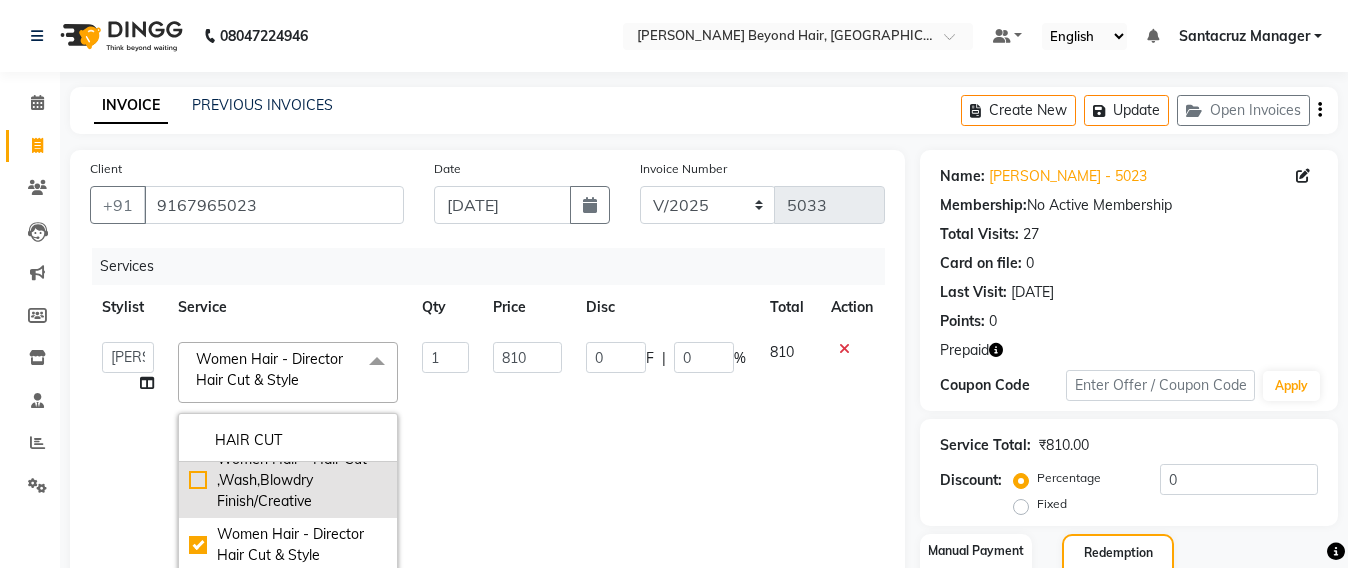 scroll, scrollTop: 0, scrollLeft: 0, axis: both 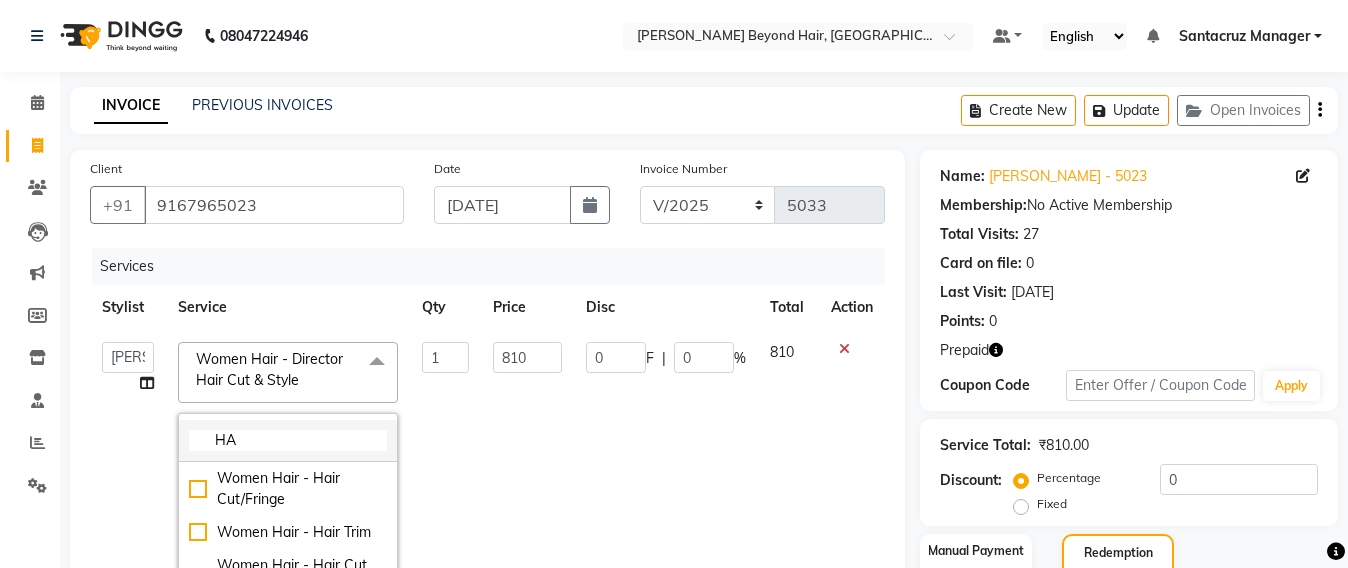 type on "H" 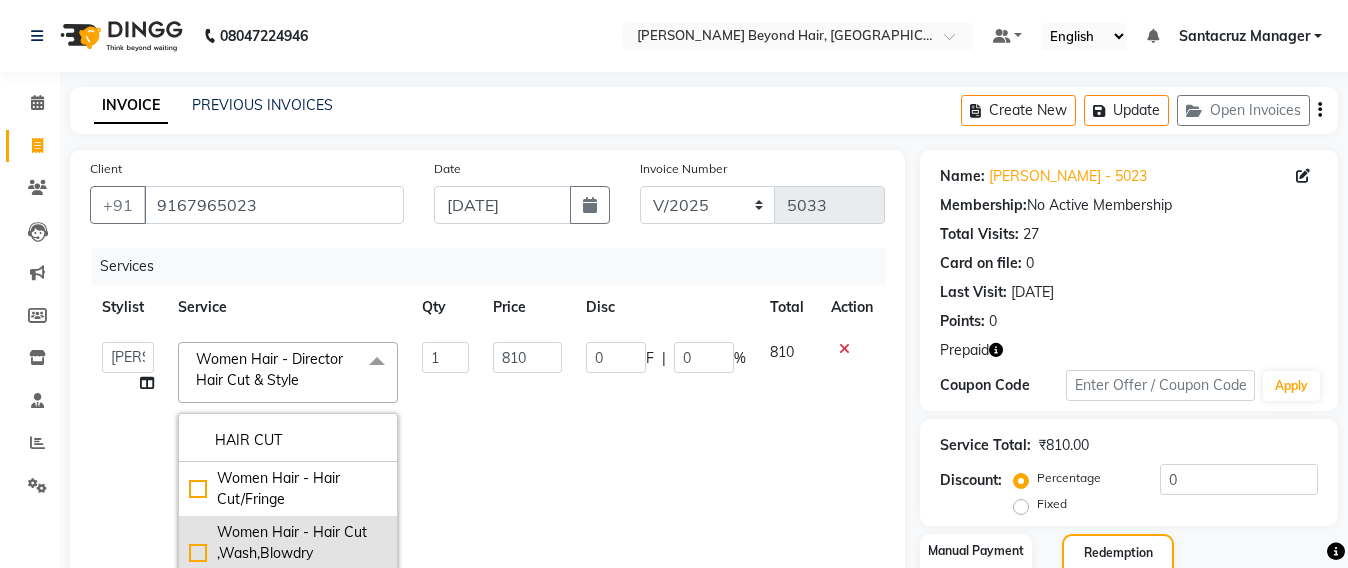 scroll, scrollTop: 73, scrollLeft: 0, axis: vertical 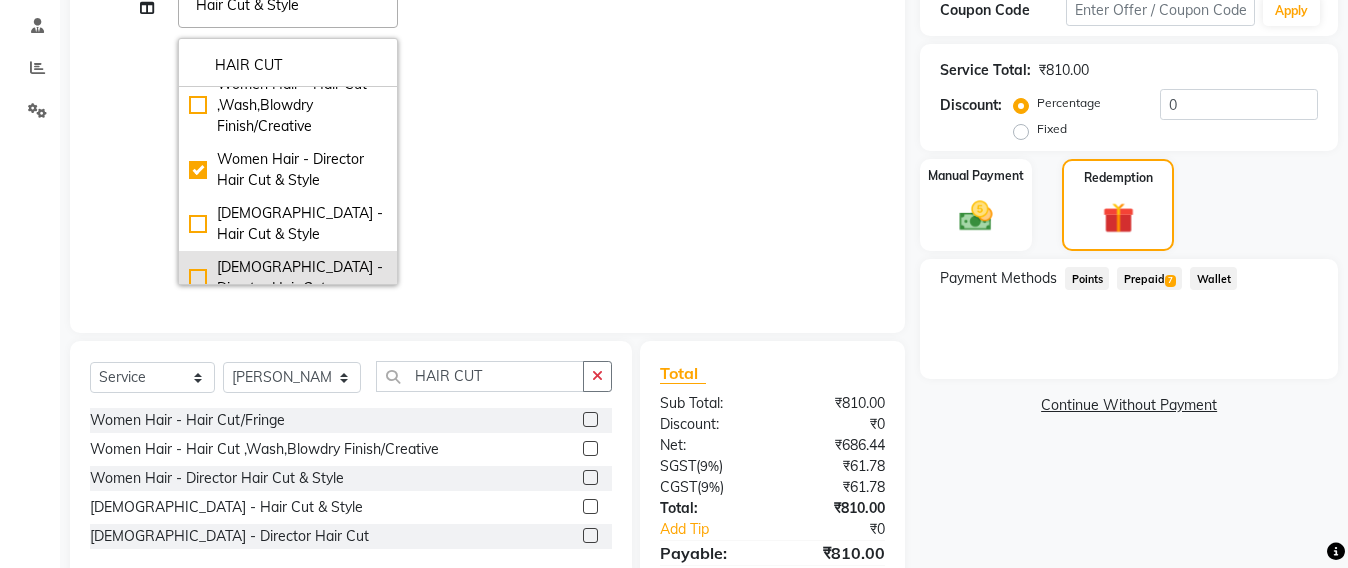 type on "HAIR CUT" 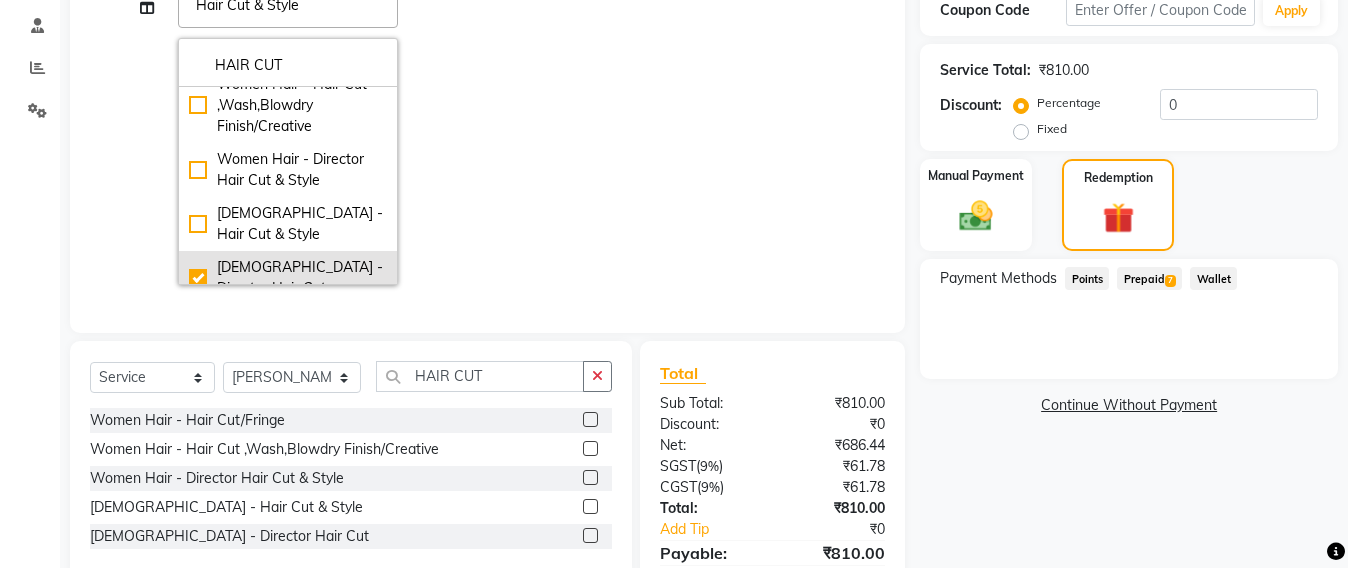 type on "1000" 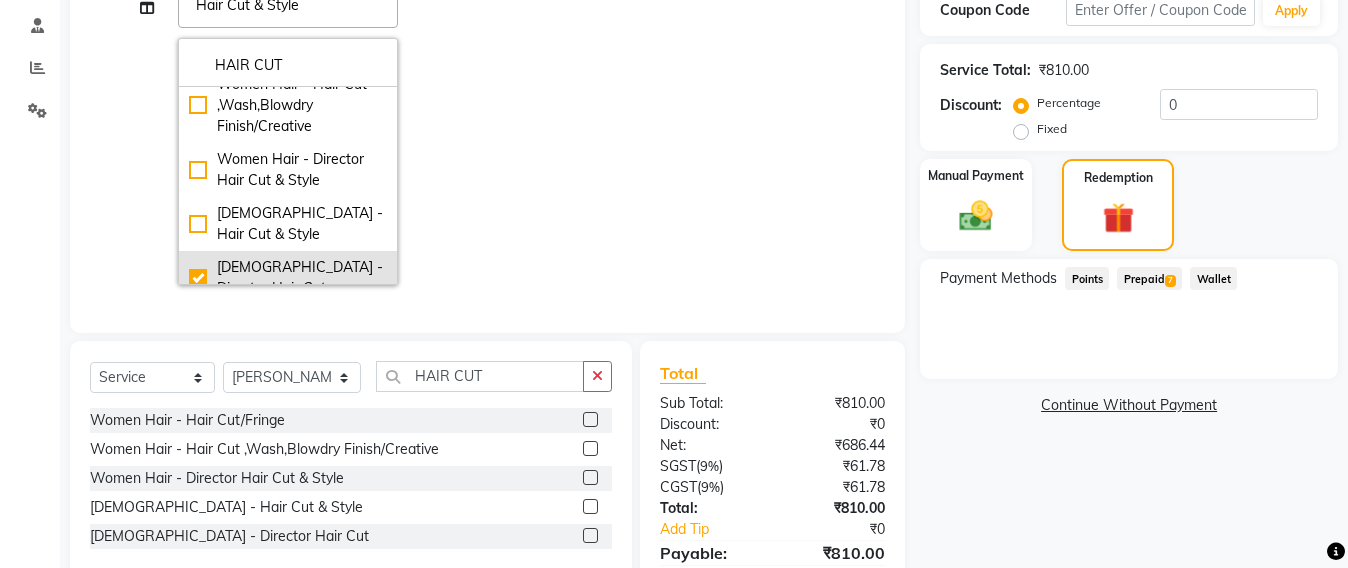 checkbox on "false" 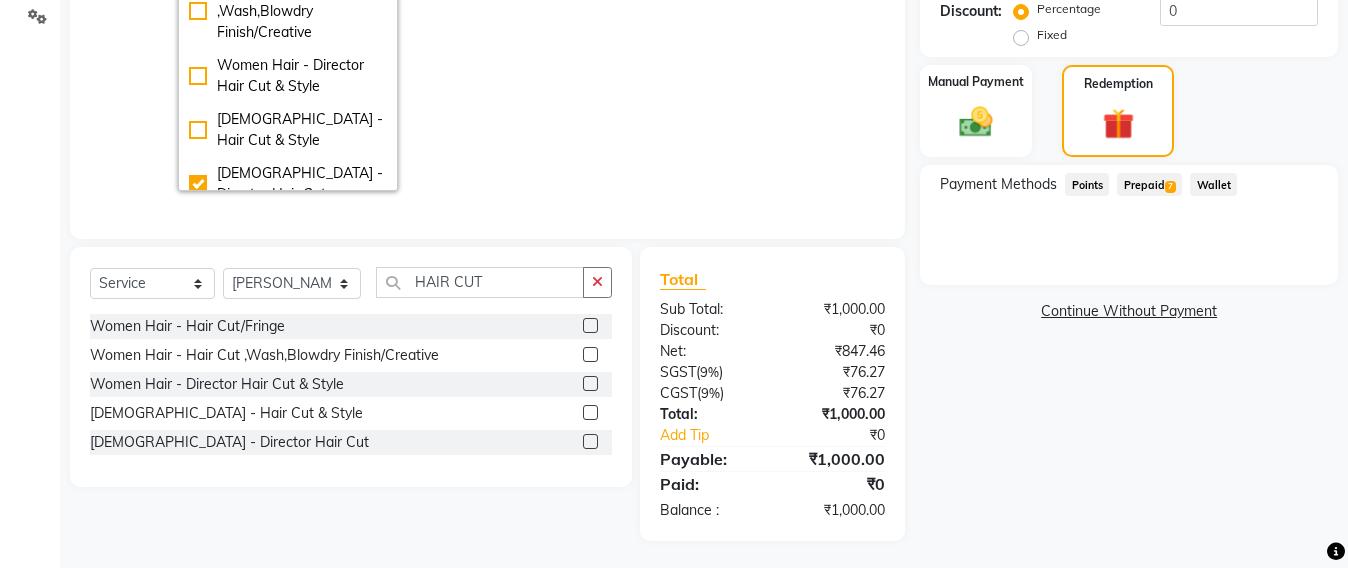 scroll, scrollTop: 219, scrollLeft: 0, axis: vertical 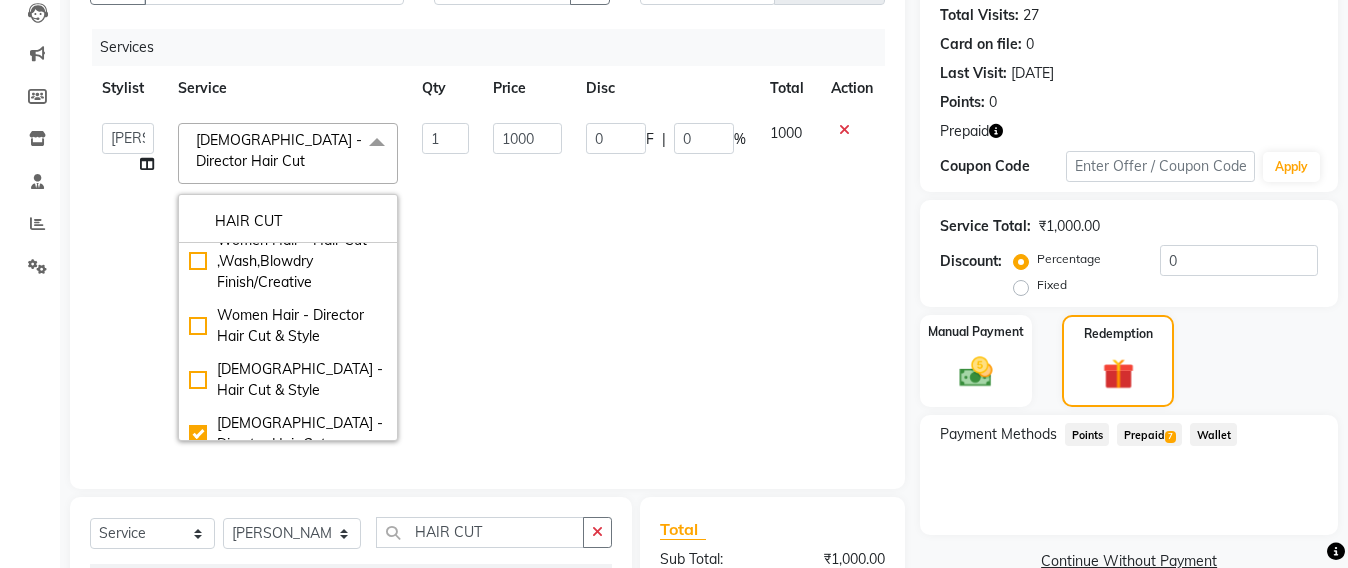 click on "1000" 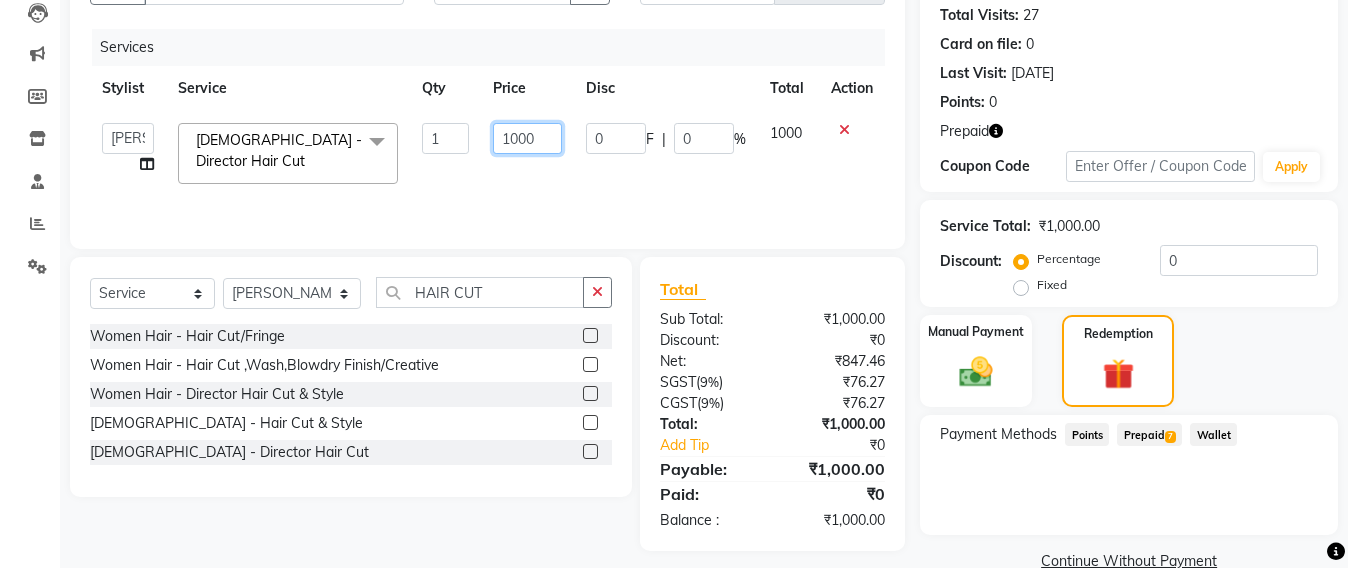 click on "1000" 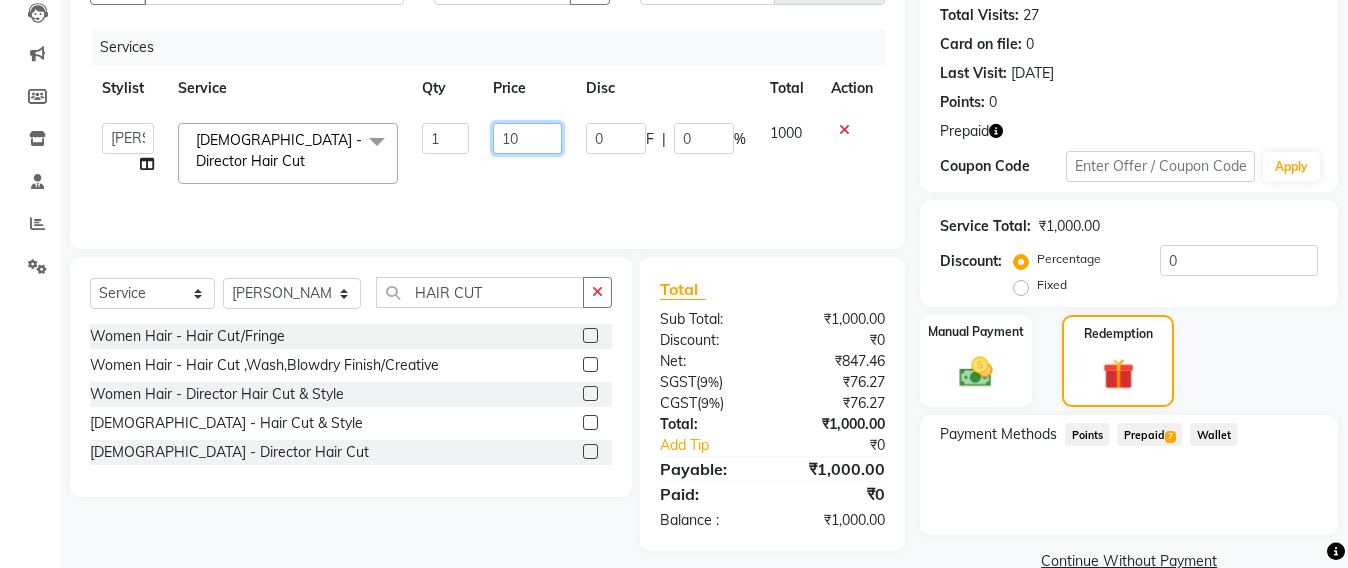 type on "1" 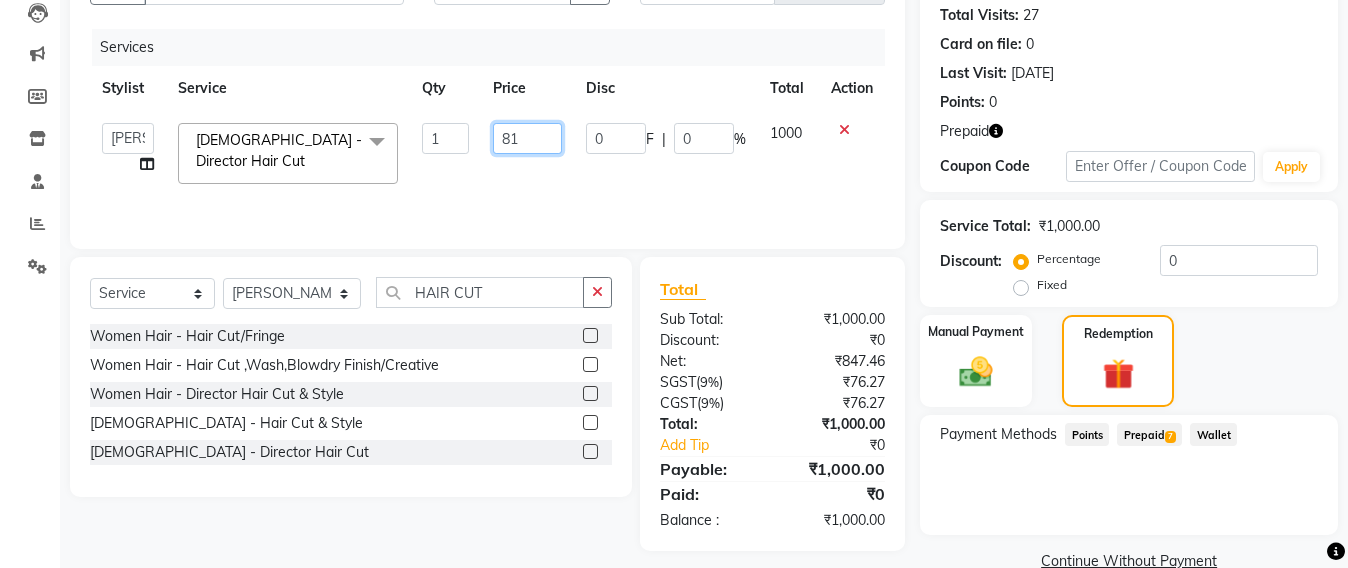 type on "810" 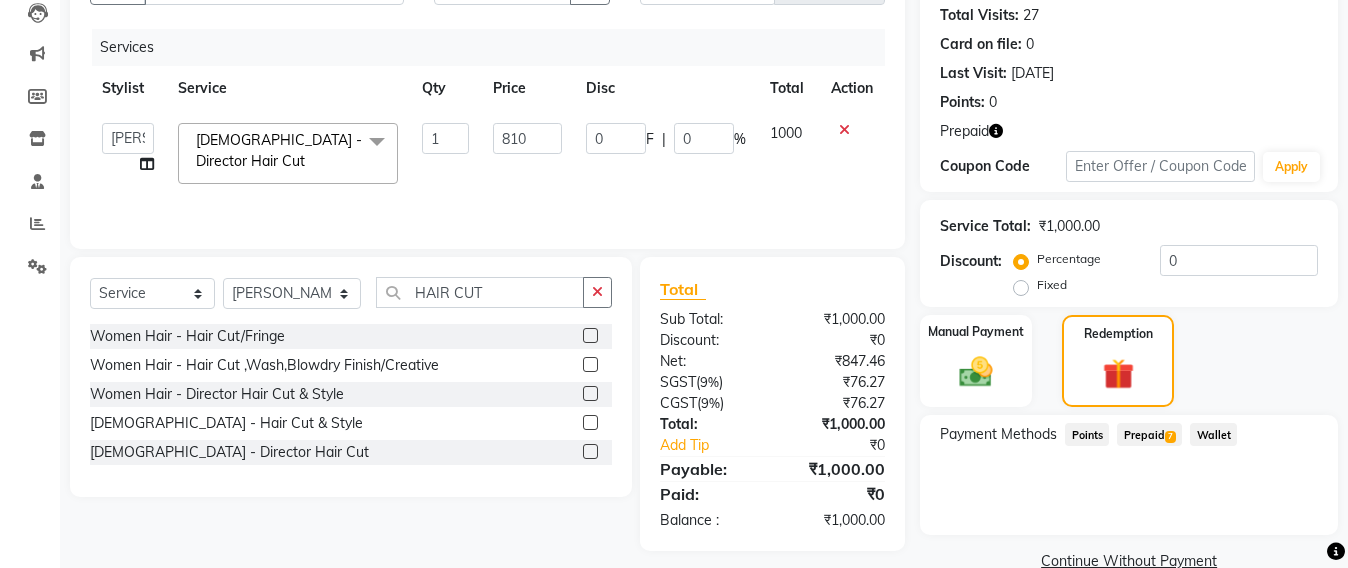 click on "Services Stylist Service Qty Price Disc Total Action  ADMIN   Avesh   Dhara    DIKSHU SHARMA   dipika    Fatima   MUSKAN VAISH   Pratibha   RAHUL KHOKHAR   sameer shah    Saniya    Saurav   Sayu    Sheetal    SIDDHI   Sunny    teju    Versova Manager   Vijay Vishwa   Male - Director Hair Cut  x Women Hair - Hair Cut/Fringe Women Hair - Hair Trim Women Hair - Hair Cut ,Wash,Blowdry  Finish/Creative Women Hair - Director Hair Cut & Style Women Hair - Only Hair Wash Women Hair - Paddle Dry Hair Wash Straight Blowdry - Medium Hair Straight Blowdry - Long Hair Straight Blowdry - Extra Long Hair Curls Blowdry - Medium Hair Curls Blowdry - Long Hair Curls Blowdry - Extra Long Hair Ironing - Short To Shoulder Hair Ironing - Long Hair Ironing - Extra Long Hair Iron Curls & Tongs - Medium Hair Iron Curls & Tongs - Long Hair Iron Curls & Tongs - Extra Long Hair Iron Curls & Tongs - Up Style Hair Colour  - Root Touch Up 1 Inch Hair Colour  - Short Hair Hair Colour  - Medium Hair Hair Colour  - Long Hair Nail - Press On" 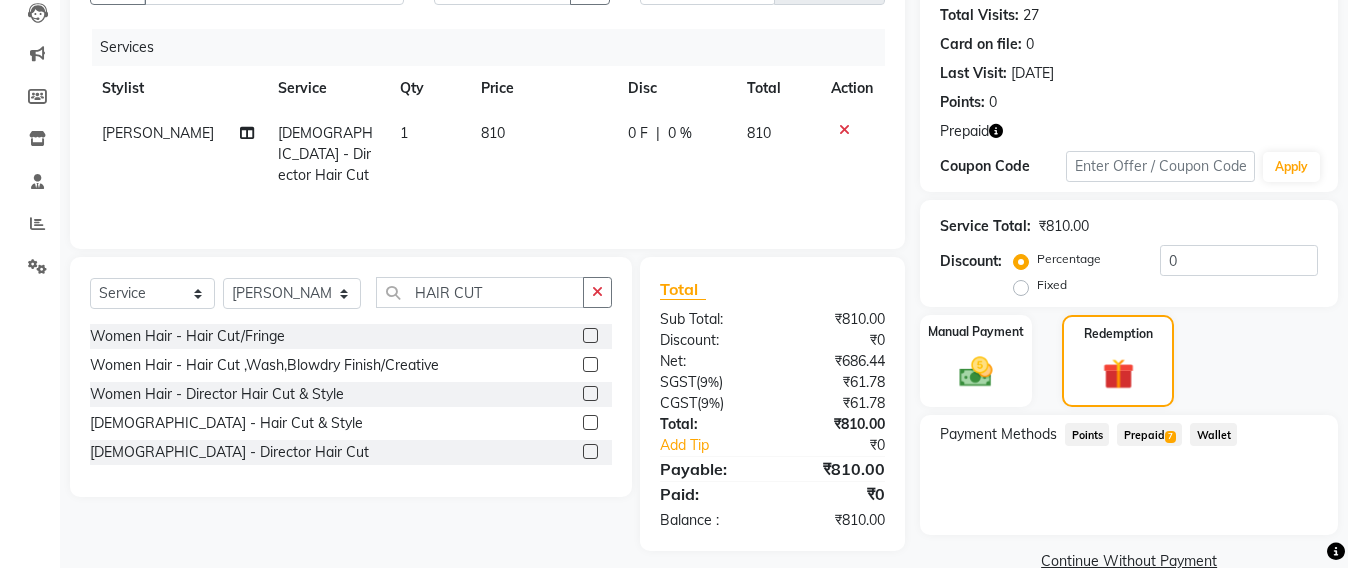 click on "Prepaid  7" 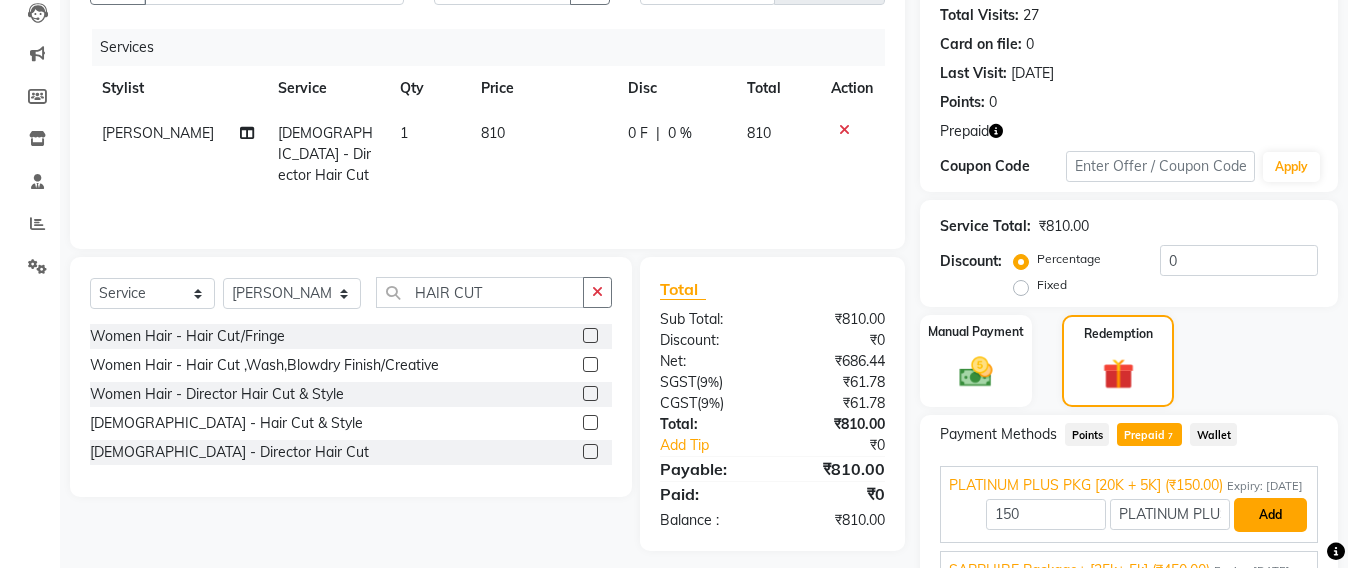 click on "Add" at bounding box center [1270, 515] 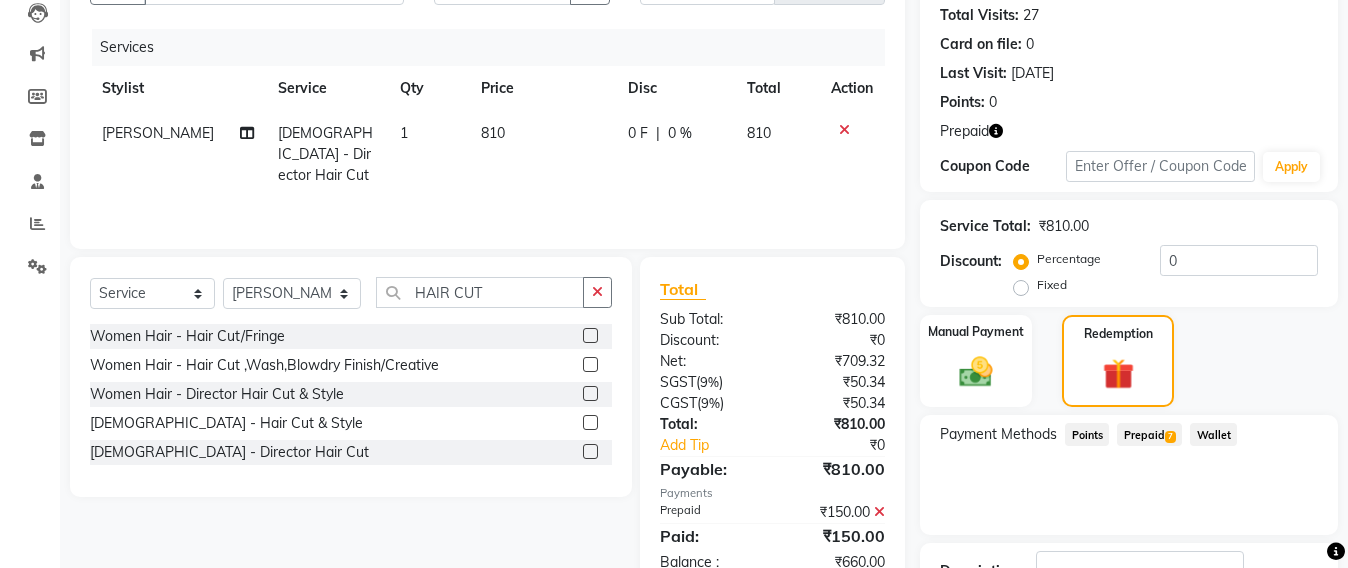 click on "7" 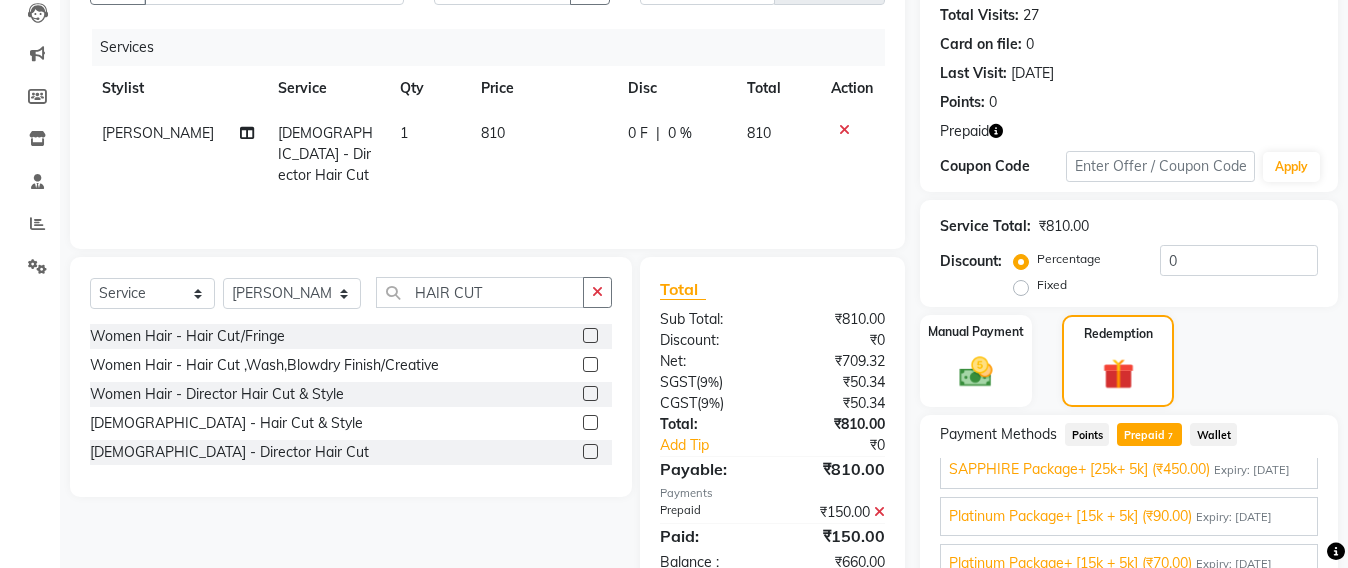 scroll, scrollTop: 125, scrollLeft: 0, axis: vertical 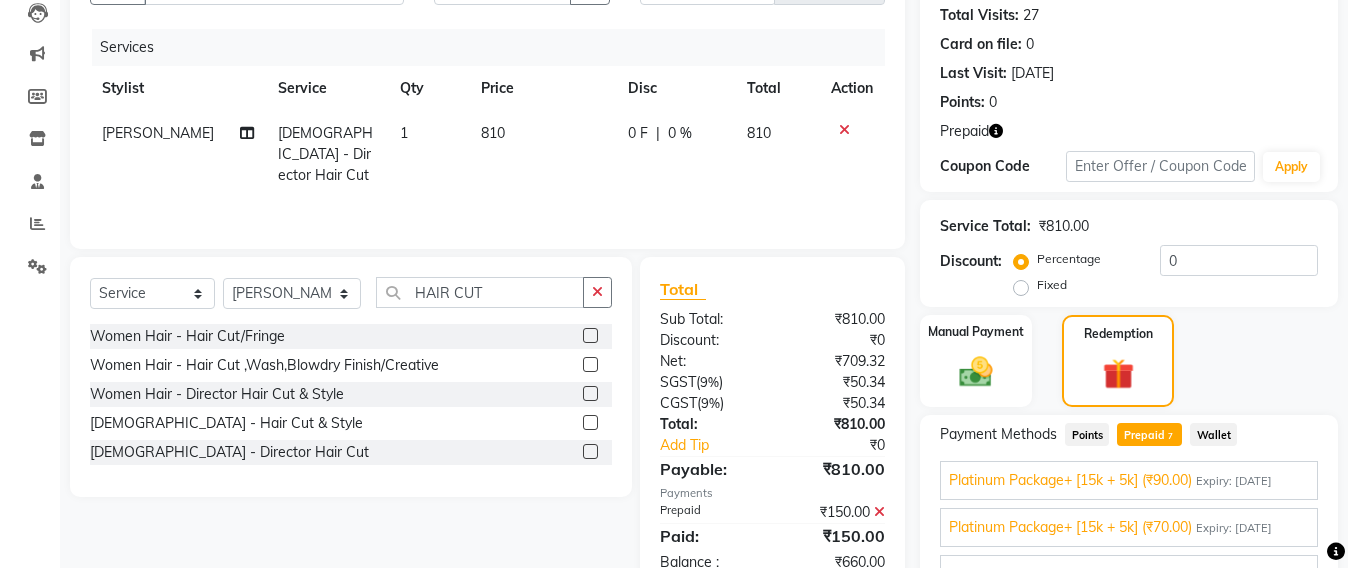 click on "SAPPHIRE Package+  [25k+ 5k] (₹450.00)" at bounding box center (1079, 433) 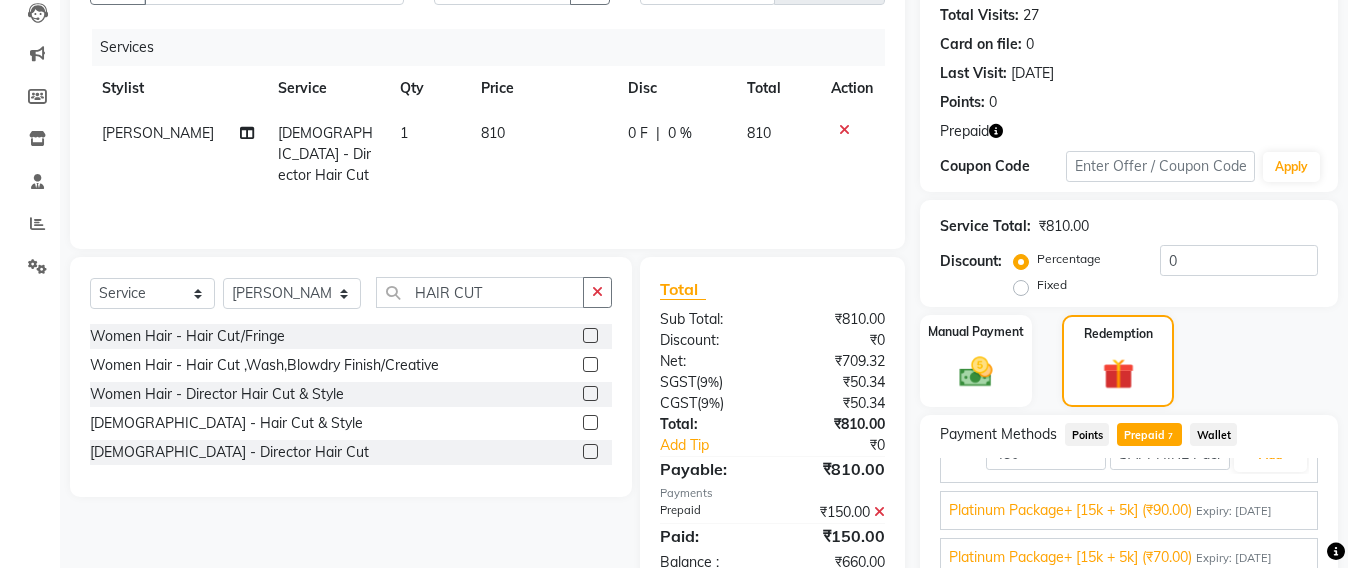 scroll, scrollTop: 104, scrollLeft: 0, axis: vertical 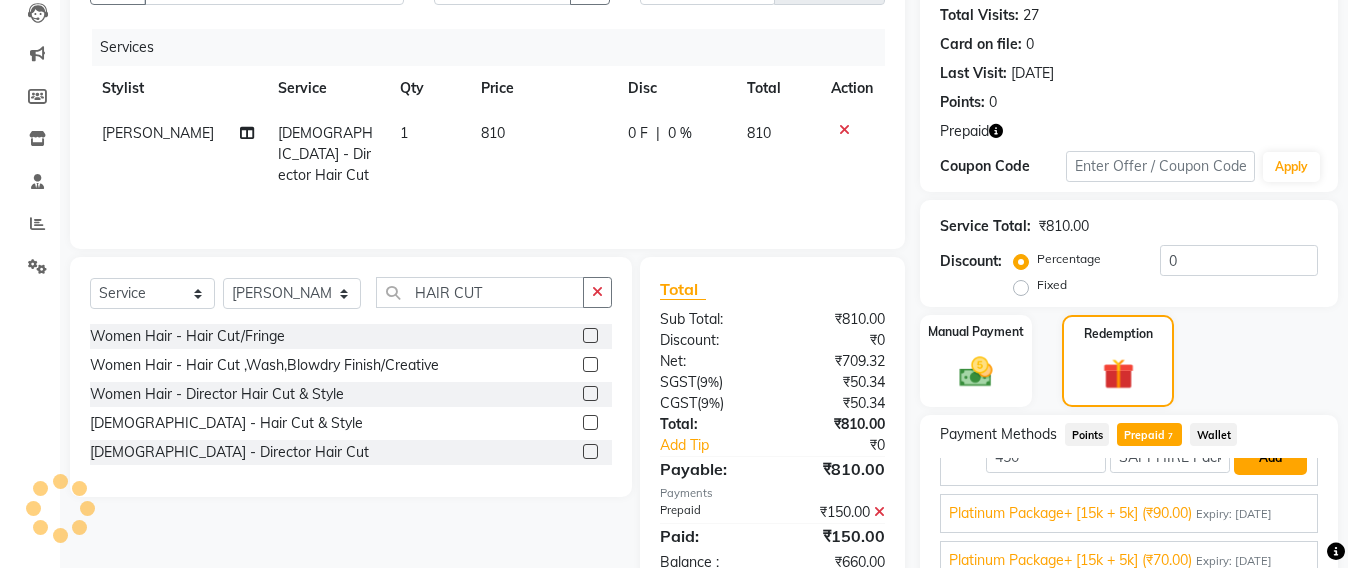 click on "Add" at bounding box center [1270, 458] 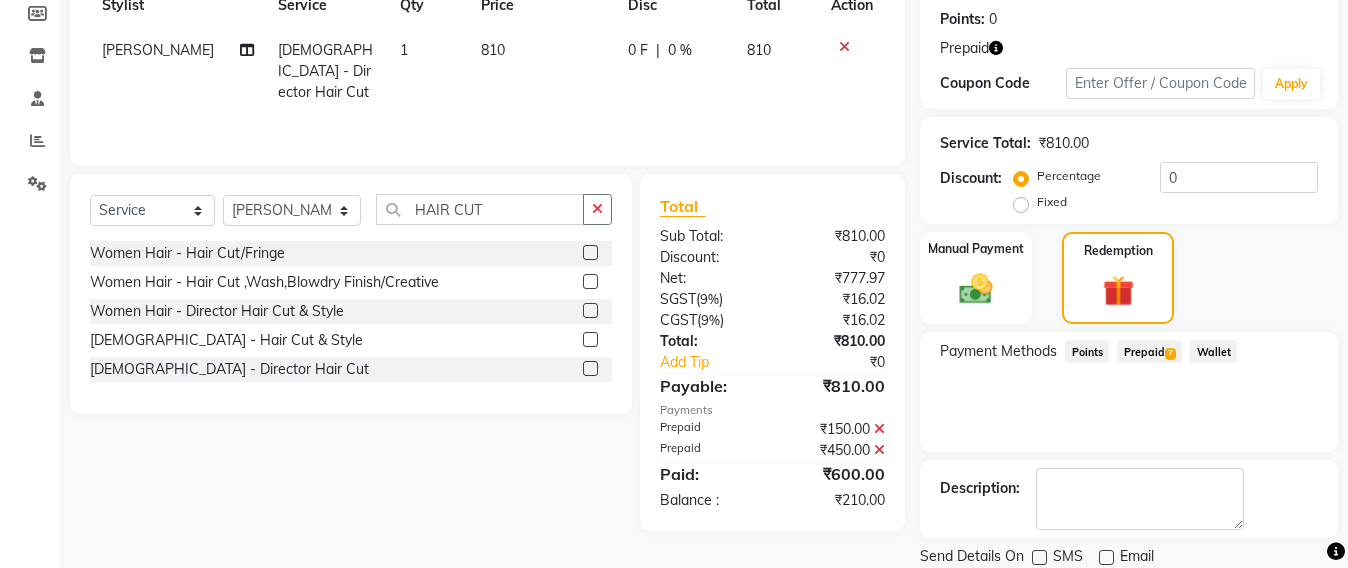 scroll, scrollTop: 370, scrollLeft: 0, axis: vertical 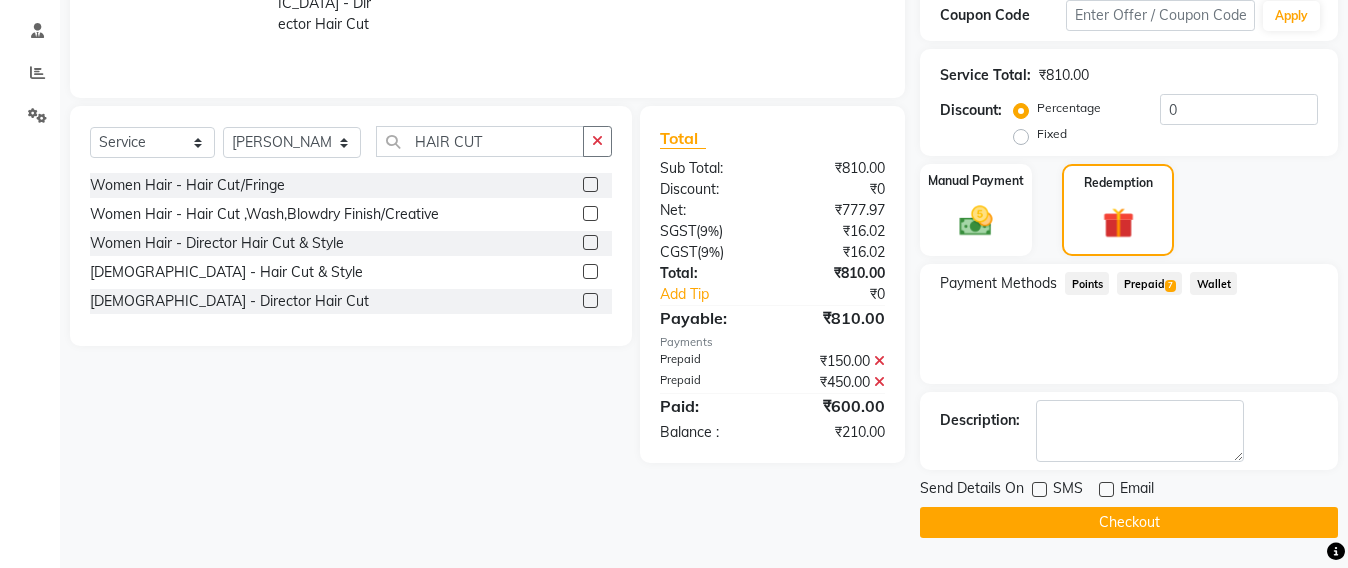 click on "Prepaid  7" 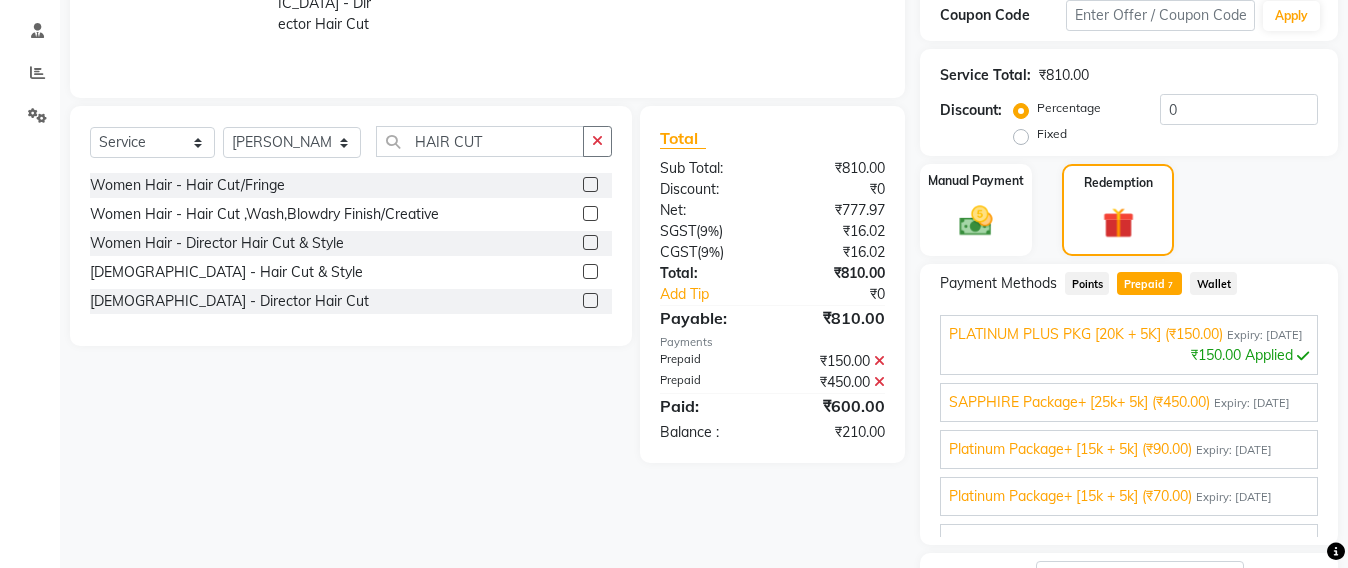 click on "SAPPHIRE Package+  [25k+ 5k] (₹450.00)" at bounding box center (1079, 402) 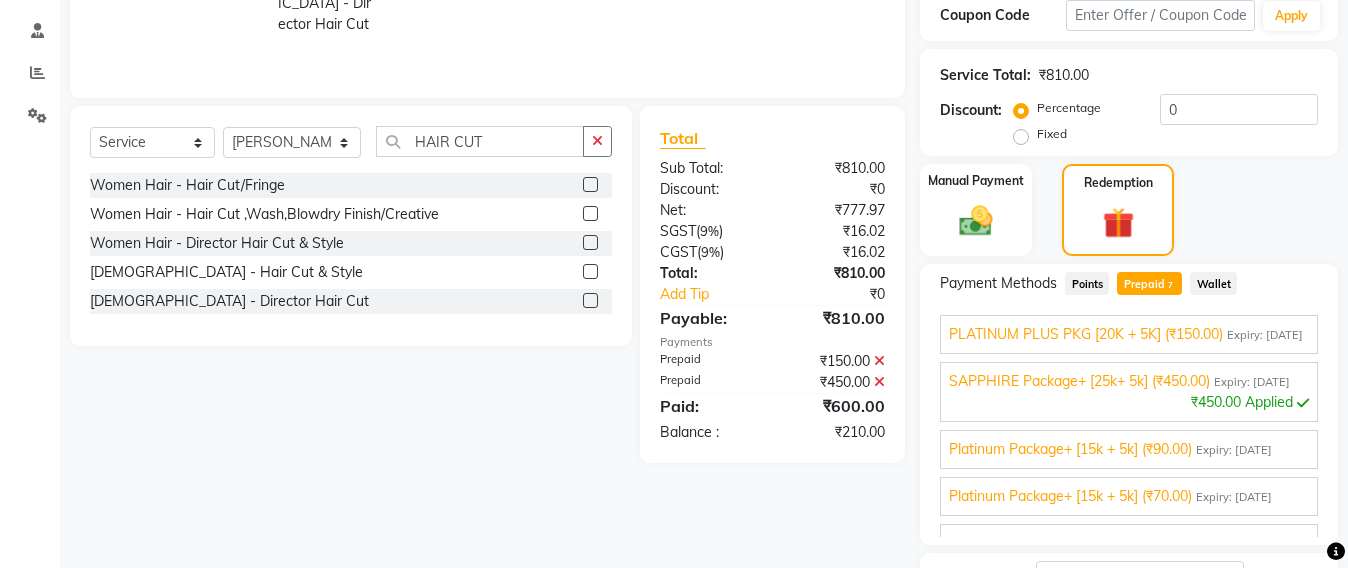 click on "Platinum Package+  [15k + 5k] (₹90.00)" at bounding box center [1070, 449] 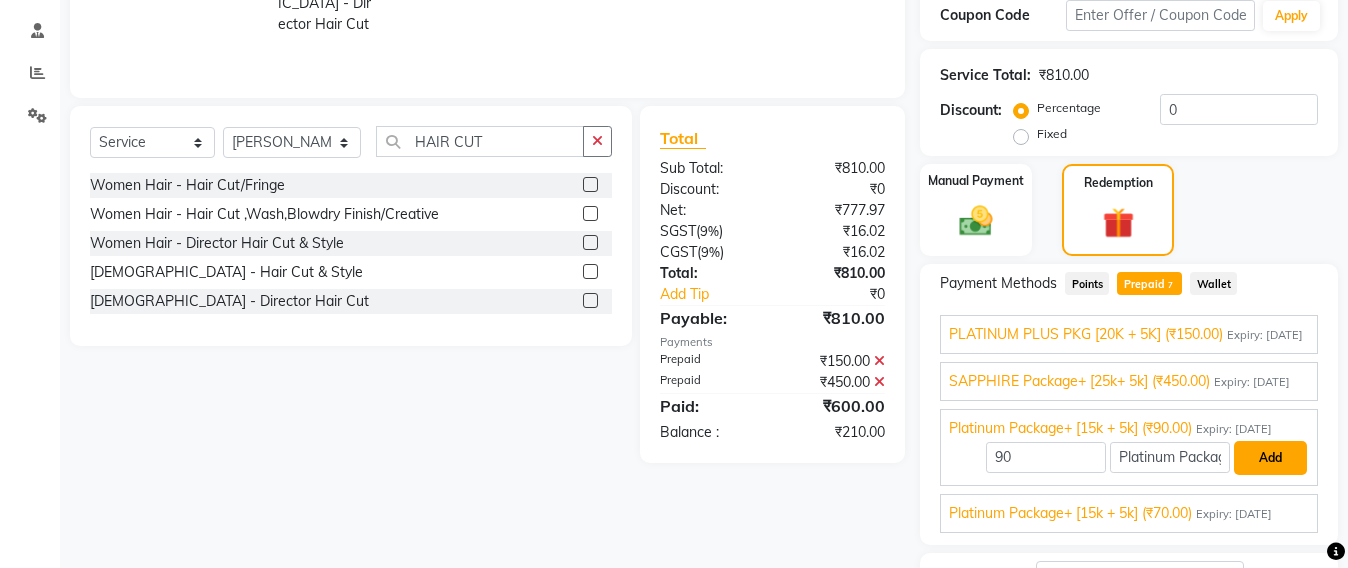 click on "Add" at bounding box center (1270, 458) 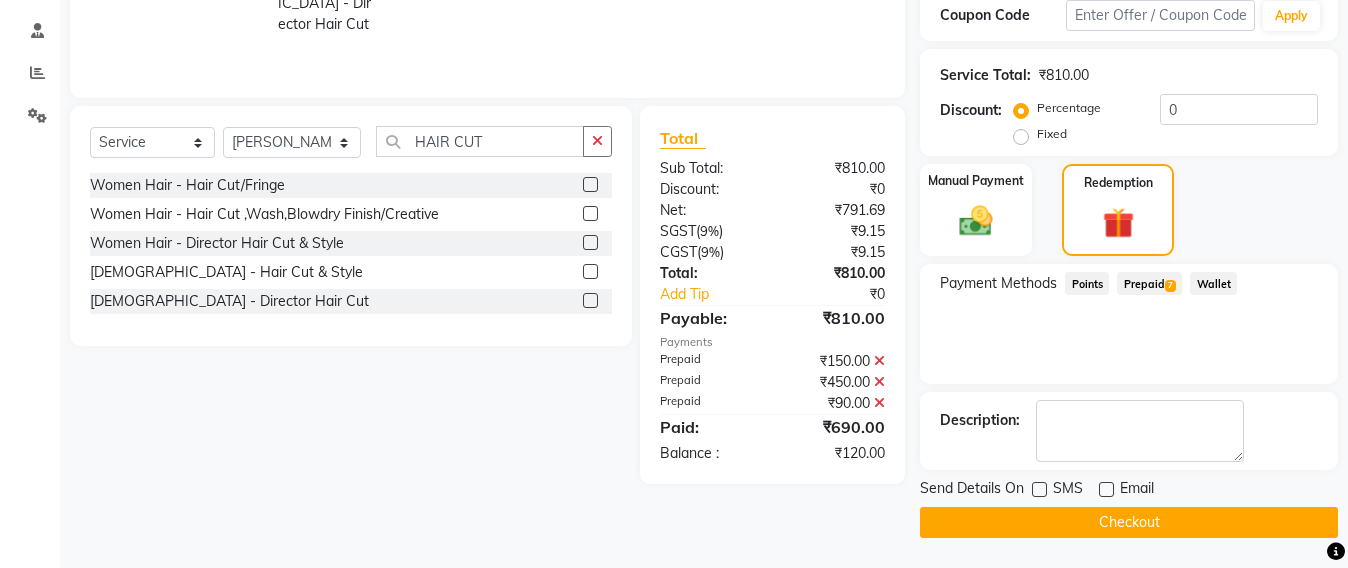 click on "Prepaid  7" 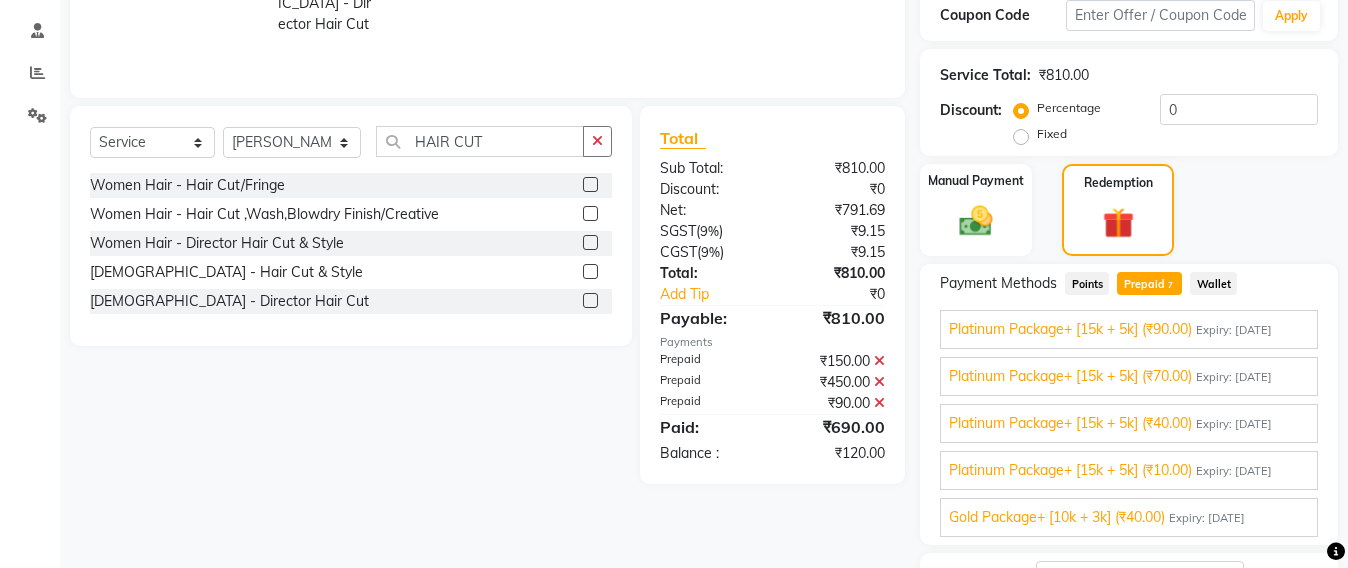 scroll, scrollTop: 0, scrollLeft: 0, axis: both 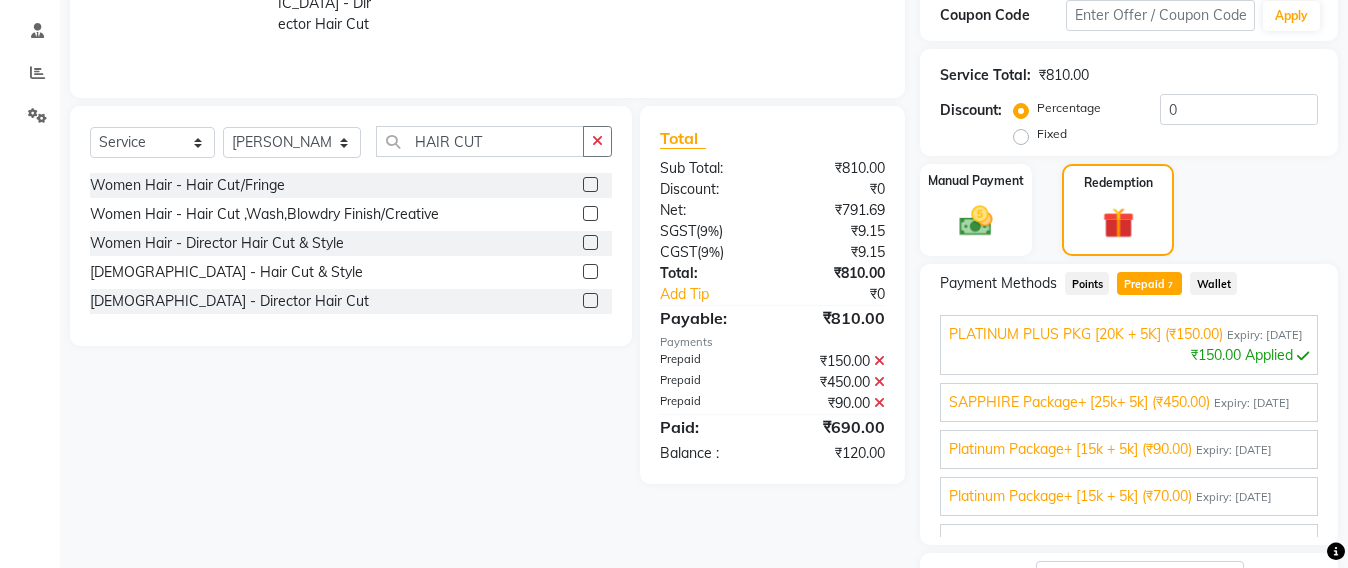 click on "Platinum Package+  [15k + 5k] (₹90.00)" at bounding box center (1070, 449) 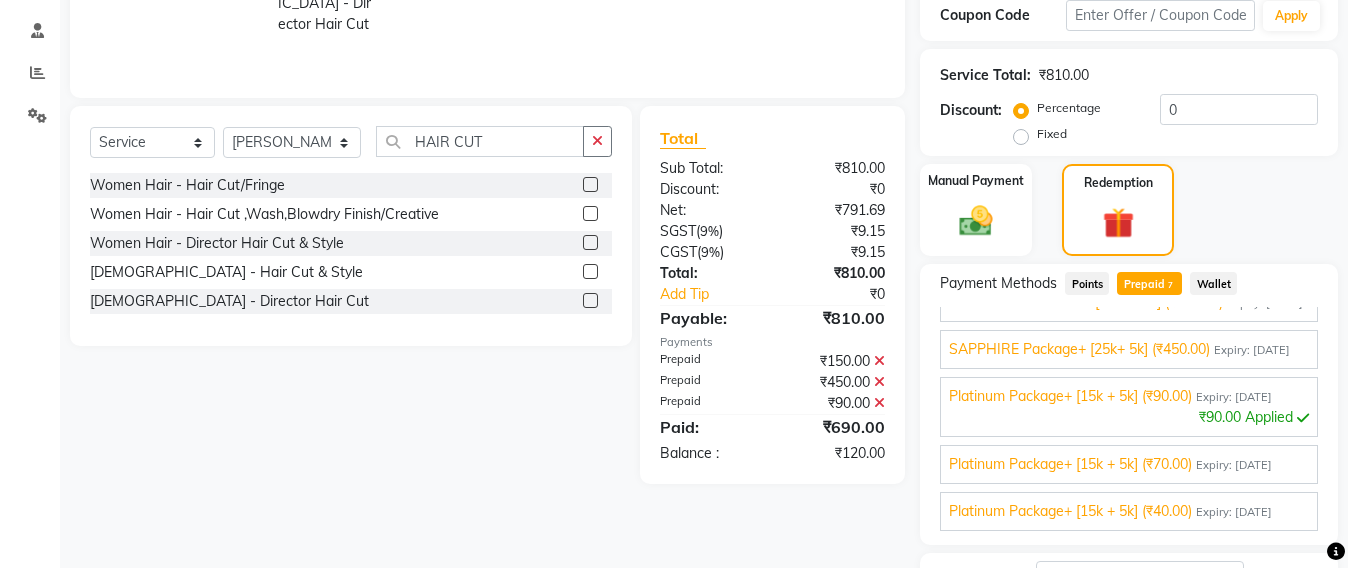 scroll, scrollTop: 125, scrollLeft: 0, axis: vertical 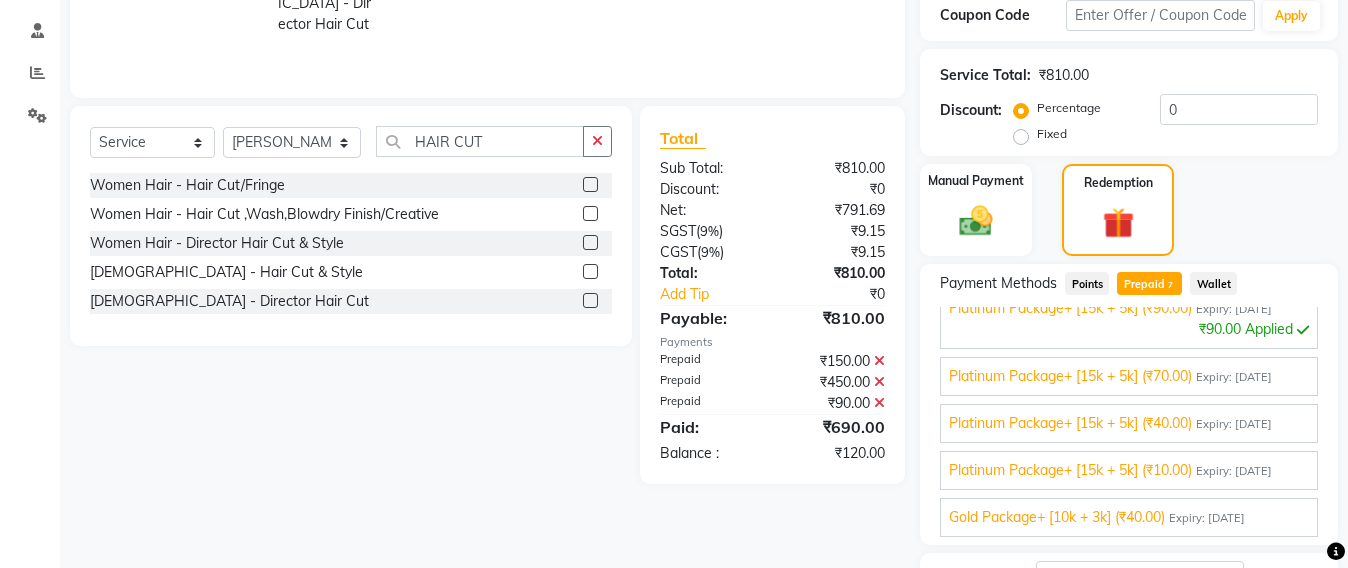 click on "Platinum Package+  [15k + 5k] (₹70.00)" at bounding box center [1070, 376] 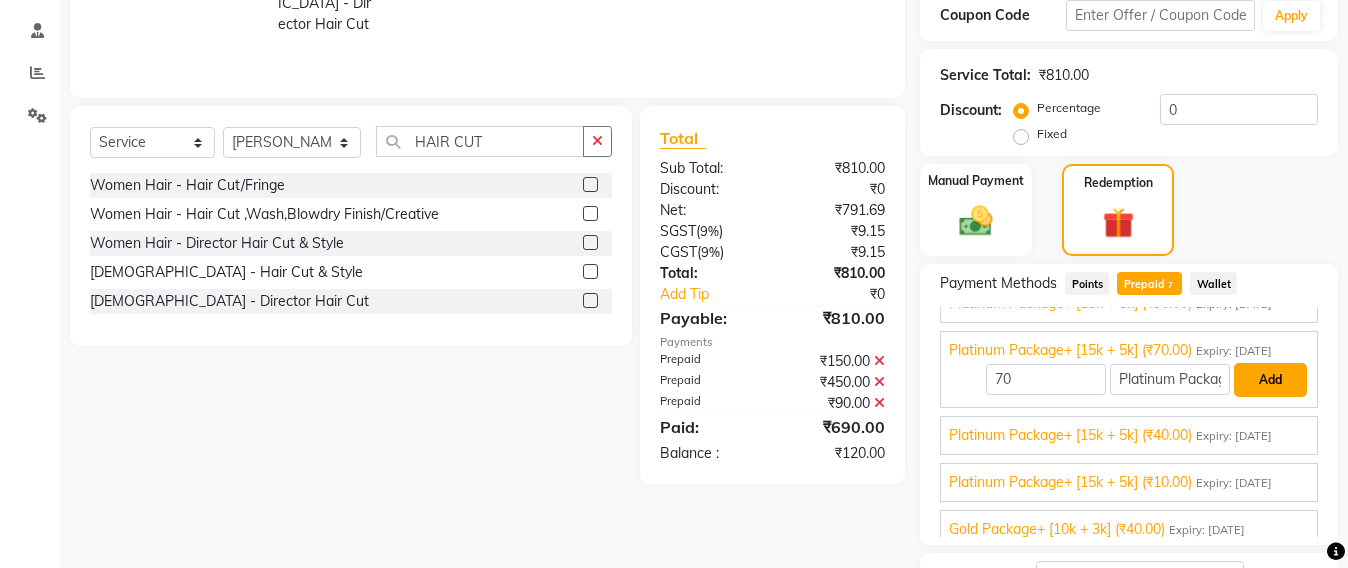 click on "Add" at bounding box center (1270, 380) 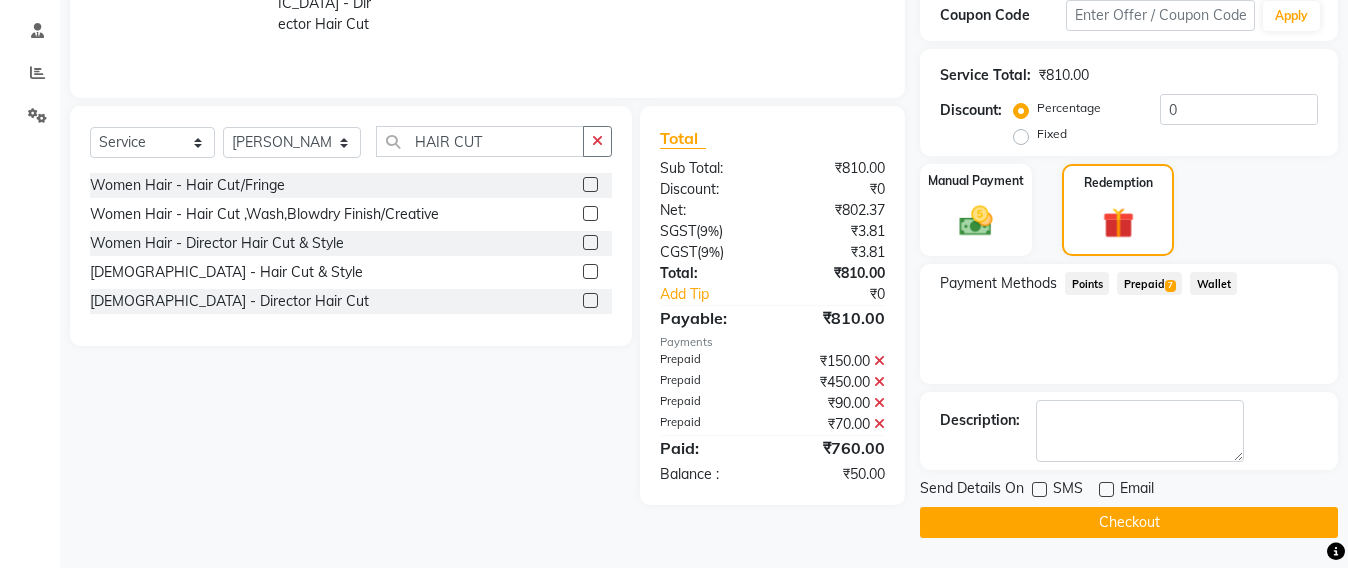 click on "Prepaid  7" 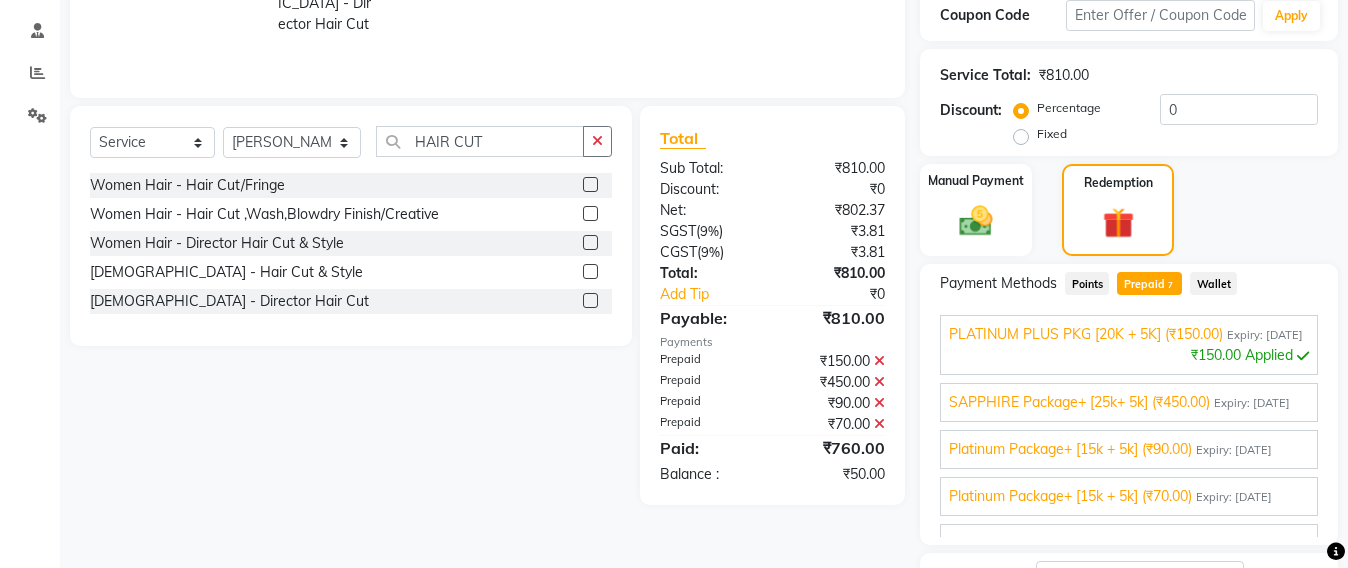 click on "Platinum Package+  [15k + 5k] (₹90.00)" at bounding box center [1070, 449] 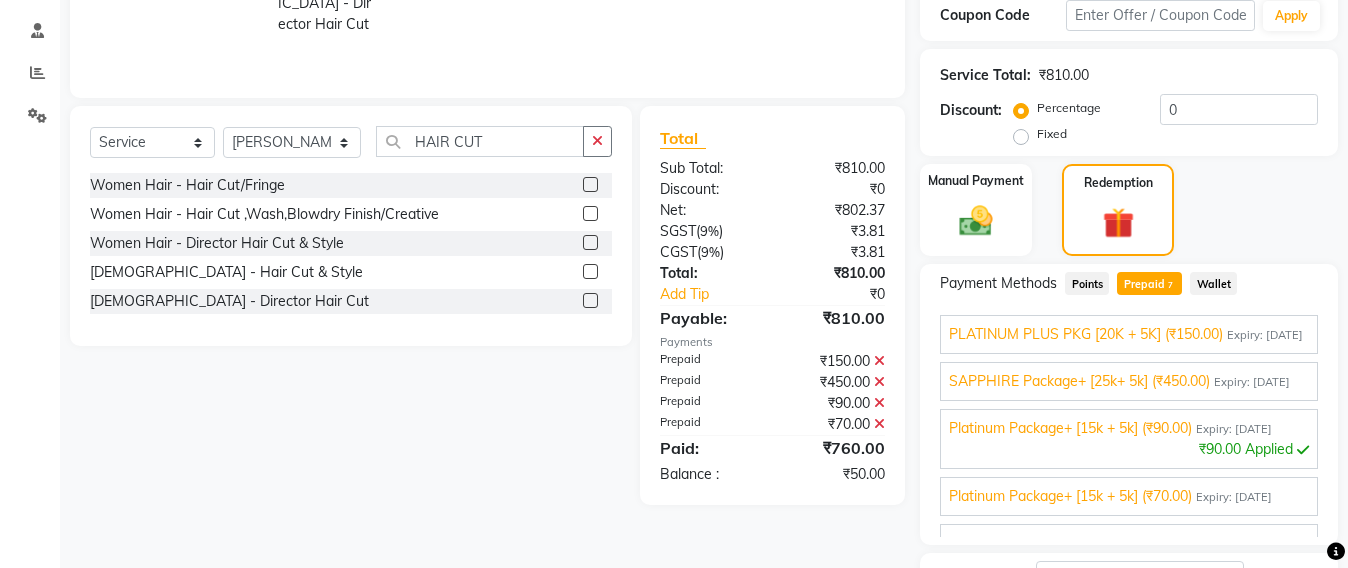 scroll, scrollTop: 125, scrollLeft: 0, axis: vertical 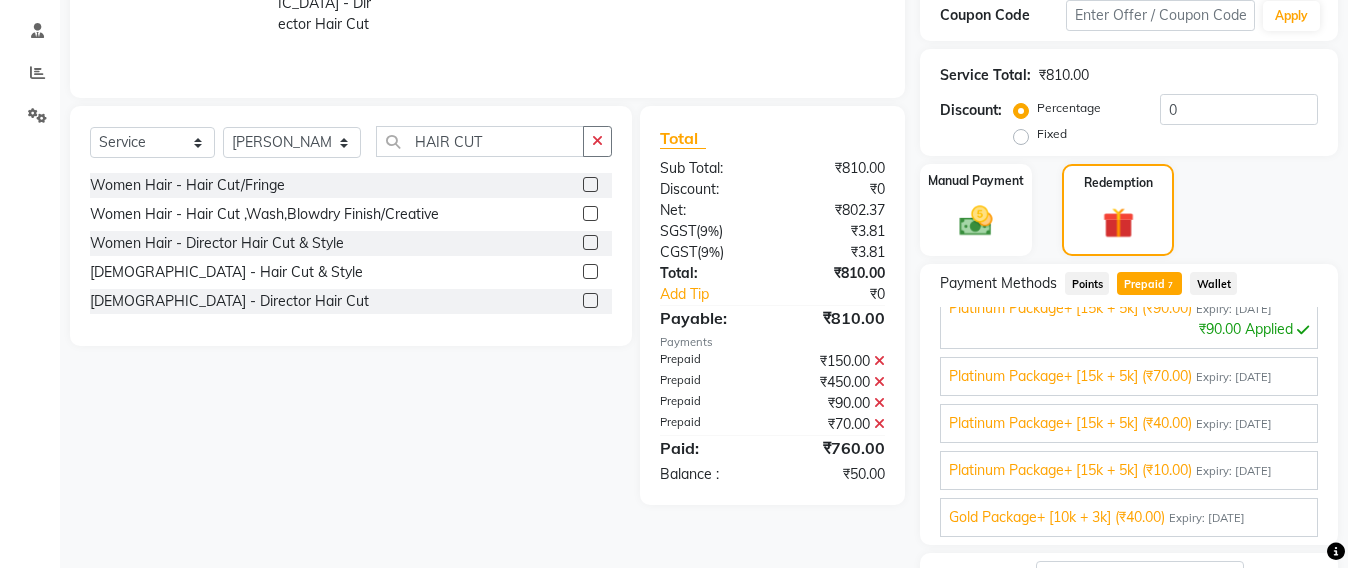 click on "Platinum Package+  [15k + 5k] (₹70.00)" at bounding box center (1070, 376) 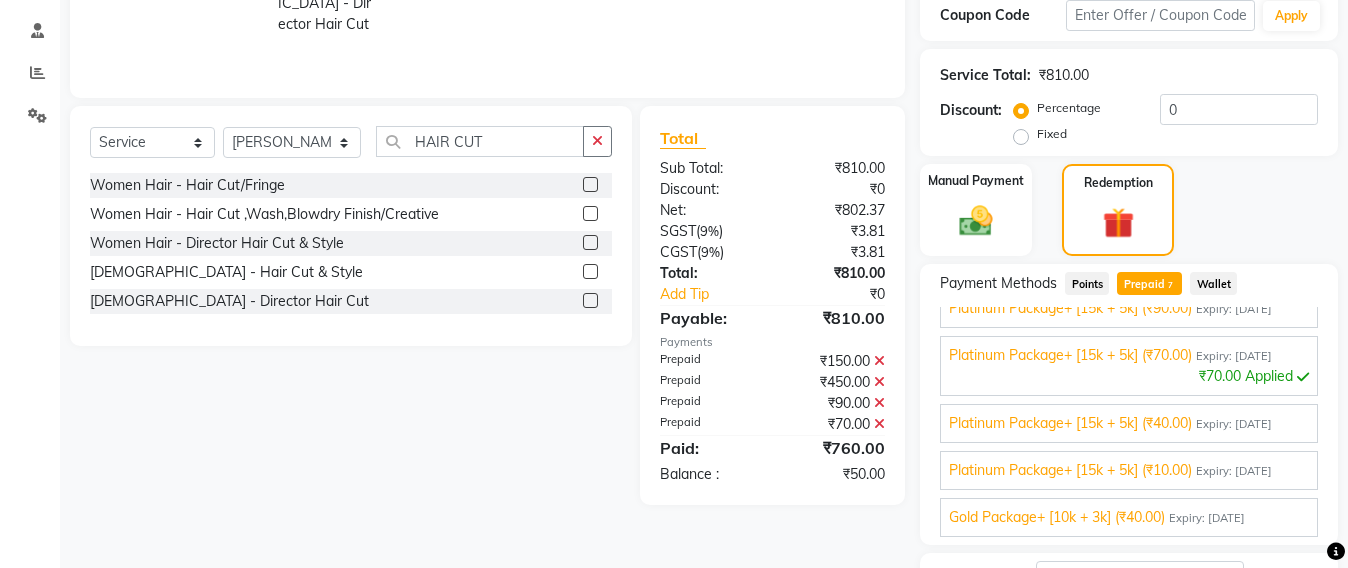 click on "Platinum Package+  [15k + 5k] (₹40.00)" at bounding box center (1070, 423) 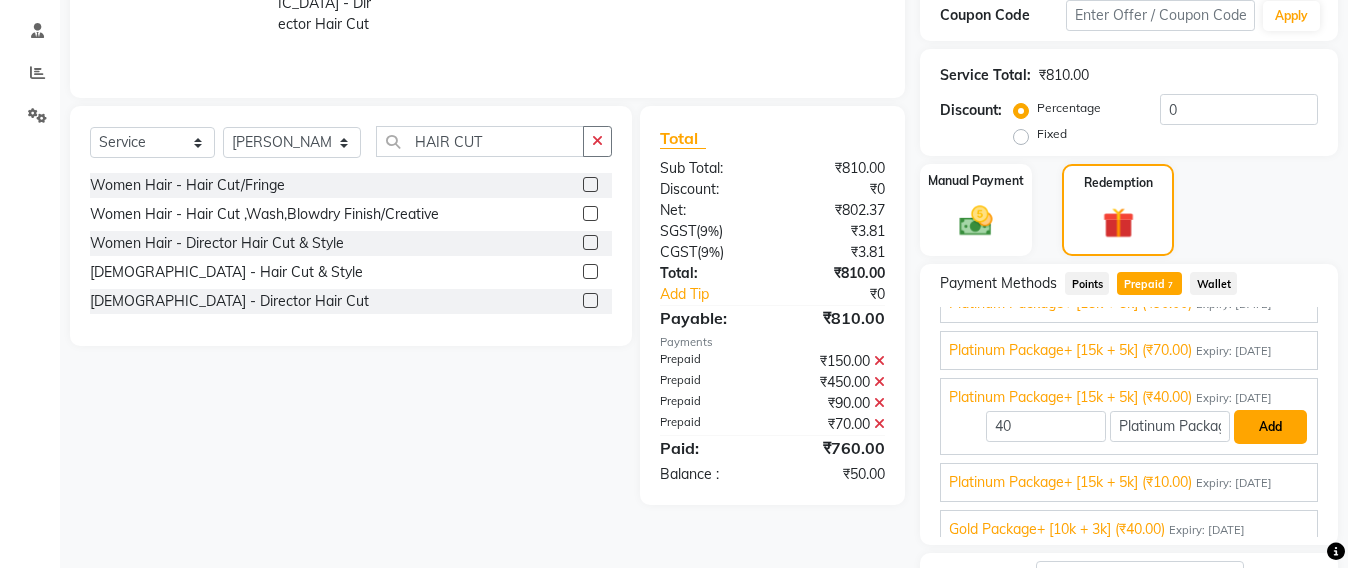 click on "Add" at bounding box center [1270, 427] 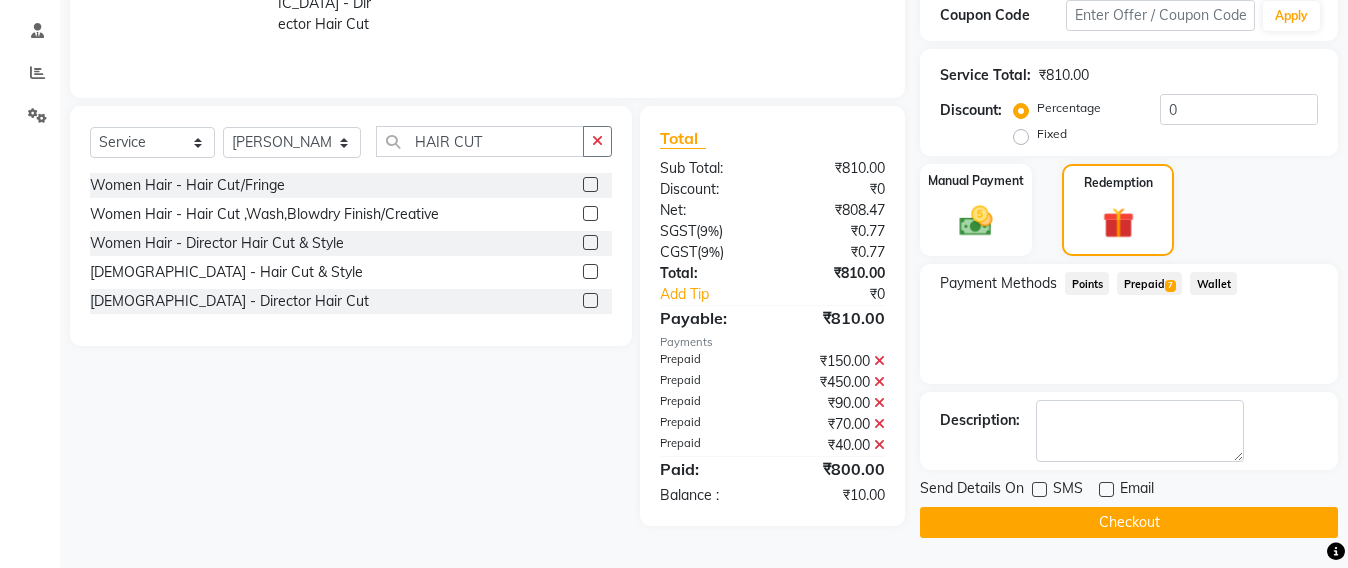 click on "Checkout" 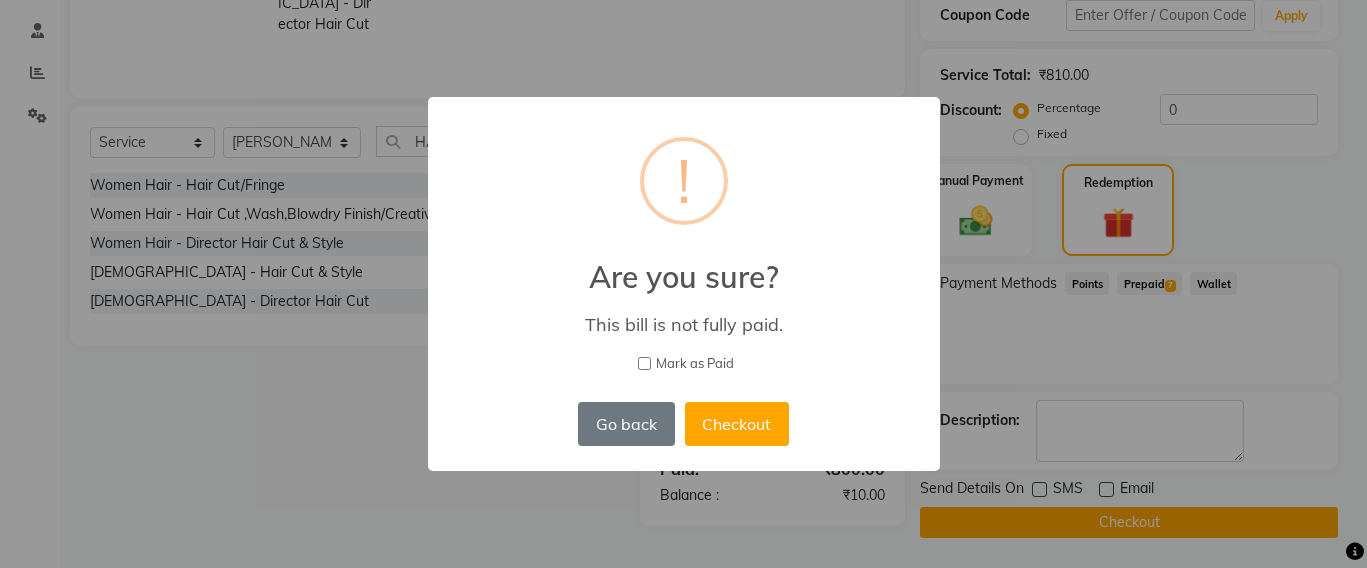 click on "× ! Are you sure? This bill is not fully paid. Mark as Paid Go back No Checkout" at bounding box center [683, 284] 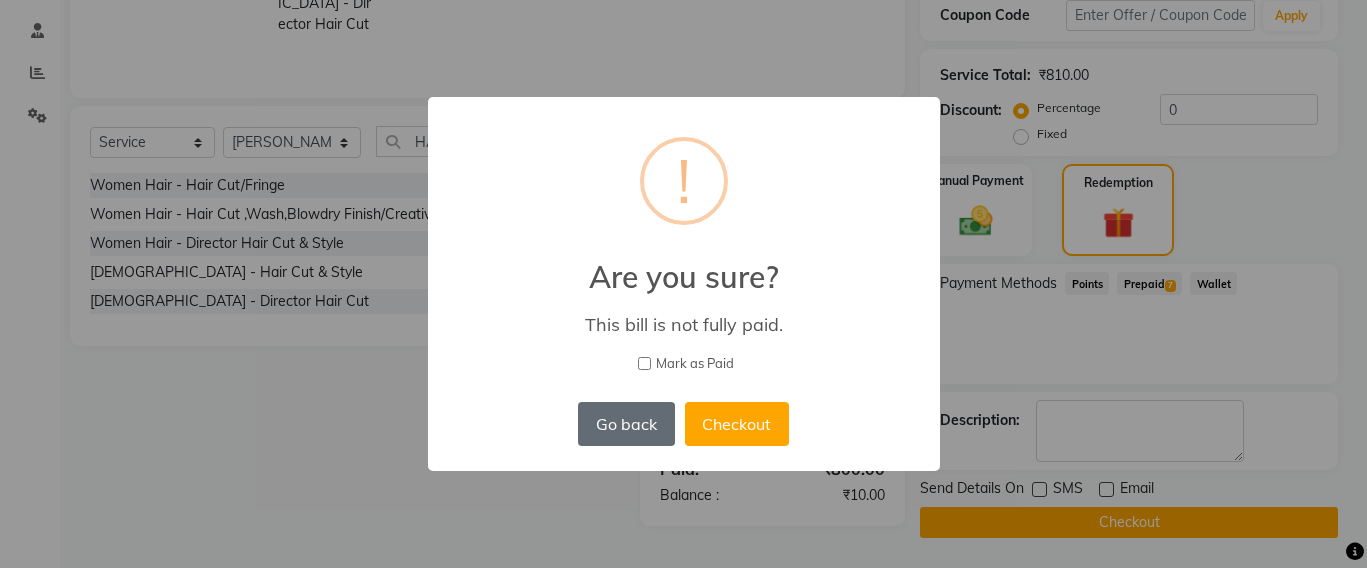 click on "Go back" at bounding box center (626, 424) 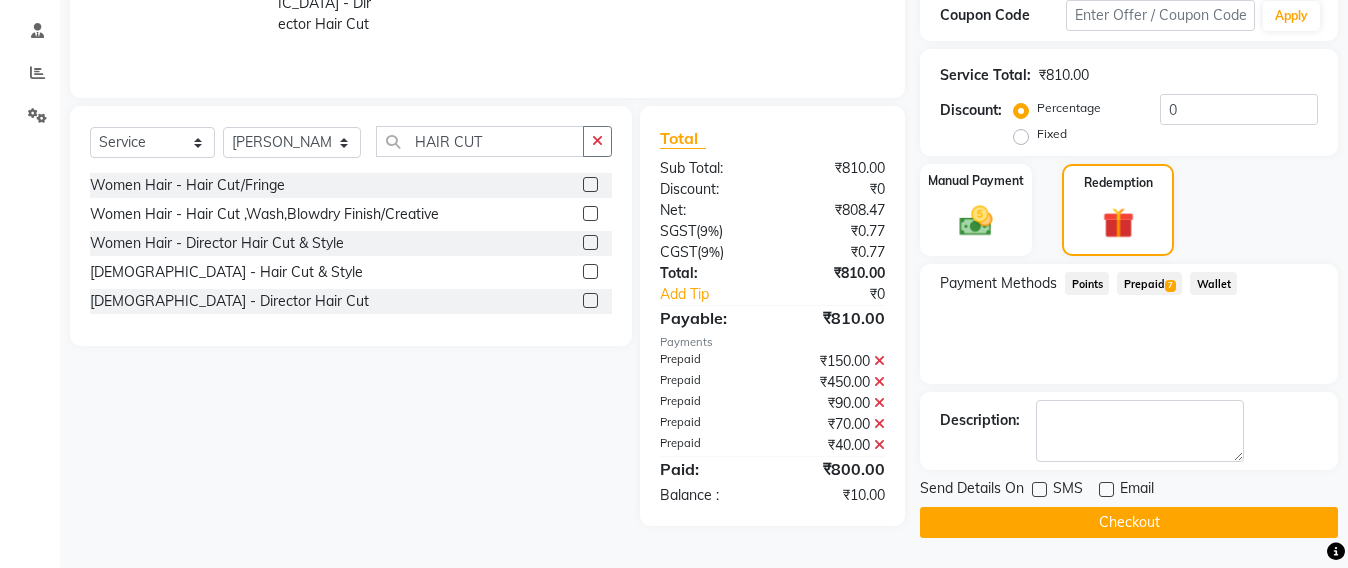 click on "7" 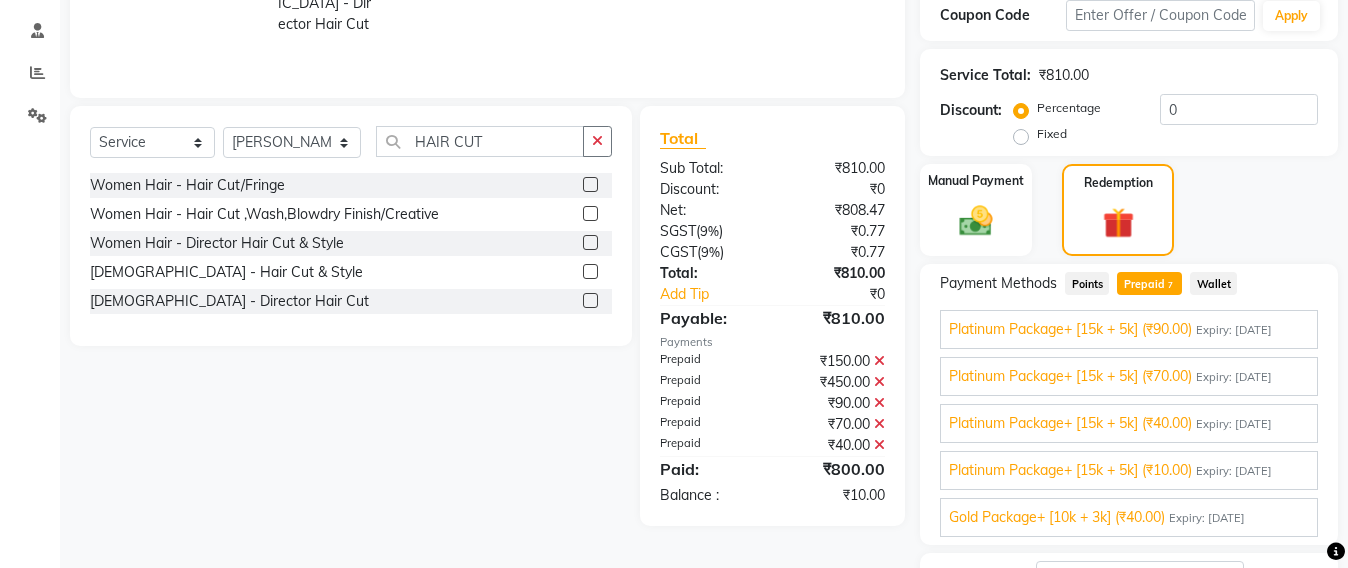 scroll, scrollTop: 246, scrollLeft: 0, axis: vertical 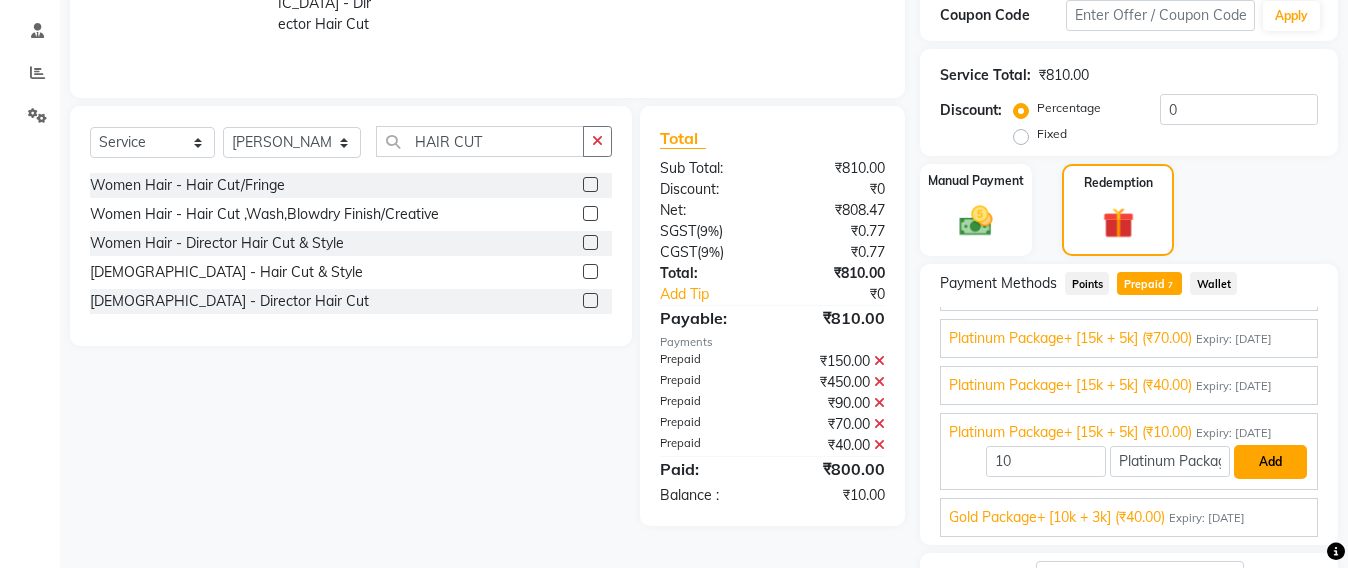 click on "Add" at bounding box center [1270, 462] 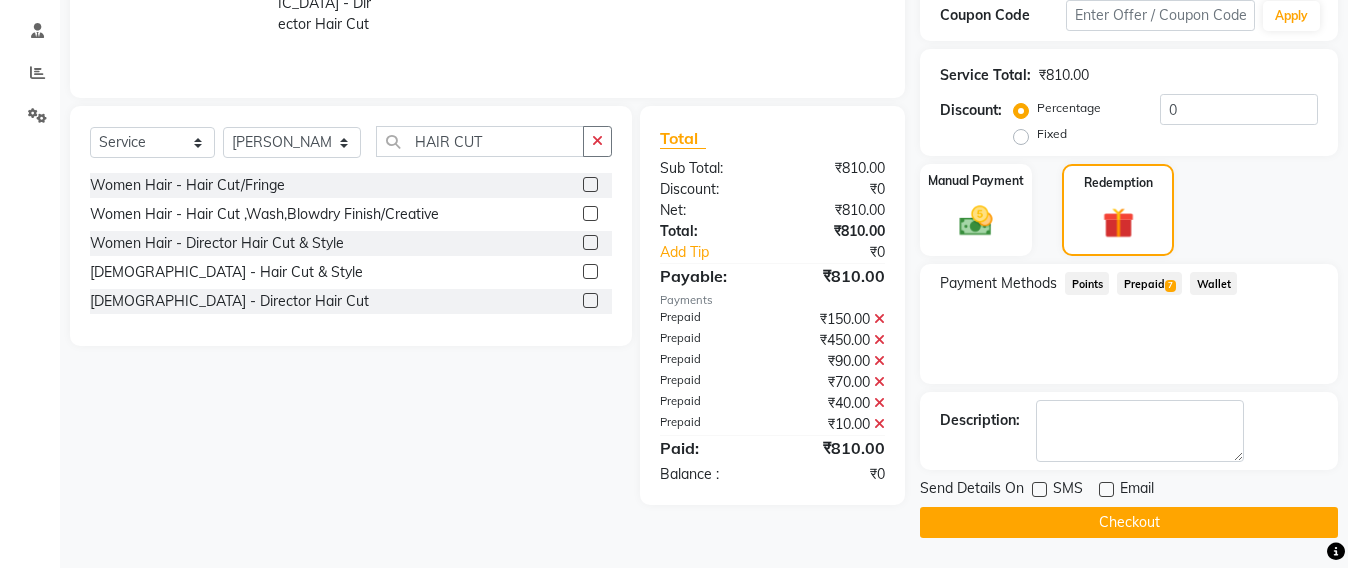click on "Checkout" 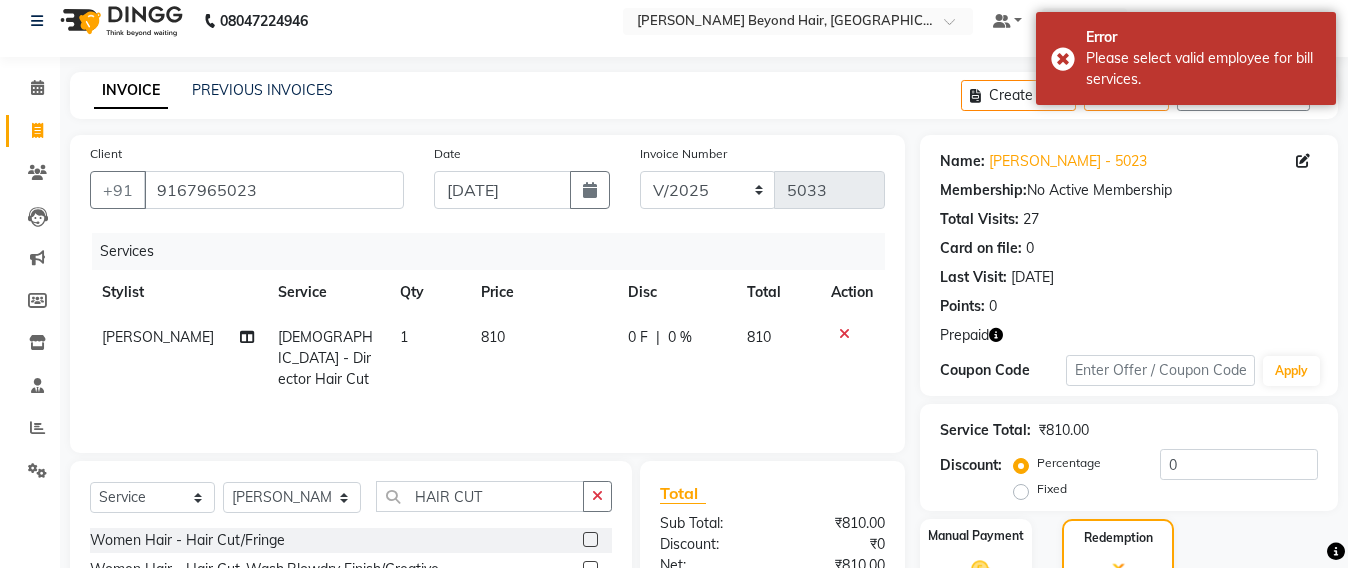 scroll, scrollTop: 0, scrollLeft: 0, axis: both 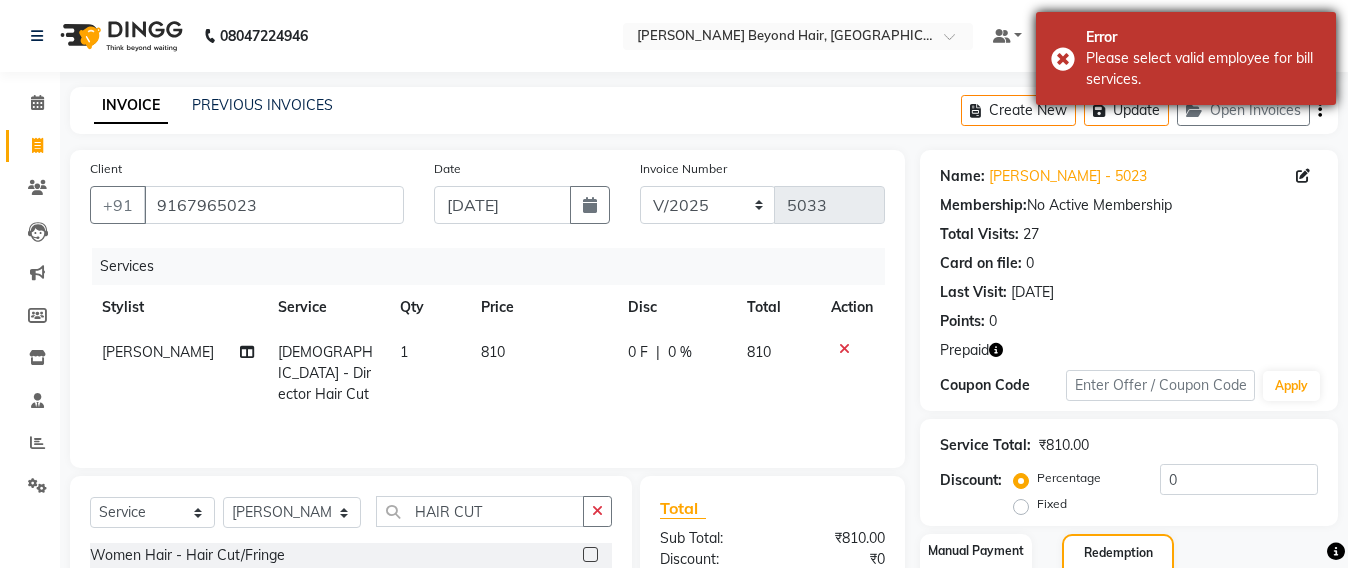 click on "Error   Please select valid employee for bill services." at bounding box center (1186, 58) 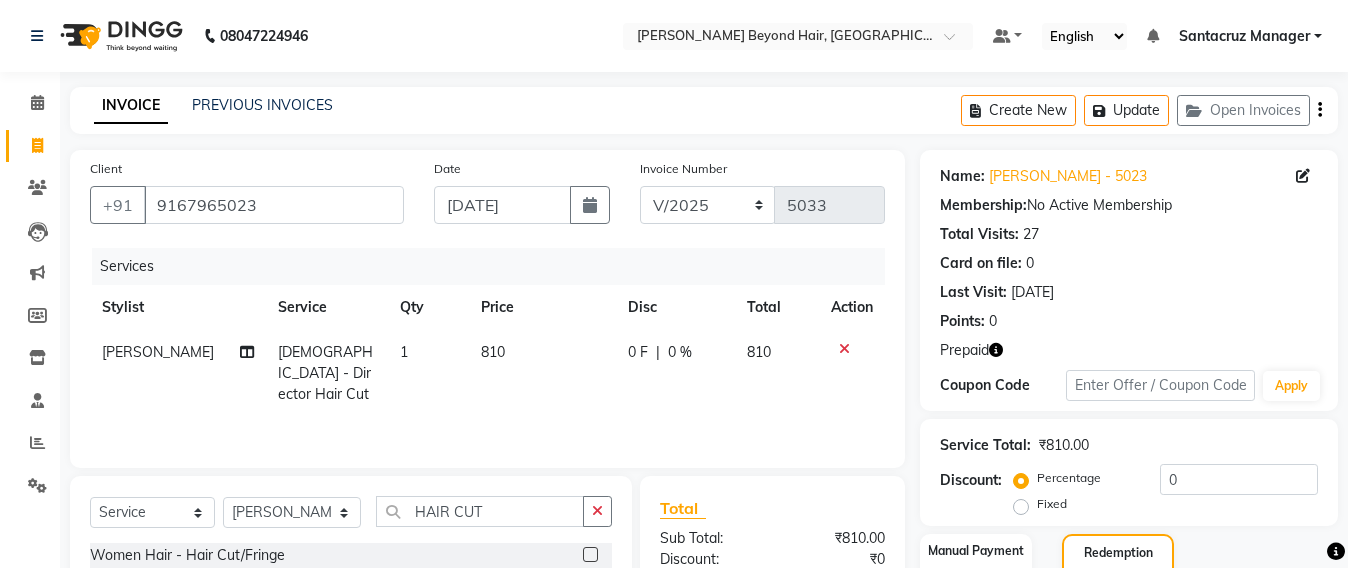 click 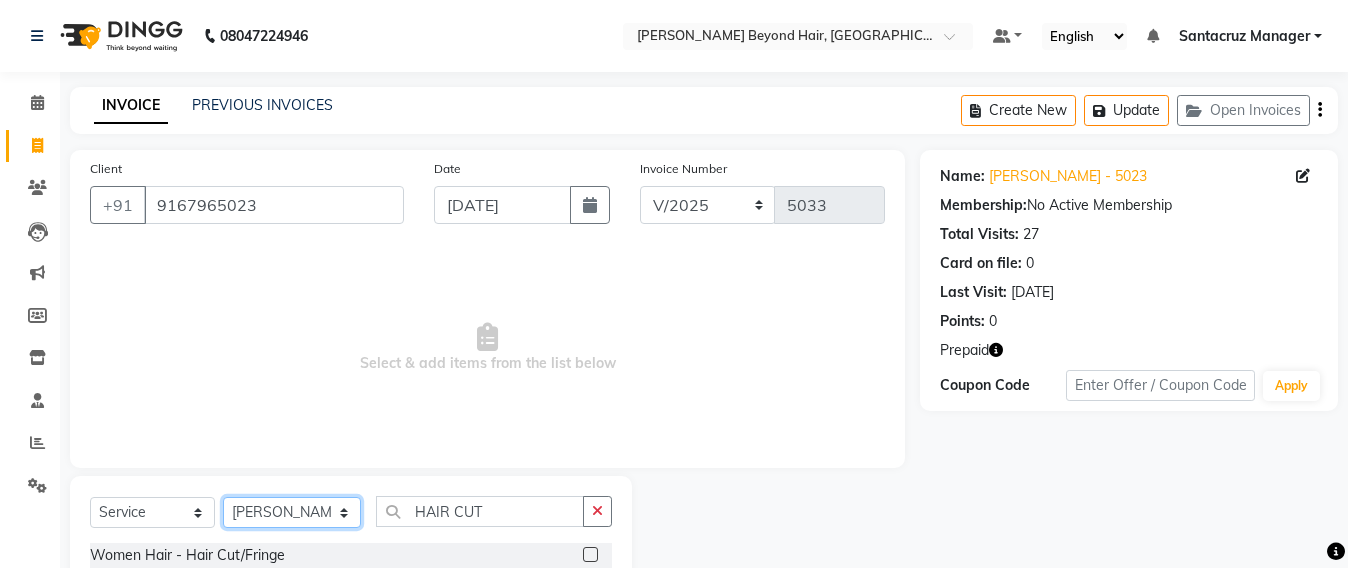 click on "Select Stylist ADMIN Avesh Dhara  DIKSHU SHARMA dipika  Fatima MUSKAN VAISH Pratibha RAHUL KHOKHAR sameer shah  Saniya  Saurav Sayu  Sheetal  SIDDHI Sunny  teju  Versova Manager Vijay Vishwa" 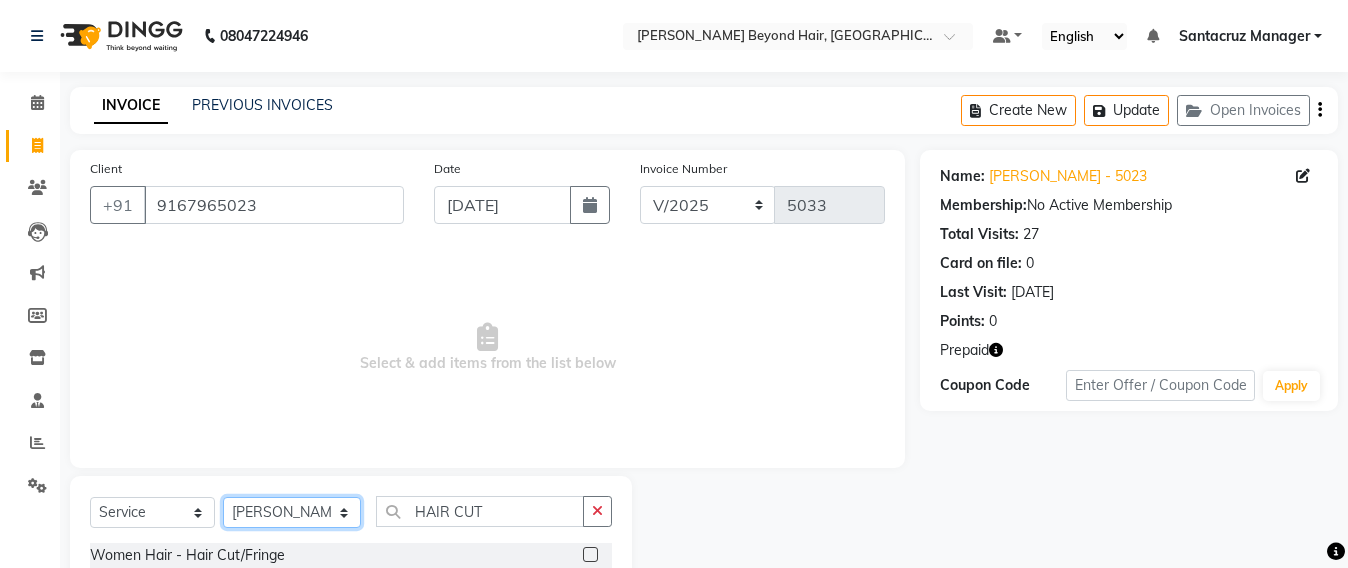 click on "Select Stylist ADMIN Avesh Dhara  DIKSHU SHARMA dipika  Fatima MUSKAN VAISH Pratibha RAHUL KHOKHAR sameer shah  Saniya  Saurav Sayu  Sheetal  SIDDHI Sunny  teju  Versova Manager Vijay Vishwa" 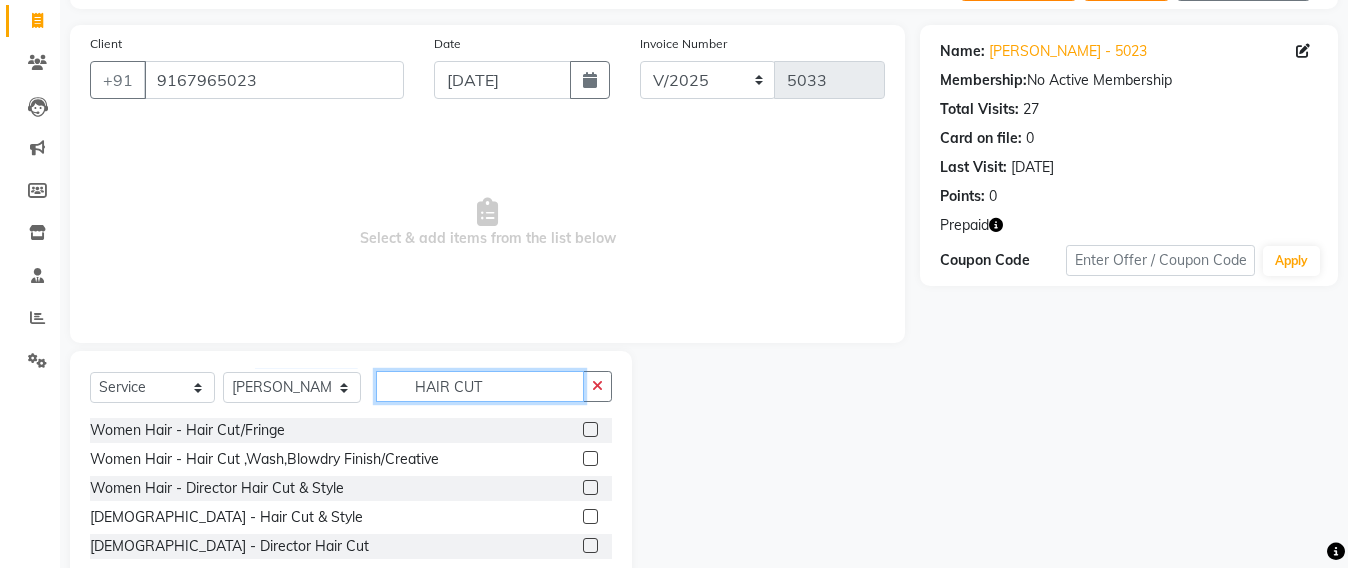 click on "HAIR CUT" 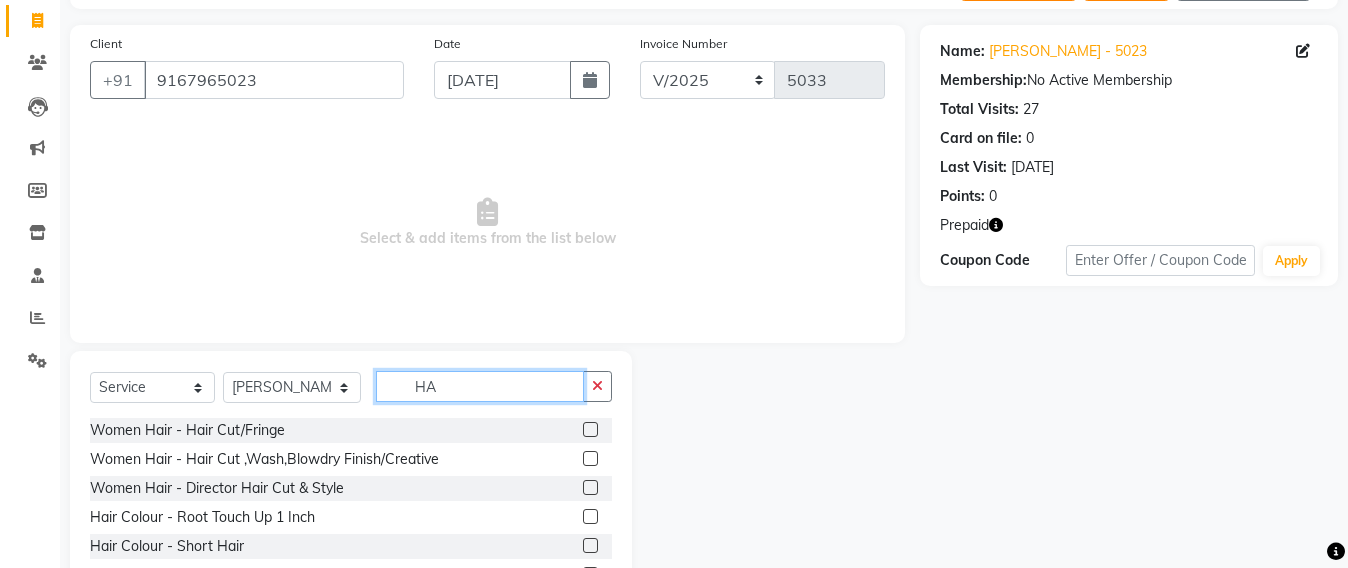 type on "H" 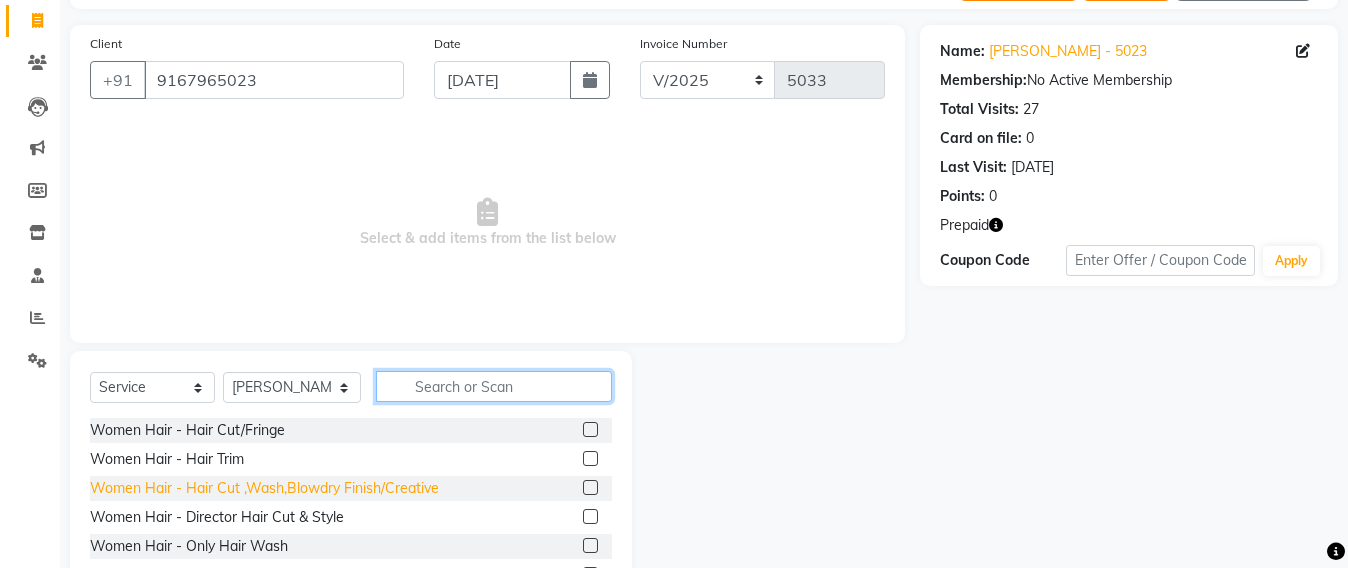 type 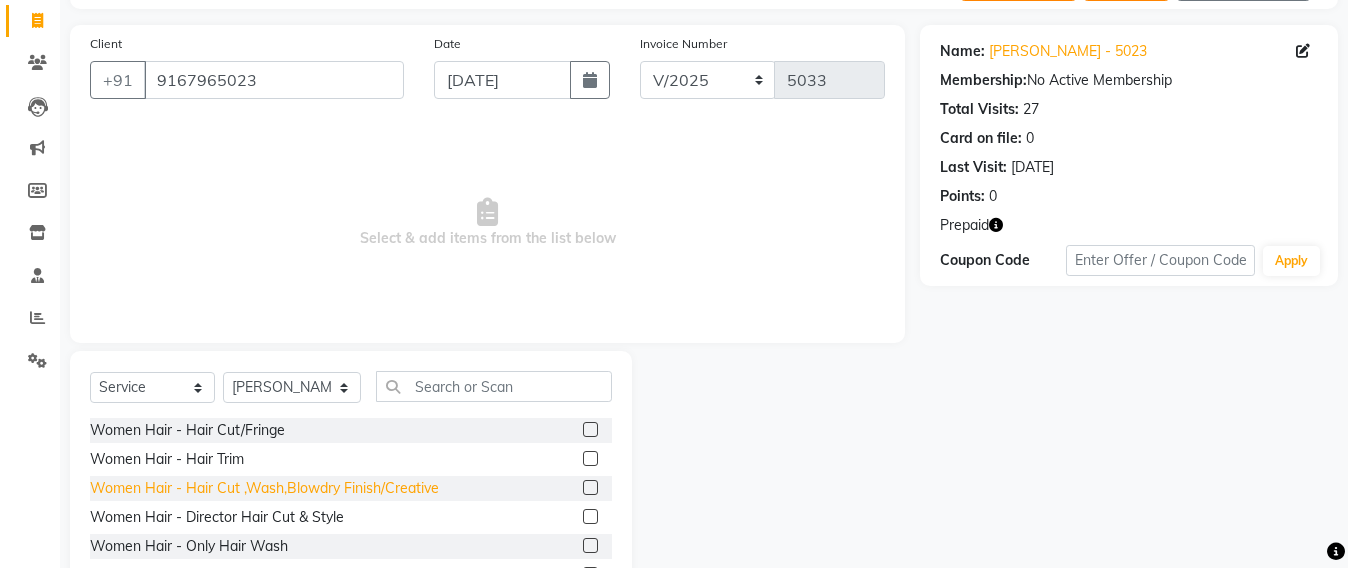 click on "Women Hair - Hair Cut ,Wash,Blowdry  Finish/Creative" 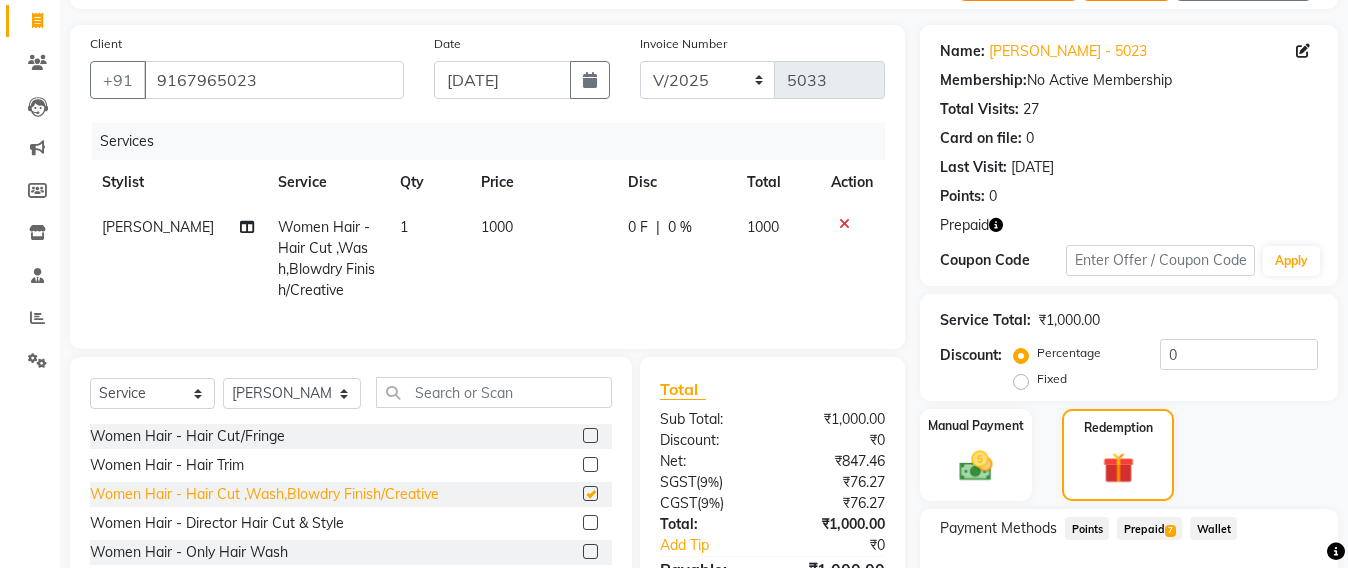 checkbox on "false" 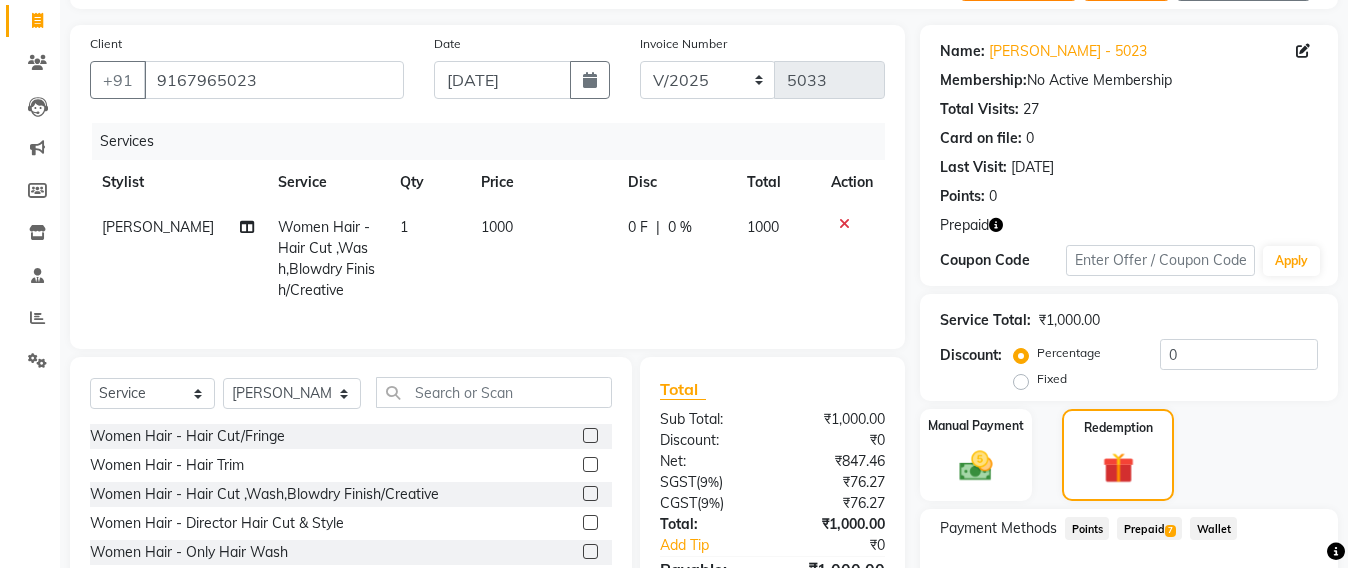 click on "1000" 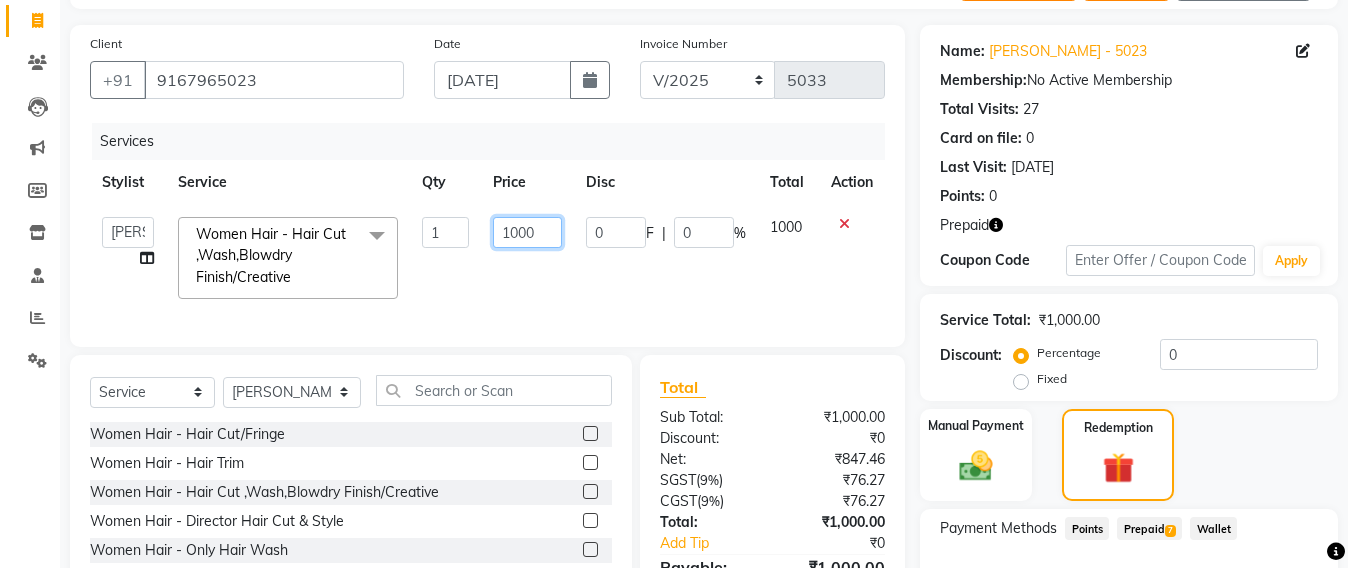 click on "1000" 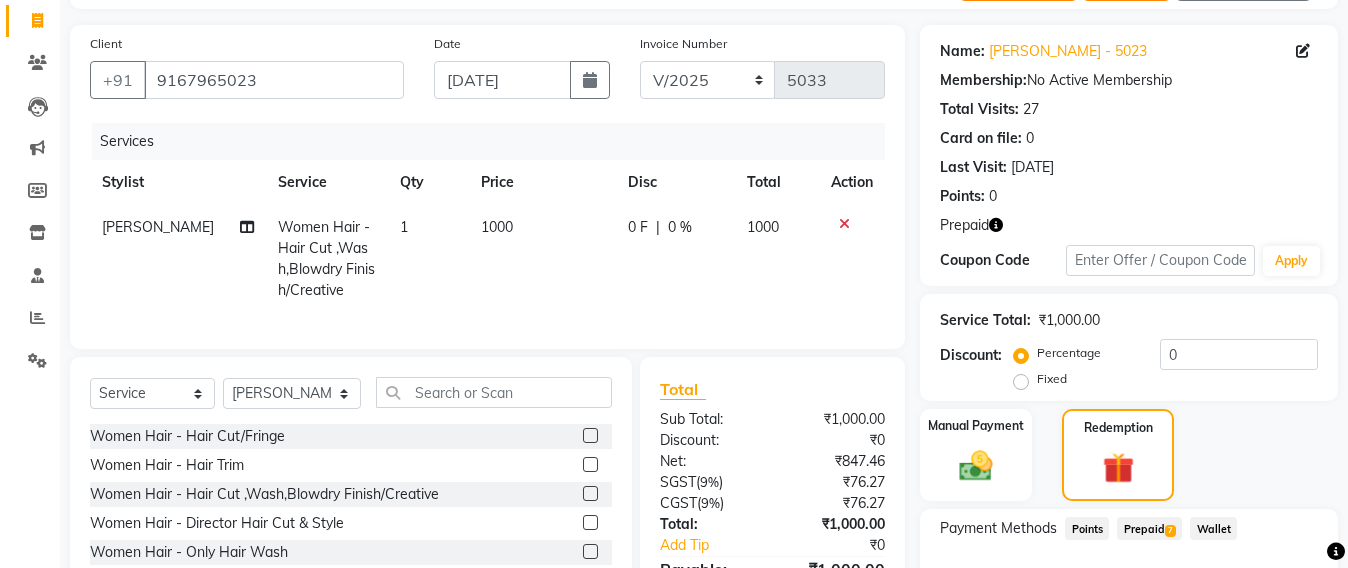 click on "Women Hair - Hair Cut ,Wash,Blowdry  Finish/Creative" 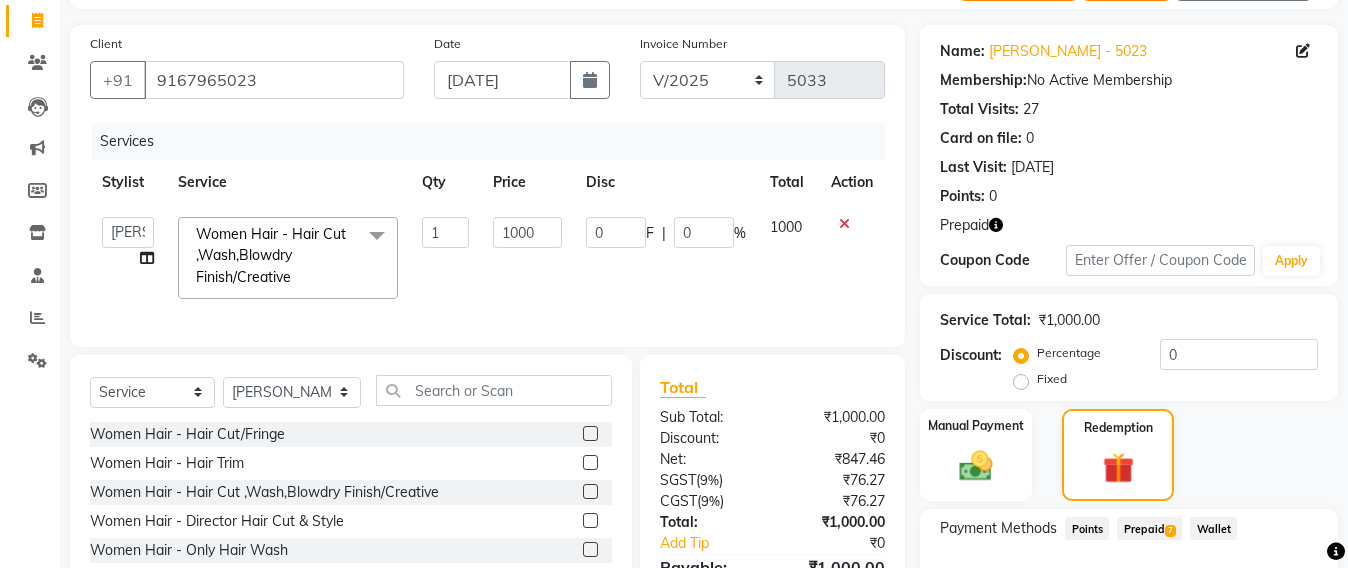 click on "Women Hair - Hair Cut ,Wash,Blowdry  Finish/Creative  x" 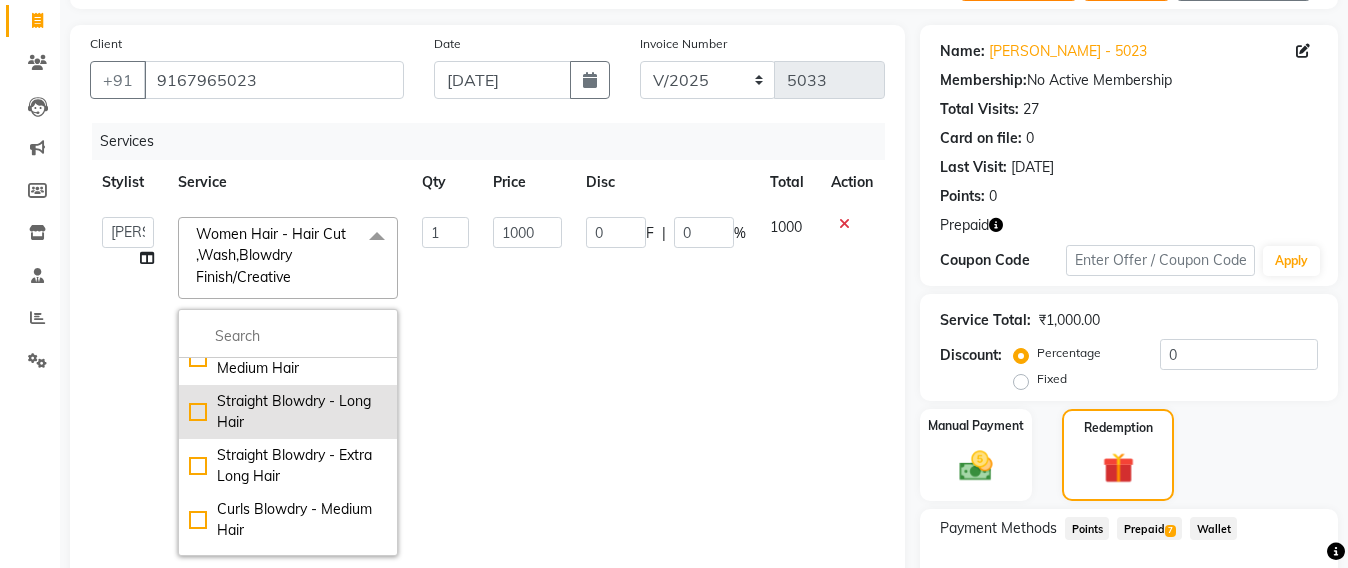 scroll, scrollTop: 375, scrollLeft: 0, axis: vertical 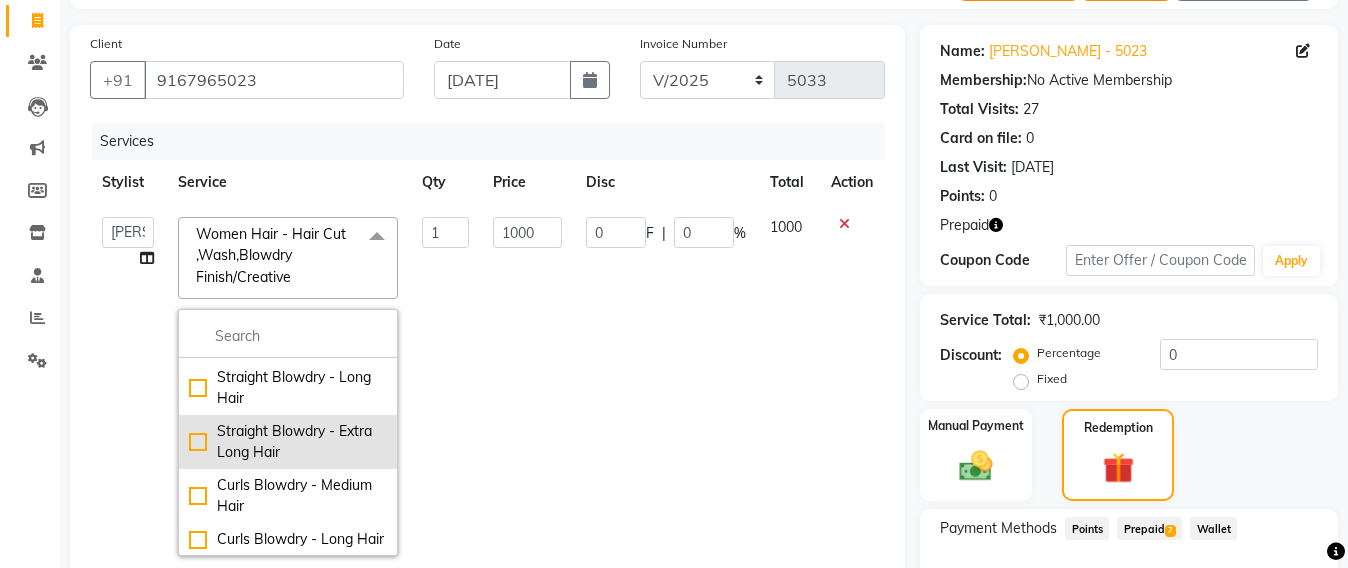 click on "Straight Blowdry - Extra Long Hair" 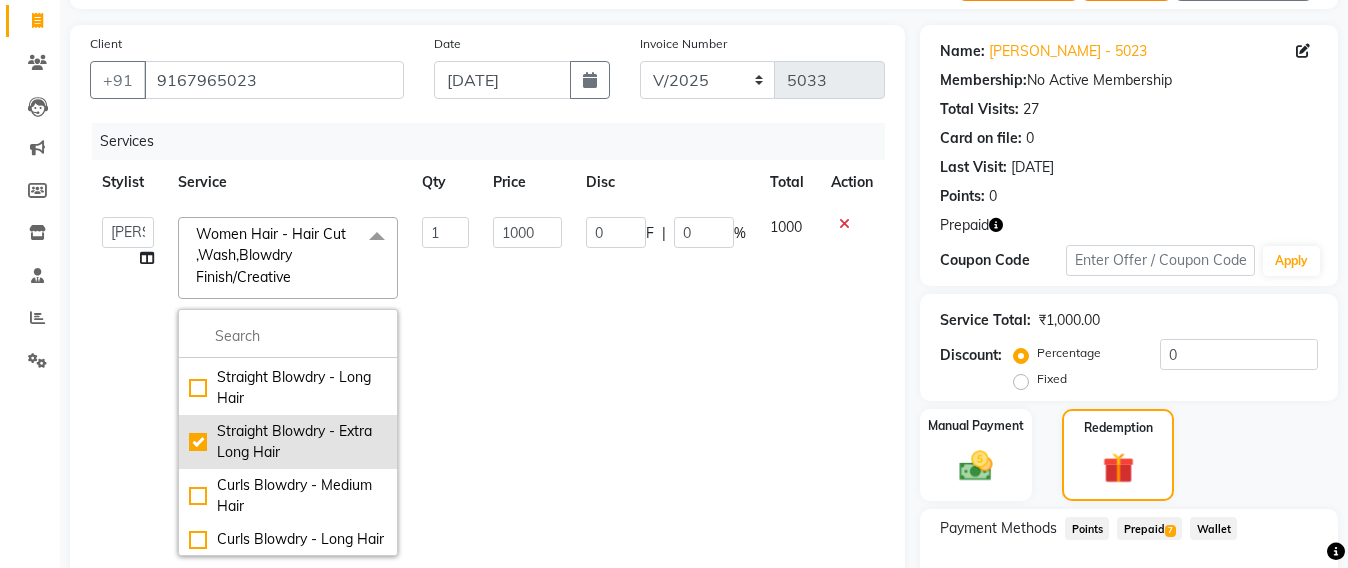 checkbox on "false" 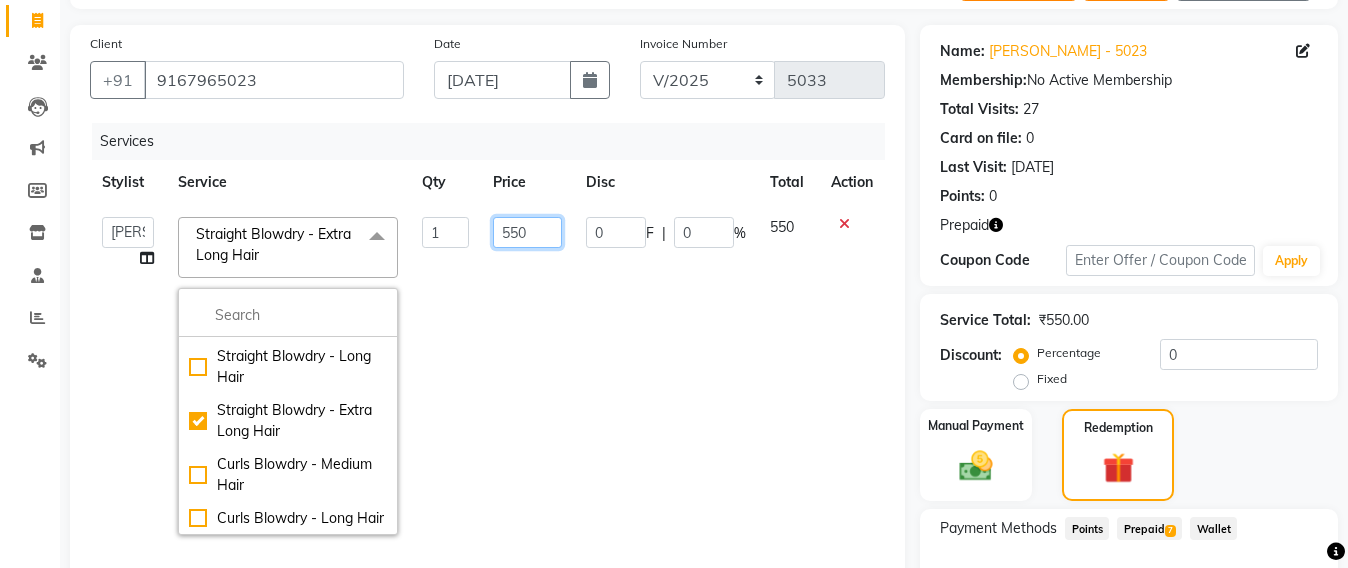 click on "550" 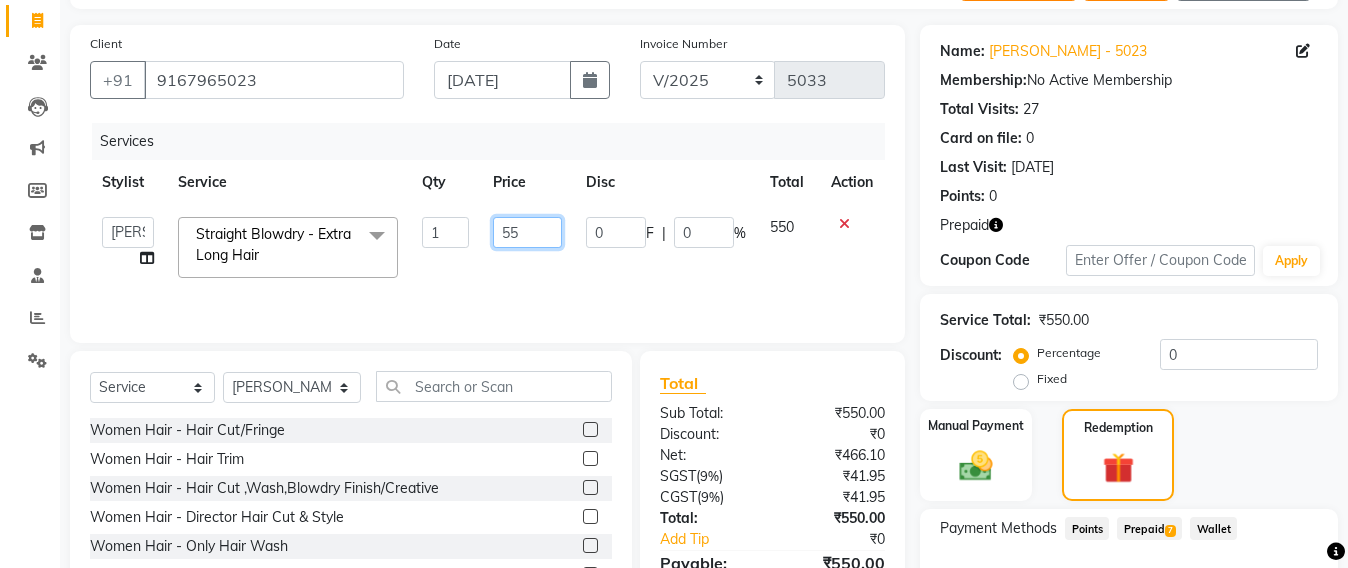 type on "5" 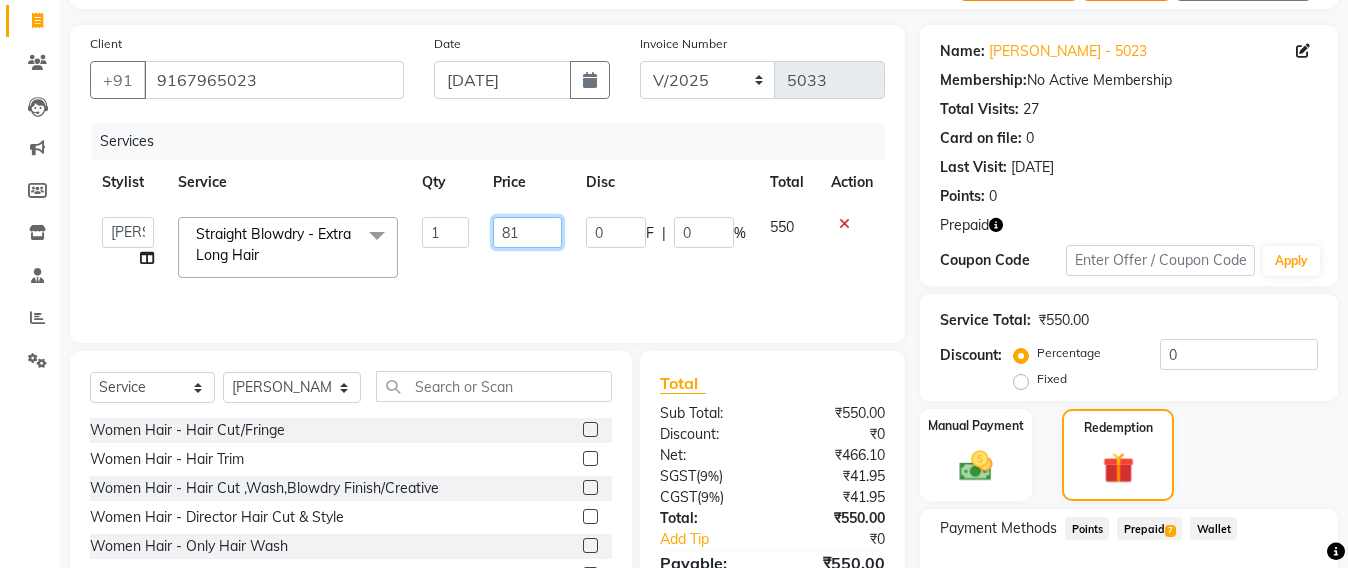 type on "810" 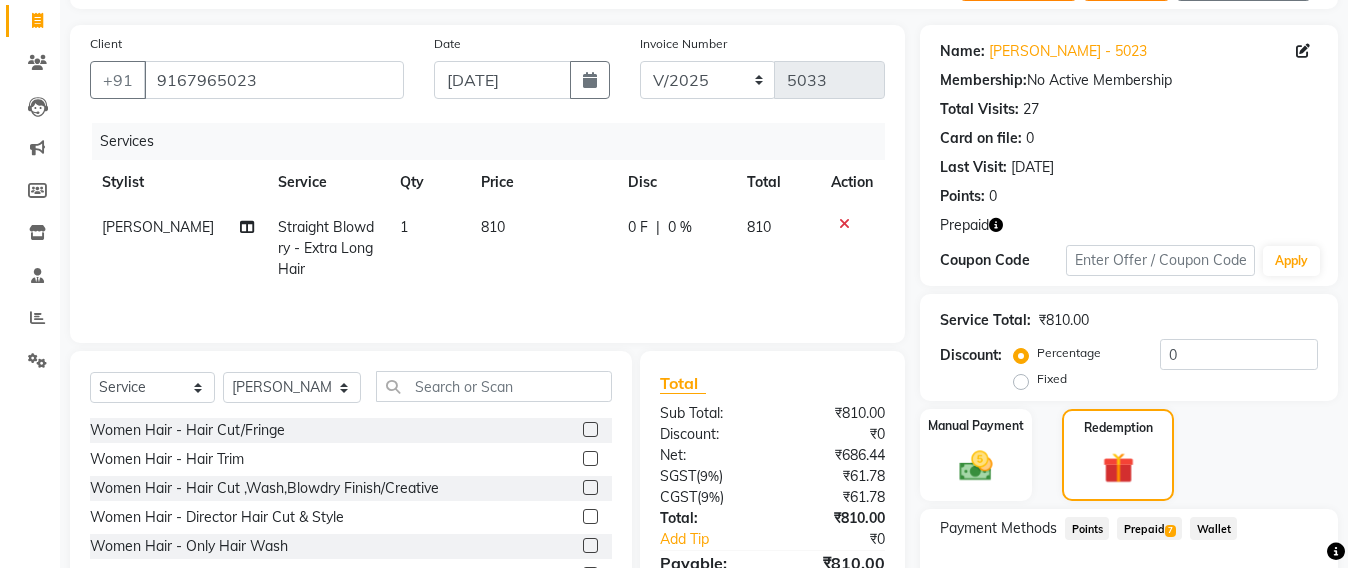 click on "Services Stylist Service Qty Price Disc Total Action sameer shah  Straight Blowdry - Extra Long Hair 1 810 0 F | 0 % 810" 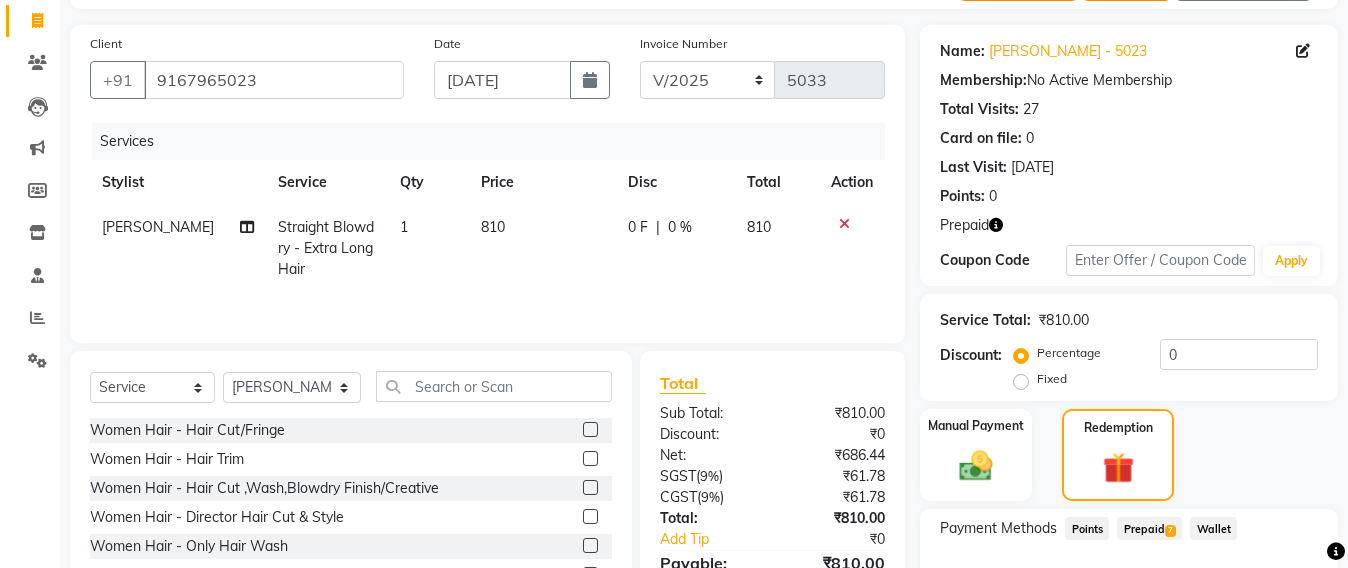 click on "Prepaid  7" 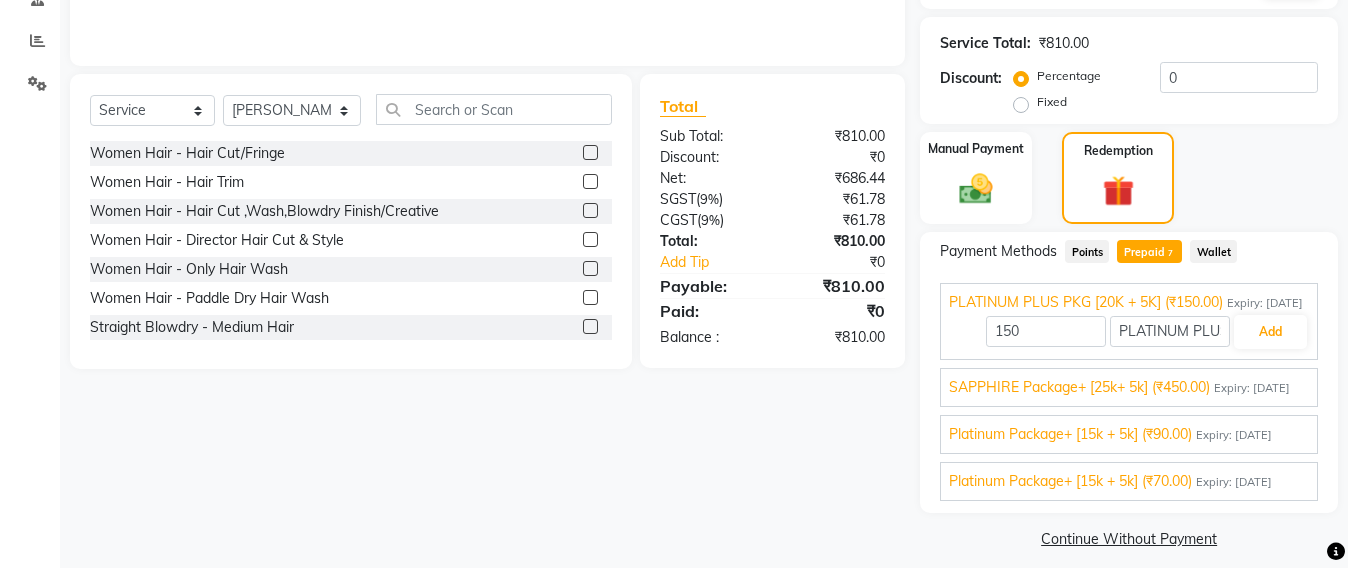 scroll, scrollTop: 418, scrollLeft: 0, axis: vertical 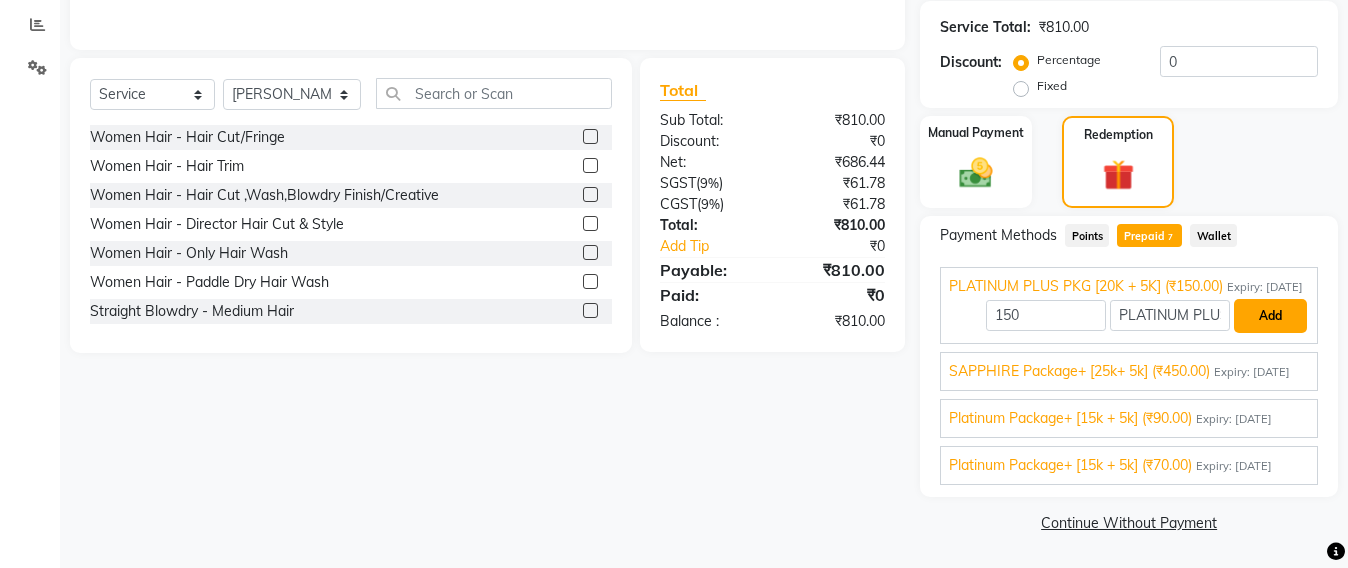 click on "Add" at bounding box center [1270, 316] 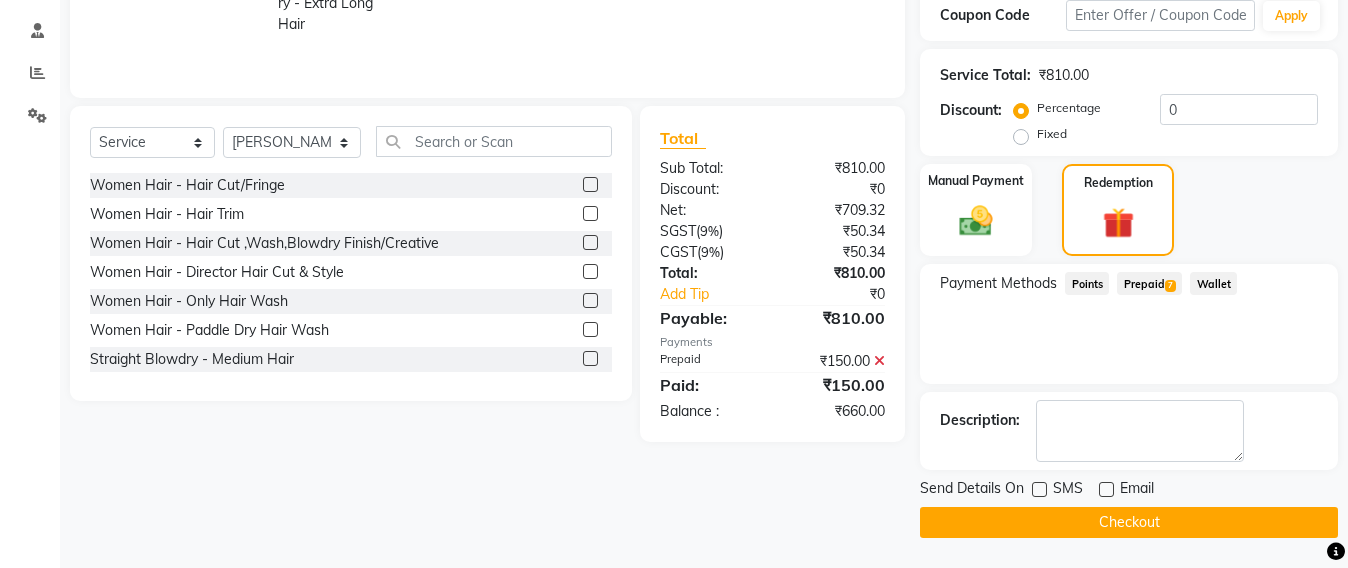 scroll, scrollTop: 370, scrollLeft: 0, axis: vertical 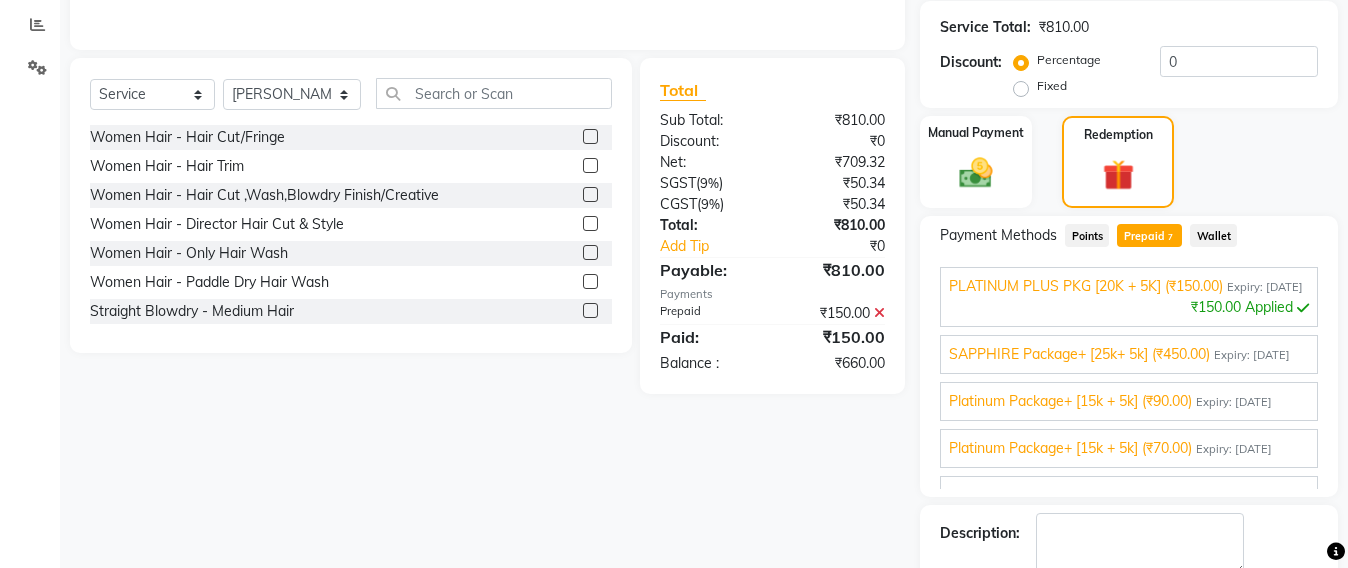 click on "Expiry: 03-08-2025" at bounding box center (1252, 355) 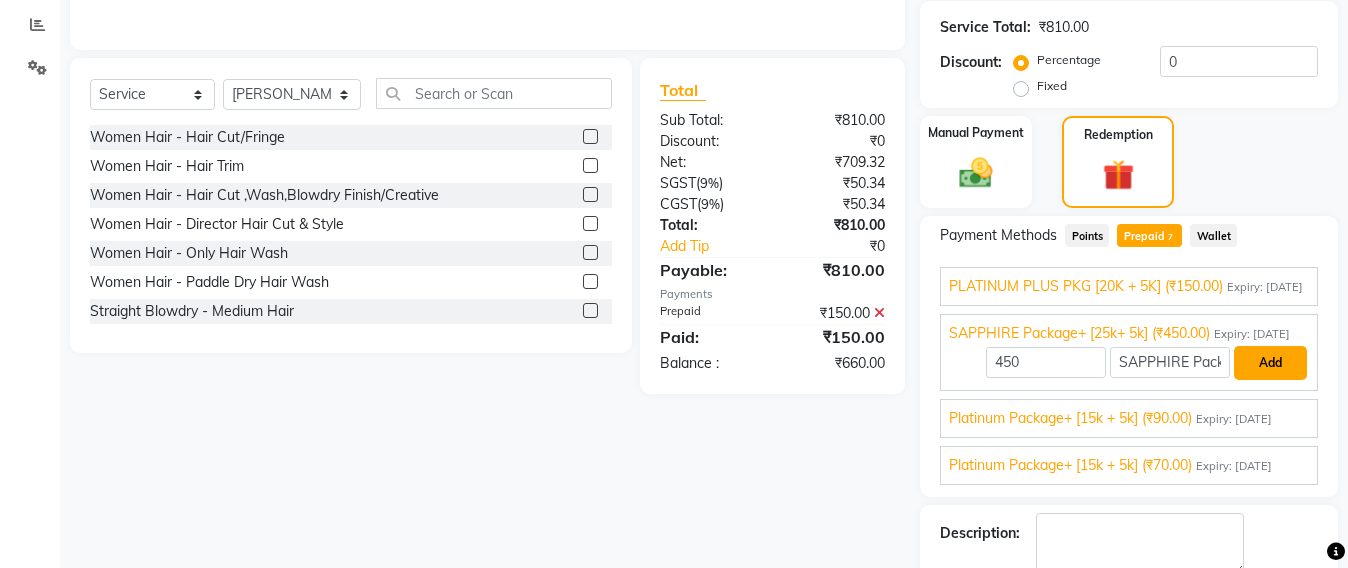 click on "Add" at bounding box center (1270, 363) 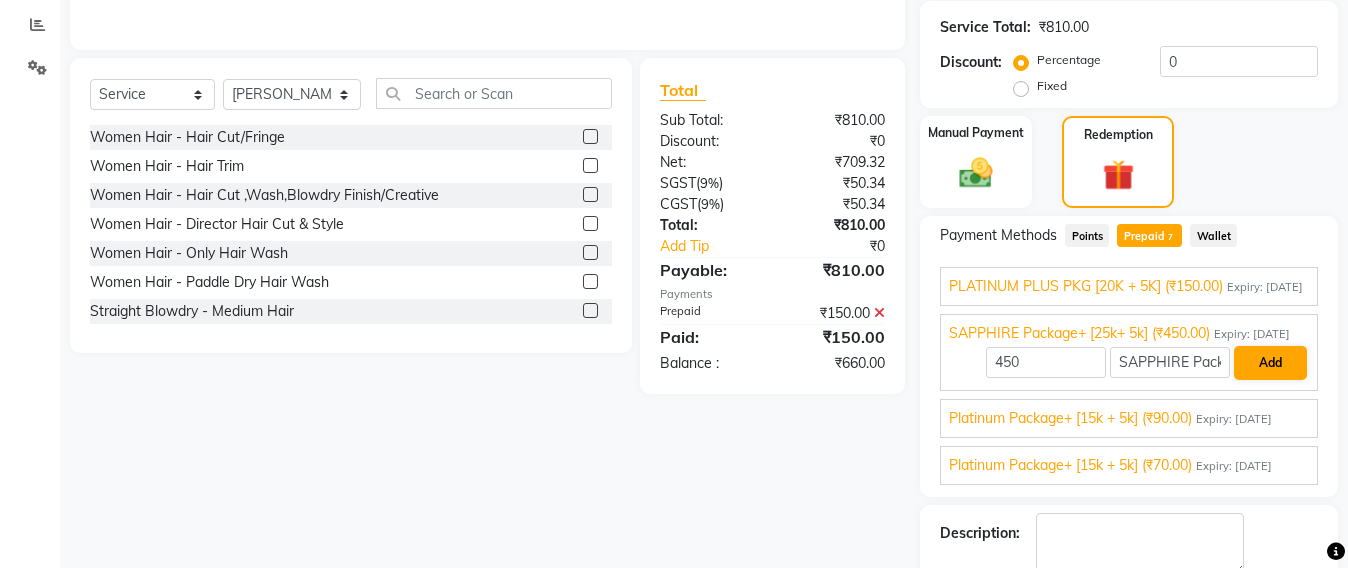 scroll, scrollTop: 370, scrollLeft: 0, axis: vertical 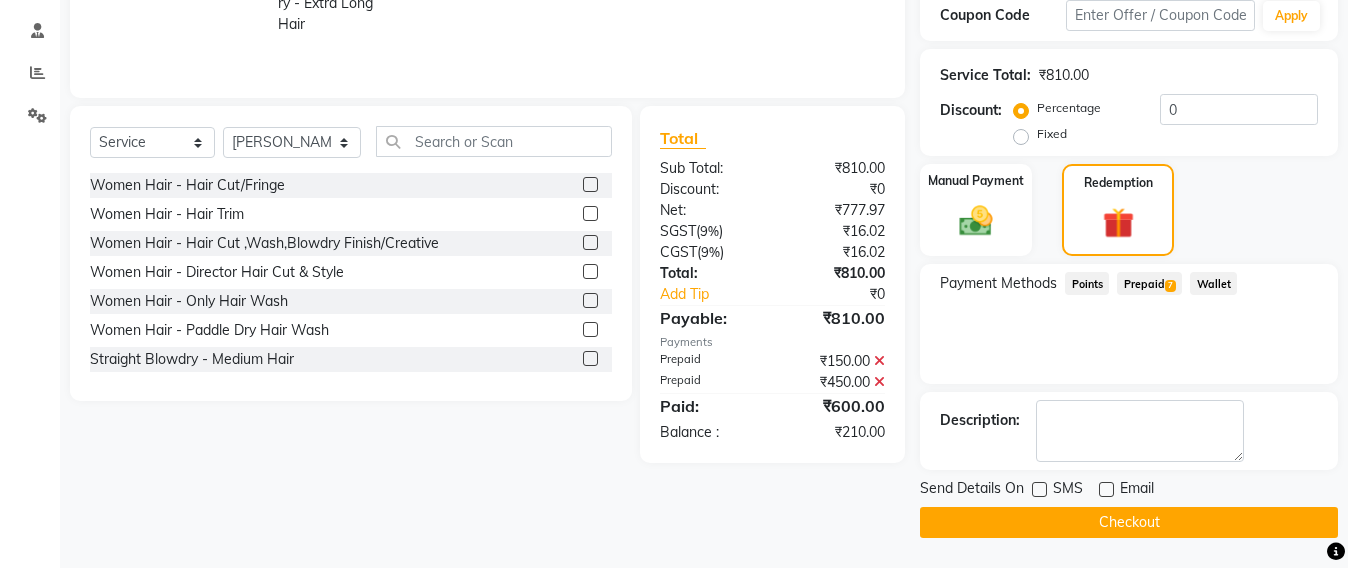 click on "Prepaid  7" 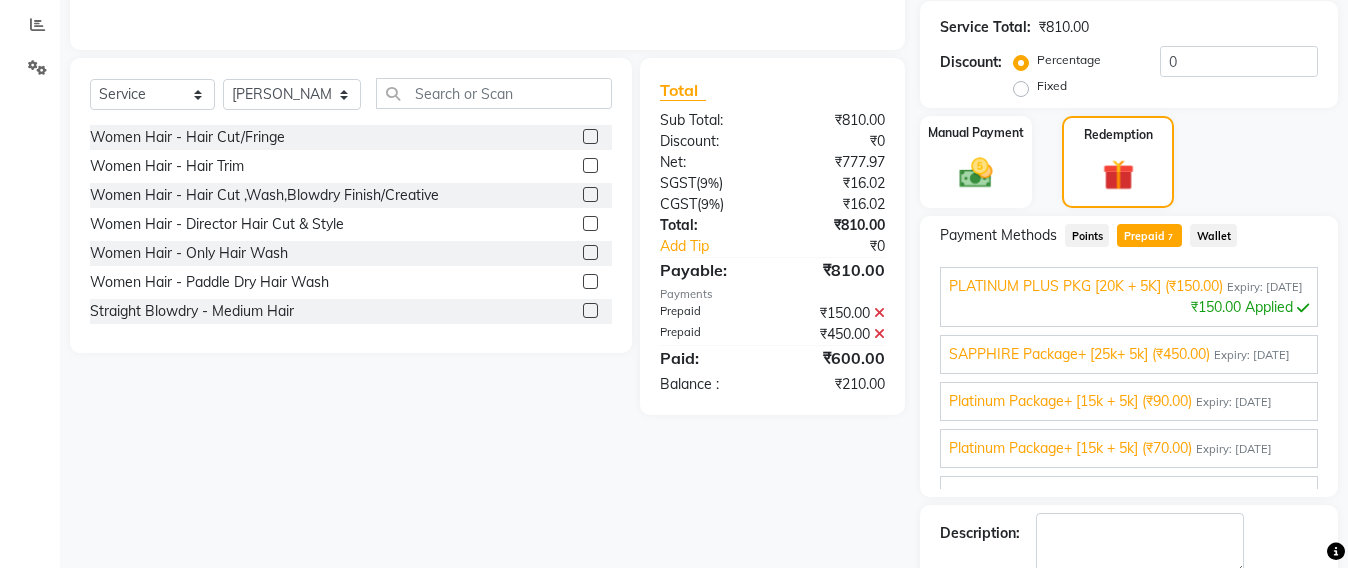 click on "SAPPHIRE Package+  [25k+ 5k] (₹450.00) Expiry: 03-08-2025  ₹450.00 Applied" at bounding box center [1129, 354] 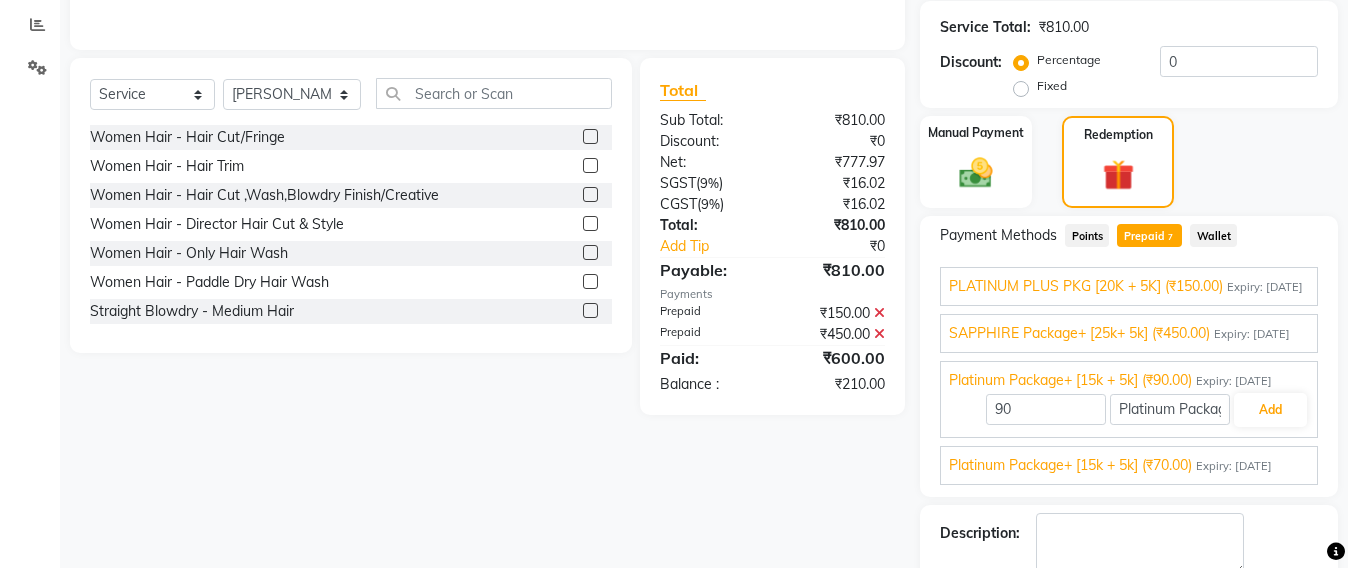 click on "PLATINUM PLUS PKG [20K + 5K] (₹150.00)" at bounding box center [1086, 286] 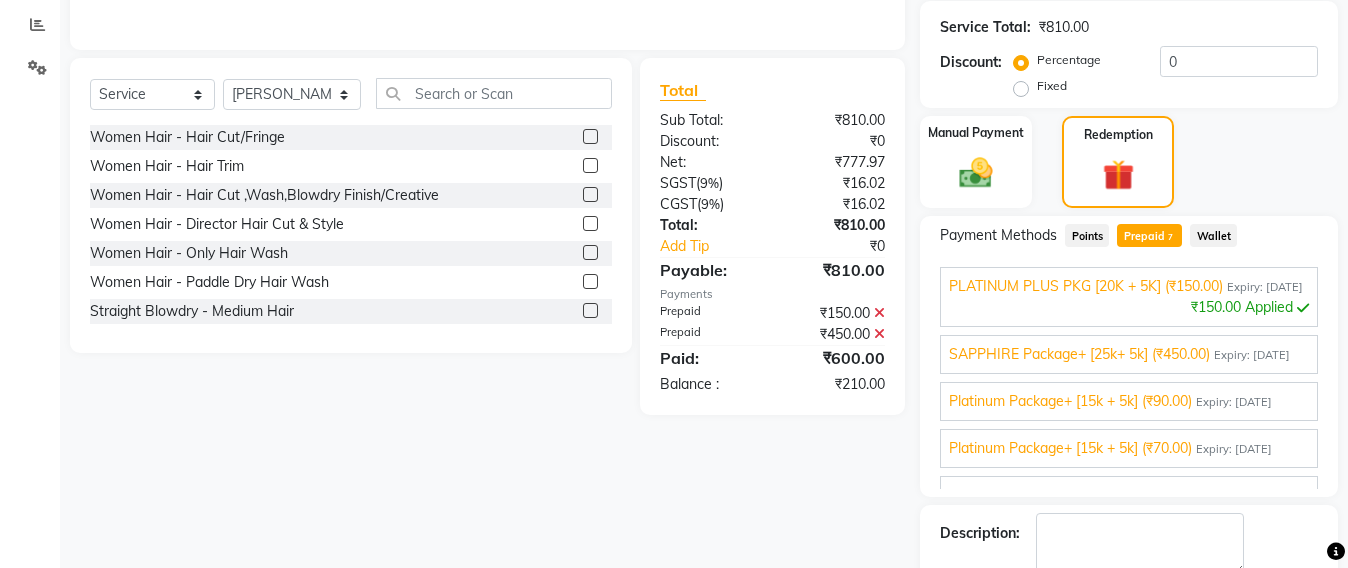 click on "SAPPHIRE Package+  [25k+ 5k] (₹450.00)" at bounding box center (1079, 354) 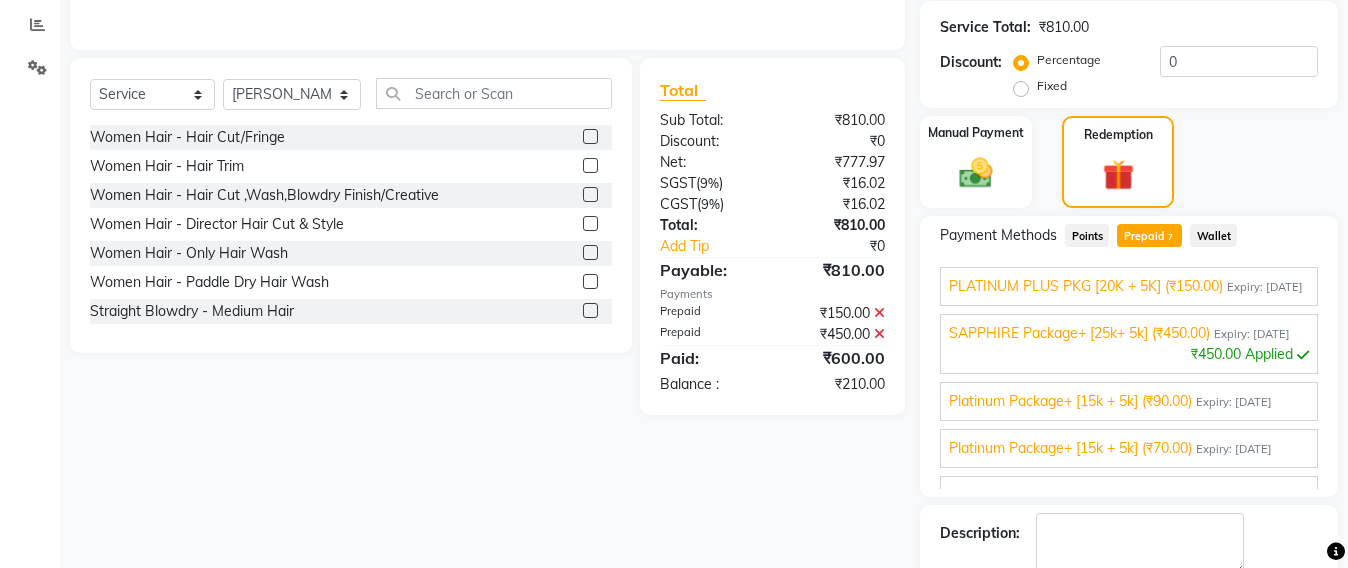 click on "Platinum Package+  [15k + 5k] (₹90.00)" at bounding box center (1070, 401) 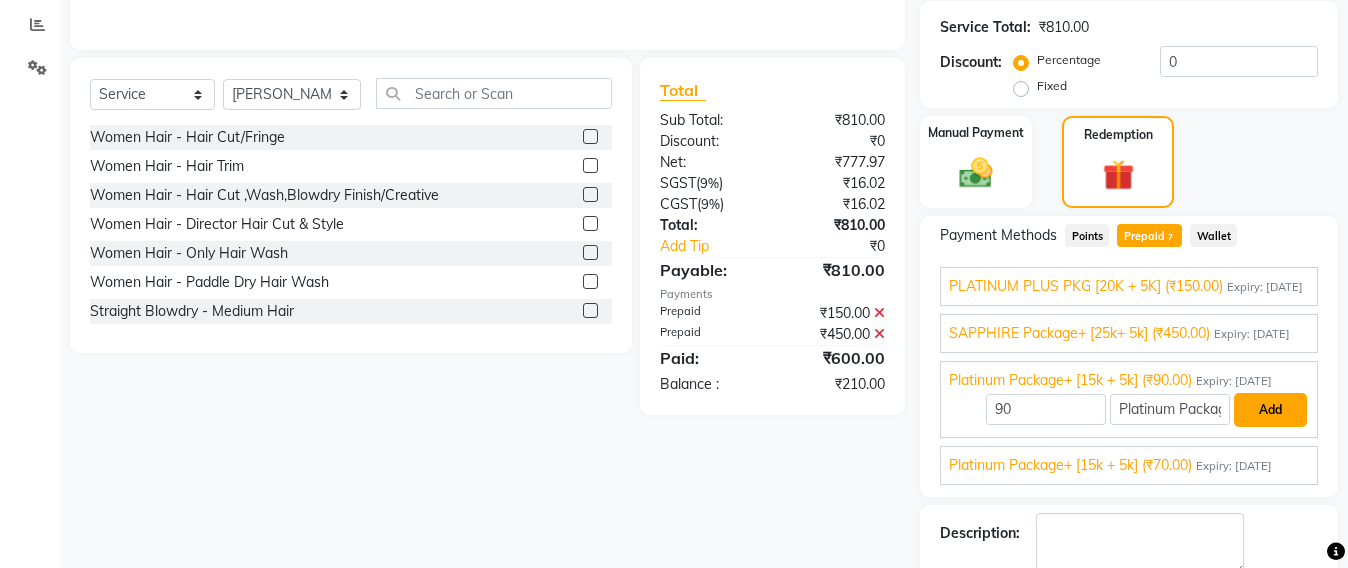 click on "Add" at bounding box center (1270, 410) 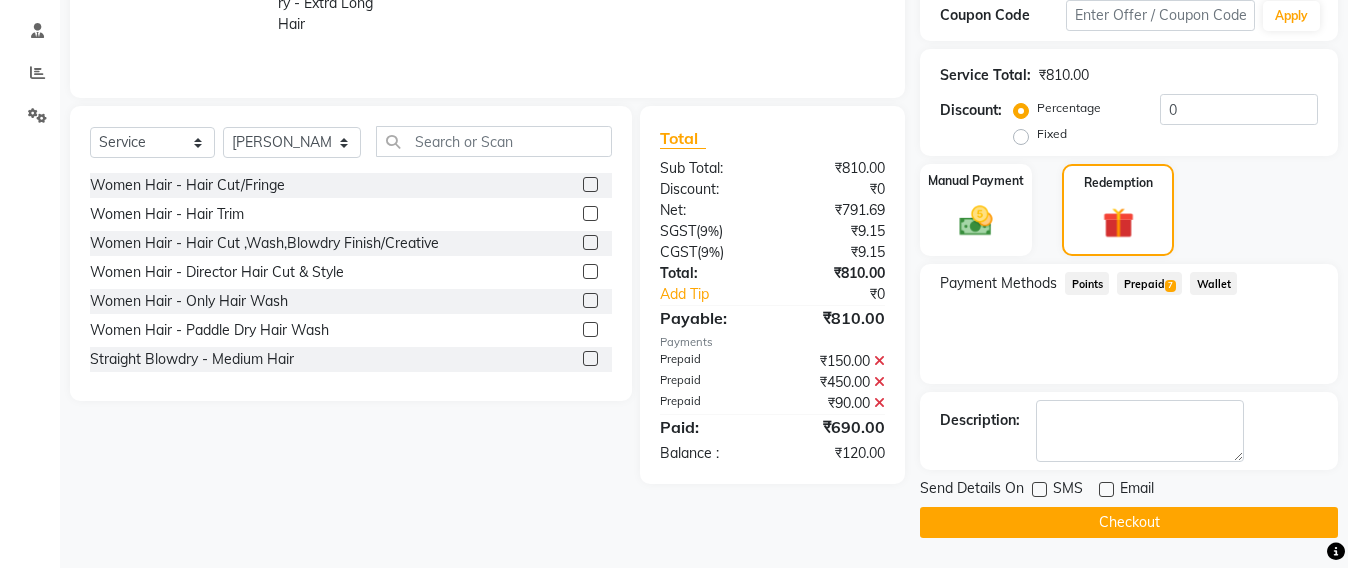 scroll, scrollTop: 370, scrollLeft: 0, axis: vertical 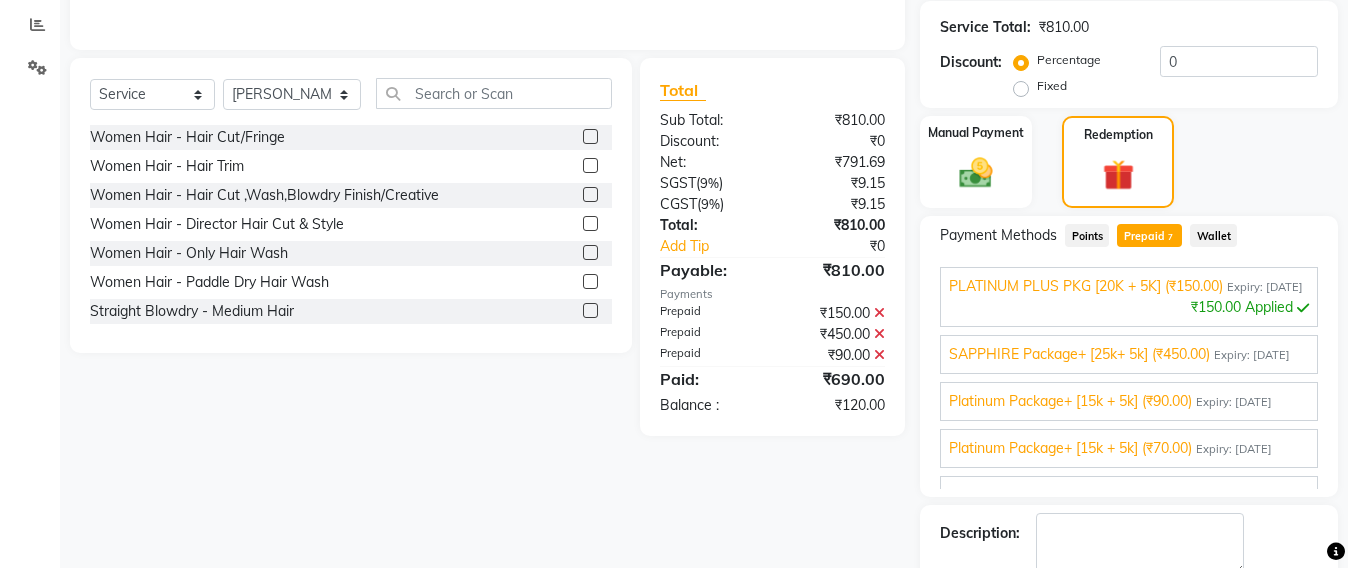 click on "Platinum Package+  [15k + 5k] (₹90.00)" at bounding box center (1070, 401) 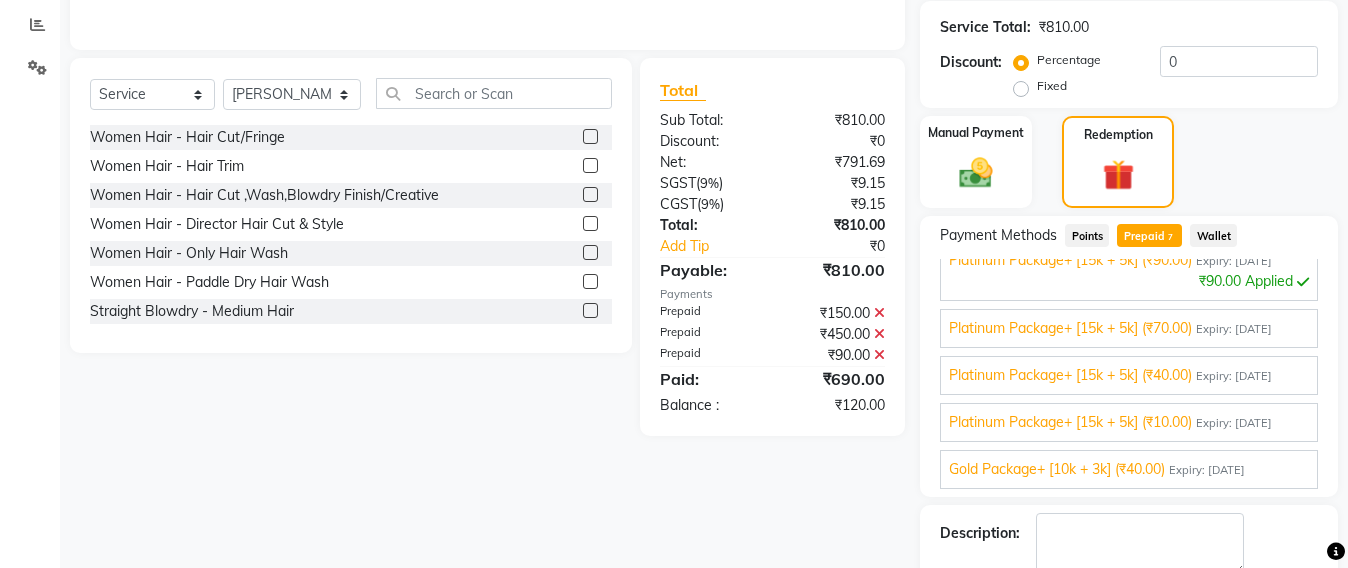 scroll, scrollTop: 246, scrollLeft: 0, axis: vertical 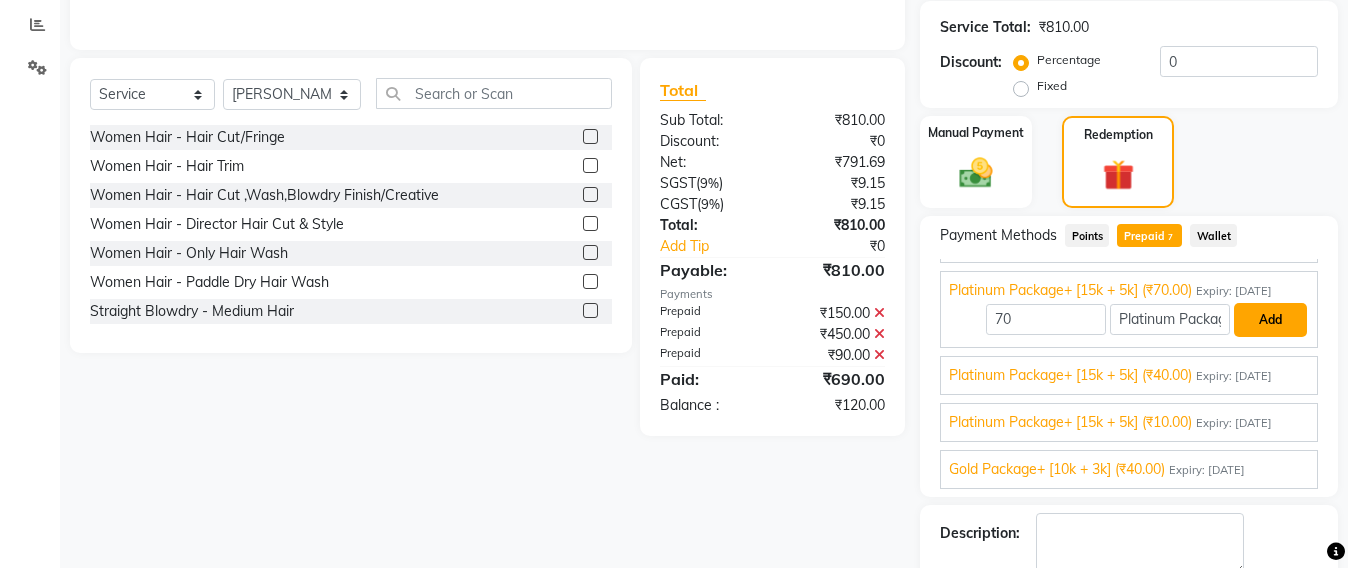 click on "Add" at bounding box center [1270, 320] 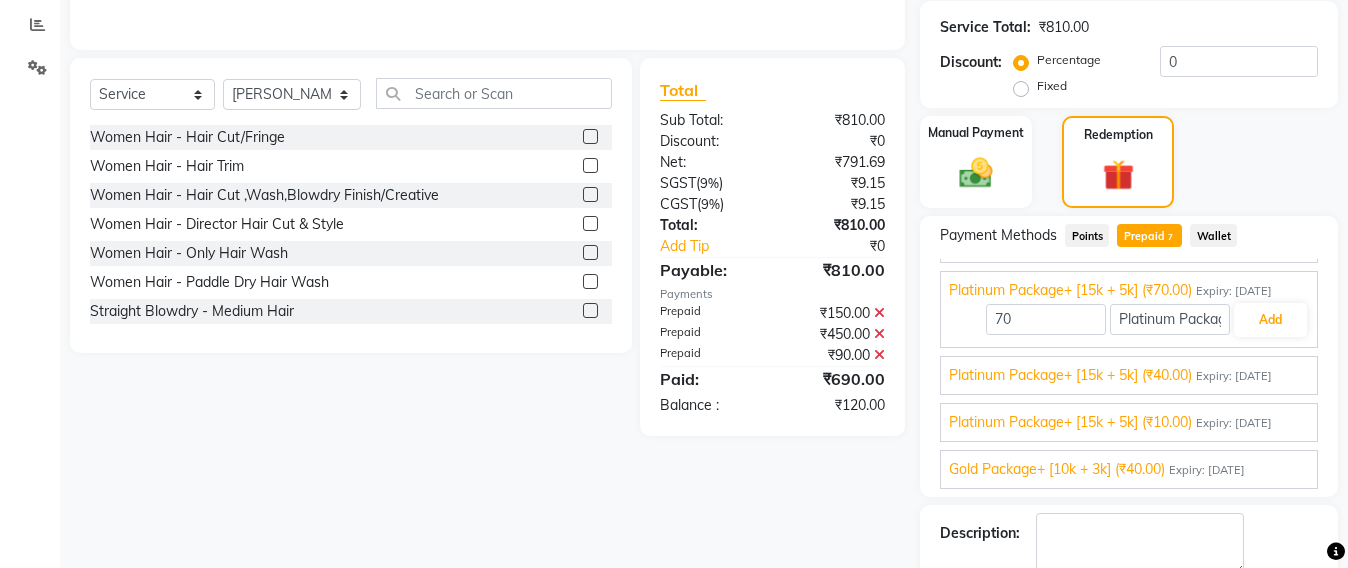 scroll, scrollTop: 370, scrollLeft: 0, axis: vertical 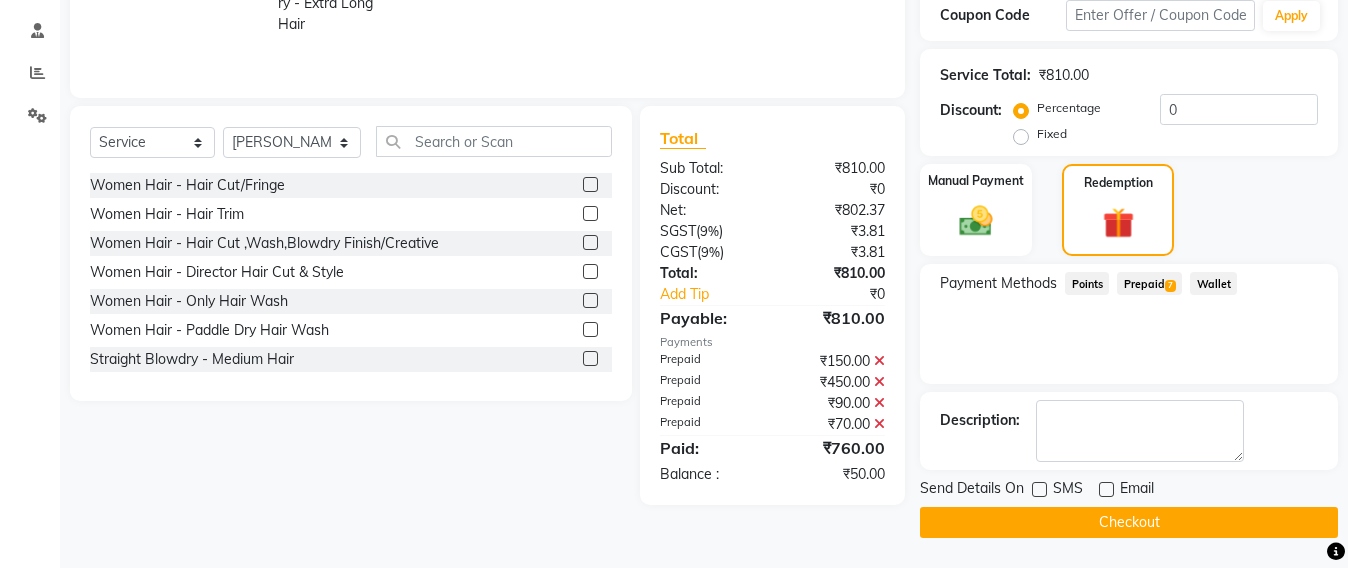click on "Prepaid  7" 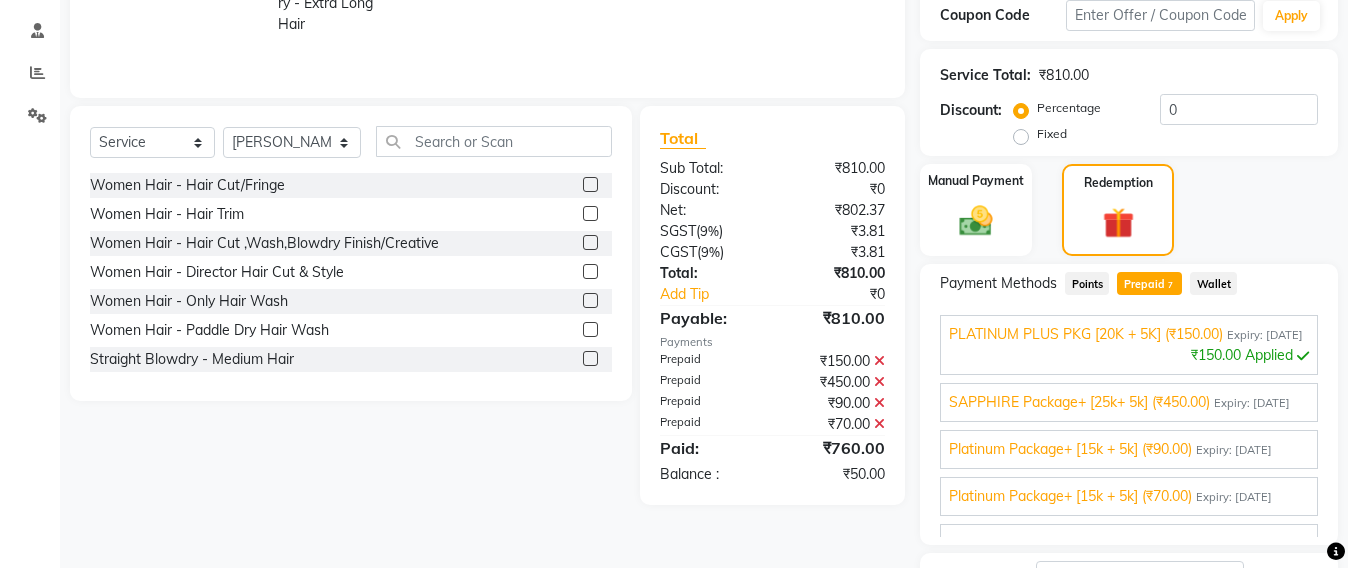 scroll, scrollTop: 418, scrollLeft: 0, axis: vertical 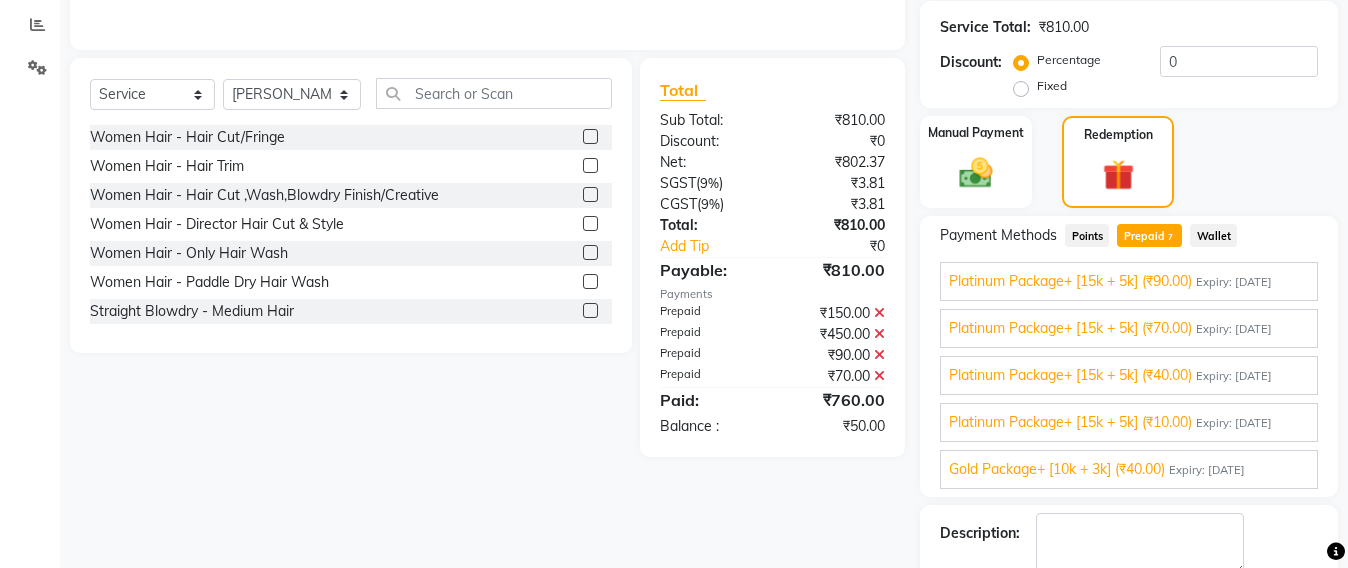 click on "Platinum Package+  [15k + 5k] (₹40.00)" at bounding box center (1070, 375) 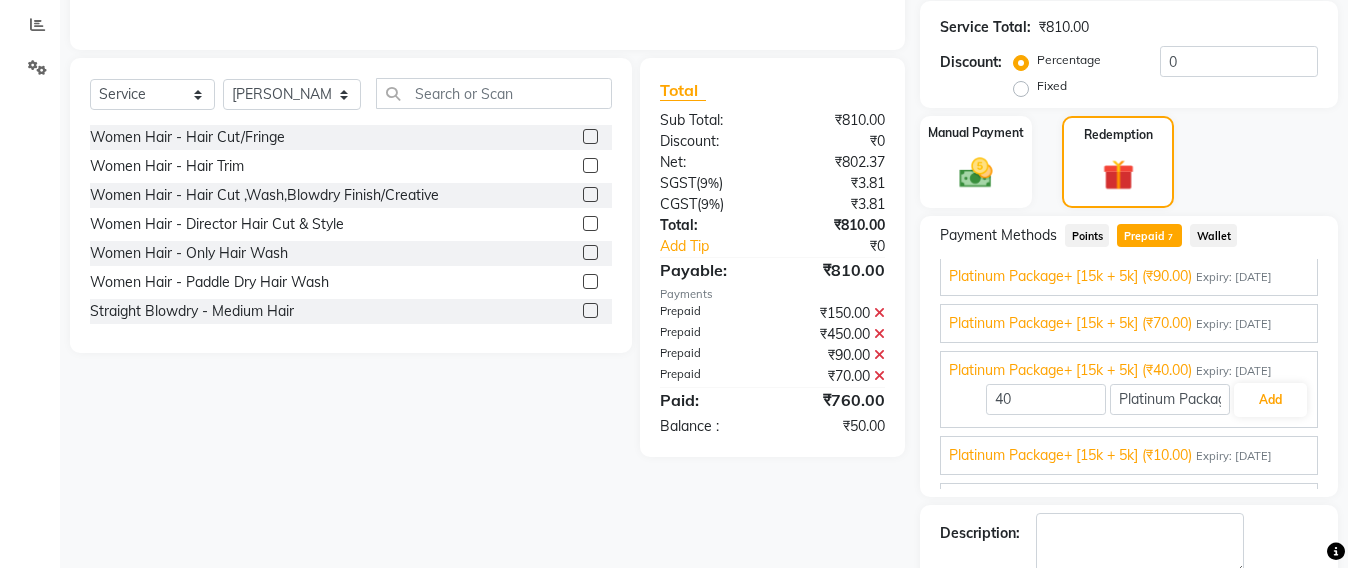 scroll, scrollTop: 104, scrollLeft: 0, axis: vertical 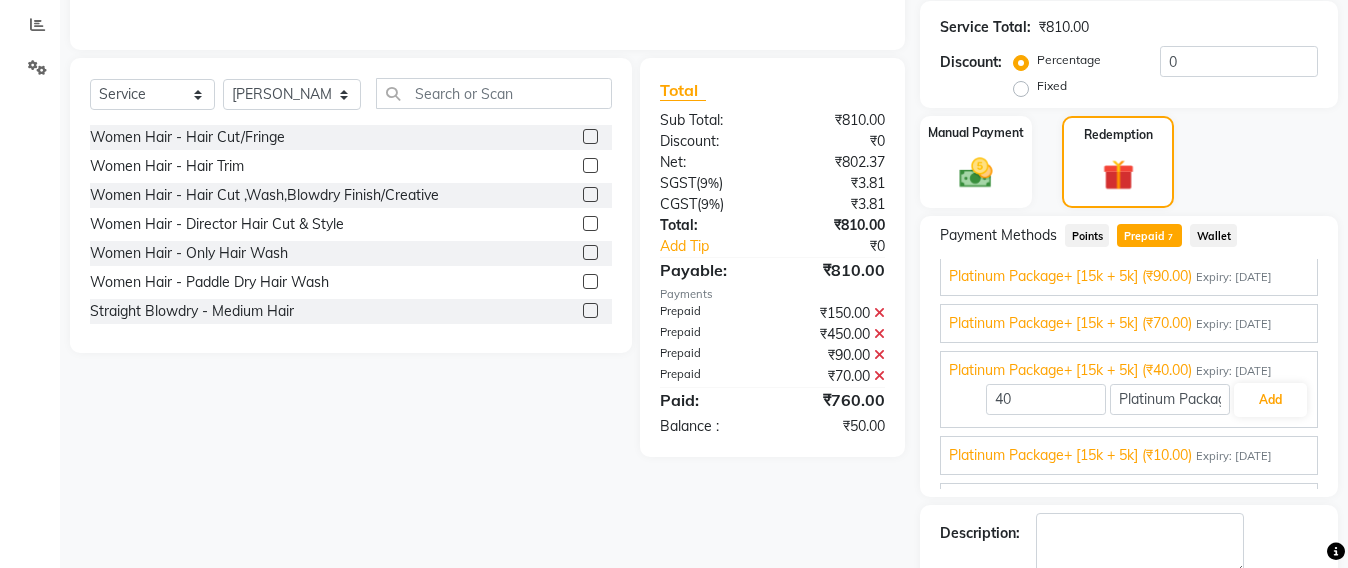 click on "Platinum Package+  [15k + 5k] (₹40.00)" at bounding box center (1070, 370) 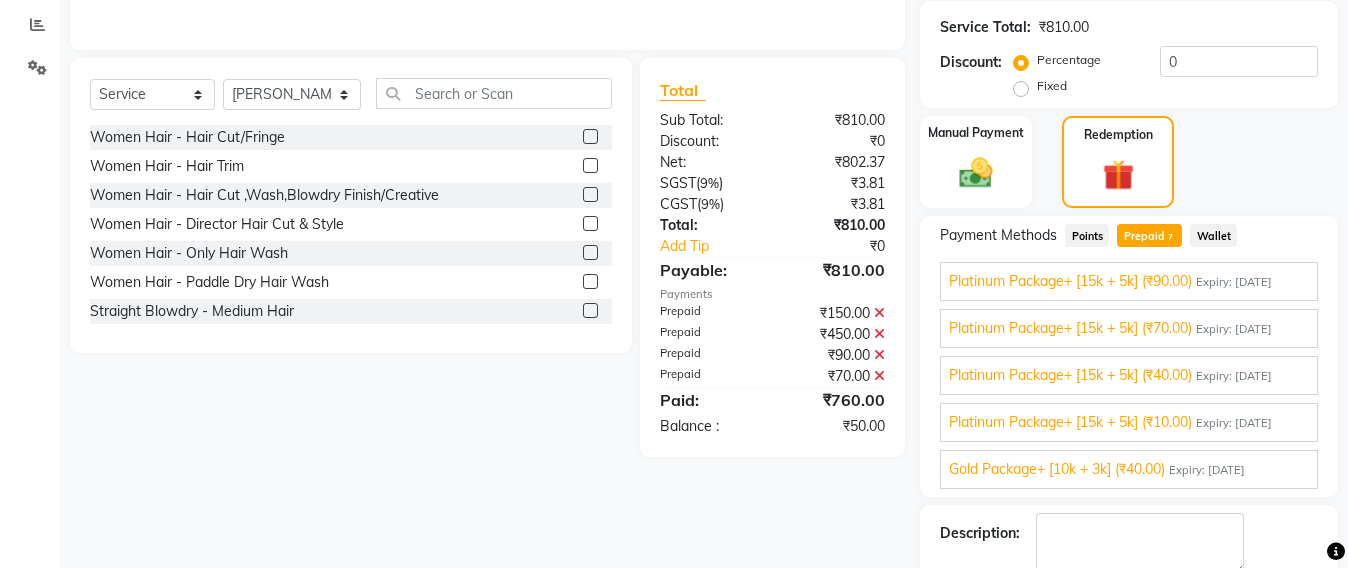 click on "Expiry: 06-11-2023" at bounding box center [1234, 376] 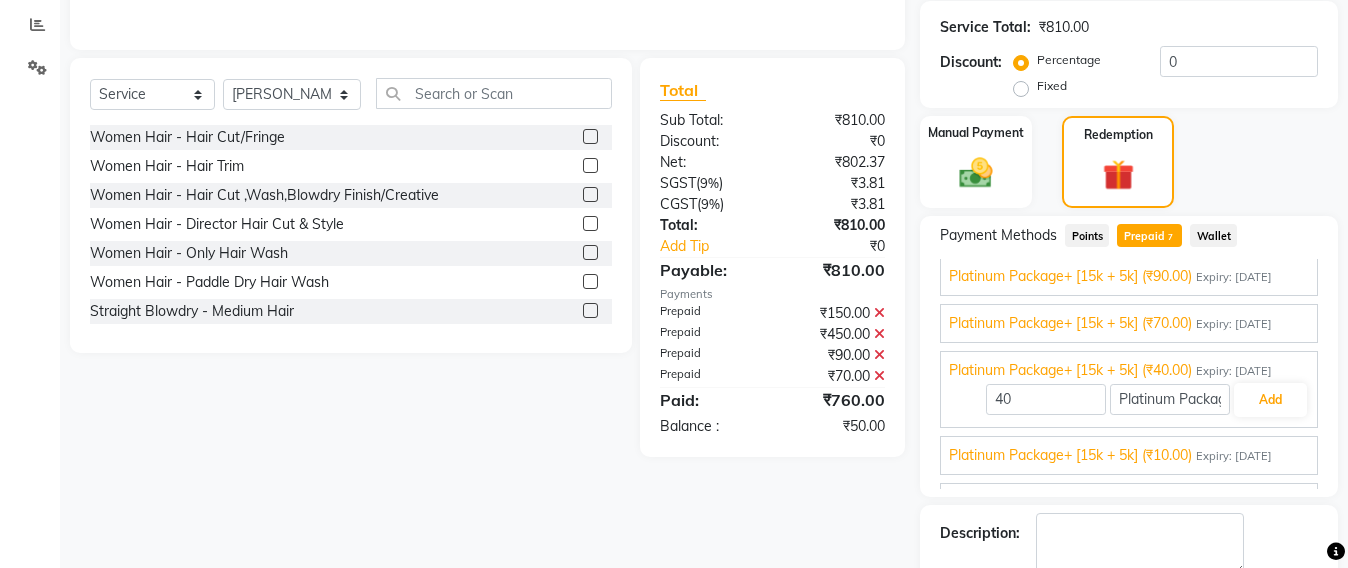 click on "Expiry: 06-11-2023" at bounding box center (1234, 371) 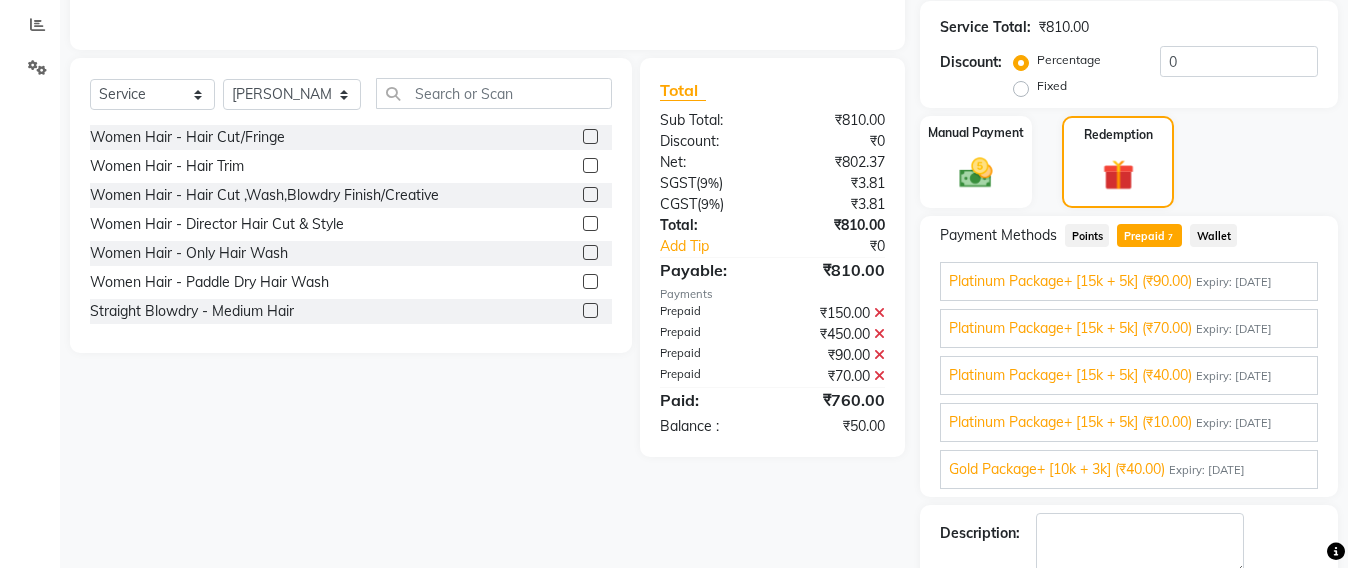 click on "Platinum Package+  [15k + 5k] (₹40.00)" at bounding box center (1070, 375) 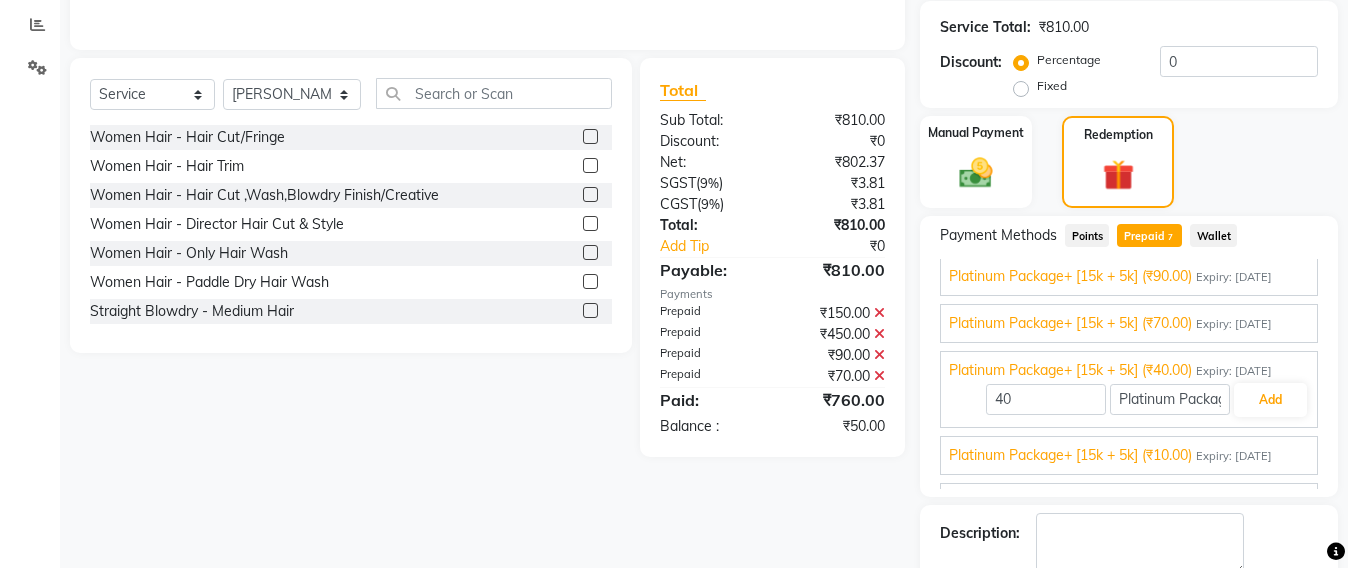 click on "Expiry: 12-02-2024" at bounding box center [1234, 324] 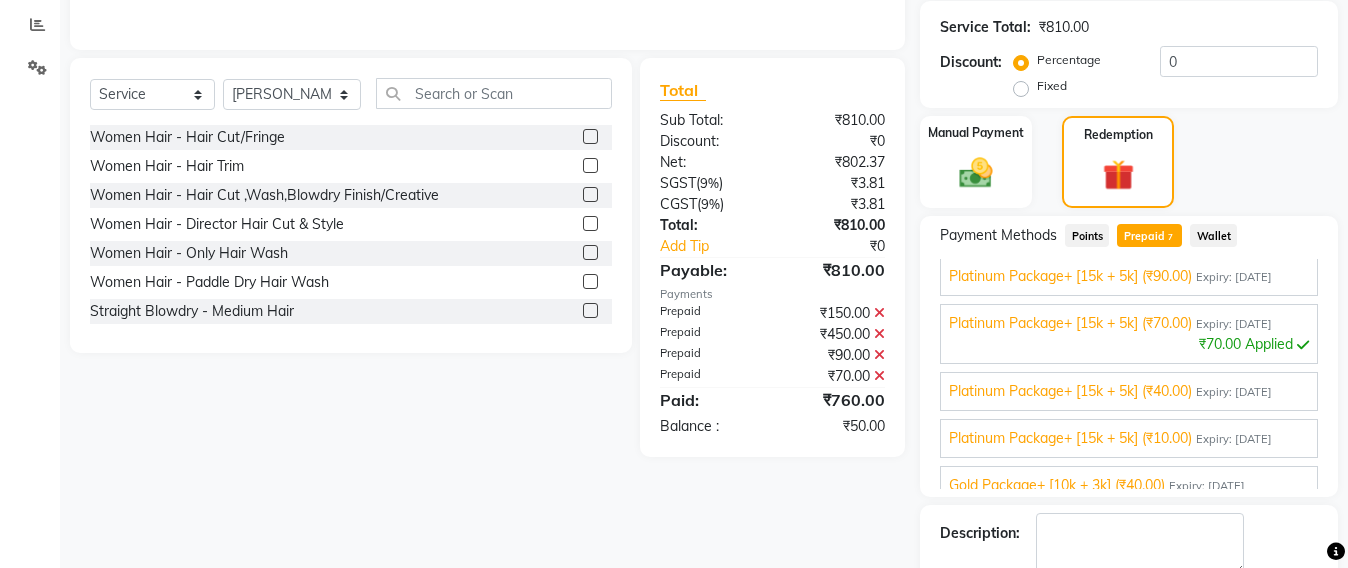 click on "Expiry: 06-11-2023" at bounding box center [1234, 392] 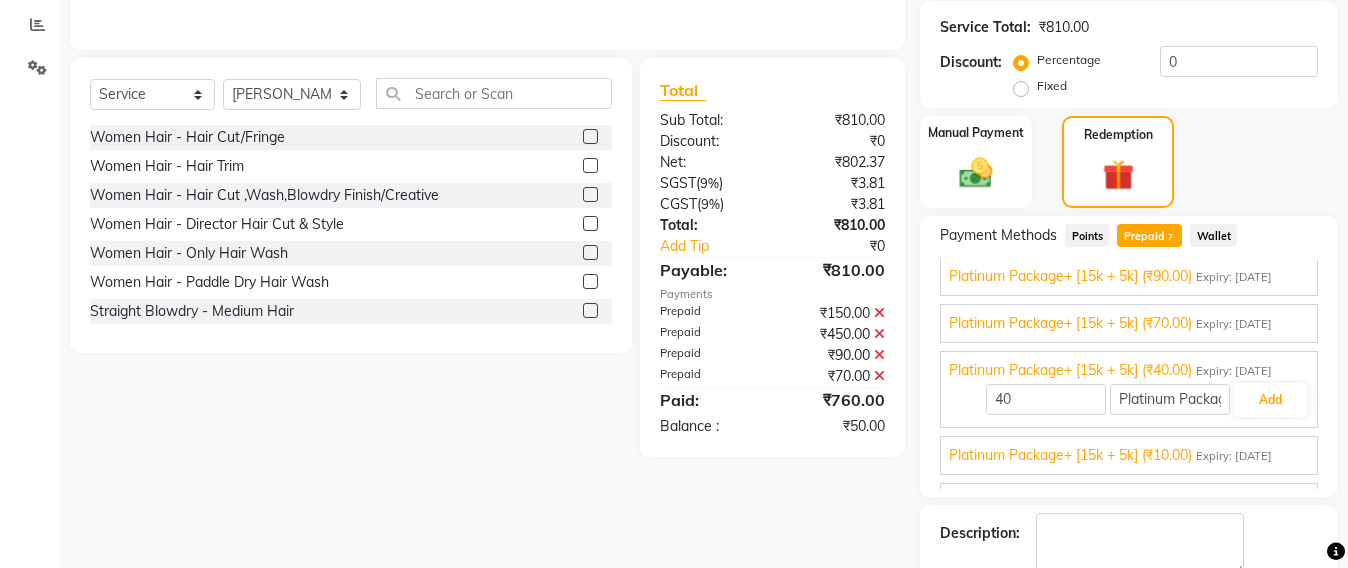 click on "Platinum Package+  [15k + 5k] (₹40.00) Expiry: 06-11-2023" at bounding box center [1129, 370] 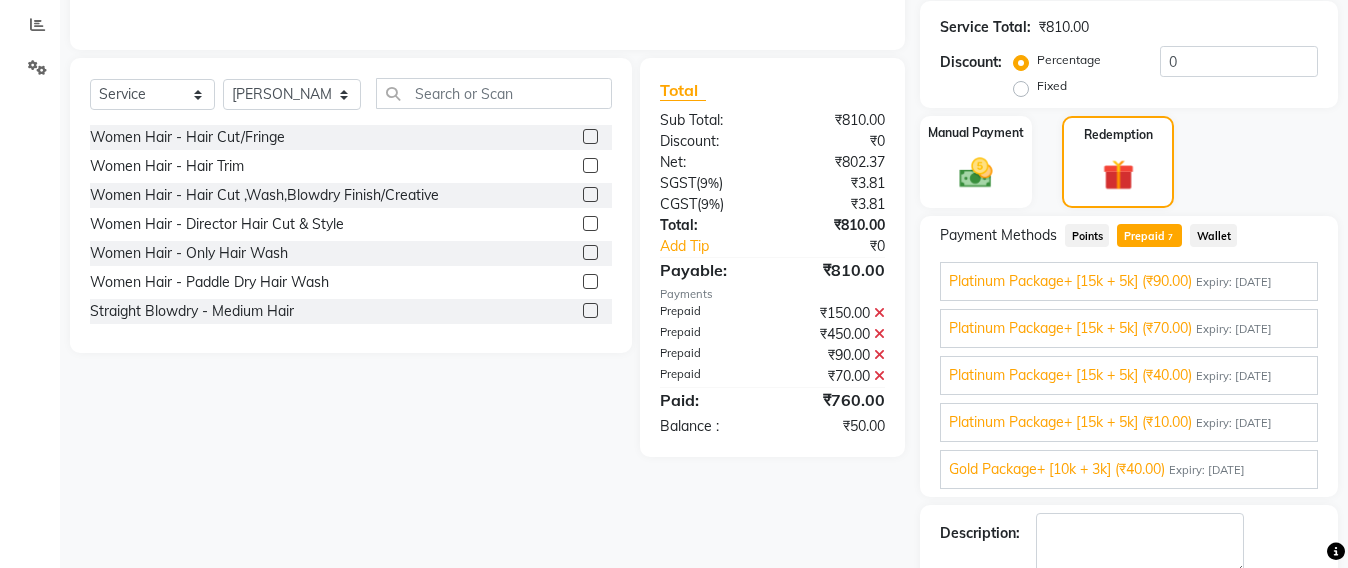scroll, scrollTop: 225, scrollLeft: 0, axis: vertical 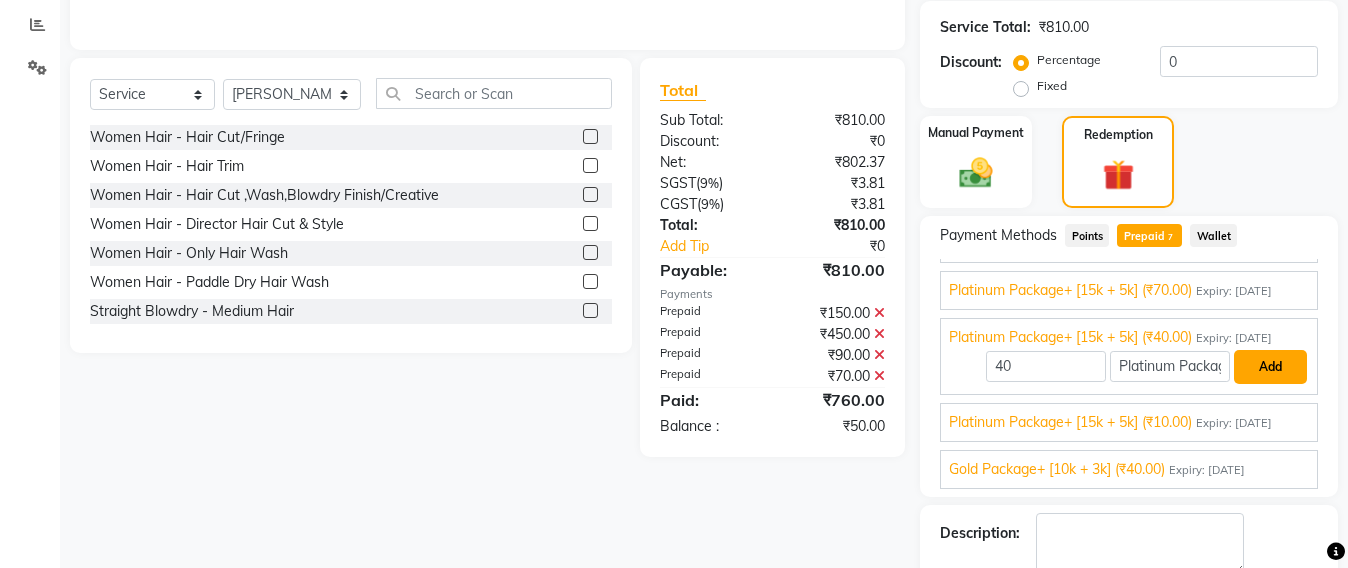 click on "Add" at bounding box center (1270, 367) 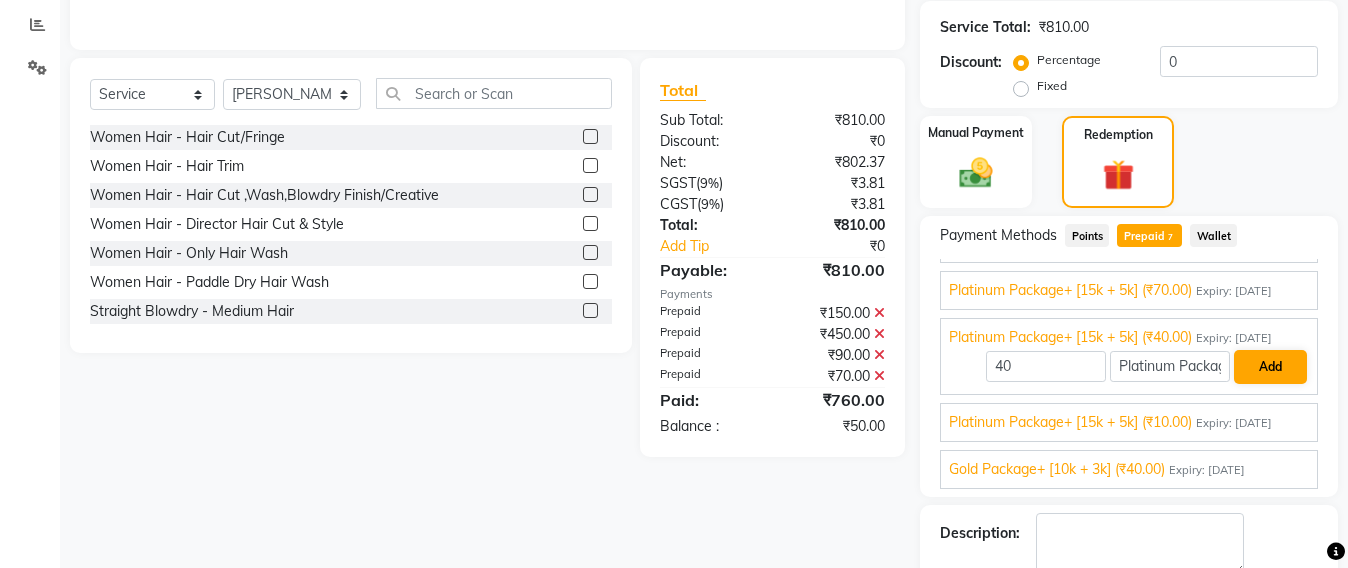 scroll, scrollTop: 370, scrollLeft: 0, axis: vertical 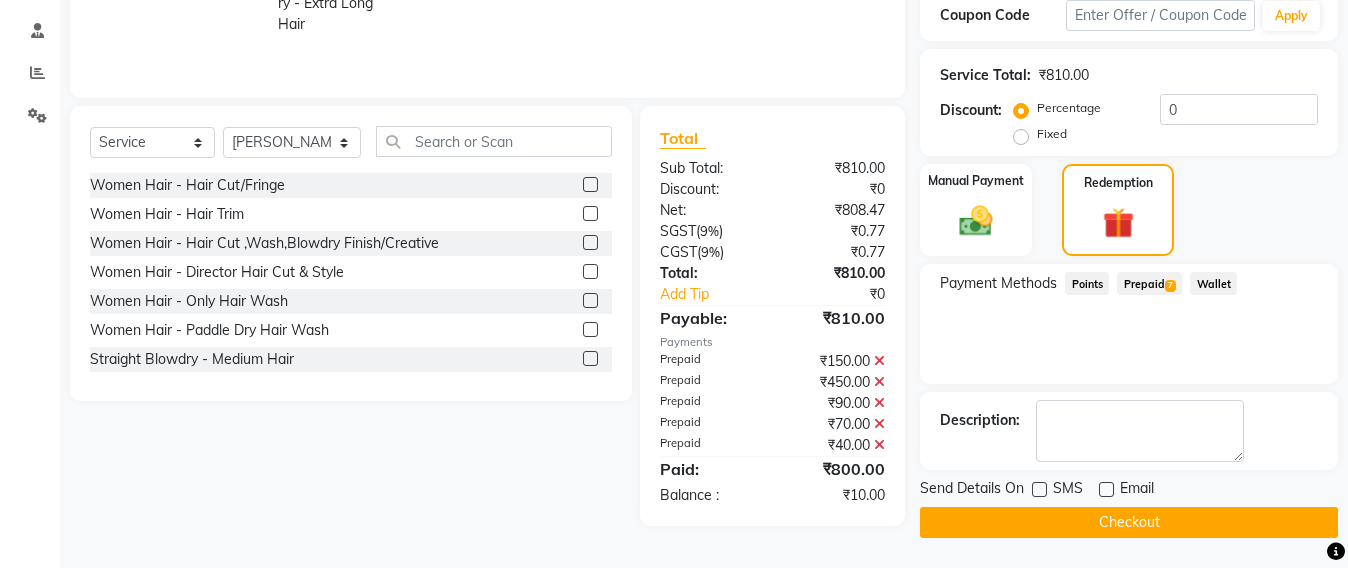 click on "7" 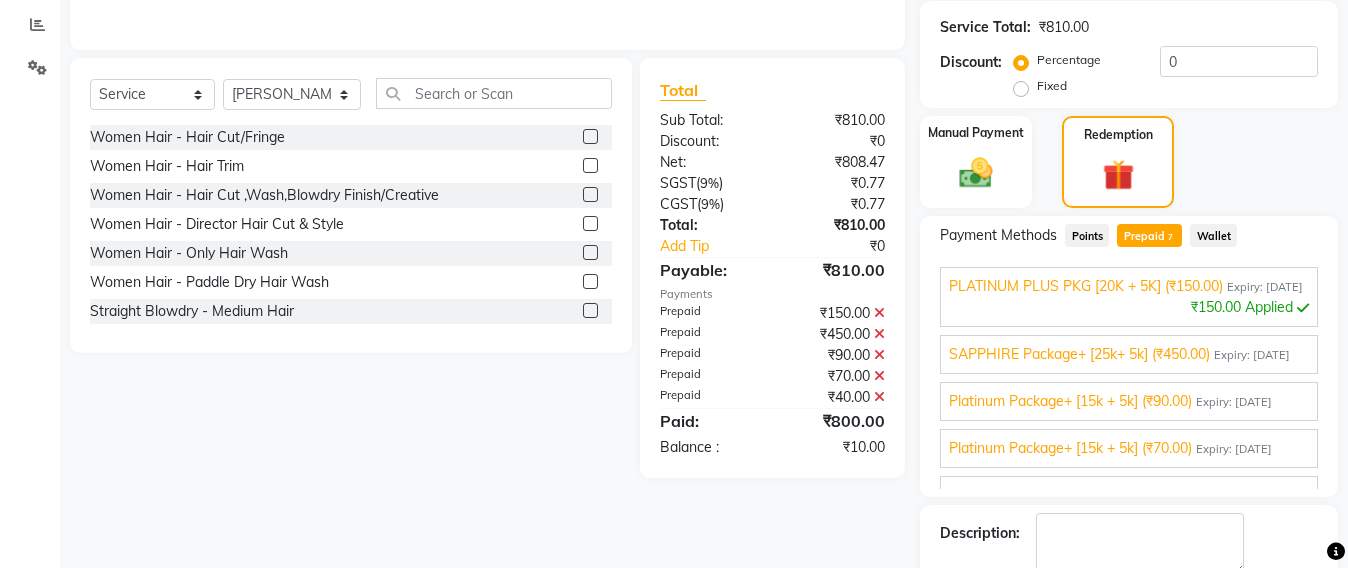 click on "SAPPHIRE Package+  [25k+ 5k] (₹450.00)" at bounding box center (1079, 354) 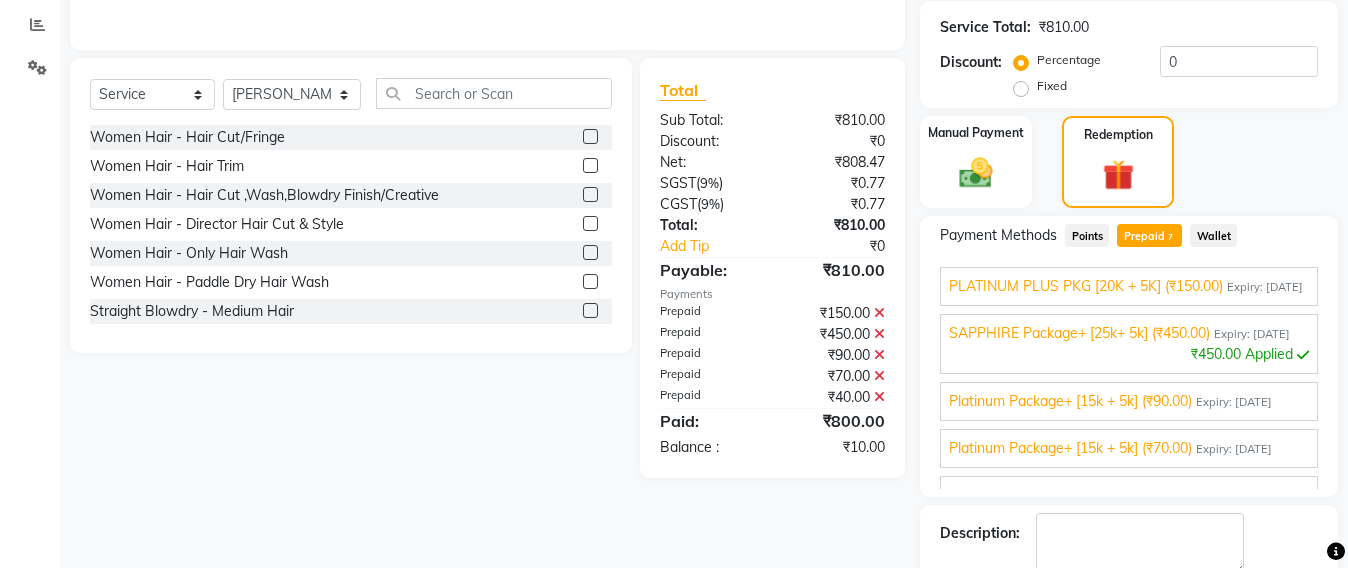 click on "Platinum Package+  [15k + 5k] (₹90.00)" at bounding box center (1070, 401) 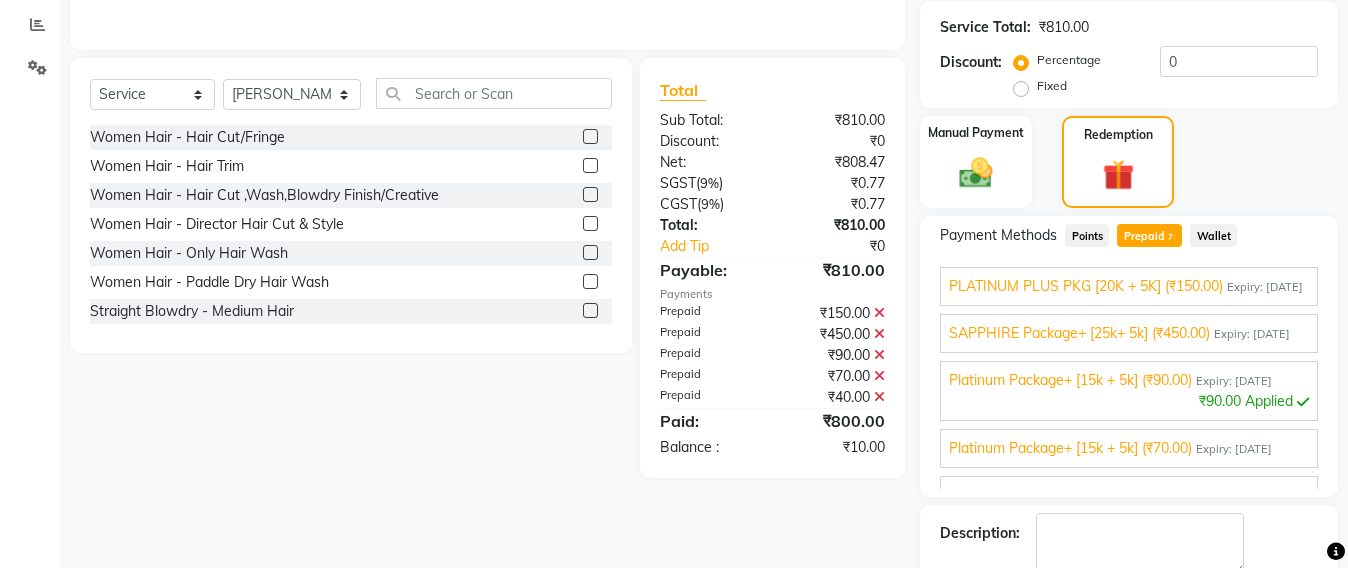 scroll, scrollTop: 125, scrollLeft: 0, axis: vertical 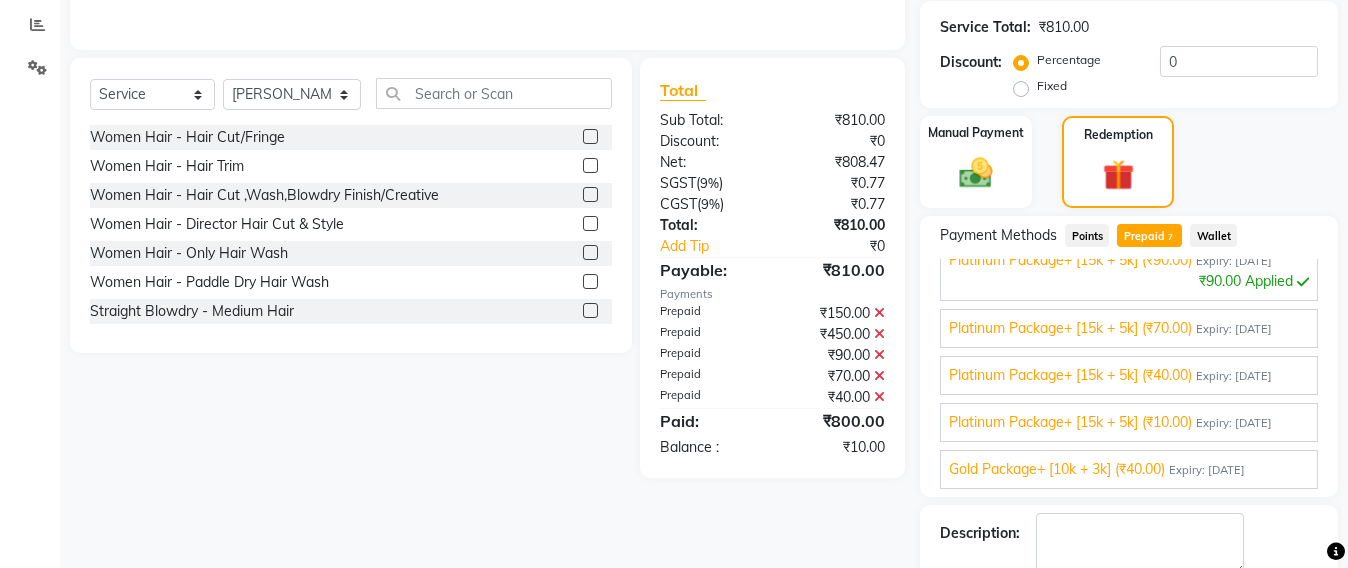 click on "Platinum Package+  [15k + 5k] (₹70.00)" at bounding box center [1070, 328] 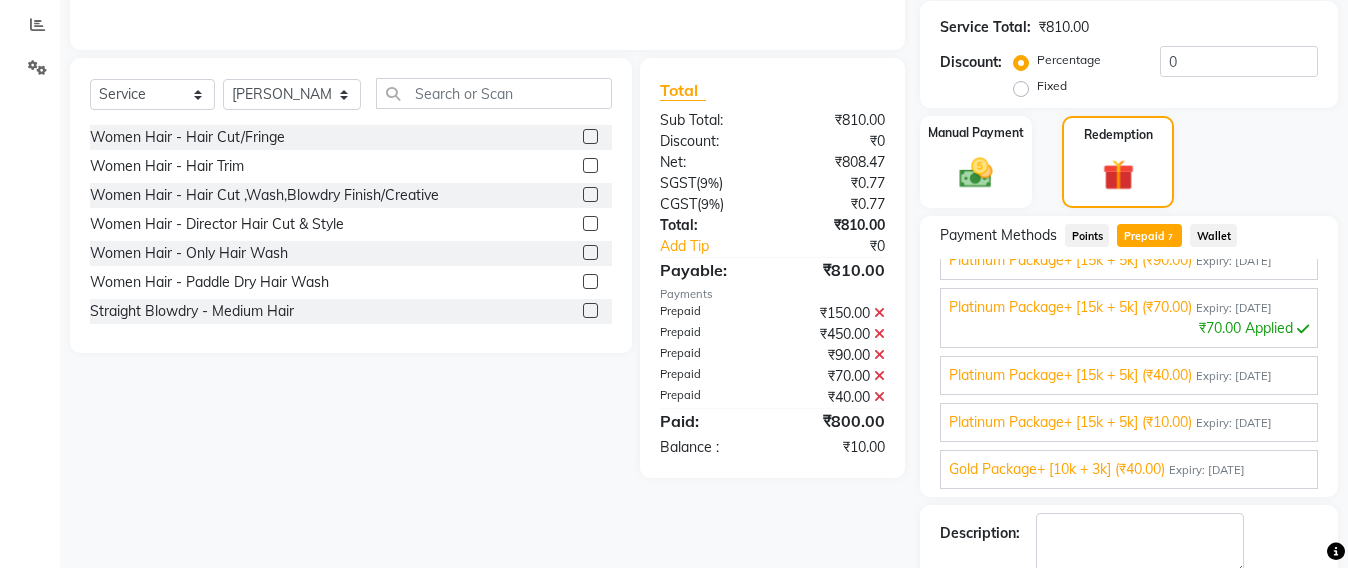 click on "Platinum Package+  [15k + 5k] (₹40.00)" at bounding box center (1070, 375) 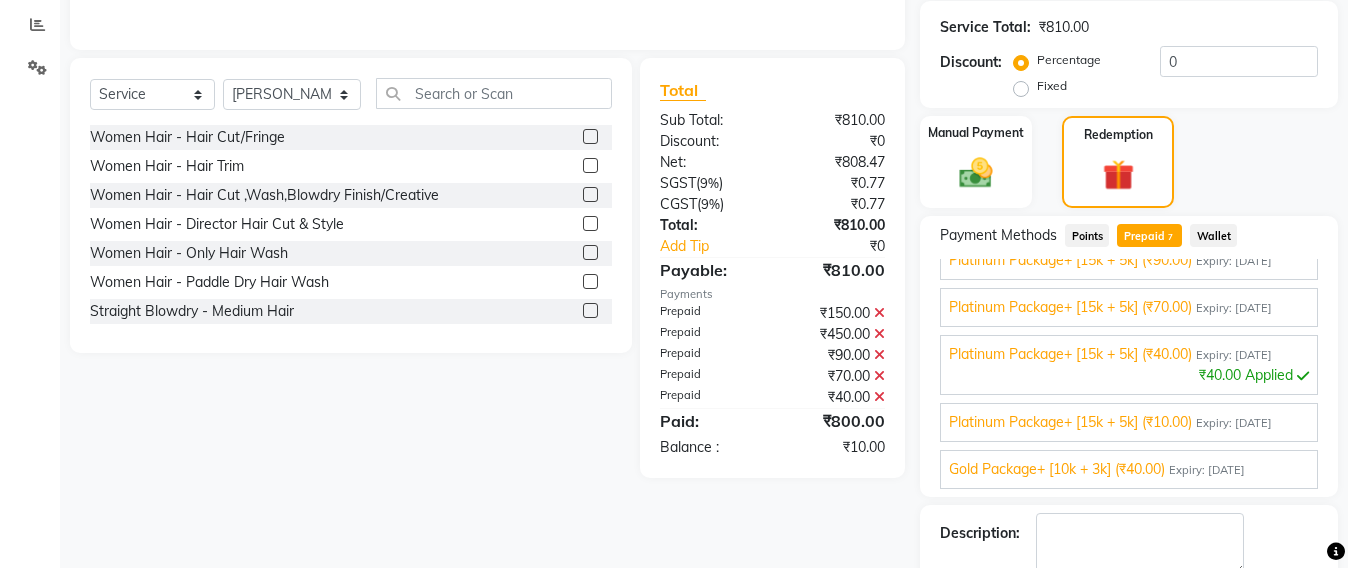 scroll, scrollTop: 246, scrollLeft: 0, axis: vertical 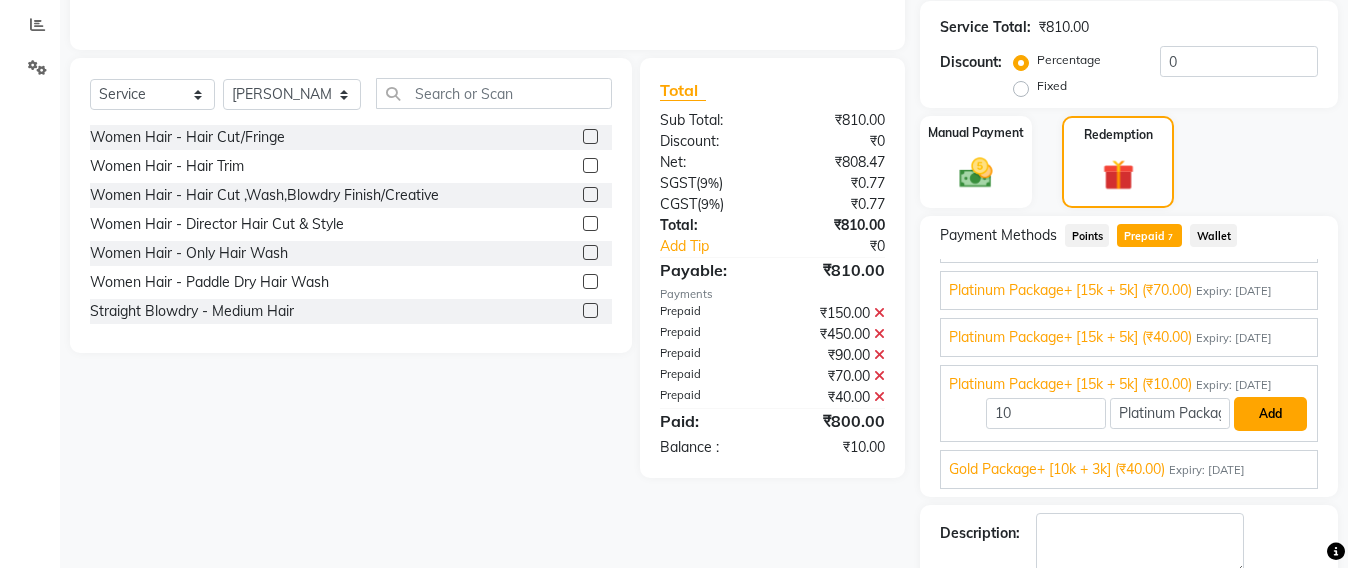 click on "Add" at bounding box center [1270, 414] 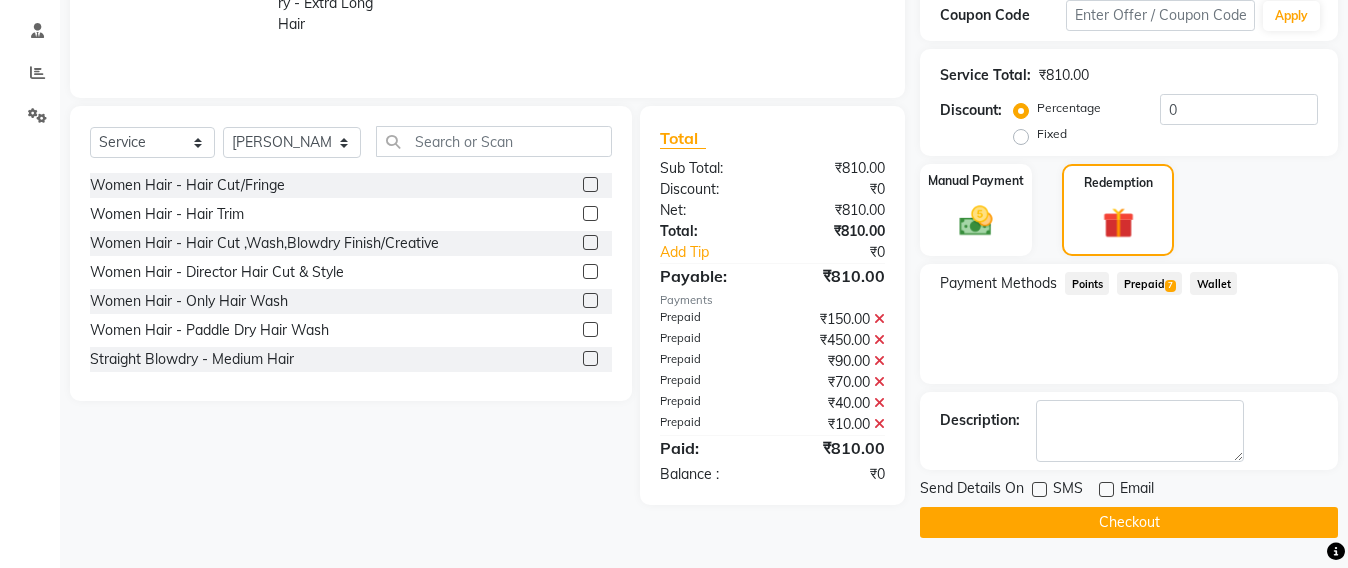 scroll, scrollTop: 370, scrollLeft: 0, axis: vertical 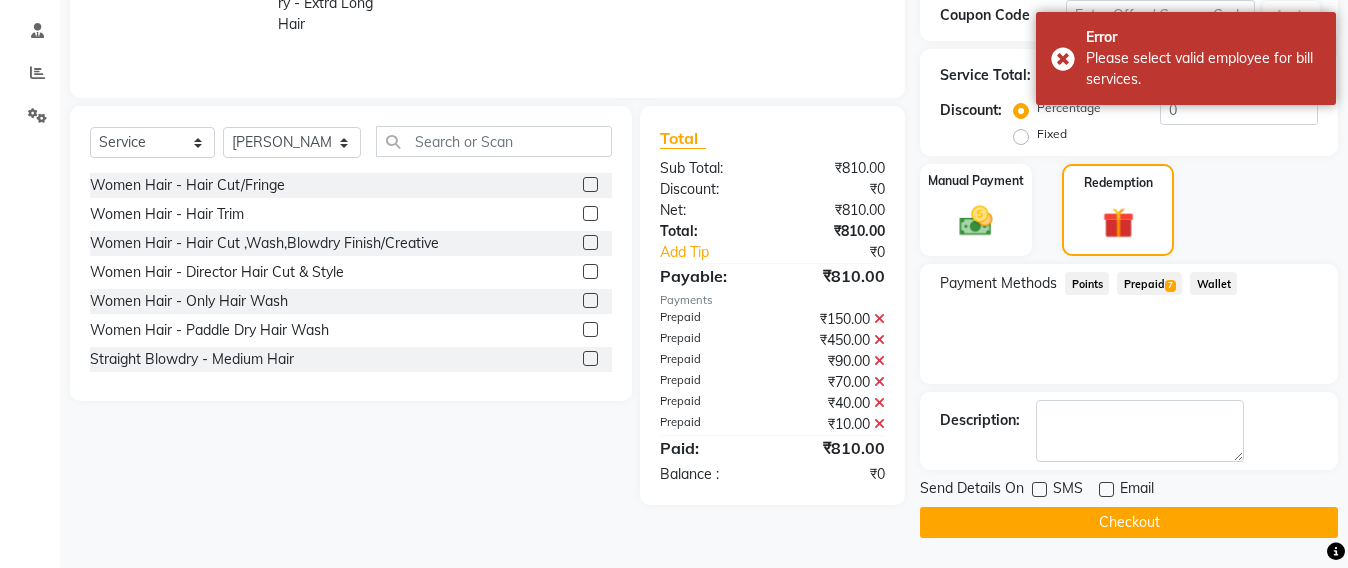 click on "Manual Payment Redemption" 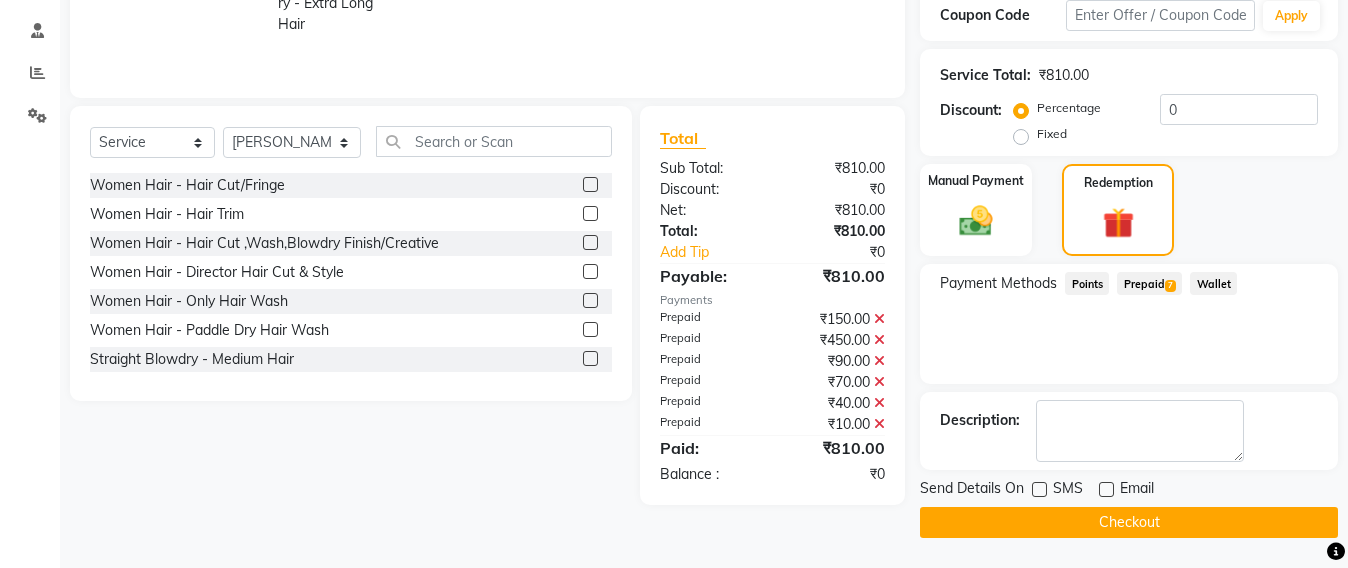 click 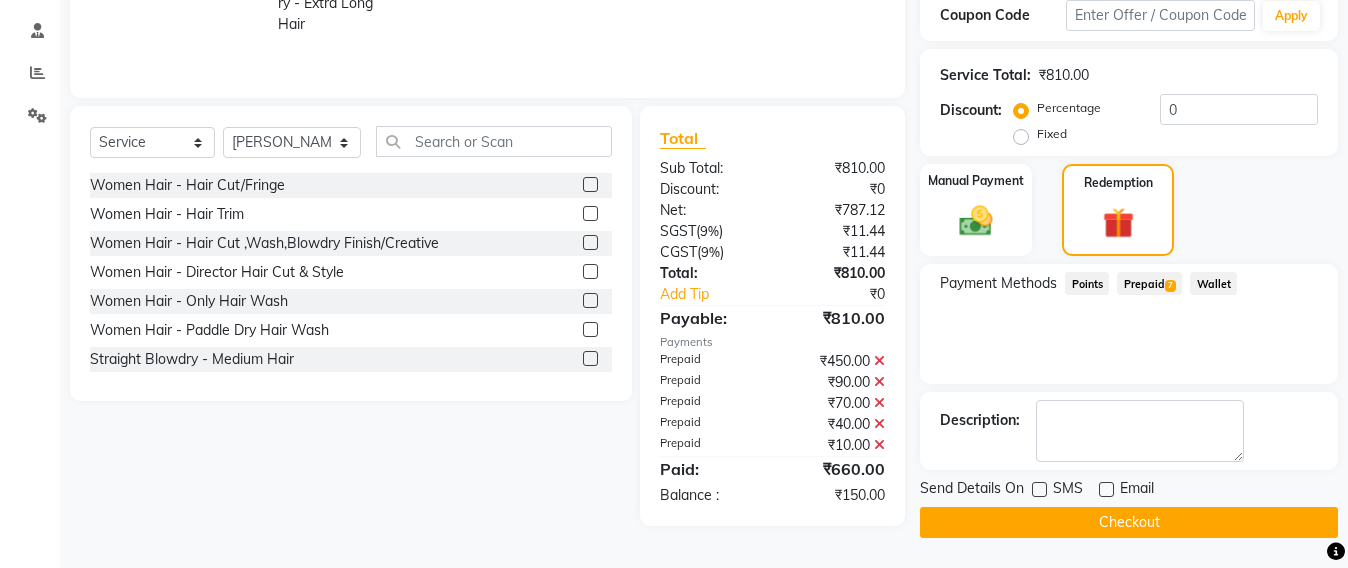 click 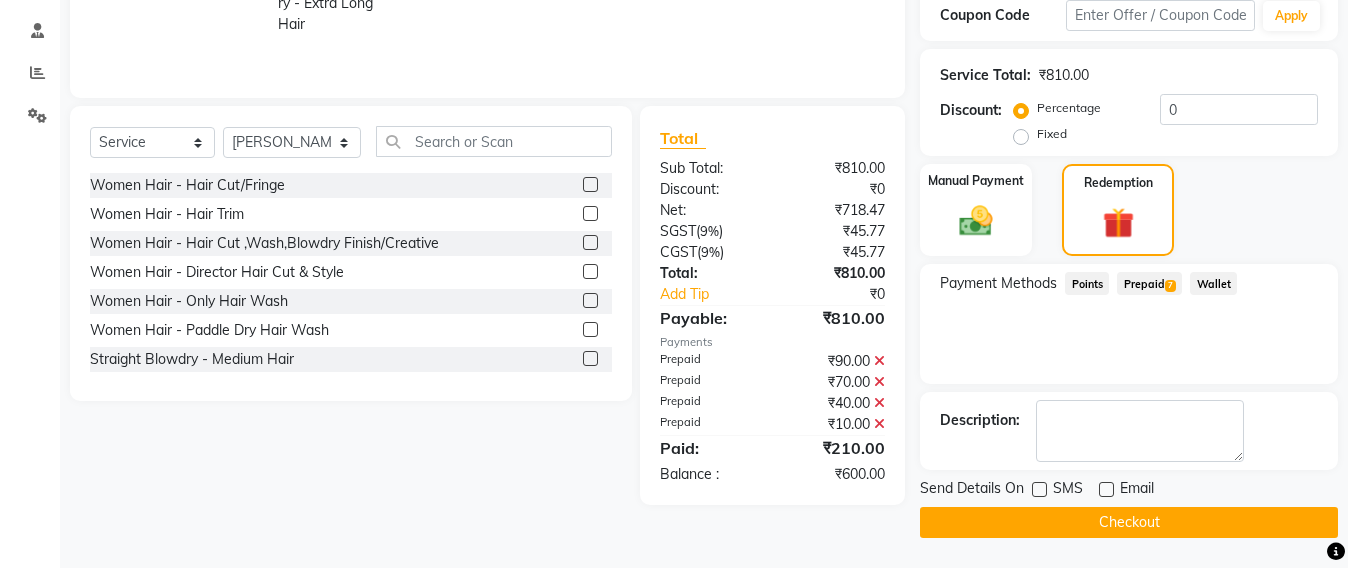 click 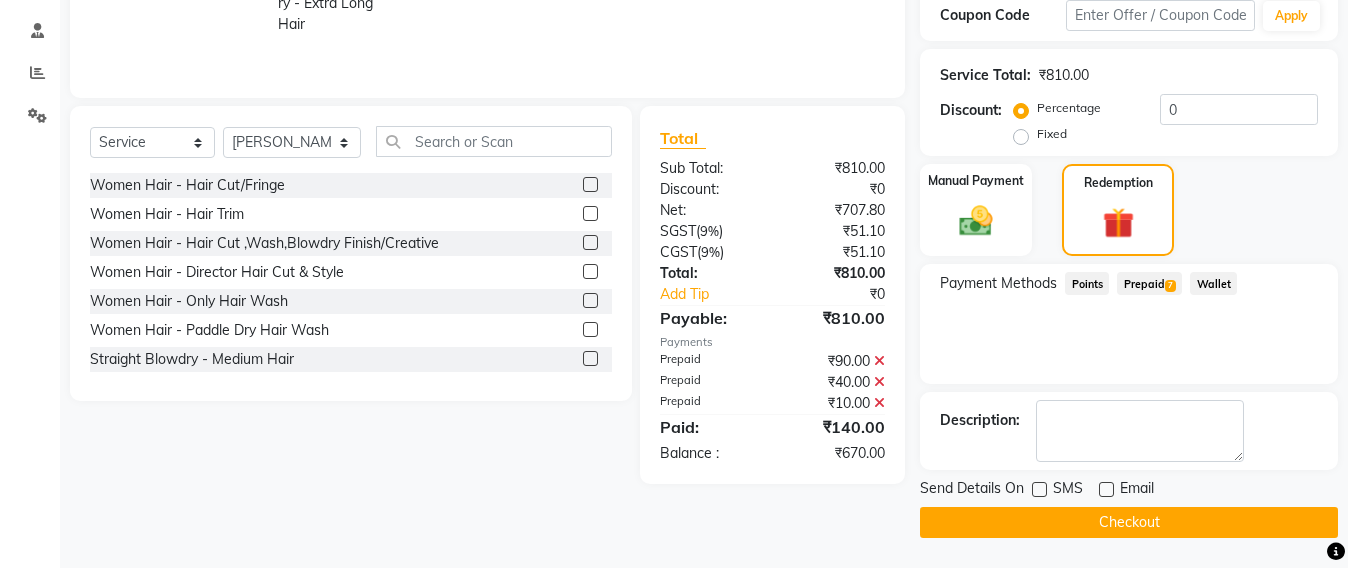 click 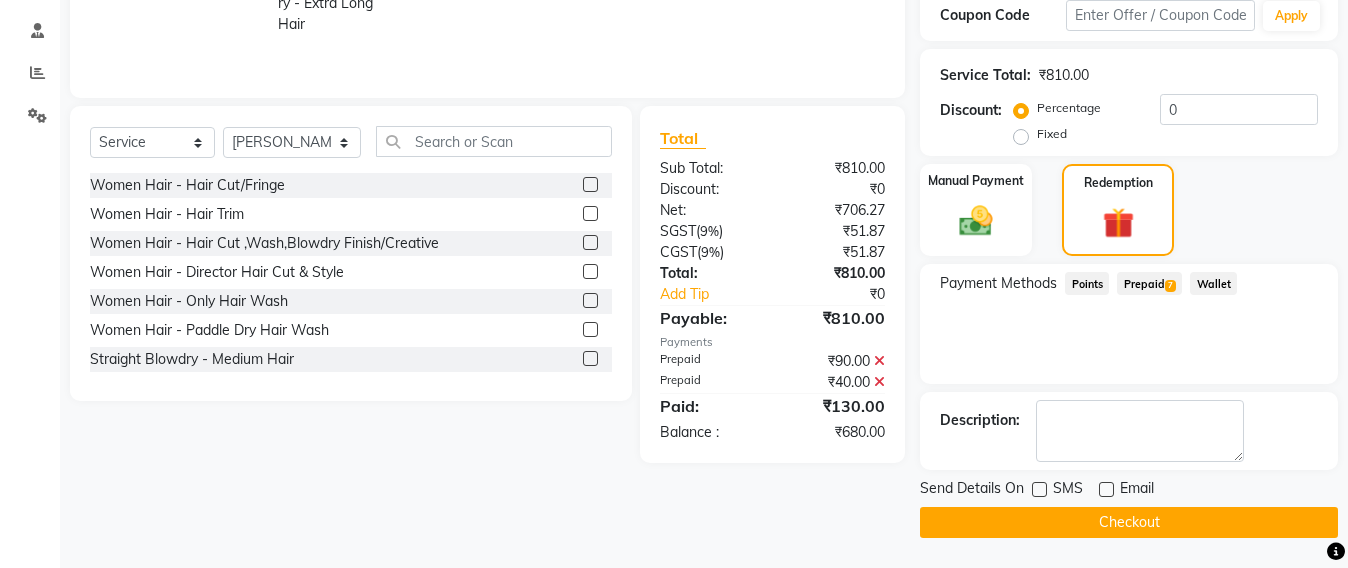 click 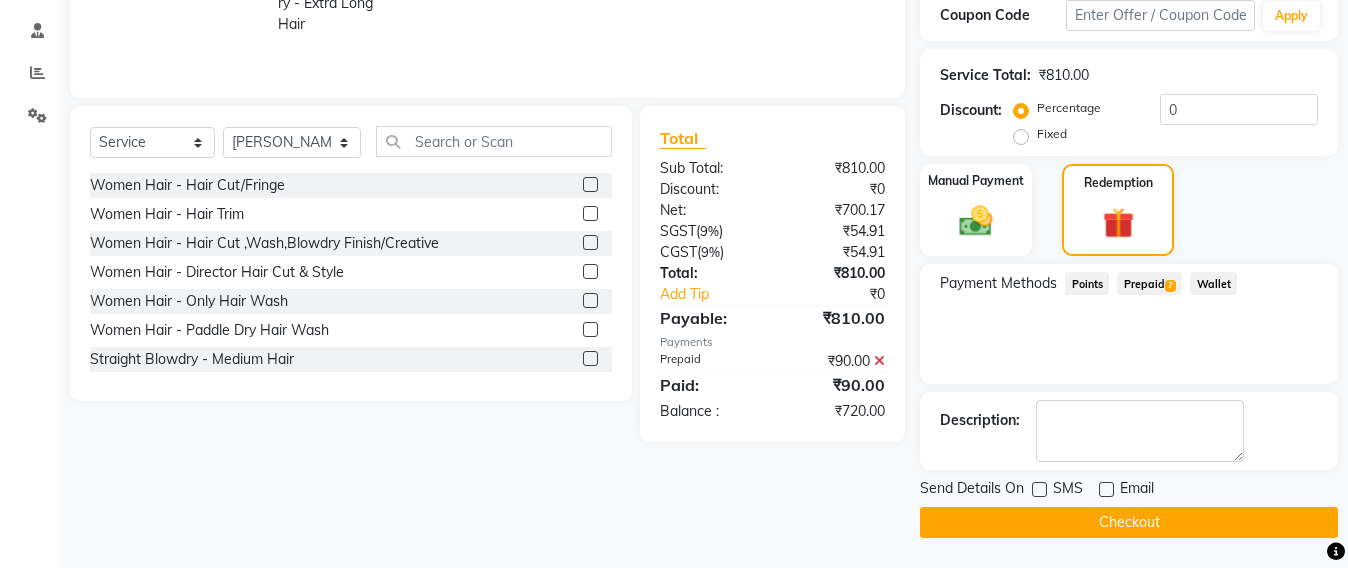 click 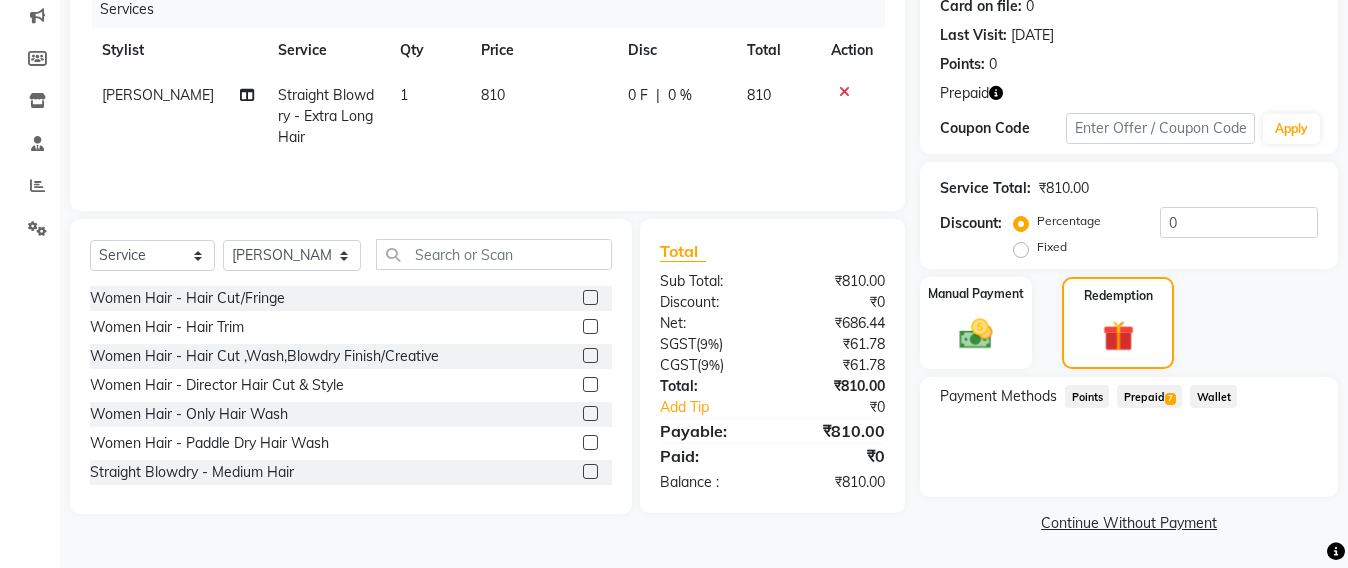 scroll, scrollTop: 257, scrollLeft: 0, axis: vertical 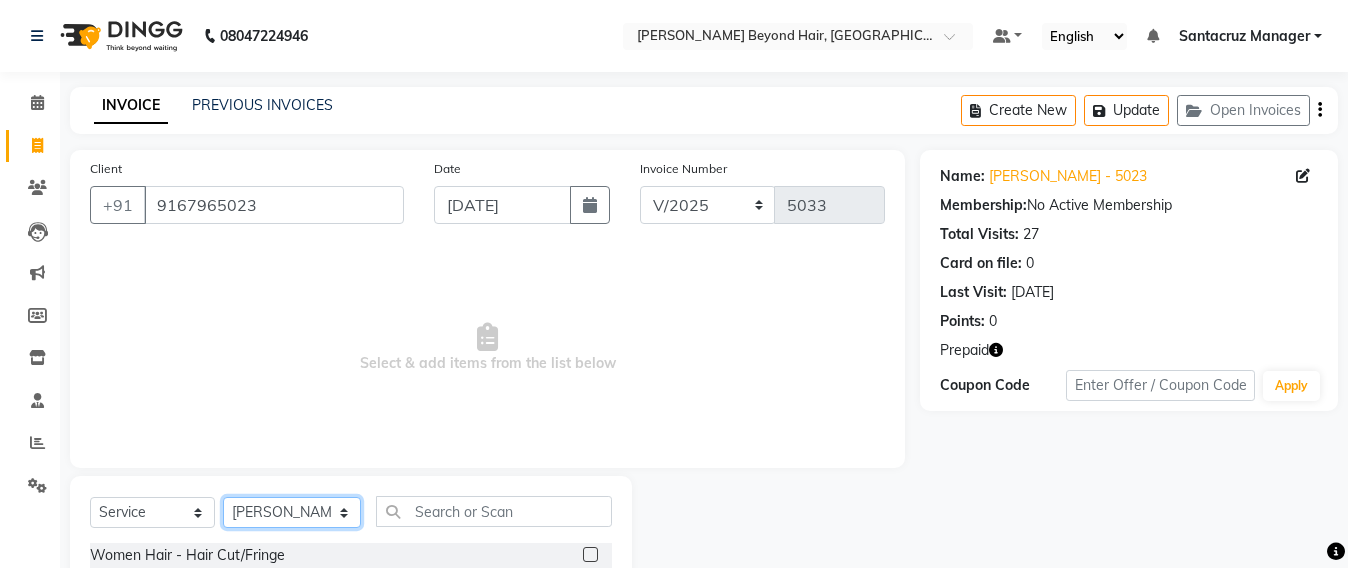 click on "Select Stylist ADMIN Avesh Dhara  DIKSHU SHARMA dipika  Fatima MUSKAN VAISH Pratibha RAHUL KHOKHAR sameer shah  Saniya  Saurav Sayu  Sheetal  SIDDHI Sunny  teju  Versova Manager Vijay Vishwa" 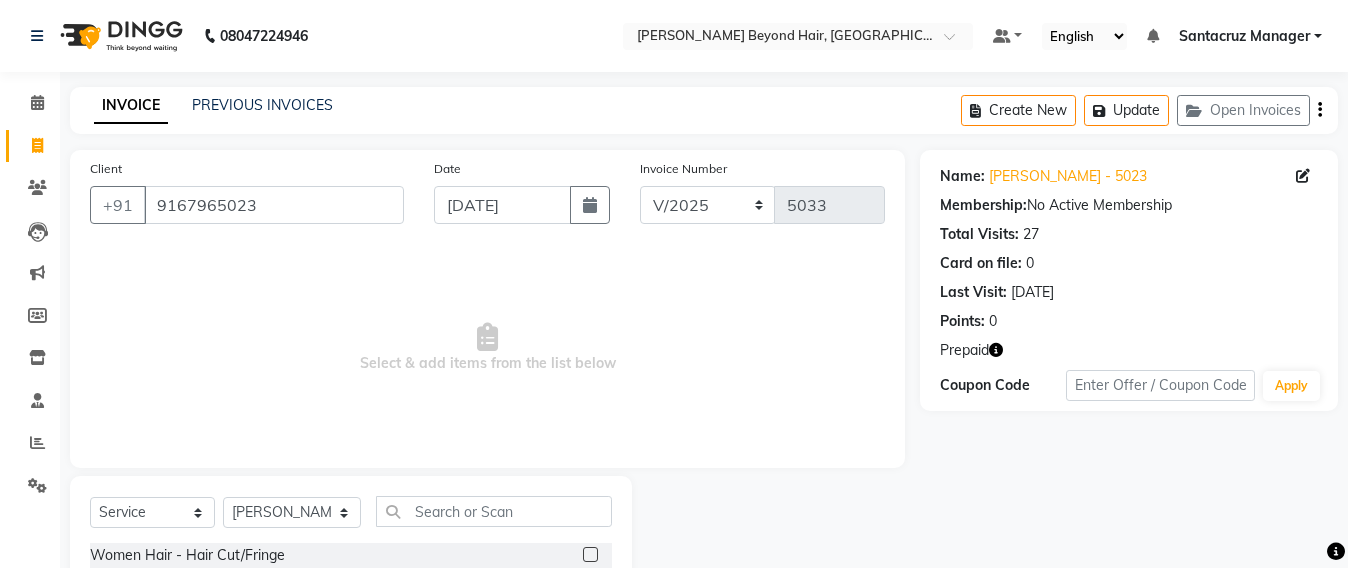 click on "INVOICE PREVIOUS INVOICES Create New   Update   Open Invoices" 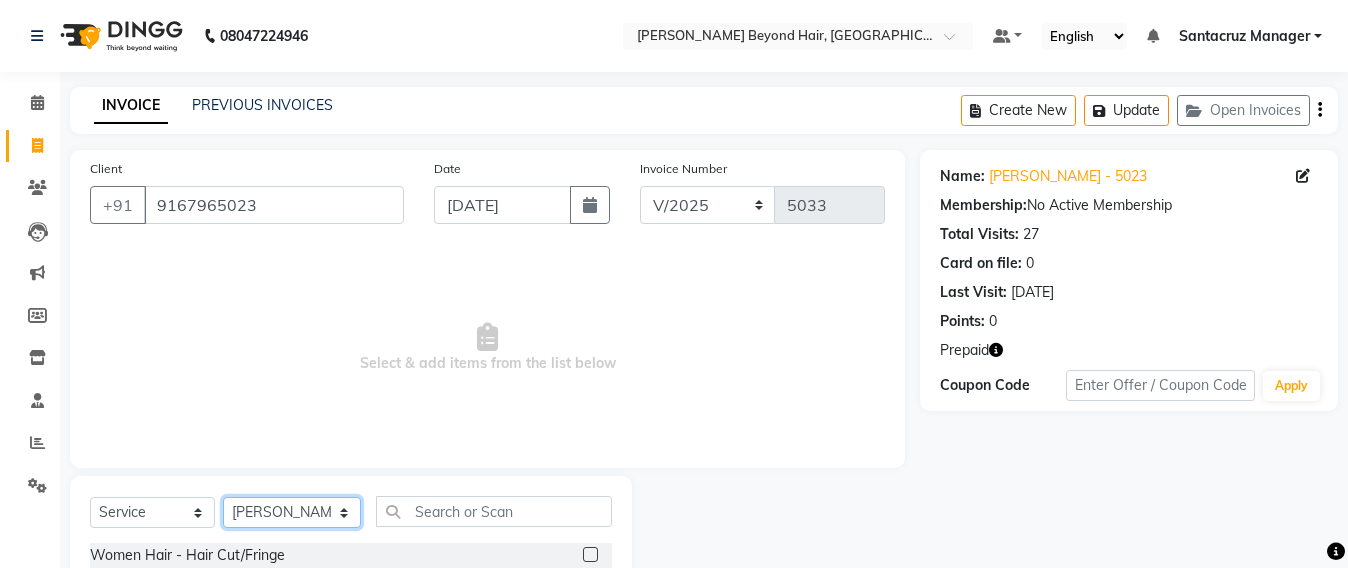 click on "Select Stylist ADMIN Avesh Dhara  DIKSHU SHARMA dipika  Fatima MUSKAN VAISH Pratibha RAHUL KHOKHAR sameer shah  Saniya  Saurav Sayu  Sheetal  SIDDHI Sunny  teju  Versova Manager Vijay Vishwa" 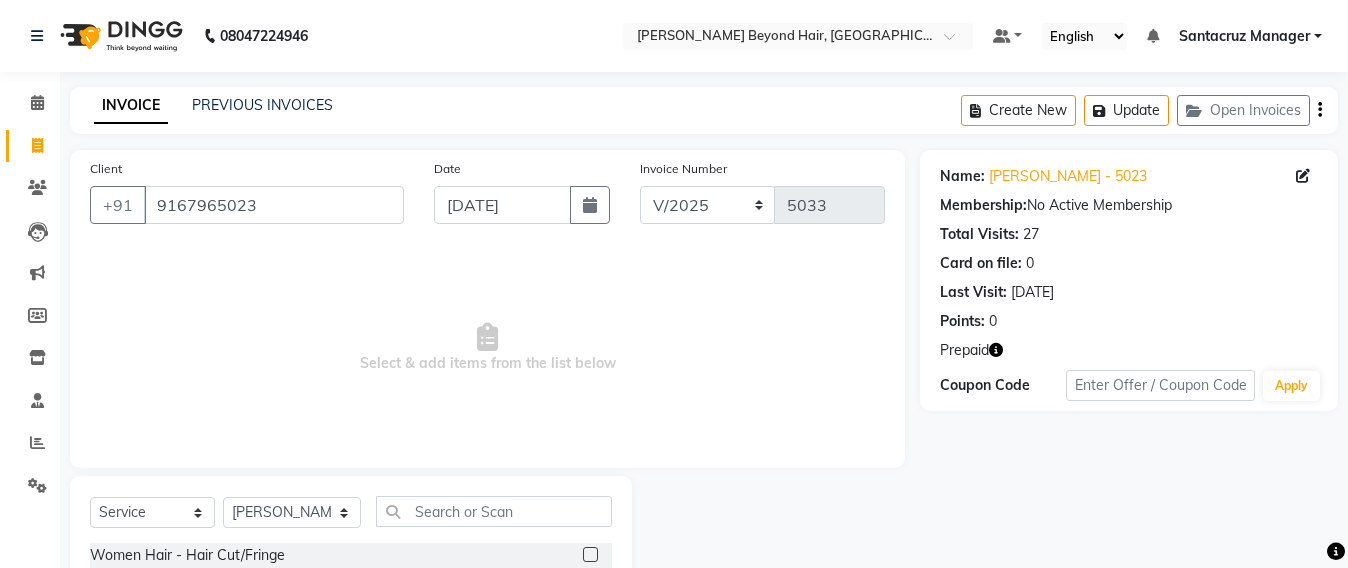 click on "Select & add items from the list below" at bounding box center [487, 348] 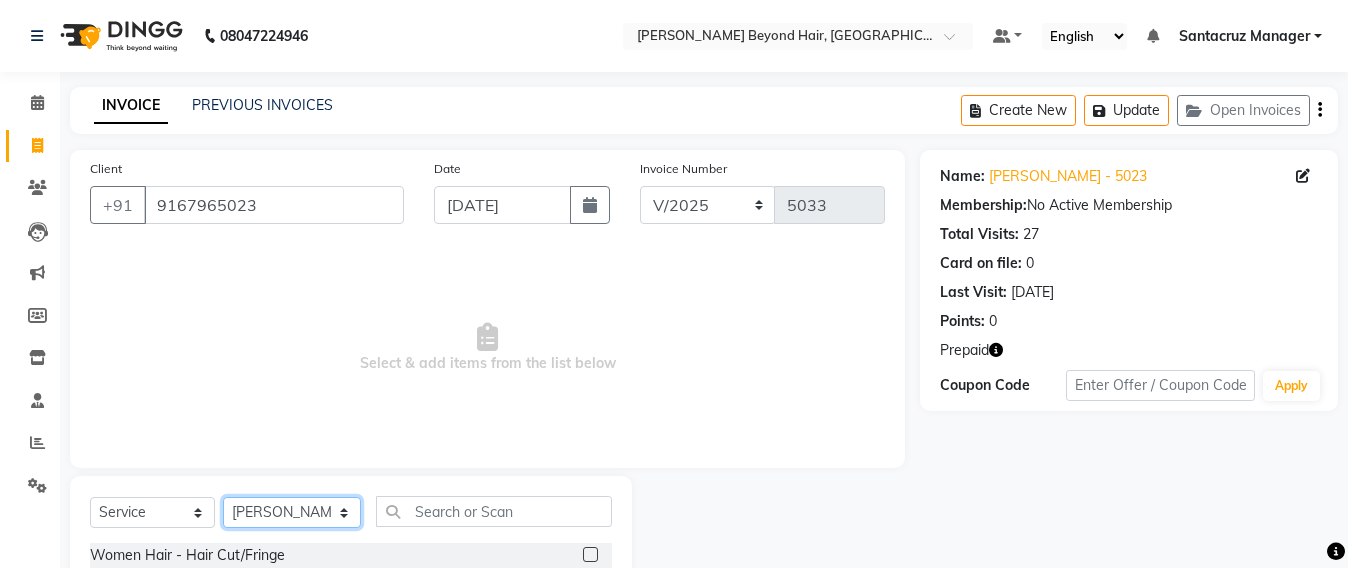 click on "Select Stylist ADMIN Avesh Dhara  DIKSHU SHARMA dipika  Fatima MUSKAN VAISH Pratibha RAHUL KHOKHAR sameer shah  Saniya  Saurav Sayu  Sheetal  SIDDHI Sunny  teju  Versova Manager Vijay Vishwa" 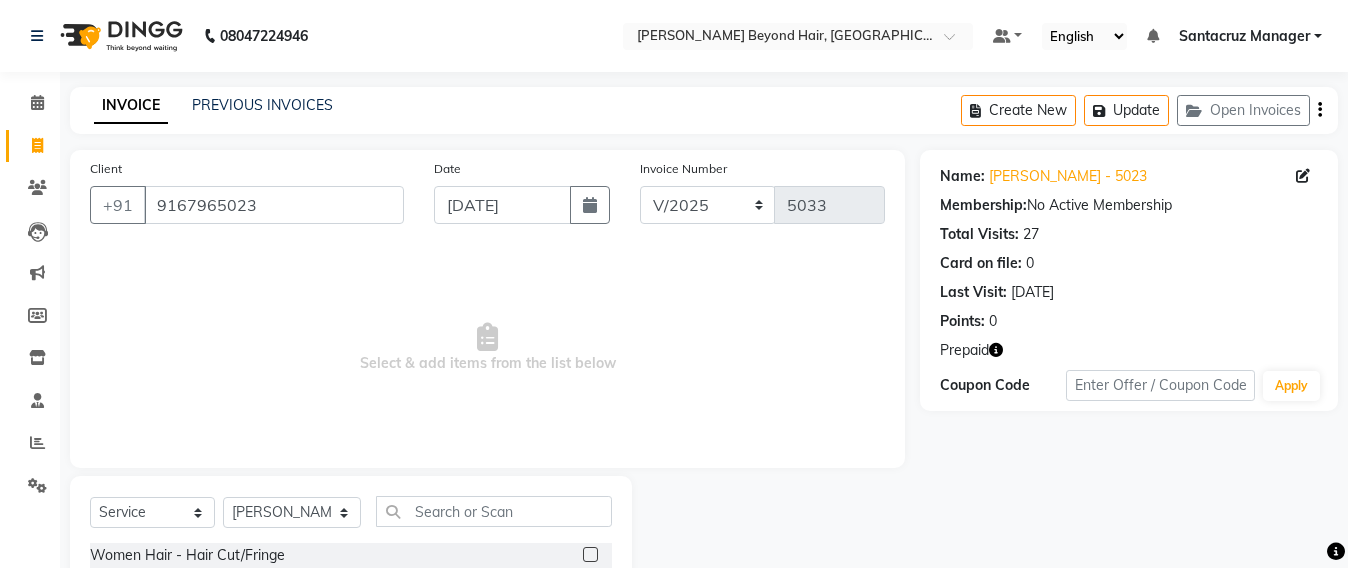 click on "Select & add items from the list below" at bounding box center (487, 348) 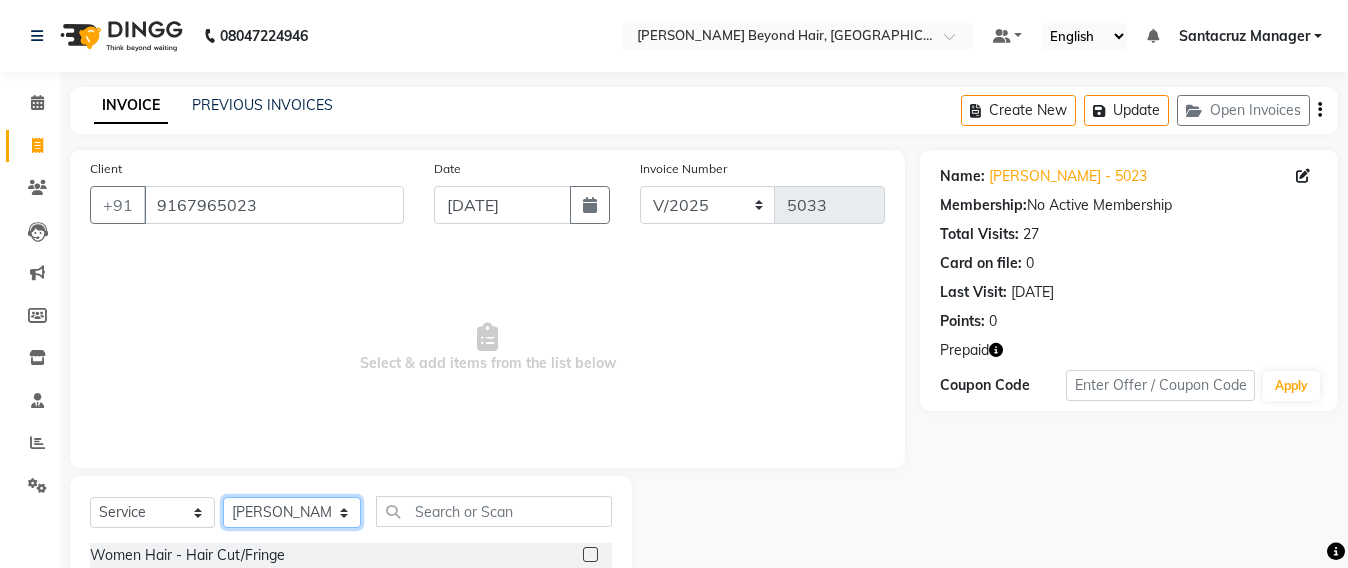 click on "Select Stylist ADMIN Avesh Dhara  DIKSHU SHARMA dipika  Fatima MUSKAN VAISH Pratibha RAHUL KHOKHAR sameer shah  Saniya  Saurav Sayu  Sheetal  SIDDHI Sunny  teju  Versova Manager Vijay Vishwa" 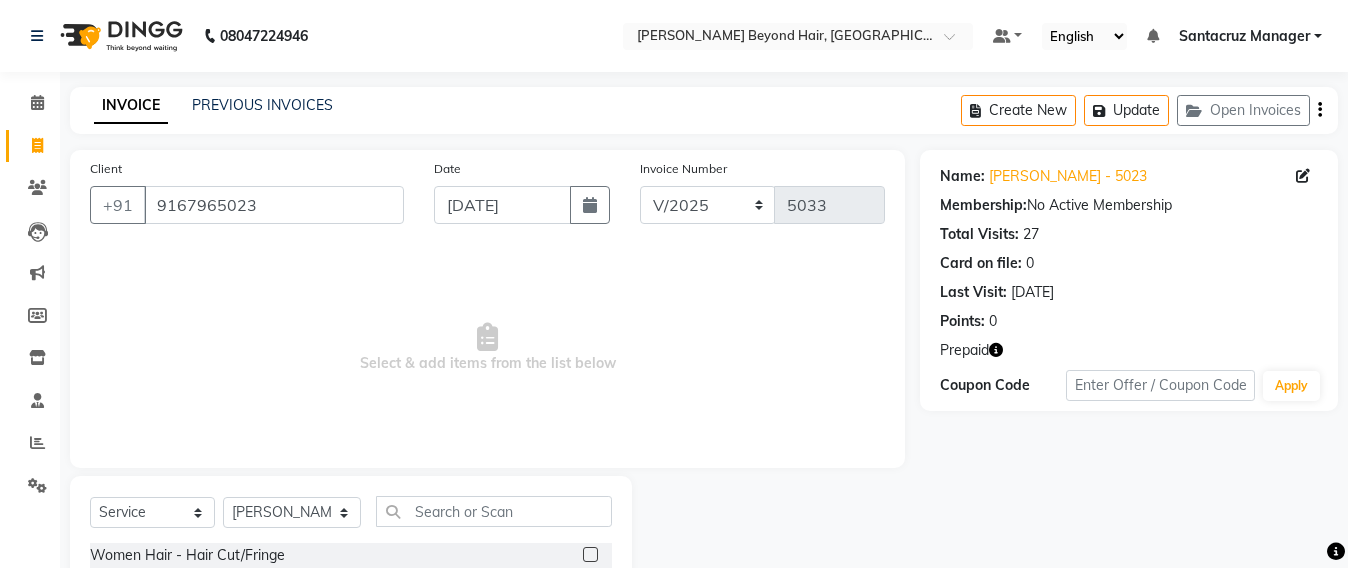 click on "Select & add items from the list below" at bounding box center [487, 348] 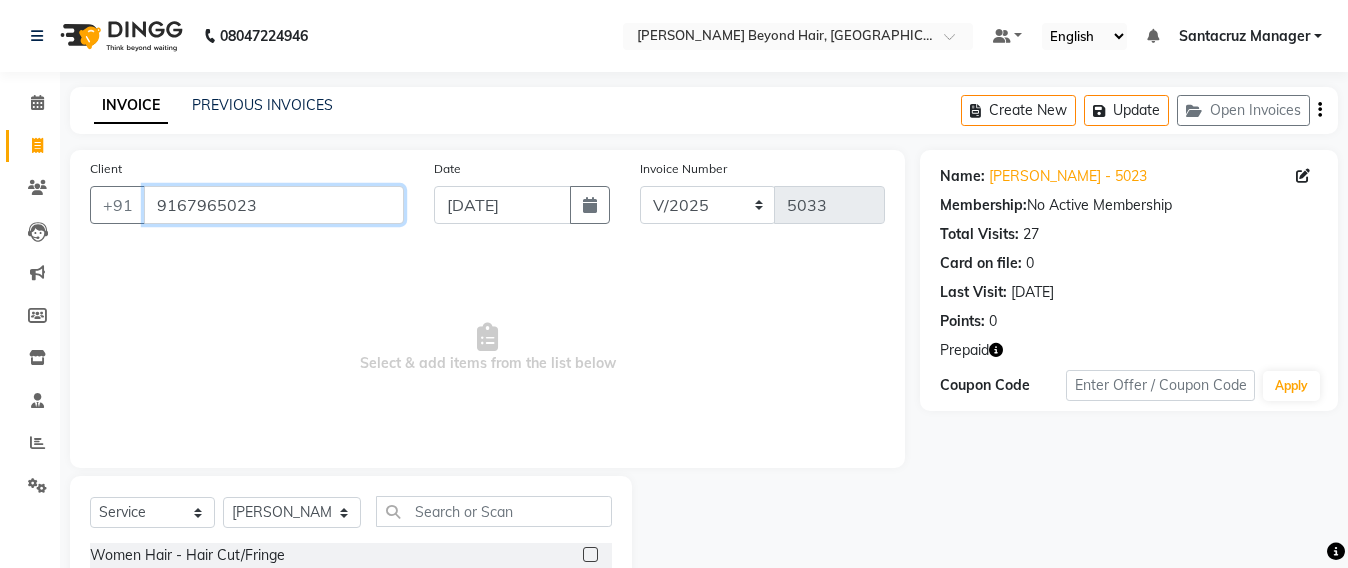 click on "9167965023" at bounding box center [274, 205] 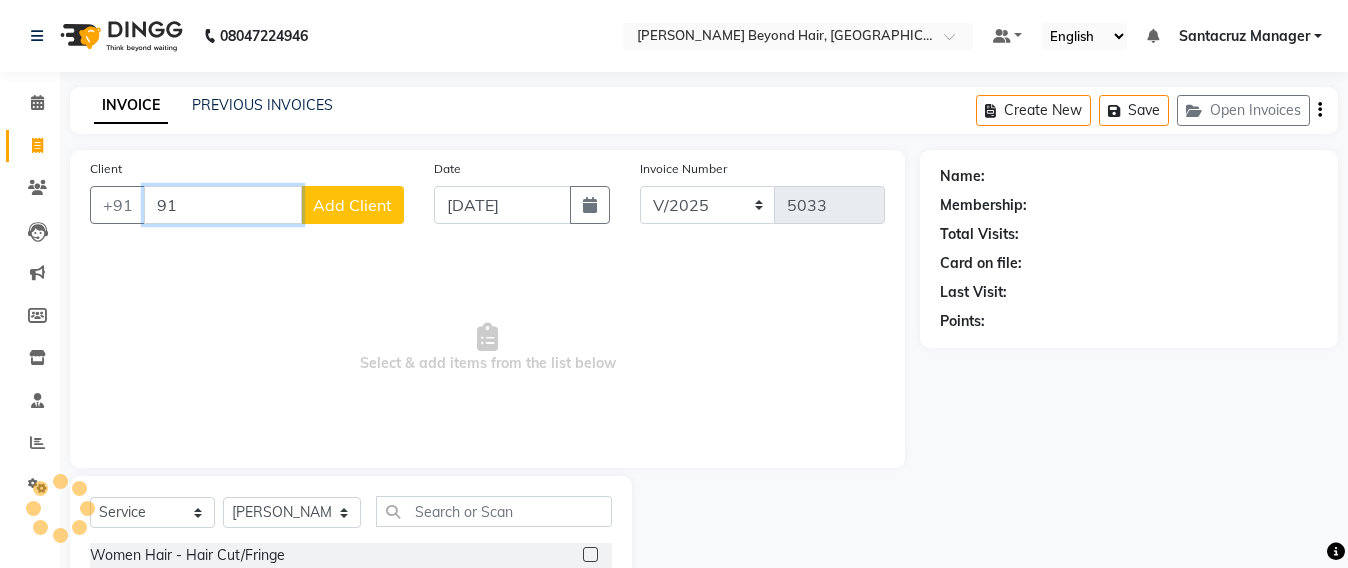 type on "9" 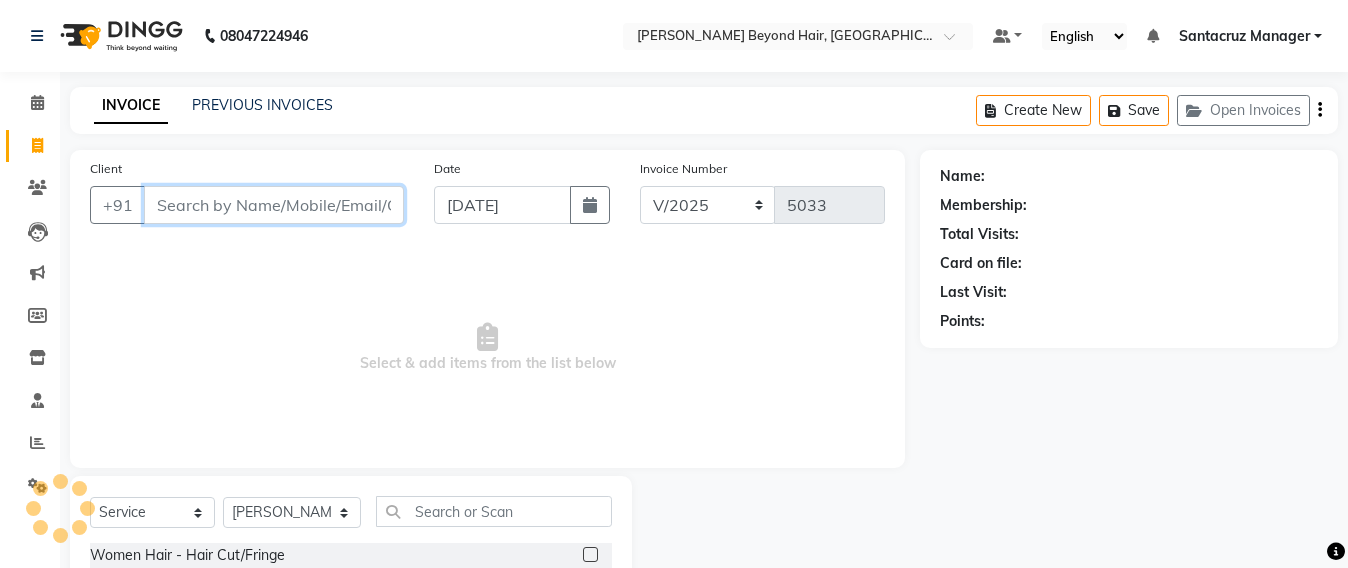 type 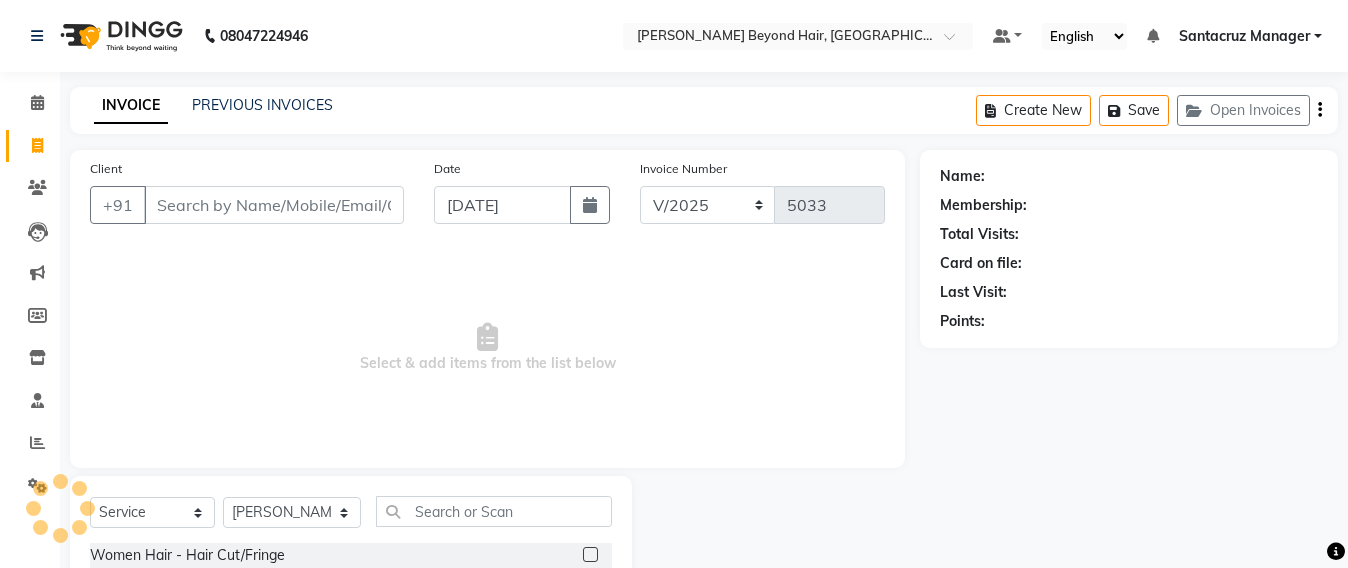 click on "Santacruz Manager" at bounding box center (1250, 36) 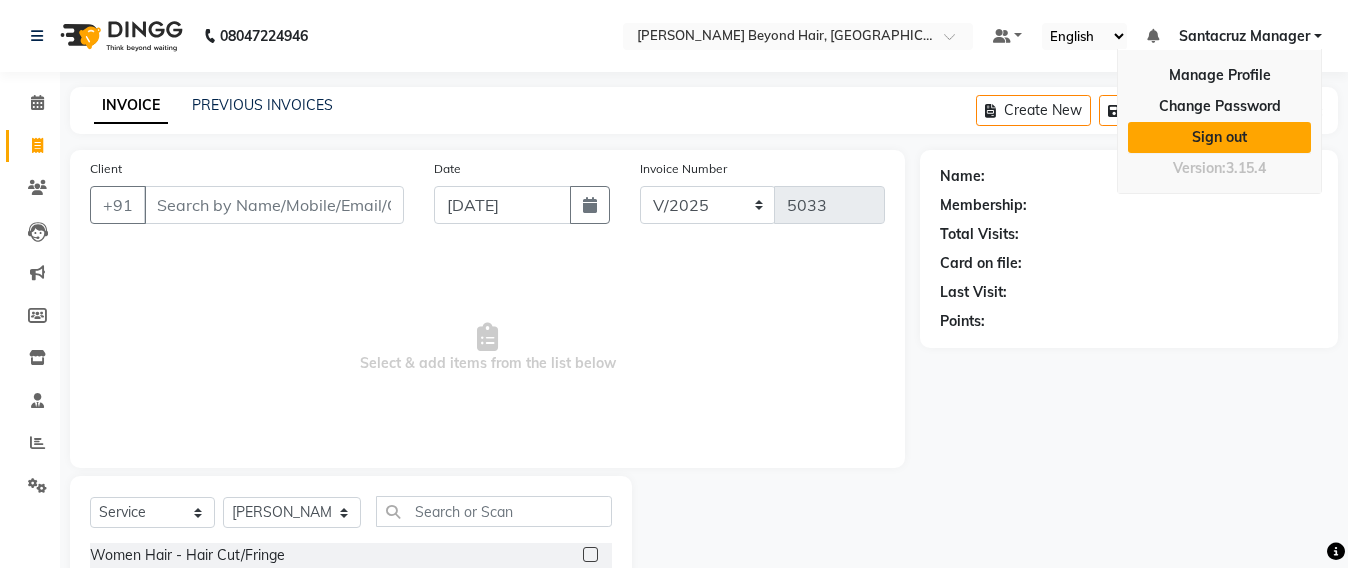 click on "Sign out" at bounding box center (1219, 137) 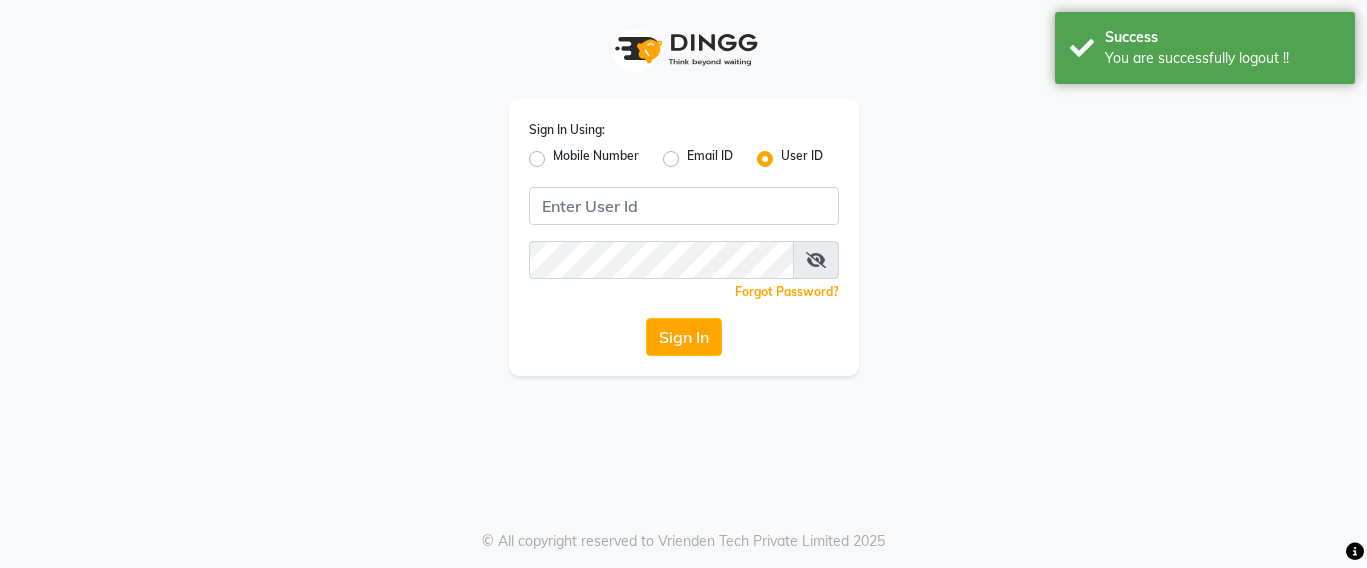 click on "Mobile Number" 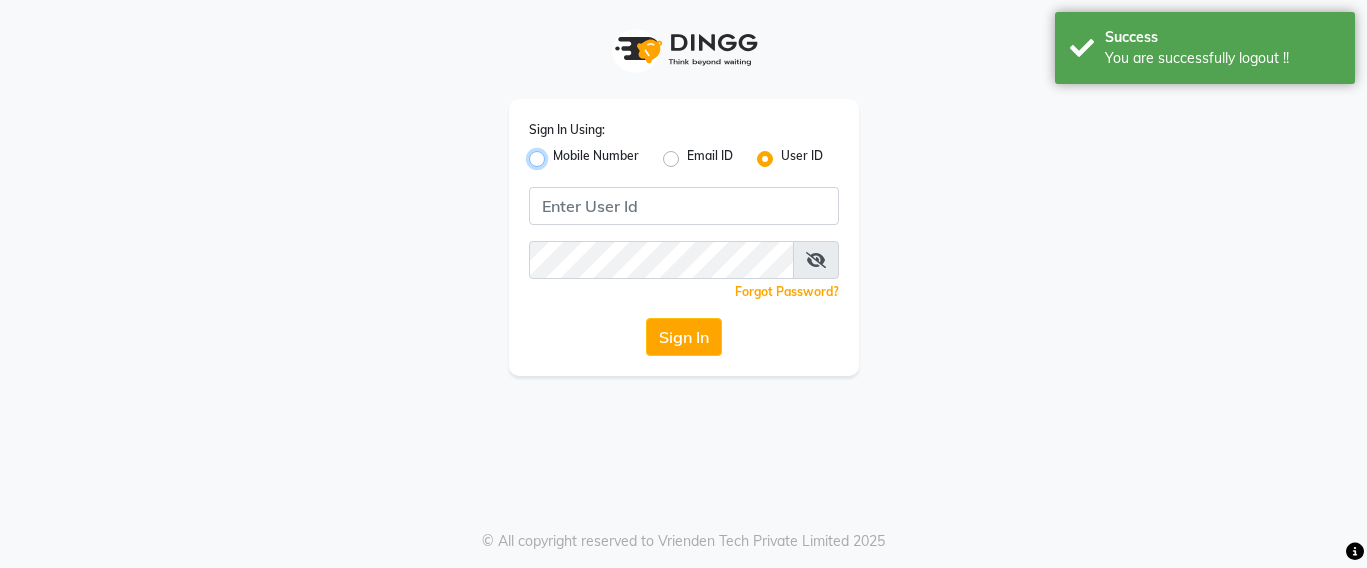 click on "Mobile Number" at bounding box center (559, 153) 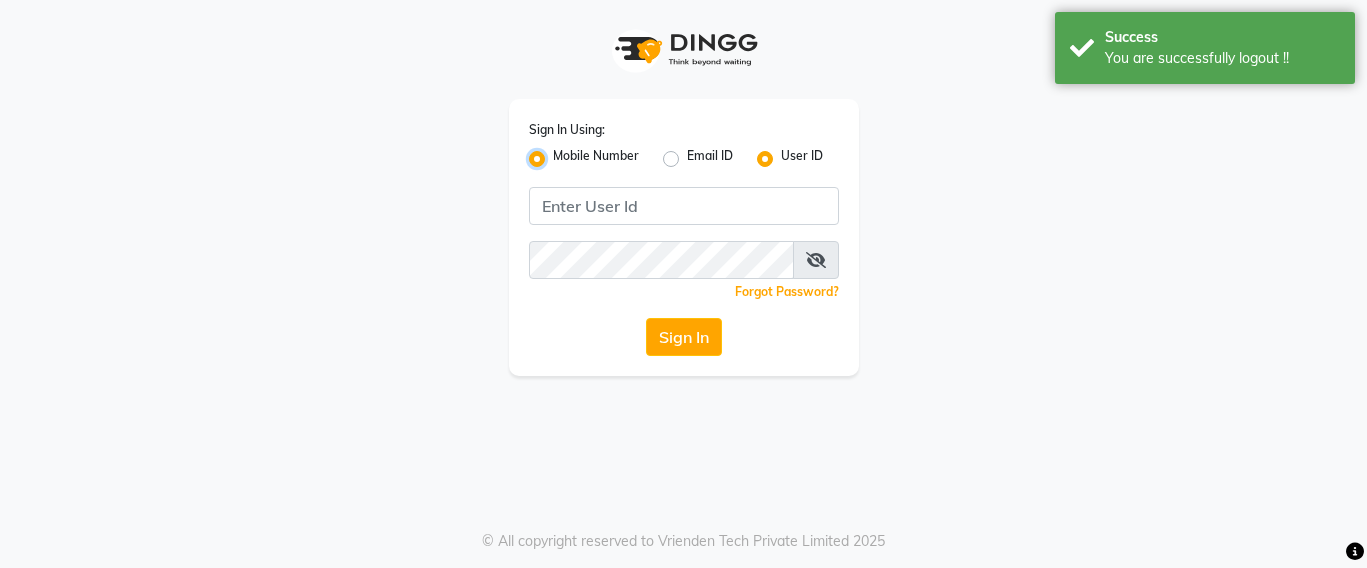 radio on "false" 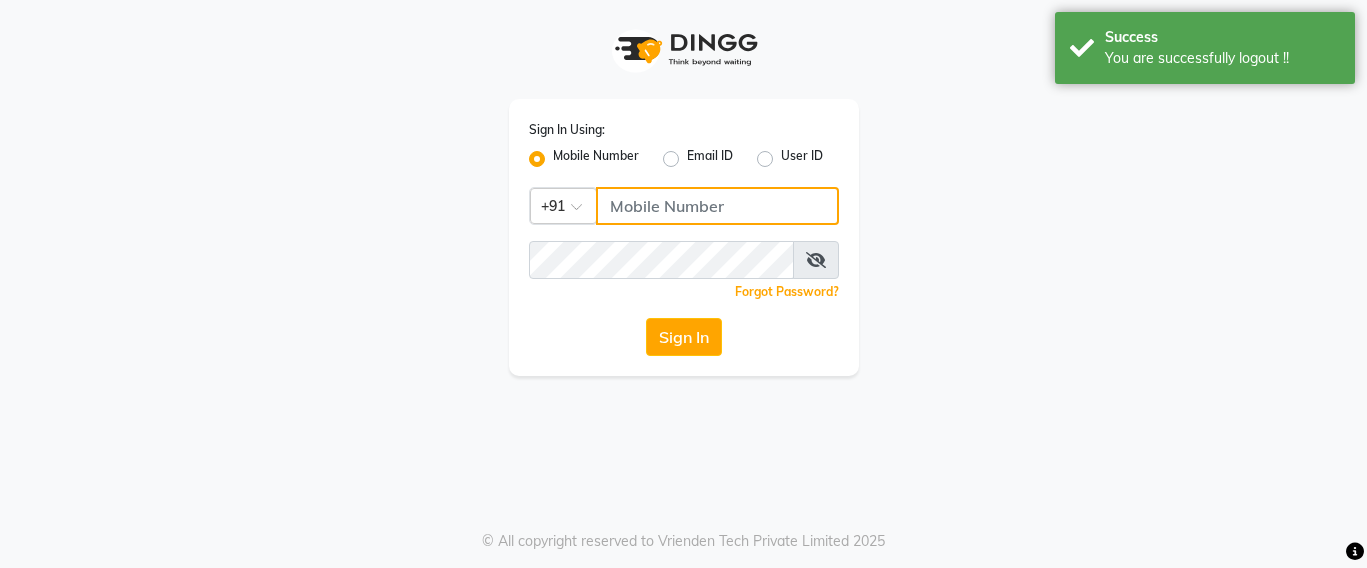click 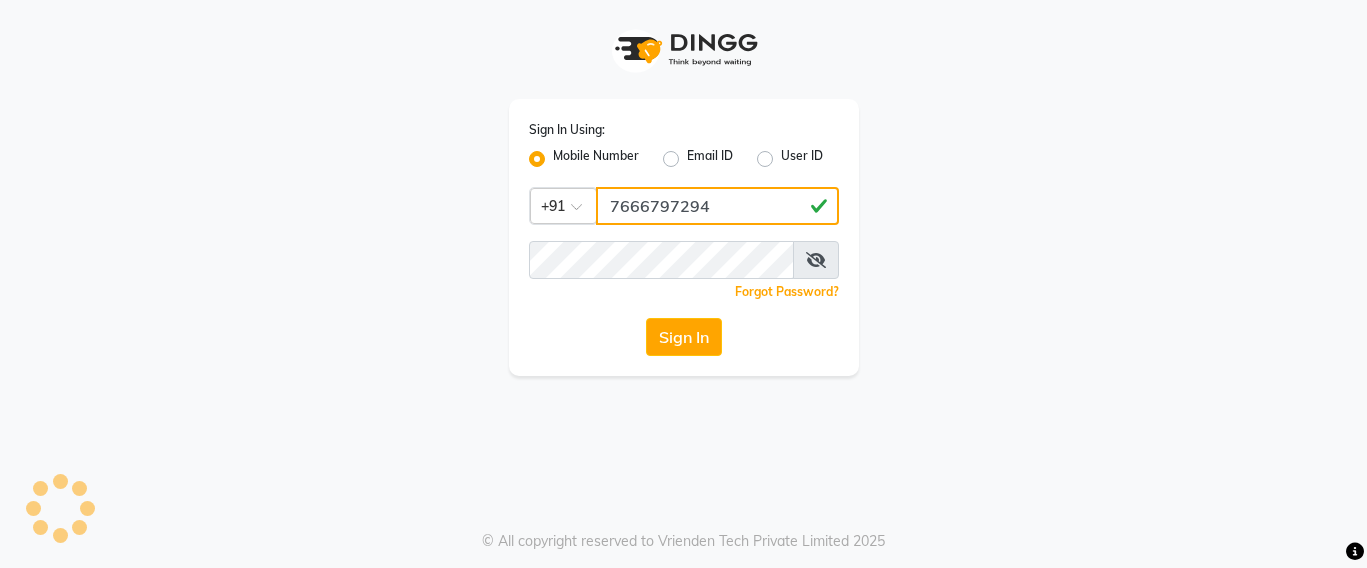 type on "7666797294" 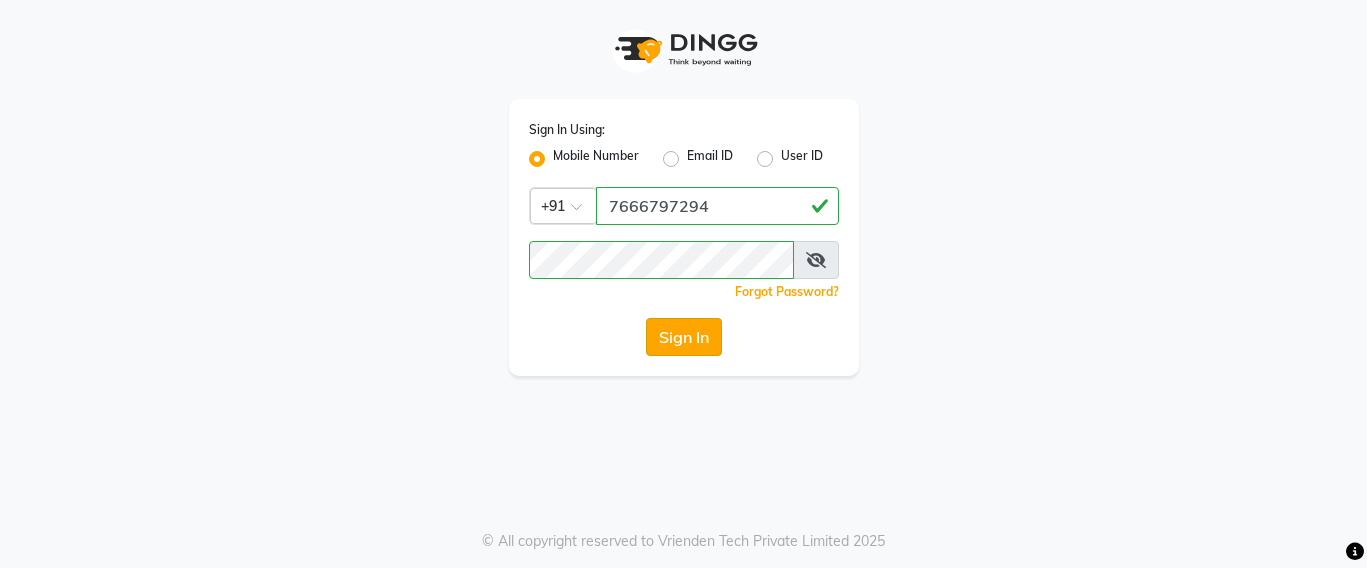 click on "Sign In" 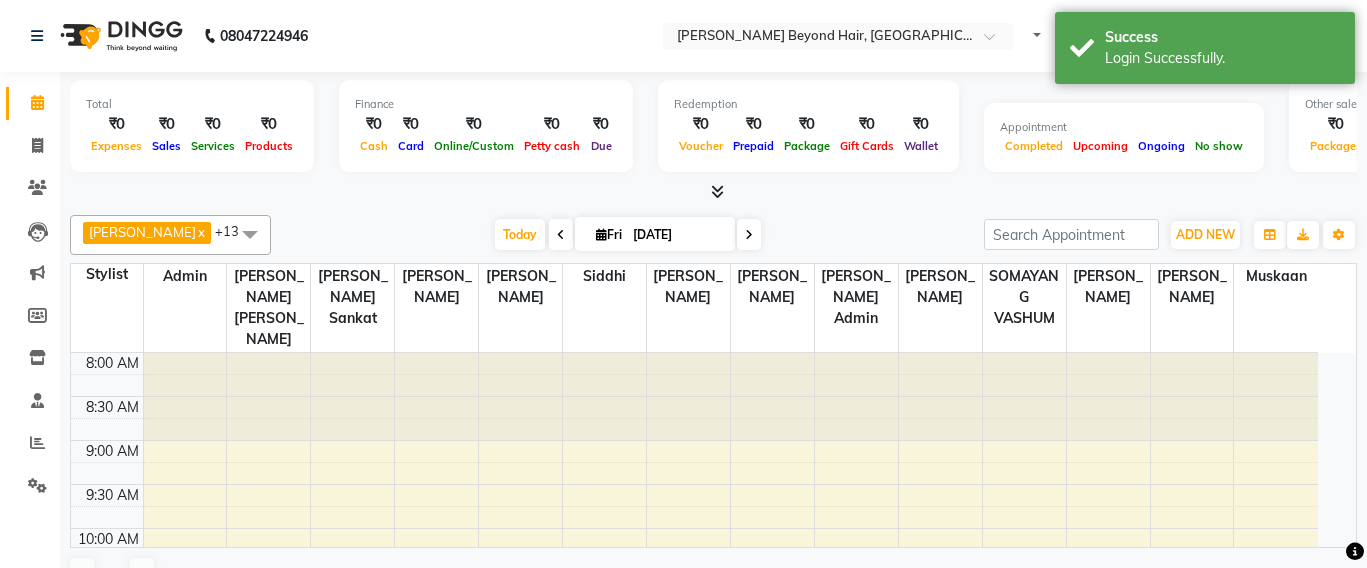 select on "en" 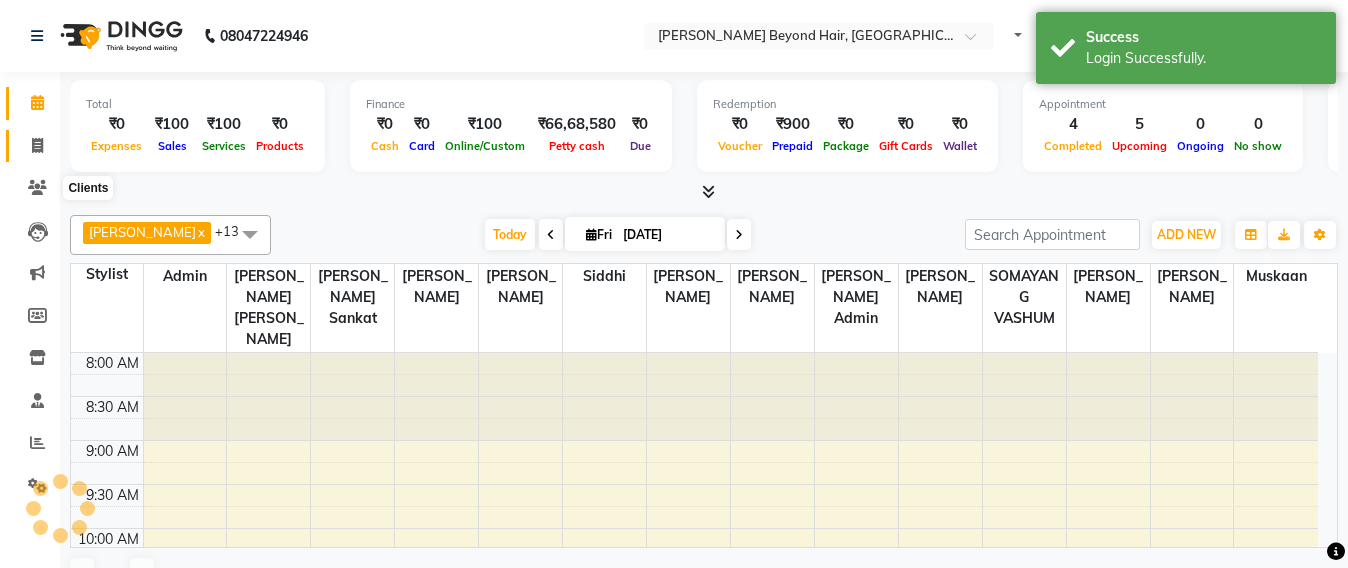 scroll, scrollTop: 0, scrollLeft: 0, axis: both 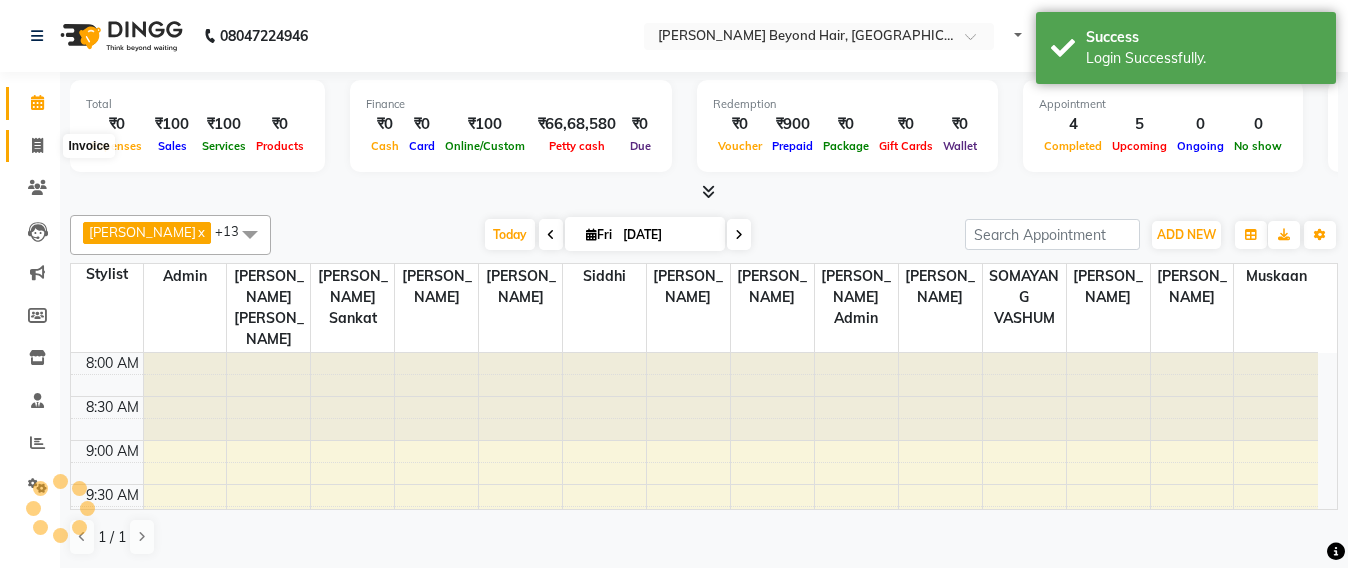 click 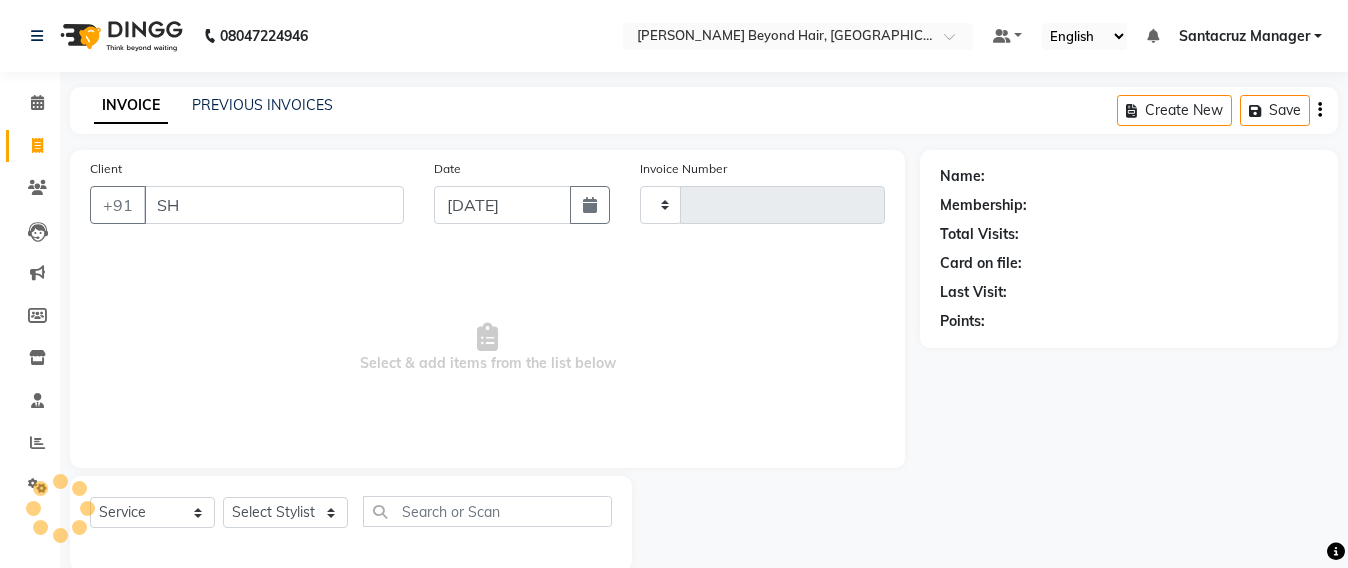 type on "SHR" 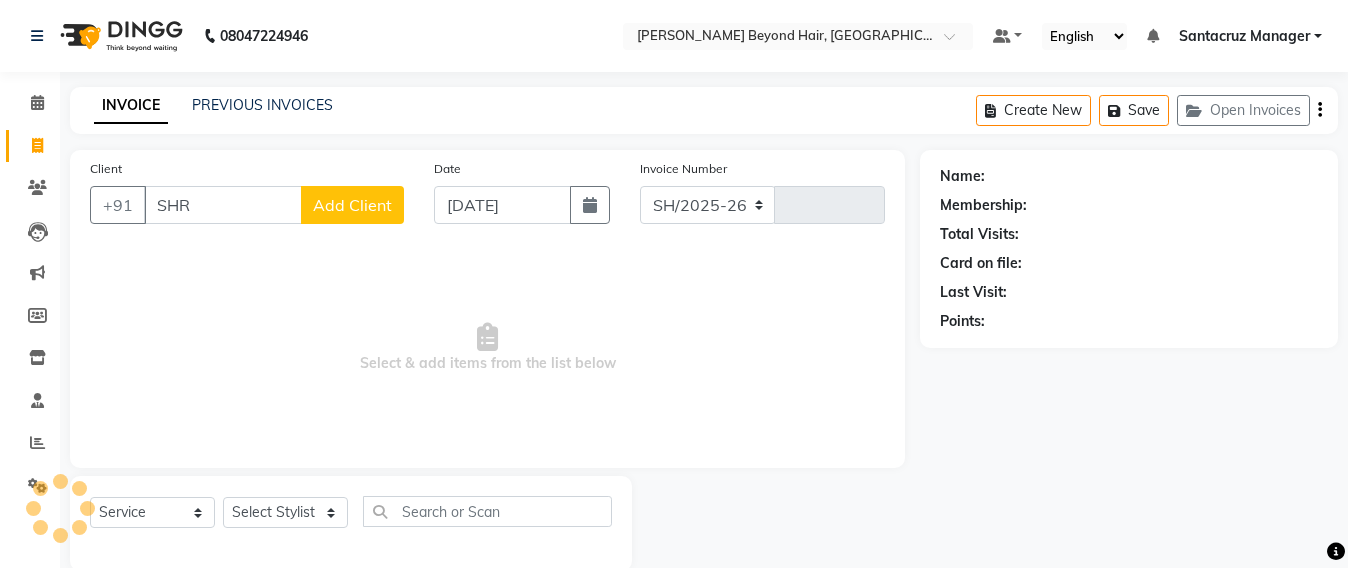 select on "6357" 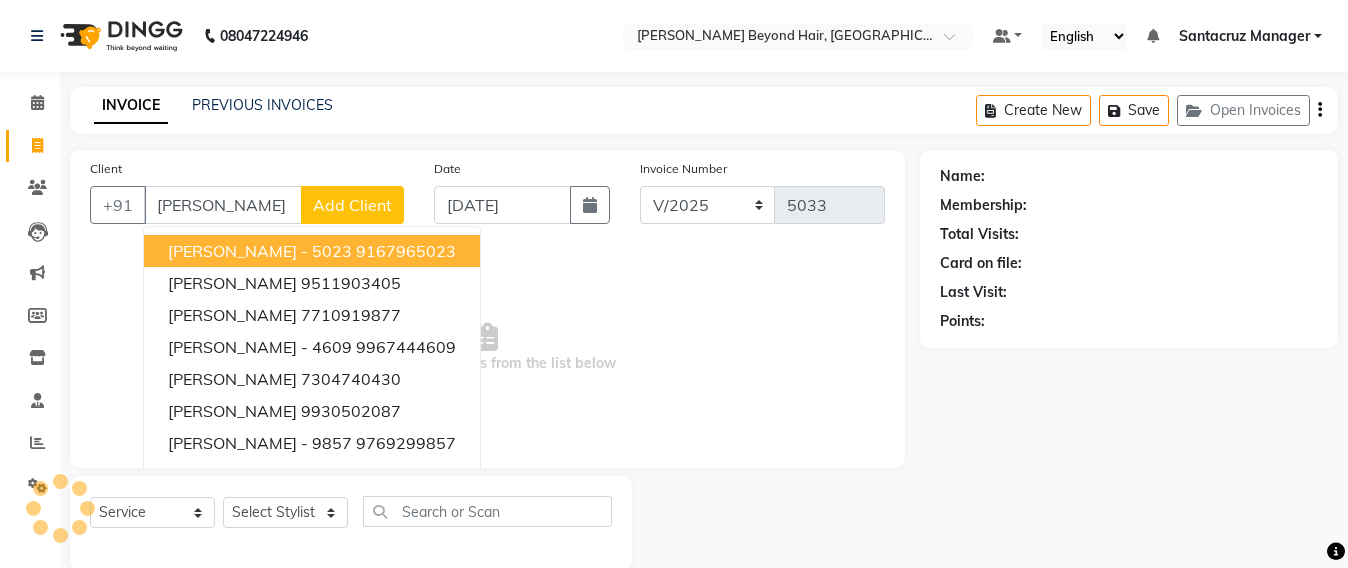 click on "SHRADHA GUPTA - 5023" at bounding box center [260, 251] 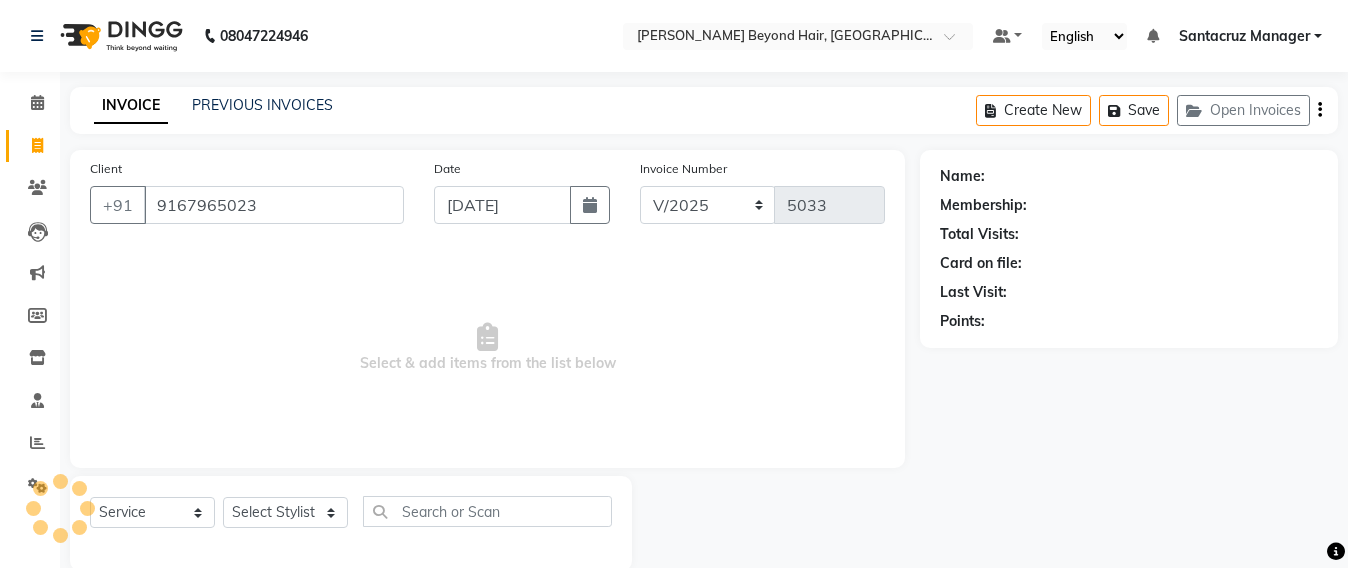 type on "9167965023" 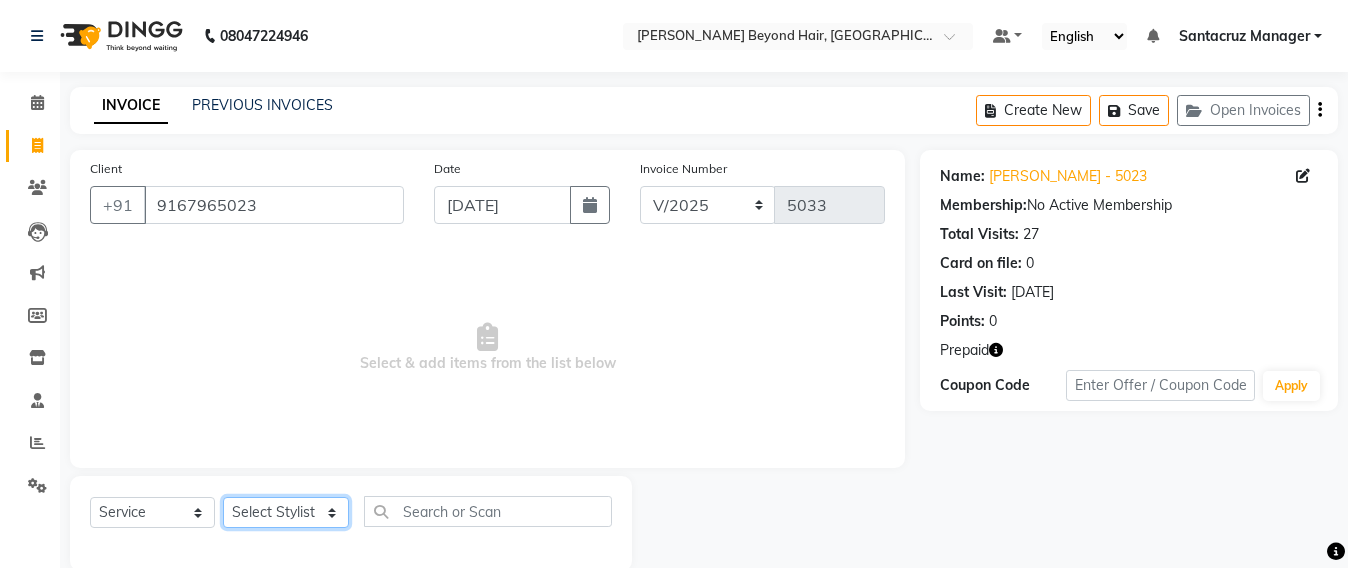 click on "Select Stylist Admin [PERSON_NAME] Sankat [PERSON_NAME] [PERSON_NAME] [PERSON_NAME] [PERSON_NAME] [PERSON_NAME] [PERSON_NAME] mahattre Pratibha [PERSON_NAME] Rosy [PERSON_NAME] [PERSON_NAME] admin [PERSON_NAME] Manager [PERSON_NAME] SOMAYANG VASHUM [PERSON_NAME]" 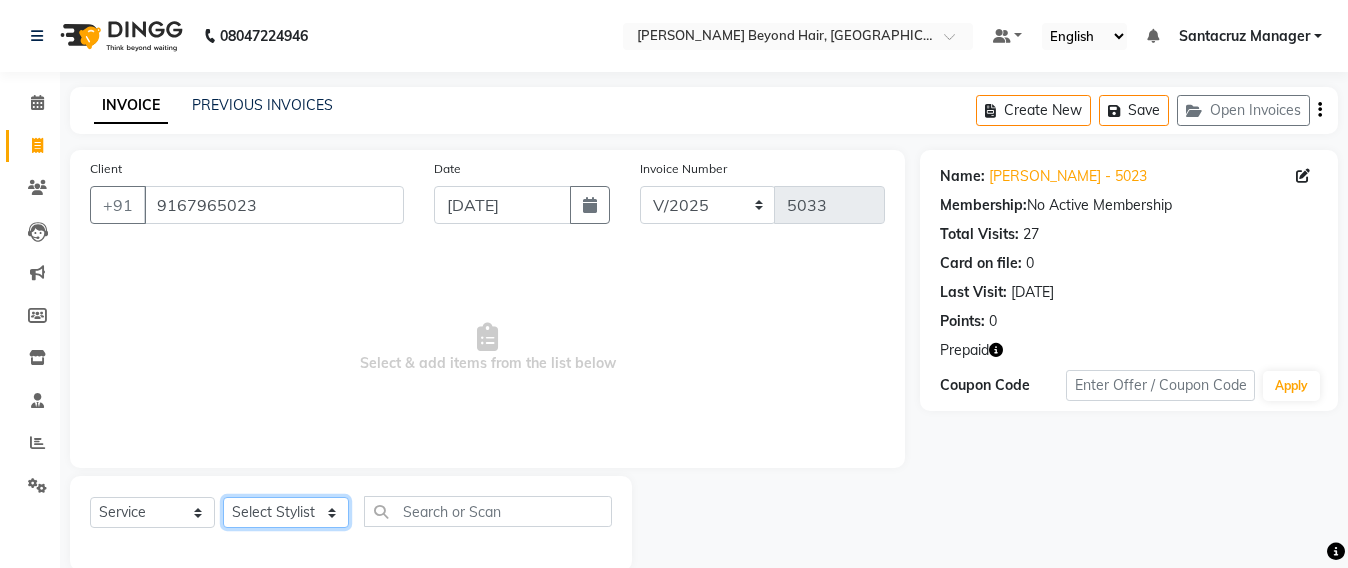 select on "47842" 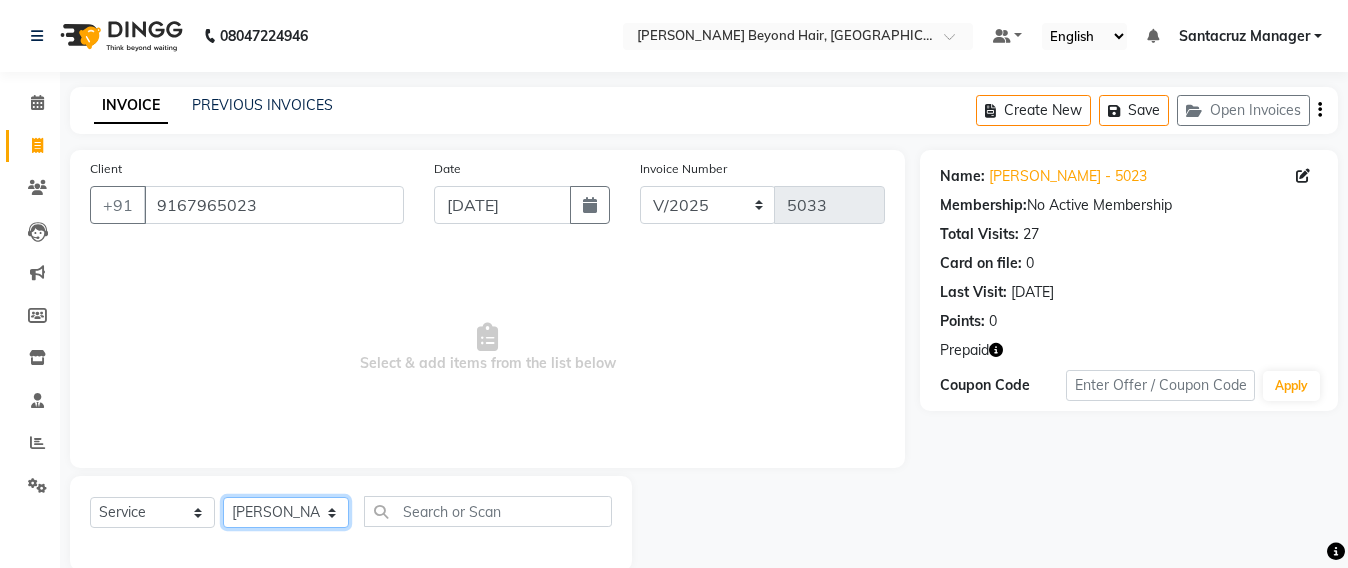 click on "Select Stylist Admin [PERSON_NAME] Sankat [PERSON_NAME] [PERSON_NAME] [PERSON_NAME] [PERSON_NAME] [PERSON_NAME] [PERSON_NAME] mahattre Pratibha [PERSON_NAME] Rosy [PERSON_NAME] [PERSON_NAME] admin [PERSON_NAME] Manager [PERSON_NAME] SOMAYANG VASHUM [PERSON_NAME]" 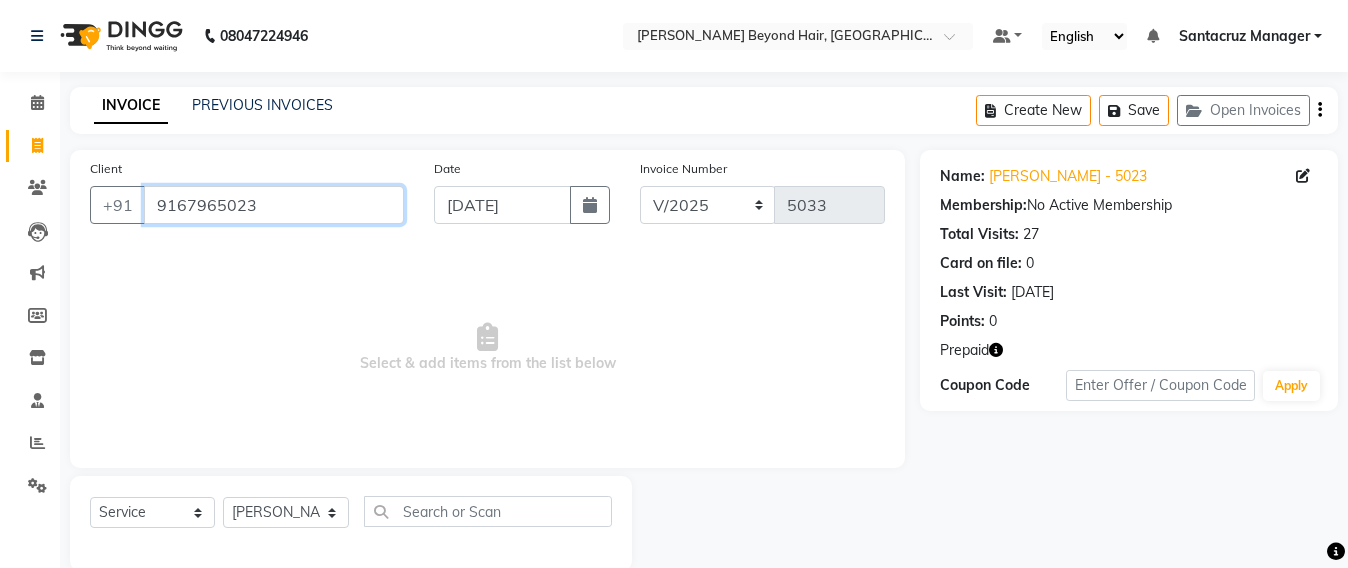 click on "9167965023" at bounding box center (274, 205) 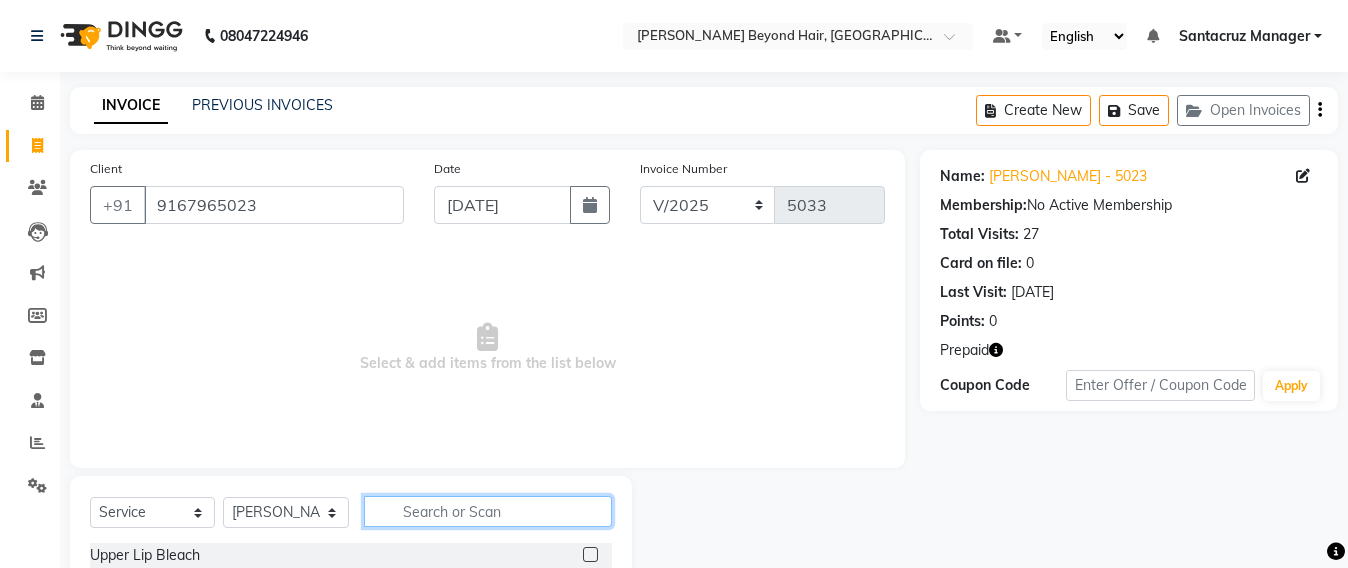click 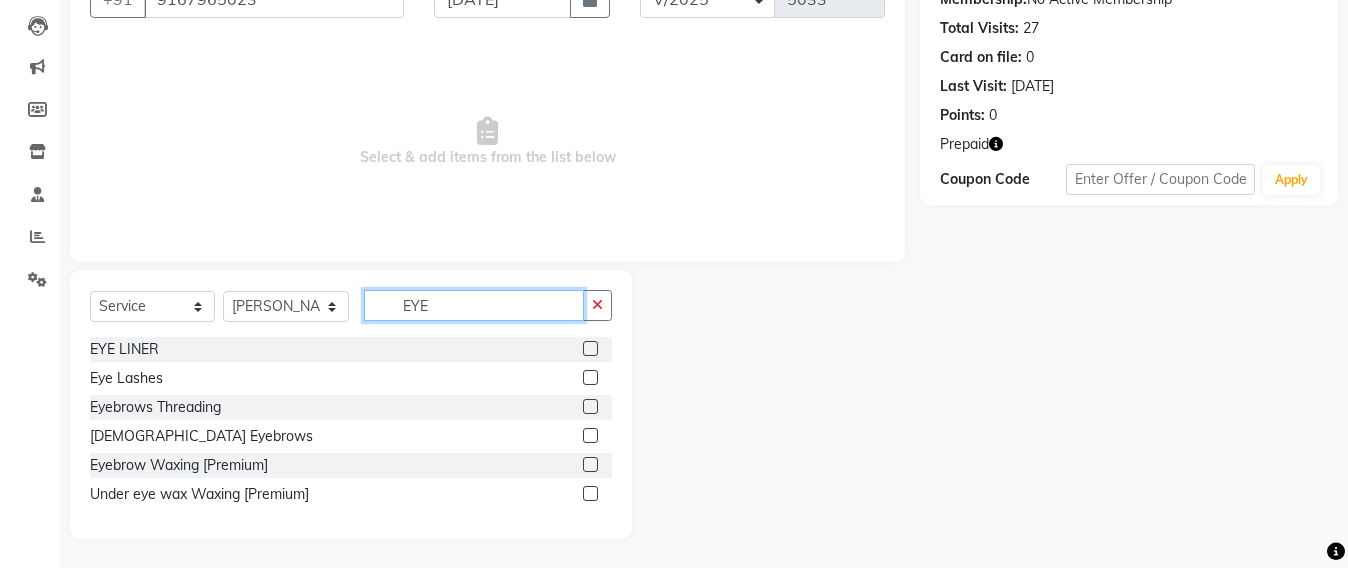 scroll, scrollTop: 207, scrollLeft: 0, axis: vertical 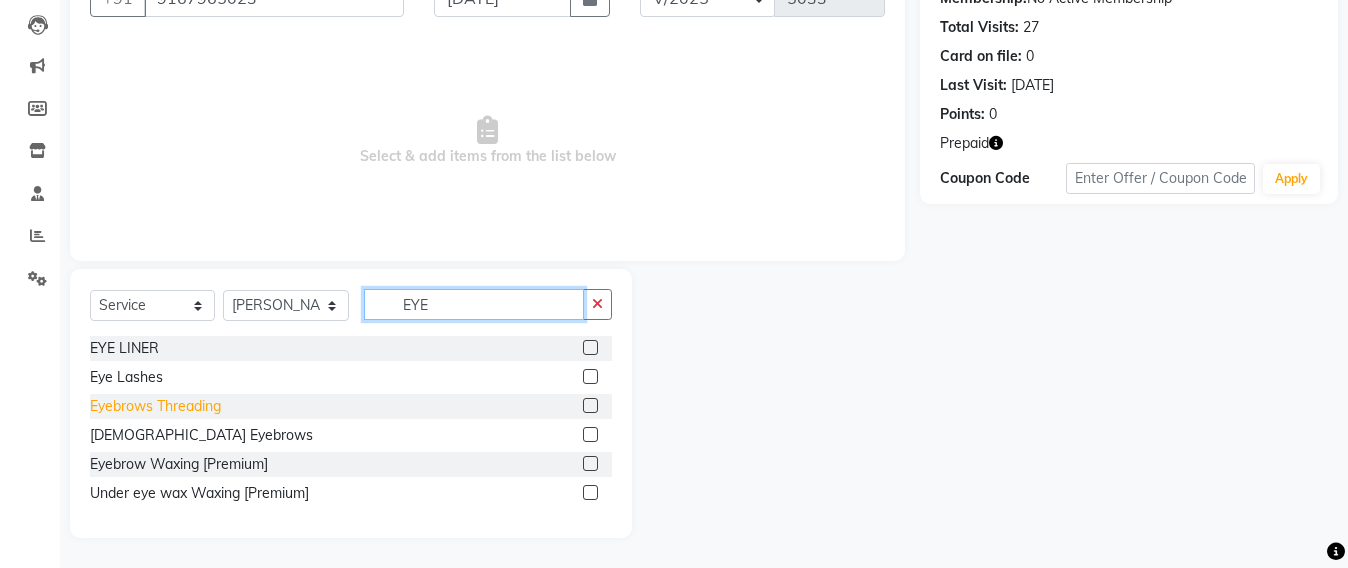 type on "EYE" 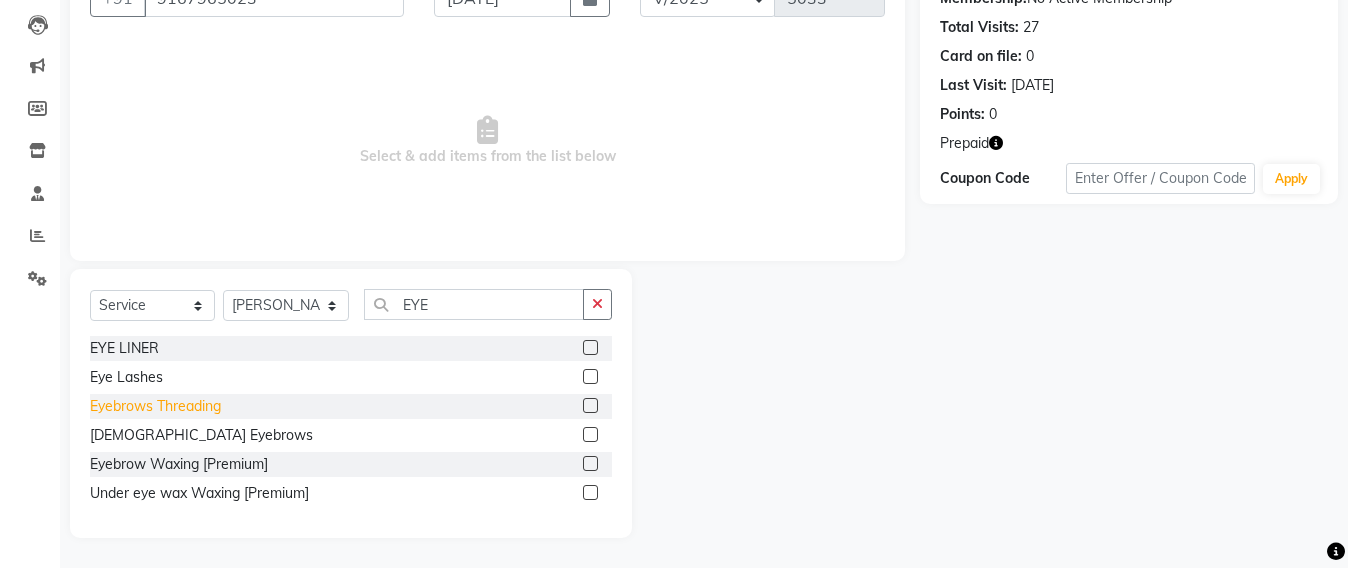 click on "Eyebrows Threading" 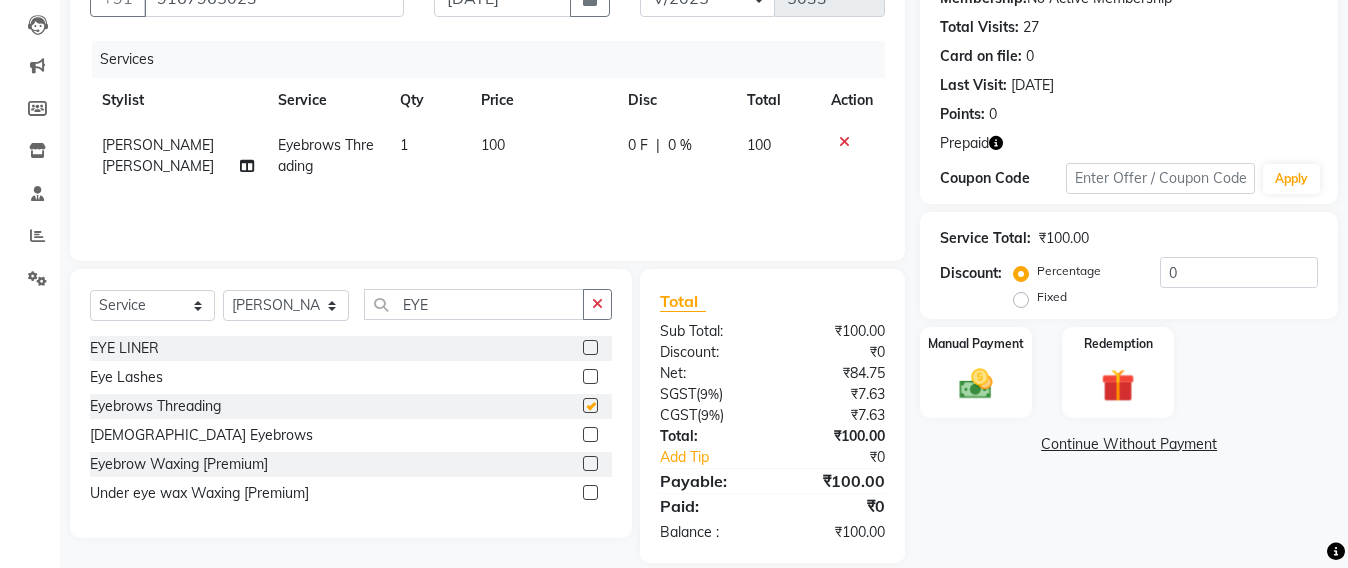 checkbox on "false" 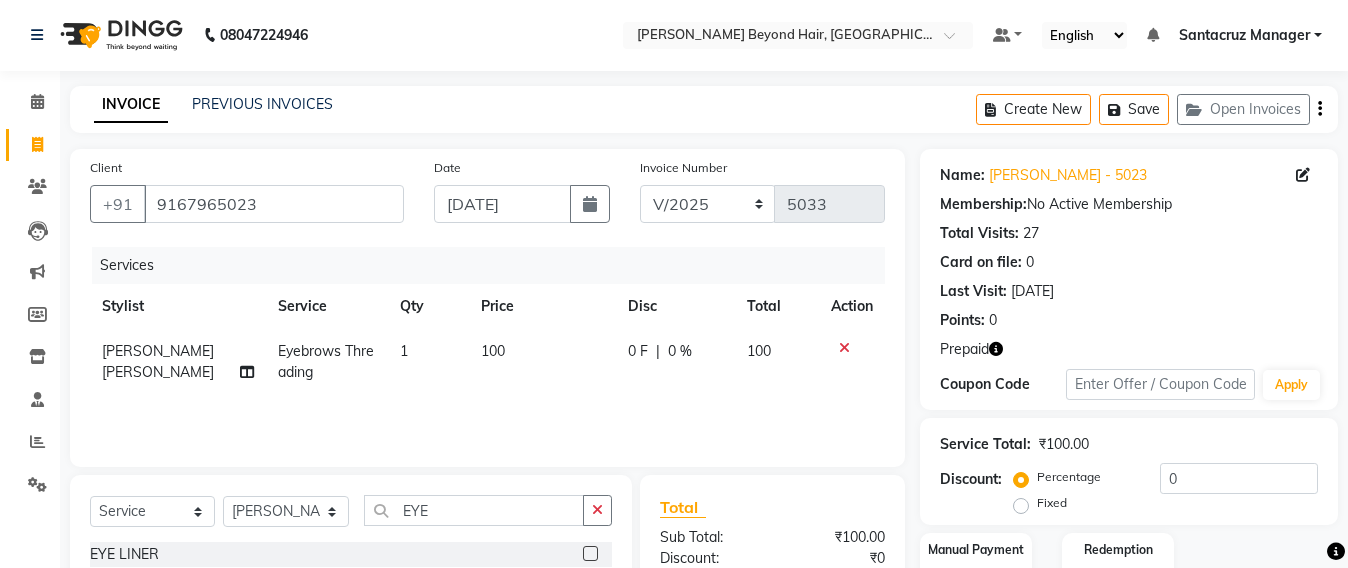scroll, scrollTop: 0, scrollLeft: 0, axis: both 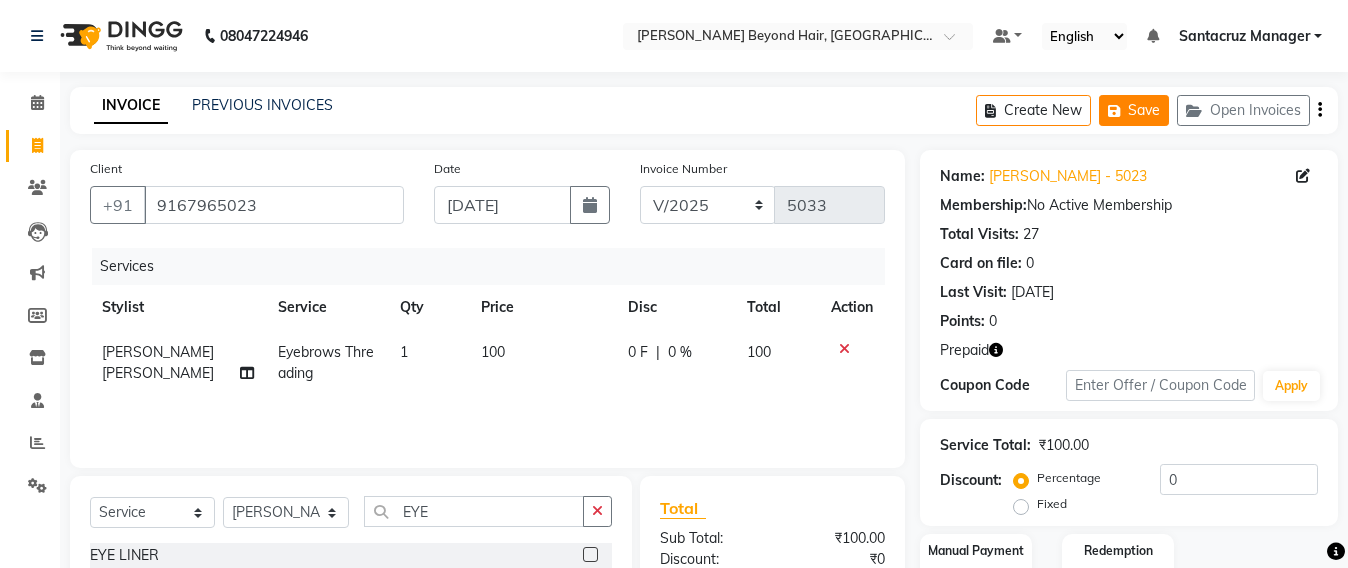 click on "Save" 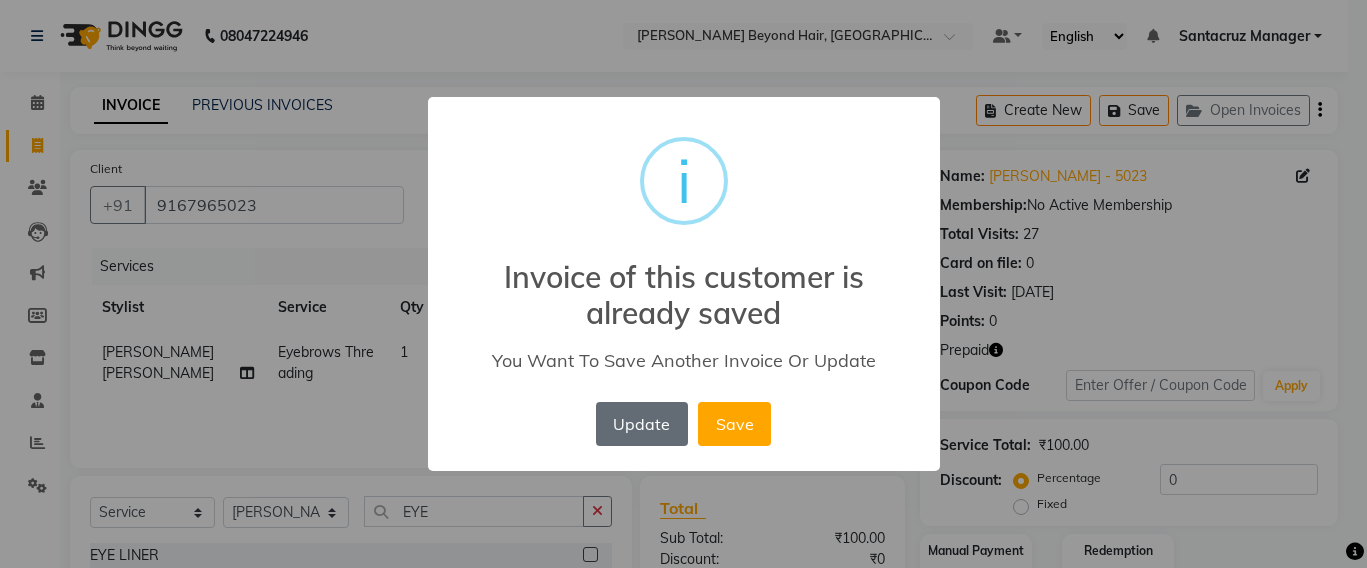 click on "Update" at bounding box center [642, 424] 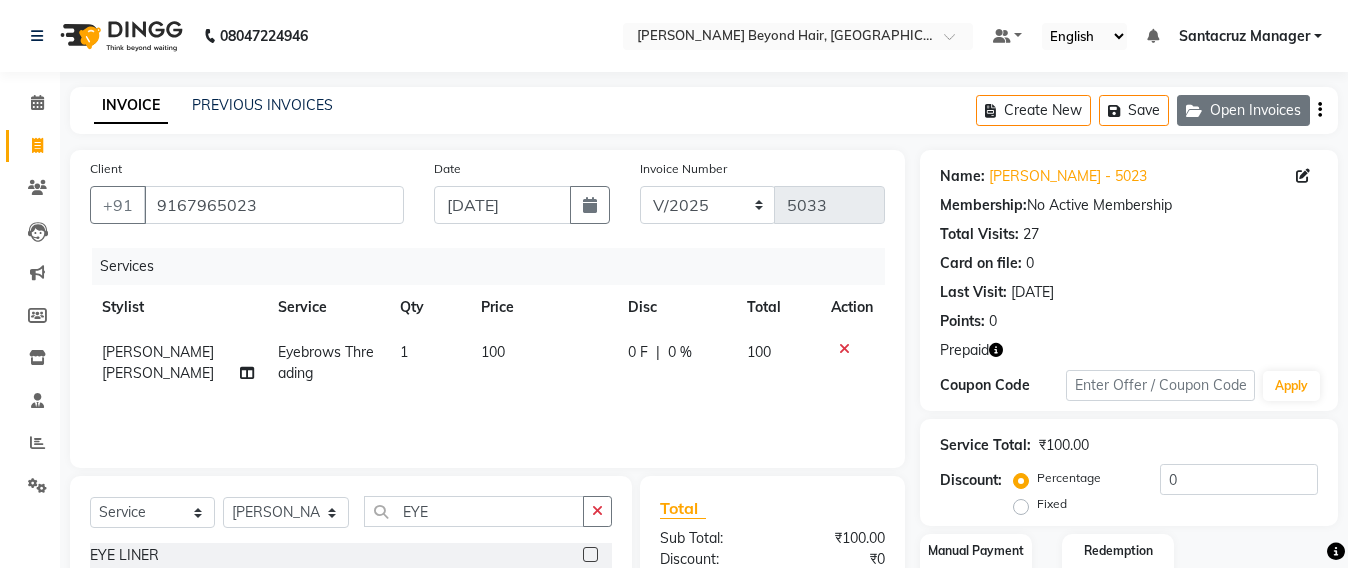 click on "Open Invoices" 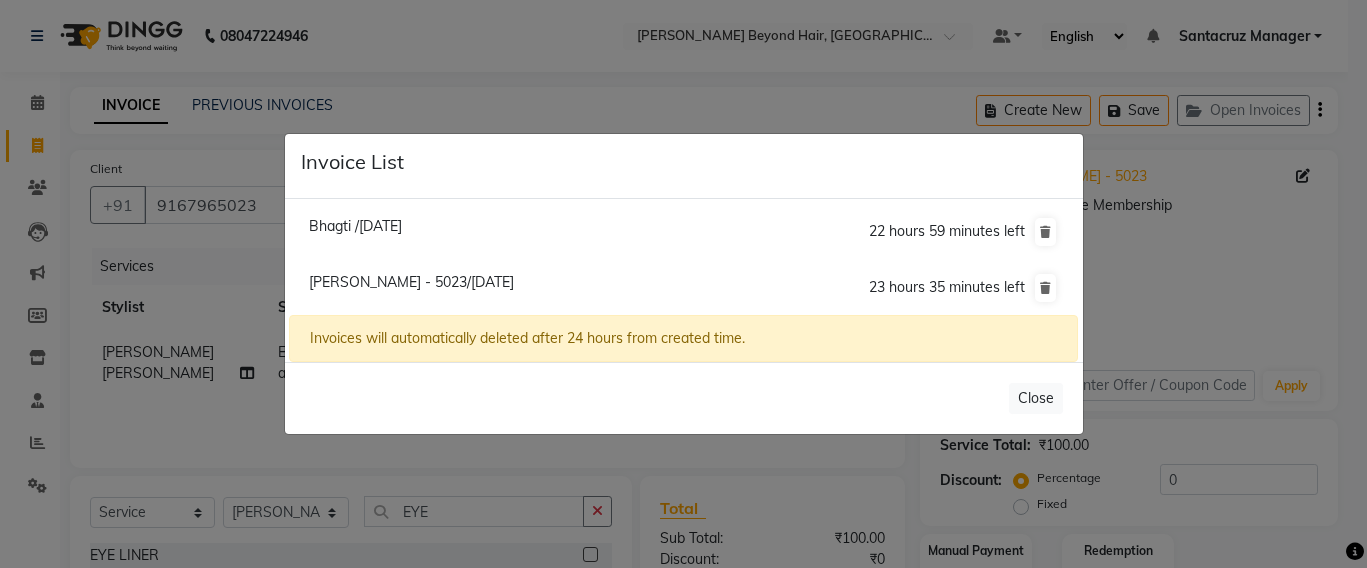 click on "Invoice List  Bhagti /11 July 2025  22 hours 59 minutes left  Shradha Gupta - 5023/11 July 2025  23 hours 35 minutes left  Invoices will automatically deleted after 24 hours from created time.   Close" 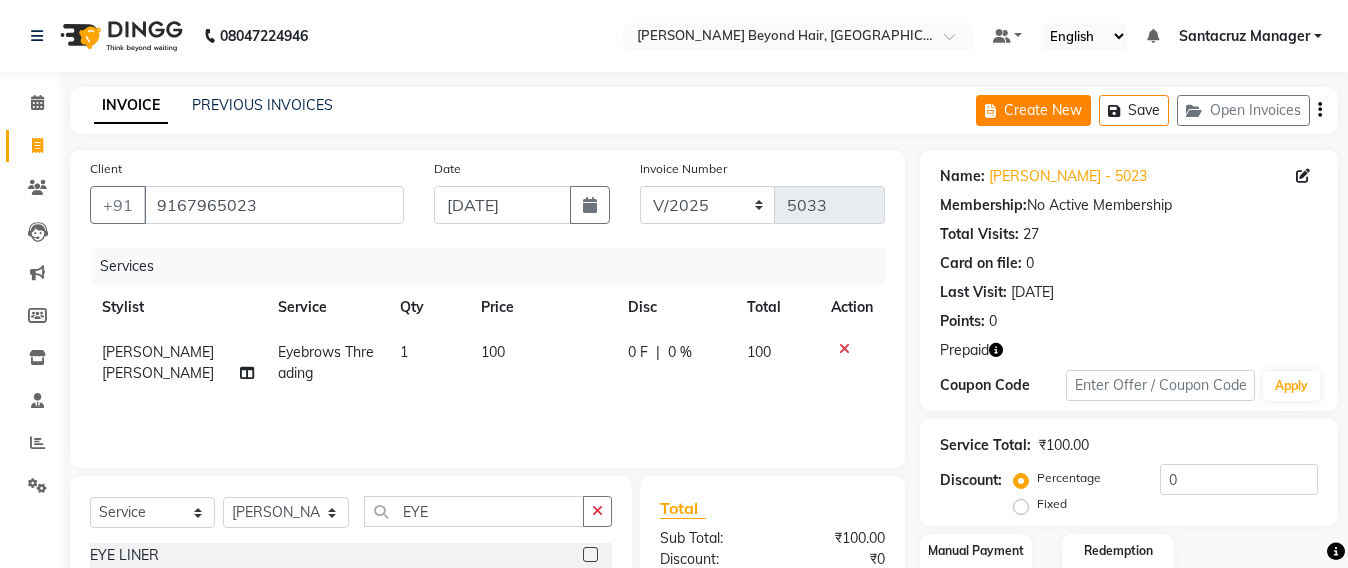 click on "Create New" 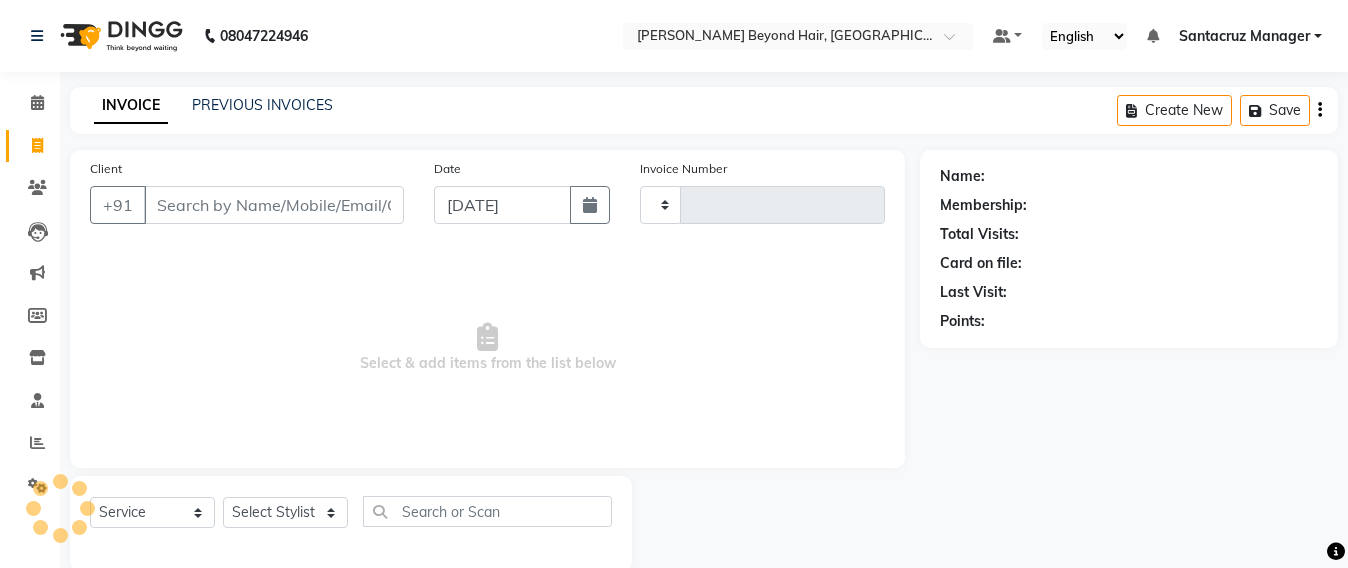 scroll, scrollTop: 33, scrollLeft: 0, axis: vertical 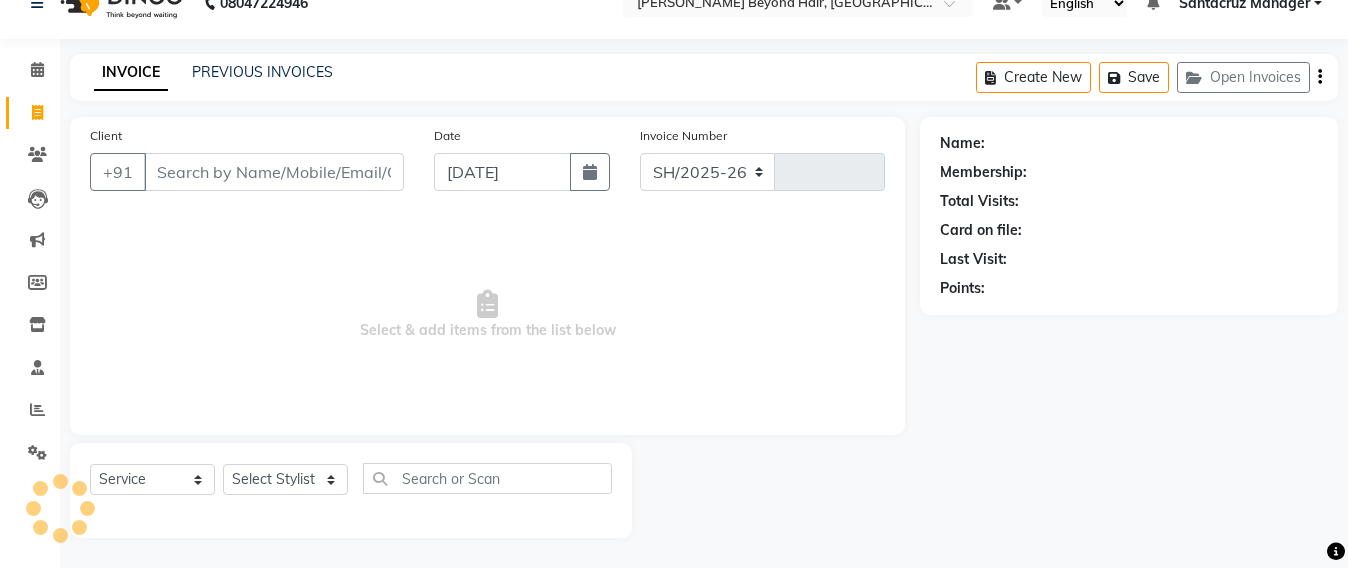 select on "6357" 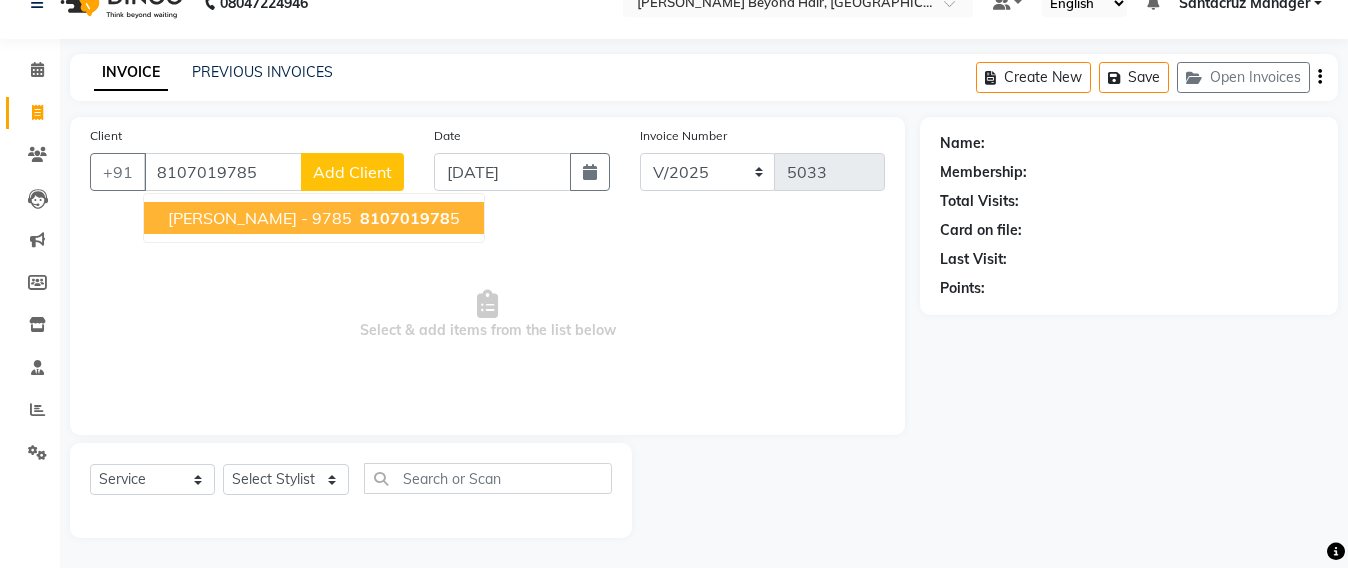 type on "8107019785" 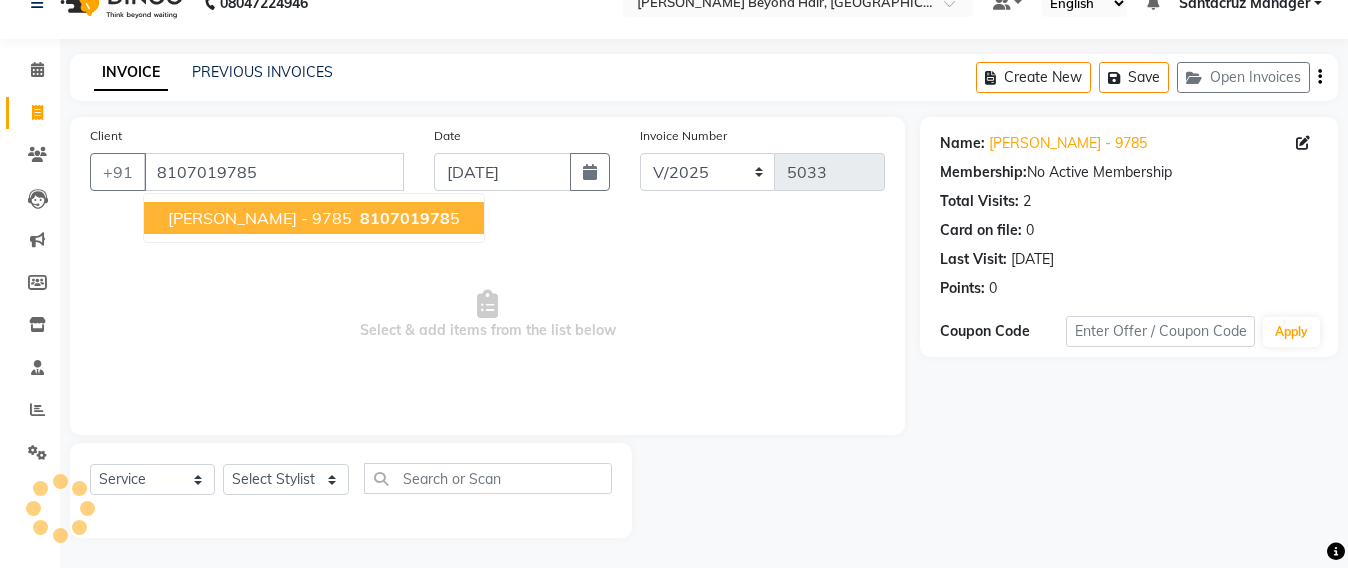 click on "MUSKAN - 9785" at bounding box center (260, 218) 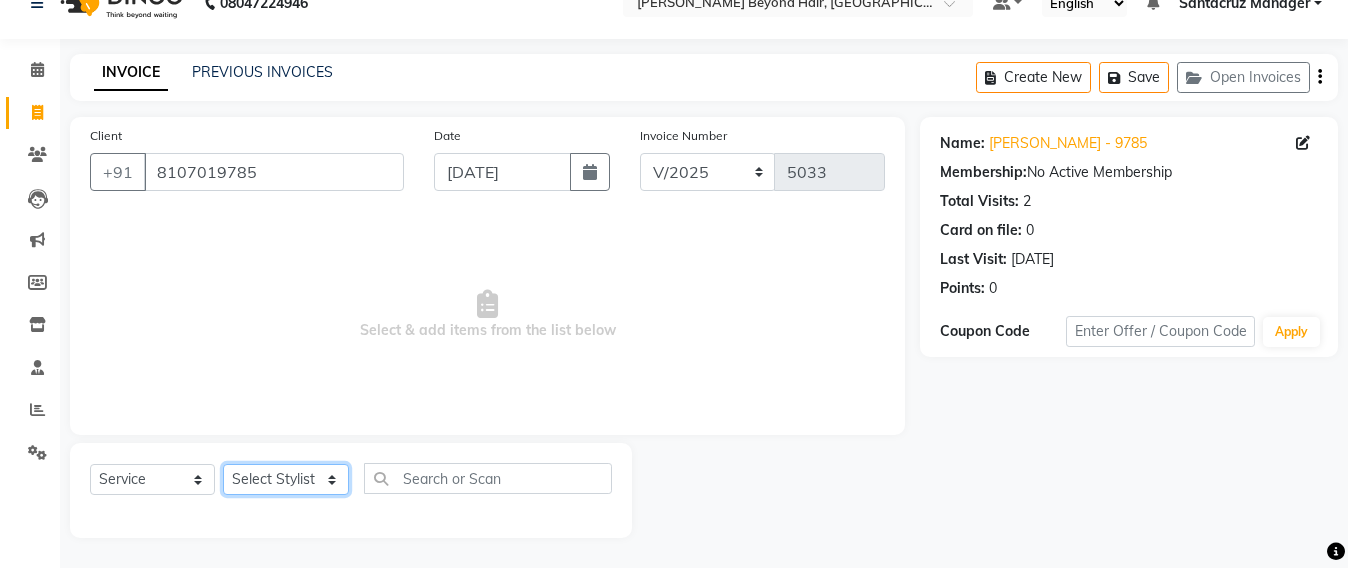 click on "Select Stylist Admin [PERSON_NAME] Sankat [PERSON_NAME] [PERSON_NAME] [PERSON_NAME] [PERSON_NAME] [PERSON_NAME] [PERSON_NAME] mahattre Pratibha [PERSON_NAME] Rosy [PERSON_NAME] [PERSON_NAME] admin [PERSON_NAME] Manager [PERSON_NAME] SOMAYANG VASHUM [PERSON_NAME]" 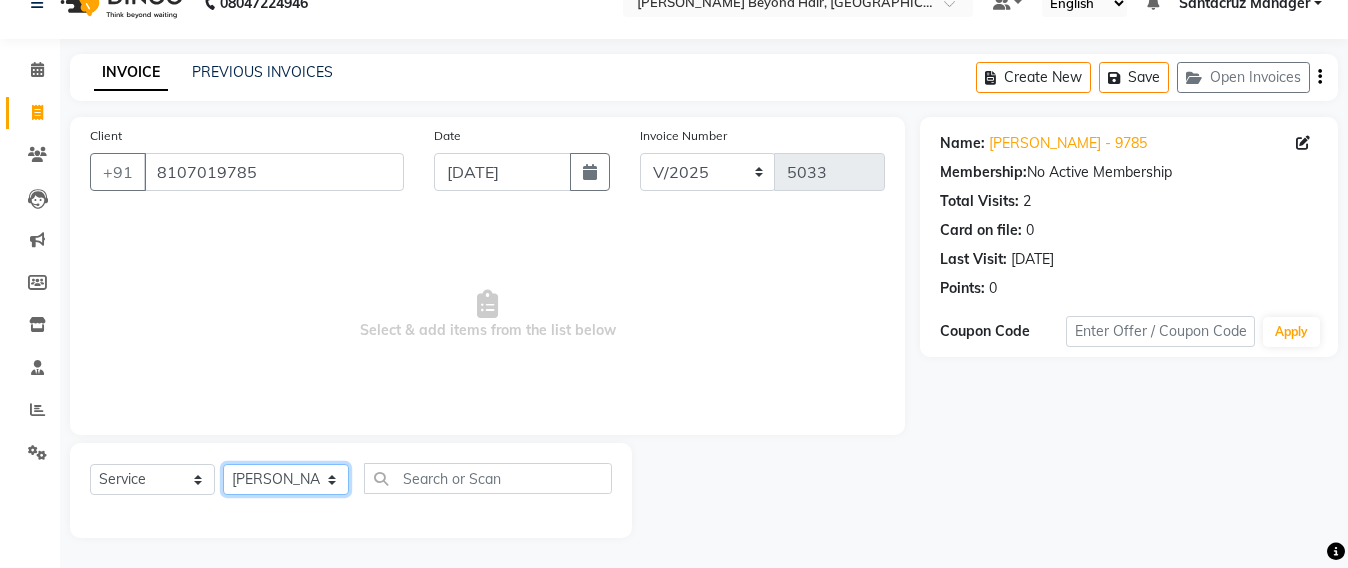 click on "Select Stylist Admin [PERSON_NAME] Sankat [PERSON_NAME] [PERSON_NAME] [PERSON_NAME] [PERSON_NAME] [PERSON_NAME] [PERSON_NAME] mahattre Pratibha [PERSON_NAME] Rosy [PERSON_NAME] [PERSON_NAME] admin [PERSON_NAME] Manager [PERSON_NAME] SOMAYANG VASHUM [PERSON_NAME]" 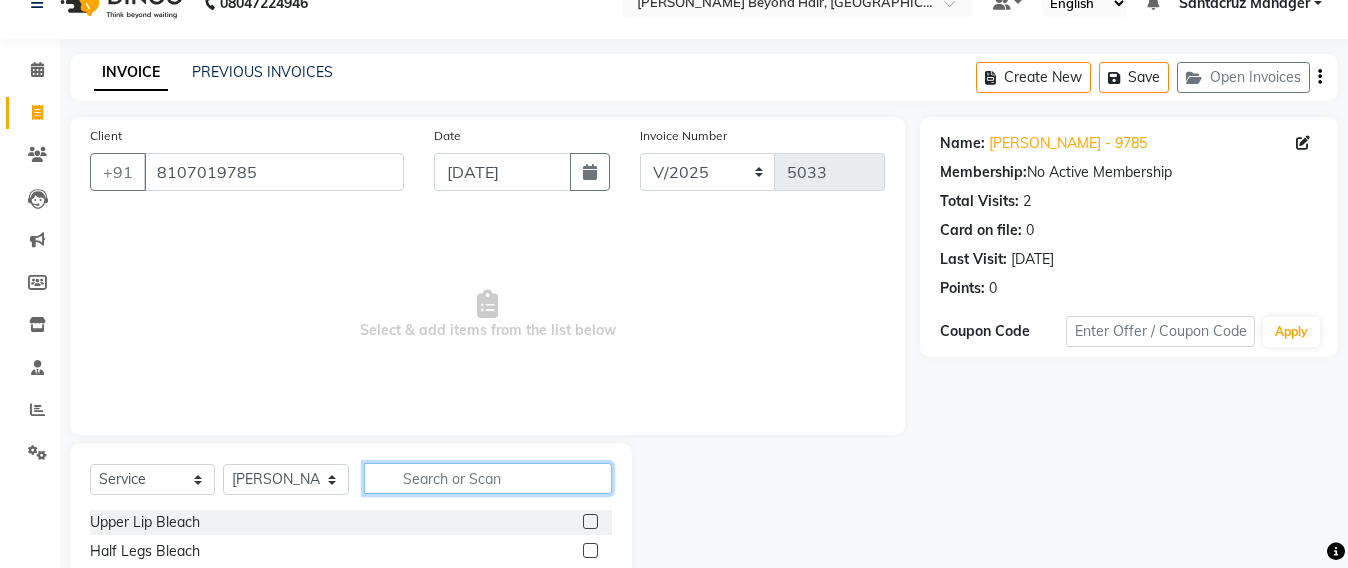 click 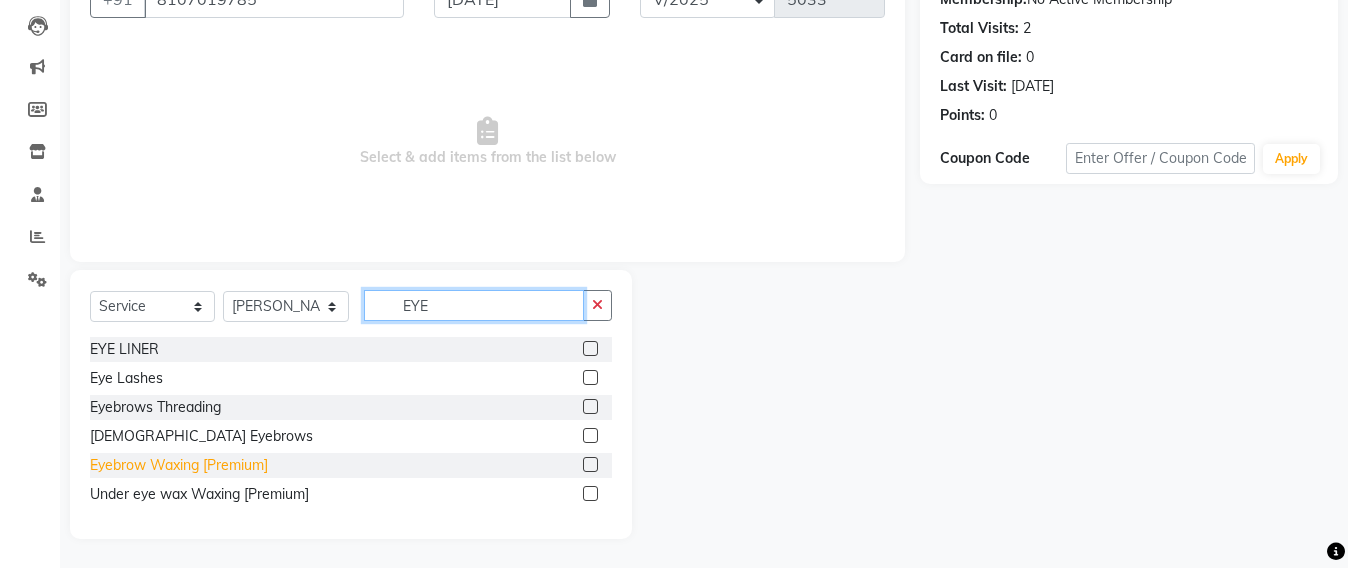 scroll, scrollTop: 207, scrollLeft: 0, axis: vertical 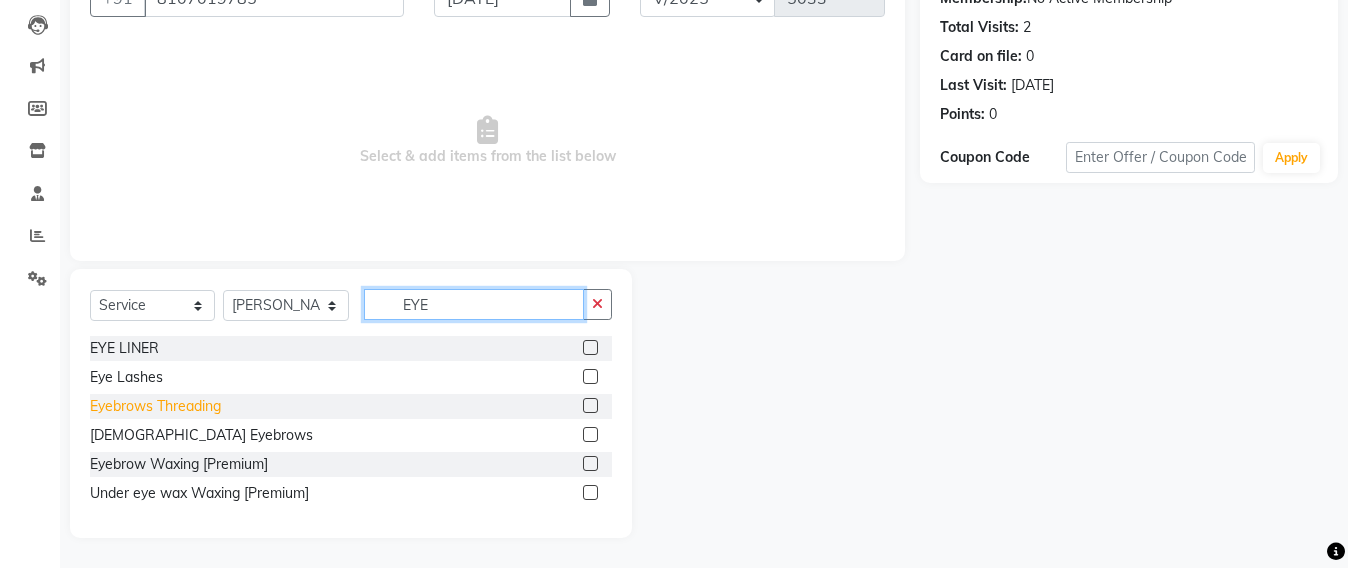 type on "EYE" 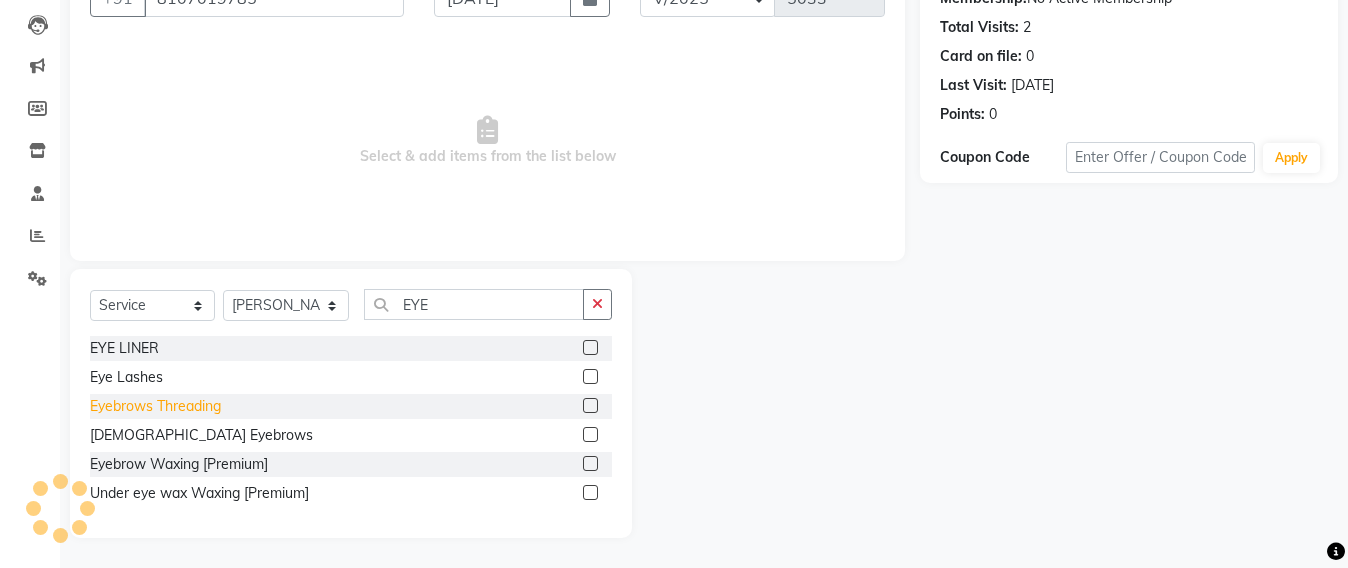 click on "Eyebrows Threading" 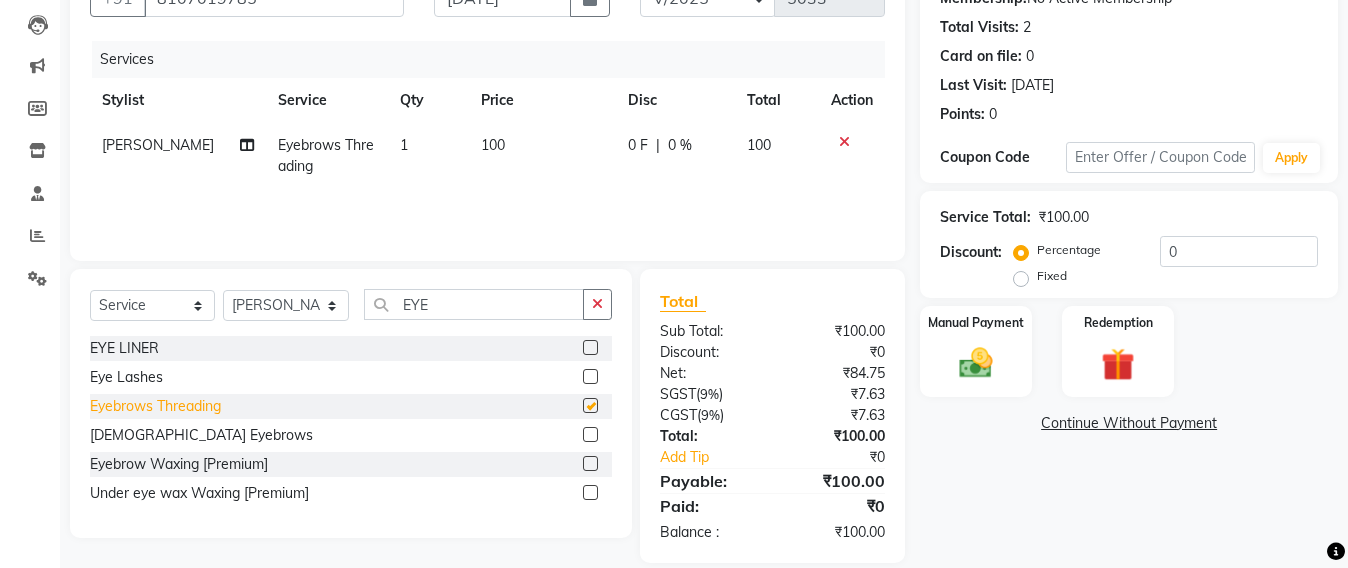 checkbox on "false" 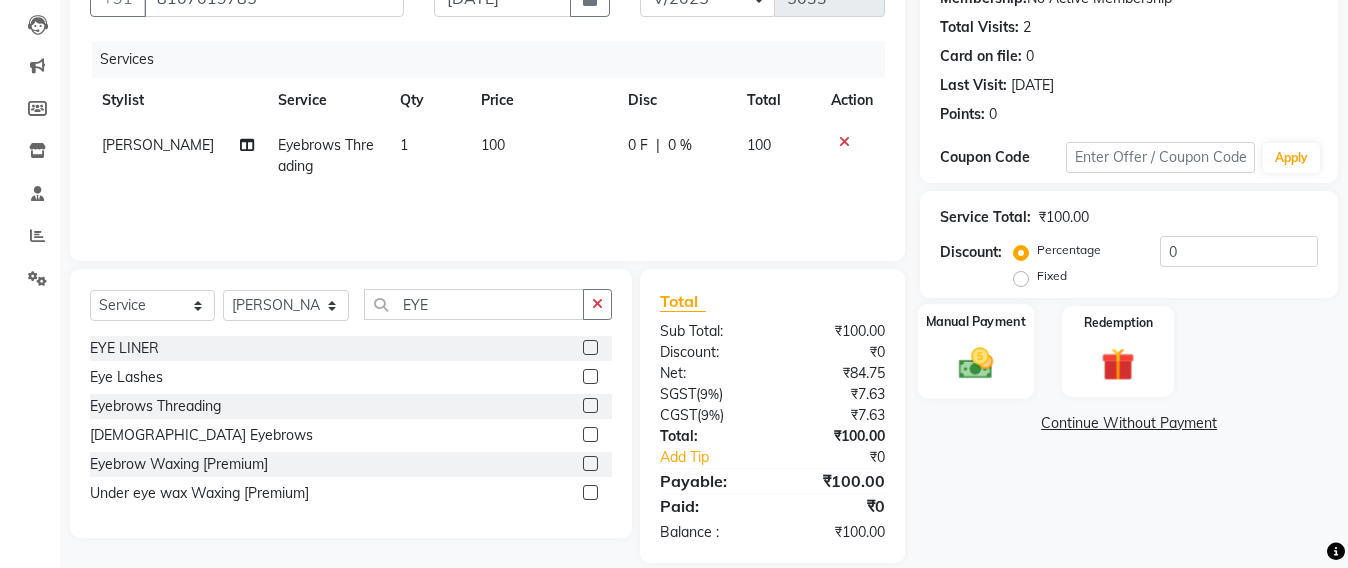 click 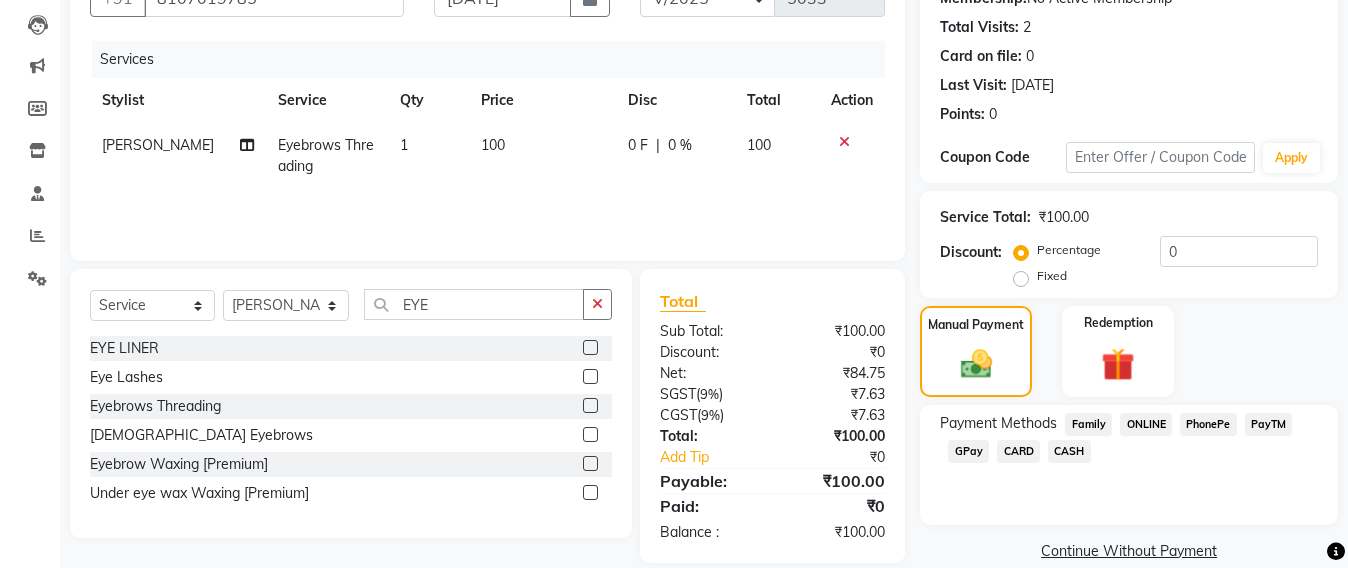 click on "CASH" 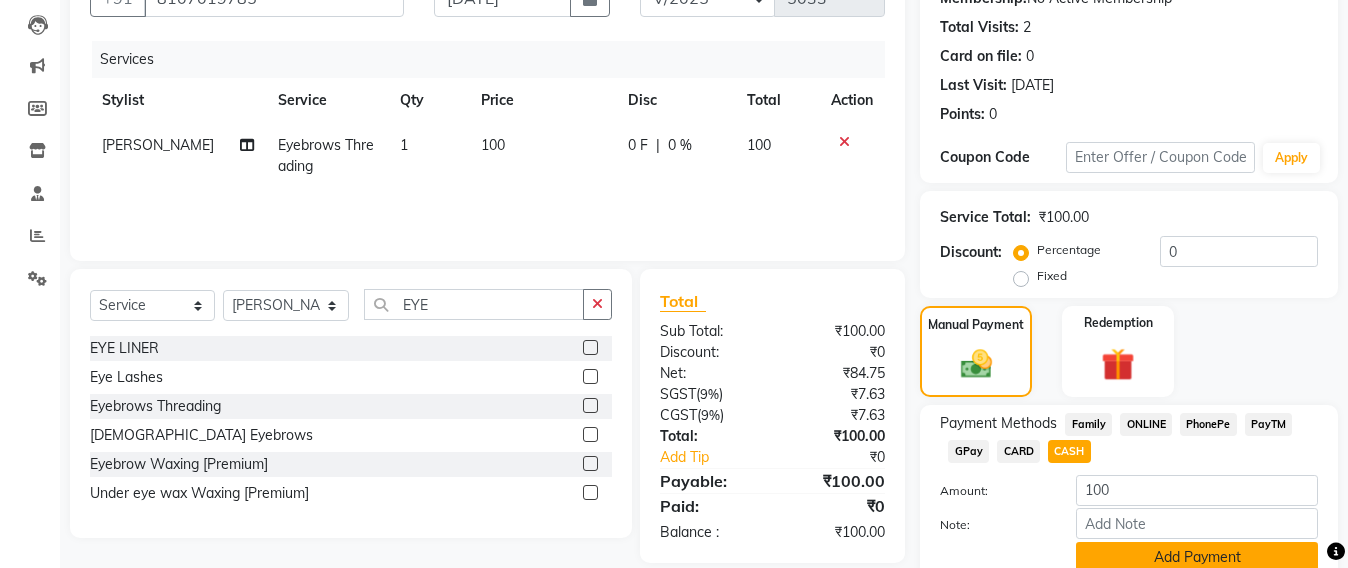 click on "Add Payment" 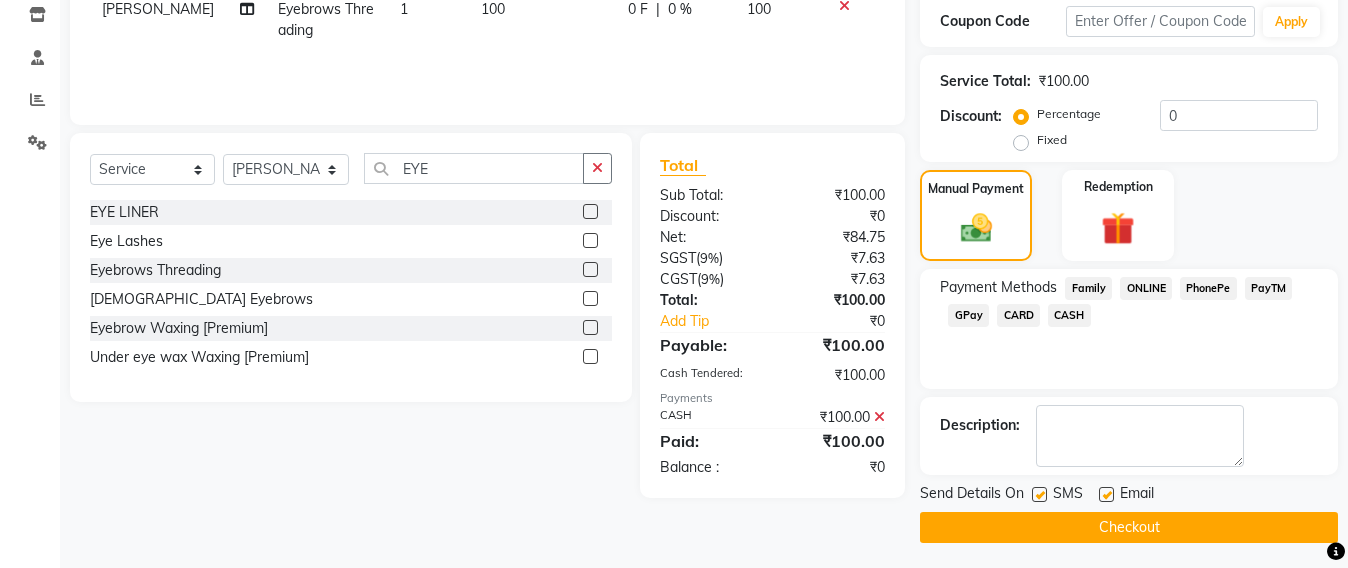 scroll, scrollTop: 348, scrollLeft: 0, axis: vertical 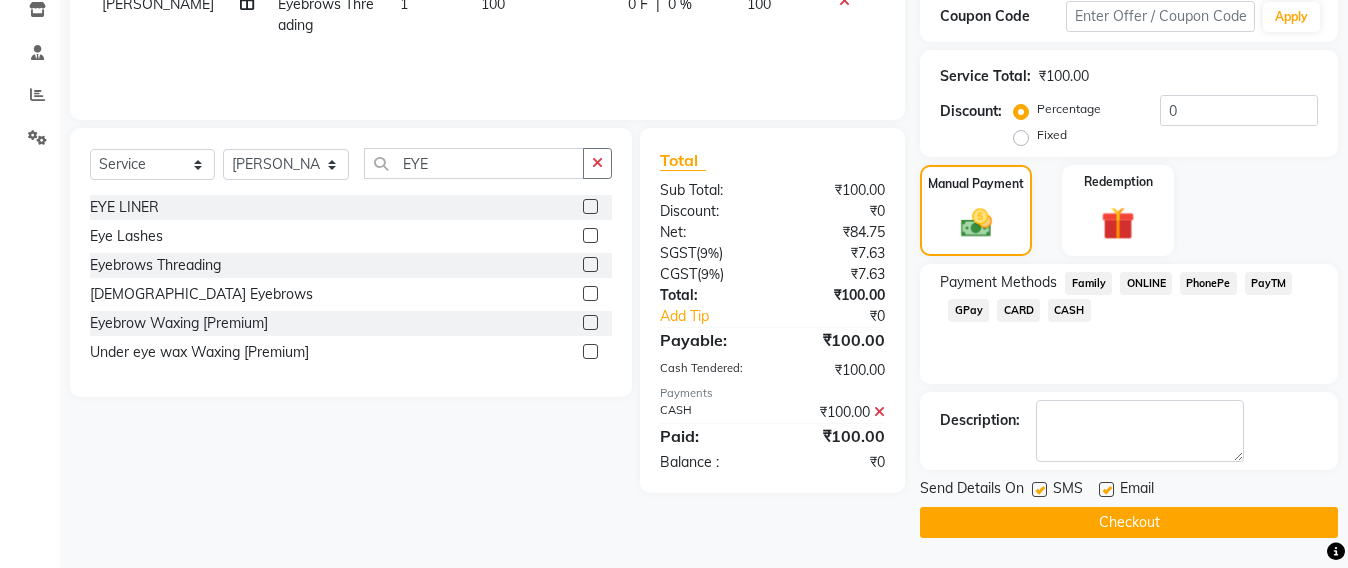 click on "Checkout" 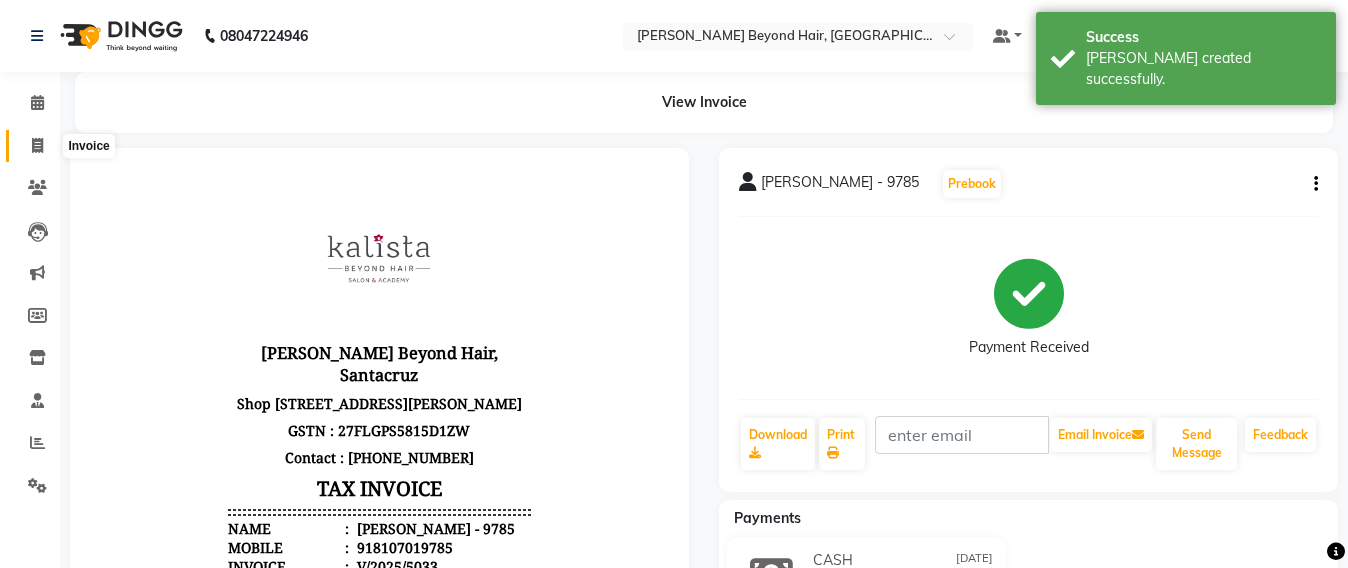 scroll, scrollTop: 16, scrollLeft: 0, axis: vertical 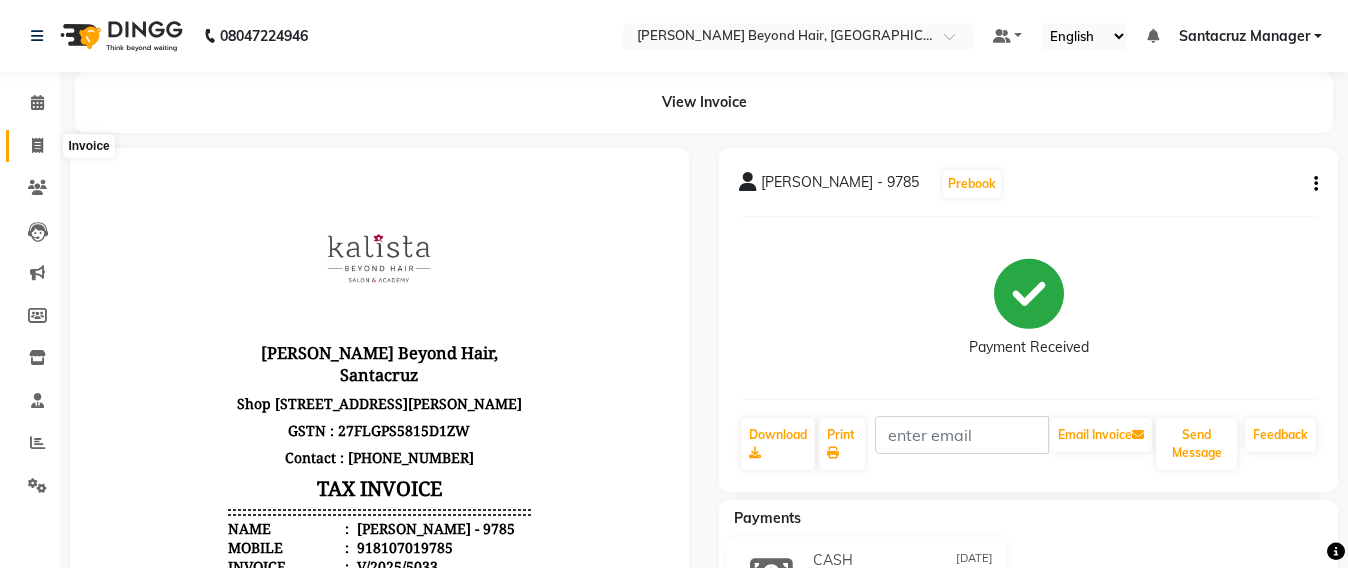select on "service" 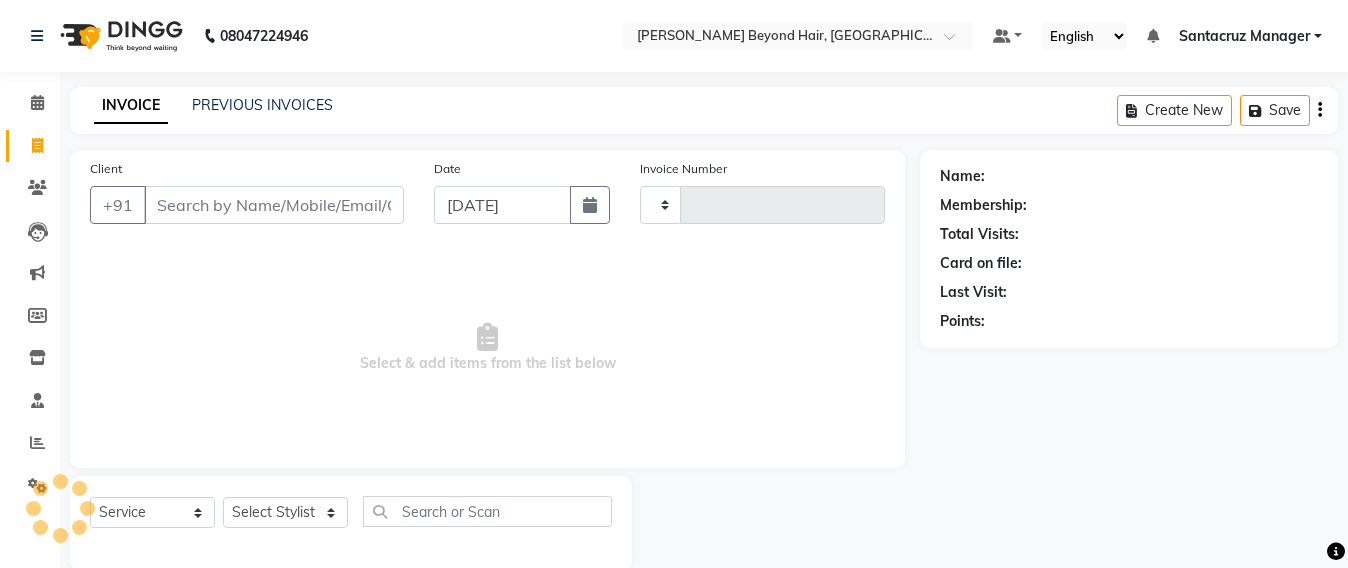 scroll, scrollTop: 33, scrollLeft: 0, axis: vertical 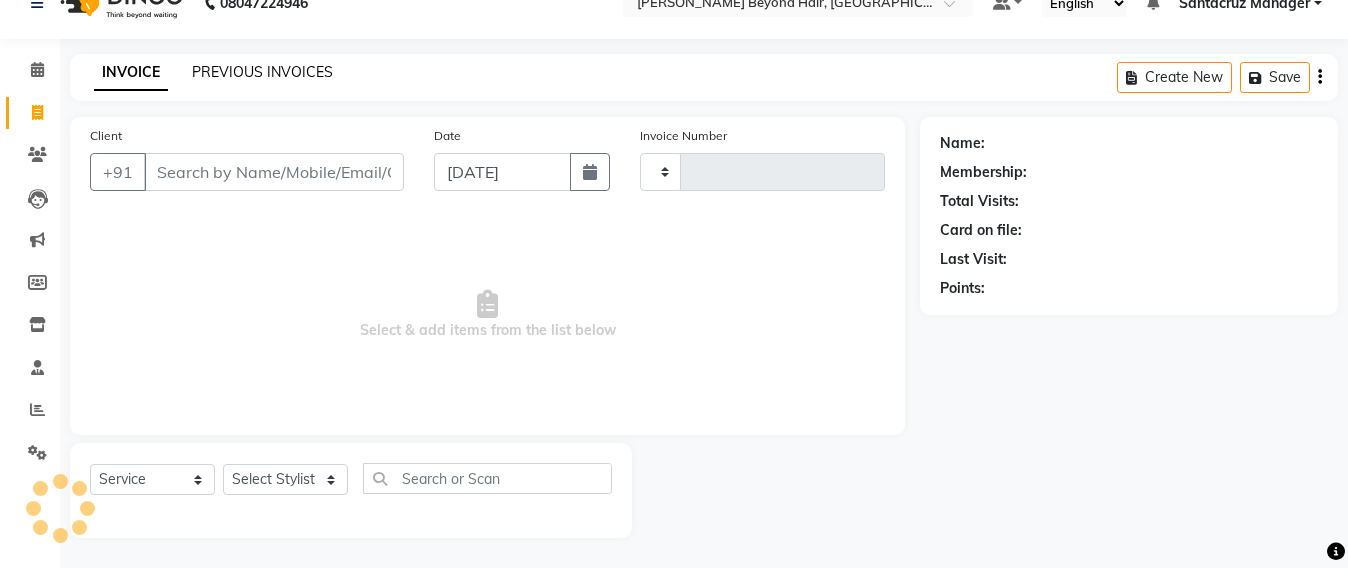 click on "PREVIOUS INVOICES" 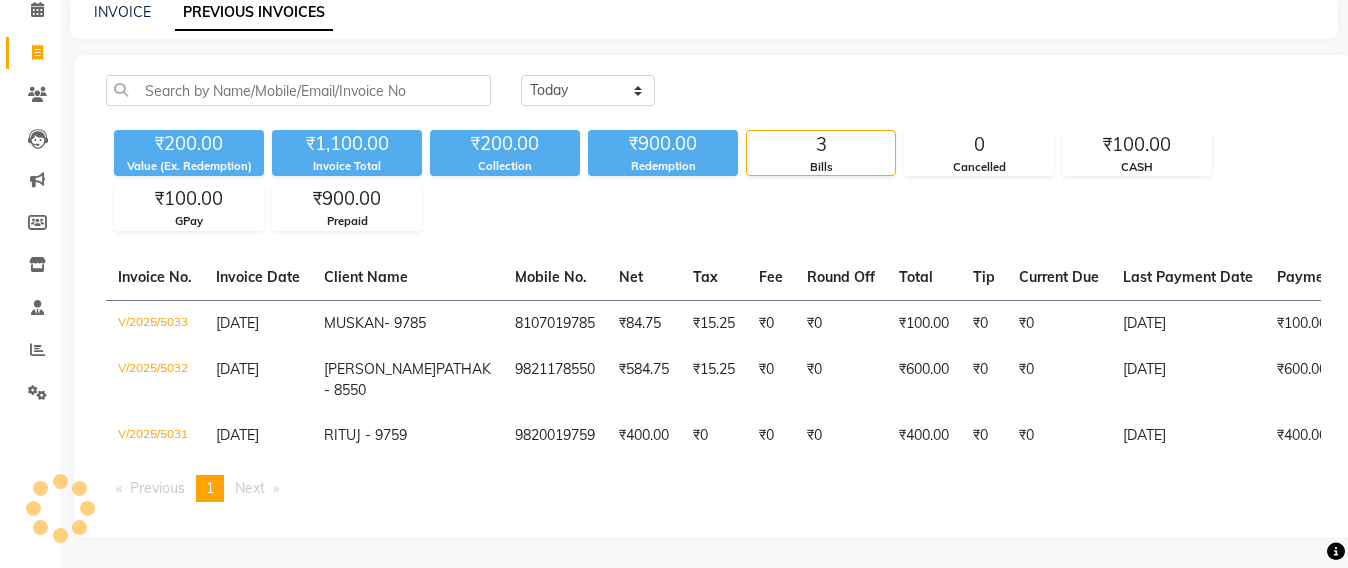 scroll, scrollTop: 173, scrollLeft: 0, axis: vertical 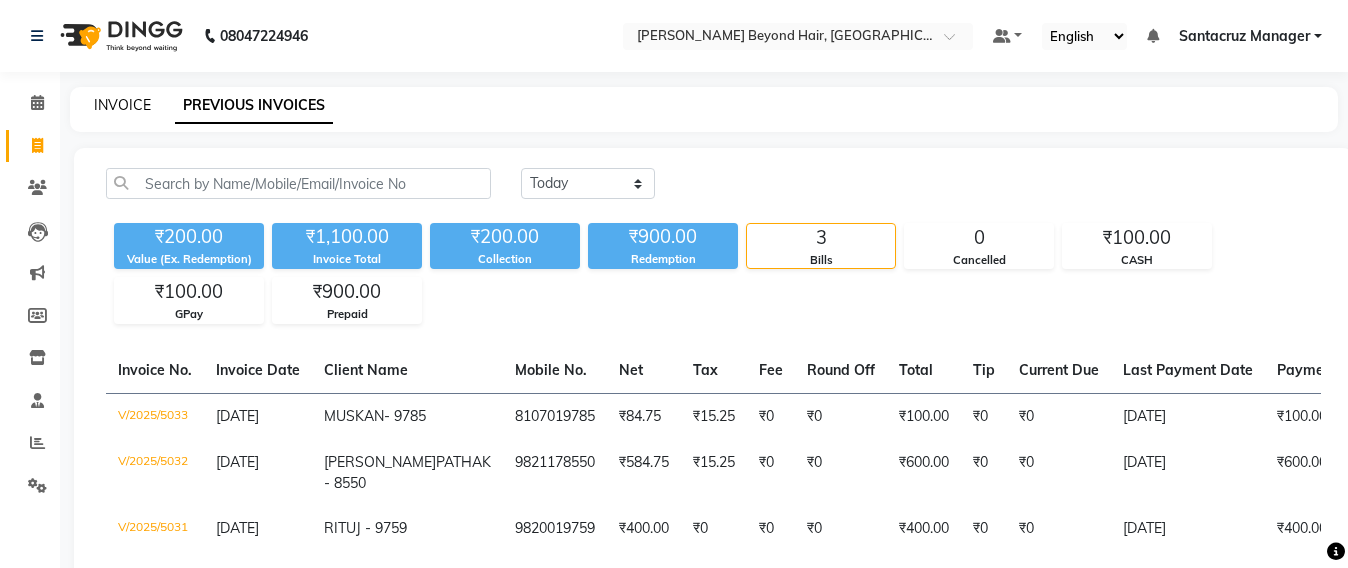 click on "INVOICE" 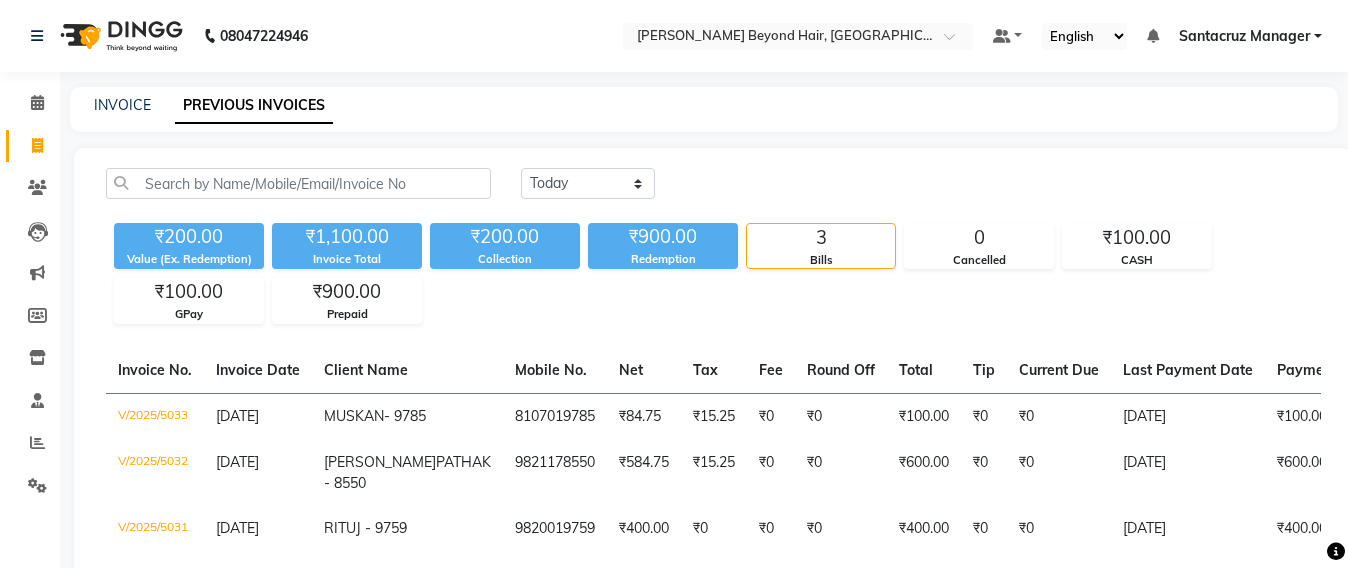 select on "service" 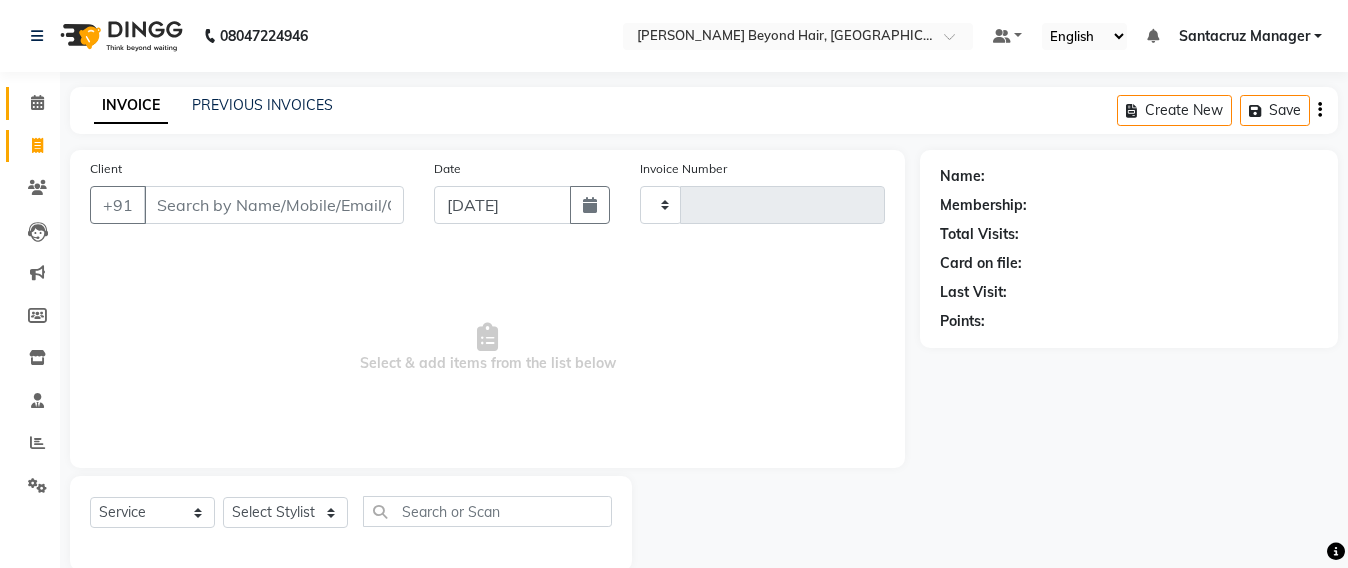 scroll, scrollTop: 33, scrollLeft: 0, axis: vertical 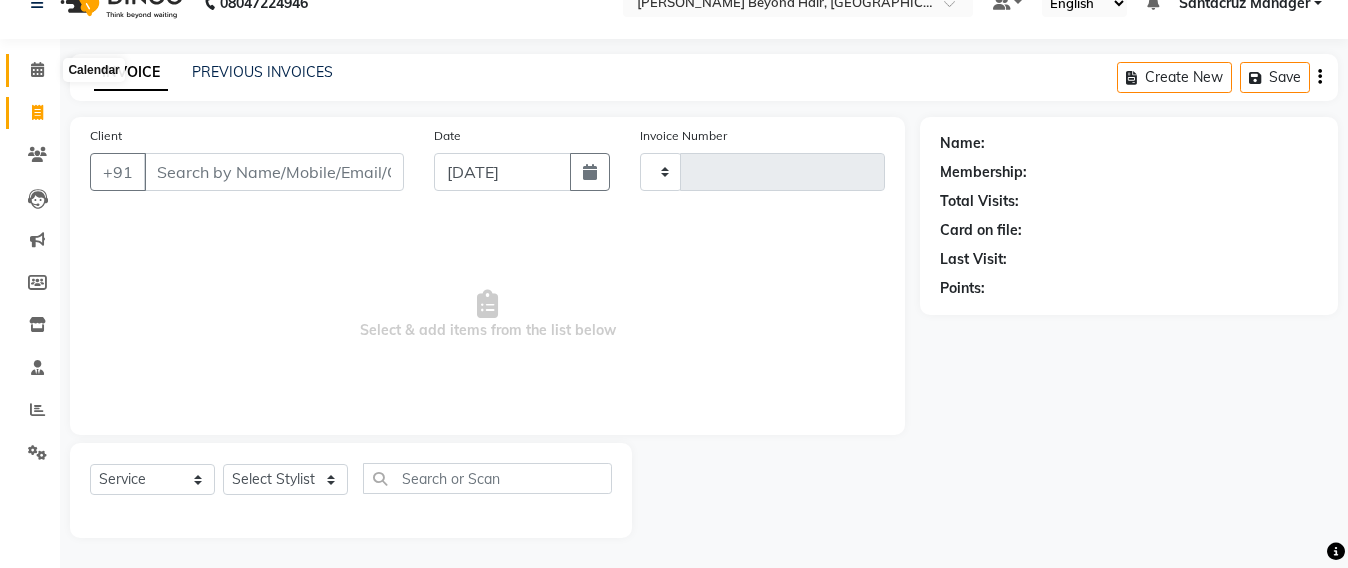 click 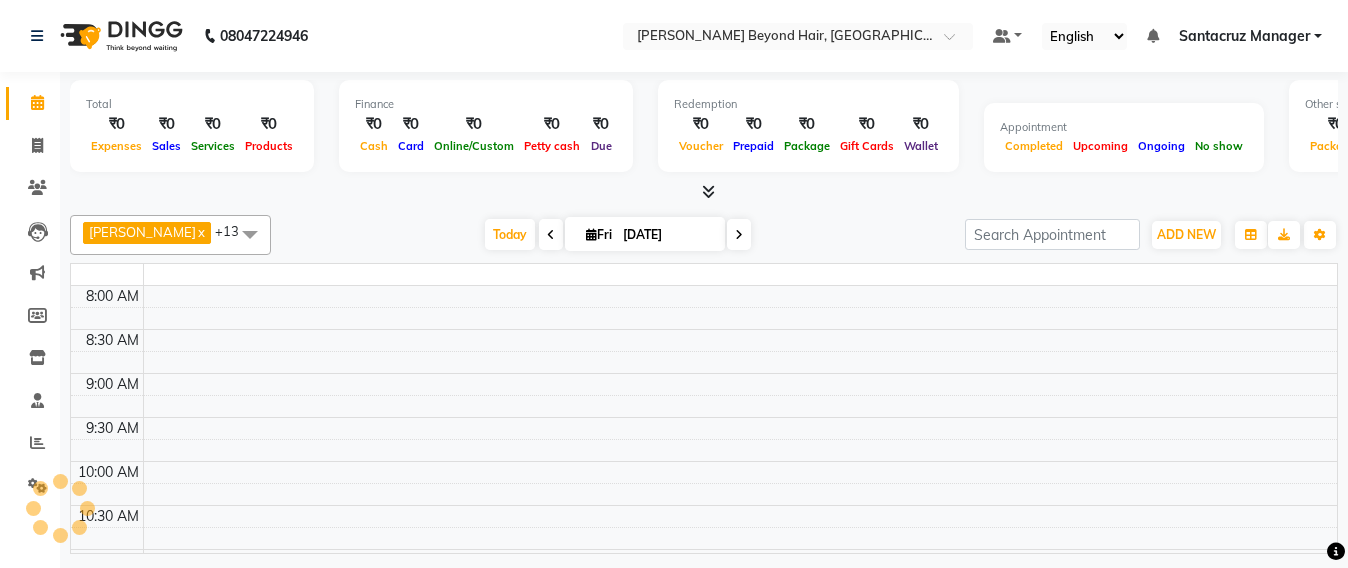 scroll, scrollTop: 0, scrollLeft: 0, axis: both 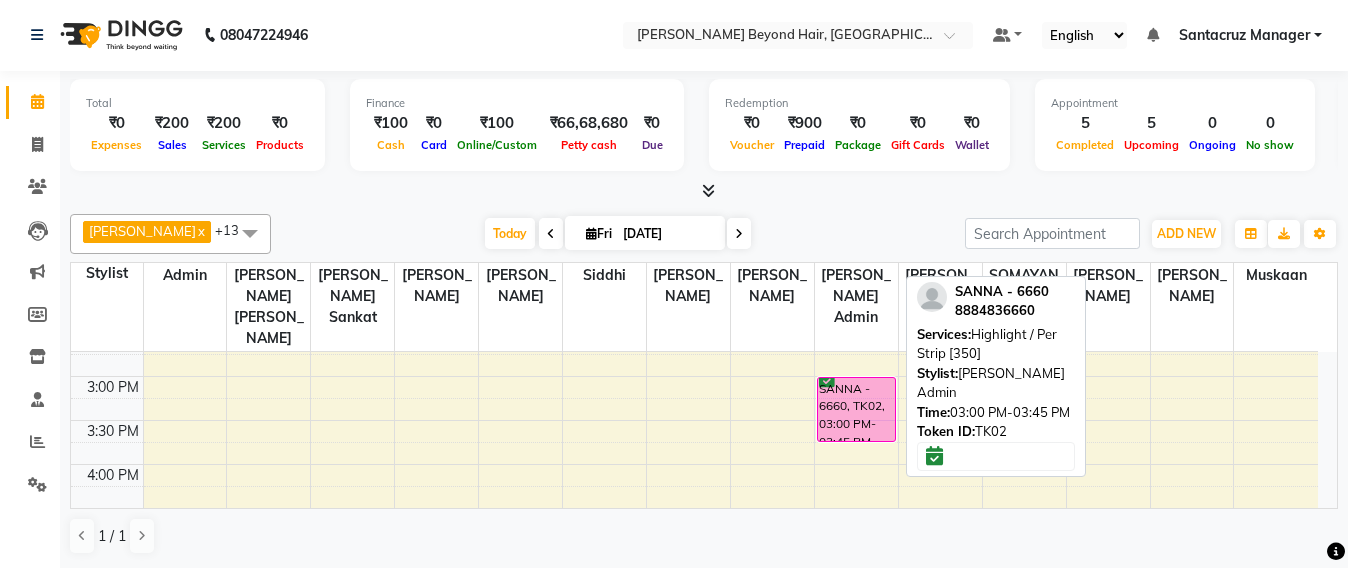 click on "SANNA - 6660, TK02, 03:00 PM-03:45 PM, Highlight / Per Strip [350]" at bounding box center [856, 409] 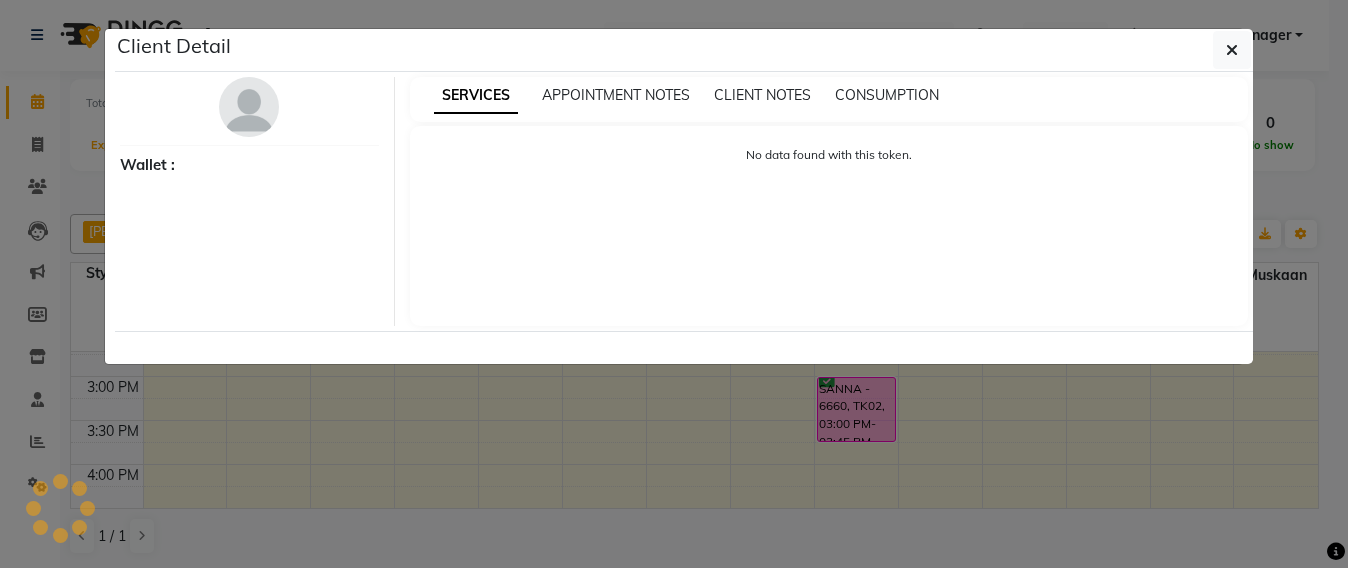 select on "6" 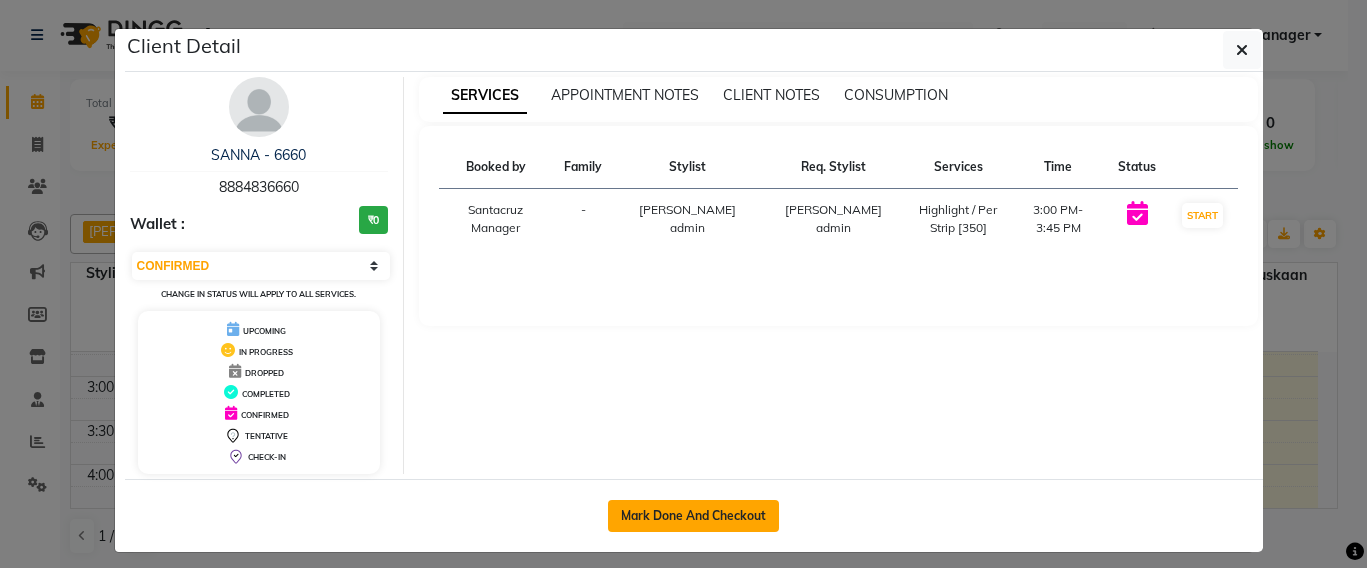 click on "Mark Done And Checkout" 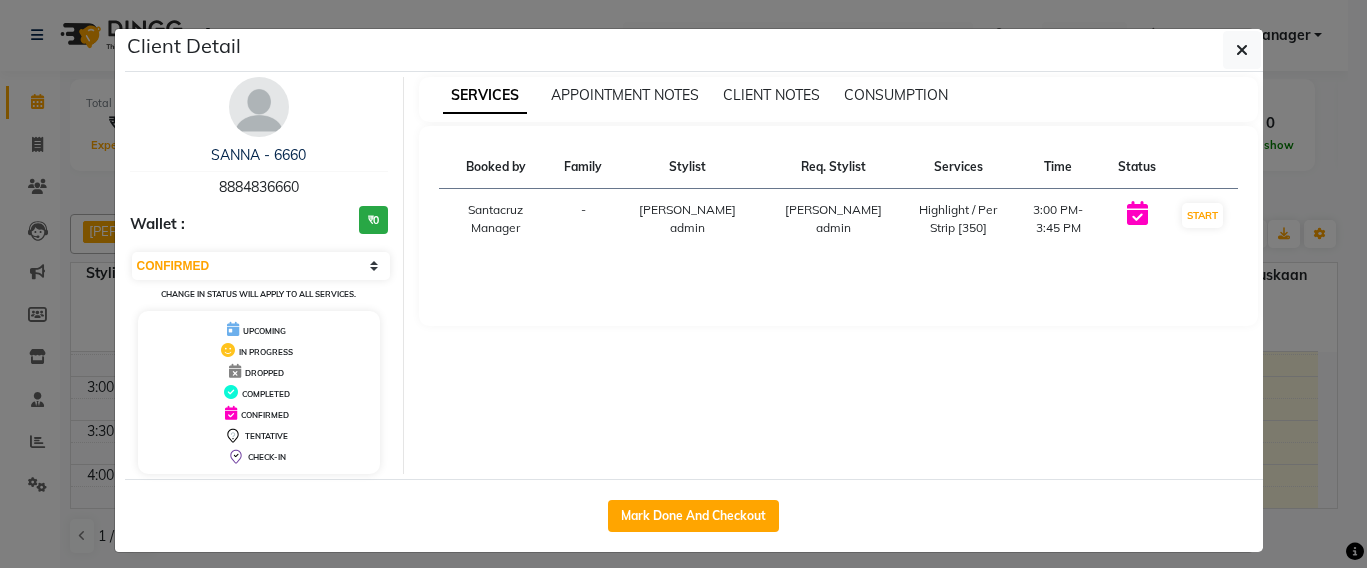 select on "service" 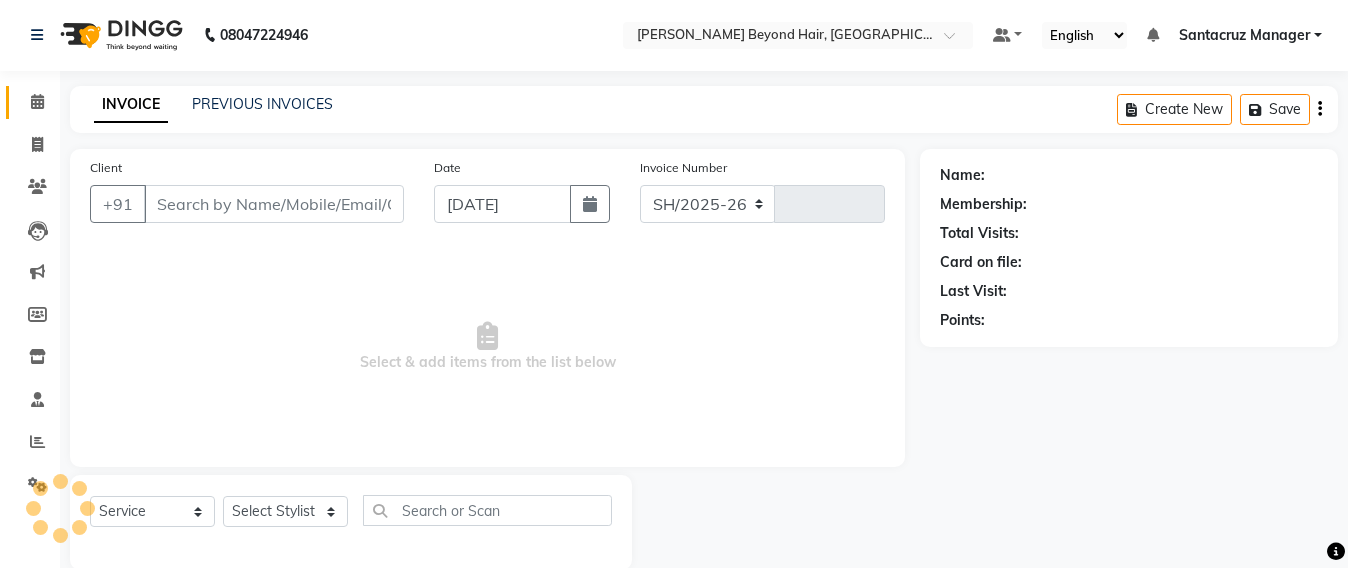 select on "6357" 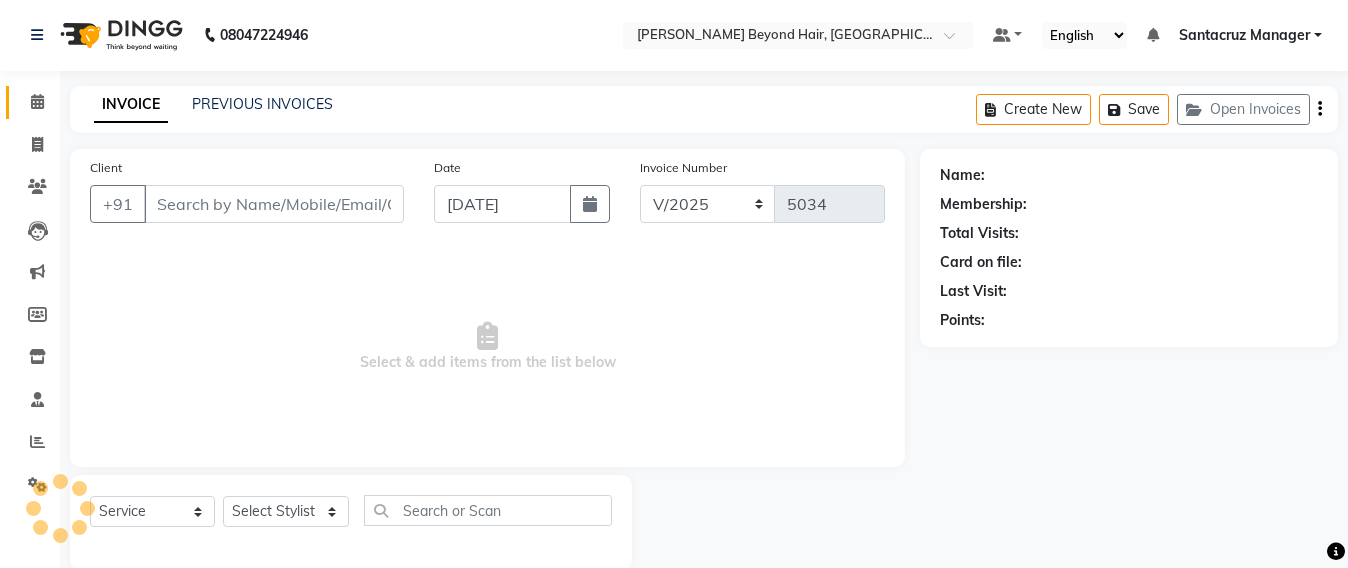 type on "8884836660" 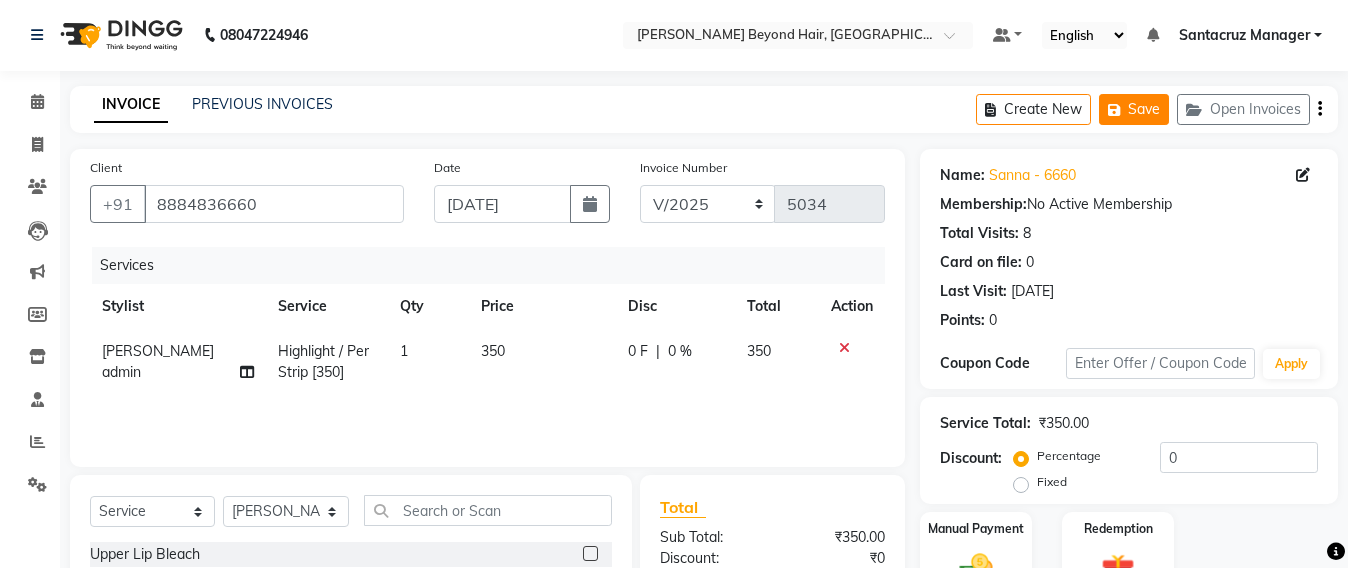 click on "Save" 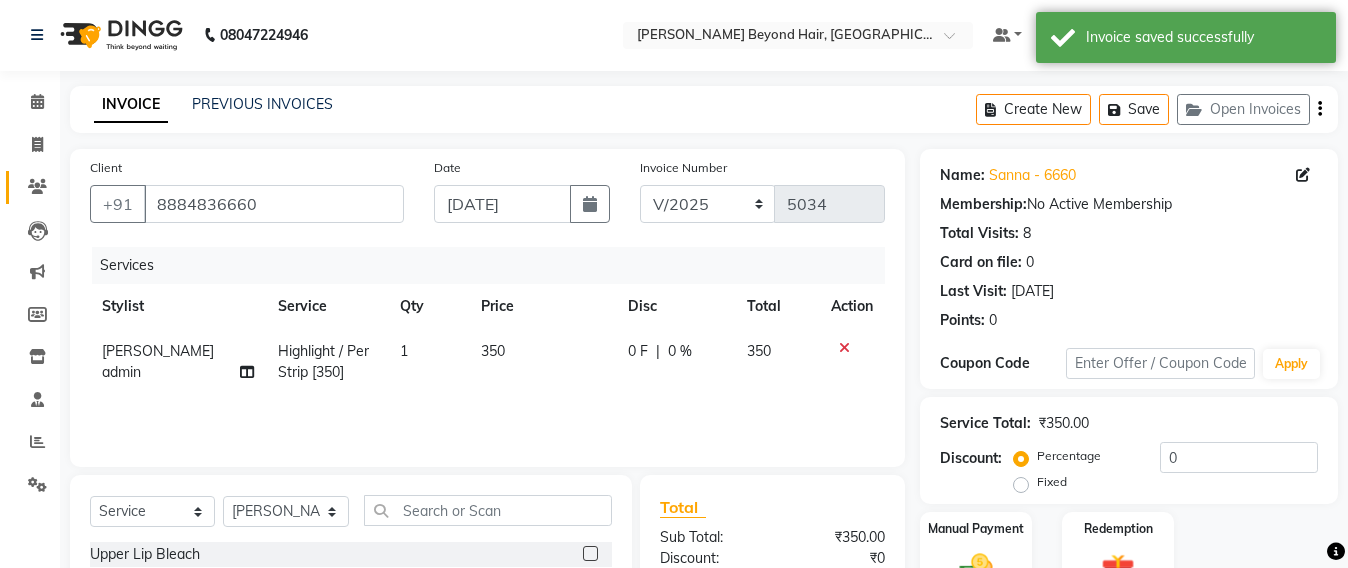 click on "Clients" 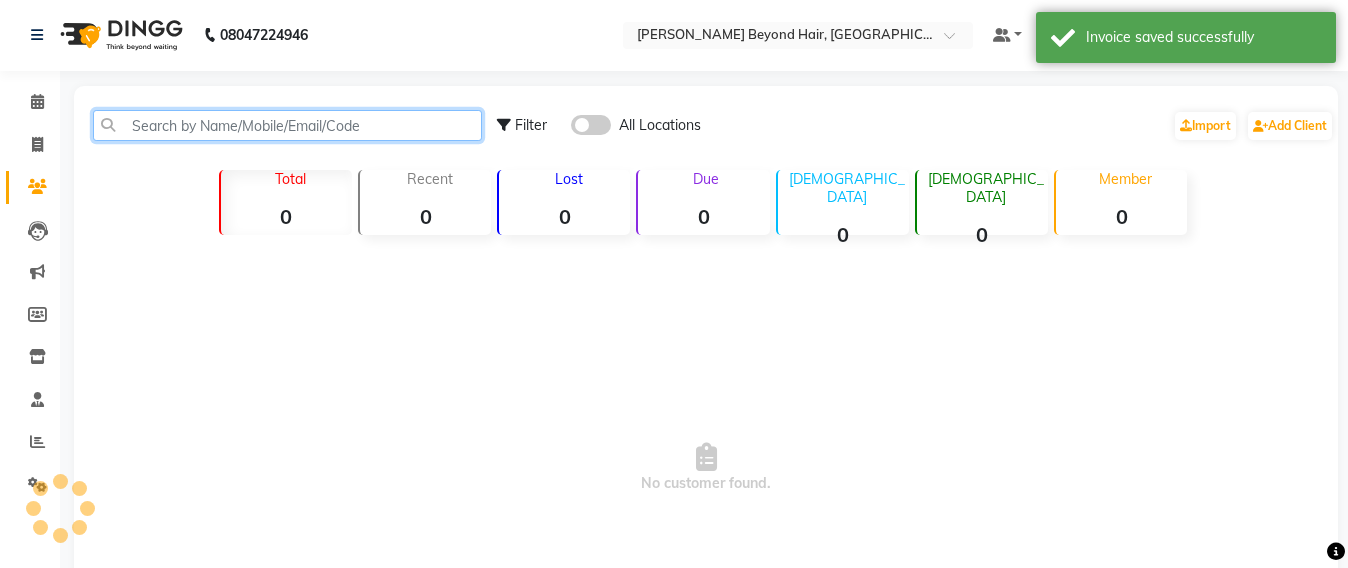 click 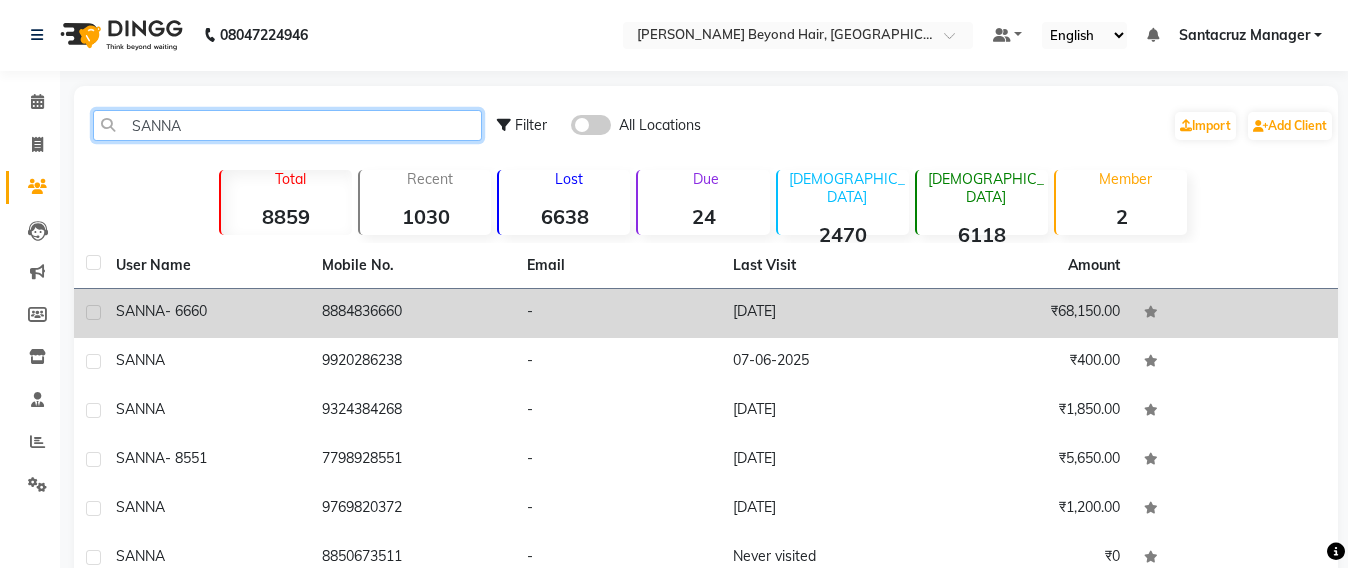 type on "SANNA" 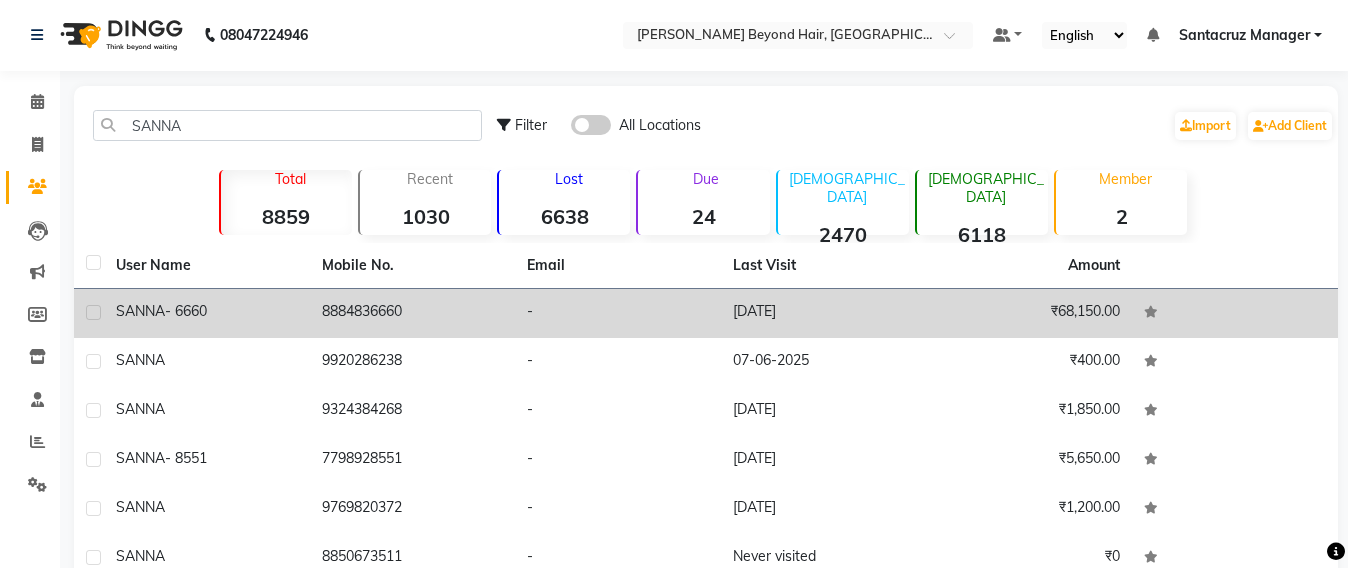 click on "8884836660" 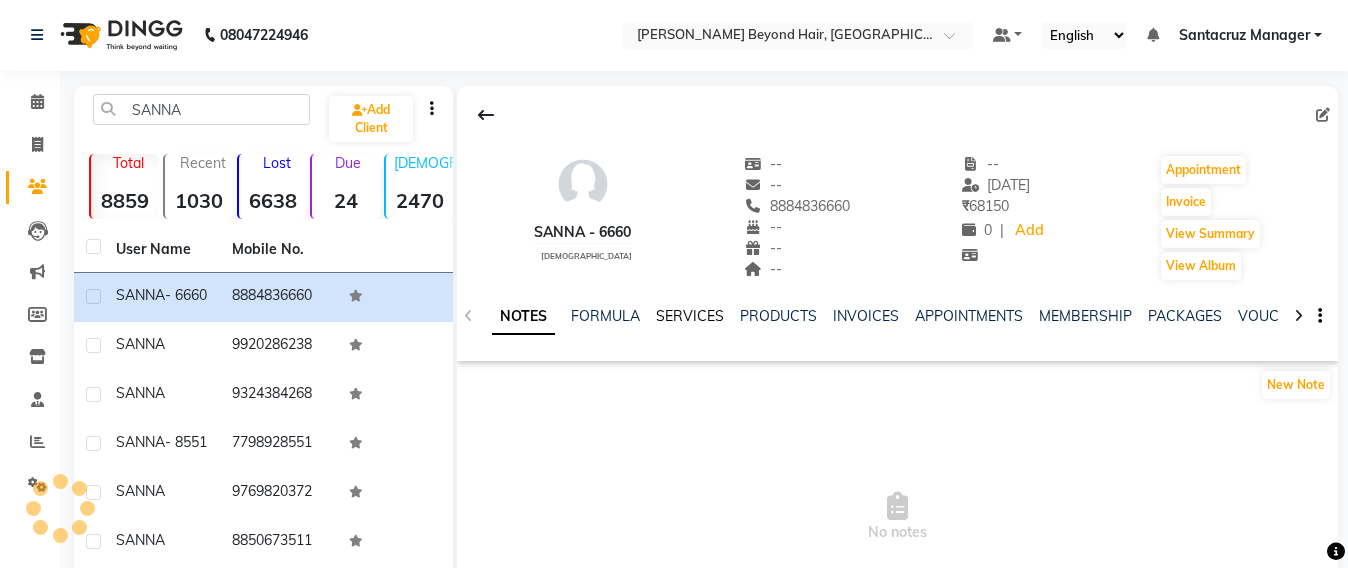 click on "SERVICES" 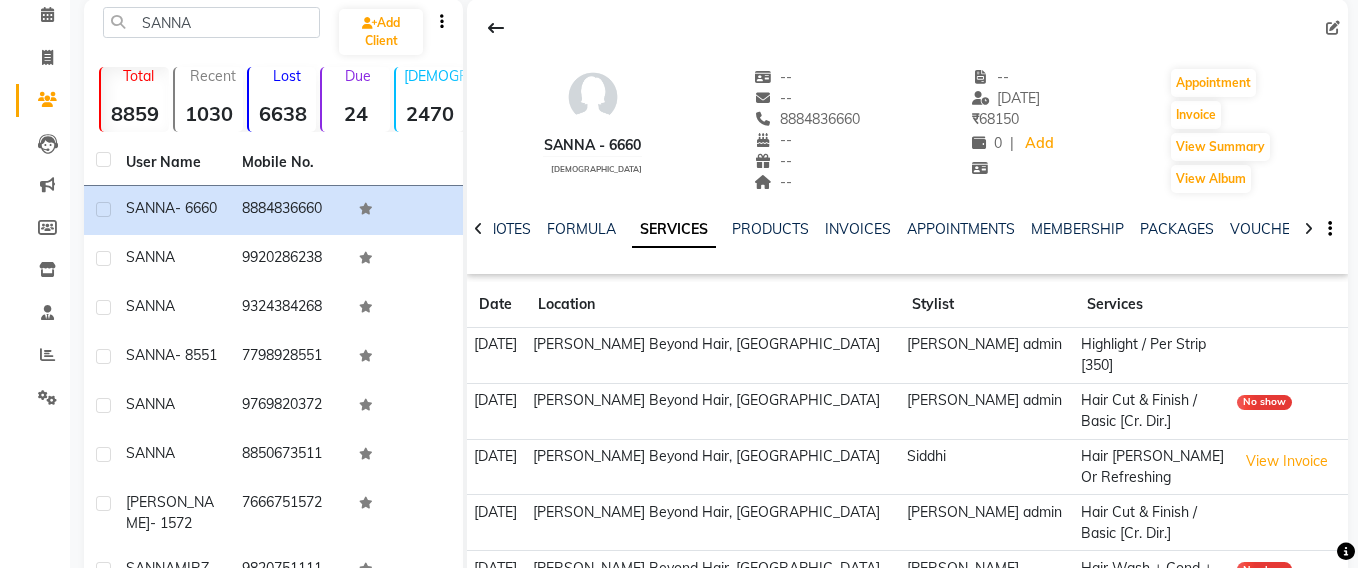 scroll, scrollTop: 126, scrollLeft: 0, axis: vertical 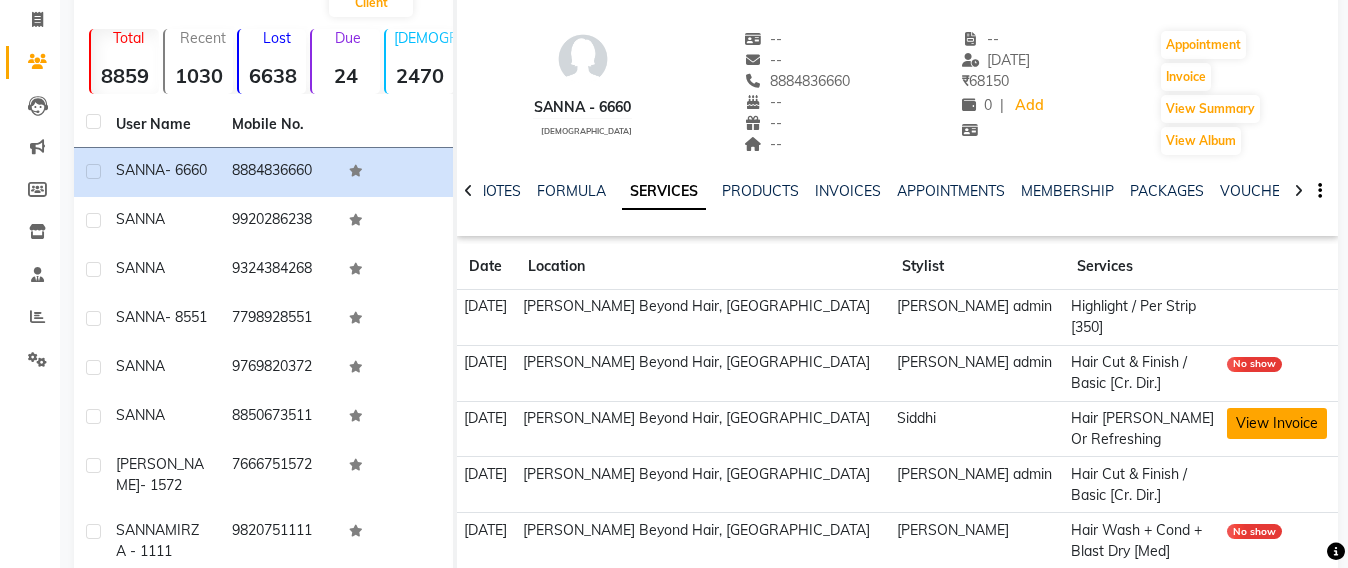 click on "View Invoice" 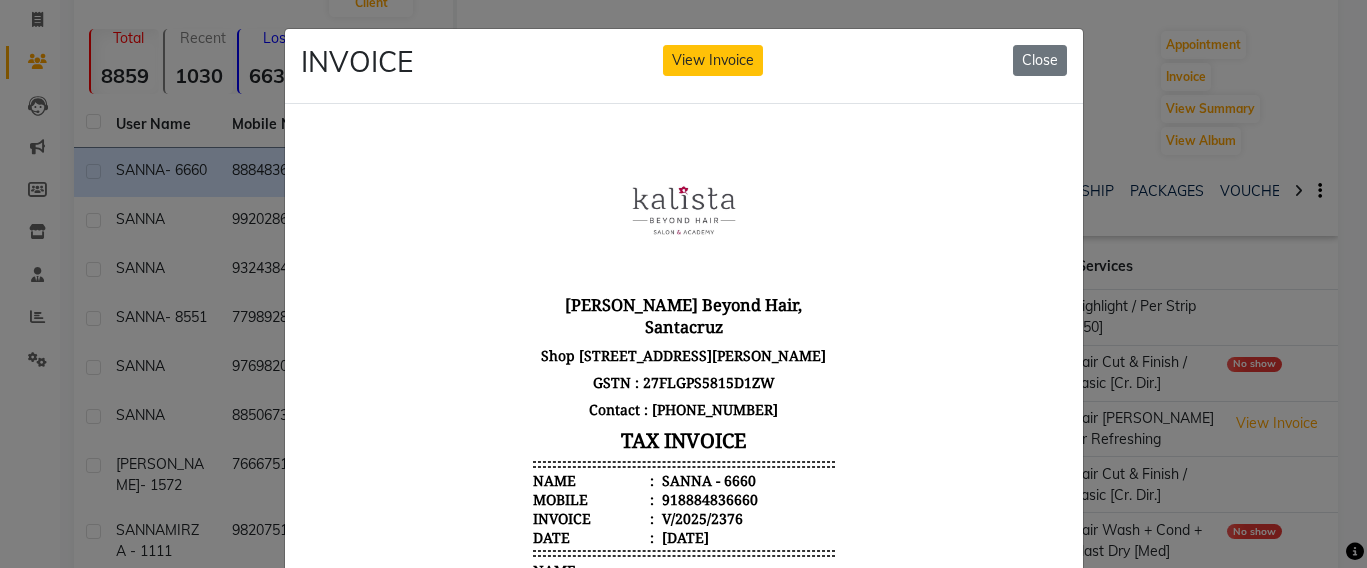 scroll, scrollTop: 16, scrollLeft: 0, axis: vertical 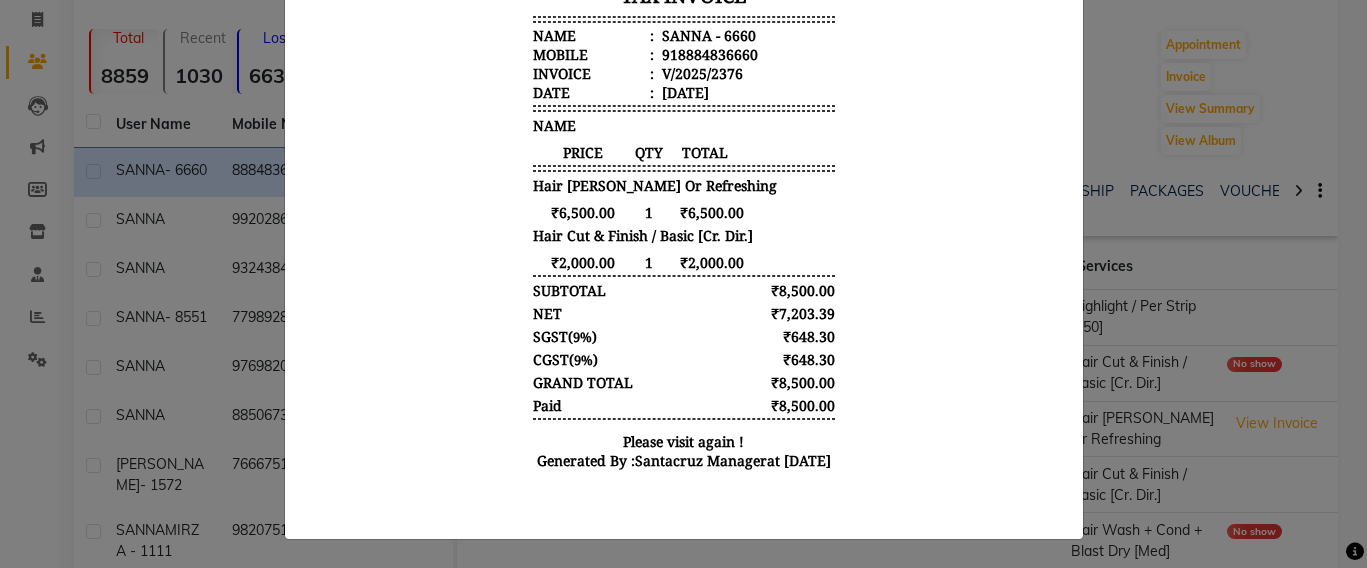 click on "INVOICE View Invoice Close" 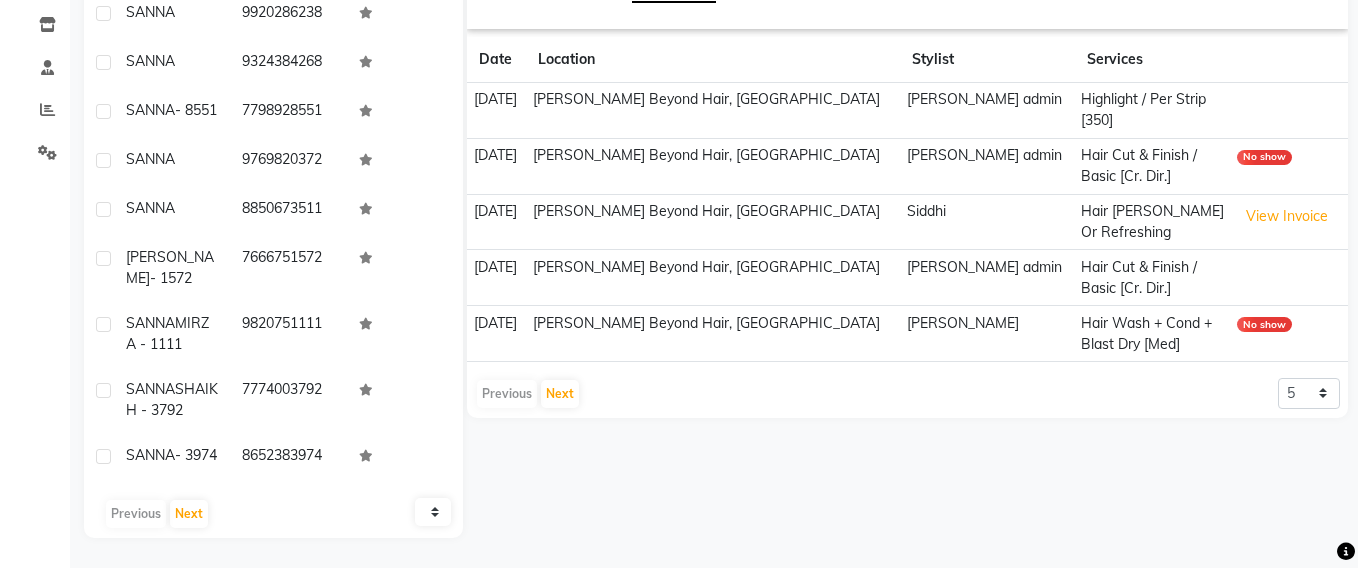 scroll, scrollTop: 360, scrollLeft: 0, axis: vertical 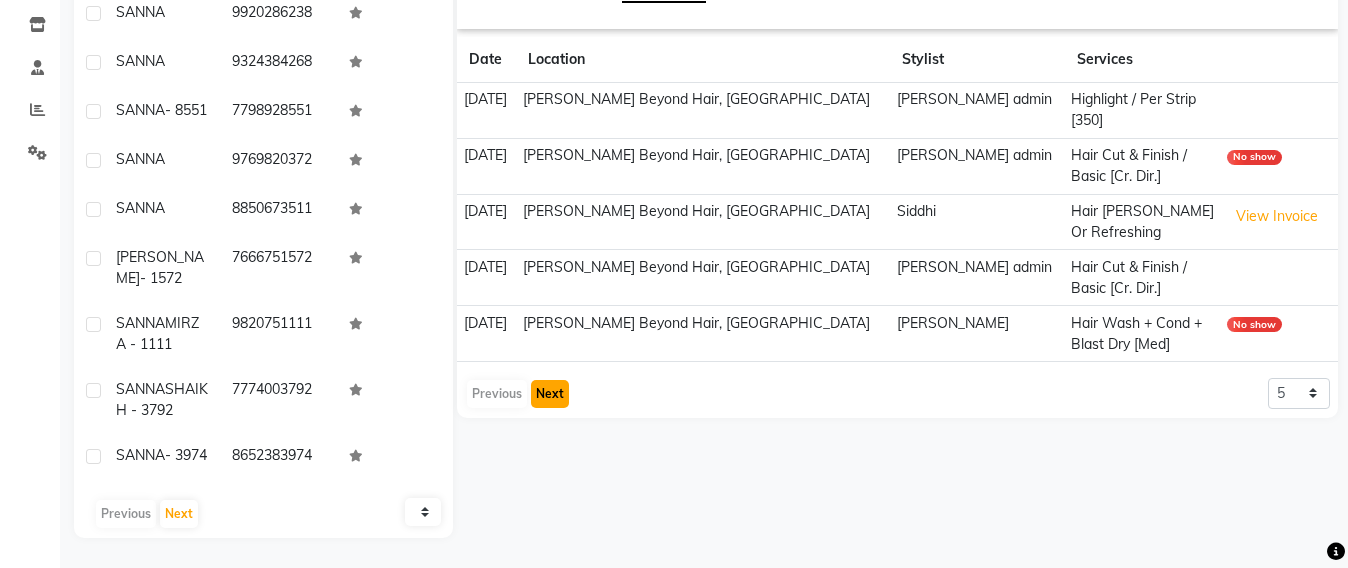 click on "Next" 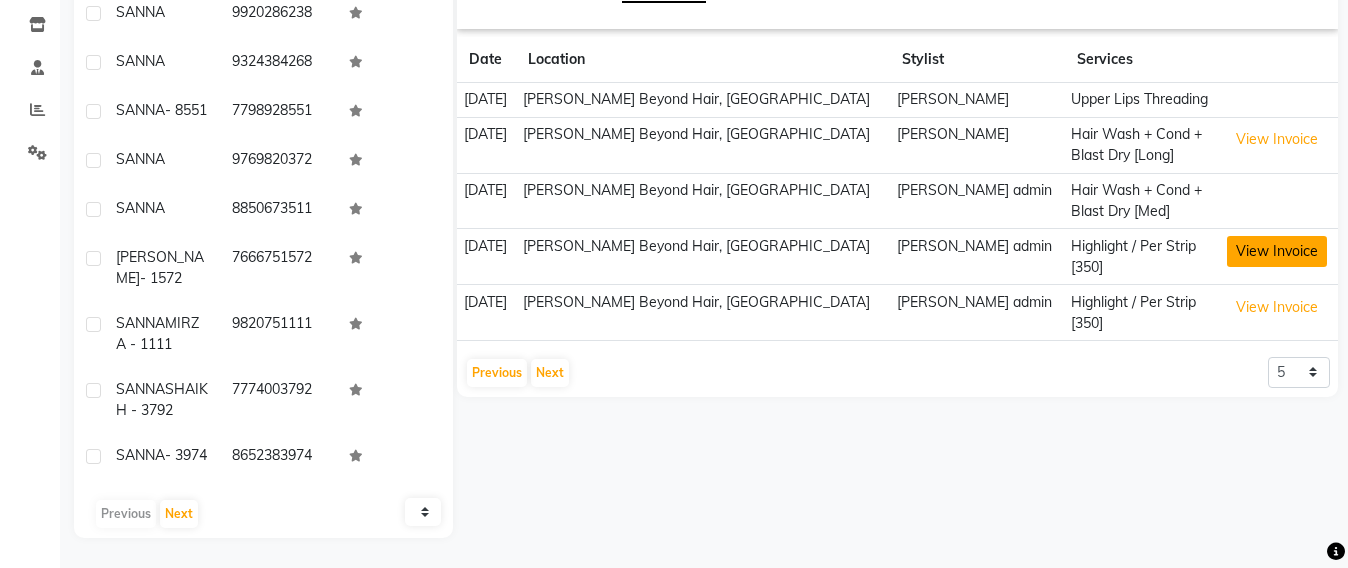 click on "View Invoice" 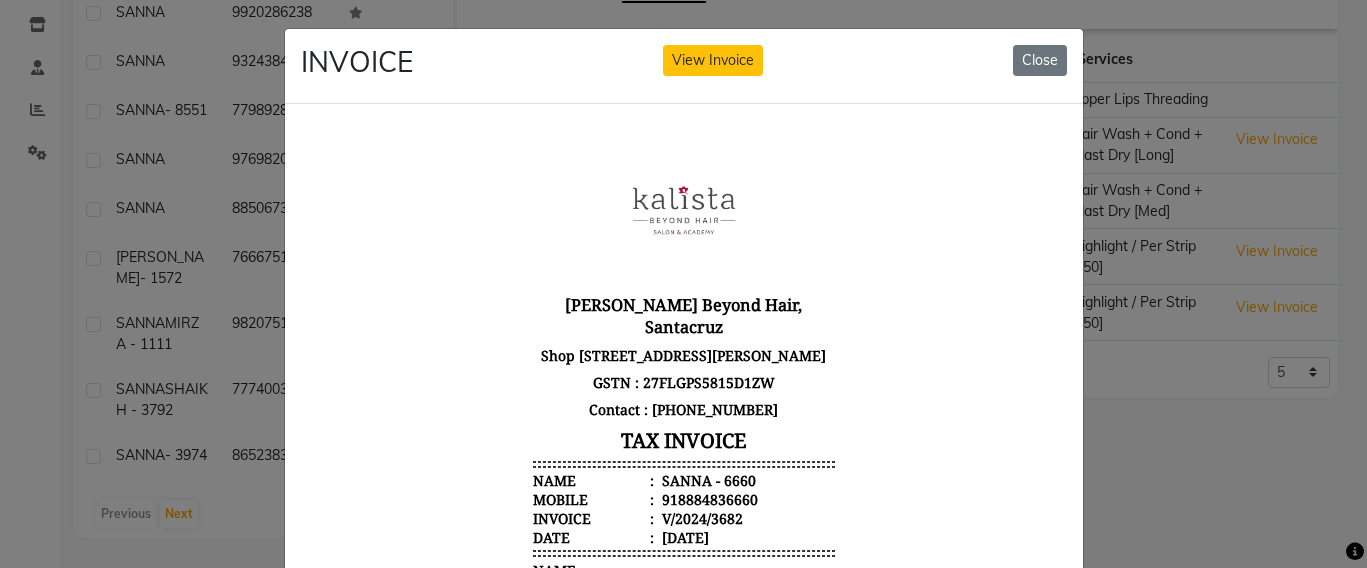 scroll, scrollTop: 16, scrollLeft: 0, axis: vertical 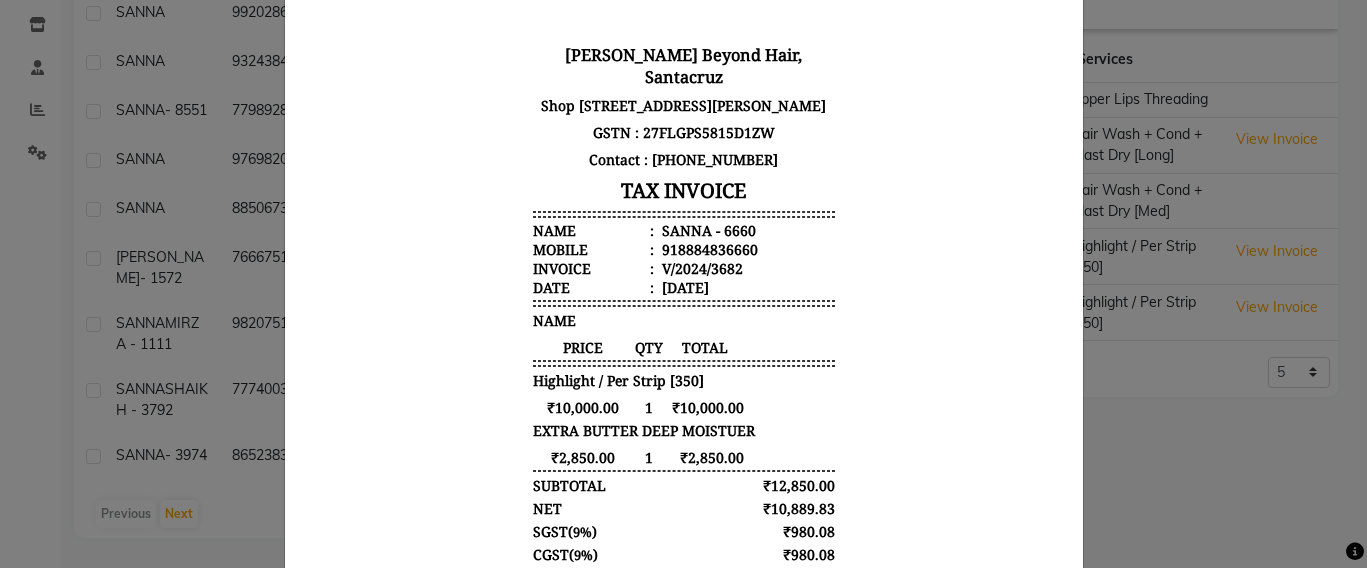 click on "INVOICE View Invoice Close" 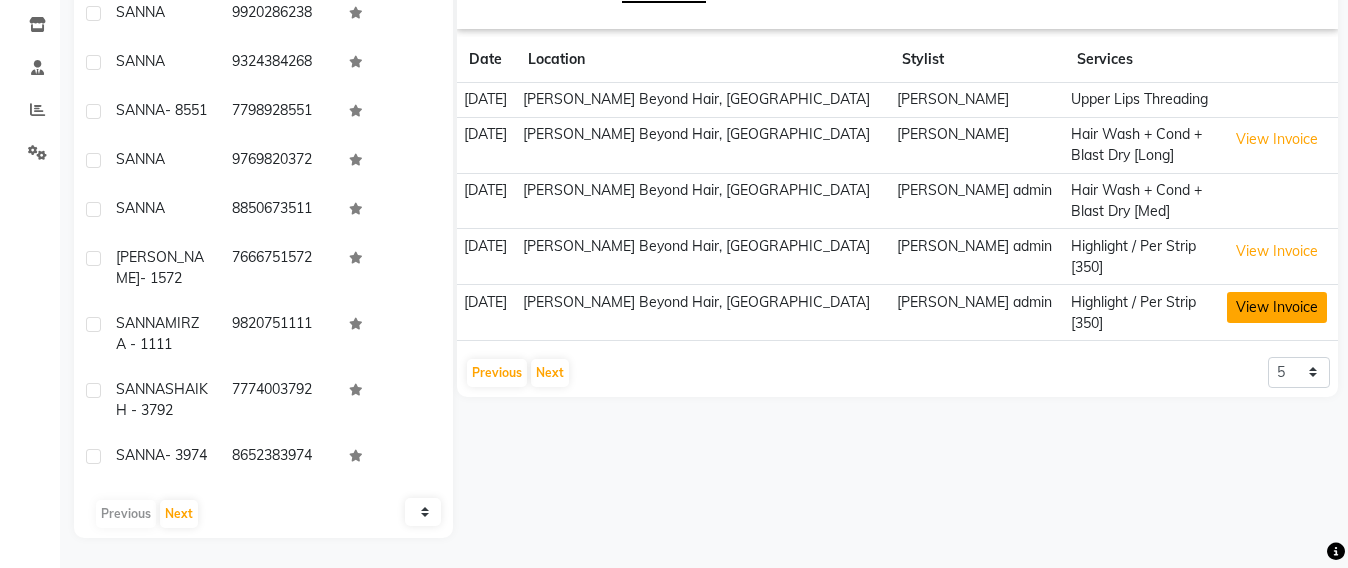 click on "View Invoice" 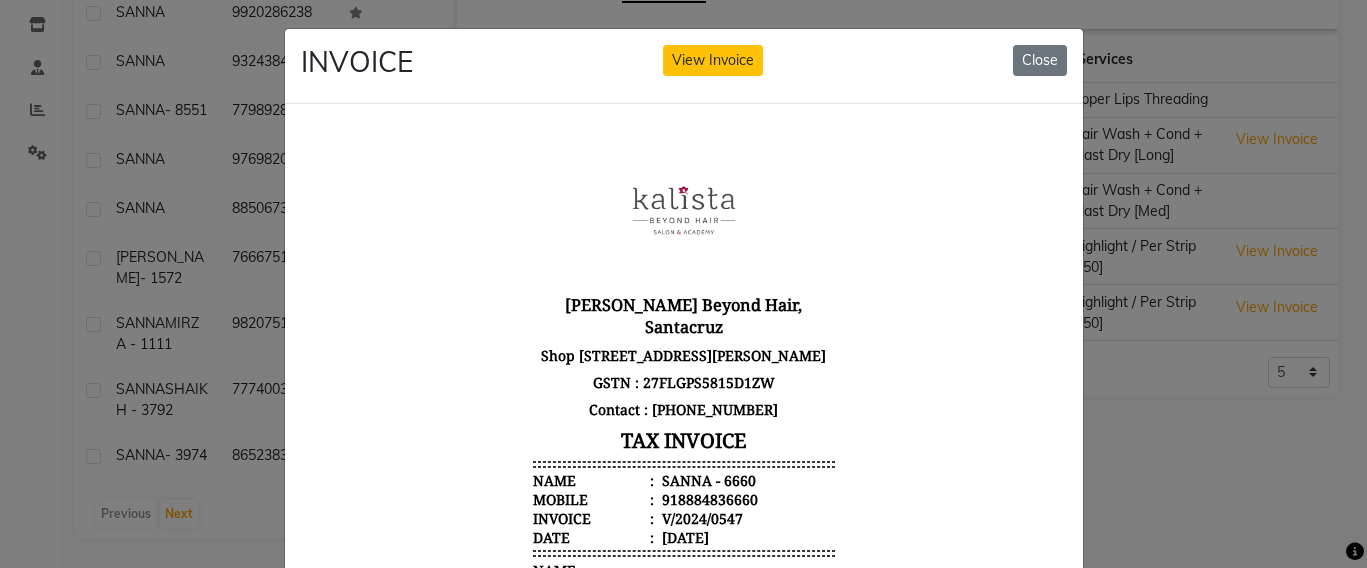 scroll, scrollTop: 16, scrollLeft: 0, axis: vertical 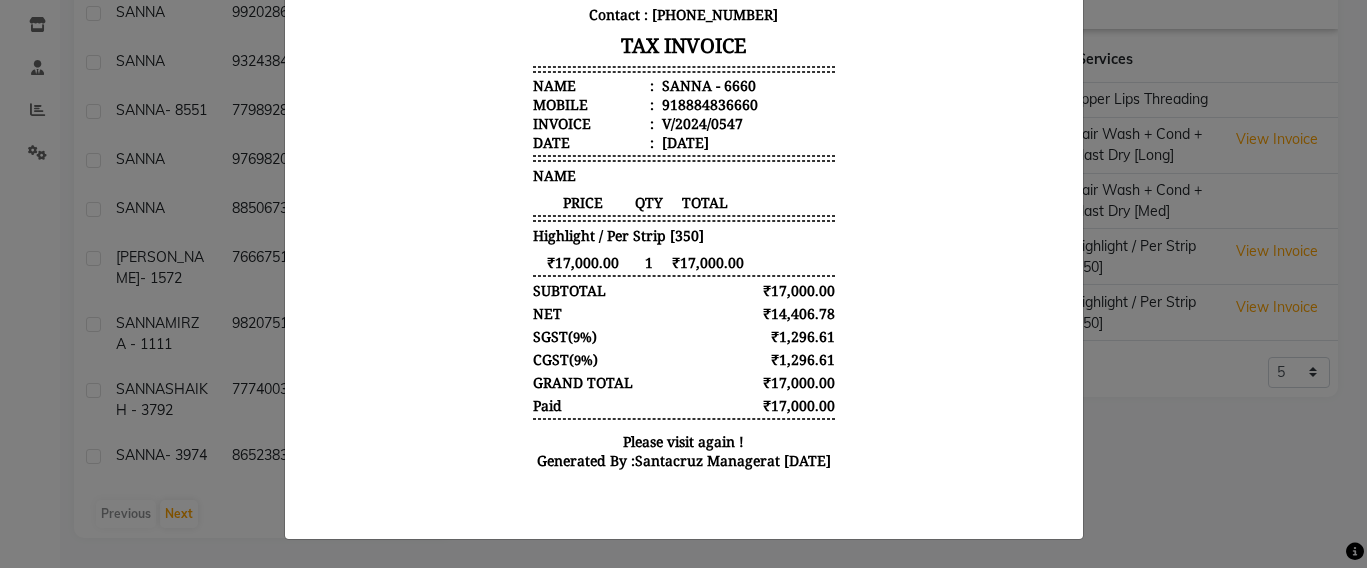 click on "INVOICE View Invoice Close" 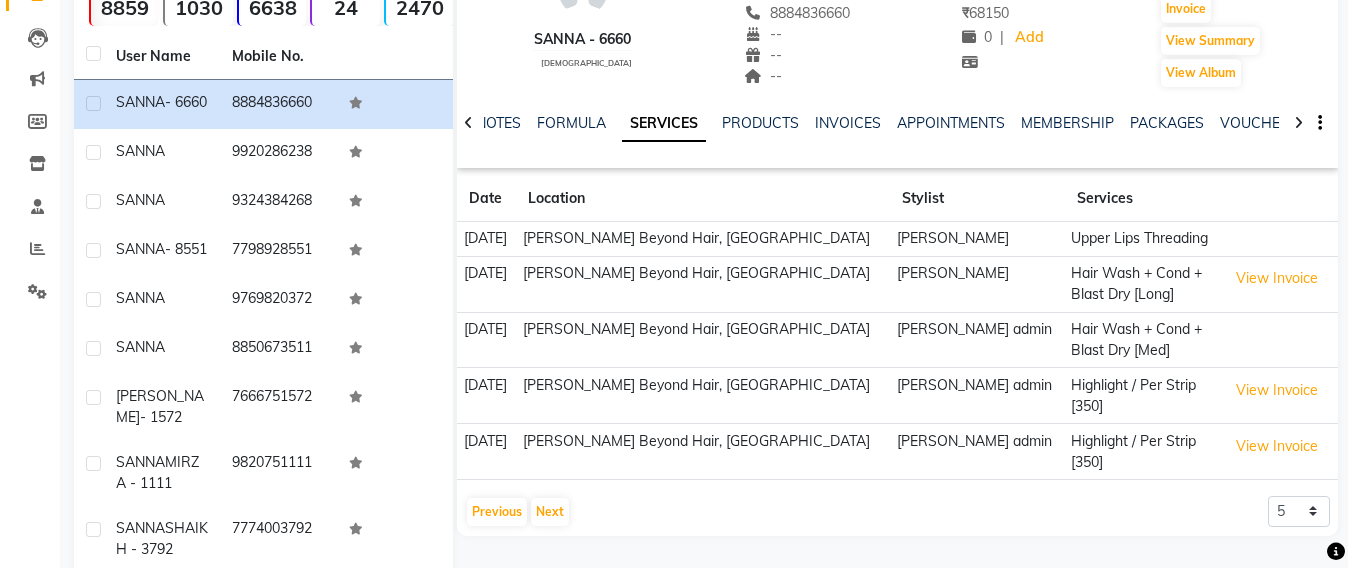 scroll, scrollTop: 0, scrollLeft: 0, axis: both 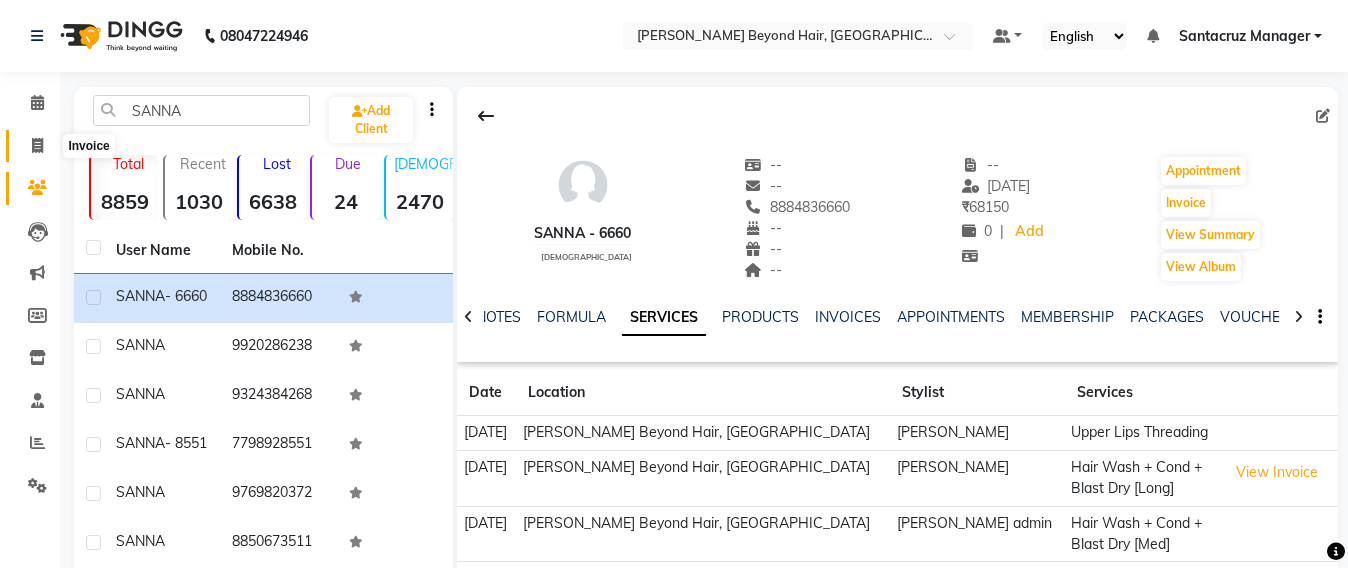 click 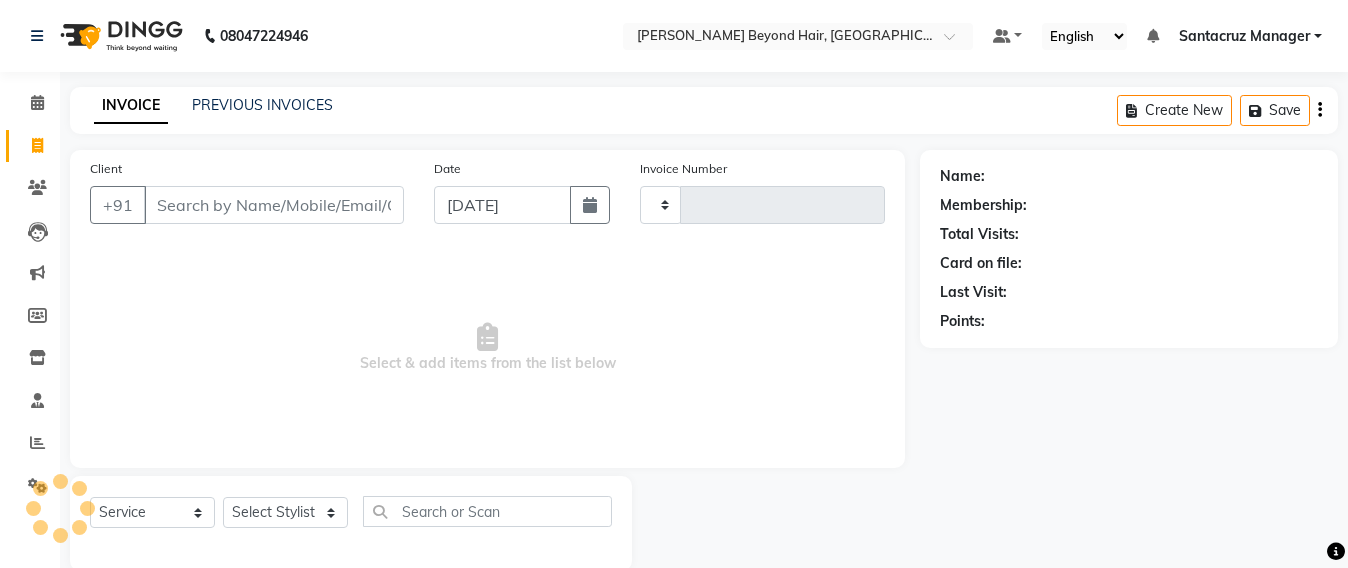 scroll, scrollTop: 33, scrollLeft: 0, axis: vertical 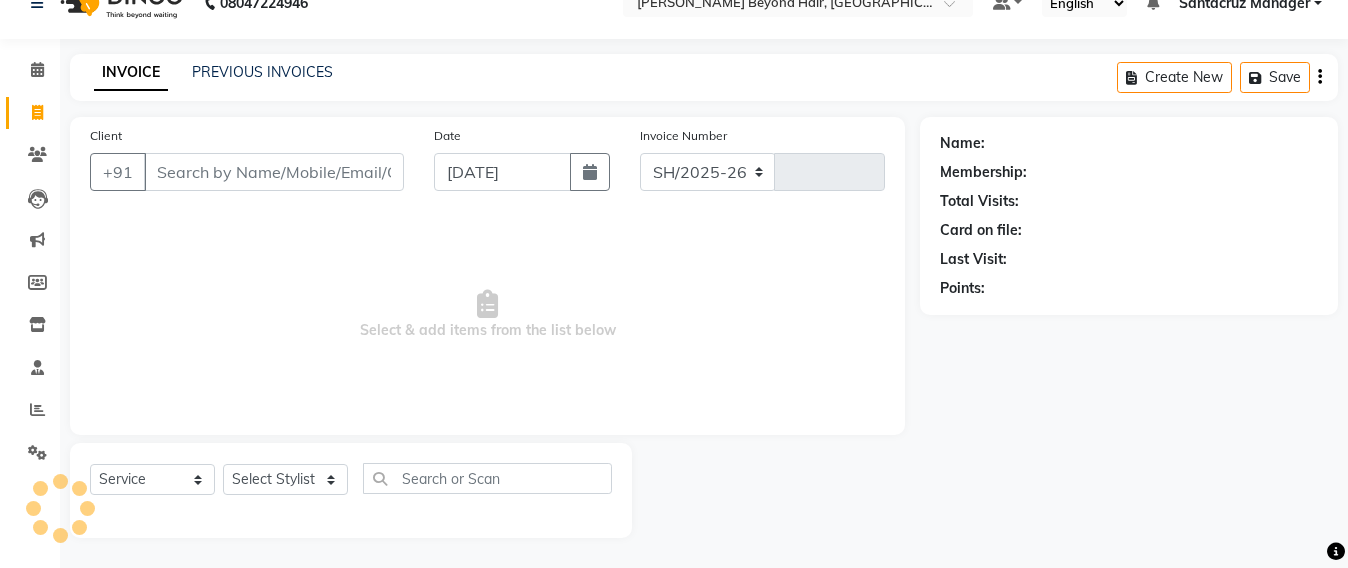 select on "6357" 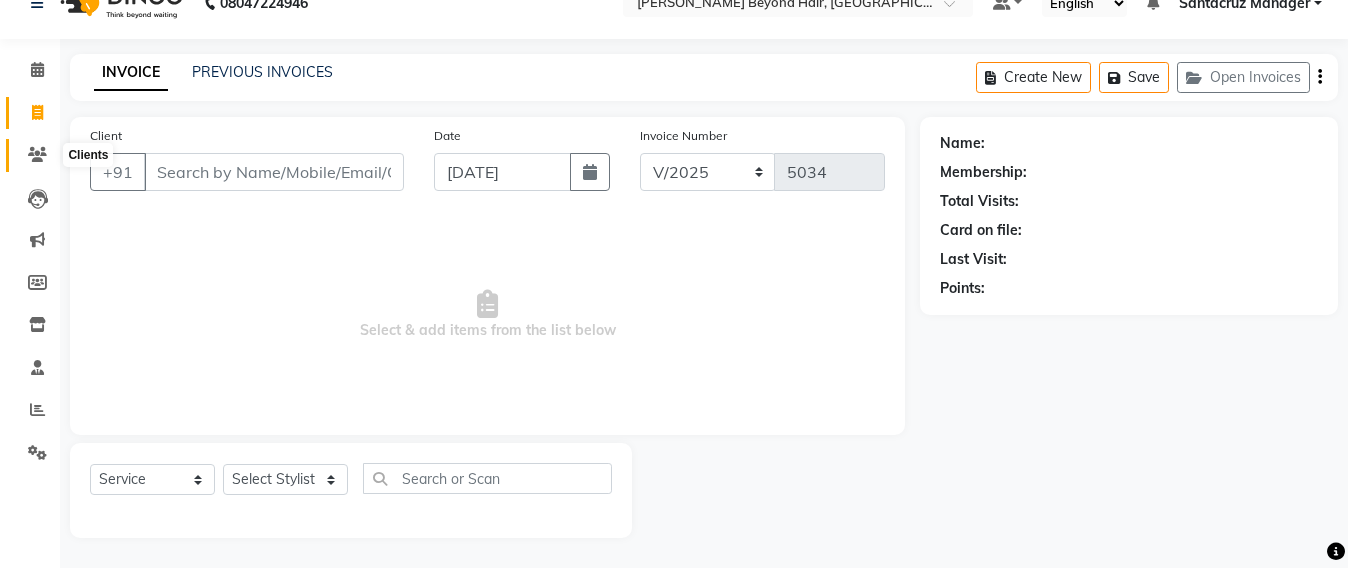 click 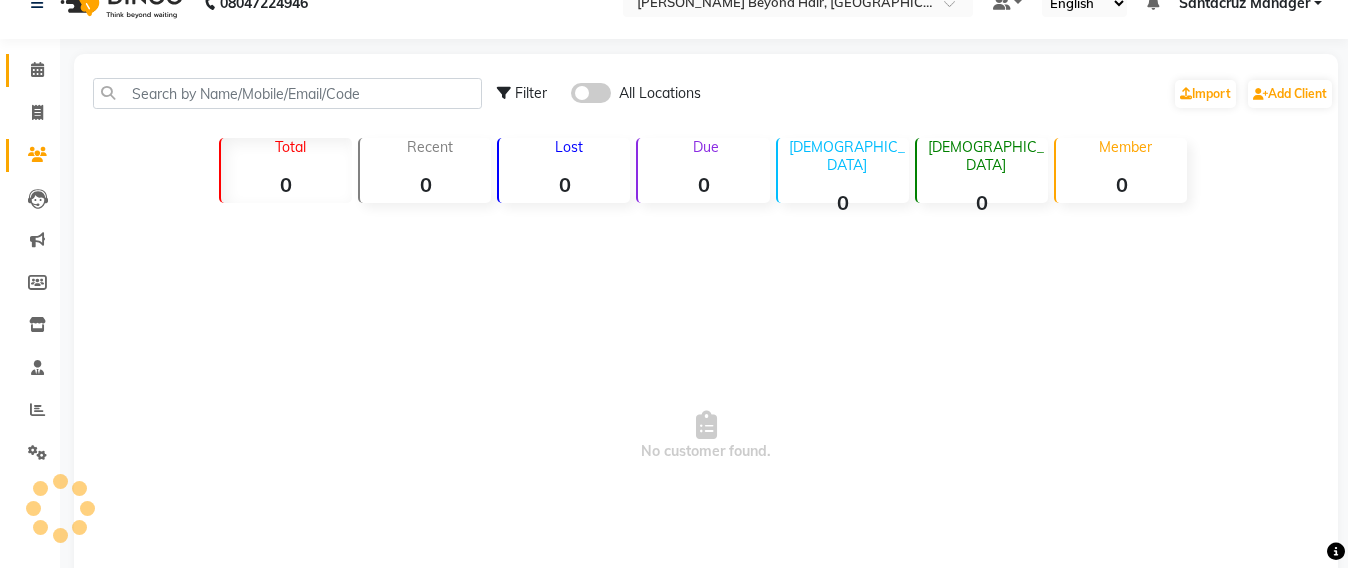 click on "Calendar" 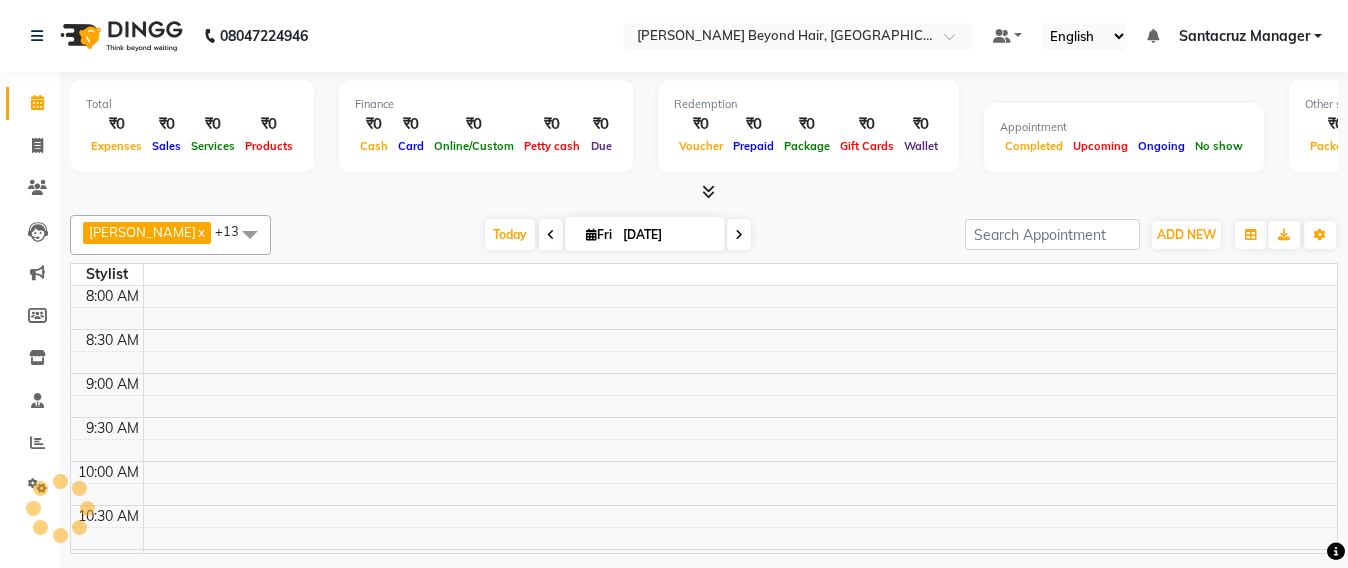 scroll, scrollTop: 0, scrollLeft: 0, axis: both 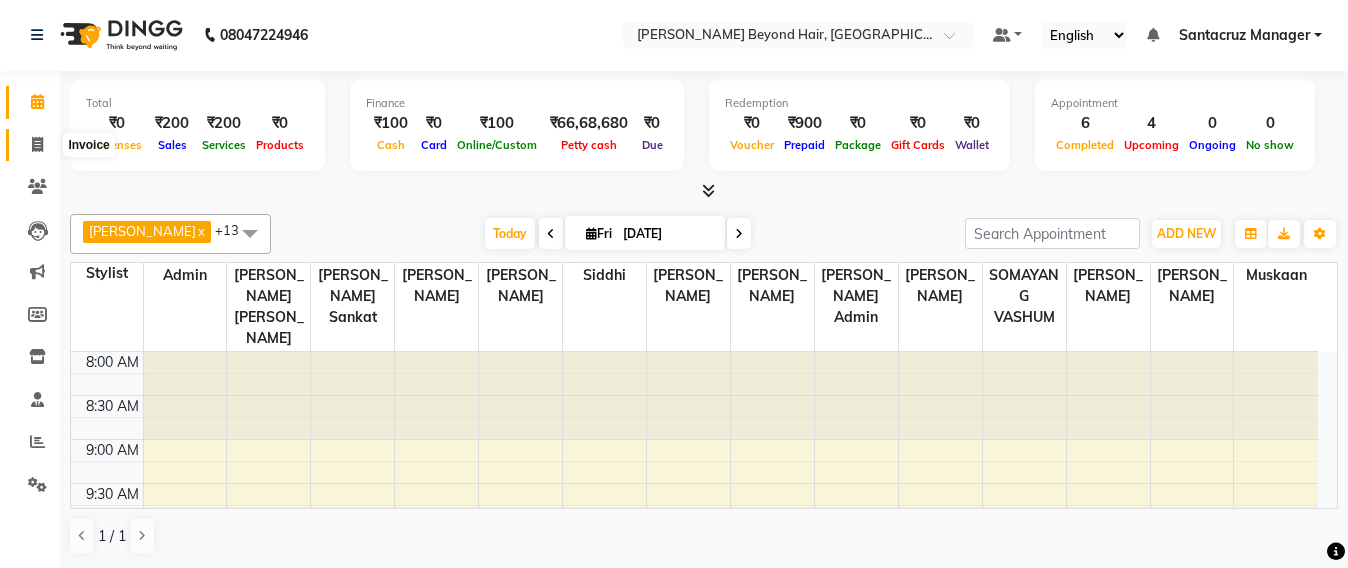 click 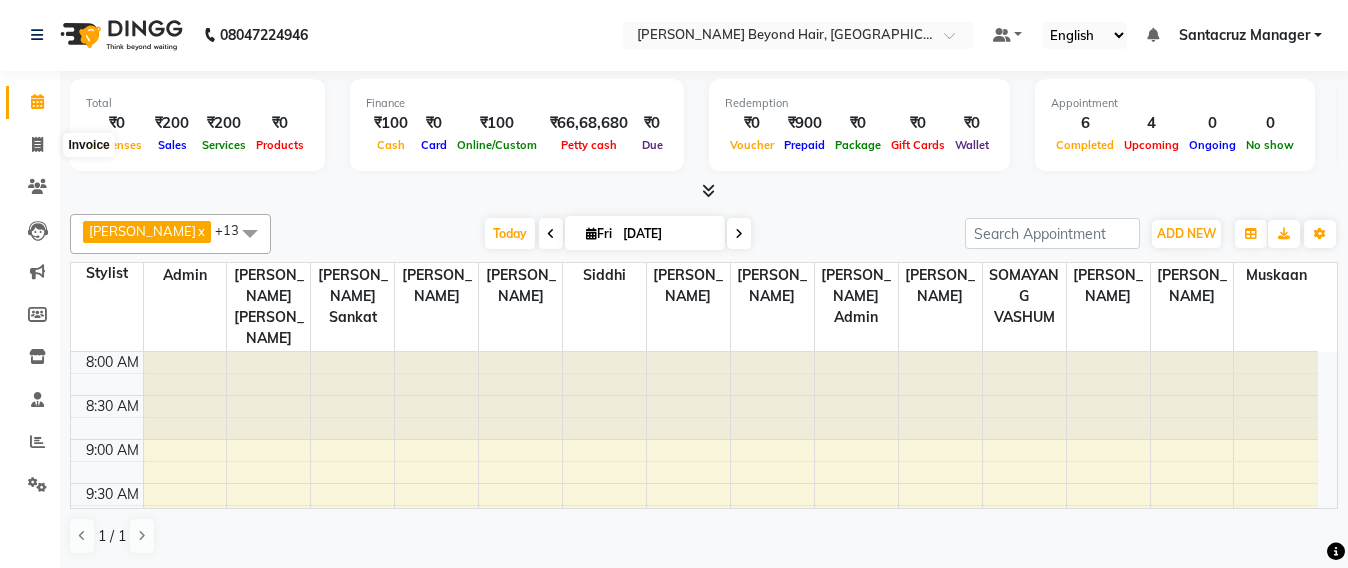 select on "service" 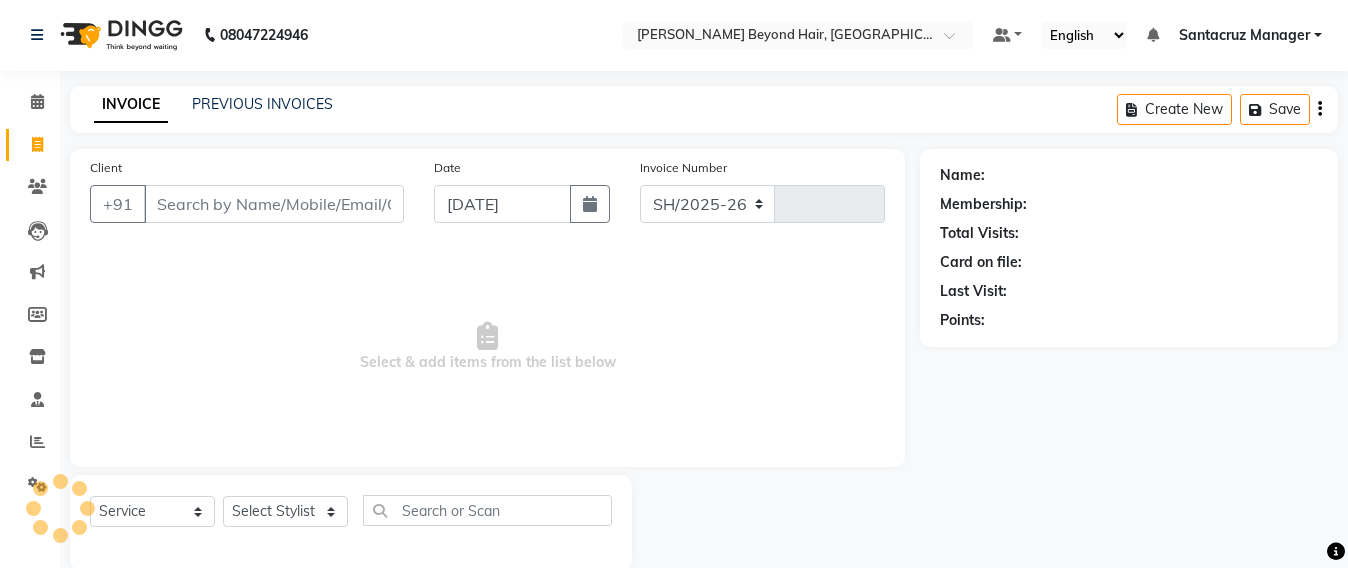 select on "6357" 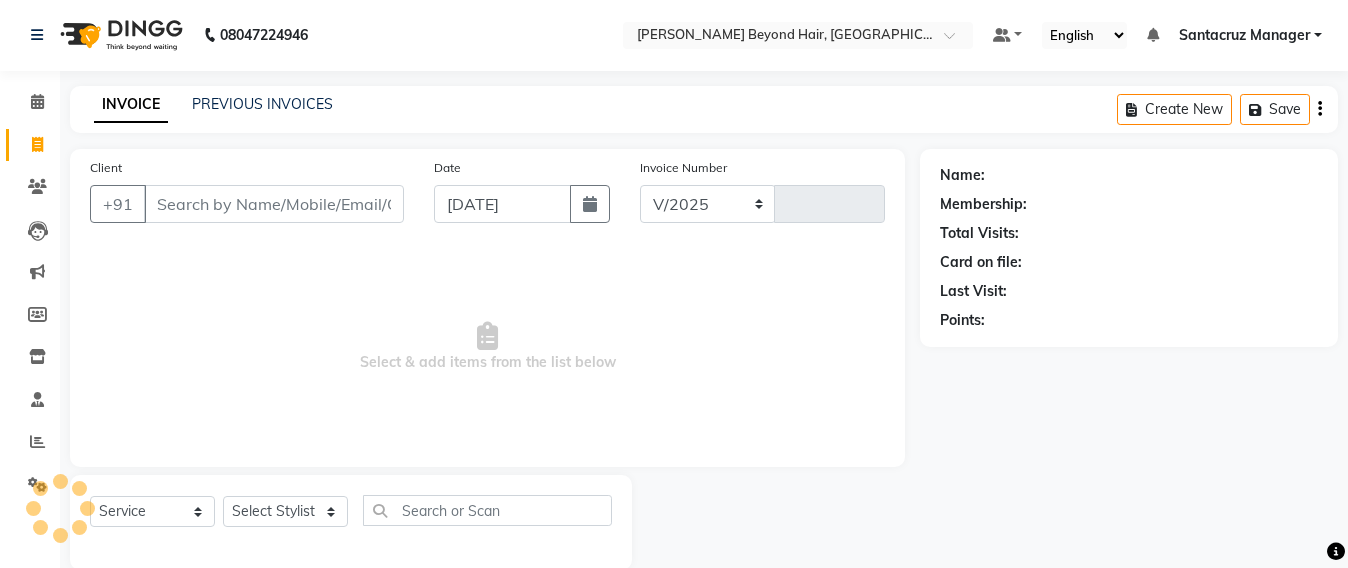 type on "5034" 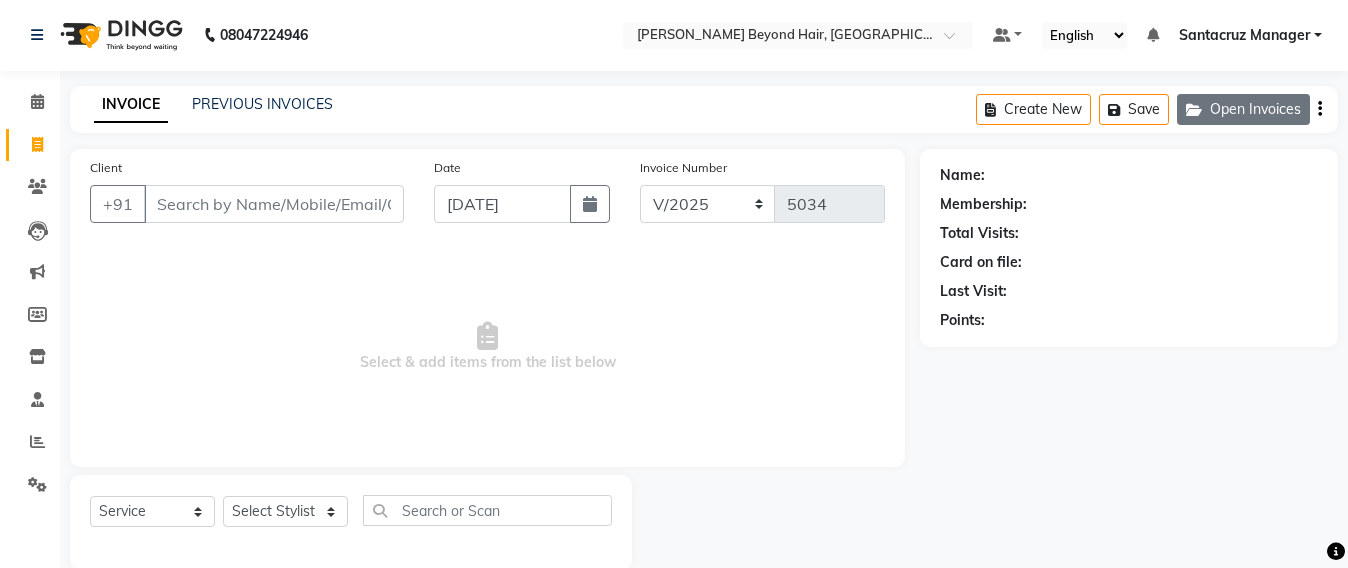 click on "Open Invoices" 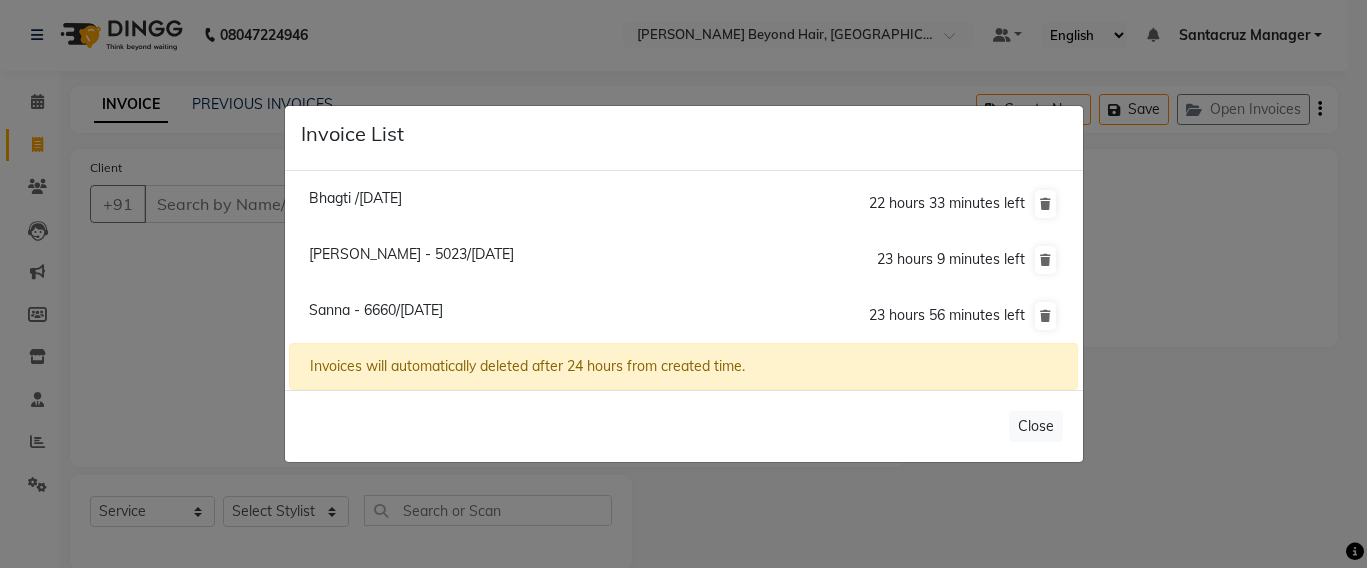 click on "Bhagti /11 July 2025" 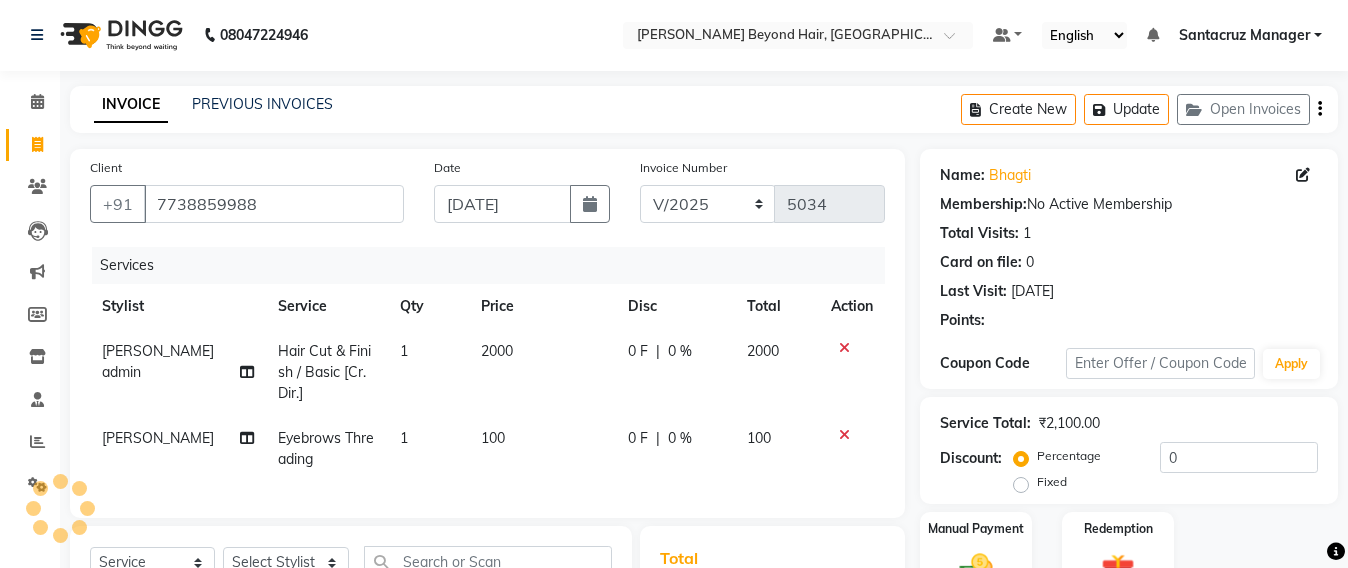 scroll, scrollTop: 302, scrollLeft: 0, axis: vertical 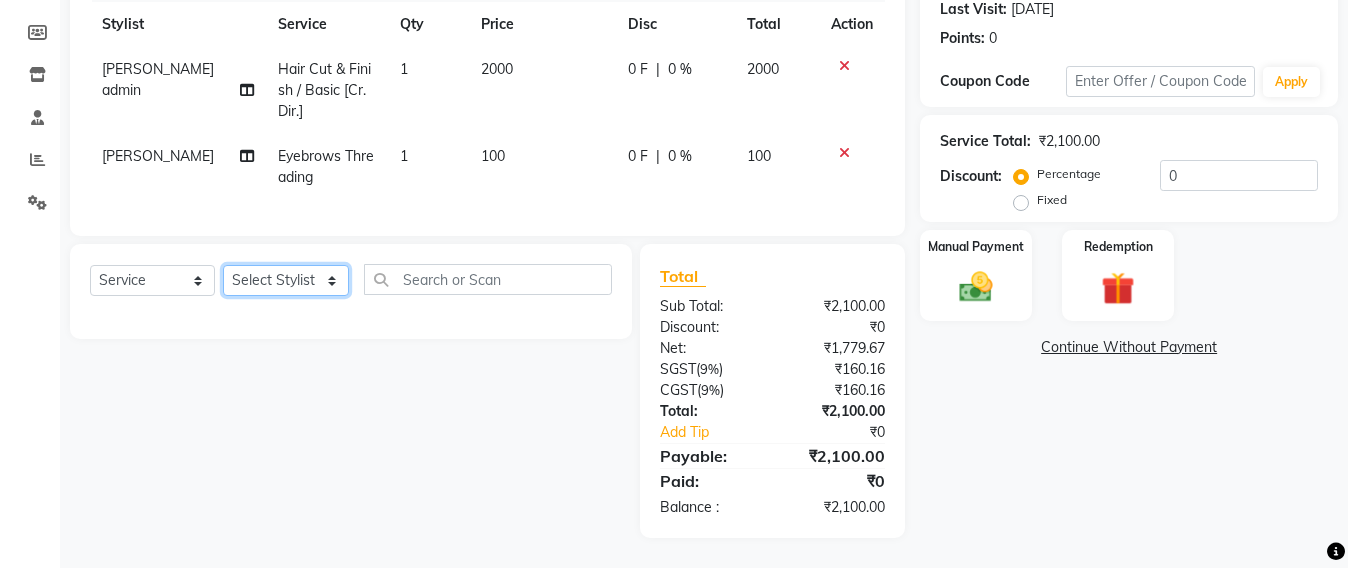 click on "Select Stylist Admin [PERSON_NAME] Sankat [PERSON_NAME] [PERSON_NAME] [PERSON_NAME] [PERSON_NAME] [PERSON_NAME] [PERSON_NAME] mahattre Pratibha [PERSON_NAME] Rosy [PERSON_NAME] [PERSON_NAME] admin [PERSON_NAME] Manager [PERSON_NAME] SOMAYANG VASHUM [PERSON_NAME]" 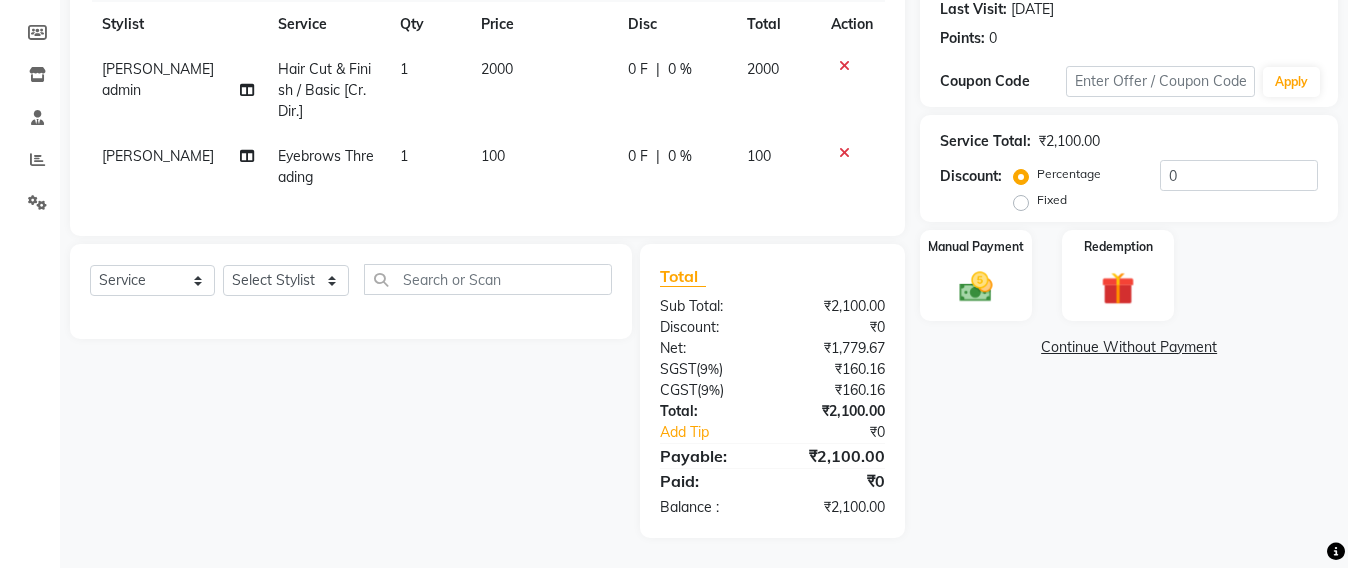 click on "0 F | 0 %" 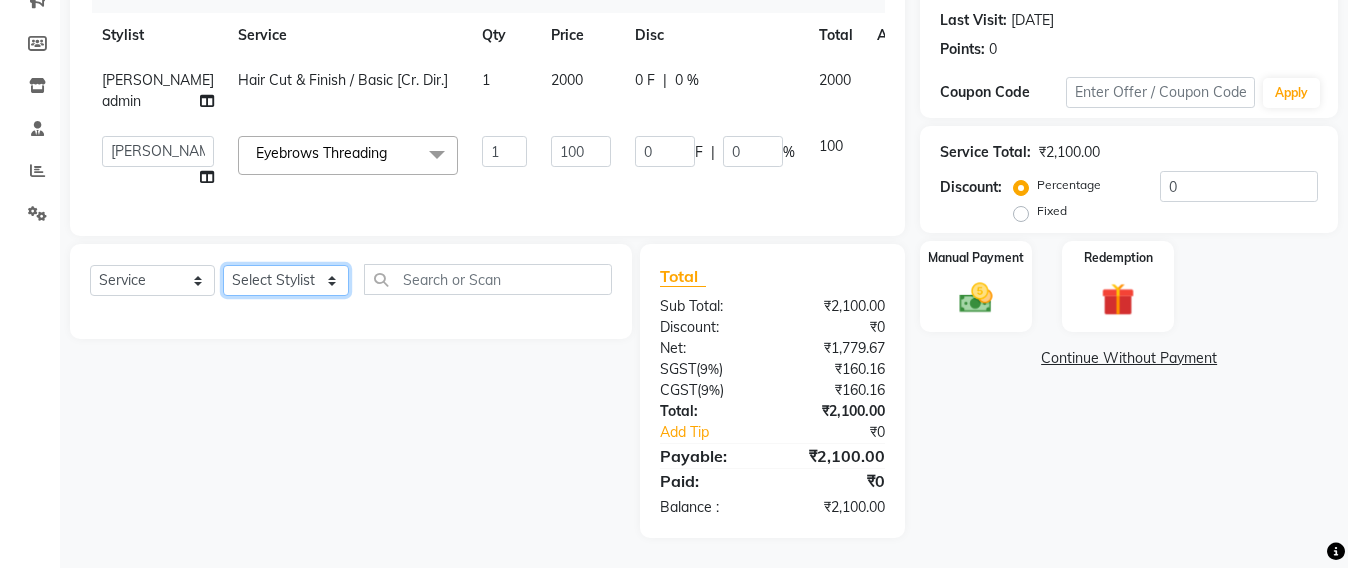 click on "Select Stylist Admin [PERSON_NAME] Sankat [PERSON_NAME] [PERSON_NAME] [PERSON_NAME] [PERSON_NAME] [PERSON_NAME] [PERSON_NAME] mahattre Pratibha [PERSON_NAME] Rosy [PERSON_NAME] [PERSON_NAME] admin [PERSON_NAME] Manager [PERSON_NAME] SOMAYANG VASHUM [PERSON_NAME]" 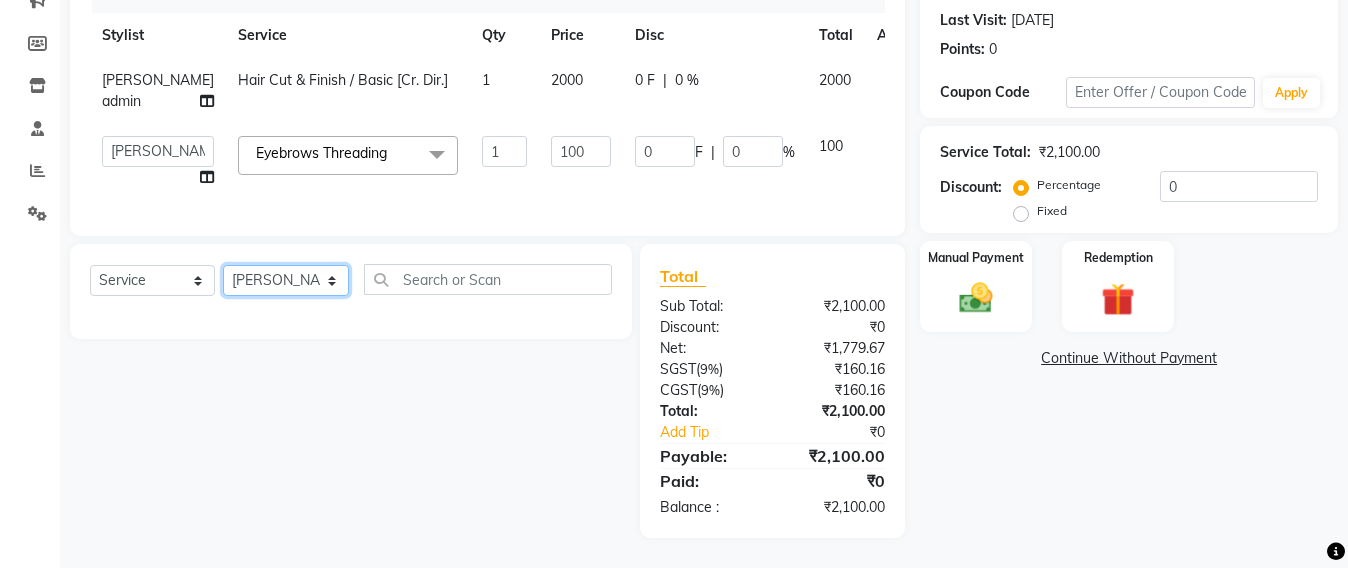 click on "Select Stylist Admin [PERSON_NAME] Sankat [PERSON_NAME] [PERSON_NAME] [PERSON_NAME] [PERSON_NAME] [PERSON_NAME] [PERSON_NAME] mahattre Pratibha [PERSON_NAME] Rosy [PERSON_NAME] [PERSON_NAME] admin [PERSON_NAME] Manager [PERSON_NAME] SOMAYANG VASHUM [PERSON_NAME]" 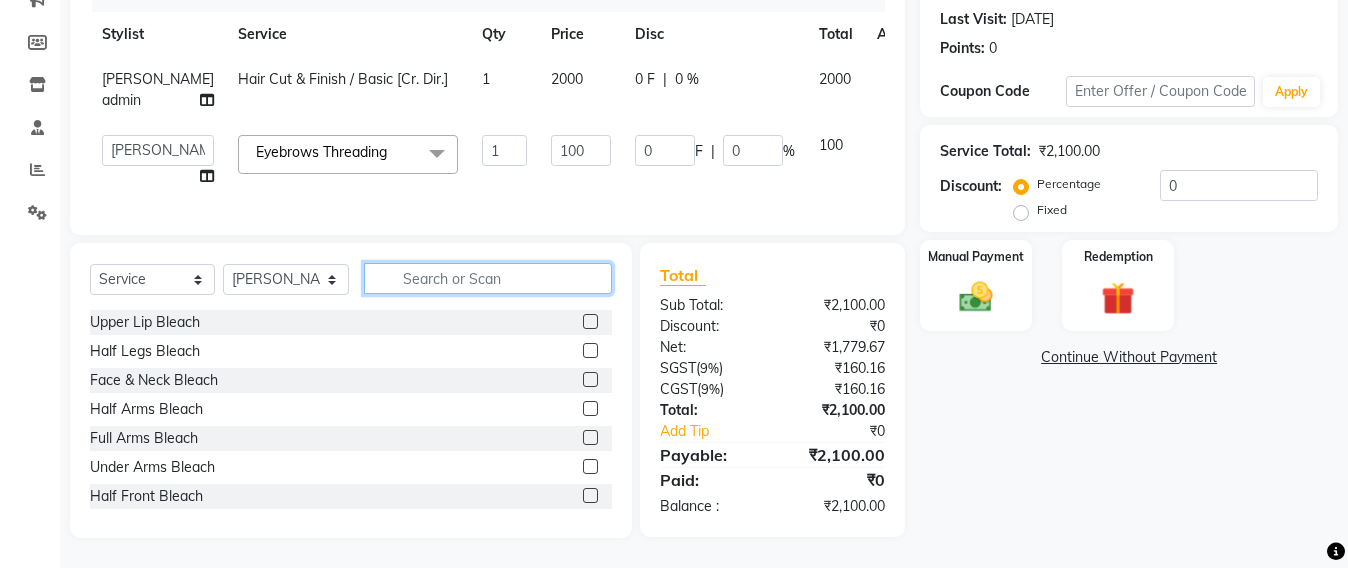 click 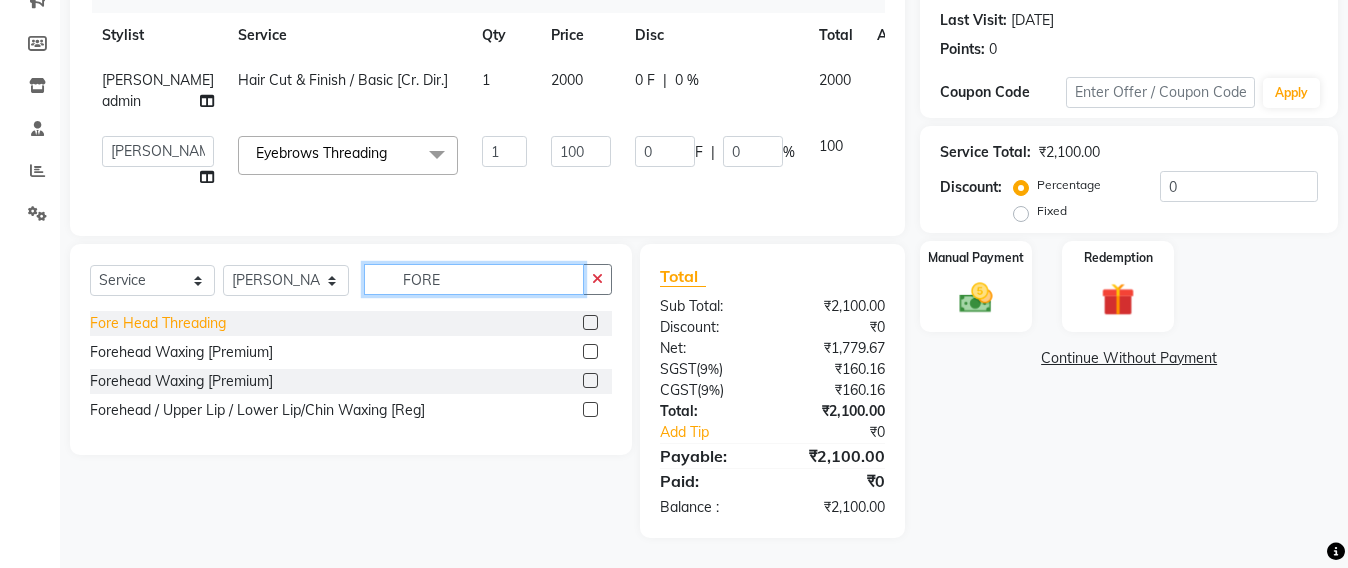 type on "FORE" 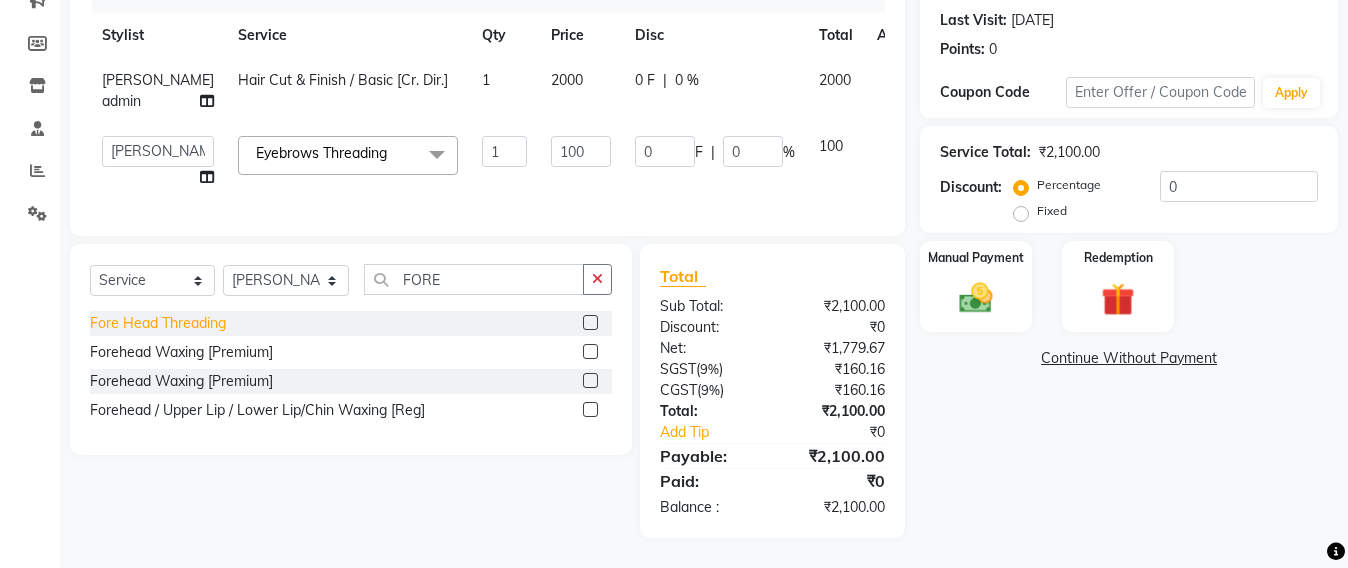 click on "Fore Head Threading" 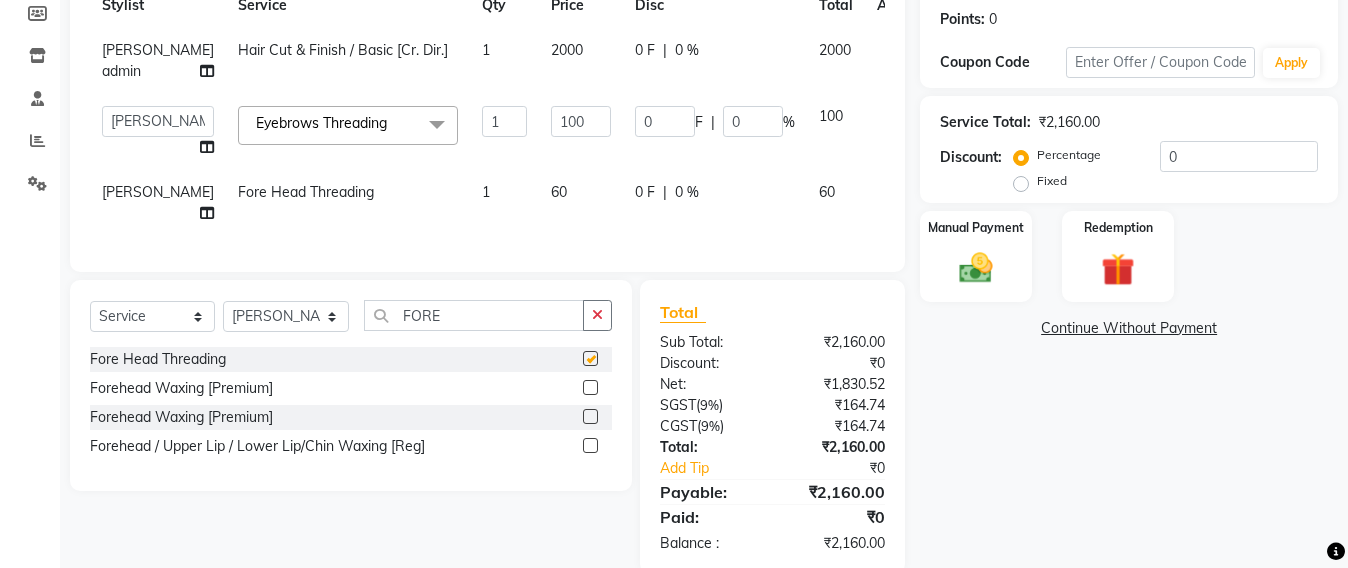 checkbox on "false" 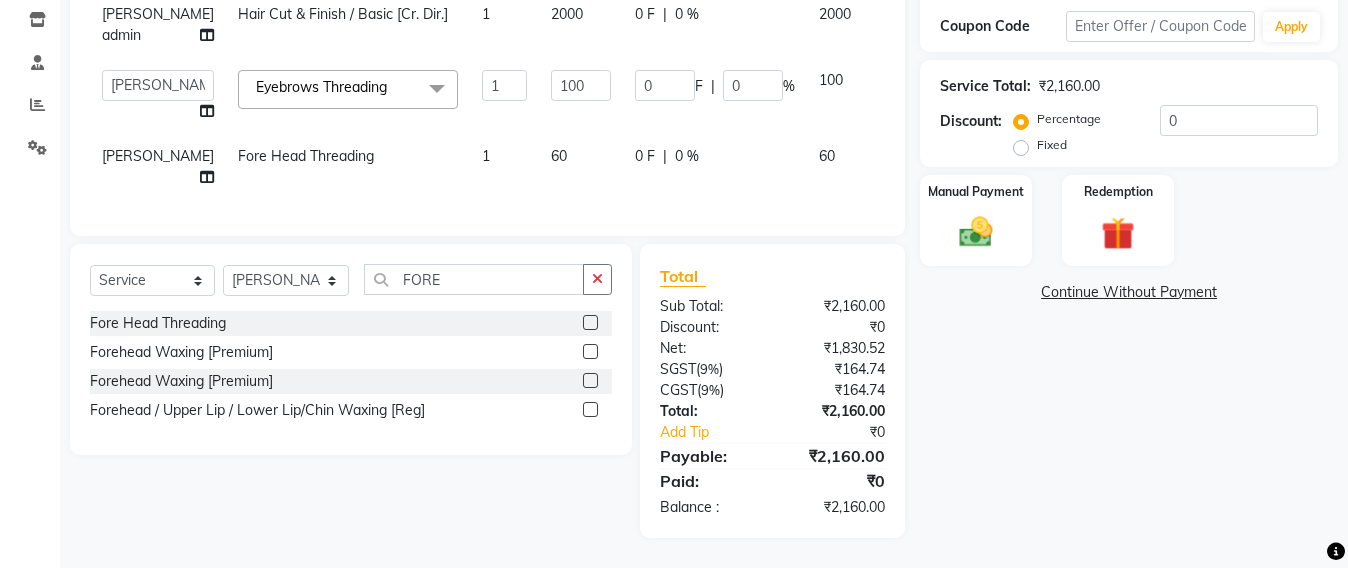 scroll, scrollTop: 295, scrollLeft: 0, axis: vertical 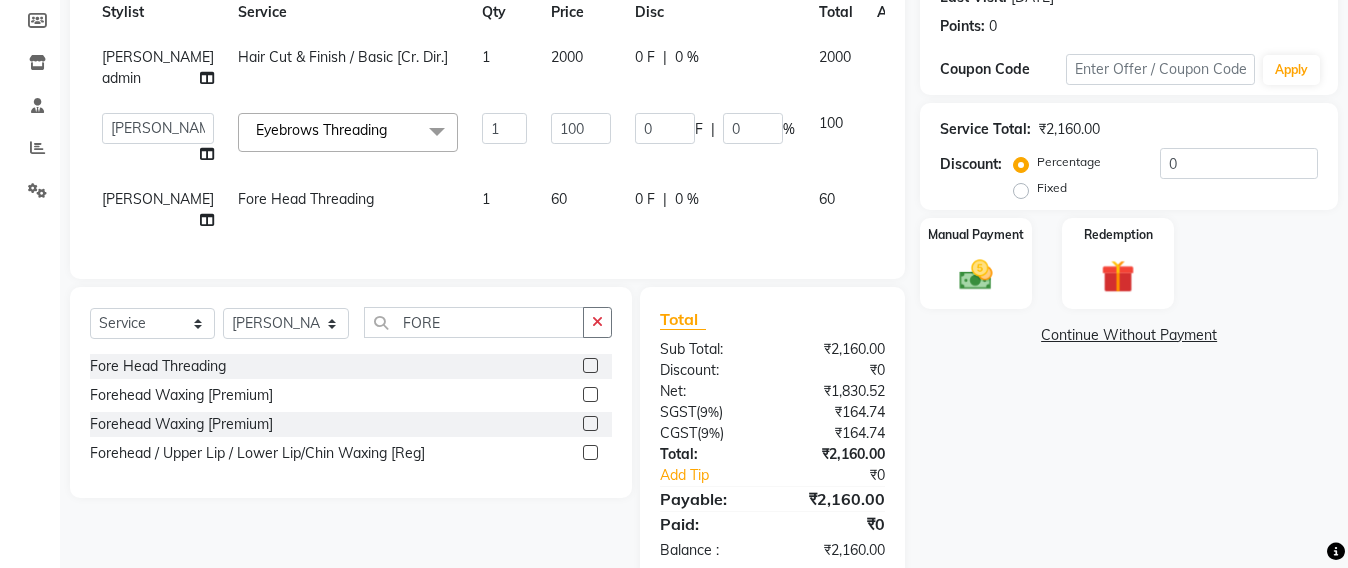 click on "Services Stylist Service Qty Price Disc Total Action Sameer shah admin Hair Cut & Finish / Basic [Cr. Dir.] 1 2000 0 F | 0 % 2000  Admin   Avesh Sankat   AZHER SHAIKH   Jayeshree Mahtre   Manisha Subodh Shedge   Muskaan   Pramila Vinayak Mhatre   prathmesh mahattre   Pratibha Nilesh Sharma   Rosy Sunil Jadhav   Sameer shah admin   Santacruz Manager   SAURAV   Siddhi   SOMAYANG VASHUM   Tejasvi Bhosle  Eyebrows Threading  x Upper Lip Bleach Half Legs Bleach Face & Neck Bleach Half Arms Bleach Full Arms Bleach Under Arms Bleach Half Front Bleach Full Back Bleach Stomach Bleach Full Legs Bleach Palms Bleach Feet Bleach Full Body Bleach Full Back /front Scrub EYE LINER ELBOW DTAN TASHAN MANICURE TASHAN PEDICURE Full Front Bleach Half Back Bleach Saree Draping Light Makeup Bridal Make Up Groom Makeup Party Make Up Basic Make Up Eye Lashes Regular Clean Up 03+ Seaweed 03+ Whitening Nose Clean Up Balayage Hair Tonning Or Refreshing Hair Color [Short] Hair Color [Ext. Long] Inoa [Ext. Long] Crown Touch Up Inoa [Med]" 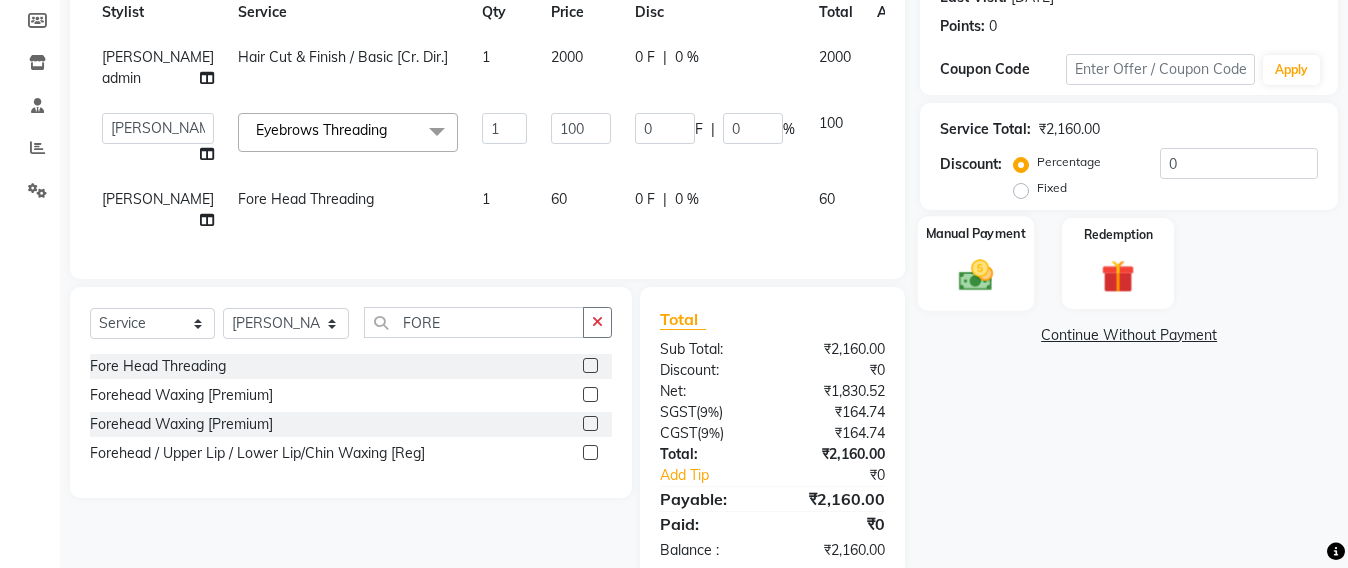 click 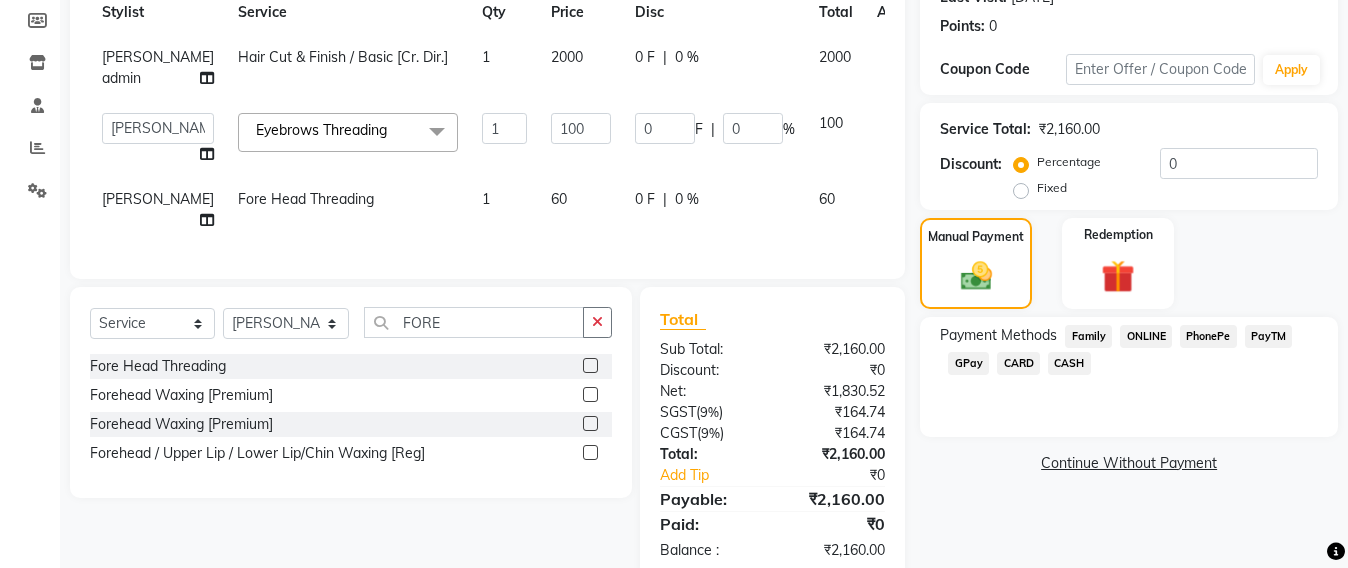 click on "CARD" 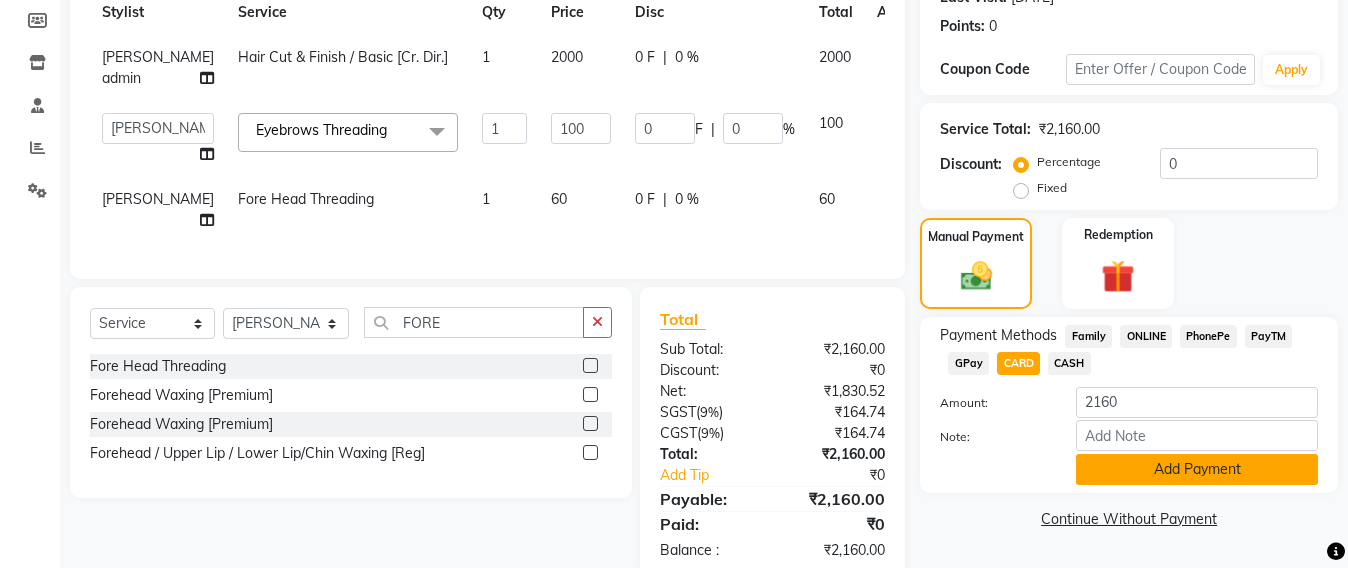 click on "Add Payment" 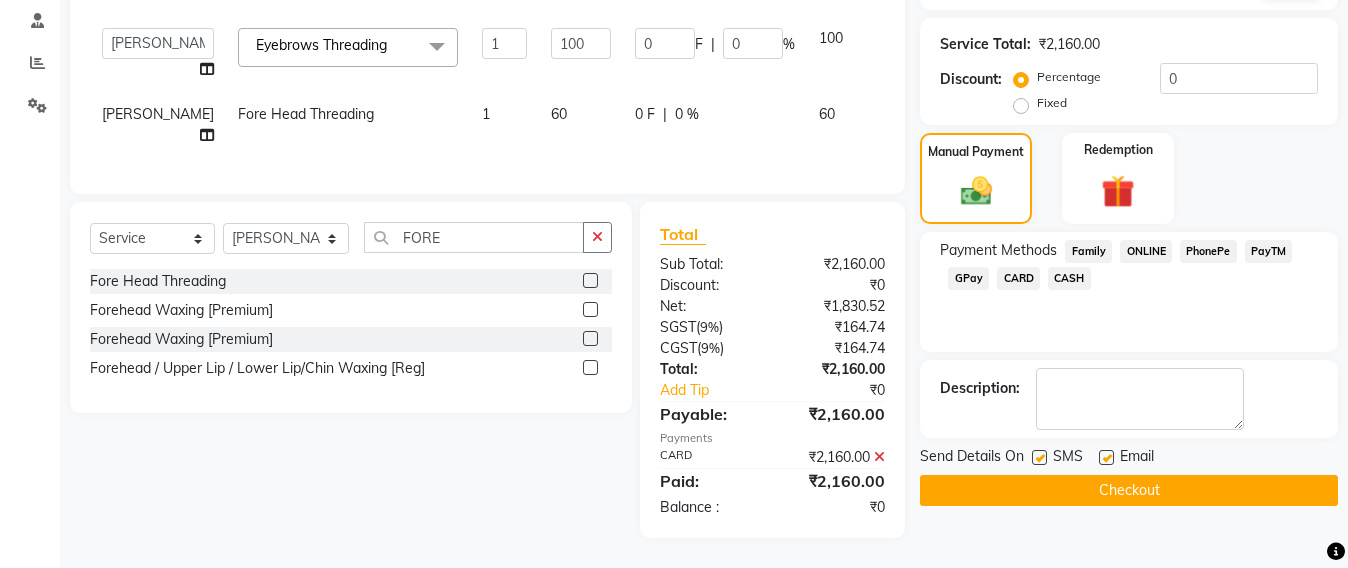 scroll, scrollTop: 462, scrollLeft: 0, axis: vertical 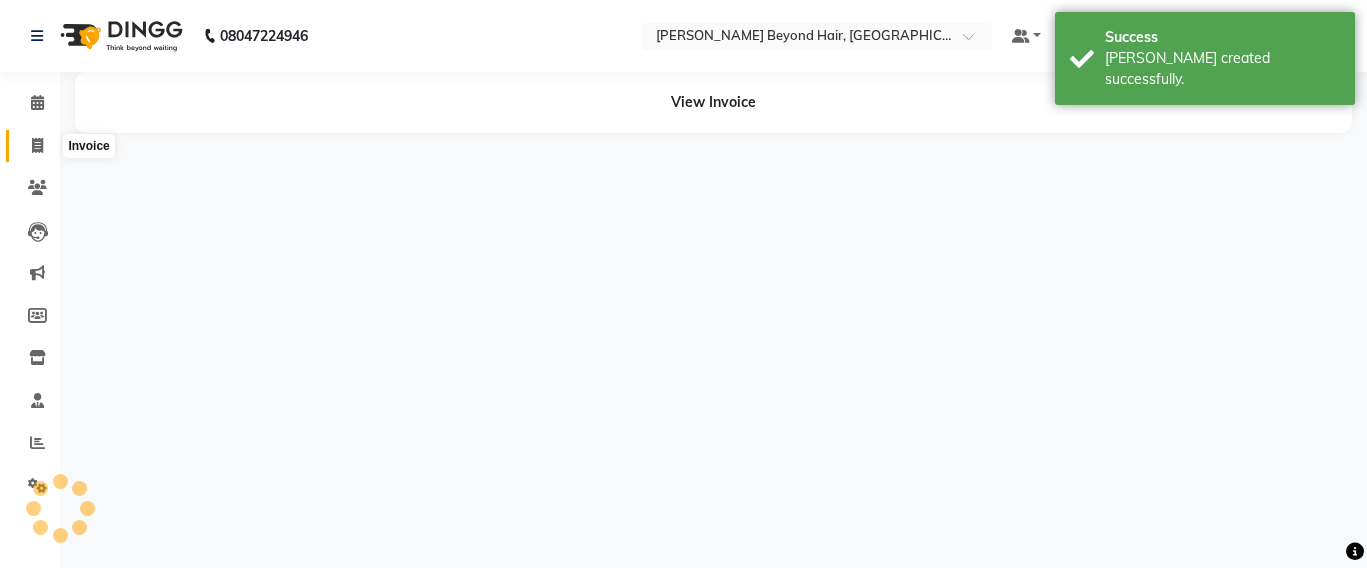 click 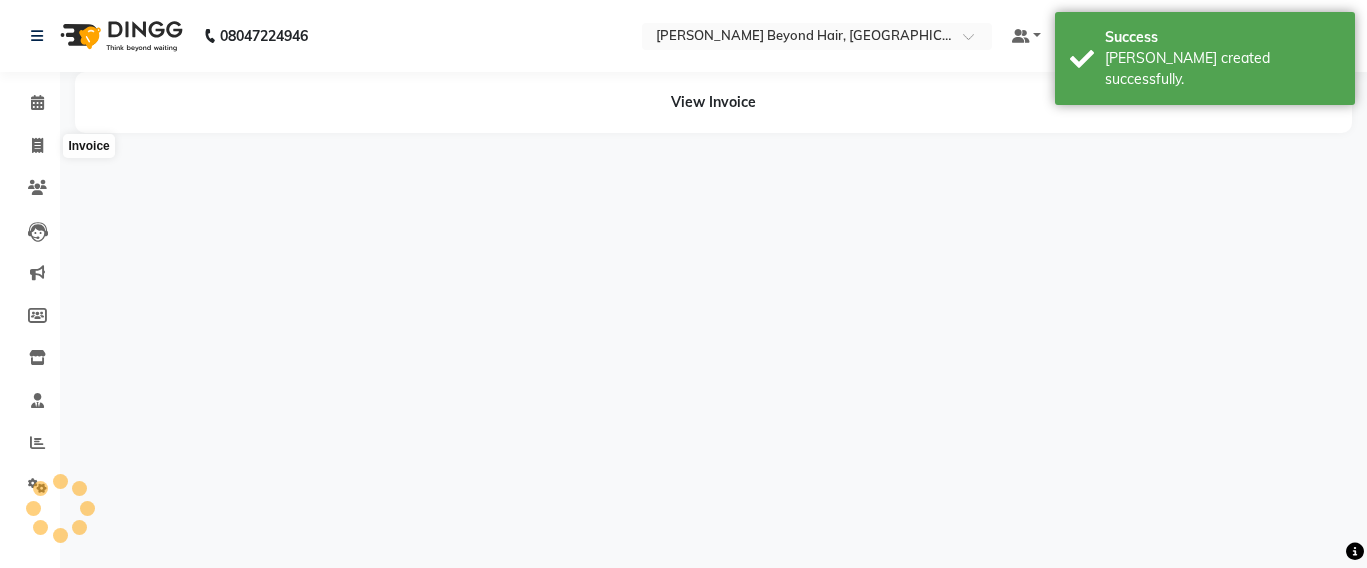 select on "service" 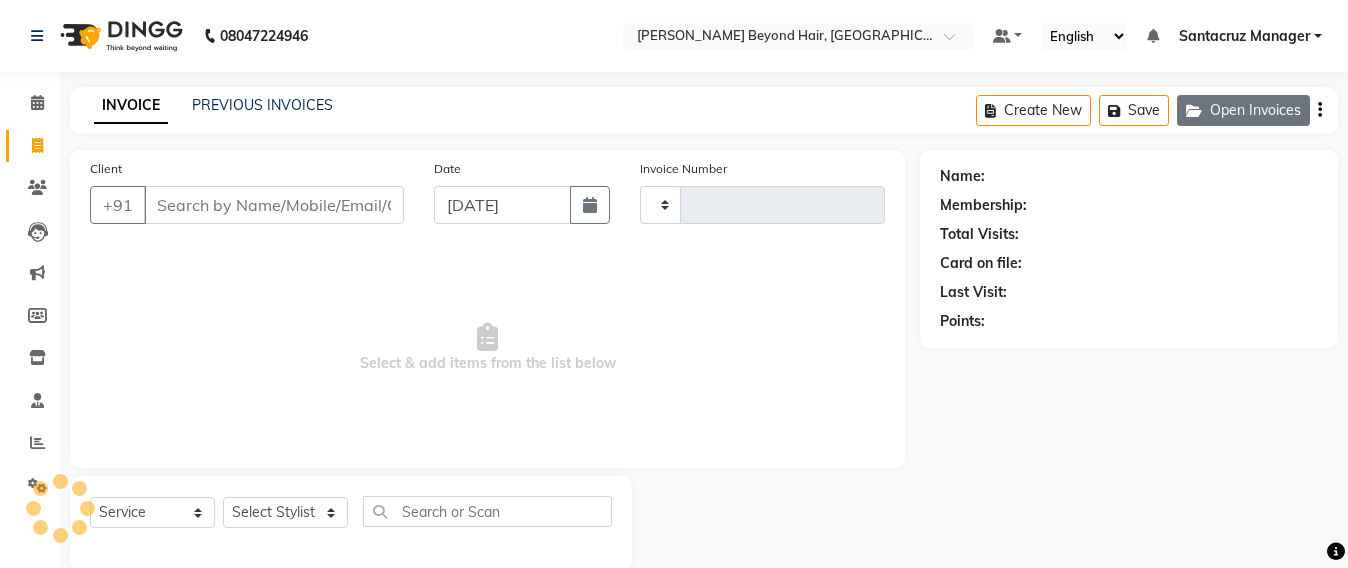 click on "Open Invoices" 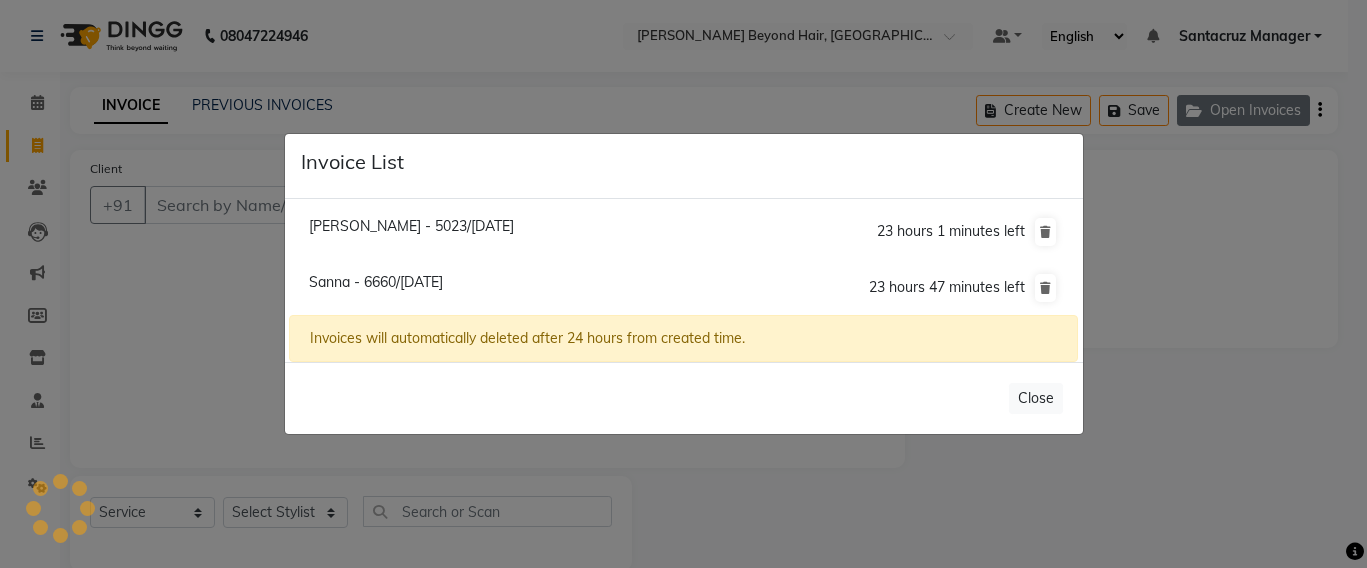 select on "6357" 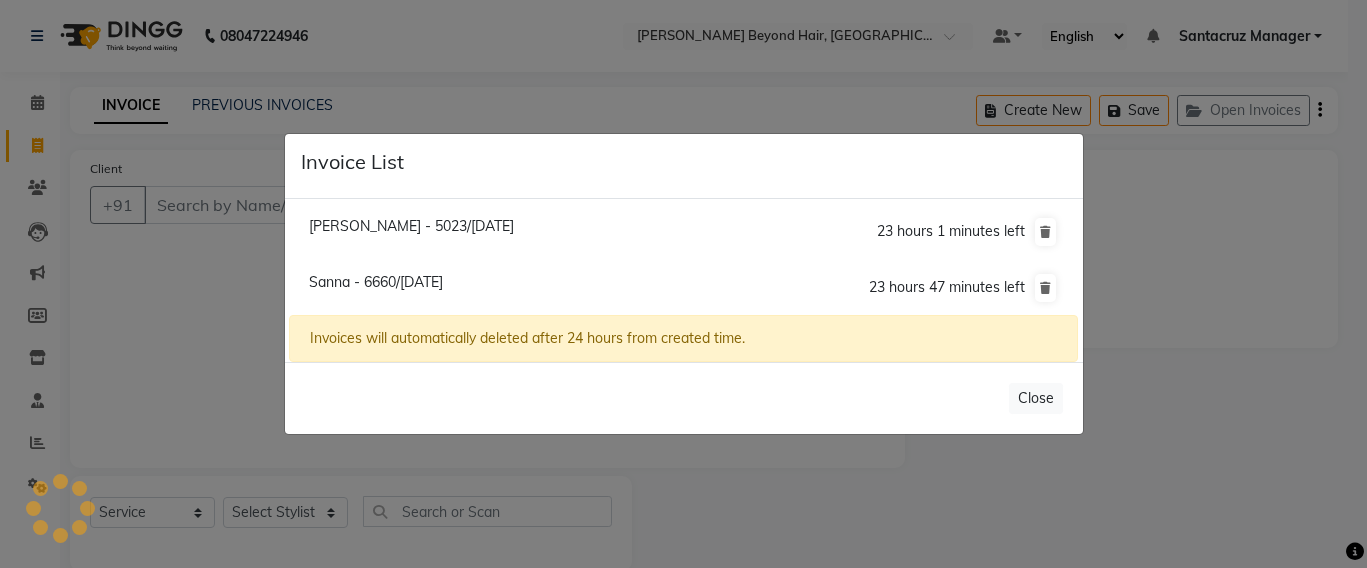 click on "Invoice List  Shradha Gupta - 5023/11 July 2025  23 hours 1 minutes left  Sanna - 6660/11 July 2025  23 hours 47 minutes left  Invoices will automatically deleted after 24 hours from created time.   Close" 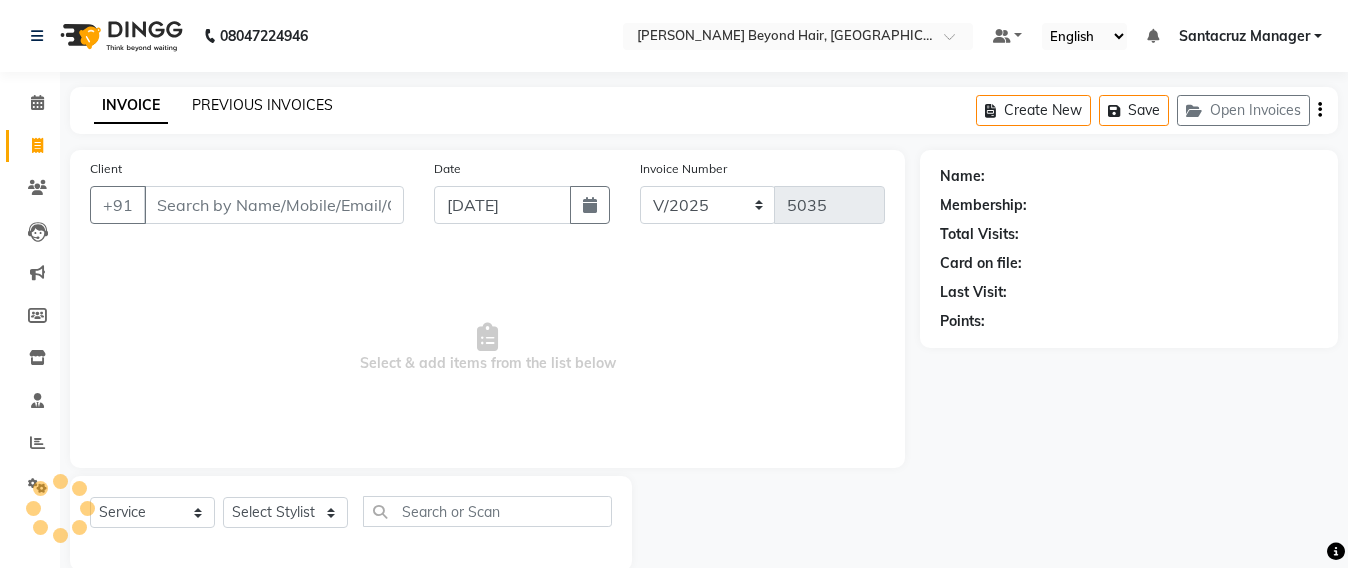 click on "PREVIOUS INVOICES" 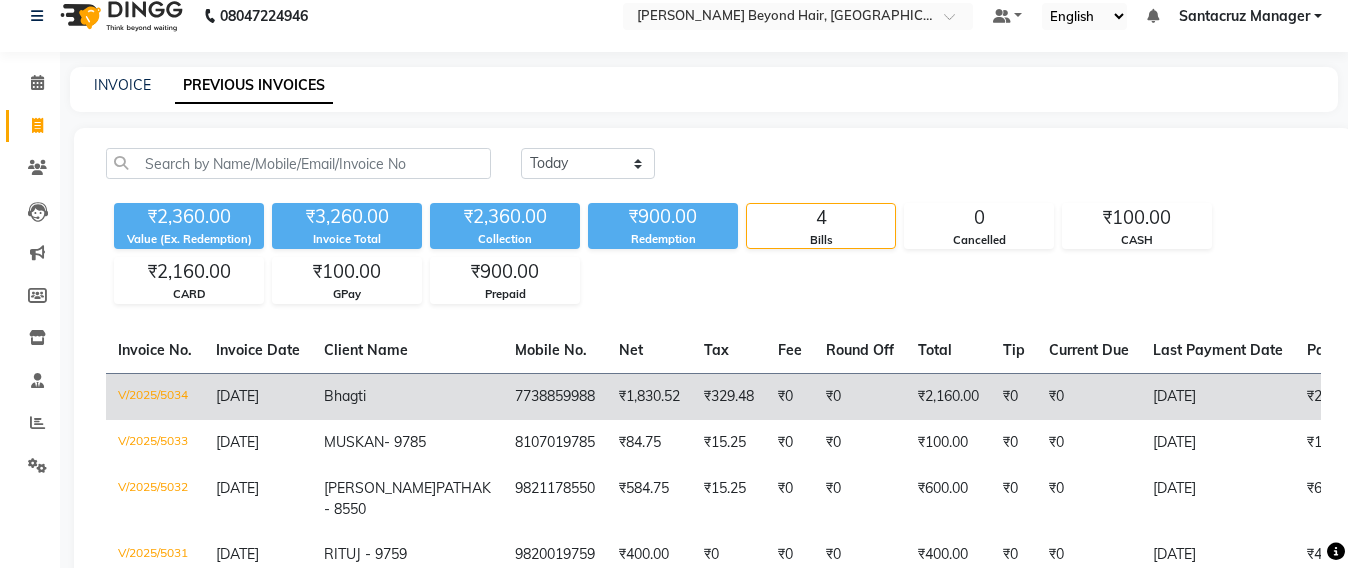 scroll, scrollTop: 0, scrollLeft: 0, axis: both 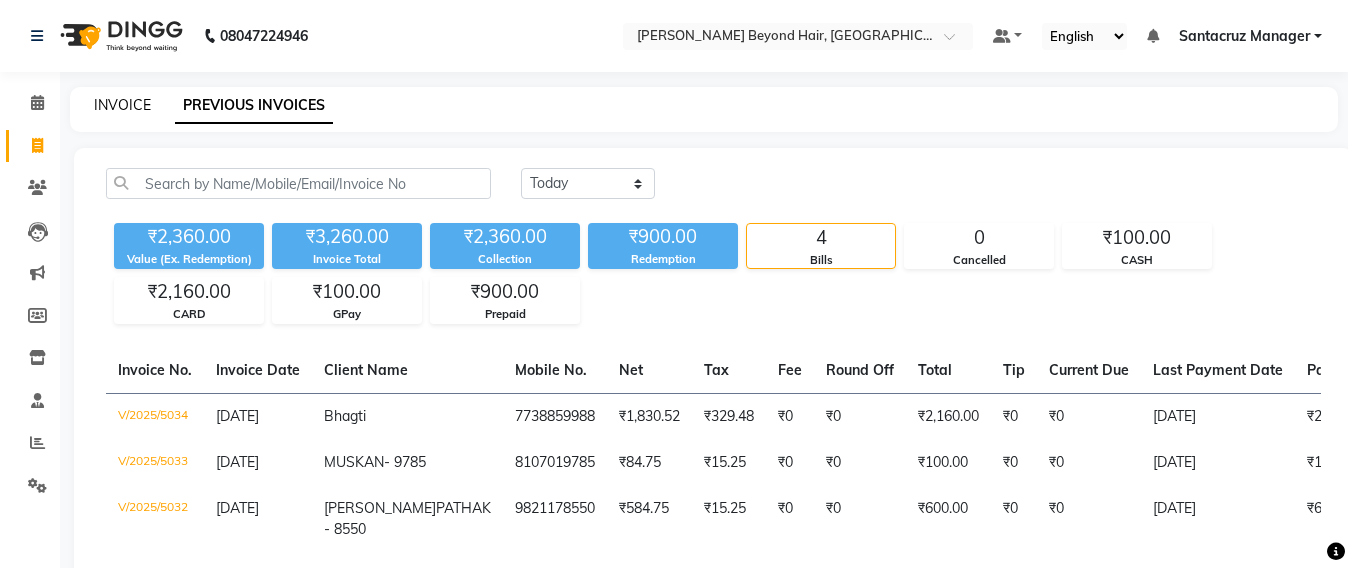 click on "INVOICE" 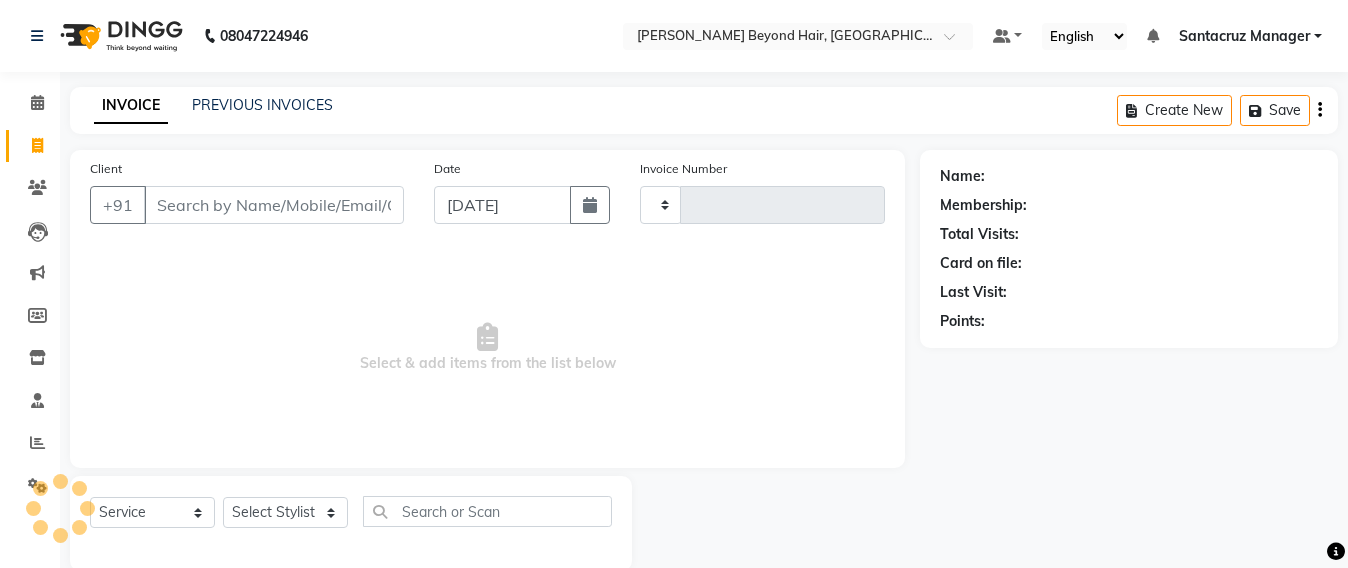 scroll, scrollTop: 33, scrollLeft: 0, axis: vertical 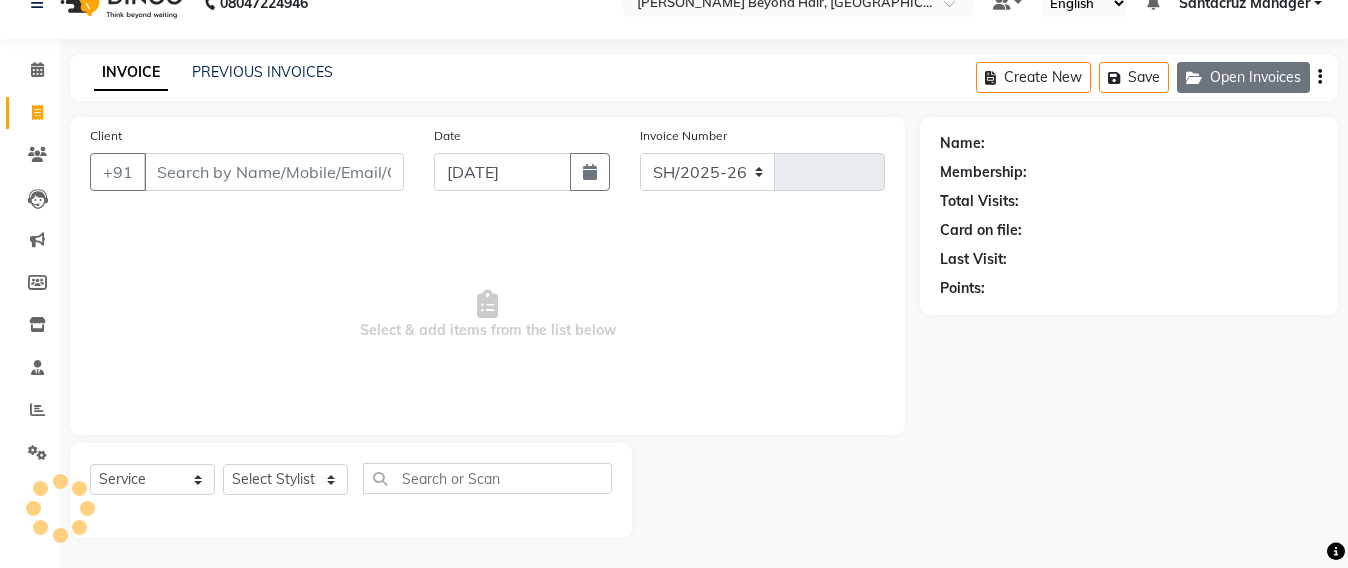 select on "6357" 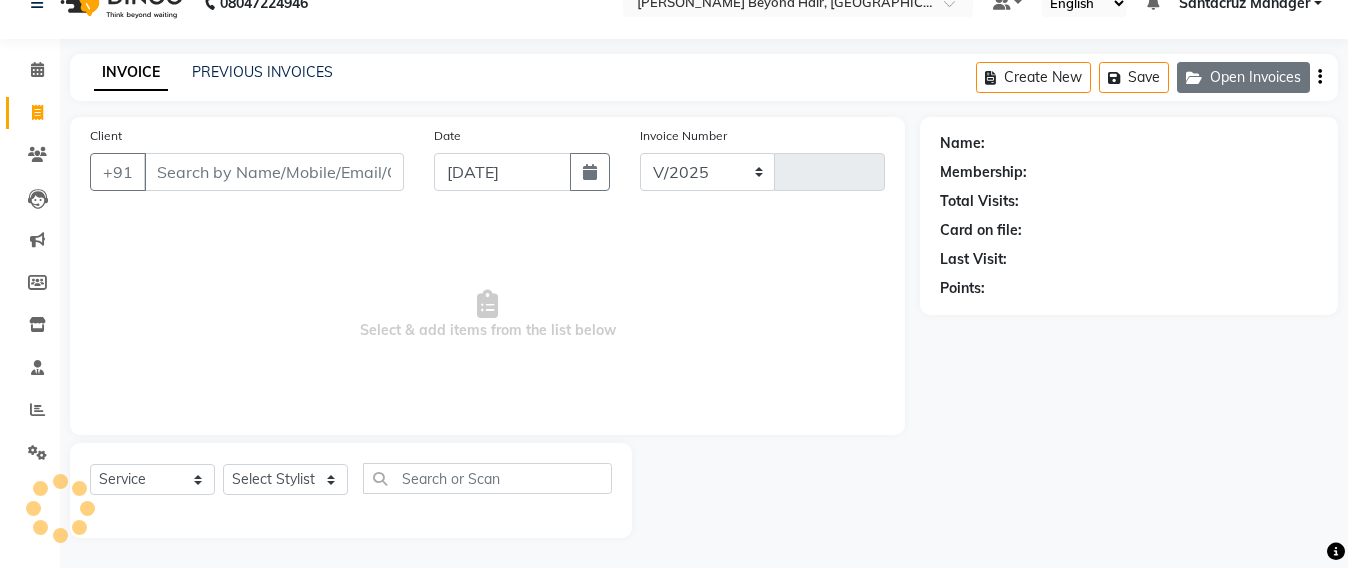 type on "5035" 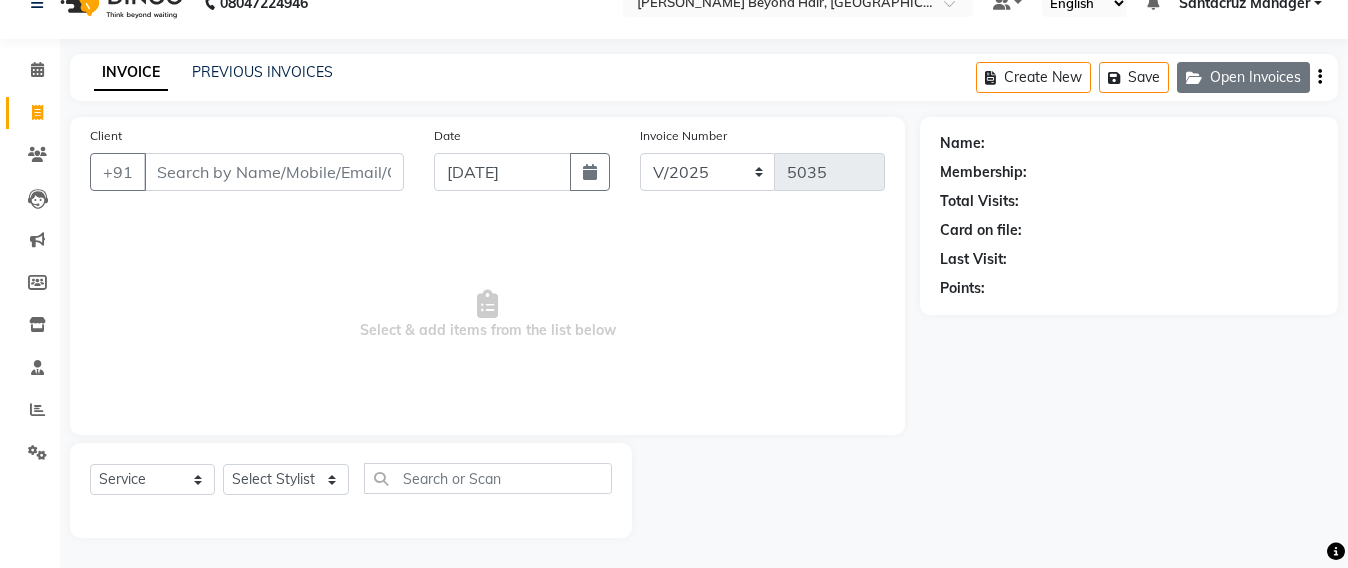 click on "Open Invoices" 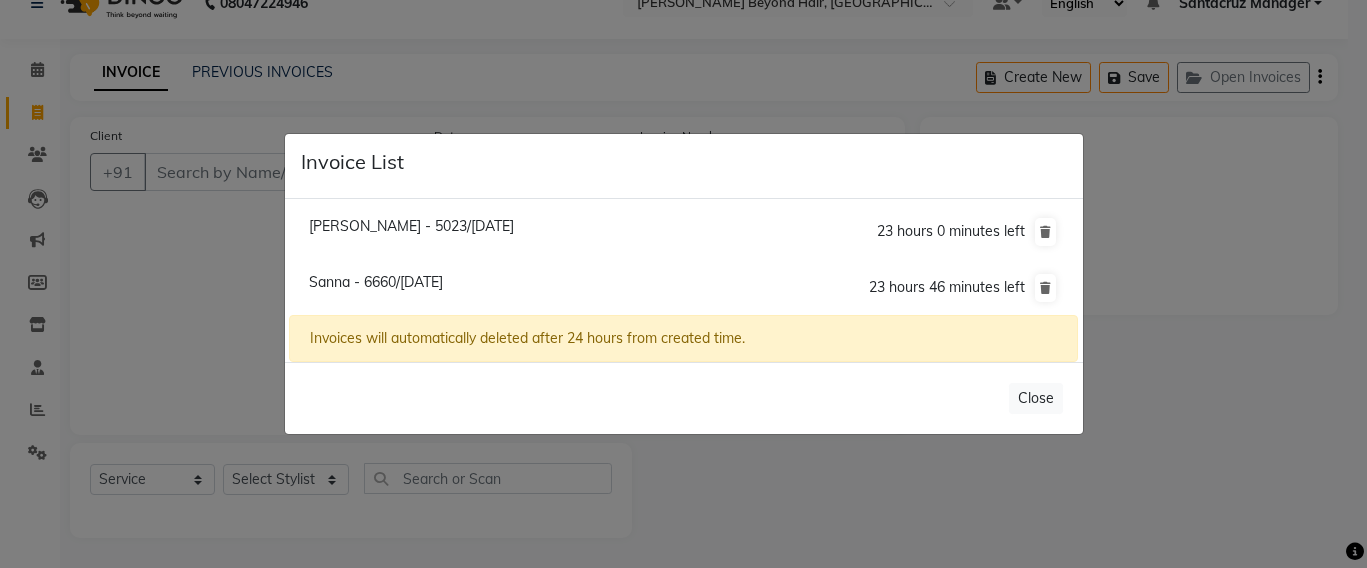 click on "Invoice List  Shradha Gupta - 5023/11 July 2025  23 hours 0 minutes left  Sanna - 6660/11 July 2025  23 hours 46 minutes left  Invoices will automatically deleted after 24 hours from created time.   Close" 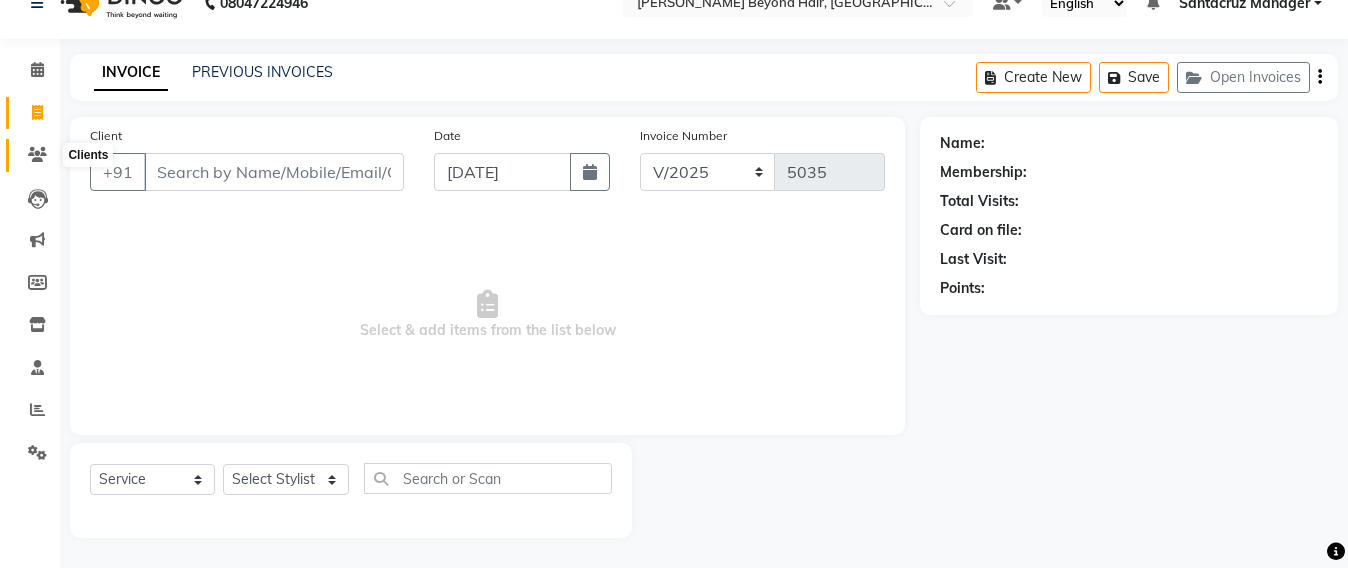 click 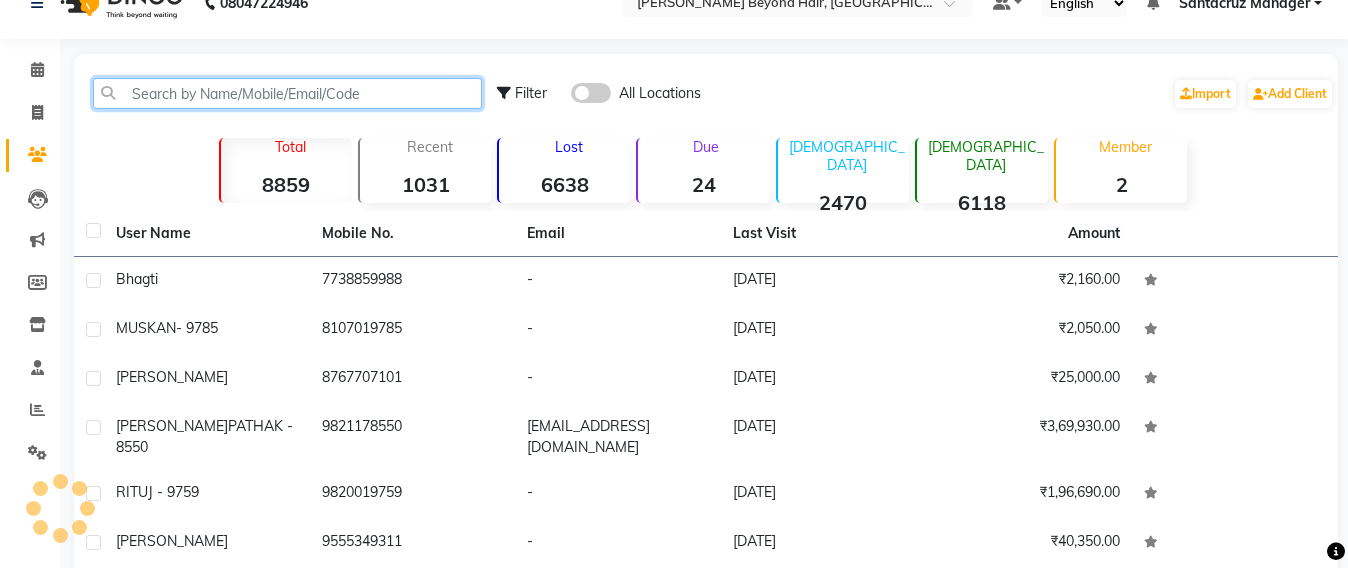 click 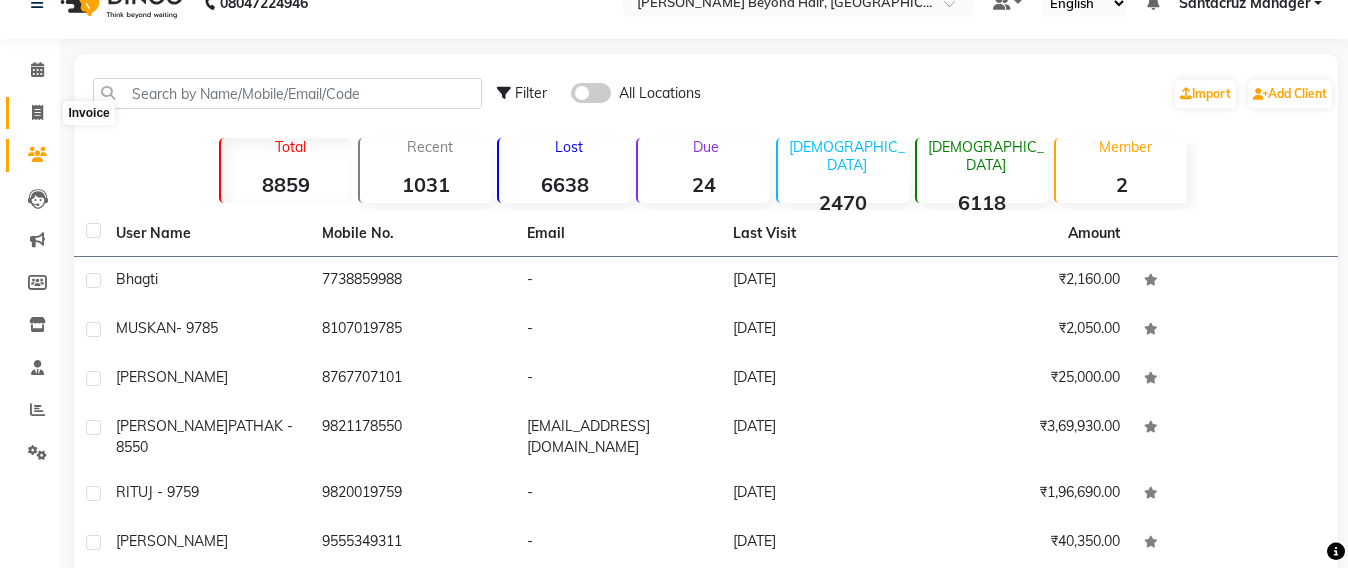 click 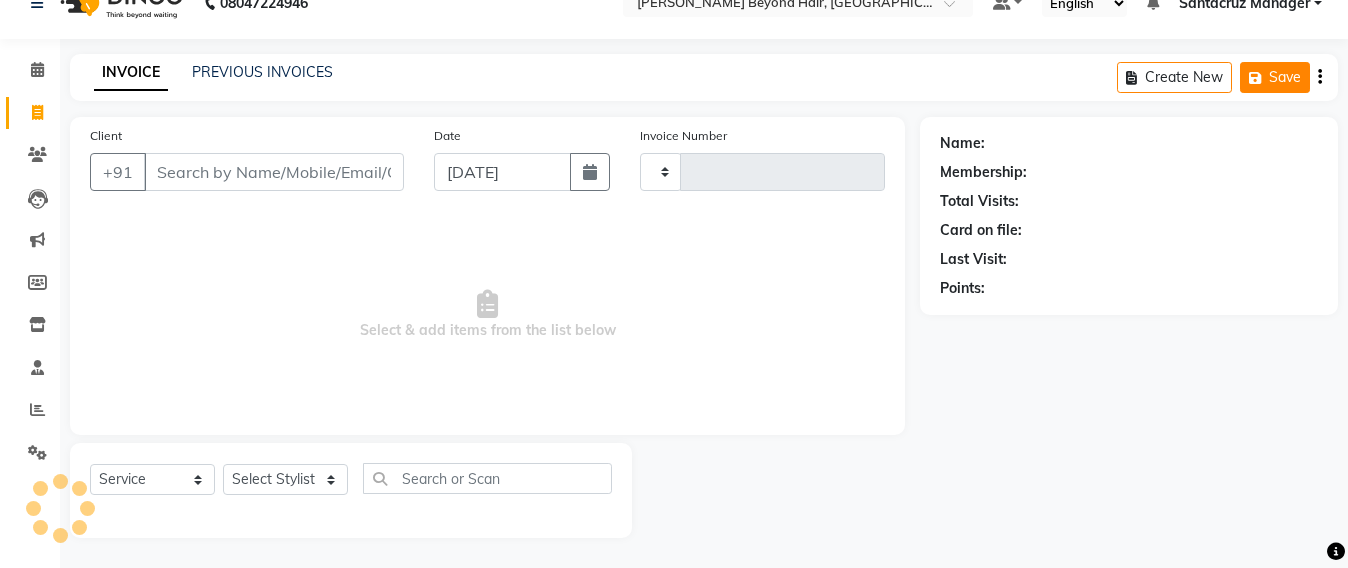 type on "5035" 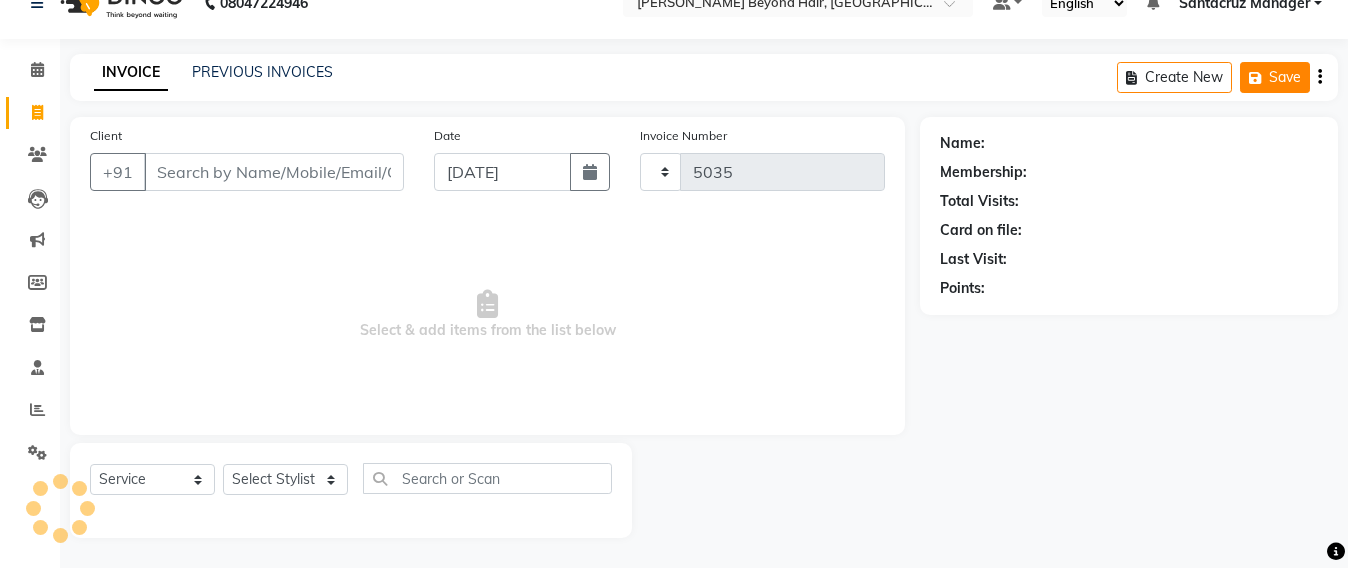 select on "6357" 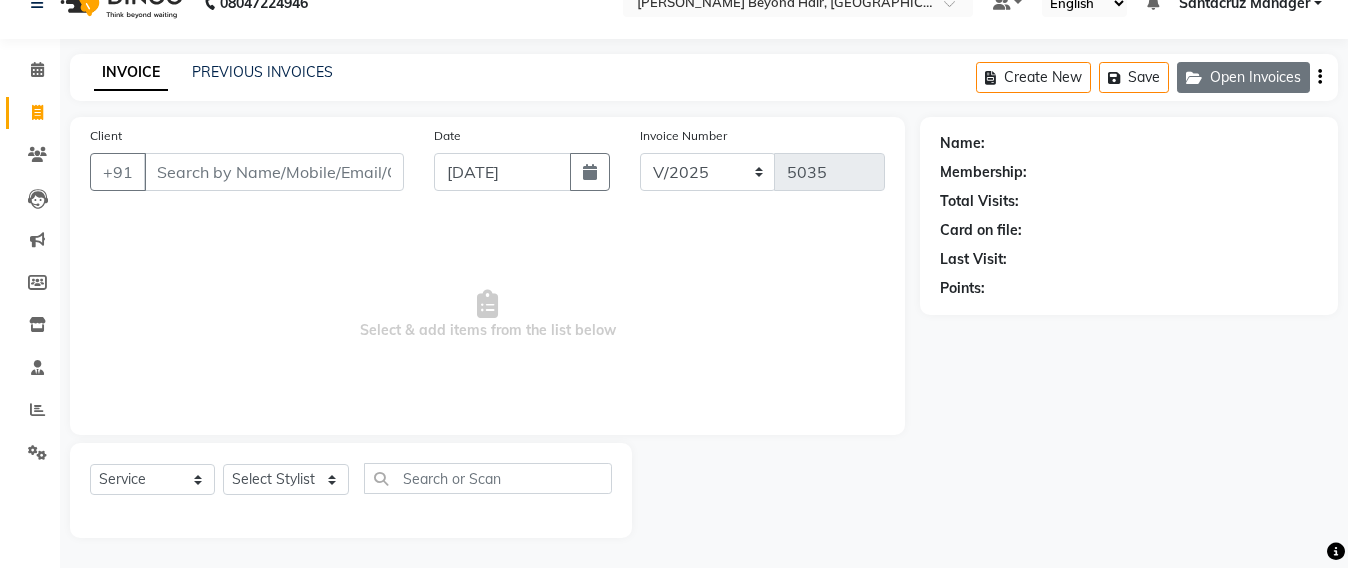 click on "Open Invoices" 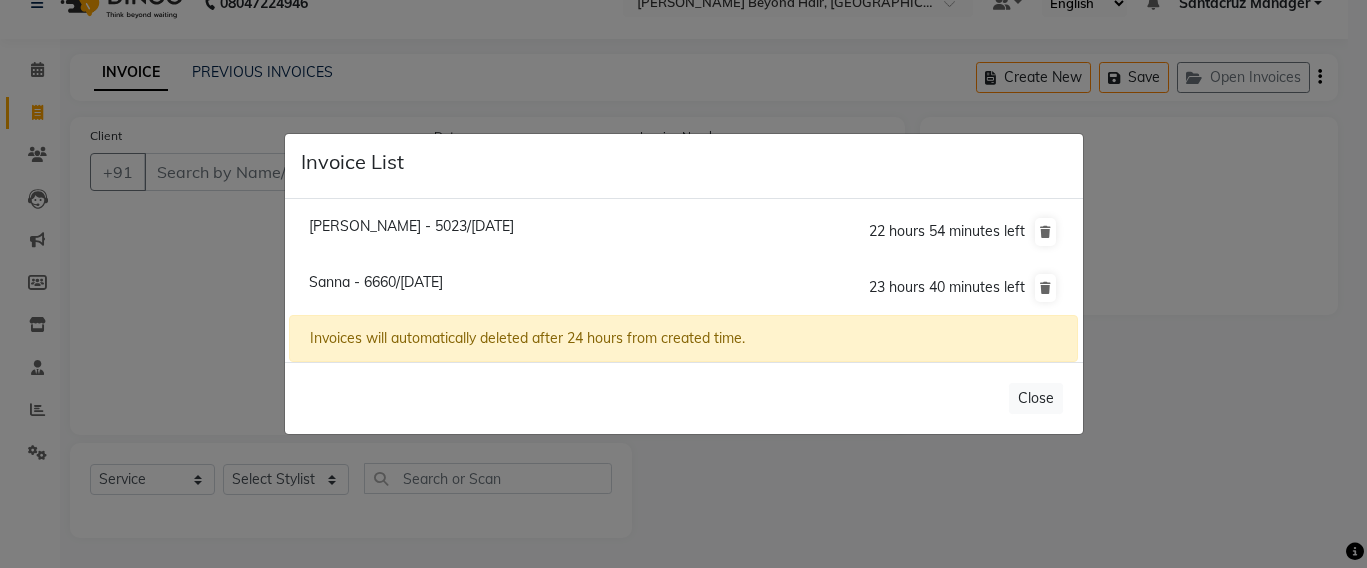 click on "Invoice List  Shradha Gupta - 5023/11 July 2025  22 hours 54 minutes left  Sanna - 6660/11 July 2025  23 hours 40 minutes left  Invoices will automatically deleted after 24 hours from created time.   Close" 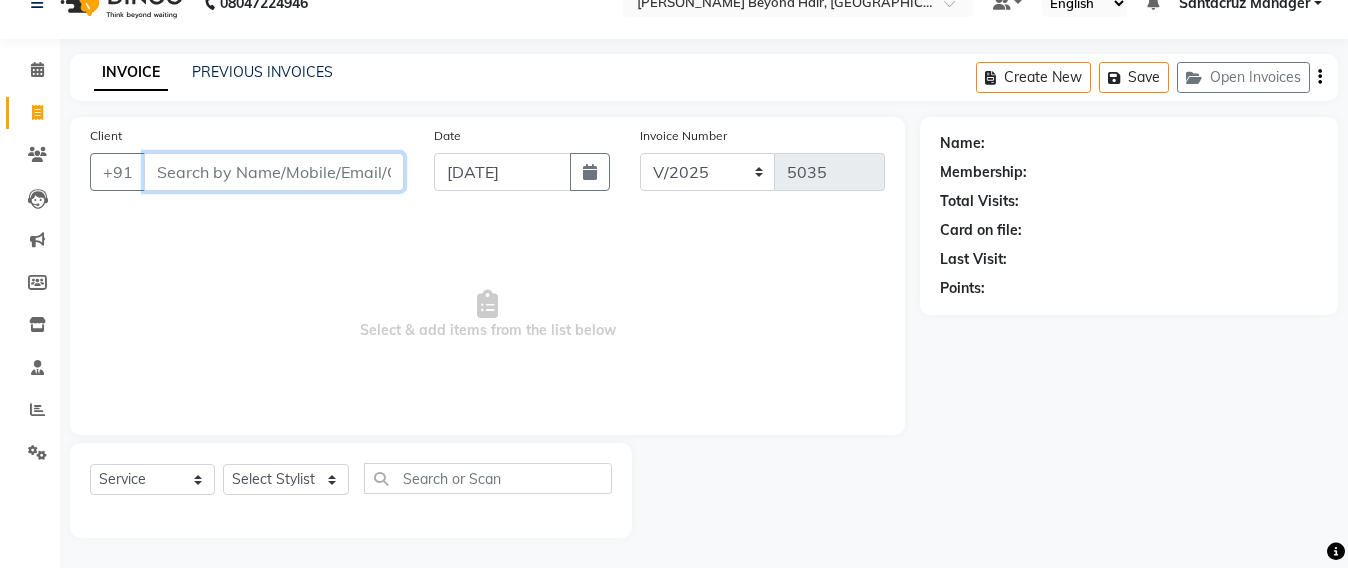 click on "Client" at bounding box center [274, 172] 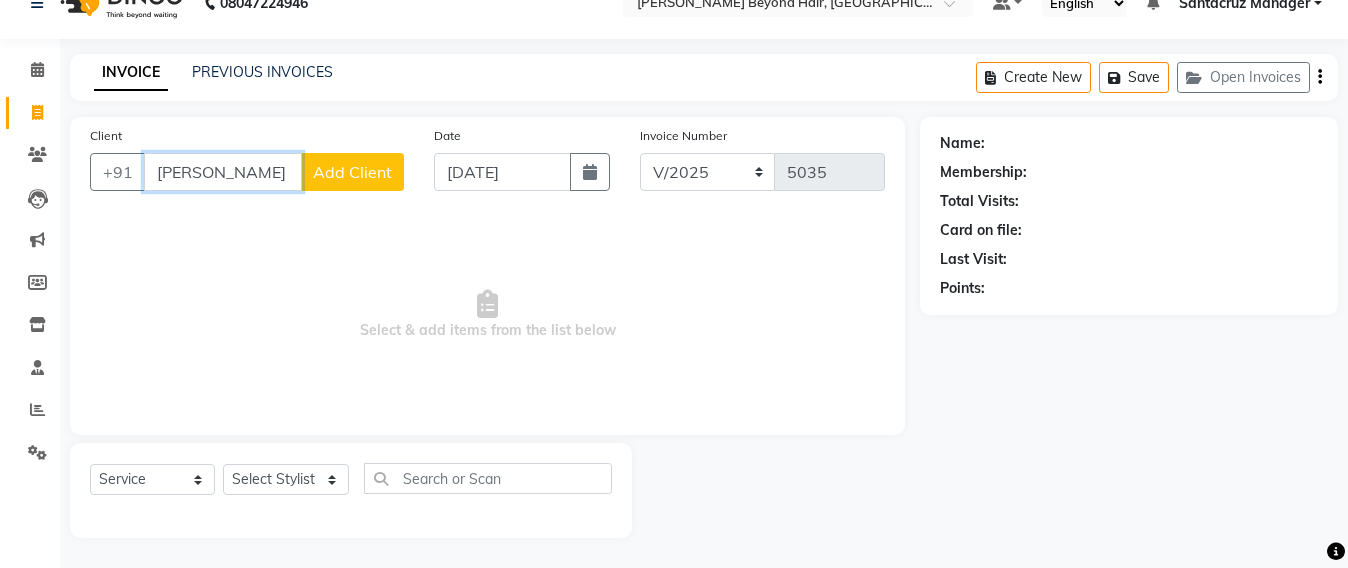 scroll, scrollTop: 0, scrollLeft: 0, axis: both 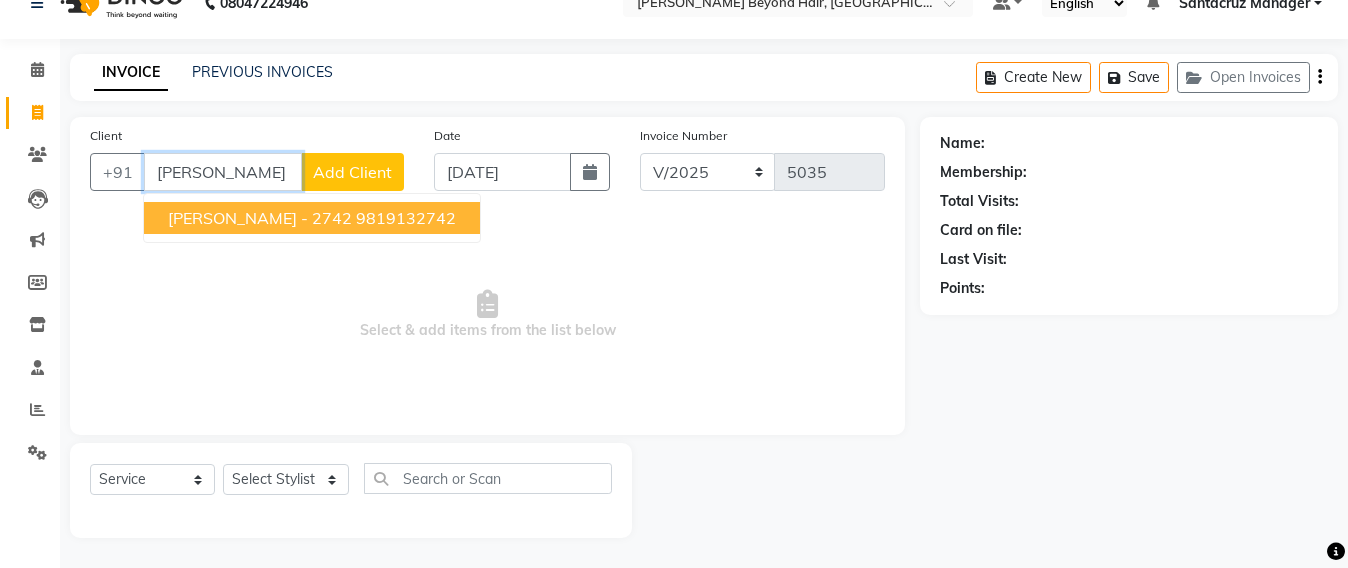 click on "SANJANA CHABRIYA - 2742" at bounding box center (260, 218) 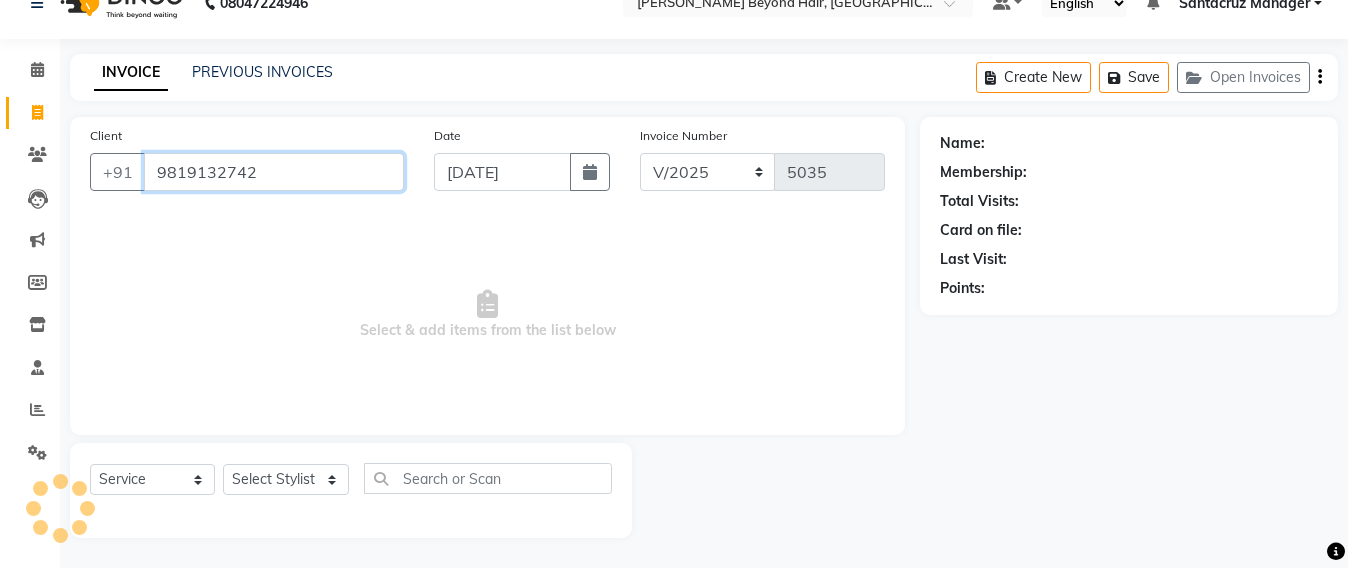 type on "9819132742" 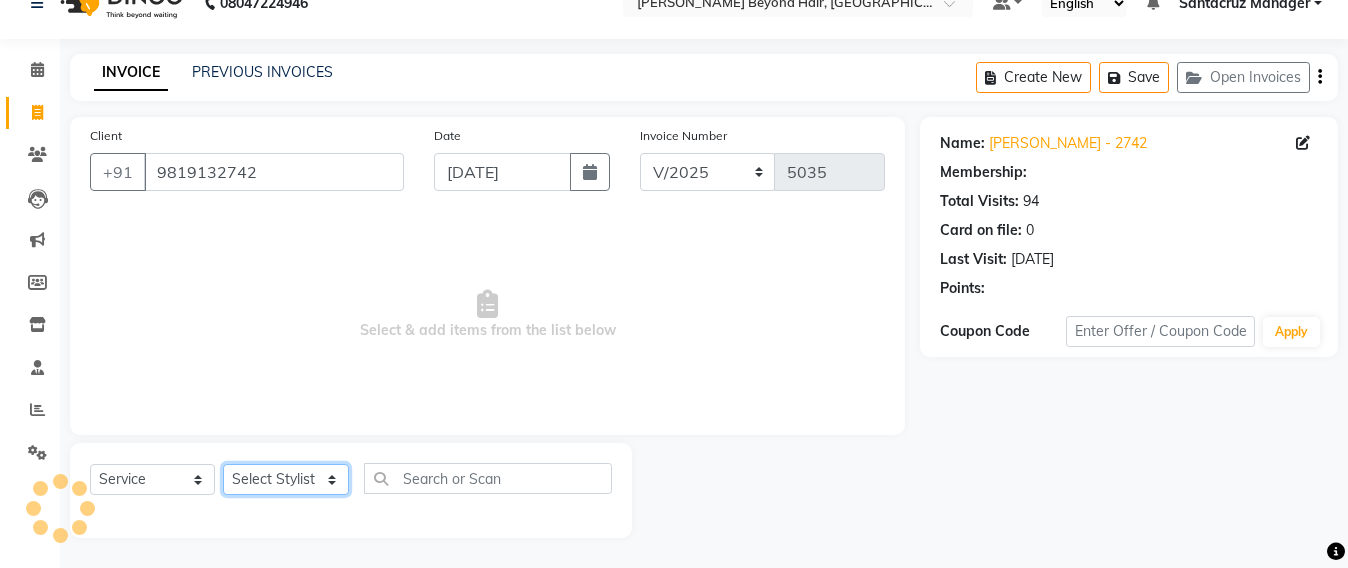 drag, startPoint x: 282, startPoint y: 485, endPoint x: 282, endPoint y: 467, distance: 18 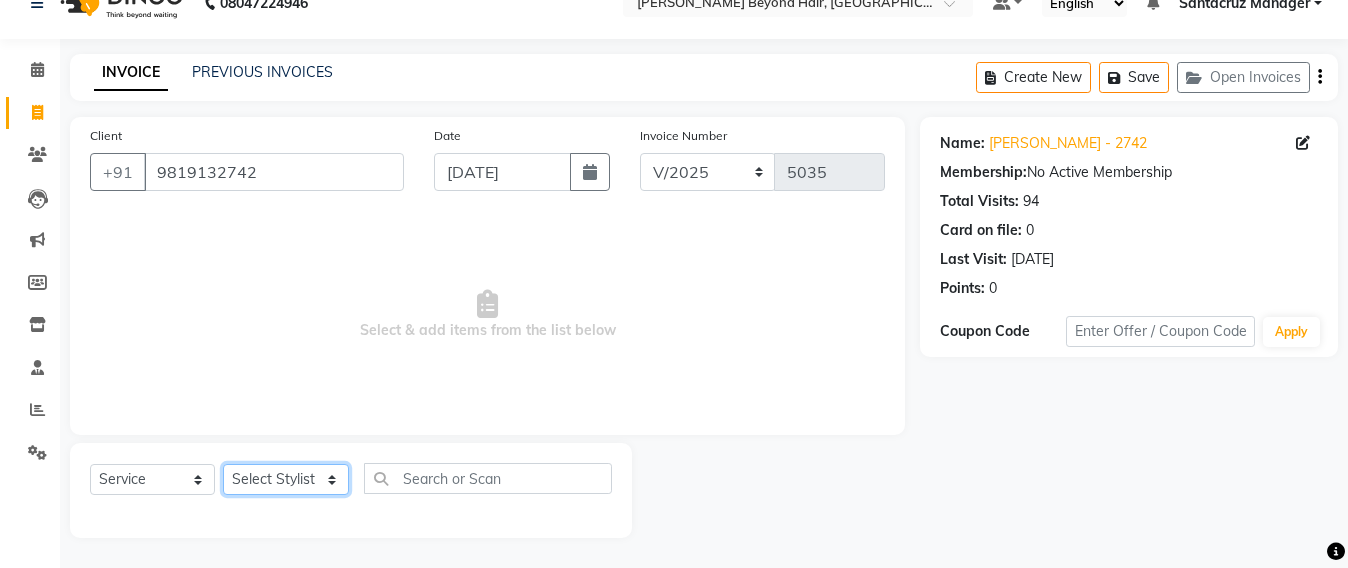 select on "48409" 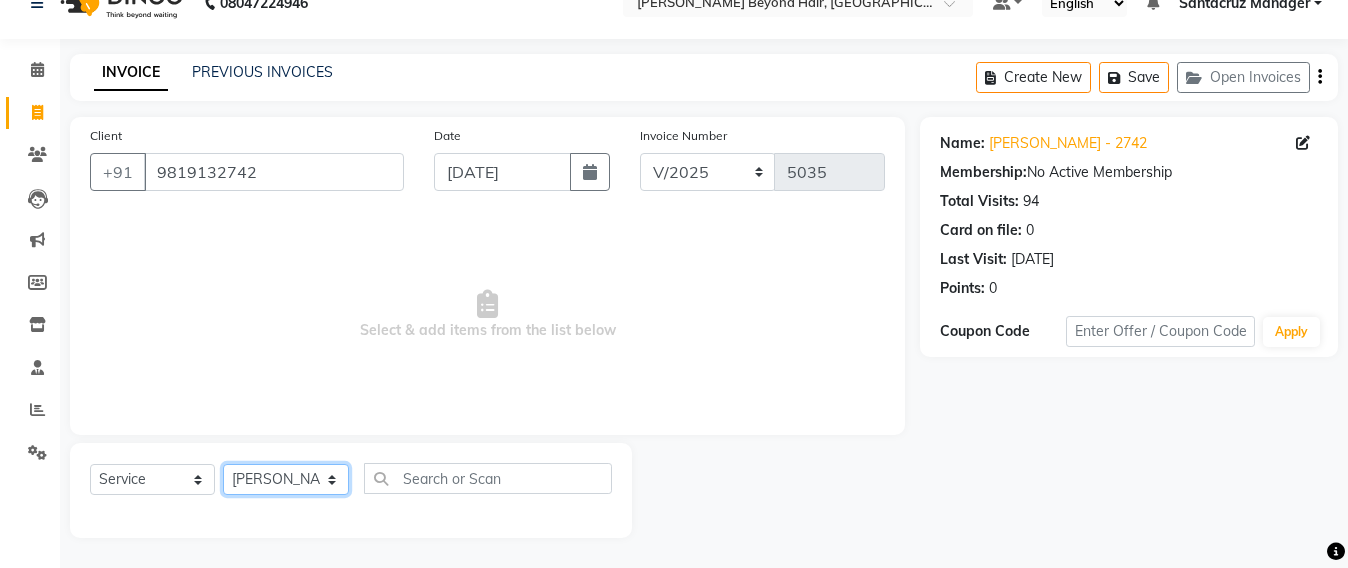 click on "Select Stylist Admin [PERSON_NAME] Sankat [PERSON_NAME] [PERSON_NAME] [PERSON_NAME] [PERSON_NAME] [PERSON_NAME] [PERSON_NAME] mahattre Pratibha [PERSON_NAME] Rosy [PERSON_NAME] [PERSON_NAME] admin [PERSON_NAME] Manager [PERSON_NAME] SOMAYANG VASHUM [PERSON_NAME]" 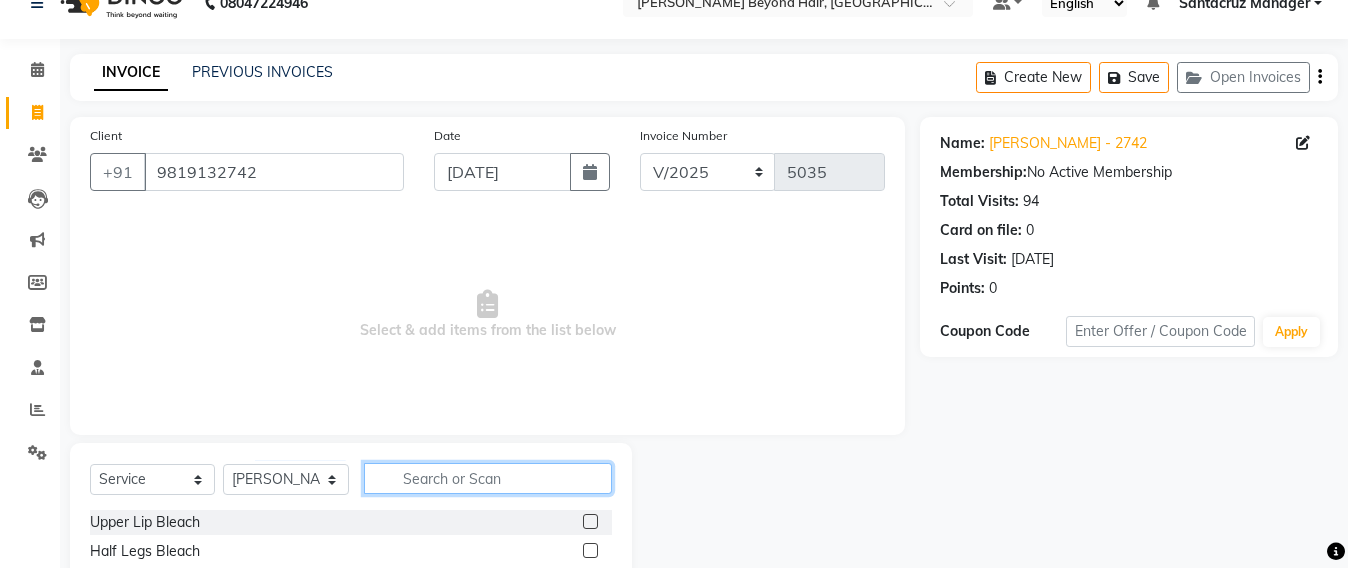 click 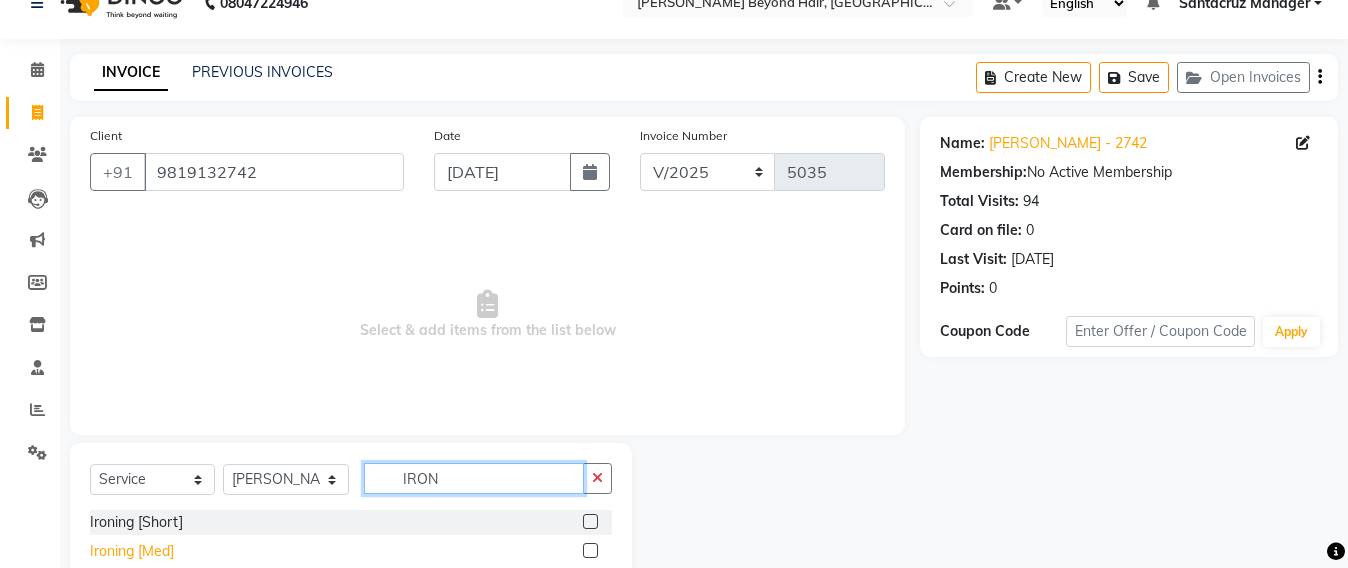 type on "IRON" 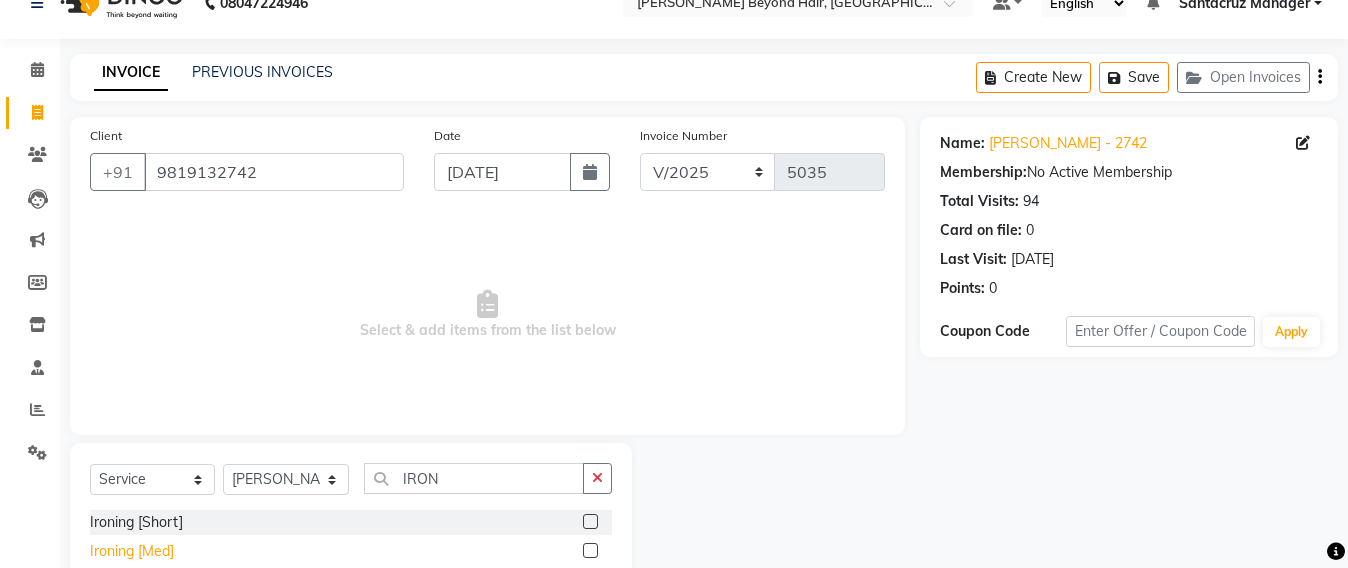 click on "Ironing [Med]" 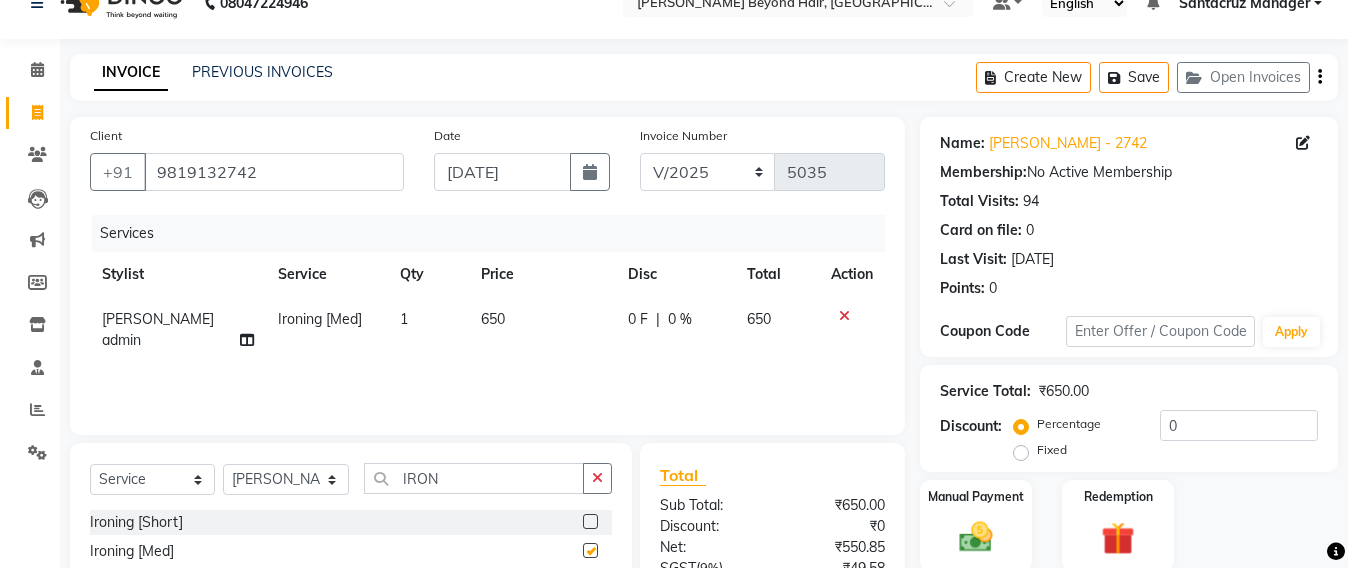 checkbox on "false" 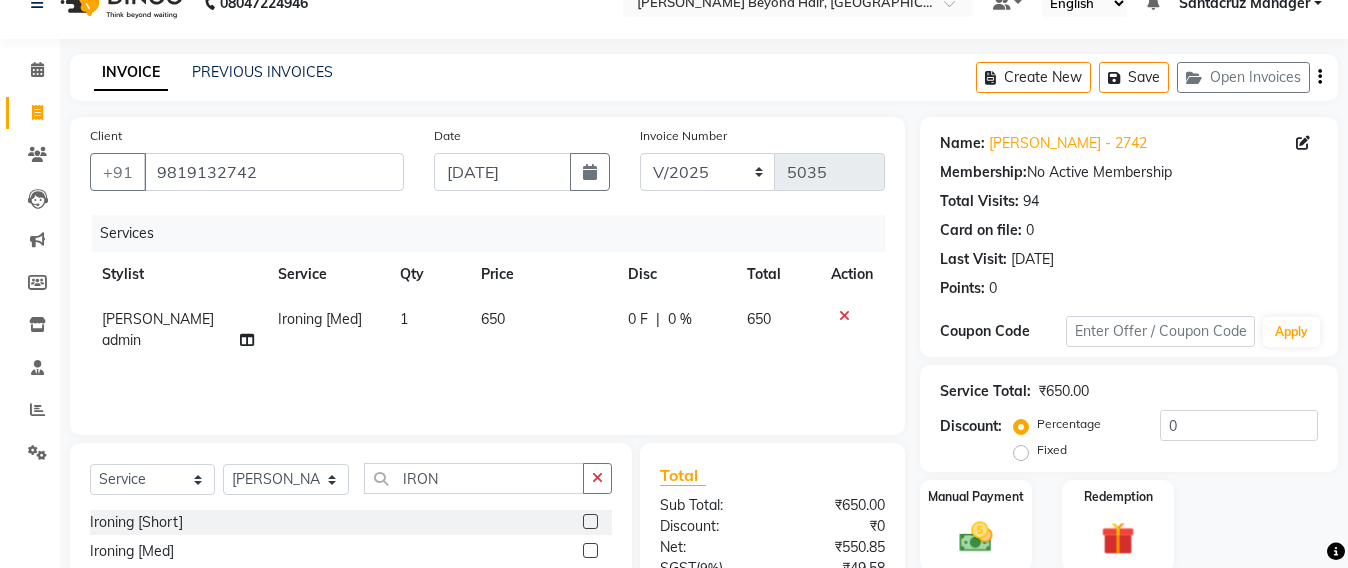click on "650" 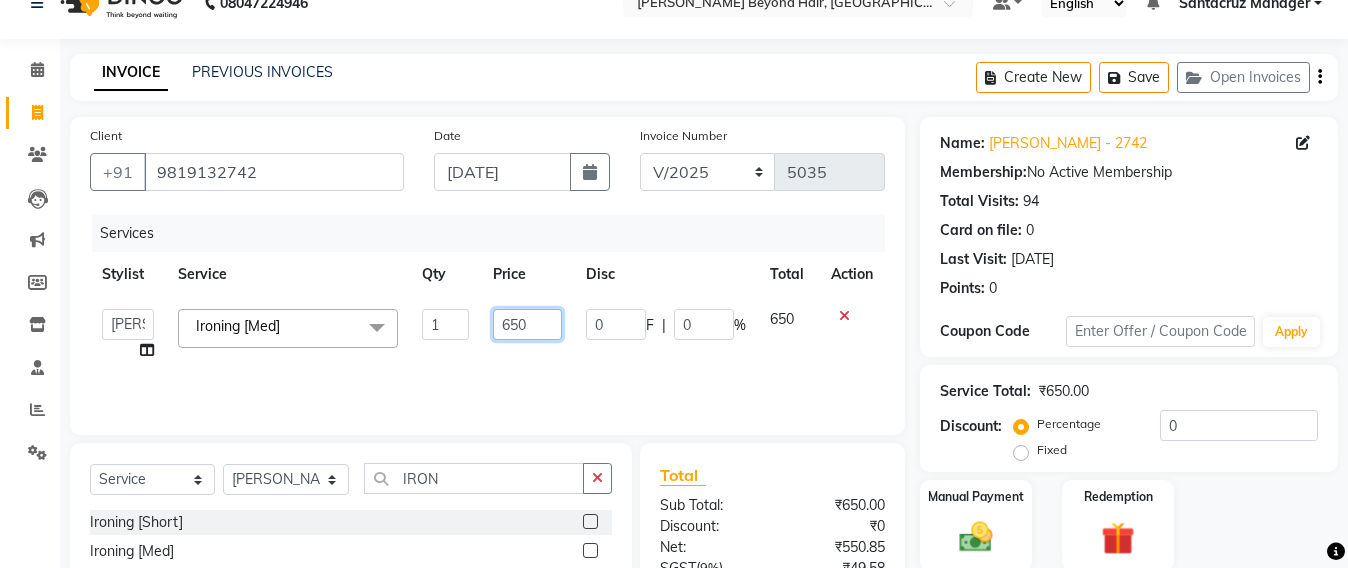click on "650" 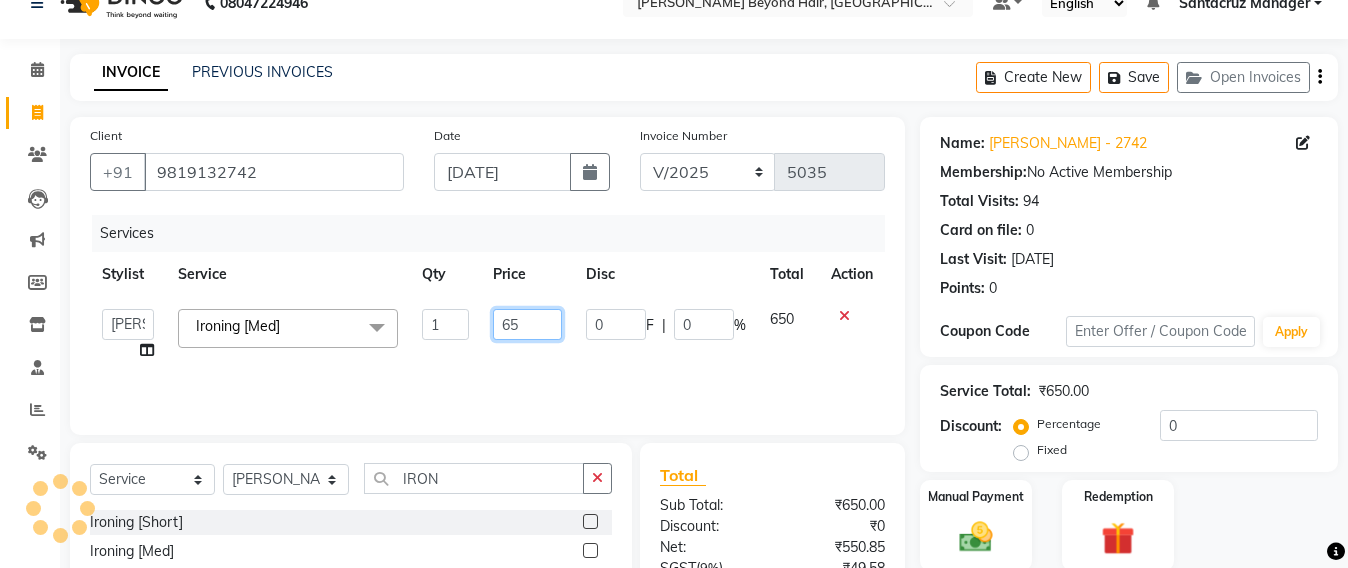 type on "6" 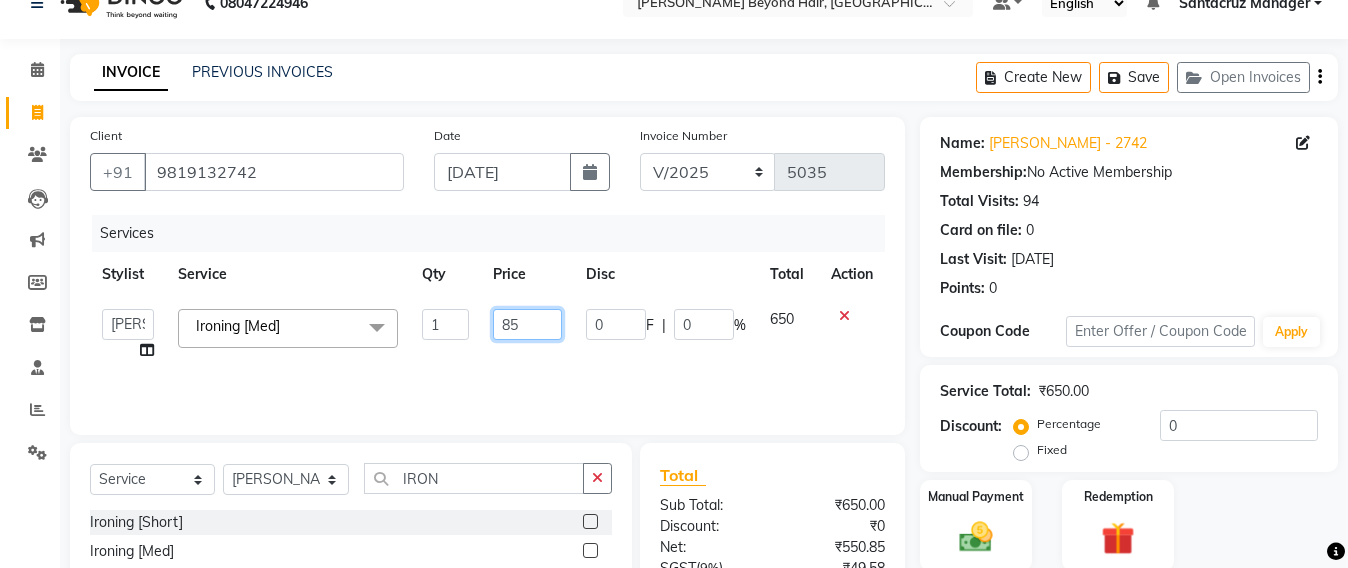 type on "850" 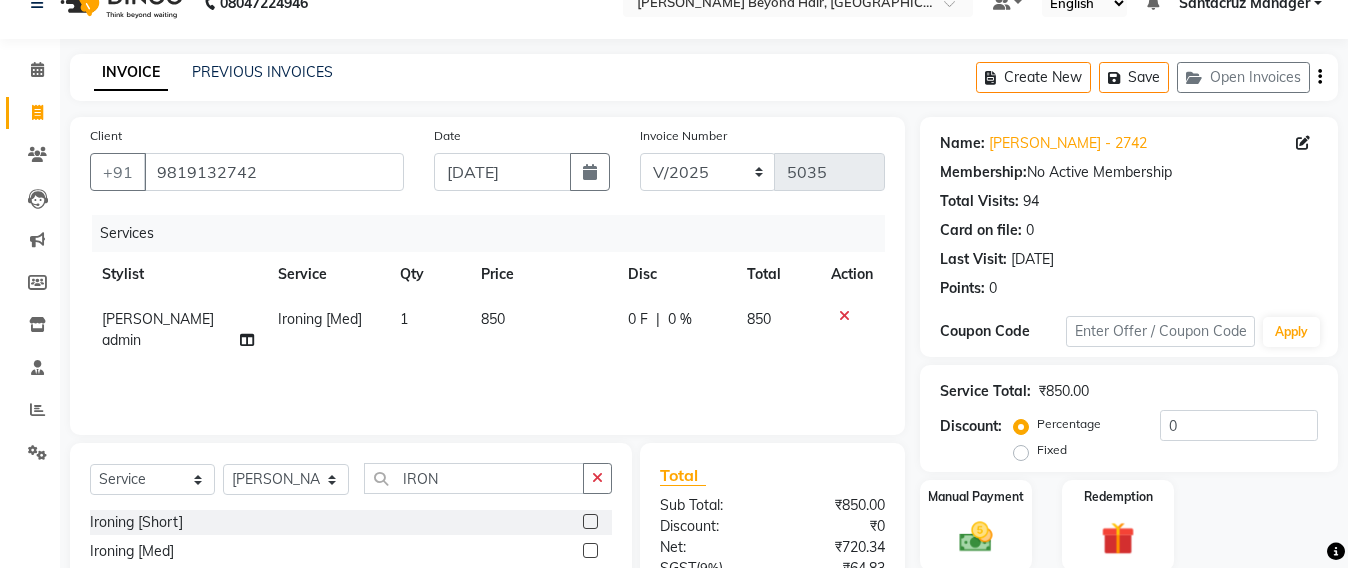 click on "Services Stylist Service Qty Price Disc Total Action Sameer shah admin Ironing [Med] 1 850 0 F | 0 % 850" 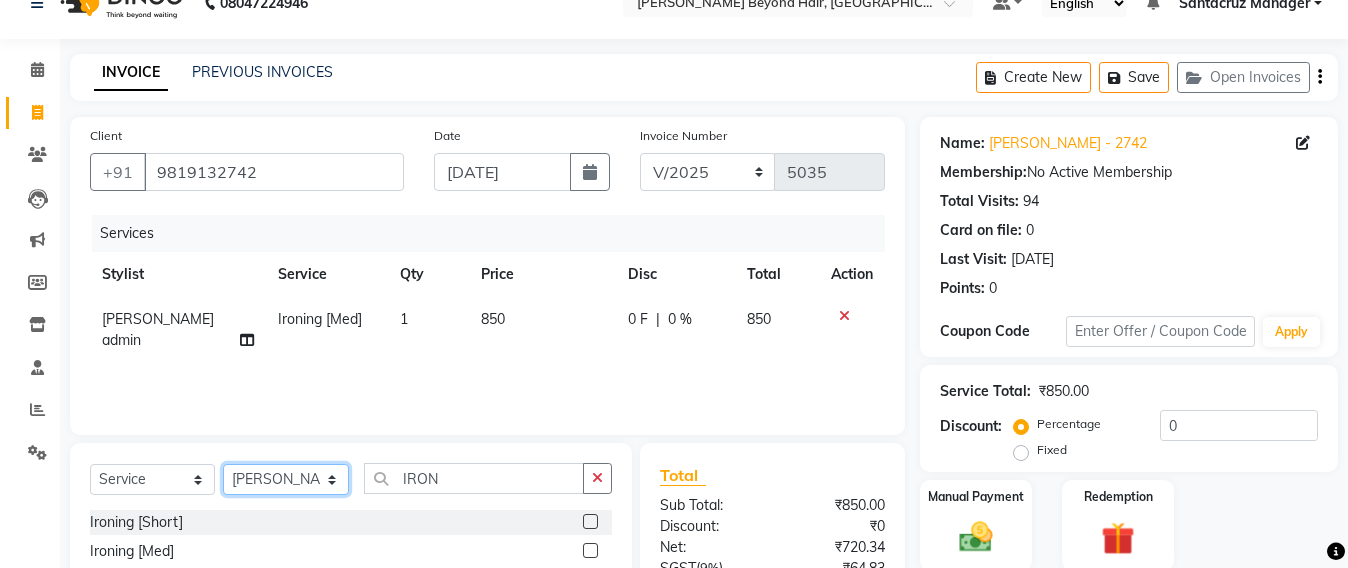 click on "Select Stylist Admin [PERSON_NAME] Sankat [PERSON_NAME] [PERSON_NAME] [PERSON_NAME] [PERSON_NAME] [PERSON_NAME] [PERSON_NAME] mahattre Pratibha [PERSON_NAME] Rosy [PERSON_NAME] [PERSON_NAME] admin [PERSON_NAME] Manager [PERSON_NAME] SOMAYANG VASHUM [PERSON_NAME]" 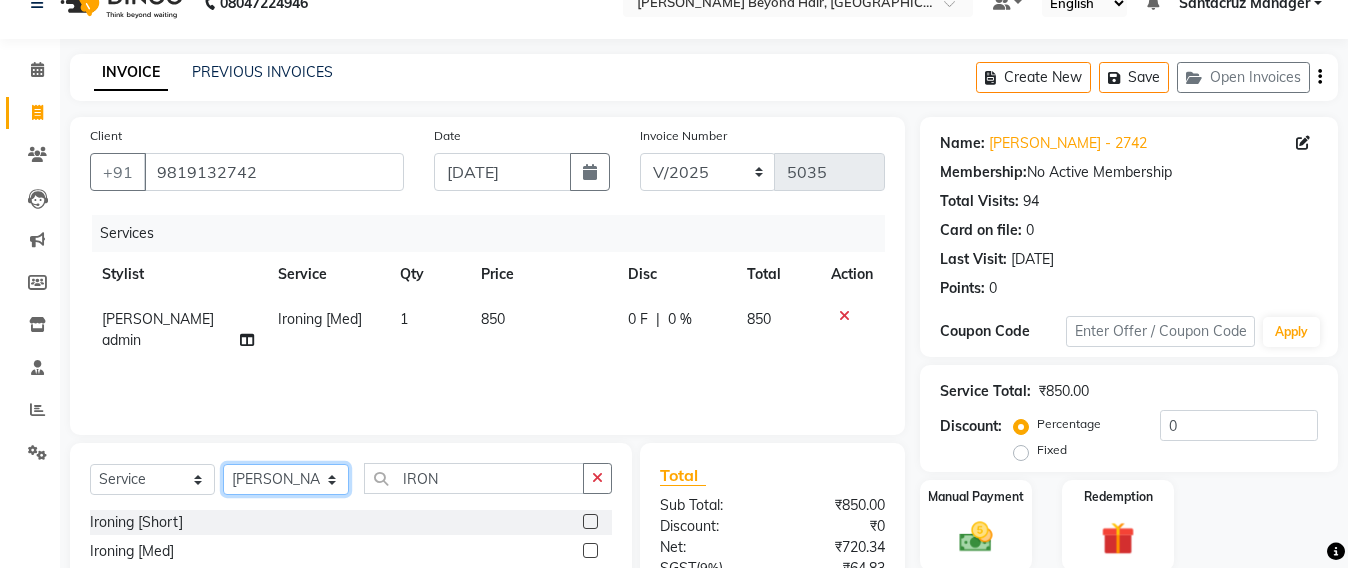 select on "85545" 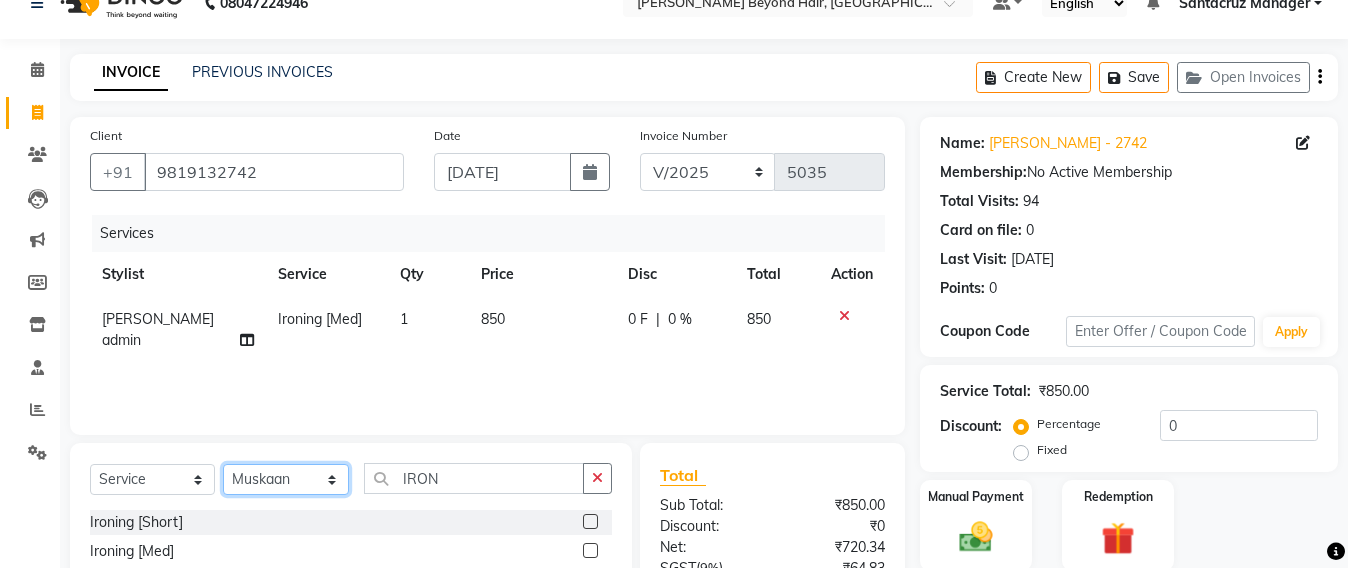 click on "Select Stylist Admin [PERSON_NAME] Sankat [PERSON_NAME] [PERSON_NAME] [PERSON_NAME] [PERSON_NAME] [PERSON_NAME] [PERSON_NAME] mahattre Pratibha [PERSON_NAME] Rosy [PERSON_NAME] [PERSON_NAME] admin [PERSON_NAME] Manager [PERSON_NAME] SOMAYANG VASHUM [PERSON_NAME]" 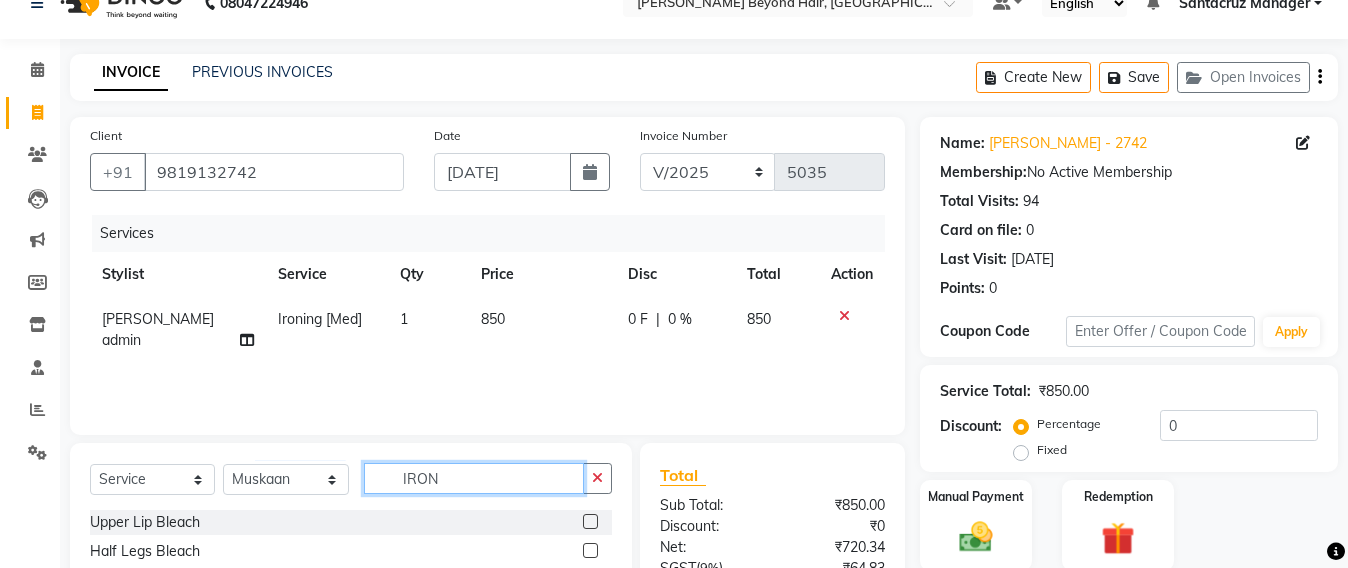 click on "IRON" 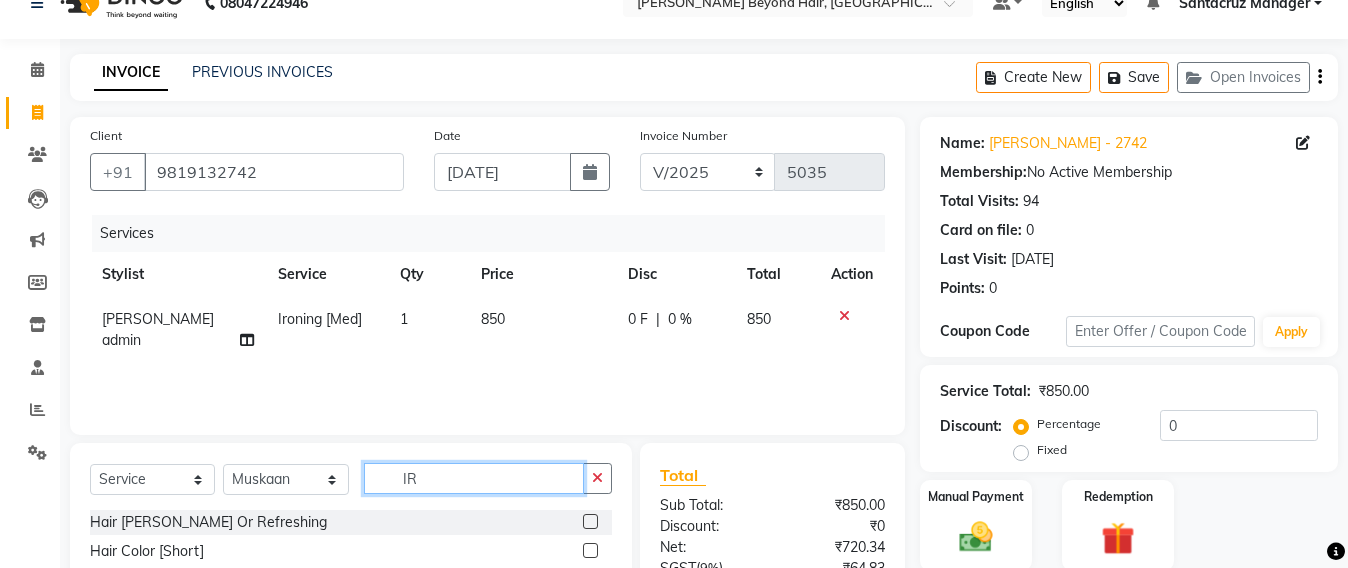 type on "I" 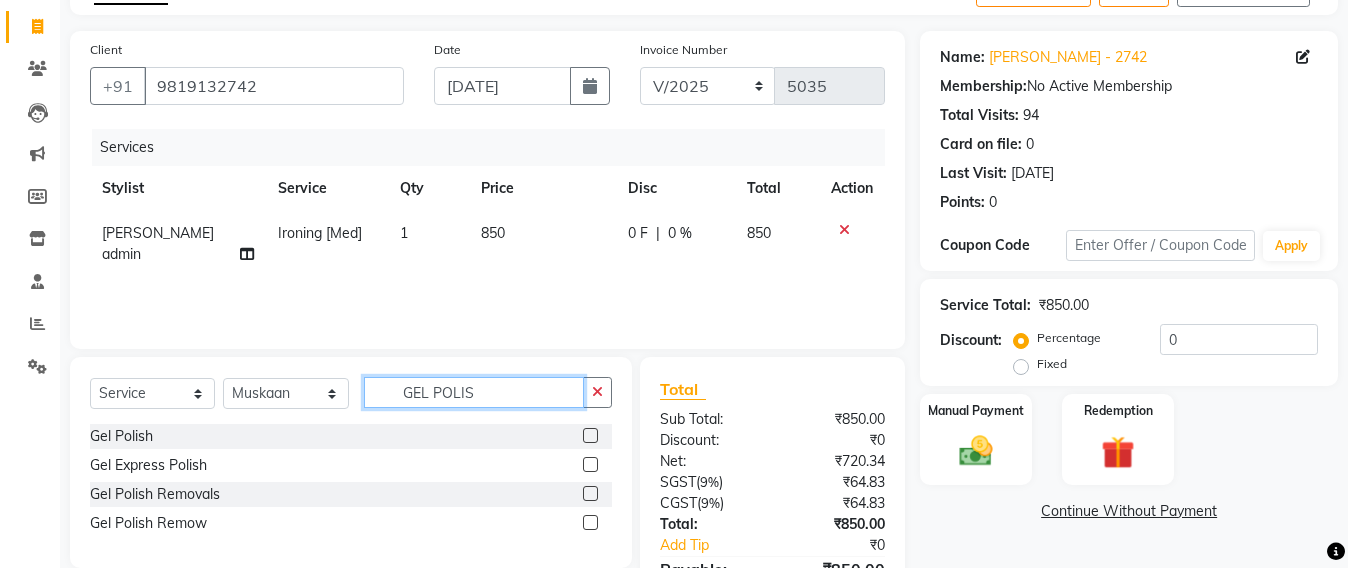 scroll, scrollTop: 158, scrollLeft: 0, axis: vertical 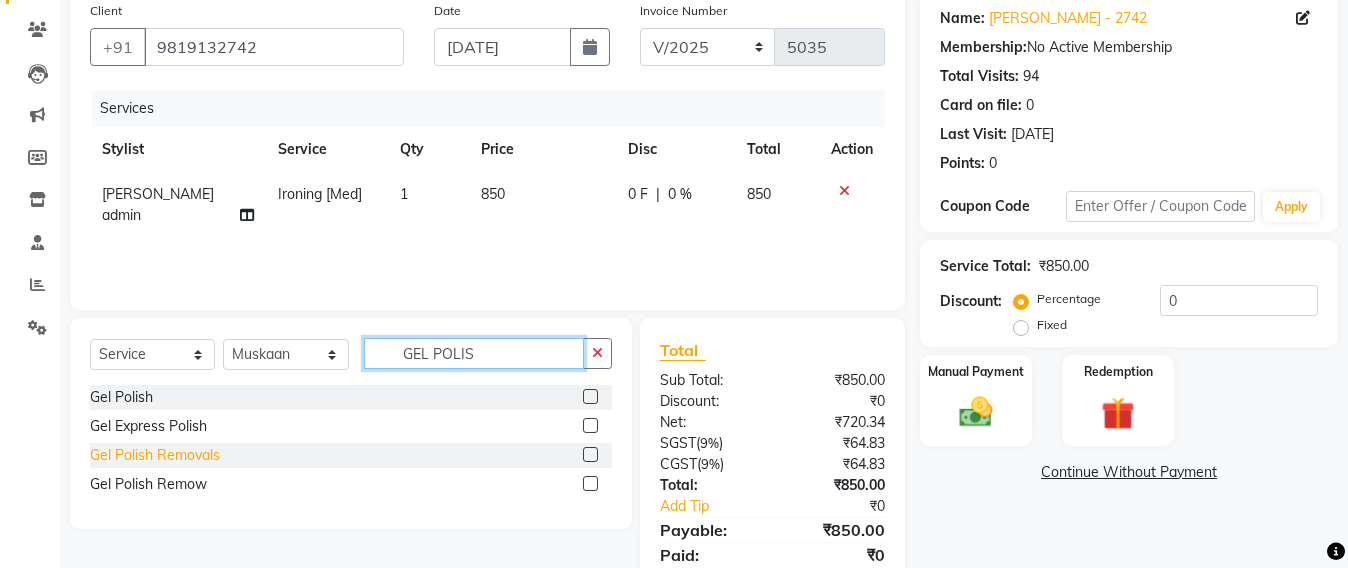 type on "GEL POLIS" 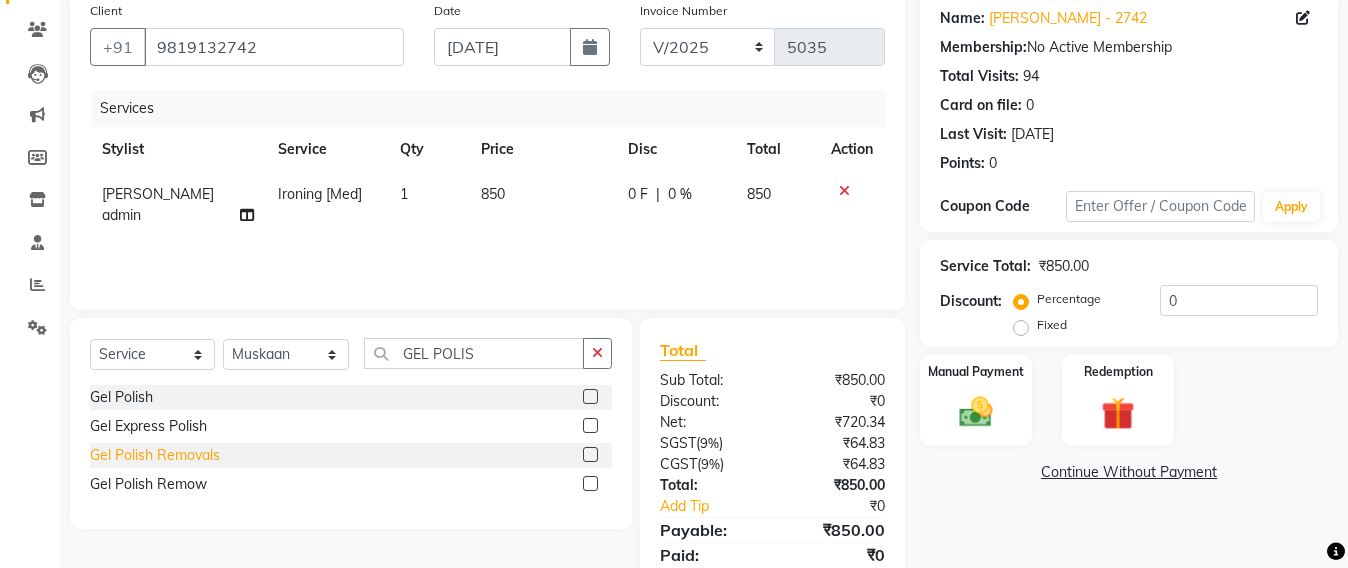 click on "Gel Polish Removals" 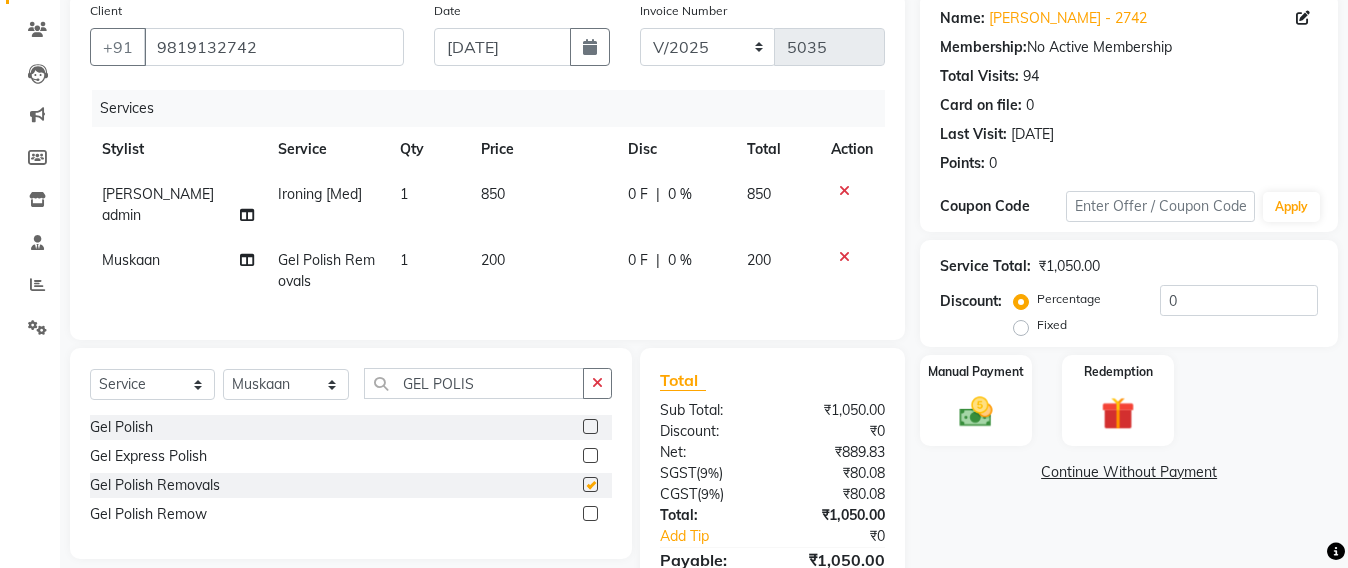 checkbox on "false" 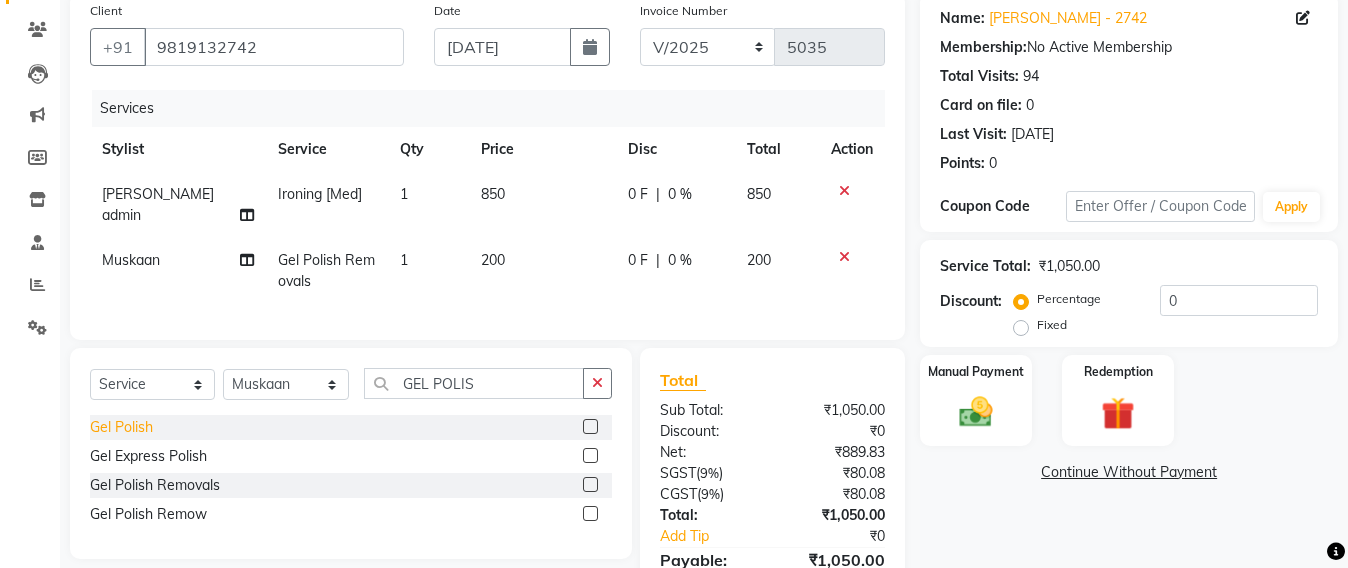 click on "Gel Polish" 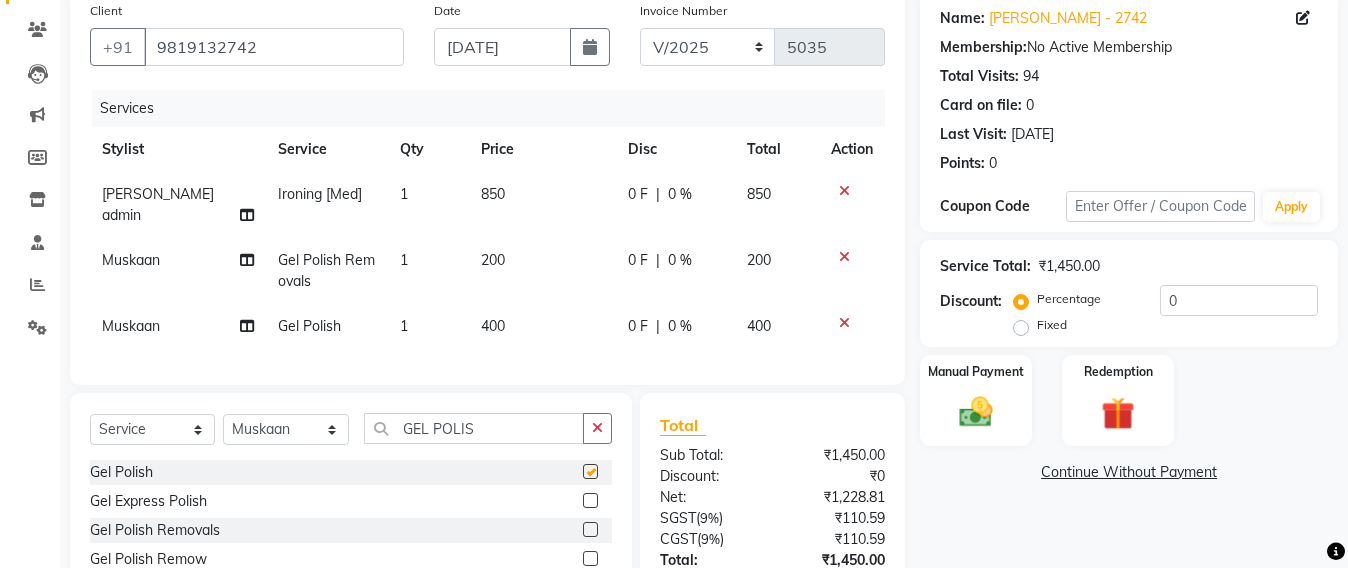 checkbox on "false" 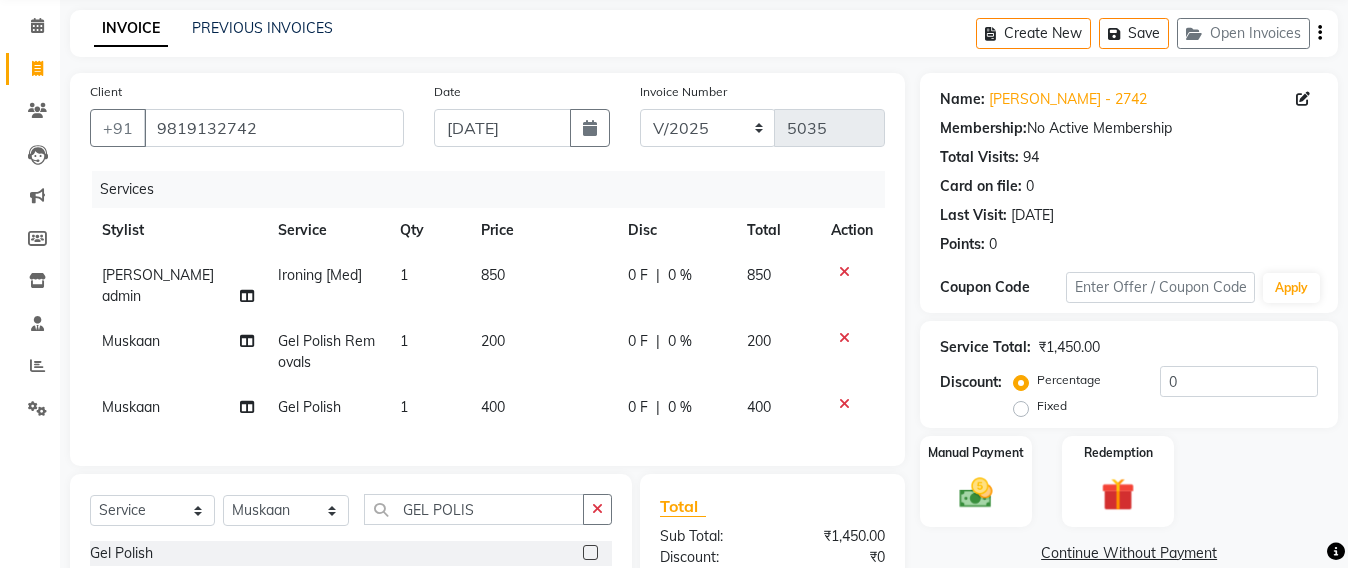 scroll, scrollTop: 76, scrollLeft: 0, axis: vertical 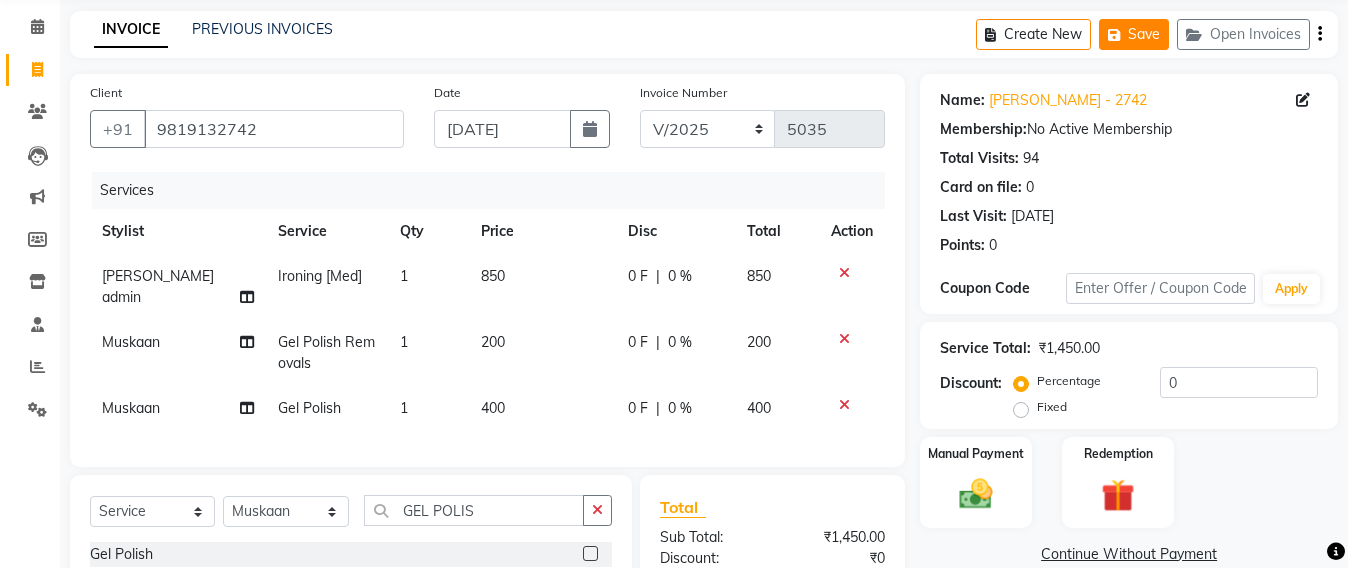 click on "Save" 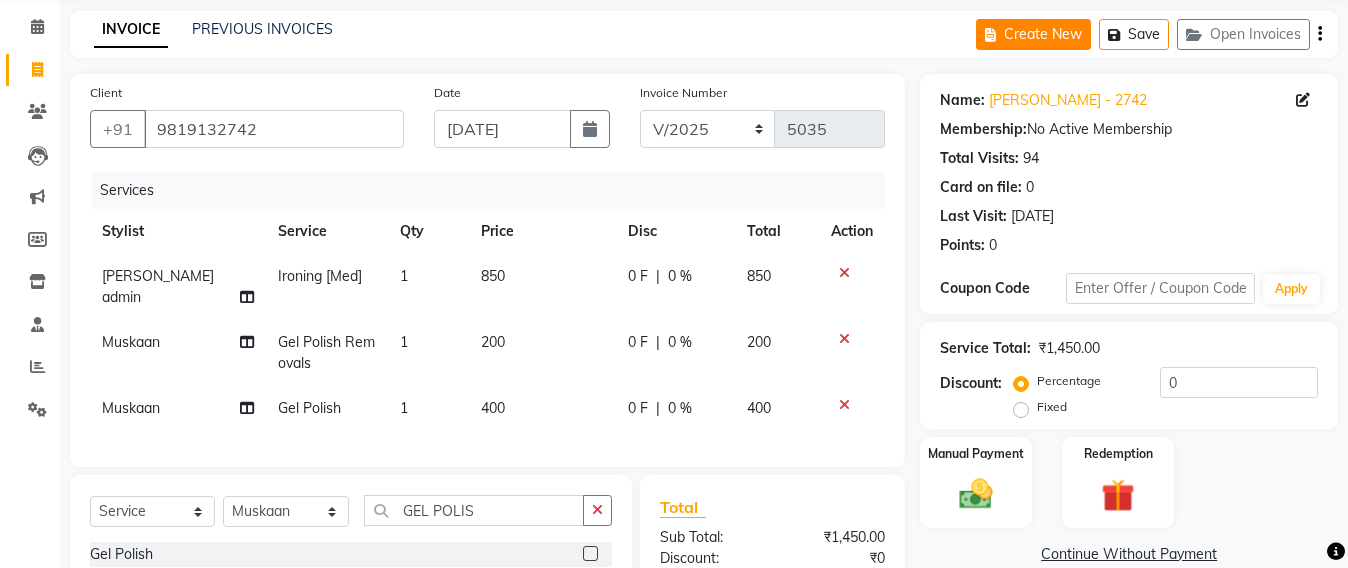 click on "Create New" 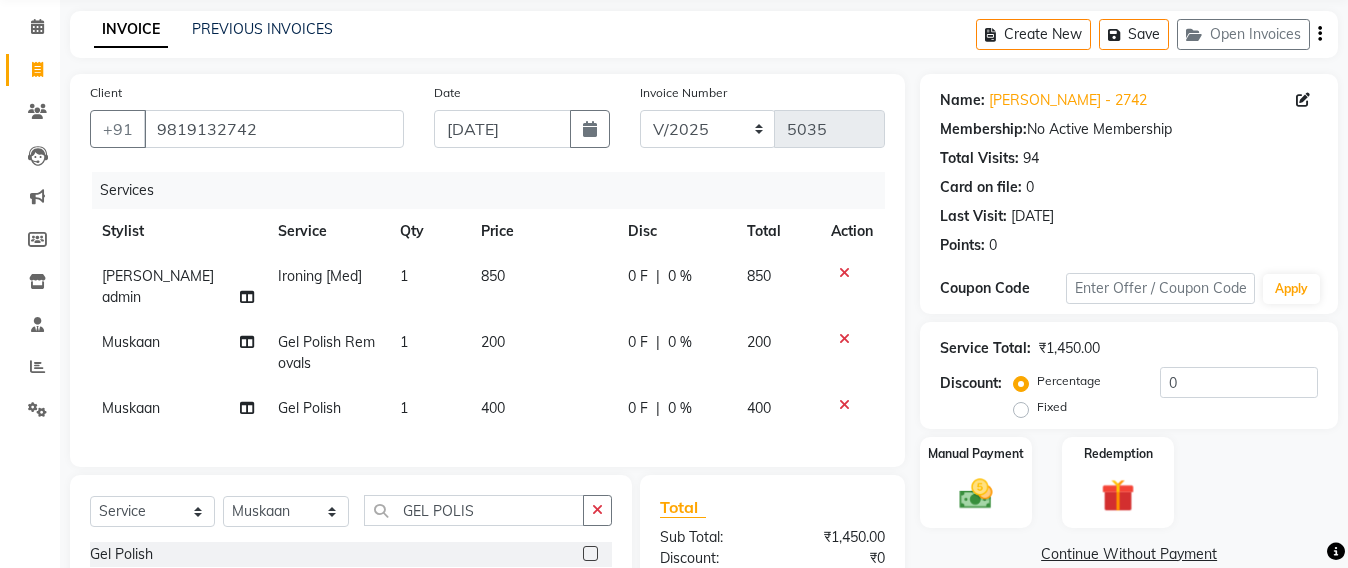 select on "service" 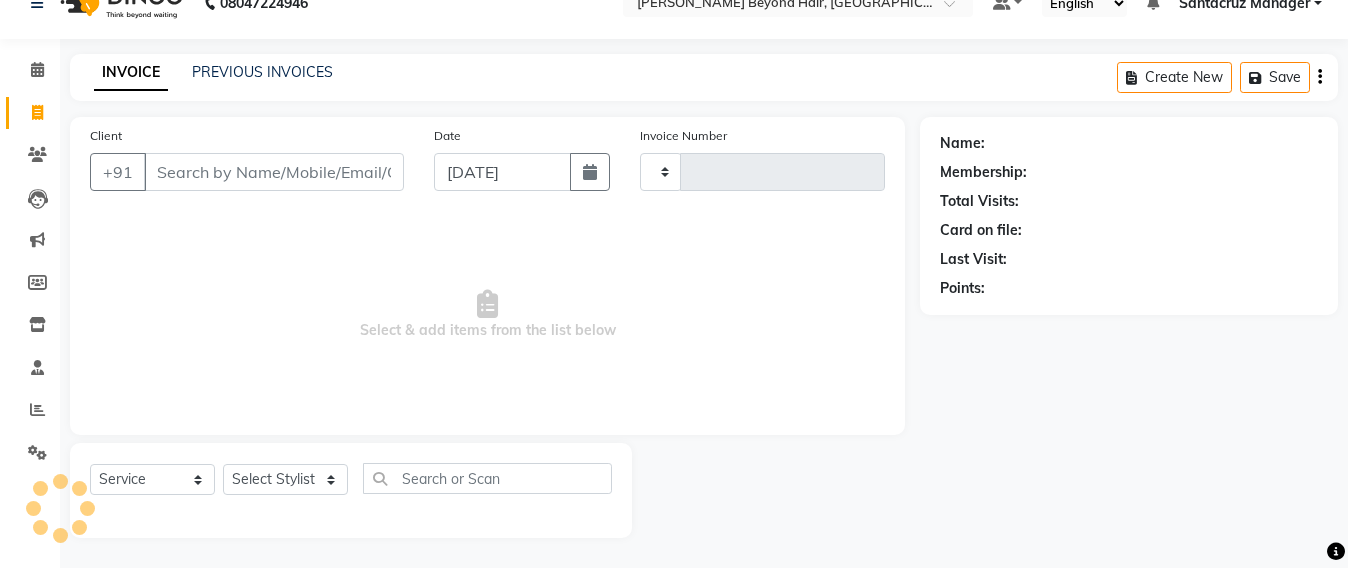 scroll, scrollTop: 33, scrollLeft: 0, axis: vertical 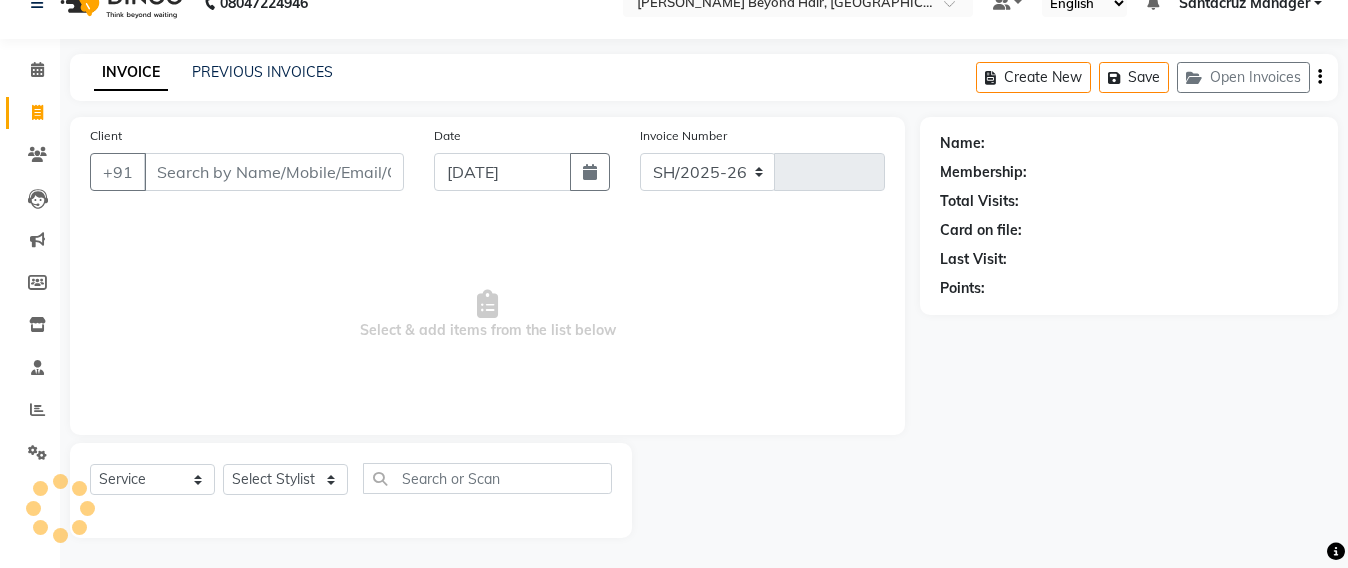 select on "6357" 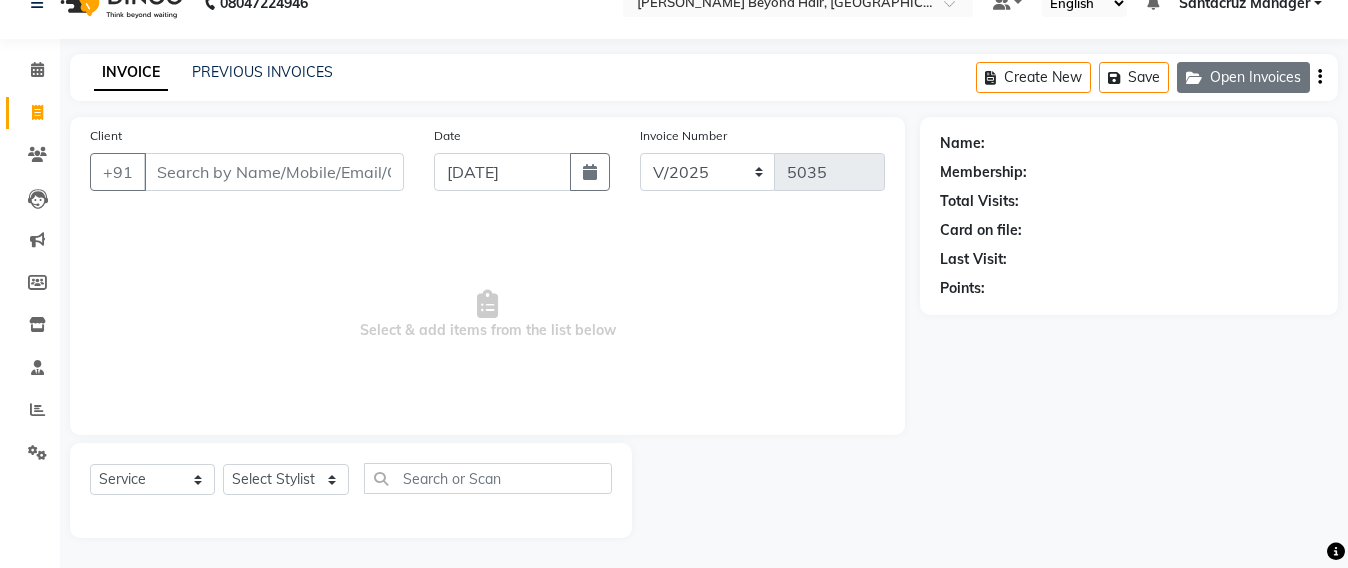 click on "Open Invoices" 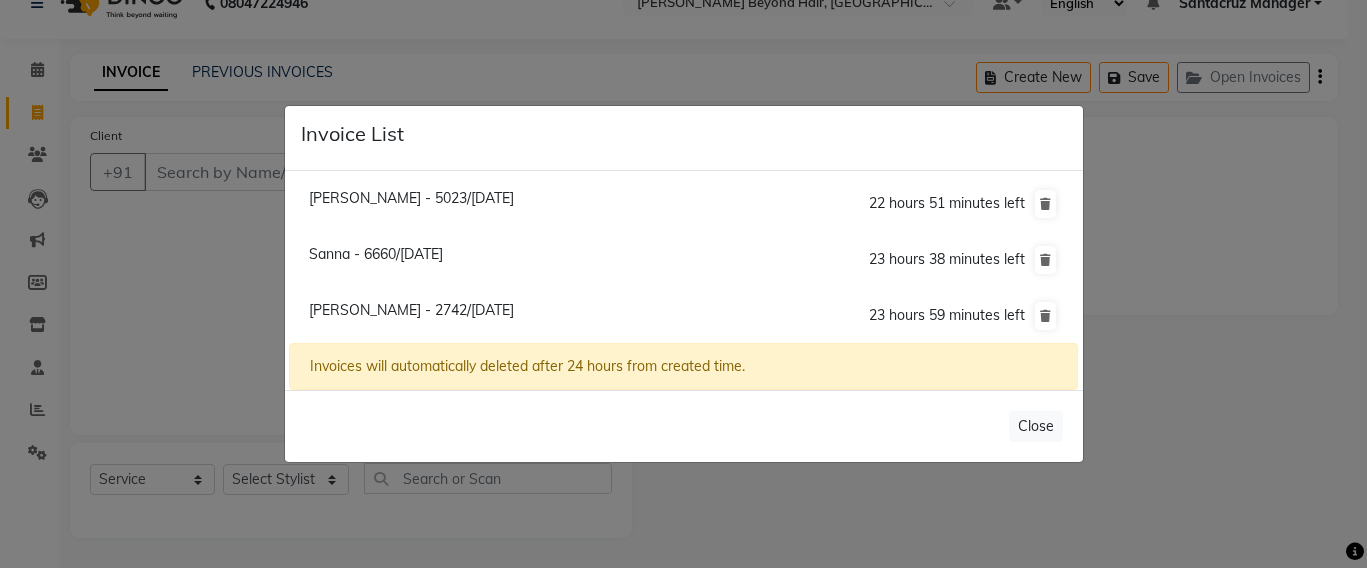click on "Invoice List  Shradha Gupta - 5023/11 July 2025  22 hours 51 minutes left  Sanna - 6660/11 July 2025  23 hours 38 minutes left  Sanjana Chabriya - 2742/11 July 2025  23 hours 59 minutes left  Invoices will automatically deleted after 24 hours from created time.   Close" 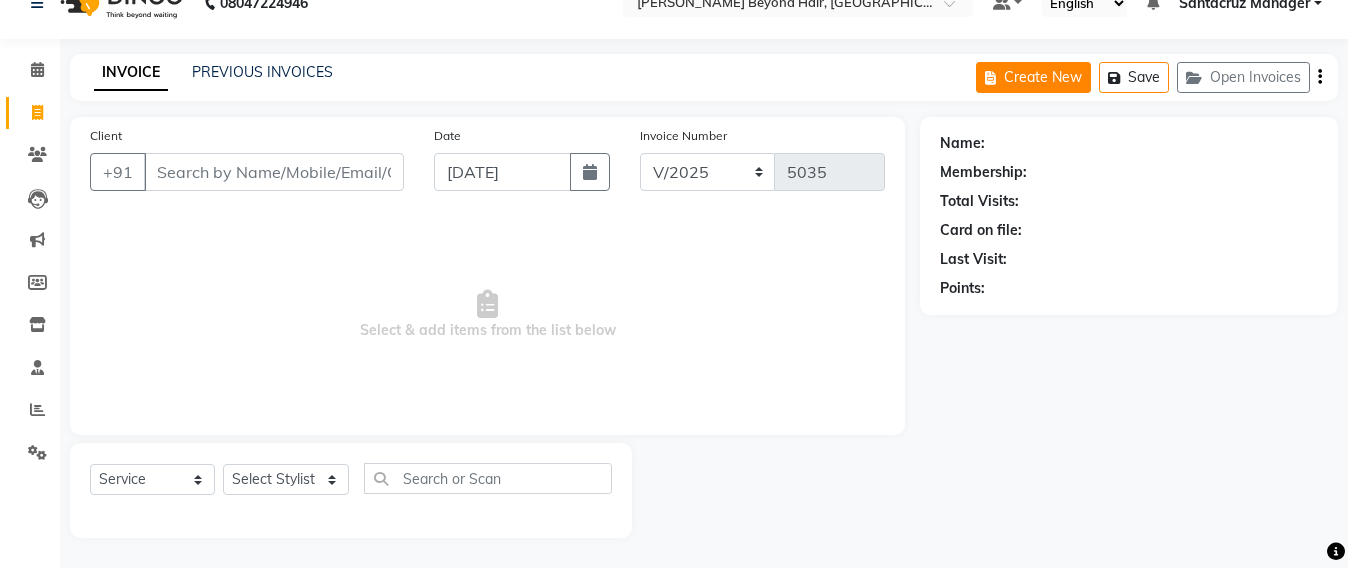 click on "Create New" 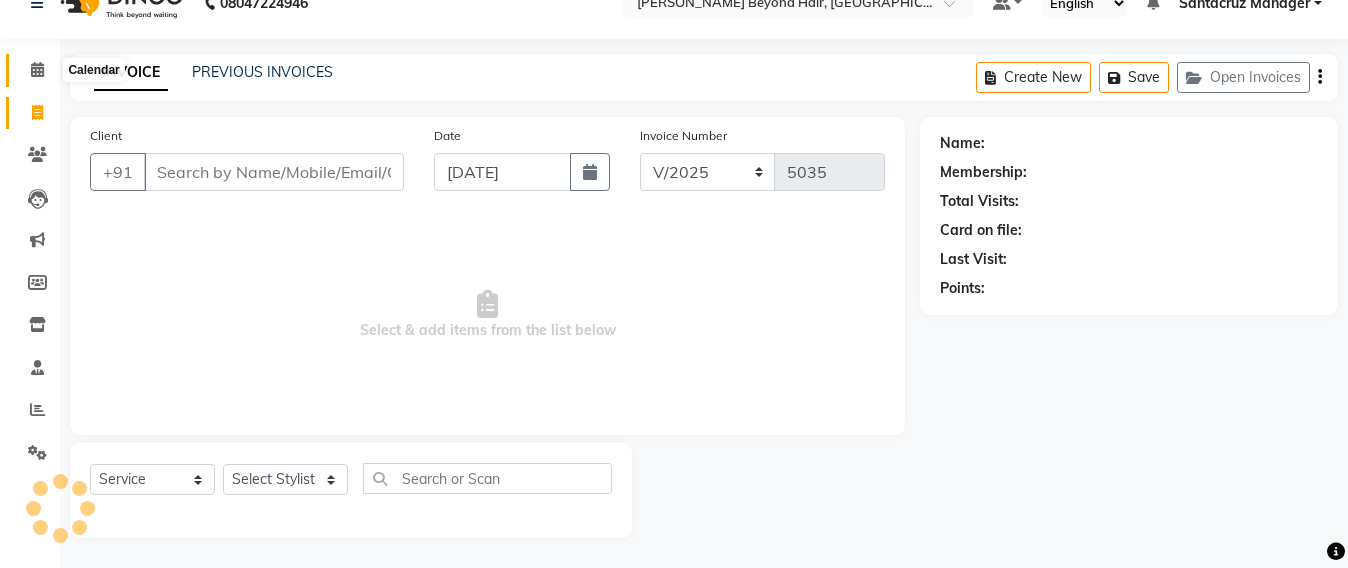 click 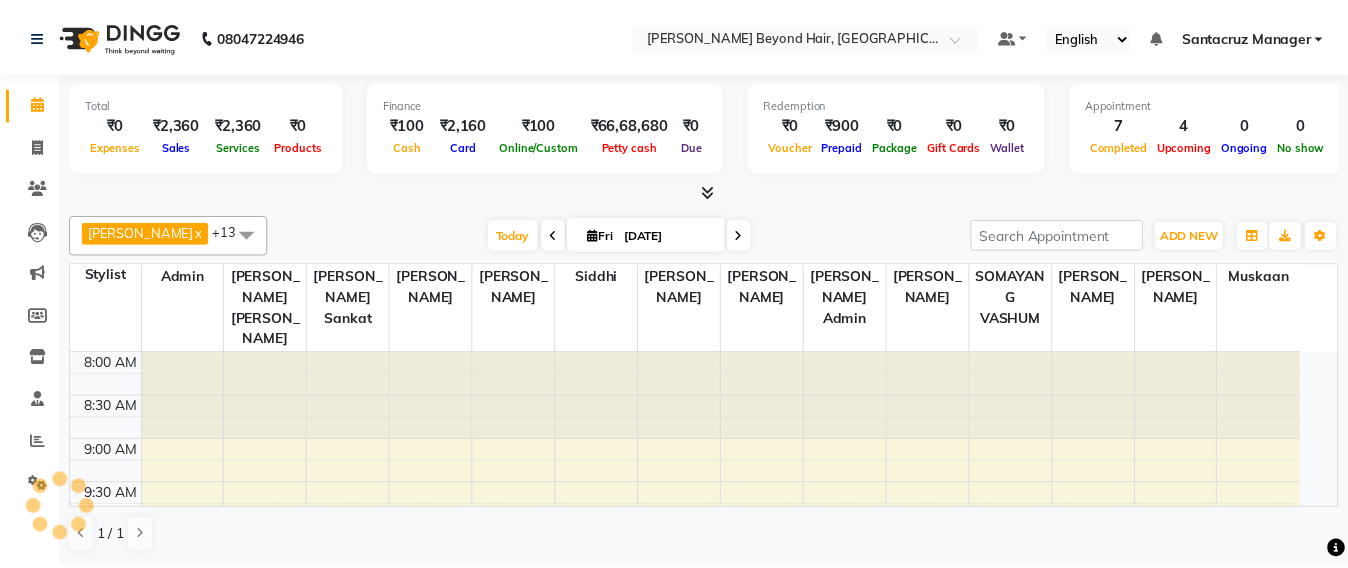 scroll, scrollTop: 1, scrollLeft: 0, axis: vertical 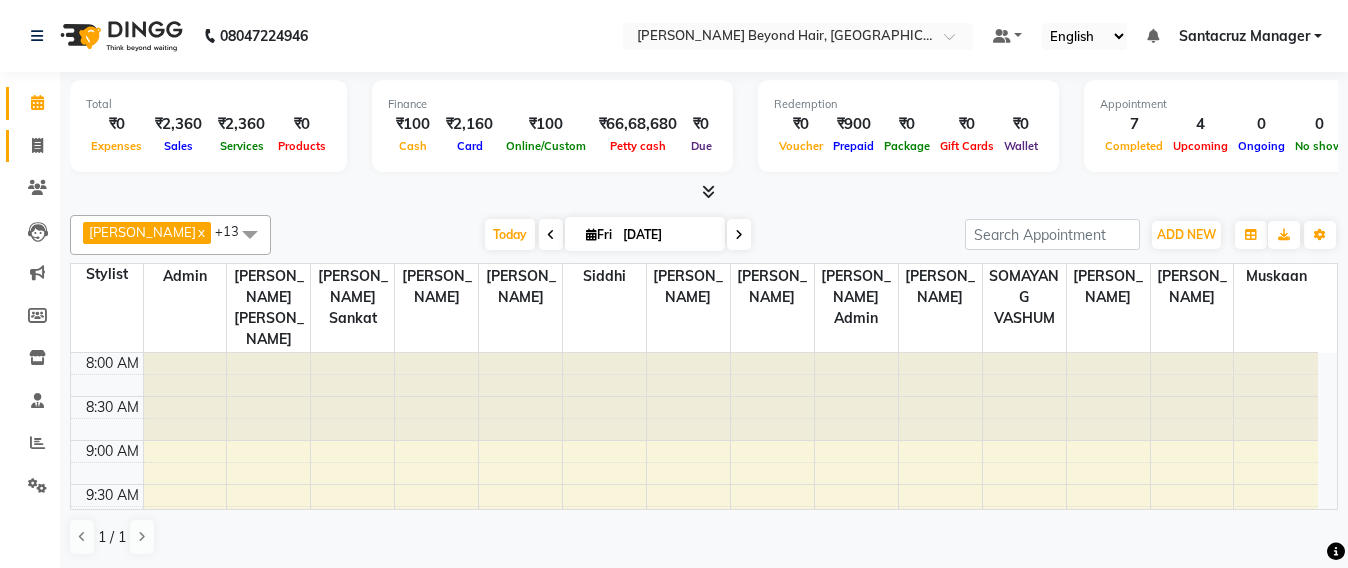 click on "Invoice" 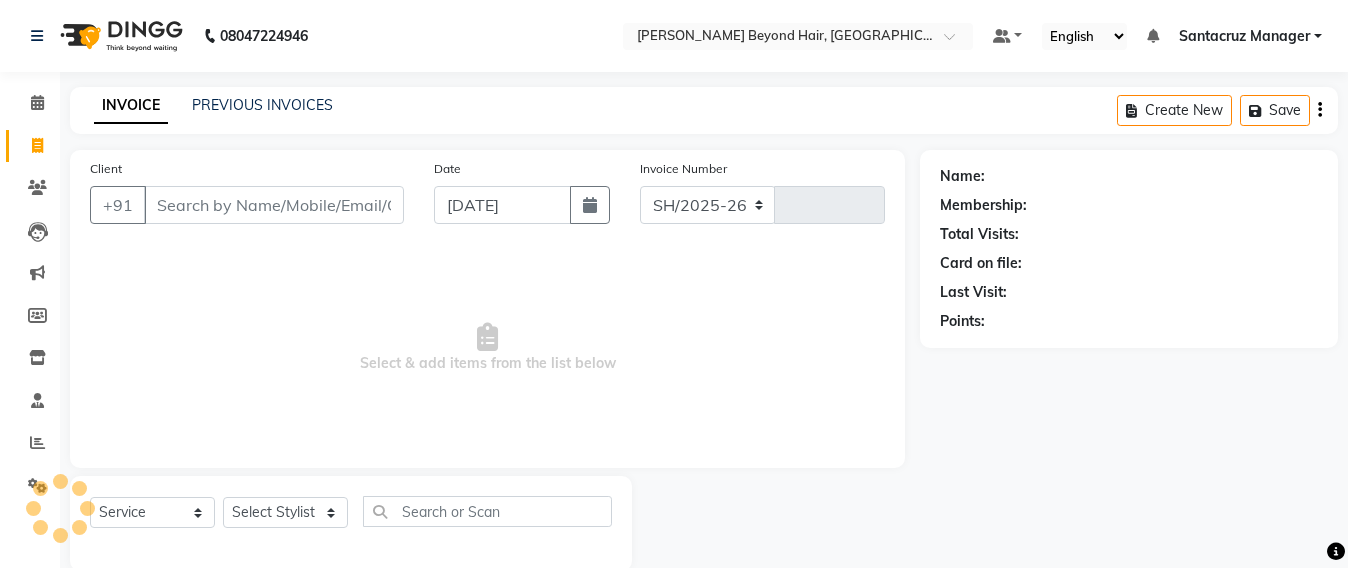 select on "6357" 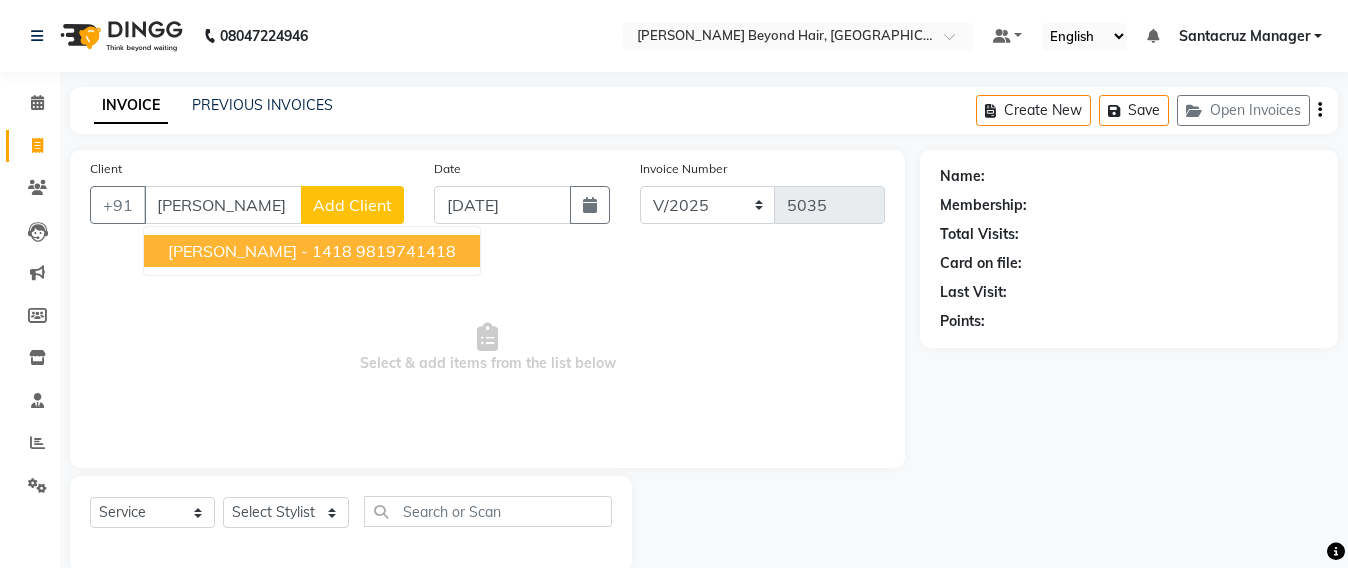 click on "9819741418" at bounding box center [406, 251] 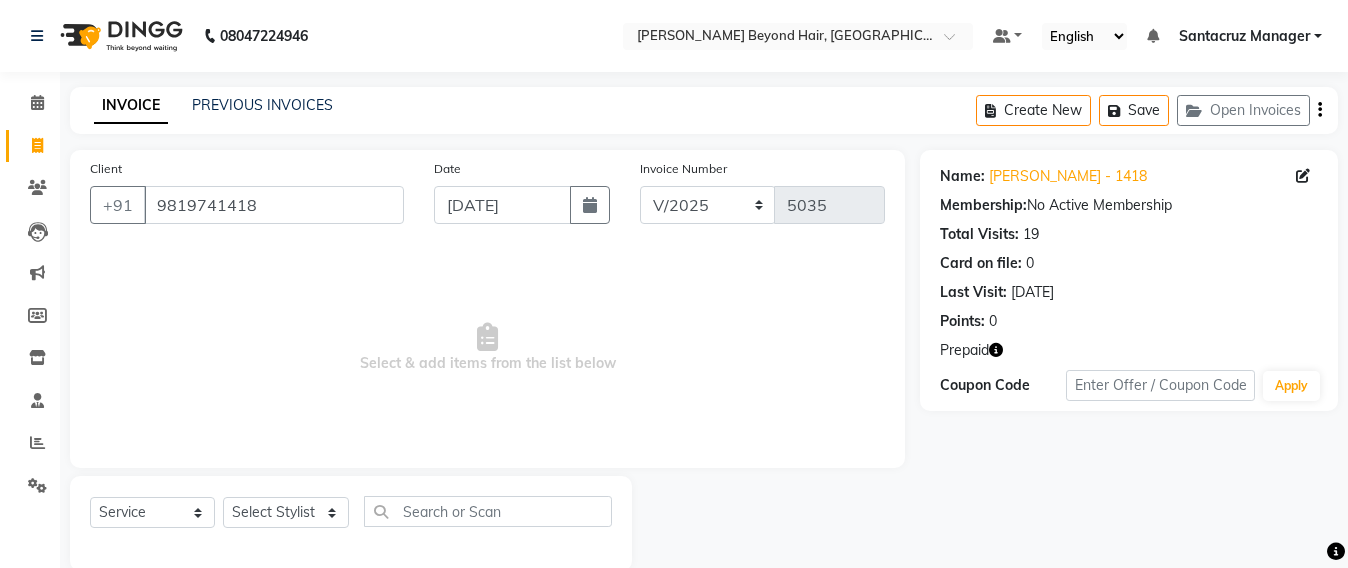 click 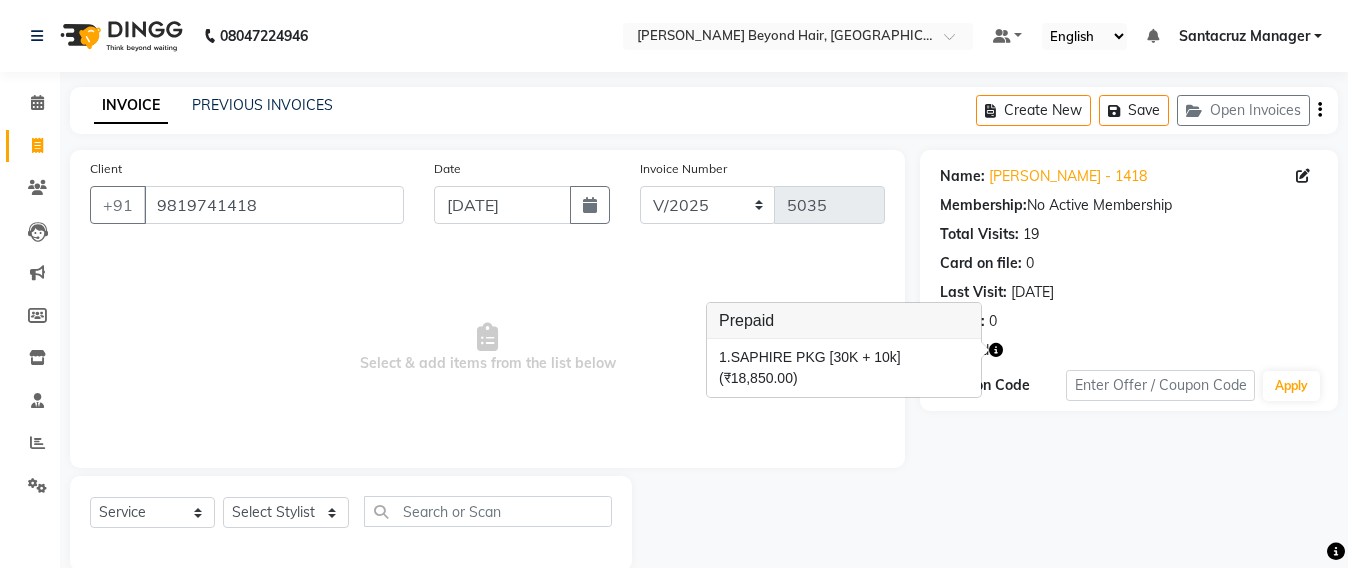 click on "Select & add items from the list below" at bounding box center (487, 348) 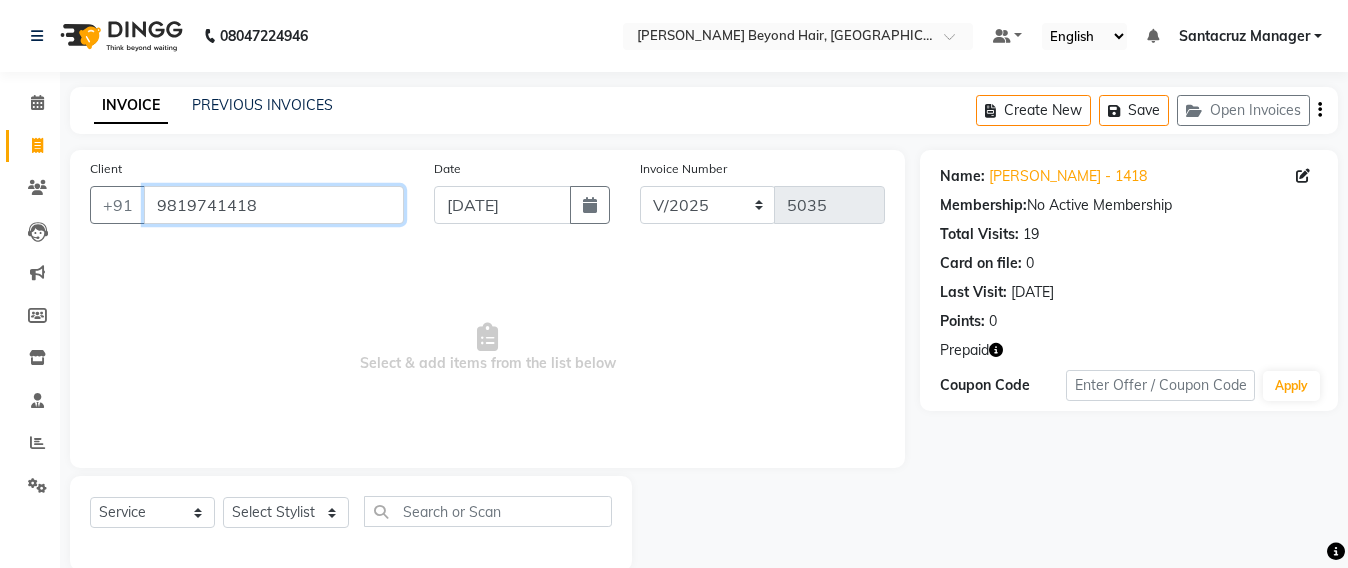 click on "9819741418" at bounding box center (274, 205) 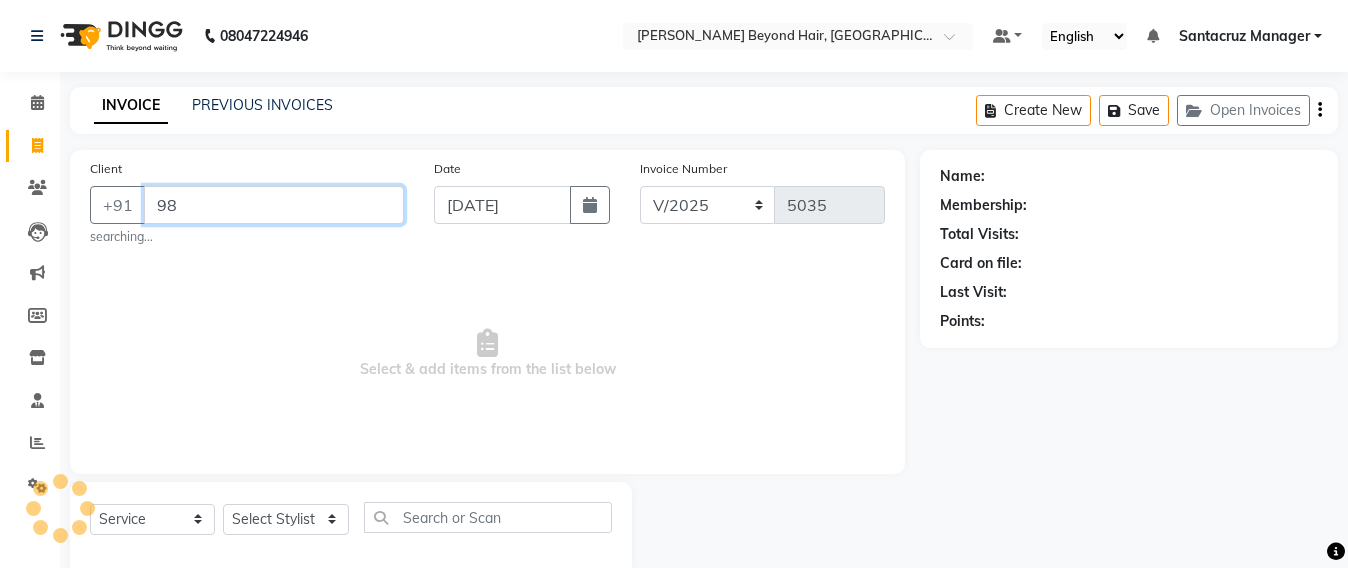 type on "9" 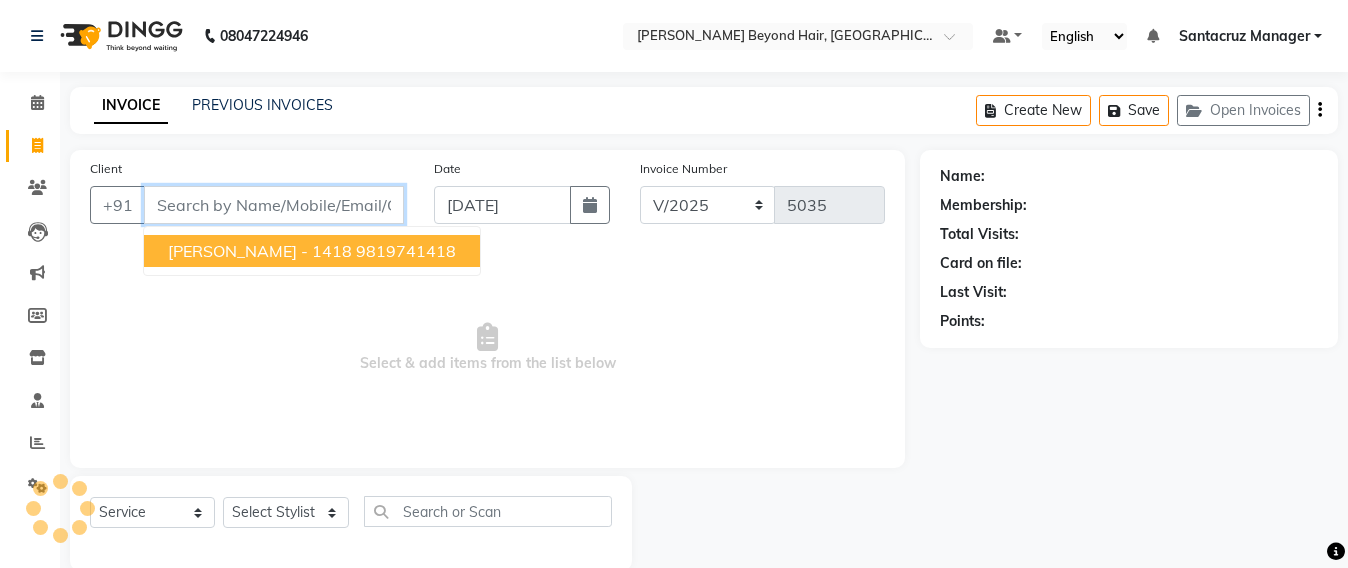 type 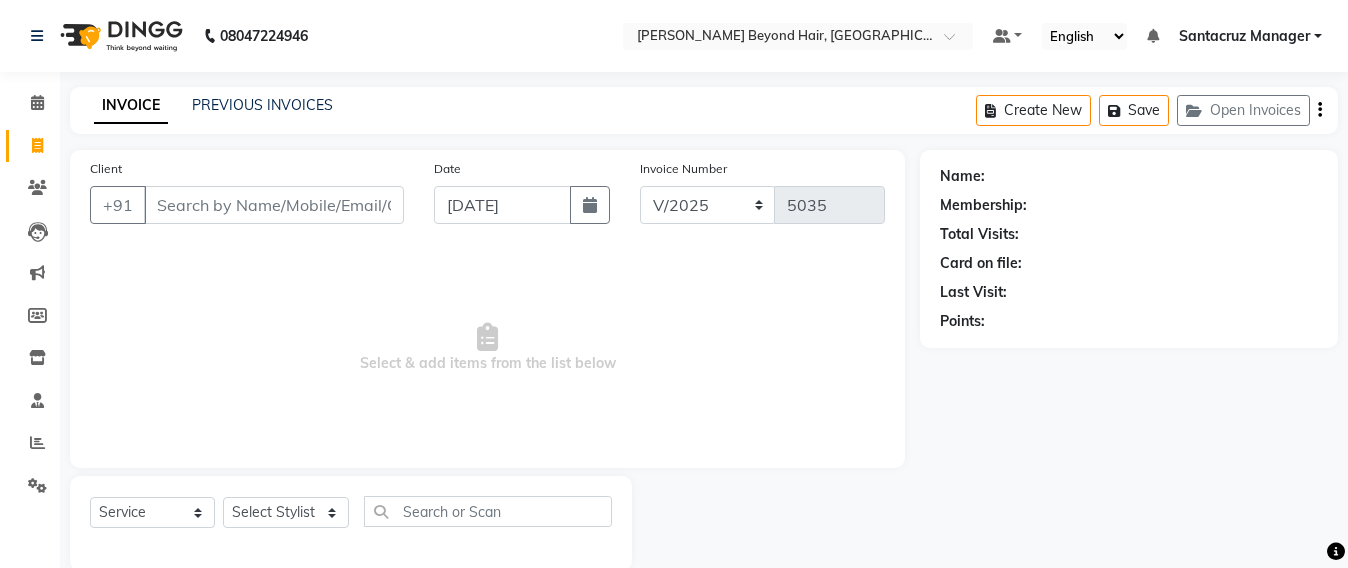click on "Select & add items from the list below" at bounding box center [487, 348] 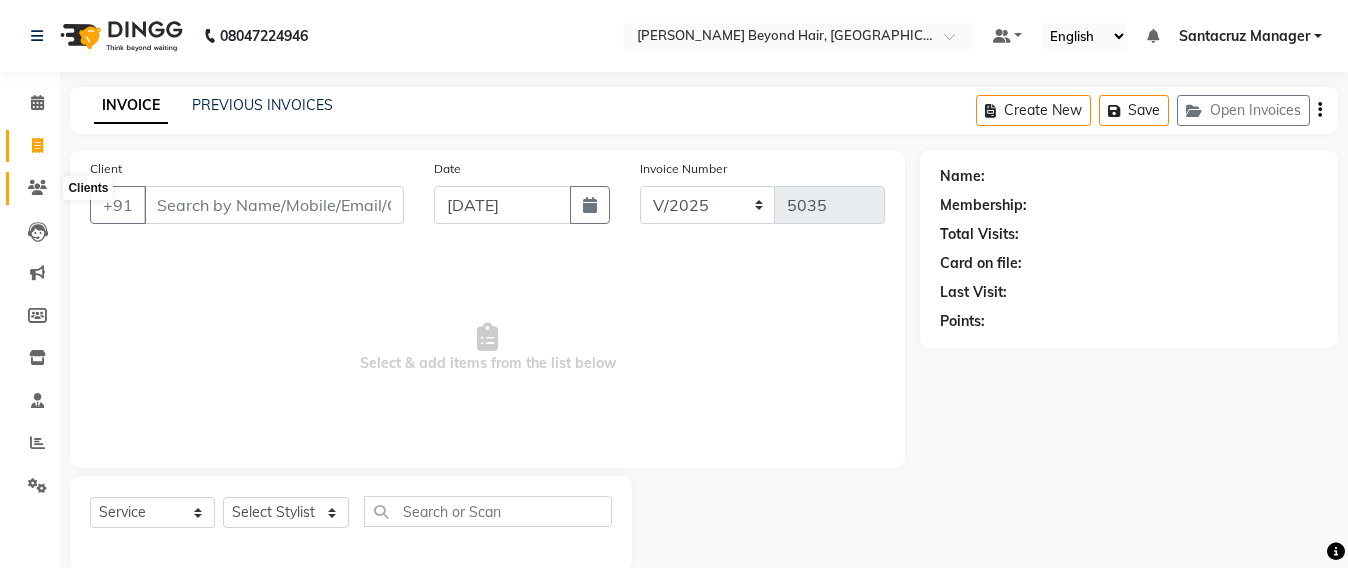 click 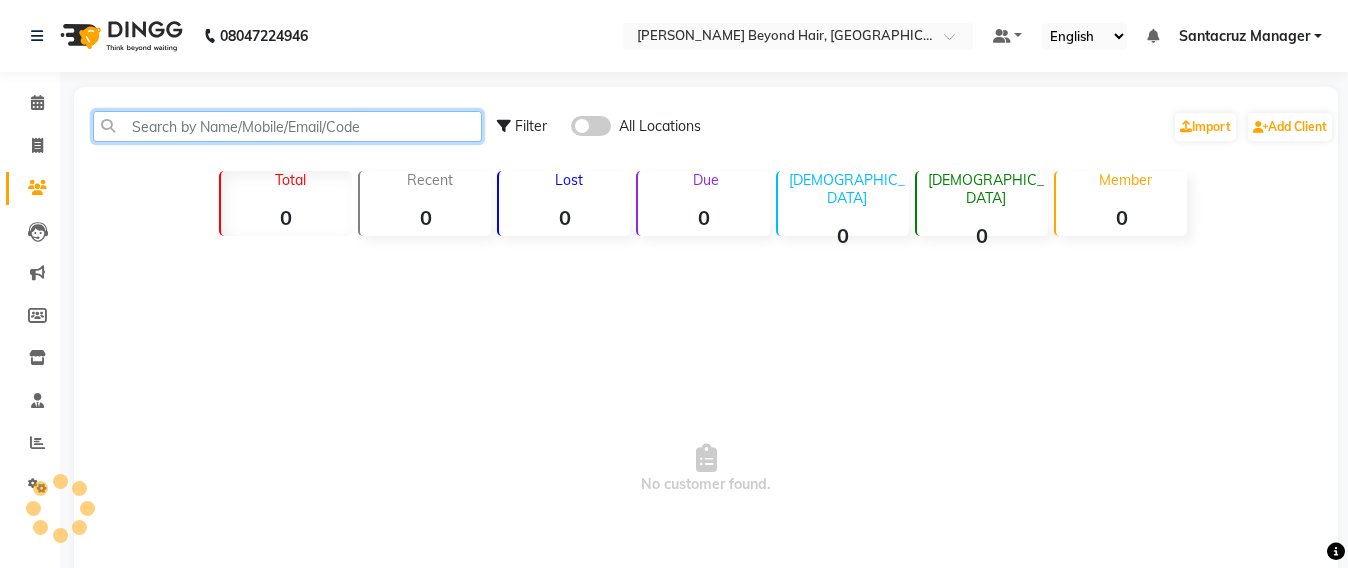 click 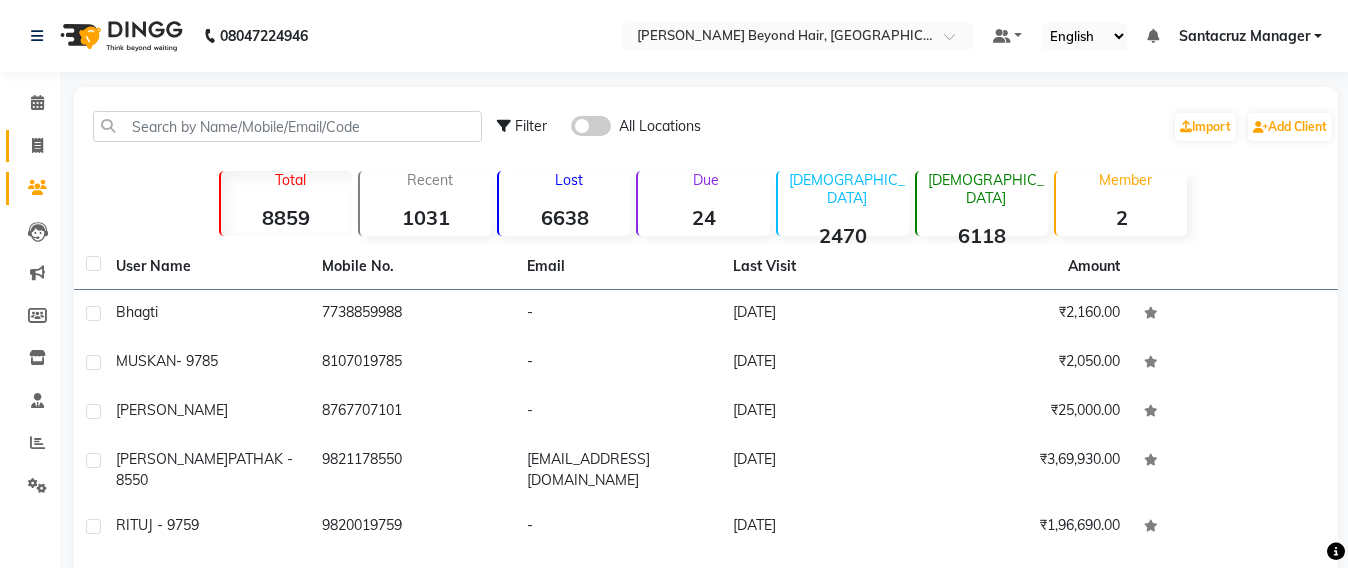 click on "Invoice" 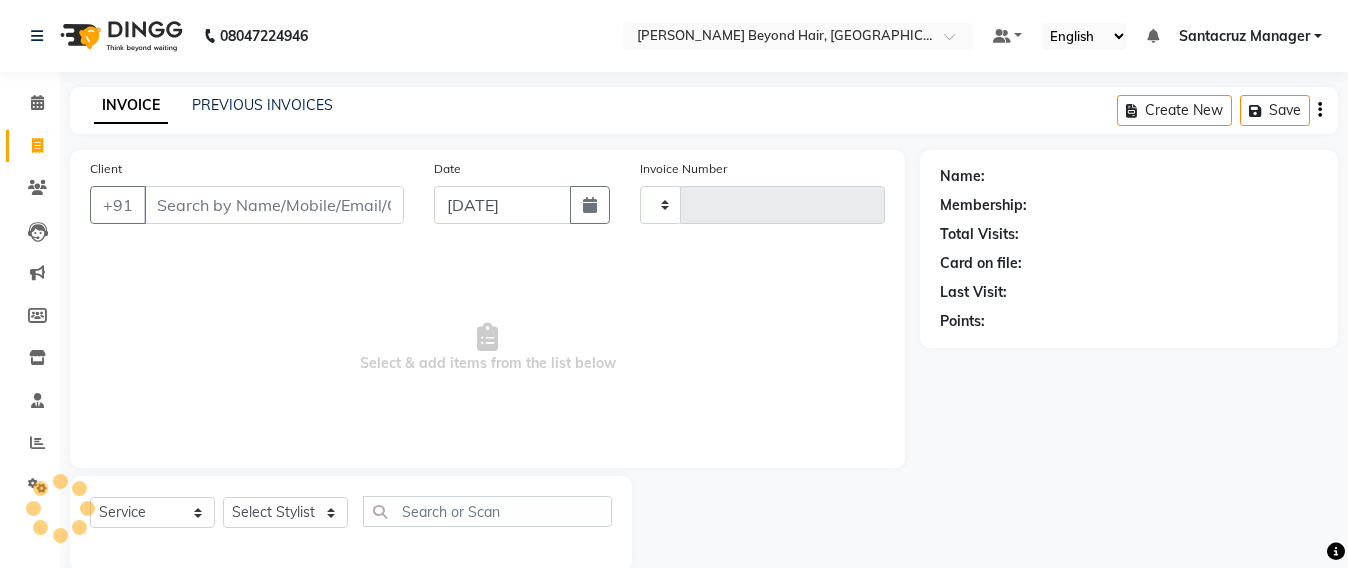 scroll, scrollTop: 33, scrollLeft: 0, axis: vertical 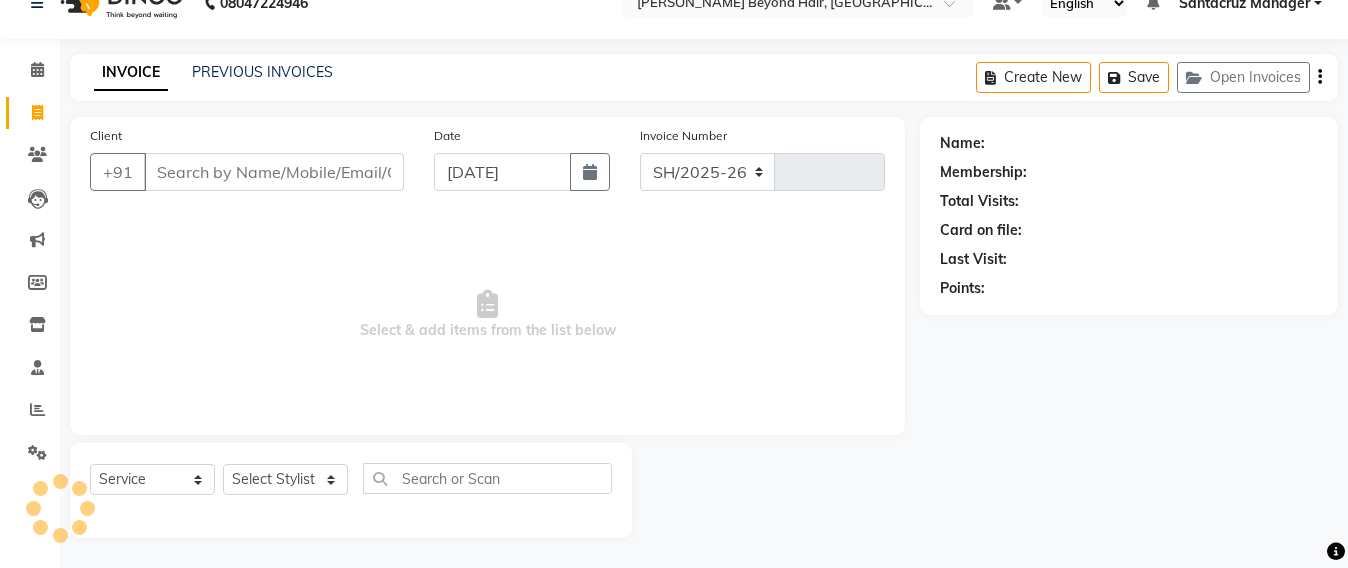 select on "6357" 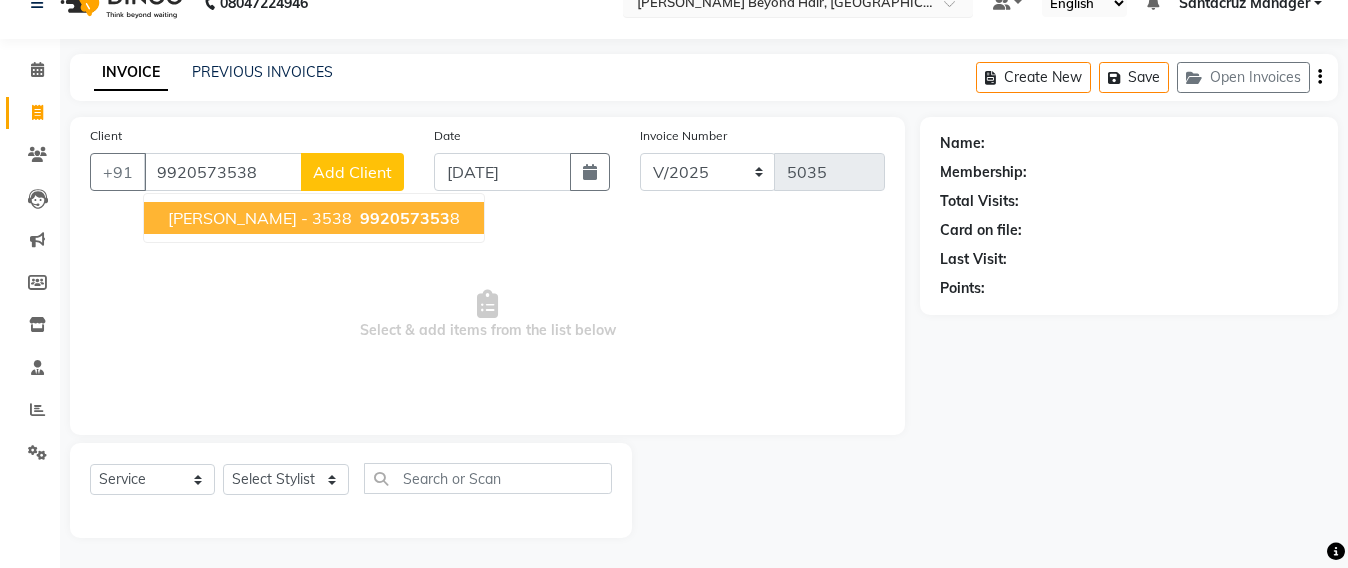type on "9920573538" 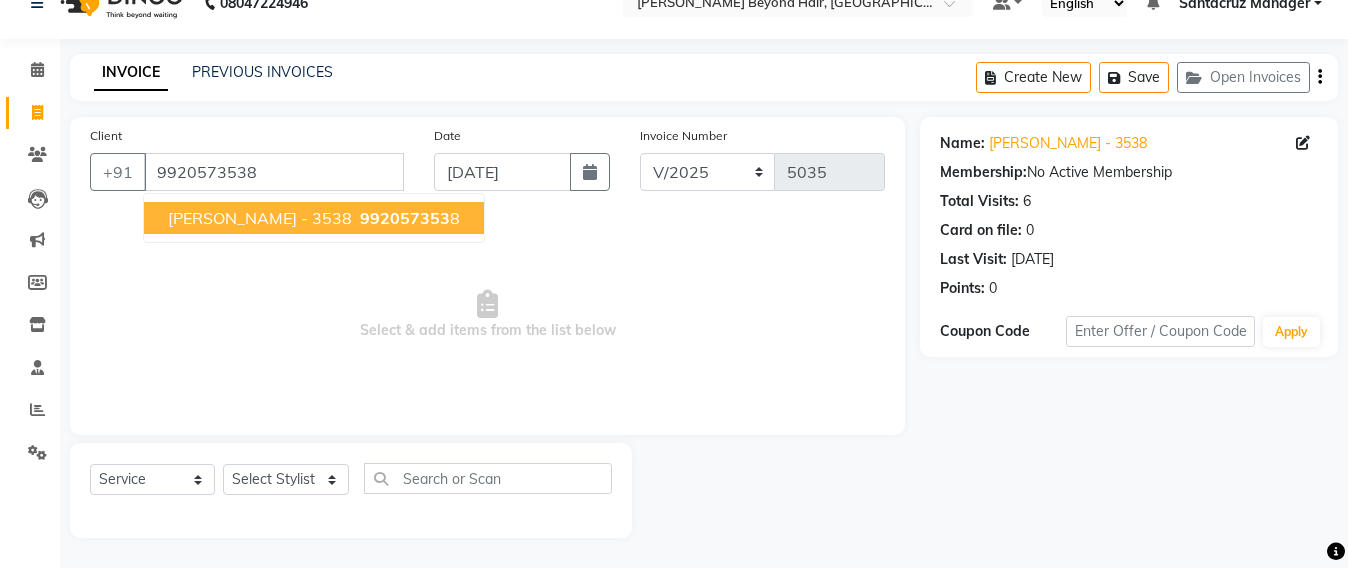 click on "SANGEETA SHAH - 3538" at bounding box center (260, 218) 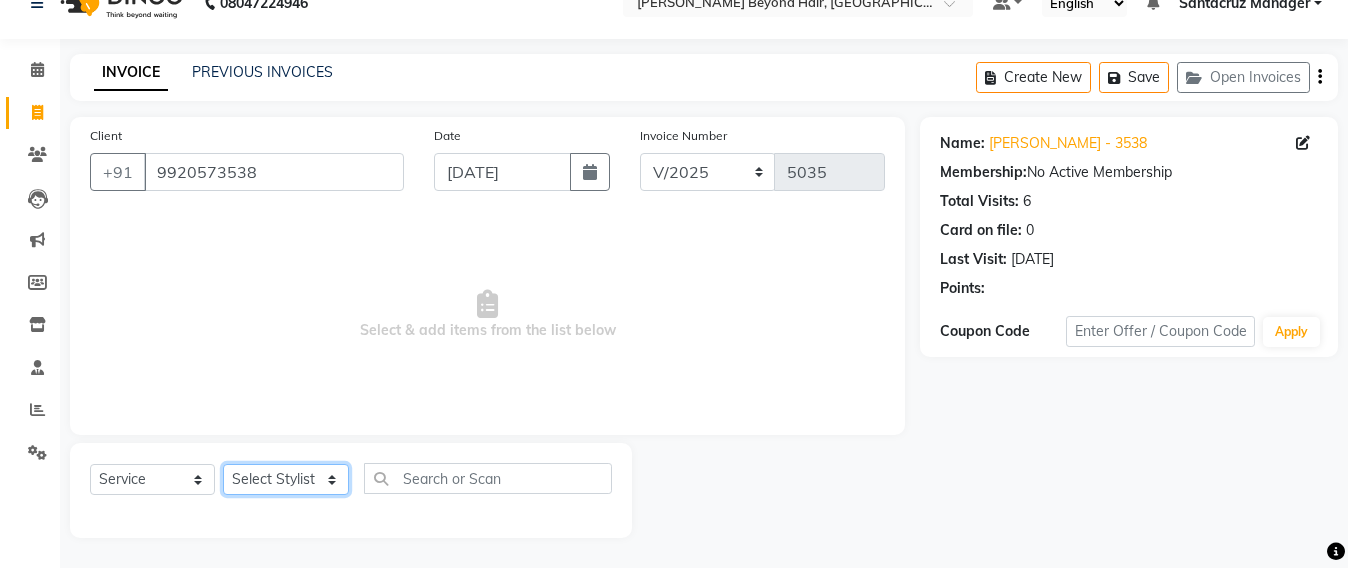 drag, startPoint x: 303, startPoint y: 486, endPoint x: 303, endPoint y: 472, distance: 14 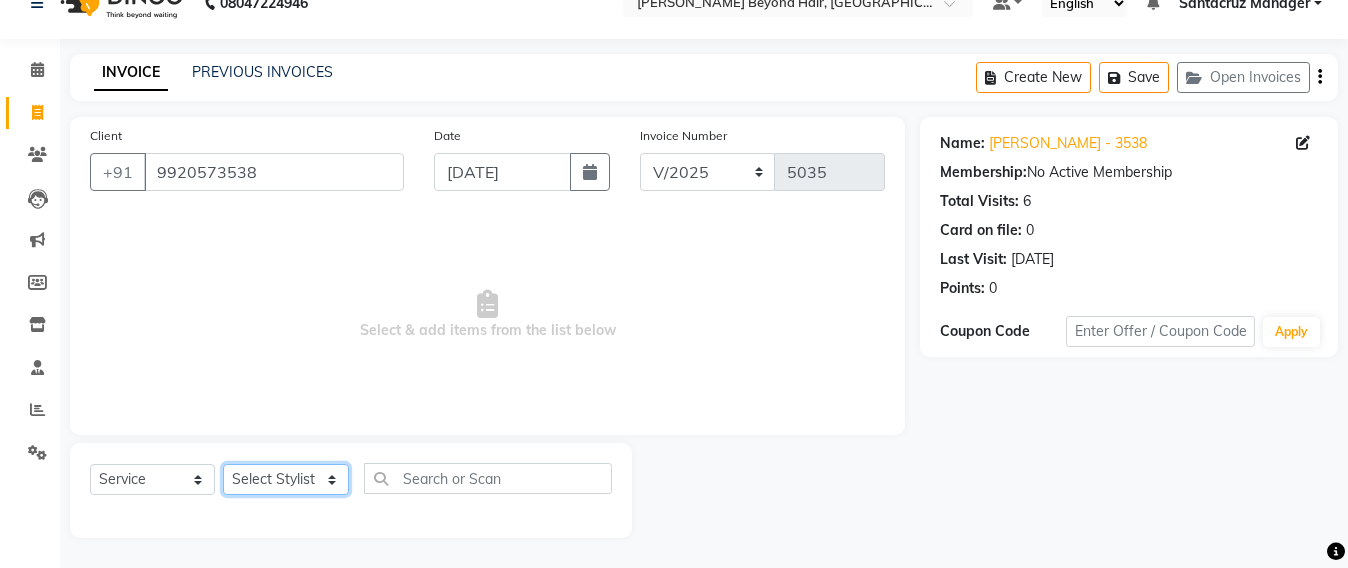 select on "48082" 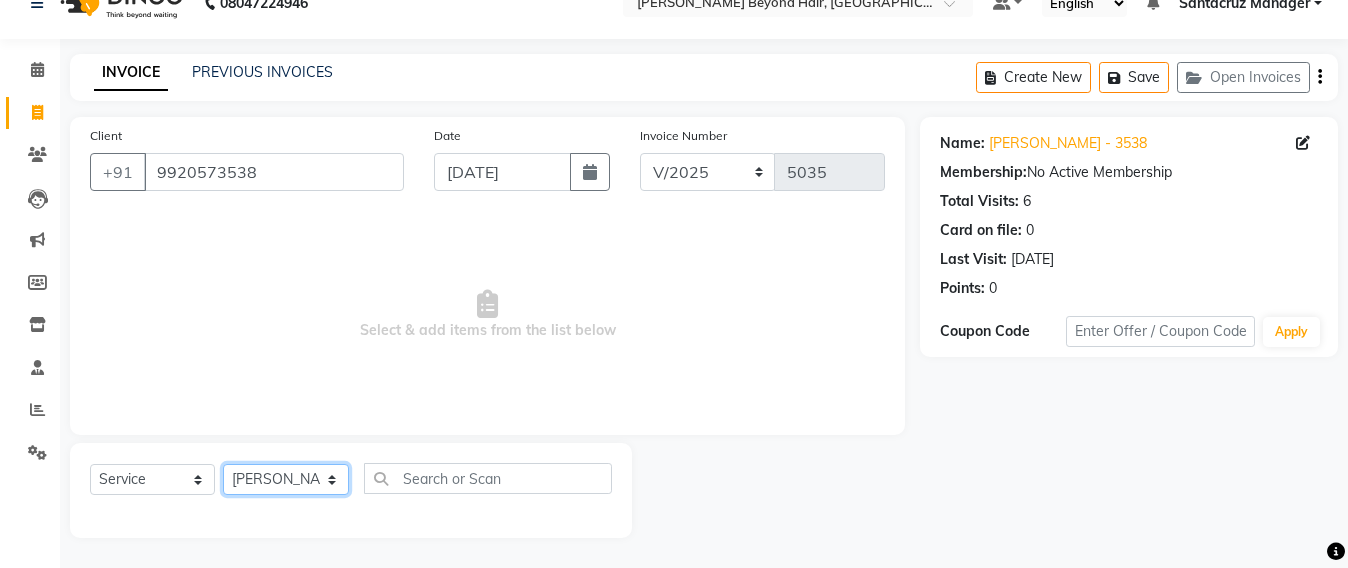 click on "Select Stylist Admin [PERSON_NAME] Sankat [PERSON_NAME] [PERSON_NAME] [PERSON_NAME] [PERSON_NAME] [PERSON_NAME] [PERSON_NAME] mahattre Pratibha [PERSON_NAME] Rosy [PERSON_NAME] [PERSON_NAME] admin [PERSON_NAME] Manager [PERSON_NAME] SOMAYANG VASHUM [PERSON_NAME]" 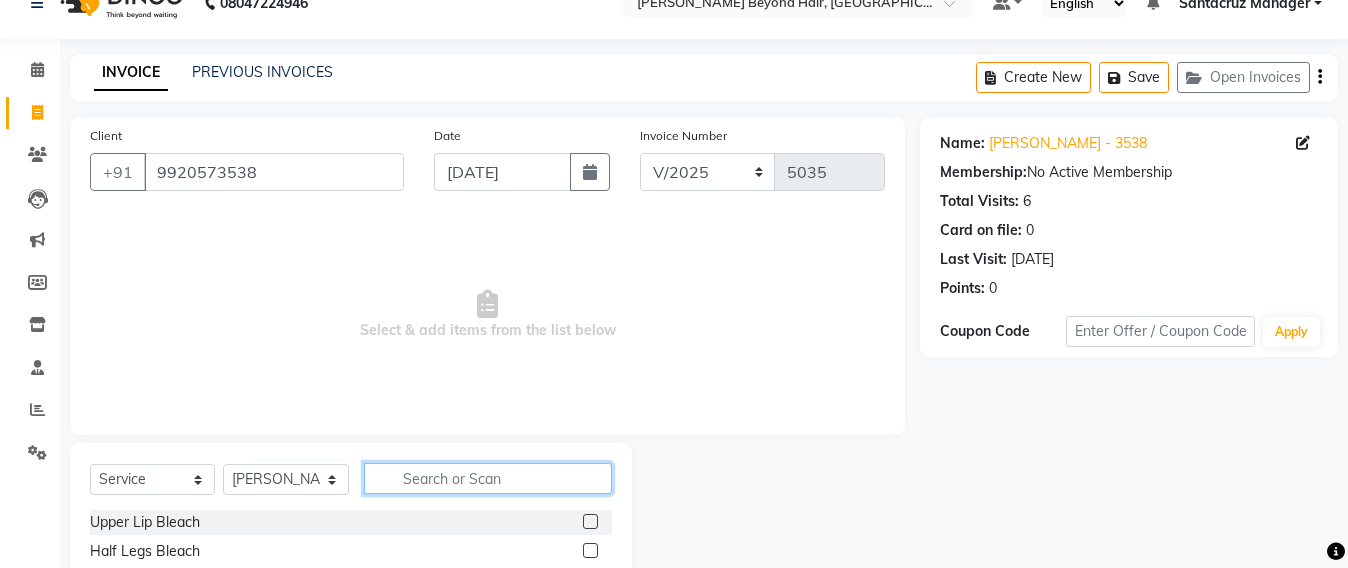 click 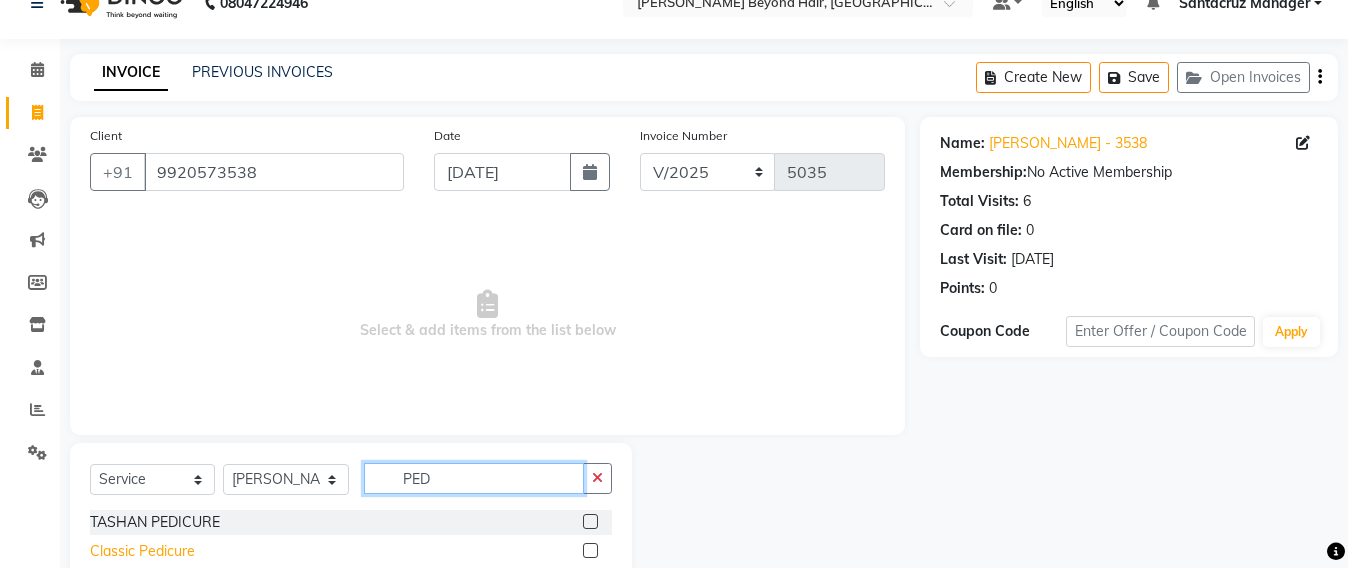 type on "PED" 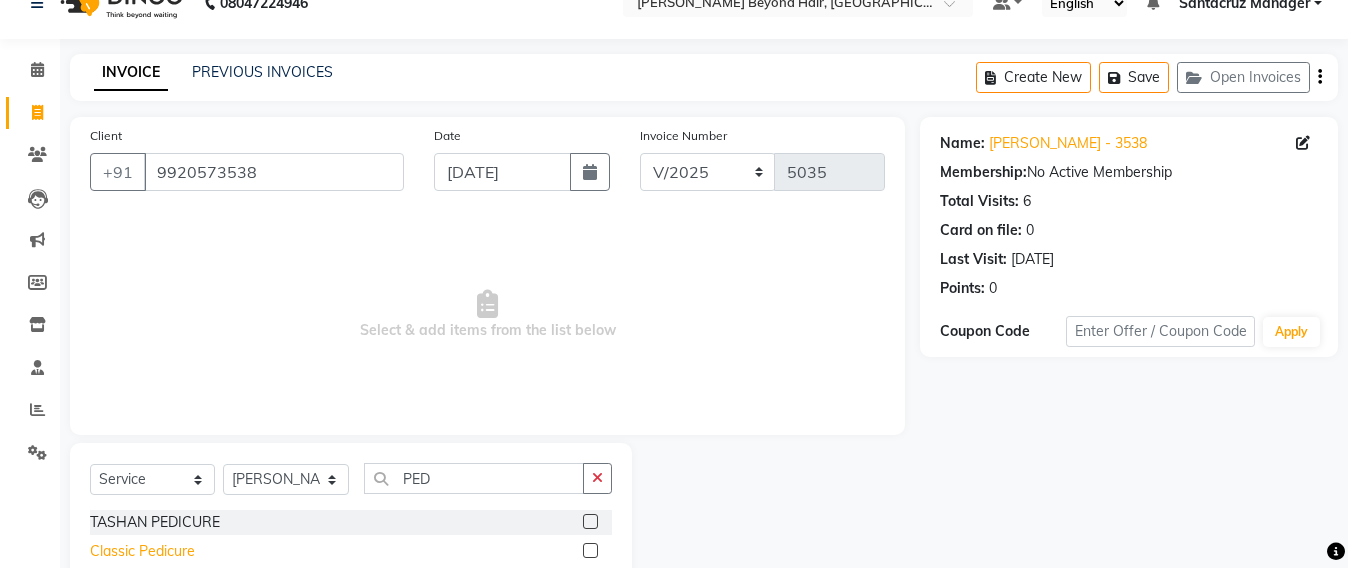 click on "Classic Pedicure" 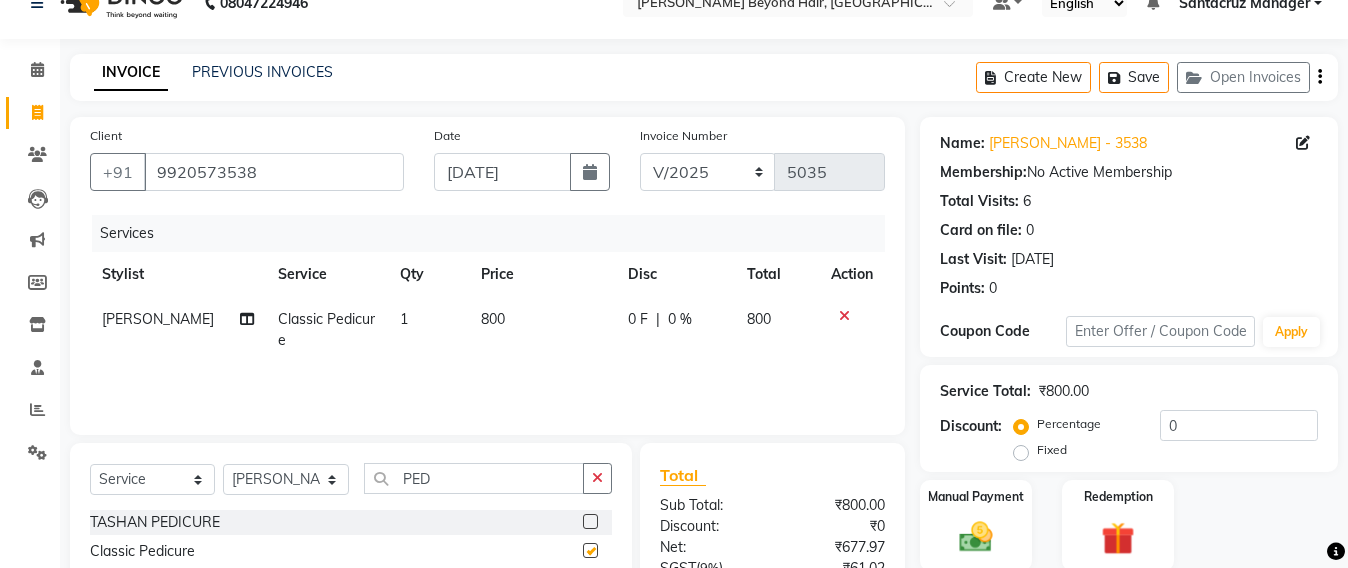 checkbox on "false" 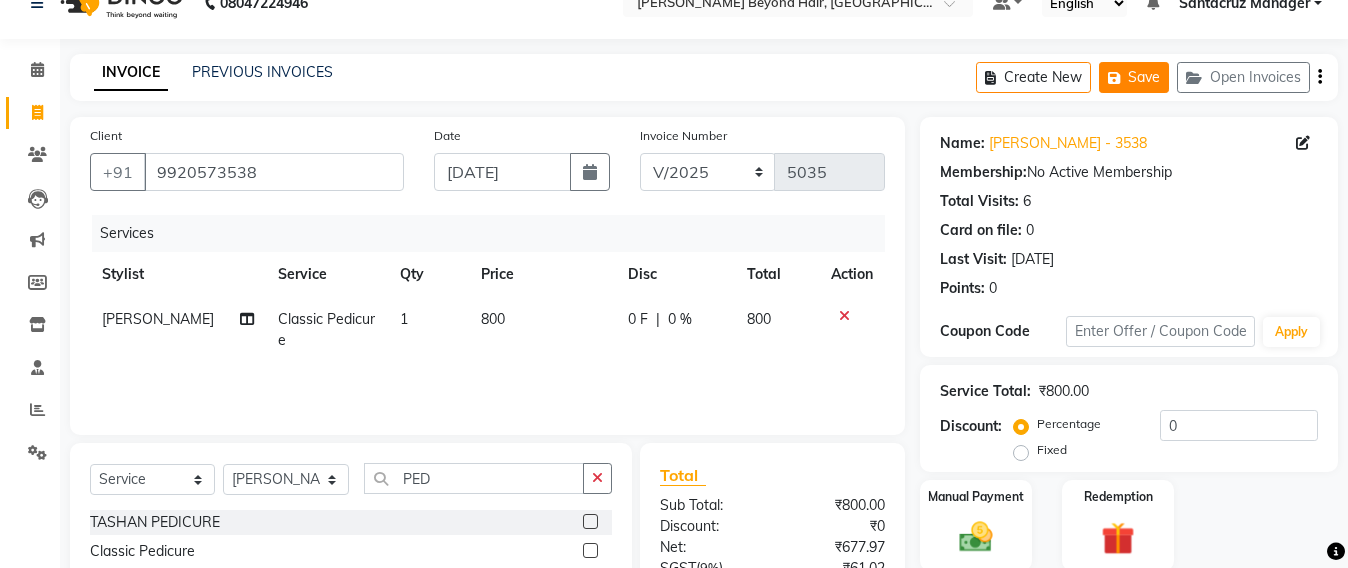 click on "Save" 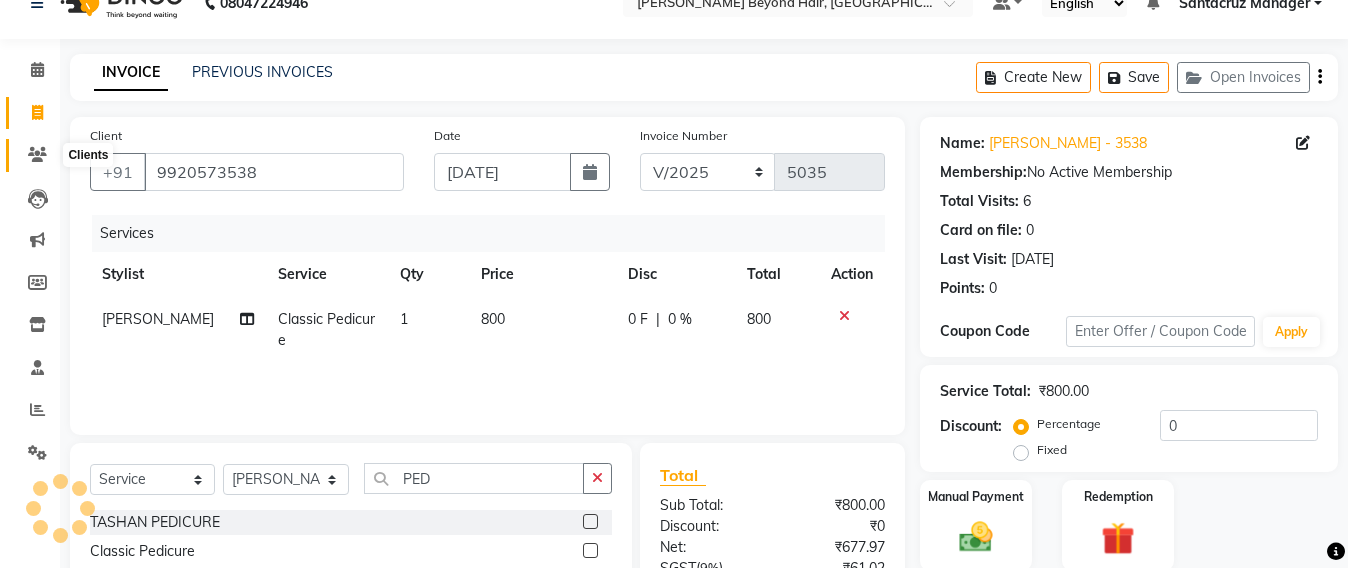 click 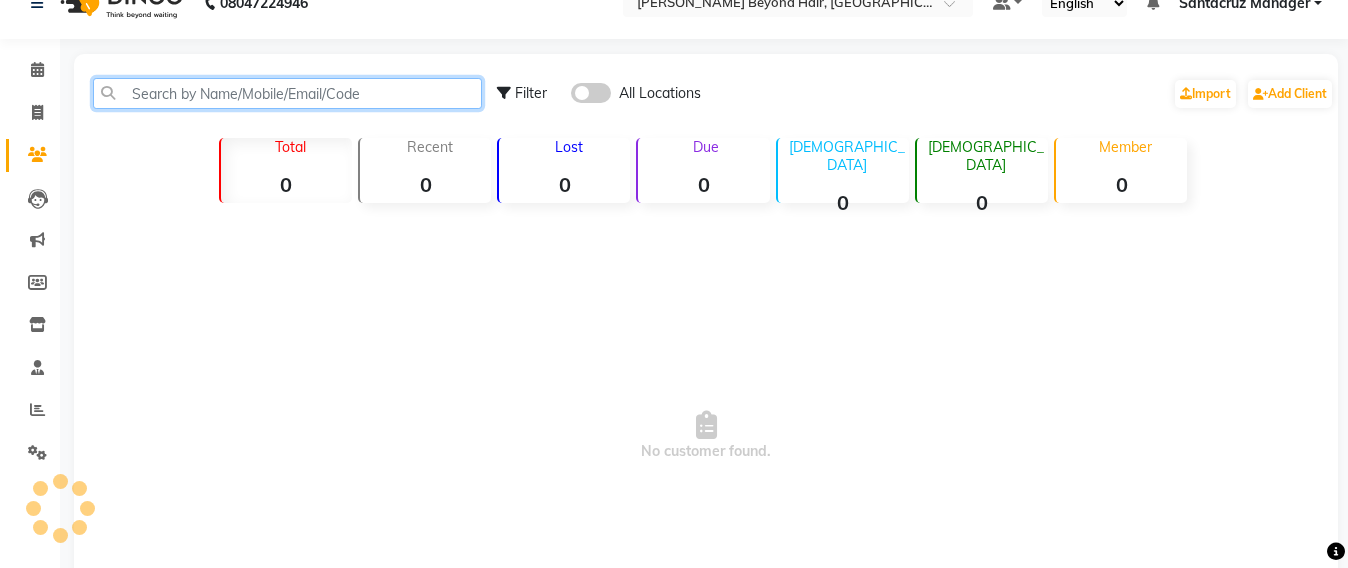 click 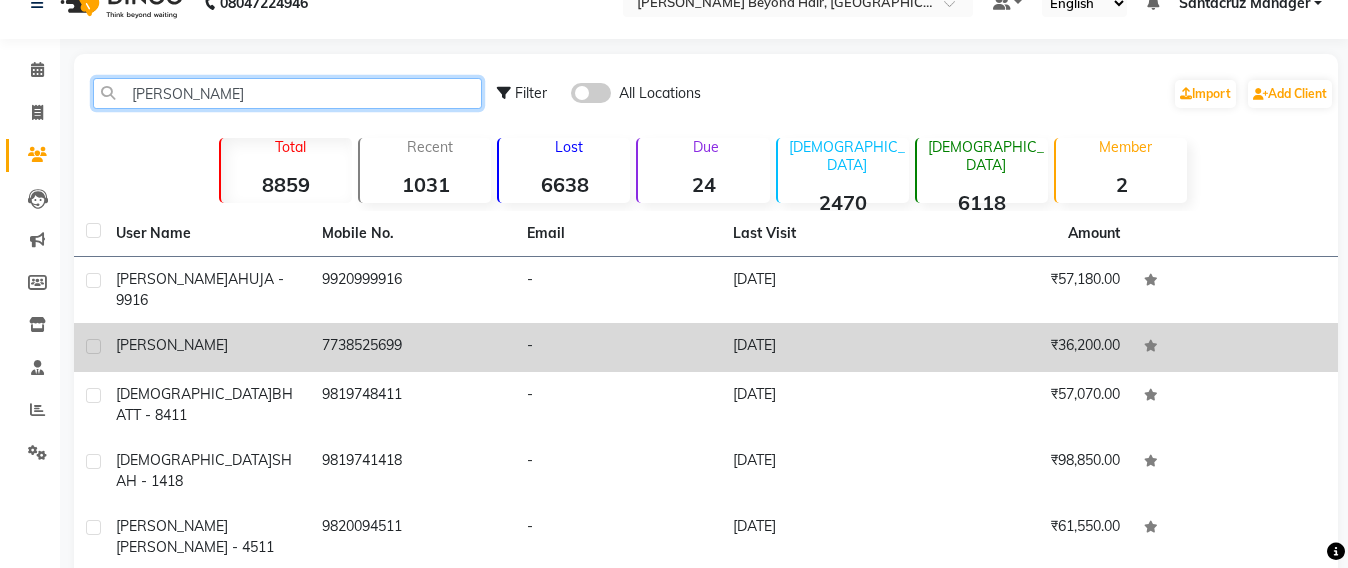 type on "NITA" 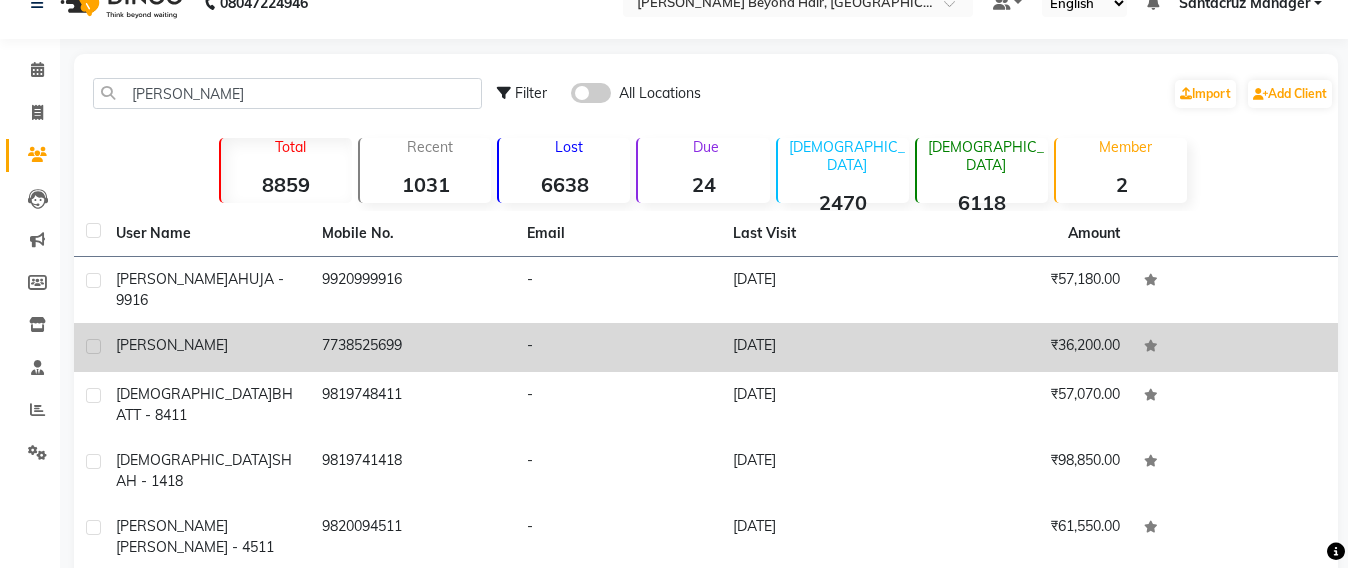 click on "7738525699" 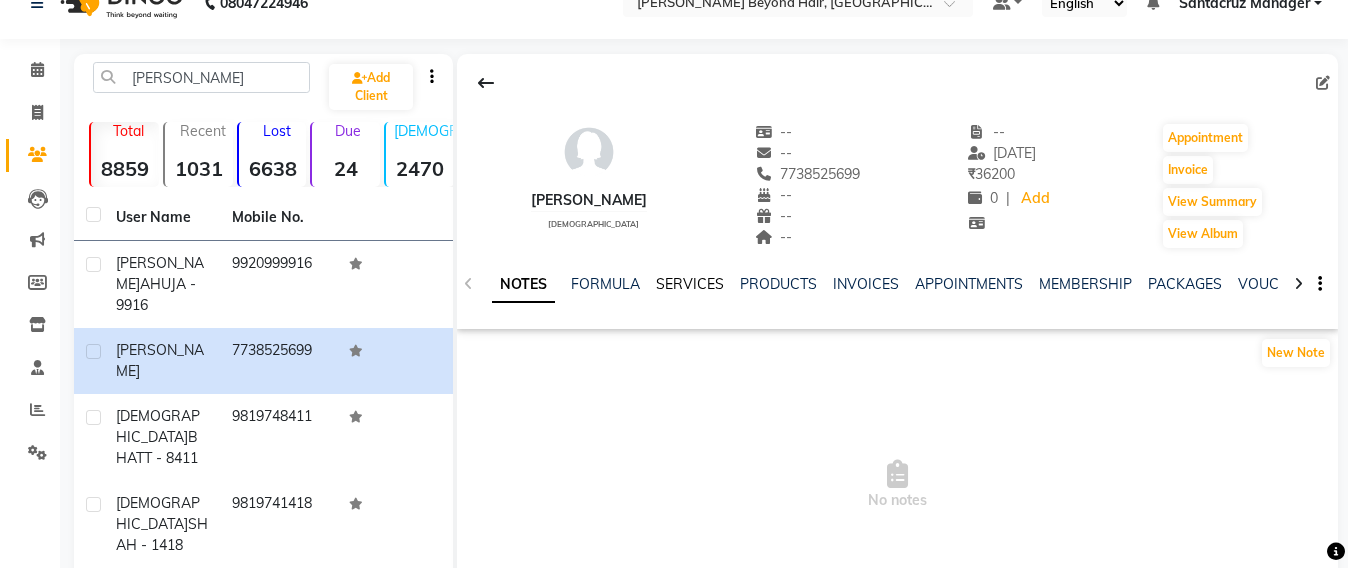 click on "SERVICES" 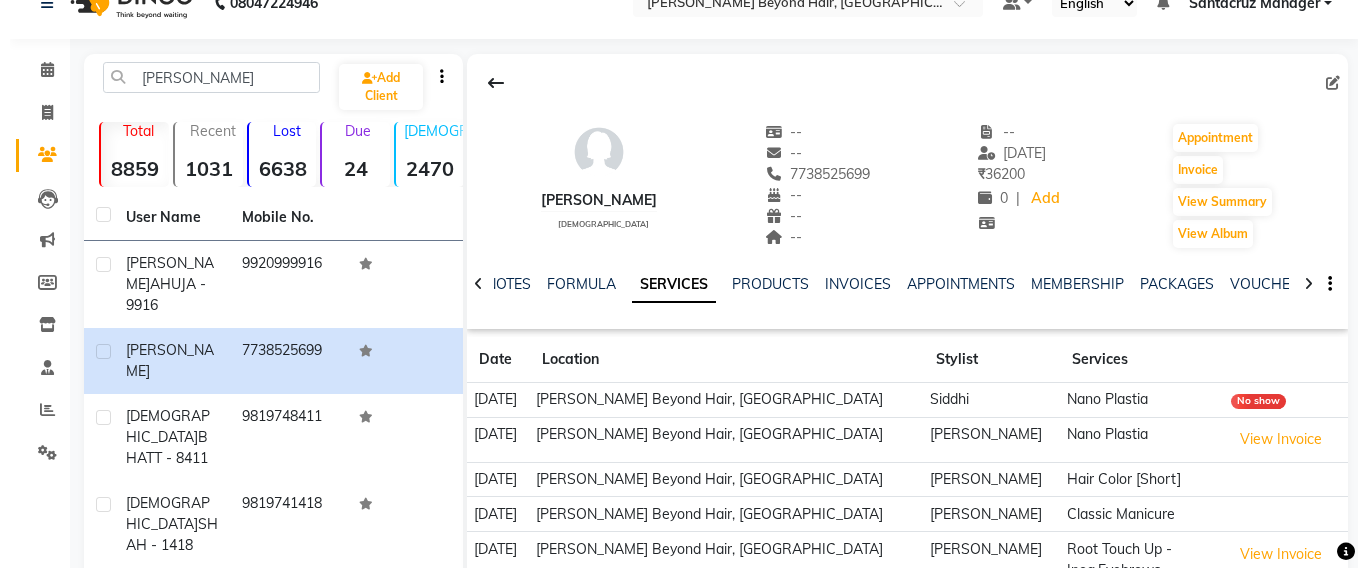 scroll, scrollTop: 158, scrollLeft: 0, axis: vertical 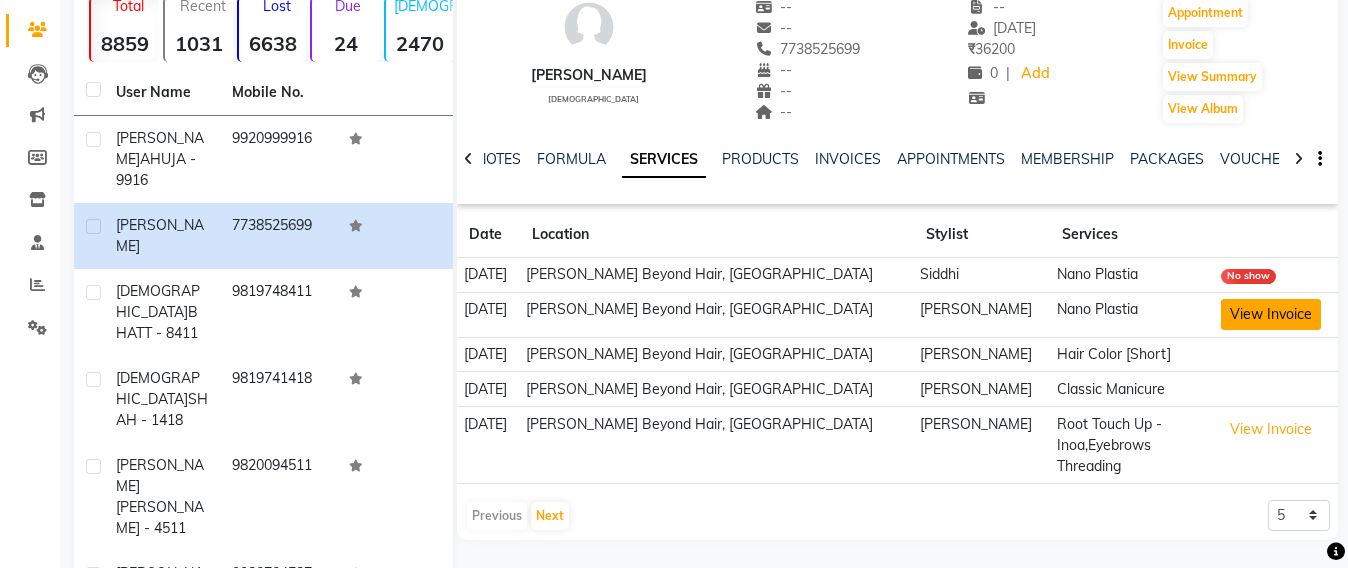 click on "View Invoice" 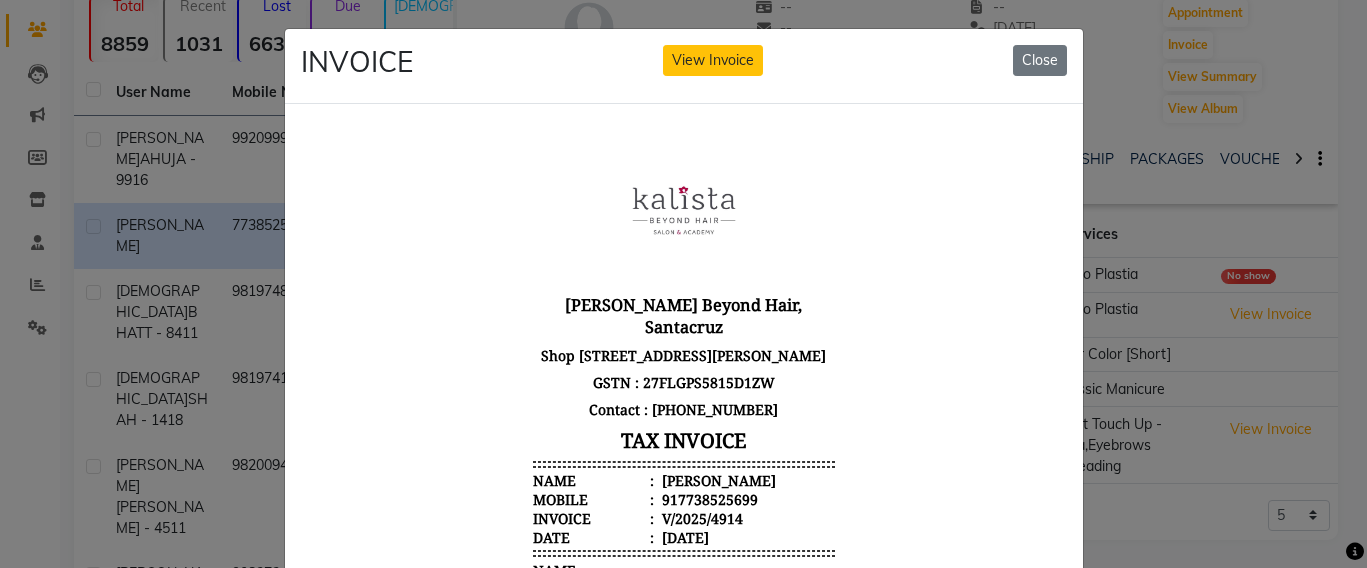 scroll, scrollTop: 16, scrollLeft: 0, axis: vertical 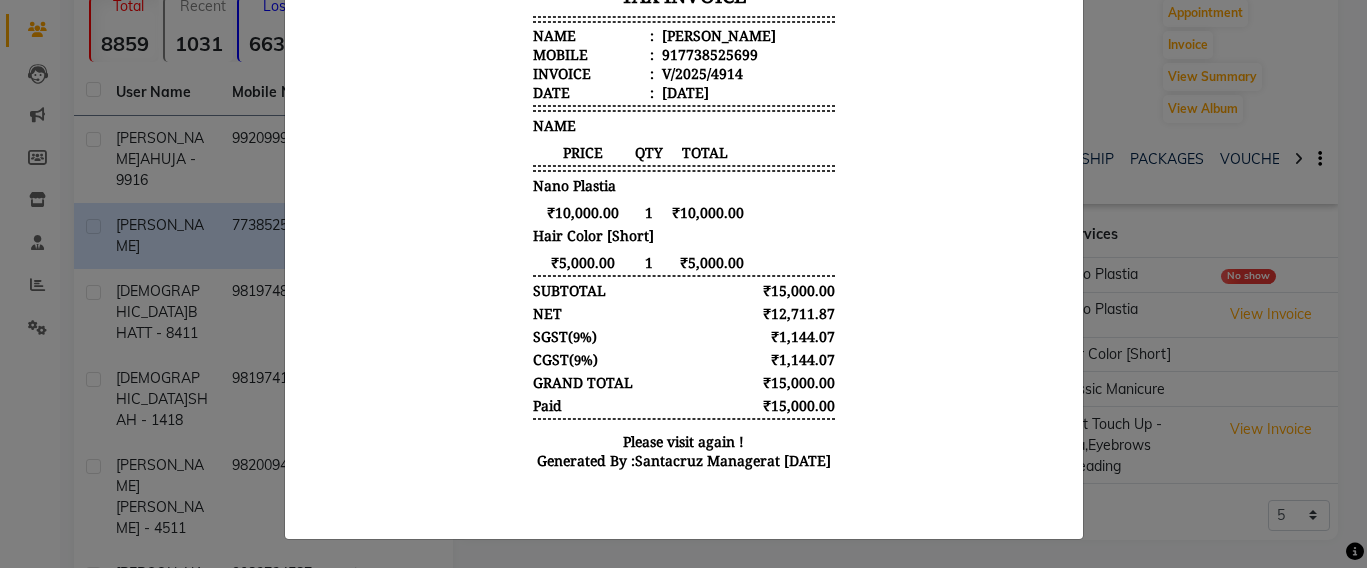 click on "INVOICE View Invoice Close" 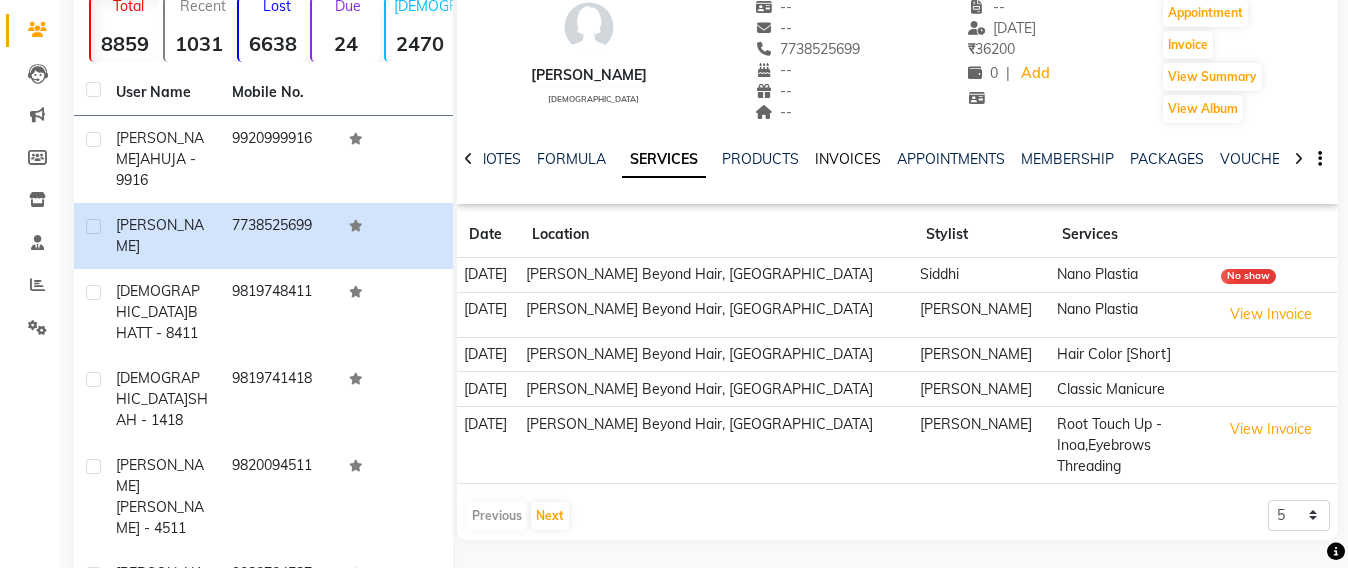 click on "INVOICES" 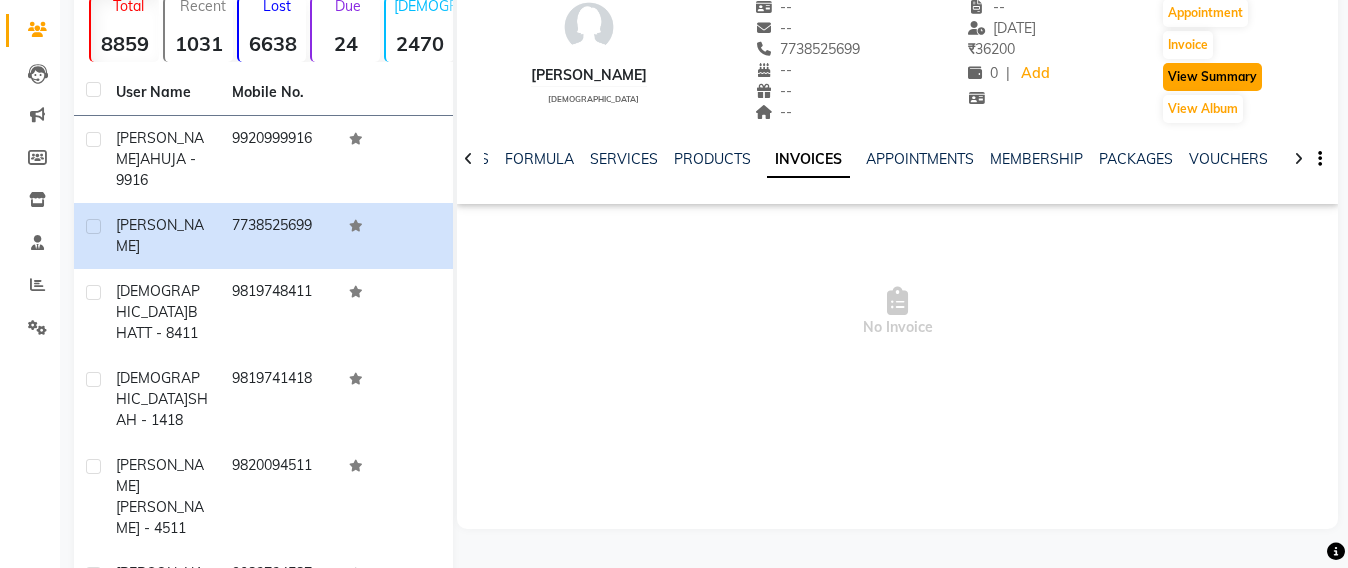 click on "View Summary" 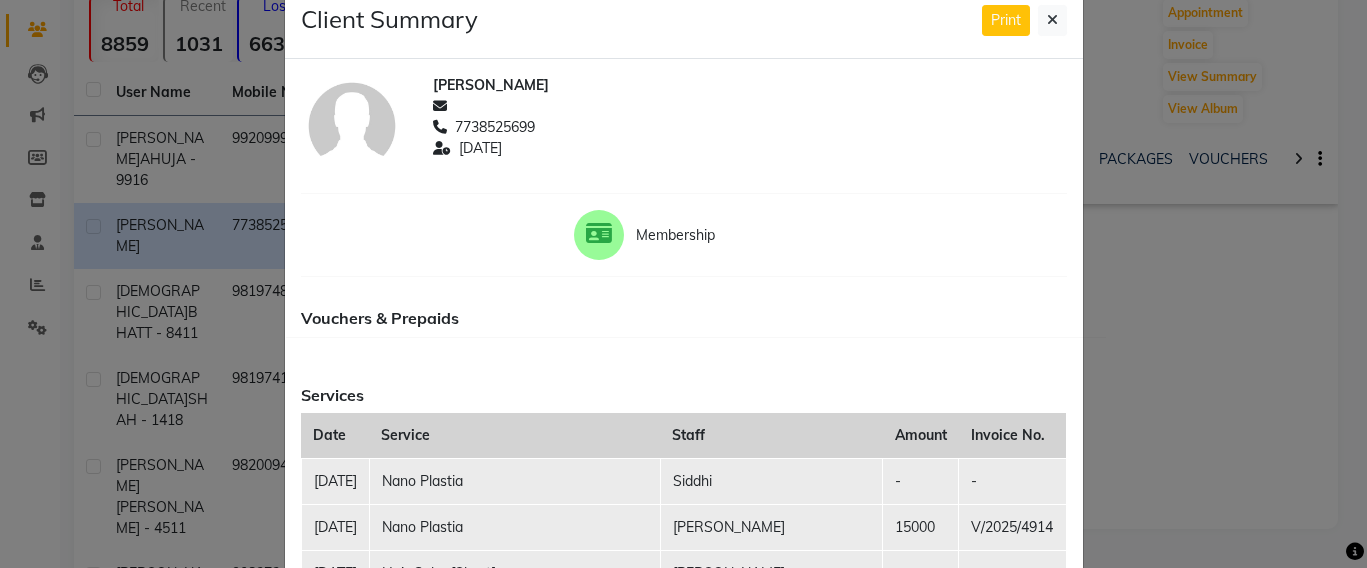 scroll, scrollTop: 0, scrollLeft: 0, axis: both 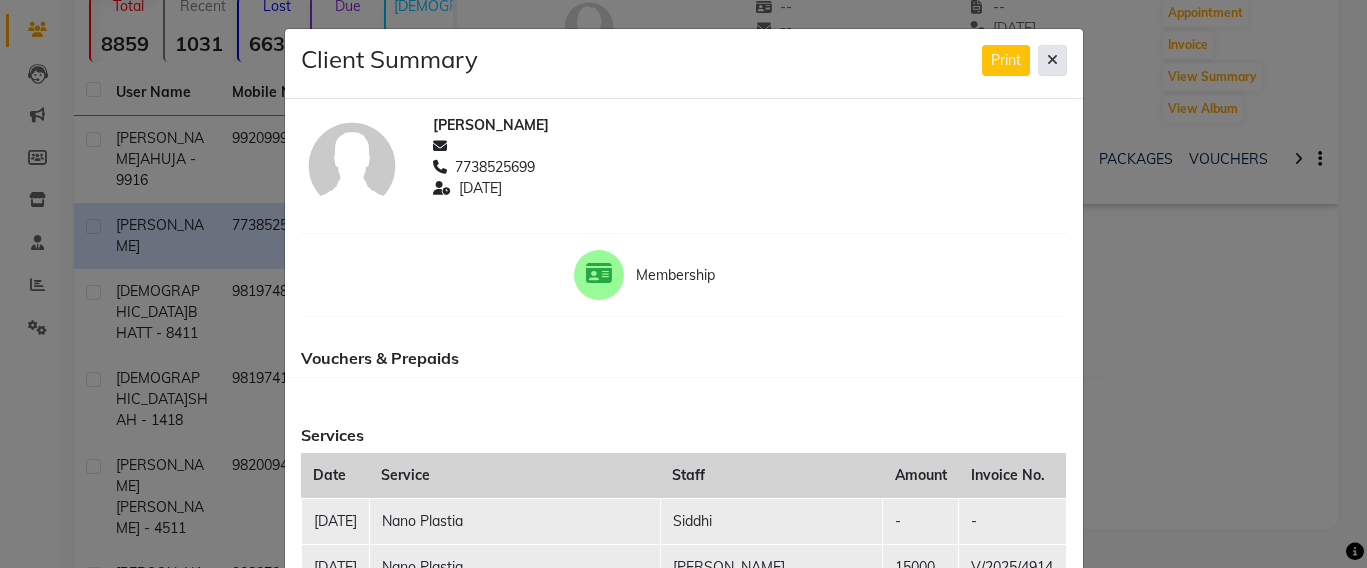 click 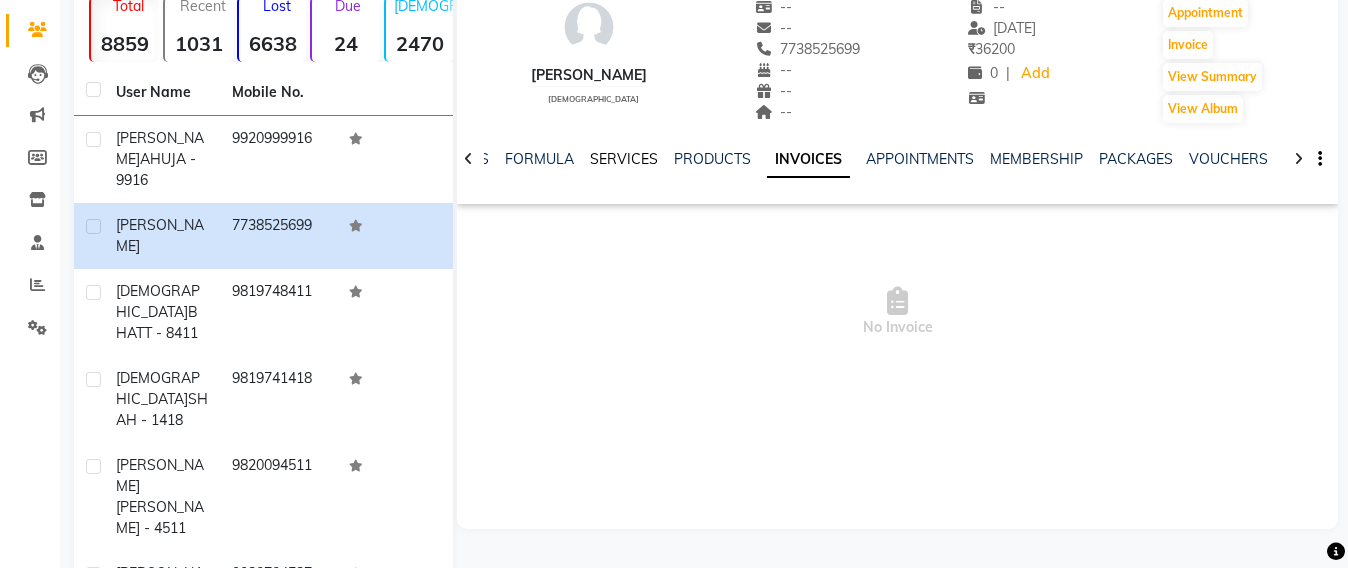 click on "SERVICES" 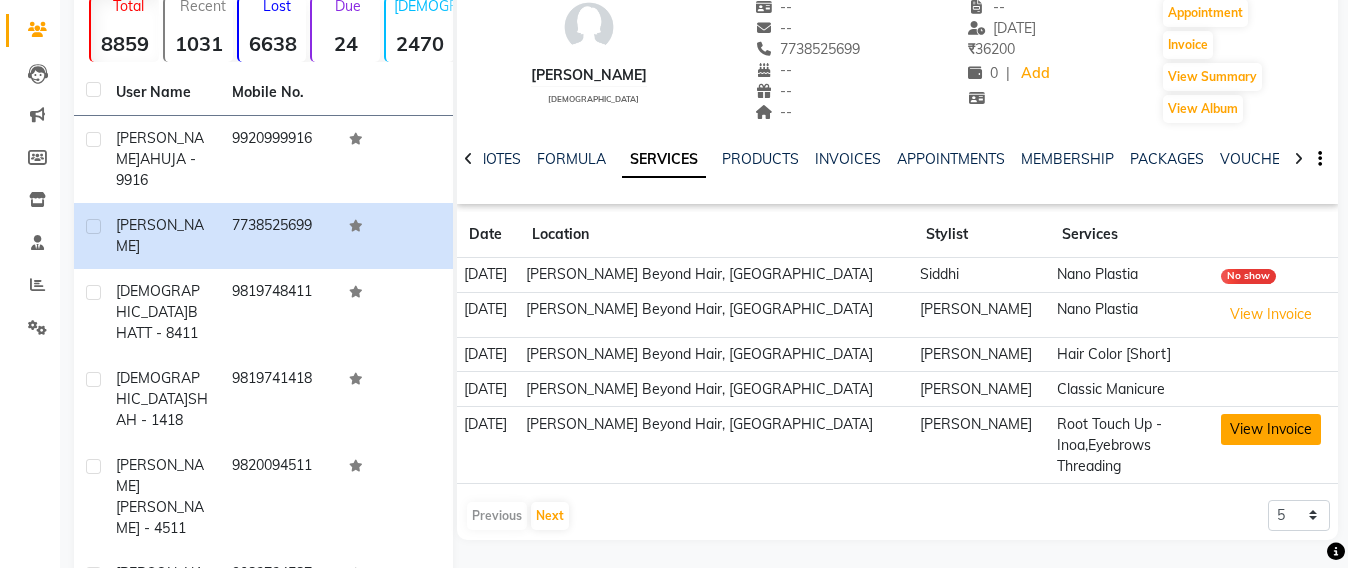 click on "View Invoice" 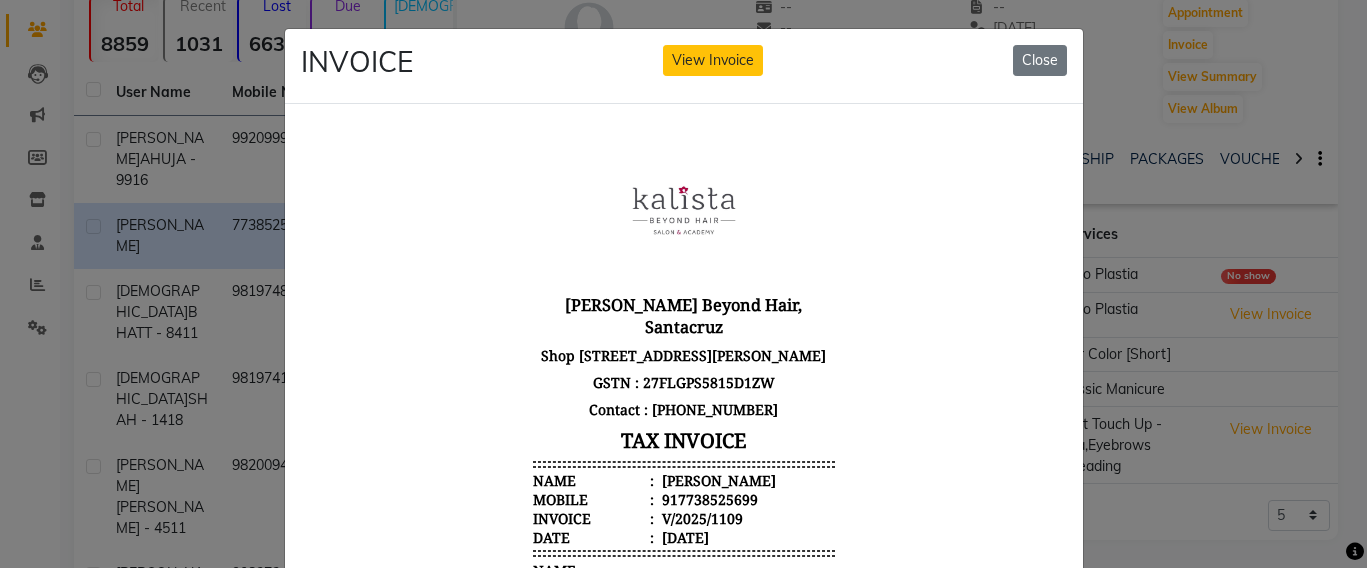 scroll, scrollTop: 16, scrollLeft: 0, axis: vertical 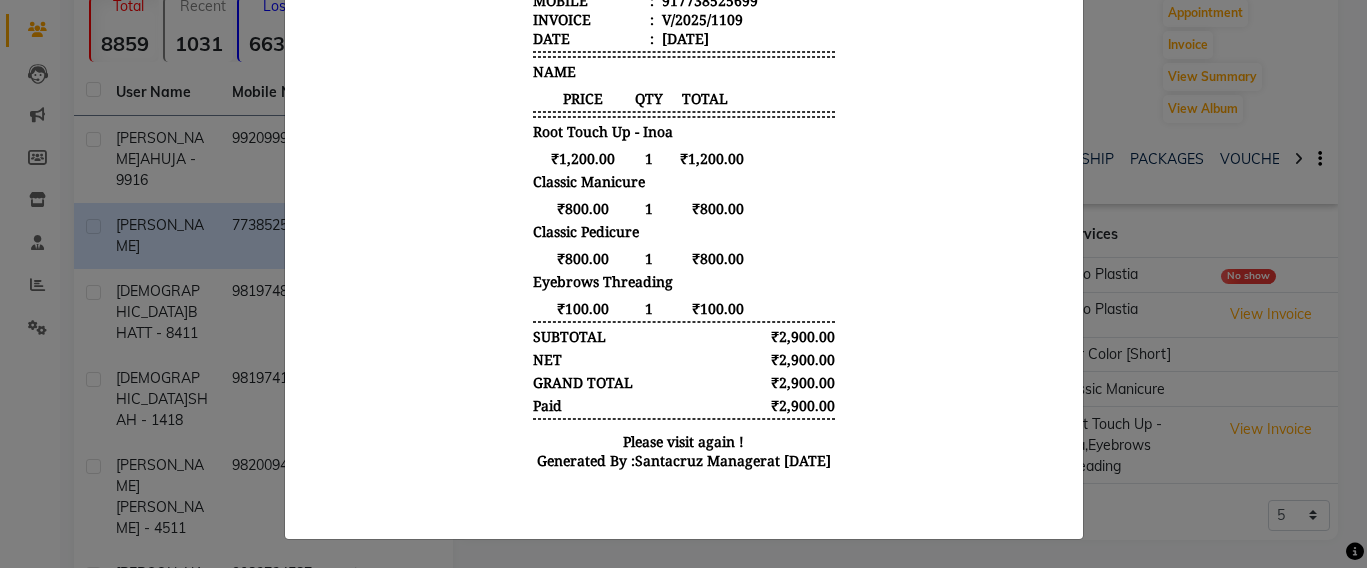 click on "INVOICE View Invoice Close" 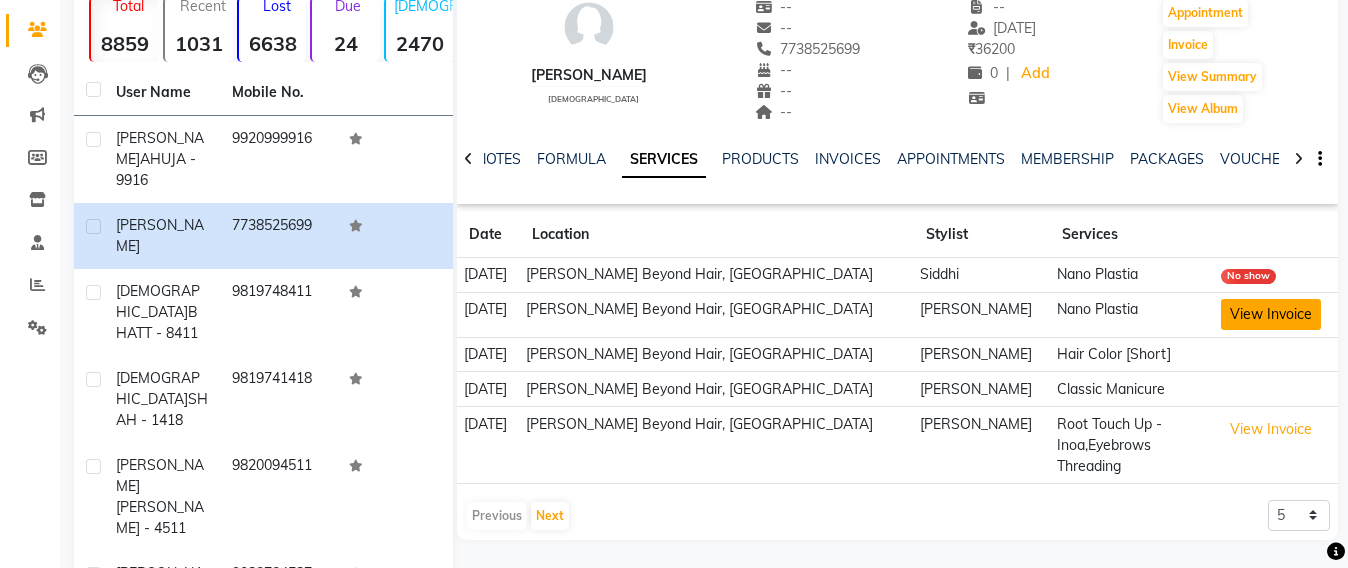 click on "View Invoice" 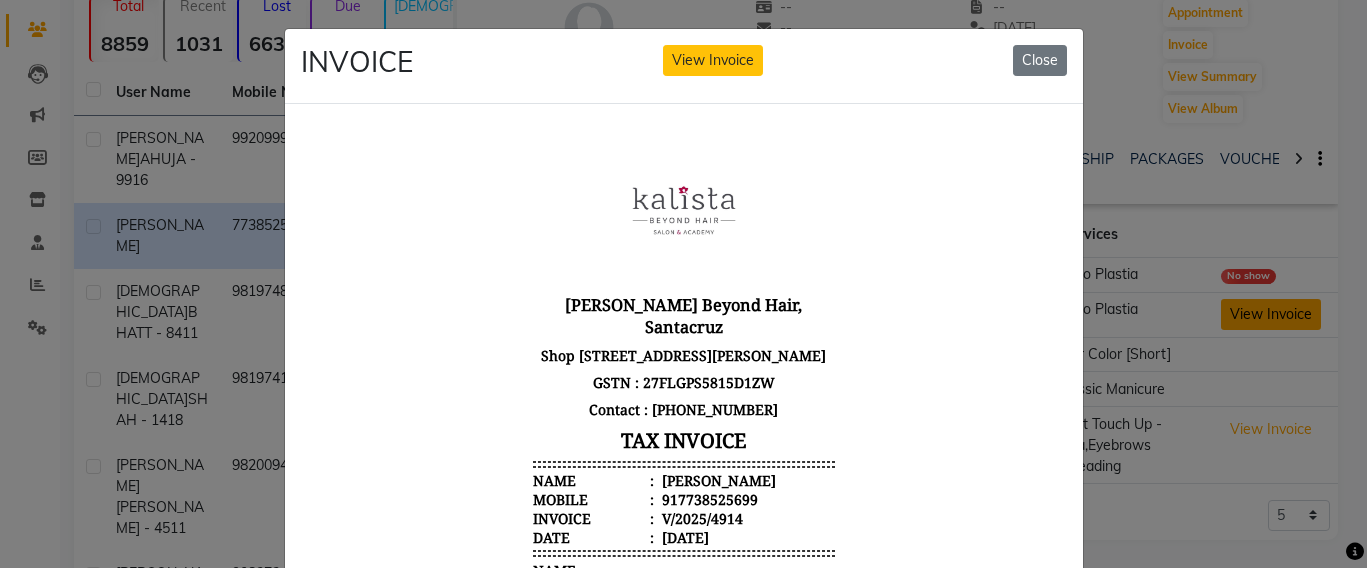 scroll, scrollTop: 0, scrollLeft: 0, axis: both 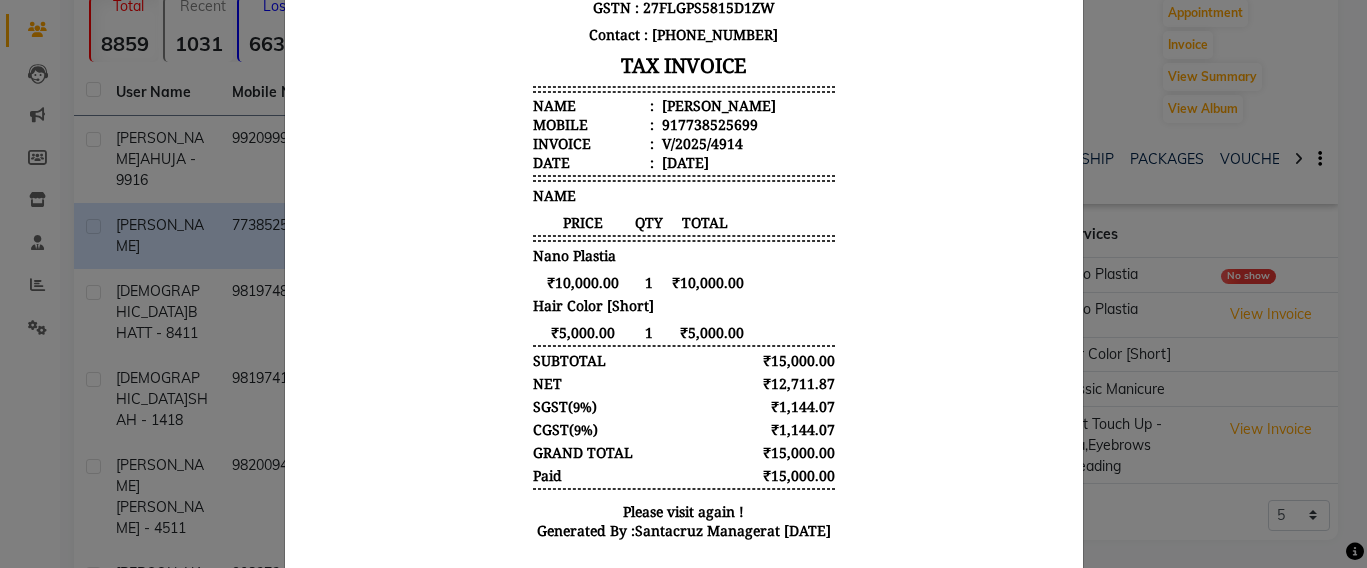 click on "INVOICE View Invoice Close" 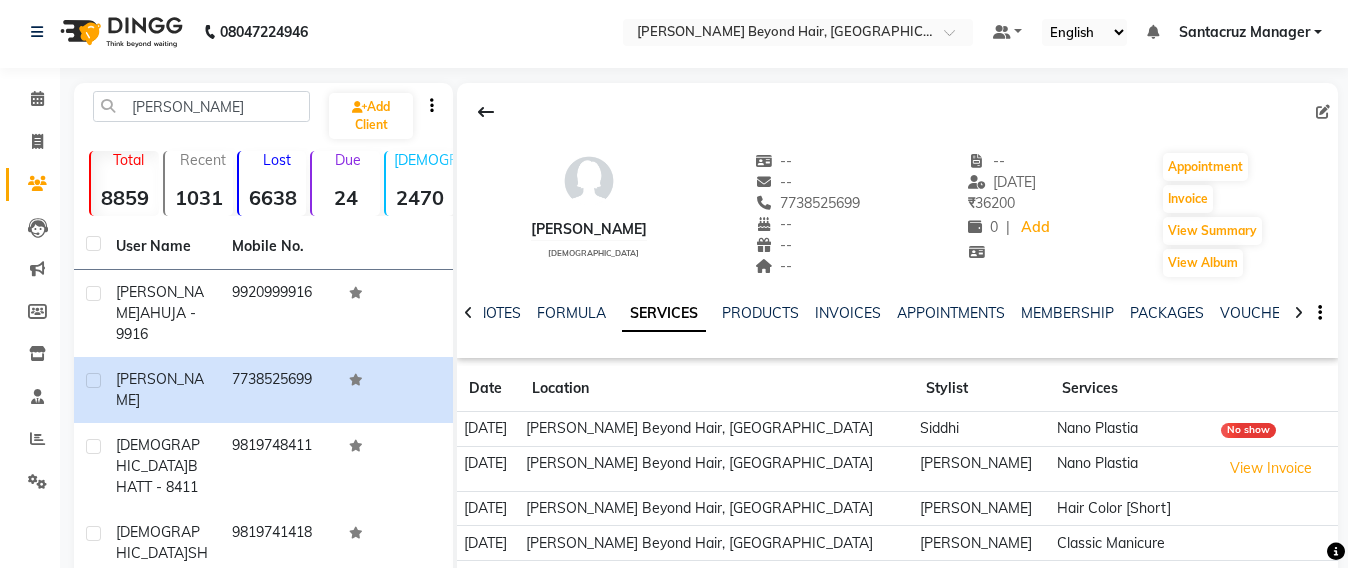 scroll, scrollTop: 0, scrollLeft: 0, axis: both 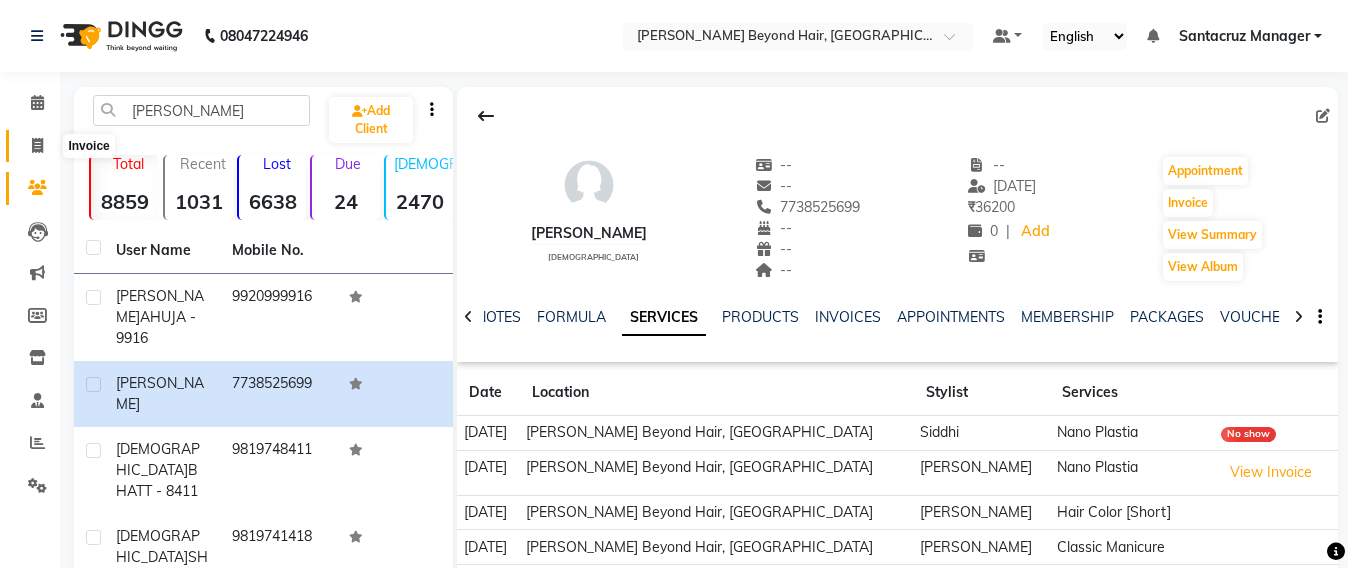 click 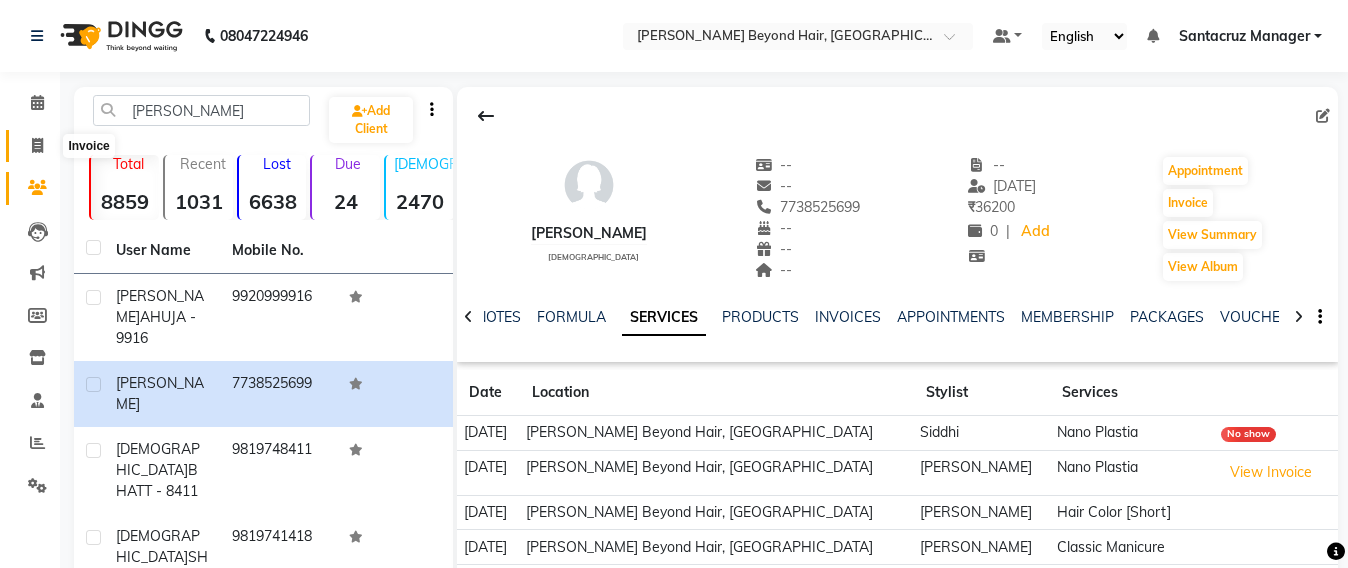 select on "service" 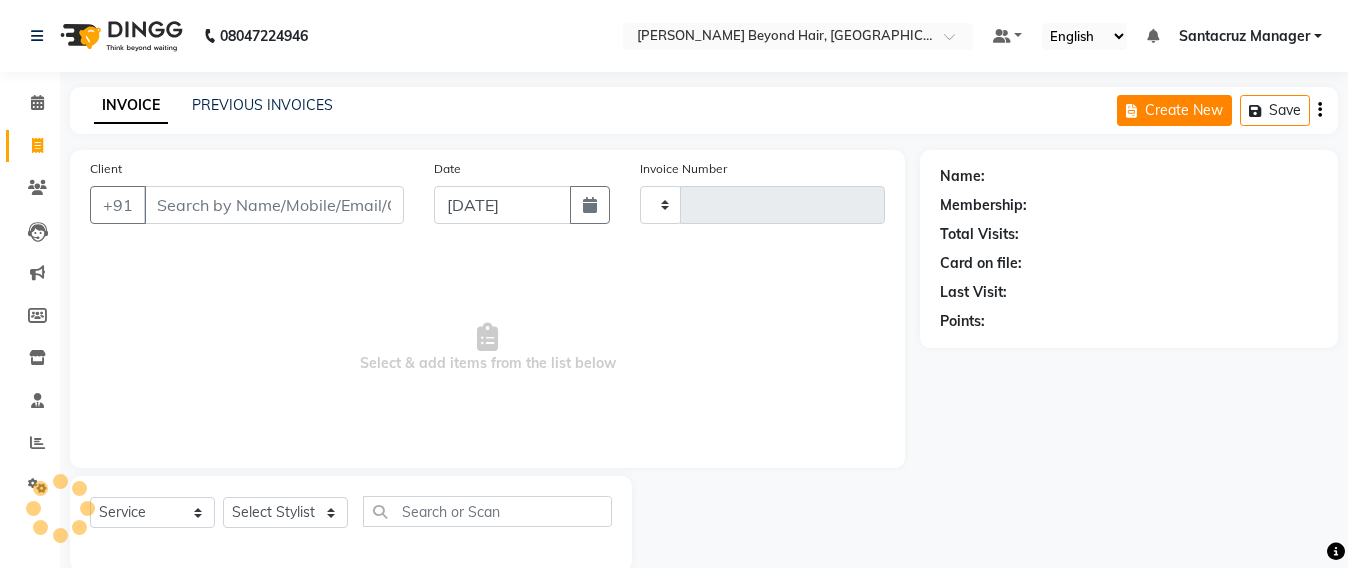scroll, scrollTop: 33, scrollLeft: 0, axis: vertical 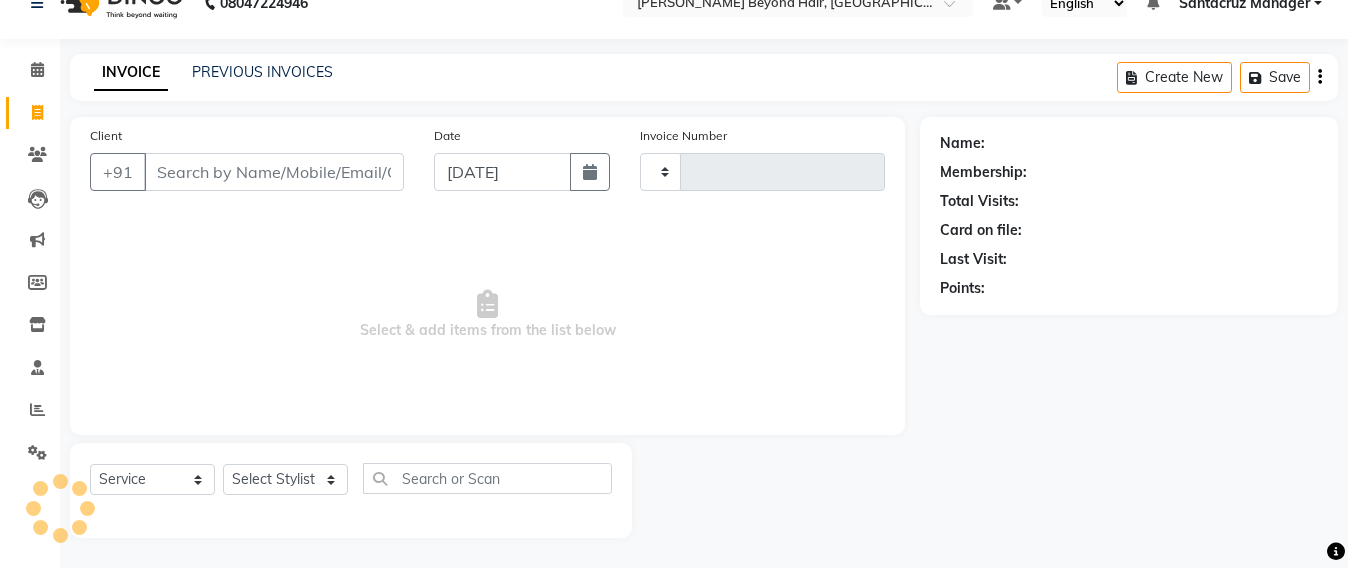 type on "5035" 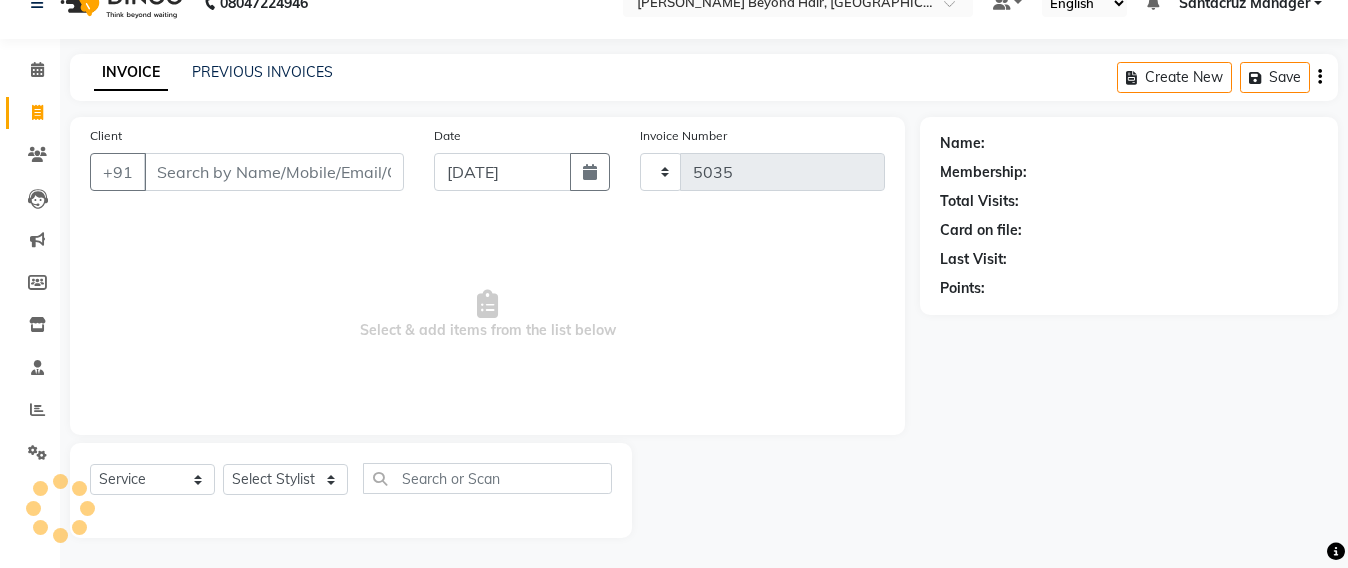 select on "6357" 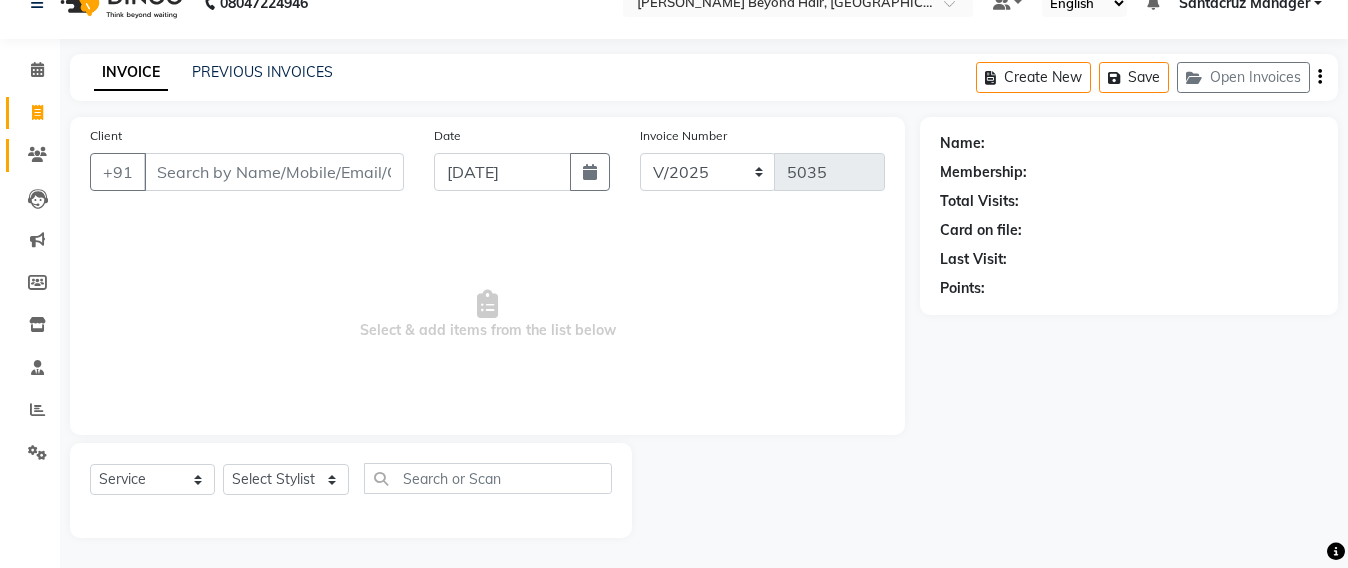 click on "Clients" 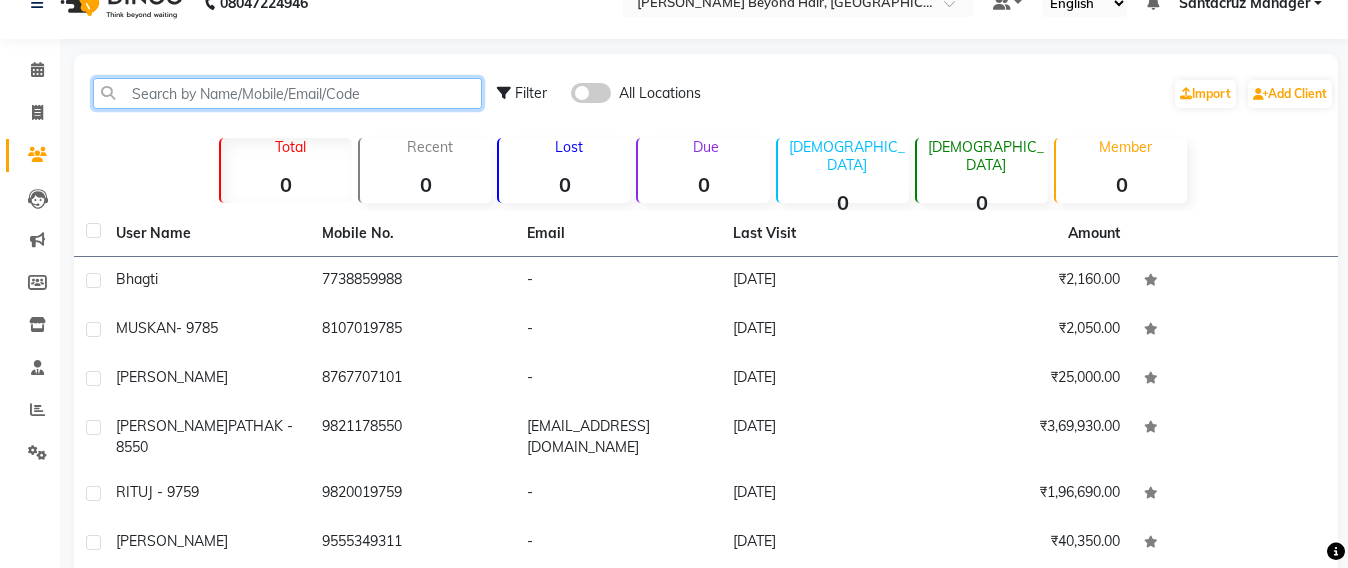 click 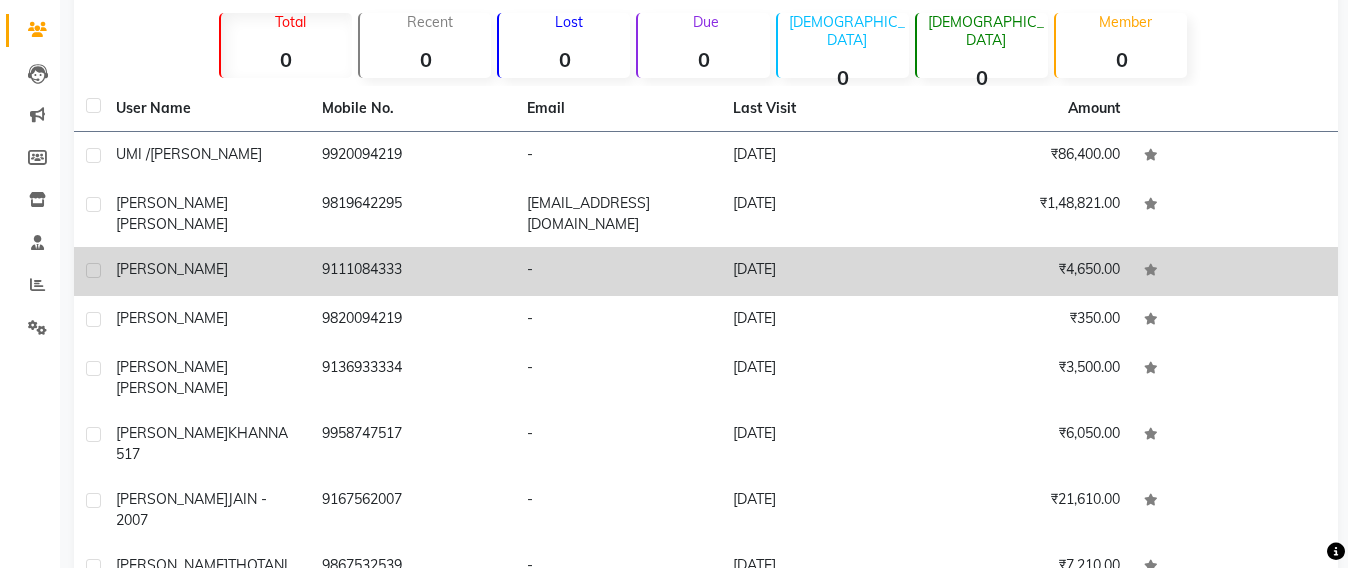 scroll, scrollTop: 283, scrollLeft: 0, axis: vertical 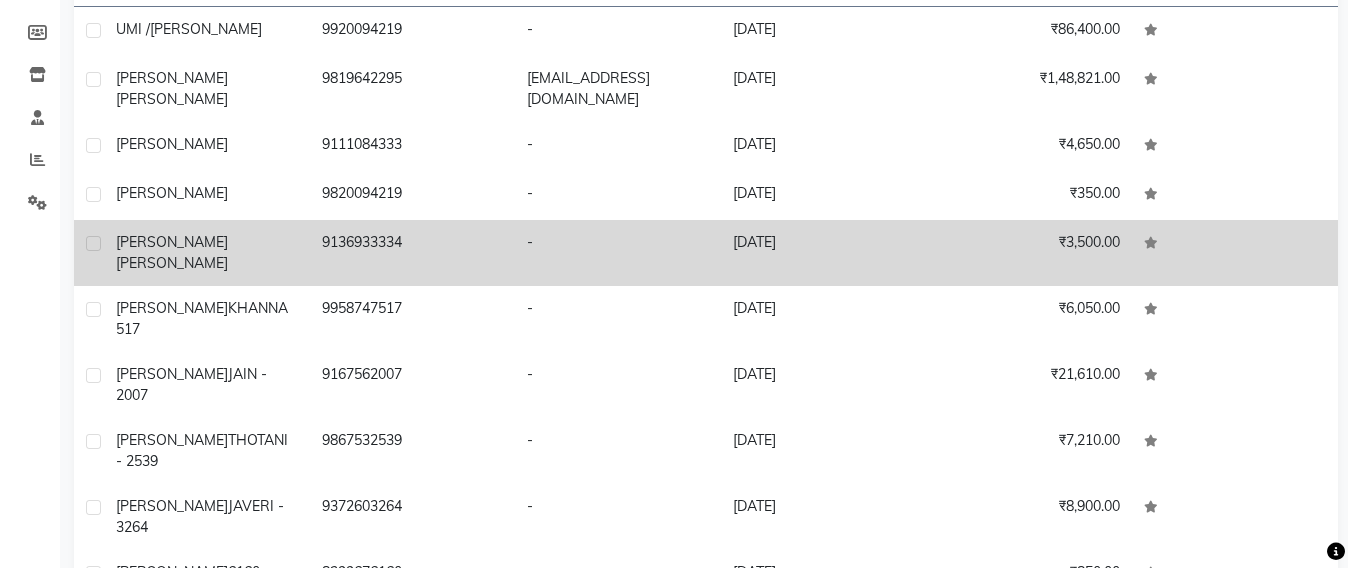 type on "JANVI" 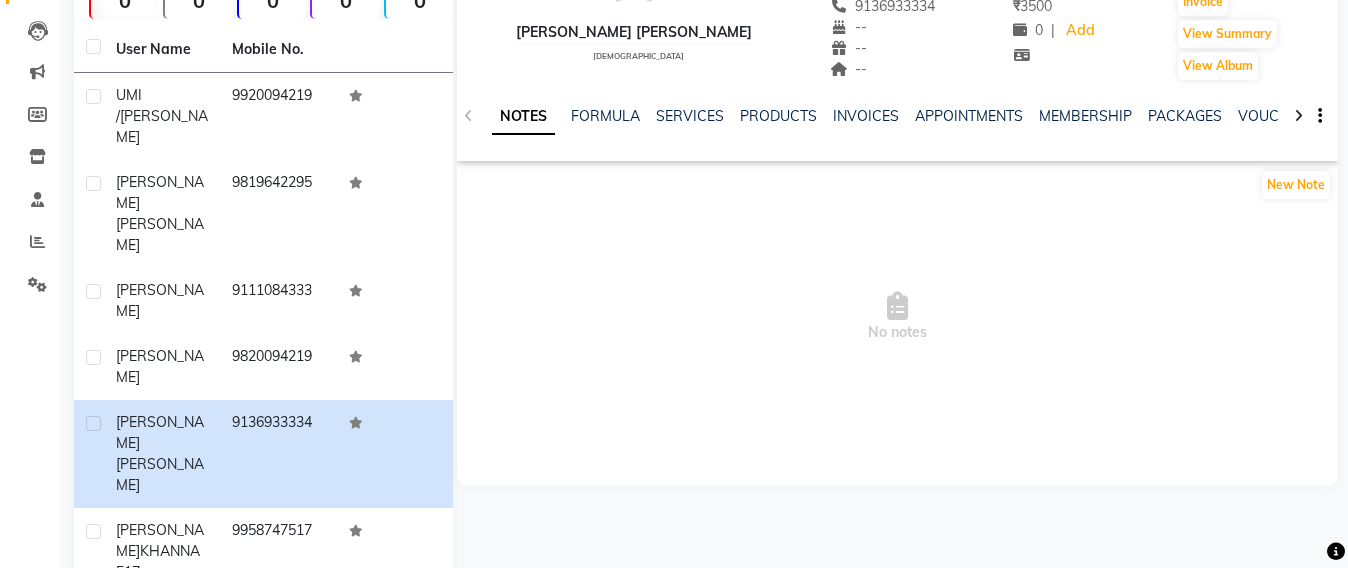 scroll, scrollTop: 158, scrollLeft: 0, axis: vertical 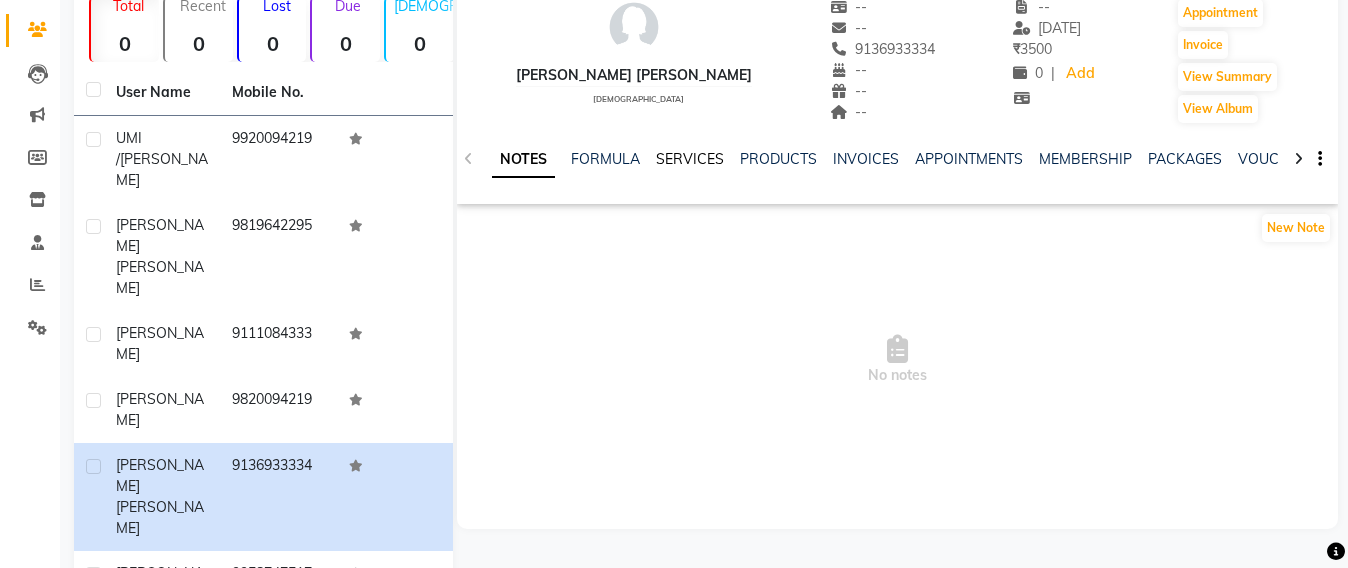click on "SERVICES" 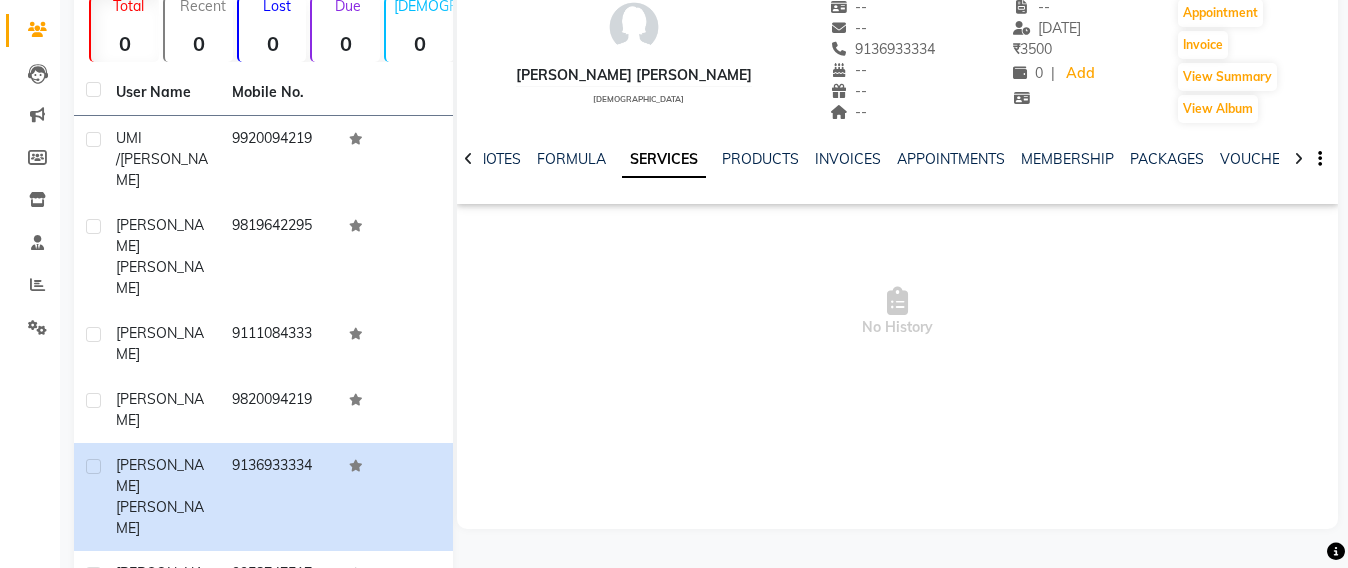 click on "SERVICES" 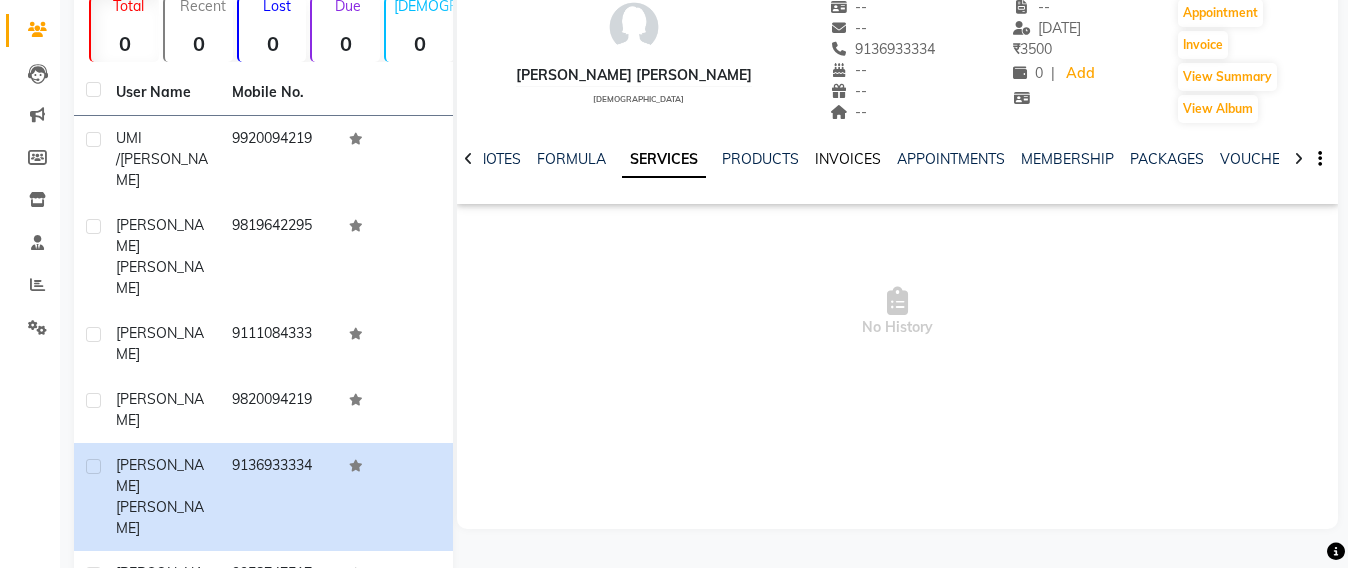 click on "INVOICES" 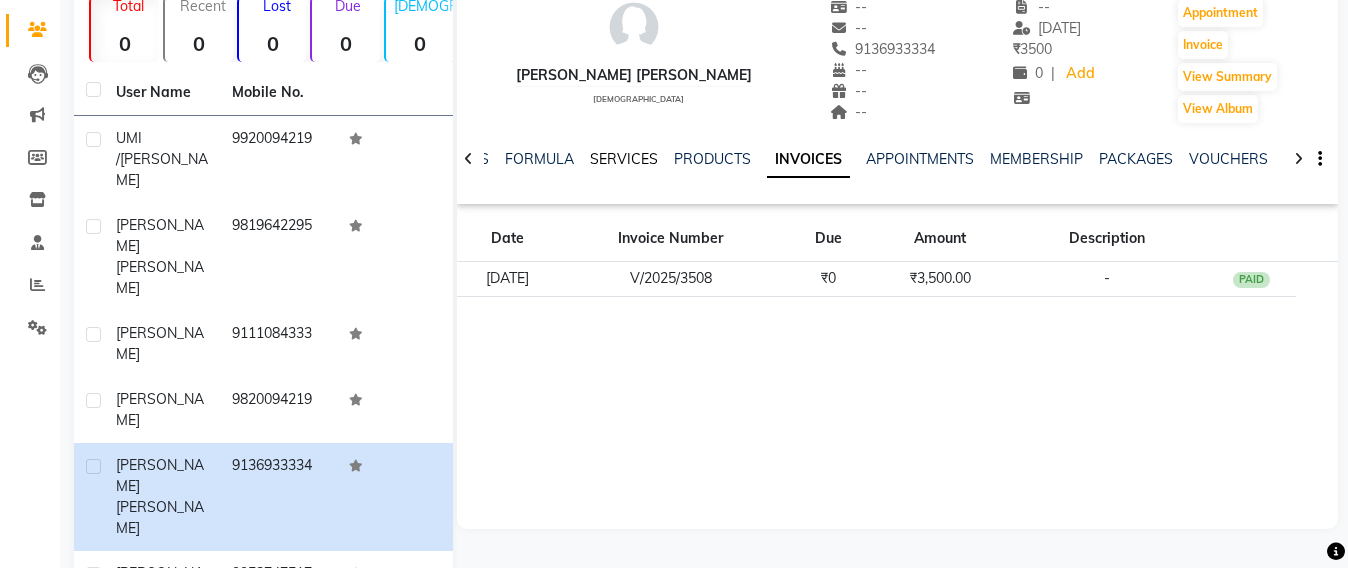 click on "SERVICES" 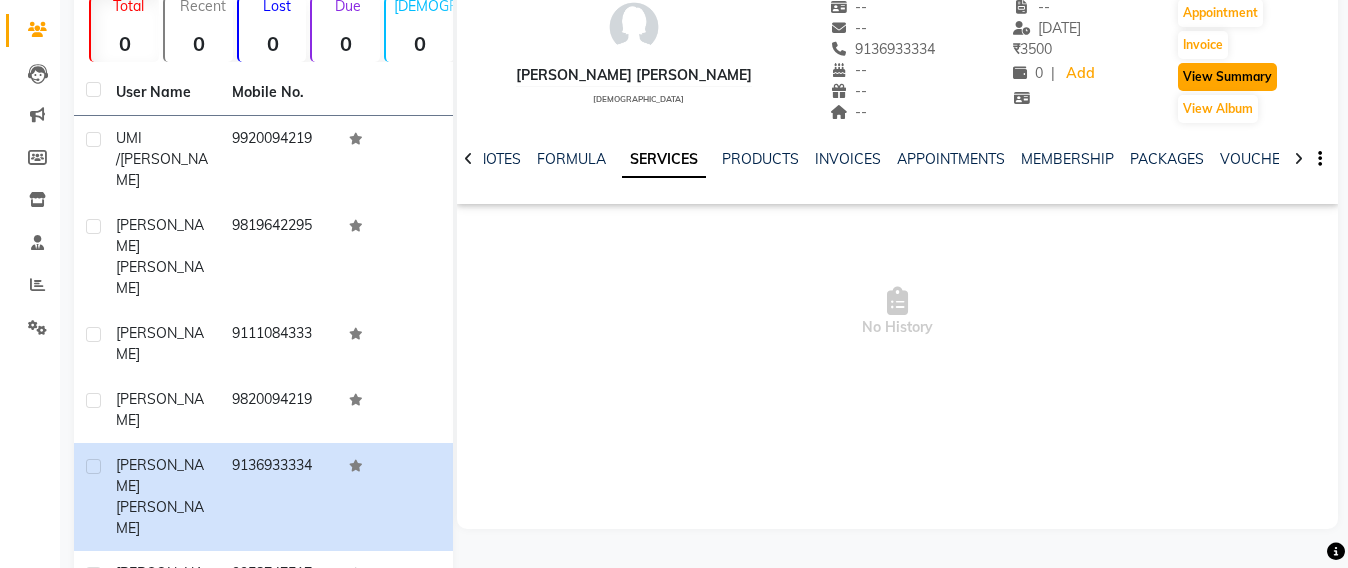 click on "View Summary" 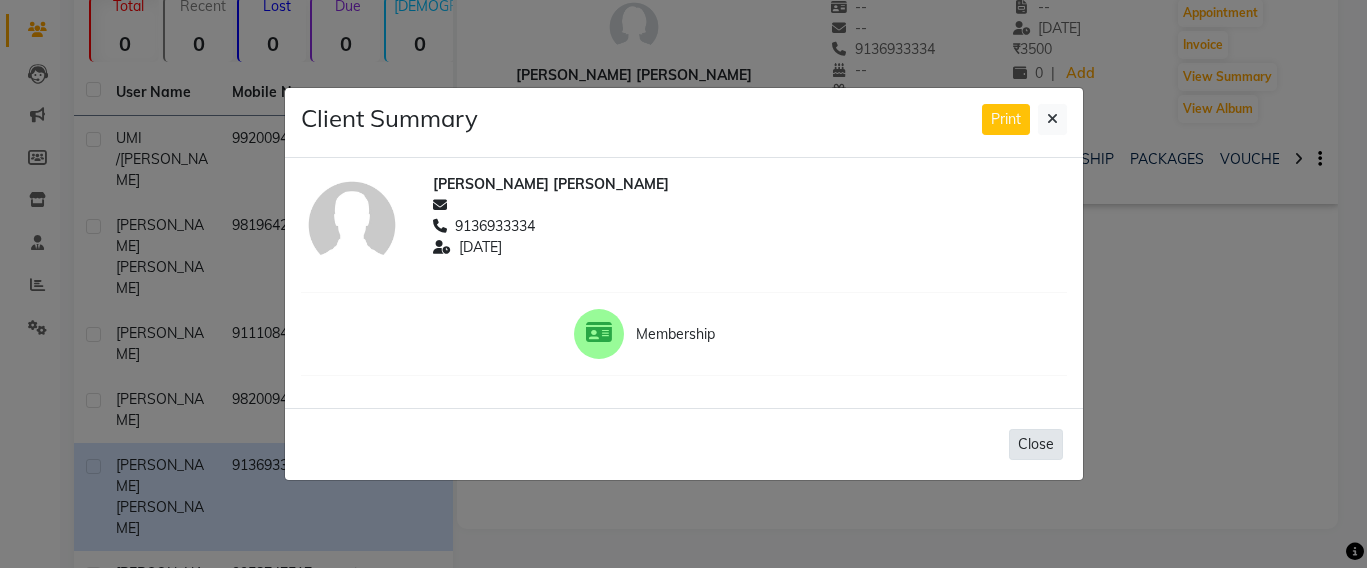 click on "Close" 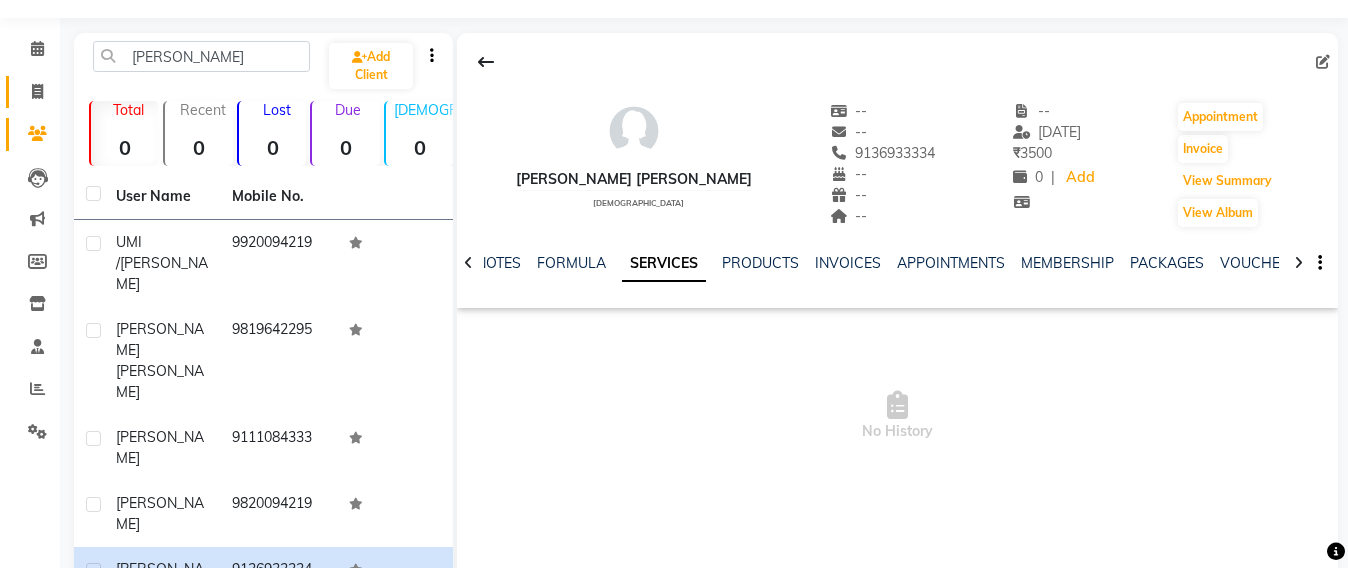 scroll, scrollTop: 0, scrollLeft: 0, axis: both 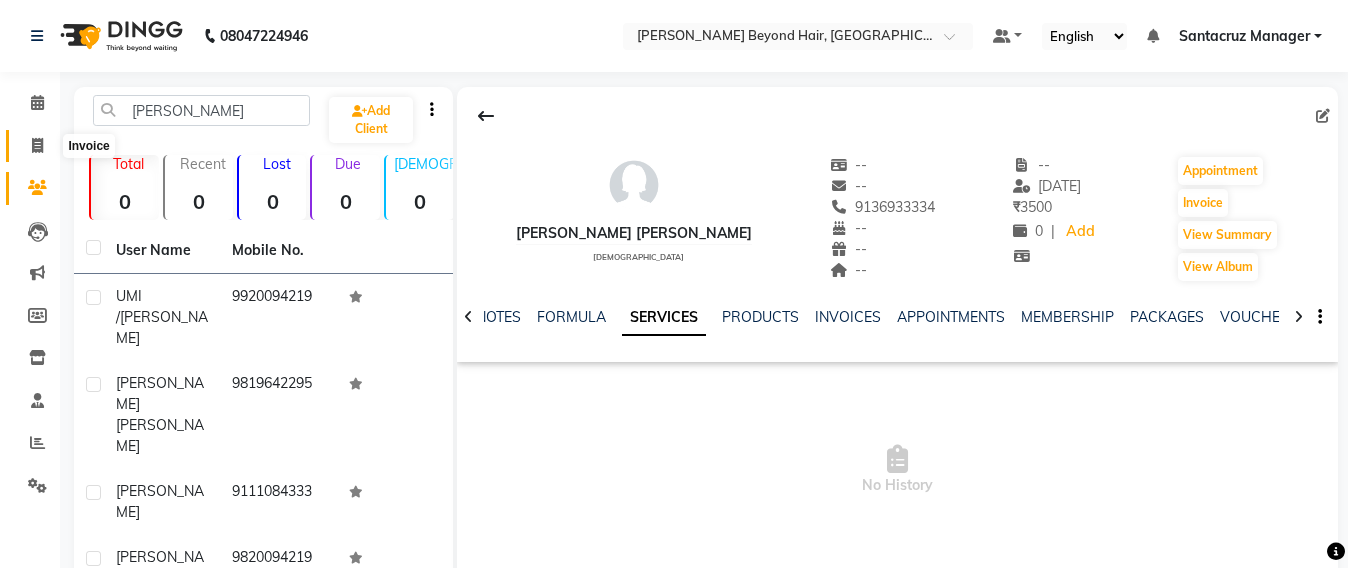 click 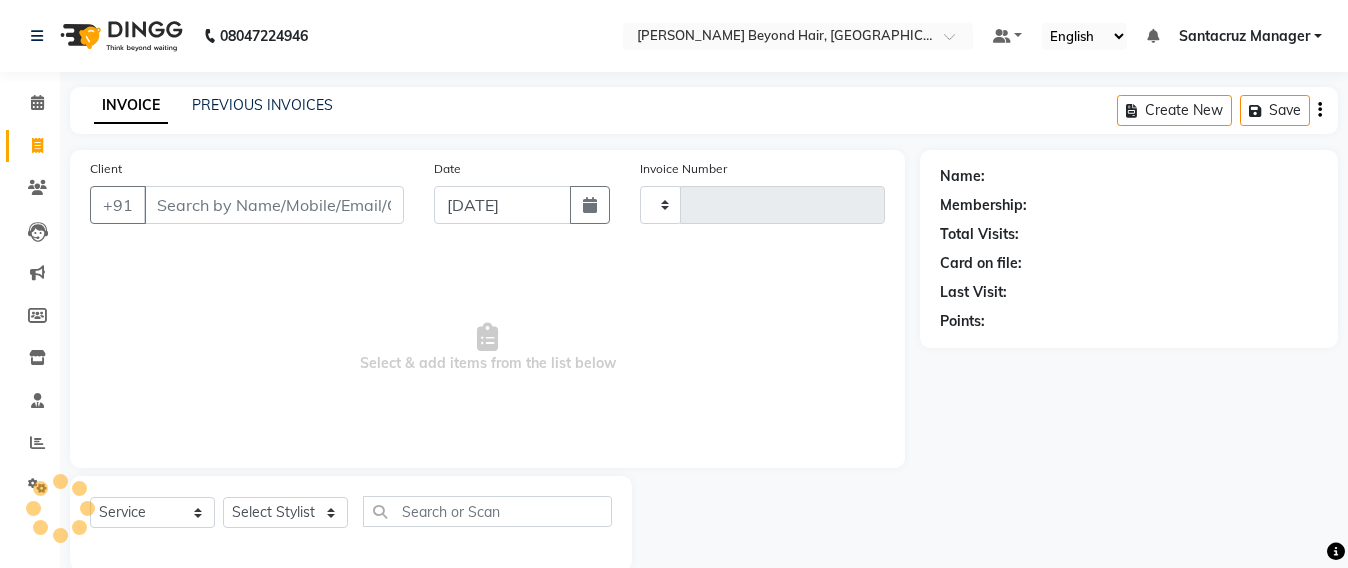scroll, scrollTop: 33, scrollLeft: 0, axis: vertical 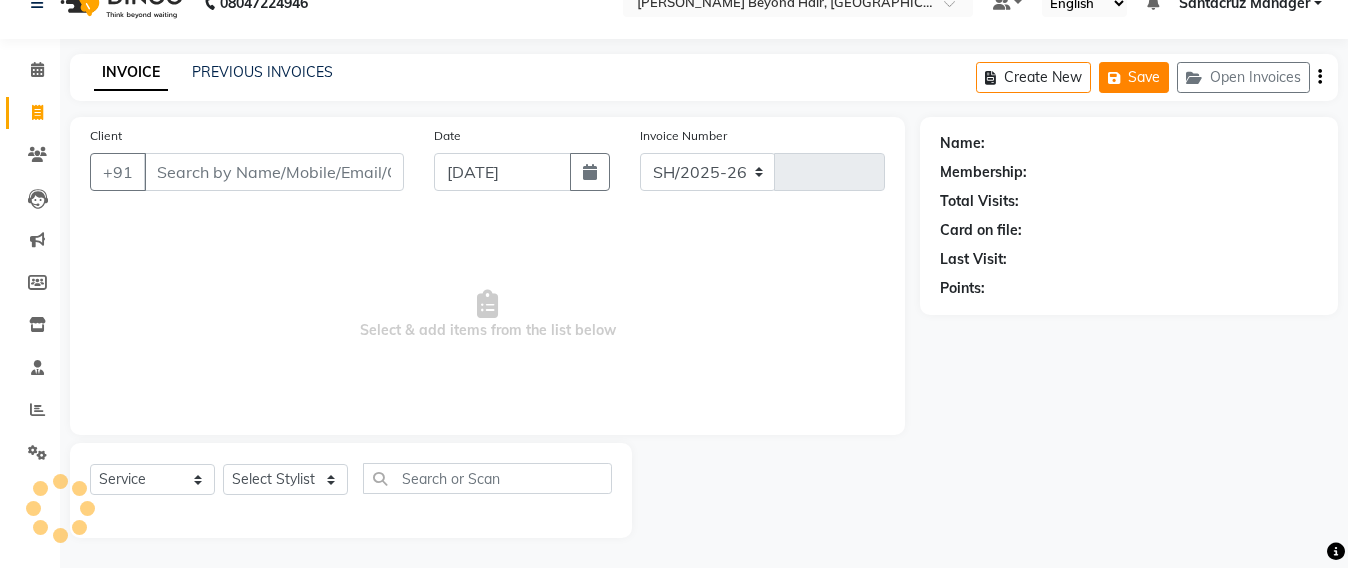select on "6357" 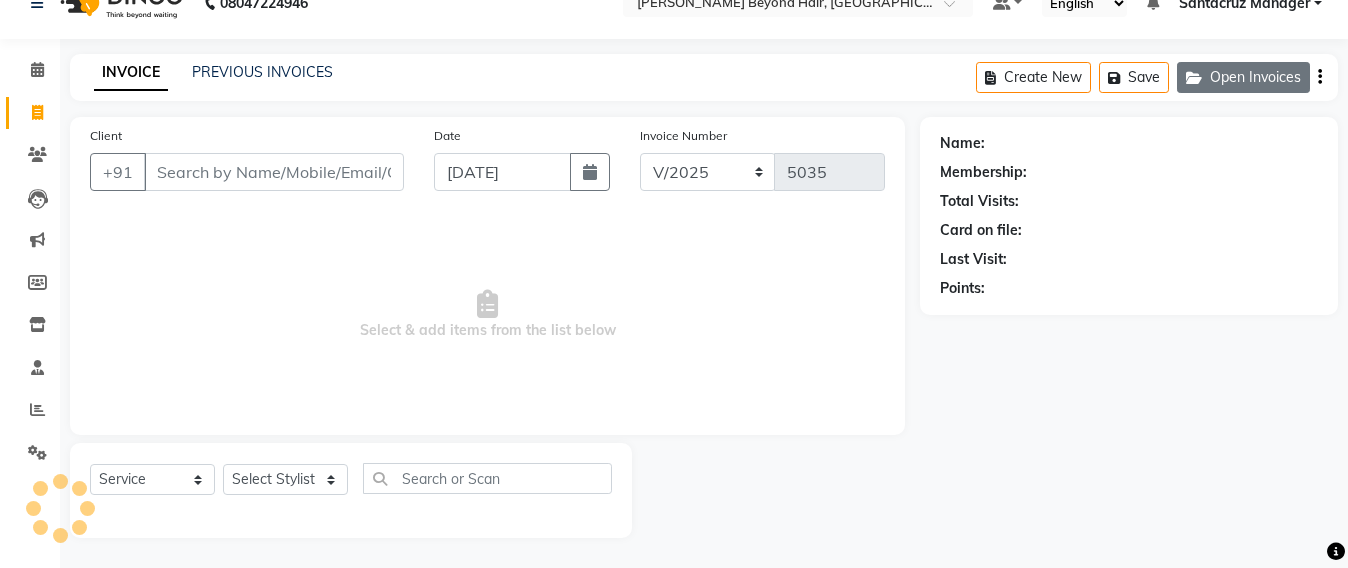 click on "Open Invoices" 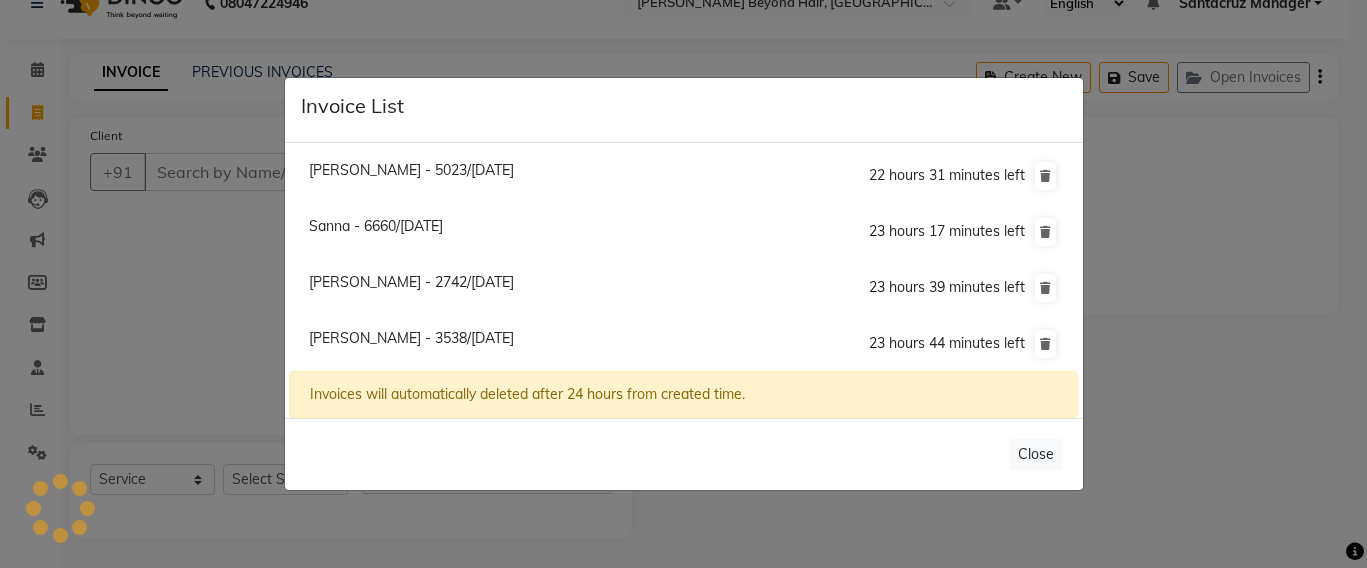 click on "Invoice List  Shradha Gupta - 5023/11 July 2025  22 hours 31 minutes left  Sanna - 6660/11 July 2025  23 hours 17 minutes left  Sanjana Chabriya - 2742/11 July 2025  23 hours 39 minutes left  Sangeeta Shah - 3538/11 July 2025  23 hours 44 minutes left  Invoices will automatically deleted after 24 hours from created time.   Close" 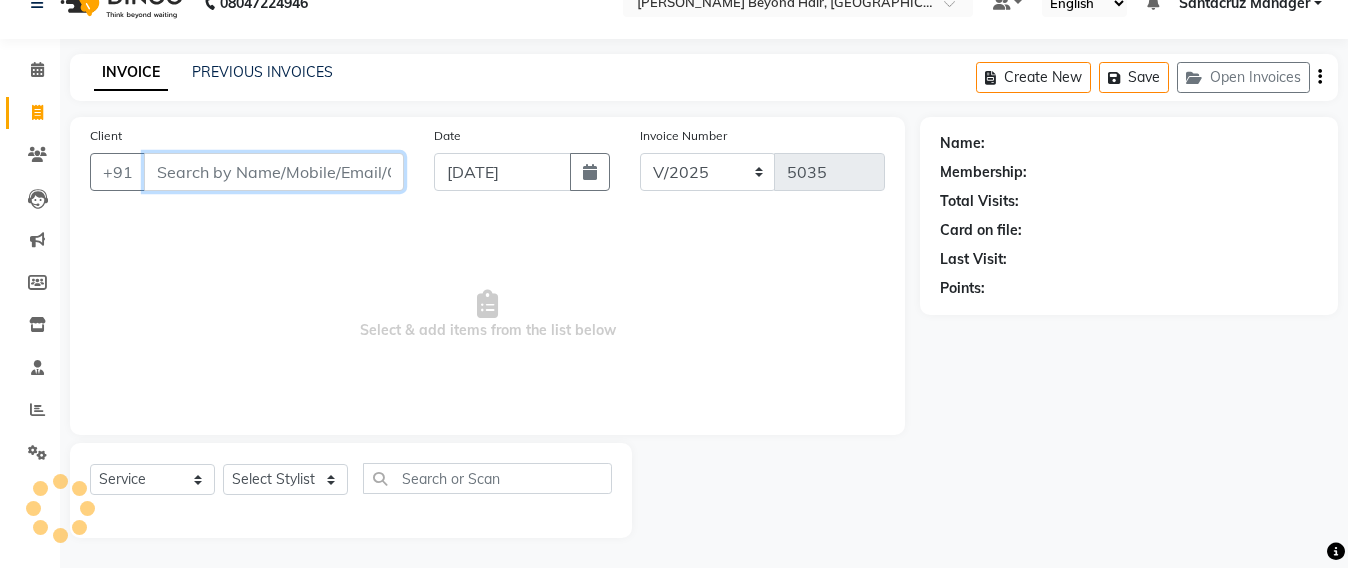 click on "Client" at bounding box center (274, 172) 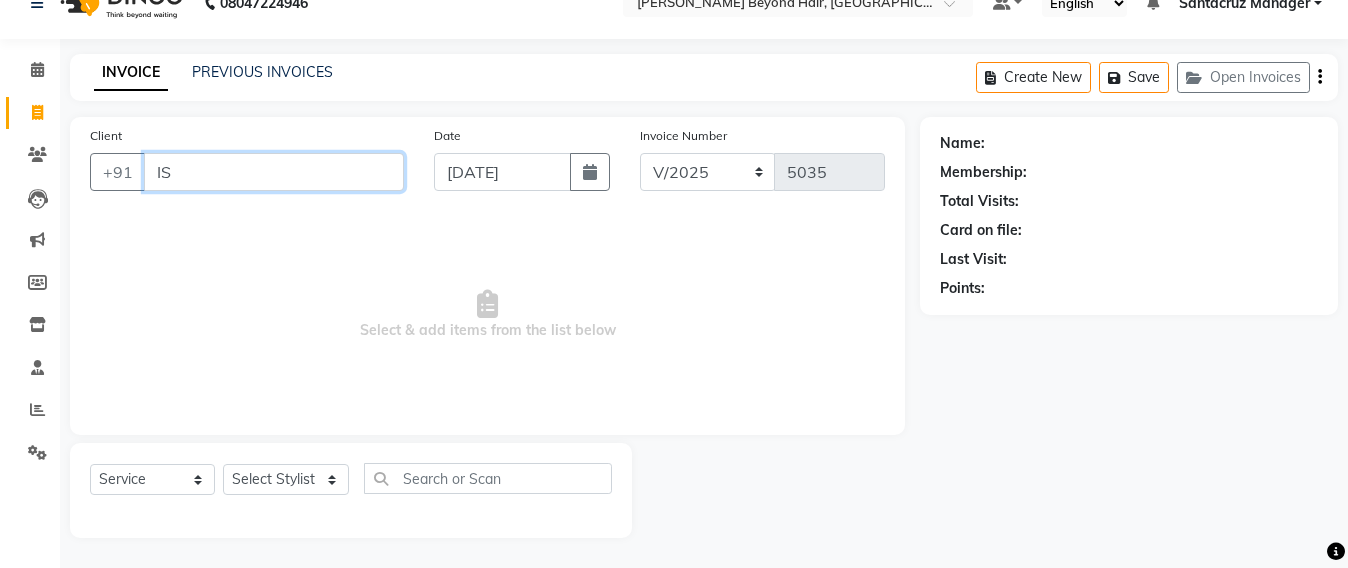 type on "I" 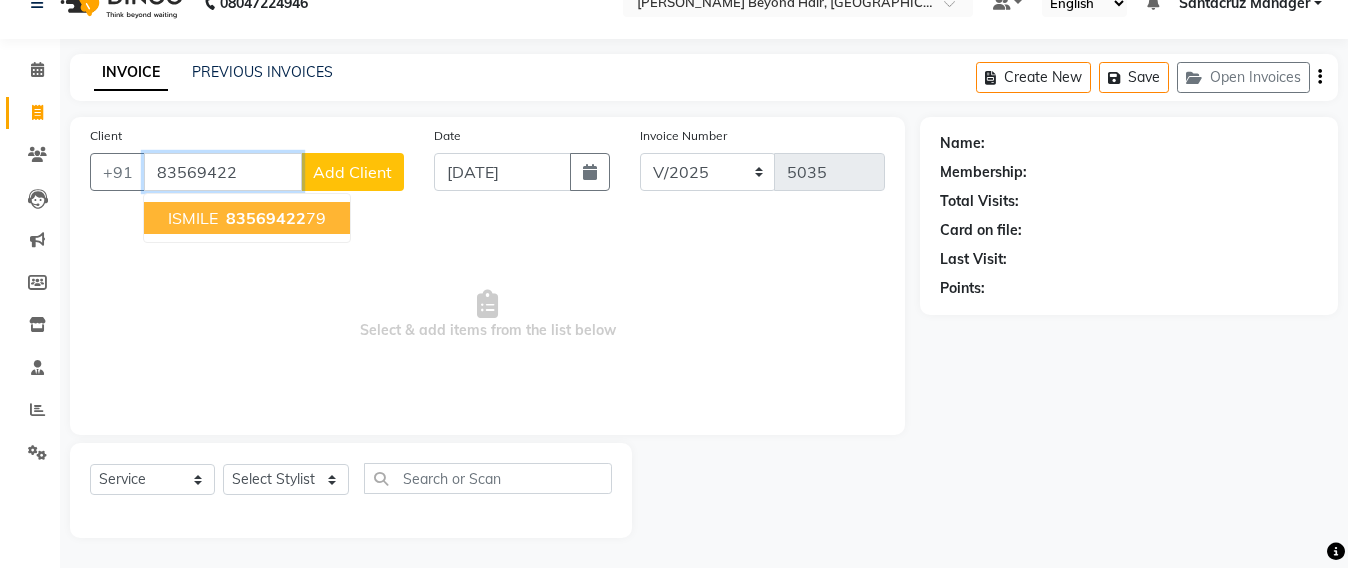 click on "ISMILE" at bounding box center [193, 218] 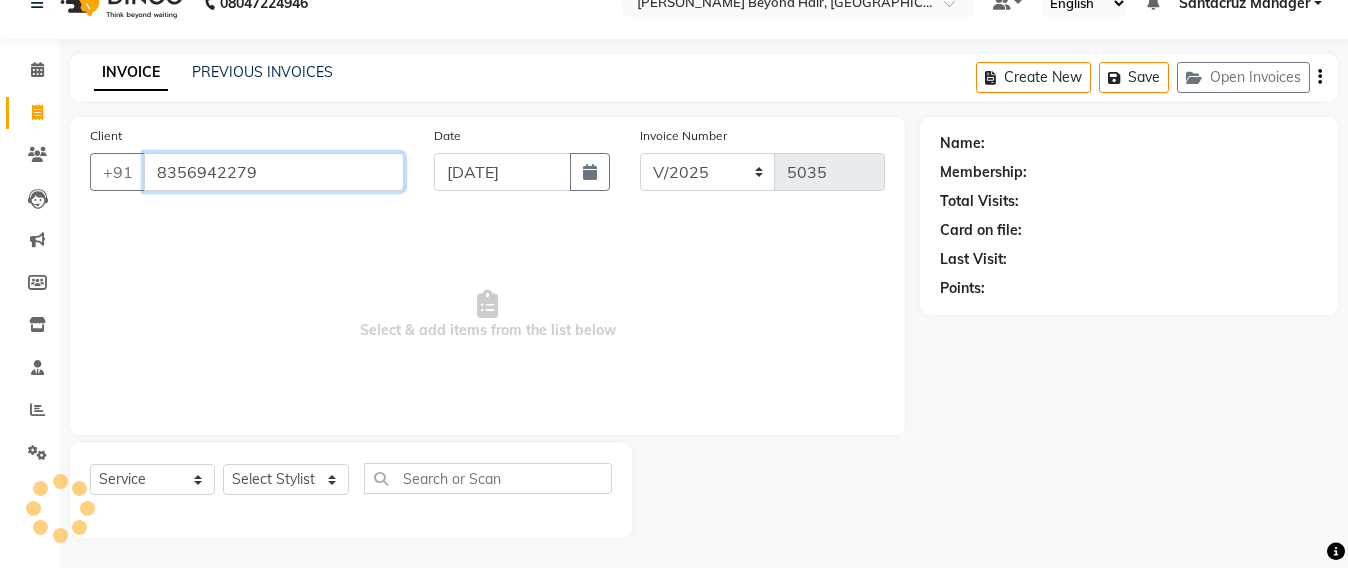 type on "8356942279" 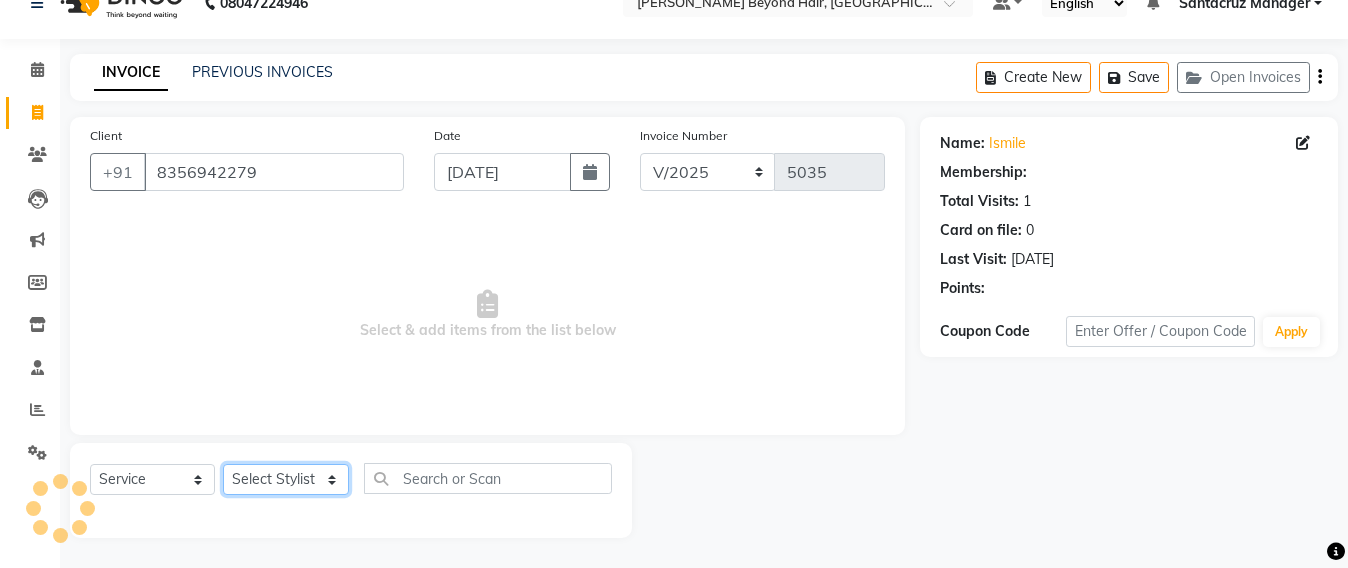 click on "Select Stylist Admin [PERSON_NAME] Sankat [PERSON_NAME] [PERSON_NAME] [PERSON_NAME] [PERSON_NAME] [PERSON_NAME] [PERSON_NAME] mahattre Pratibha [PERSON_NAME] Rosy [PERSON_NAME] [PERSON_NAME] admin [PERSON_NAME] Manager [PERSON_NAME] SOMAYANG VASHUM [PERSON_NAME]" 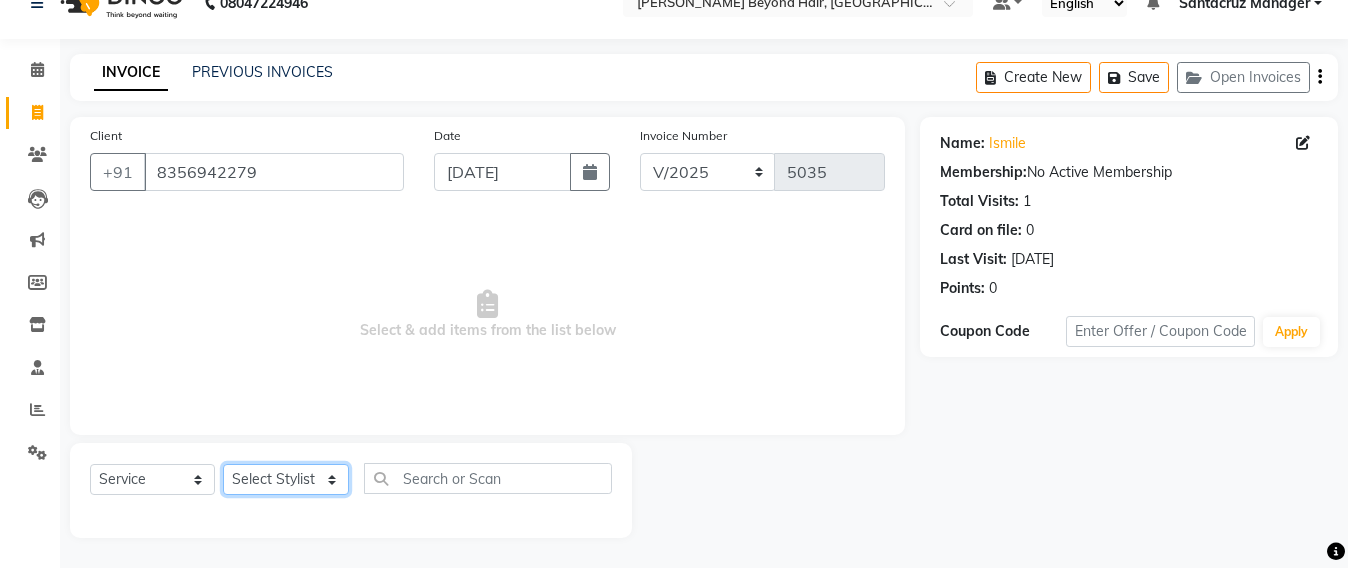 select on "51588" 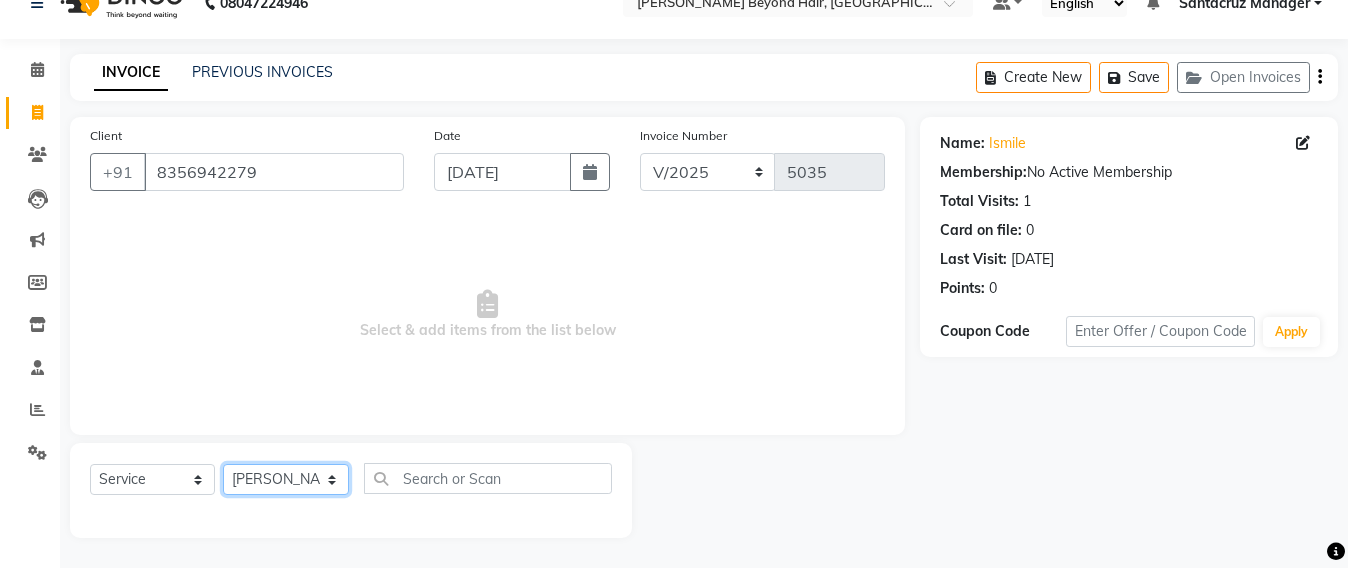 click on "Select Stylist Admin [PERSON_NAME] Sankat [PERSON_NAME] [PERSON_NAME] [PERSON_NAME] [PERSON_NAME] [PERSON_NAME] [PERSON_NAME] mahattre Pratibha [PERSON_NAME] Rosy [PERSON_NAME] [PERSON_NAME] admin [PERSON_NAME] Manager [PERSON_NAME] SOMAYANG VASHUM [PERSON_NAME]" 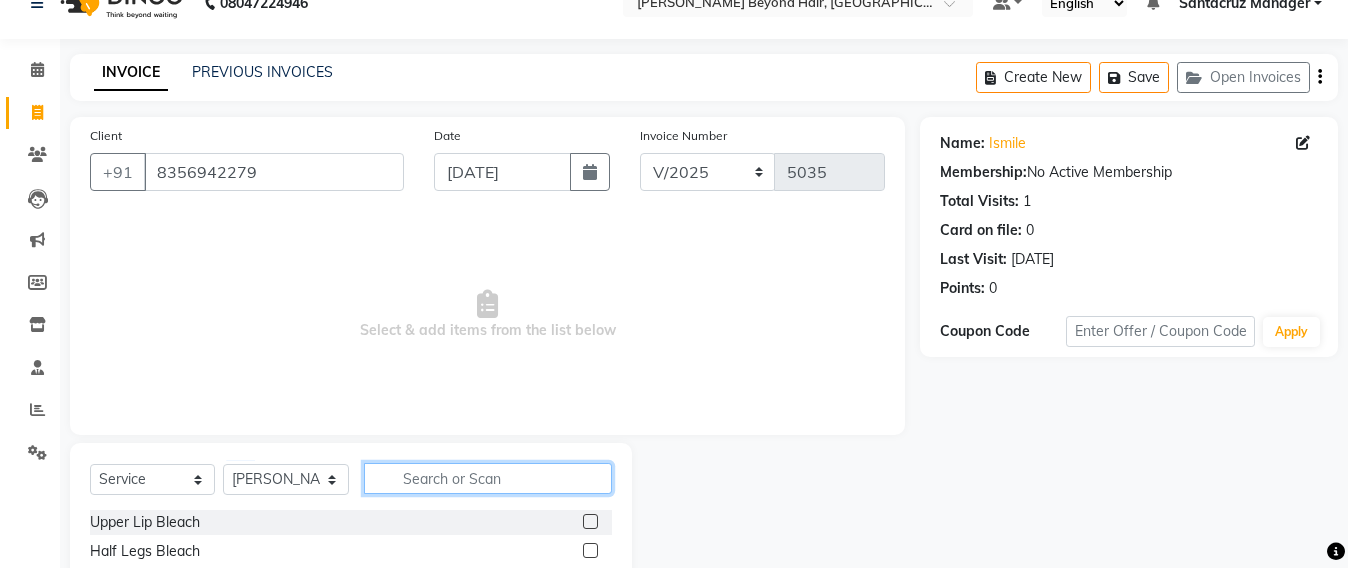 click 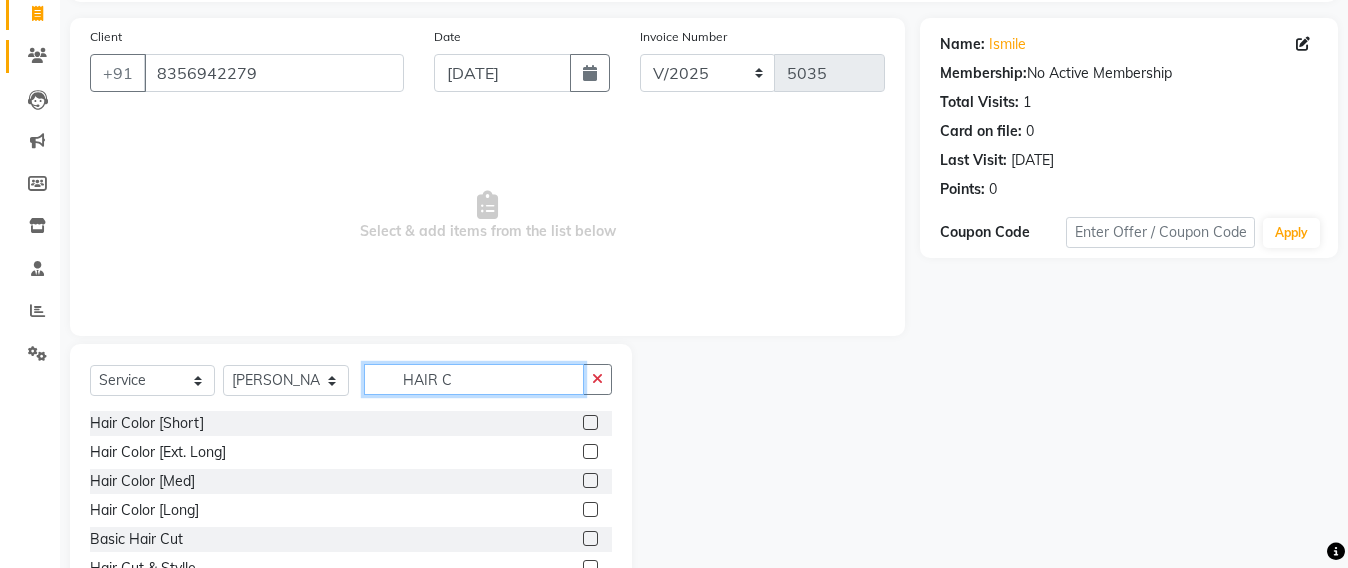 scroll, scrollTop: 158, scrollLeft: 0, axis: vertical 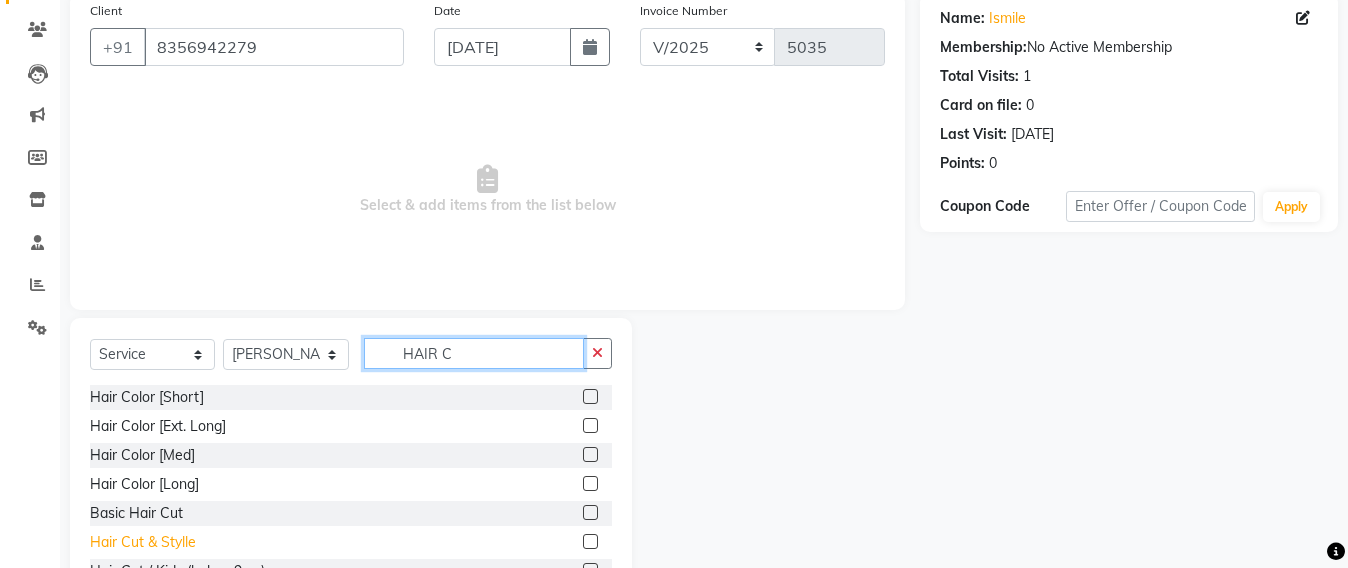 type on "HAIR C" 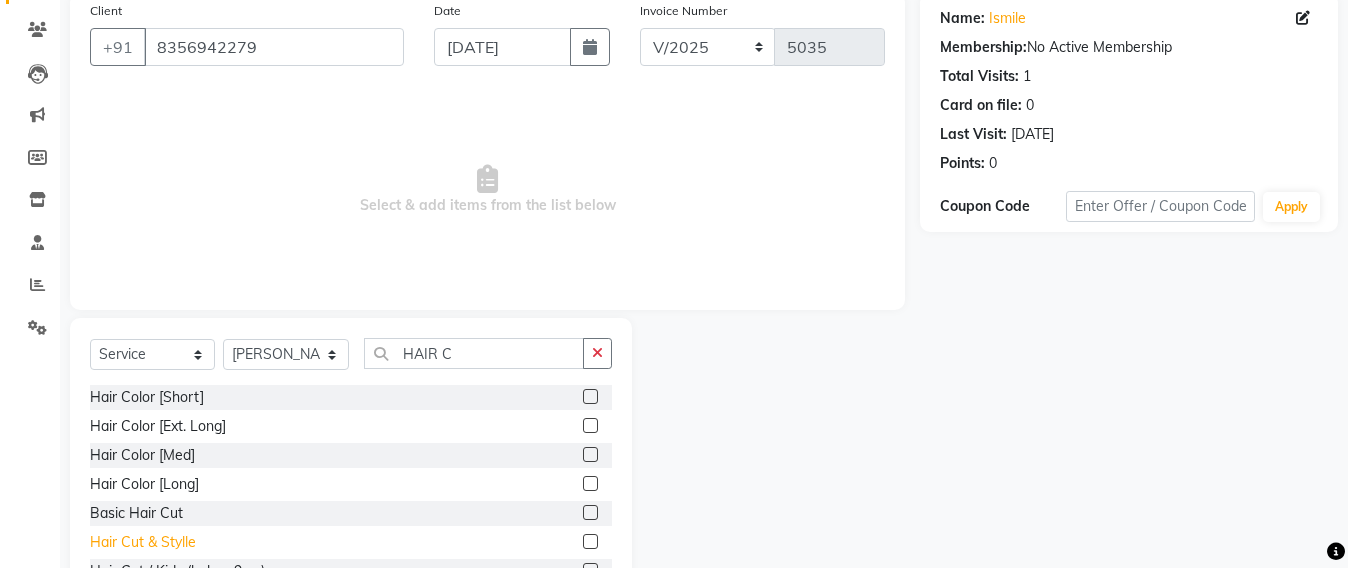 click on "Hair Cut & Stylle" 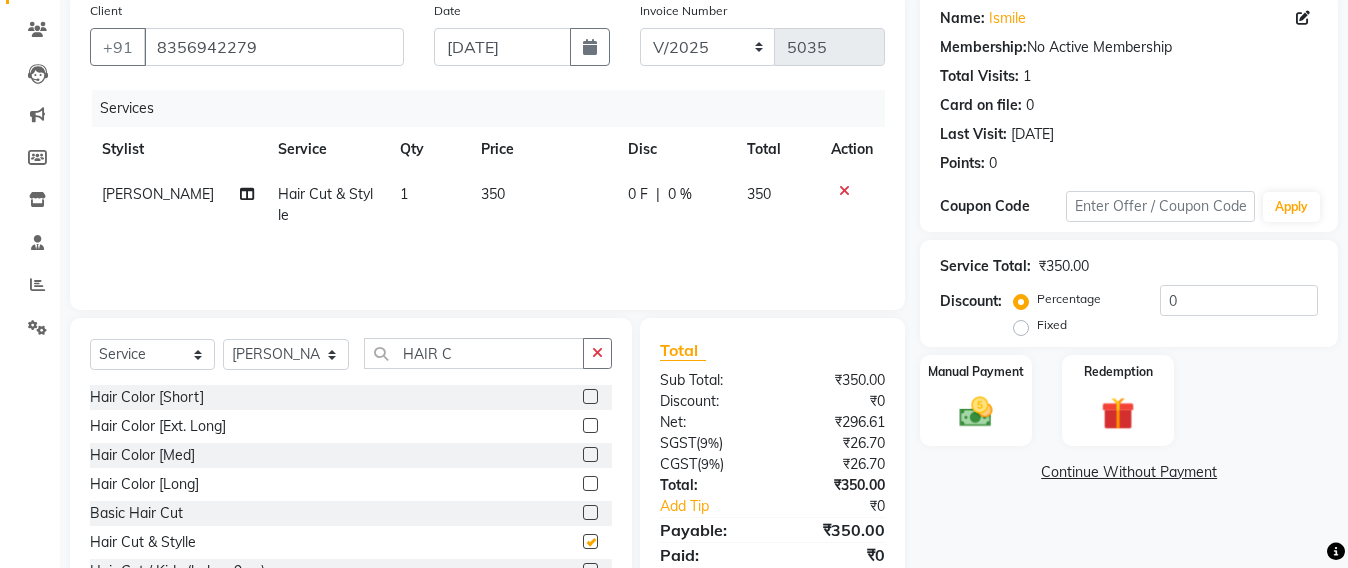 checkbox on "false" 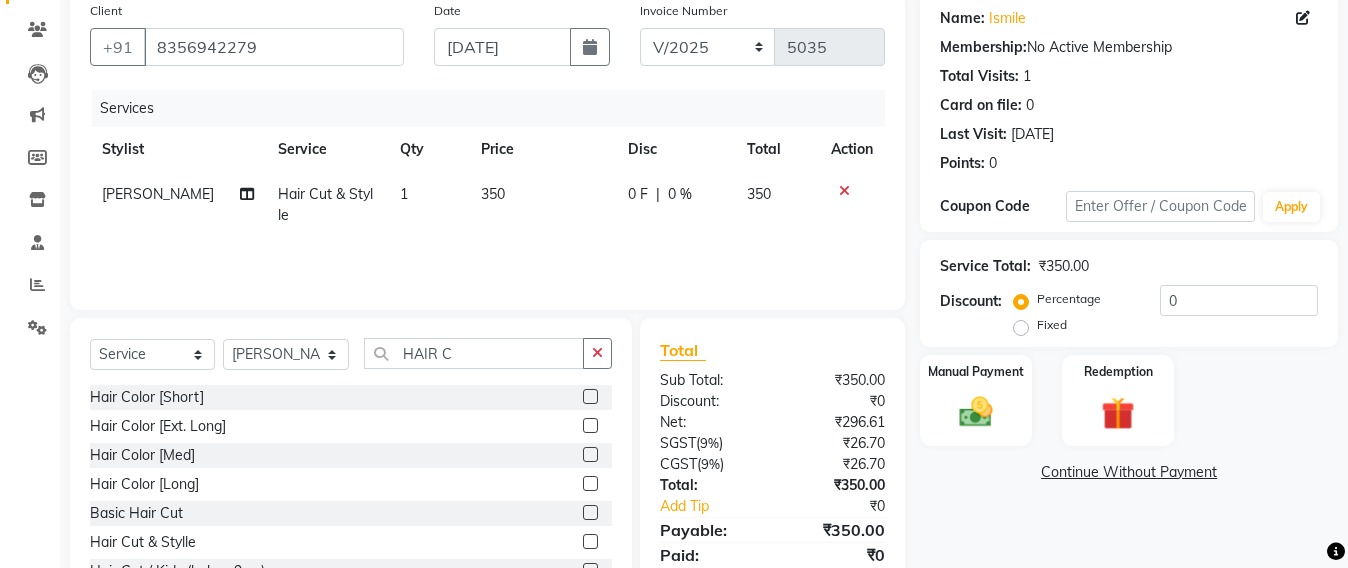 scroll, scrollTop: 0, scrollLeft: 0, axis: both 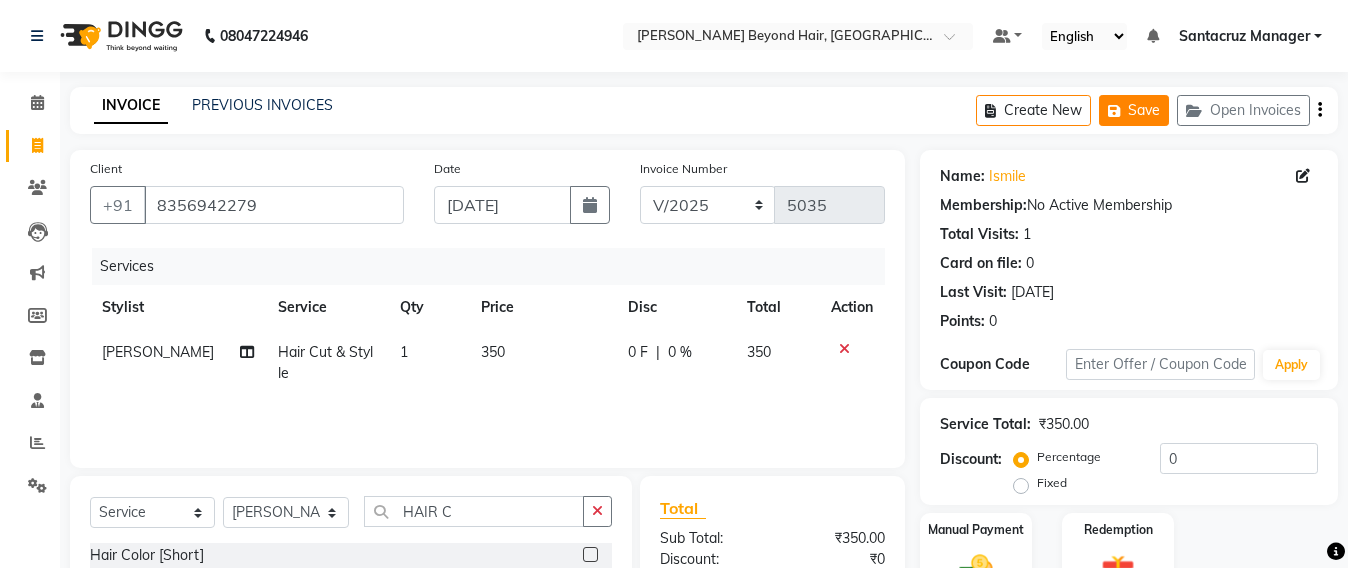 click on "Save" 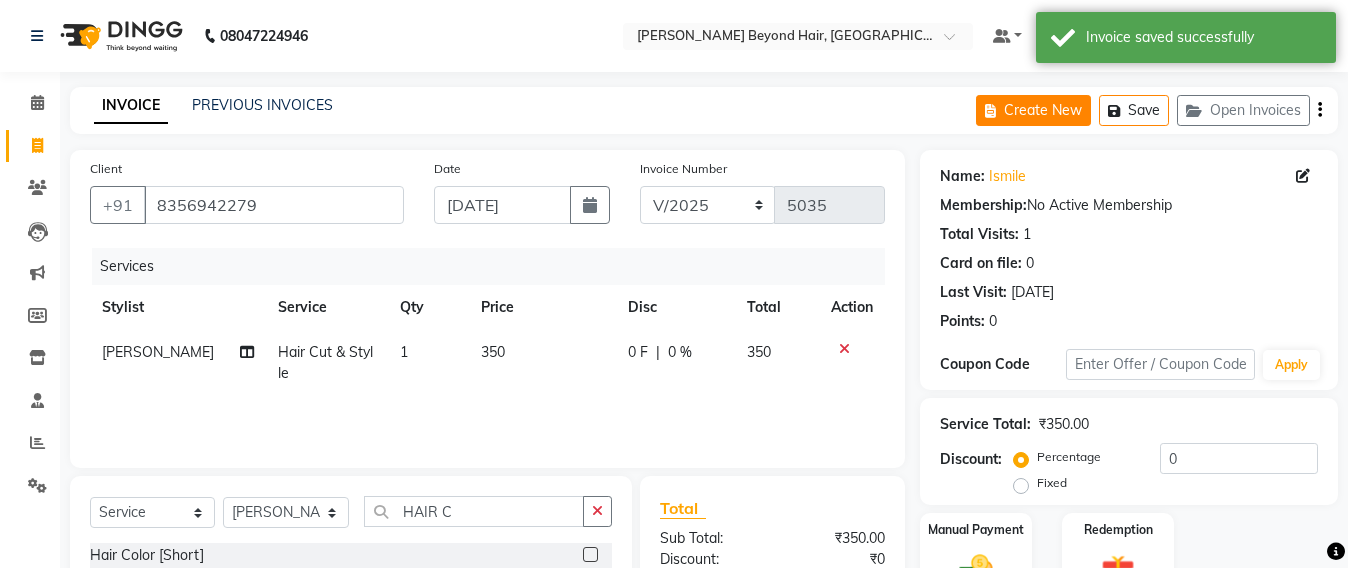 click on "Create New" 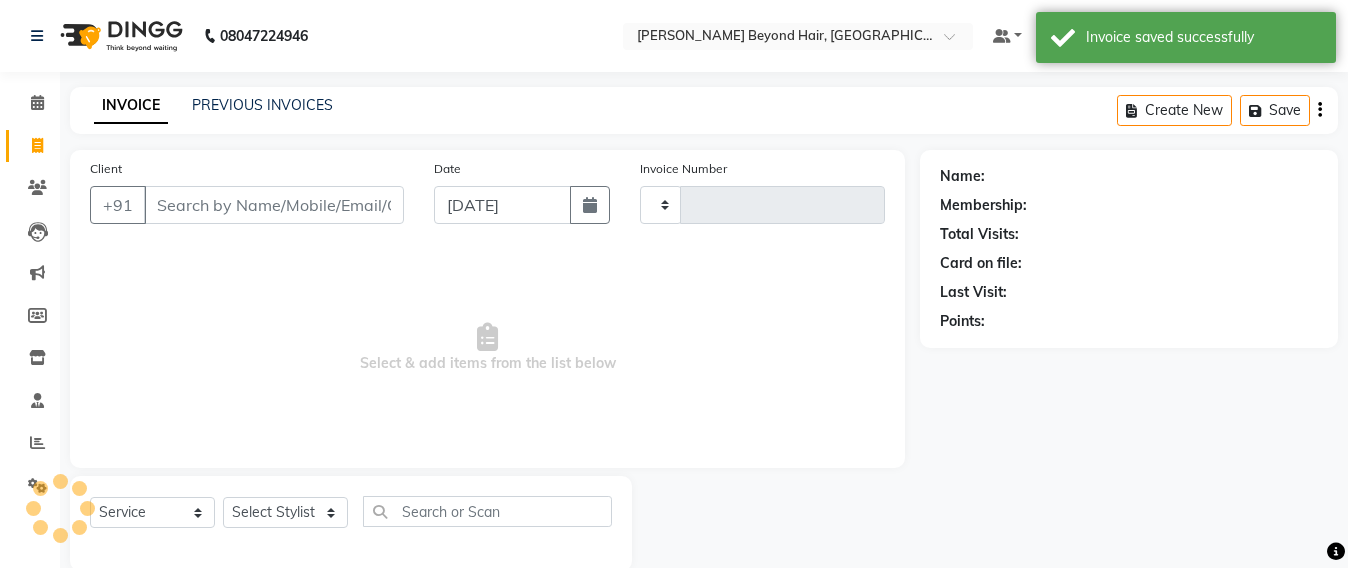 scroll, scrollTop: 33, scrollLeft: 0, axis: vertical 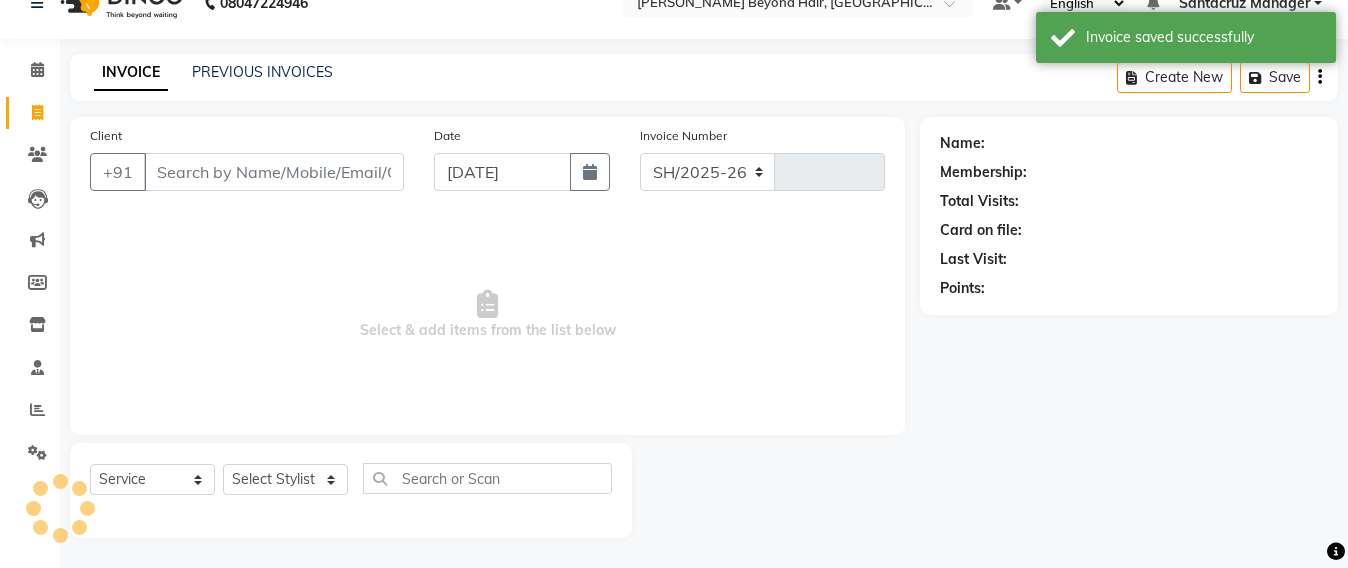 select on "6357" 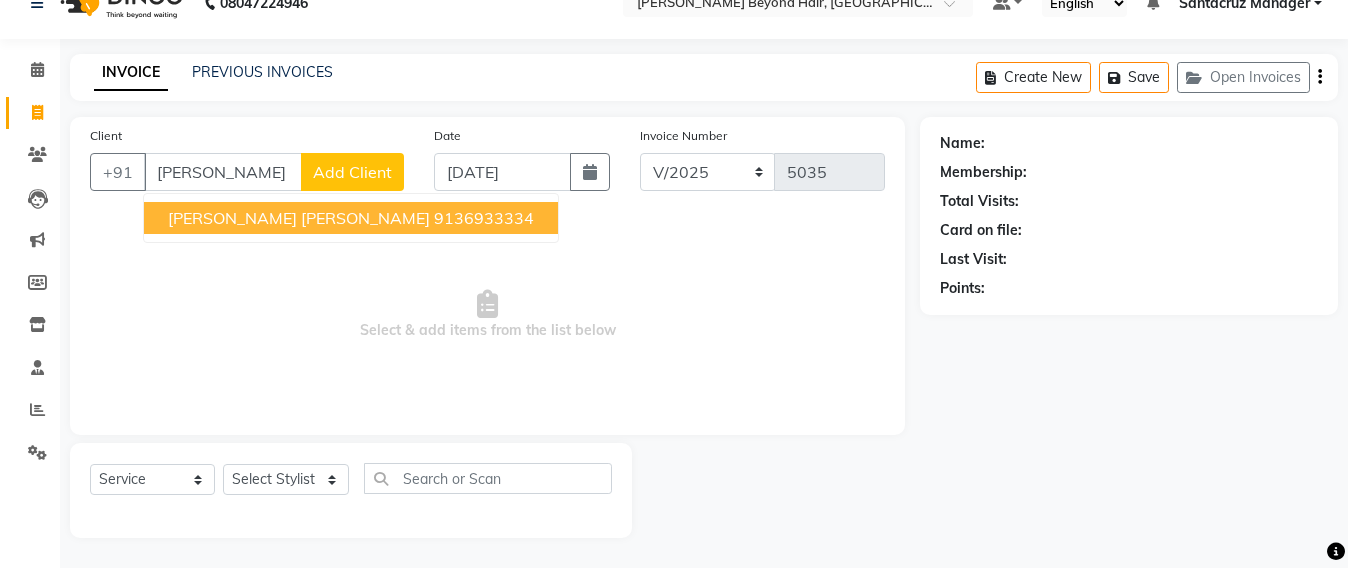 scroll, scrollTop: 33, scrollLeft: 0, axis: vertical 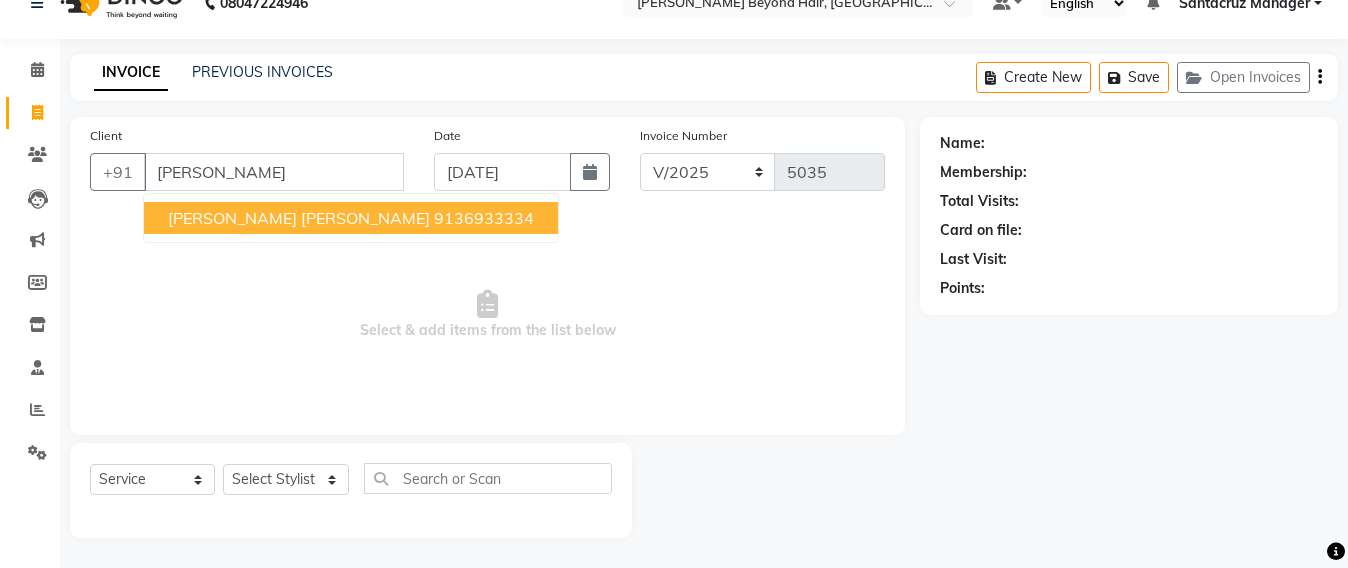 type on "J" 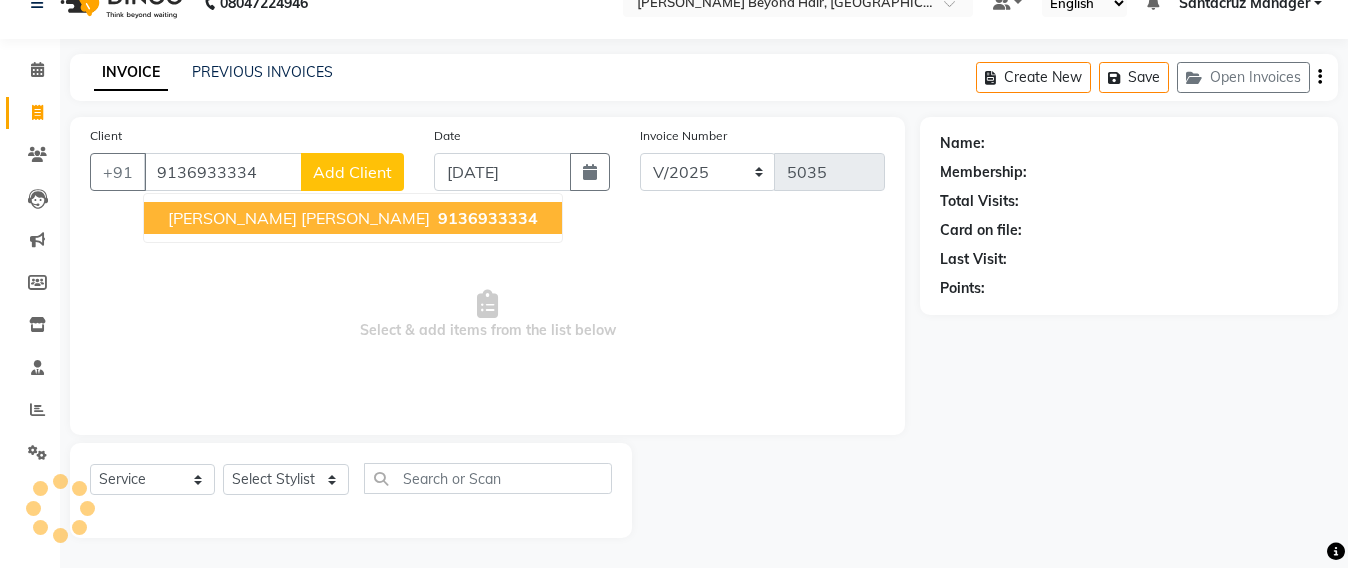 scroll, scrollTop: 33, scrollLeft: 0, axis: vertical 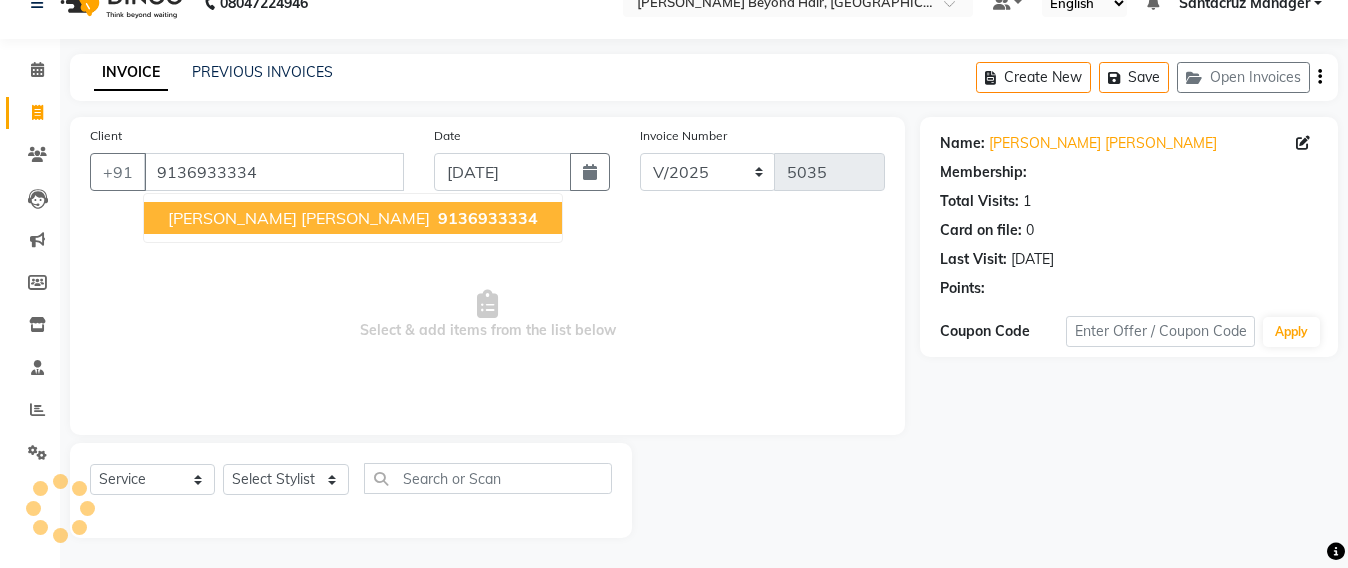 click on "[PERSON_NAME] [PERSON_NAME]" at bounding box center [299, 218] 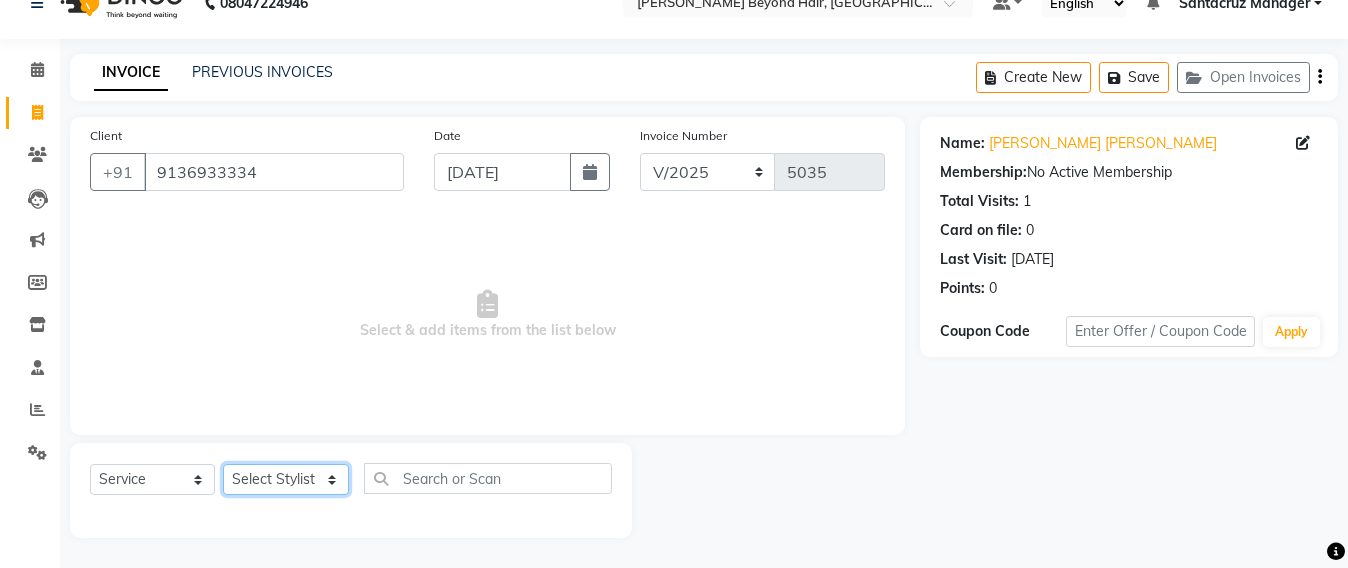 drag, startPoint x: 309, startPoint y: 483, endPoint x: 312, endPoint y: 472, distance: 11.401754 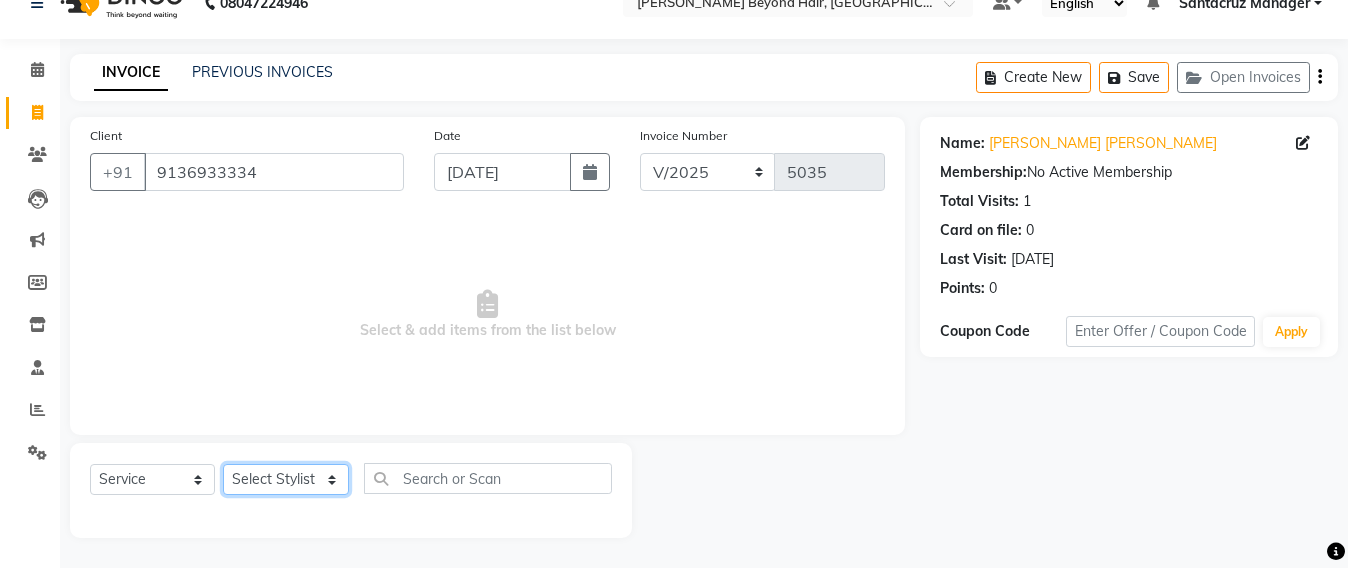 select on "48409" 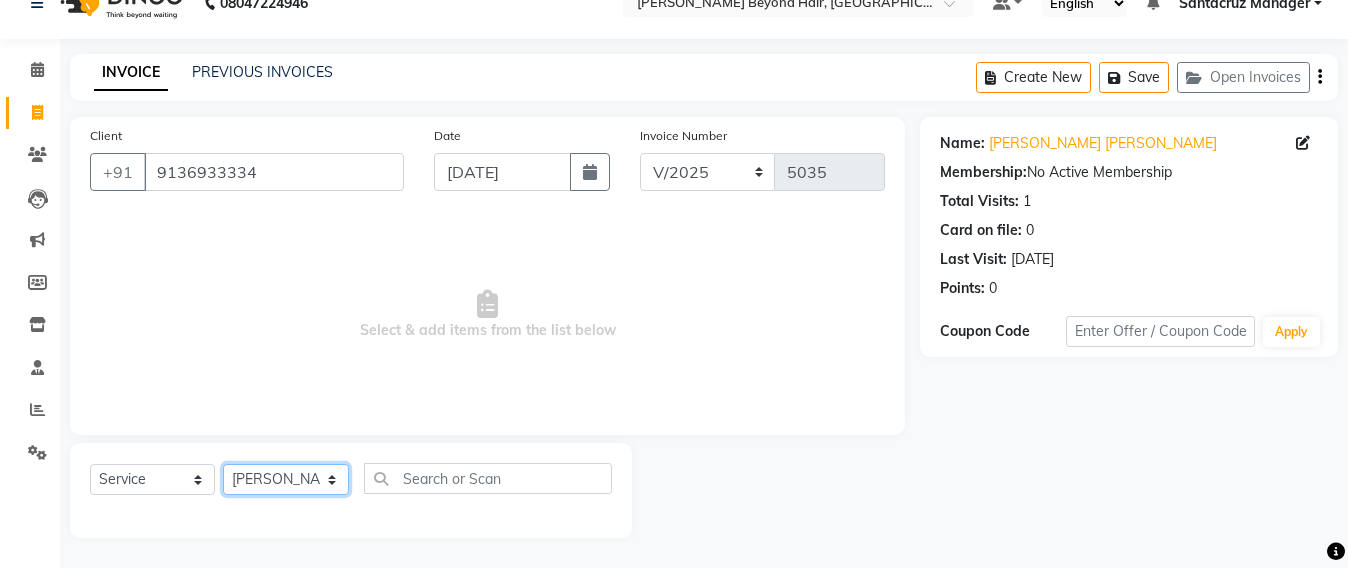 click on "Select Stylist Admin [PERSON_NAME] Sankat [PERSON_NAME] [PERSON_NAME] [PERSON_NAME] [PERSON_NAME] [PERSON_NAME] [PERSON_NAME] mahattre Pratibha [PERSON_NAME] Rosy [PERSON_NAME] [PERSON_NAME] admin [PERSON_NAME] Manager [PERSON_NAME] SOMAYANG VASHUM [PERSON_NAME]" 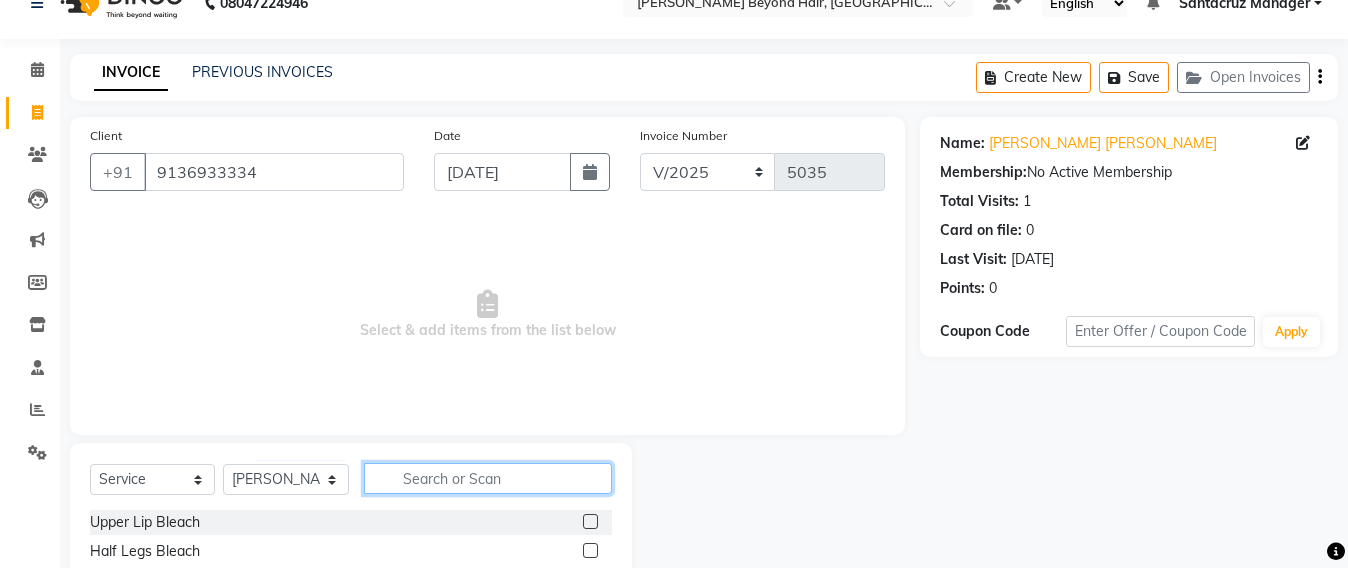click 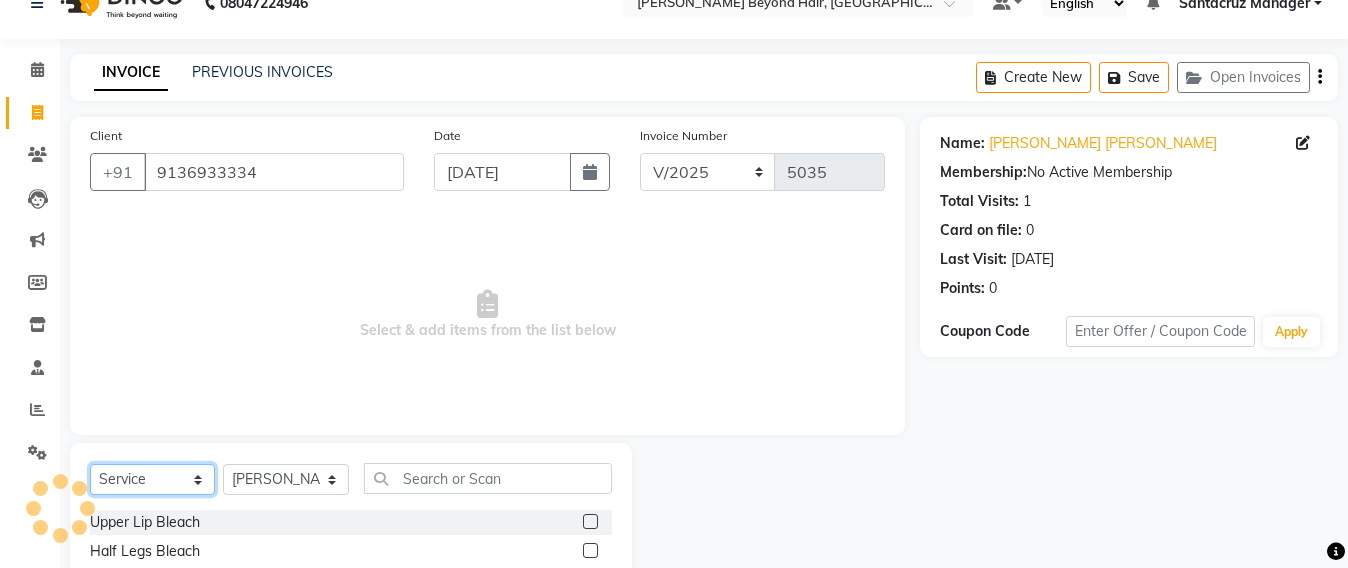 drag, startPoint x: 182, startPoint y: 478, endPoint x: 215, endPoint y: 266, distance: 214.55302 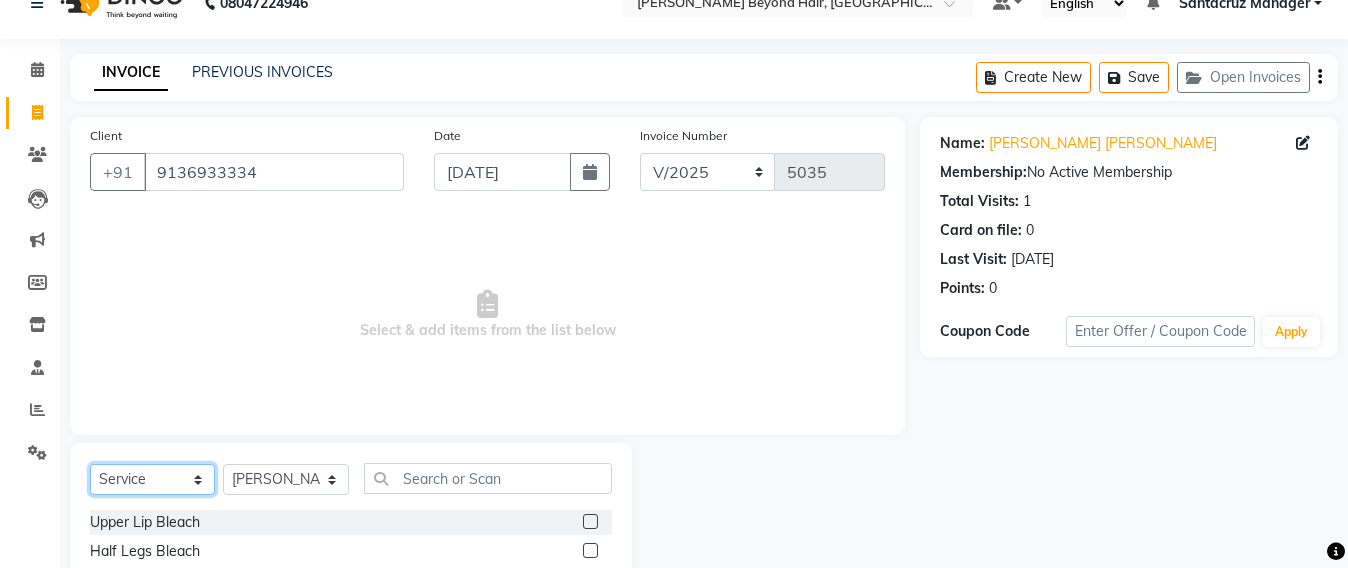 select on "product" 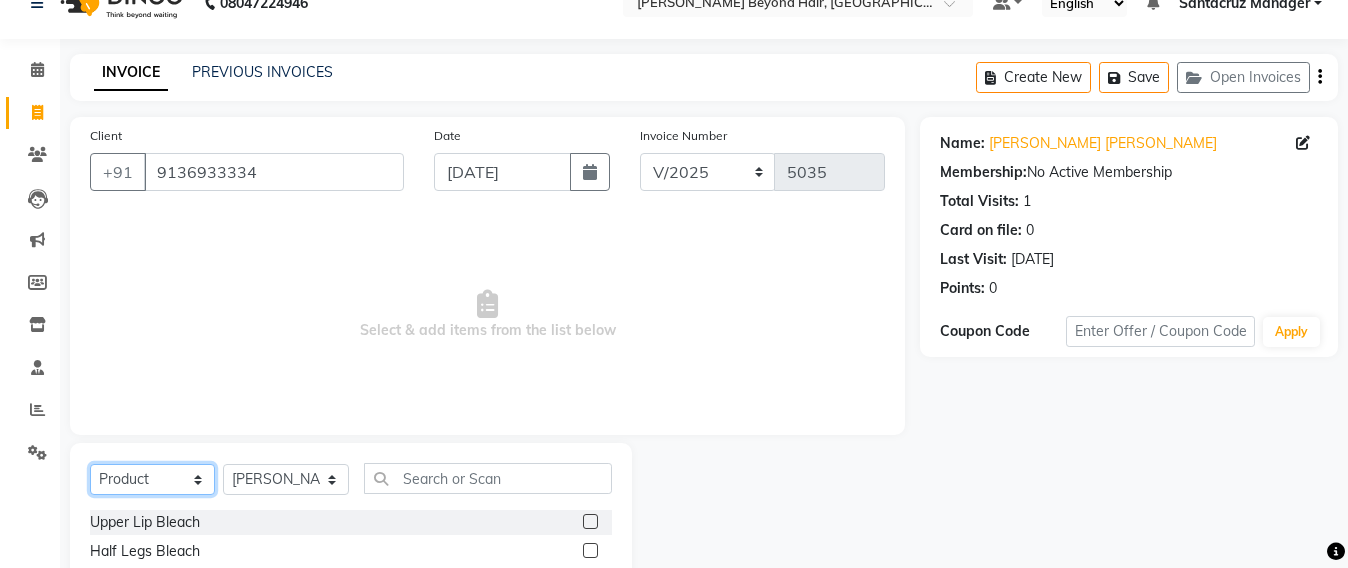 click on "Select  Service  Product  Membership  Package Voucher Prepaid Gift Card" 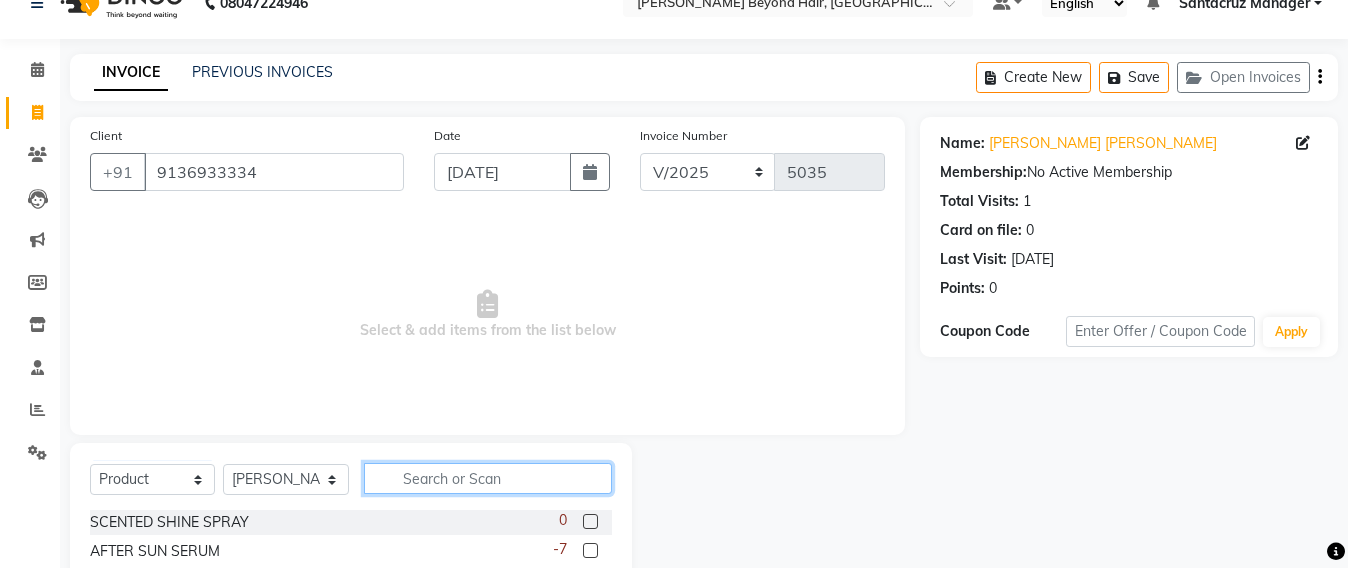 click 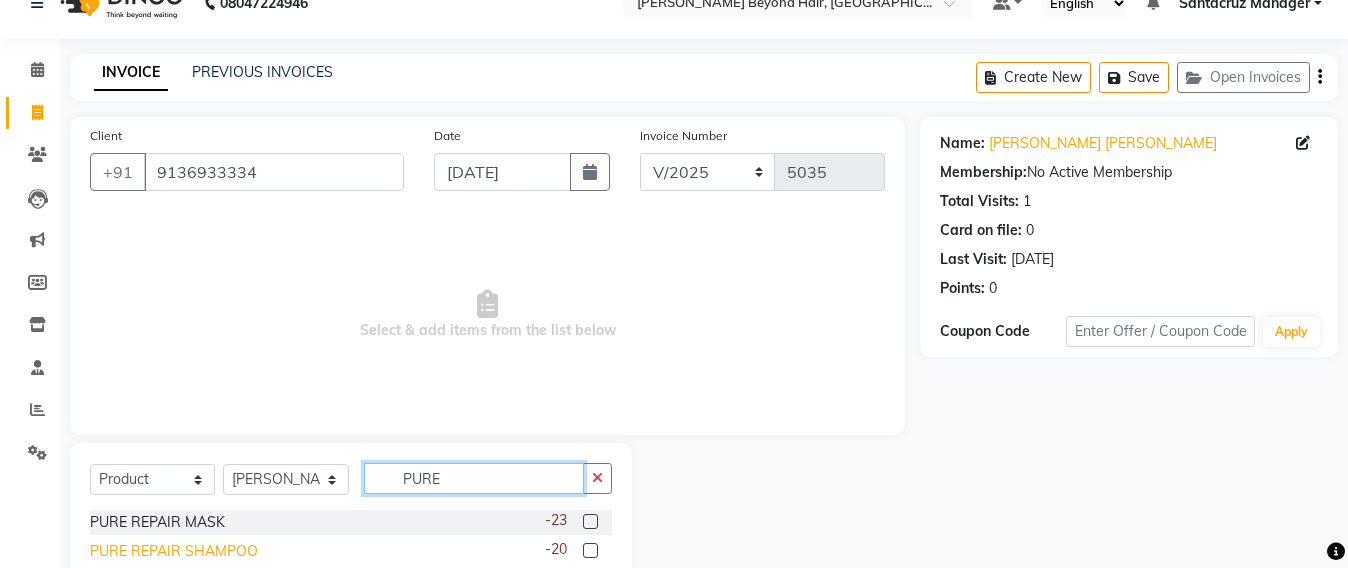 type on "PURE" 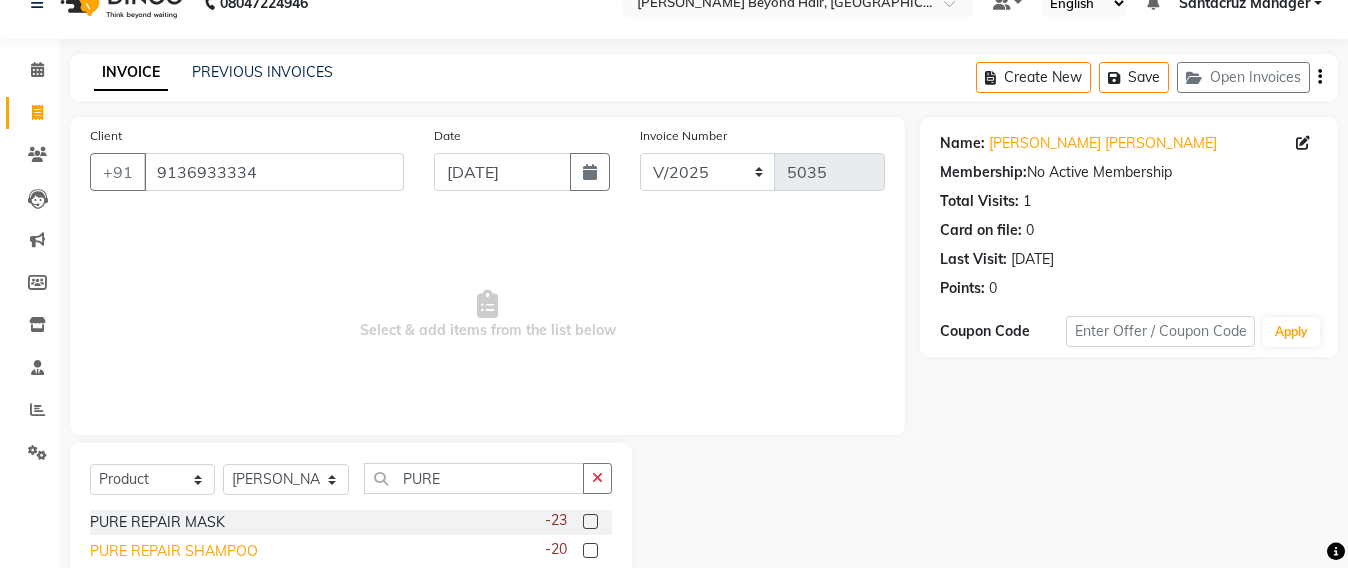 click on "PURE REPAIR SHAMPOO" 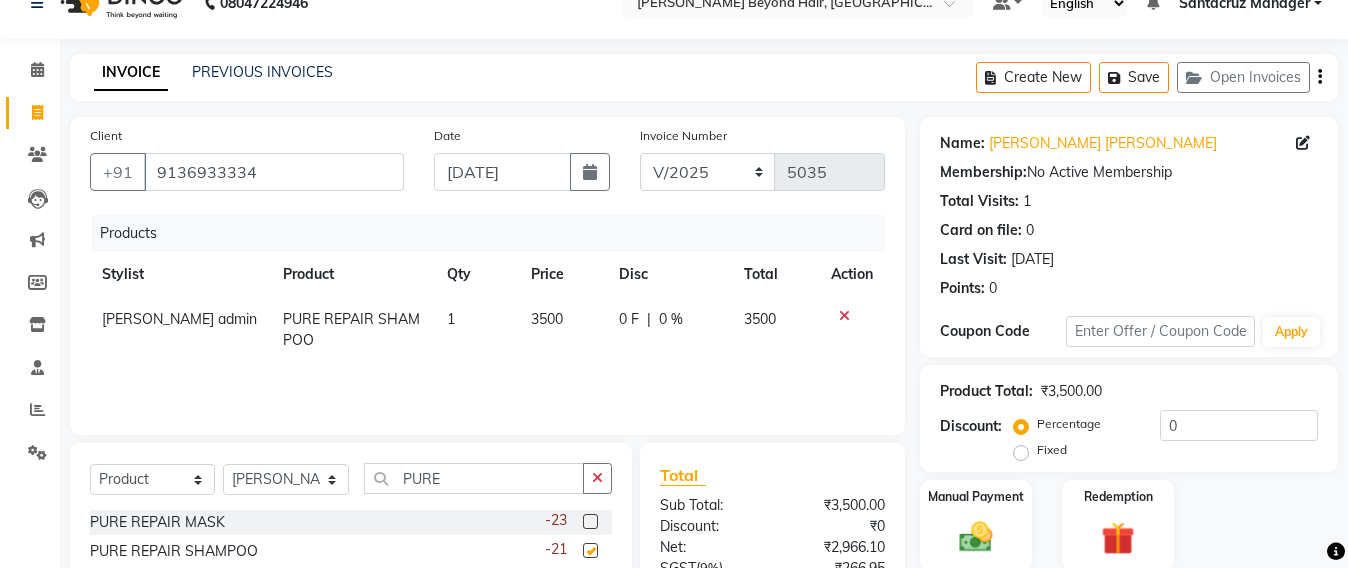 checkbox on "false" 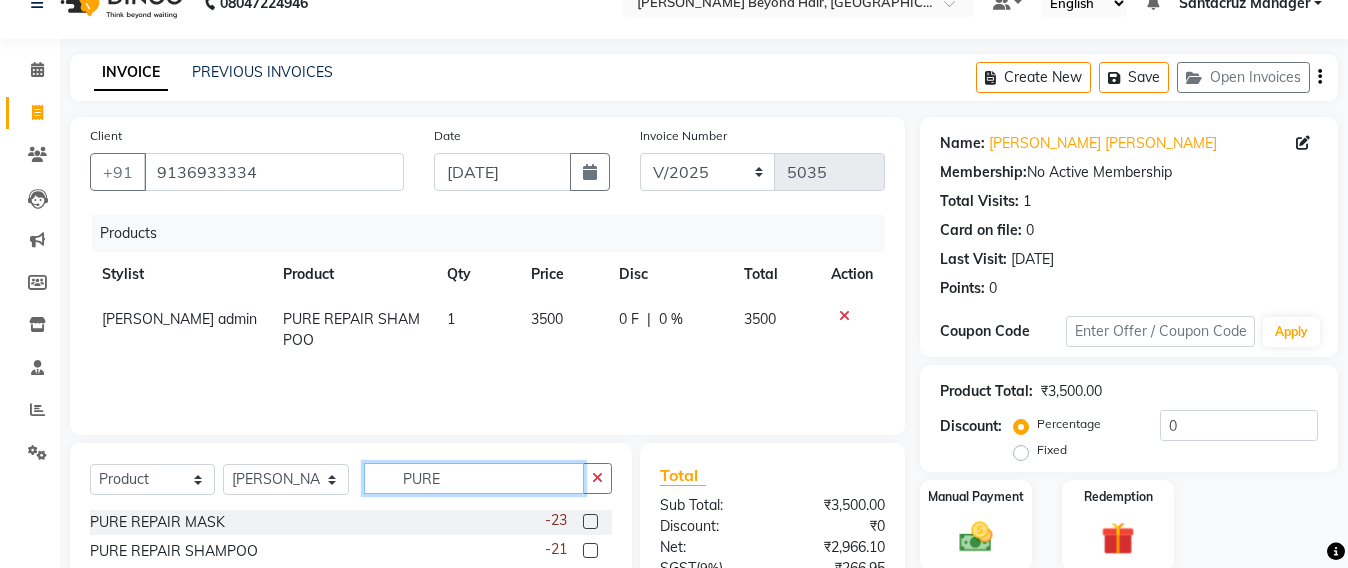 click on "PURE" 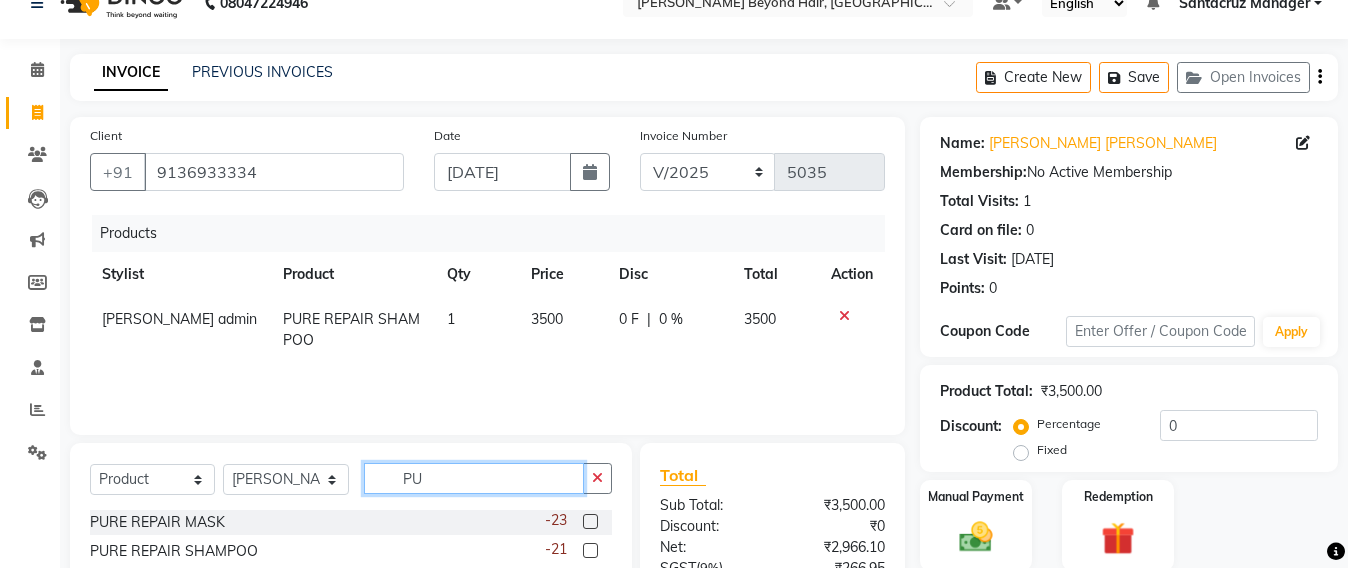type on "P" 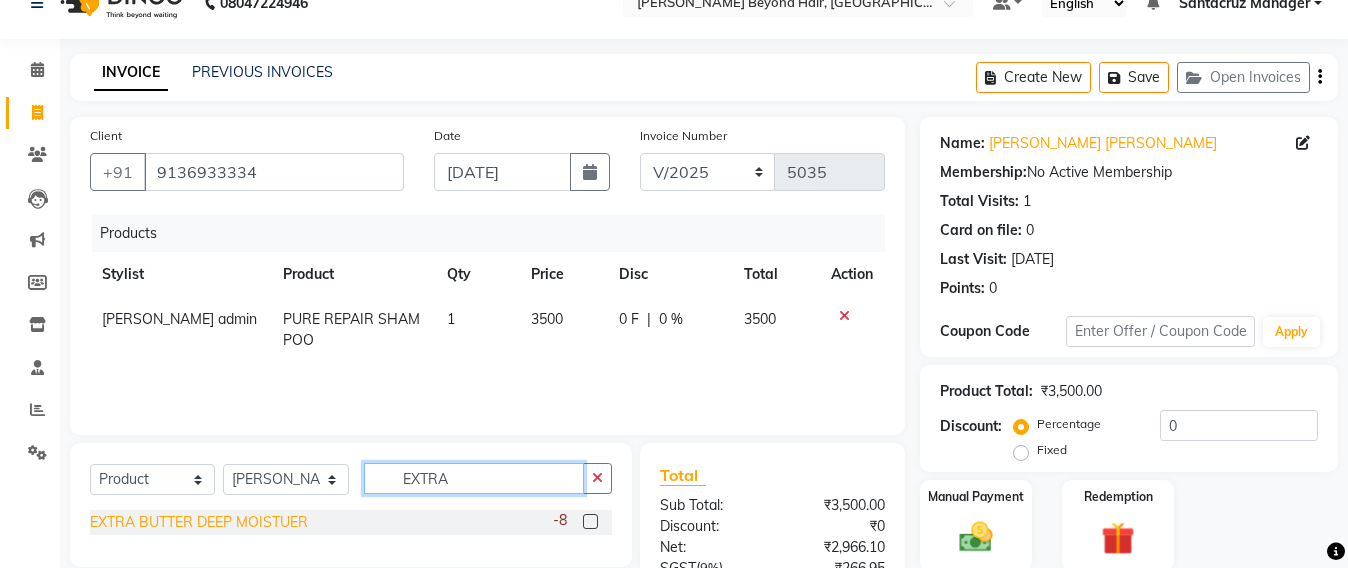 type on "EXTRA" 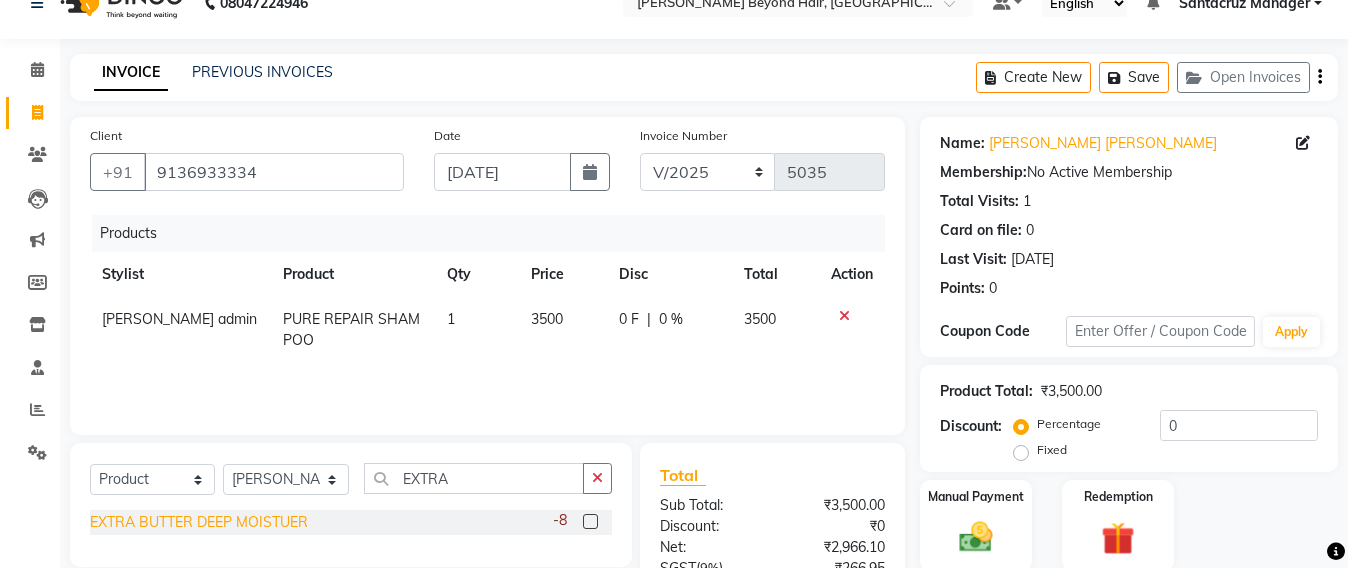 click on "EXTRA BUTTER DEEP MOISTUER" 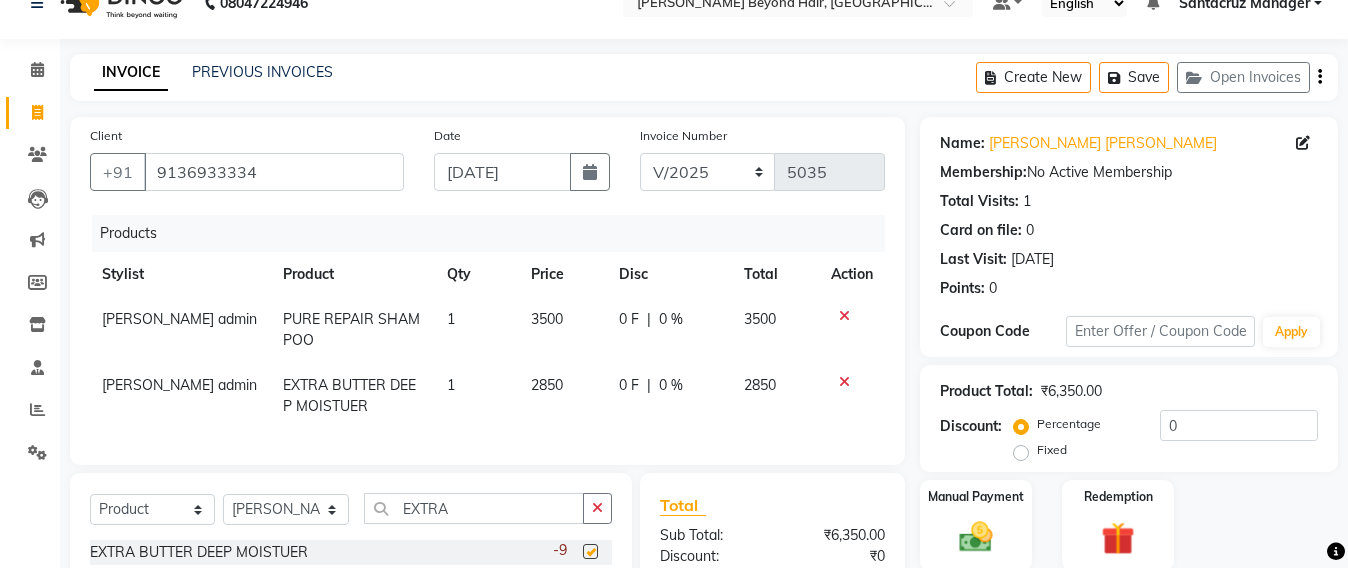 checkbox on "false" 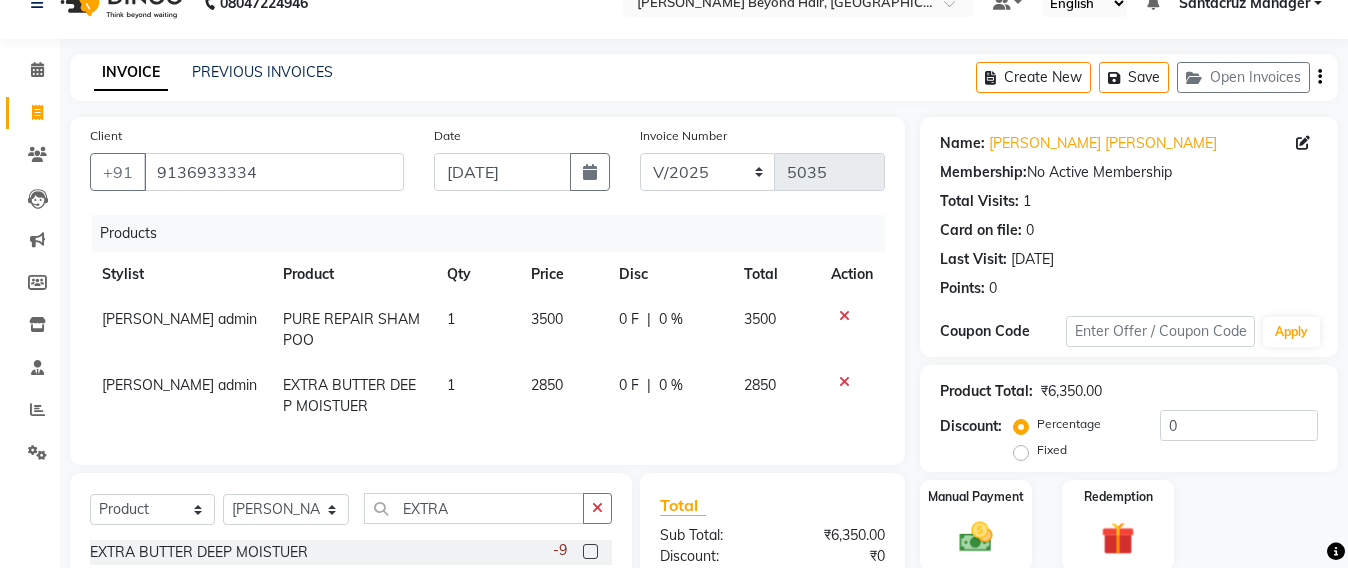 click on "2850" 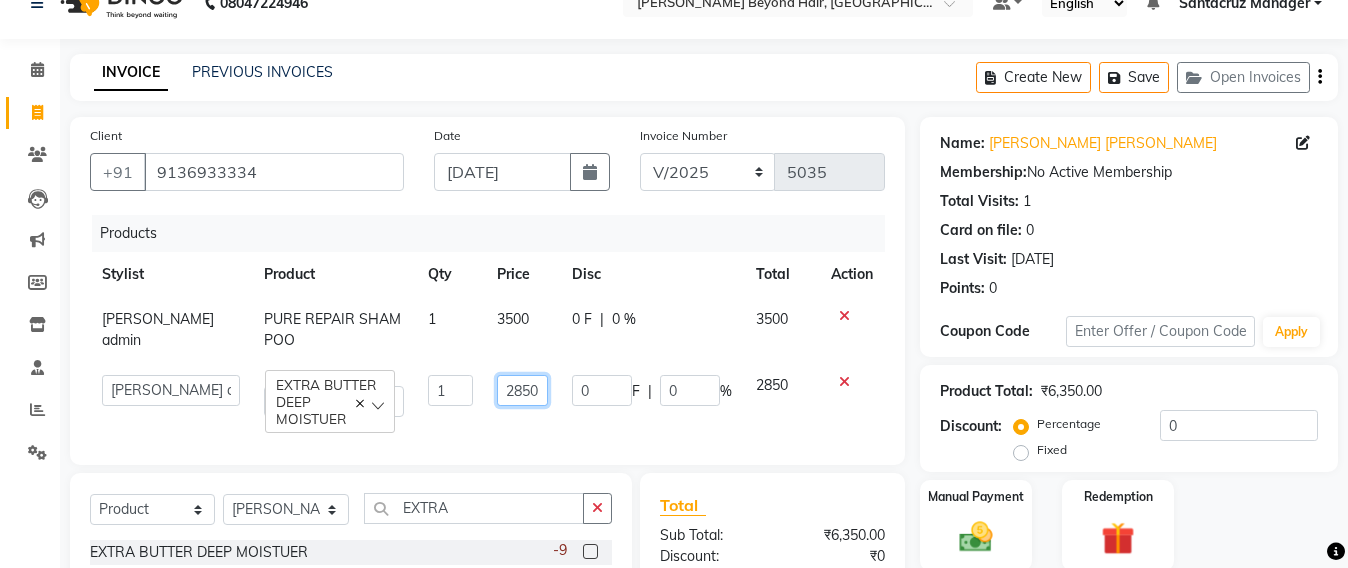 click on "2850" 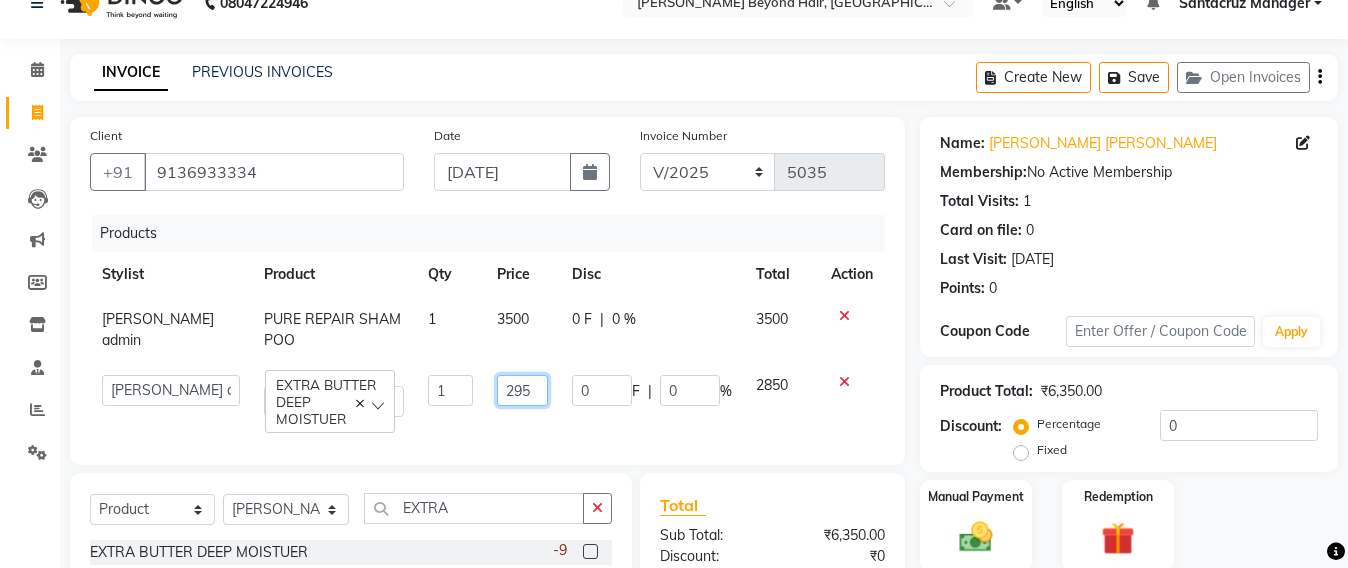type on "2950" 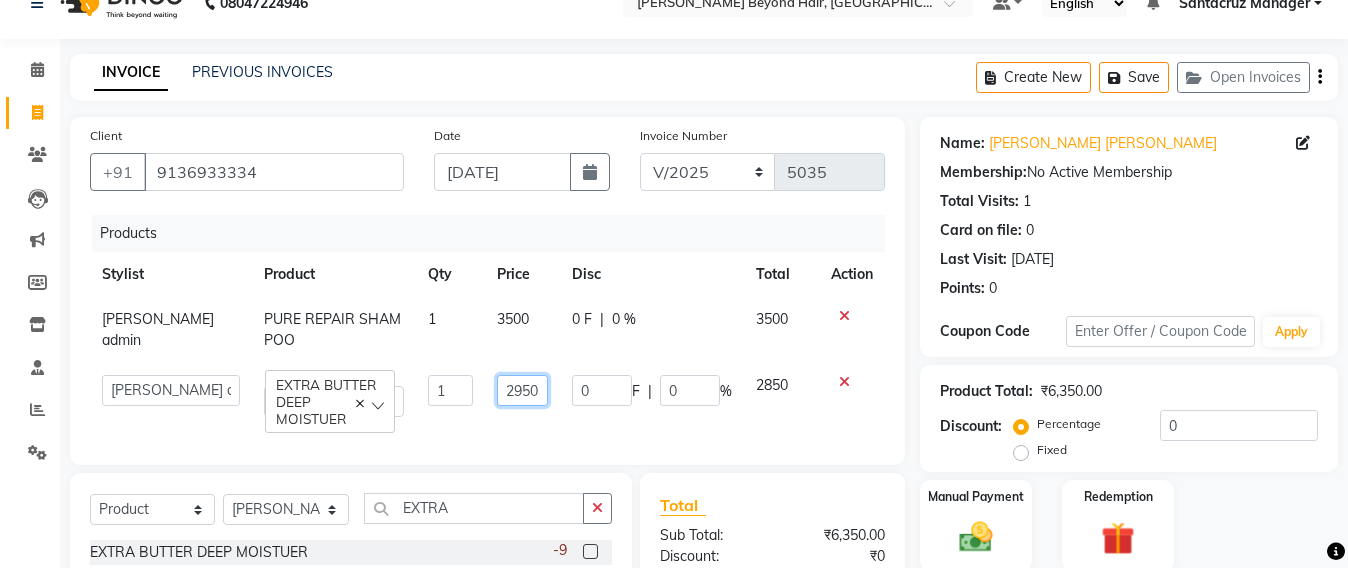 scroll, scrollTop: 251, scrollLeft: 0, axis: vertical 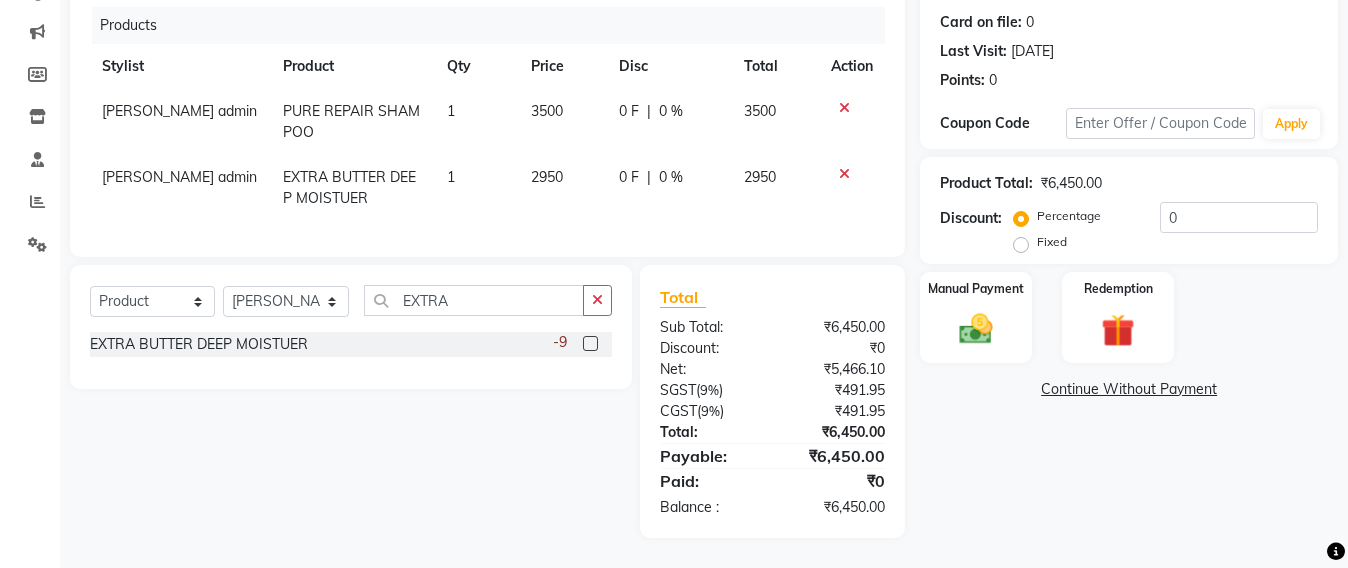 click on "Products Stylist Product Qty Price Disc Total Action Sameer shah admin PURE REPAIR SHAMPOO 1 3500 0 F | 0 % 3500 Sameer shah admin EXTRA BUTTER DEEP MOISTUER 1 2950 0 F | 0 % 2950" 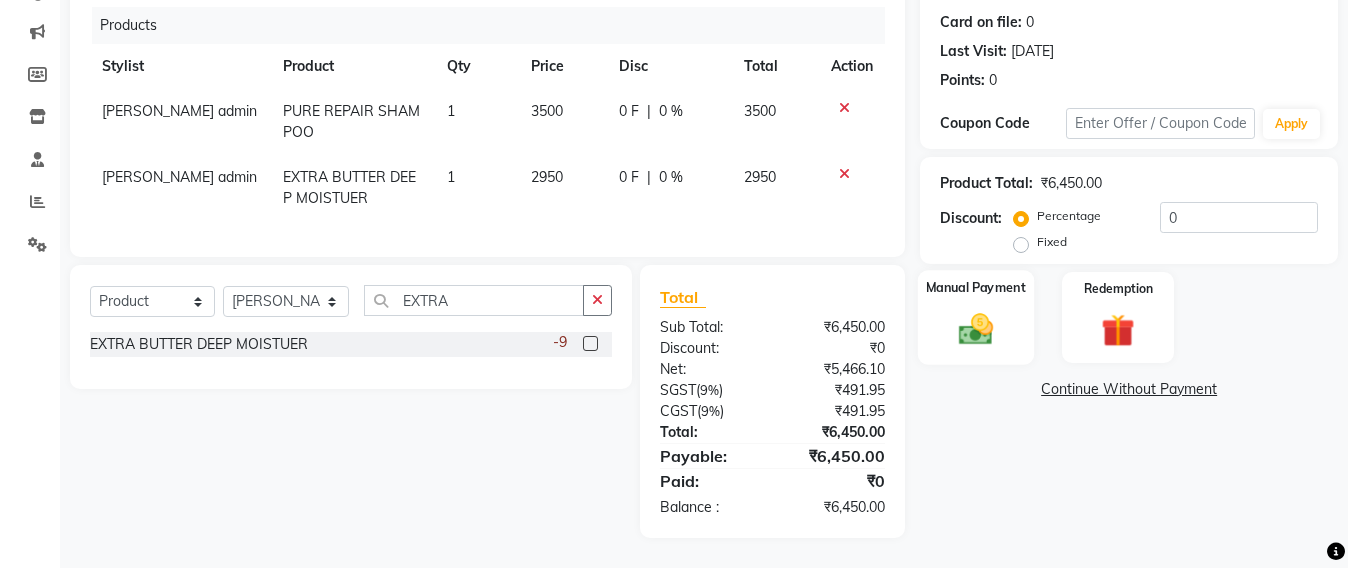 click 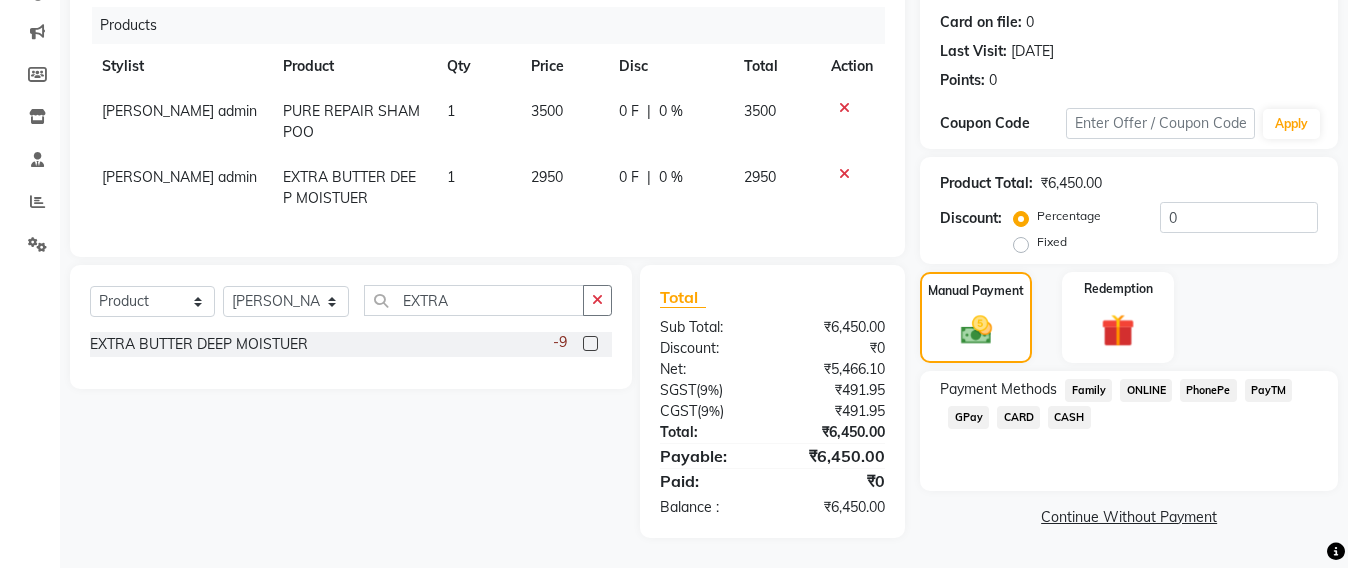click on "CARD" 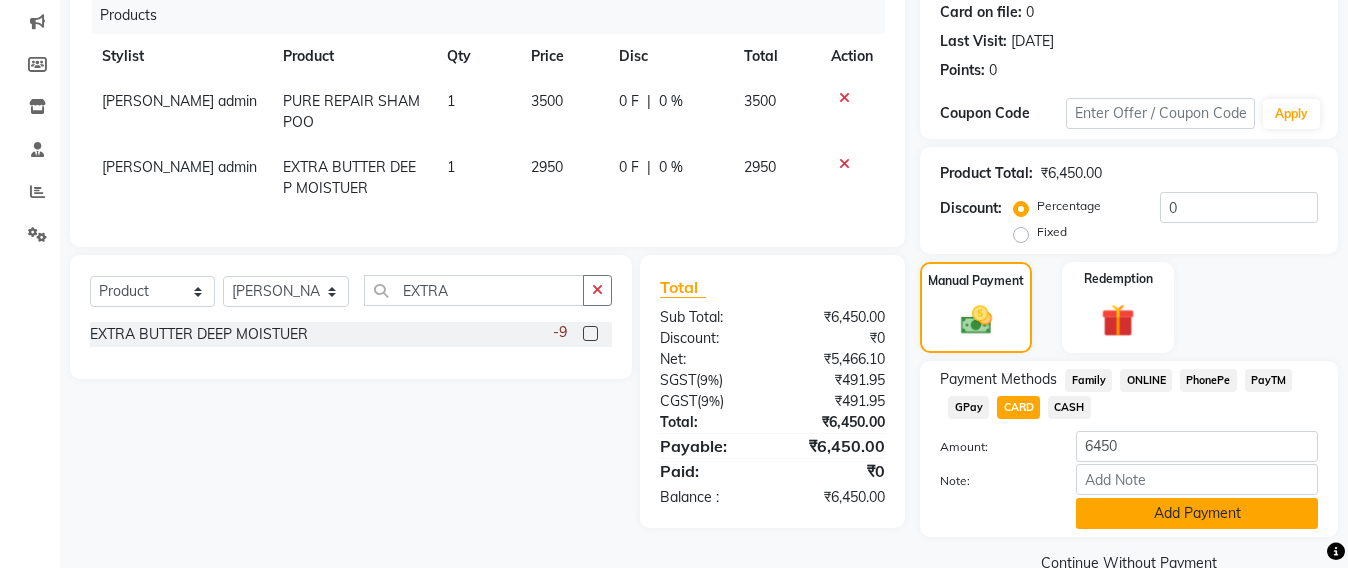 click on "Add Payment" 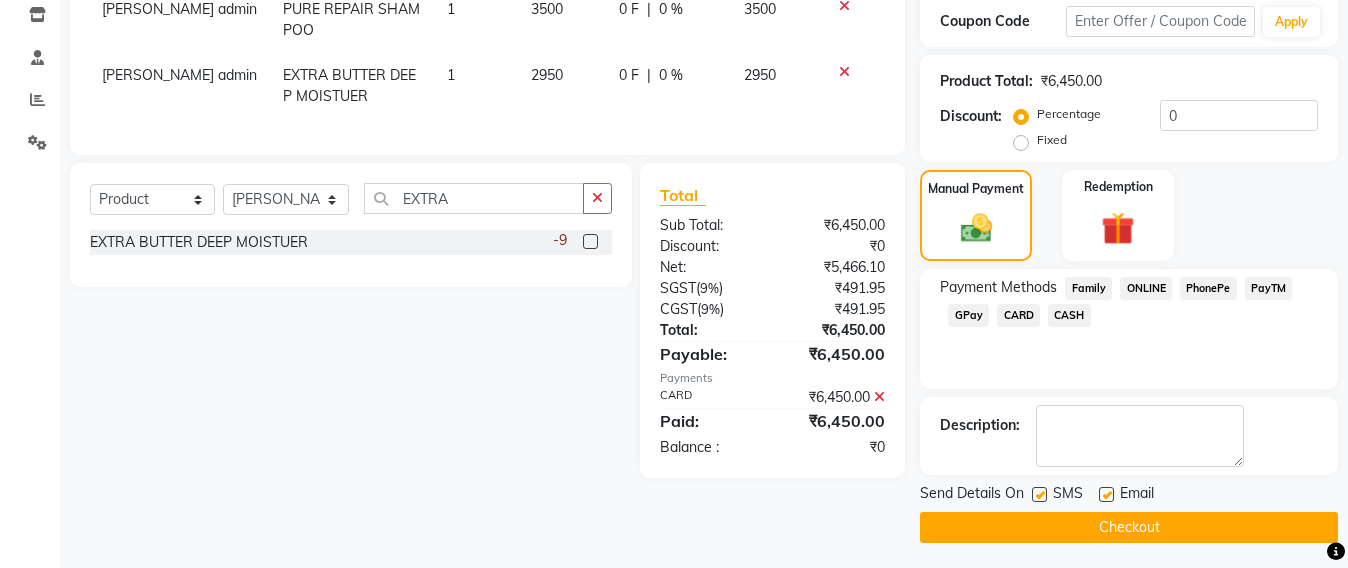 scroll, scrollTop: 348, scrollLeft: 0, axis: vertical 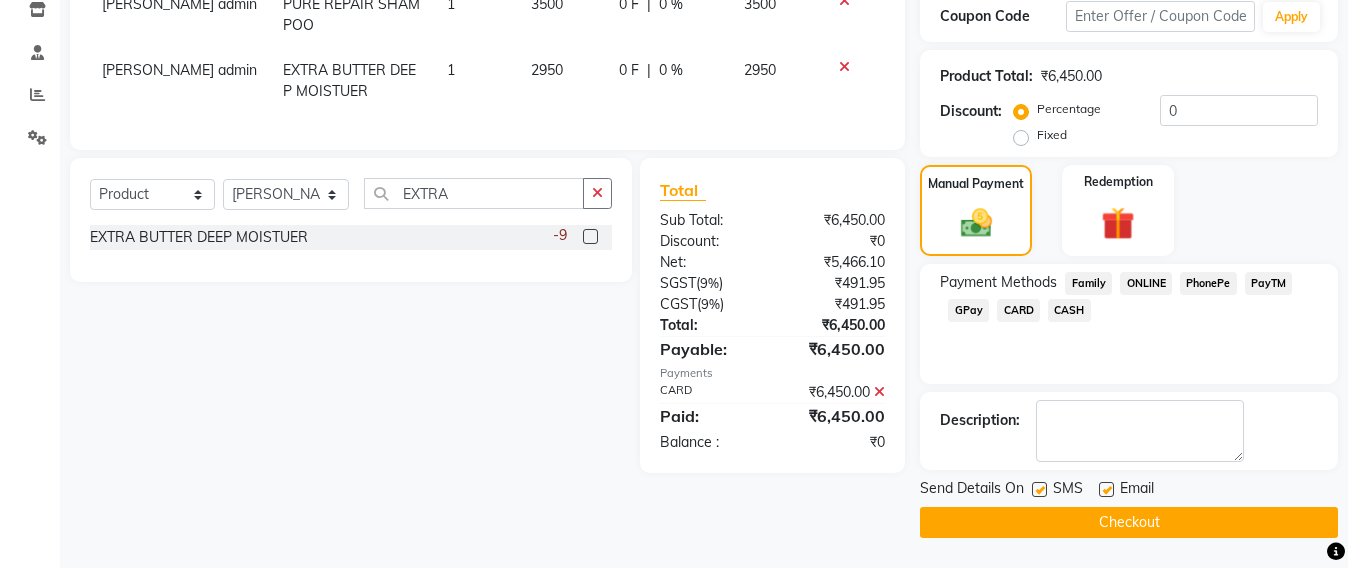 click on "Checkout" 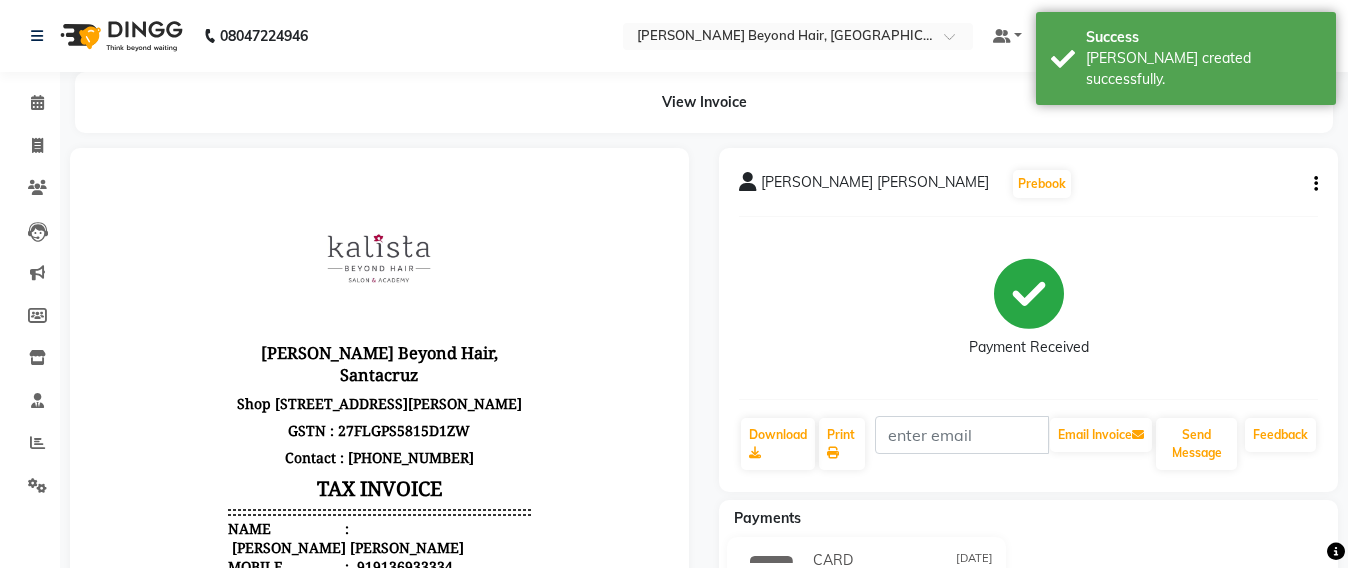 scroll, scrollTop: 0, scrollLeft: 0, axis: both 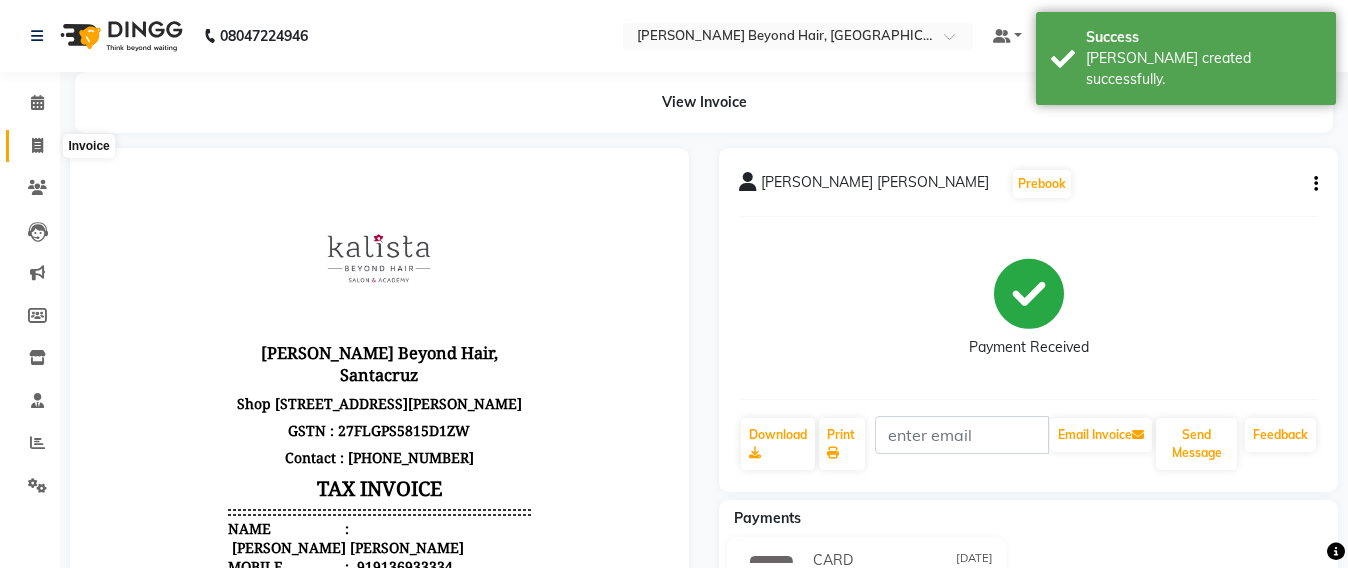 click 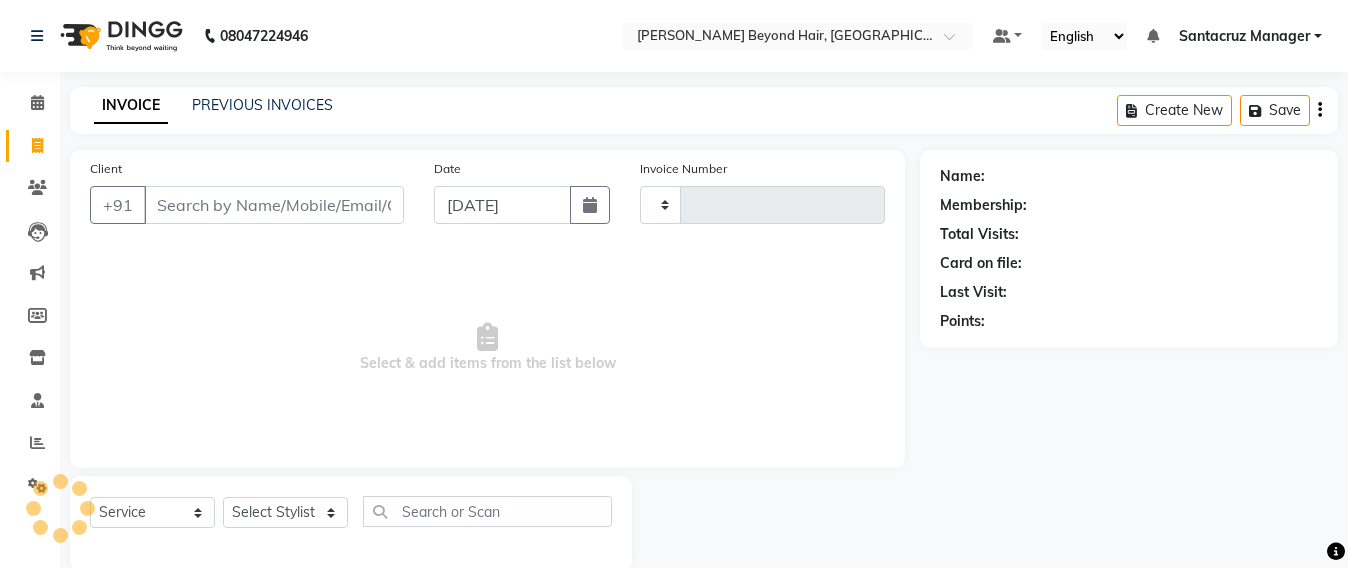 scroll, scrollTop: 33, scrollLeft: 0, axis: vertical 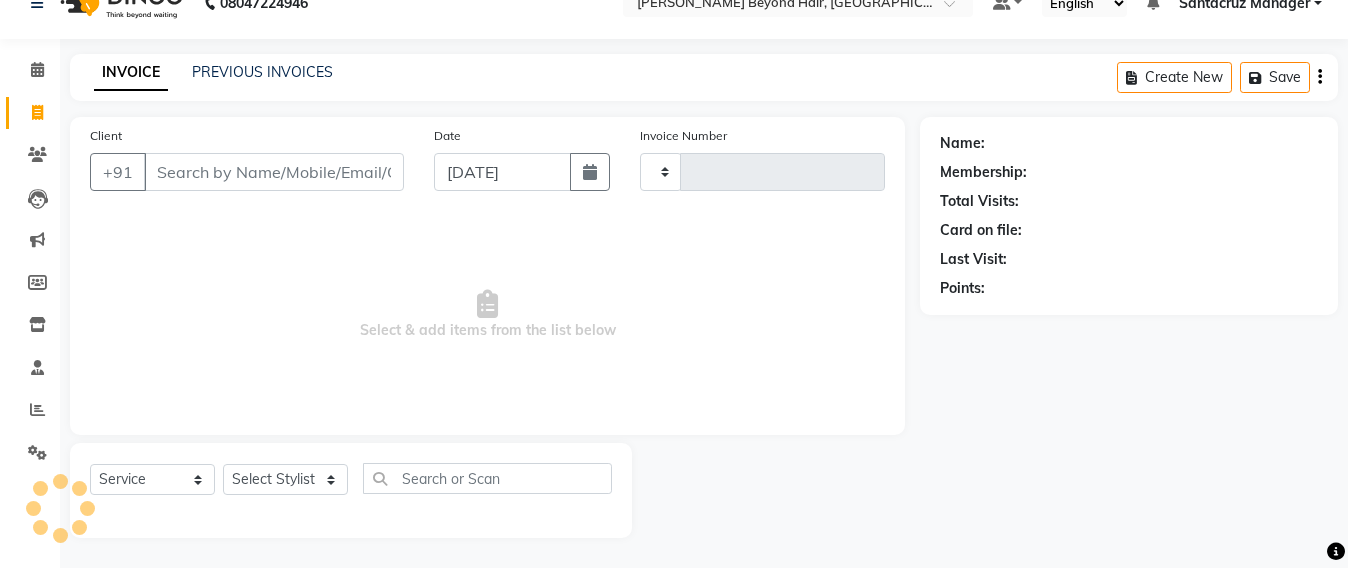 type on "5036" 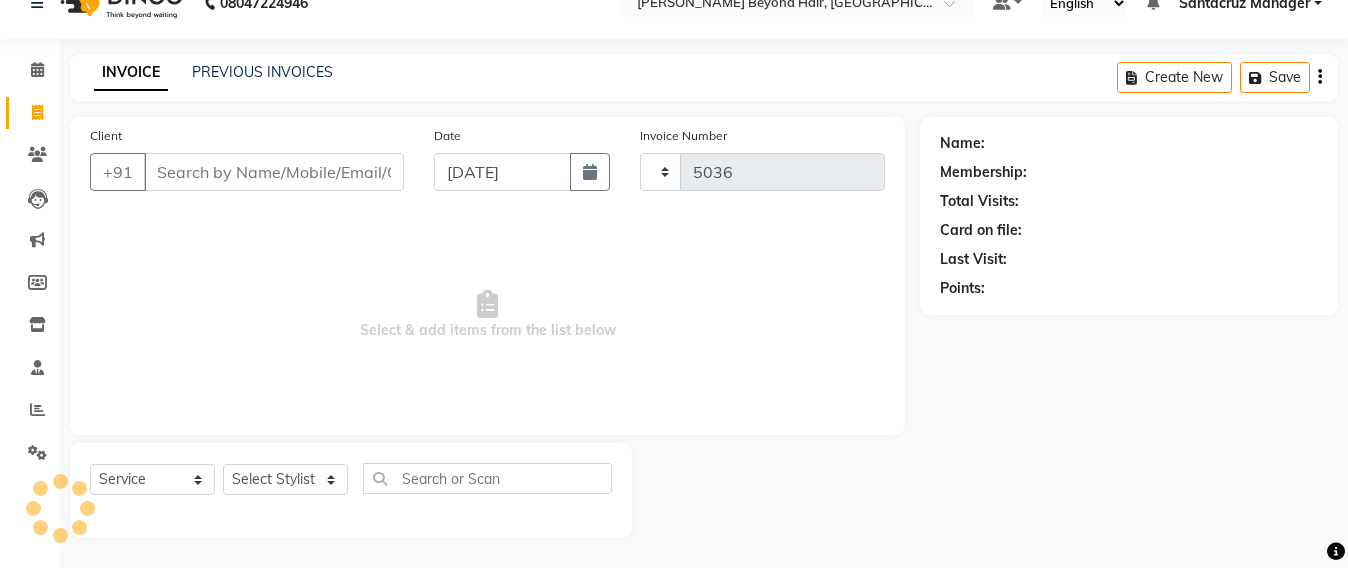 select on "6357" 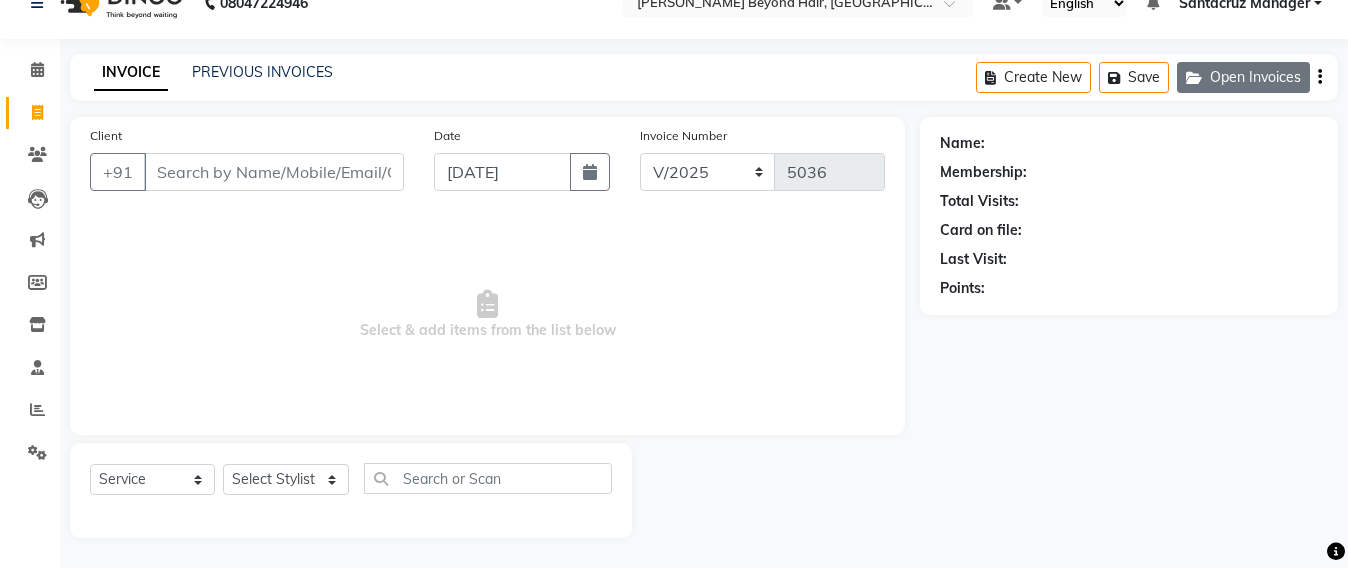 click on "Open Invoices" 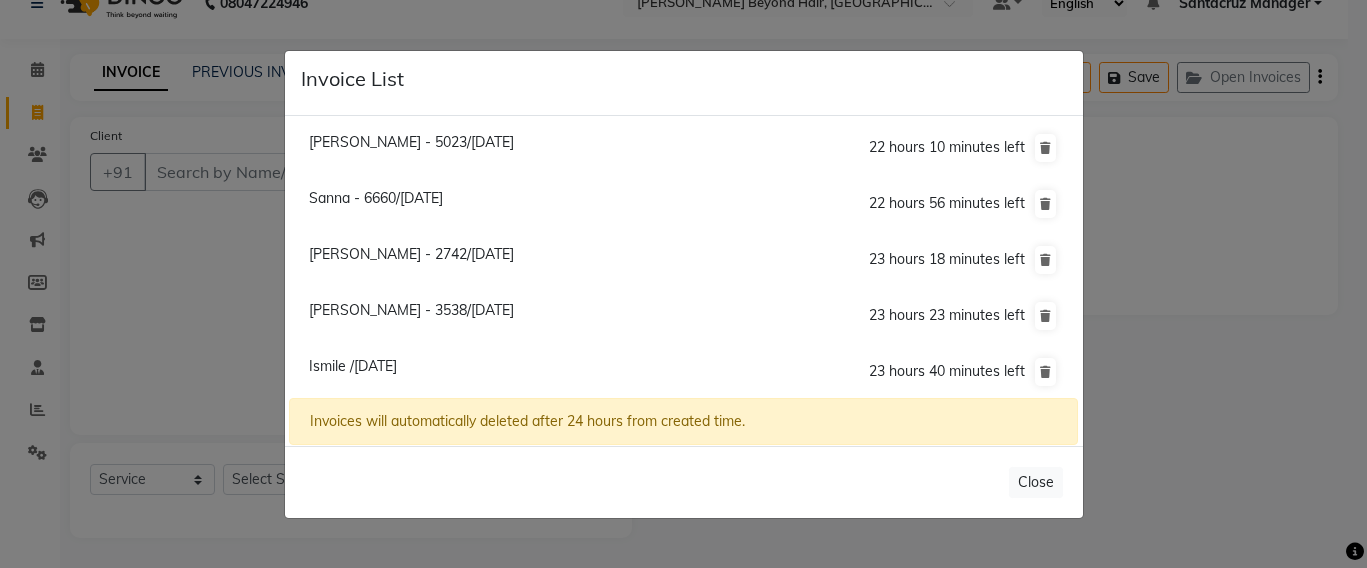 click on "Sanjana Chabriya - 2742/11 July 2025" 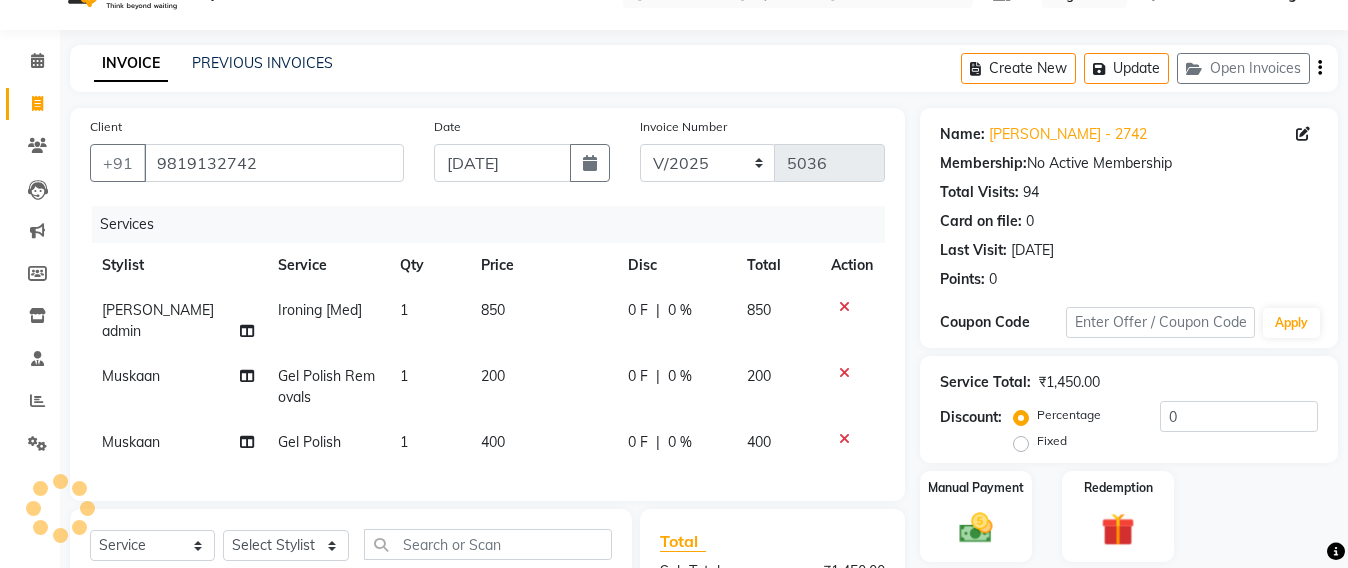 scroll, scrollTop: 283, scrollLeft: 0, axis: vertical 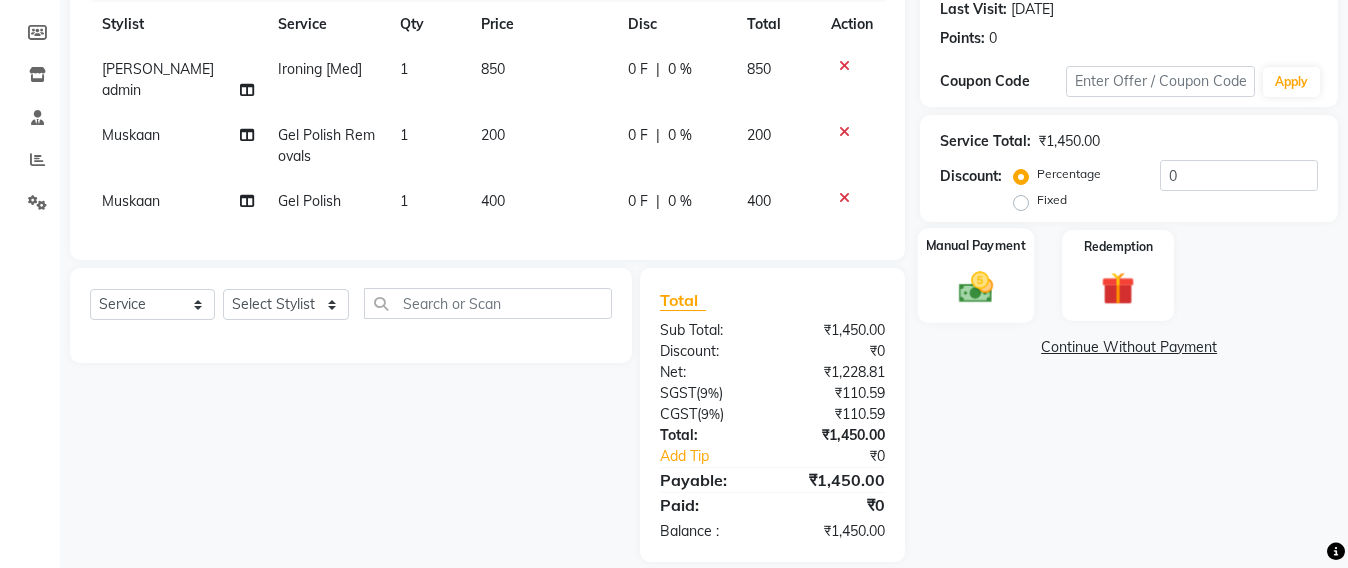 click 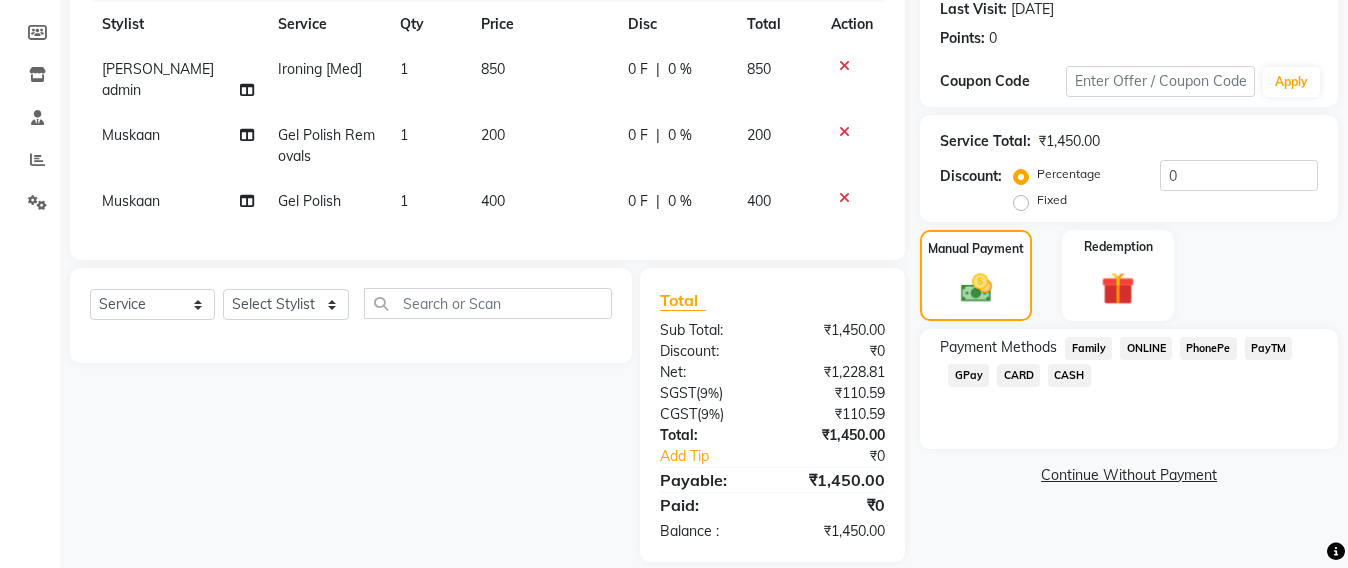 click on "CARD" 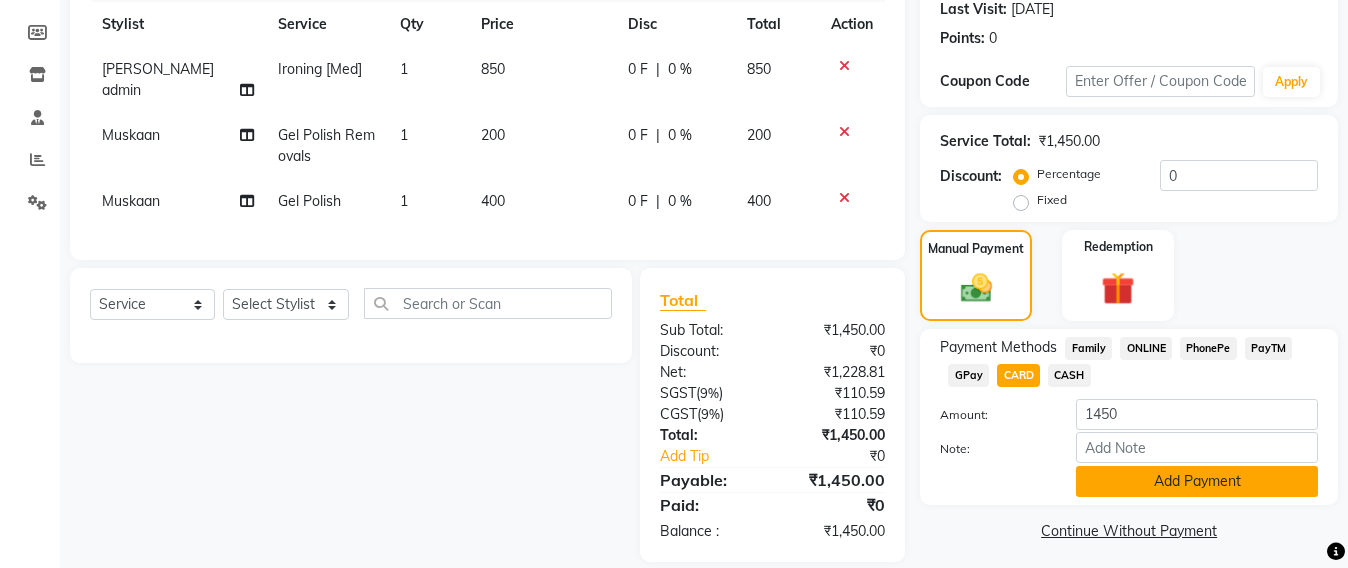 click on "Add Payment" 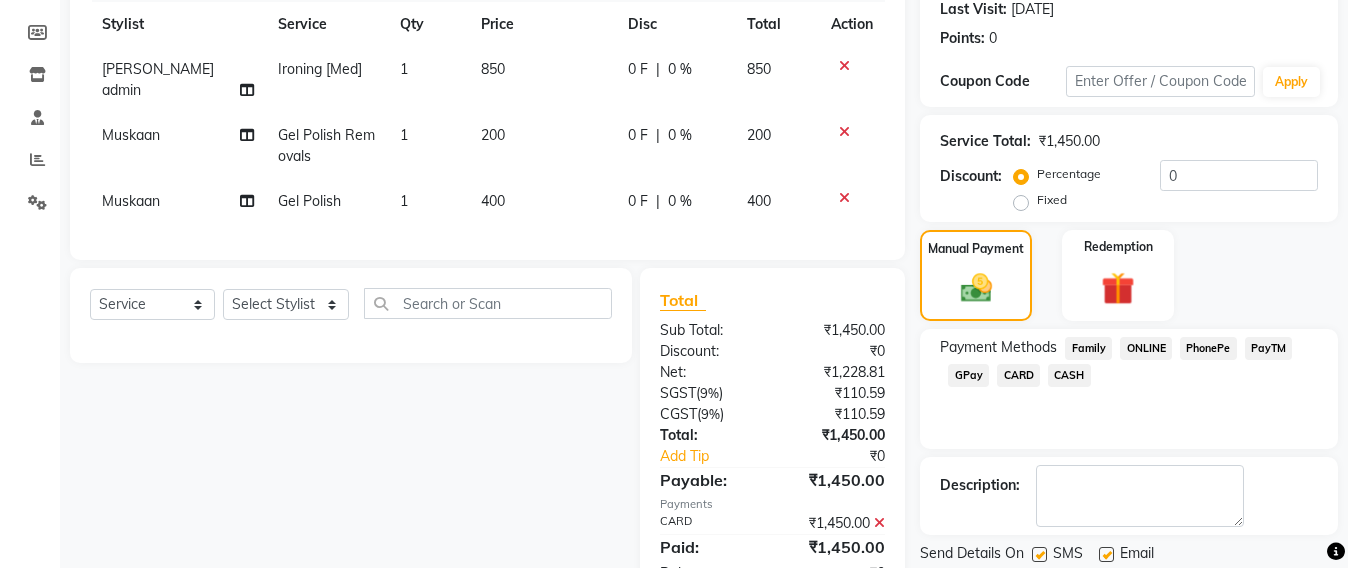 scroll, scrollTop: 368, scrollLeft: 0, axis: vertical 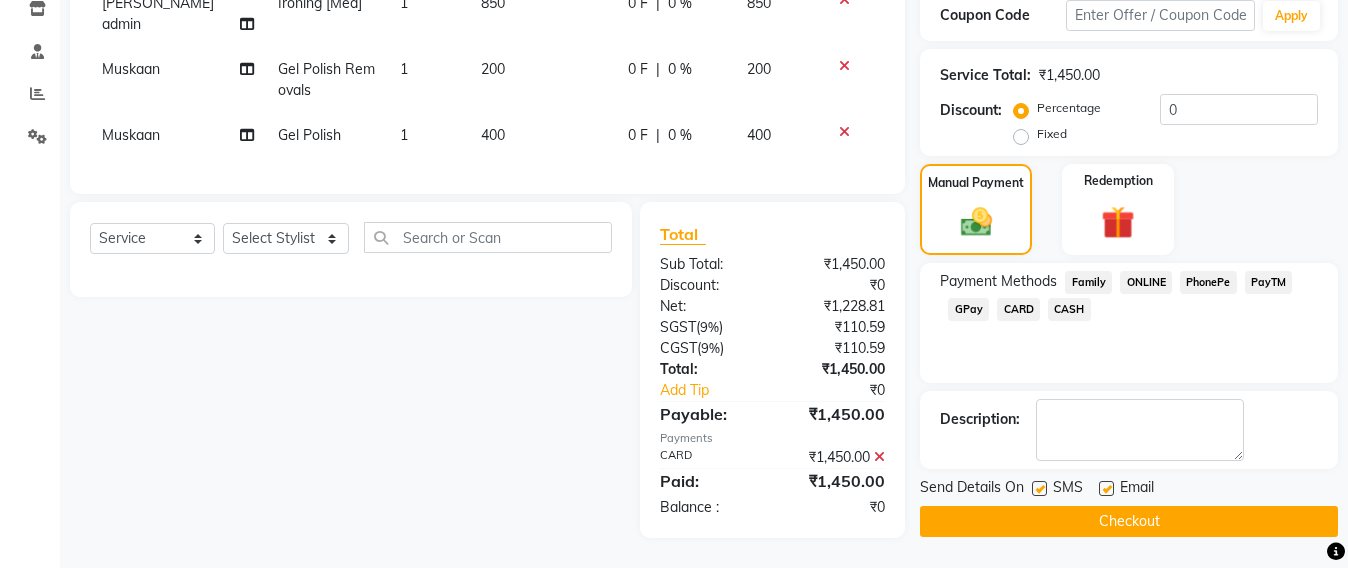 click on "Checkout" 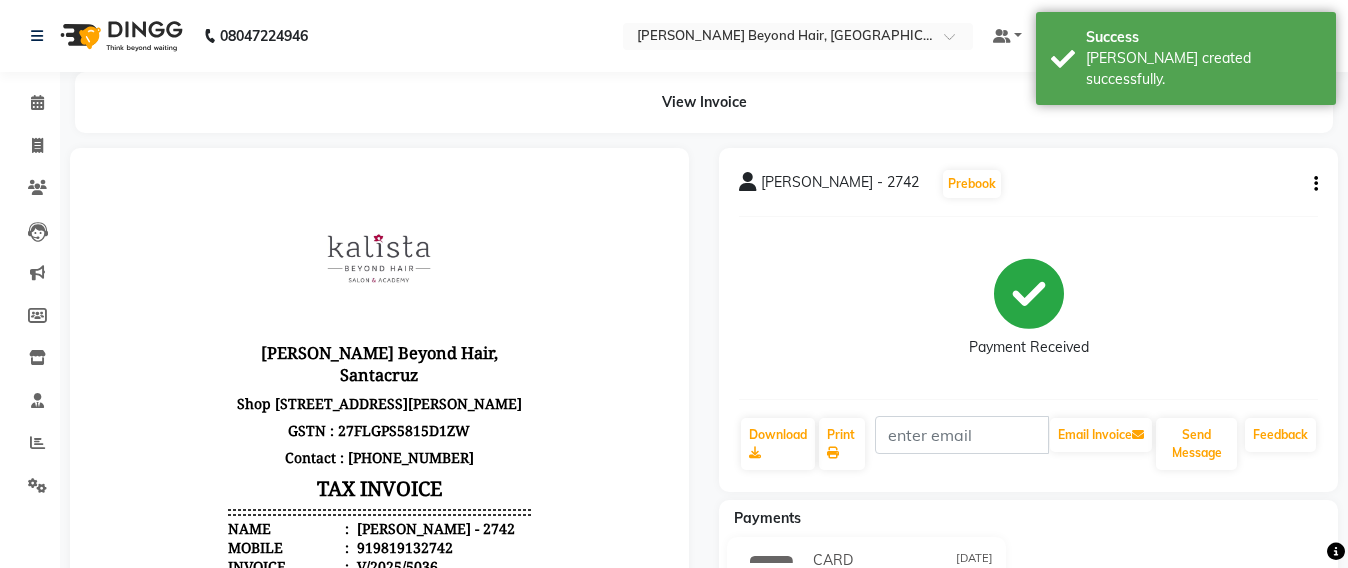scroll, scrollTop: 0, scrollLeft: 0, axis: both 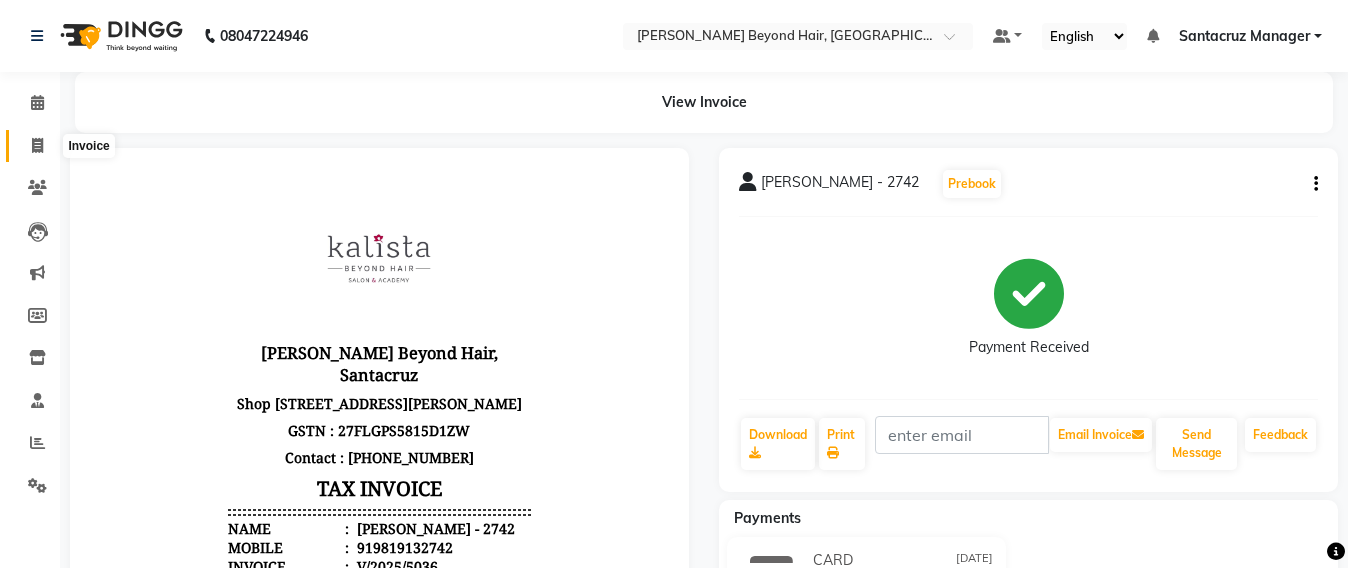 click 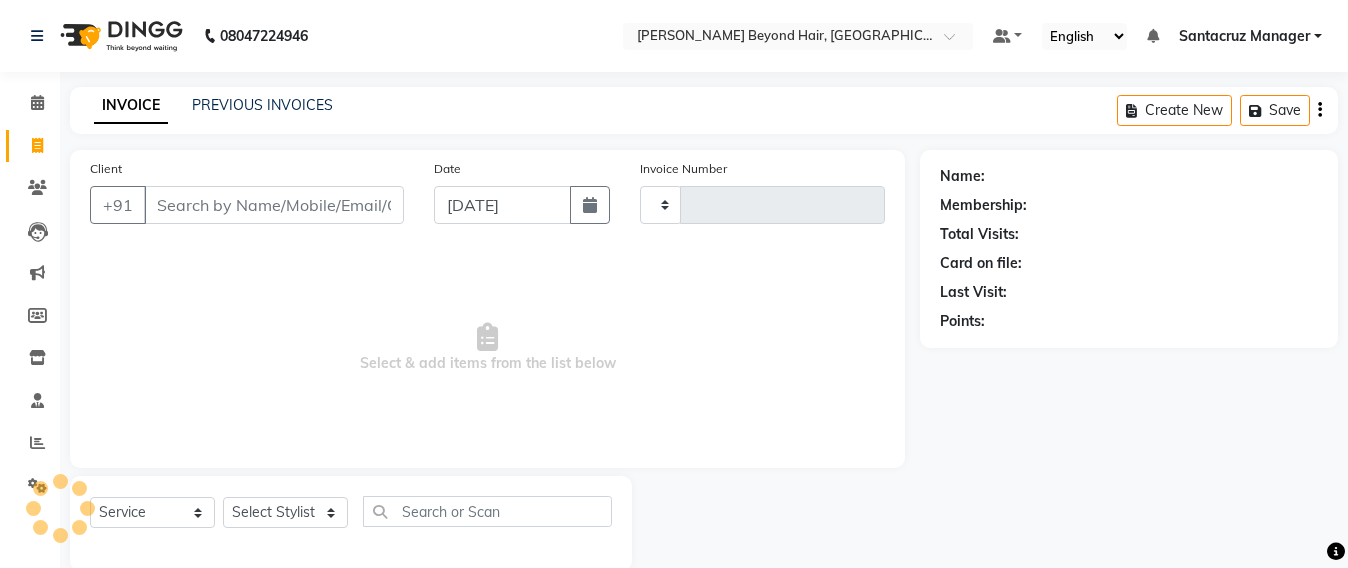 scroll, scrollTop: 33, scrollLeft: 0, axis: vertical 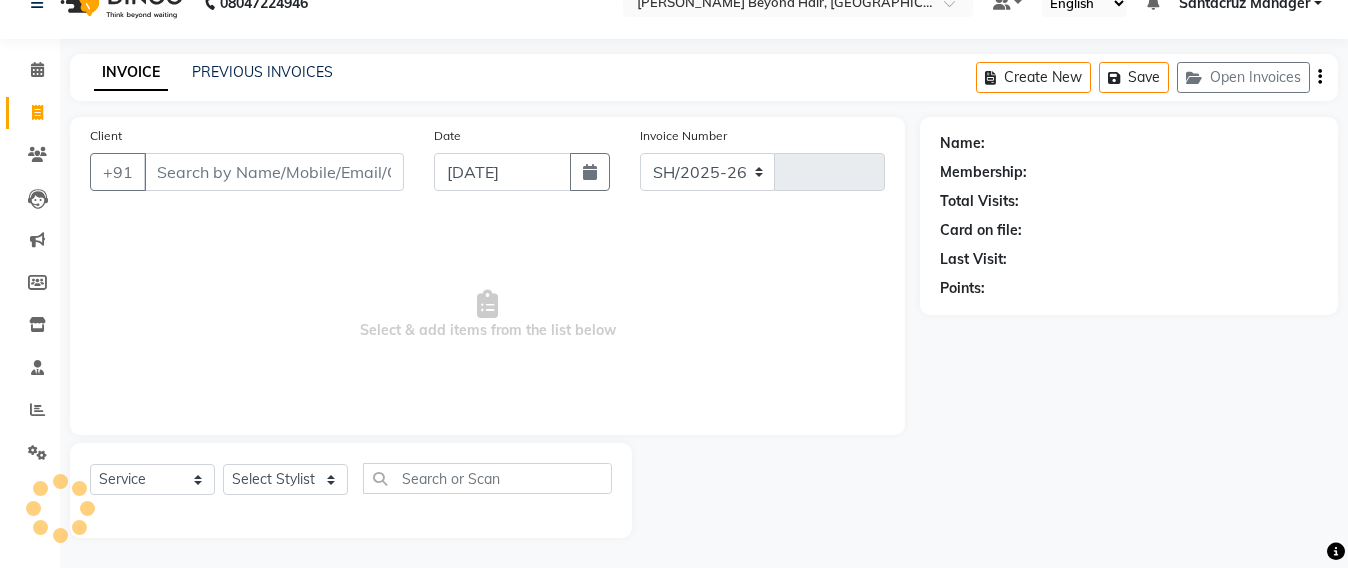 select on "6357" 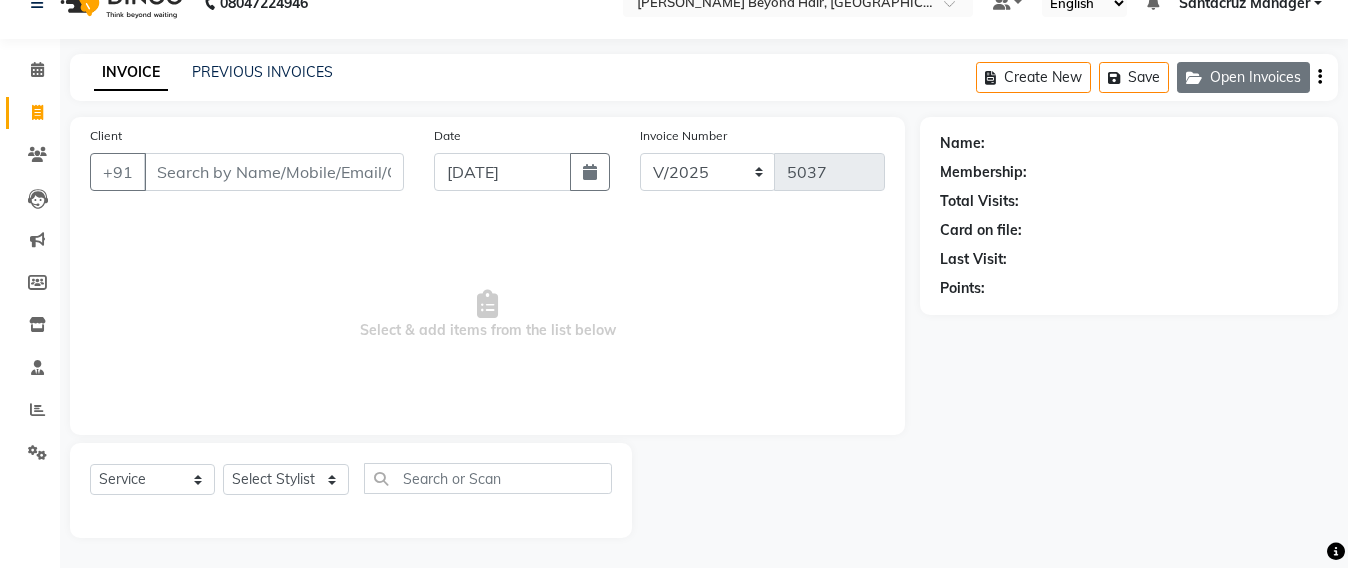 click on "Open Invoices" 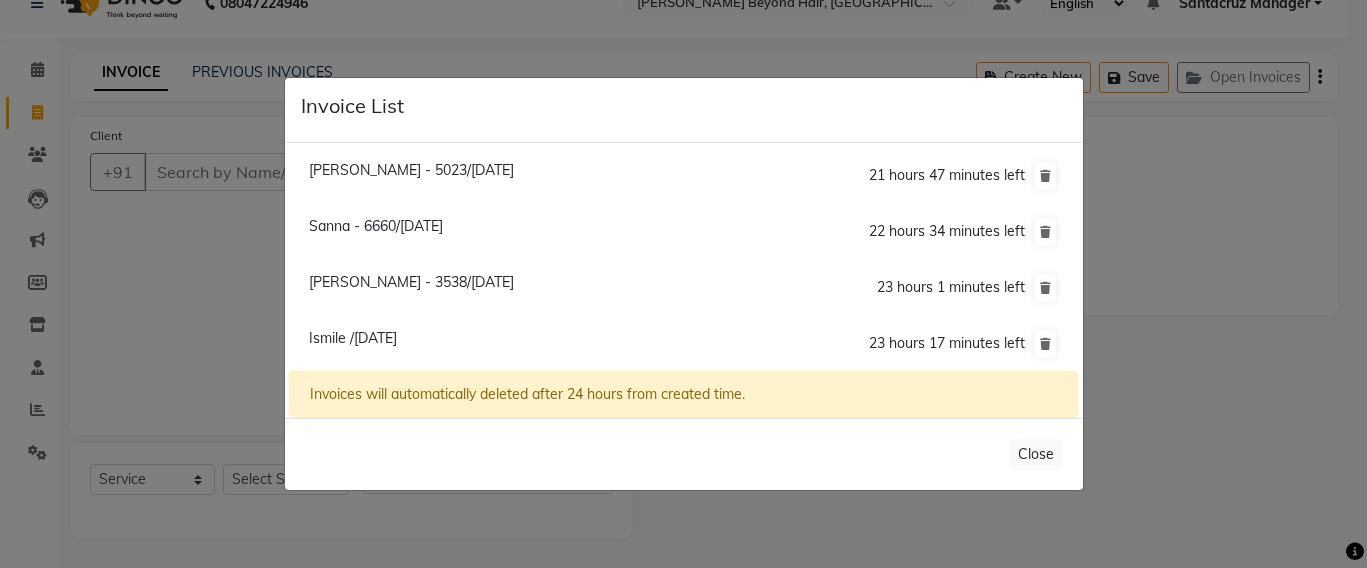 click on "Invoice List  Shradha Gupta - 5023/11 July 2025  21 hours 47 minutes left  Sanna - 6660/11 July 2025  22 hours 34 minutes left  Sangeeta Shah - 3538/11 July 2025  23 hours 1 minutes left  Ismile /11 July 2025  23 hours 17 minutes left  Invoices will automatically deleted after 24 hours from created time.   Close" 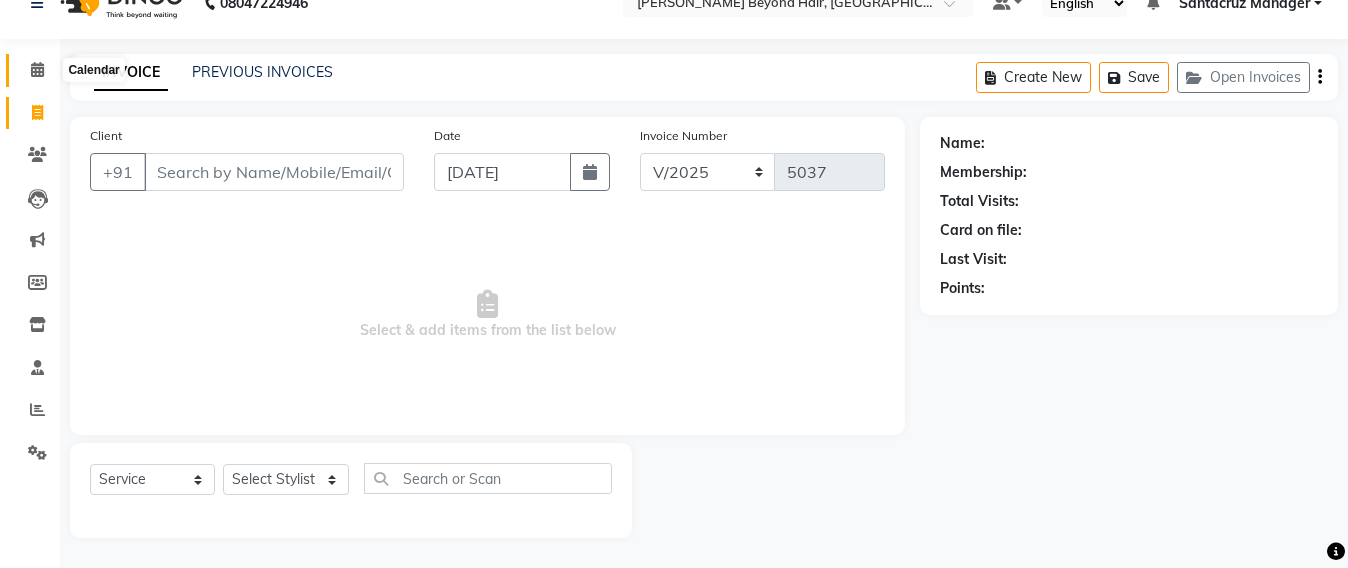 click 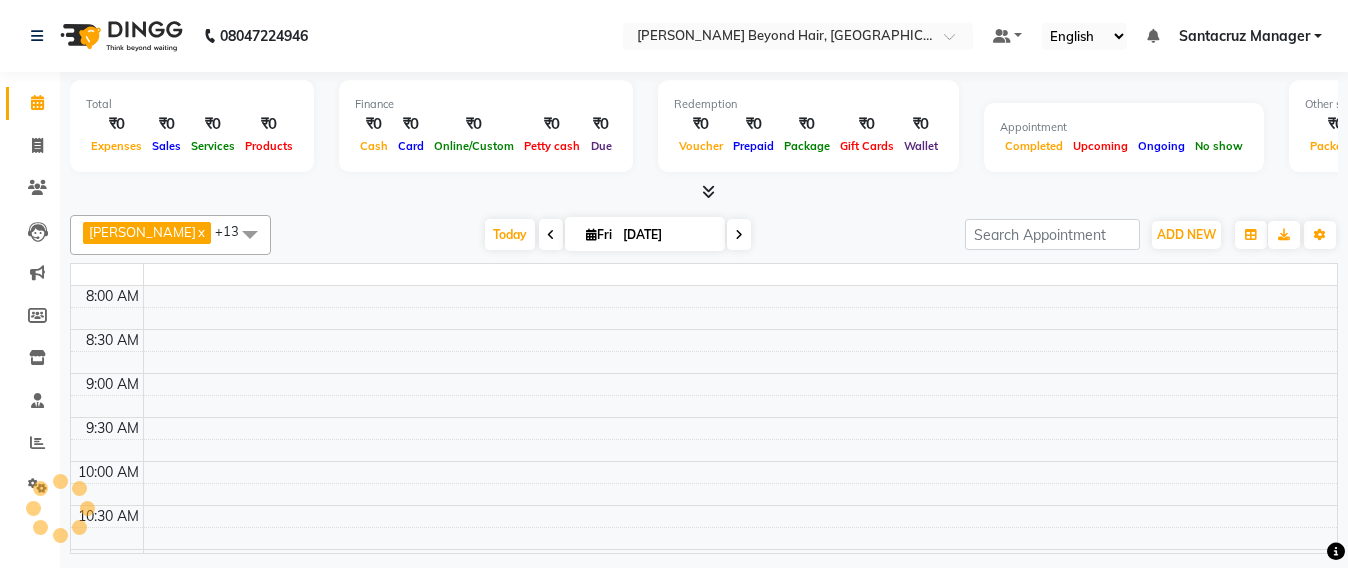 scroll, scrollTop: 0, scrollLeft: 0, axis: both 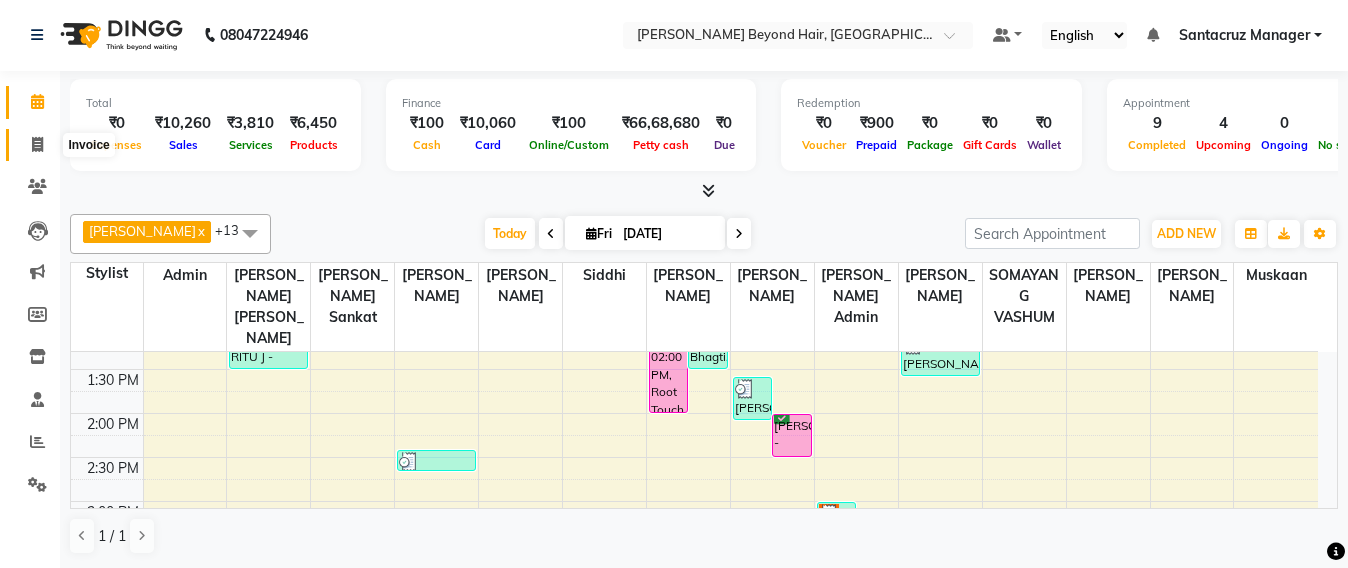 click 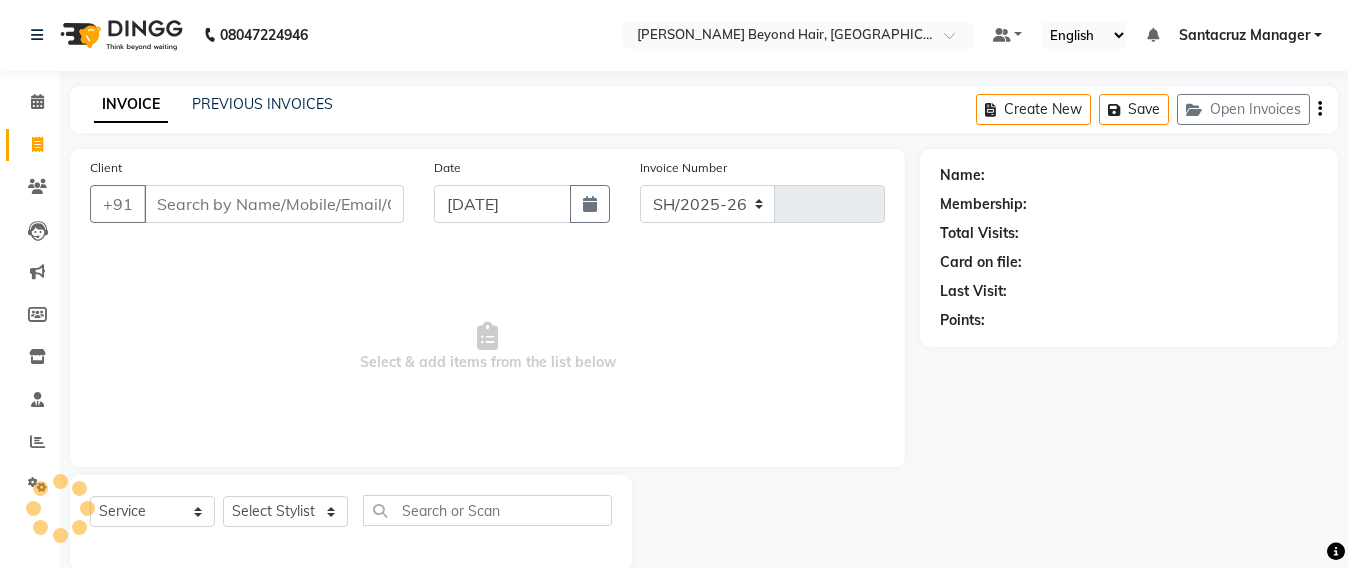 select on "6357" 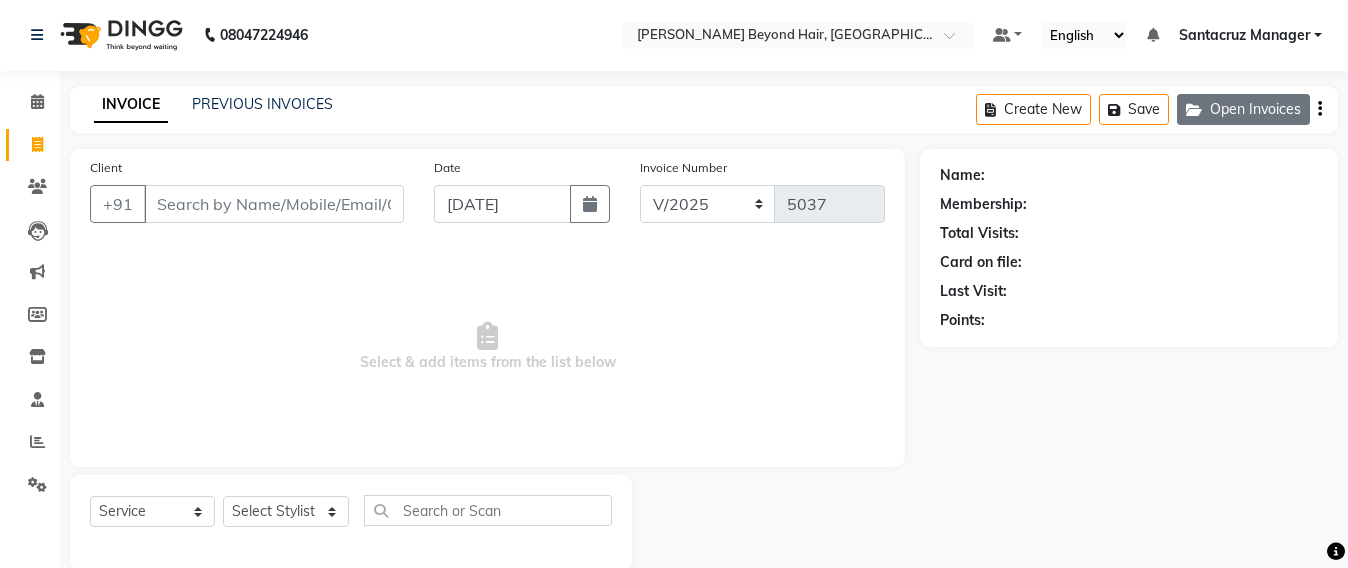 click on "Open Invoices" 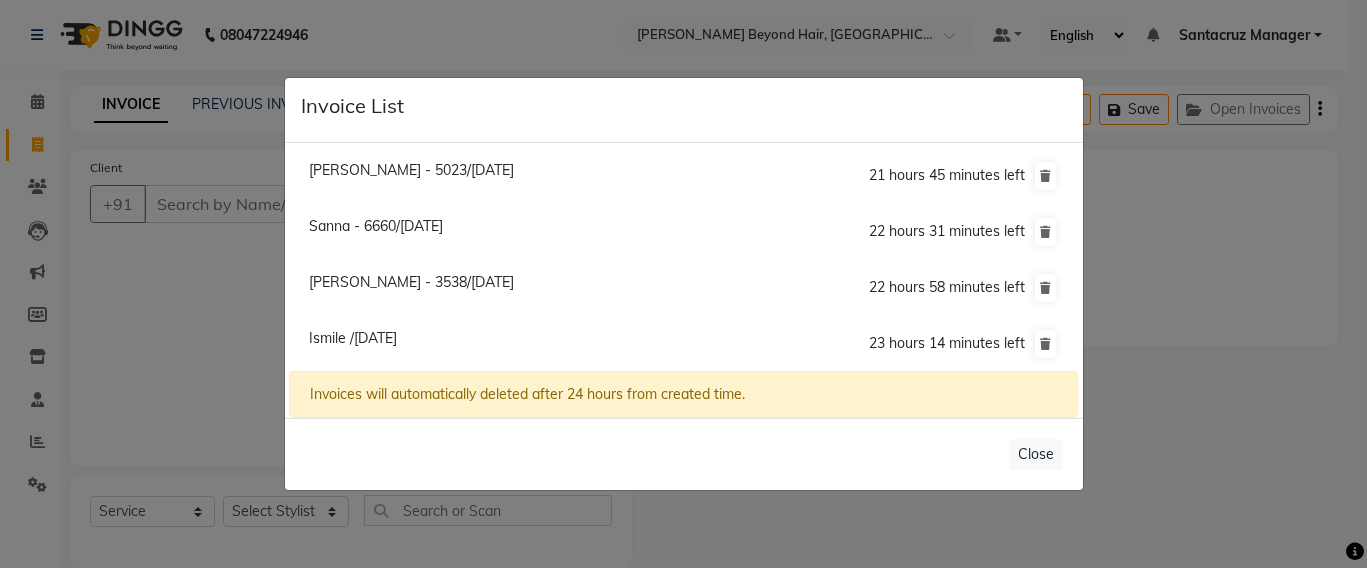 click on "Sangeeta Shah - 3538/11 July 2025  22 hours 58 minutes left" 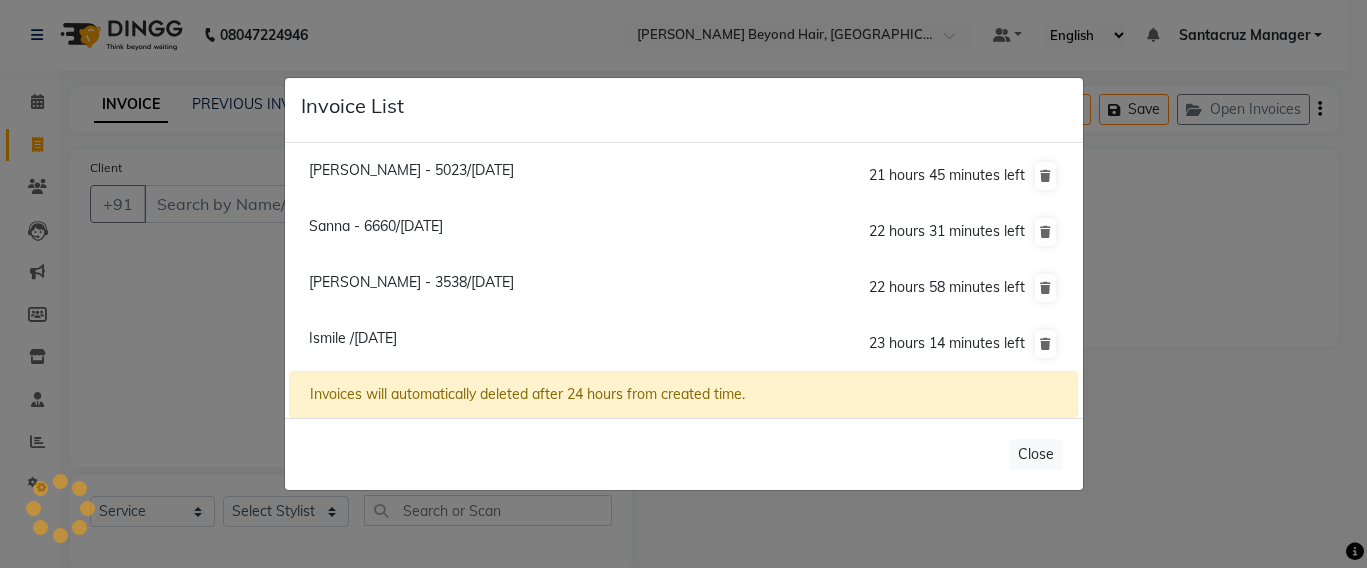 click on "Sangeeta Shah - 3538/11 July 2025" 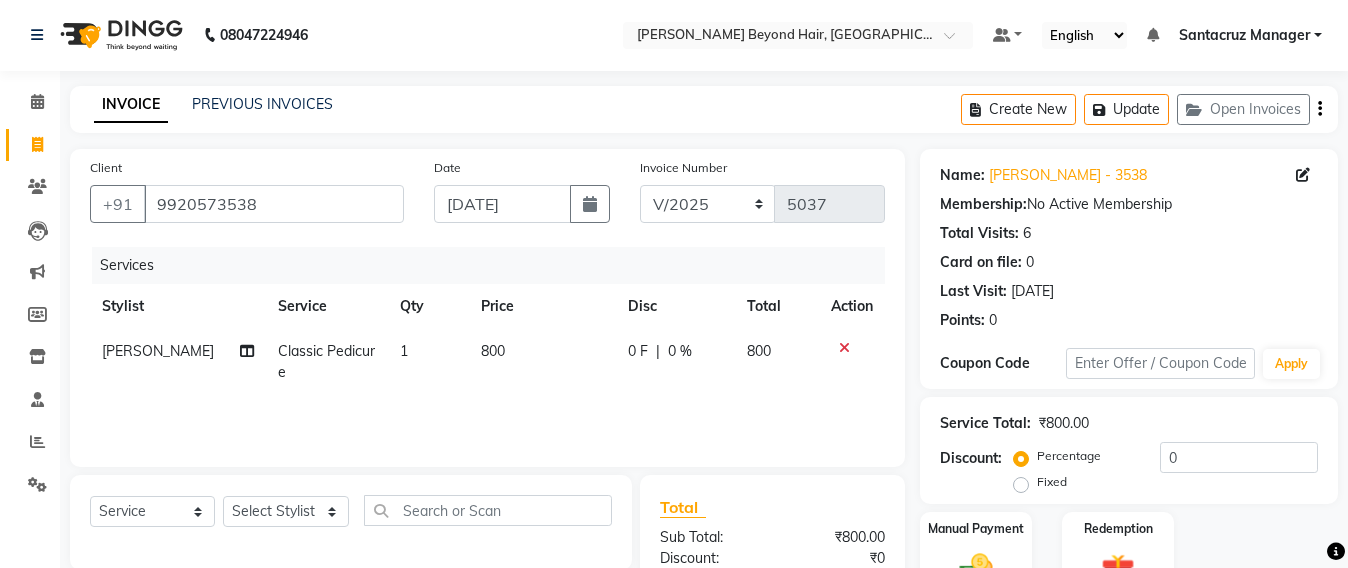 scroll, scrollTop: 232, scrollLeft: 0, axis: vertical 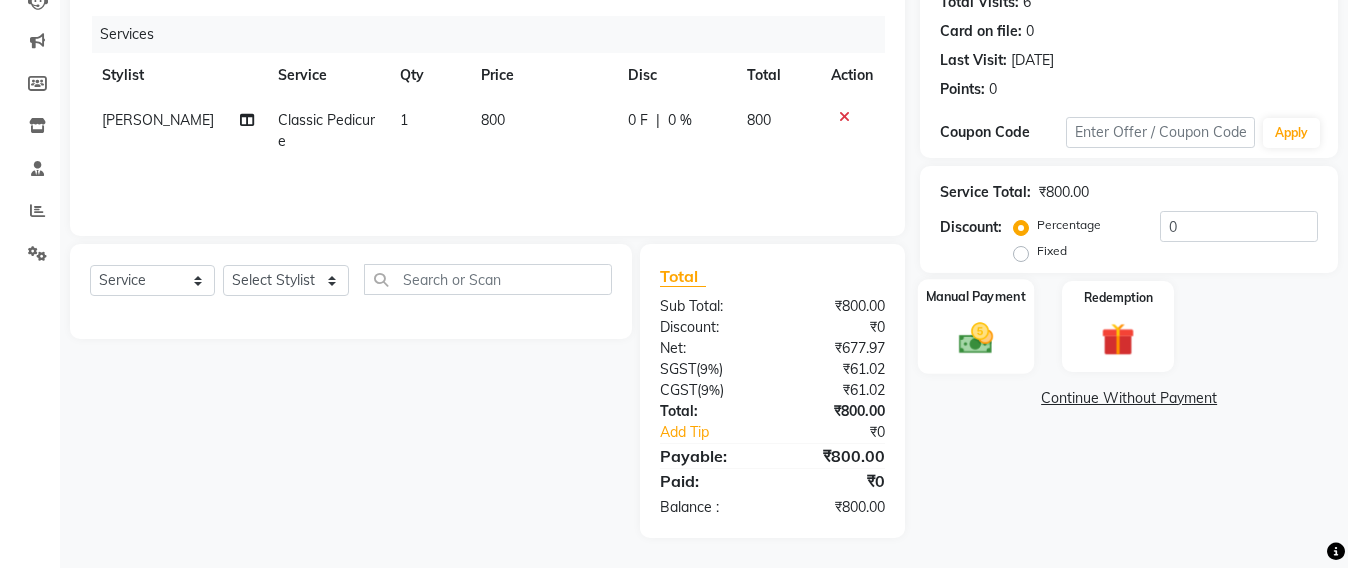 click 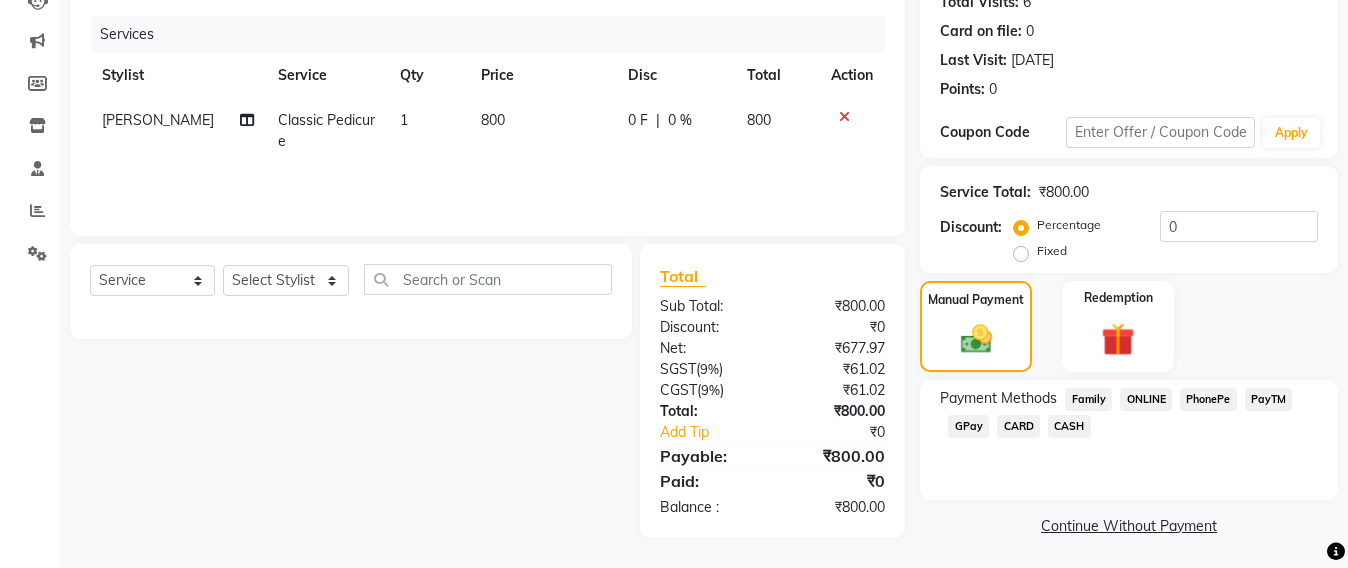 click on "CASH" 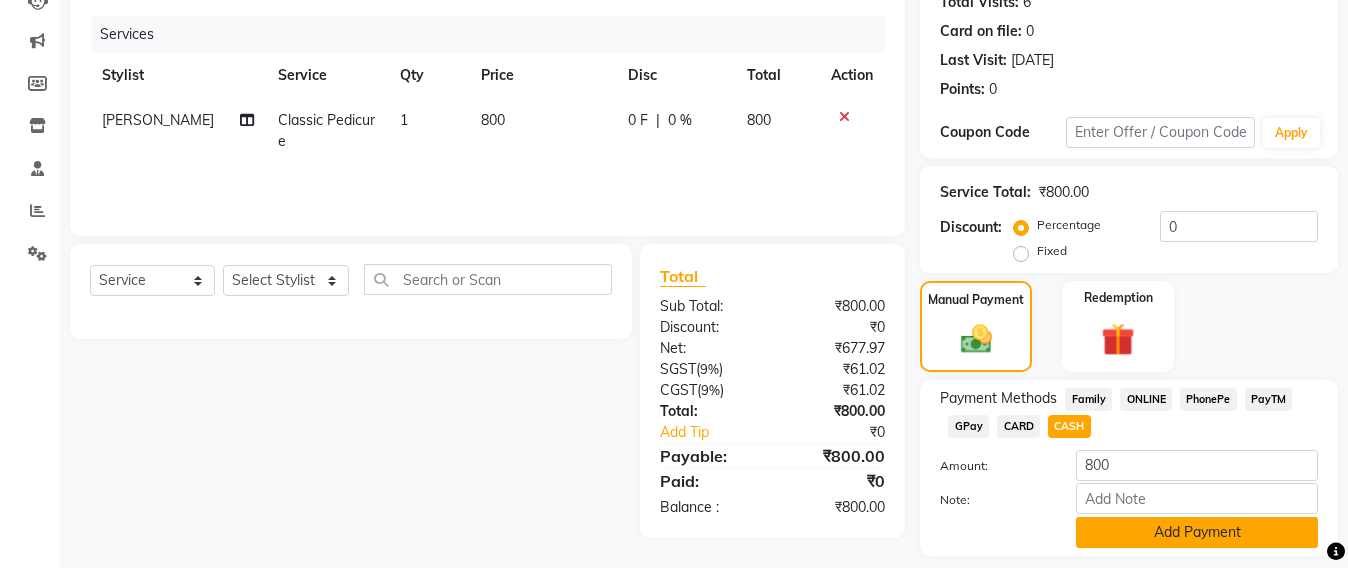 click on "Add Payment" 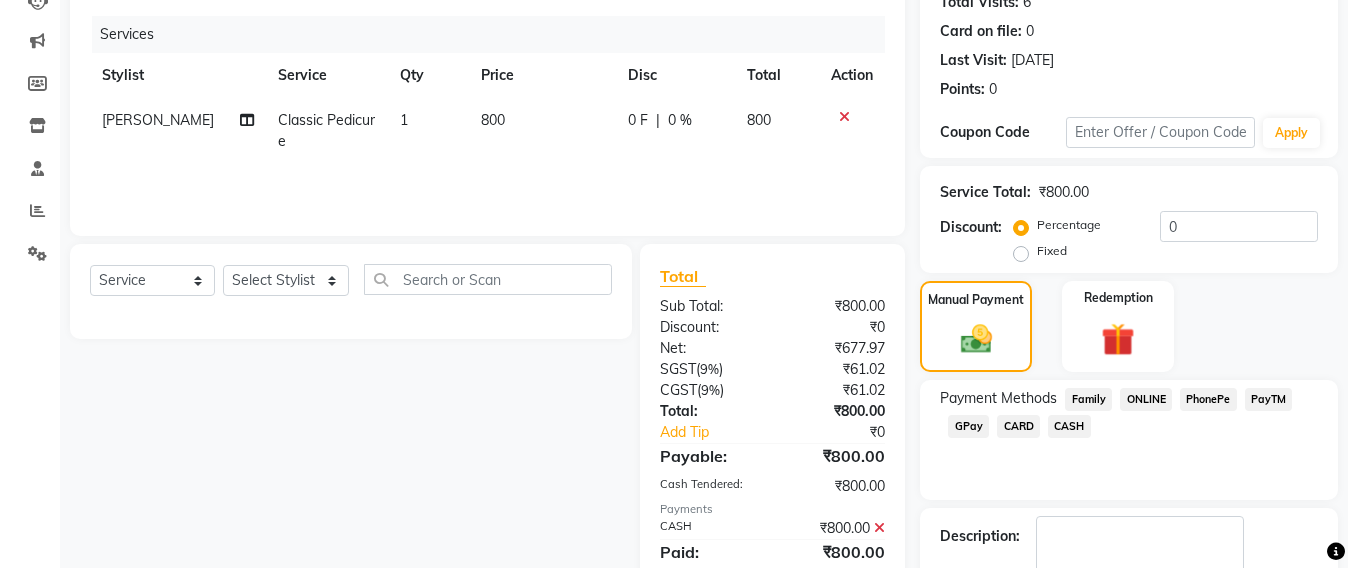 scroll, scrollTop: 348, scrollLeft: 0, axis: vertical 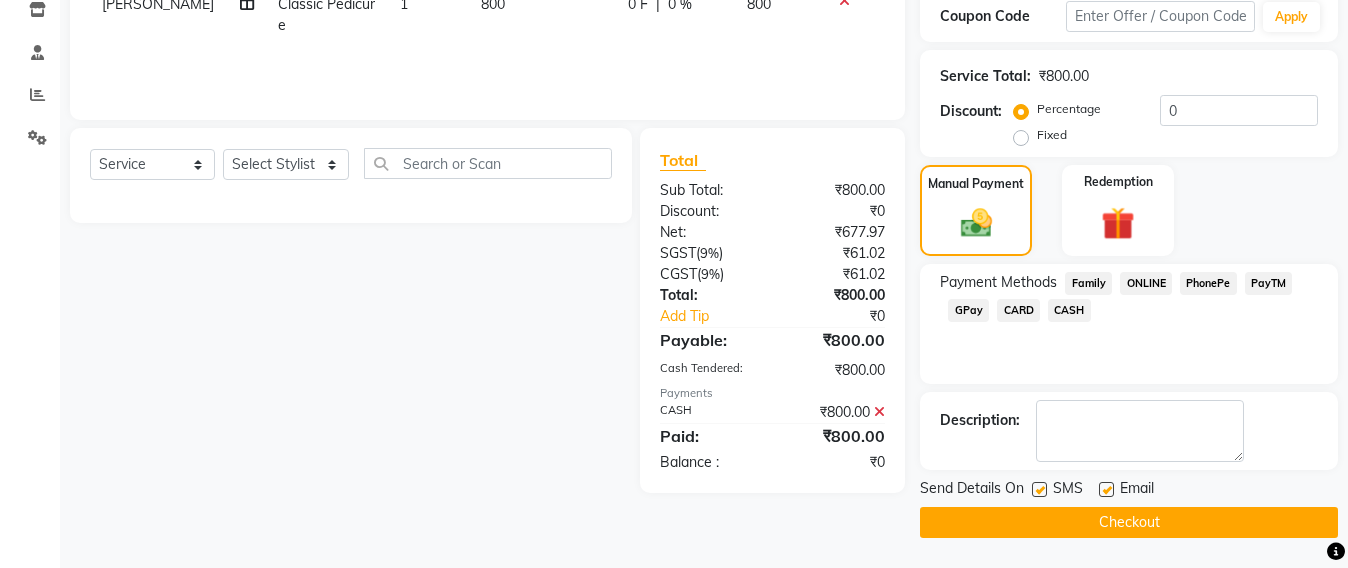 click on "Checkout" 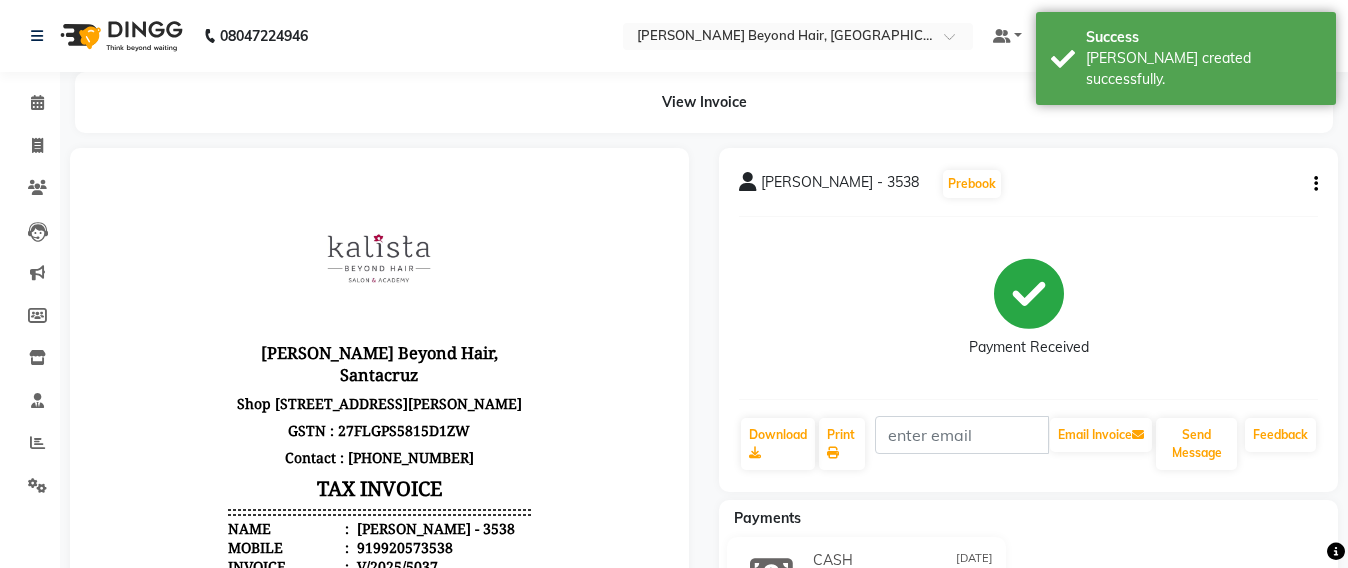 scroll, scrollTop: 0, scrollLeft: 0, axis: both 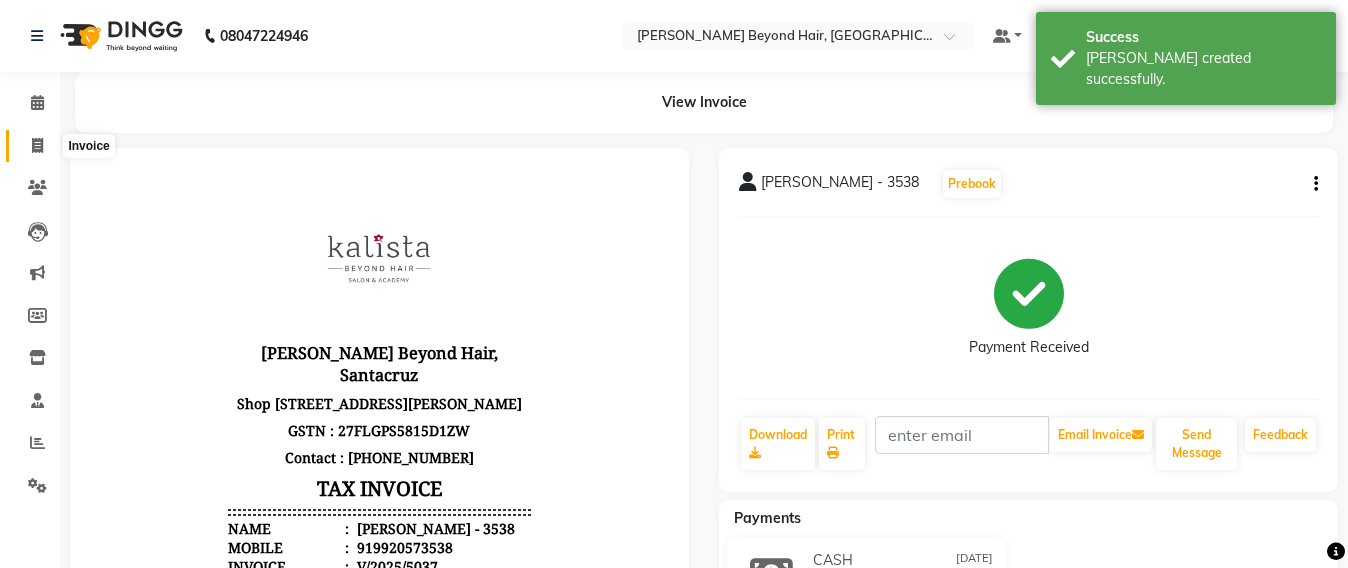 click 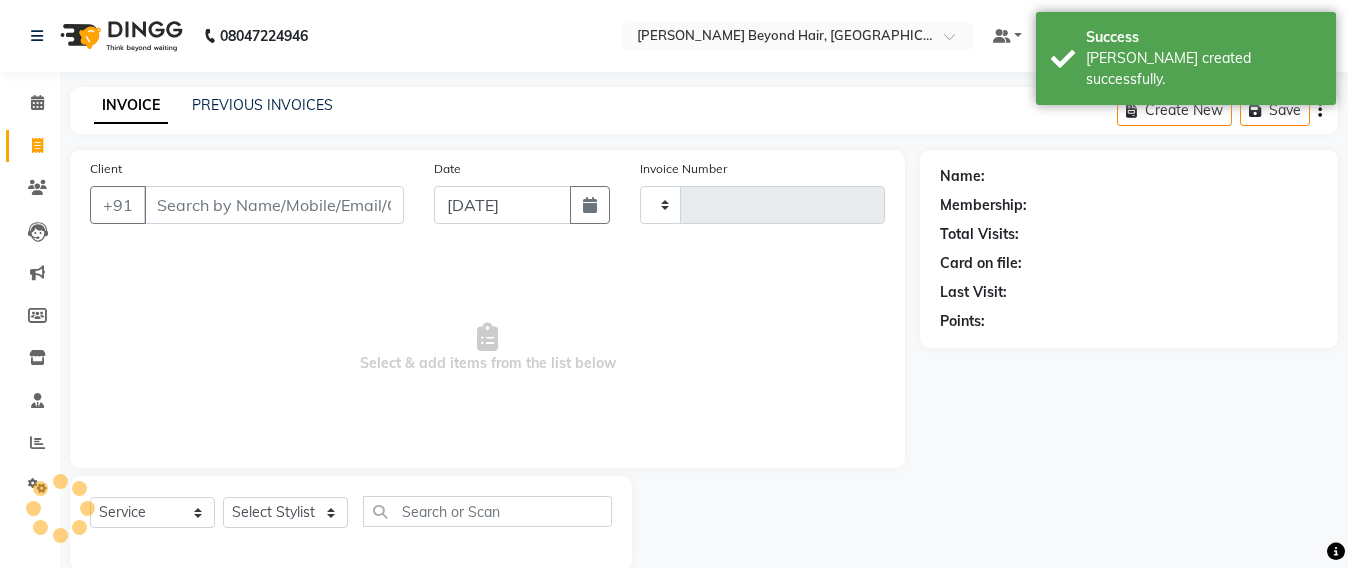 scroll, scrollTop: 33, scrollLeft: 0, axis: vertical 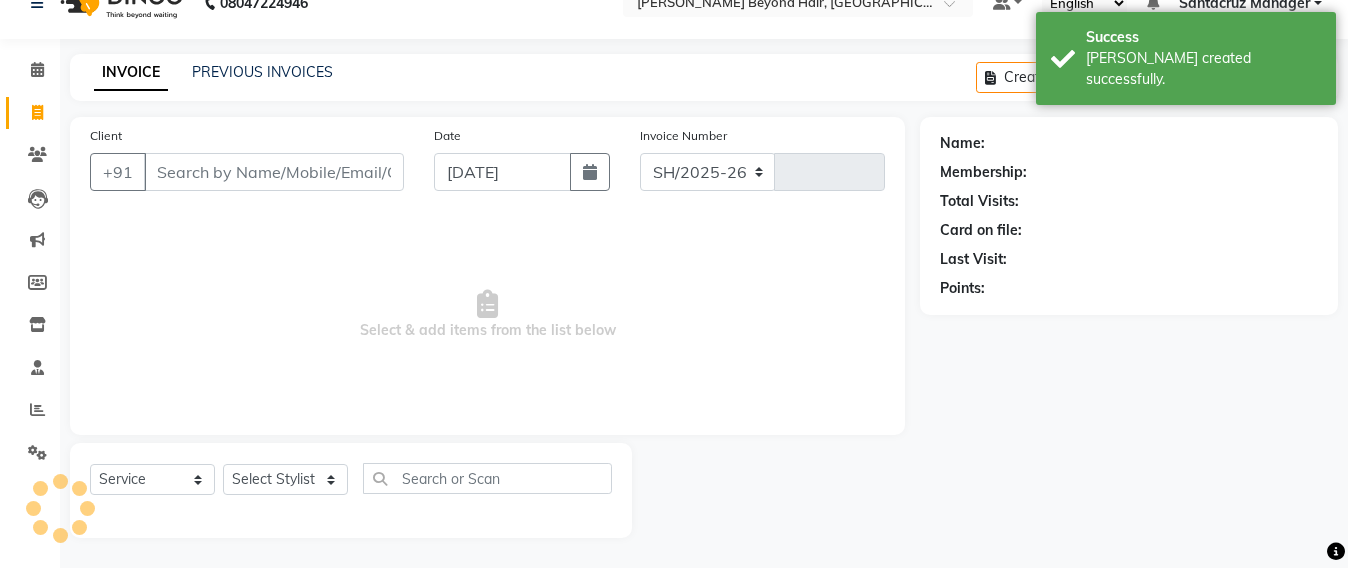 select on "6357" 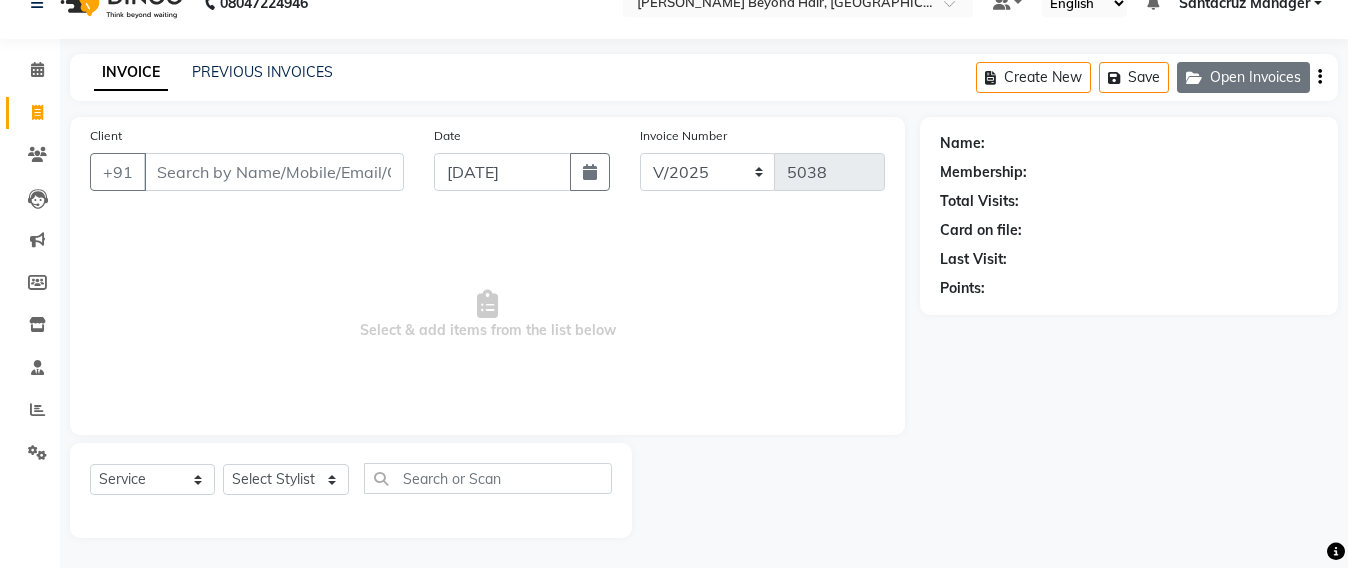 click on "Open Invoices" 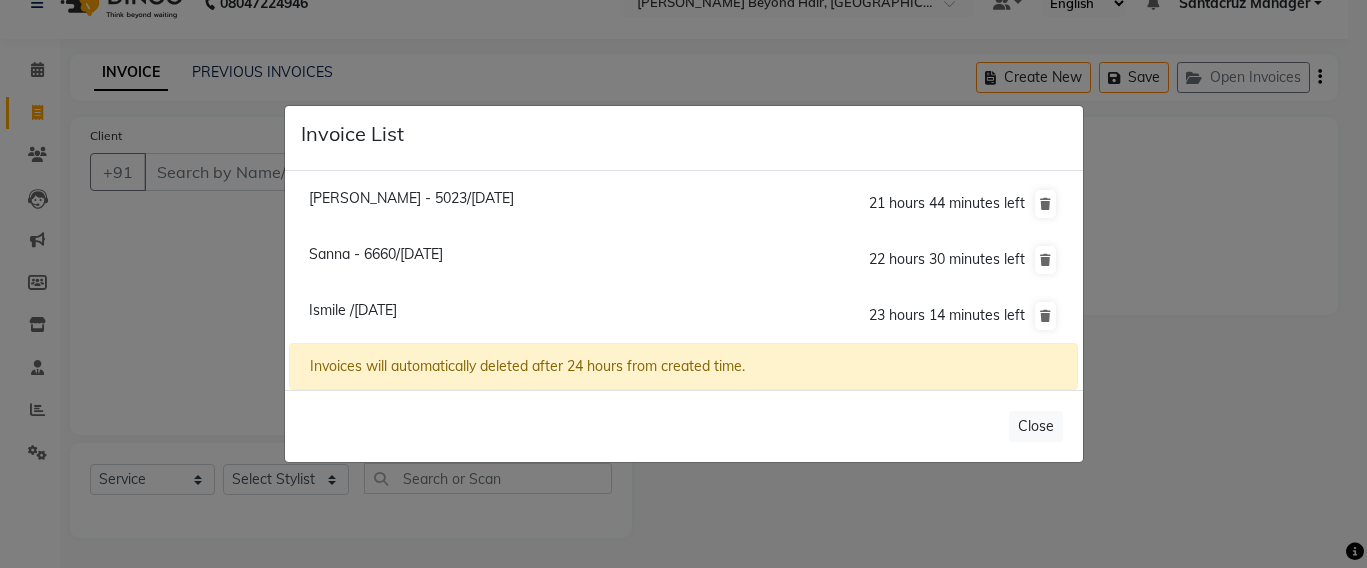 click on "Invoice List  Shradha Gupta - 5023/11 July 2025  21 hours 44 minutes left  Sanna - 6660/11 July 2025  22 hours 30 minutes left  Ismile /11 July 2025  23 hours 14 minutes left  Invoices will automatically deleted after 24 hours from created time.   Close" 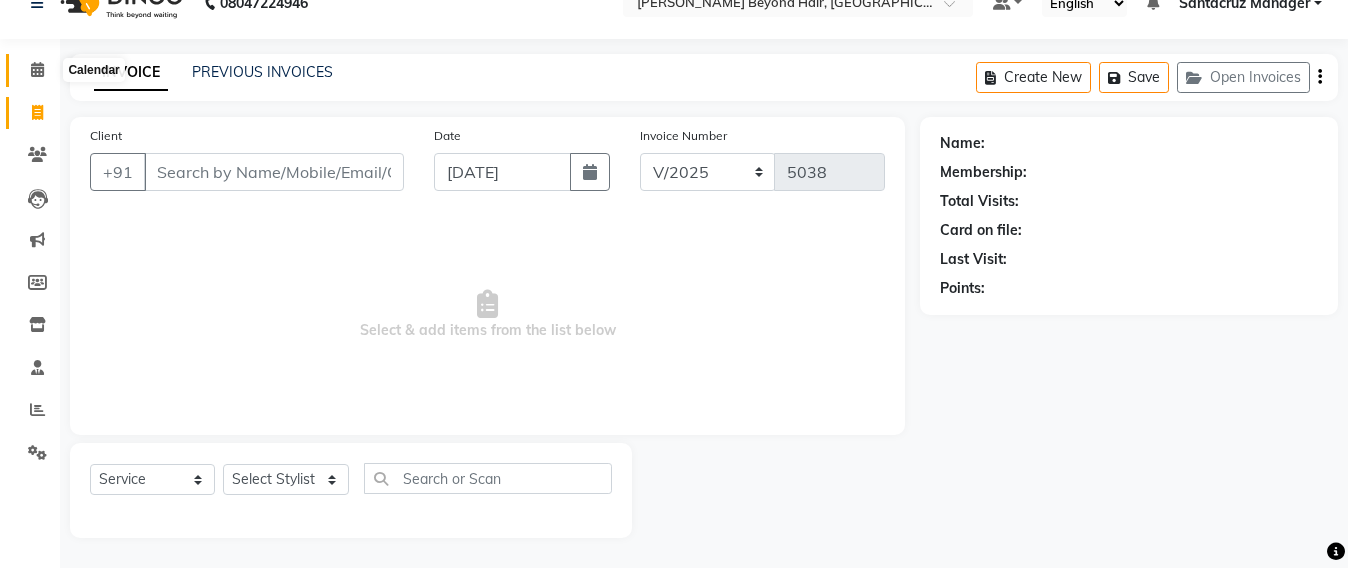 click 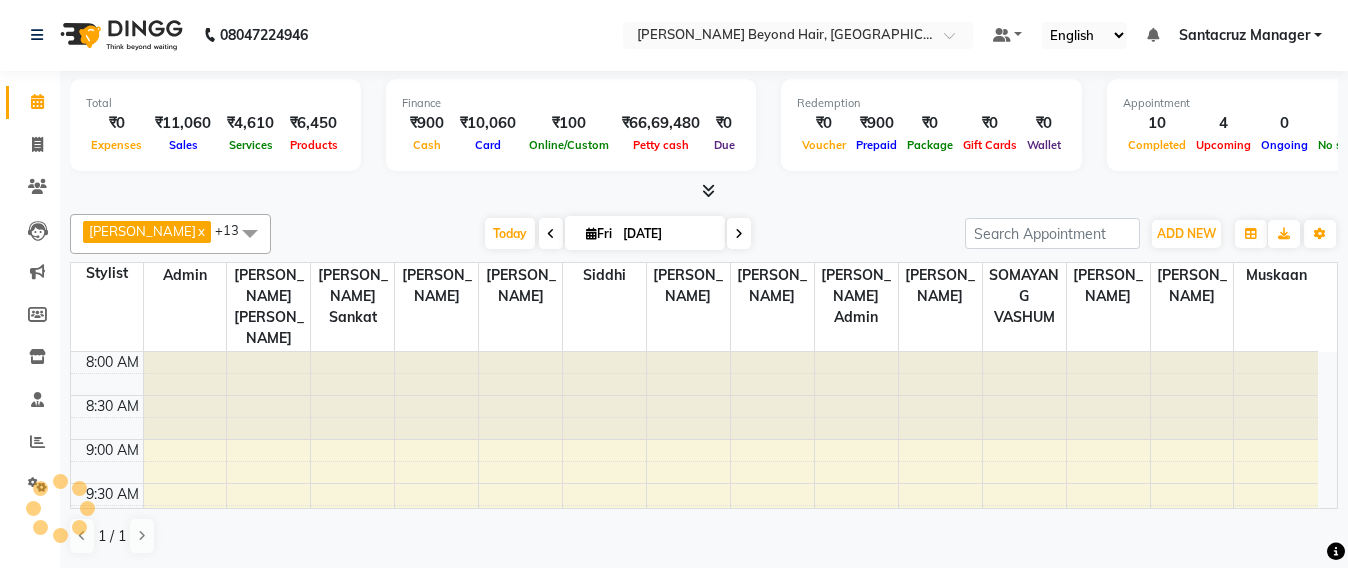 scroll, scrollTop: 1, scrollLeft: 0, axis: vertical 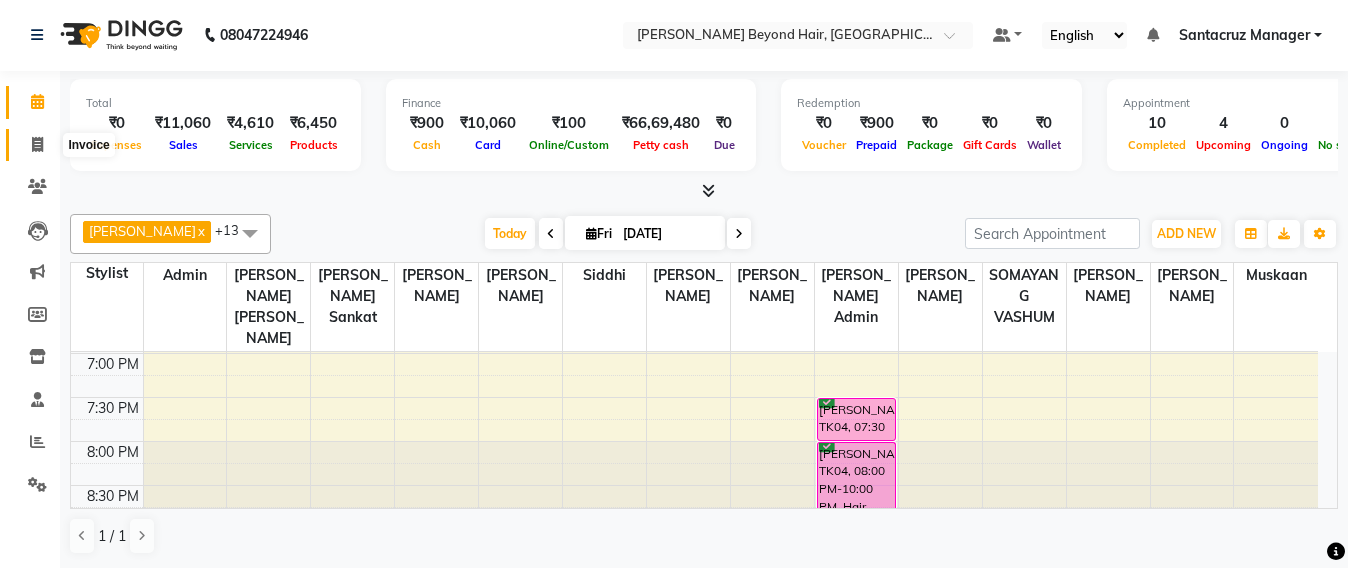 click 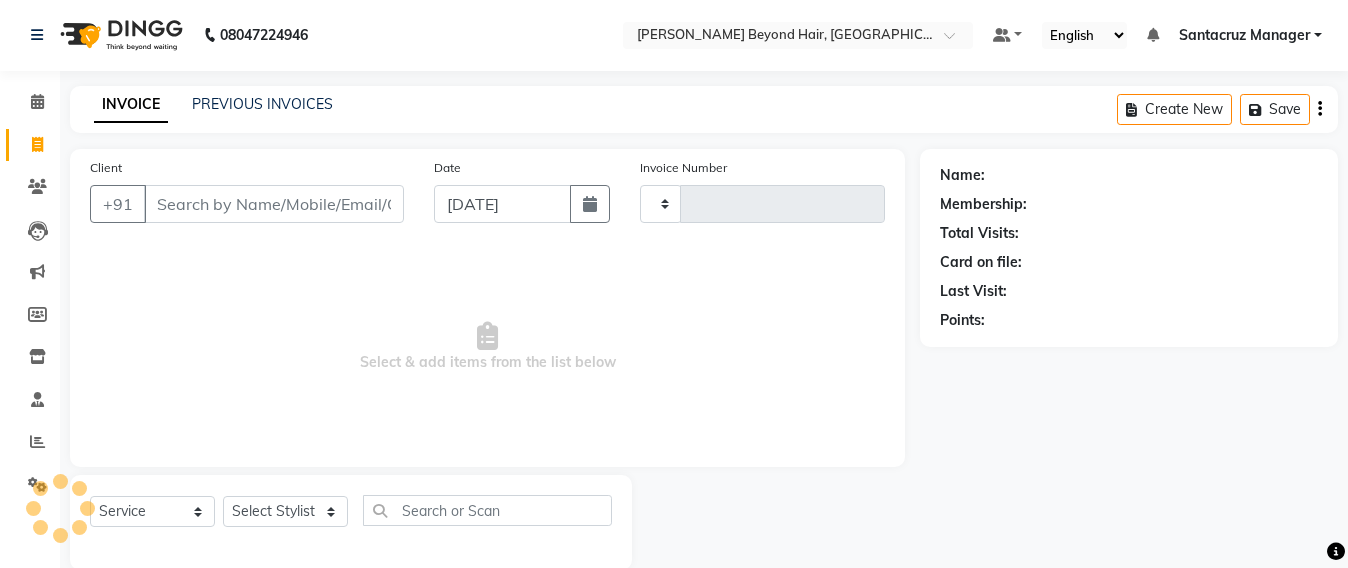 type on "5038" 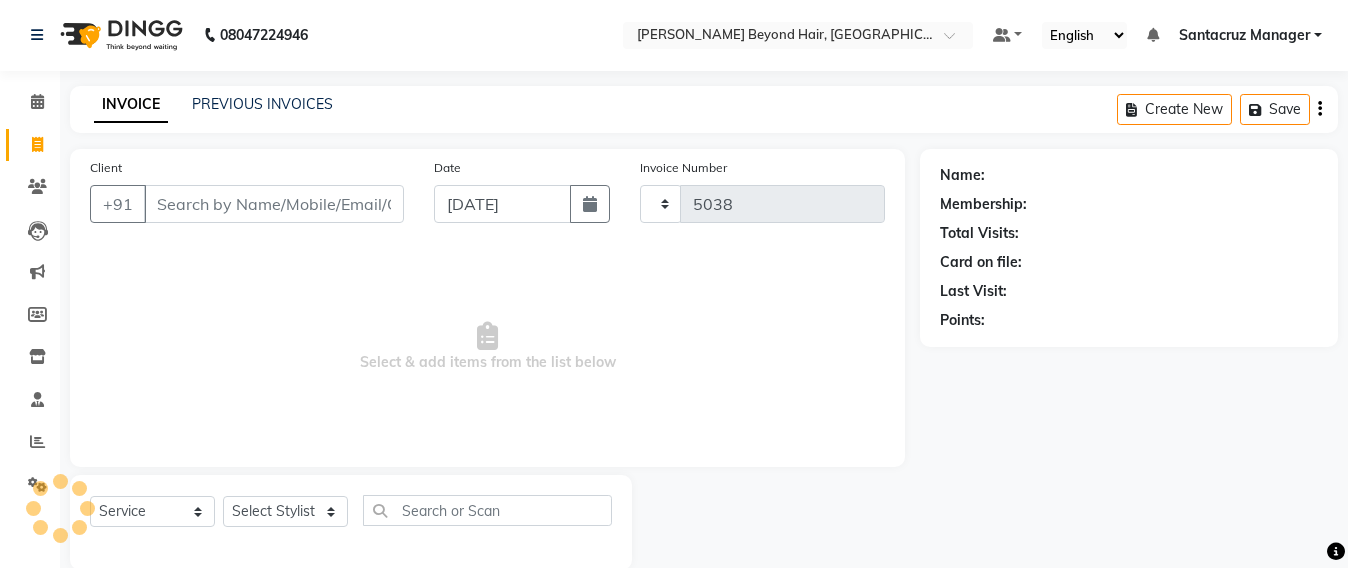 select on "6357" 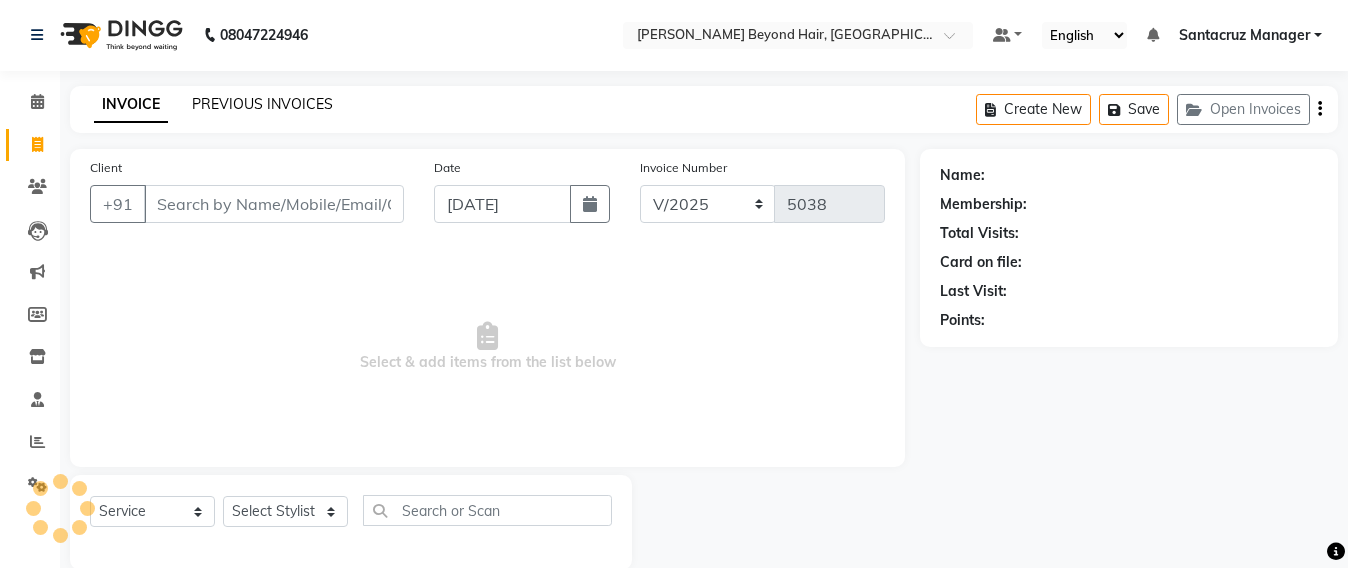 click on "PREVIOUS INVOICES" 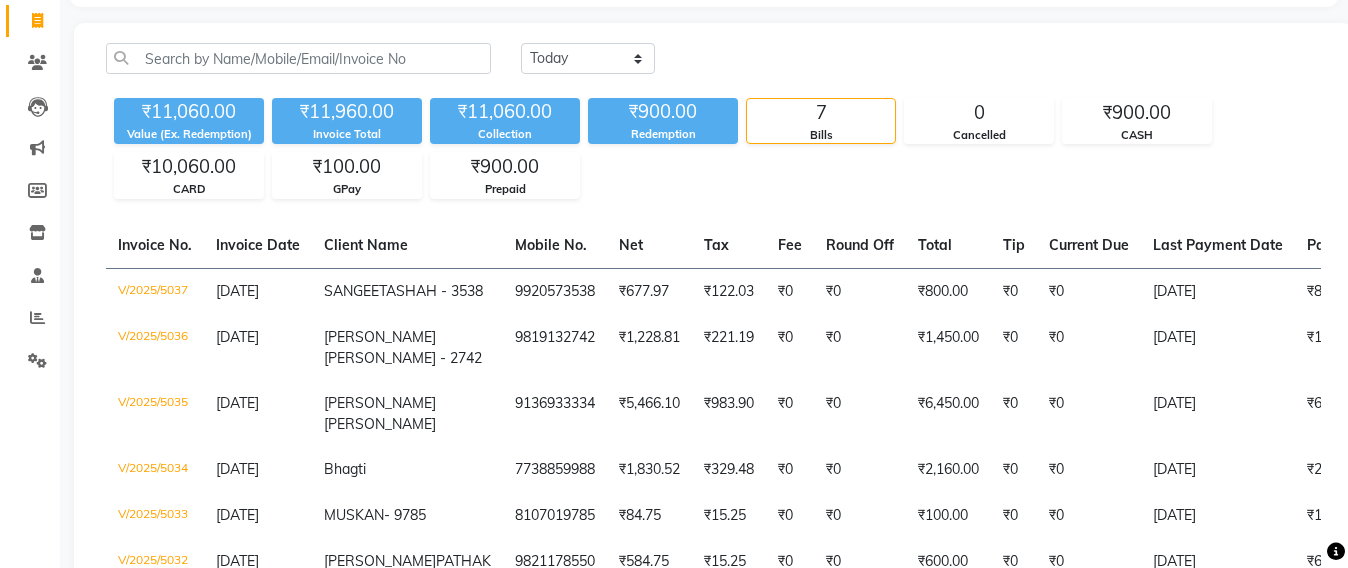 scroll, scrollTop: 0, scrollLeft: 0, axis: both 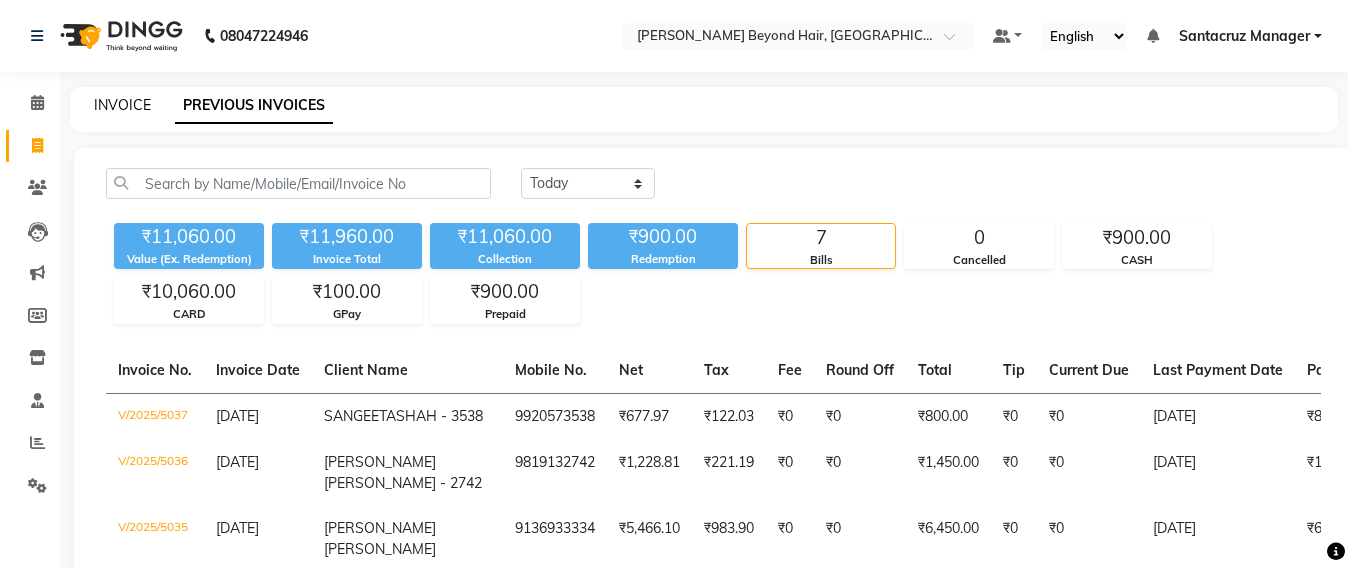 click on "INVOICE" 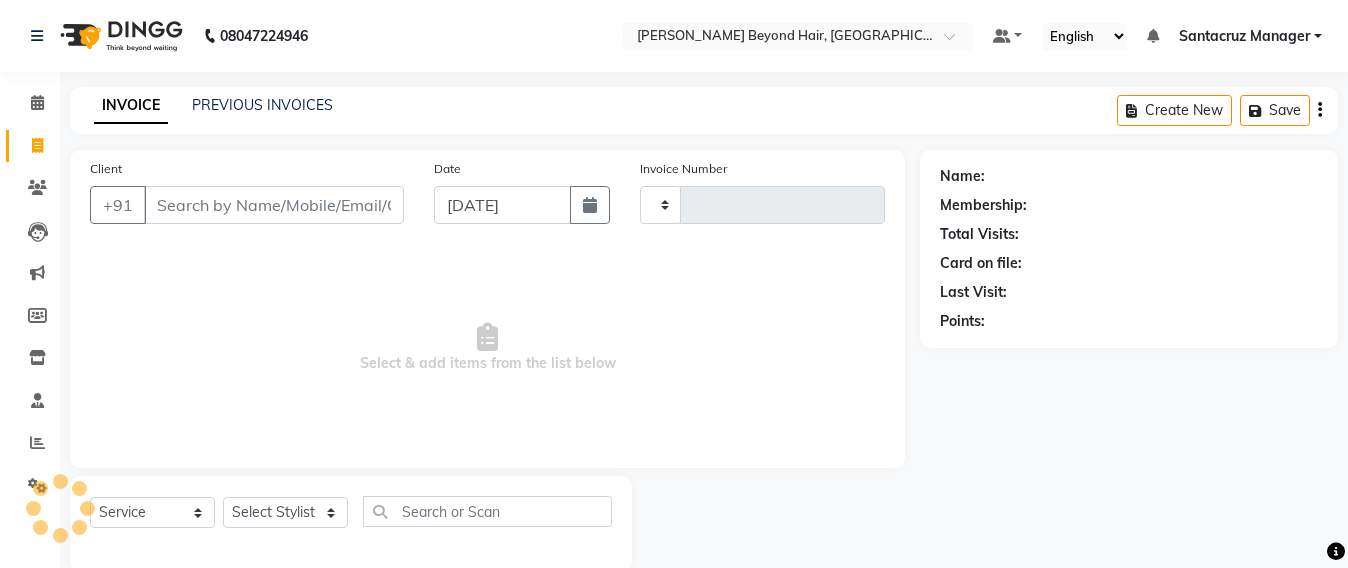 scroll, scrollTop: 33, scrollLeft: 0, axis: vertical 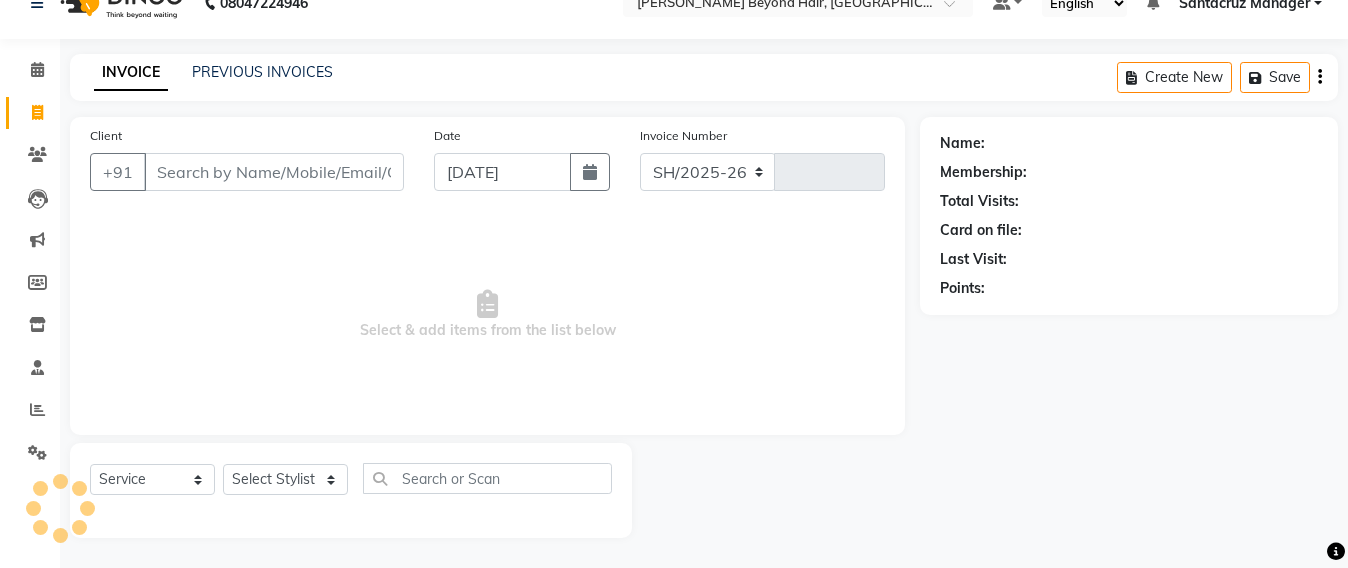 select on "6357" 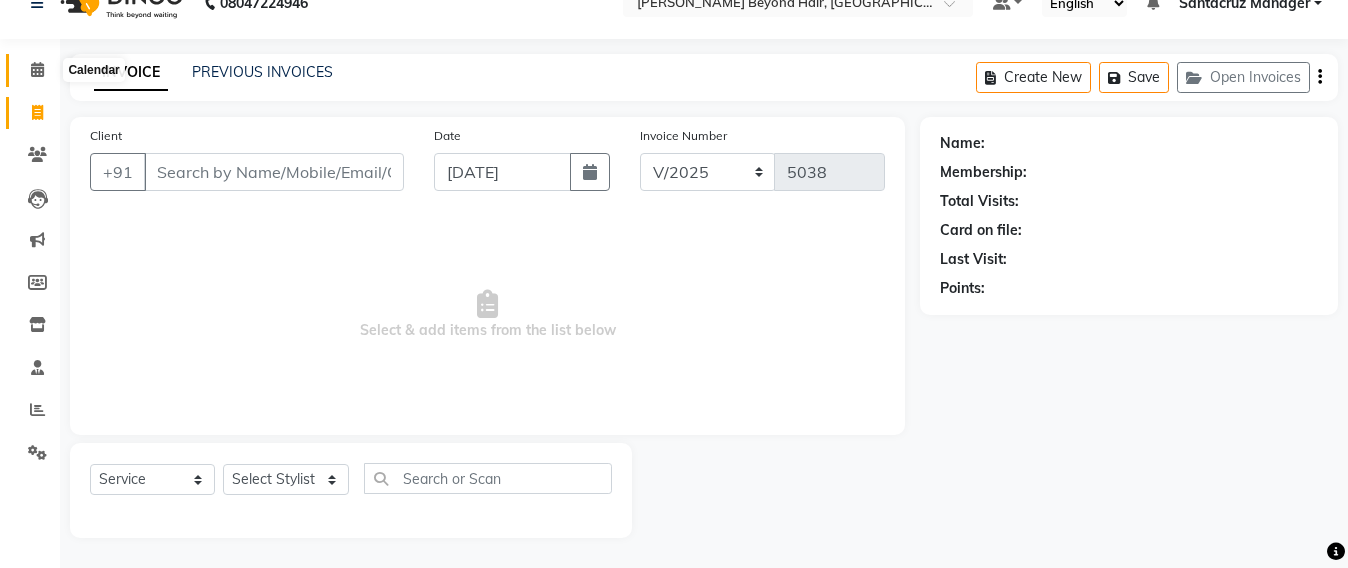 click 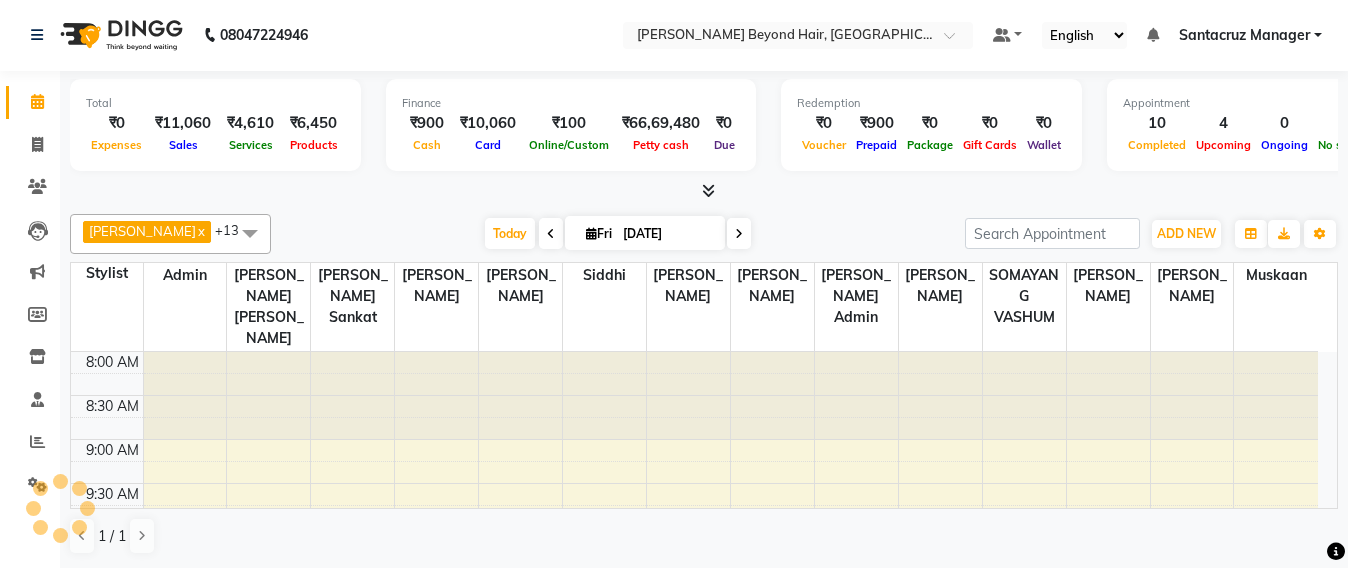 scroll, scrollTop: 0, scrollLeft: 0, axis: both 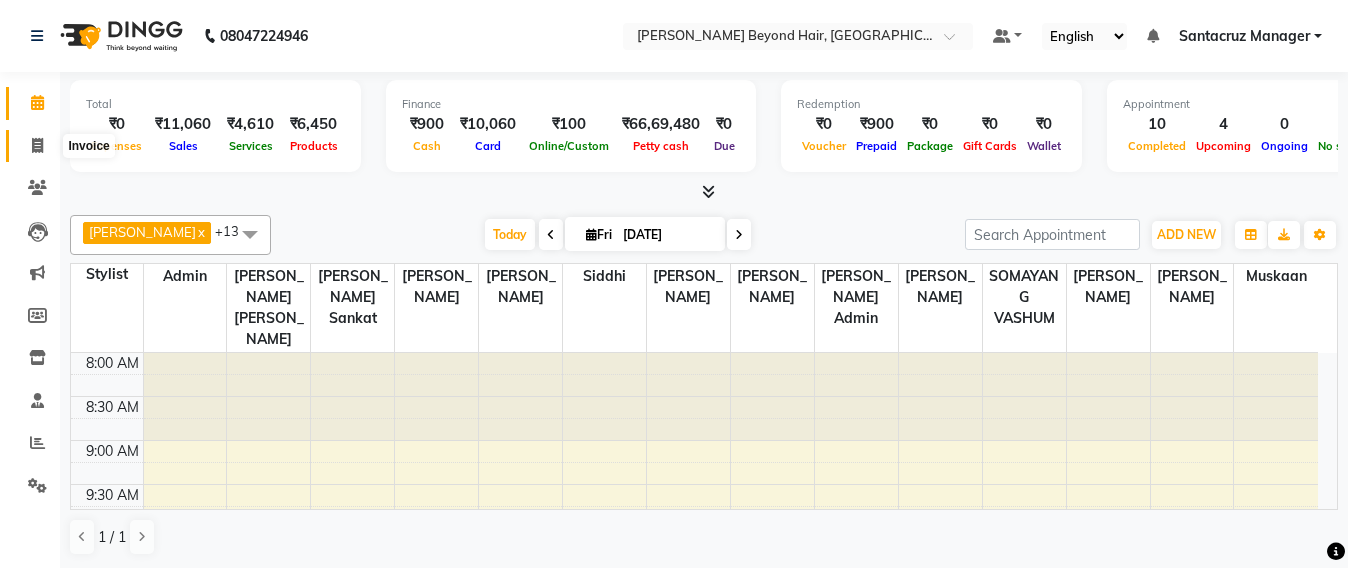 click 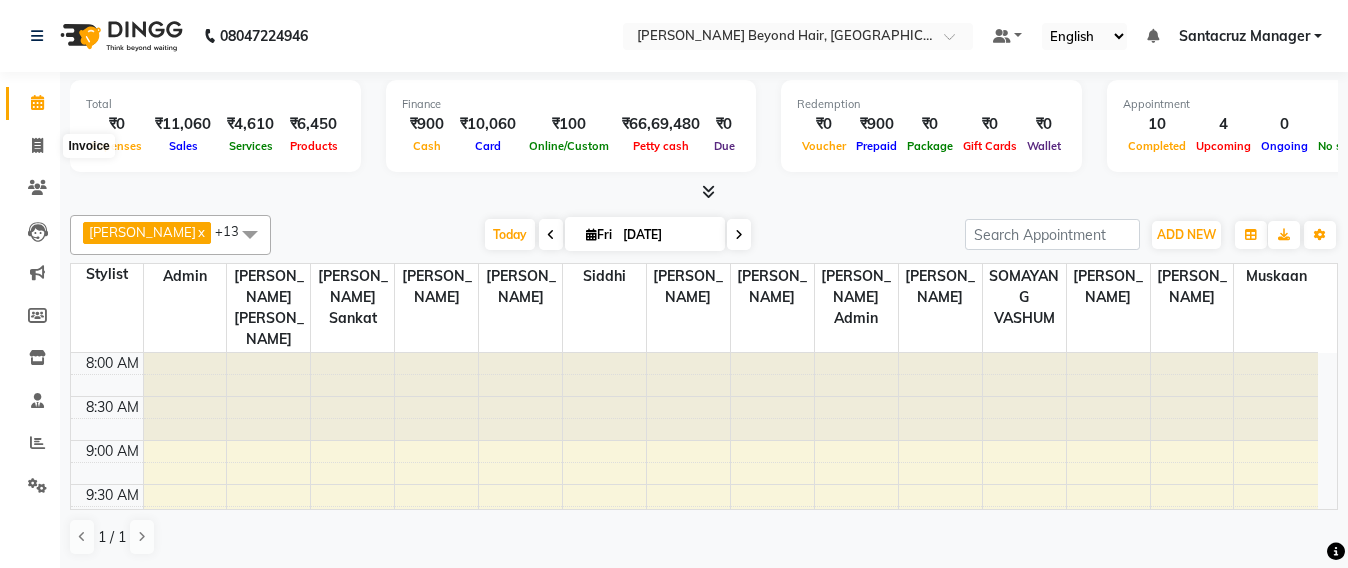 select on "service" 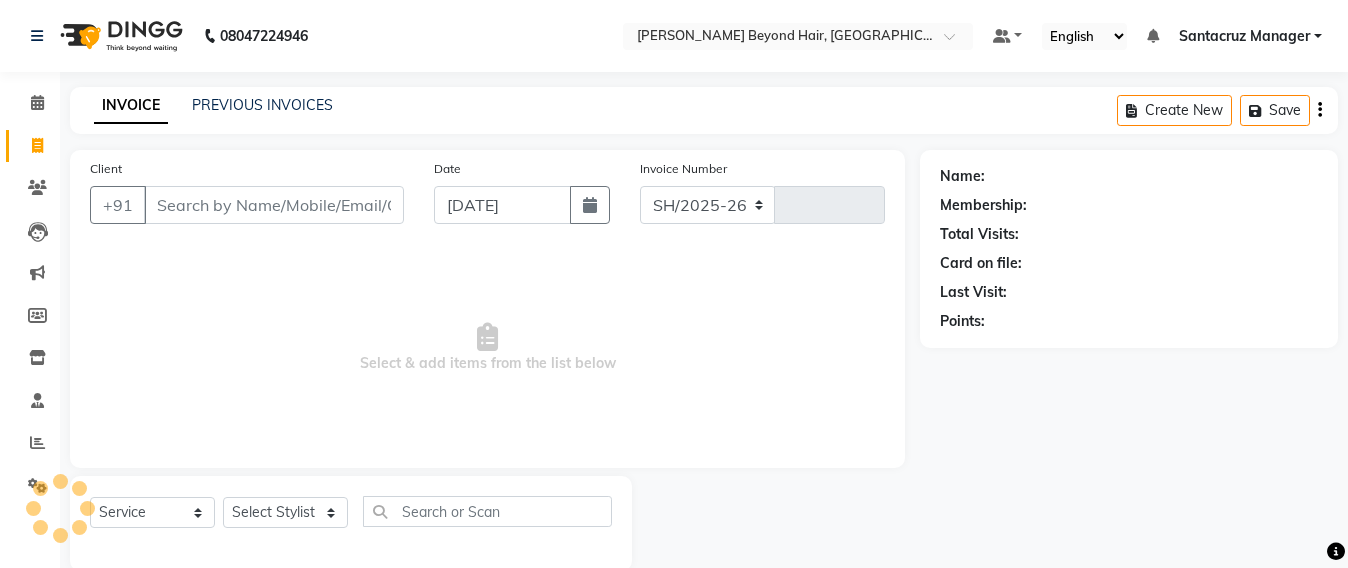 select on "6357" 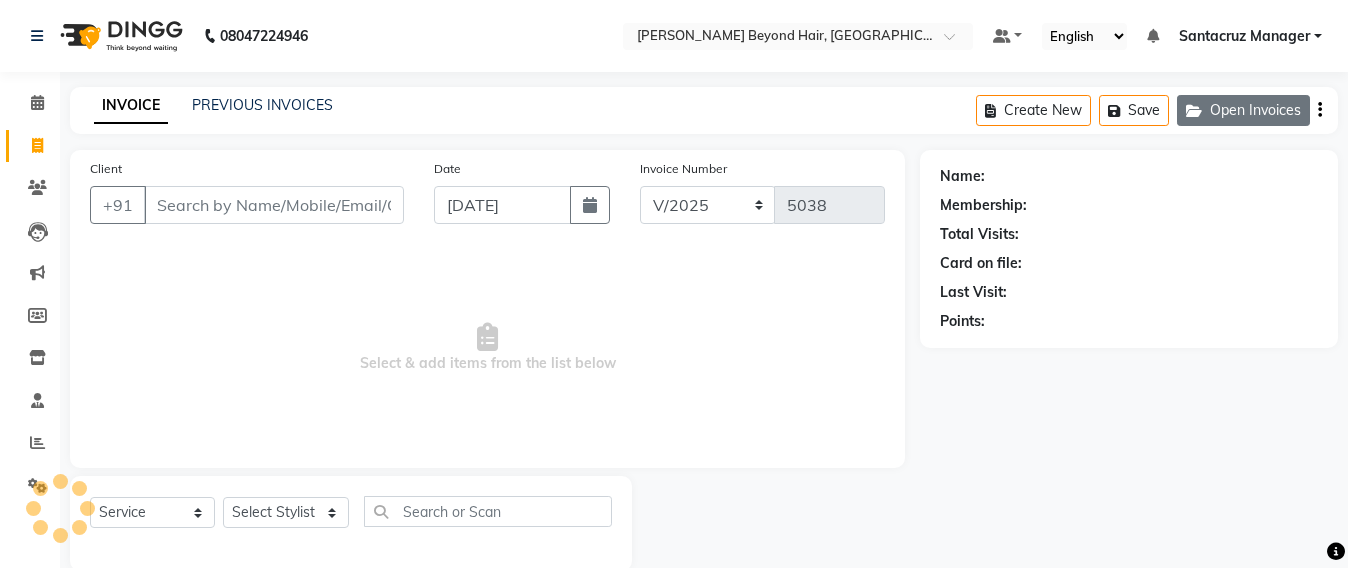 click on "Open Invoices" 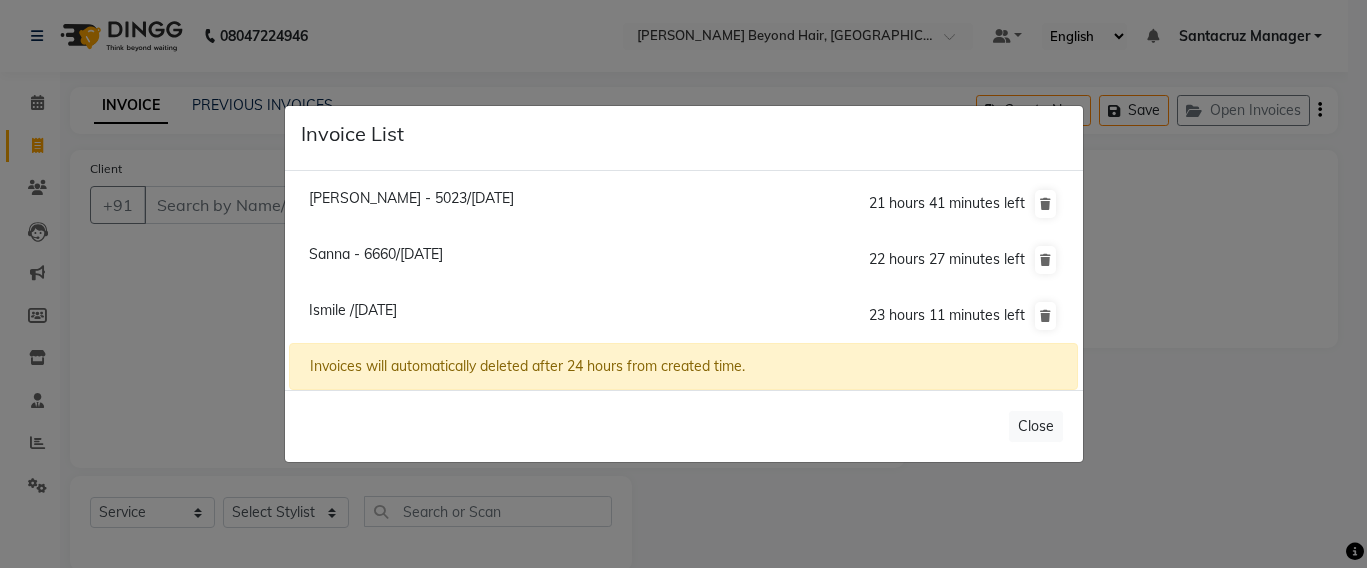 click on "Ismile /11 July 2025  23 hours 11 minutes left" 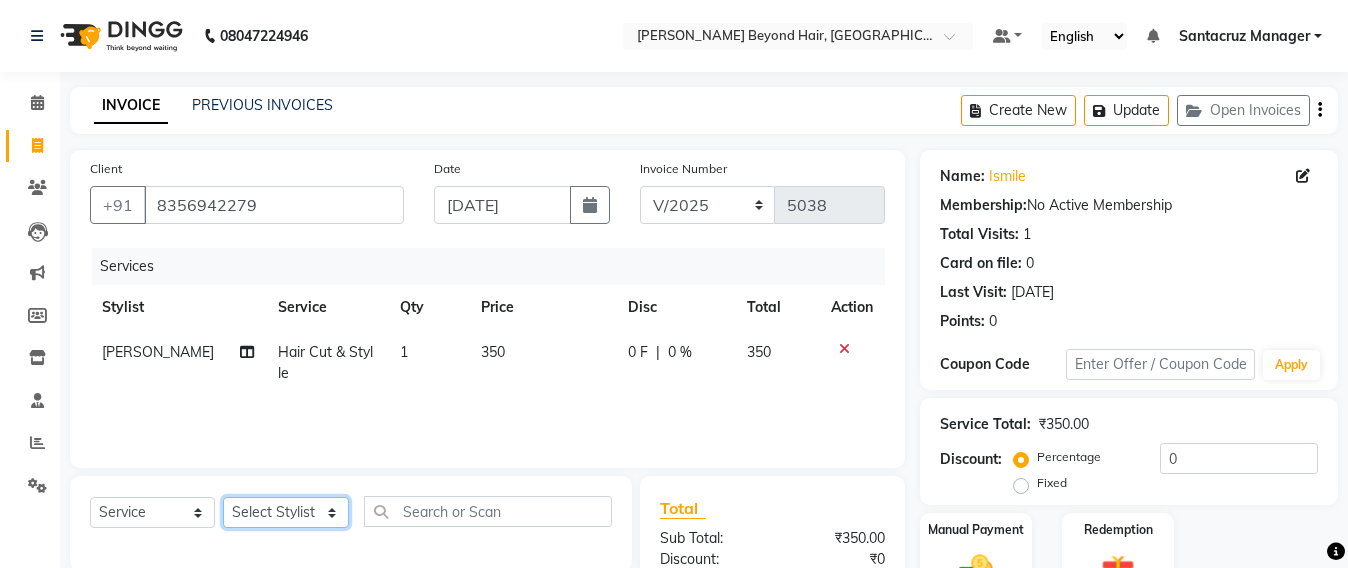 click on "Select Stylist Admin [PERSON_NAME] Sankat [PERSON_NAME] [PERSON_NAME] [PERSON_NAME] [PERSON_NAME] [PERSON_NAME] [PERSON_NAME] mahattre Pratibha [PERSON_NAME] Rosy [PERSON_NAME] [PERSON_NAME] admin [PERSON_NAME] Manager [PERSON_NAME] SOMAYANG VASHUM [PERSON_NAME]" 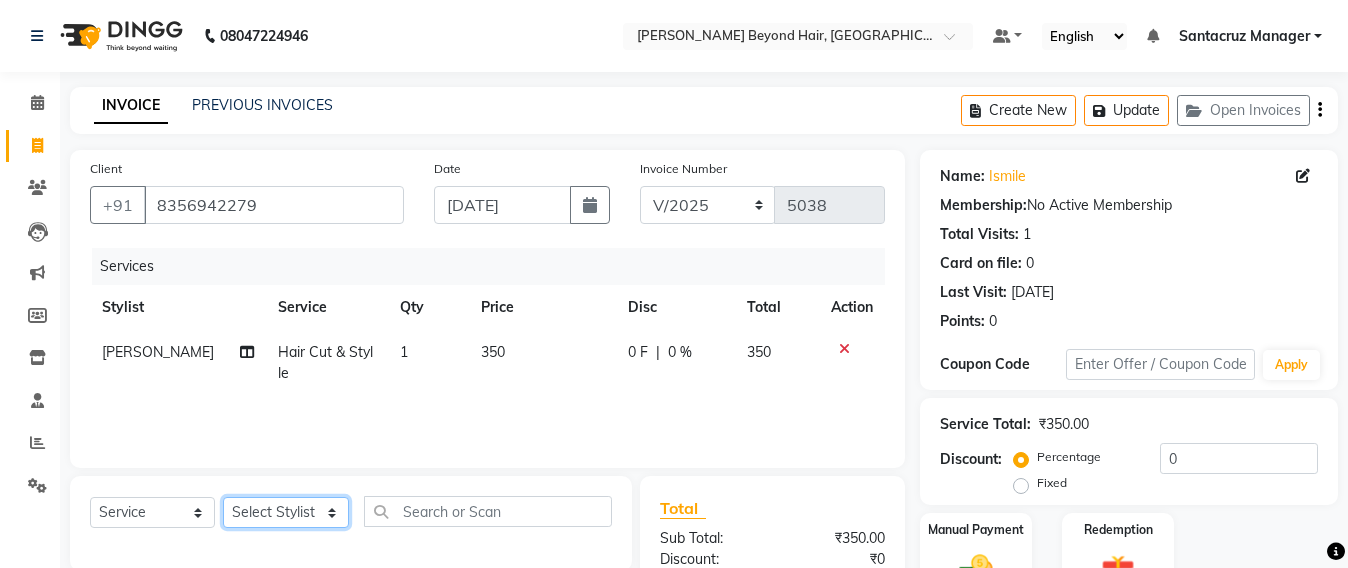 select on "51588" 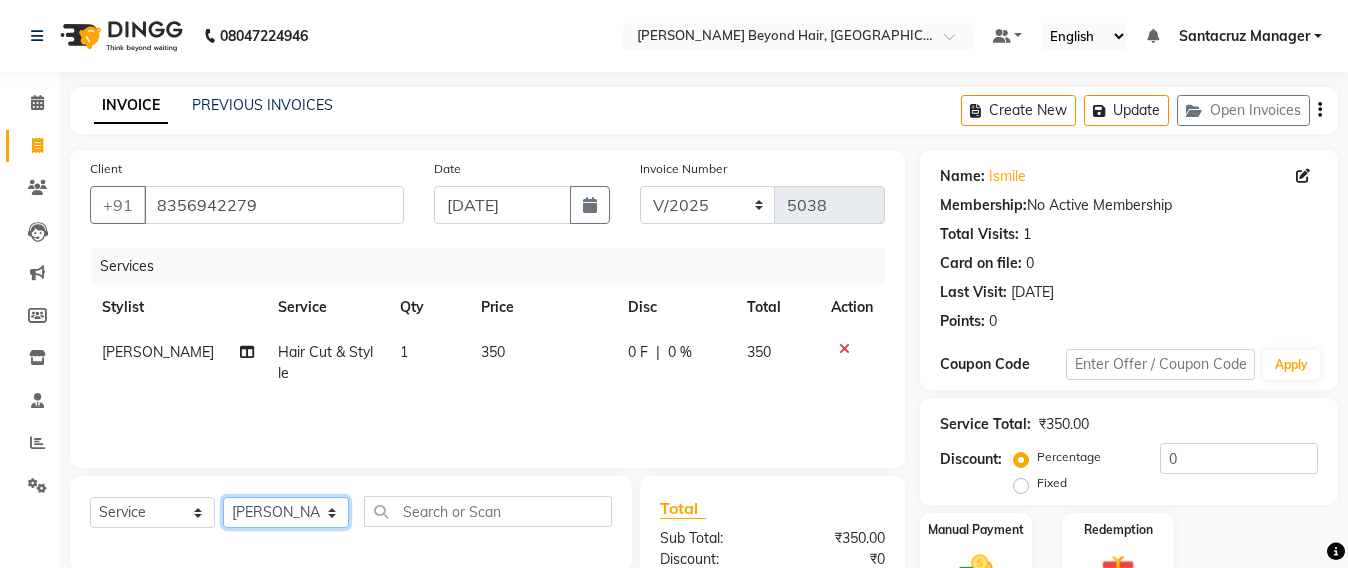 click on "Select Stylist Admin [PERSON_NAME] Sankat [PERSON_NAME] [PERSON_NAME] [PERSON_NAME] [PERSON_NAME] [PERSON_NAME] [PERSON_NAME] mahattre Pratibha [PERSON_NAME] Rosy [PERSON_NAME] [PERSON_NAME] admin [PERSON_NAME] Manager [PERSON_NAME] SOMAYANG VASHUM [PERSON_NAME]" 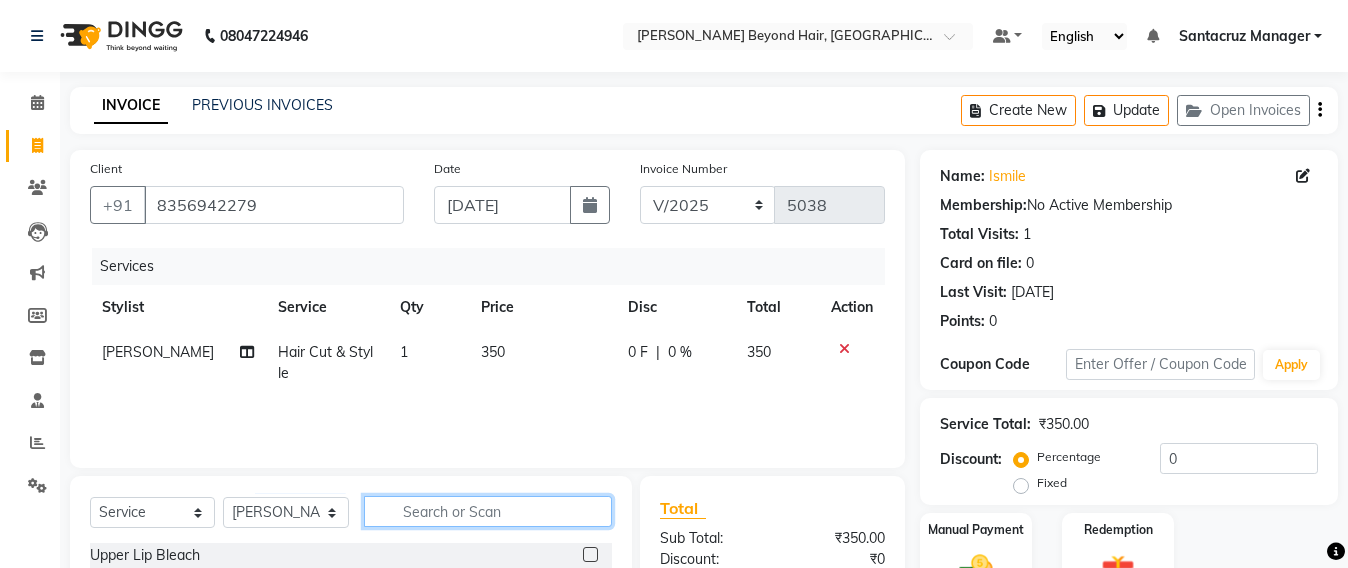 click 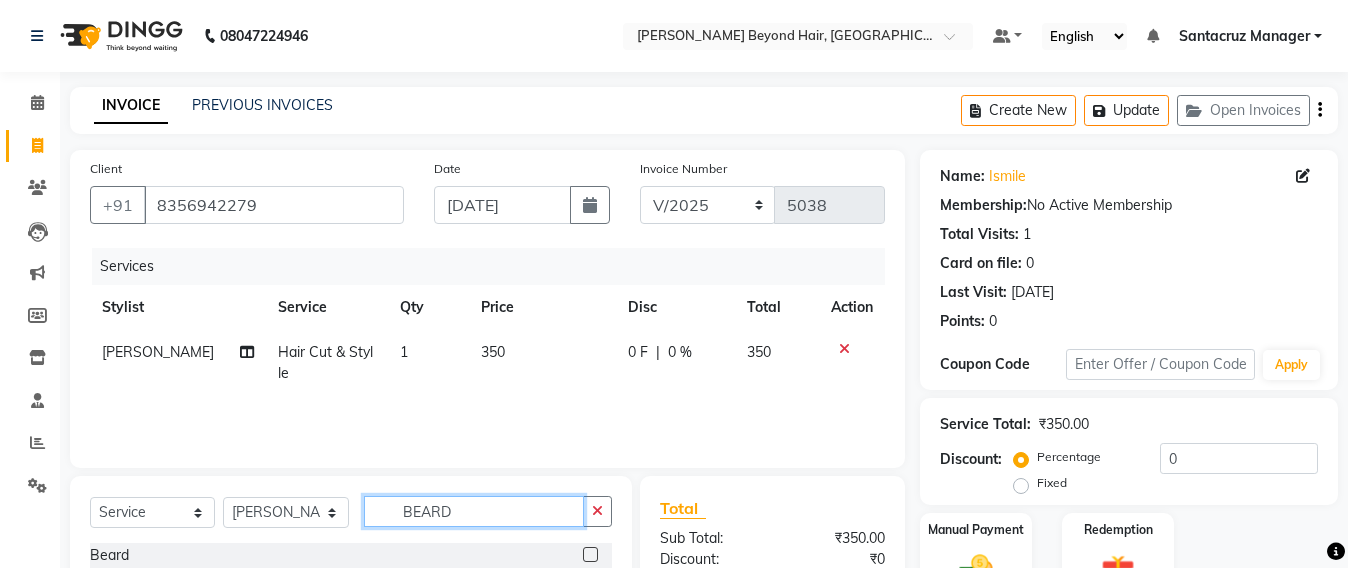 scroll, scrollTop: 125, scrollLeft: 0, axis: vertical 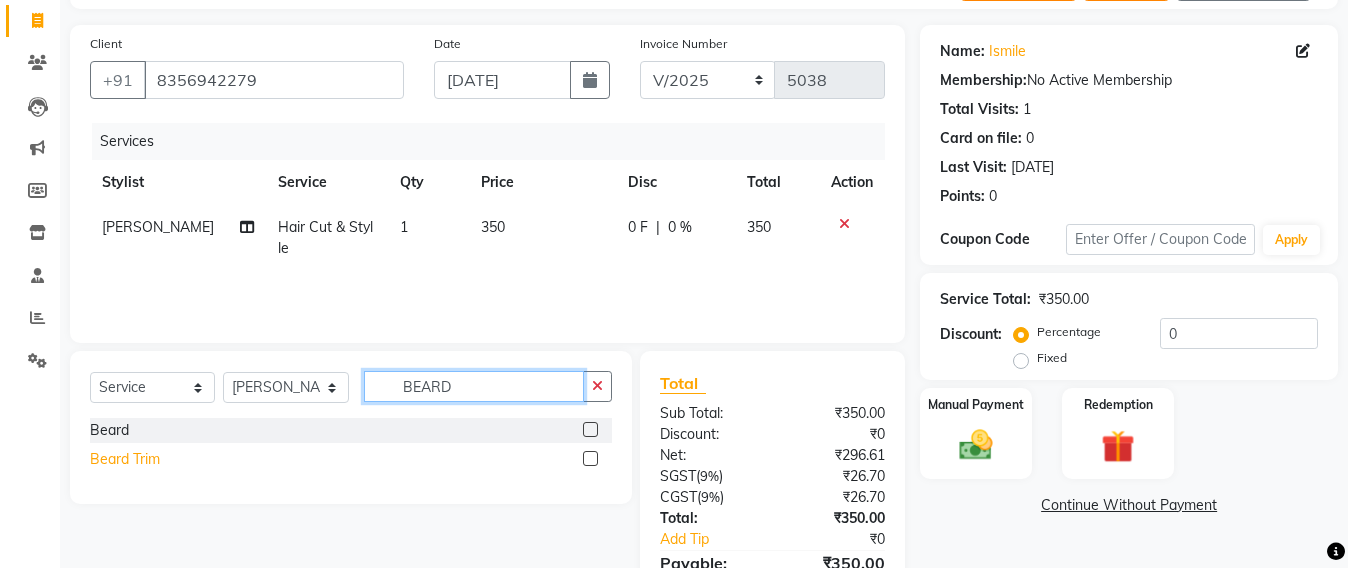 type on "BEARD" 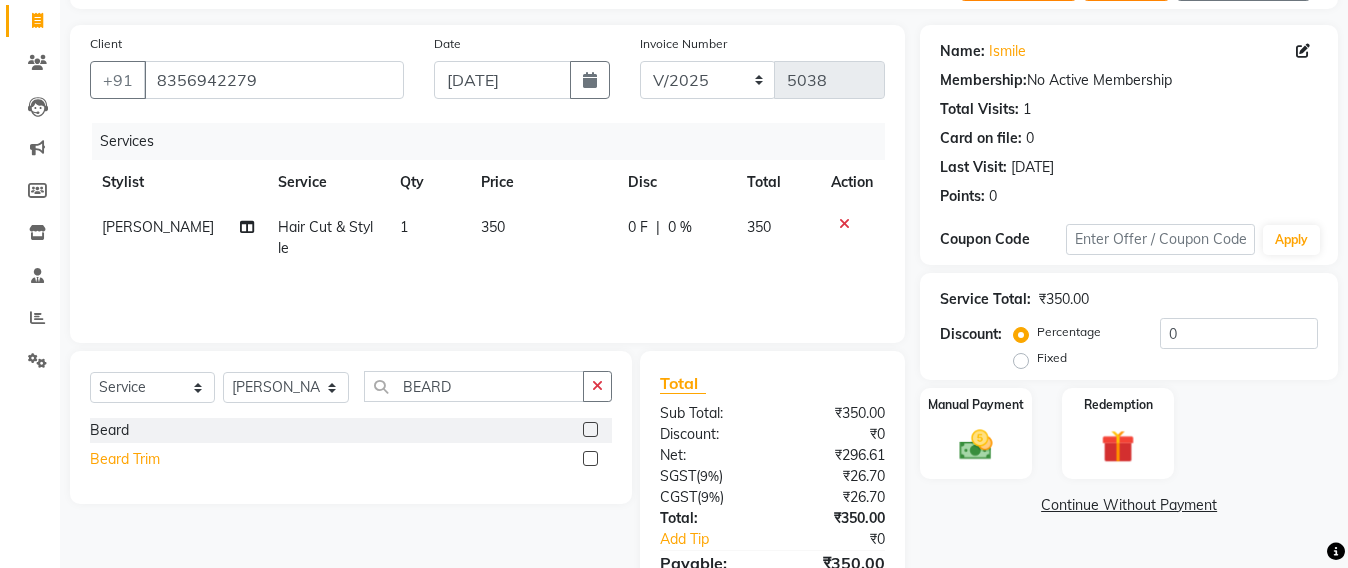 click on "Beard Trim" 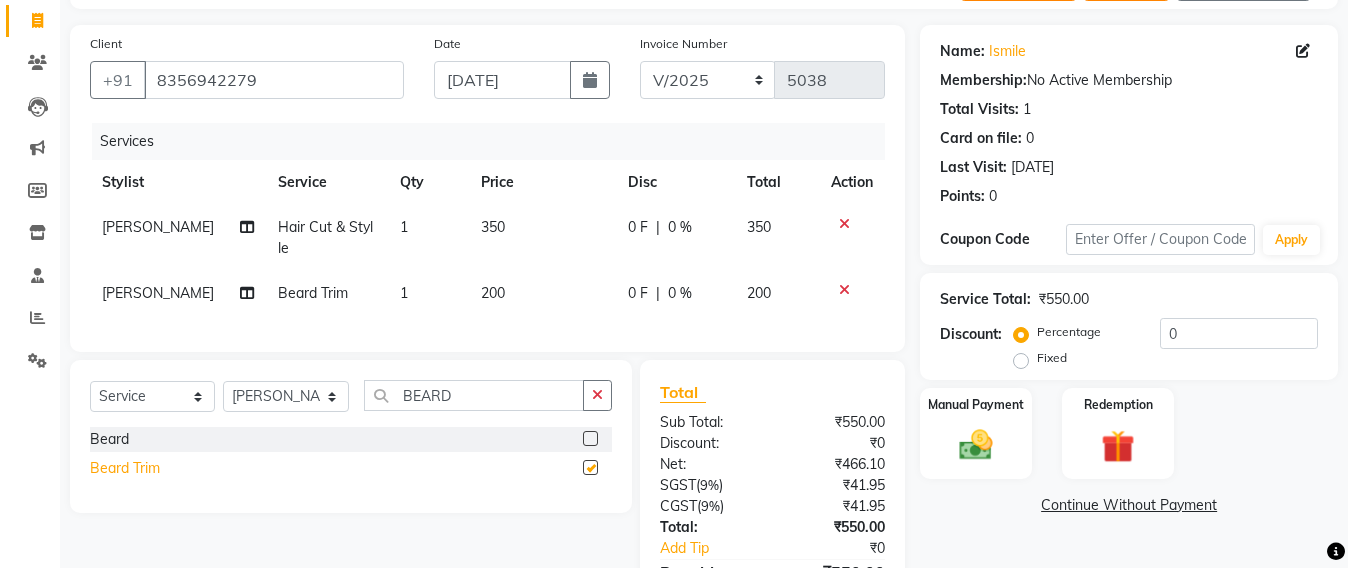 checkbox on "false" 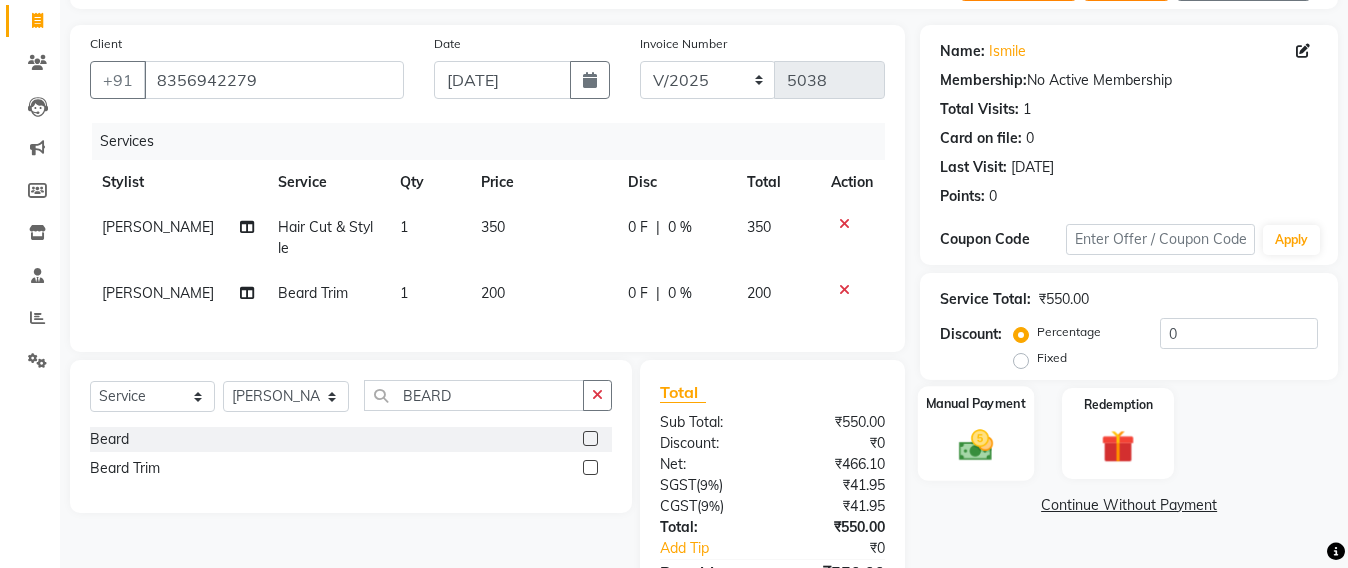 click 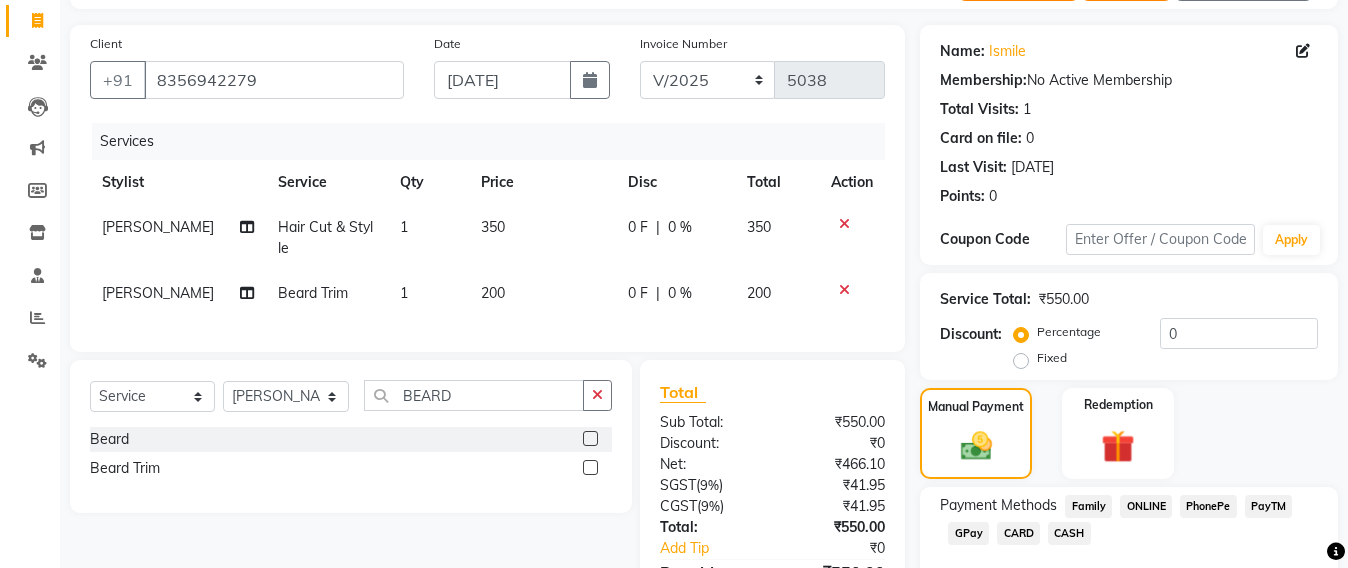 click on "GPay" 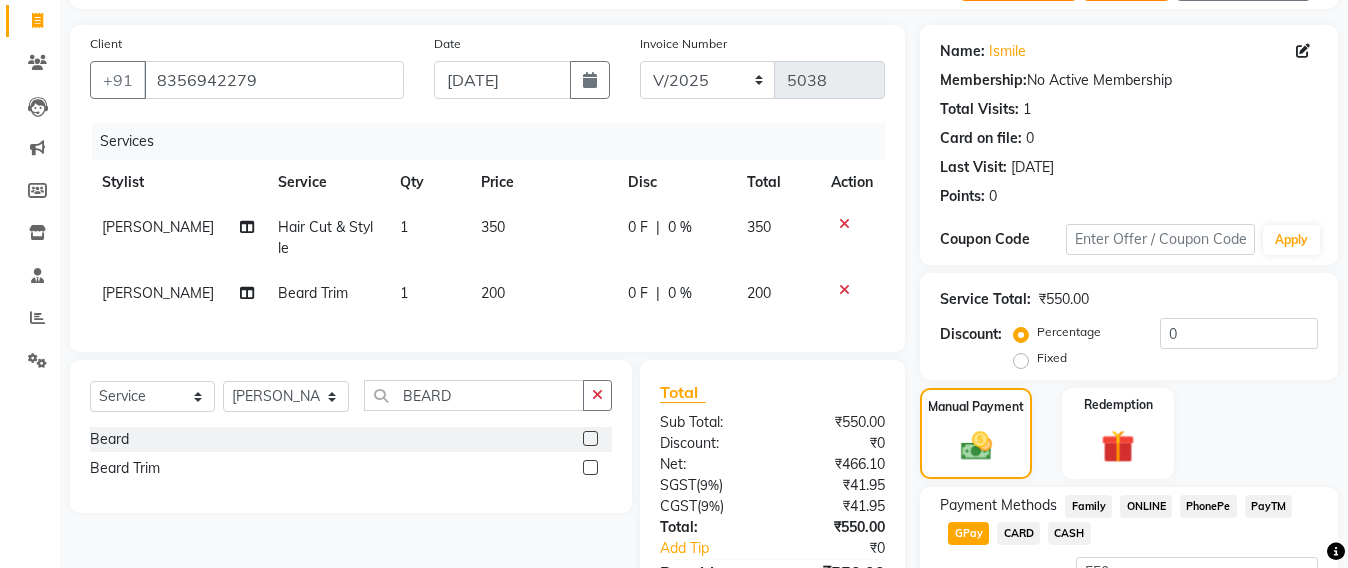 scroll, scrollTop: 291, scrollLeft: 0, axis: vertical 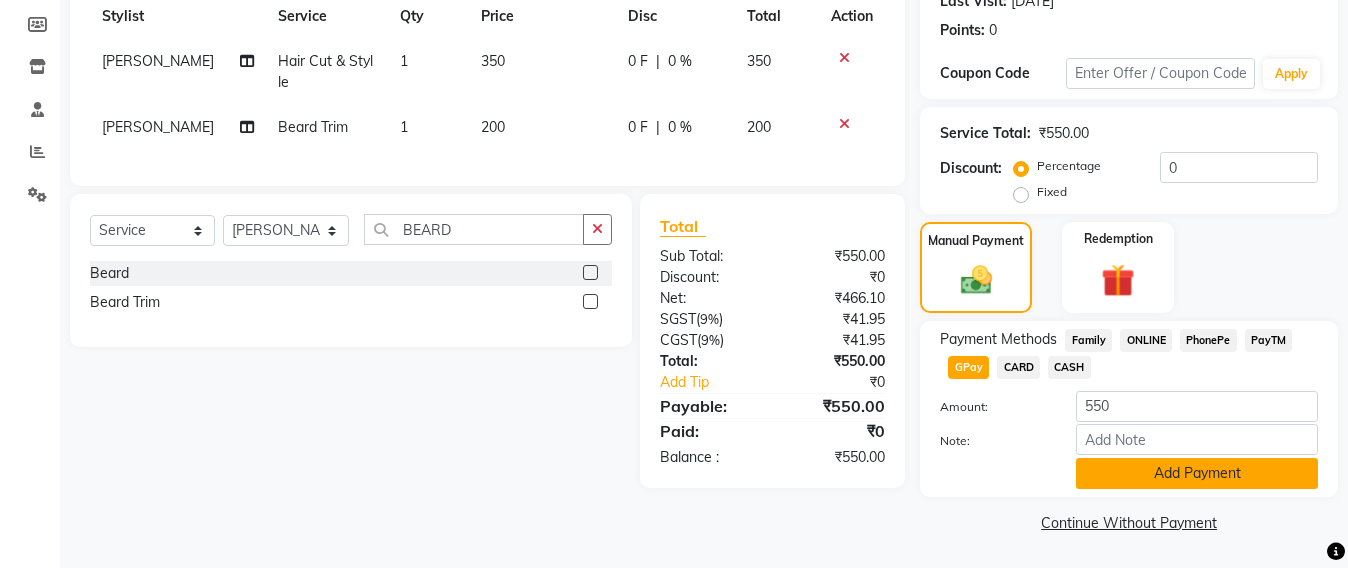 click on "Add Payment" 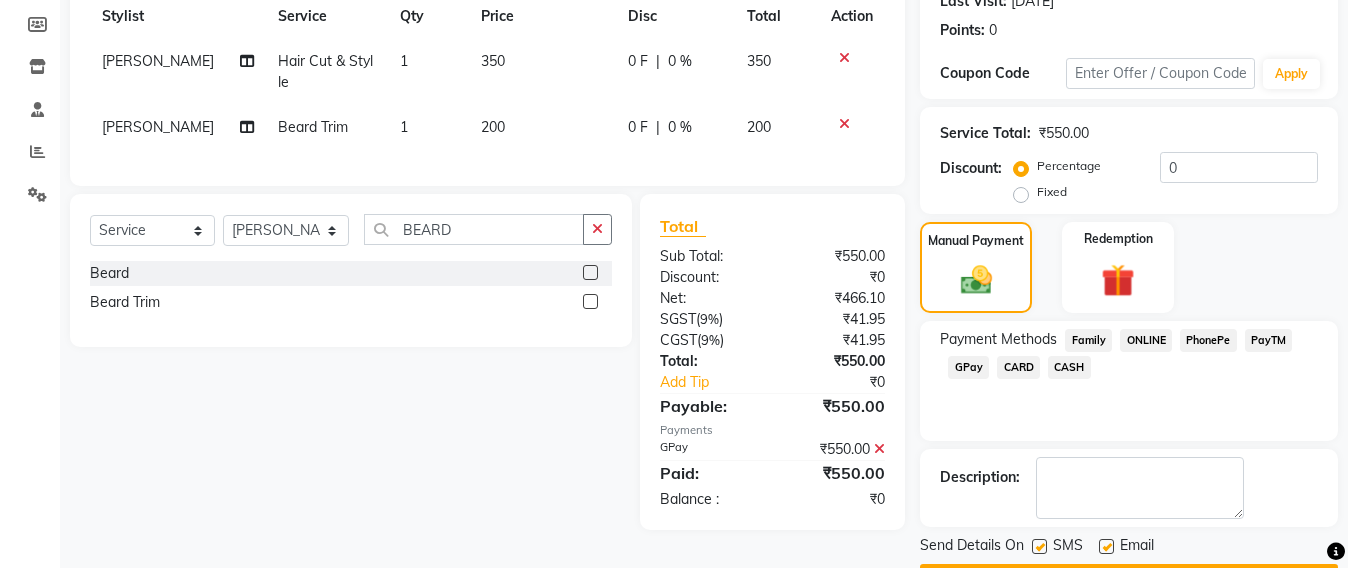 scroll, scrollTop: 348, scrollLeft: 0, axis: vertical 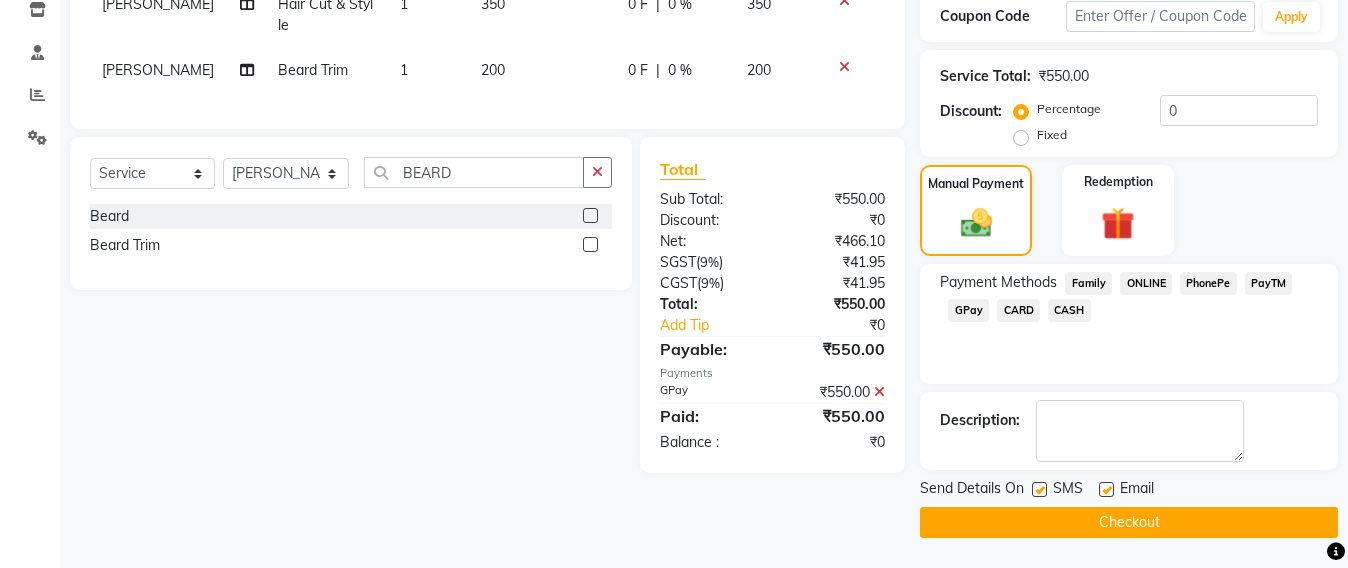 click on "Checkout" 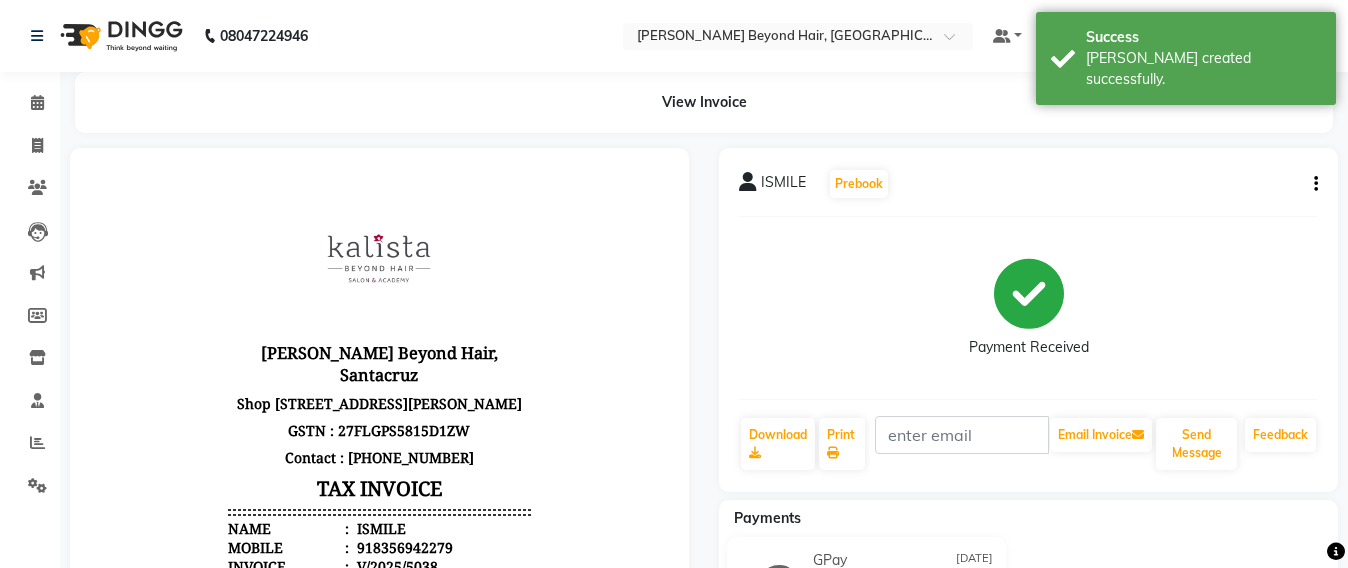 scroll, scrollTop: 0, scrollLeft: 0, axis: both 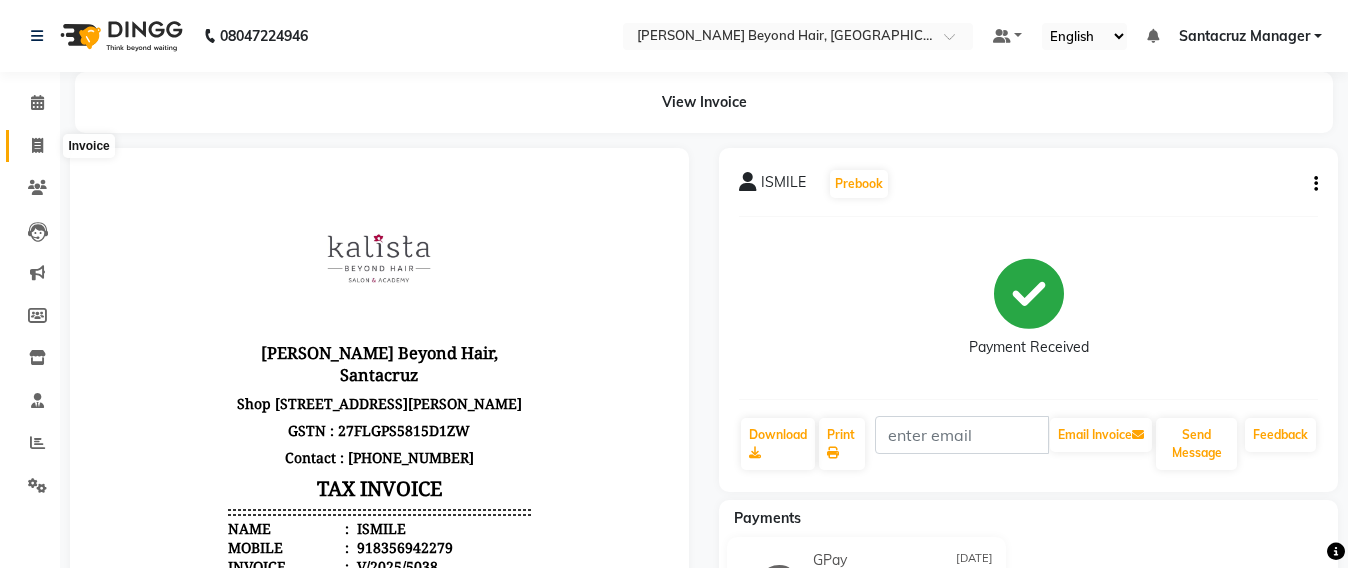 click 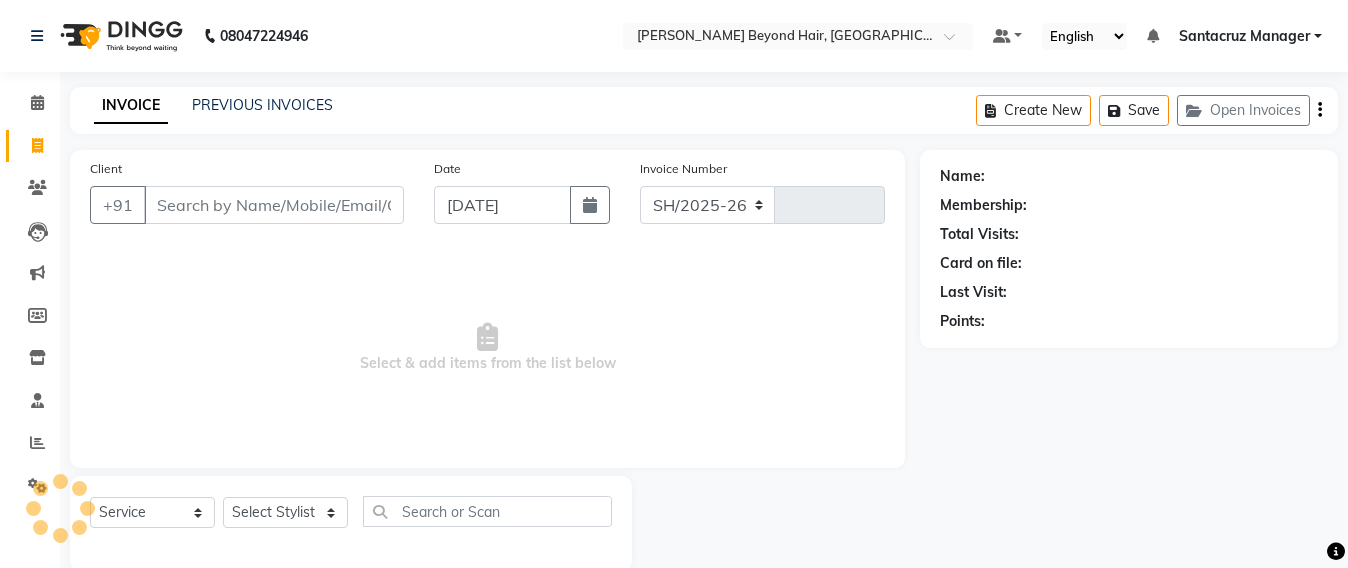 select on "6357" 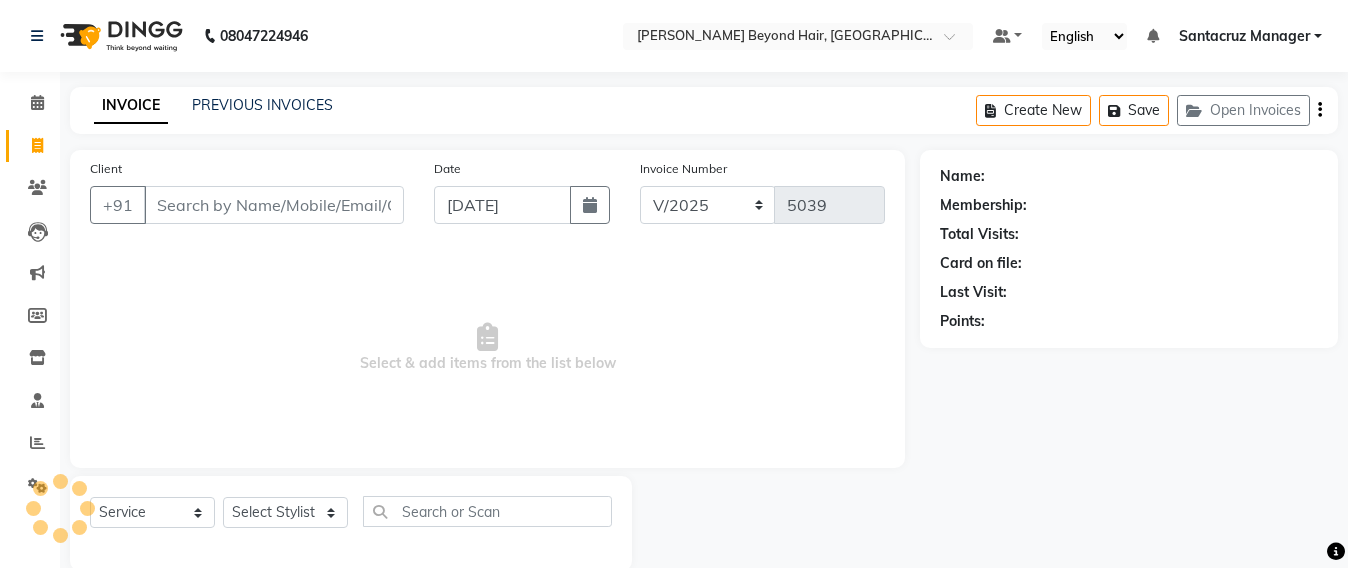 scroll, scrollTop: 33, scrollLeft: 0, axis: vertical 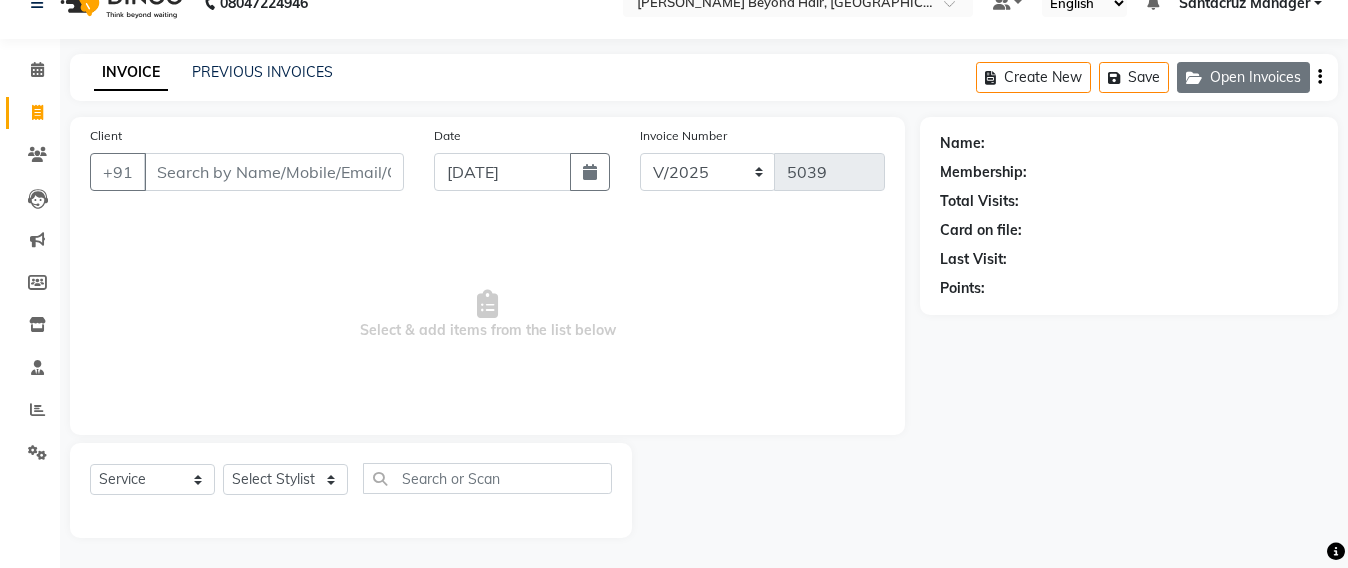 click on "Open Invoices" 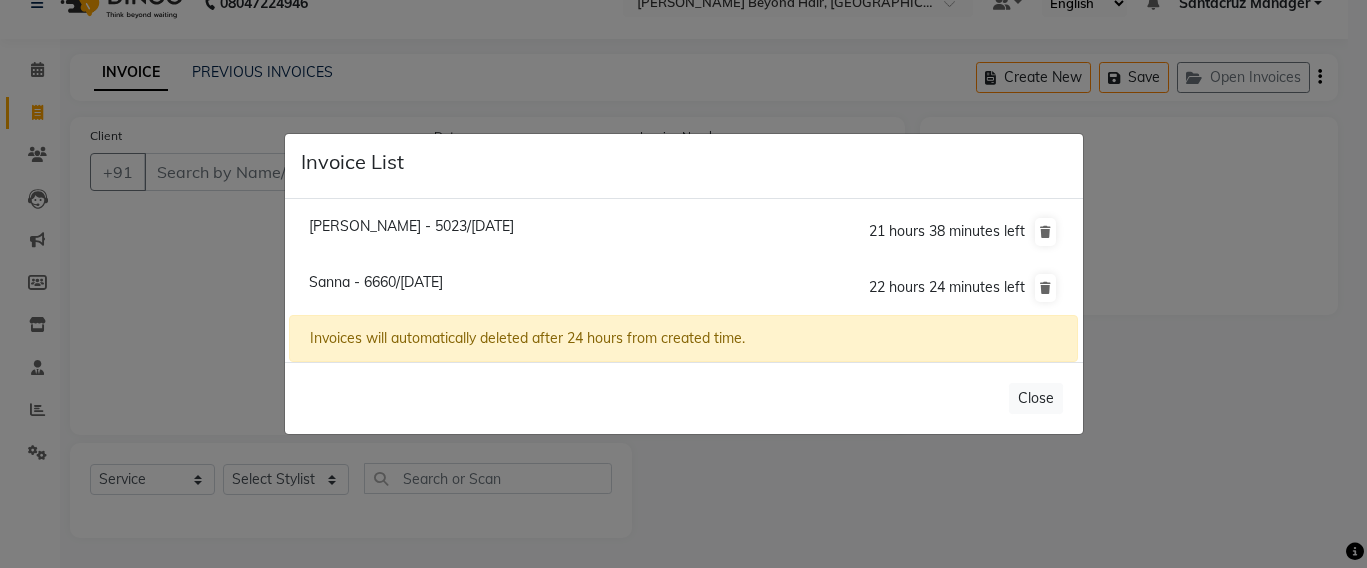click on "Invoice List  Shradha Gupta - 5023/11 July 2025  21 hours 38 minutes left  Sanna - 6660/11 July 2025  22 hours 24 minutes left  Invoices will automatically deleted after 24 hours from created time.   Close" 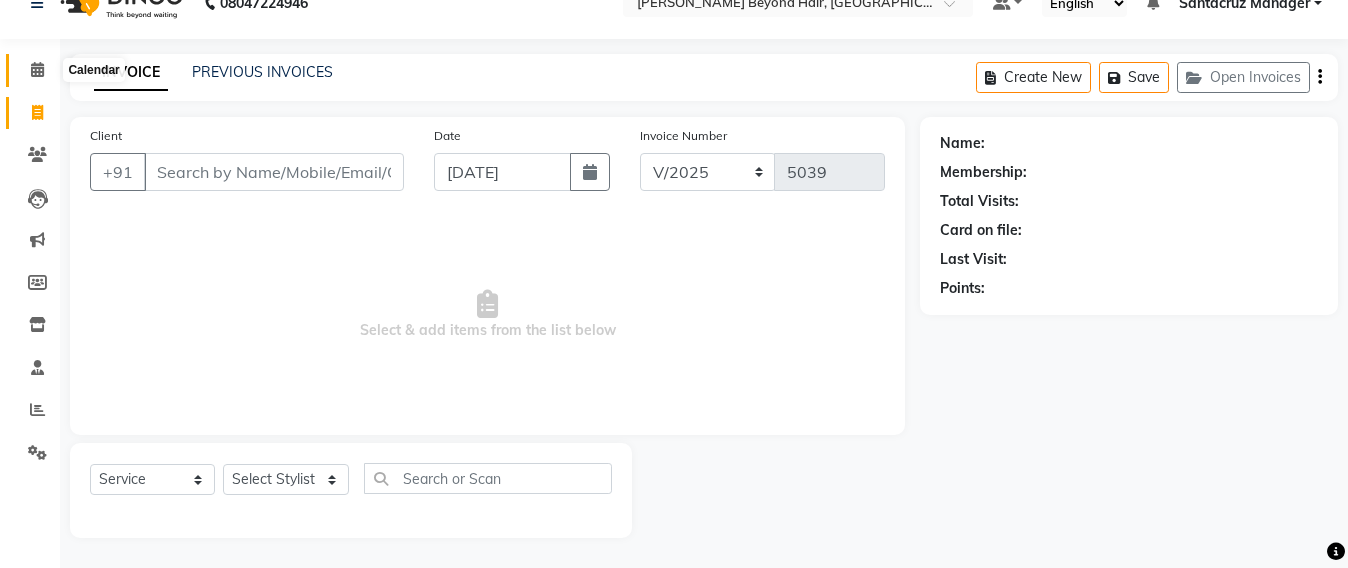 click 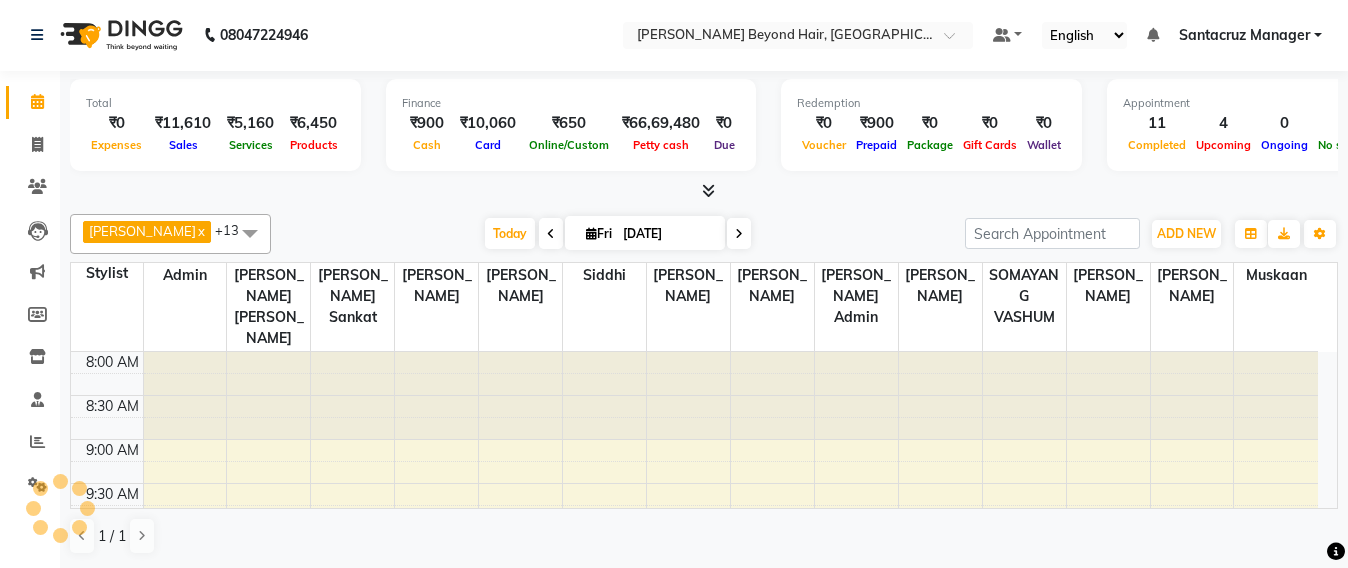 scroll, scrollTop: 0, scrollLeft: 0, axis: both 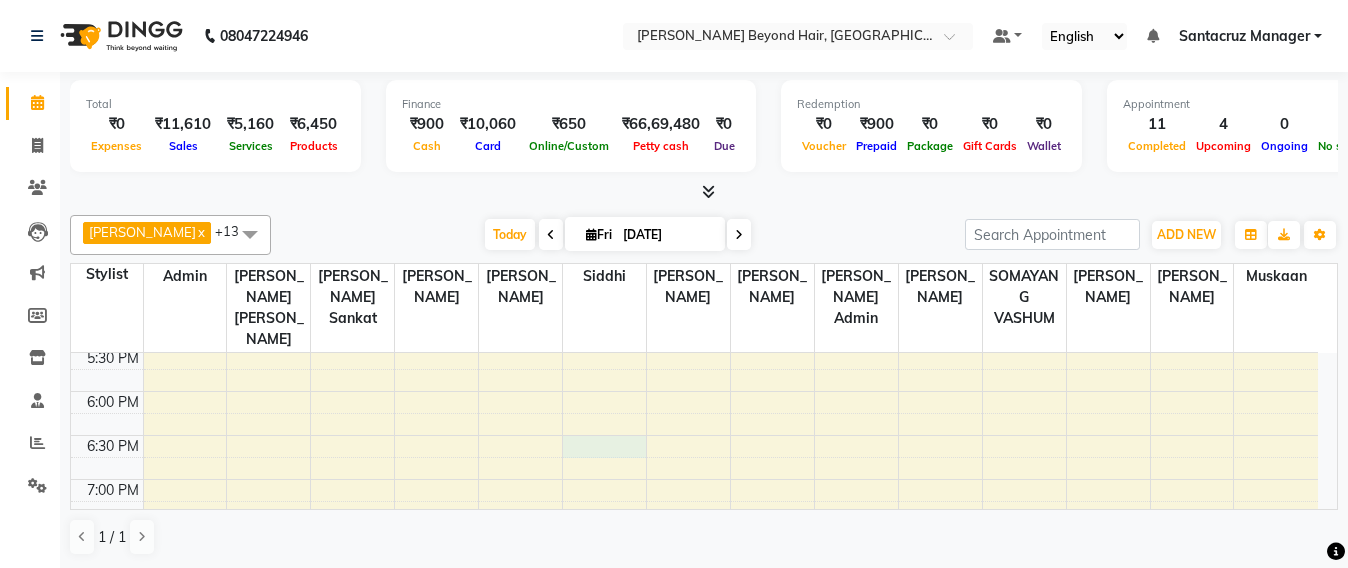 click on "8:00 AM 8:30 AM 9:00 AM 9:30 AM 10:00 AM 10:30 AM 11:00 AM 11:30 AM 12:00 PM 12:30 PM 1:00 PM 1:30 PM 2:00 PM 2:30 PM 3:00 PM 3:30 PM 4:00 PM 4:30 PM 5:00 PM 5:30 PM 6:00 PM 6:30 PM 7:00 PM 7:30 PM 8:00 PM 8:30 PM     RITU J - 9759, TK05, 01:00 PM-01:30 PM, Half Legs Waxing [Premium]     MUSKAN - 9785, TK07, 02:25 PM-02:40 PM, Eyebrows Threading     GITIKA  CHUMBLE - 0754, TK01, 12:00 PM-02:00 PM, Root Touch Up - Inoa     Bhagti, TK03, 01:00 PM-01:30 PM, Eyebrows Threading,Fore Head Threading     TINA PATHAK - 8550, TK06, 01:35 PM-02:05 PM, Reg Hand Polish     GITIKA  CHUMBLE - 0754, TK01, 02:00 PM-02:30 PM, Classic Manicure     SANGEETA SHAH - 3538, TK09, 03:40 PM-04:10 PM, Classic Pedicure     SANNA - 6660, TK02, 03:00 PM-03:45 PM, Highlight / Per Strip [350]     SANJANA CHABRIYA - 2742, TK08, 03:15 PM-03:45 PM, Ironing [Med]     Bhagti, TK03, 12:30 PM-01:00 PM, Hair Cut & Finish / Basic [Cr. Dir.]     NITA  PAI, TK04, 07:30 PM-08:00 PM, Hair Cut & Finish / Basic [Cr. Dir.]" at bounding box center [694, 83] 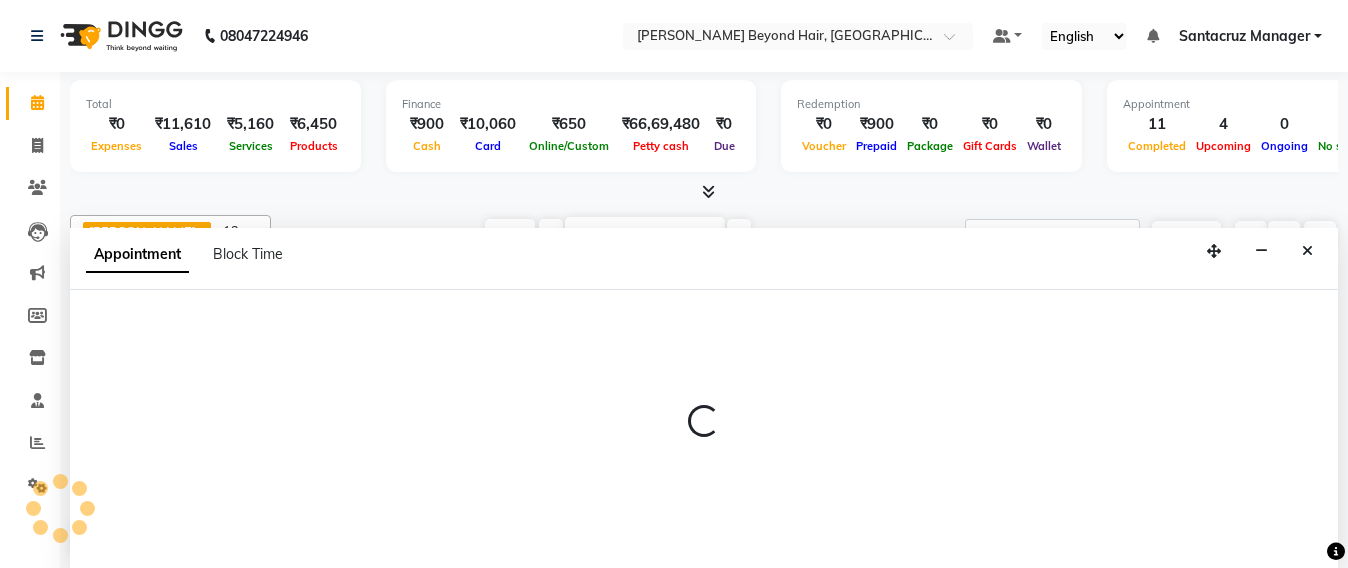 scroll, scrollTop: 1, scrollLeft: 0, axis: vertical 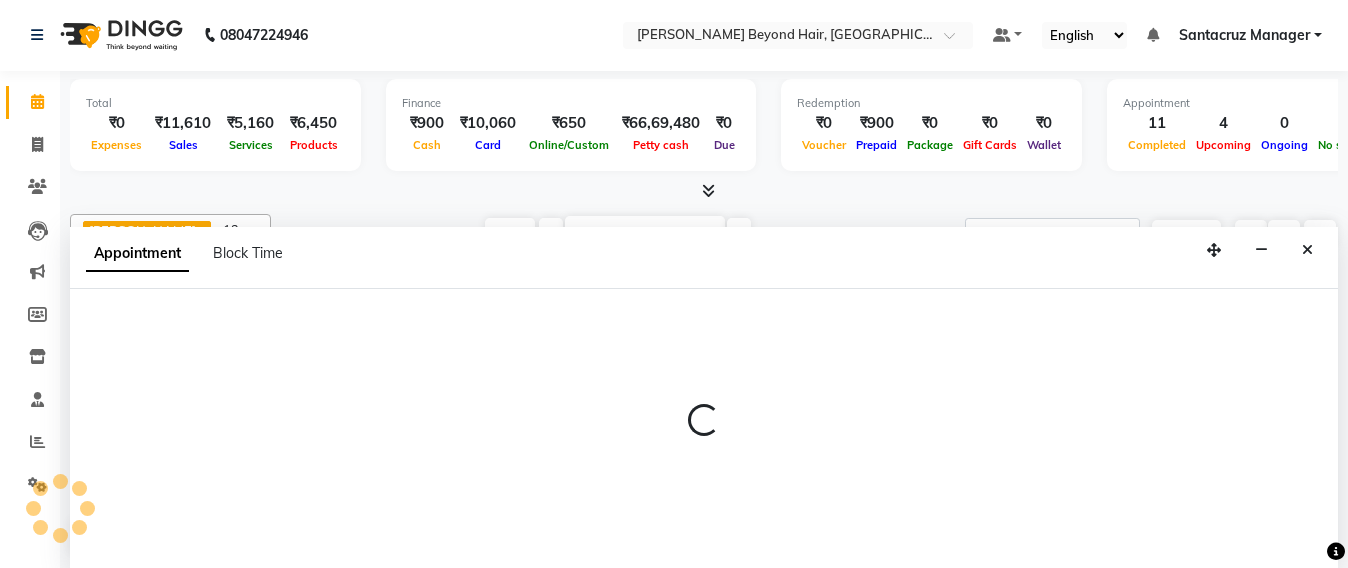 select on "47914" 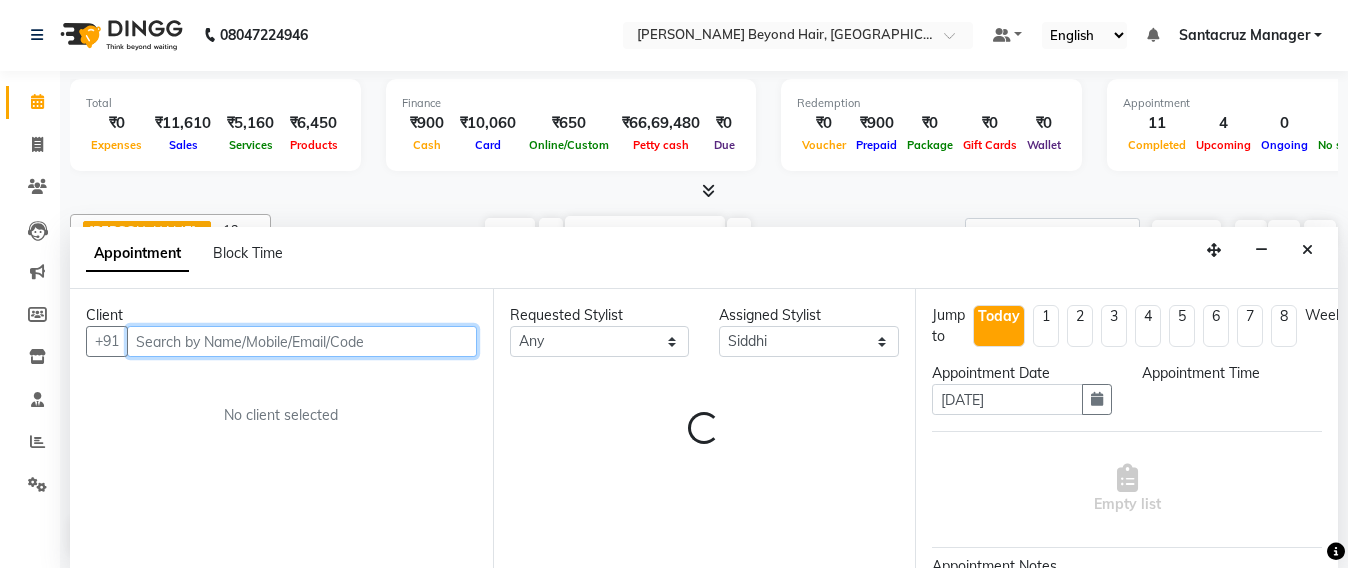 select on "1110" 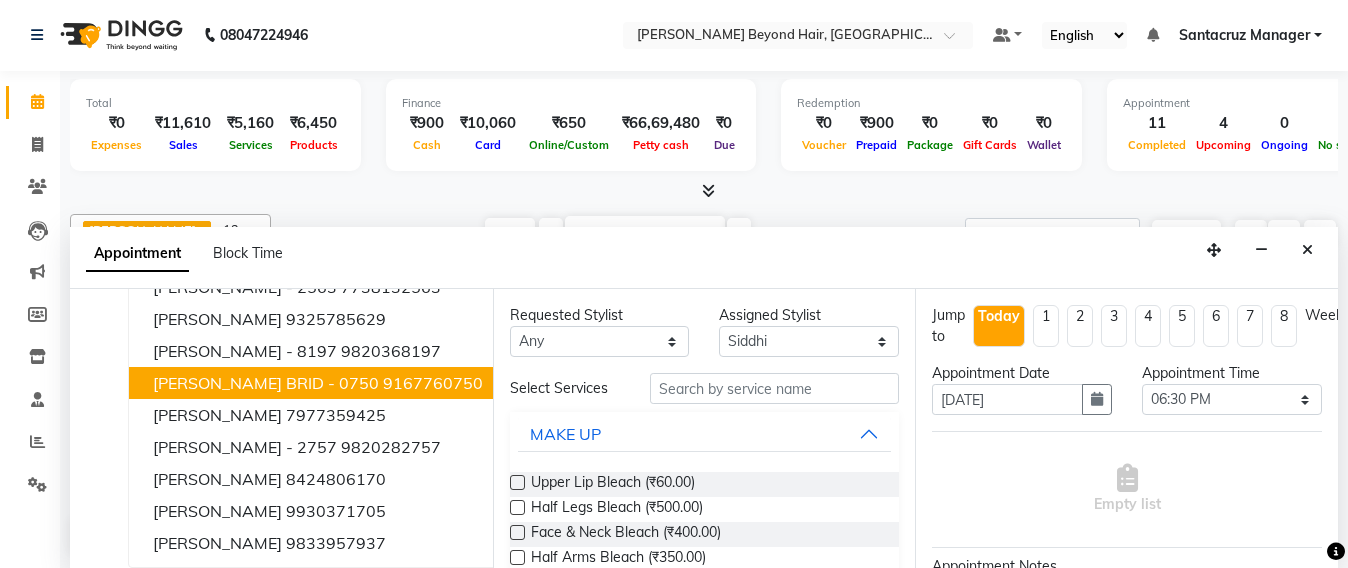 scroll, scrollTop: 148, scrollLeft: 0, axis: vertical 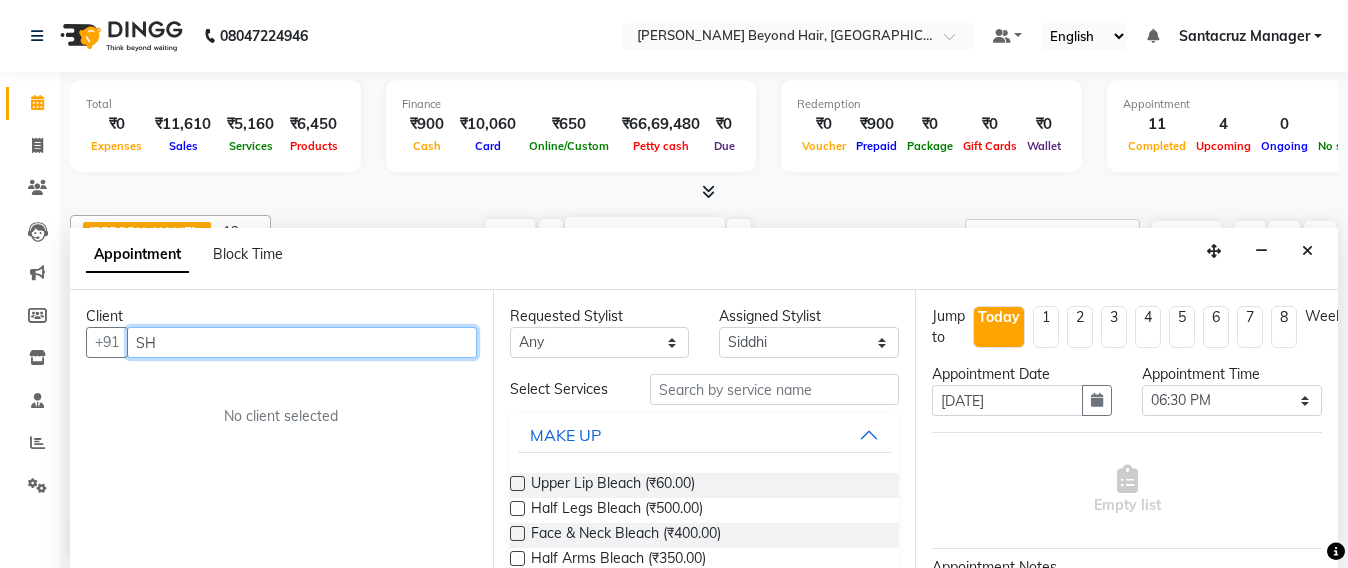 type on "S" 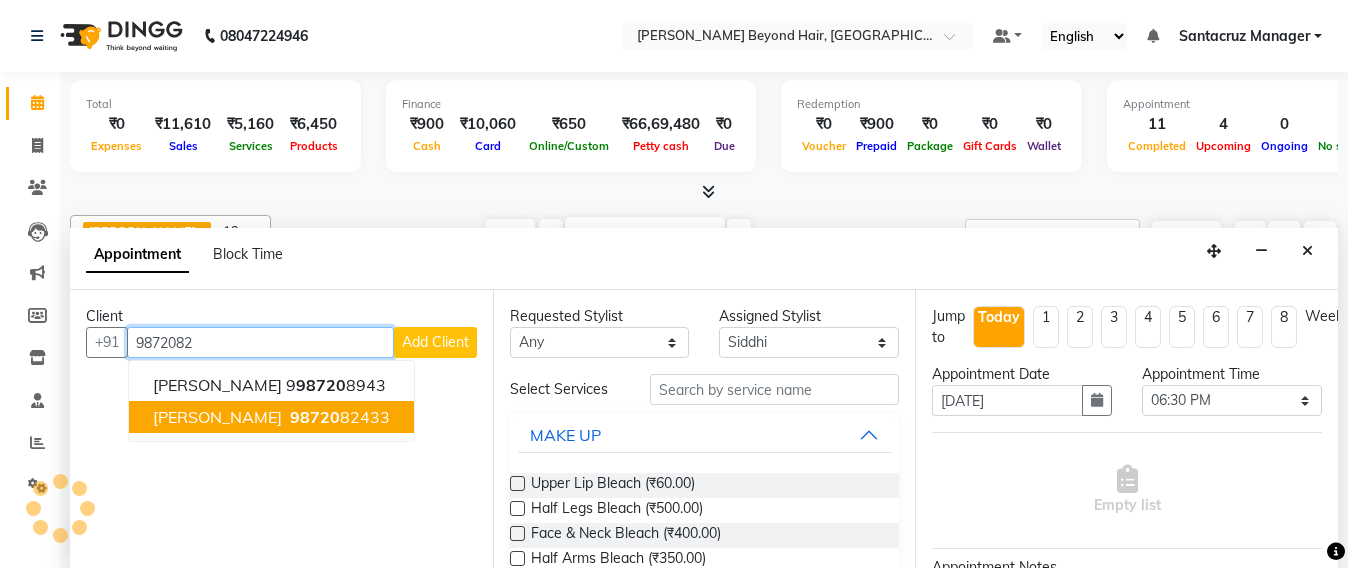 click on "98720 82433" at bounding box center [338, 417] 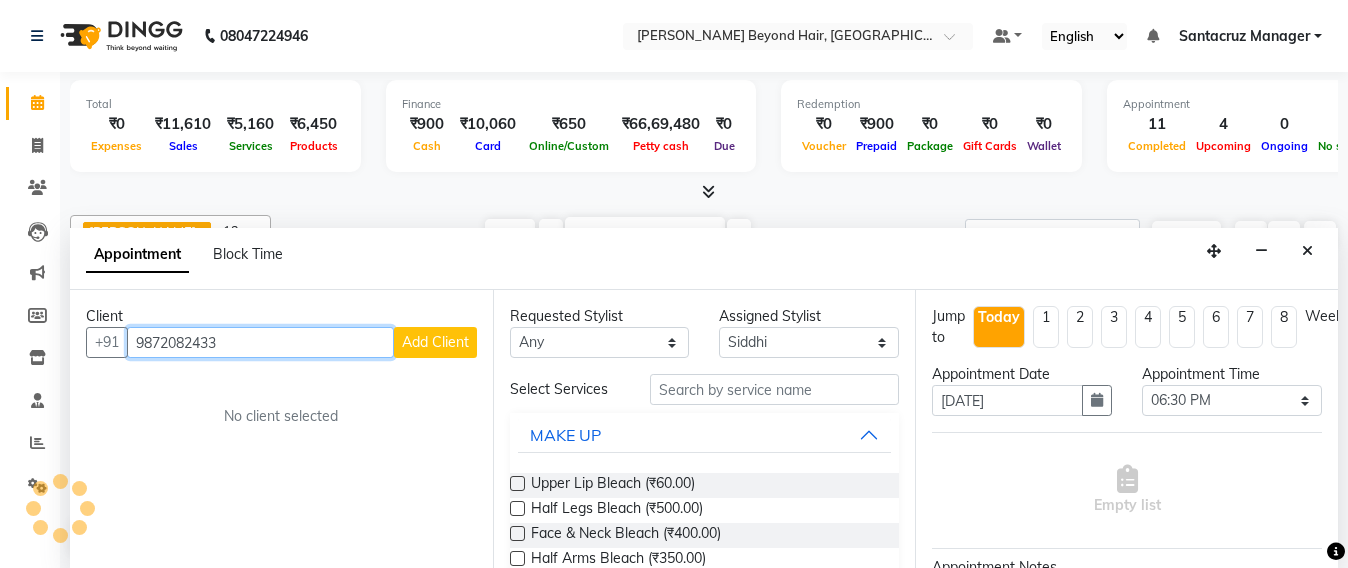 type on "9872082433" 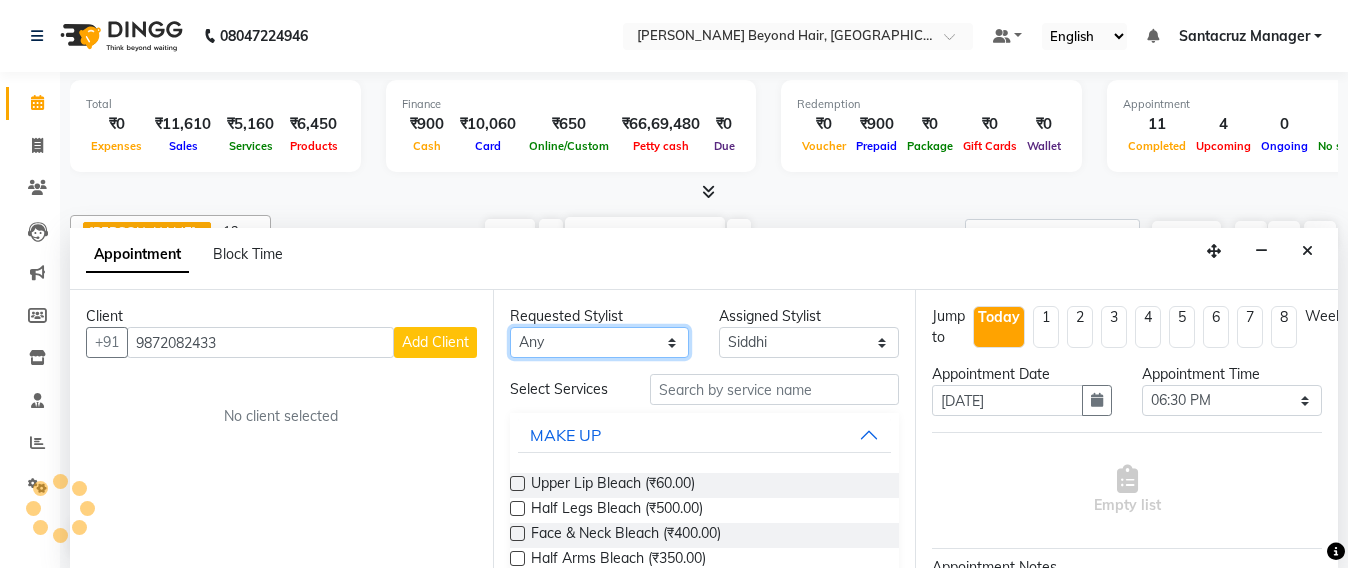 click on "Any Admin Avesh Sankat AZHER SHAIKH Jayeshree Mahtre Manisha Subodh Shedge Muskaan Pramila Vinayak Mhatre prathmesh mahattre Pratibha Nilesh Sharma Rosy Sunil Jadhav Sameer shah admin SAURAV Siddhi SOMAYANG VASHUM Tejasvi Bhosle" at bounding box center [600, 342] 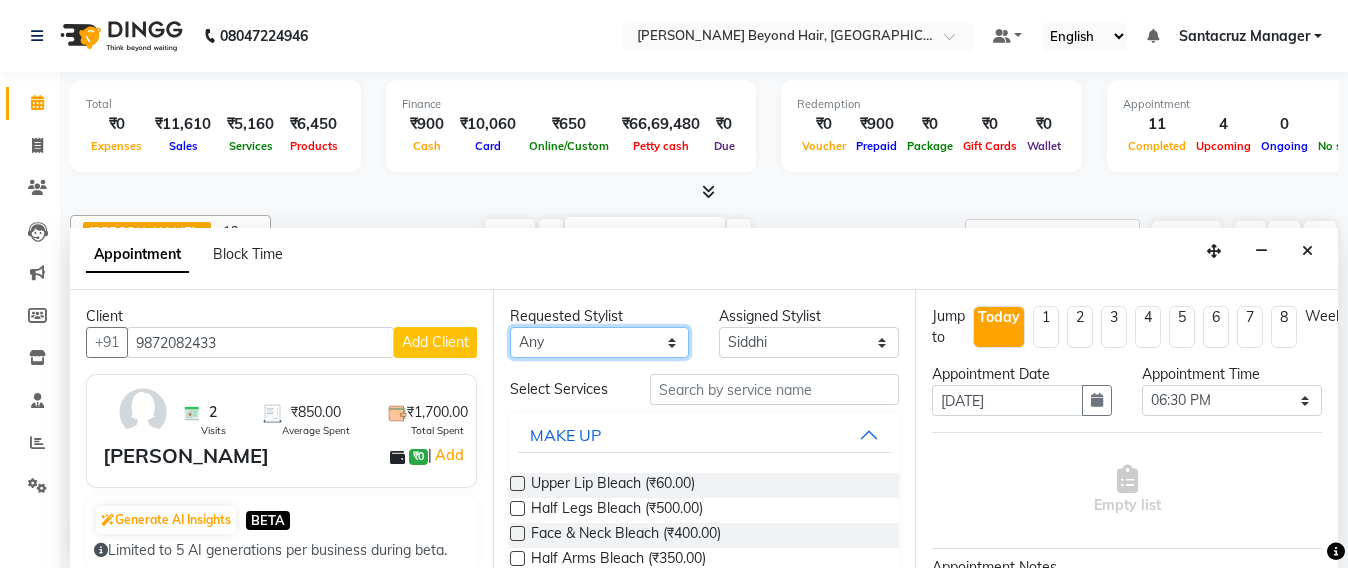 select on "47914" 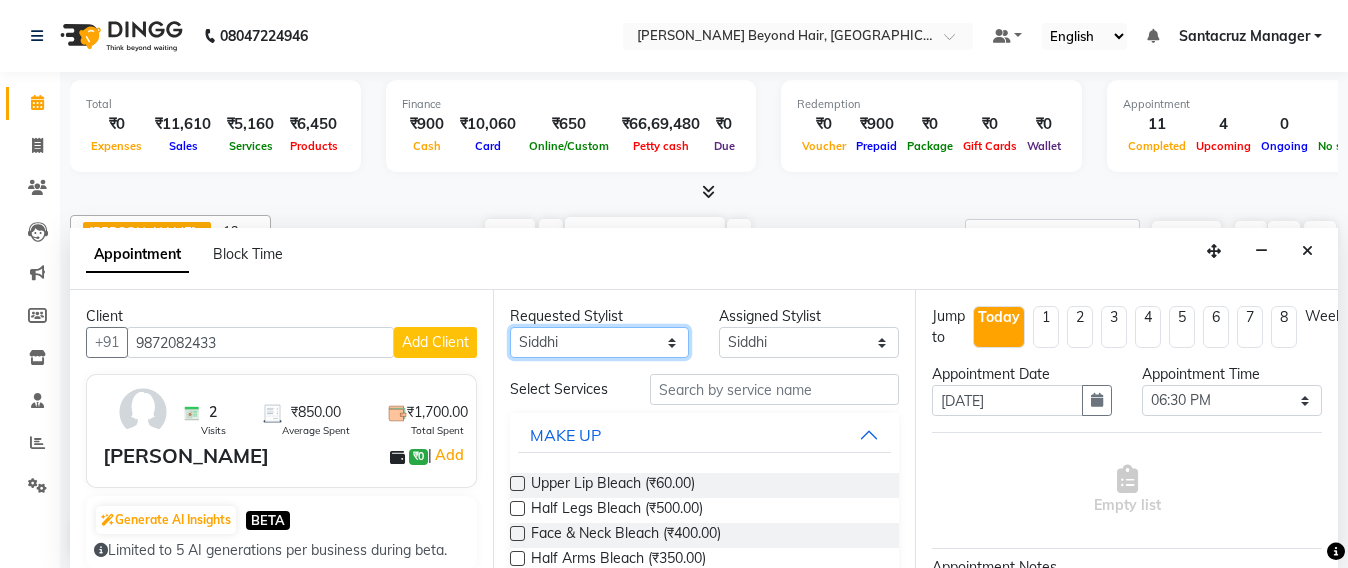 click on "Any Admin Avesh Sankat AZHER SHAIKH Jayeshree Mahtre Manisha Subodh Shedge Muskaan Pramila Vinayak Mhatre prathmesh mahattre Pratibha Nilesh Sharma Rosy Sunil Jadhav Sameer shah admin SAURAV Siddhi SOMAYANG VASHUM Tejasvi Bhosle" at bounding box center (600, 342) 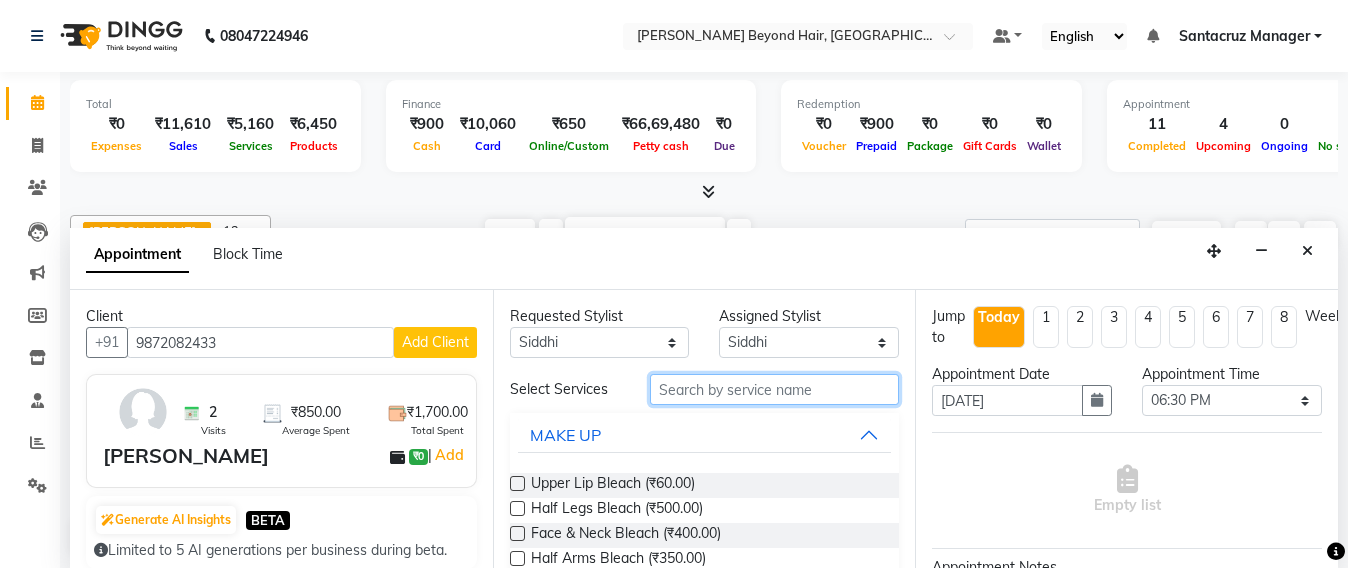 click at bounding box center [775, 389] 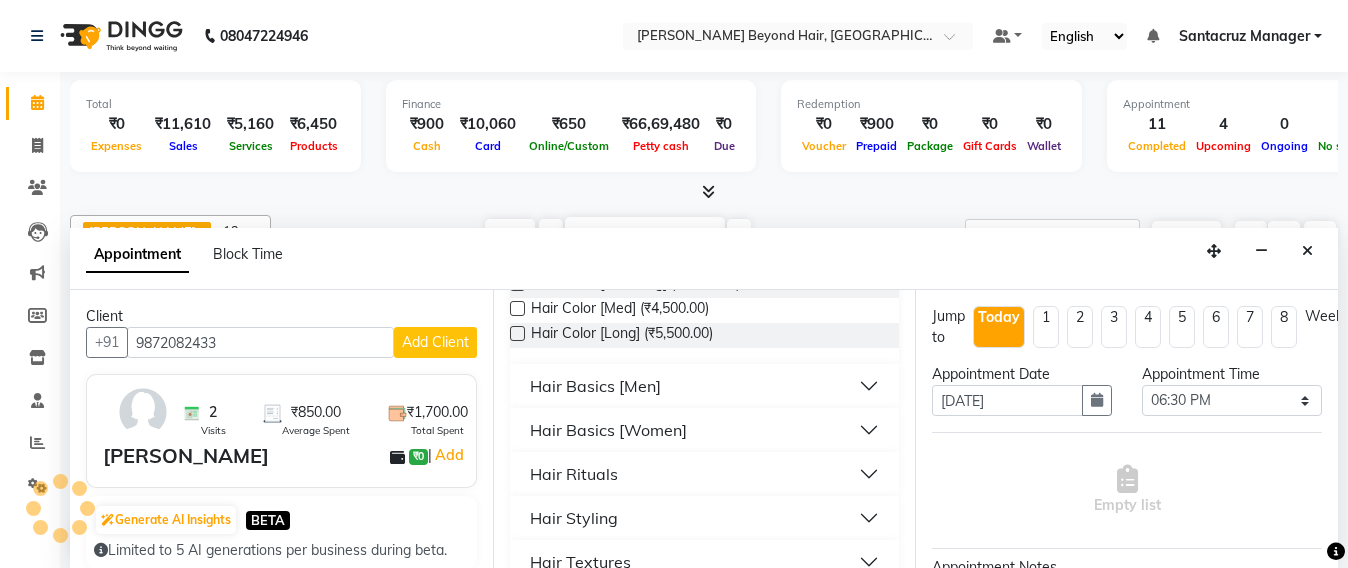 scroll, scrollTop: 325, scrollLeft: 0, axis: vertical 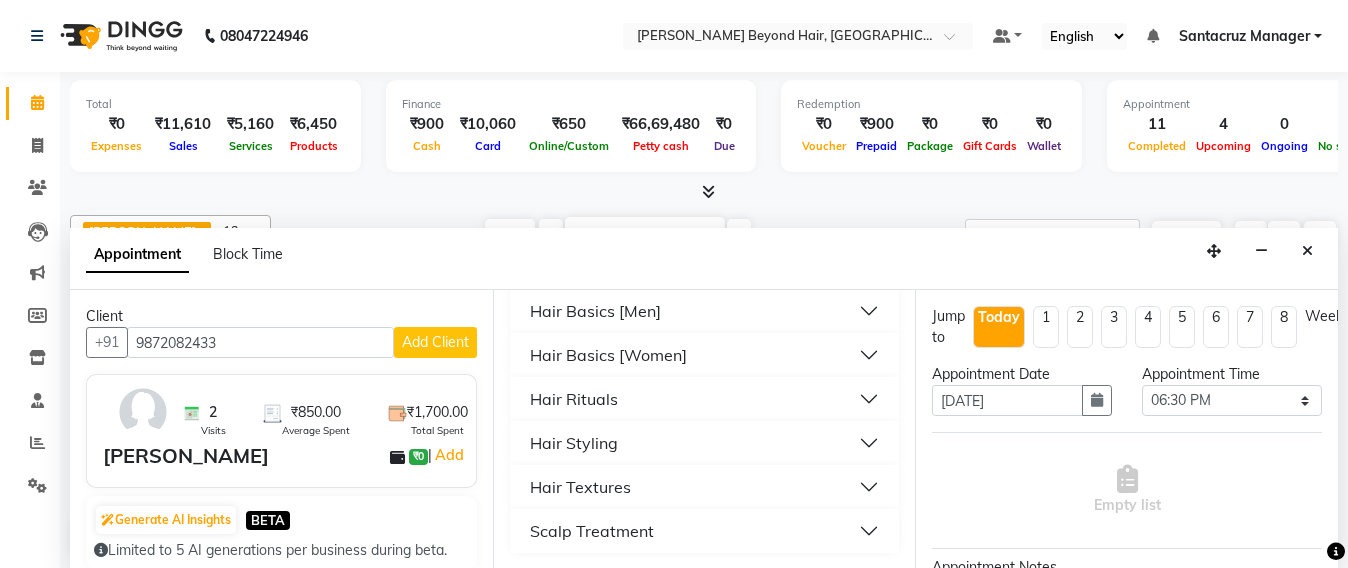 type on "HAIR" 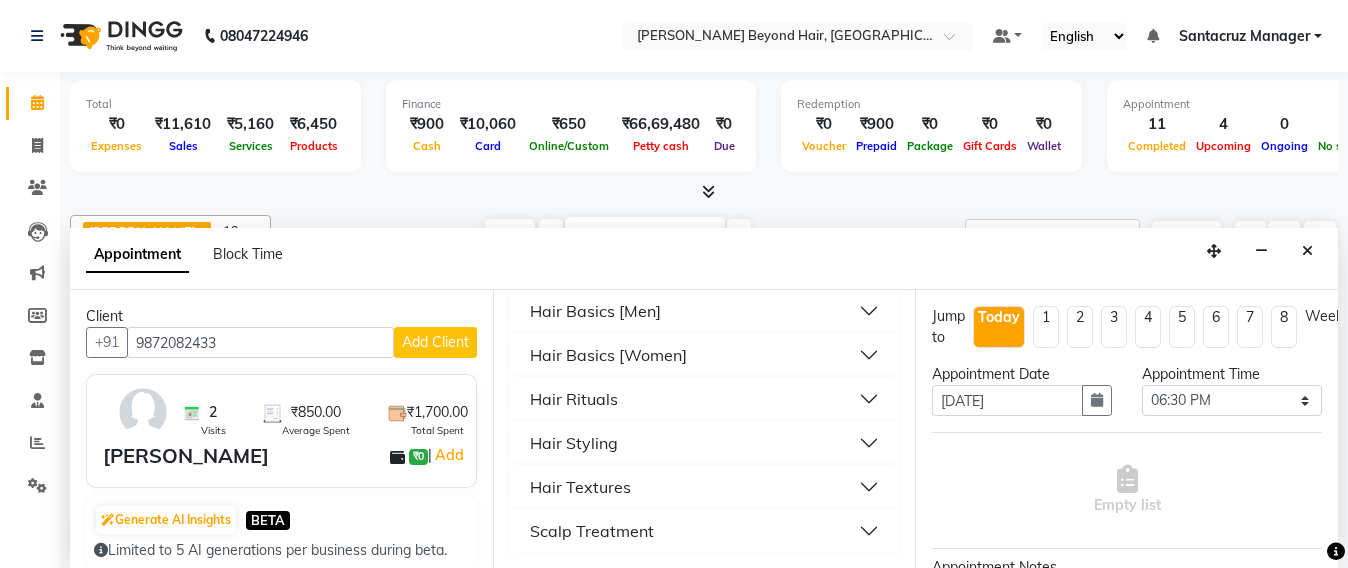 click on "Hair Basics [Men]" at bounding box center (595, 311) 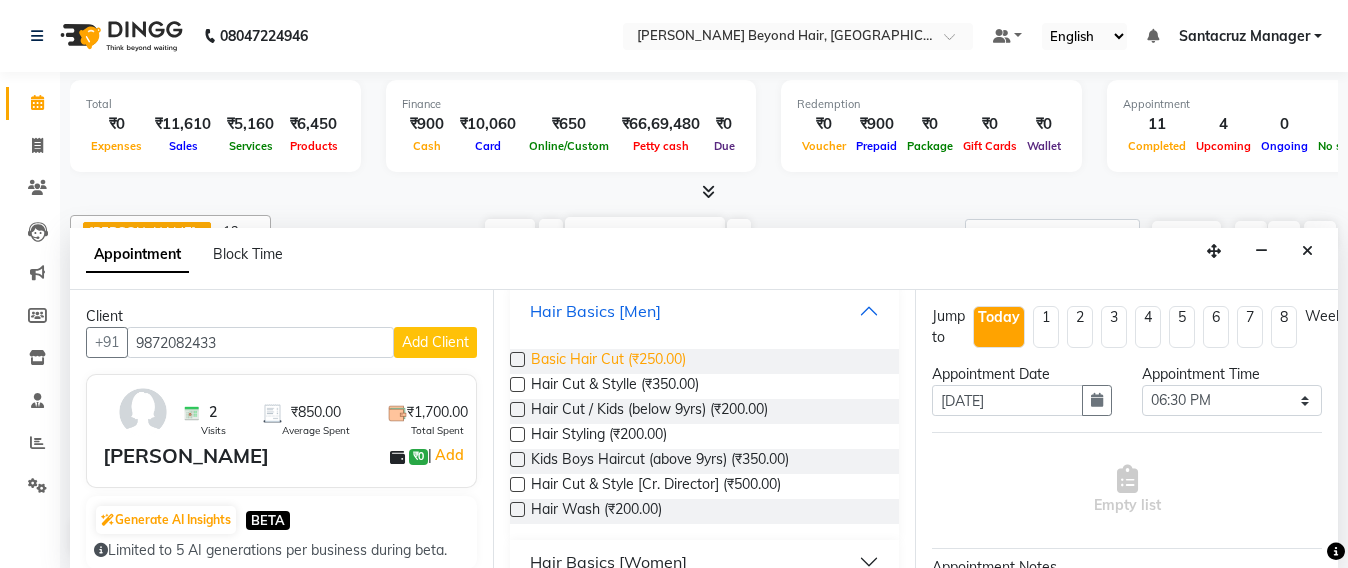 scroll, scrollTop: 532, scrollLeft: 0, axis: vertical 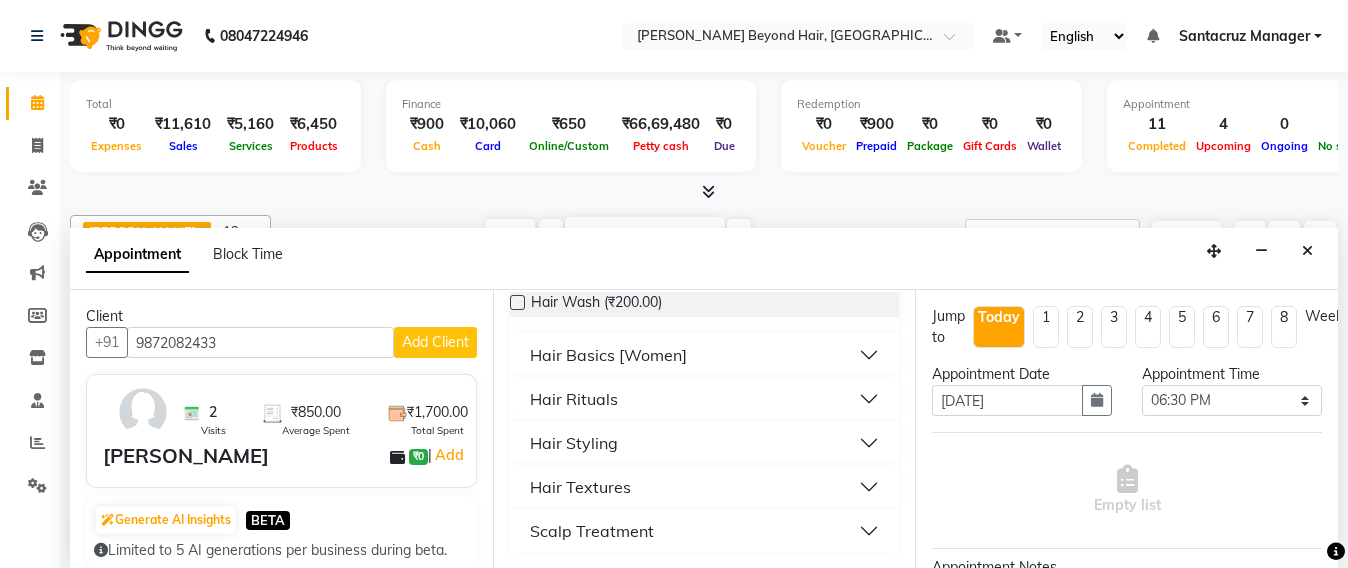 click on "Hair Basics [Women]" at bounding box center [608, 355] 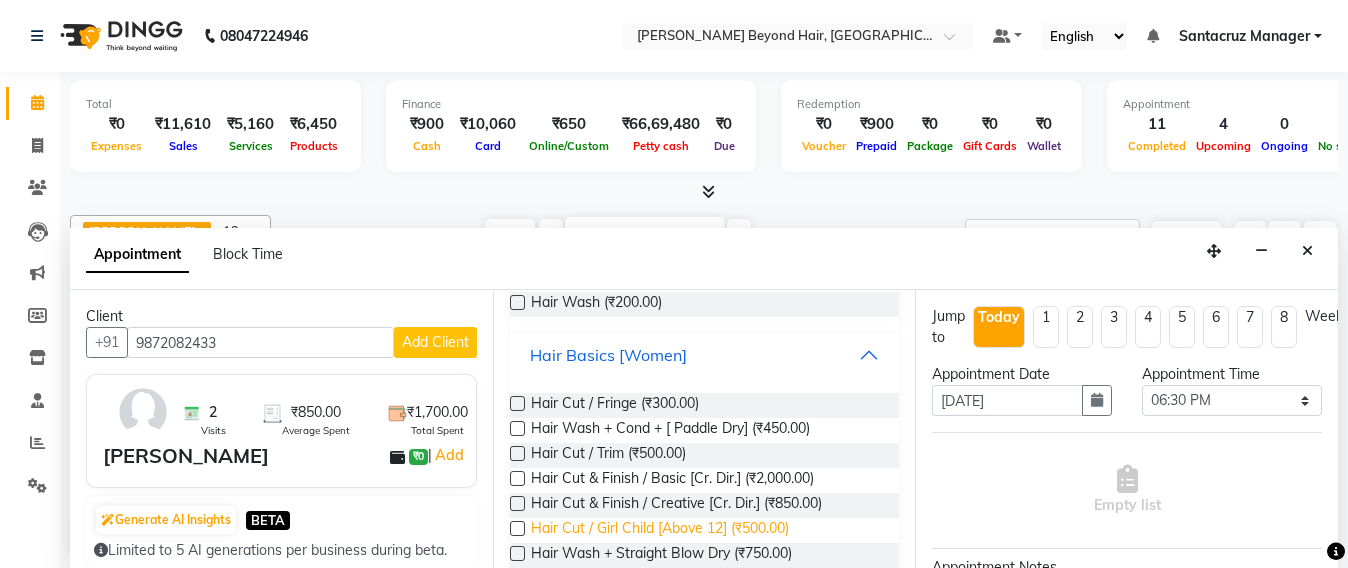 scroll, scrollTop: 657, scrollLeft: 0, axis: vertical 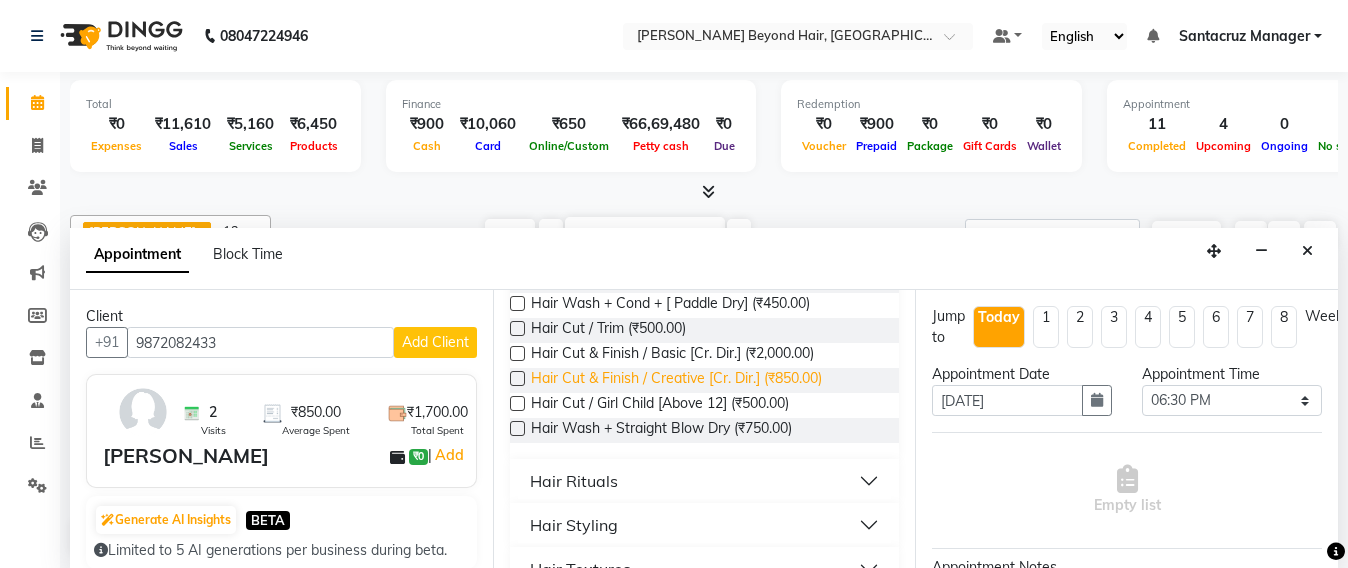 click on "Hair Cut & Finish / Creative [Cr. Dir.] (₹850.00)" at bounding box center (676, 380) 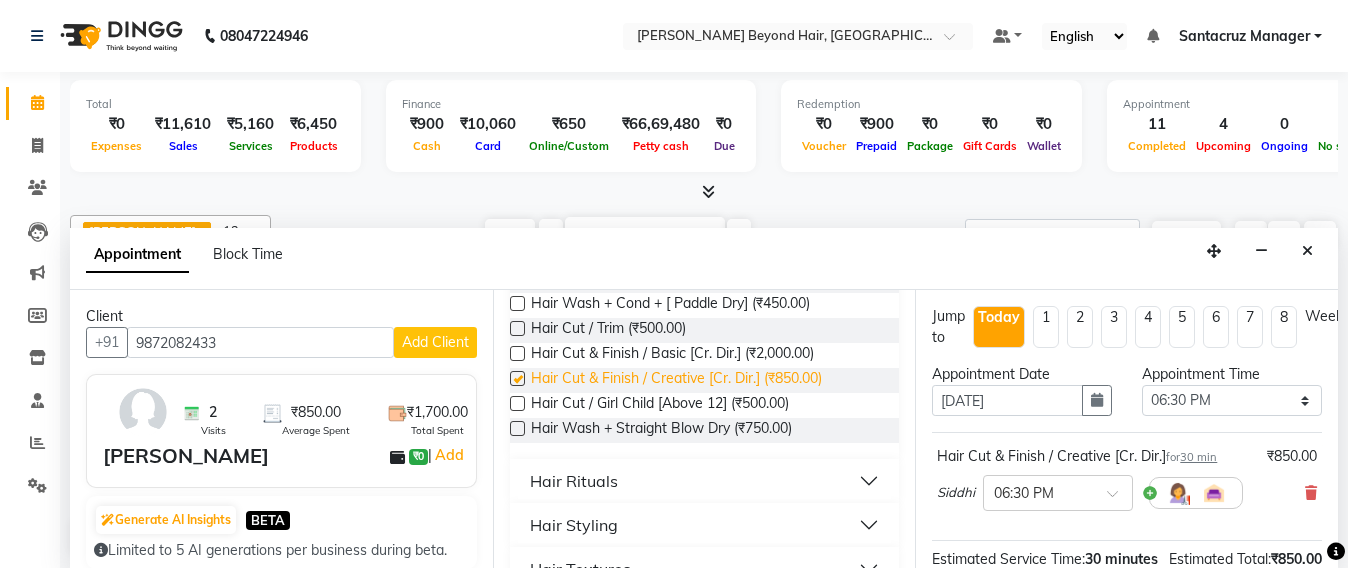 checkbox on "false" 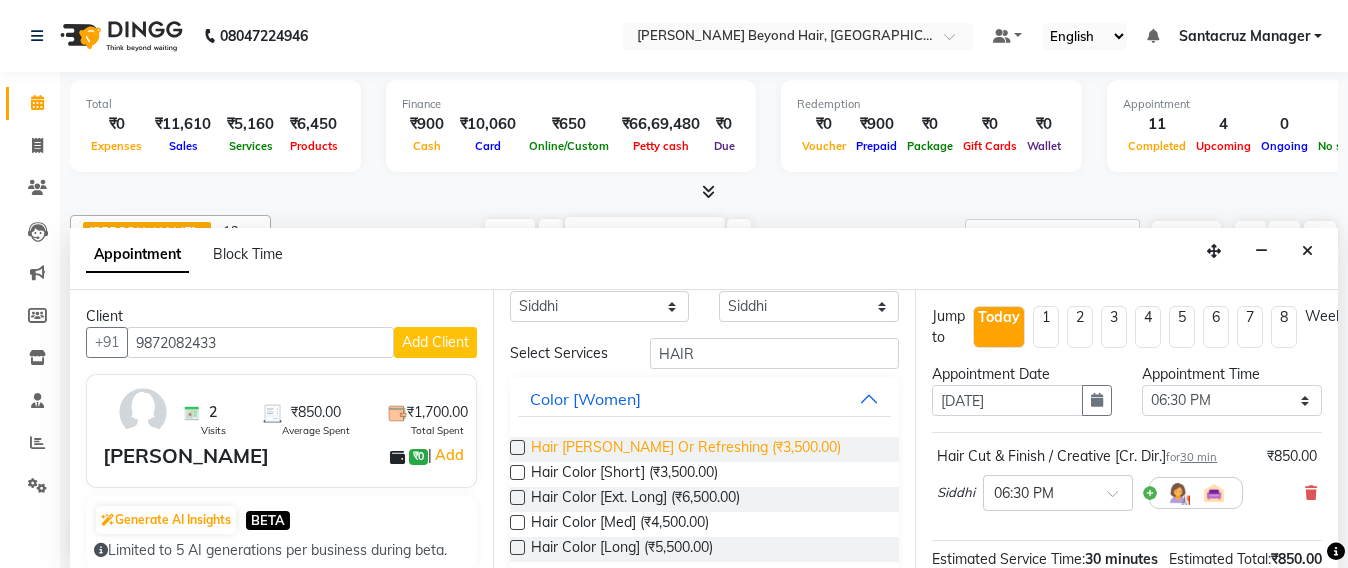 scroll, scrollTop: 0, scrollLeft: 0, axis: both 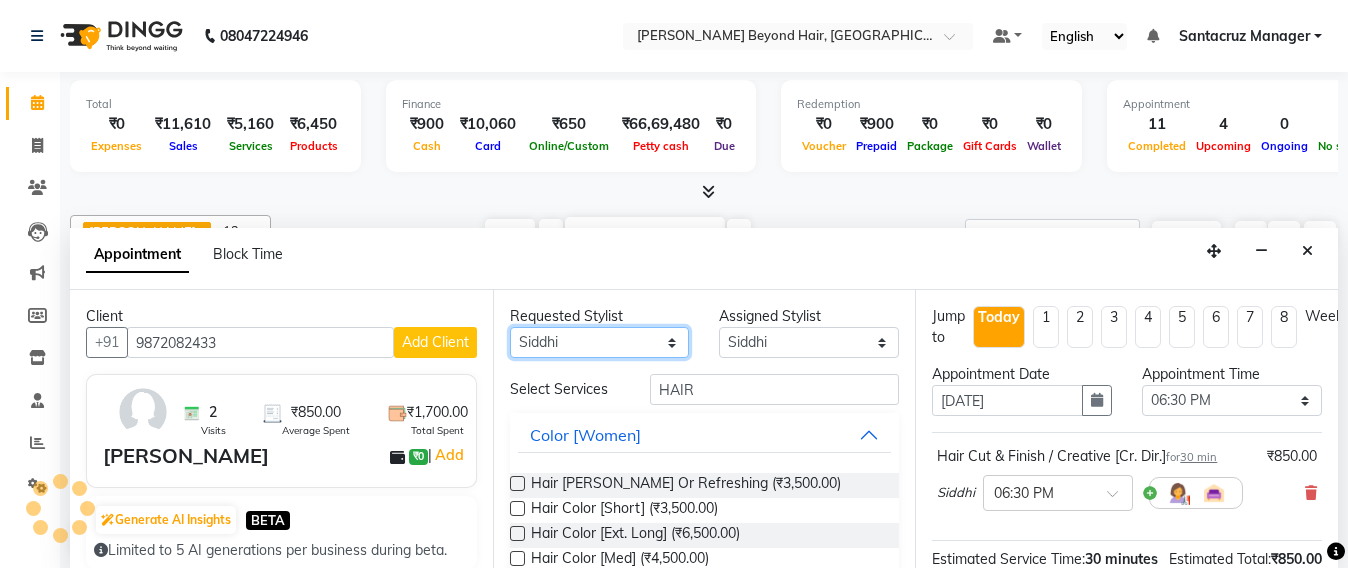 drag, startPoint x: 657, startPoint y: 346, endPoint x: 659, endPoint y: 327, distance: 19.104973 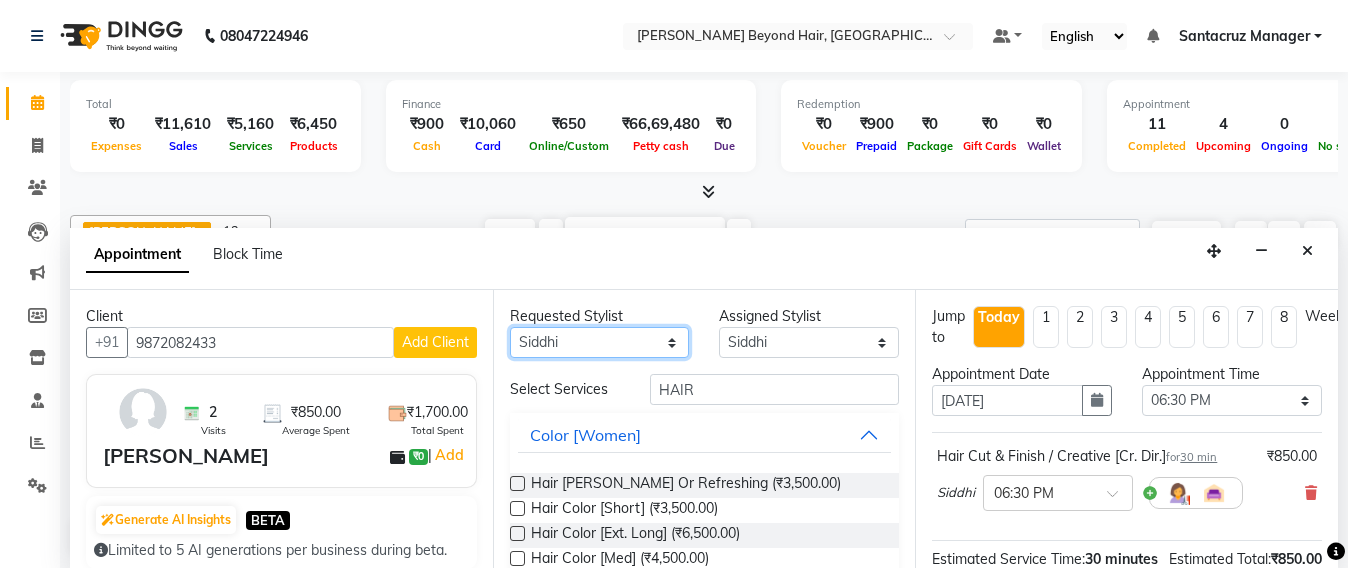 select on "51588" 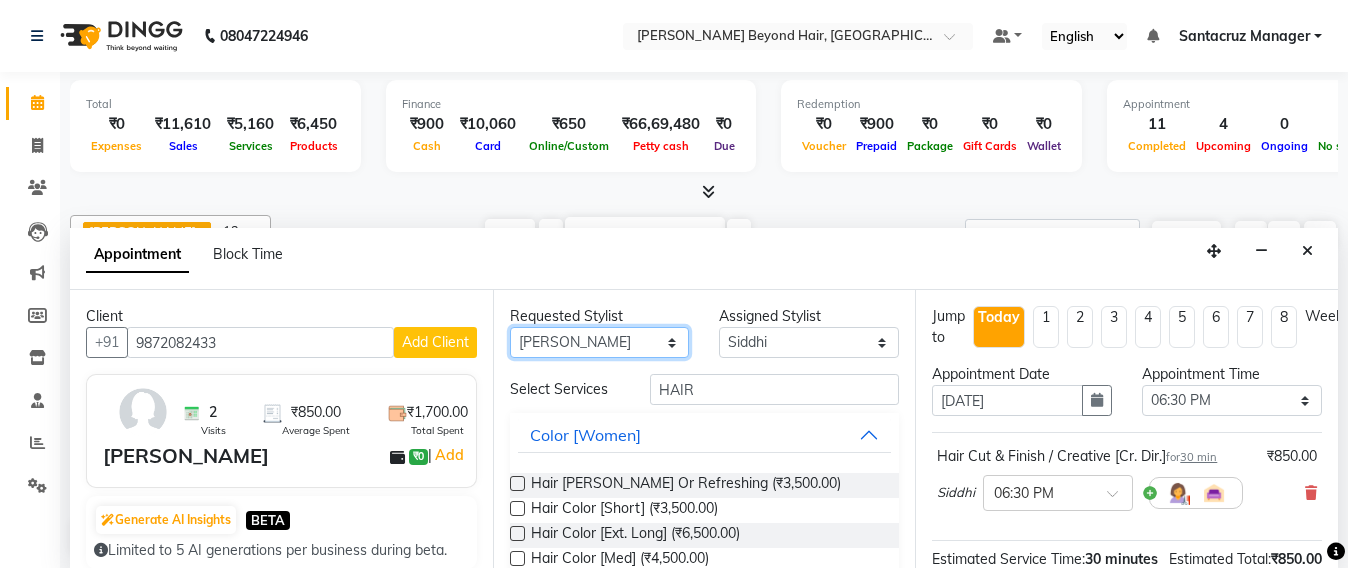 click on "Any Admin Avesh Sankat AZHER SHAIKH Jayeshree Mahtre Manisha Subodh Shedge Muskaan Pramila Vinayak Mhatre prathmesh mahattre Pratibha Nilesh Sharma Rosy Sunil Jadhav Sameer shah admin SAURAV Siddhi SOMAYANG VASHUM Tejasvi Bhosle" at bounding box center [600, 342] 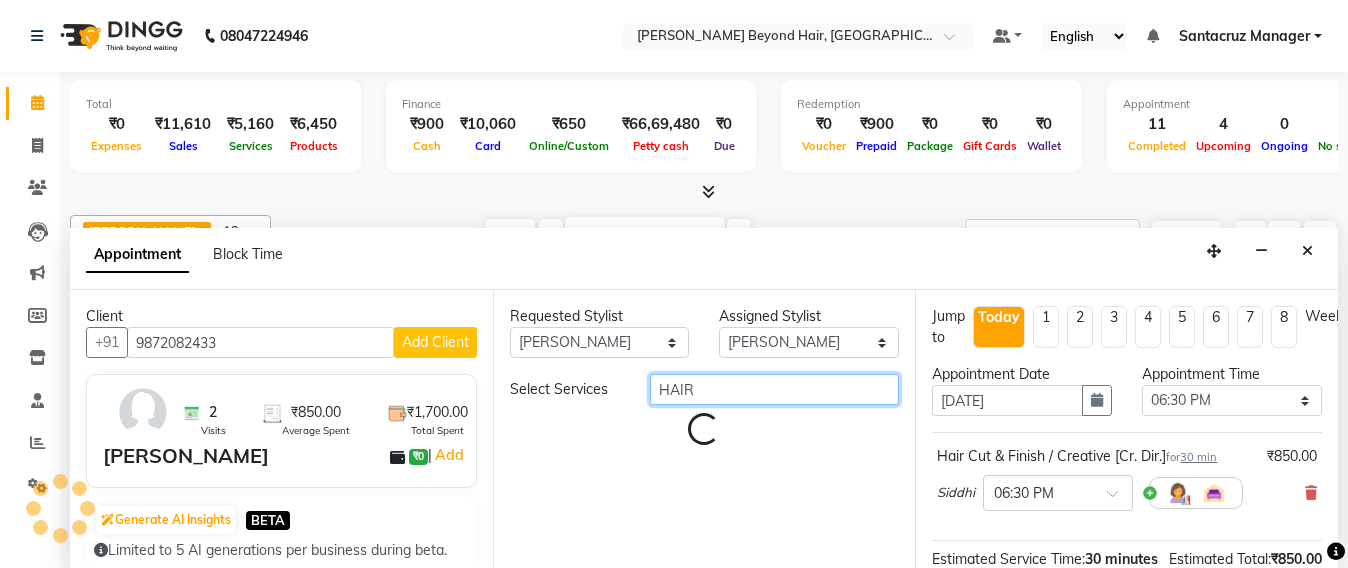 click on "HAIR" at bounding box center (775, 389) 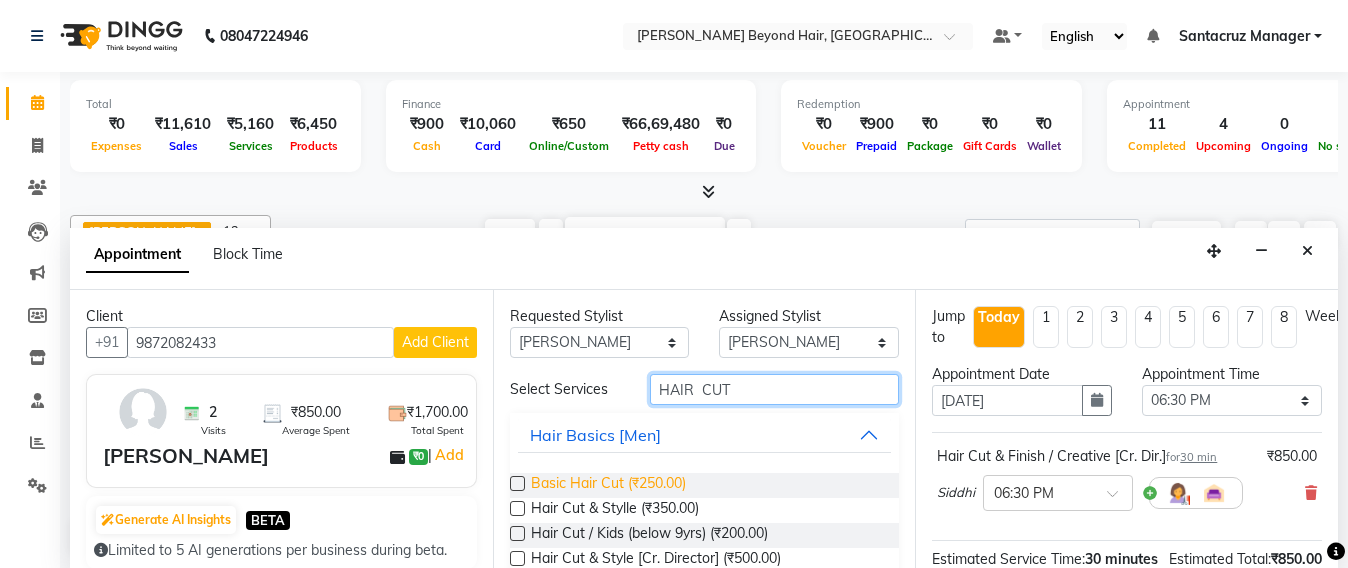 scroll, scrollTop: 80, scrollLeft: 0, axis: vertical 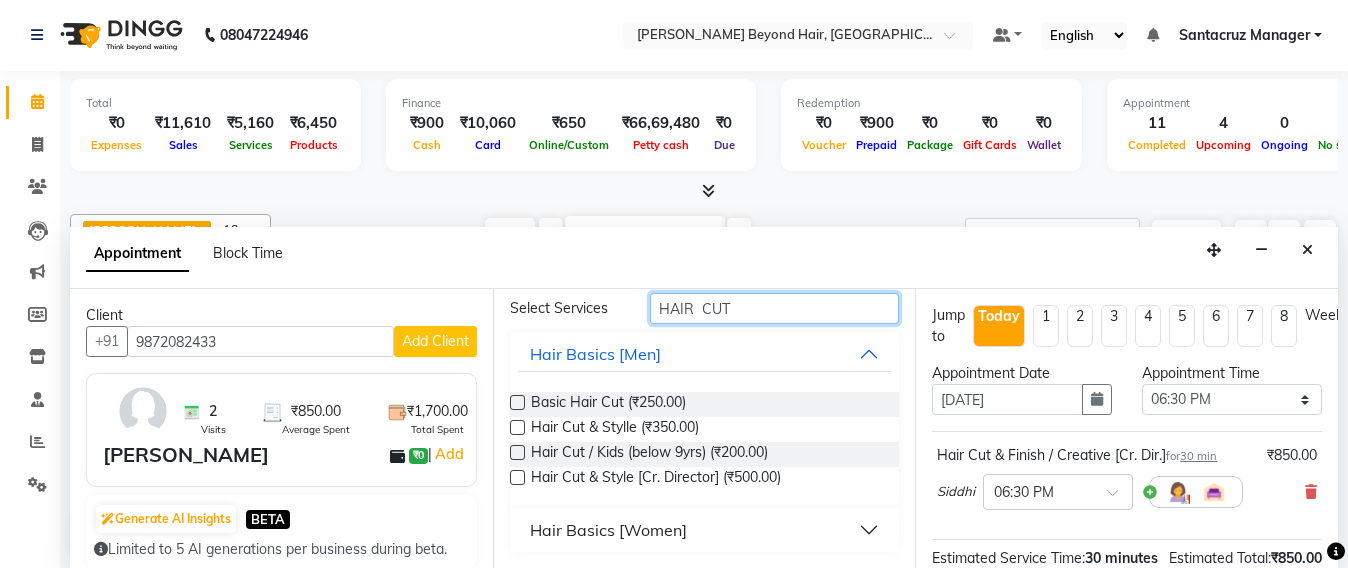 type on "HAIR  CUT" 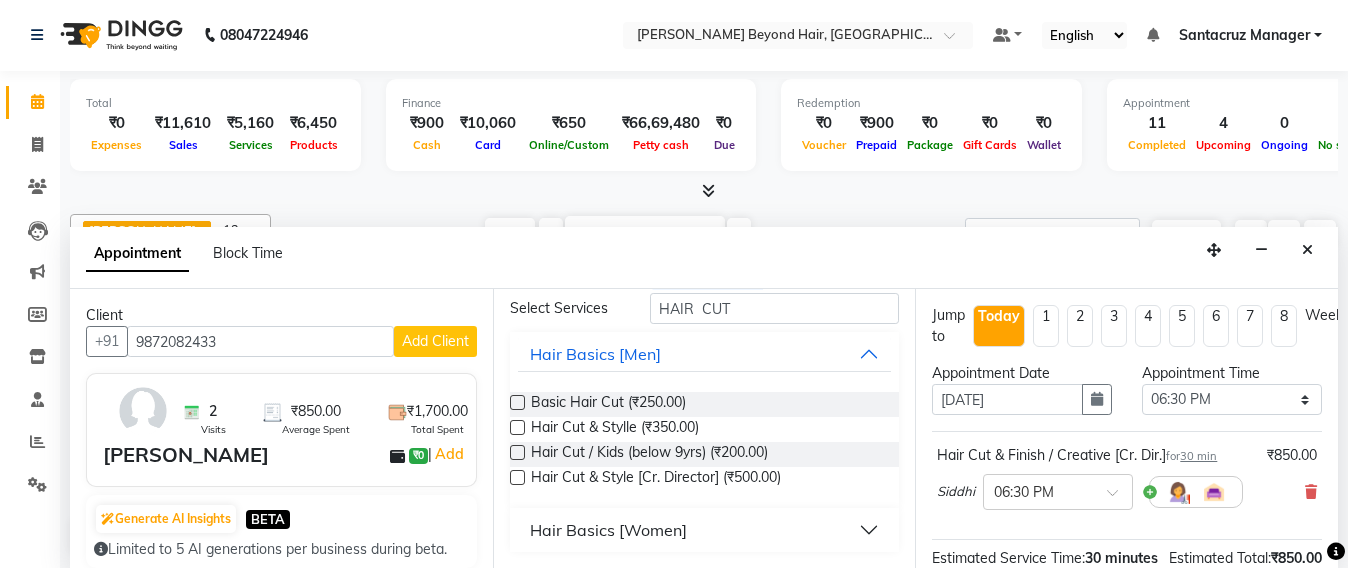 click on "Hair Basics [Women]" at bounding box center [608, 530] 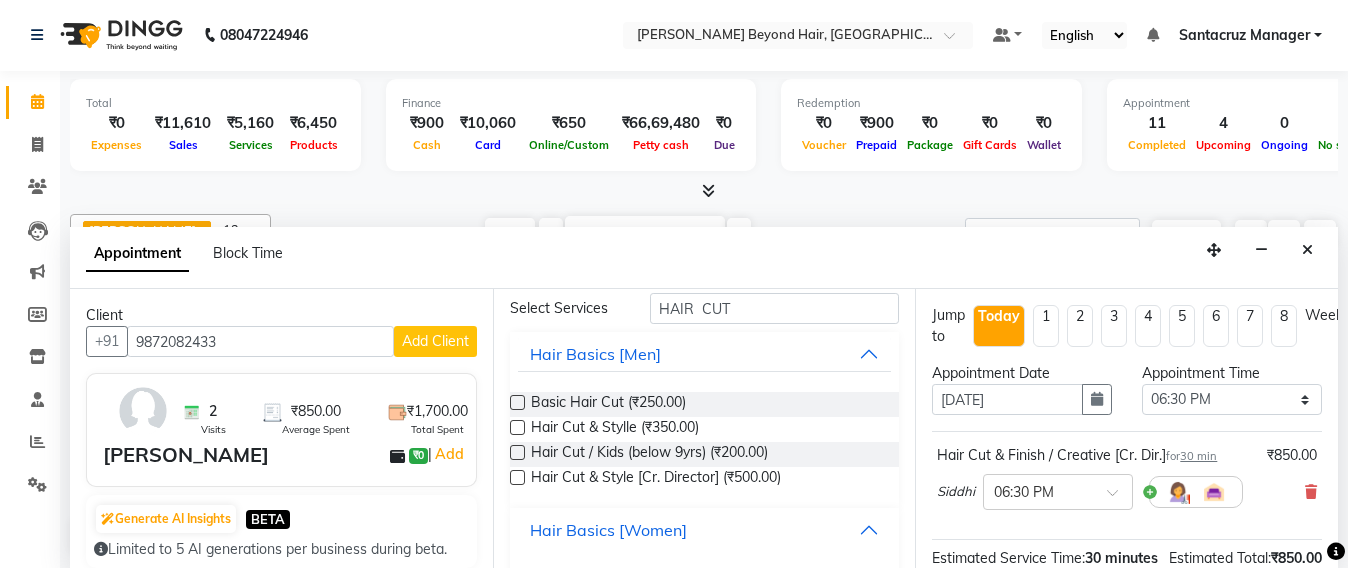 click on "Hair Basics [Women]" at bounding box center [608, 530] 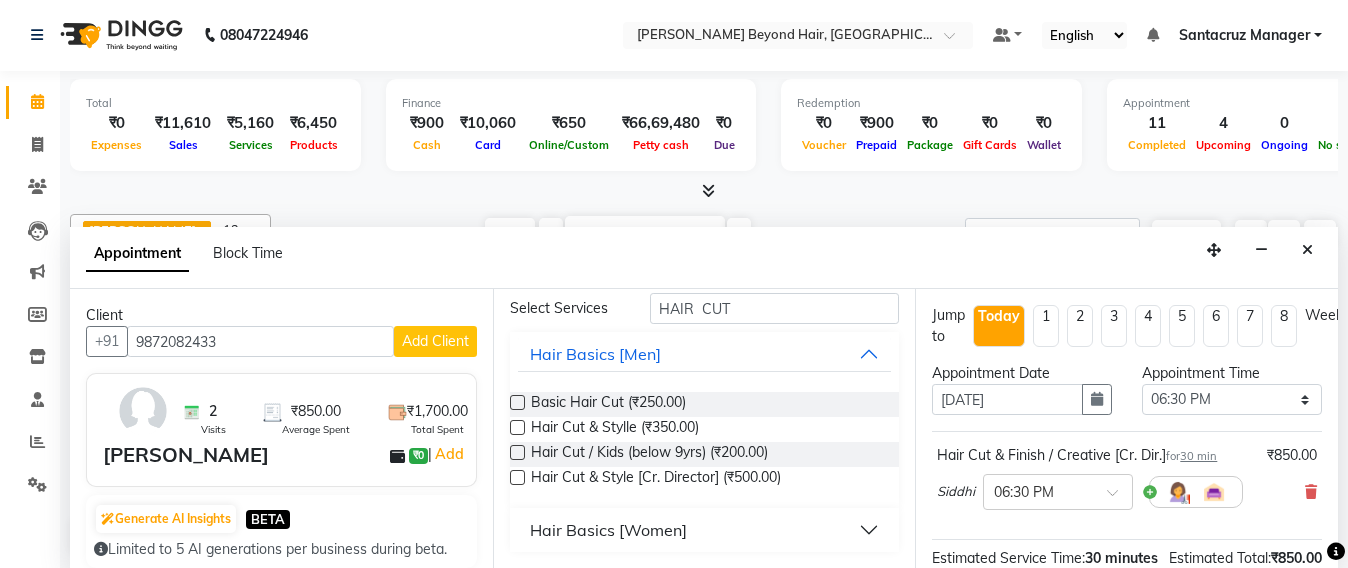 click on "Hair Basics [Women]" at bounding box center [608, 530] 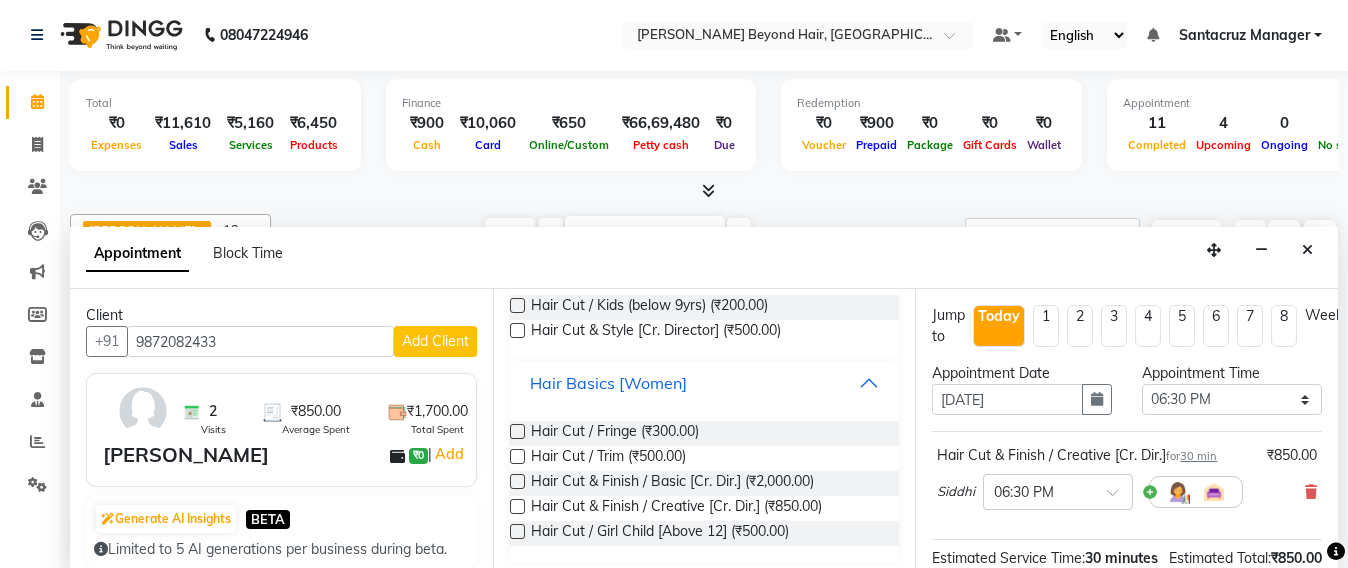 scroll, scrollTop: 237, scrollLeft: 0, axis: vertical 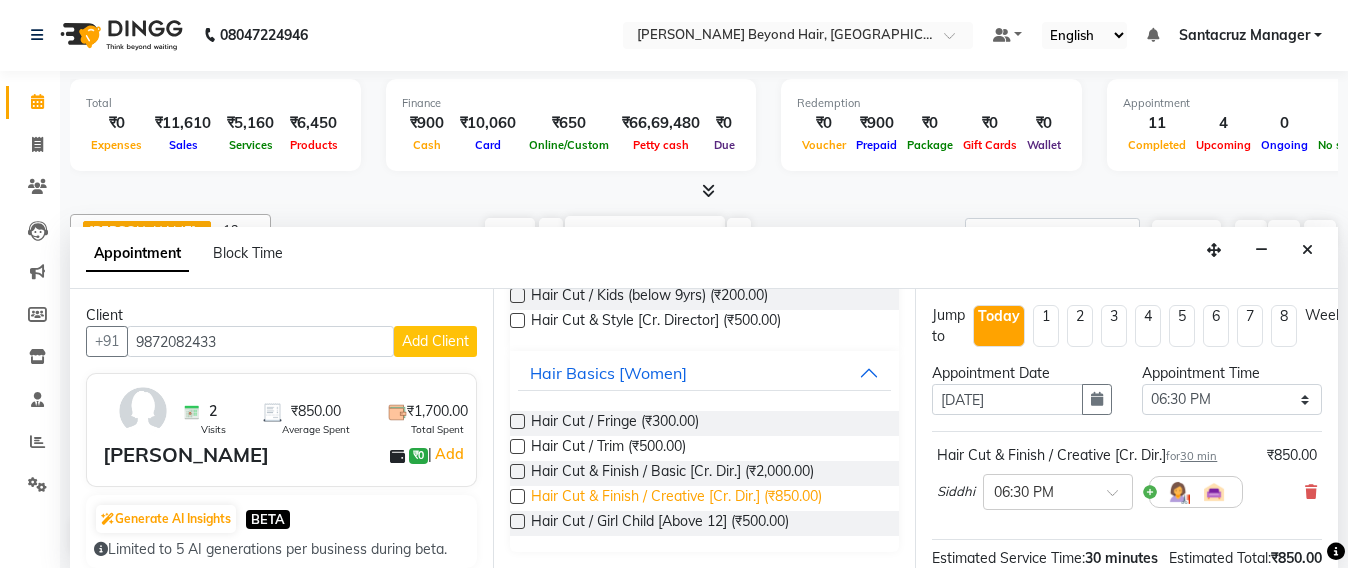 click on "Hair Cut & Finish / Creative [Cr. Dir.] (₹850.00)" at bounding box center [676, 498] 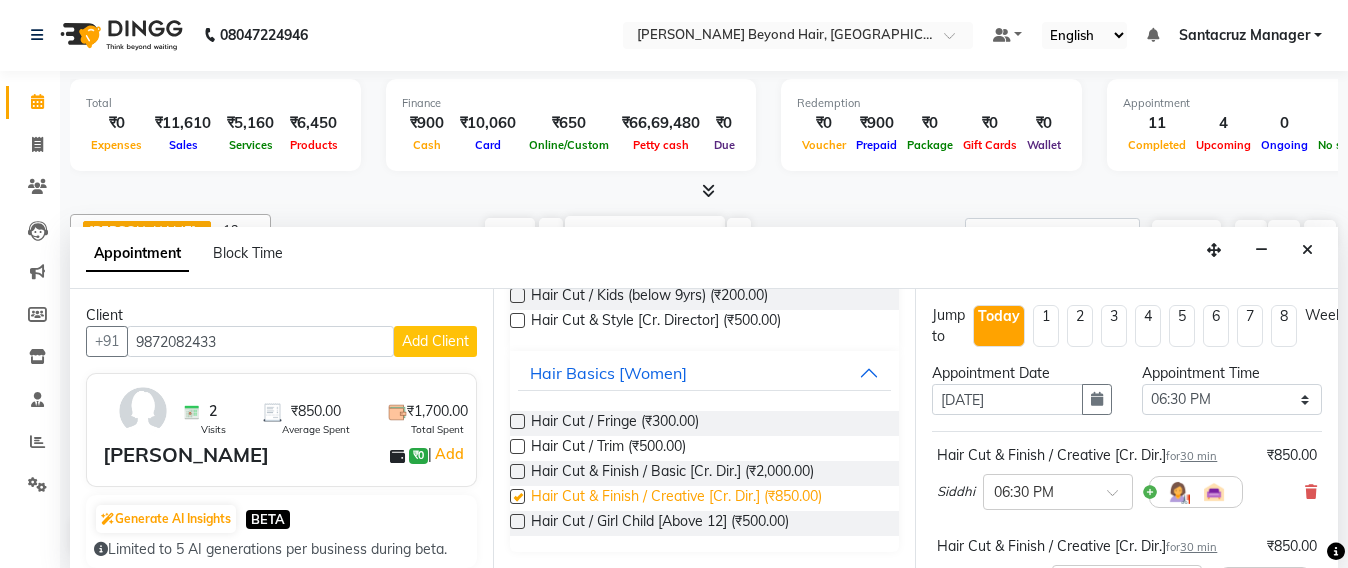 checkbox on "false" 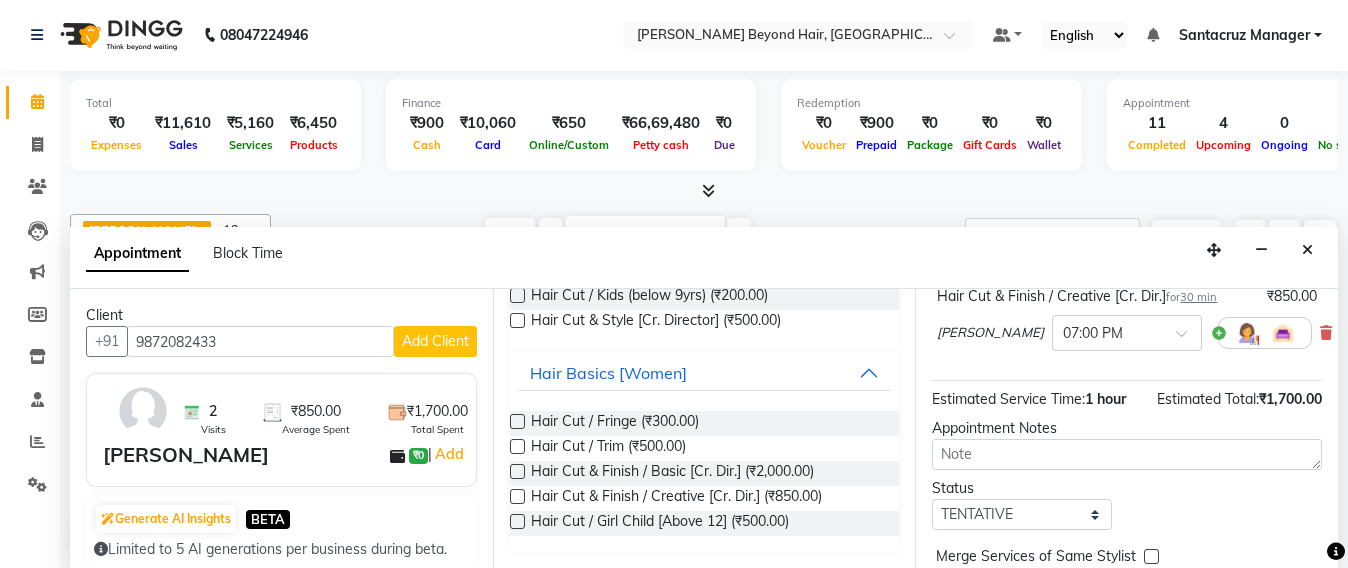 scroll, scrollTop: 375, scrollLeft: 0, axis: vertical 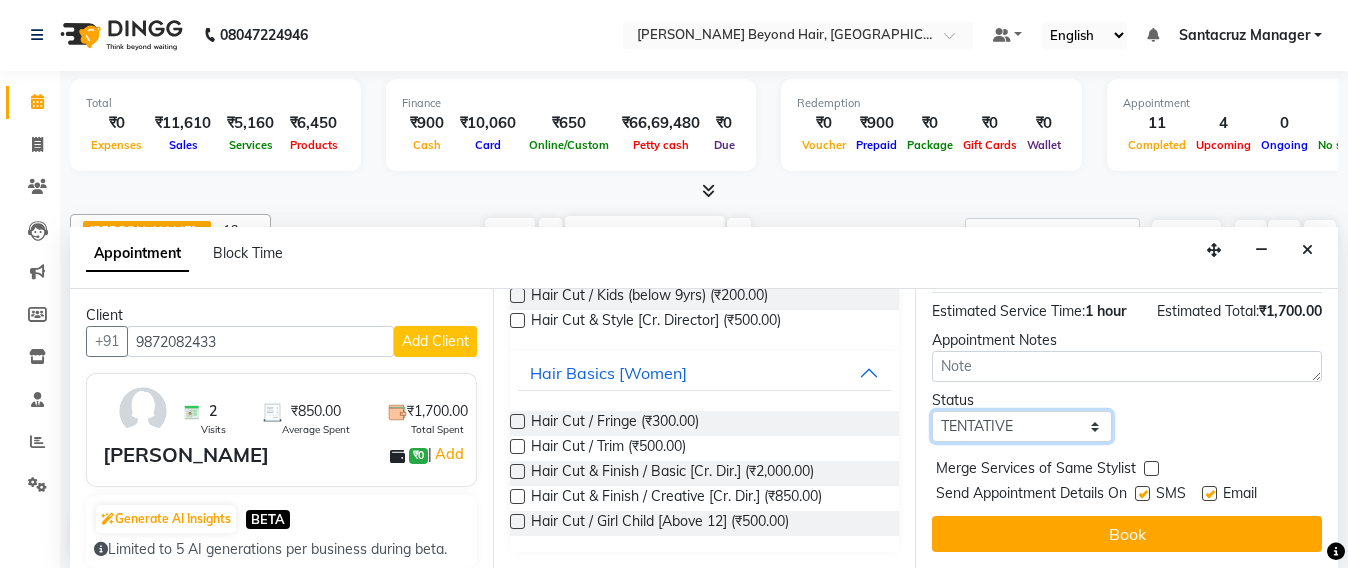 click on "Select TENTATIVE CONFIRM CHECK-IN UPCOMING" at bounding box center [1022, 426] 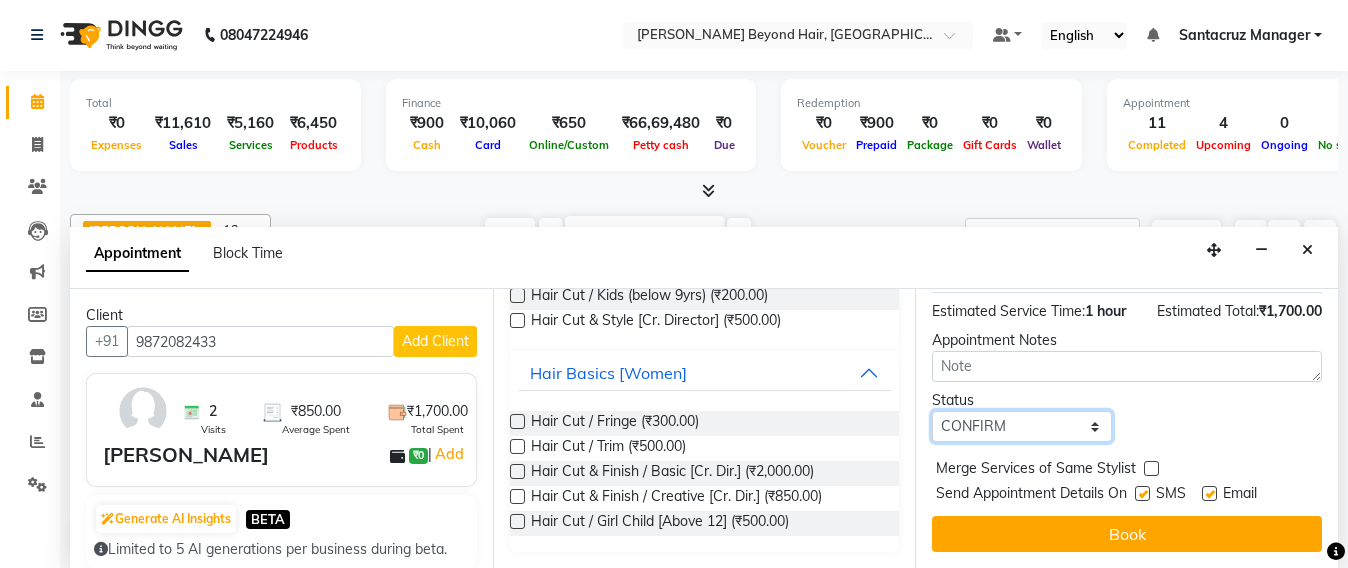 click on "Select TENTATIVE CONFIRM CHECK-IN UPCOMING" at bounding box center [1022, 426] 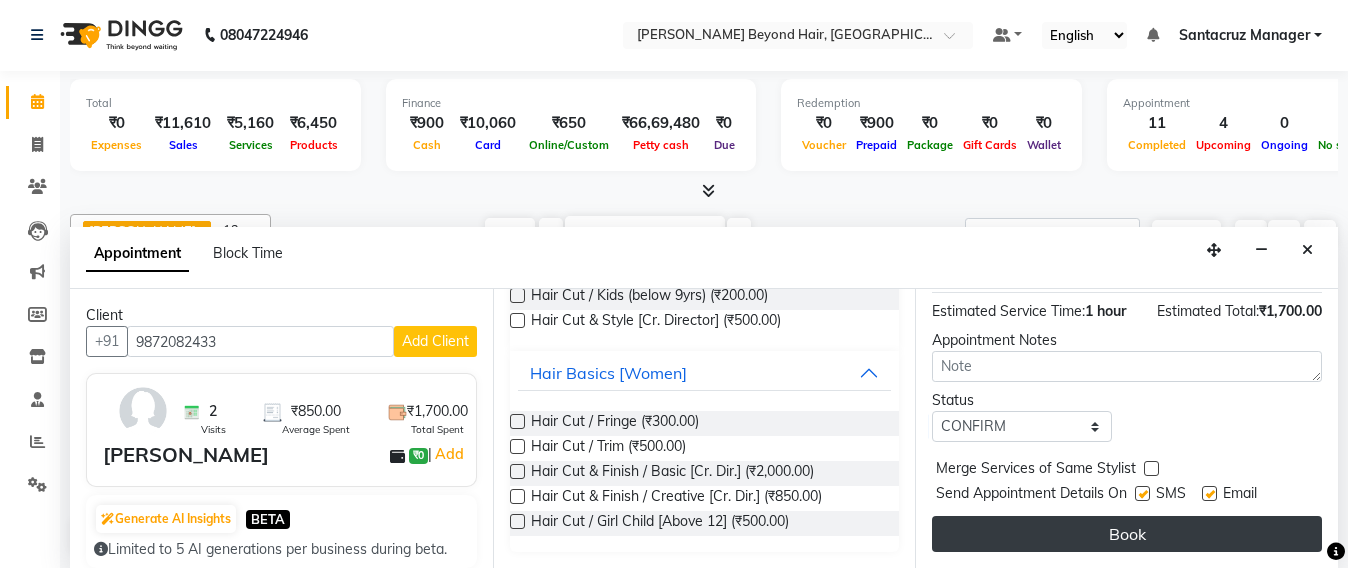 click on "Book" at bounding box center (1127, 534) 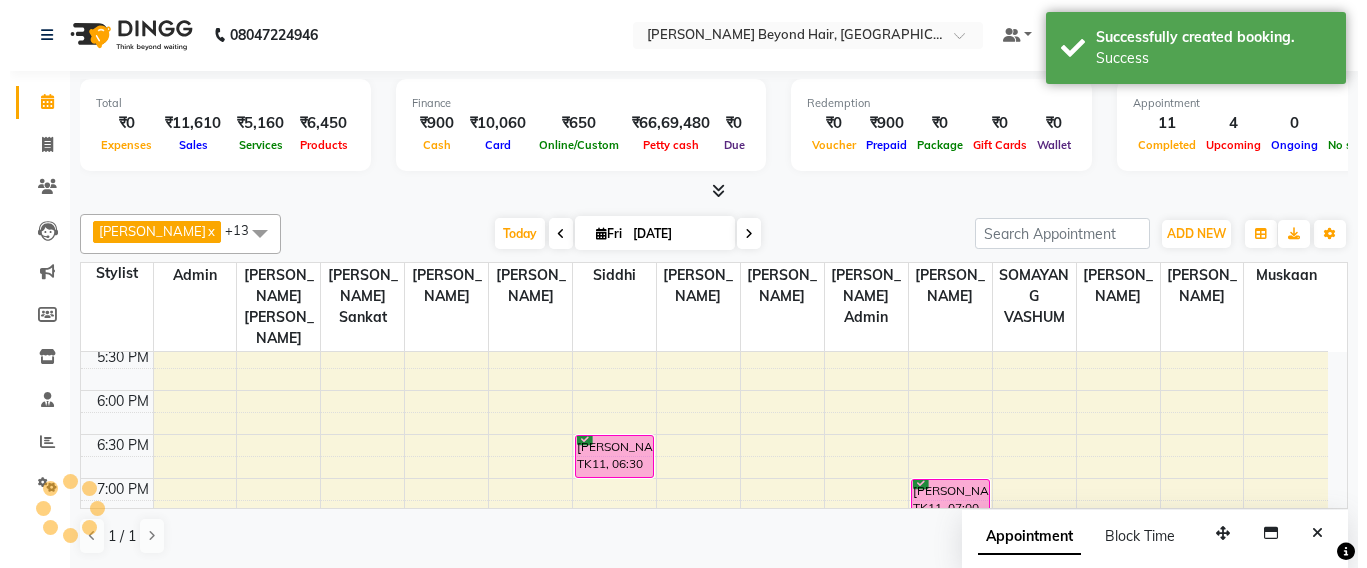 scroll, scrollTop: 0, scrollLeft: 0, axis: both 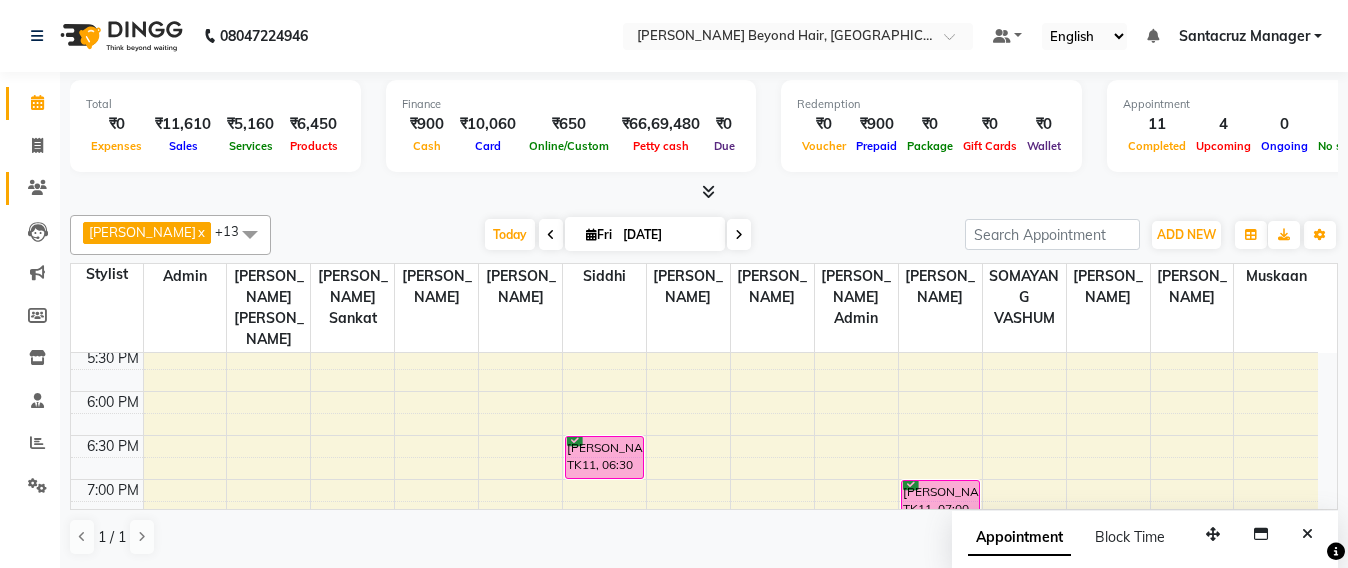 click on "Clients" 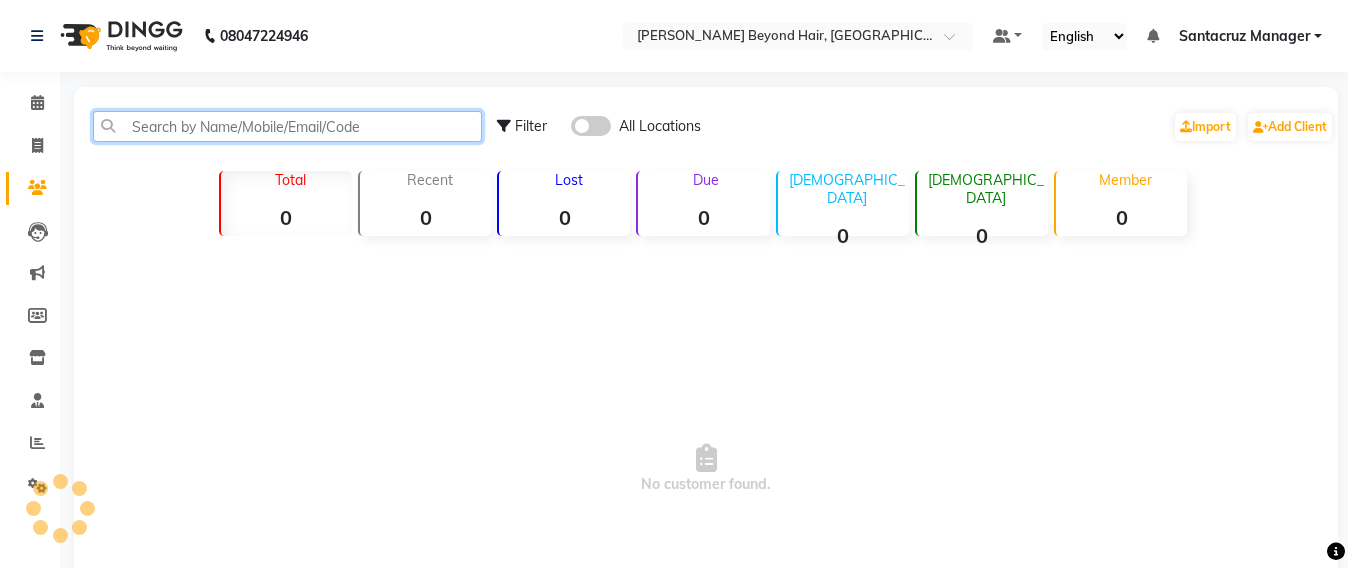 click 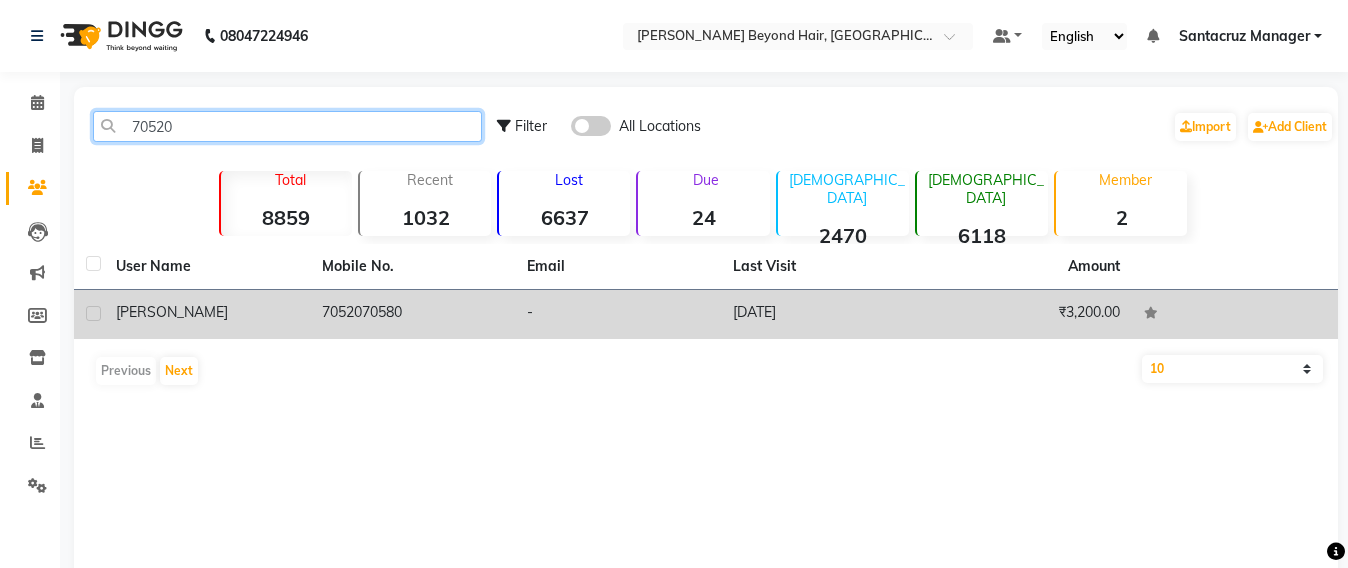 type on "70520" 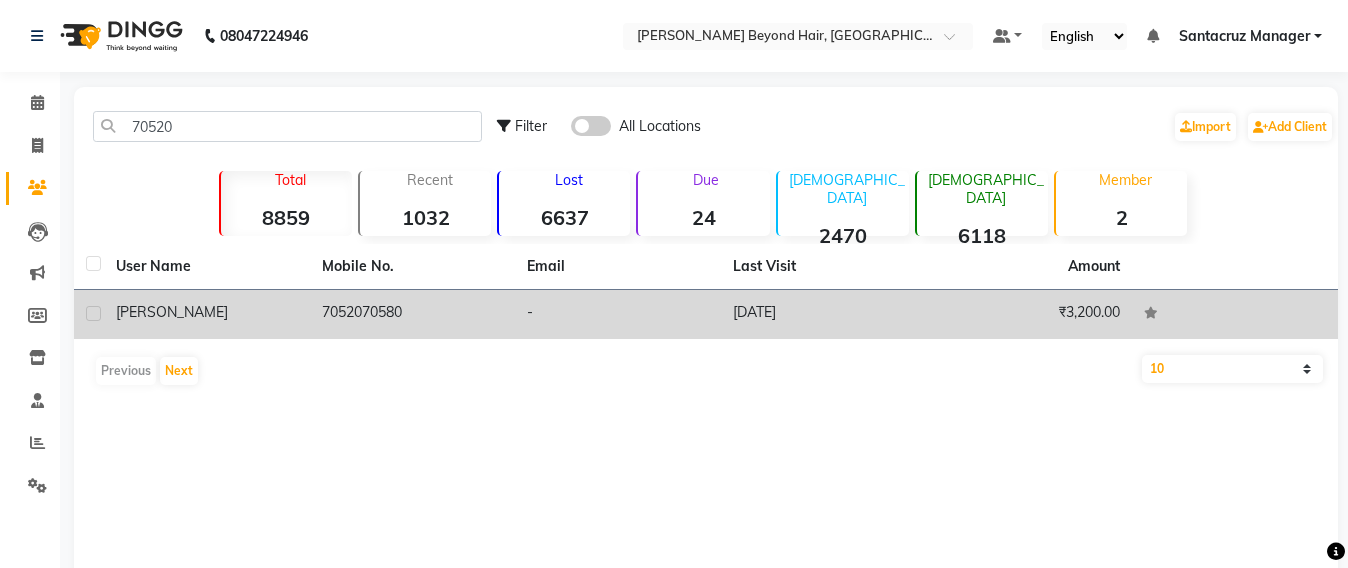 click on "7052070580" 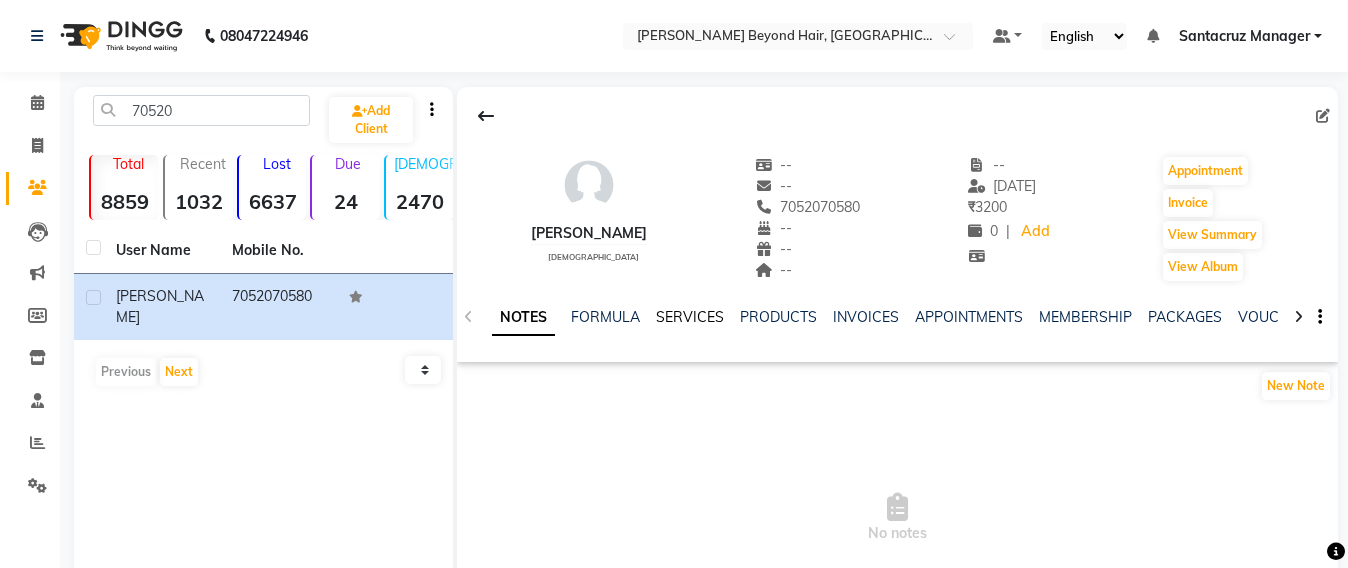 click on "SERVICES" 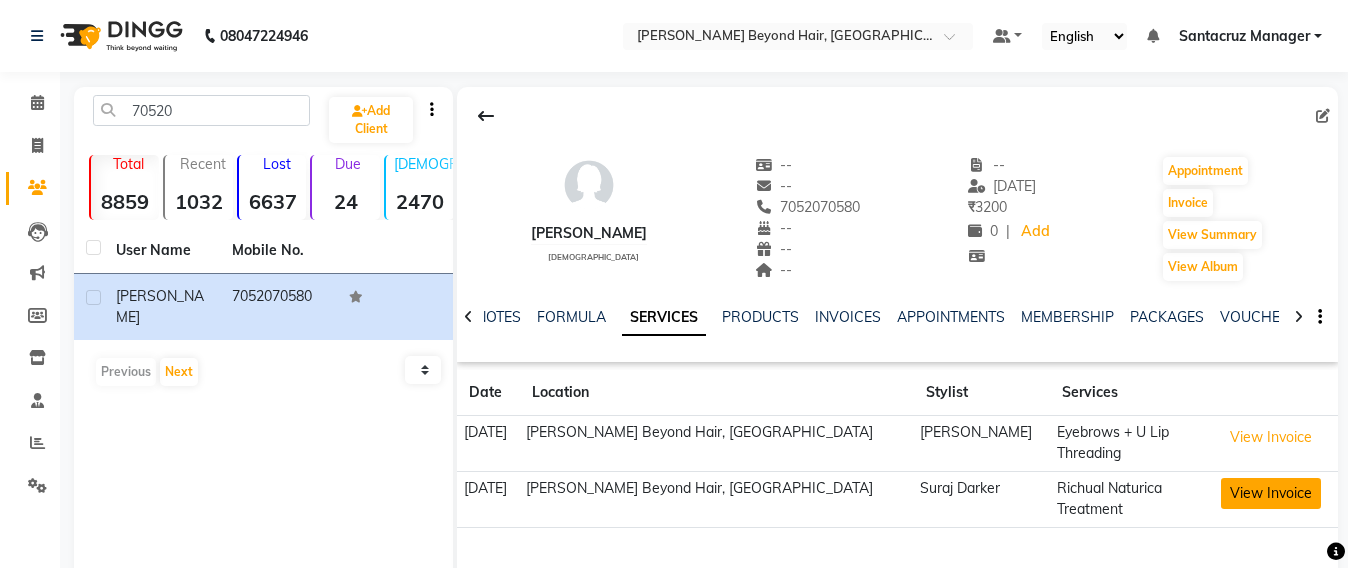 click on "View Invoice" 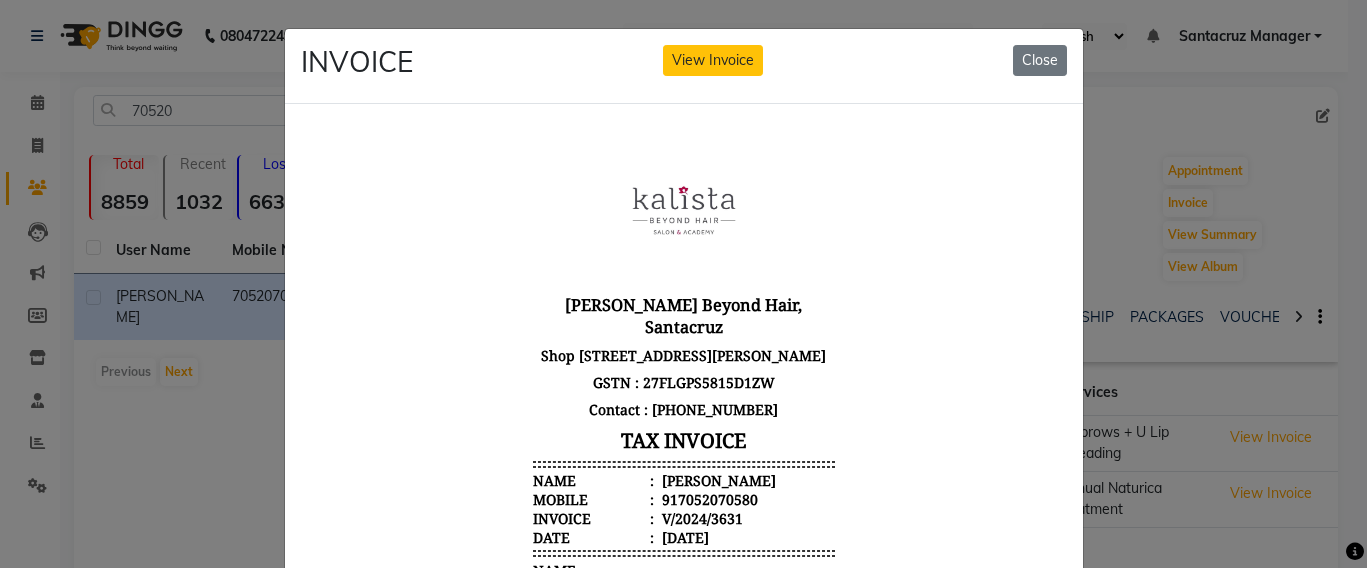 scroll, scrollTop: 16, scrollLeft: 0, axis: vertical 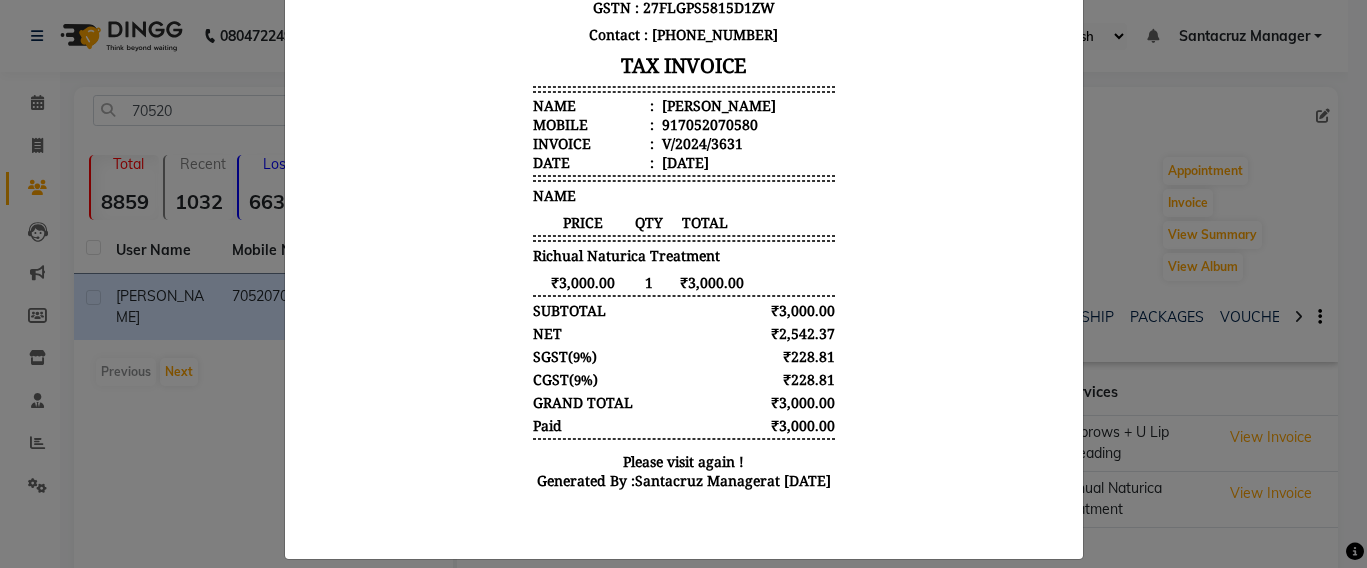click on "INVOICE View Invoice Close" 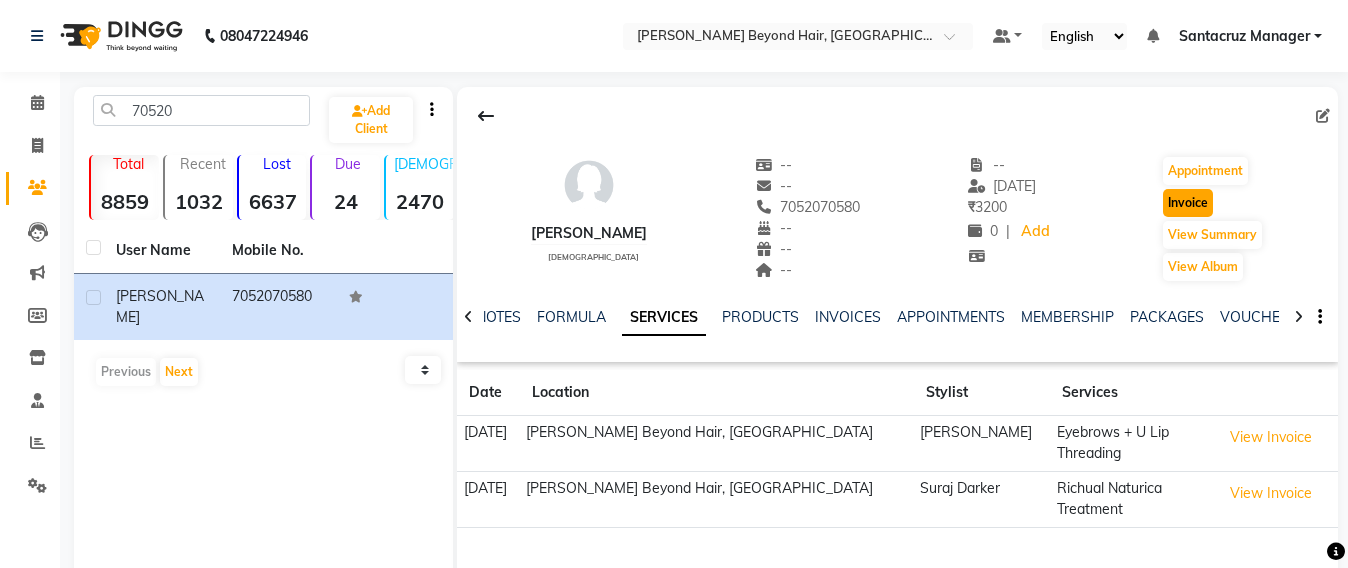 click on "Invoice" 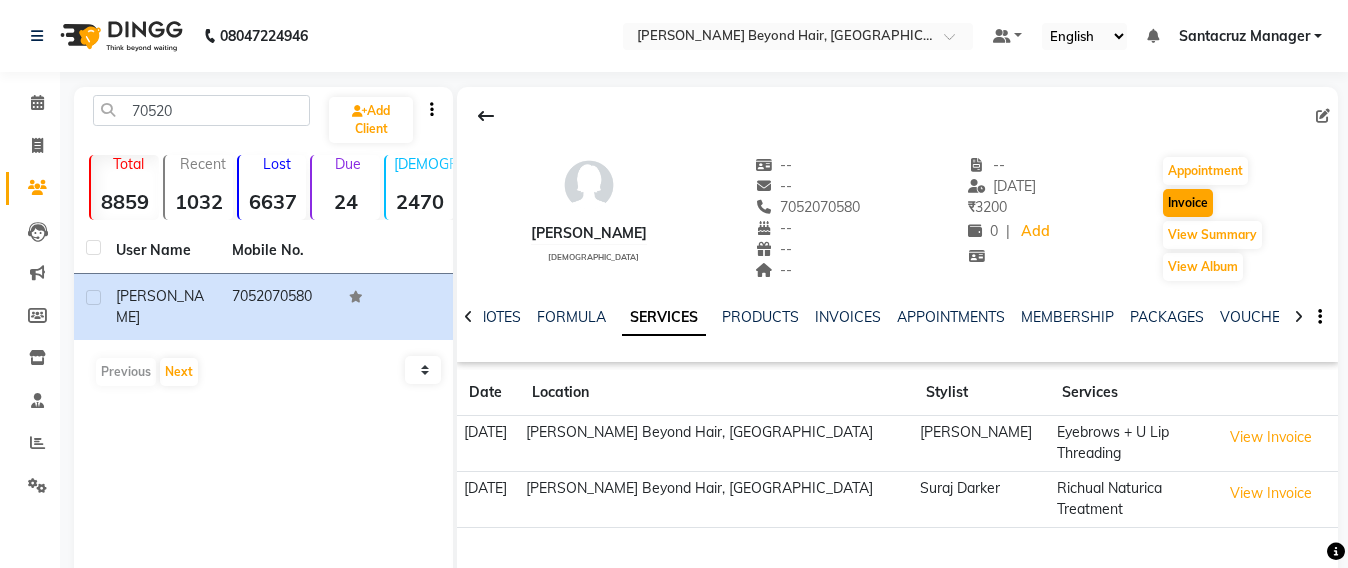 select on "service" 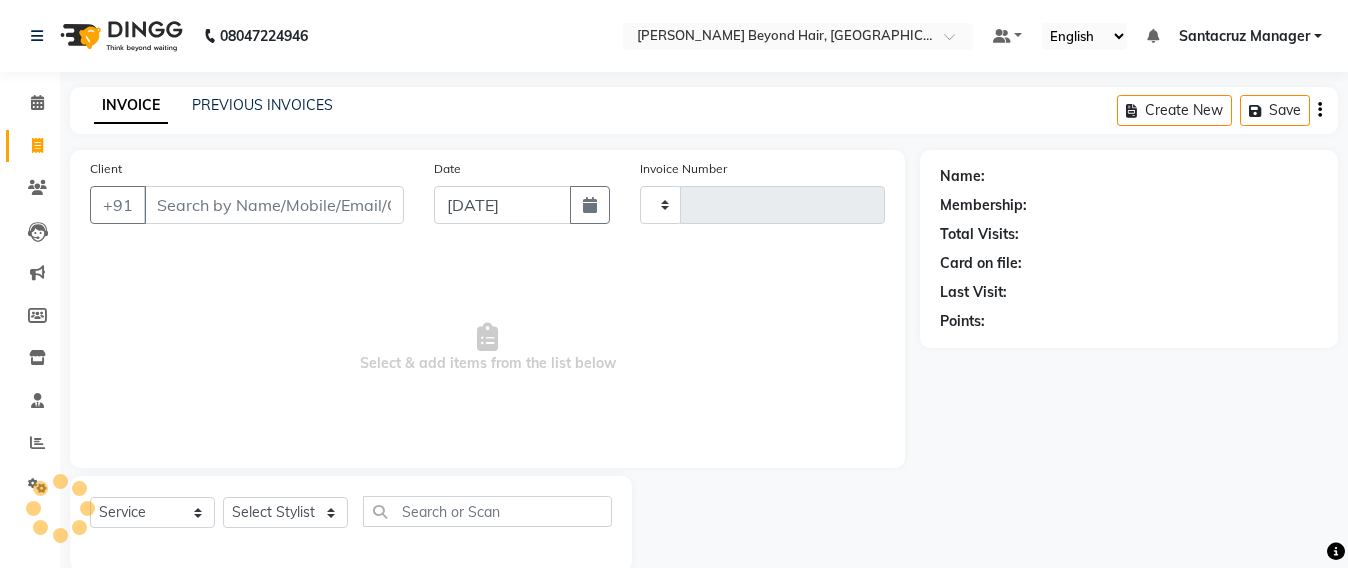 scroll, scrollTop: 33, scrollLeft: 0, axis: vertical 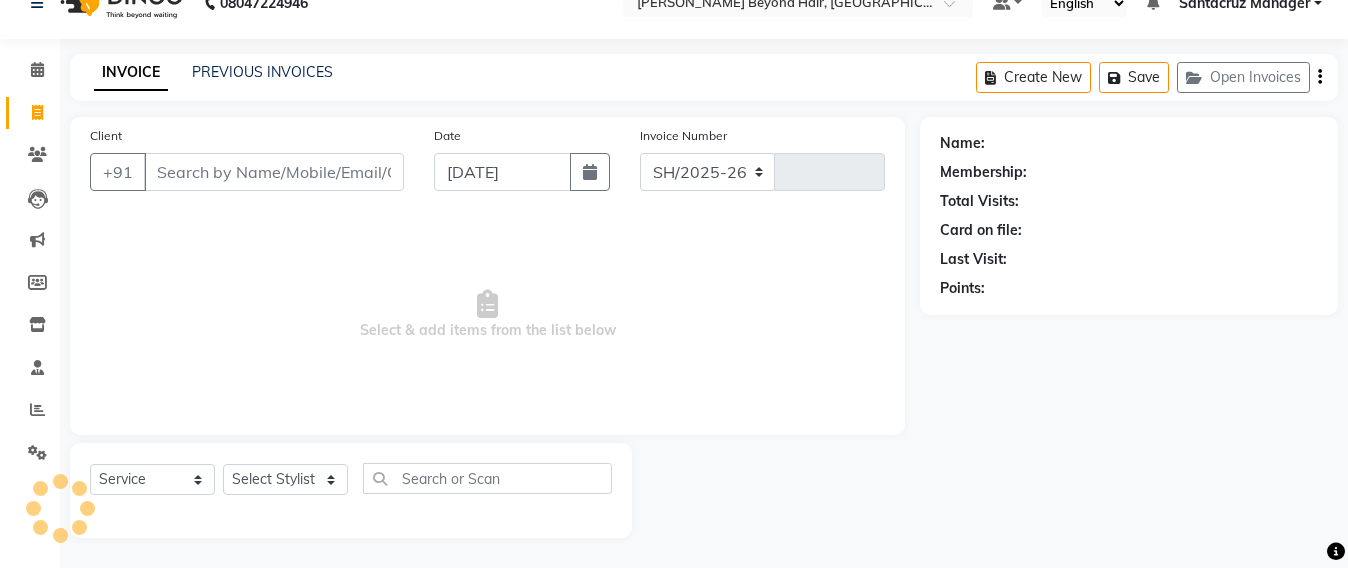 select on "6357" 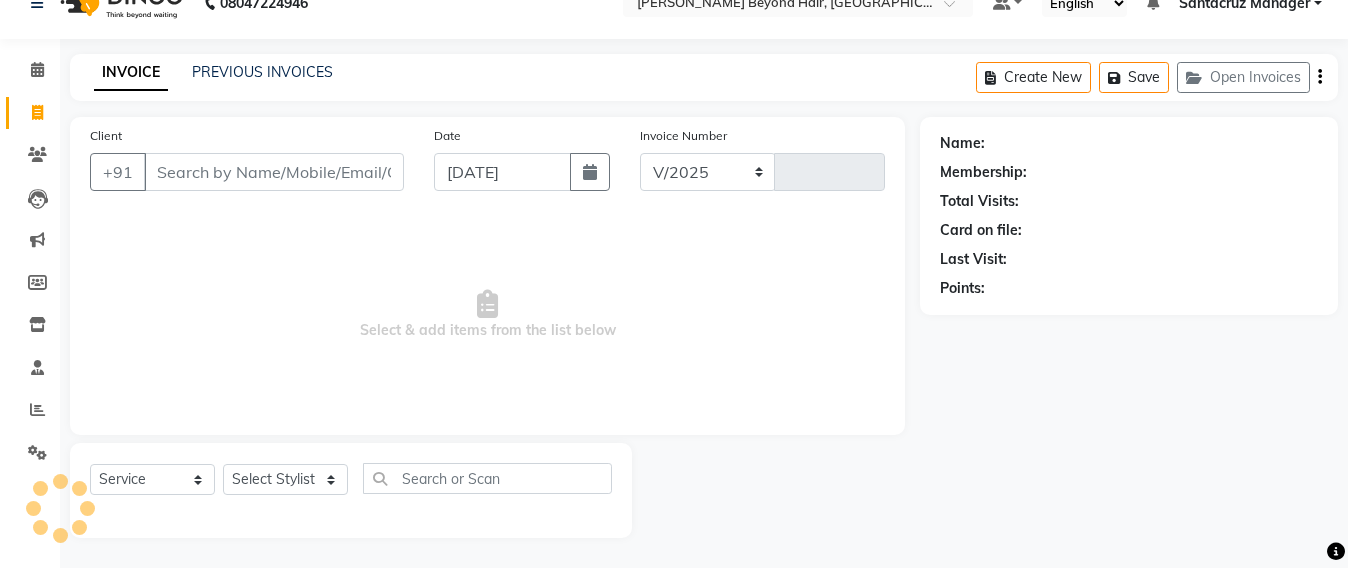 type on "5039" 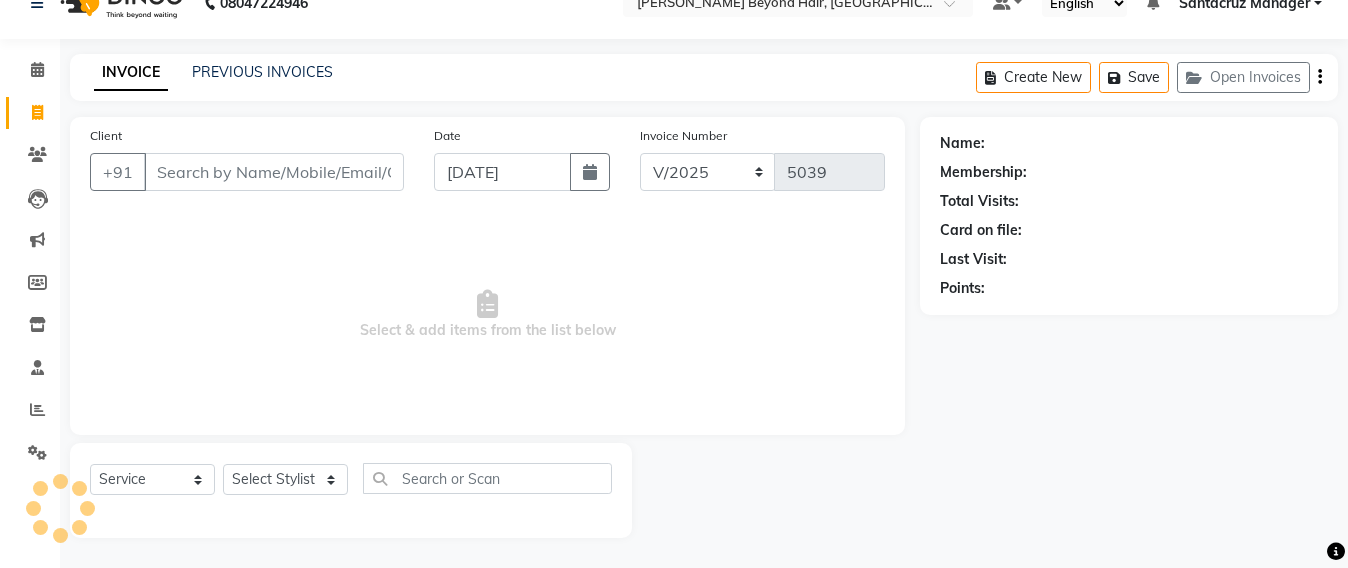 scroll, scrollTop: 0, scrollLeft: 0, axis: both 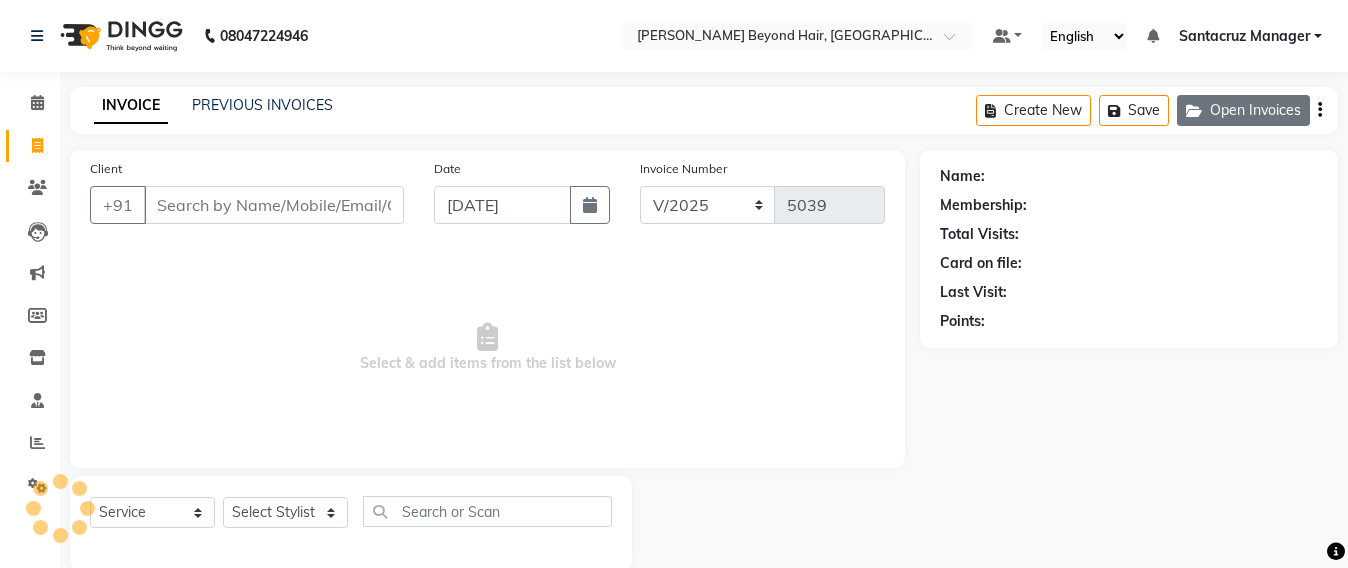 click on "Open Invoices" 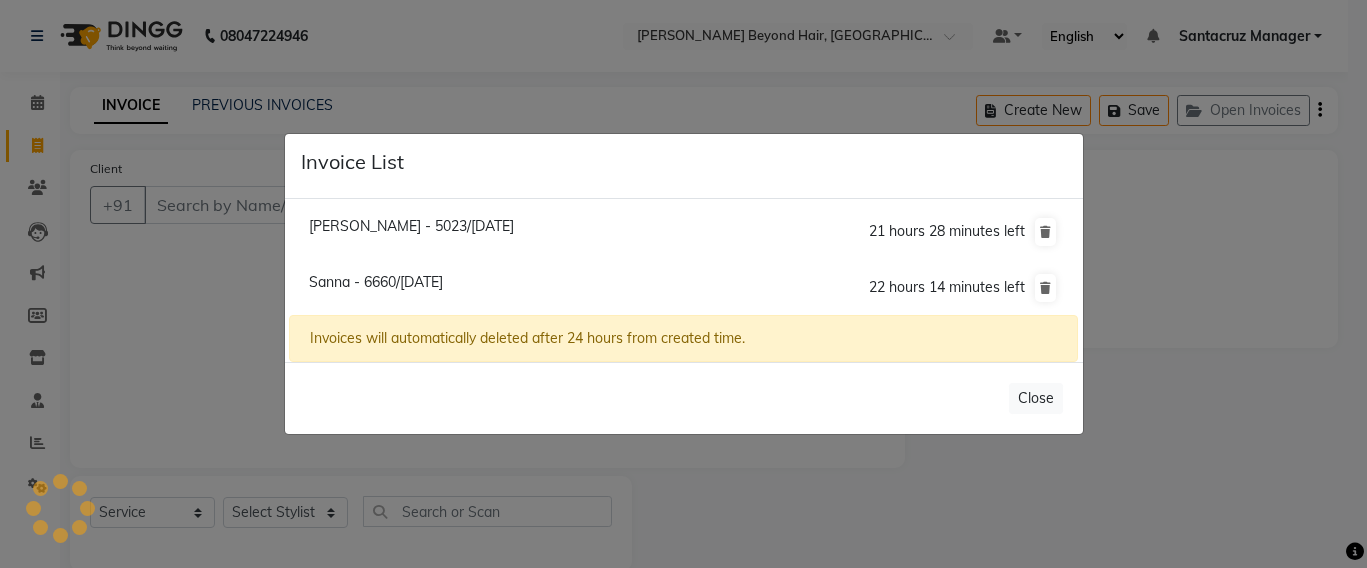 click on "Invoice List  Shradha Gupta - 5023/11 July 2025  21 hours 28 minutes left  Sanna - 6660/11 July 2025  22 hours 14 minutes left  Invoices will automatically deleted after 24 hours from created time.   Close" 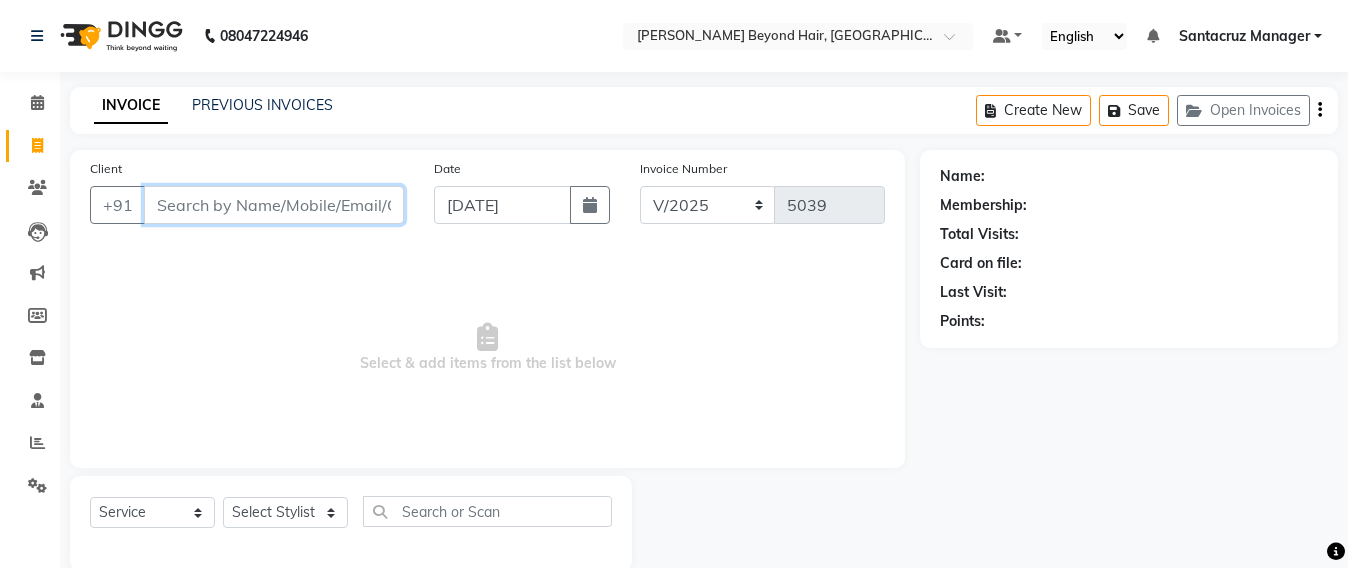 click on "Client" at bounding box center [274, 205] 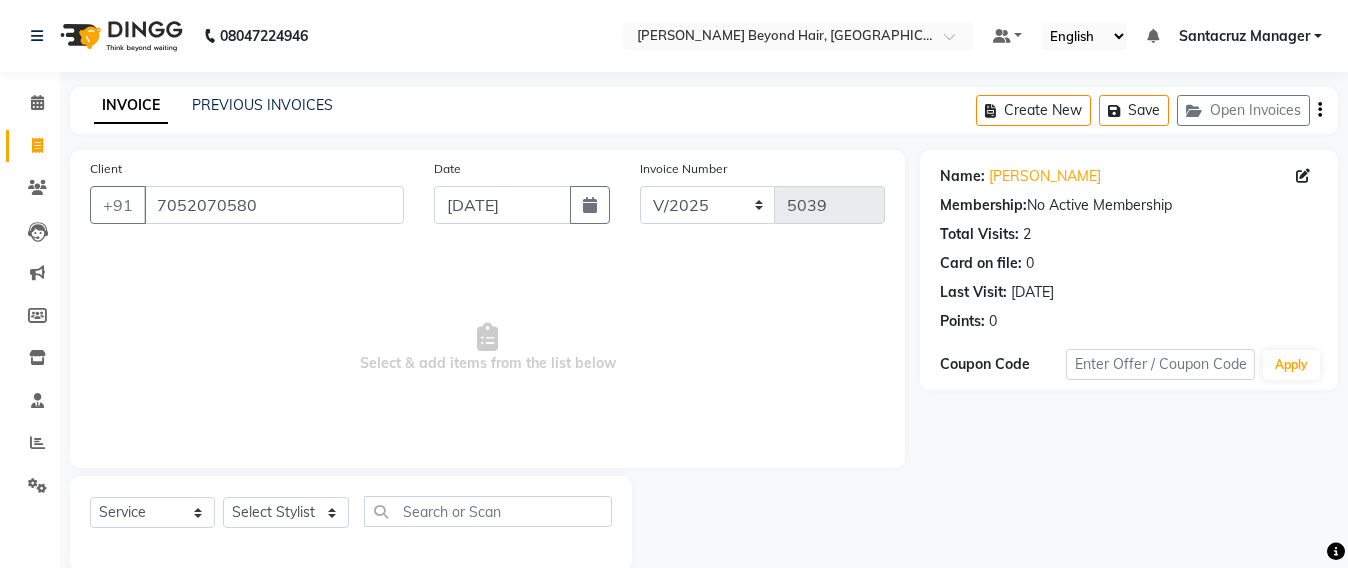 click on "Select & add items from the list below" at bounding box center [487, 348] 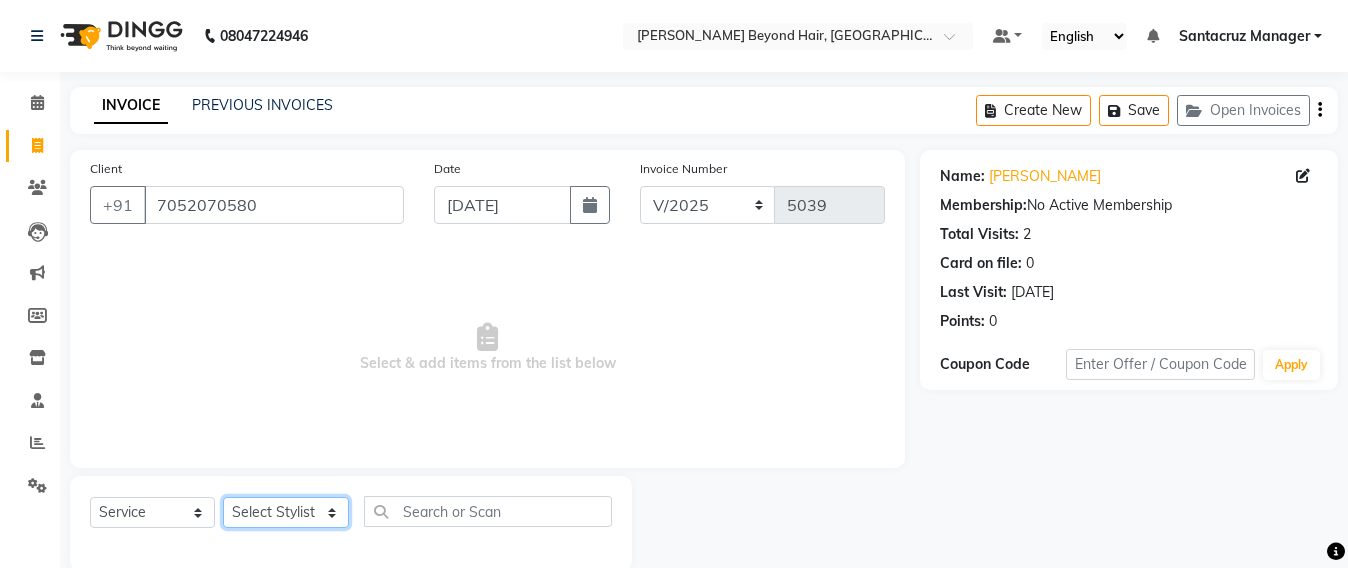 click on "Select Stylist Admin [PERSON_NAME] Sankat [PERSON_NAME] [PERSON_NAME] [PERSON_NAME] [PERSON_NAME] [PERSON_NAME] [PERSON_NAME] mahattre Pratibha [PERSON_NAME] Rosy [PERSON_NAME] [PERSON_NAME] admin [PERSON_NAME] Manager [PERSON_NAME] SOMAYANG VASHUM [PERSON_NAME]" 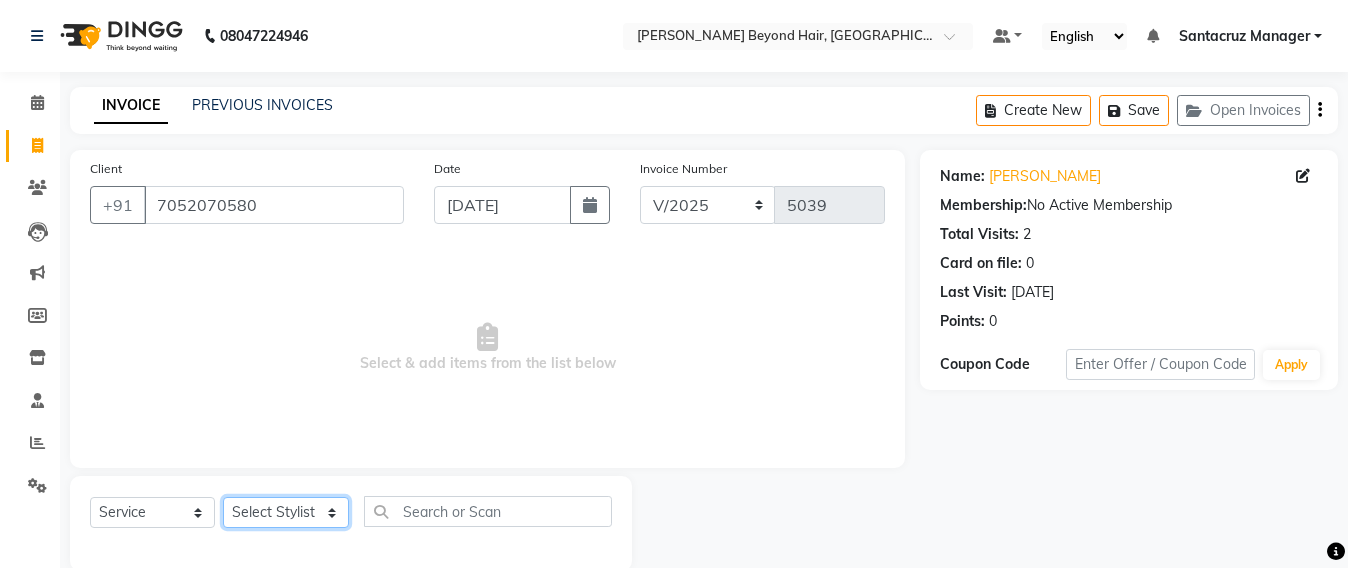 select on "51588" 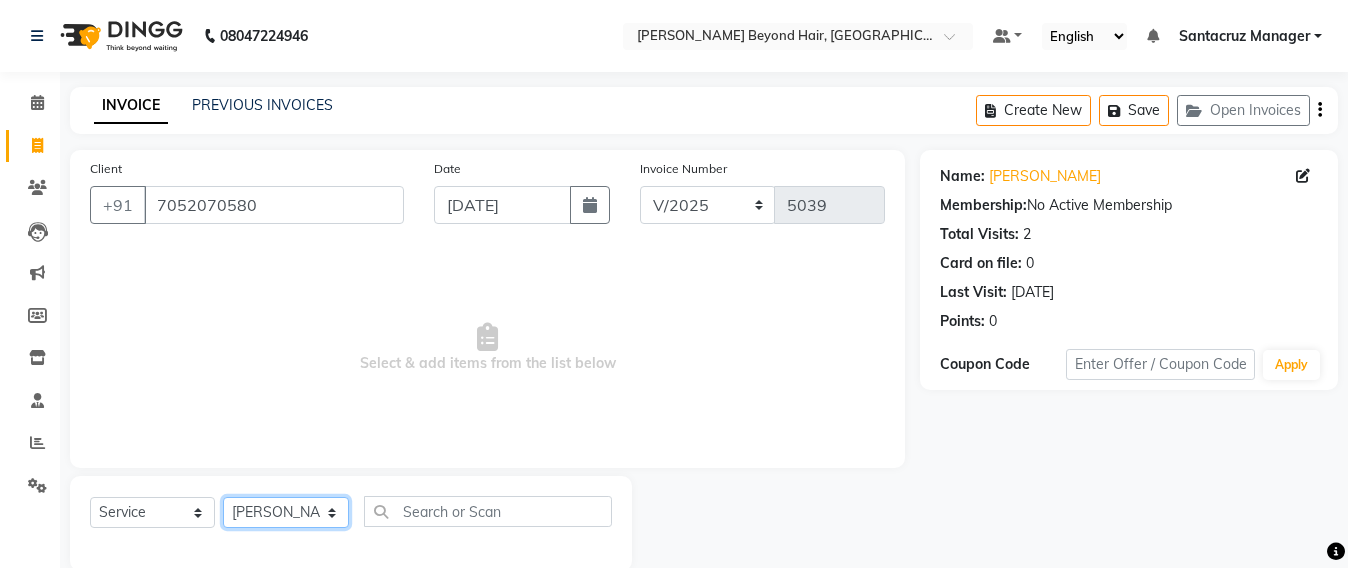 click on "Select Stylist Admin [PERSON_NAME] Sankat [PERSON_NAME] [PERSON_NAME] [PERSON_NAME] [PERSON_NAME] [PERSON_NAME] [PERSON_NAME] mahattre Pratibha [PERSON_NAME] Rosy [PERSON_NAME] [PERSON_NAME] admin [PERSON_NAME] Manager [PERSON_NAME] SOMAYANG VASHUM [PERSON_NAME]" 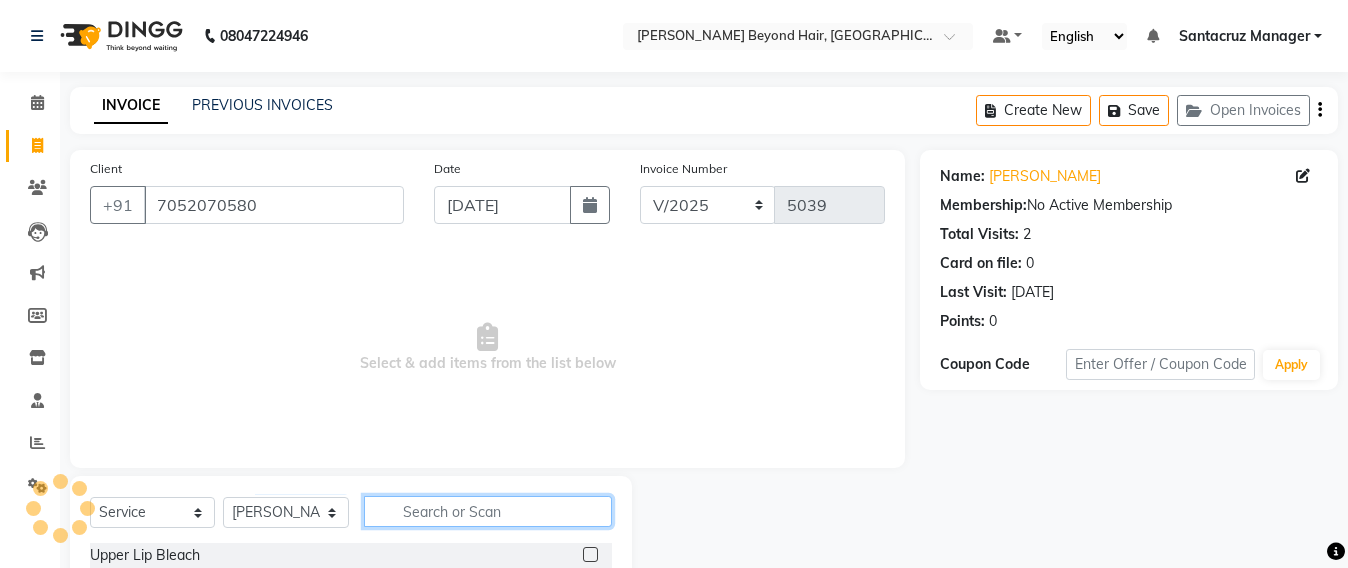 click 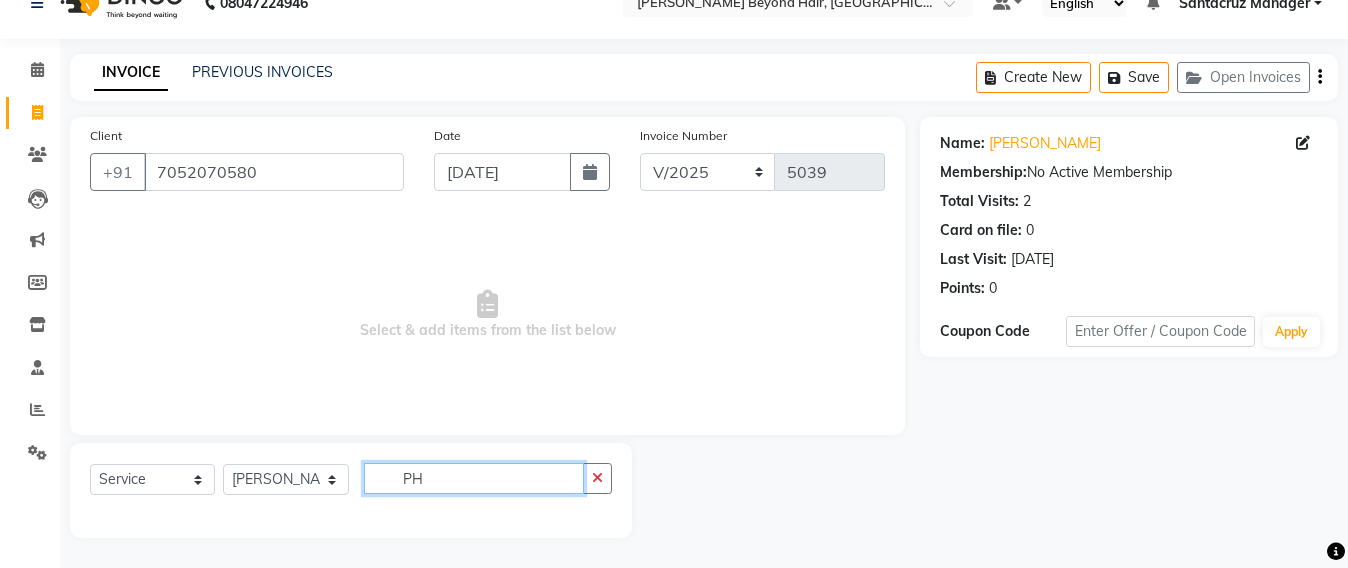 scroll, scrollTop: 120, scrollLeft: 0, axis: vertical 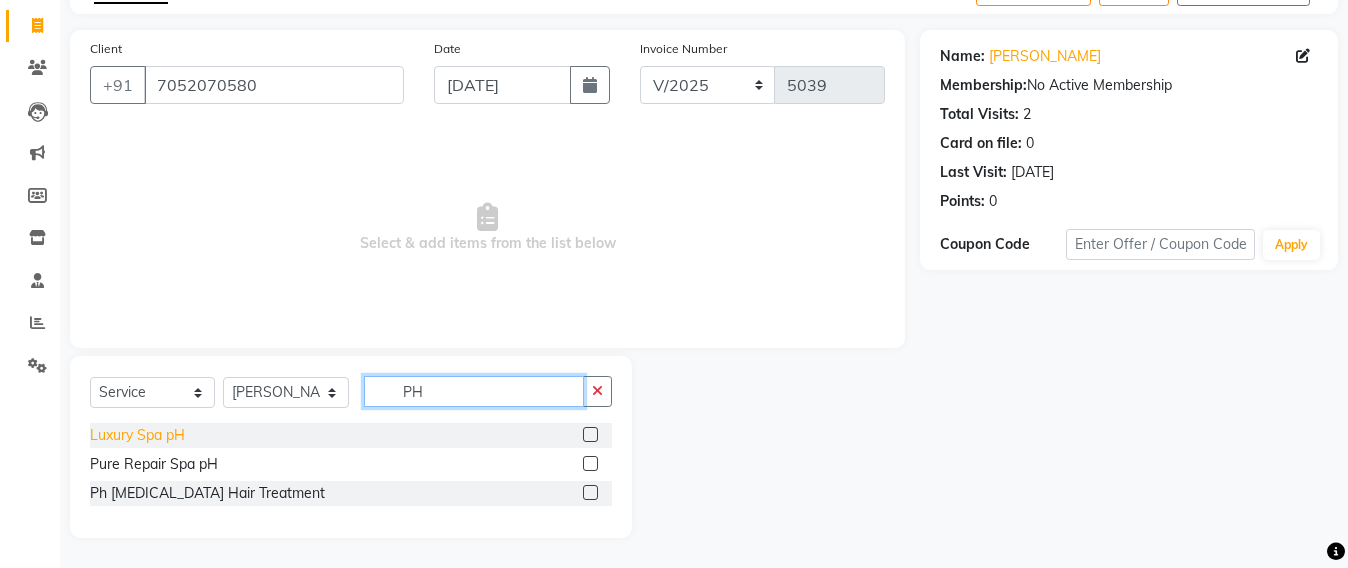 type on "PH" 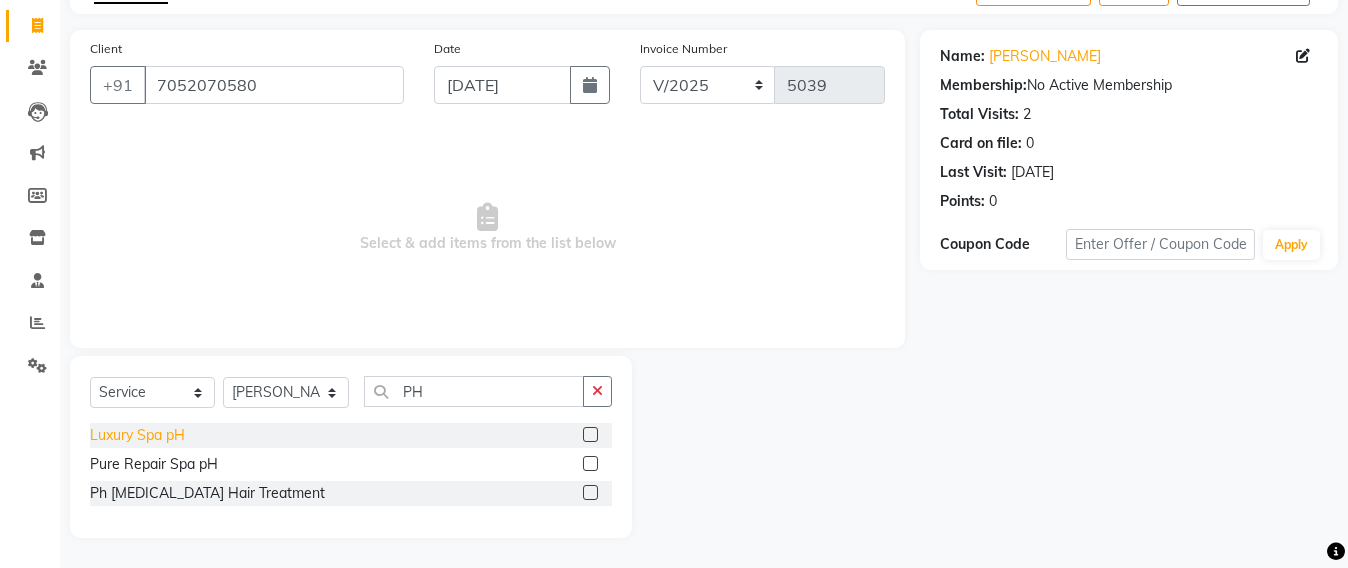 click on "Luxury Spa pH" 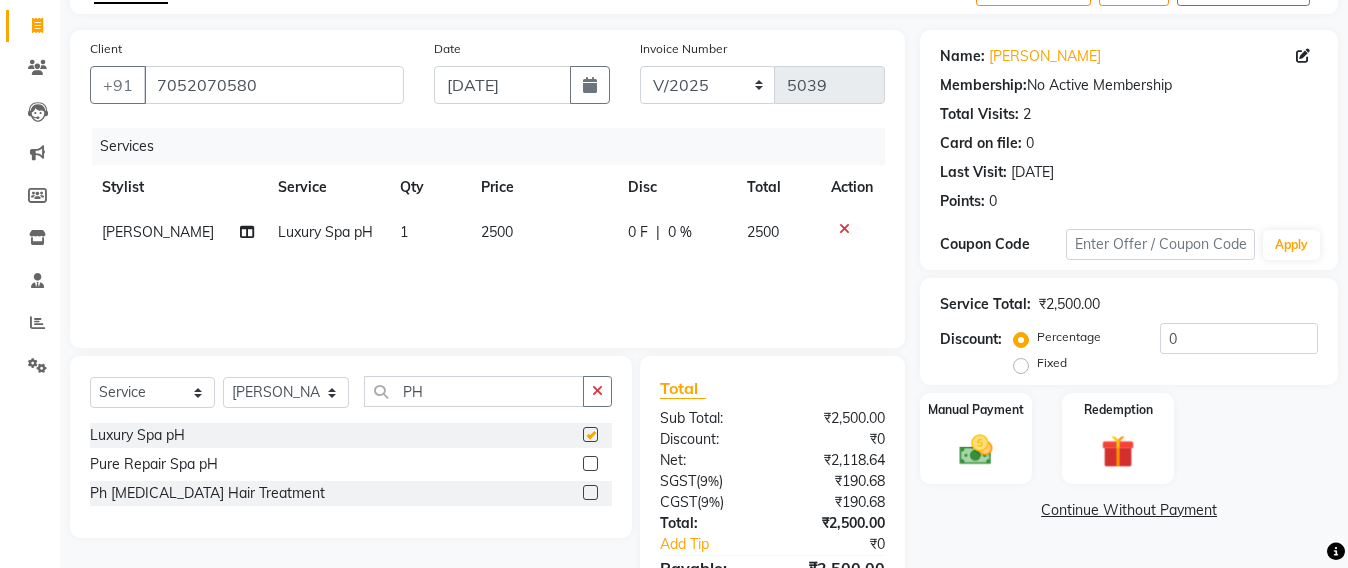 checkbox on "false" 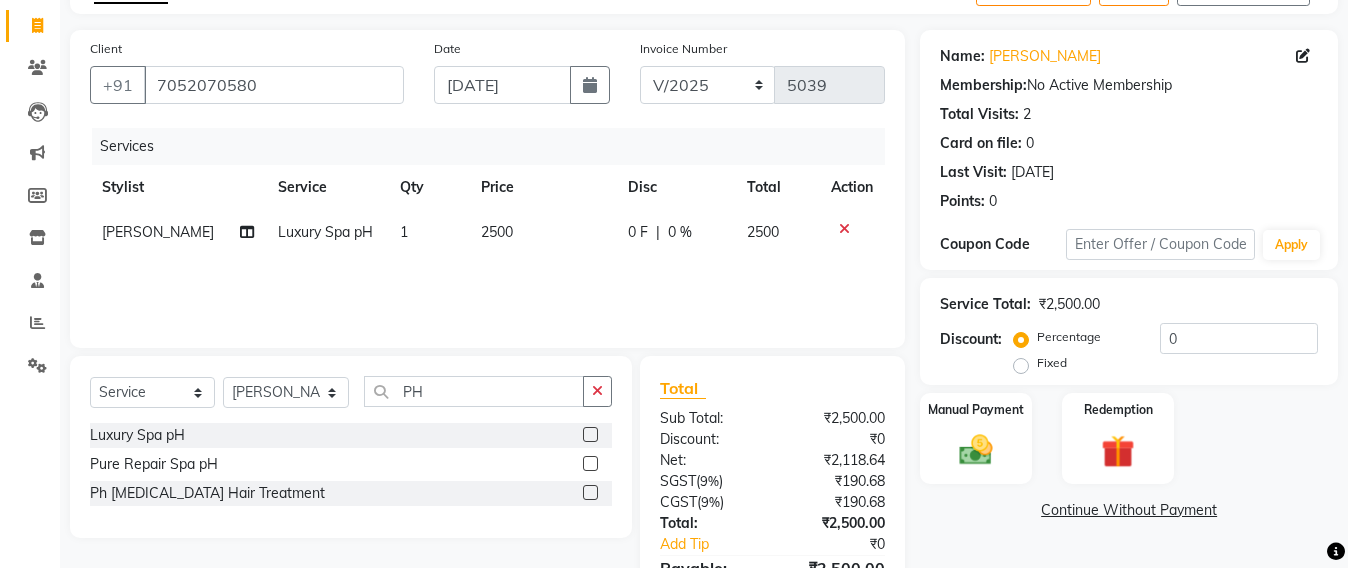 scroll, scrollTop: 0, scrollLeft: 0, axis: both 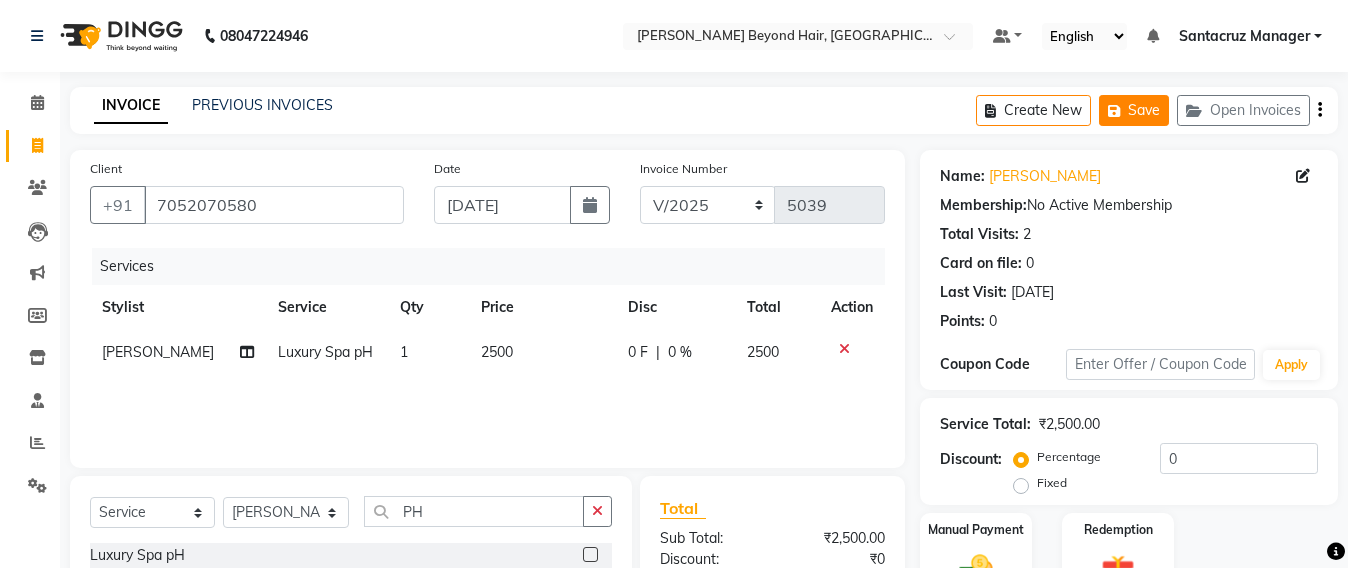click on "Save" 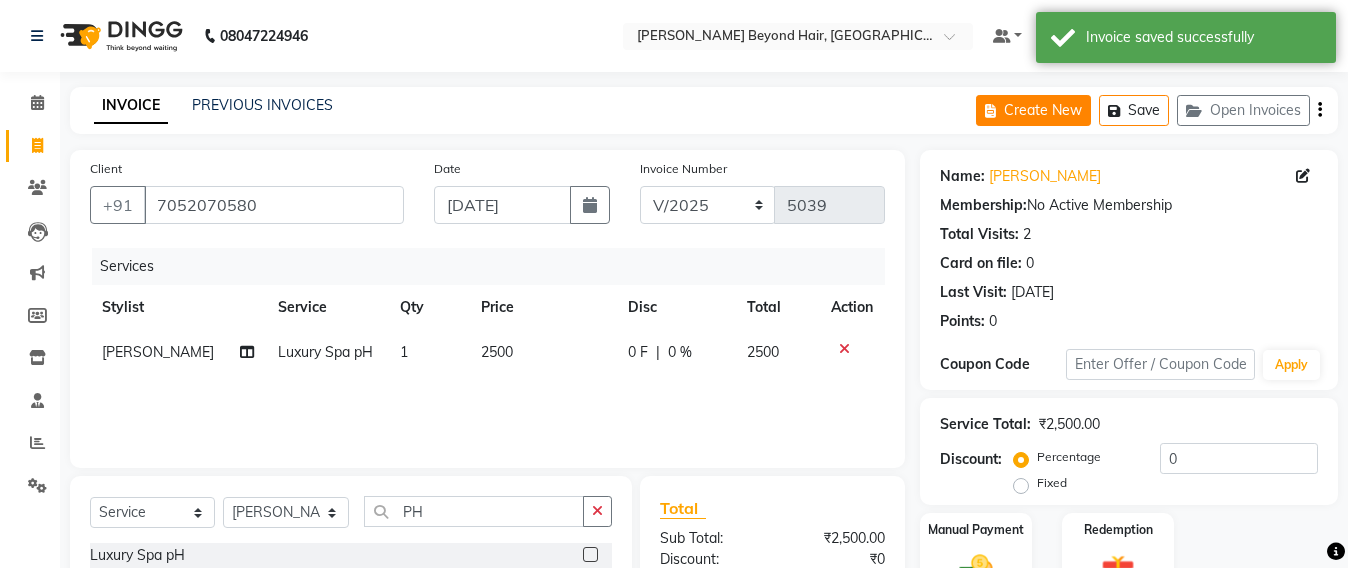 click on "Create New" 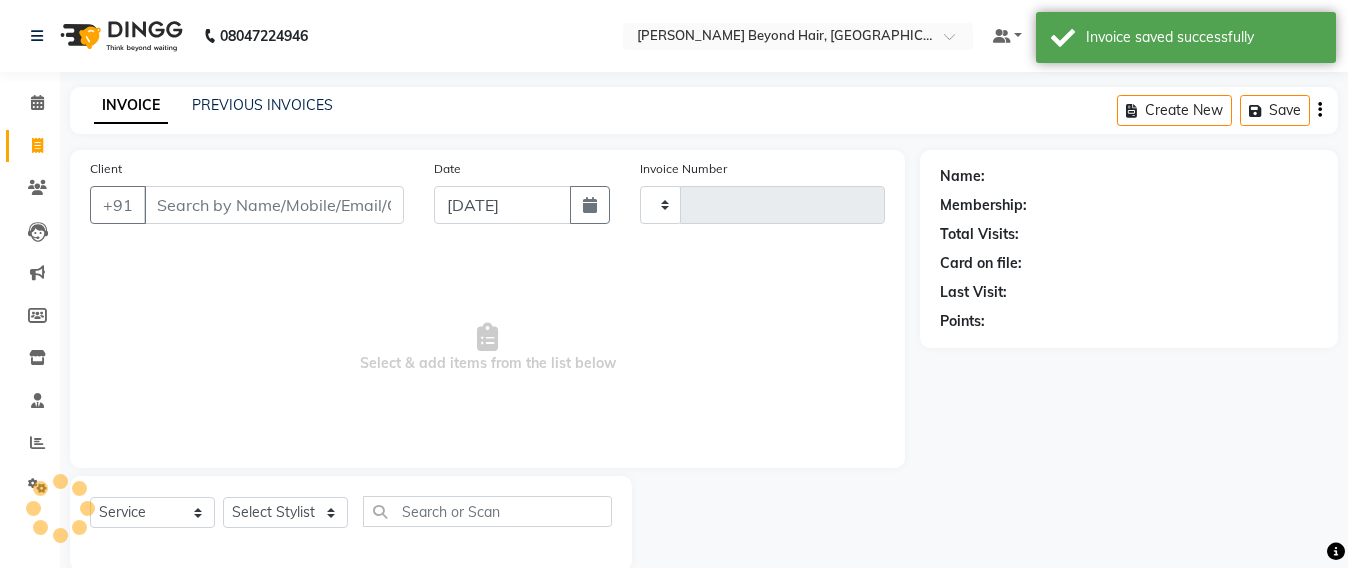 scroll, scrollTop: 33, scrollLeft: 0, axis: vertical 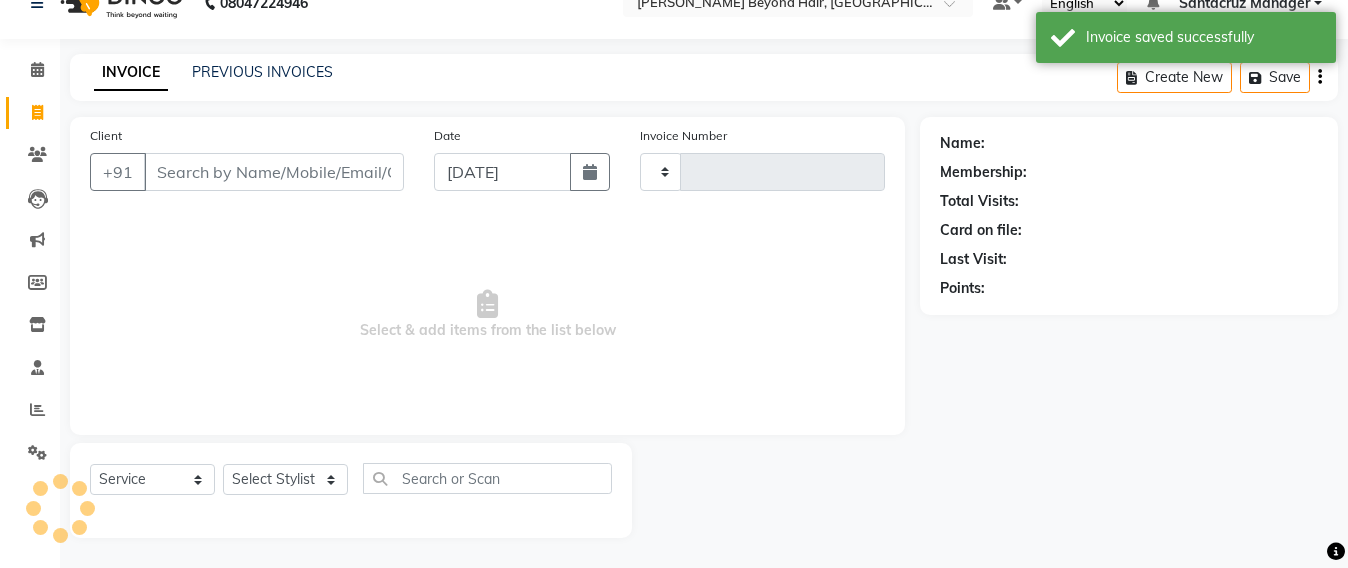type on "5039" 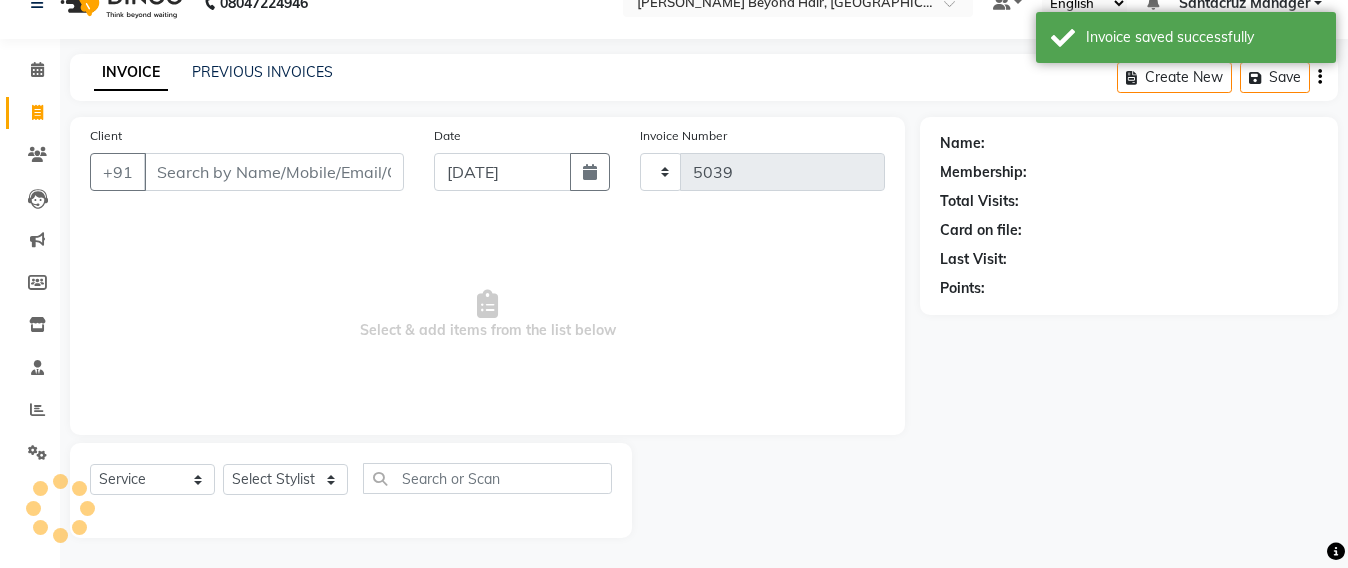 select on "6357" 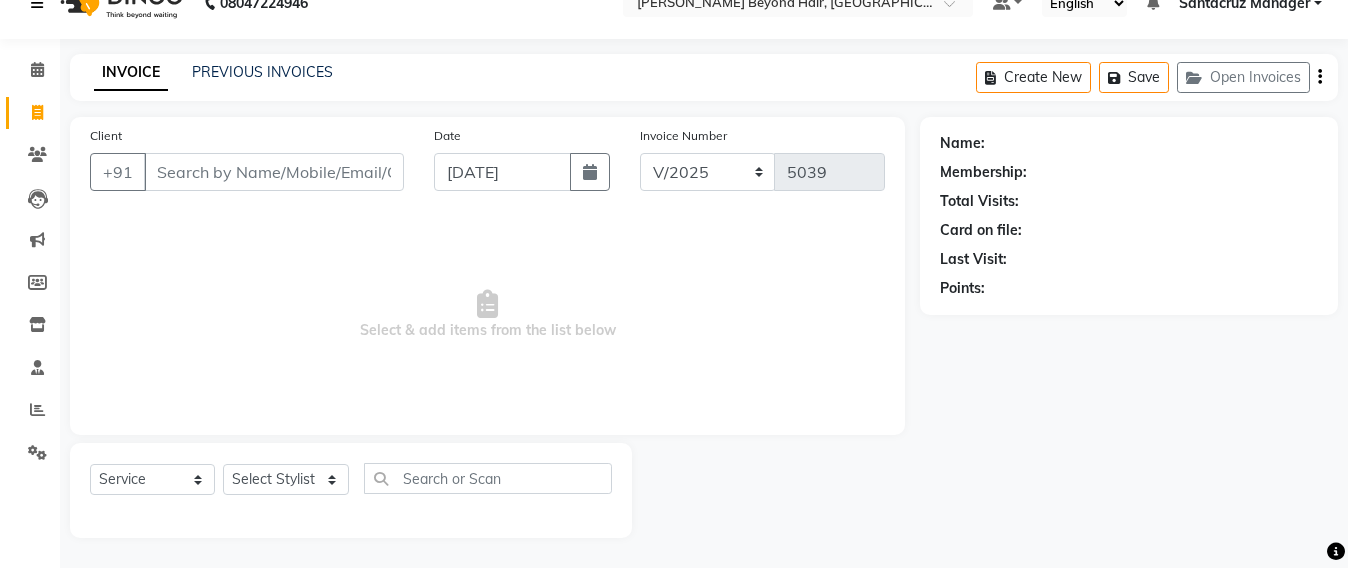 scroll, scrollTop: 0, scrollLeft: 0, axis: both 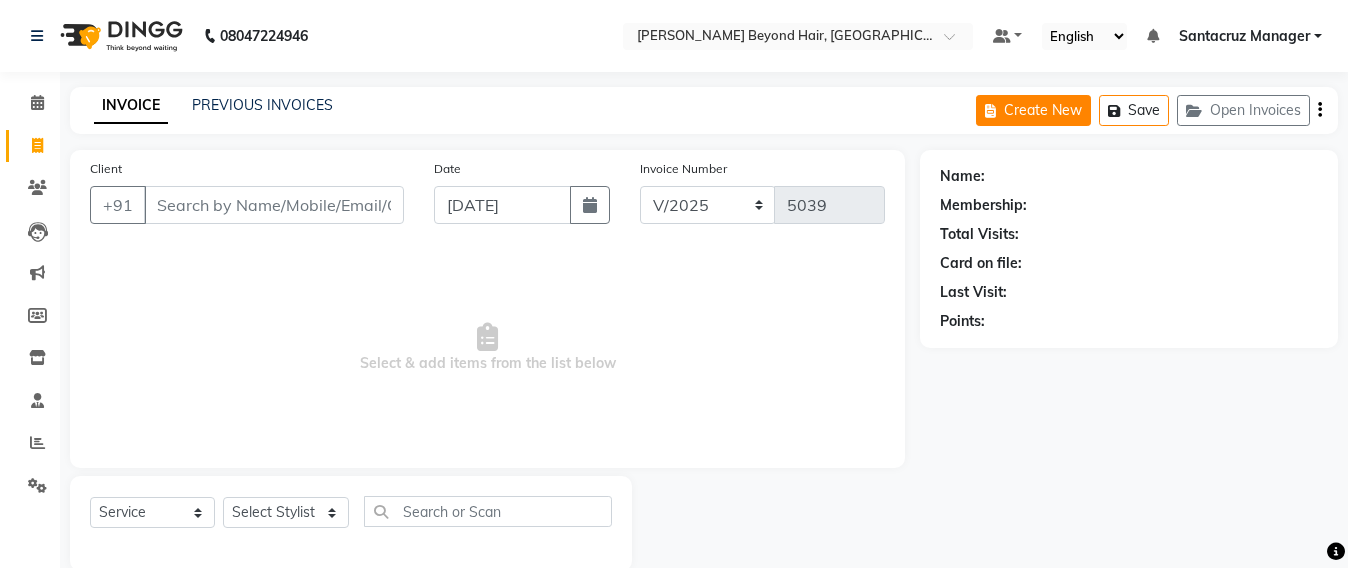 click on "Create New" 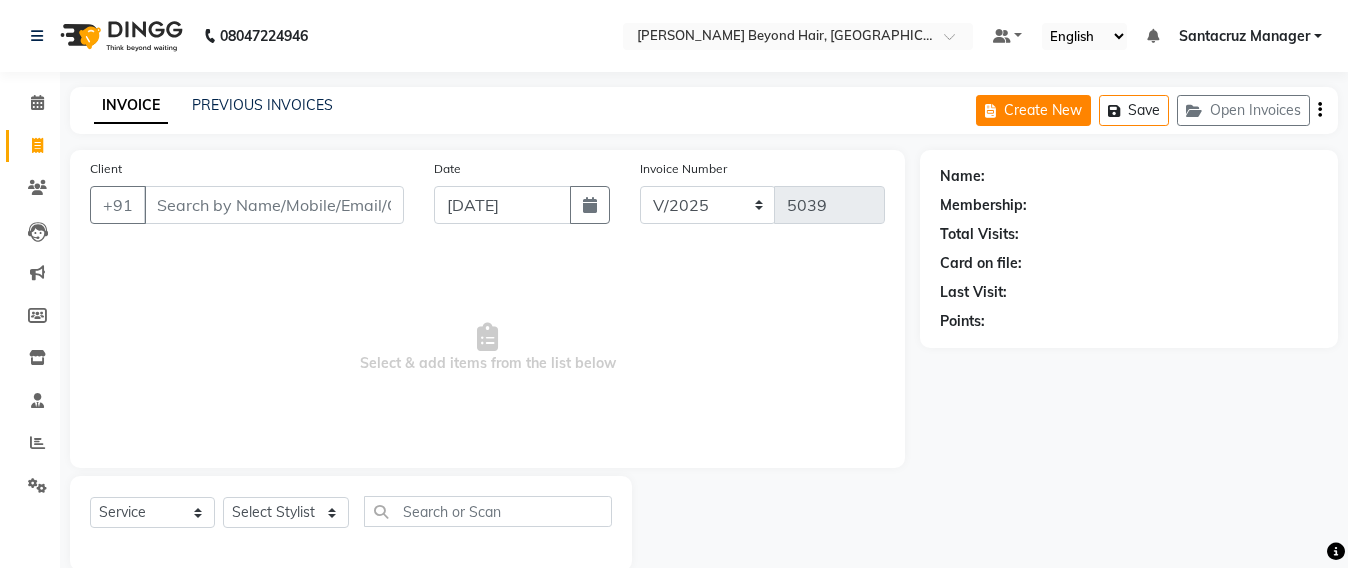 select on "service" 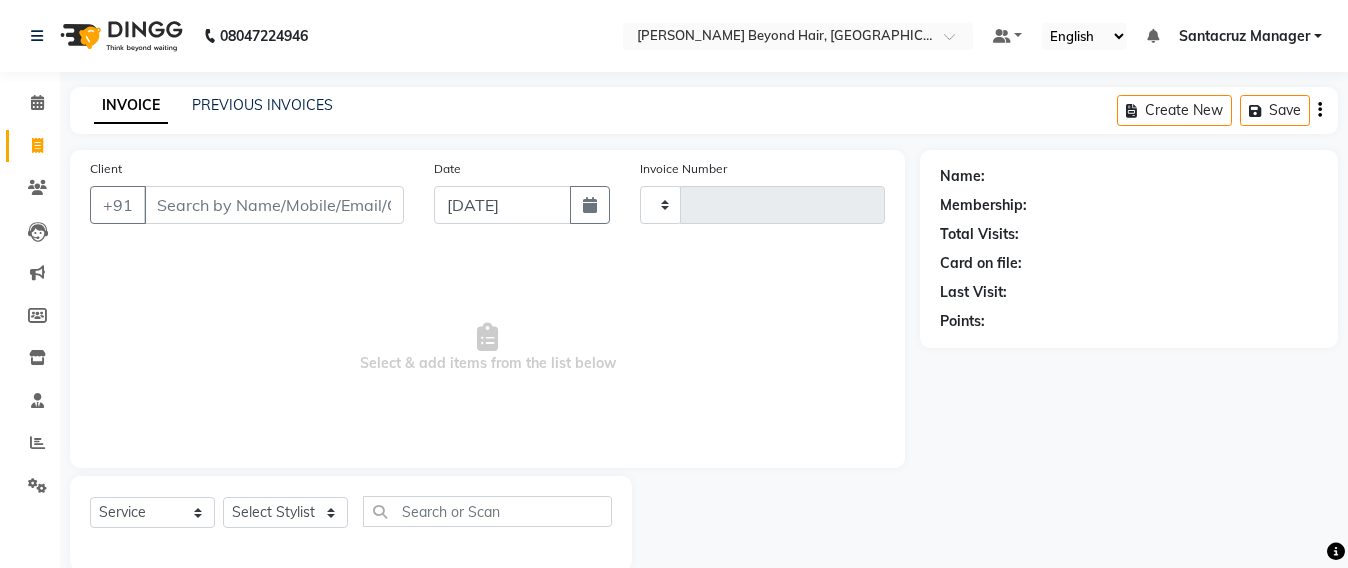 scroll, scrollTop: 33, scrollLeft: 0, axis: vertical 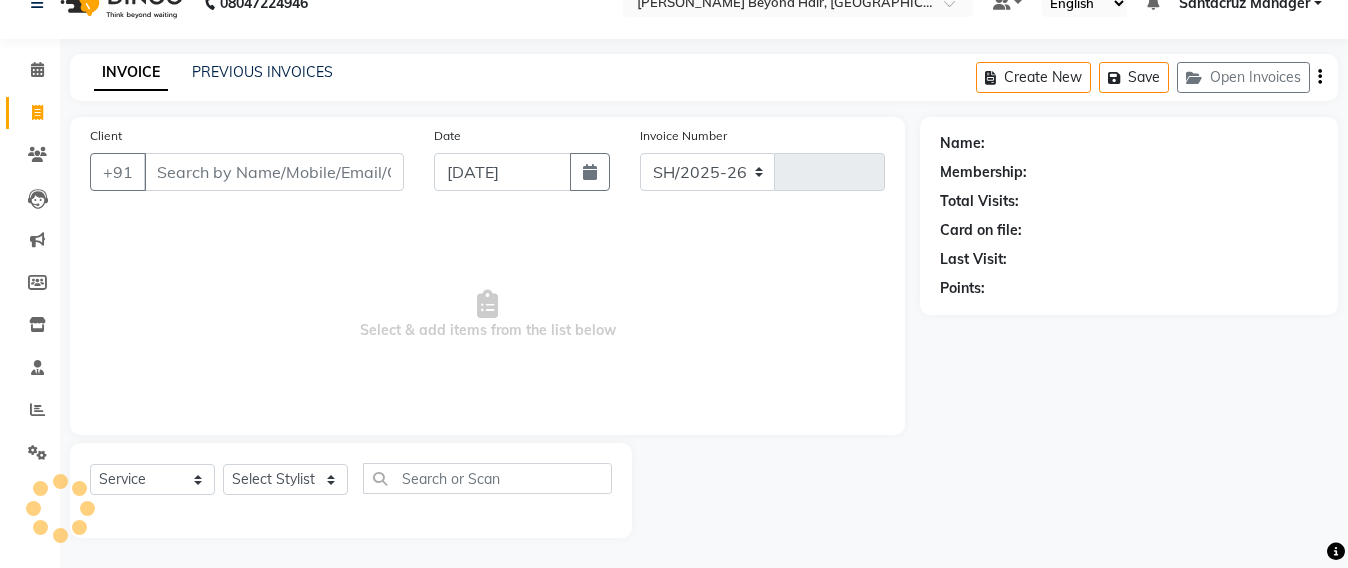 select on "6357" 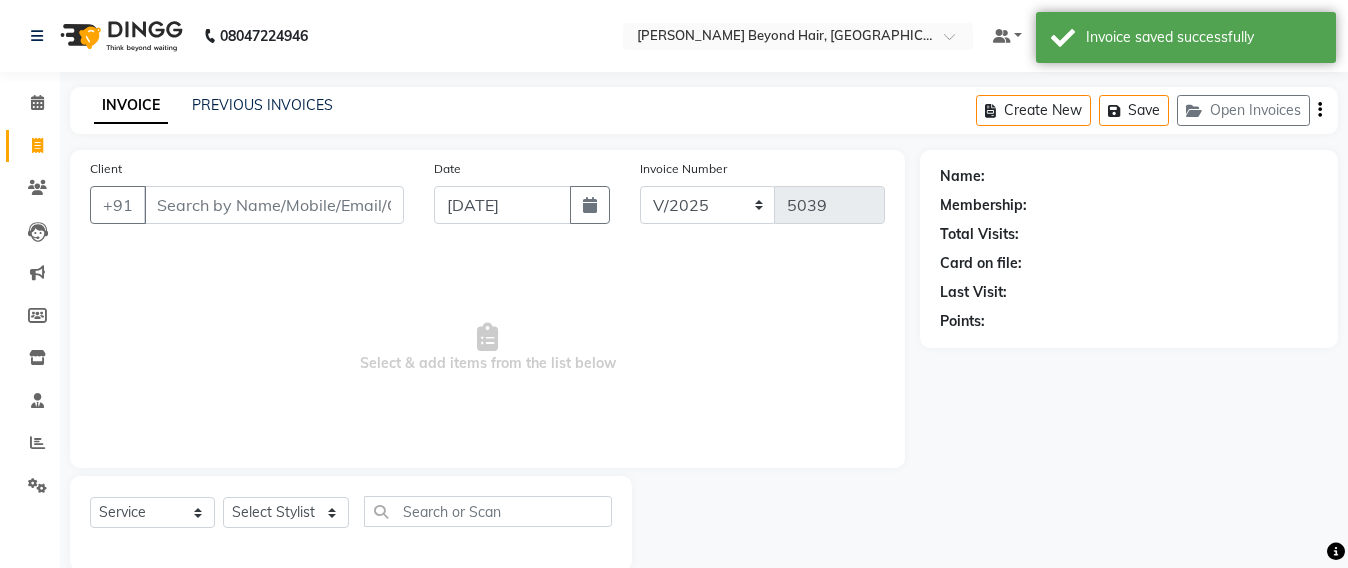 select on "6357" 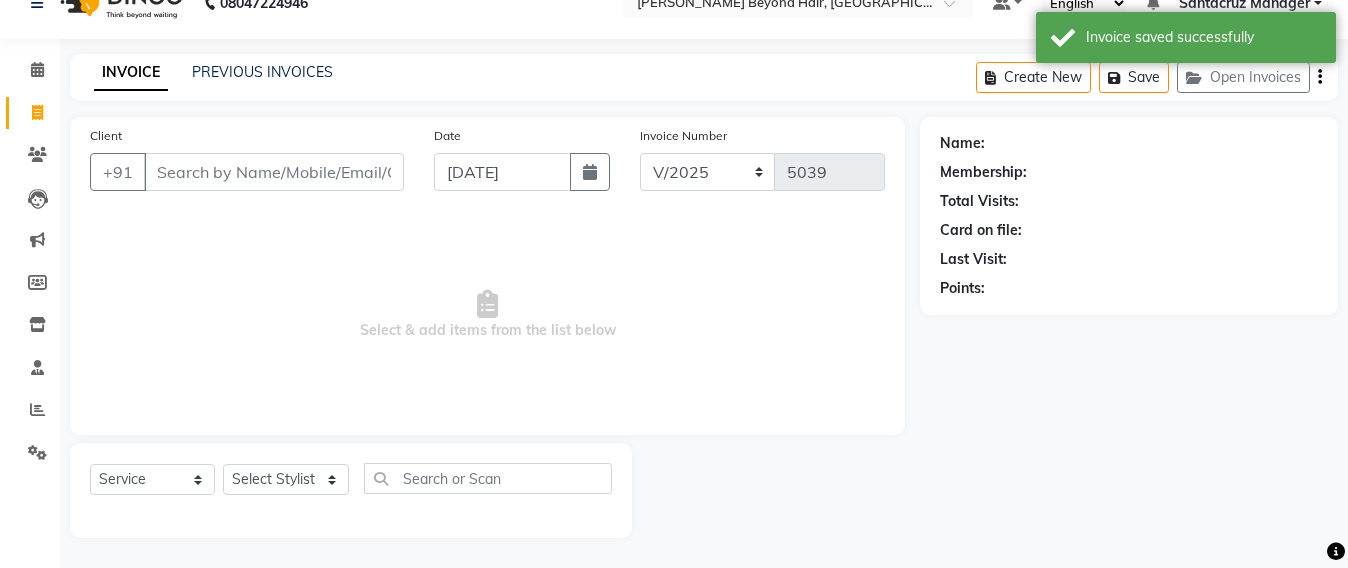 scroll, scrollTop: 0, scrollLeft: 0, axis: both 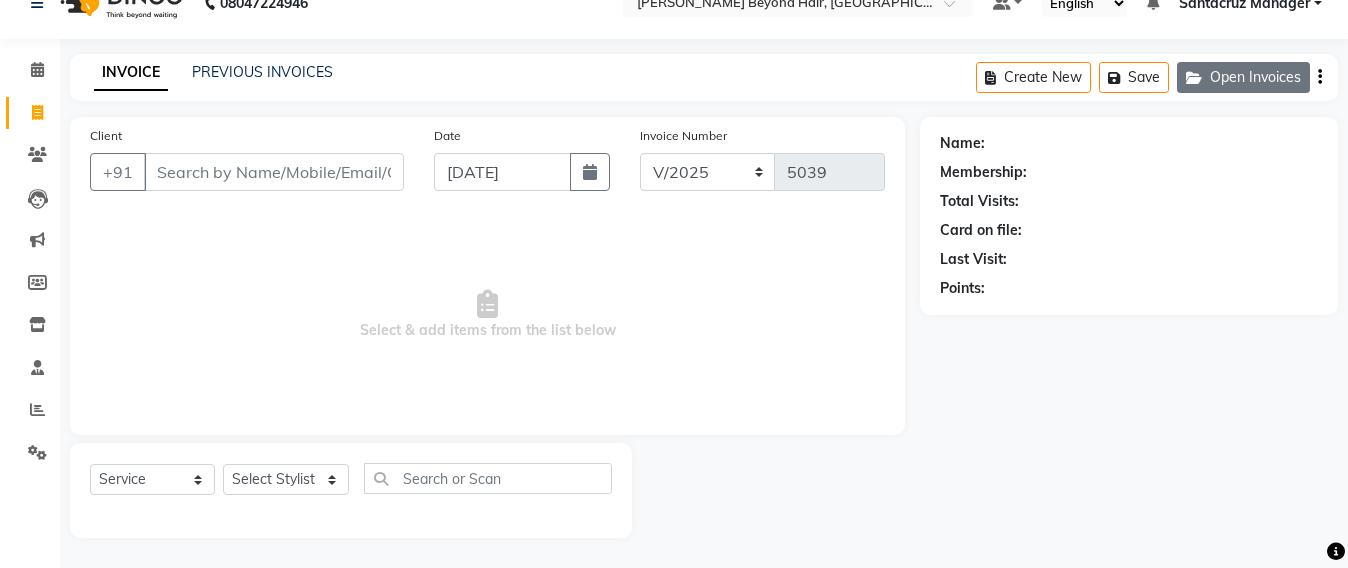 click on "Open Invoices" 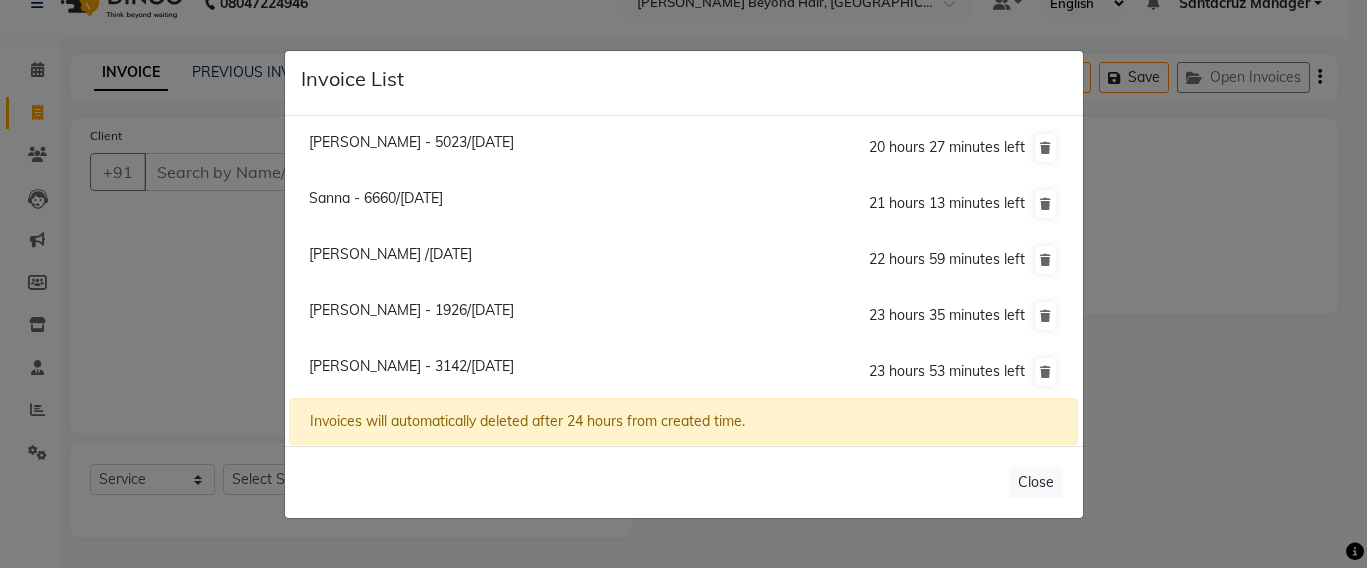 click on "Nisha Doshi - 1926/11 July 2025" 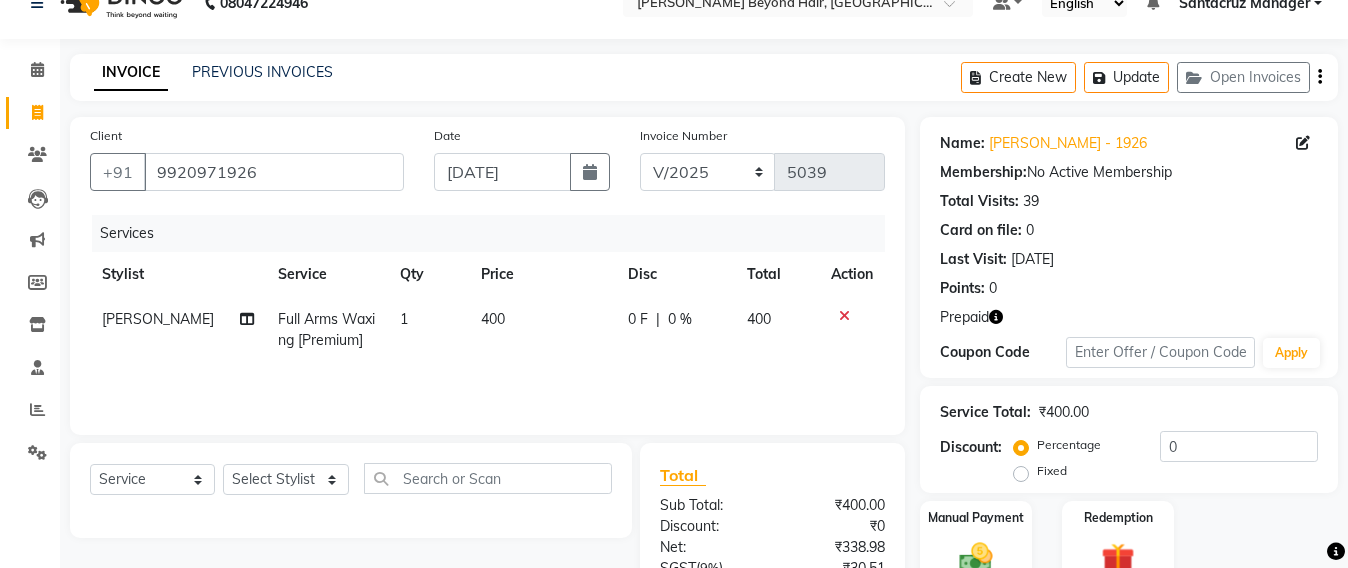 click on "Full Arms Waxing [Premium]" 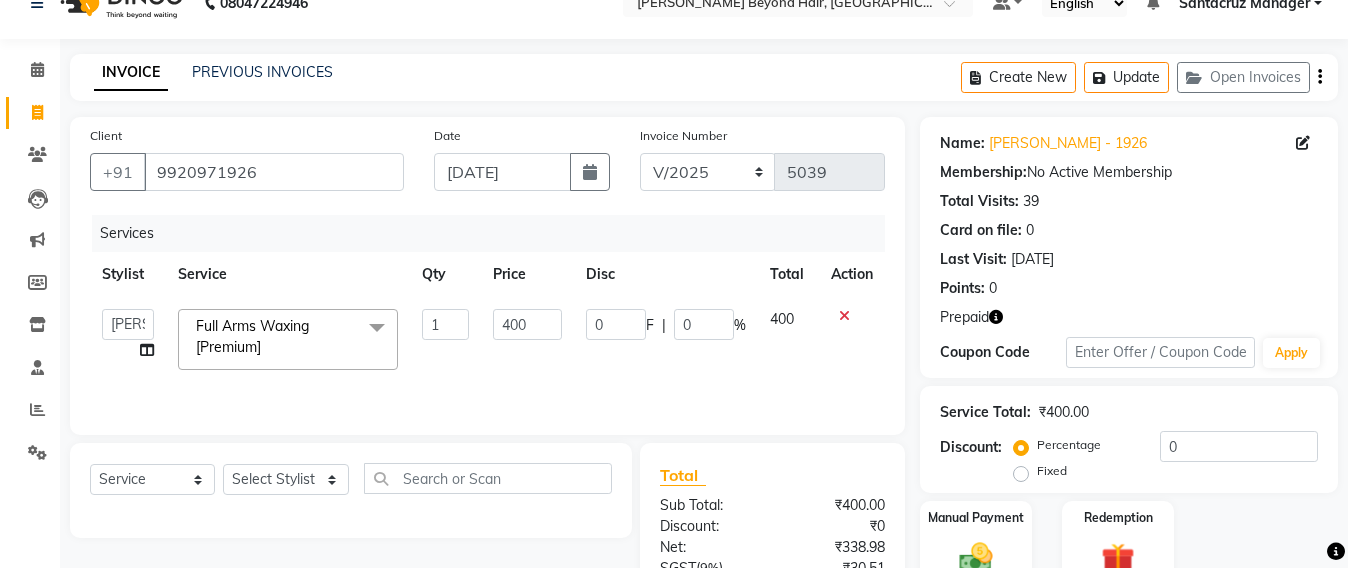 click on "Full Arms Waxing [Premium]" 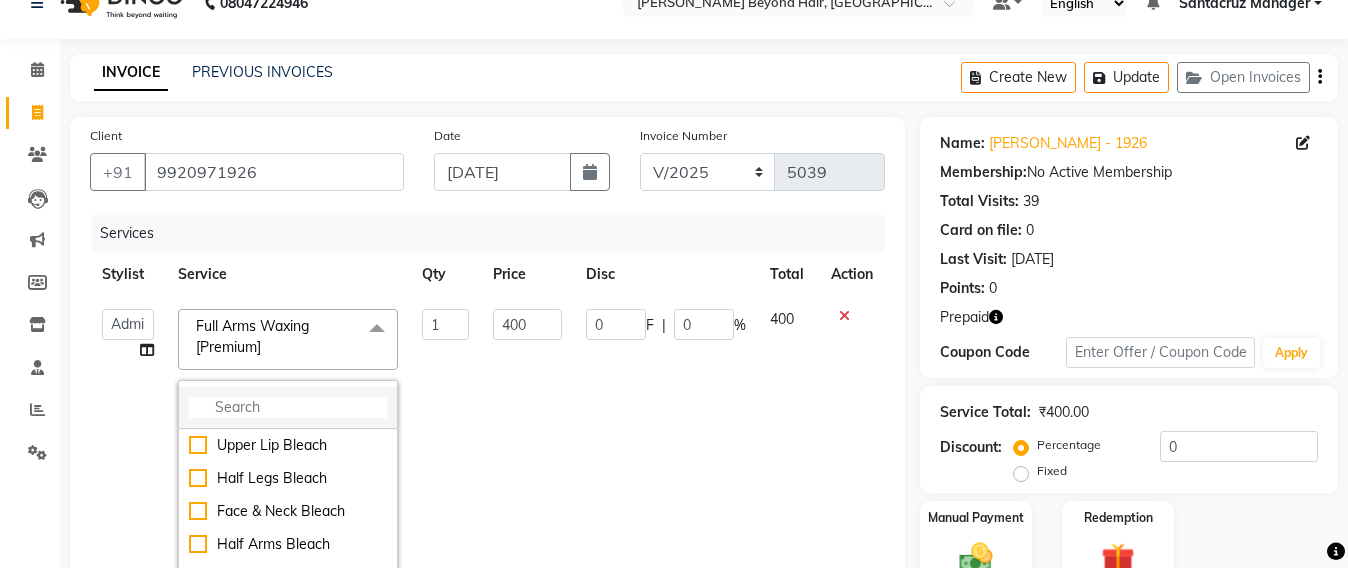 click 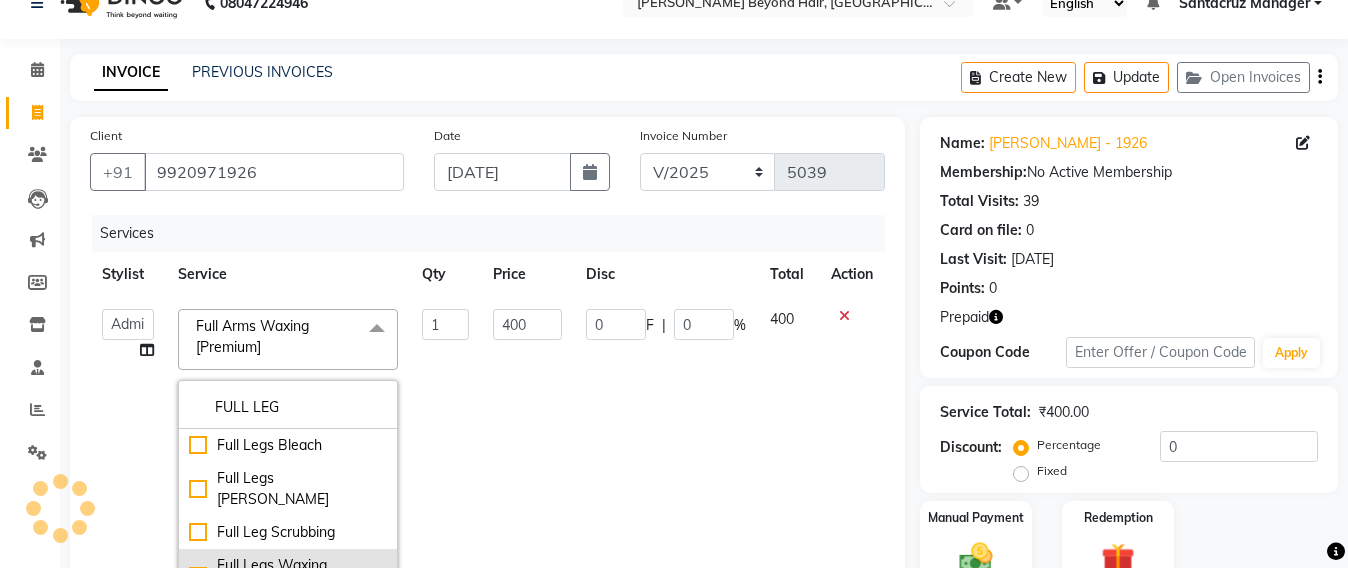 type on "FULL LEG" 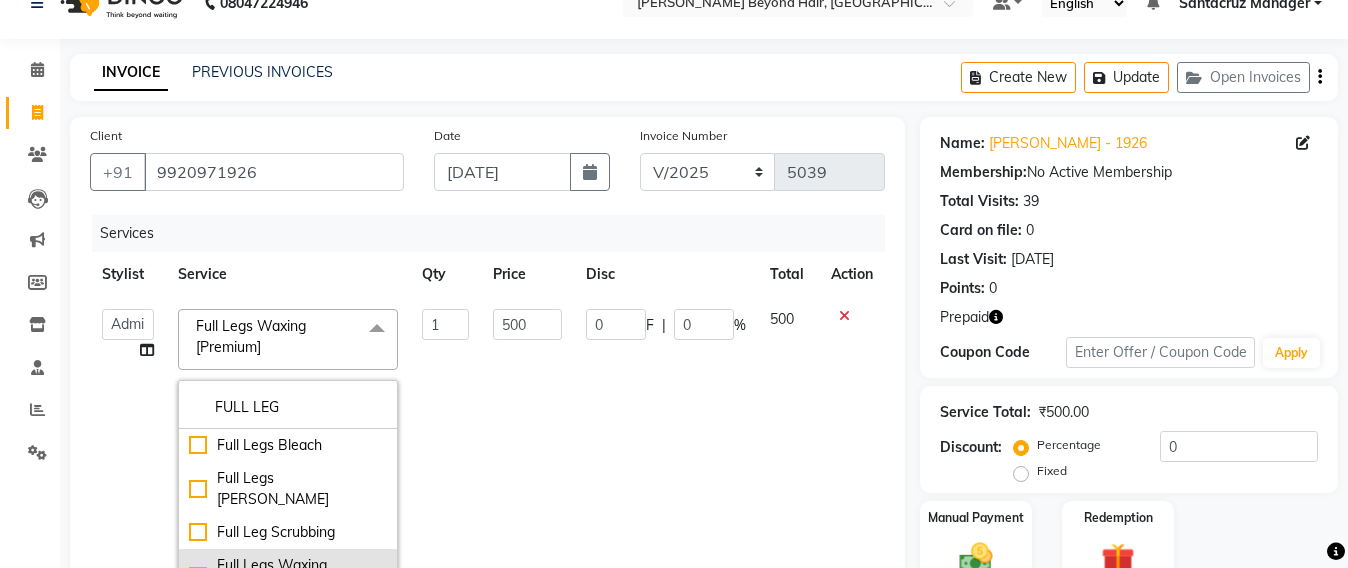 scroll, scrollTop: 55, scrollLeft: 0, axis: vertical 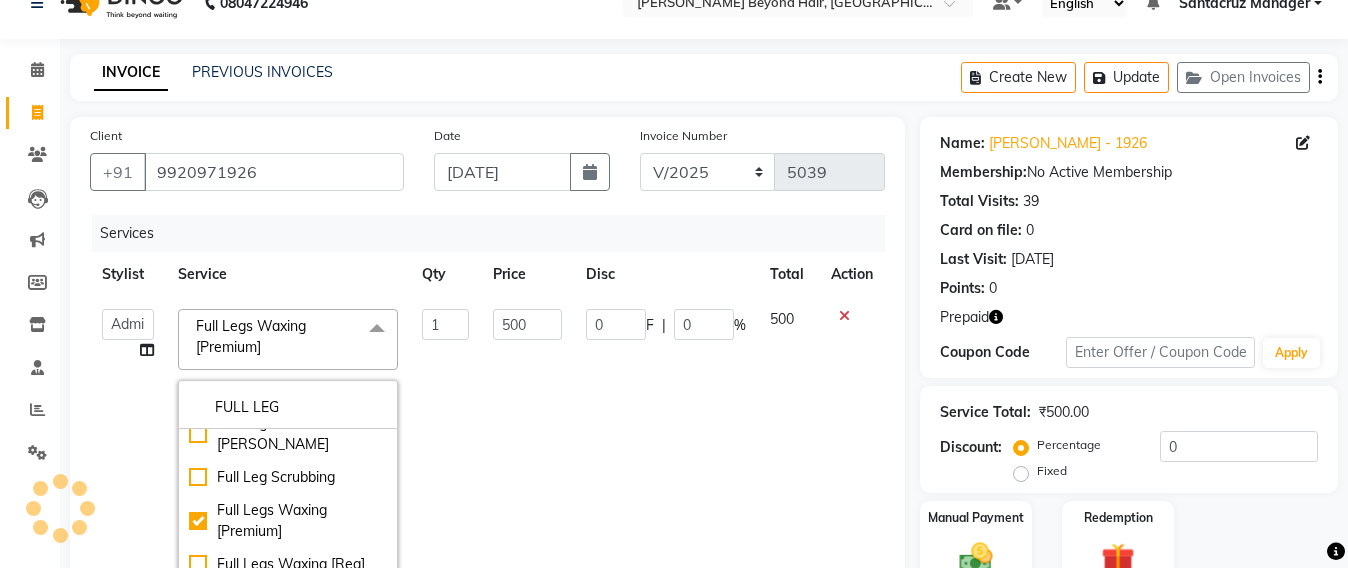 click on "500" 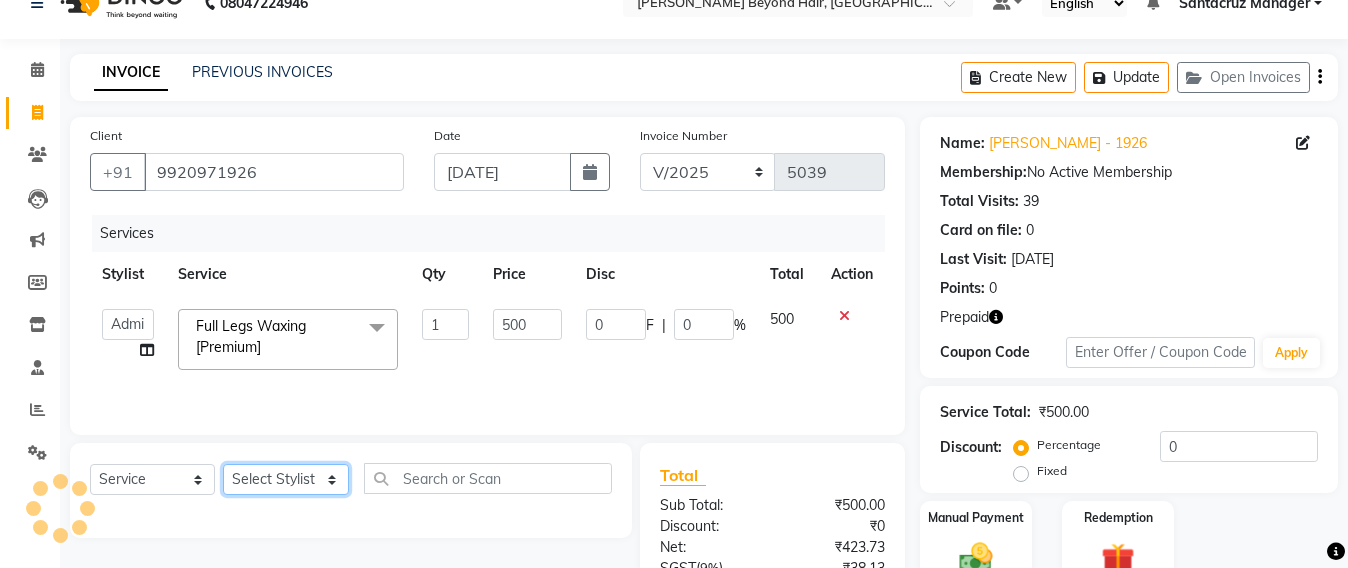 click on "Select Stylist Admin [PERSON_NAME] Sankat [PERSON_NAME] [PERSON_NAME] [PERSON_NAME] [PERSON_NAME] [PERSON_NAME] [PERSON_NAME] mahattre Pratibha [PERSON_NAME] Rosy [PERSON_NAME] [PERSON_NAME] admin [PERSON_NAME] Manager [PERSON_NAME] SOMAYANG VASHUM [PERSON_NAME]" 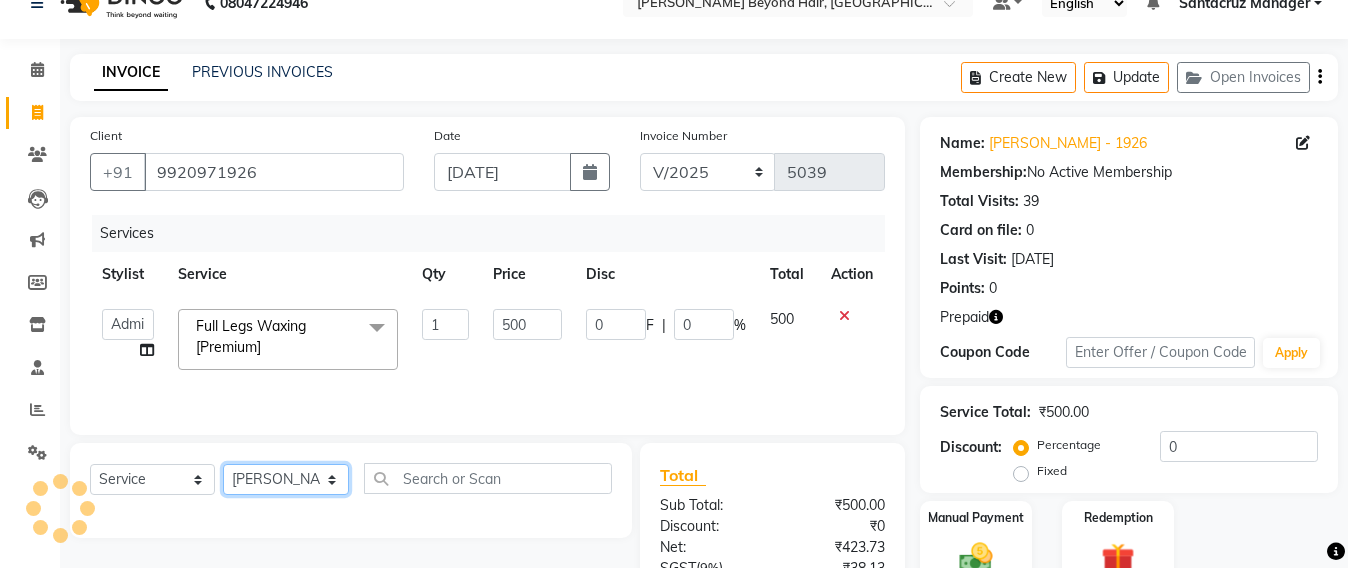 click on "Select Stylist Admin [PERSON_NAME] Sankat [PERSON_NAME] [PERSON_NAME] [PERSON_NAME] [PERSON_NAME] [PERSON_NAME] [PERSON_NAME] mahattre Pratibha [PERSON_NAME] Rosy [PERSON_NAME] [PERSON_NAME] admin [PERSON_NAME] Manager [PERSON_NAME] SOMAYANG VASHUM [PERSON_NAME]" 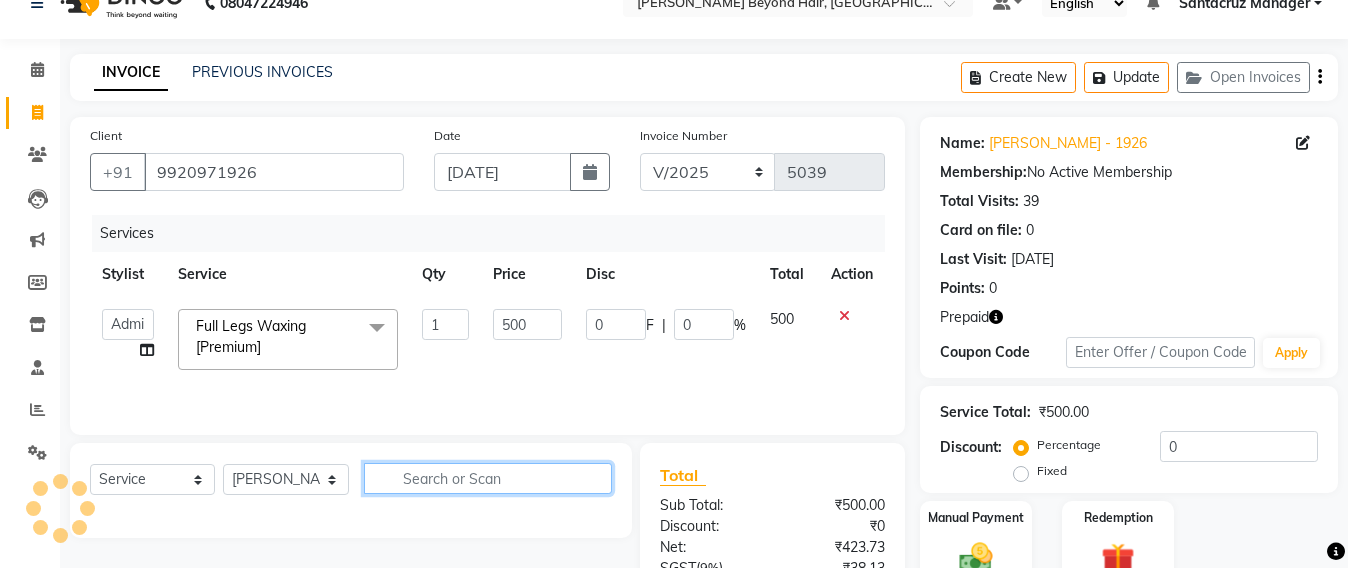 click 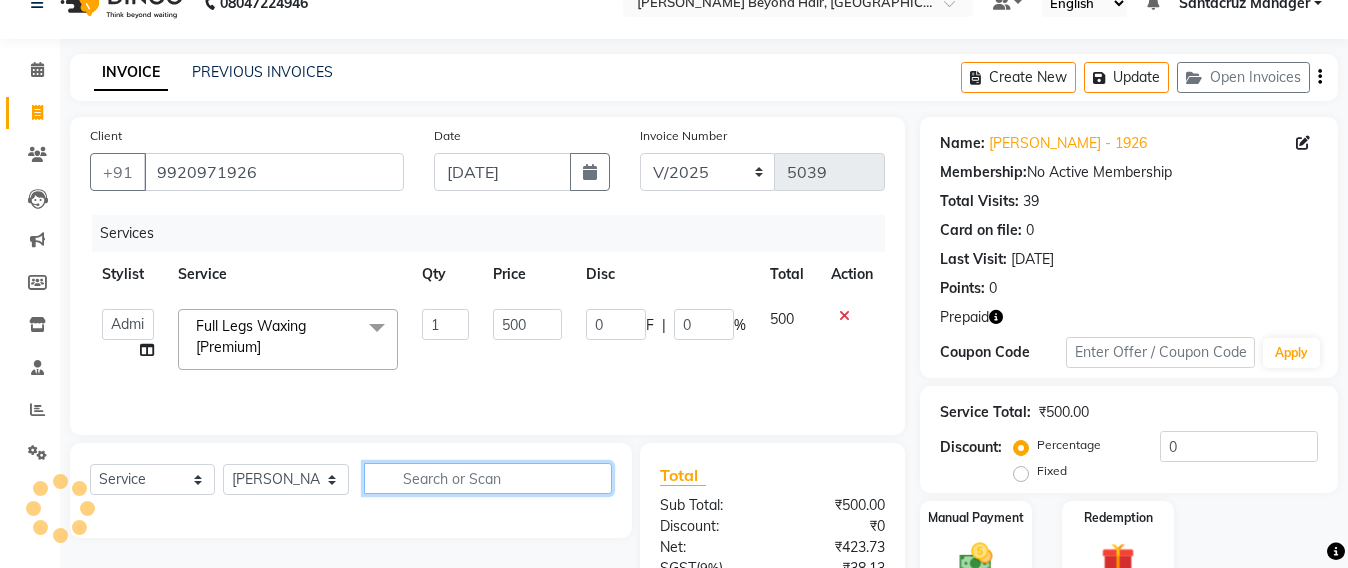click 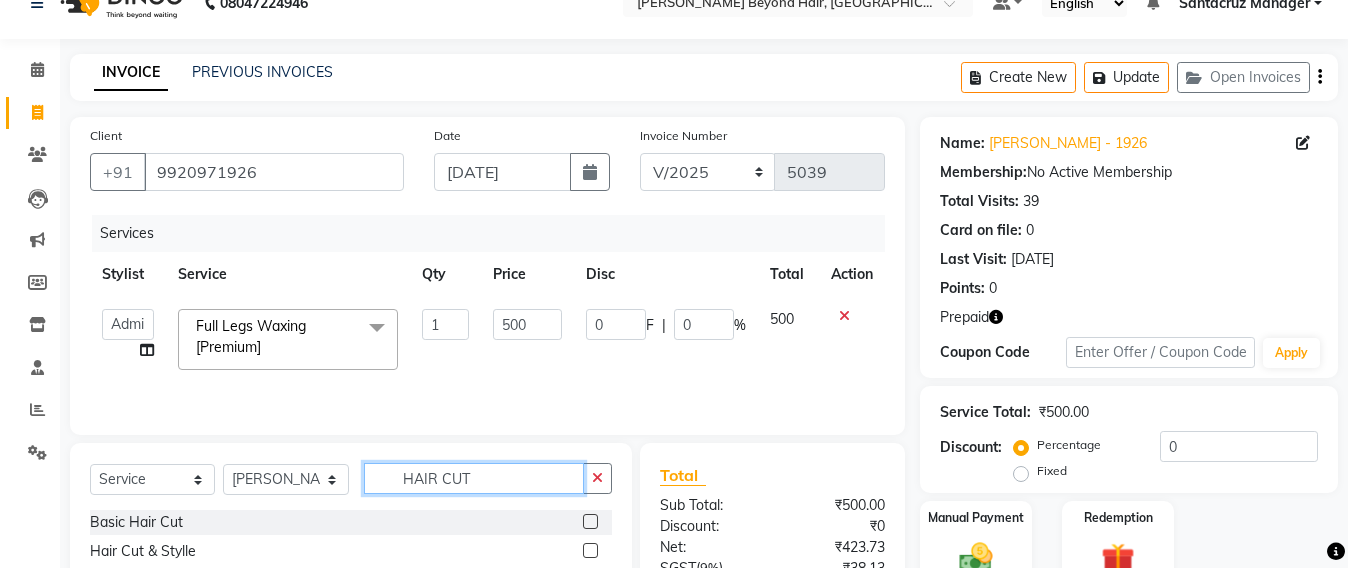 scroll, scrollTop: 235, scrollLeft: 0, axis: vertical 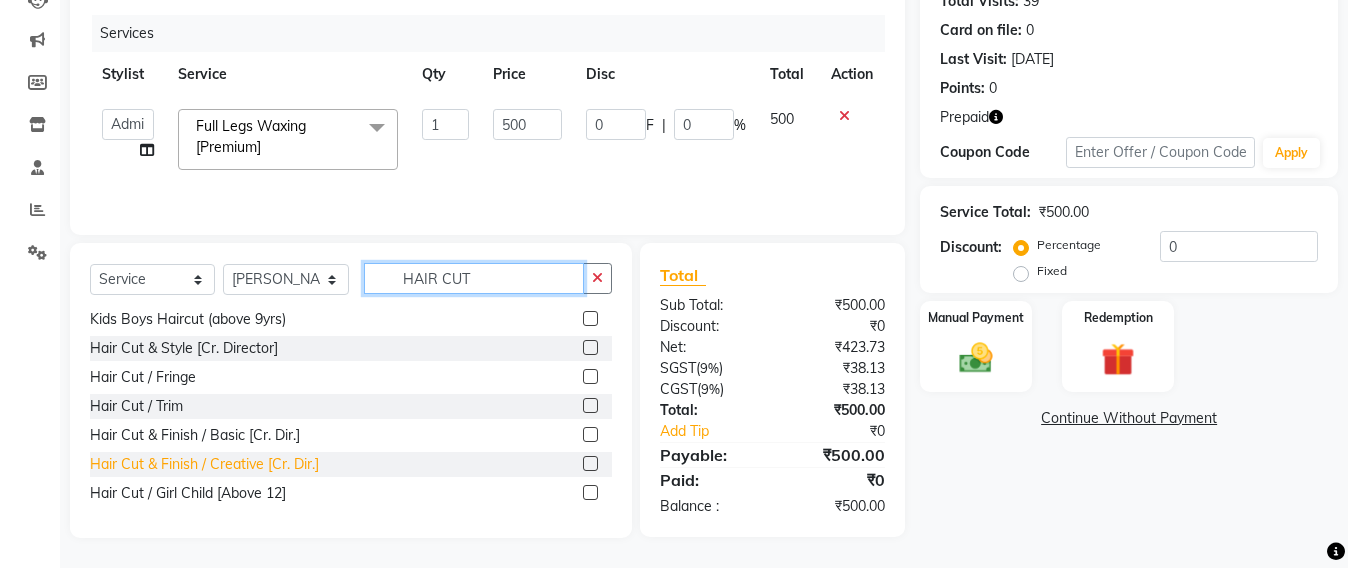 type on "HAIR CUT" 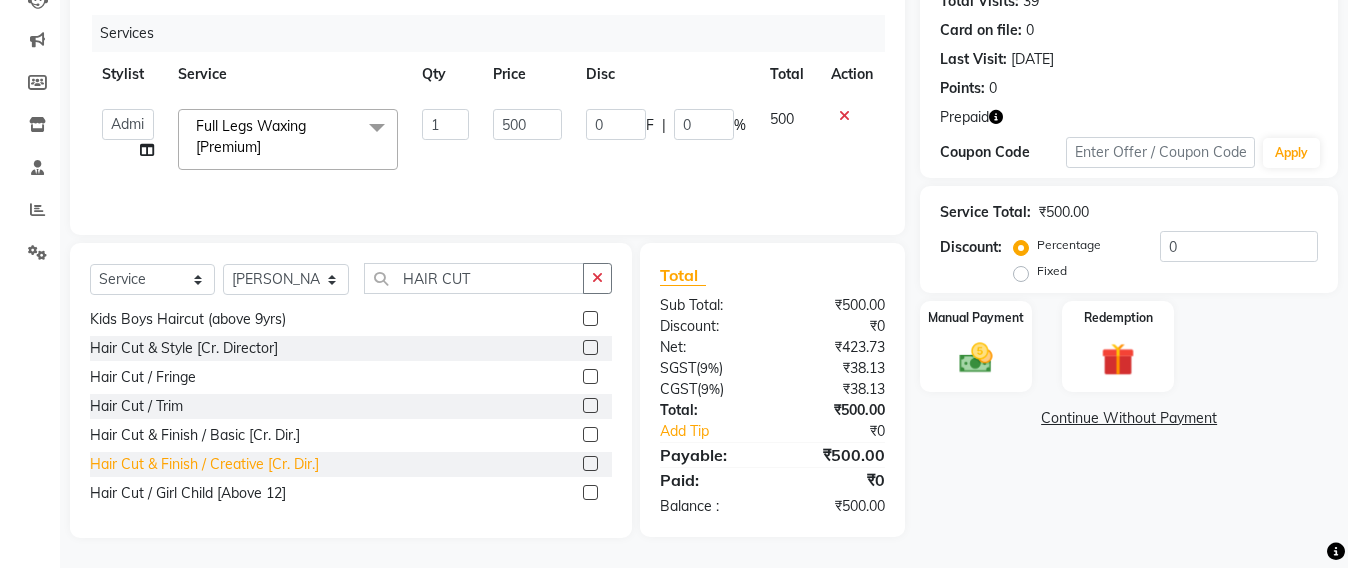 click on "Hair Cut & Finish / Creative [Cr. Dir.]" 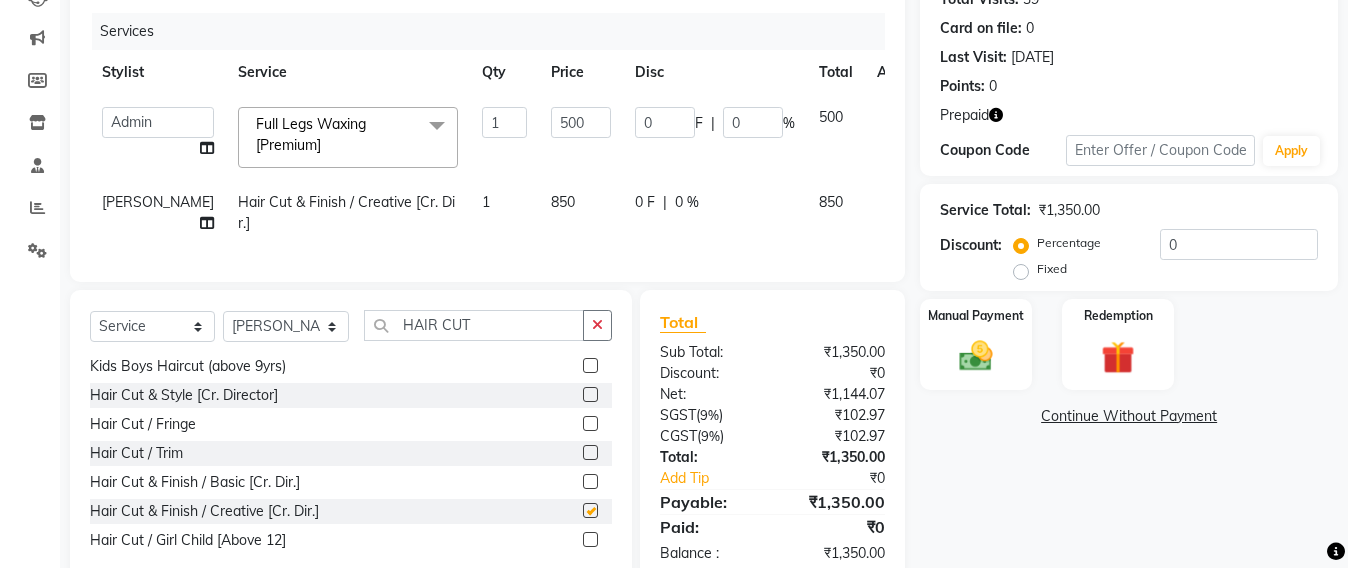 checkbox on "false" 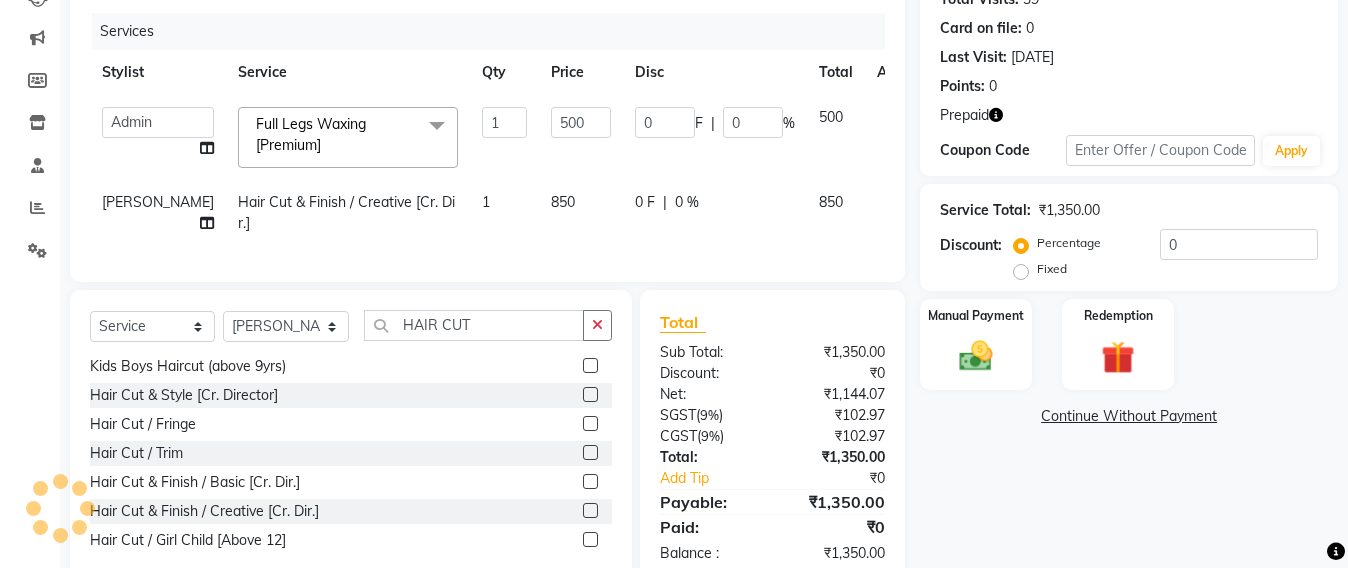 scroll, scrollTop: 0, scrollLeft: 0, axis: both 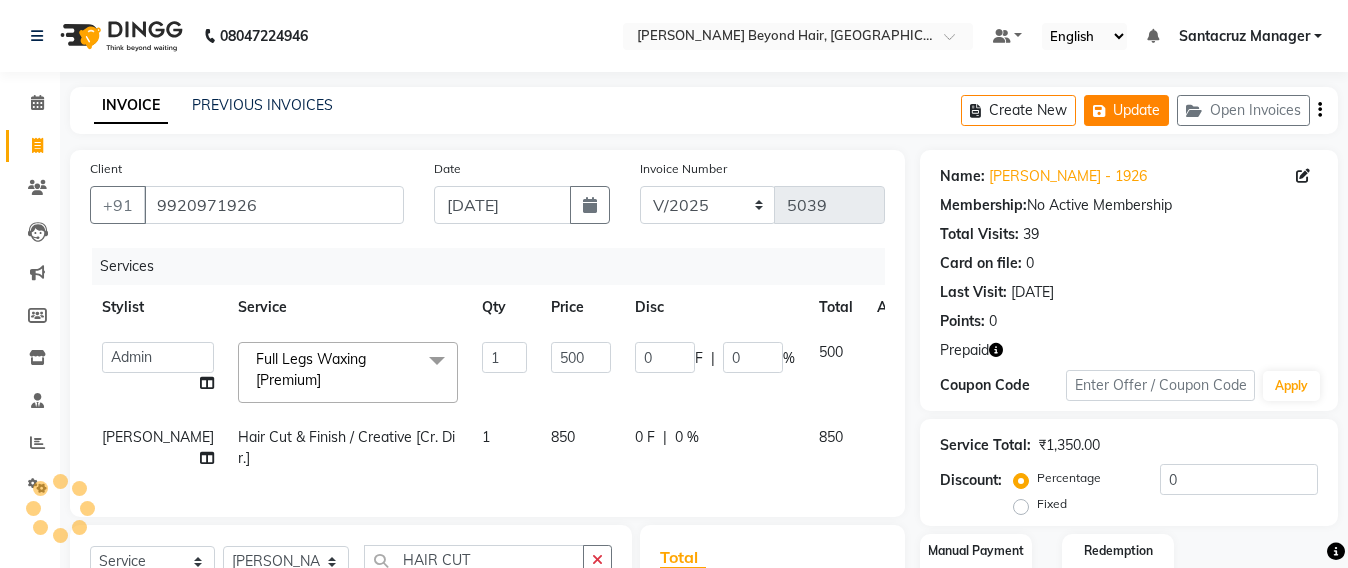 click on "Update" 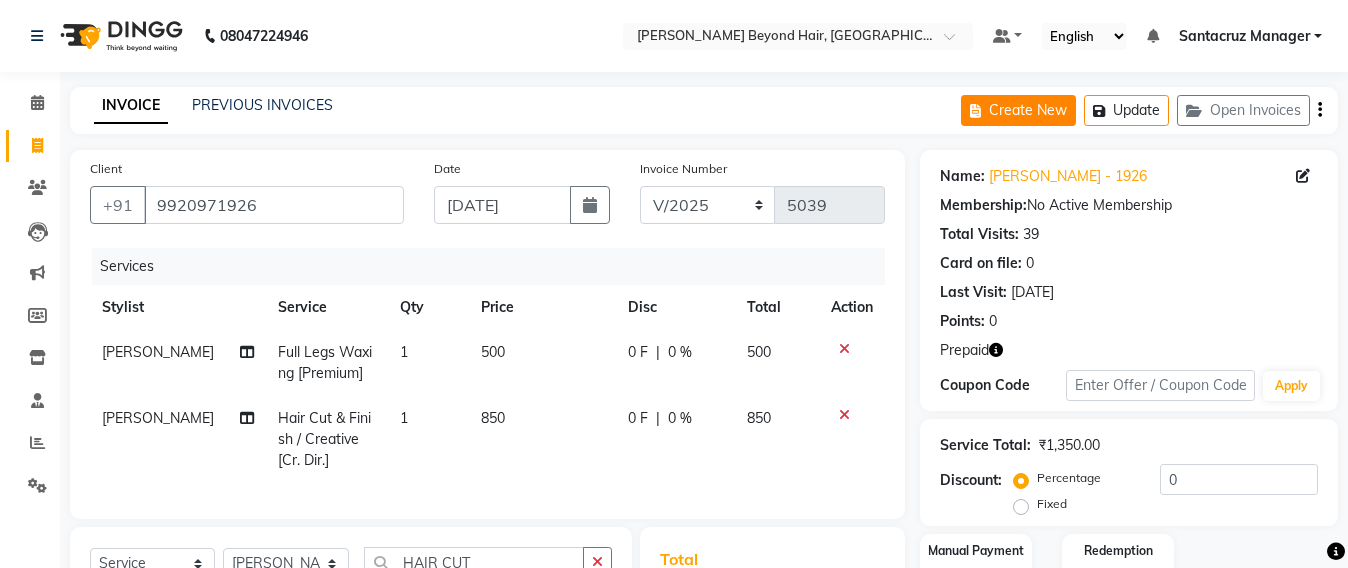 click on "Create New" 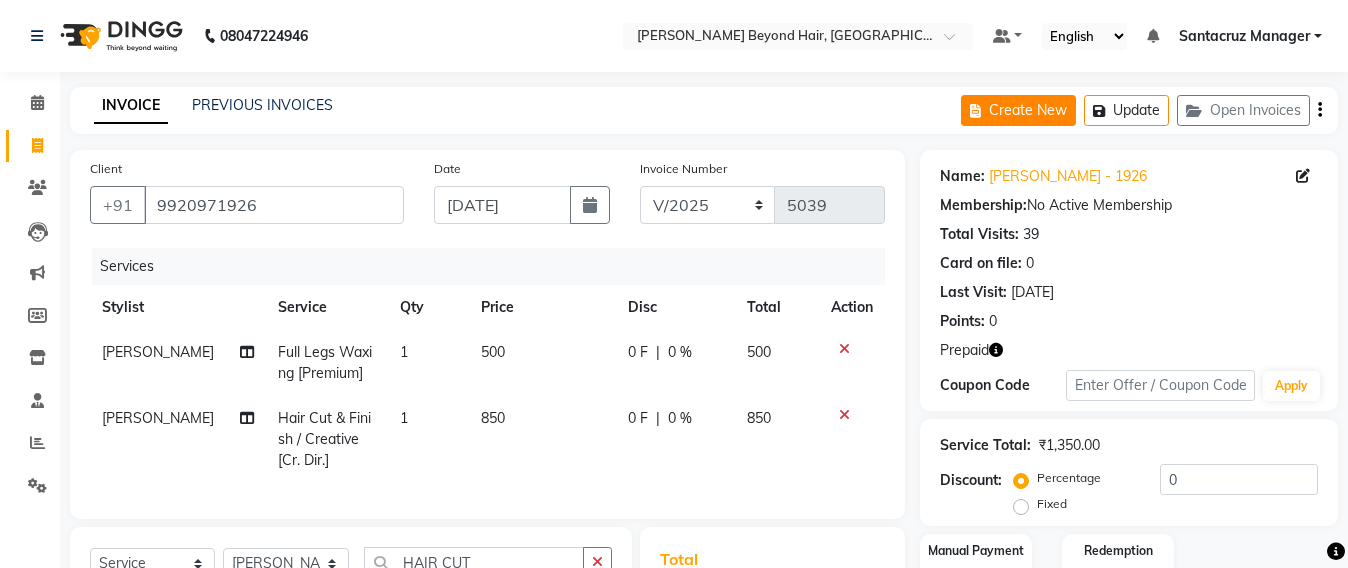 select on "service" 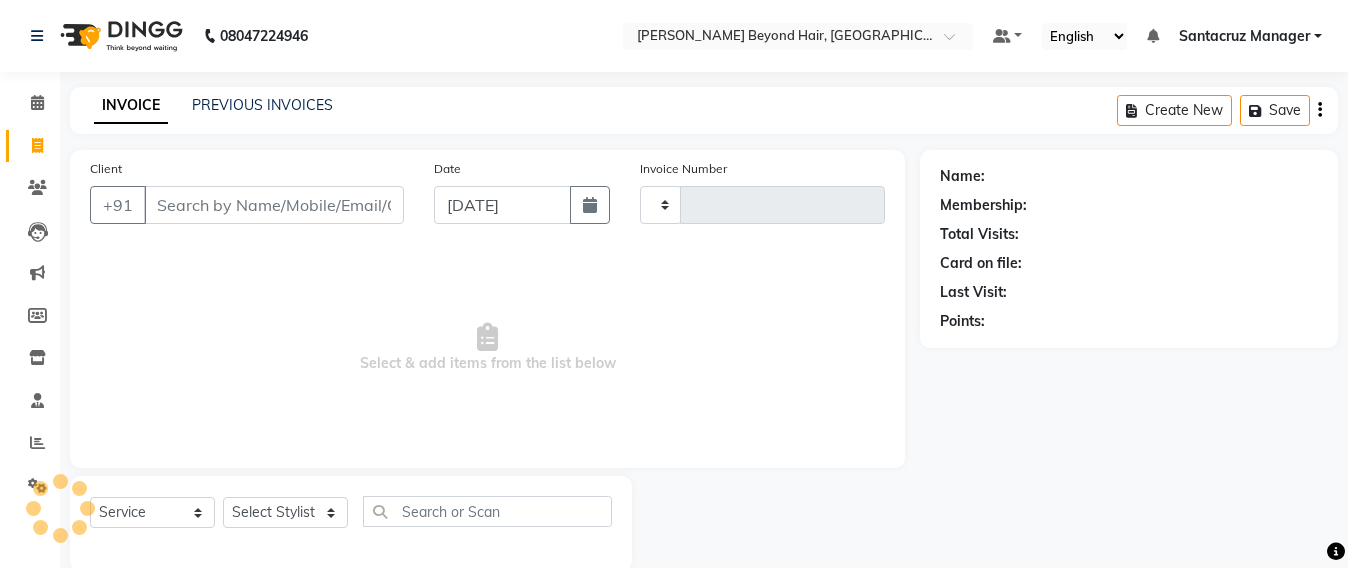 scroll, scrollTop: 33, scrollLeft: 0, axis: vertical 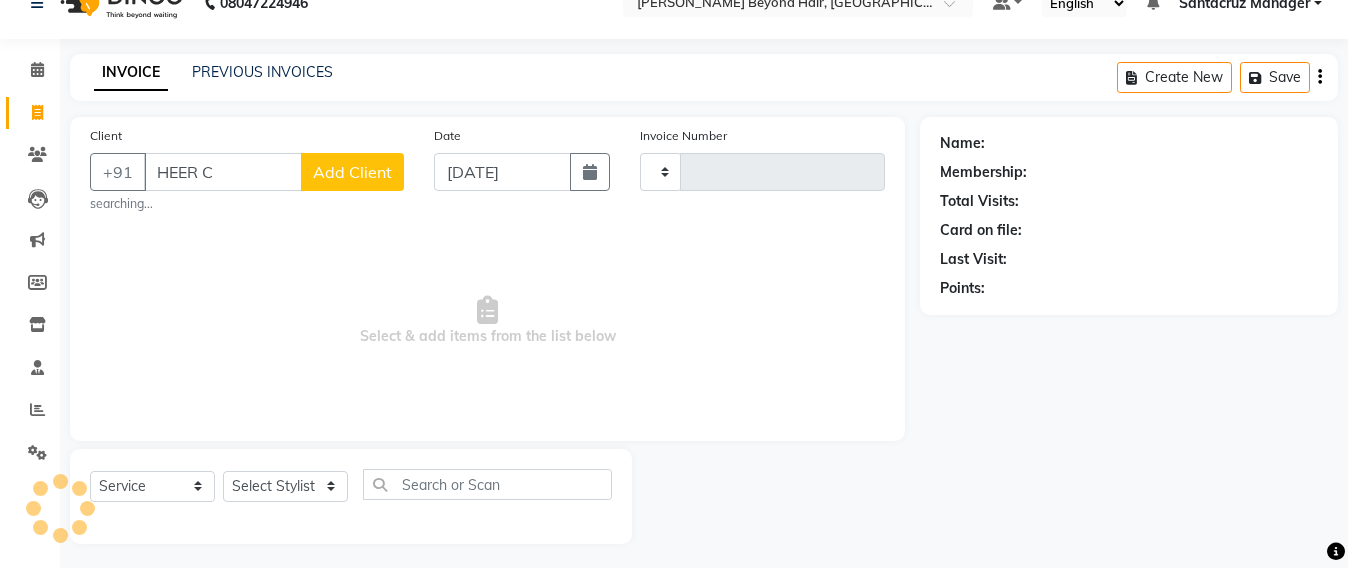 type on "HEER CH" 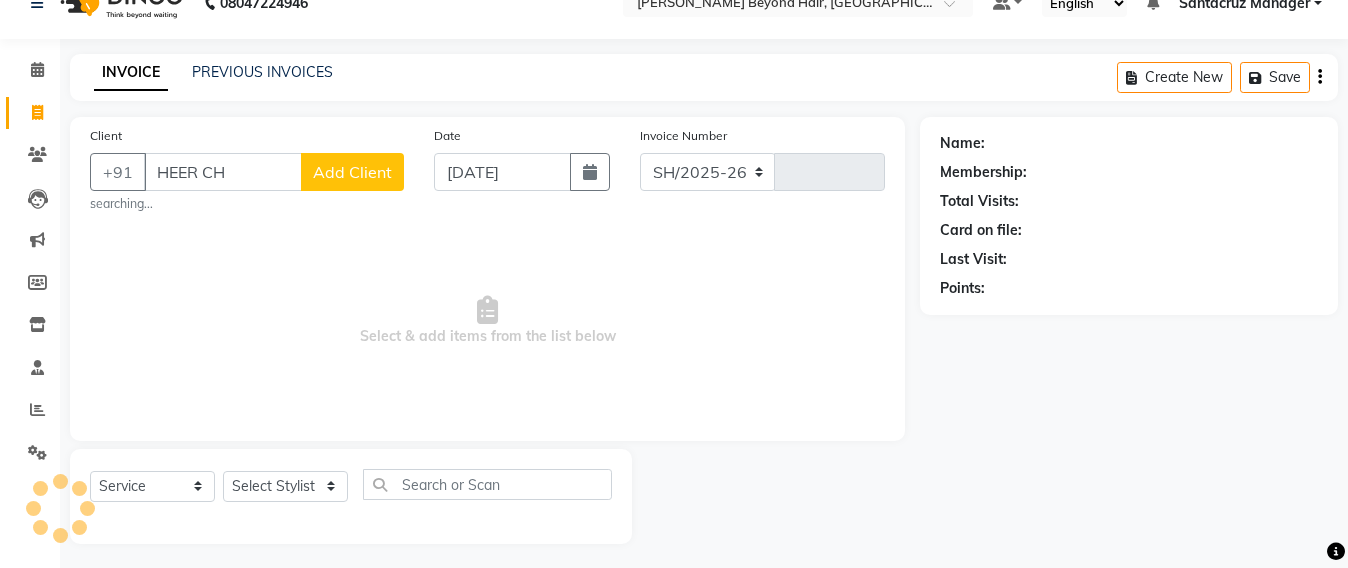 select on "6357" 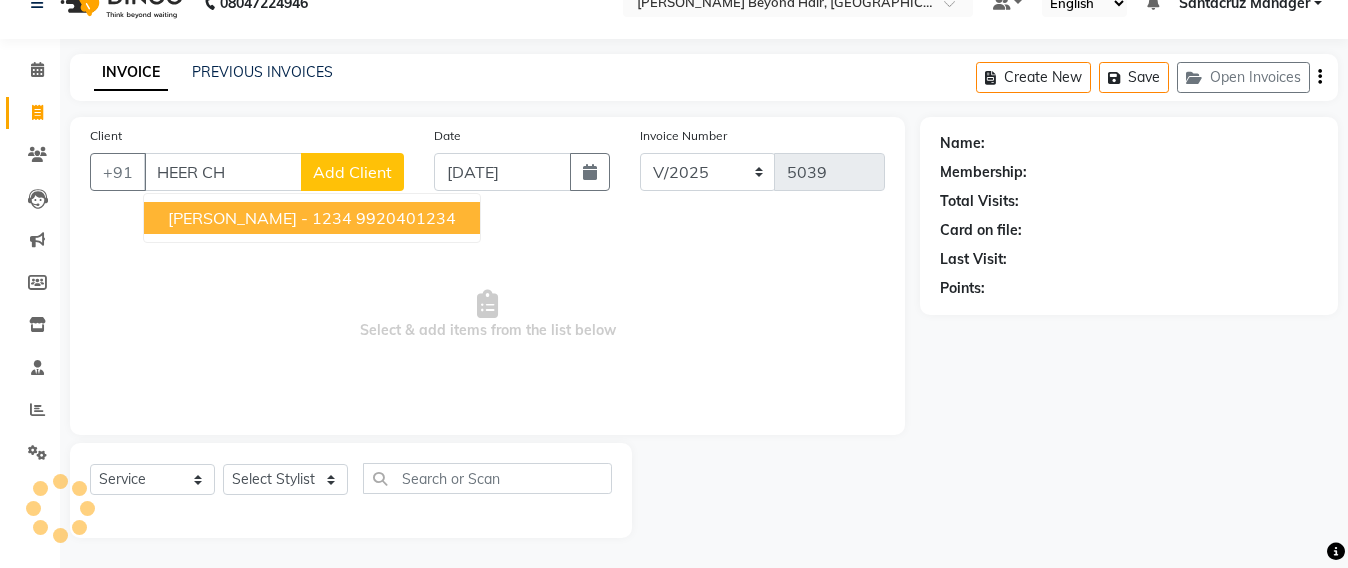 click on "HEER CHANDRA - 1234" at bounding box center (260, 218) 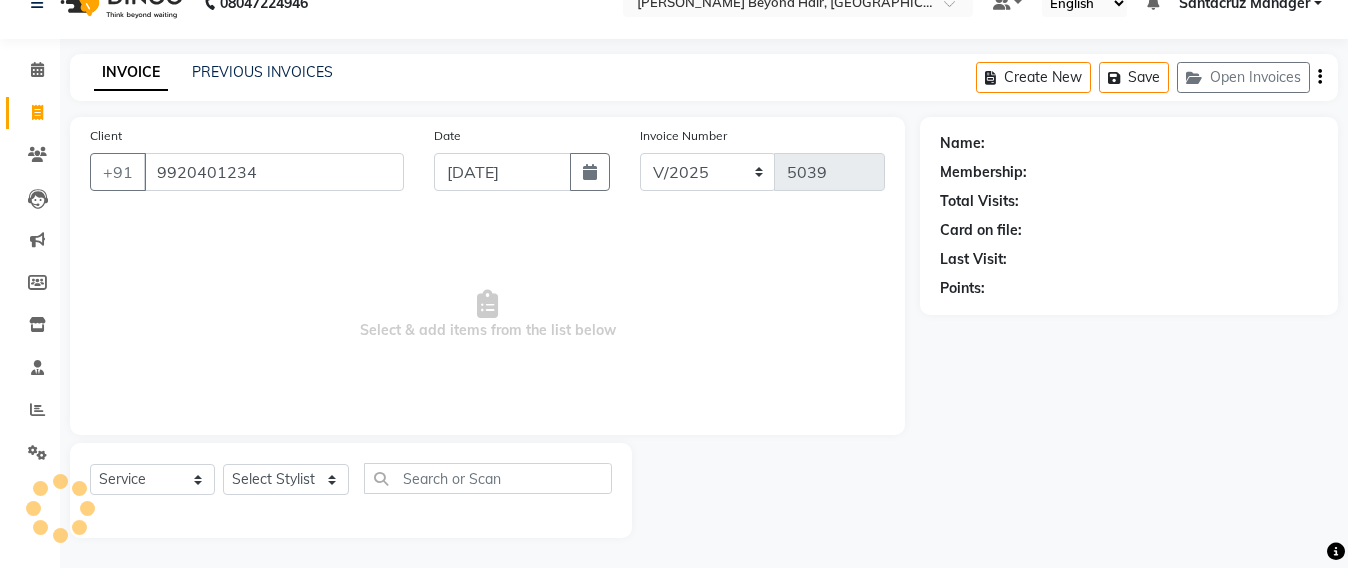type on "9920401234" 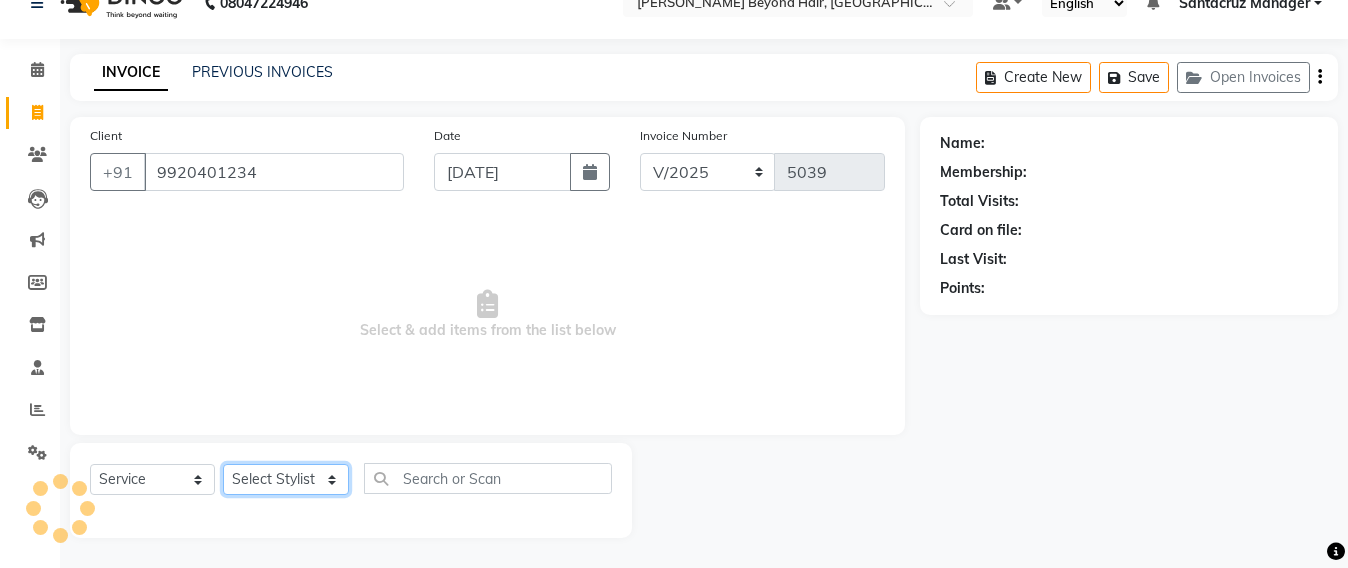 click on "Select Stylist Admin [PERSON_NAME] Sankat [PERSON_NAME] [PERSON_NAME] [PERSON_NAME] [PERSON_NAME] [PERSON_NAME] [PERSON_NAME] mahattre Pratibha [PERSON_NAME] Rosy [PERSON_NAME] [PERSON_NAME] admin [PERSON_NAME] Manager [PERSON_NAME] SOMAYANG VASHUM [PERSON_NAME]" 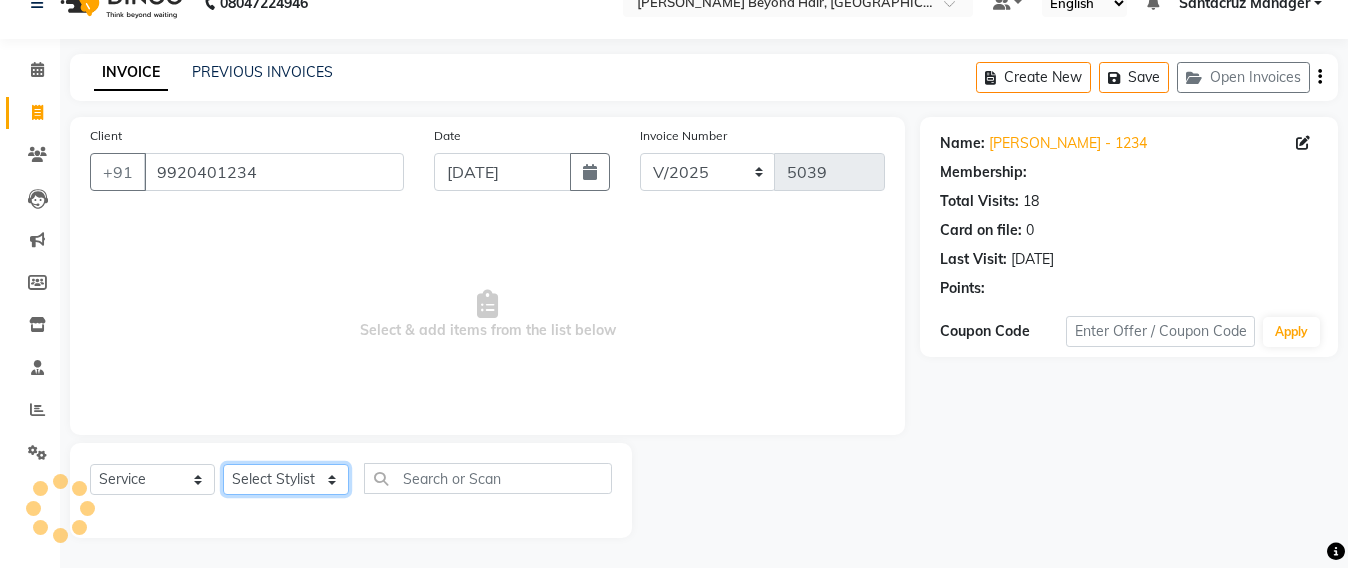 select on "47842" 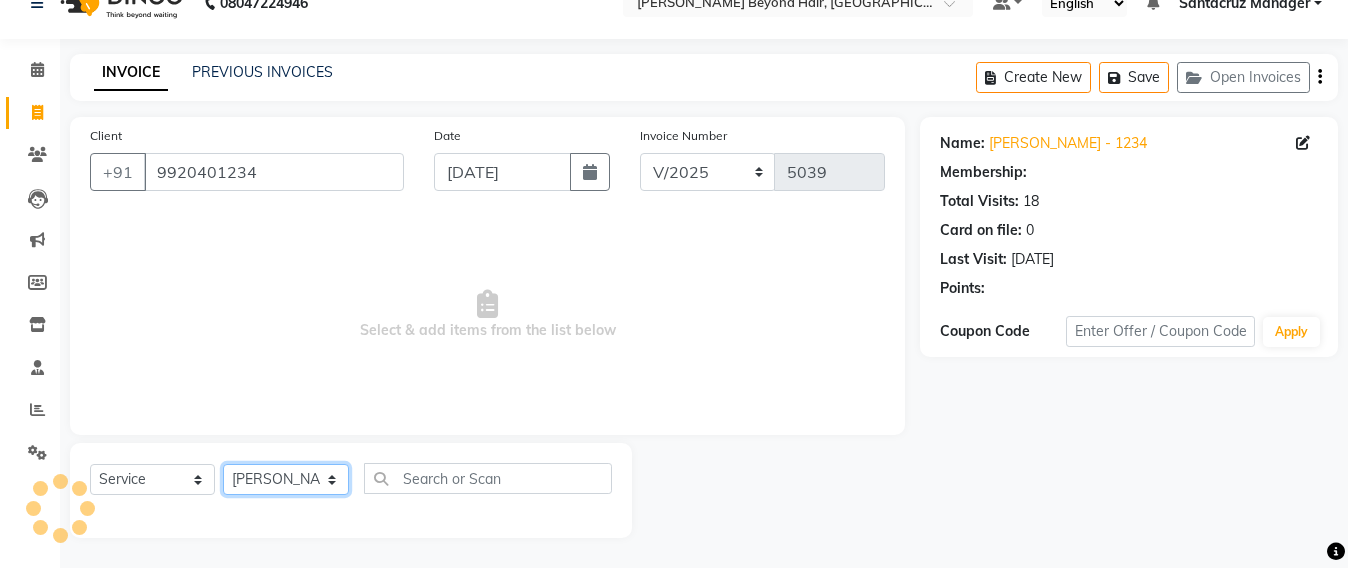 click on "Select Stylist Admin [PERSON_NAME] Sankat [PERSON_NAME] [PERSON_NAME] [PERSON_NAME] [PERSON_NAME] [PERSON_NAME] [PERSON_NAME] mahattre Pratibha [PERSON_NAME] Rosy [PERSON_NAME] [PERSON_NAME] admin [PERSON_NAME] Manager [PERSON_NAME] SOMAYANG VASHUM [PERSON_NAME]" 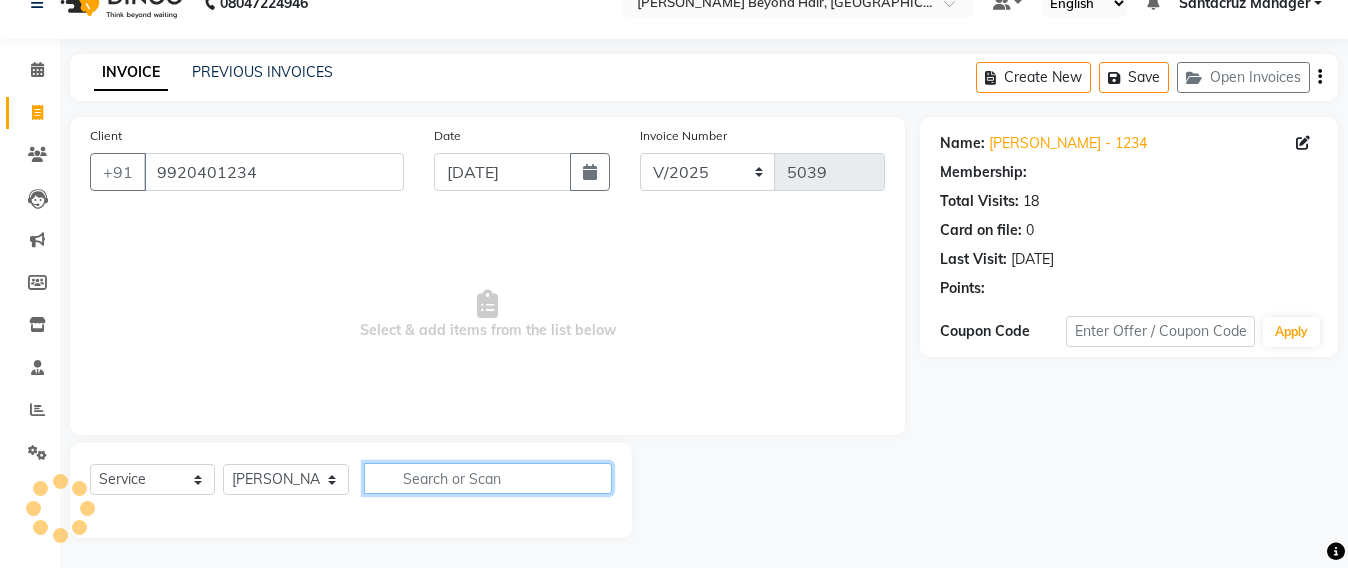 click 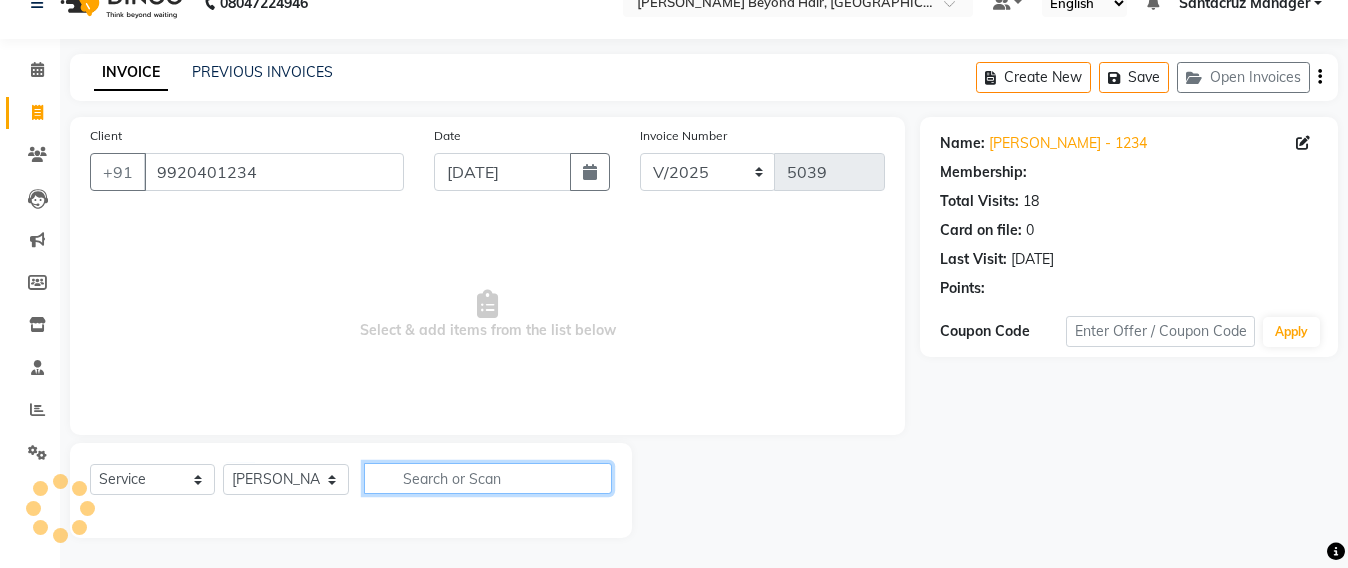 click 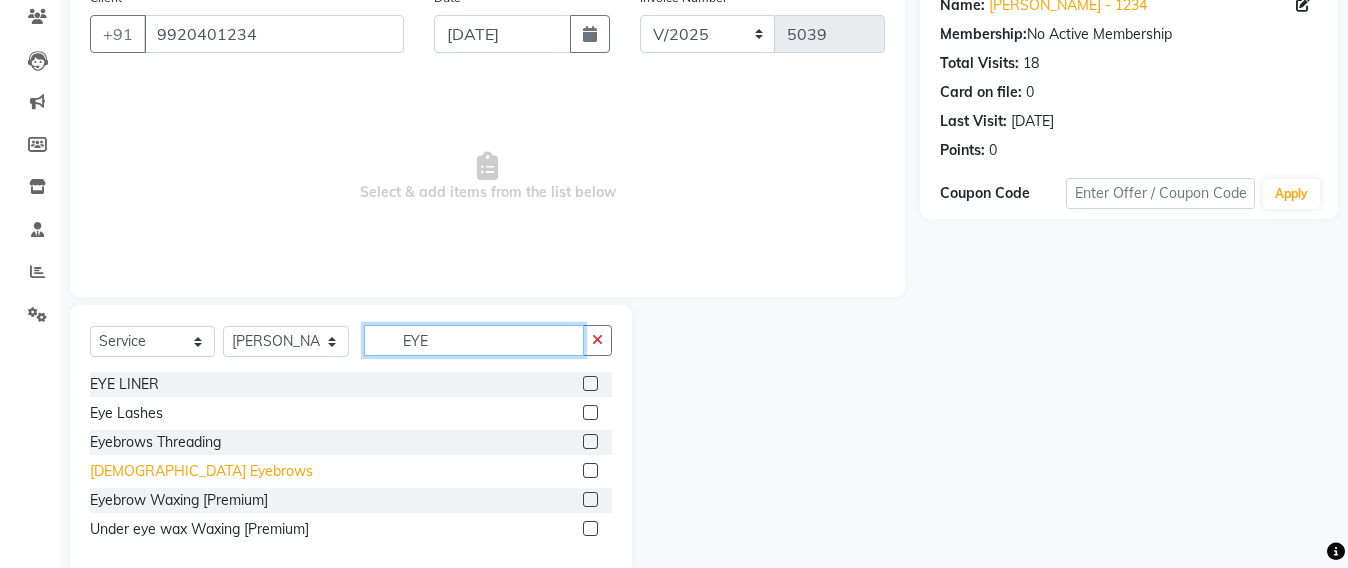 scroll, scrollTop: 207, scrollLeft: 0, axis: vertical 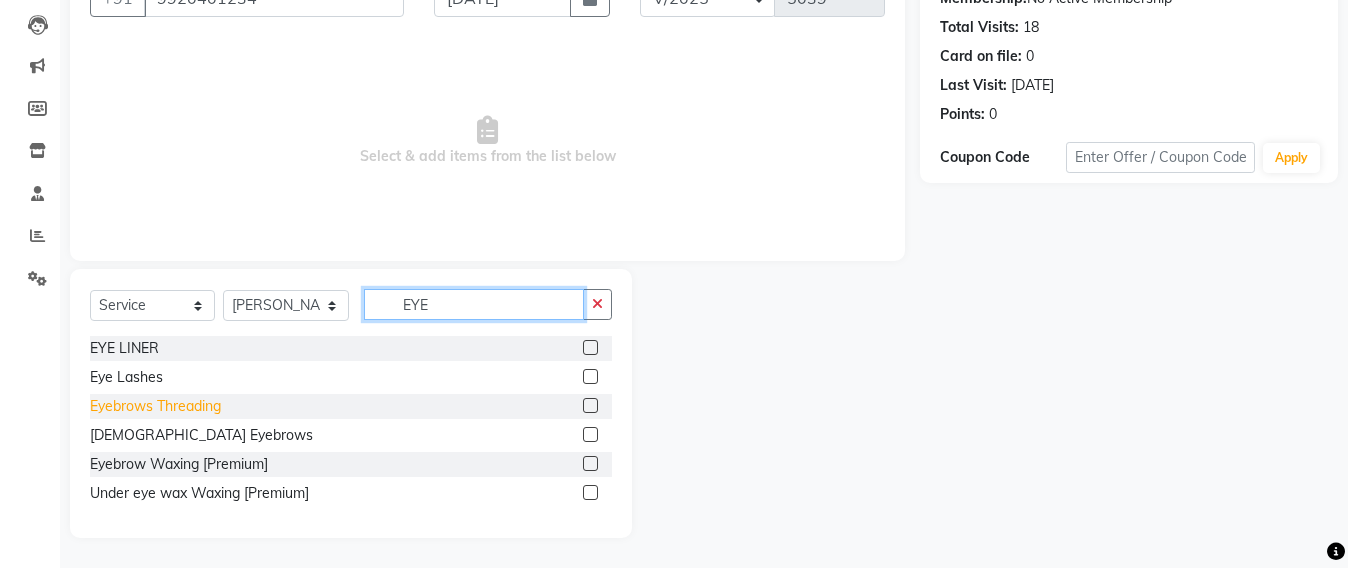 type on "EYE" 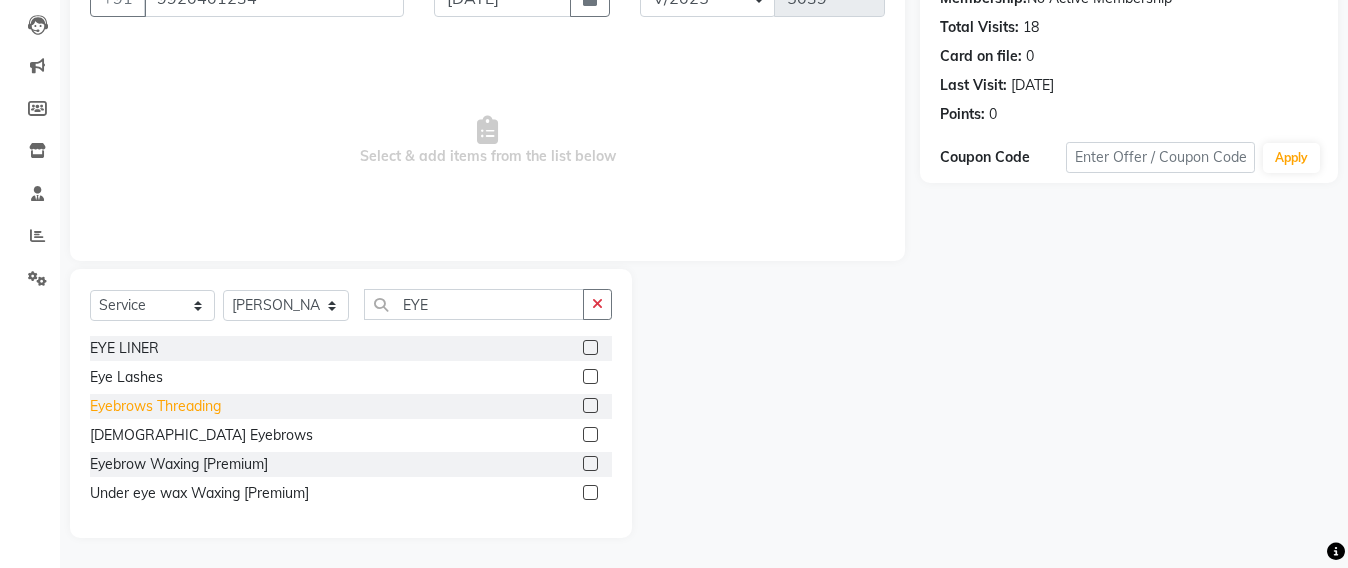 click on "Eyebrows Threading" 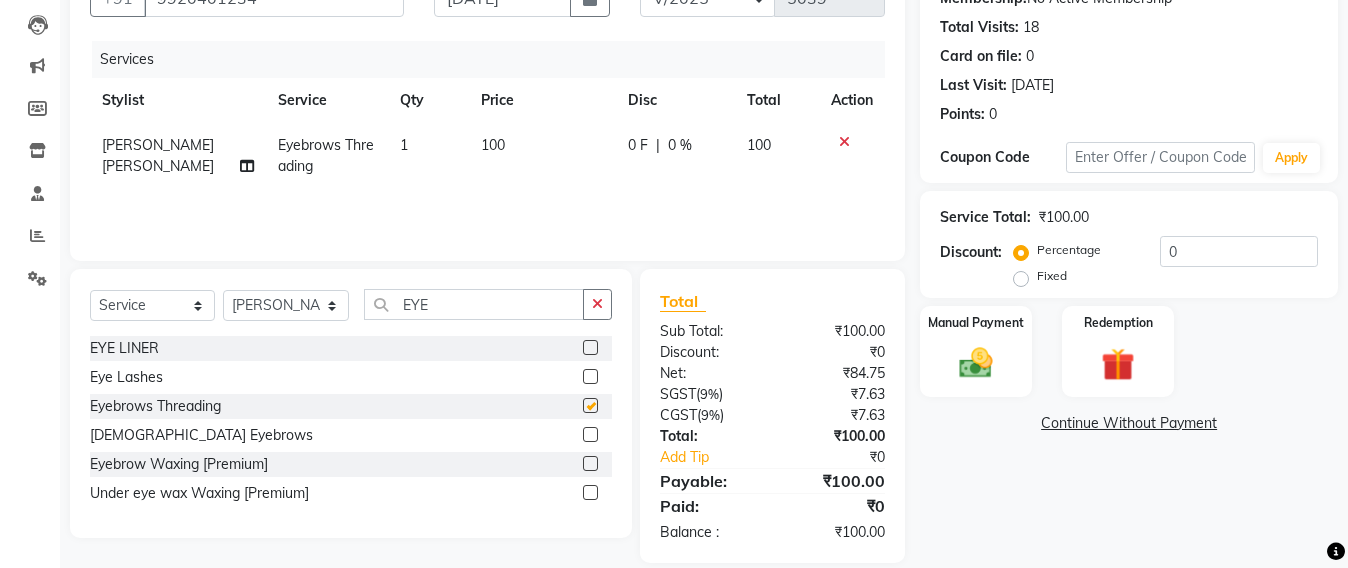 checkbox on "false" 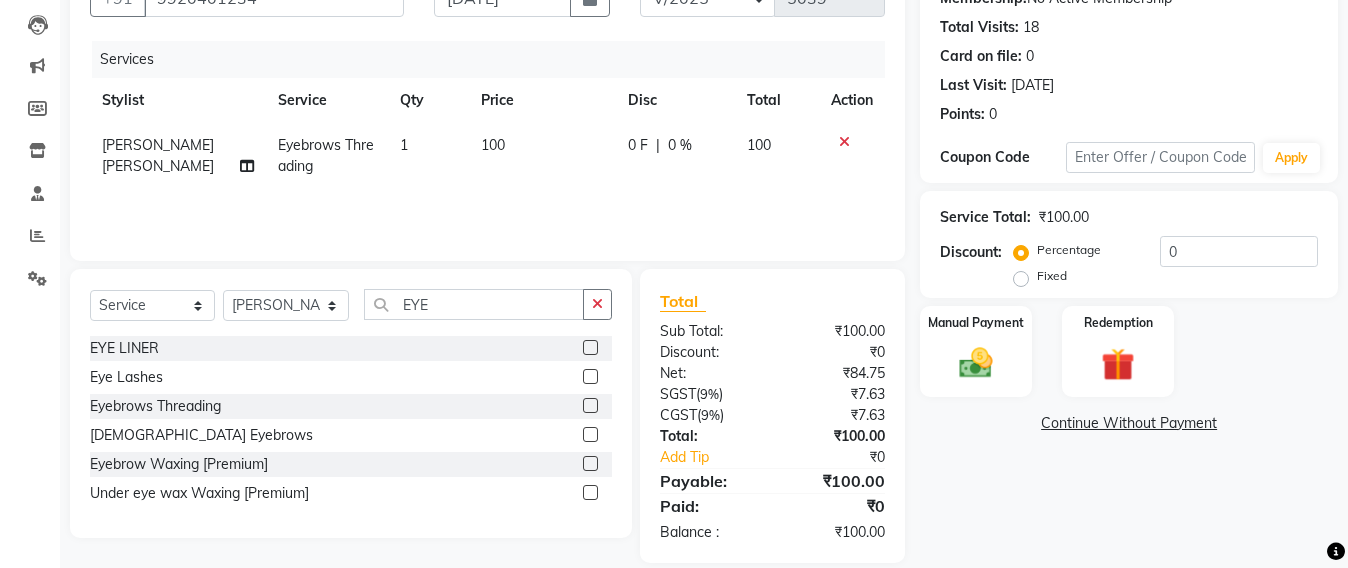 scroll, scrollTop: 0, scrollLeft: 0, axis: both 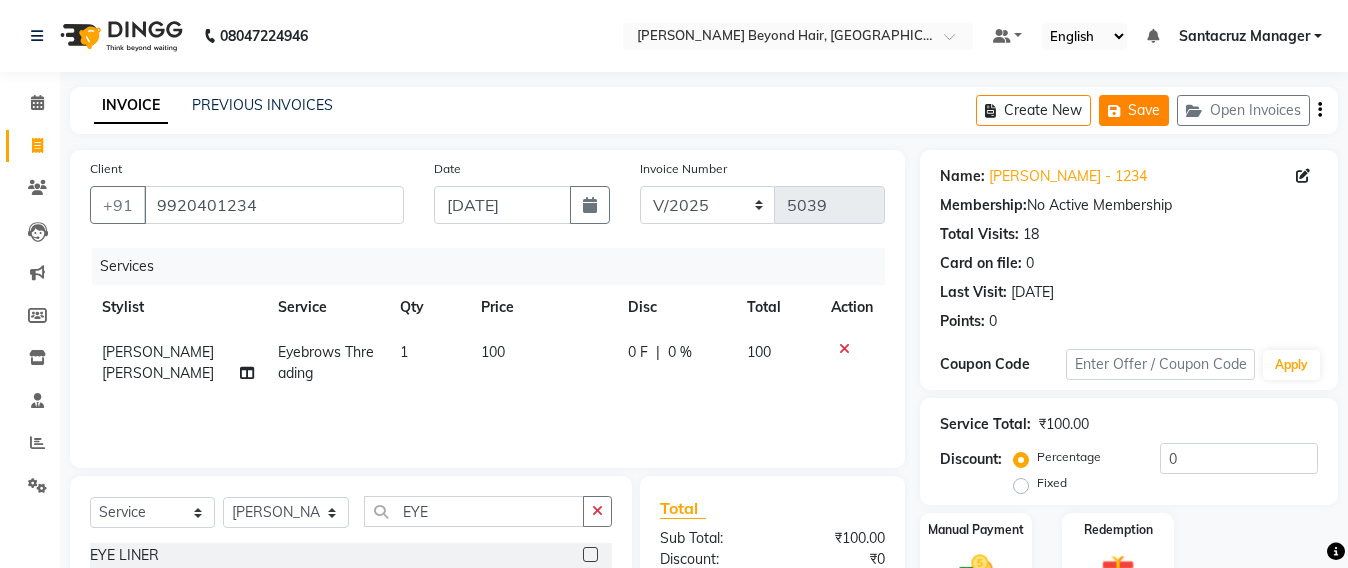click on "Save" 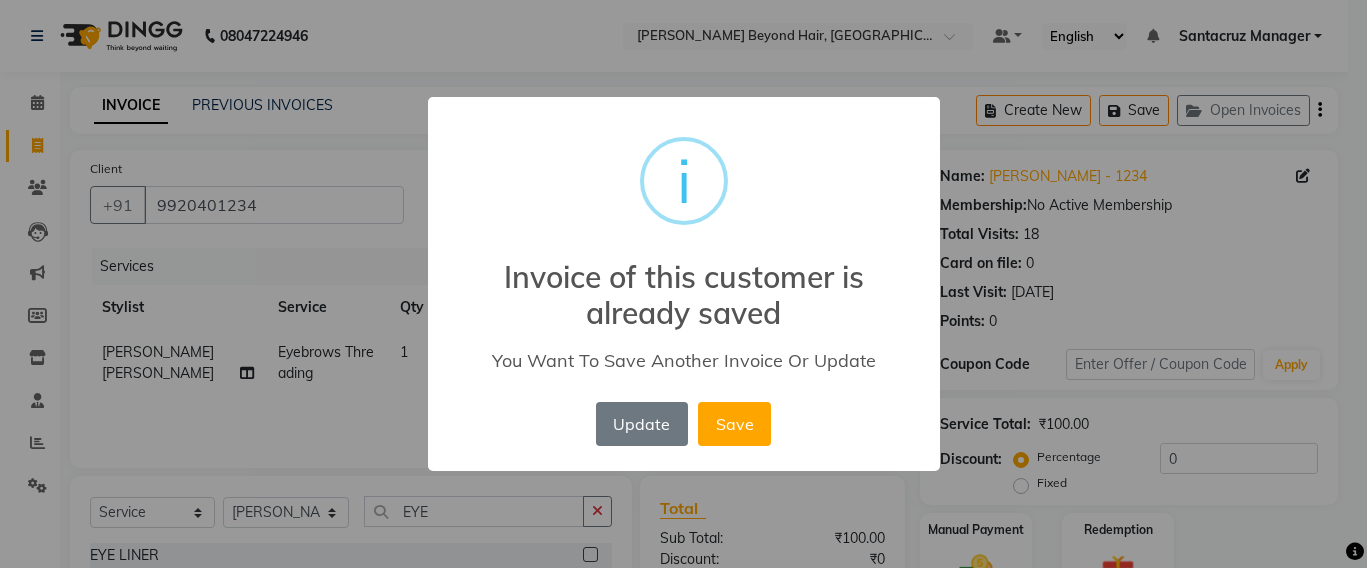 drag, startPoint x: 654, startPoint y: 412, endPoint x: 1016, endPoint y: 94, distance: 481.83813 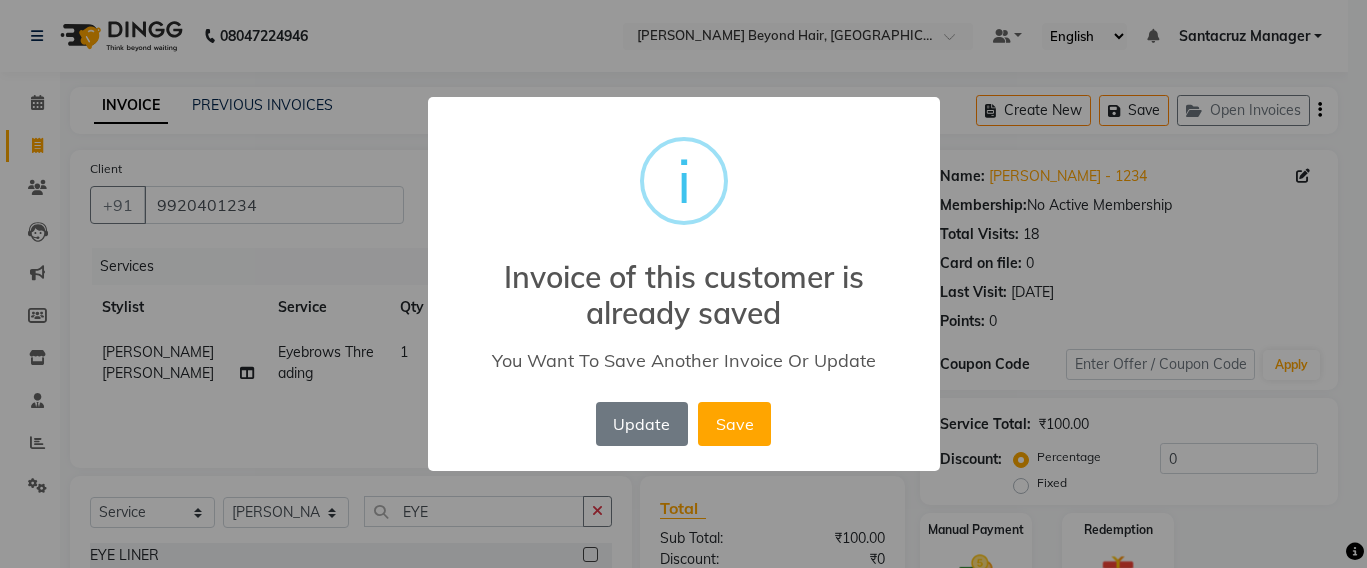 click on "Update" at bounding box center (642, 424) 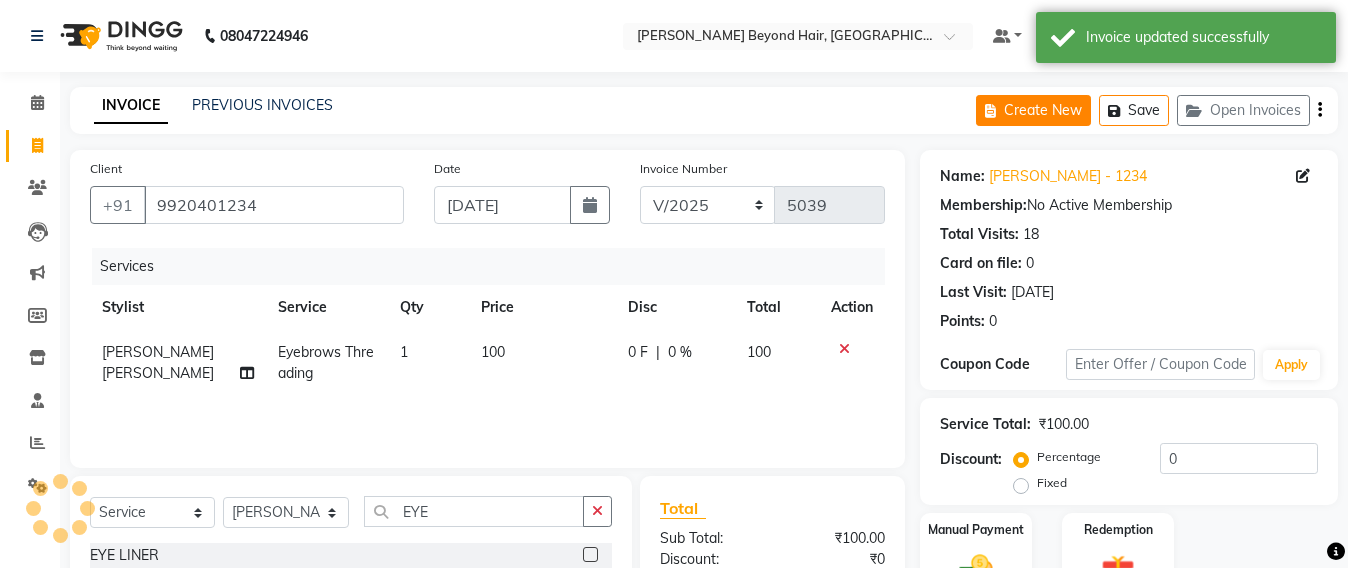 click on "Create New" 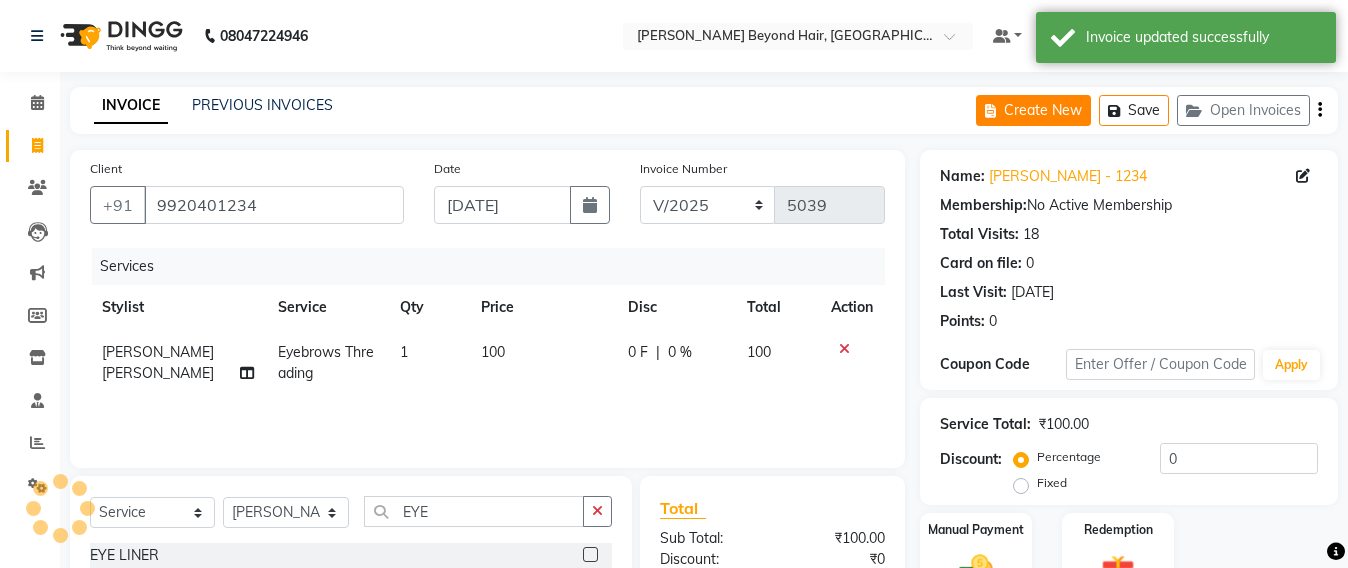 select on "service" 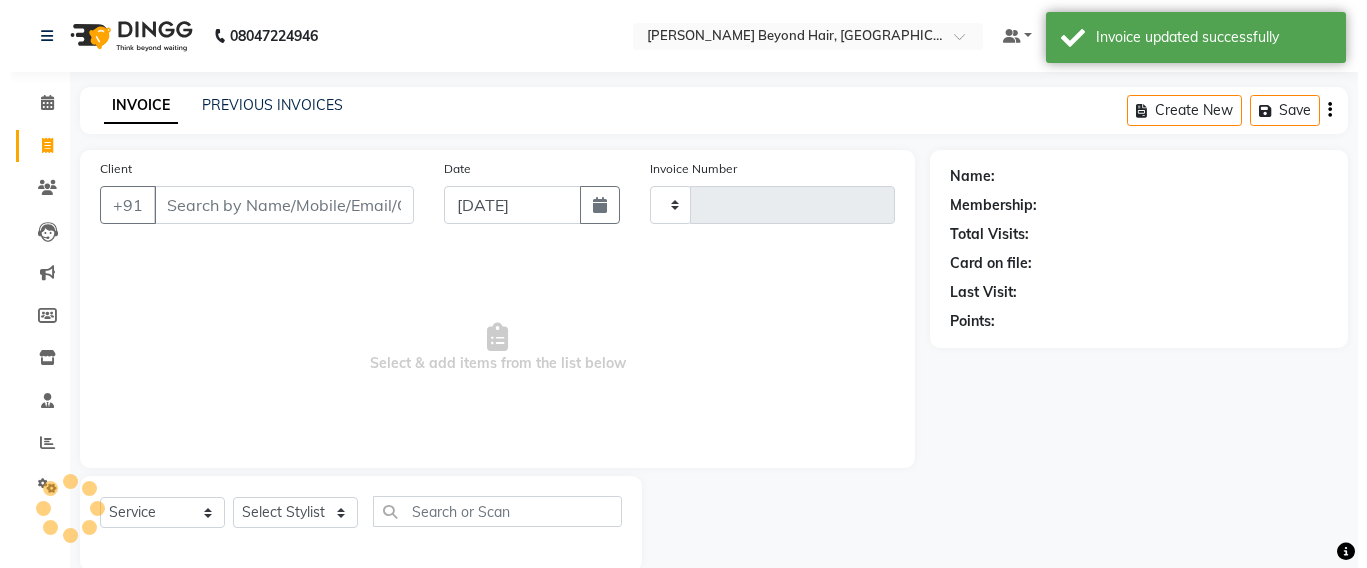 scroll, scrollTop: 33, scrollLeft: 0, axis: vertical 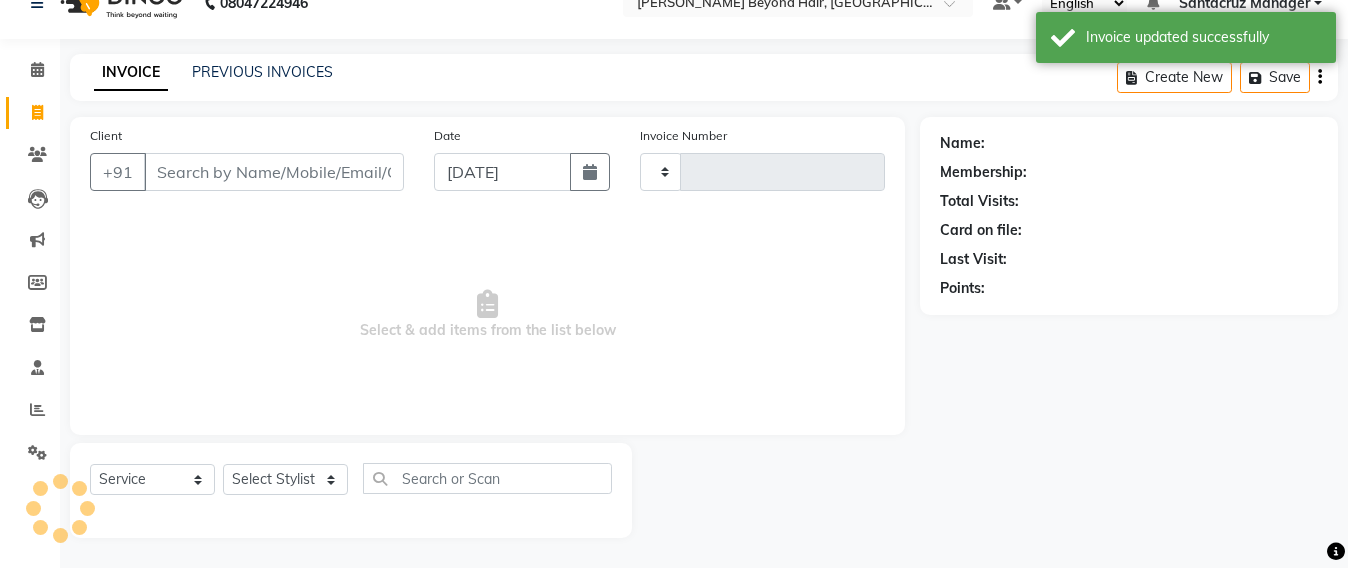 type on "5039" 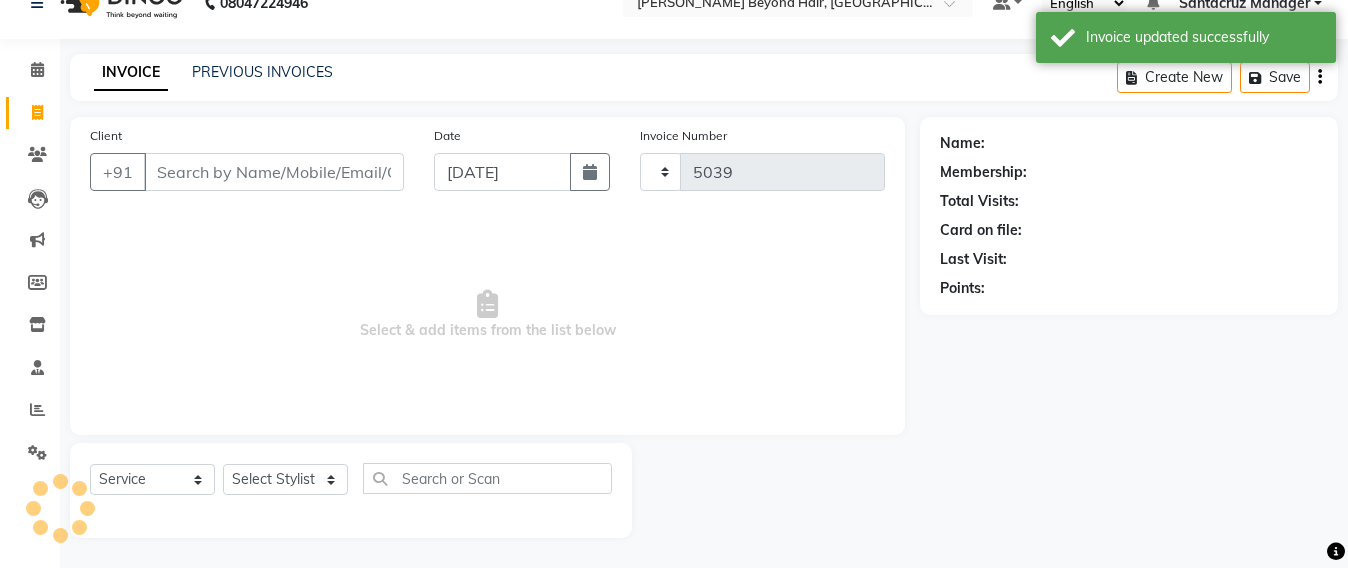 select on "6357" 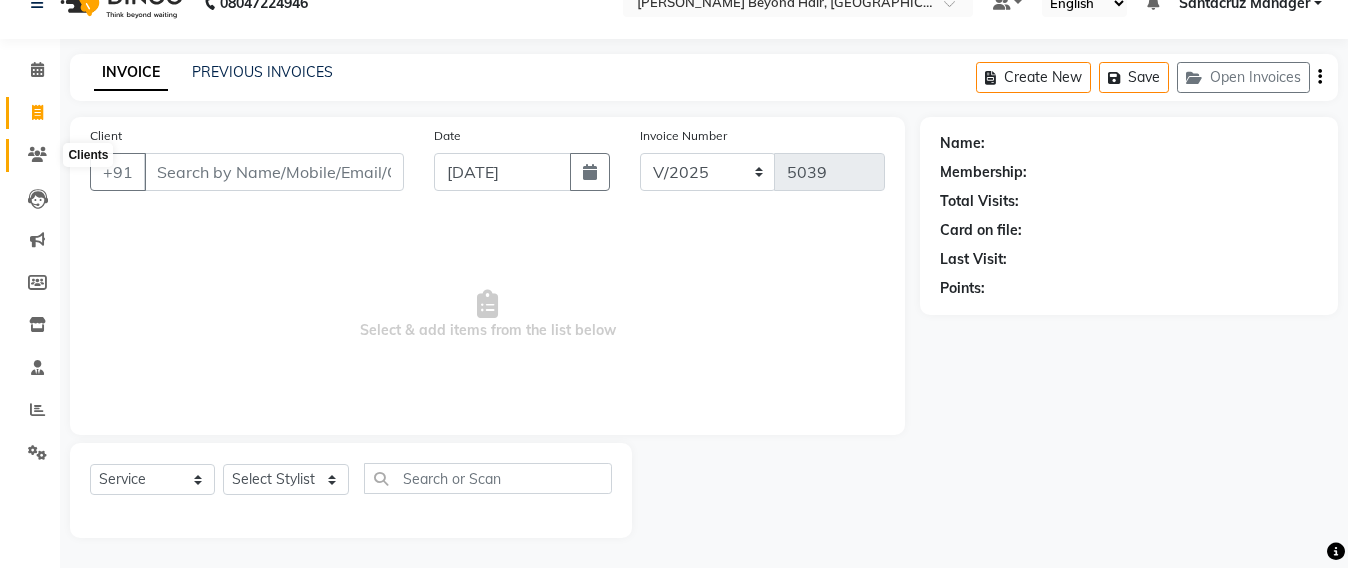 click 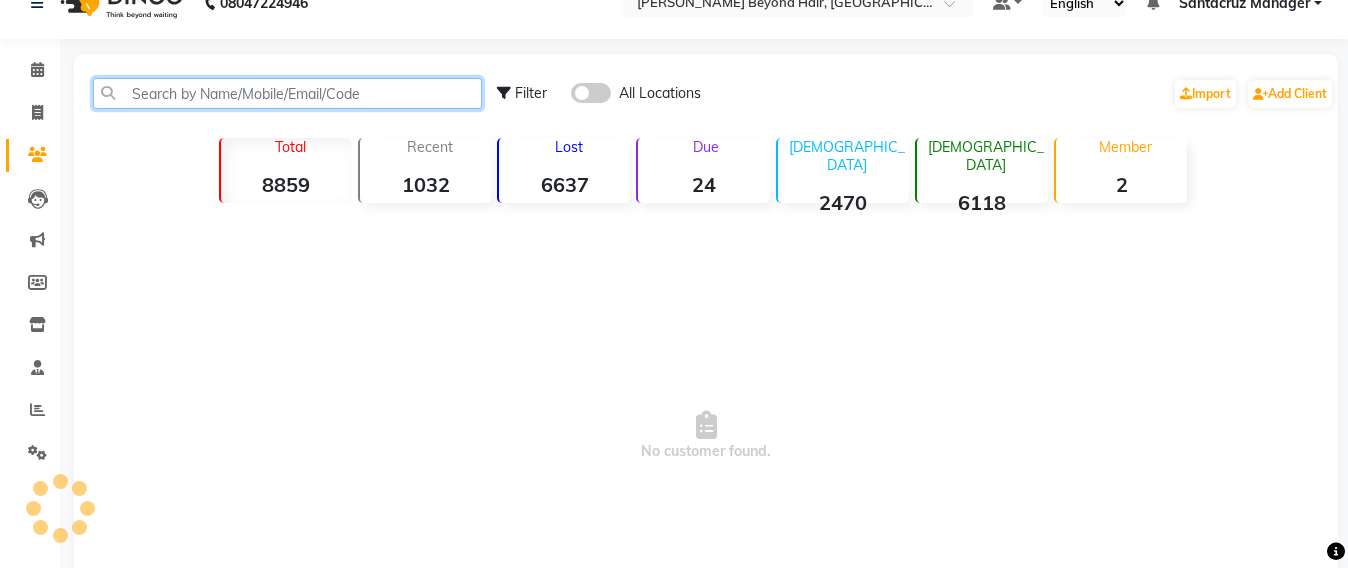 click 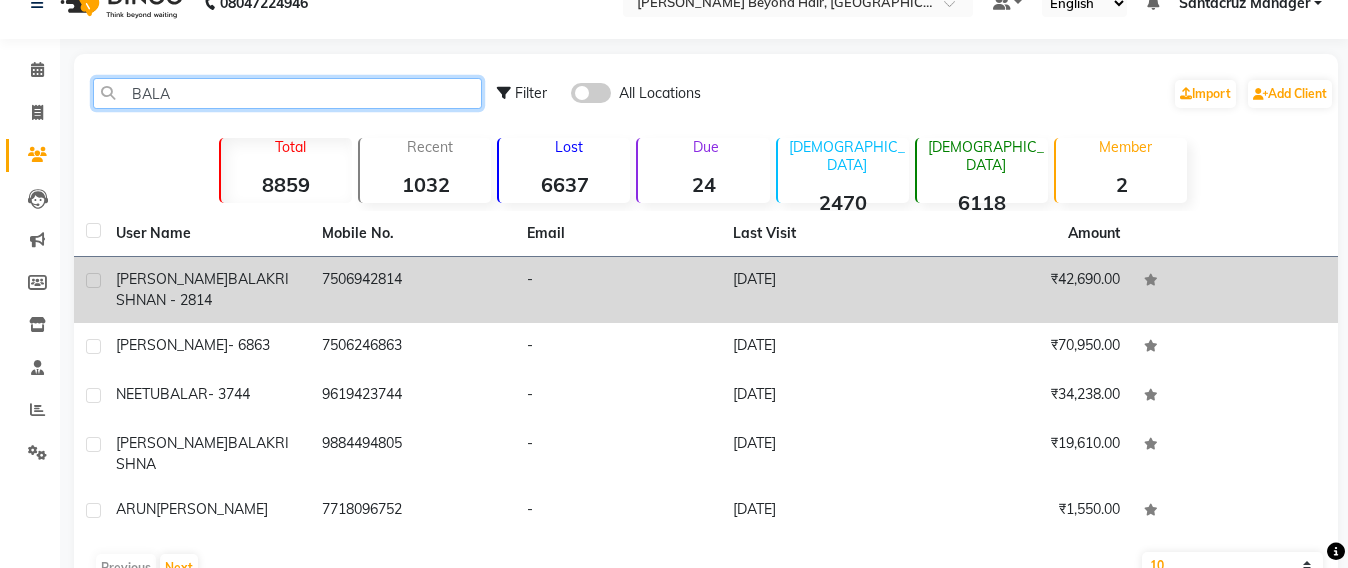 type on "BALA" 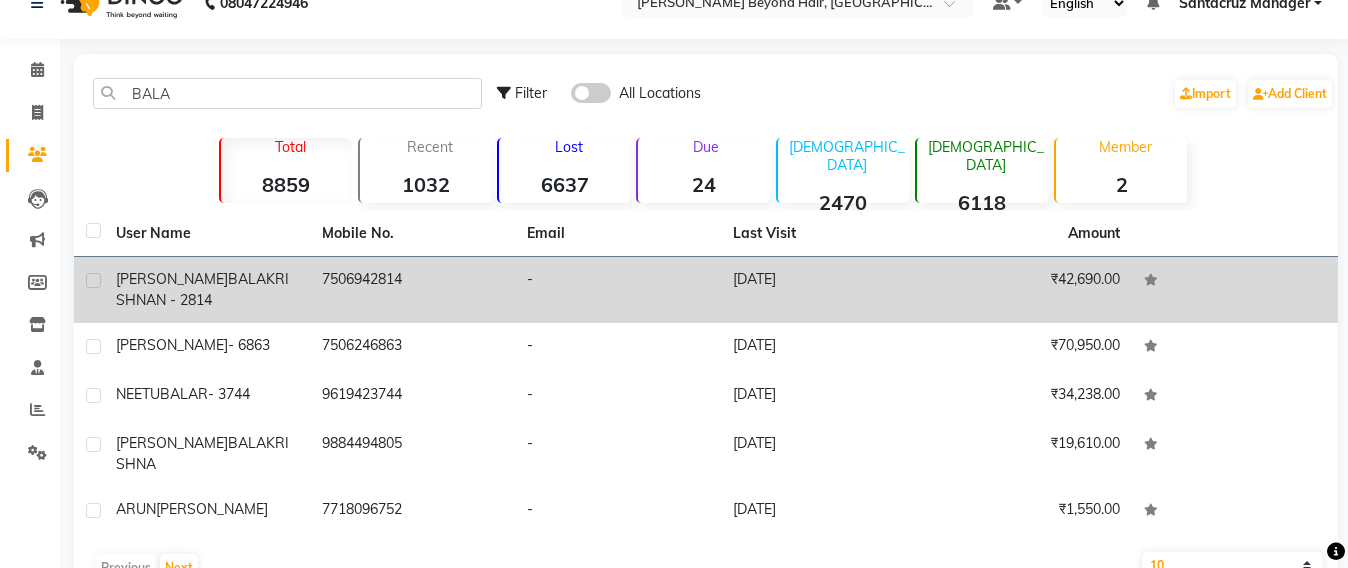 click on "7506942814" 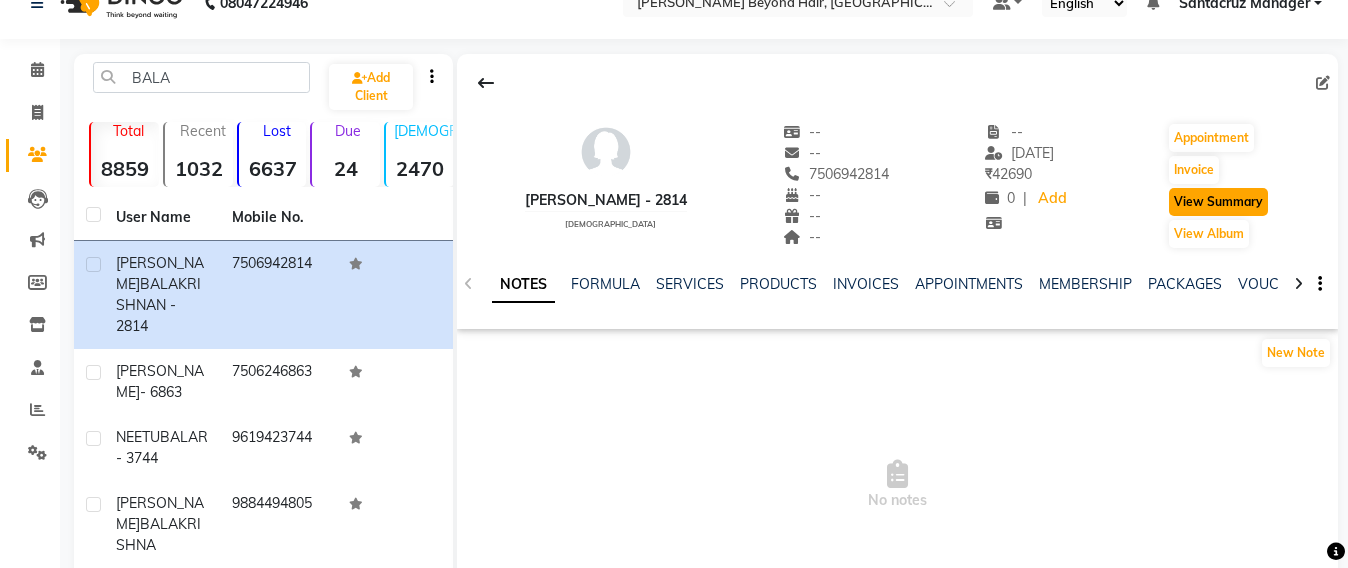 click on "View Summary" 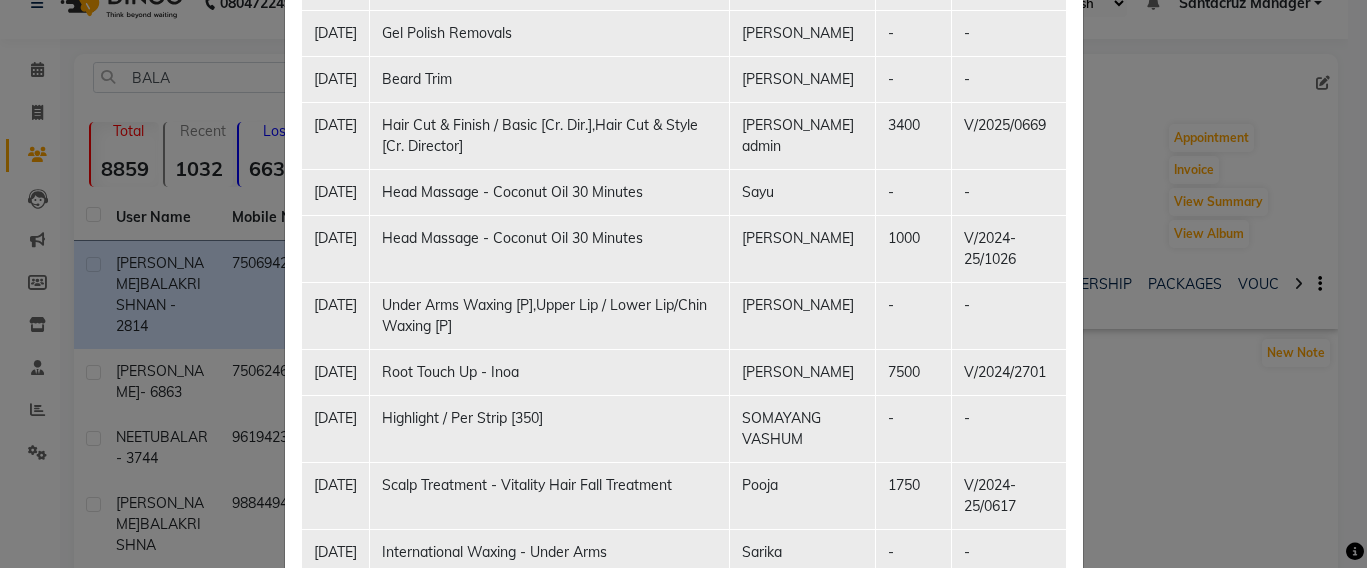 scroll, scrollTop: 1125, scrollLeft: 0, axis: vertical 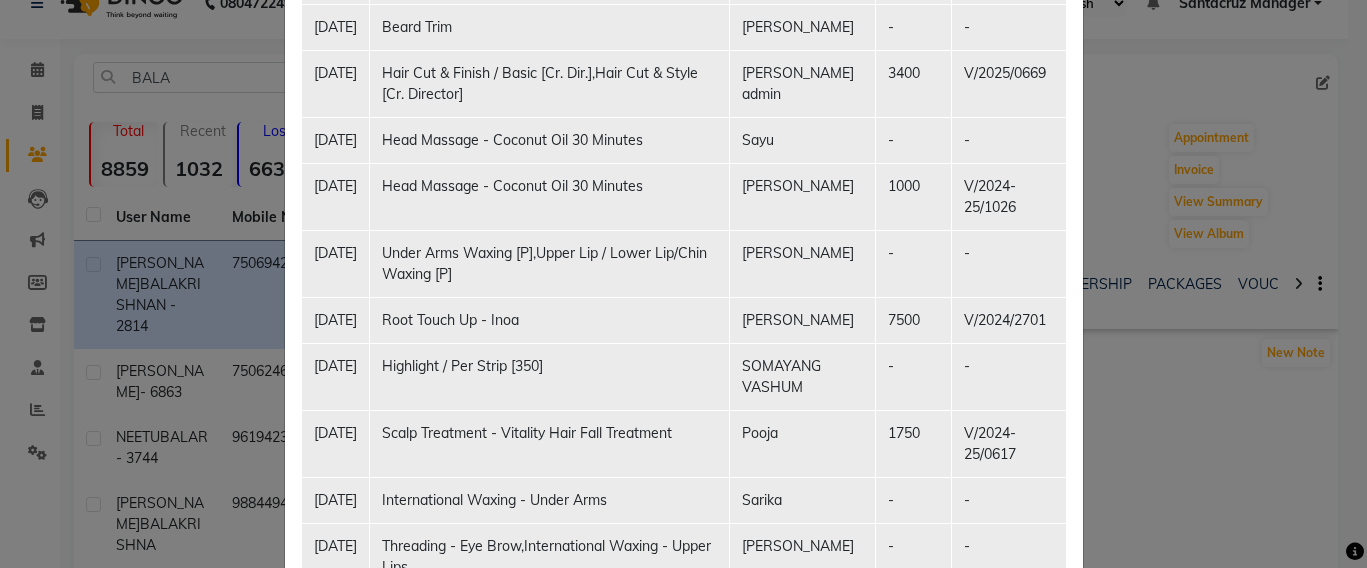 click on "Client Summary Print BRIJAL BALAKRISHNAN - 2814 7506942814 2025-06-14 Membership Services Date Service Staff Amount Invoice No. 14-06-2025 Hair Cut & Finish / Basic [Cr. Dir.] Sameer shah admin - - 14-06-2025 Hair Cut & Stylle,Beard Trim Sheetal Bhagat - - 14-06-2025 Under Arms Waxing [P],Upper Lip / Lower Lip/Chin Waxing [P] Rosy Sunil Jadhav 11640 V/2025/4480 14-06-2025 Powerdose Siddhi - - 14-06-2025 Classic Pedicure,Classic Pedicure prathmesh mahattre - - 14-06-2025 Hair Cut & Finish / Basic [Cr. Dir.] Sameer shah admin - - 14-06-2025 Eyebrows Threading Shobhraj Gera - - 14-06-2025 Hair Cut & Stylle,Beard Trim SAURAV - - 18-05-2025 Hair Cut & Stylle,Beard Trim Suraj Darker  1150 V/2025/3809 18-05-2025 Gel Polish Remow,Gel Polish Tejasvi Bhosle - - 28-03-2025 Classic Pedicure,Gel Polish Removals prathmesh mahattre - - 28-03-2025 Eyebrows Threading Shobhraj Gera - - 28-03-2025 Hair Cut & Stylle,Beard Trim SAURAV 1650 V/2025/2426 24-01-2025 Gel Polish Removals Tejasvi Bhosle - - 24-01-2025 Beard Trim - - - -" 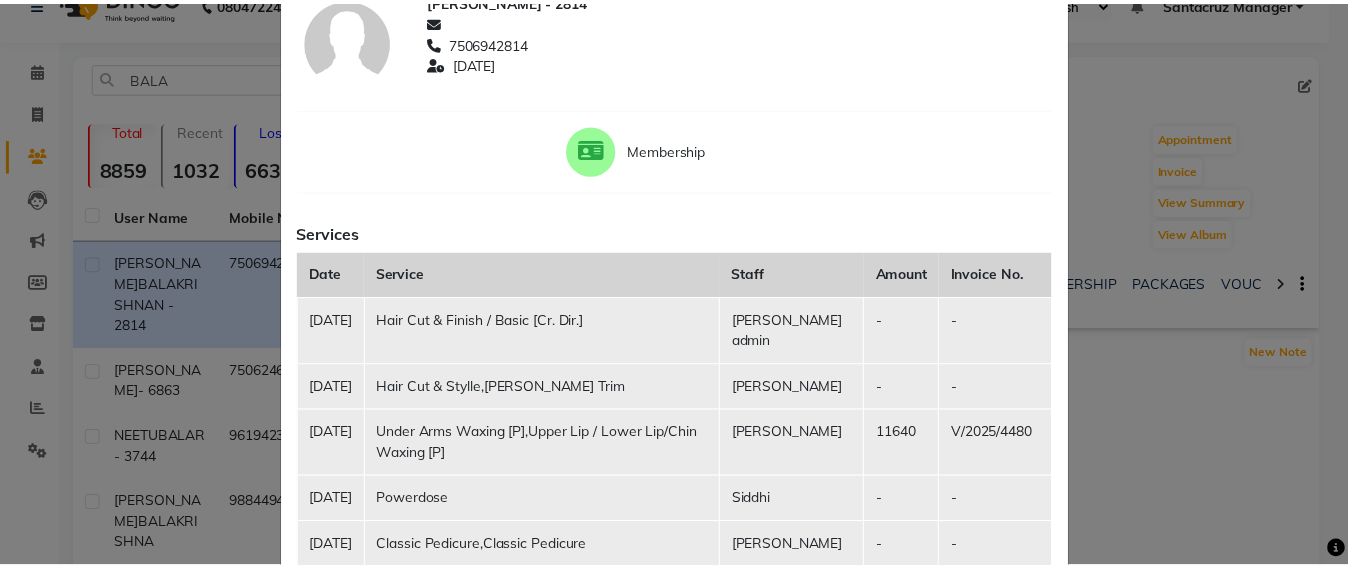 scroll, scrollTop: 0, scrollLeft: 0, axis: both 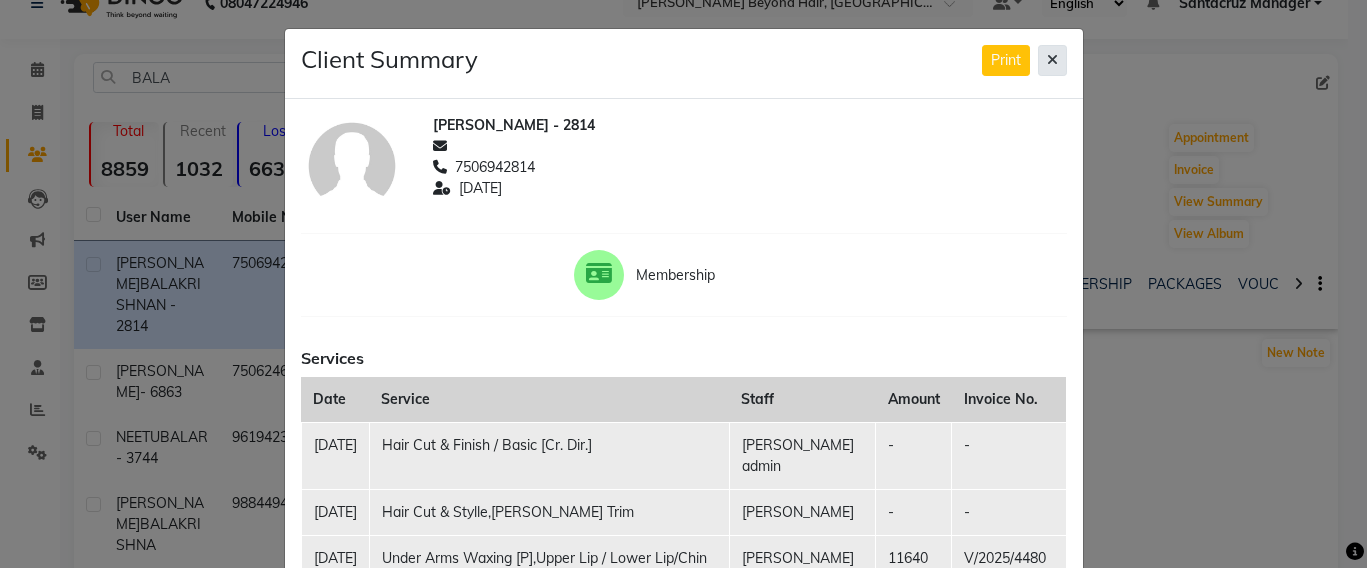 click 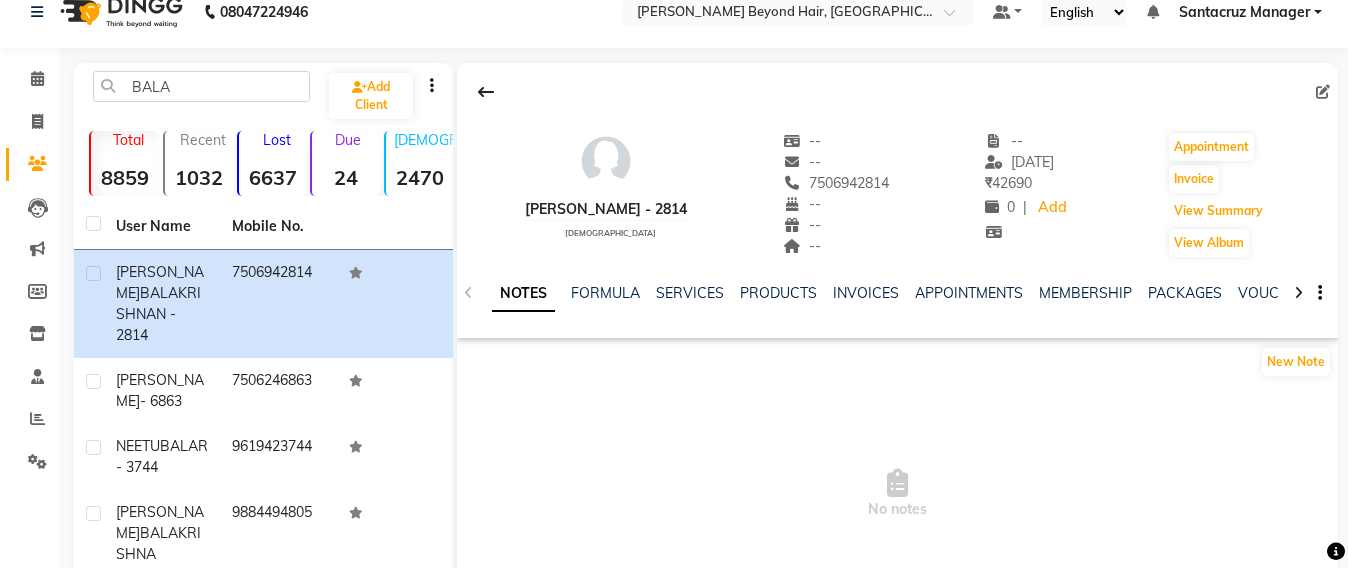 scroll, scrollTop: 0, scrollLeft: 0, axis: both 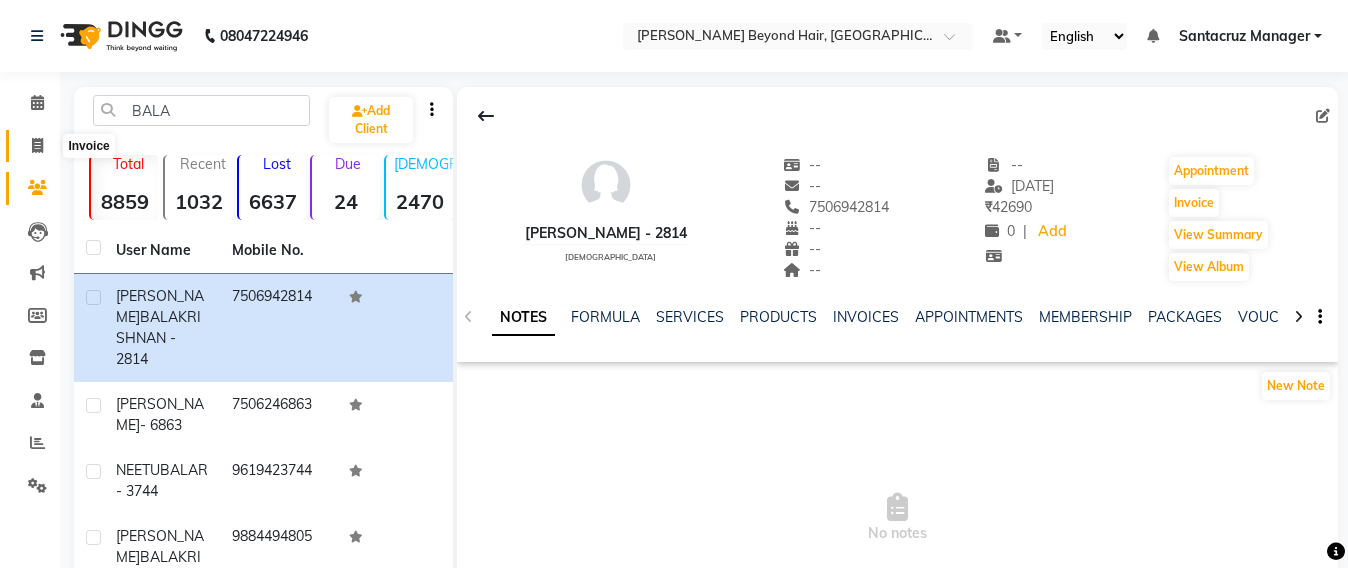 click 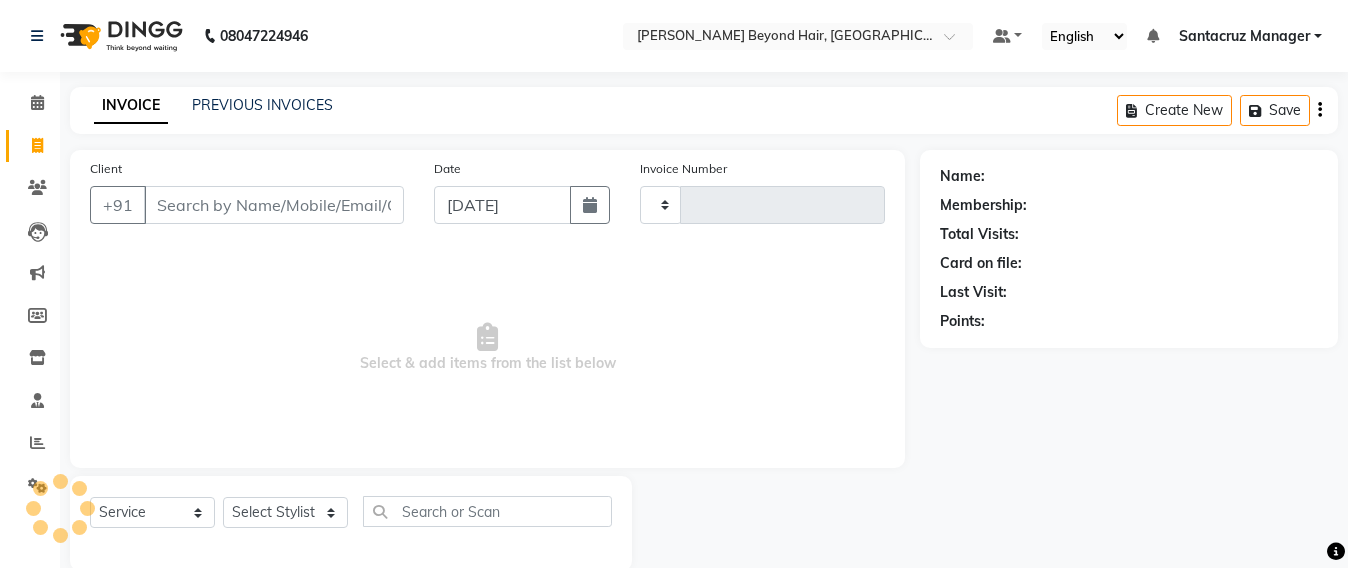 scroll, scrollTop: 33, scrollLeft: 0, axis: vertical 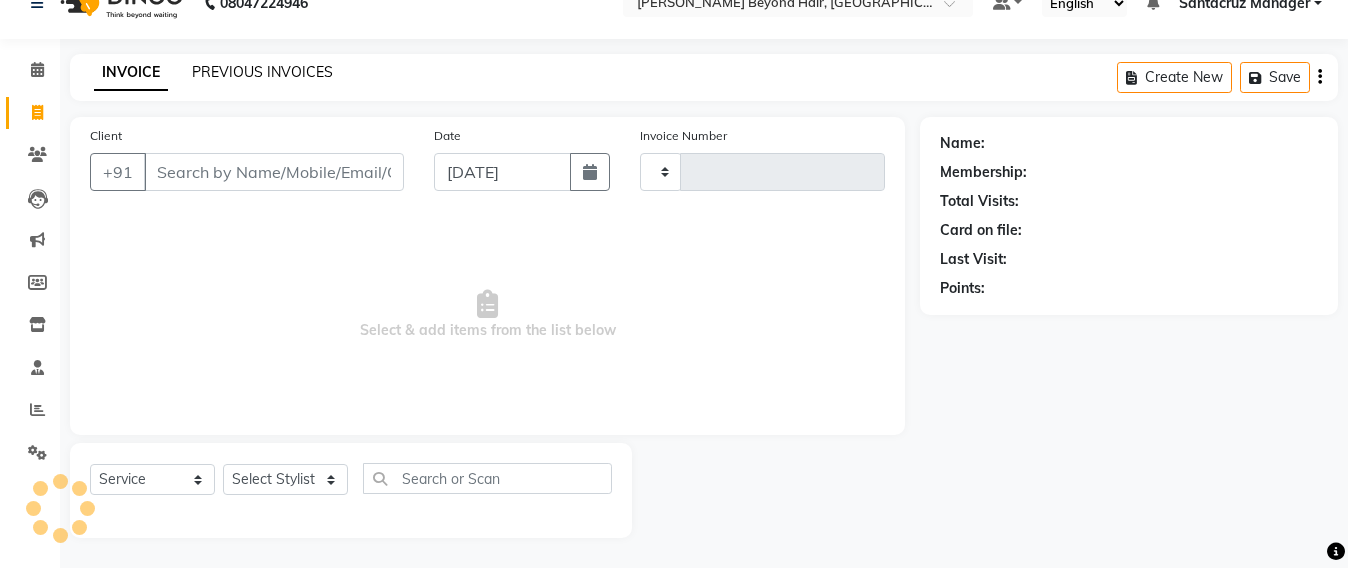 click on "PREVIOUS INVOICES" 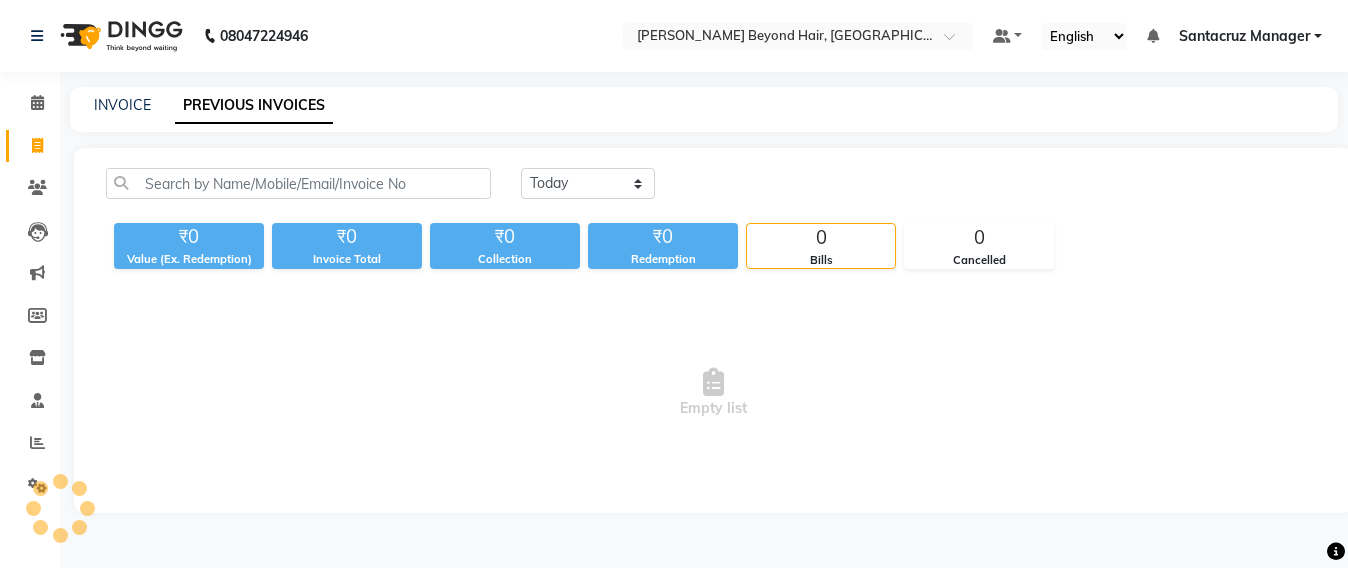 scroll, scrollTop: 0, scrollLeft: 0, axis: both 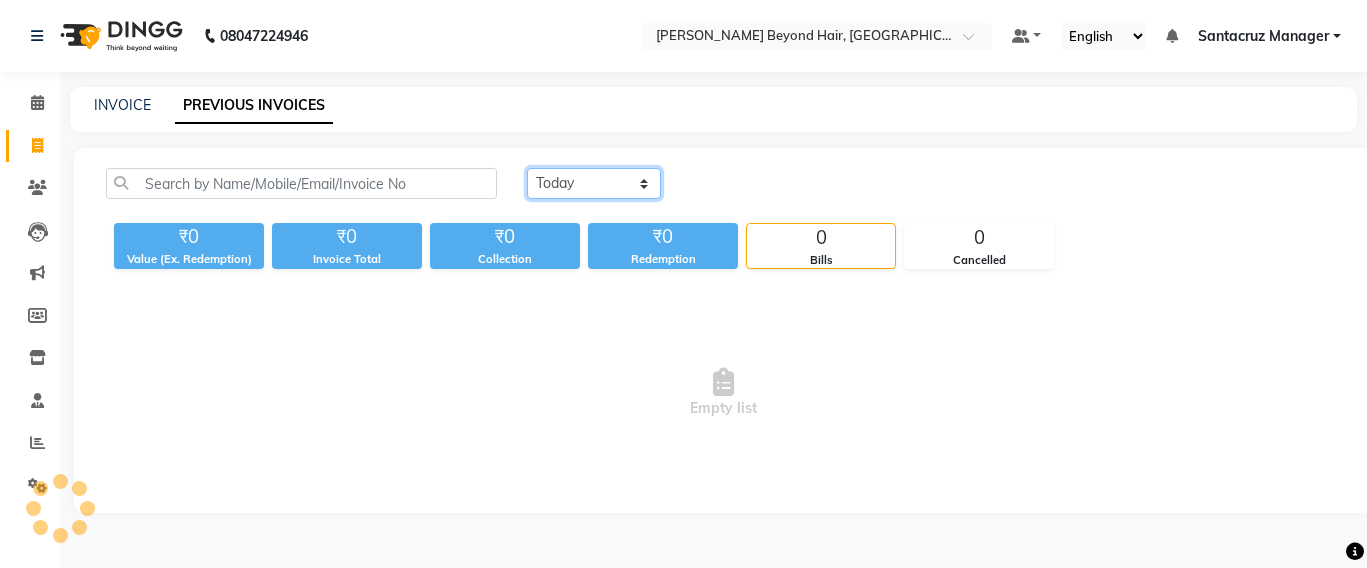 click on "Today Yesterday Custom Range" 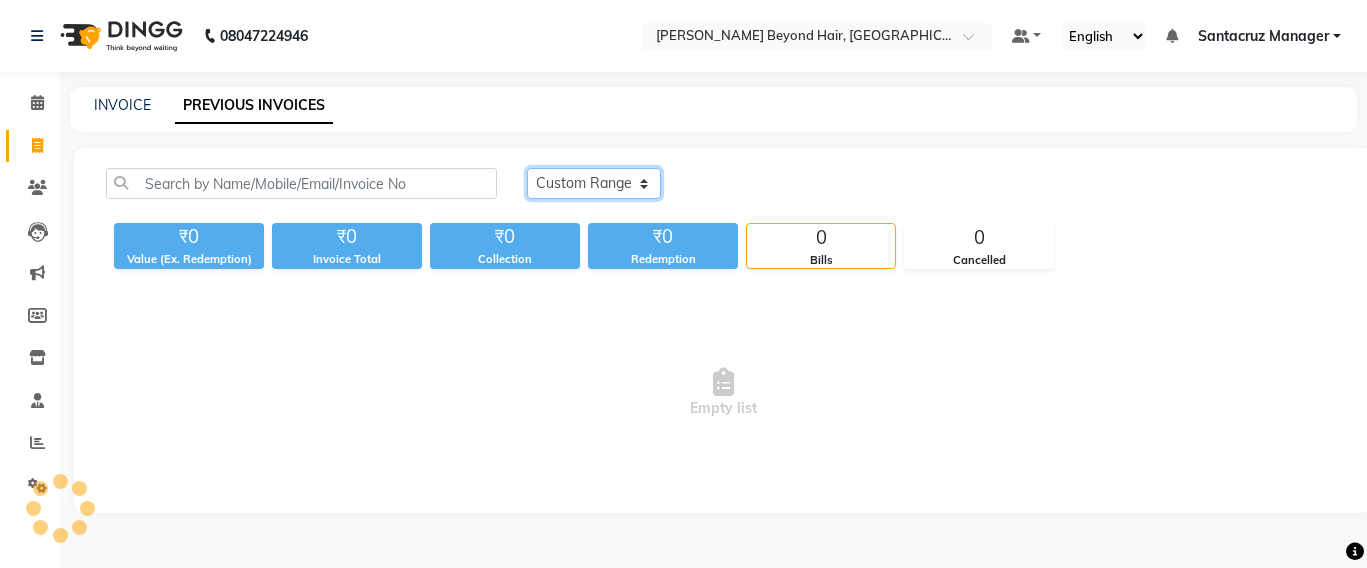 click on "Today Yesterday Custom Range" 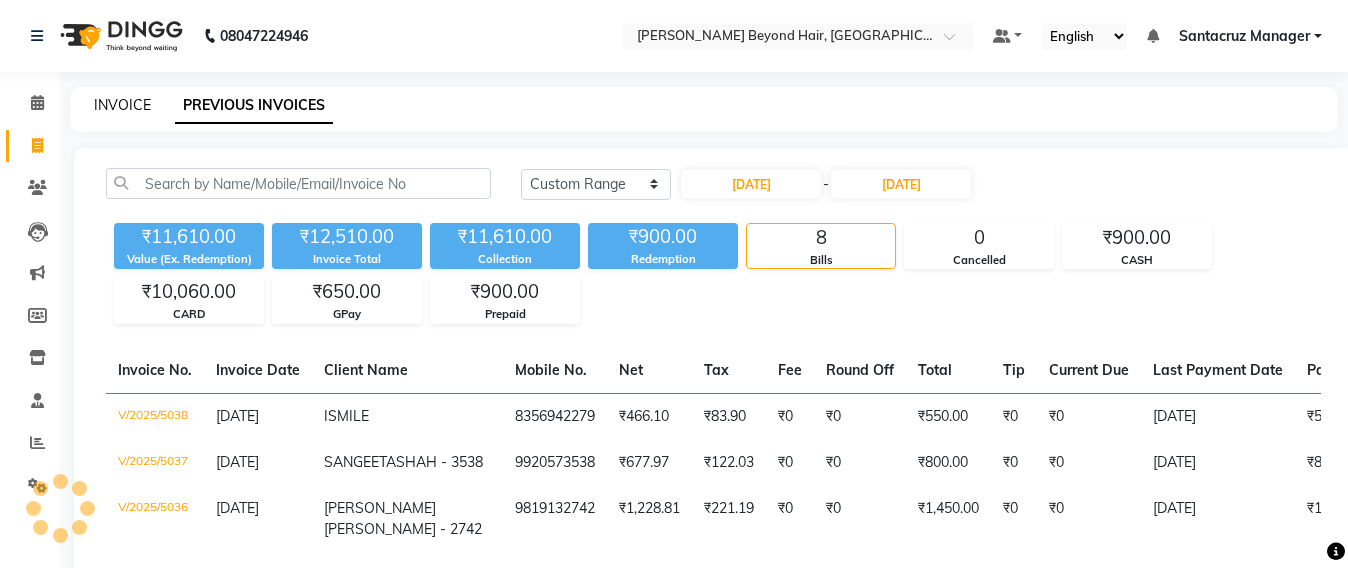 click on "INVOICE" 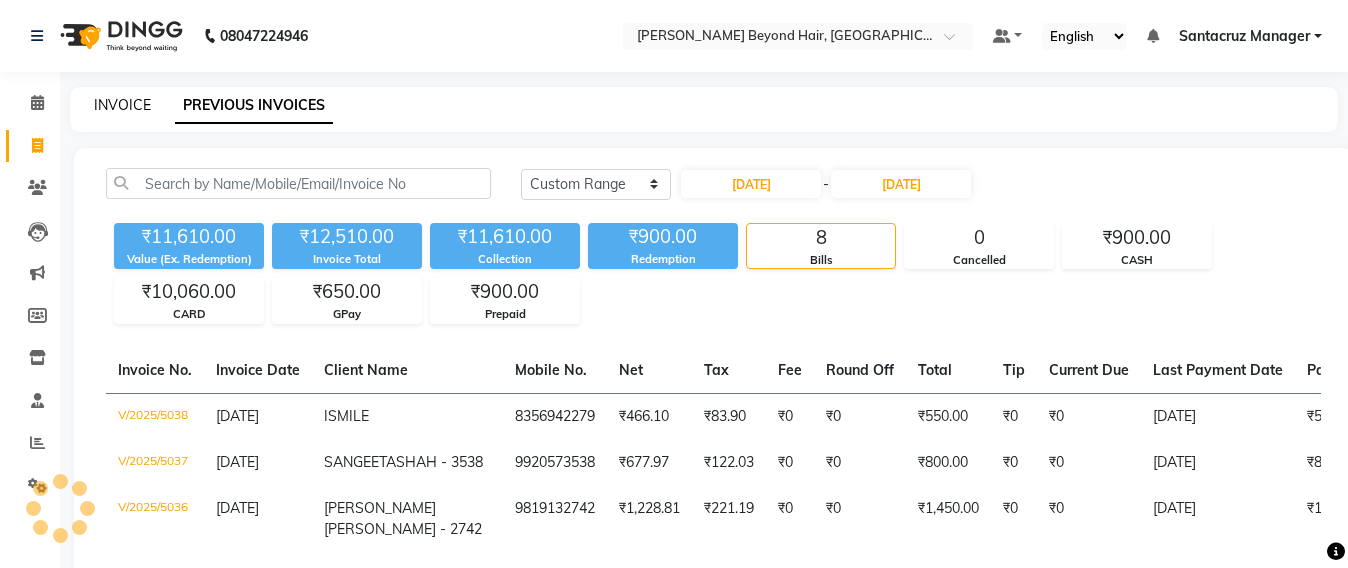 select on "service" 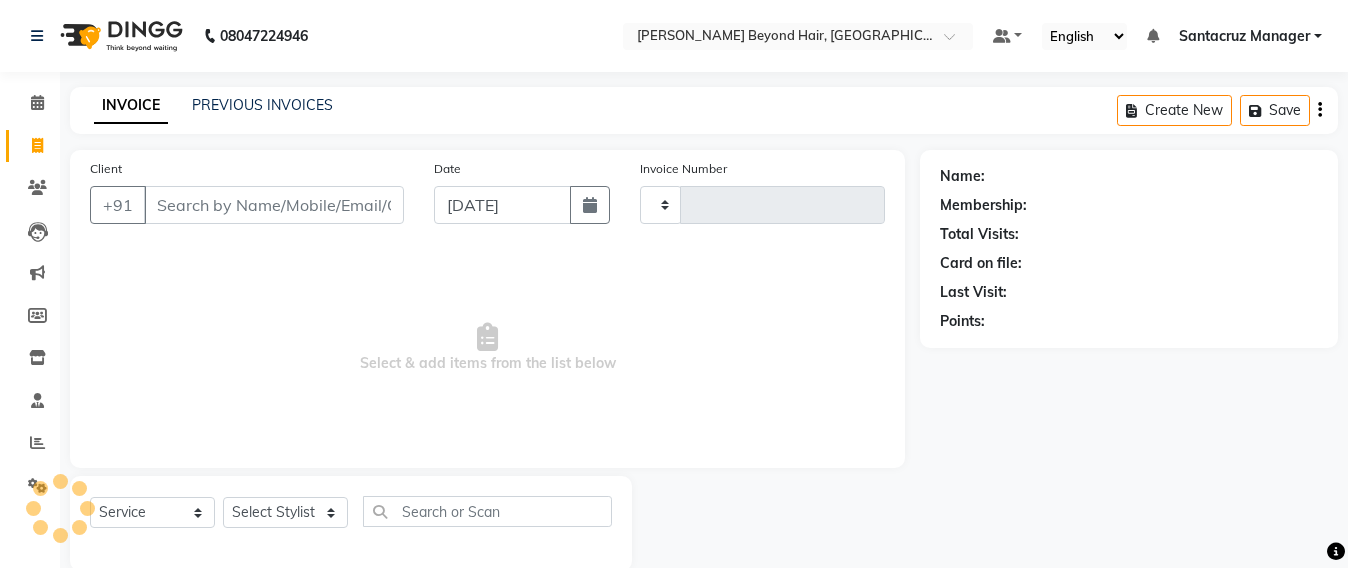 scroll, scrollTop: 33, scrollLeft: 0, axis: vertical 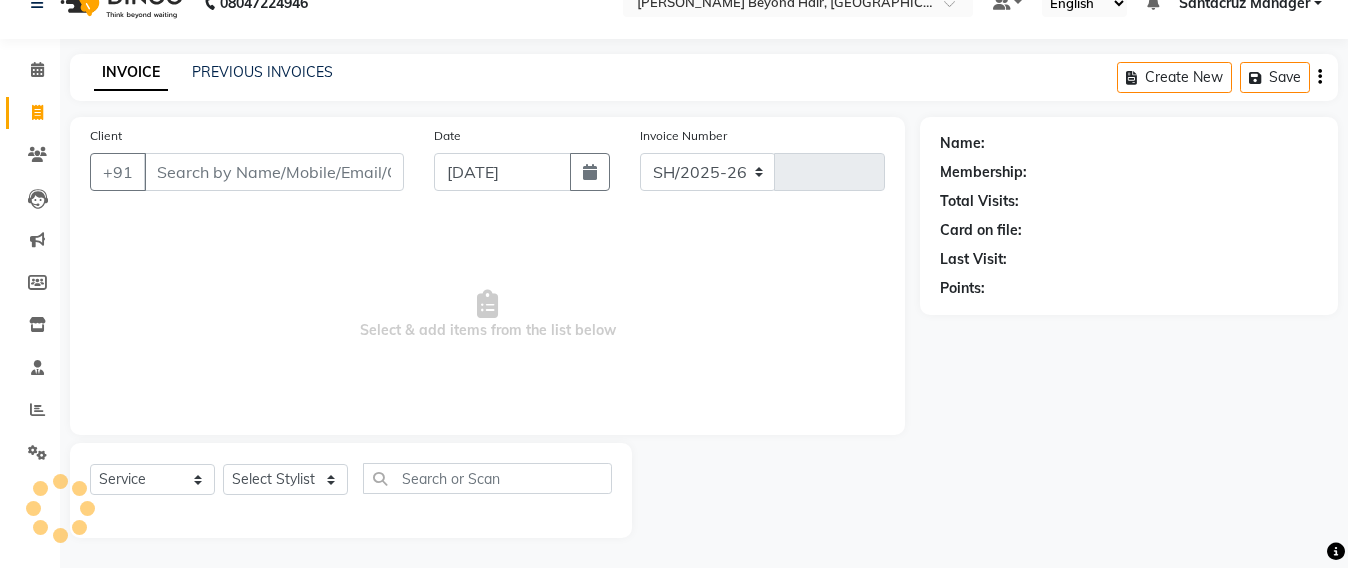 select on "6357" 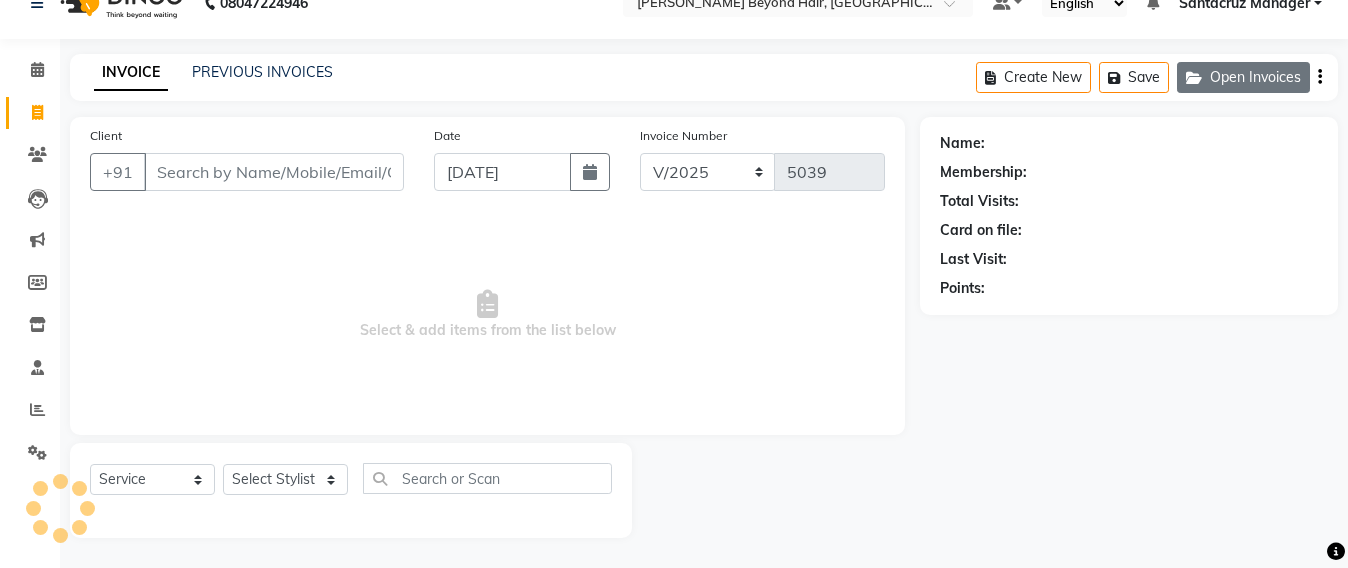 click on "Open Invoices" 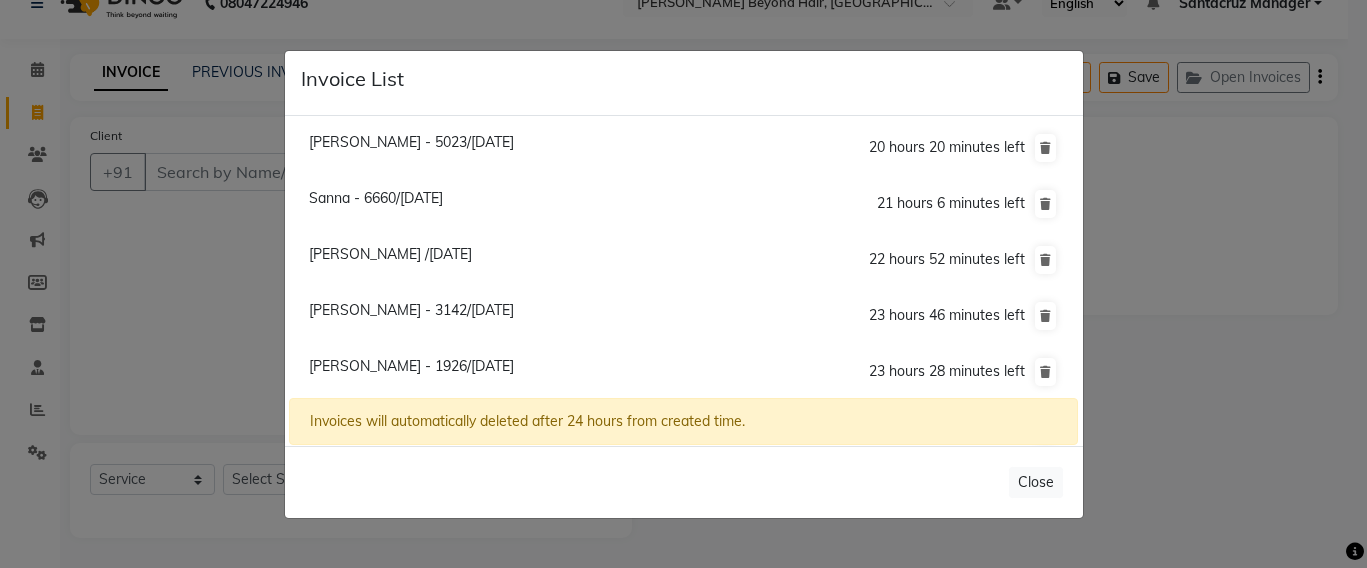 click on "Rakshita Singh /11 July 2025" 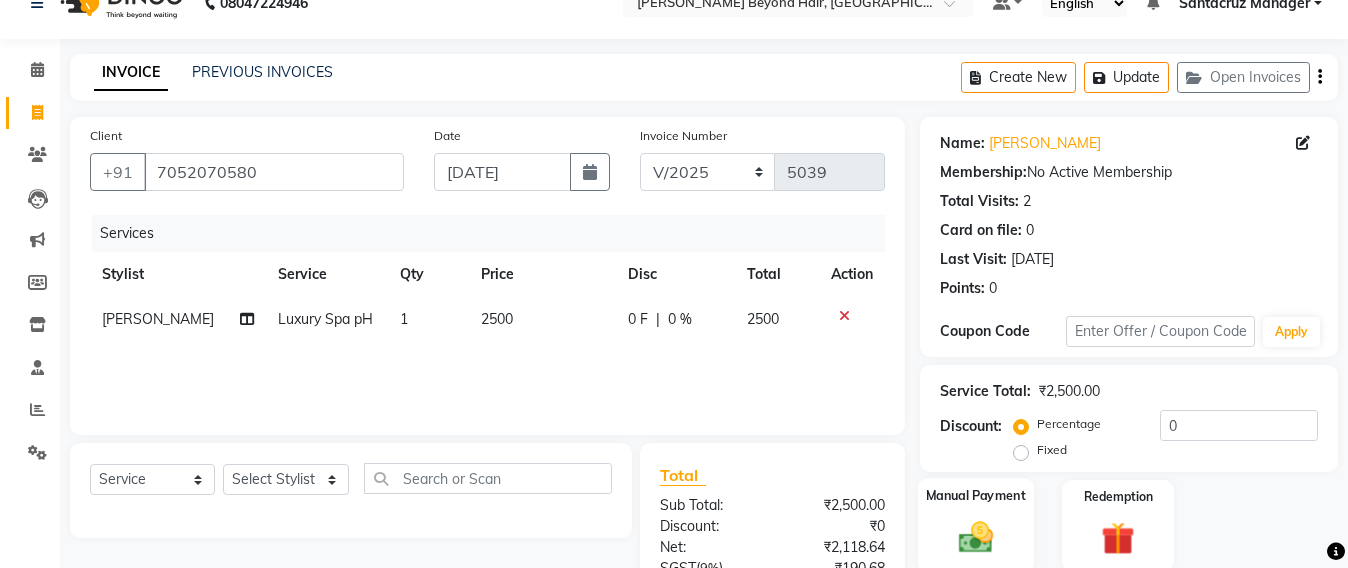 scroll, scrollTop: 158, scrollLeft: 0, axis: vertical 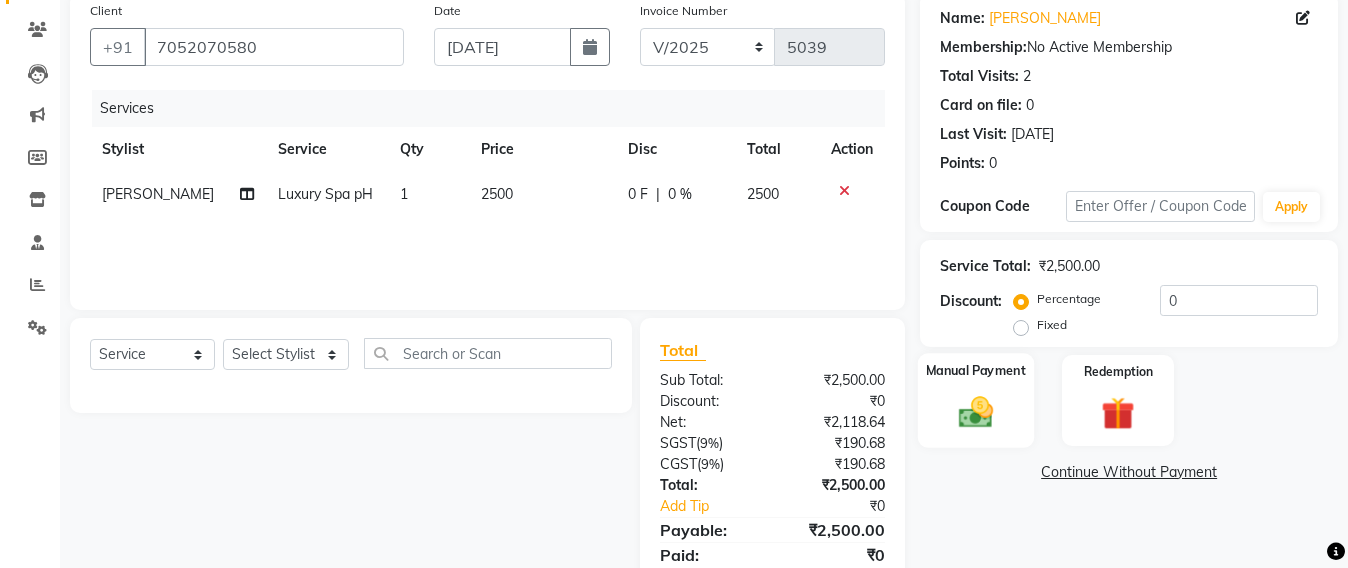 click on "Manual Payment" 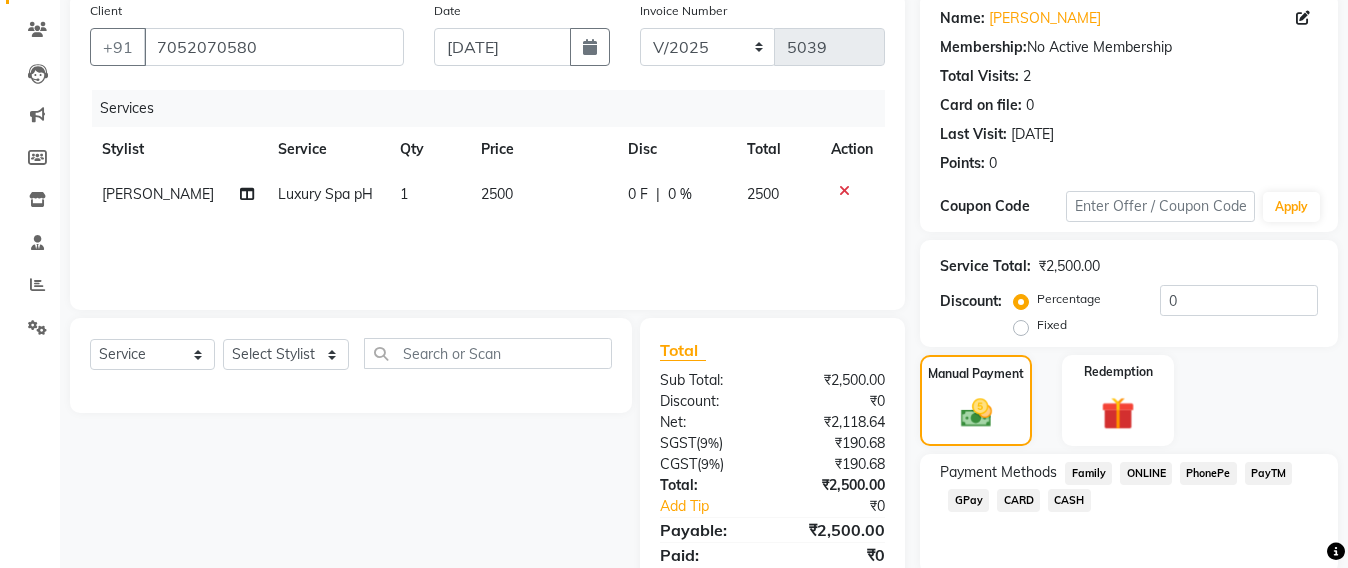 drag, startPoint x: 970, startPoint y: 500, endPoint x: 1137, endPoint y: 482, distance: 167.96725 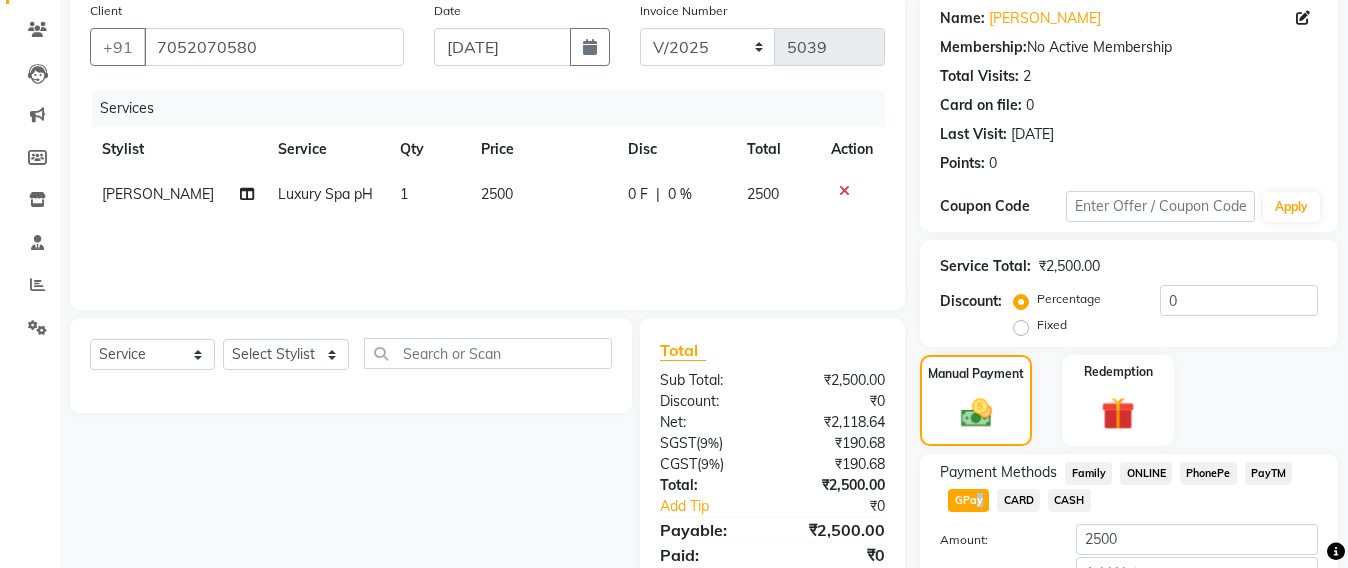 scroll, scrollTop: 291, scrollLeft: 0, axis: vertical 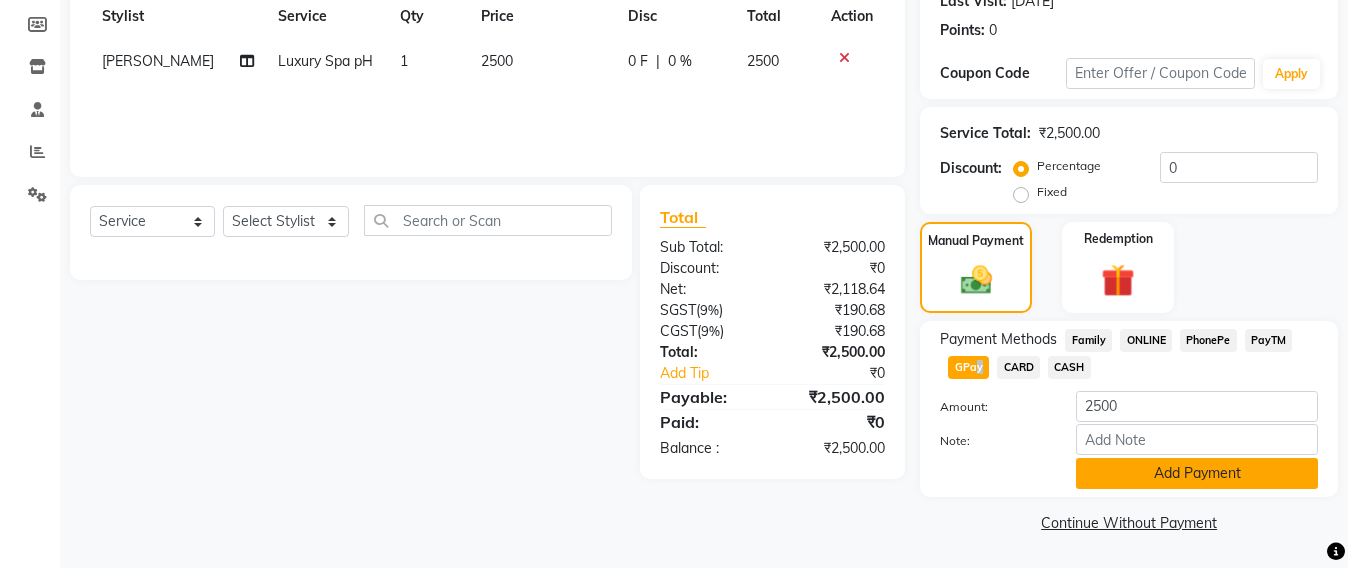 click on "Add Payment" 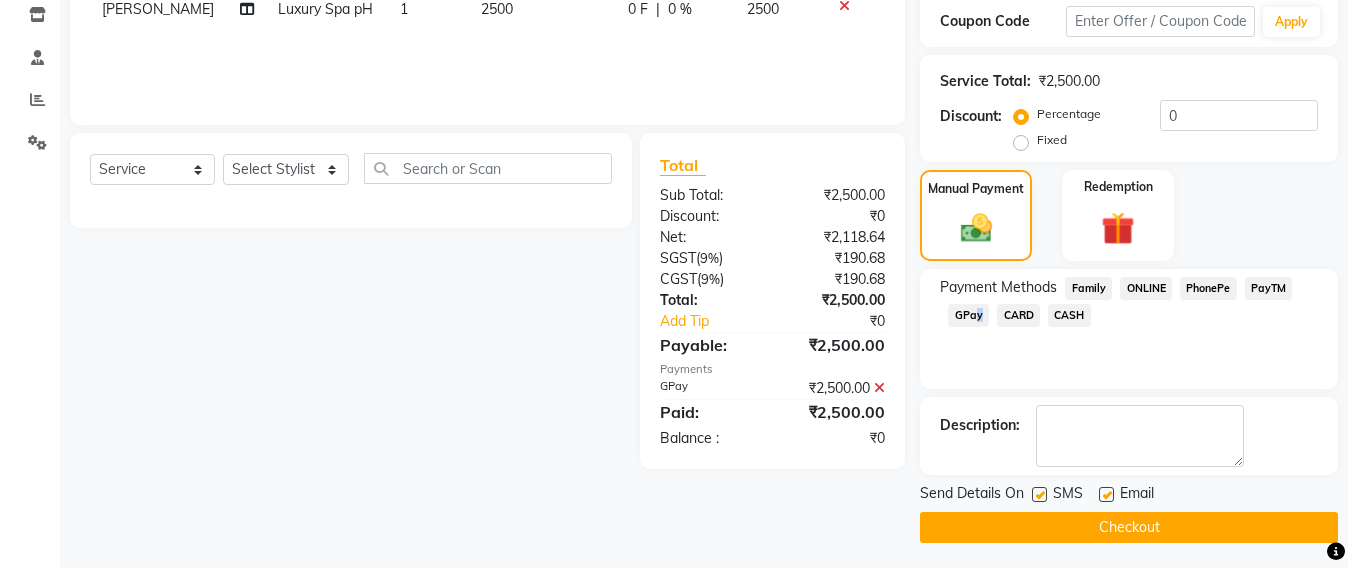 scroll, scrollTop: 348, scrollLeft: 0, axis: vertical 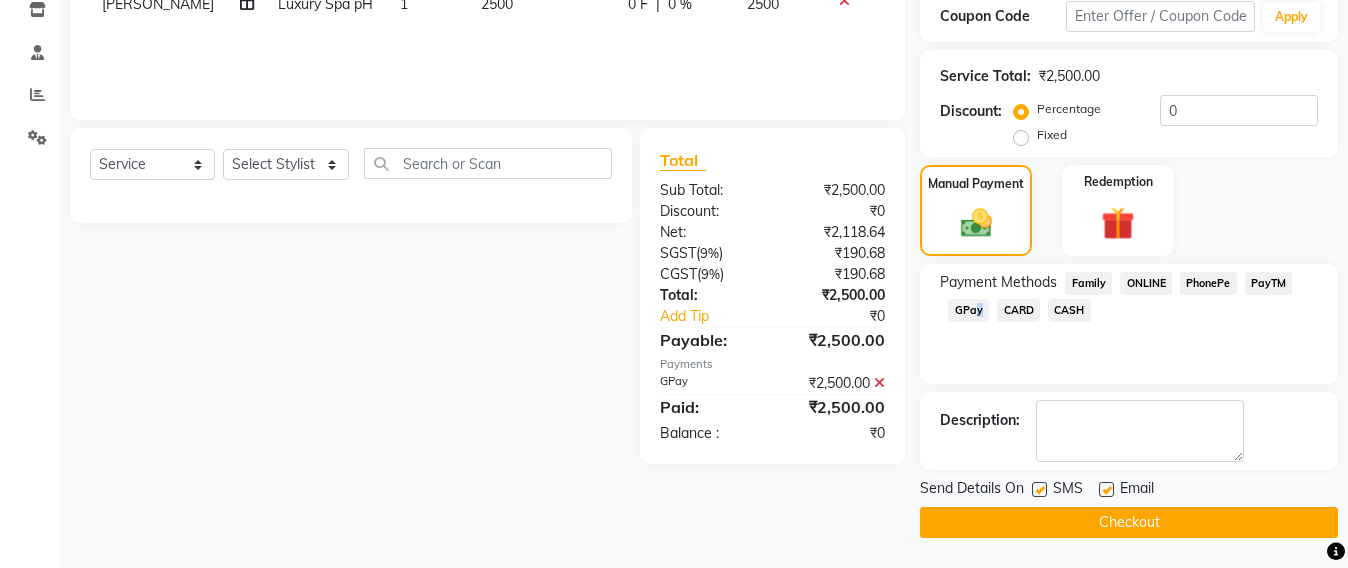 click on "Checkout" 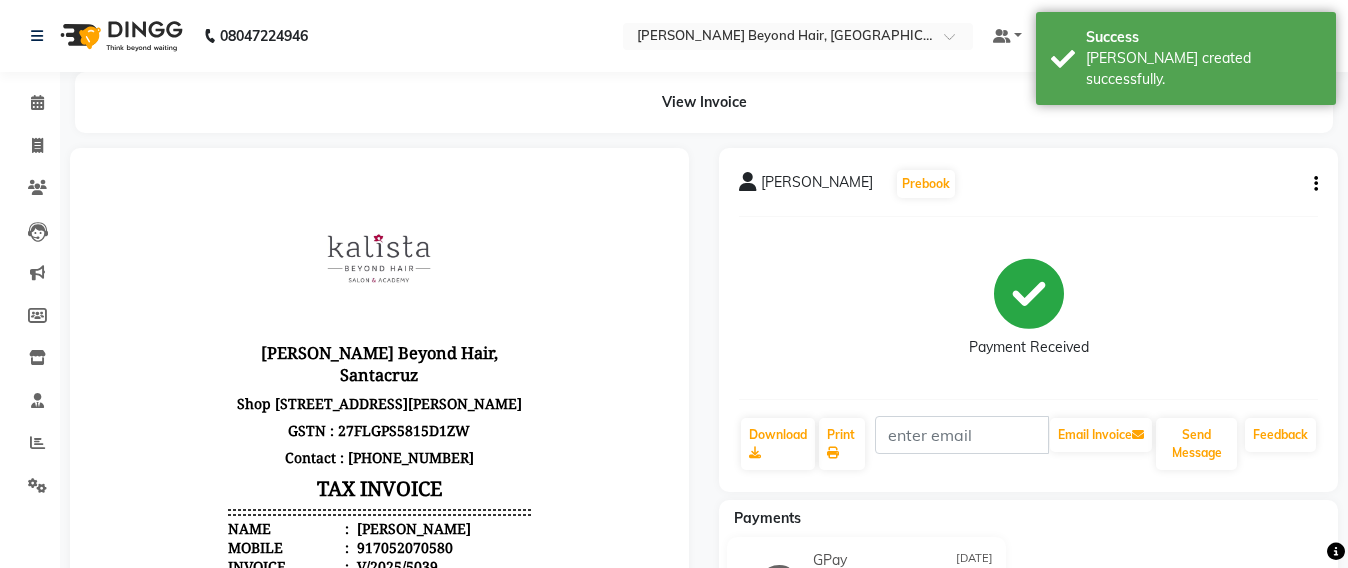 scroll, scrollTop: 0, scrollLeft: 0, axis: both 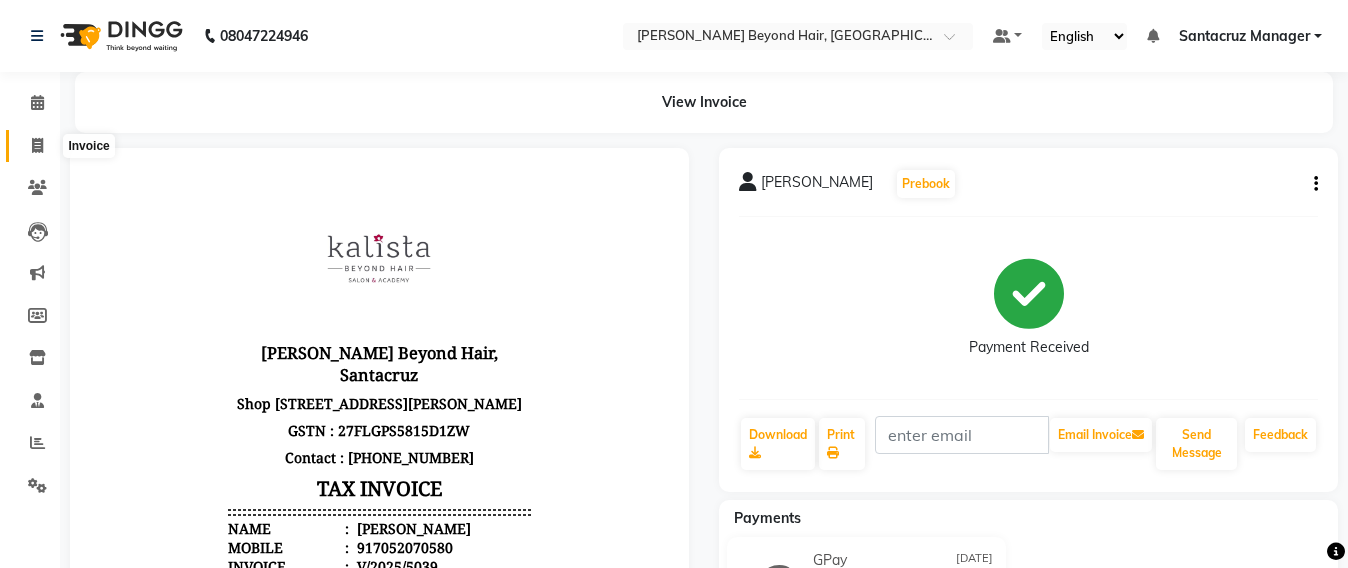 click 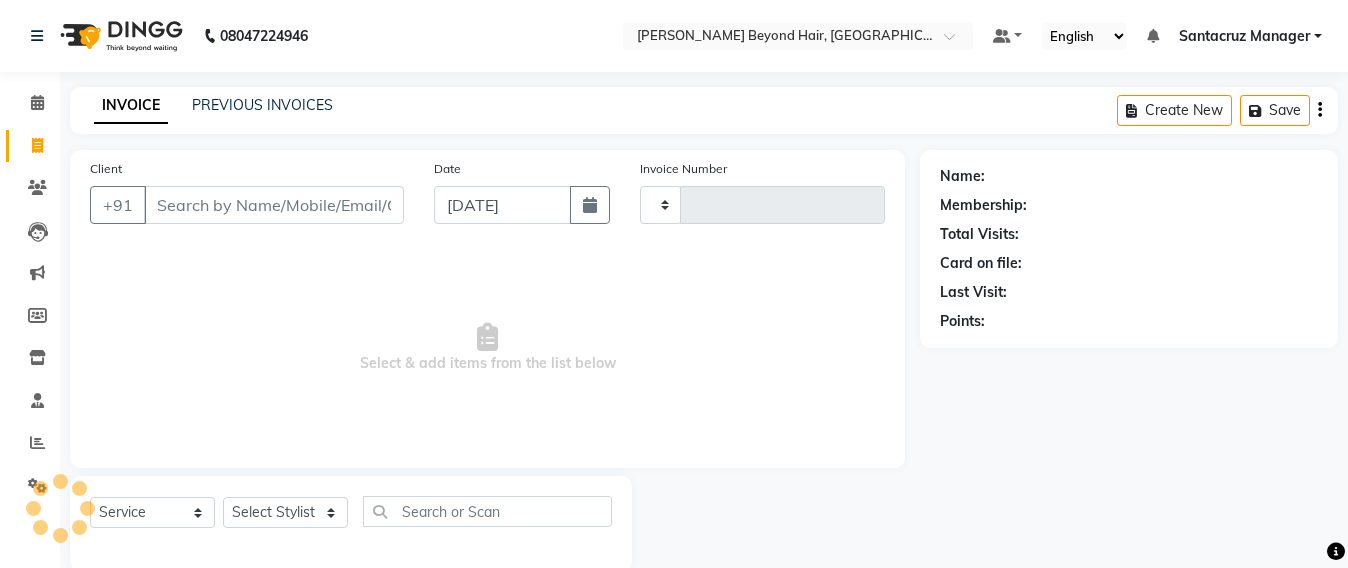 scroll, scrollTop: 33, scrollLeft: 0, axis: vertical 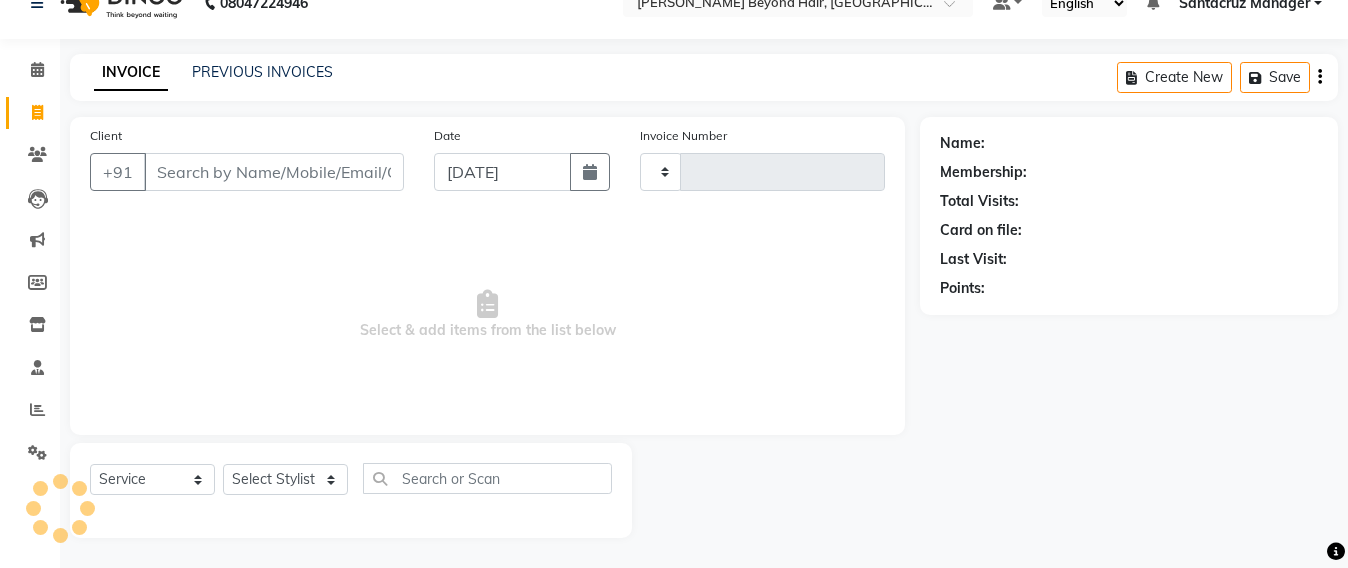 type on "5040" 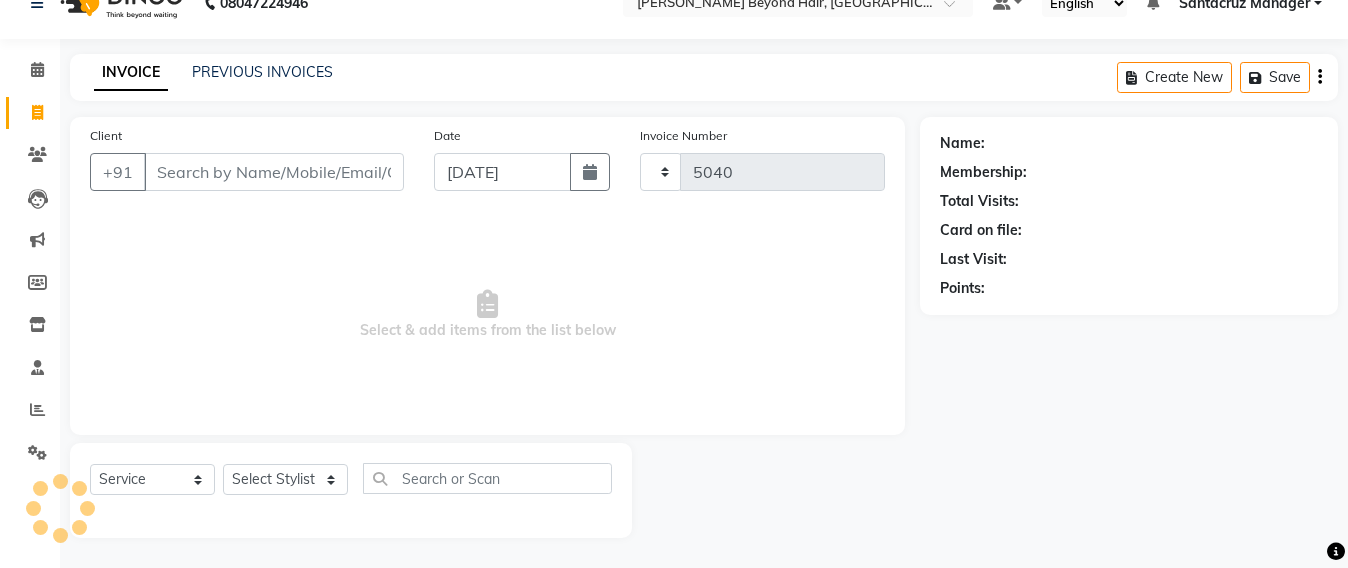 select on "6357" 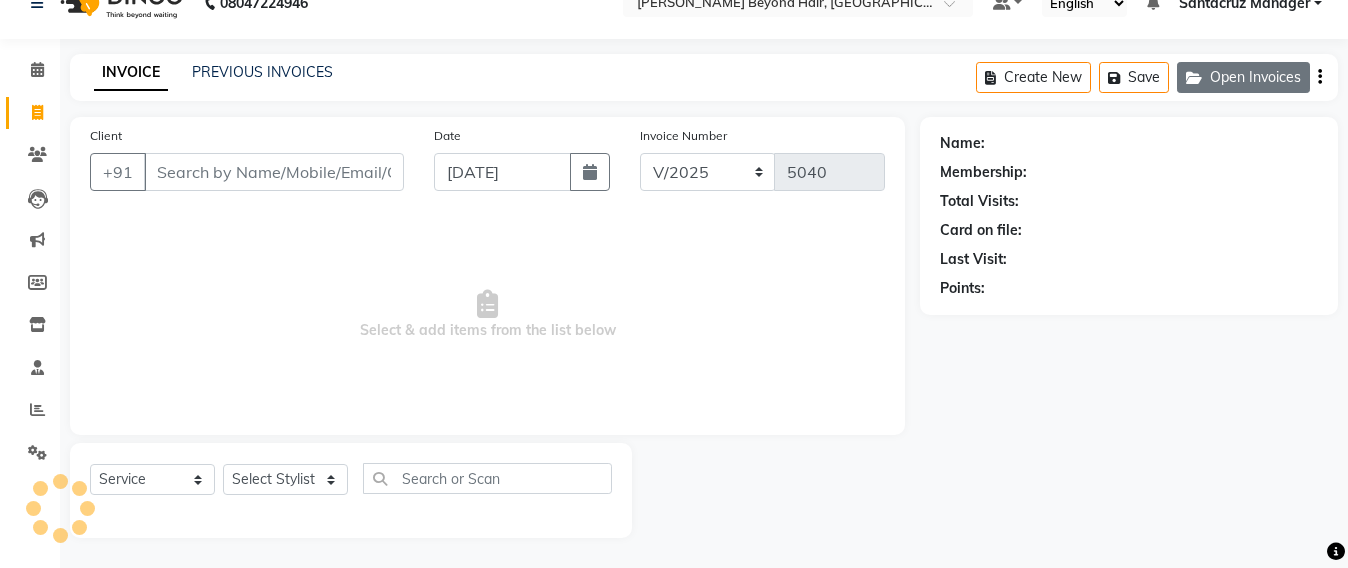 click on "Open Invoices" 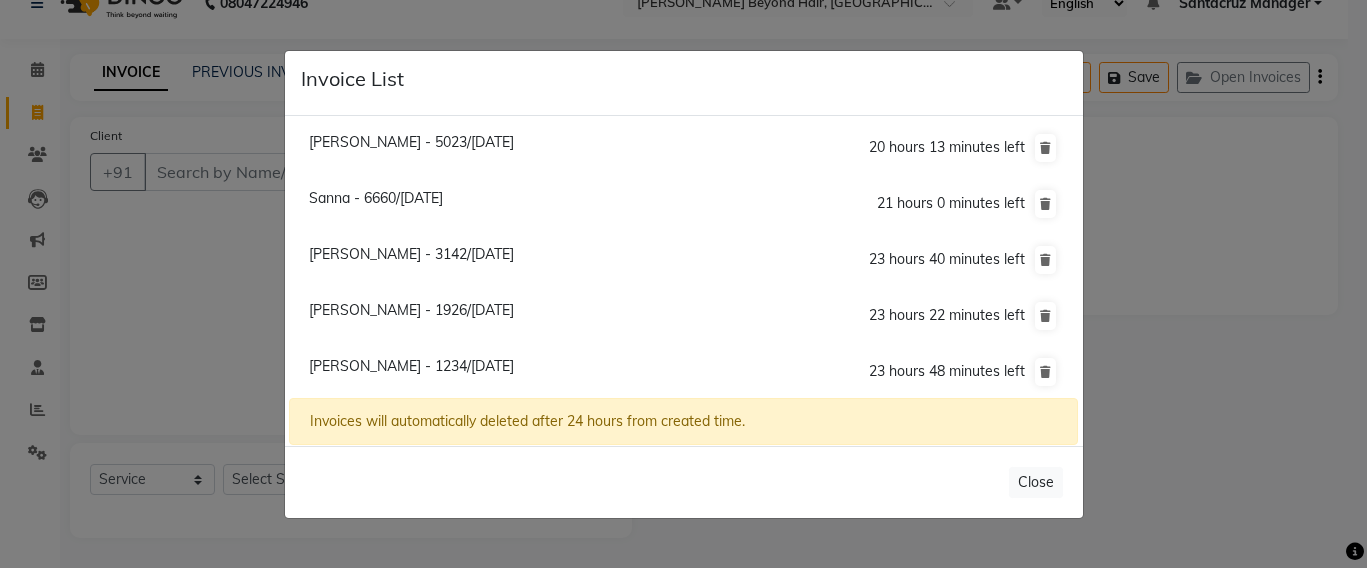 click on "Invoice List  Shradha Gupta - 5023/11 July 2025  20 hours 13 minutes left  Sanna - 6660/11 July 2025  21 hours 0 minutes left  Aashima - 3142/11 July 2025  23 hours 40 minutes left  Nisha Doshi - 1926/11 July 2025  23 hours 22 minutes left  Heer Chandra - 1234/11 July 2025  23 hours 48 minutes left  Invoices will automatically deleted after 24 hours from created time.   Close" 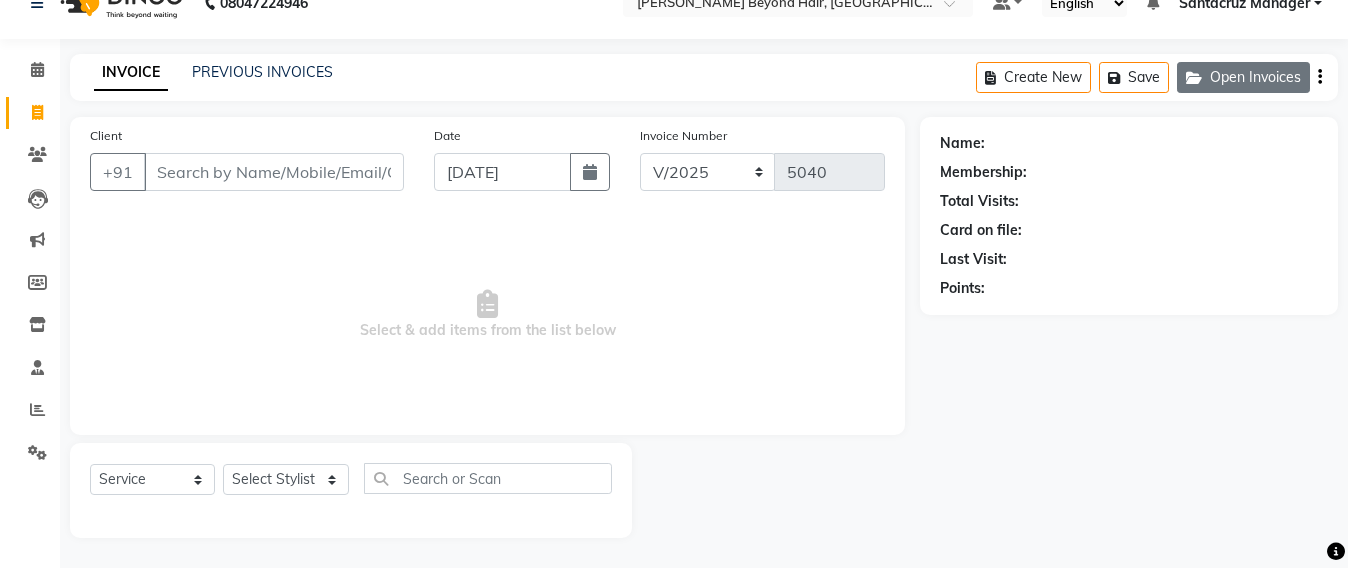 click on "Open Invoices" 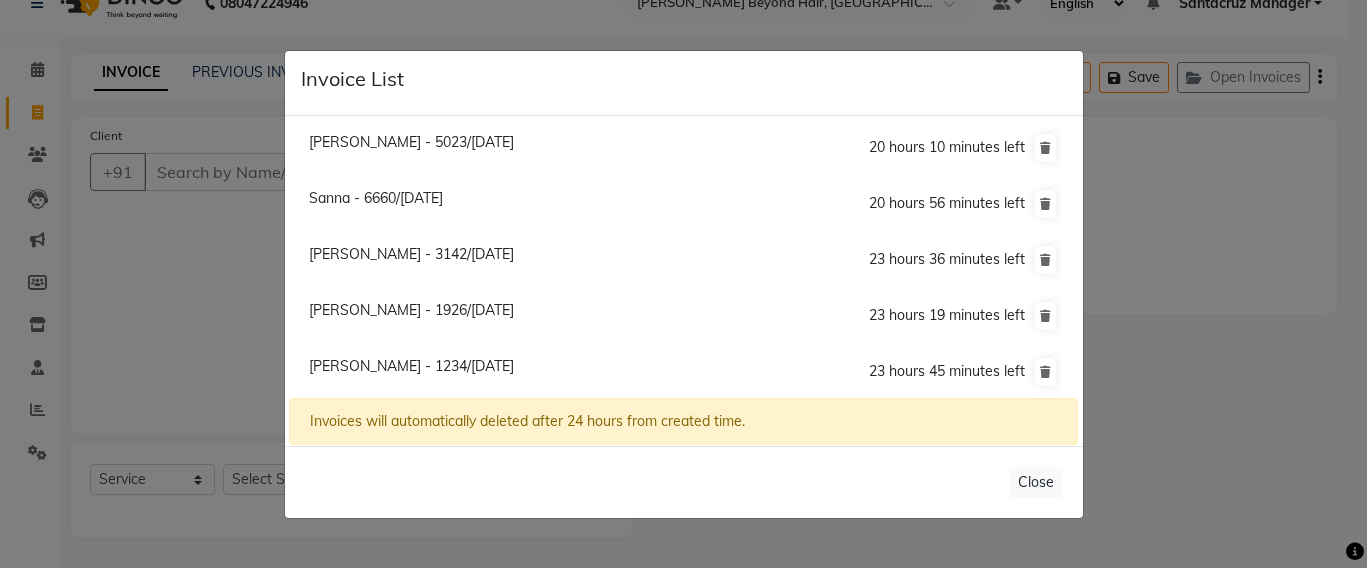 click on "Heer Chandra - 1234/11 July 2025" 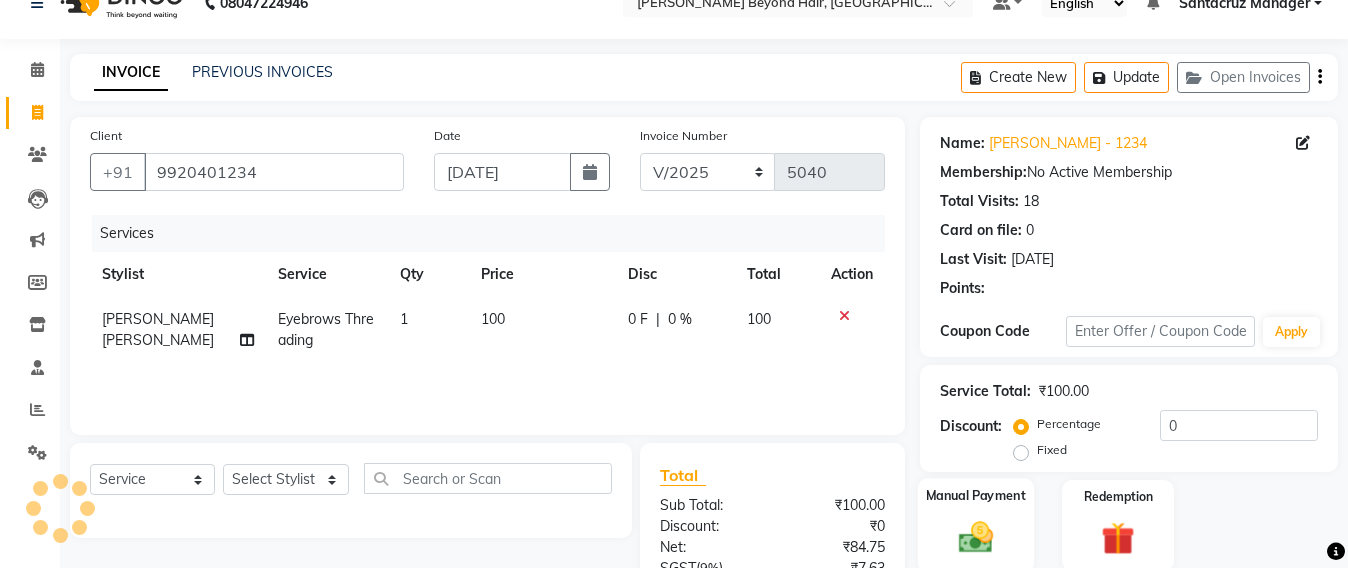 scroll, scrollTop: 232, scrollLeft: 0, axis: vertical 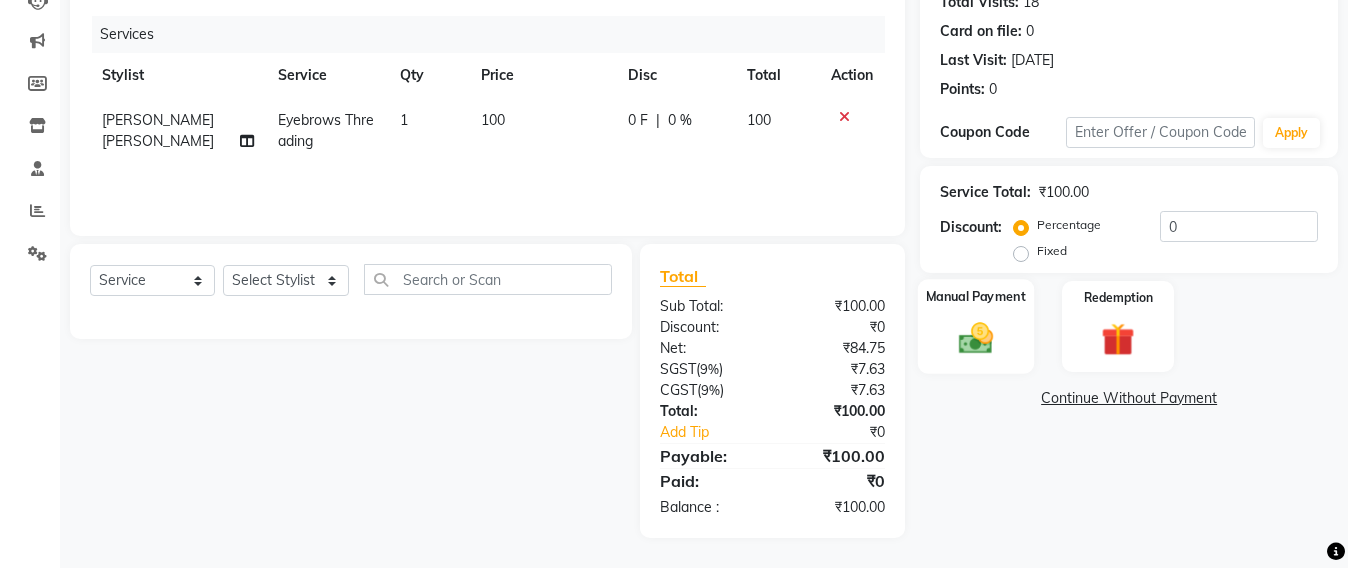 click 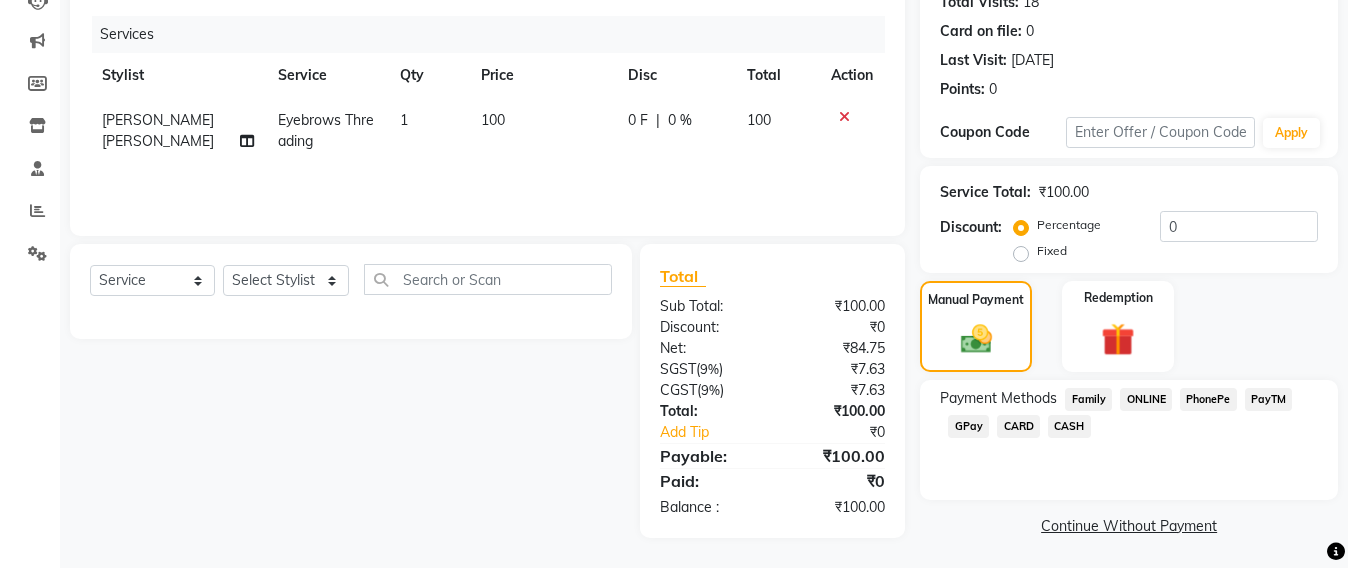click on "CASH" 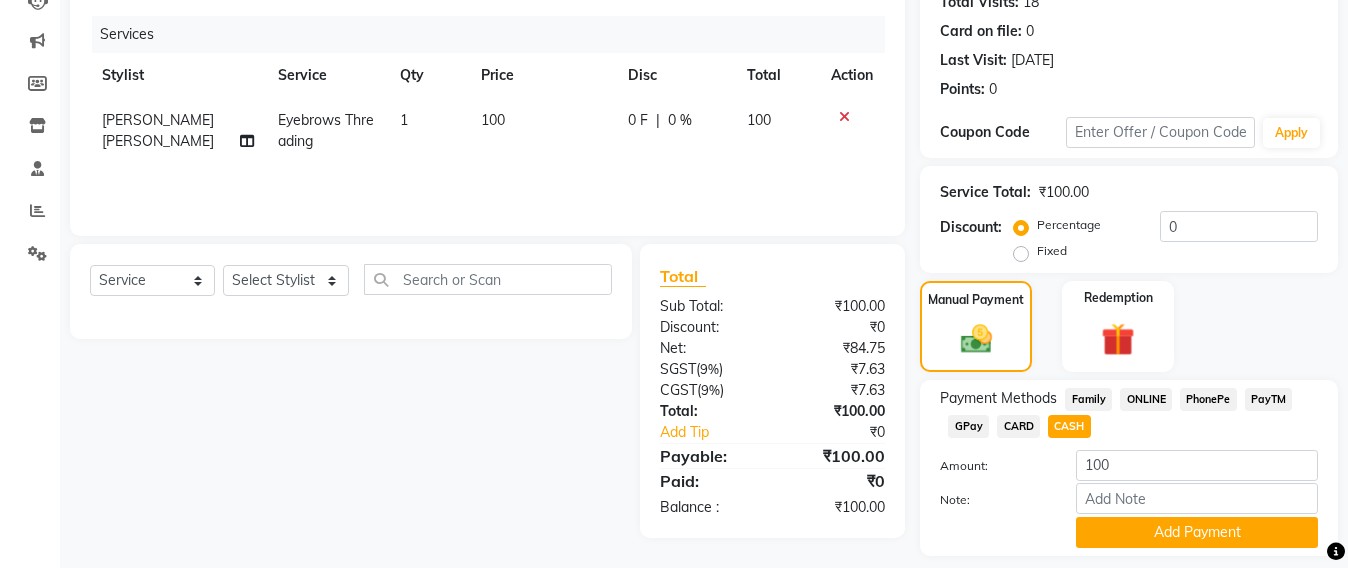 scroll, scrollTop: 291, scrollLeft: 0, axis: vertical 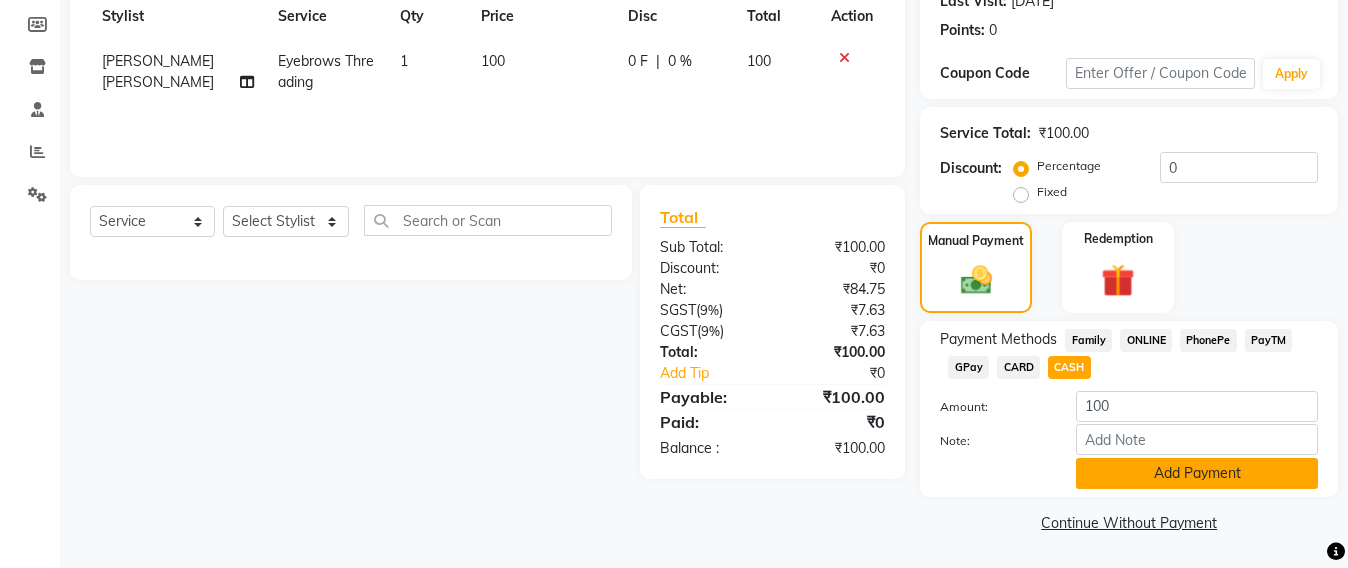 click on "Add Payment" 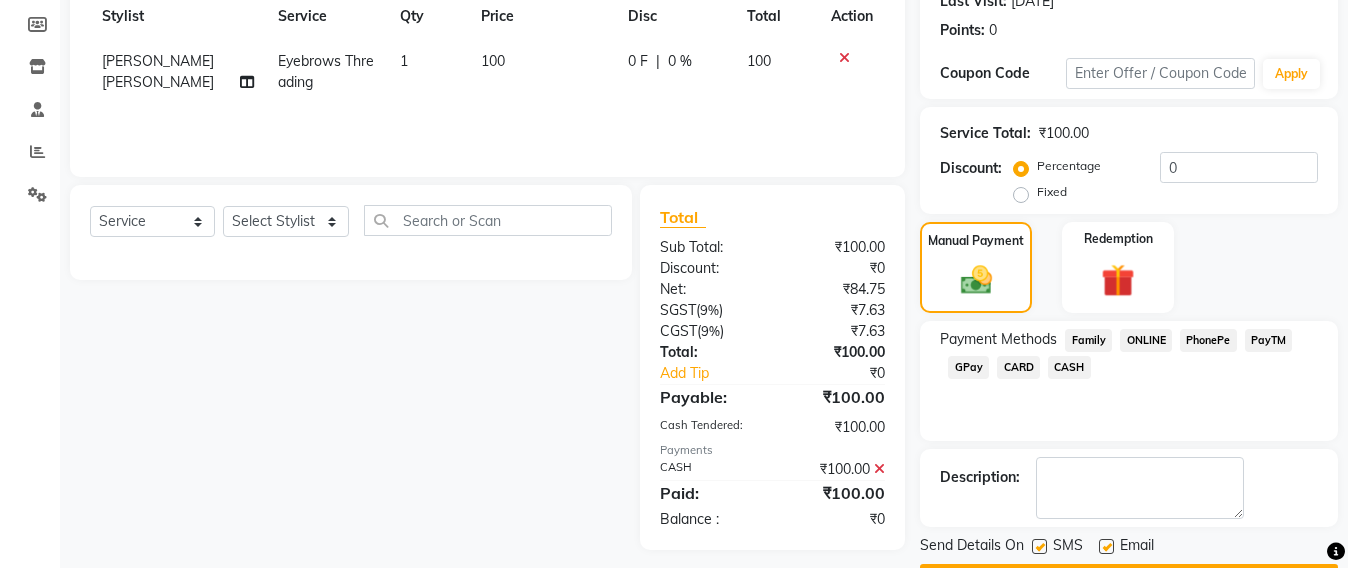 scroll, scrollTop: 348, scrollLeft: 0, axis: vertical 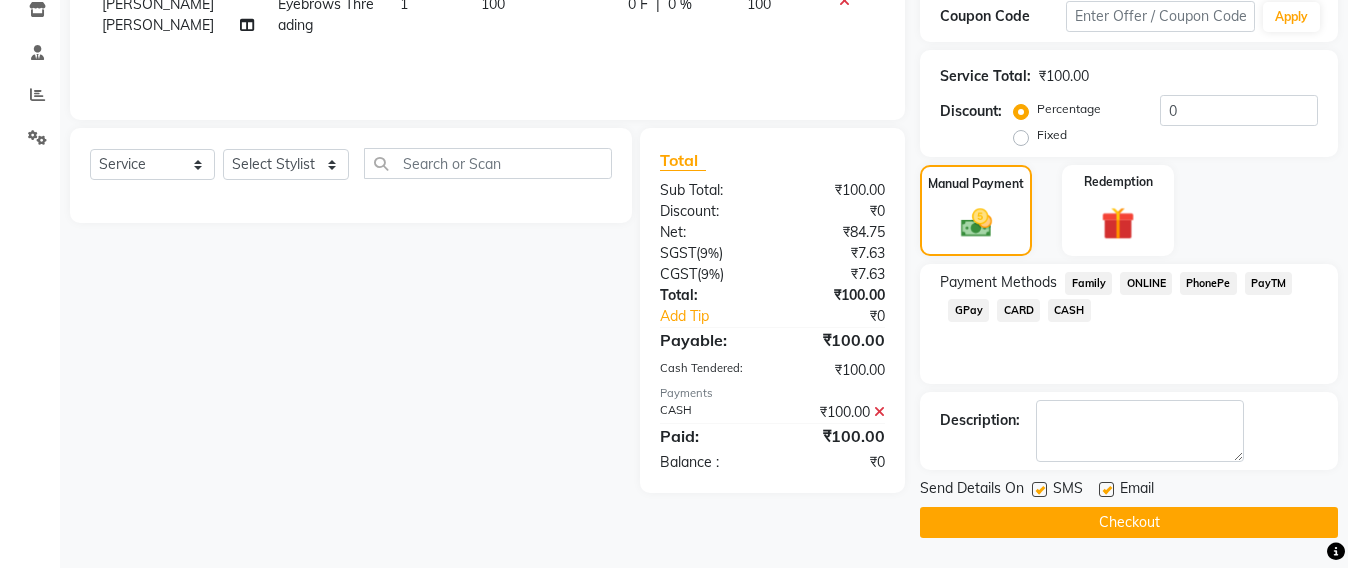 click on "Checkout" 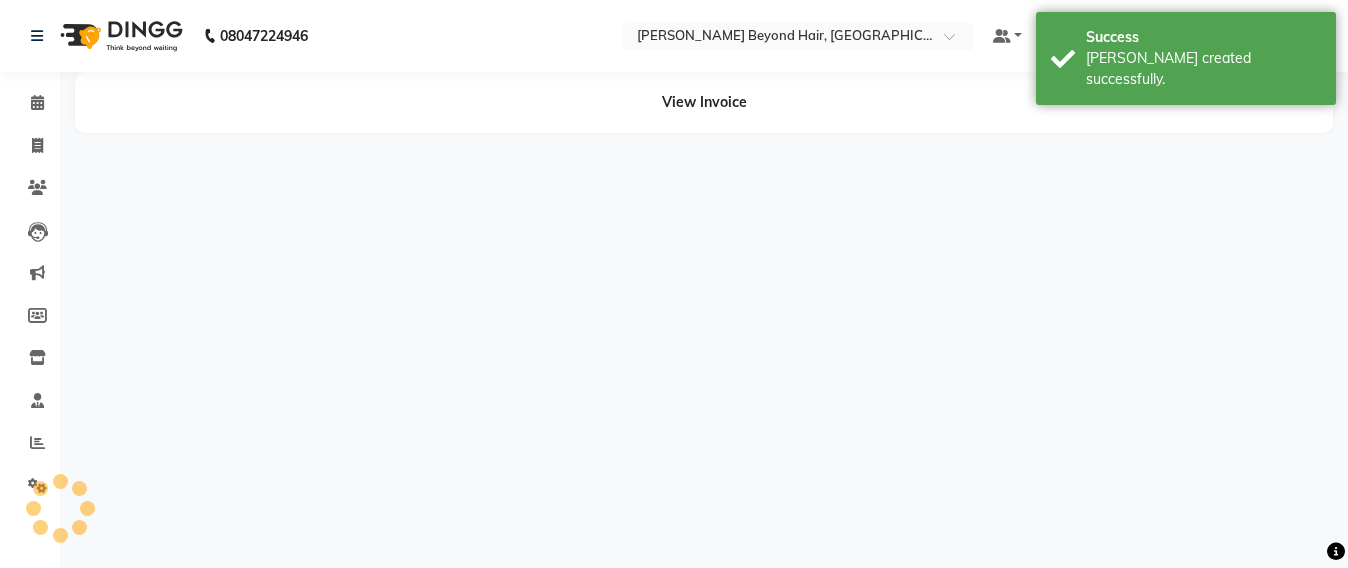 scroll, scrollTop: 0, scrollLeft: 0, axis: both 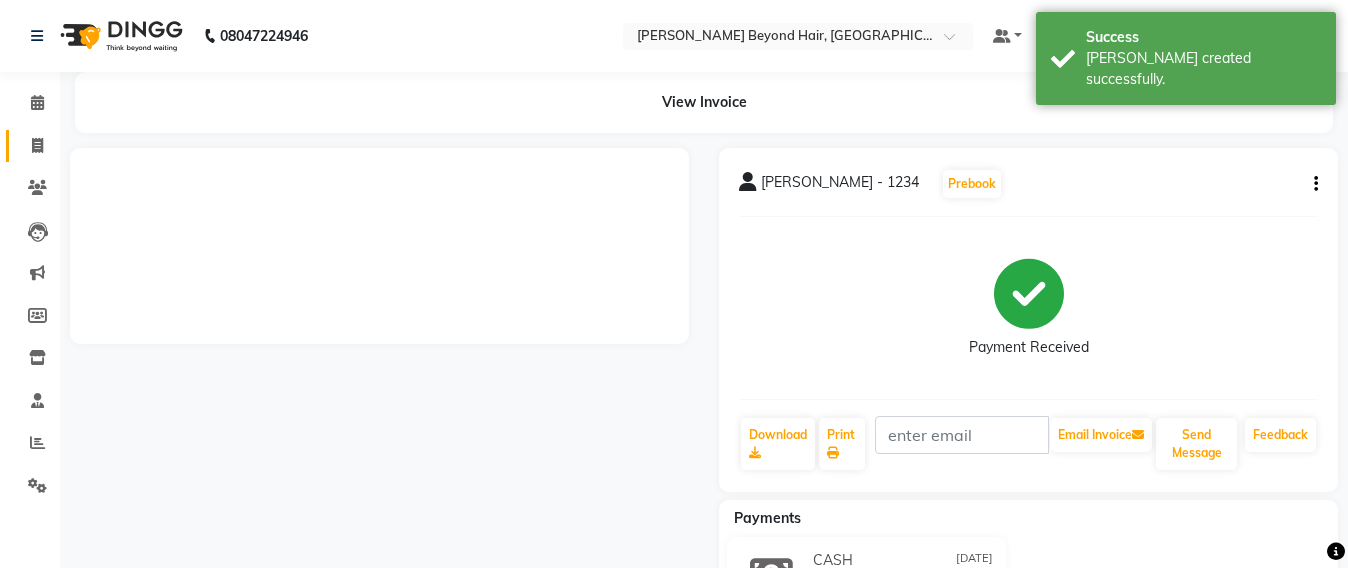click on "Invoice" 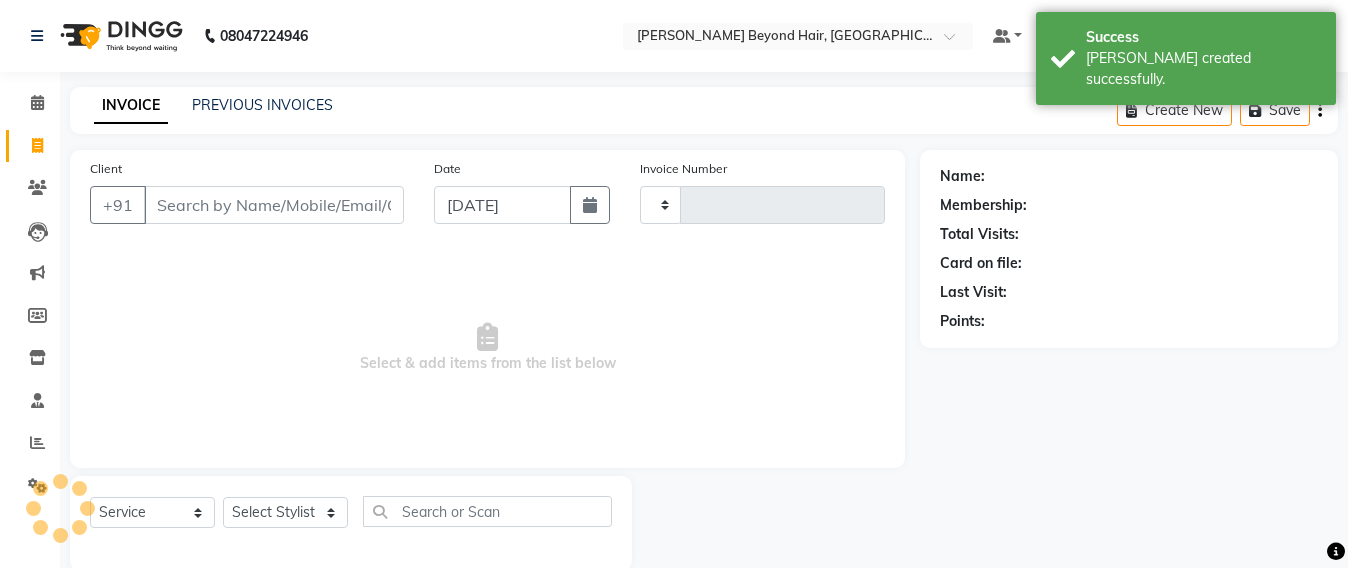 scroll, scrollTop: 33, scrollLeft: 0, axis: vertical 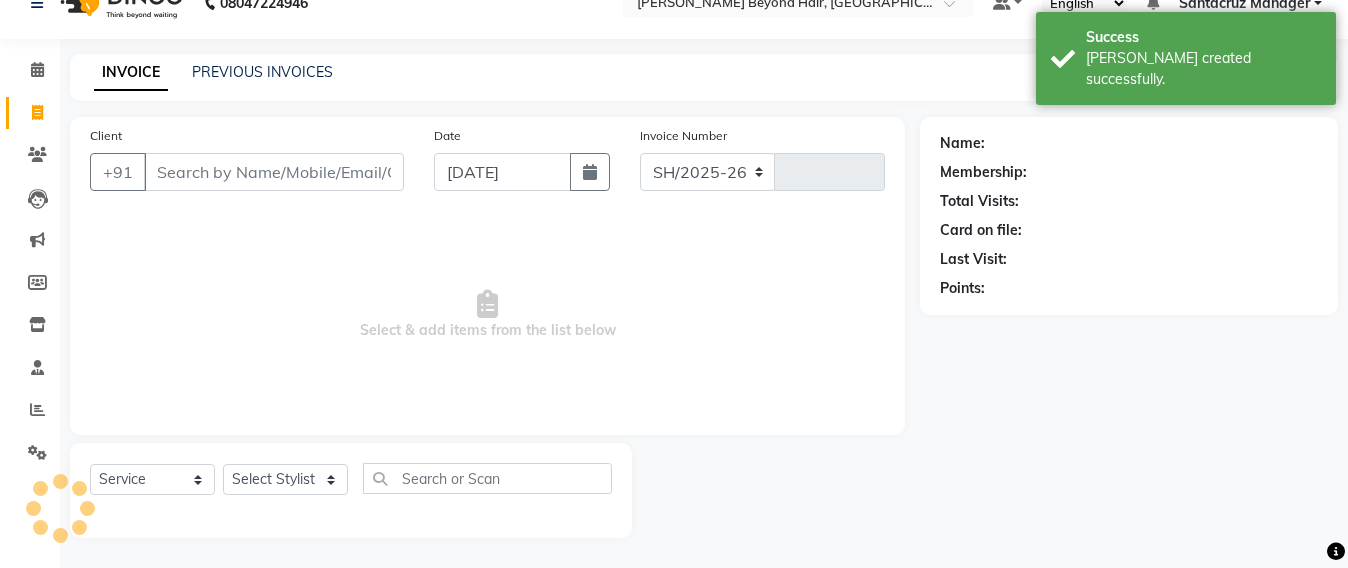 select on "6357" 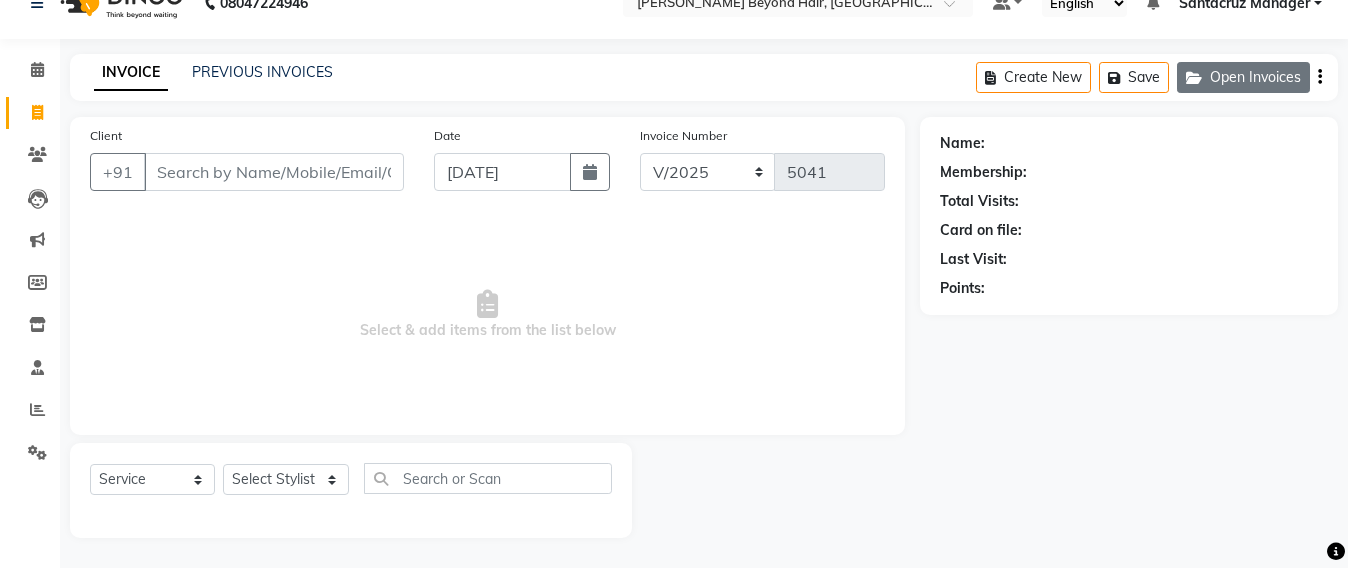 drag, startPoint x: 1259, startPoint y: 86, endPoint x: 1234, endPoint y: 91, distance: 25.495098 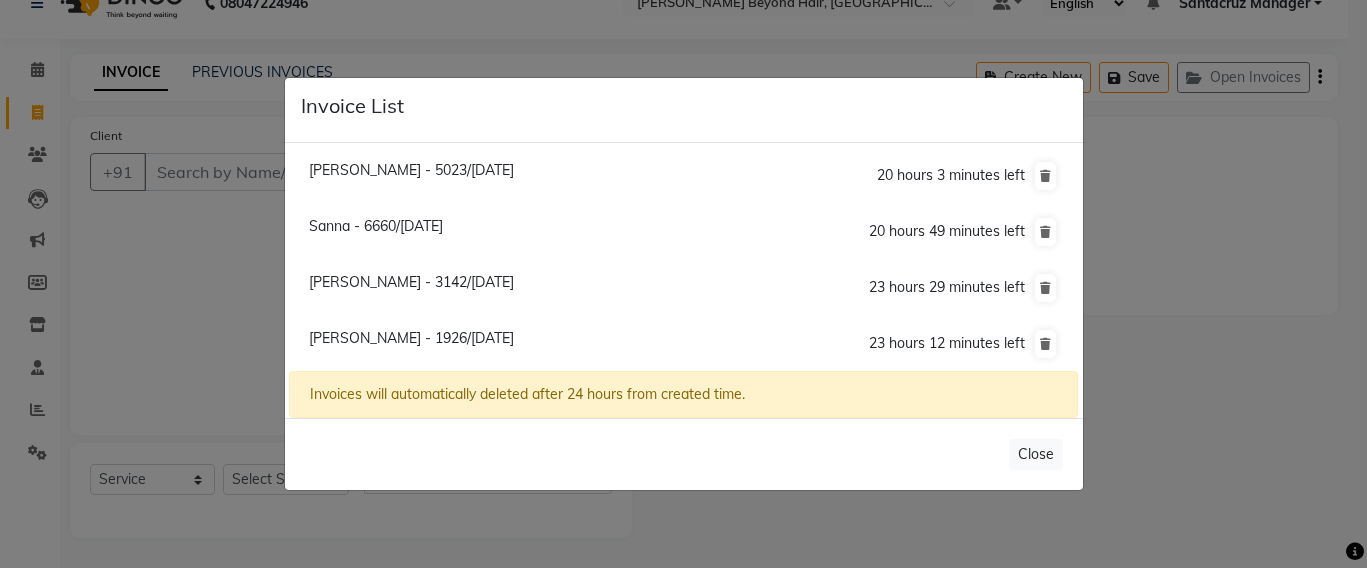 click on "Shradha Gupta - 5023/11 July 2025" 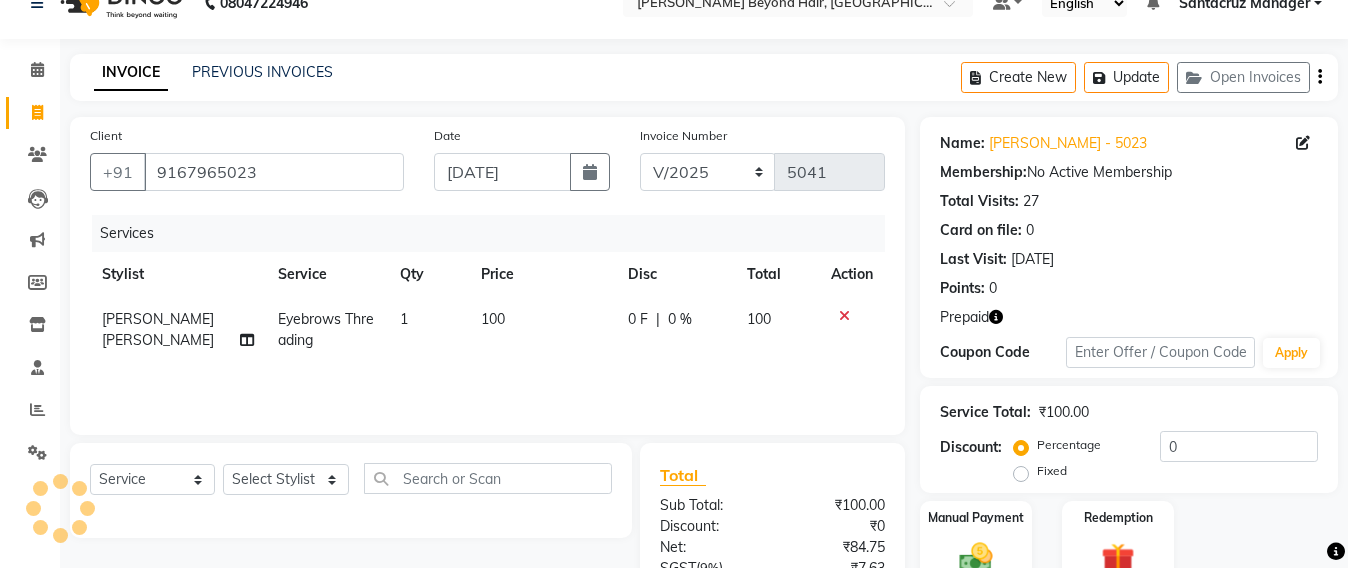 click 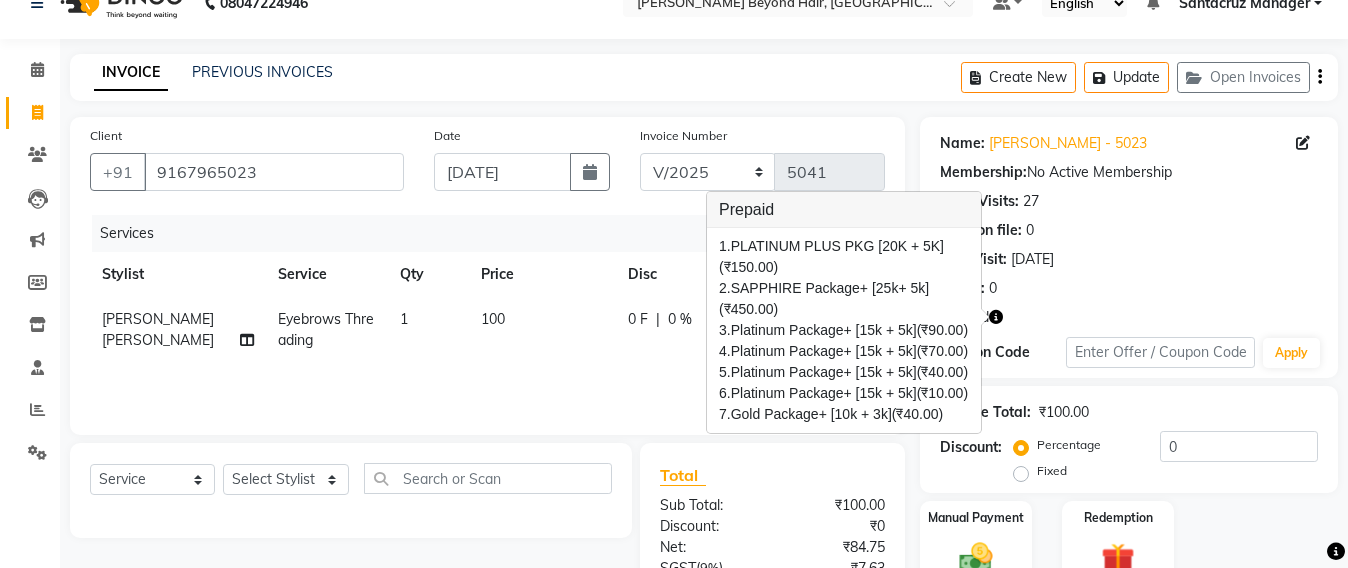 click on "Name: Shradha Gupta - 5023 Membership:  No Active Membership  Total Visits:  27 Card on file:  0 Last Visit:   13-06-2025 Points:   0" 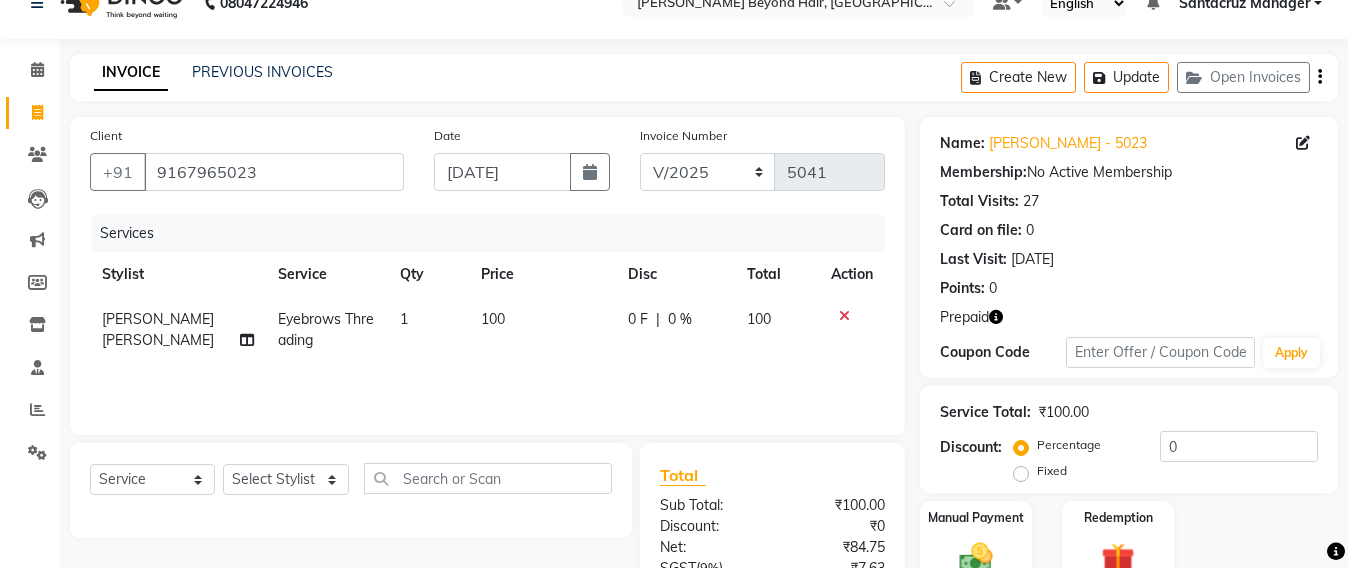 click on "[PERSON_NAME] [PERSON_NAME]" 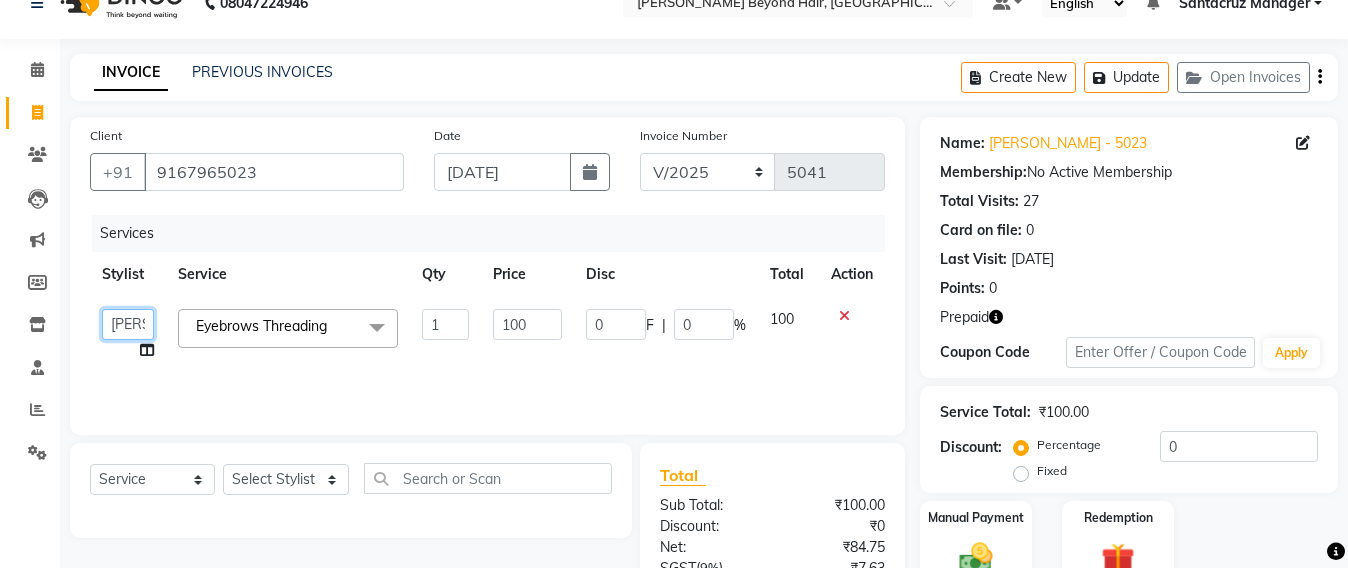 click on "Admin   [PERSON_NAME] Sankat   [PERSON_NAME]   [PERSON_NAME] [PERSON_NAME]   [PERSON_NAME]   [PERSON_NAME] [PERSON_NAME] mahattre   Pratibha [PERSON_NAME]   [PERSON_NAME]   [PERSON_NAME] [PERSON_NAME] Manager   [PERSON_NAME]   SOMAYANG VASHUM   [PERSON_NAME]" 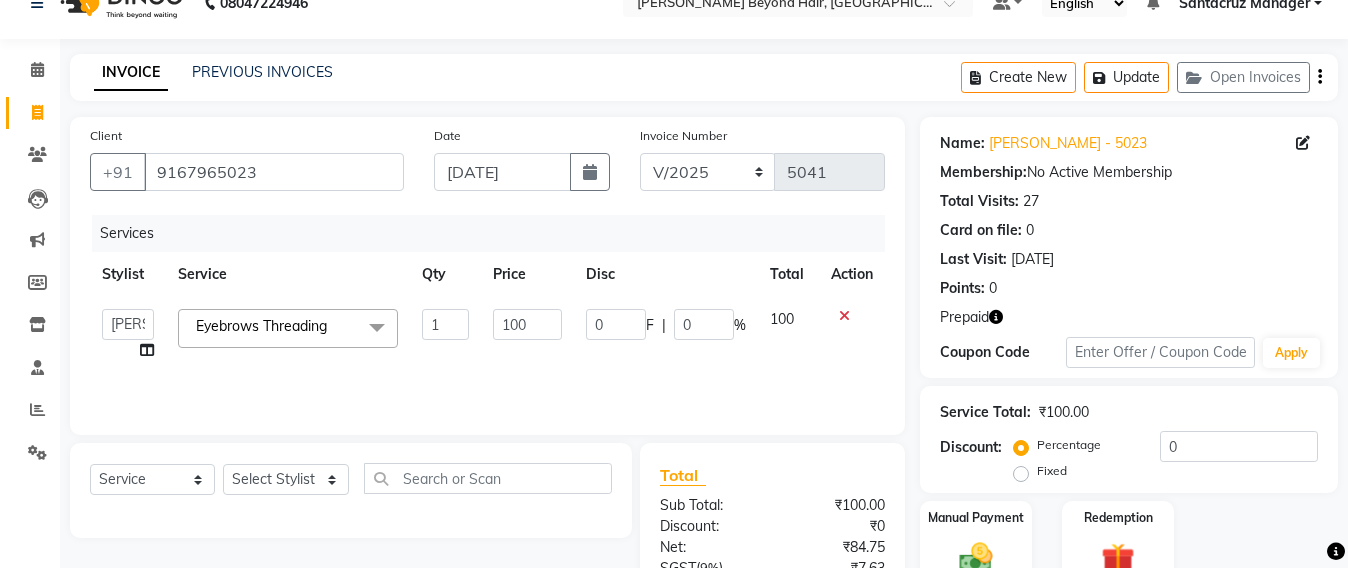 select on "48409" 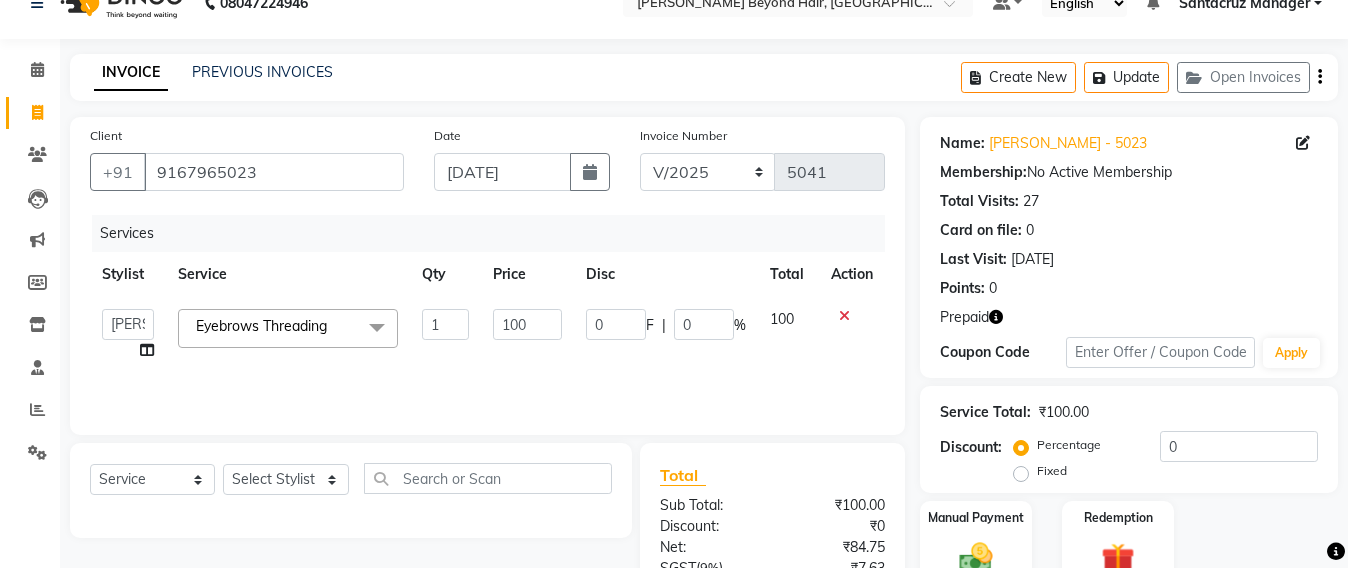 click on "Eyebrows Threading" 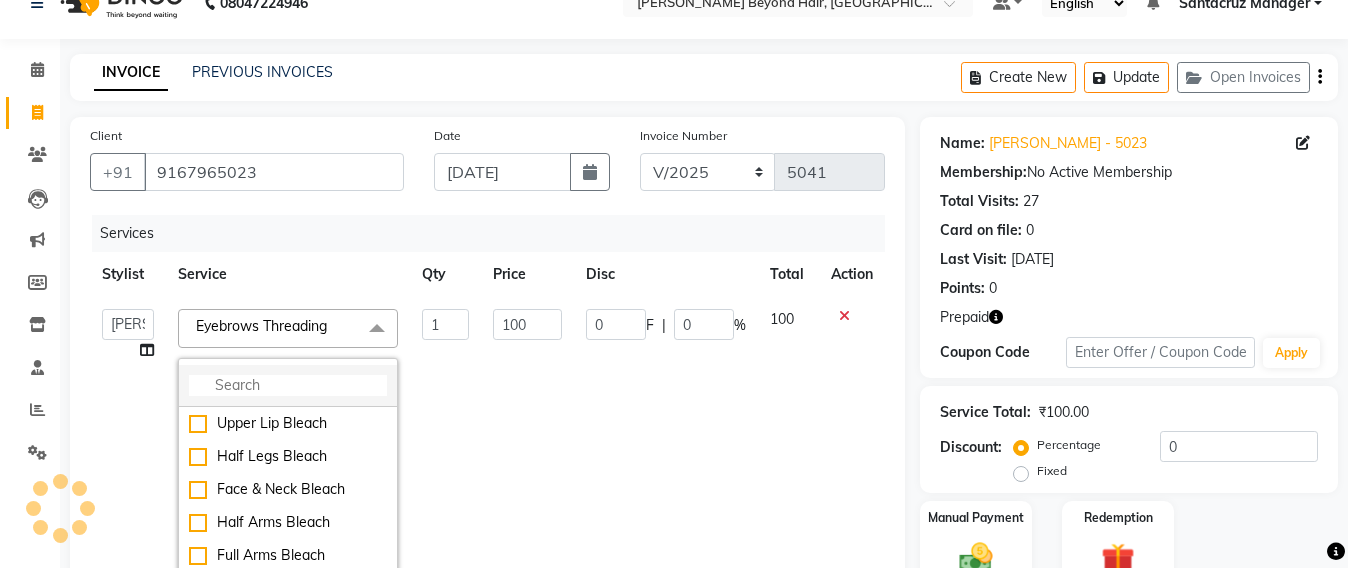 drag, startPoint x: 196, startPoint y: 361, endPoint x: 197, endPoint y: 376, distance: 15.033297 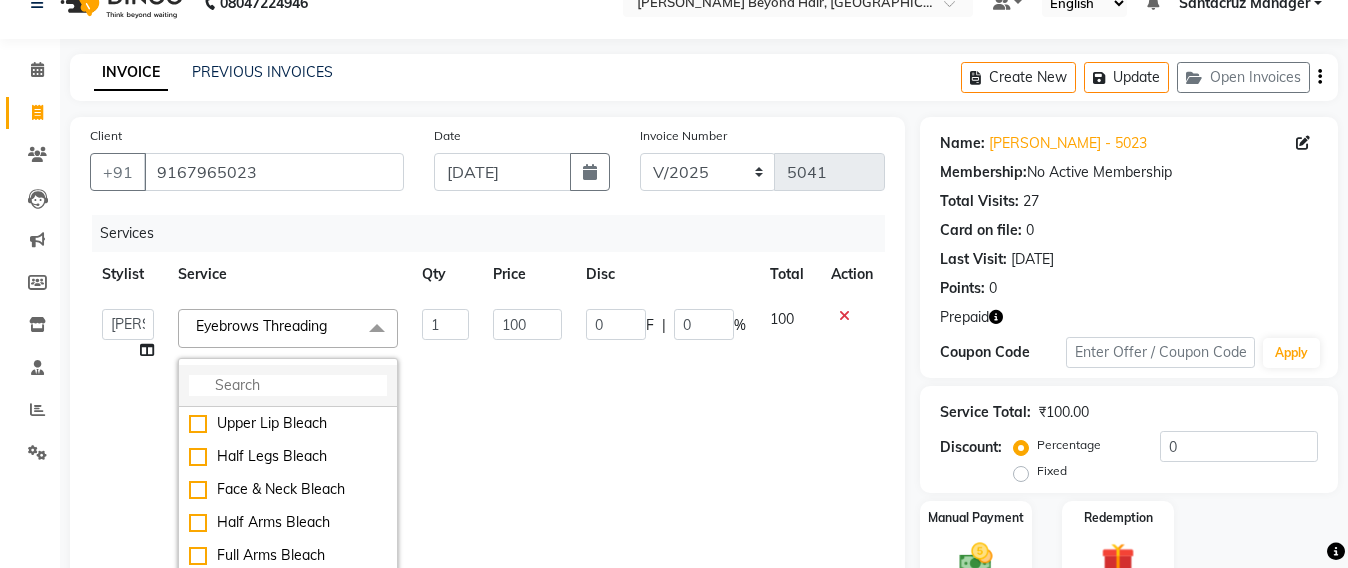 click 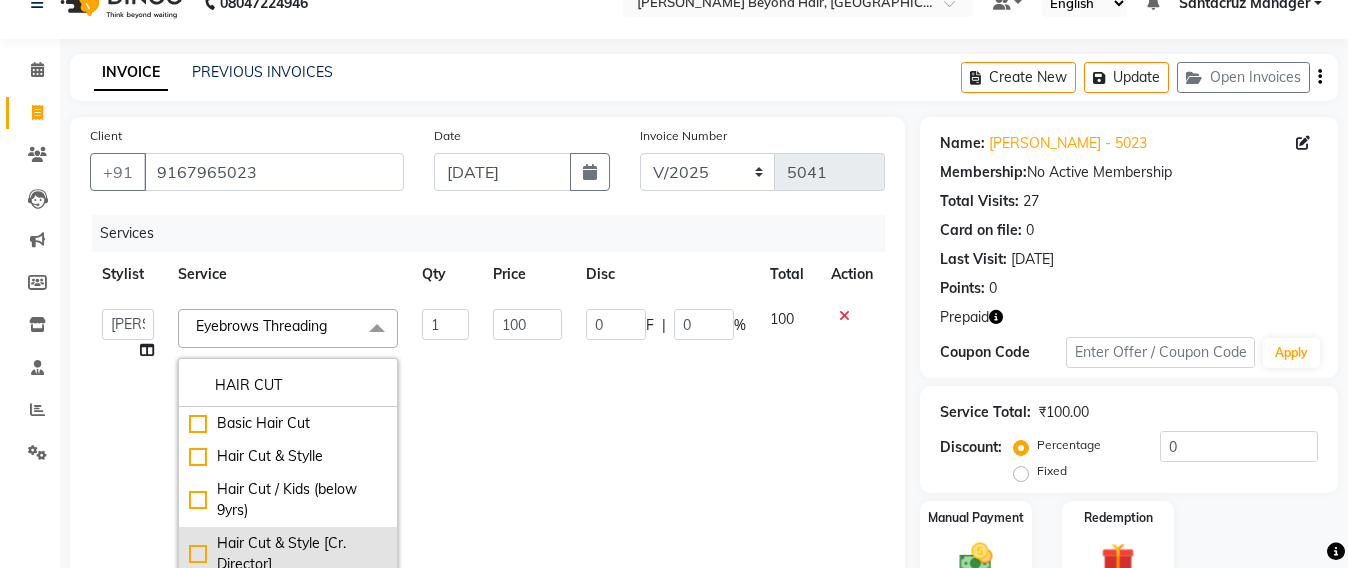 type on "HAIR CUT" 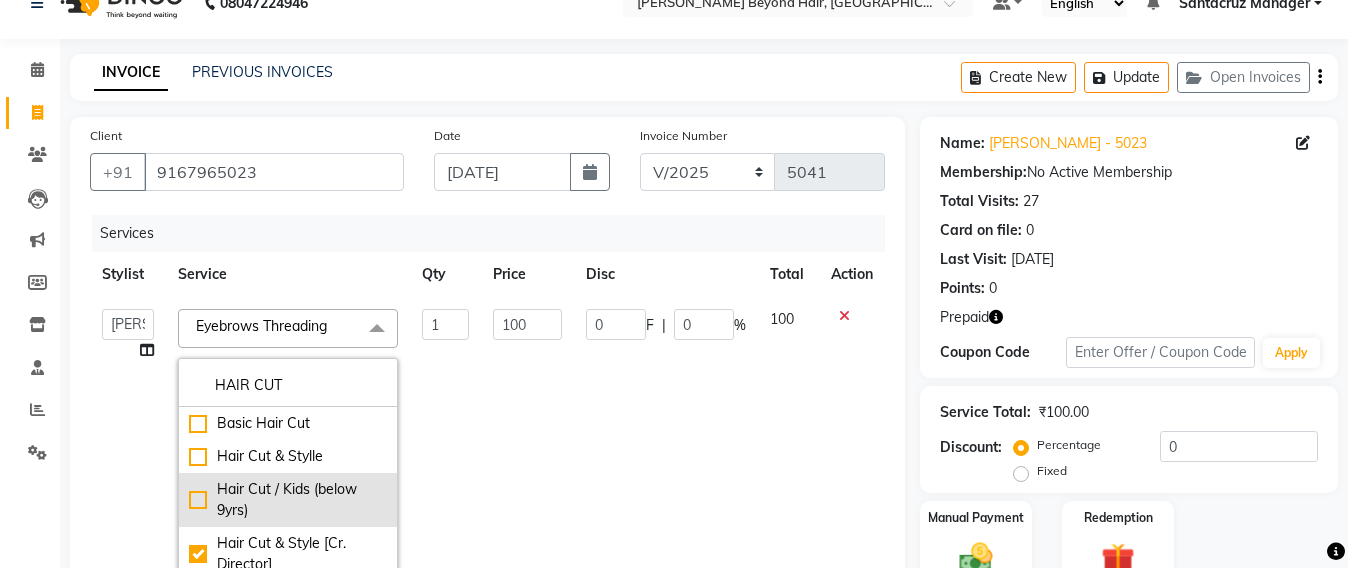 type on "500" 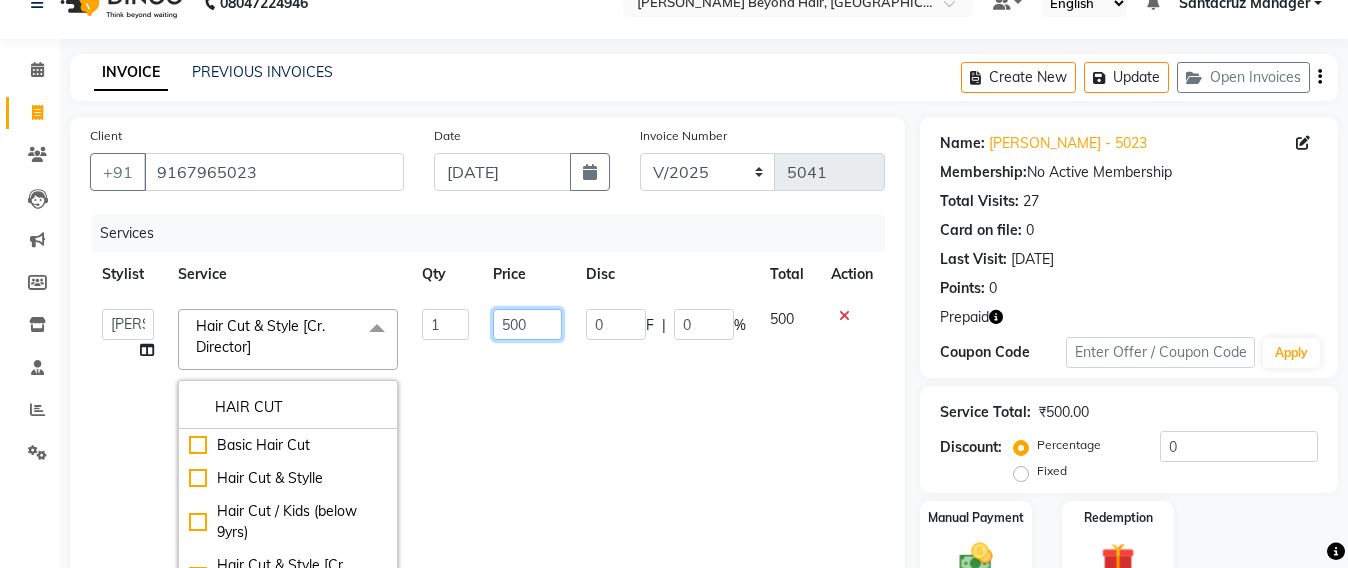 click on "500" 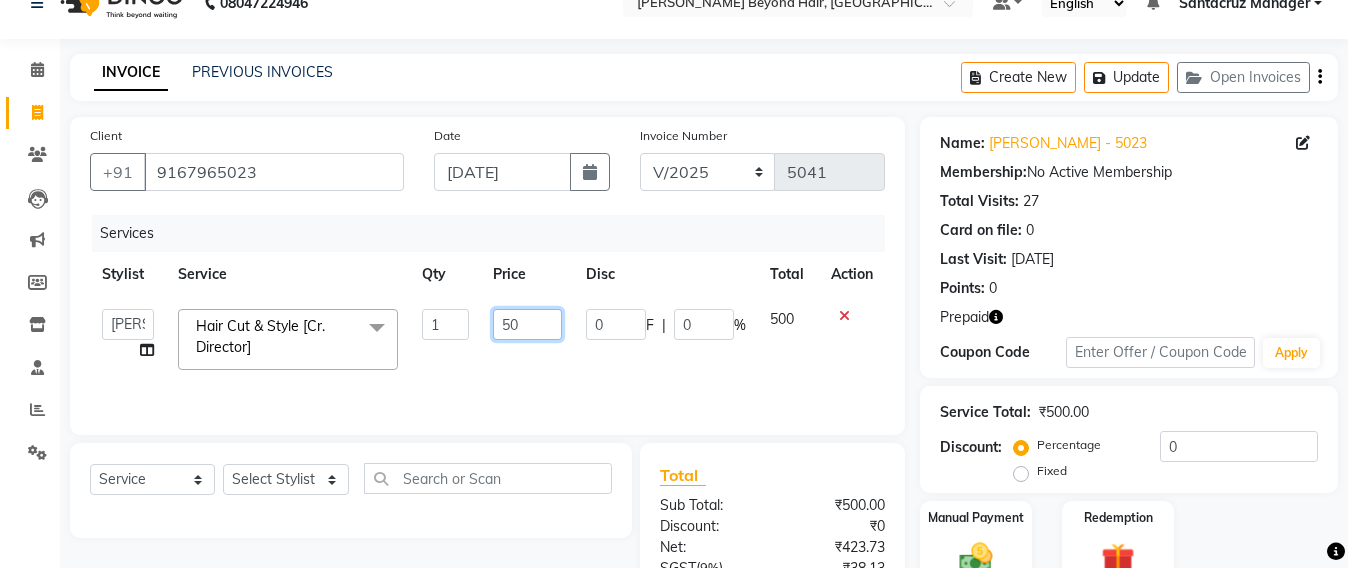 type on "5" 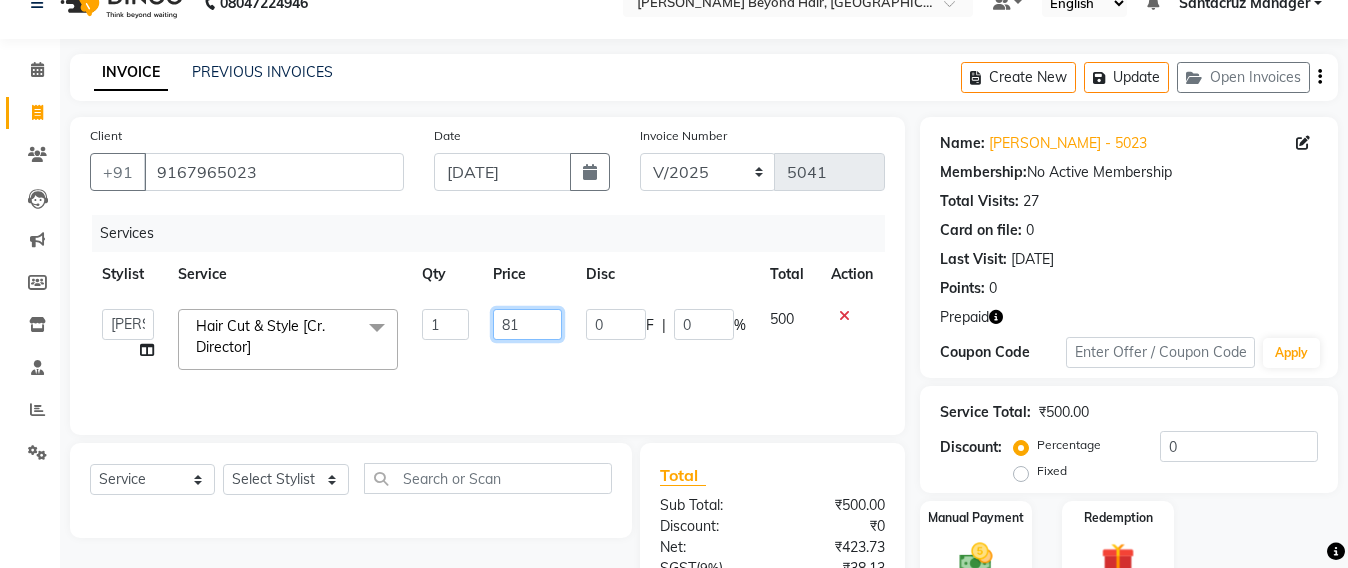 type on "810" 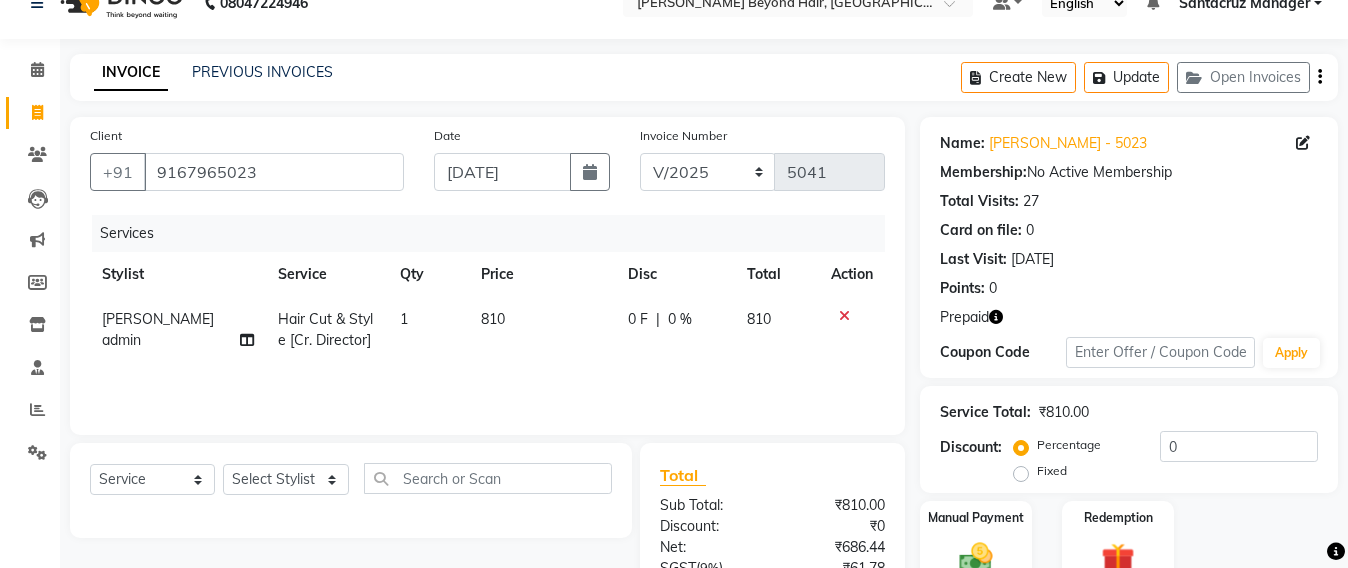 click on "Services Stylist Service Qty Price Disc Total Action Sameer shah admin Hair Cut & Style [Cr. Director] 1 810 0 F | 0 % 810" 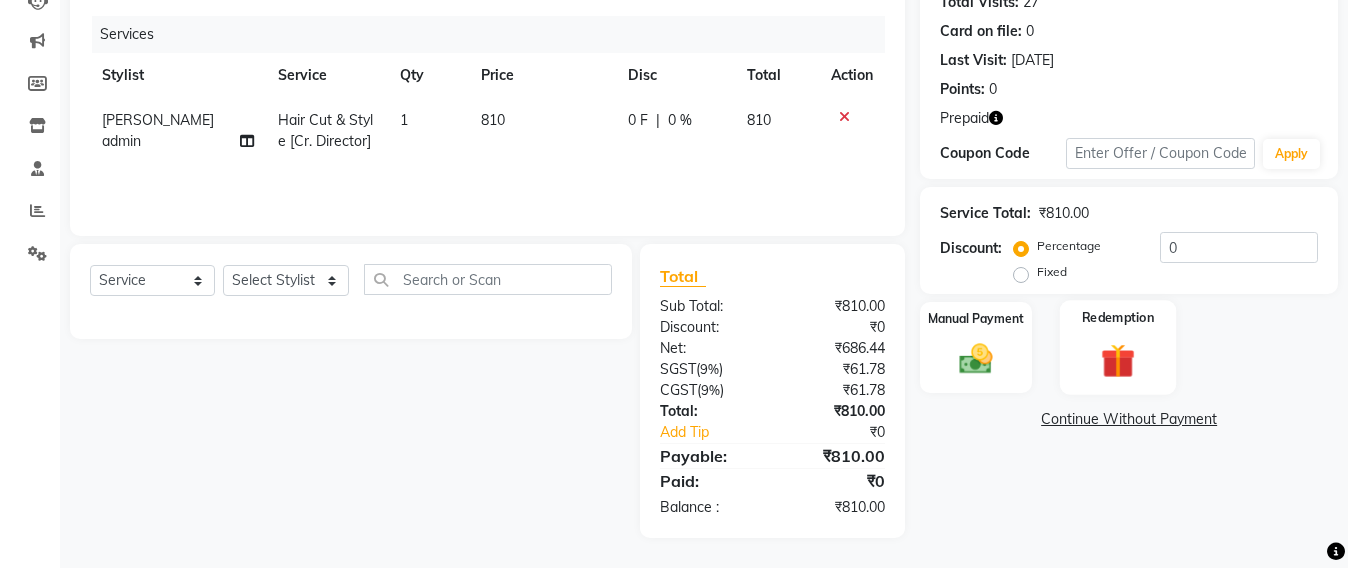 click 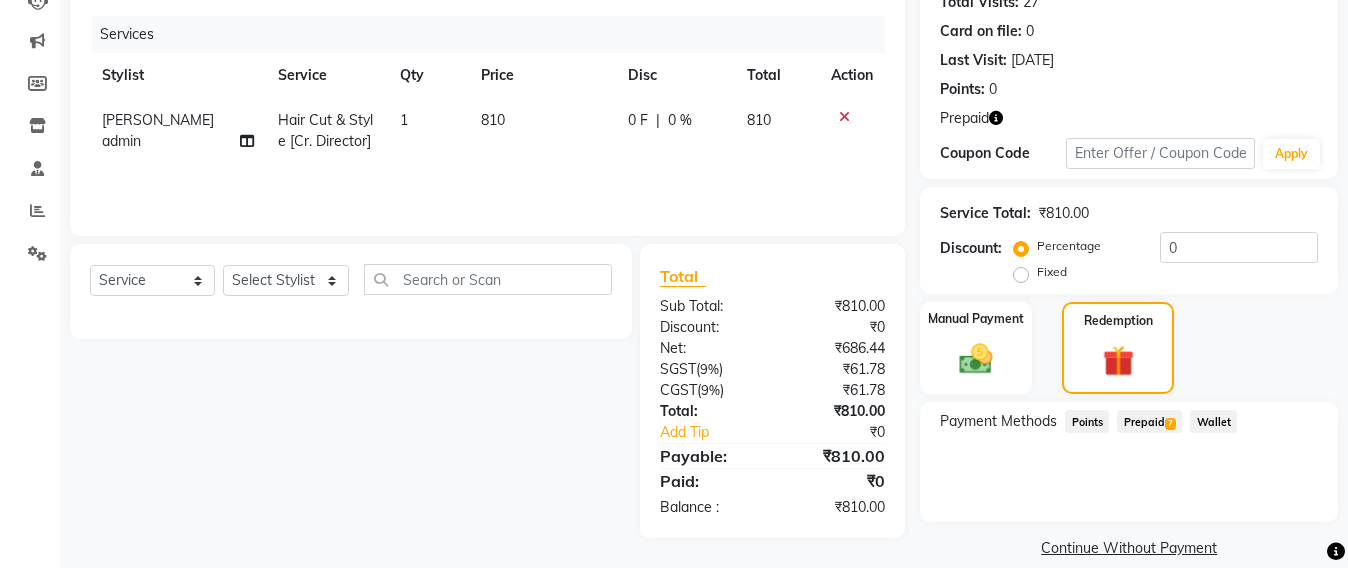click on "7" 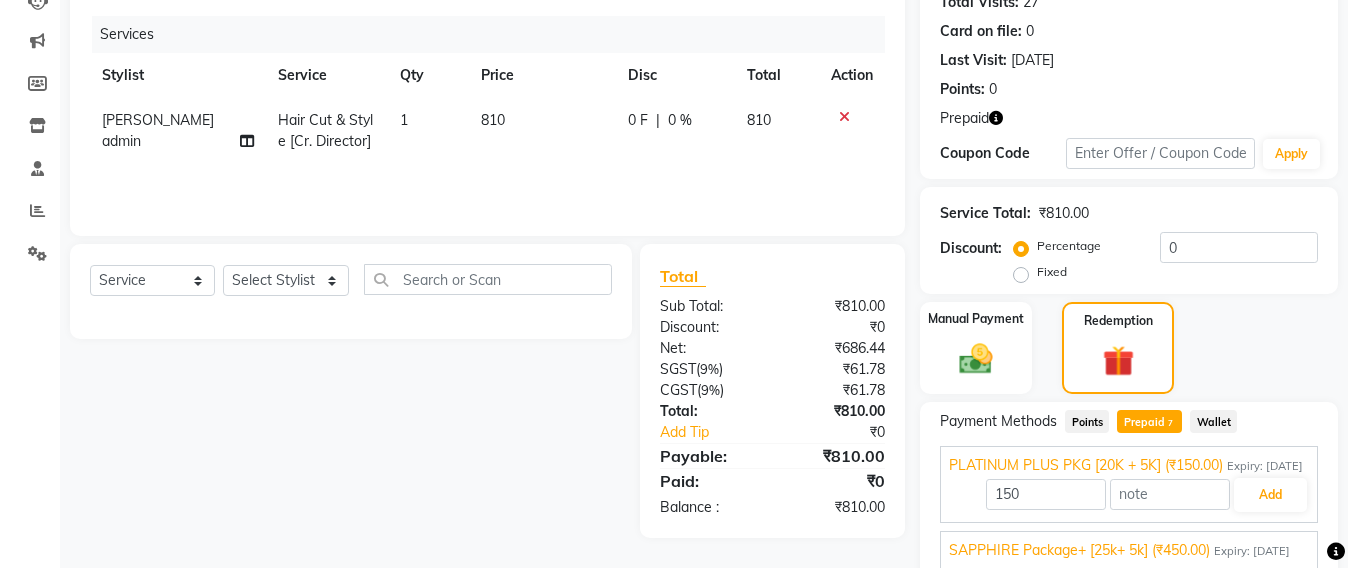 scroll, scrollTop: 0, scrollLeft: 0, axis: both 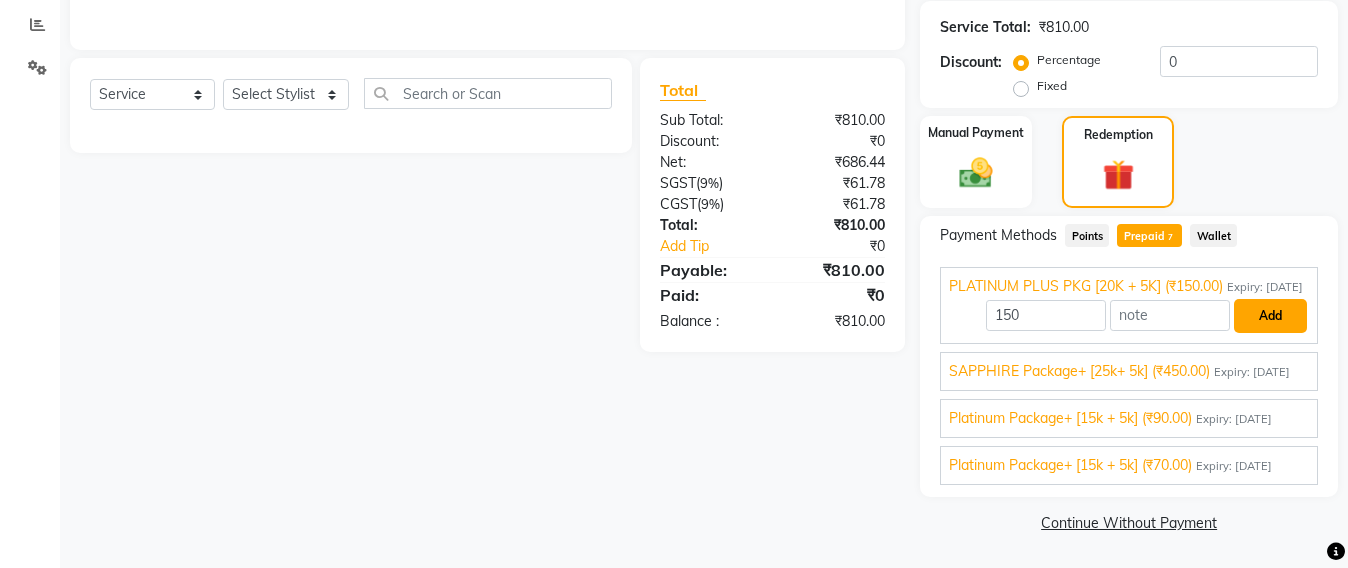 click on "Add" at bounding box center (1270, 316) 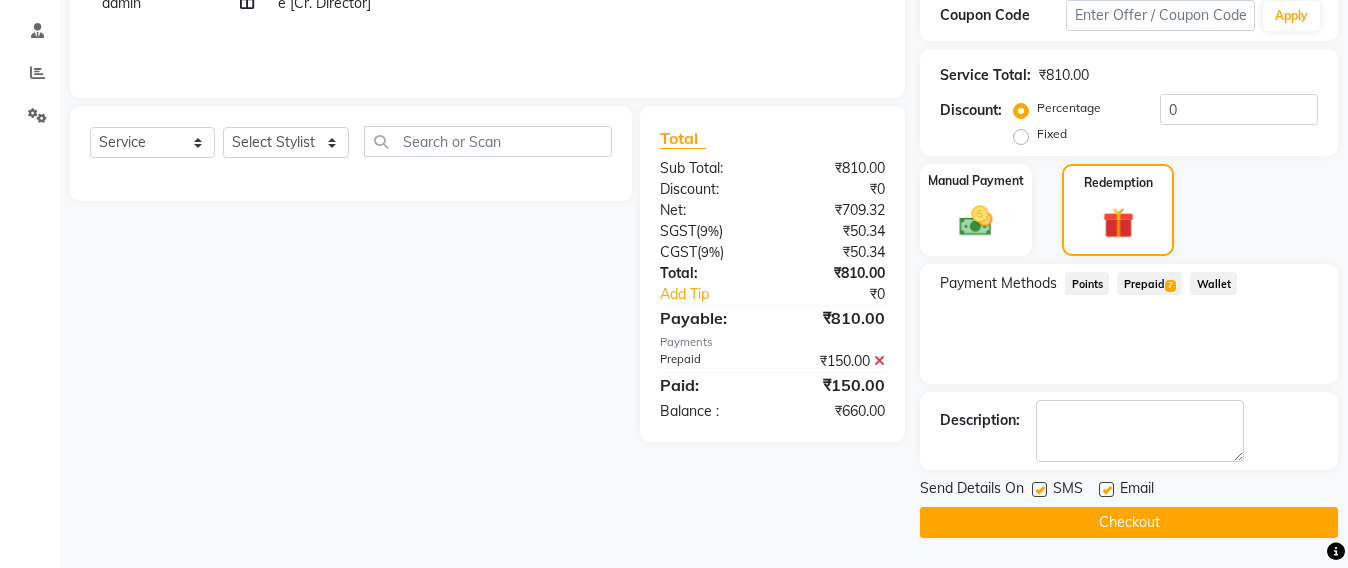 scroll, scrollTop: 370, scrollLeft: 0, axis: vertical 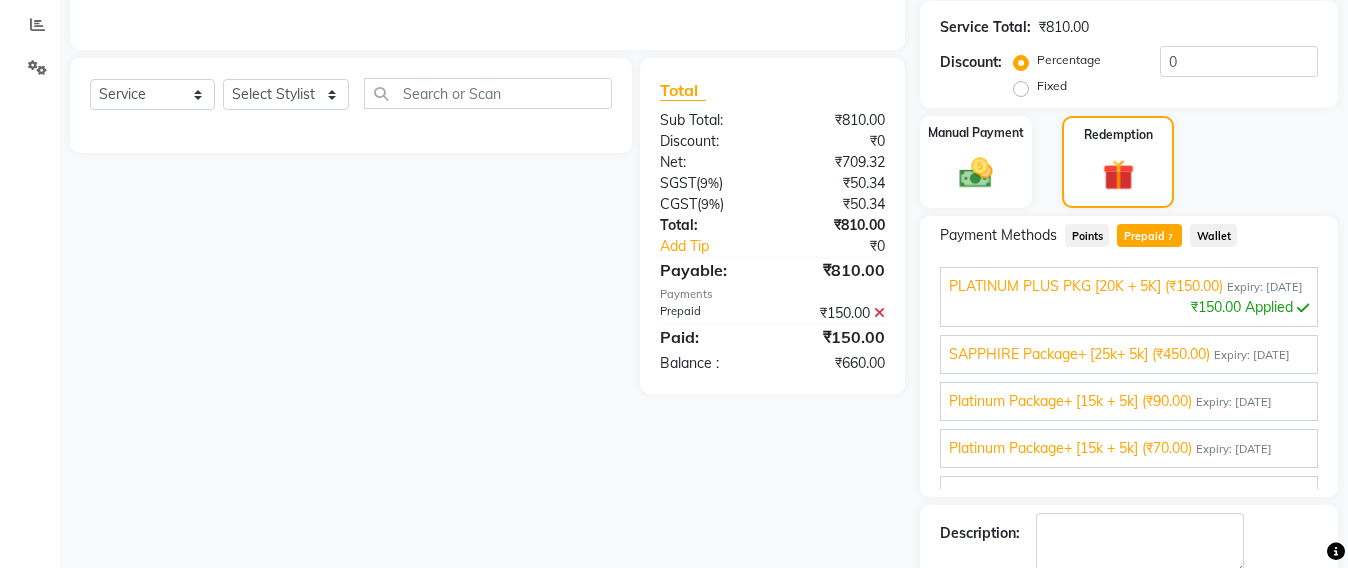 click on "Expiry: 03-08-2025" at bounding box center (1252, 355) 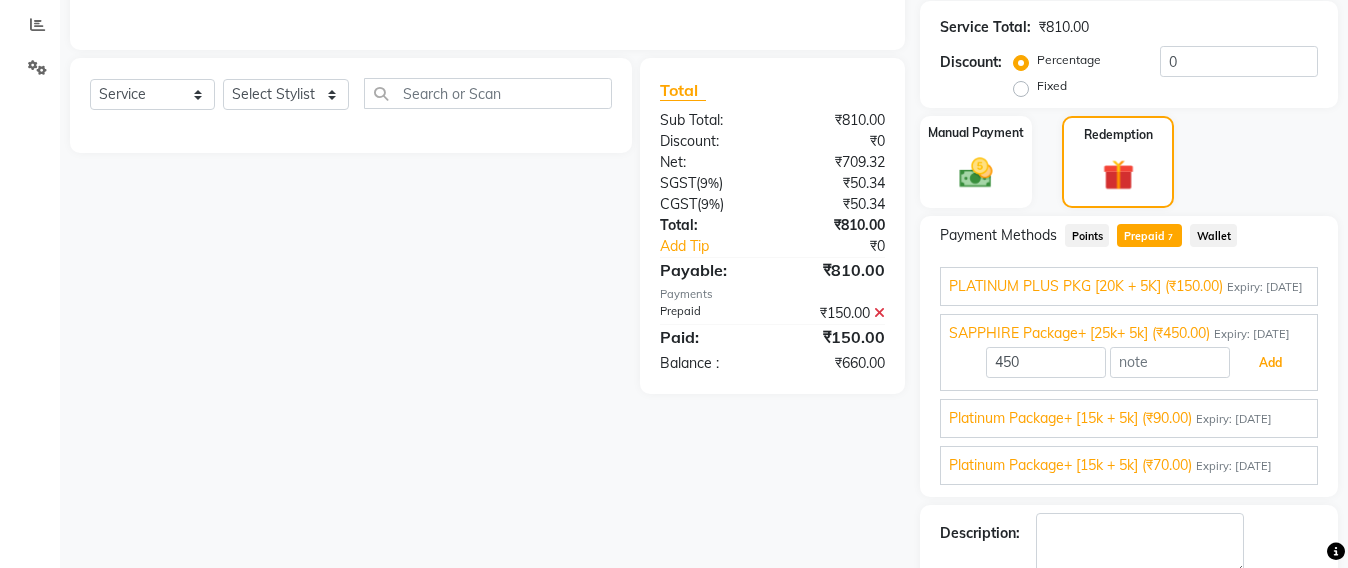 click on "Add" at bounding box center [1270, 363] 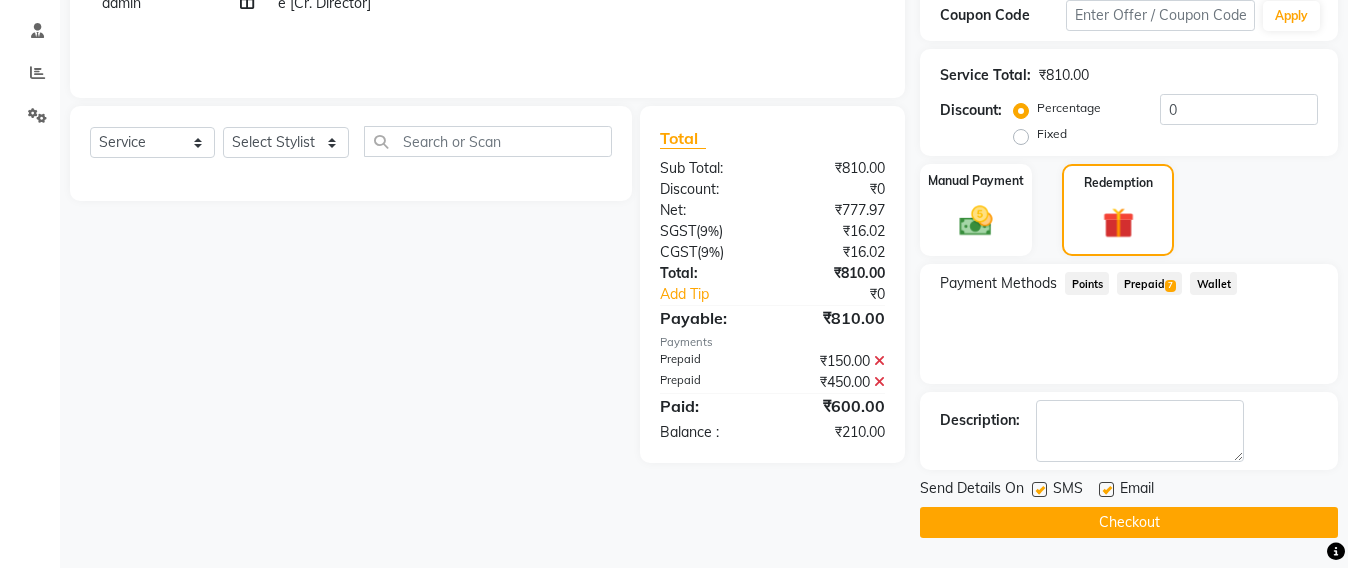 scroll, scrollTop: 370, scrollLeft: 0, axis: vertical 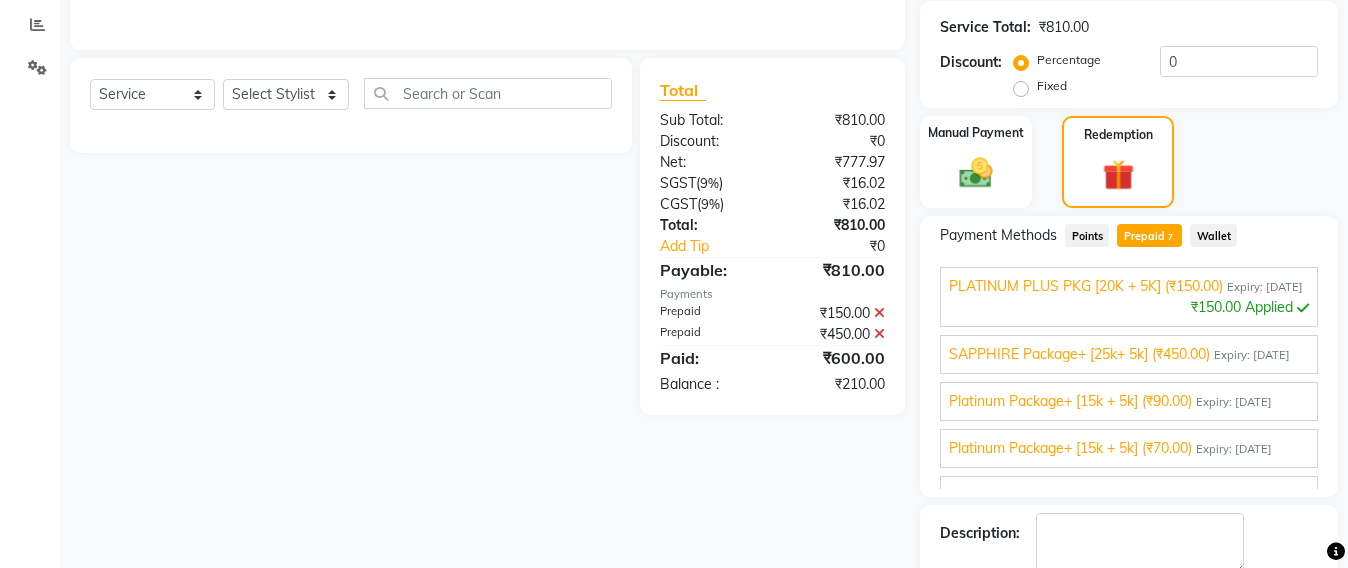 click on "Platinum Package+  [15k + 5k] (₹90.00)" at bounding box center [1070, 401] 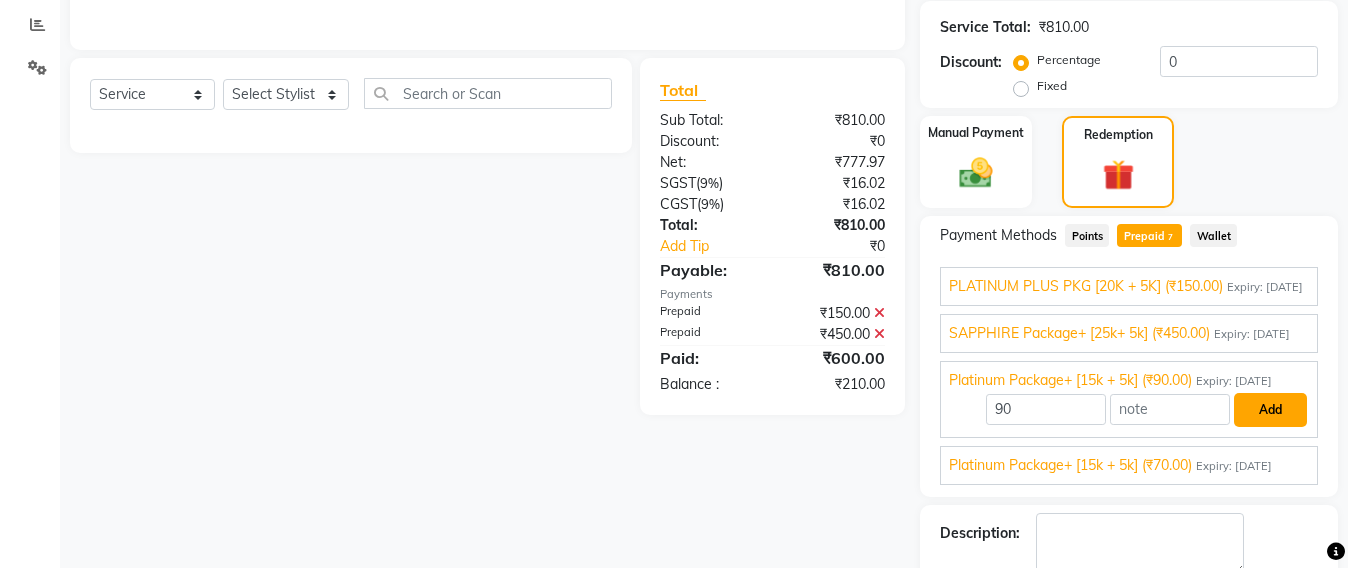 click on "Add" at bounding box center (1270, 410) 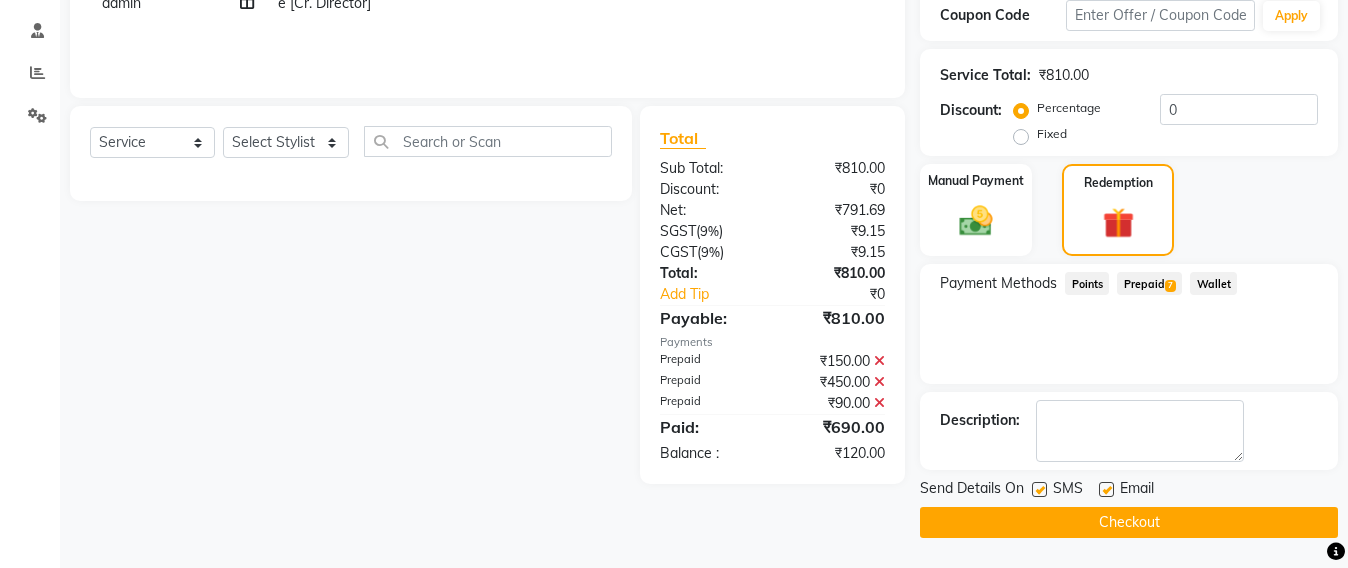 scroll, scrollTop: 370, scrollLeft: 0, axis: vertical 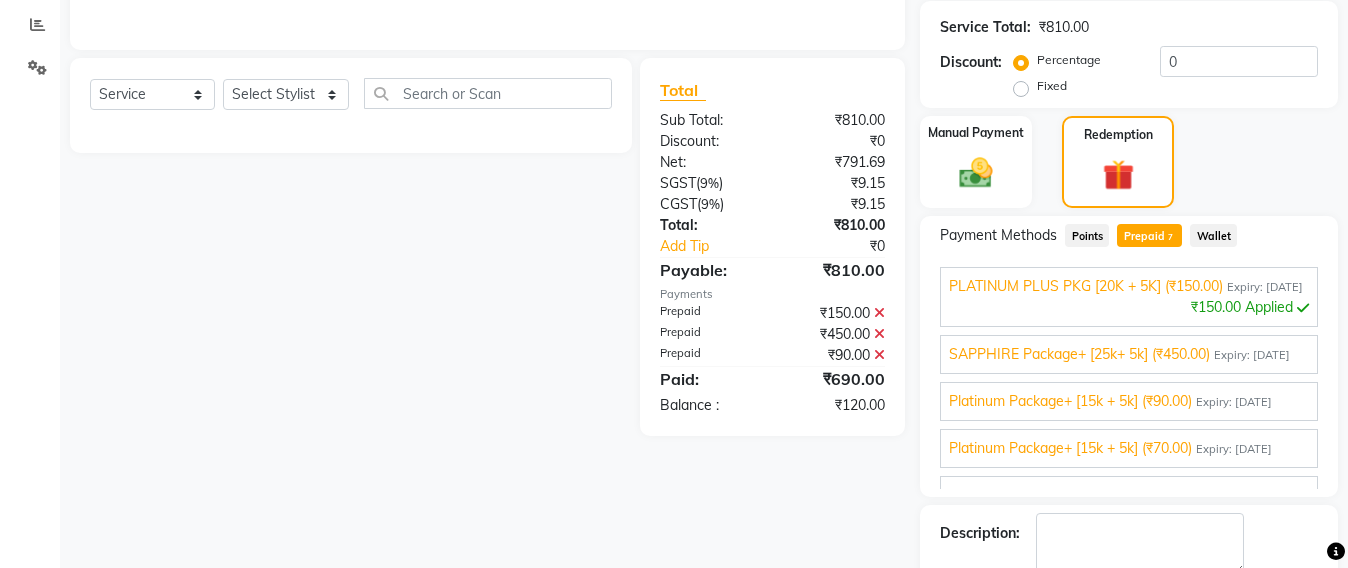 click on "SAPPHIRE Package+  [25k+ 5k] (₹450.00)" at bounding box center [1079, 354] 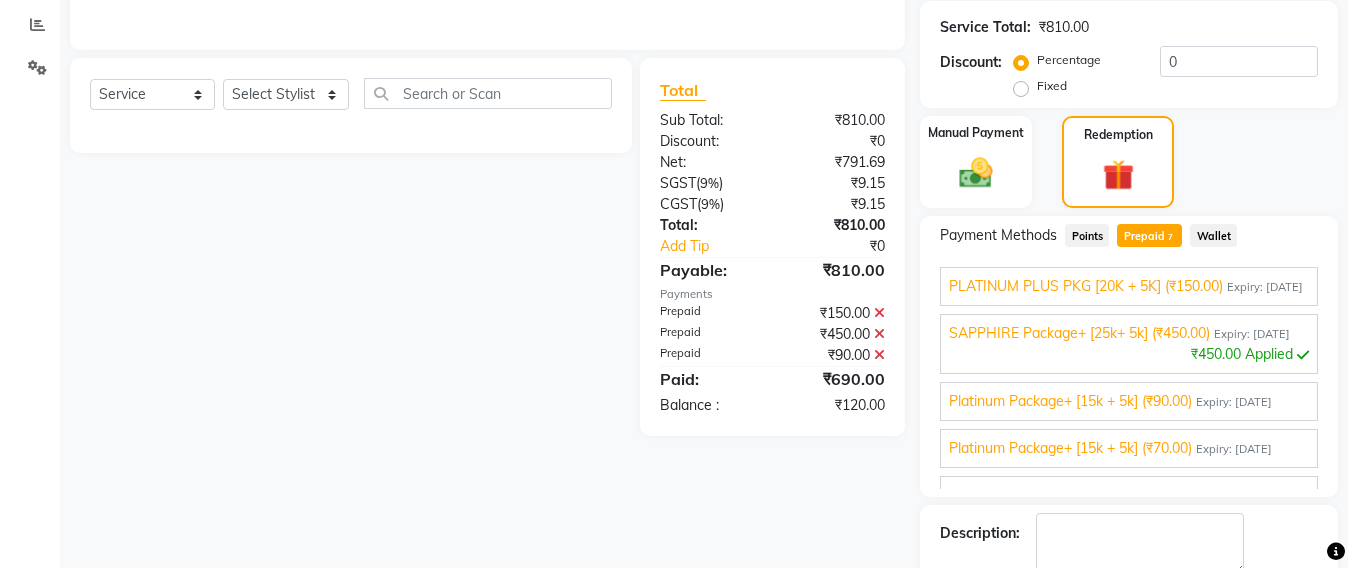 click on "Platinum Package+  [15k + 5k] (₹90.00)" at bounding box center [1070, 401] 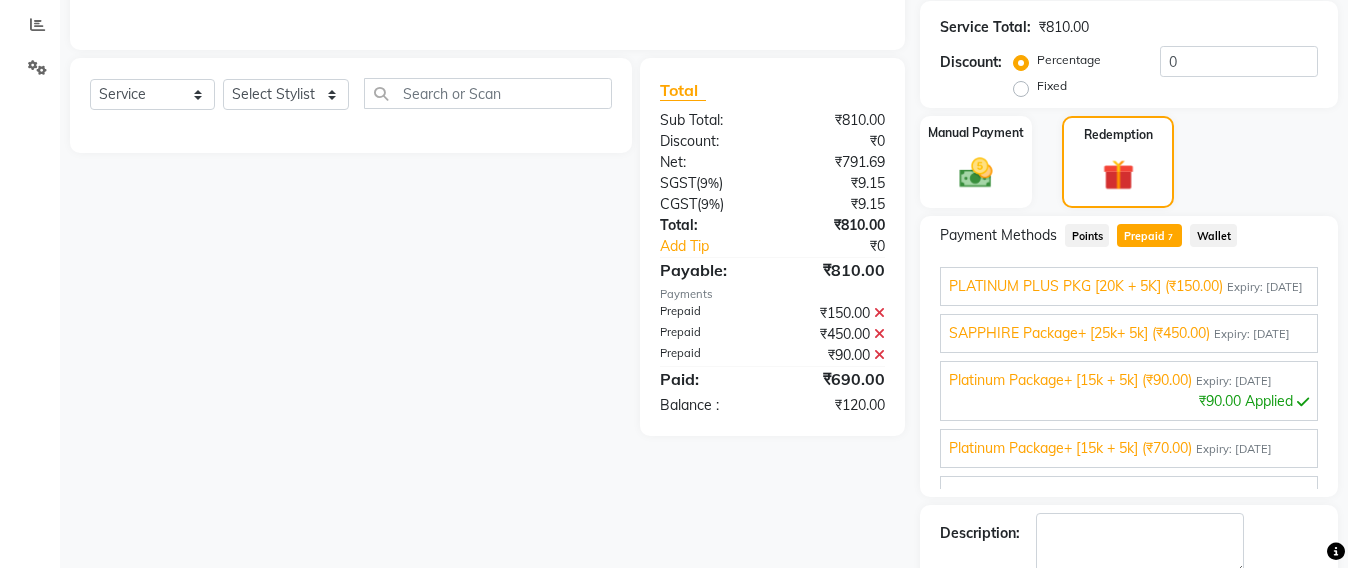 scroll, scrollTop: 125, scrollLeft: 0, axis: vertical 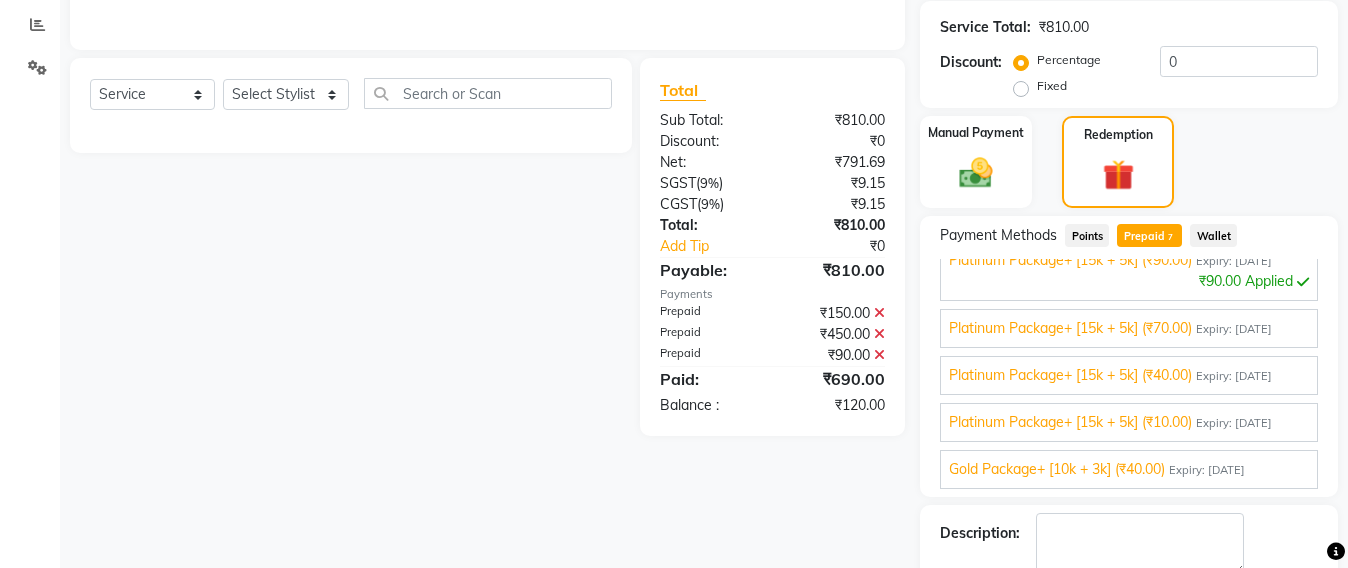 click on "Platinum Package+  [15k + 5k] (₹70.00)" at bounding box center [1070, 328] 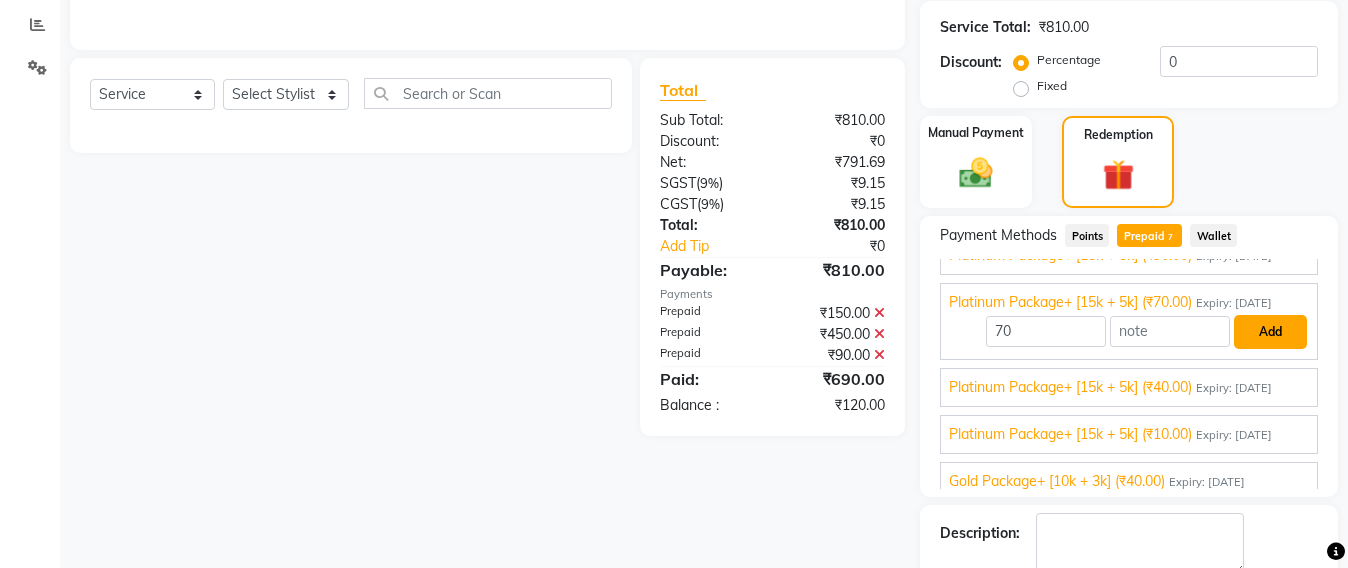 click on "Add" at bounding box center [1270, 332] 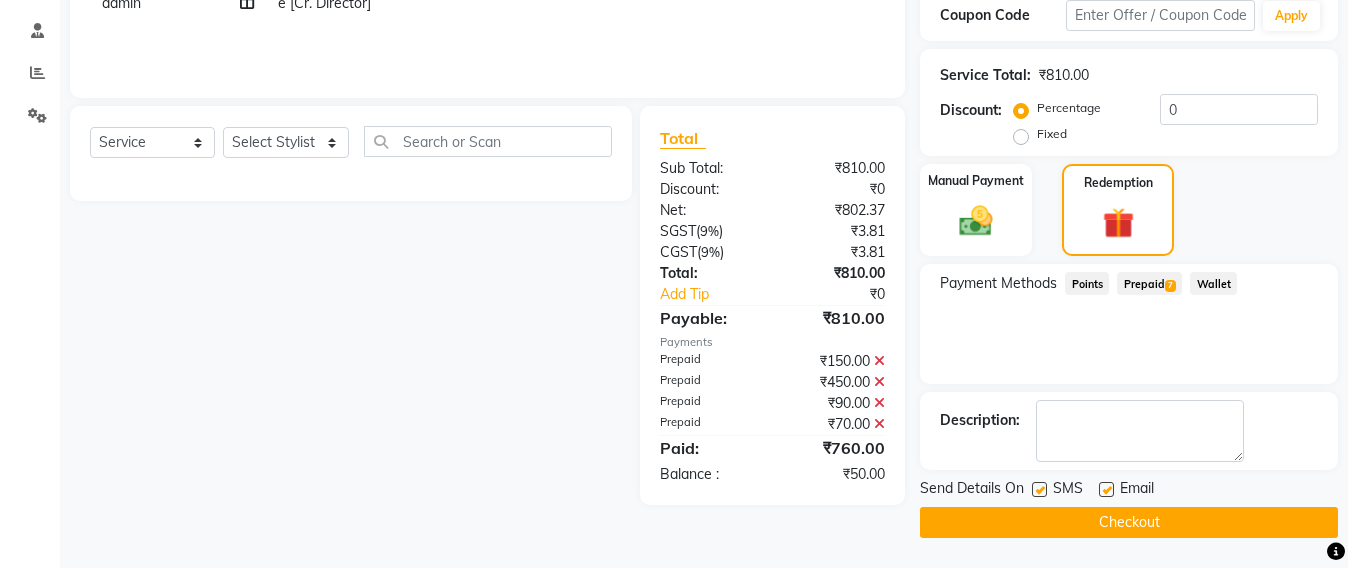 scroll, scrollTop: 370, scrollLeft: 0, axis: vertical 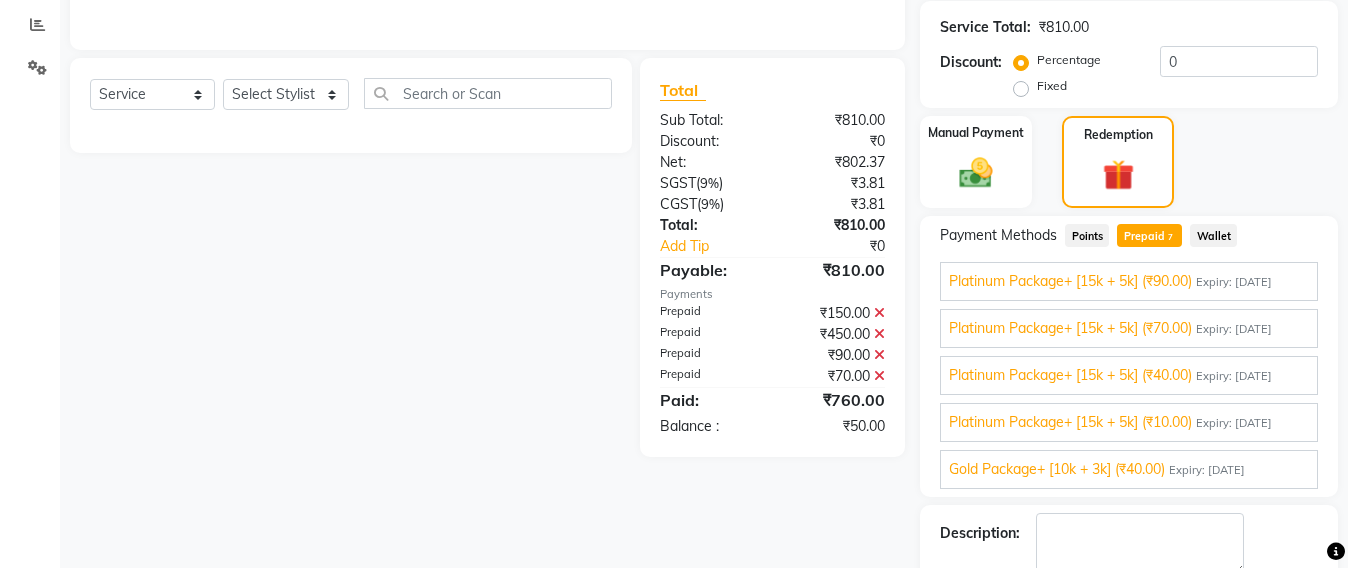 click on "Platinum Package+  [15k + 5k] (₹70.00)" at bounding box center (1070, 328) 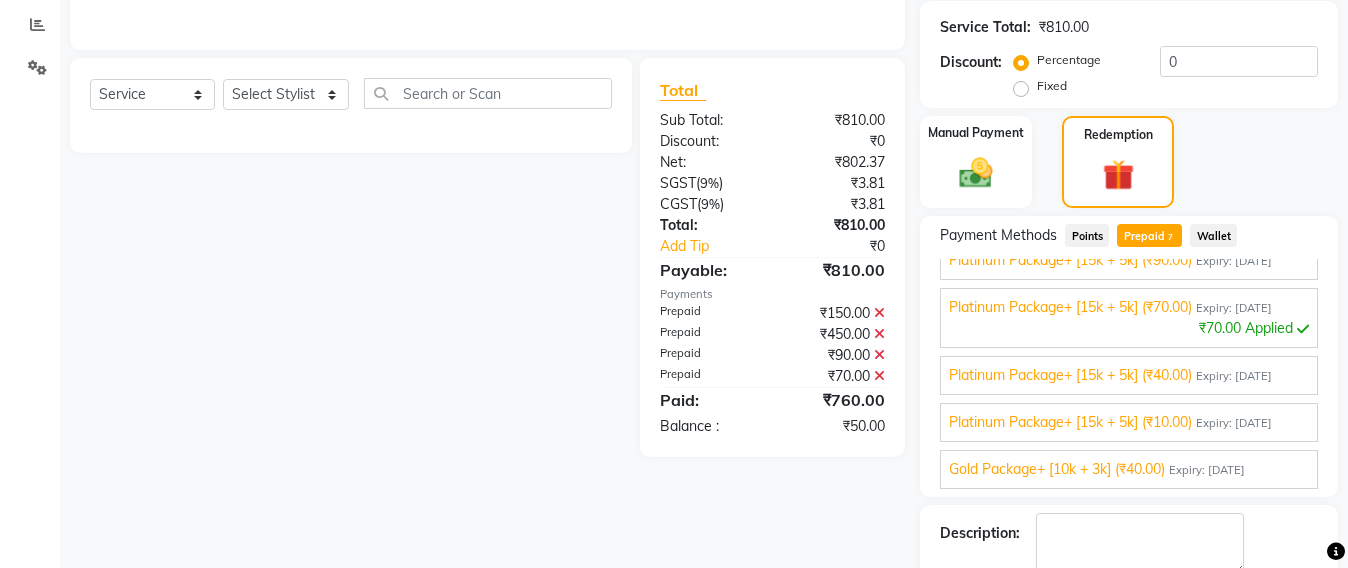 scroll, scrollTop: 100, scrollLeft: 0, axis: vertical 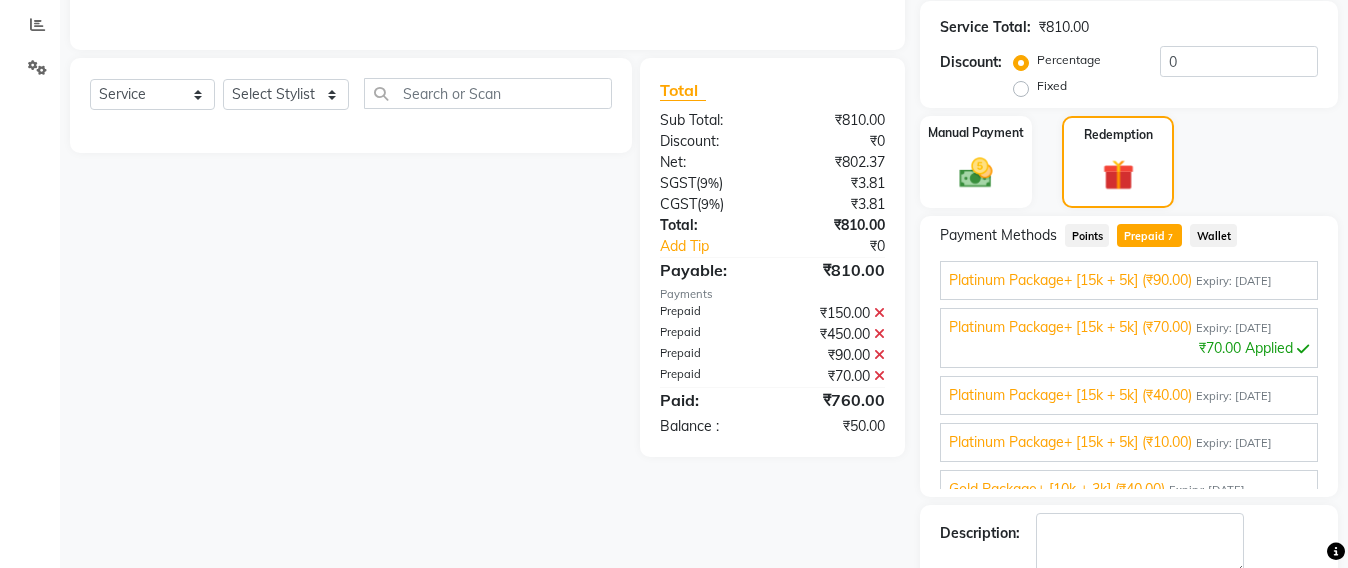 click on "Platinum Package+  [15k + 5k] (₹40.00)" at bounding box center (1070, 395) 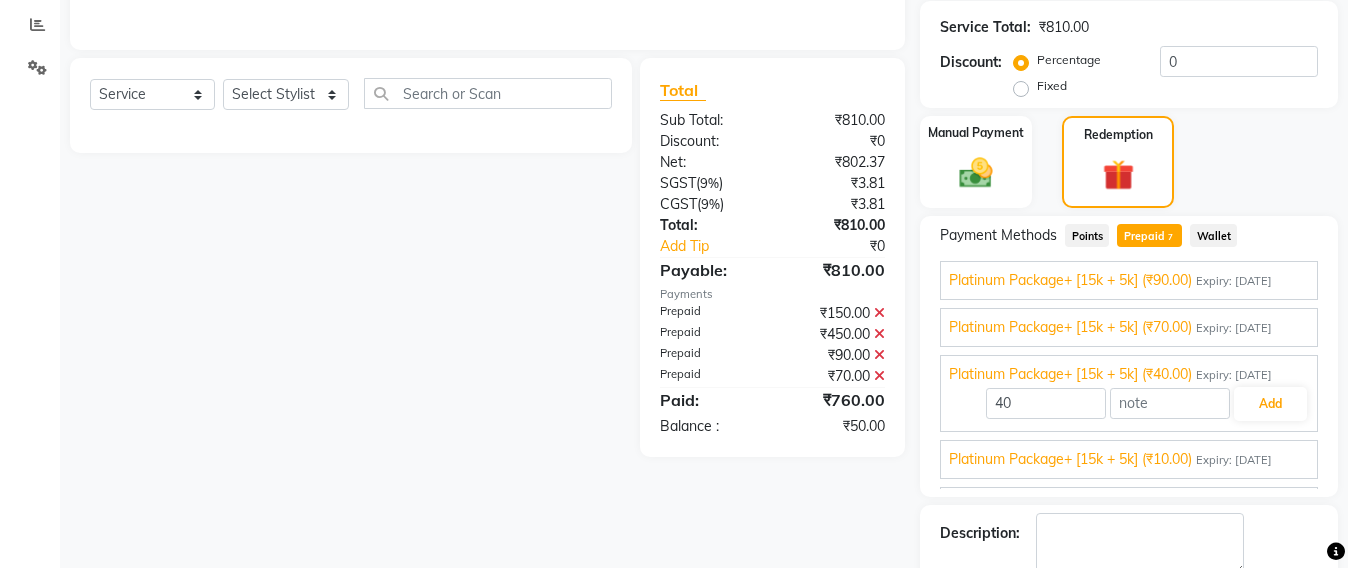 scroll, scrollTop: 225, scrollLeft: 0, axis: vertical 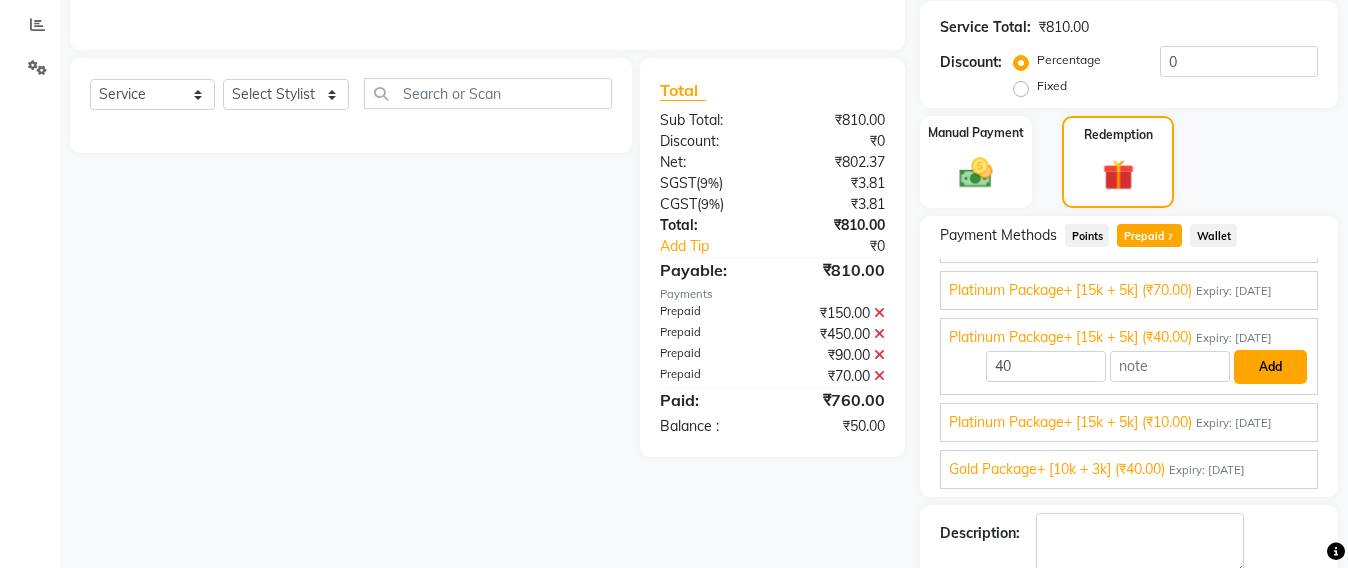 click on "Add" at bounding box center [1270, 367] 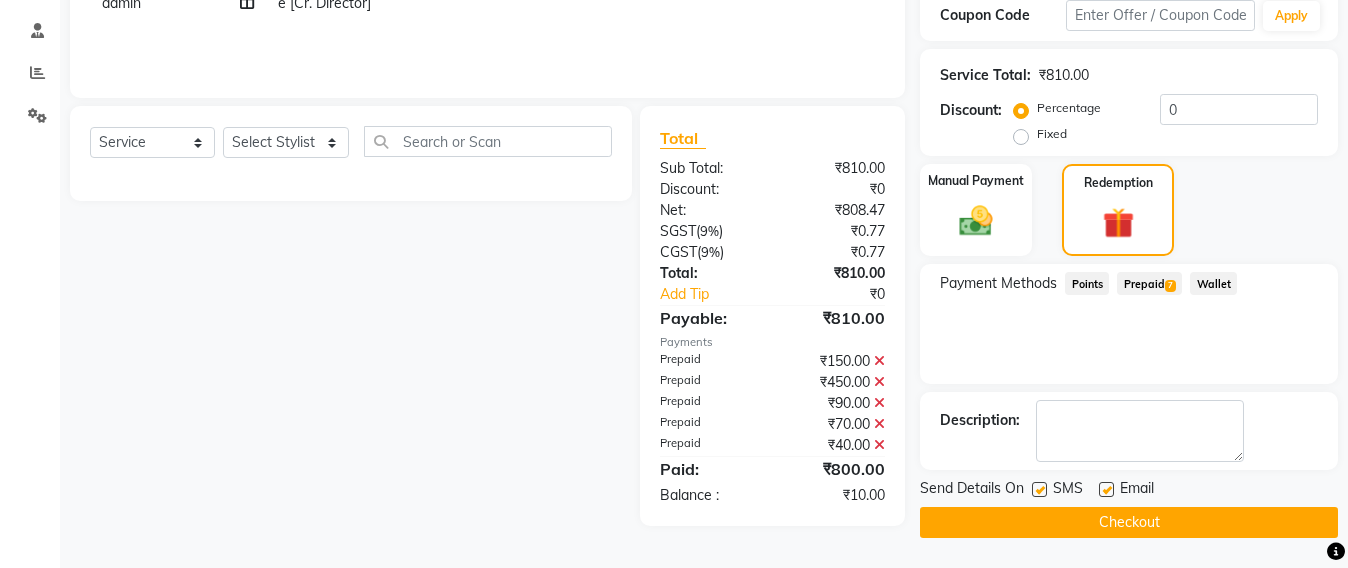 scroll, scrollTop: 370, scrollLeft: 0, axis: vertical 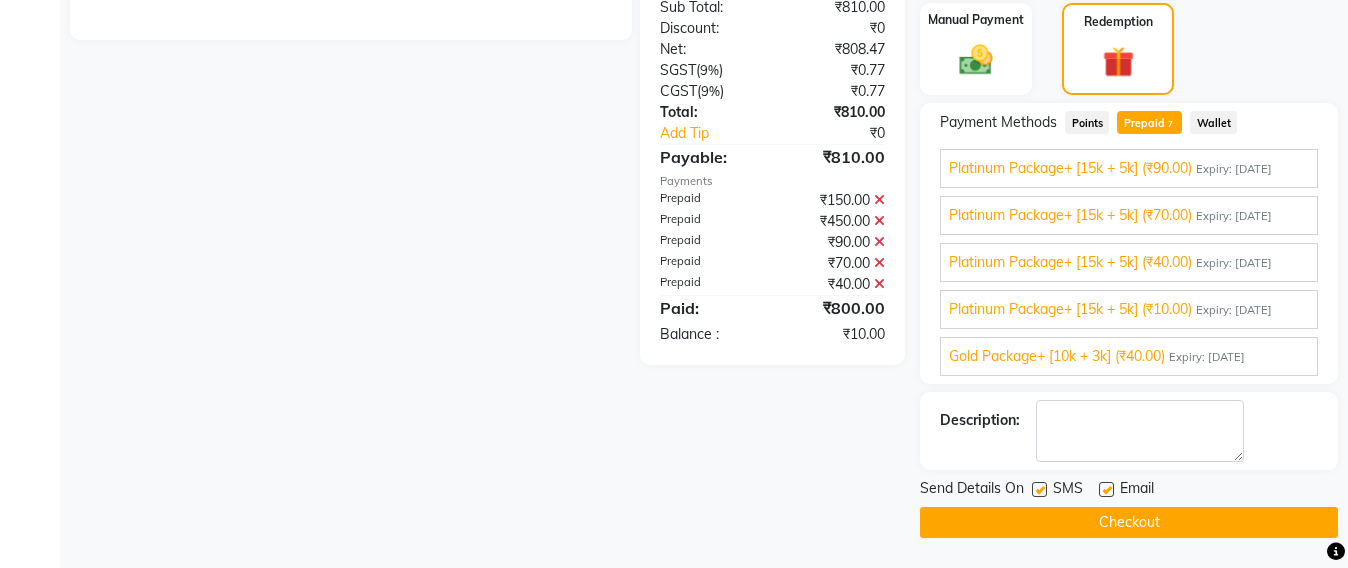 click on "Platinum Package+  [15k + 5k] (₹10.00)" at bounding box center (1070, 309) 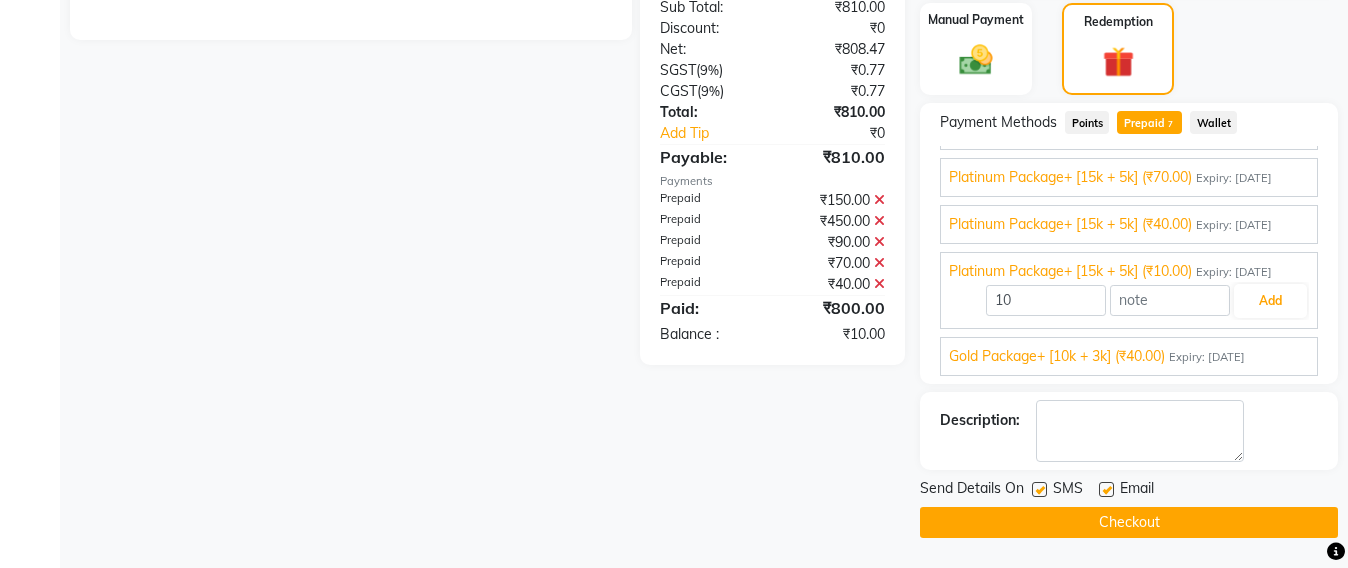 scroll, scrollTop: 225, scrollLeft: 0, axis: vertical 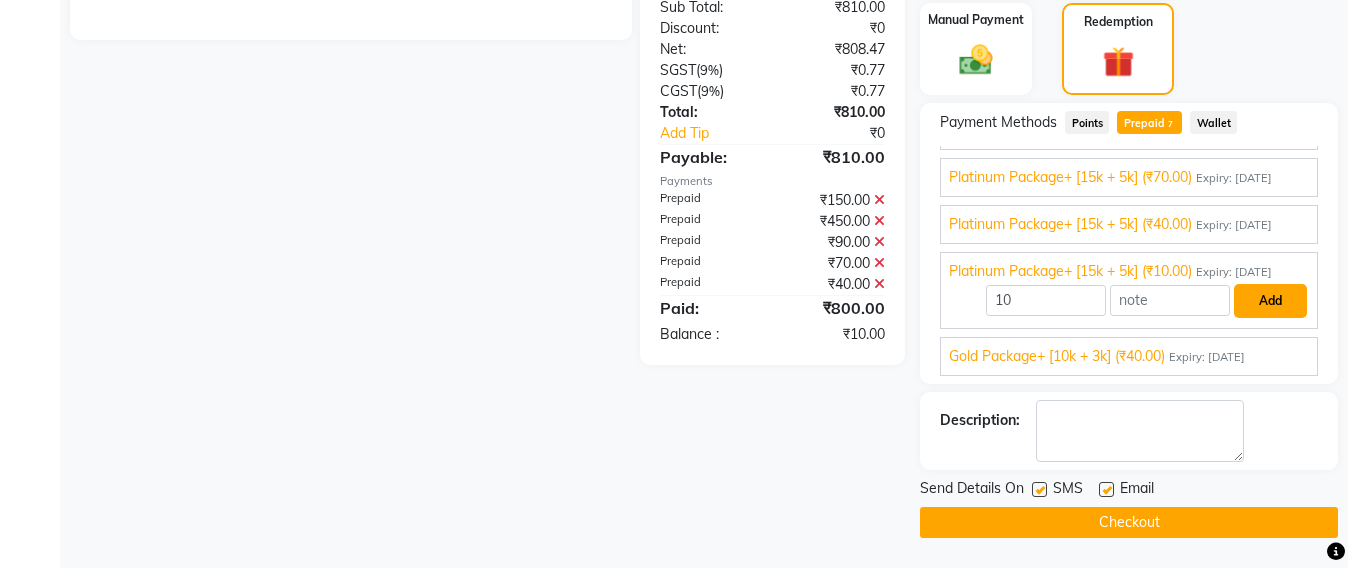 click on "Add" at bounding box center [1270, 301] 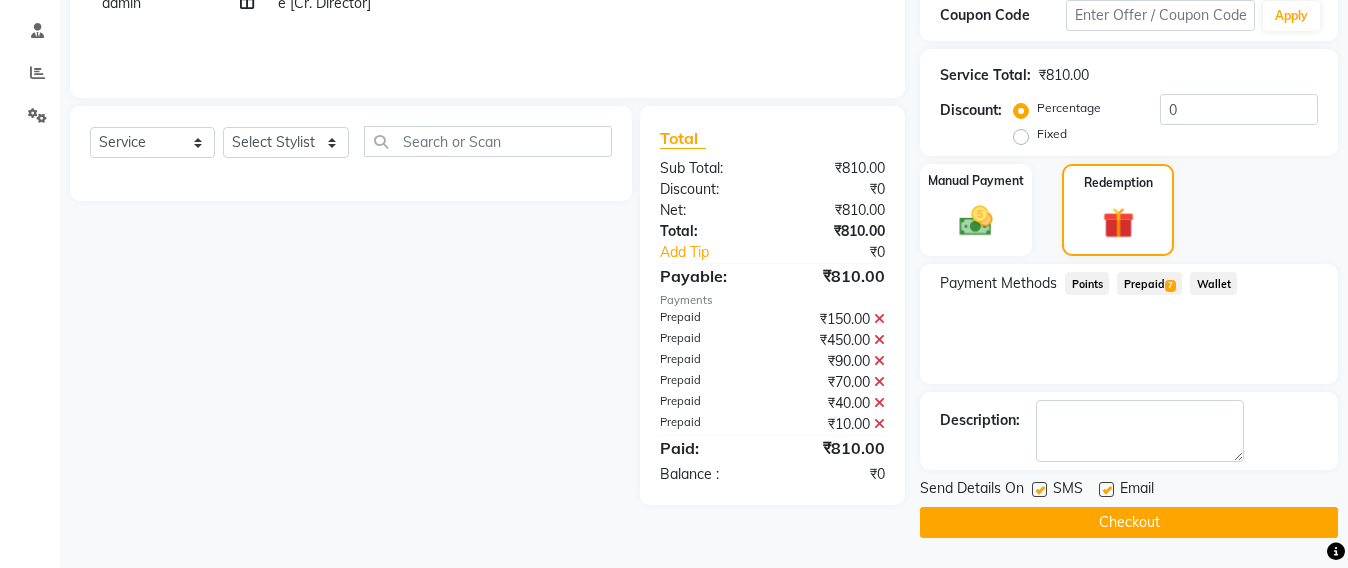 scroll, scrollTop: 370, scrollLeft: 0, axis: vertical 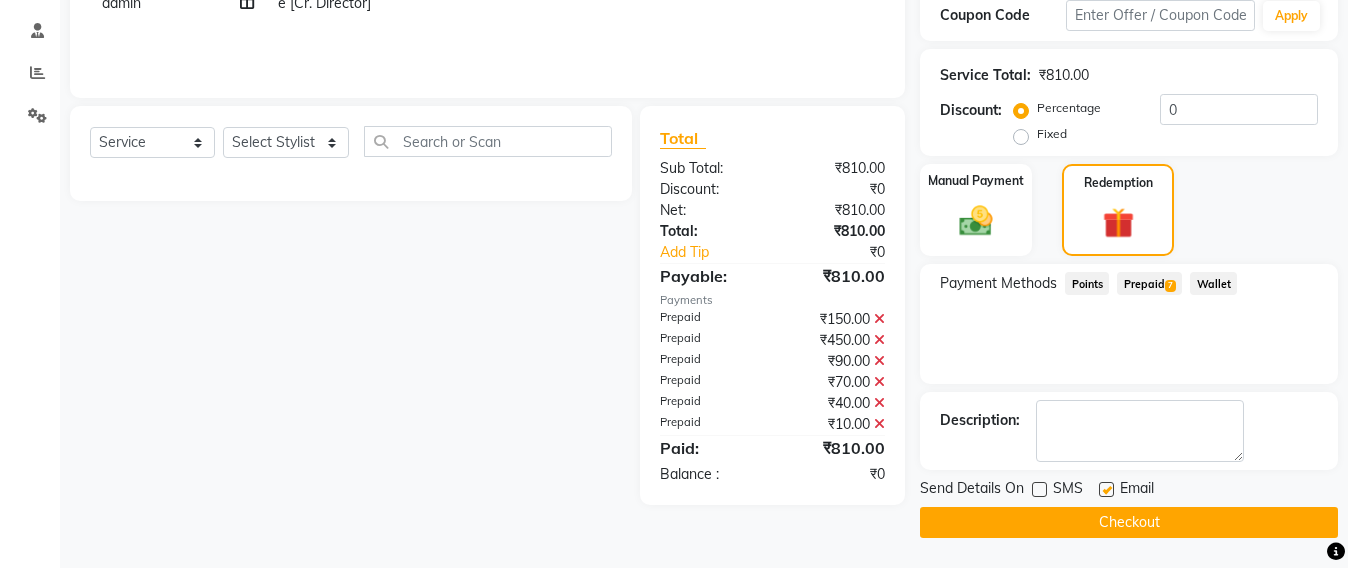 click 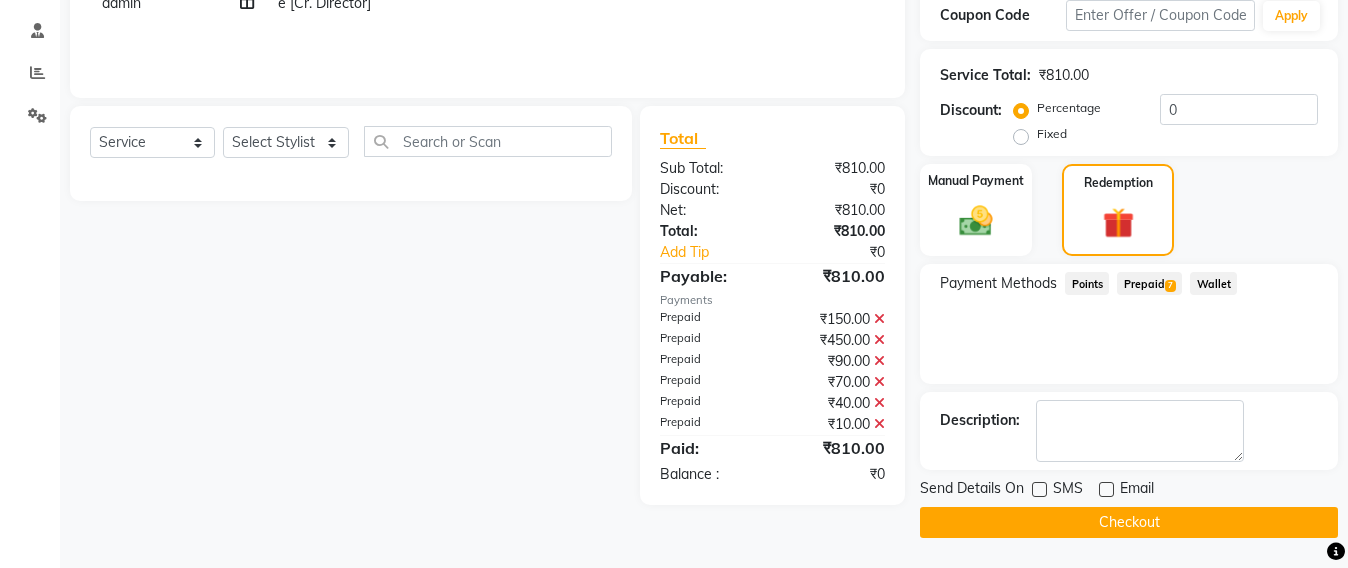 click on "Checkout" 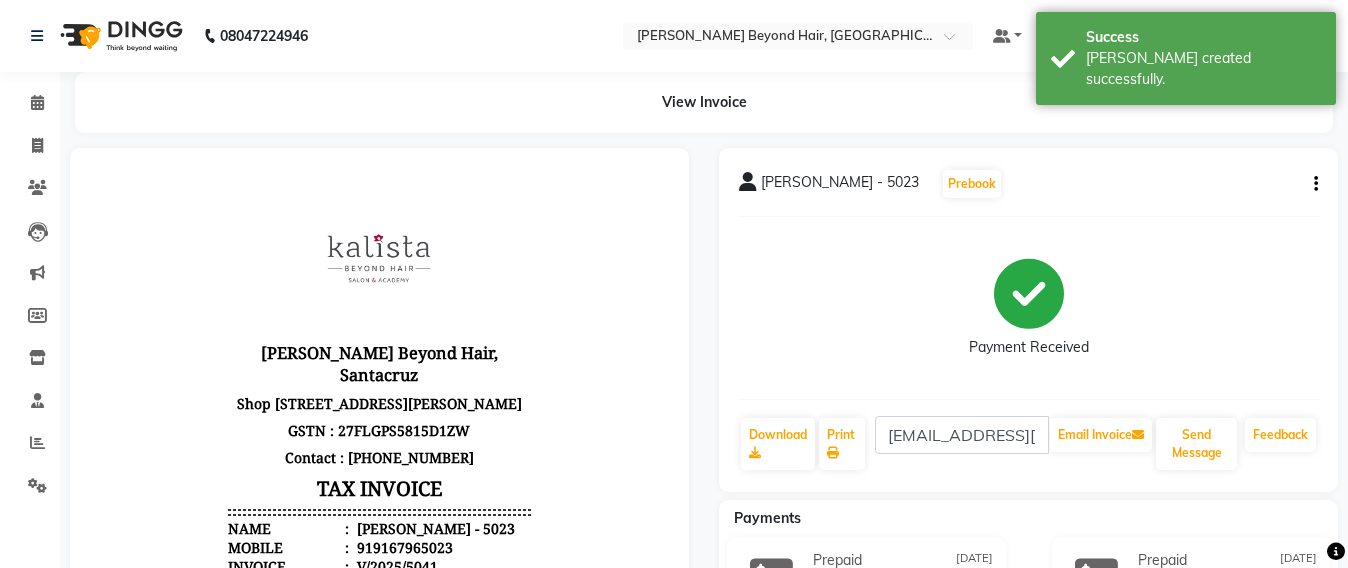 scroll, scrollTop: 0, scrollLeft: 0, axis: both 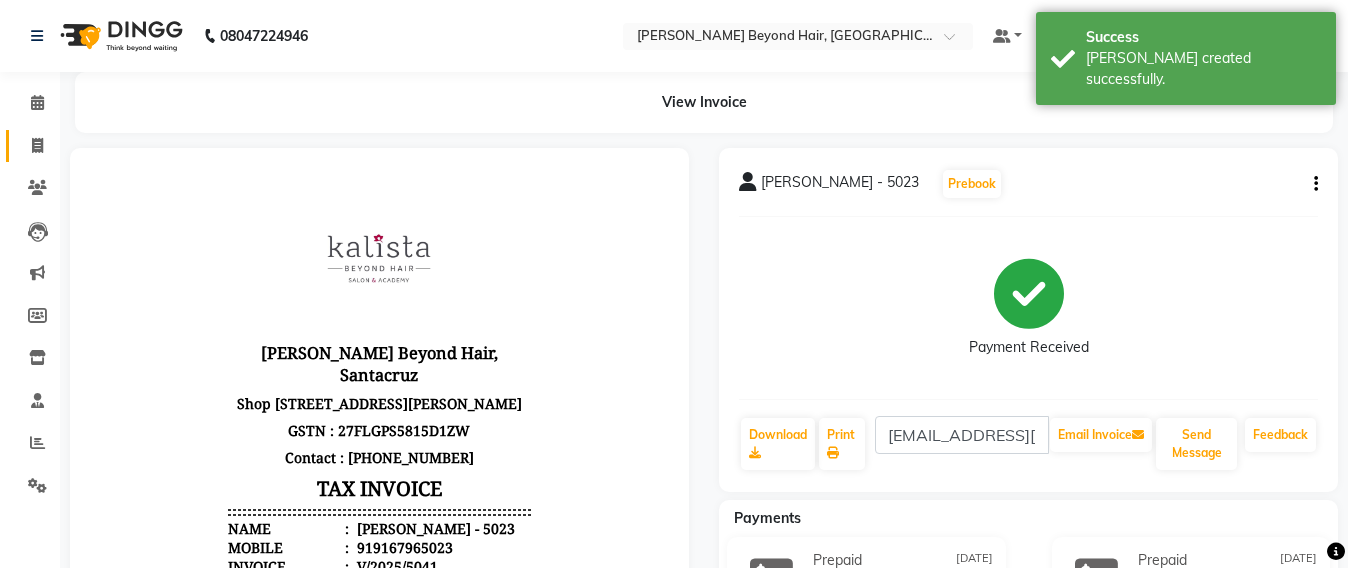 click on "Invoice" 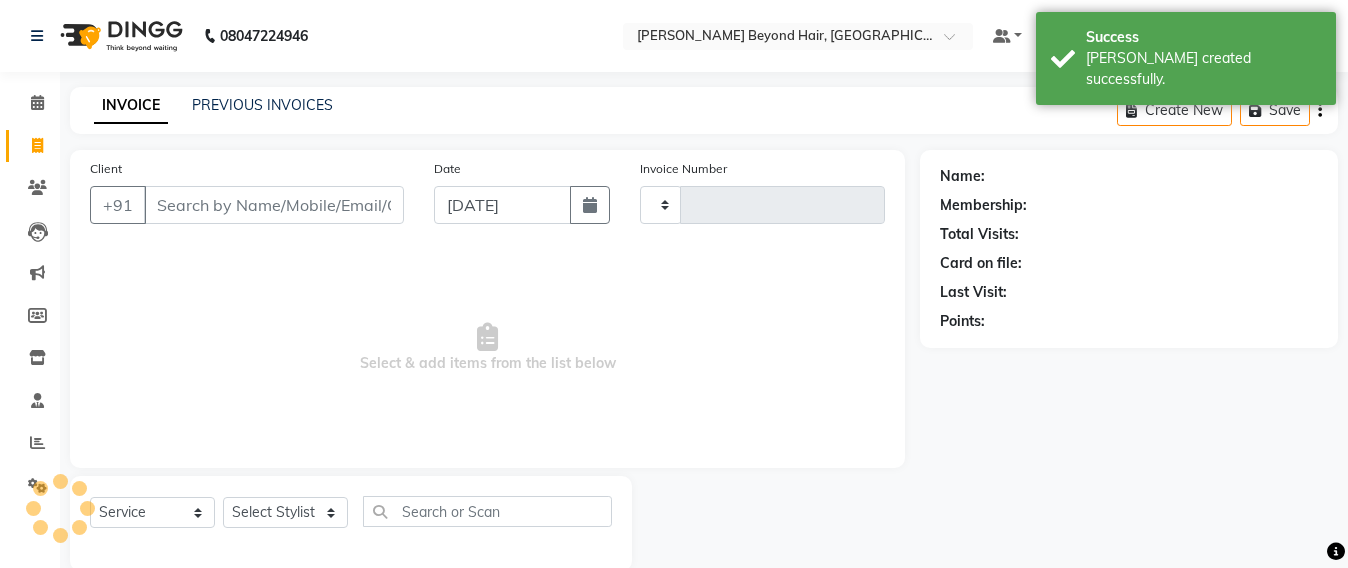 scroll, scrollTop: 33, scrollLeft: 0, axis: vertical 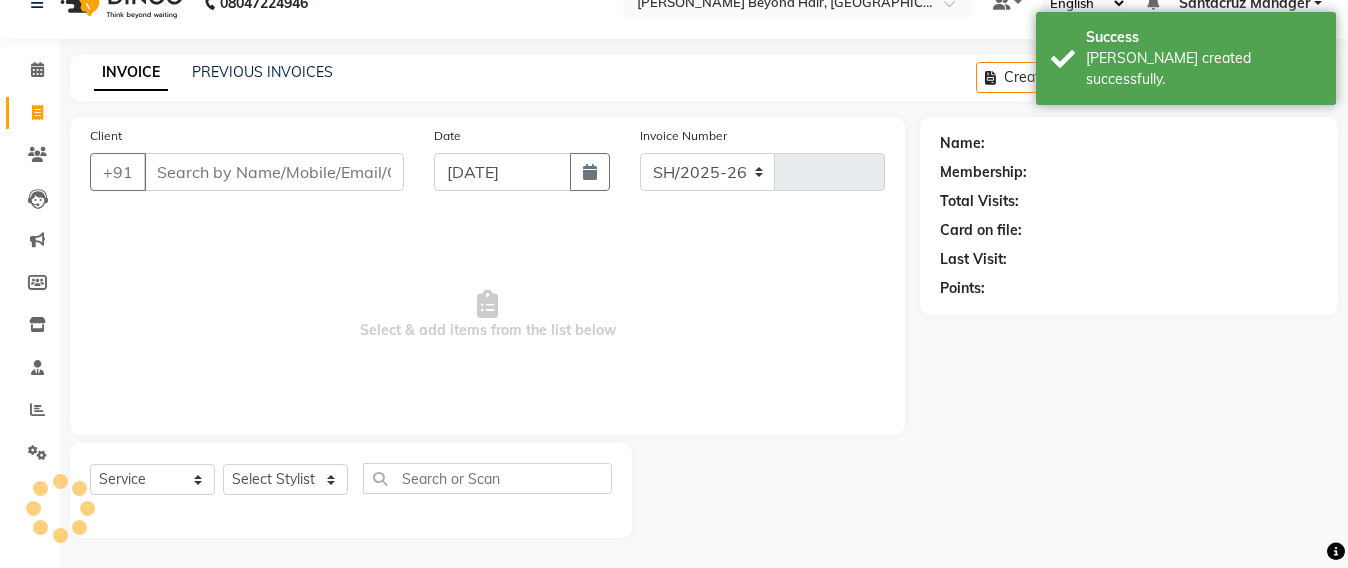 select on "6357" 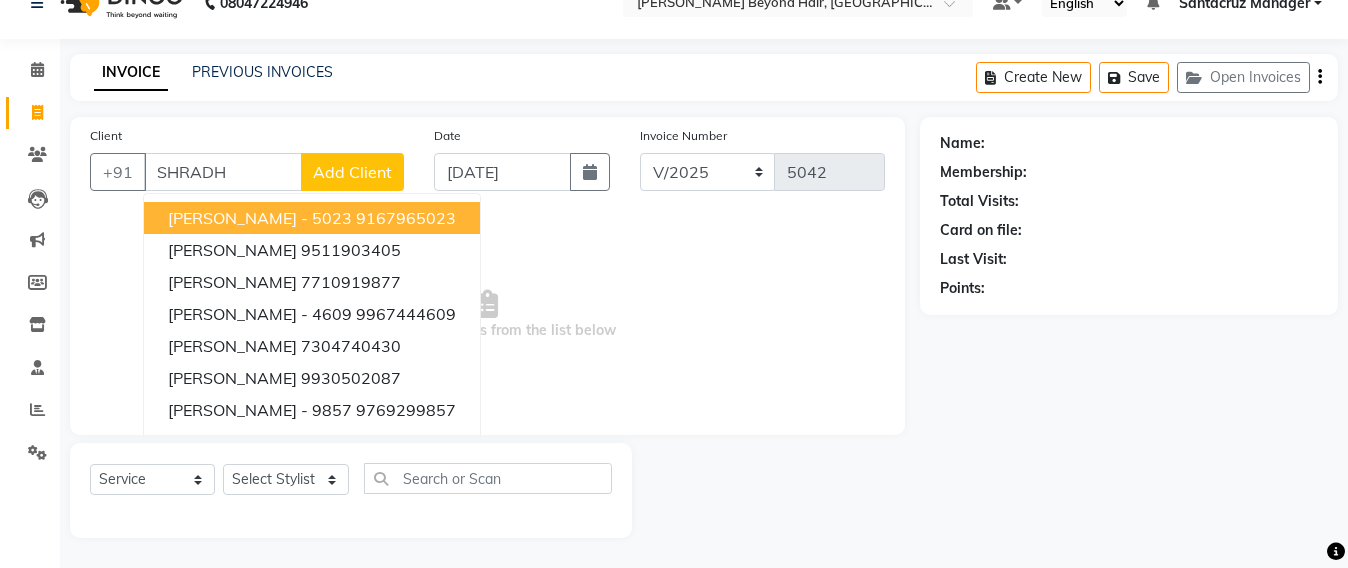 click on "SHRADHA GUPTA - 5023" at bounding box center [260, 218] 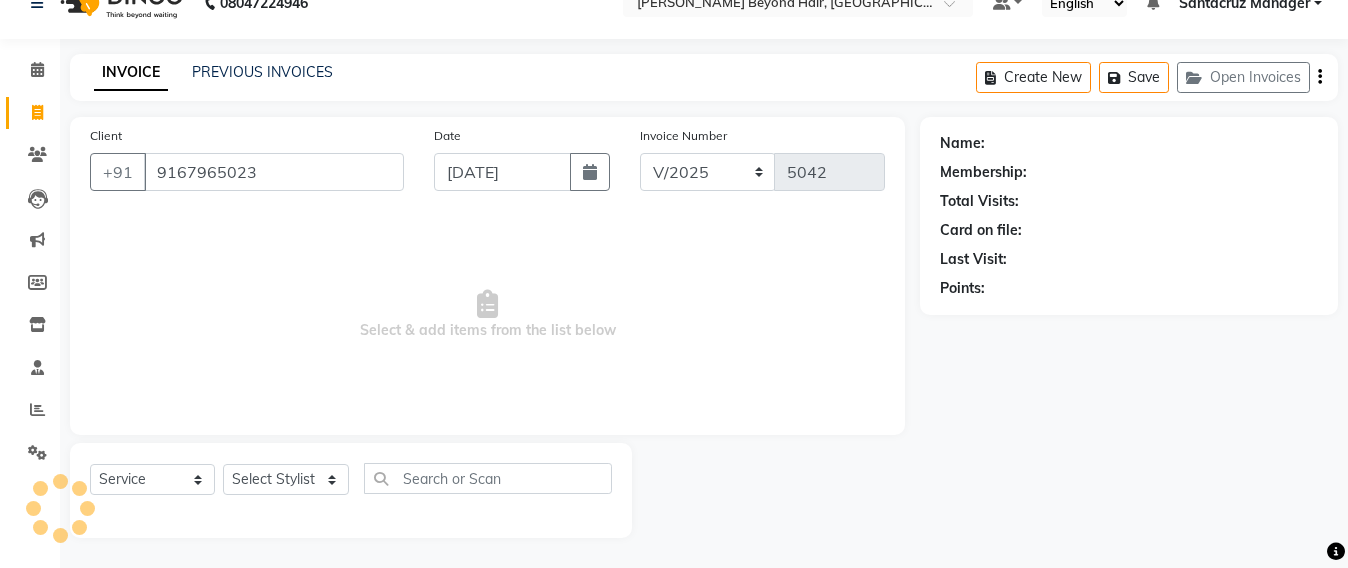 type on "9167965023" 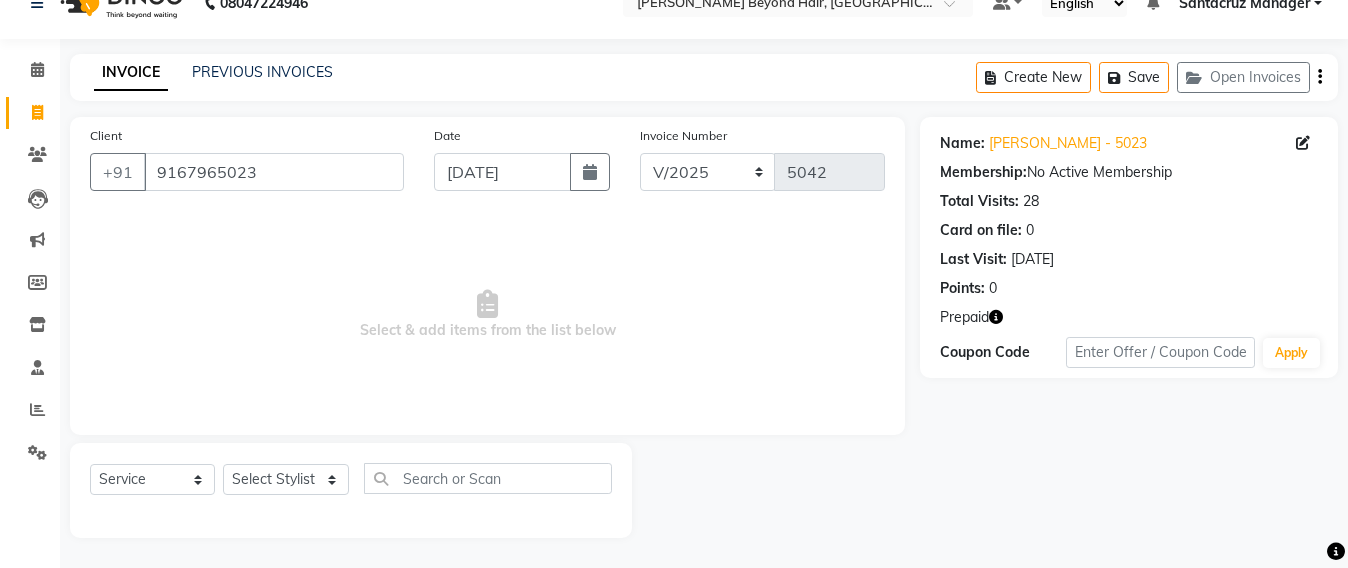 click 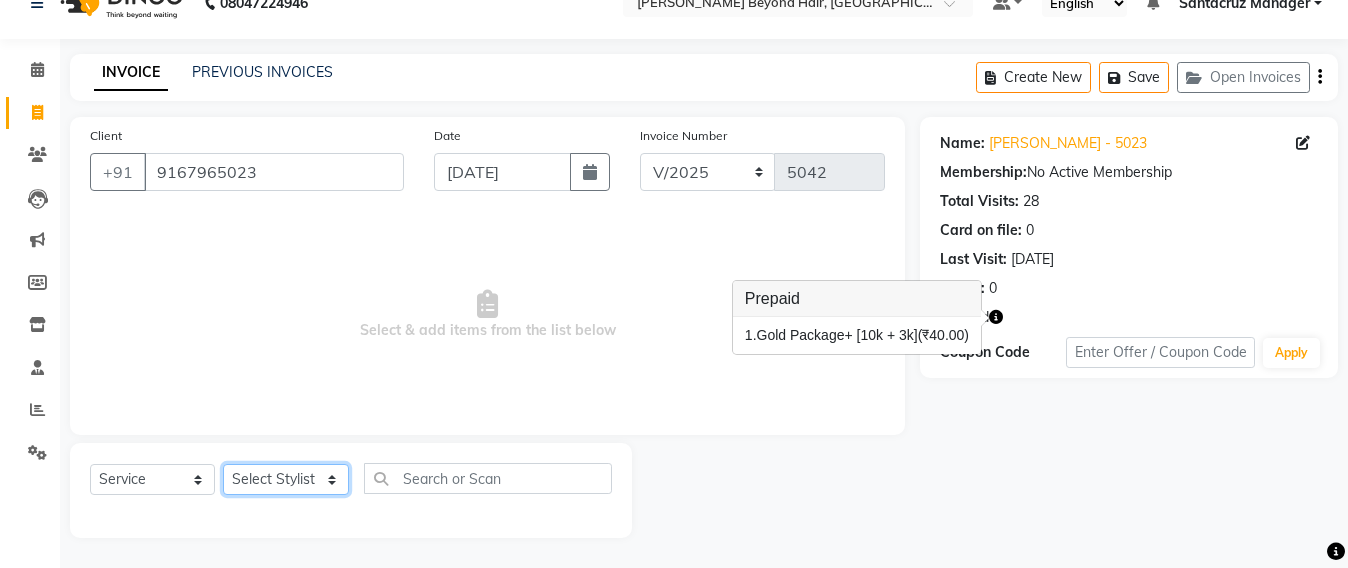 click on "Select Stylist Admin [PERSON_NAME] Sankat [PERSON_NAME] [PERSON_NAME] [PERSON_NAME] [PERSON_NAME] [PERSON_NAME] [PERSON_NAME] mahattre Pratibha [PERSON_NAME] Rosy [PERSON_NAME] [PERSON_NAME] admin [PERSON_NAME] Manager [PERSON_NAME] SOMAYANG VASHUM [PERSON_NAME]" 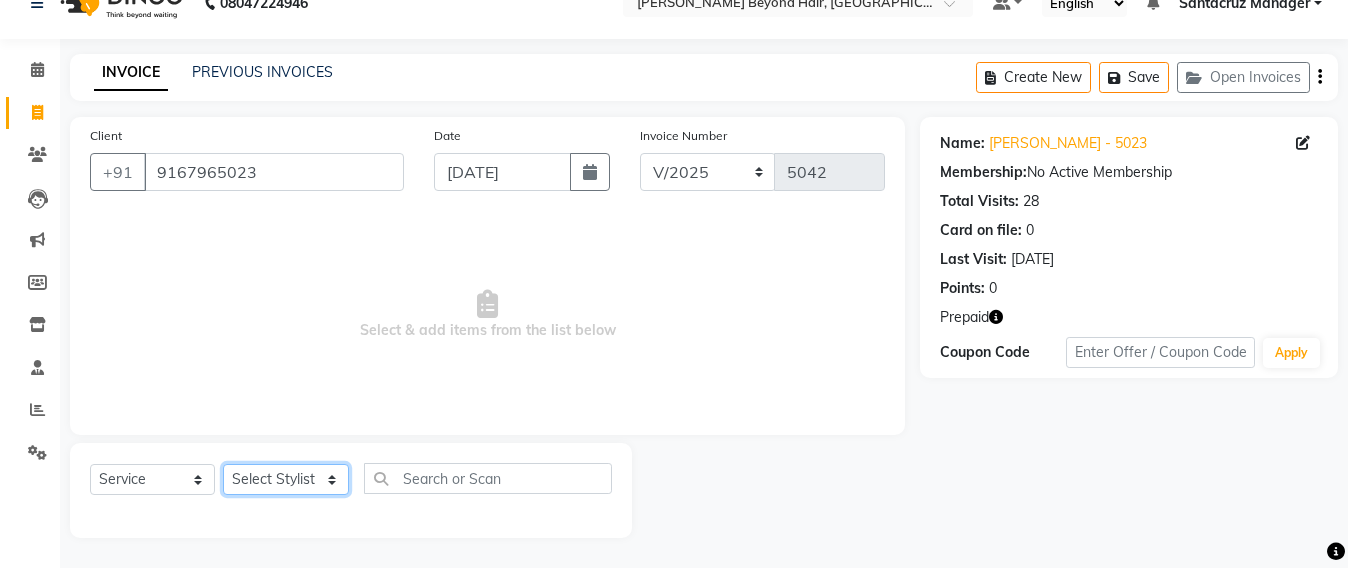 select on "47842" 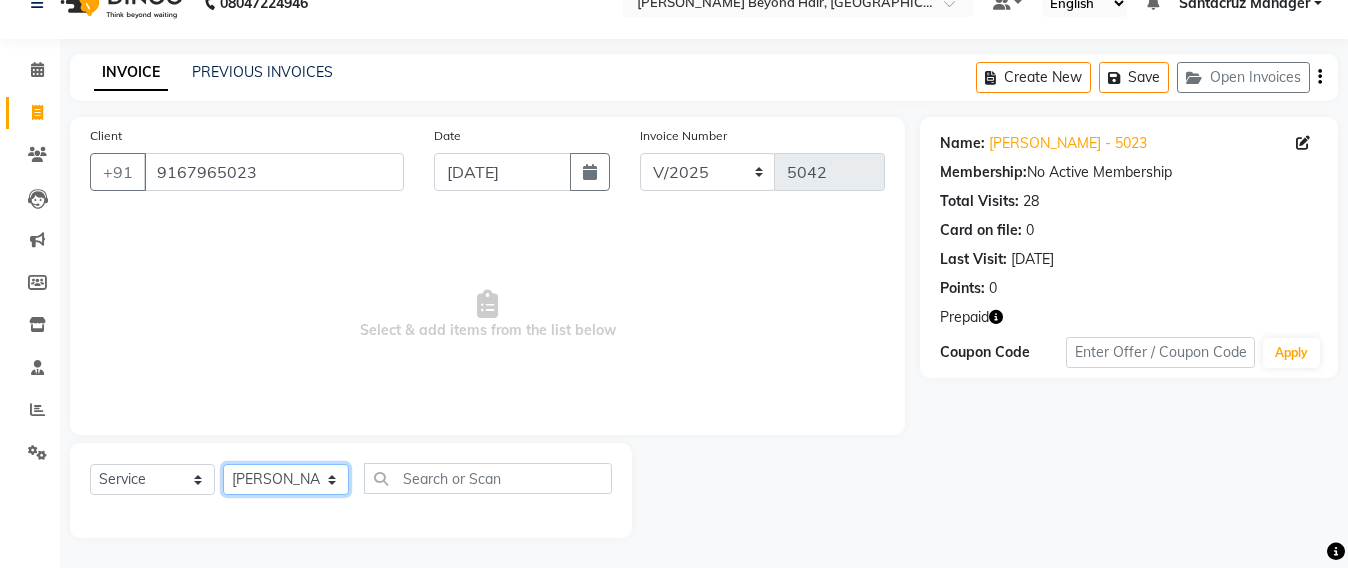 click on "Select Stylist Admin [PERSON_NAME] Sankat [PERSON_NAME] [PERSON_NAME] [PERSON_NAME] [PERSON_NAME] [PERSON_NAME] [PERSON_NAME] mahattre Pratibha [PERSON_NAME] Rosy [PERSON_NAME] [PERSON_NAME] admin [PERSON_NAME] Manager [PERSON_NAME] SOMAYANG VASHUM [PERSON_NAME]" 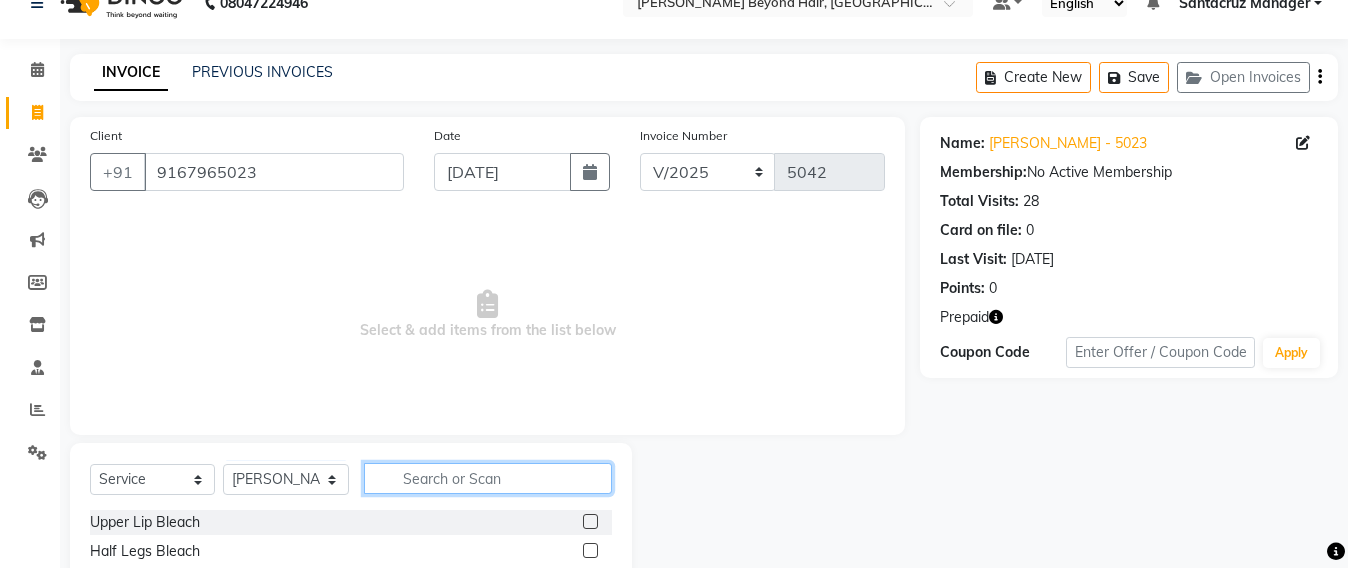 click 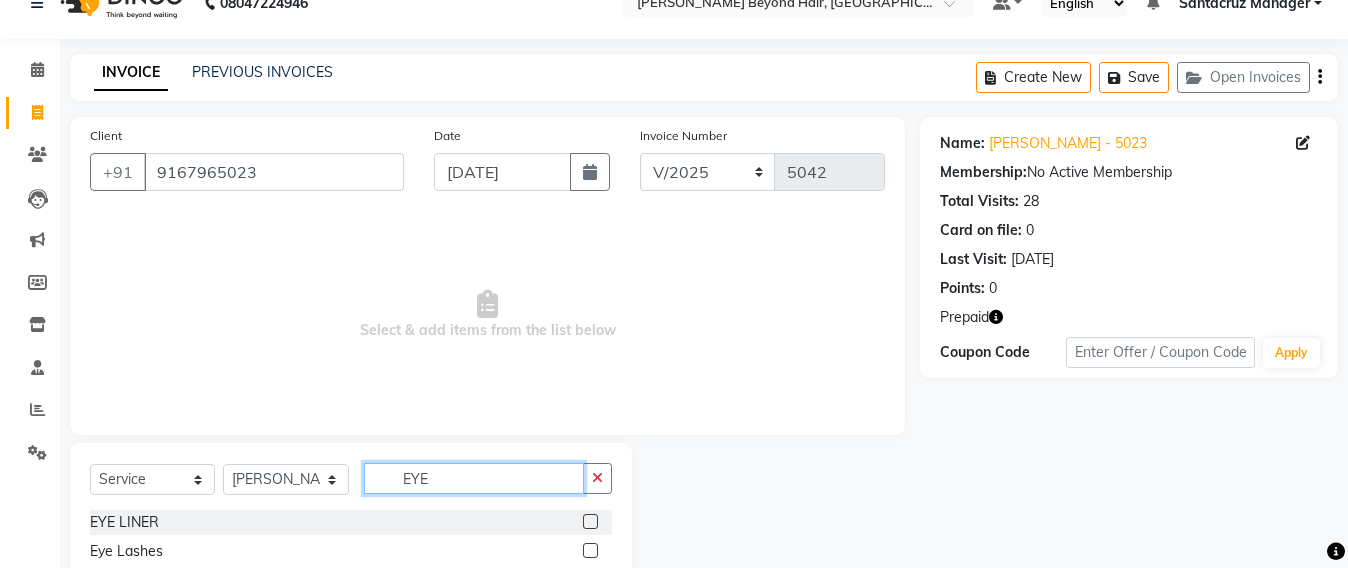 scroll, scrollTop: 207, scrollLeft: 0, axis: vertical 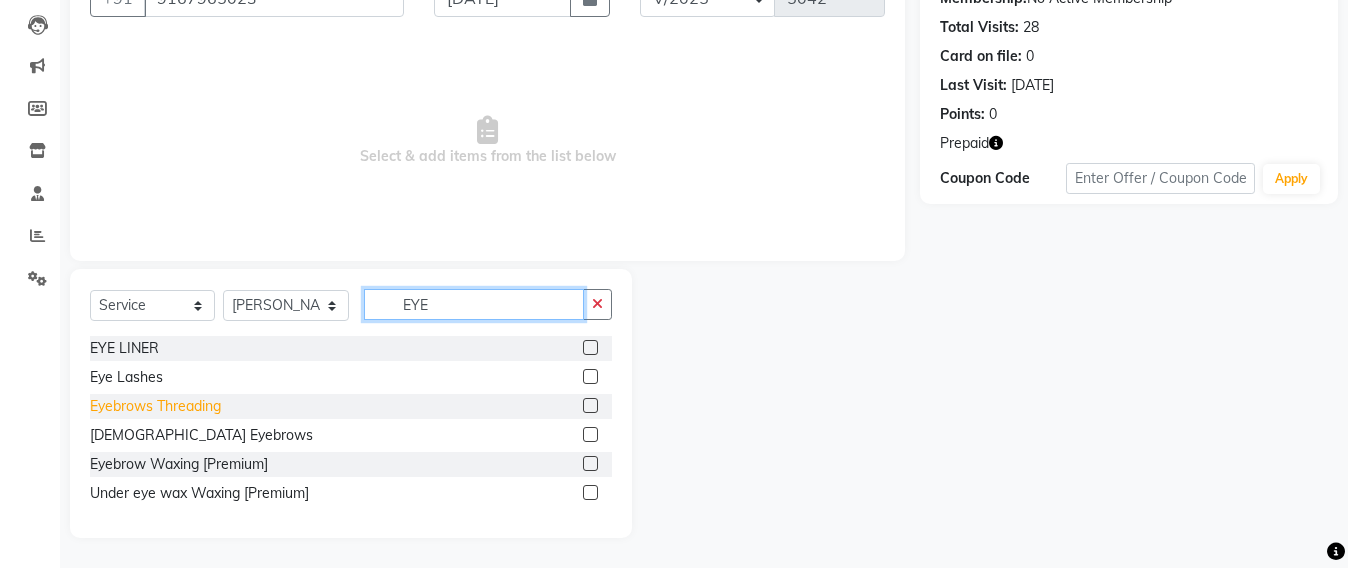 type on "EYE" 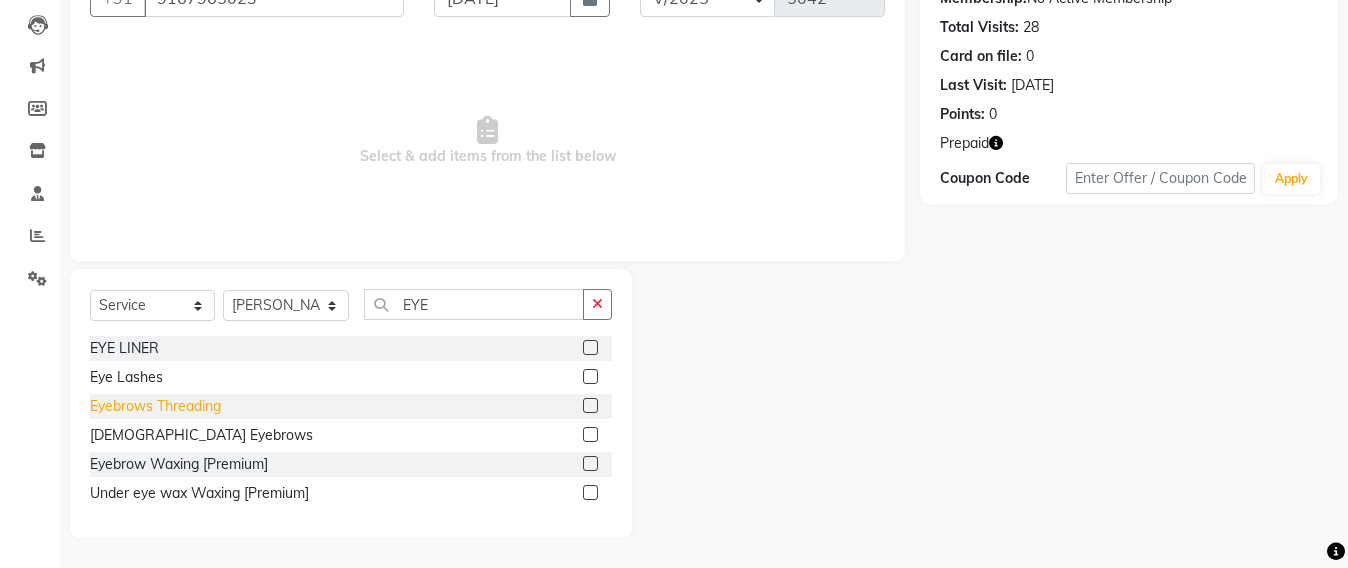 click on "Eyebrows Threading" 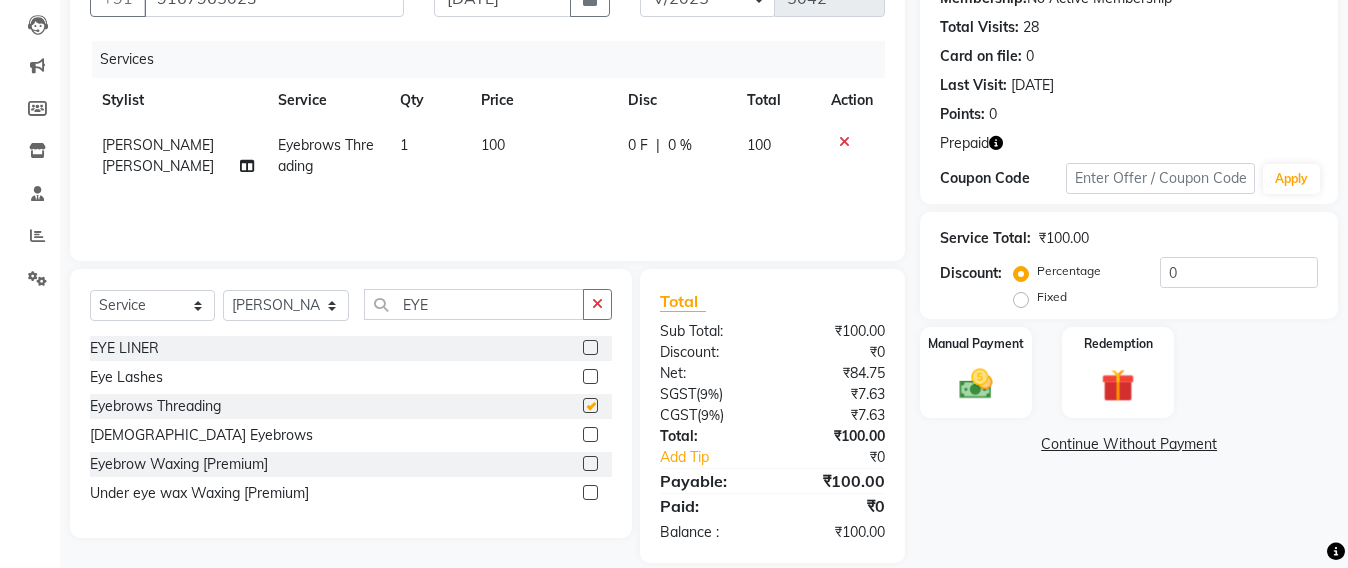 checkbox on "false" 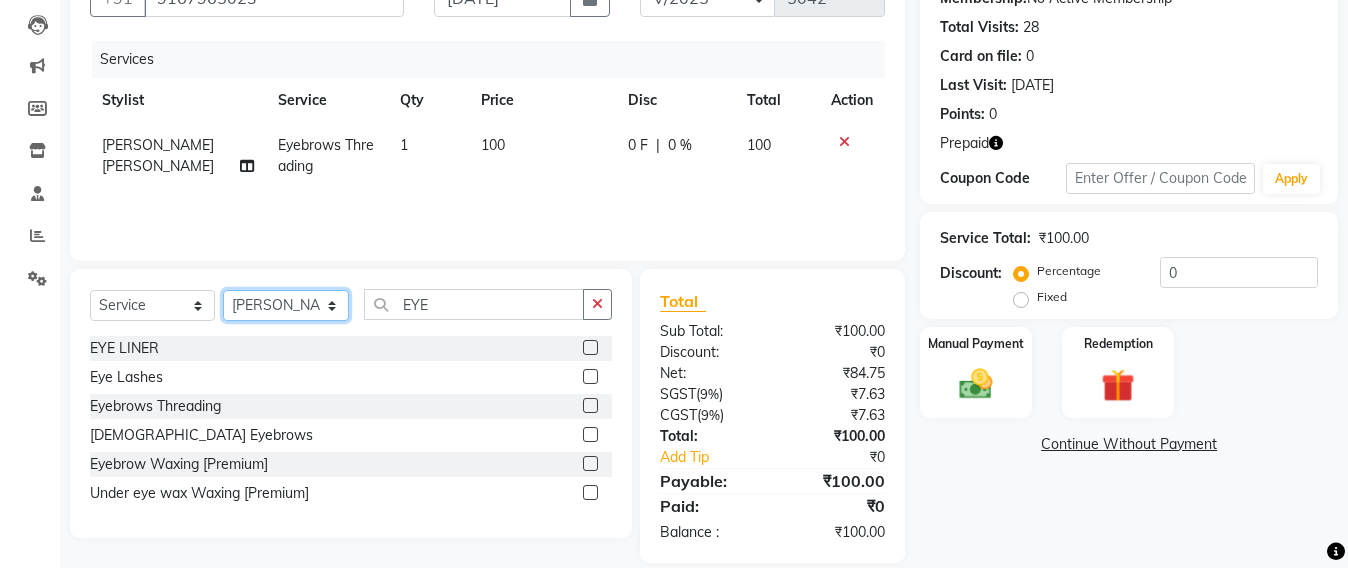 click on "Select Stylist Admin [PERSON_NAME] Sankat [PERSON_NAME] [PERSON_NAME] [PERSON_NAME] [PERSON_NAME] [PERSON_NAME] [PERSON_NAME] mahattre Pratibha [PERSON_NAME] Rosy [PERSON_NAME] [PERSON_NAME] admin [PERSON_NAME] Manager [PERSON_NAME] SOMAYANG VASHUM [PERSON_NAME]" 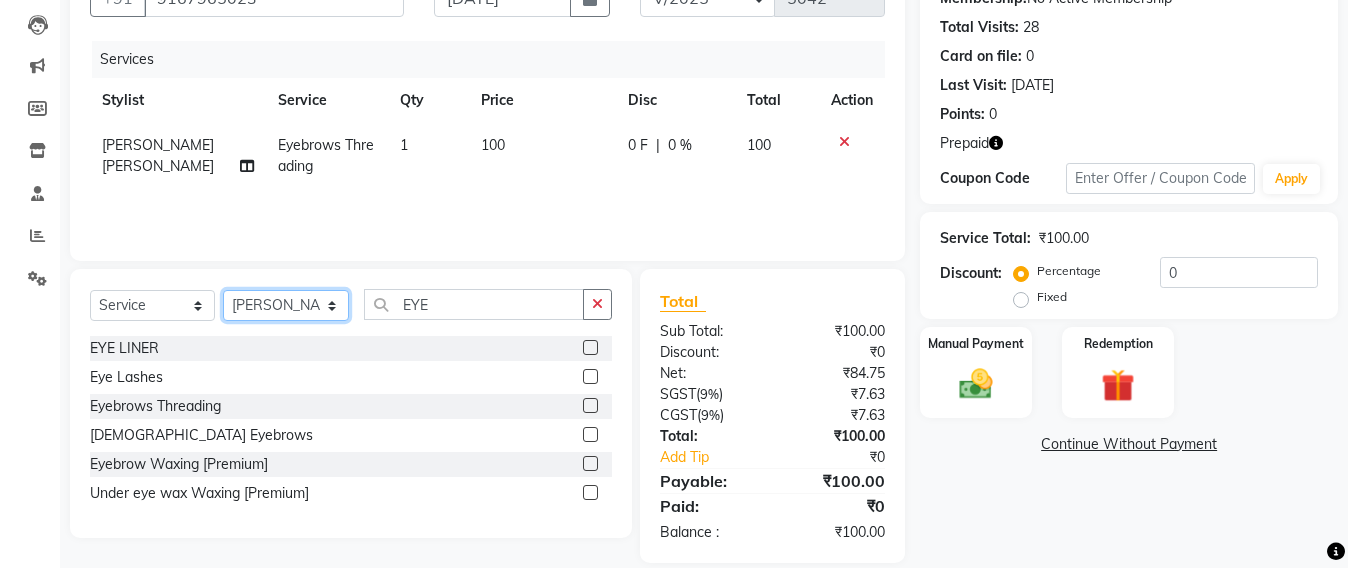 click on "Select Stylist Admin [PERSON_NAME] Sankat [PERSON_NAME] [PERSON_NAME] [PERSON_NAME] [PERSON_NAME] [PERSON_NAME] [PERSON_NAME] mahattre Pratibha [PERSON_NAME] Rosy [PERSON_NAME] [PERSON_NAME] admin [PERSON_NAME] Manager [PERSON_NAME] SOMAYANG VASHUM [PERSON_NAME]" 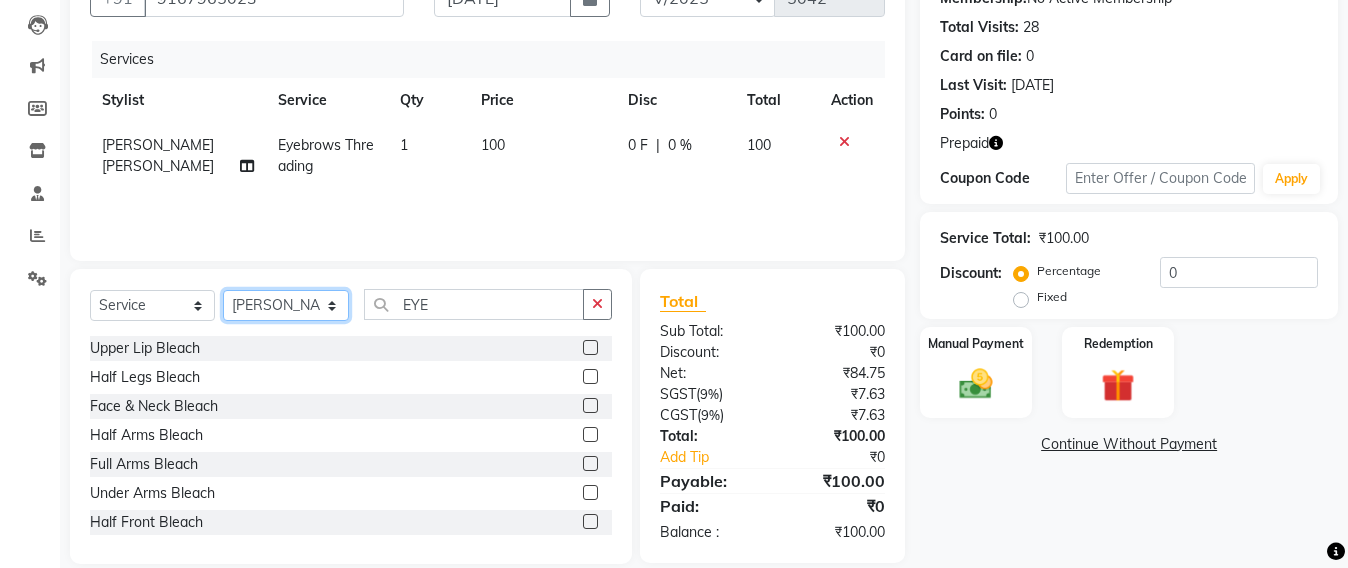 click on "Select Stylist Admin [PERSON_NAME] Sankat [PERSON_NAME] [PERSON_NAME] [PERSON_NAME] [PERSON_NAME] [PERSON_NAME] [PERSON_NAME] mahattre Pratibha [PERSON_NAME] Rosy [PERSON_NAME] [PERSON_NAME] admin [PERSON_NAME] Manager [PERSON_NAME] SOMAYANG VASHUM [PERSON_NAME]" 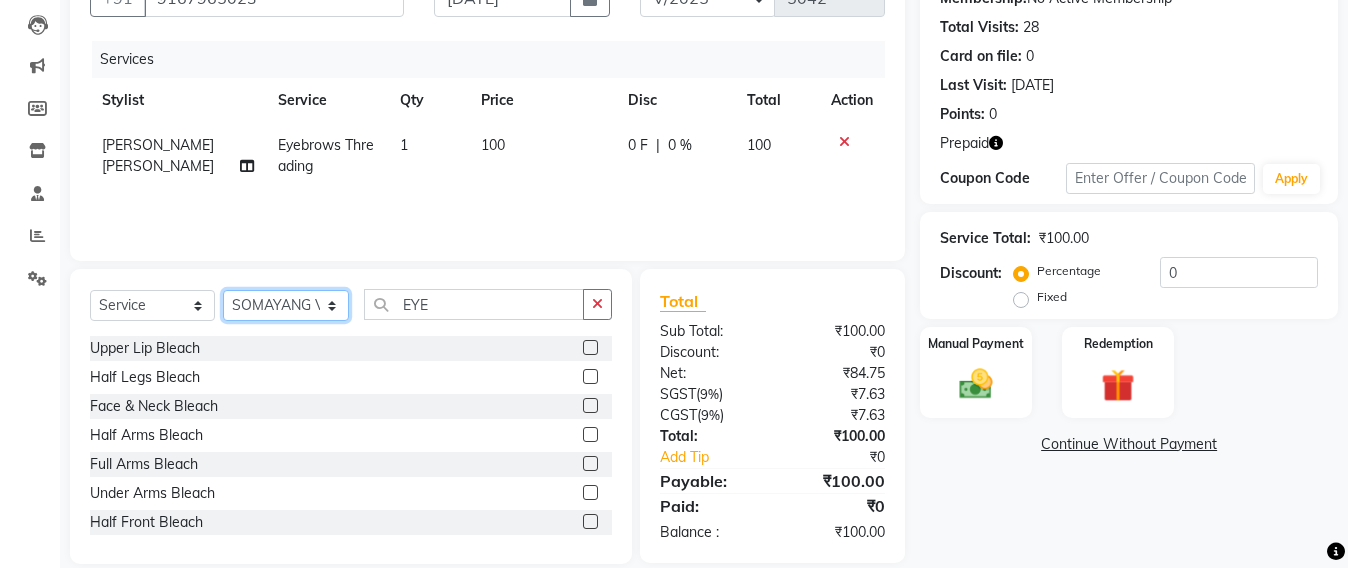 click on "Select Stylist Admin [PERSON_NAME] Sankat [PERSON_NAME] [PERSON_NAME] [PERSON_NAME] [PERSON_NAME] [PERSON_NAME] [PERSON_NAME] mahattre Pratibha [PERSON_NAME] Rosy [PERSON_NAME] [PERSON_NAME] admin [PERSON_NAME] Manager [PERSON_NAME] SOMAYANG VASHUM [PERSON_NAME]" 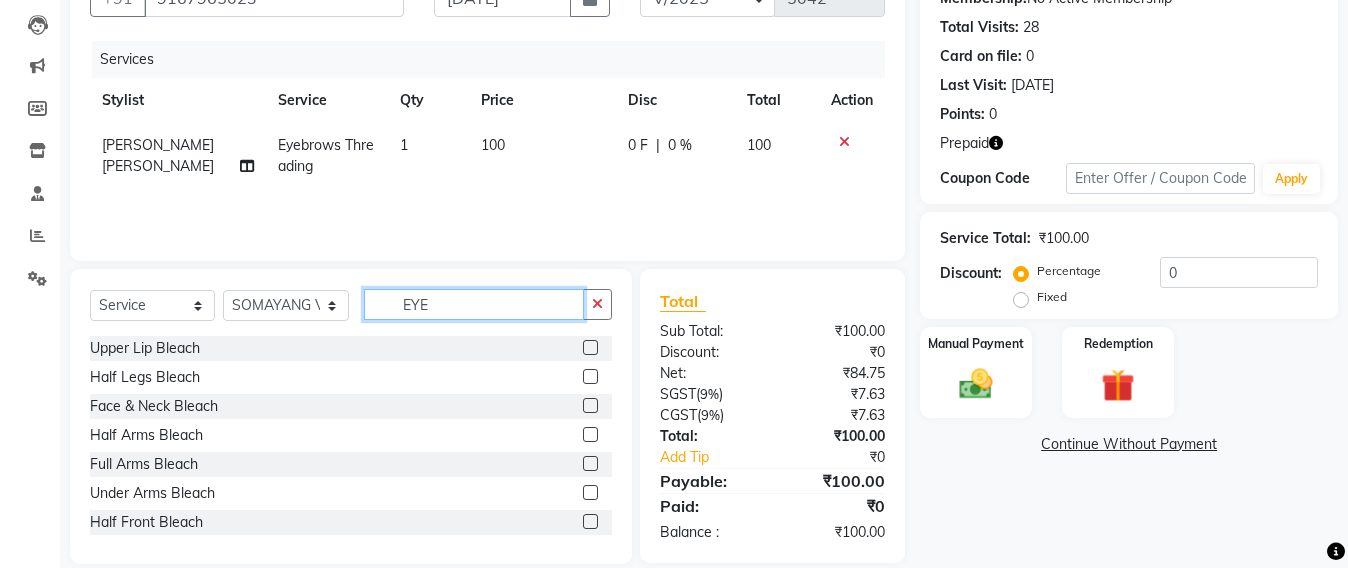 click on "EYE" 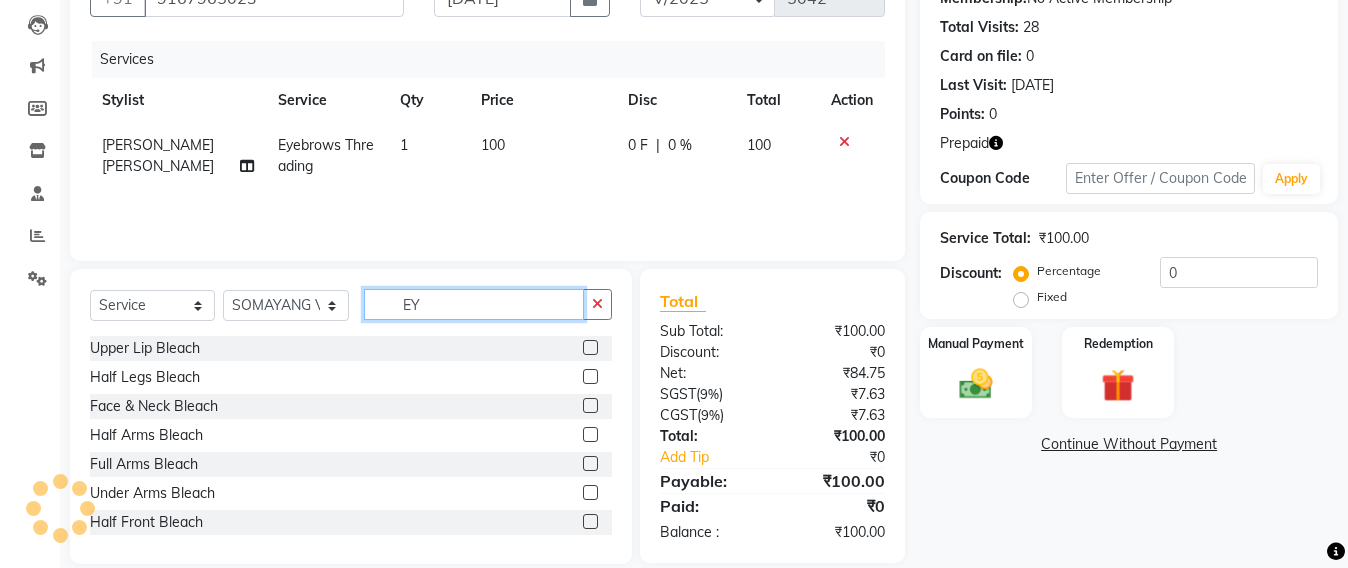 type on "E" 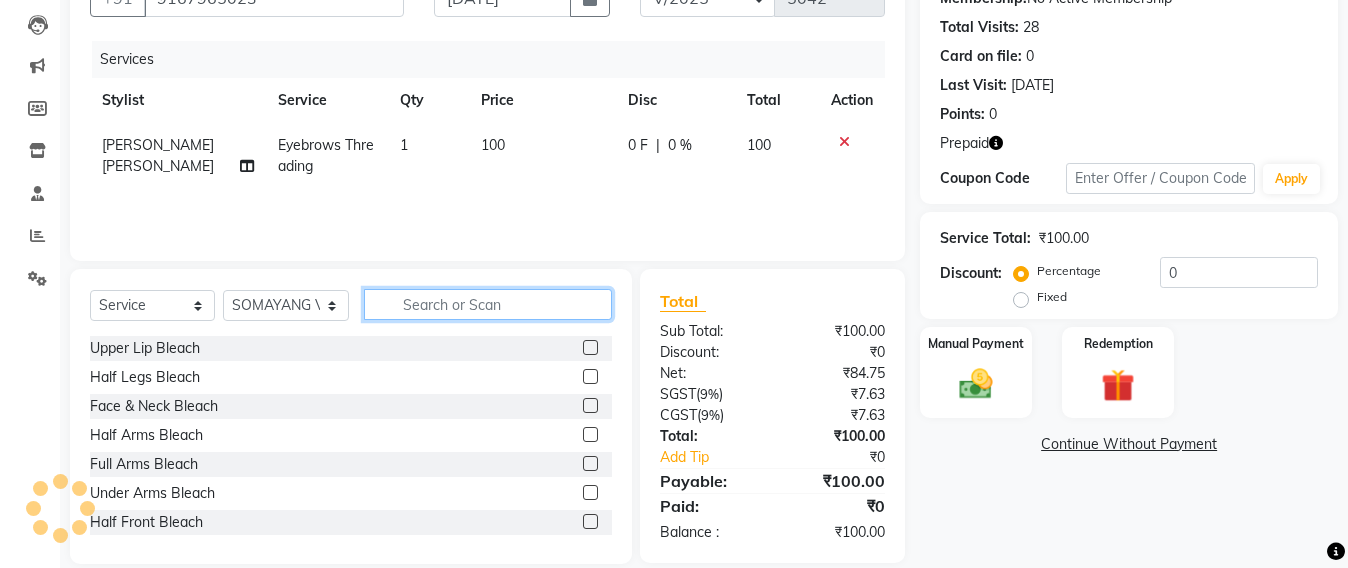 click 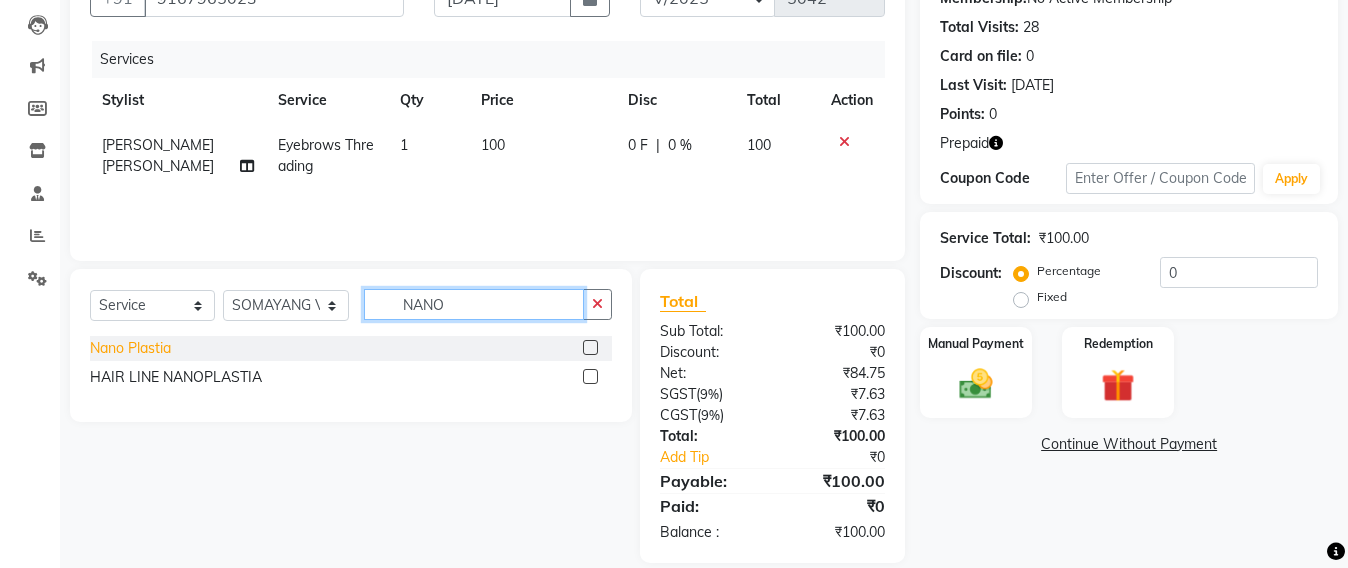 type on "NANO" 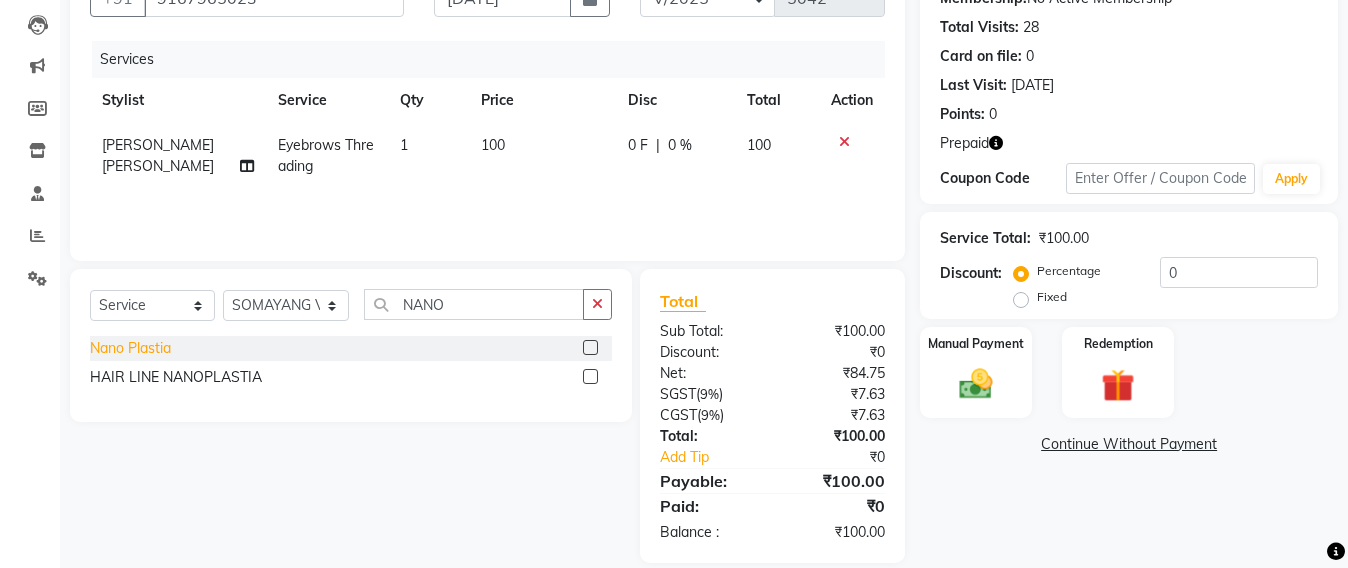click on "Nano Plastia" 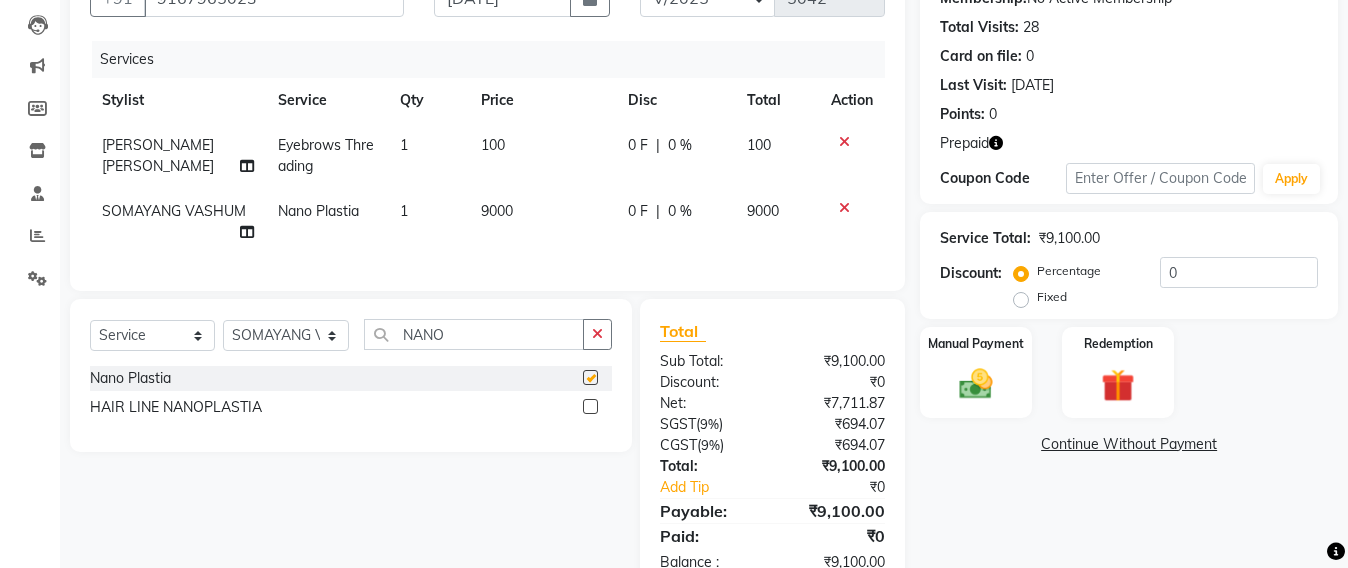 checkbox on "false" 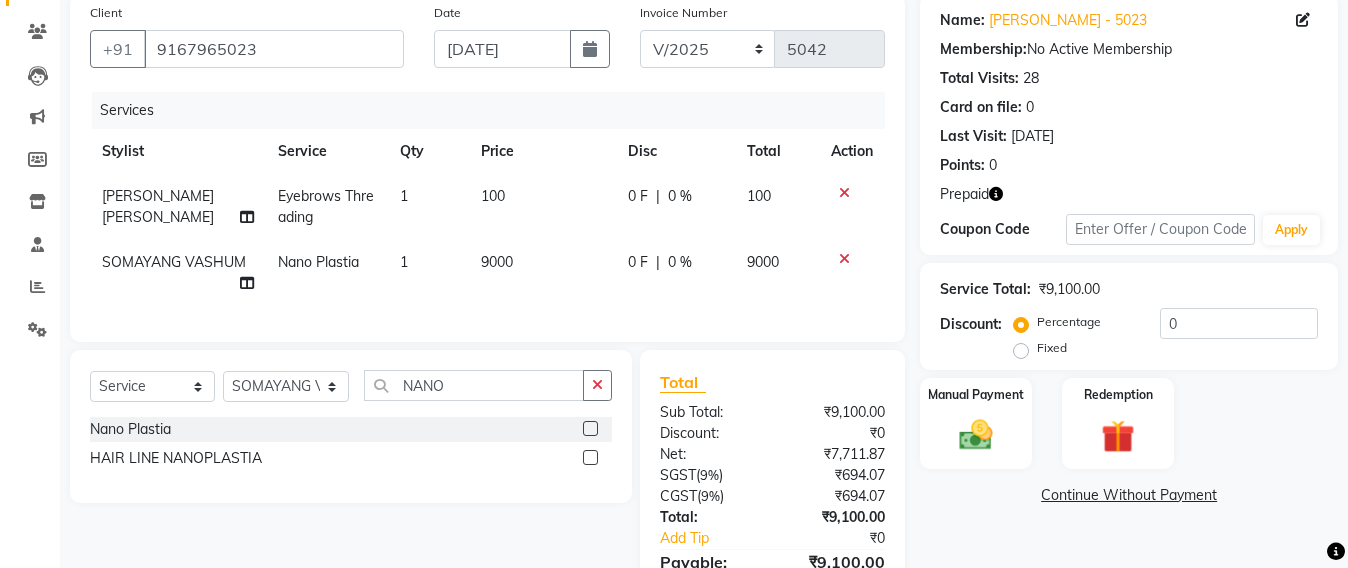 scroll, scrollTop: 0, scrollLeft: 0, axis: both 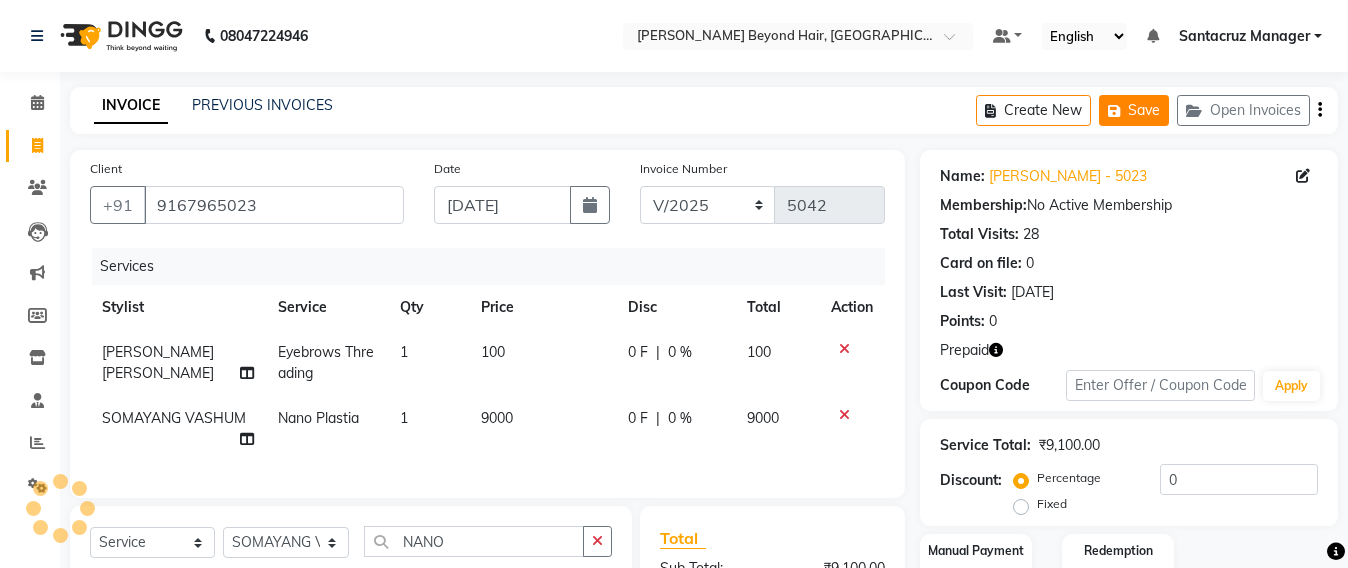 click on "Save" 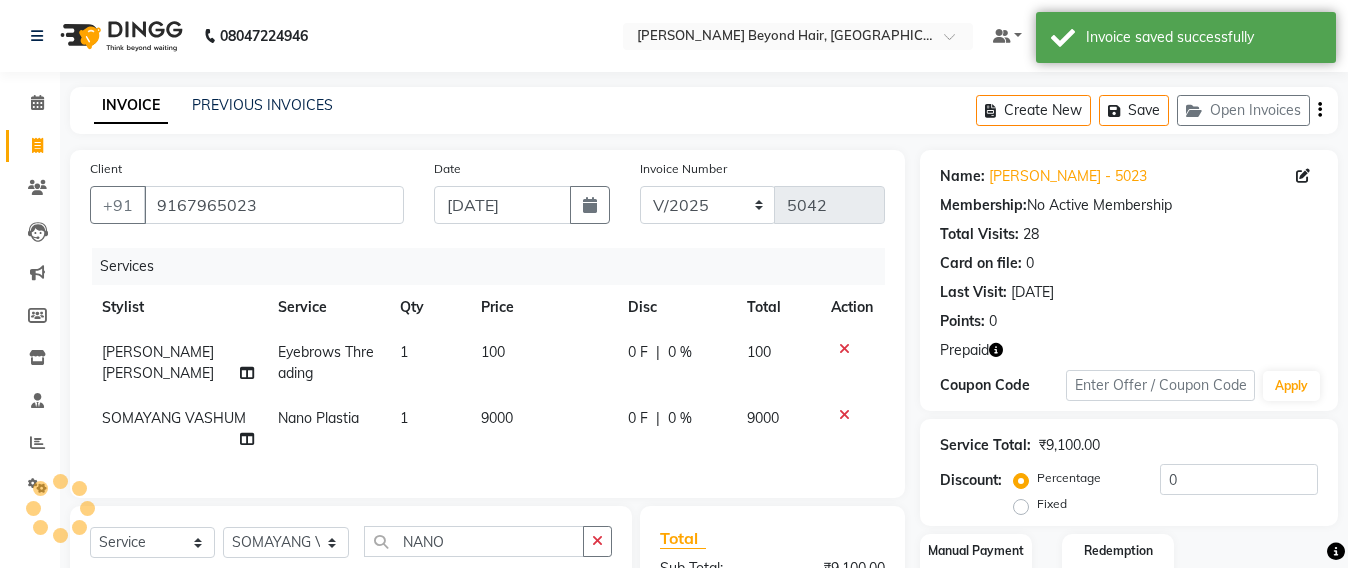 scroll, scrollTop: 125, scrollLeft: 0, axis: vertical 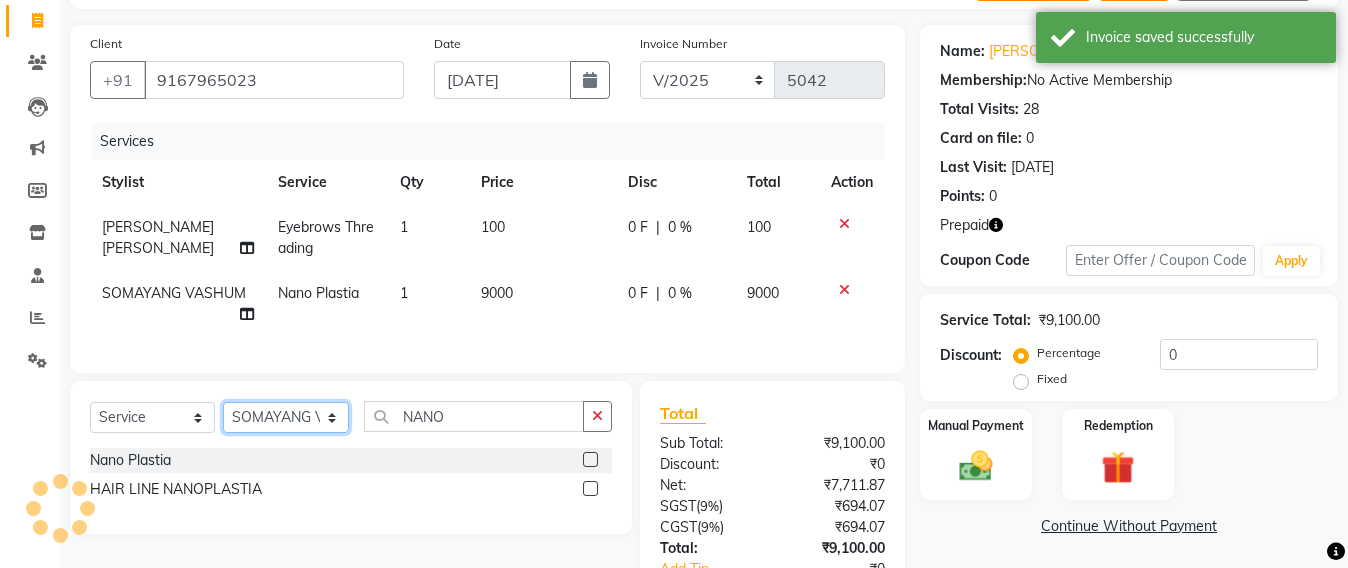 click on "Select Stylist Admin [PERSON_NAME] Sankat [PERSON_NAME] [PERSON_NAME] [PERSON_NAME] [PERSON_NAME] [PERSON_NAME] [PERSON_NAME] mahattre Pratibha [PERSON_NAME] Rosy [PERSON_NAME] [PERSON_NAME] admin [PERSON_NAME] Manager [PERSON_NAME] SOMAYANG VASHUM [PERSON_NAME]" 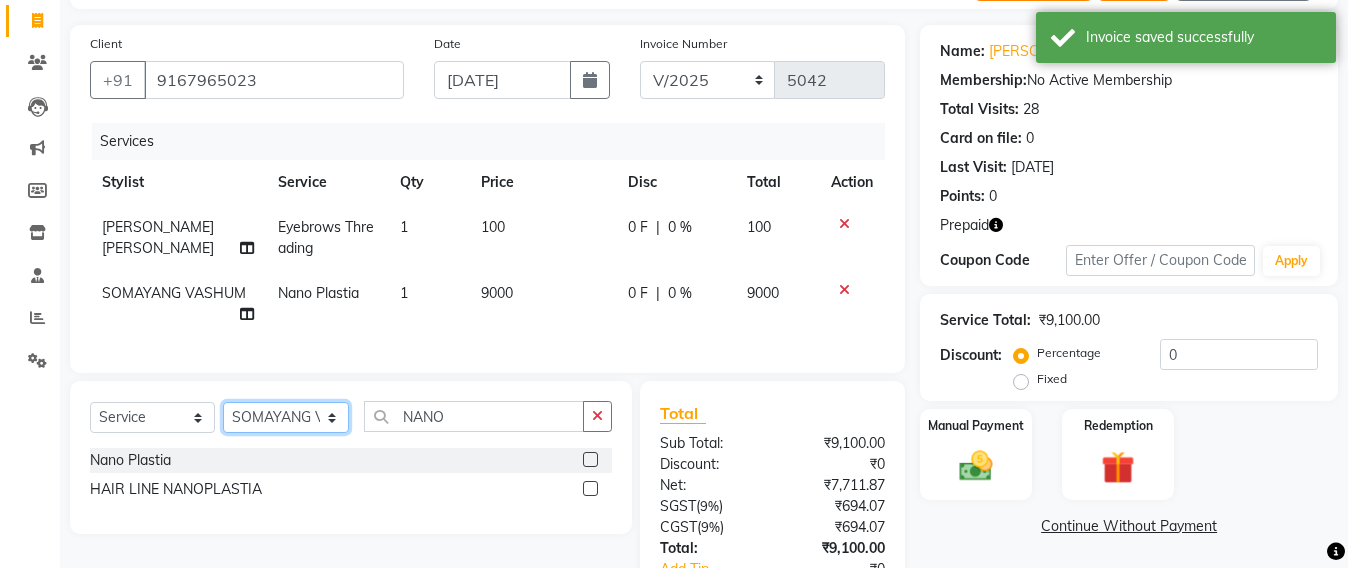 select on "48409" 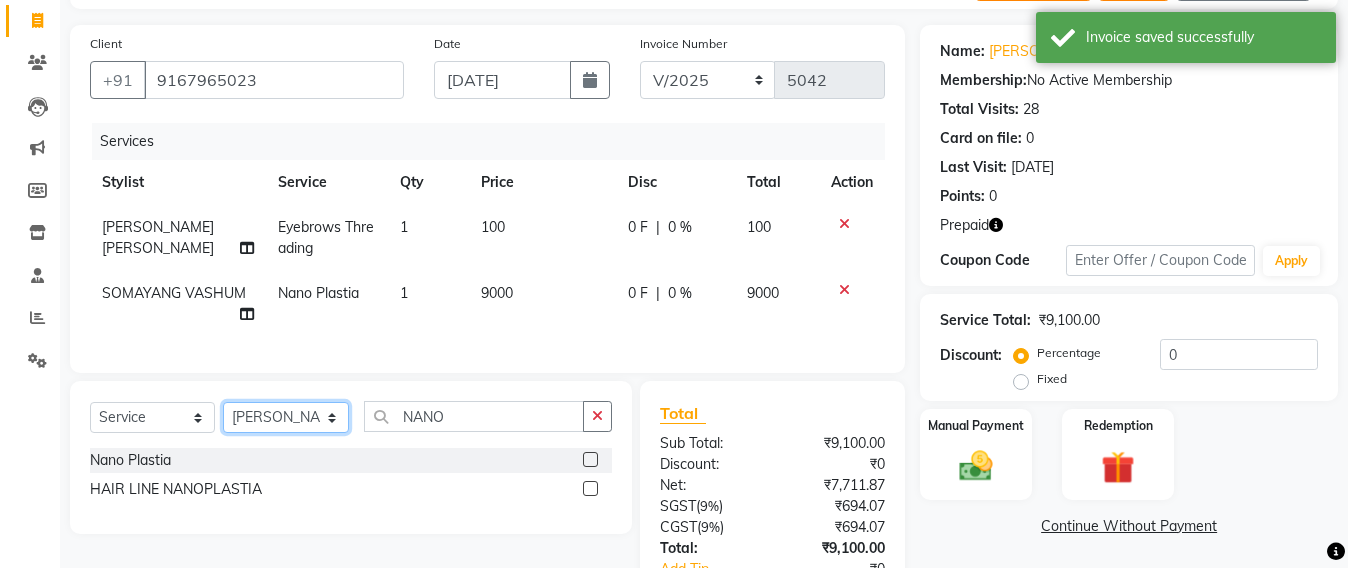 click on "Select Stylist Admin [PERSON_NAME] Sankat [PERSON_NAME] [PERSON_NAME] [PERSON_NAME] [PERSON_NAME] [PERSON_NAME] [PERSON_NAME] mahattre Pratibha [PERSON_NAME] Rosy [PERSON_NAME] [PERSON_NAME] admin [PERSON_NAME] Manager [PERSON_NAME] SOMAYANG VASHUM [PERSON_NAME]" 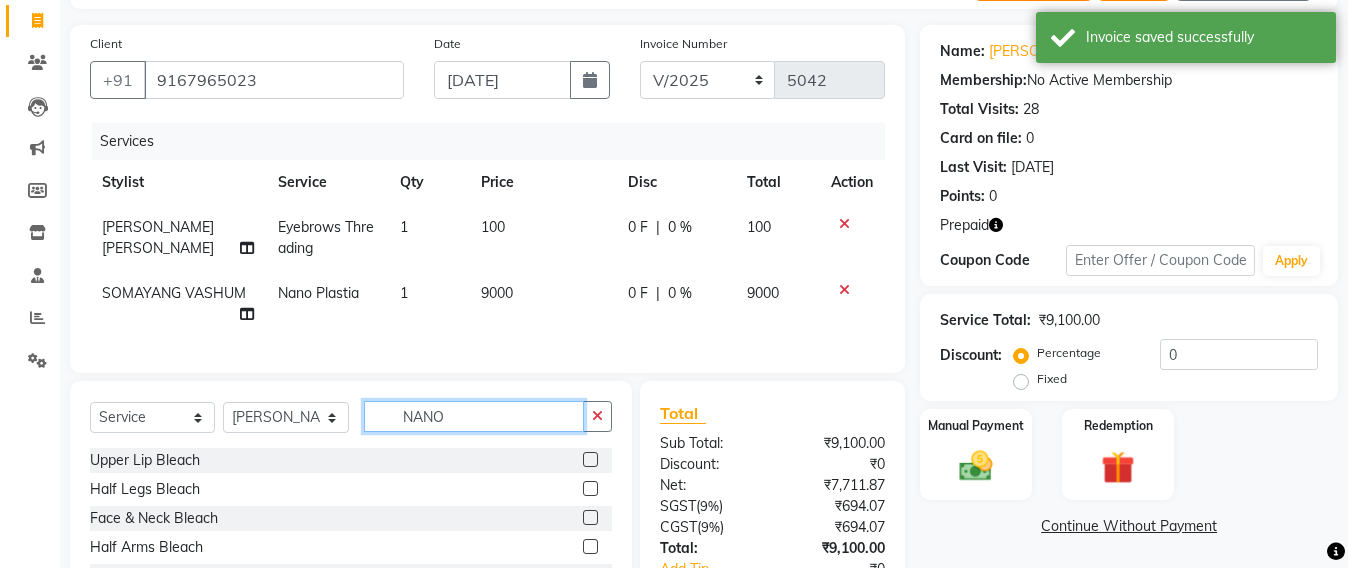 click on "NANO" 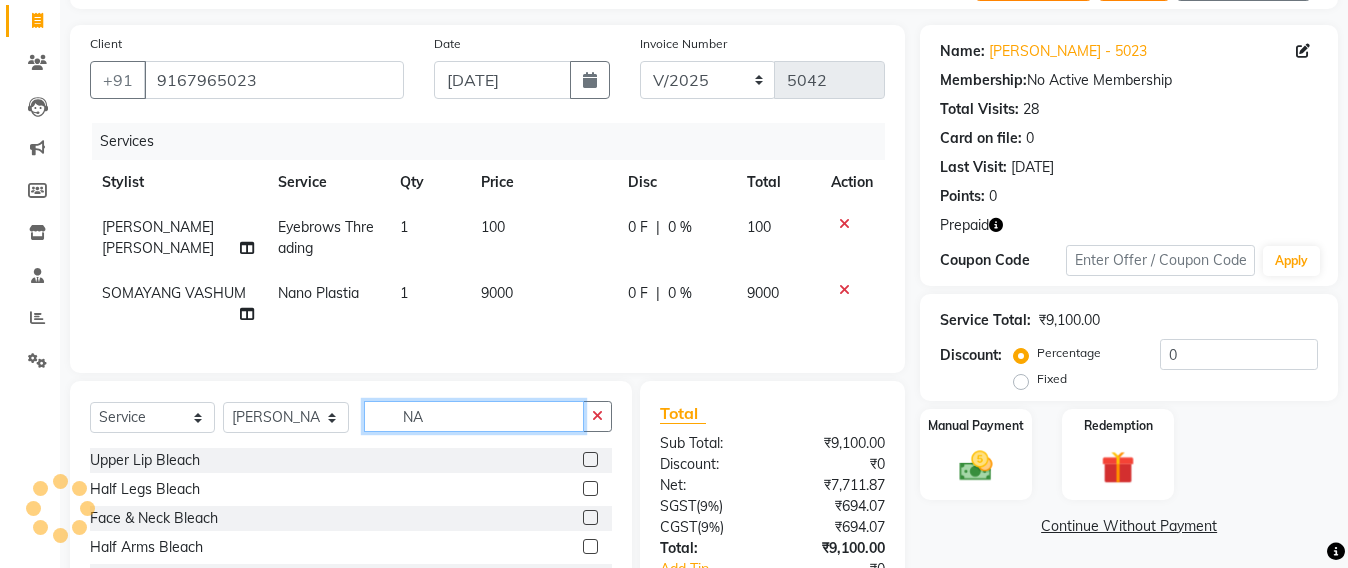 type on "N" 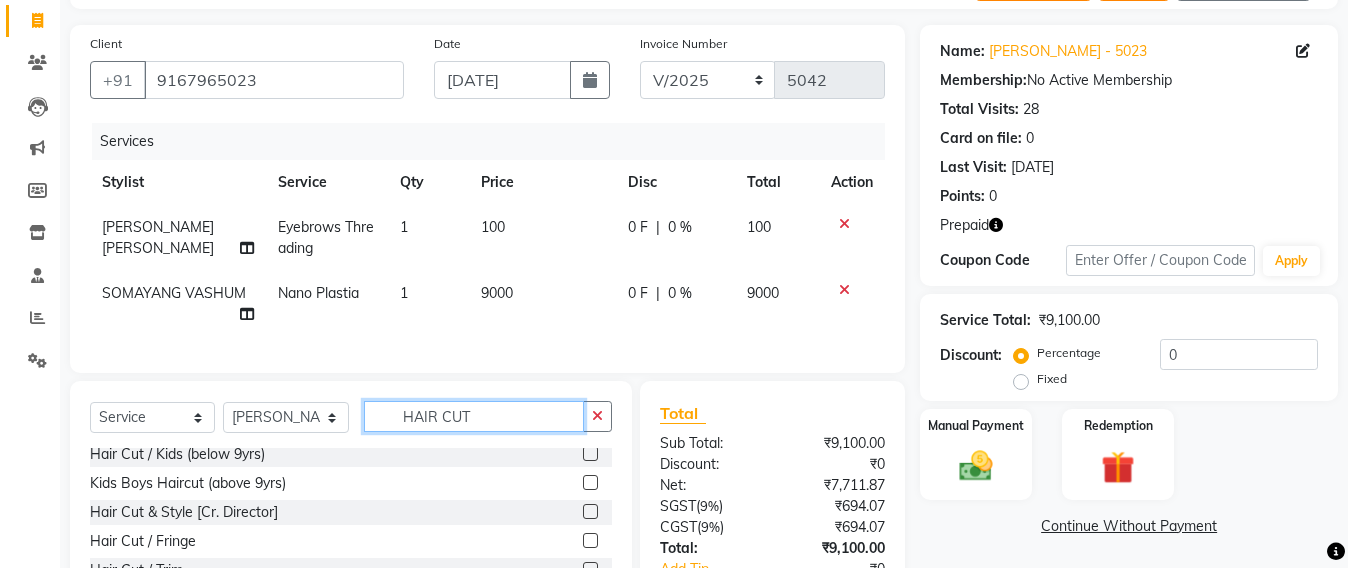 scroll, scrollTop: 90, scrollLeft: 0, axis: vertical 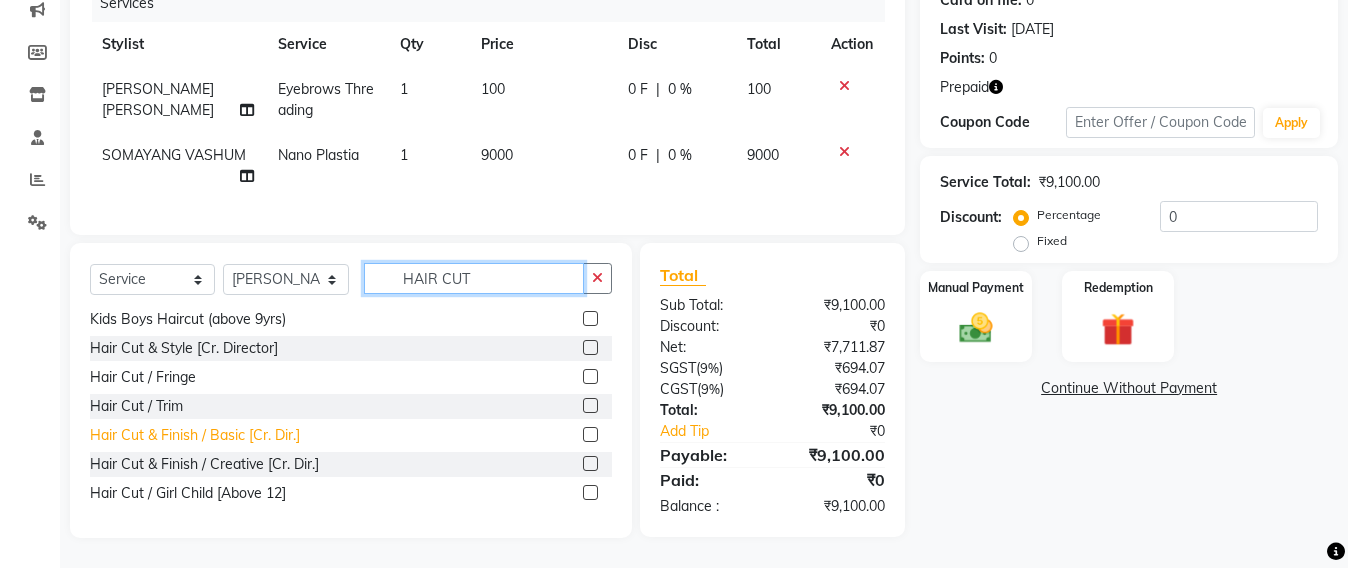 type on "HAIR CUT" 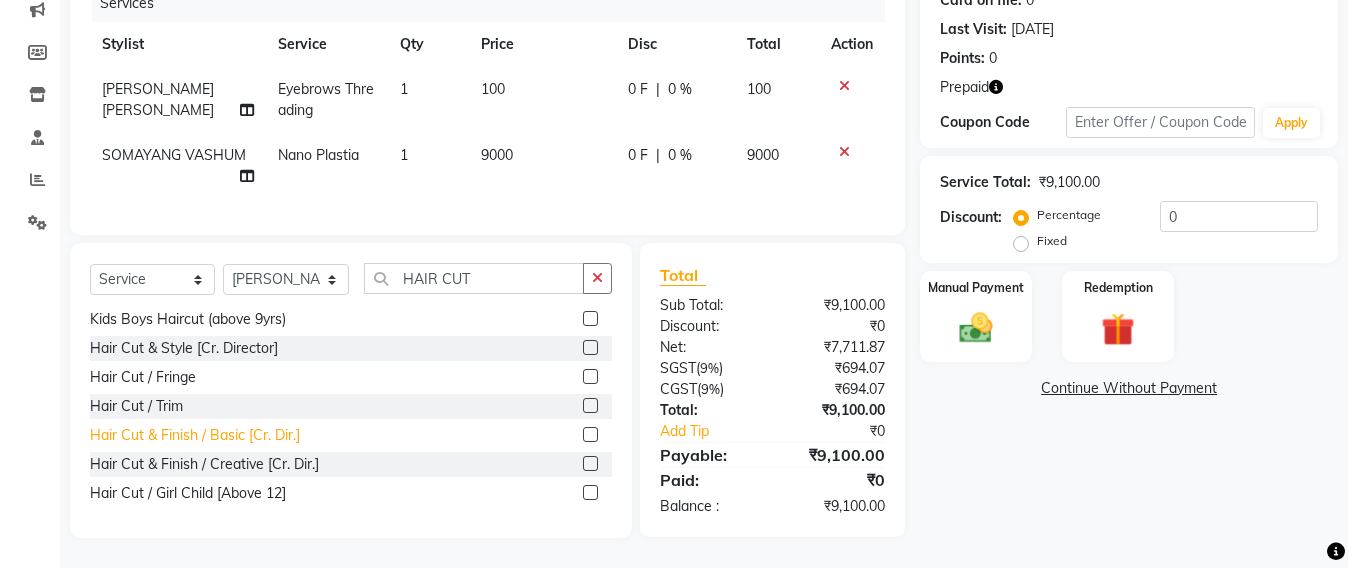 click on "Hair Cut & Finish / Basic [Cr. Dir.]" 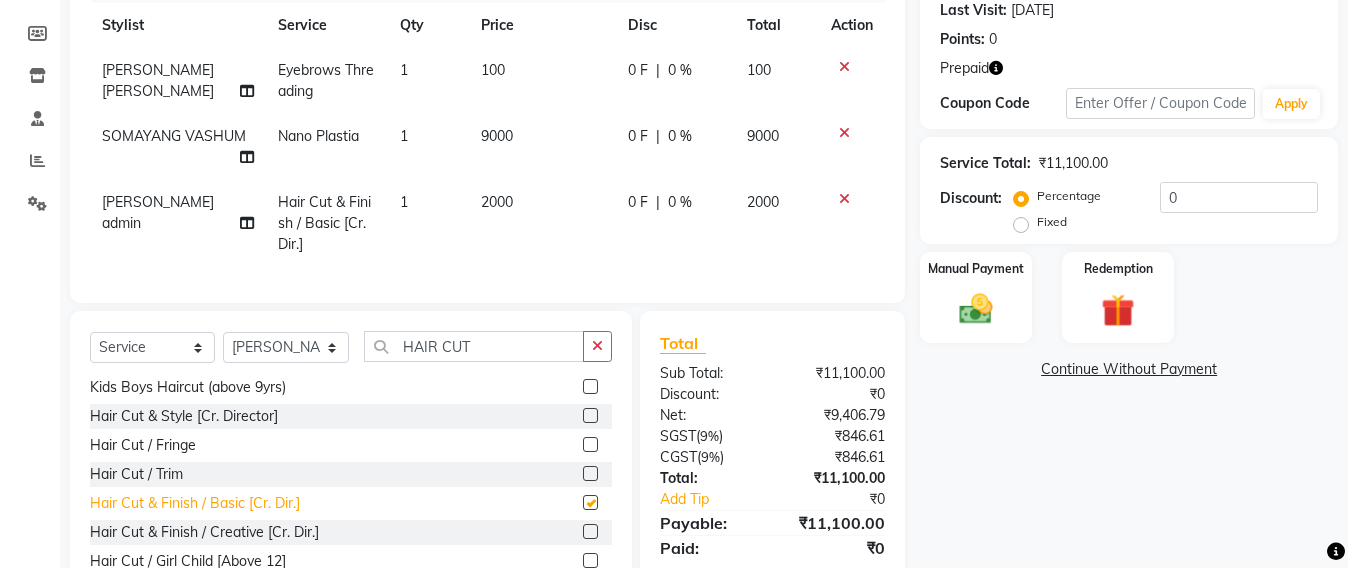 checkbox on "false" 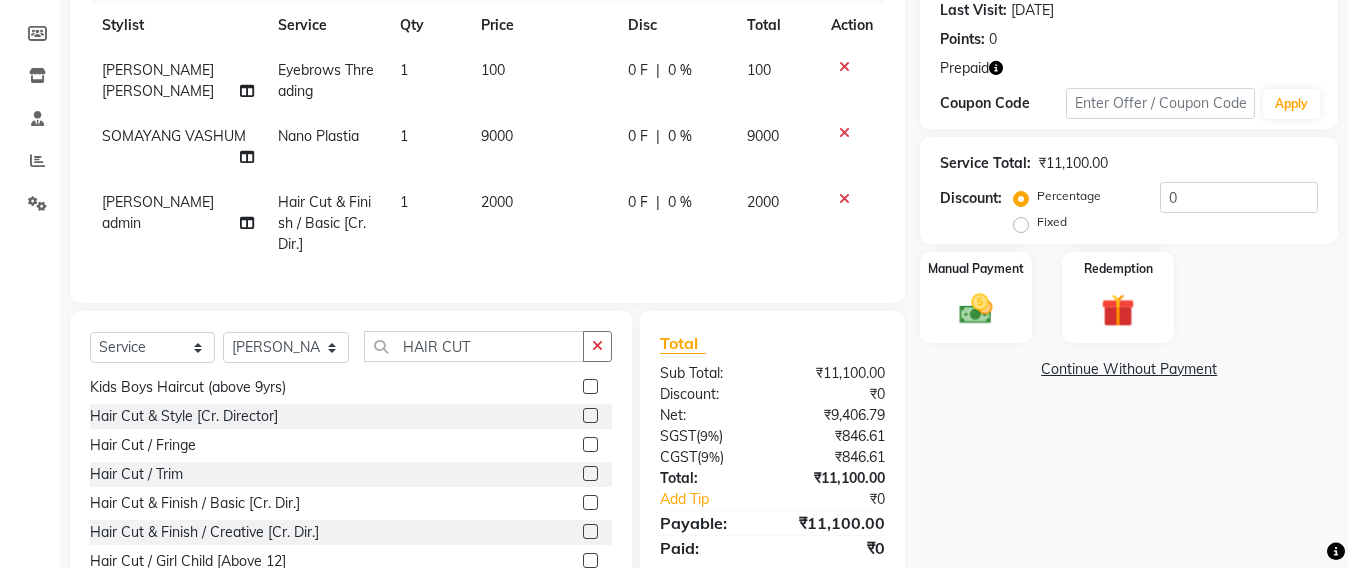 scroll, scrollTop: 0, scrollLeft: 0, axis: both 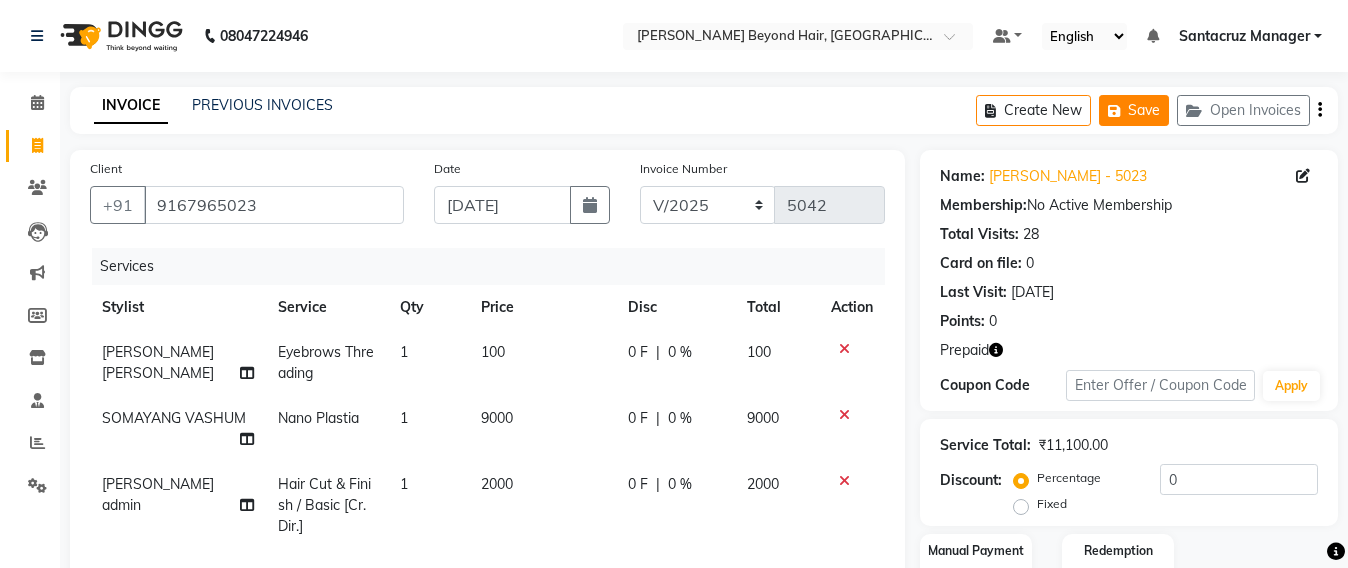 click on "Save" 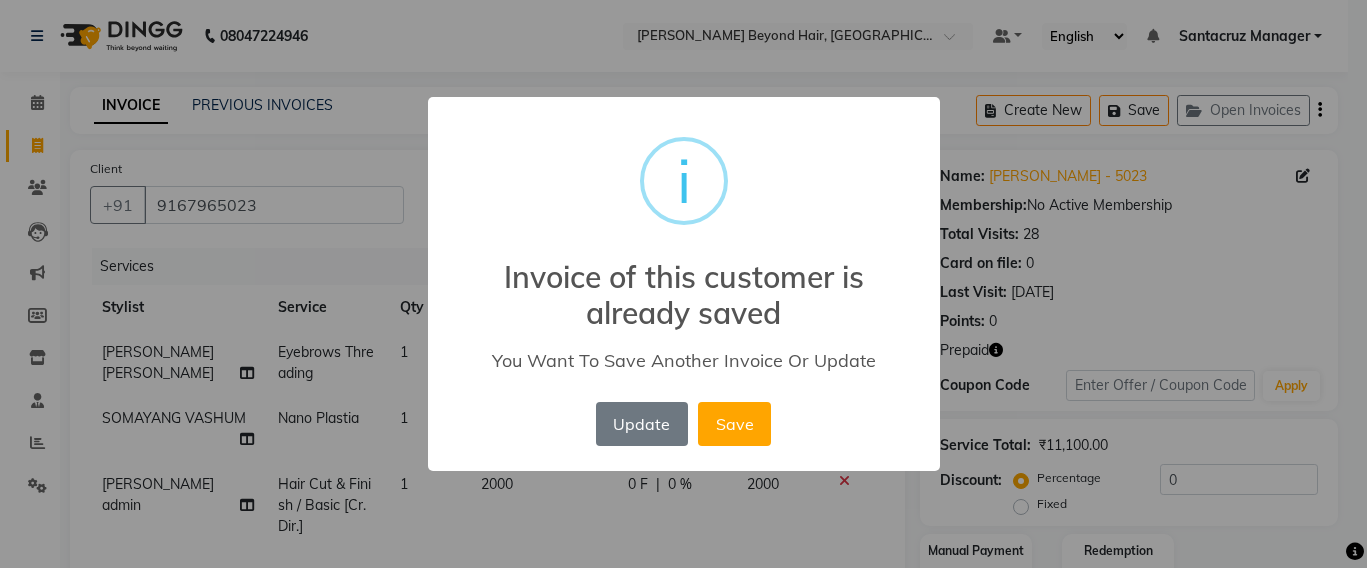 click on "× i Invoice of this customer is already saved You Want To Save Another Invoice Or Update Update No Save" at bounding box center [683, 284] 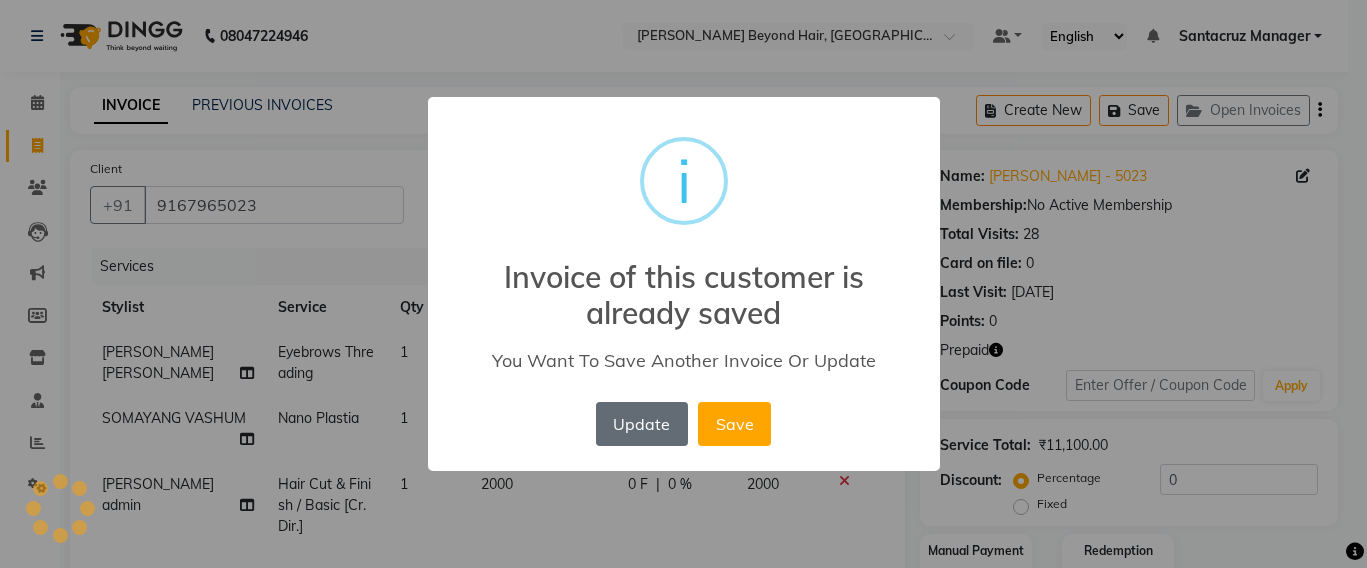 click on "Update" at bounding box center [642, 424] 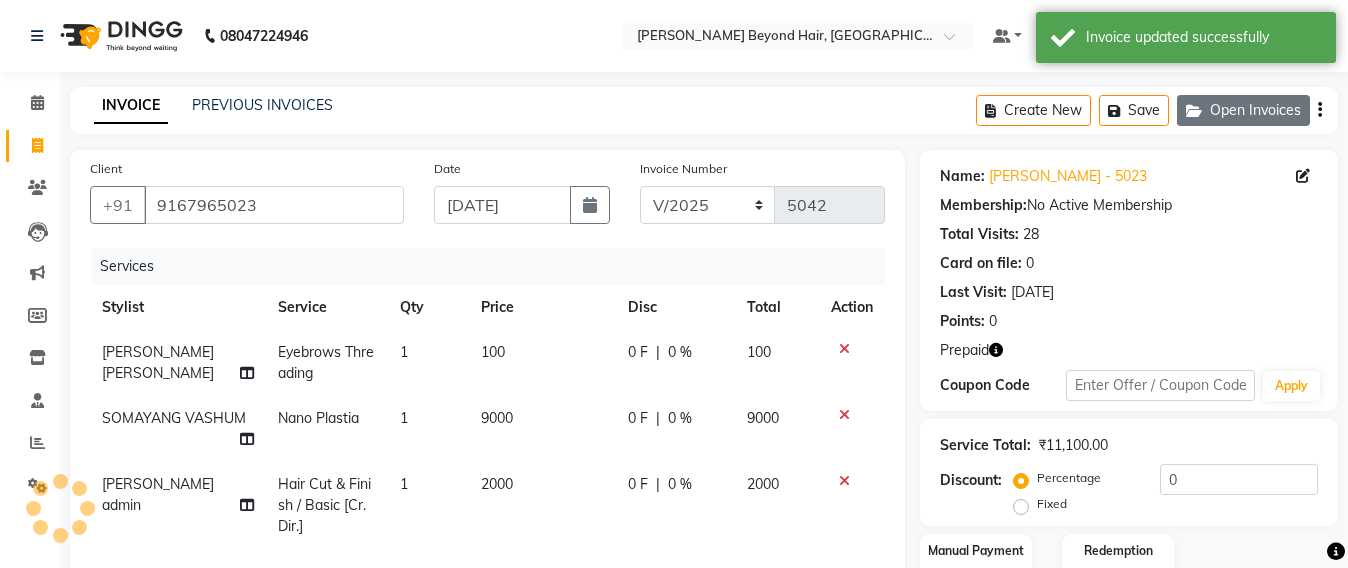 click on "Open Invoices" 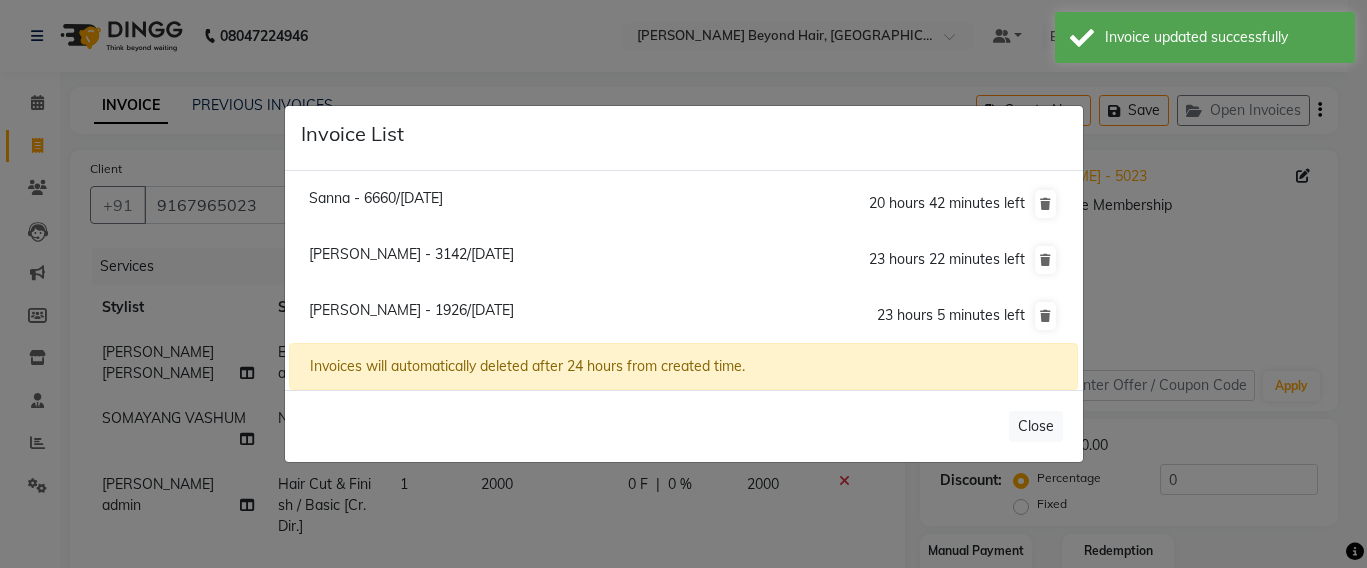 click on "Aashima - 3142/11 July 2025" 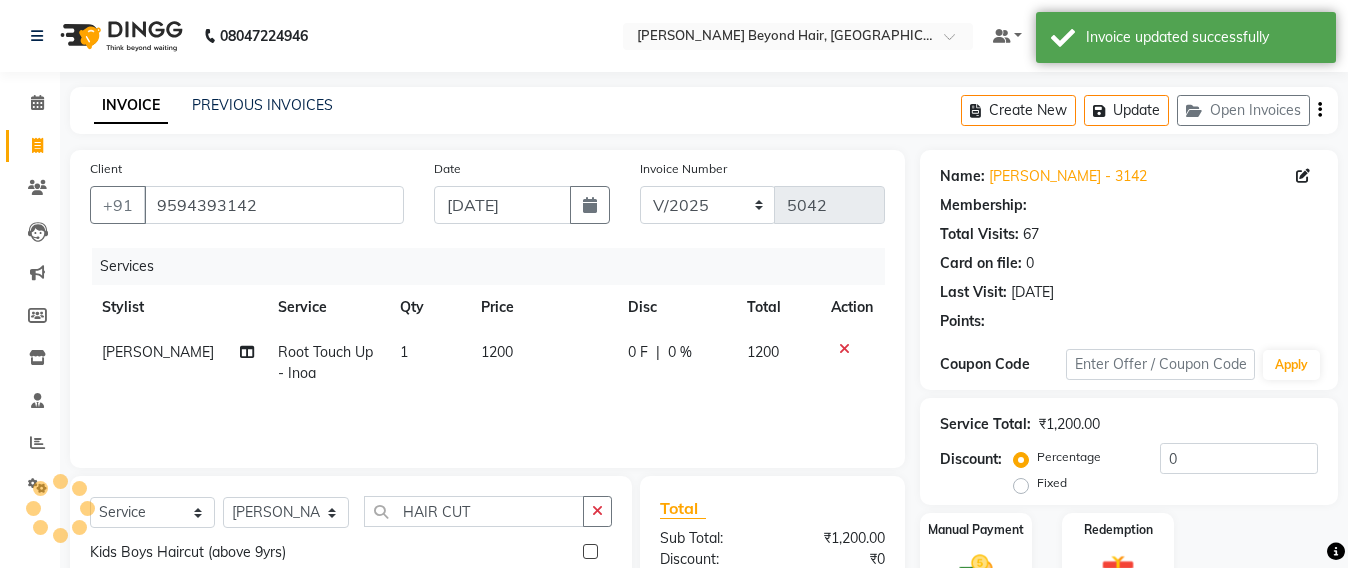 scroll, scrollTop: 233, scrollLeft: 0, axis: vertical 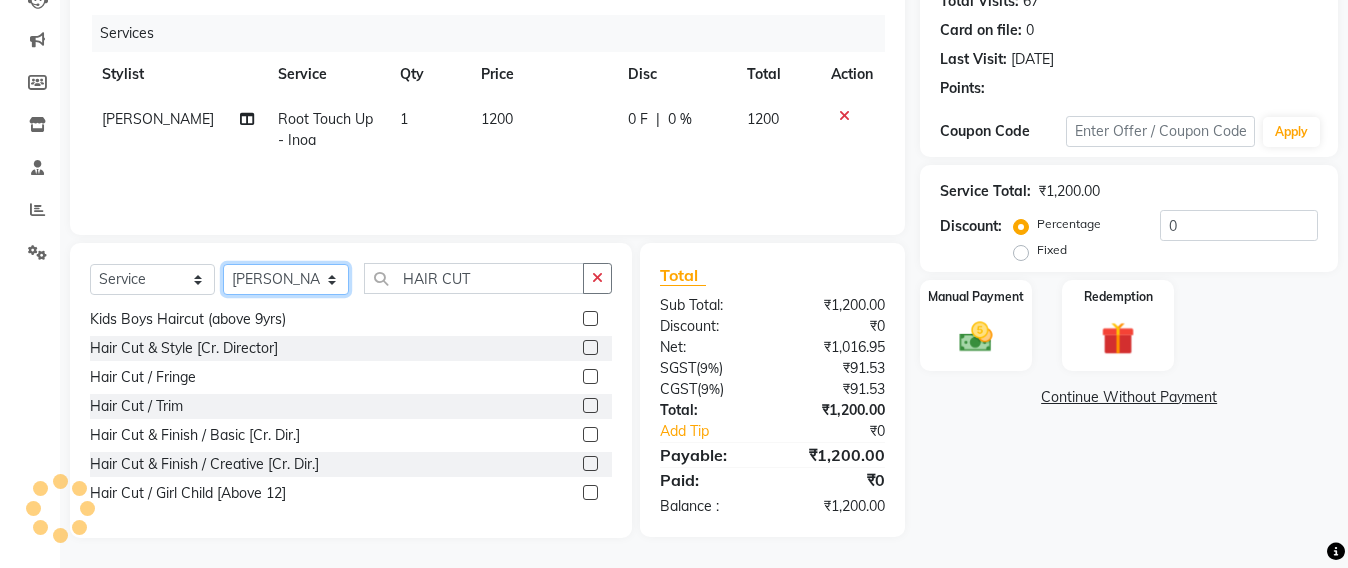 click on "Select Stylist Admin [PERSON_NAME] Sankat [PERSON_NAME] [PERSON_NAME] [PERSON_NAME] [PERSON_NAME] [PERSON_NAME] [PERSON_NAME] mahattre Pratibha [PERSON_NAME] Rosy [PERSON_NAME] [PERSON_NAME] admin [PERSON_NAME] Manager [PERSON_NAME] SOMAYANG VASHUM [PERSON_NAME]" 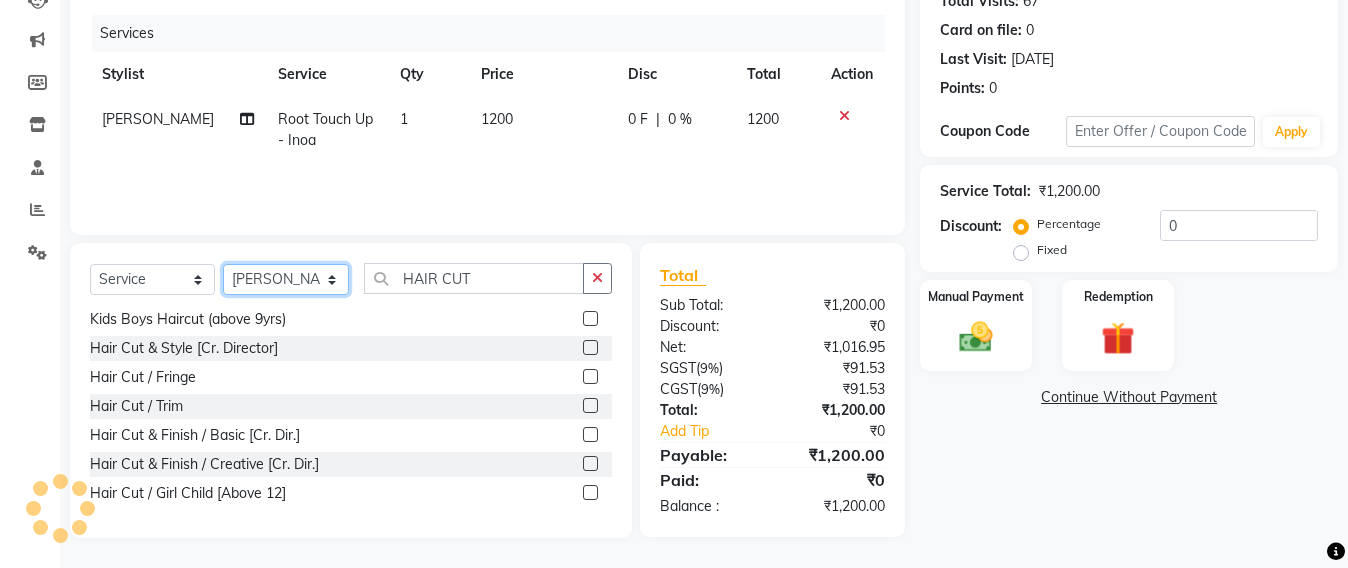 select on "47856" 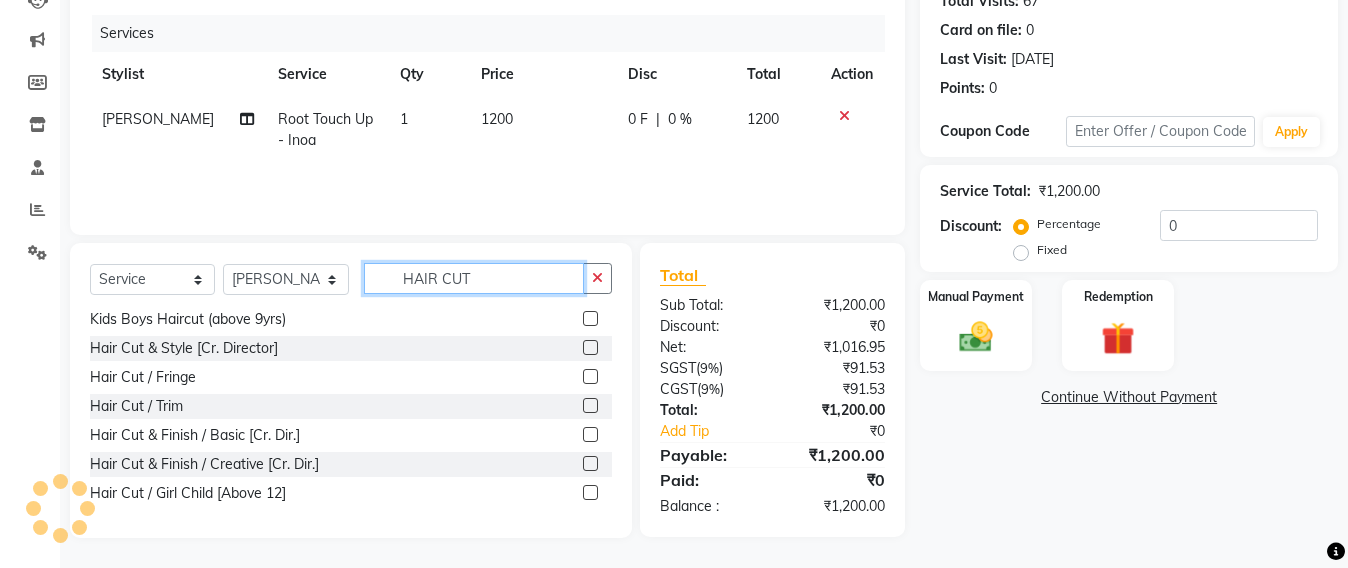 click on "HAIR CUT" 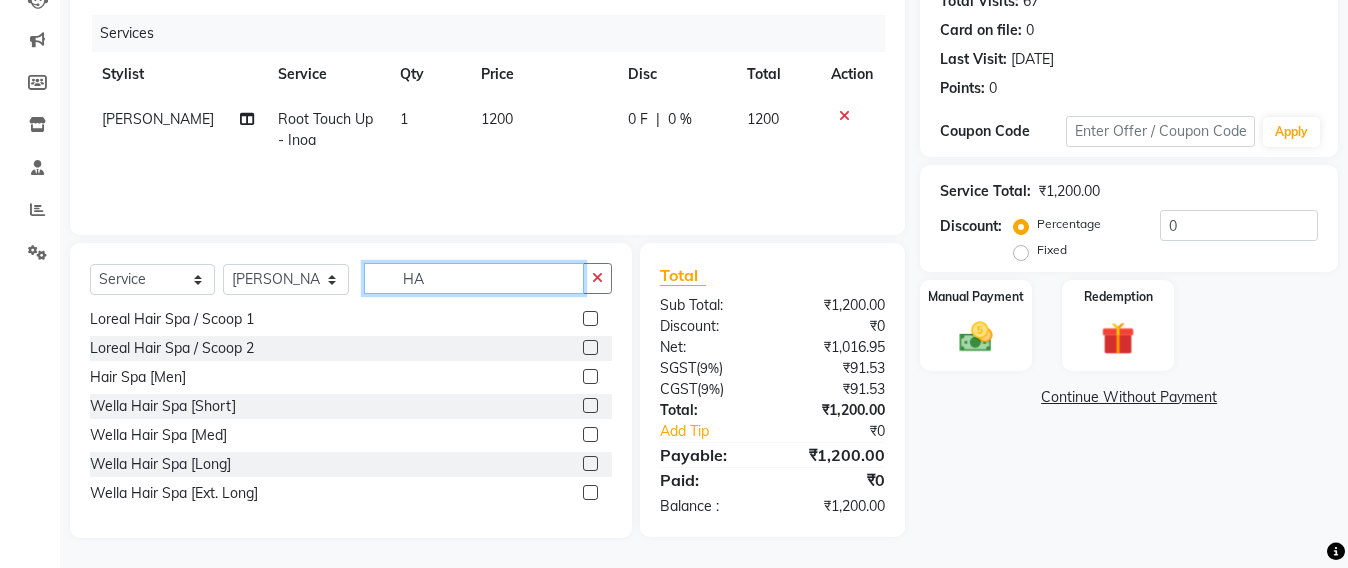 type on "H" 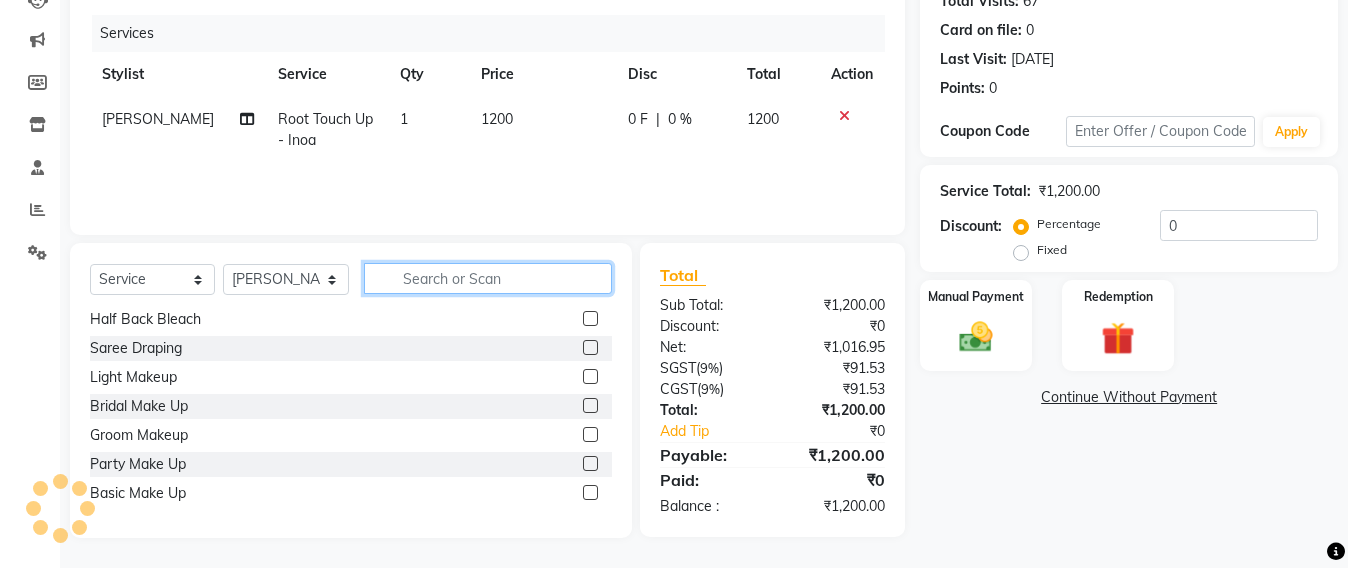 scroll, scrollTop: 1250, scrollLeft: 0, axis: vertical 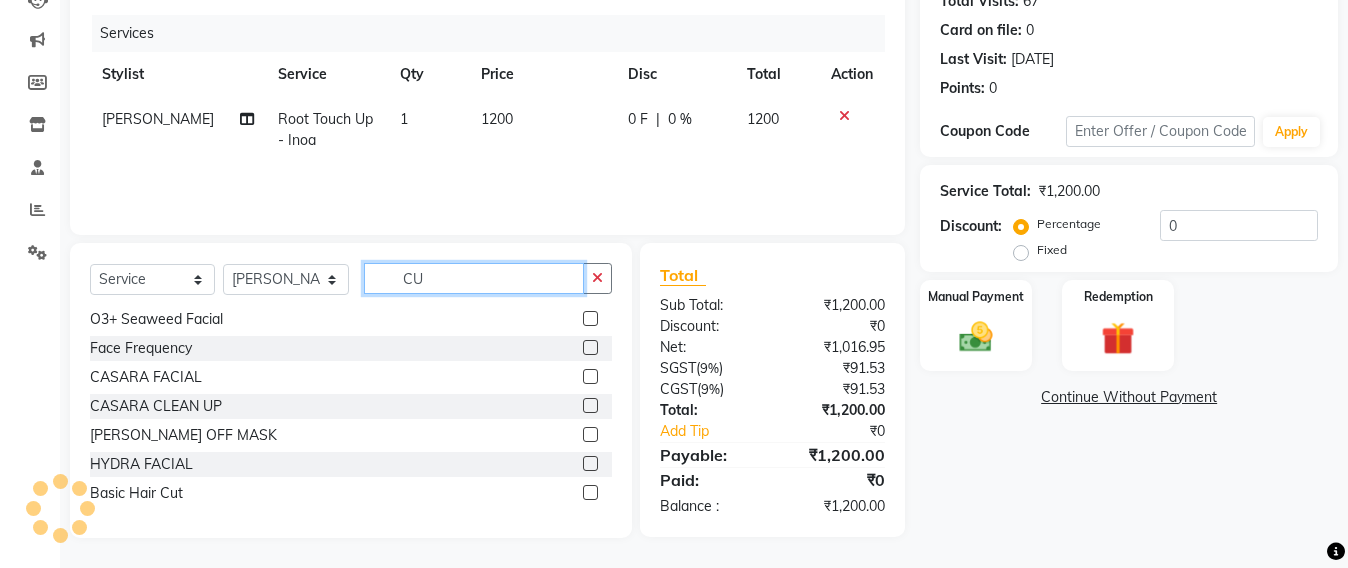 type on "CUT" 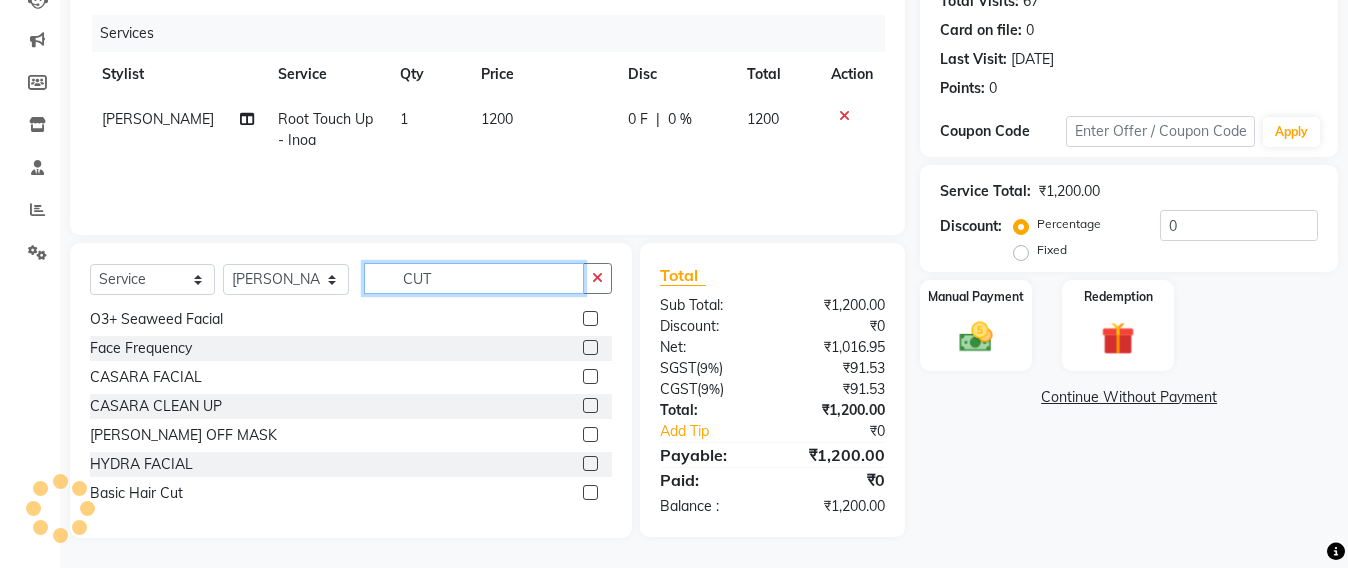 select 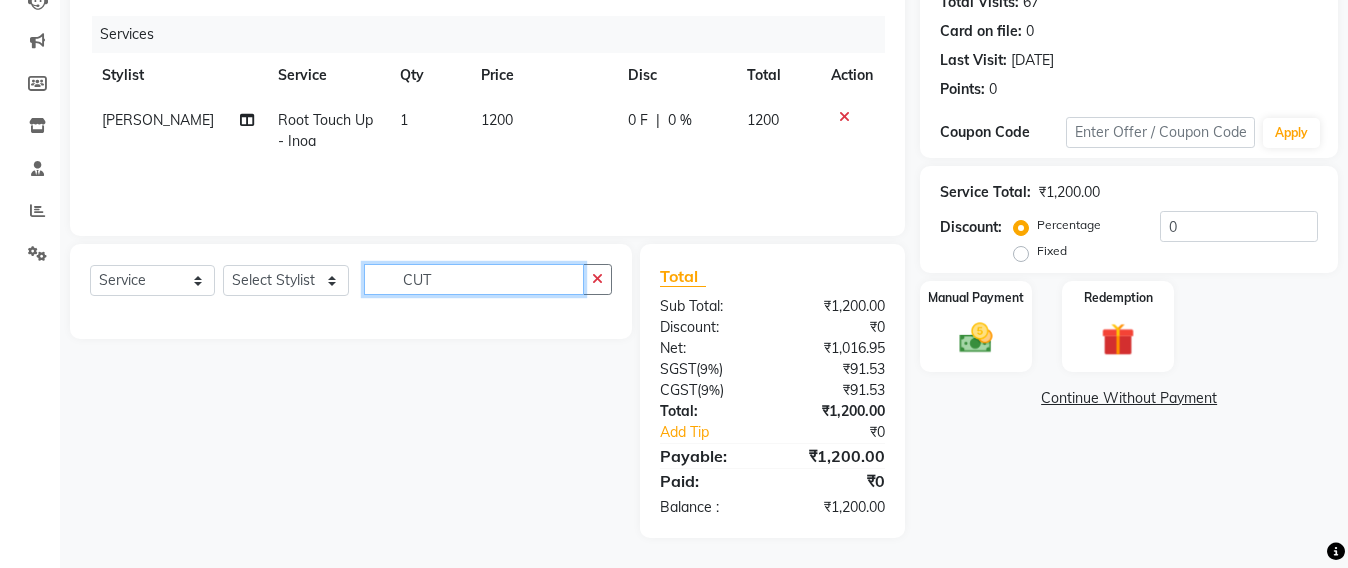 scroll, scrollTop: 232, scrollLeft: 0, axis: vertical 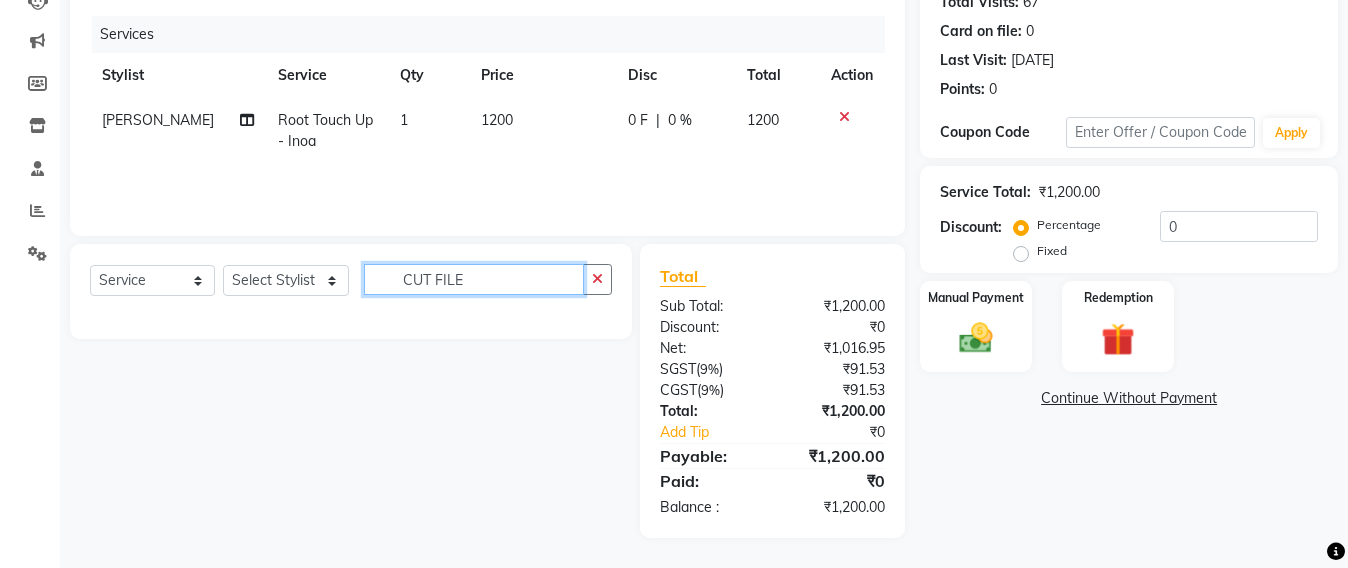type on "CUT FILE" 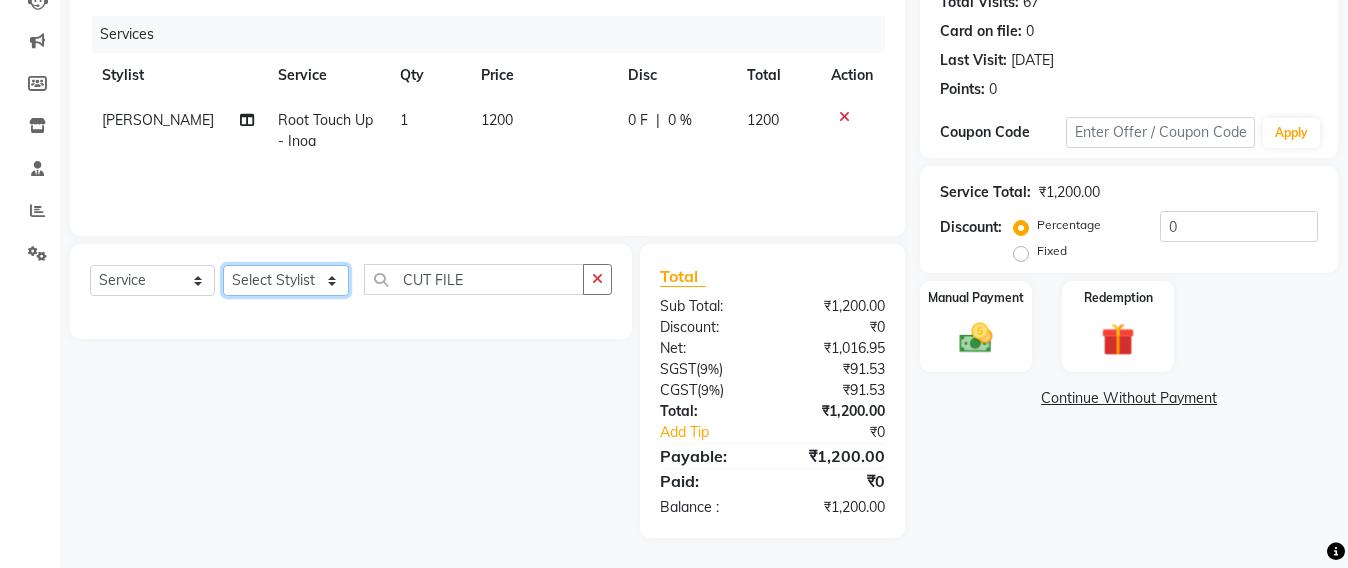 drag, startPoint x: 261, startPoint y: 289, endPoint x: 263, endPoint y: 267, distance: 22.090721 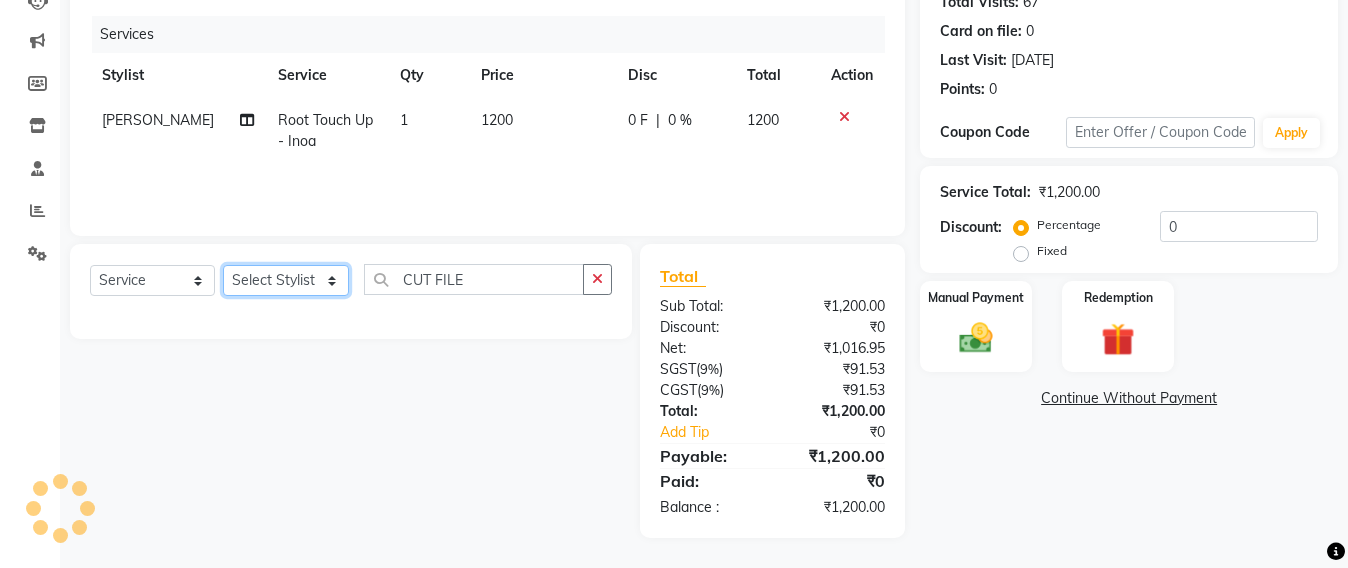 select on "47856" 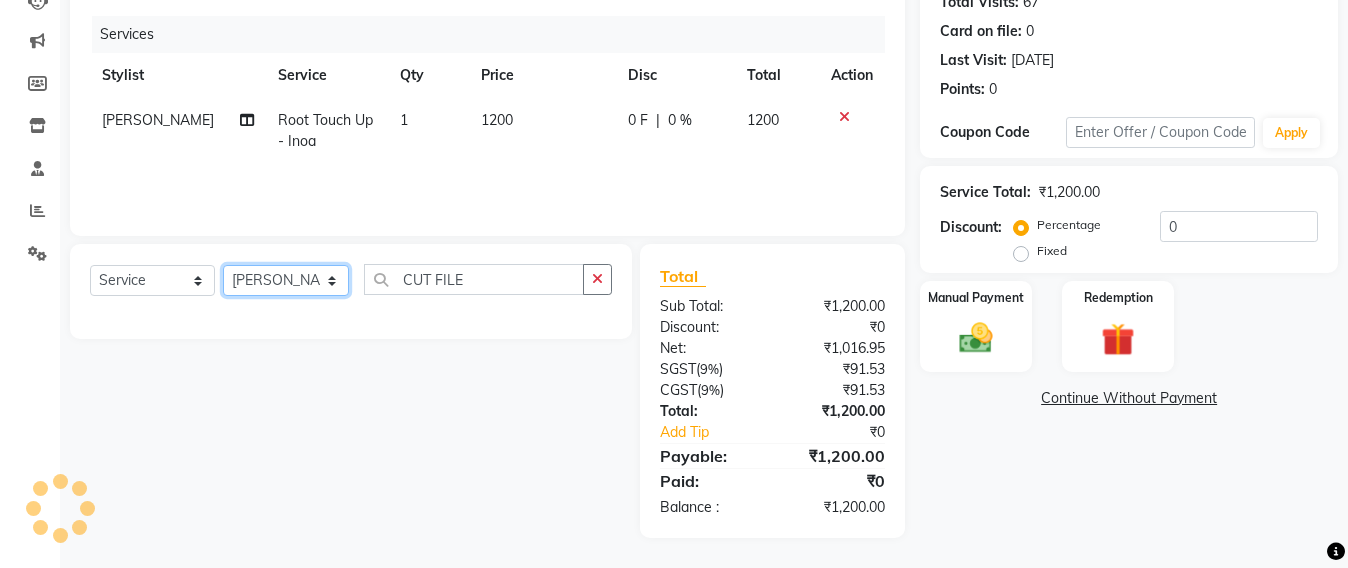 click on "Select Stylist Admin [PERSON_NAME] Sankat [PERSON_NAME] [PERSON_NAME] [PERSON_NAME] [PERSON_NAME] [PERSON_NAME] [PERSON_NAME] mahattre Pratibha [PERSON_NAME] Rosy [PERSON_NAME] [PERSON_NAME] admin [PERSON_NAME] Manager [PERSON_NAME] SOMAYANG VASHUM [PERSON_NAME]" 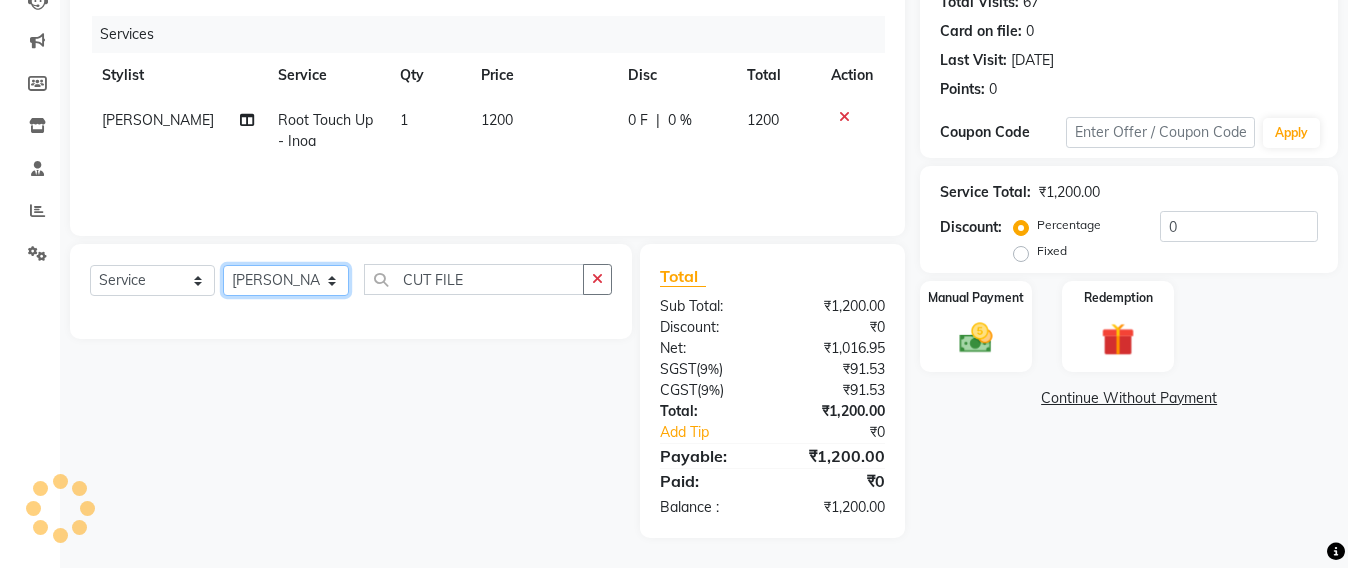 click on "Select Stylist Admin [PERSON_NAME] Sankat [PERSON_NAME] [PERSON_NAME] [PERSON_NAME] [PERSON_NAME] [PERSON_NAME] [PERSON_NAME] mahattre Pratibha [PERSON_NAME] Rosy [PERSON_NAME] [PERSON_NAME] admin [PERSON_NAME] Manager [PERSON_NAME] SOMAYANG VASHUM [PERSON_NAME]" 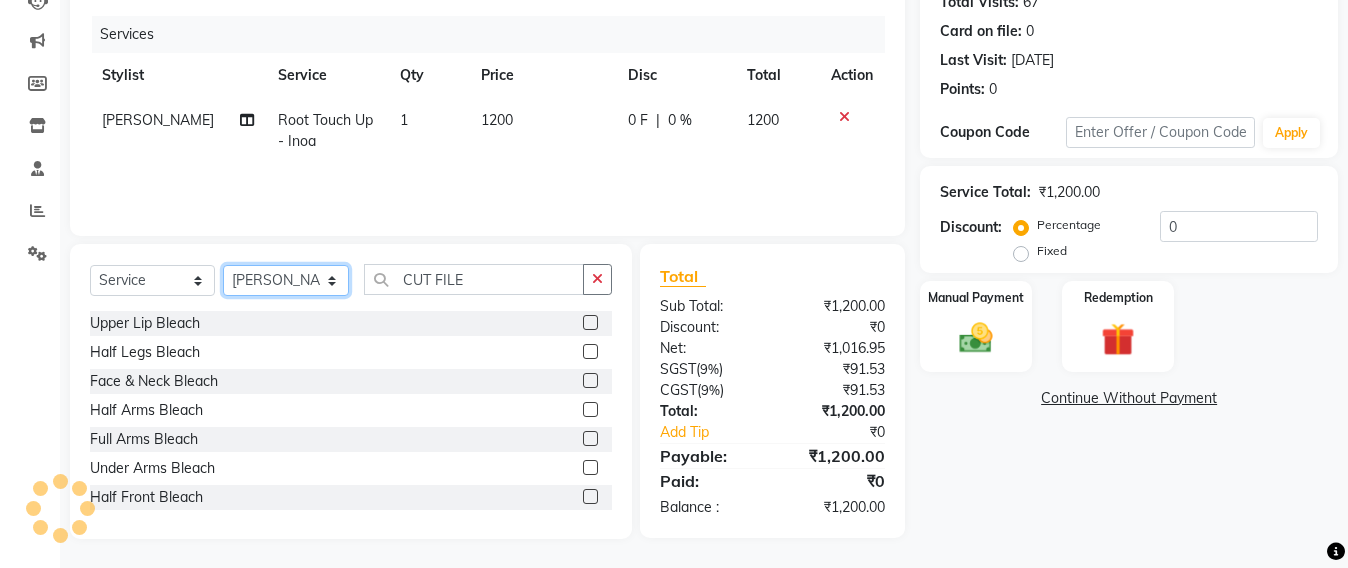 click on "Select Stylist Admin [PERSON_NAME] Sankat [PERSON_NAME] [PERSON_NAME] [PERSON_NAME] [PERSON_NAME] [PERSON_NAME] [PERSON_NAME] mahattre Pratibha [PERSON_NAME] Rosy [PERSON_NAME] [PERSON_NAME] admin [PERSON_NAME] Manager [PERSON_NAME] SOMAYANG VASHUM [PERSON_NAME]" 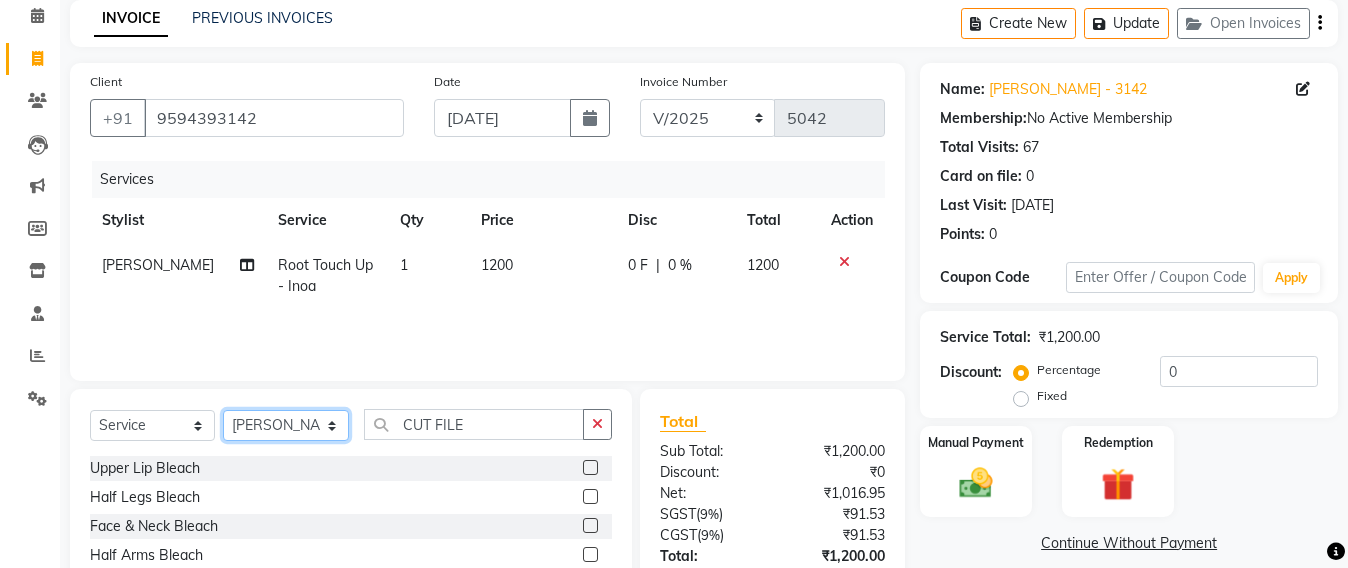 scroll, scrollTop: 233, scrollLeft: 0, axis: vertical 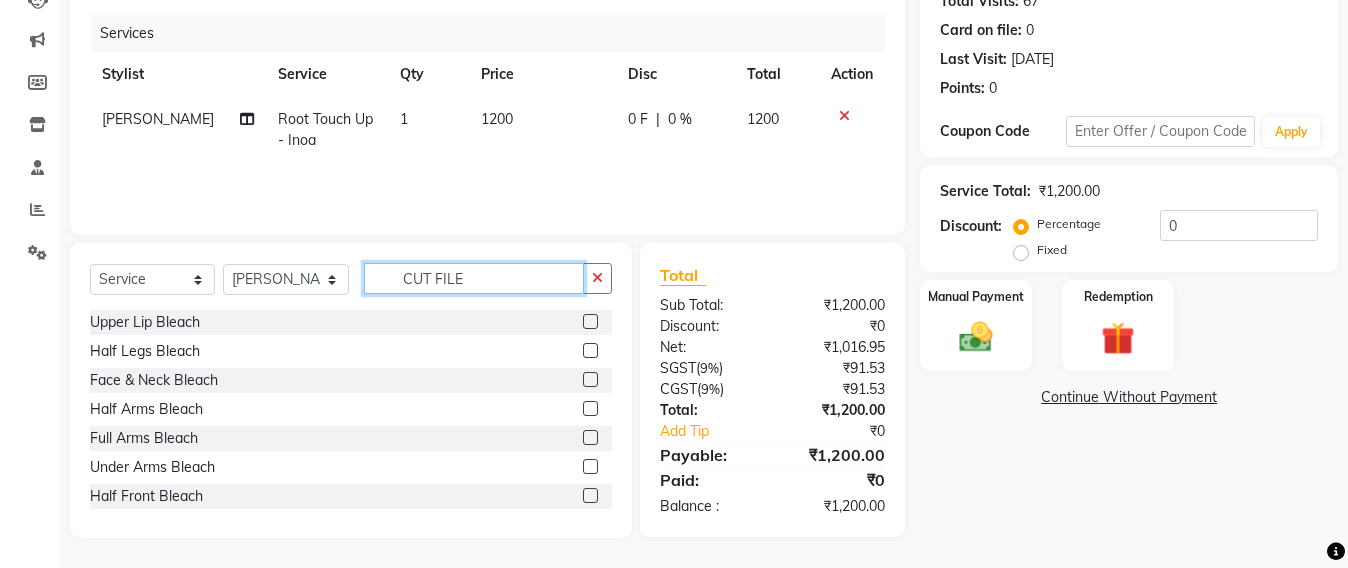 click on "CUT FILE" 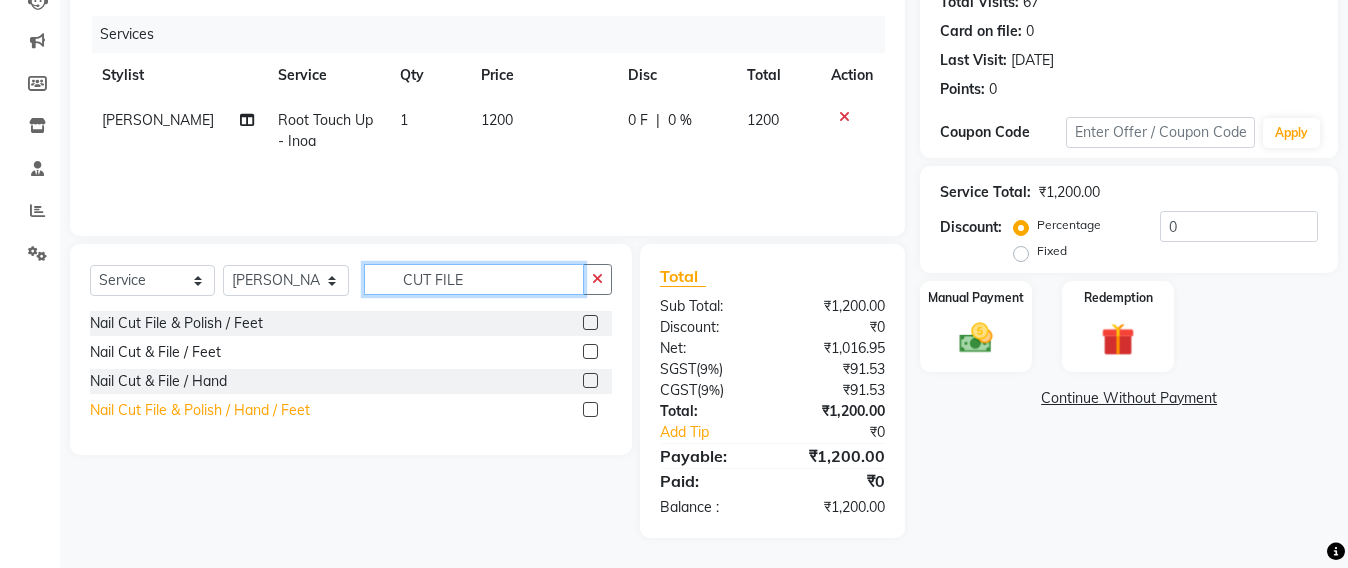 type on "CUT FILE" 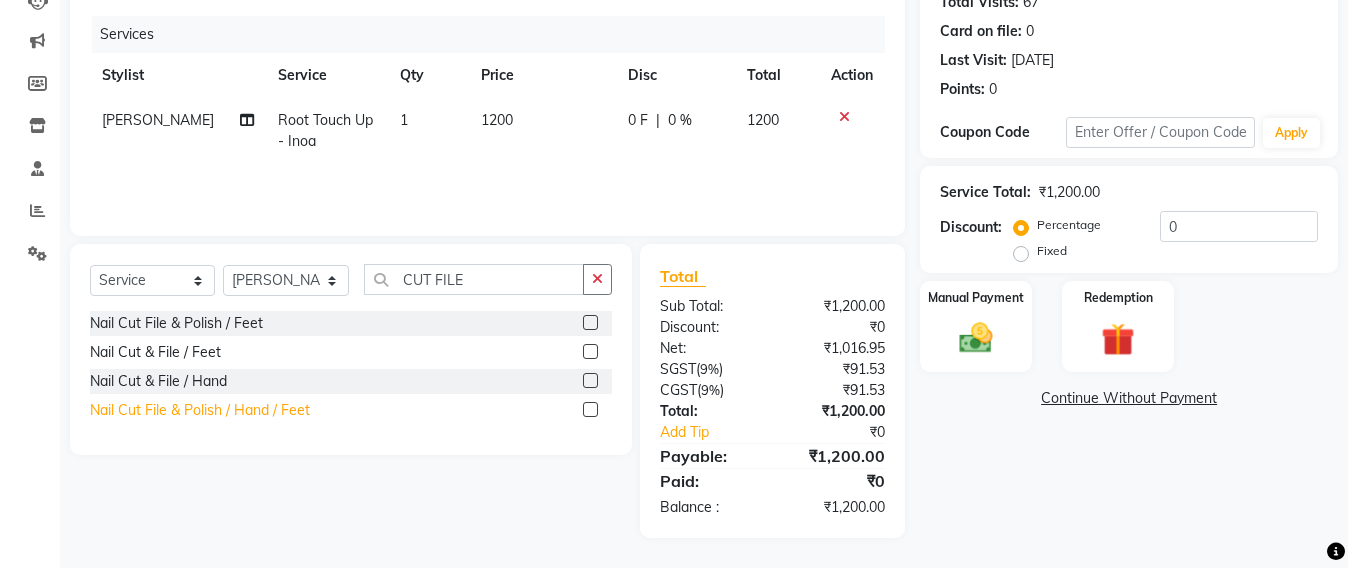 click on "Nail Cut File & Polish / Hand / Feet" 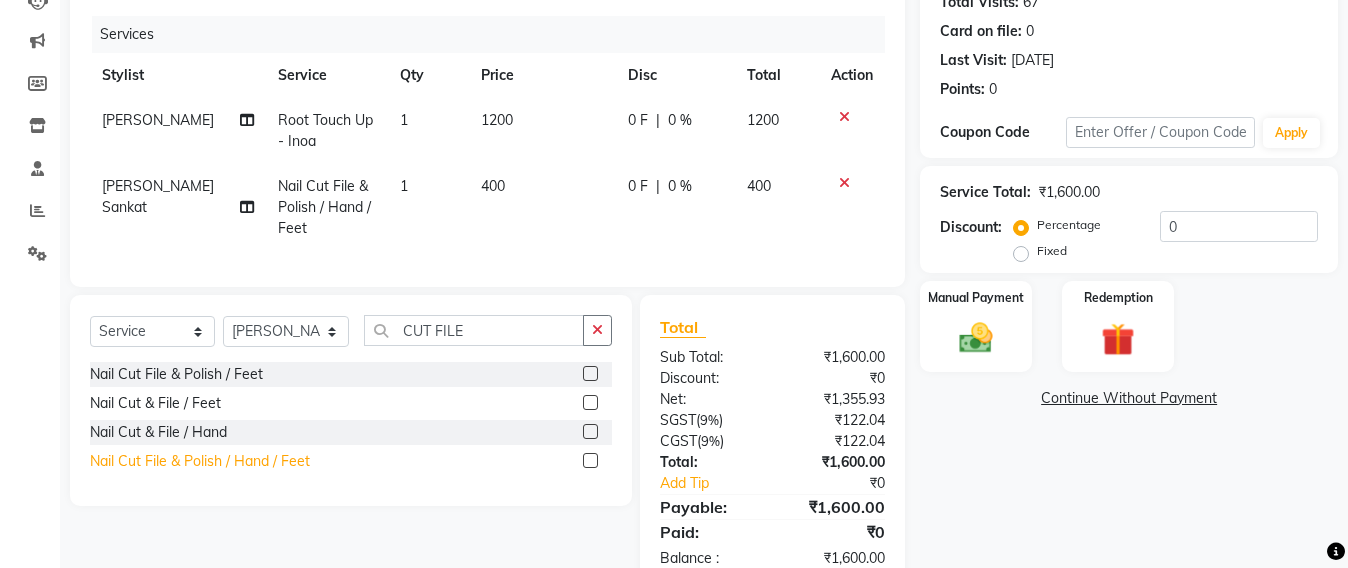 click on "Nail Cut File & Polish / Hand / Feet" 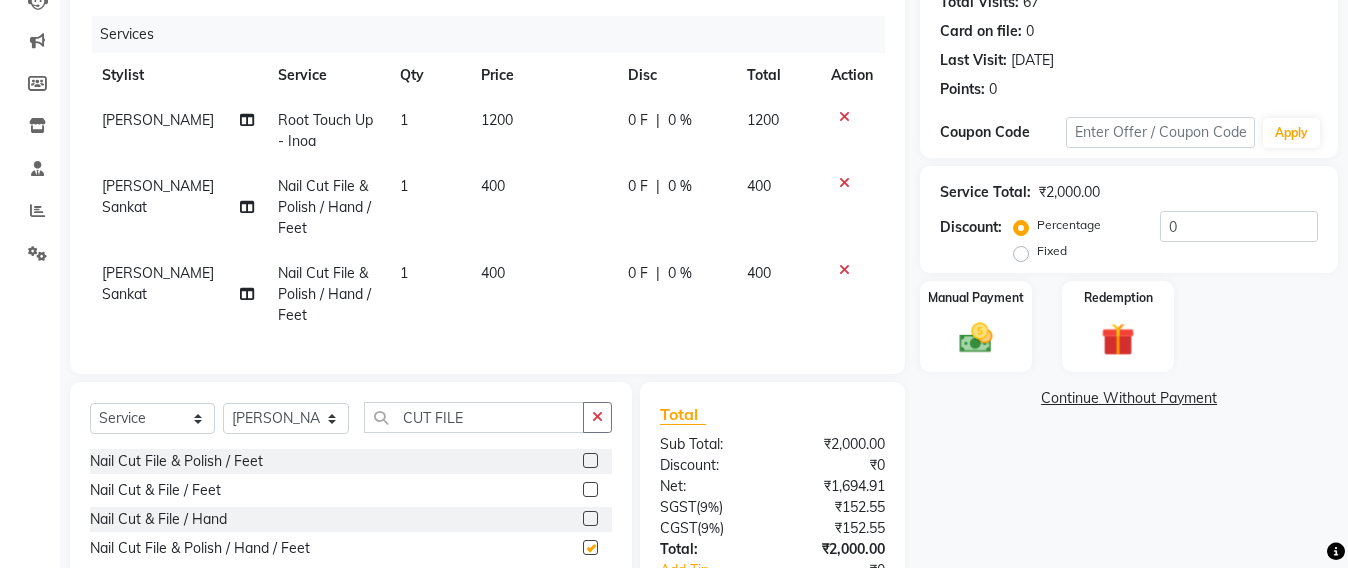 checkbox on "false" 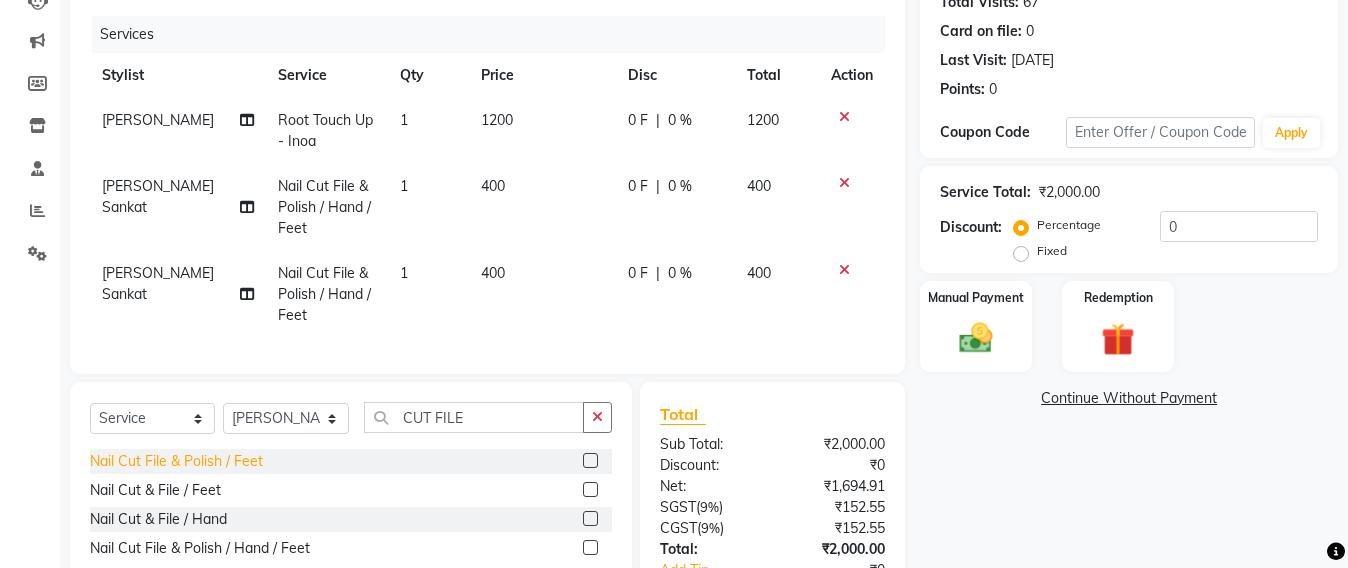 click on "Nail Cut File & Polish / Feet" 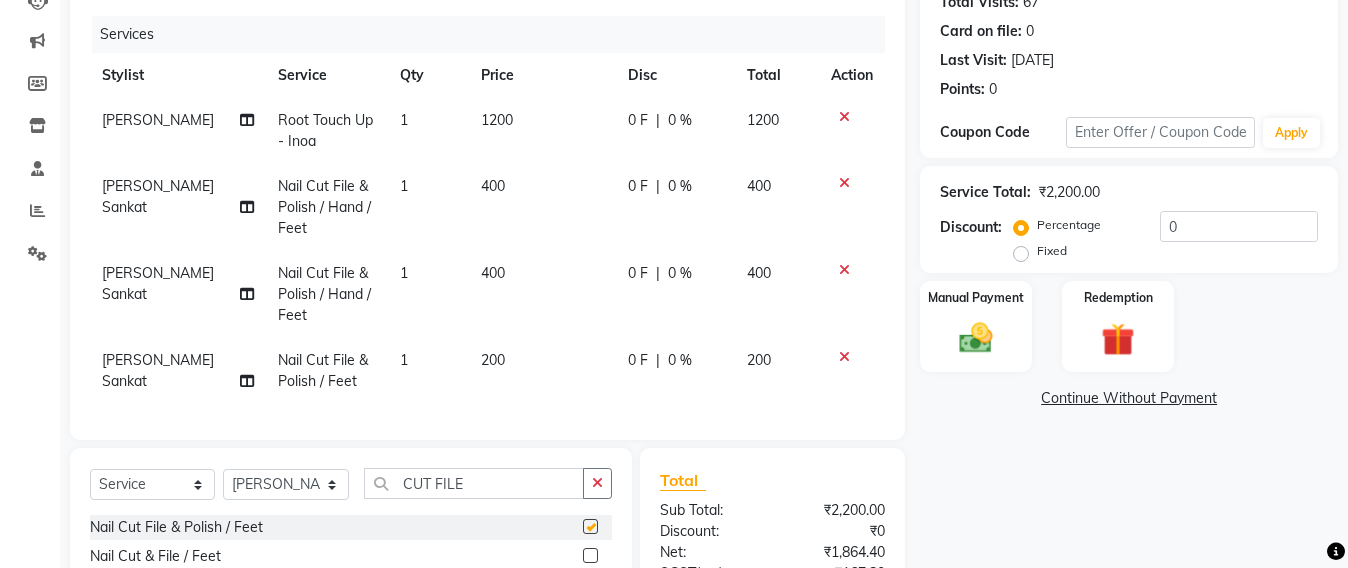 checkbox on "false" 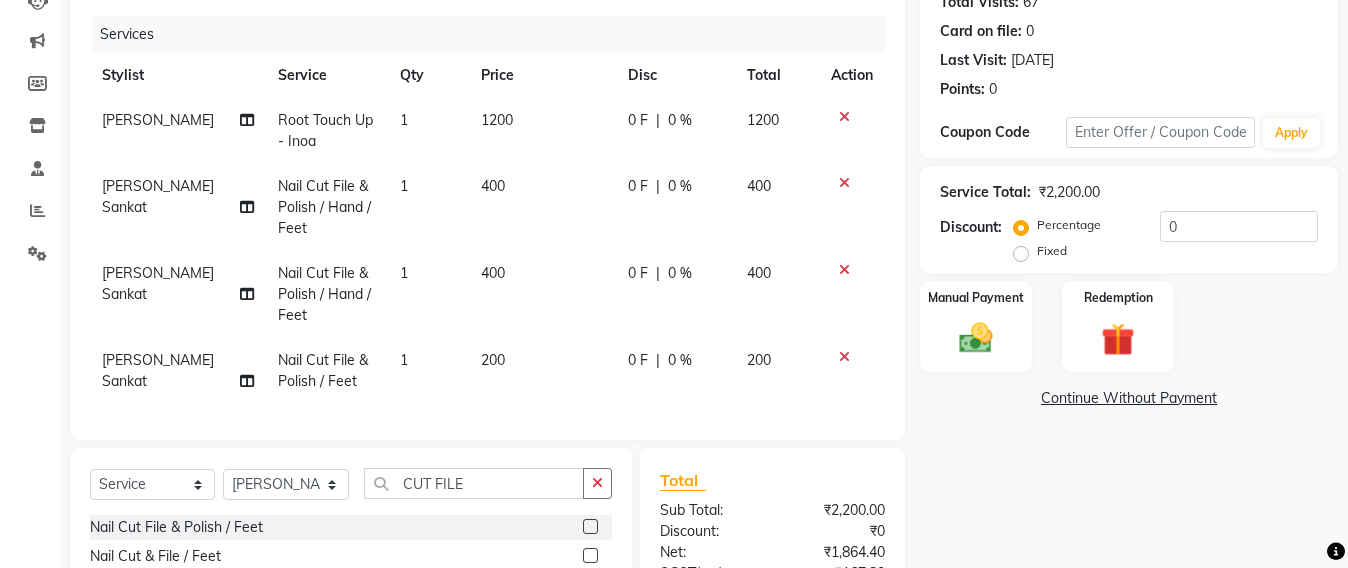 click 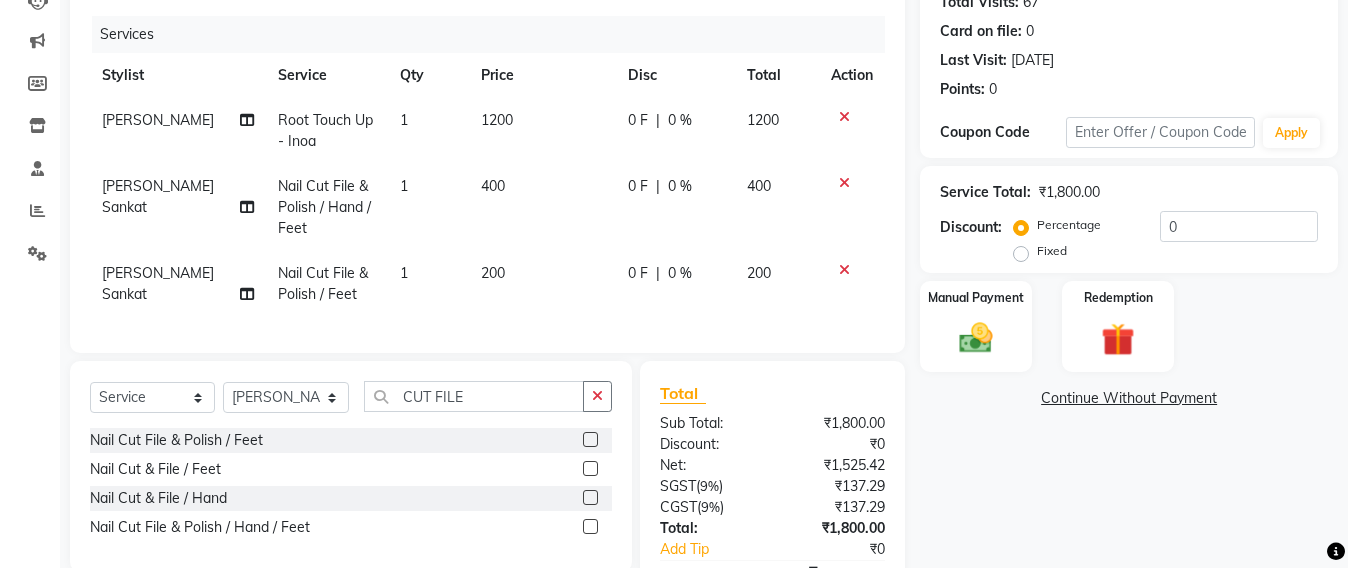 click on "400" 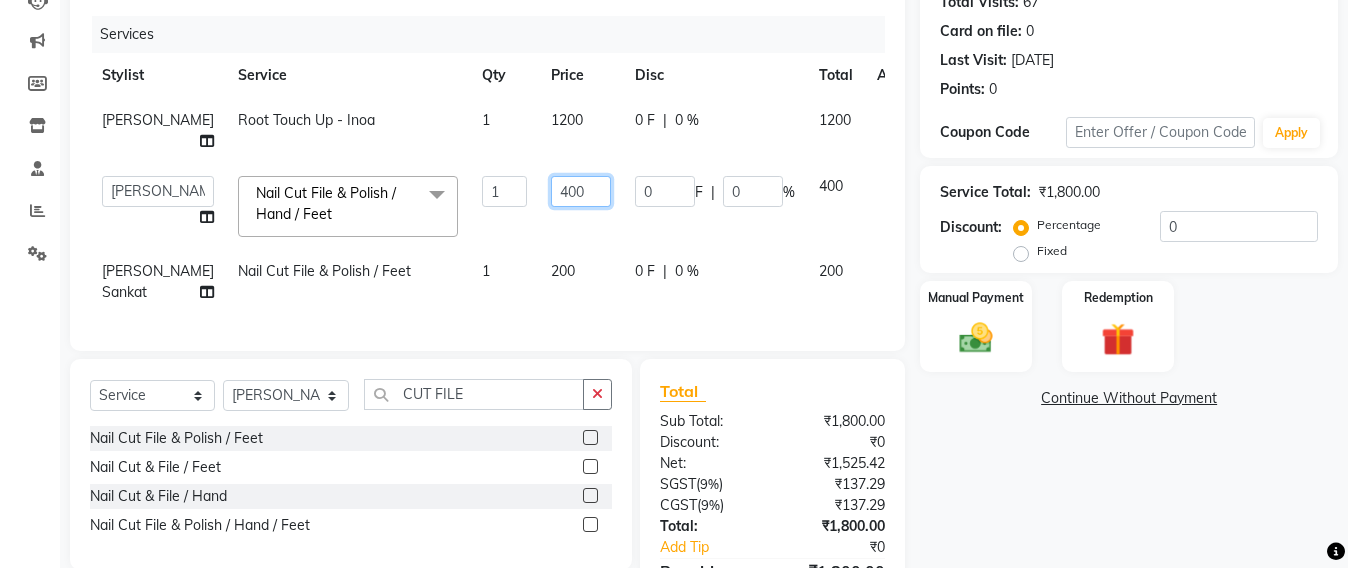 click on "400" 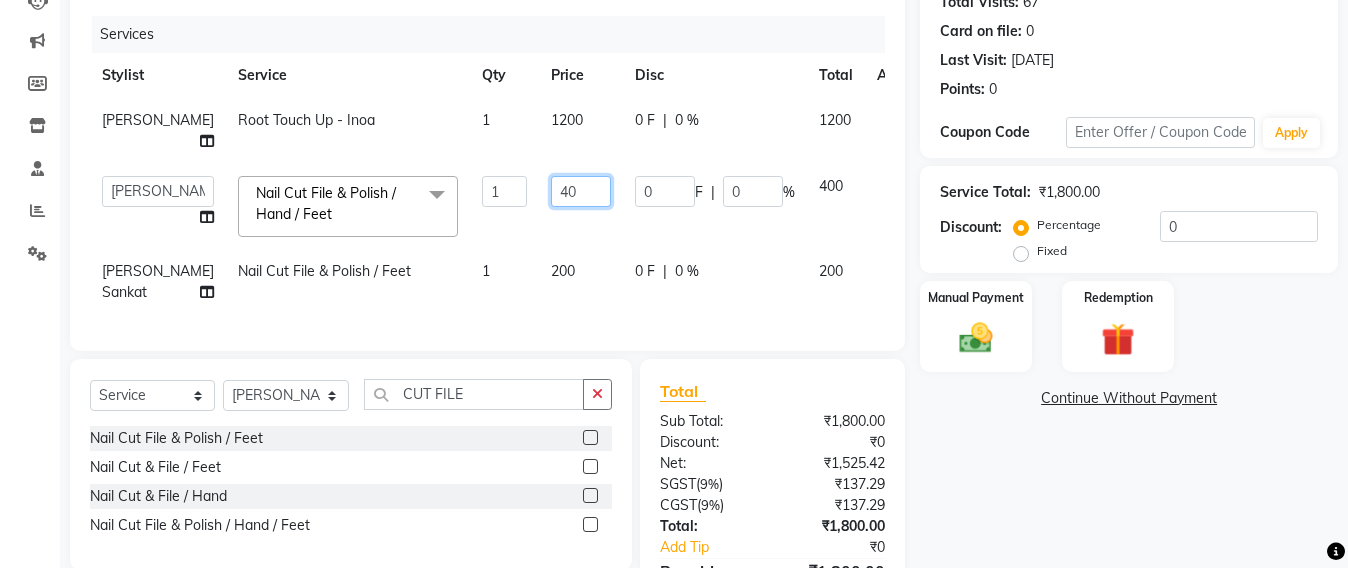 type on "4" 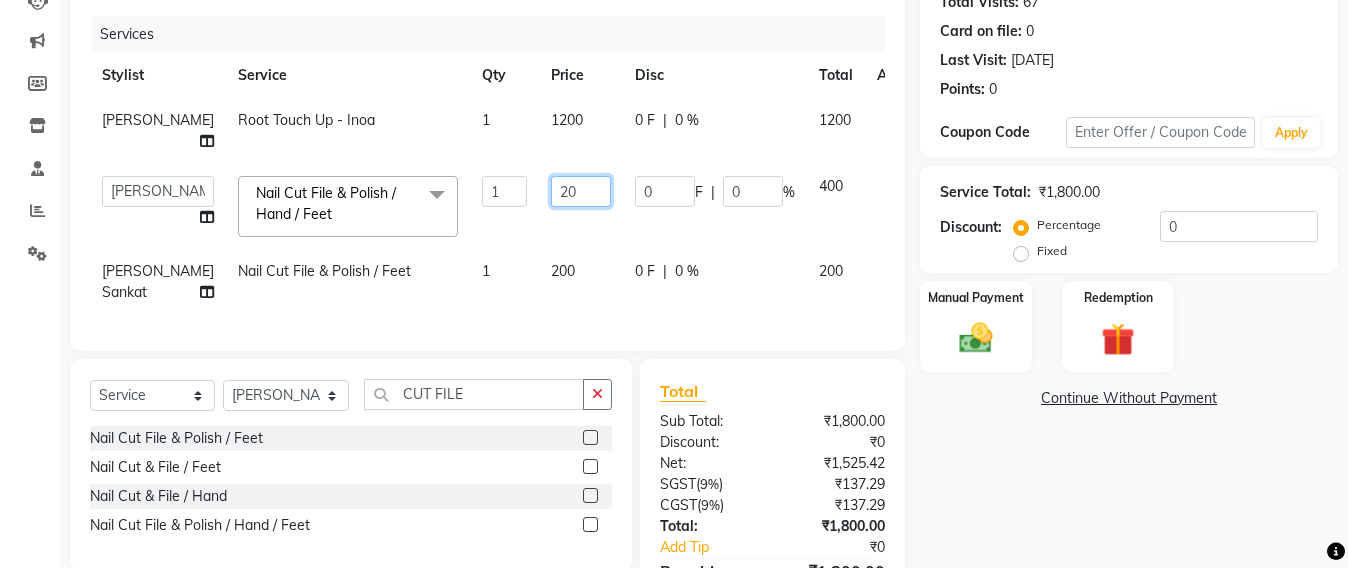 type on "200" 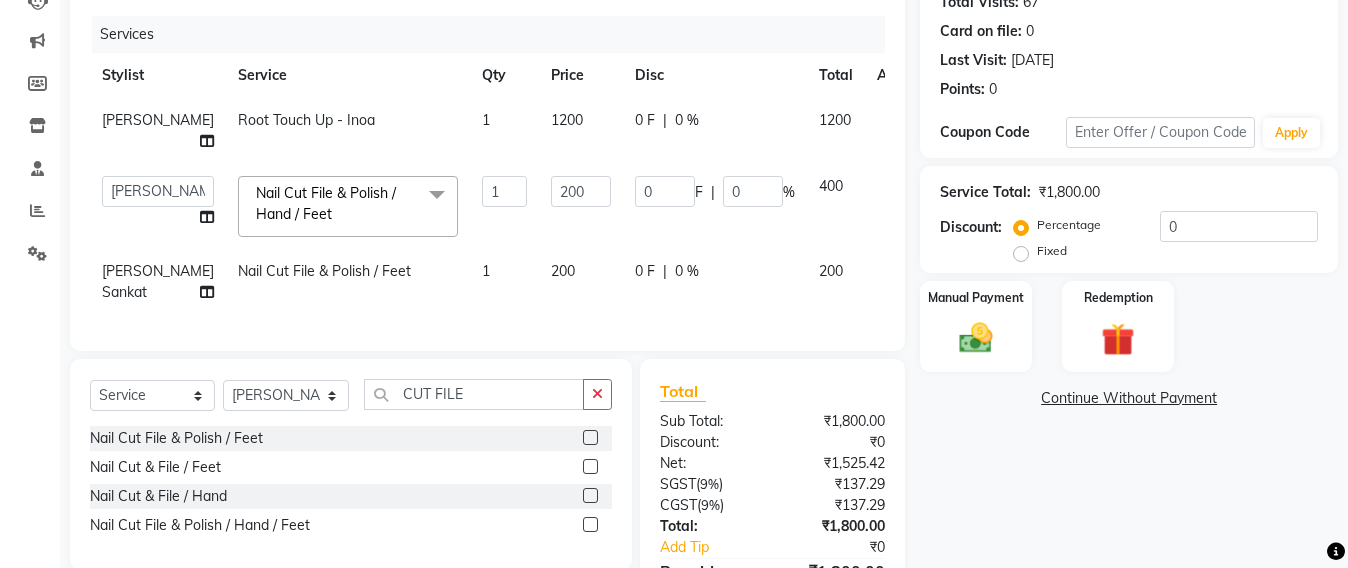 click on "200" 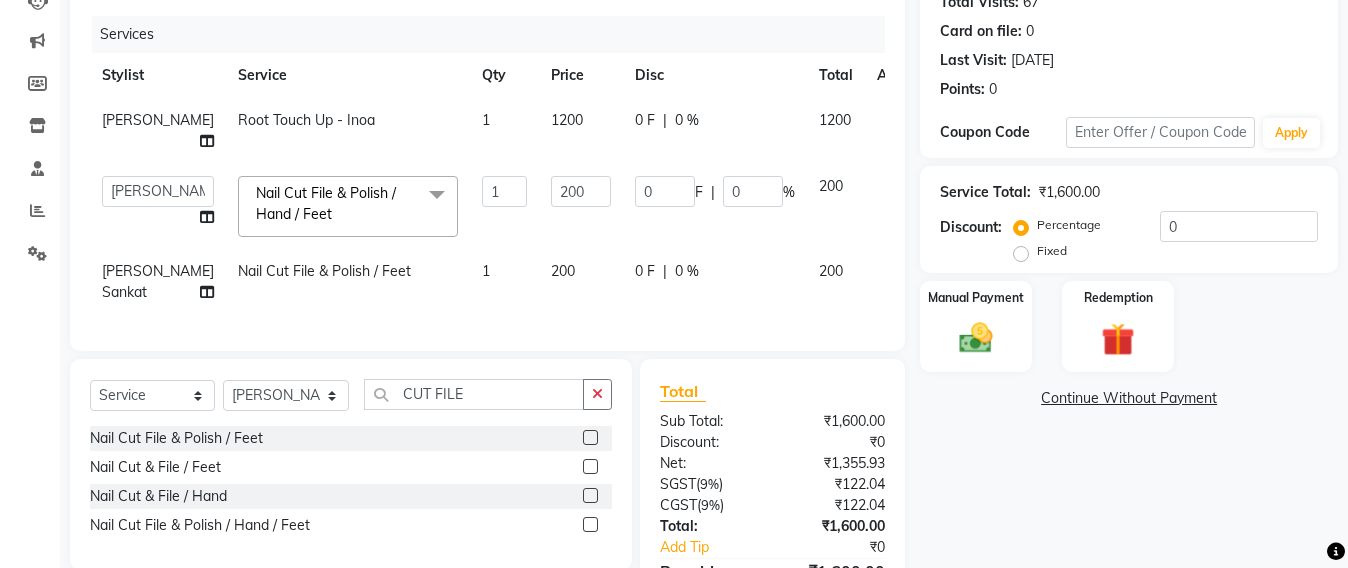 scroll, scrollTop: 0, scrollLeft: 0, axis: both 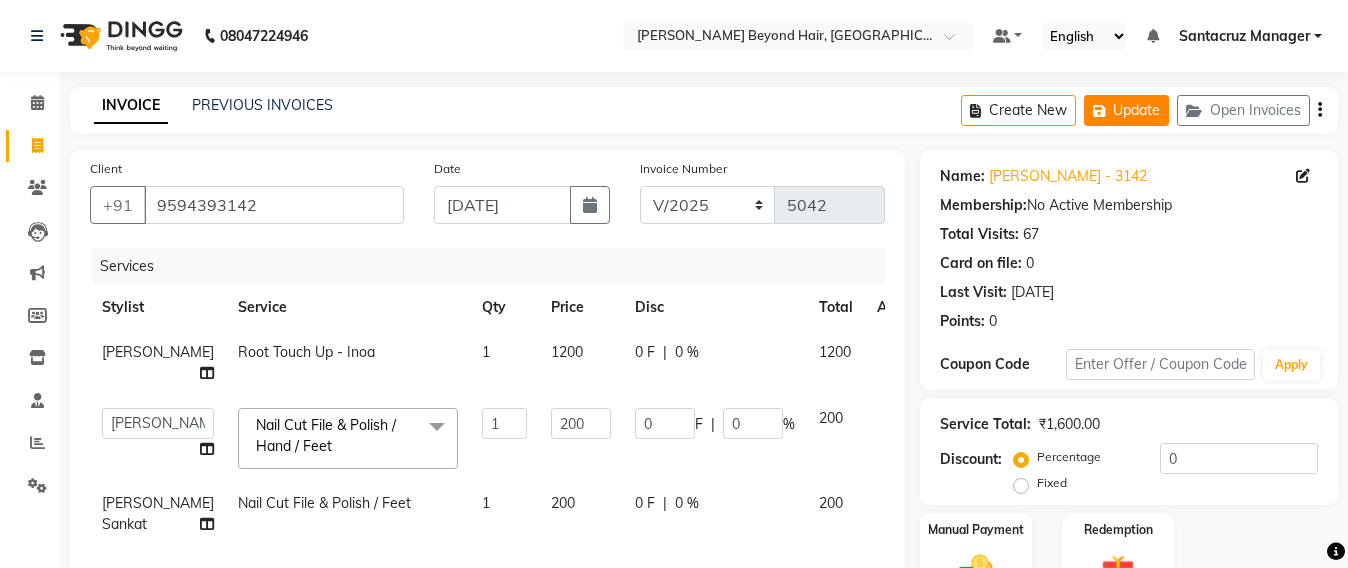 click 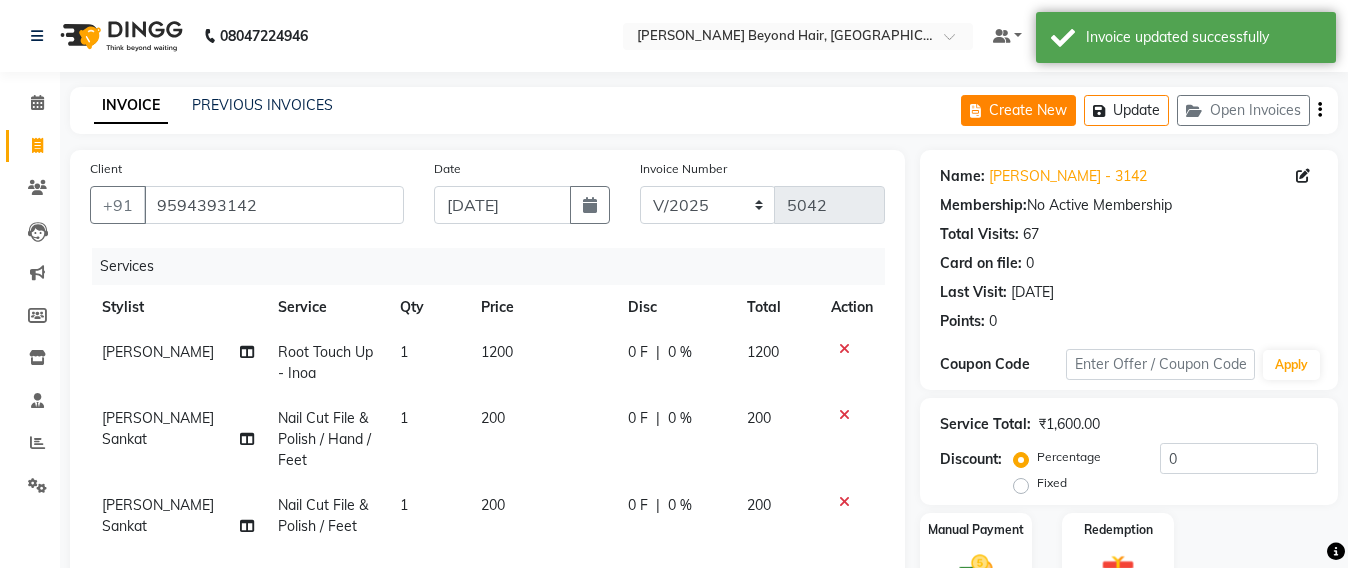 click on "Create New" 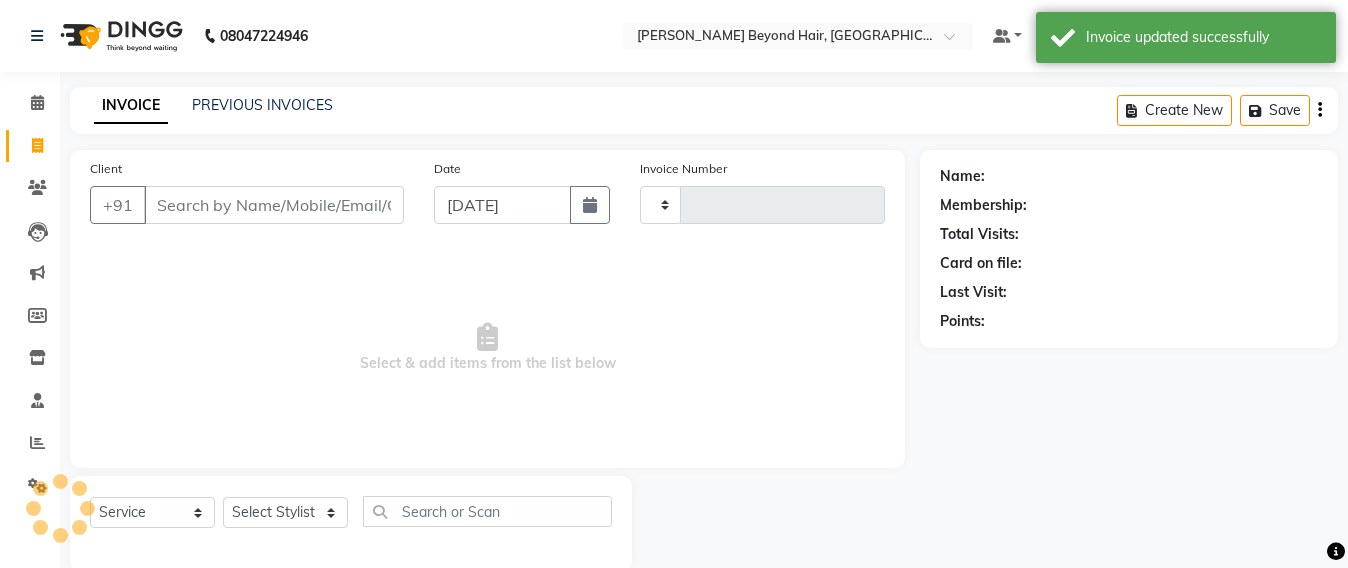 scroll, scrollTop: 33, scrollLeft: 0, axis: vertical 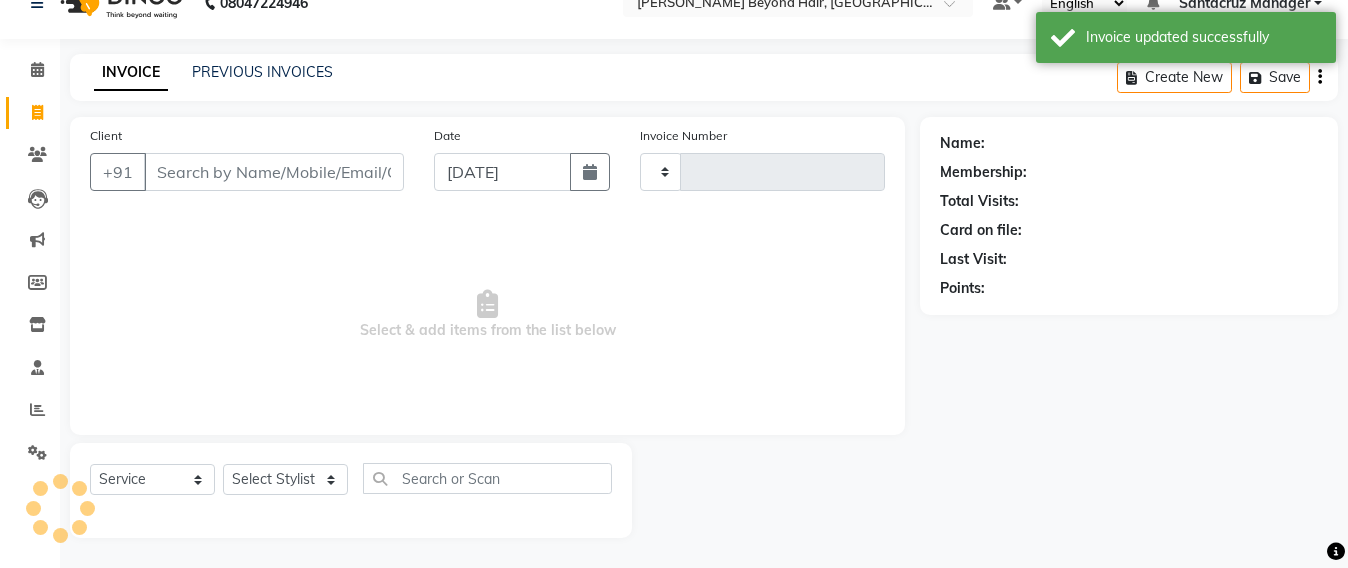 type on "5042" 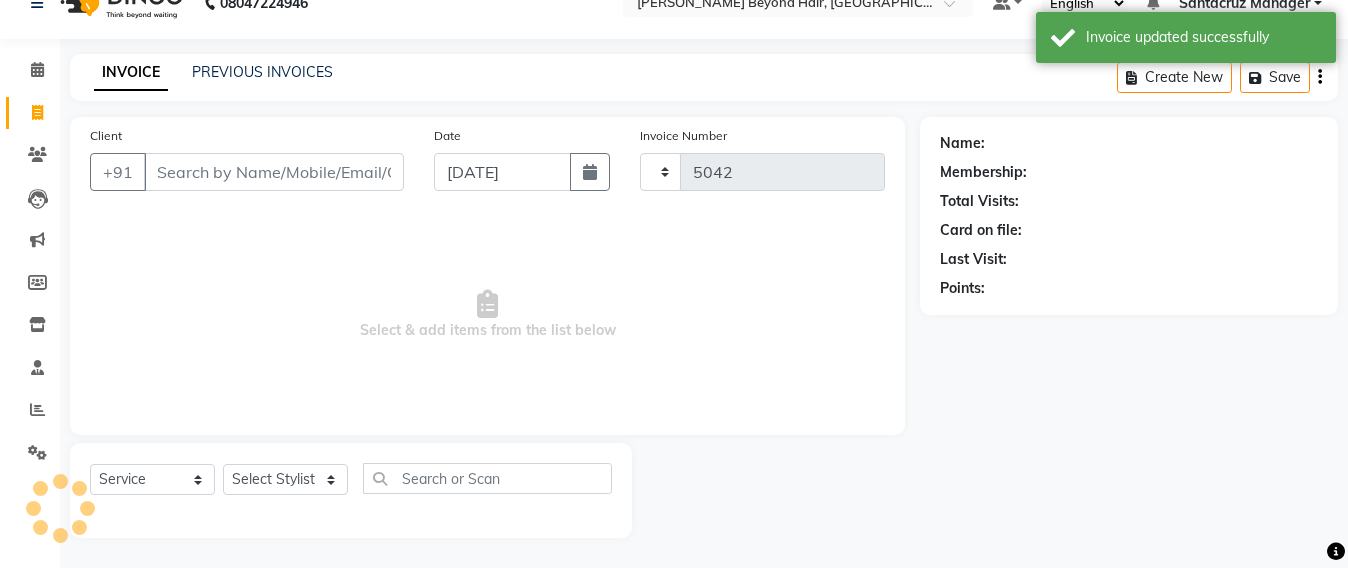 select on "6357" 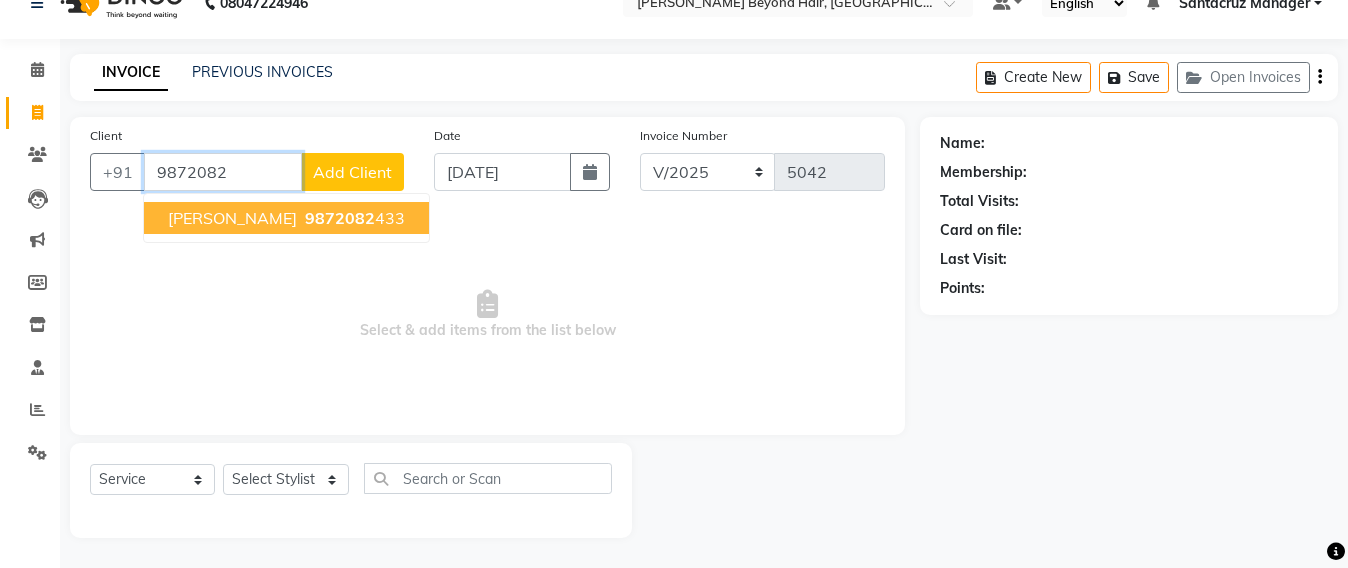 click on "9872082 433" at bounding box center (353, 218) 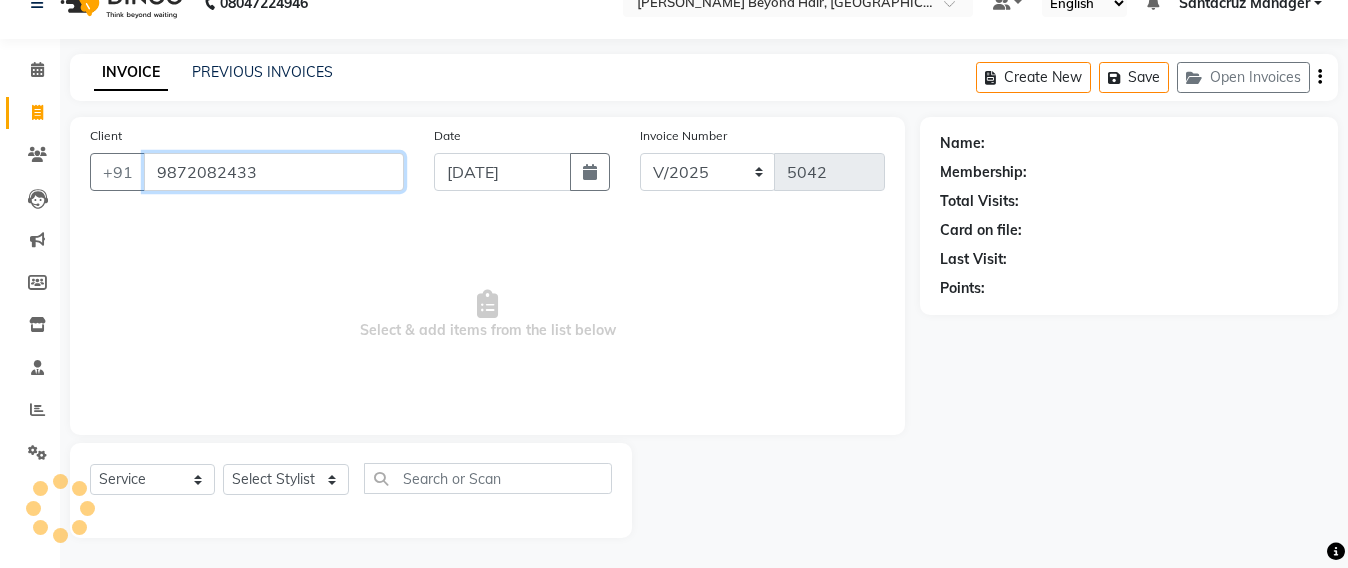type on "9872082433" 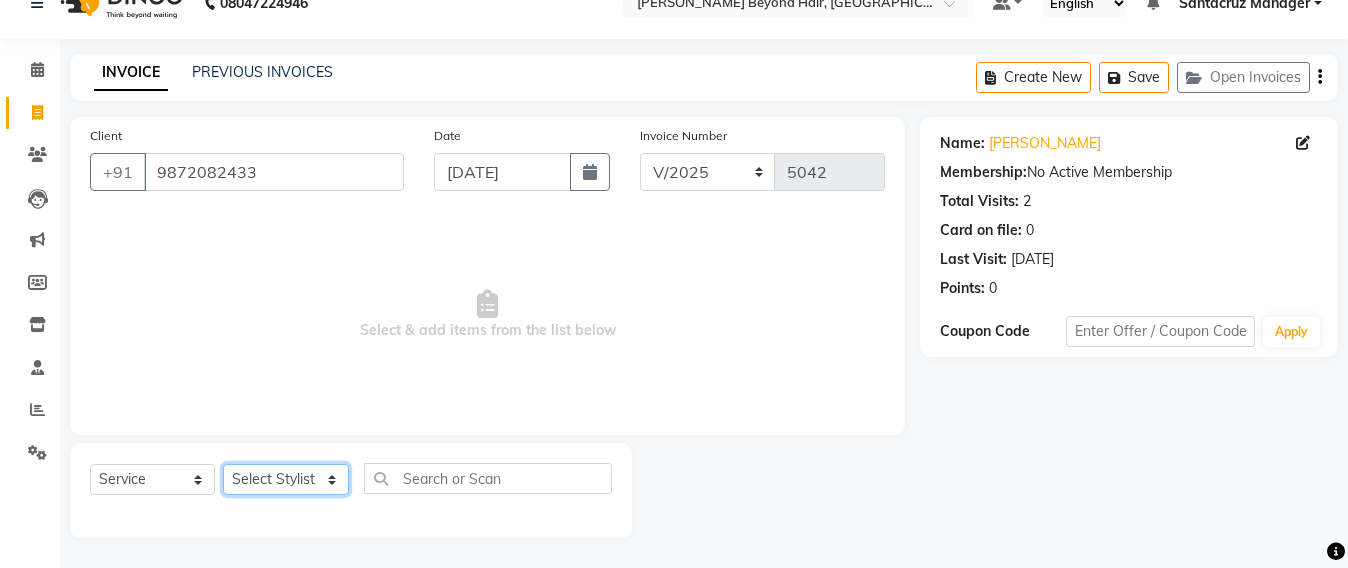 click on "Select Stylist Admin [PERSON_NAME] Sankat [PERSON_NAME] [PERSON_NAME] [PERSON_NAME] [PERSON_NAME] [PERSON_NAME] [PERSON_NAME] mahattre Pratibha [PERSON_NAME] Rosy [PERSON_NAME] [PERSON_NAME] admin [PERSON_NAME] Manager [PERSON_NAME] SOMAYANG VASHUM [PERSON_NAME]" 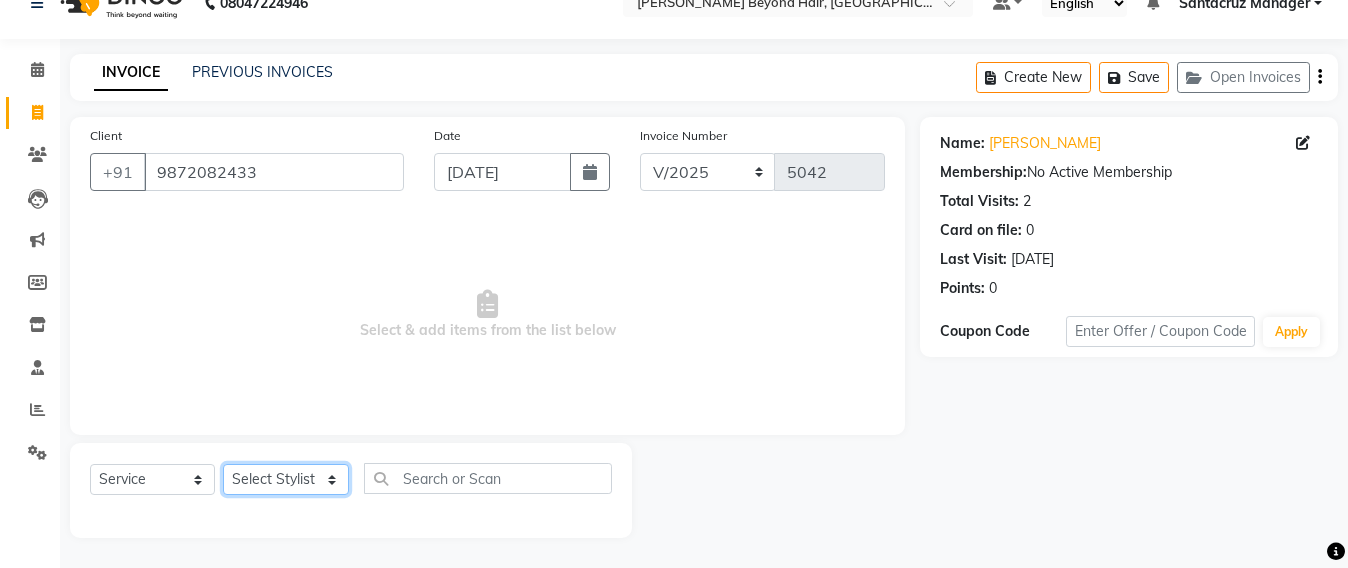 select on "51588" 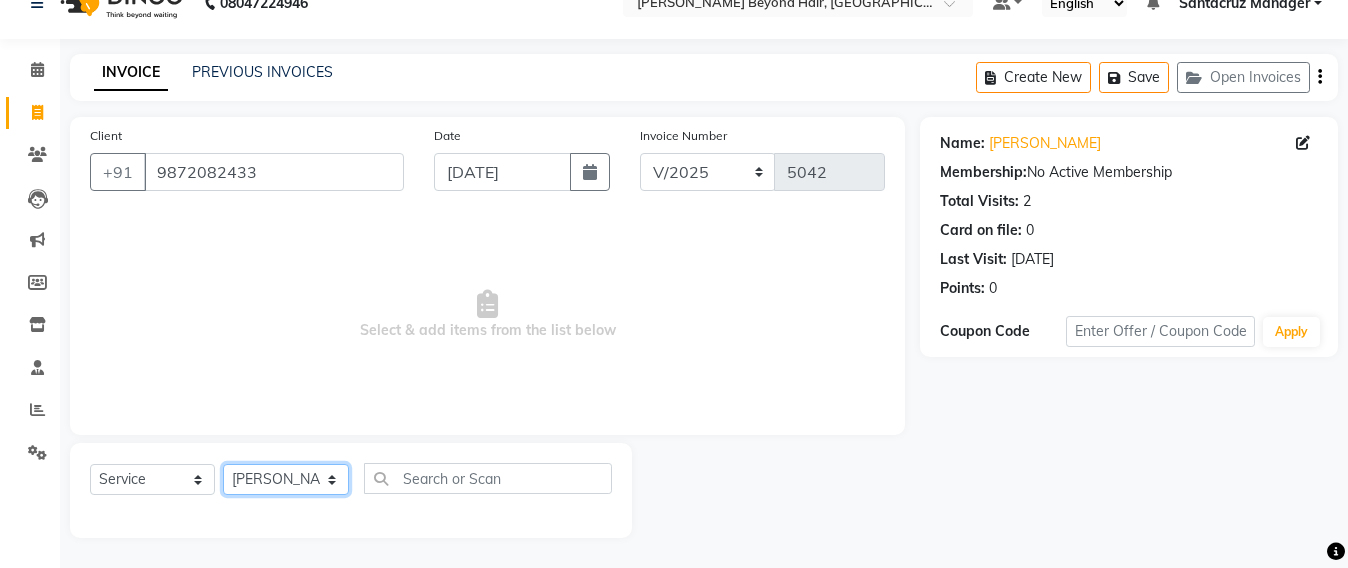 click on "Select Stylist Admin [PERSON_NAME] Sankat [PERSON_NAME] [PERSON_NAME] [PERSON_NAME] [PERSON_NAME] [PERSON_NAME] [PERSON_NAME] mahattre Pratibha [PERSON_NAME] Rosy [PERSON_NAME] [PERSON_NAME] admin [PERSON_NAME] Manager [PERSON_NAME] SOMAYANG VASHUM [PERSON_NAME]" 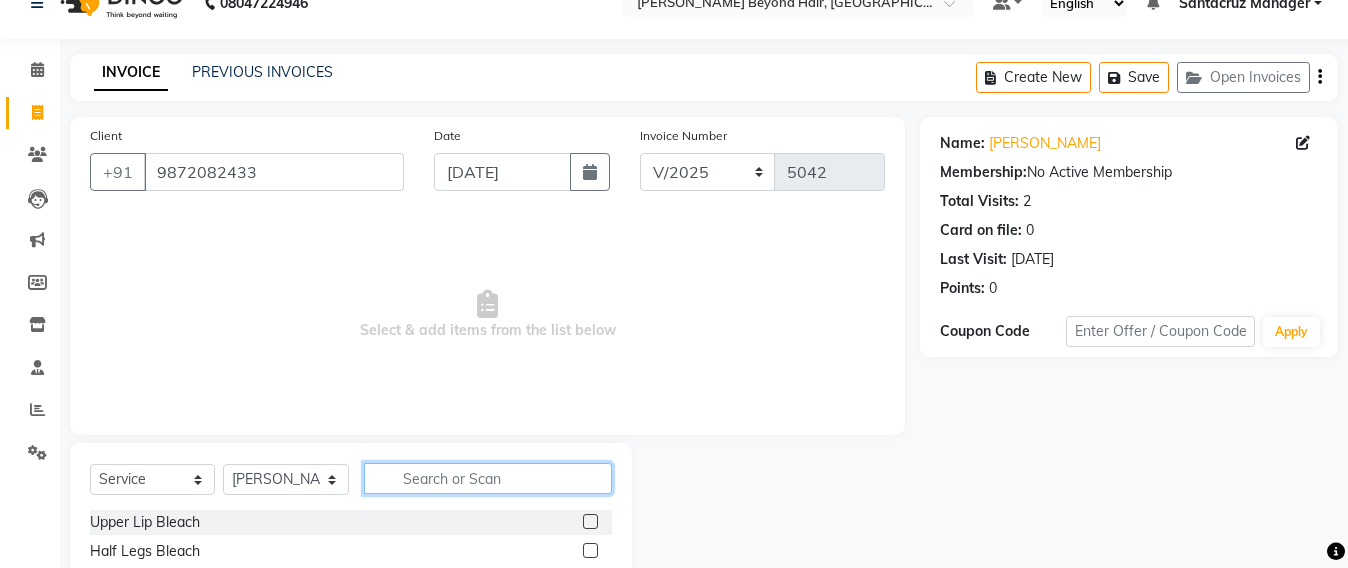 click 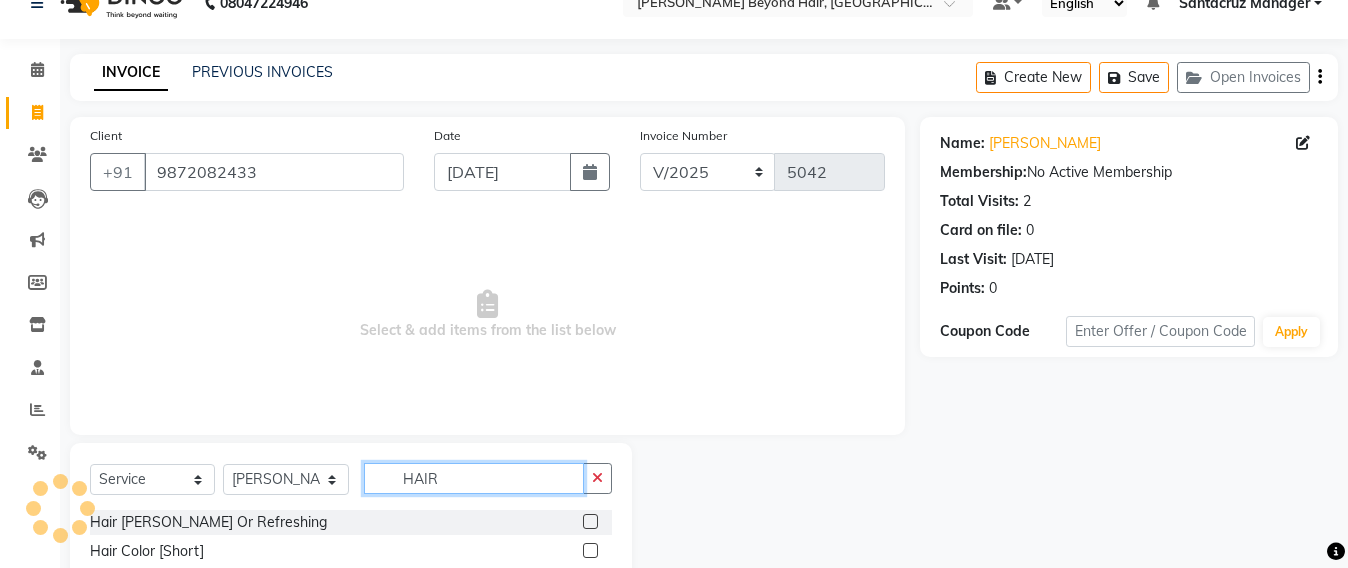scroll, scrollTop: 233, scrollLeft: 0, axis: vertical 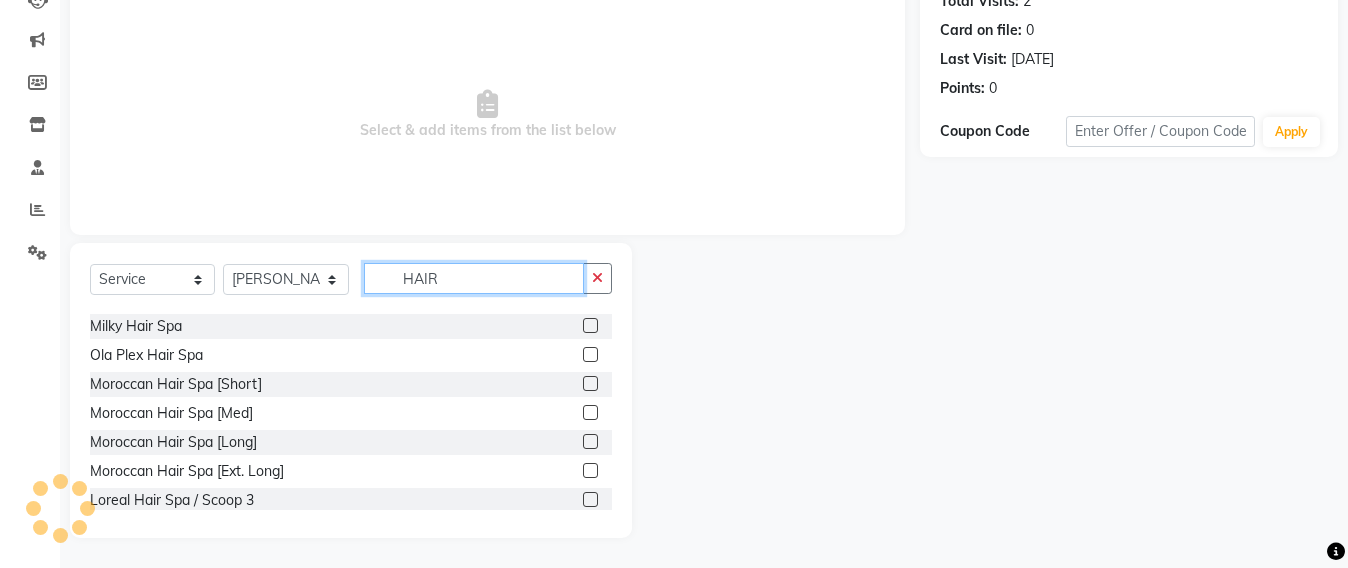 click on "HAIR" 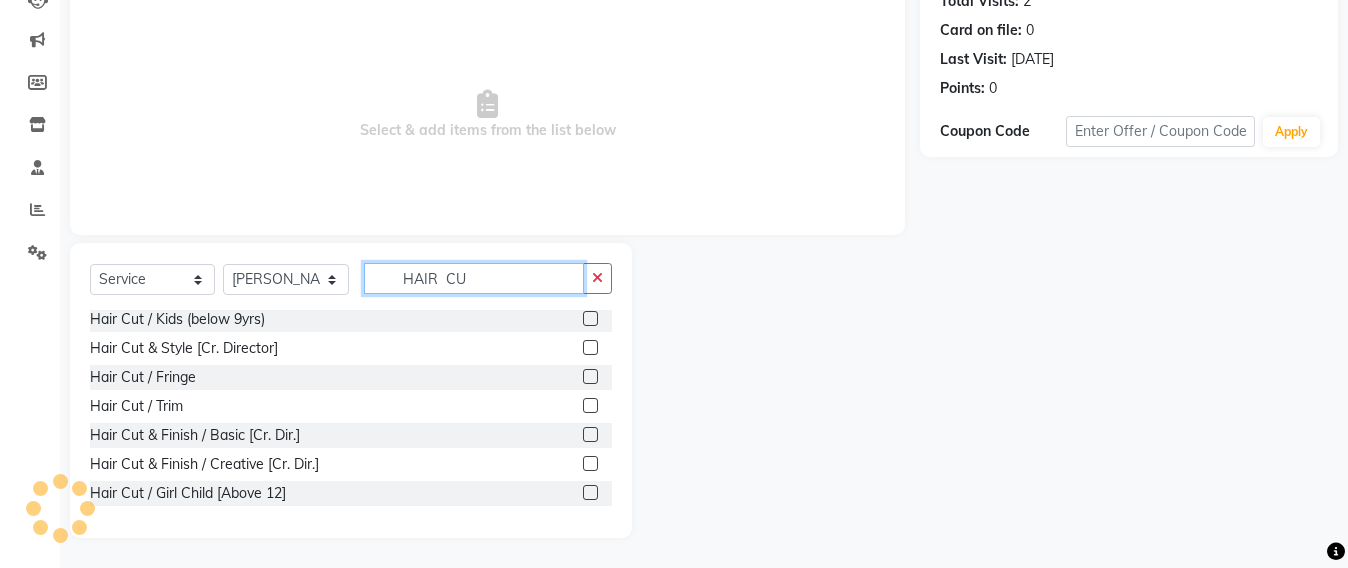 scroll, scrollTop: 61, scrollLeft: 0, axis: vertical 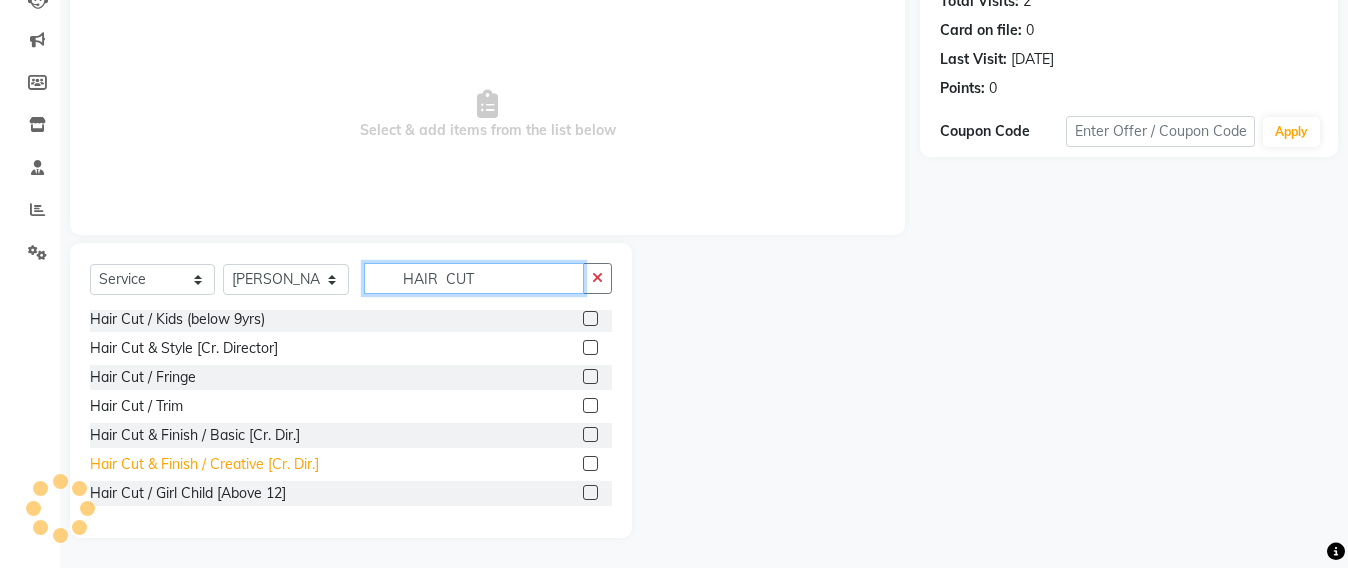 type on "HAIR  CUT" 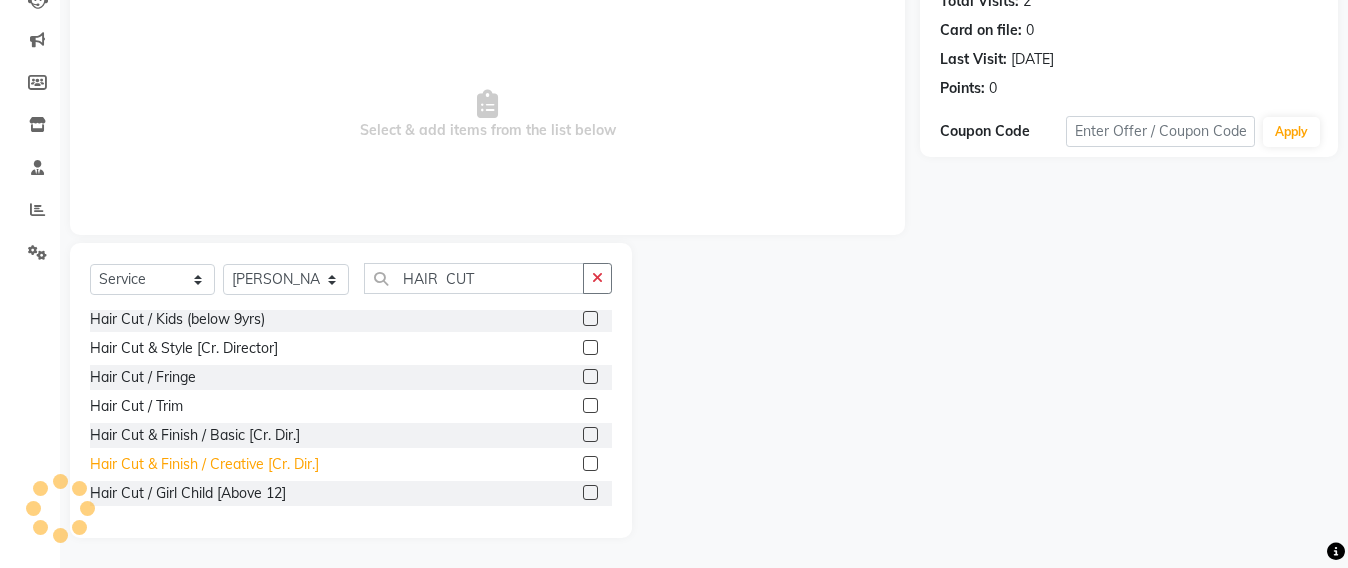 click on "Hair Cut & Finish / Creative [Cr. Dir.]" 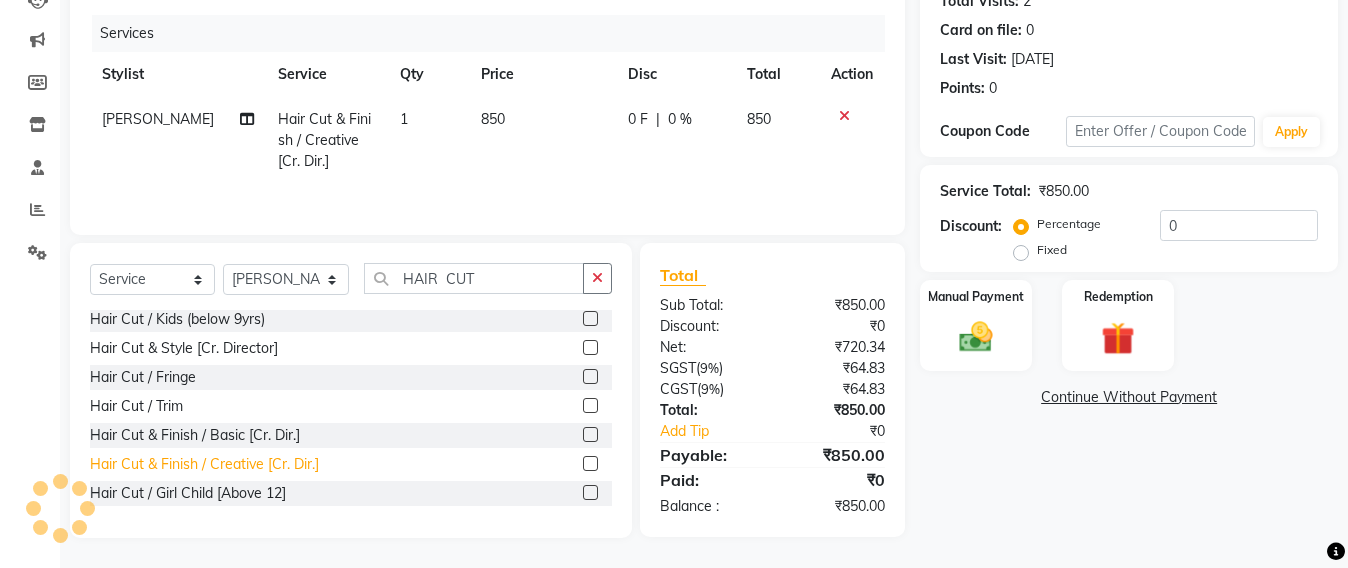 click on "Hair Cut & Finish / Creative [Cr. Dir.]" 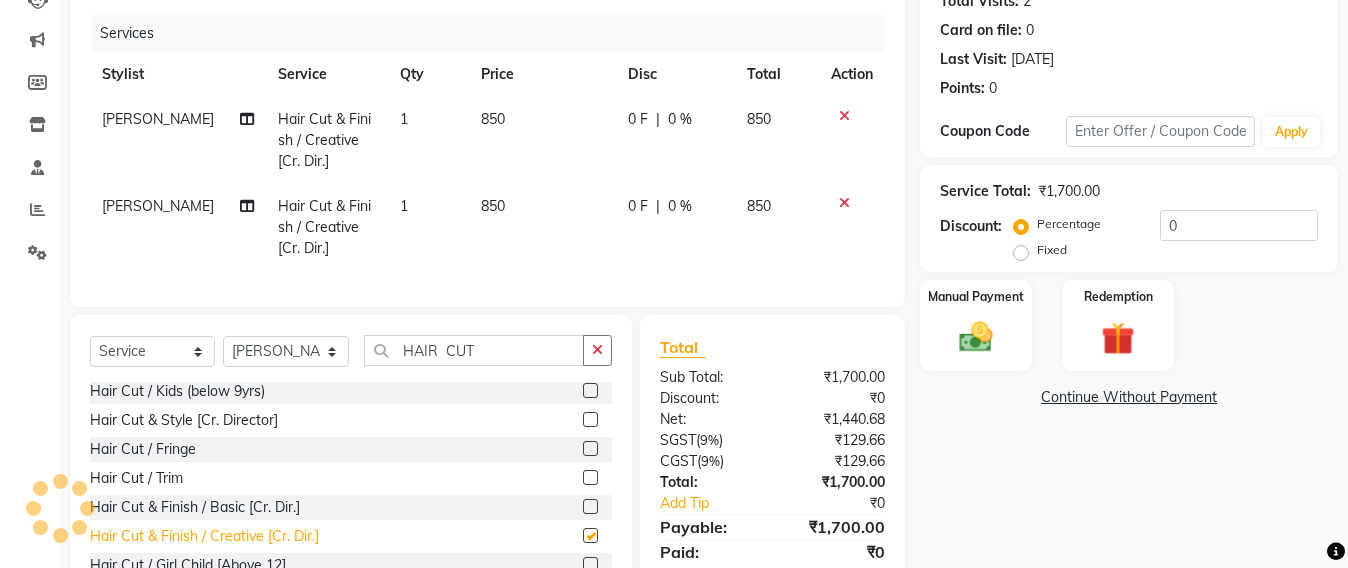 checkbox on "false" 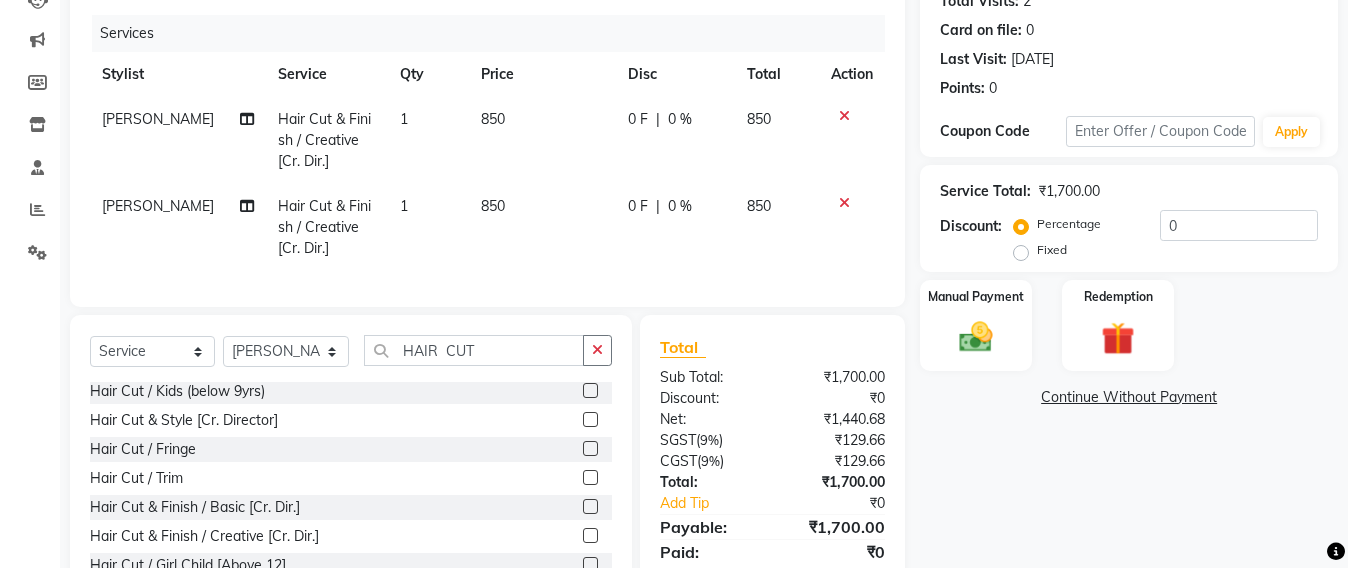 click on "[PERSON_NAME]" 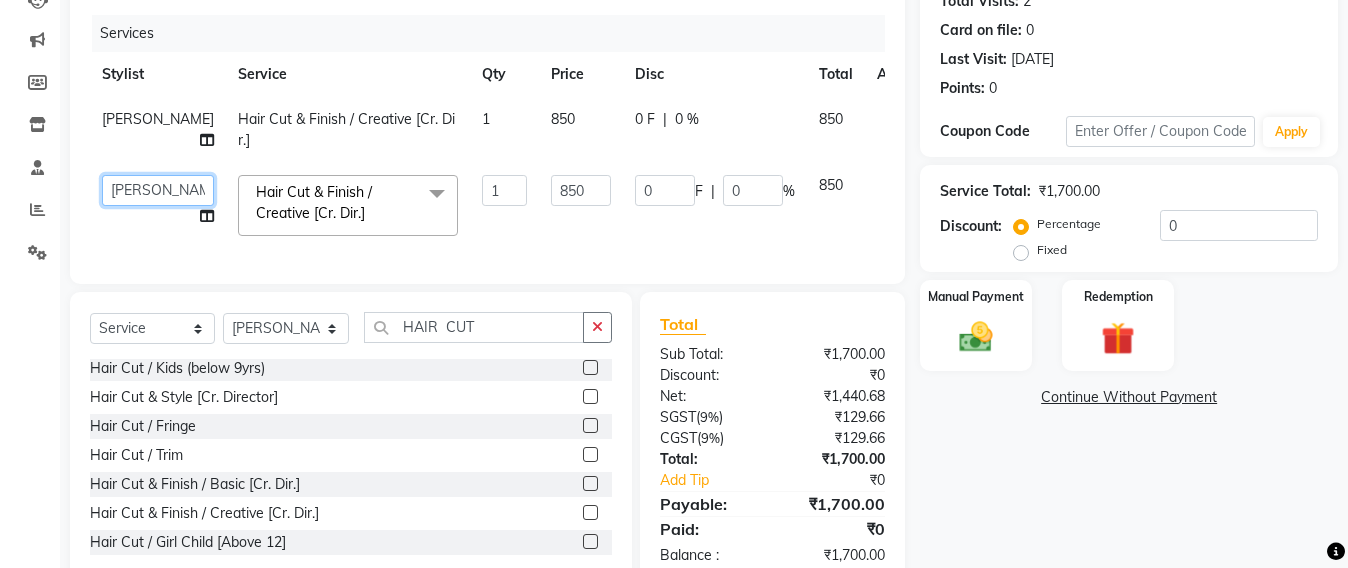 click on "Admin   Avesh Sankat   AZHER SHAIKH   Jayeshree Mahtre   Manisha Subodh Shedge   Muskaan   Pramila Vinayak Mhatre   prathmesh mahattre   Pratibha Nilesh Sharma   Rosy Sunil Jadhav   Sameer shah admin   Santacruz Manager   SAURAV   Siddhi   SOMAYANG VASHUM   Tejasvi Bhosle" 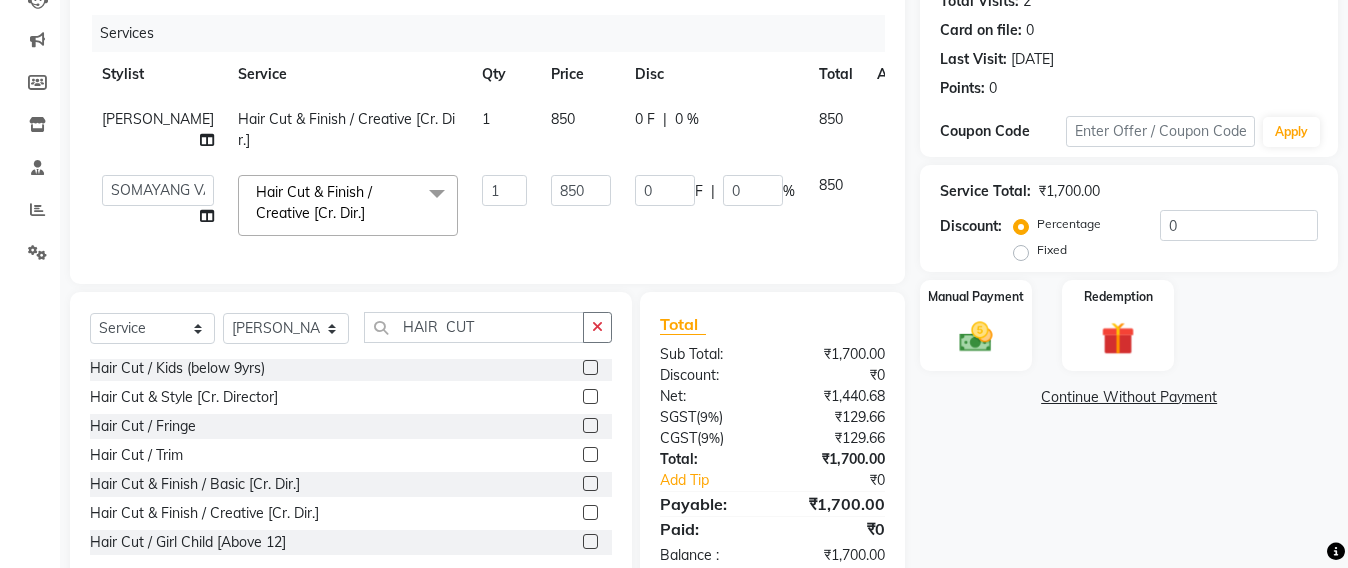 select on "59106" 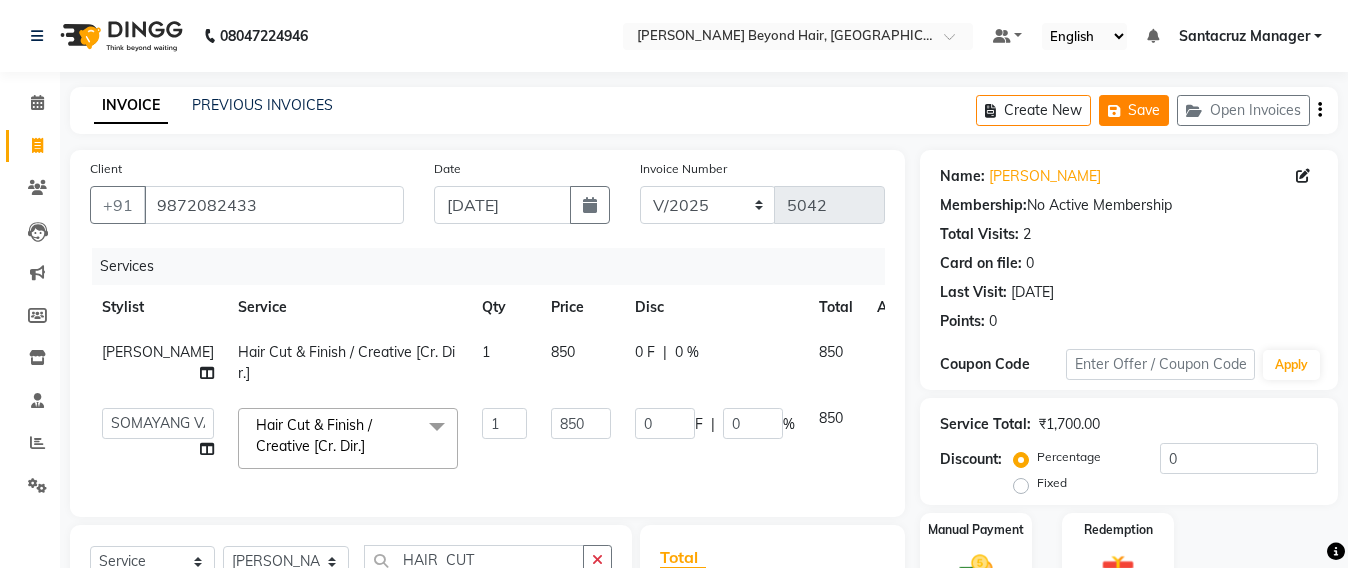 click on "Save" 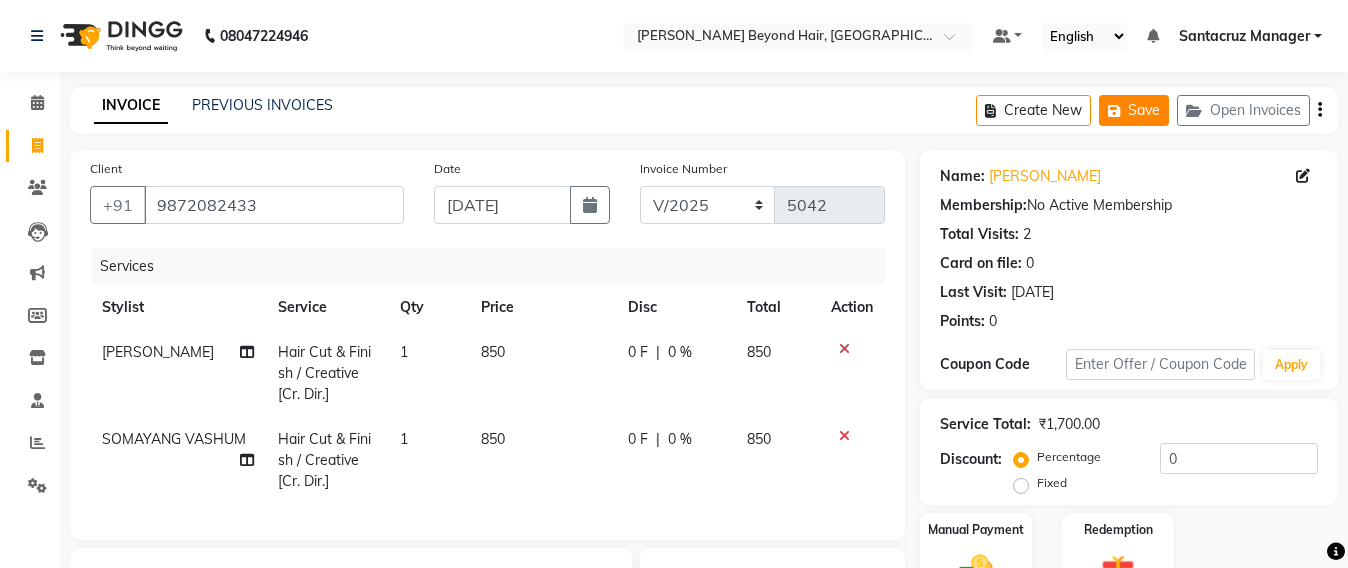 click on "Save" 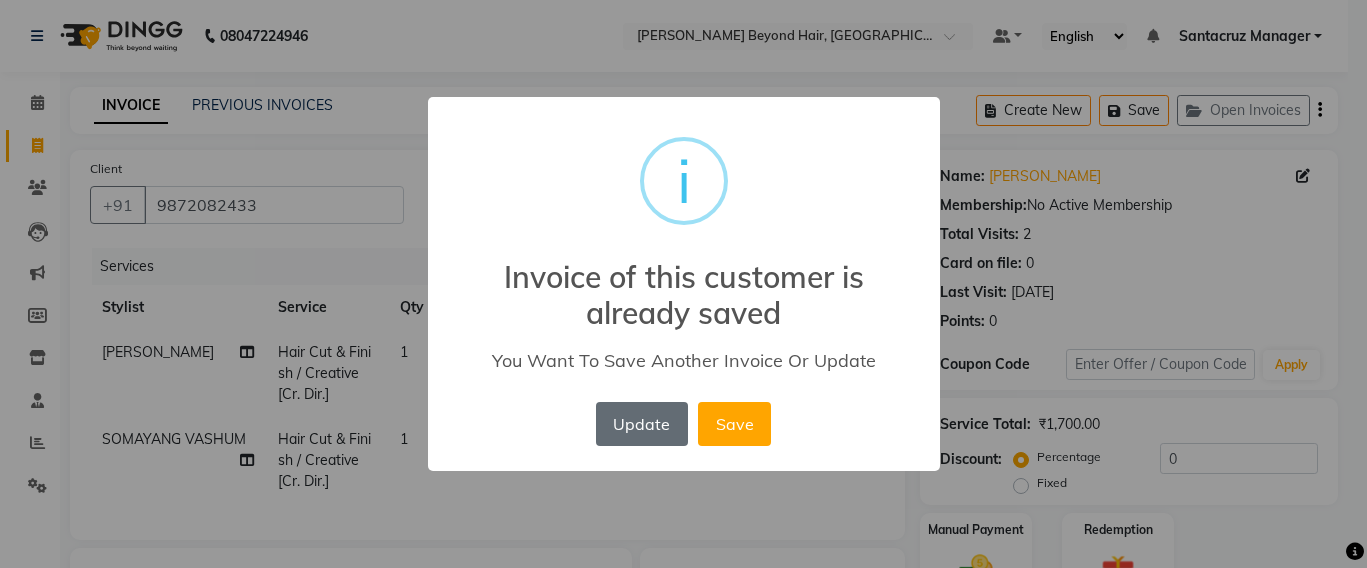 click on "Update" at bounding box center [642, 424] 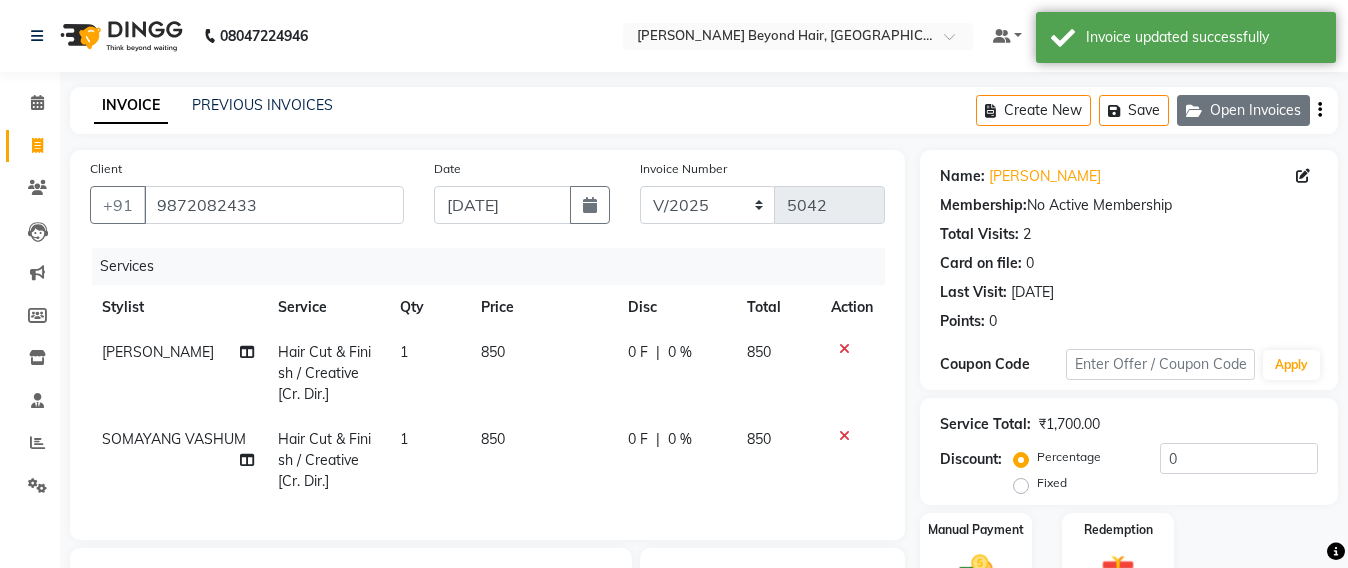 click on "Open Invoices" 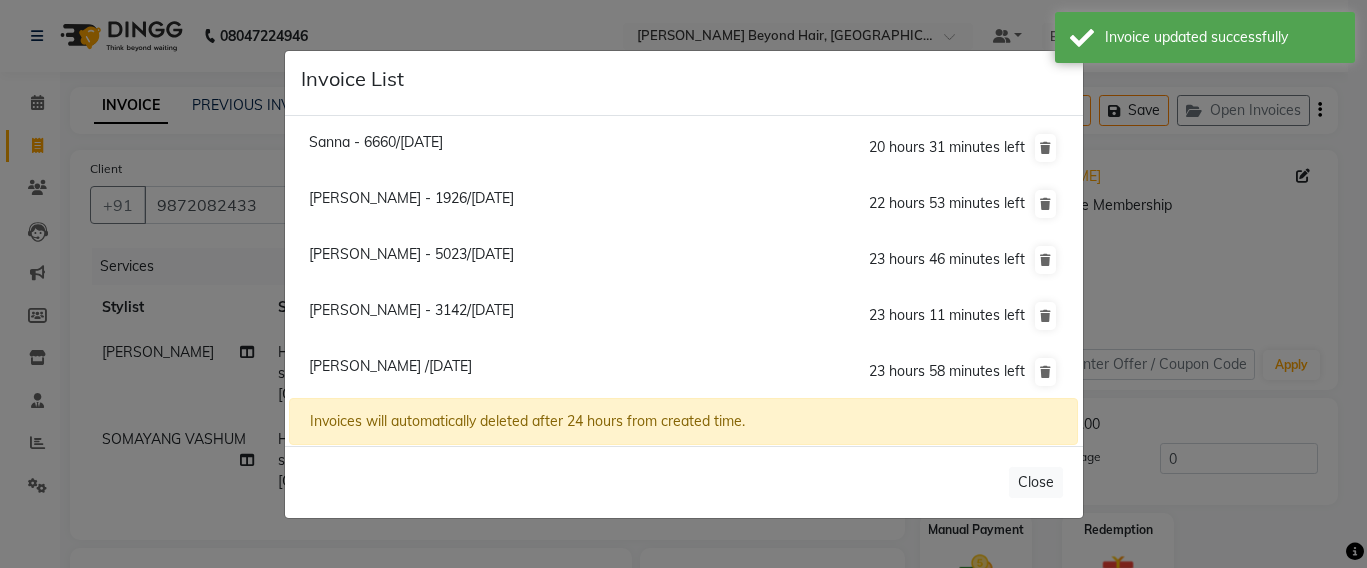click on "Shradha Gupta - 5023/11 July 2025" 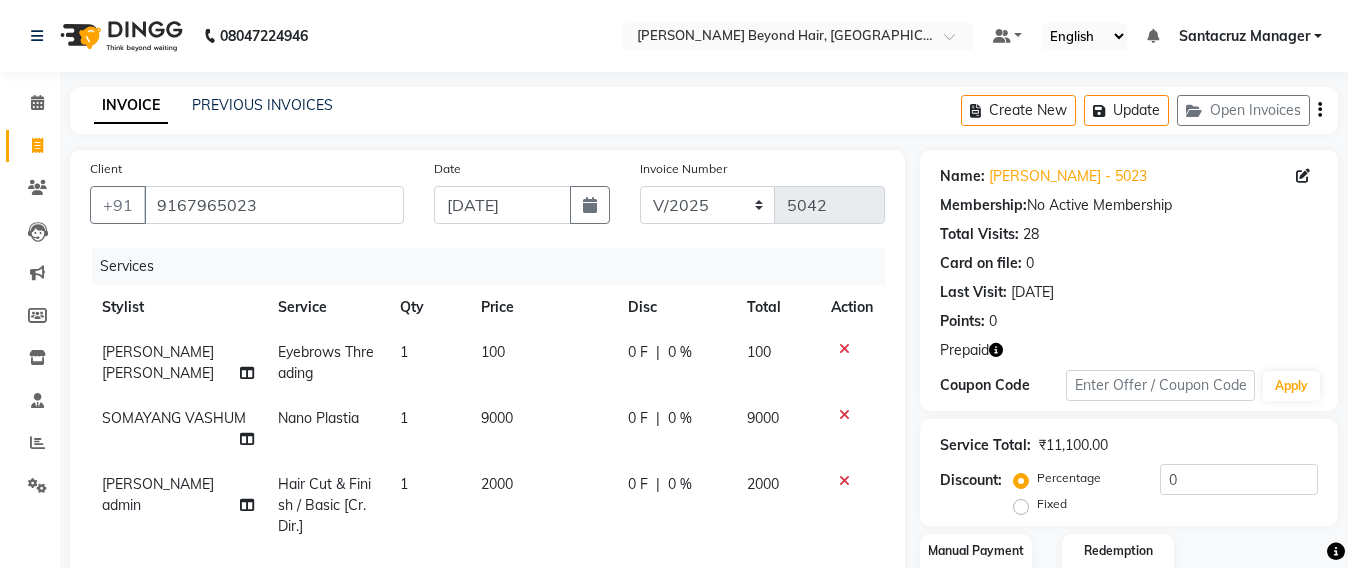 scroll, scrollTop: 368, scrollLeft: 0, axis: vertical 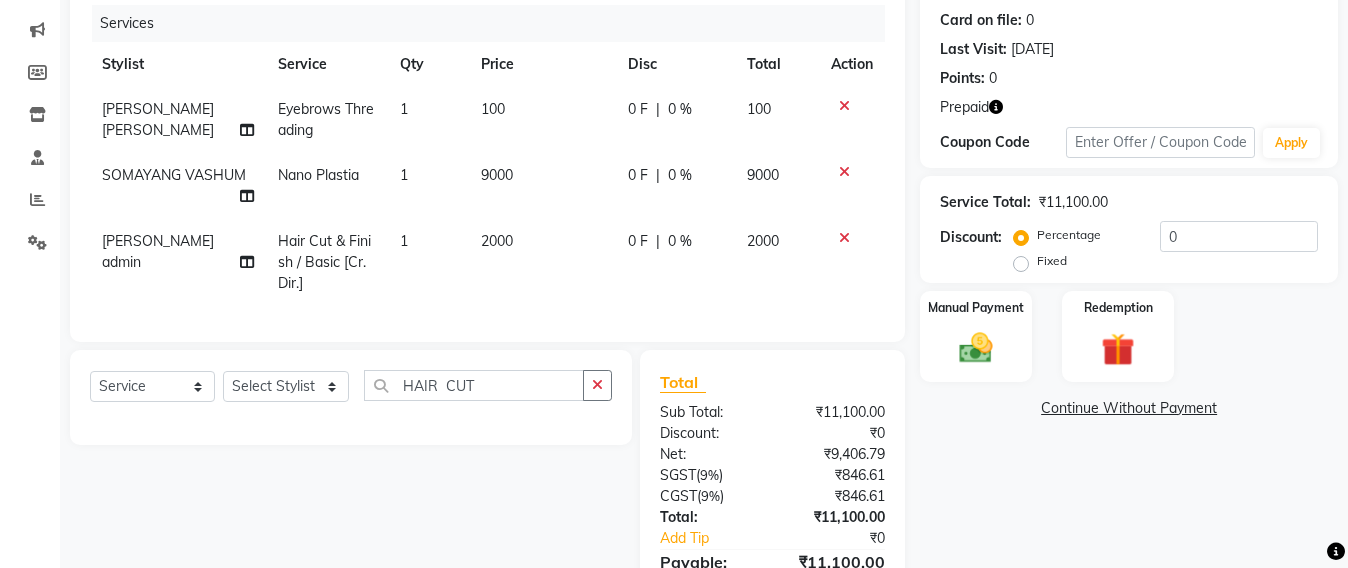click 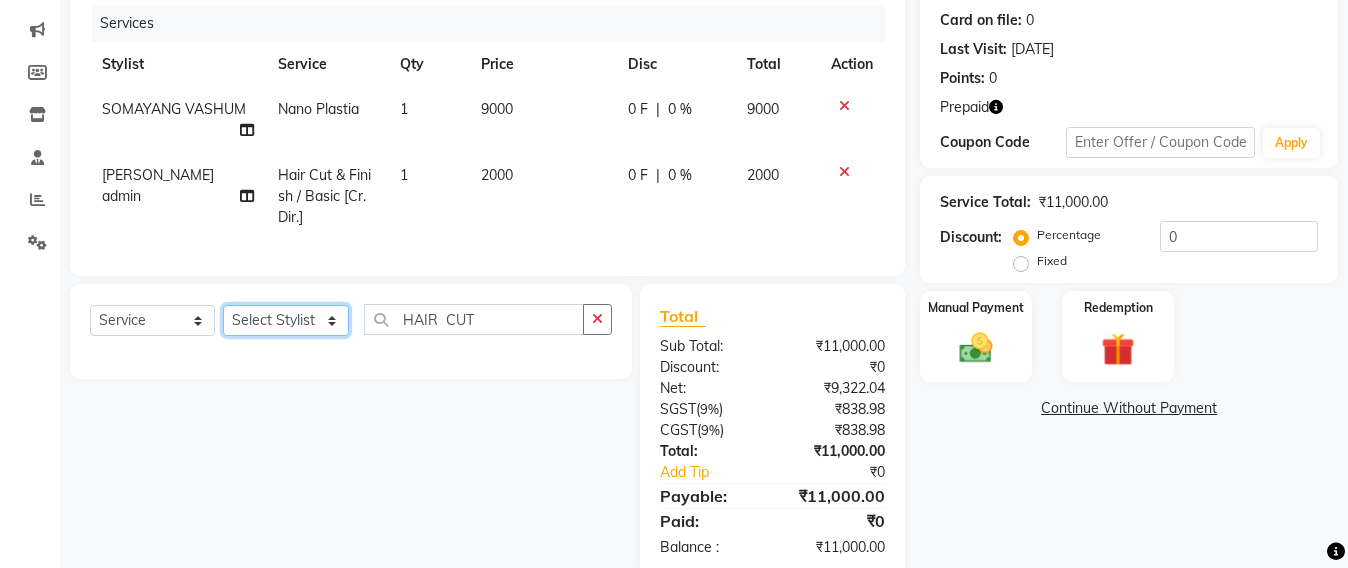 click on "Select Stylist Admin [PERSON_NAME] Sankat [PERSON_NAME] [PERSON_NAME] [PERSON_NAME] [PERSON_NAME] [PERSON_NAME] [PERSON_NAME] mahattre Pratibha [PERSON_NAME] Rosy [PERSON_NAME] [PERSON_NAME] admin [PERSON_NAME] Manager [PERSON_NAME] SOMAYANG VASHUM [PERSON_NAME]" 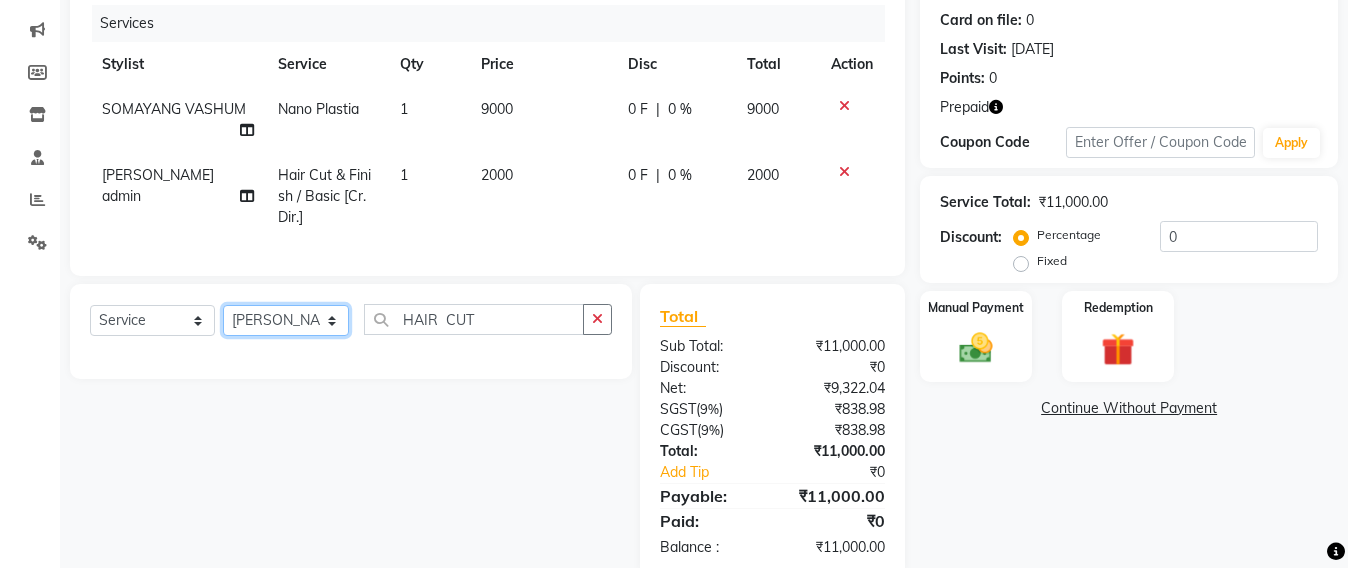 click on "Select Stylist Admin [PERSON_NAME] Sankat [PERSON_NAME] [PERSON_NAME] [PERSON_NAME] [PERSON_NAME] [PERSON_NAME] [PERSON_NAME] mahattre Pratibha [PERSON_NAME] Rosy [PERSON_NAME] [PERSON_NAME] admin [PERSON_NAME] Manager [PERSON_NAME] SOMAYANG VASHUM [PERSON_NAME]" 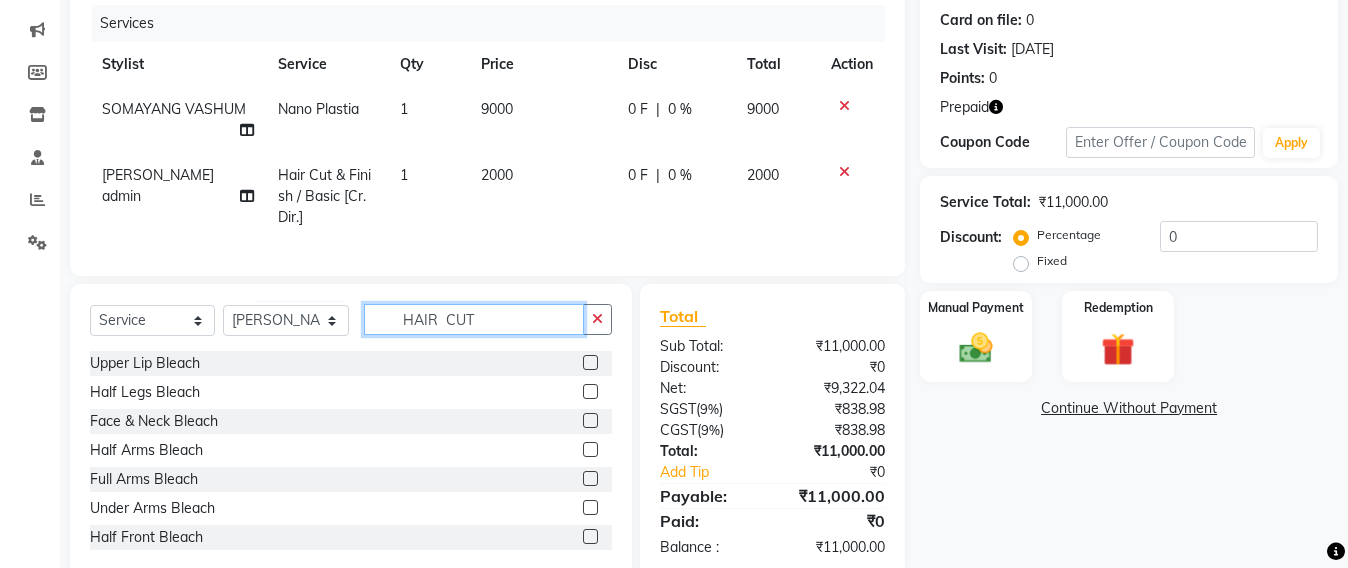 click on "HAIR  CUT" 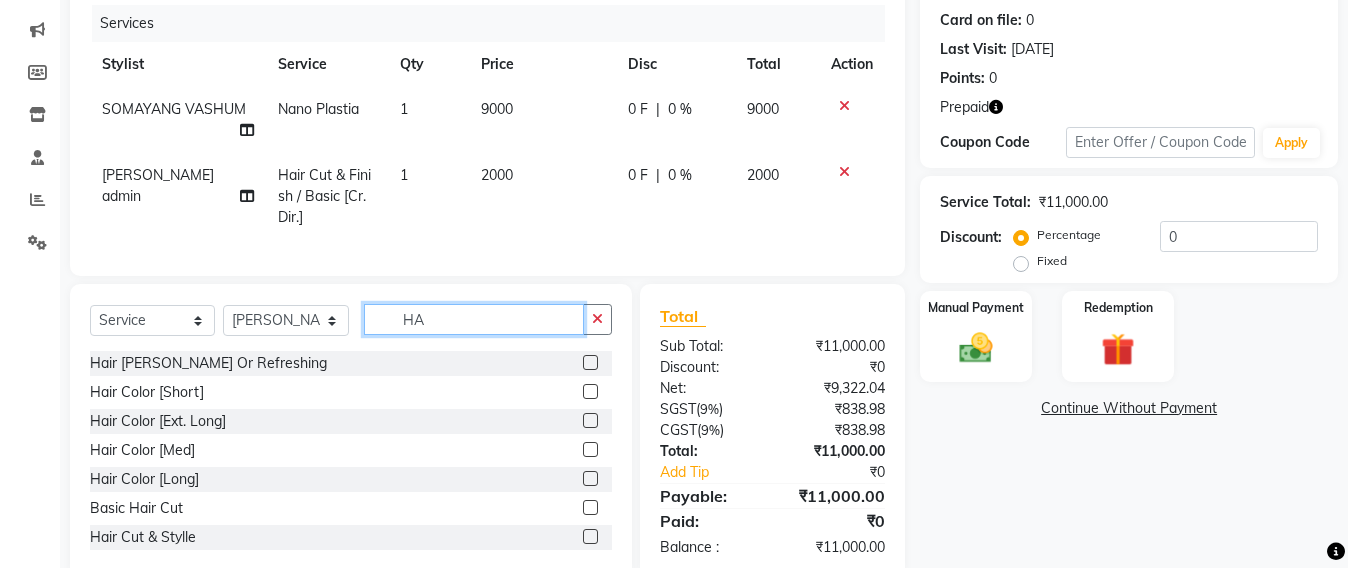 type on "H" 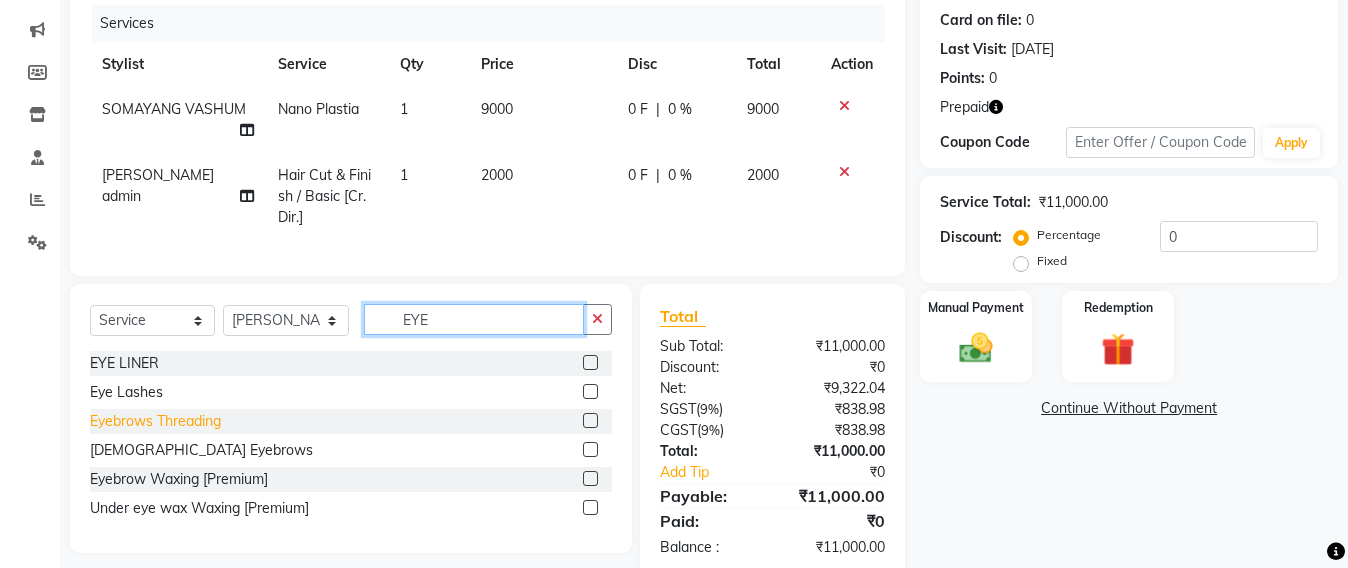 type on "EYE" 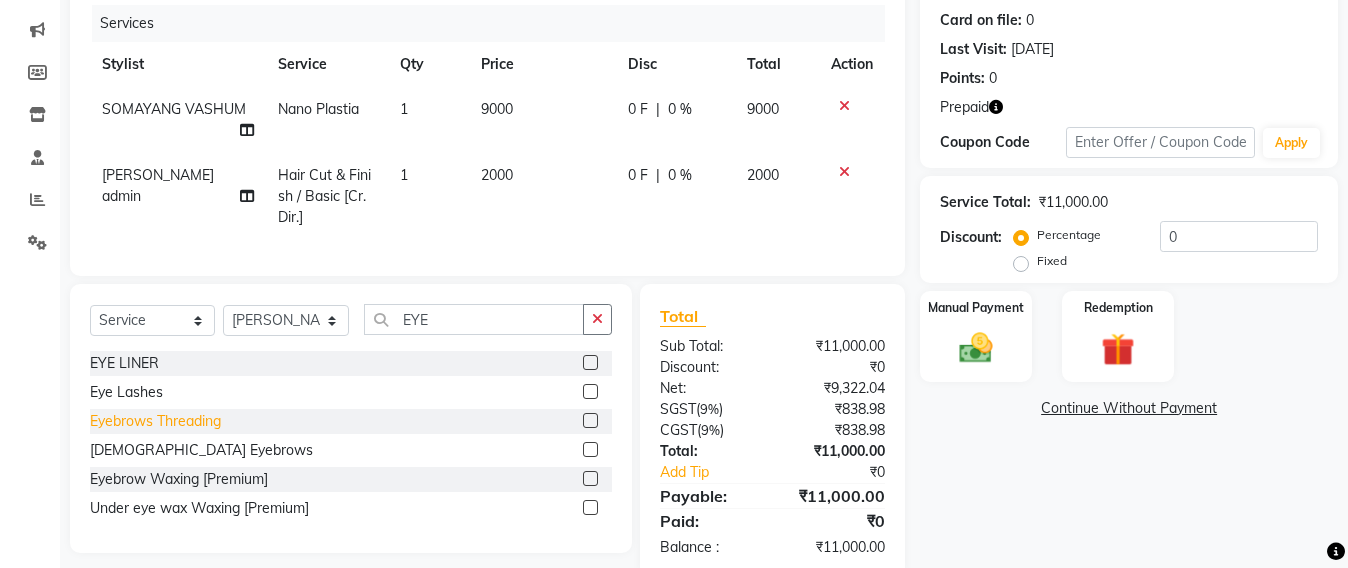 click on "Eyebrows Threading" 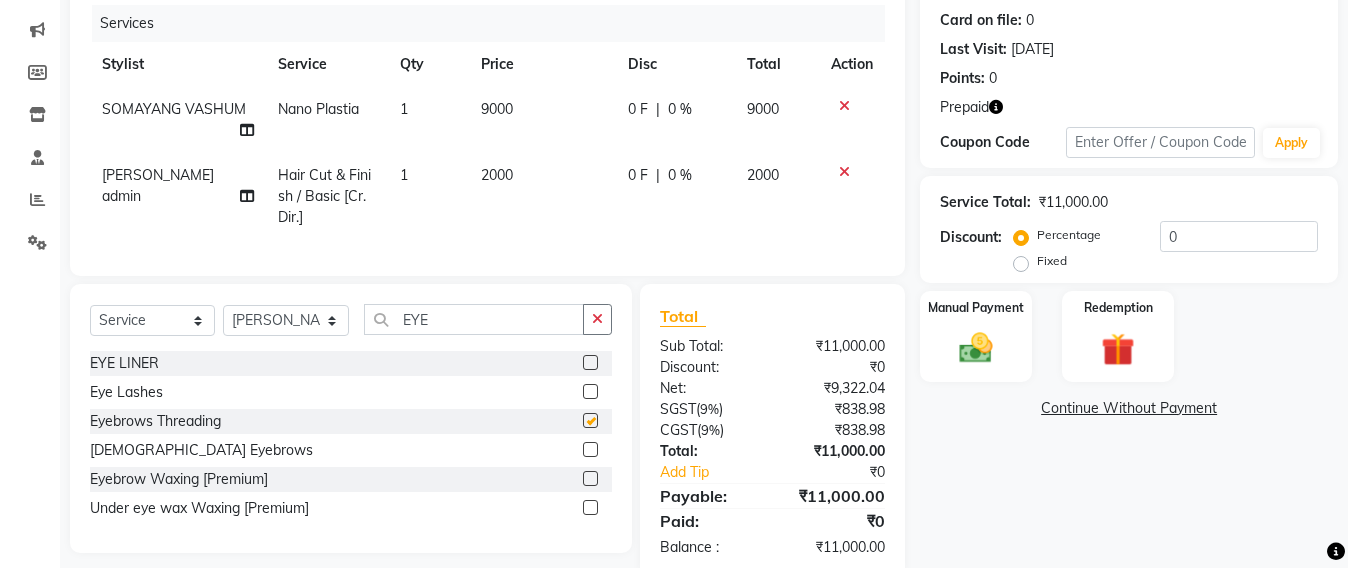 checkbox on "false" 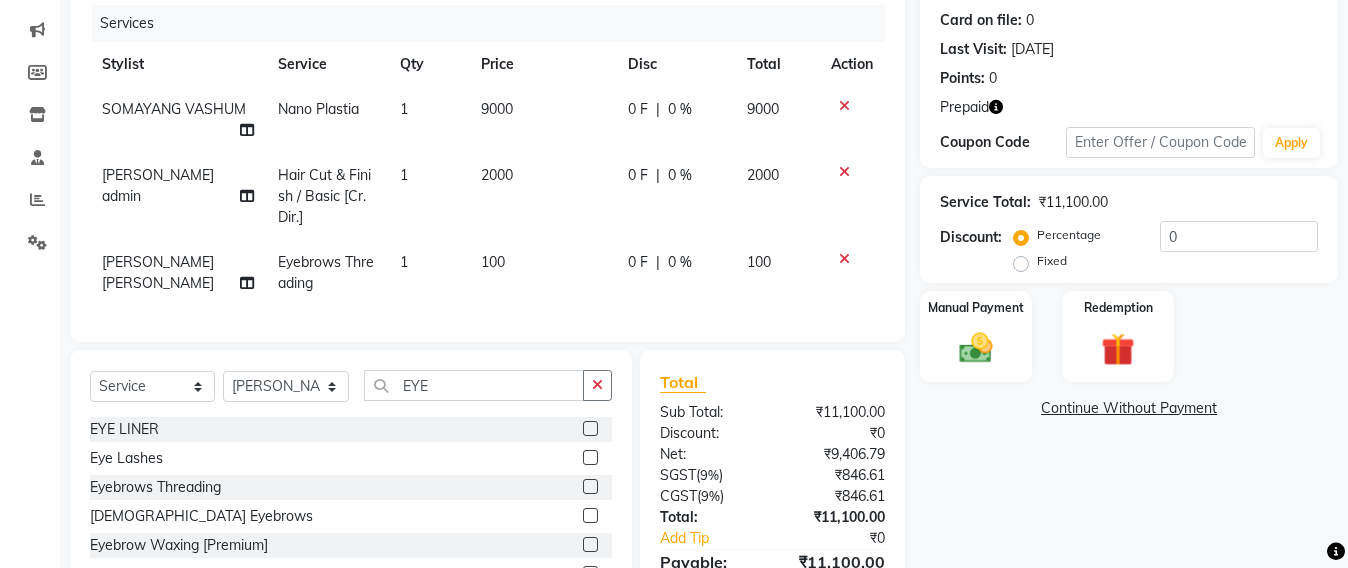 click on "Services Stylist Service Qty Price Disc Total Action SOMAYANG VASHUM Nano Plastia 1 9000 0 F | 0 % 9000 Sameer shah admin Hair Cut & Finish / Basic [Cr. Dir.] 1 2000 0 F | 0 % 2000 Pramila Vinayak Mhatre Eyebrows Threading 1 100 0 F | 0 % 100" 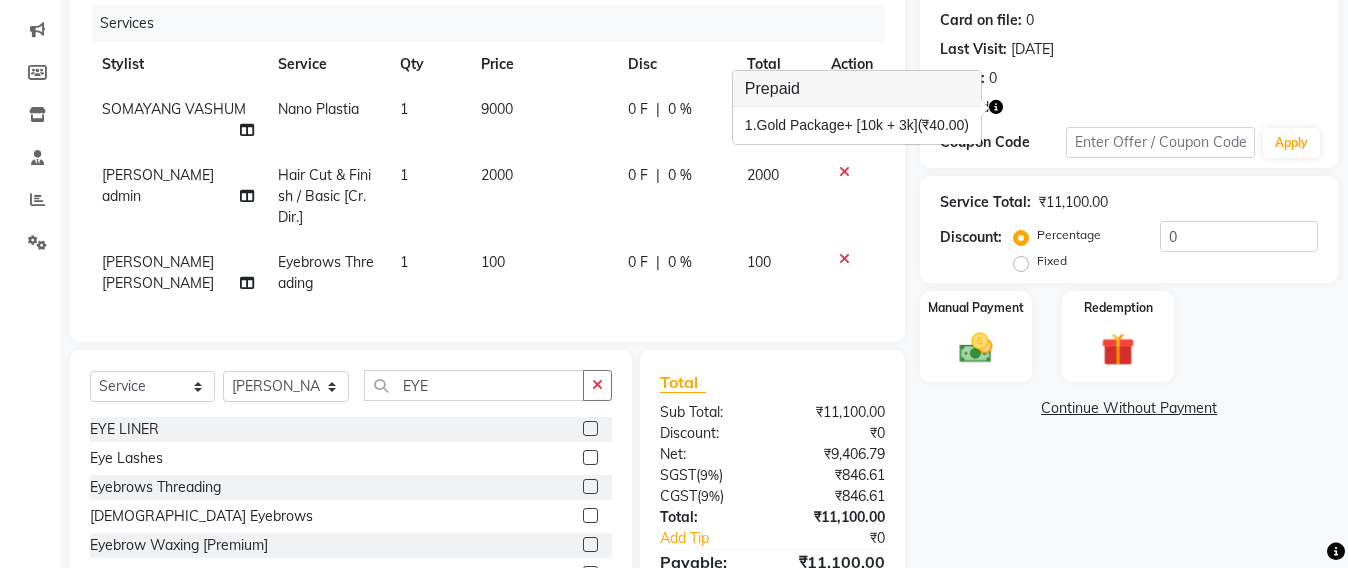 click on "Name: Shradha Gupta - 5023 Membership:  No Active Membership  Total Visits:  28 Card on file:  0 Last Visit:   11-07-2025 Points:   0" 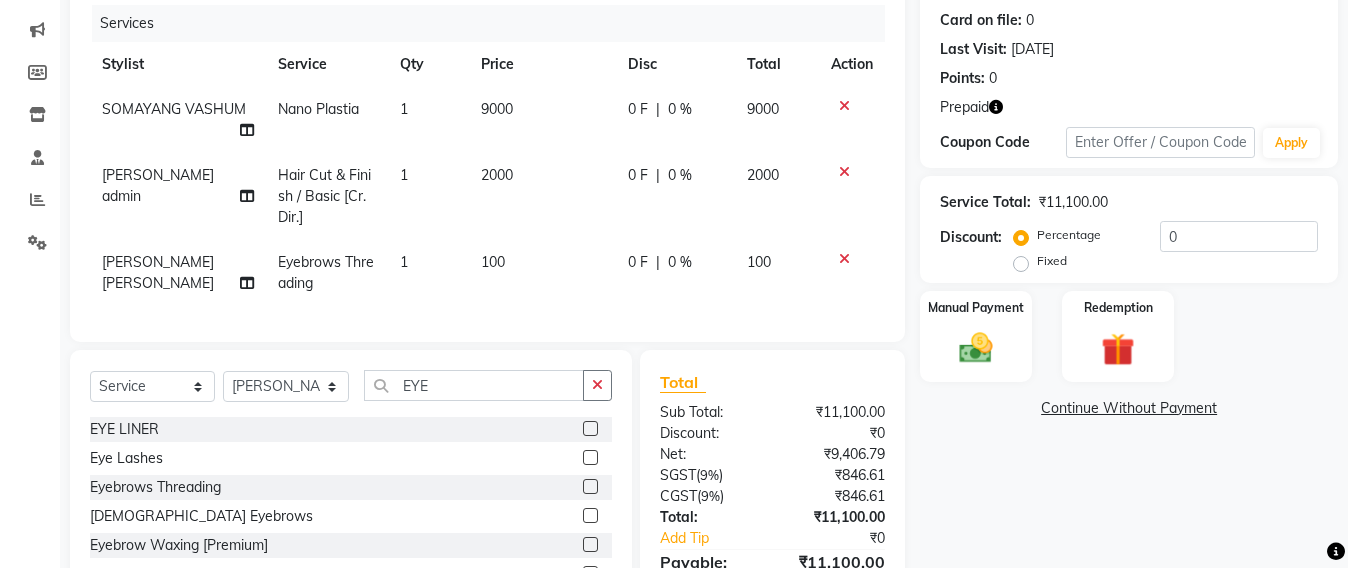 scroll, scrollTop: 0, scrollLeft: 0, axis: both 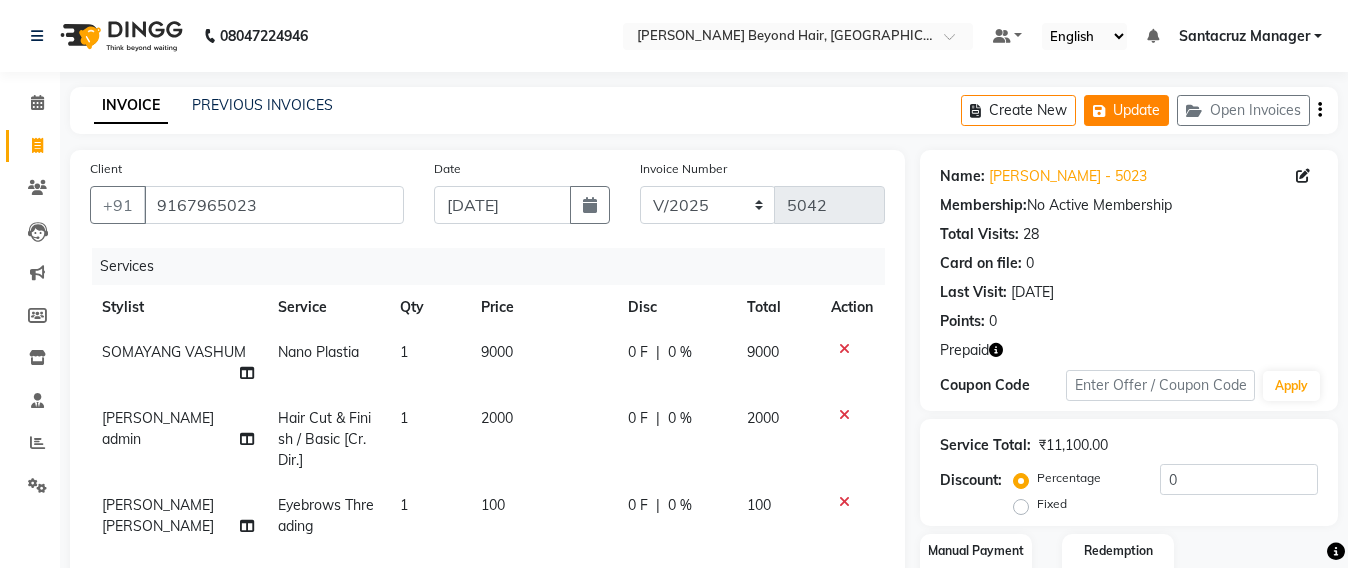 click on "Update" 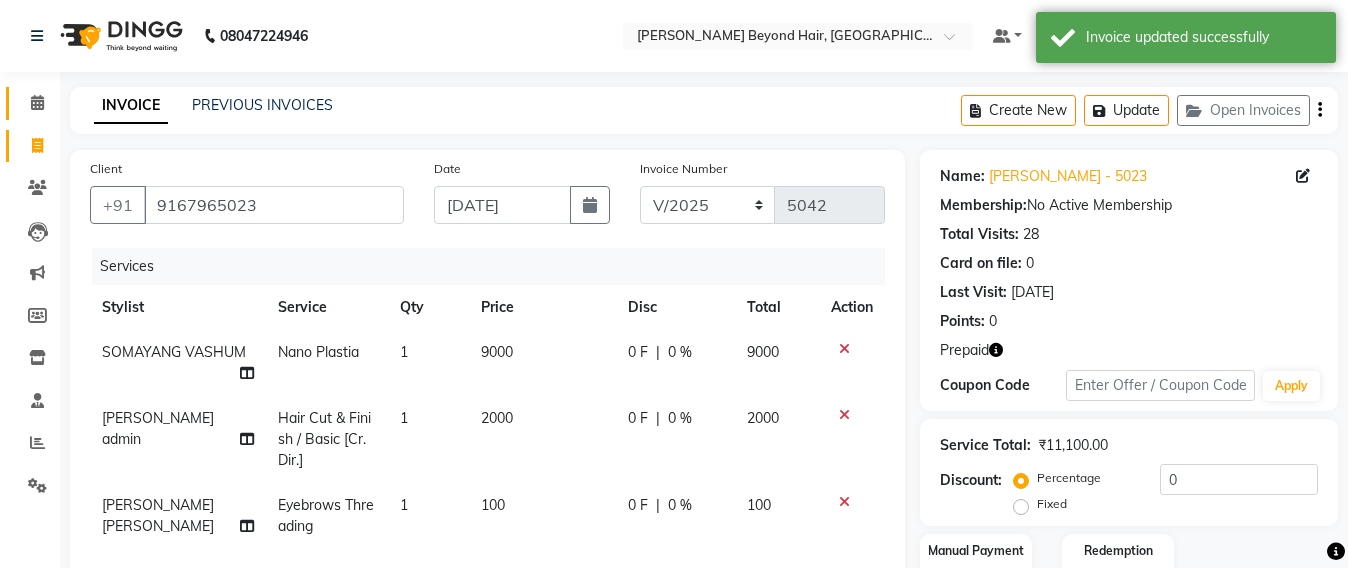 click on "Calendar" 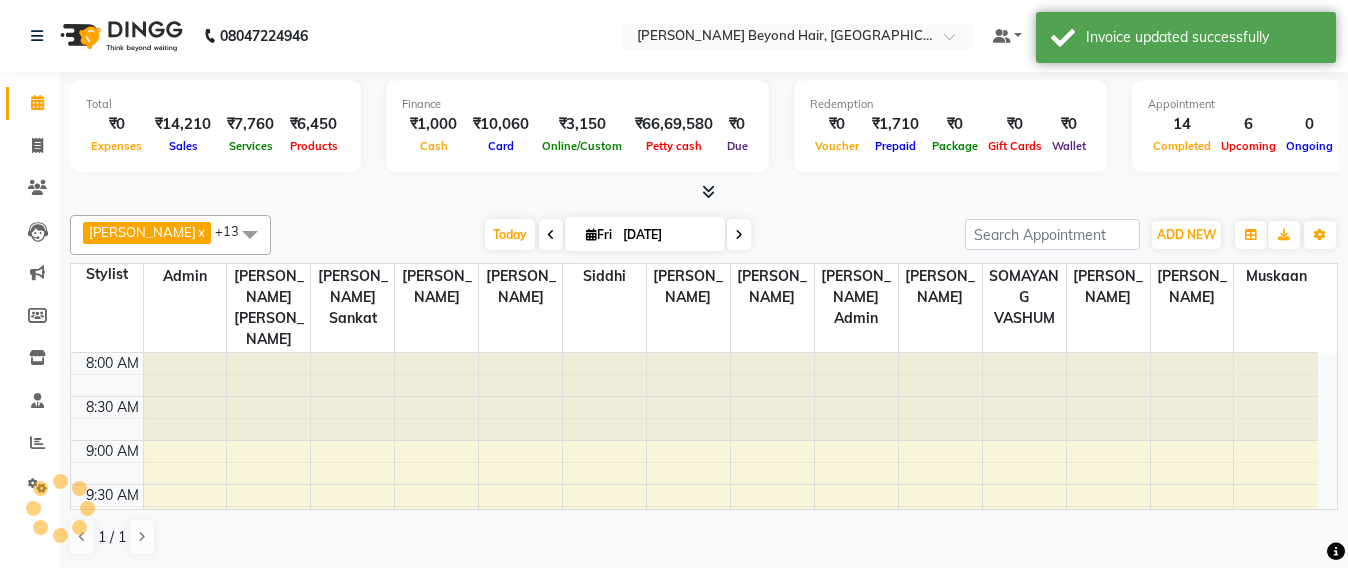 scroll, scrollTop: 0, scrollLeft: 0, axis: both 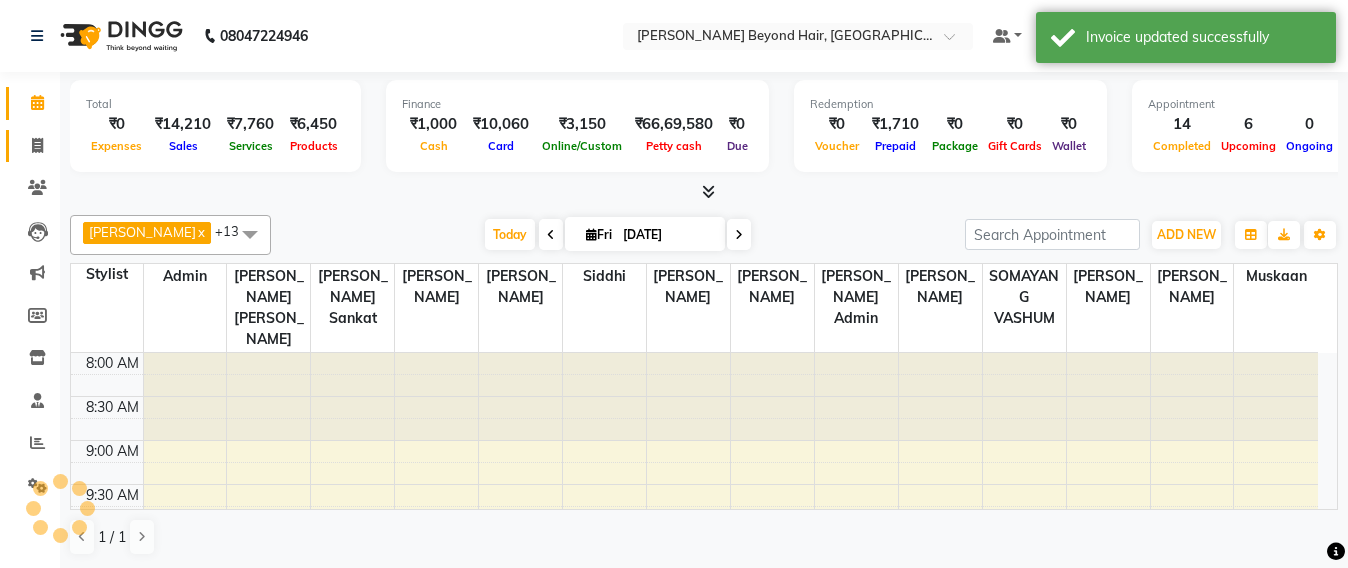 click 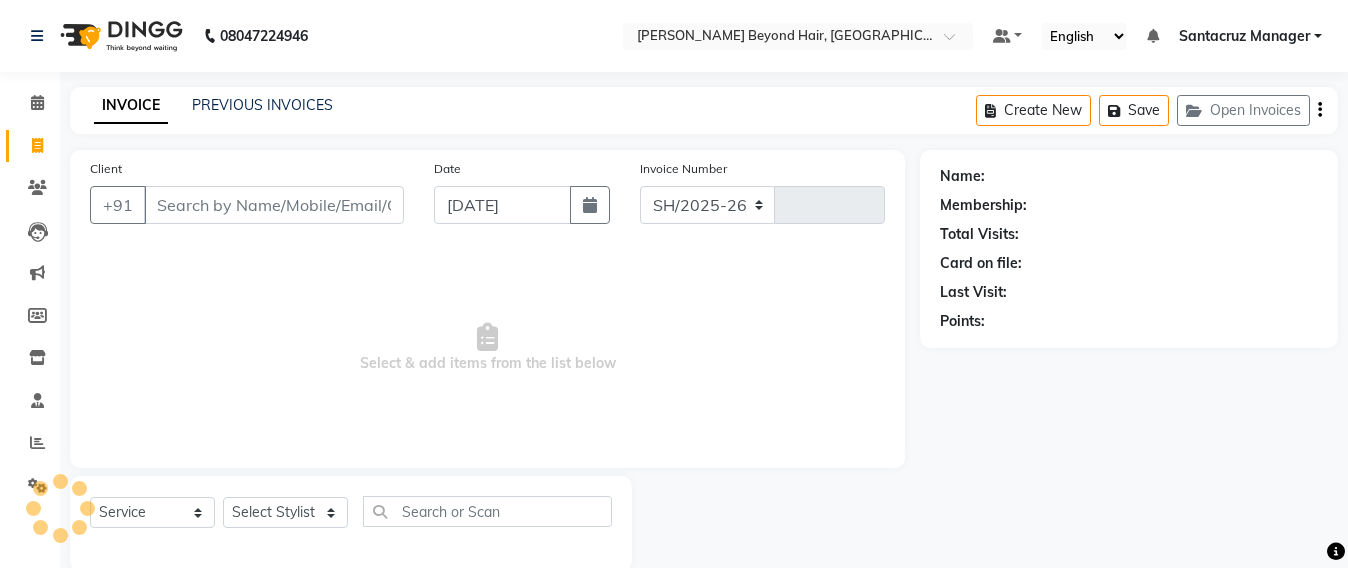 select on "6357" 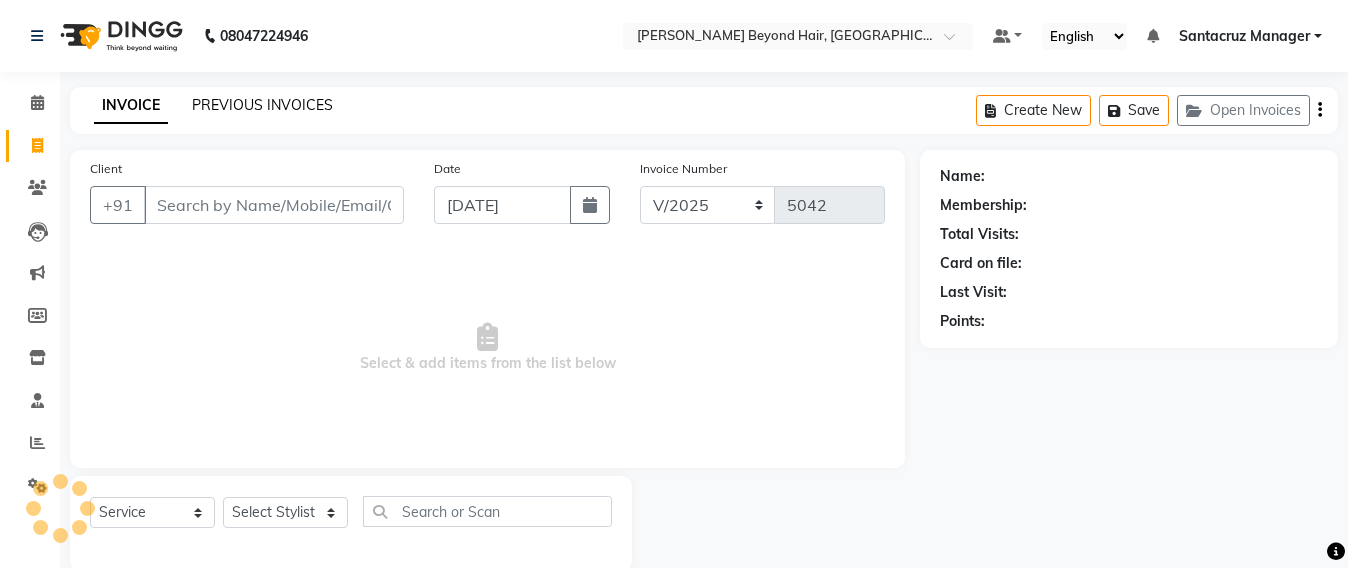click on "PREVIOUS INVOICES" 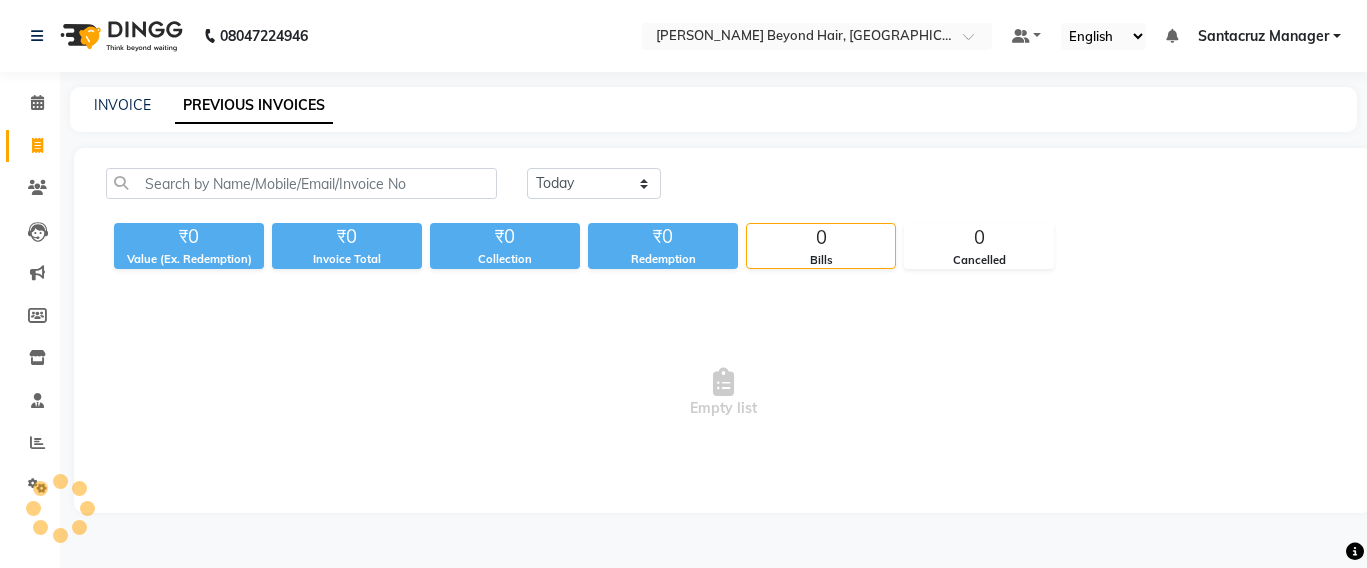 click on "PREVIOUS INVOICES" 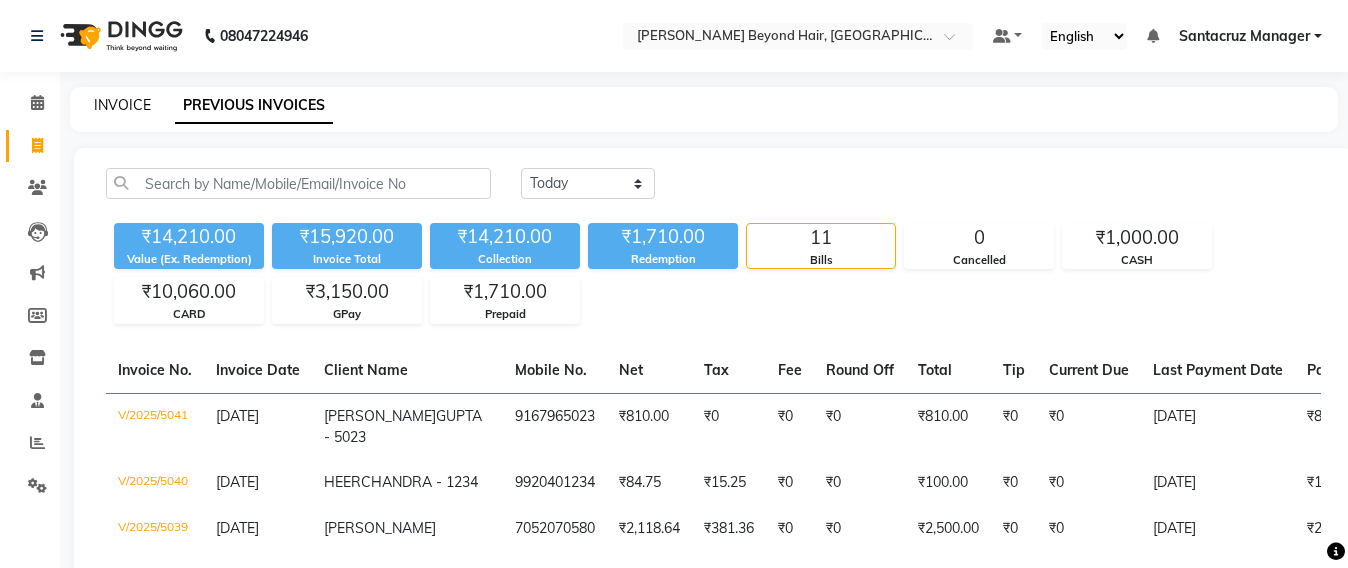 click on "INVOICE" 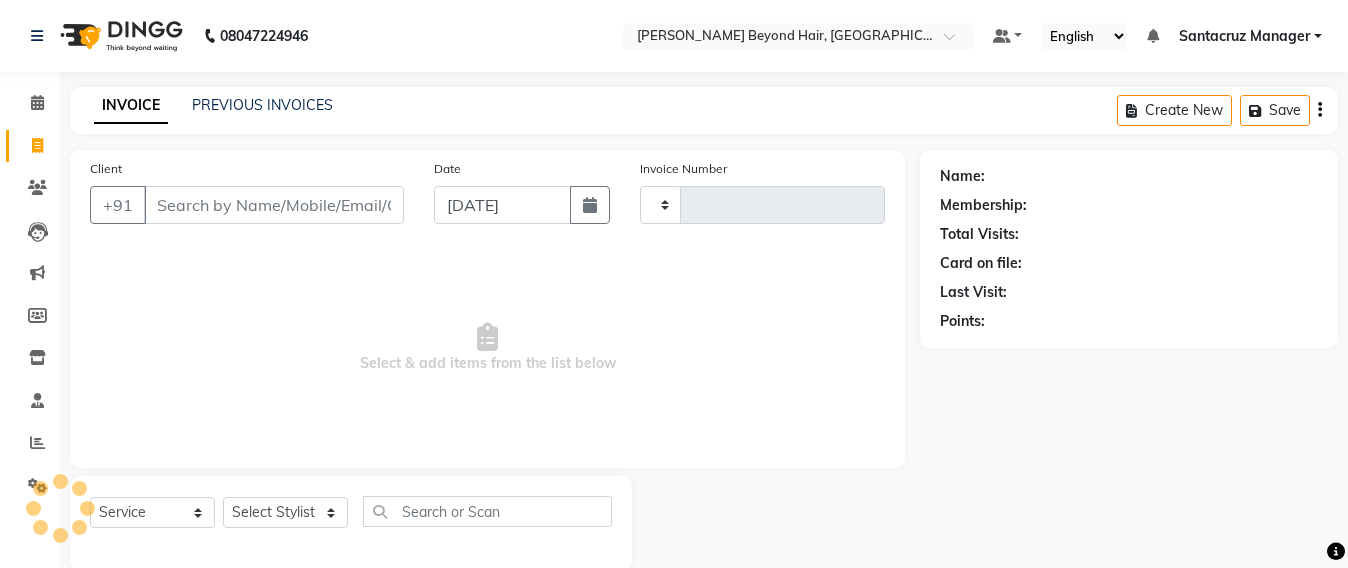 scroll, scrollTop: 33, scrollLeft: 0, axis: vertical 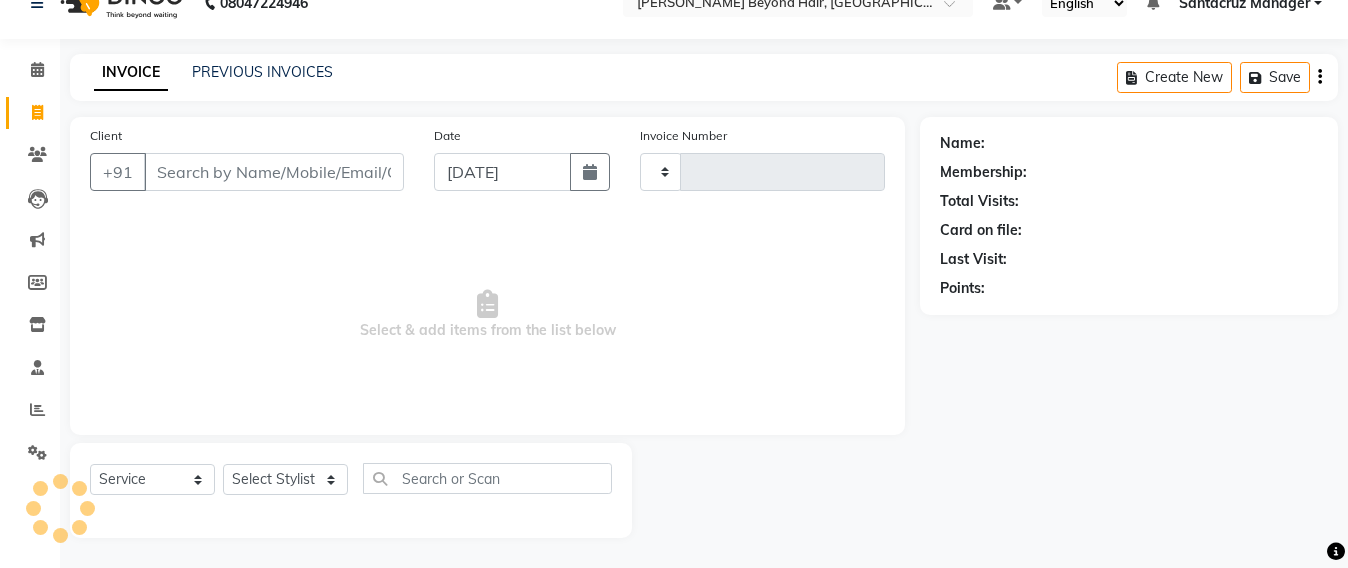 type on "5042" 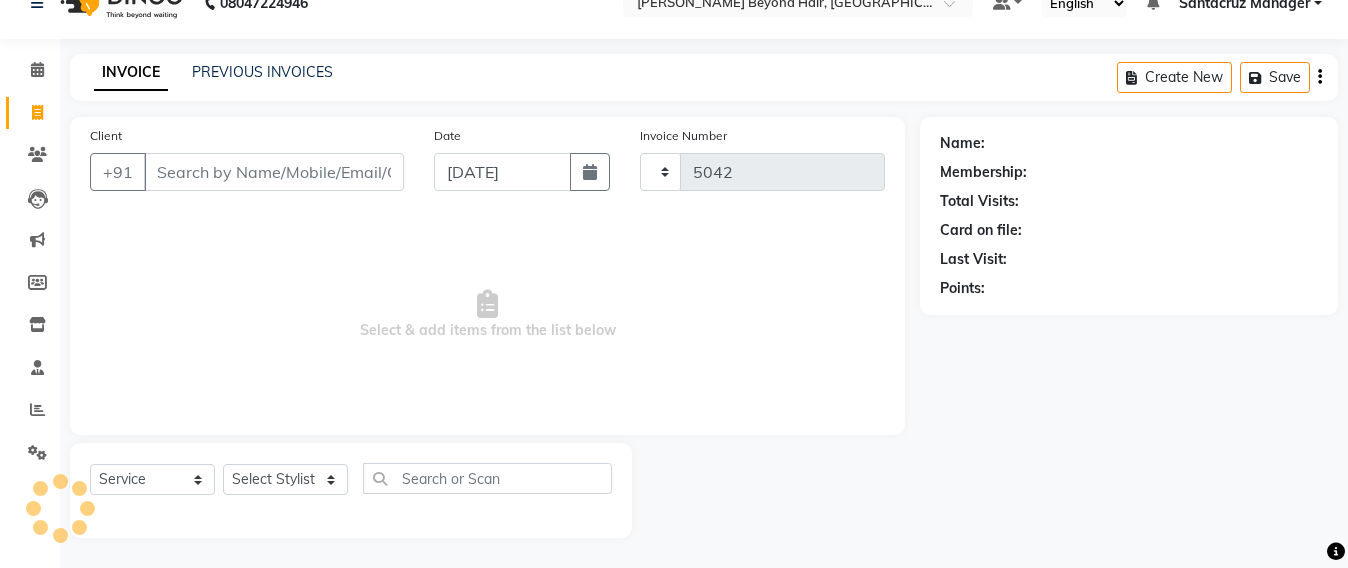 select on "6357" 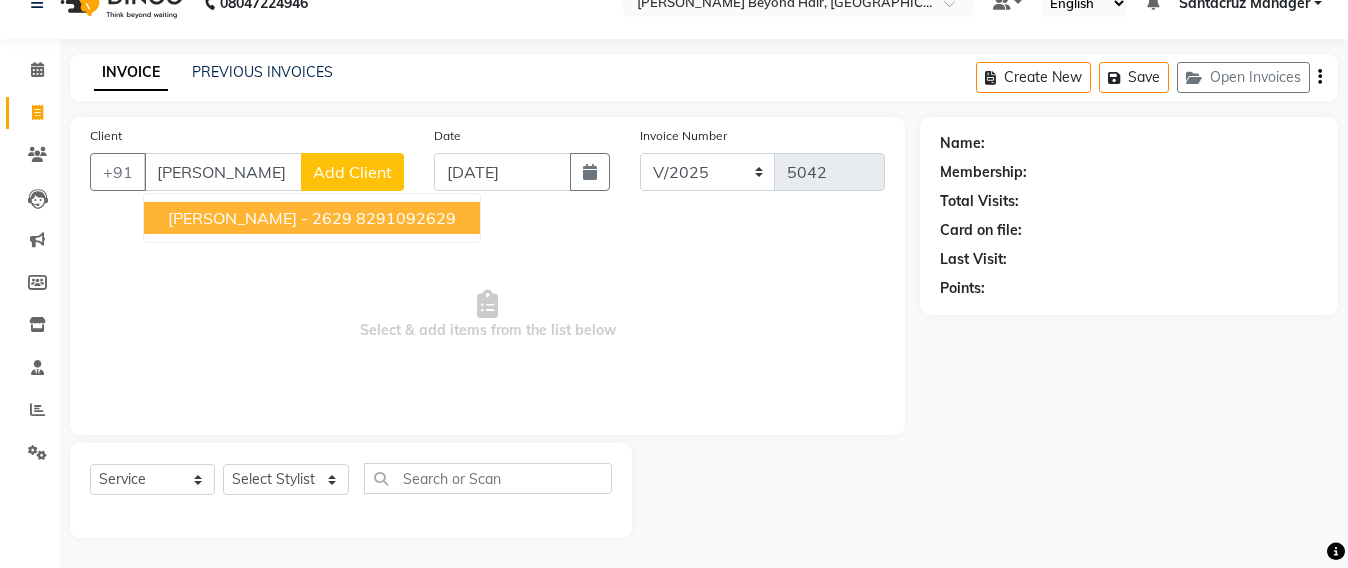 click on "8291092629" at bounding box center (406, 218) 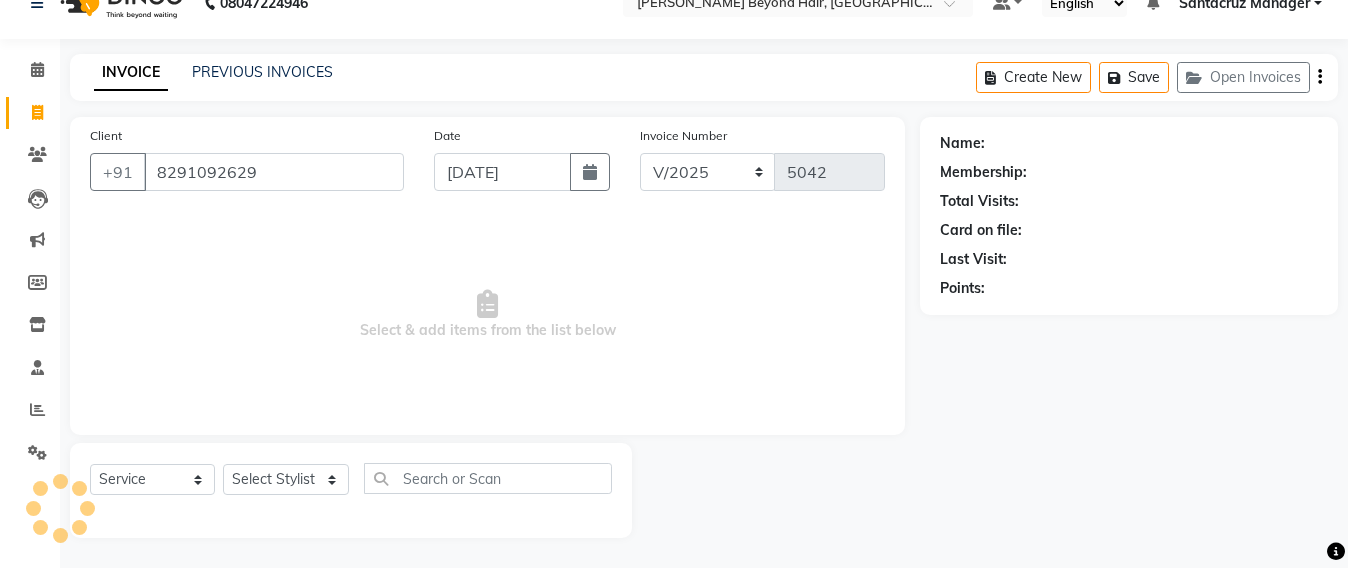 type on "8291092629" 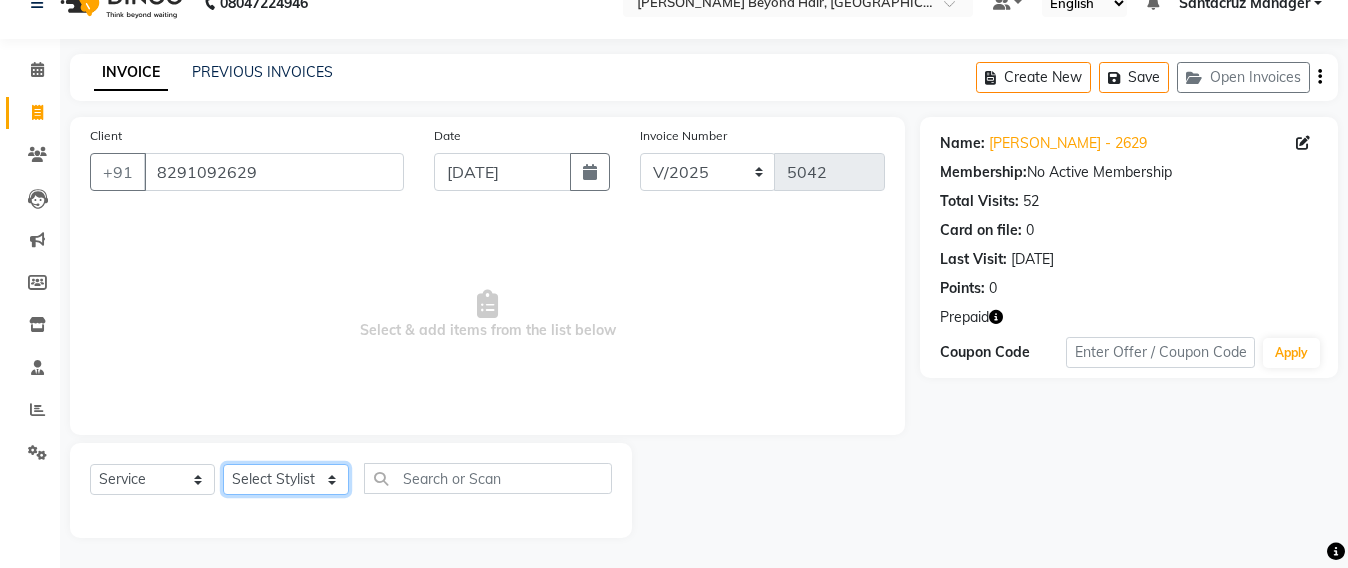 click on "Select Stylist Admin [PERSON_NAME] Sankat [PERSON_NAME] [PERSON_NAME] [PERSON_NAME] [PERSON_NAME] [PERSON_NAME] [PERSON_NAME] mahattre Pratibha [PERSON_NAME] Rosy [PERSON_NAME] [PERSON_NAME] admin [PERSON_NAME] Manager [PERSON_NAME] SOMAYANG VASHUM [PERSON_NAME]" 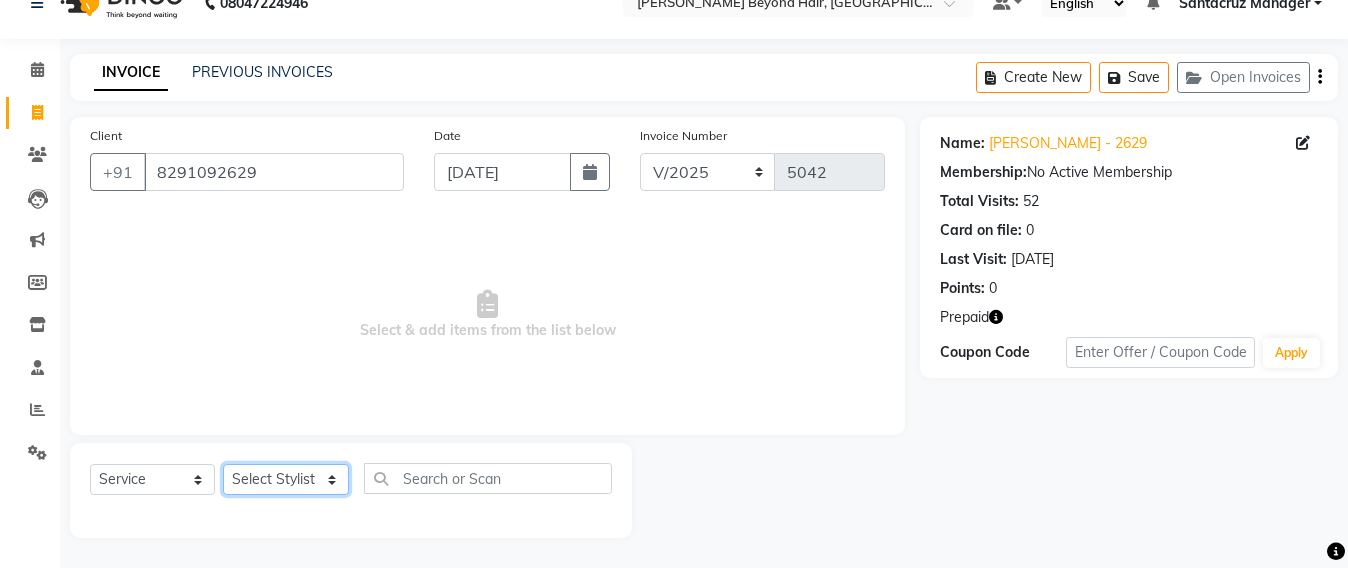 select on "48409" 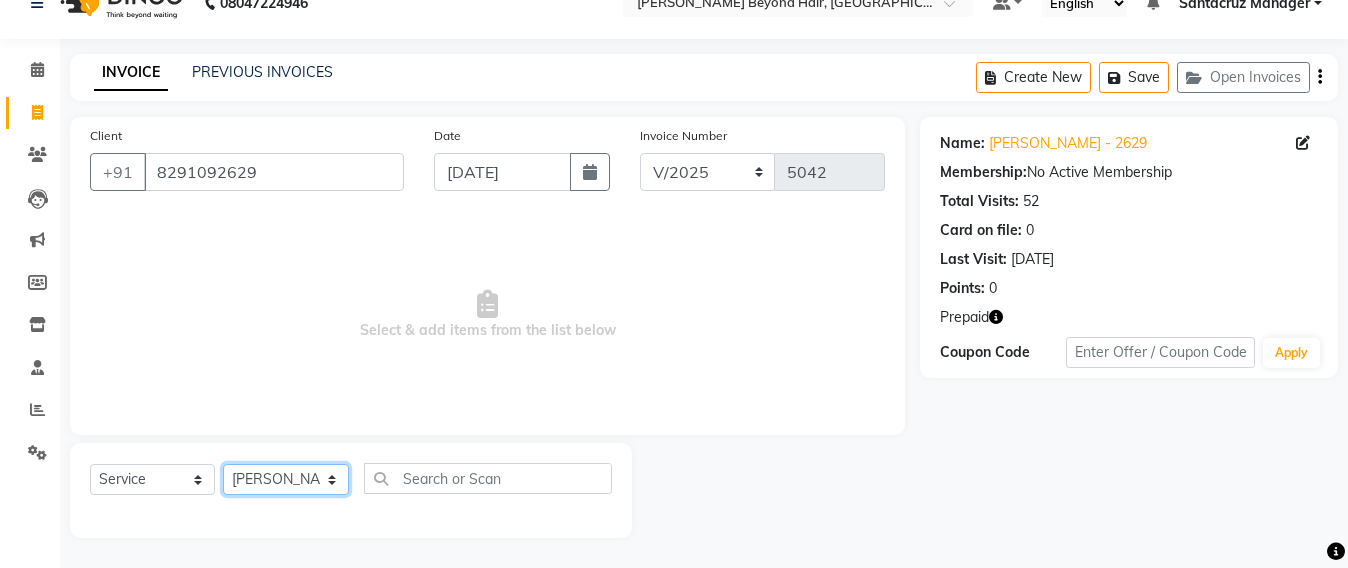 click on "Select Stylist Admin [PERSON_NAME] Sankat [PERSON_NAME] [PERSON_NAME] [PERSON_NAME] [PERSON_NAME] [PERSON_NAME] [PERSON_NAME] mahattre Pratibha [PERSON_NAME] Rosy [PERSON_NAME] [PERSON_NAME] admin [PERSON_NAME] Manager [PERSON_NAME] SOMAYANG VASHUM [PERSON_NAME]" 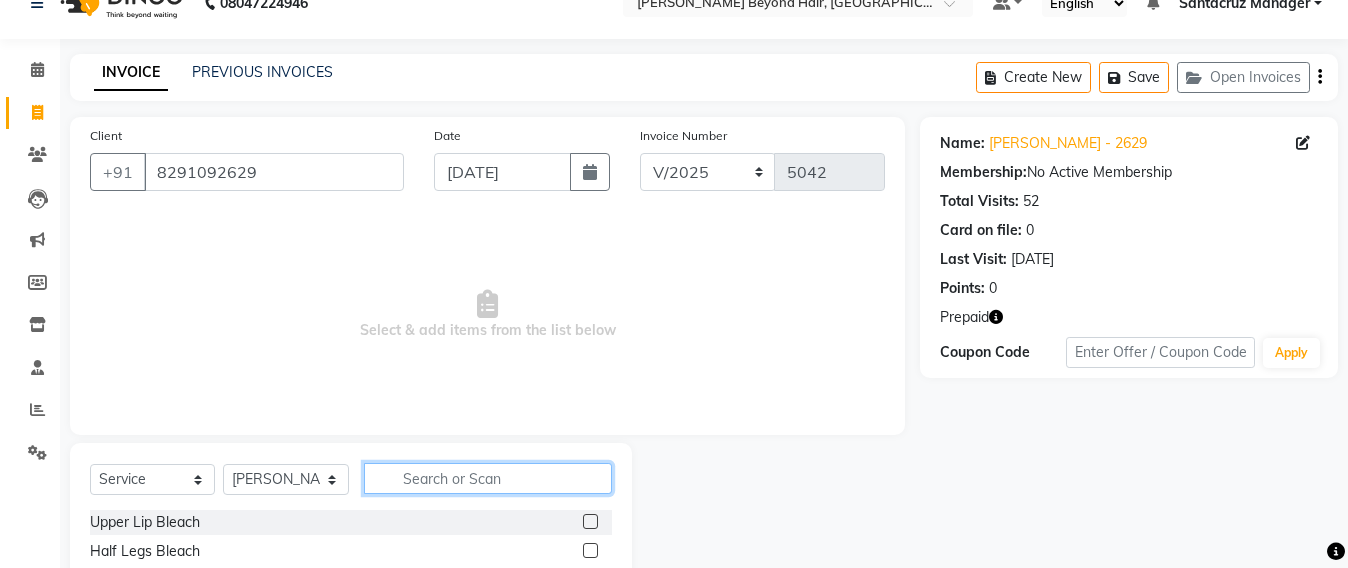click 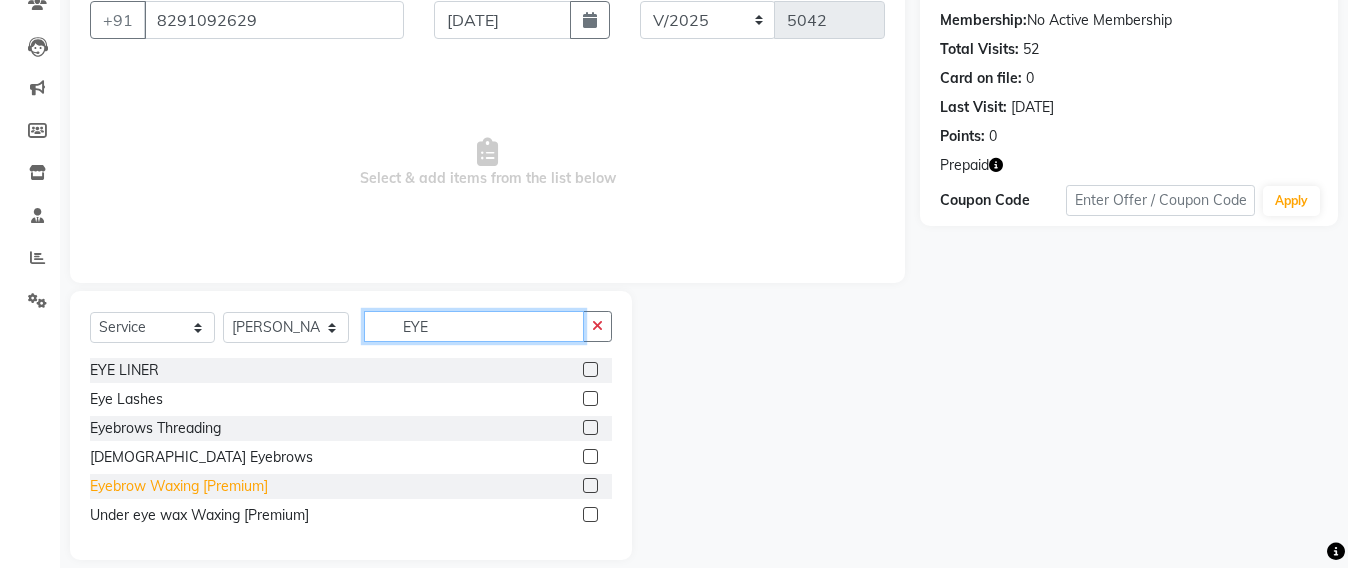 scroll, scrollTop: 207, scrollLeft: 0, axis: vertical 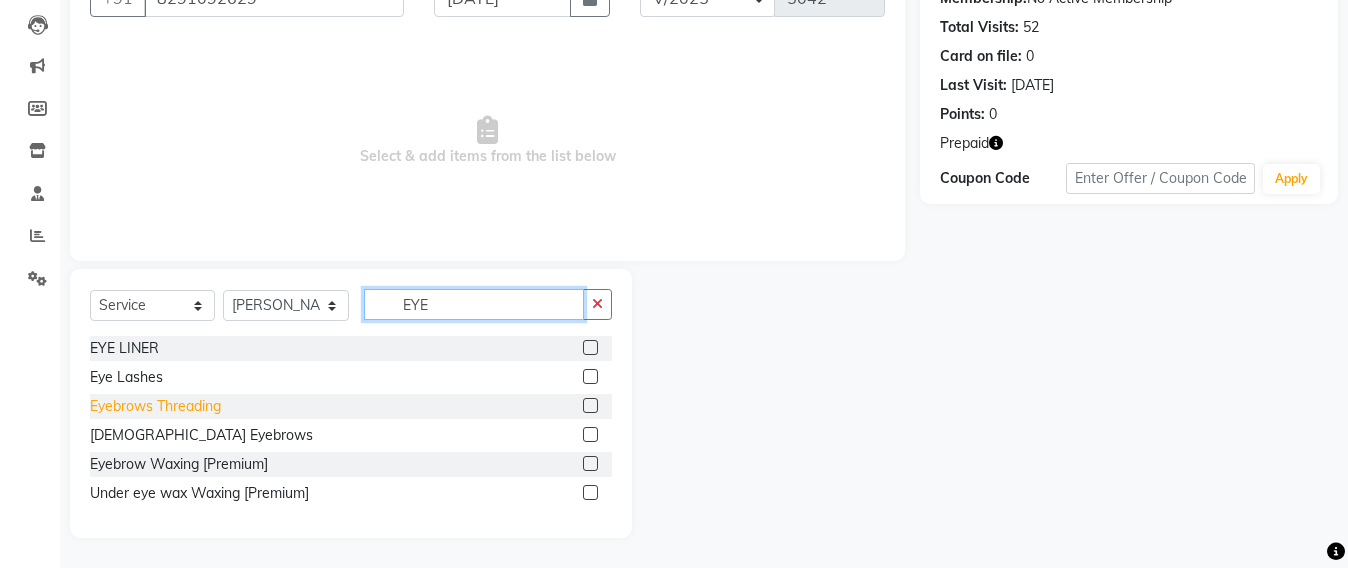 type on "EYE" 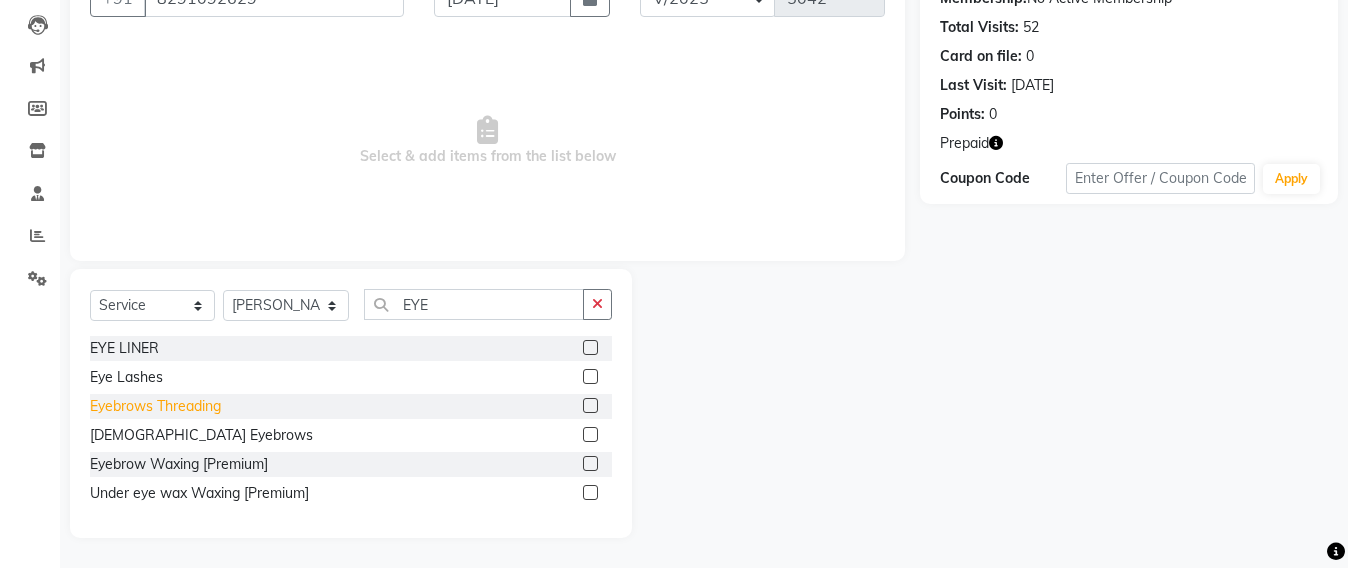 click on "Eyebrows Threading" 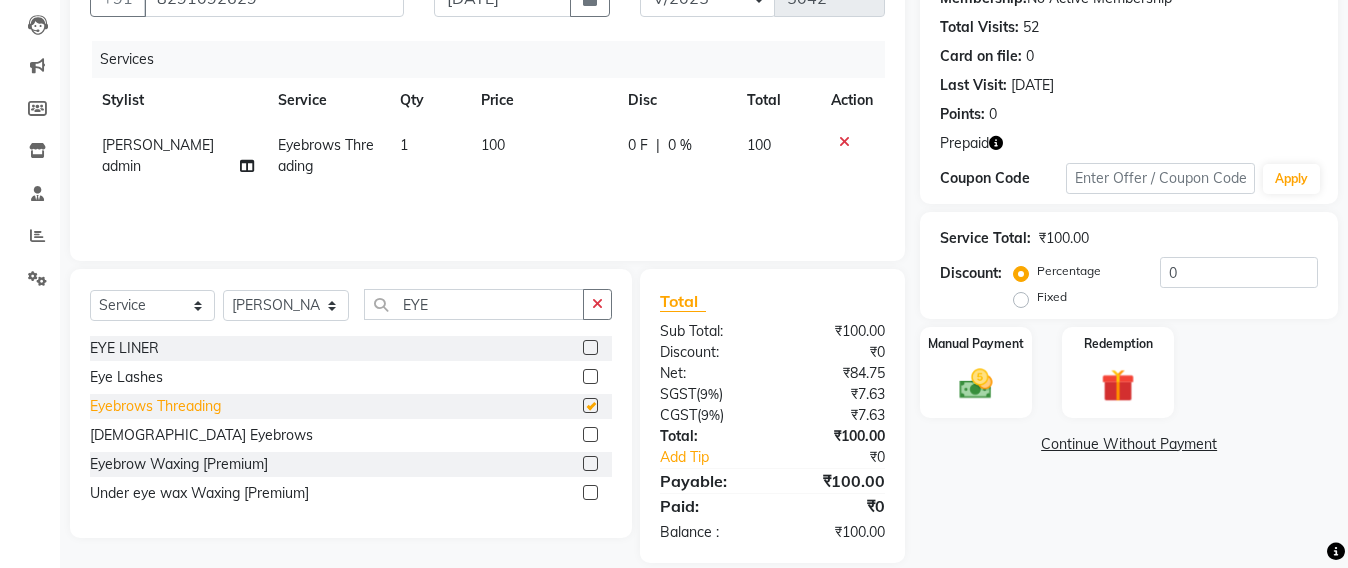 checkbox on "false" 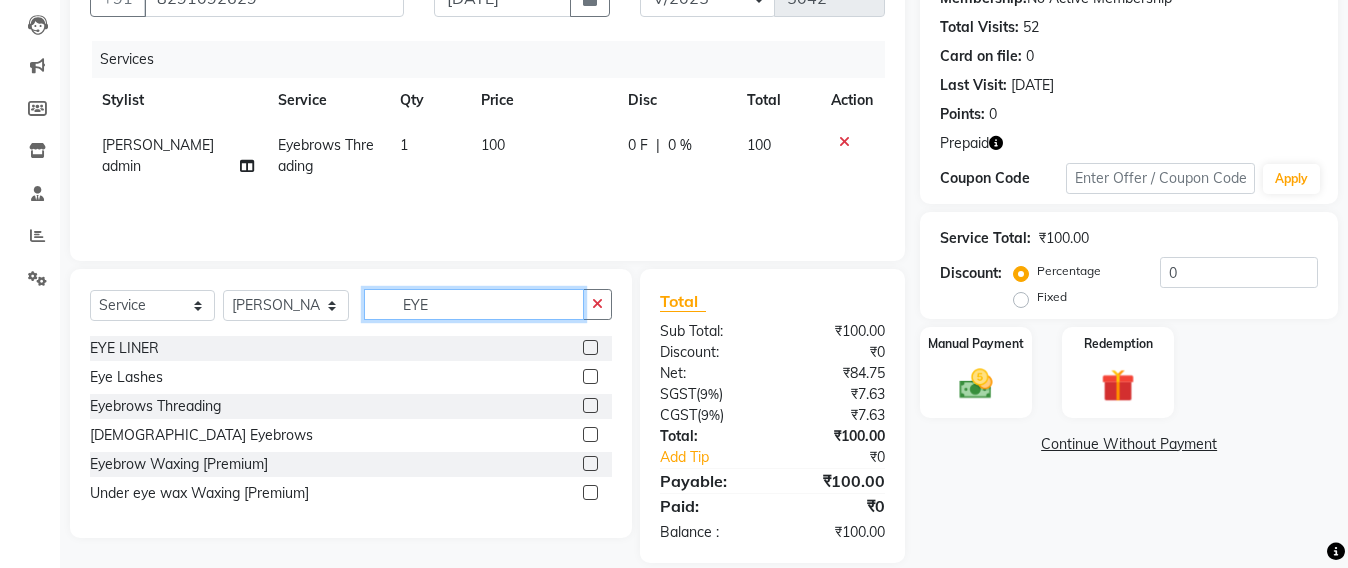click on "EYE" 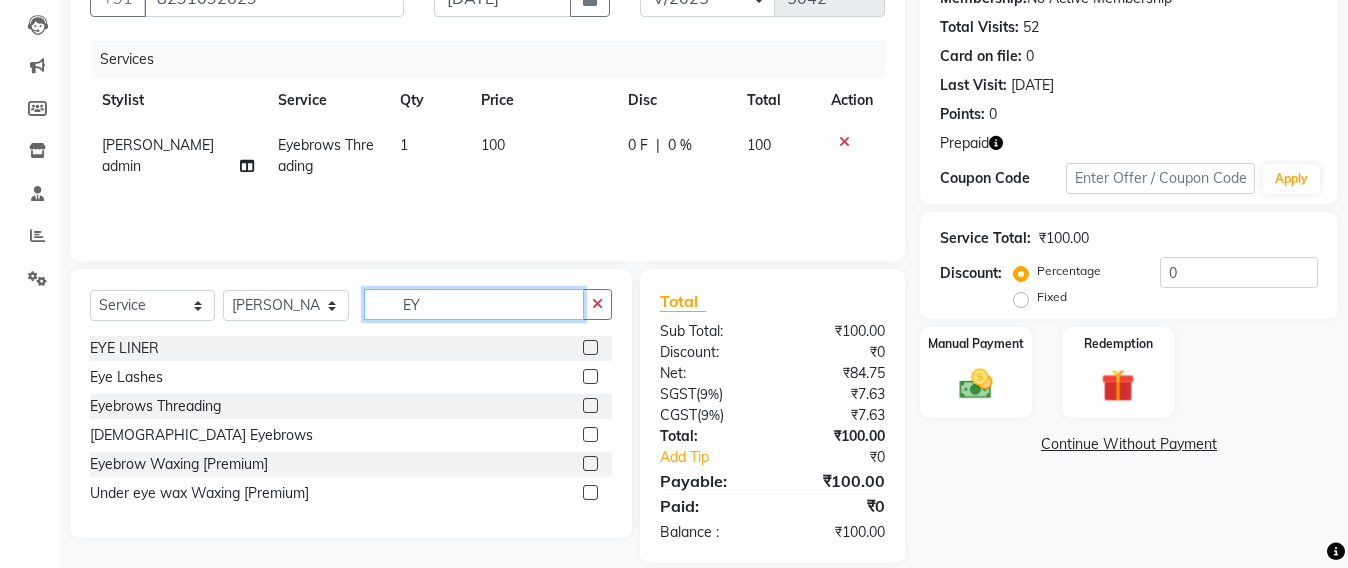 type on "E" 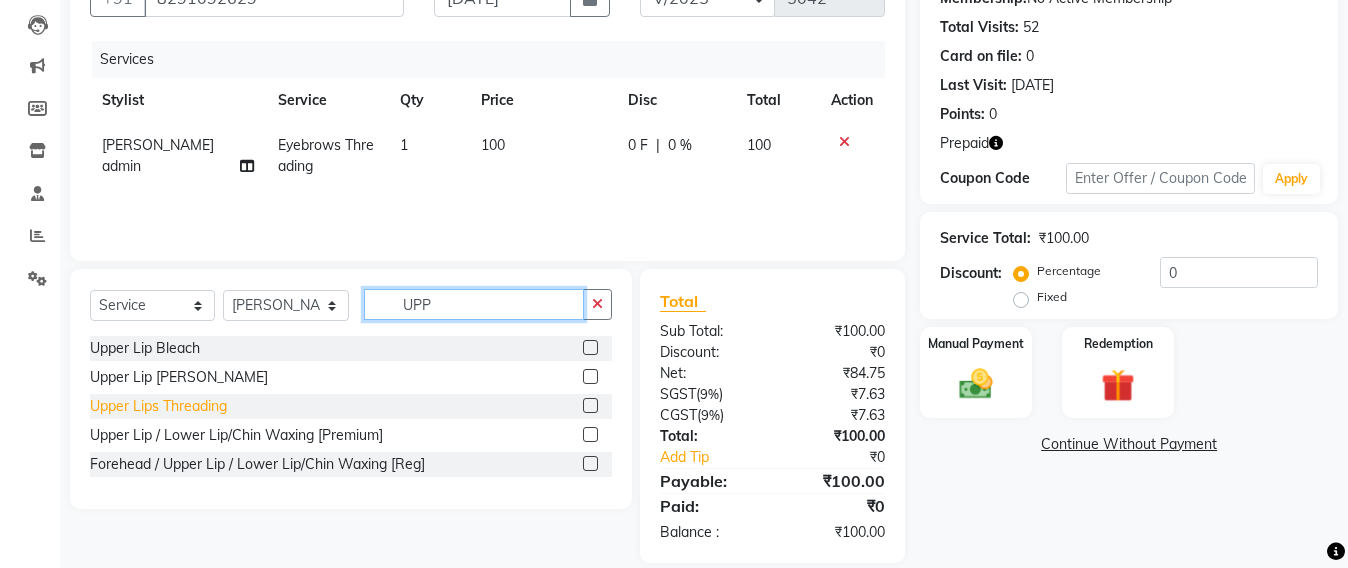 type on "UPP" 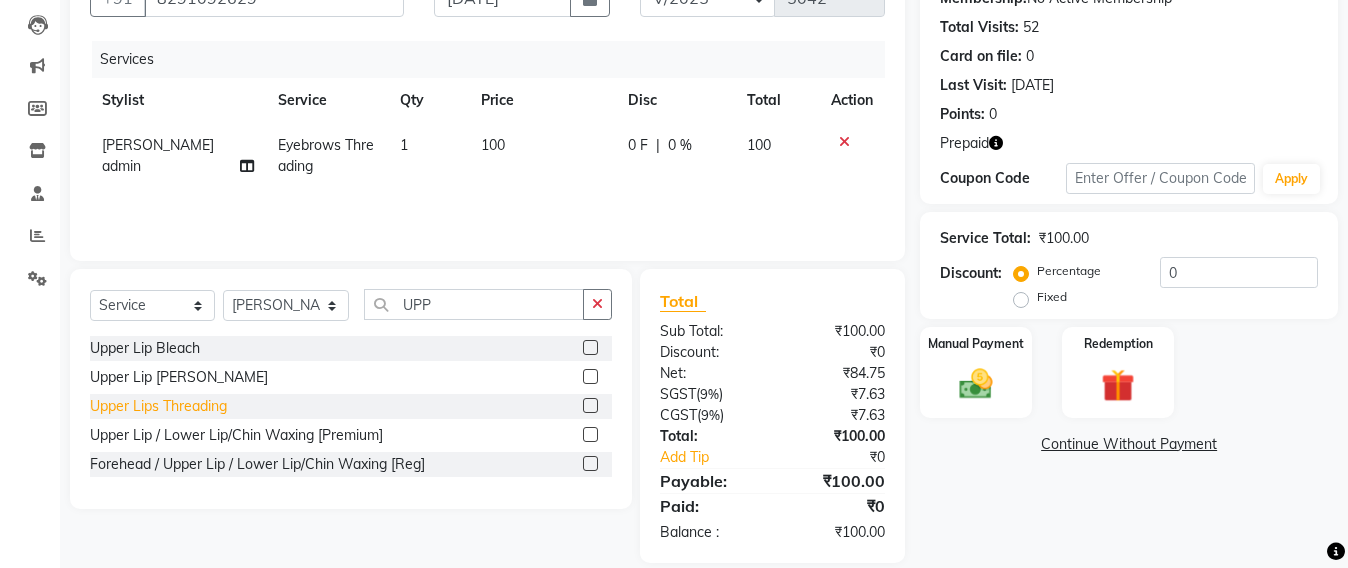 click on "Upper Lips Threading" 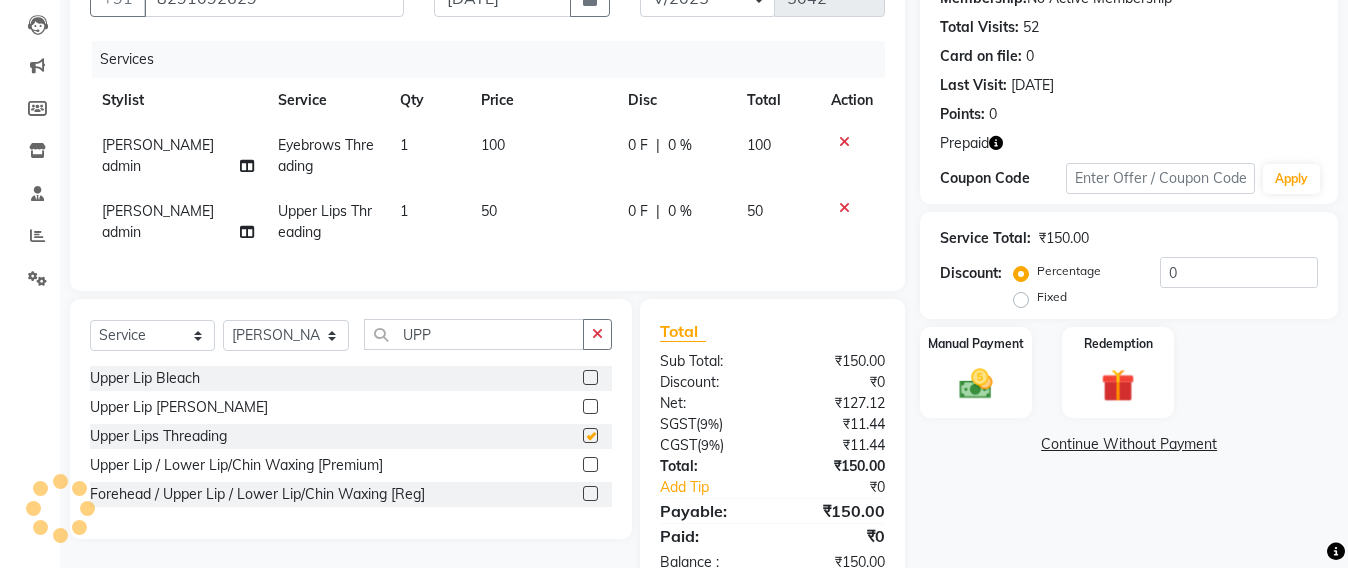 checkbox on "false" 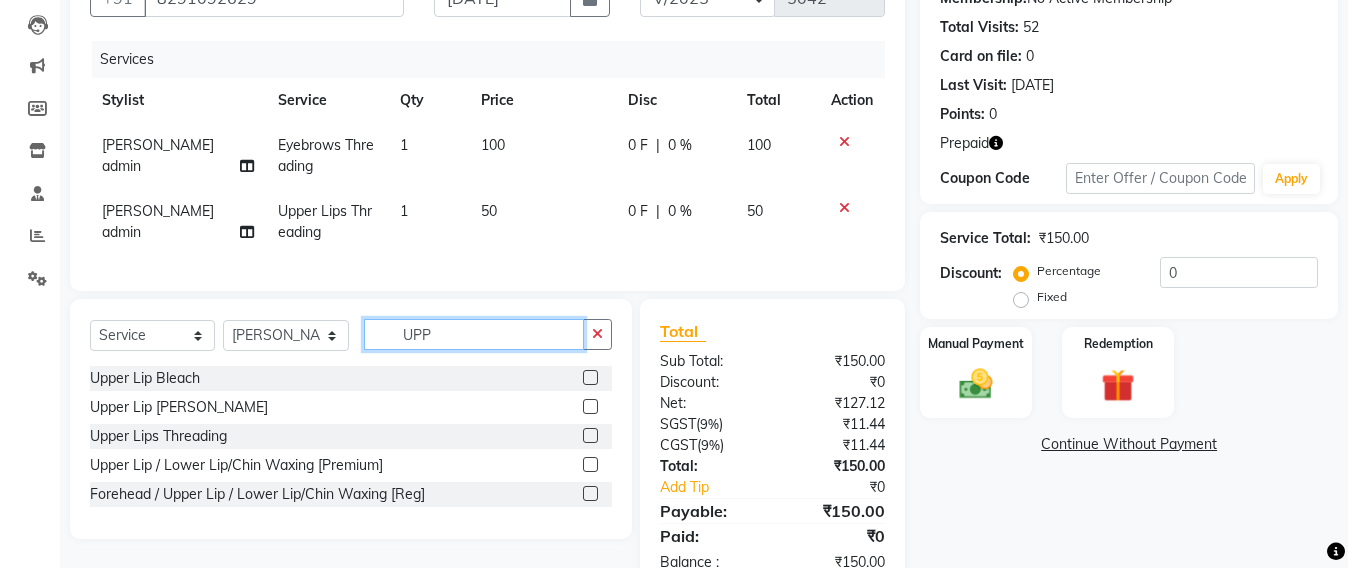 click on "UPP" 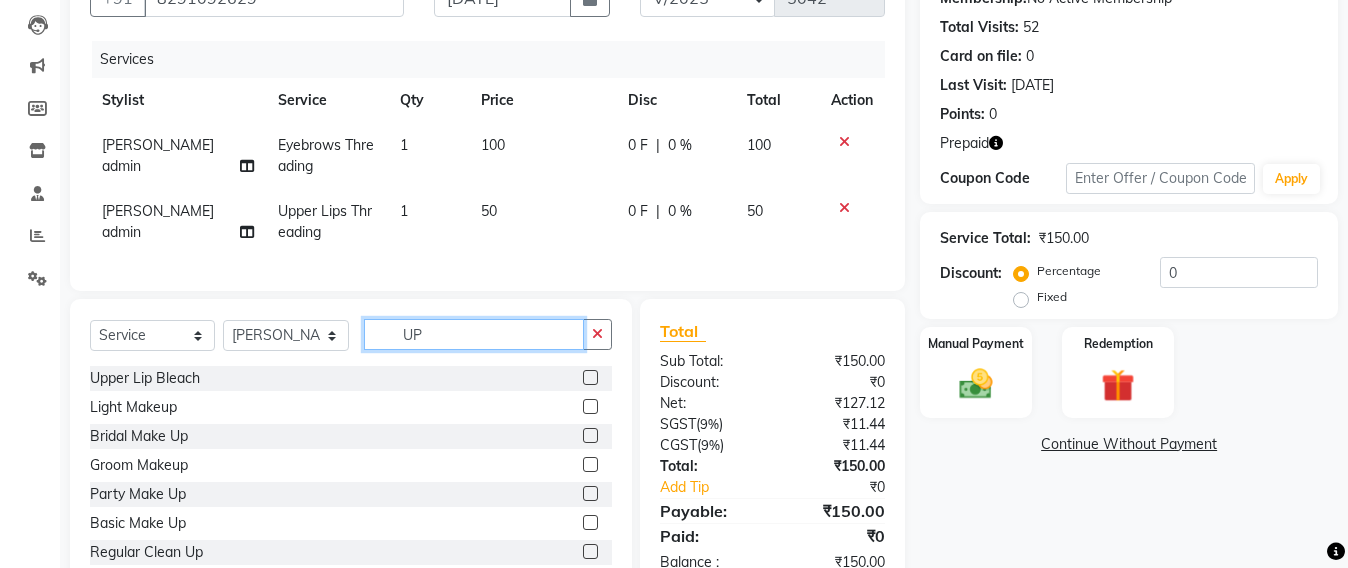 type on "U" 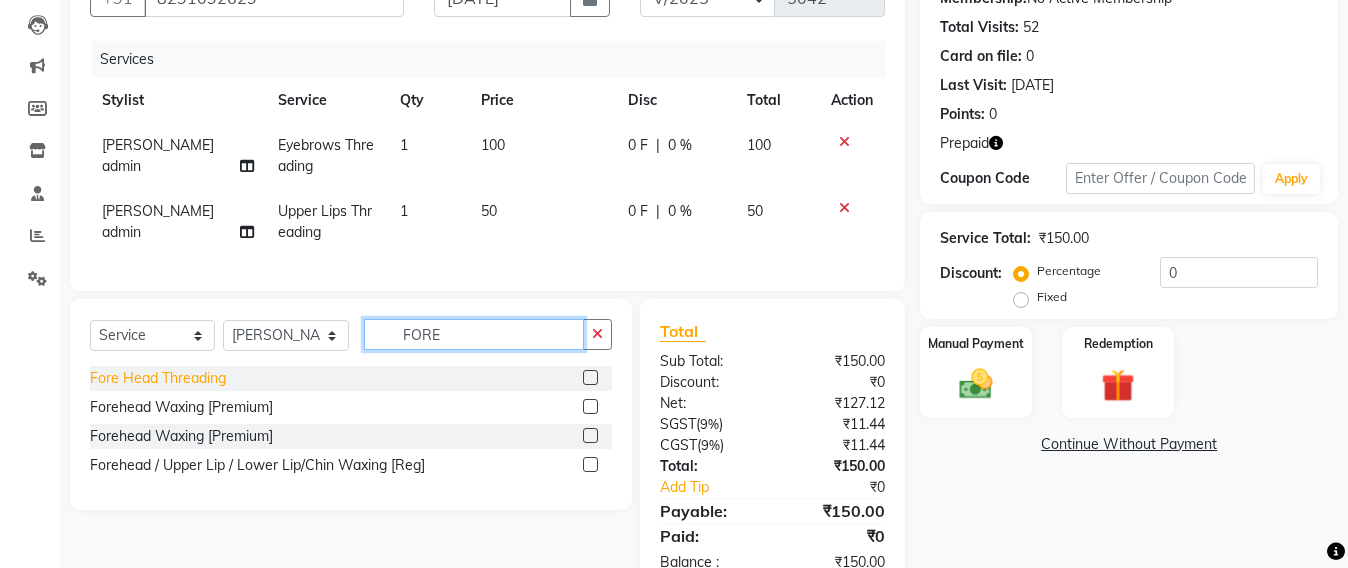 type on "FORE" 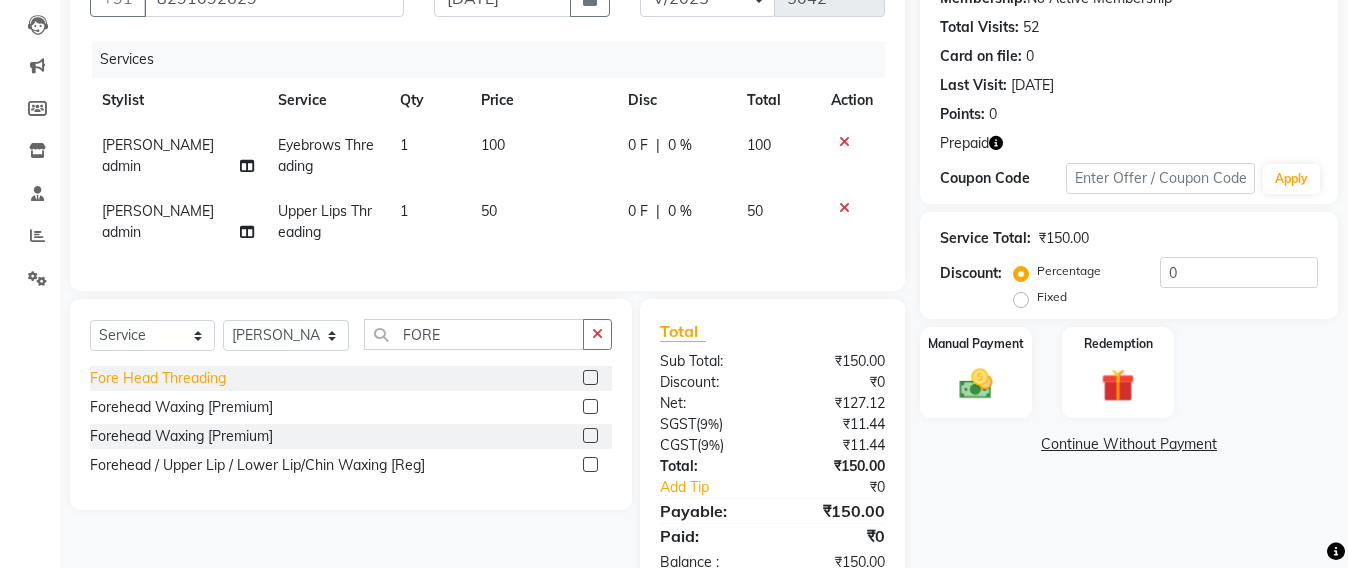 click on "Fore Head Threading" 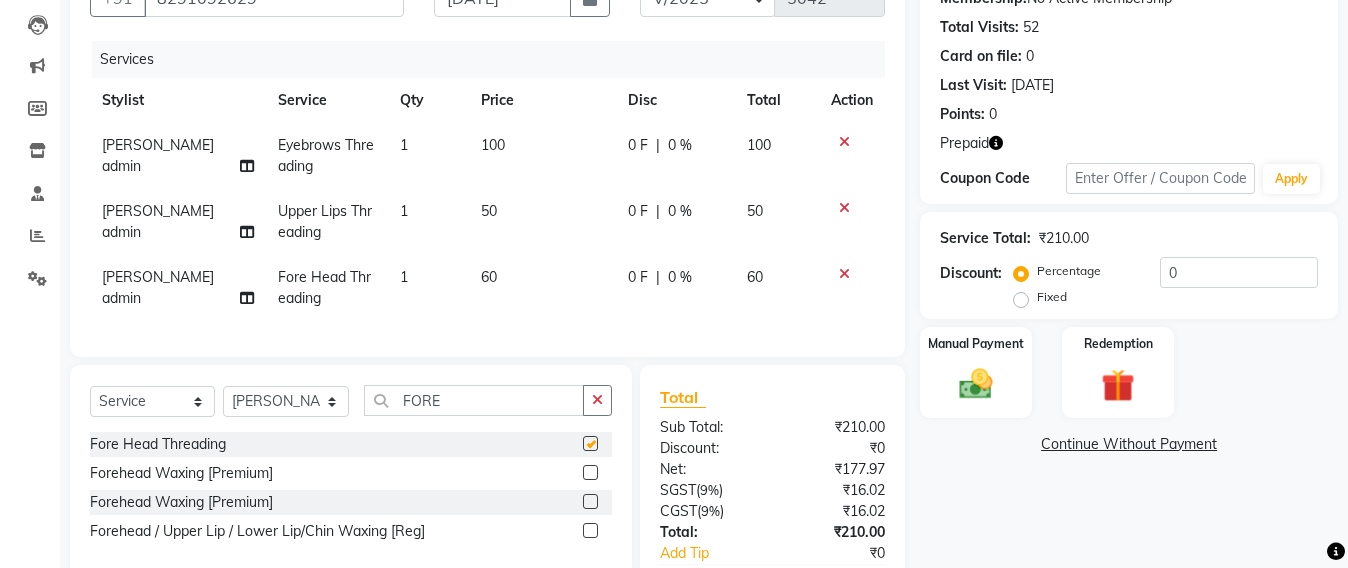 checkbox on "false" 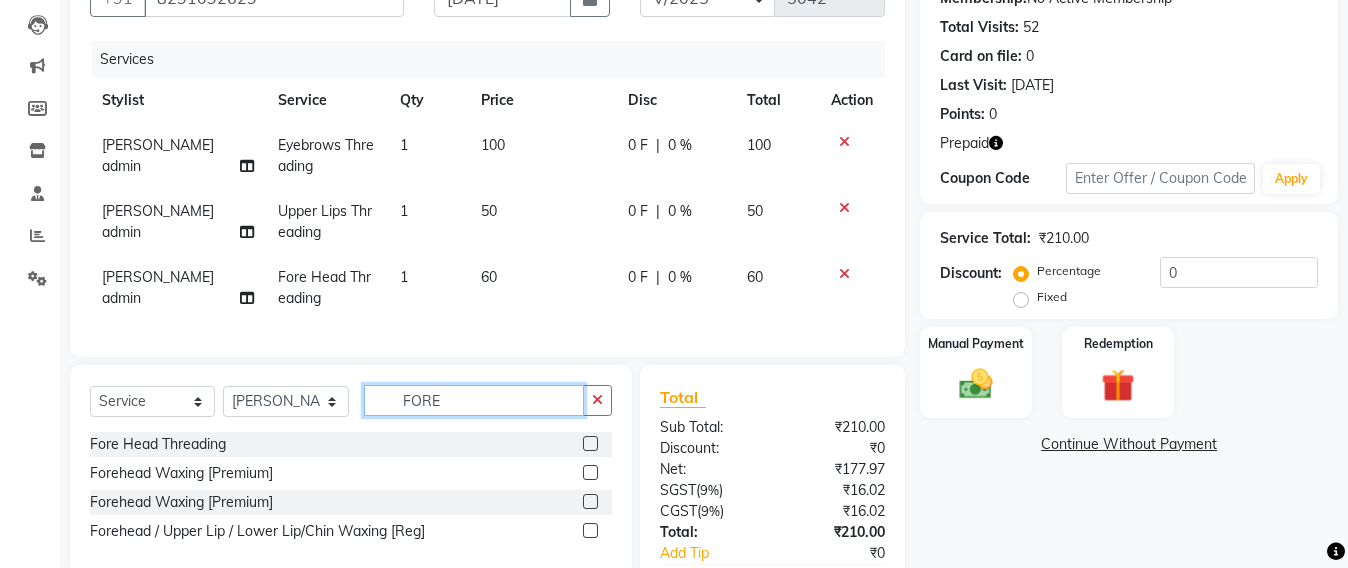 click on "FORE" 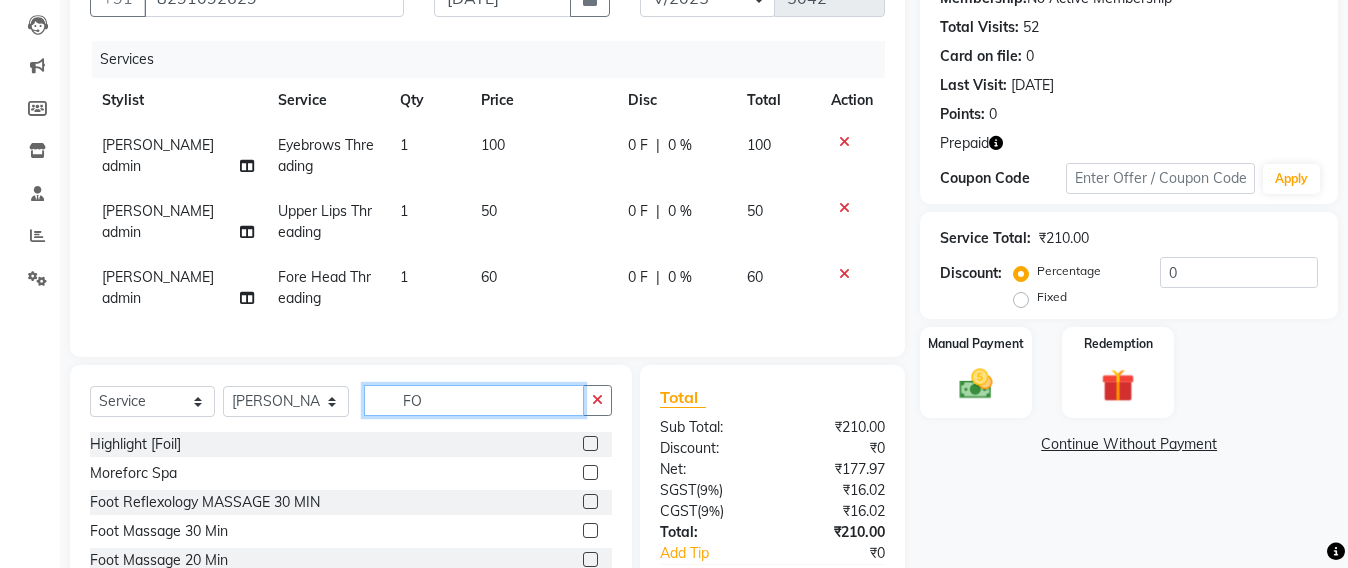 type on "F" 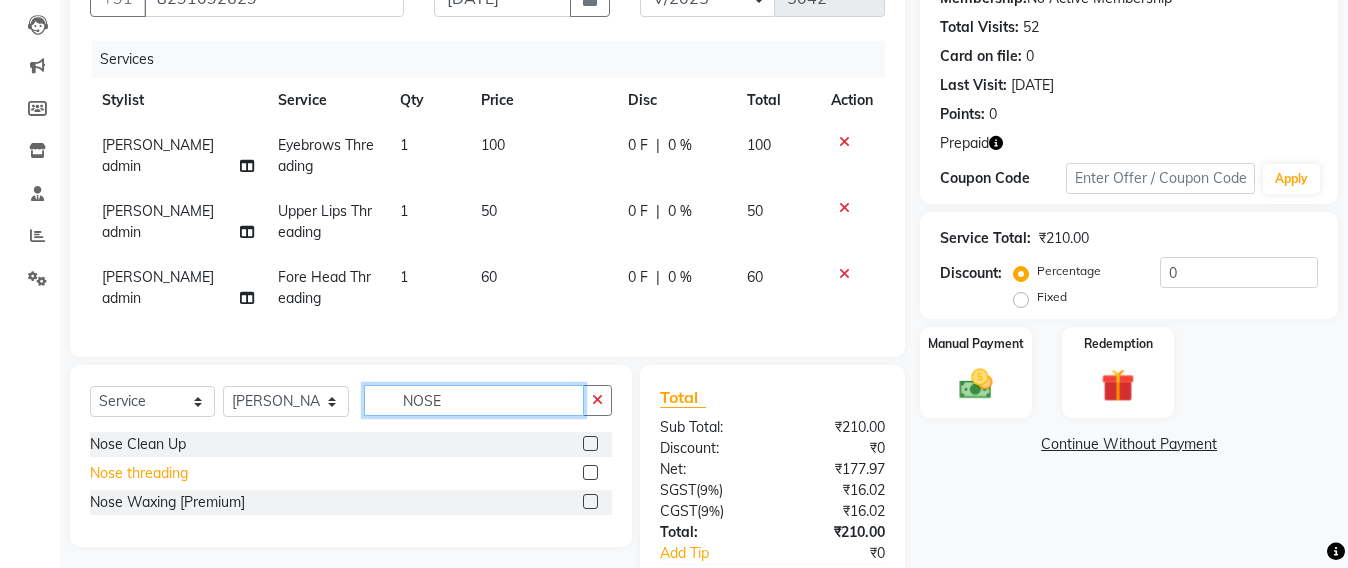 type on "NOSE" 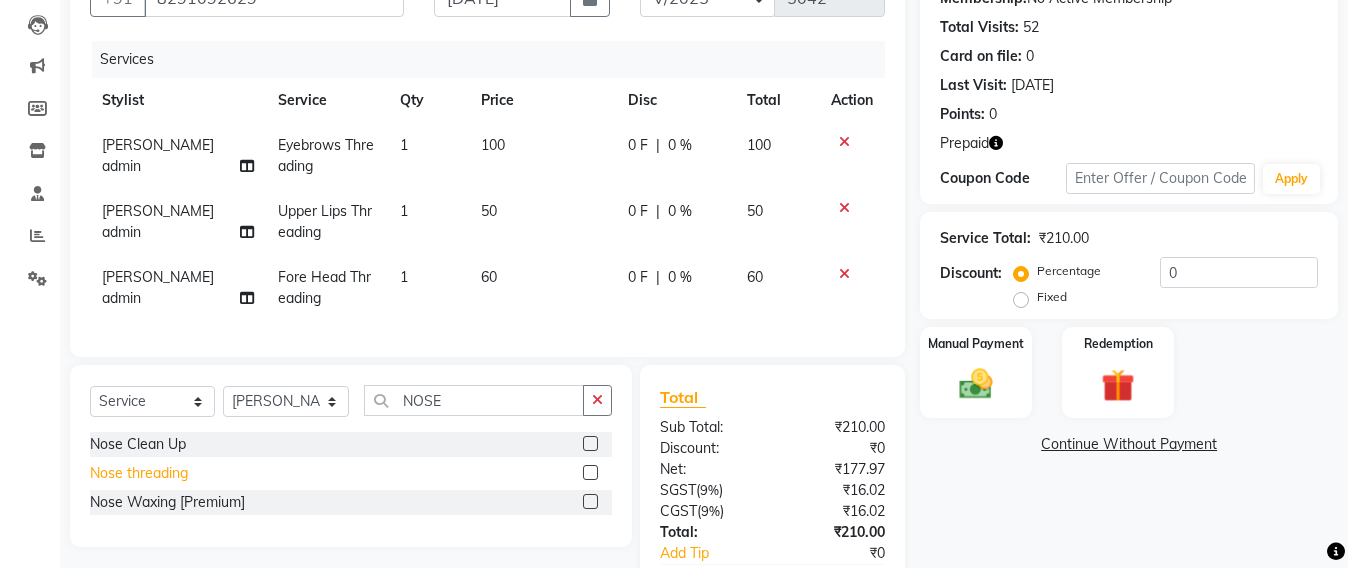 click on "Nose threading" 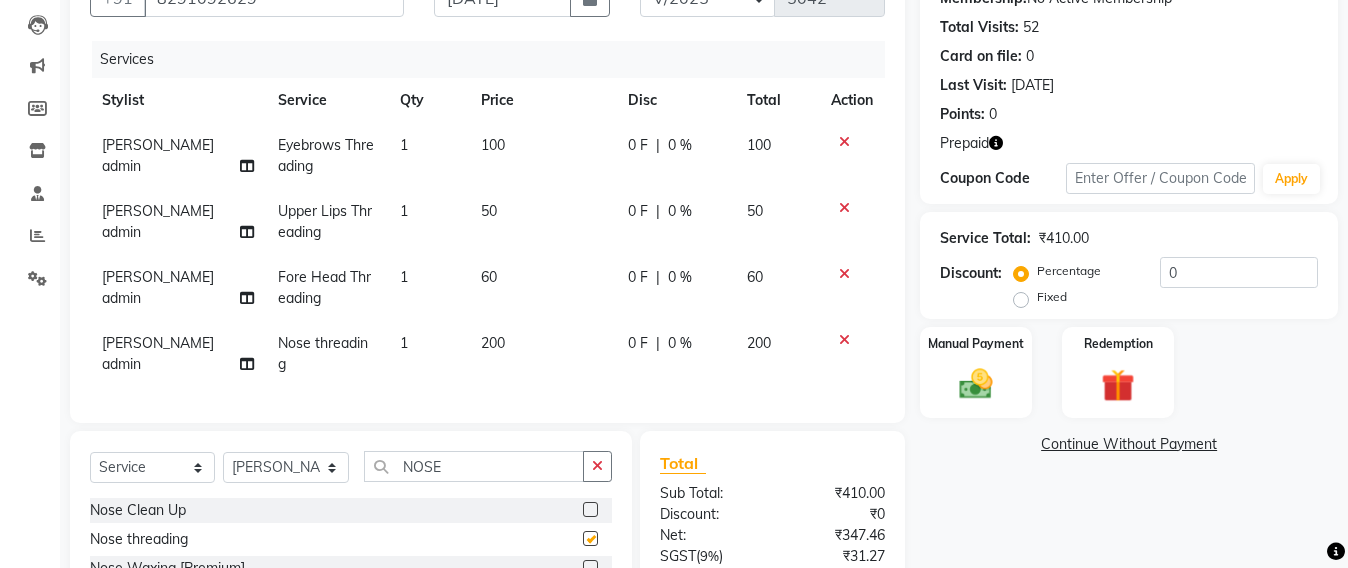 checkbox on "false" 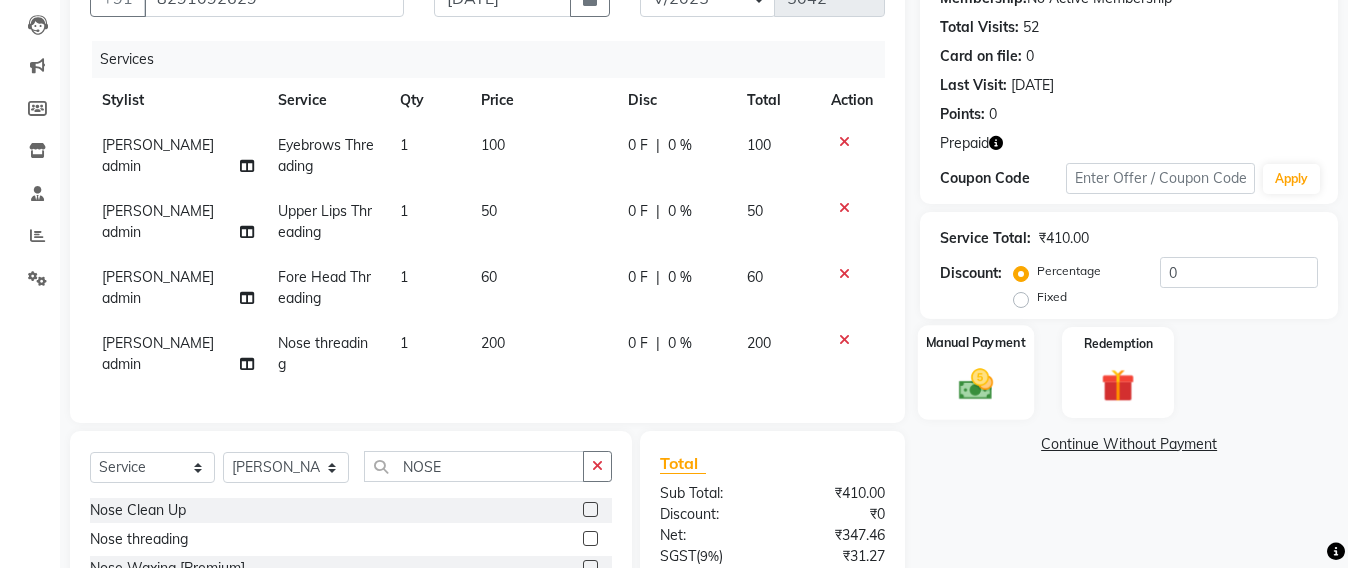 click 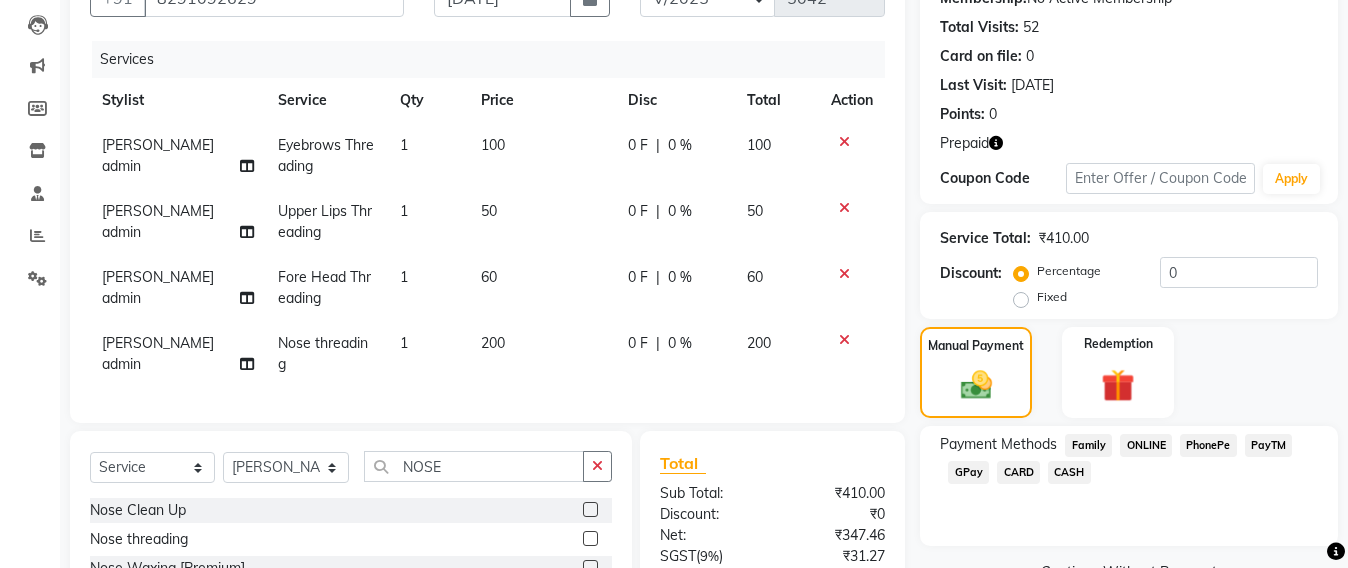 click on "GPay" 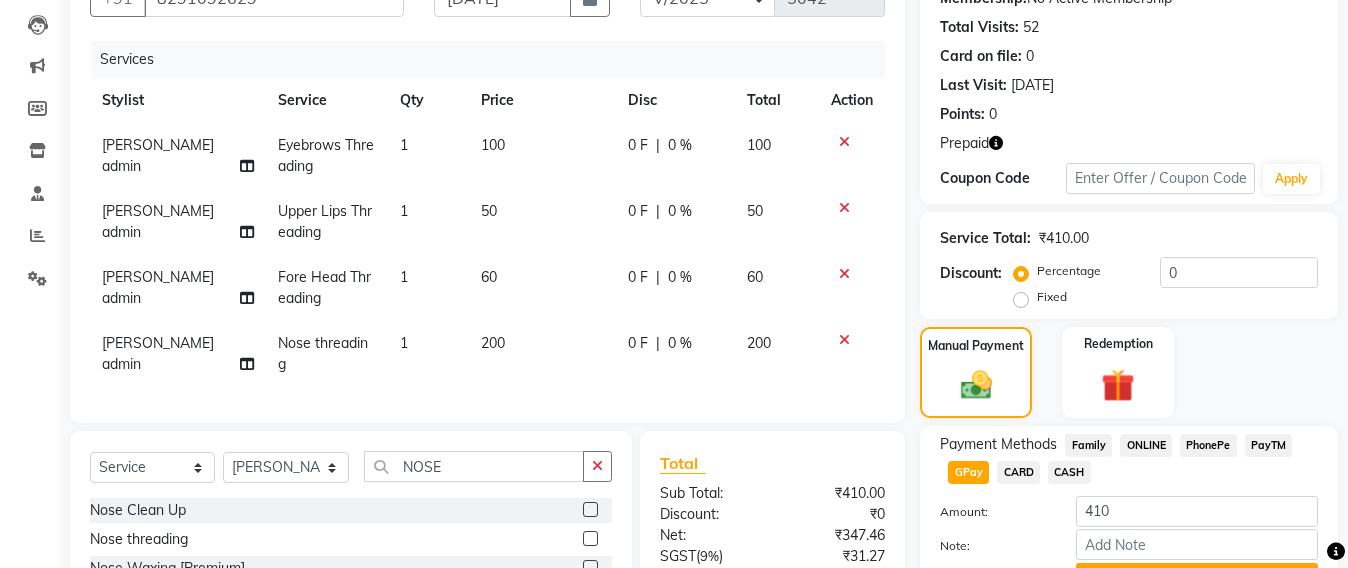 scroll, scrollTop: 413, scrollLeft: 0, axis: vertical 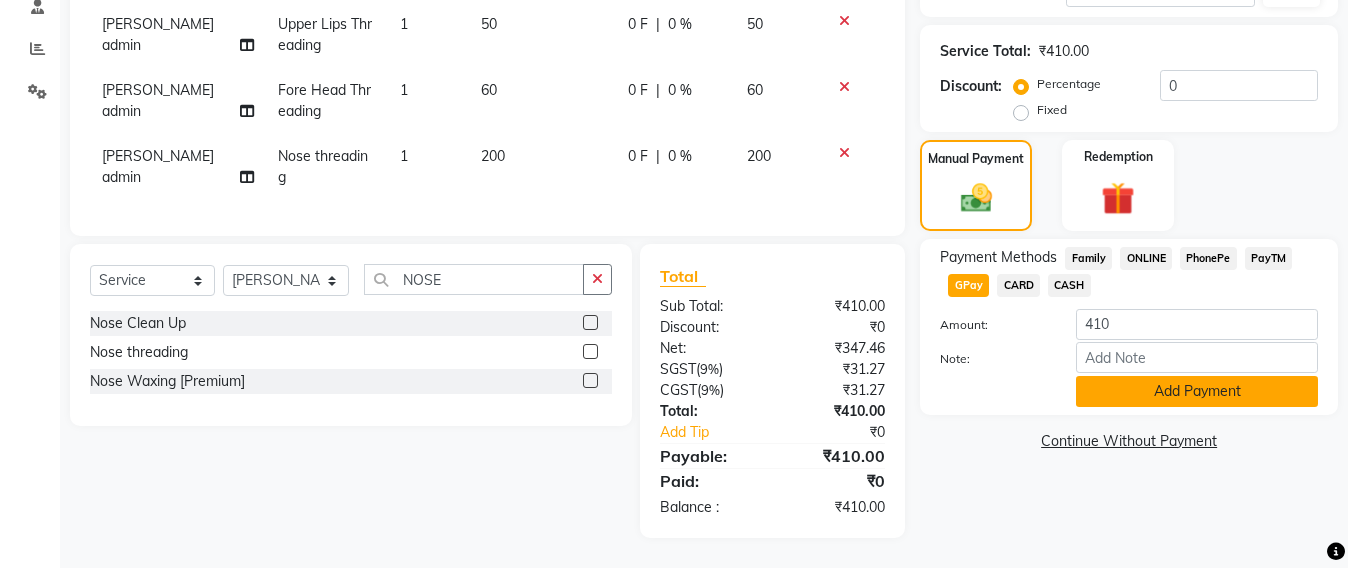 click on "Add Payment" 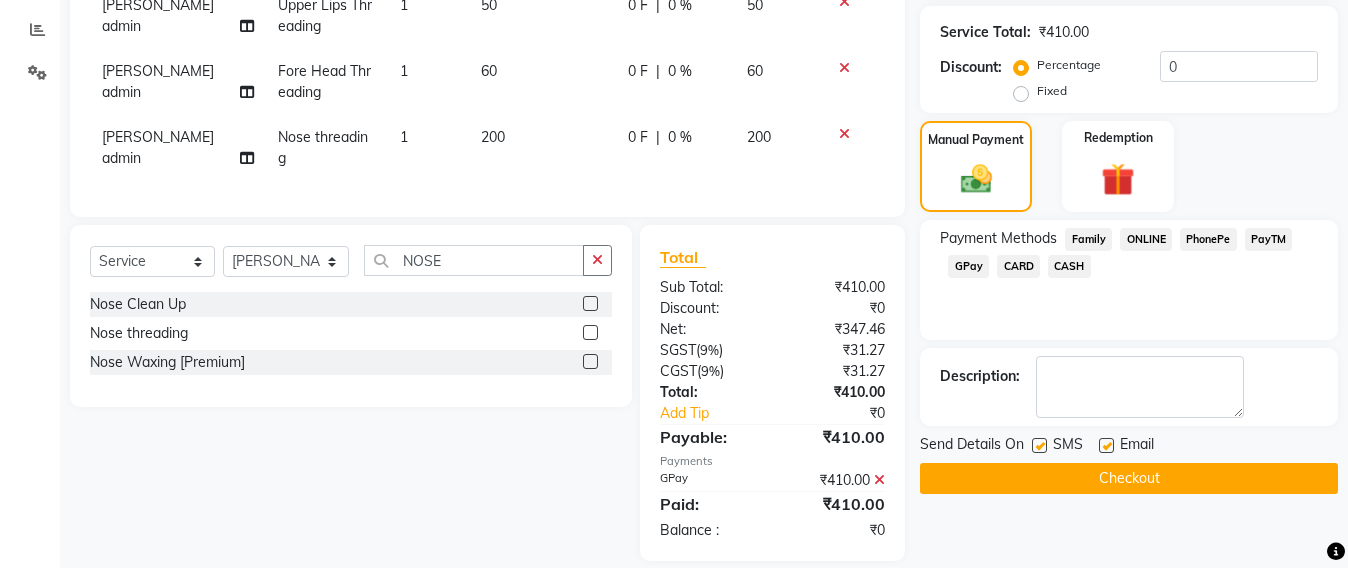 click on "Checkout" 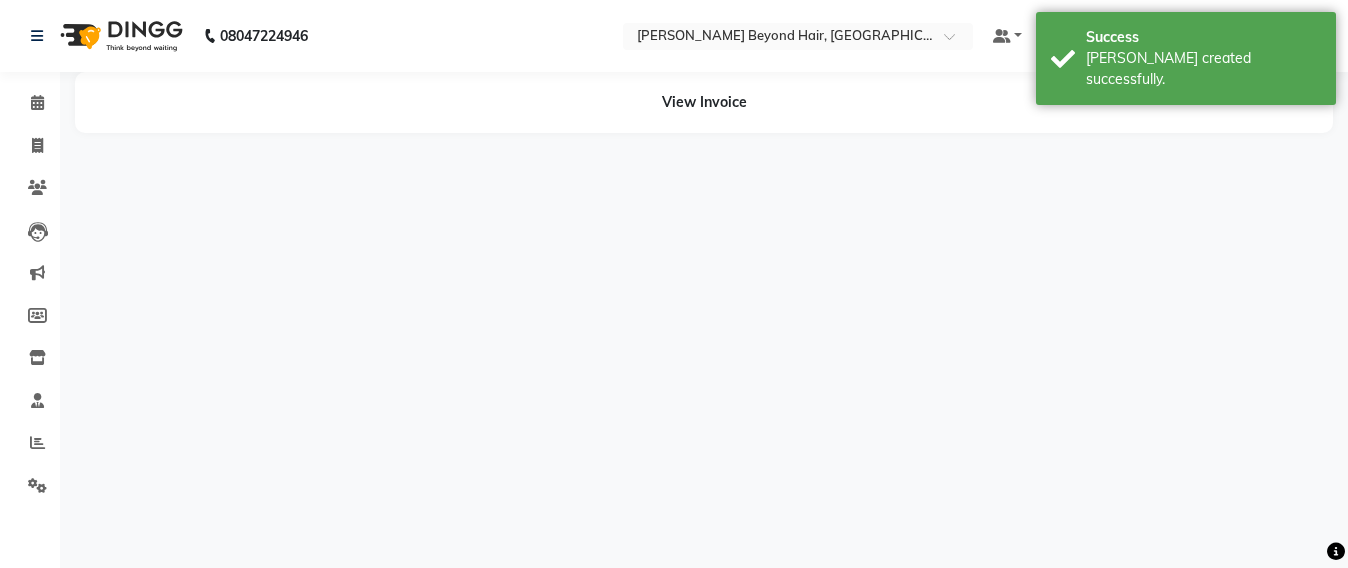 scroll, scrollTop: 0, scrollLeft: 0, axis: both 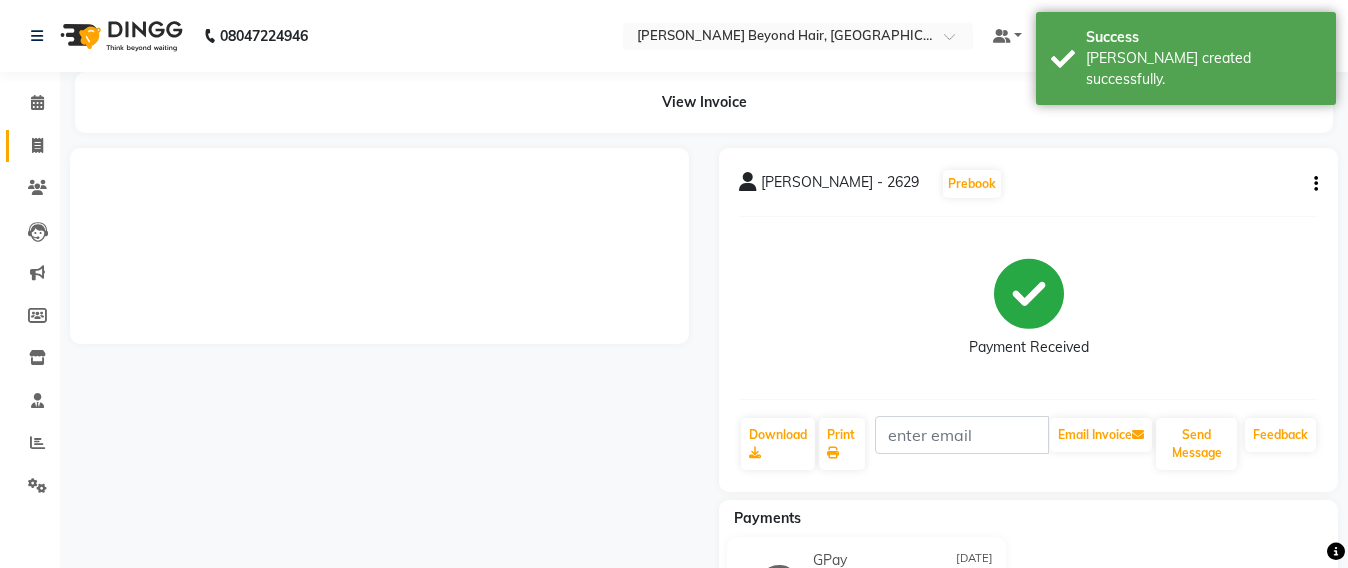 click on "Invoice" 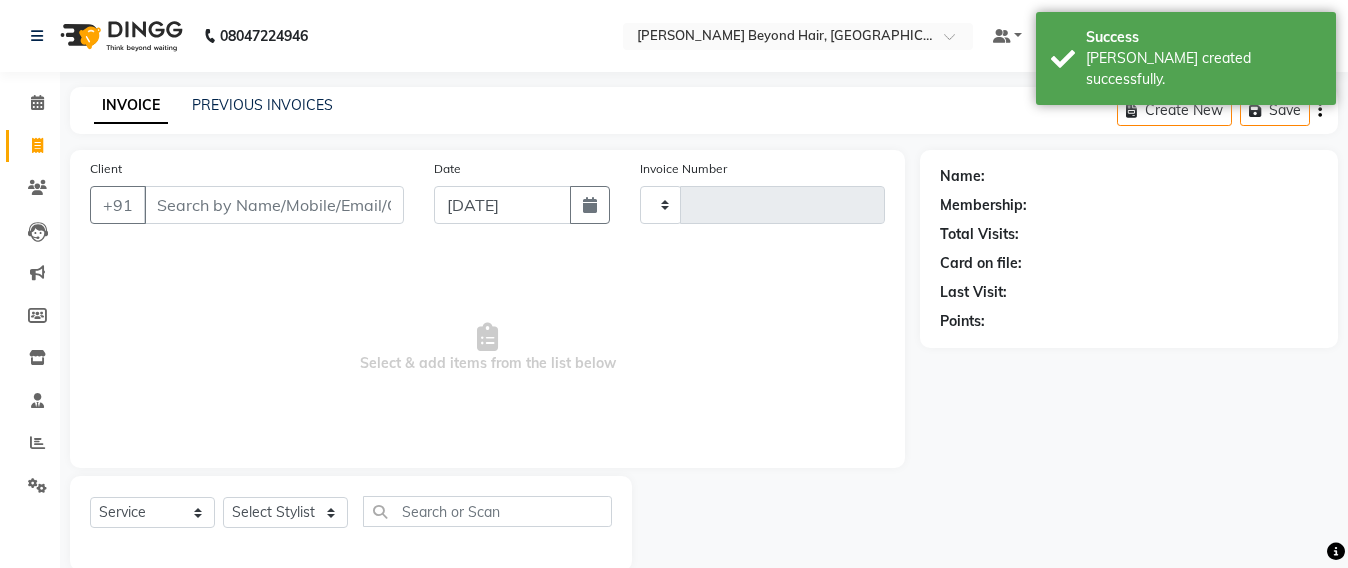 scroll, scrollTop: 33, scrollLeft: 0, axis: vertical 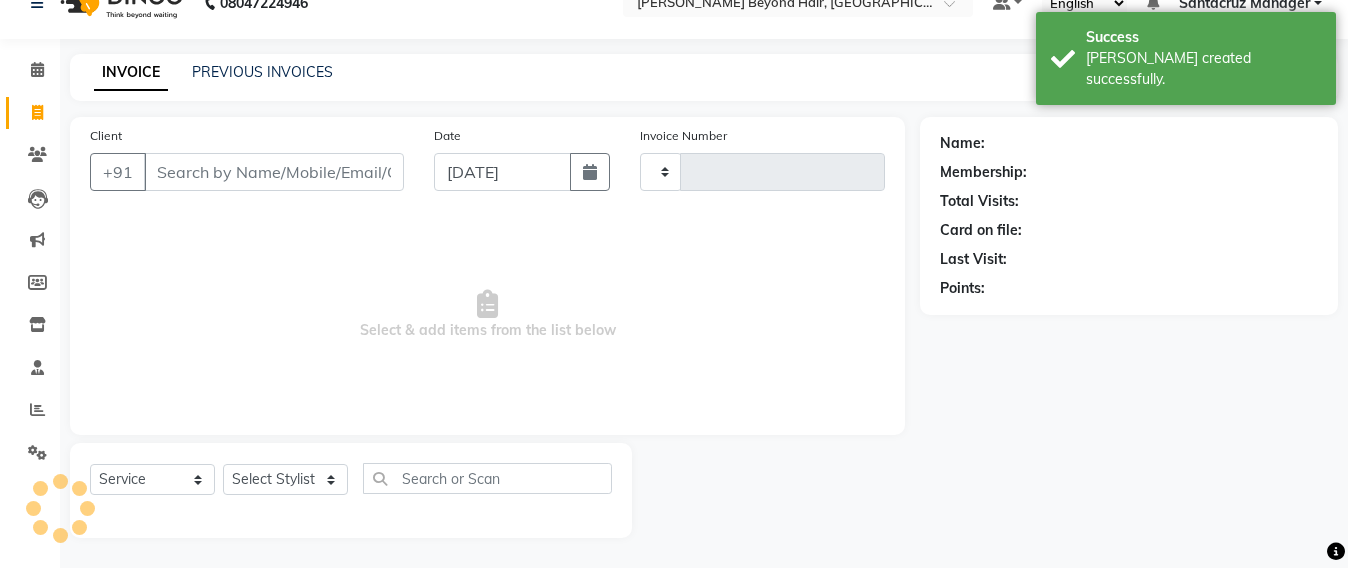 type on "5043" 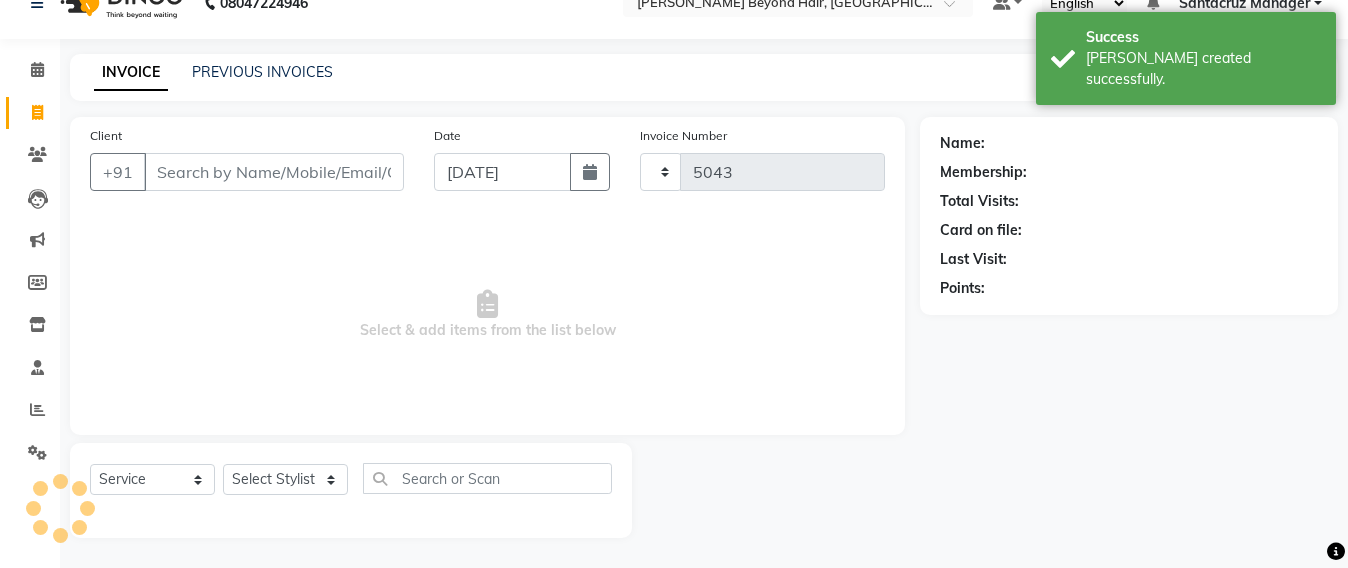 select on "6357" 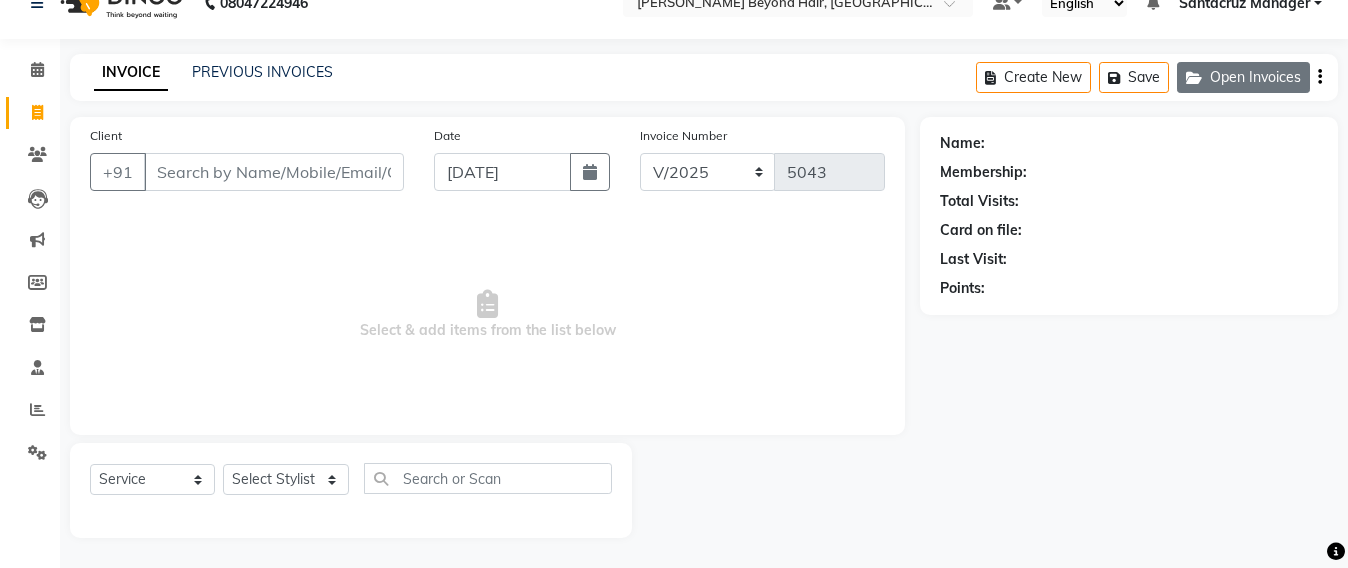 click on "Open Invoices" 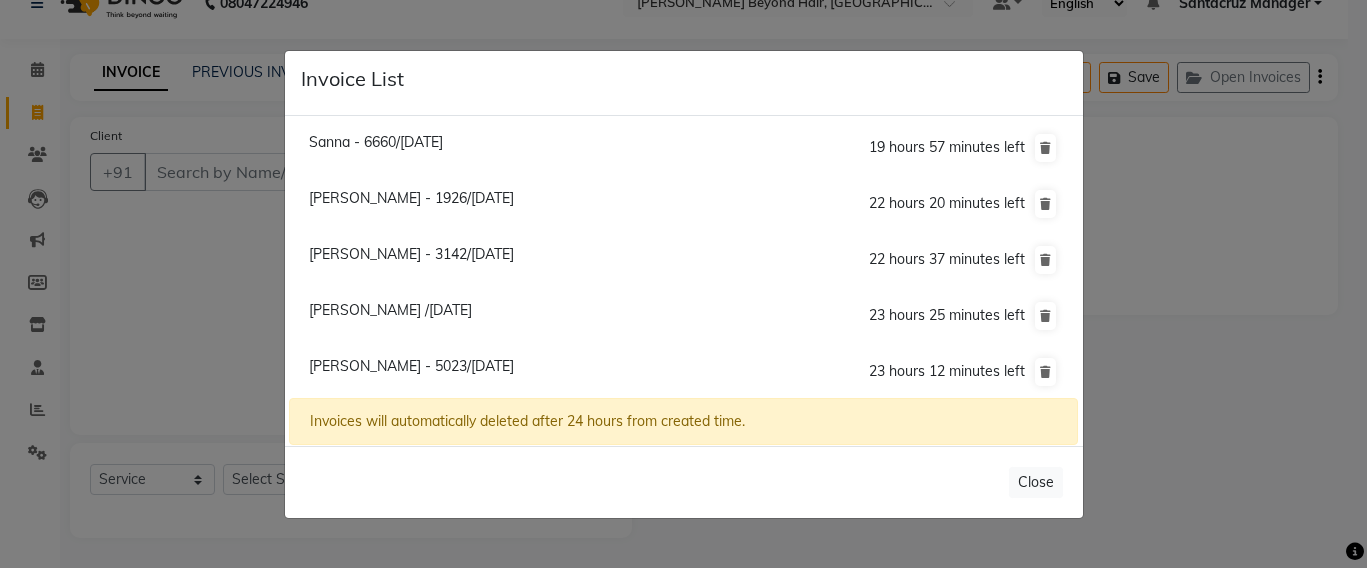 click on "Nisha Doshi - 1926/11 July 2025" 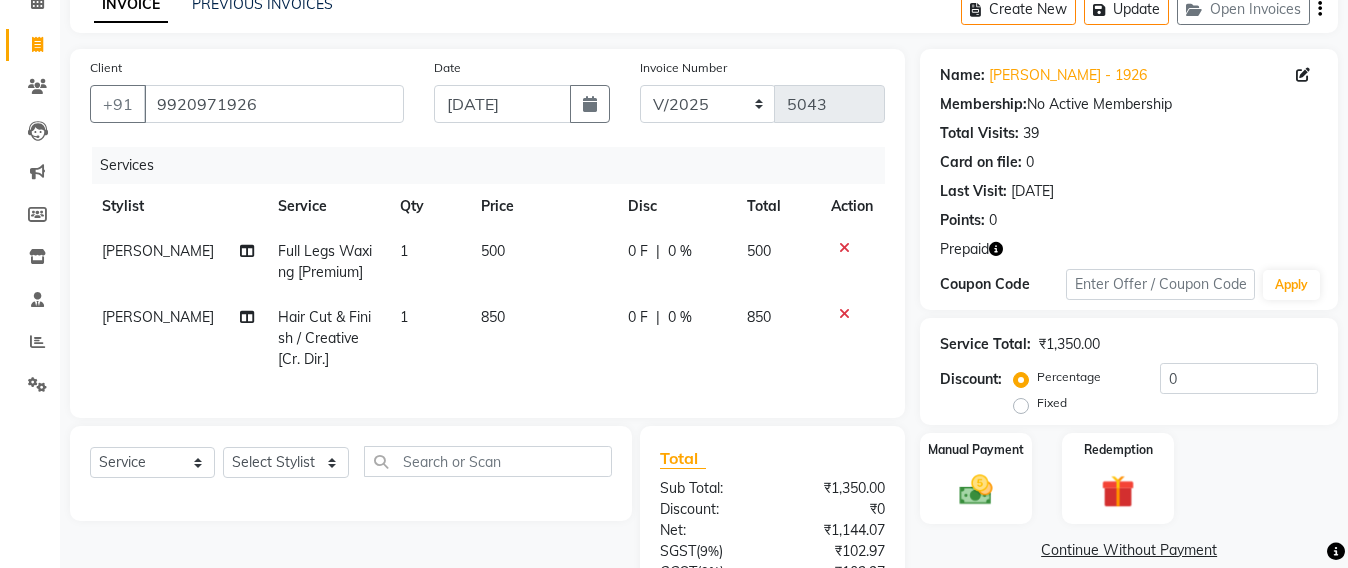 scroll, scrollTop: 158, scrollLeft: 0, axis: vertical 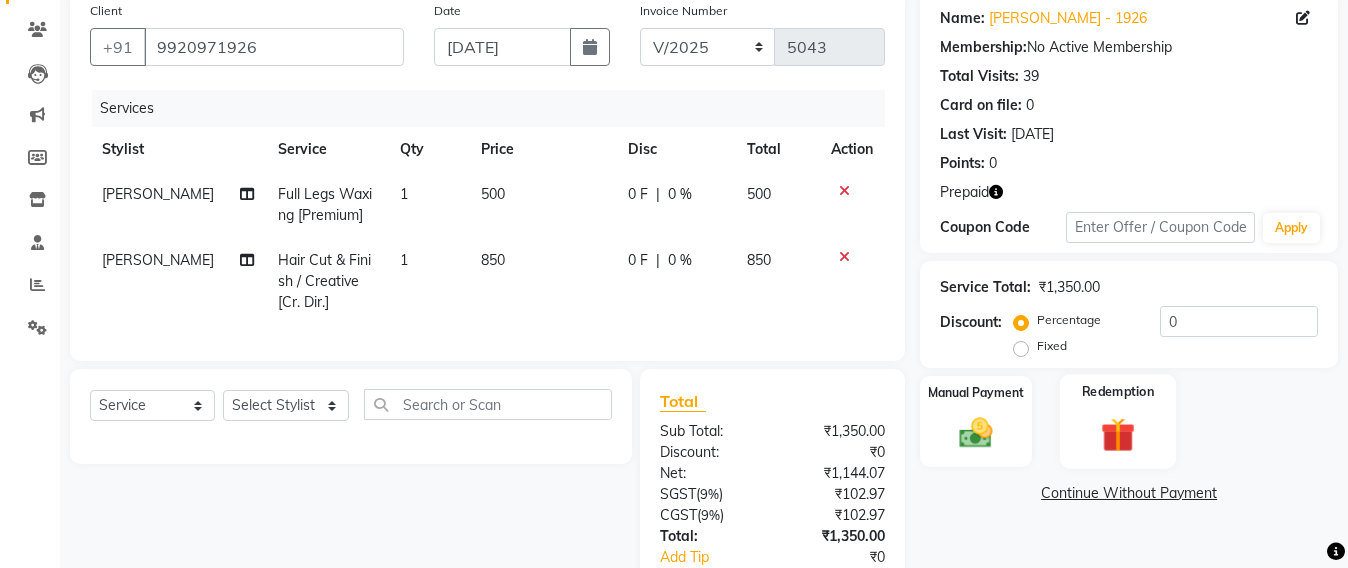 click 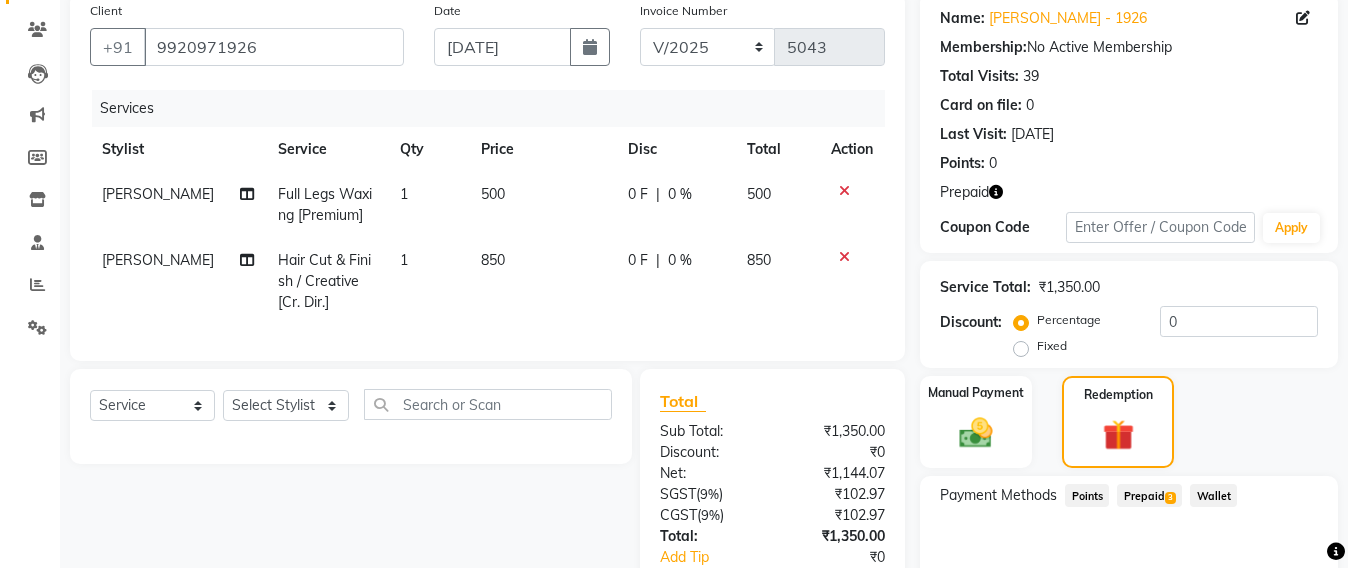 click on "Prepaid  3" 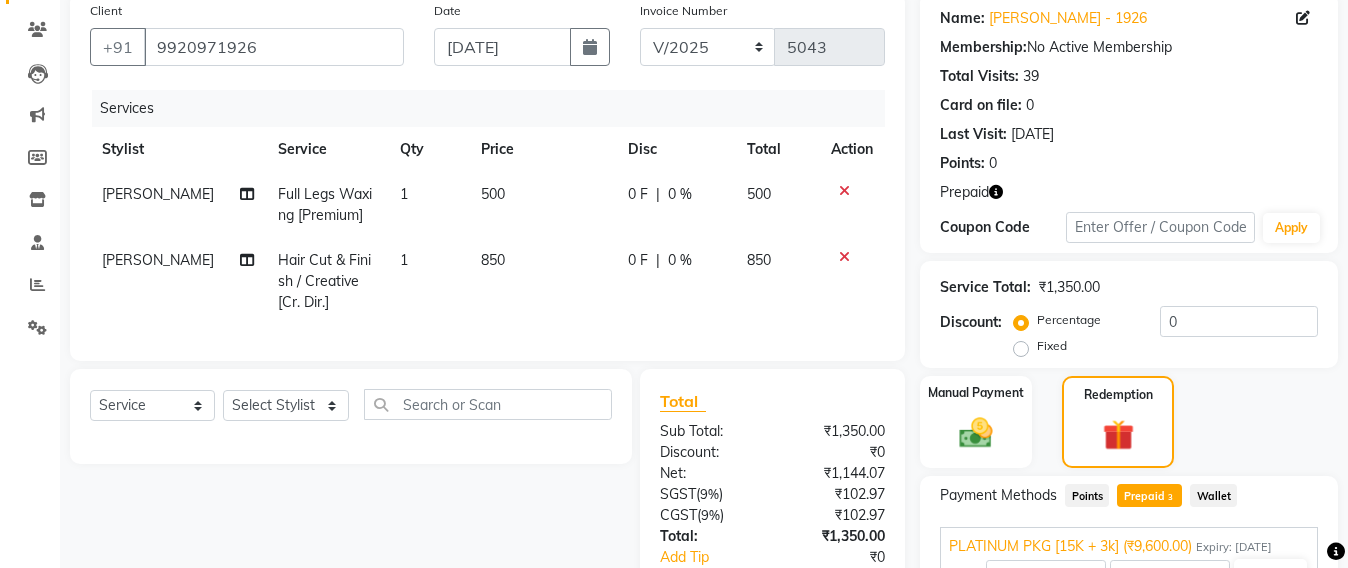 scroll, scrollTop: 367, scrollLeft: 0, axis: vertical 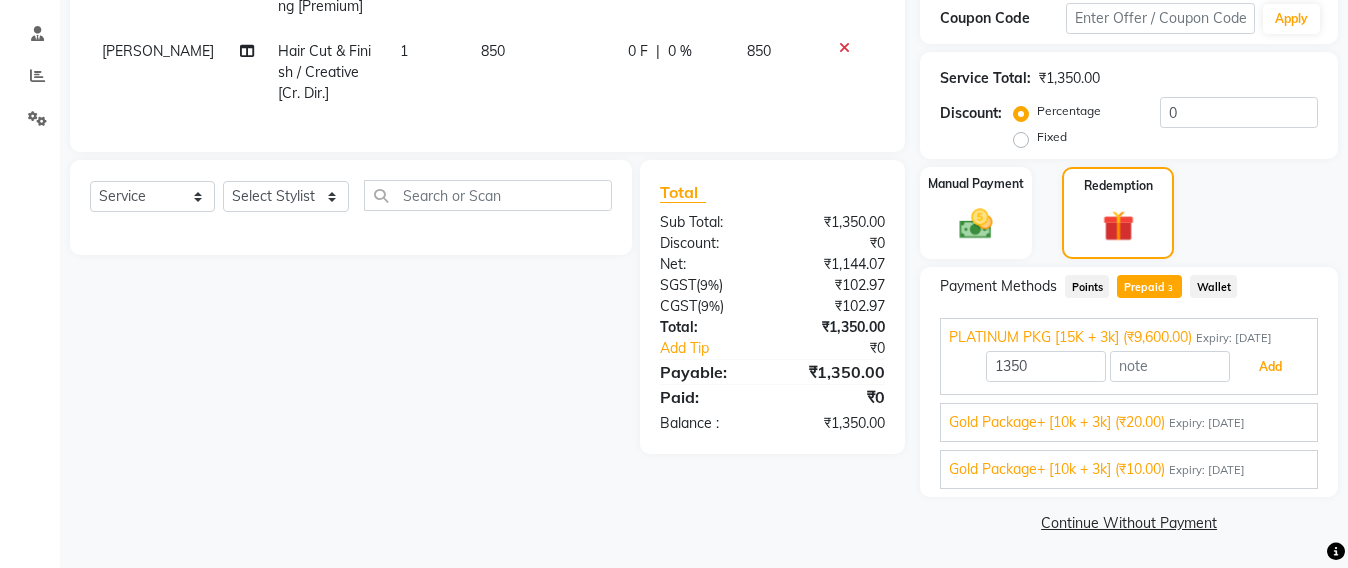 click on "Add" at bounding box center [1270, 367] 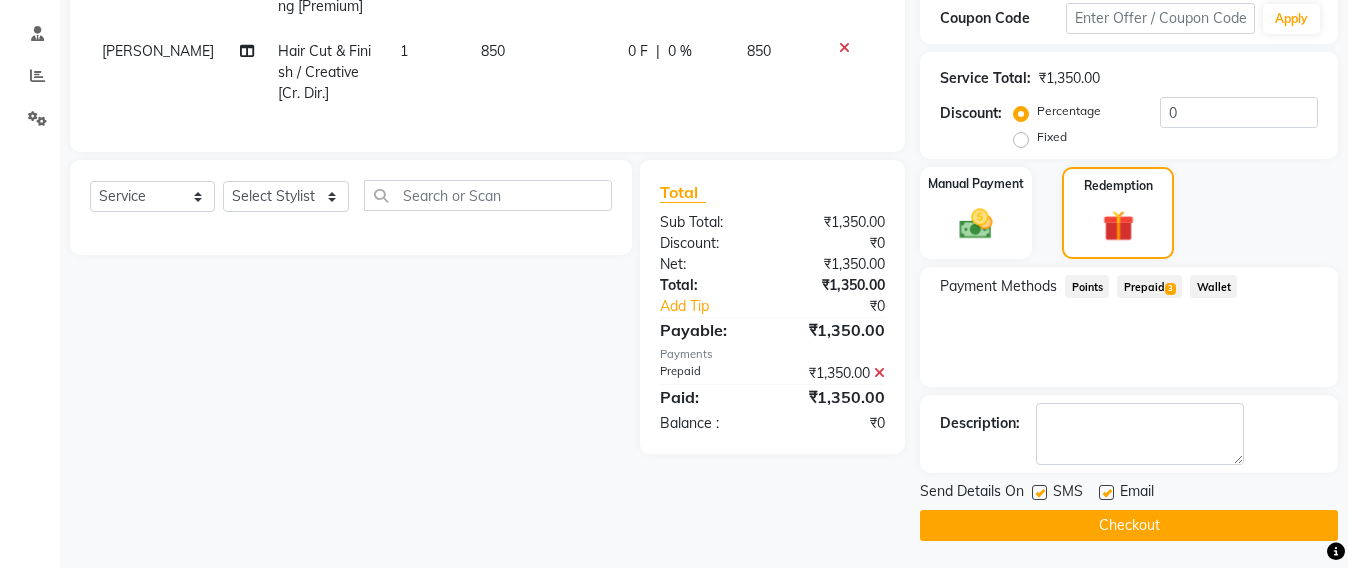 click on "Checkout" 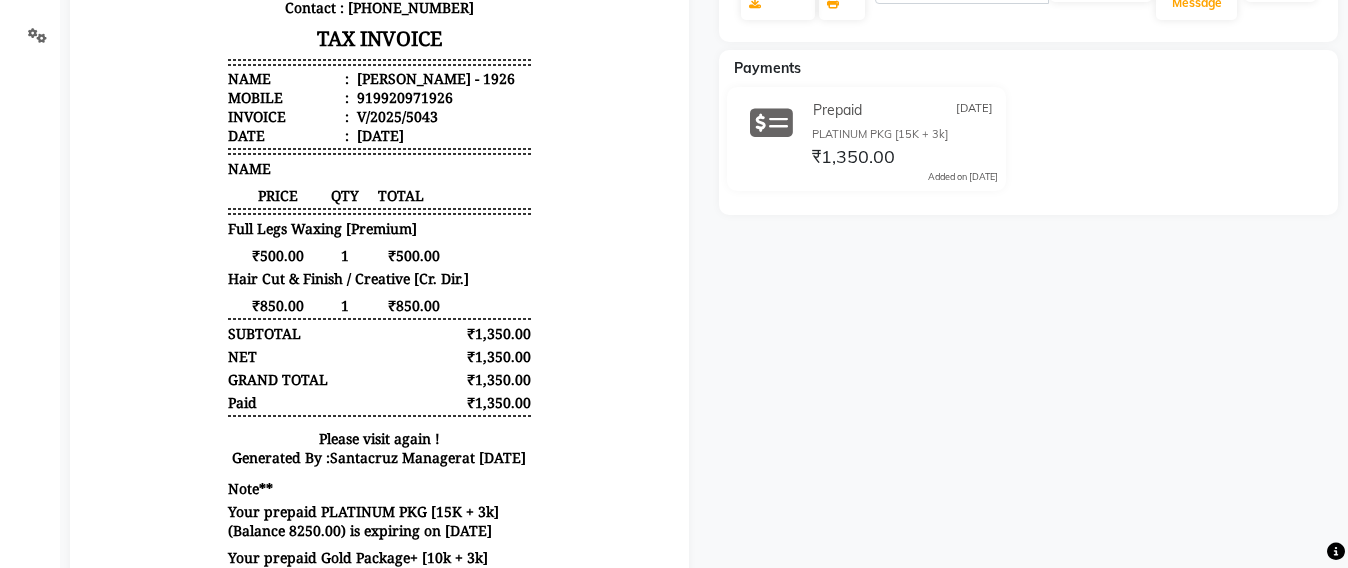 scroll, scrollTop: 0, scrollLeft: 0, axis: both 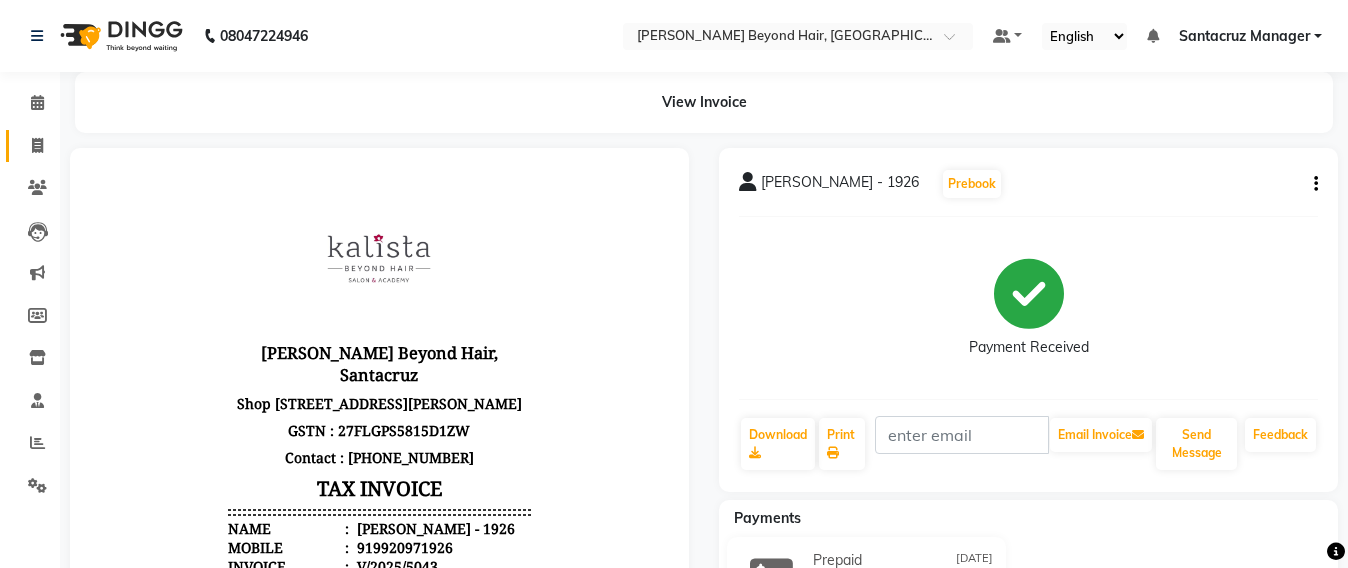 click on "Invoice" 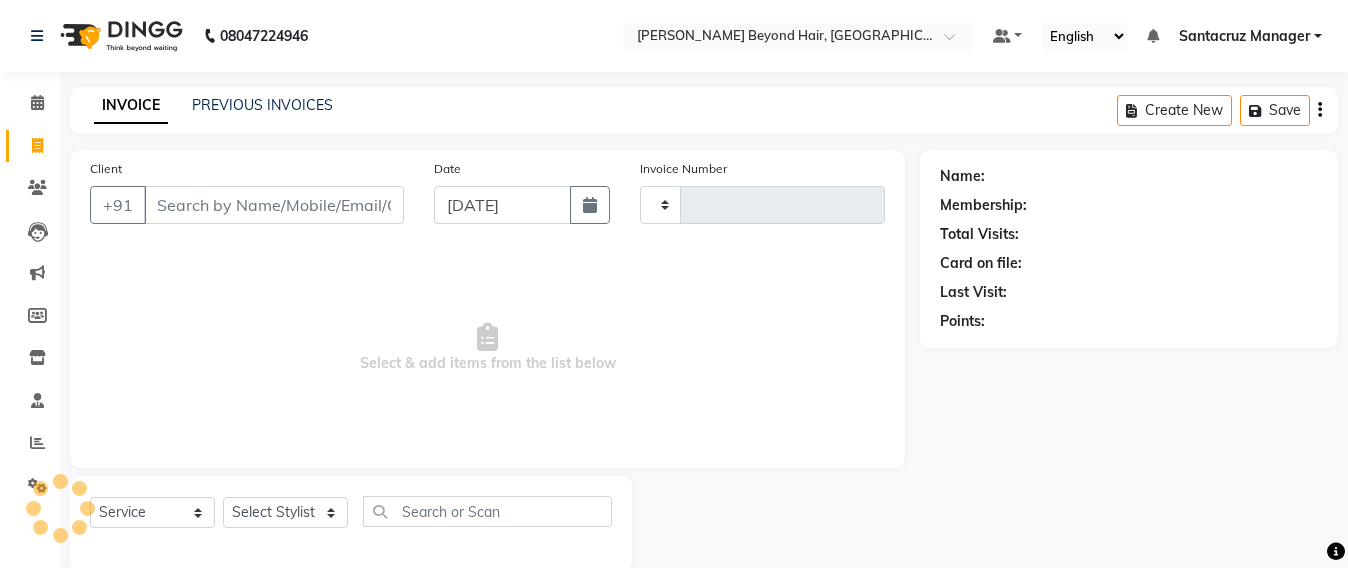 scroll, scrollTop: 33, scrollLeft: 0, axis: vertical 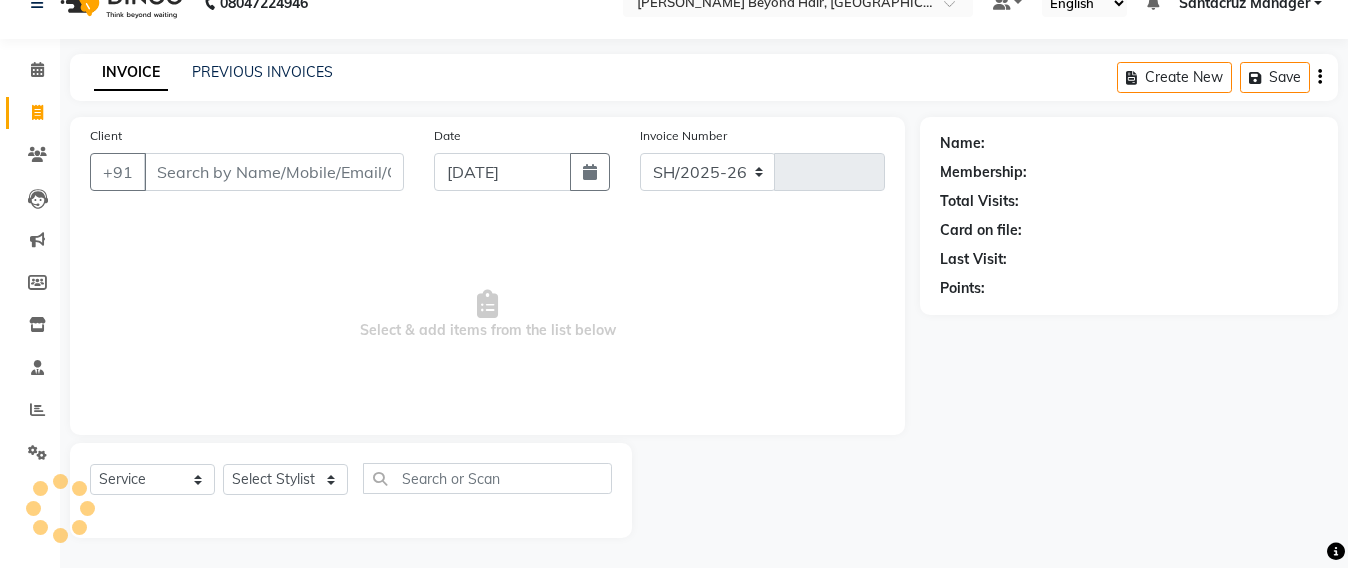 select on "6357" 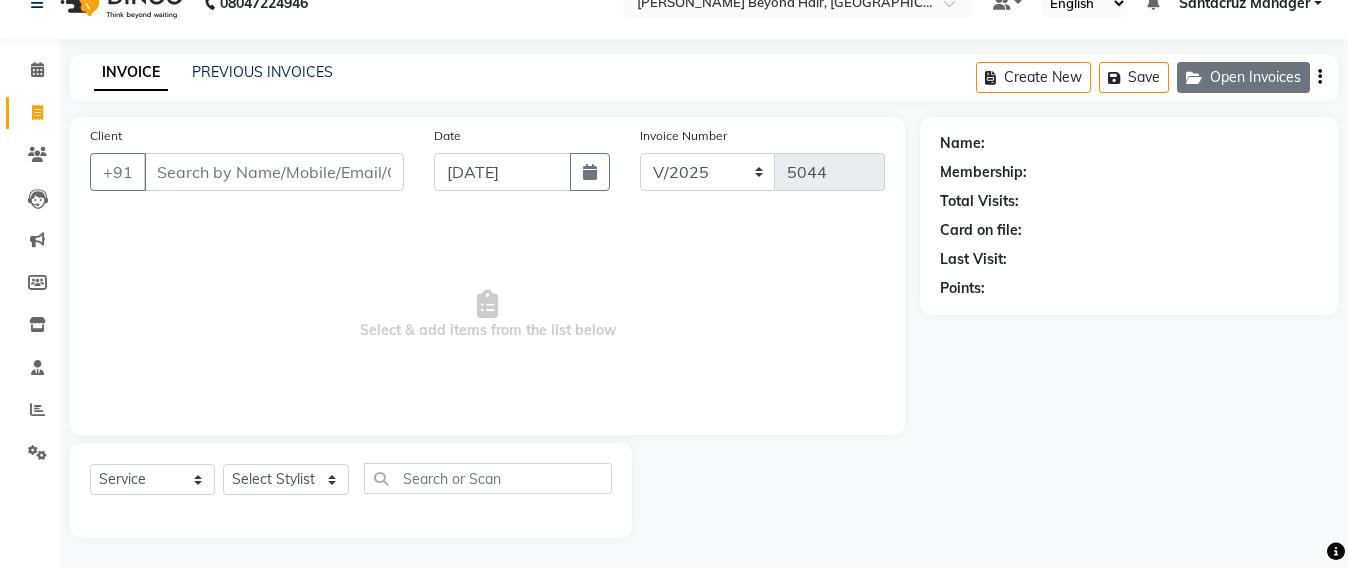 click on "Open Invoices" 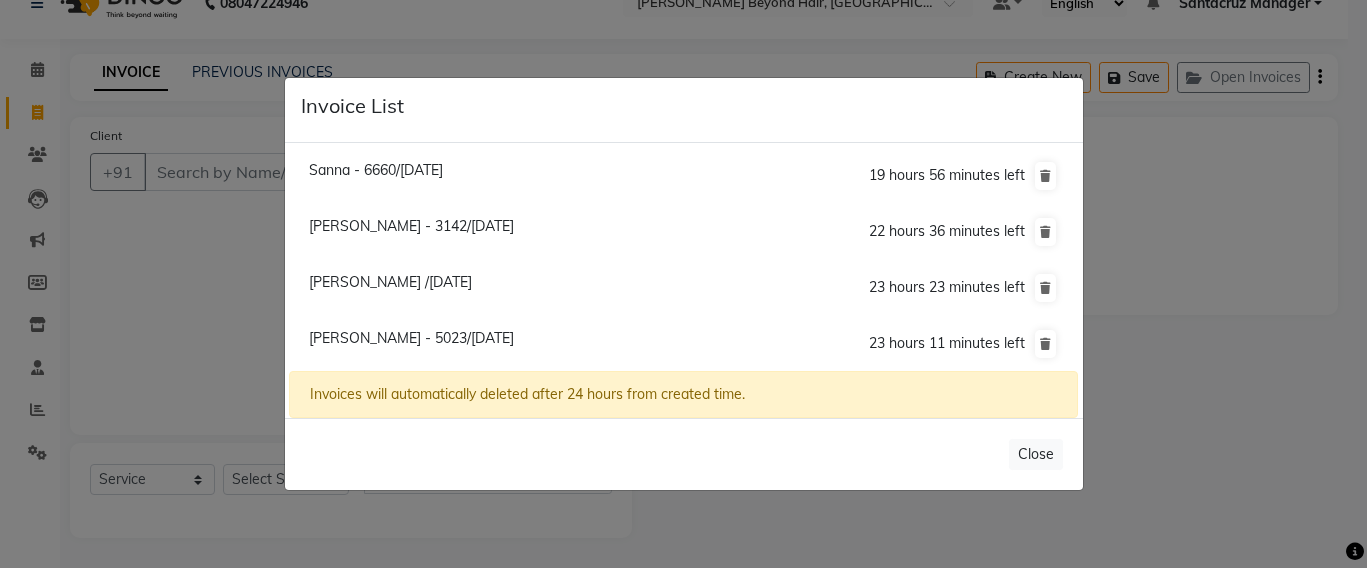 click on "Shivani /11 July 2025" 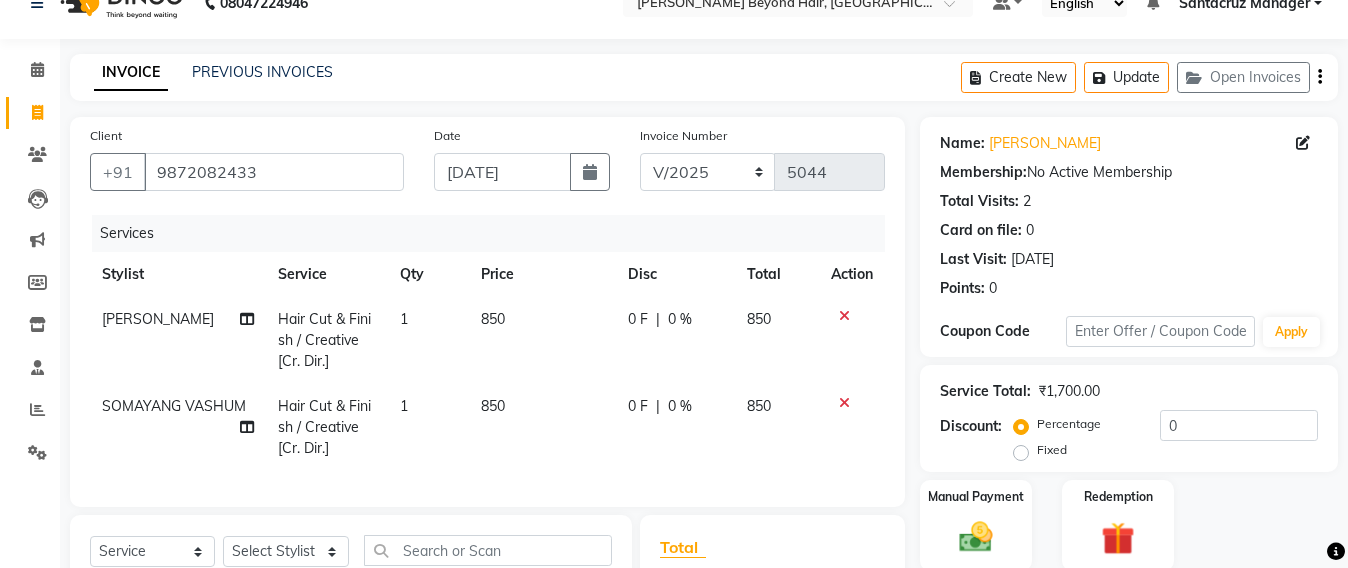 scroll, scrollTop: 283, scrollLeft: 0, axis: vertical 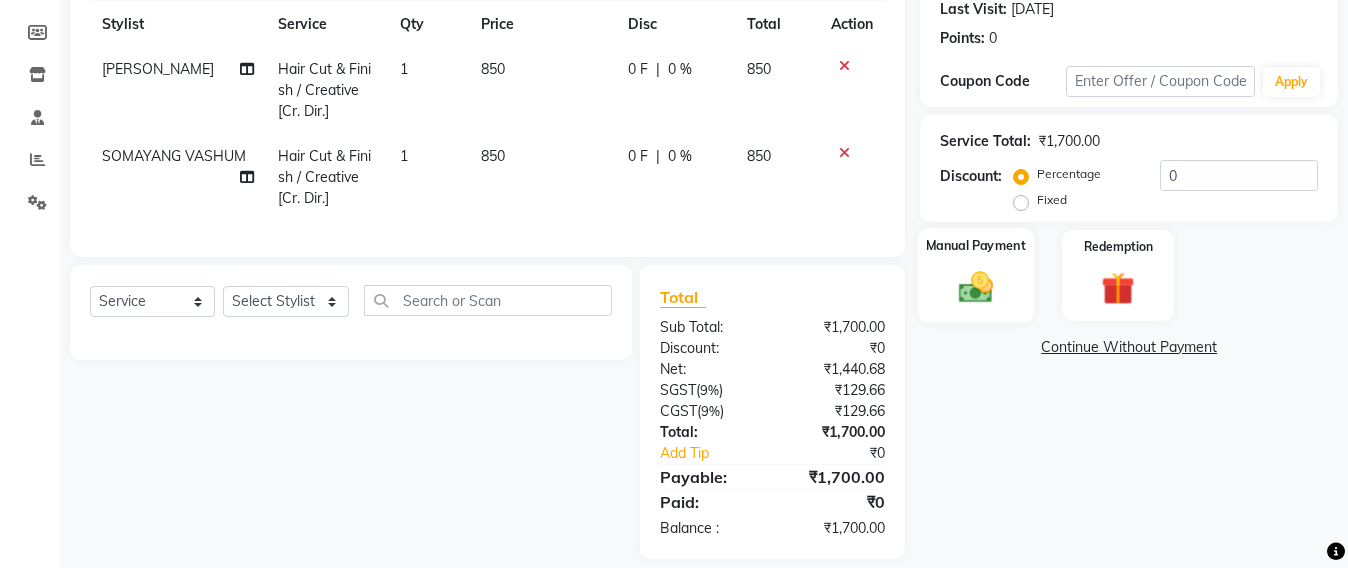 click 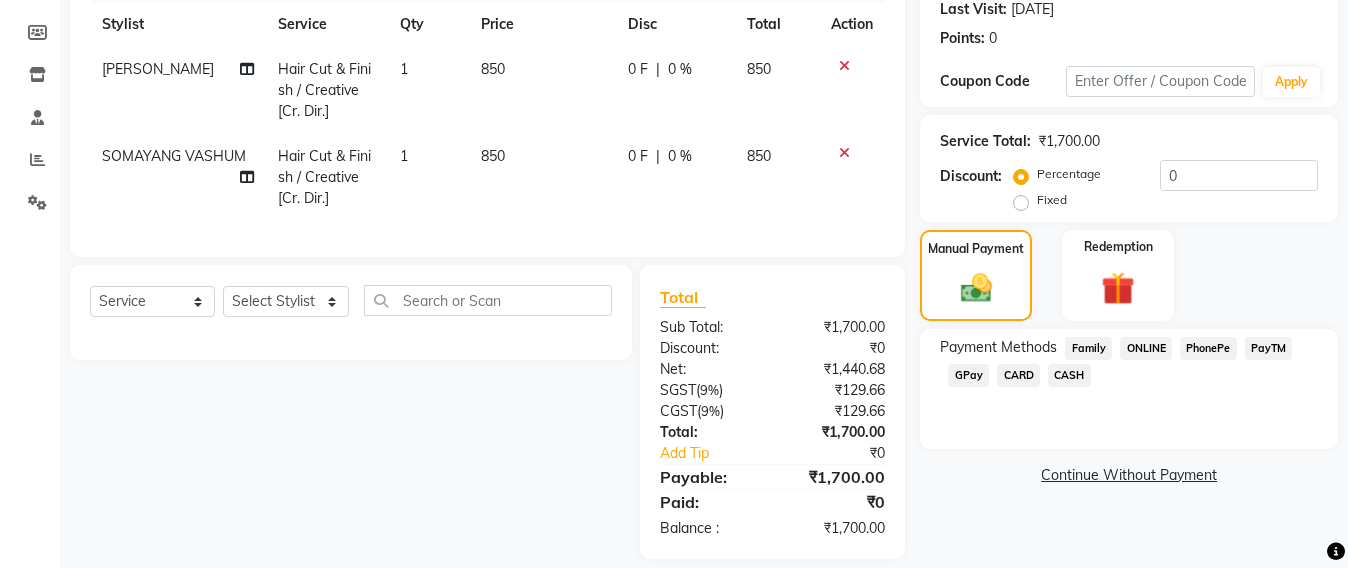 click on "GPay" 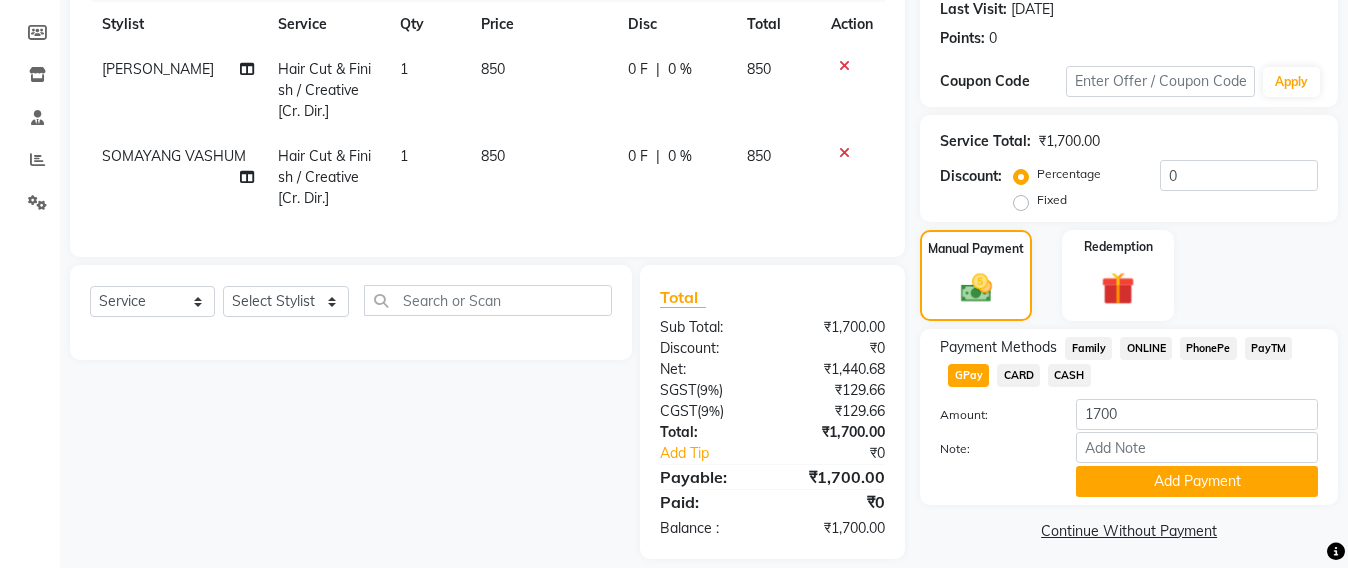 click on "CASH" 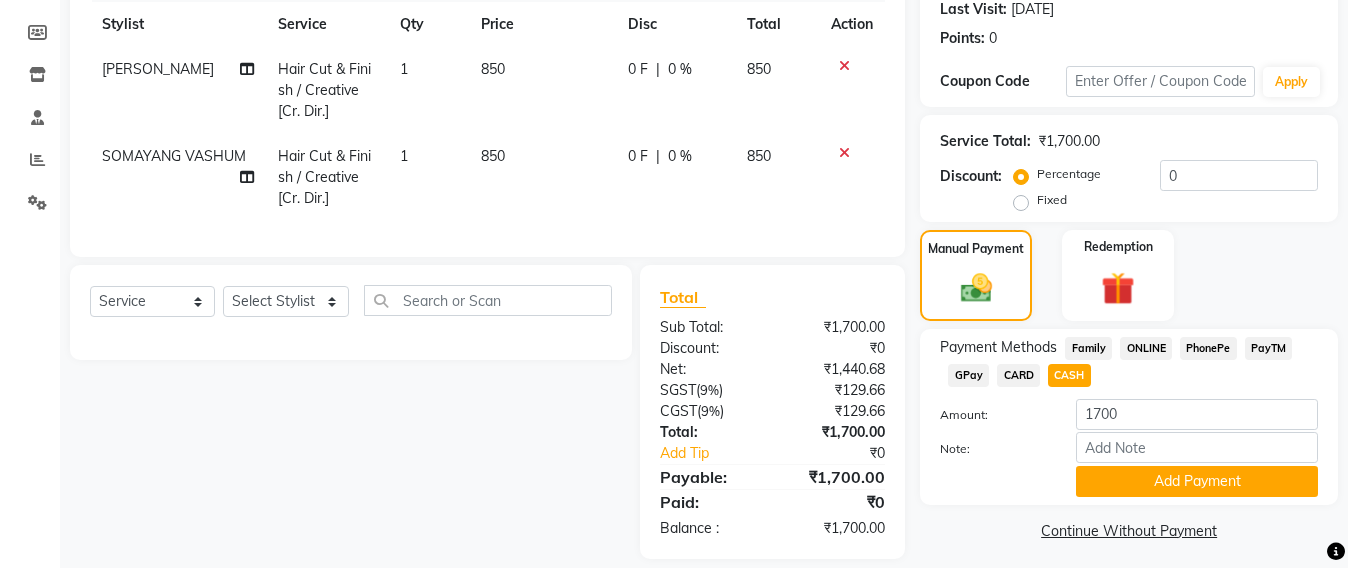 scroll, scrollTop: 323, scrollLeft: 0, axis: vertical 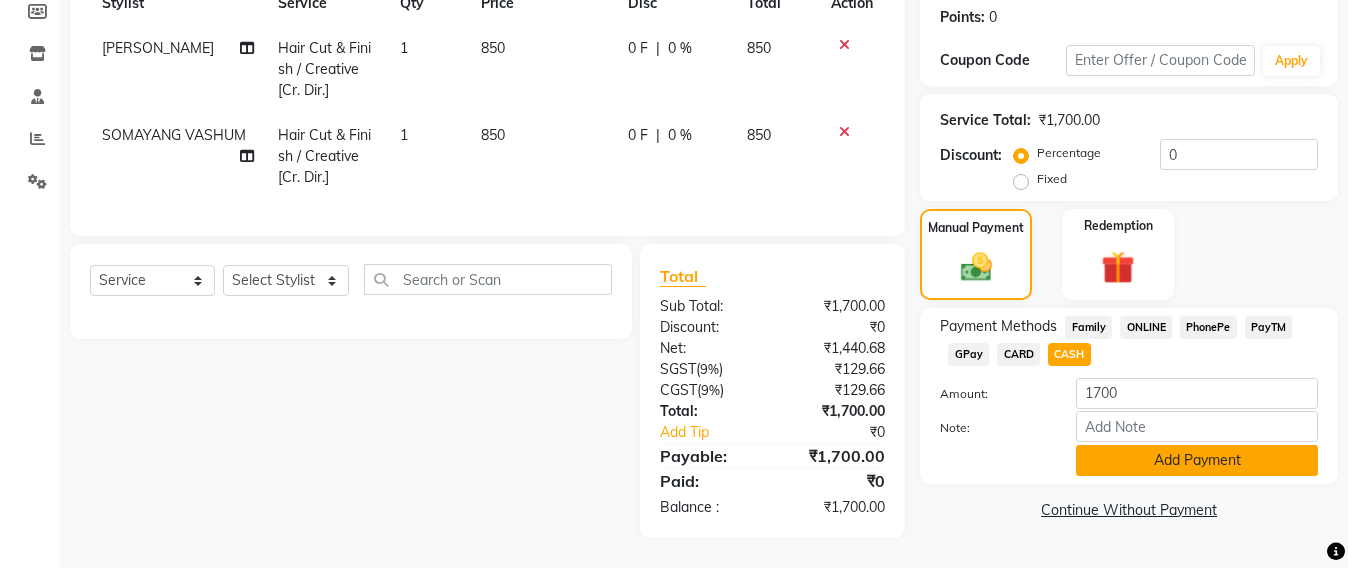 click on "Add Payment" 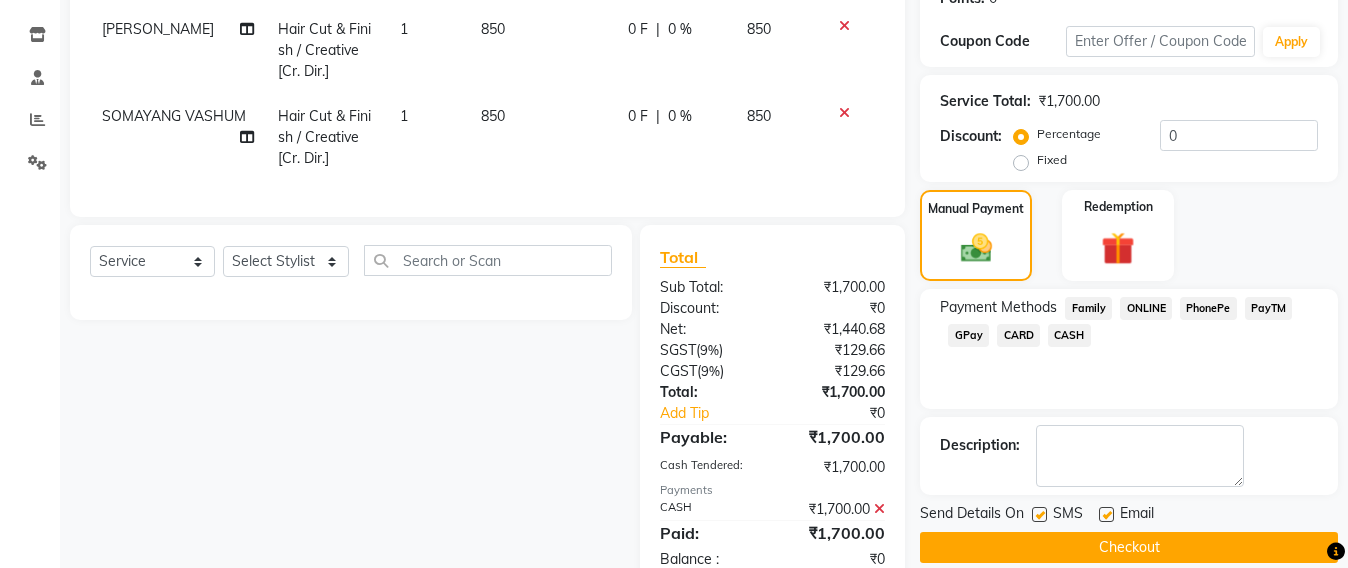 scroll, scrollTop: 394, scrollLeft: 0, axis: vertical 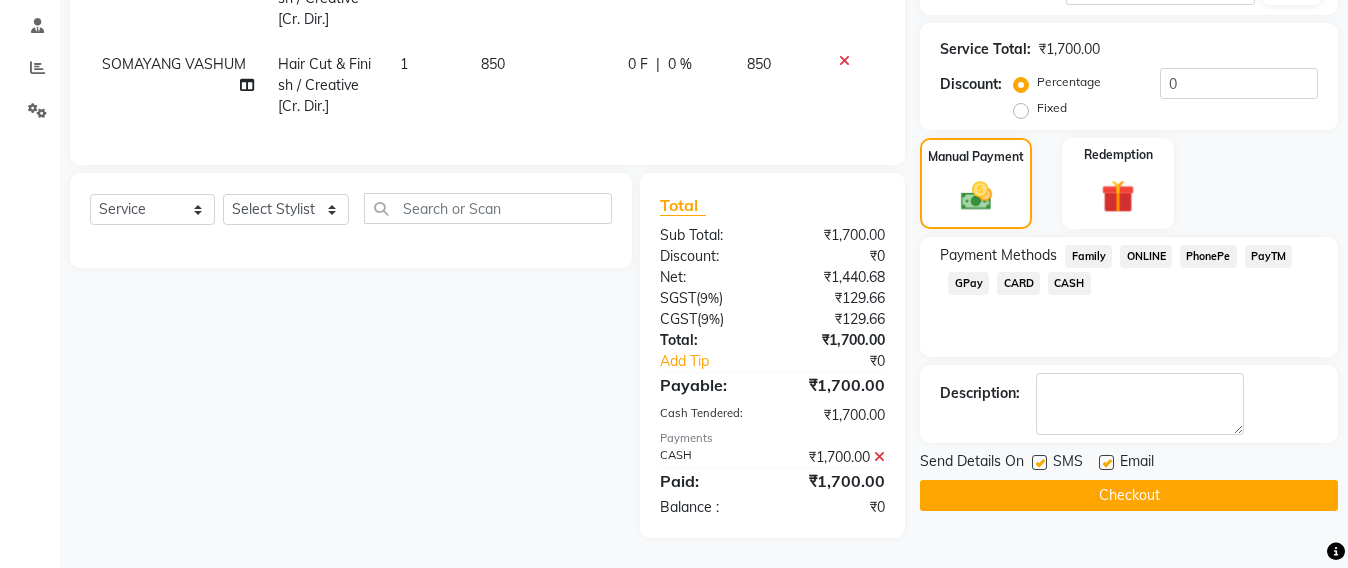 click on "Checkout" 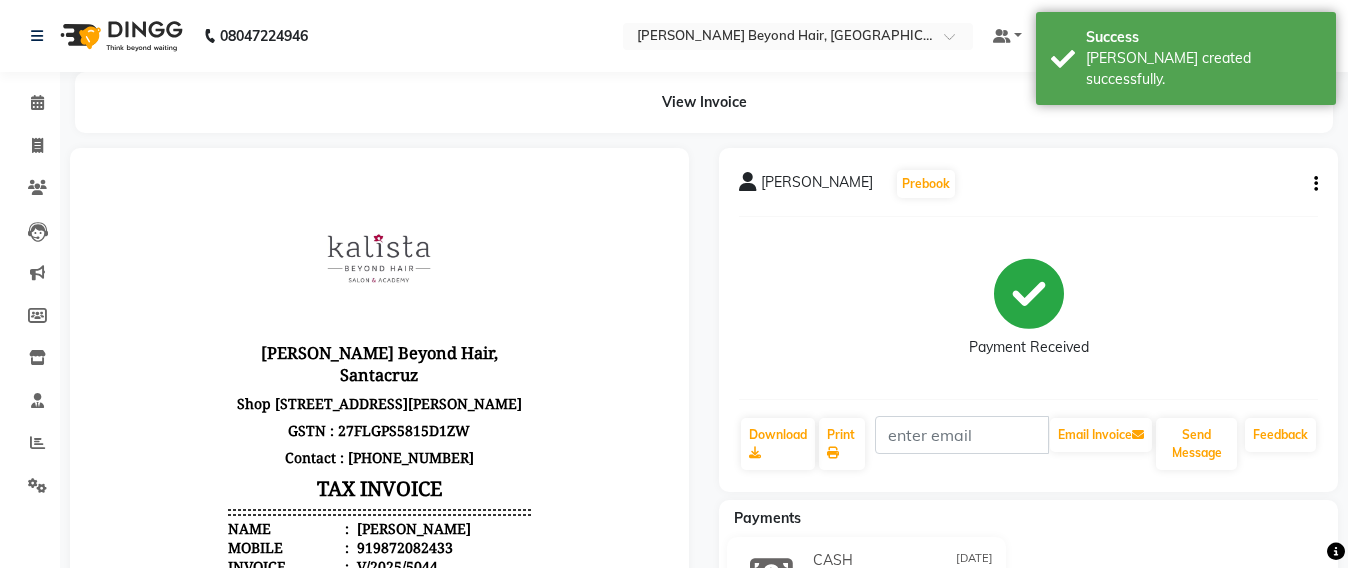 scroll, scrollTop: 0, scrollLeft: 0, axis: both 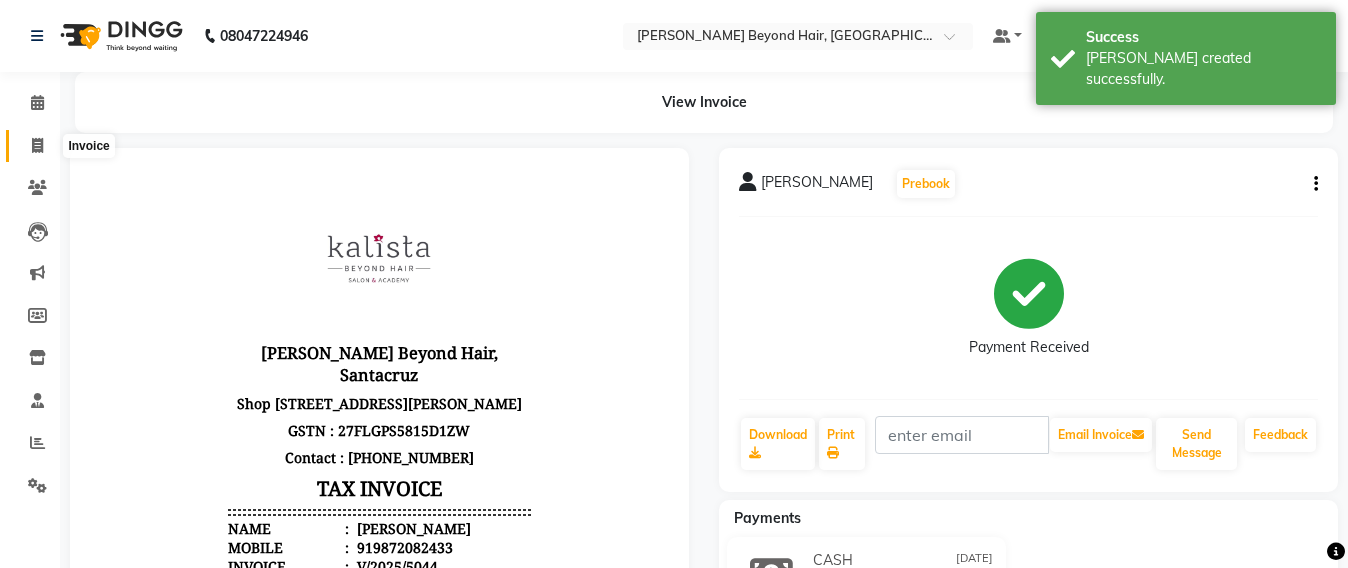 click 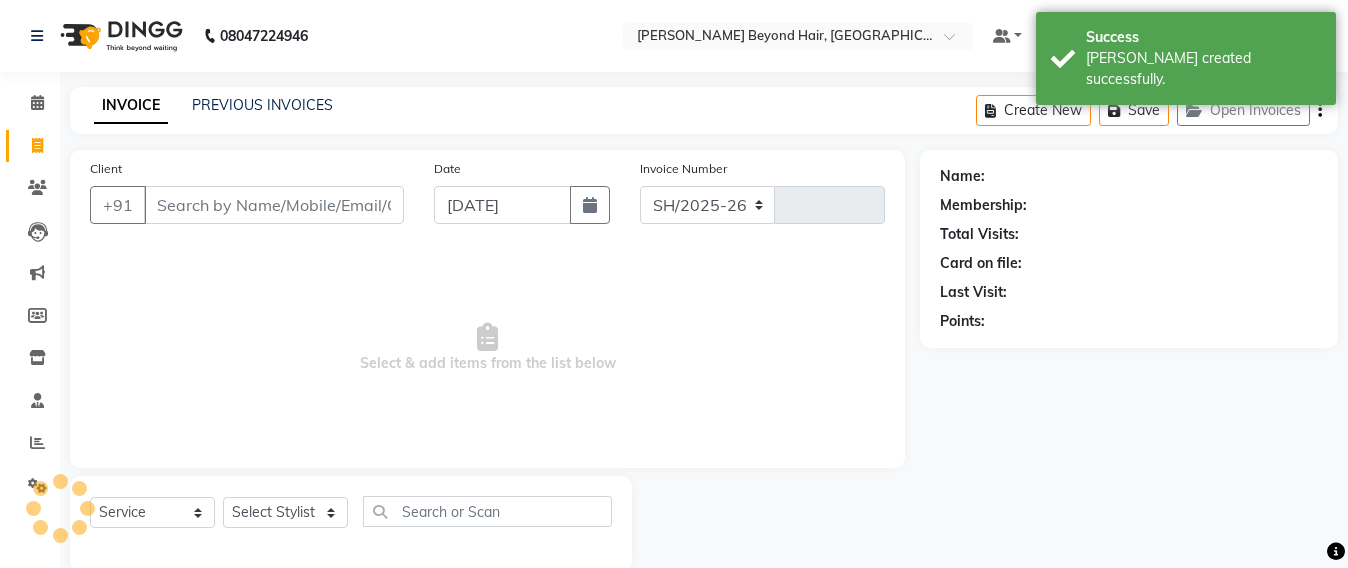 select on "6357" 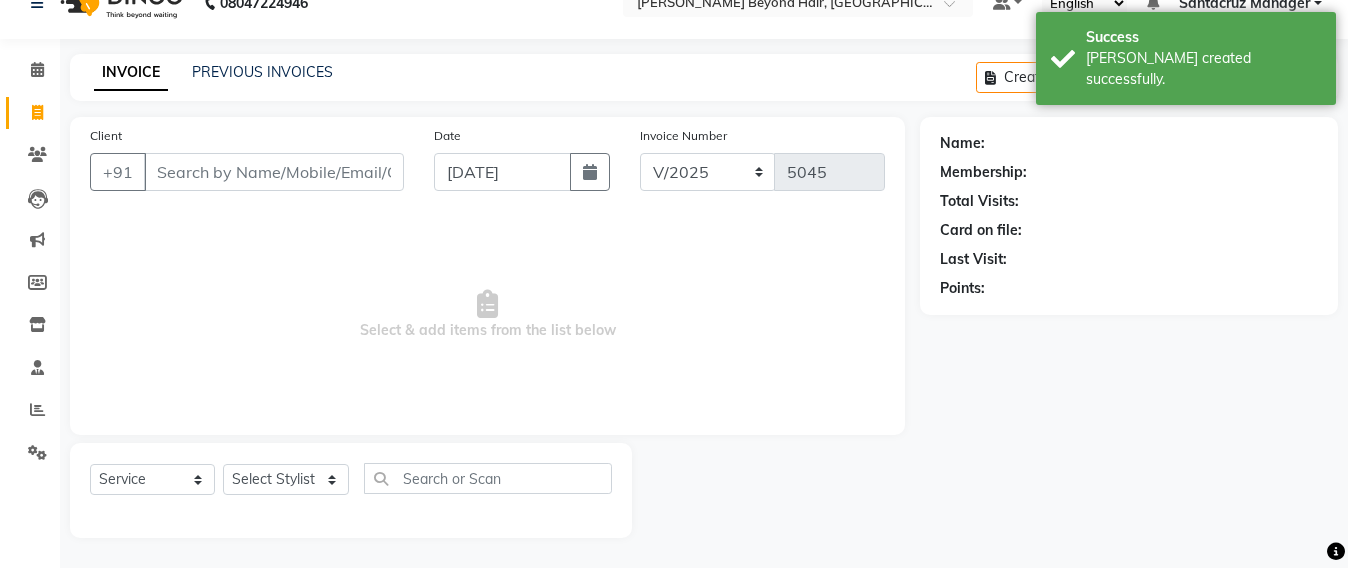 scroll, scrollTop: 0, scrollLeft: 0, axis: both 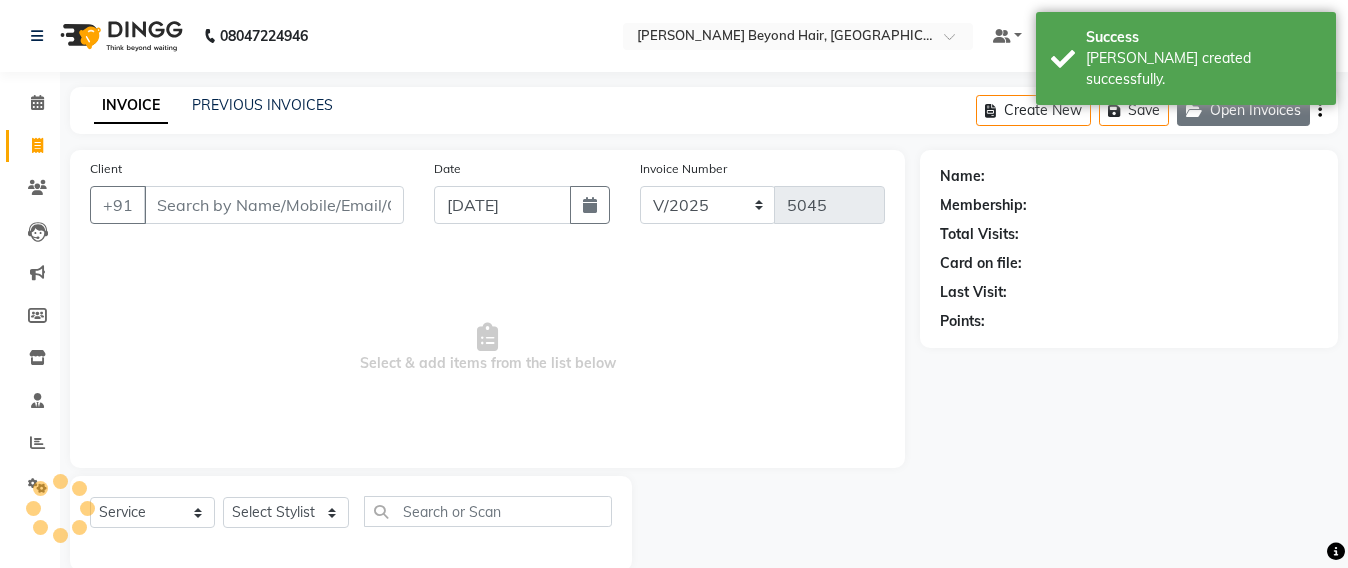 click on "Open Invoices" 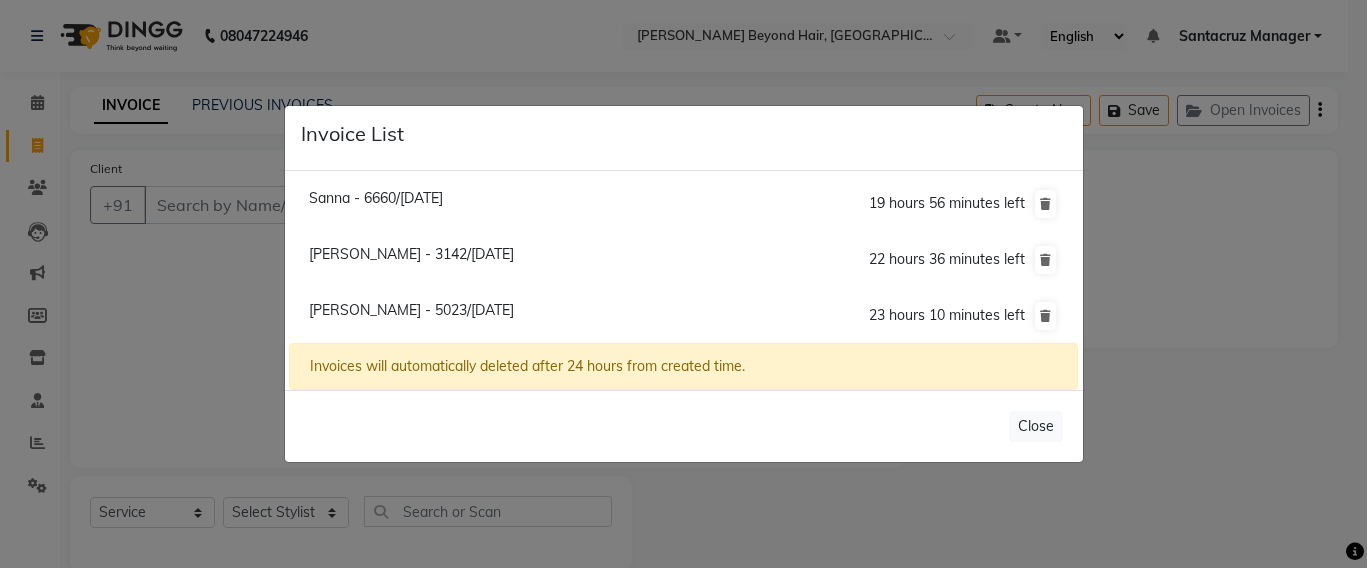click on "Shradha Gupta - 5023/11 July 2025" 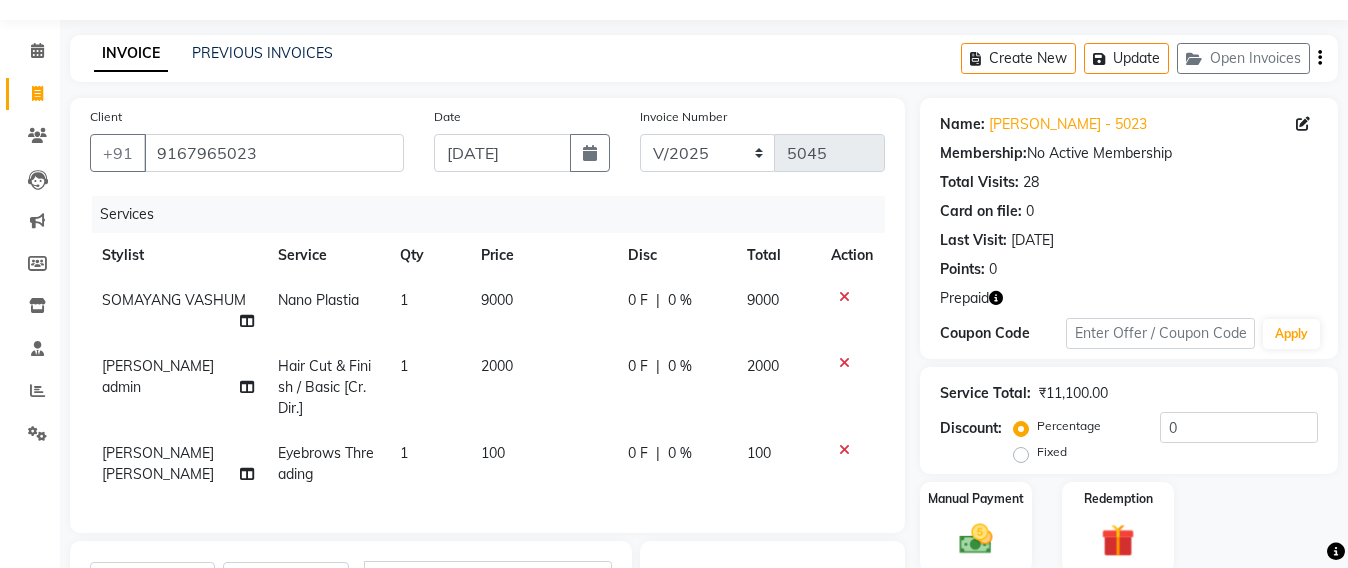 scroll, scrollTop: 125, scrollLeft: 0, axis: vertical 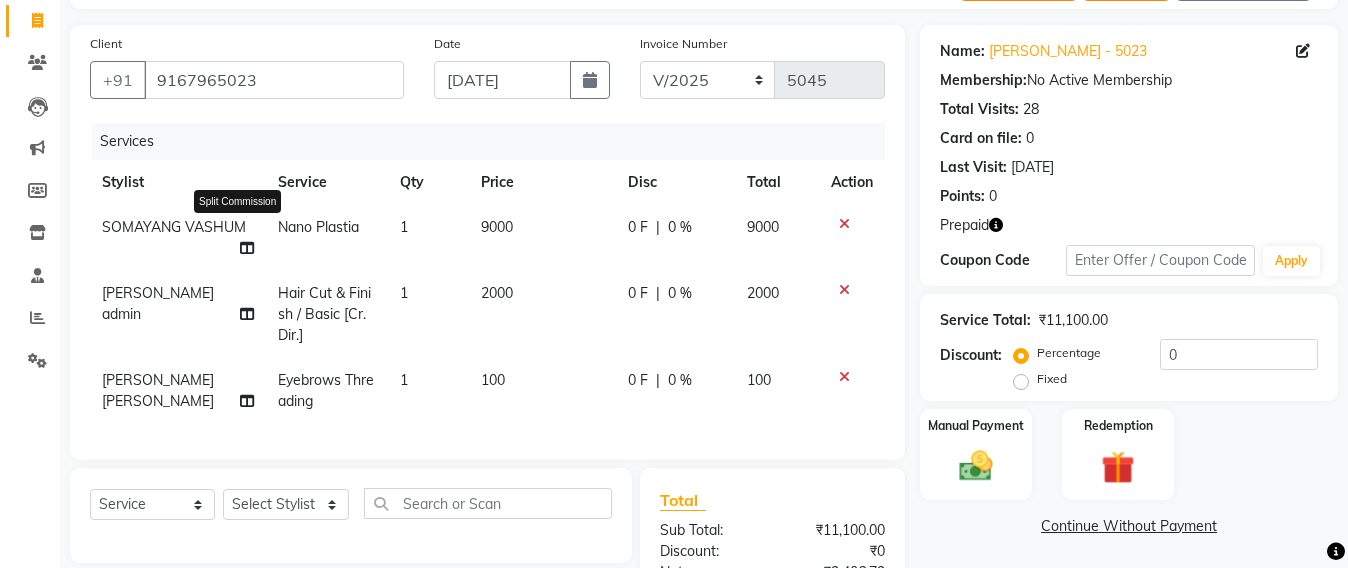 click 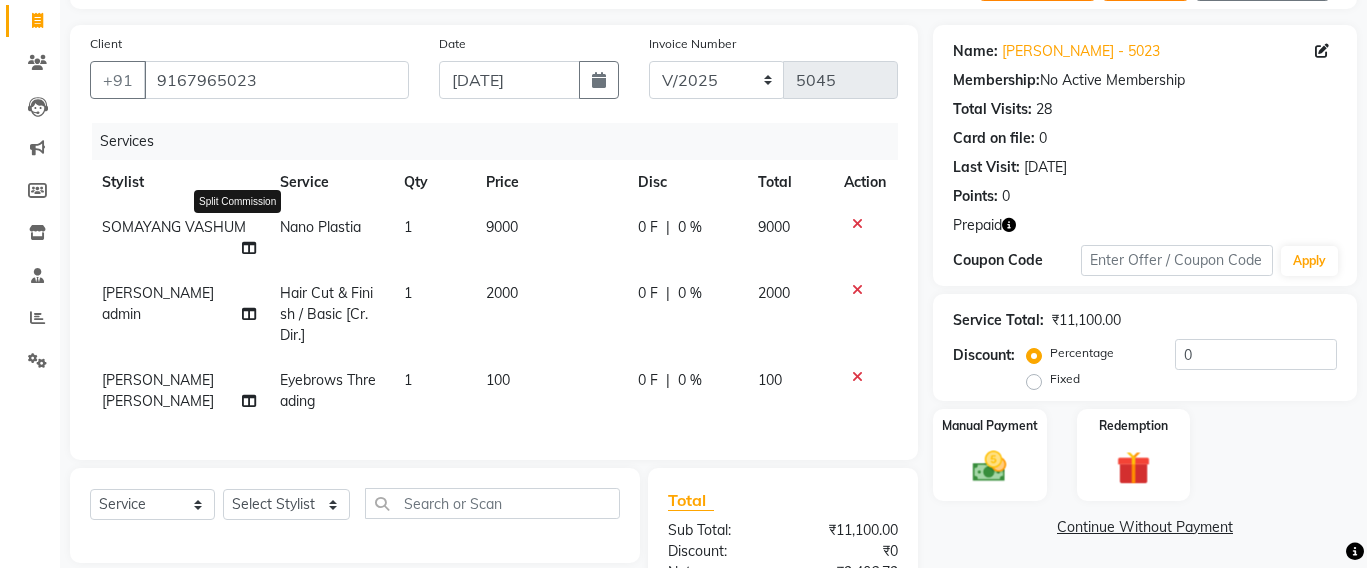 select on "59106" 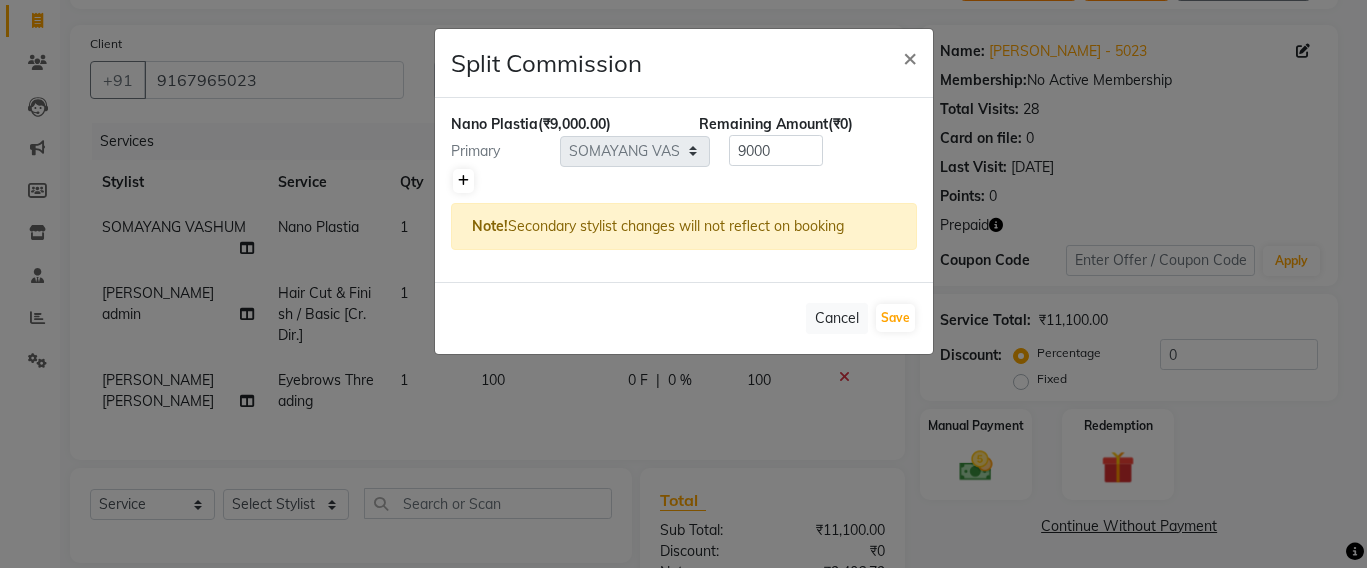 click 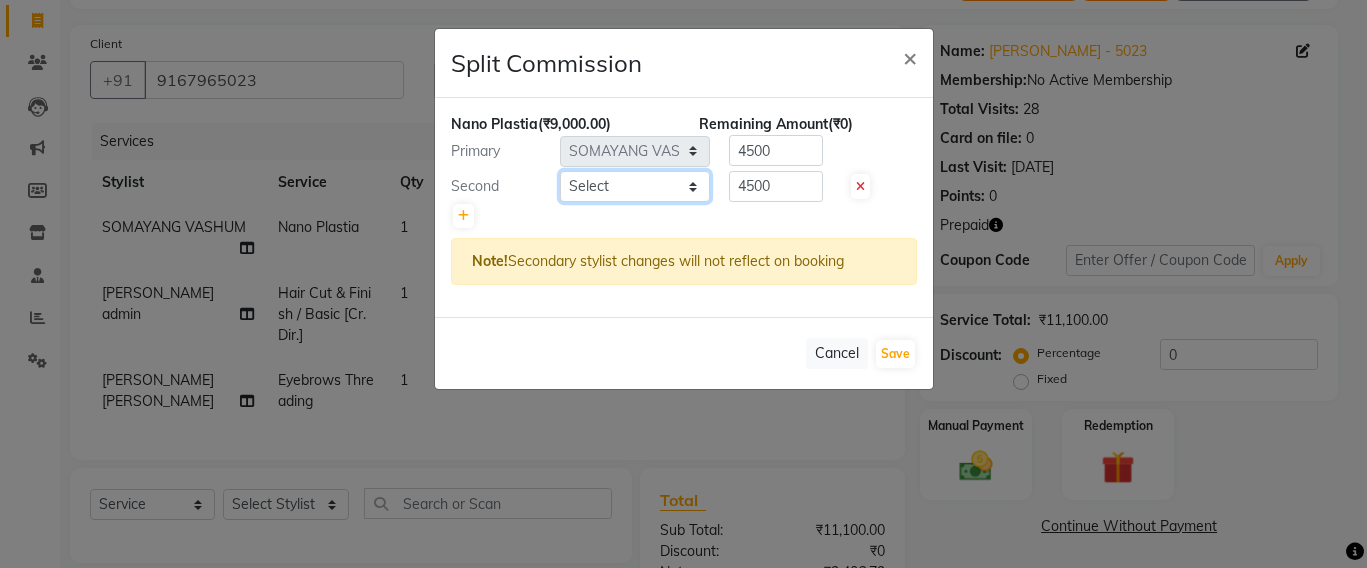 click on "Select  Admin   Avesh Sankat   AZHER SHAIKH   Jayeshree Mahtre   Manisha Subodh Shedge   Muskaan   Pramila Vinayak Mhatre   prathmesh mahattre   Pratibha Nilesh Sharma   Rosy Sunil Jadhav   Sameer shah admin   Santacruz Manager   SAURAV   Siddhi   SOMAYANG VASHUM   Tejasvi Bhosle" 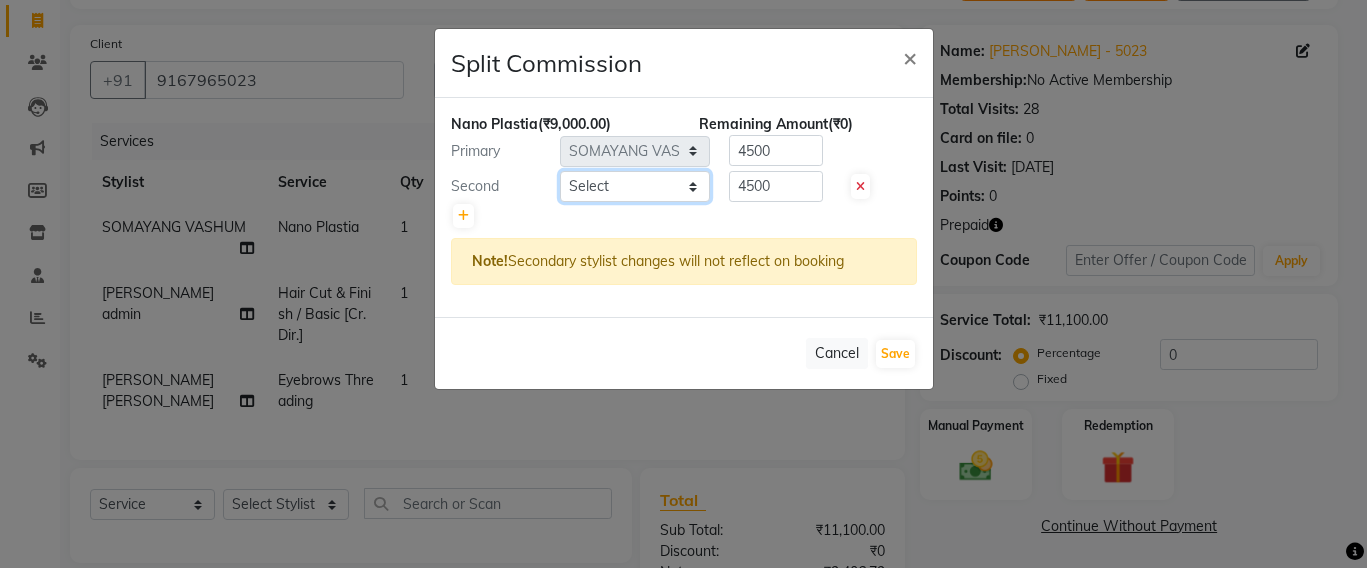 select on "47916" 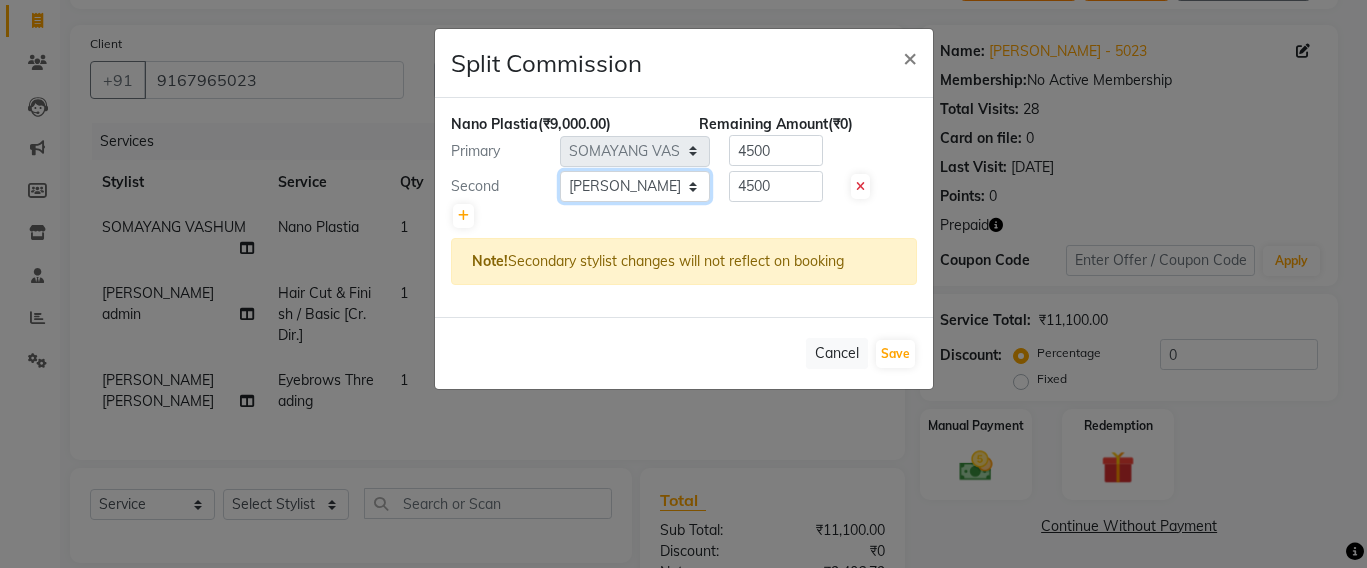 click on "Select  Admin   Avesh Sankat   AZHER SHAIKH   Jayeshree Mahtre   Manisha Subodh Shedge   Muskaan   Pramila Vinayak Mhatre   prathmesh mahattre   Pratibha Nilesh Sharma   Rosy Sunil Jadhav   Sameer shah admin   Santacruz Manager   SAURAV   Siddhi   SOMAYANG VASHUM   Tejasvi Bhosle" 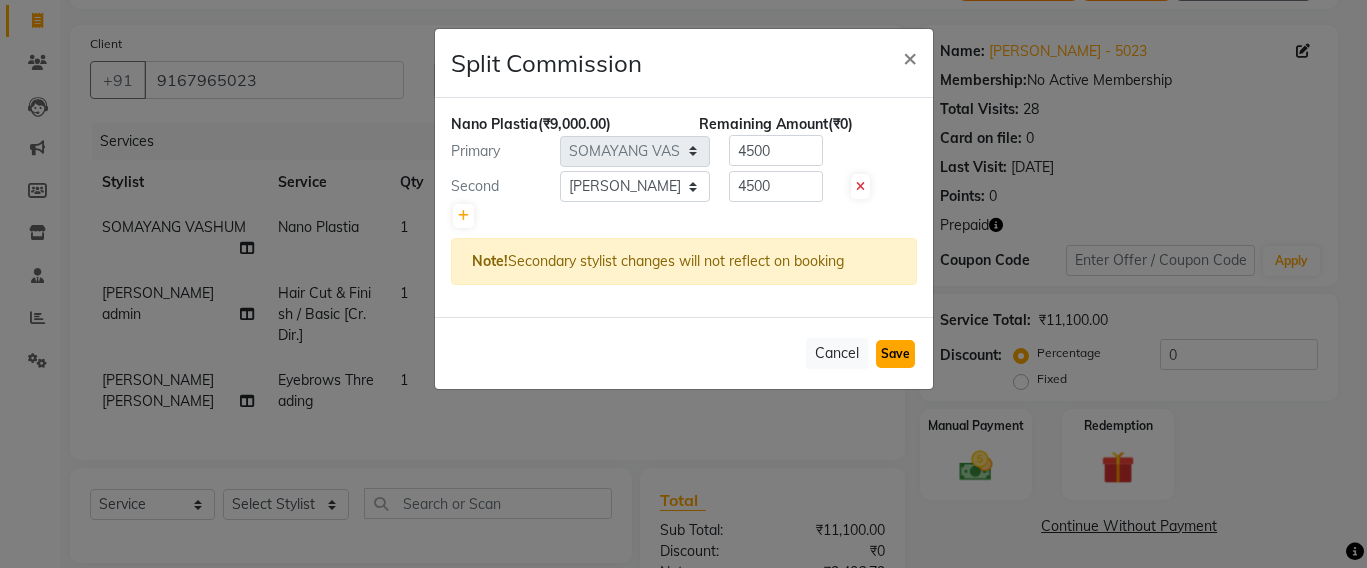 click on "Save" 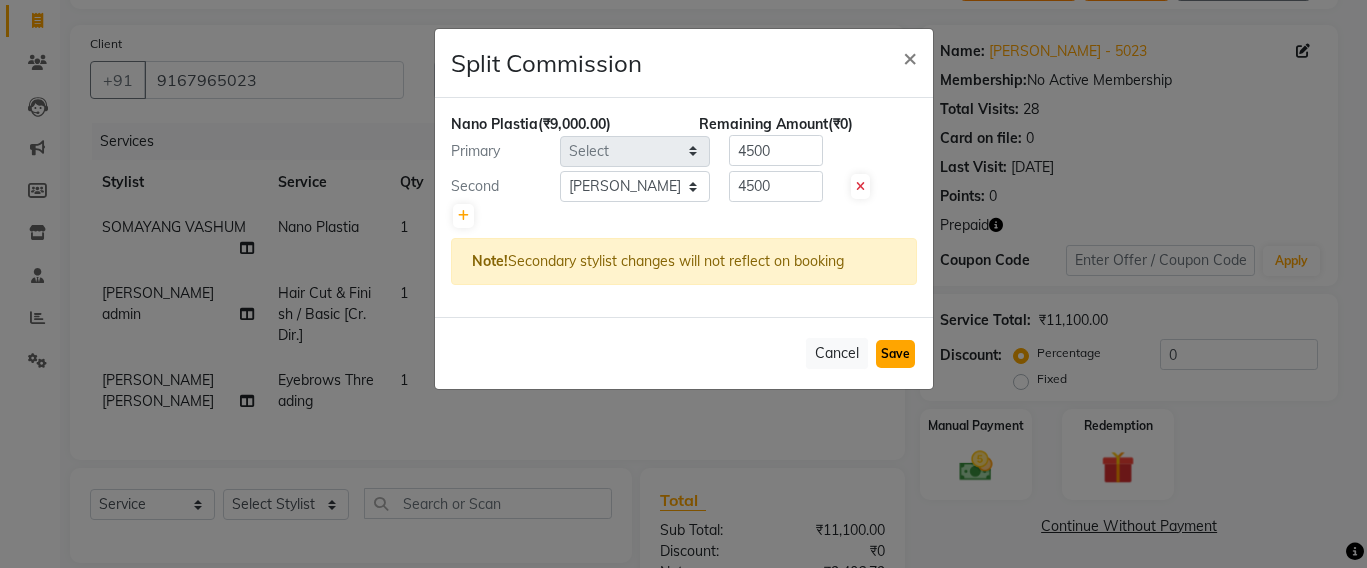type 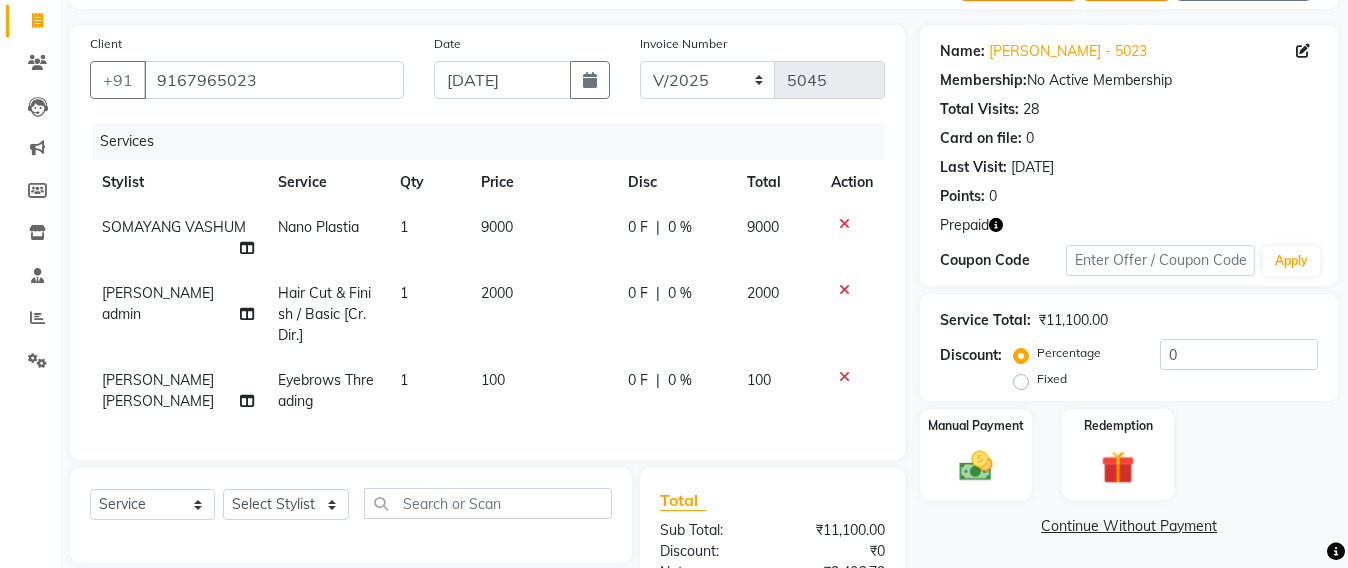 scroll, scrollTop: 0, scrollLeft: 0, axis: both 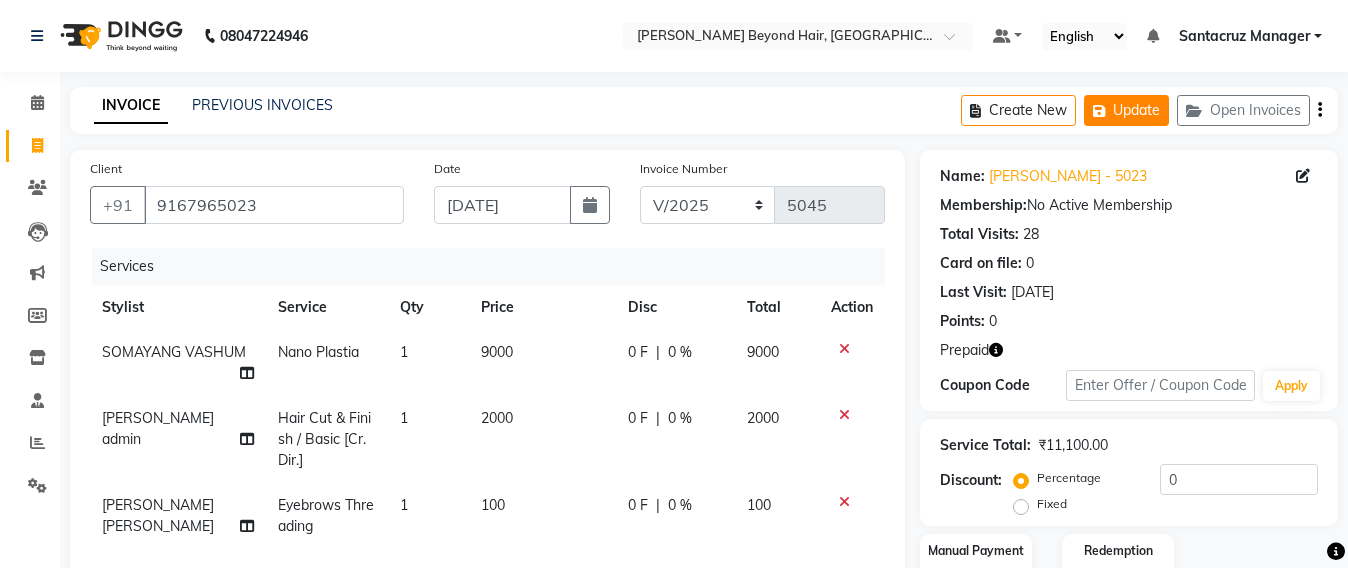 click on "Update" 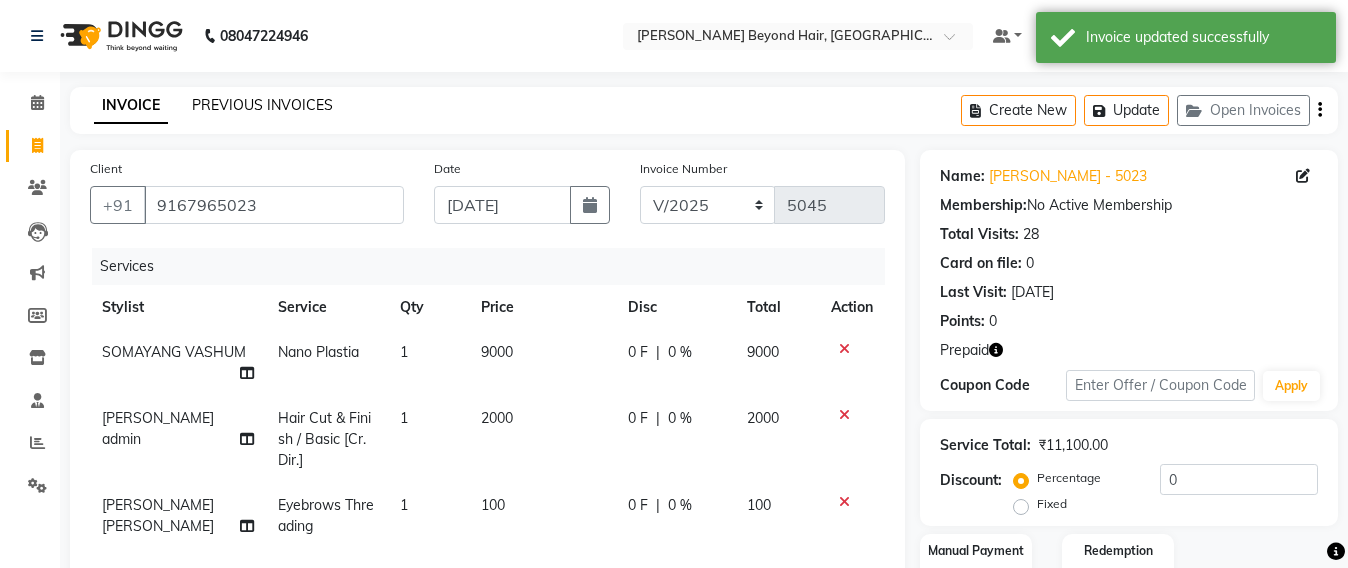 click on "PREVIOUS INVOICES" 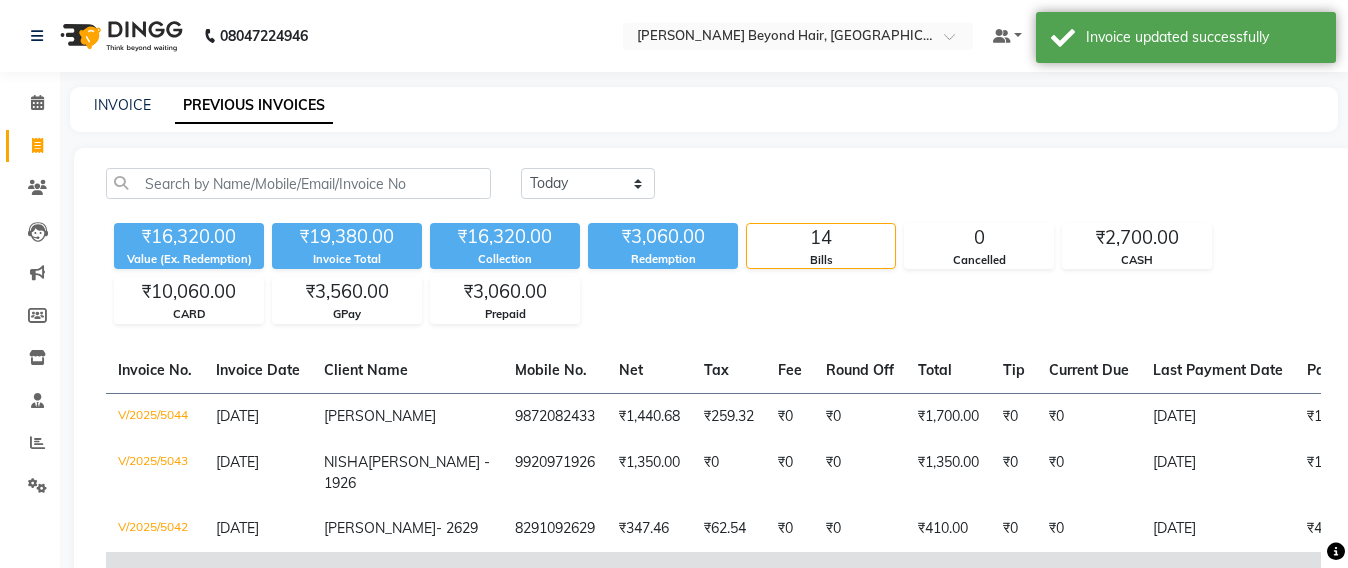 scroll, scrollTop: 250, scrollLeft: 0, axis: vertical 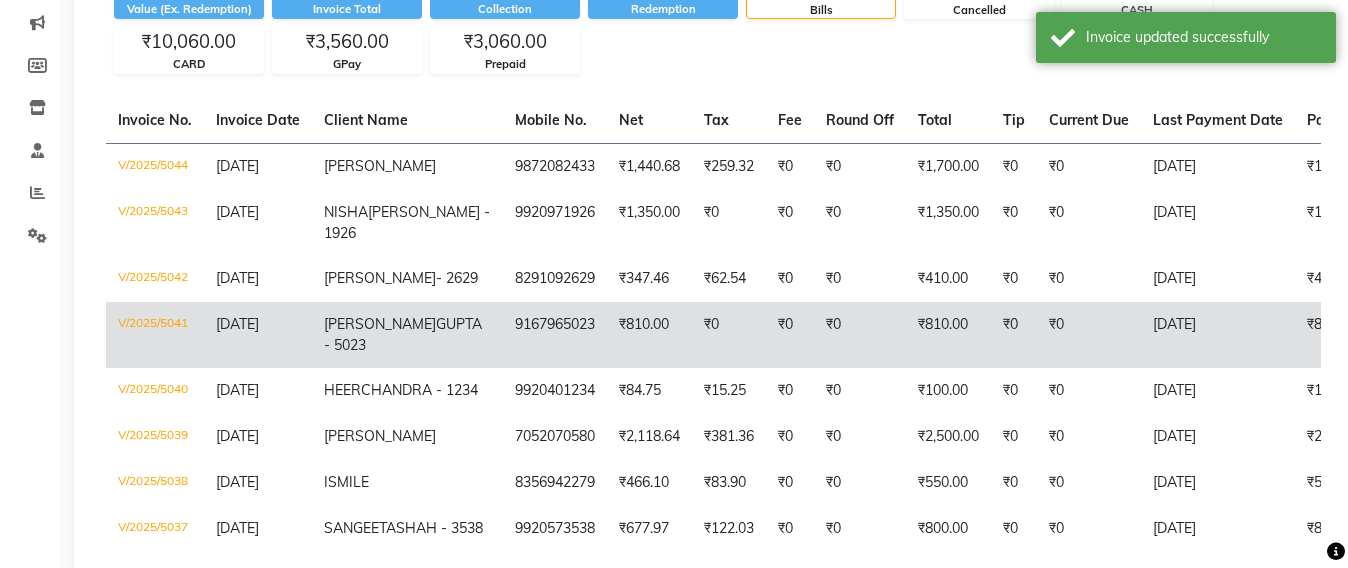 click on "₹0" 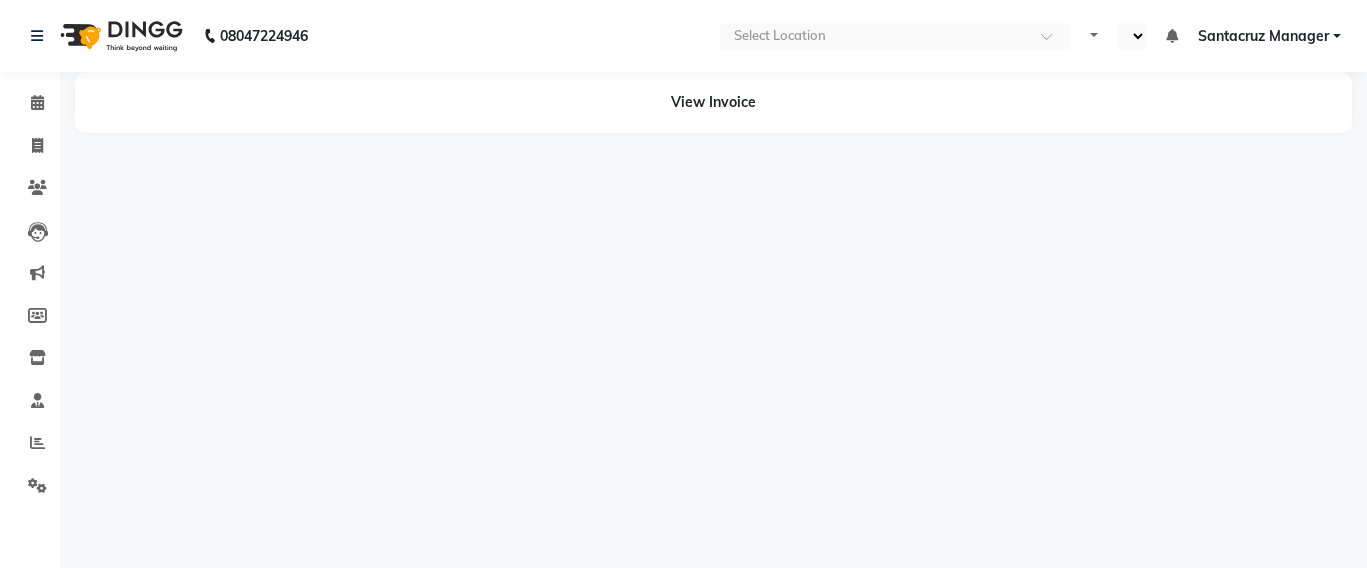 scroll, scrollTop: 0, scrollLeft: 0, axis: both 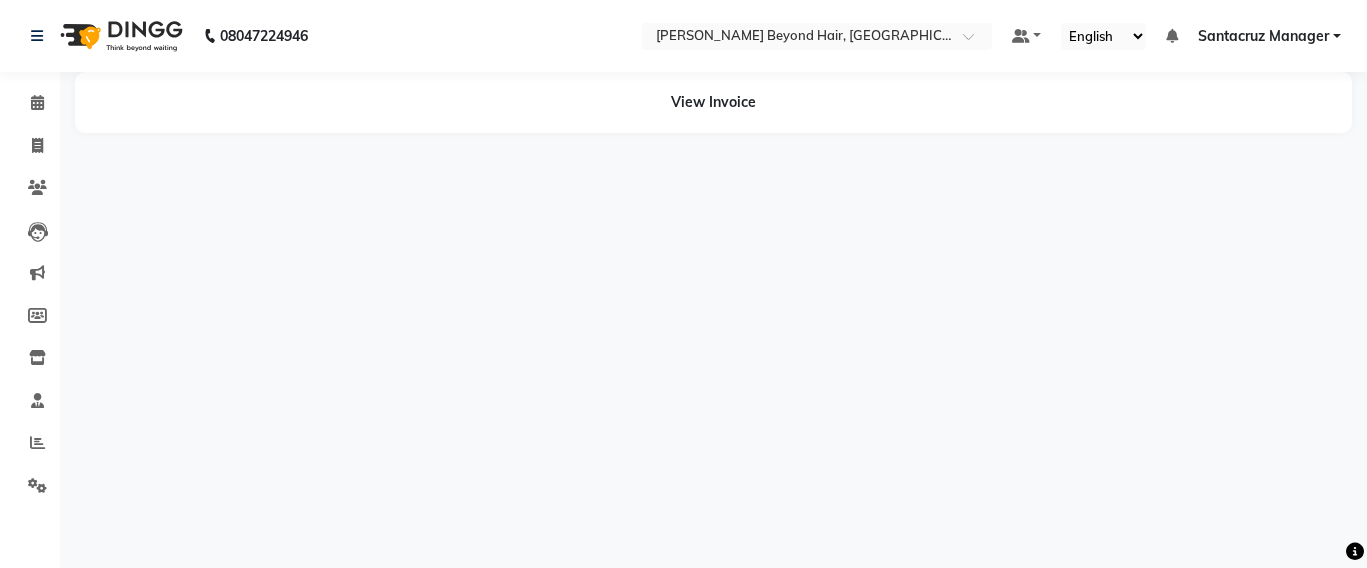 select on "en" 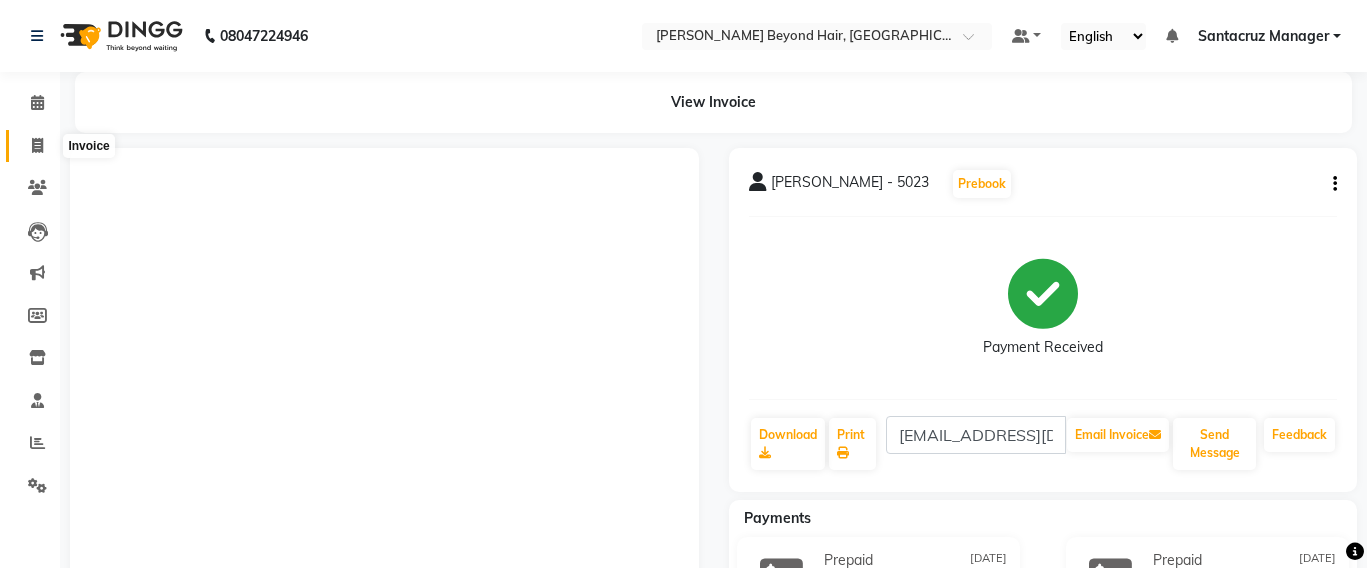 click 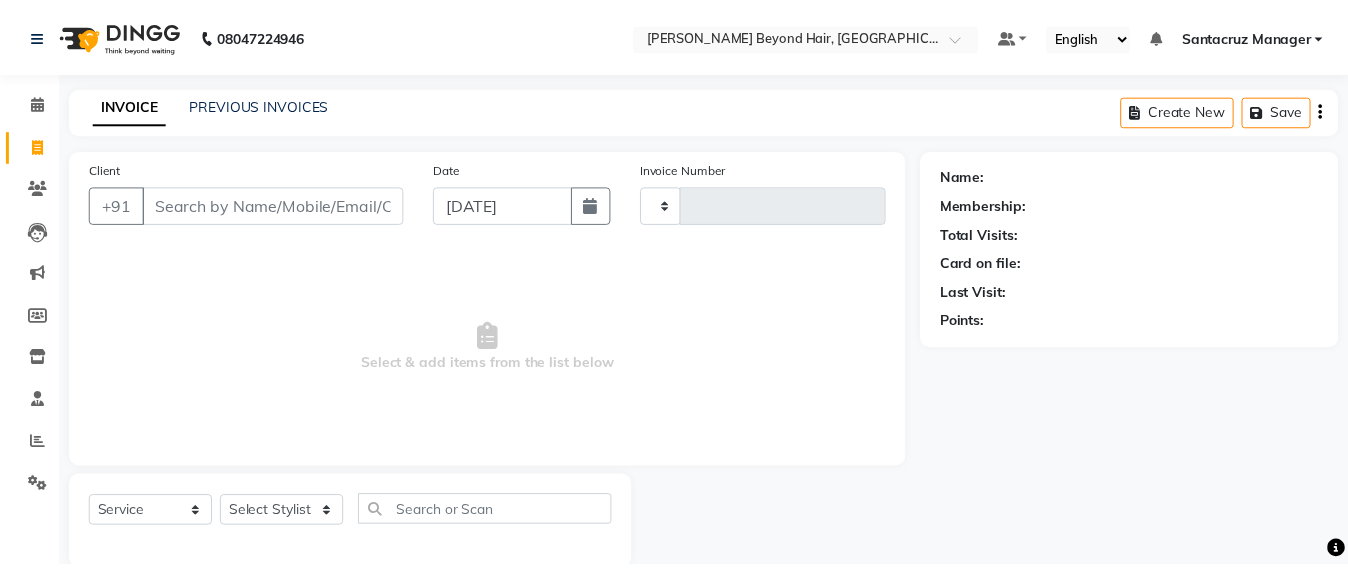 scroll, scrollTop: 33, scrollLeft: 0, axis: vertical 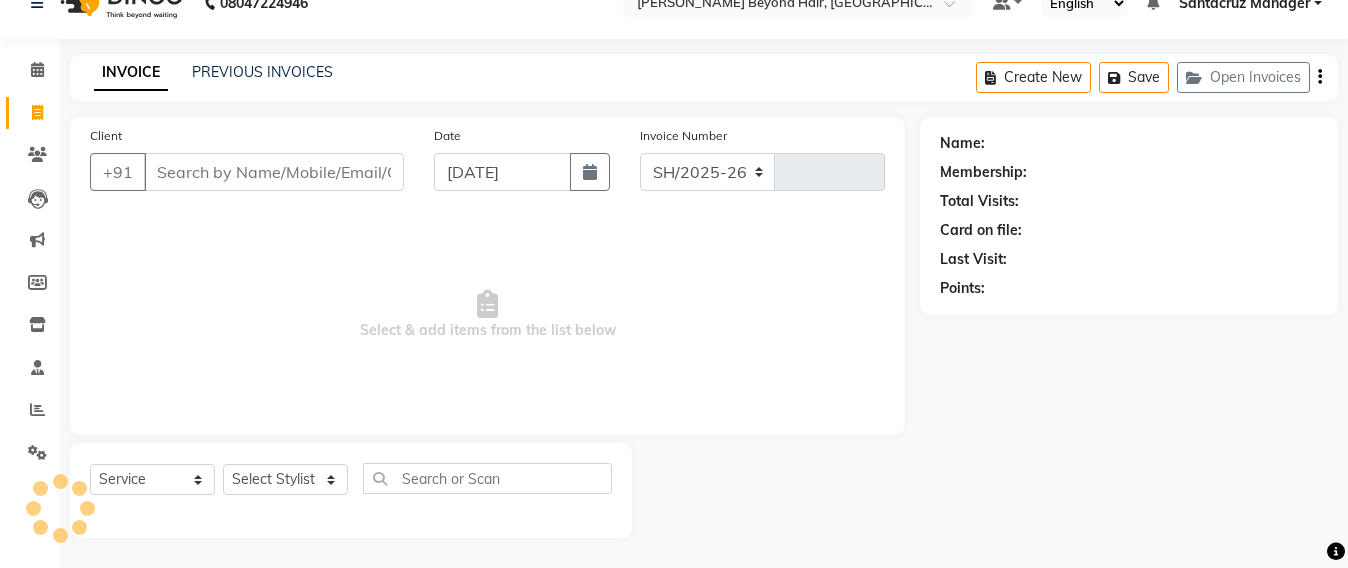 select on "6357" 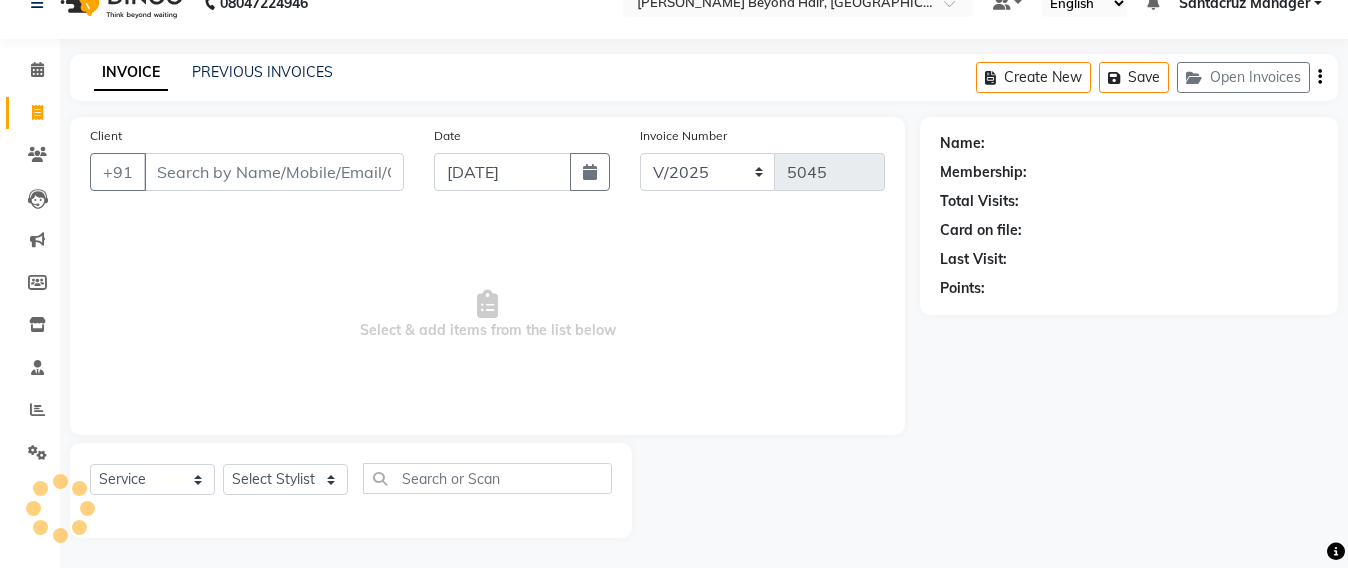 scroll, scrollTop: 0, scrollLeft: 0, axis: both 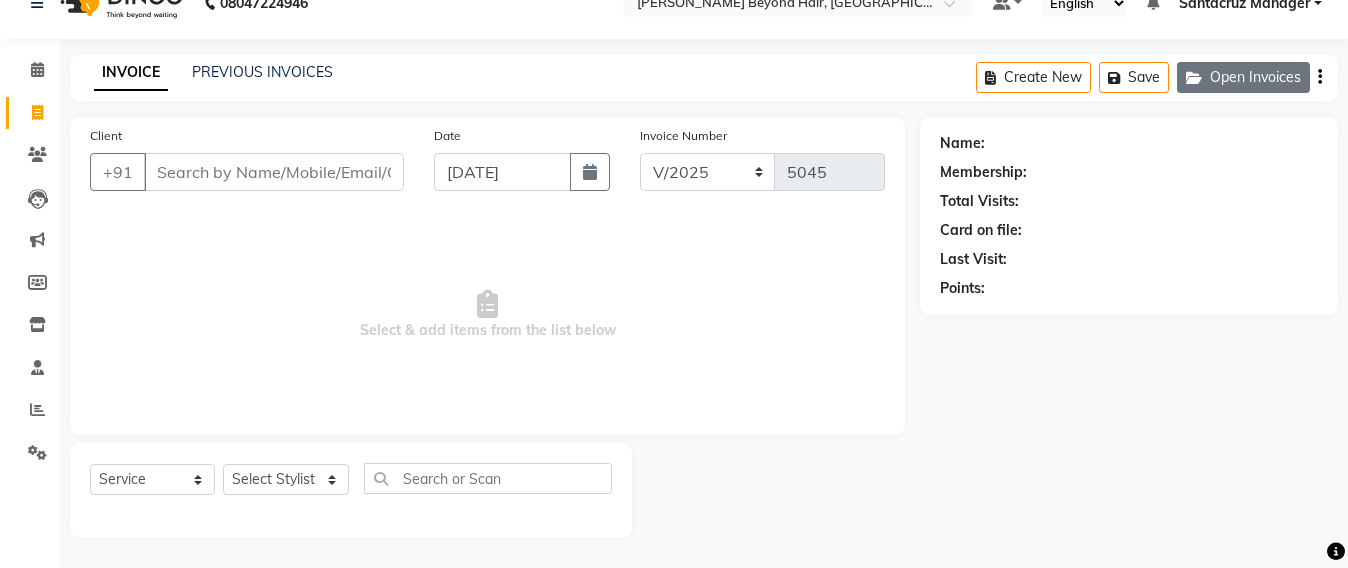 click on "Open Invoices" 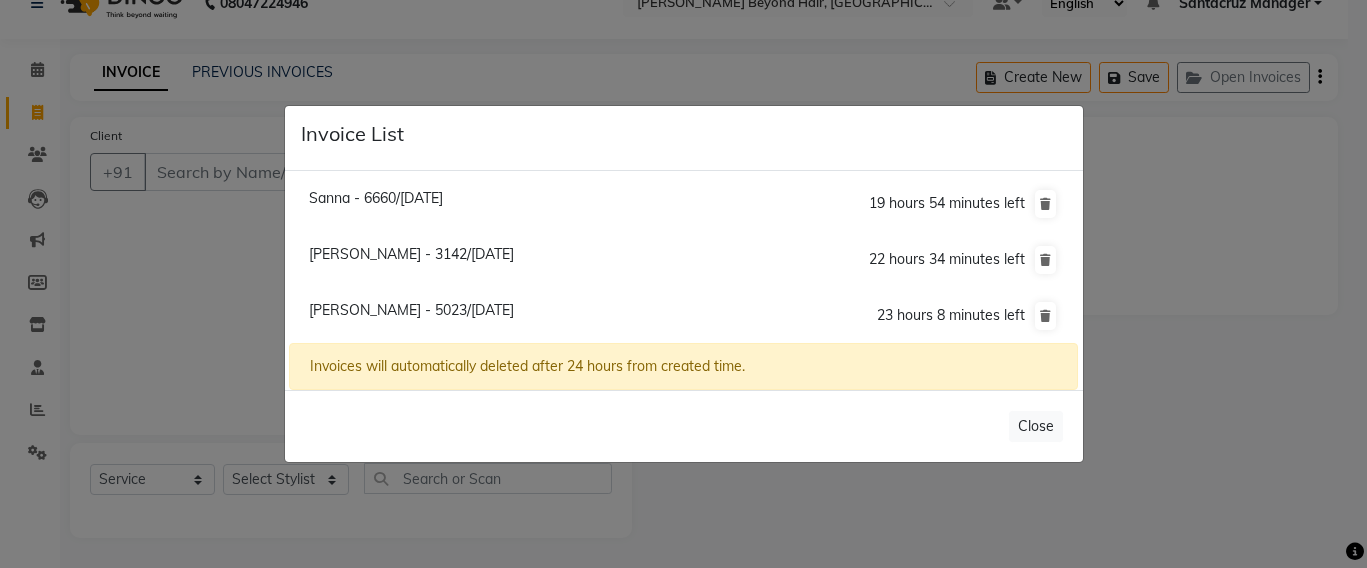 click on "Aashima - 3142/11 July 2025" 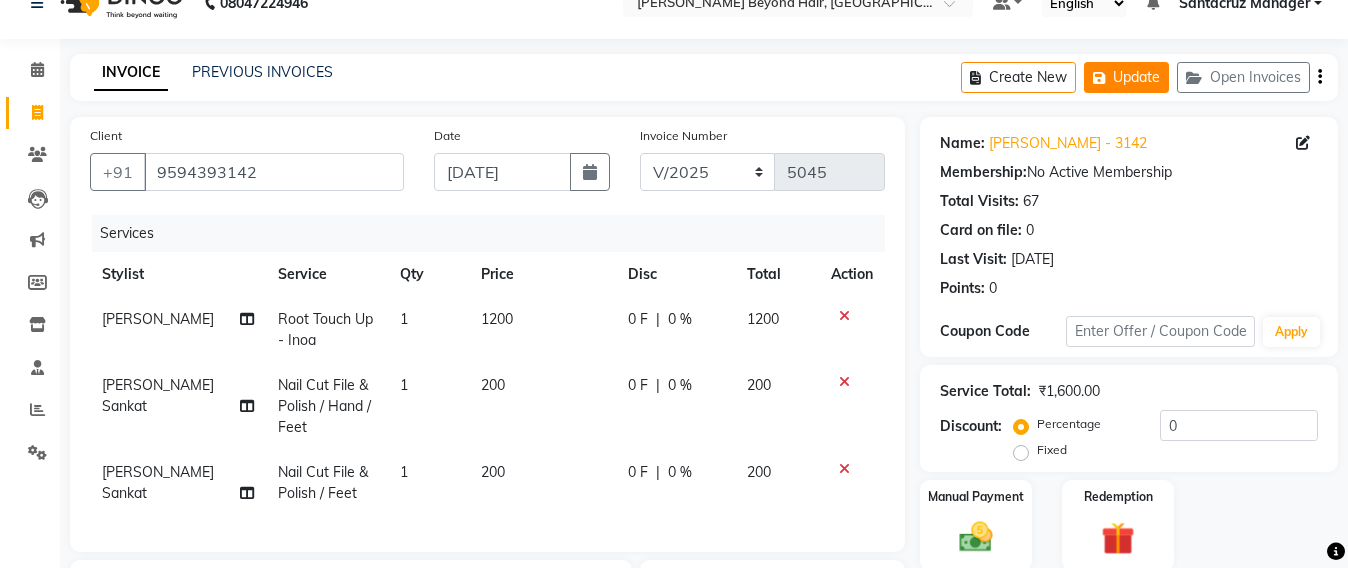 click on "Update" 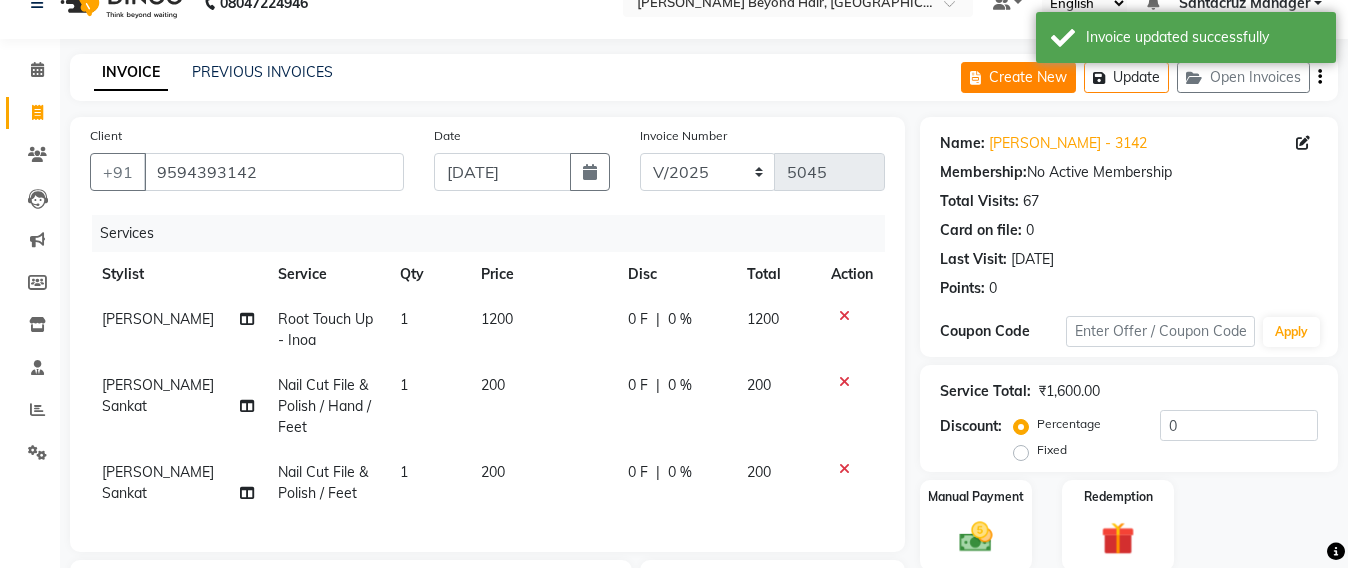 click on "Create New" 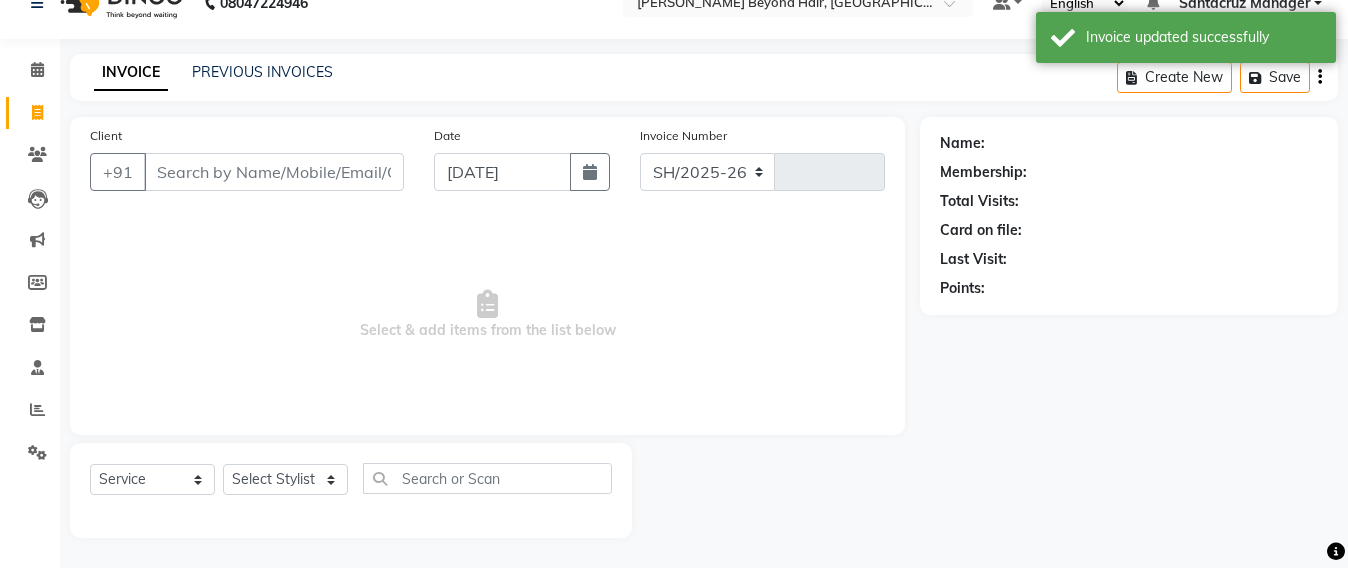 select on "6357" 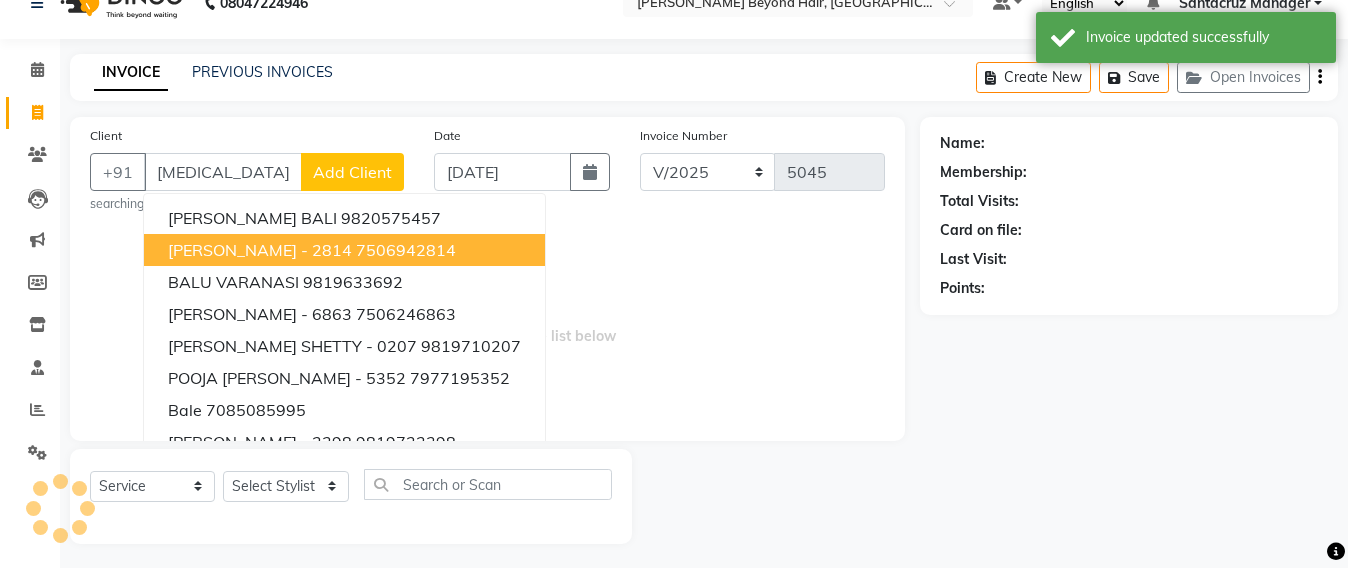 click on "BRIJAL BALAKRISHNAN - 2814" at bounding box center (260, 250) 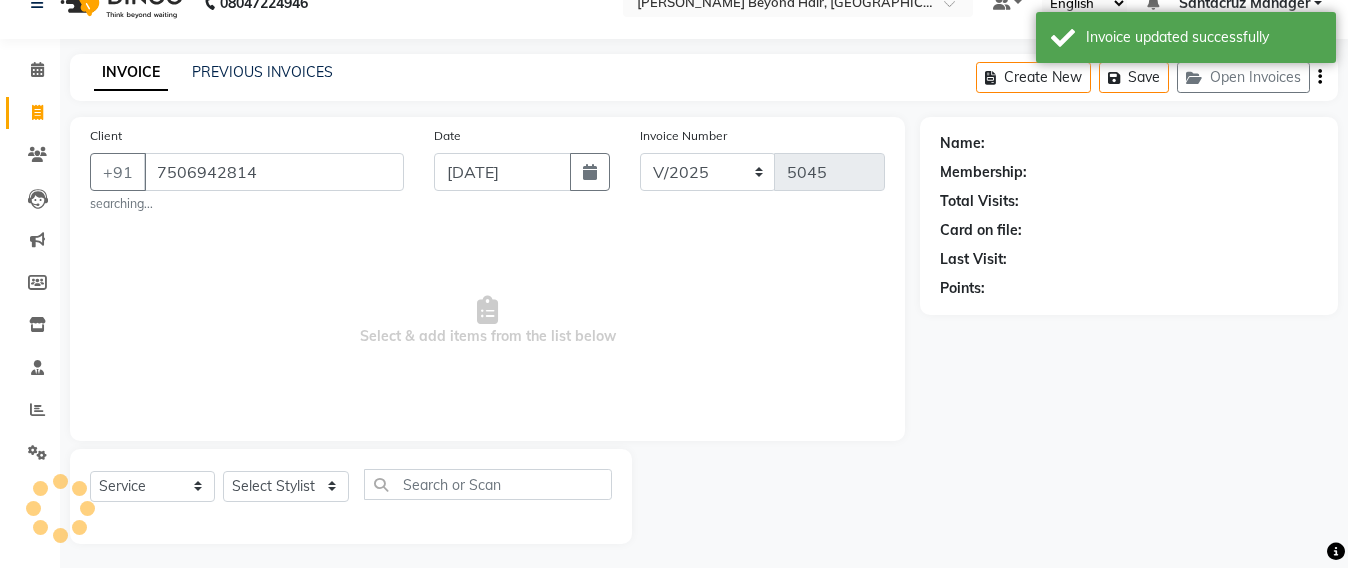 type on "7506942814" 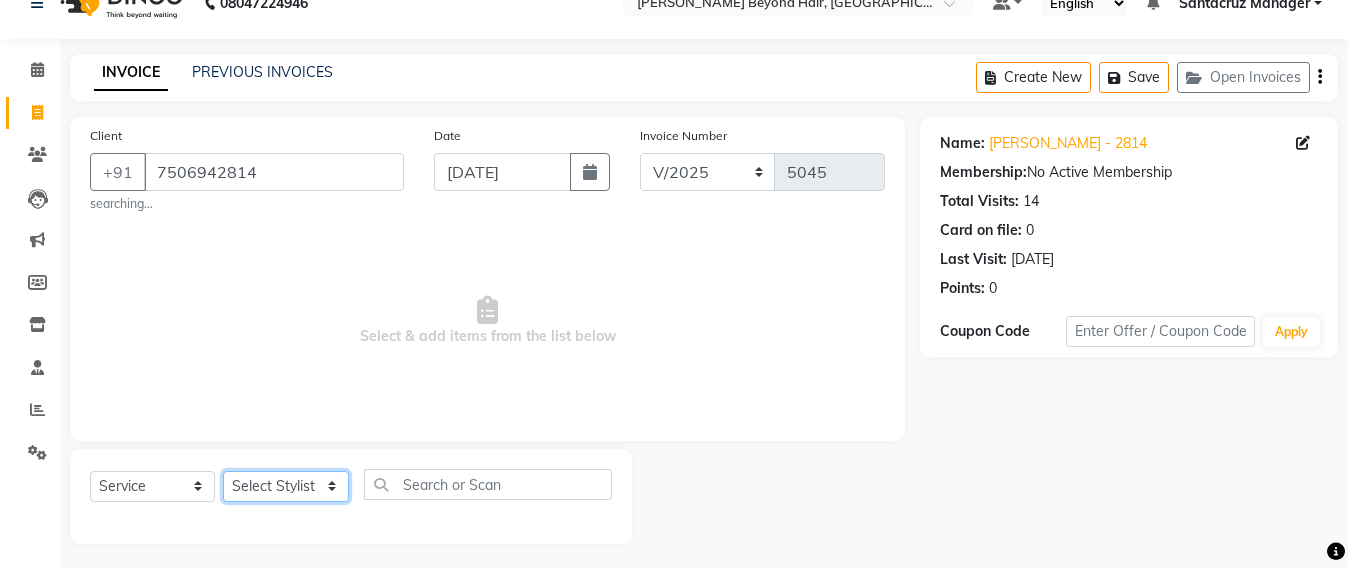 click on "Select Stylist Admin [PERSON_NAME] Sankat [PERSON_NAME] [PERSON_NAME] [PERSON_NAME] [PERSON_NAME] [PERSON_NAME] [PERSON_NAME] mahattre Pratibha [PERSON_NAME] Rosy [PERSON_NAME] [PERSON_NAME] admin [PERSON_NAME] Manager [PERSON_NAME] SOMAYANG VASHUM [PERSON_NAME]" 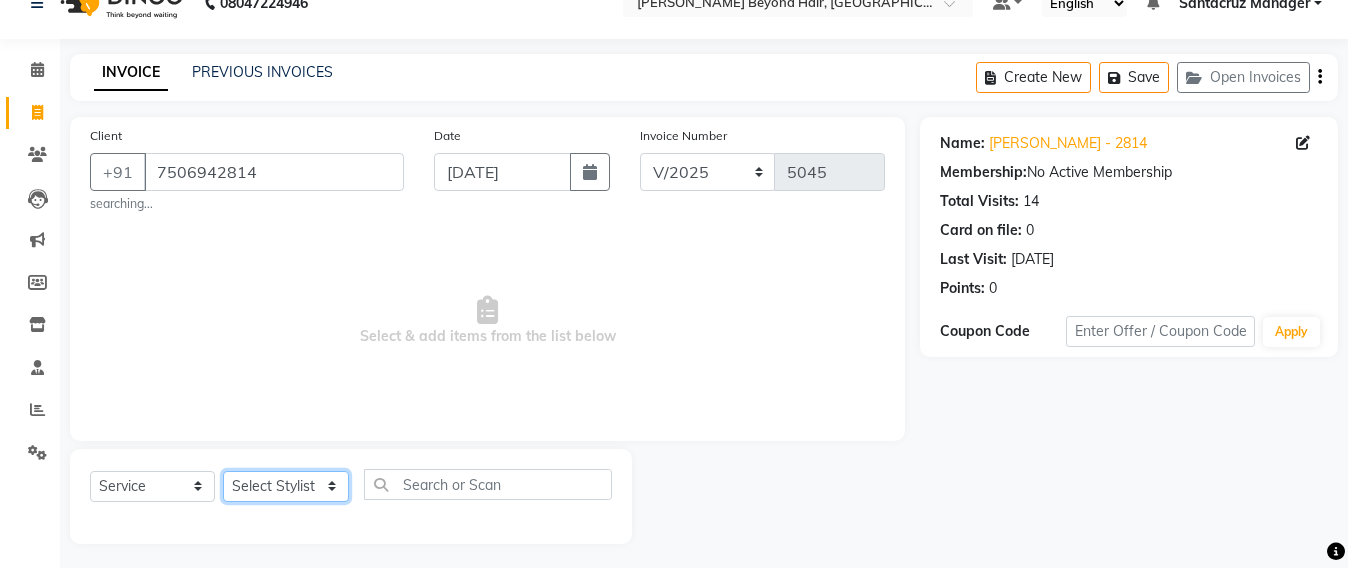select on "48082" 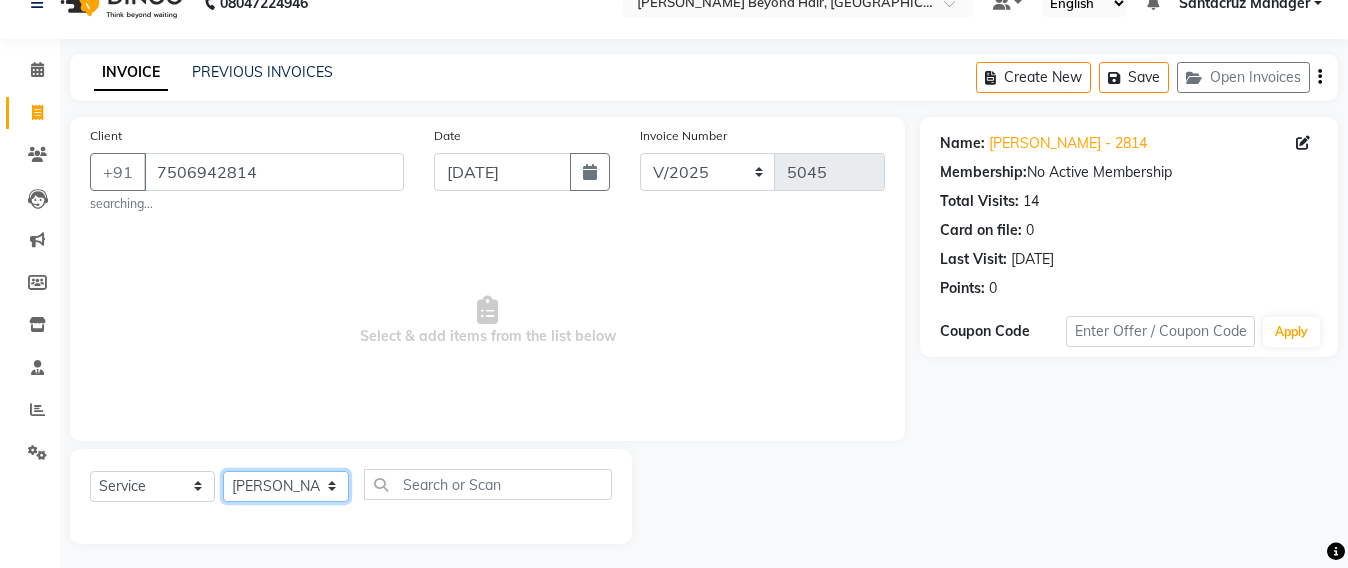 click on "Select Stylist Admin [PERSON_NAME] Sankat [PERSON_NAME] [PERSON_NAME] [PERSON_NAME] [PERSON_NAME] [PERSON_NAME] [PERSON_NAME] mahattre Pratibha [PERSON_NAME] Rosy [PERSON_NAME] [PERSON_NAME] admin [PERSON_NAME] Manager [PERSON_NAME] SOMAYANG VASHUM [PERSON_NAME]" 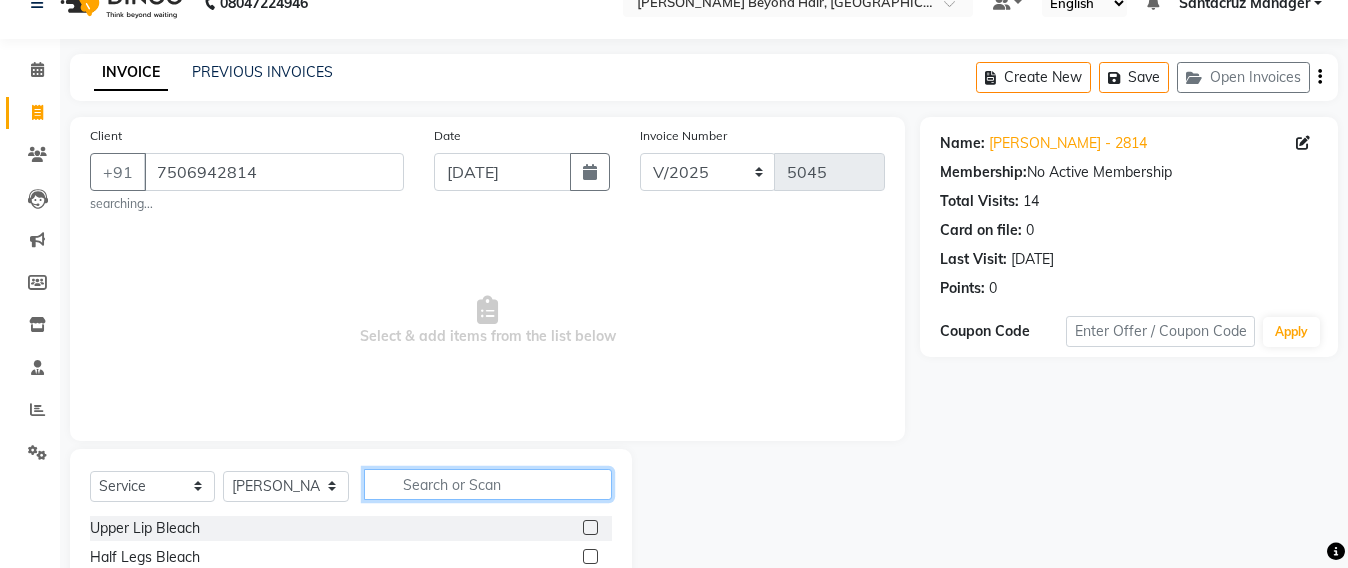 click 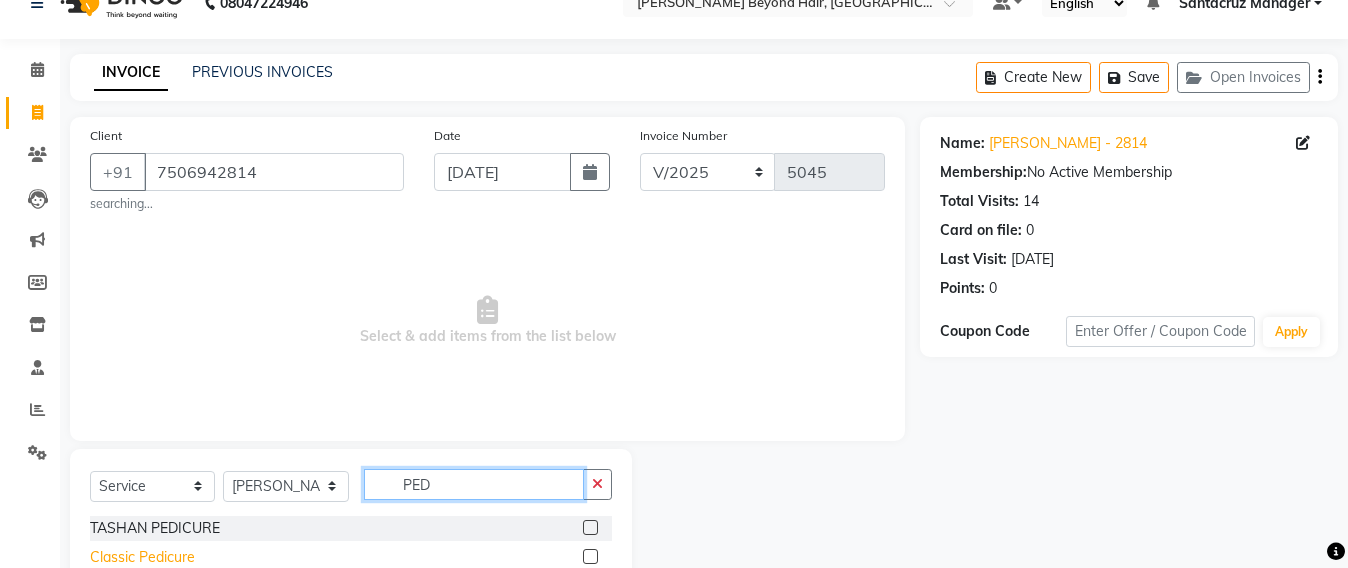 type on "PED" 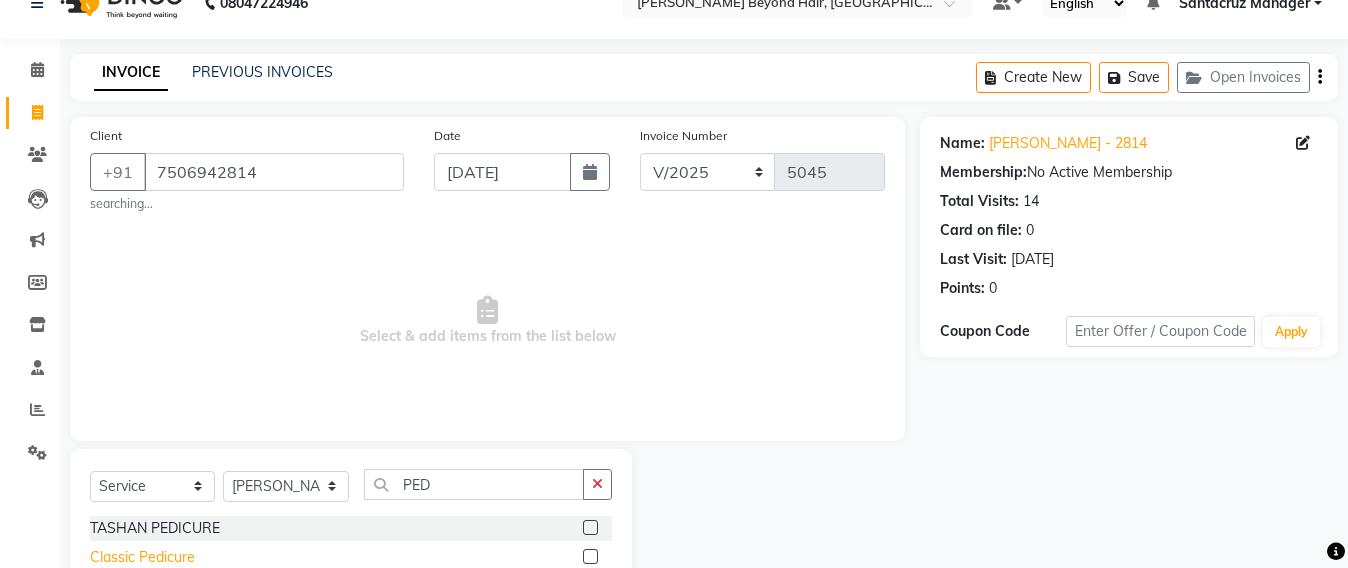 click on "Classic Pedicure" 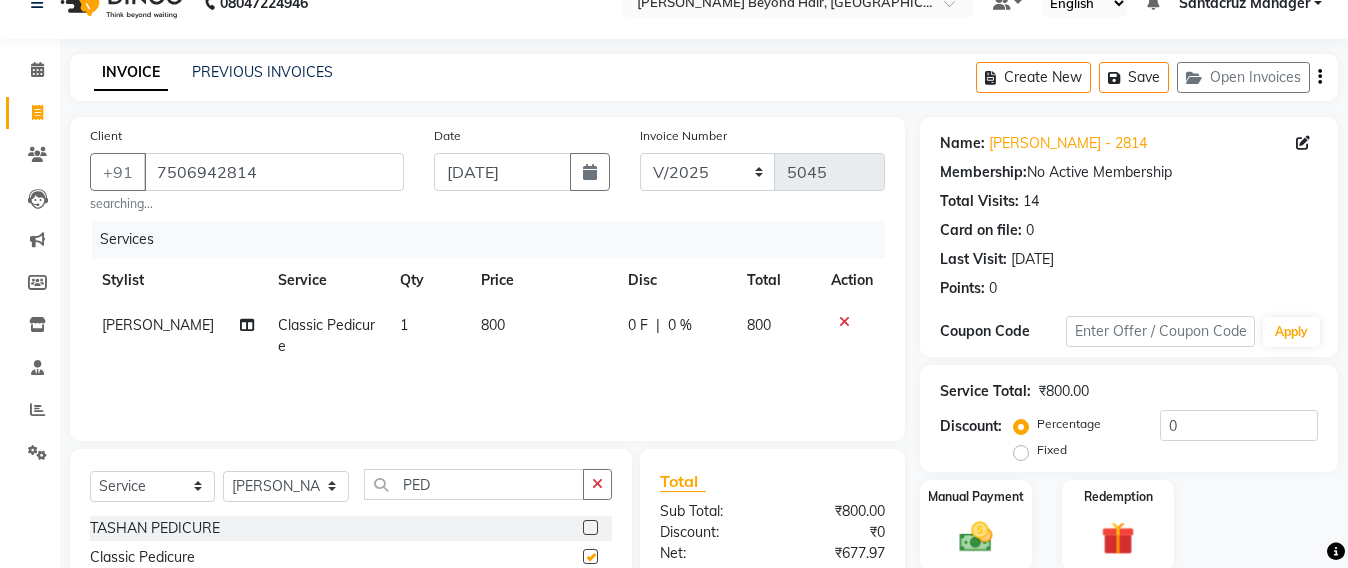 checkbox on "false" 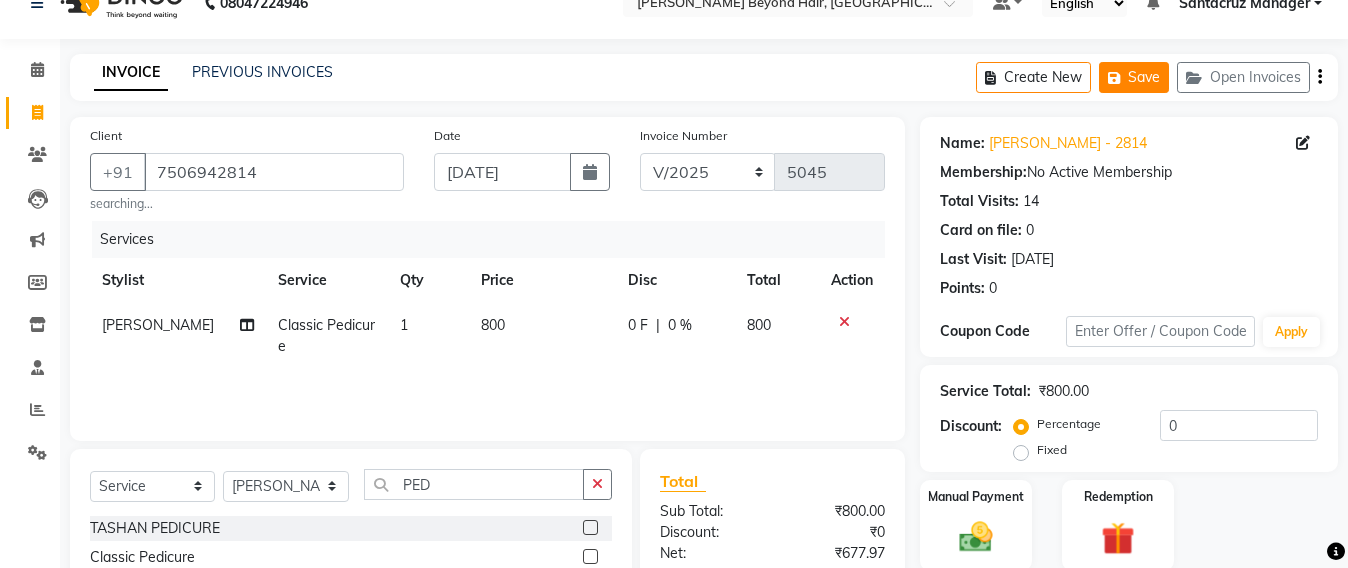 click on "Save" 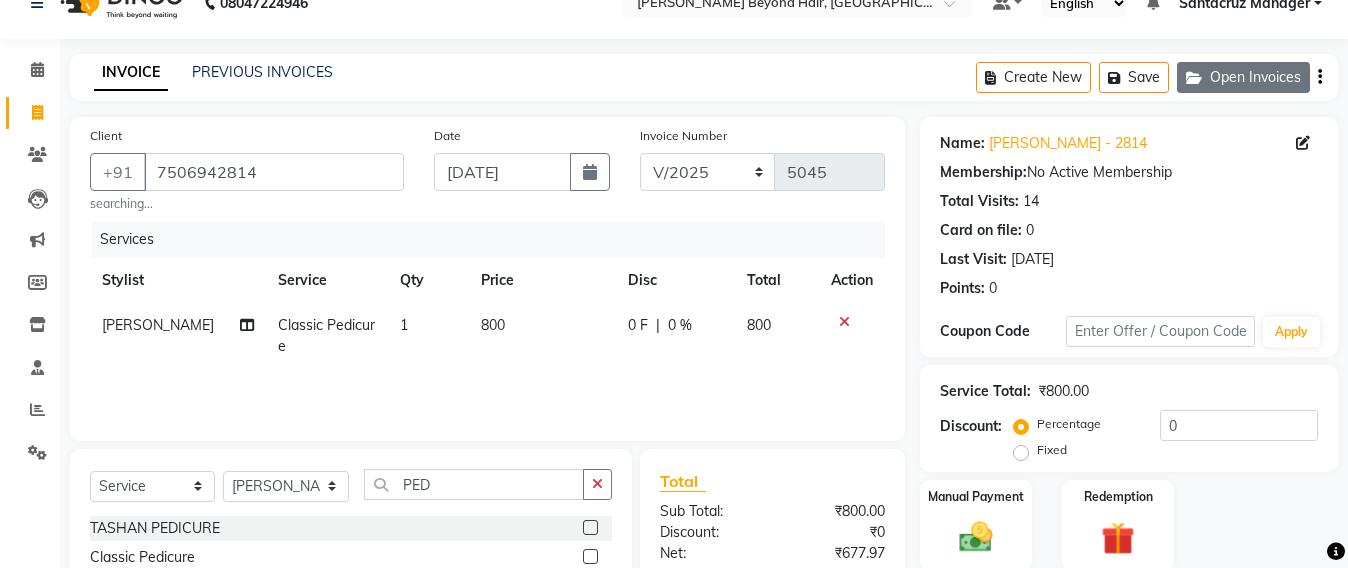 click on "Open Invoices" 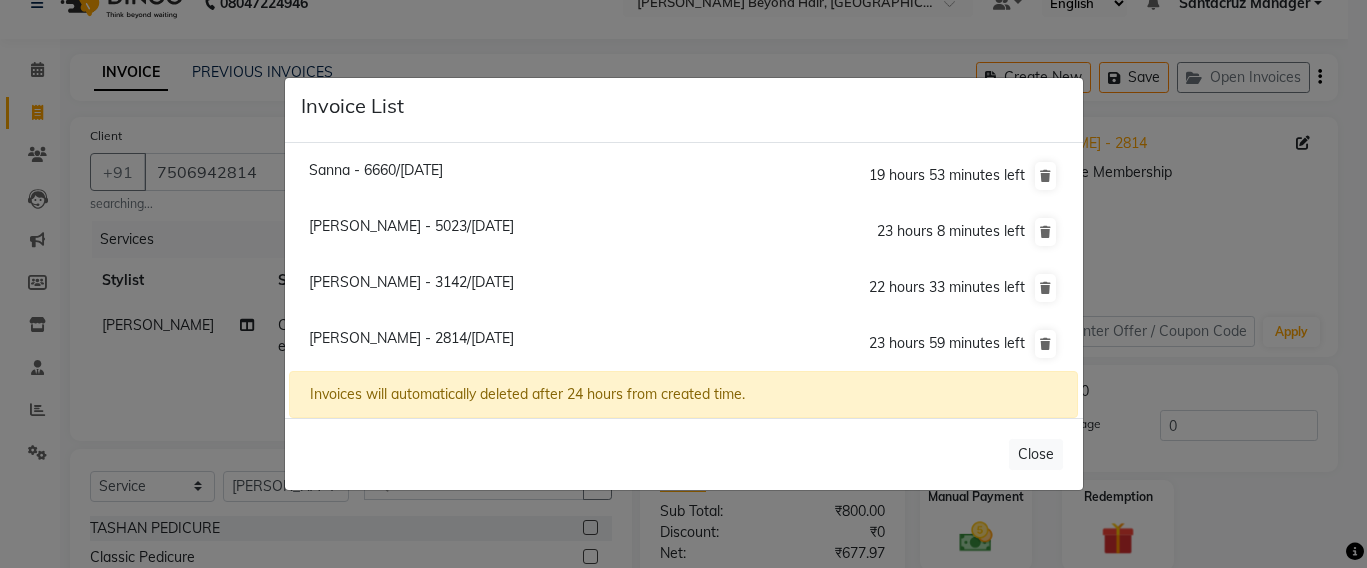 click on "Invoice List  Sanna - 6660/11 July 2025  19 hours 53 minutes left  Shradha Gupta - 5023/11 July 2025  23 hours 8 minutes left  Aashima - 3142/11 July 2025  22 hours 33 minutes left  Brijal Balakrishnan - 2814/11 July 2025  23 hours 59 minutes left  Invoices will automatically deleted after 24 hours from created time.   Close" 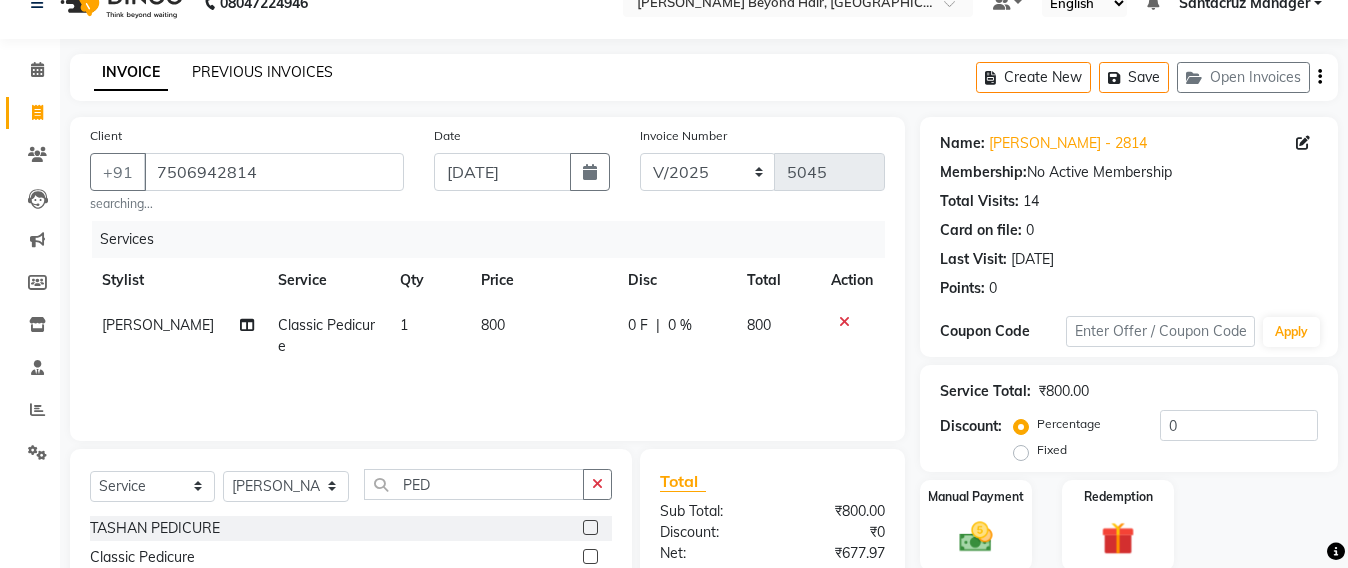 click on "PREVIOUS INVOICES" 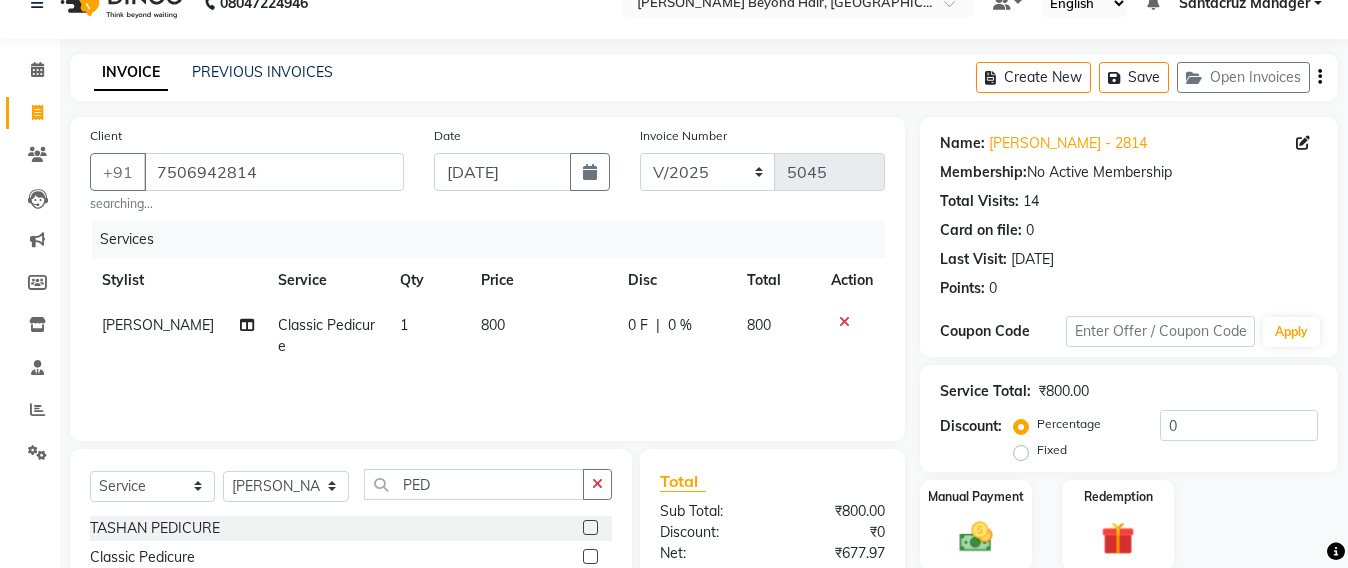 scroll, scrollTop: 0, scrollLeft: 0, axis: both 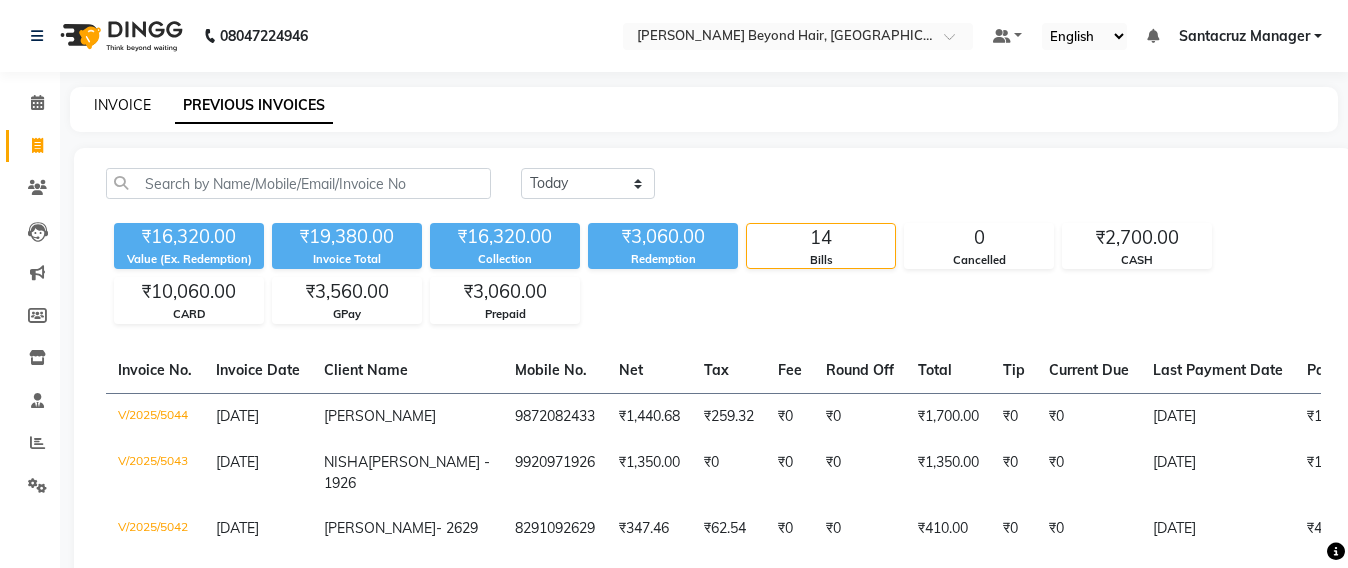 click on "INVOICE" 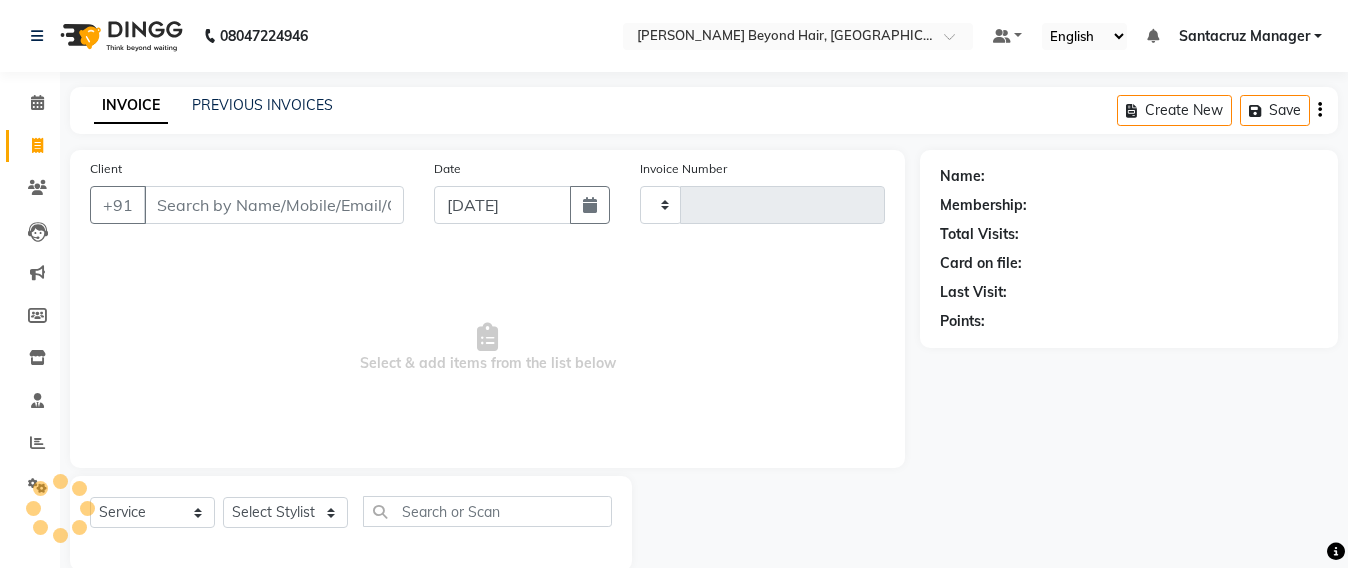 scroll, scrollTop: 33, scrollLeft: 0, axis: vertical 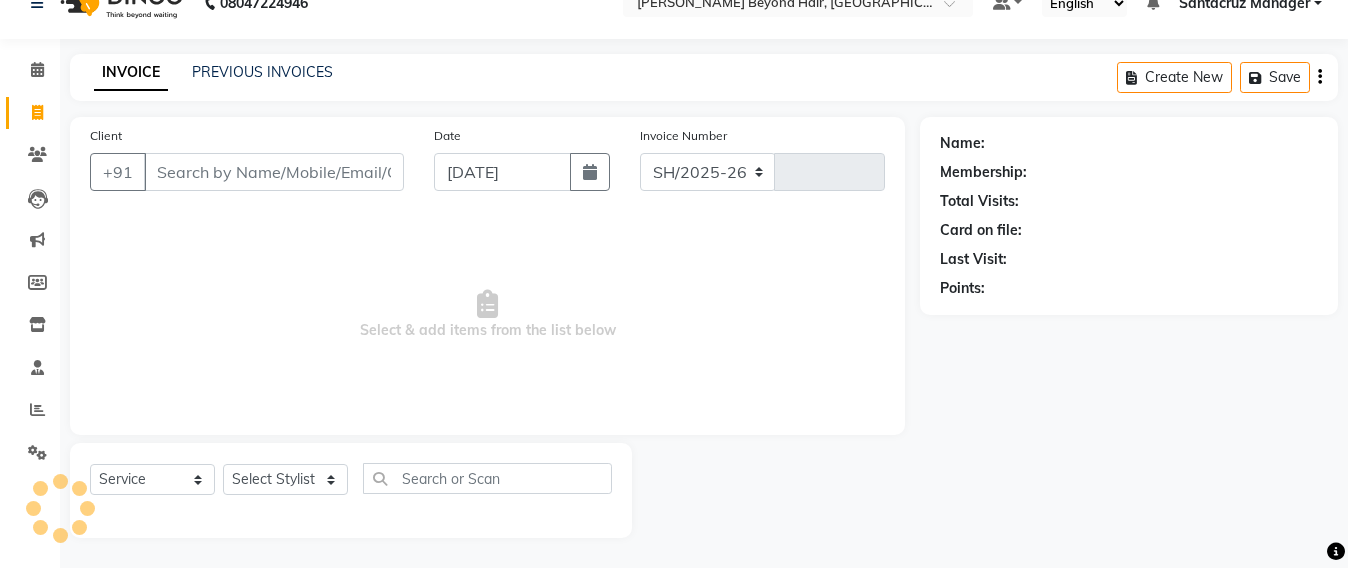 select on "6357" 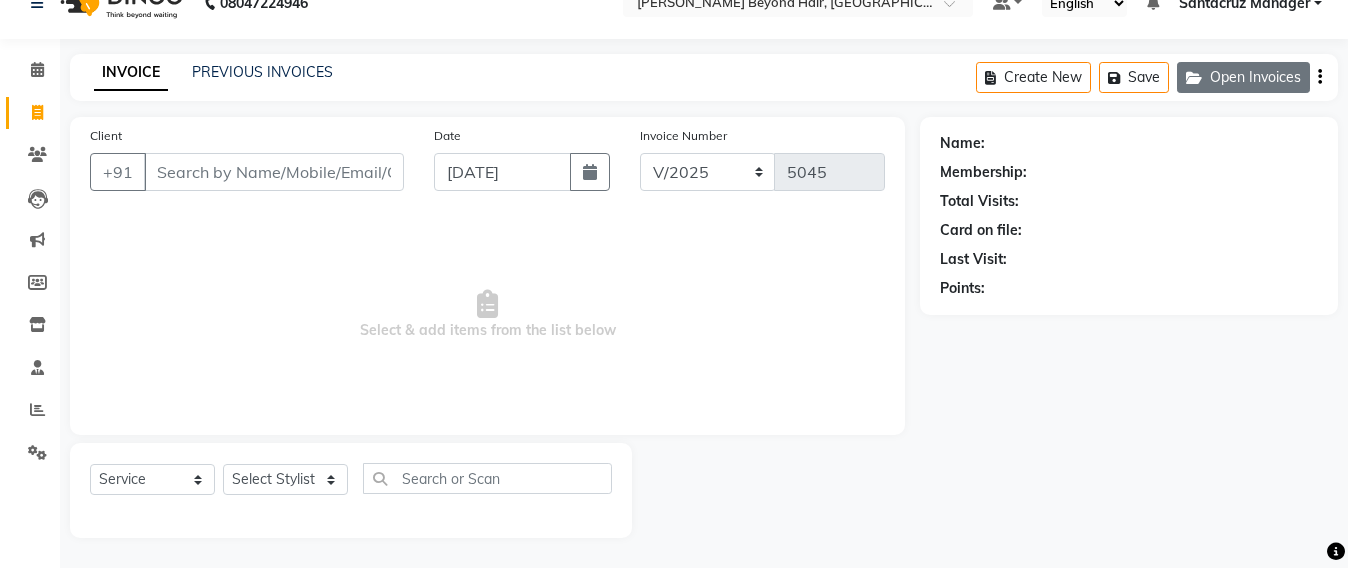 click on "Open Invoices" 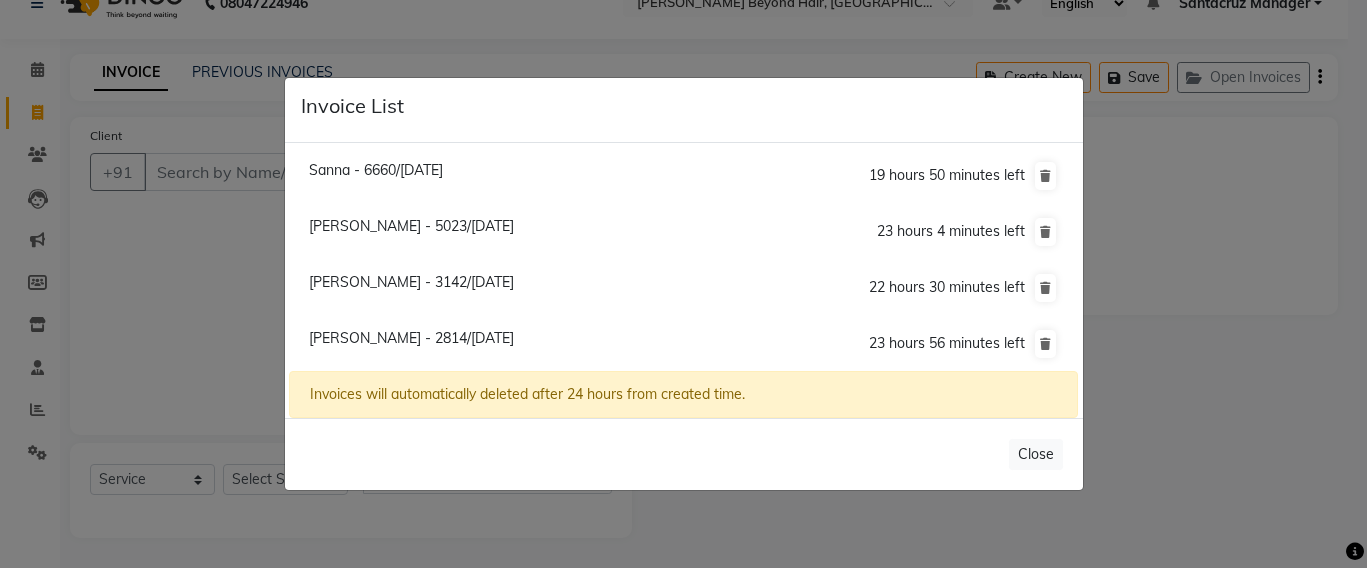 click on "[PERSON_NAME] - 2814/[DATE]" 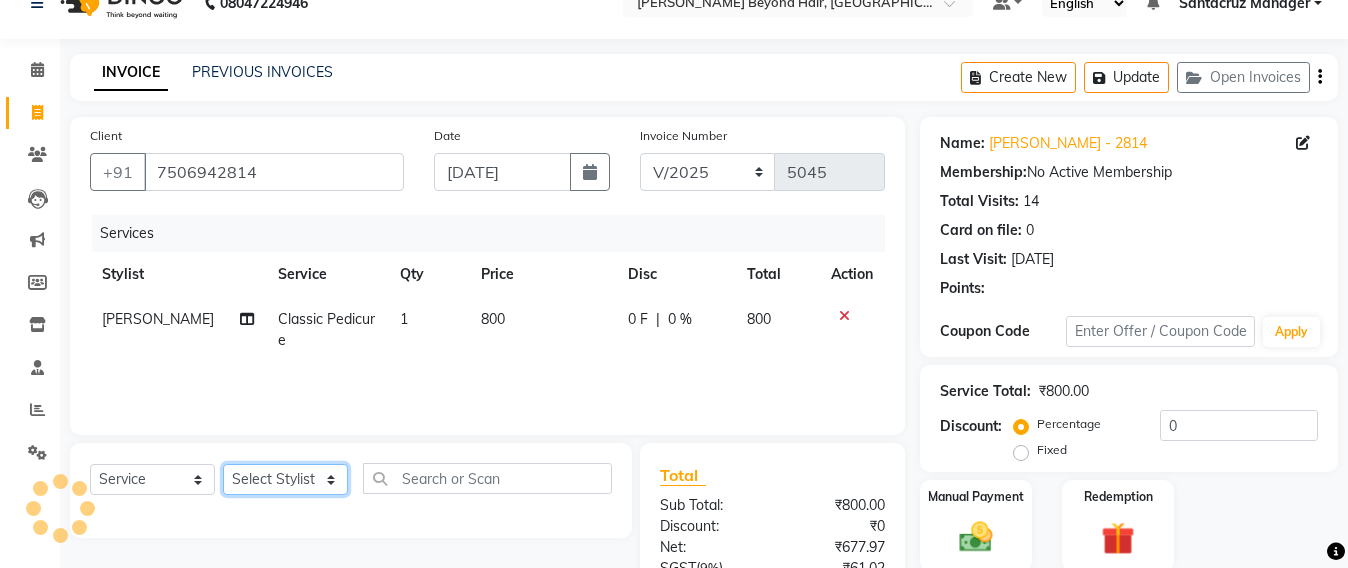 click on "Select Stylist" 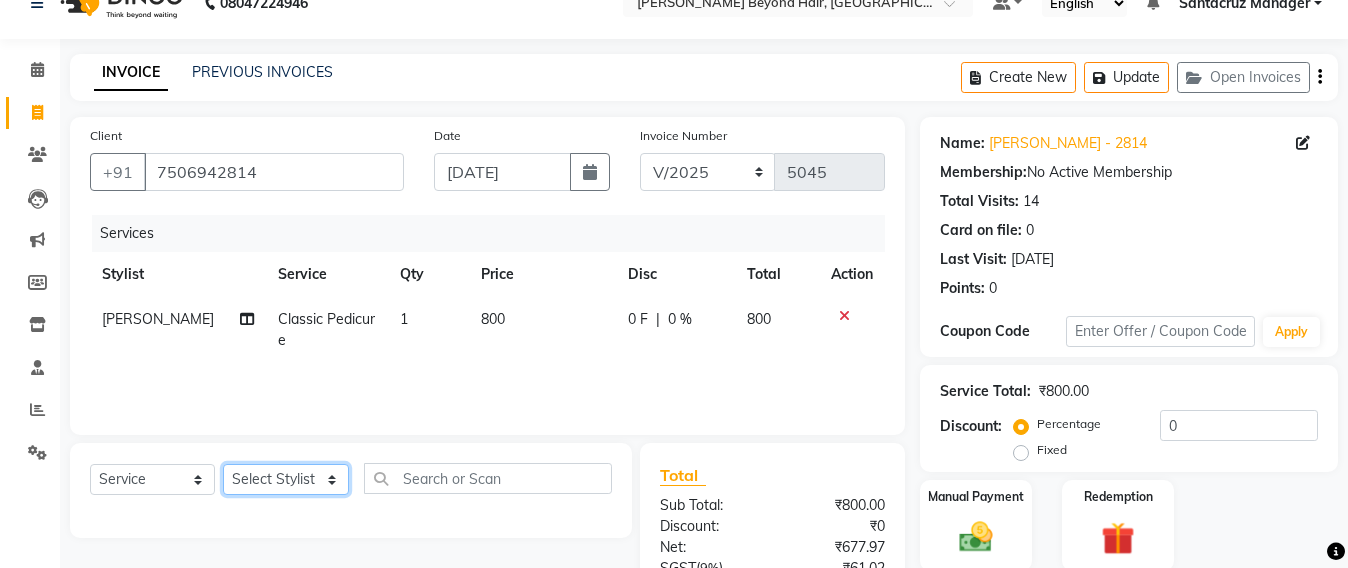 select on "82490" 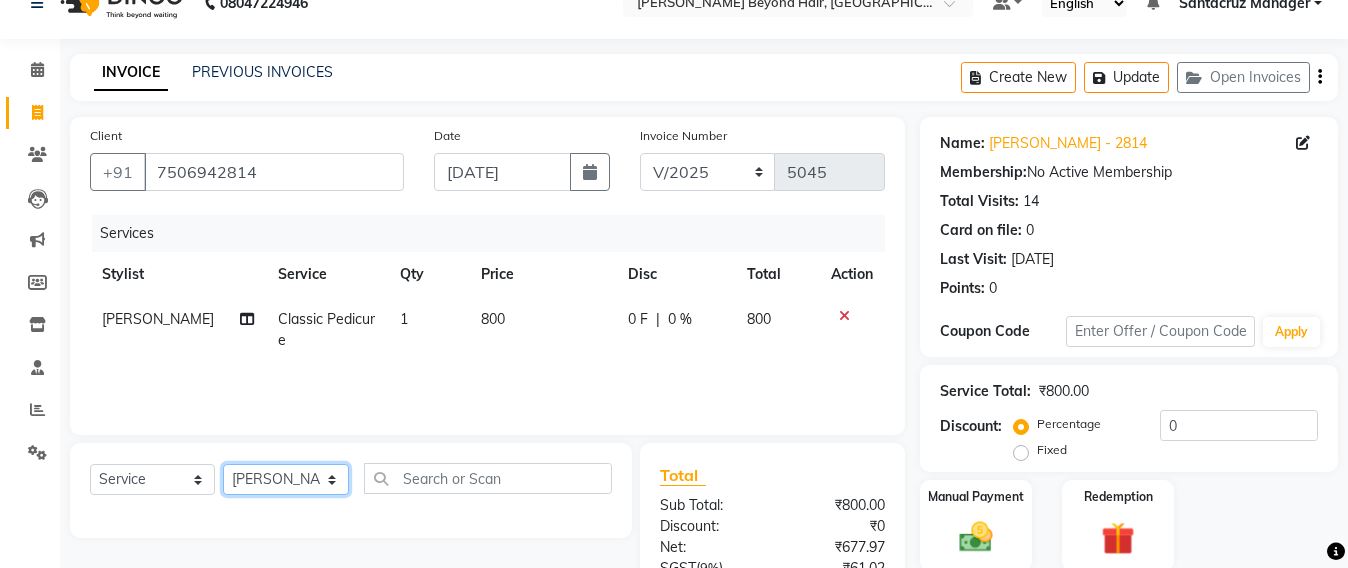 click on "Select Stylist Admin [PERSON_NAME] Sankat [PERSON_NAME] [PERSON_NAME] [PERSON_NAME] [PERSON_NAME] [PERSON_NAME] [PERSON_NAME] mahattre Pratibha [PERSON_NAME] Rosy [PERSON_NAME] [PERSON_NAME] admin [PERSON_NAME] Manager [PERSON_NAME] SOMAYANG VASHUM [PERSON_NAME]" 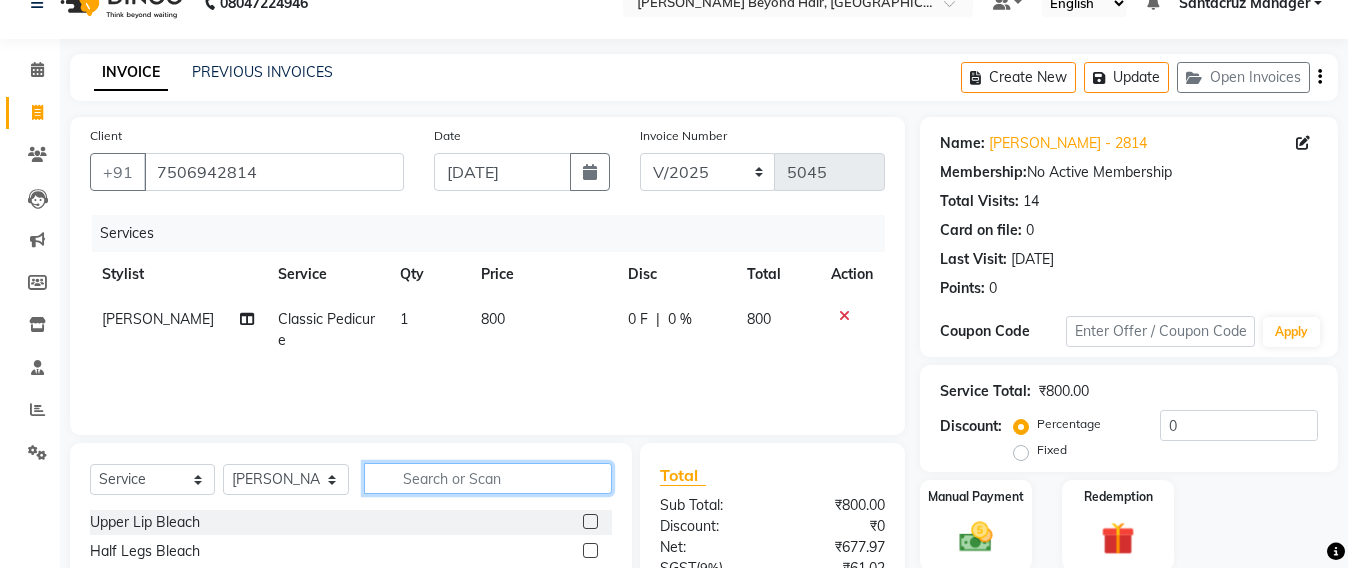 click 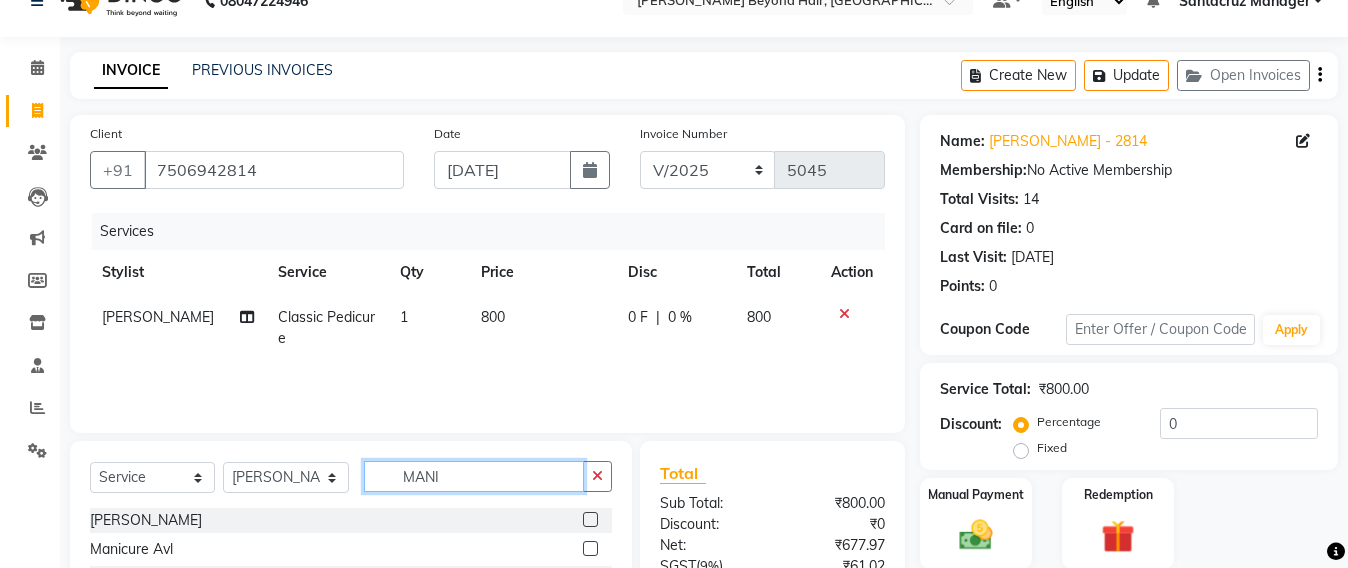 scroll, scrollTop: 158, scrollLeft: 0, axis: vertical 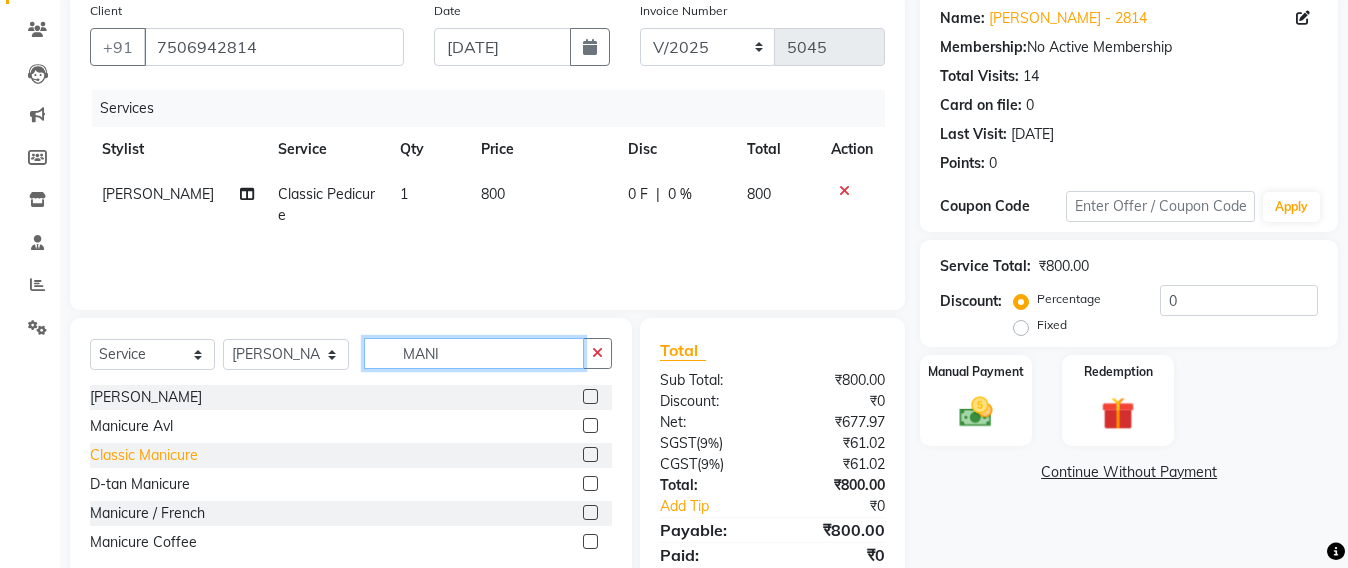 type on "MANI" 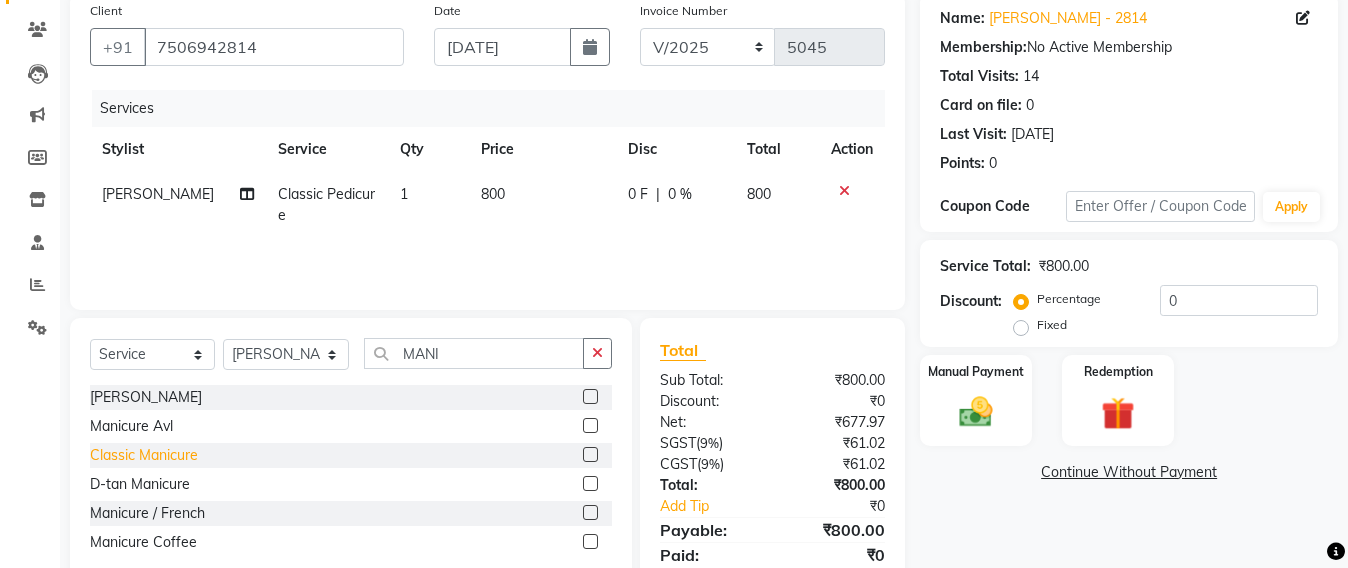 click on "Classic Manicure" 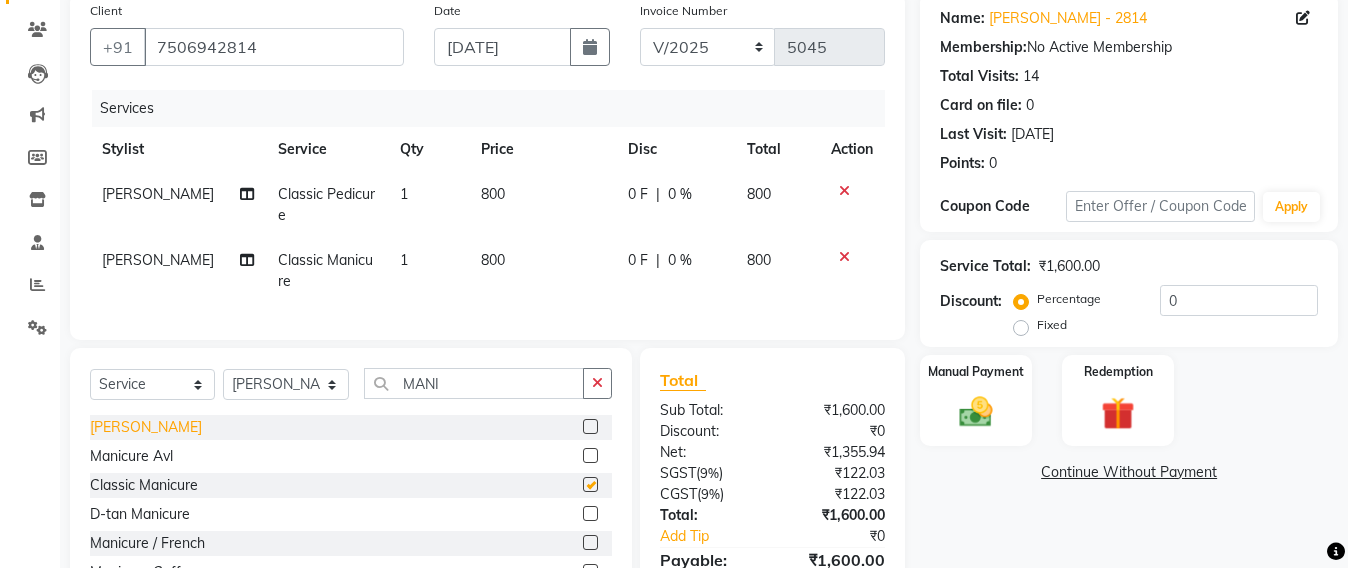 checkbox on "false" 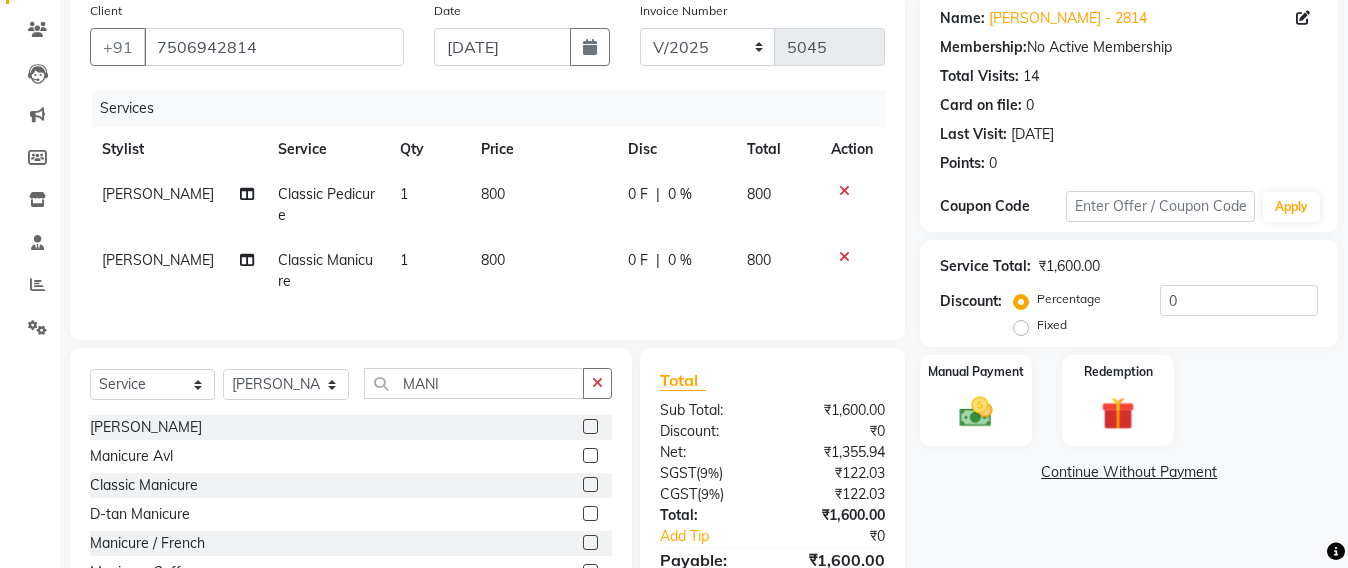 click on "[PERSON_NAME]" 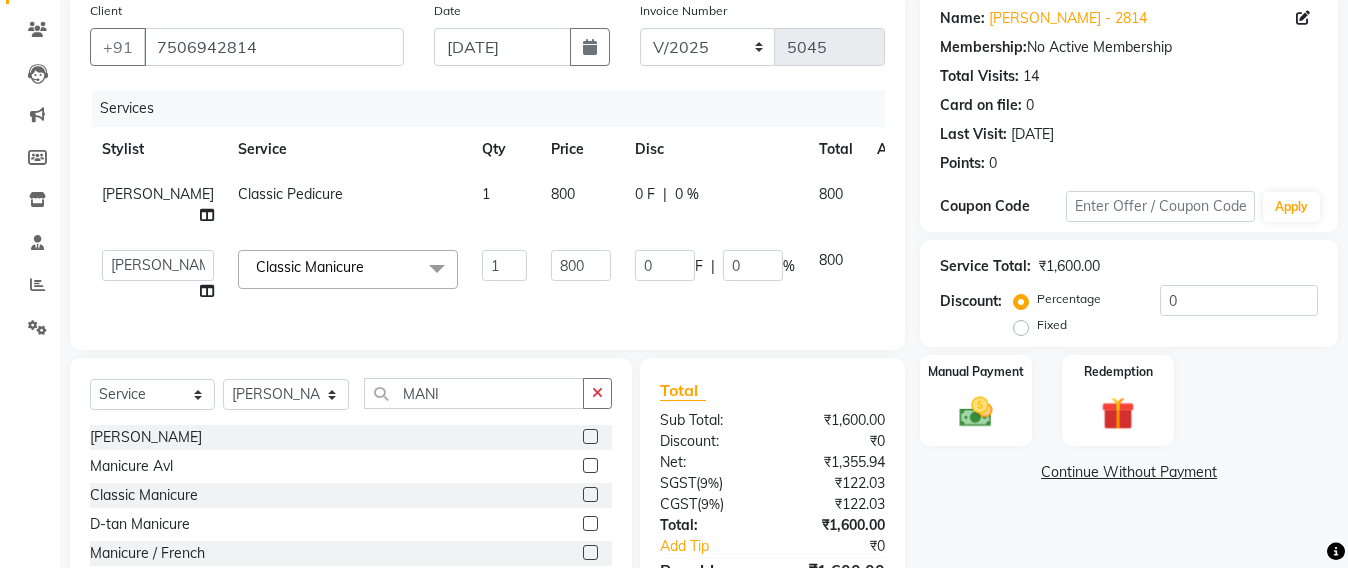 click on "Admin   [PERSON_NAME] Sankat   [PERSON_NAME]   [PERSON_NAME] [PERSON_NAME]   [PERSON_NAME]   [PERSON_NAME] [PERSON_NAME] mahattre   Pratibha [PERSON_NAME]   [PERSON_NAME]   [PERSON_NAME] [PERSON_NAME] Manager   [PERSON_NAME]   SOMAYANG VASHUM   [PERSON_NAME]" 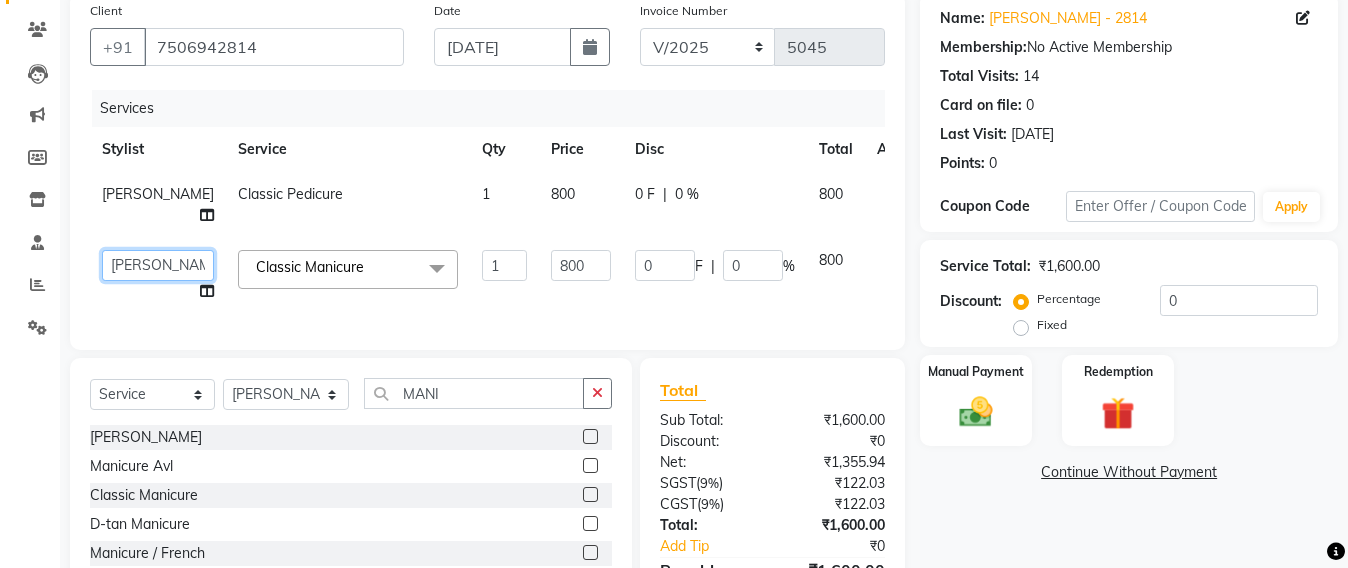 click on "Admin   [PERSON_NAME] Sankat   [PERSON_NAME]   [PERSON_NAME] [PERSON_NAME]   [PERSON_NAME]   [PERSON_NAME] [PERSON_NAME] mahattre   Pratibha [PERSON_NAME]   [PERSON_NAME]   [PERSON_NAME] [PERSON_NAME] Manager   [PERSON_NAME]   SOMAYANG VASHUM   [PERSON_NAME]" 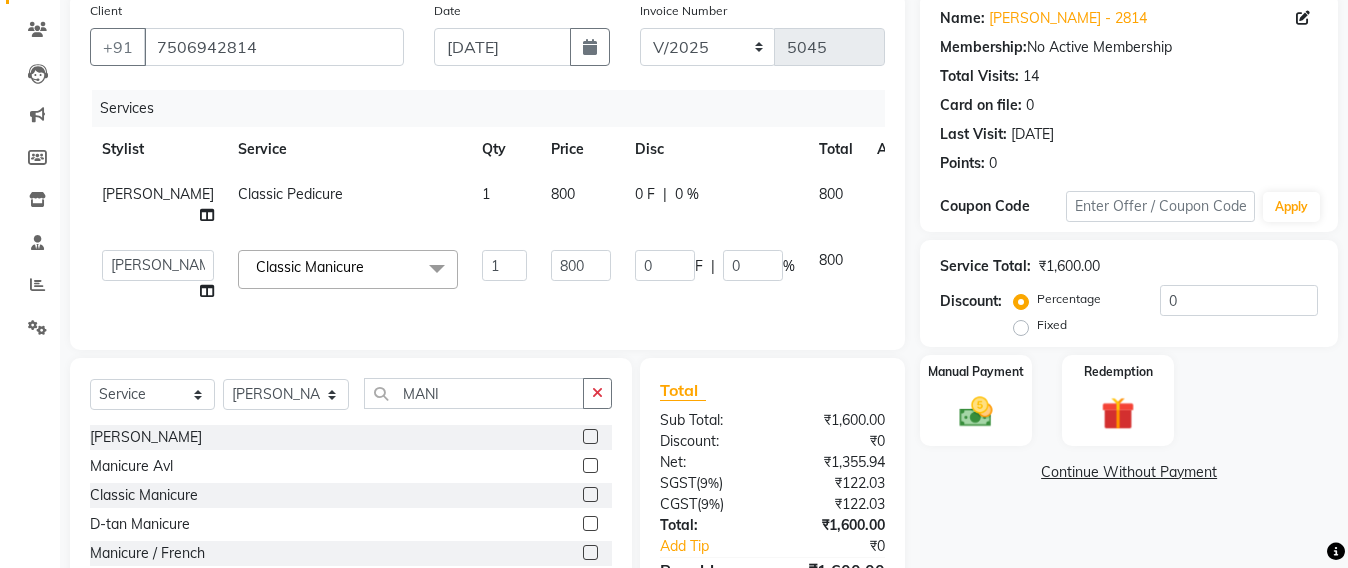 select on "47907" 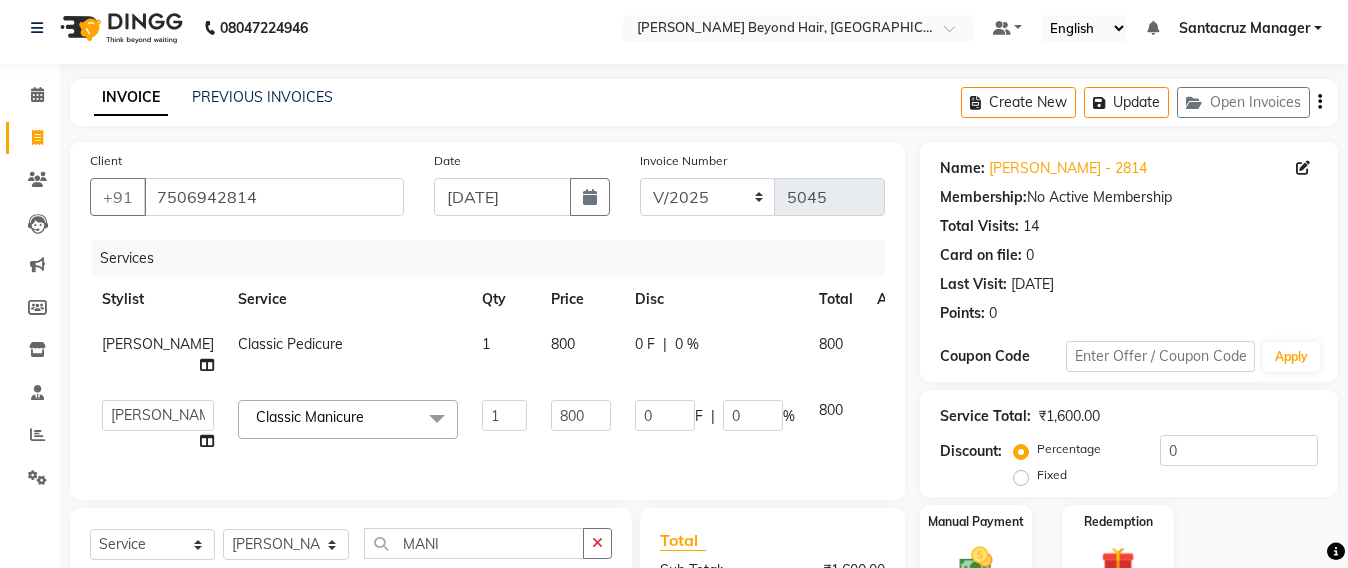 scroll, scrollTop: 0, scrollLeft: 0, axis: both 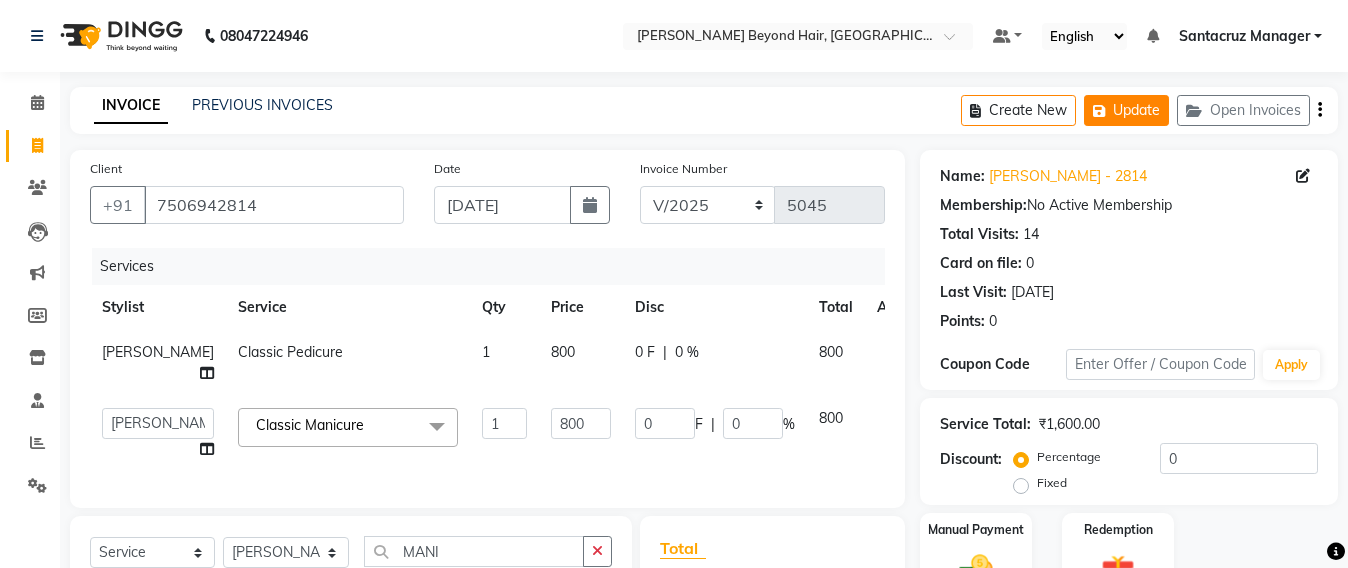 click on "Update" 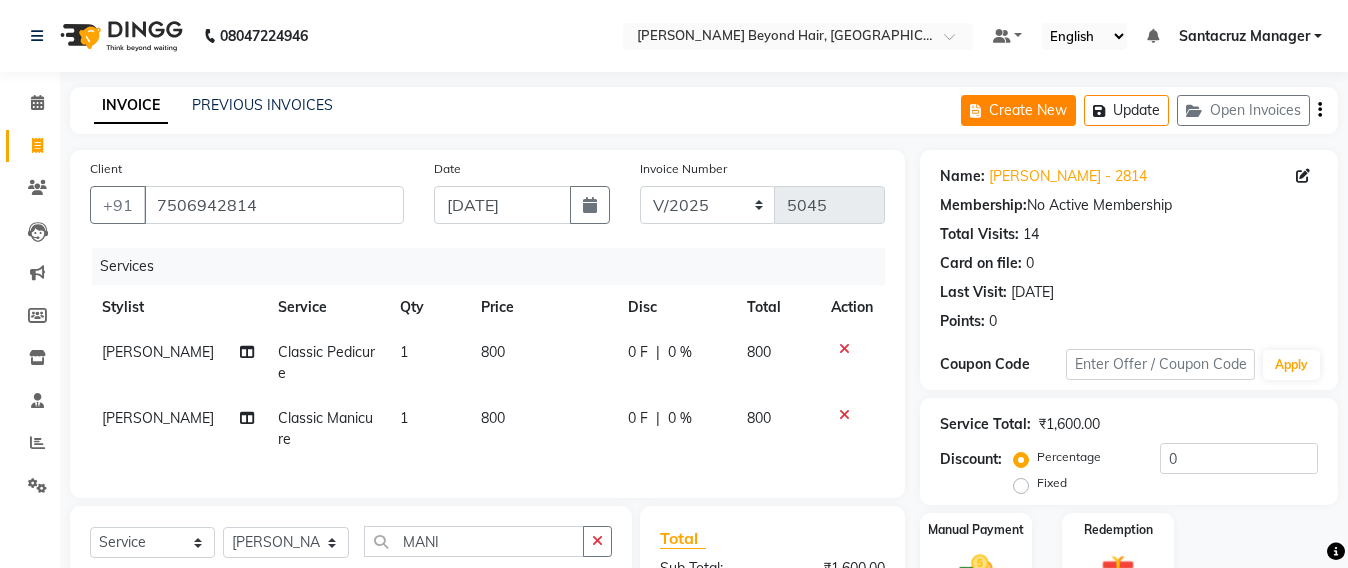 click on "Create New" 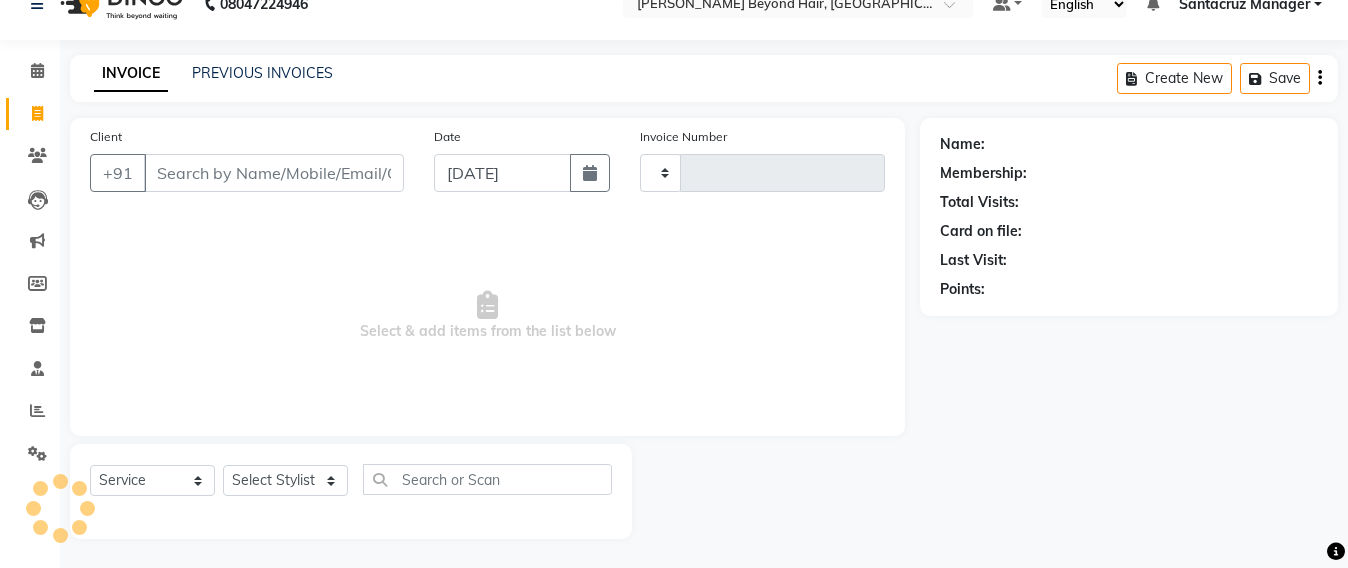 scroll, scrollTop: 33, scrollLeft: 0, axis: vertical 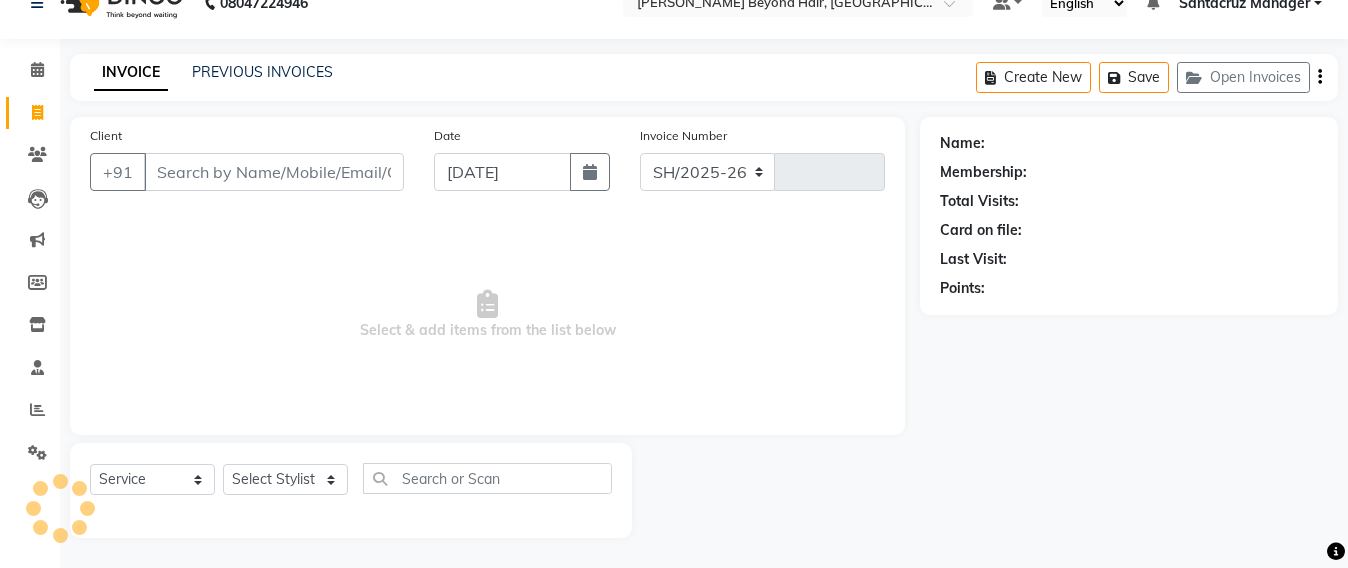 select on "6357" 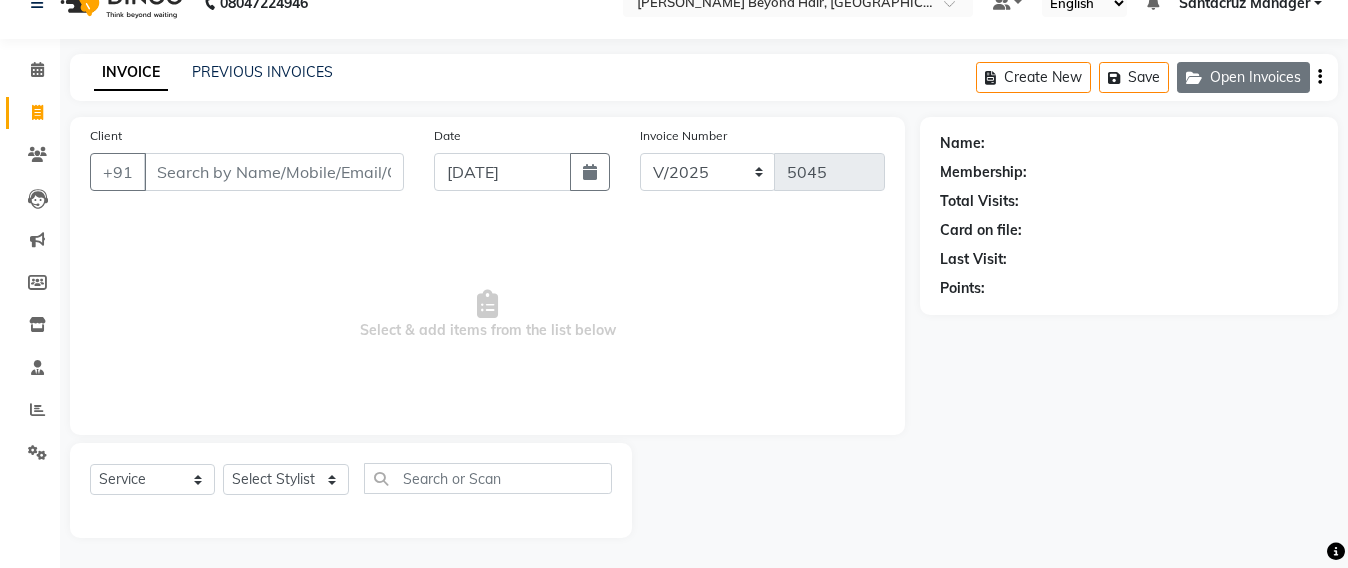 click on "Open Invoices" 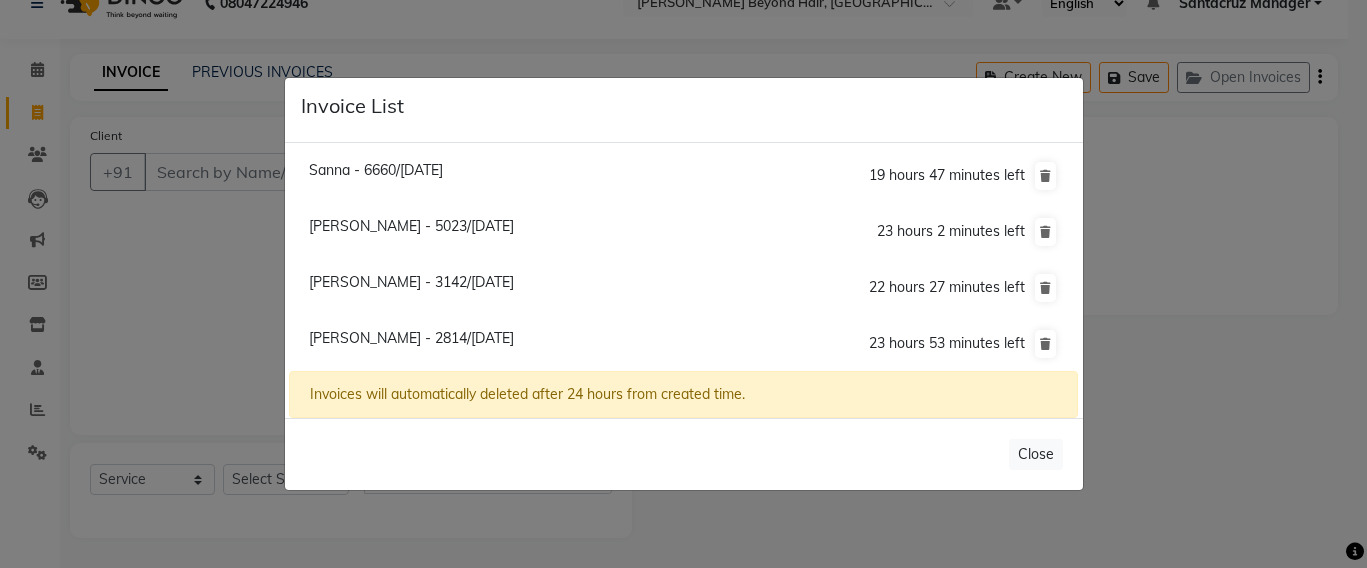 click on "Invoice List  Sanna - 6660/11 July 2025  19 hours 47 minutes left  Shradha Gupta - 5023/11 July 2025  23 hours 2 minutes left  Aashima - 3142/11 July 2025  22 hours 27 minutes left  Brijal Balakrishnan - 2814/11 July 2025  23 hours 53 minutes left  Invoices will automatically deleted after 24 hours from created time.   Close" 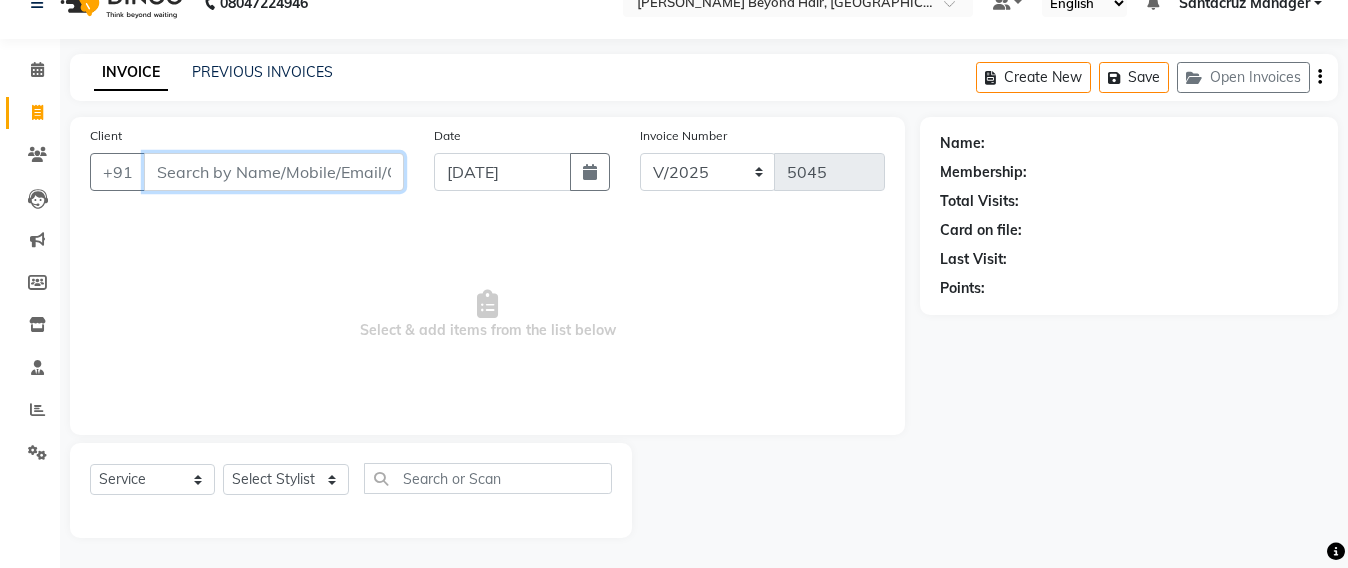 click on "Client" at bounding box center [274, 172] 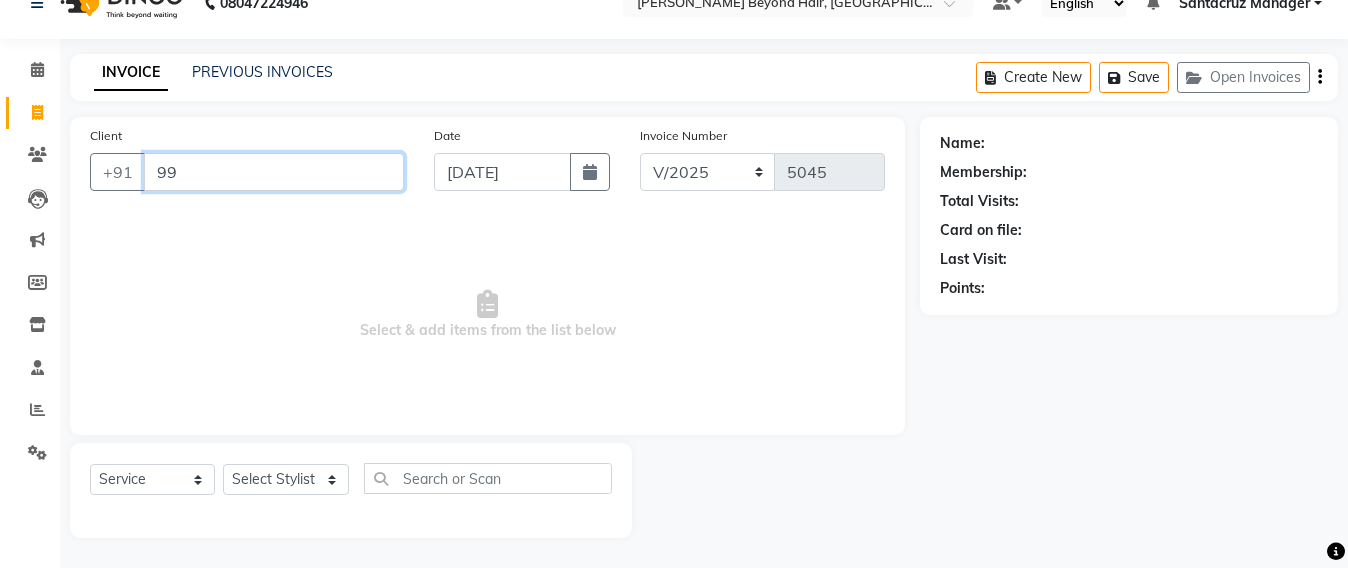 type on "9" 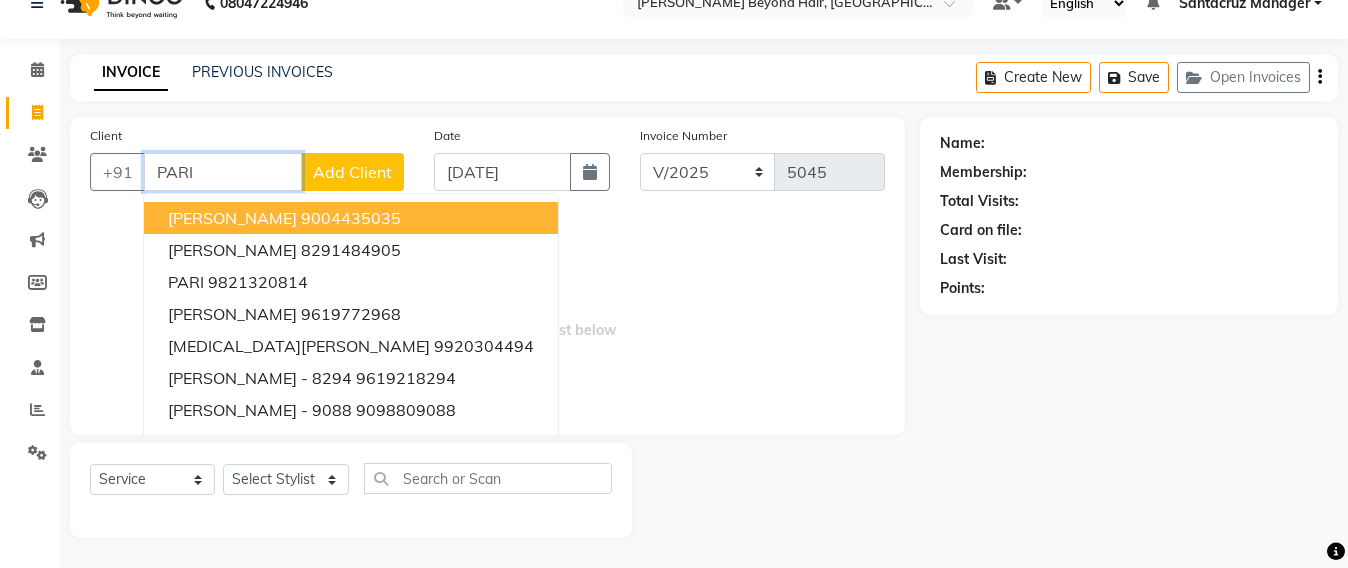 click on "PARI" at bounding box center (223, 172) 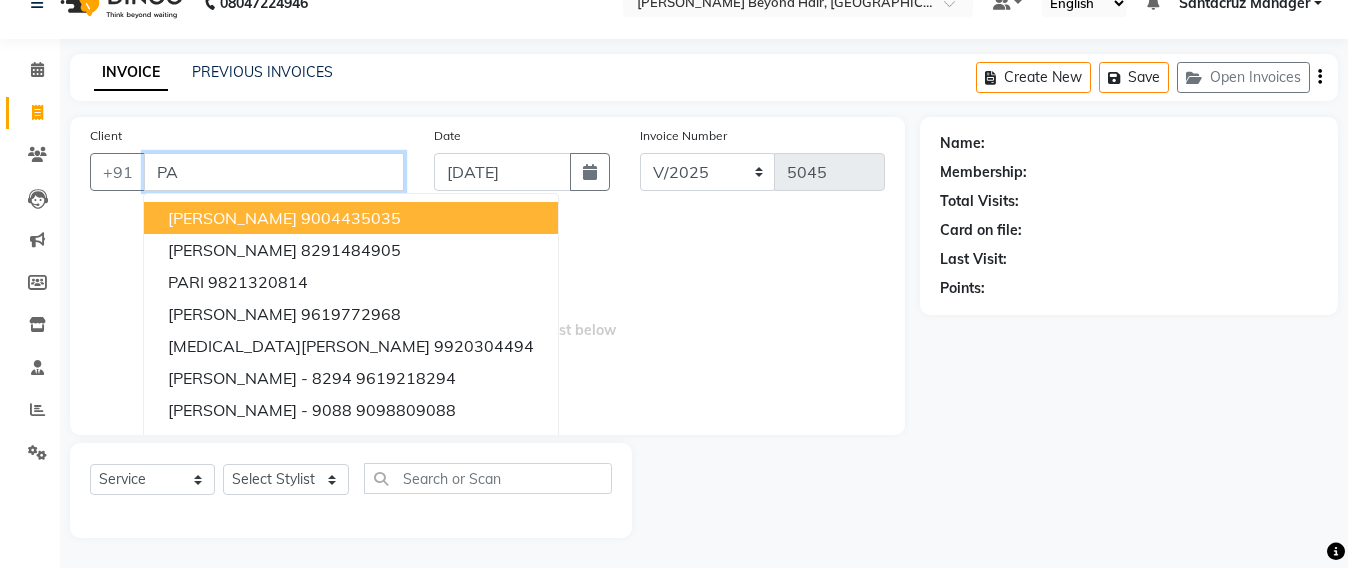 type on "P" 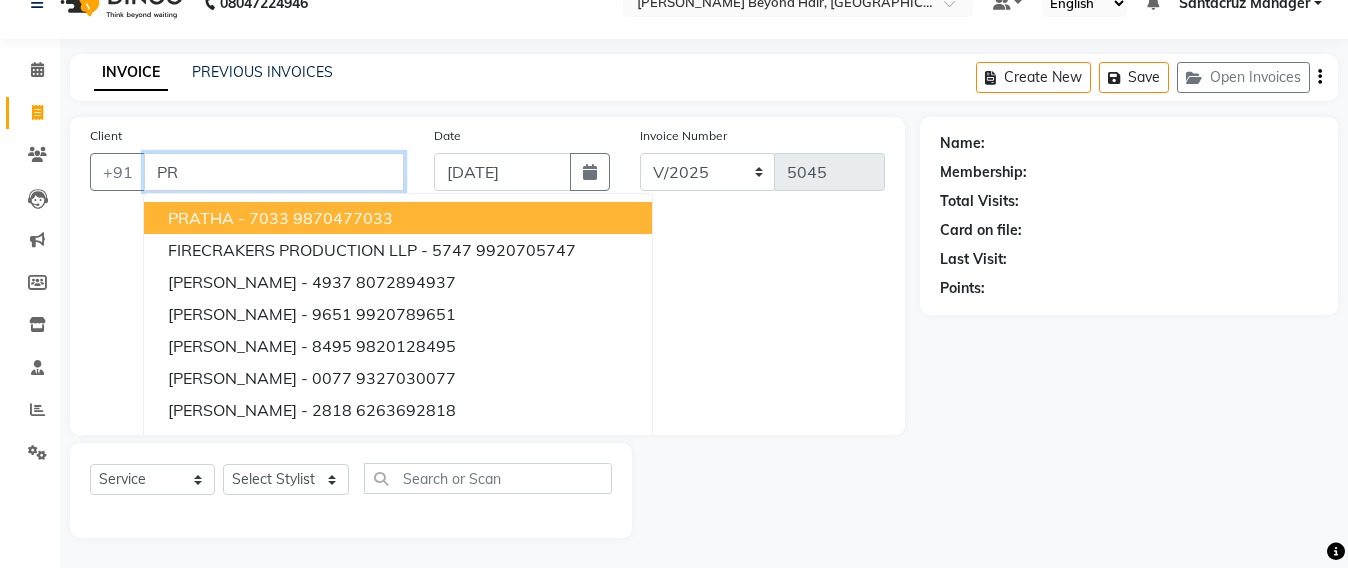 type on "P" 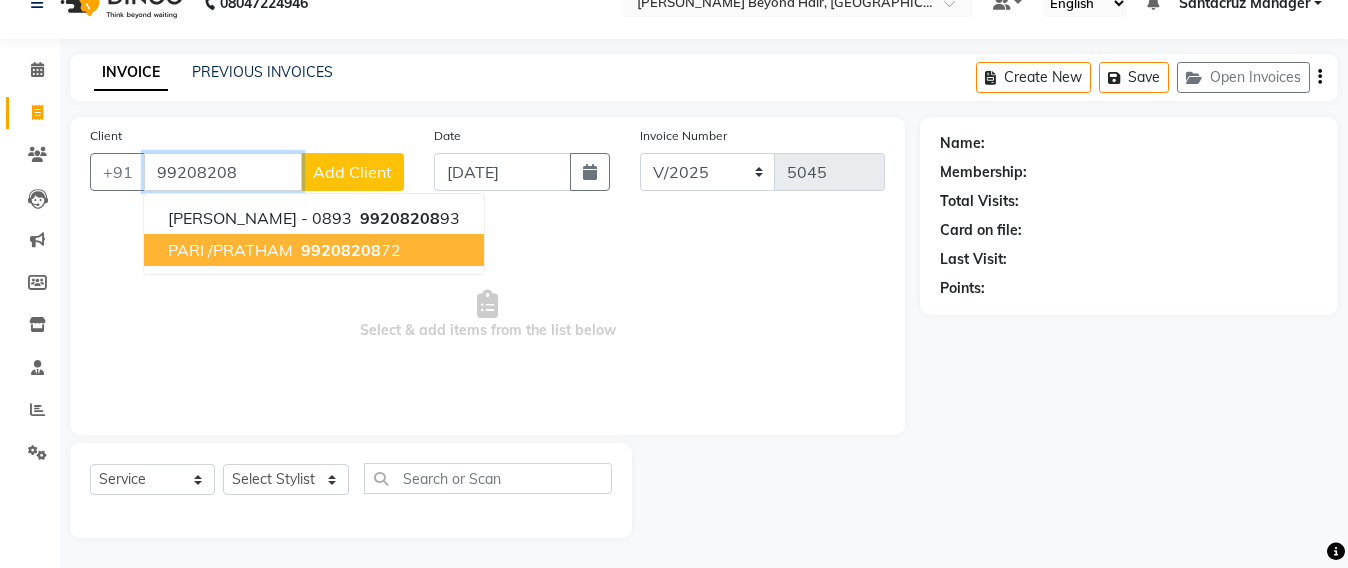 click on "PARI /PRATHAM" at bounding box center (230, 250) 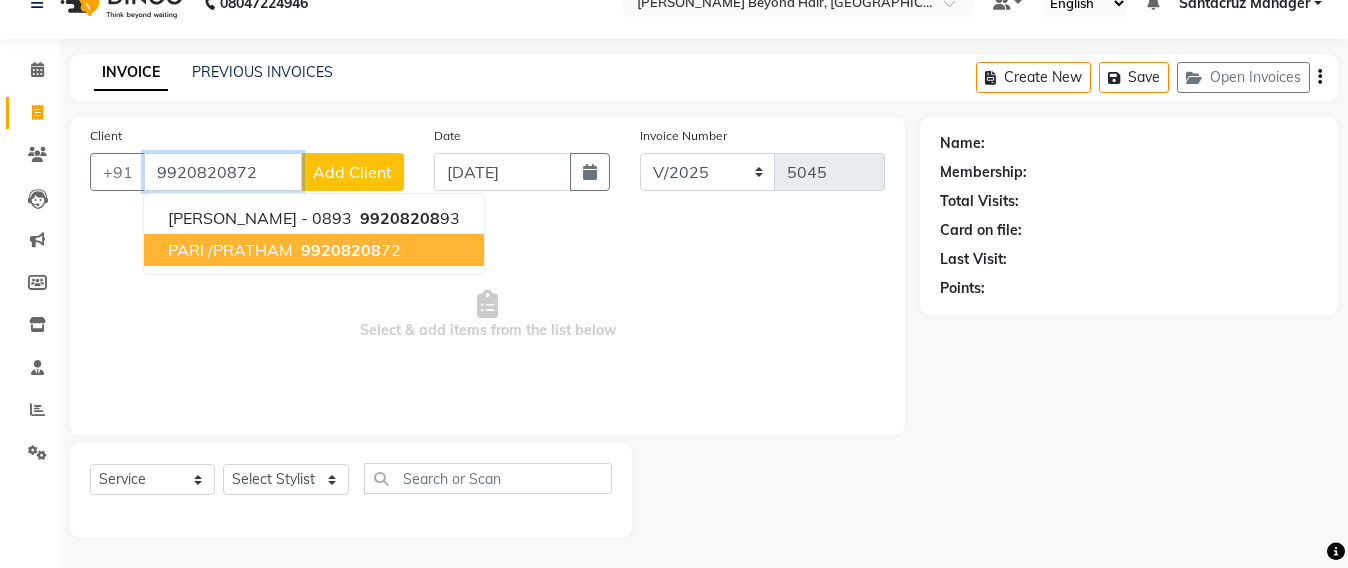 type on "9920820872" 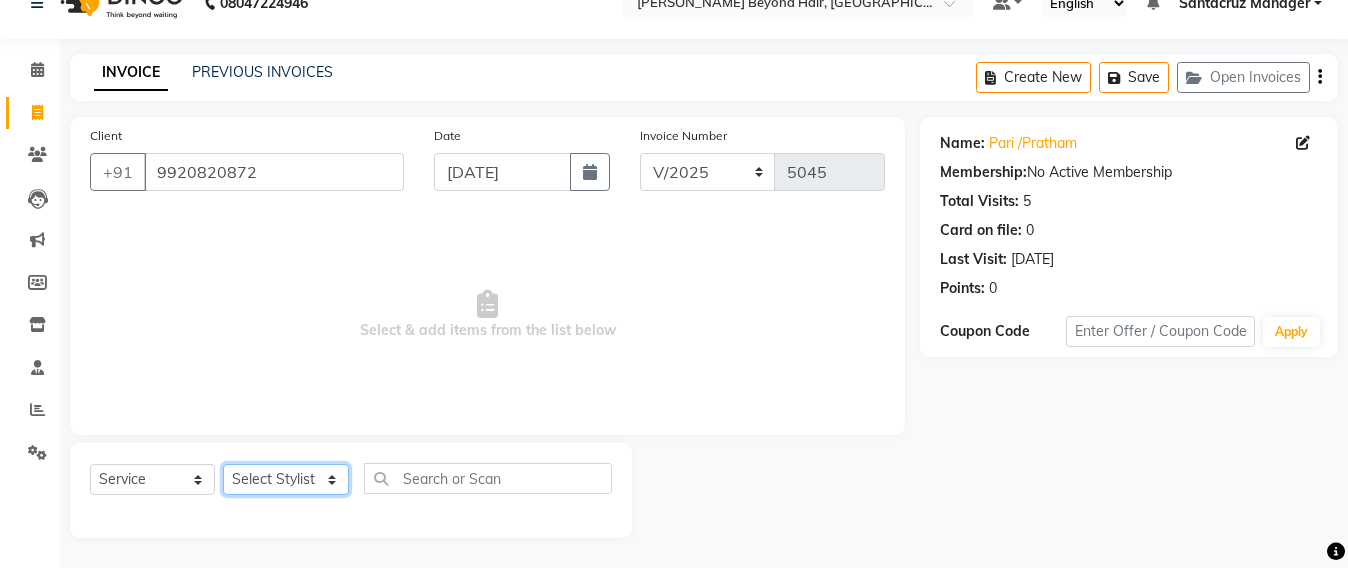 drag, startPoint x: 328, startPoint y: 479, endPoint x: 326, endPoint y: 467, distance: 12.165525 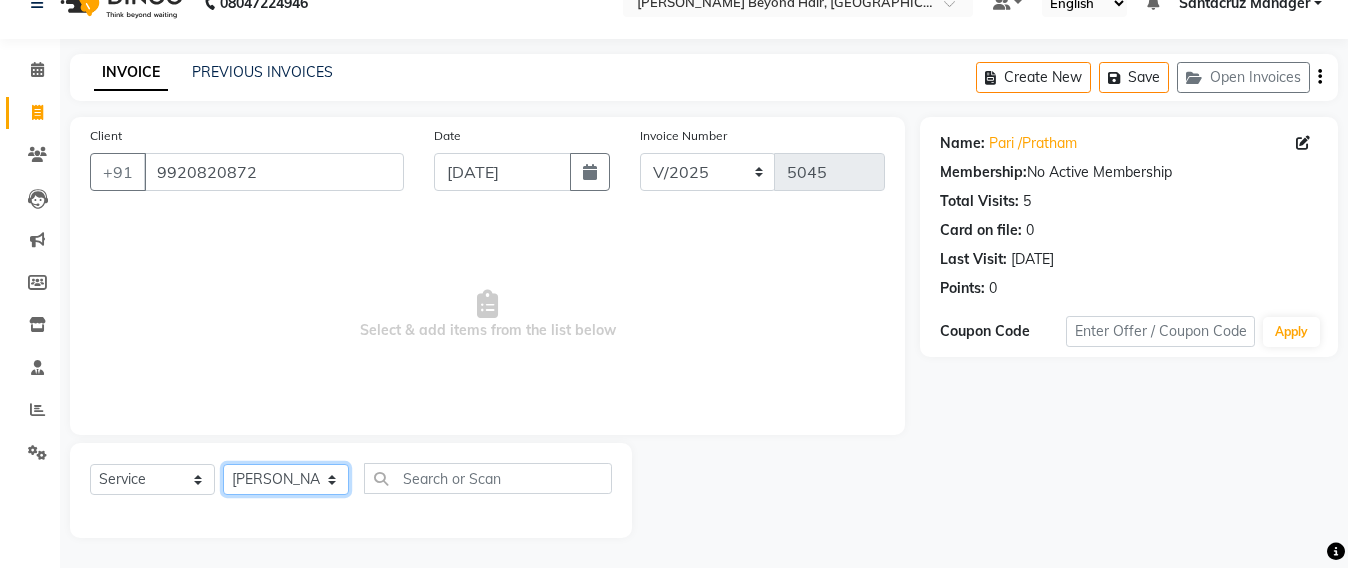 click on "Select Stylist Admin [PERSON_NAME] Sankat [PERSON_NAME] [PERSON_NAME] [PERSON_NAME] [PERSON_NAME] [PERSON_NAME] [PERSON_NAME] mahattre Pratibha [PERSON_NAME] Rosy [PERSON_NAME] [PERSON_NAME] admin [PERSON_NAME] Manager [PERSON_NAME] SOMAYANG VASHUM [PERSON_NAME]" 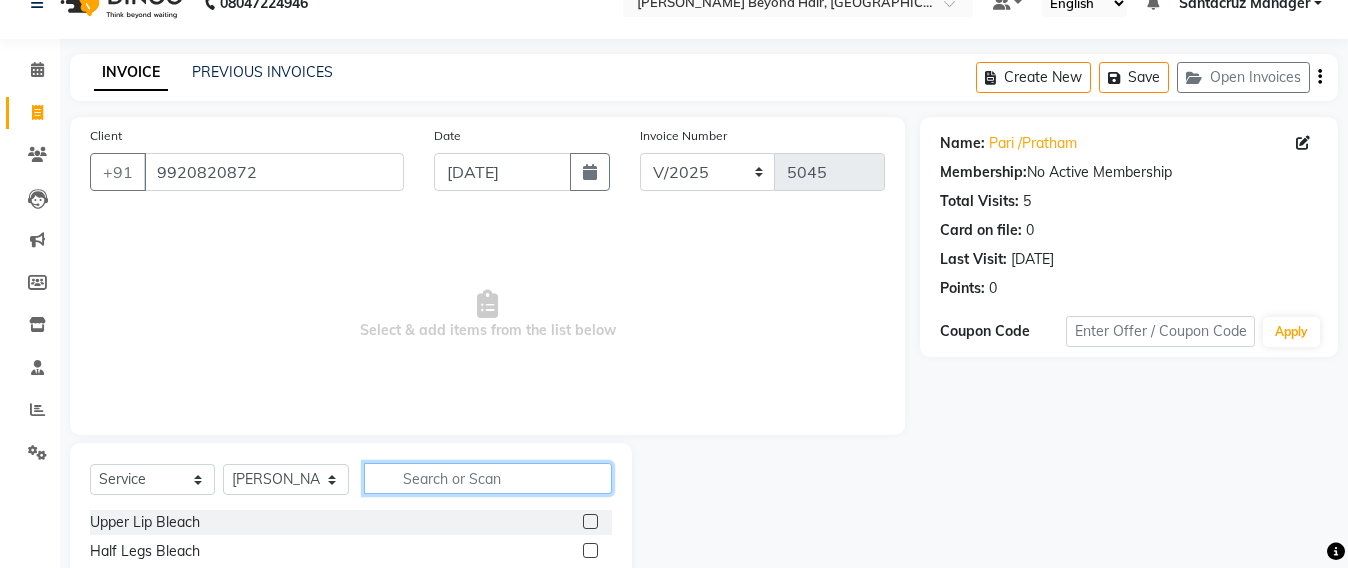 click 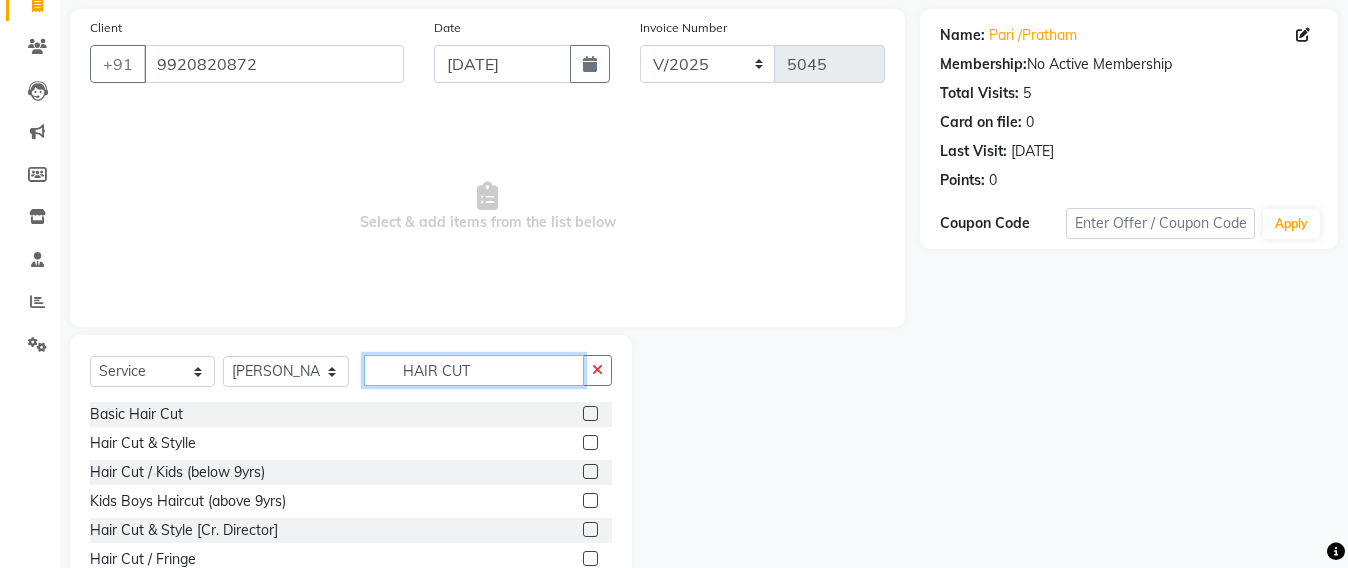 scroll, scrollTop: 233, scrollLeft: 0, axis: vertical 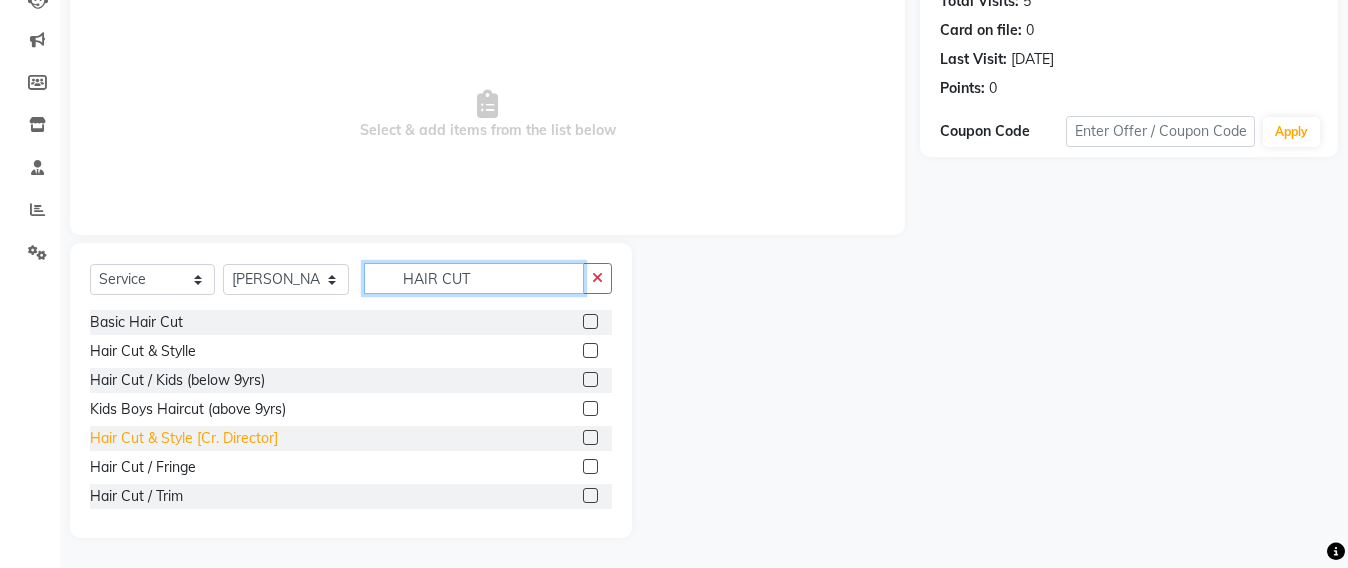 type on "HAIR CUT" 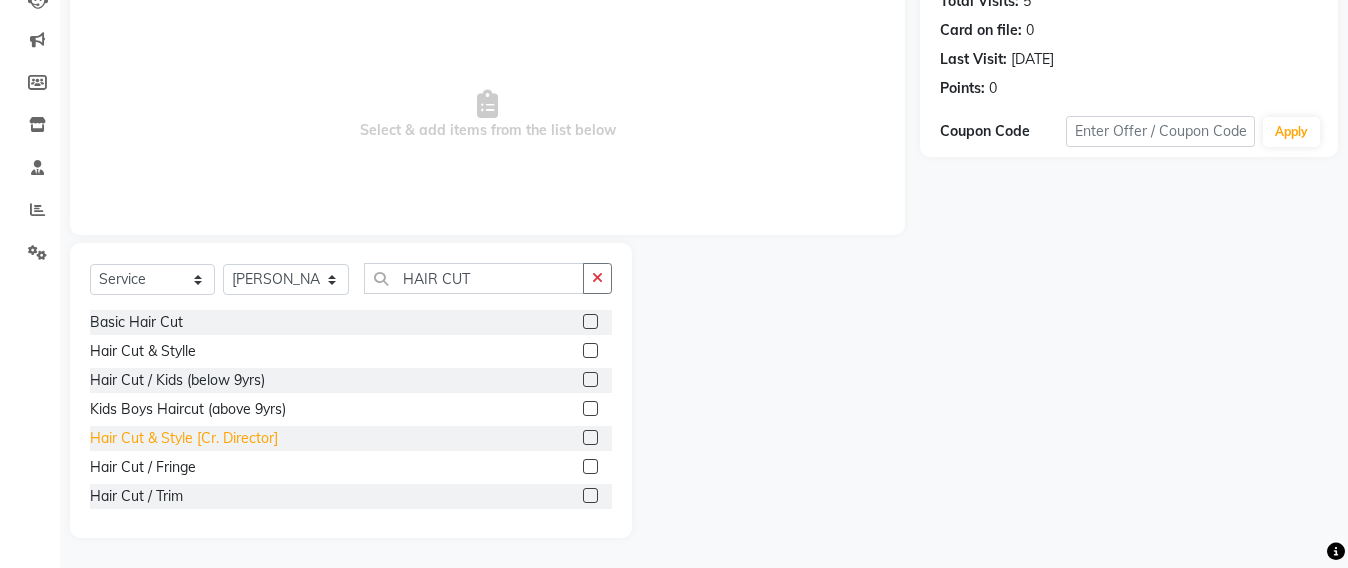 click on "Hair Cut & Stylle" 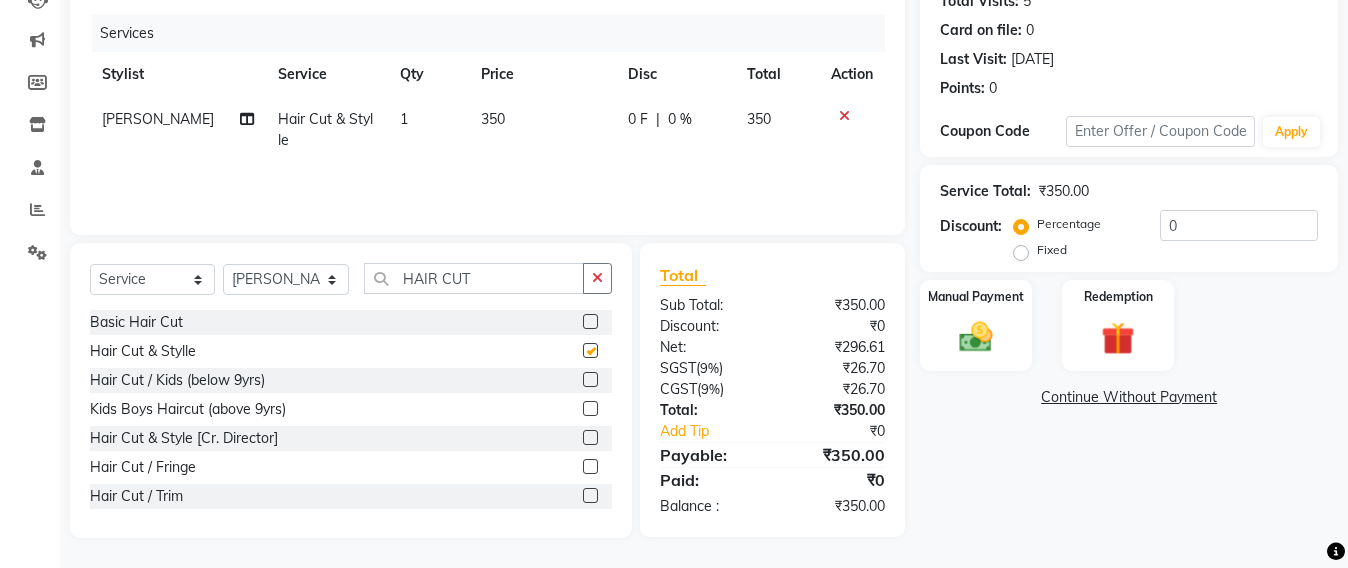 checkbox on "false" 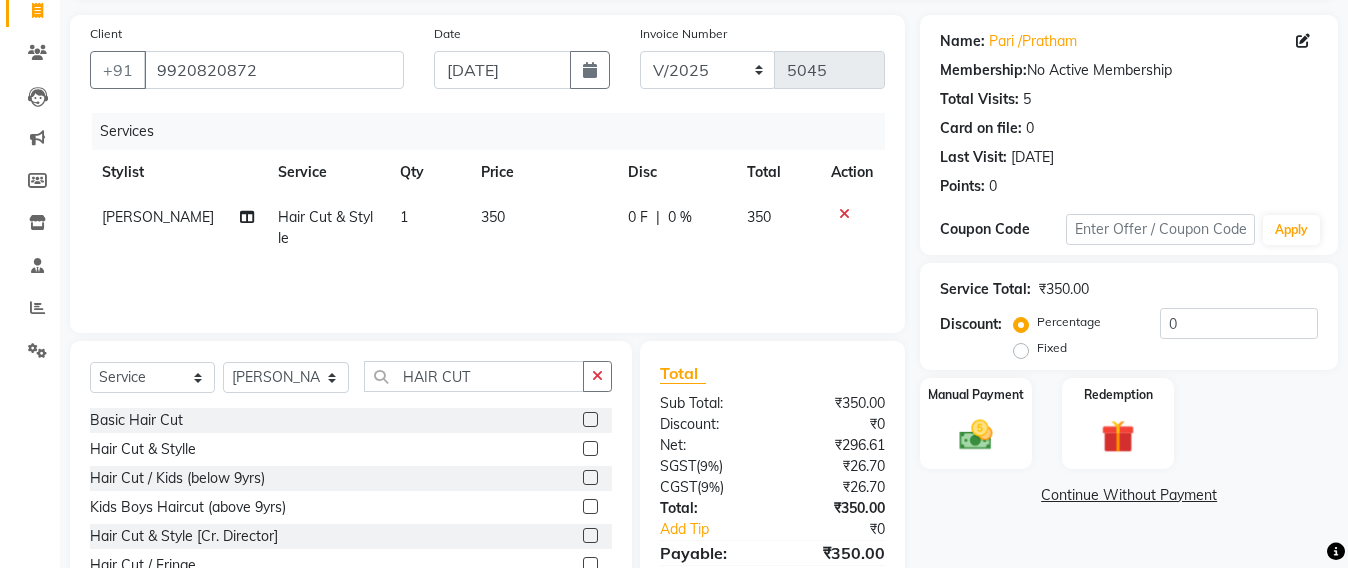 scroll, scrollTop: 0, scrollLeft: 0, axis: both 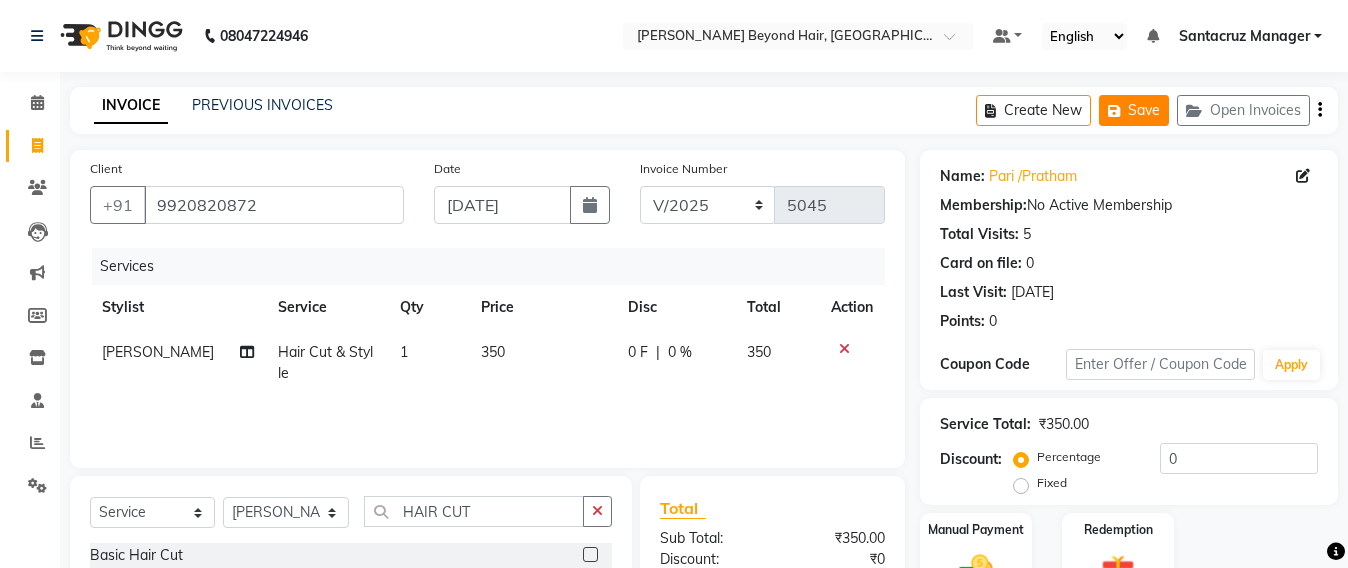 click on "Save" 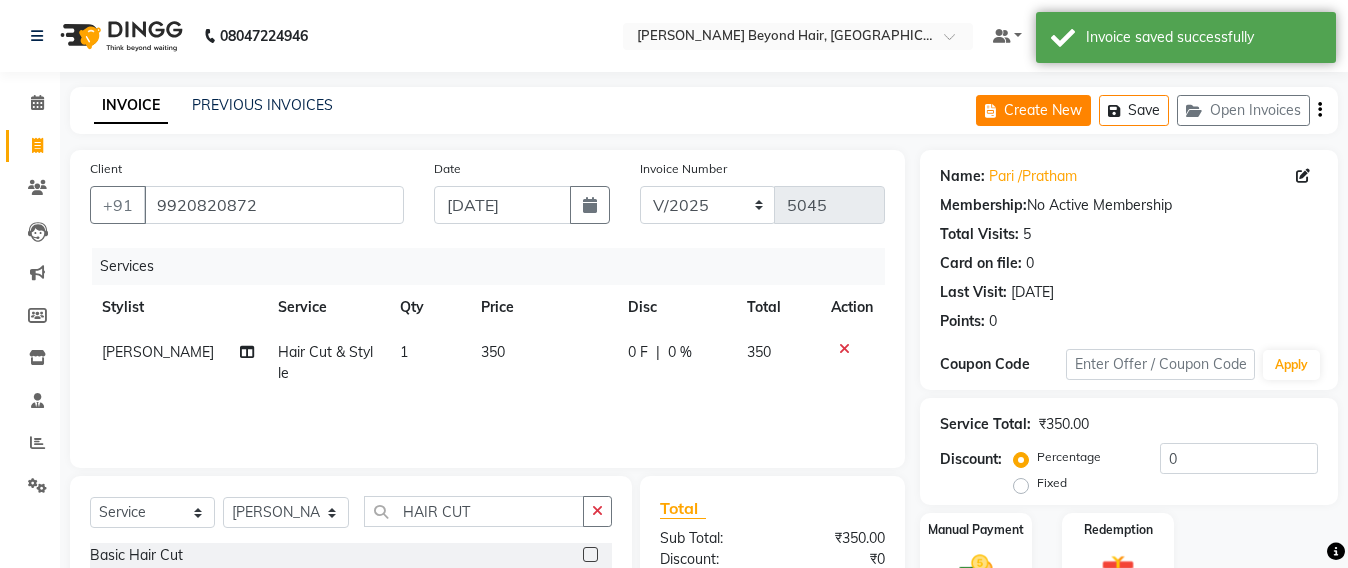click on "Create New" 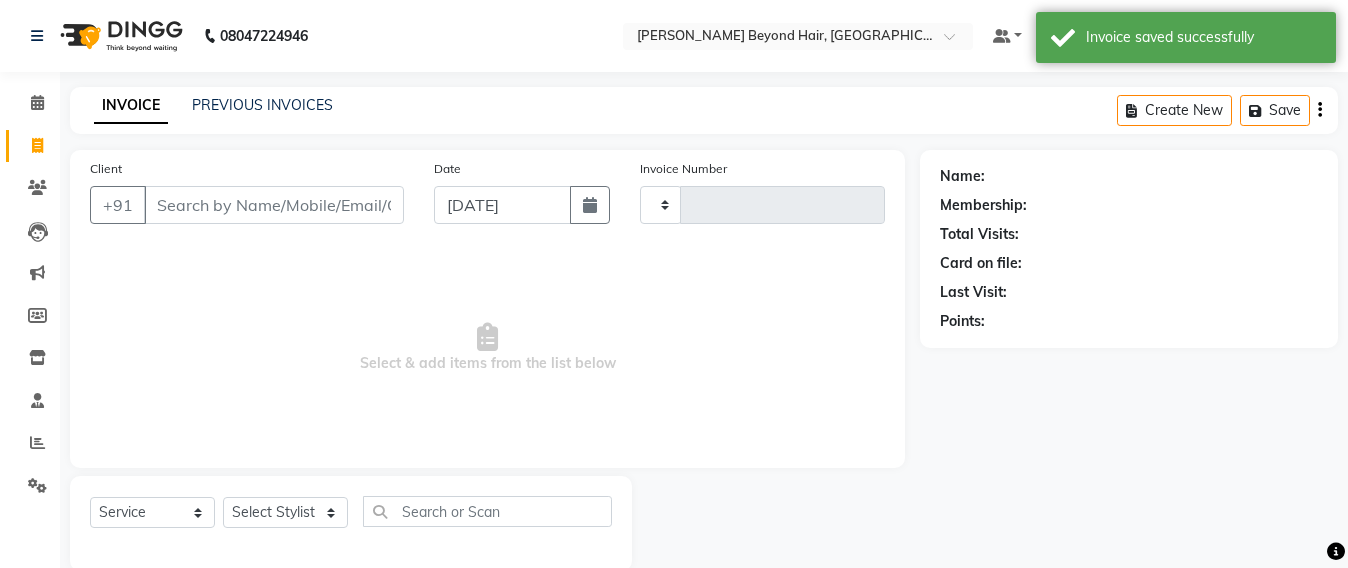 scroll, scrollTop: 33, scrollLeft: 0, axis: vertical 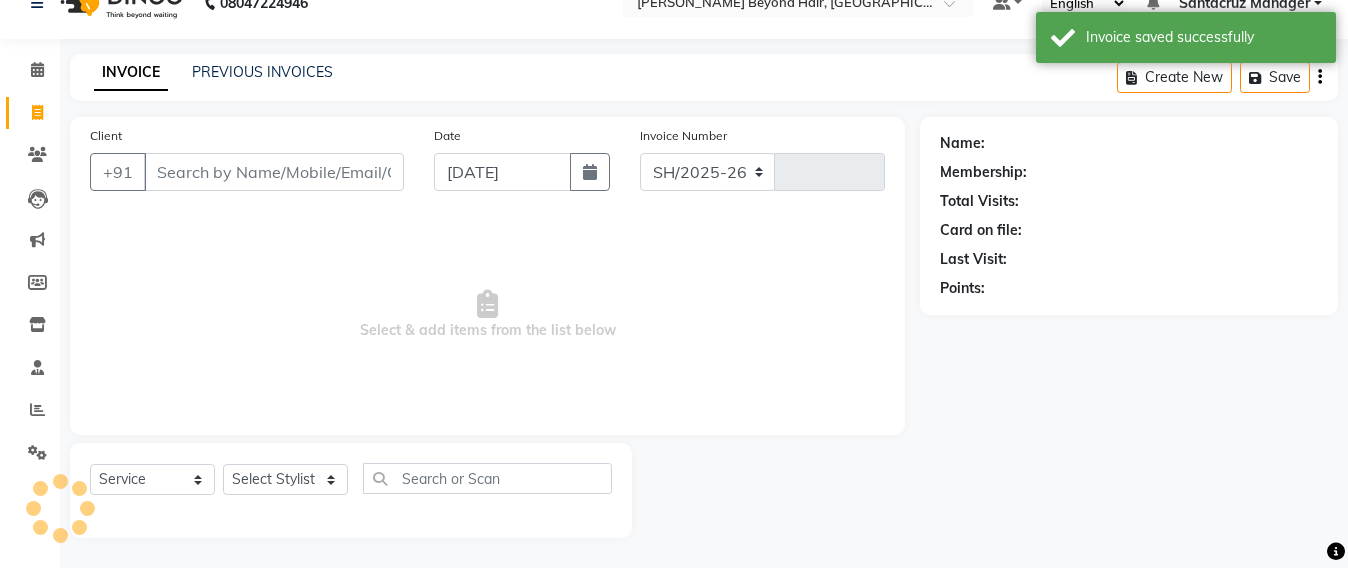 select on "6357" 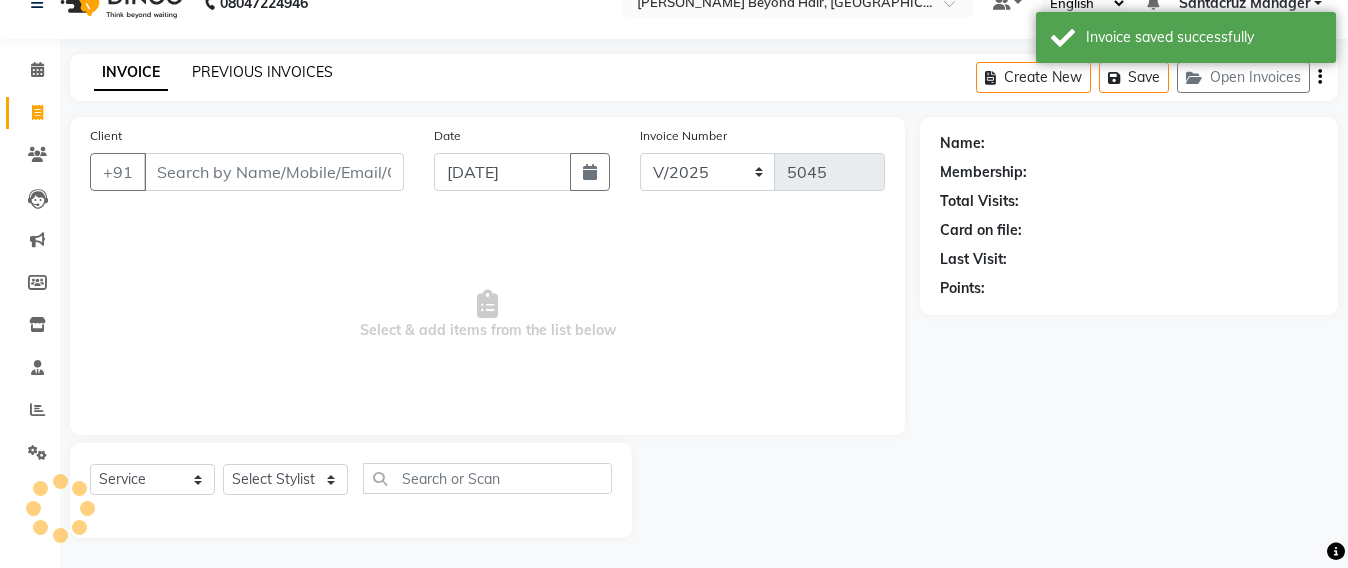 click on "PREVIOUS INVOICES" 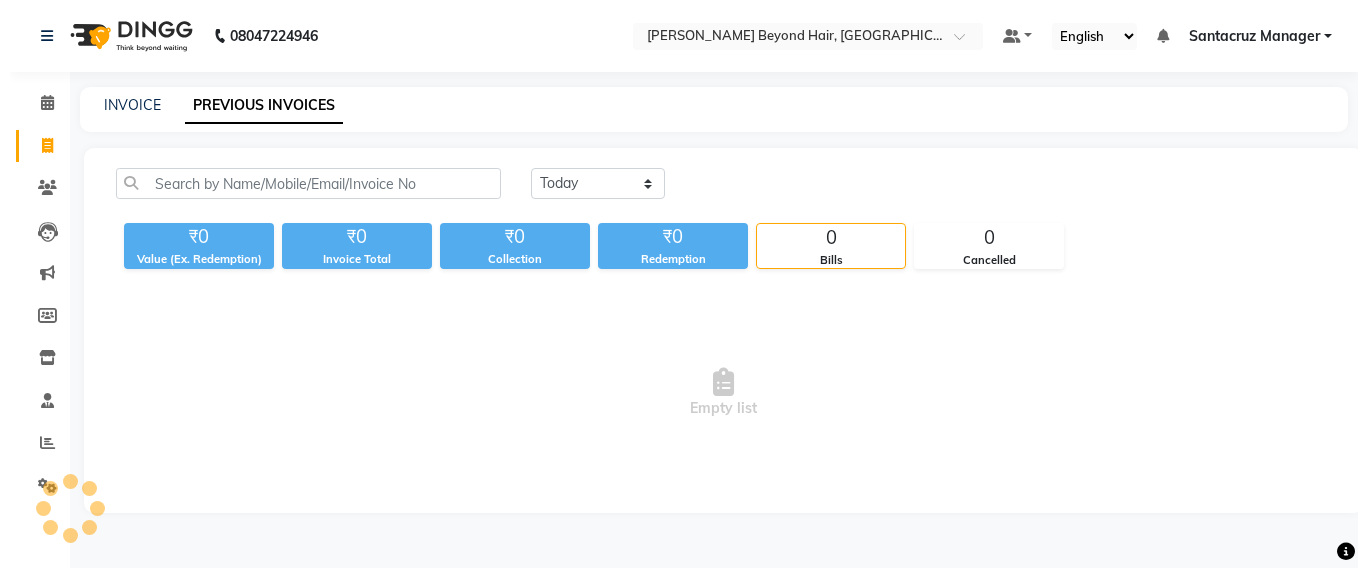 scroll, scrollTop: 0, scrollLeft: 0, axis: both 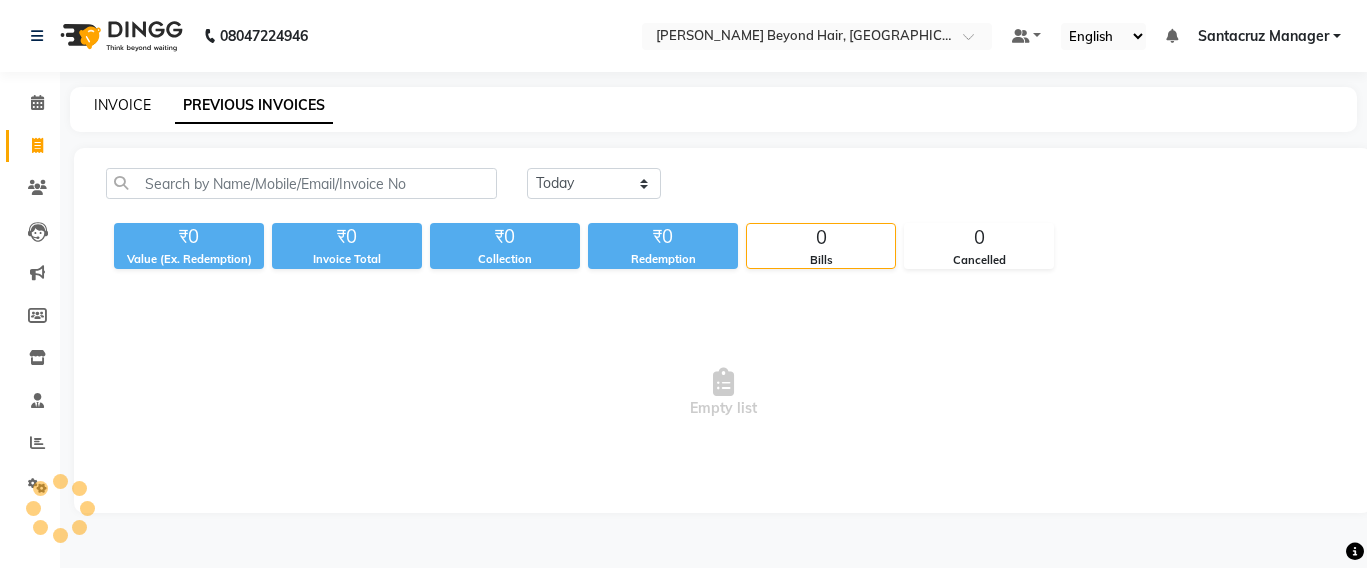 click on "INVOICE" 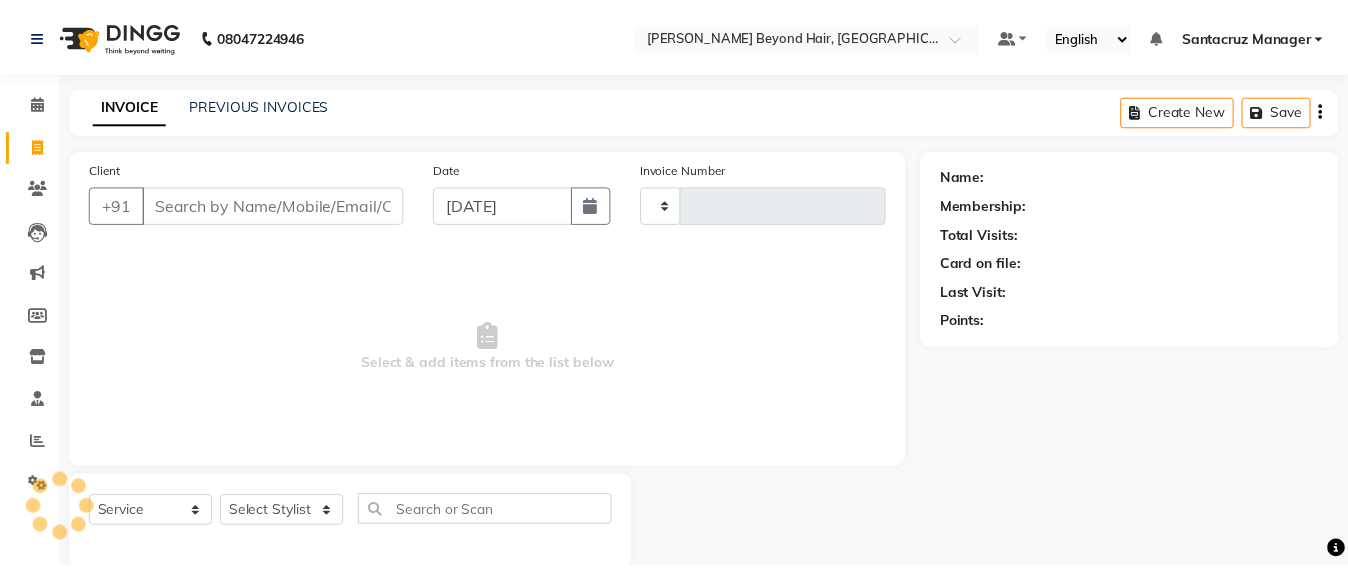 scroll, scrollTop: 33, scrollLeft: 0, axis: vertical 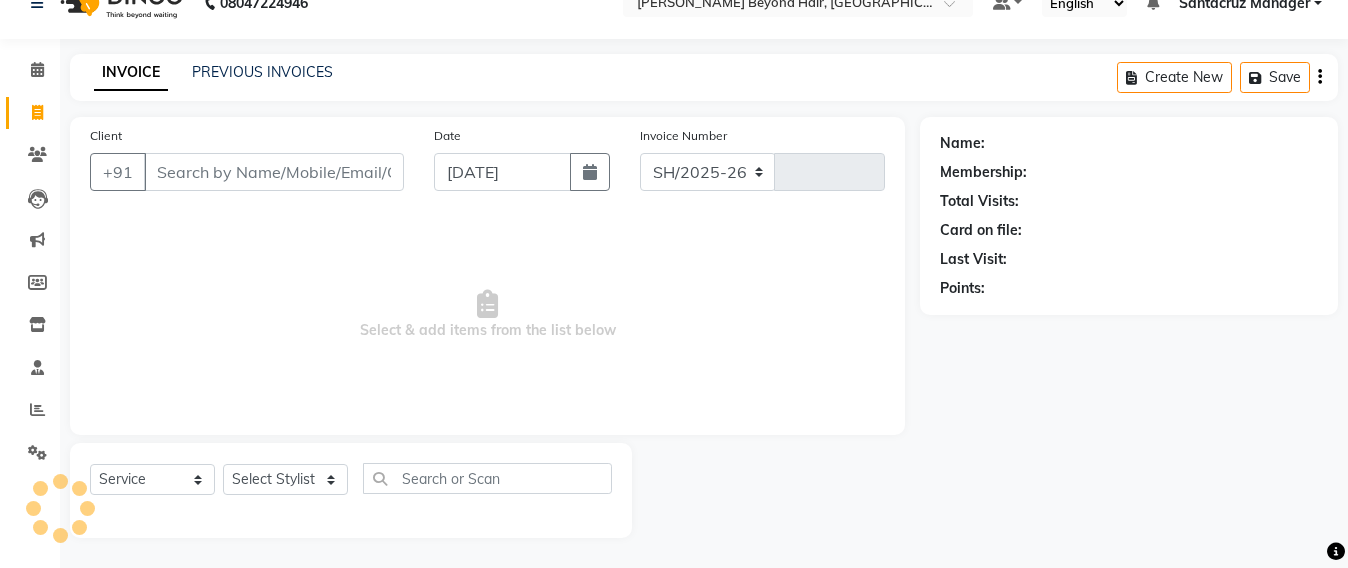 select on "6357" 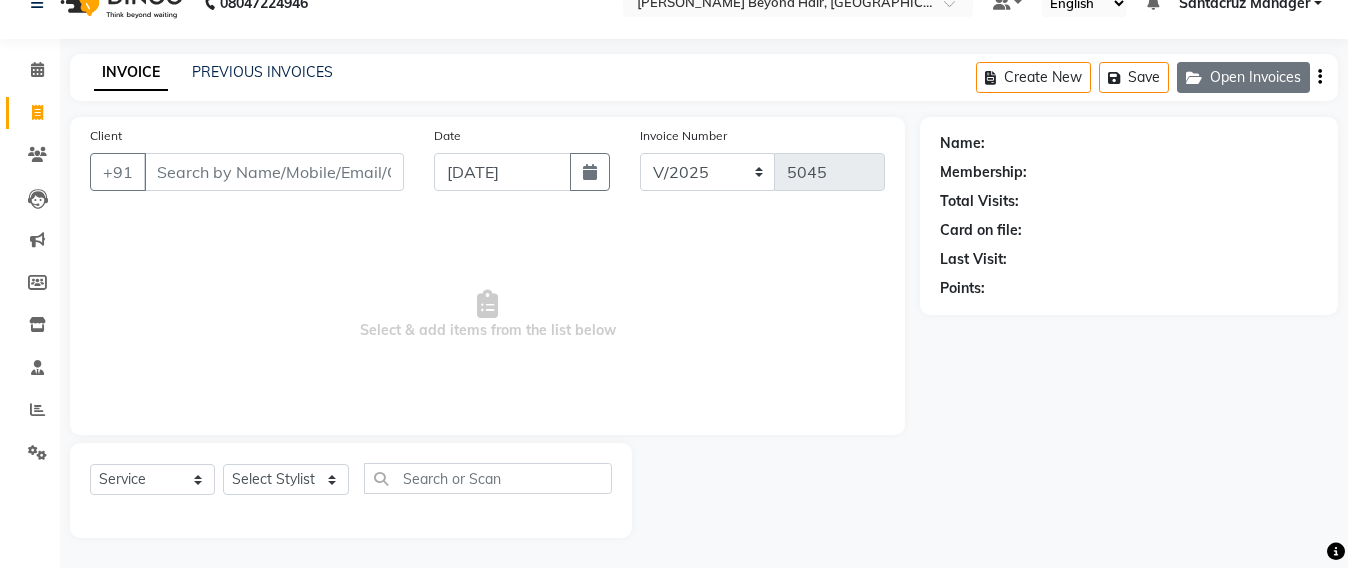 click on "Open Invoices" 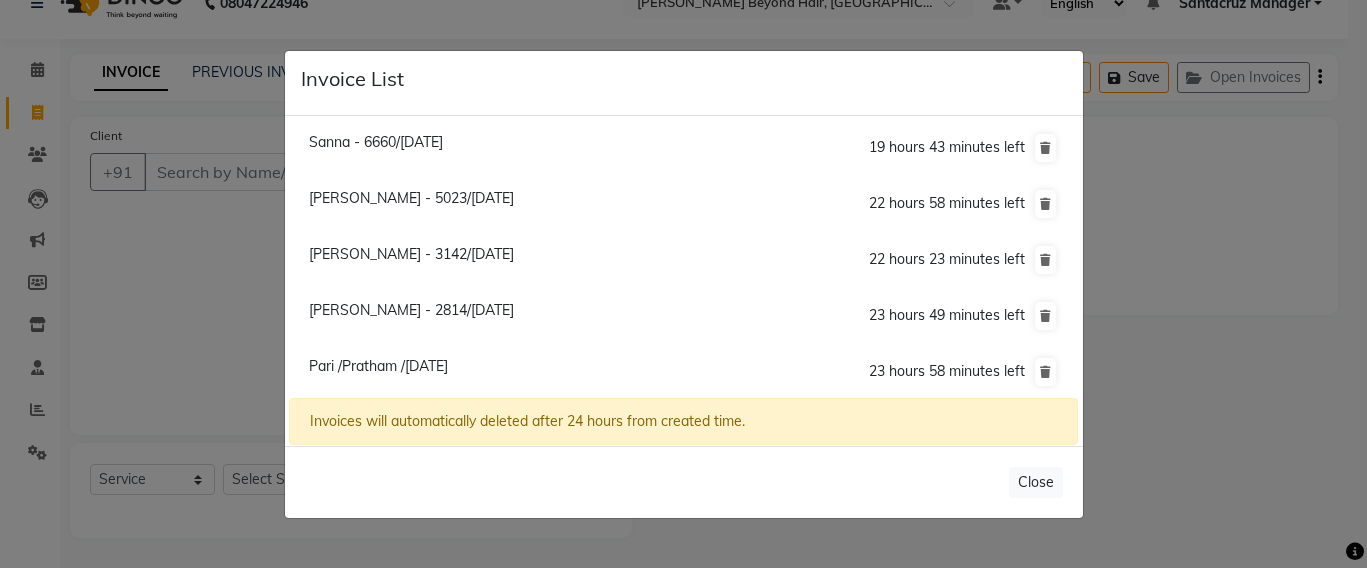 click on "Invoice List  Sanna - 6660/11 July 2025  19 hours 43 minutes left  Shradha Gupta - 5023/11 July 2025  22 hours 58 minutes left  Aashima - 3142/11 July 2025  22 hours 23 minutes left  Brijal Balakrishnan - 2814/11 July 2025  23 hours 49 minutes left  Pari /Pratham /11 July 2025  23 hours 58 minutes left  Invoices will automatically deleted after 24 hours from created time.   Close" 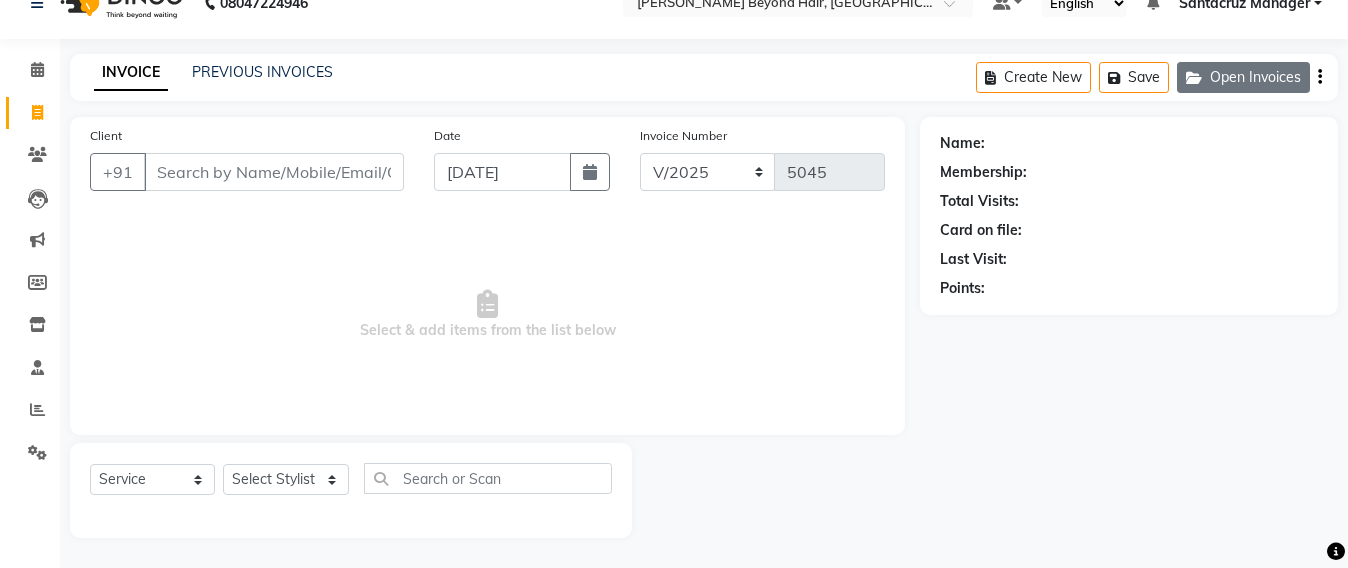 click on "Open Invoices" 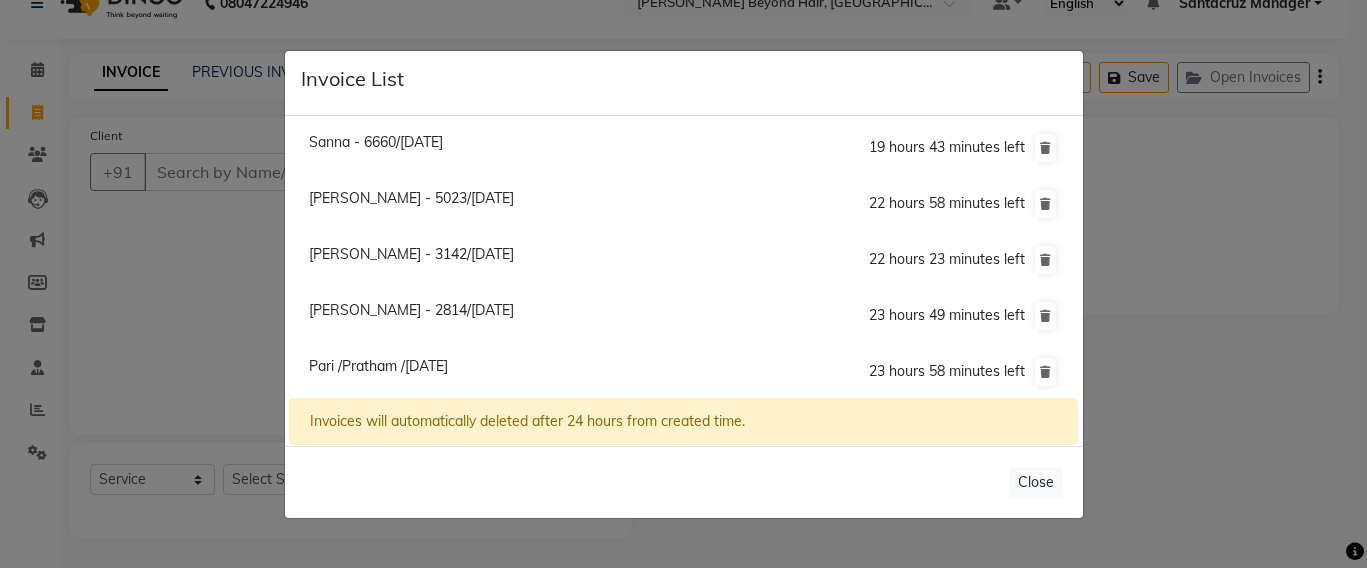 click on "Invoice List  Sanna - 6660/11 July 2025  19 hours 43 minutes left  Shradha Gupta - 5023/11 July 2025  22 hours 58 minutes left  Aashima - 3142/11 July 2025  22 hours 23 minutes left  Brijal Balakrishnan - 2814/11 July 2025  23 hours 49 minutes left  Pari /Pratham /11 July 2025  23 hours 58 minutes left  Invoices will automatically deleted after 24 hours from created time.   Close" 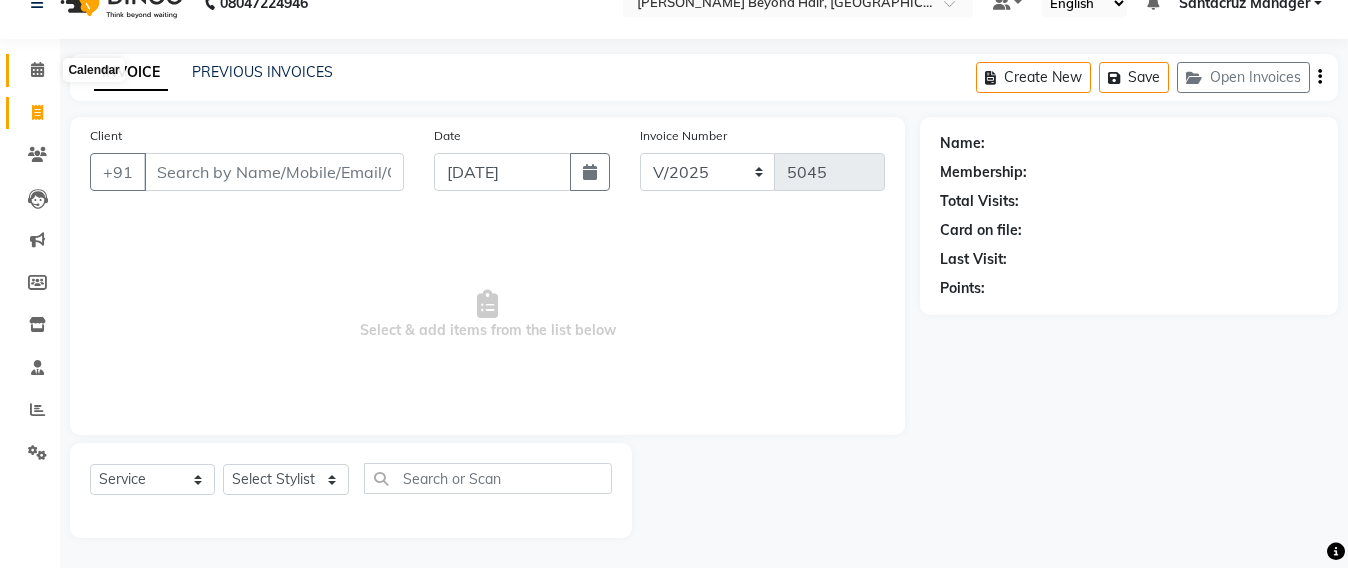 click 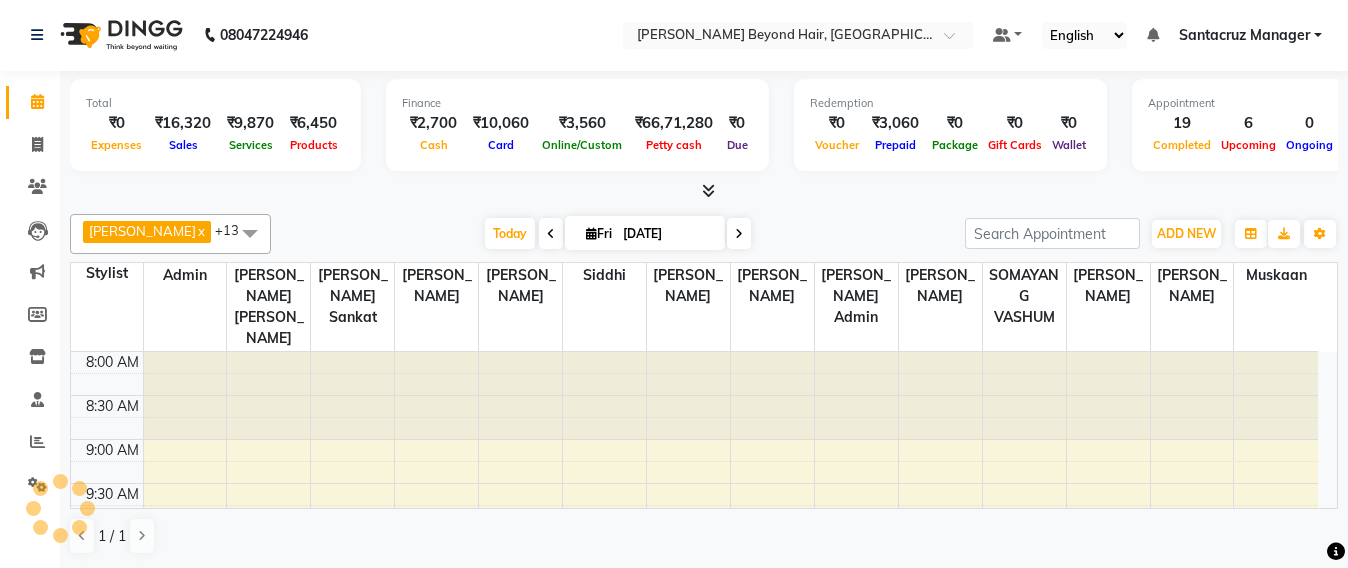 scroll, scrollTop: 1, scrollLeft: 0, axis: vertical 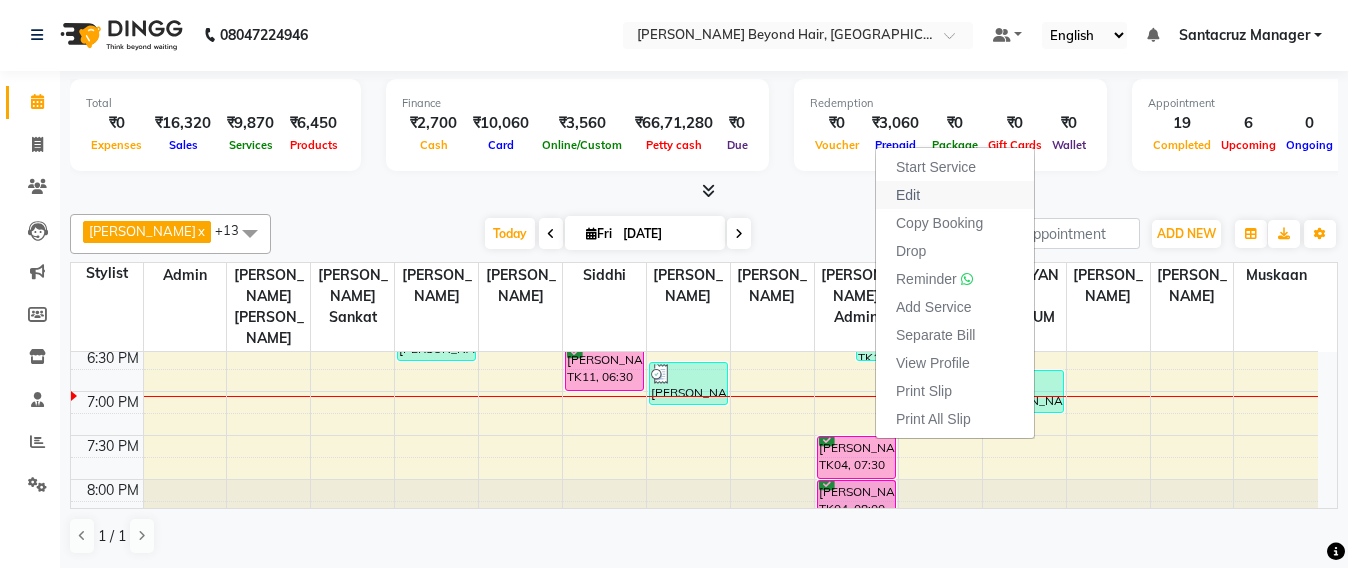 click on "Edit" at bounding box center [908, 195] 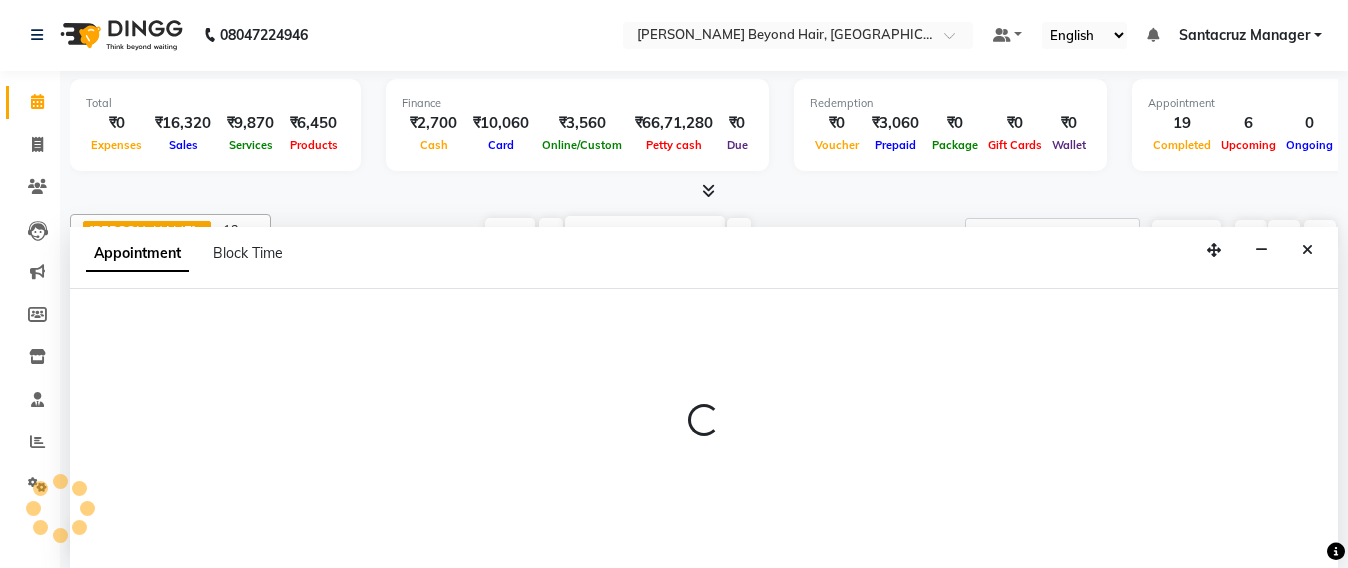 select on "tentative" 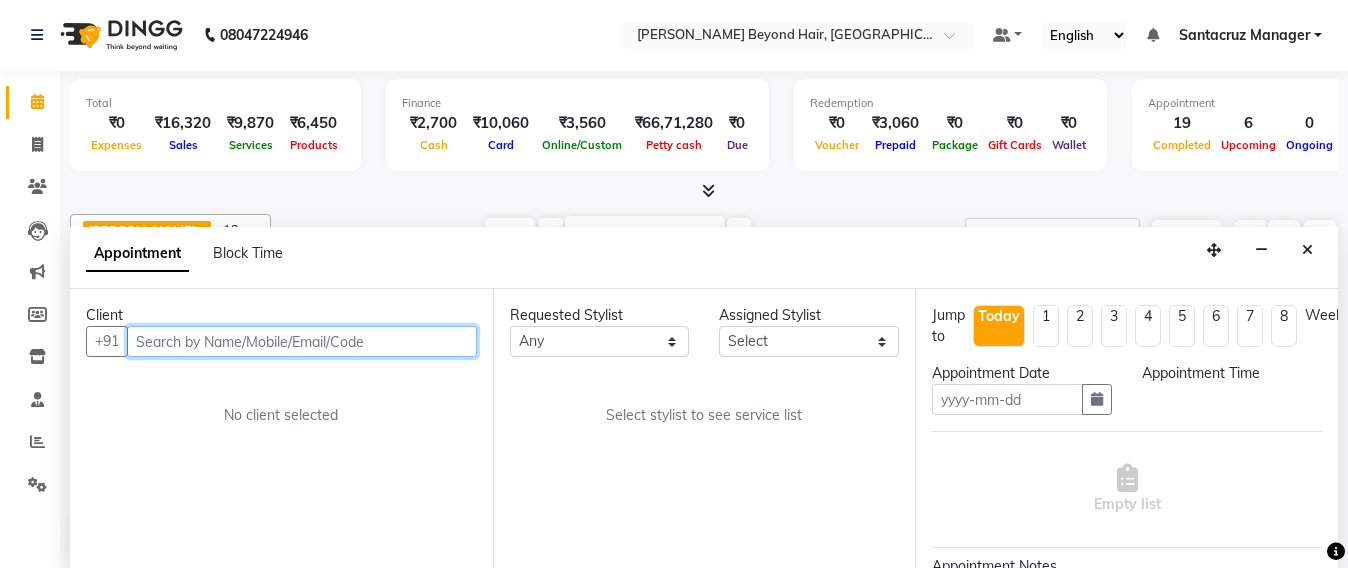 type on "[DATE]" 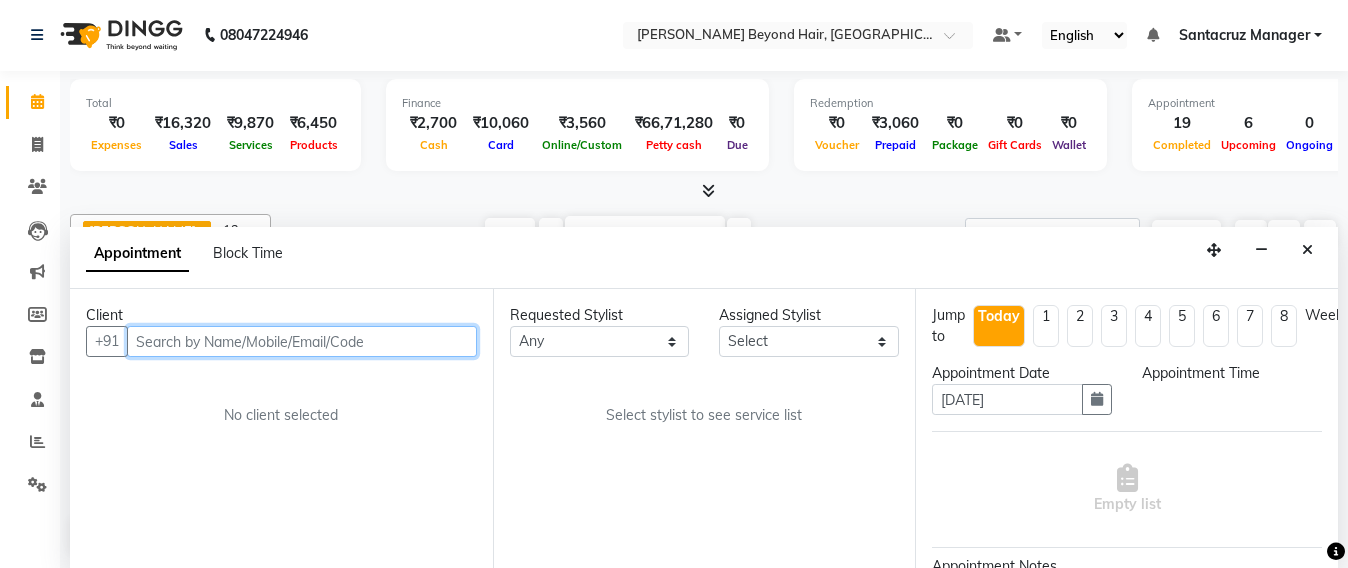 select on "confirm booking" 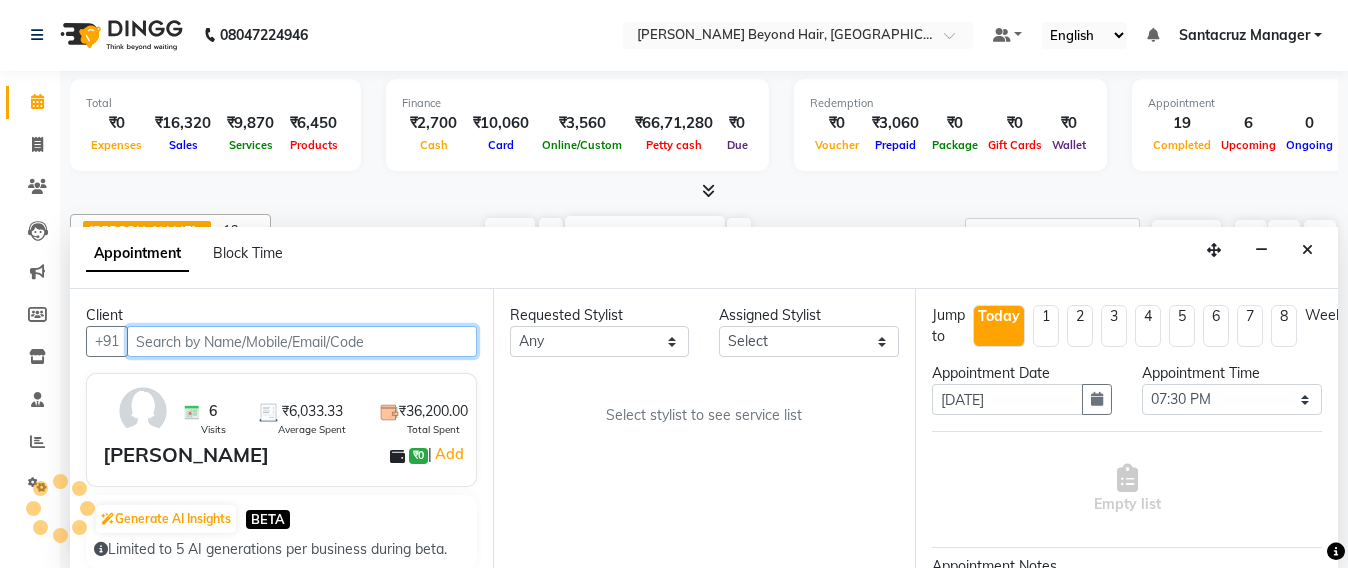 scroll, scrollTop: 0, scrollLeft: 0, axis: both 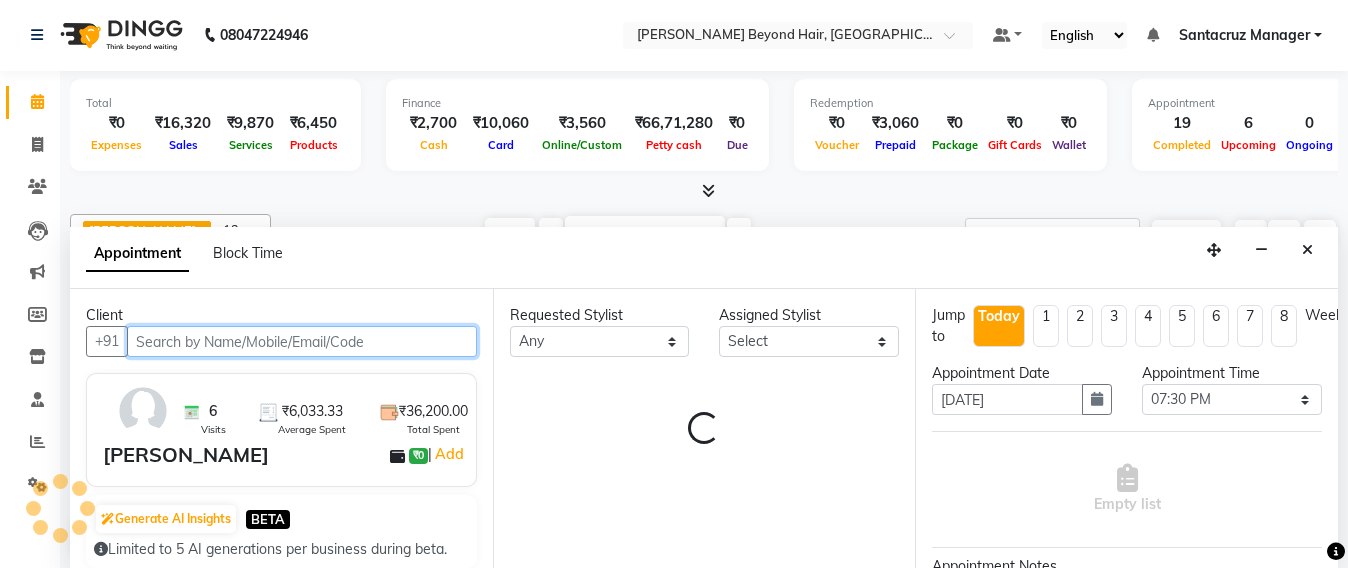 select on "48409" 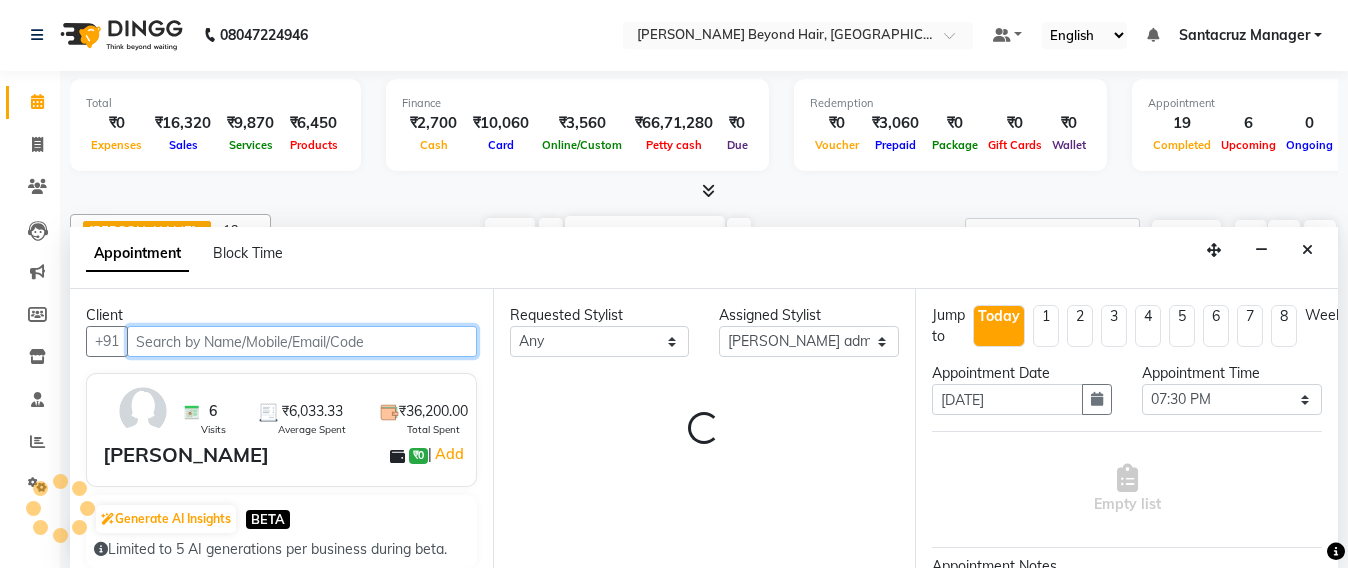 select on "3141" 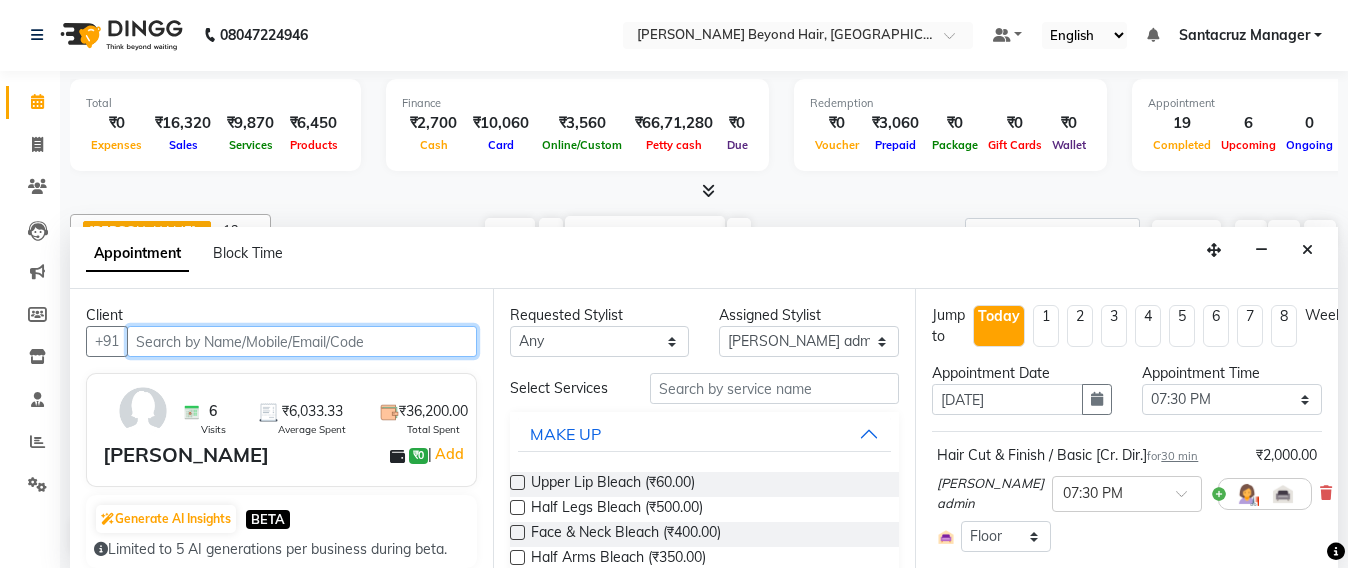 scroll, scrollTop: 966, scrollLeft: 0, axis: vertical 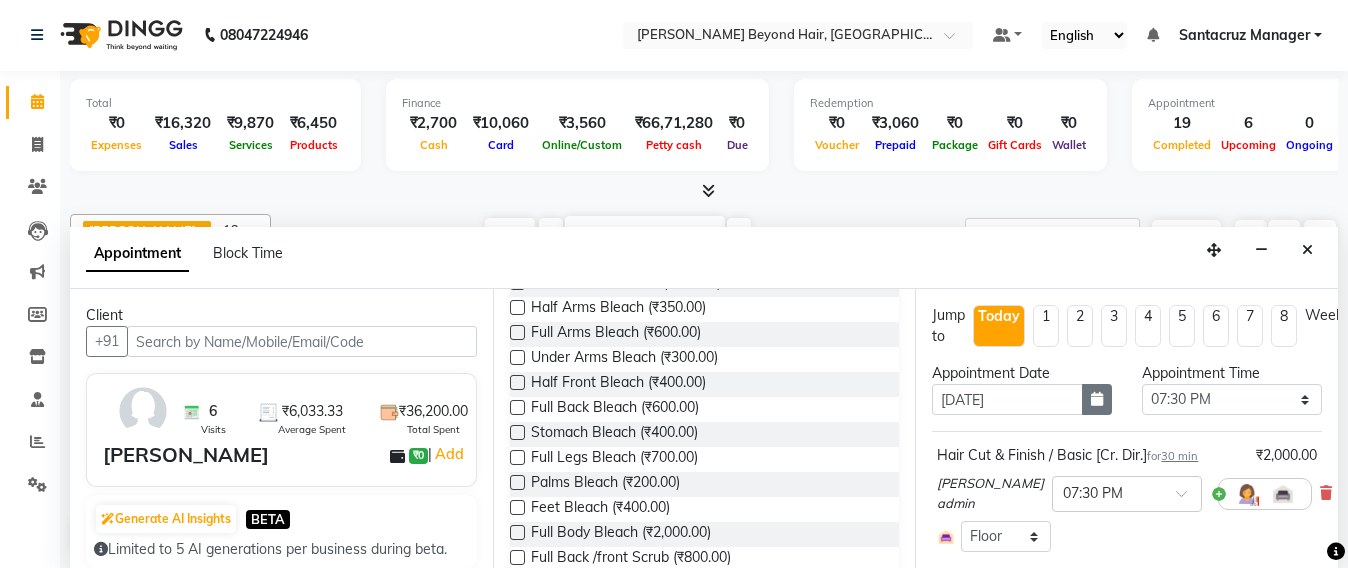 click at bounding box center [1097, 399] 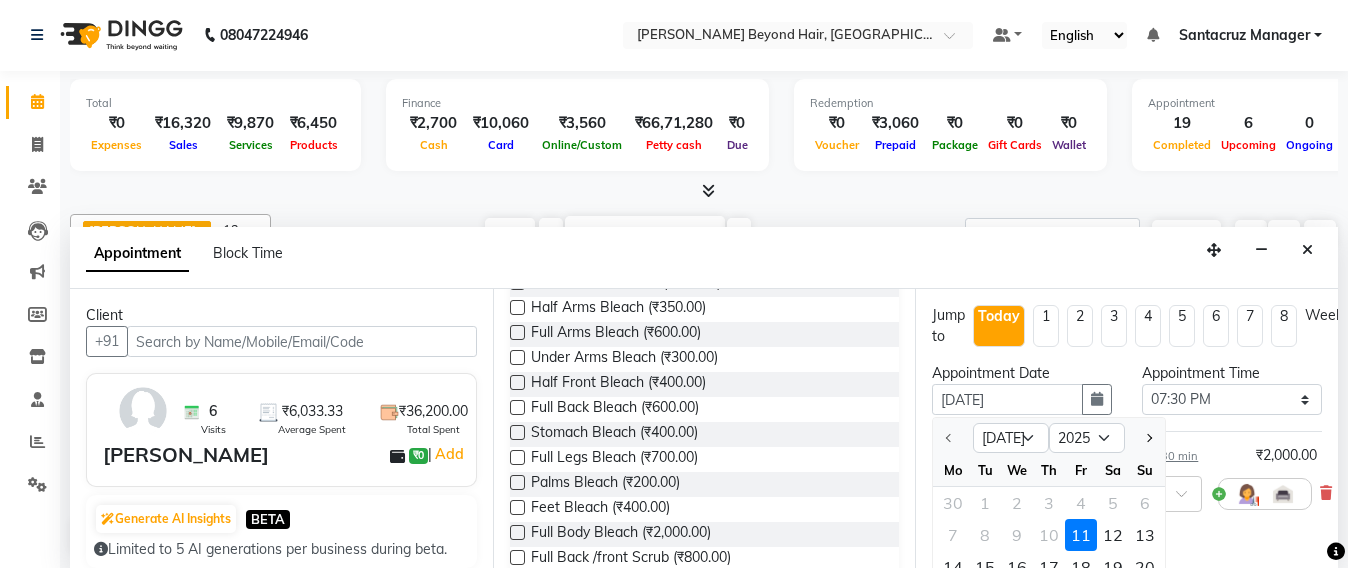 scroll, scrollTop: 2, scrollLeft: 0, axis: vertical 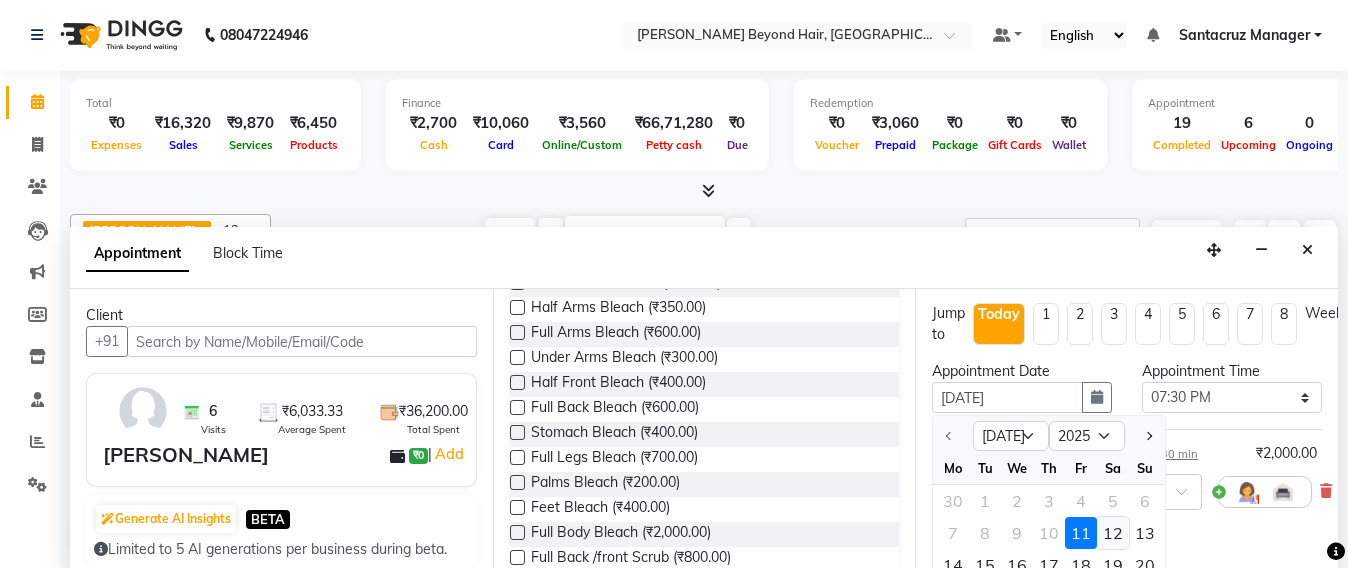 click on "12" at bounding box center (1113, 533) 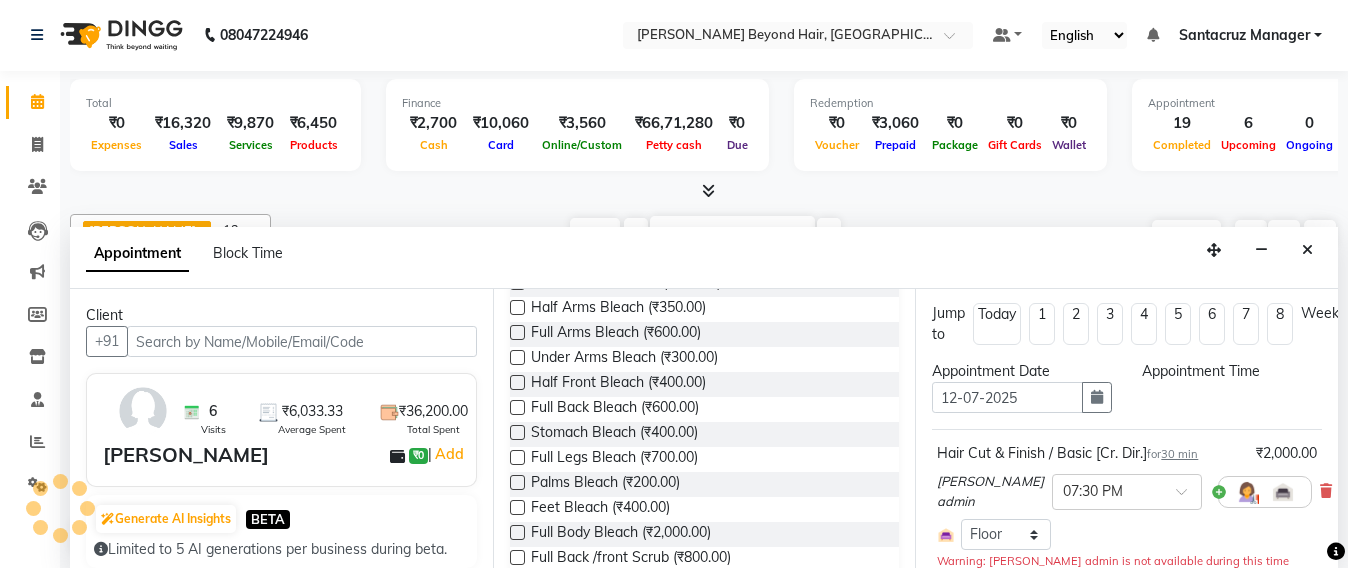 select on "1170" 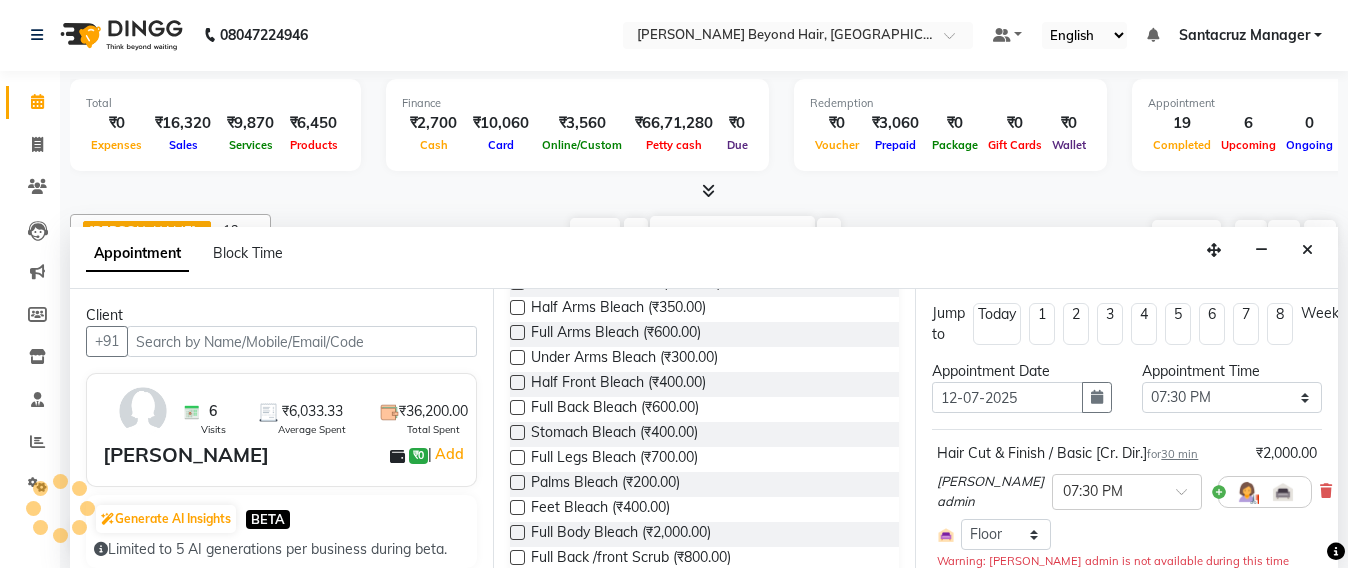 scroll, scrollTop: 966, scrollLeft: 0, axis: vertical 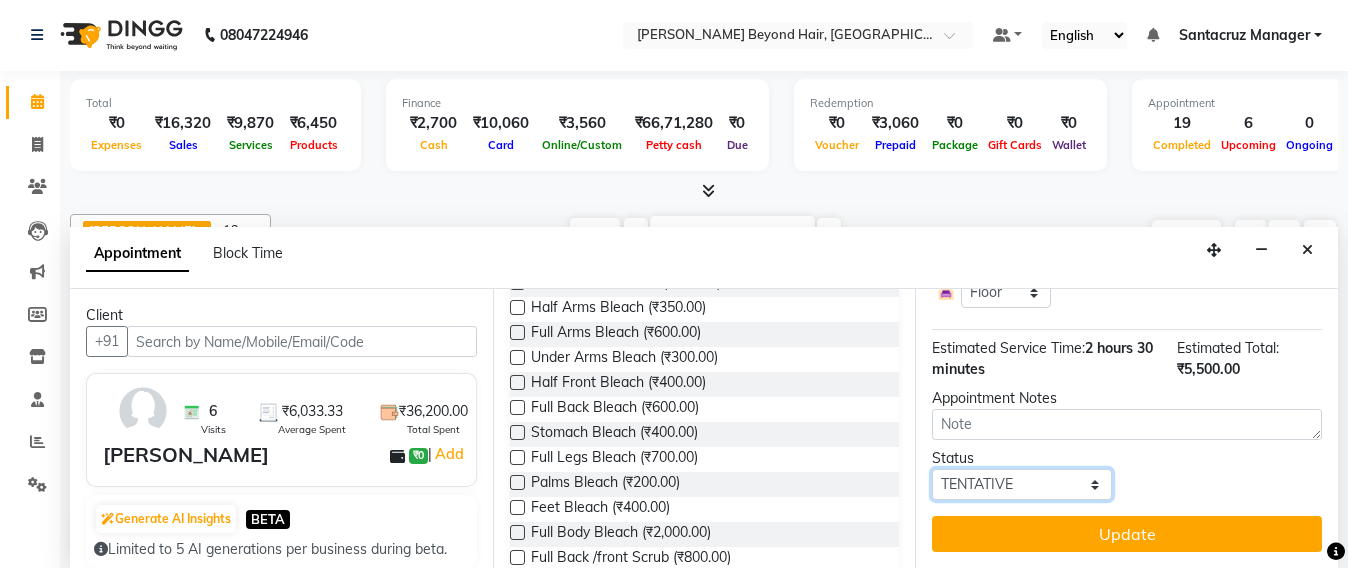 click on "Select TENTATIVE CONFIRM UPCOMING" at bounding box center [1022, 484] 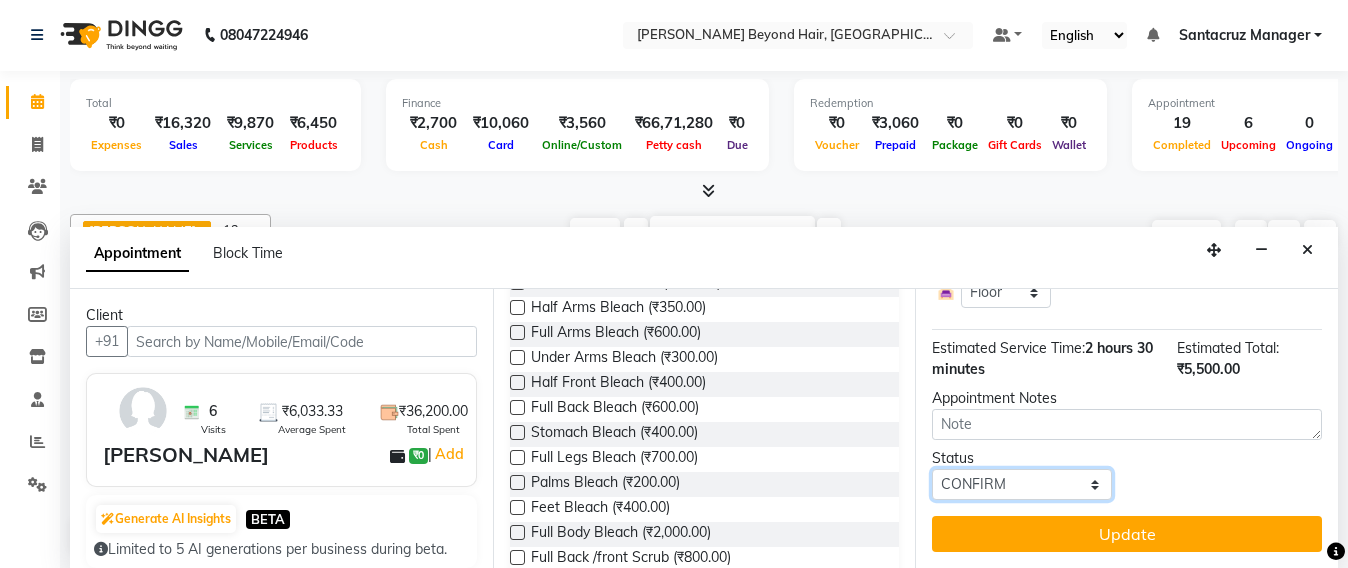 click on "Select TENTATIVE CONFIRM UPCOMING" at bounding box center [1022, 484] 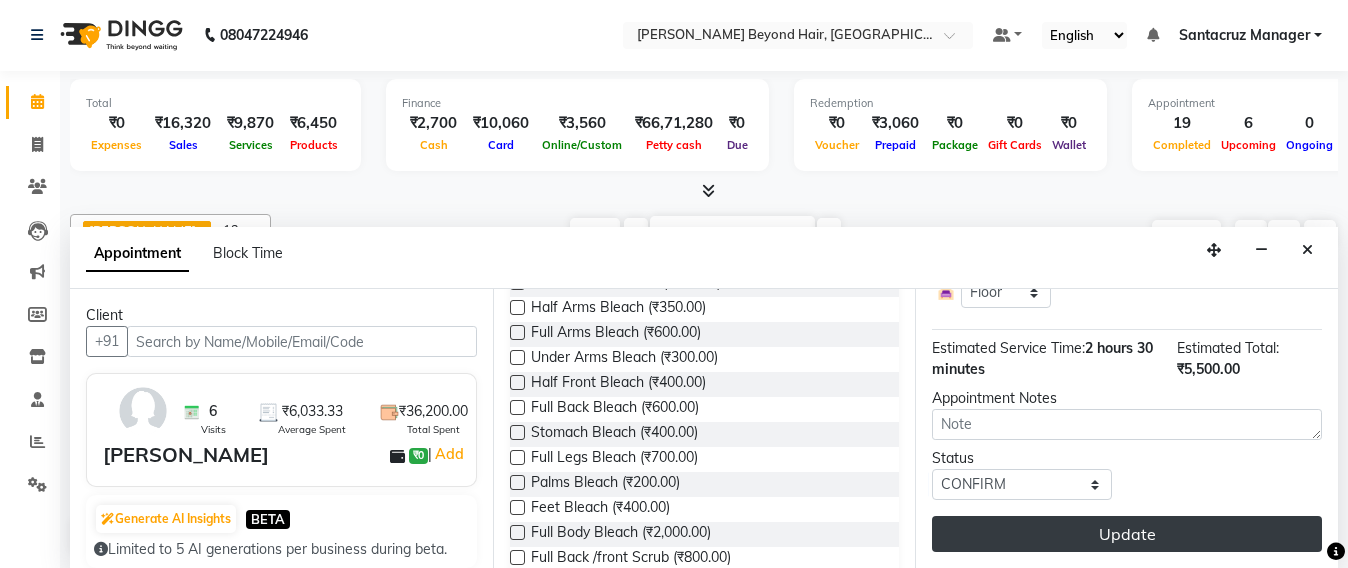 click on "Update" at bounding box center [1127, 534] 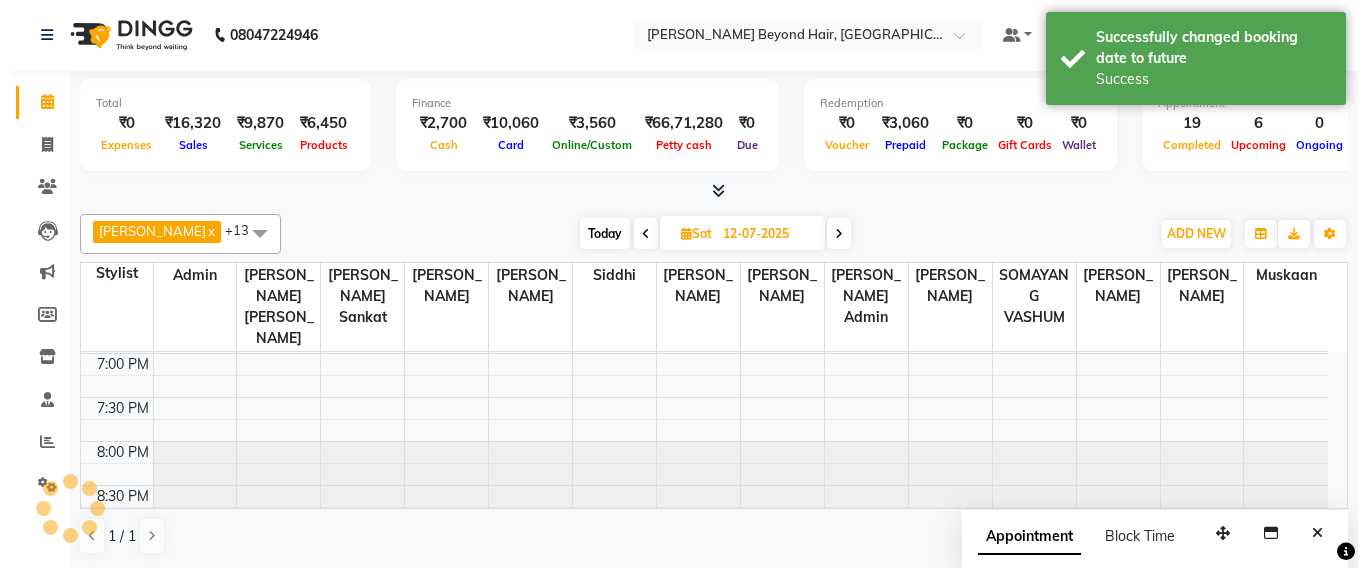 scroll, scrollTop: 0, scrollLeft: 0, axis: both 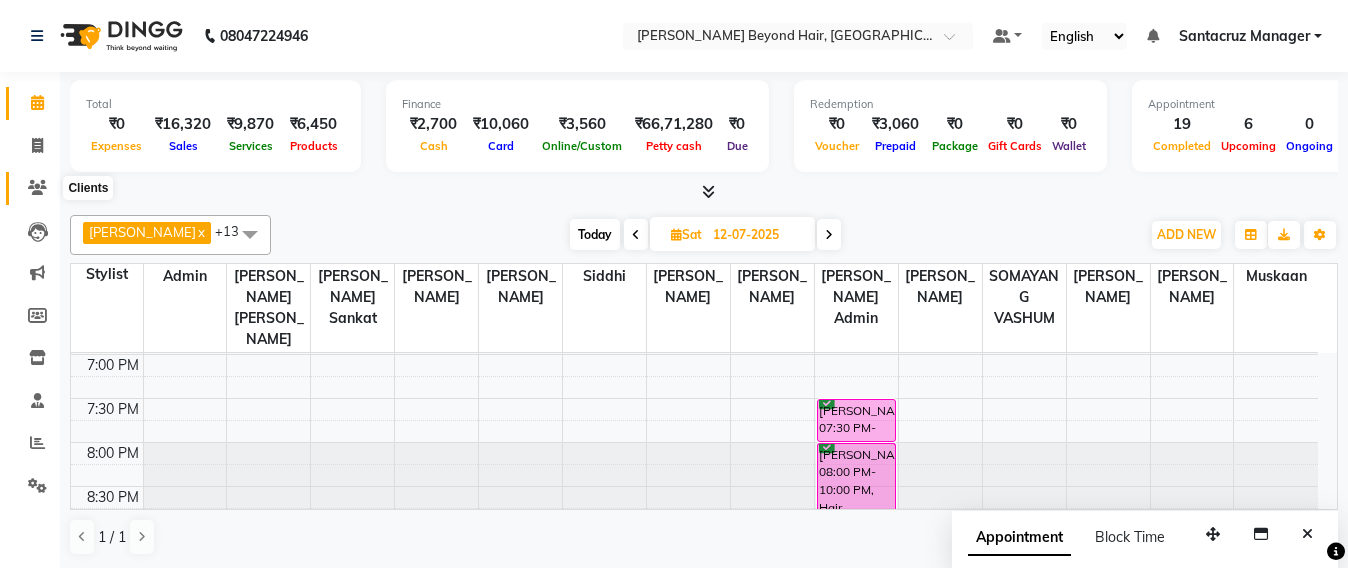 click 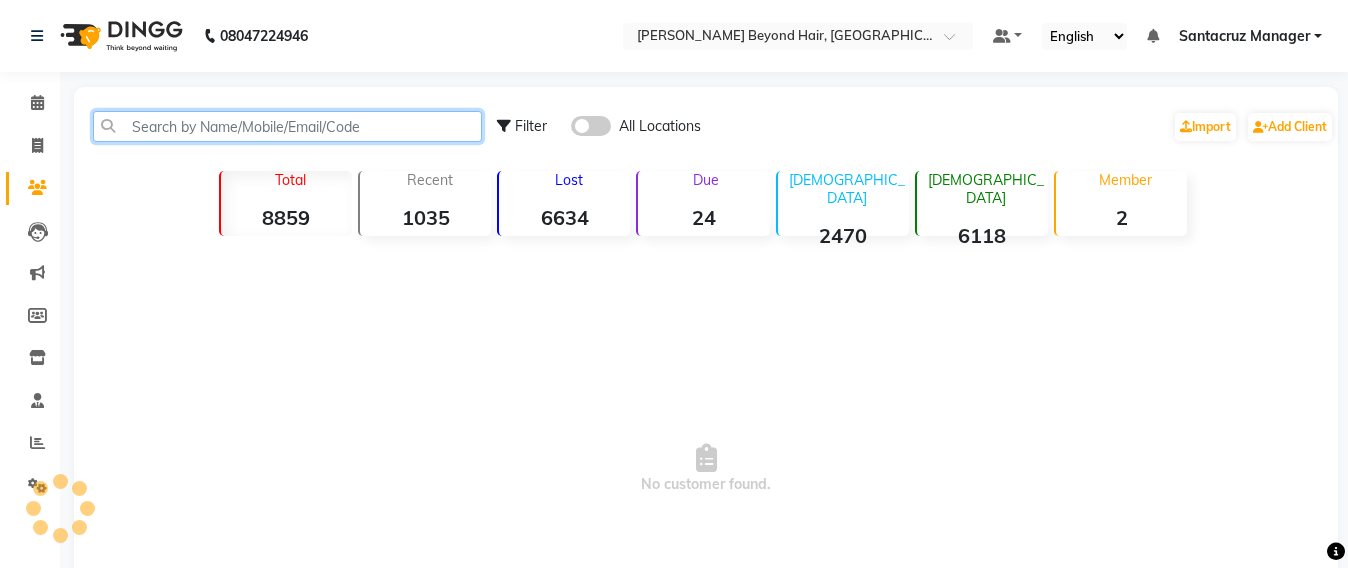 click 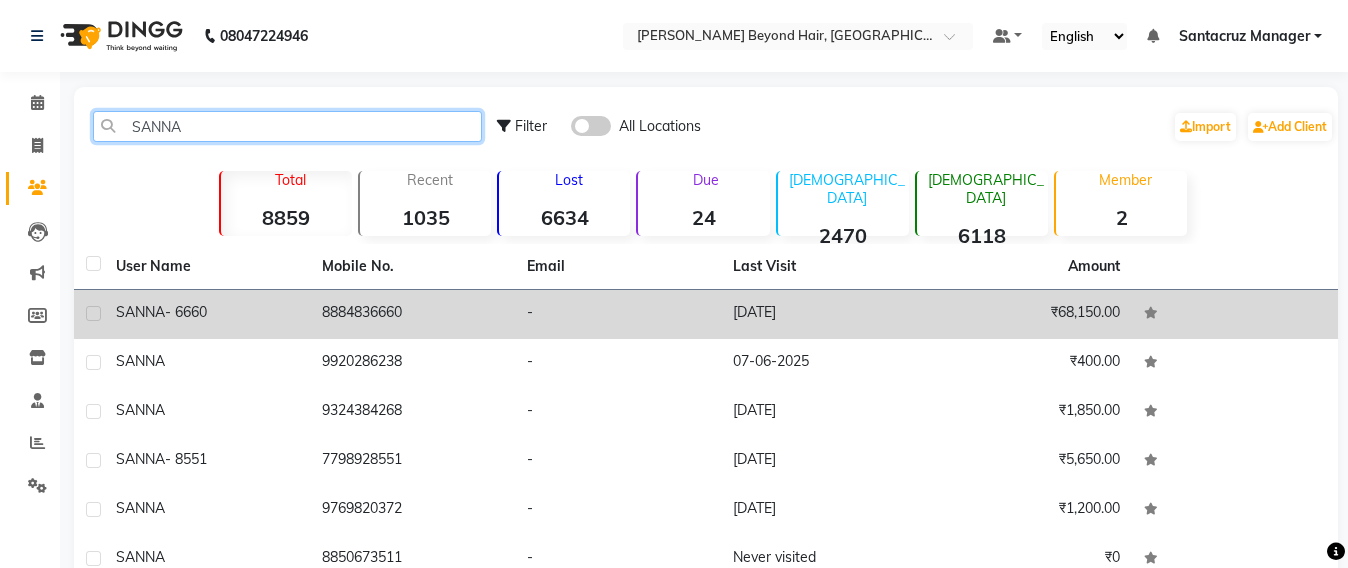 type on "SANNA" 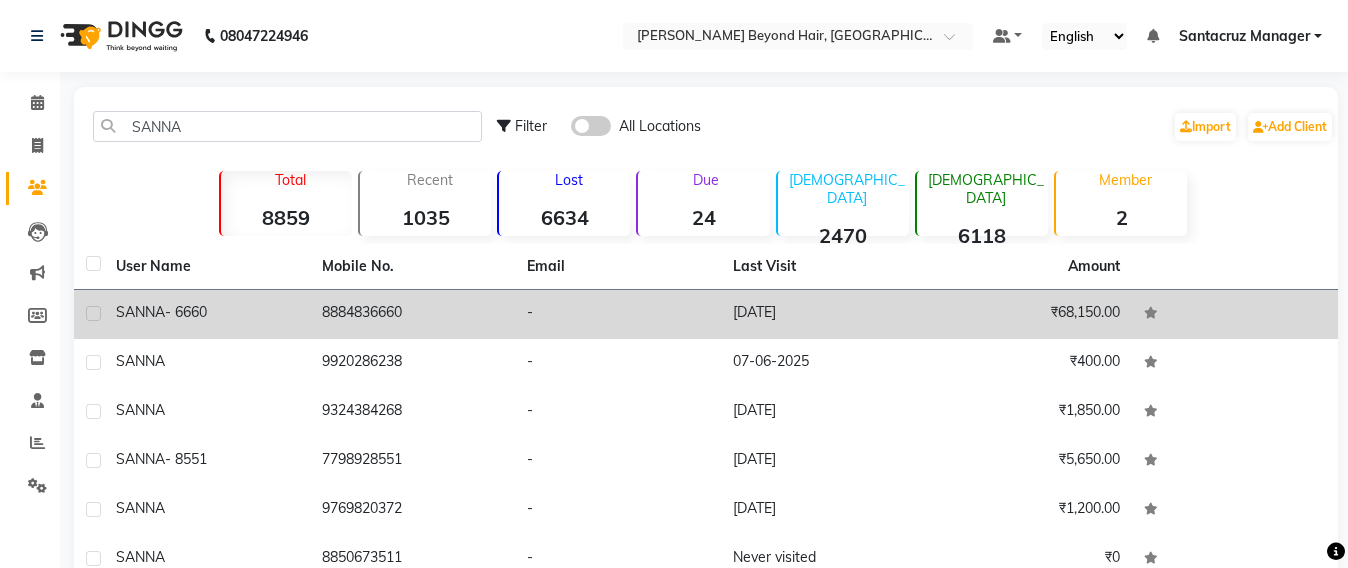 click on "8884836660" 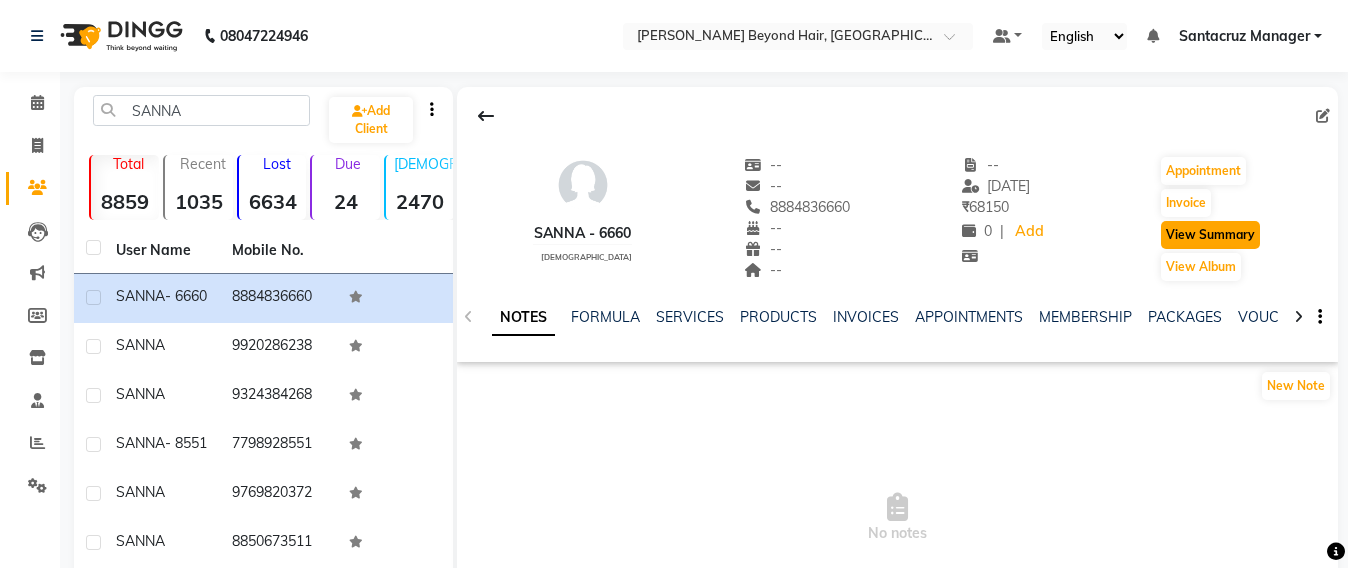 click on "View Summary" 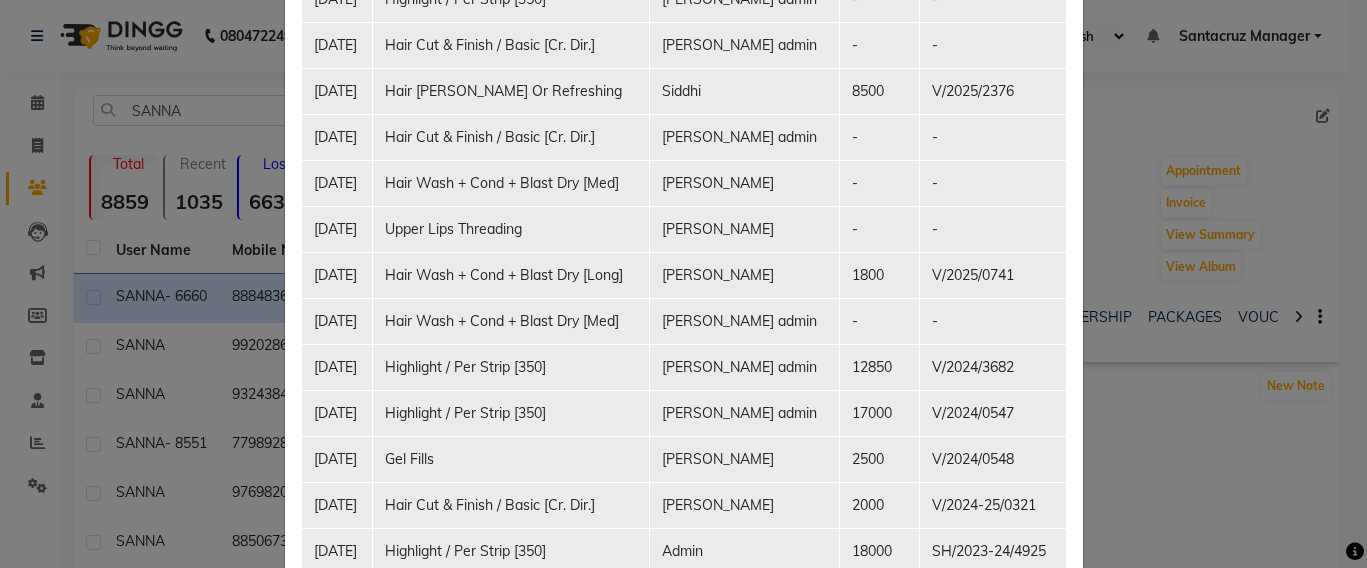 scroll, scrollTop: 500, scrollLeft: 0, axis: vertical 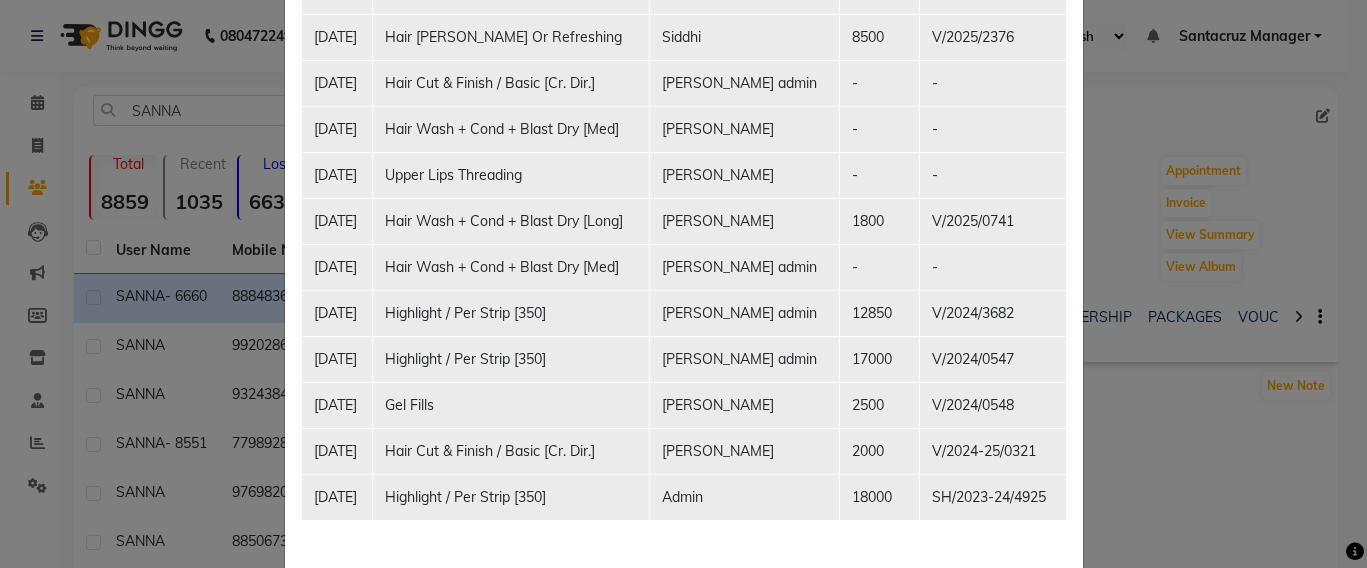 click on "Client Summary Print SANNA - 6660 8884836660 2025-03-26 Membership Services Date Service Staff Amount Invoice No. 11-07-2025 Highlight / Per Strip [350] Sameer shah admin - - 27-03-2025 Hair Cut & Finish / Basic [Cr. Dir.] Sameer shah admin - - 26-03-2025 Hair Tonning Or Refreshing Siddhi 8500 V/2025/2376 26-03-2025 Hair Cut & Finish / Basic [Cr. Dir.] Sameer shah admin - - 26-01-2025 Hair Wash + Cond + Blast Dry [Med] Istiyak - - 26-01-2025 Upper Lips Threading Shobhraj Gera - - 26-01-2025 Hair Wash + Cond + Blast Dry [Long] ALISHA 1800 V/2025/0741 28-11-2024 Hair Wash + Cond + Blast Dry [Med] Sameer shah admin - - 28-11-2024 Highlight / Per Strip [350] Sameer shah admin 12850 V/2024/3682 02-08-2024 Highlight / Per Strip [350] Sameer shah admin 17000 V/2024/0547 02-08-2024 Gel Fills Deepika Mohite 2500 V/2024/0548 06-06-2024 Hair Cut & Finish / Basic [Cr. Dir.] Shahrukh Shah  2000 V/2024-25/0321 08-01-2024 Highlight / Per Strip [350] Admin 18000 SH/2023-24/4925 Close" 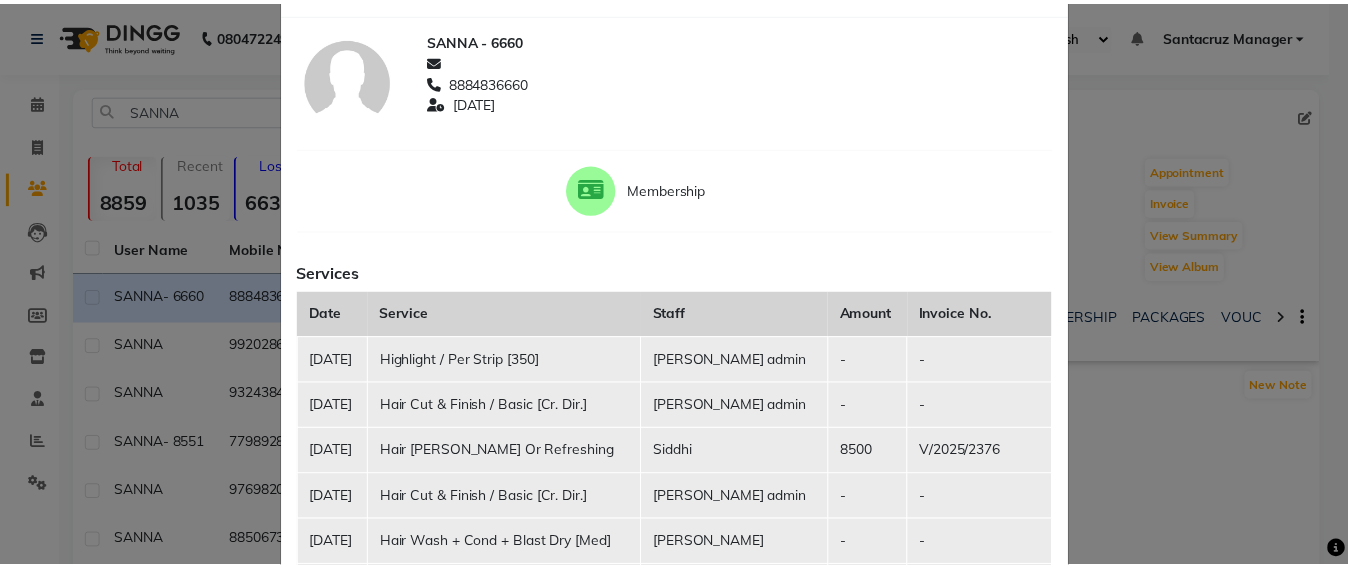 scroll, scrollTop: 0, scrollLeft: 0, axis: both 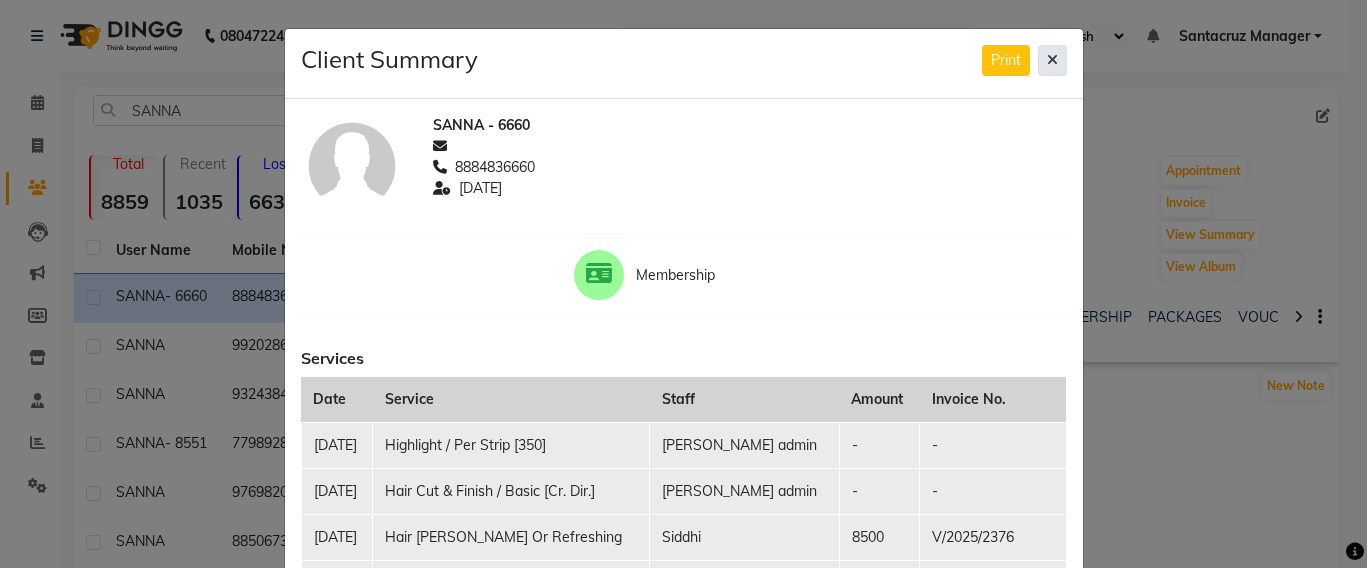 click 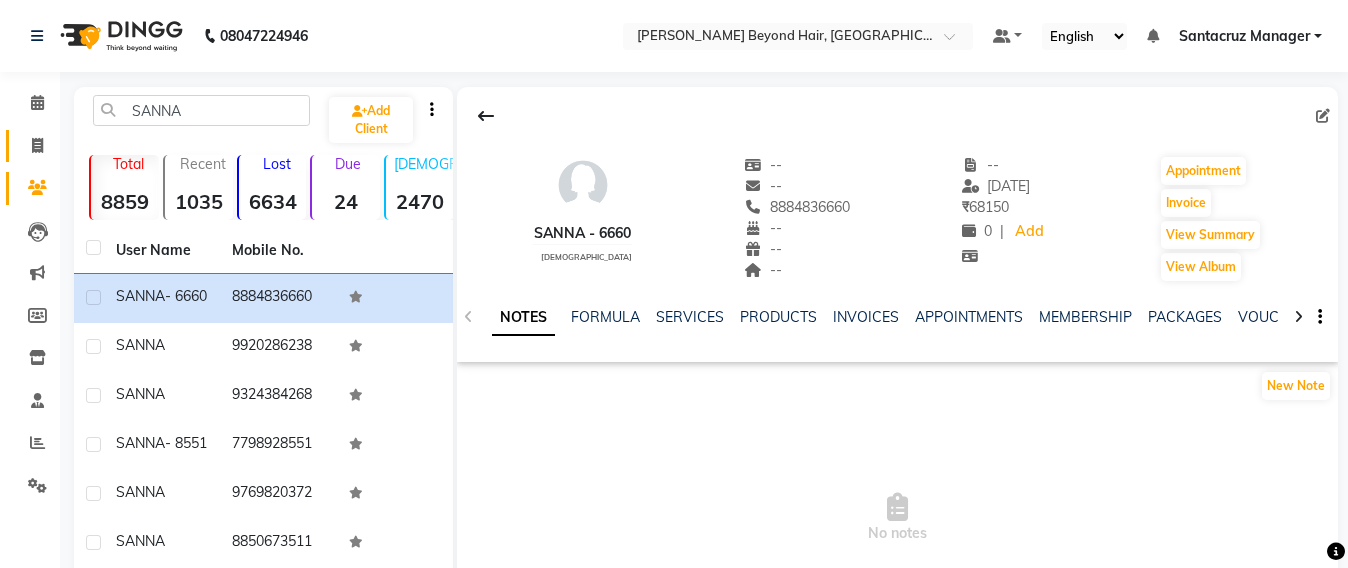 click 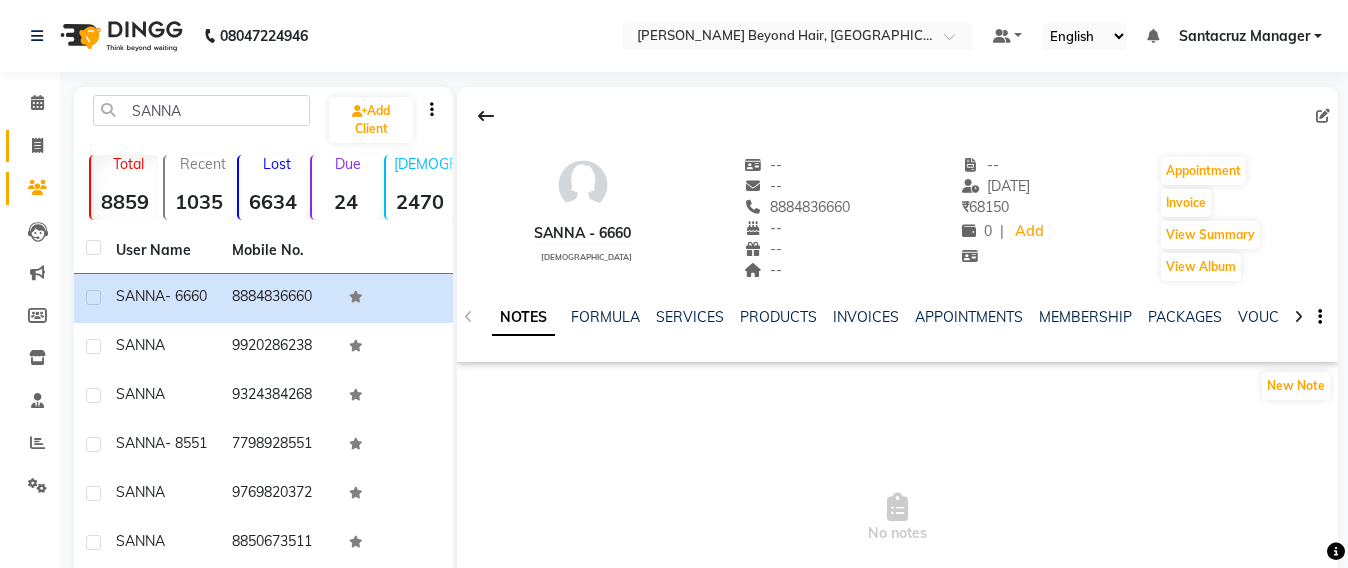 select on "service" 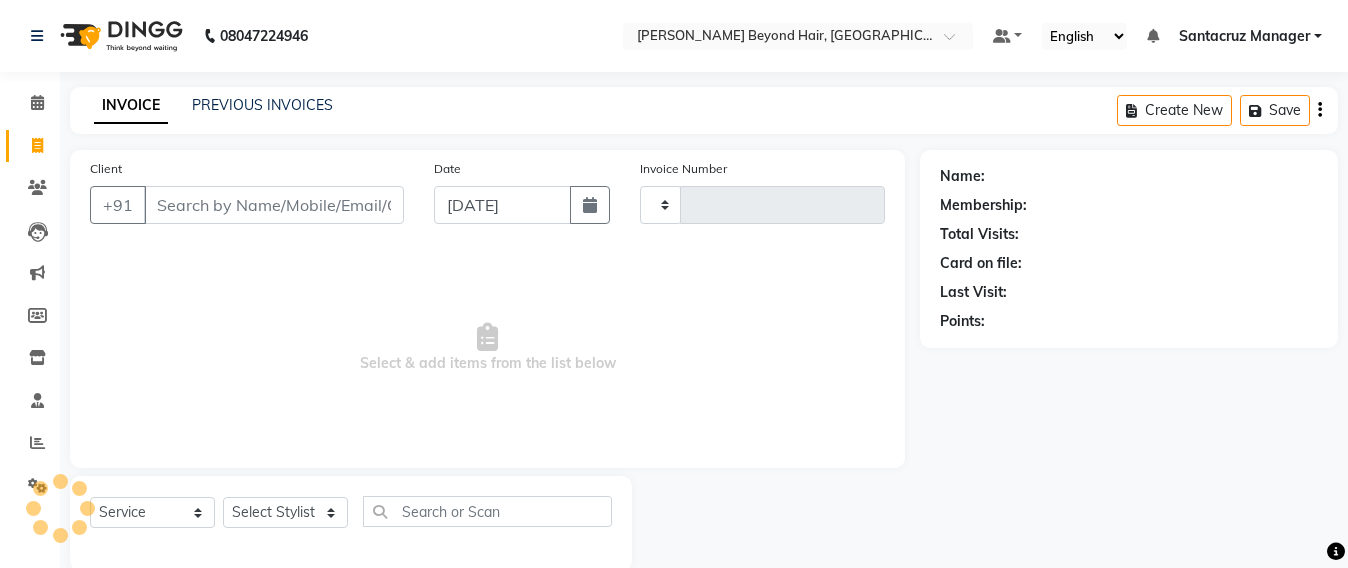 scroll, scrollTop: 33, scrollLeft: 0, axis: vertical 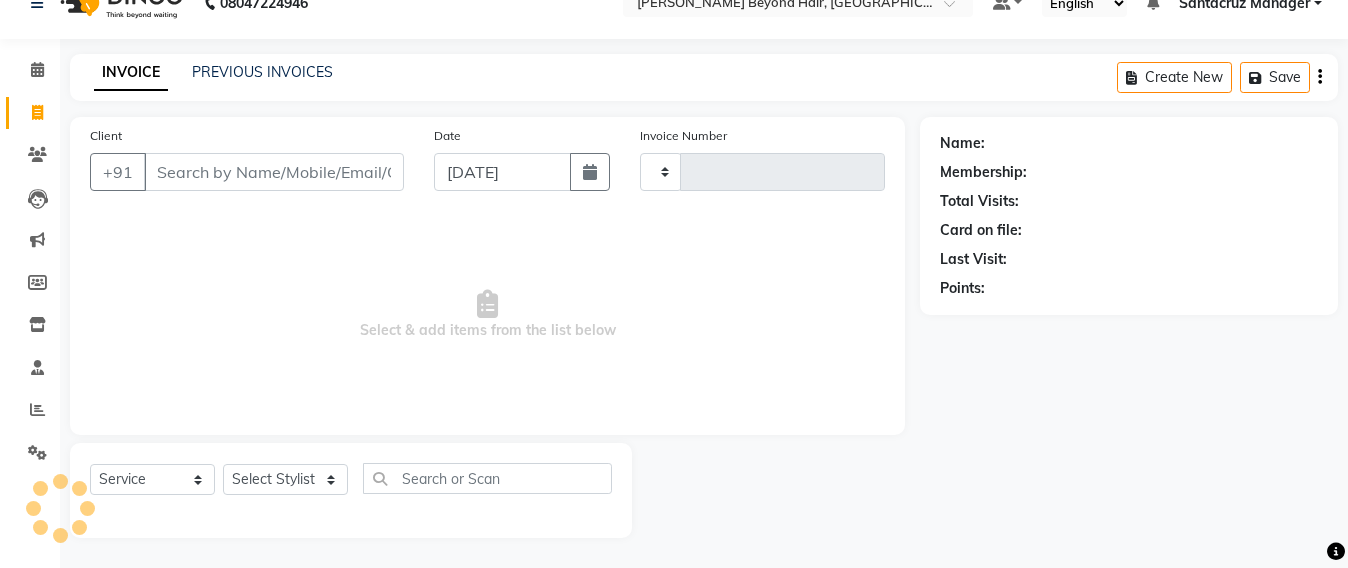 type on "5045" 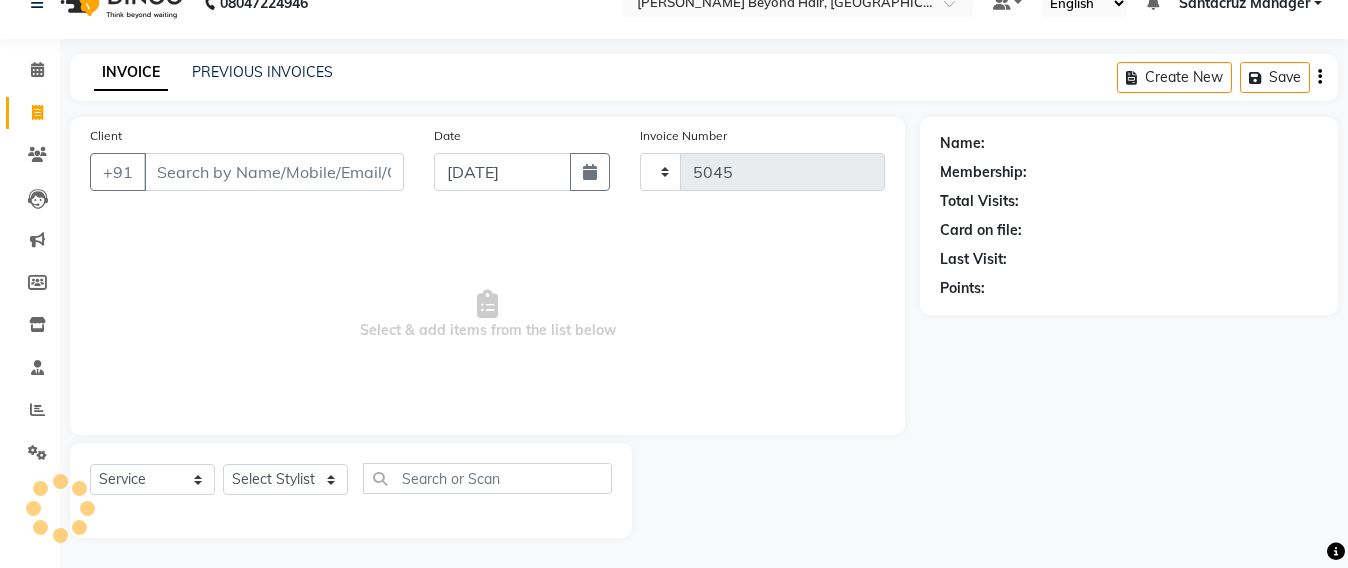 select on "6357" 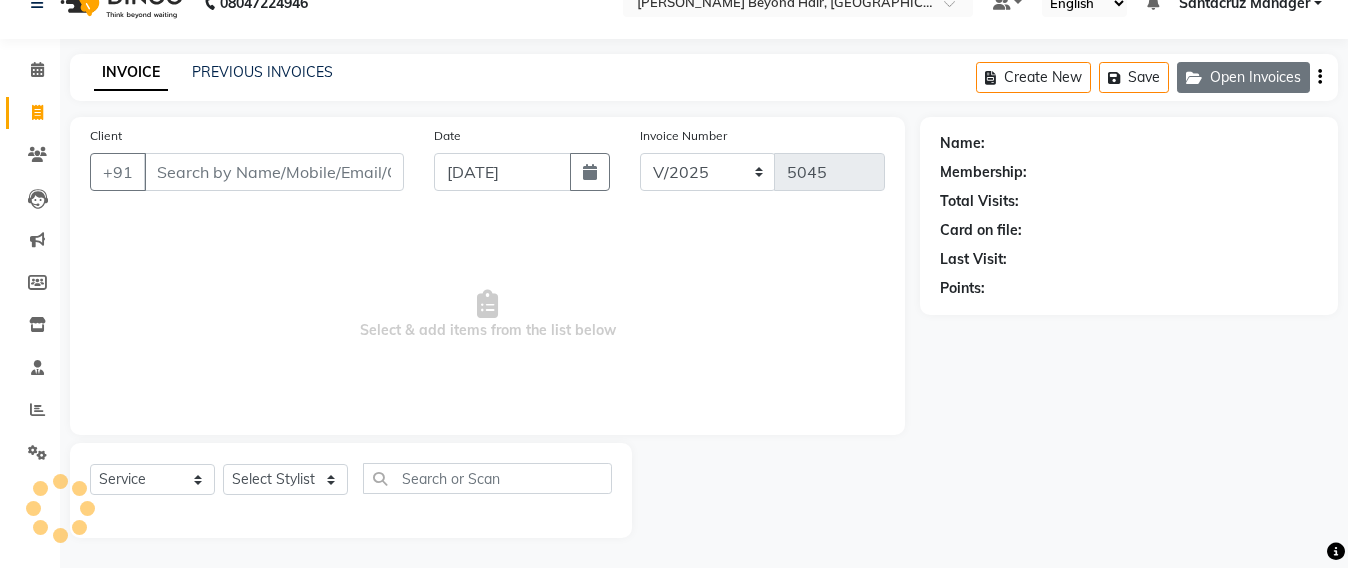 click on "Open Invoices" 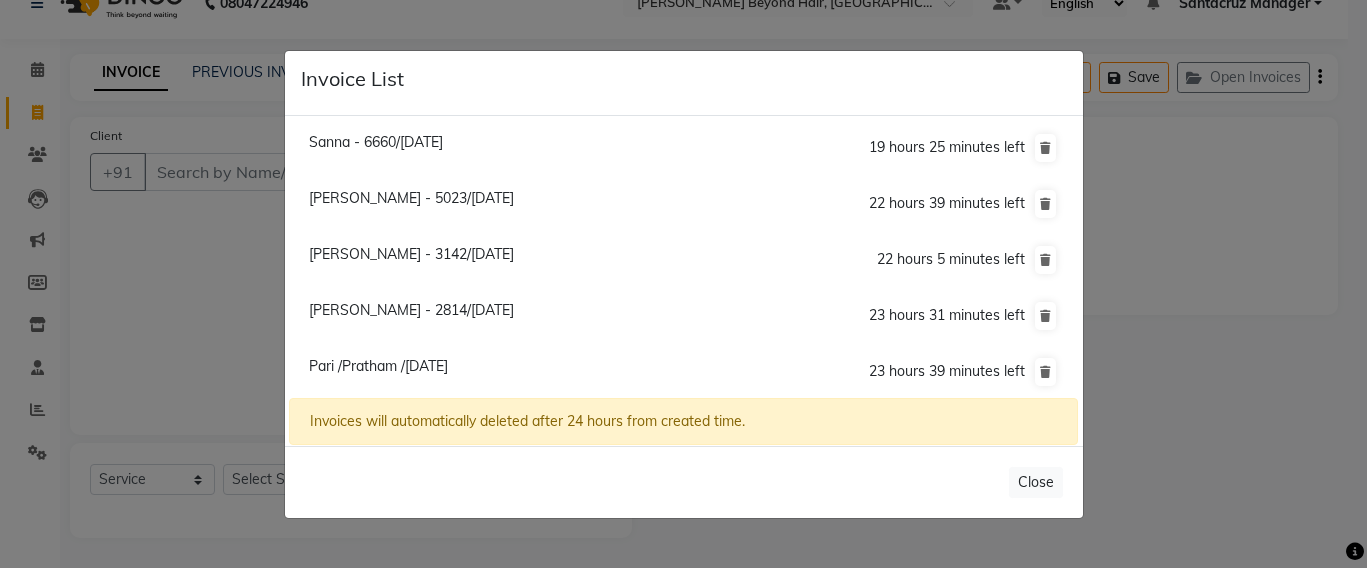 click on "Sanna - 6660/11 July 2025" 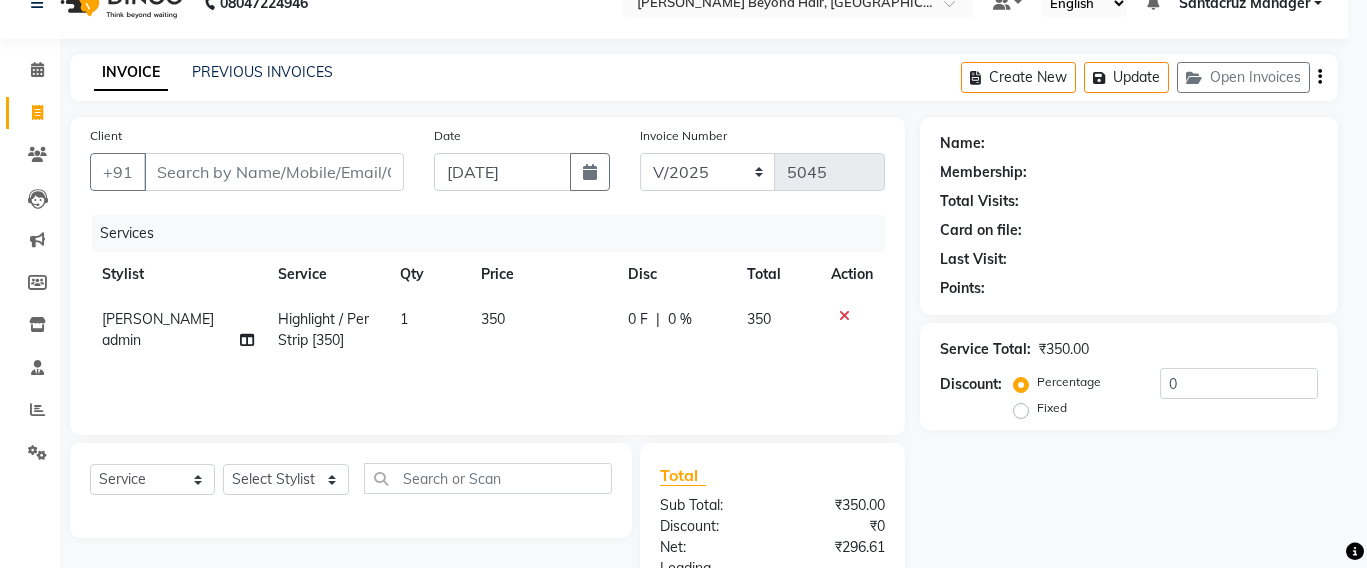 type on "8884836660" 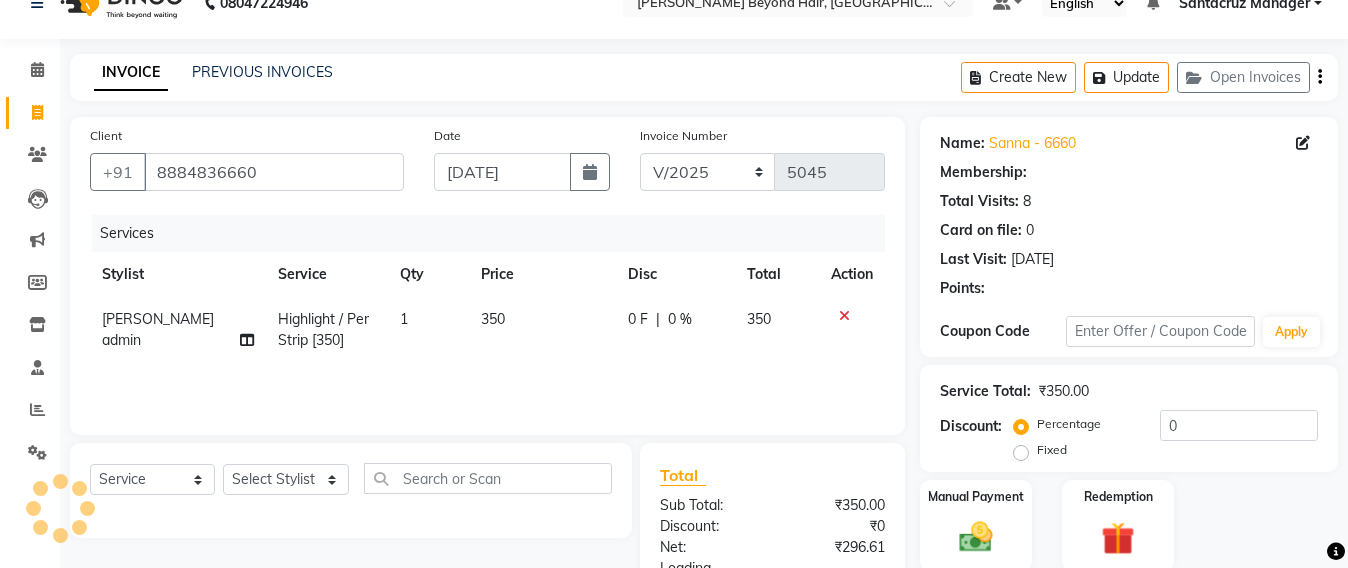 click on "350" 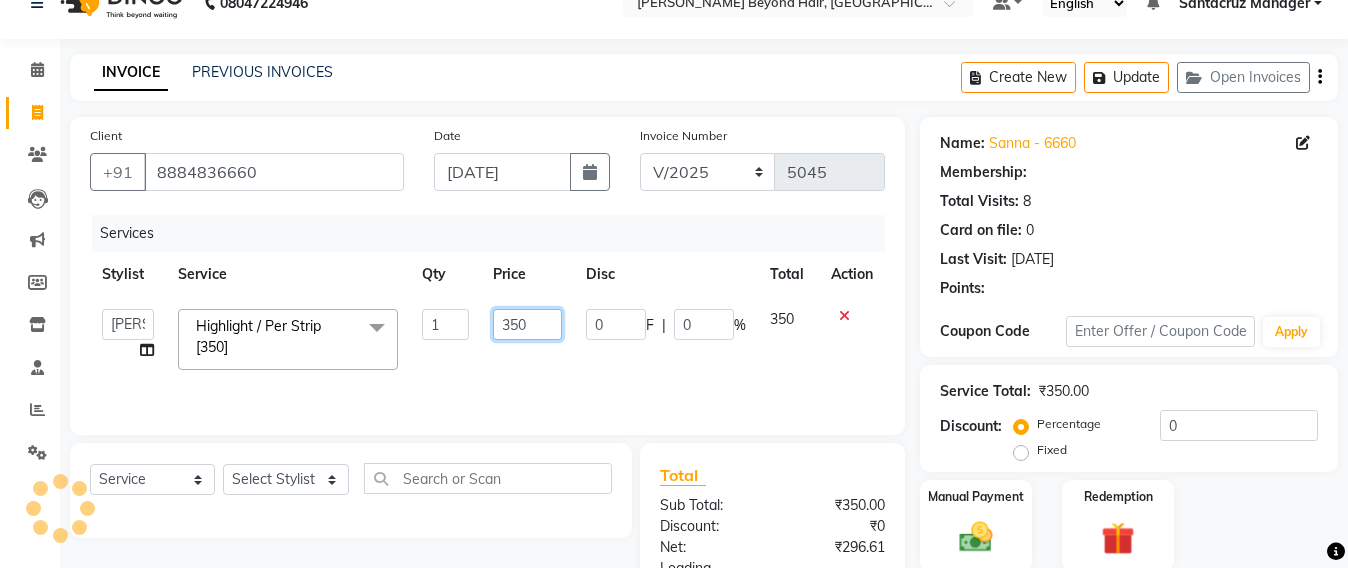 click on "350" 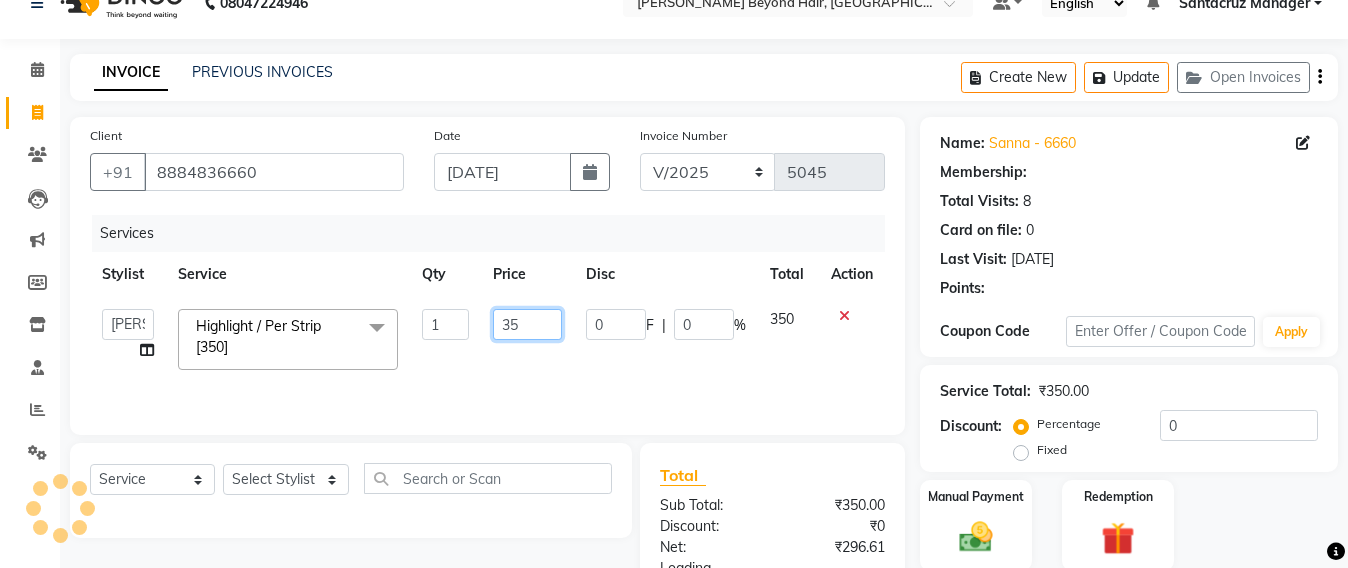 type on "3" 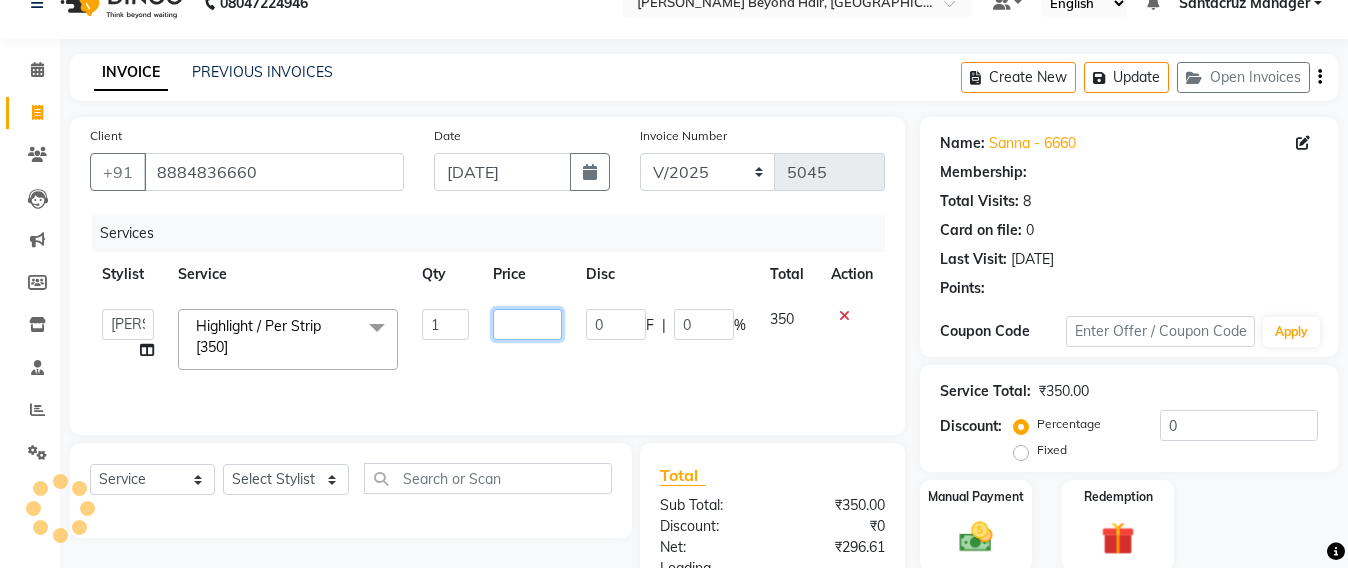 click 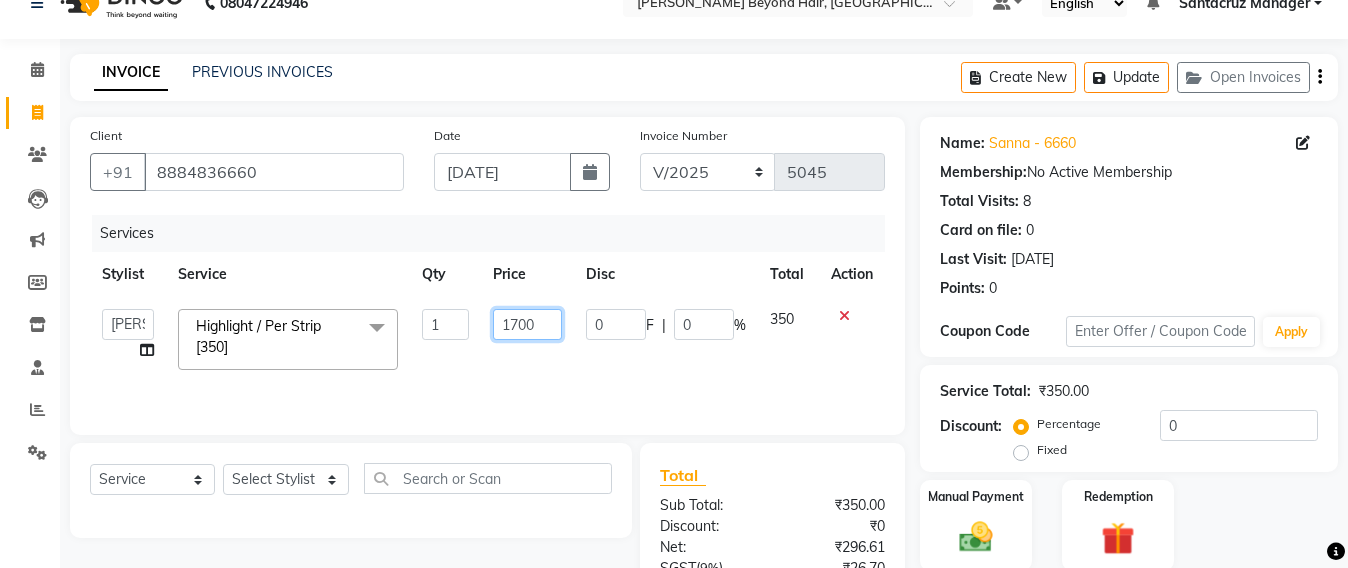 type on "17000" 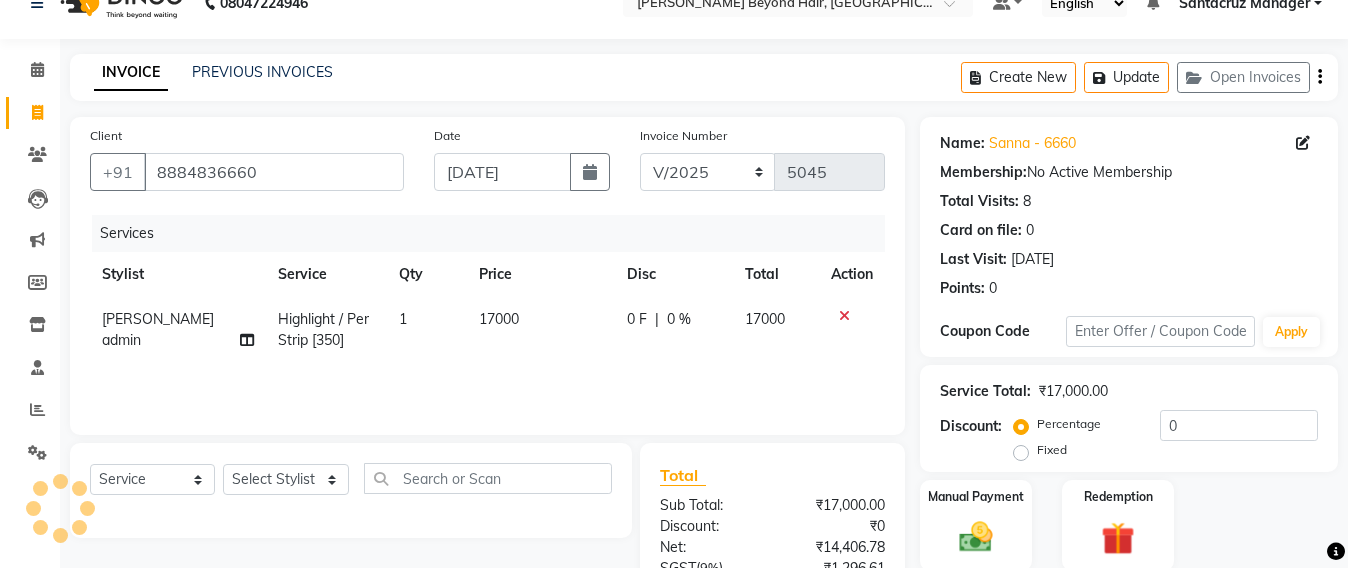click on "Services Stylist Service Qty Price Disc Total Action Sameer shah admin Highlight / Per Strip [350] 1 17000 0 F | 0 % 17000" 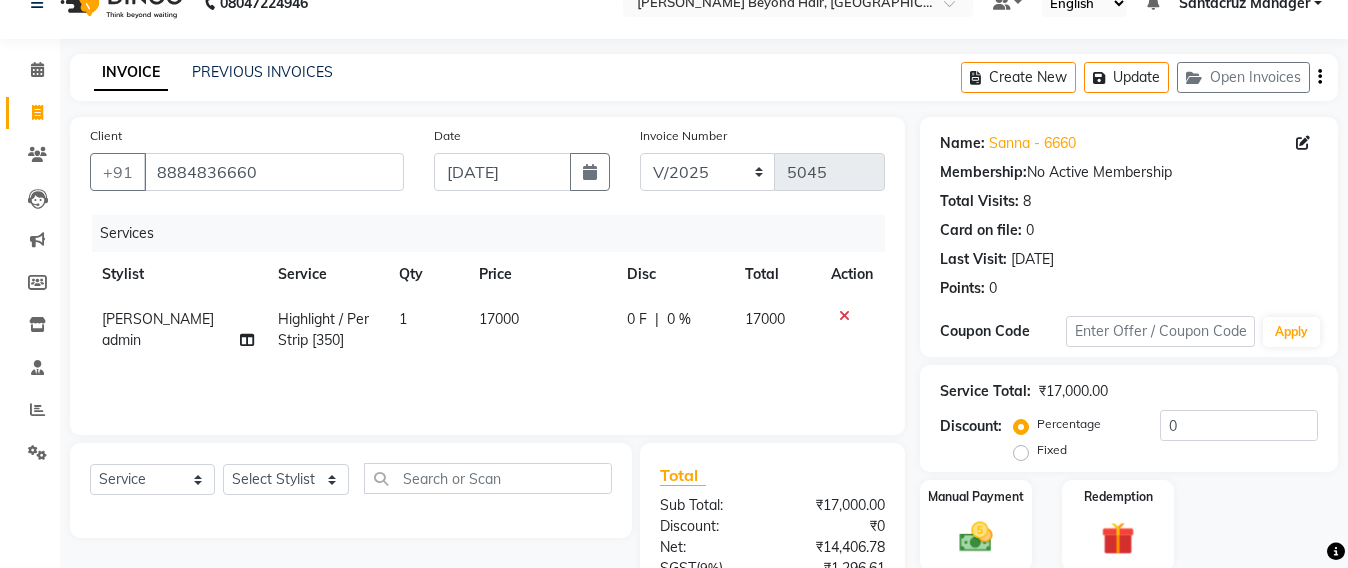 click 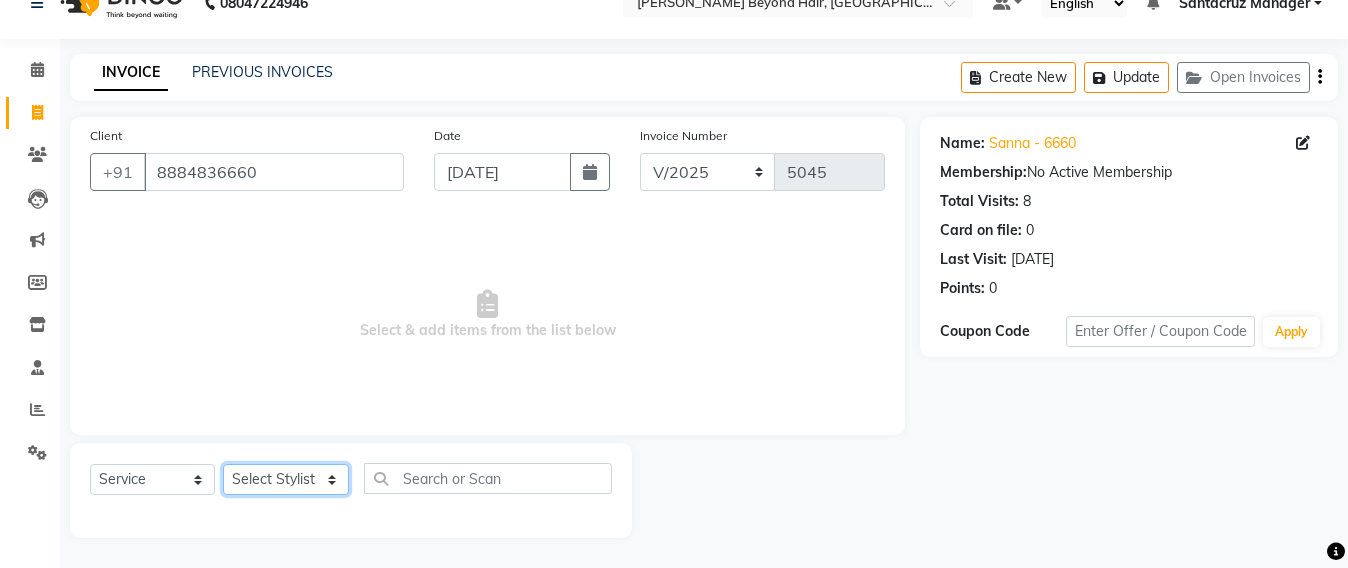 click on "Select Stylist Admin [PERSON_NAME] Sankat [PERSON_NAME] [PERSON_NAME] [PERSON_NAME] [PERSON_NAME] [PERSON_NAME] [PERSON_NAME] mahattre Pratibha [PERSON_NAME] Rosy [PERSON_NAME] [PERSON_NAME] admin [PERSON_NAME] Manager [PERSON_NAME] SOMAYANG VASHUM [PERSON_NAME]" 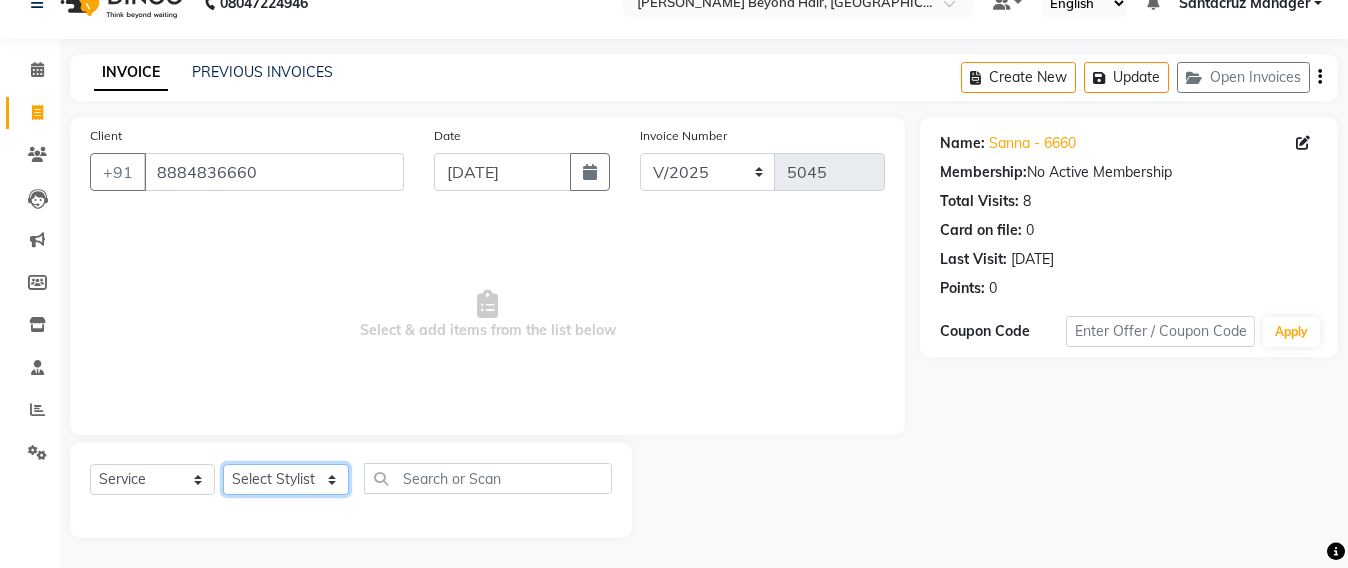 select on "47537" 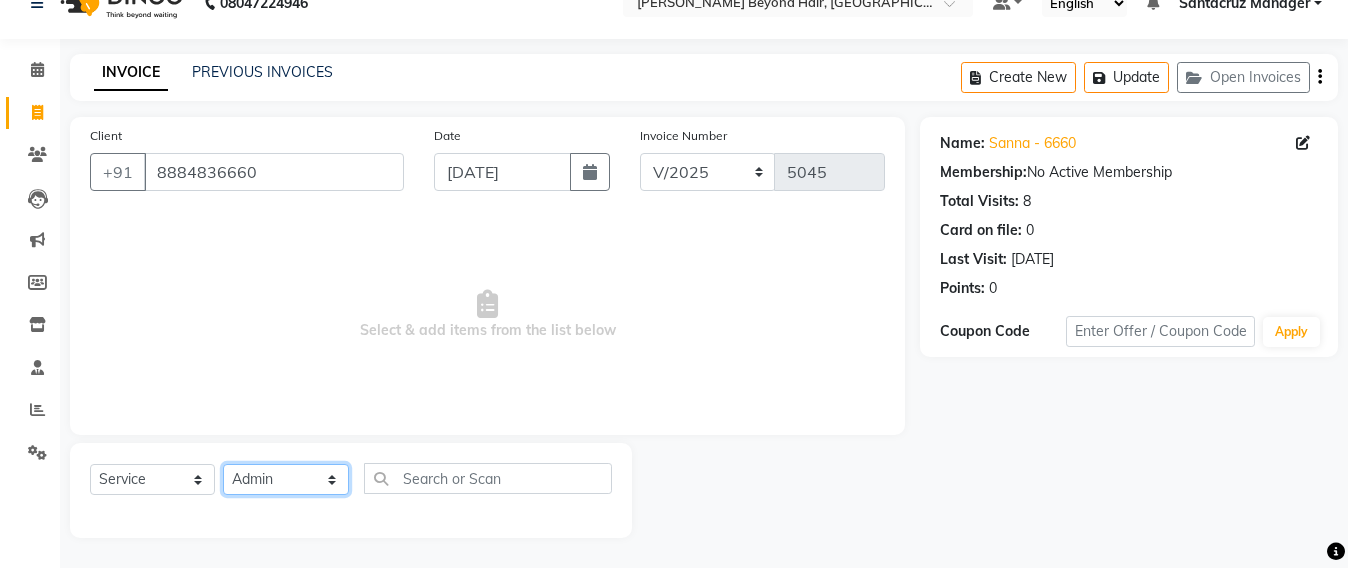 click on "Select Stylist Admin [PERSON_NAME] Sankat [PERSON_NAME] [PERSON_NAME] [PERSON_NAME] [PERSON_NAME] [PERSON_NAME] [PERSON_NAME] mahattre Pratibha [PERSON_NAME] Rosy [PERSON_NAME] [PERSON_NAME] admin [PERSON_NAME] Manager [PERSON_NAME] SOMAYANG VASHUM [PERSON_NAME]" 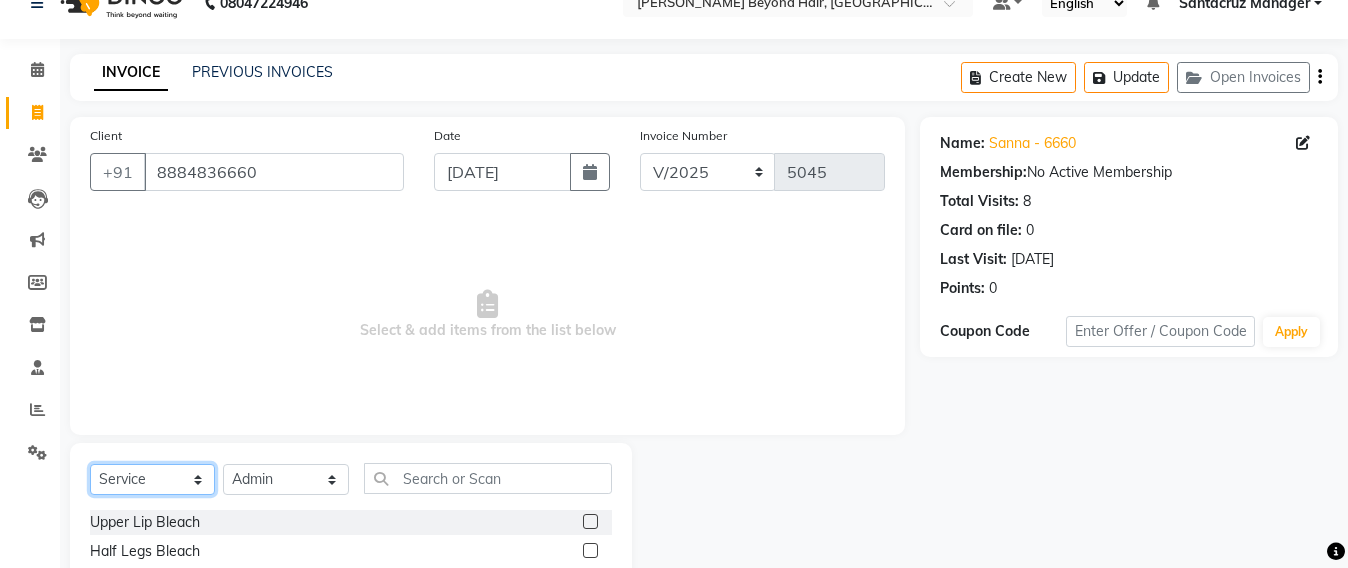 click on "Select  Service  Product  Membership  Package Voucher Prepaid Gift Card" 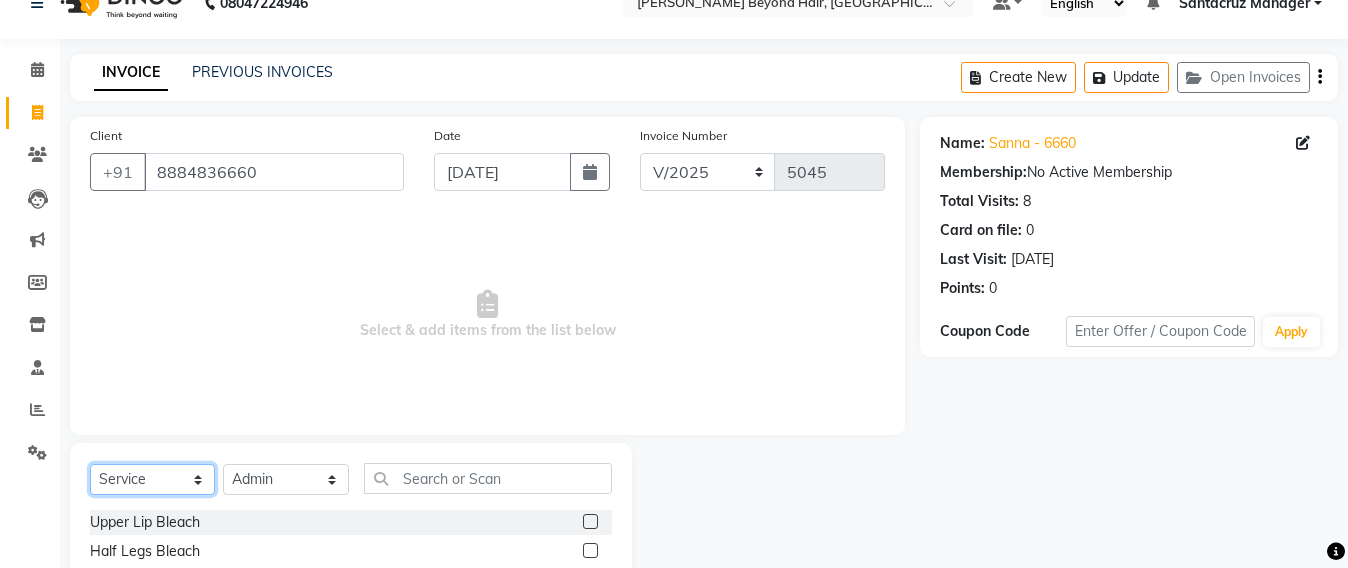 select on "P" 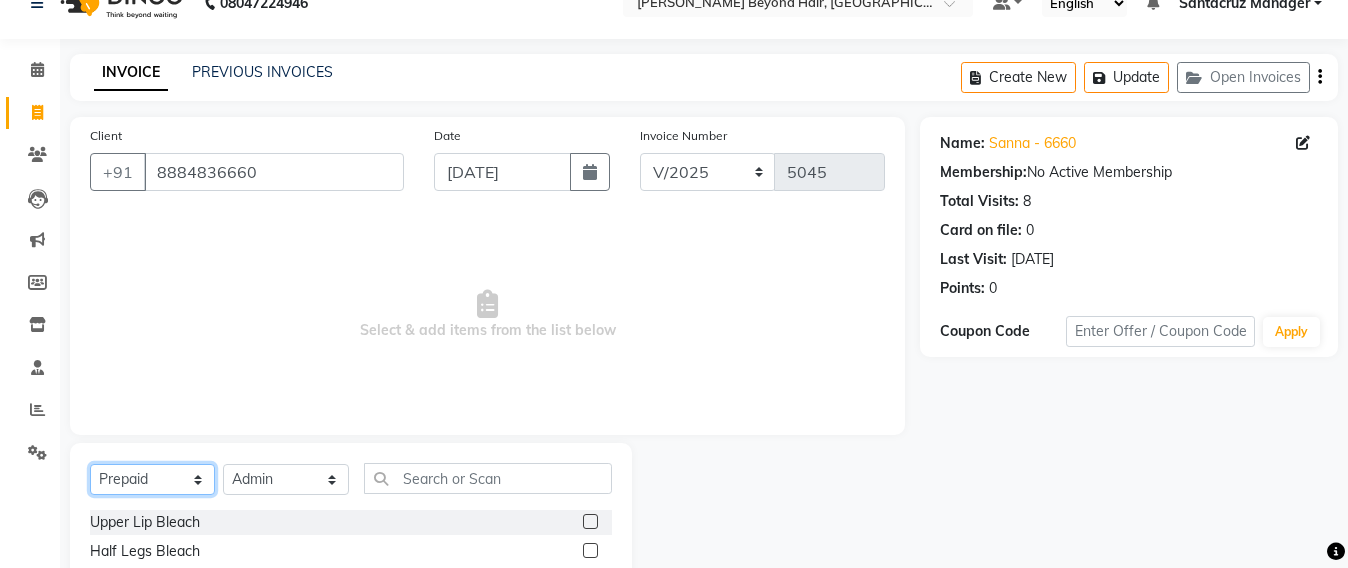 click on "Select  Service  Product  Membership  Package Voucher Prepaid Gift Card" 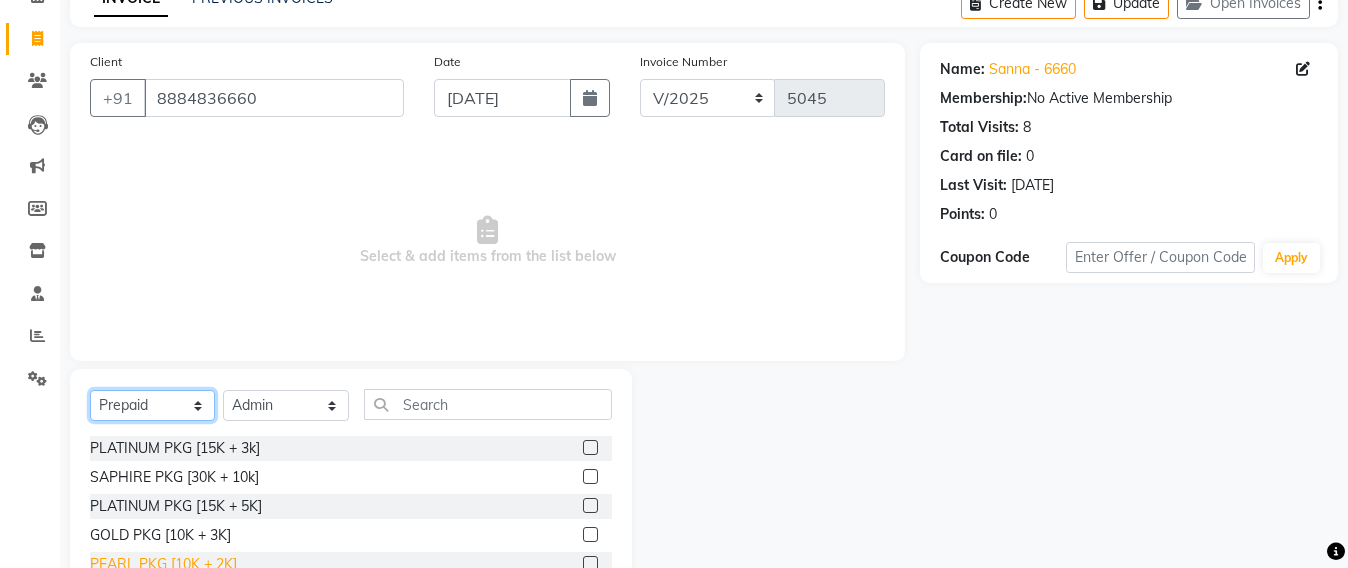 scroll, scrollTop: 233, scrollLeft: 0, axis: vertical 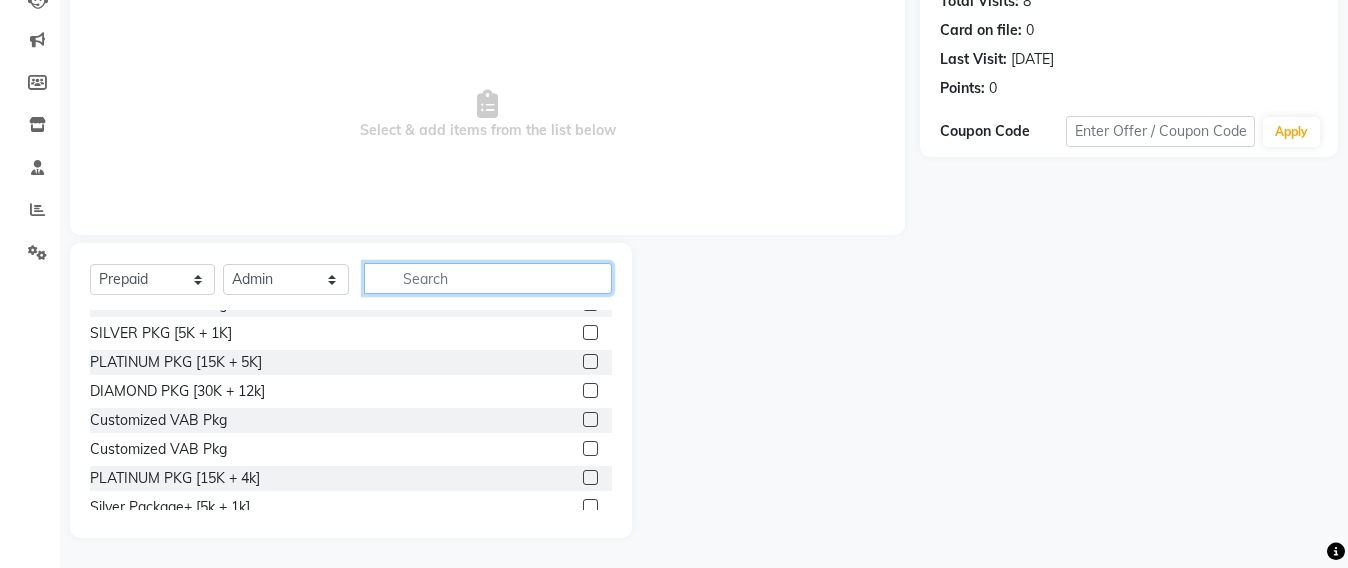 click 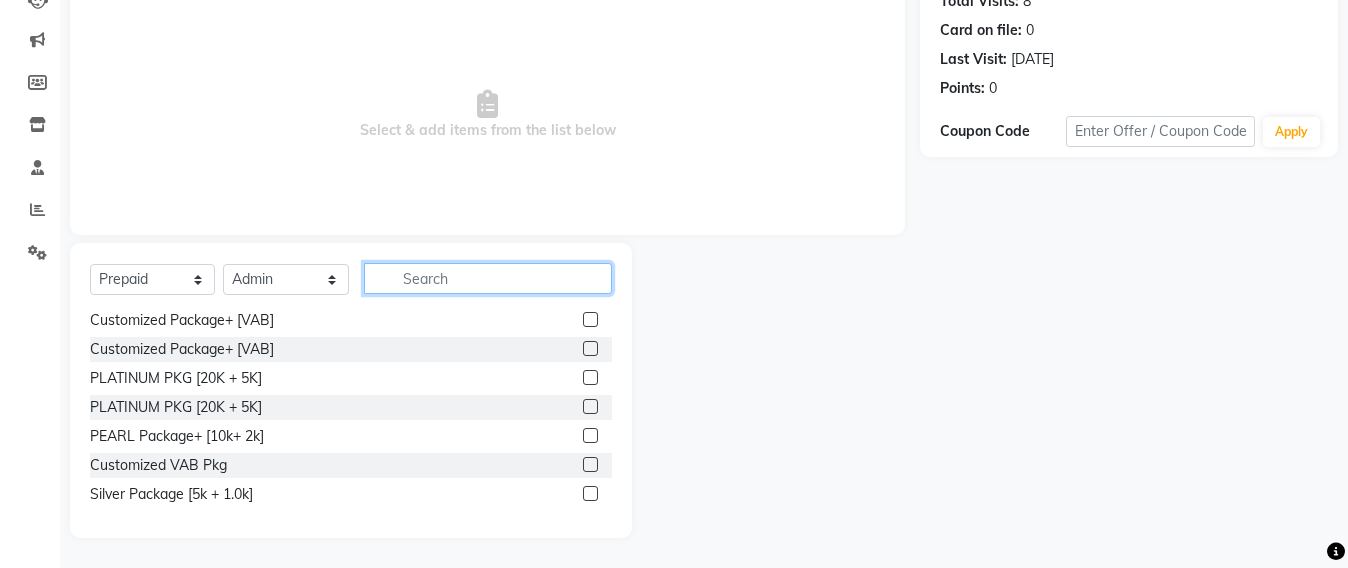 scroll, scrollTop: 1250, scrollLeft: 0, axis: vertical 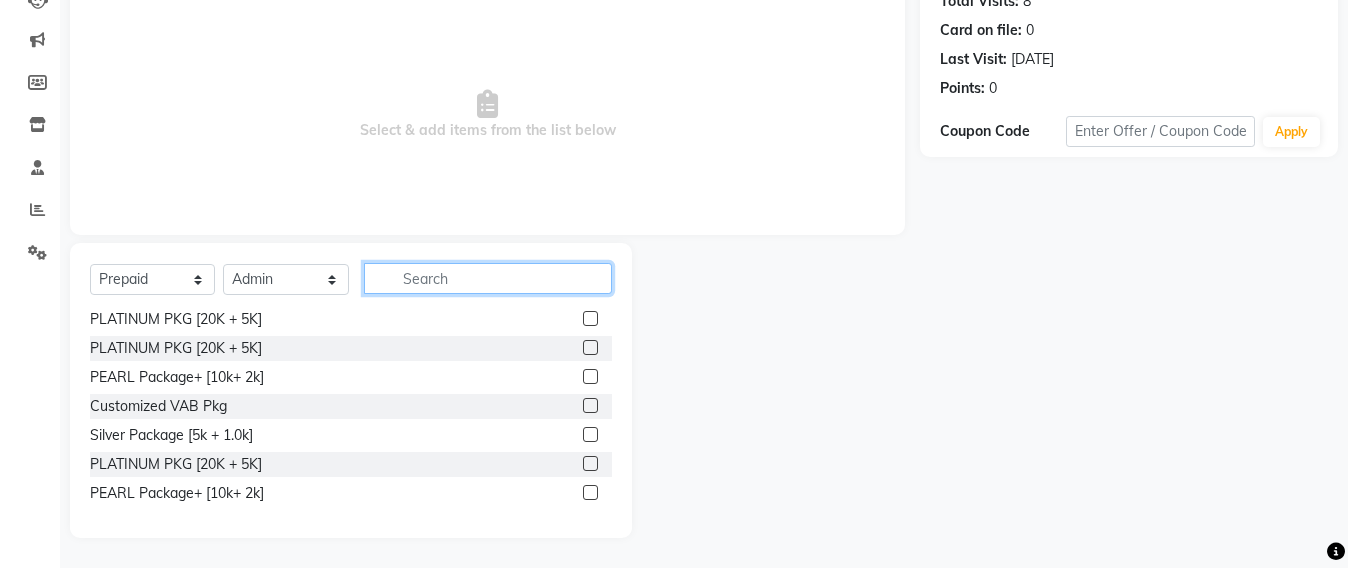 click 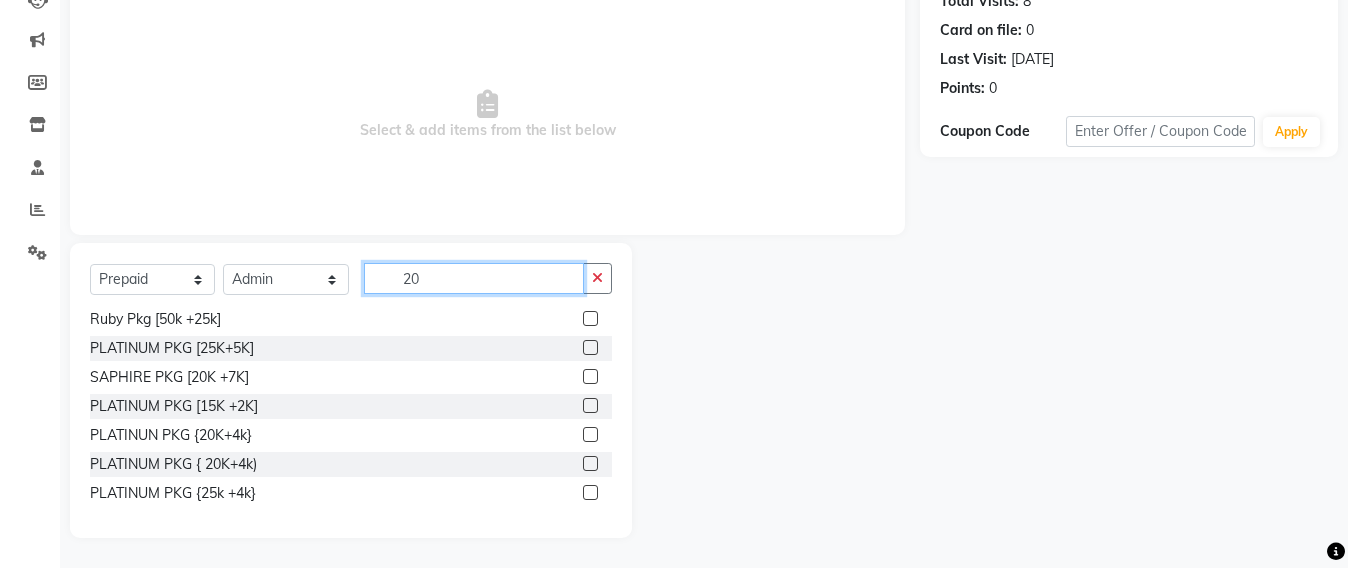 scroll, scrollTop: 148, scrollLeft: 0, axis: vertical 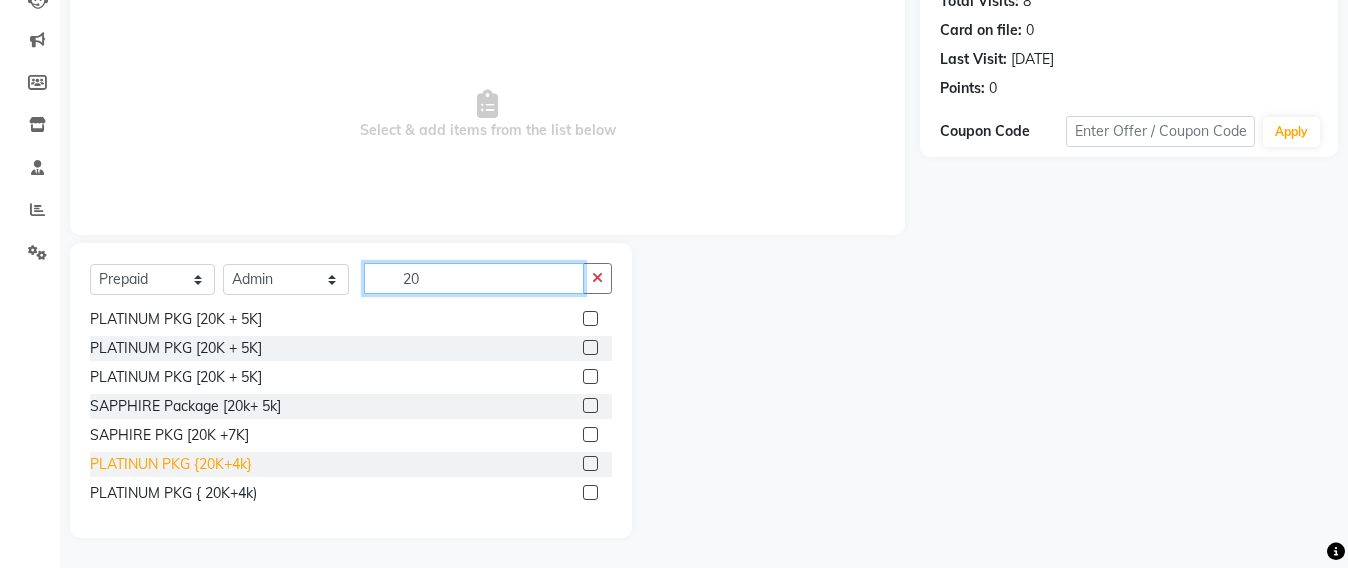 type on "20" 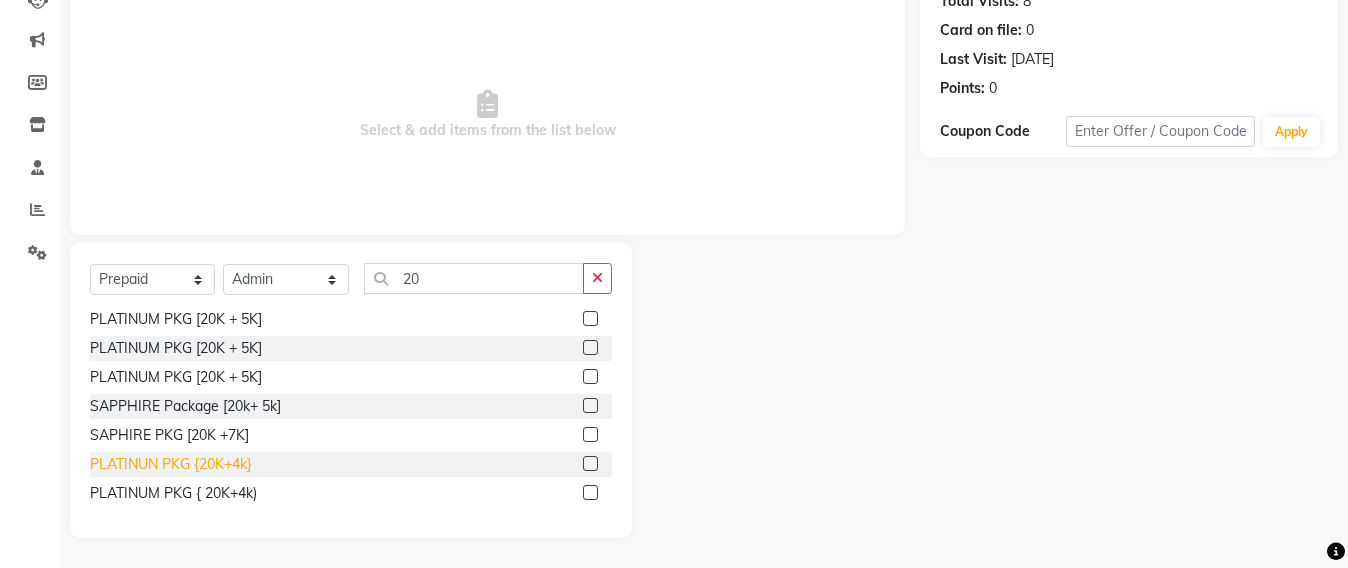 click on "PLATINUN PKG {20K+4k}" 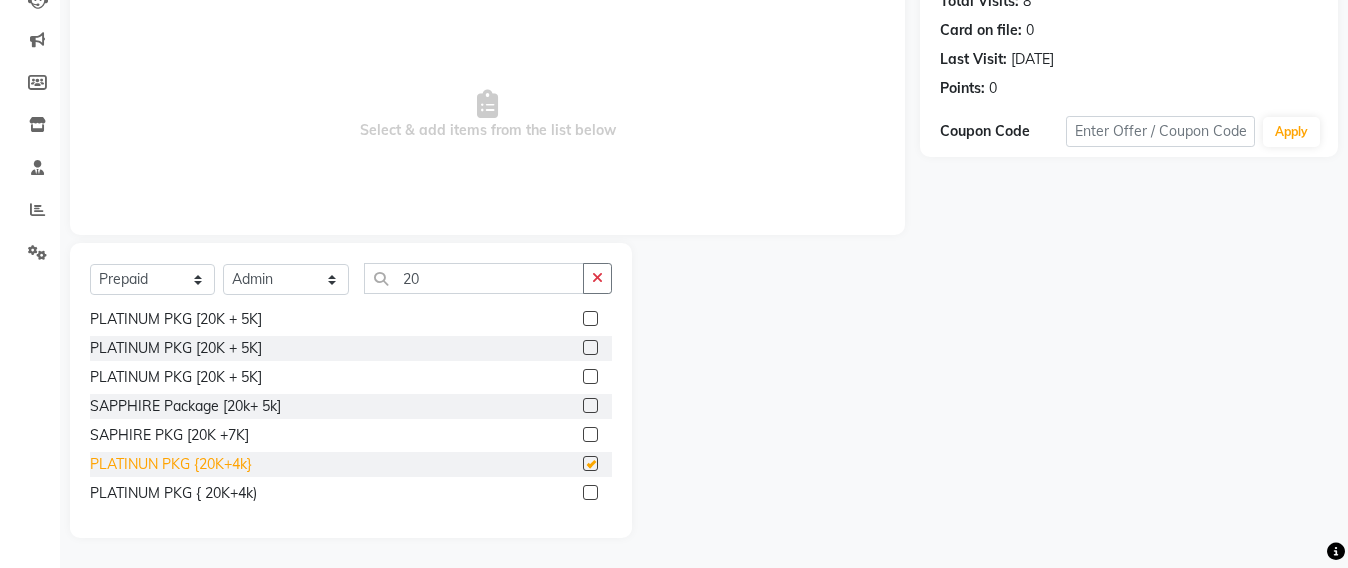 checkbox on "false" 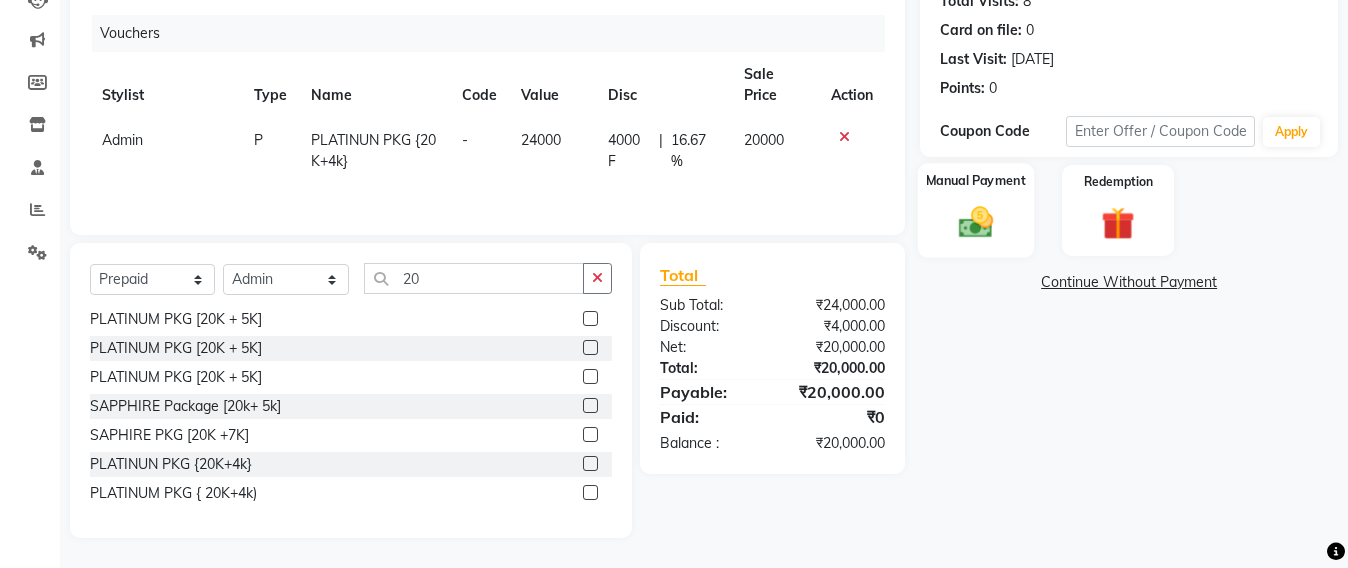 click 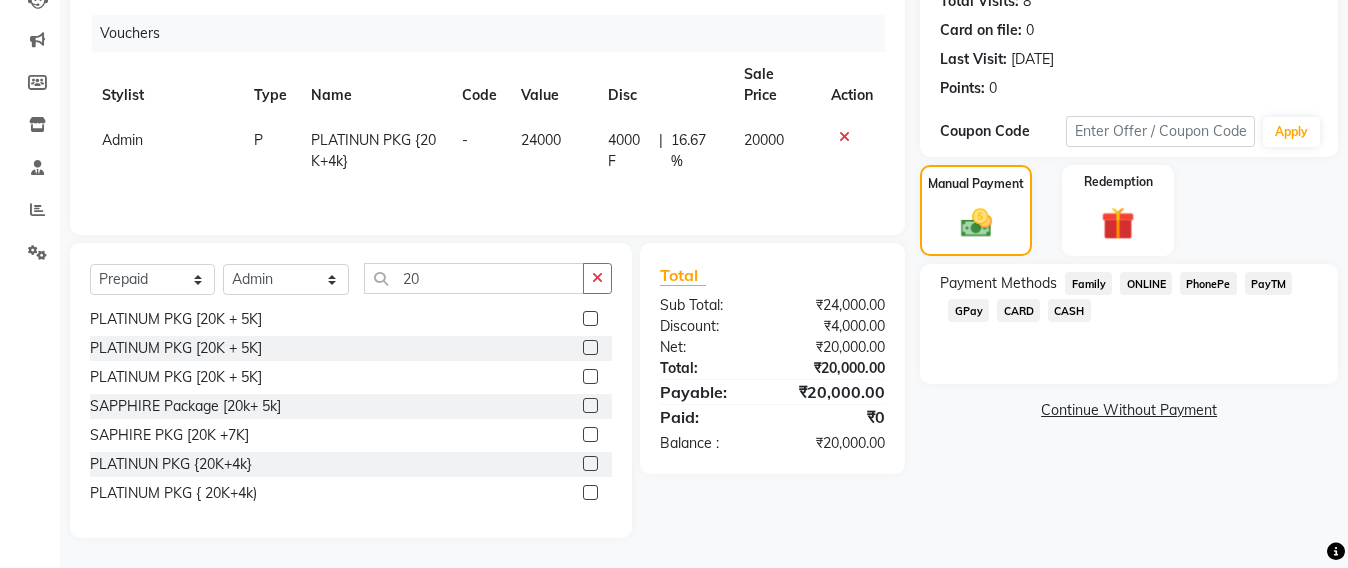 click on "GPay" 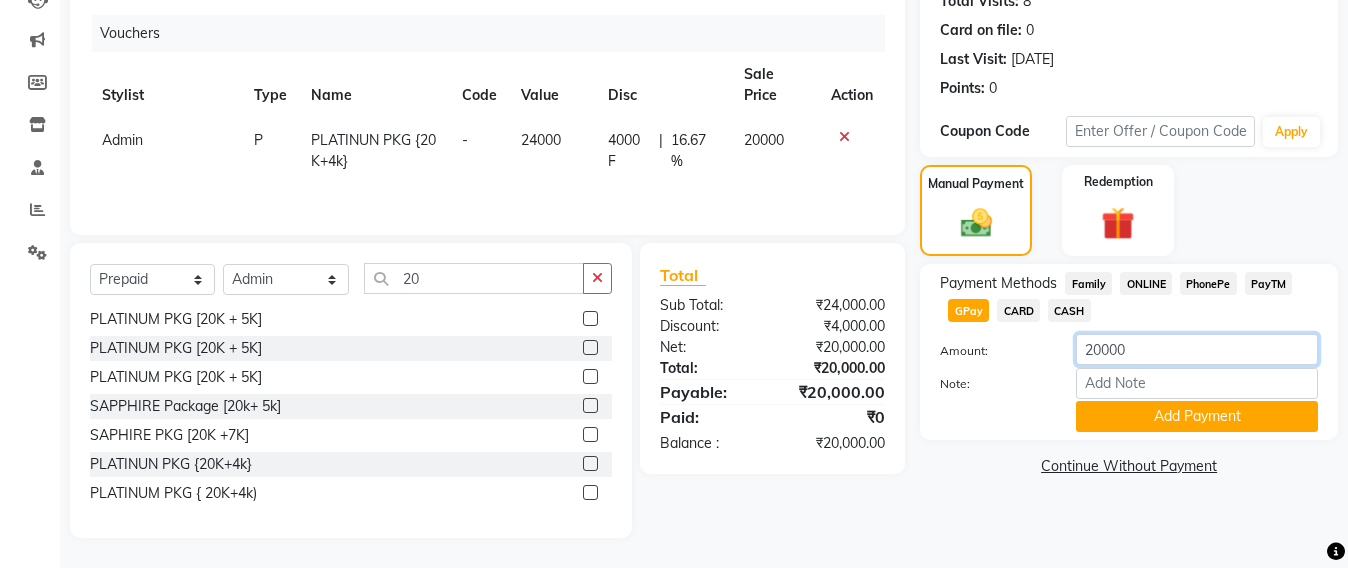 click on "20000" 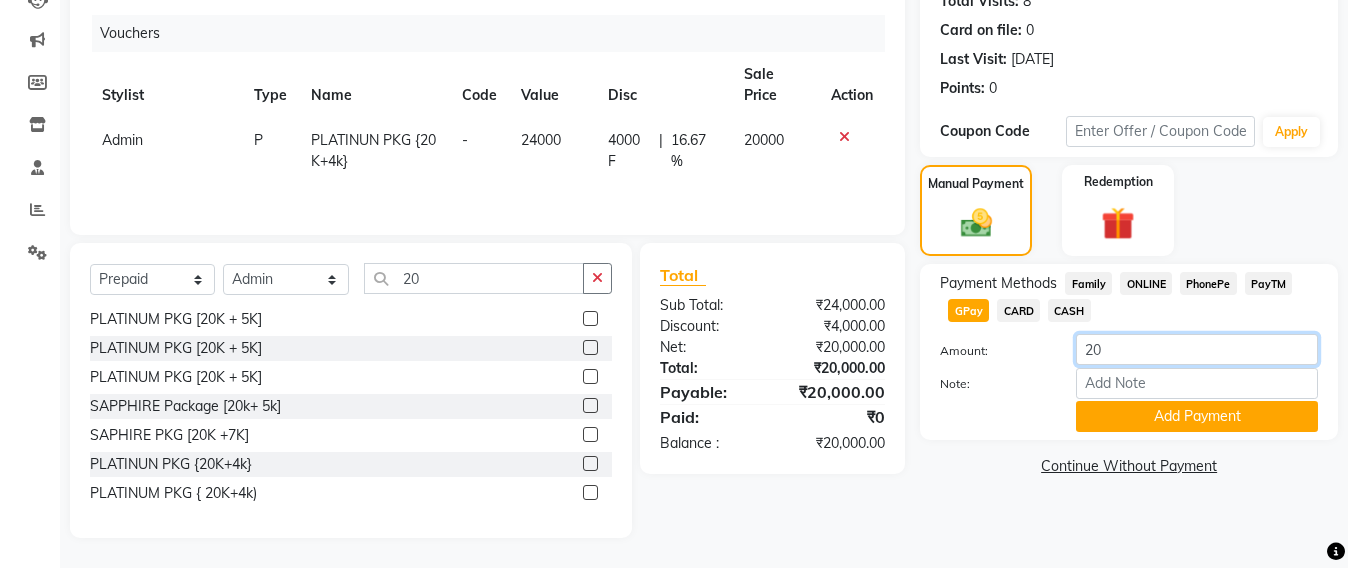 type on "2" 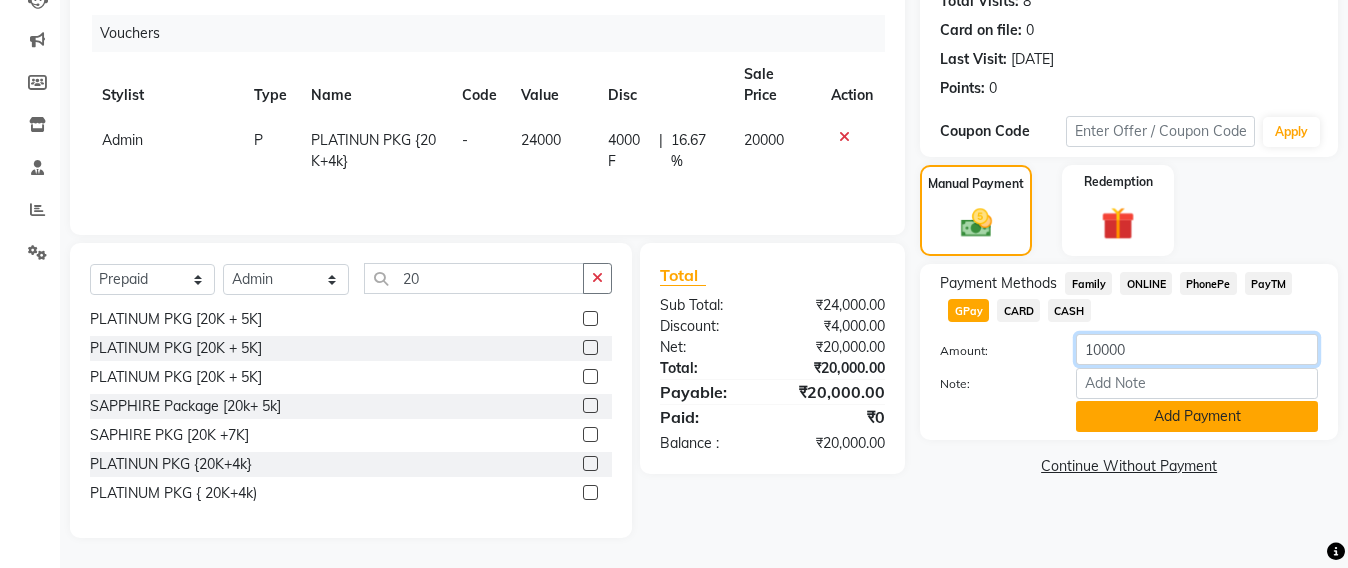 type on "10000" 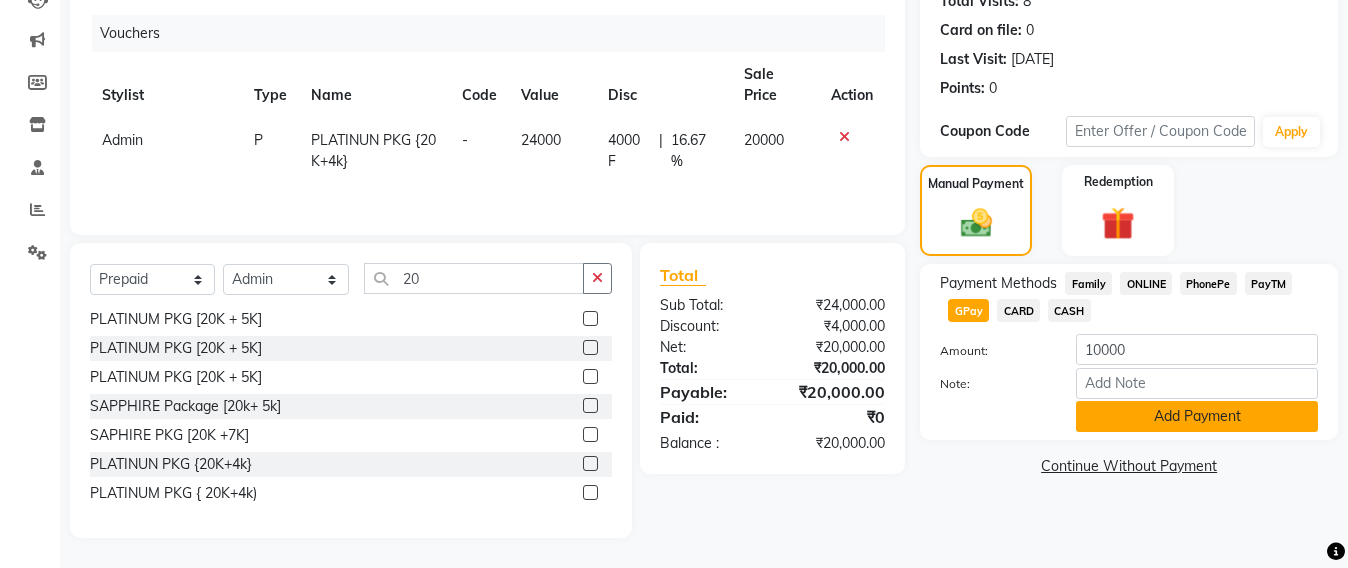 click on "Add Payment" 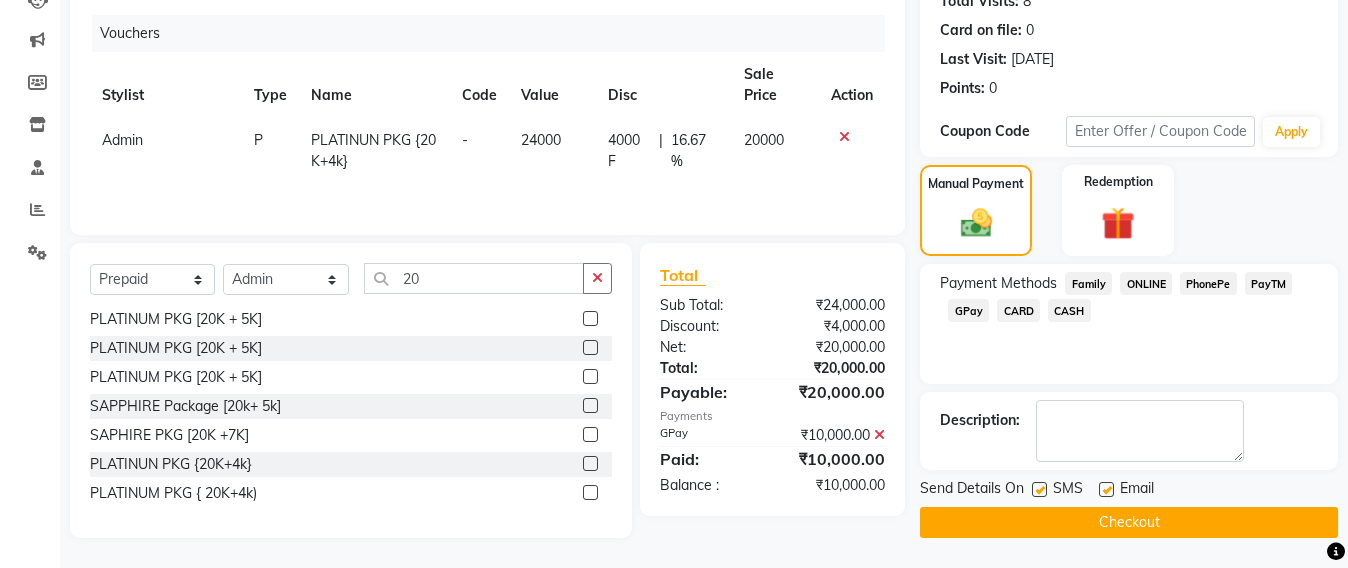 click on "CASH" 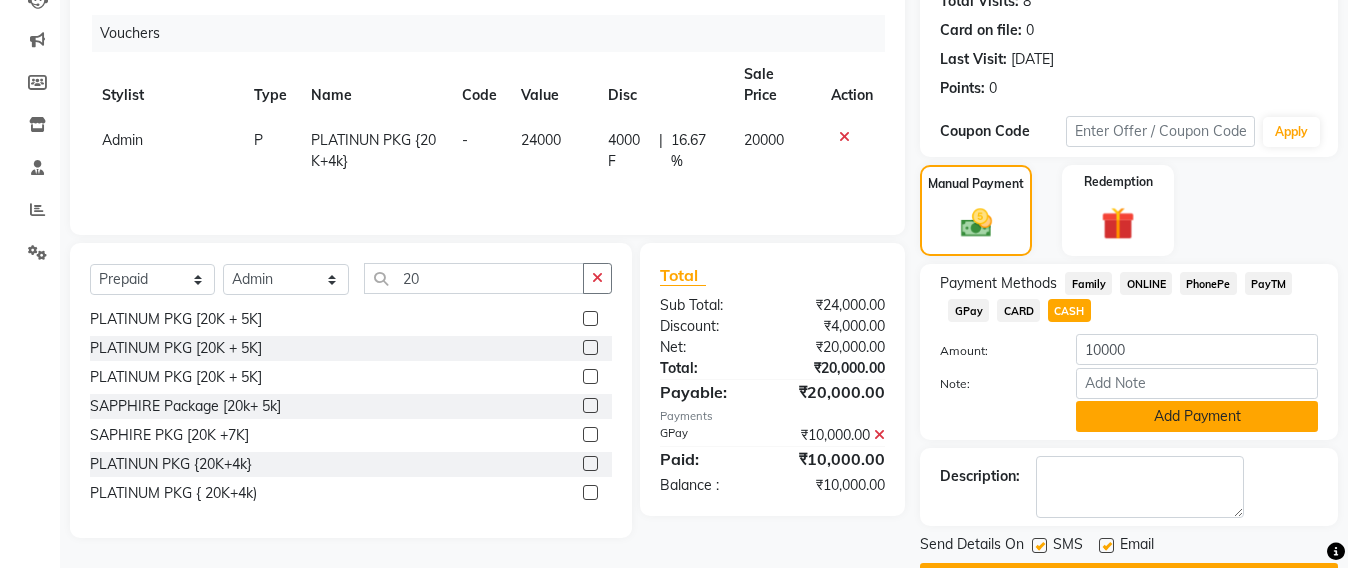 click on "Add Payment" 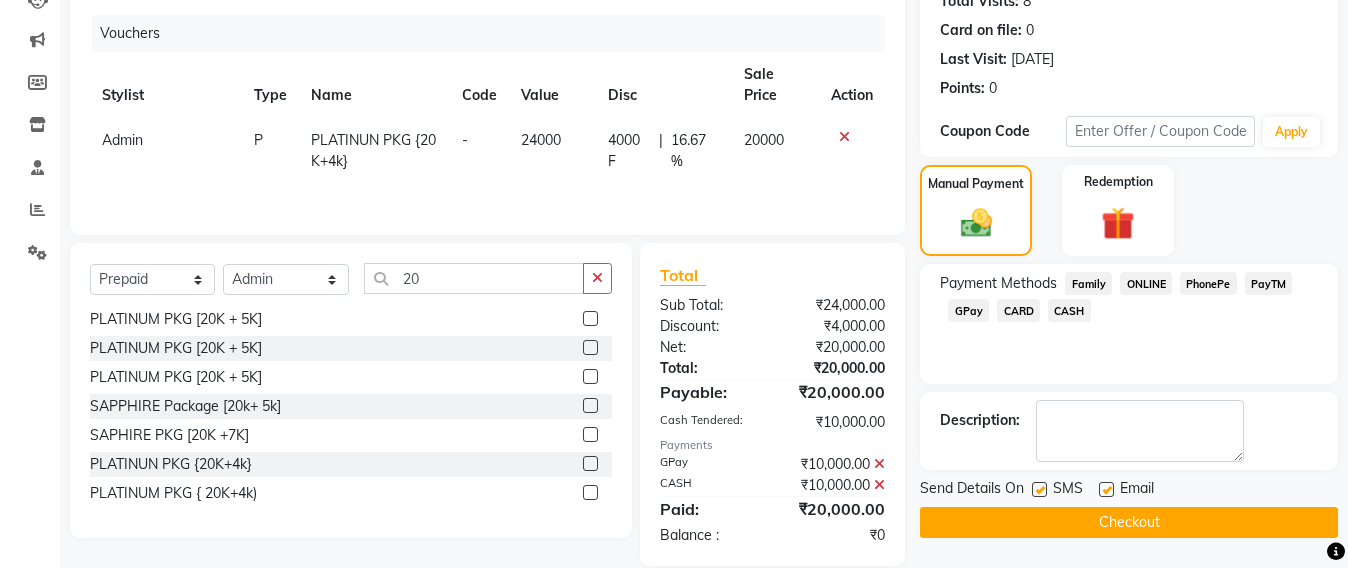 click on "Checkout" 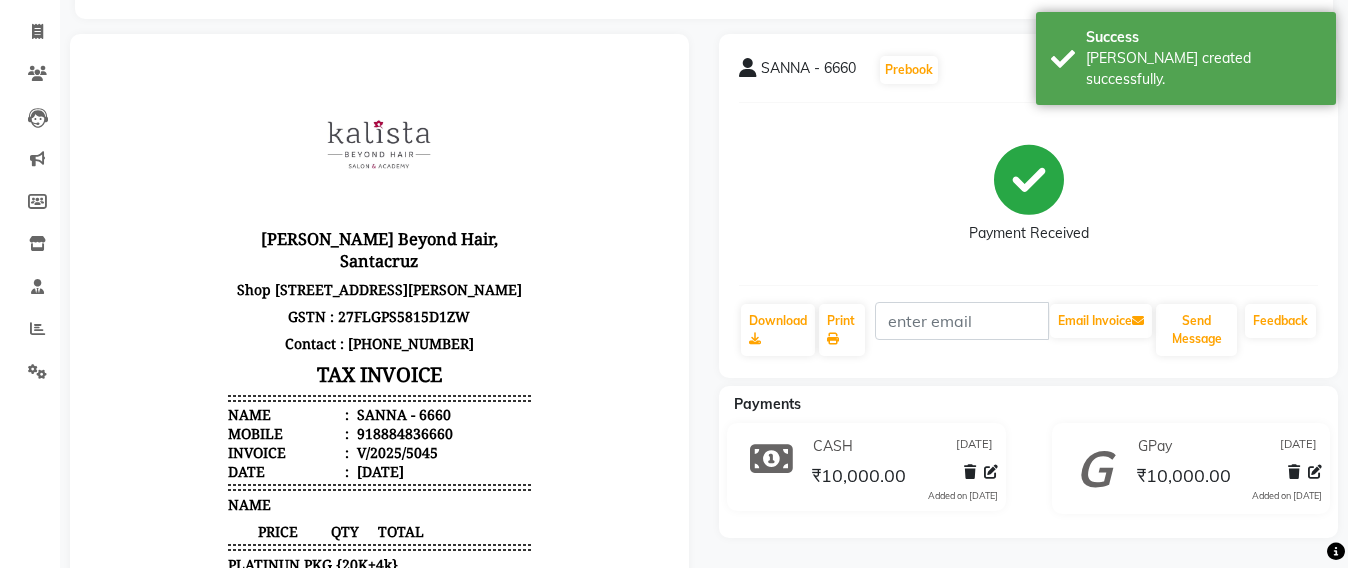 scroll, scrollTop: 0, scrollLeft: 0, axis: both 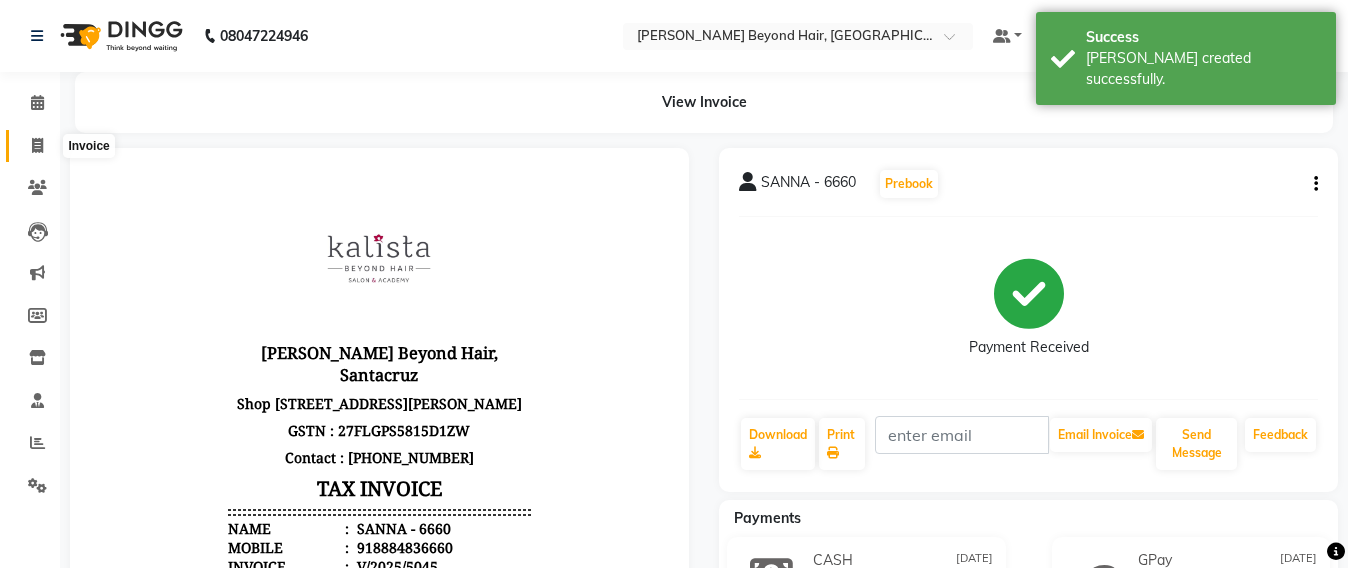 click 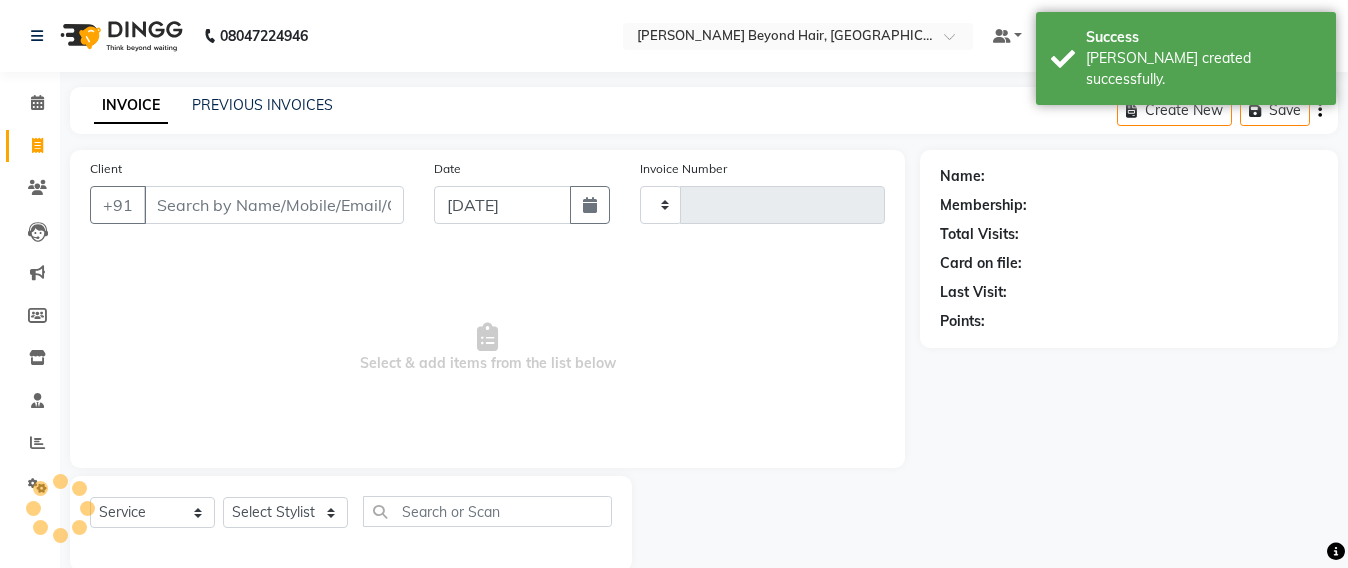 scroll, scrollTop: 33, scrollLeft: 0, axis: vertical 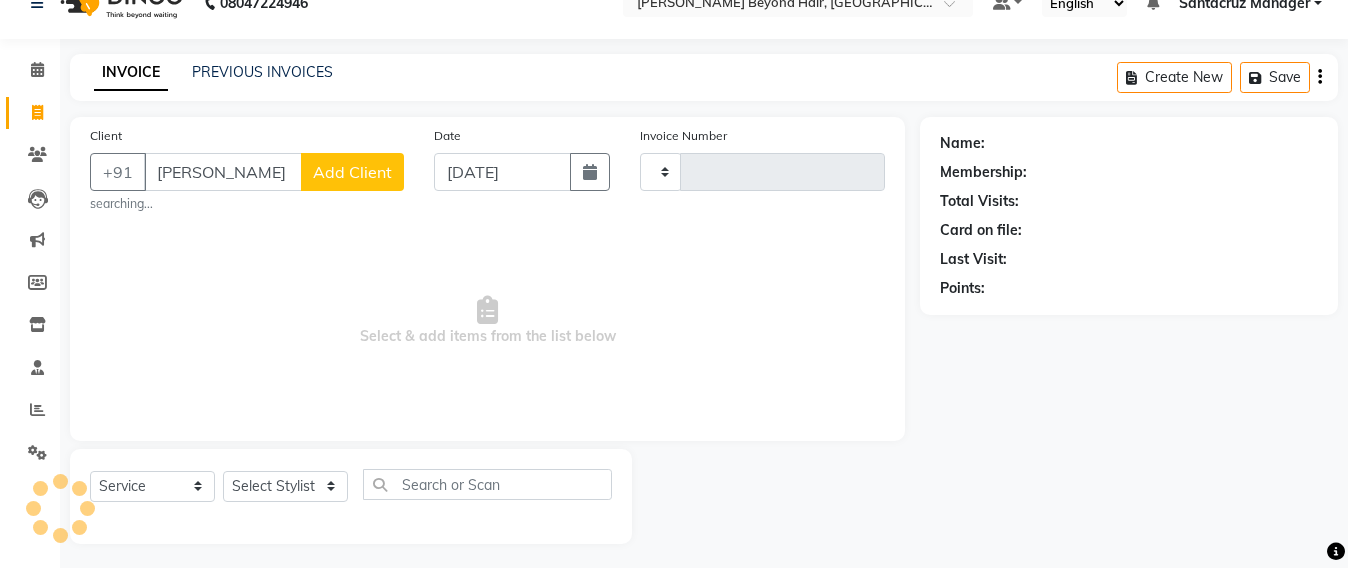 type on "SANNA" 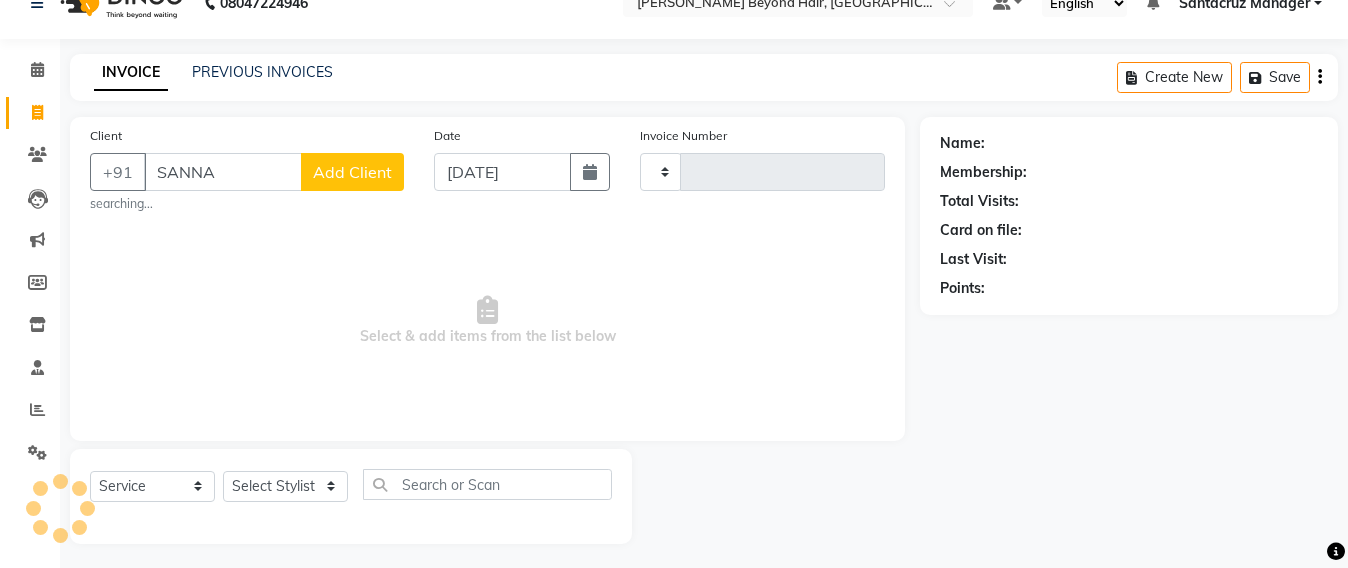 type on "5046" 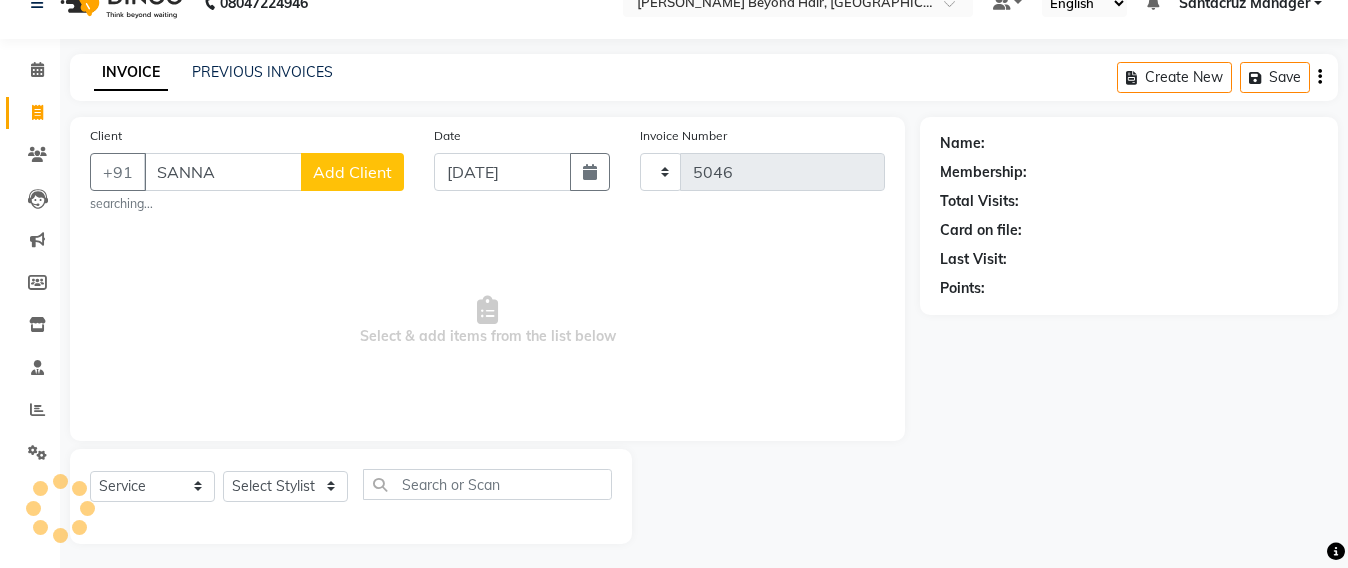select on "6357" 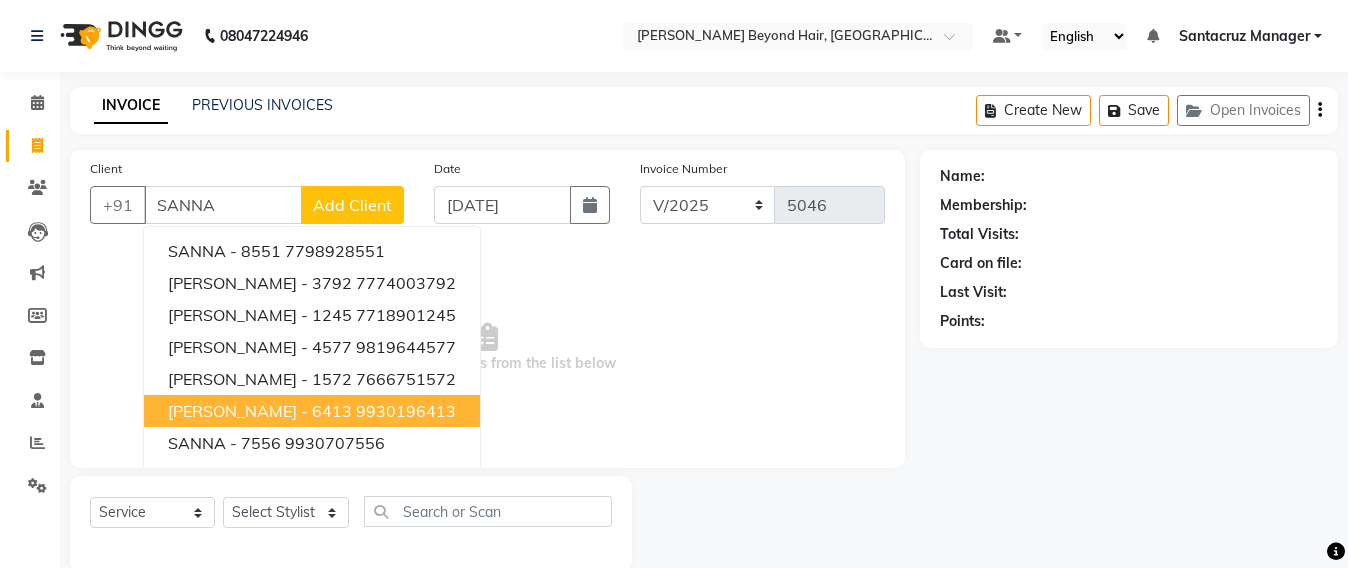 scroll, scrollTop: 33, scrollLeft: 0, axis: vertical 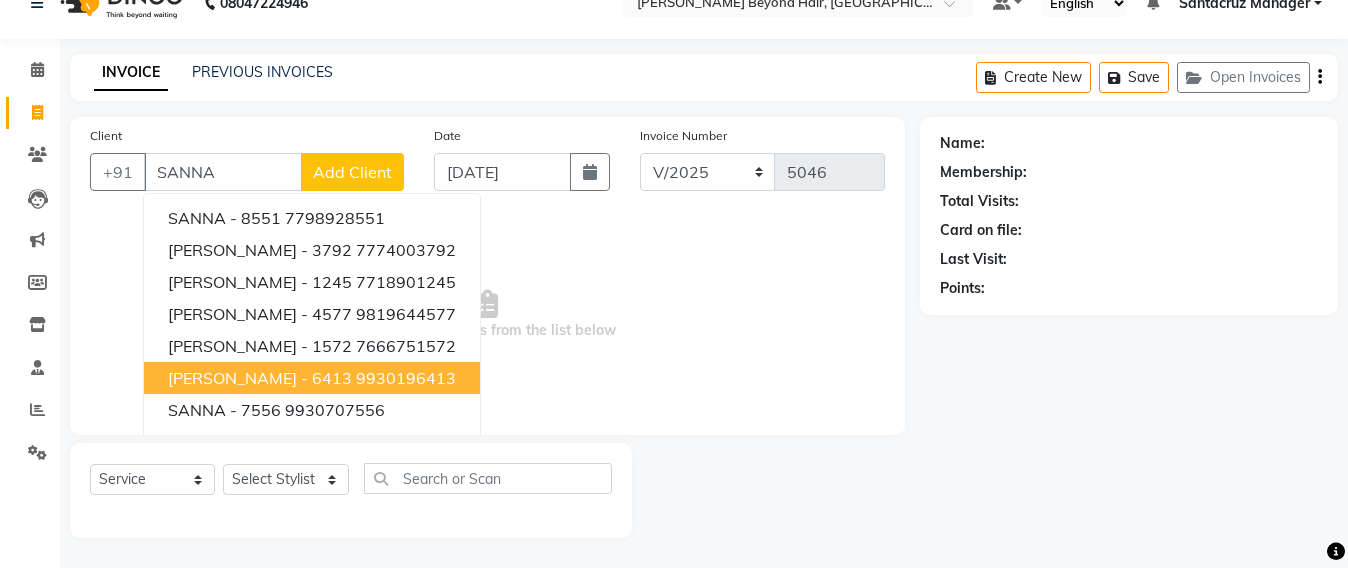 type on "SANNA" 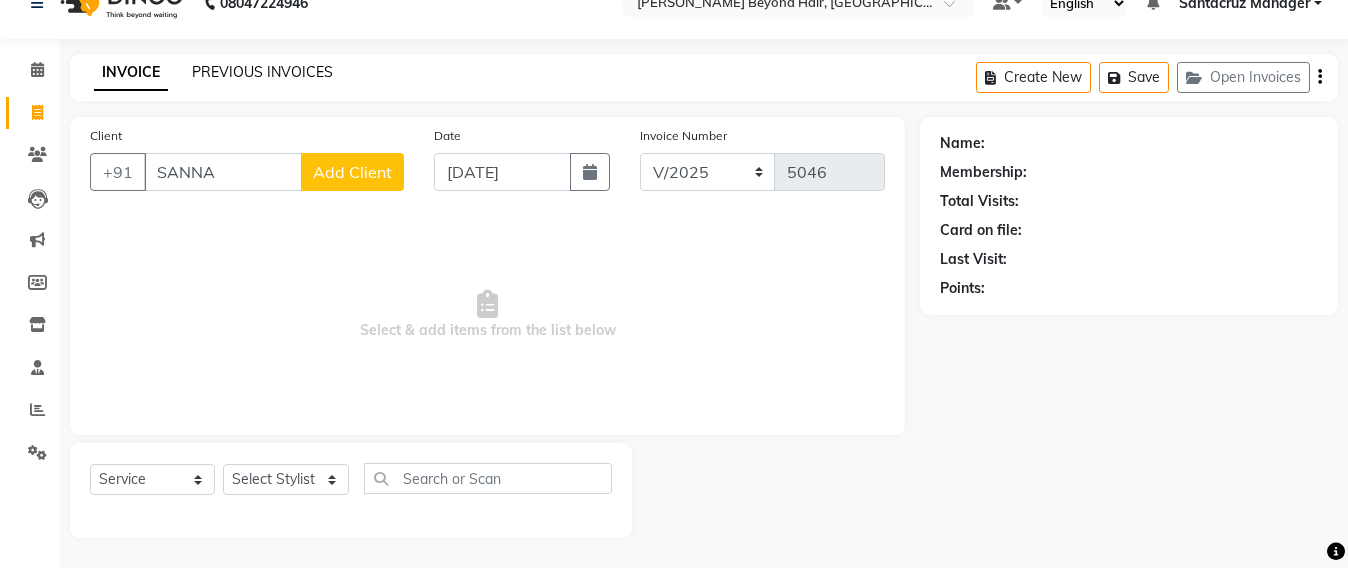 click on "PREVIOUS INVOICES" 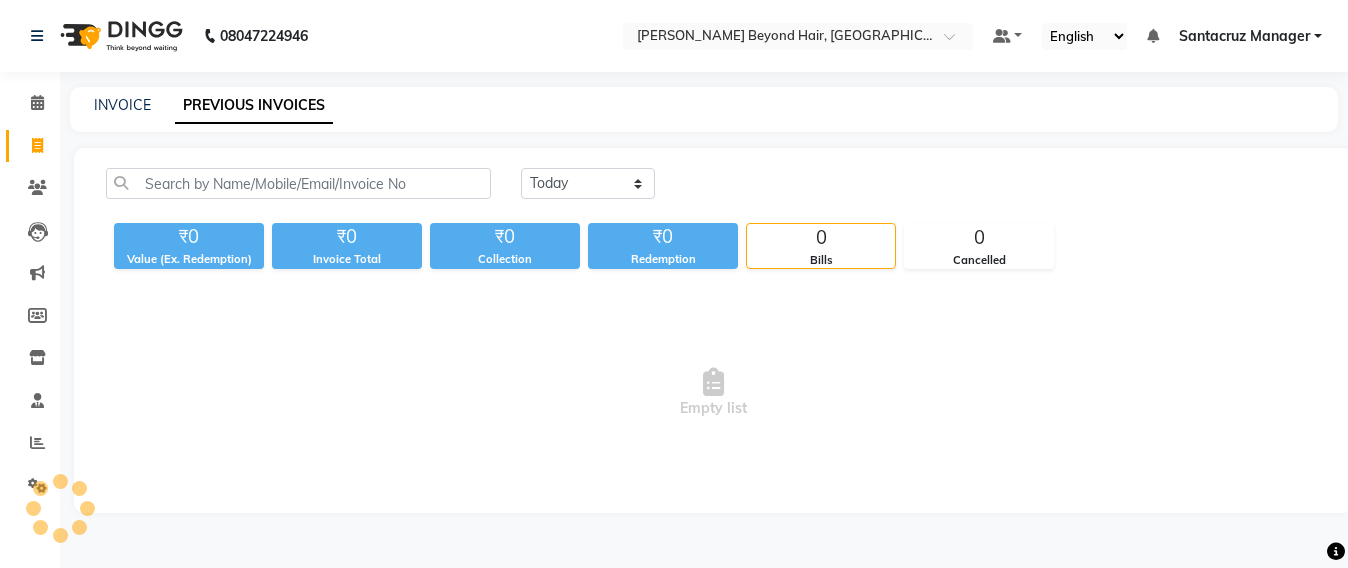 scroll, scrollTop: 0, scrollLeft: 0, axis: both 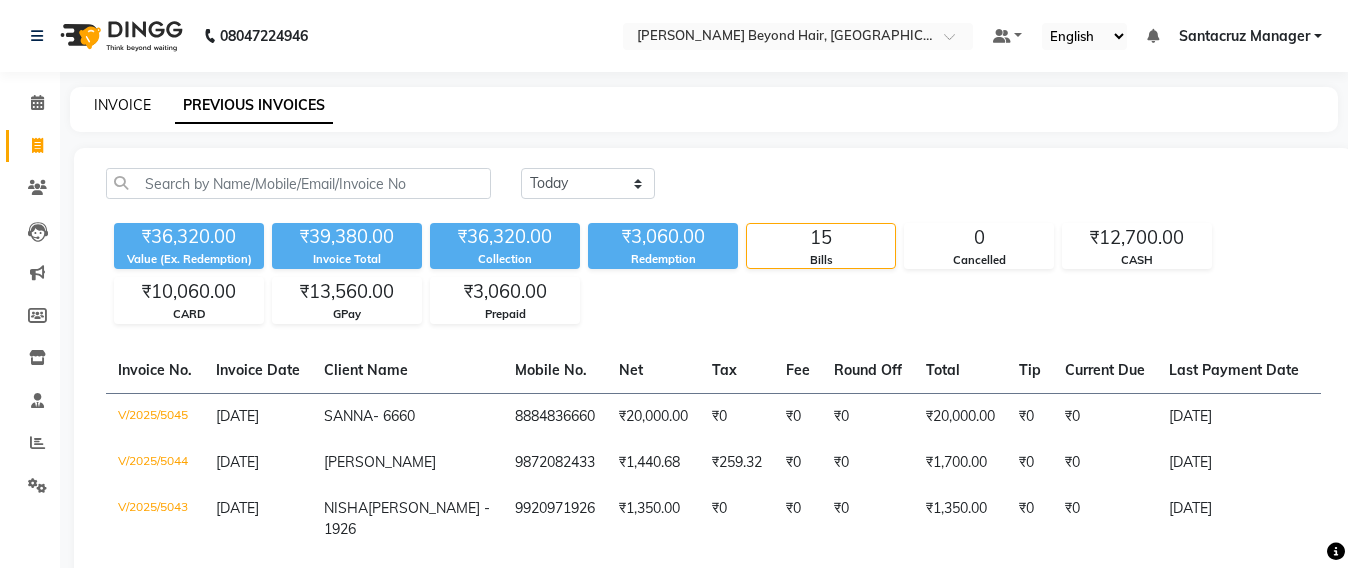 click on "INVOICE" 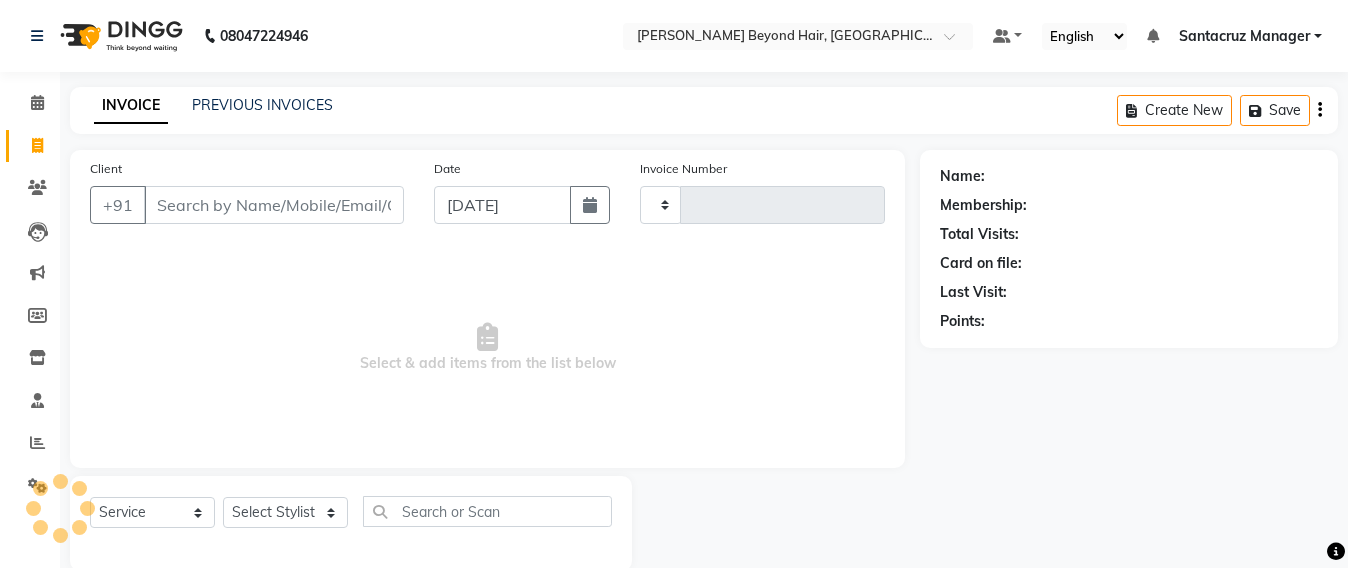 scroll, scrollTop: 33, scrollLeft: 0, axis: vertical 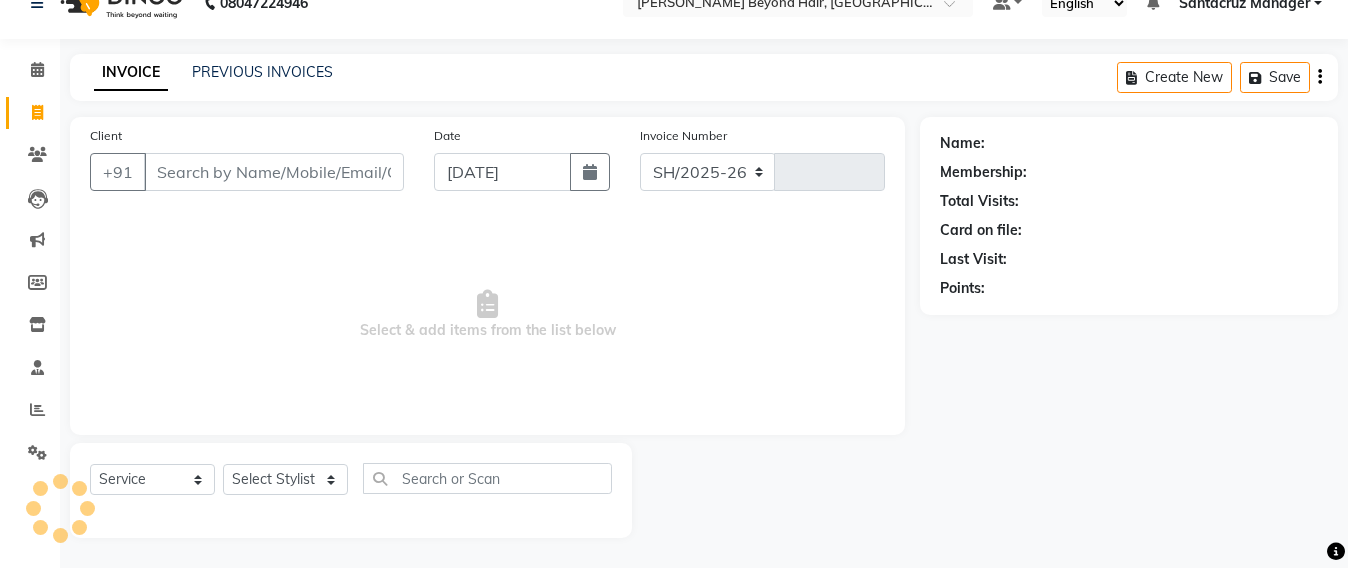 type on "S" 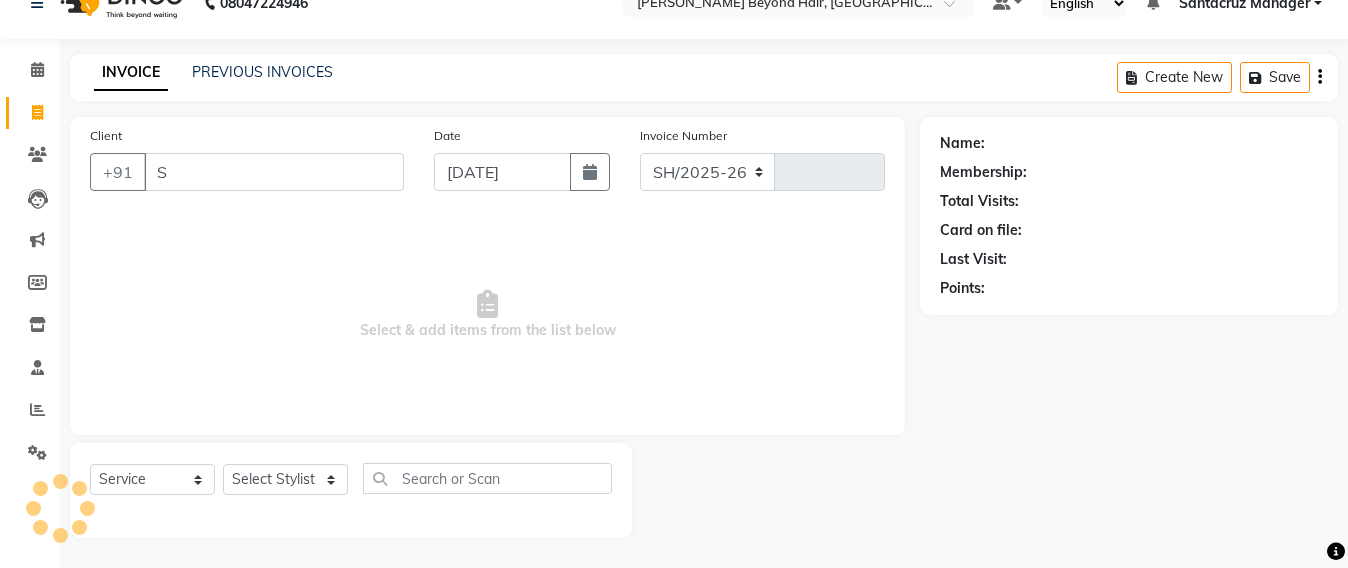 select on "6357" 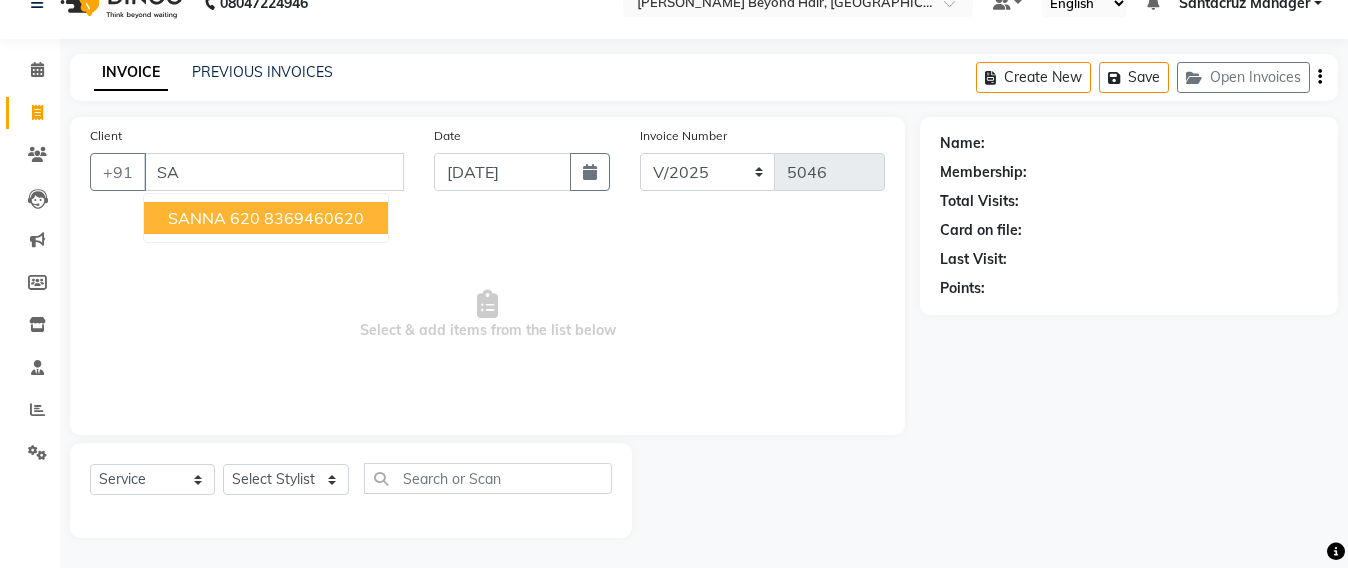 type on "S" 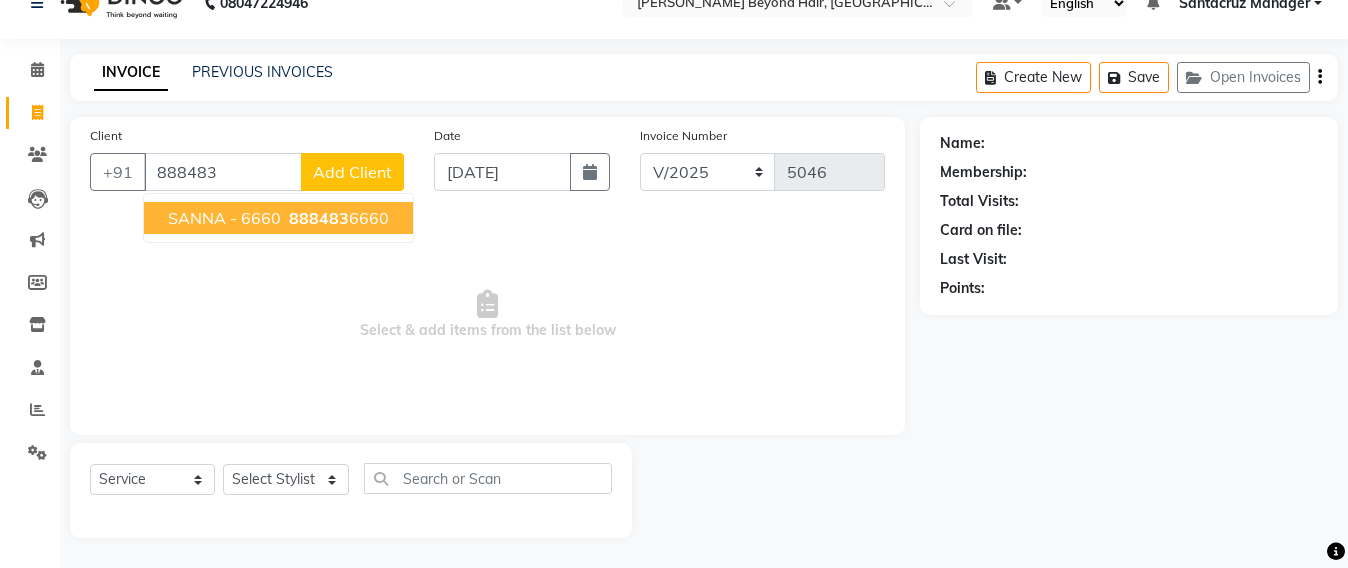 click on "888483" at bounding box center [319, 218] 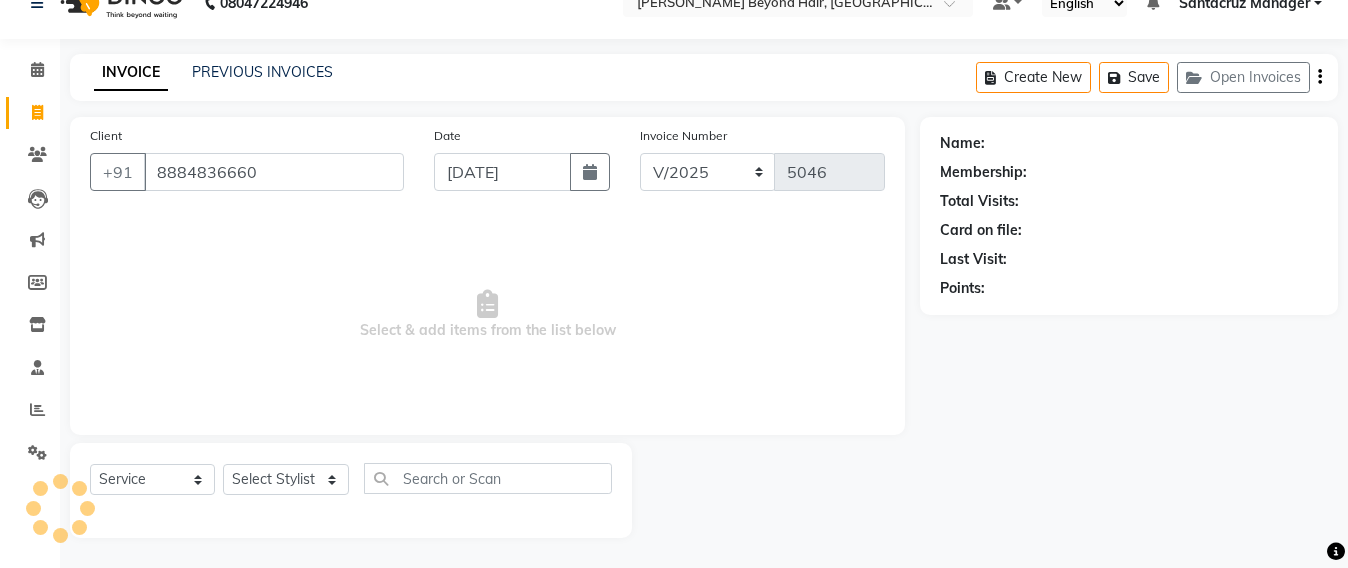 type on "8884836660" 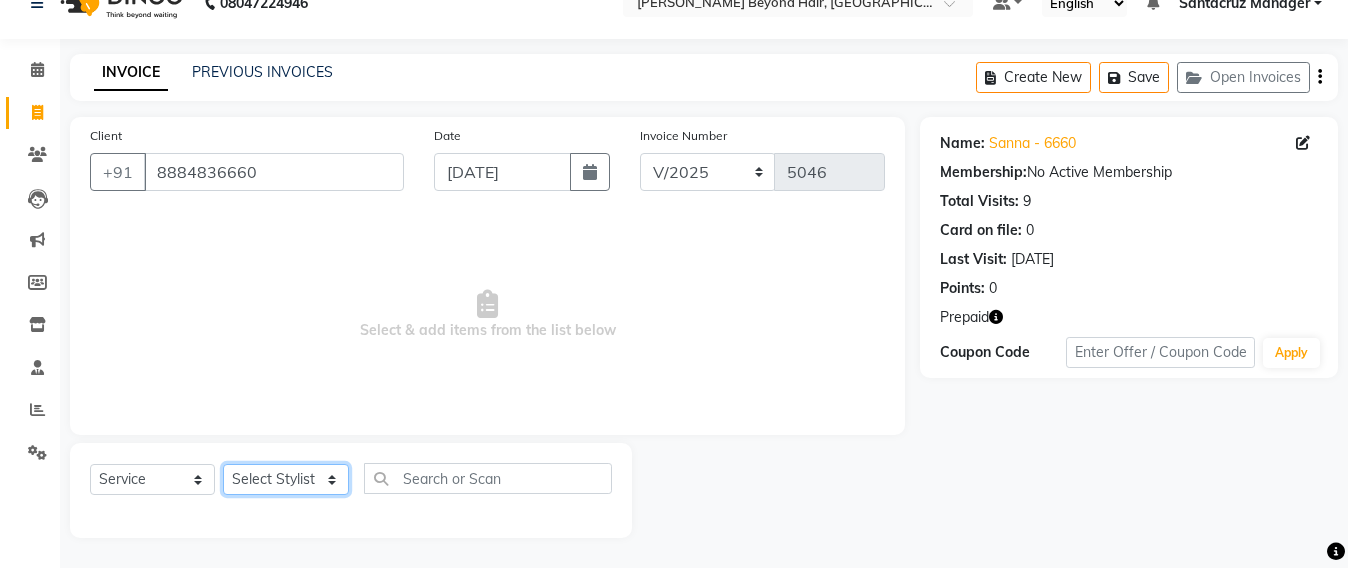 click on "Select Stylist Admin [PERSON_NAME] Sankat [PERSON_NAME] [PERSON_NAME] [PERSON_NAME] [PERSON_NAME] [PERSON_NAME] [PERSON_NAME] mahattre Pratibha [PERSON_NAME] Rosy [PERSON_NAME] [PERSON_NAME] admin [PERSON_NAME] Manager [PERSON_NAME] SOMAYANG VASHUM [PERSON_NAME]" 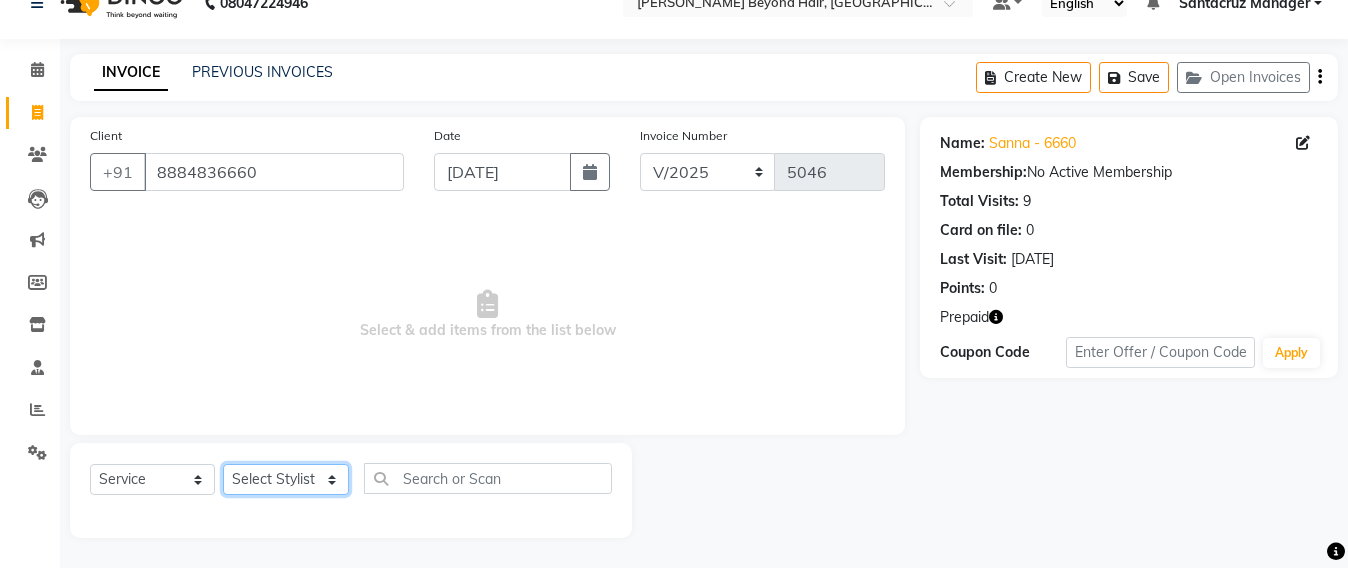 select on "48409" 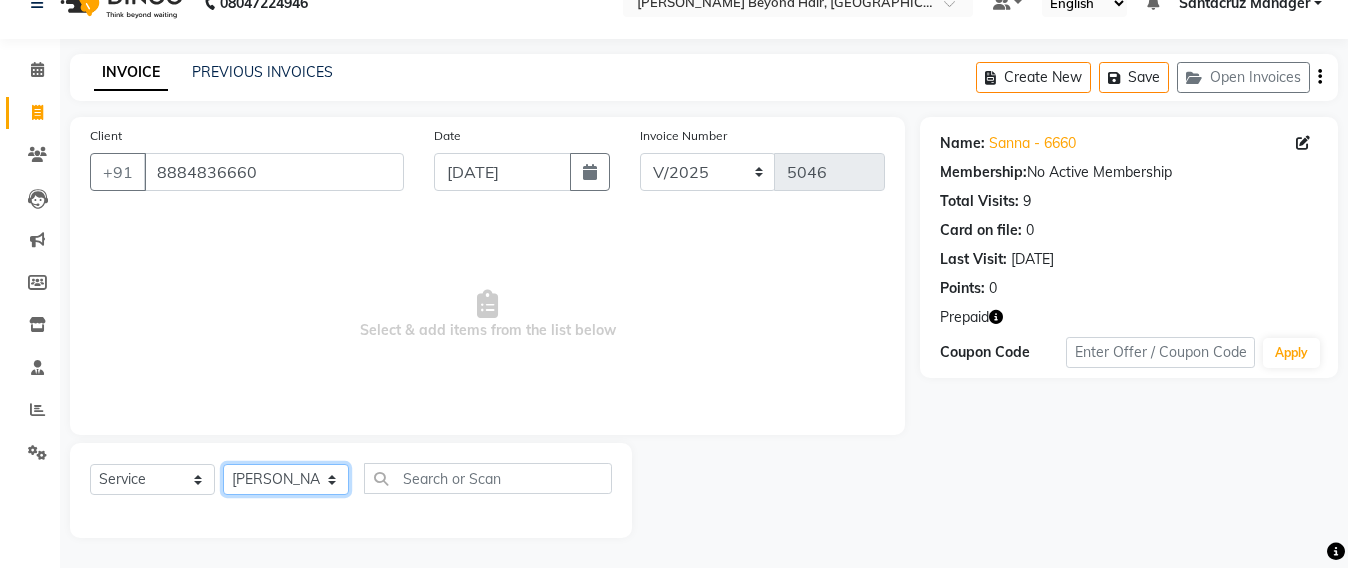 click on "Select Stylist Admin [PERSON_NAME] Sankat [PERSON_NAME] [PERSON_NAME] [PERSON_NAME] [PERSON_NAME] [PERSON_NAME] [PERSON_NAME] mahattre Pratibha [PERSON_NAME] Rosy [PERSON_NAME] [PERSON_NAME] admin [PERSON_NAME] Manager [PERSON_NAME] SOMAYANG VASHUM [PERSON_NAME]" 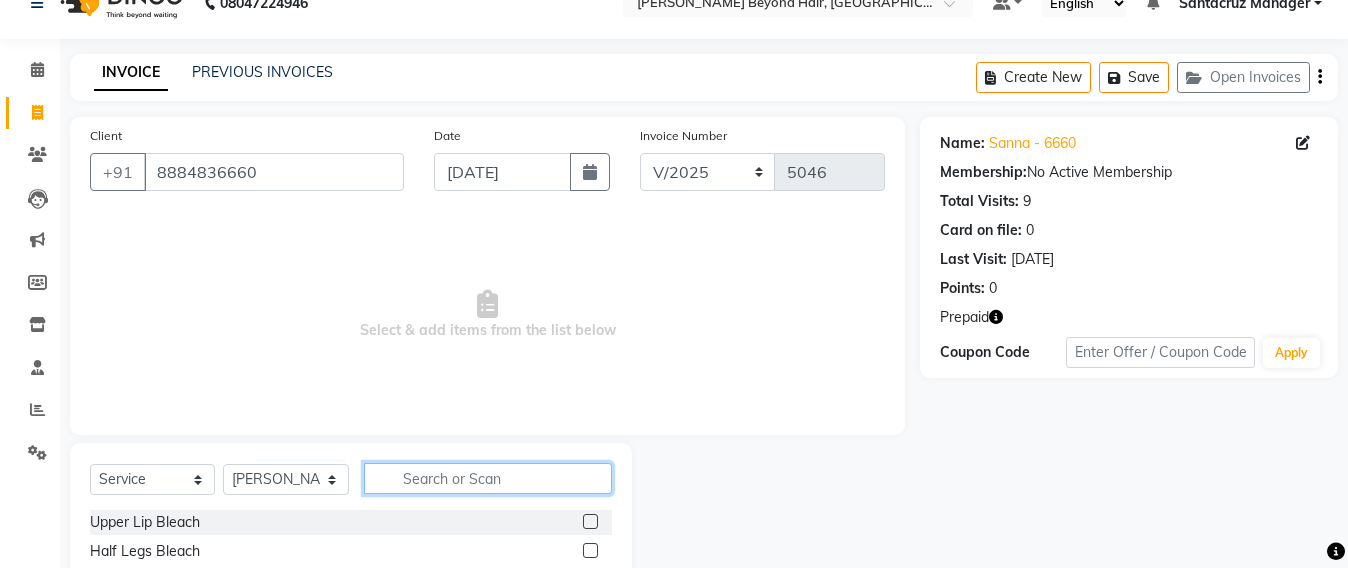 click 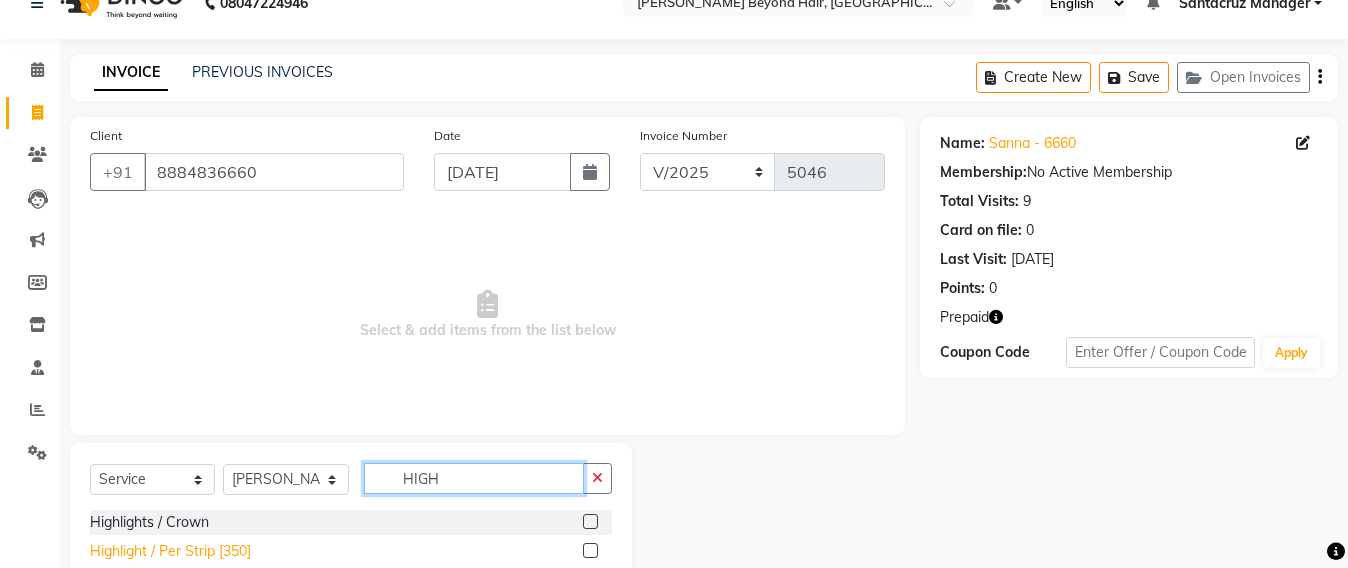 type on "HIGH" 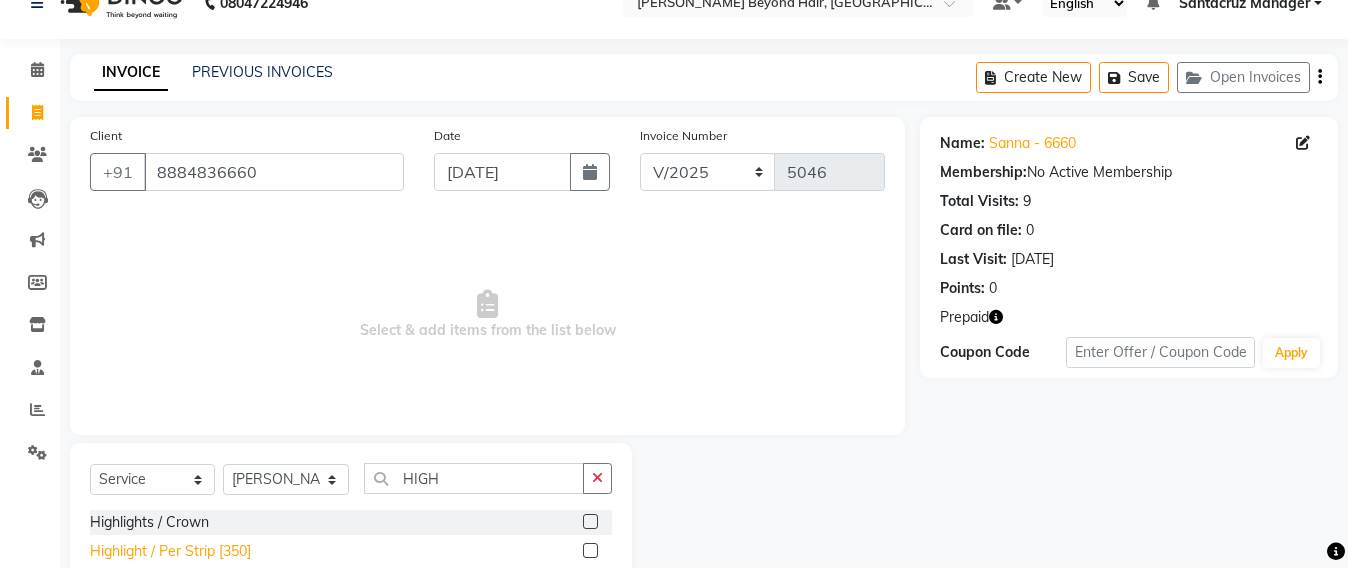 click on "Highlight / Per Strip [350]" 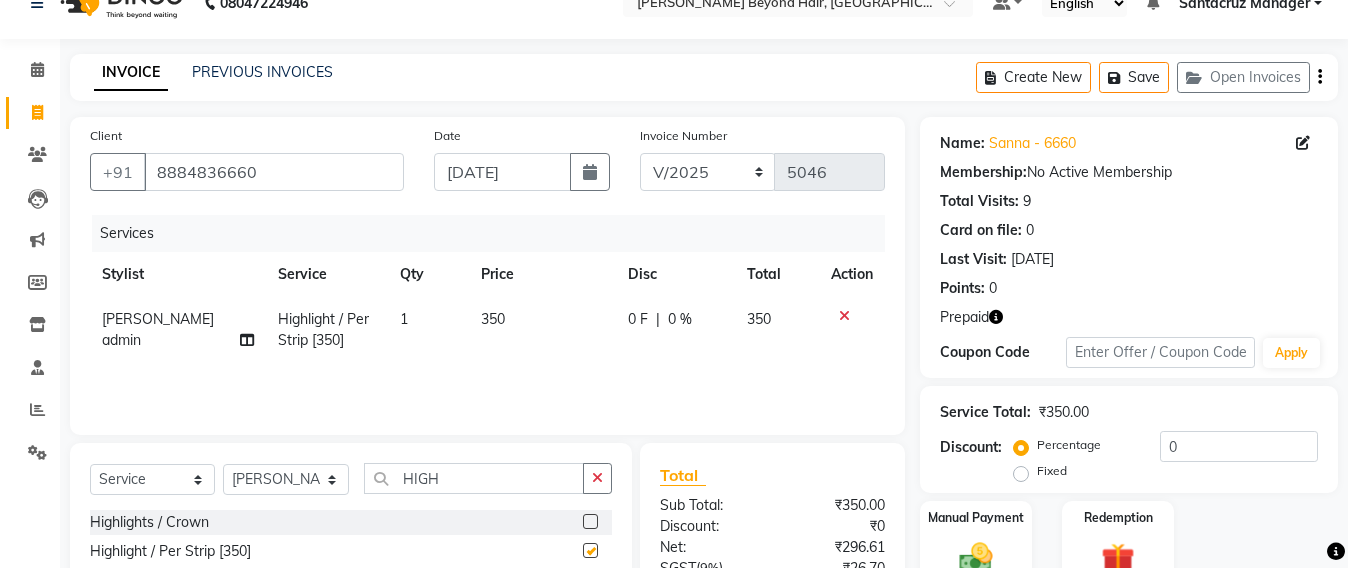 checkbox on "false" 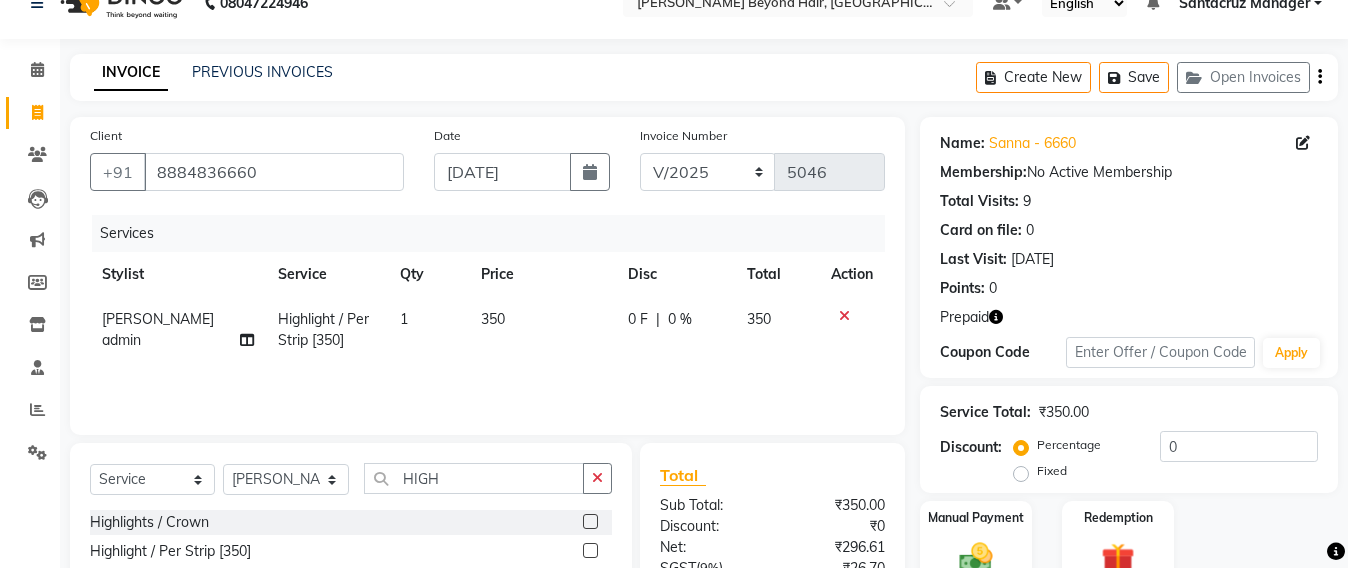 click on "350" 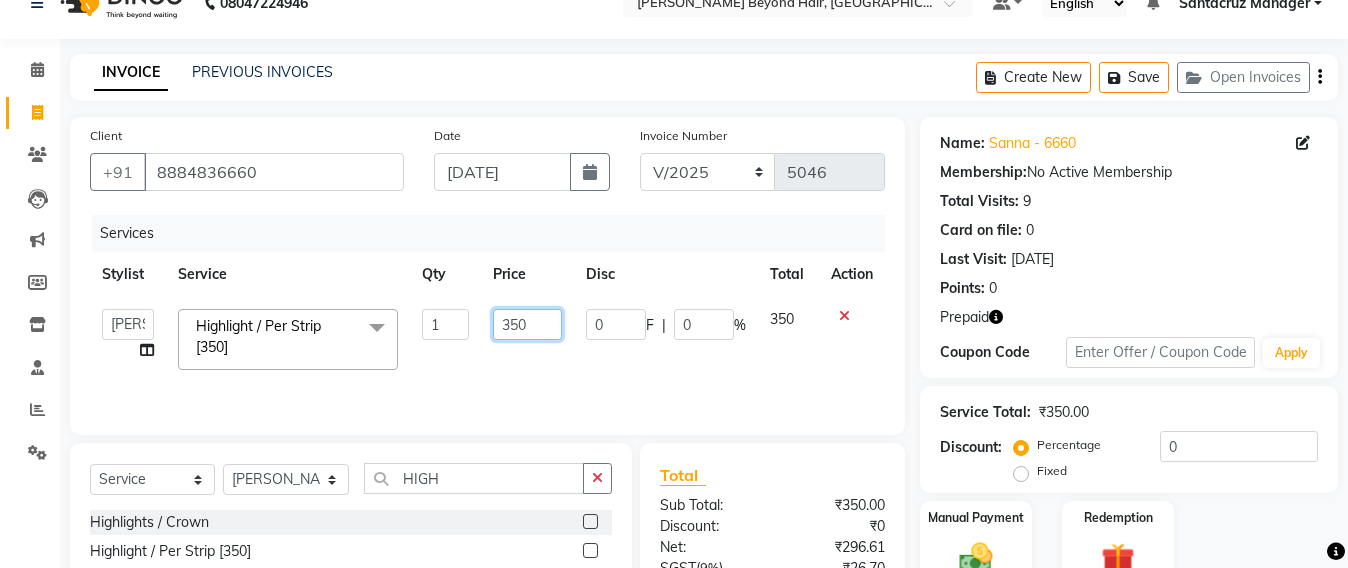 click on "350" 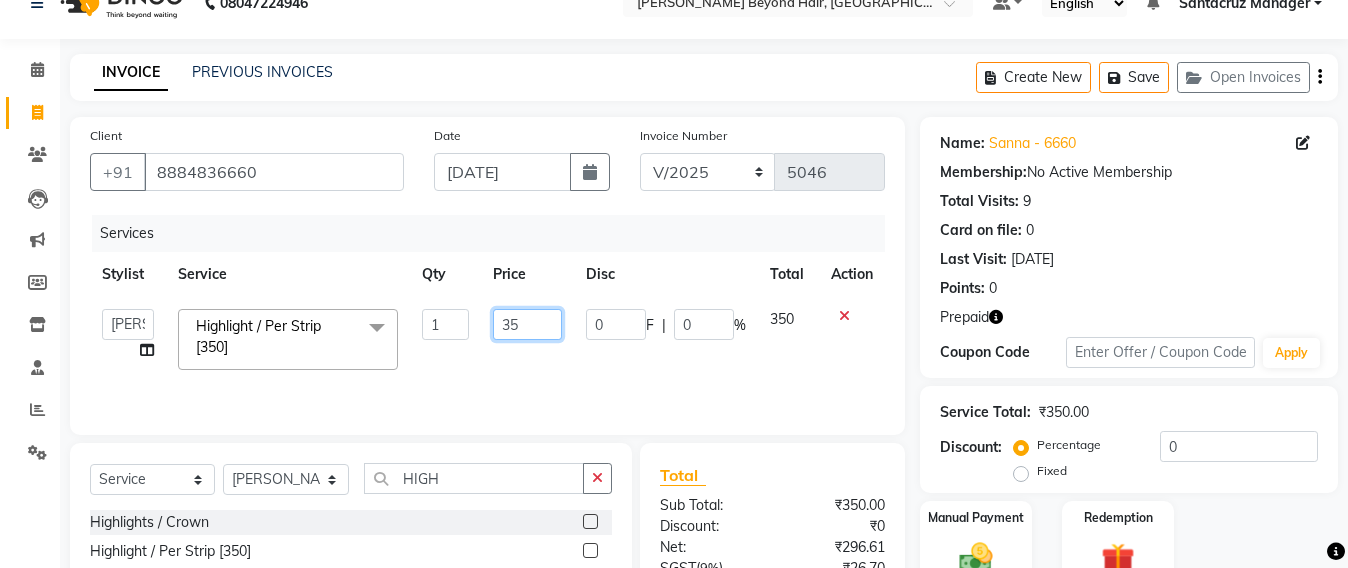 type on "3" 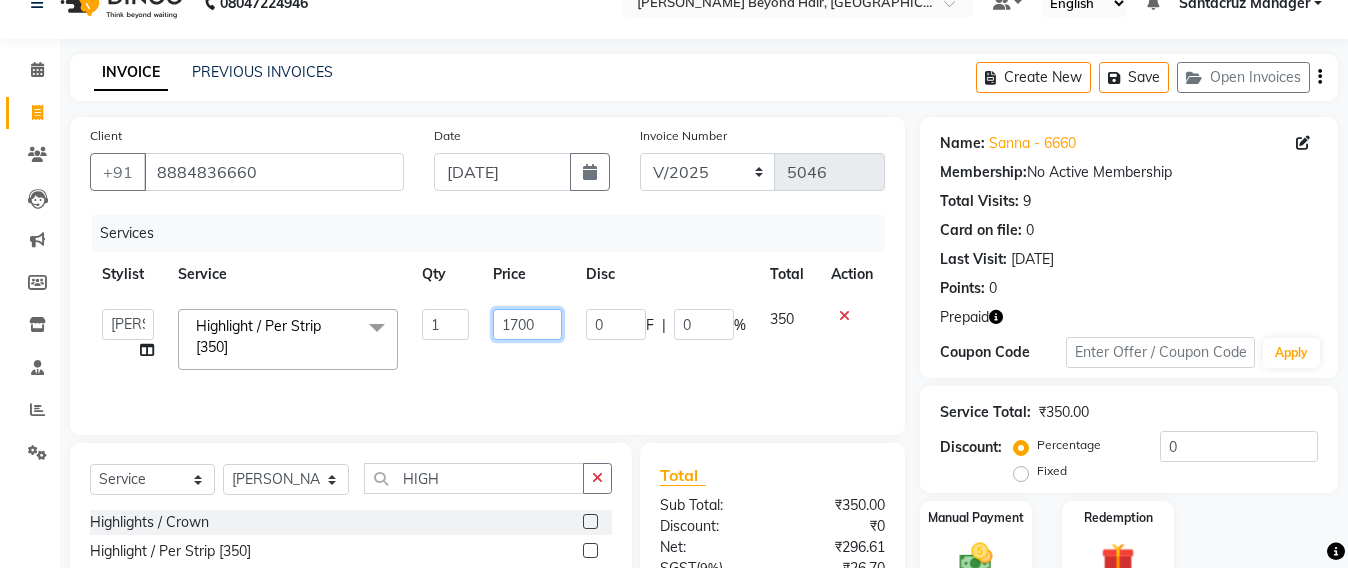 type on "17000" 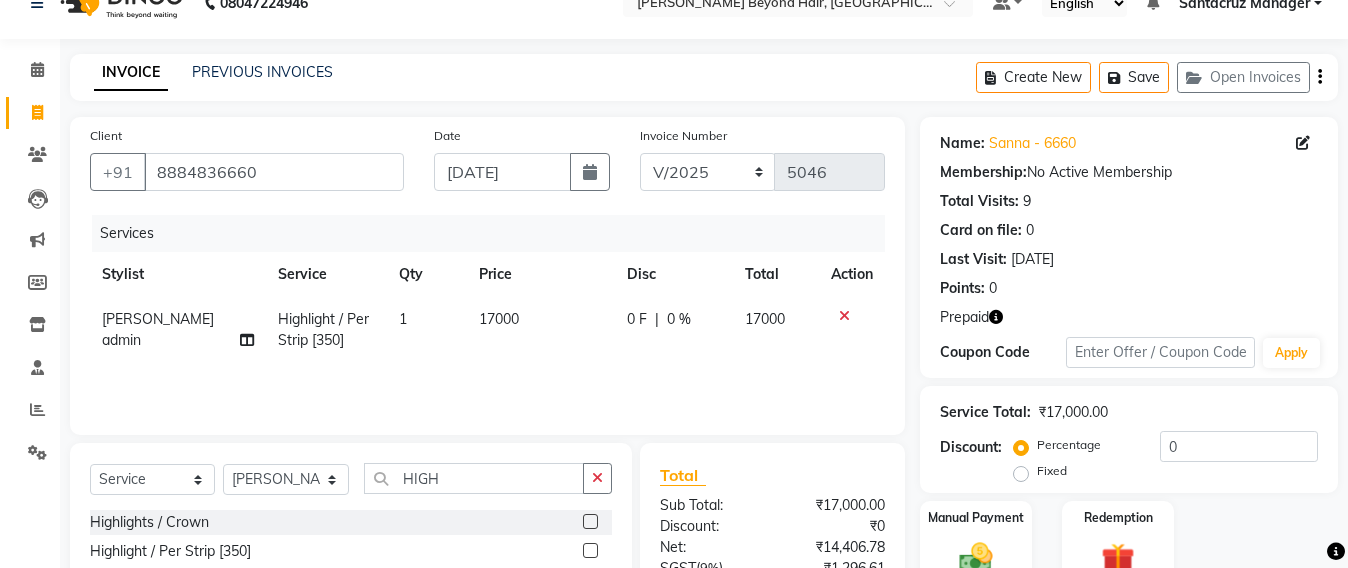 click on "17000" 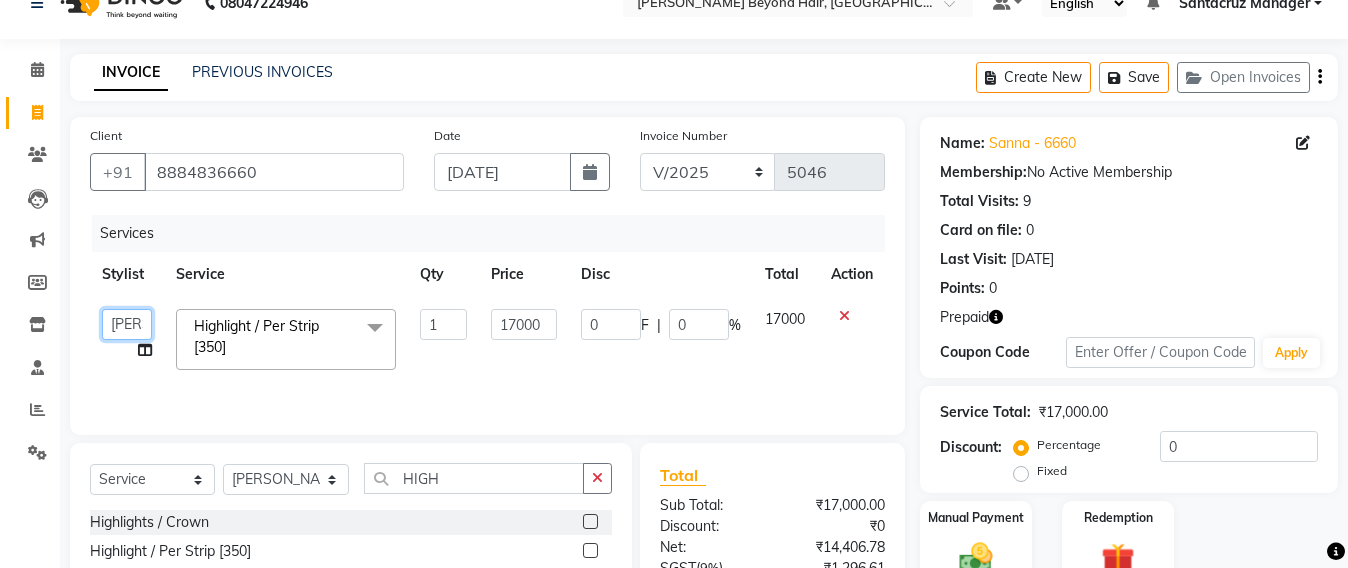 click on "Admin   [PERSON_NAME] Sankat   [PERSON_NAME]   [PERSON_NAME] [PERSON_NAME]   [PERSON_NAME]   [PERSON_NAME] [PERSON_NAME] mahattre   Pratibha [PERSON_NAME]   [PERSON_NAME]   [PERSON_NAME] [PERSON_NAME] Manager   [PERSON_NAME]   SOMAYANG VASHUM   [PERSON_NAME]" 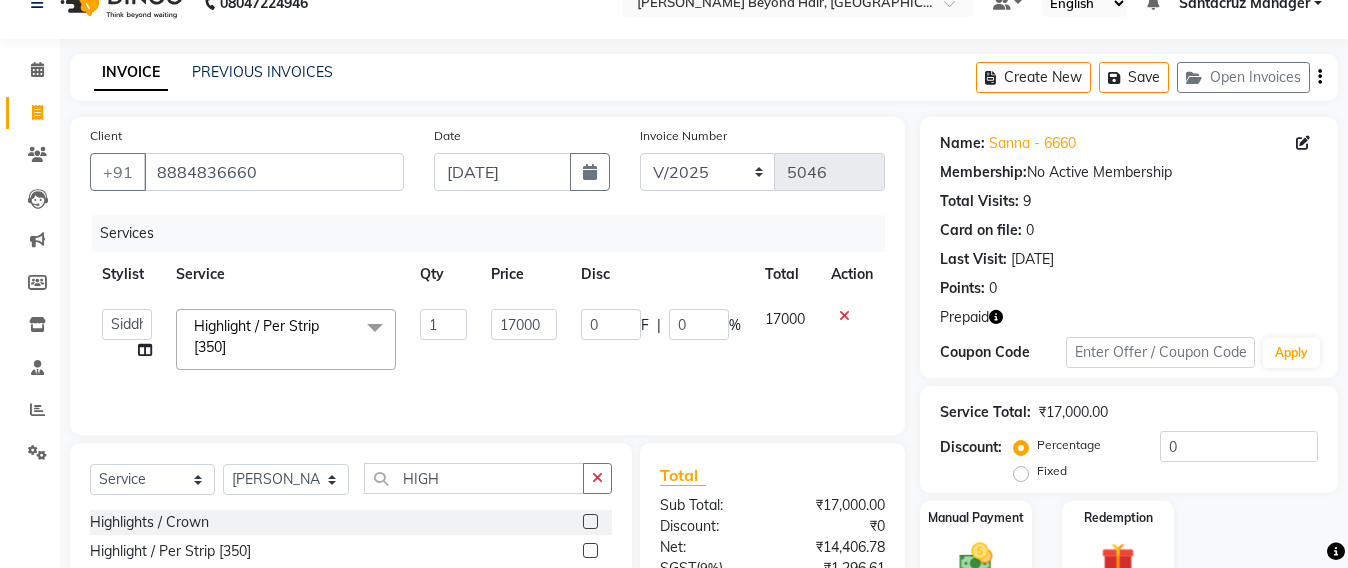 select on "47914" 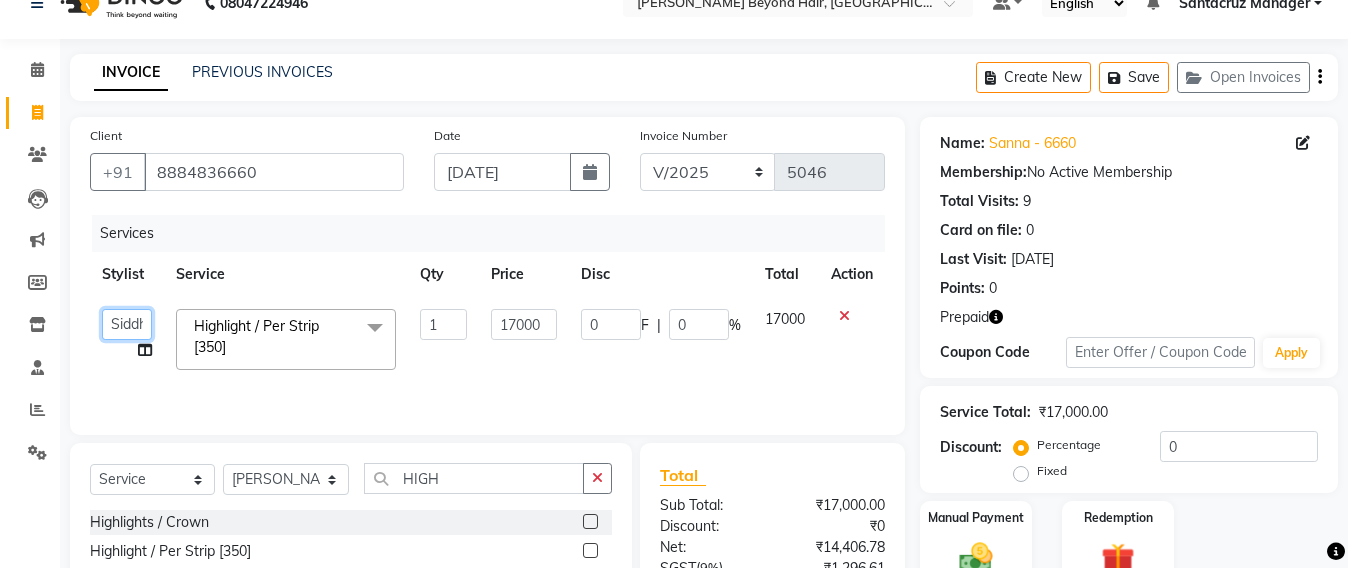 click on "Admin   [PERSON_NAME] Sankat   [PERSON_NAME]   [PERSON_NAME] [PERSON_NAME]   [PERSON_NAME]   [PERSON_NAME] [PERSON_NAME] mahattre   Pratibha [PERSON_NAME]   [PERSON_NAME]   [PERSON_NAME] [PERSON_NAME] Manager   [PERSON_NAME]   SOMAYANG VASHUM   [PERSON_NAME]" 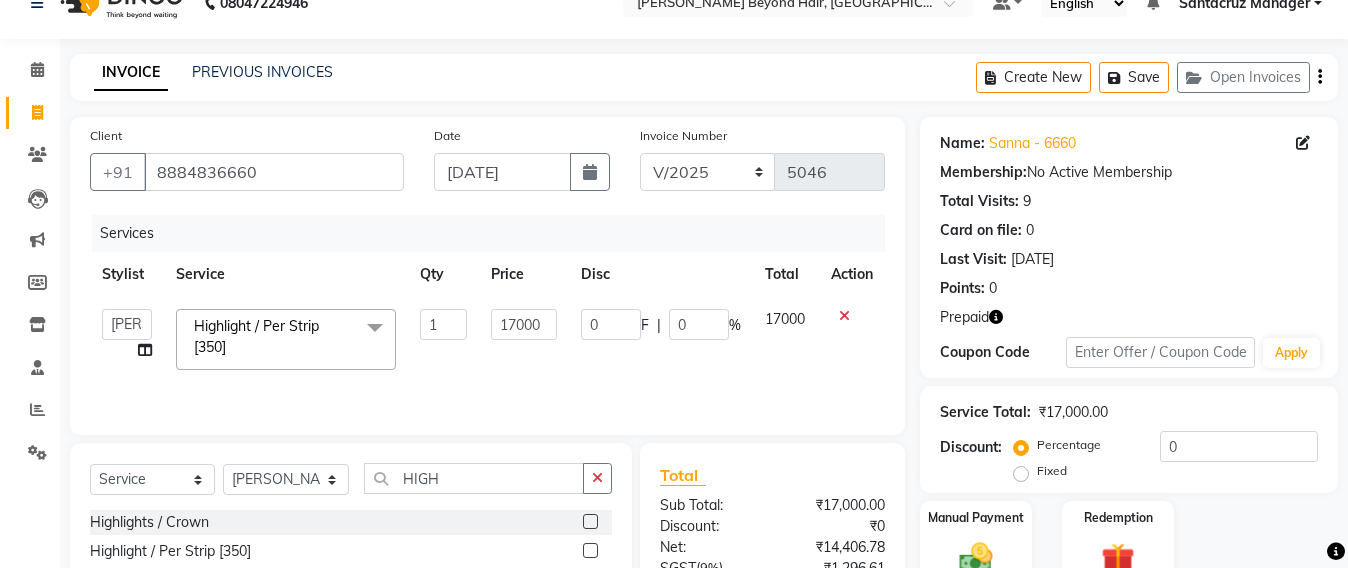 select on "48409" 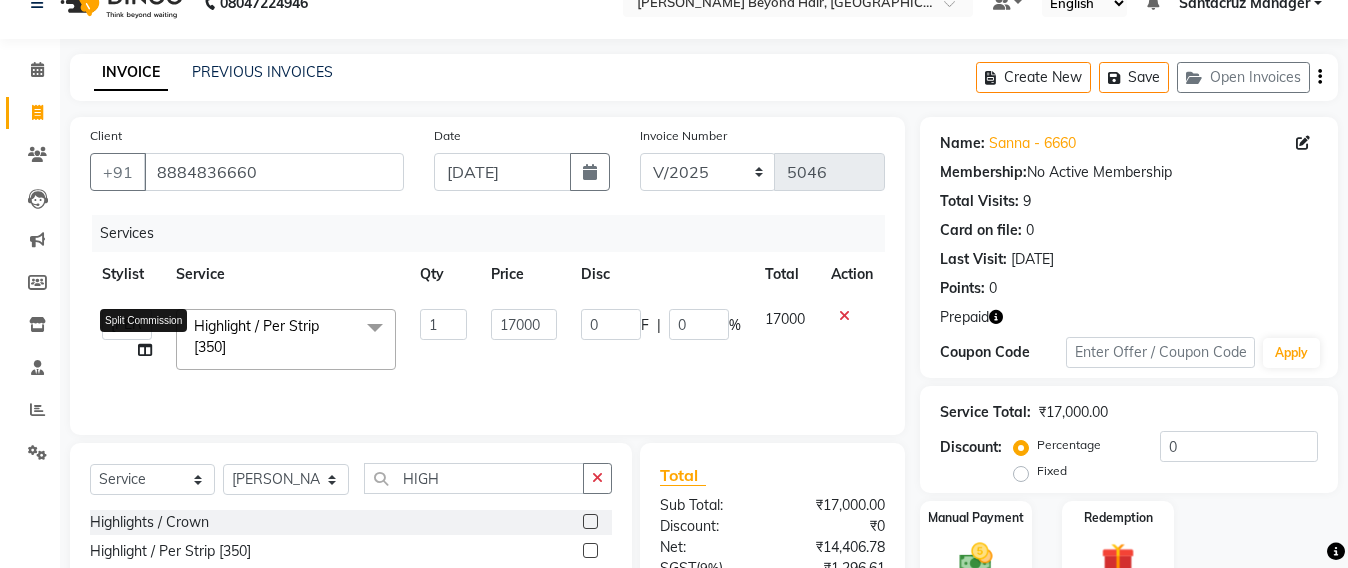 click 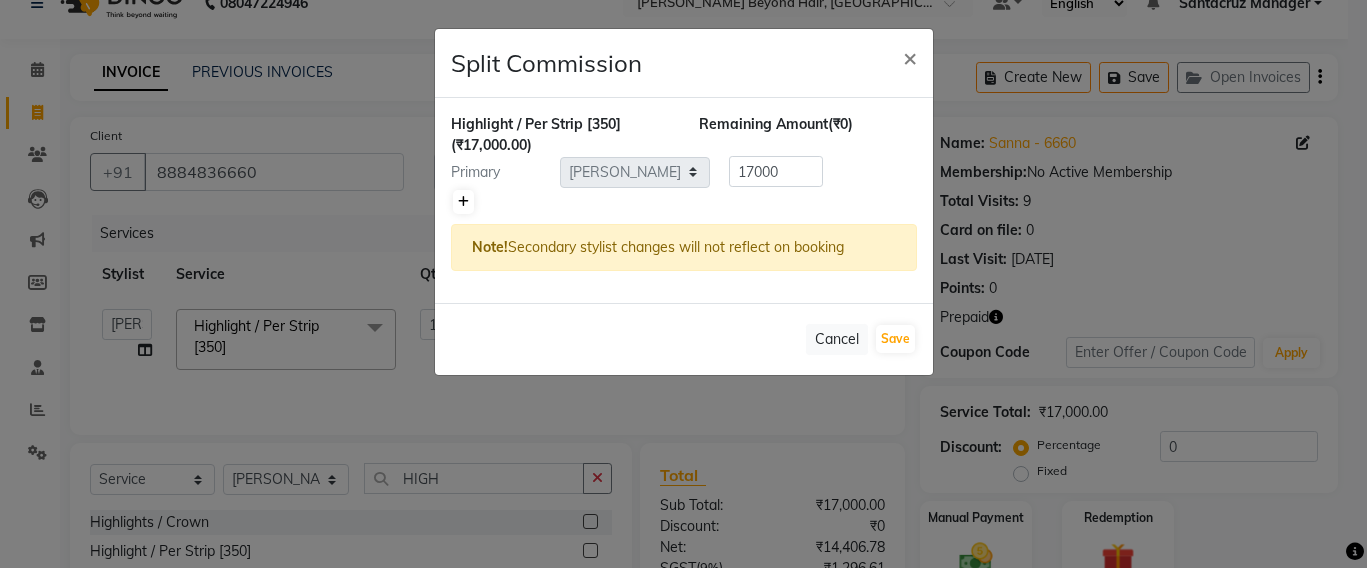 click 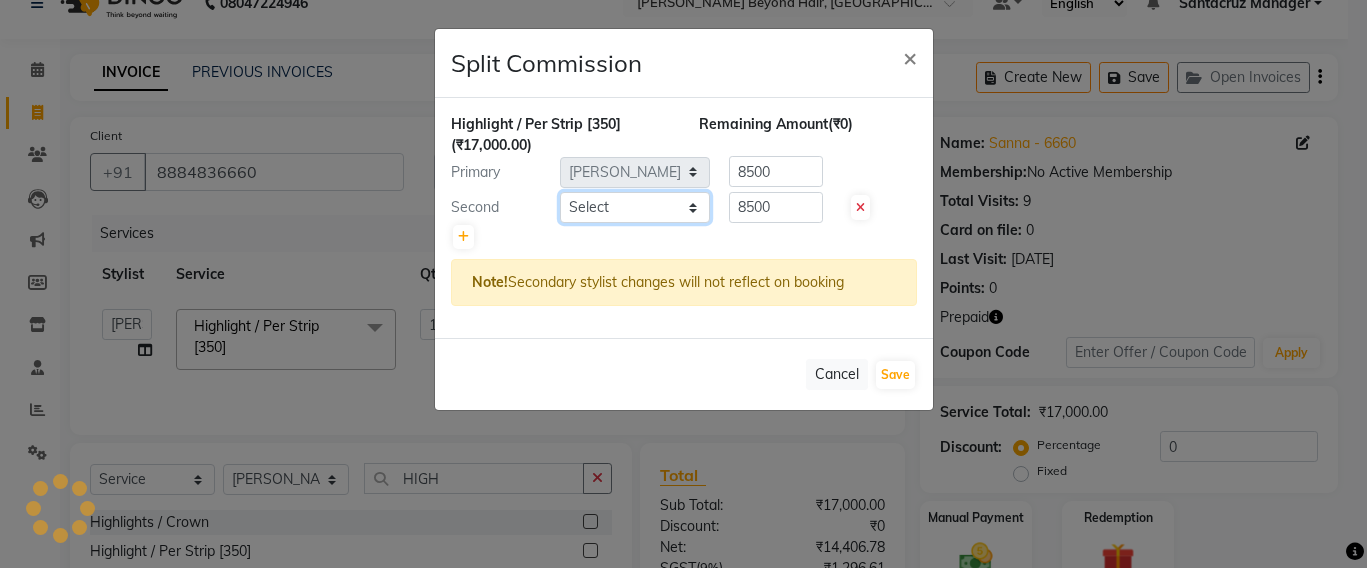 click on "Select  Admin   Avesh Sankat   AZHER SHAIKH   Jayeshree Mahtre   Manisha Subodh Shedge   Muskaan   Pramila Vinayak Mhatre   prathmesh mahattre   Pratibha Nilesh Sharma   Rosy Sunil Jadhav   Sameer shah admin   Santacruz Manager   SAURAV   Siddhi   SOMAYANG VASHUM   Tejasvi Bhosle" 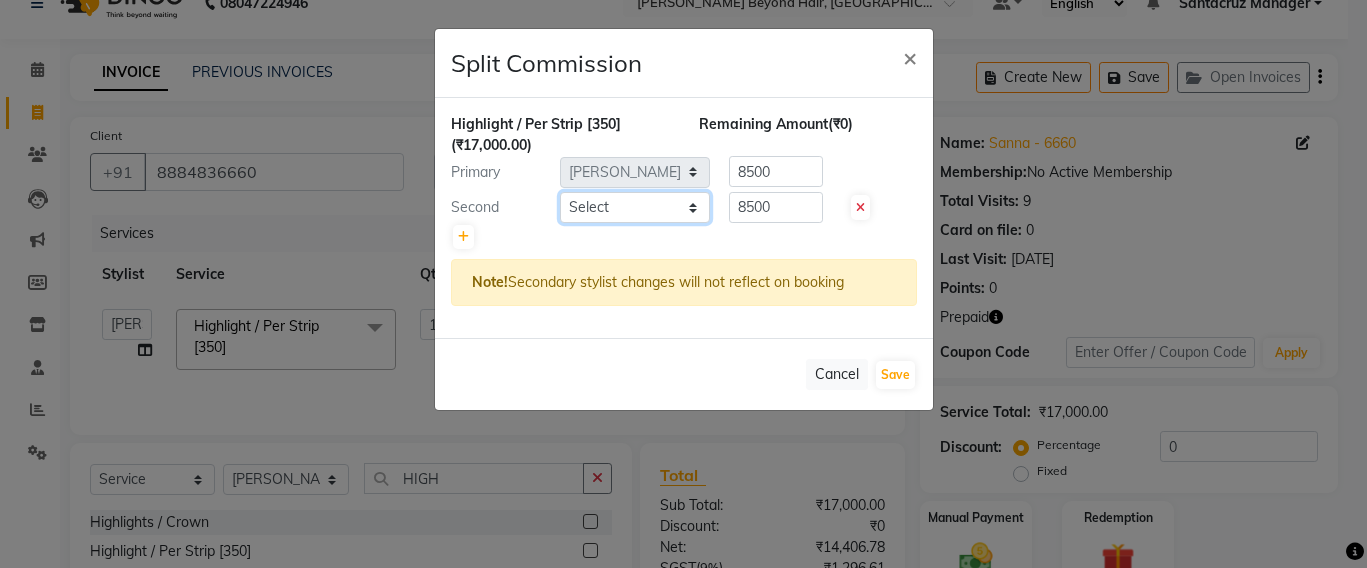 select on "47914" 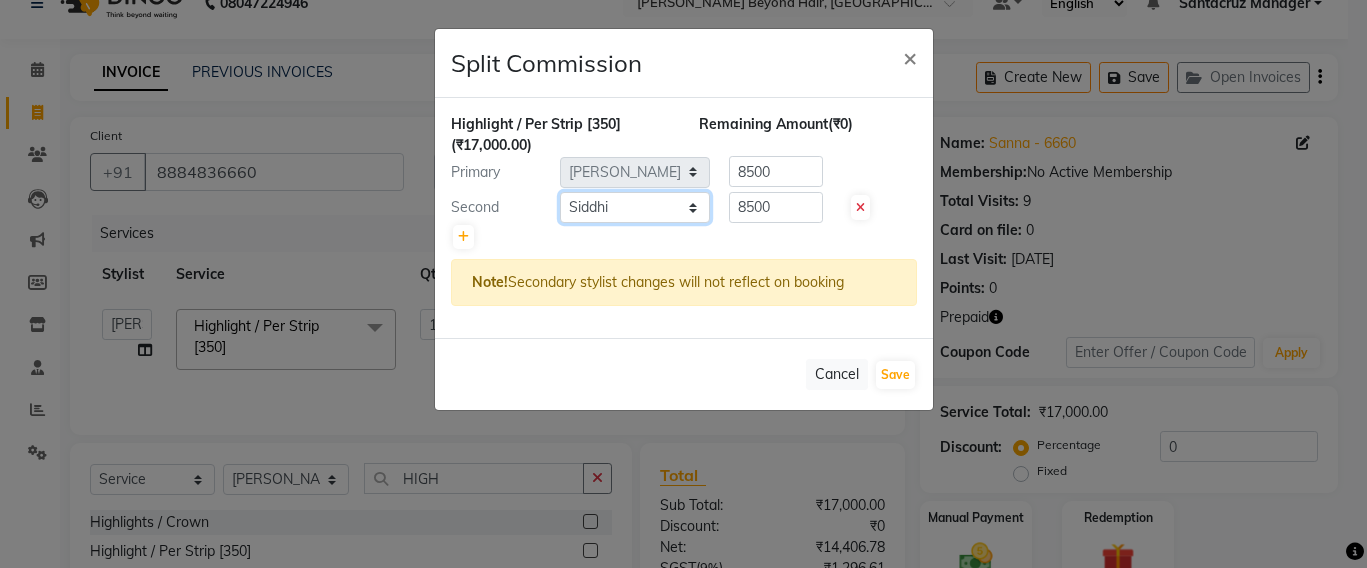 click on "Select  Admin   Avesh Sankat   AZHER SHAIKH   Jayeshree Mahtre   Manisha Subodh Shedge   Muskaan   Pramila Vinayak Mhatre   prathmesh mahattre   Pratibha Nilesh Sharma   Rosy Sunil Jadhav   Sameer shah admin   Santacruz Manager   SAURAV   Siddhi   SOMAYANG VASHUM   Tejasvi Bhosle" 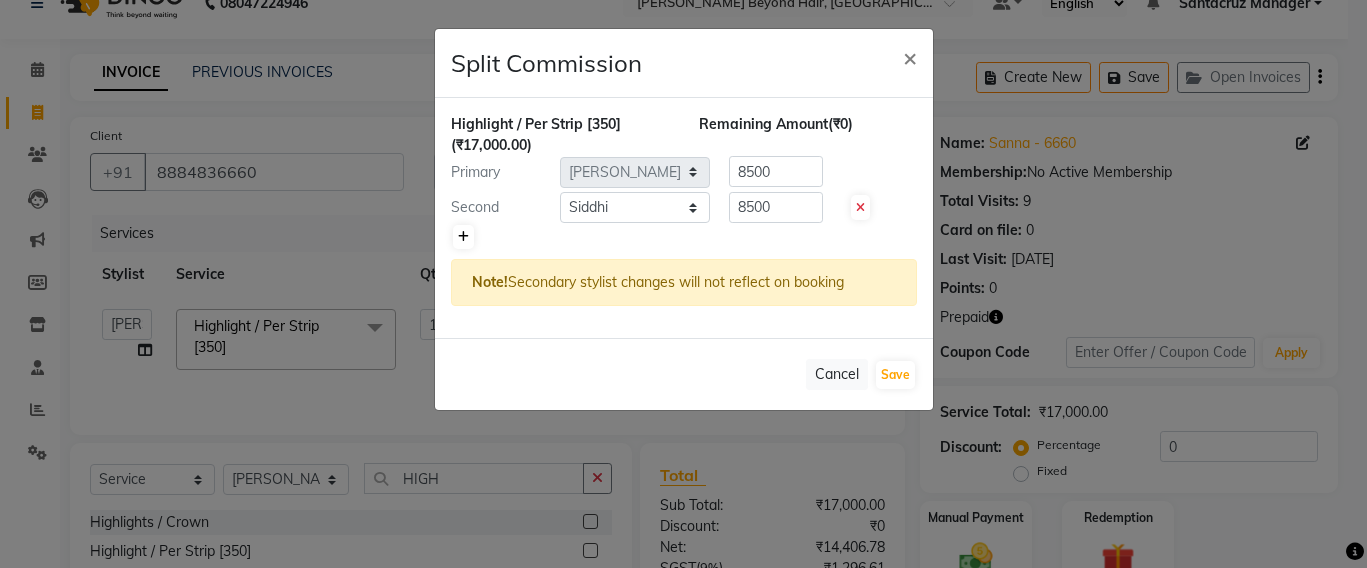 click 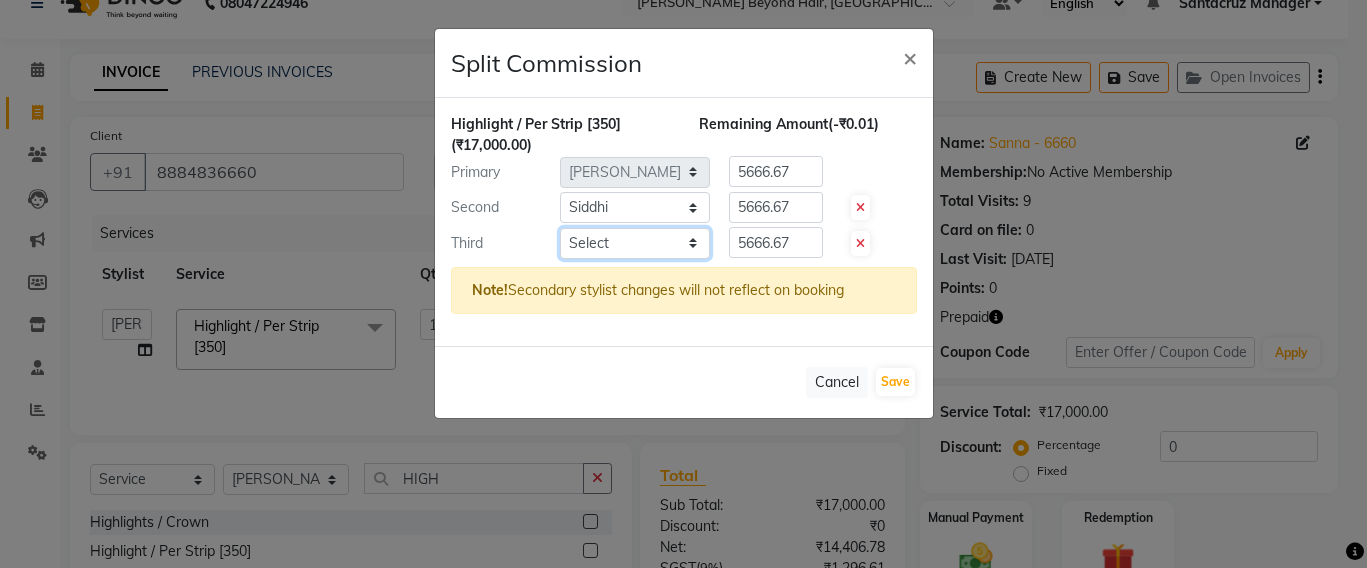 click on "Select  Admin   Avesh Sankat   AZHER SHAIKH   Jayeshree Mahtre   Manisha Subodh Shedge   Muskaan   Pramila Vinayak Mhatre   prathmesh mahattre   Pratibha Nilesh Sharma   Rosy Sunil Jadhav   Sameer shah admin   Santacruz Manager   SAURAV   Siddhi   SOMAYANG VASHUM   Tejasvi Bhosle" 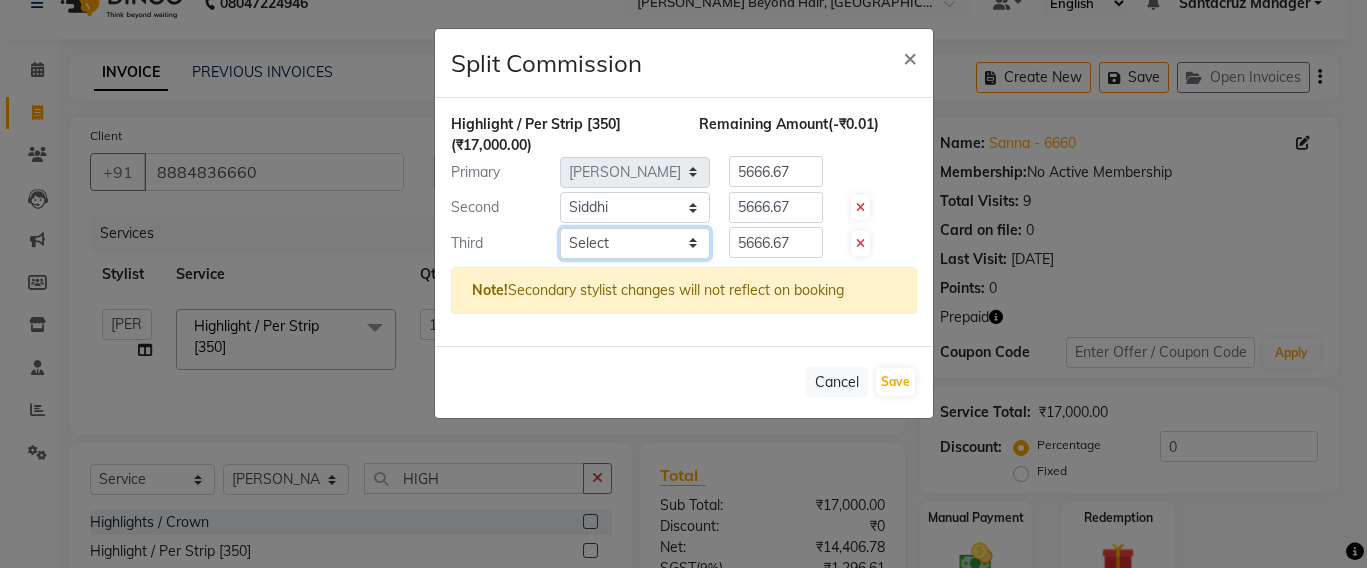 select on "59106" 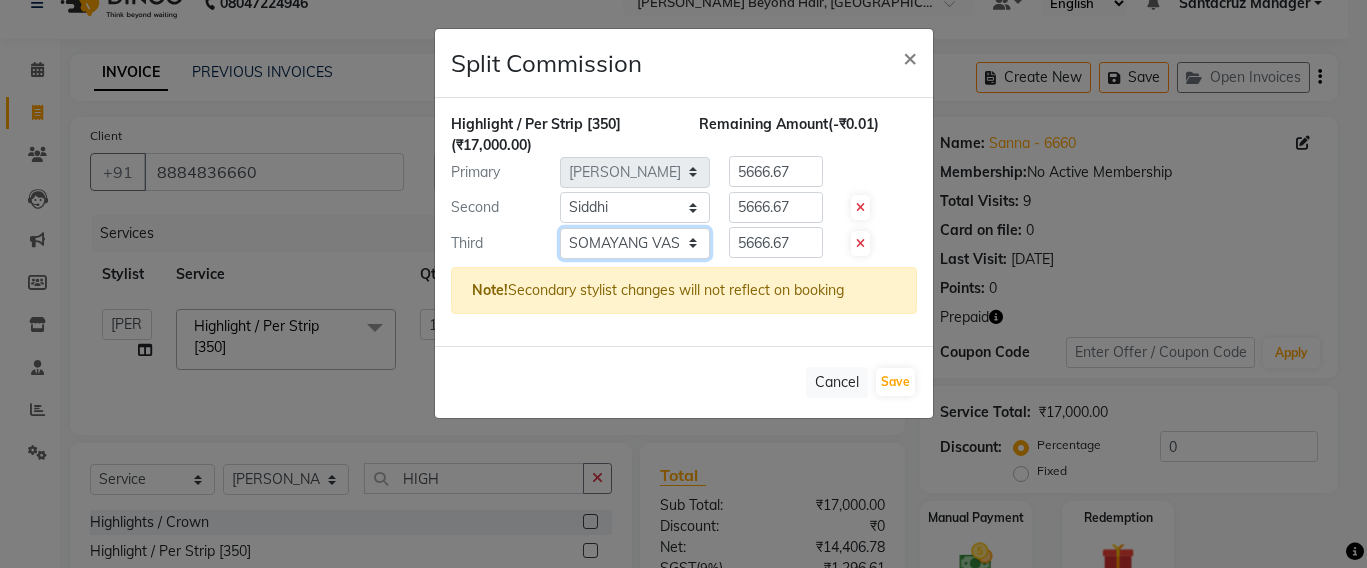 click on "Select  Admin   Avesh Sankat   AZHER SHAIKH   Jayeshree Mahtre   Manisha Subodh Shedge   Muskaan   Pramila Vinayak Mhatre   prathmesh mahattre   Pratibha Nilesh Sharma   Rosy Sunil Jadhav   Sameer shah admin   Santacruz Manager   SAURAV   Siddhi   SOMAYANG VASHUM   Tejasvi Bhosle" 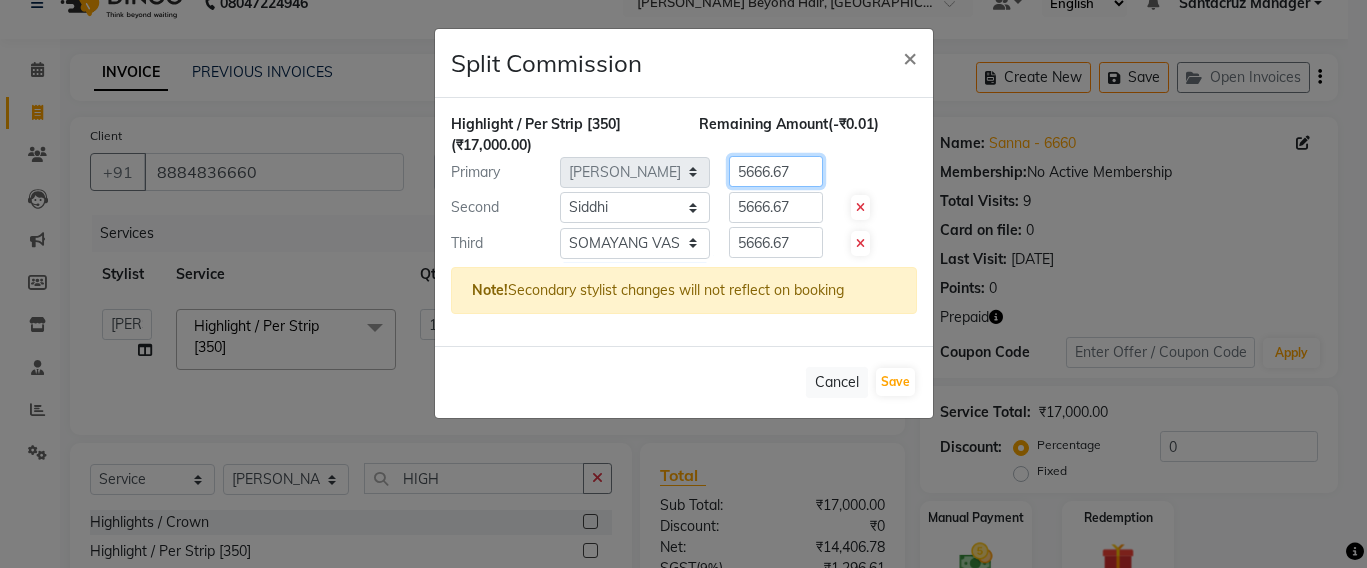 click on "5666.67" 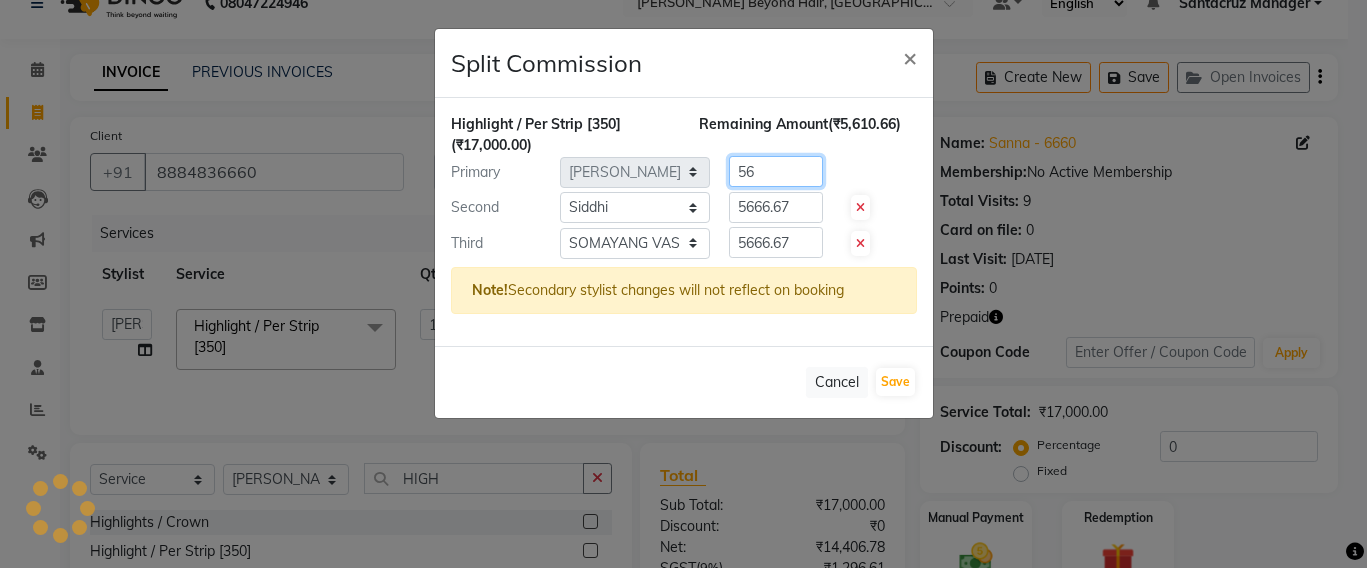 type on "5" 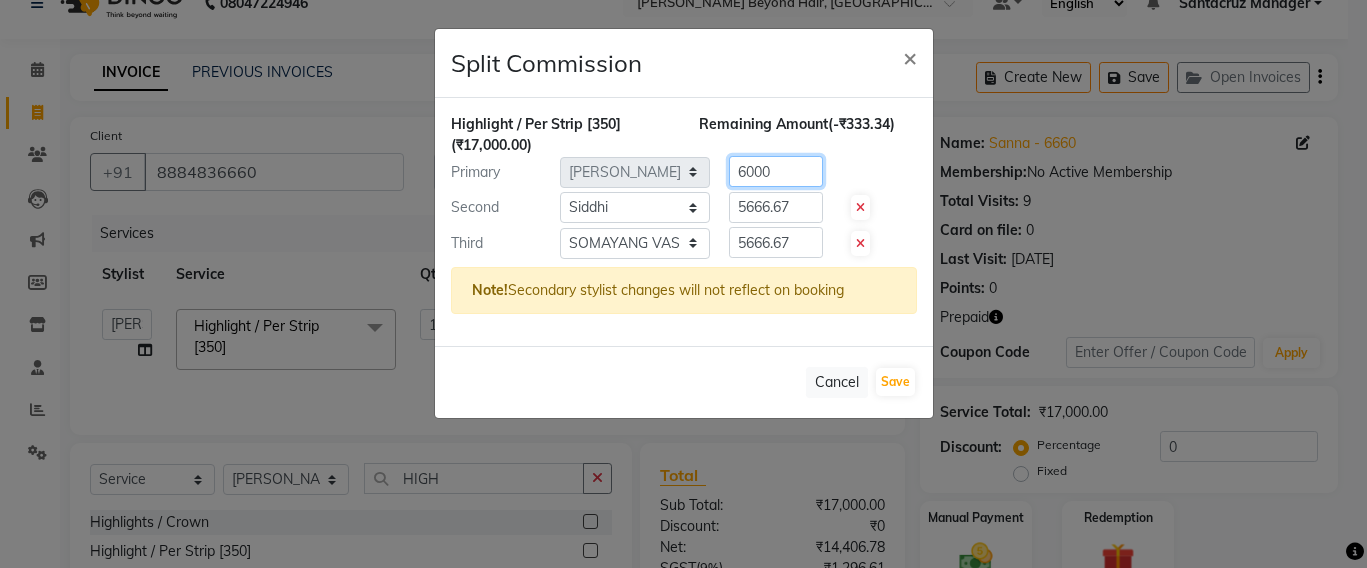 type on "6000" 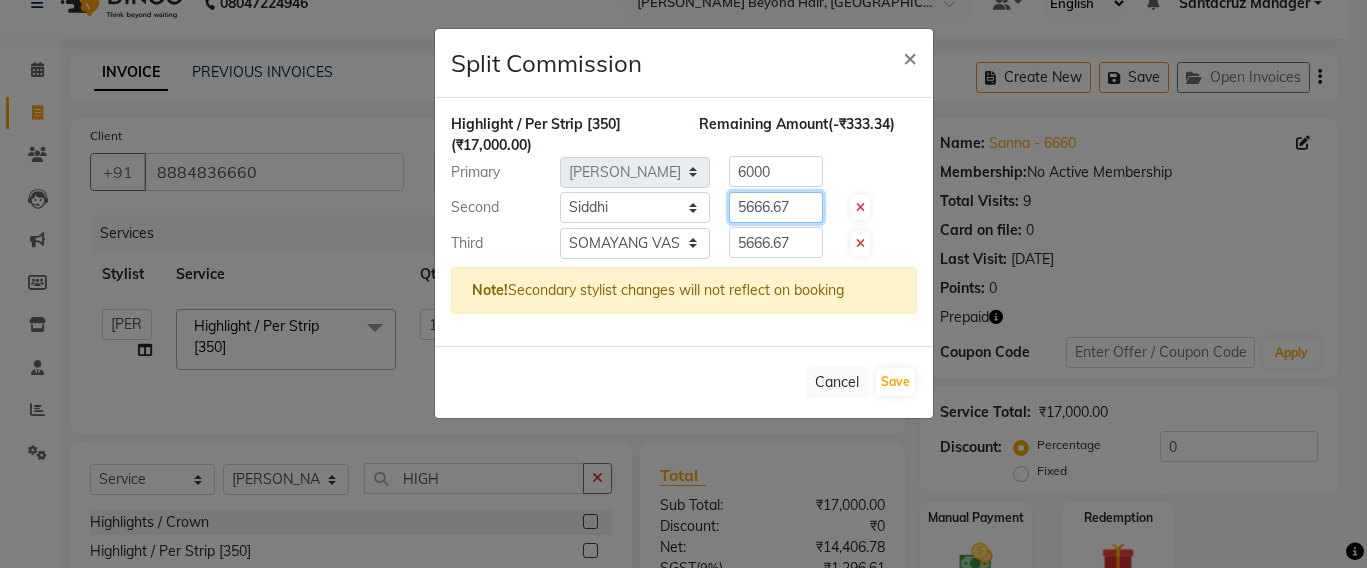 click on "5666.67" 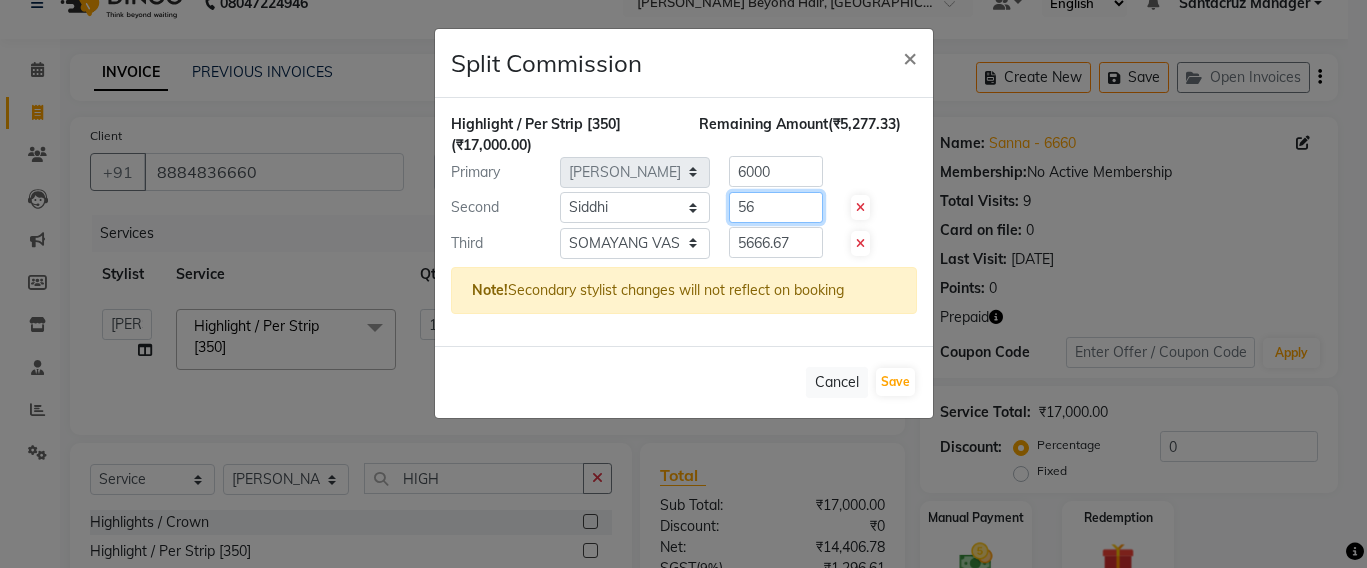 type on "5" 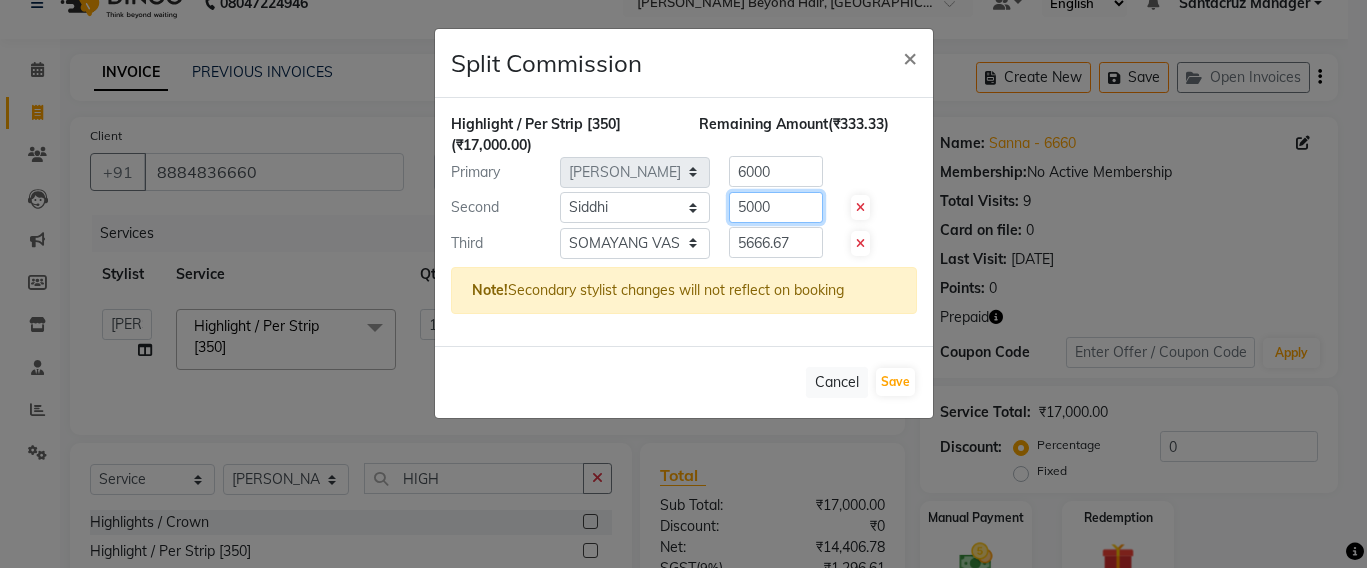 type on "5000" 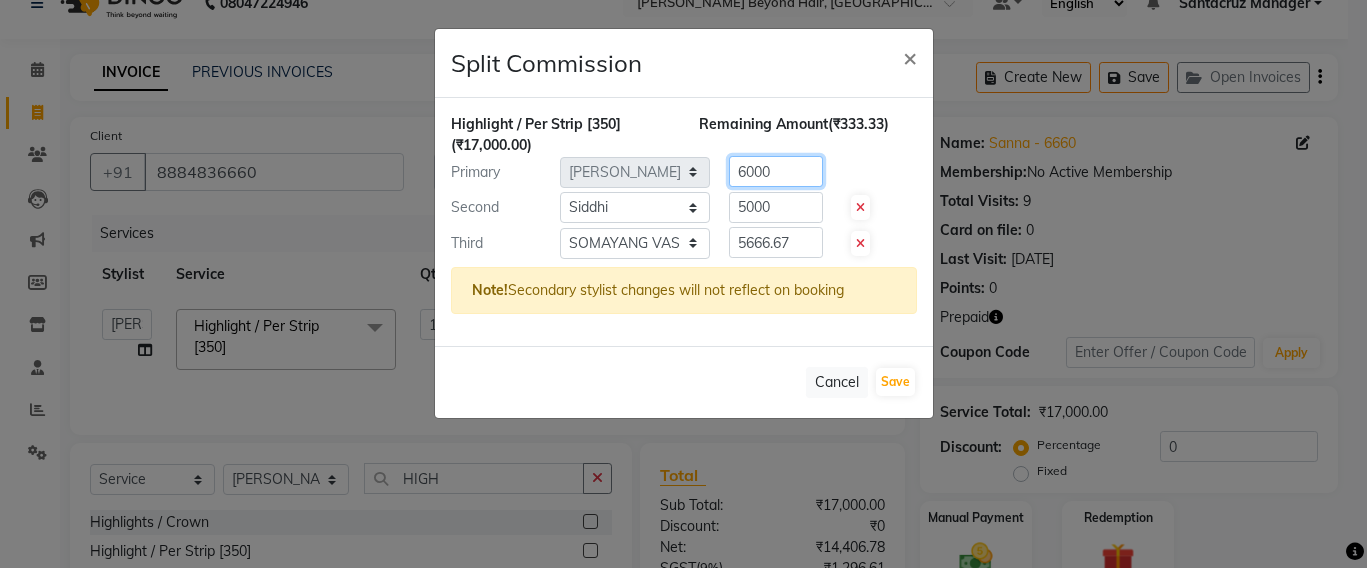 click on "6000" 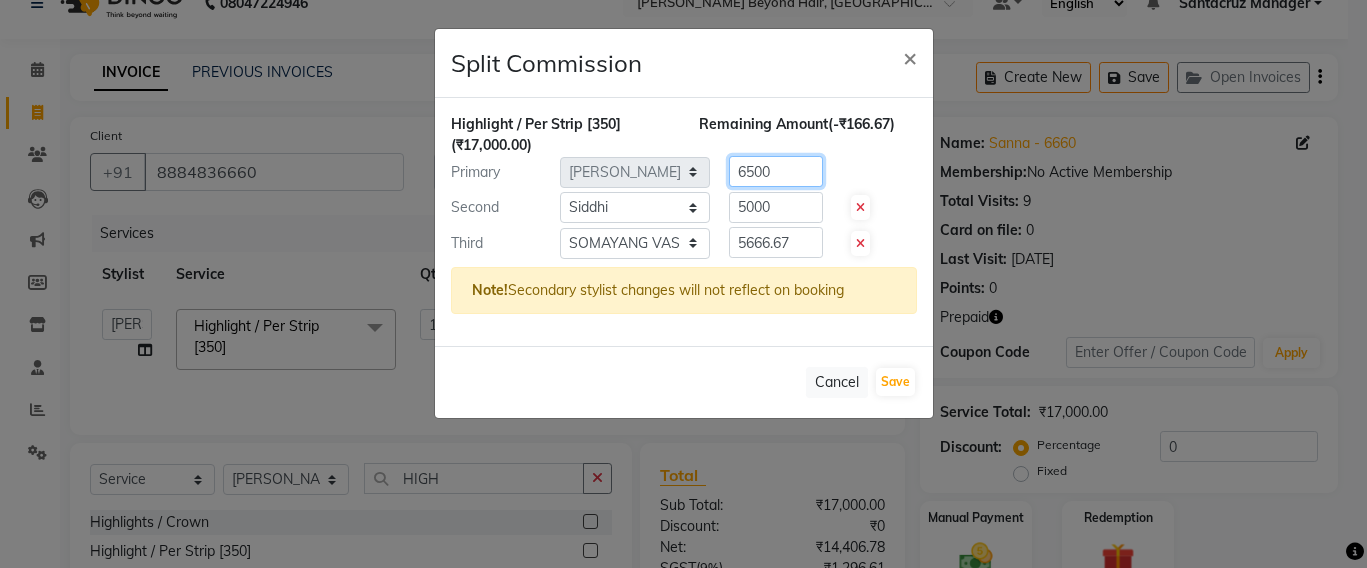 type on "6500" 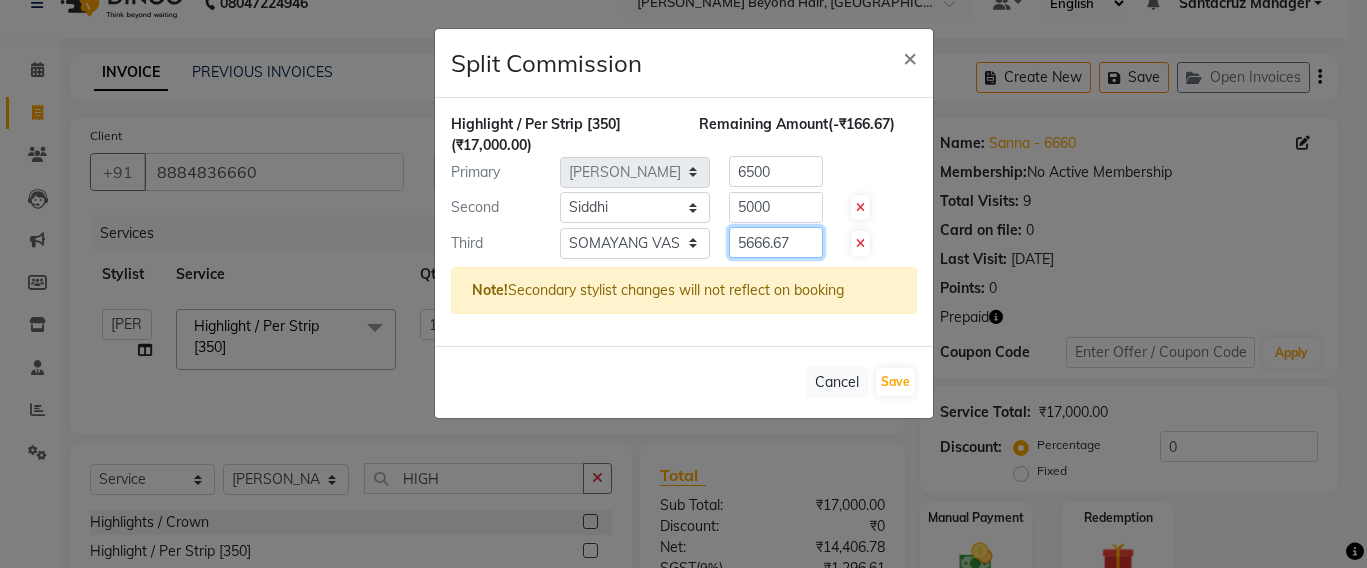 click on "5666.67" 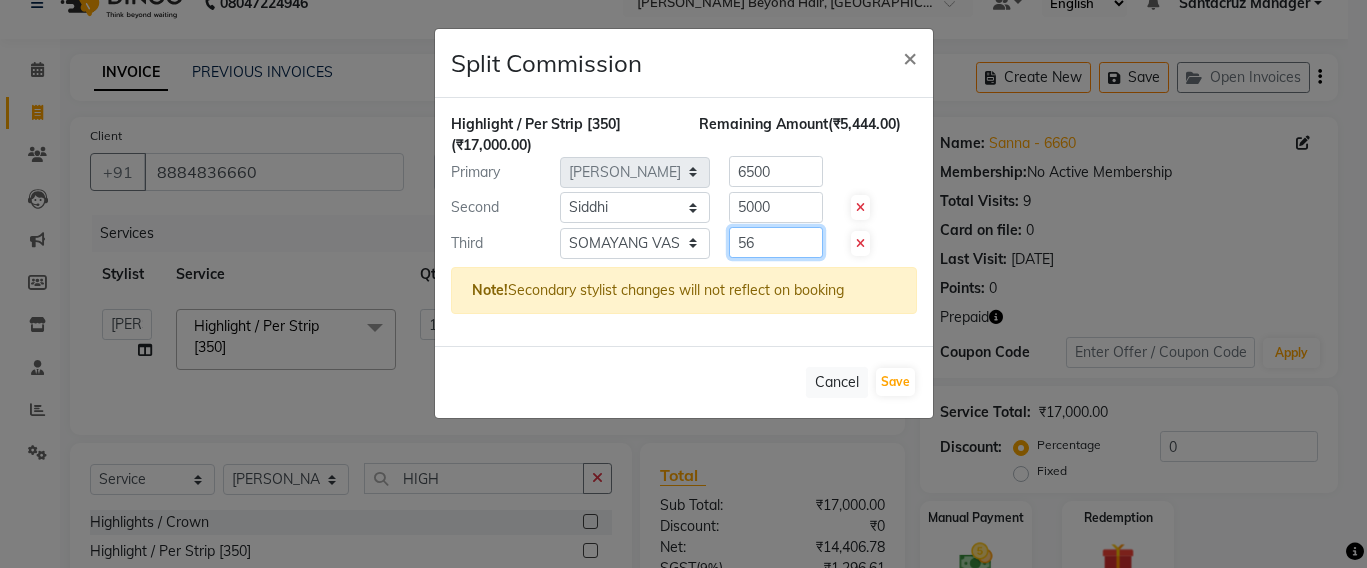 type on "5" 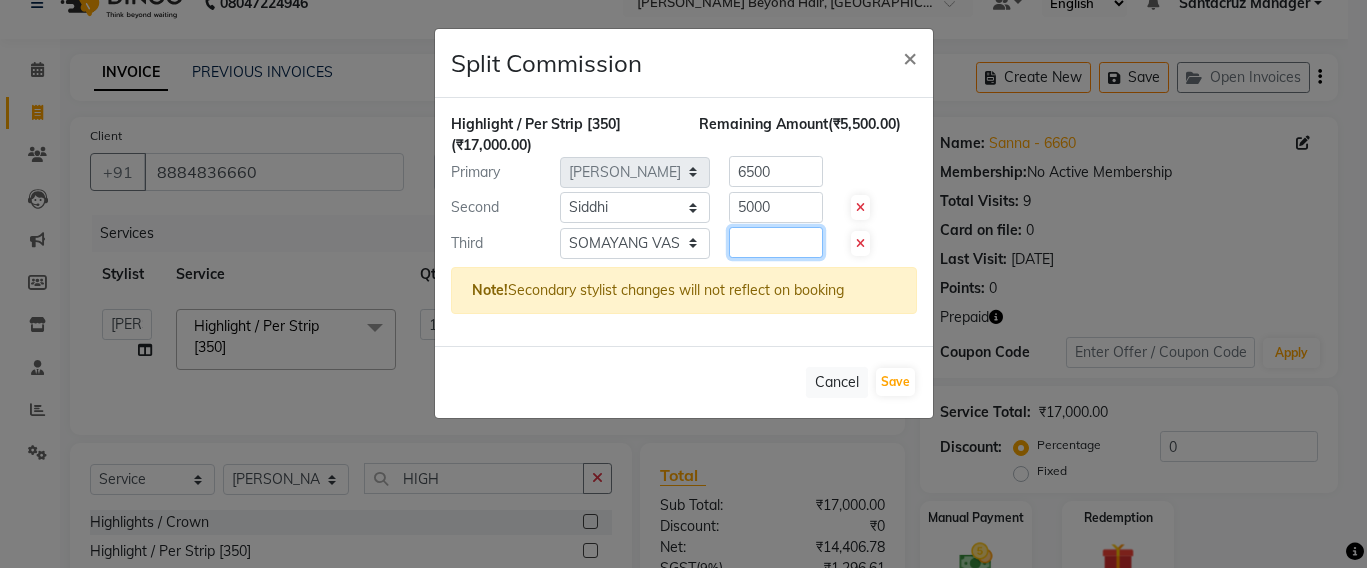 type 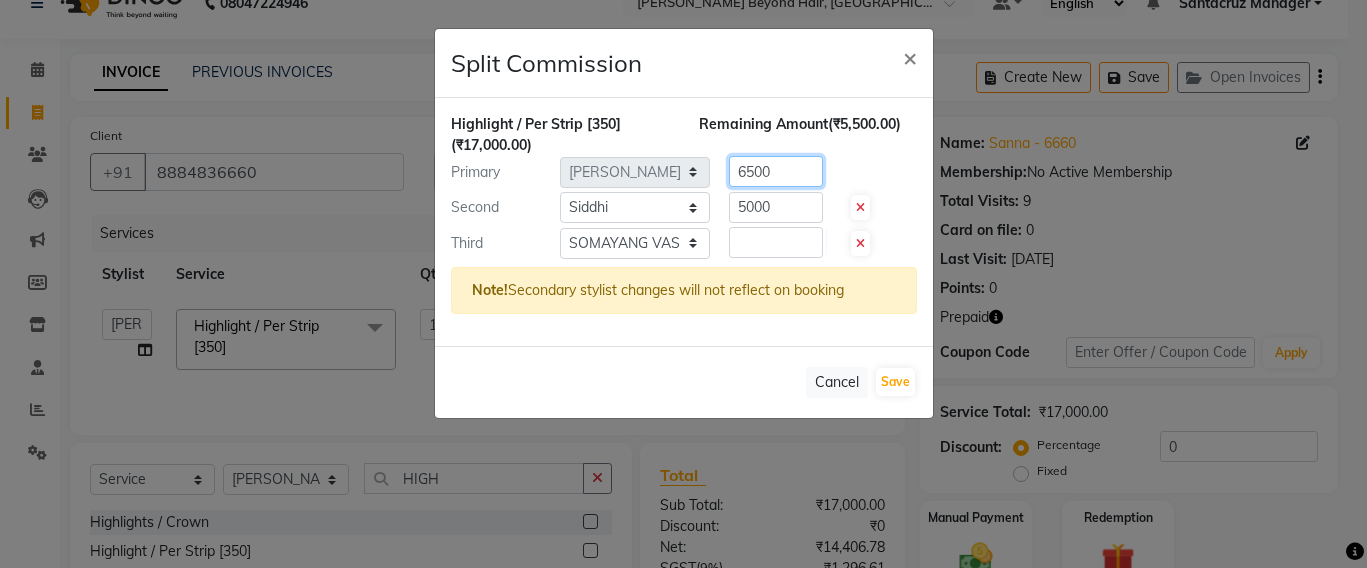 click on "6500" 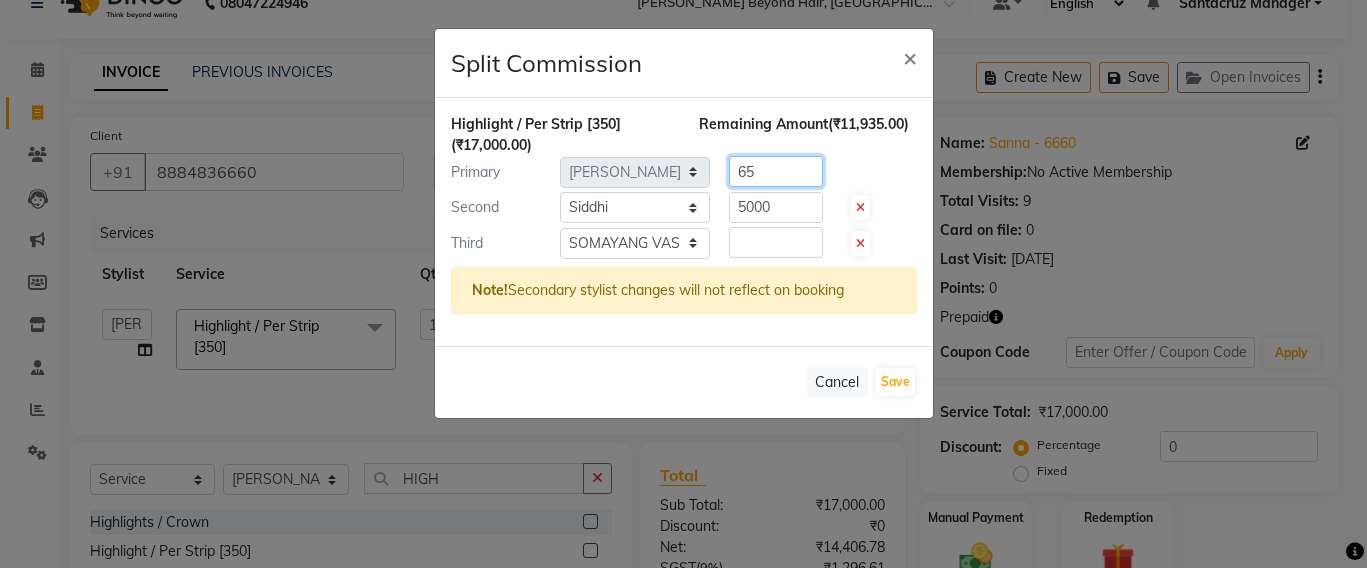 type on "6" 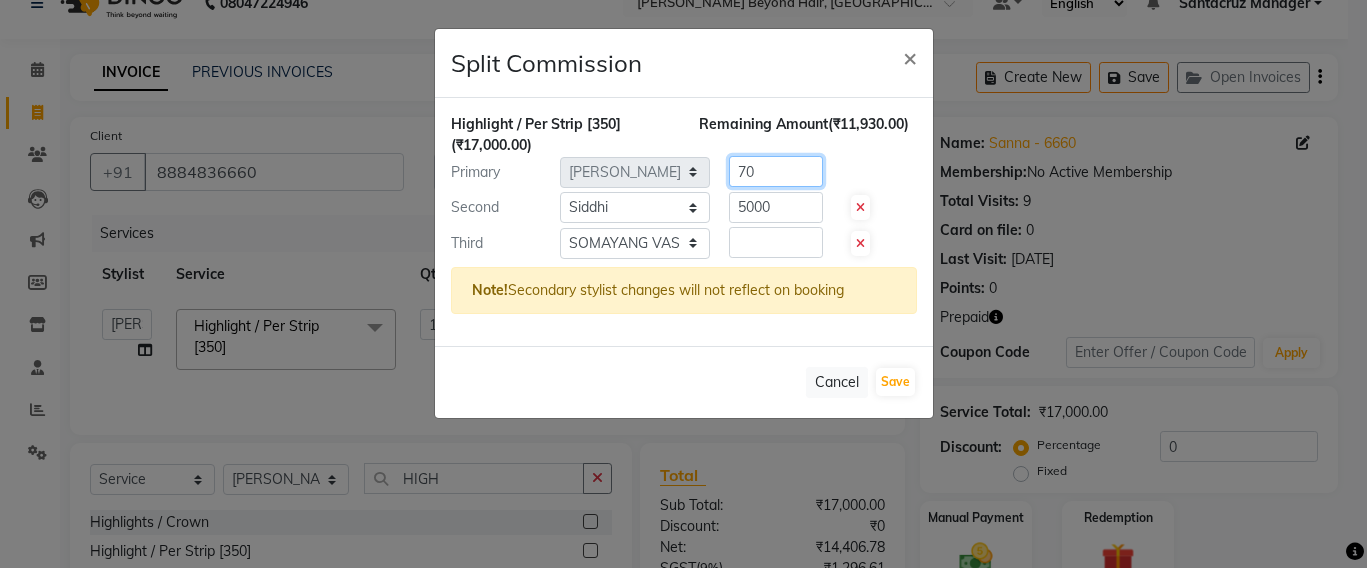 type on "7" 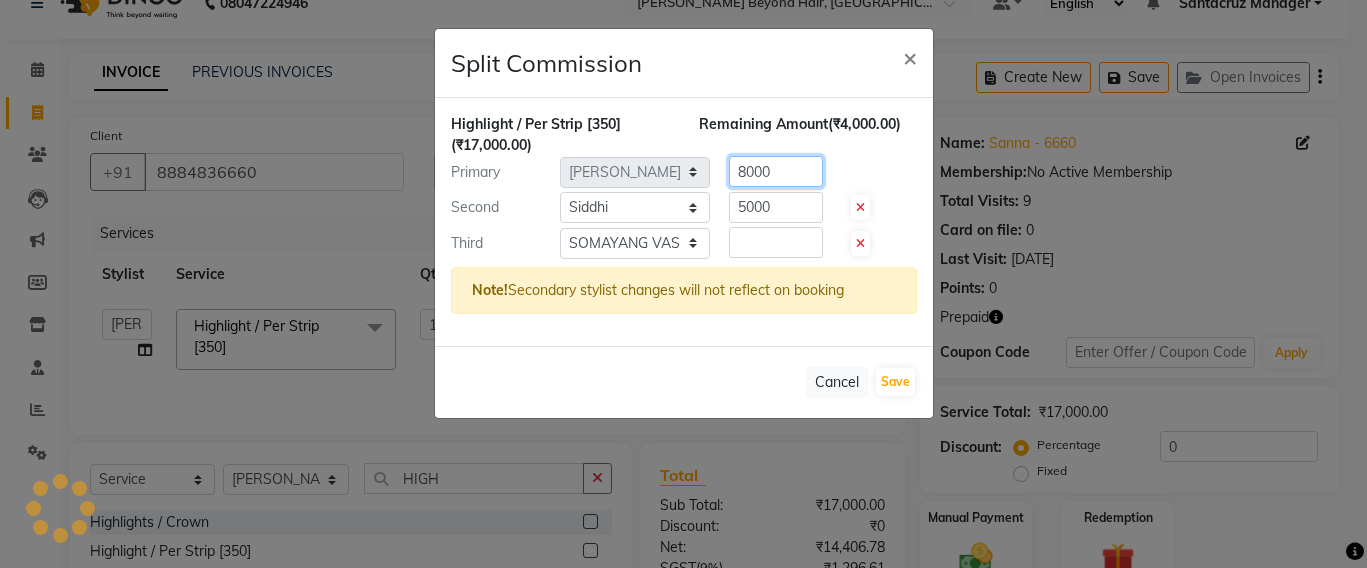 type on "8000" 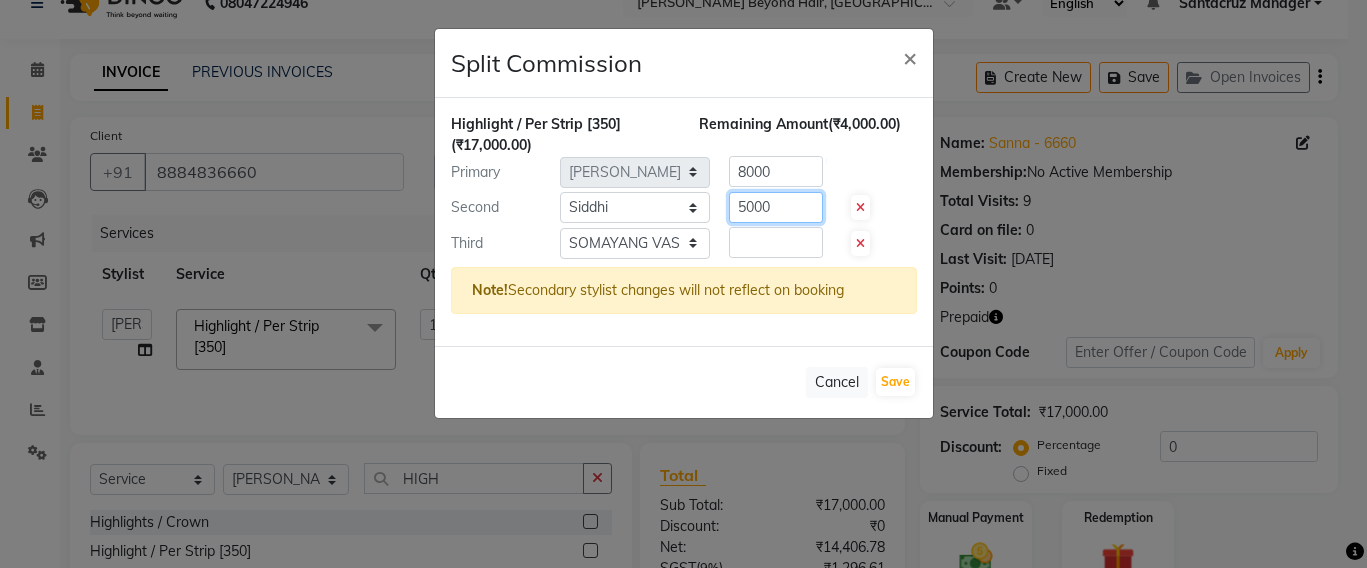 click on "5000" 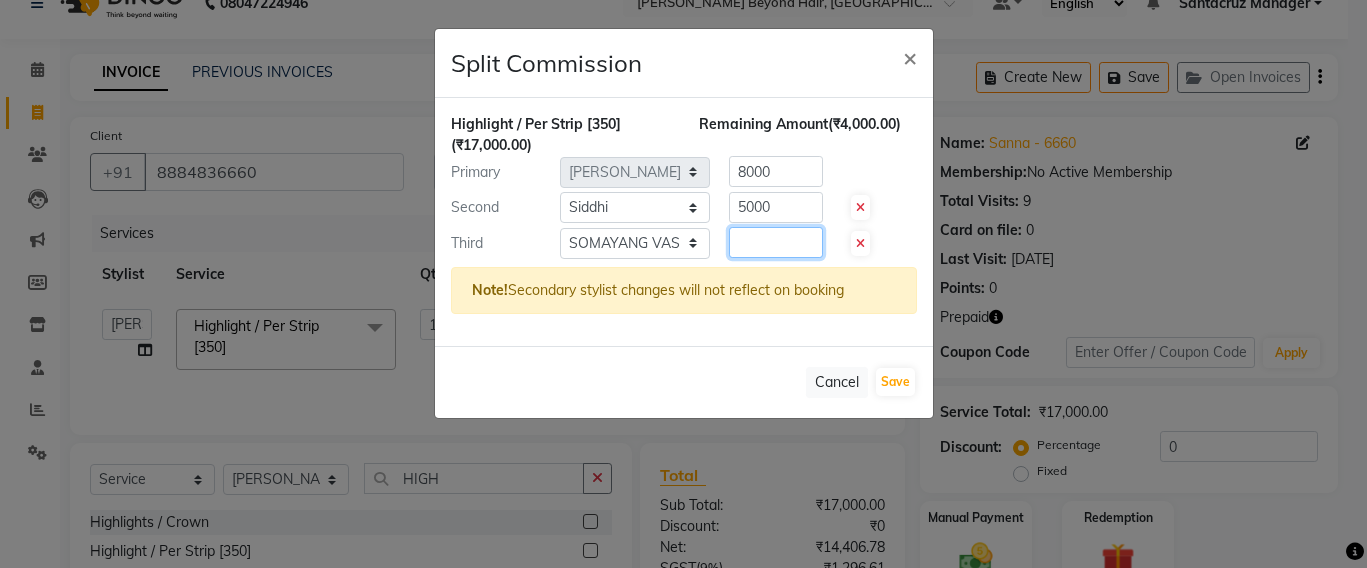 click 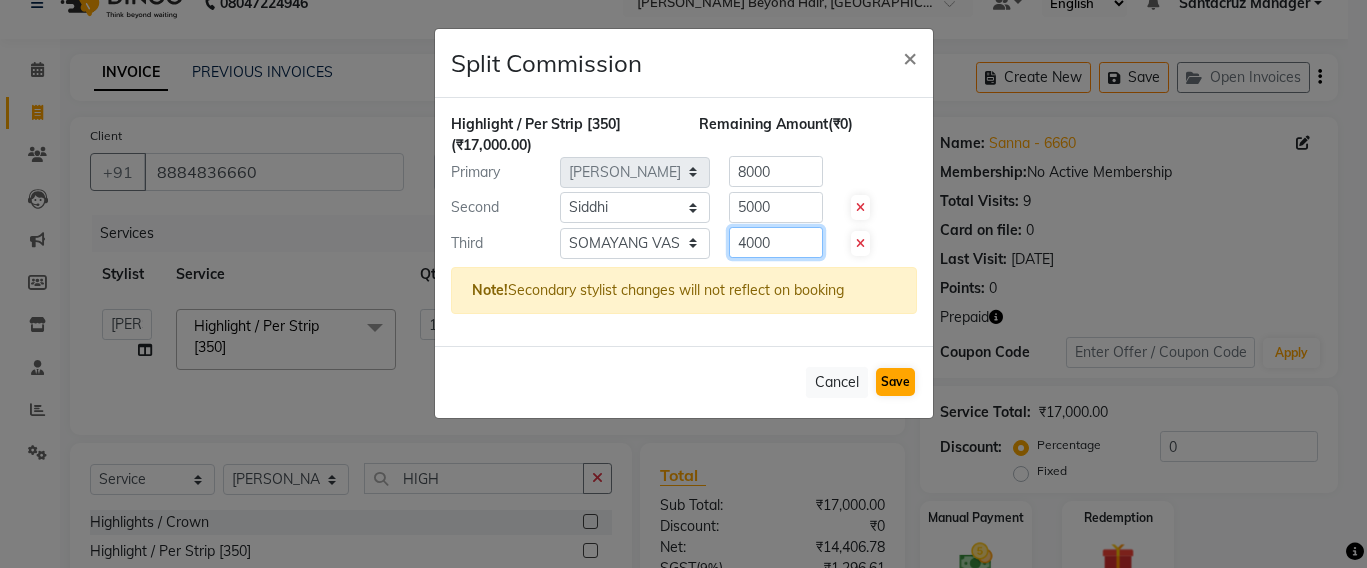 type on "4000" 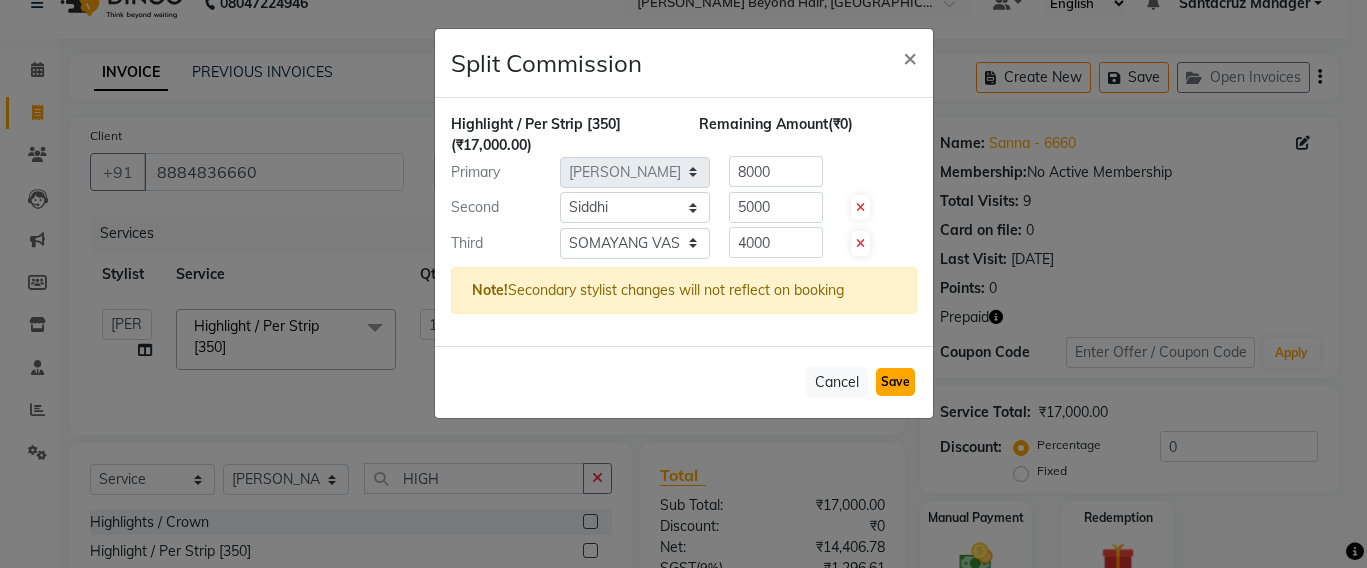 click on "Save" 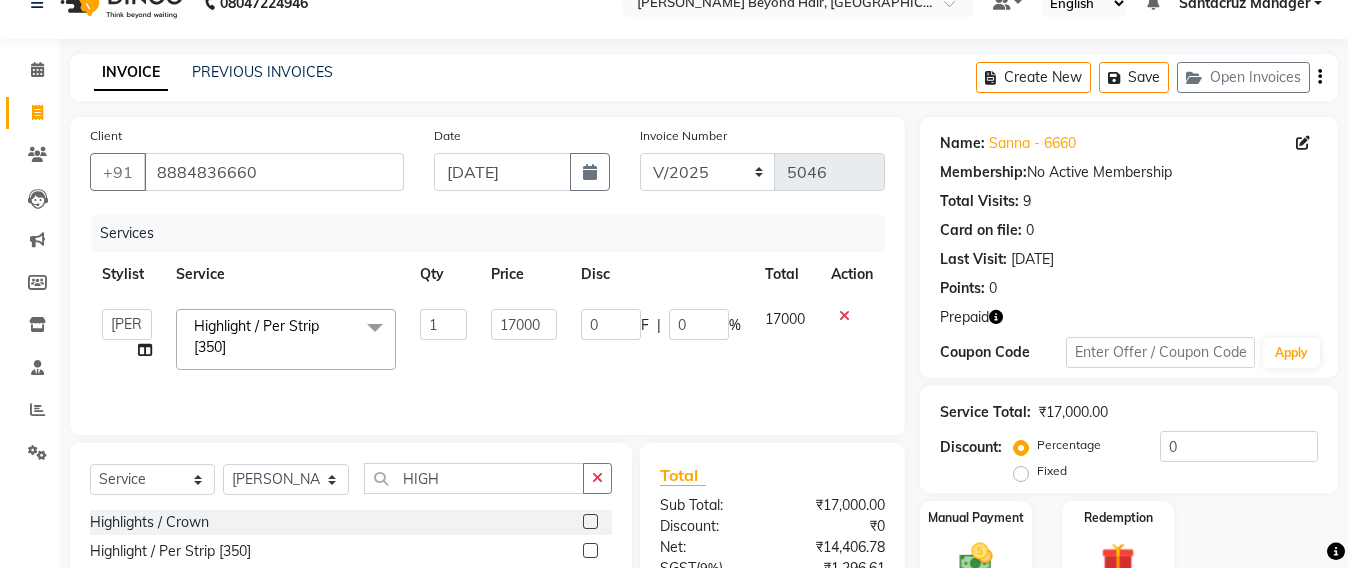 scroll, scrollTop: 234, scrollLeft: 0, axis: vertical 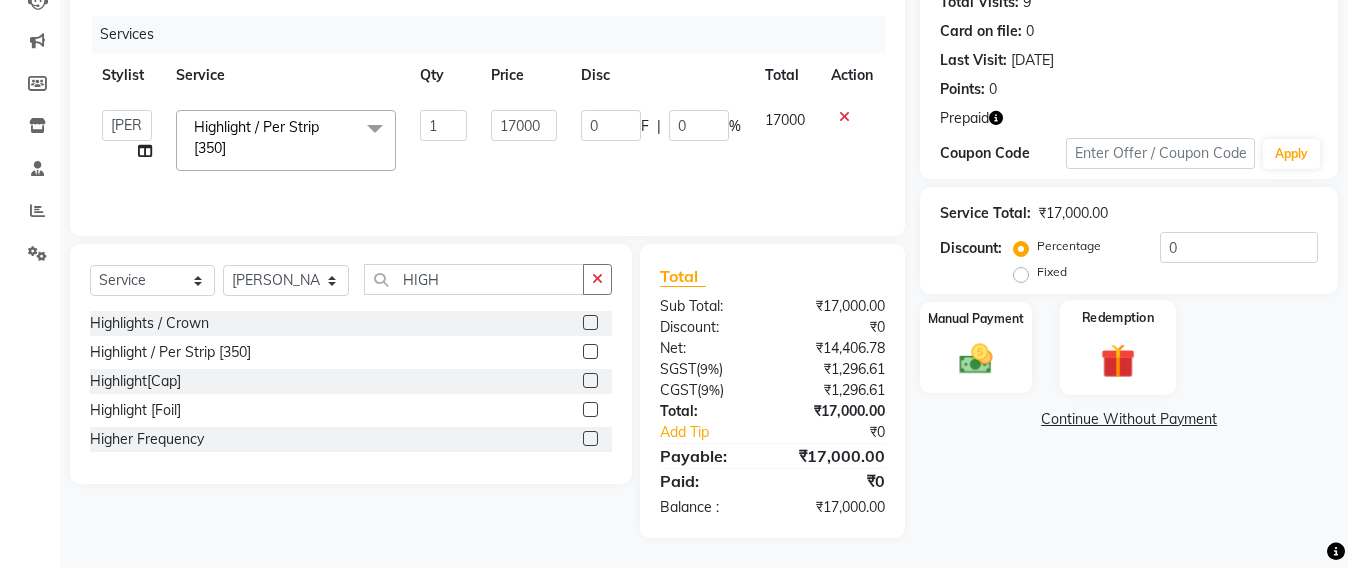click 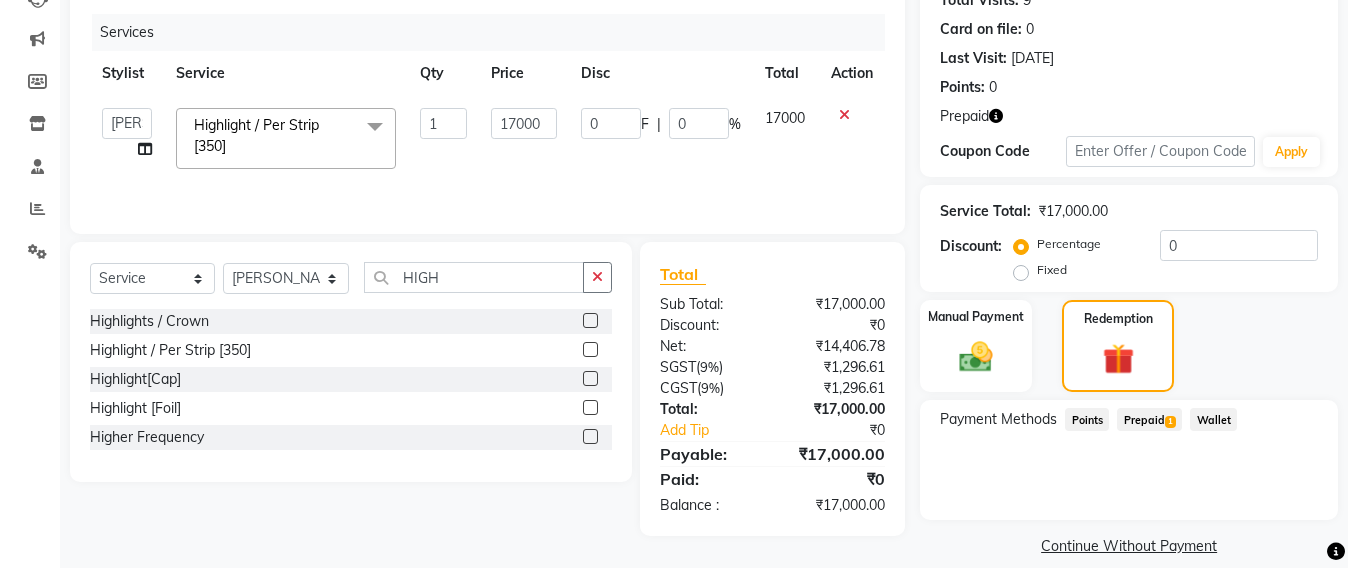 click on "Prepaid  1" 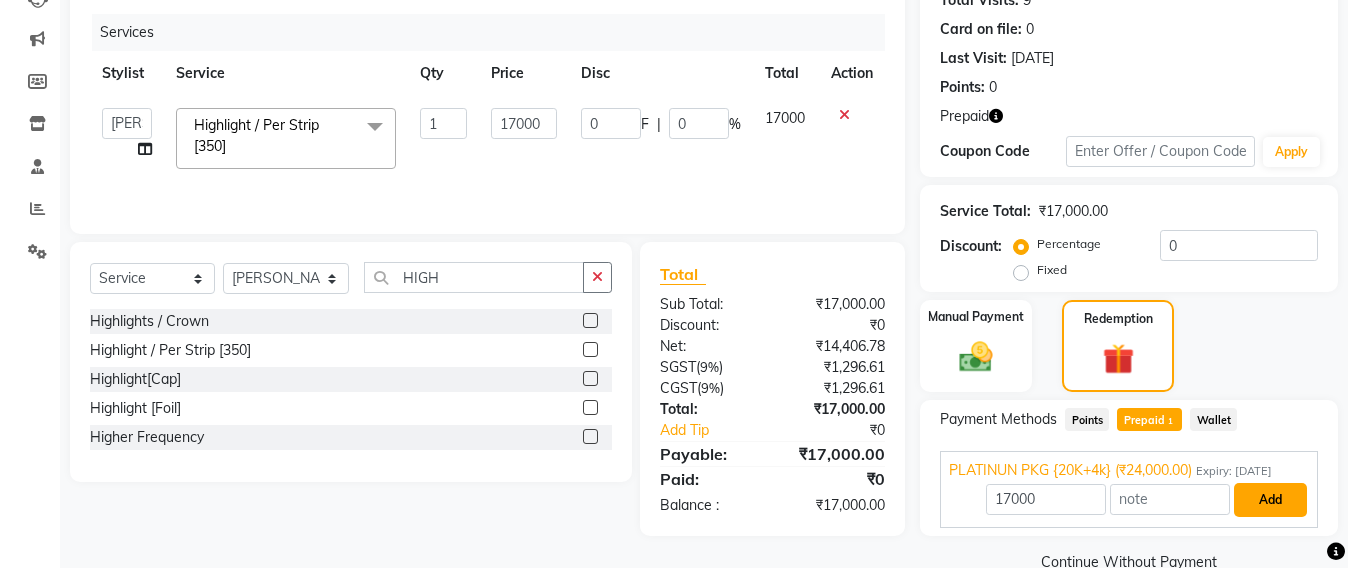 click on "Add" at bounding box center [1270, 500] 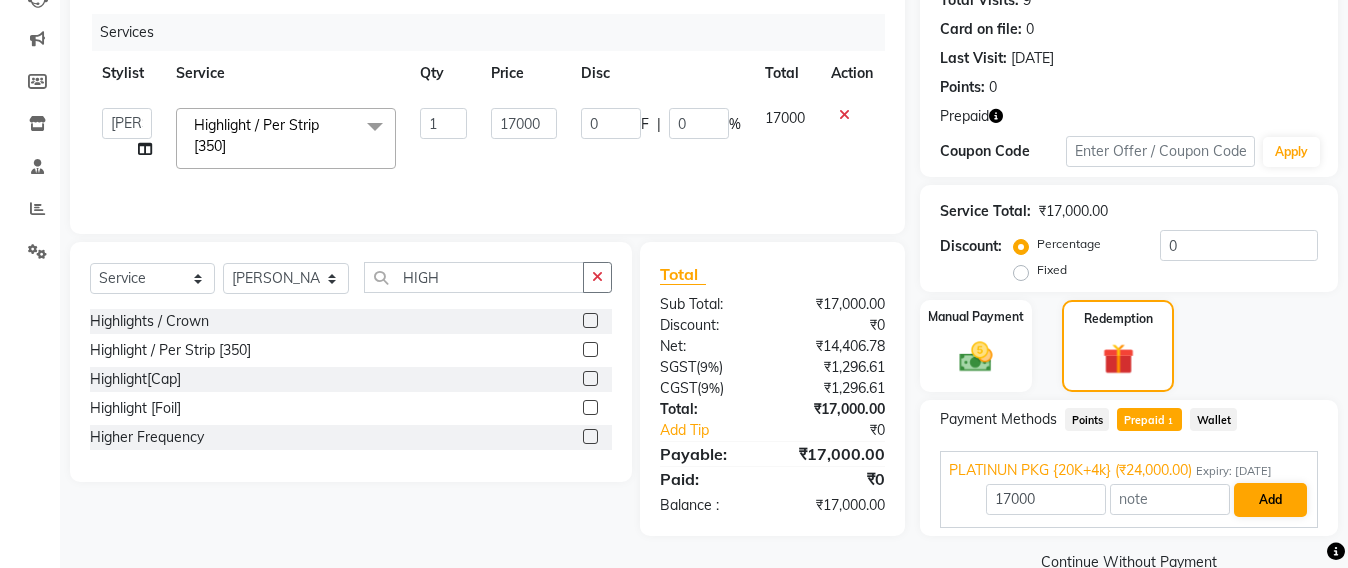 click on "Payment Methods  Points   Prepaid  1  Wallet  PLATINUN PKG {20K+4k} (₹24,000.00) Expiry: 11-07-2026 17000 Add" 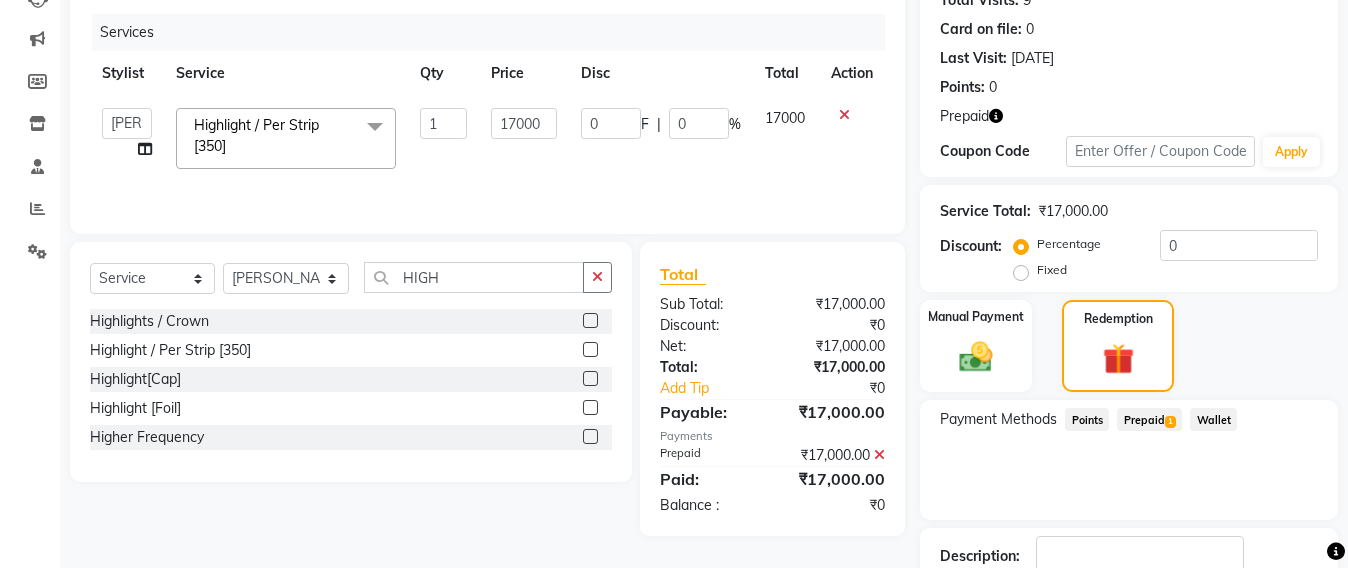 scroll, scrollTop: 370, scrollLeft: 0, axis: vertical 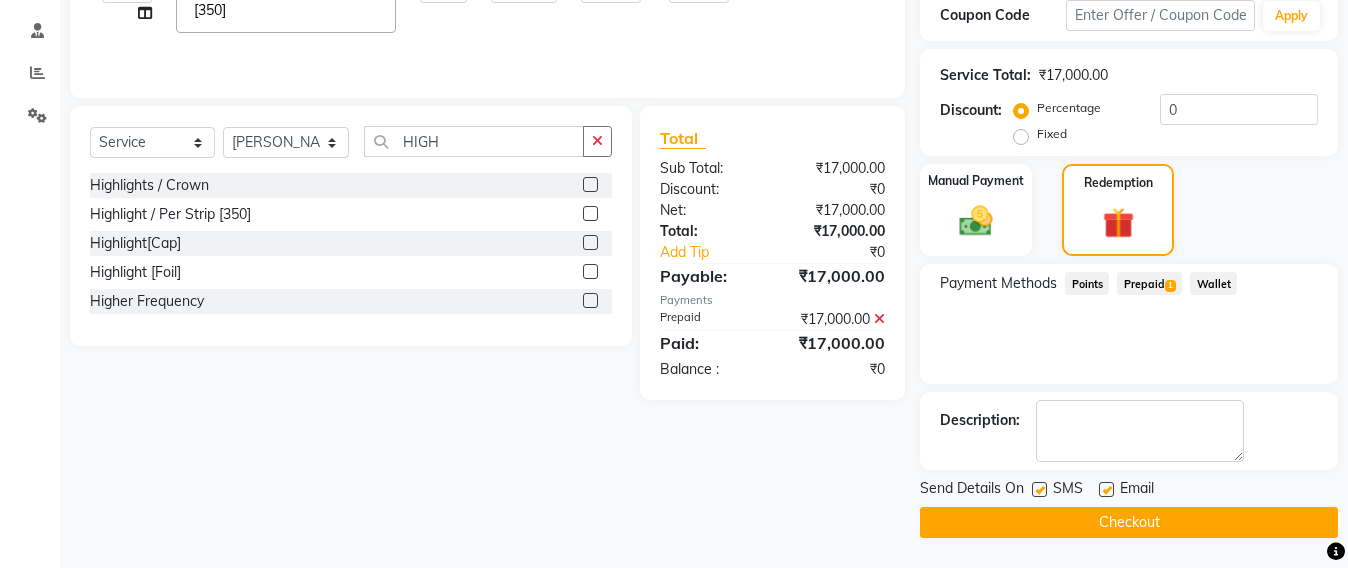 click on "Checkout" 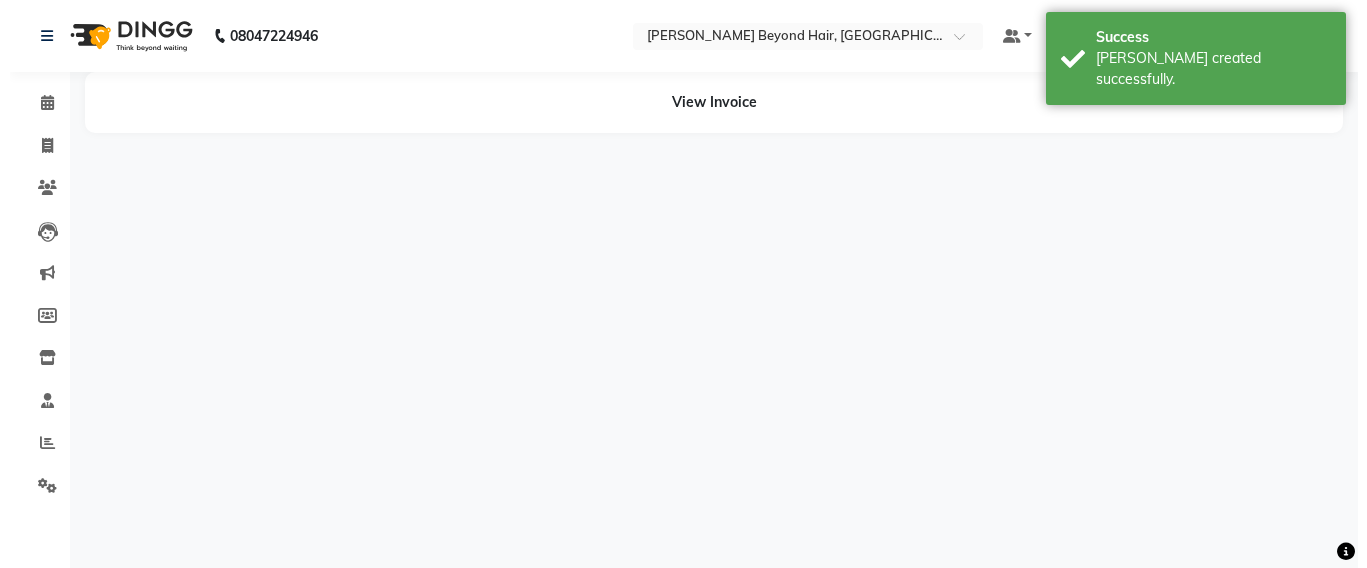 scroll, scrollTop: 0, scrollLeft: 0, axis: both 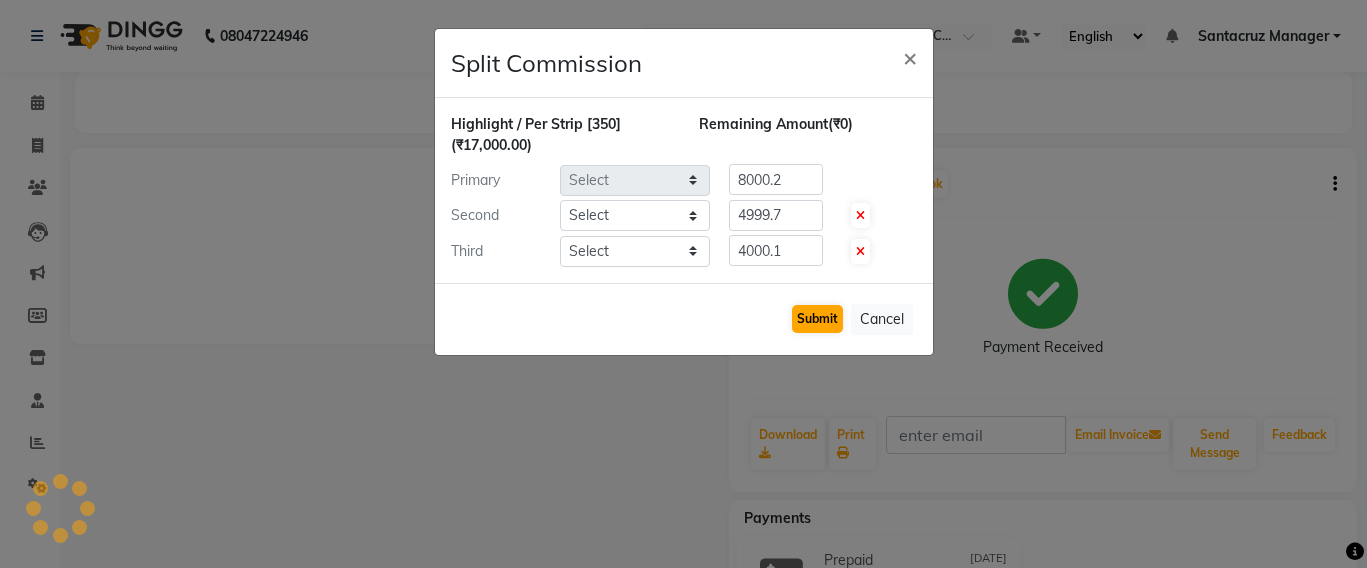 select on "48409" 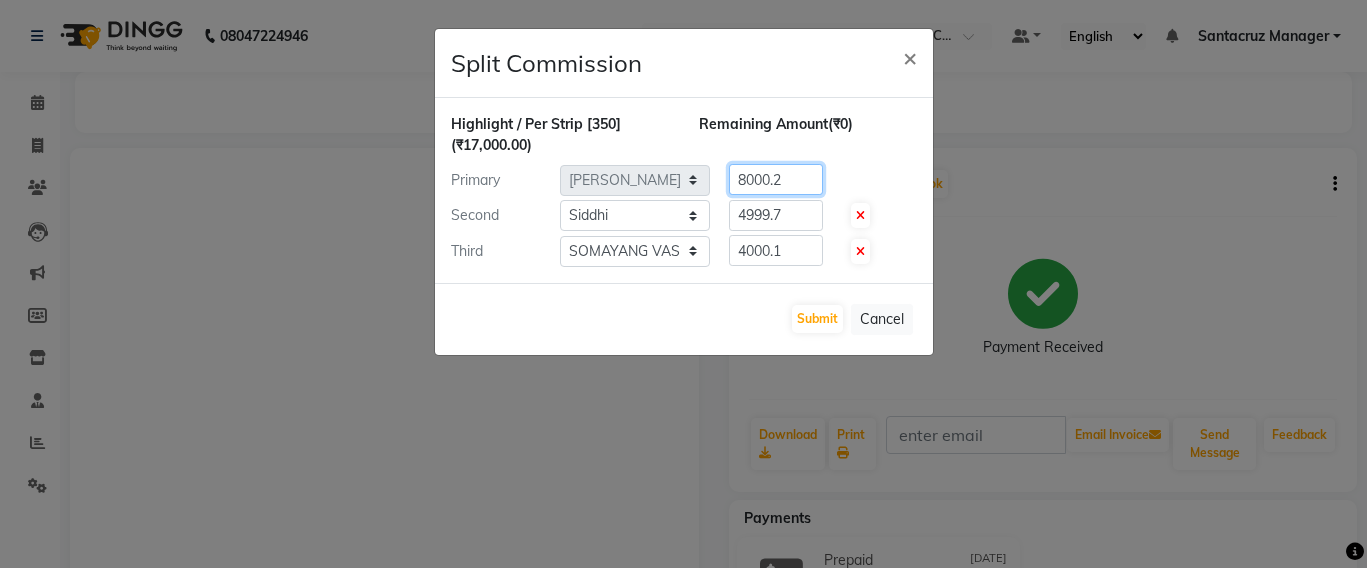 click on "8000.2" 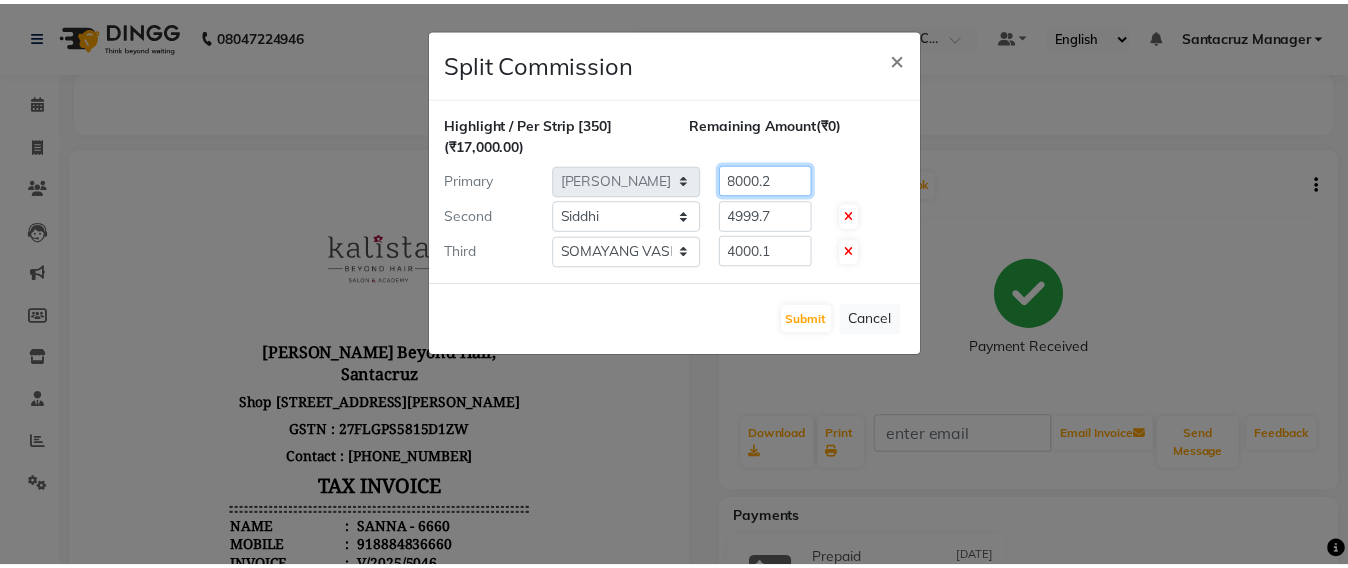 scroll, scrollTop: 0, scrollLeft: 0, axis: both 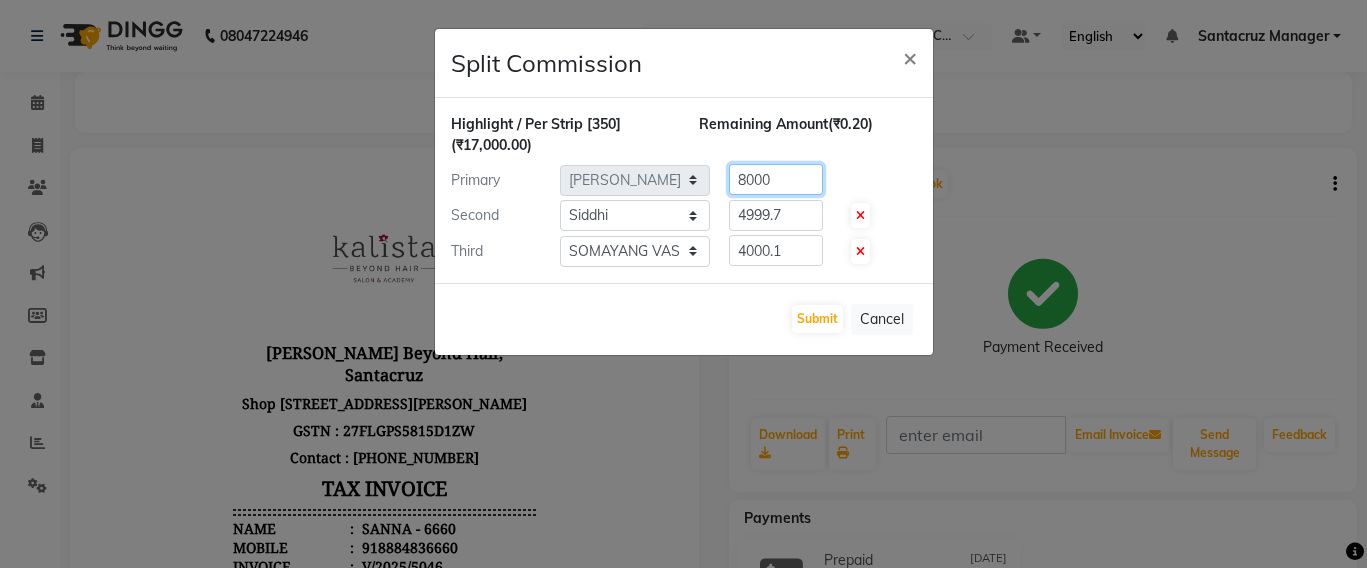 type on "8000" 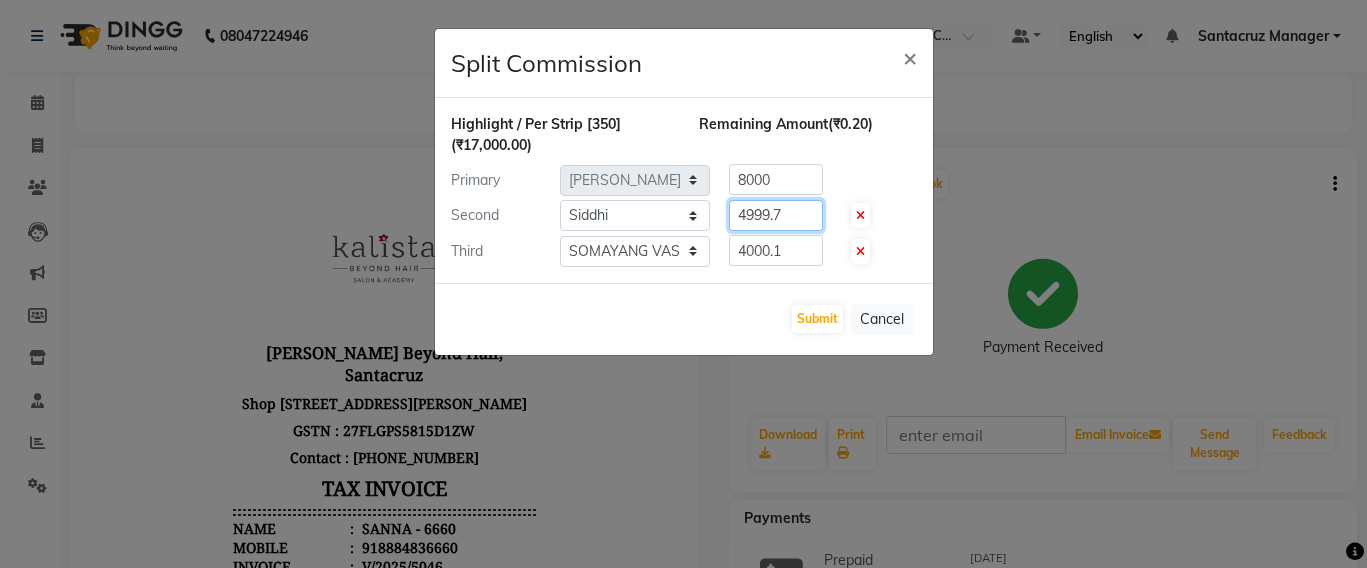 click on "4999.7" 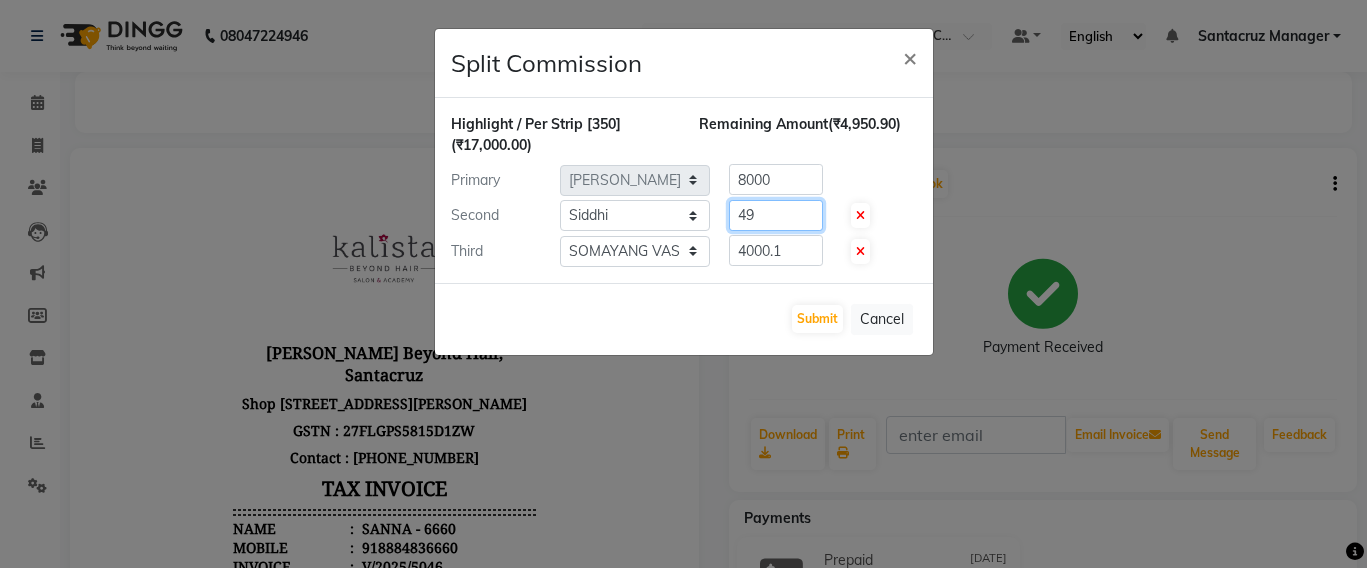 type on "4" 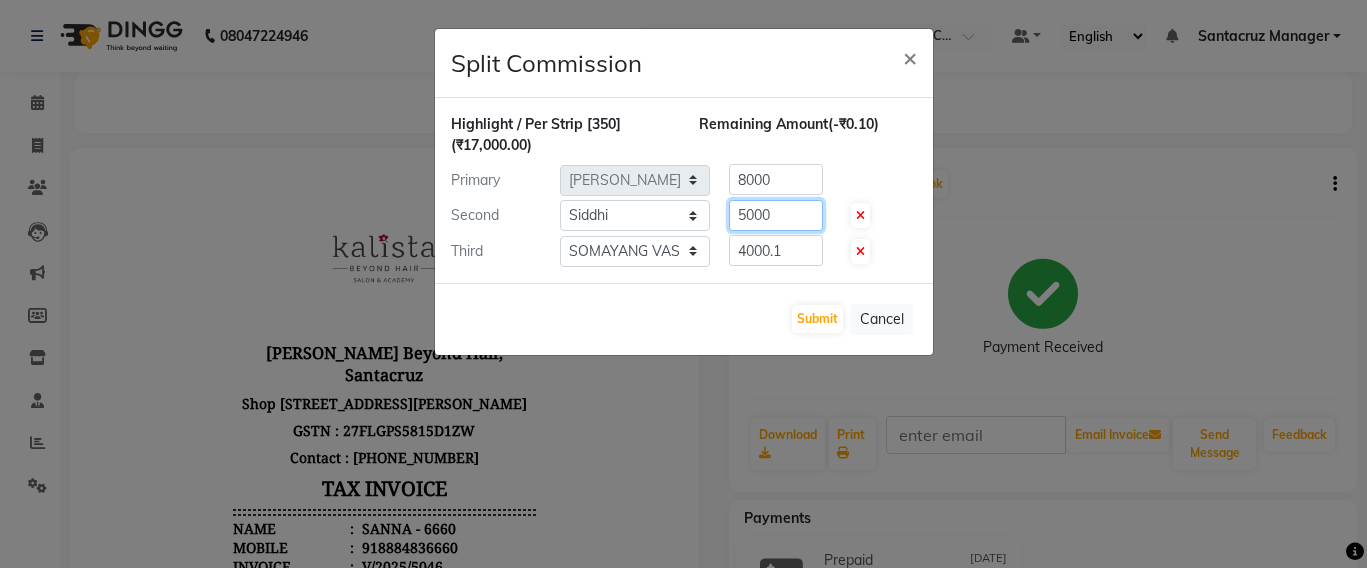 type on "5000" 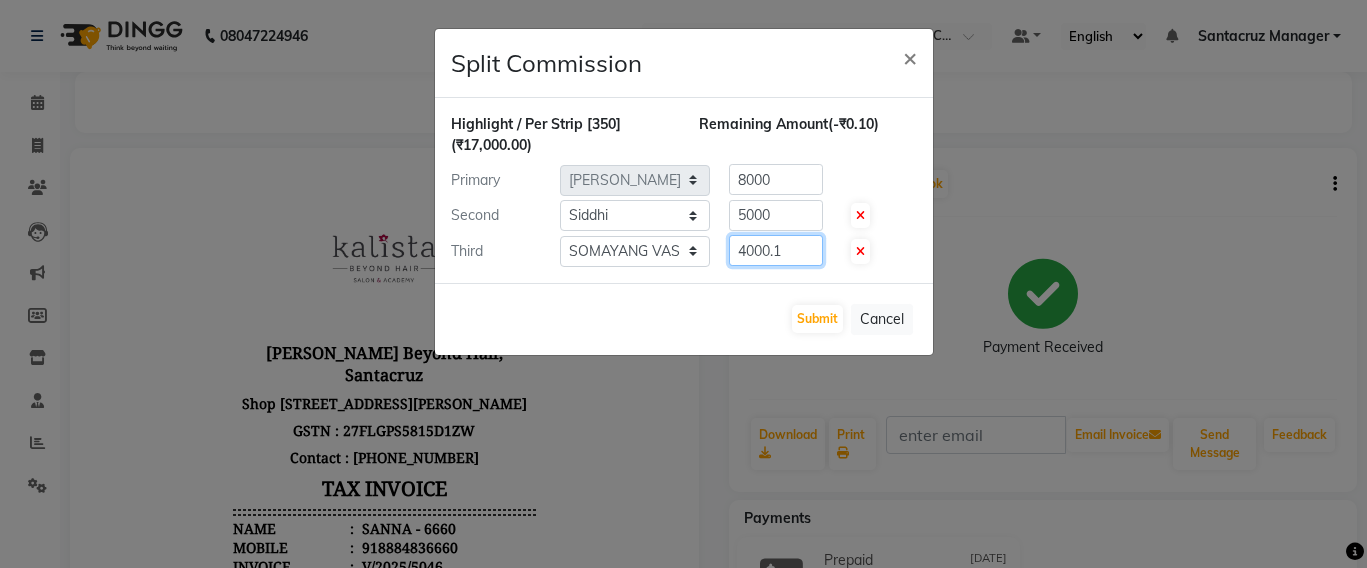 click on "4000.1" 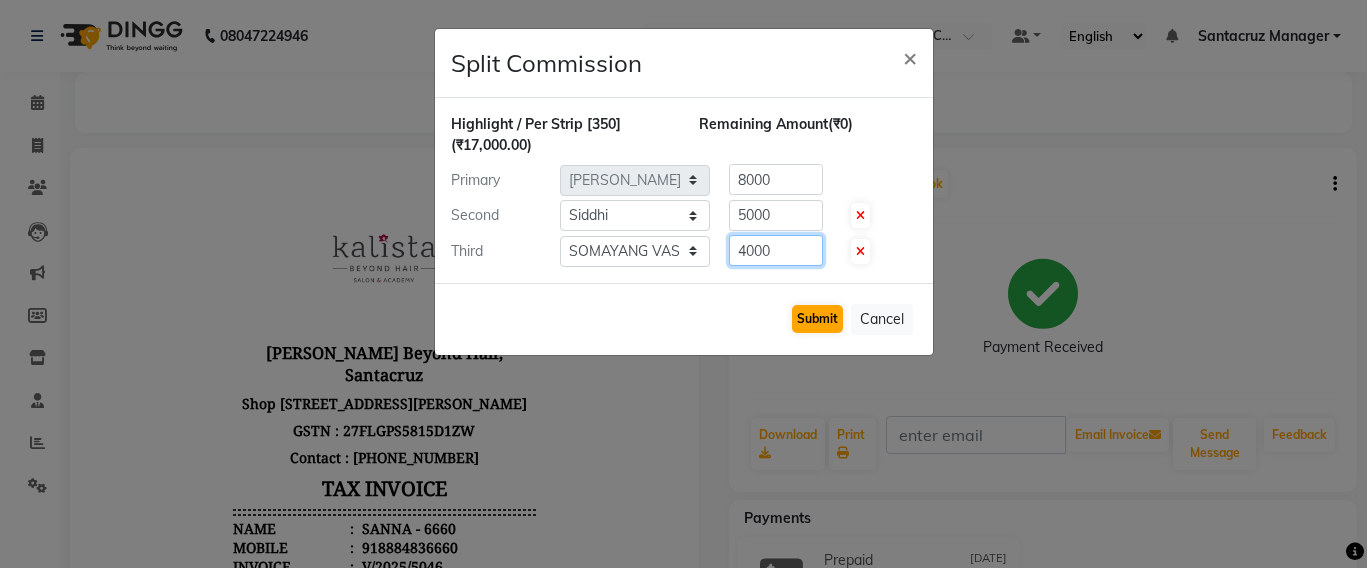 type on "4000" 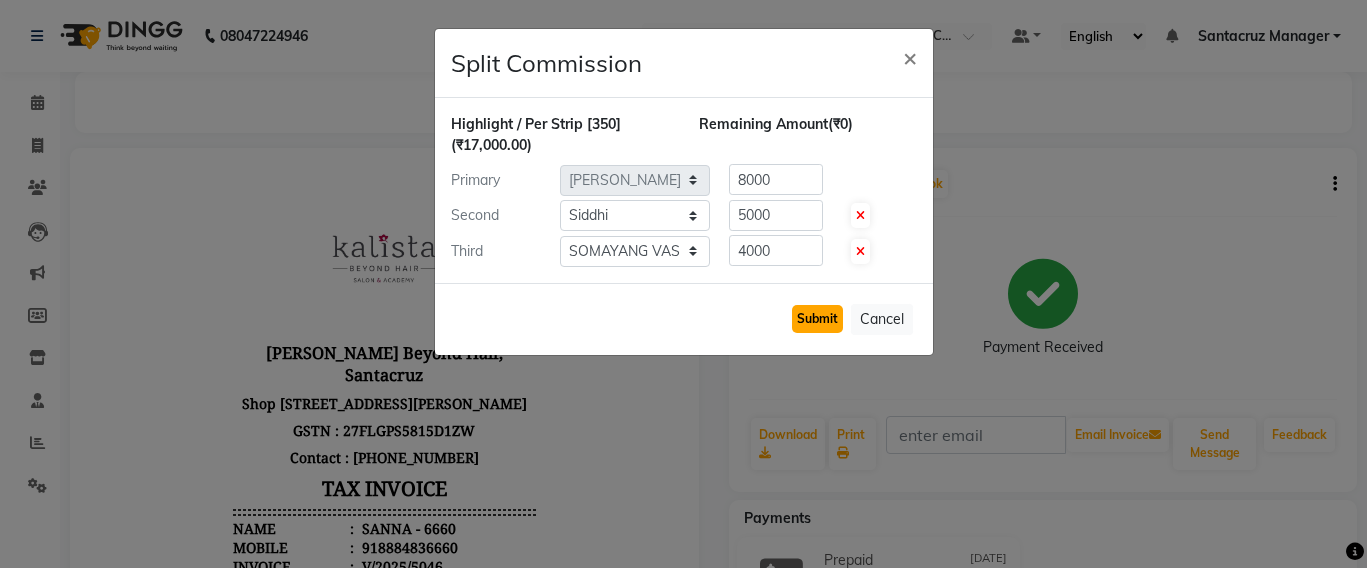 click on "Submit" 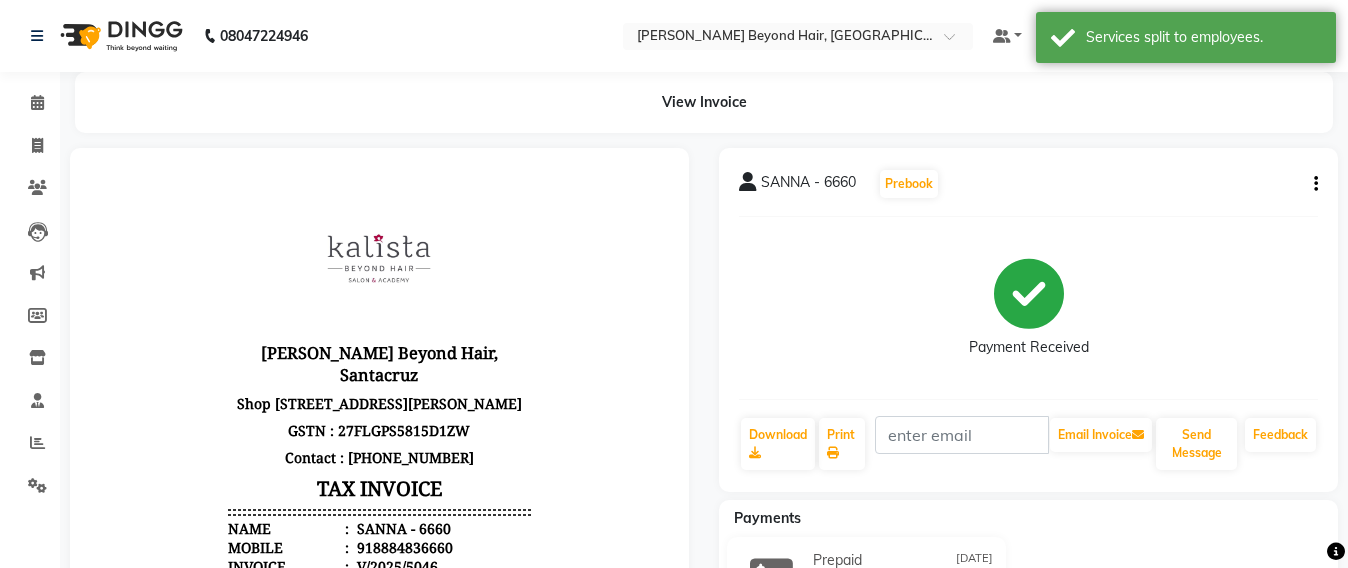 click 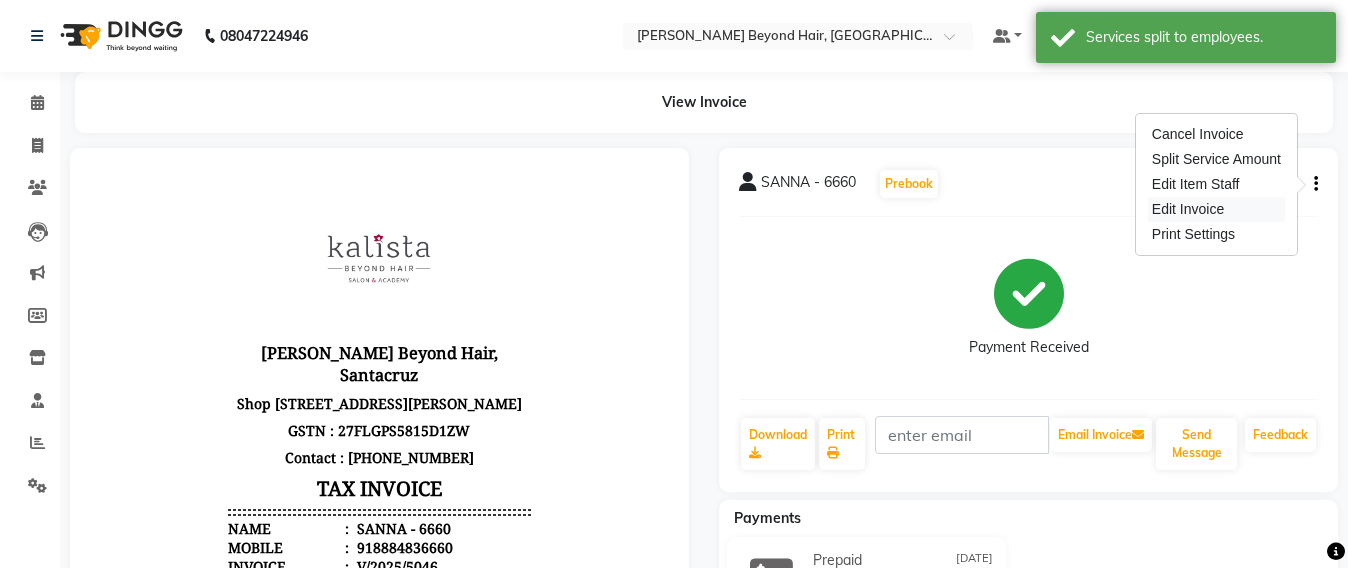 click on "Edit Invoice" at bounding box center (1216, 209) 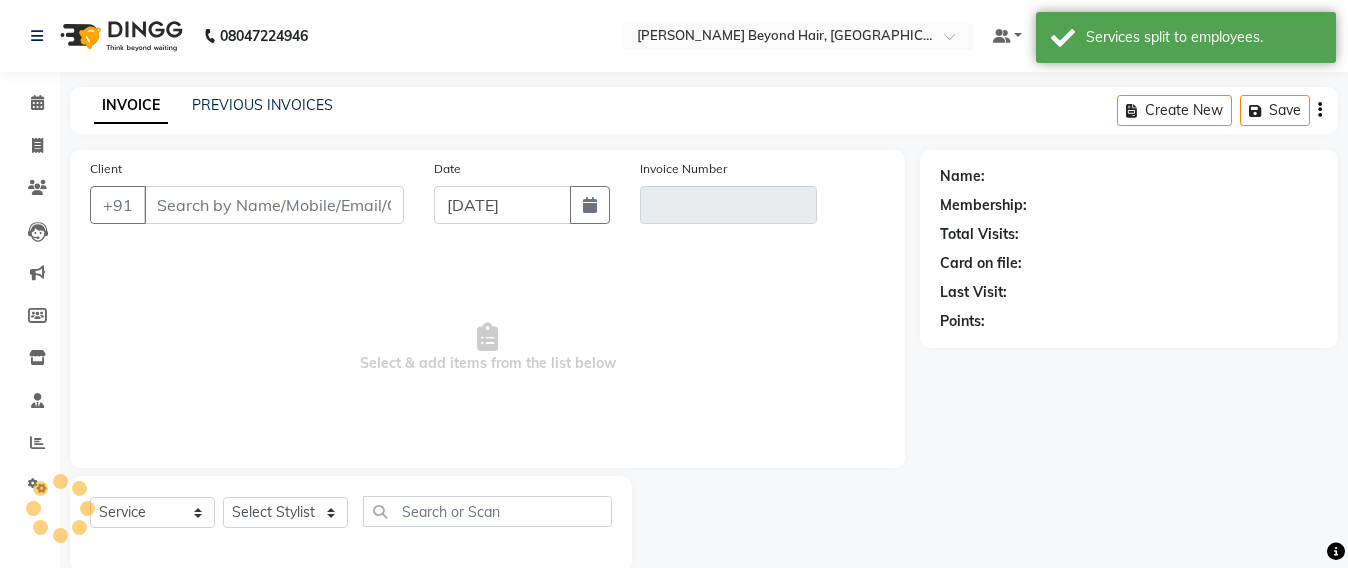 scroll, scrollTop: 33, scrollLeft: 0, axis: vertical 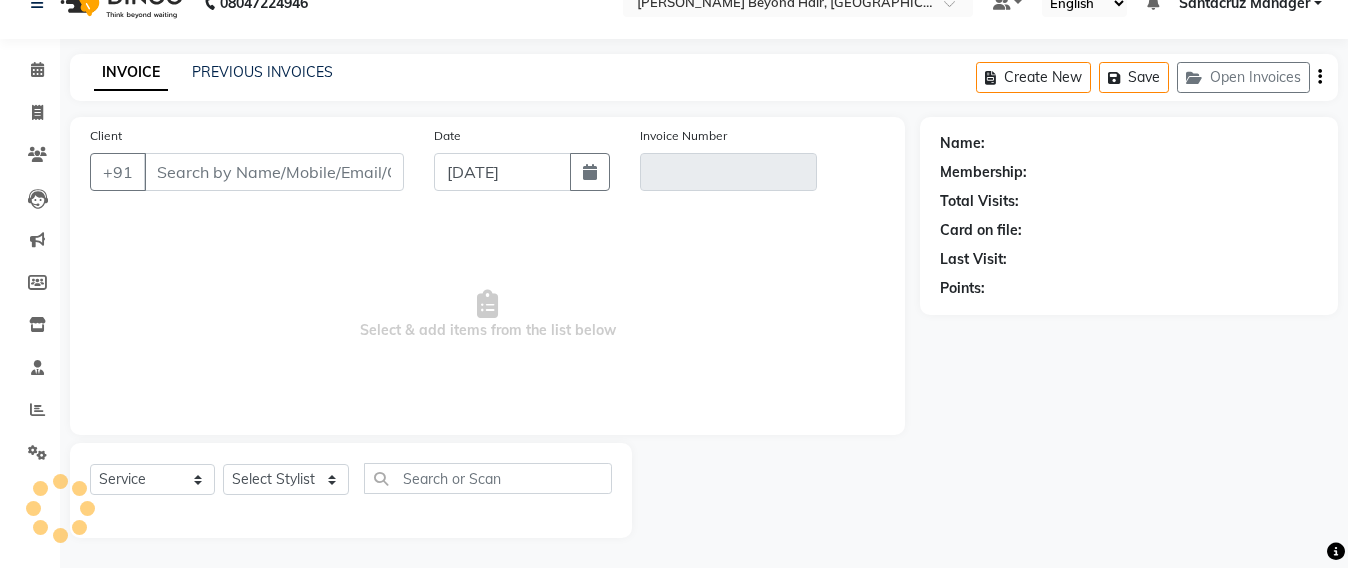 type on "8884836660" 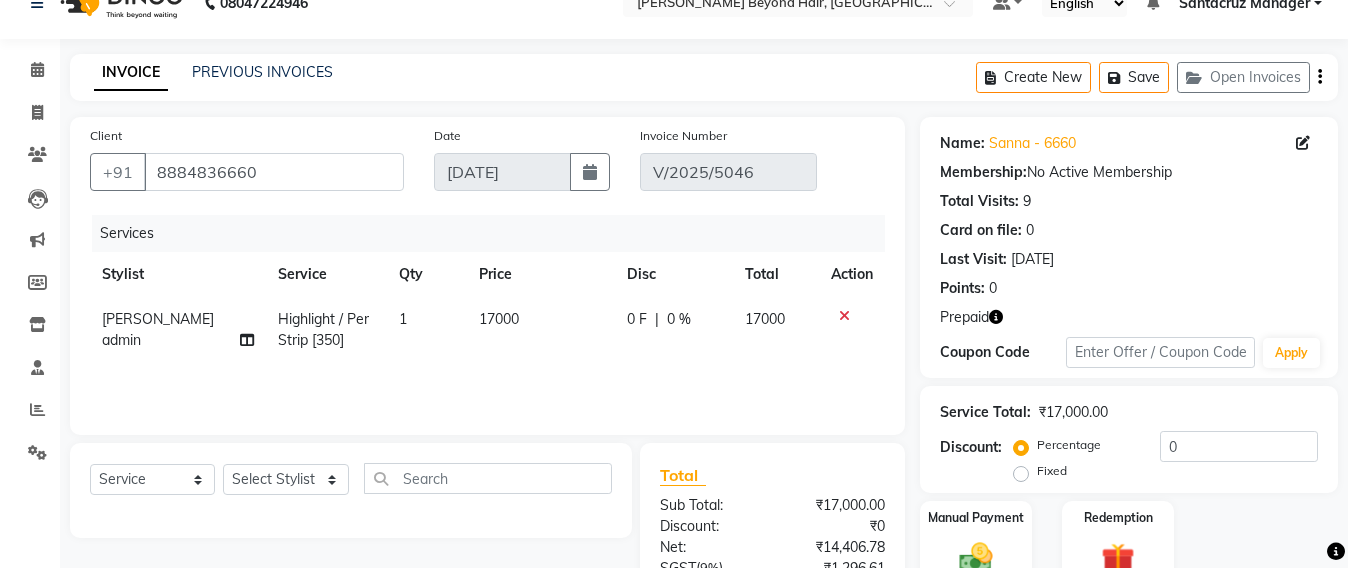 select on "select" 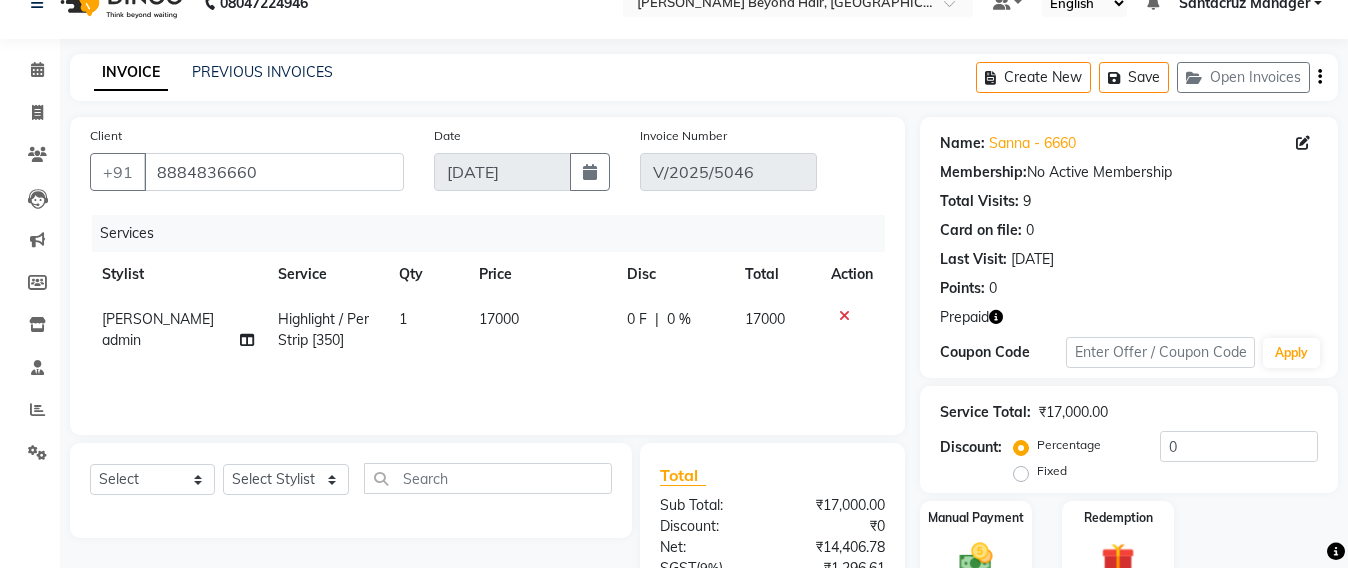 click 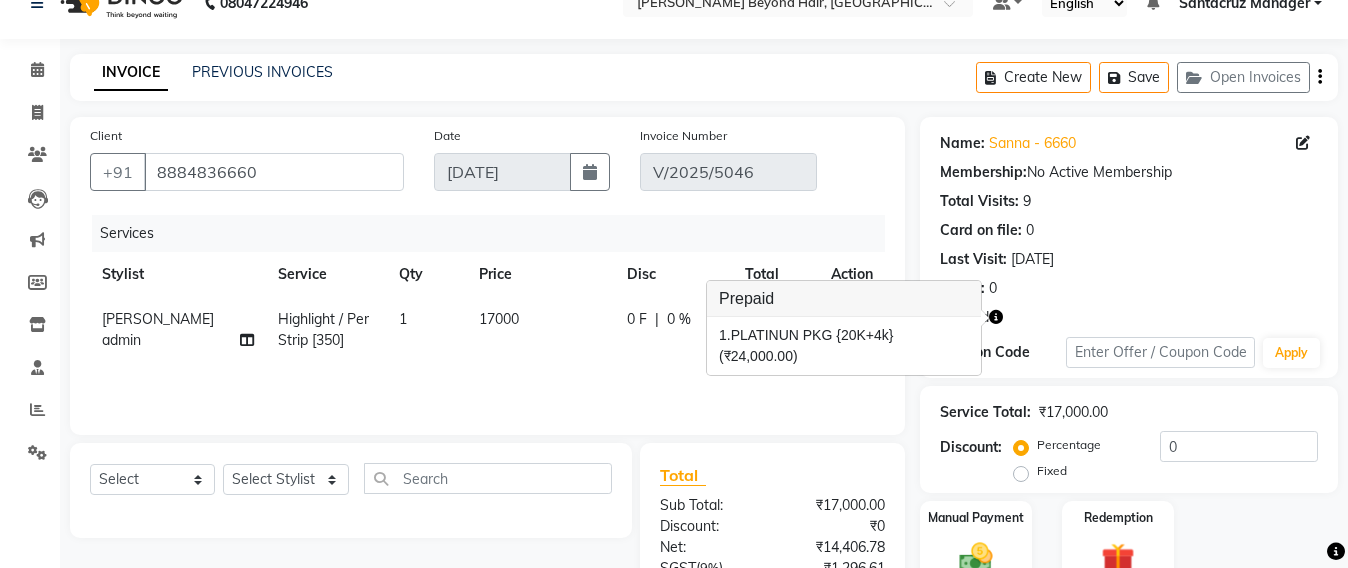 scroll, scrollTop: 232, scrollLeft: 0, axis: vertical 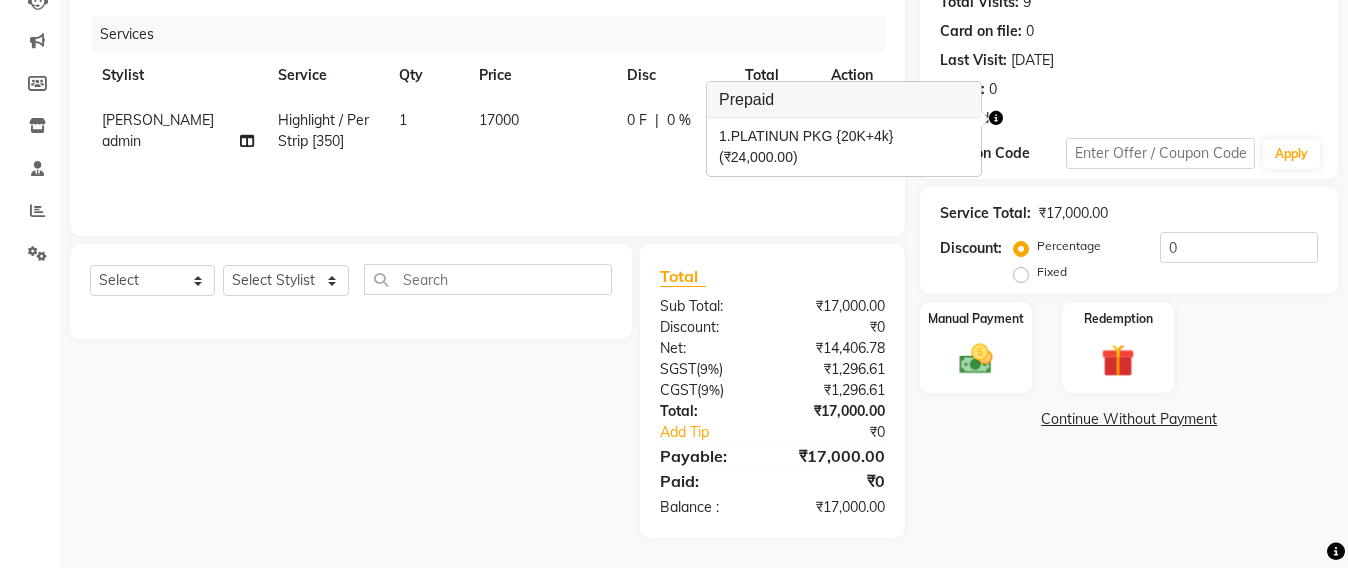 click on "Services Stylist Service Qty Price Disc Total Action Sameer shah admin Highlight / Per Strip [350] 1 17000 0 F | 0 % 17000" 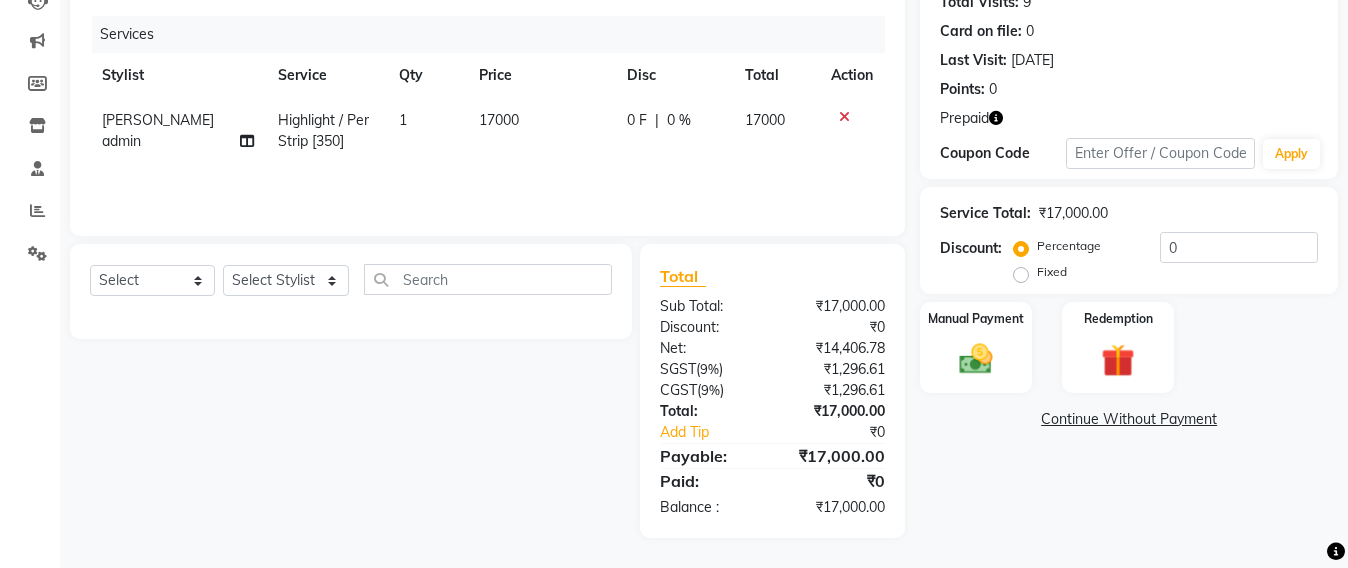 click 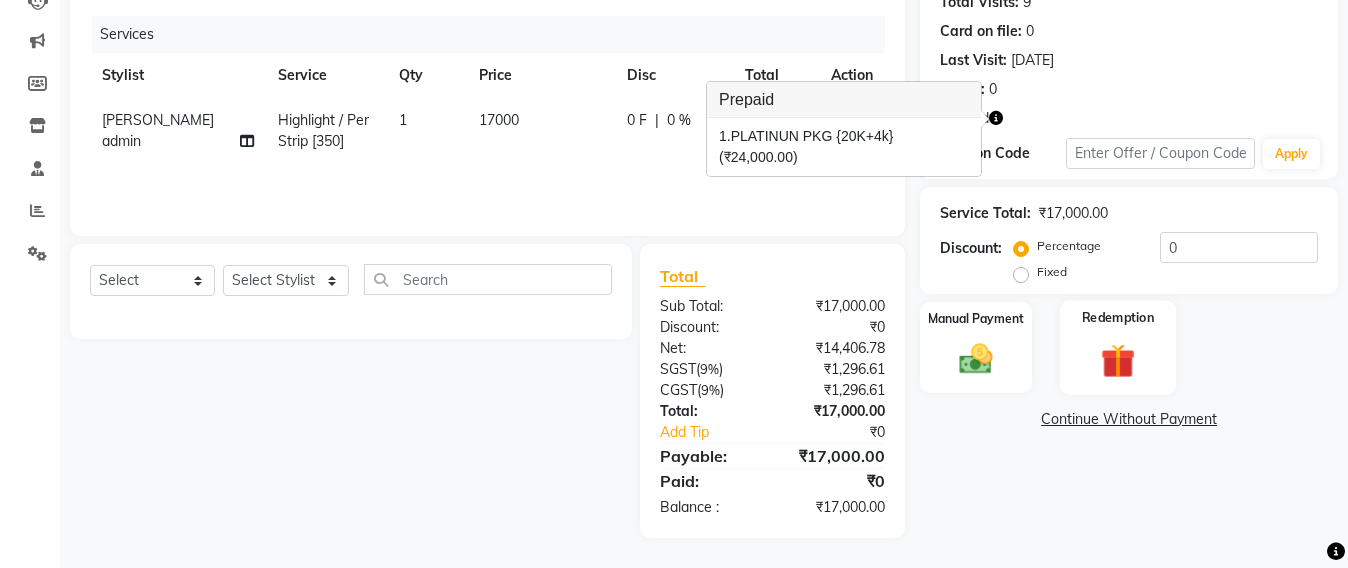 click 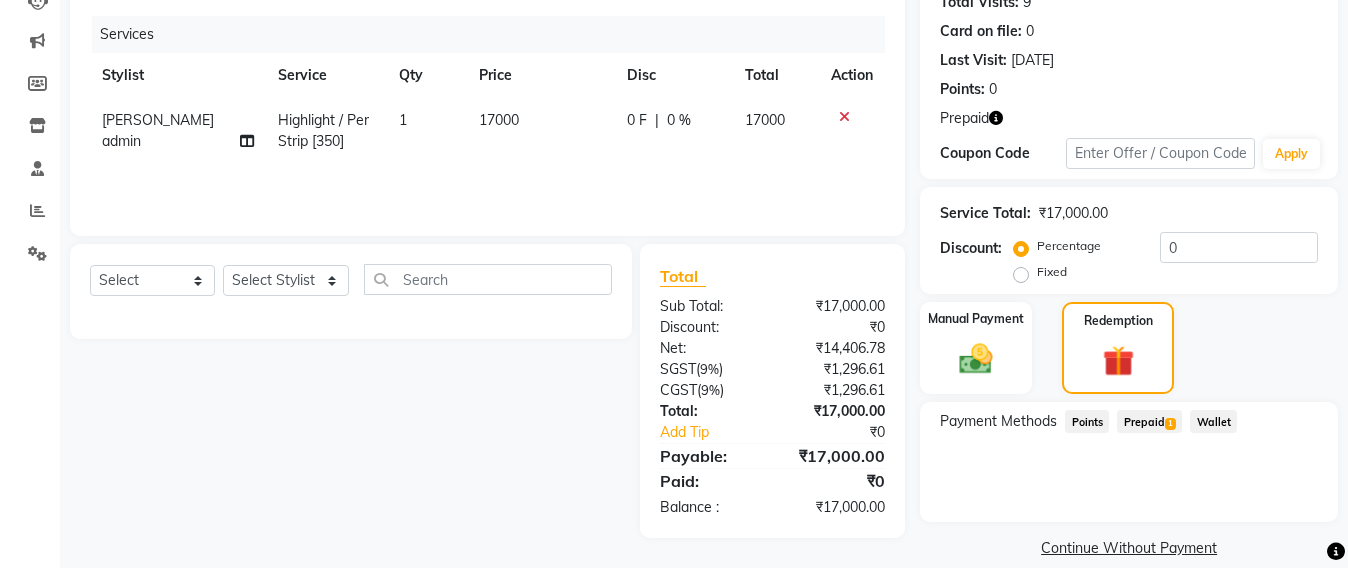 click on "Prepaid  1" 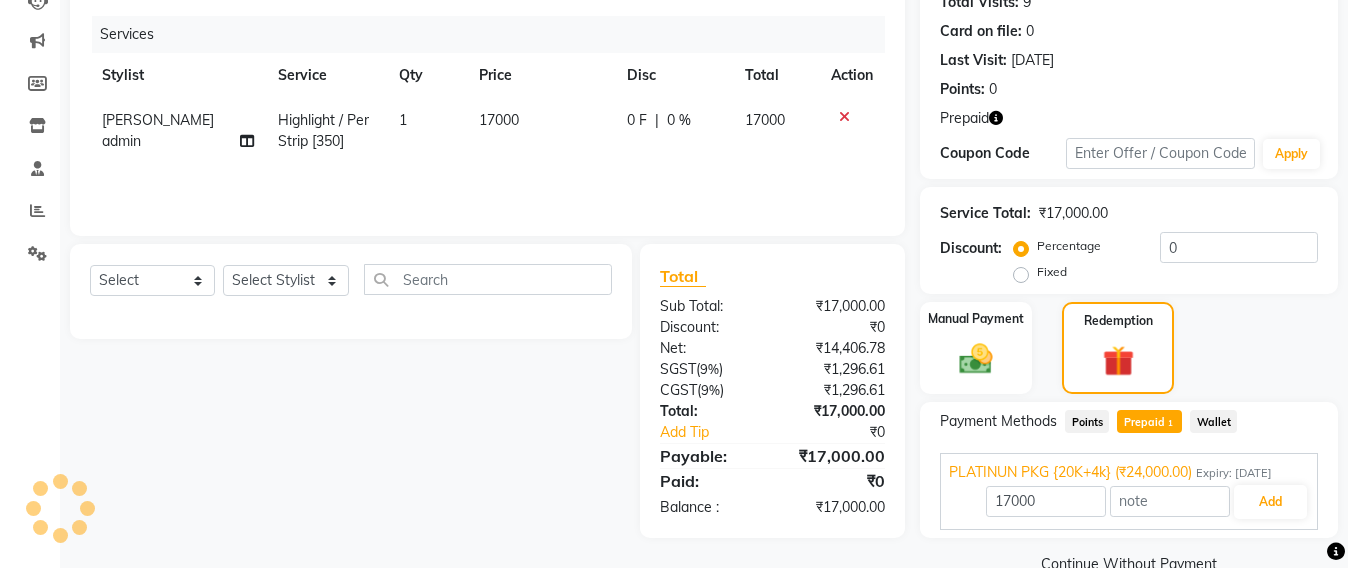 click on "Services Stylist Service Qty Price Disc Total Action Sameer shah admin Highlight / Per Strip [350] 1 17000 0 F | 0 % 17000" 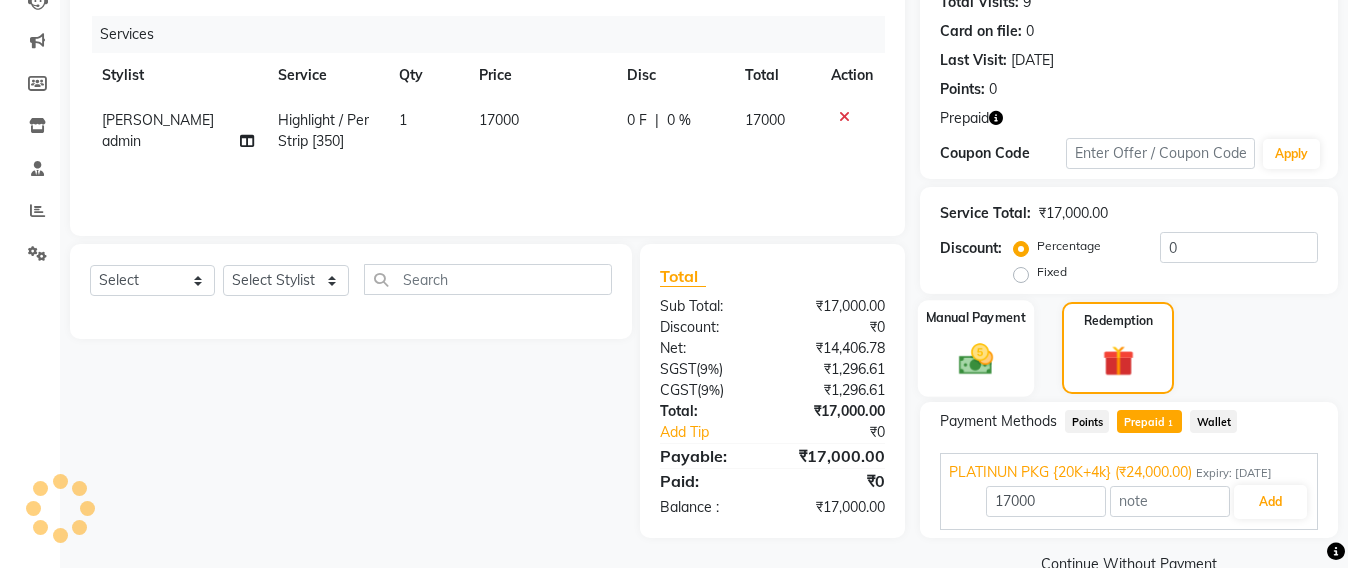 click 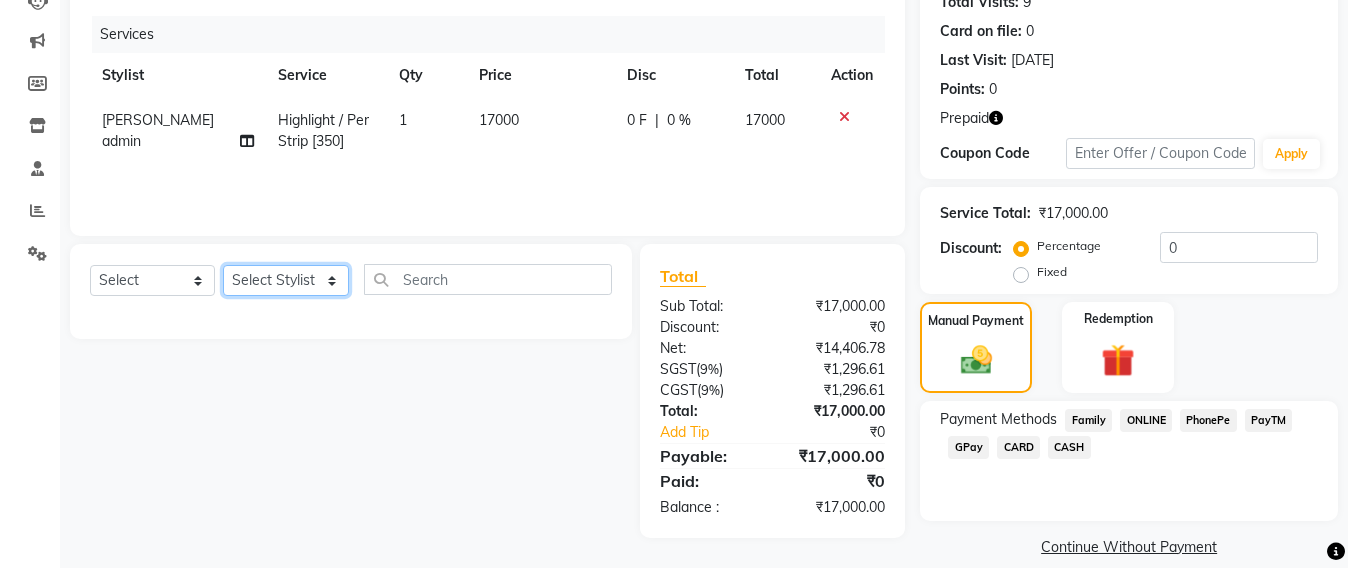 click on "Select Stylist Admin [PERSON_NAME] Sankat [PERSON_NAME] [PERSON_NAME] [PERSON_NAME] [PERSON_NAME] [PERSON_NAME] [PERSON_NAME] mahattre Pratibha [PERSON_NAME] Rosy [PERSON_NAME] [PERSON_NAME] admin [PERSON_NAME] Manager [PERSON_NAME] SOMAYANG VASHUM [PERSON_NAME]" 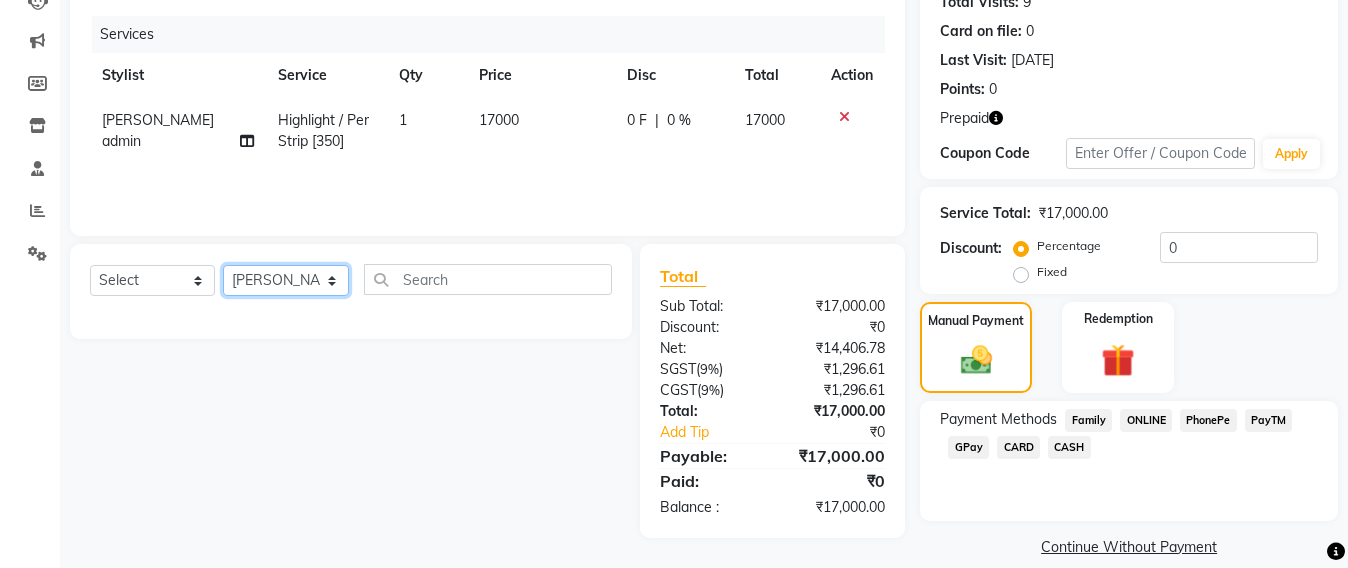 click on "Select Stylist Admin [PERSON_NAME] Sankat [PERSON_NAME] [PERSON_NAME] [PERSON_NAME] [PERSON_NAME] [PERSON_NAME] [PERSON_NAME] mahattre Pratibha [PERSON_NAME] Rosy [PERSON_NAME] [PERSON_NAME] admin [PERSON_NAME] Manager [PERSON_NAME] SOMAYANG VASHUM [PERSON_NAME]" 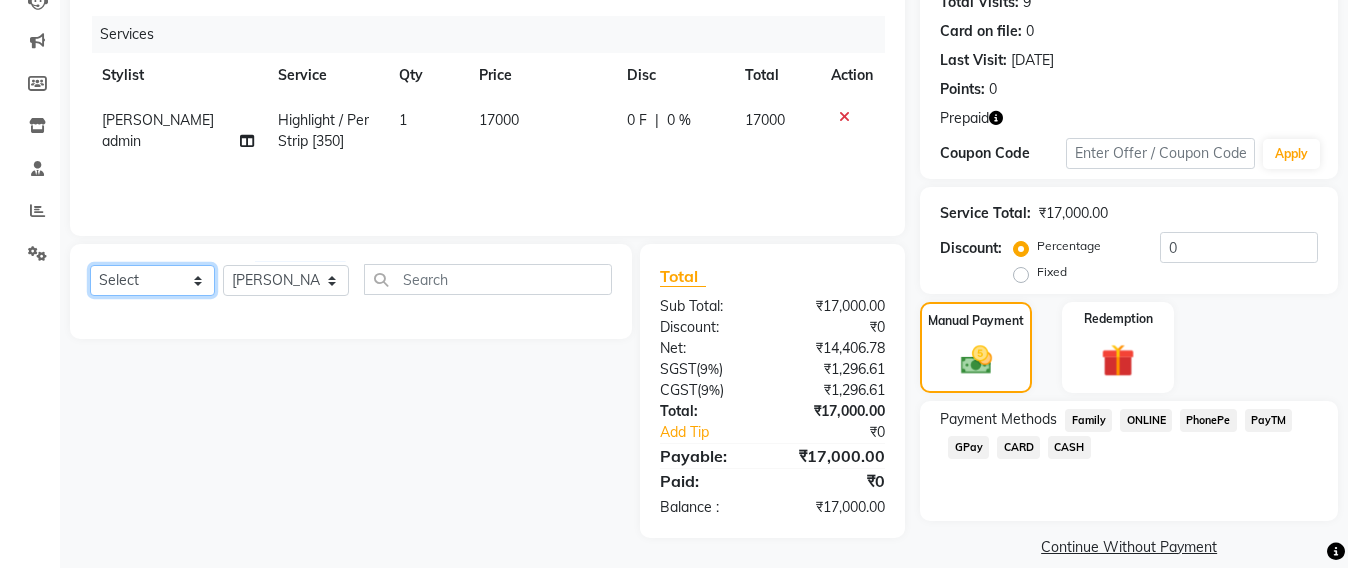 click on "Select  Service  Product  Membership  Package Voucher Prepaid Gift Card" 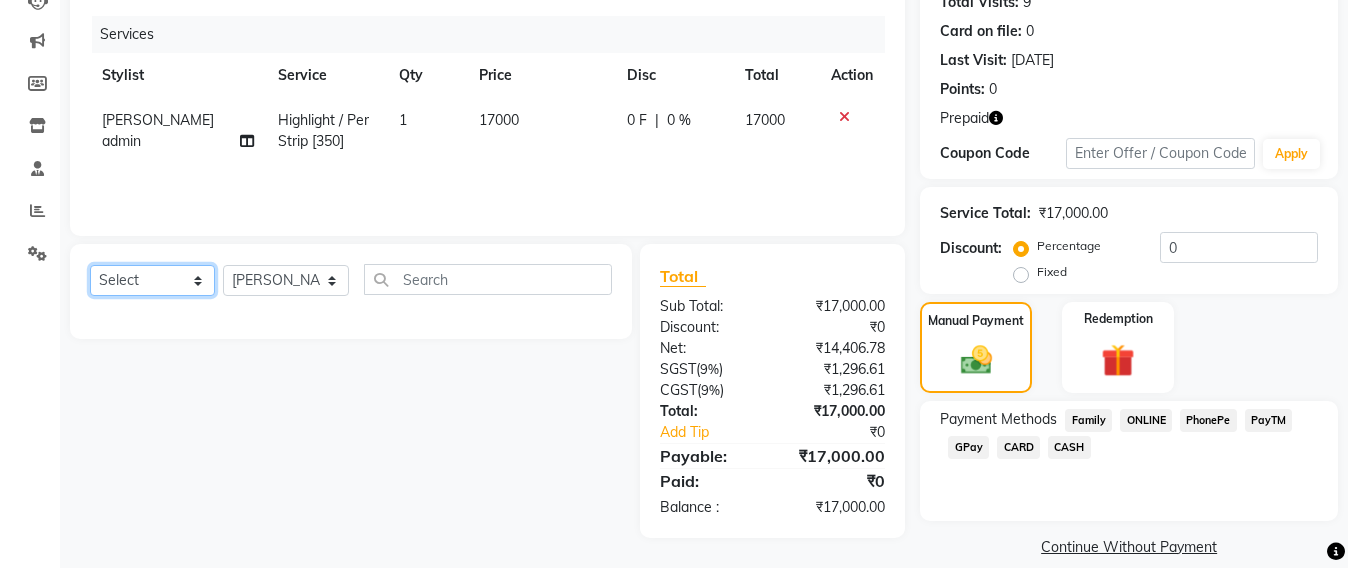 select on "product" 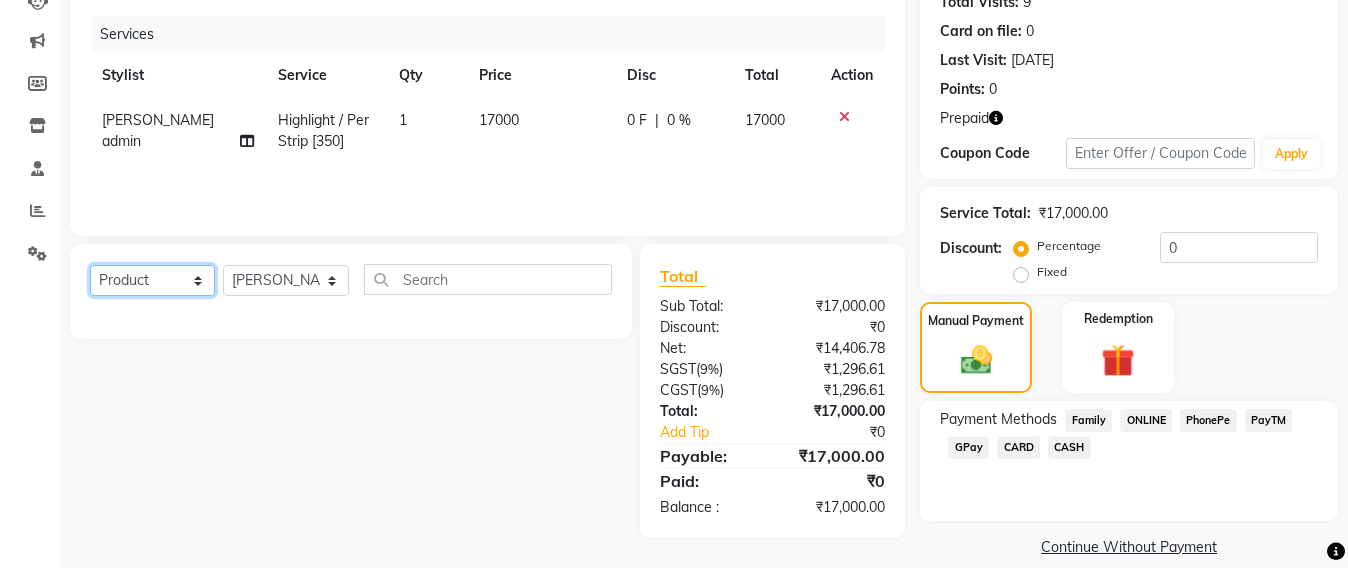 click on "Select  Service  Product  Membership  Package Voucher Prepaid Gift Card" 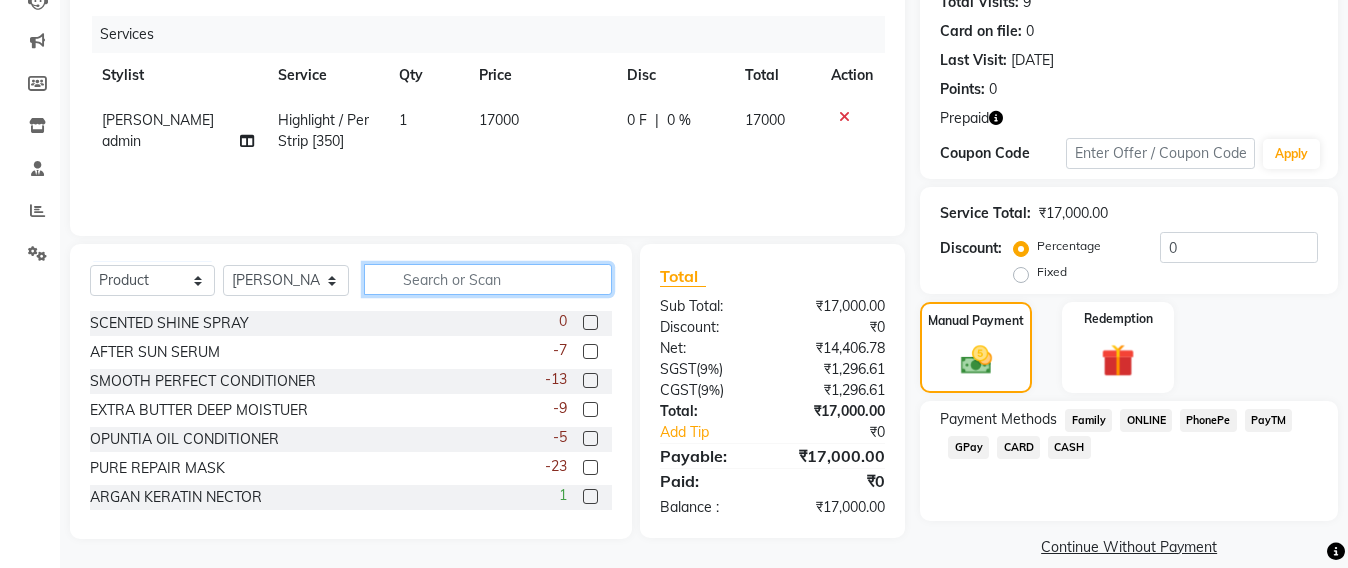 click 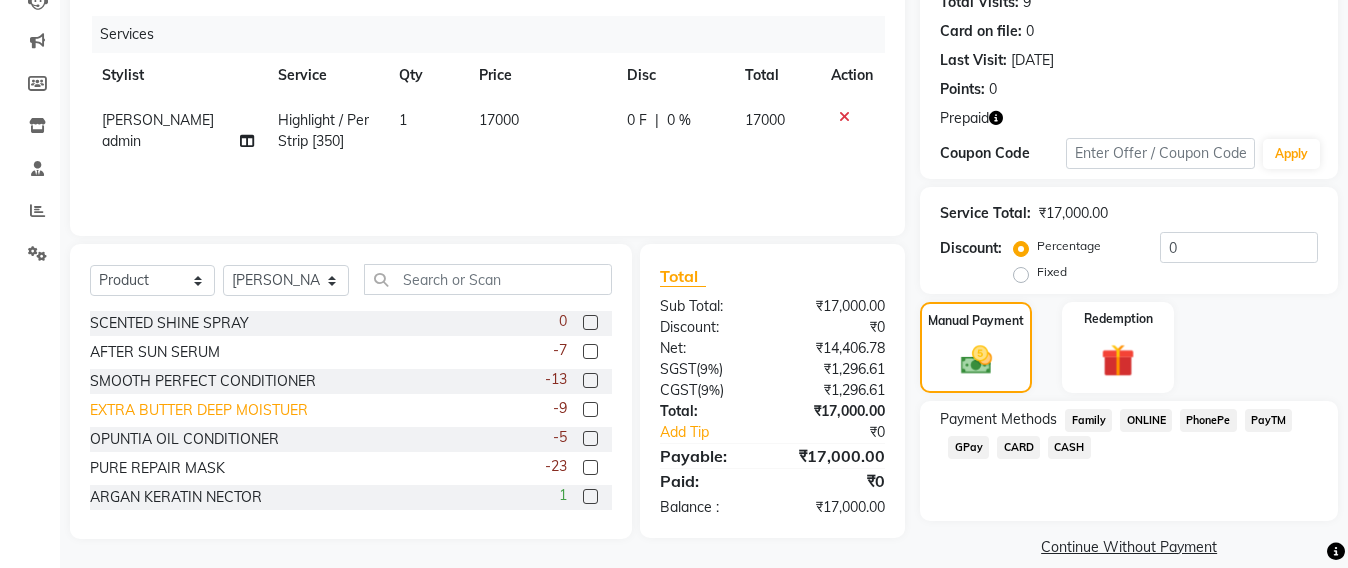 click on "EXTRA BUTTER DEEP MOISTUER" 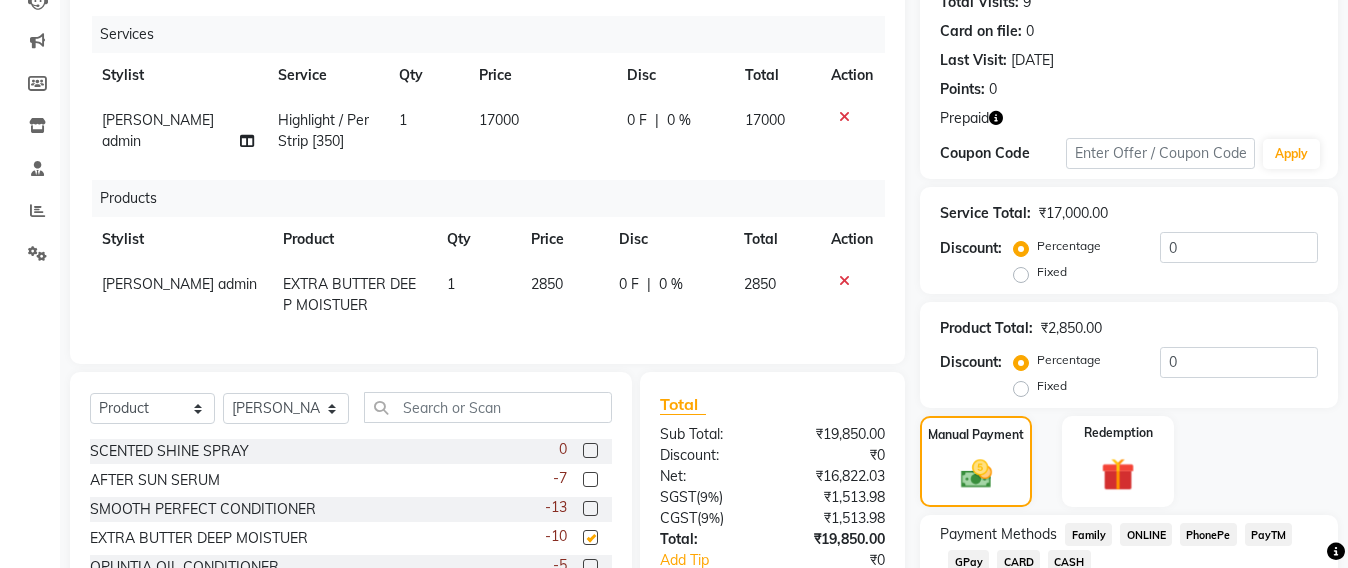checkbox on "false" 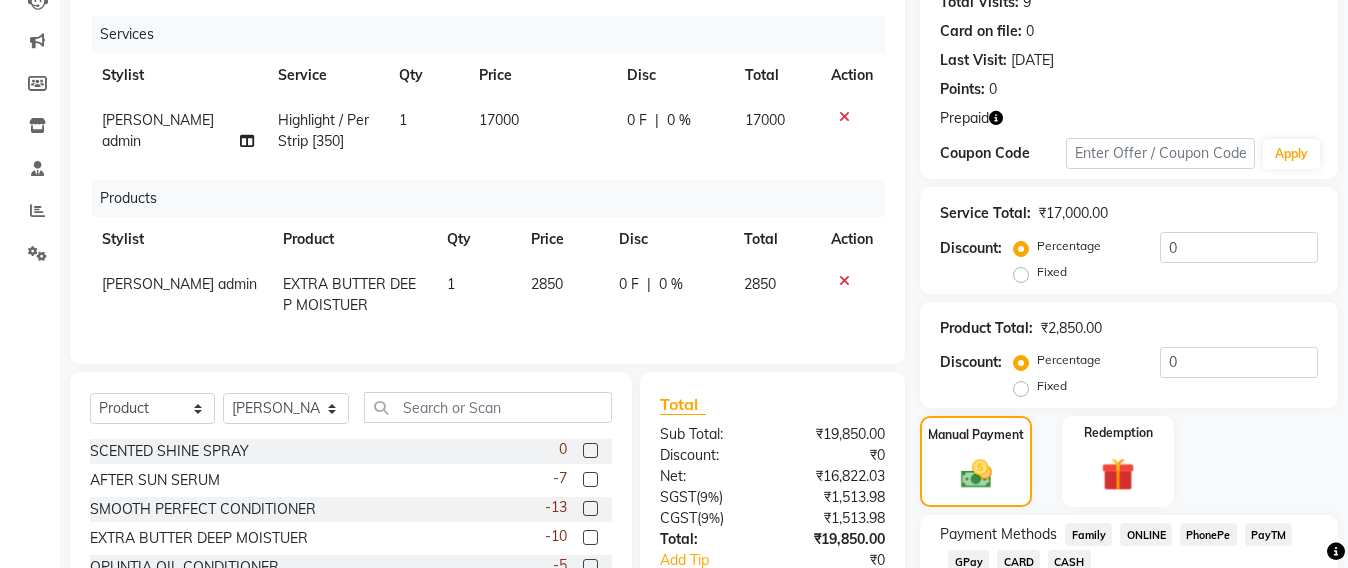 click on "2850" 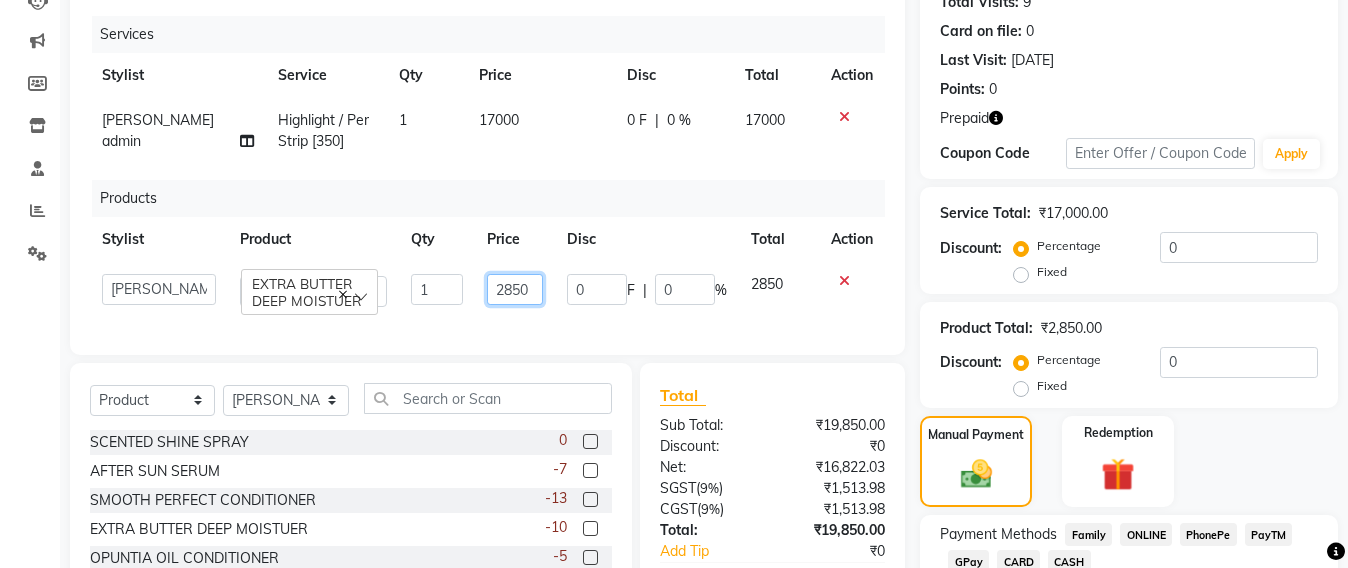 click on "2850" 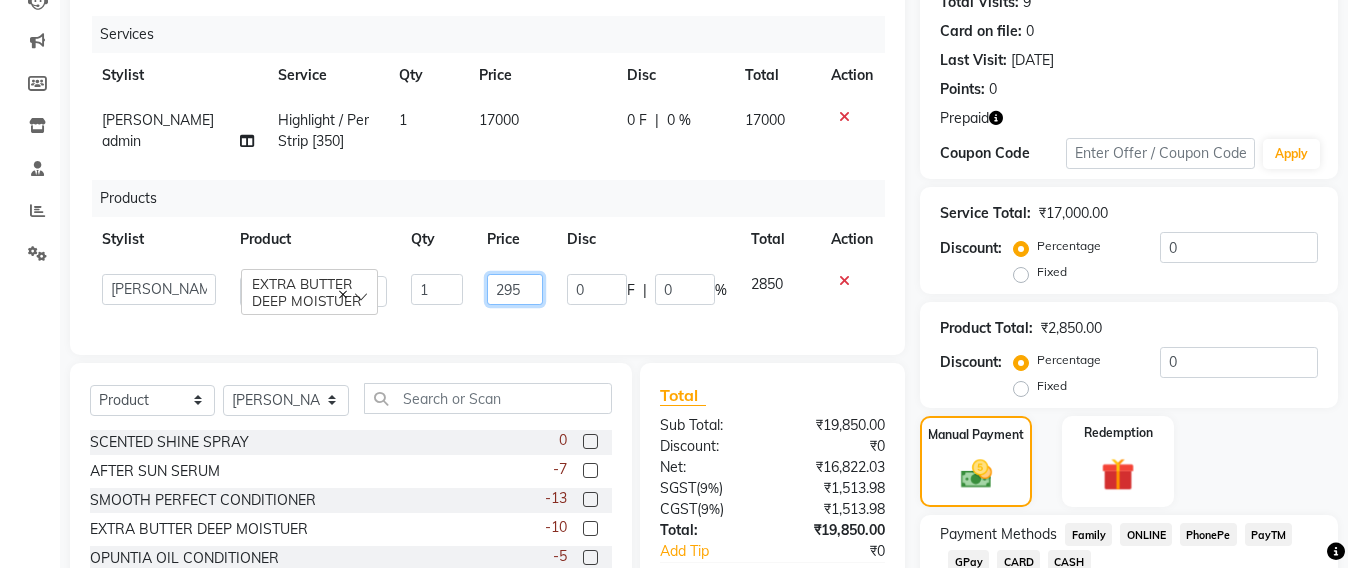 type on "2950" 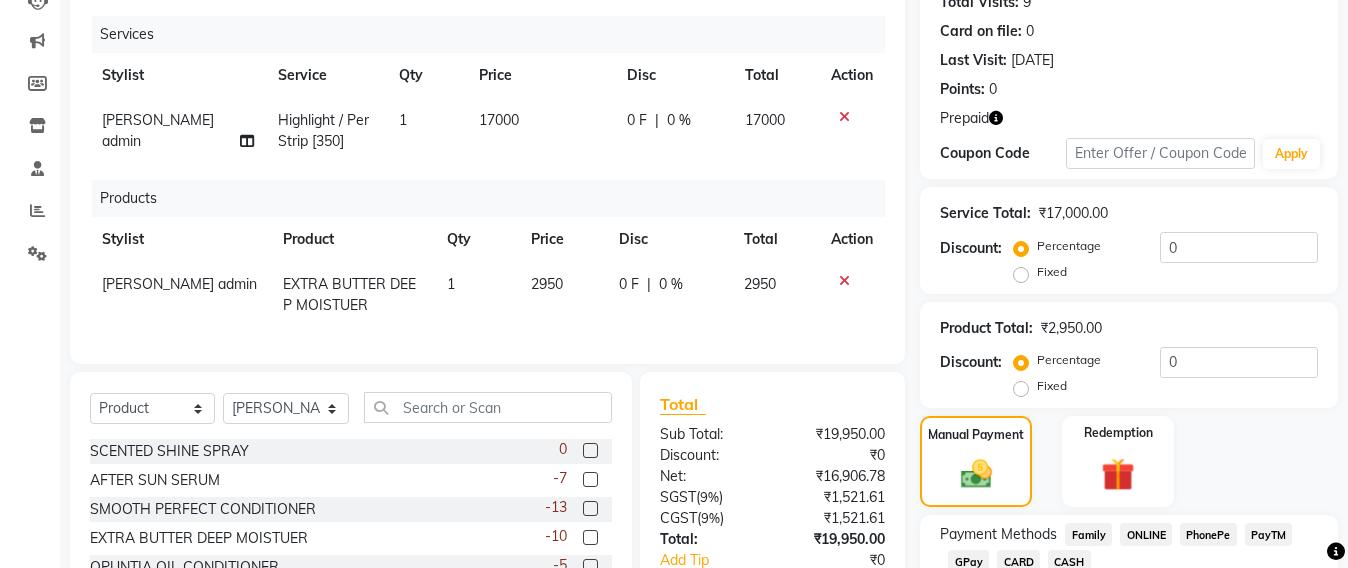 click on "2950" 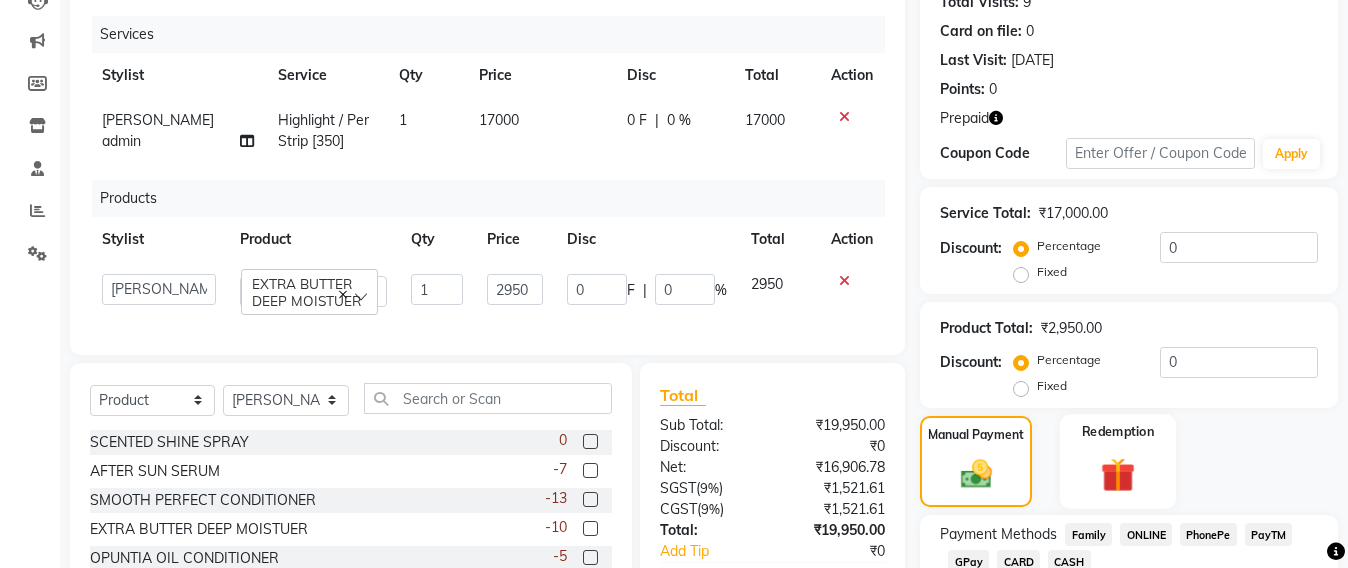 scroll, scrollTop: 371, scrollLeft: 0, axis: vertical 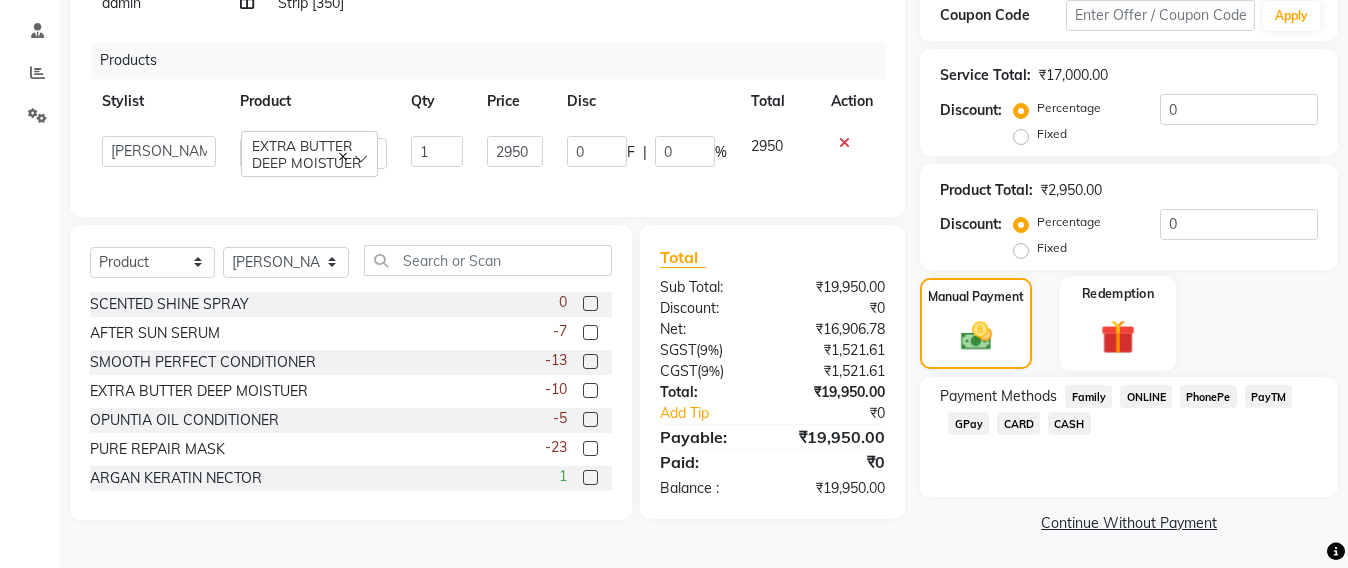click 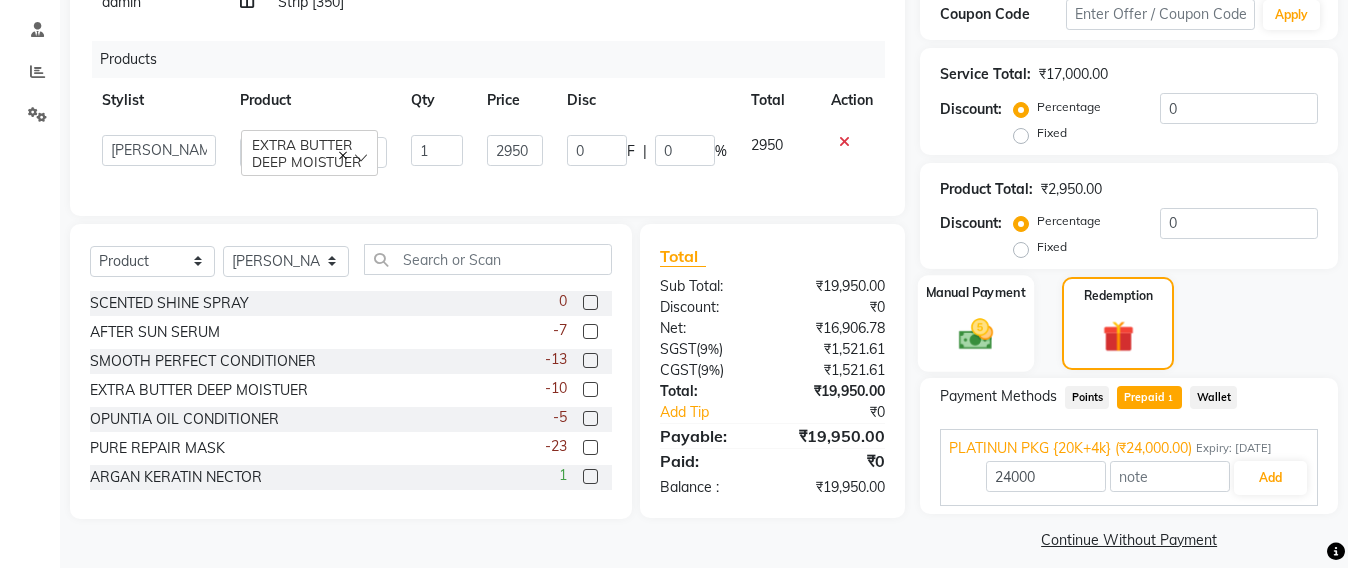 click 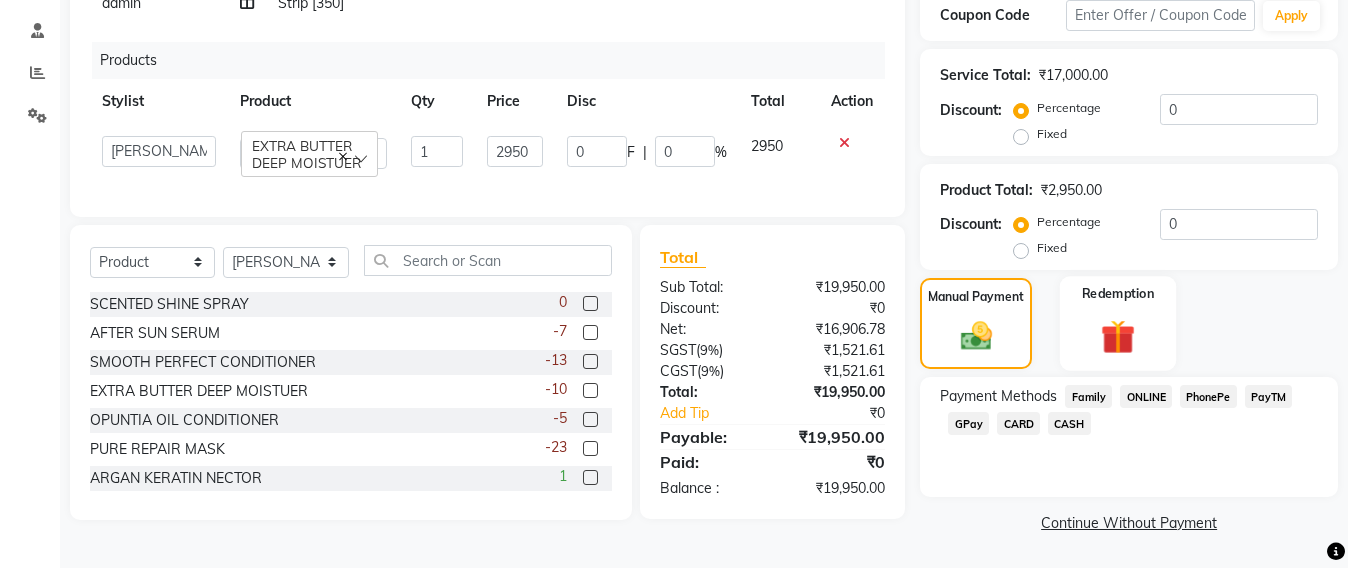 click 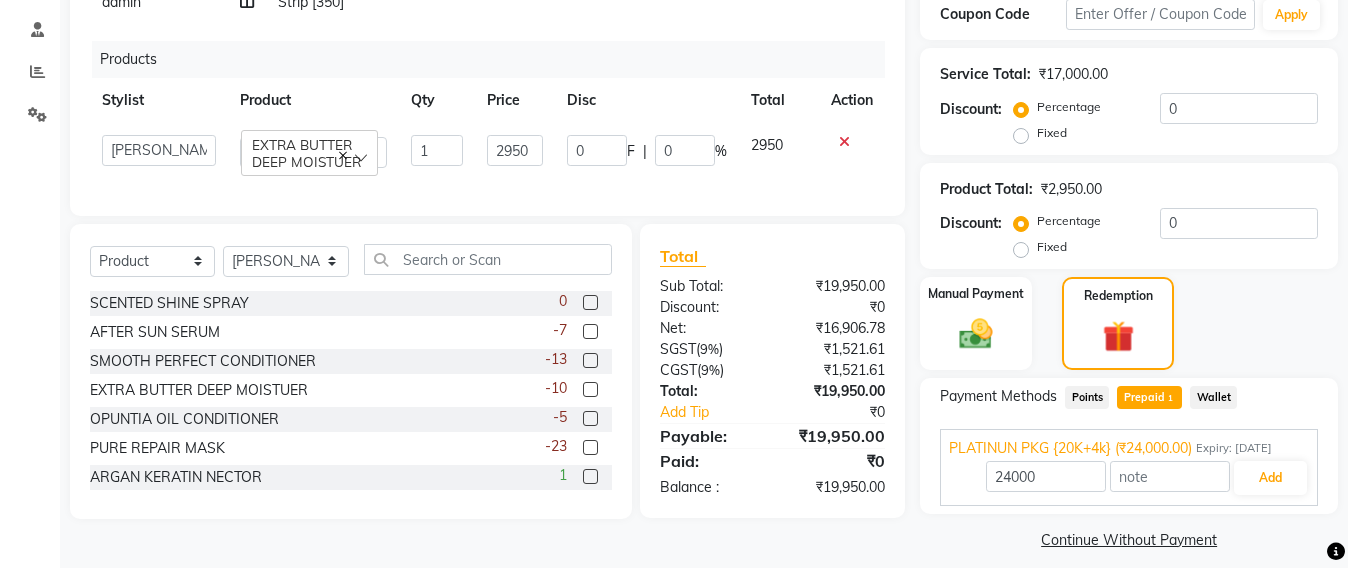 click on "Manual Payment Redemption" 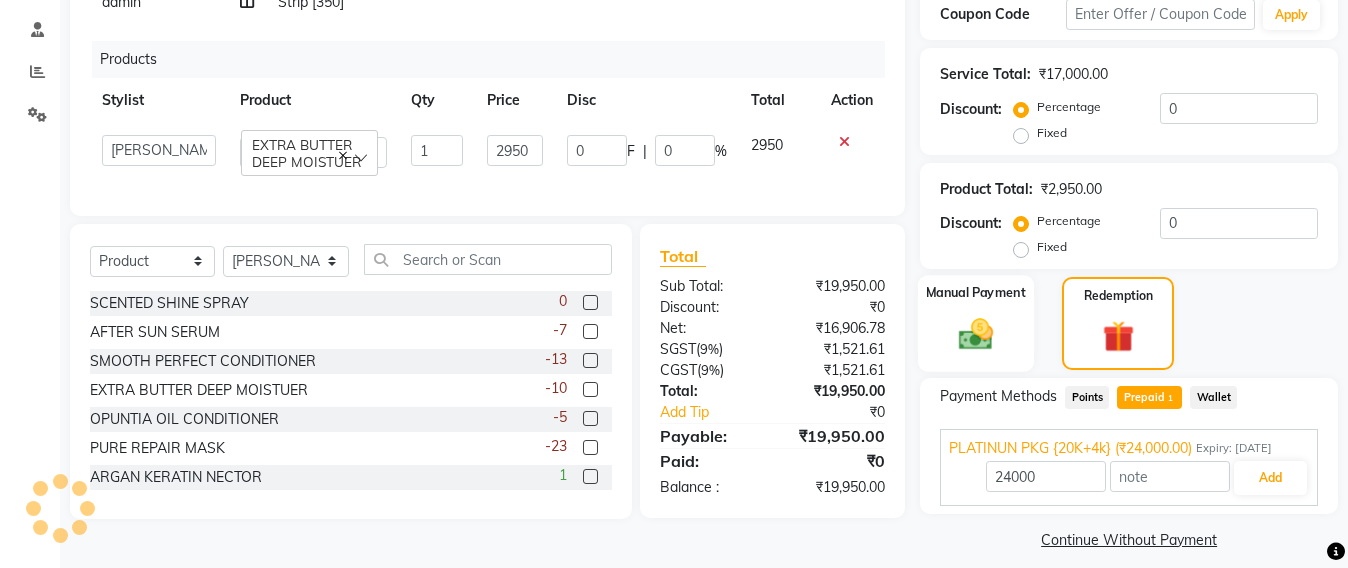 click 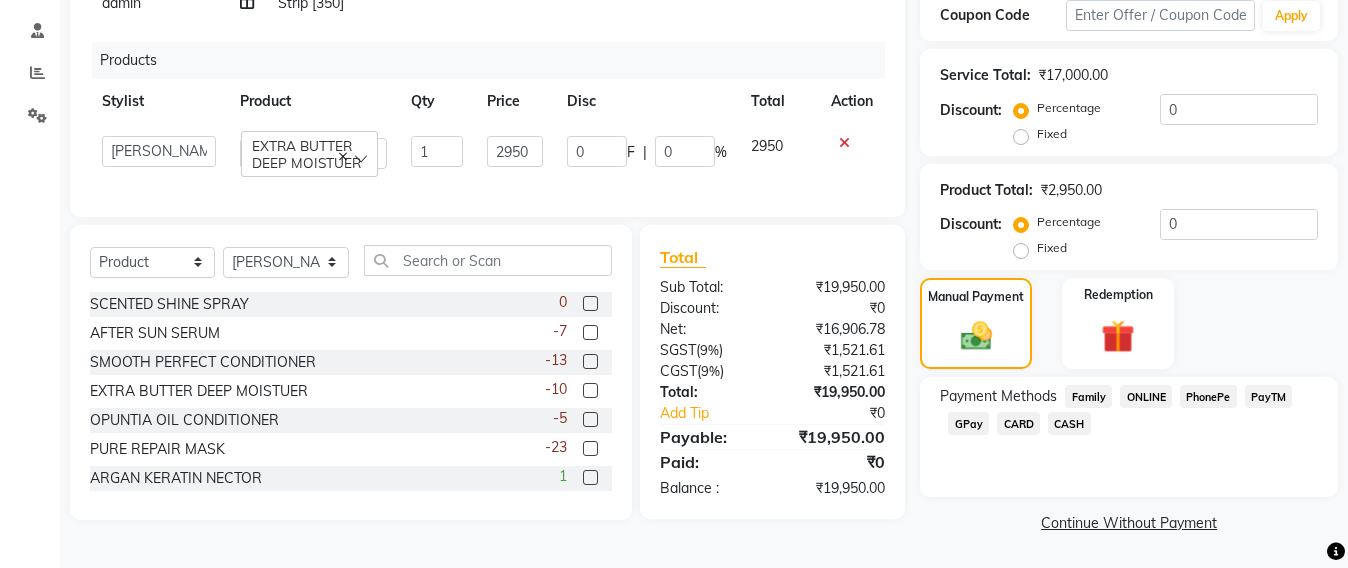 click on "GPay" 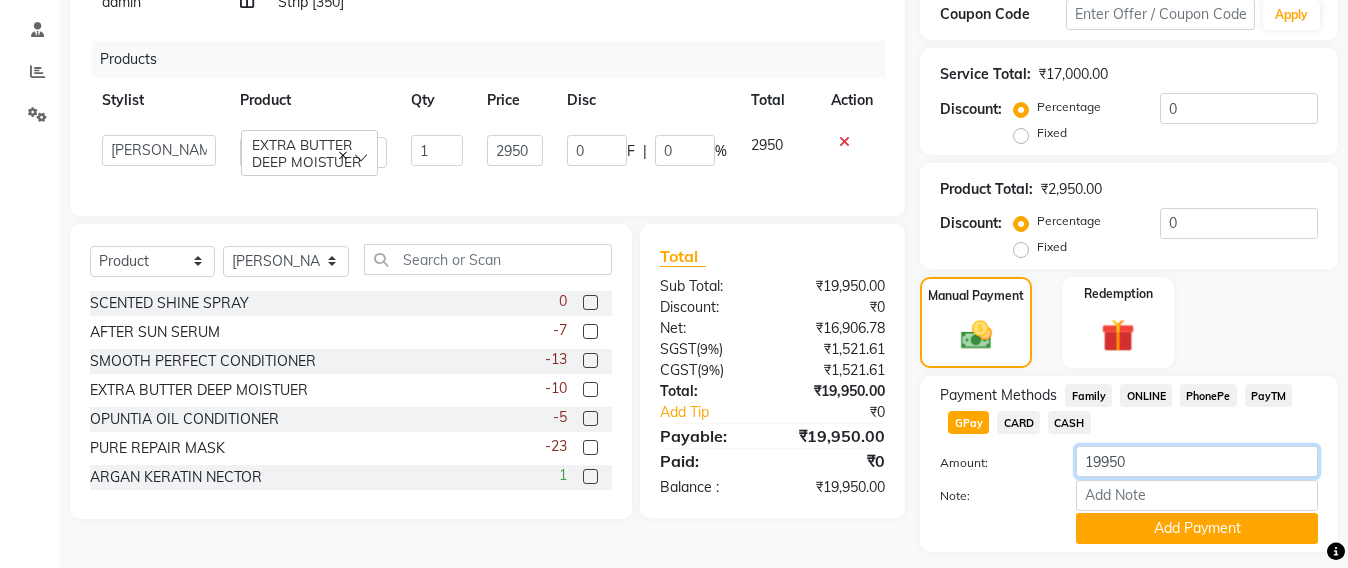 click on "19950" 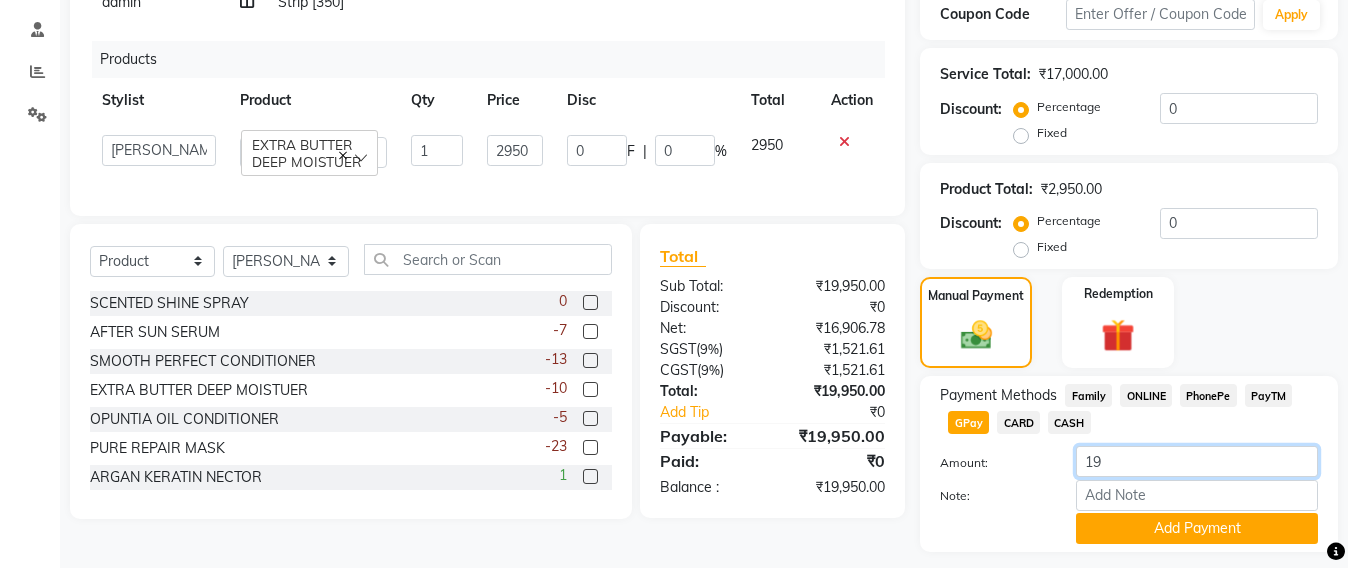 type on "1" 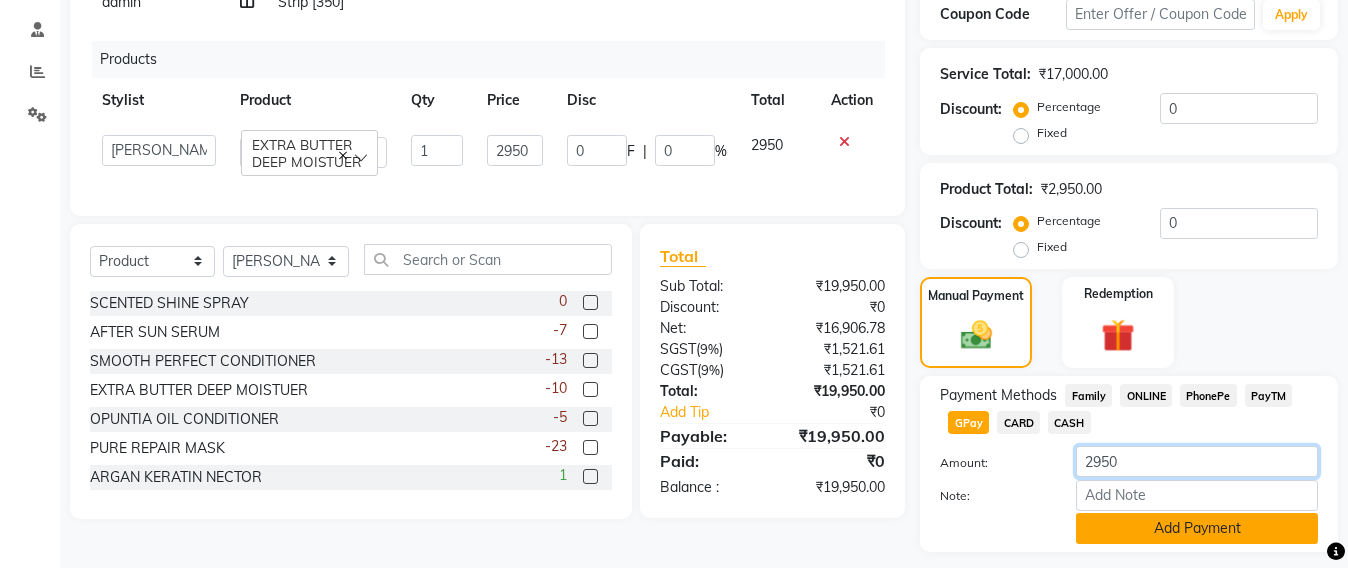 type on "2950" 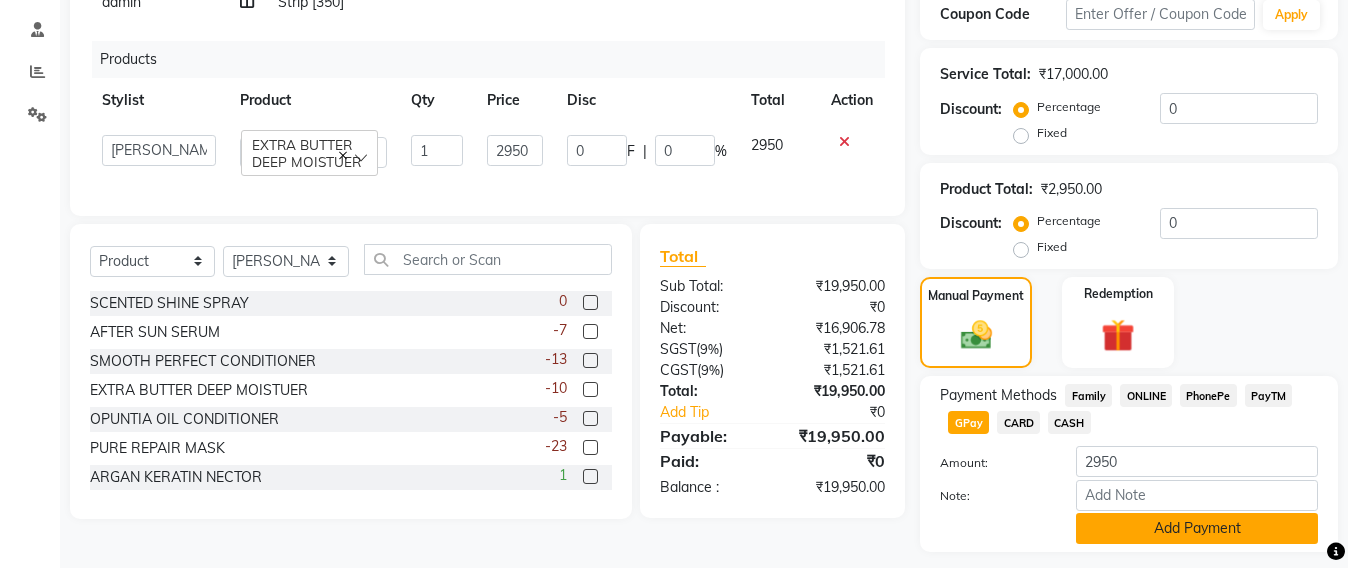 click on "Add Payment" 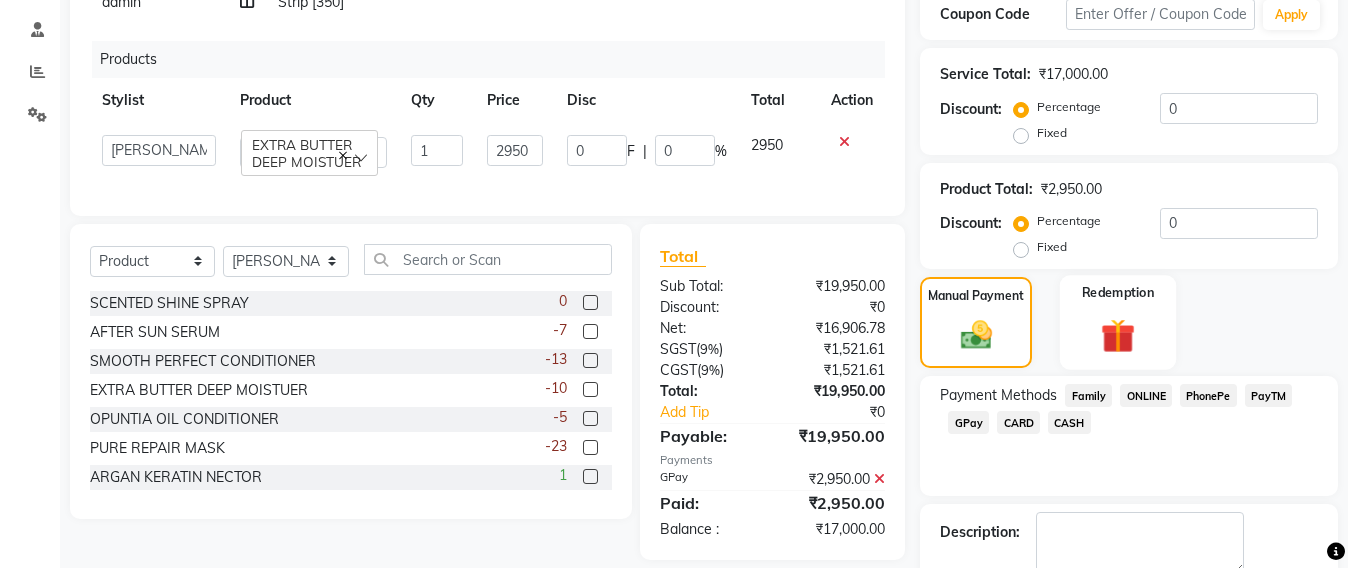 click 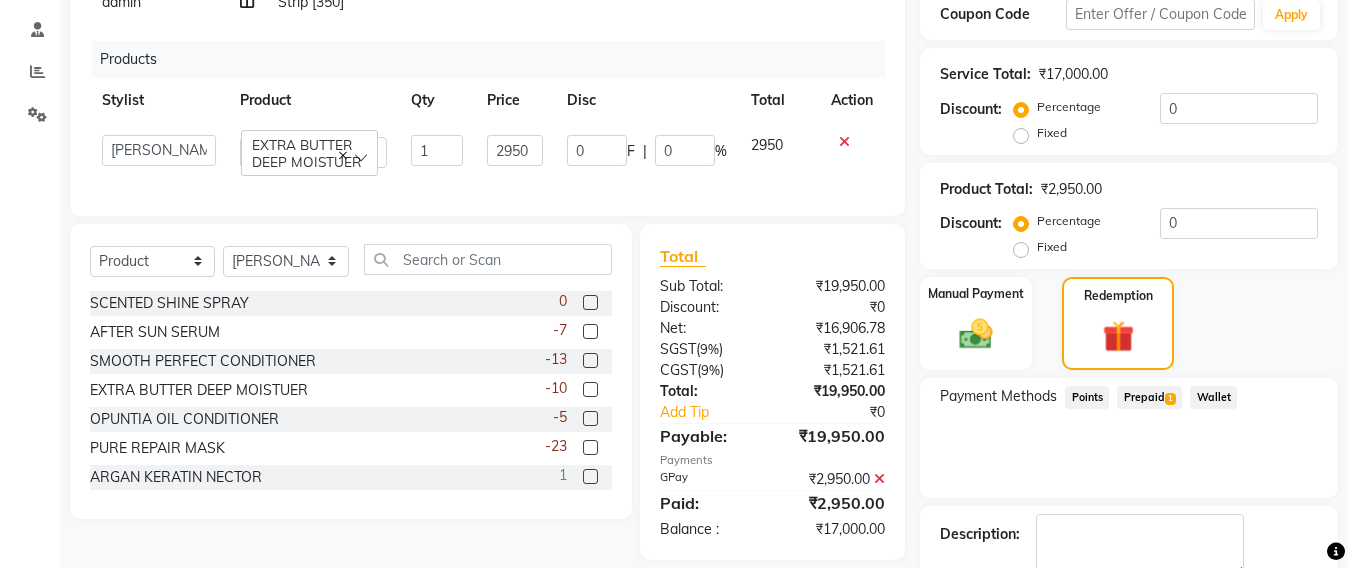 click on "Prepaid  1" 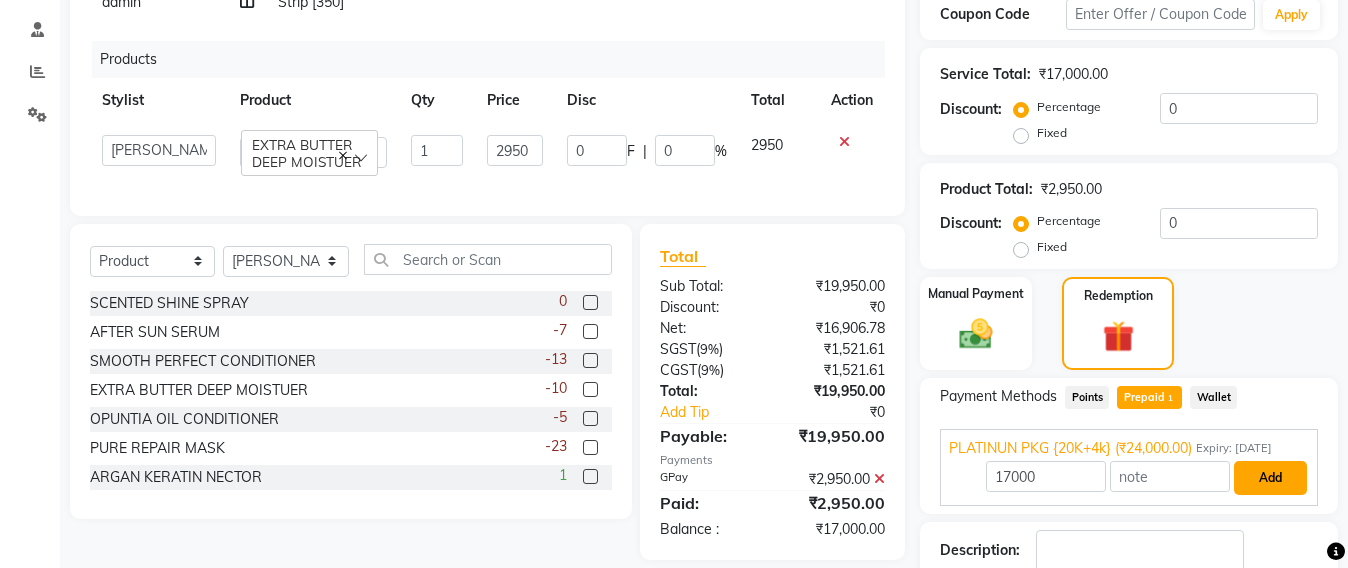 click on "Add" at bounding box center [1270, 478] 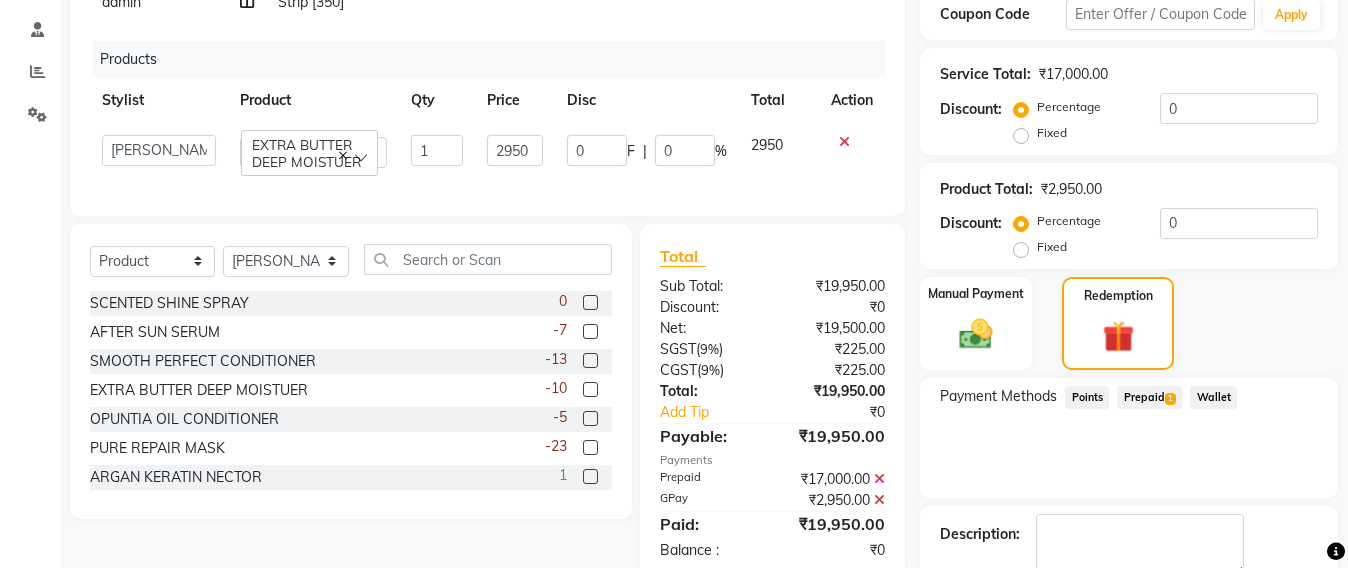 scroll, scrollTop: 456, scrollLeft: 0, axis: vertical 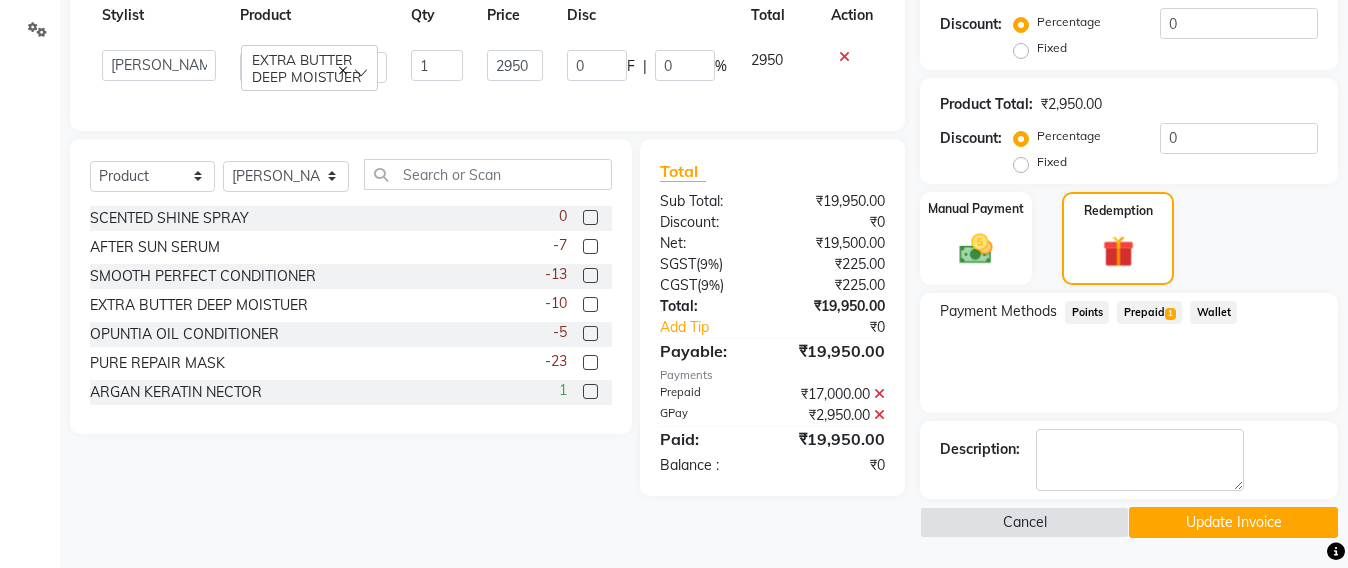 click on "Update Invoice" 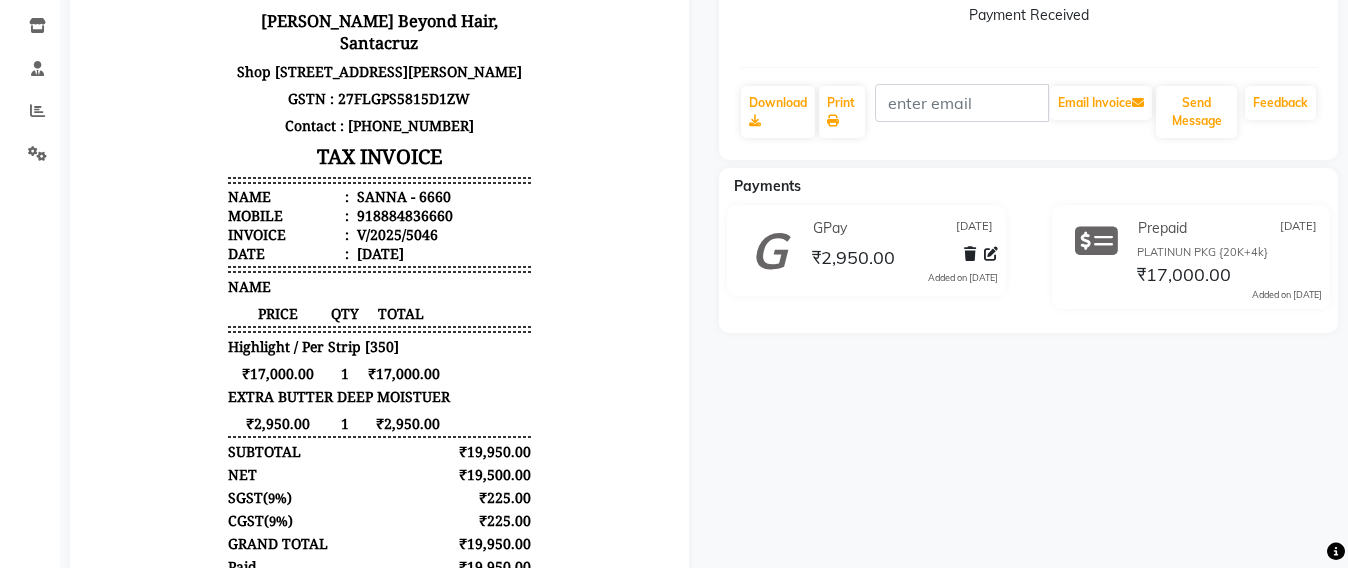 scroll, scrollTop: 0, scrollLeft: 0, axis: both 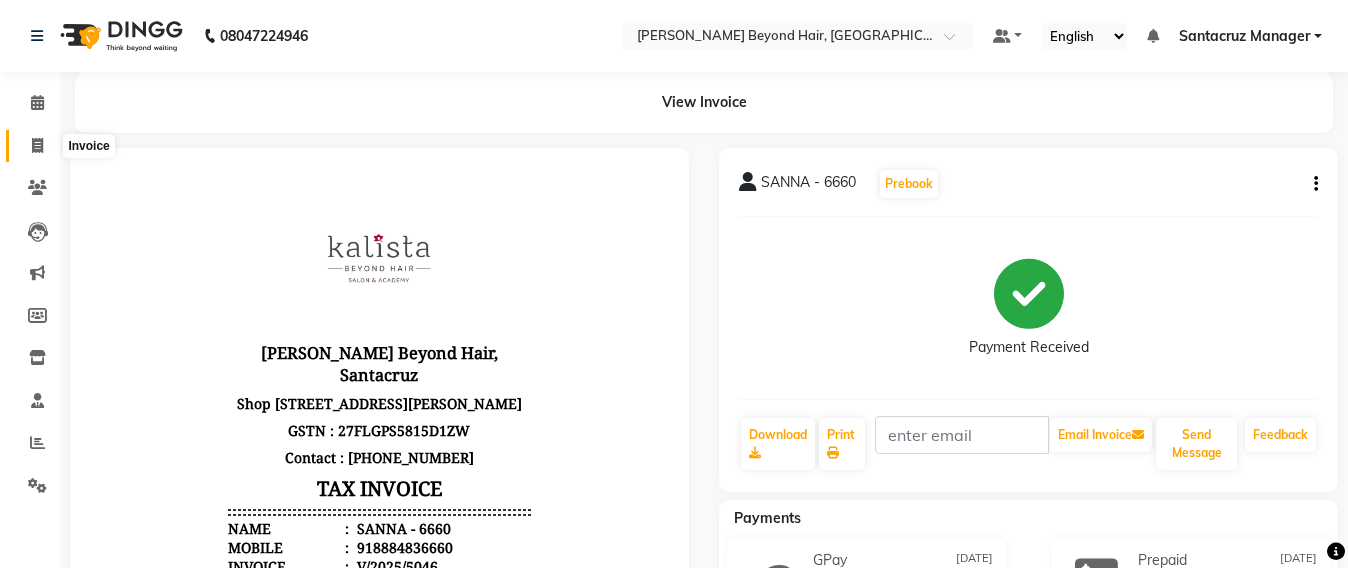click 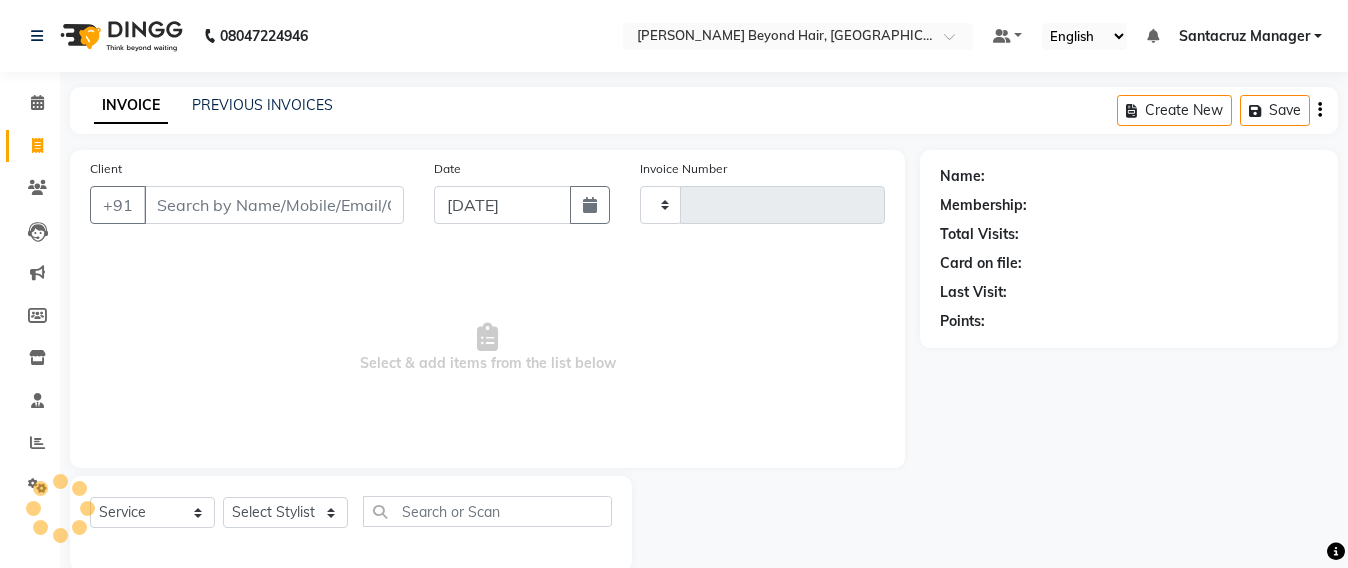 scroll, scrollTop: 33, scrollLeft: 0, axis: vertical 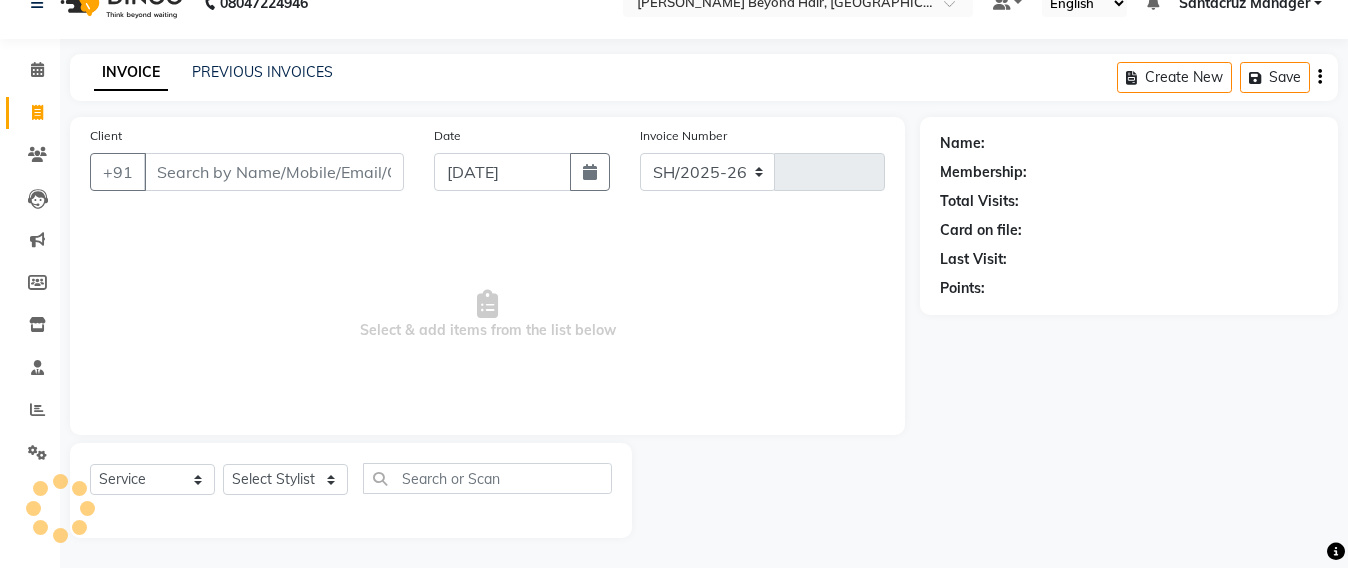 select on "6357" 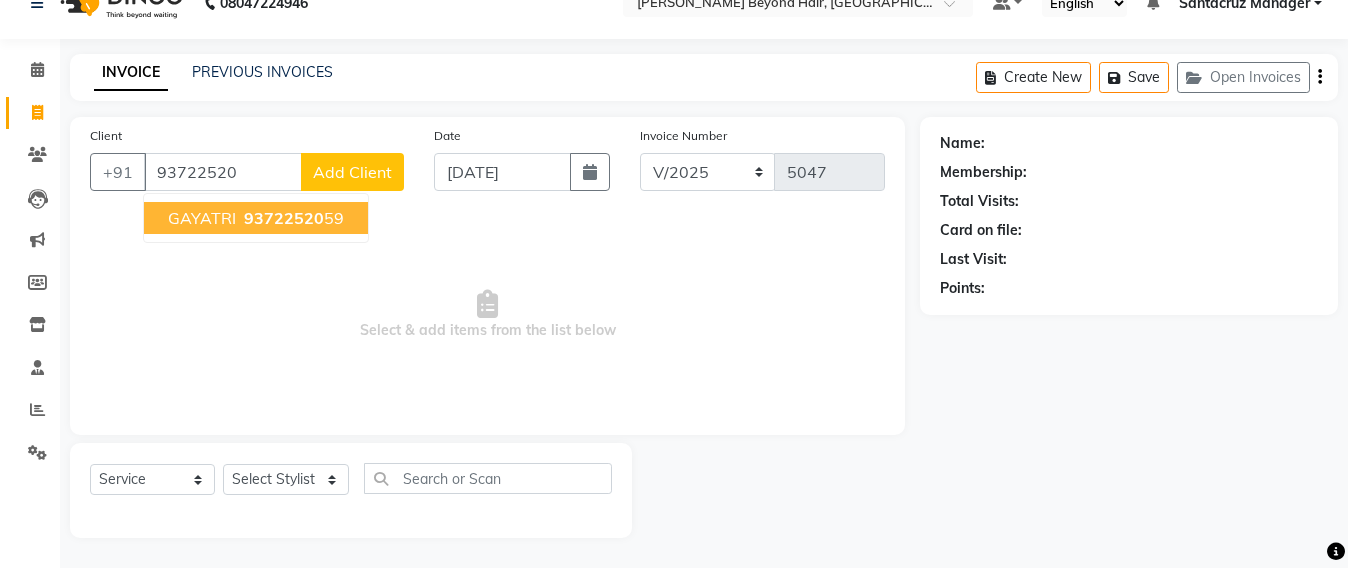 click on "GAYATRI" at bounding box center [202, 218] 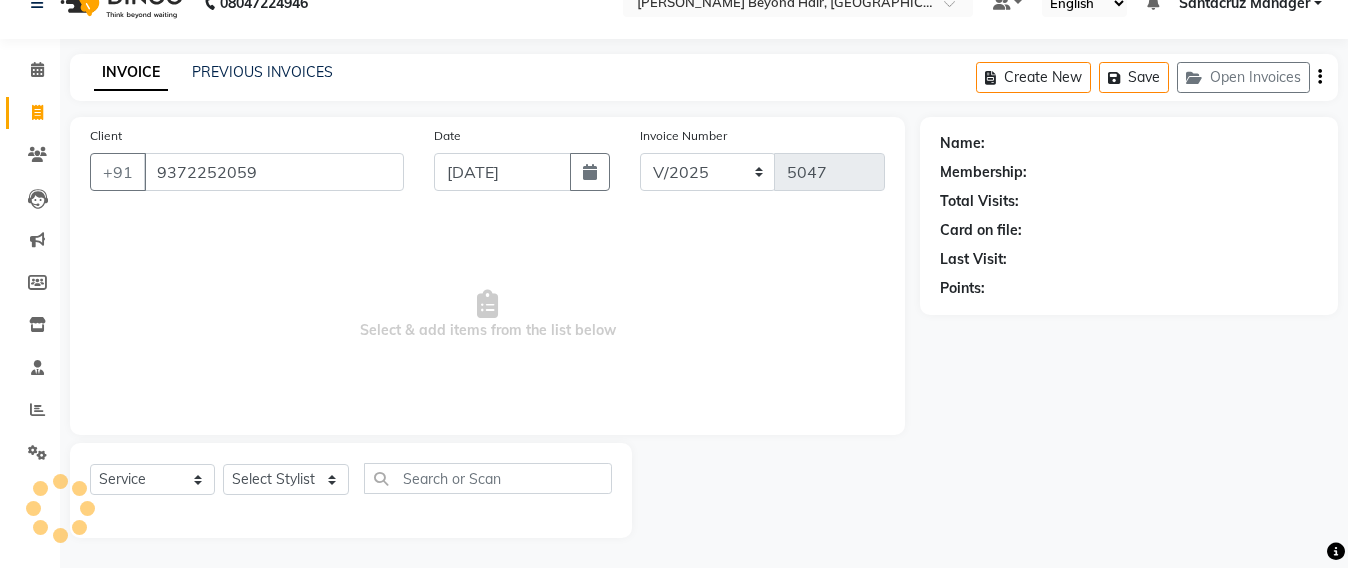 type on "9372252059" 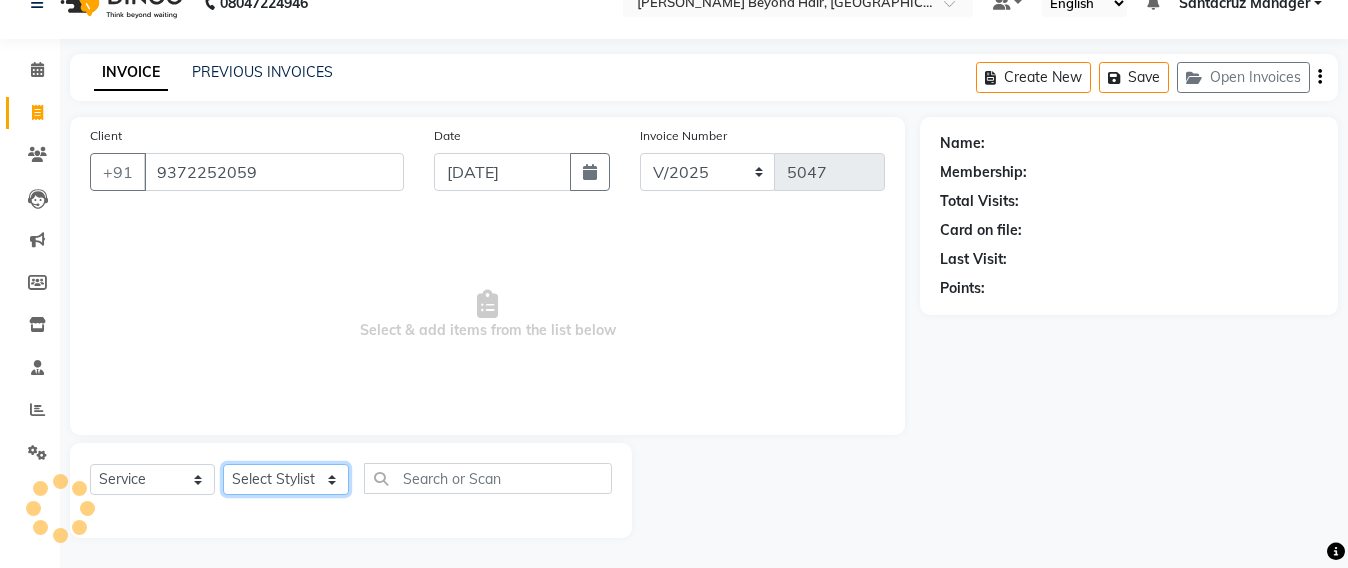 click on "Select Stylist Admin [PERSON_NAME] Sankat [PERSON_NAME] [PERSON_NAME] [PERSON_NAME] [PERSON_NAME] [PERSON_NAME] [PERSON_NAME] mahattre Pratibha [PERSON_NAME] Rosy [PERSON_NAME] [PERSON_NAME] admin [PERSON_NAME] Manager [PERSON_NAME] SOMAYANG VASHUM [PERSON_NAME]" 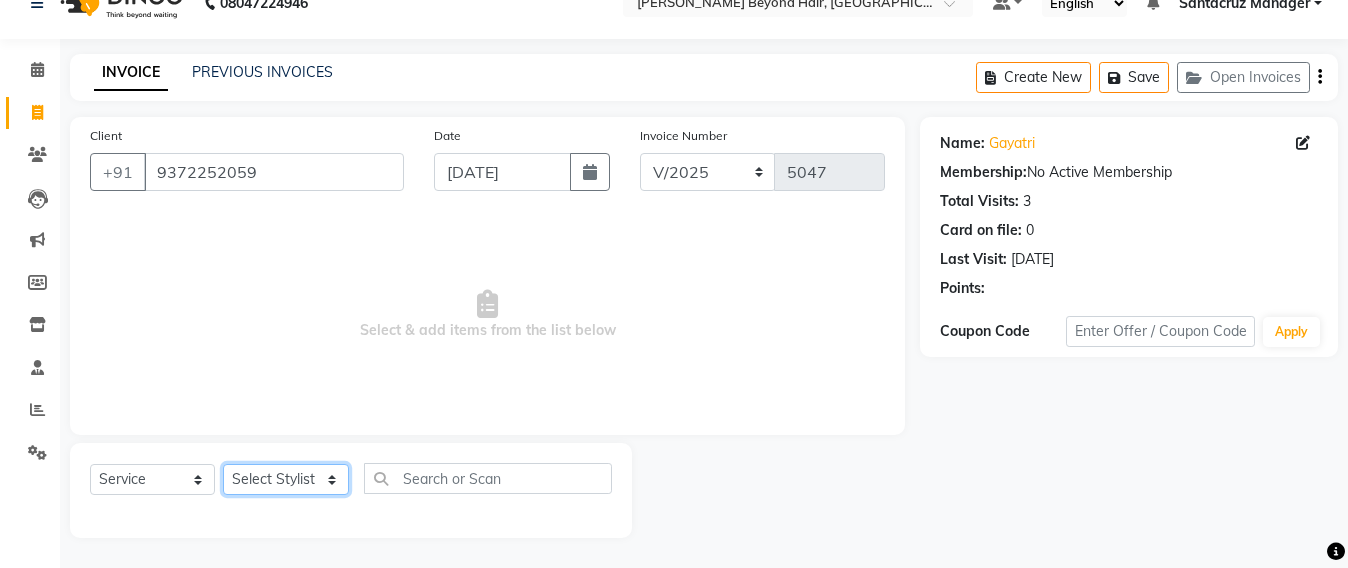 select on "47842" 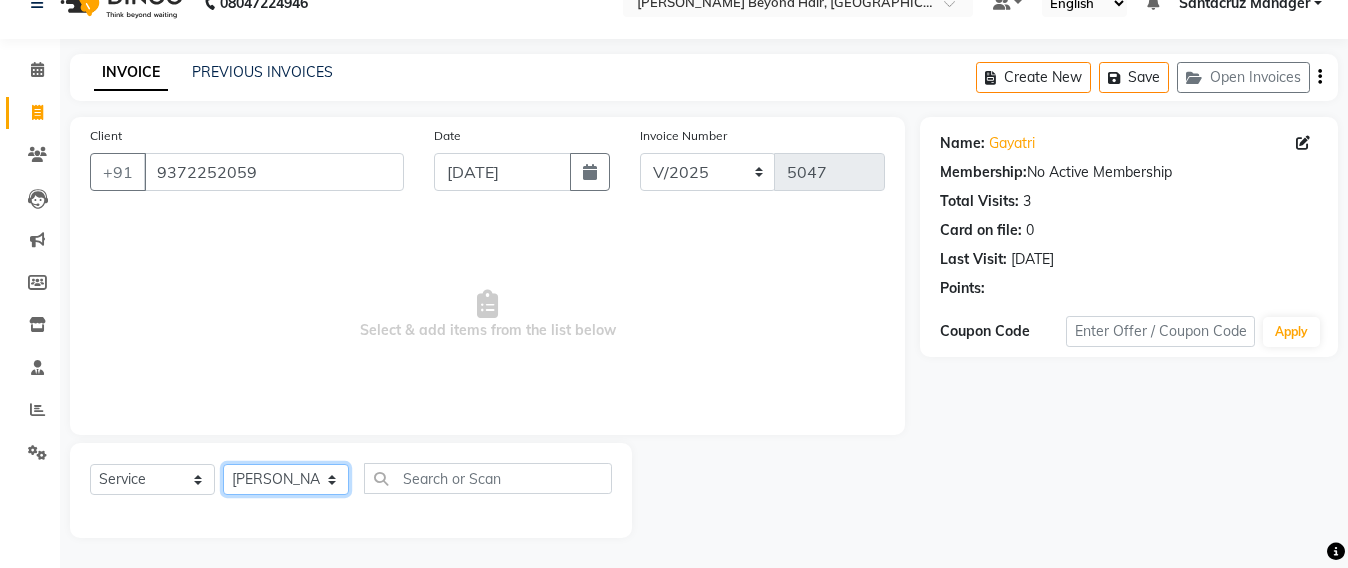 click on "Select Stylist Admin [PERSON_NAME] Sankat [PERSON_NAME] [PERSON_NAME] [PERSON_NAME] [PERSON_NAME] [PERSON_NAME] [PERSON_NAME] mahattre Pratibha [PERSON_NAME] Rosy [PERSON_NAME] [PERSON_NAME] admin [PERSON_NAME] Manager [PERSON_NAME] SOMAYANG VASHUM [PERSON_NAME]" 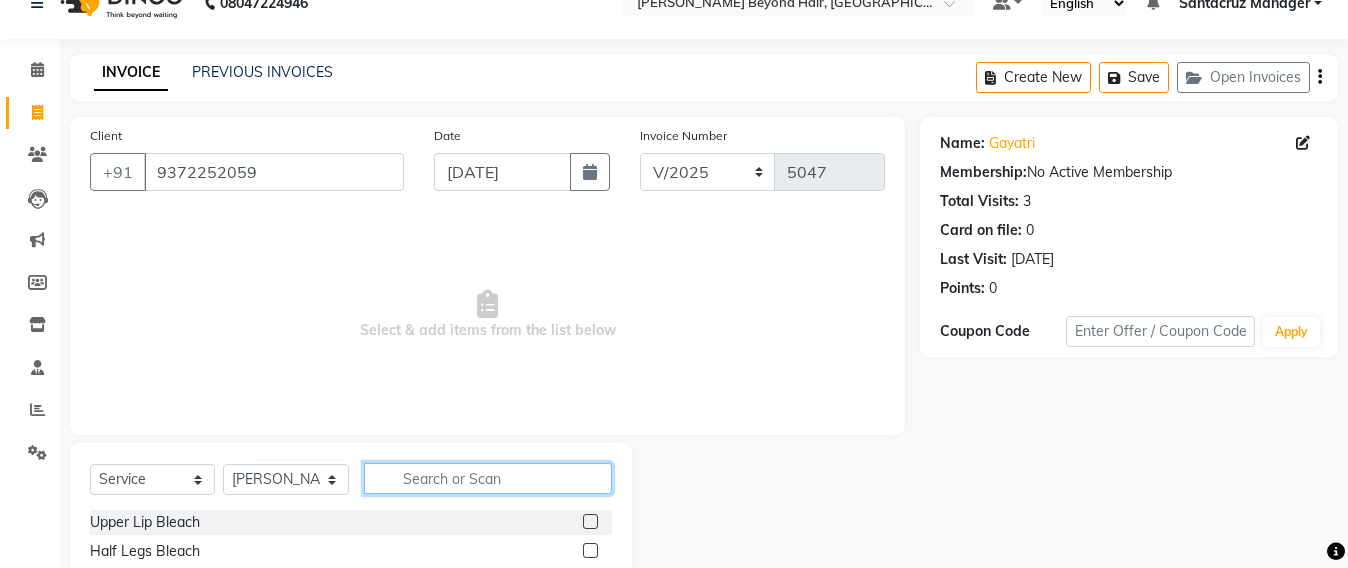 click 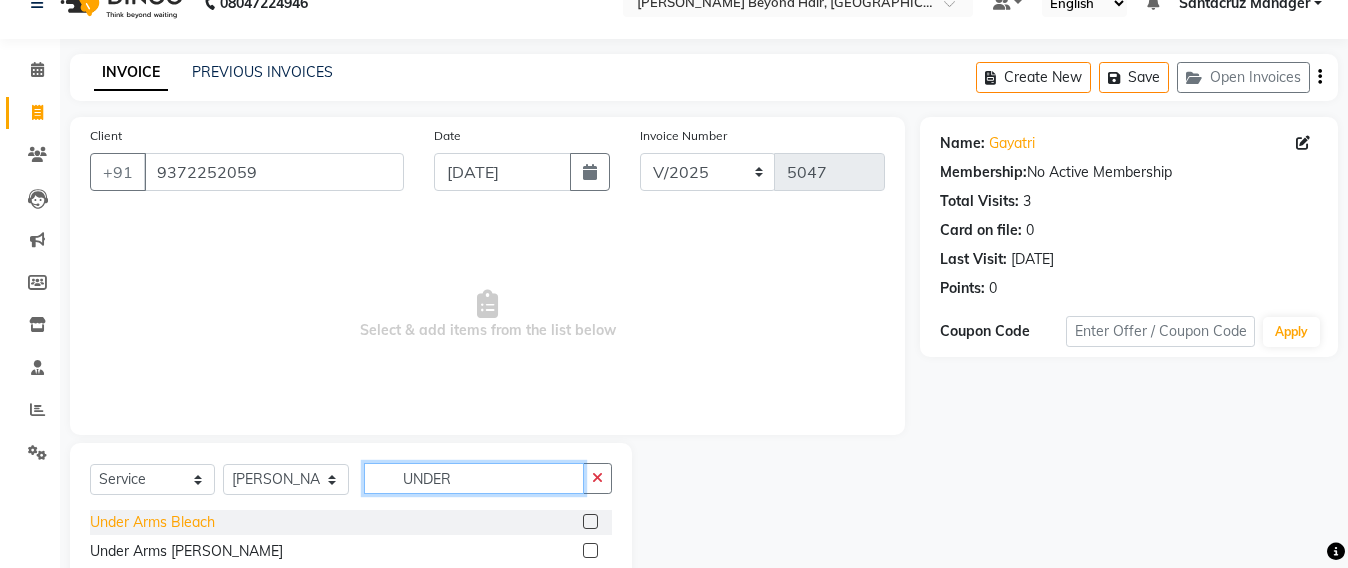 scroll, scrollTop: 32, scrollLeft: 0, axis: vertical 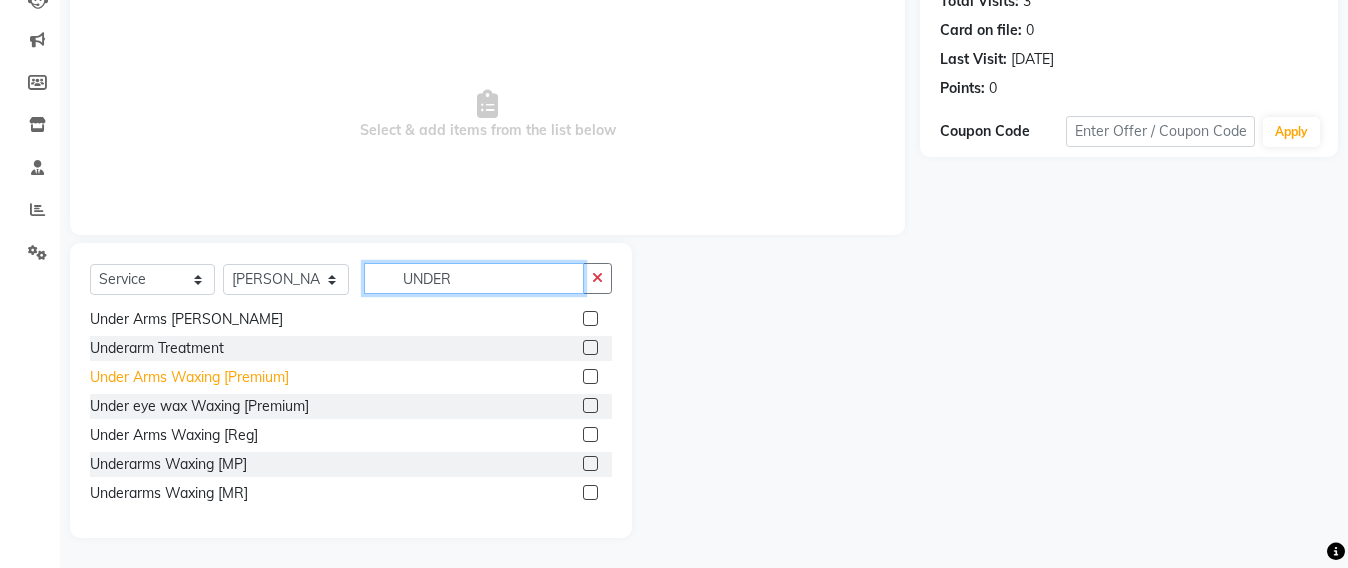 type on "UNDER" 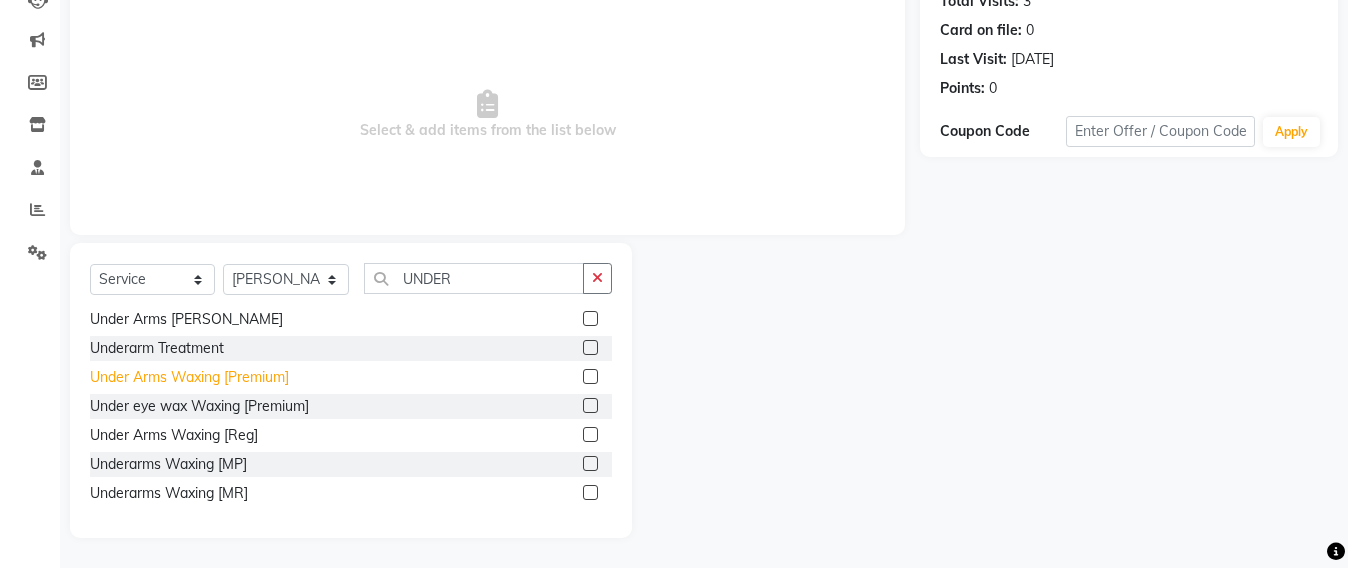 click on "Under Arms Waxing [Premium]" 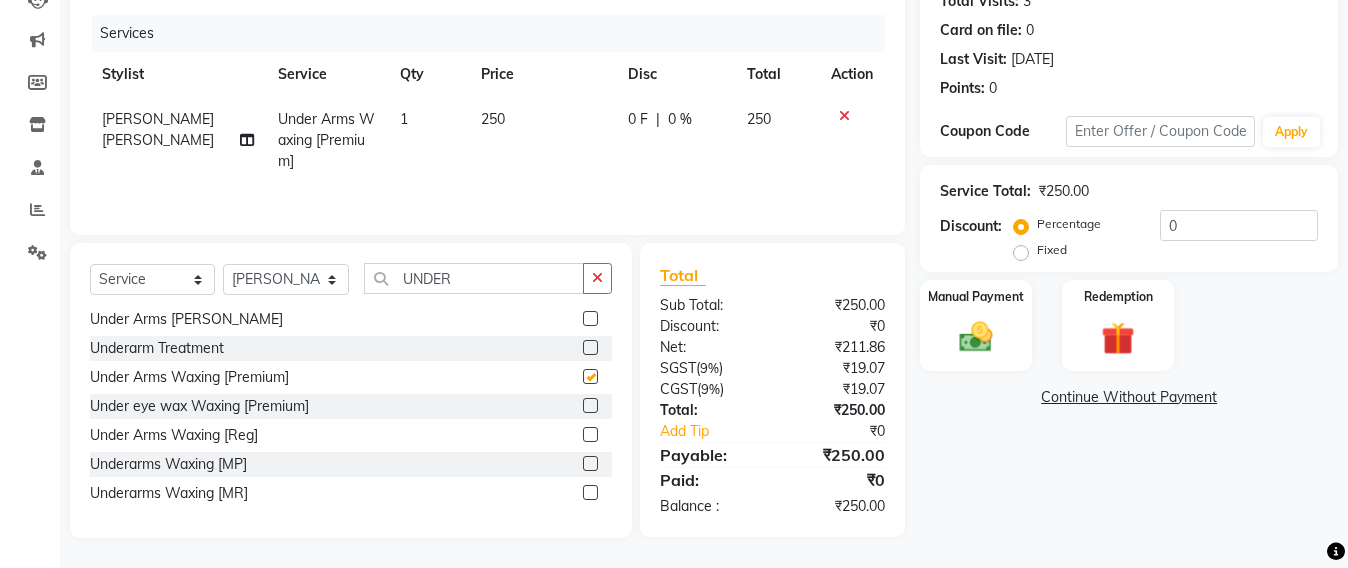 checkbox on "false" 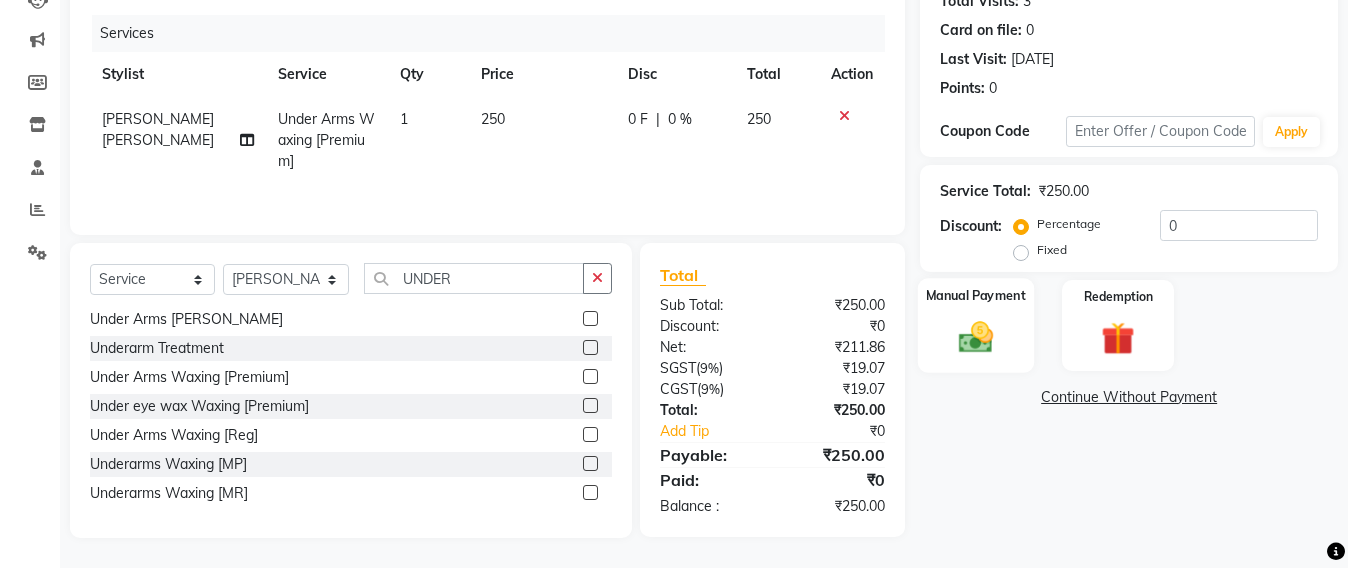 click 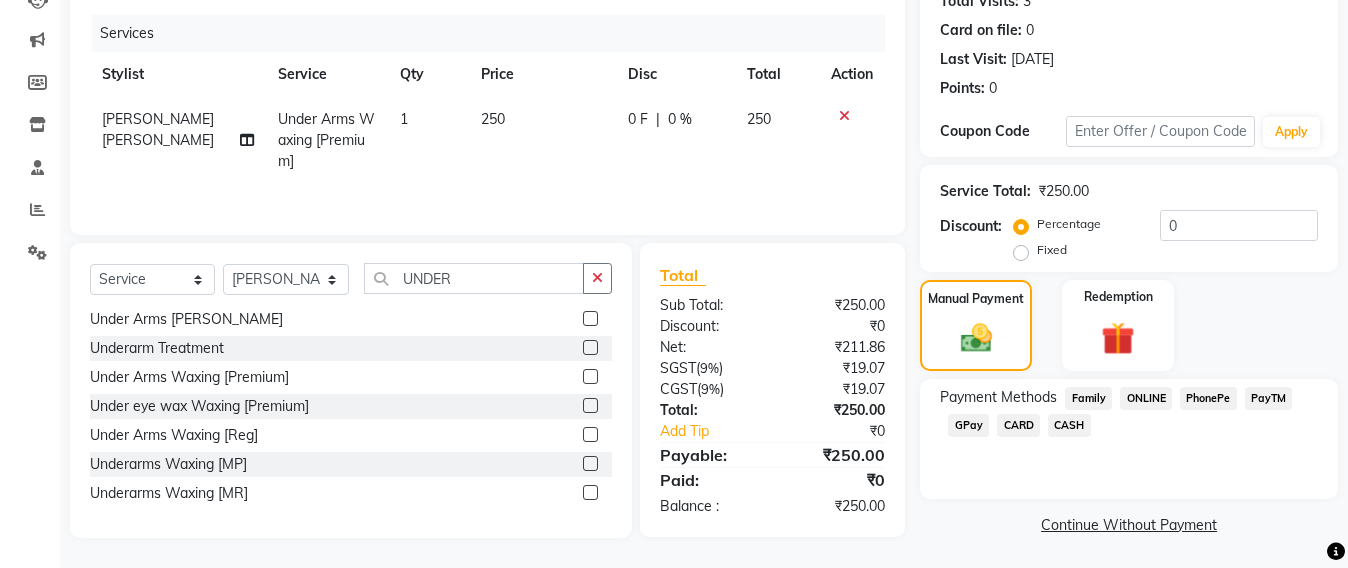 click on "GPay" 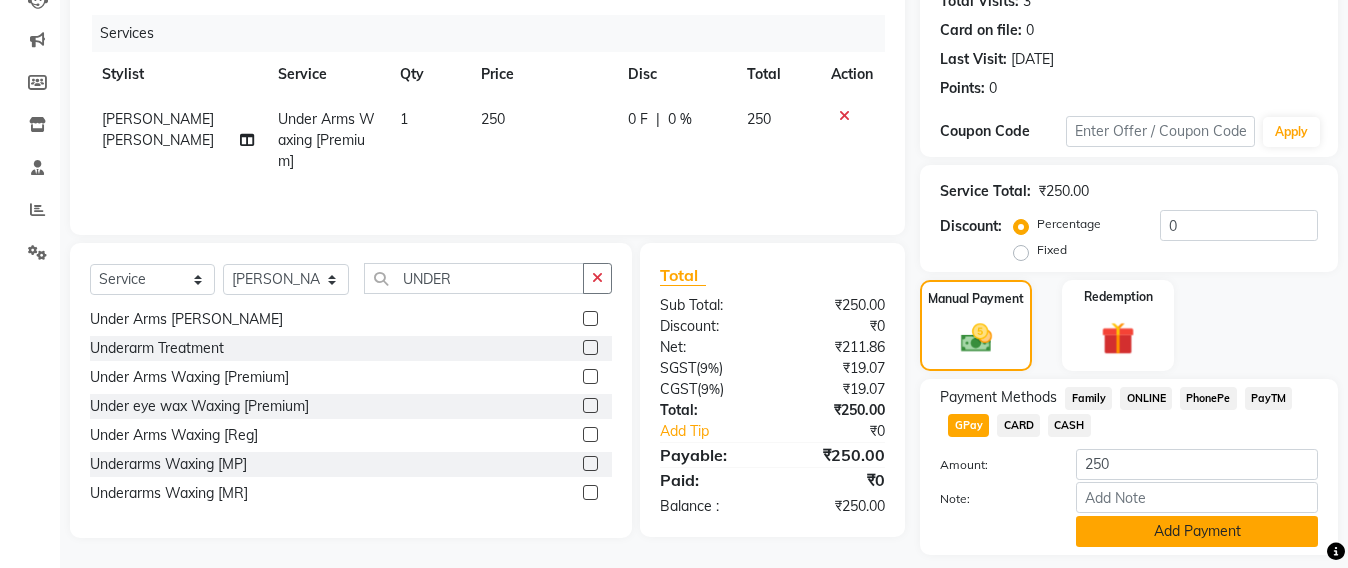 click on "Add Payment" 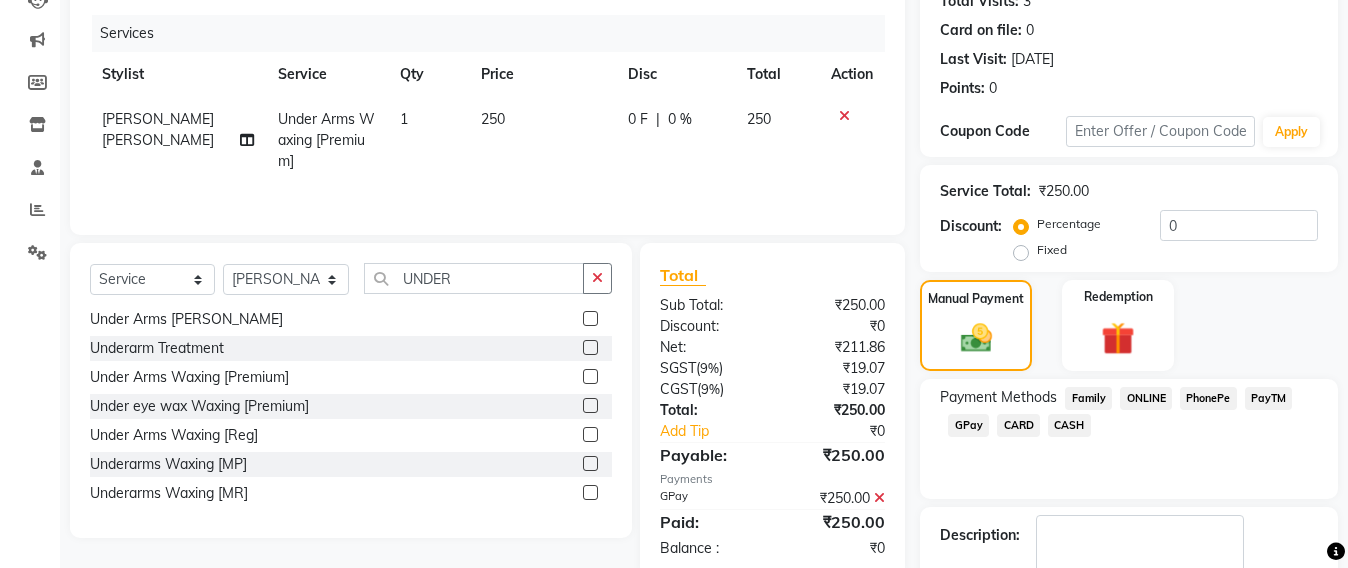 scroll, scrollTop: 348, scrollLeft: 0, axis: vertical 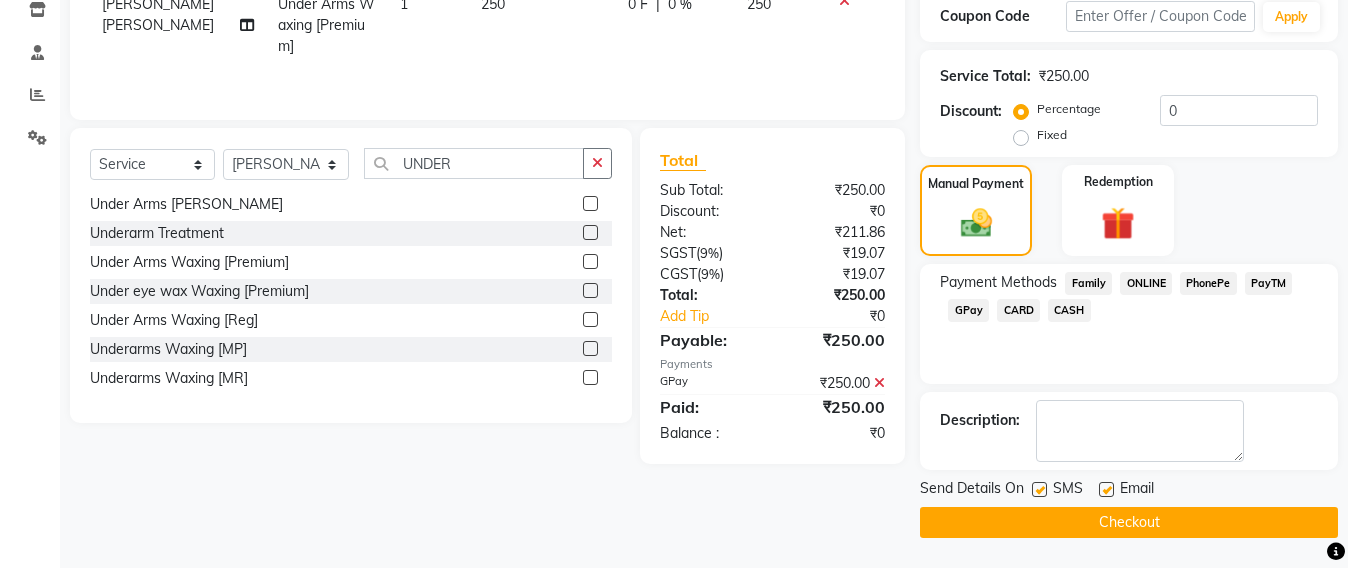 click on "Checkout" 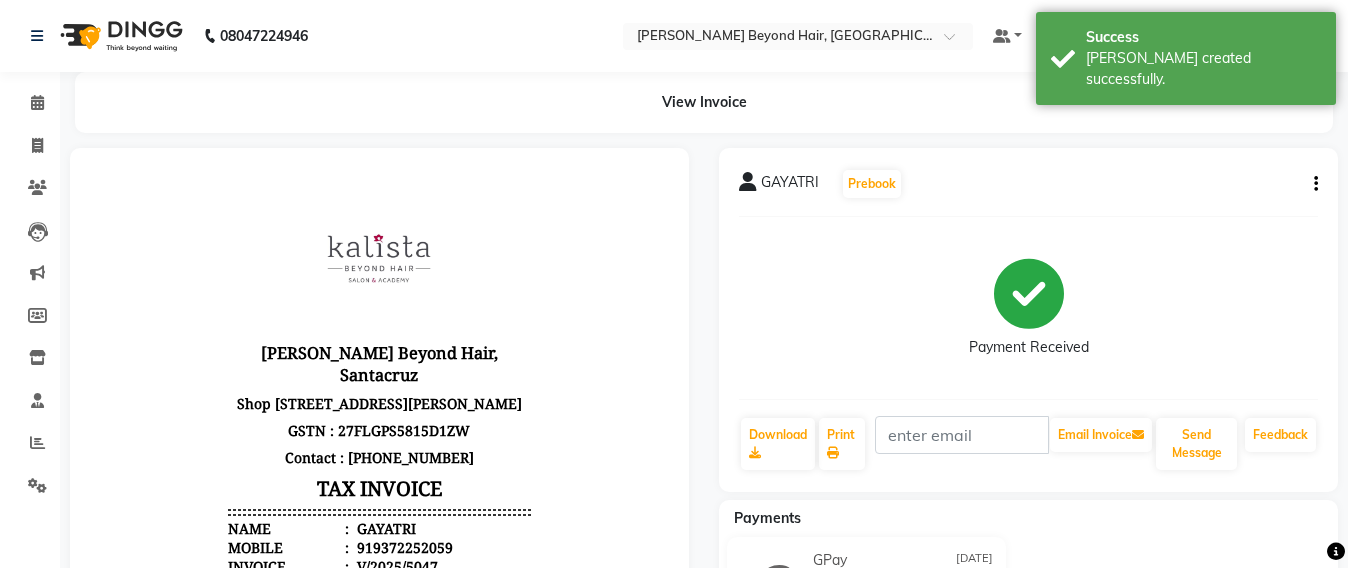 scroll, scrollTop: 0, scrollLeft: 0, axis: both 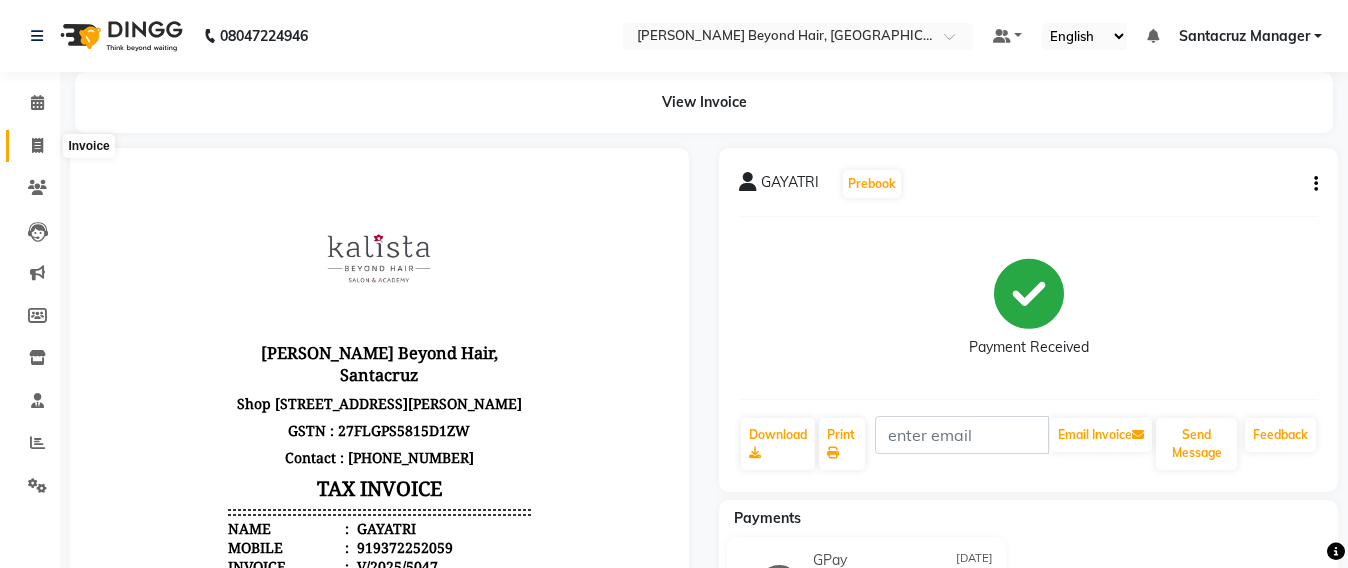 click 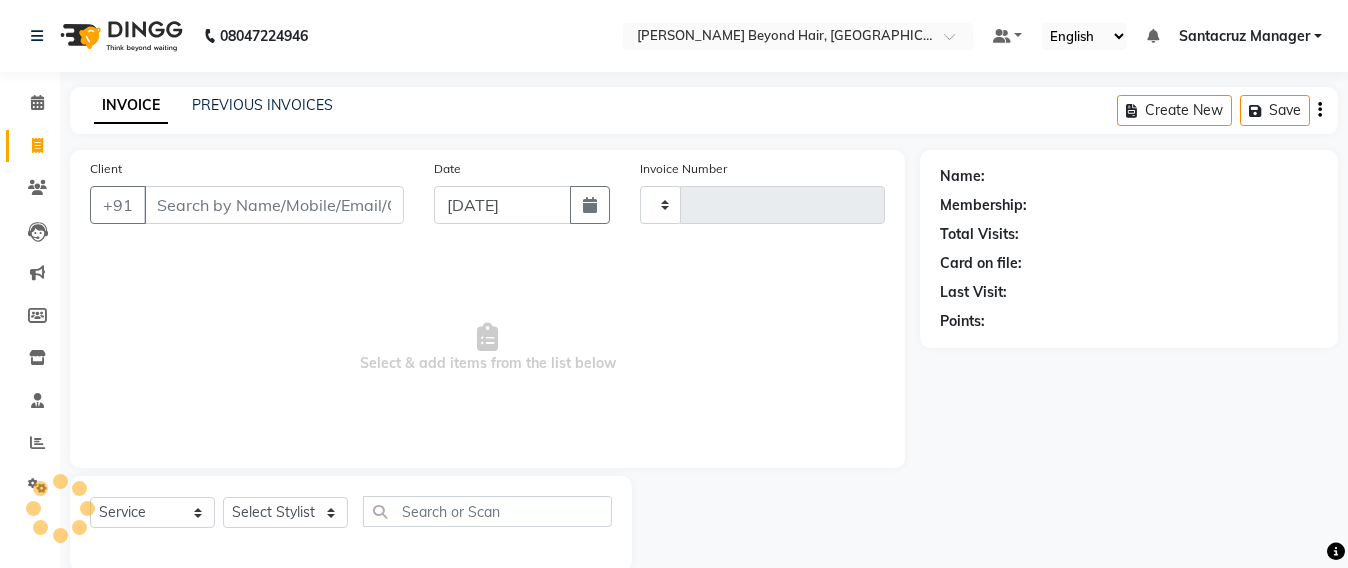 scroll, scrollTop: 33, scrollLeft: 0, axis: vertical 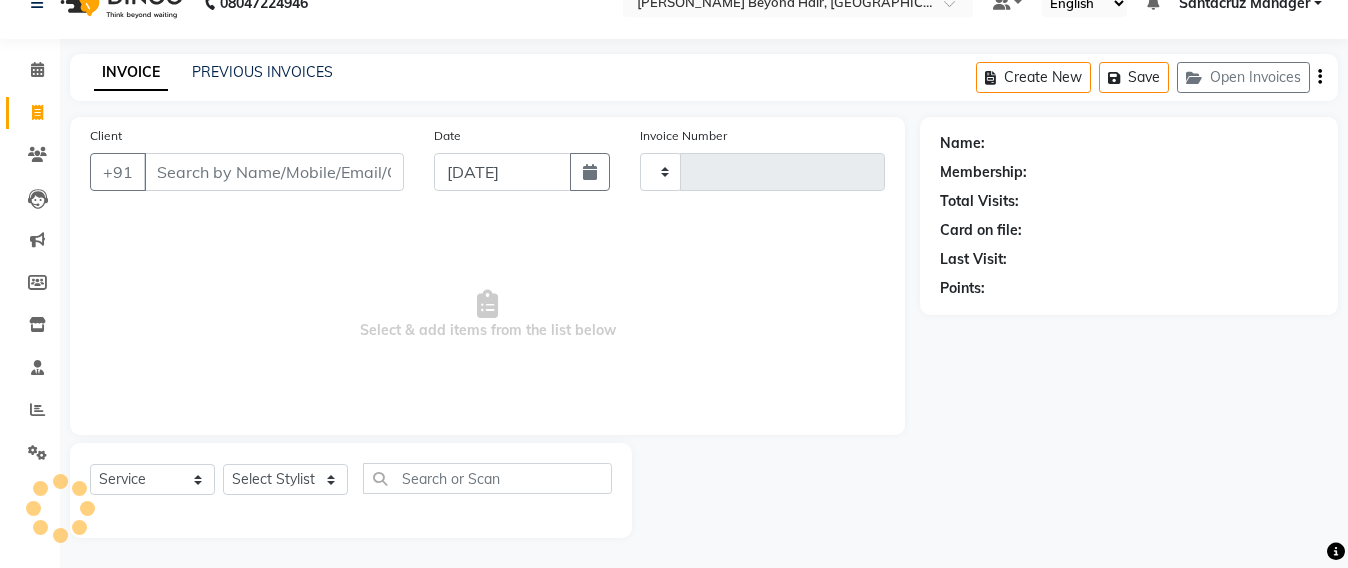 type on "5048" 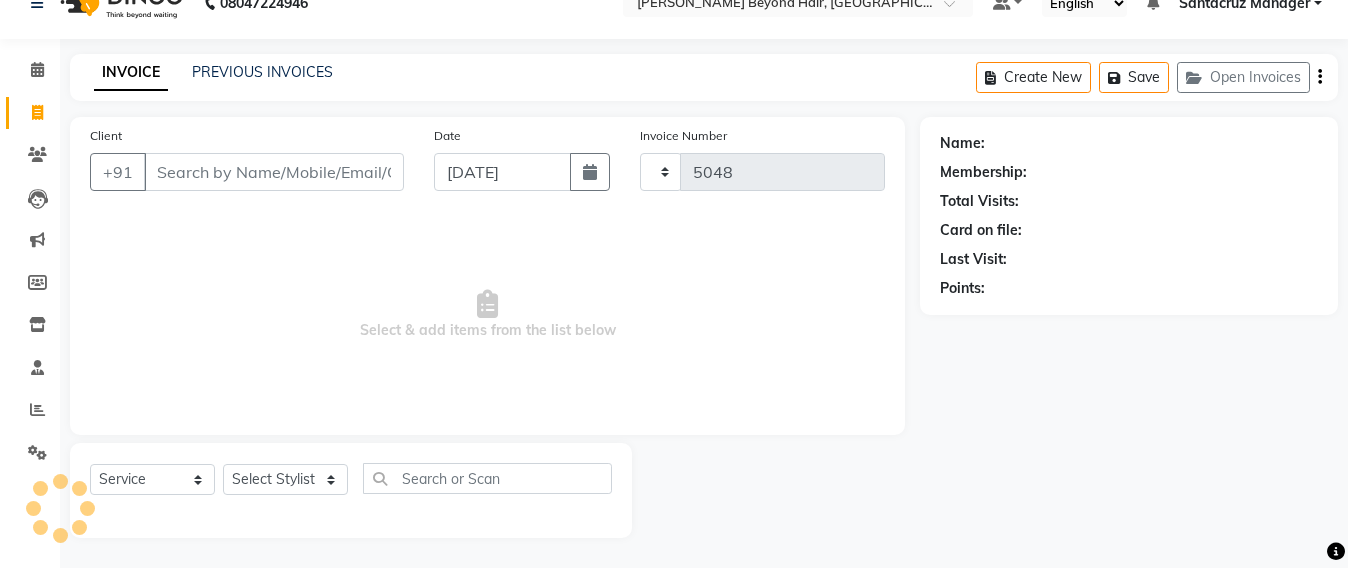 select on "6357" 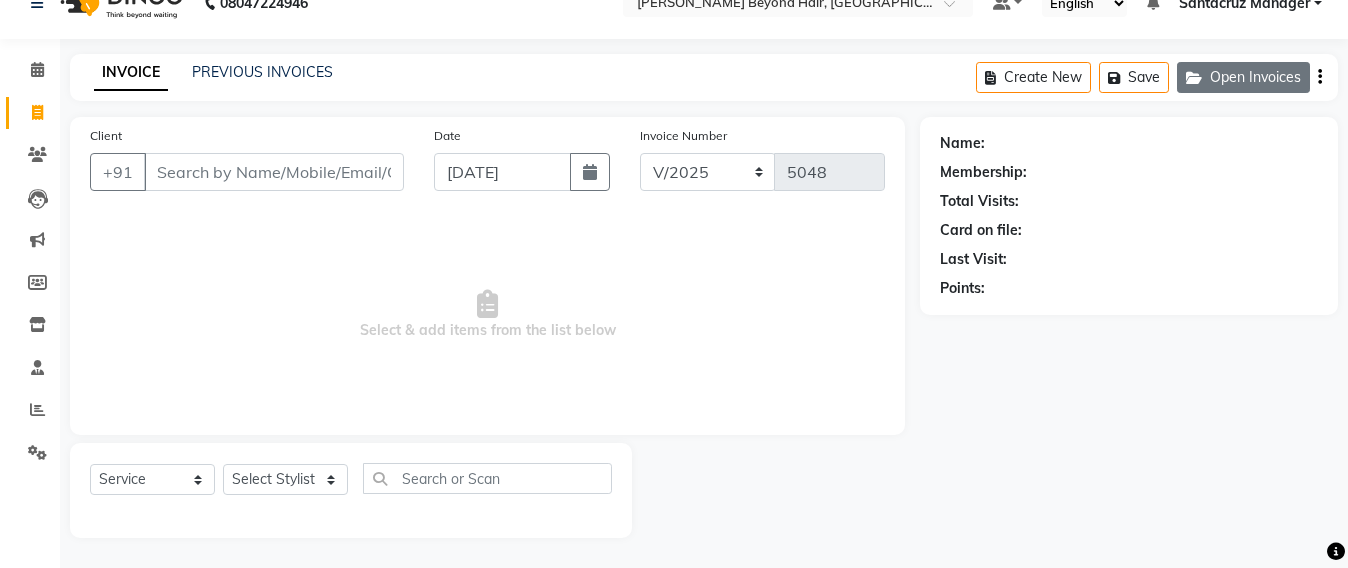 click on "Open Invoices" 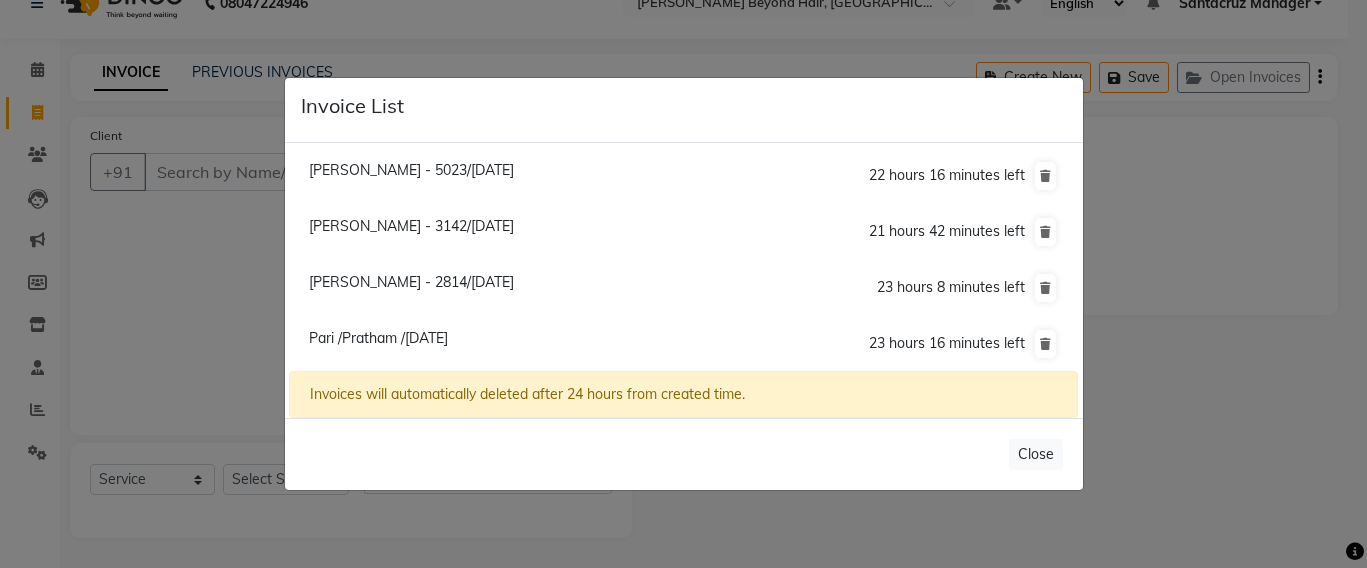 click on "Aashima - 3142/11 July 2025  21 hours 42 minutes left" 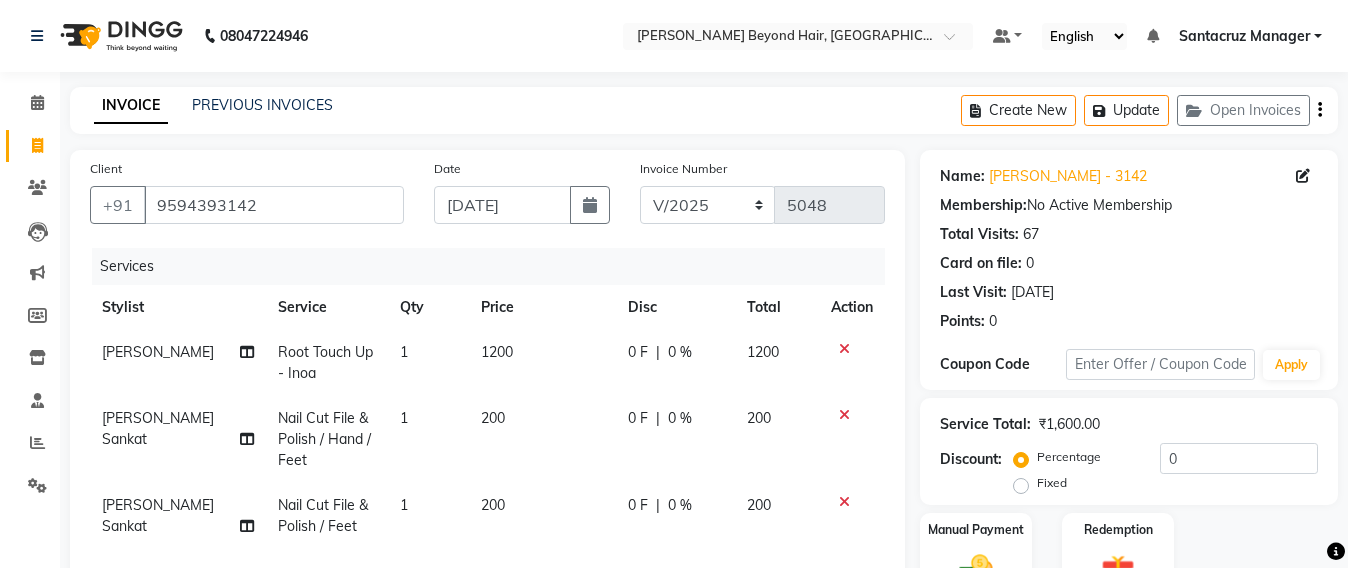 scroll, scrollTop: 250, scrollLeft: 0, axis: vertical 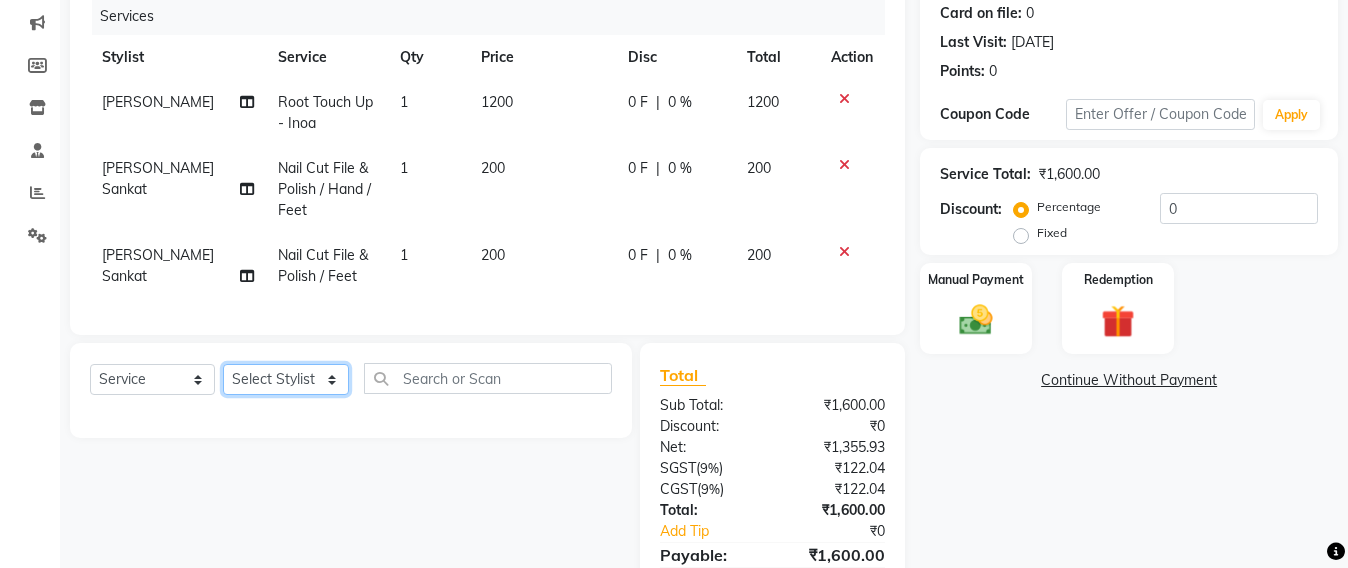 click on "Select Stylist Admin [PERSON_NAME] Sankat [PERSON_NAME] [PERSON_NAME] [PERSON_NAME] [PERSON_NAME] [PERSON_NAME] [PERSON_NAME] mahattre Pratibha [PERSON_NAME] Rosy [PERSON_NAME] [PERSON_NAME] admin [PERSON_NAME] Manager [PERSON_NAME] SOMAYANG VASHUM [PERSON_NAME]" 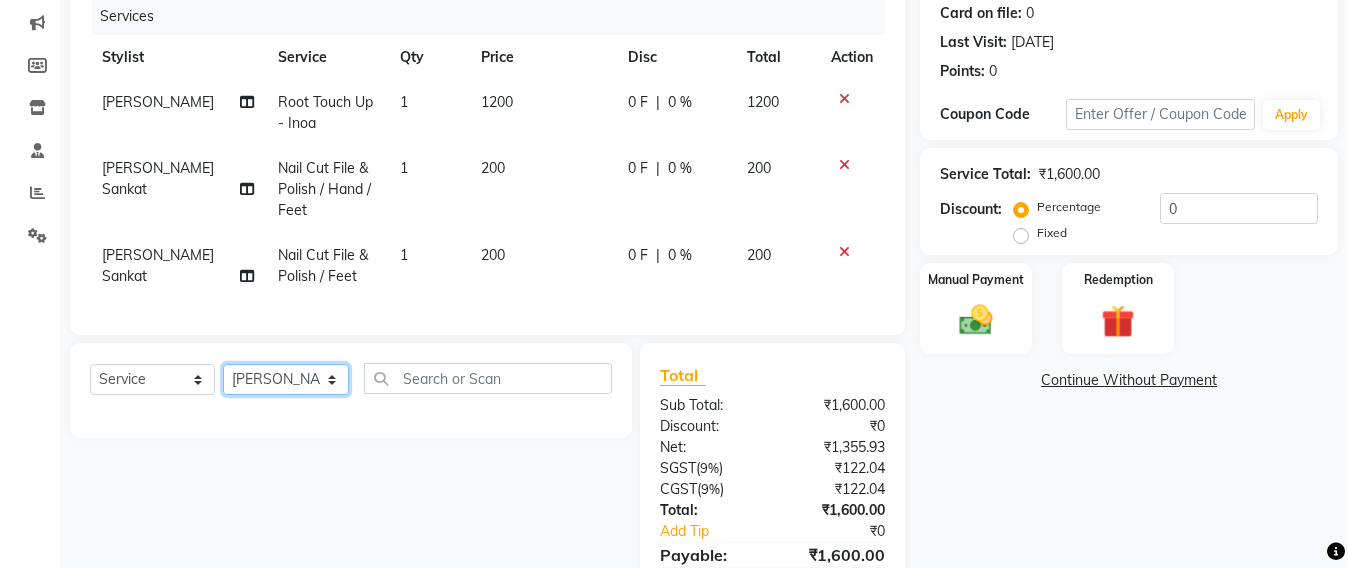 click on "Select Stylist Admin [PERSON_NAME] Sankat [PERSON_NAME] [PERSON_NAME] [PERSON_NAME] [PERSON_NAME] [PERSON_NAME] [PERSON_NAME] mahattre Pratibha [PERSON_NAME] Rosy [PERSON_NAME] [PERSON_NAME] admin [PERSON_NAME] Manager [PERSON_NAME] SOMAYANG VASHUM [PERSON_NAME]" 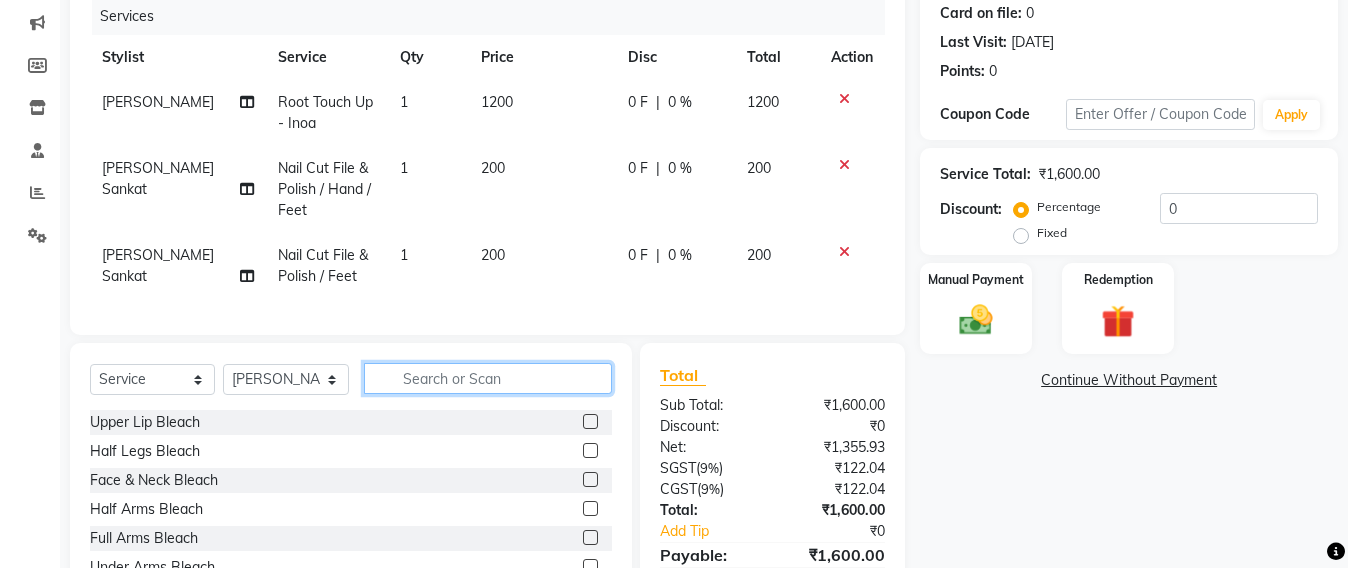 click 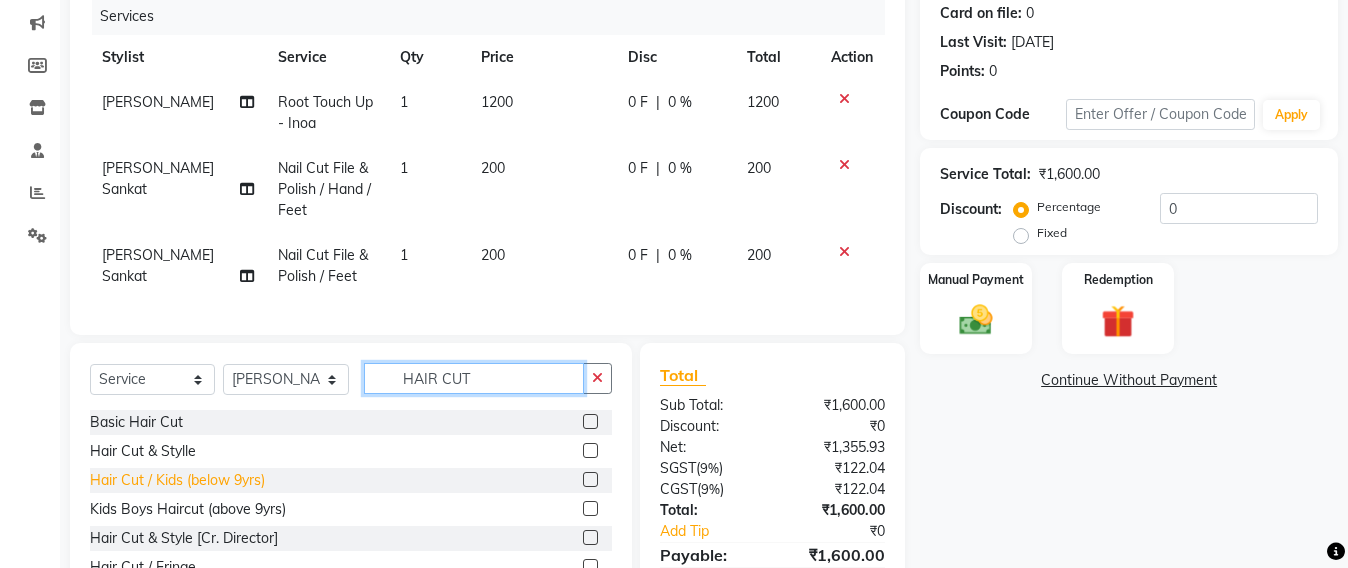 scroll, scrollTop: 369, scrollLeft: 0, axis: vertical 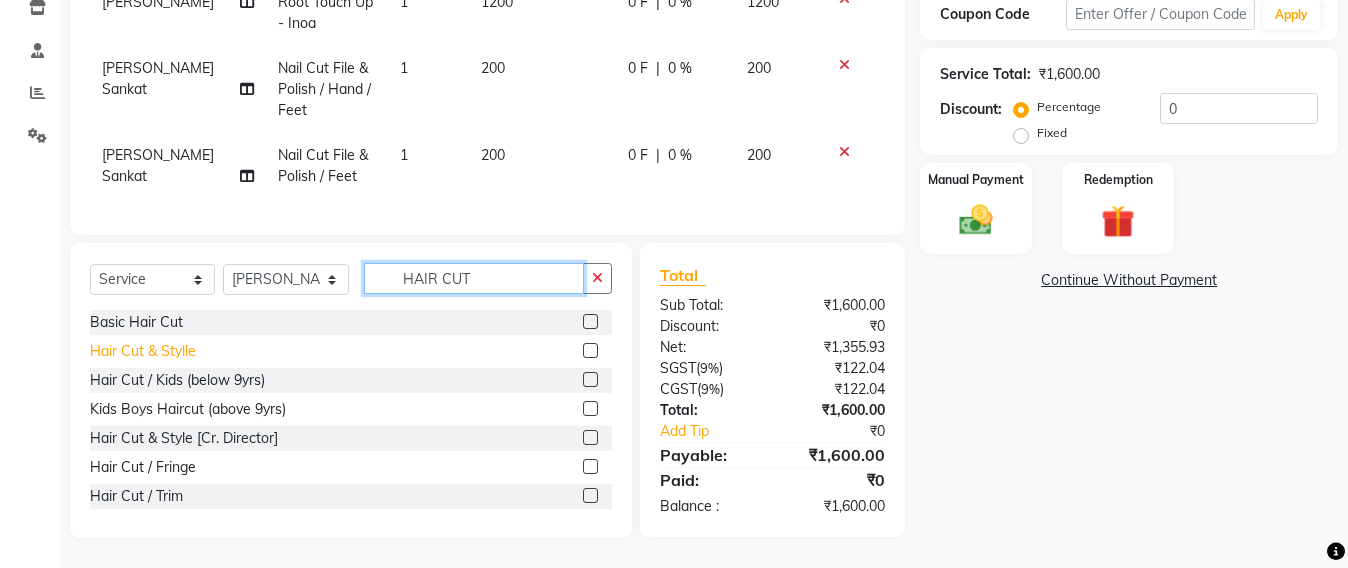 type on "HAIR CUT" 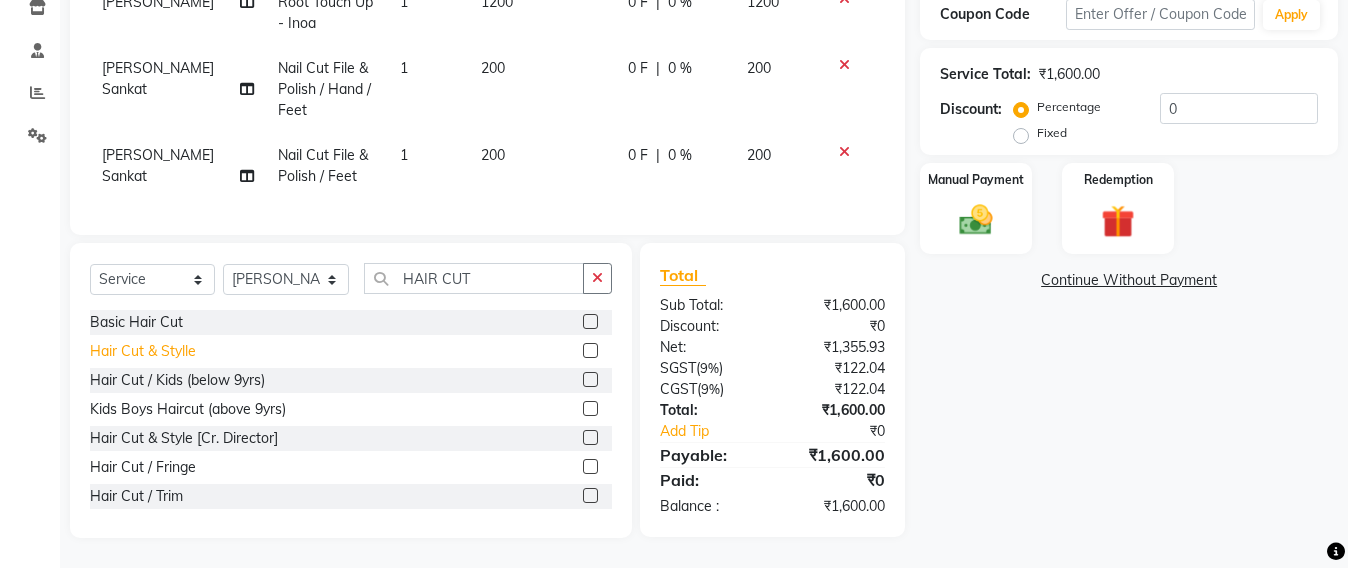 click on "Hair Cut & Stylle" 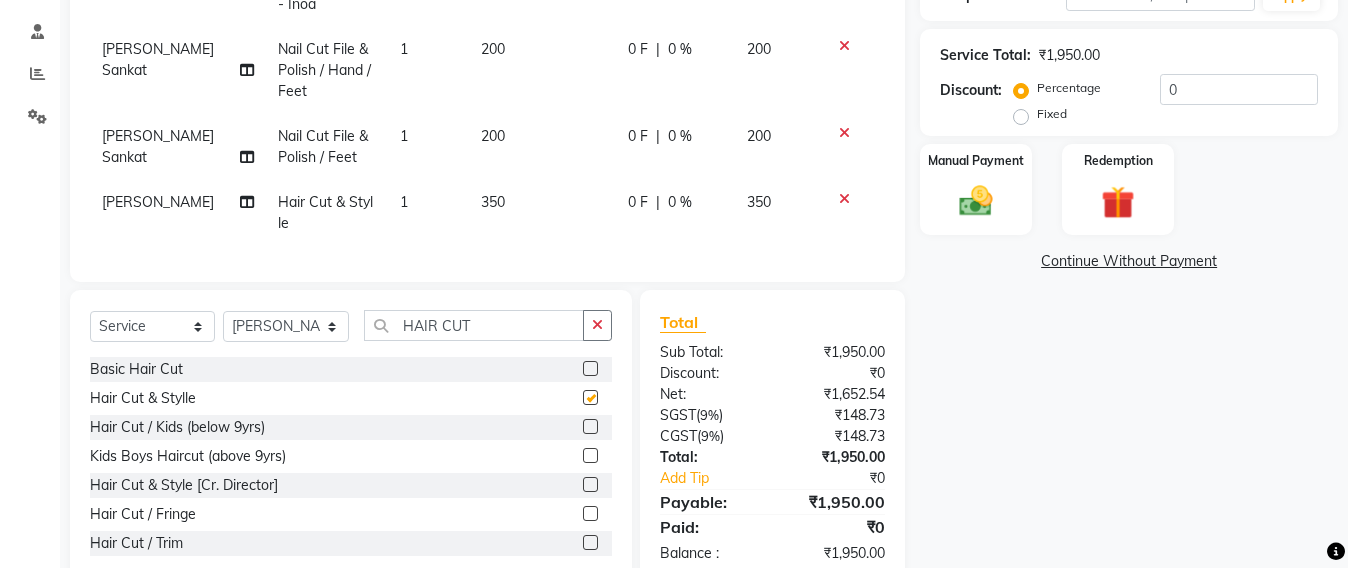 checkbox on "false" 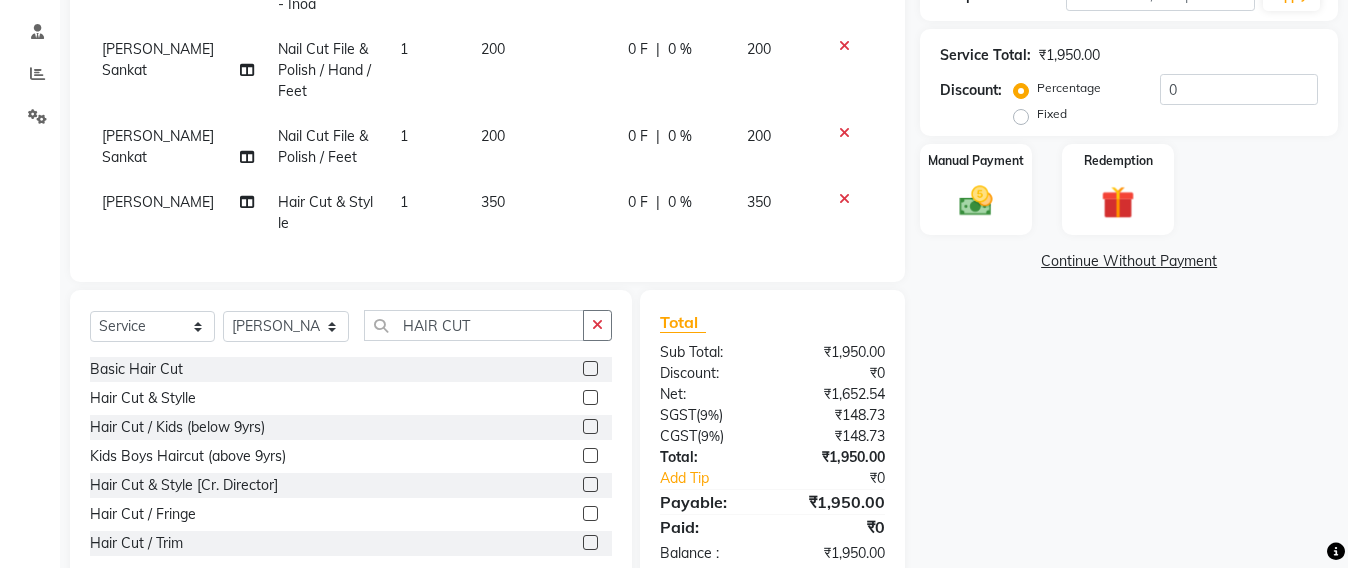 click on "Hair Cut & Stylle" 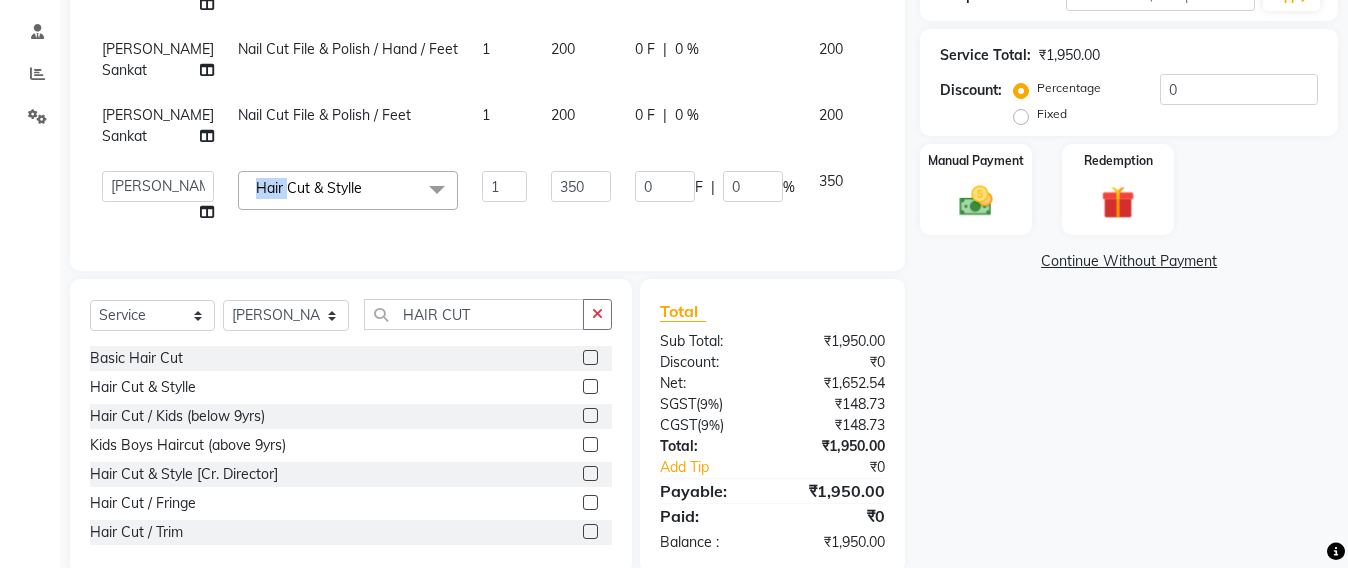 click on "Hair Cut & Stylle  x" 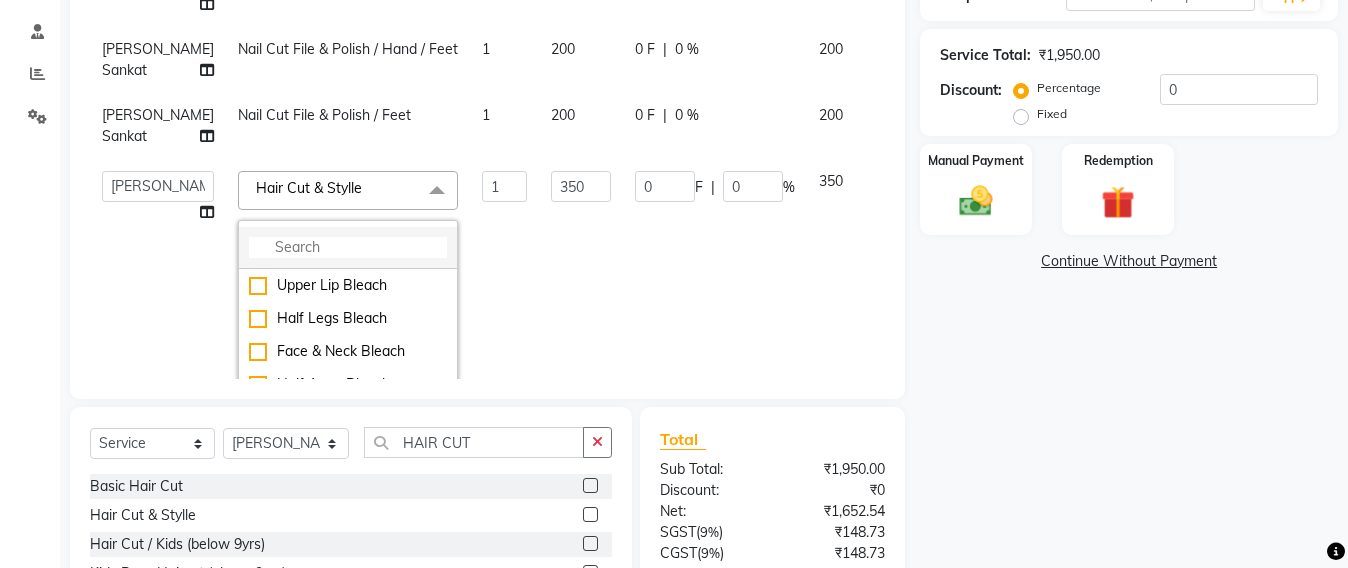 click 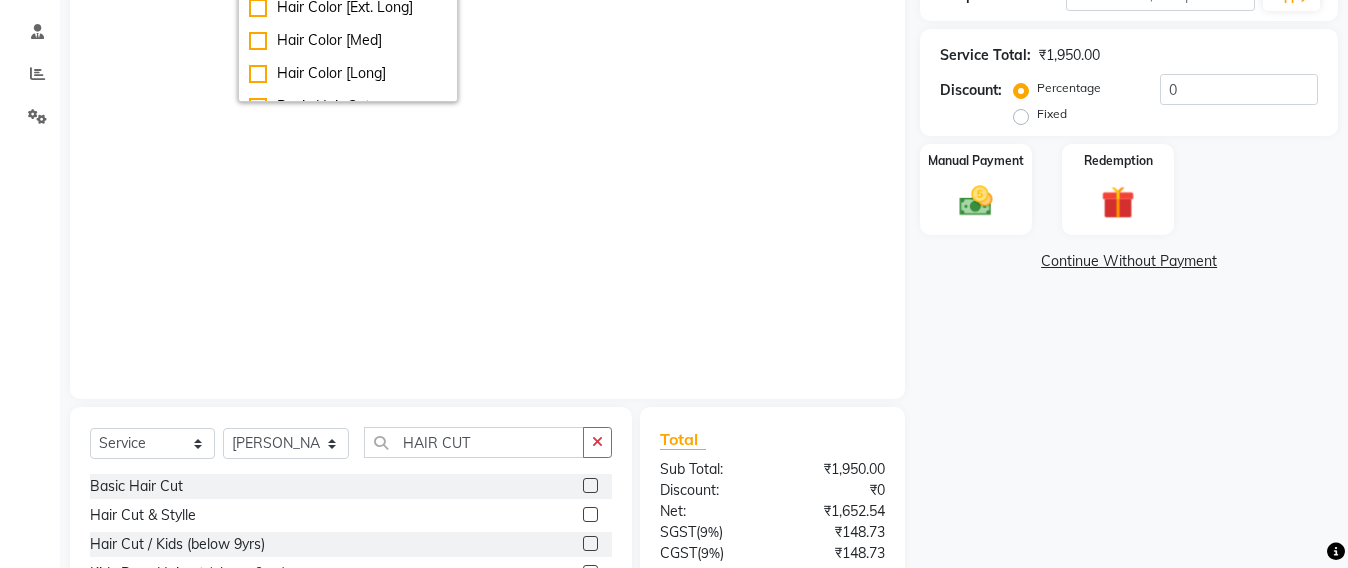 scroll, scrollTop: 375, scrollLeft: 0, axis: vertical 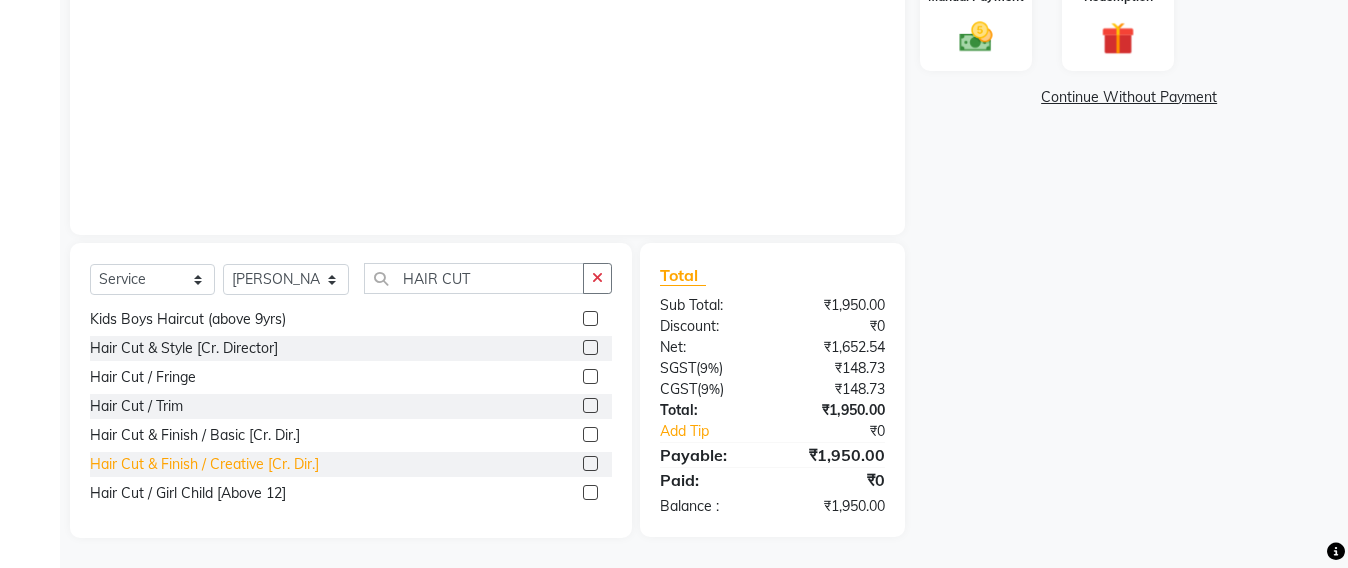 type on "HAIR" 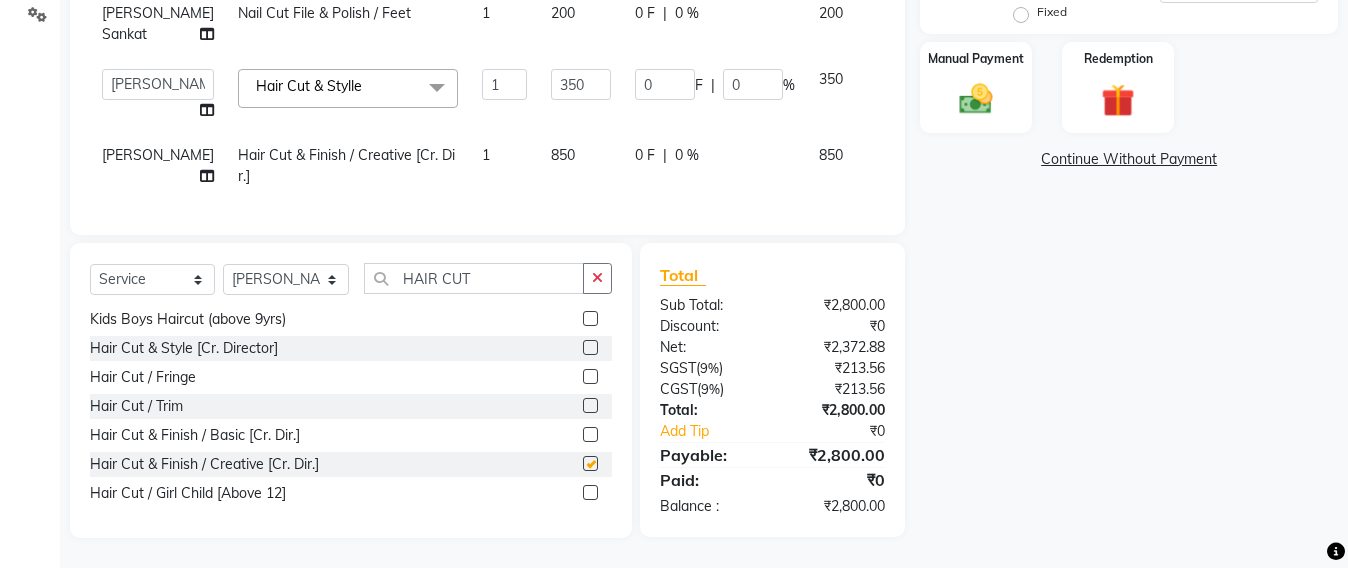 checkbox on "false" 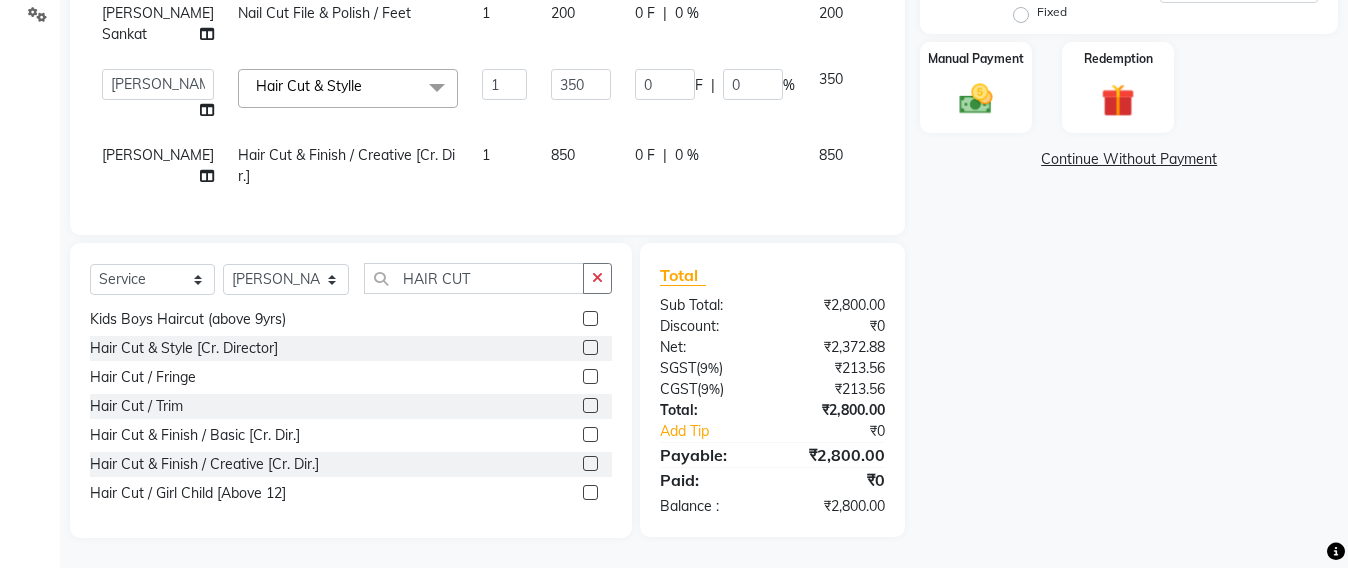 scroll, scrollTop: 0, scrollLeft: 0, axis: both 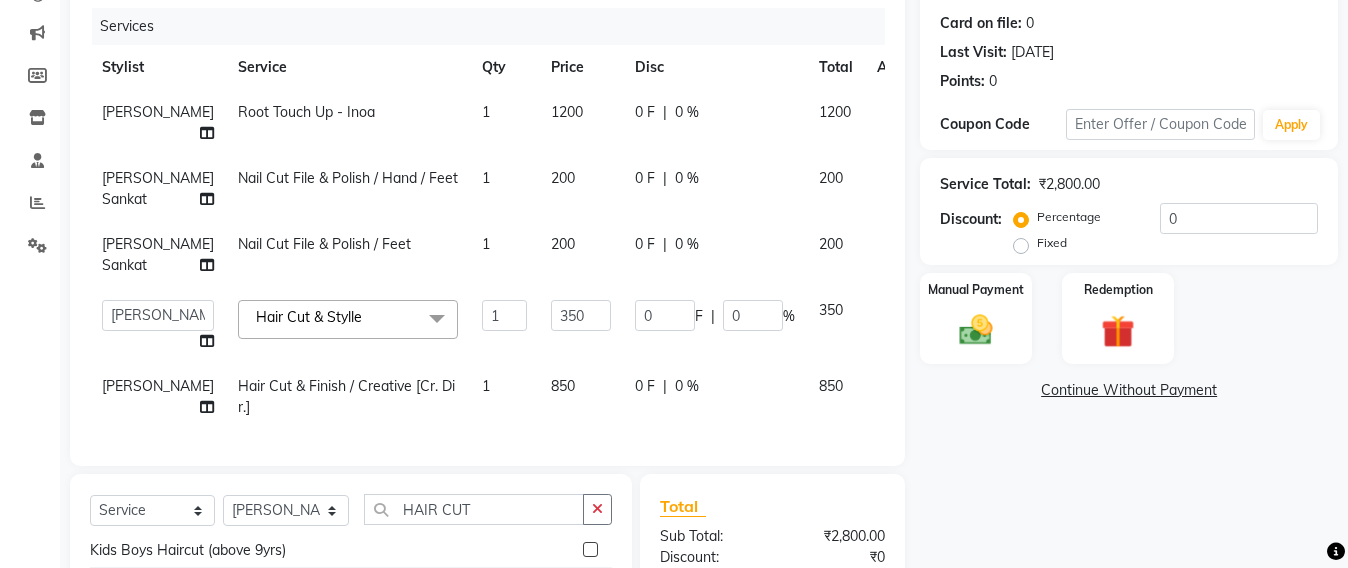 click 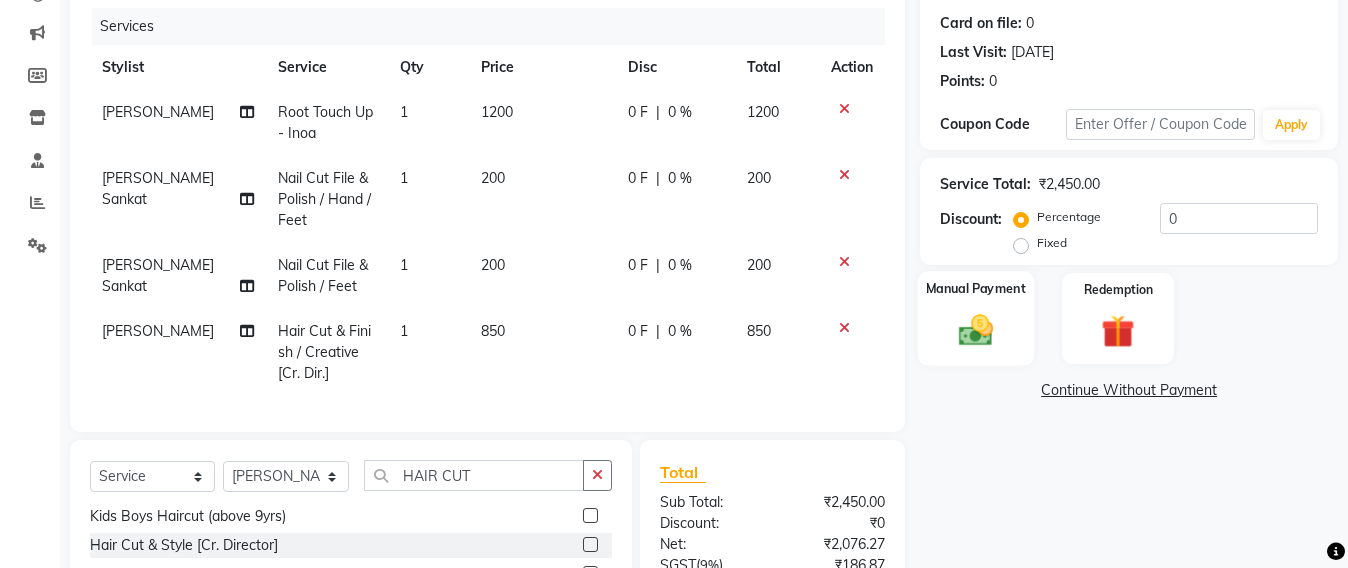 click 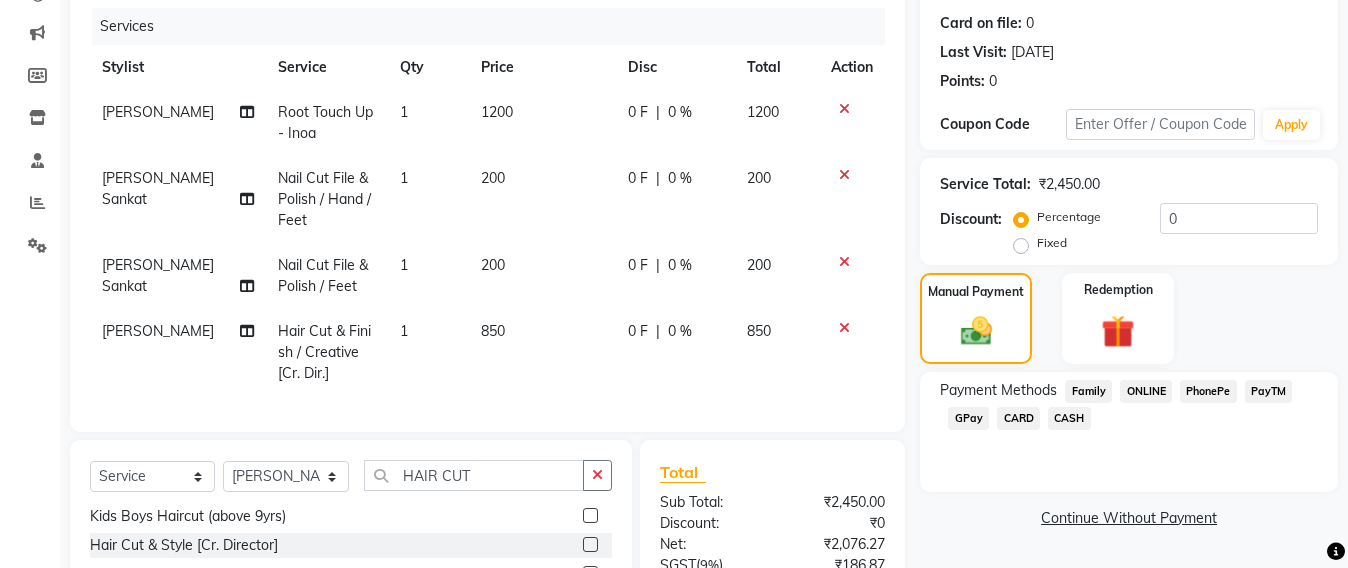 click on "Percentage   Fixed  0" 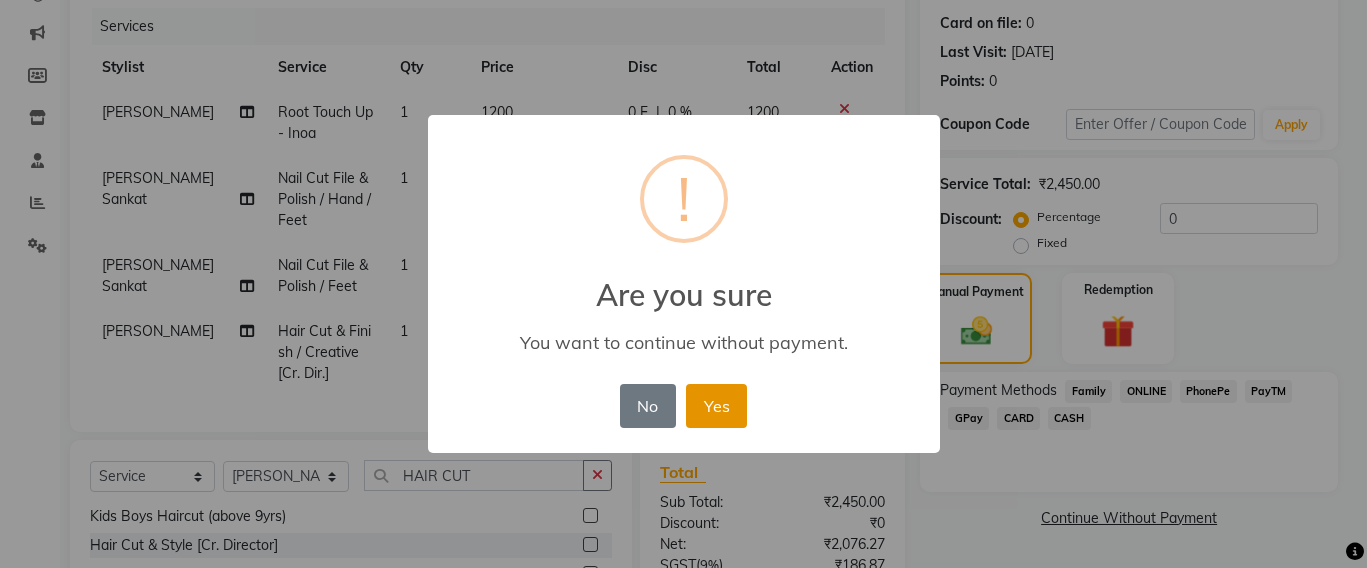 click on "Yes" at bounding box center [716, 406] 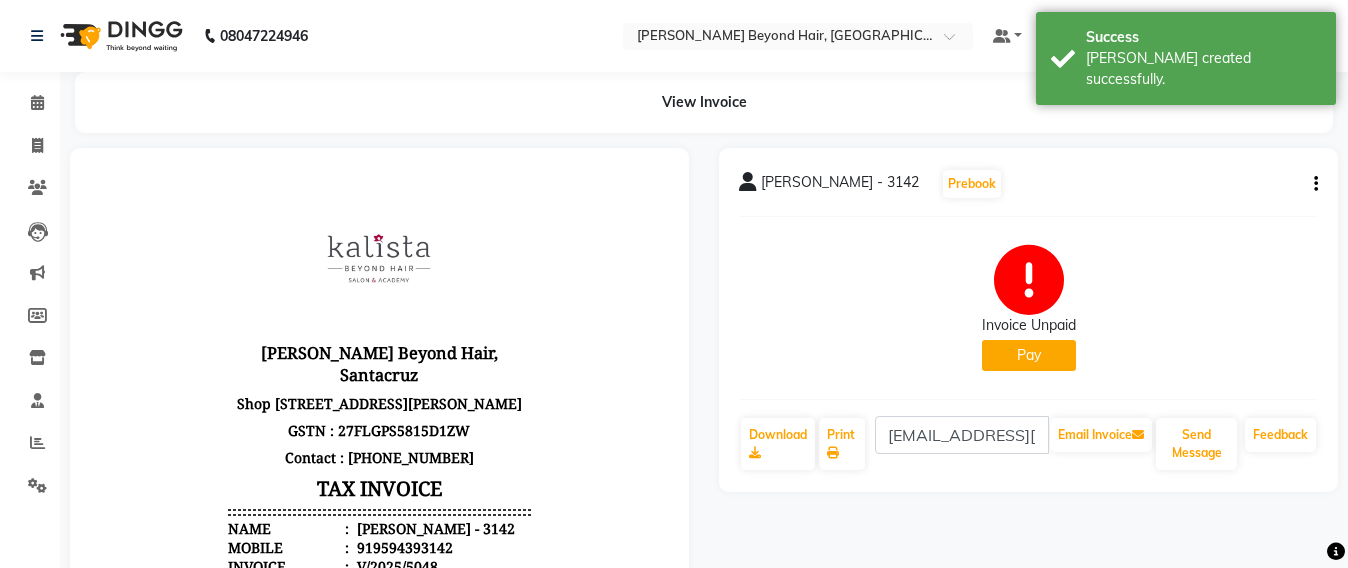 scroll, scrollTop: 0, scrollLeft: 0, axis: both 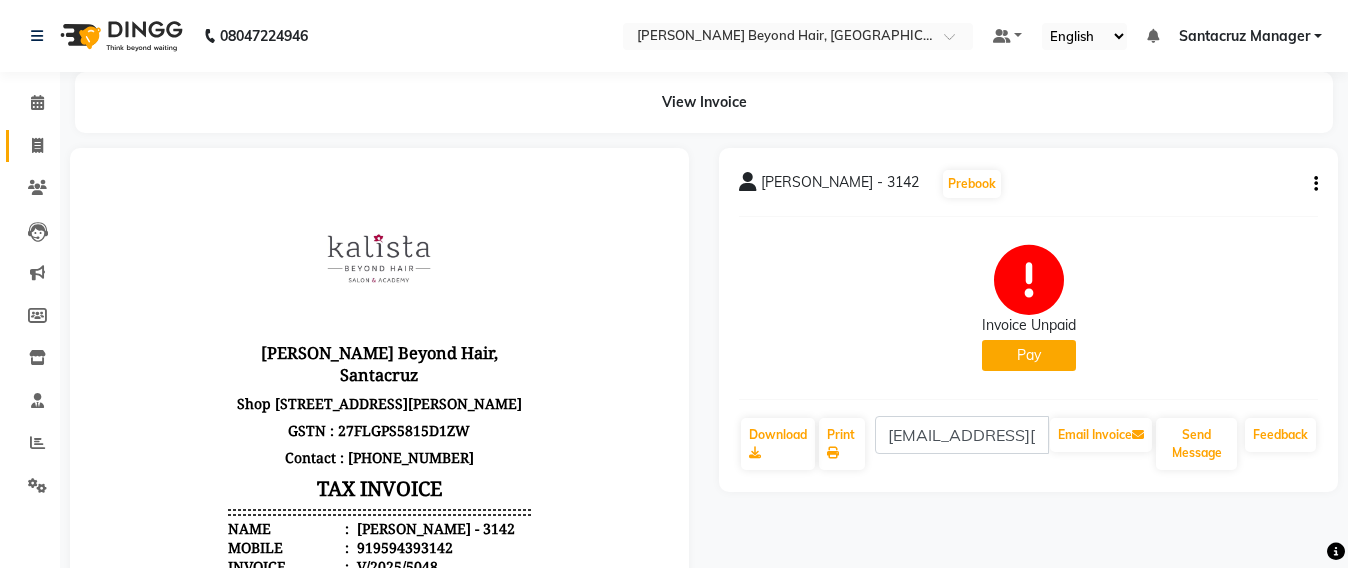 click on "Invoice" 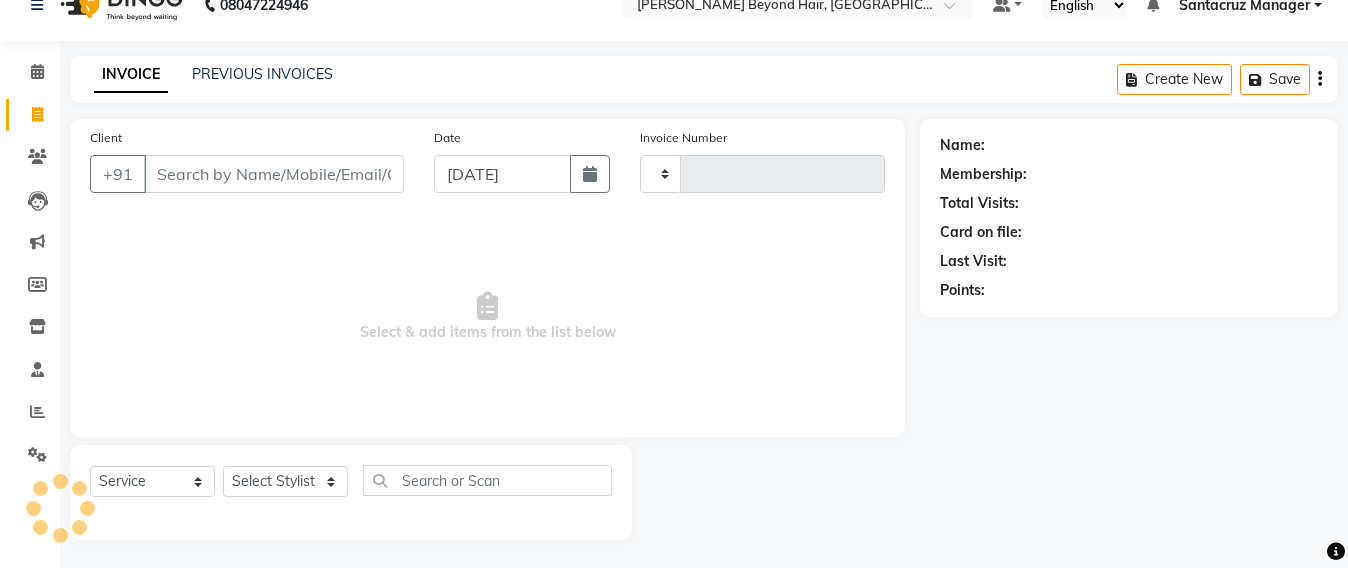 scroll, scrollTop: 33, scrollLeft: 0, axis: vertical 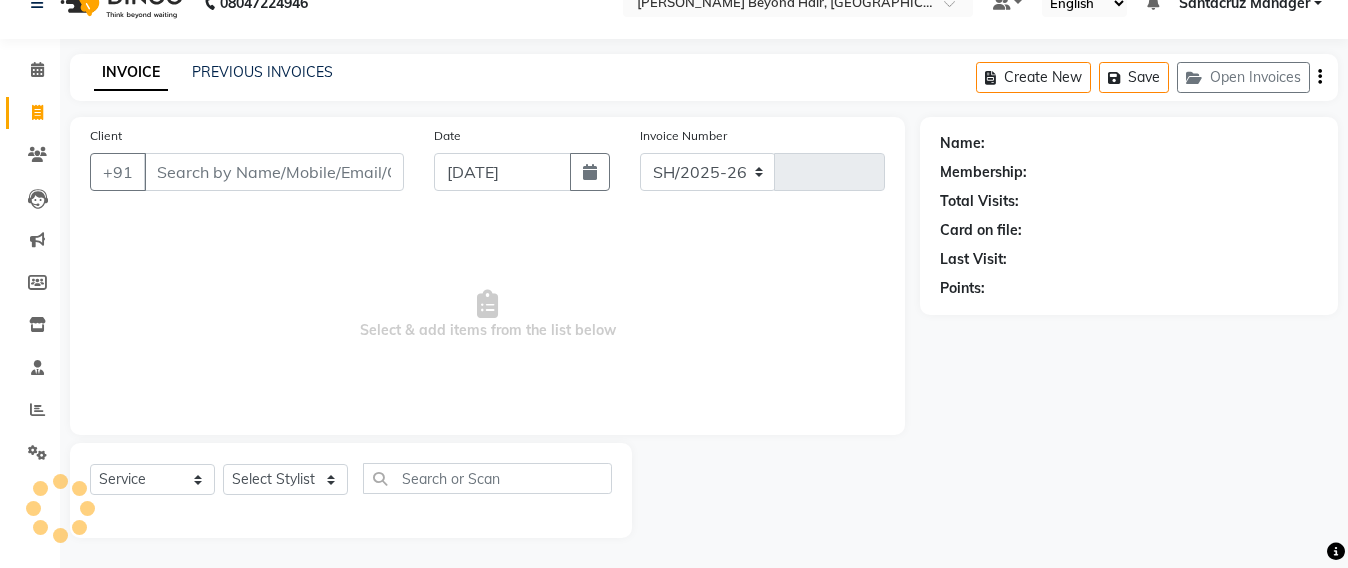 select on "6357" 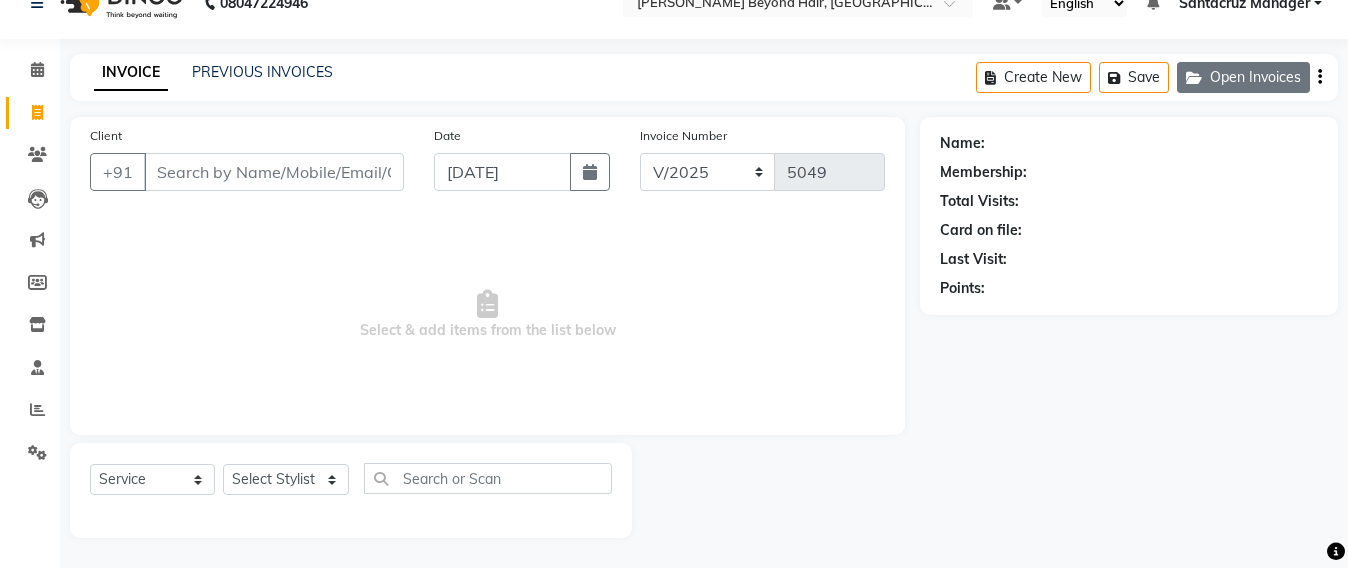 click 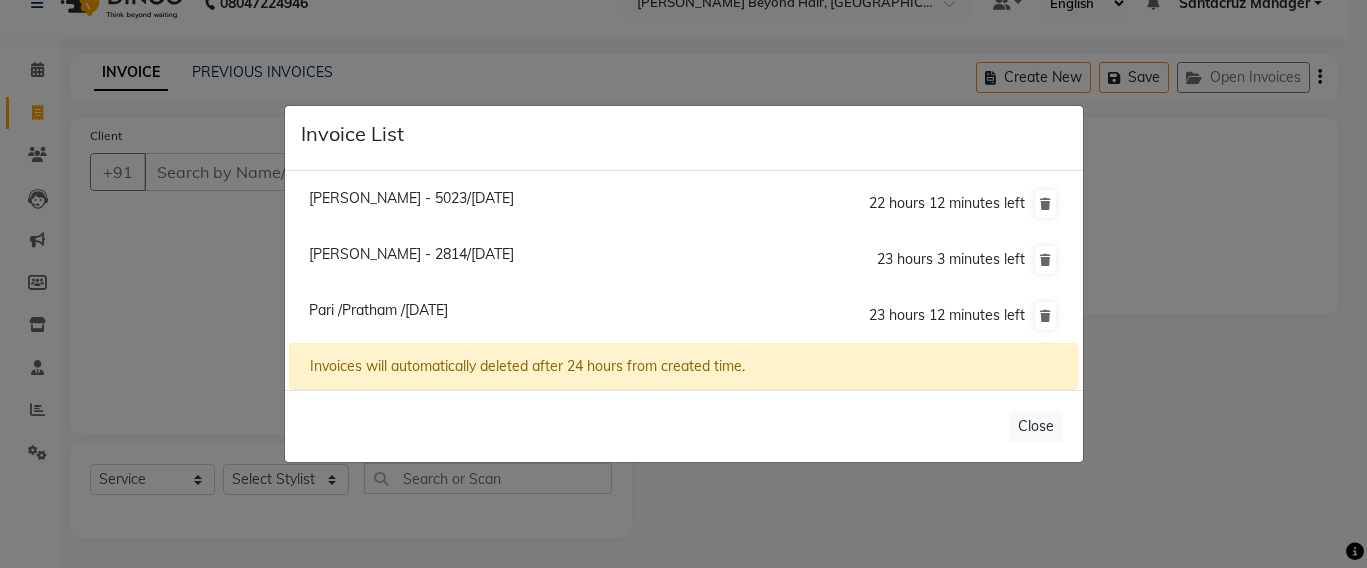 click on "Brijal Balakrishnan - 2814/11 July 2025  23 hours 3 minutes left" 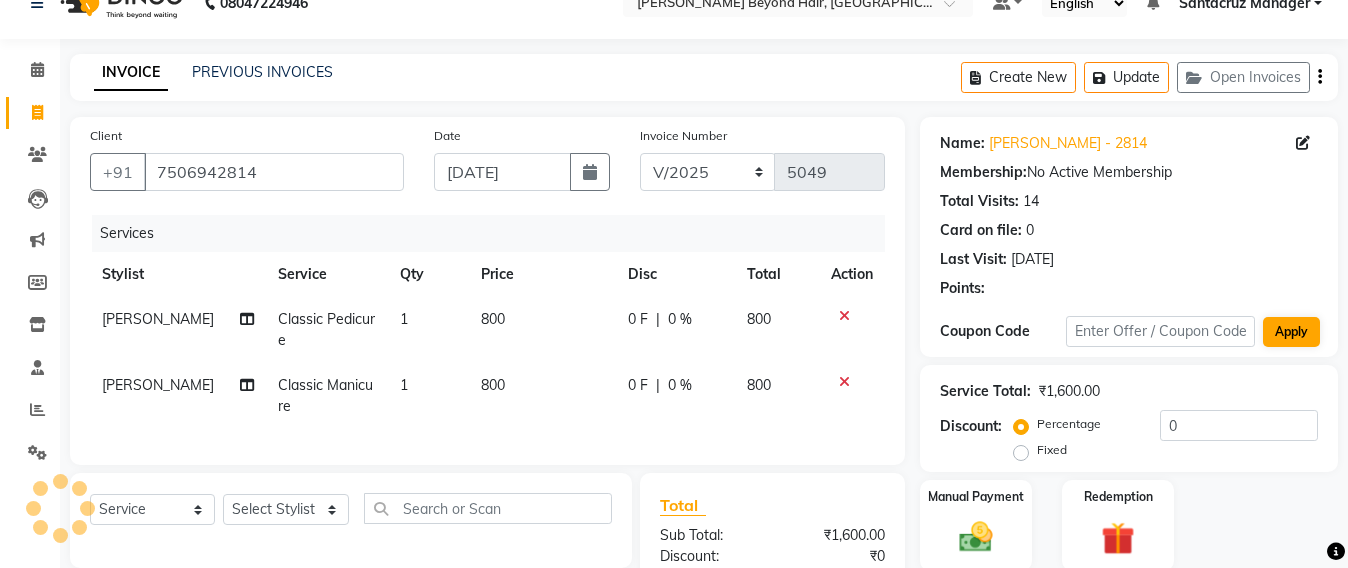 scroll, scrollTop: 158, scrollLeft: 0, axis: vertical 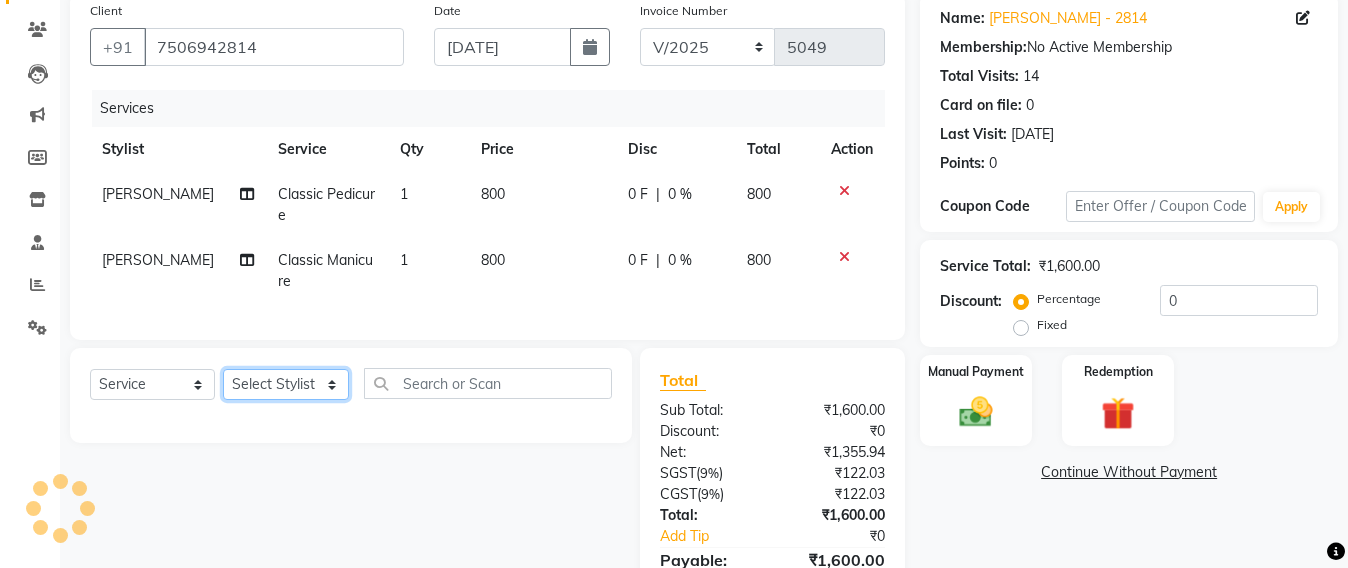click on "Select Stylist Admin [PERSON_NAME] Sankat [PERSON_NAME] [PERSON_NAME] [PERSON_NAME] [PERSON_NAME] [PERSON_NAME] [PERSON_NAME] mahattre Pratibha [PERSON_NAME] Rosy [PERSON_NAME] [PERSON_NAME] admin [PERSON_NAME] Manager [PERSON_NAME] SOMAYANG VASHUM [PERSON_NAME]" 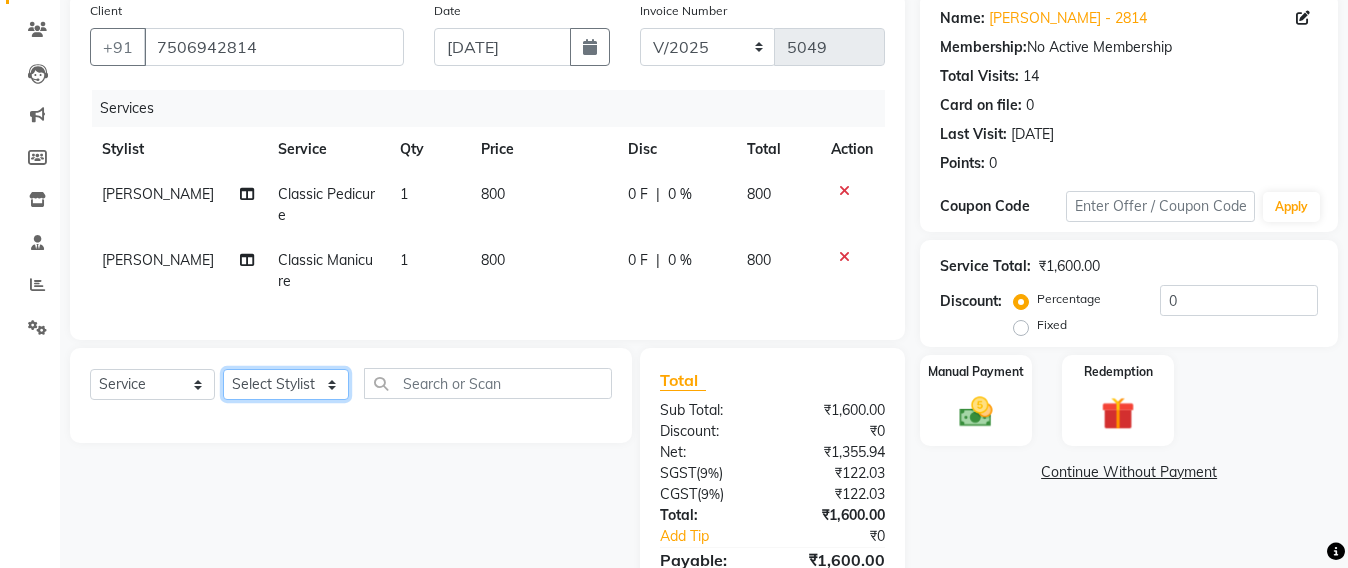 select on "48082" 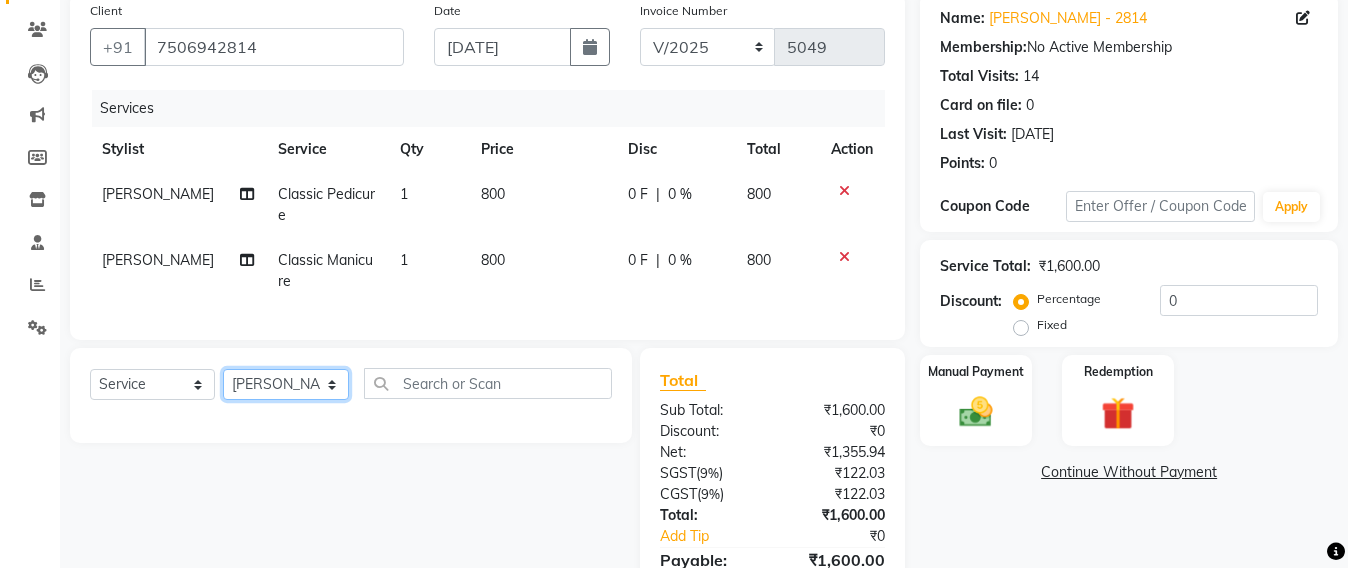 click on "Select Stylist Admin [PERSON_NAME] Sankat [PERSON_NAME] [PERSON_NAME] [PERSON_NAME] [PERSON_NAME] [PERSON_NAME] [PERSON_NAME] mahattre Pratibha [PERSON_NAME] Rosy [PERSON_NAME] [PERSON_NAME] admin [PERSON_NAME] Manager [PERSON_NAME] SOMAYANG VASHUM [PERSON_NAME]" 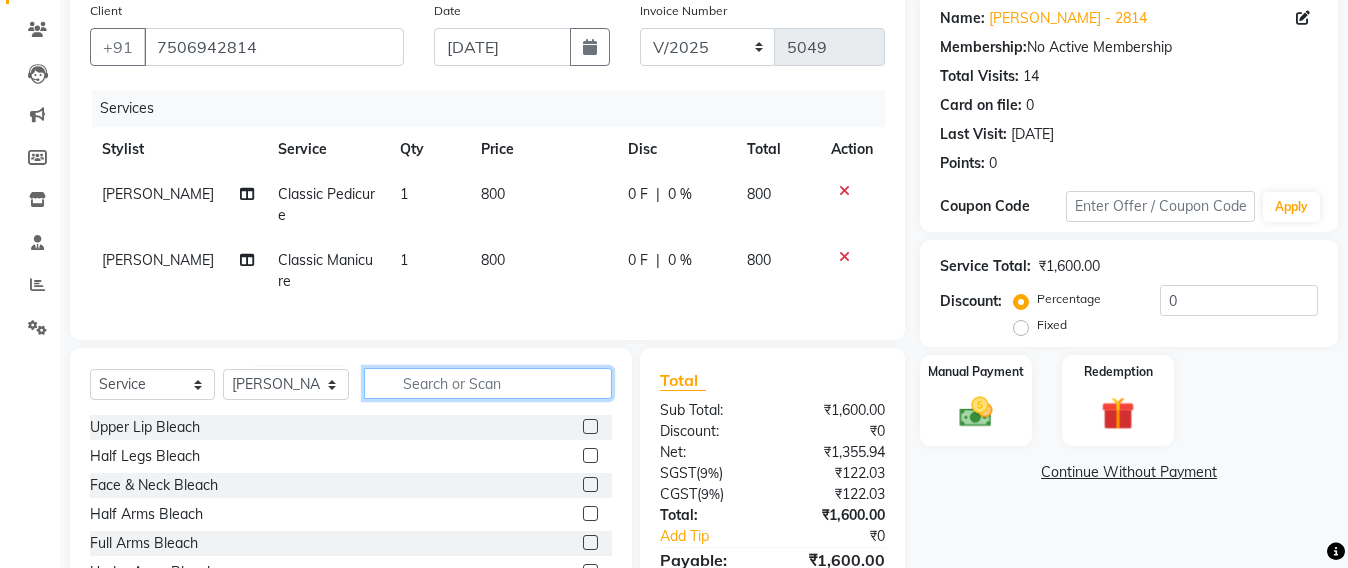 click 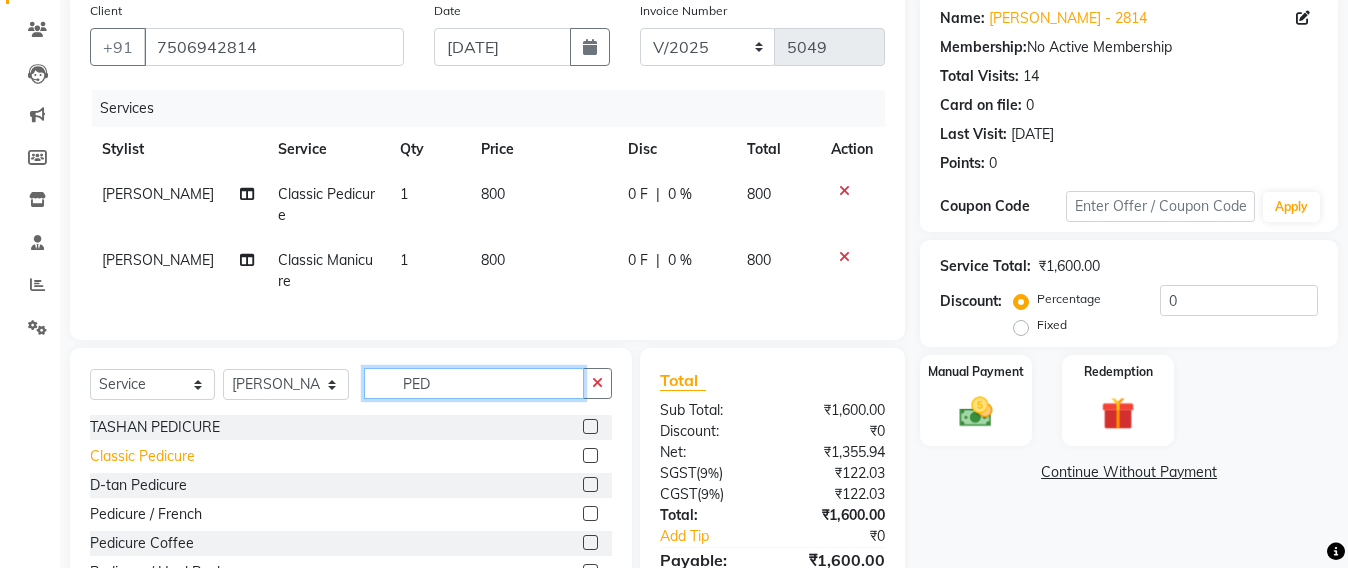 type on "PED" 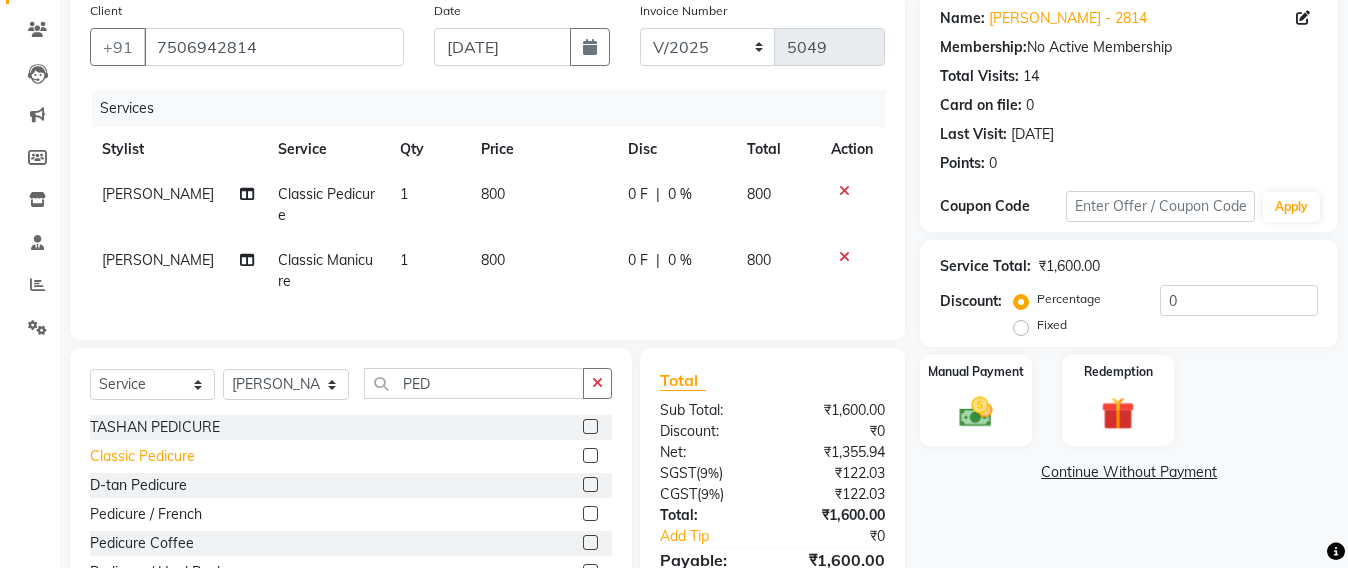click on "Classic Pedicure" 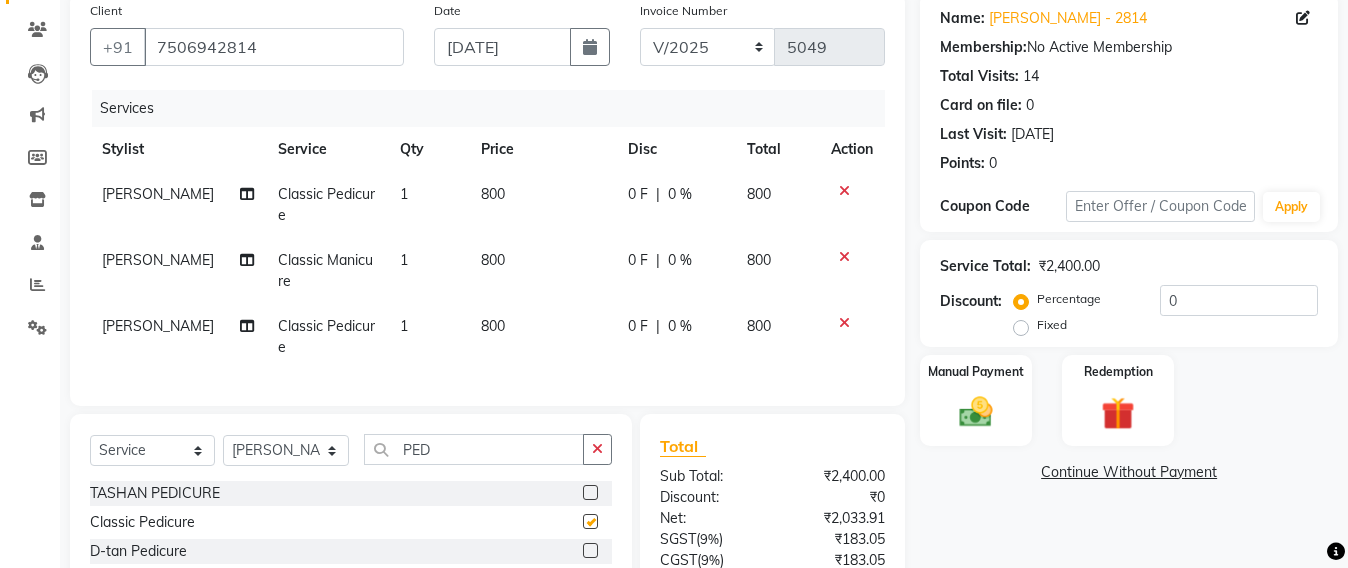 checkbox on "false" 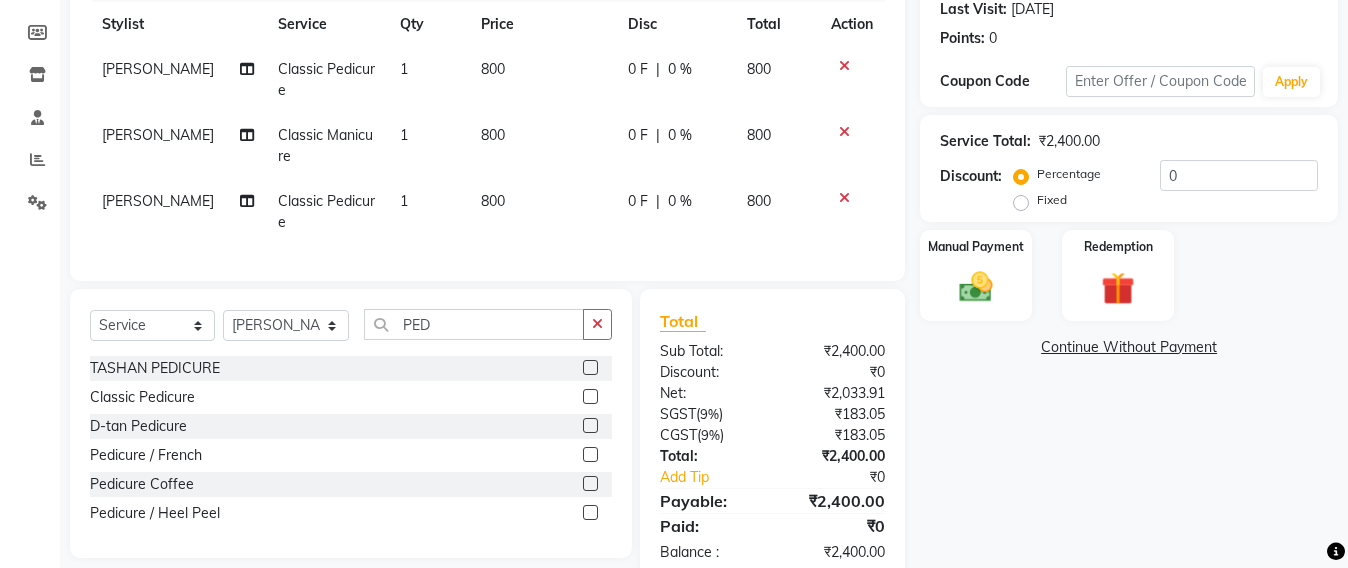 scroll, scrollTop: 0, scrollLeft: 0, axis: both 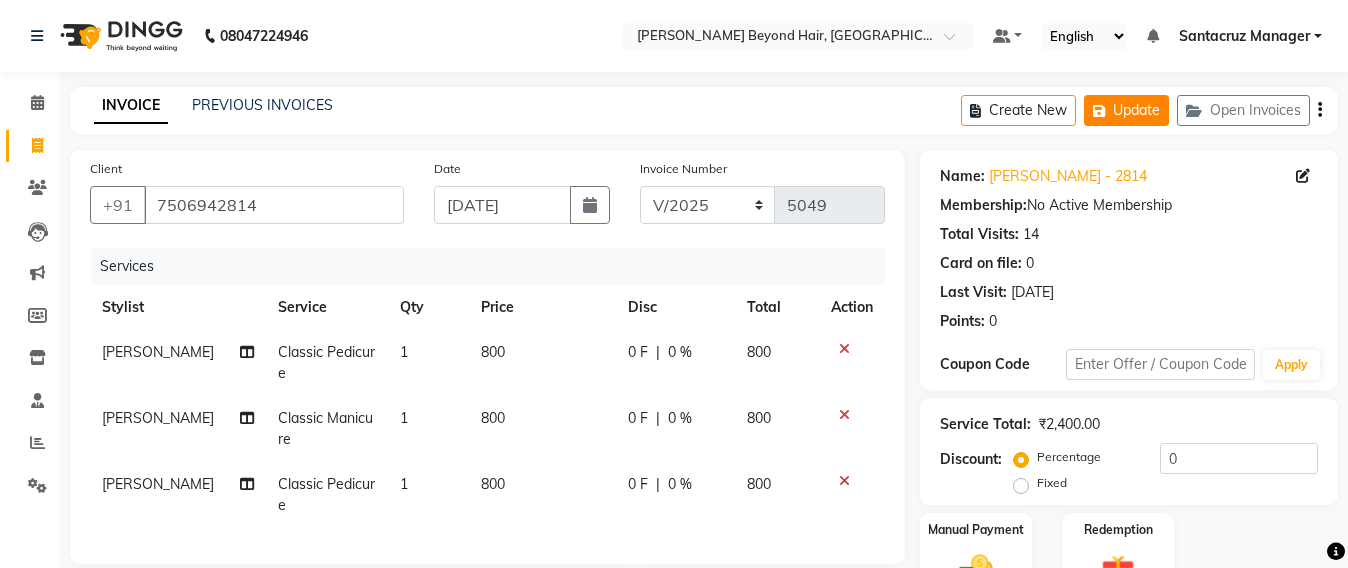 click on "Update" 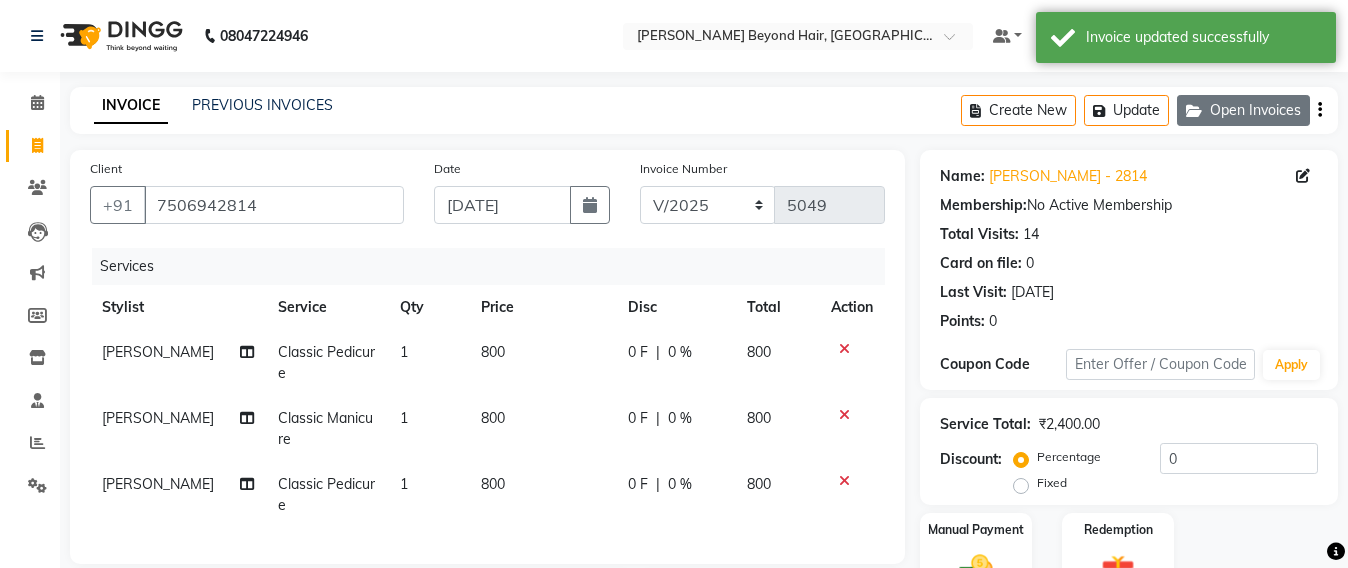 click on "Open Invoices" 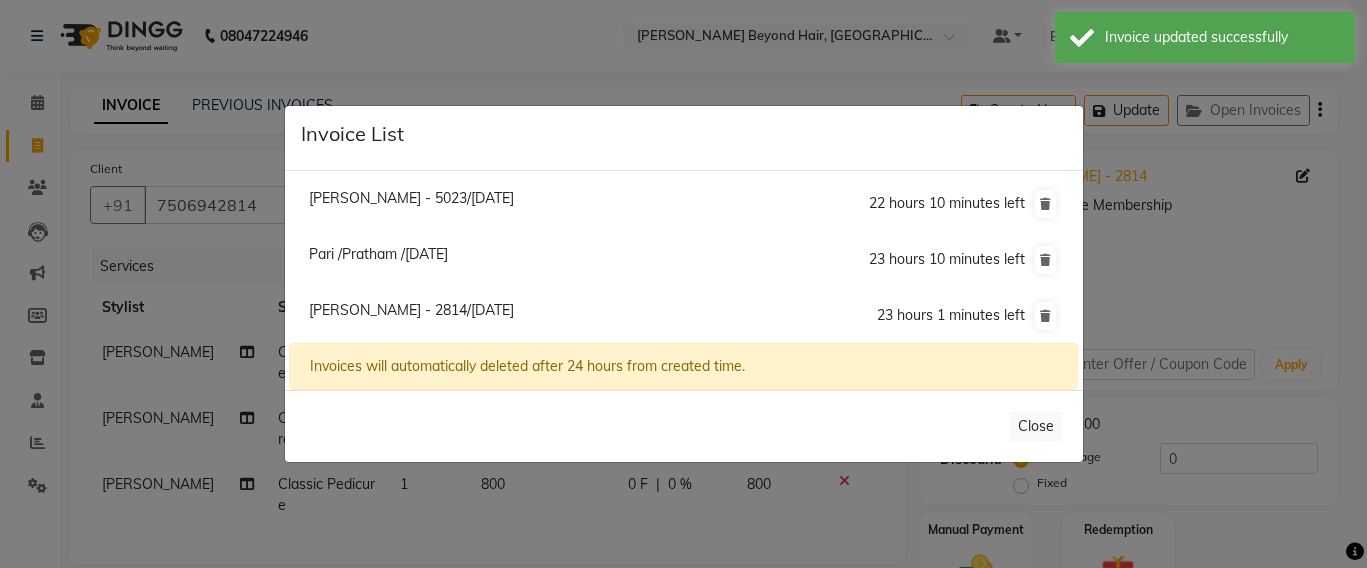 click on "Pari /Pratham /11 July 2025" 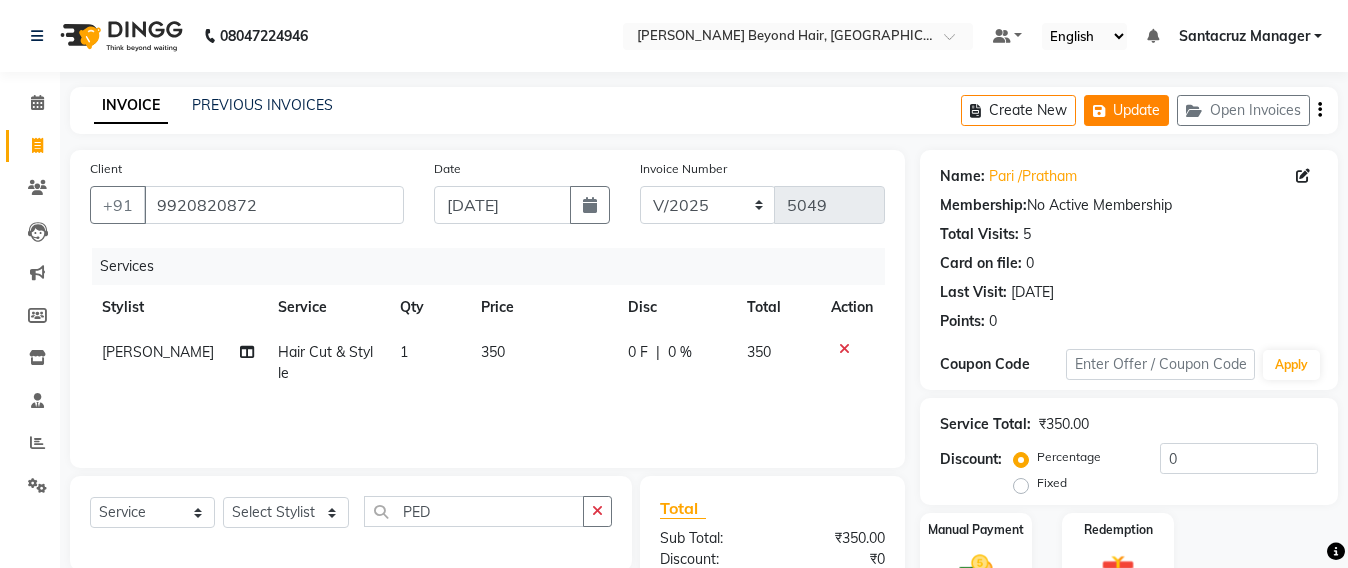 click on "Update" 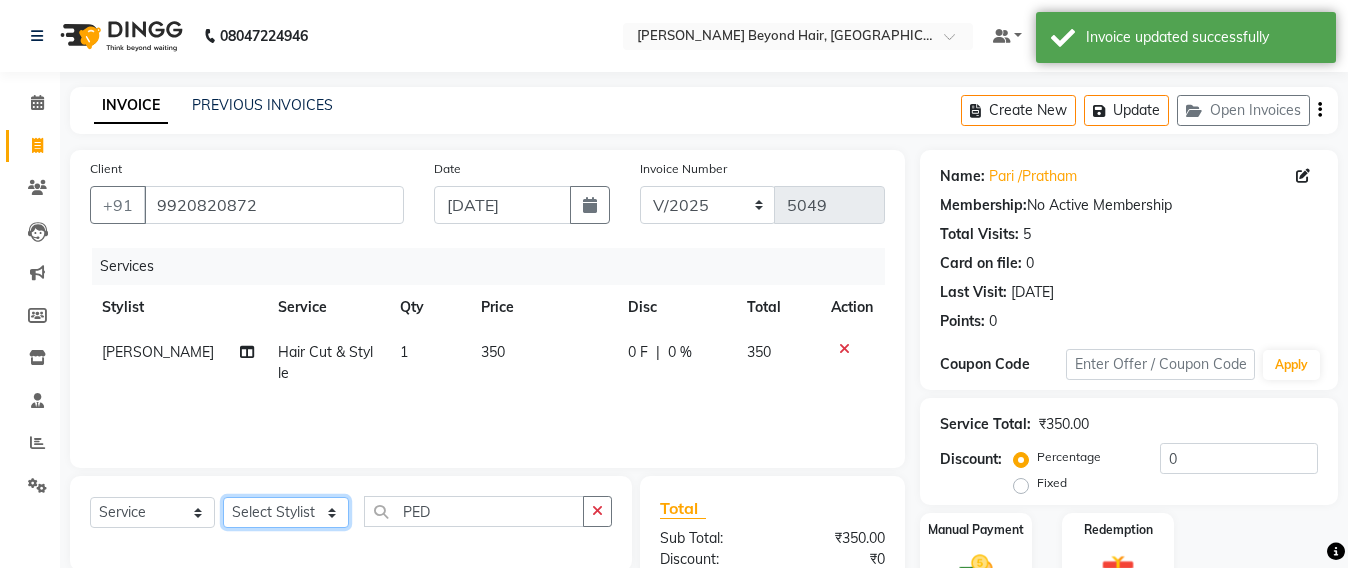 click on "Select Stylist Admin [PERSON_NAME] Sankat [PERSON_NAME] [PERSON_NAME] [PERSON_NAME] [PERSON_NAME] [PERSON_NAME] [PERSON_NAME] mahattre Pratibha [PERSON_NAME] Rosy [PERSON_NAME] [PERSON_NAME] admin [PERSON_NAME] Manager [PERSON_NAME] SOMAYANG VASHUM [PERSON_NAME]" 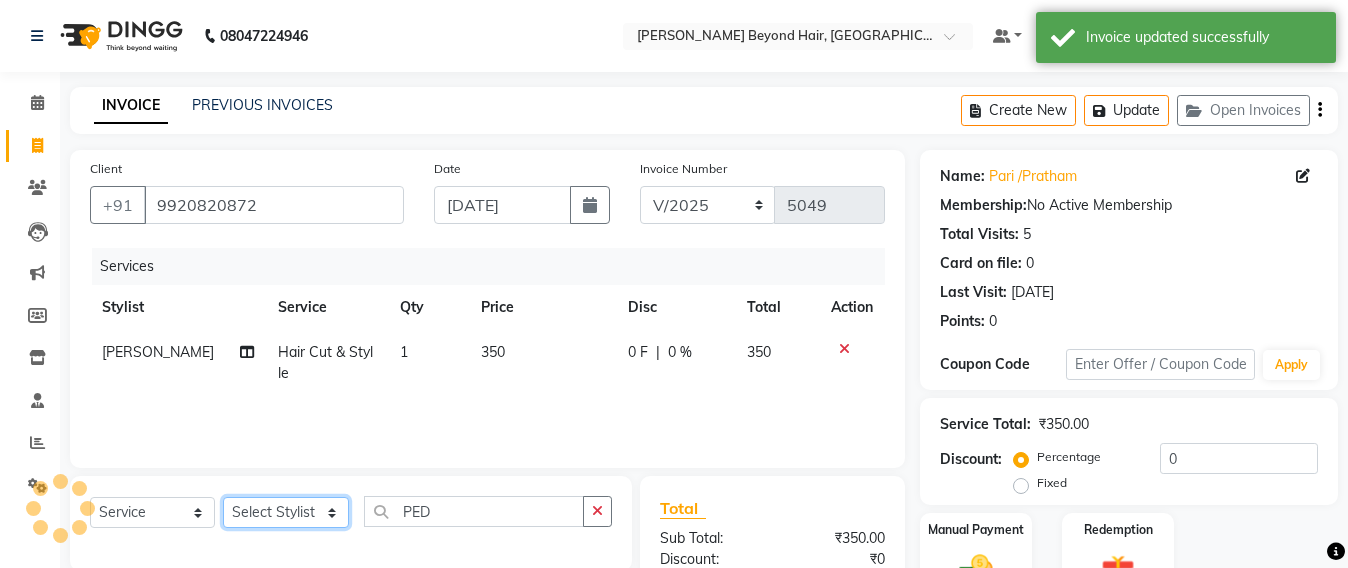 select on "51588" 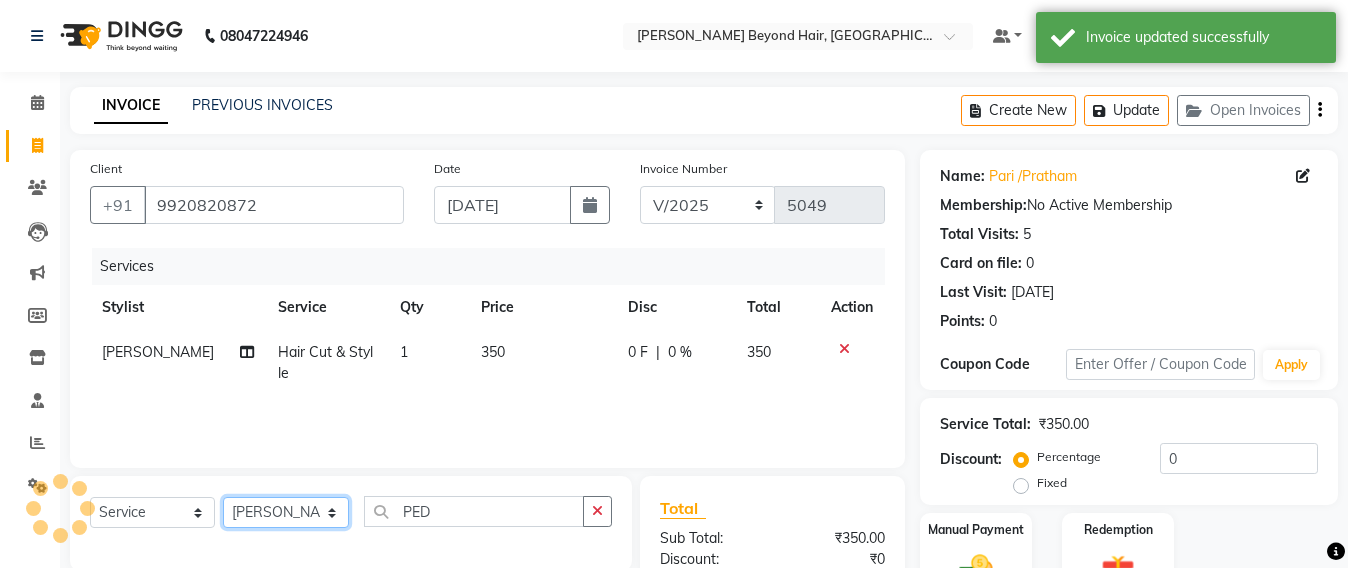 click on "Select Stylist Admin [PERSON_NAME] Sankat [PERSON_NAME] [PERSON_NAME] [PERSON_NAME] [PERSON_NAME] [PERSON_NAME] [PERSON_NAME] mahattre Pratibha [PERSON_NAME] Rosy [PERSON_NAME] [PERSON_NAME] admin [PERSON_NAME] Manager [PERSON_NAME] SOMAYANG VASHUM [PERSON_NAME]" 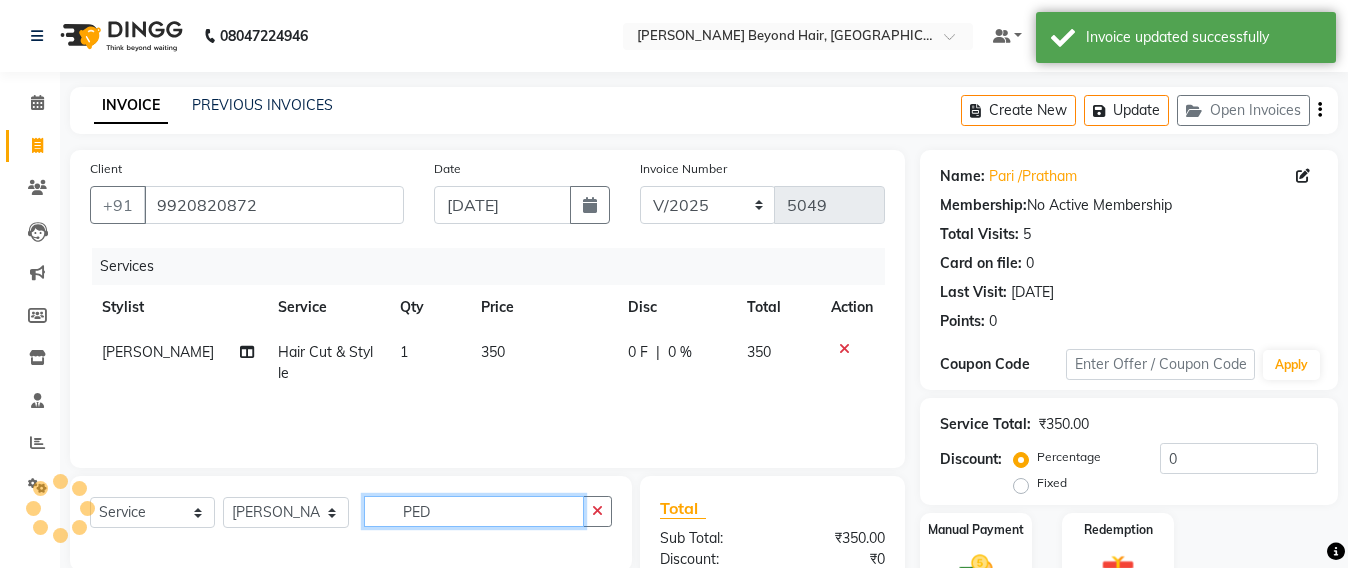 click on "PED" 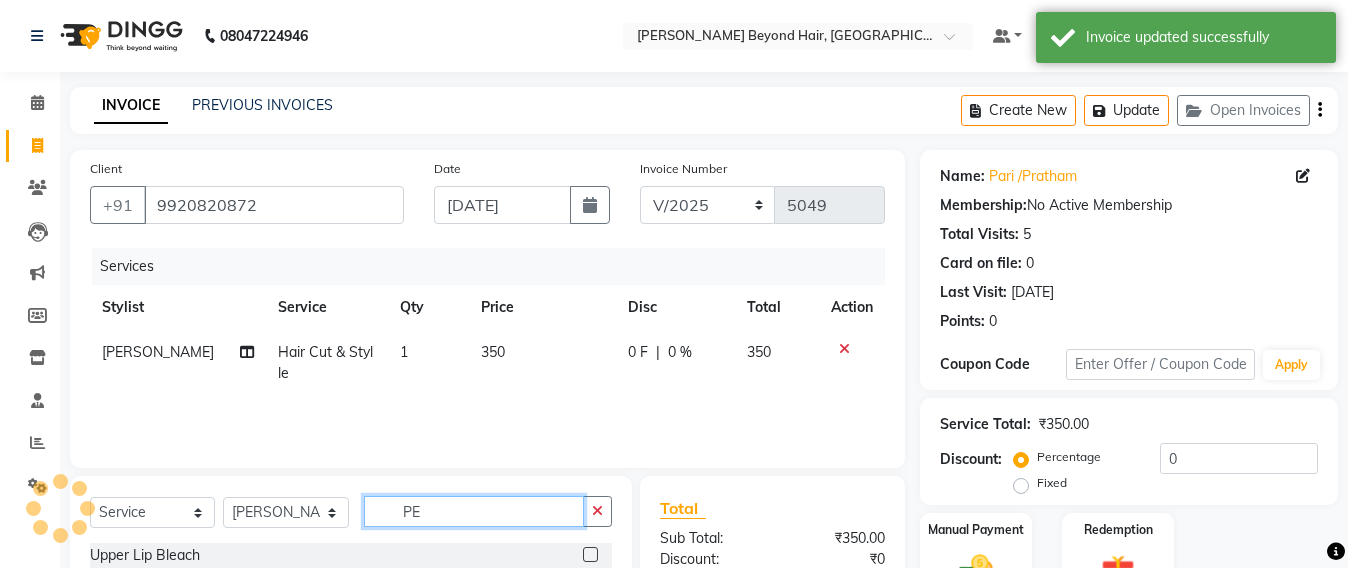 type on "P" 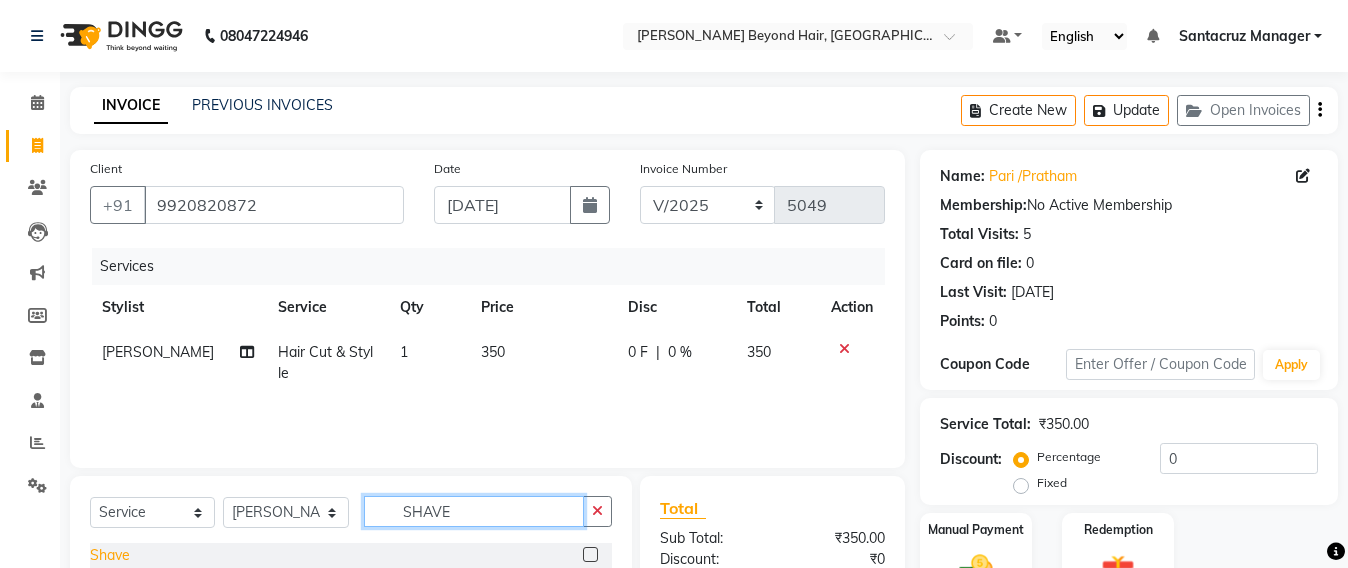 type on "SHAVE" 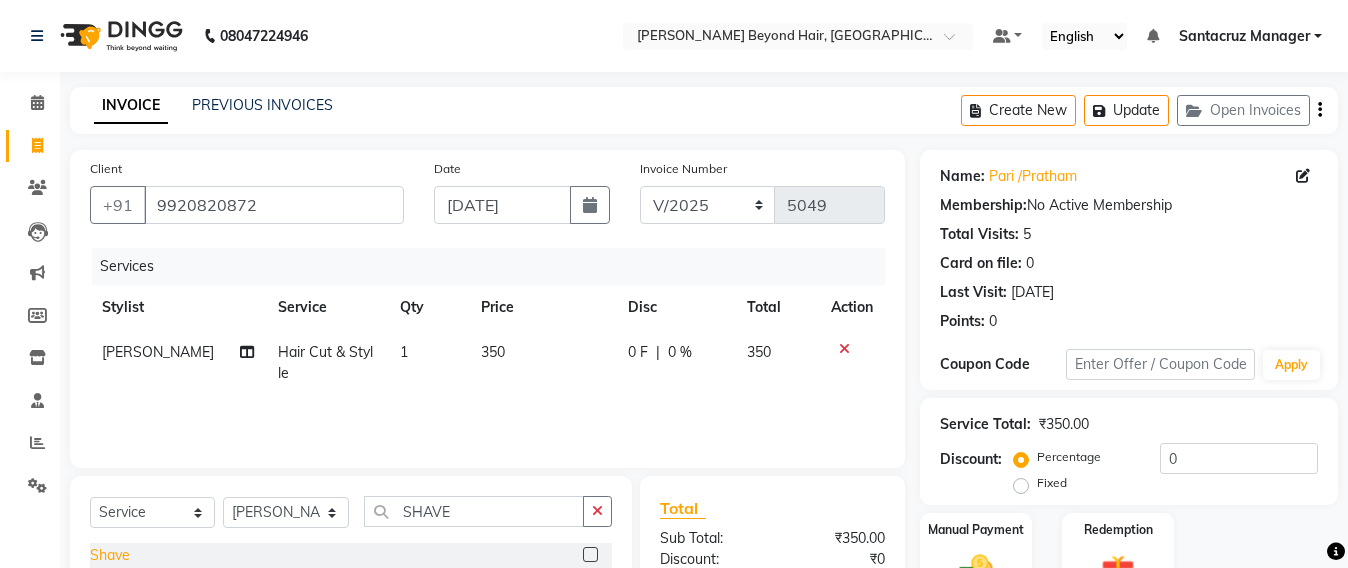 click on "Shave" 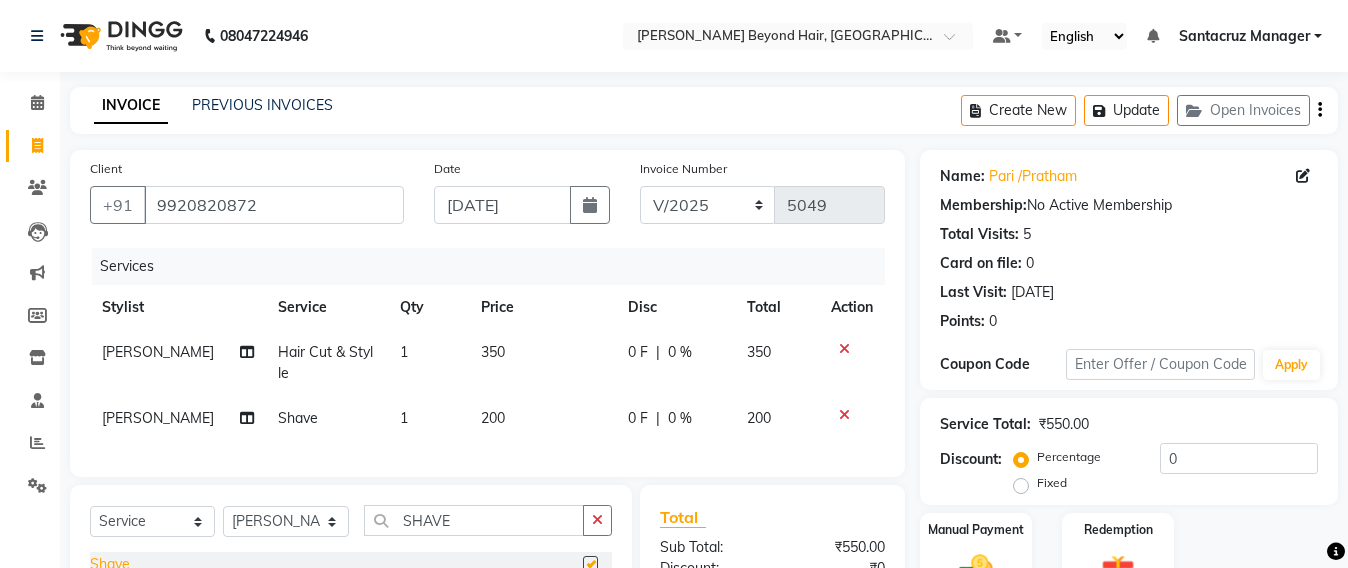 checkbox on "false" 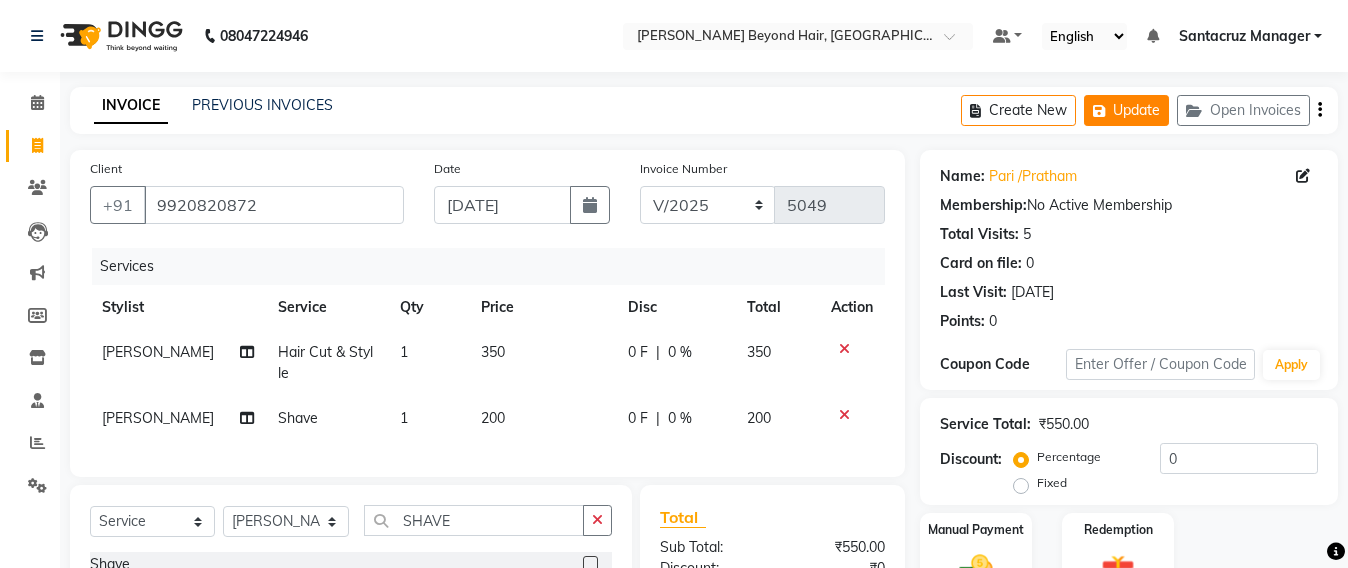 click on "Update" 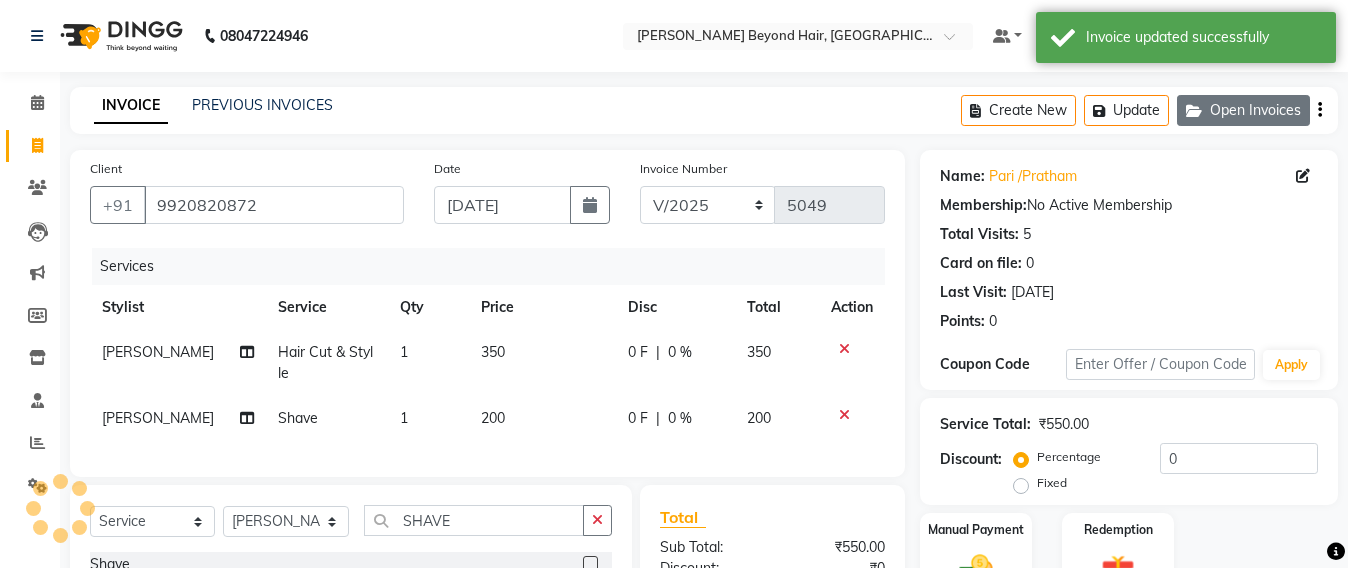 click on "Open Invoices" 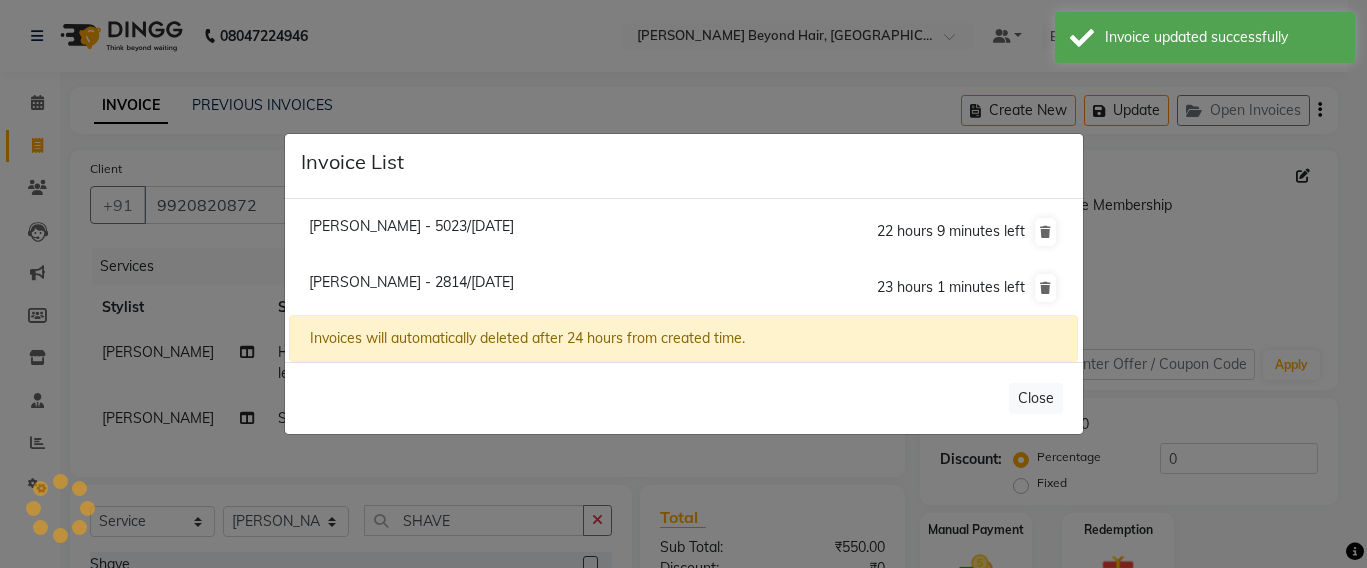 click on "Shradha Gupta - 5023/11 July 2025" 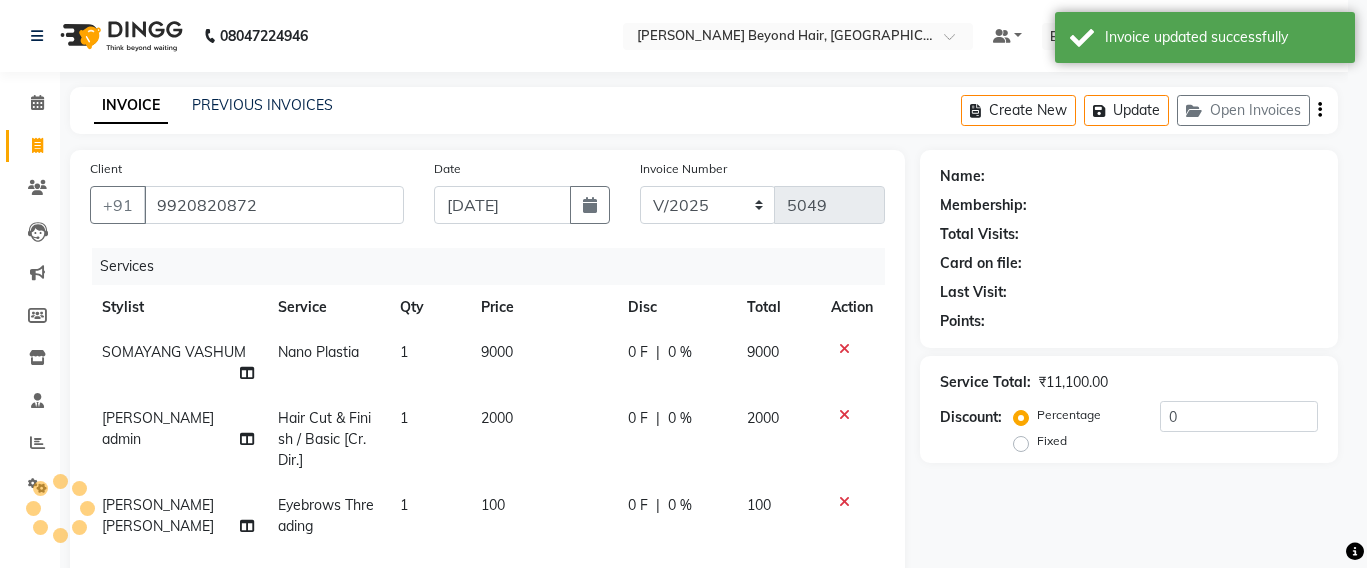 type on "9167965023" 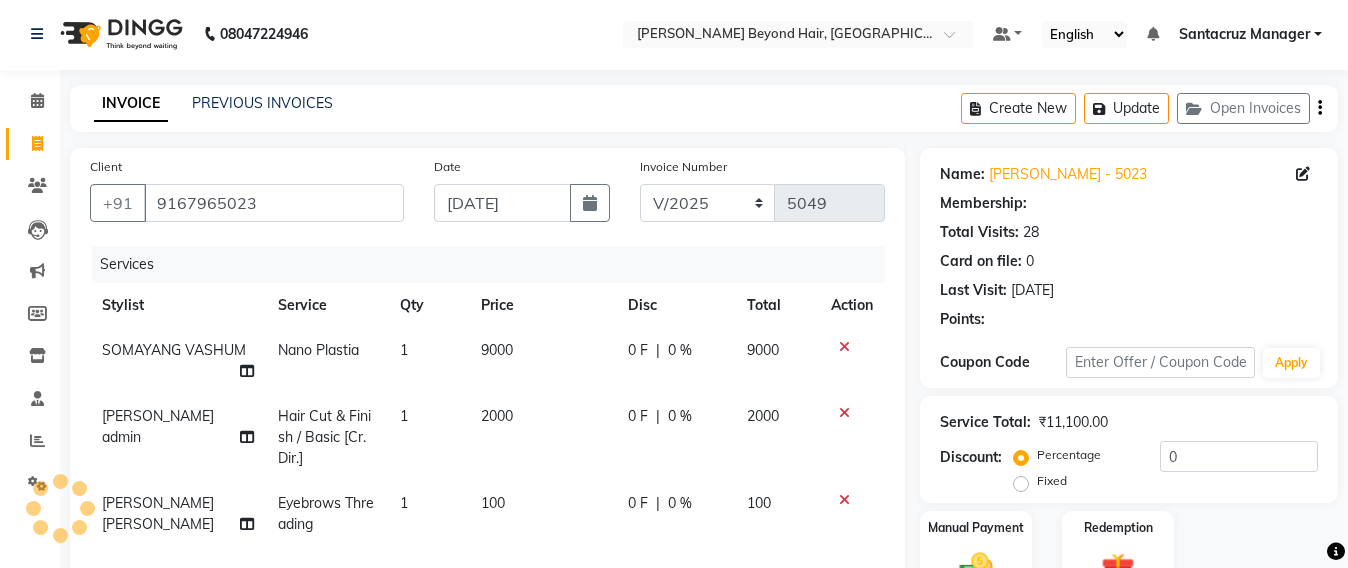 scroll, scrollTop: 97, scrollLeft: 0, axis: vertical 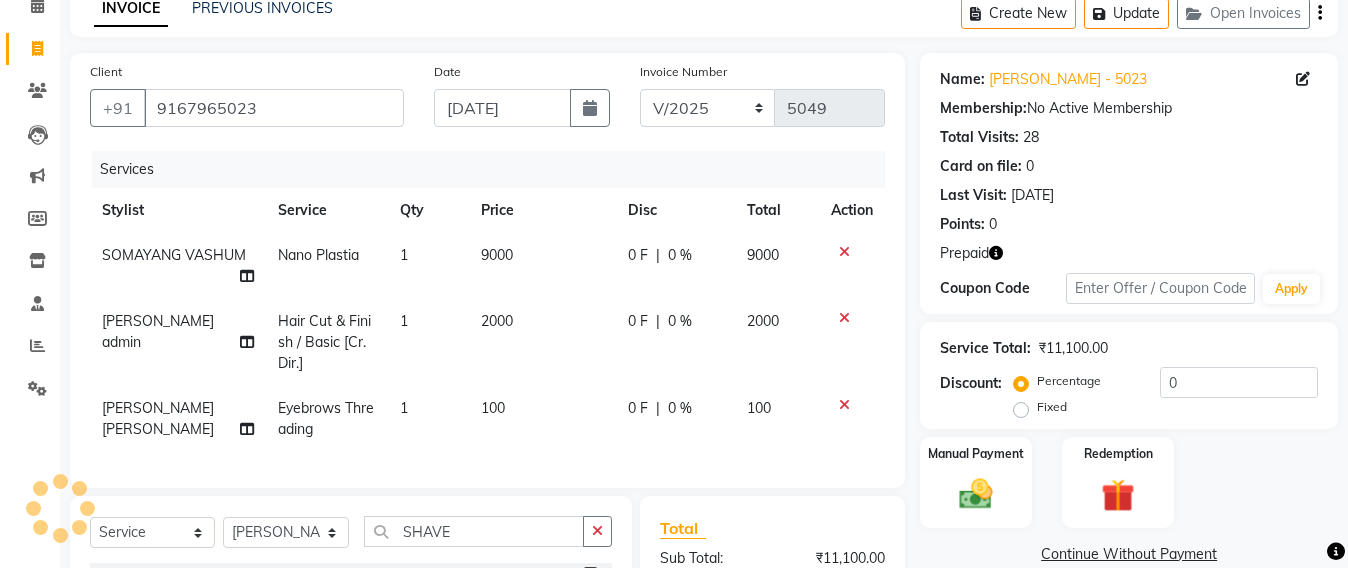 select 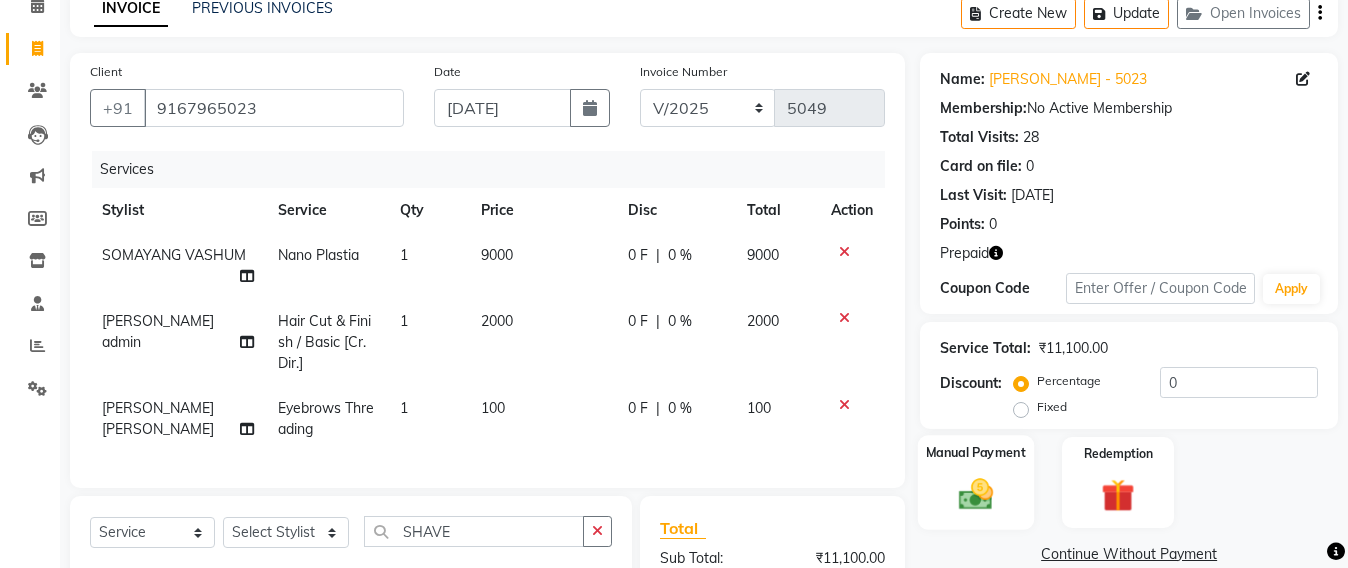 click 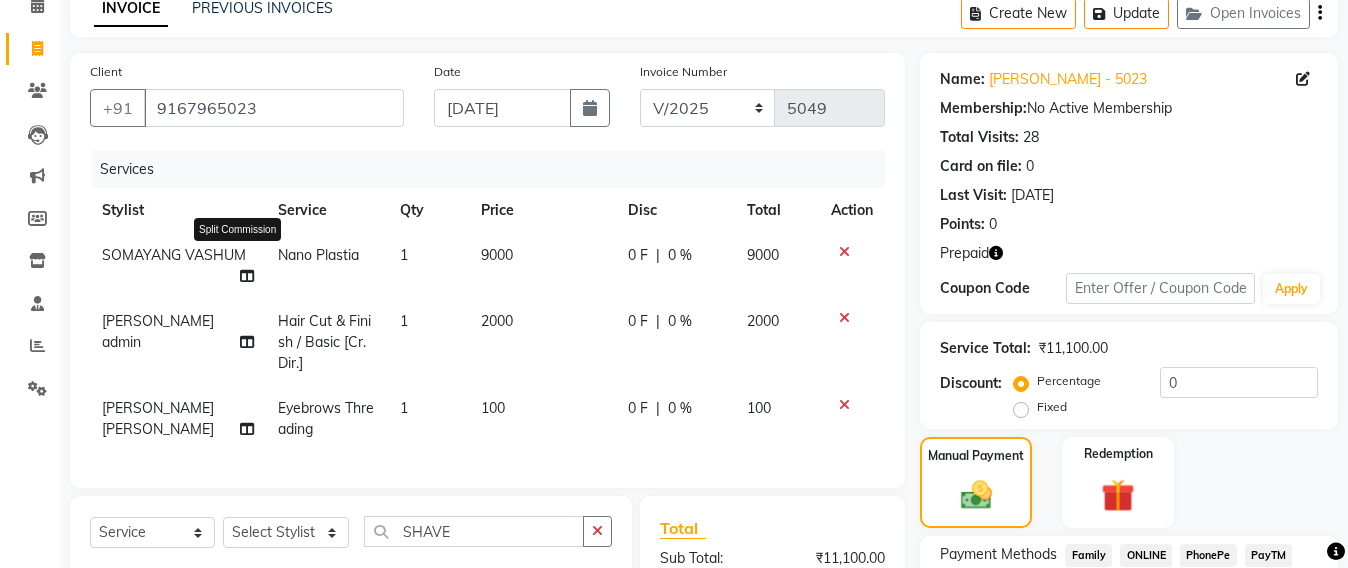 click 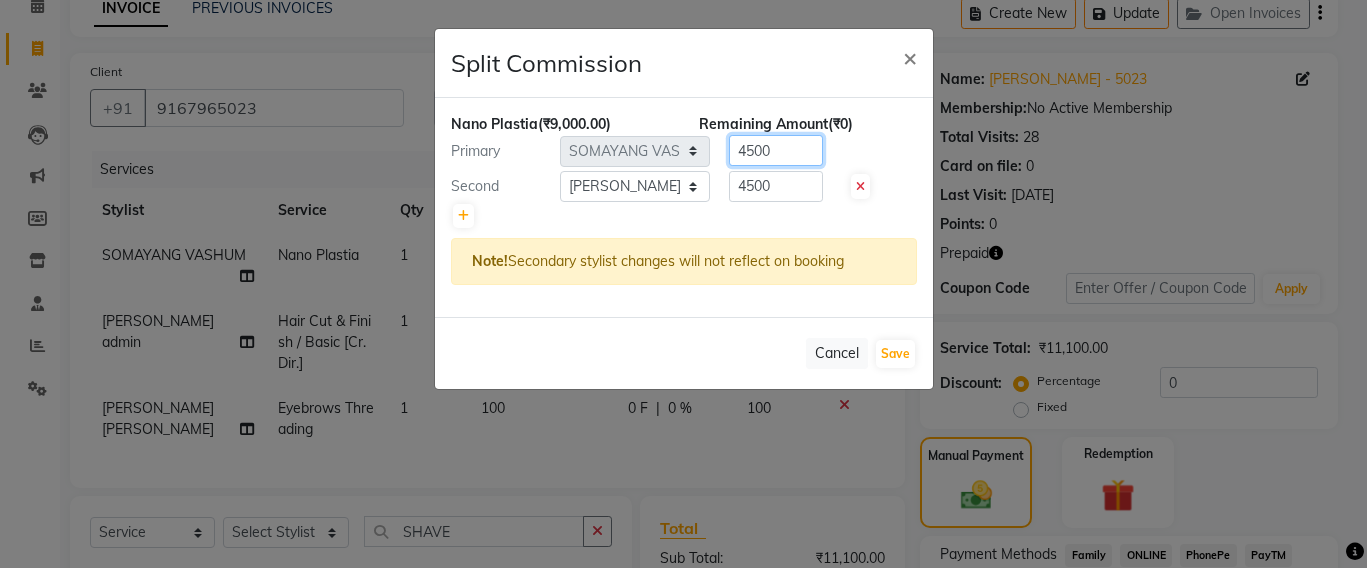 click on "4500" 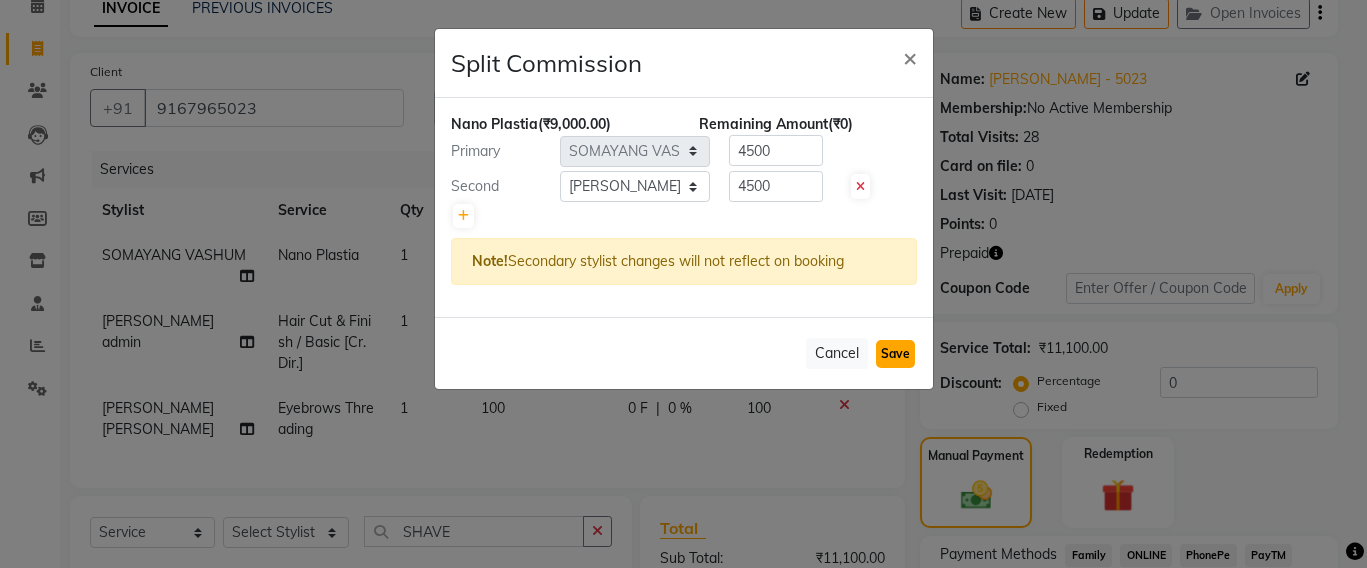 click on "Save" 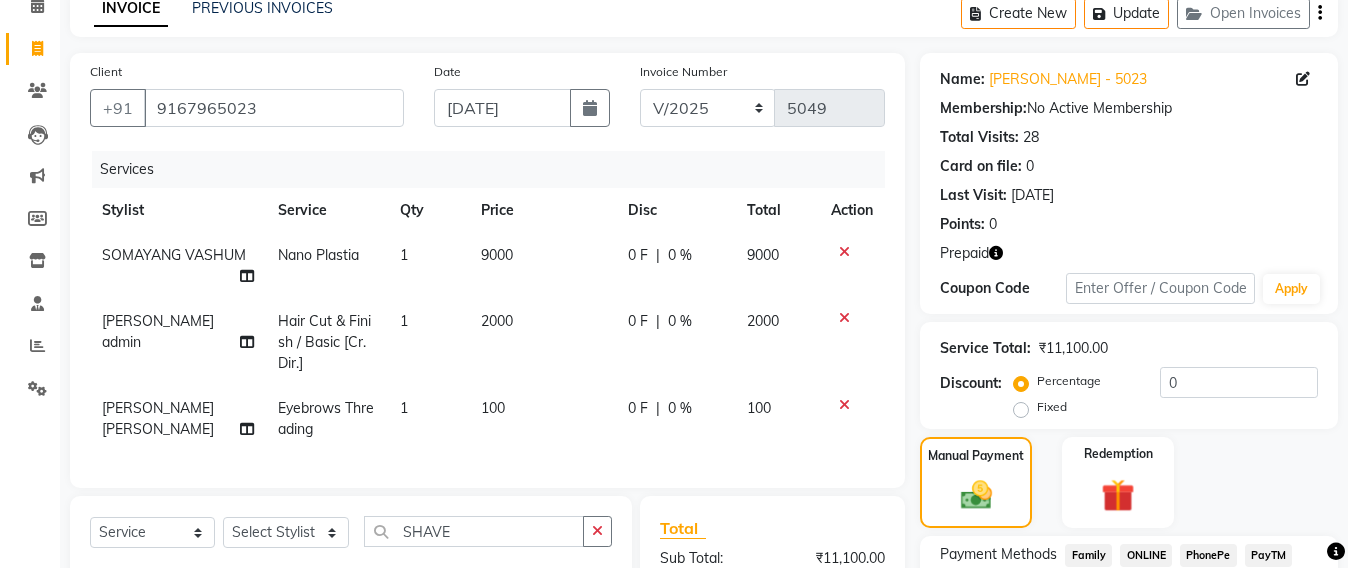 scroll, scrollTop: 347, scrollLeft: 0, axis: vertical 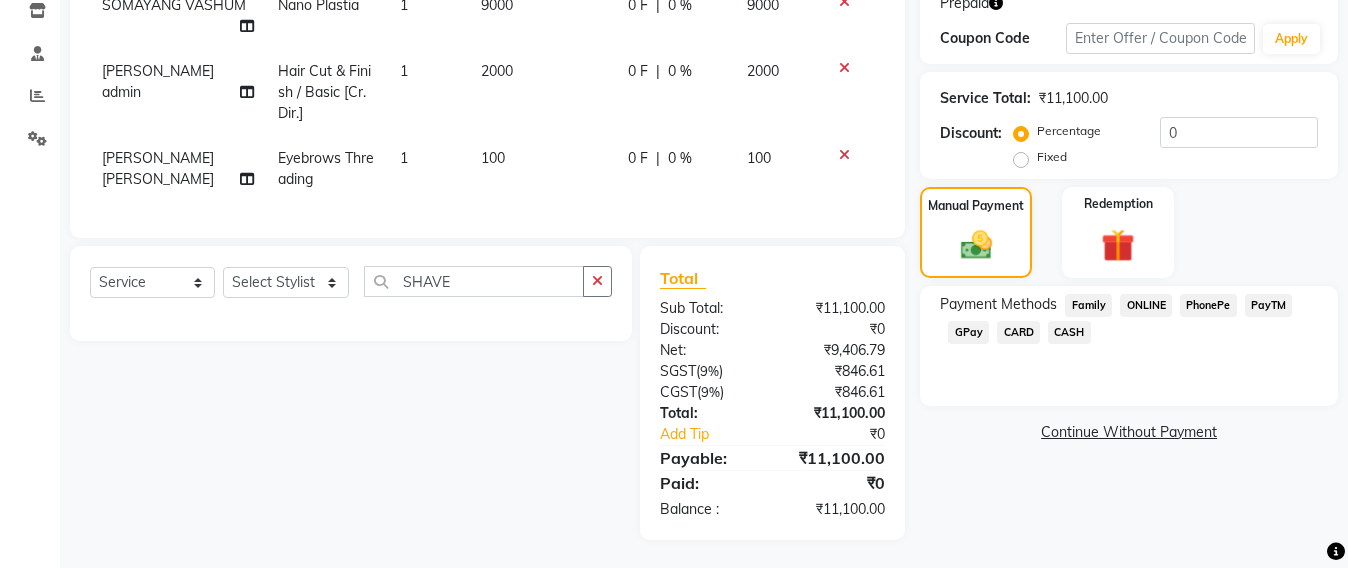 click on "CASH" 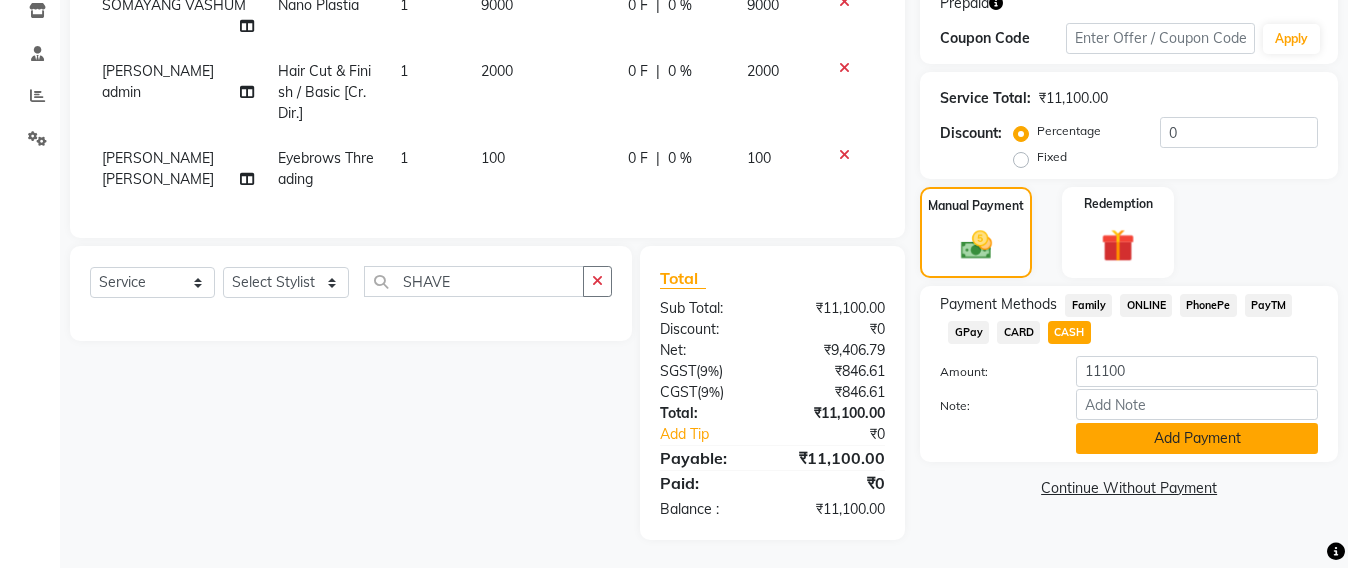 click on "Add Payment" 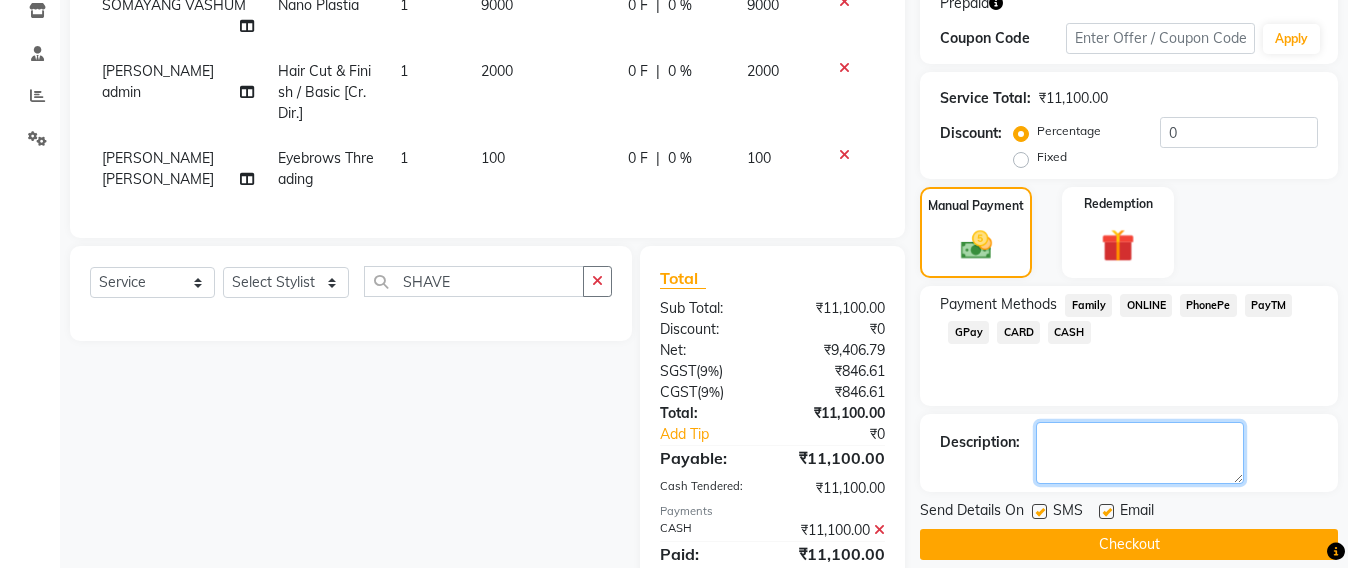 click 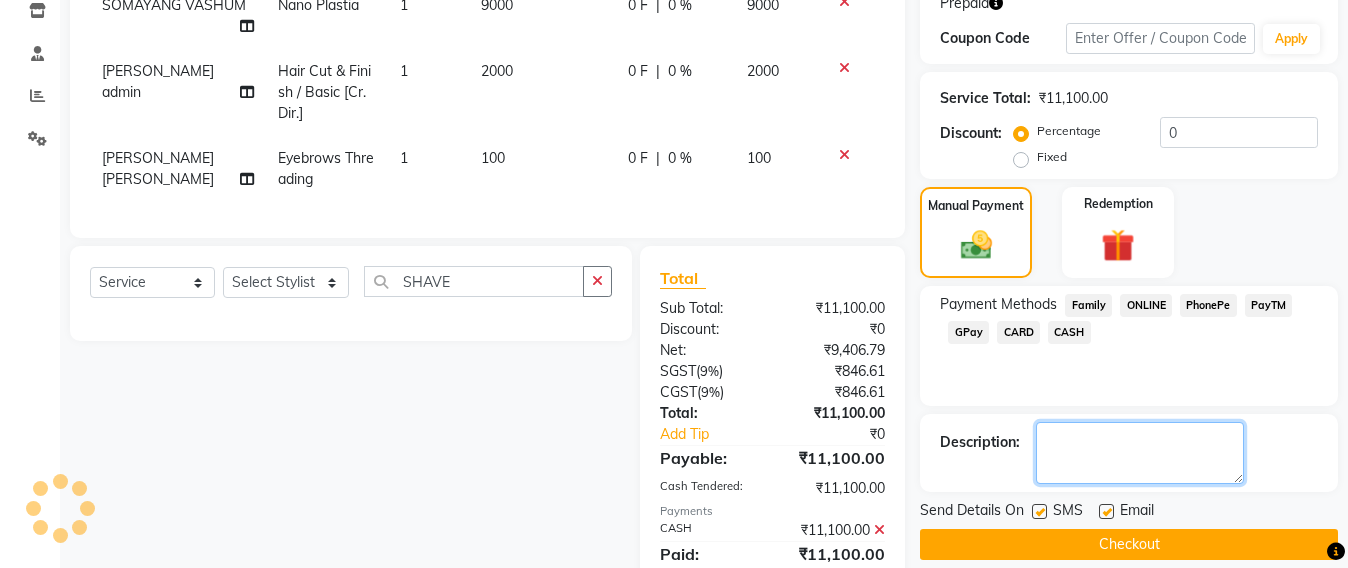 scroll, scrollTop: 439, scrollLeft: 0, axis: vertical 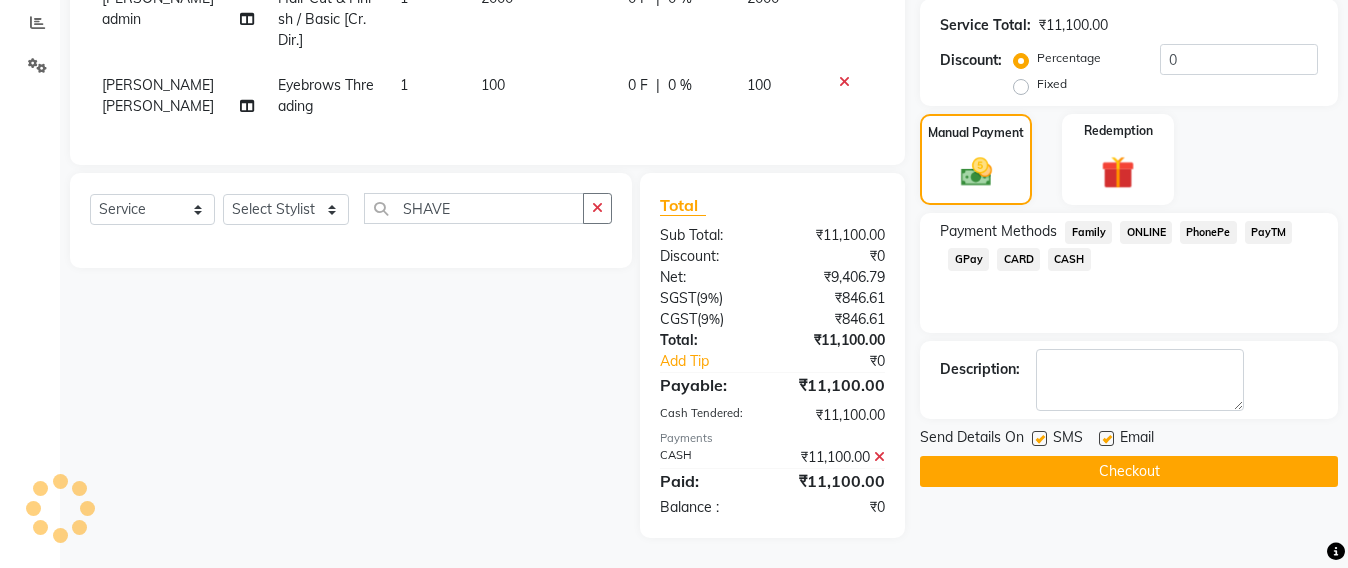 click on "Checkout" 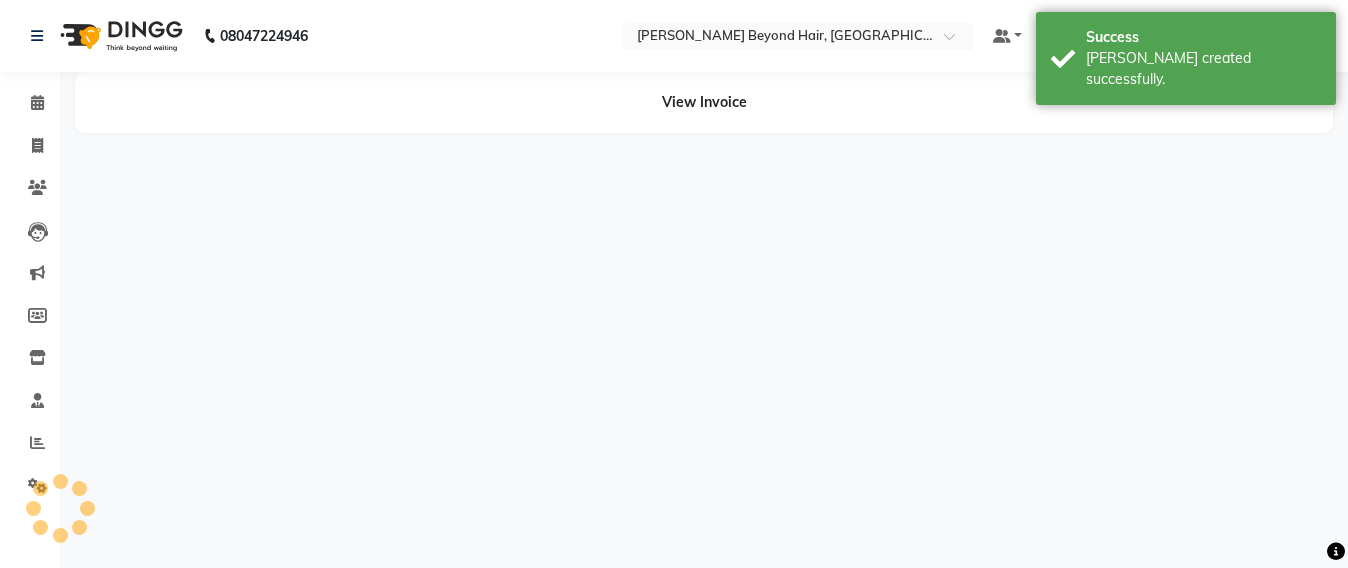 scroll, scrollTop: 0, scrollLeft: 0, axis: both 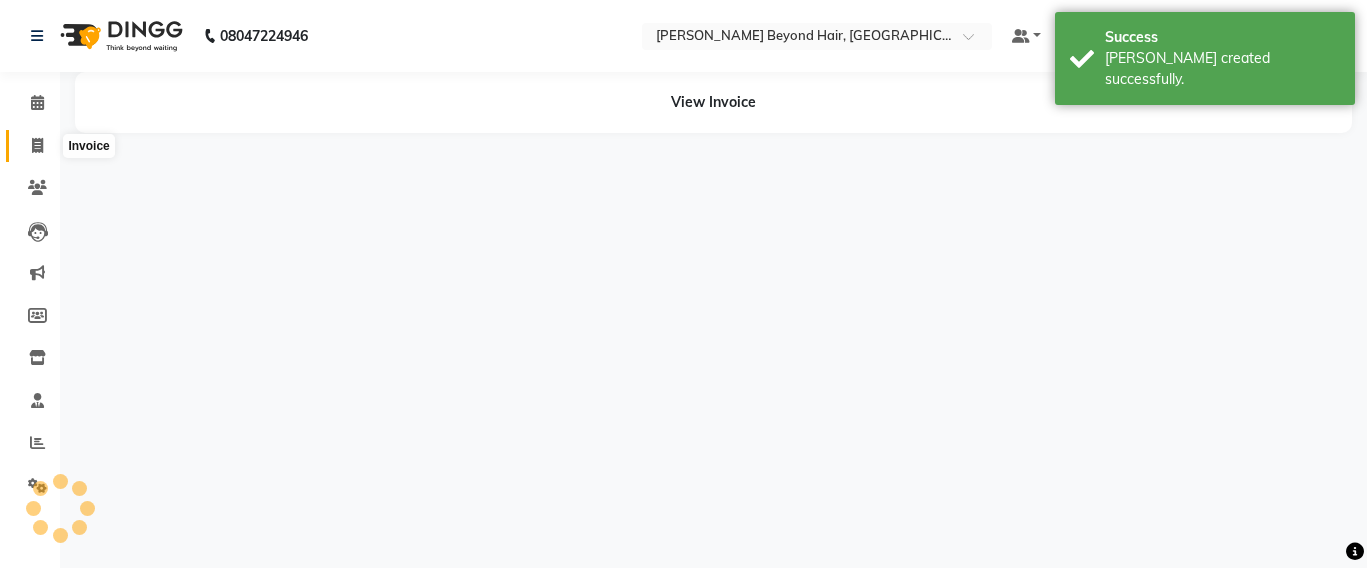 click 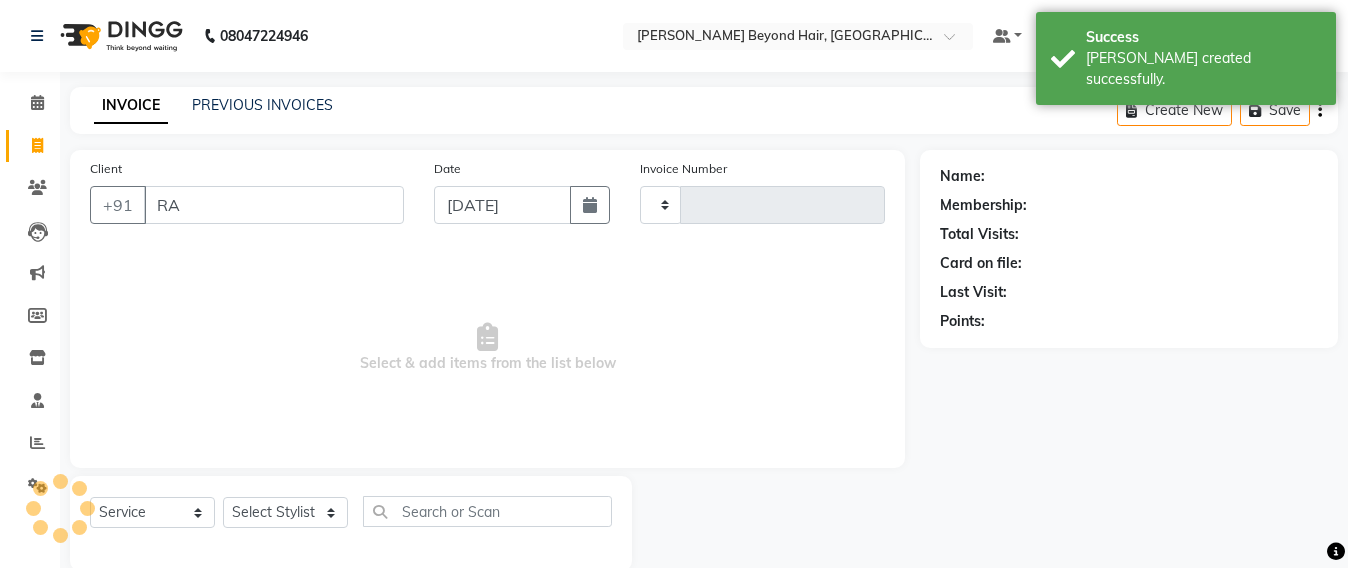type on "RAJ" 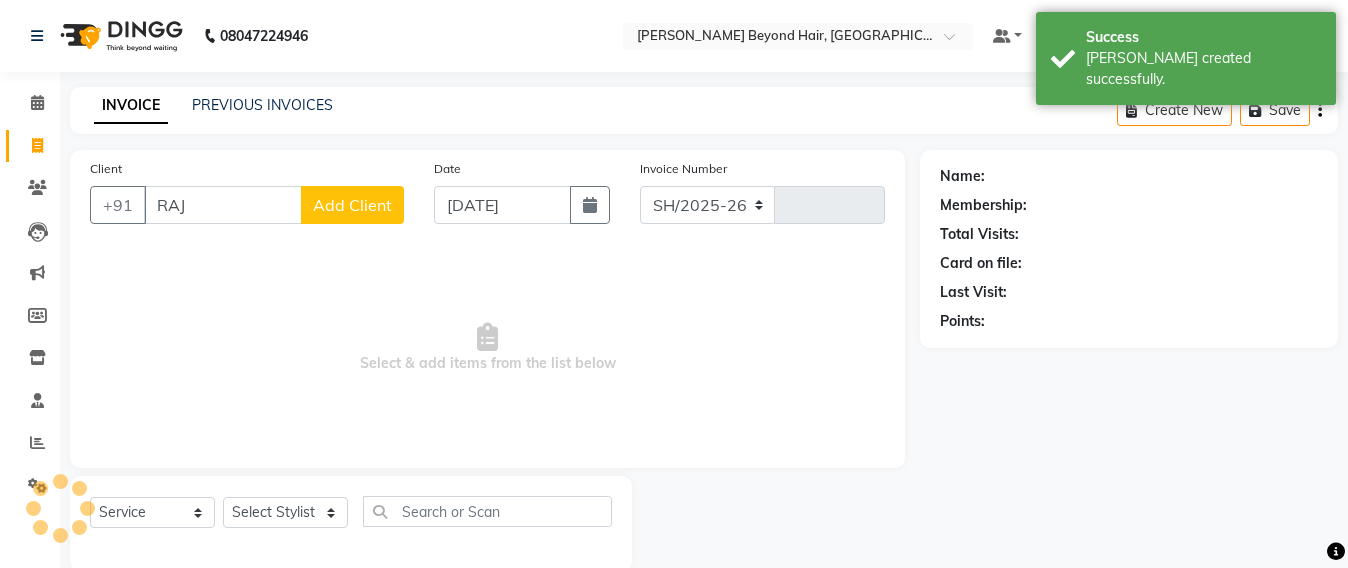 select on "6357" 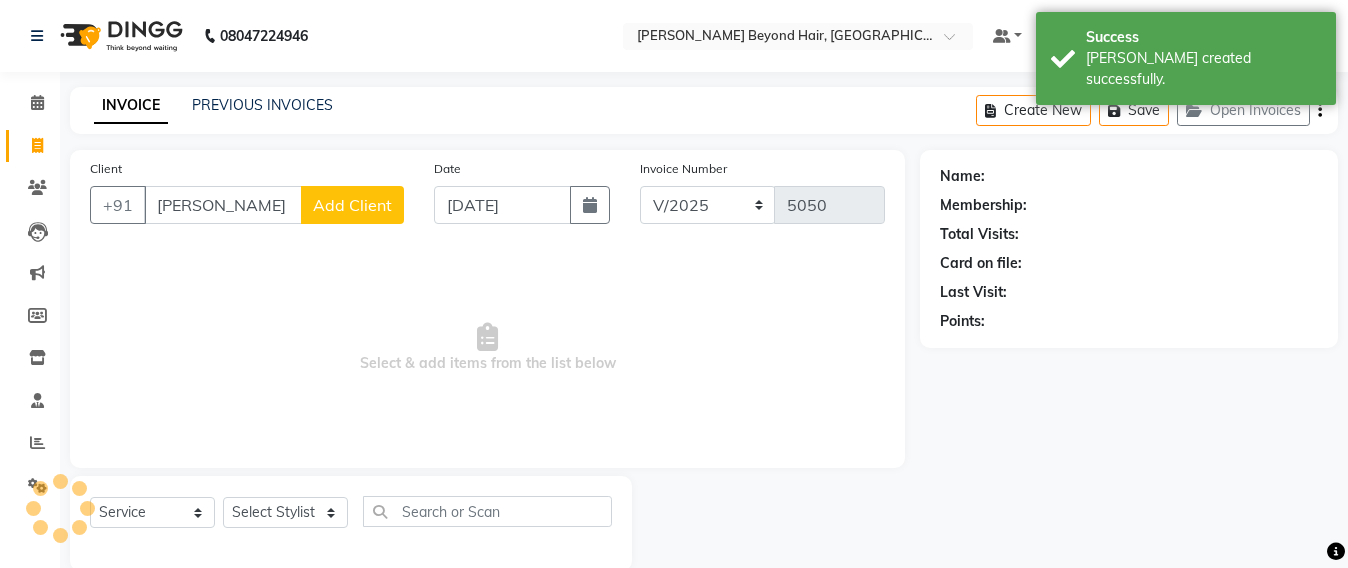 type on "RAJES" 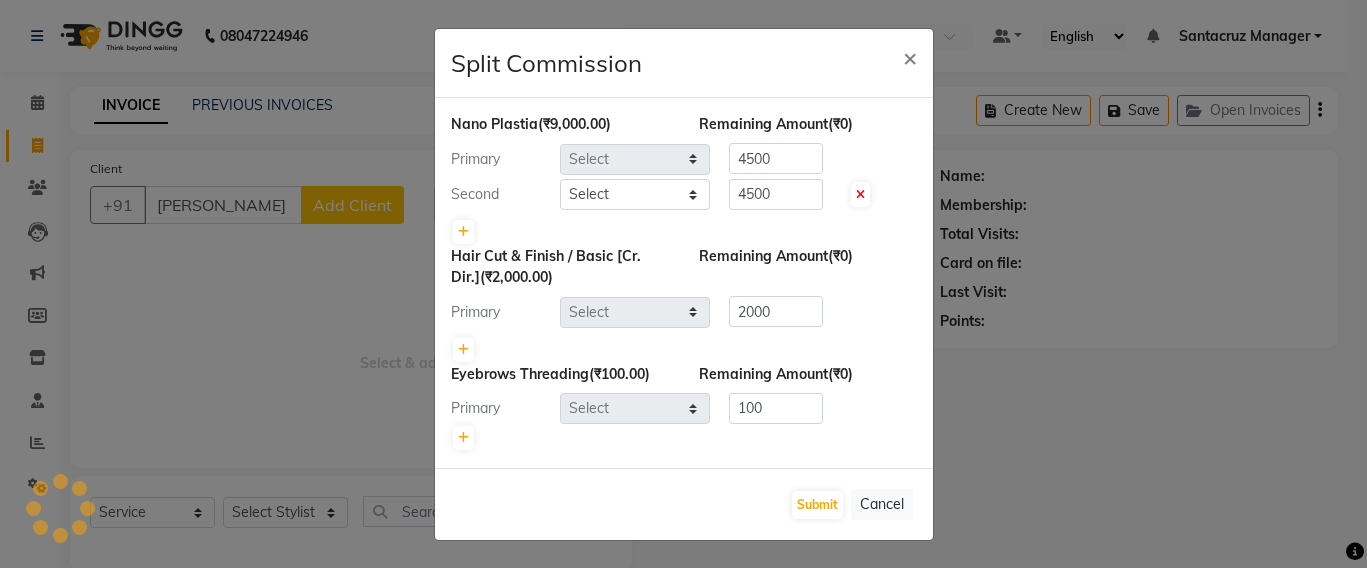 select on "59106" 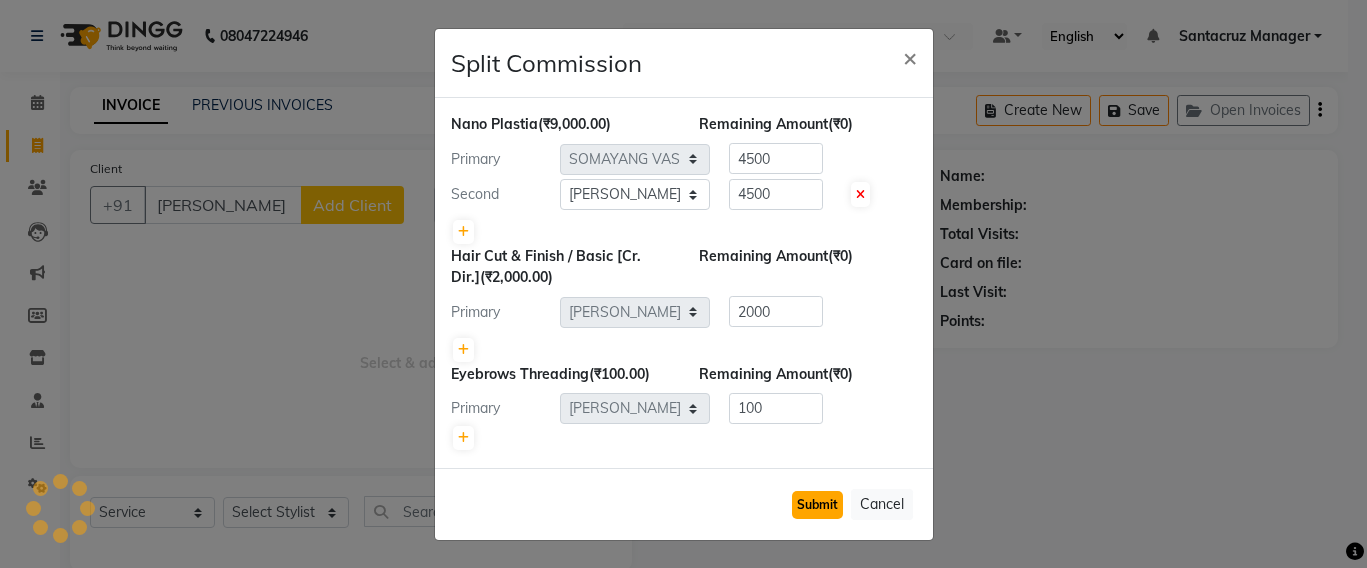 click on "Submit" 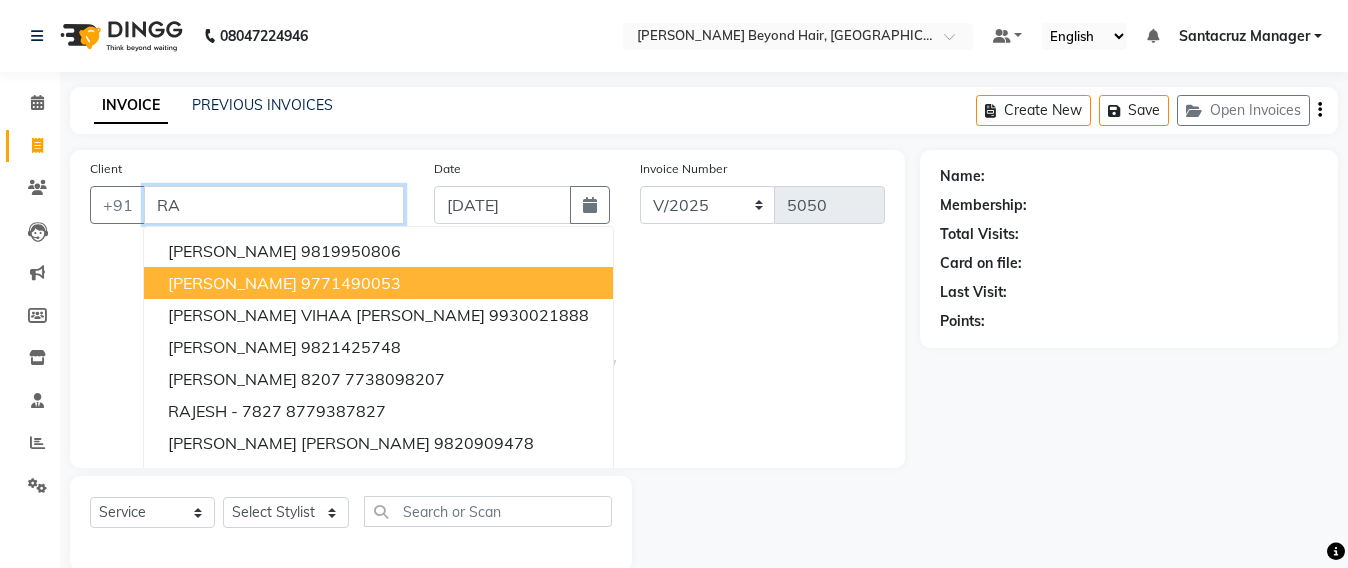 type on "R" 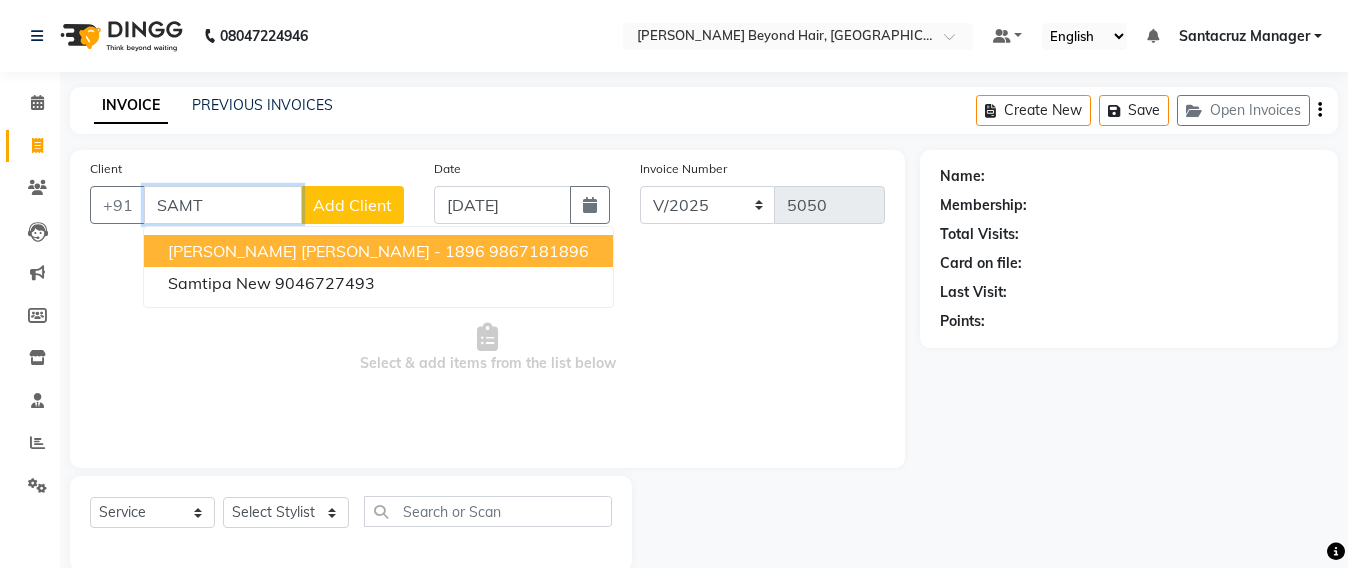 click on "RAJESH MIRA SAMTANI - 1896" at bounding box center (326, 251) 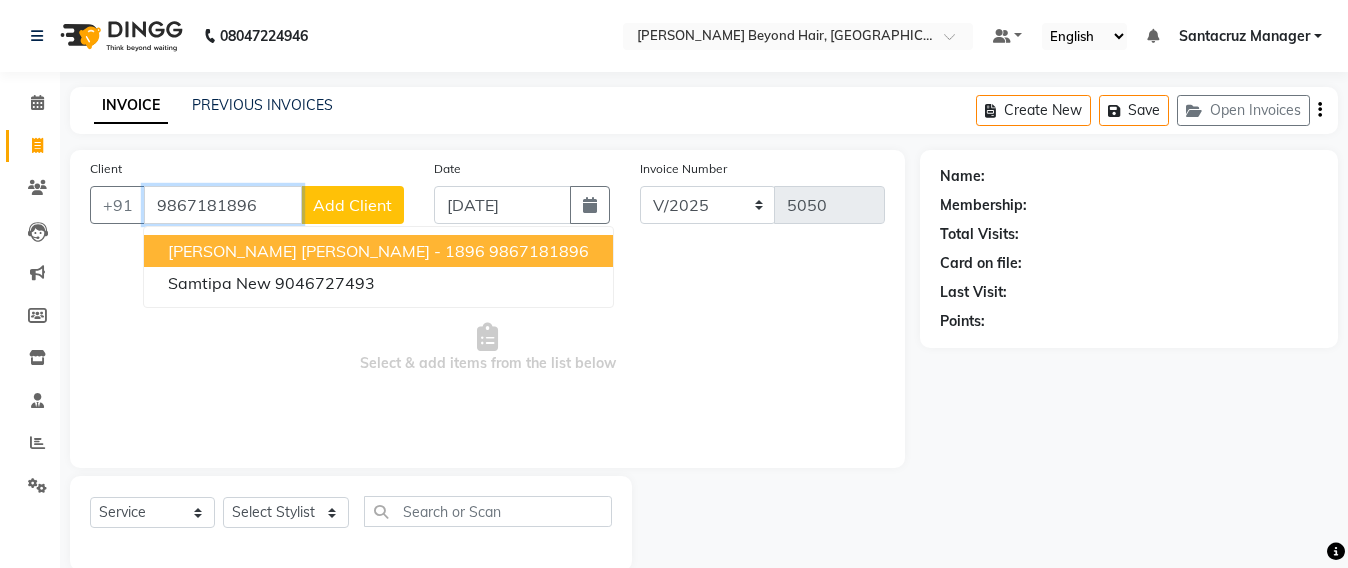 type on "9867181896" 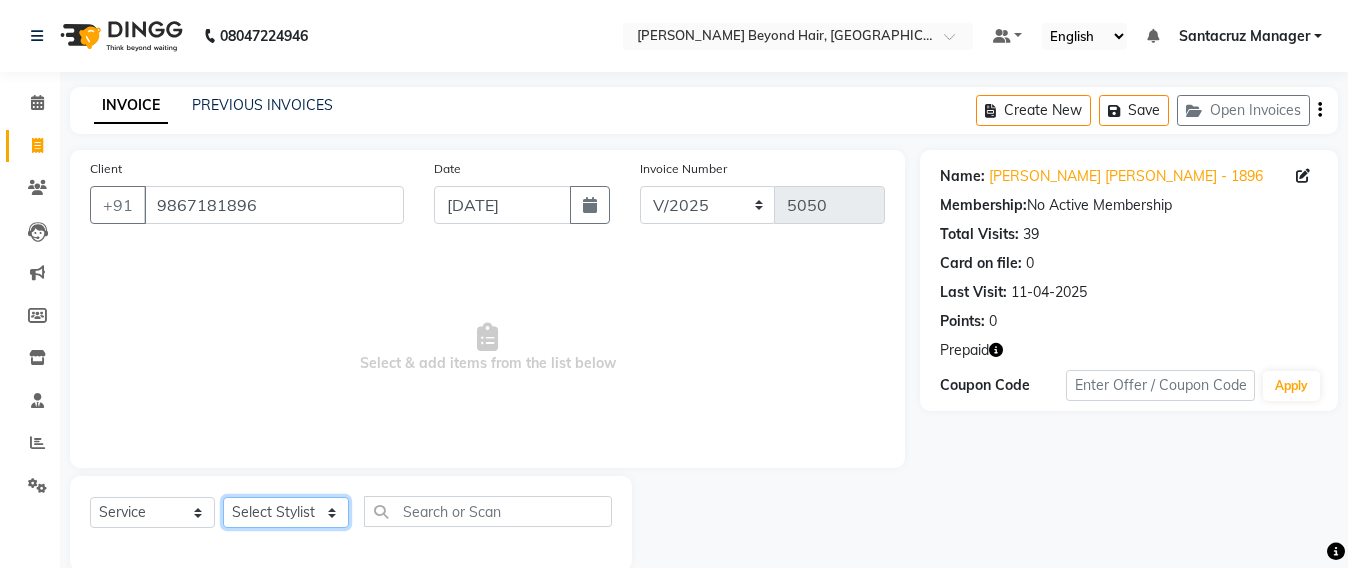 drag, startPoint x: 306, startPoint y: 516, endPoint x: 305, endPoint y: 506, distance: 10.049875 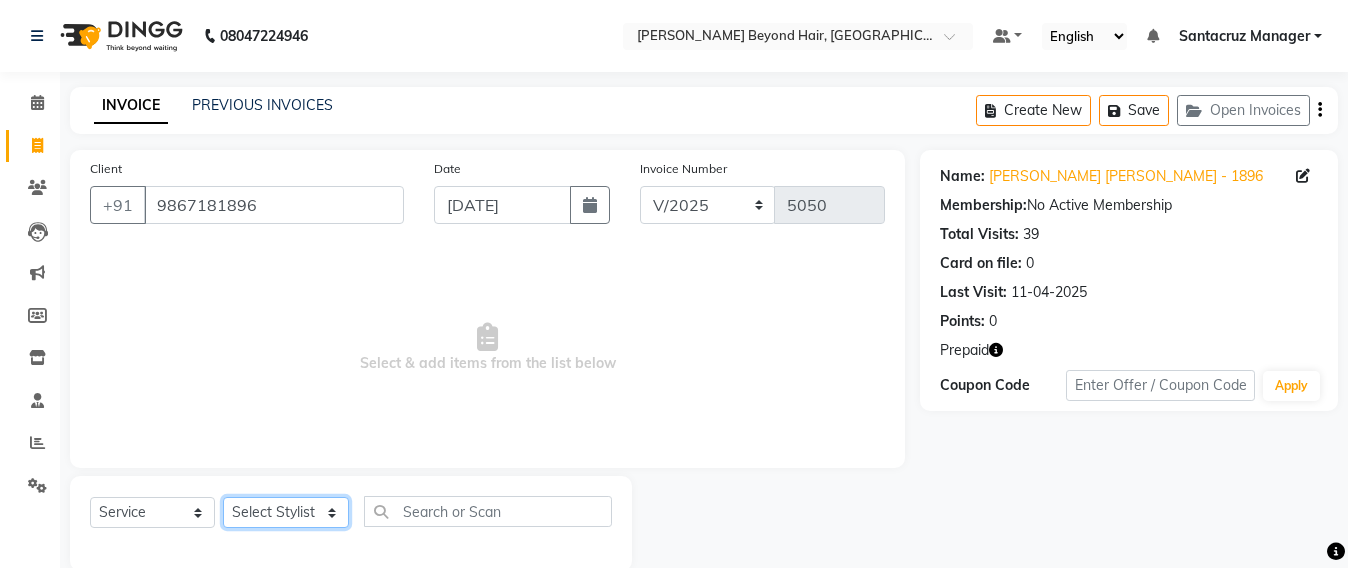 select on "59106" 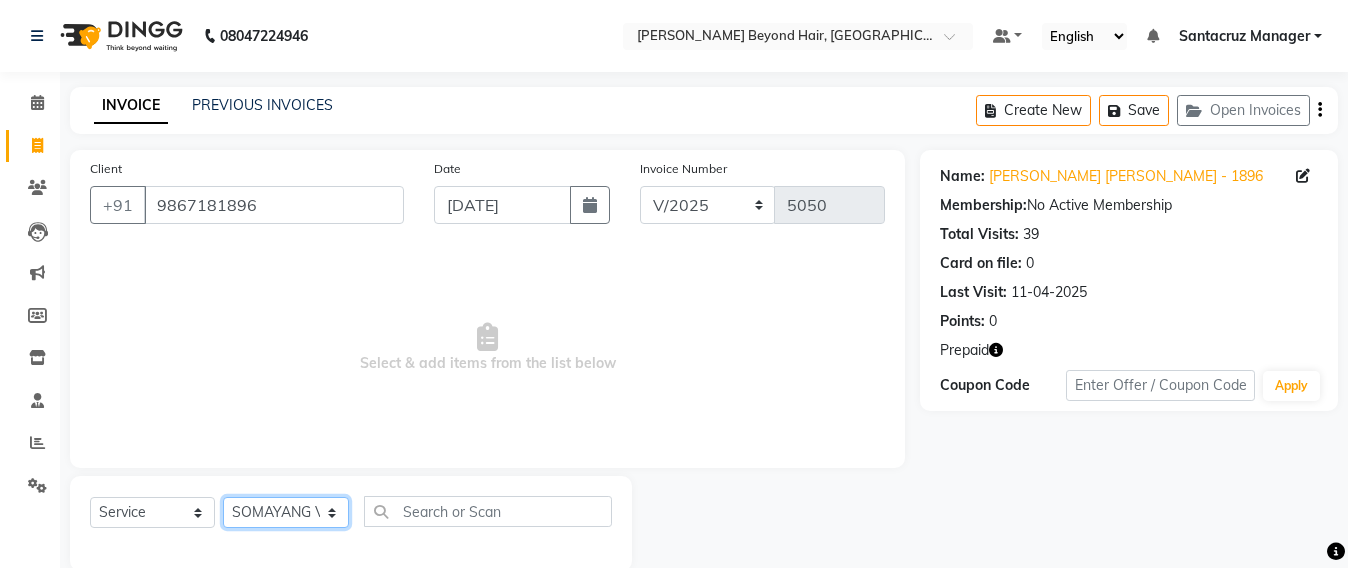 click on "Select Stylist Admin [PERSON_NAME] Sankat [PERSON_NAME] [PERSON_NAME] [PERSON_NAME] [PERSON_NAME] [PERSON_NAME] [PERSON_NAME] mahattre Pratibha [PERSON_NAME] Rosy [PERSON_NAME] [PERSON_NAME] admin [PERSON_NAME] Manager [PERSON_NAME] SOMAYANG VASHUM [PERSON_NAME]" 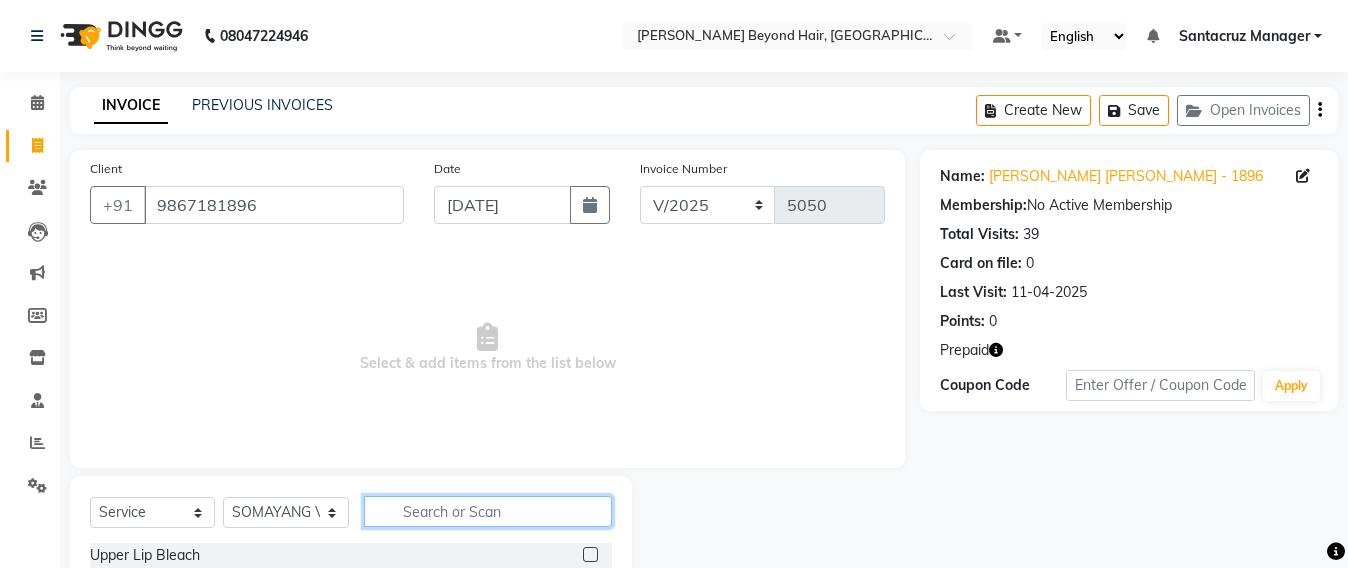 click 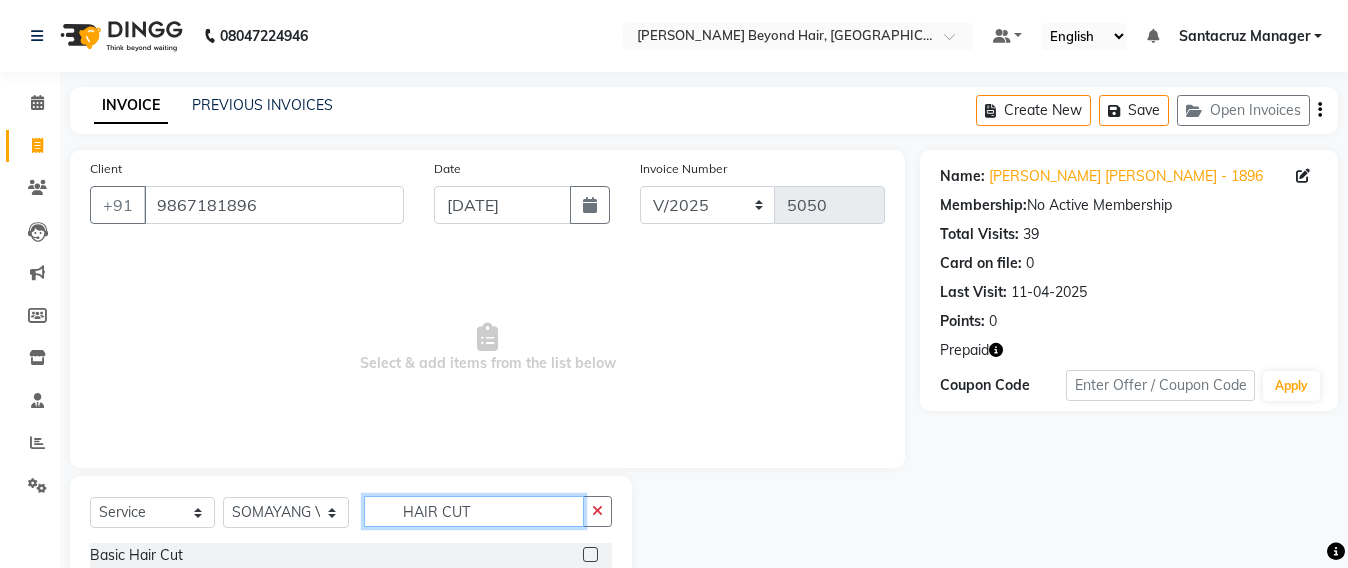 scroll, scrollTop: 125, scrollLeft: 0, axis: vertical 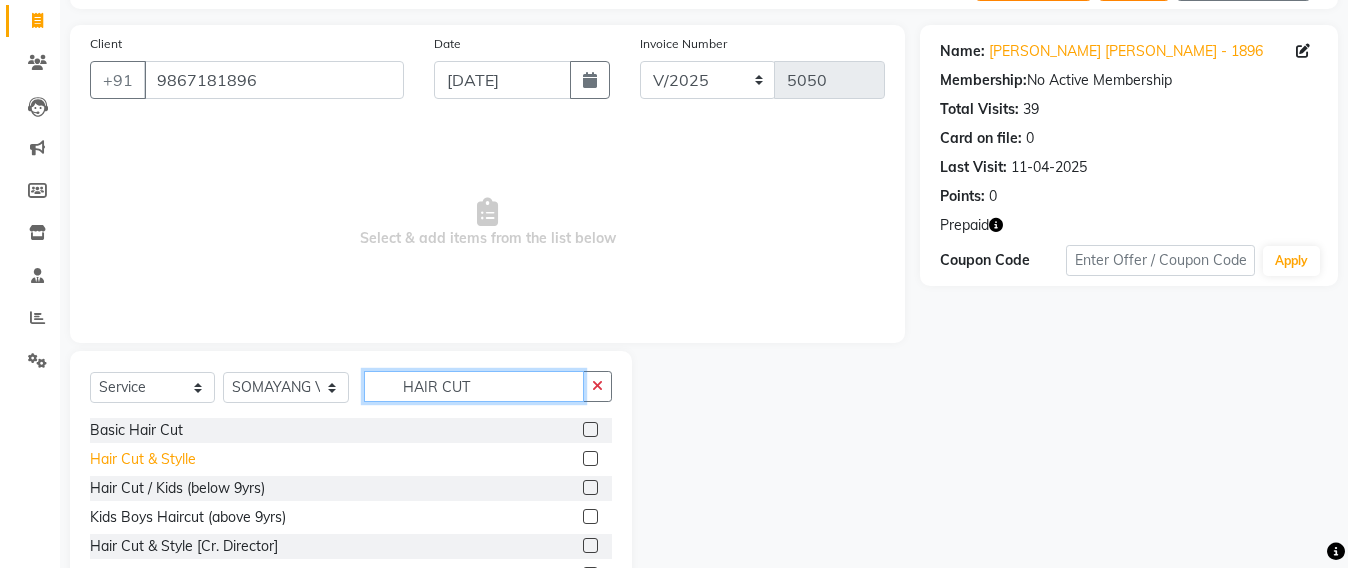 type on "HAIR CUT" 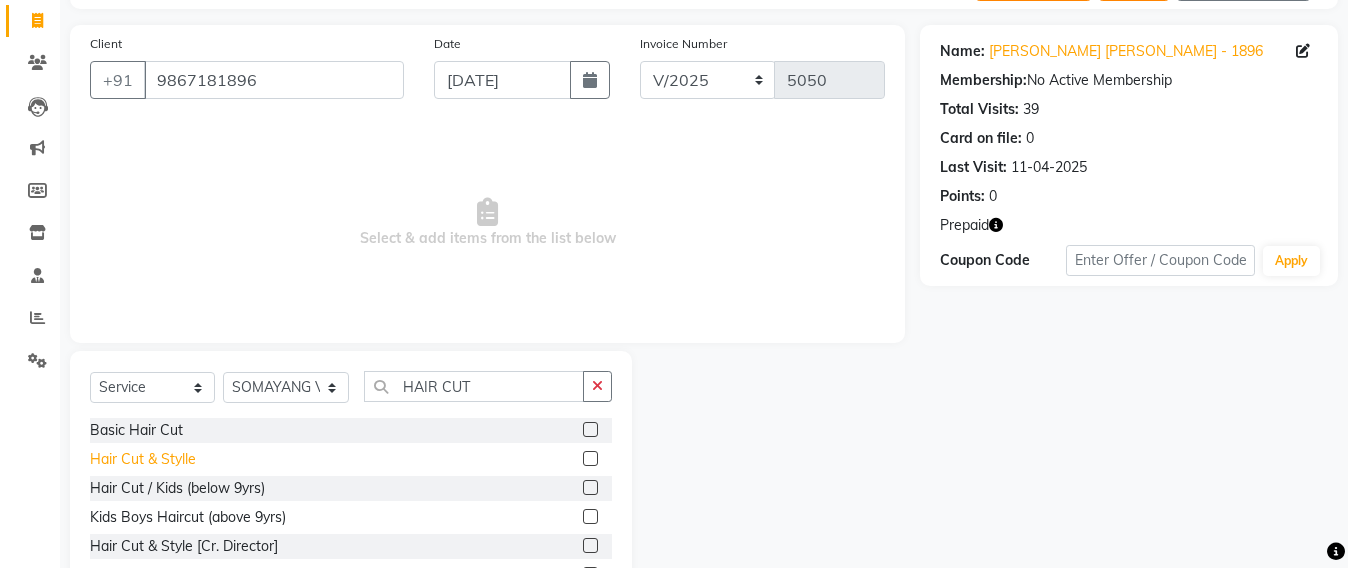 click on "Hair Cut & Stylle" 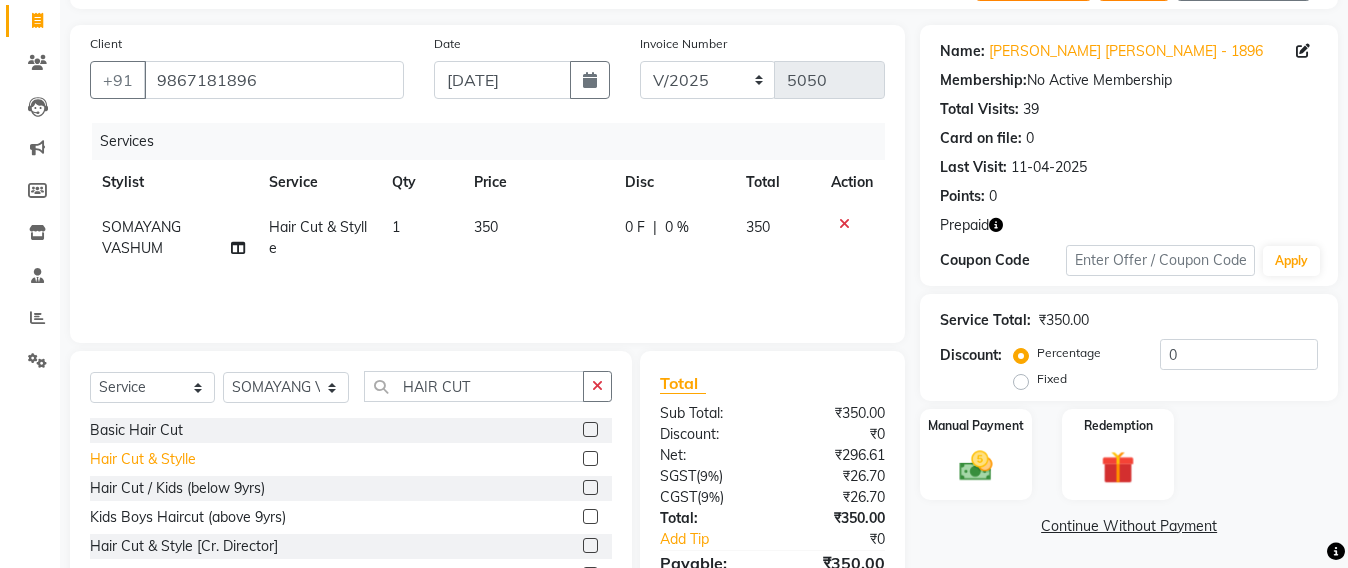 click on "Hair Cut & Stylle" 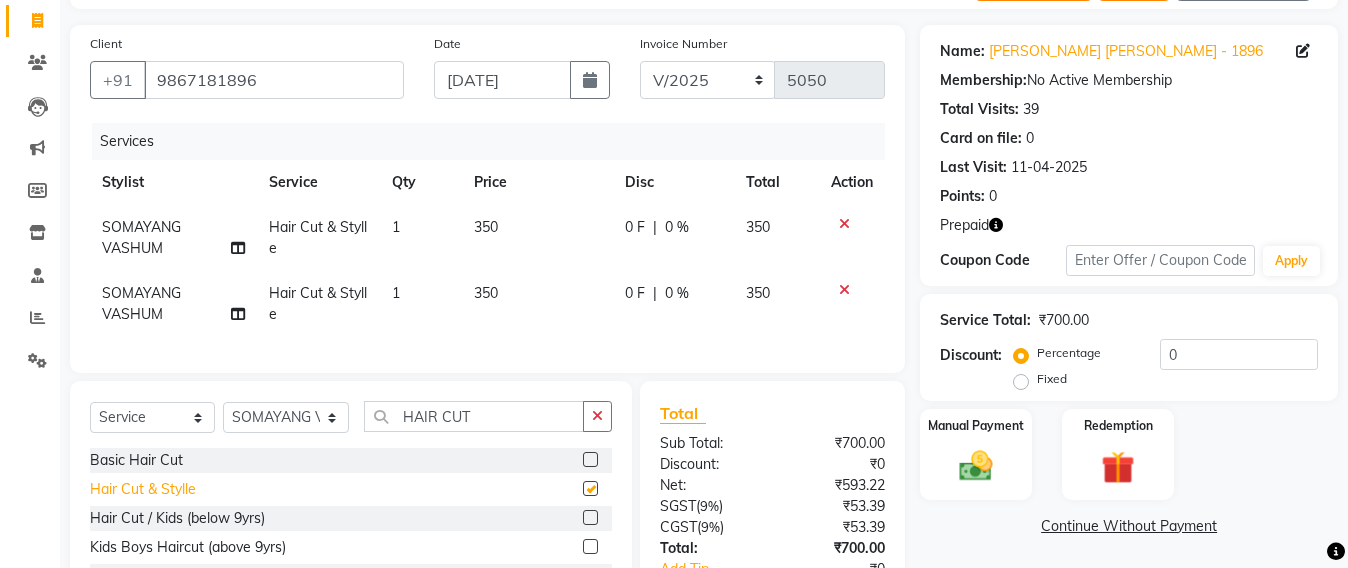 checkbox on "false" 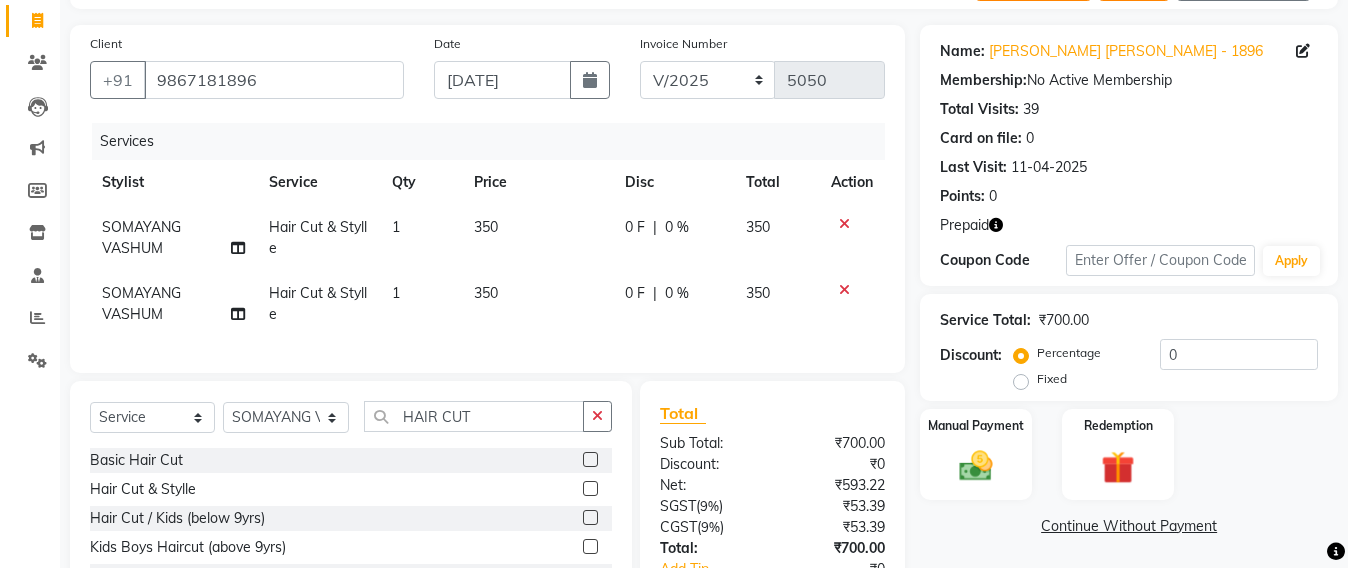 click 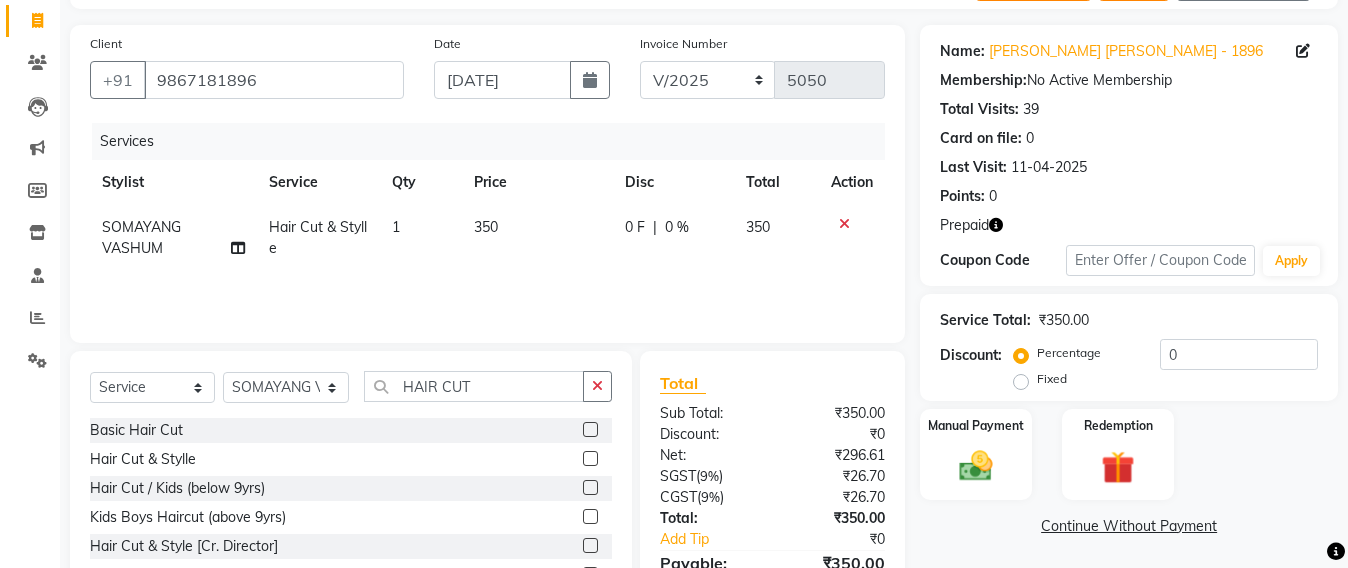 scroll, scrollTop: 0, scrollLeft: 0, axis: both 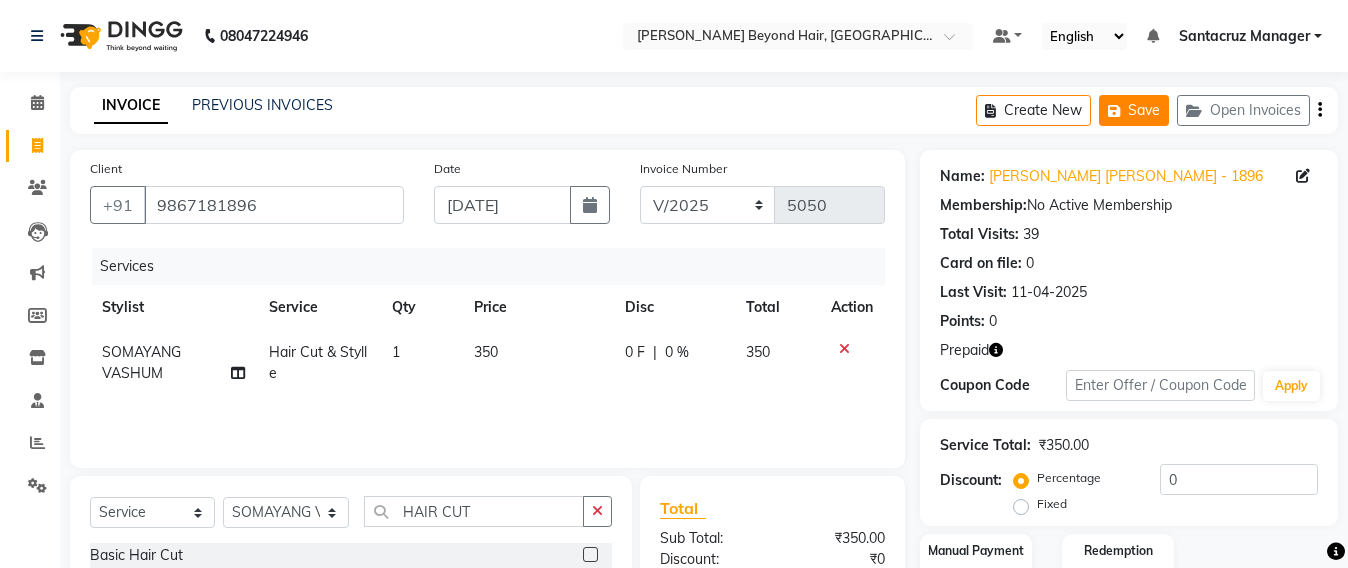 click on "Save" 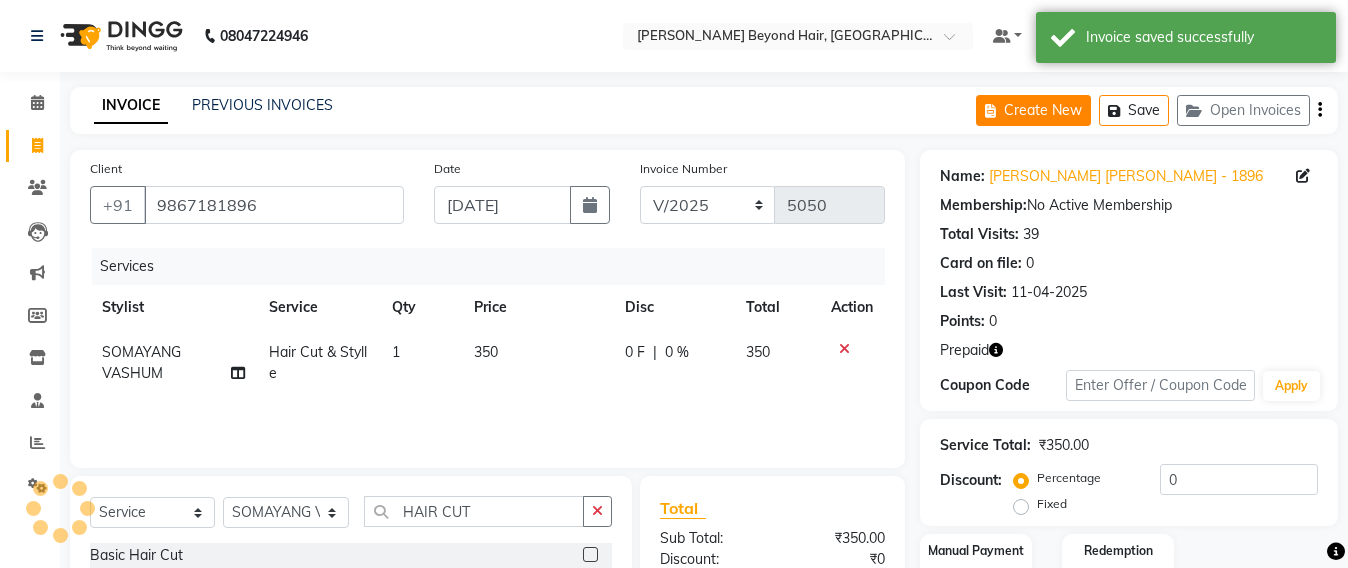 click on "Create New" 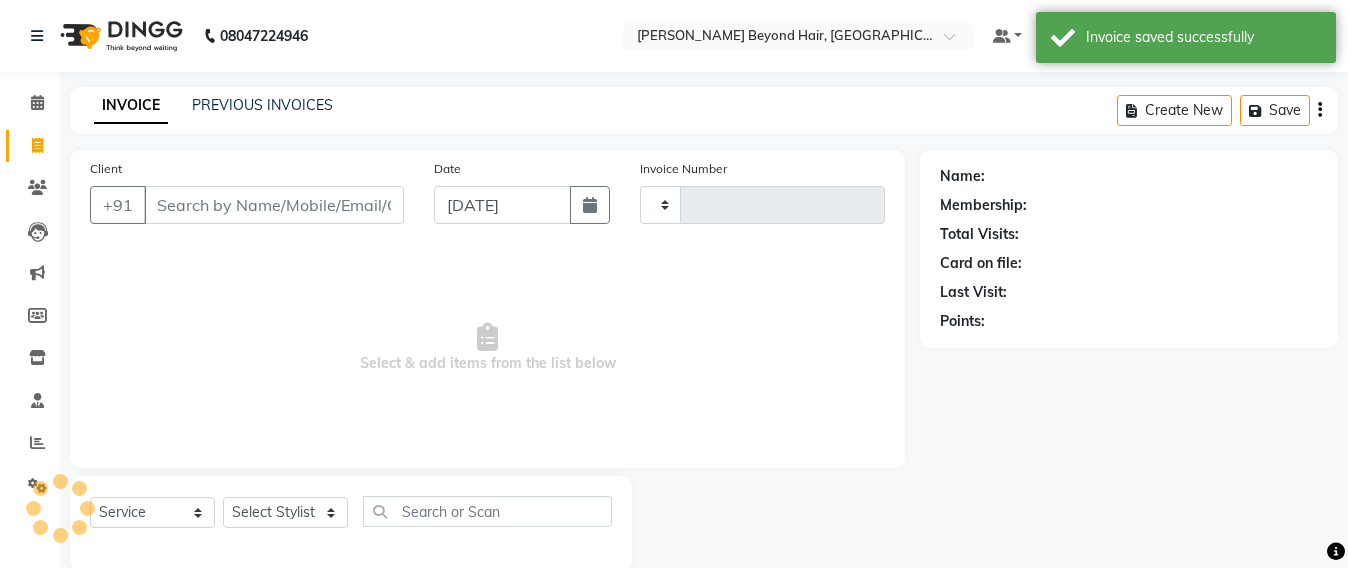 scroll, scrollTop: 33, scrollLeft: 0, axis: vertical 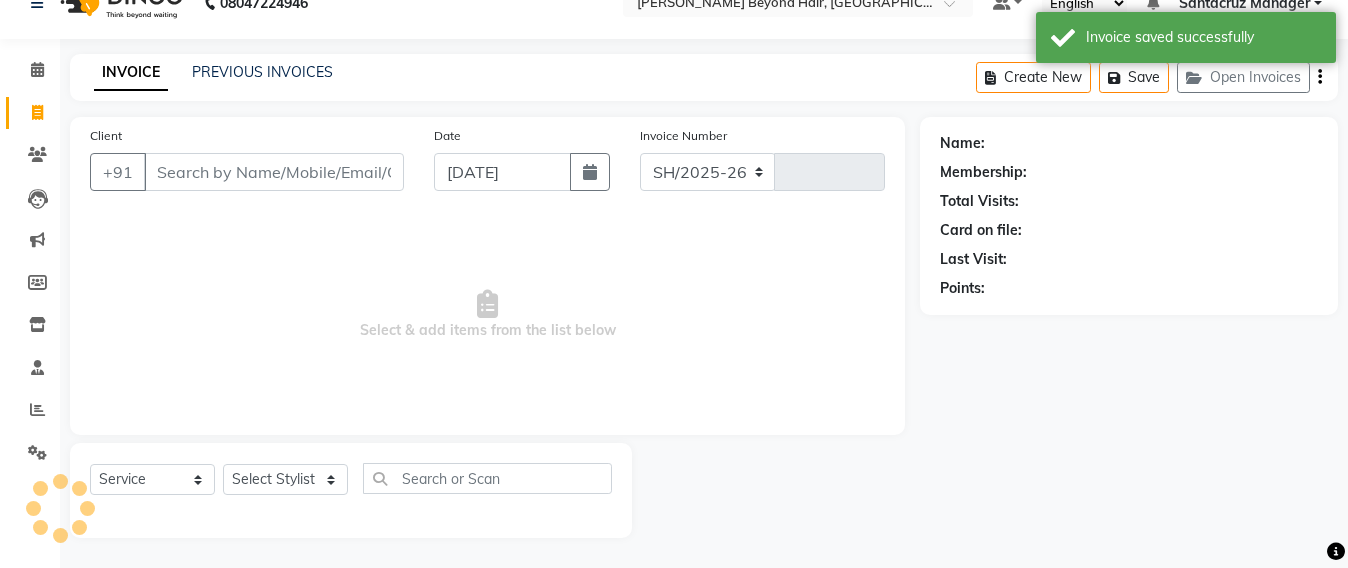 select on "6357" 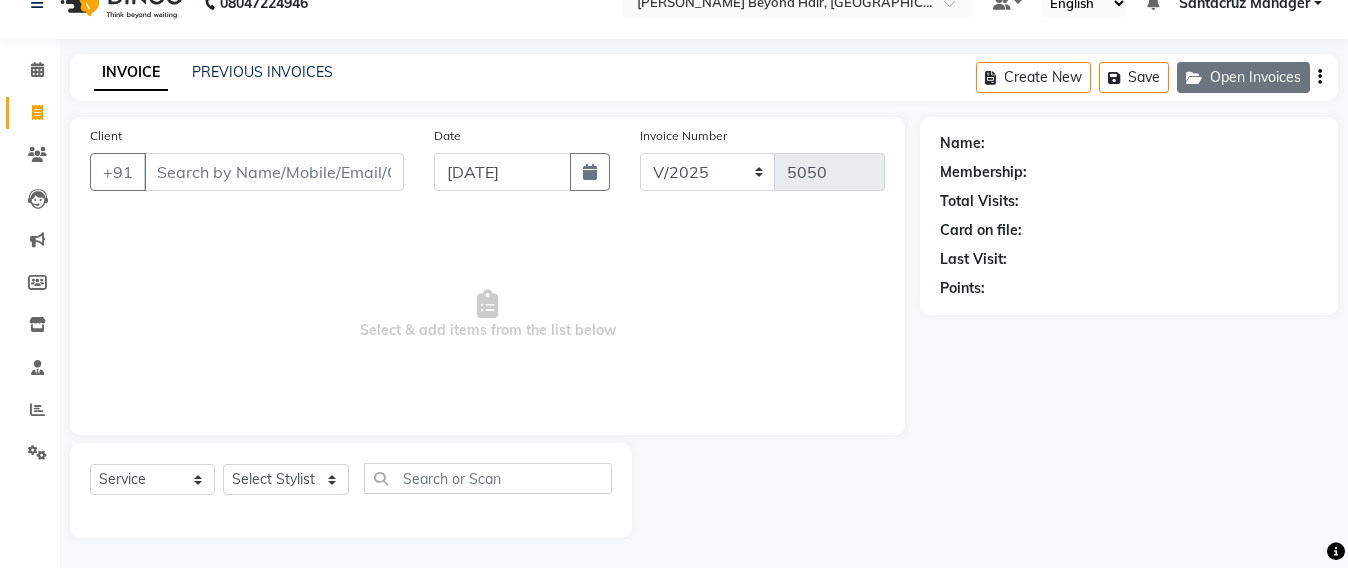 click on "Open Invoices" 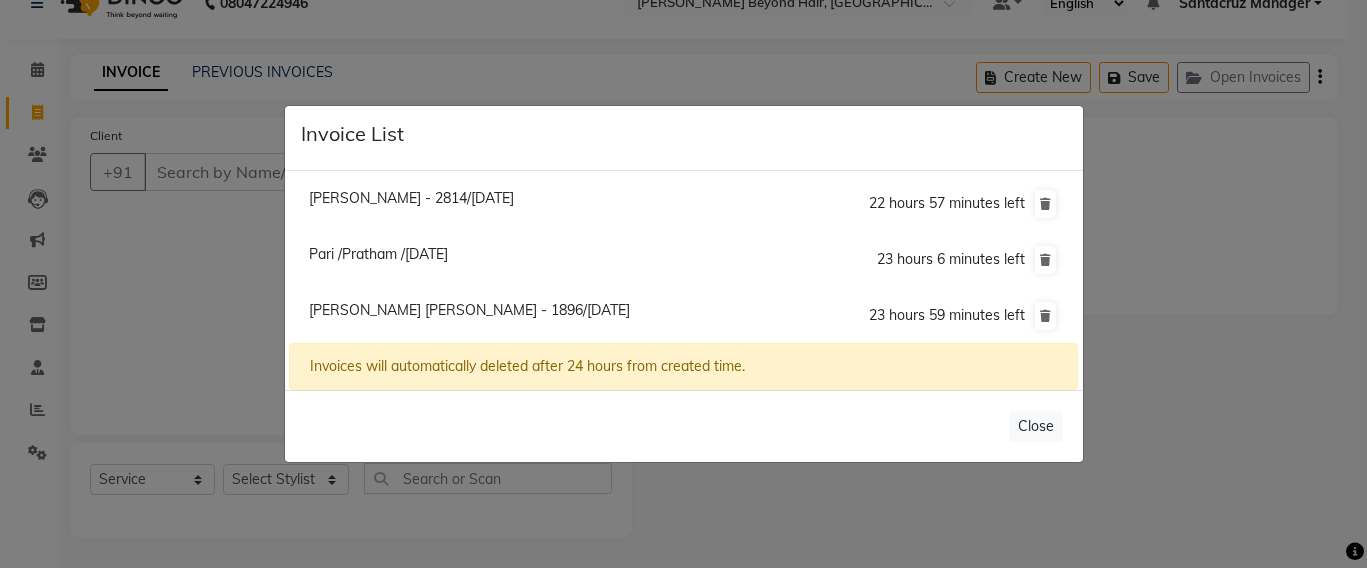click on "Pari /Pratham /11 July 2025" 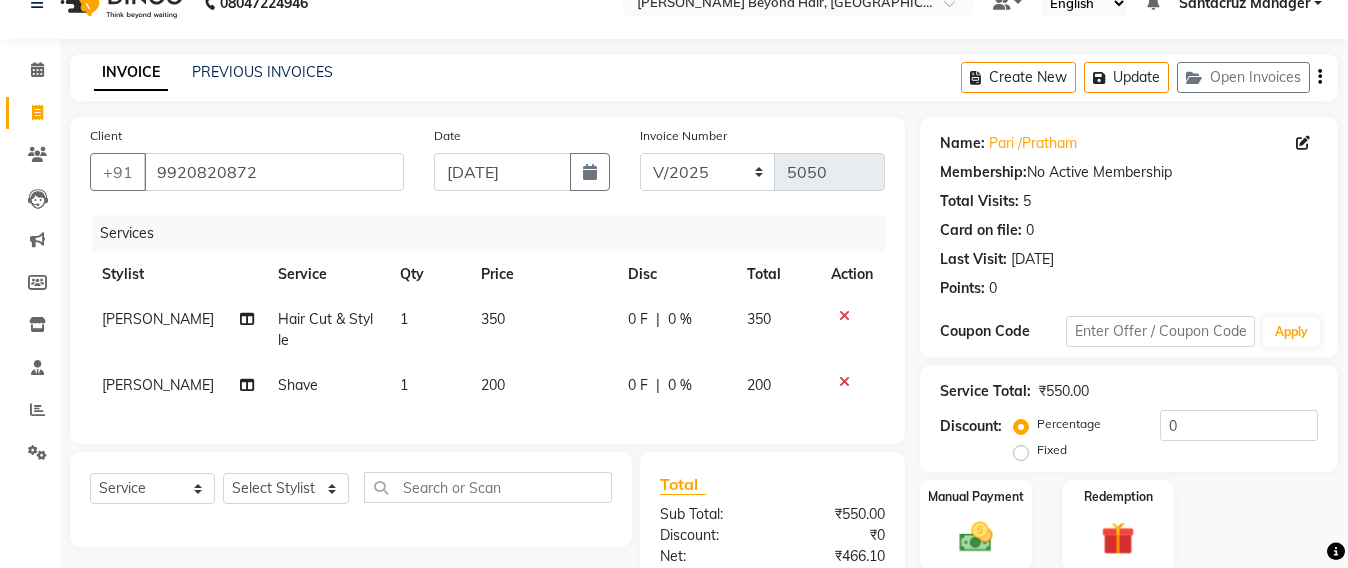 scroll, scrollTop: 260, scrollLeft: 0, axis: vertical 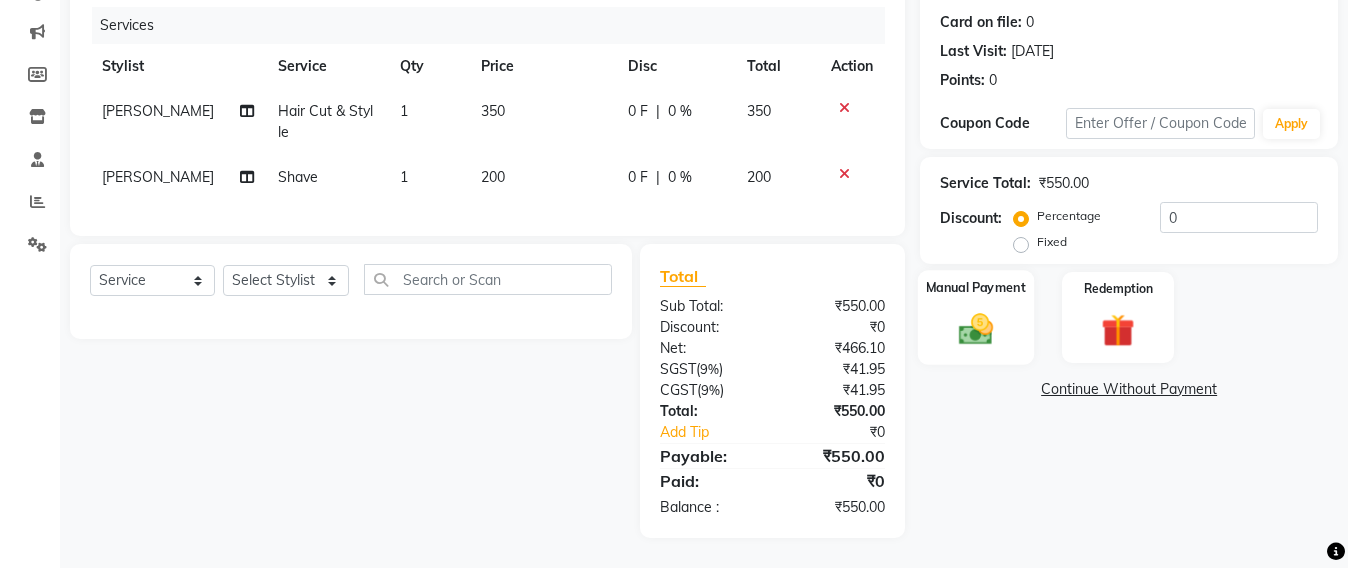 click 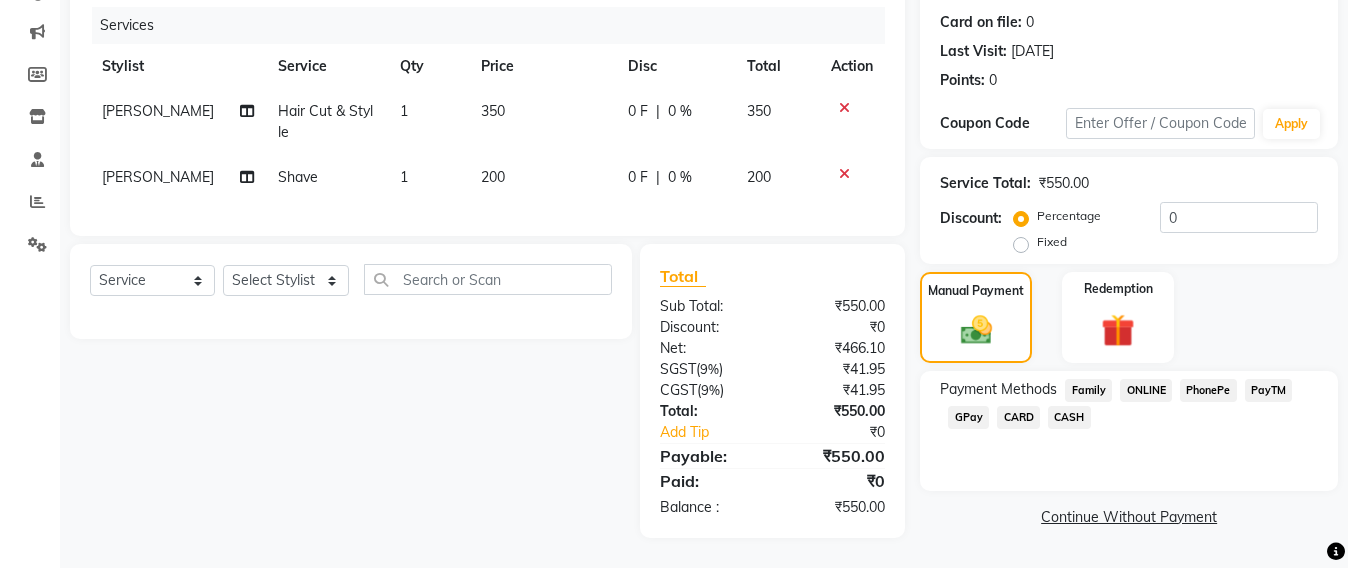click on "CASH" 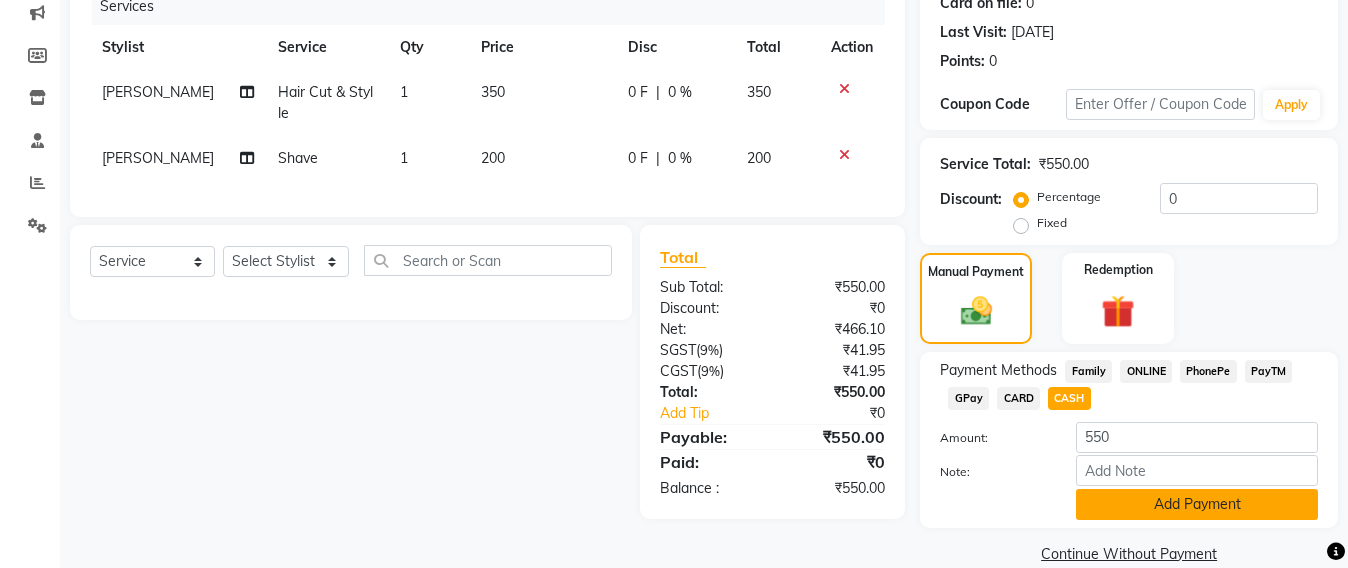 click on "Add Payment" 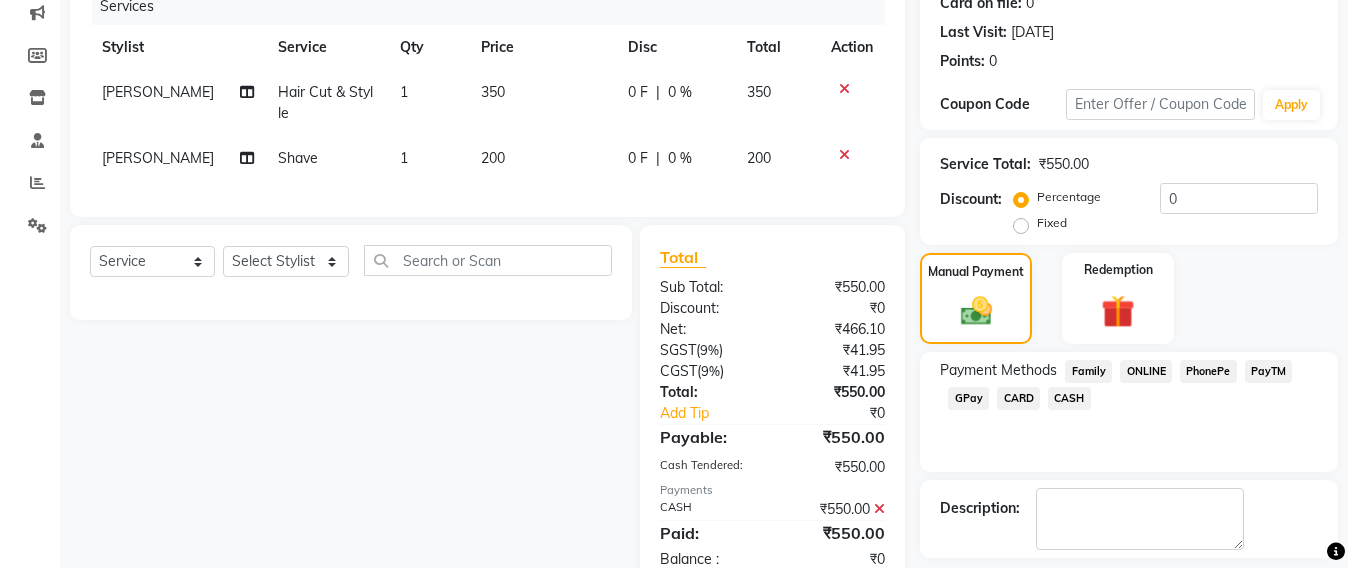 scroll, scrollTop: 348, scrollLeft: 0, axis: vertical 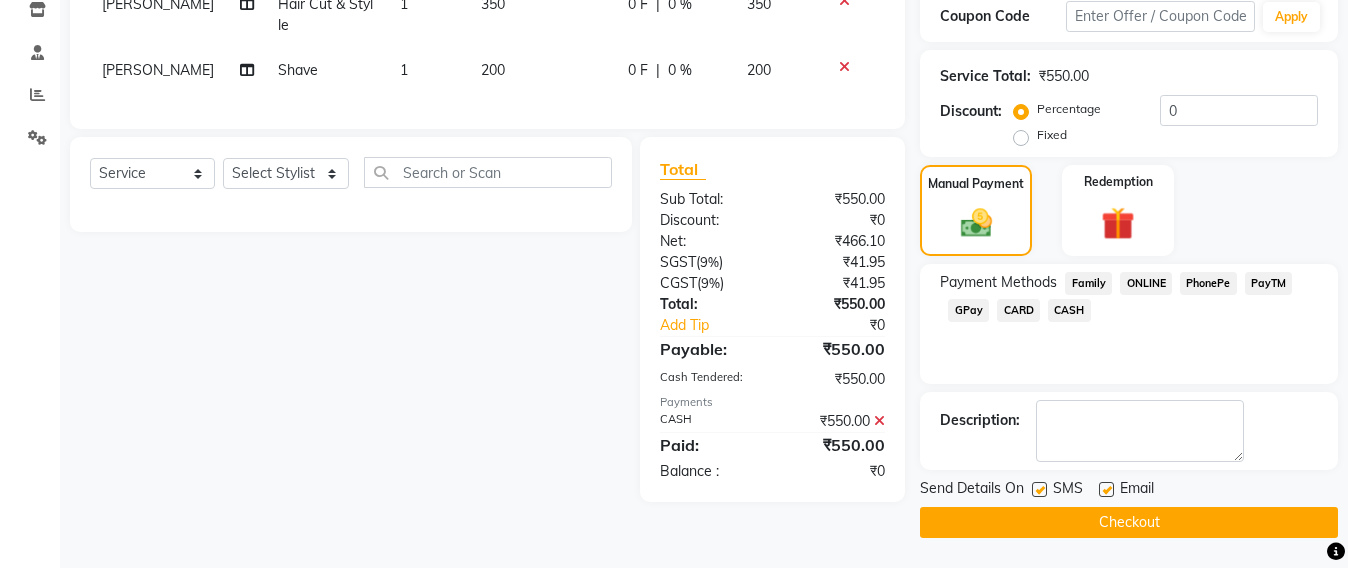 click on "Checkout" 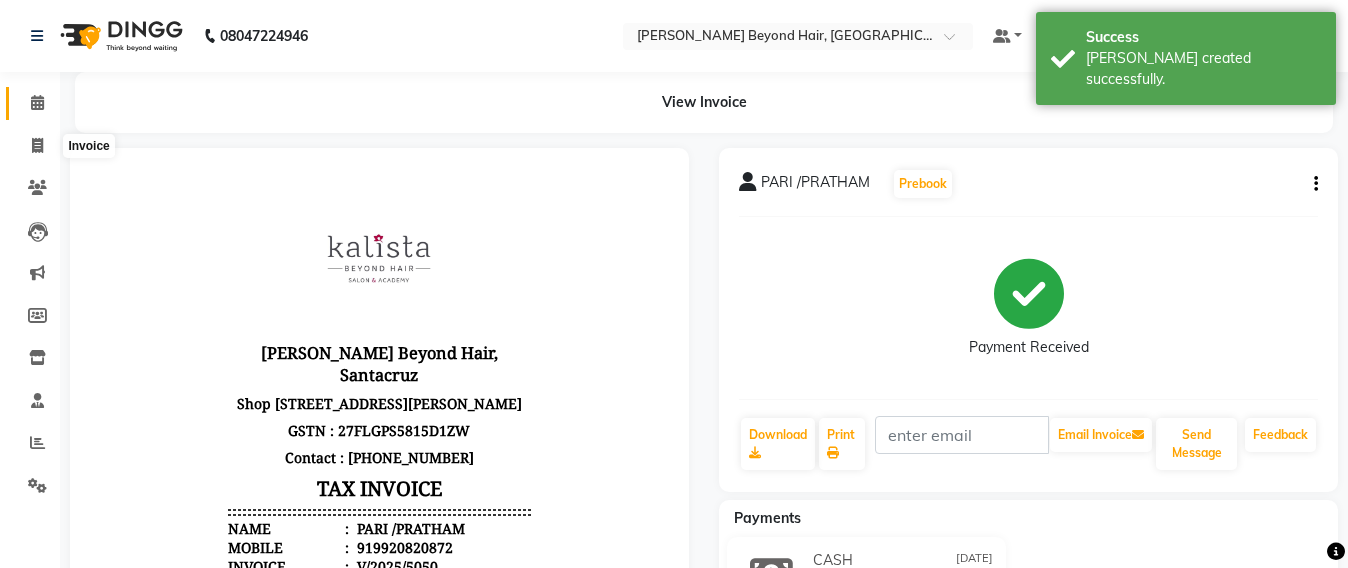 scroll, scrollTop: 0, scrollLeft: 0, axis: both 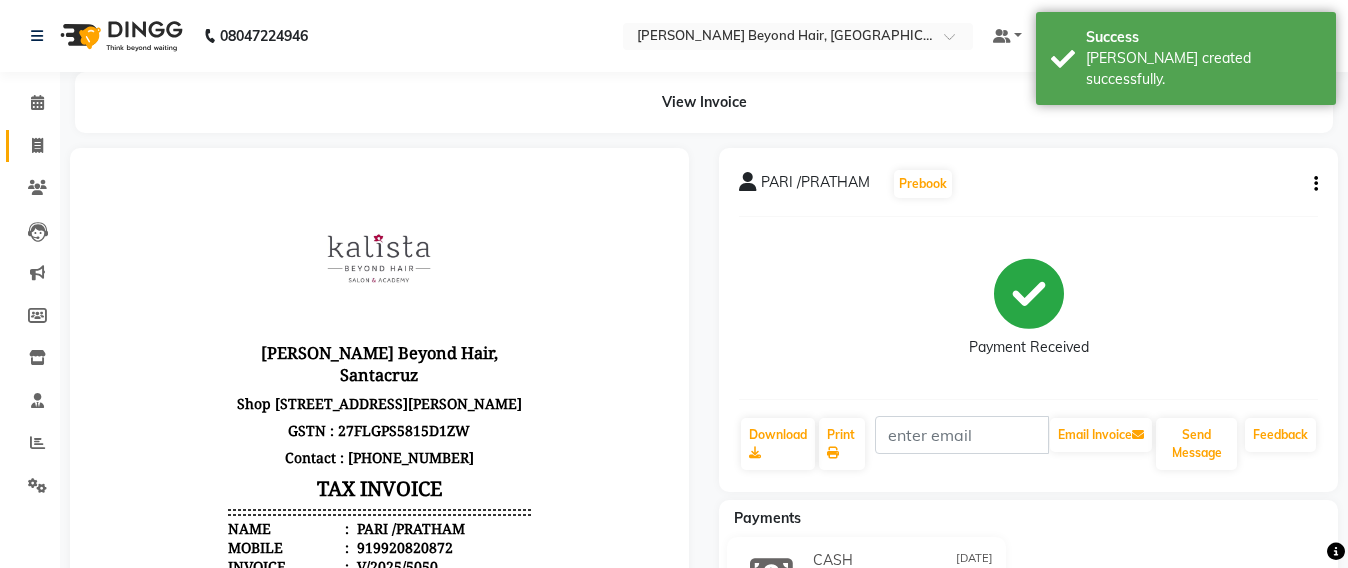 click 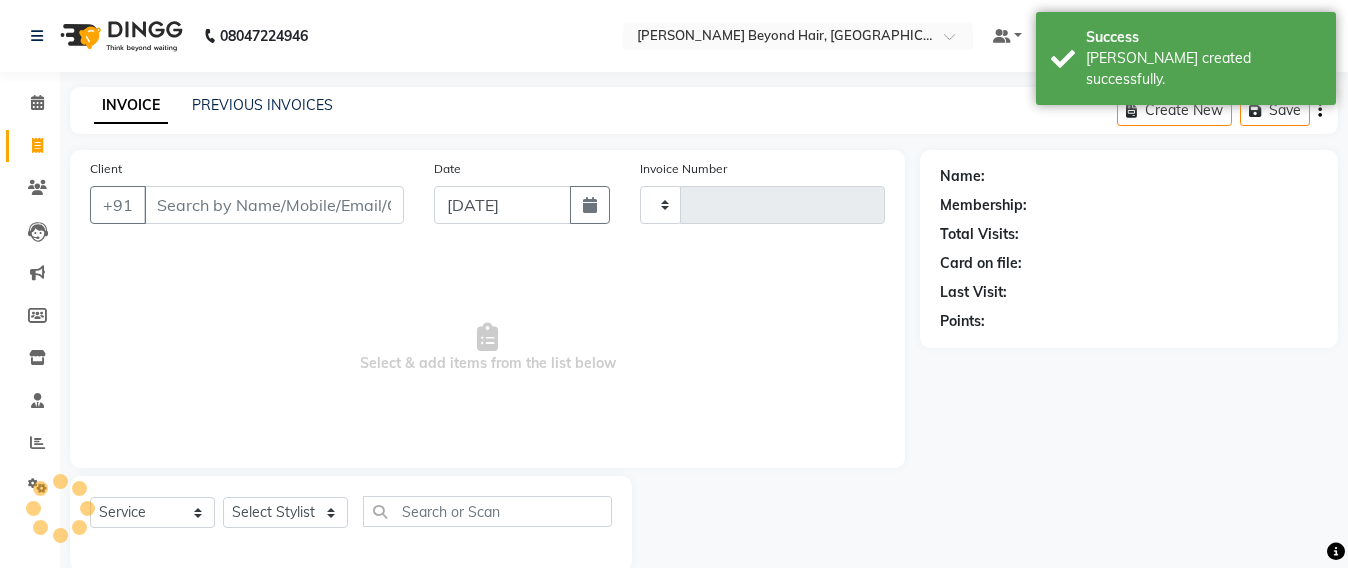 scroll, scrollTop: 33, scrollLeft: 0, axis: vertical 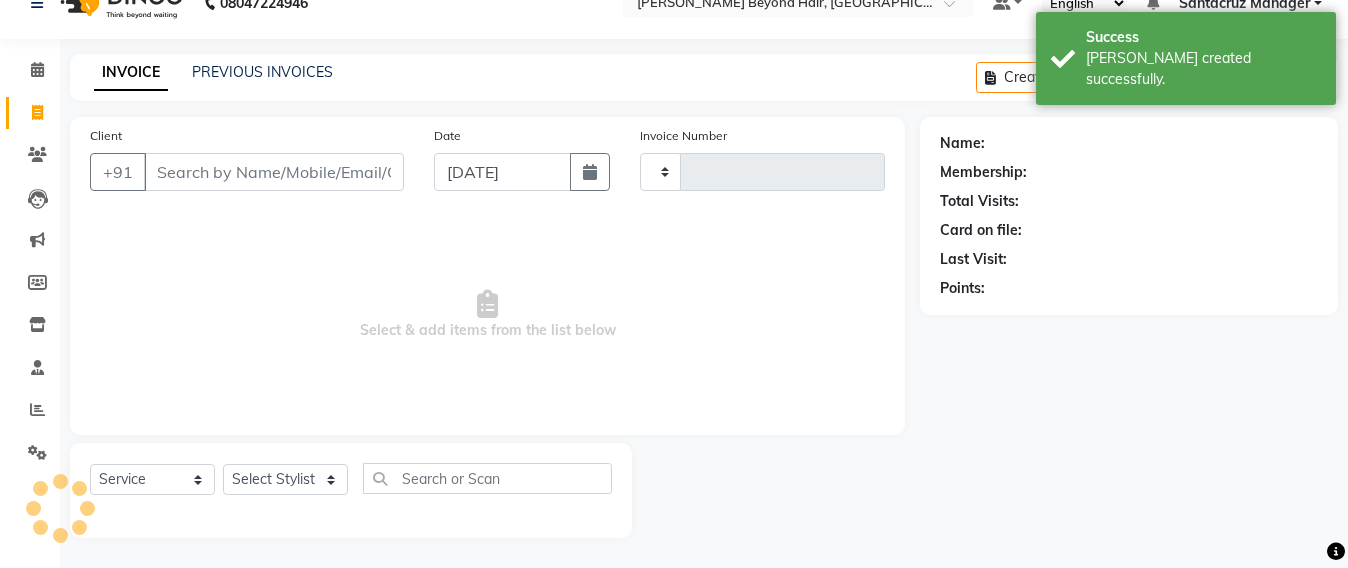 type on "5051" 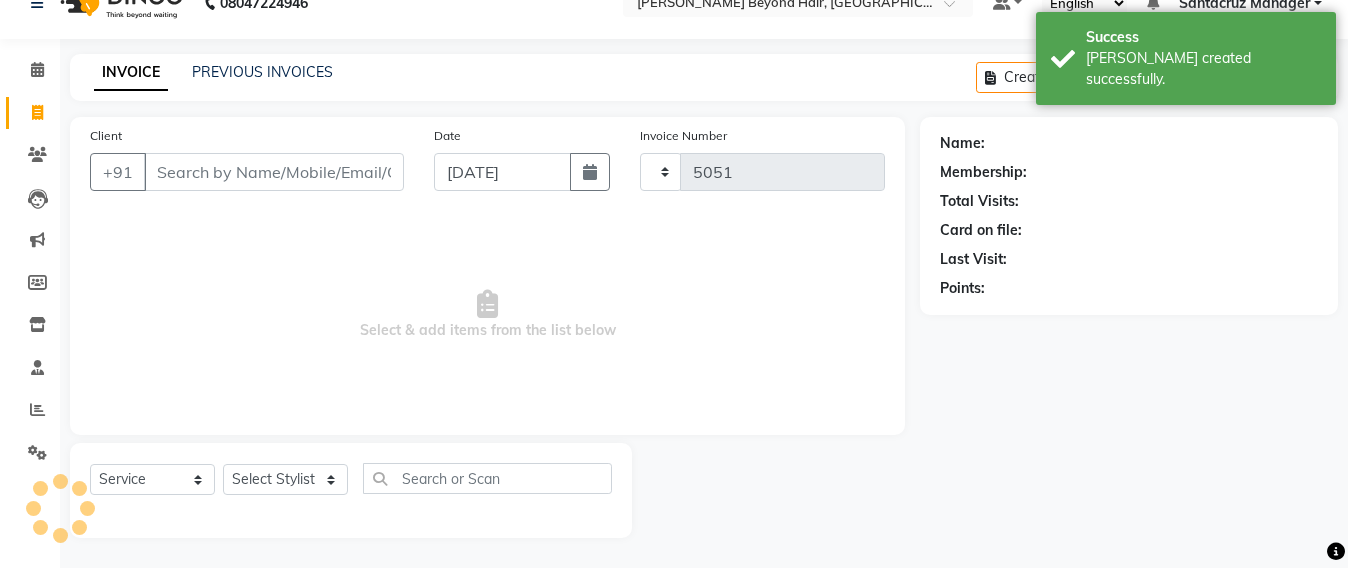 select on "6357" 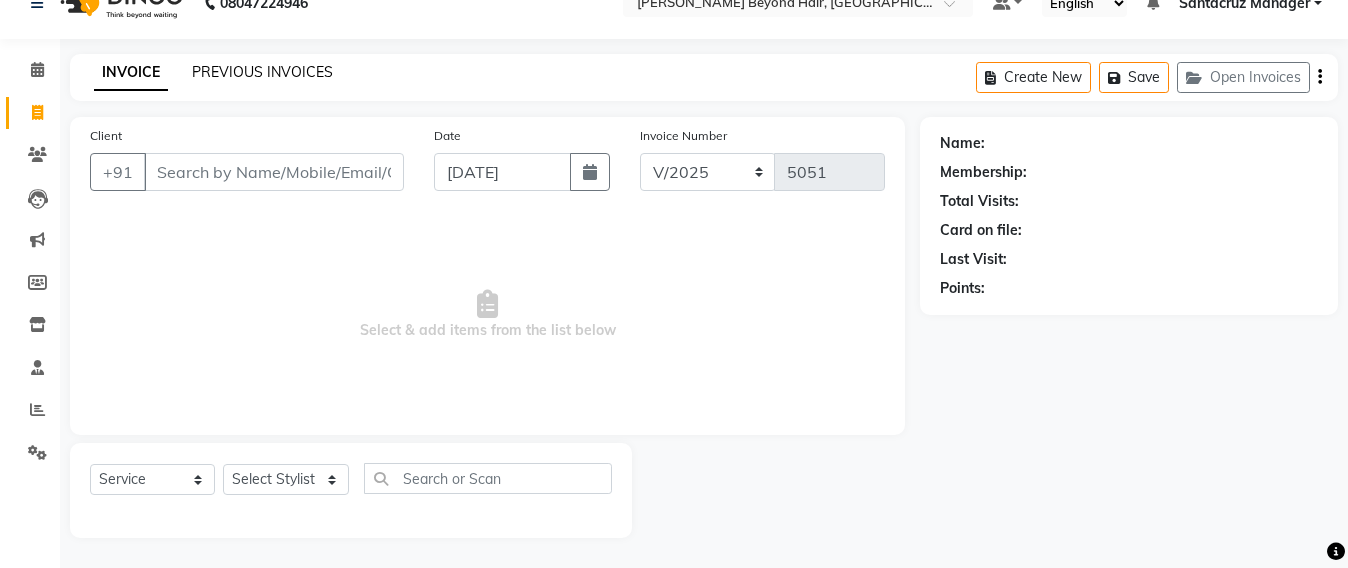 click on "PREVIOUS INVOICES" 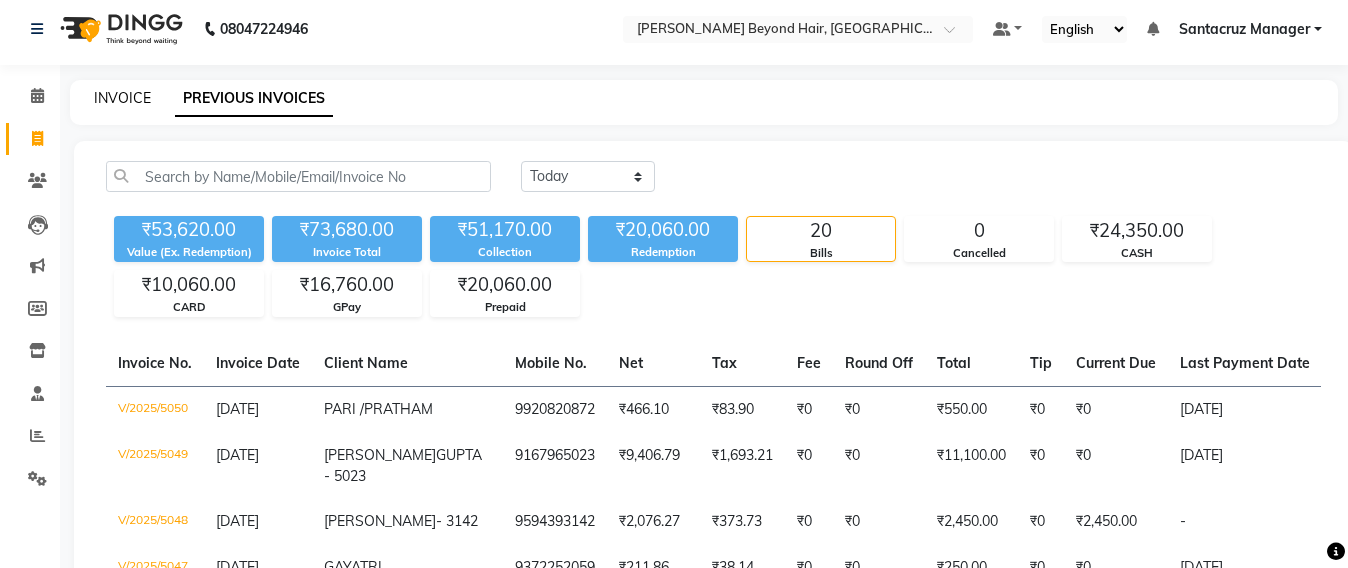 scroll, scrollTop: 0, scrollLeft: 0, axis: both 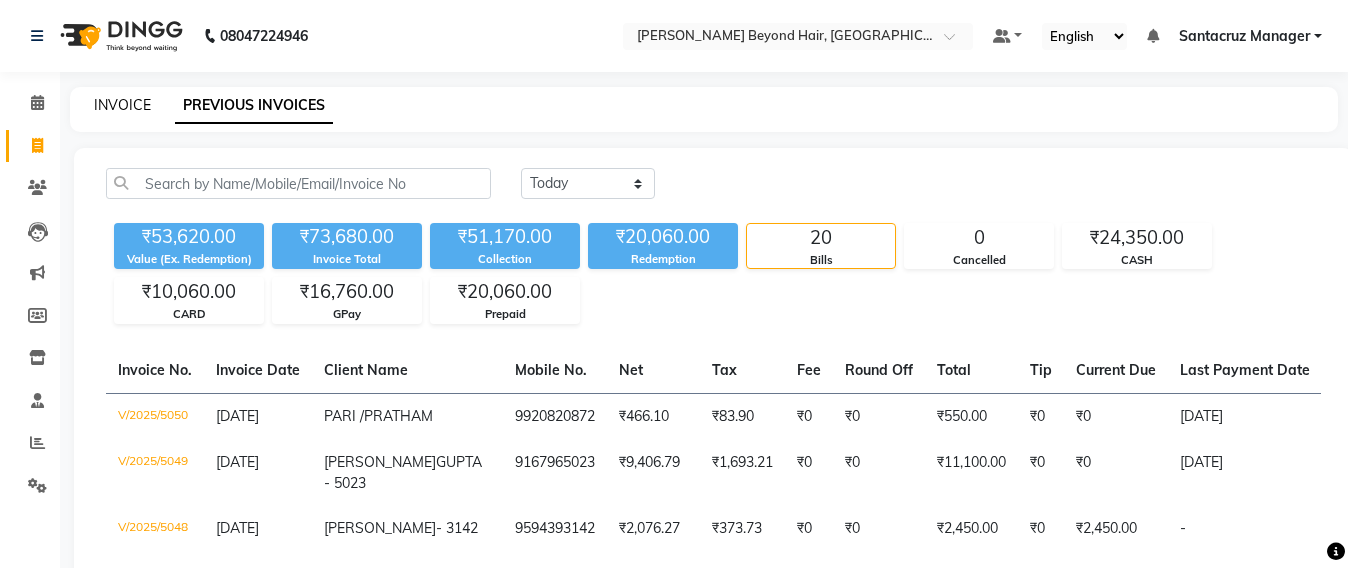click on "INVOICE" 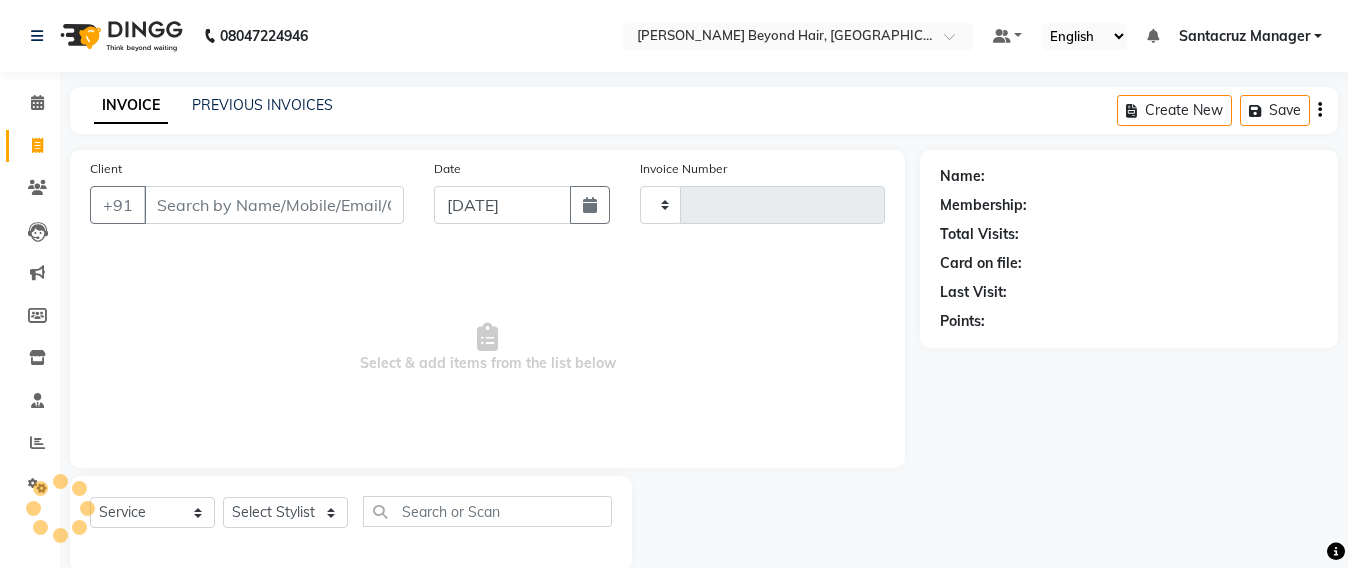 scroll, scrollTop: 33, scrollLeft: 0, axis: vertical 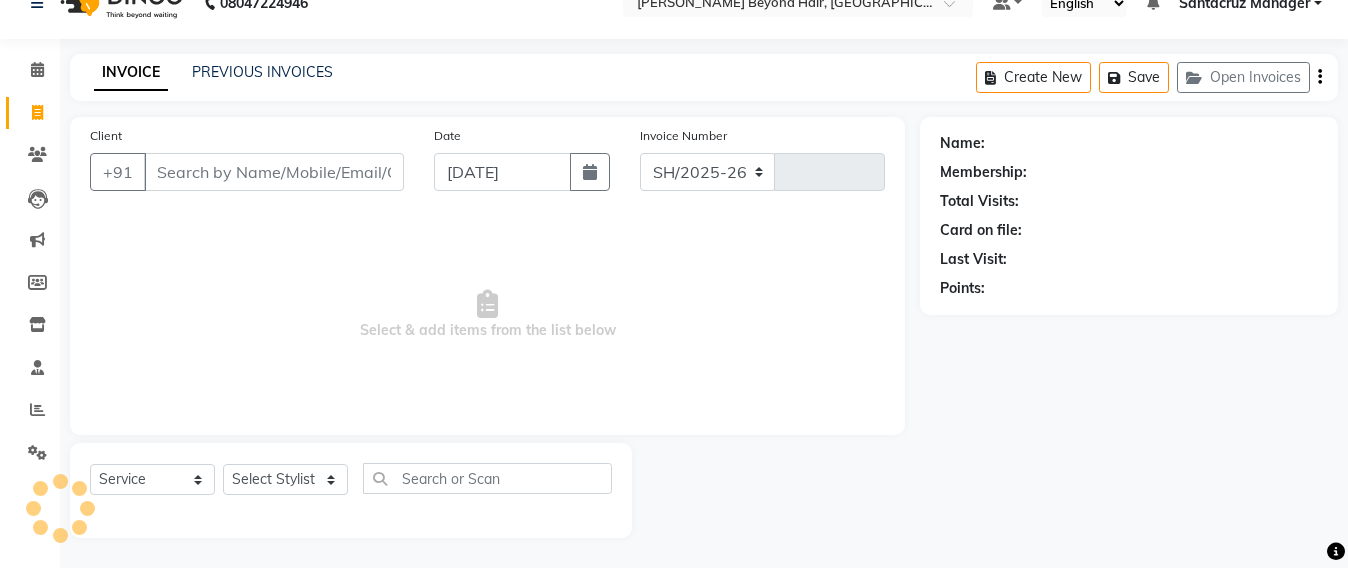 select on "6357" 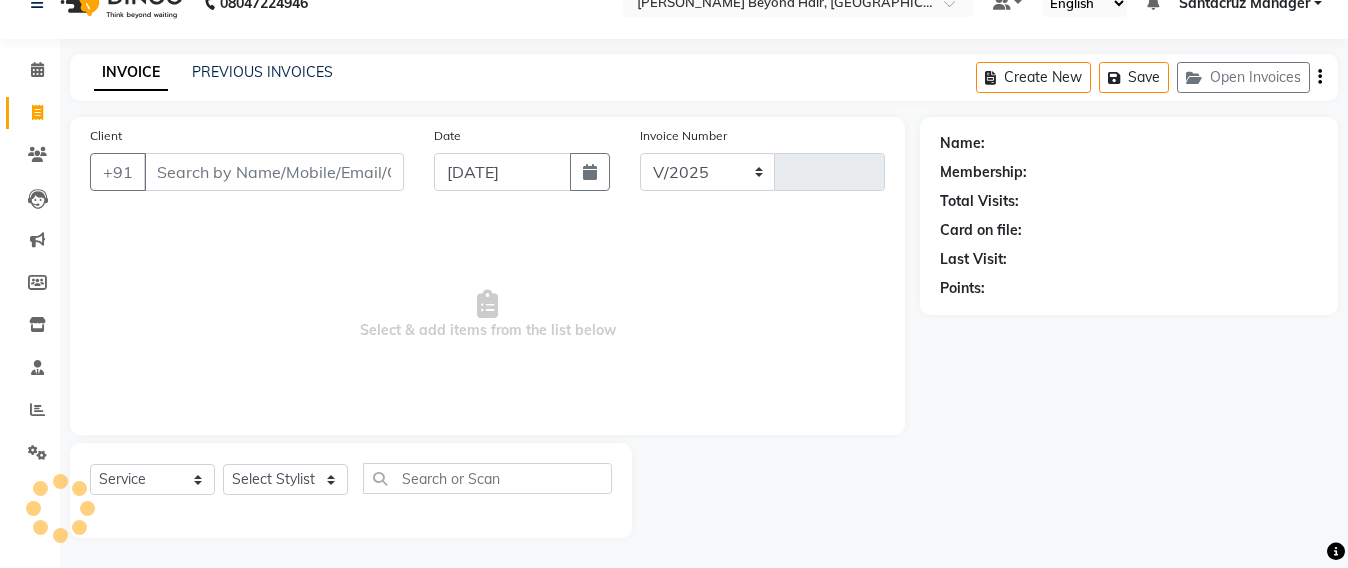 type on "5051" 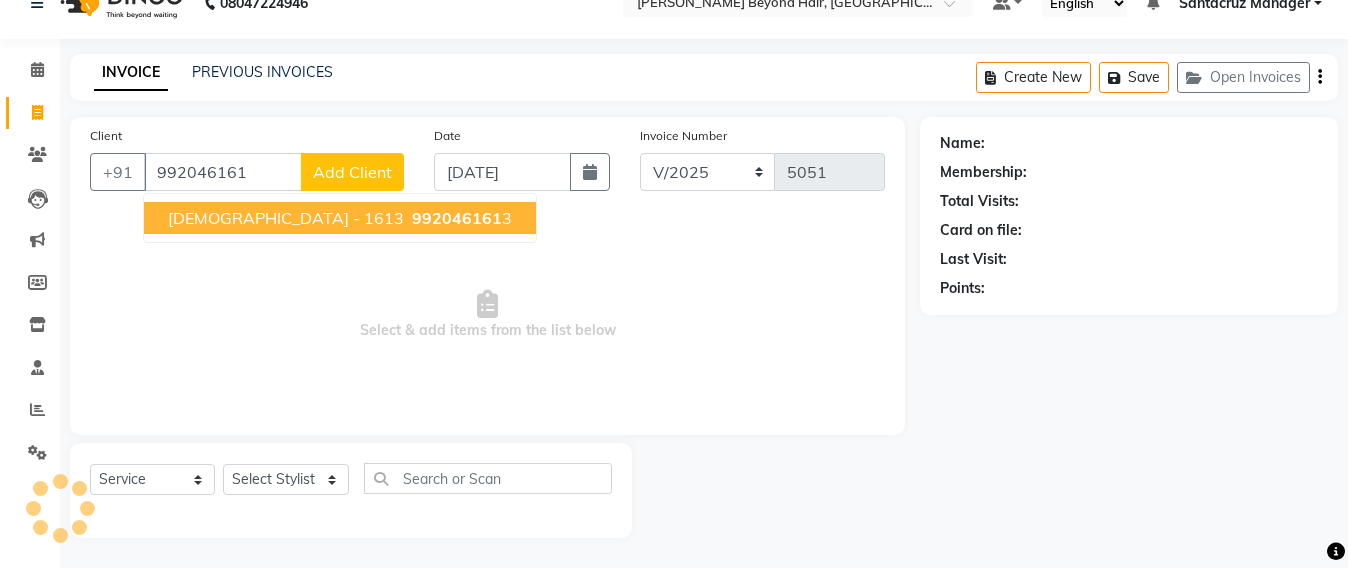 click on "DHANISH - 1613" at bounding box center (286, 218) 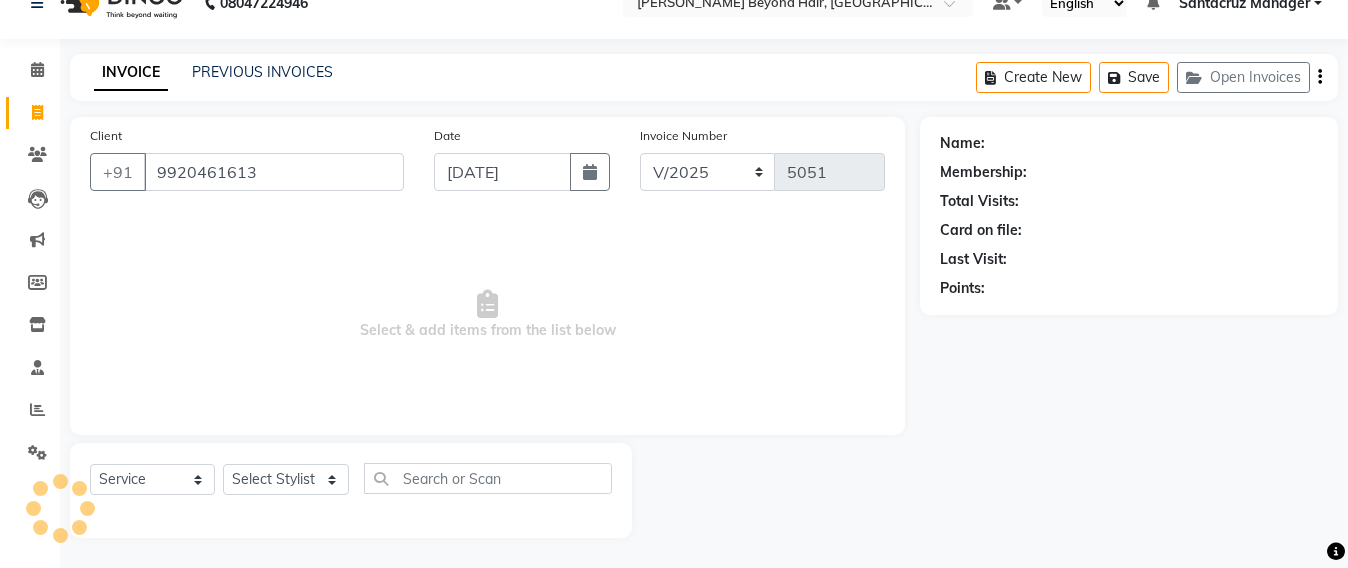 type on "9920461613" 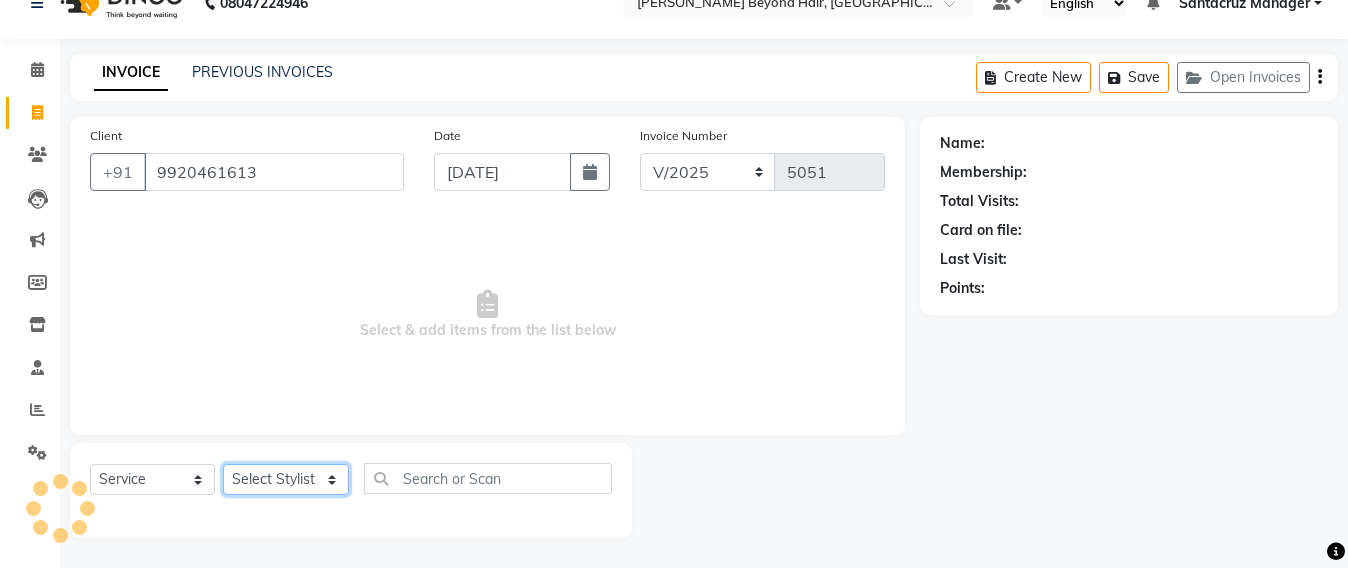 click on "Select Stylist Admin [PERSON_NAME] Sankat [PERSON_NAME] [PERSON_NAME] [PERSON_NAME] [PERSON_NAME] [PERSON_NAME] [PERSON_NAME] mahattre Pratibha [PERSON_NAME] Rosy [PERSON_NAME] [PERSON_NAME] admin [PERSON_NAME] Manager [PERSON_NAME] SOMAYANG VASHUM [PERSON_NAME]" 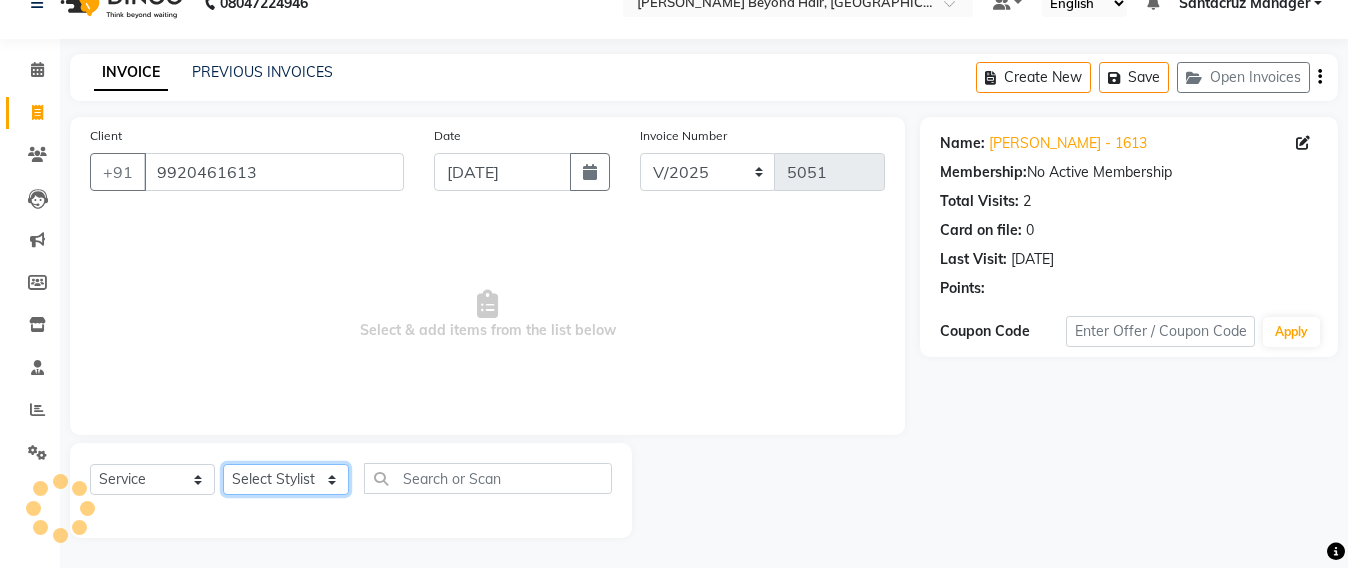 select on "47916" 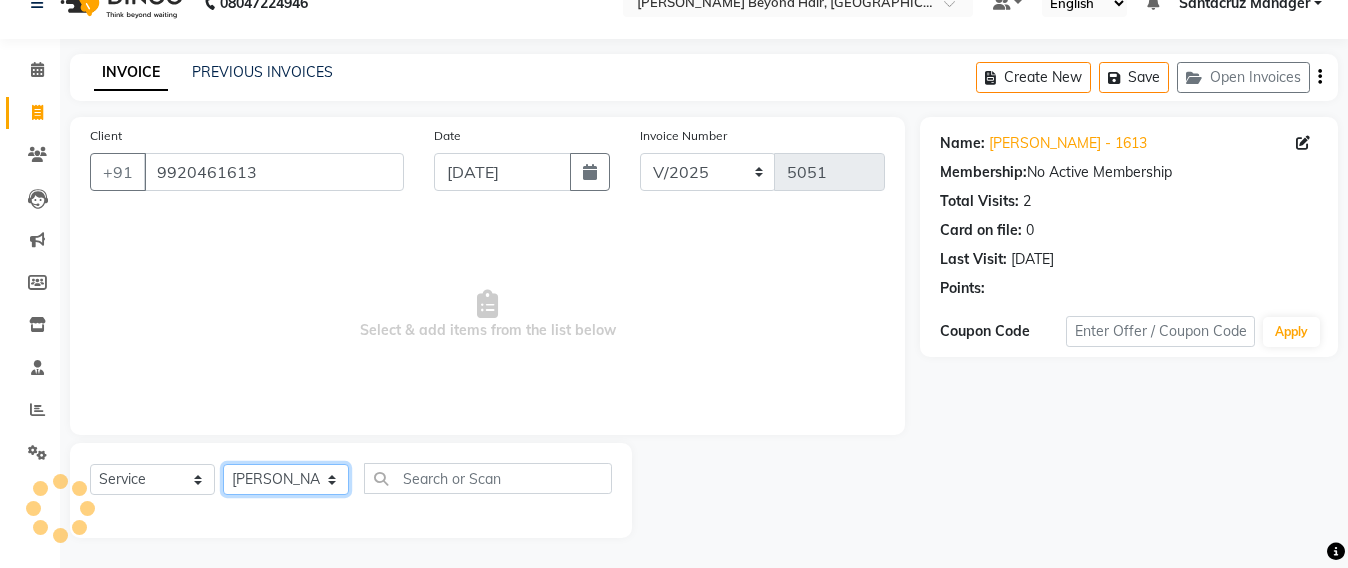 click on "Select Stylist Admin [PERSON_NAME] Sankat [PERSON_NAME] [PERSON_NAME] [PERSON_NAME] [PERSON_NAME] [PERSON_NAME] [PERSON_NAME] mahattre Pratibha [PERSON_NAME] Rosy [PERSON_NAME] [PERSON_NAME] admin [PERSON_NAME] Manager [PERSON_NAME] SOMAYANG VASHUM [PERSON_NAME]" 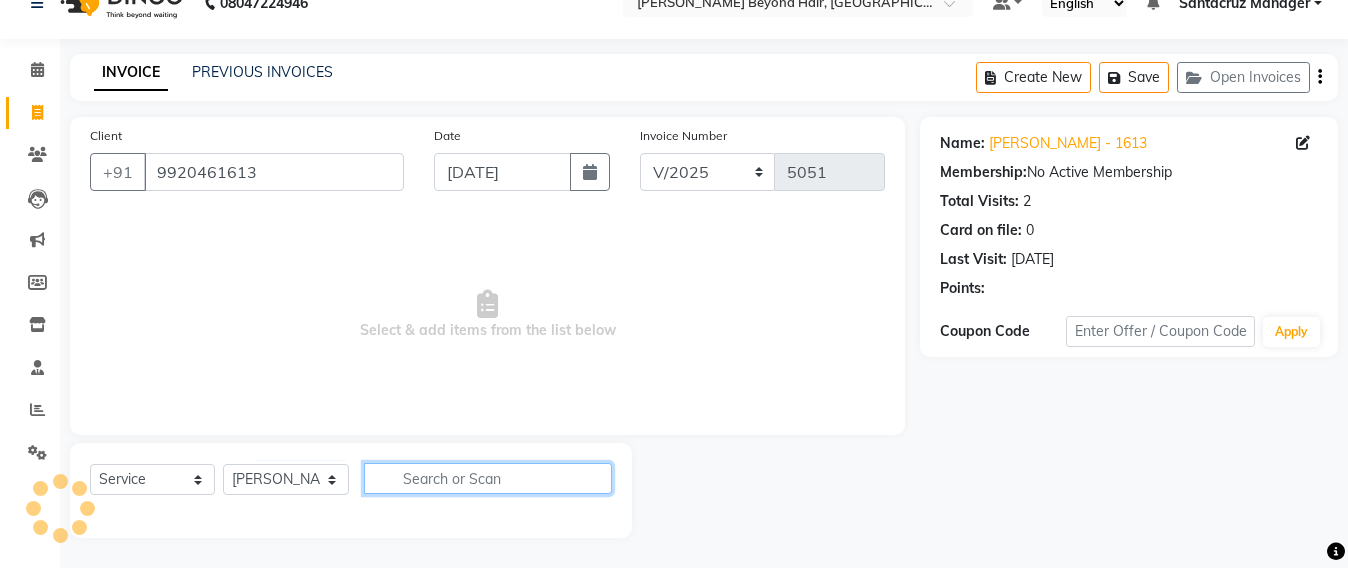 click 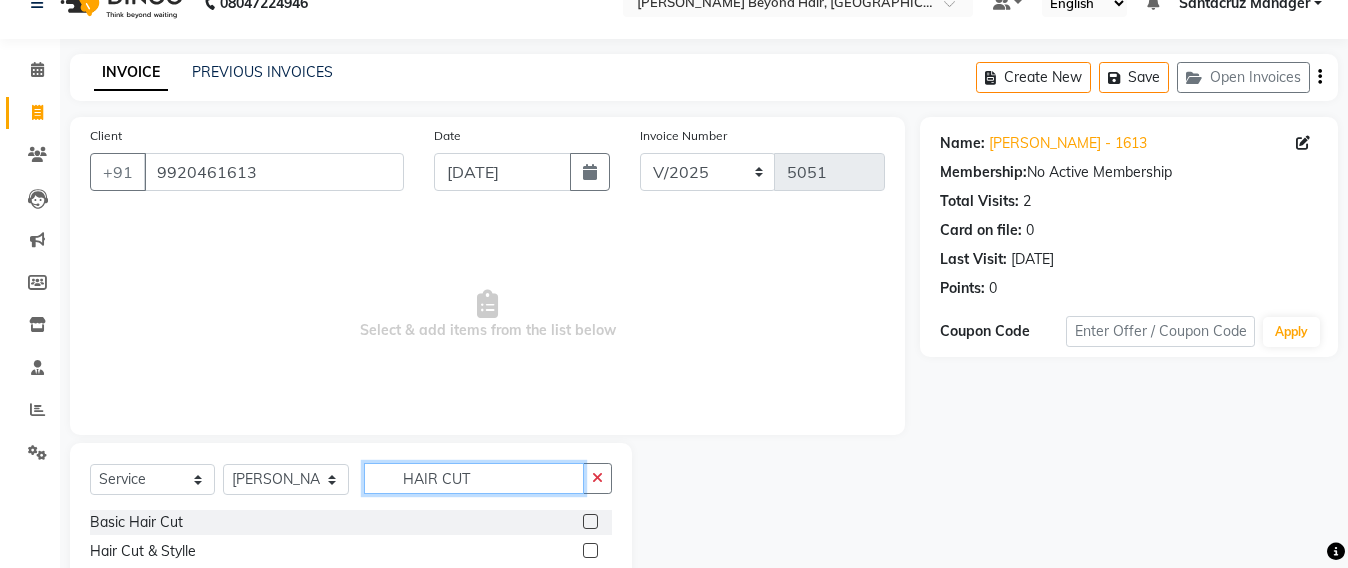 scroll, scrollTop: 158, scrollLeft: 0, axis: vertical 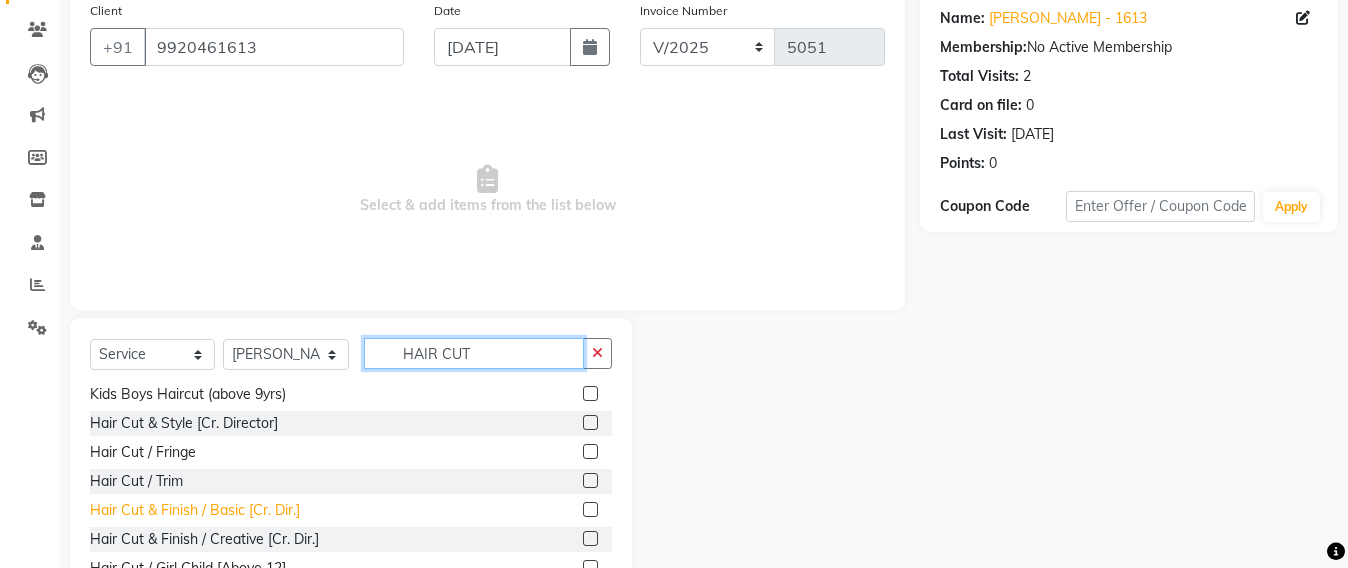type on "HAIR CUT" 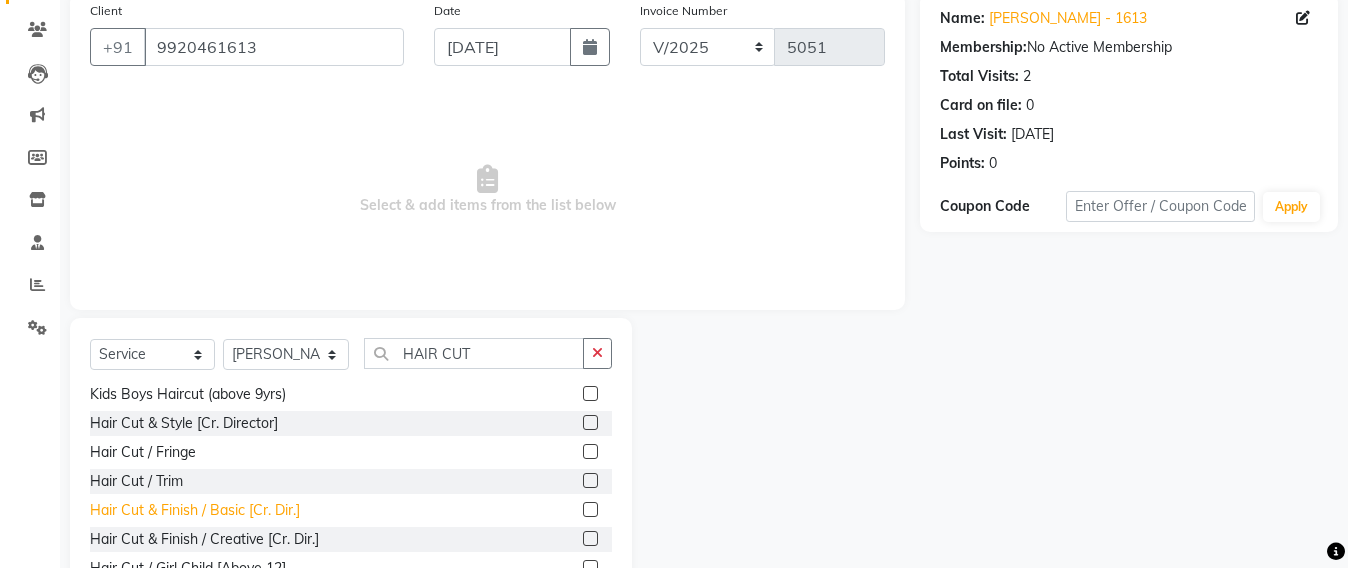 click on "Hair Cut & Finish / Basic [Cr. Dir.]" 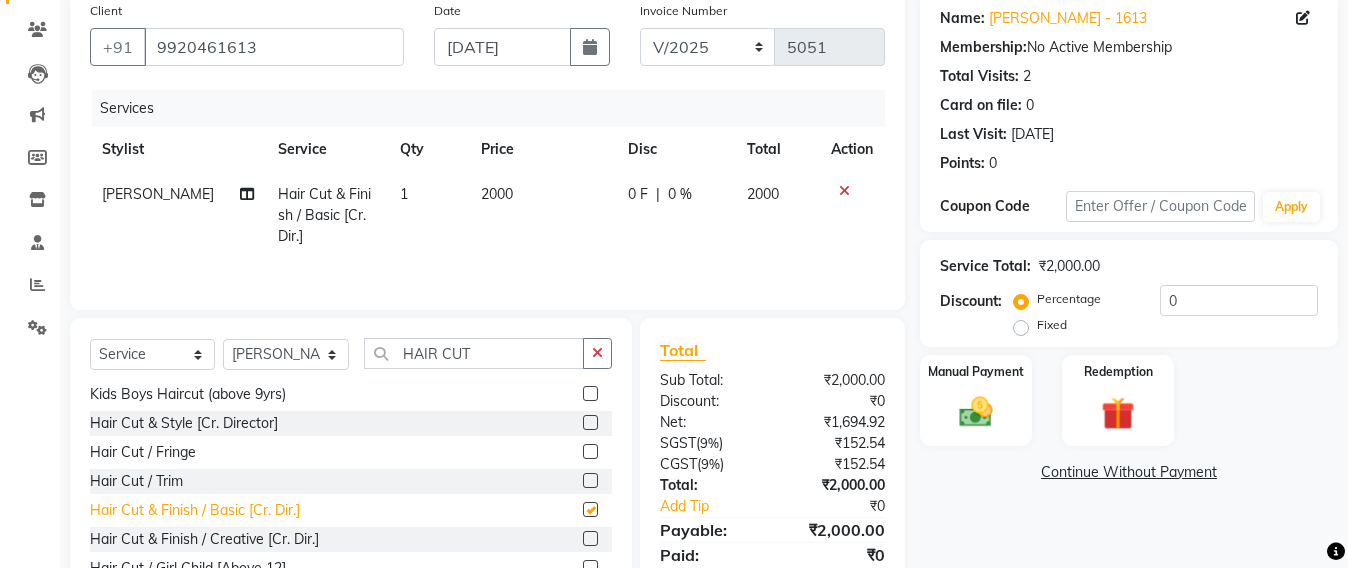 checkbox on "false" 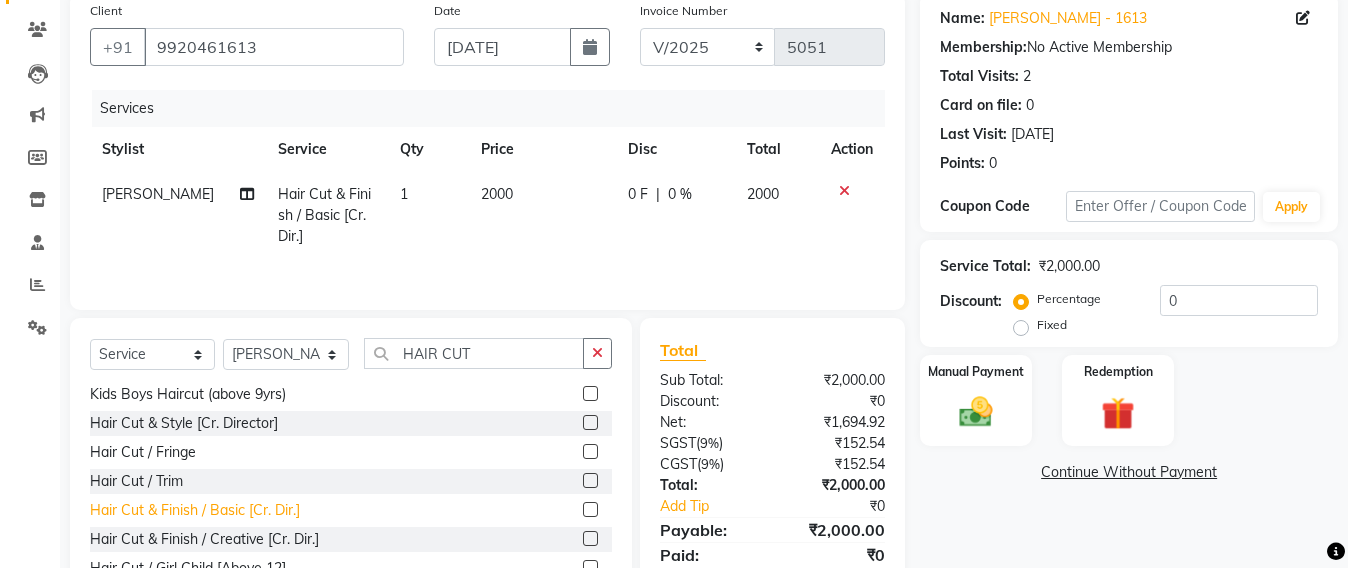 scroll, scrollTop: 237, scrollLeft: 0, axis: vertical 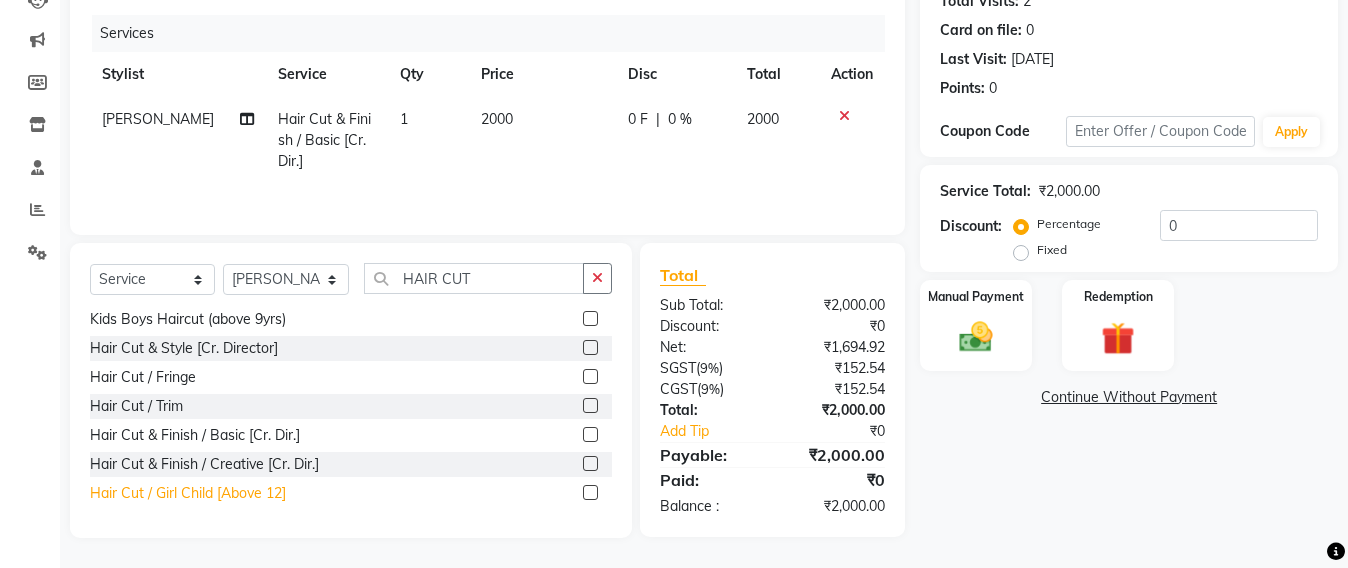 click on "Hair Cut / Girl Child [Above 12]" 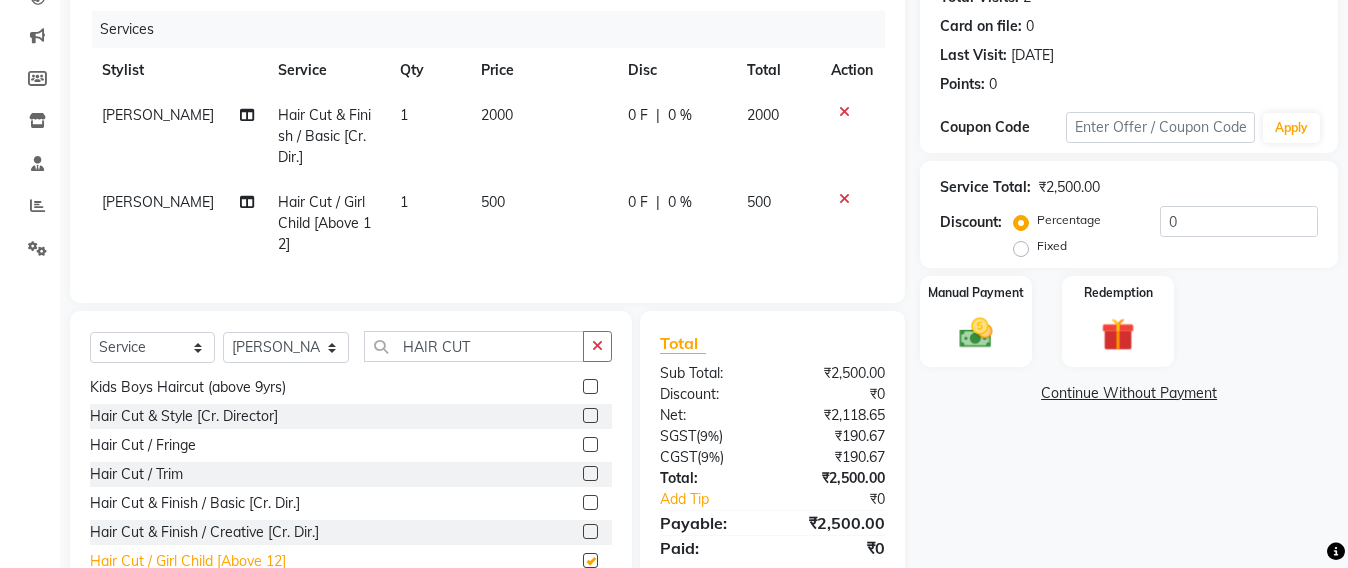 checkbox on "false" 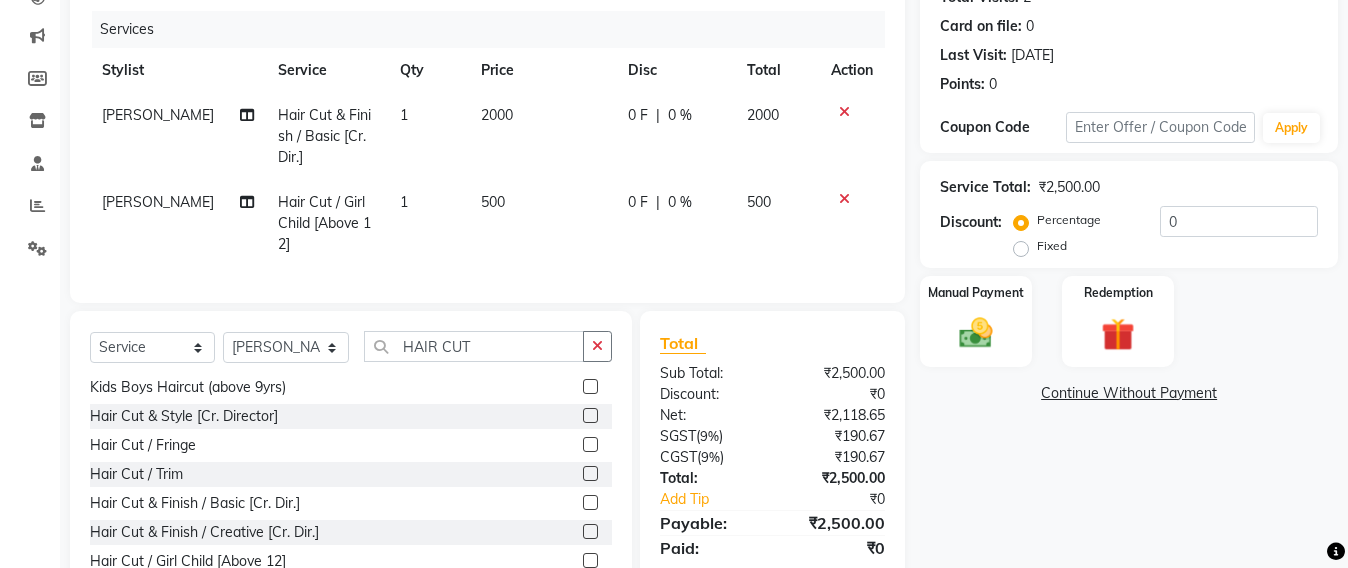scroll, scrollTop: 303, scrollLeft: 0, axis: vertical 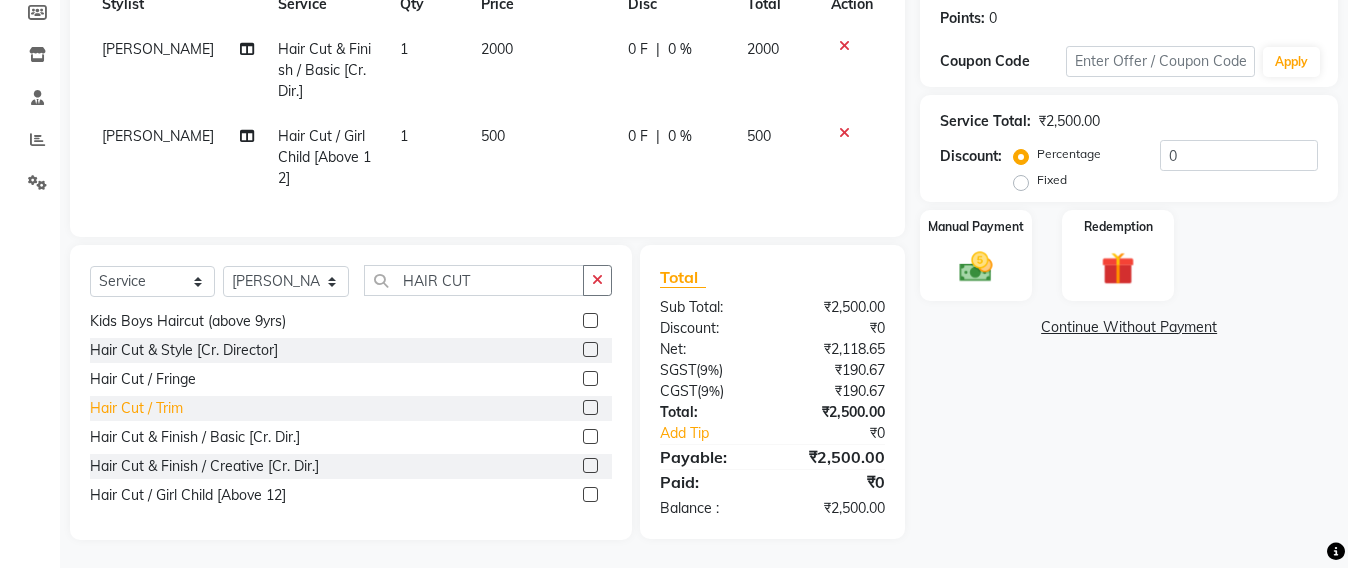 click on "Hair Cut / Trim" 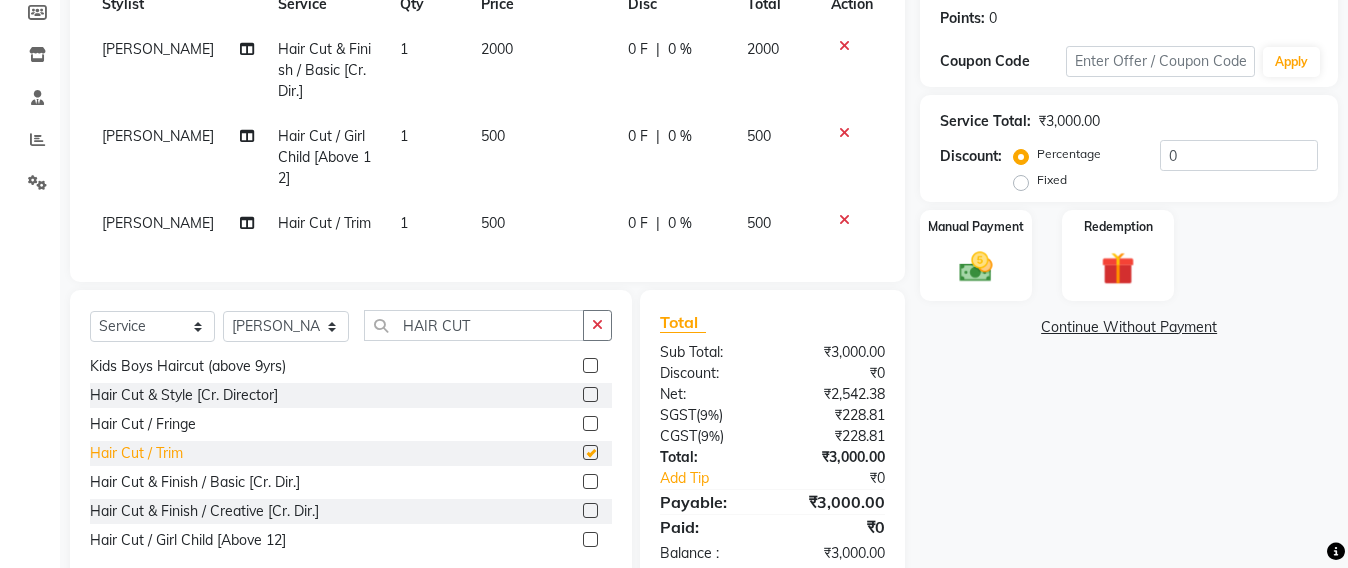 checkbox on "false" 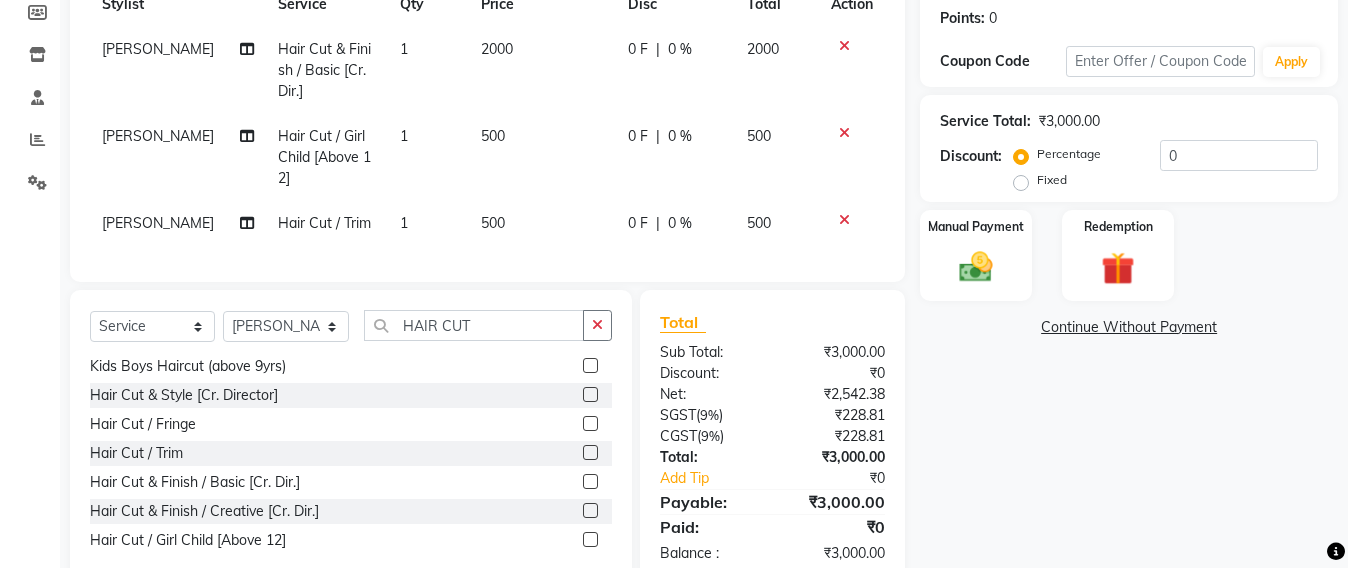 click 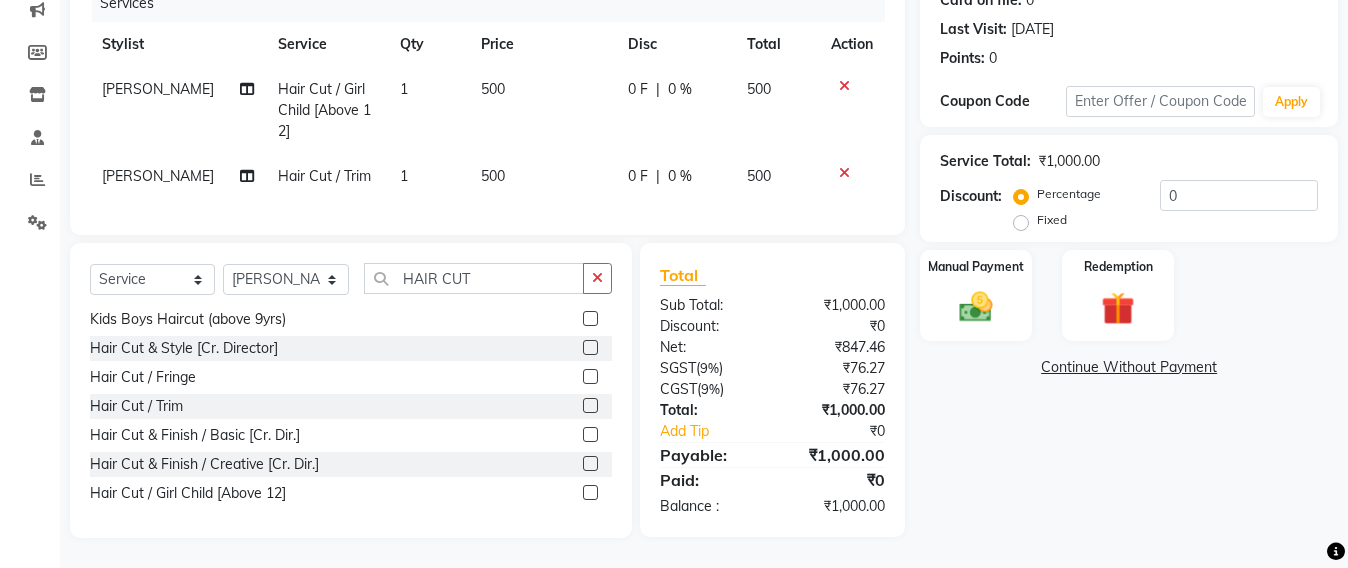 scroll, scrollTop: 282, scrollLeft: 0, axis: vertical 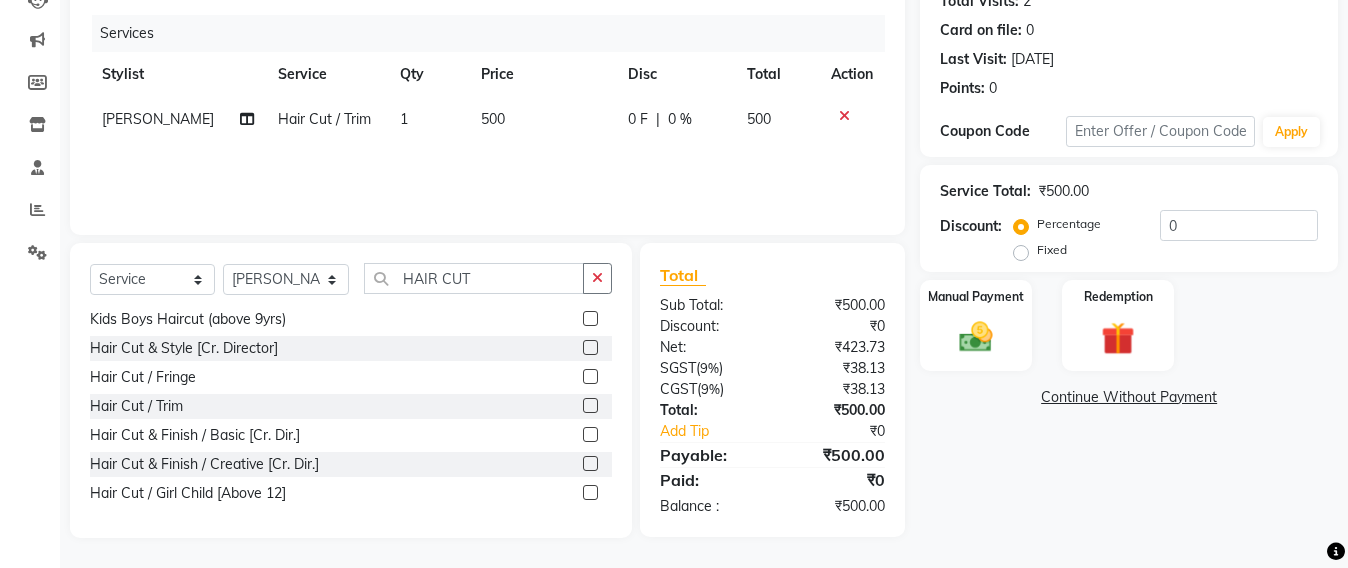 click 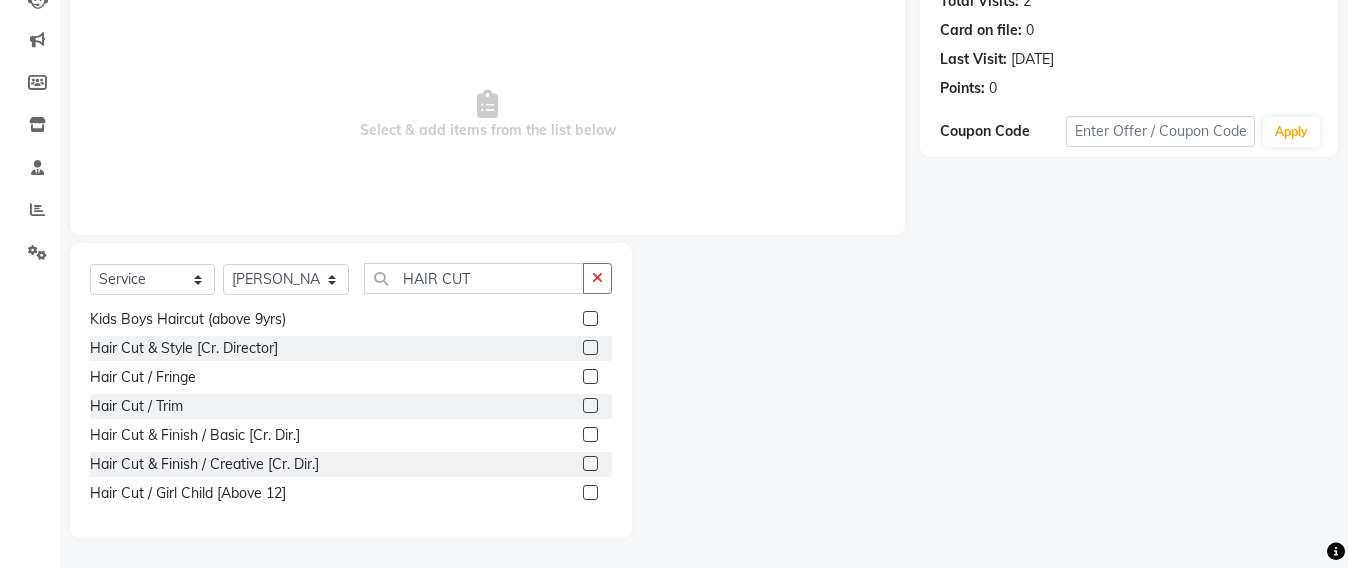 scroll, scrollTop: 0, scrollLeft: 0, axis: both 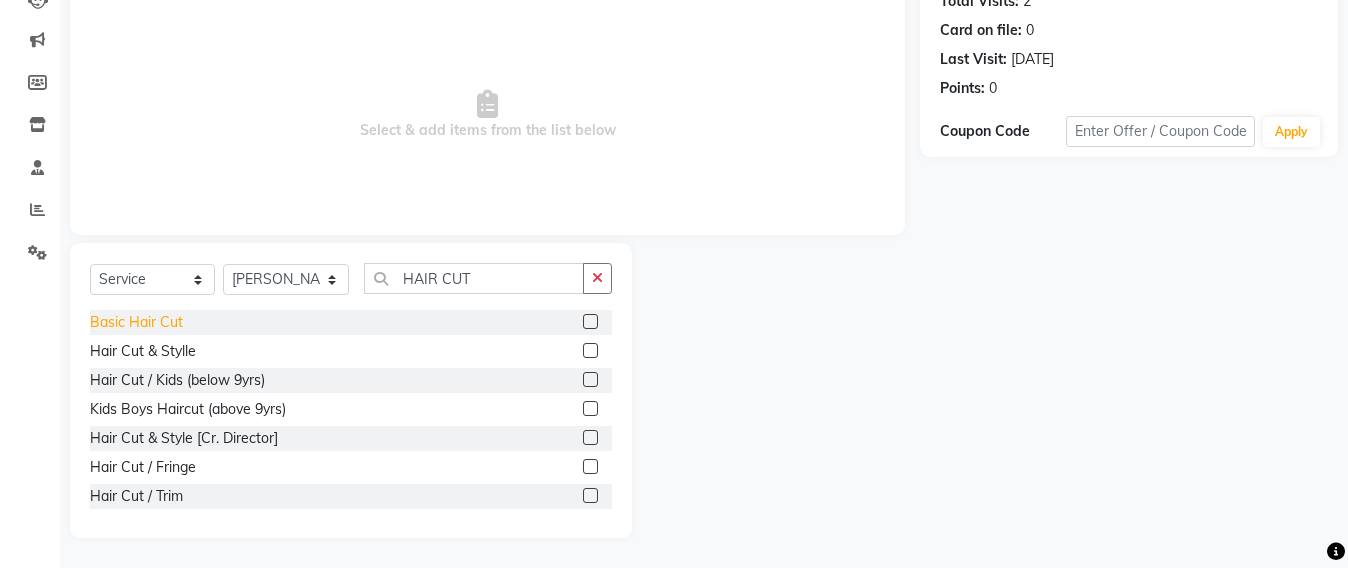 click on "Basic Hair Cut" 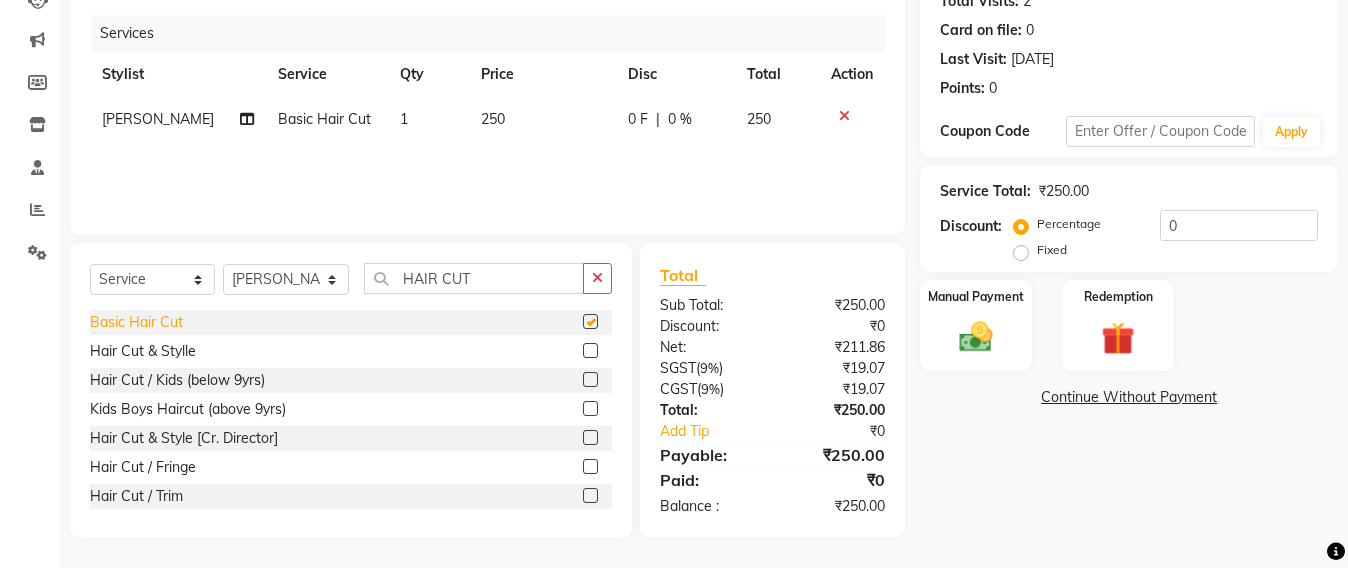 checkbox on "false" 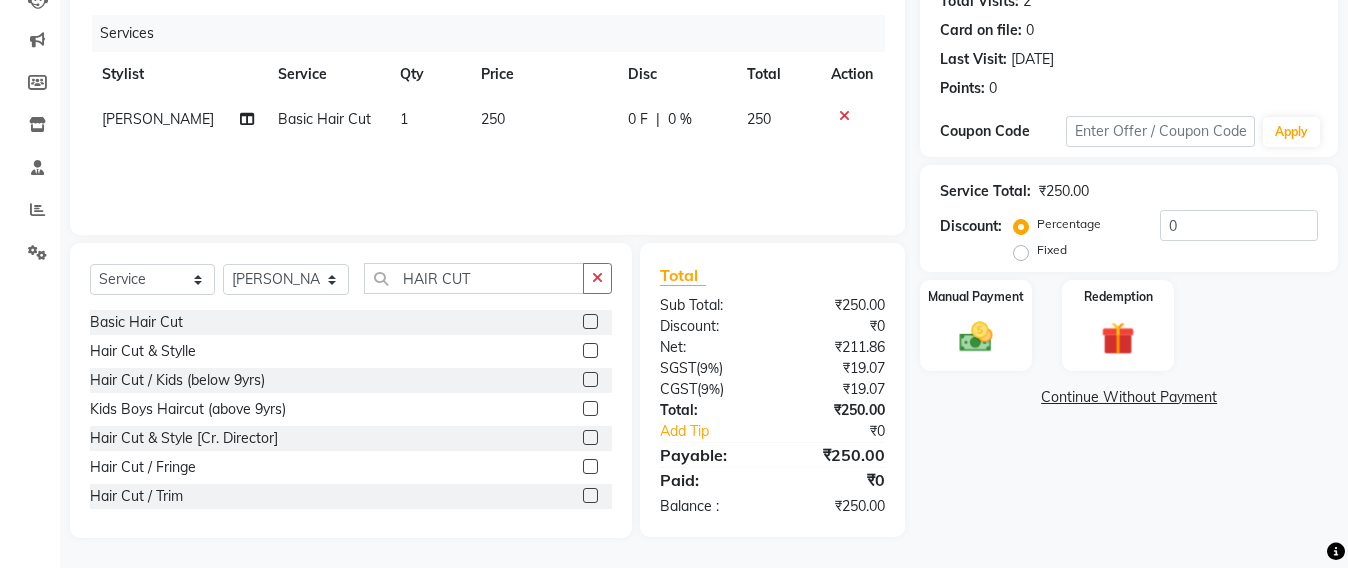 click 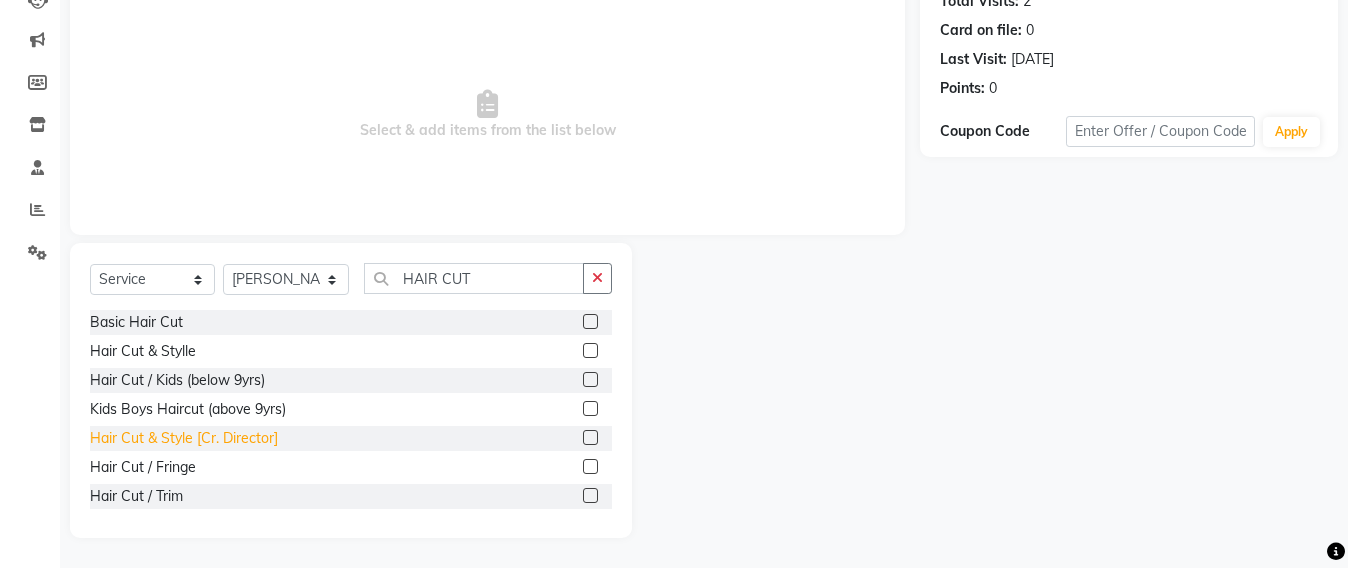 click on "Hair Cut & Style [Cr. Director]" 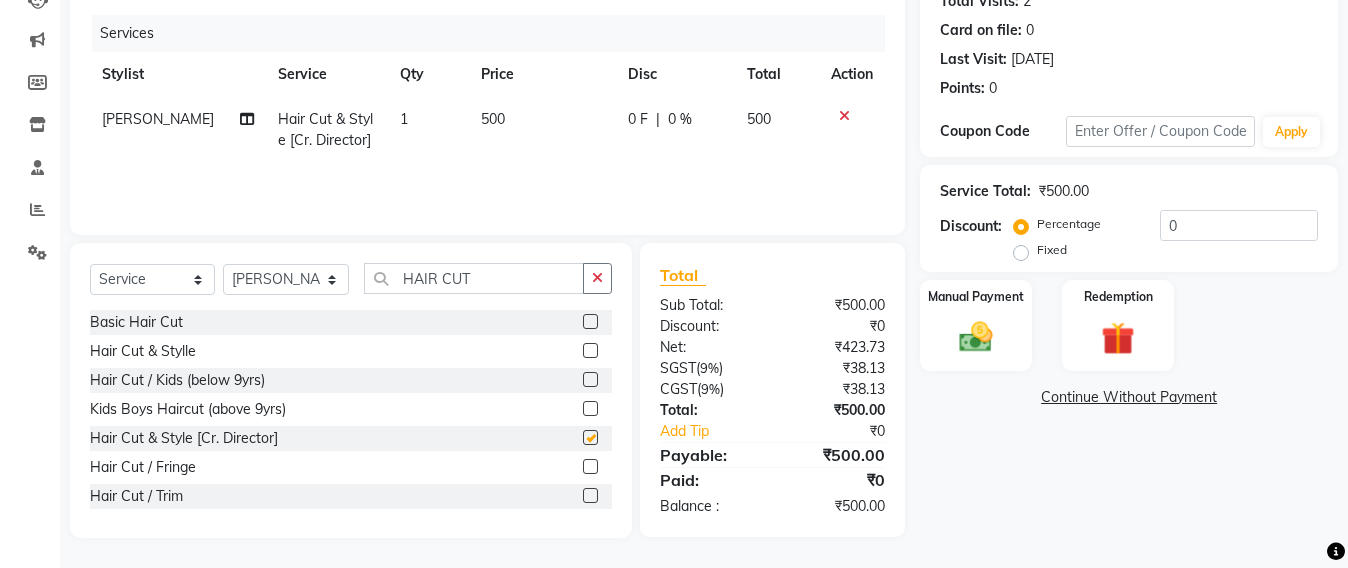 checkbox on "false" 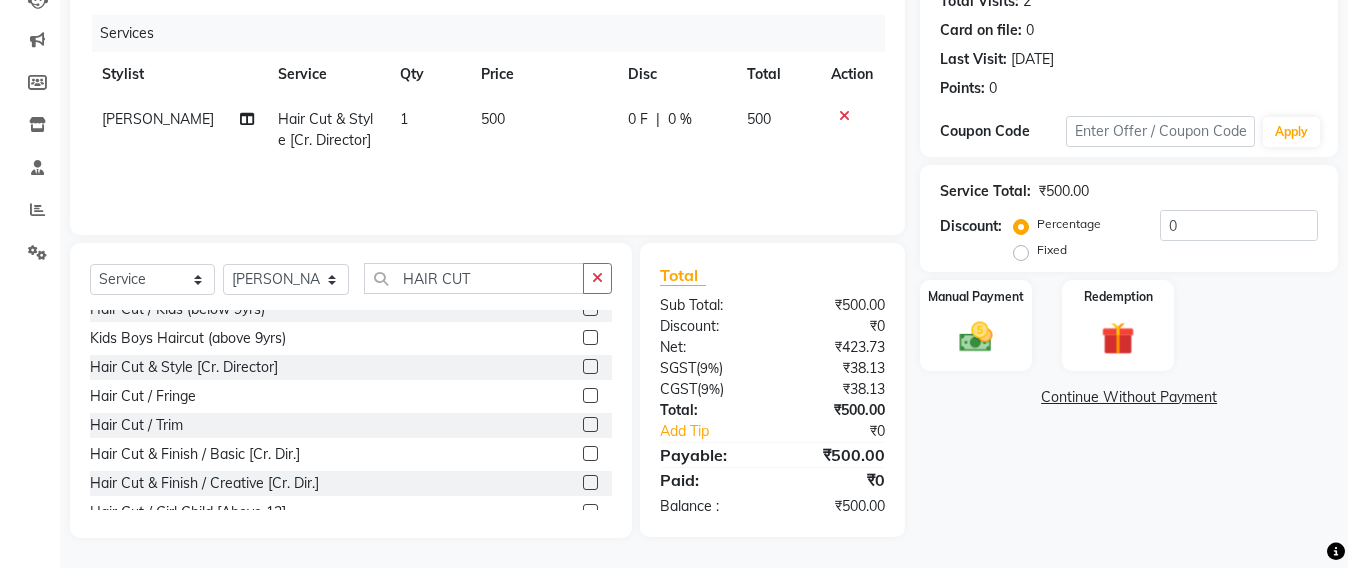 scroll, scrollTop: 90, scrollLeft: 0, axis: vertical 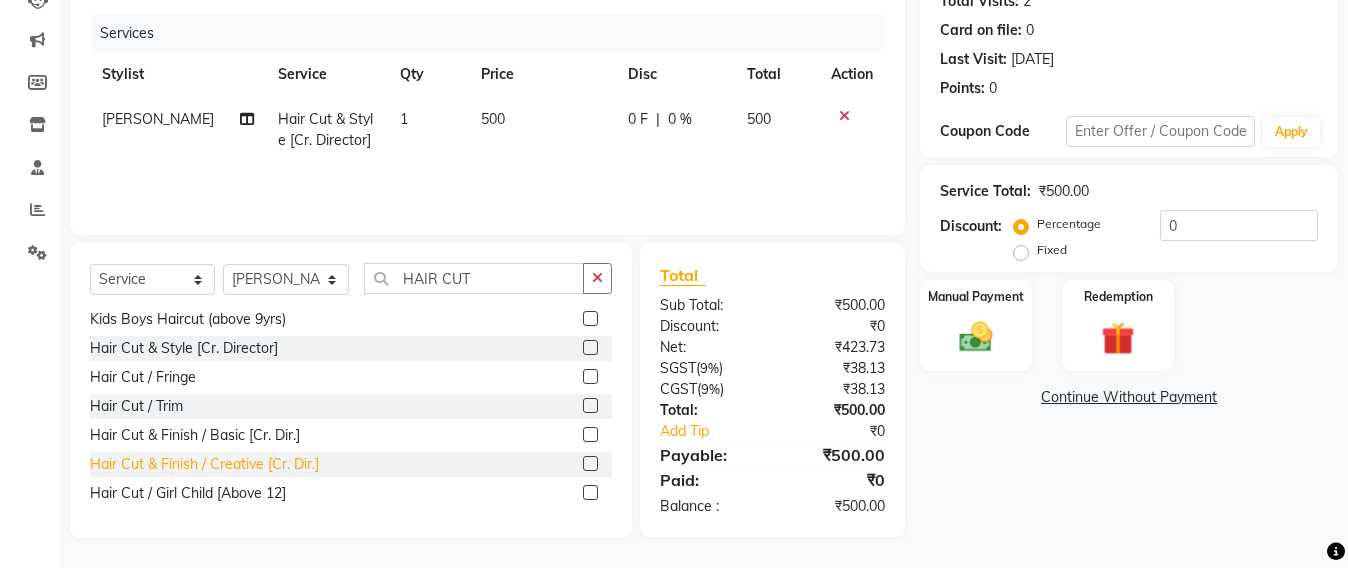 click on "Hair Cut & Finish / Creative [Cr. Dir.]" 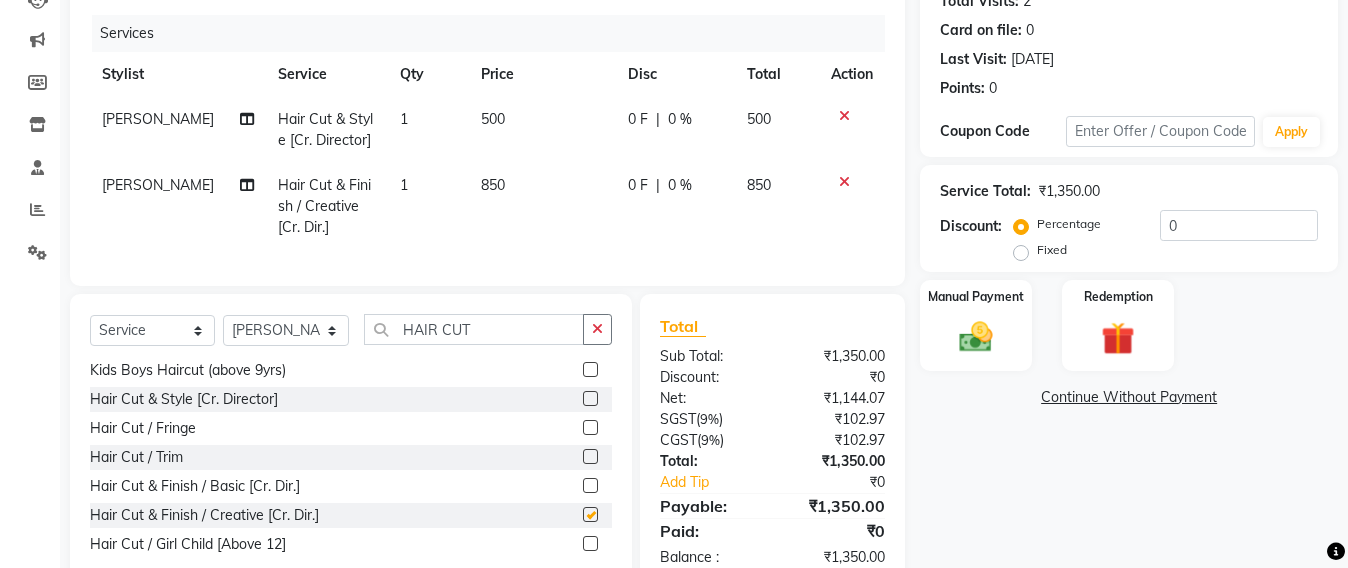 checkbox on "false" 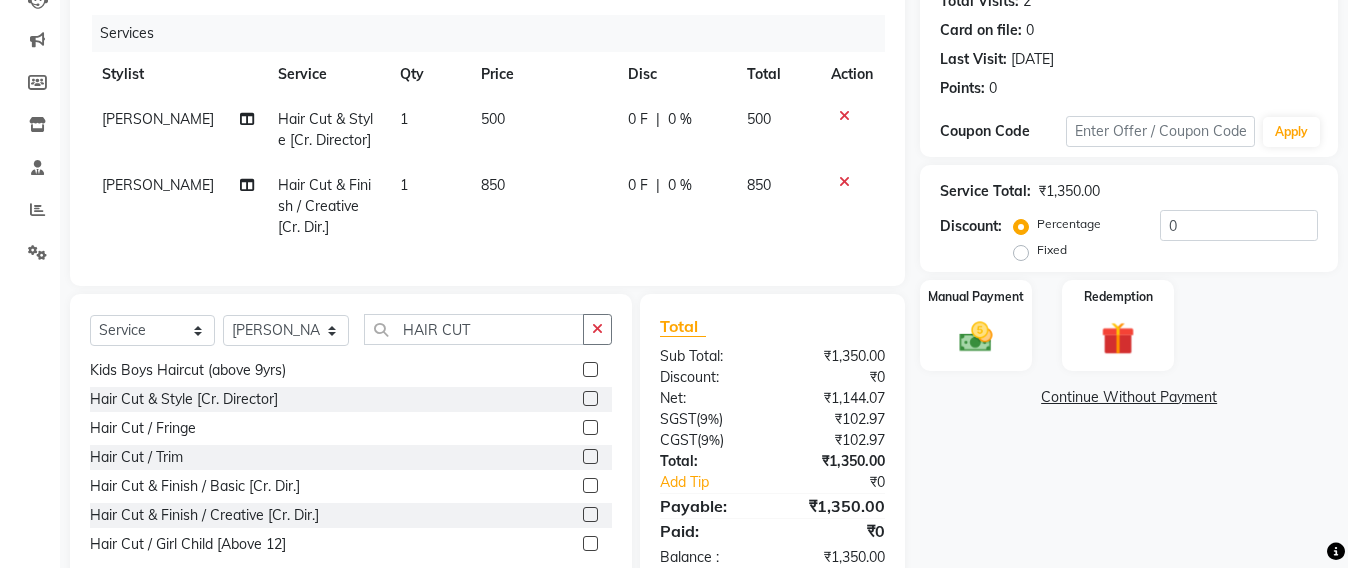 click 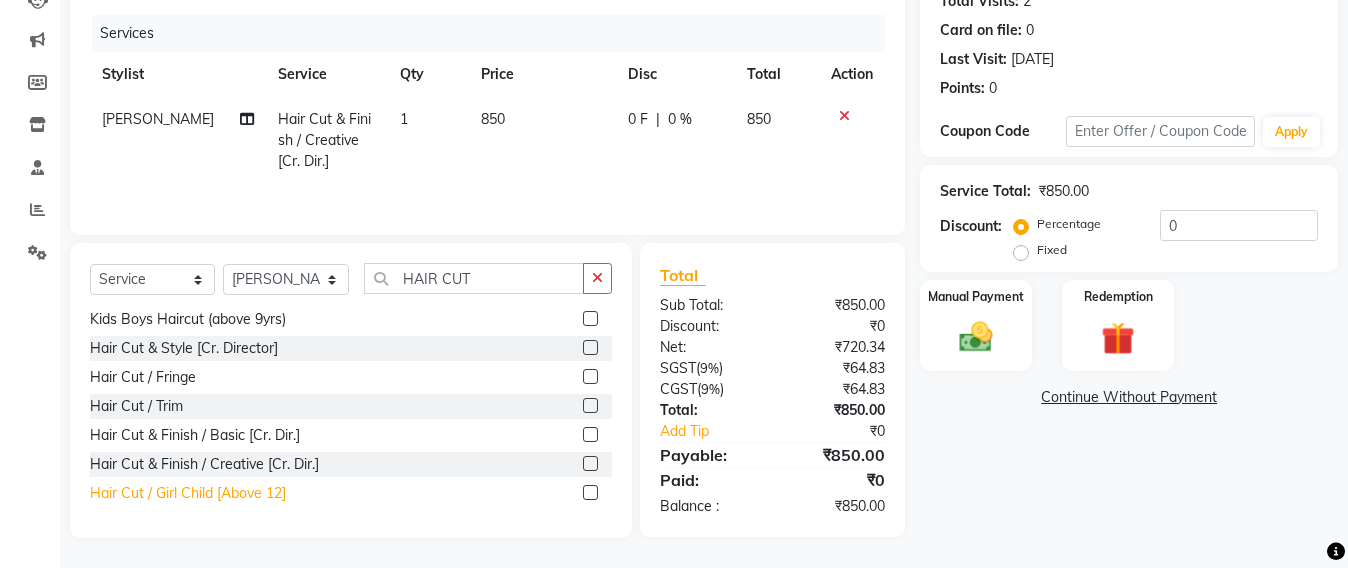 click on "Hair Cut / Girl Child [Above 12]" 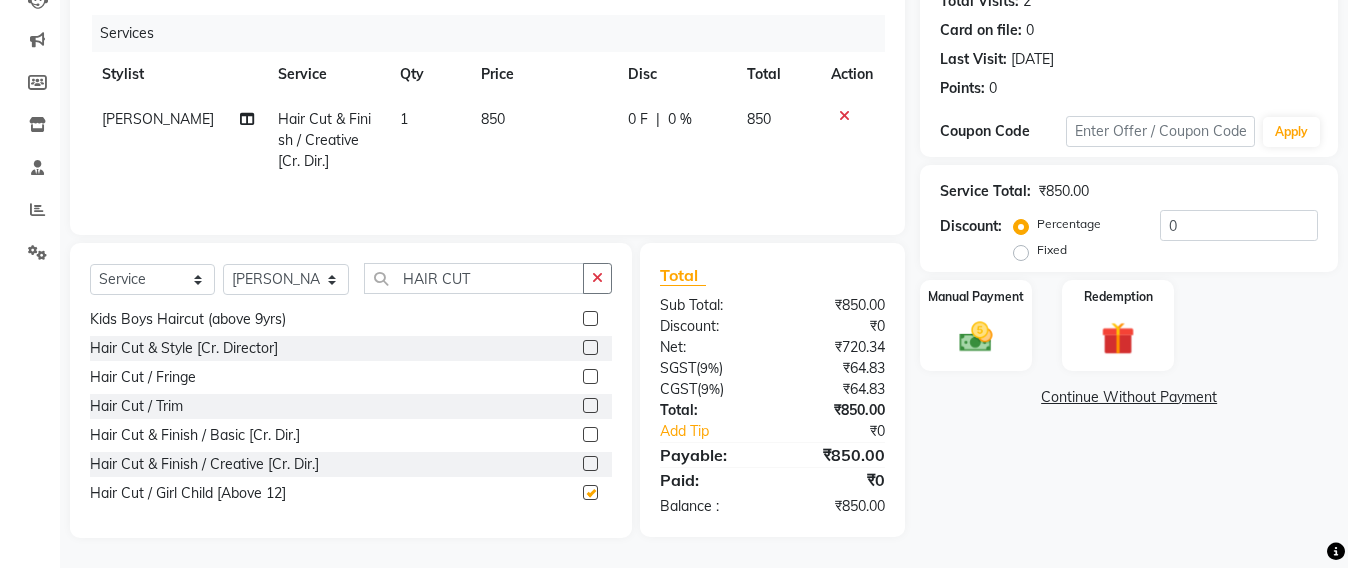 checkbox on "false" 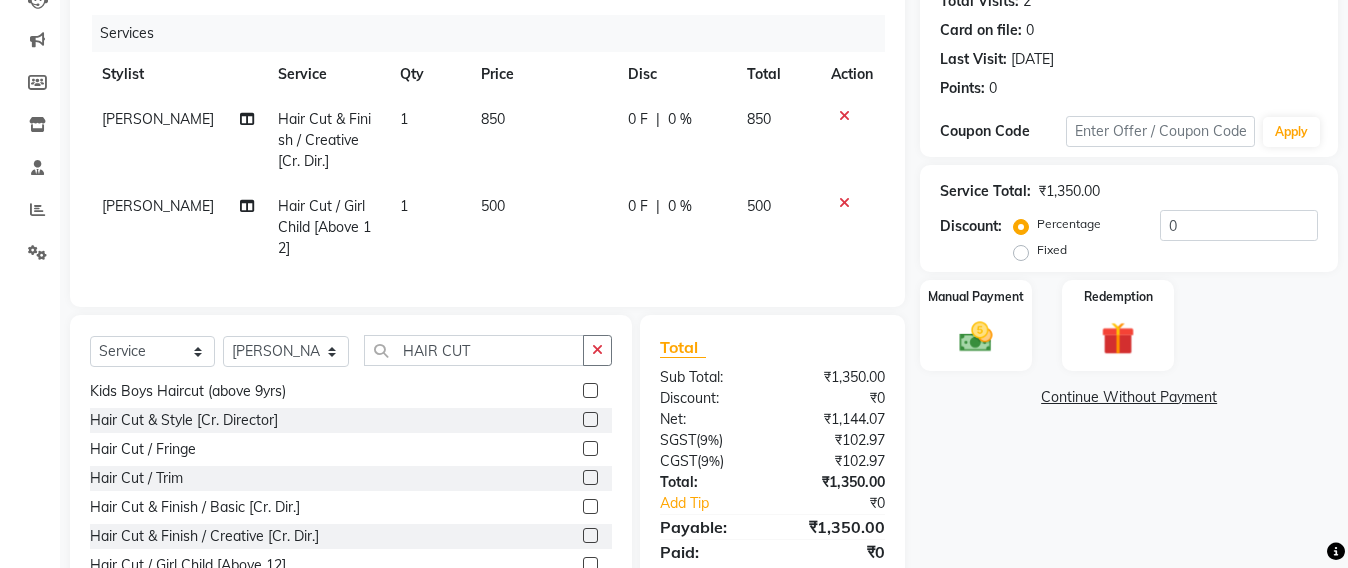 click on "500" 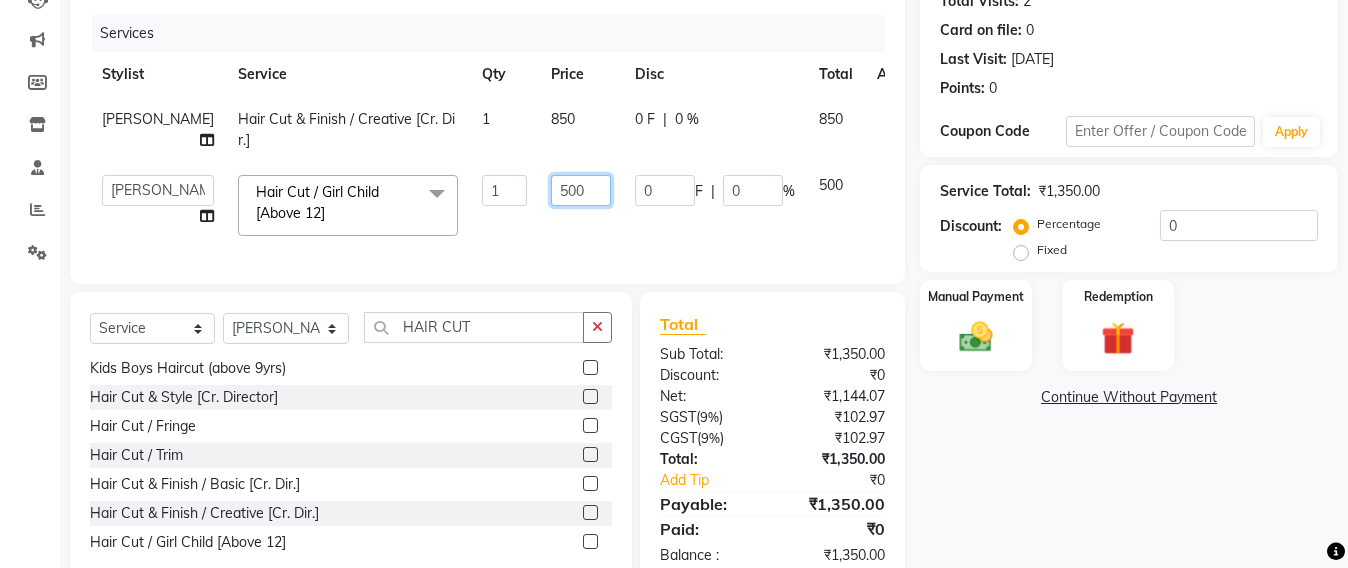 click on "500" 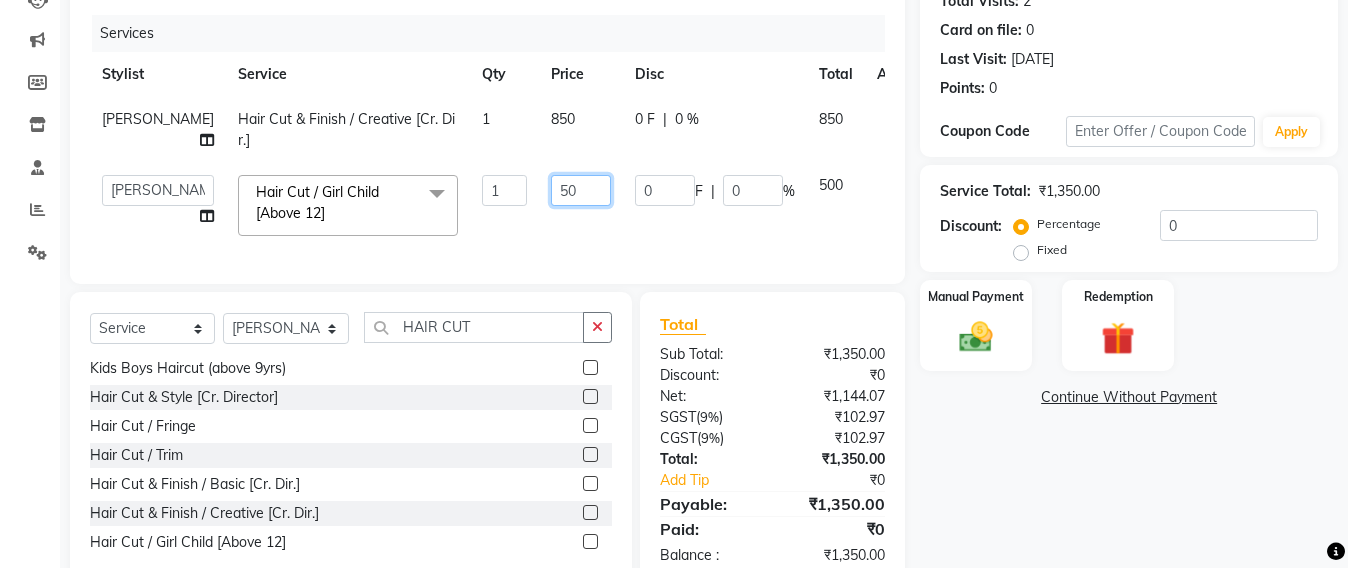 type on "5" 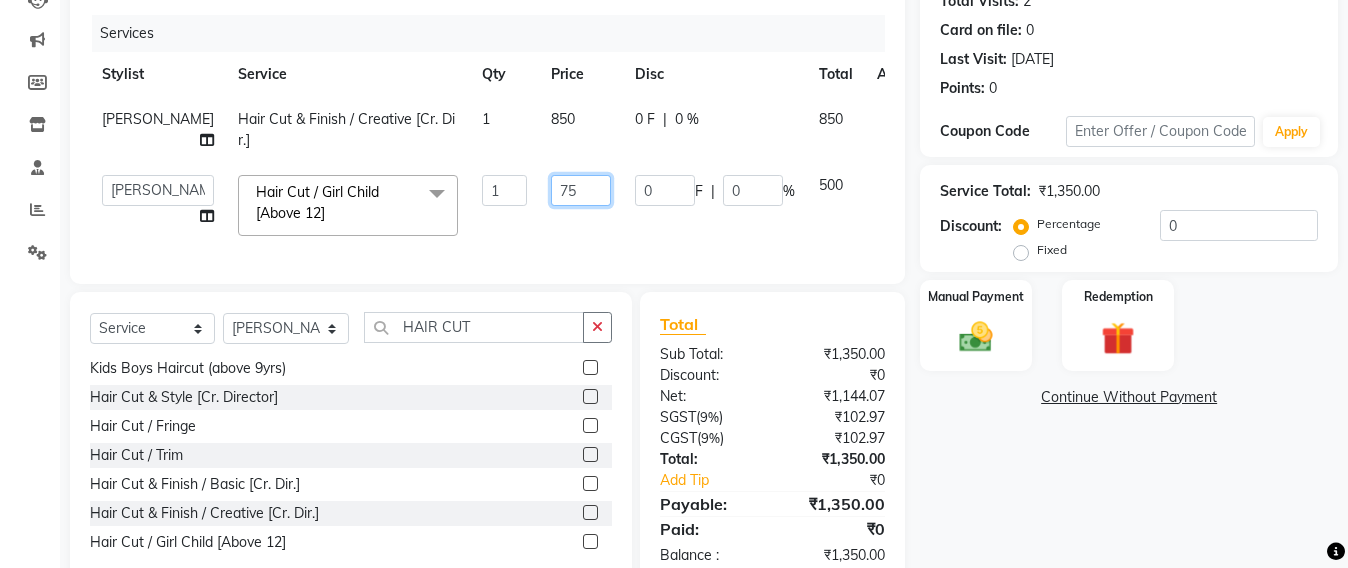 type on "750" 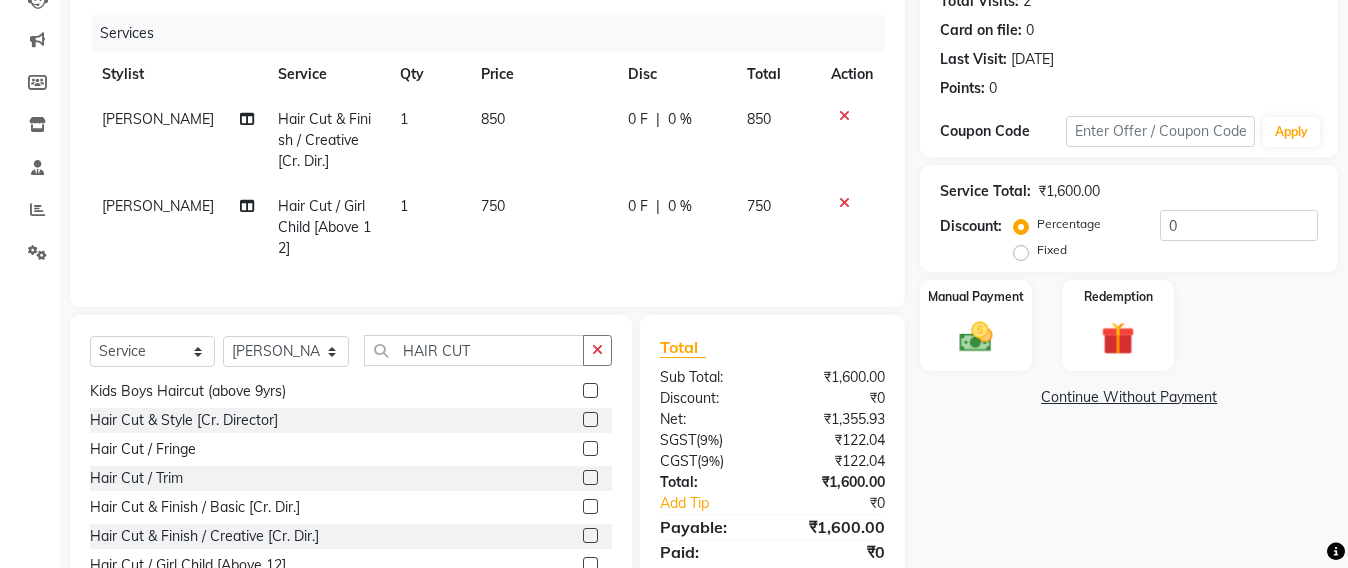 click 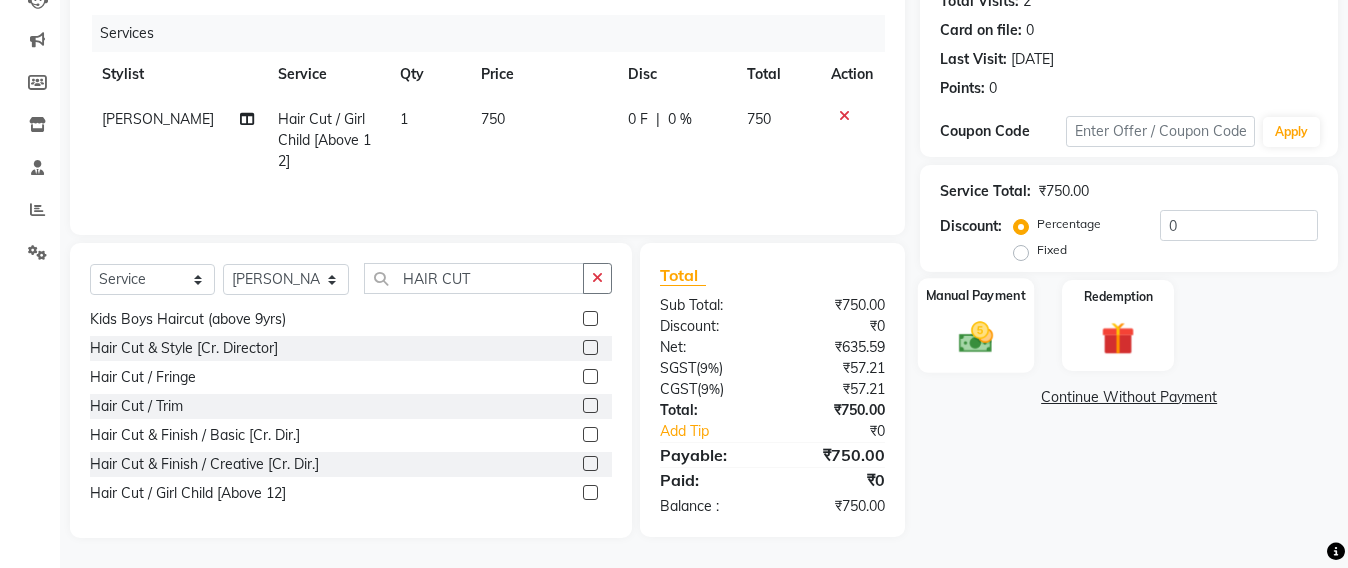 click 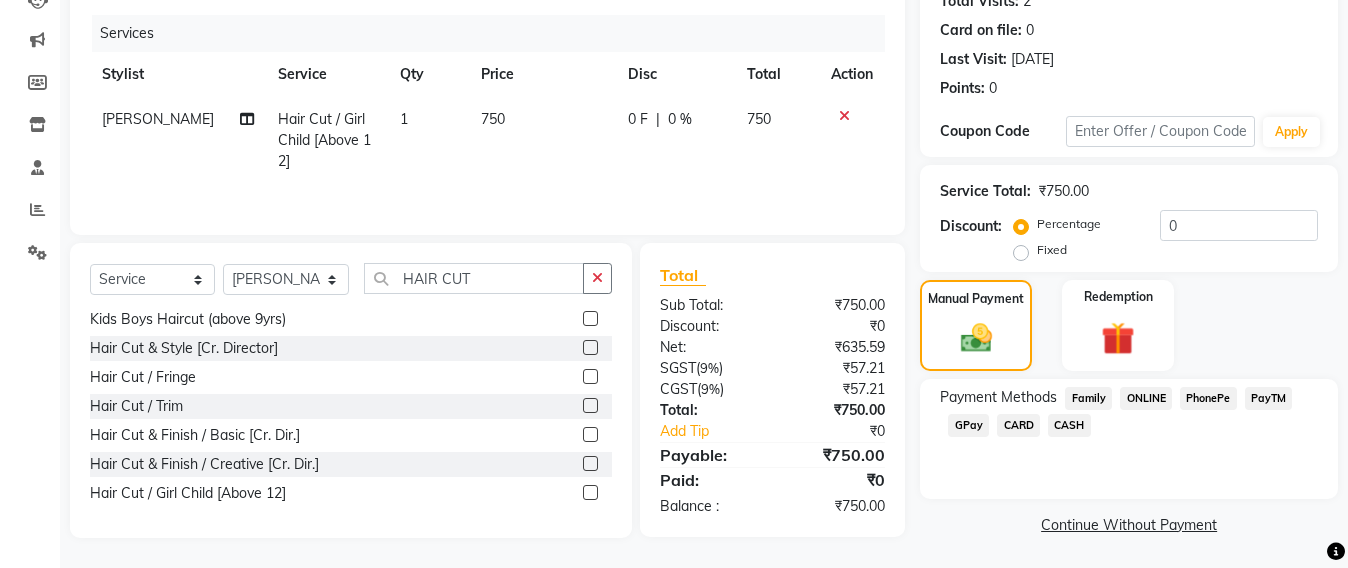 click on "GPay" 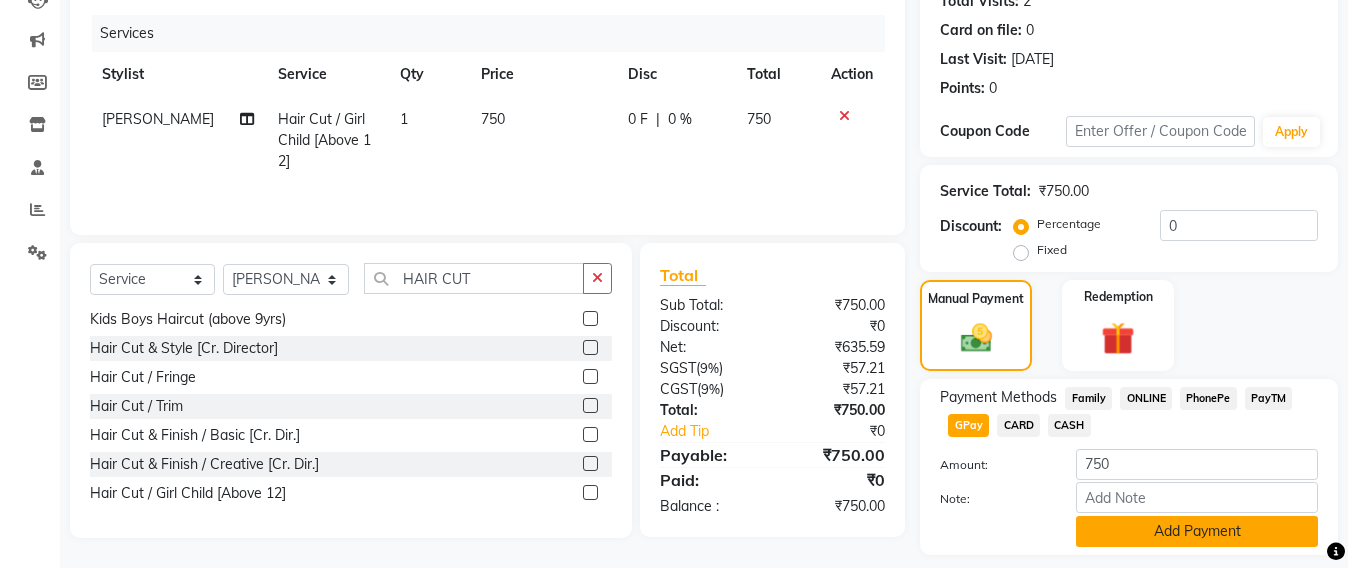 click on "Add Payment" 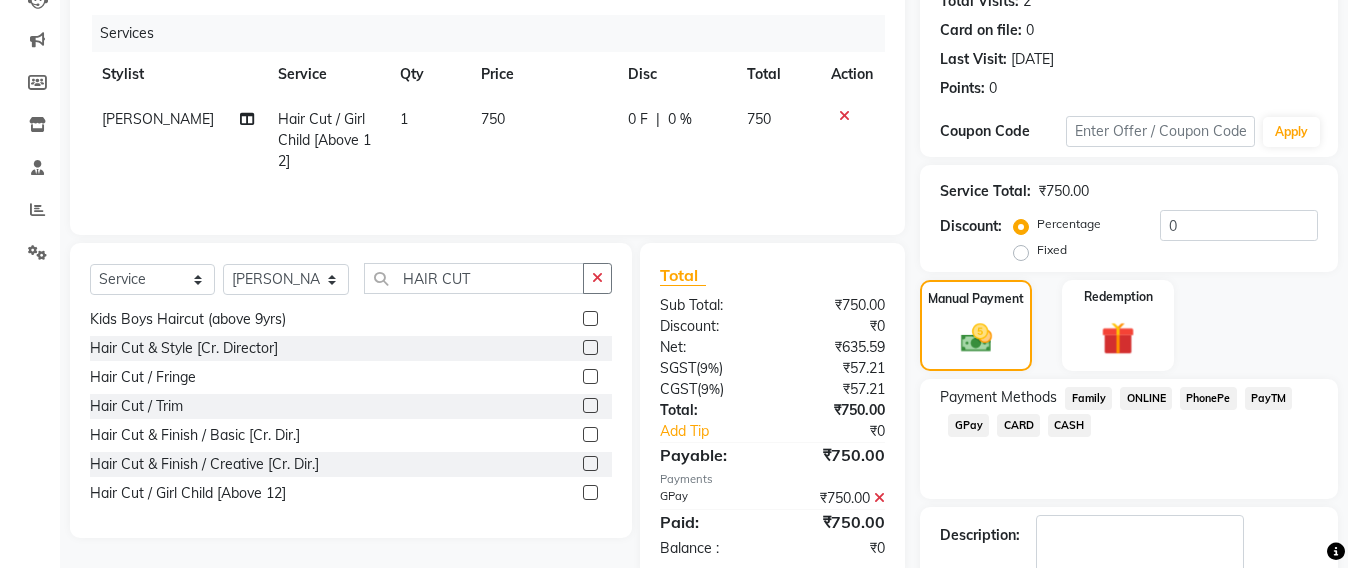 scroll, scrollTop: 348, scrollLeft: 0, axis: vertical 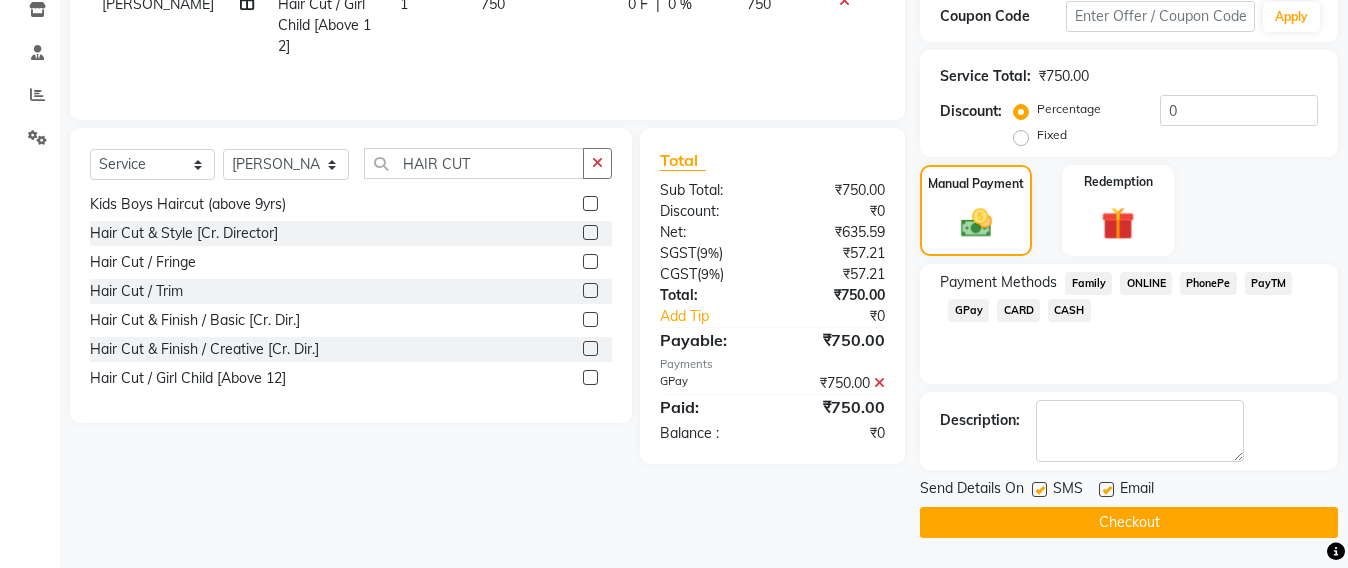 click on "Checkout" 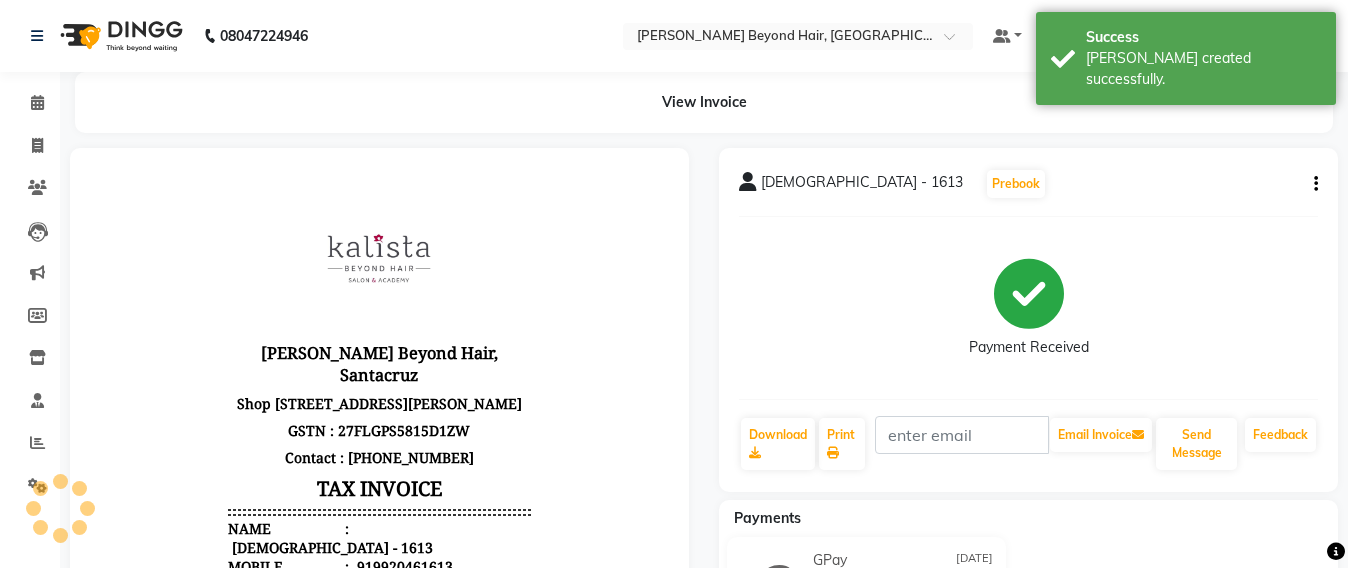 scroll, scrollTop: 0, scrollLeft: 0, axis: both 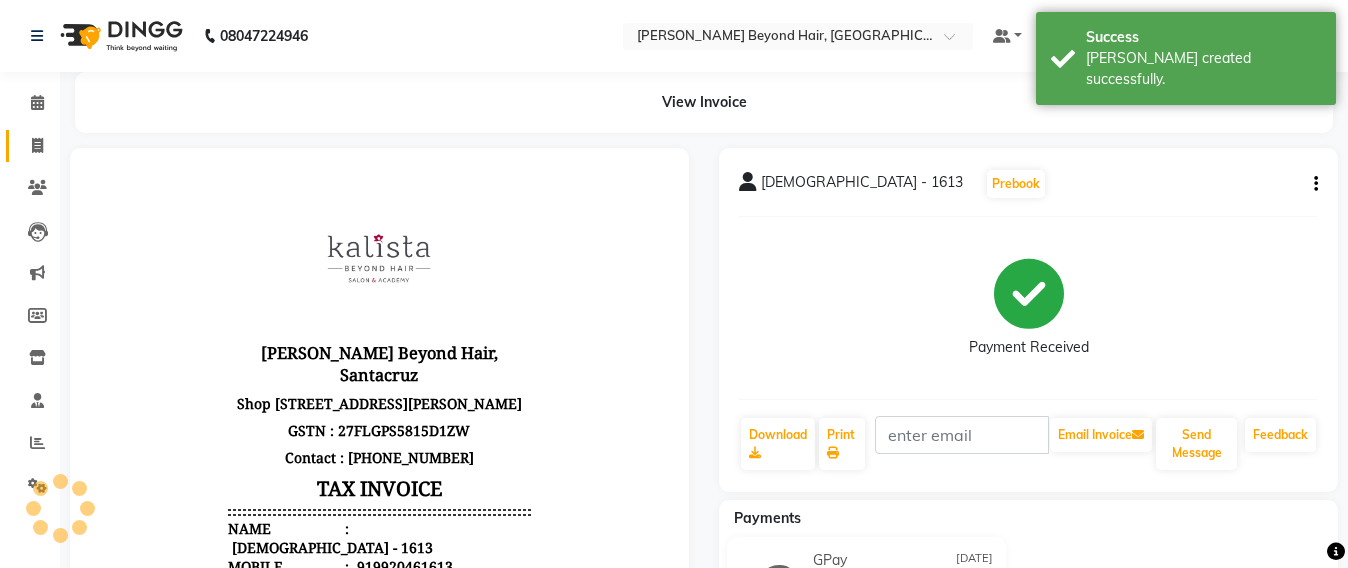 click 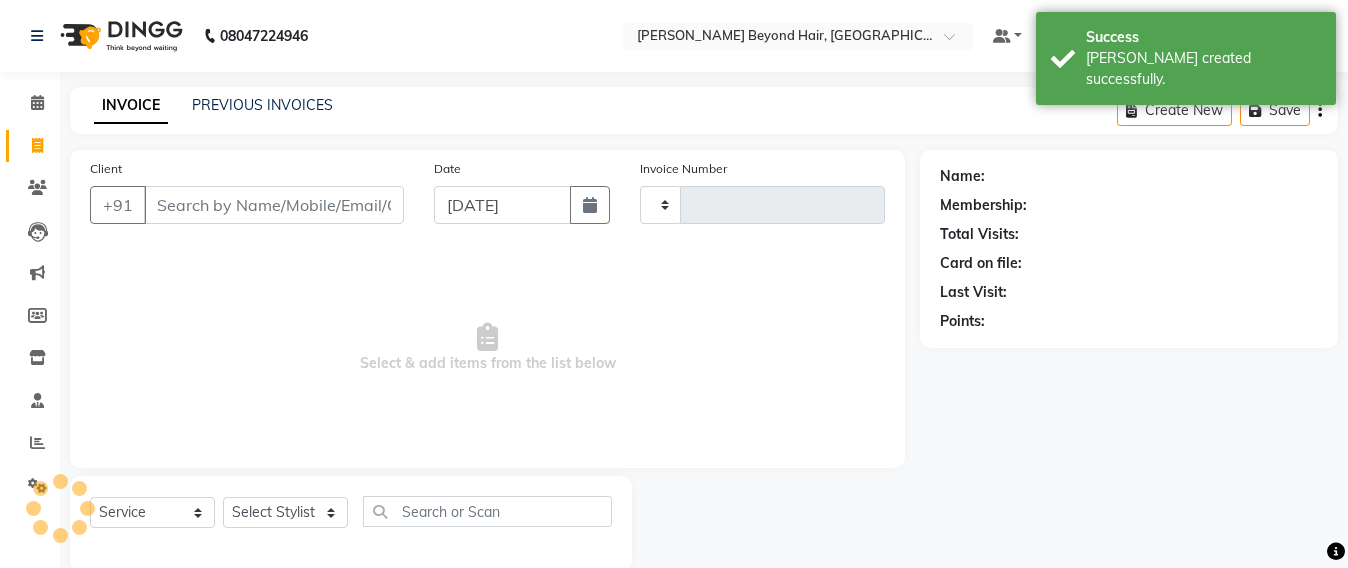 scroll, scrollTop: 33, scrollLeft: 0, axis: vertical 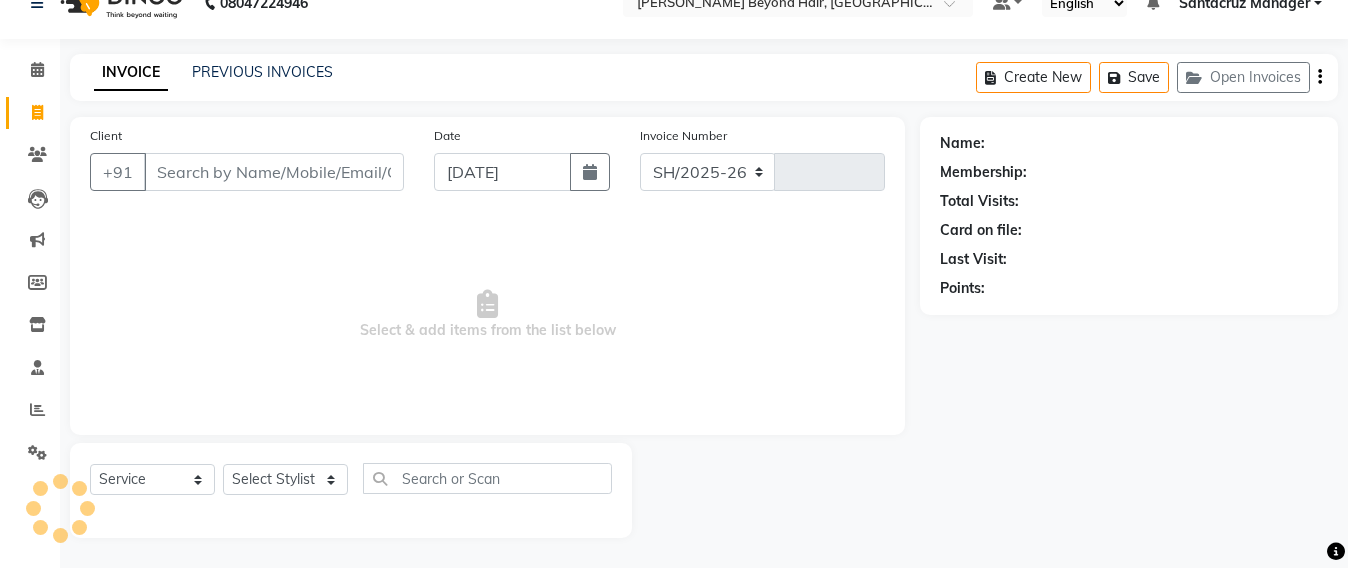 select on "6357" 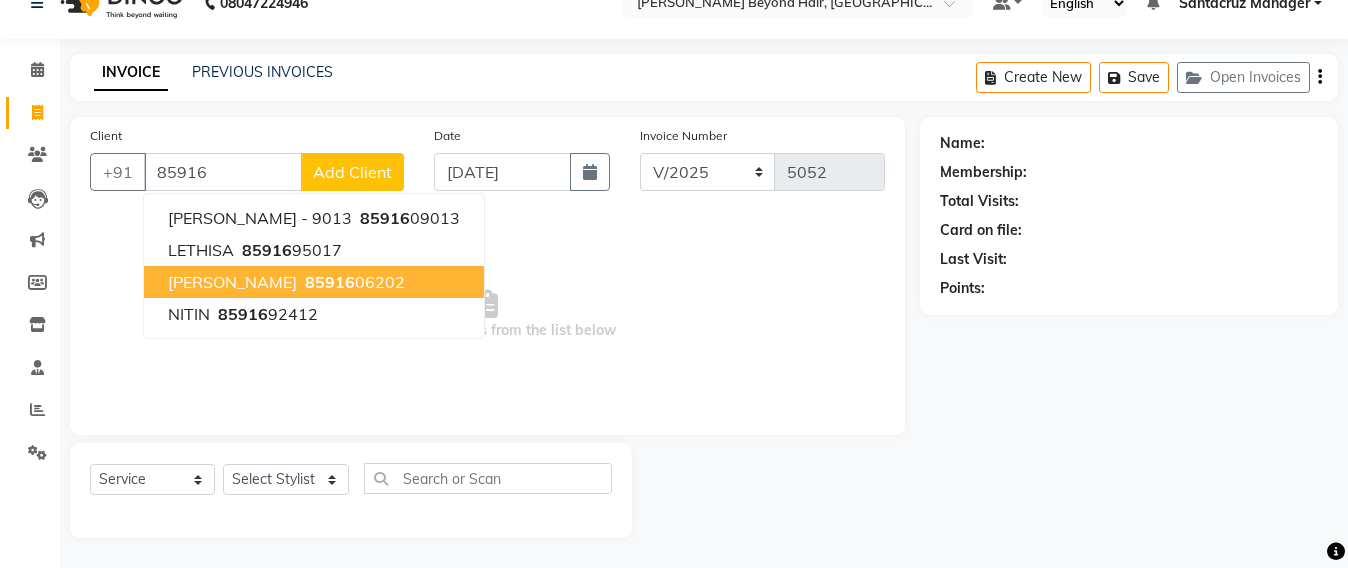 click on "KAVYA   85916 06202" at bounding box center [314, 282] 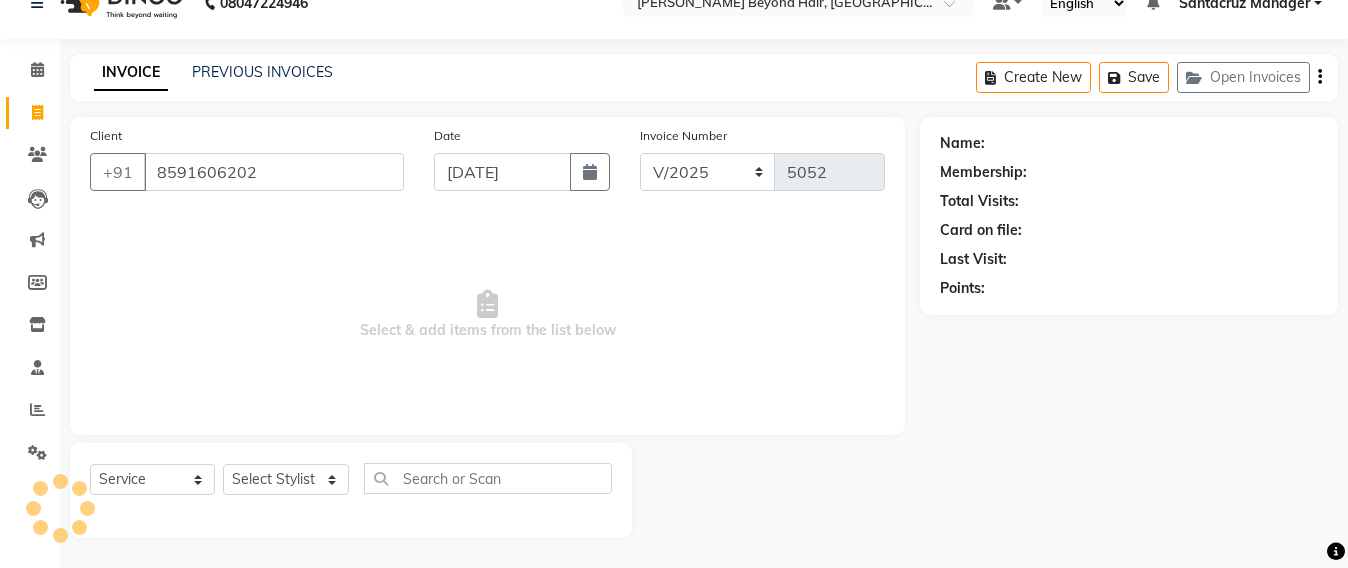 type on "8591606202" 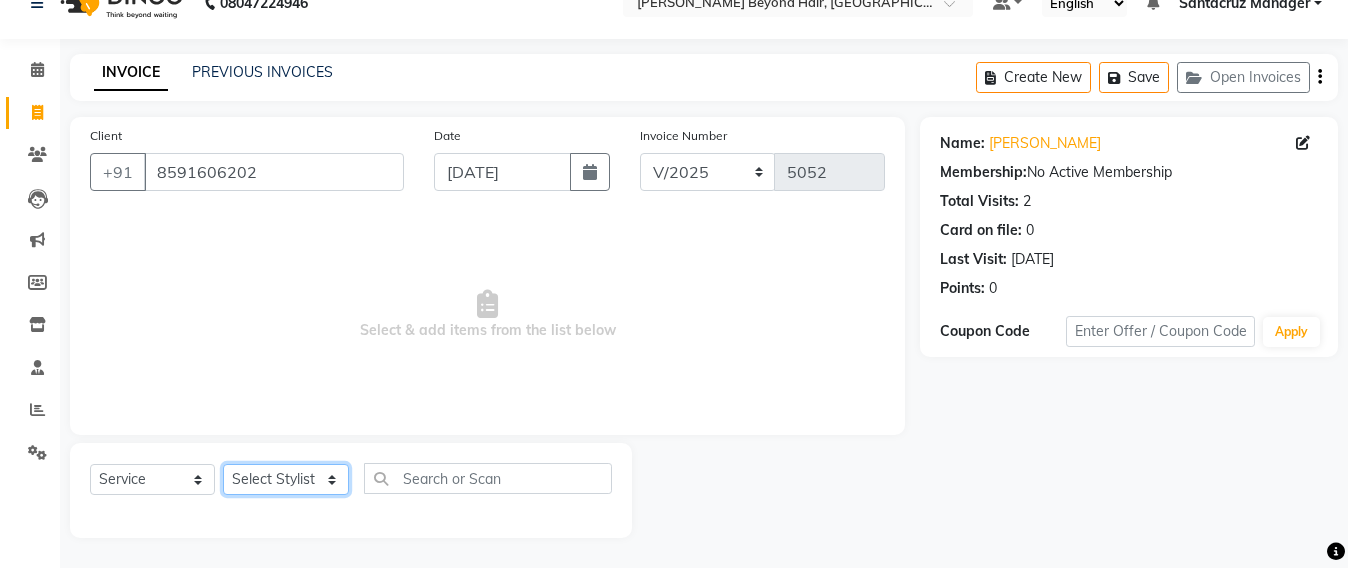click on "Select Stylist Admin [PERSON_NAME] Sankat [PERSON_NAME] [PERSON_NAME] [PERSON_NAME] [PERSON_NAME] [PERSON_NAME] [PERSON_NAME] mahattre Pratibha [PERSON_NAME] Rosy [PERSON_NAME] [PERSON_NAME] admin [PERSON_NAME] Manager [PERSON_NAME] SOMAYANG VASHUM [PERSON_NAME]" 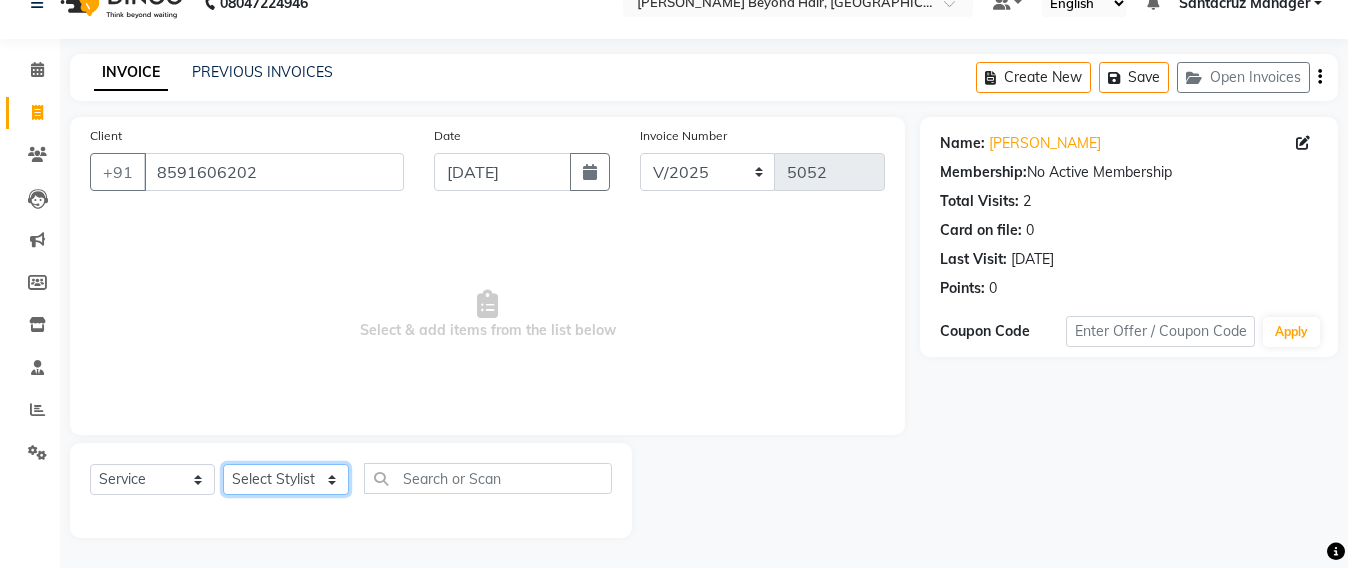 select on "84296" 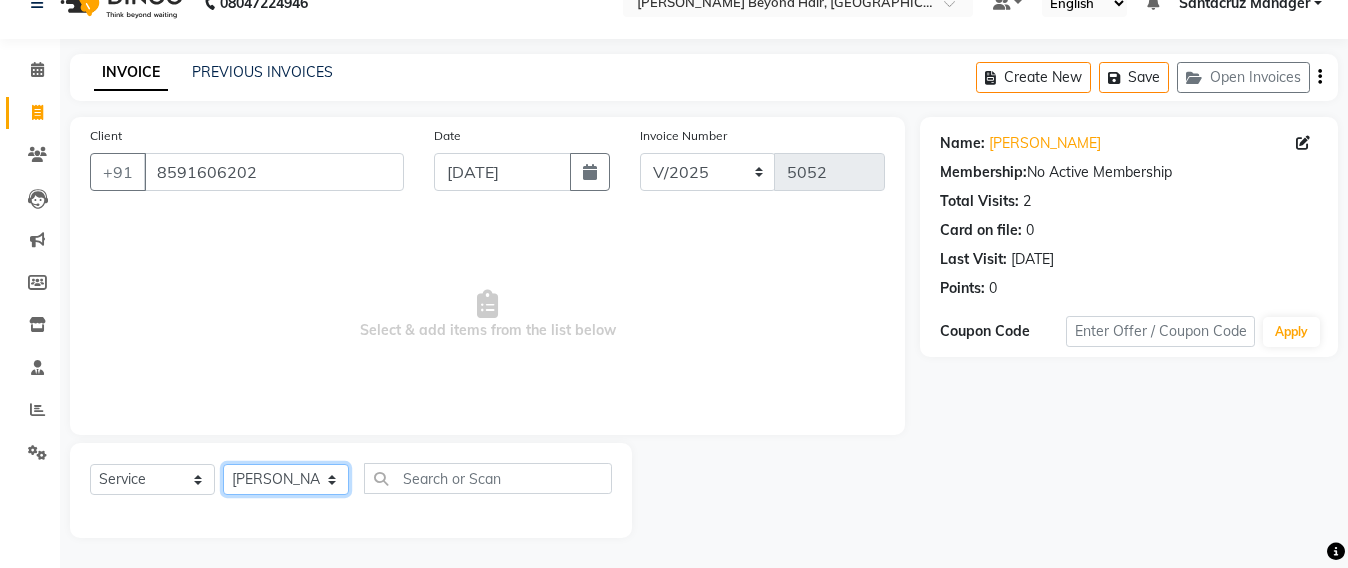 click on "Select Stylist Admin [PERSON_NAME] Sankat [PERSON_NAME] [PERSON_NAME] [PERSON_NAME] [PERSON_NAME] [PERSON_NAME] [PERSON_NAME] mahattre Pratibha [PERSON_NAME] Rosy [PERSON_NAME] [PERSON_NAME] admin [PERSON_NAME] Manager [PERSON_NAME] SOMAYANG VASHUM [PERSON_NAME]" 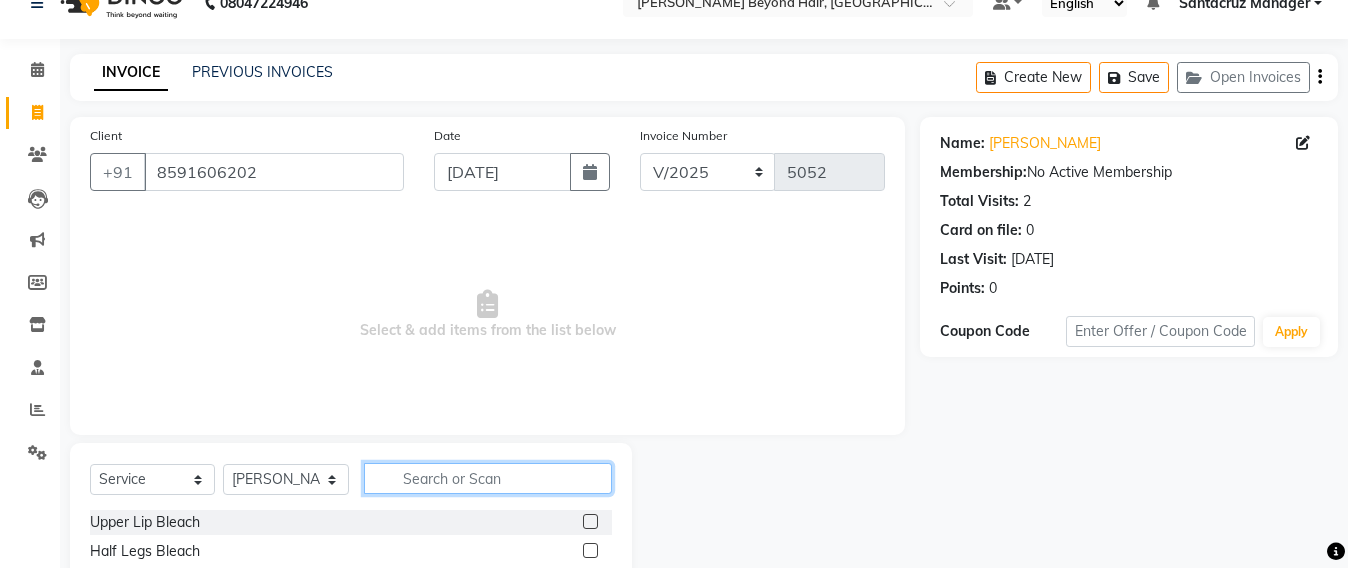 click 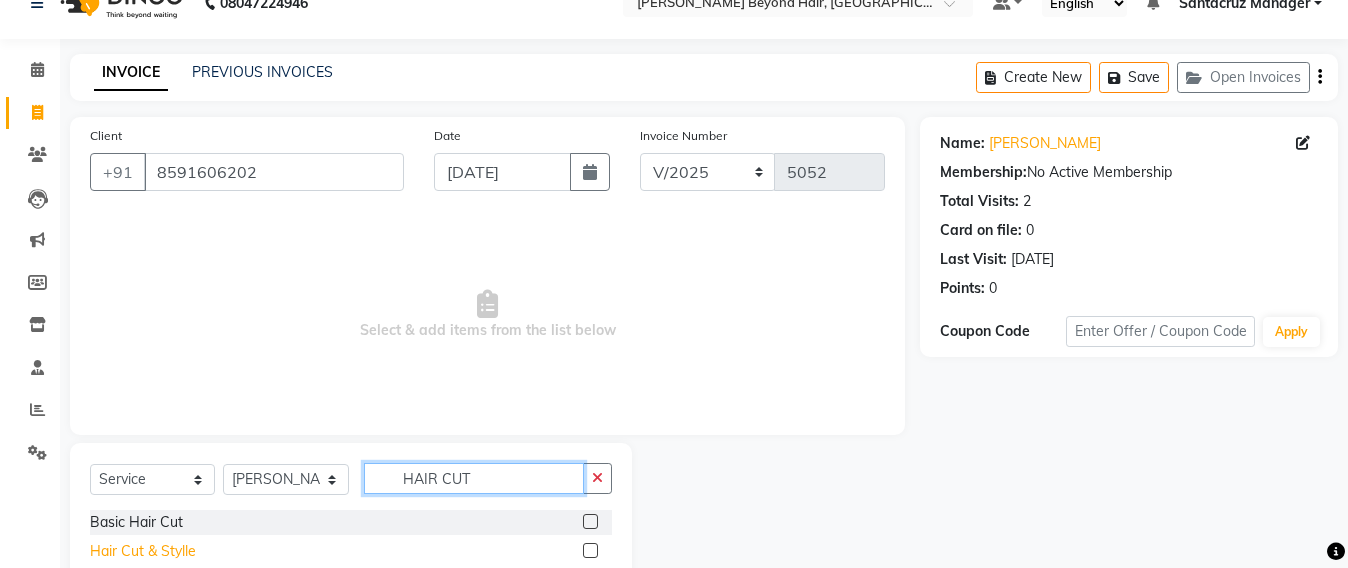 type on "HAIR CUT" 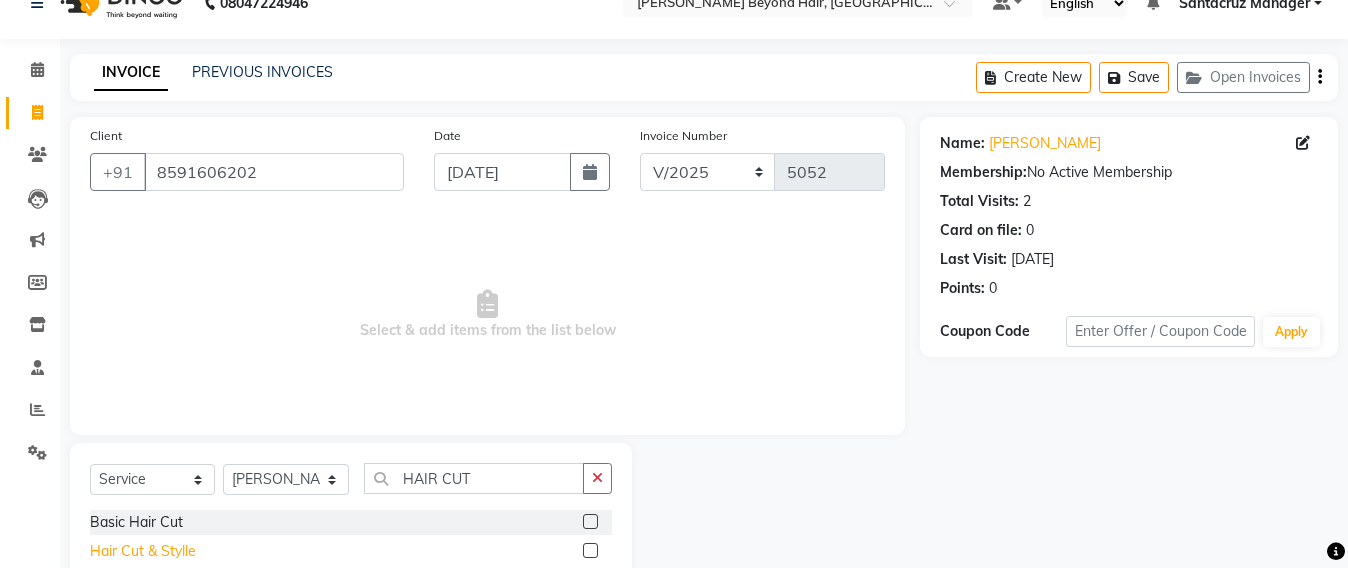 click on "Hair Cut & Stylle" 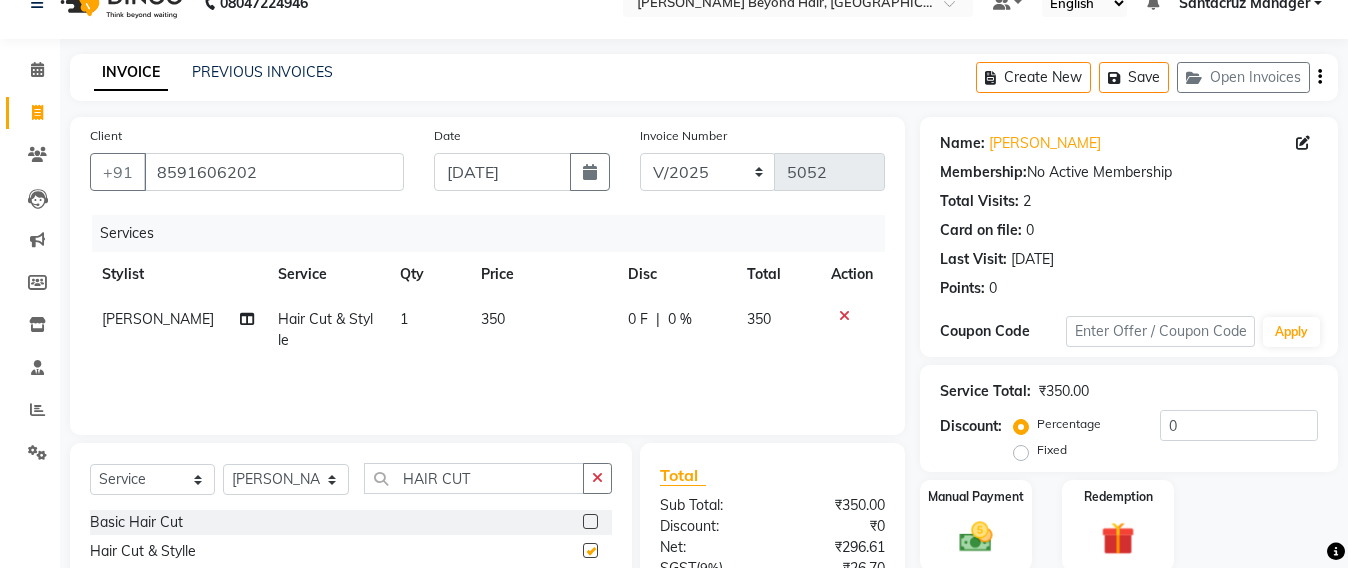 checkbox on "false" 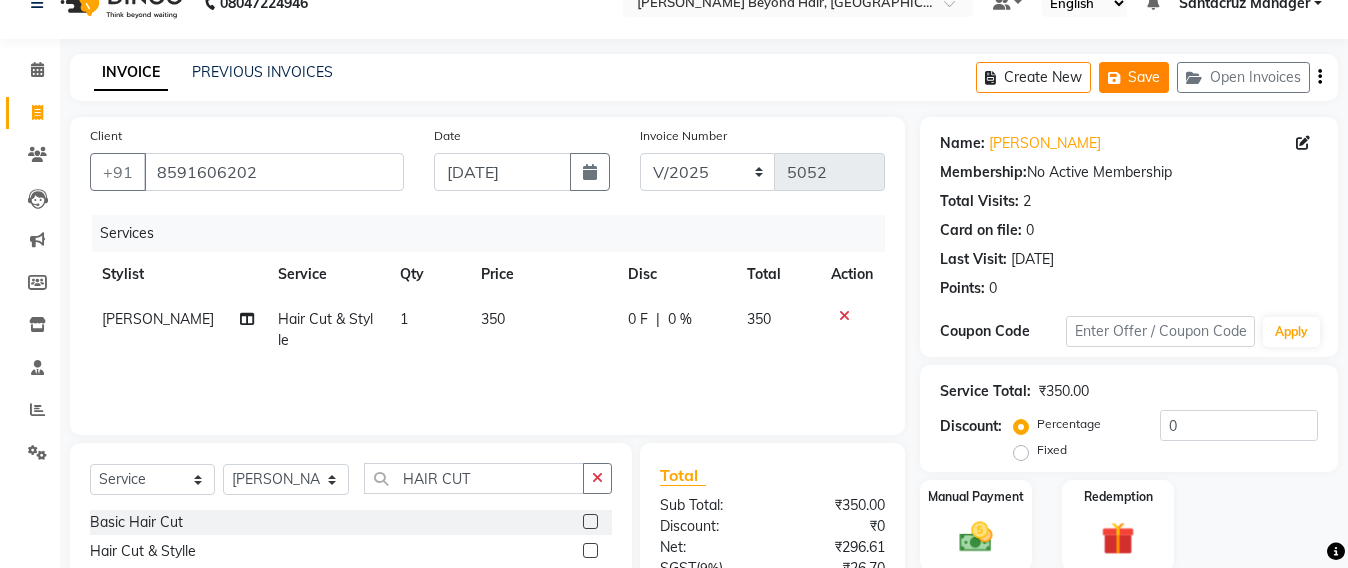 click on "Save" 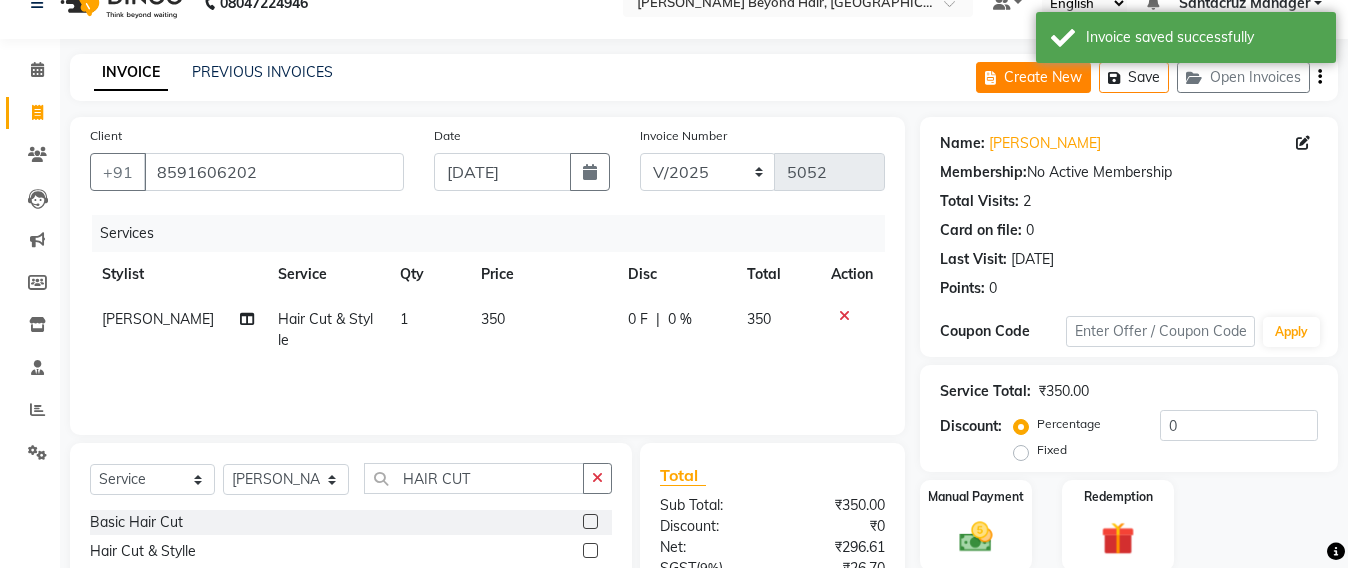 click on "Create New" 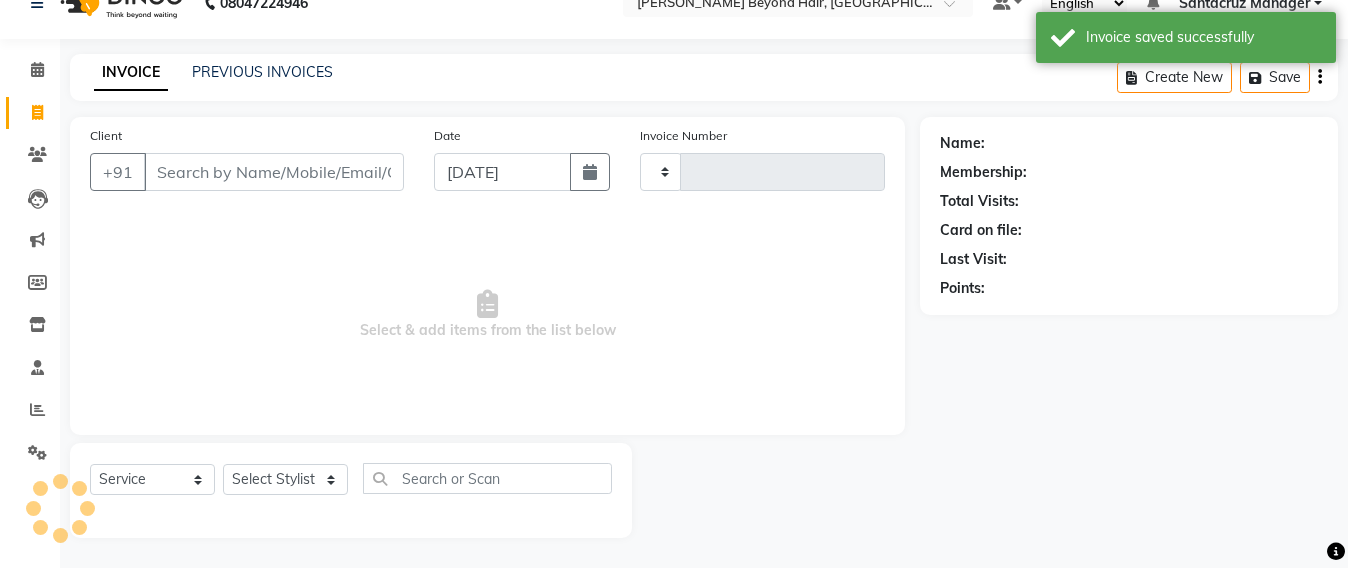 type on "5052" 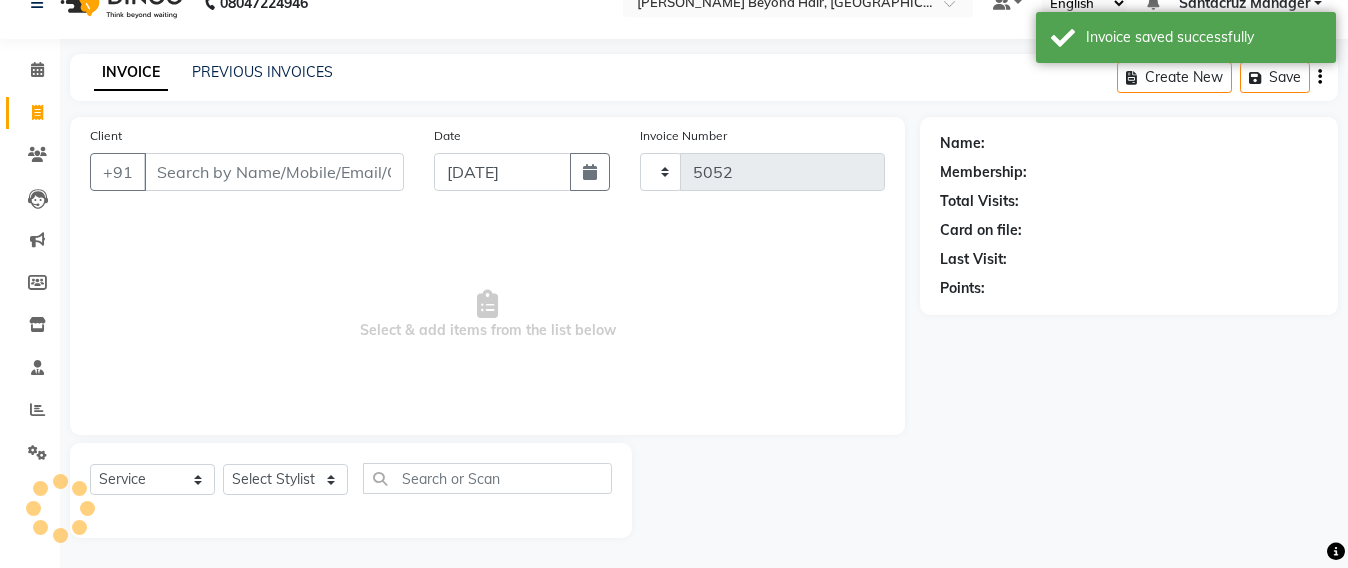 select on "6357" 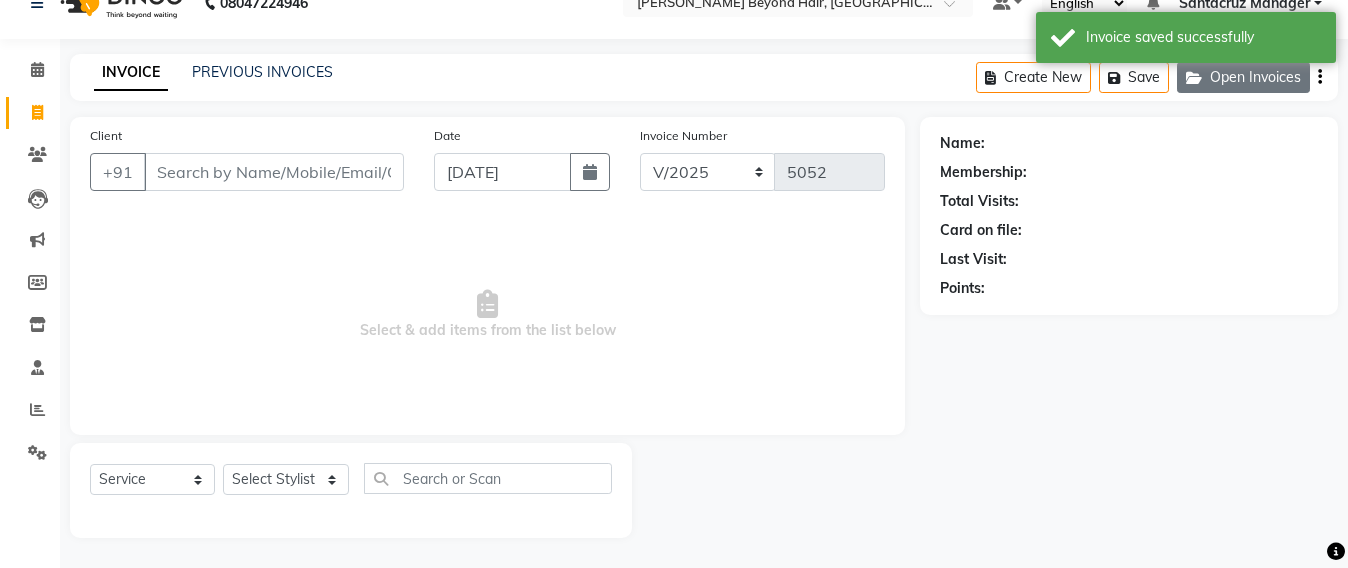 click on "Open Invoices" 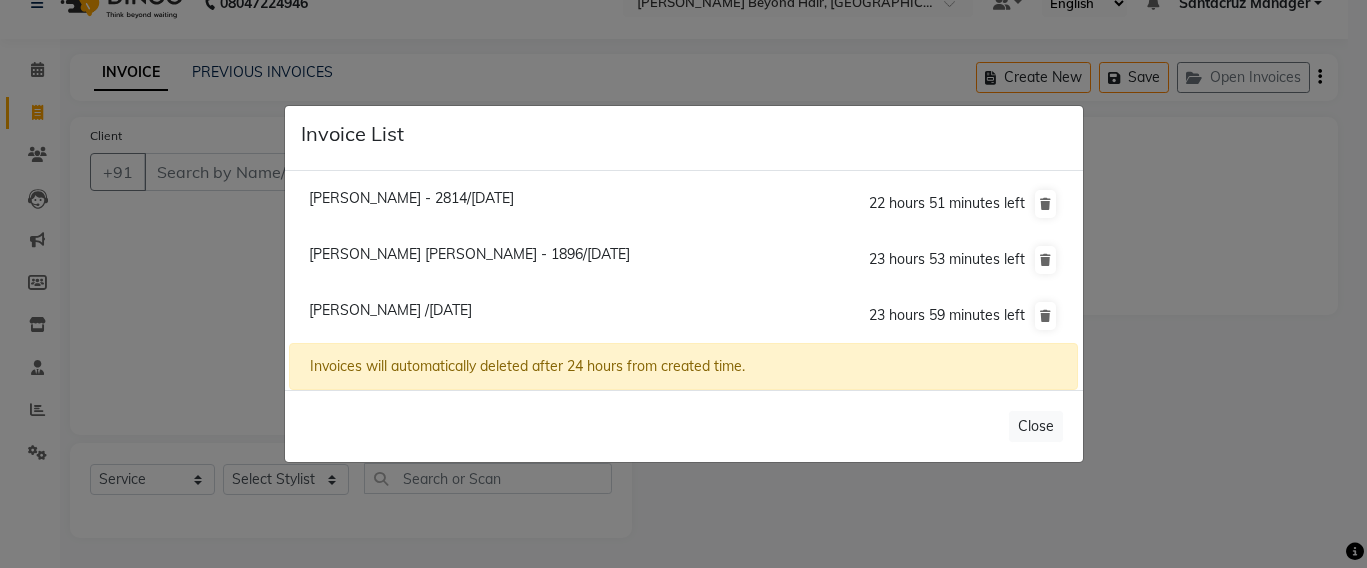 click on "Invoice List  Brijal Balakrishnan - 2814/11 July 2025  22 hours 51 minutes left  Rajesh Mira Samtani - 1896/11 July 2025  23 hours 53 minutes left  Kavya /11 July 2025  23 hours 59 minutes left  Invoices will automatically deleted after 24 hours from created time.   Close" 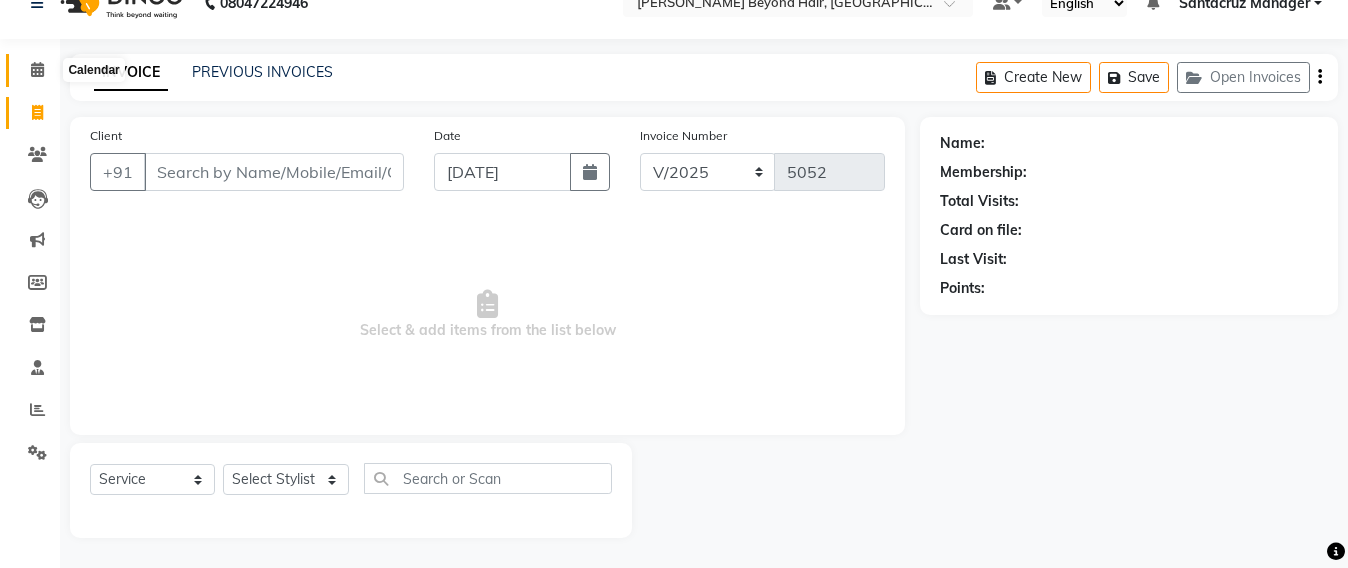 click 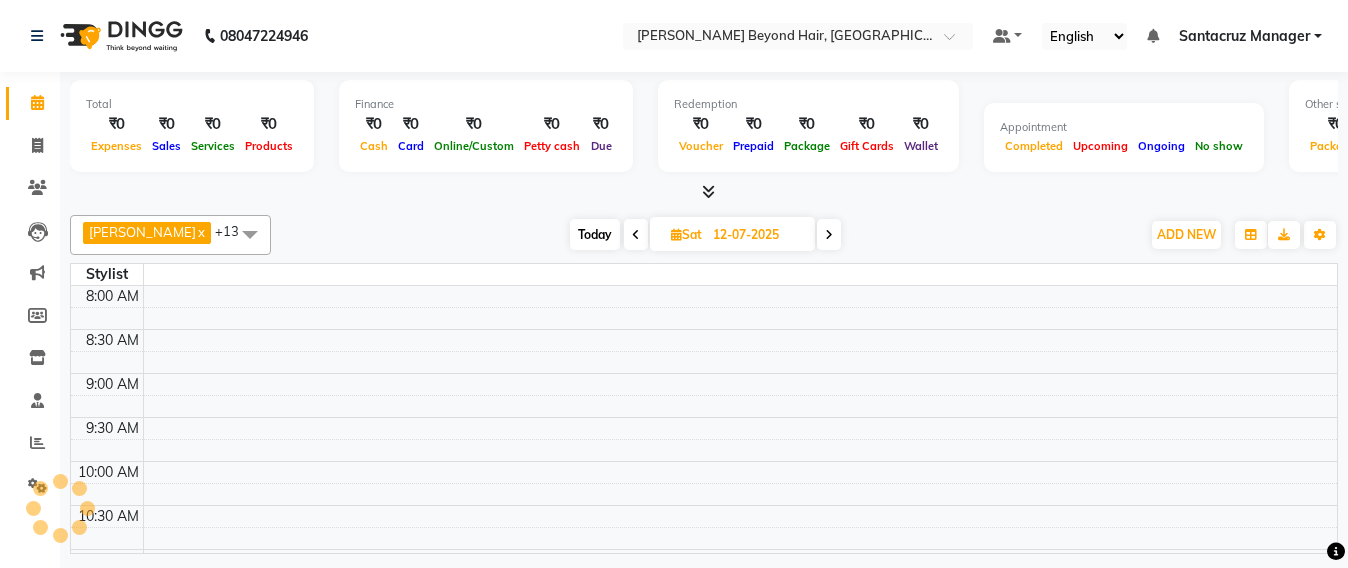 scroll, scrollTop: 0, scrollLeft: 0, axis: both 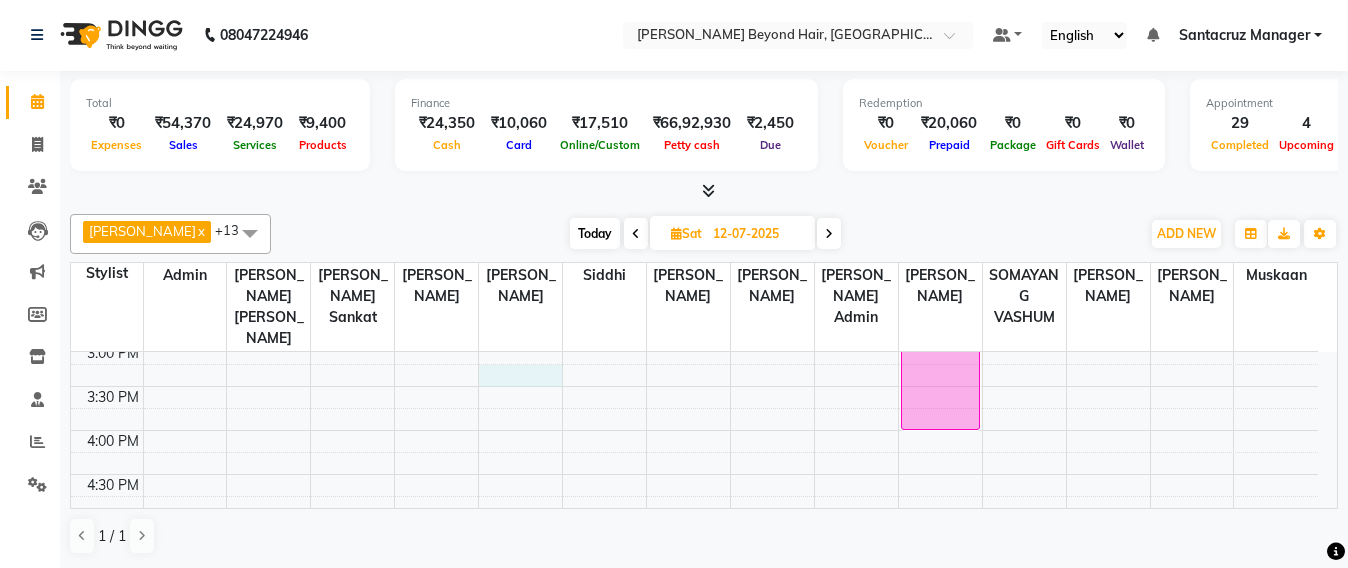 click on "8:00 AM 8:30 AM 9:00 AM 9:30 AM 10:00 AM 10:30 AM 11:00 AM 11:30 AM 12:00 PM 12:30 PM 1:00 PM 1:30 PM 2:00 PM 2:30 PM 3:00 PM 3:30 PM 4:00 PM 4:30 PM 5:00 PM 5:30 PM 6:00 PM 6:30 PM 7:00 PM 7:30 PM 8:00 PM 8:30 PM     AMANDAnull, 12:00 PM-02:00 PM, Balayage     NITA  PAI, 07:30 PM-08:00 PM, Hair Cut & Finish / Basic [Cr. Dir.]     NITA  PAI, 08:00 PM-10:00 PM, Hair Tonning Or Refreshing     SANVI MEHTA, 02:00 PM-04:00 PM, The Best Botox" at bounding box center (694, 298) 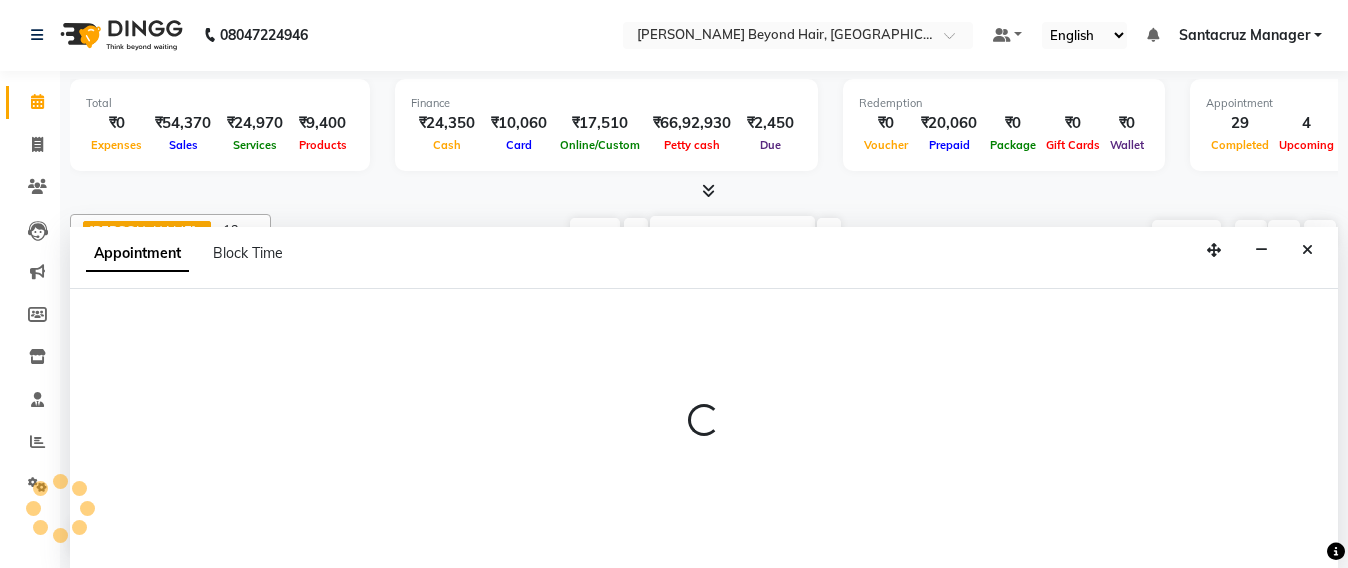 type 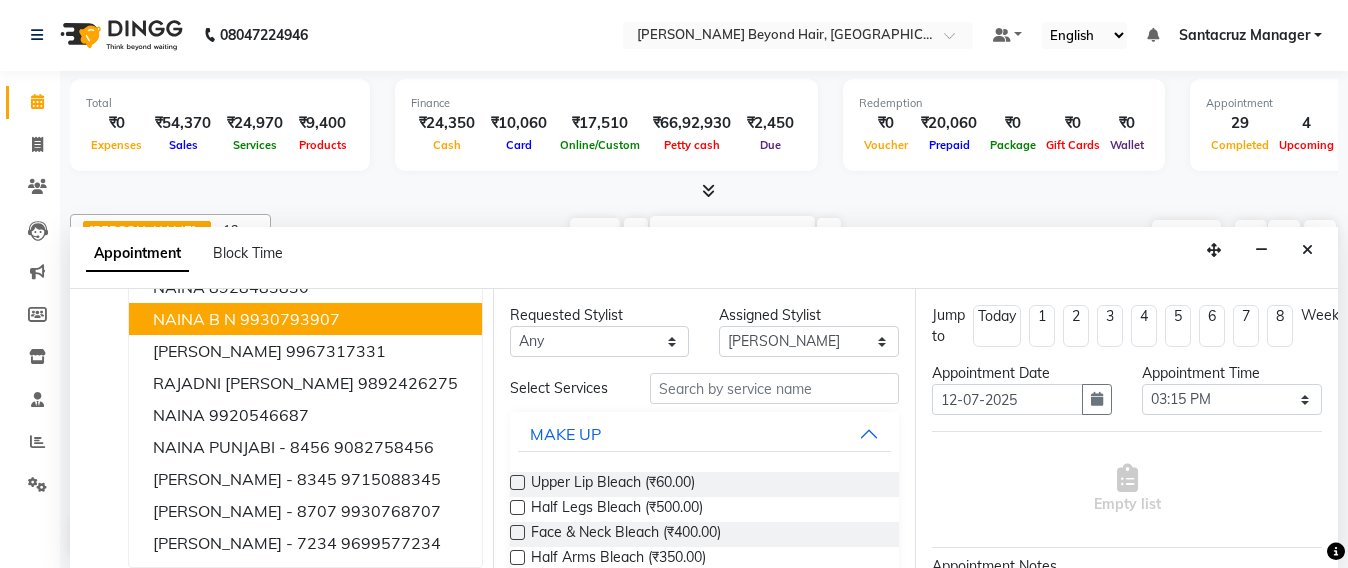 scroll, scrollTop: 148, scrollLeft: 0, axis: vertical 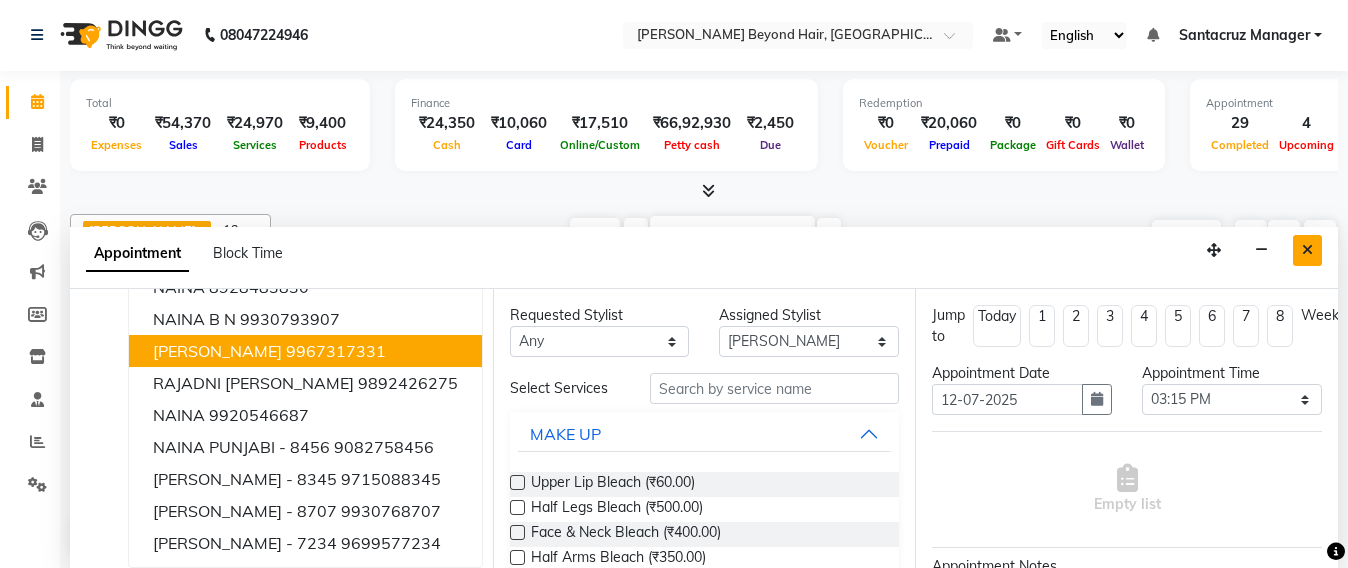 click at bounding box center [1307, 250] 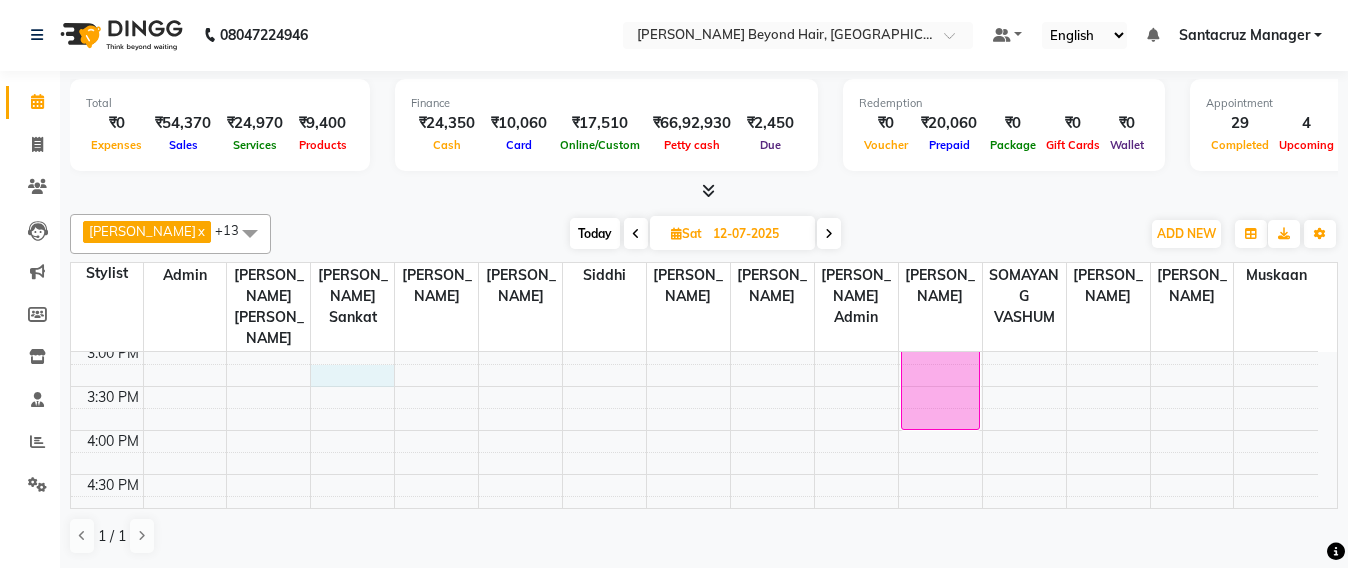 click on "8:00 AM 8:30 AM 9:00 AM 9:30 AM 10:00 AM 10:30 AM 11:00 AM 11:30 AM 12:00 PM 12:30 PM 1:00 PM 1:30 PM 2:00 PM 2:30 PM 3:00 PM 3:30 PM 4:00 PM 4:30 PM 5:00 PM 5:30 PM 6:00 PM 6:30 PM 7:00 PM 7:30 PM 8:00 PM 8:30 PM     AMANDAnull, 12:00 PM-02:00 PM, Balayage     NITA  PAI, 07:30 PM-08:00 PM, Hair Cut & Finish / Basic [Cr. Dir.]     NITA  PAI, 08:00 PM-10:00 PM, Hair Tonning Or Refreshing     SANVI MEHTA, 02:00 PM-04:00 PM, The Best Botox" at bounding box center (694, 298) 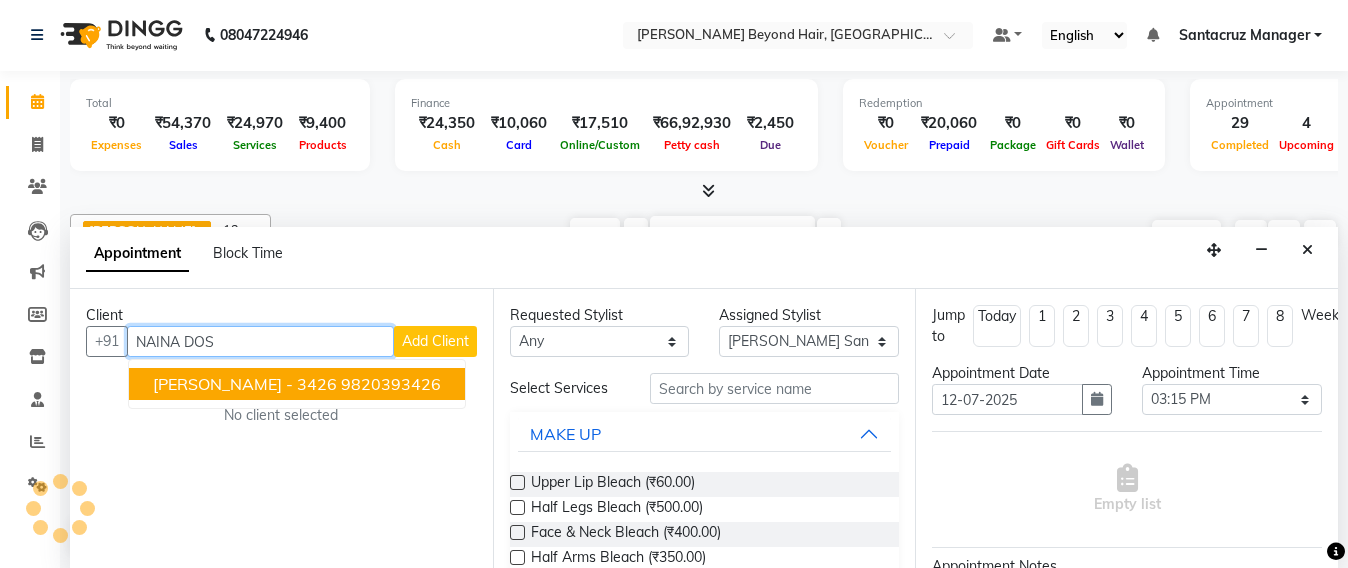 click on "9820393426" at bounding box center (391, 384) 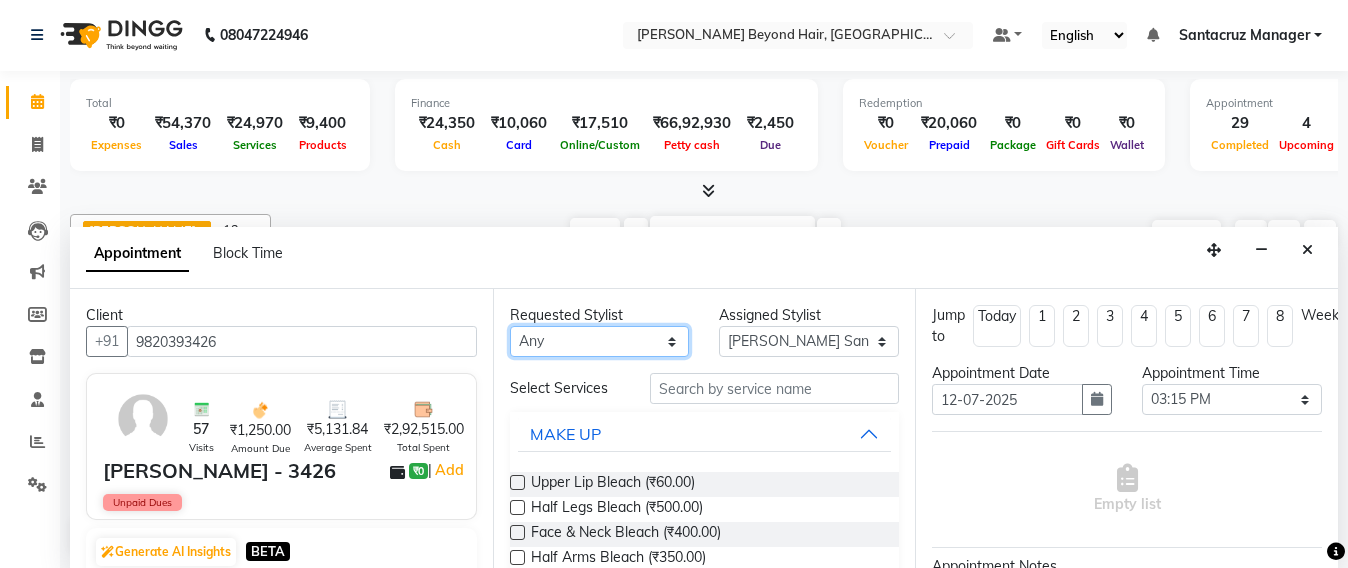 drag, startPoint x: 649, startPoint y: 341, endPoint x: 649, endPoint y: 326, distance: 15 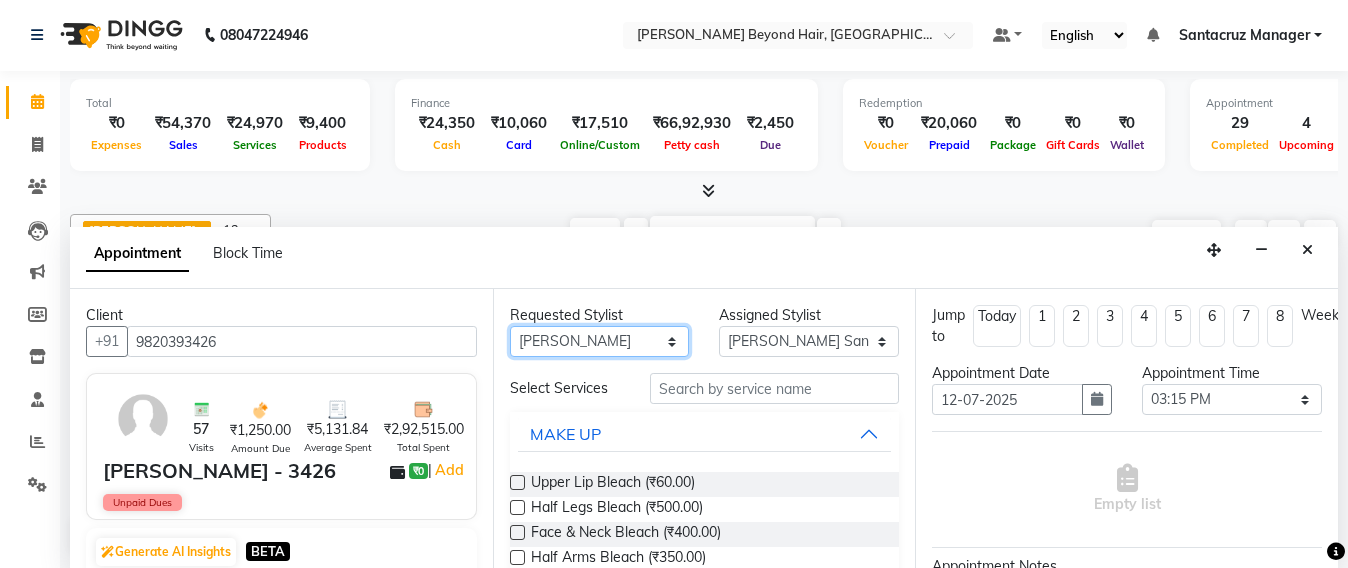 click on "Any Admin Avesh Sankat AZHER SHAIKH Jayeshree Mahtre Manisha Subodh Shedge Muskaan Pramila Vinayak Mhatre prathmesh mahattre Pratibha Nilesh Sharma Rosy Sunil Jadhav Sameer shah admin SAURAV Siddhi SOMAYANG VASHUM Tejasvi Bhosle" at bounding box center [600, 341] 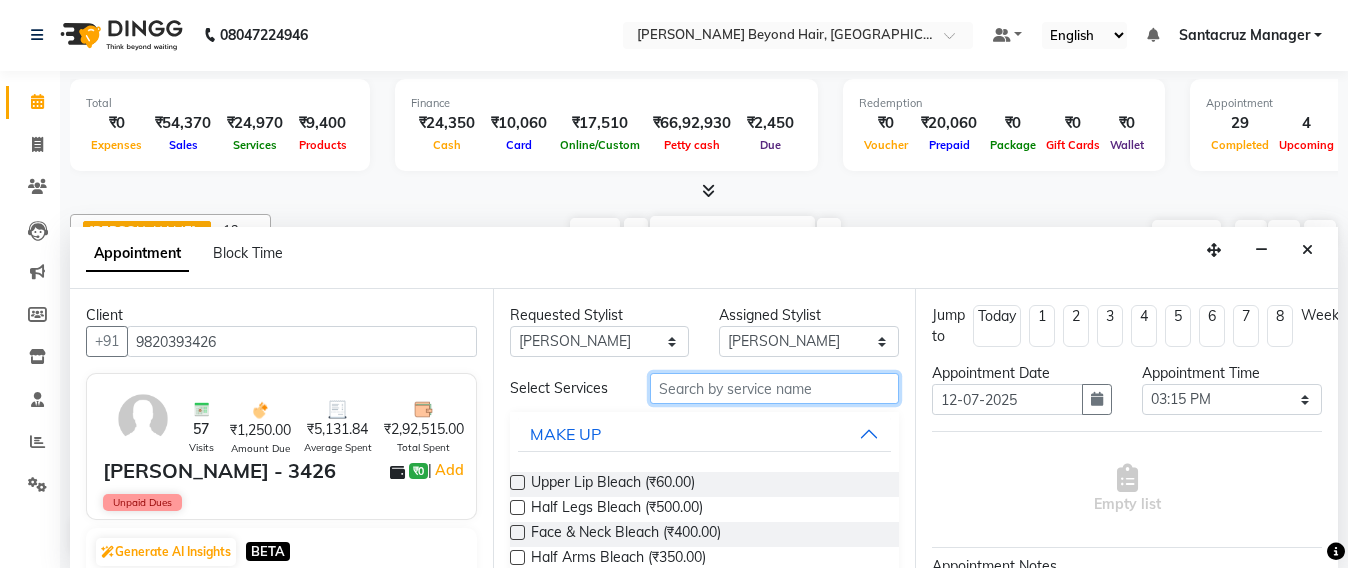click at bounding box center (775, 388) 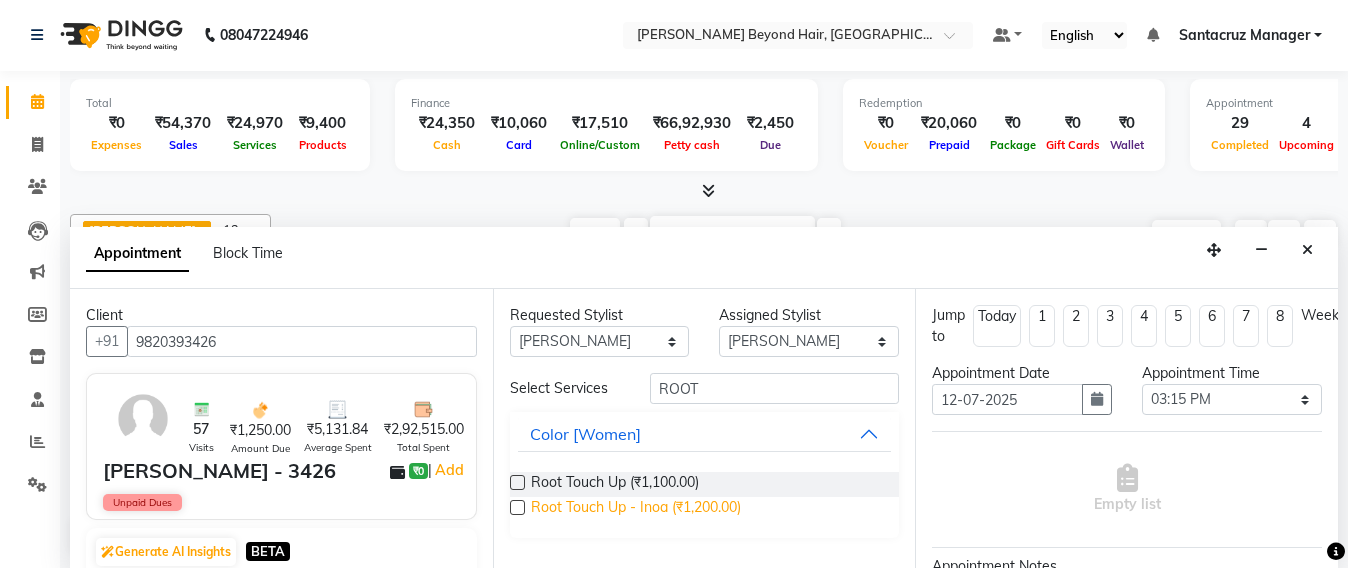 click on "Root Touch Up - Inoa (₹1,200.00)" at bounding box center (636, 509) 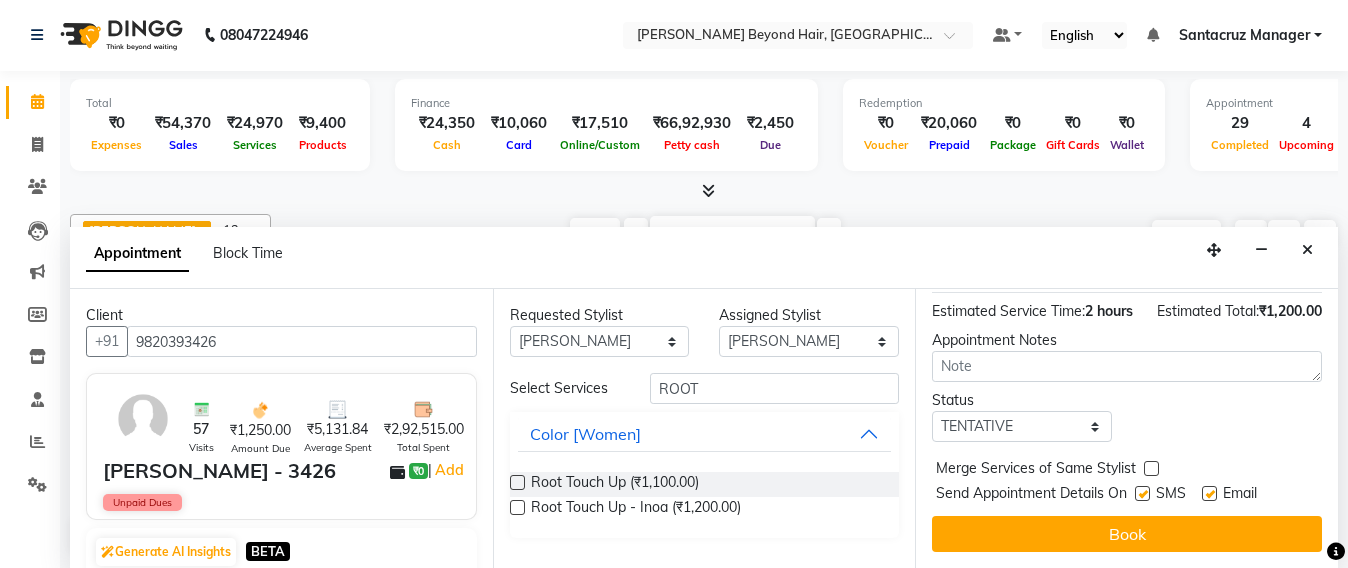 scroll, scrollTop: 310, scrollLeft: 0, axis: vertical 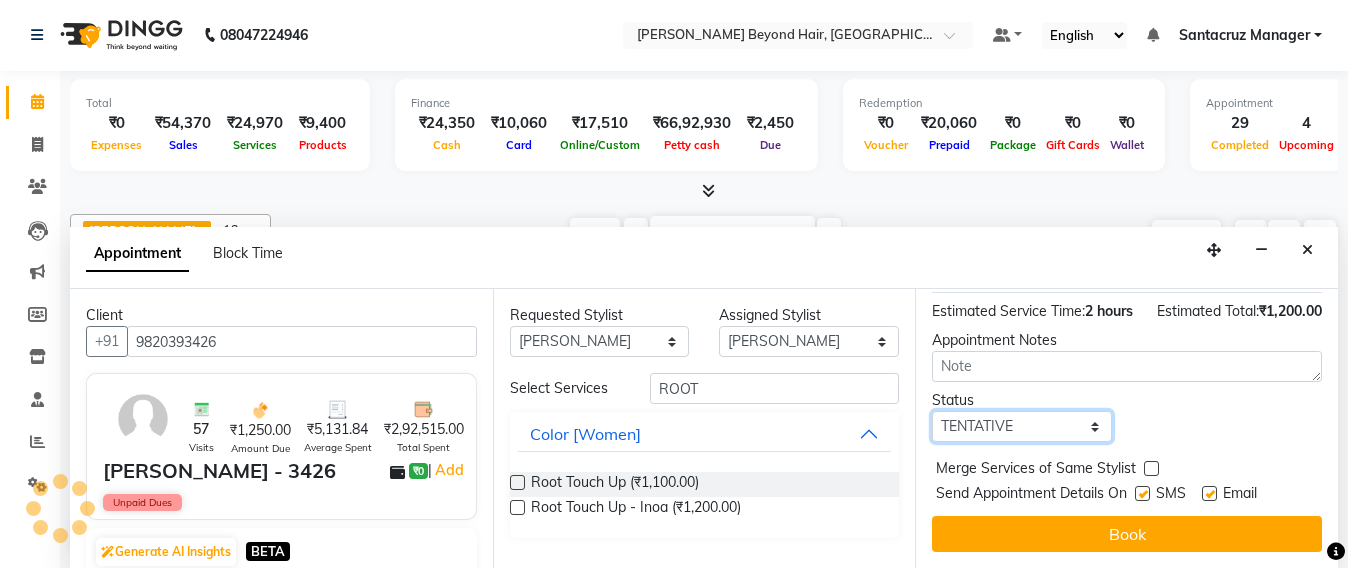 click on "Select TENTATIVE CONFIRM UPCOMING" at bounding box center [1022, 426] 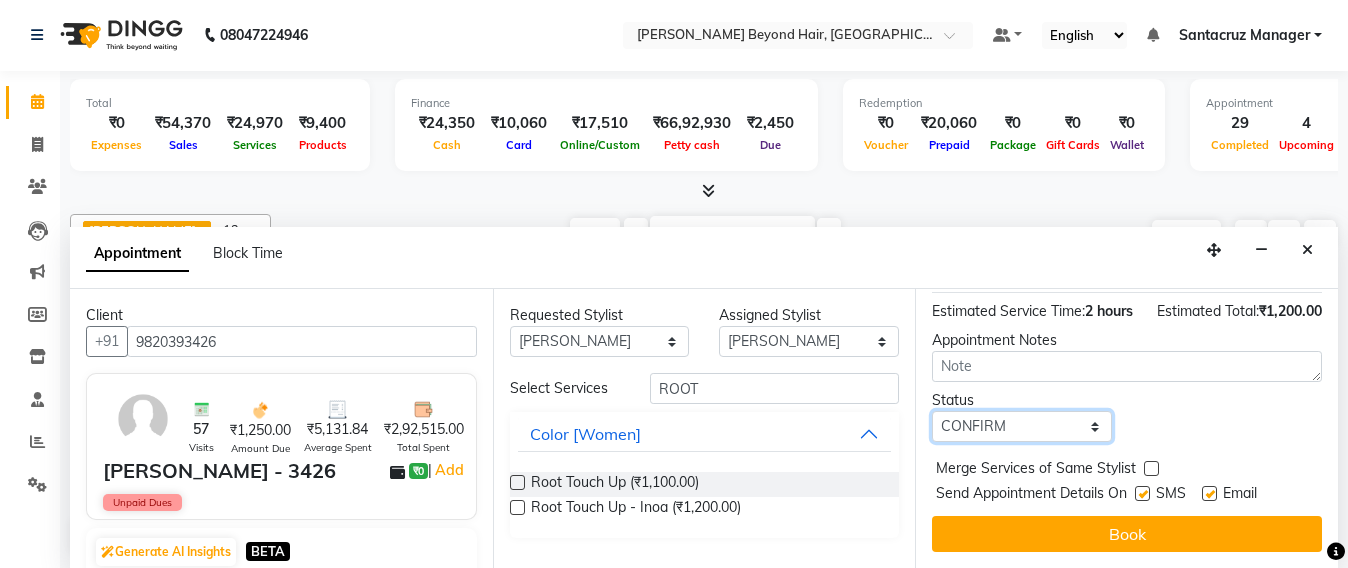 click on "Select TENTATIVE CONFIRM UPCOMING" at bounding box center (1022, 426) 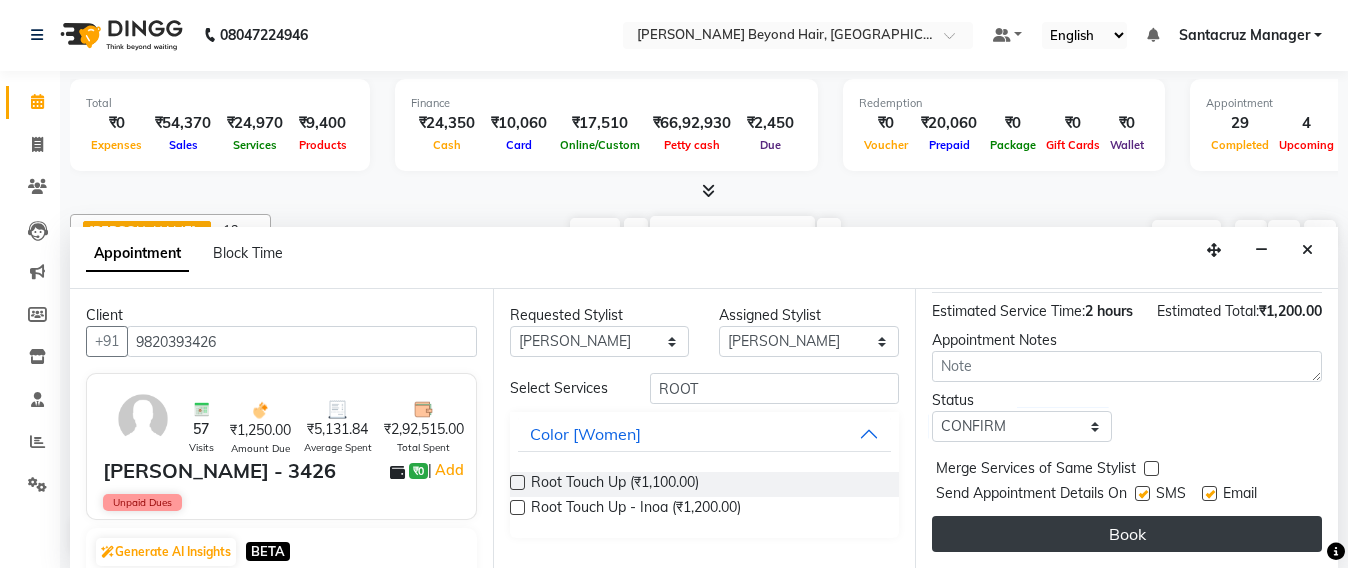 click on "Book" at bounding box center [1127, 534] 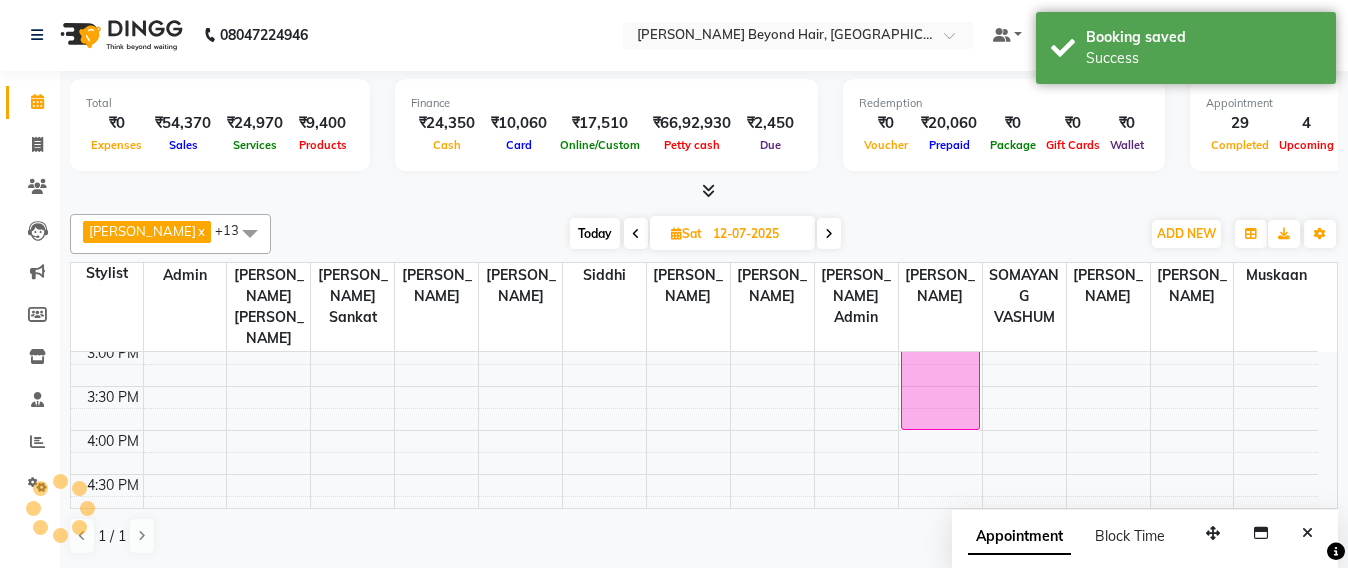 scroll, scrollTop: 0, scrollLeft: 0, axis: both 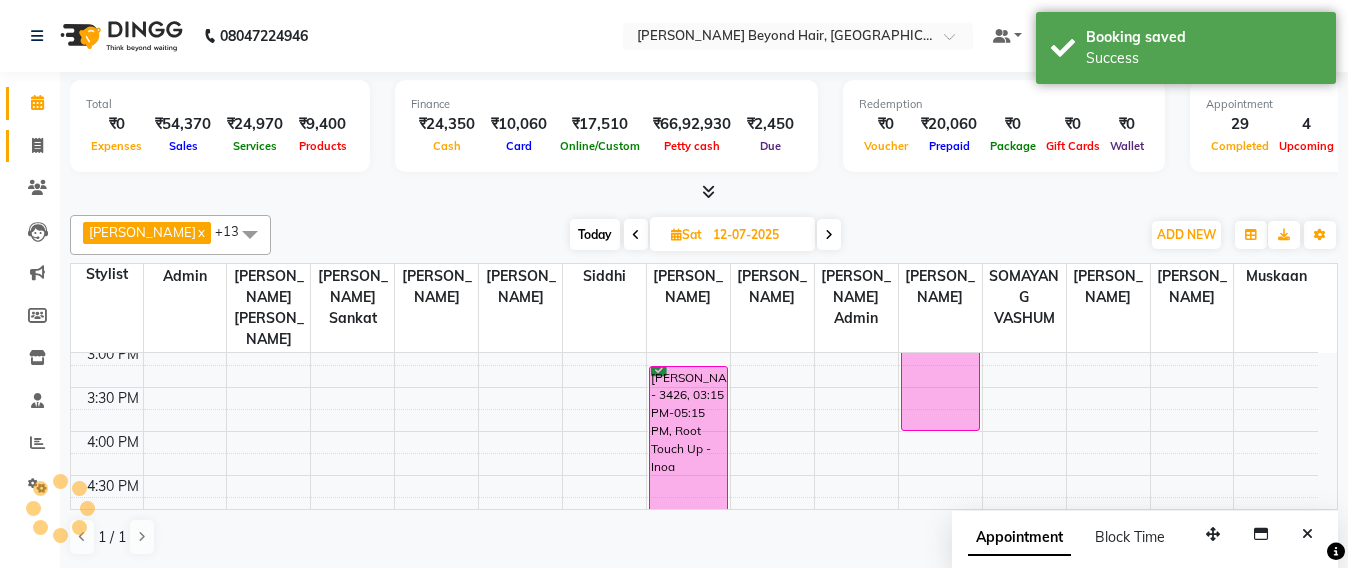 click on "Invoice" 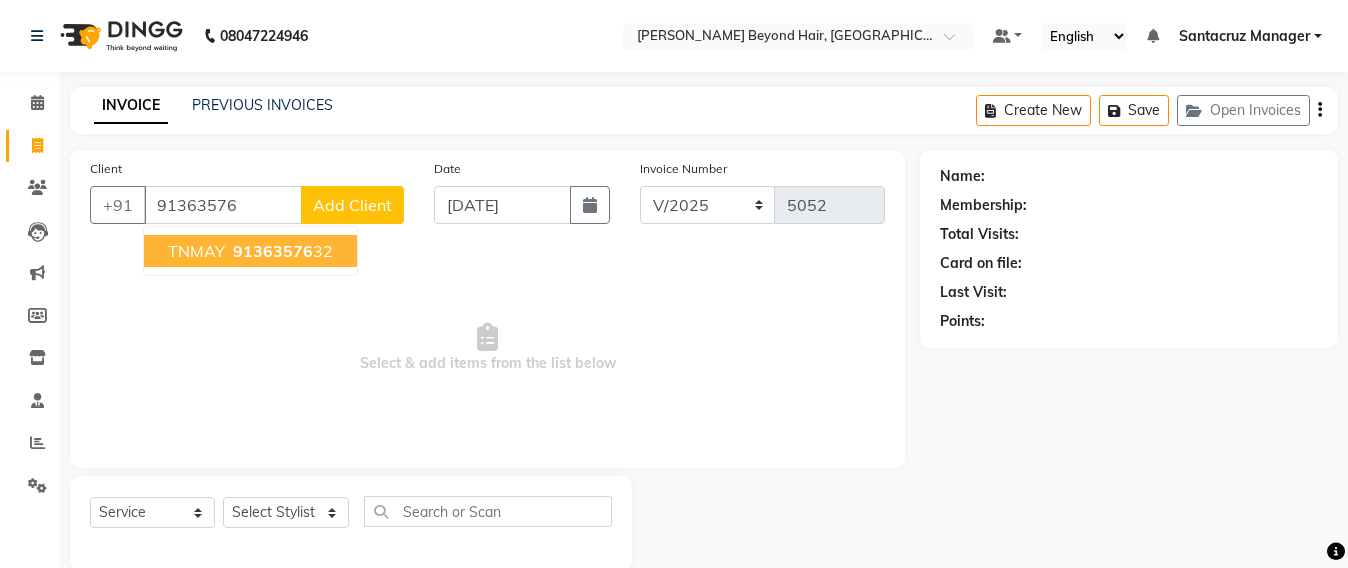 click on "91363576" at bounding box center [273, 251] 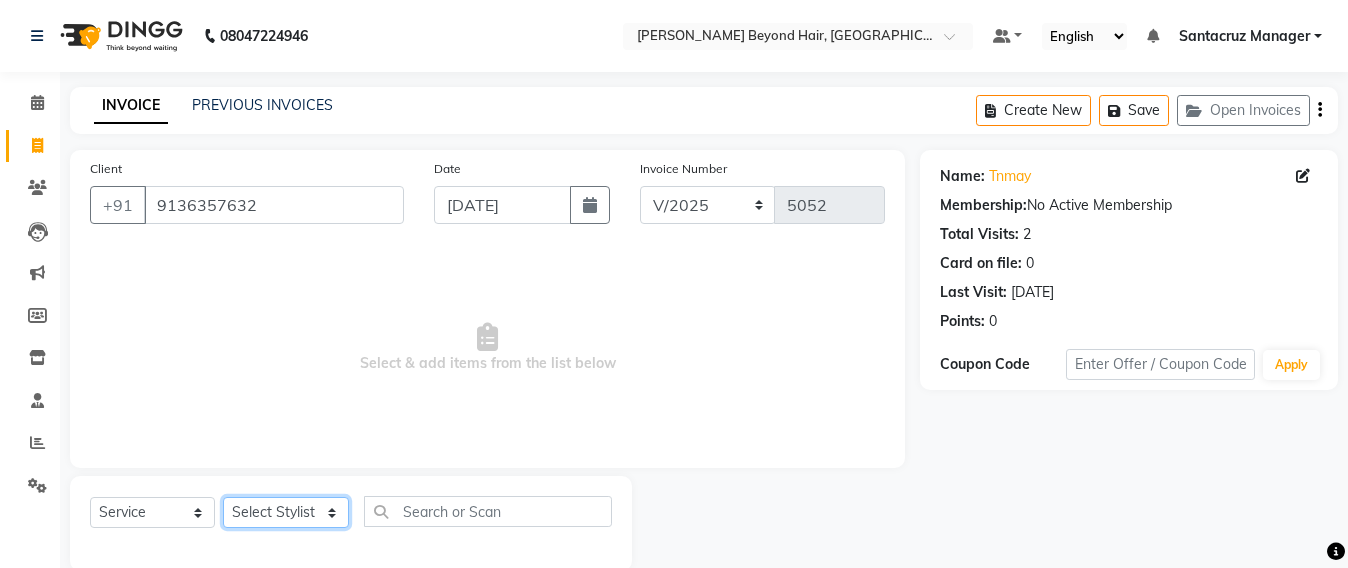 click on "Select Stylist Admin [PERSON_NAME] Sankat [PERSON_NAME] [PERSON_NAME] [PERSON_NAME] [PERSON_NAME] [PERSON_NAME] [PERSON_NAME] mahattre Pratibha [PERSON_NAME] Rosy [PERSON_NAME] [PERSON_NAME] admin [PERSON_NAME] Manager [PERSON_NAME] SOMAYANG VASHUM [PERSON_NAME]" 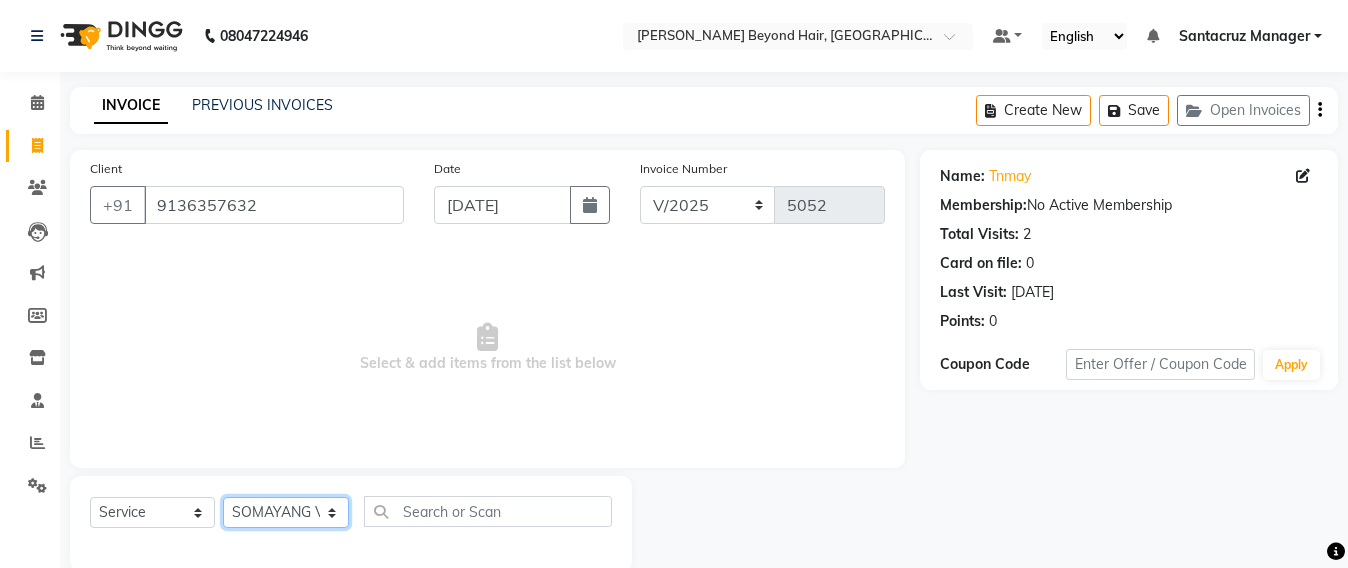click on "Select Stylist Admin [PERSON_NAME] Sankat [PERSON_NAME] [PERSON_NAME] [PERSON_NAME] [PERSON_NAME] [PERSON_NAME] [PERSON_NAME] mahattre Pratibha [PERSON_NAME] Rosy [PERSON_NAME] [PERSON_NAME] admin [PERSON_NAME] Manager [PERSON_NAME] SOMAYANG VASHUM [PERSON_NAME]" 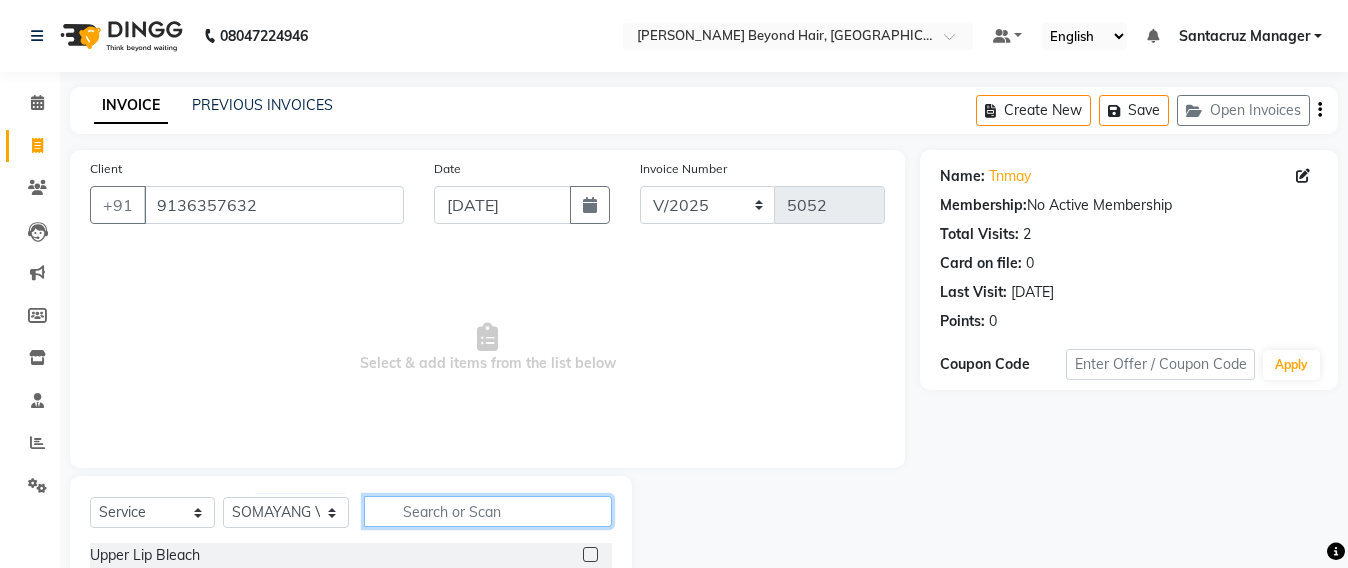 click 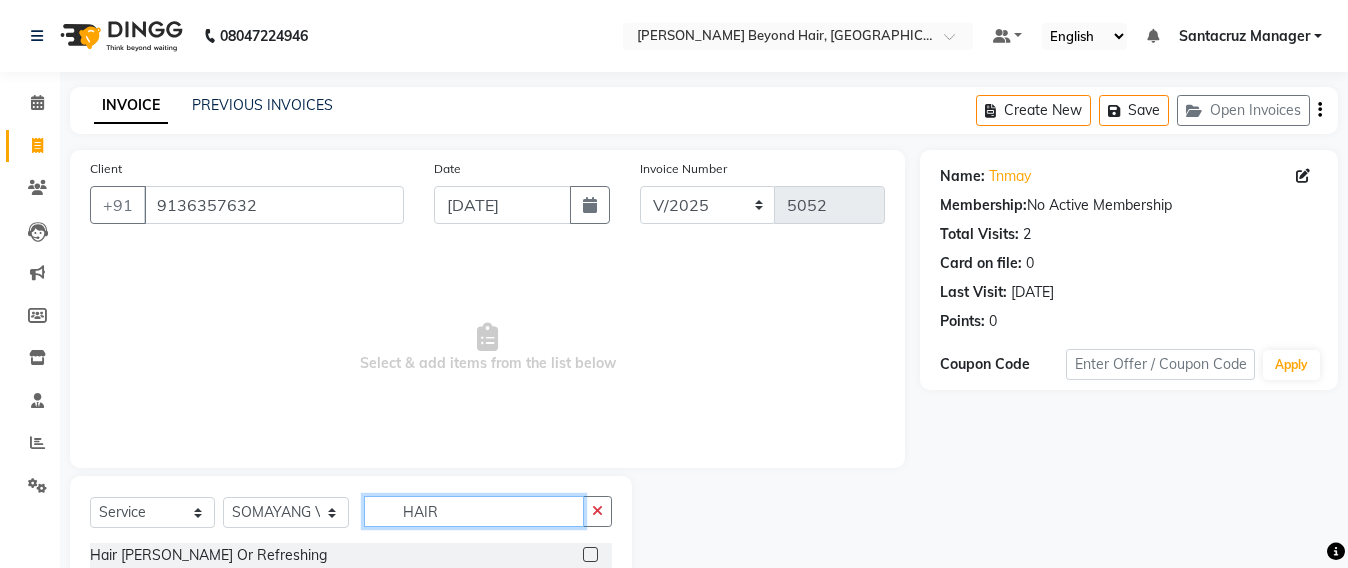 scroll, scrollTop: 125, scrollLeft: 0, axis: vertical 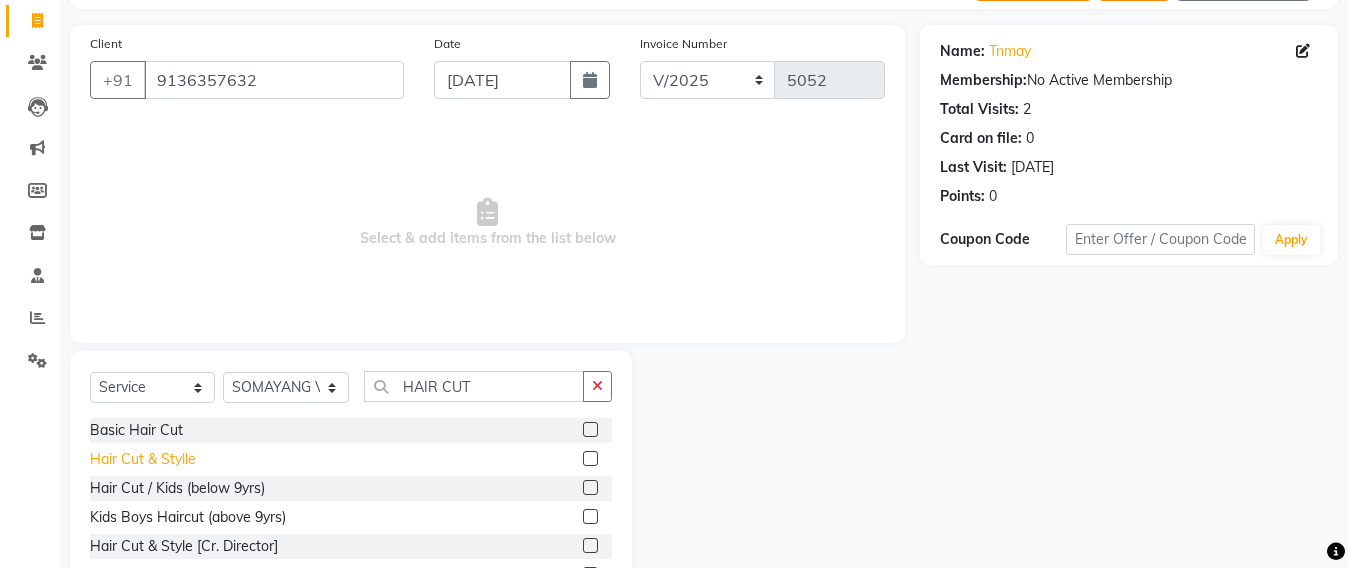 click on "Hair Cut & Stylle" 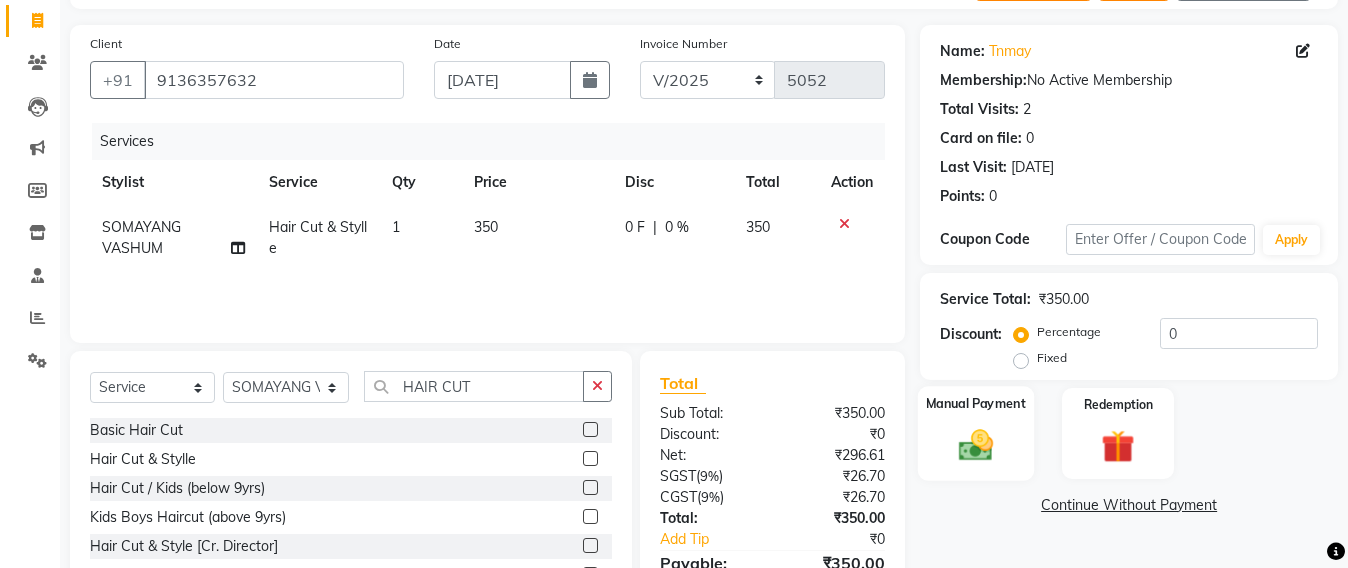 click 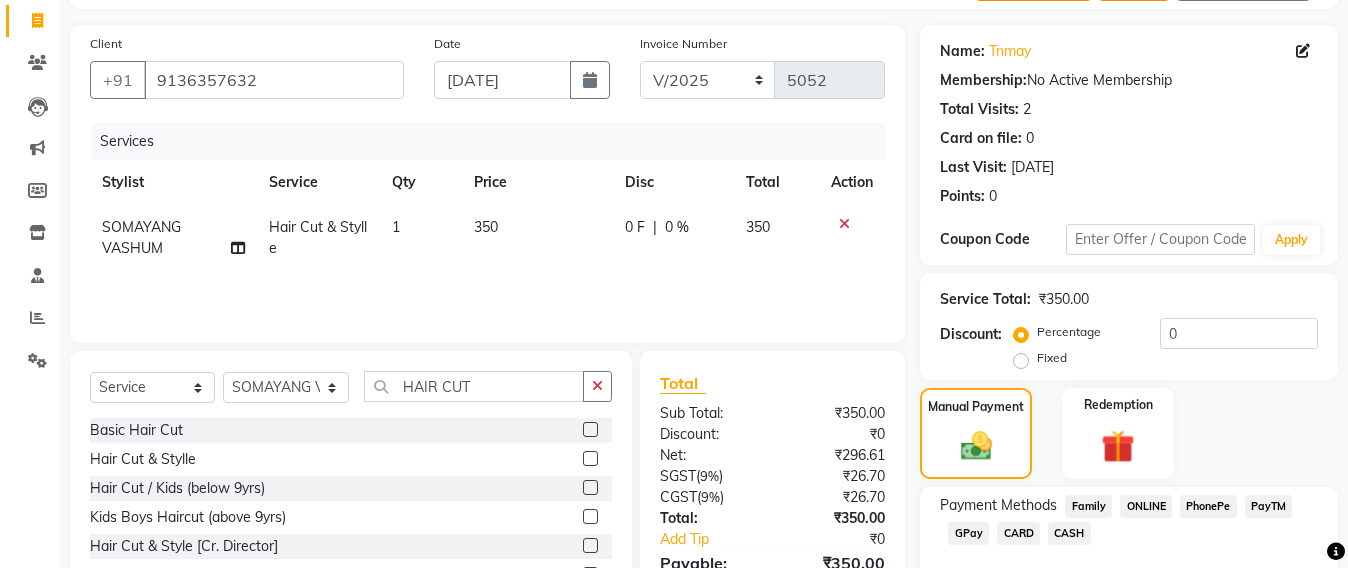 click on "GPay" 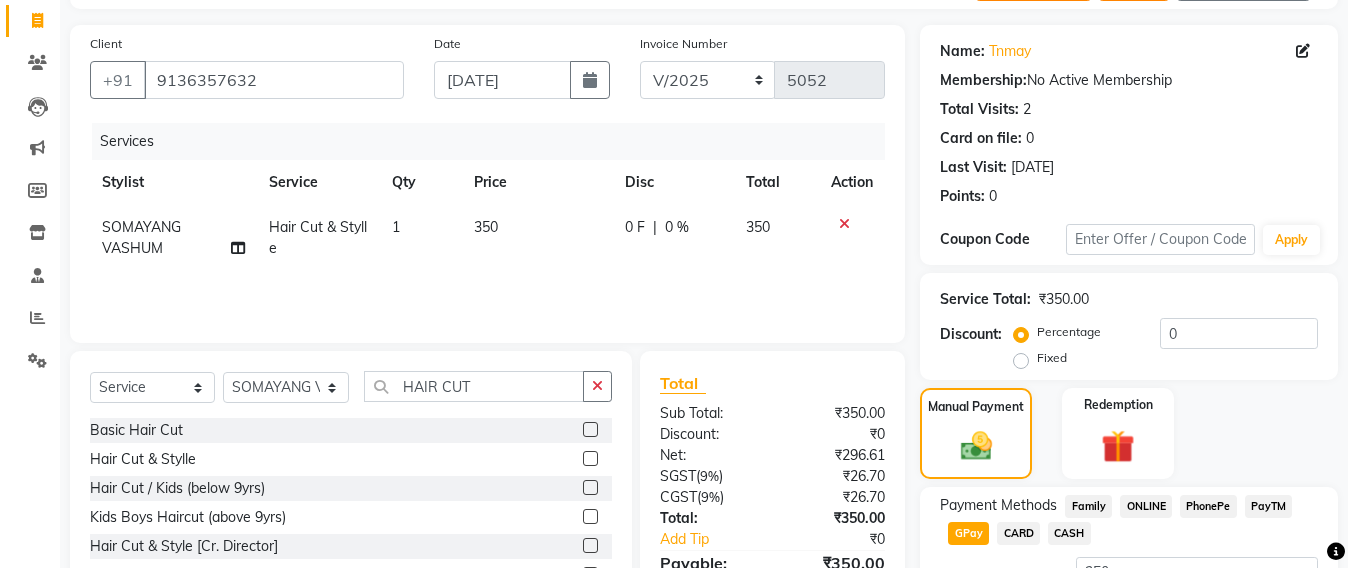 scroll, scrollTop: 291, scrollLeft: 0, axis: vertical 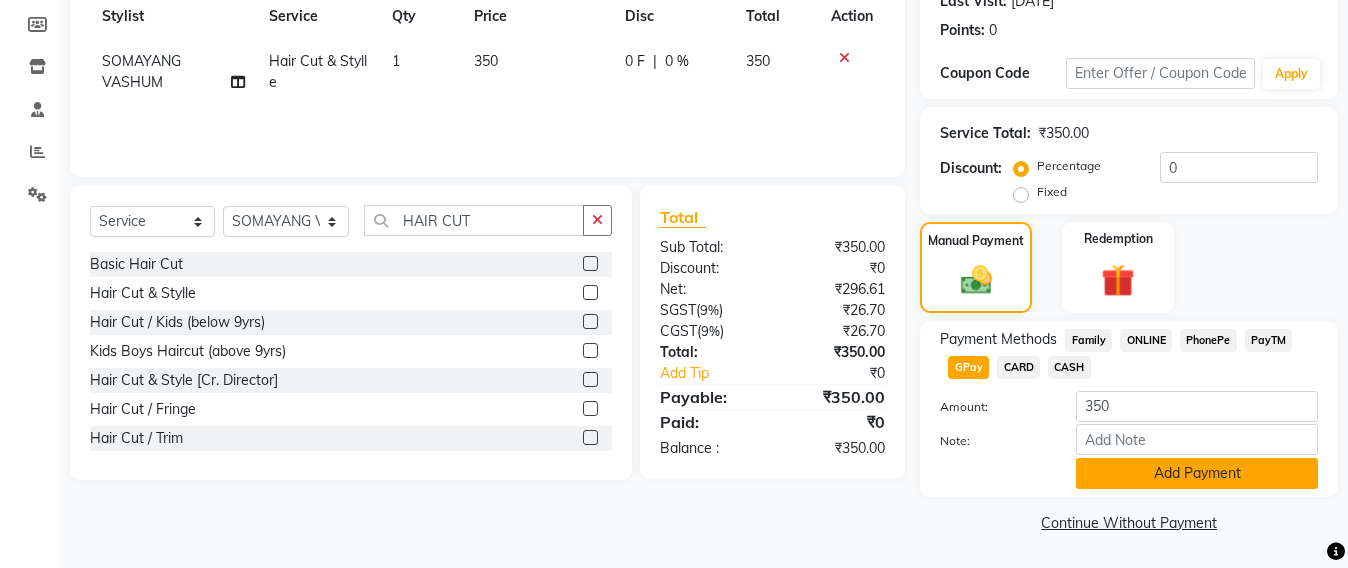 click on "Add Payment" 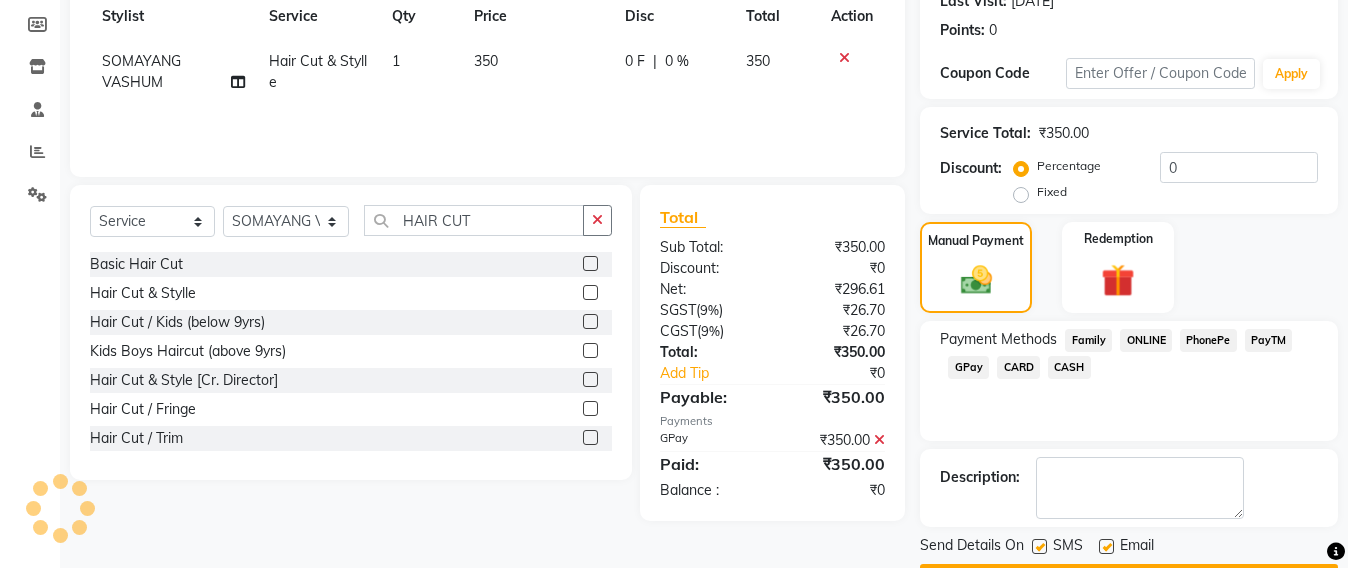 scroll, scrollTop: 348, scrollLeft: 0, axis: vertical 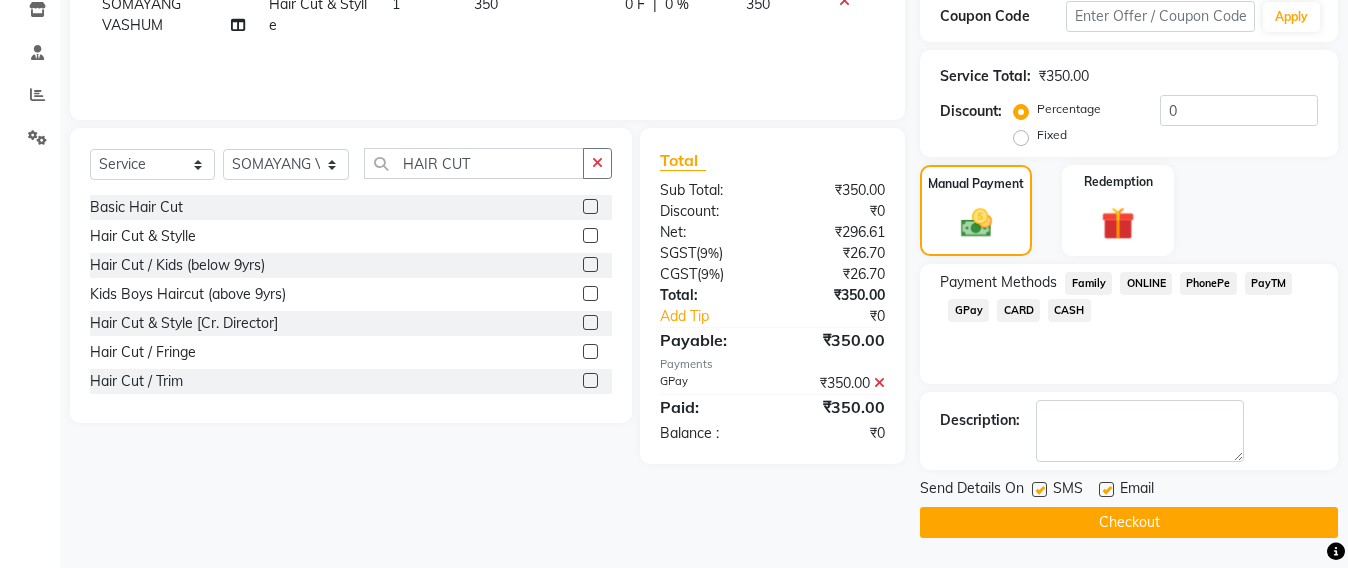 click on "Checkout" 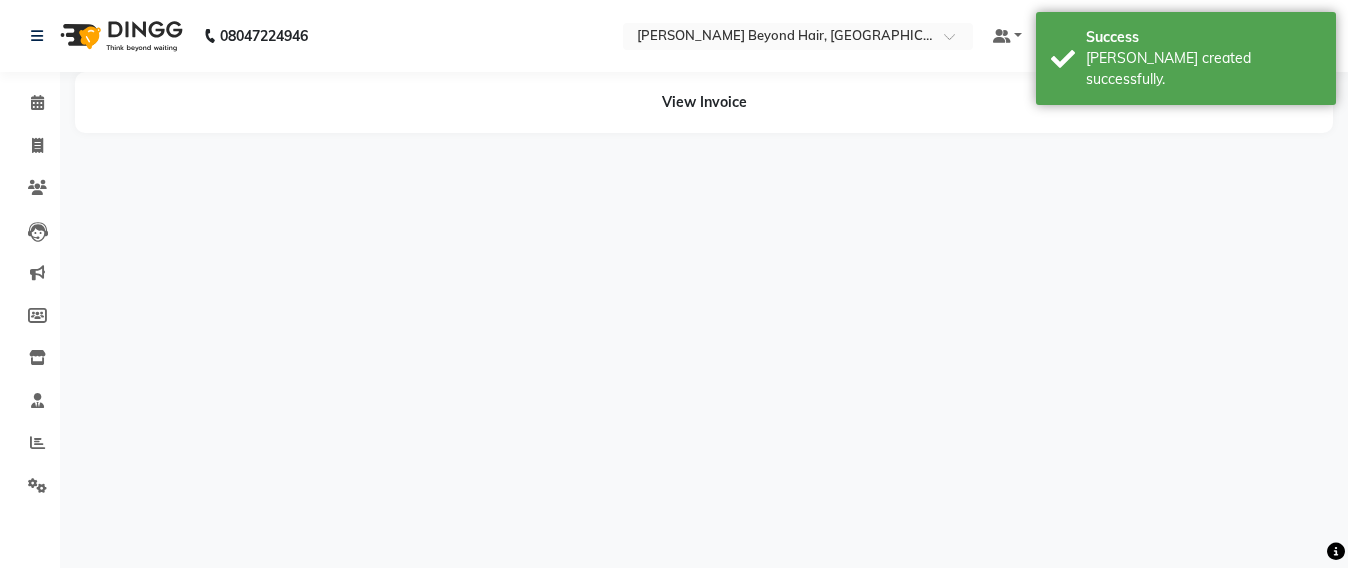 scroll, scrollTop: 0, scrollLeft: 0, axis: both 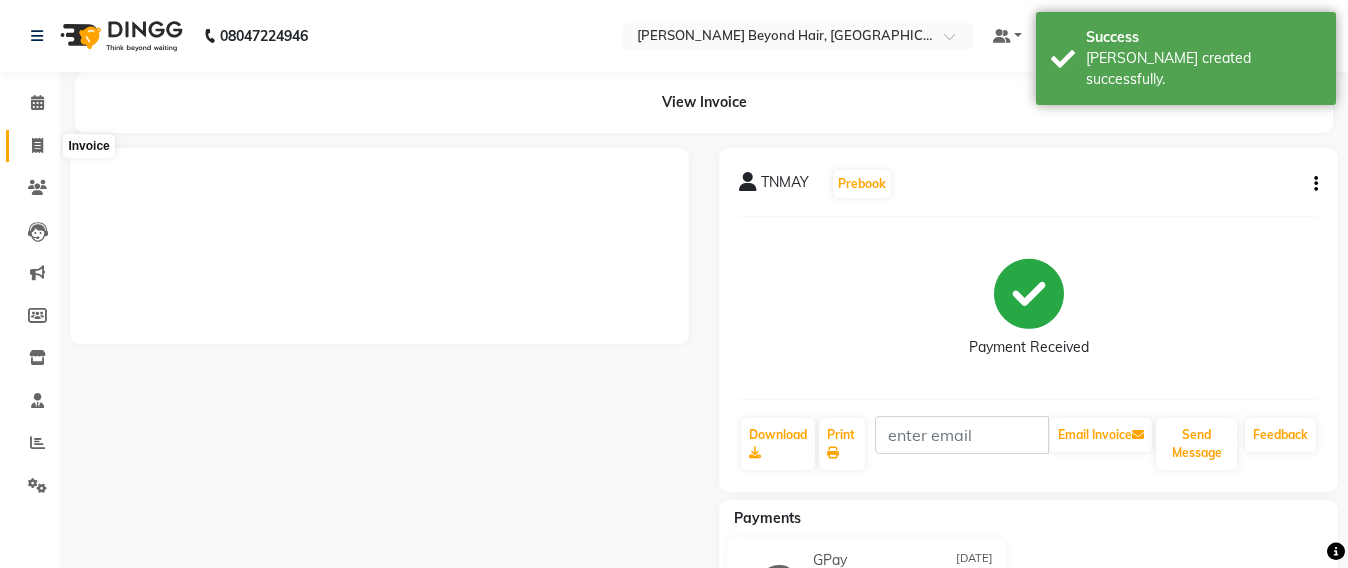 click 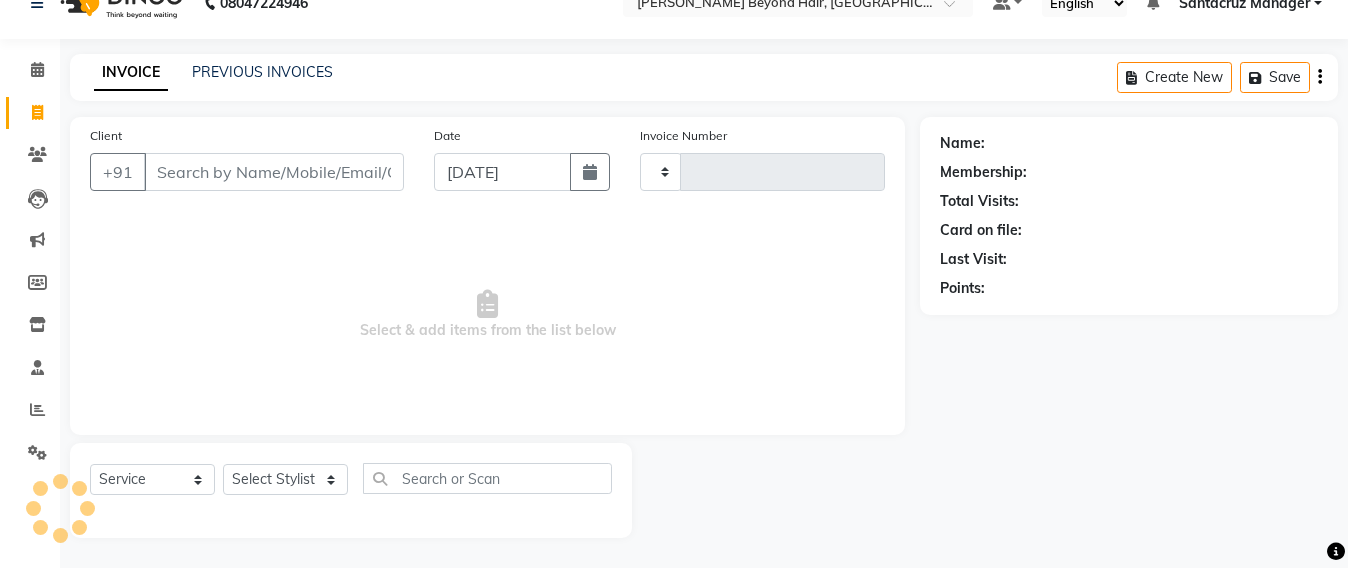 scroll, scrollTop: 0, scrollLeft: 0, axis: both 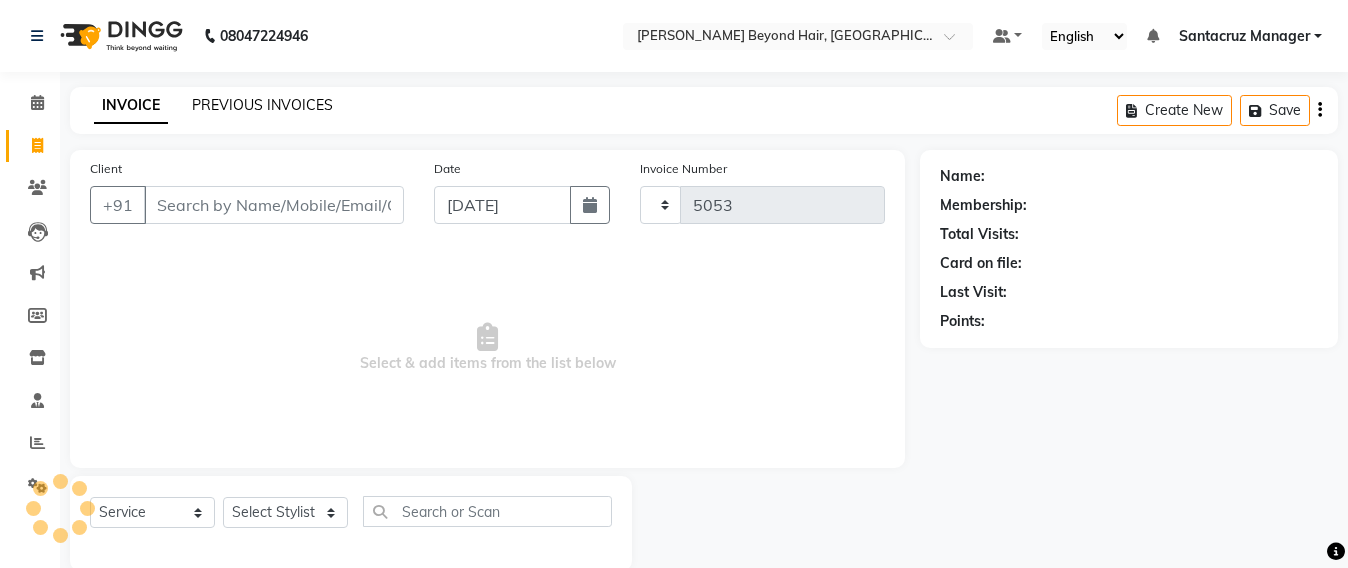 click on "PREVIOUS INVOICES" 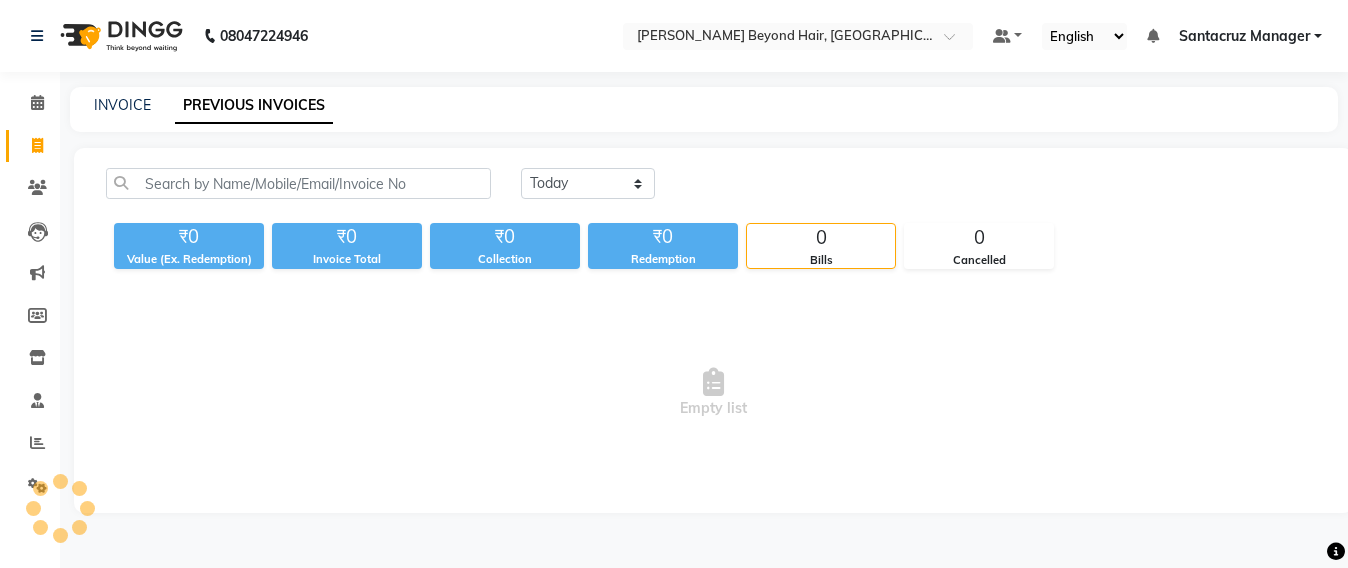 scroll, scrollTop: 0, scrollLeft: 0, axis: both 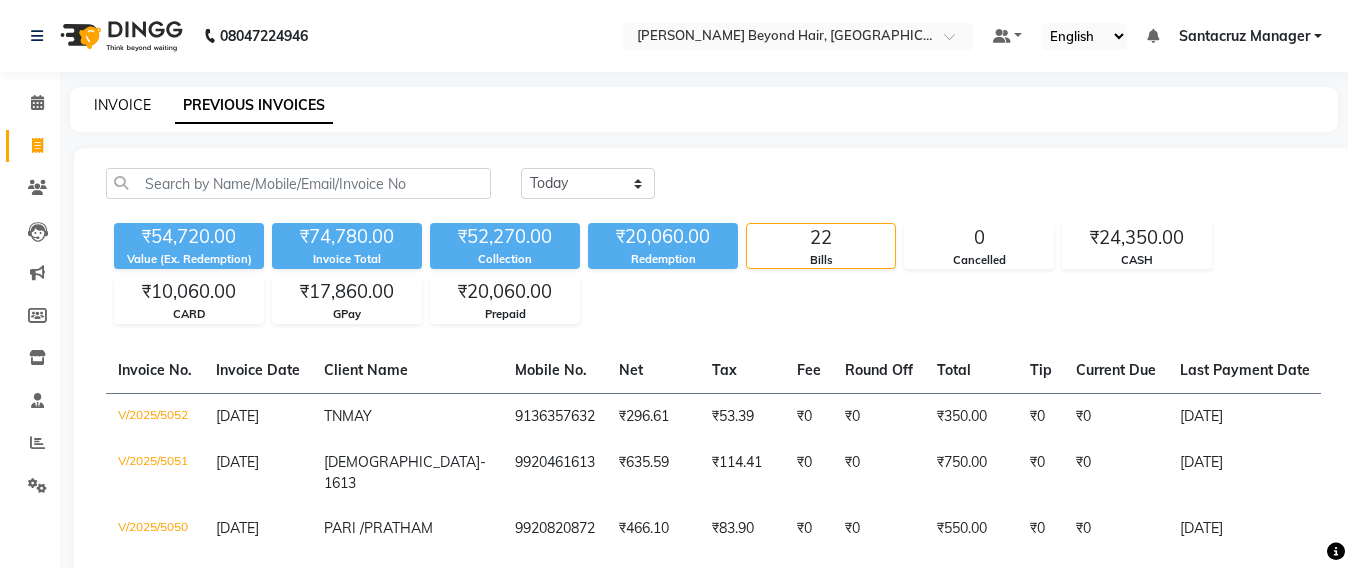 click on "INVOICE" 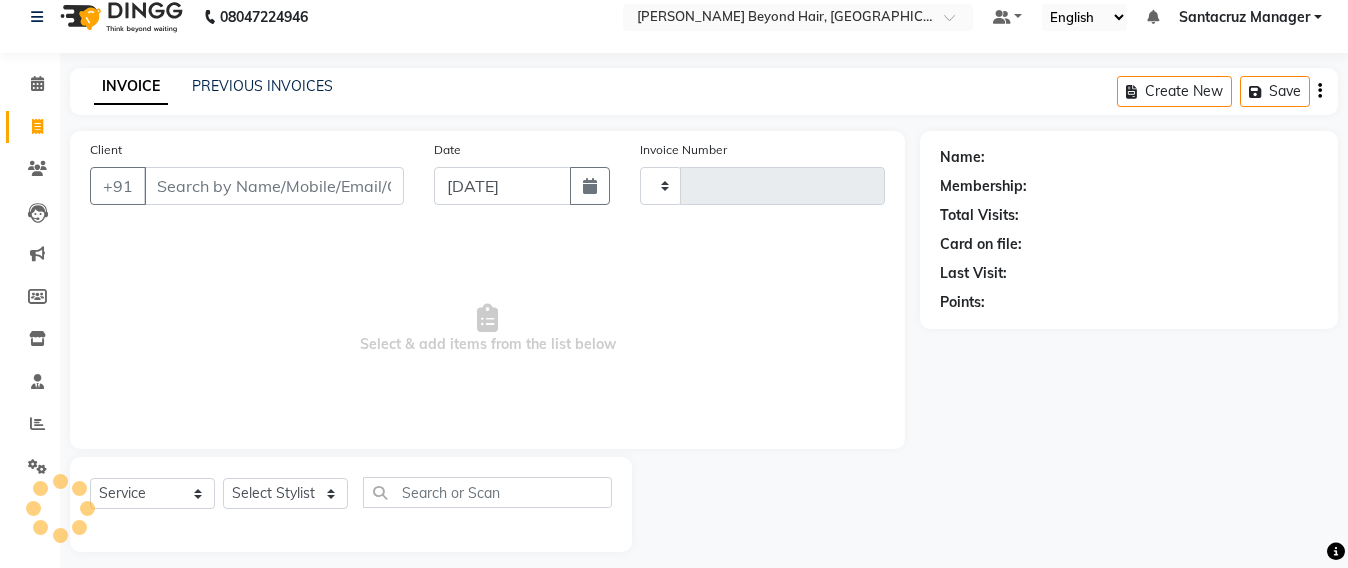 scroll, scrollTop: 33, scrollLeft: 0, axis: vertical 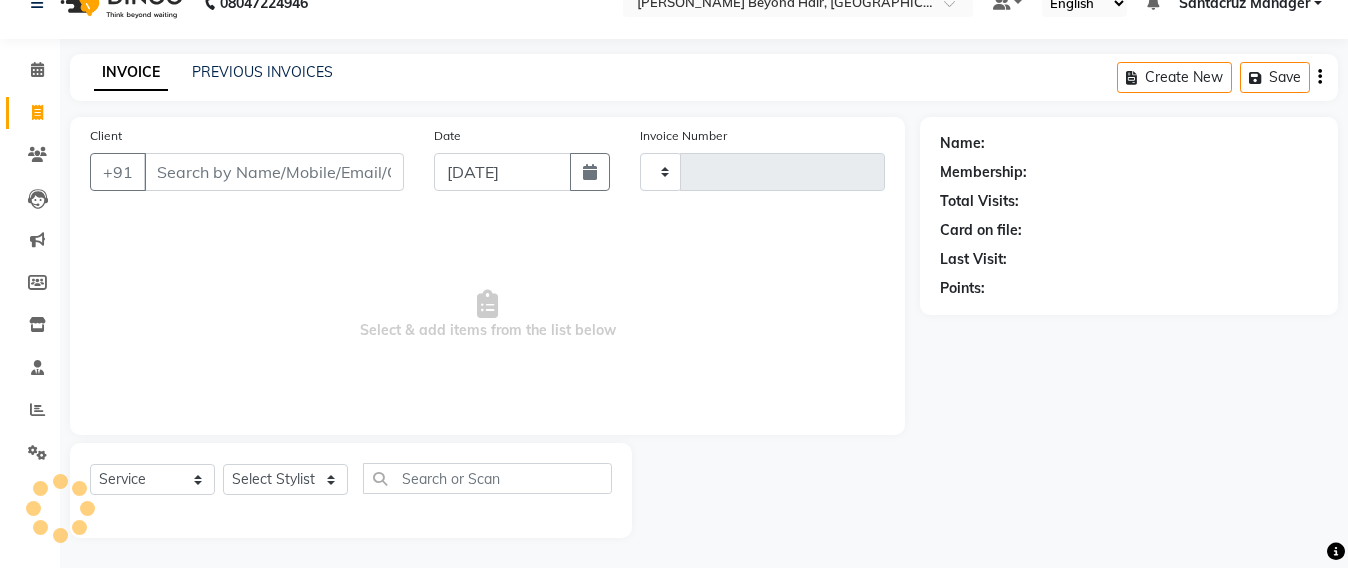 type on "5053" 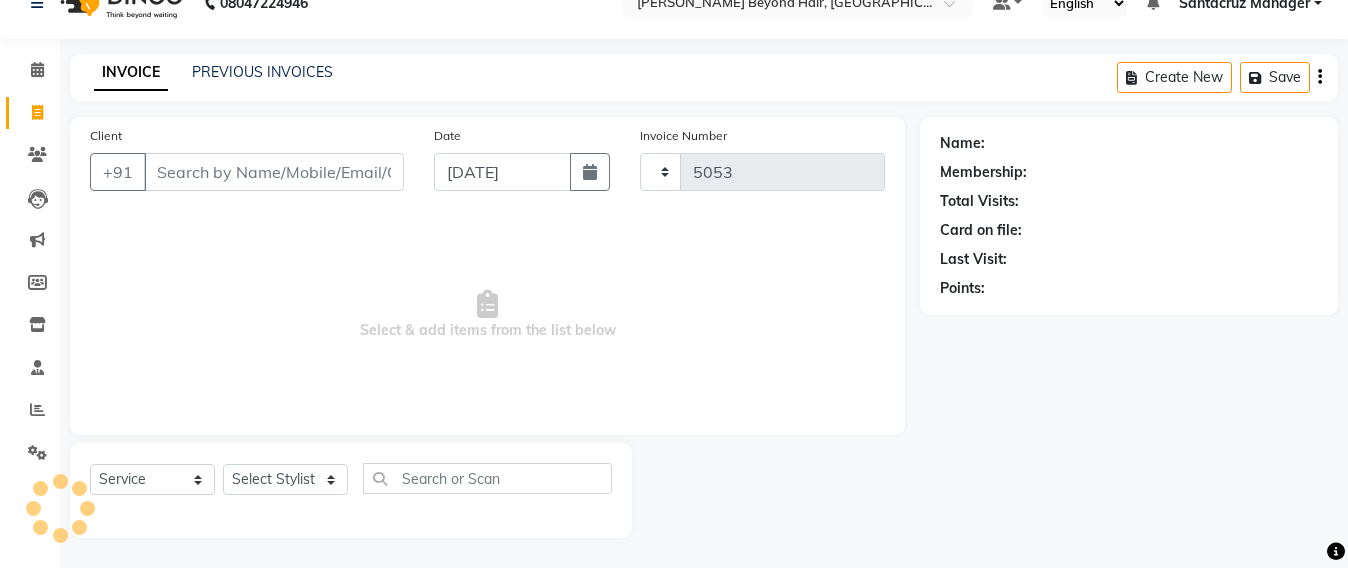 select on "6357" 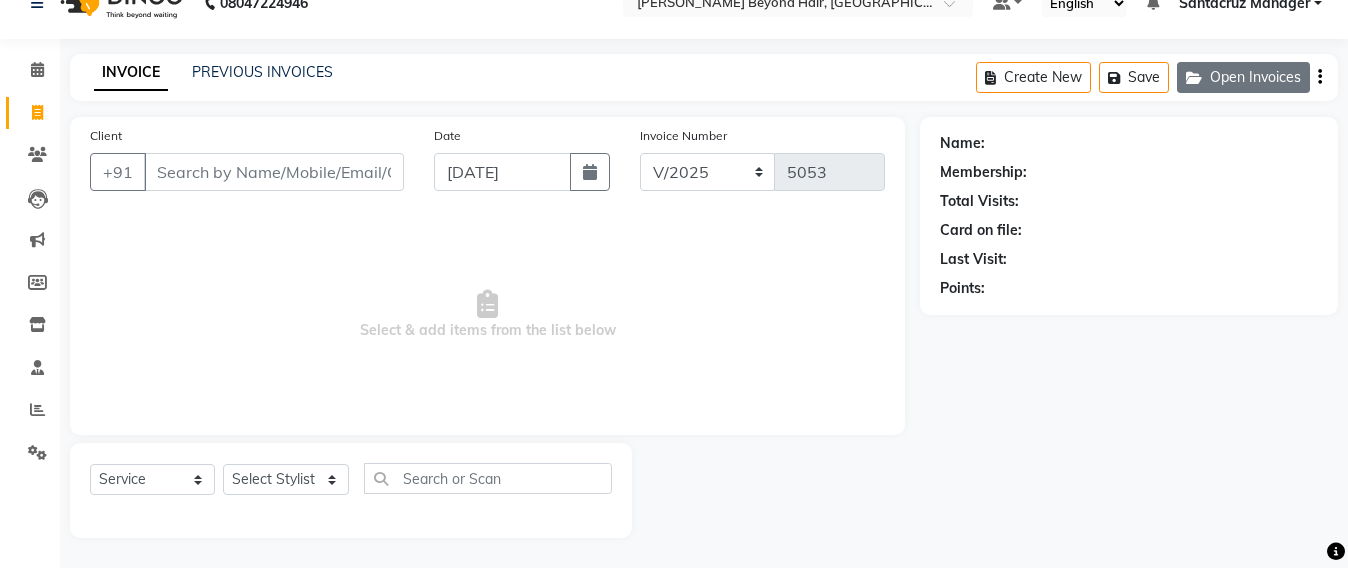click on "Open Invoices" 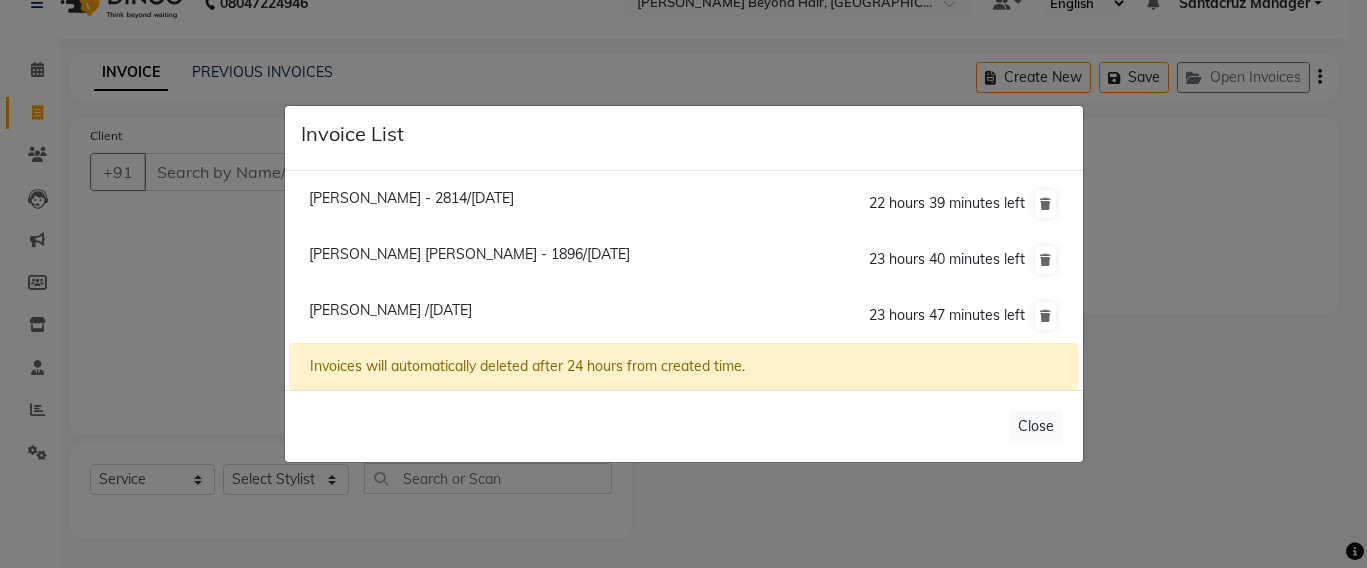 click on "Invoice List  Brijal Balakrishnan - 2814/11 July 2025  22 hours 39 minutes left  Rajesh Mira Samtani - 1896/11 July 2025  23 hours 40 minutes left  Kavya /11 July 2025  23 hours 47 minutes left  Invoices will automatically deleted after 24 hours from created time.   Close" 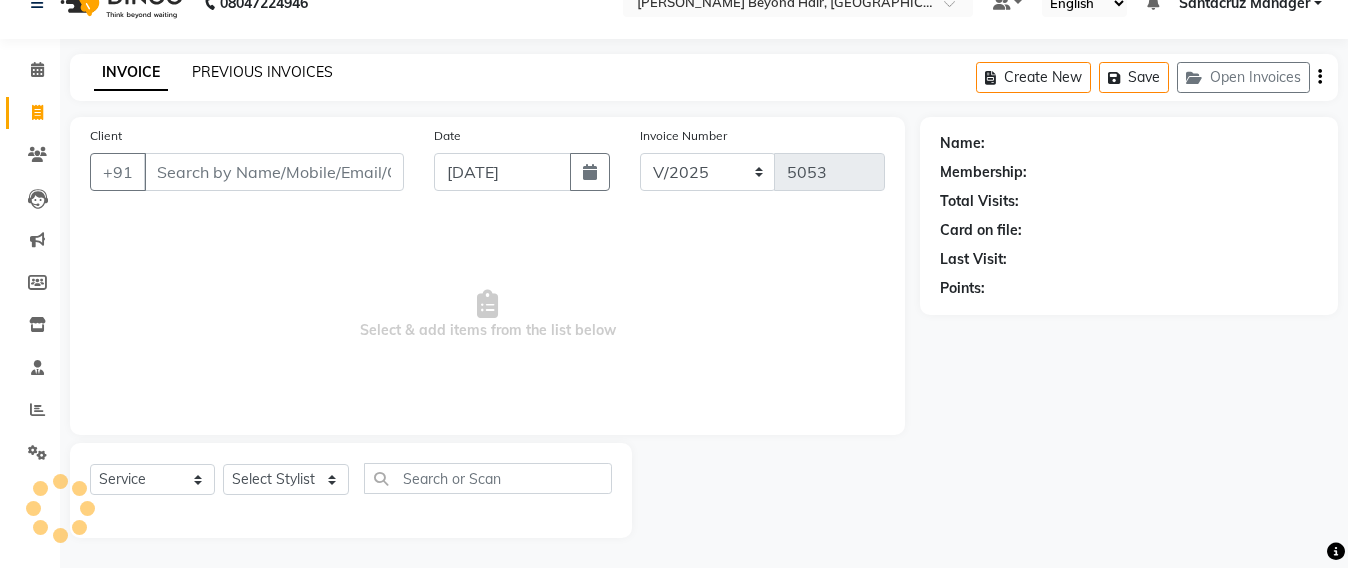 click on "PREVIOUS INVOICES" 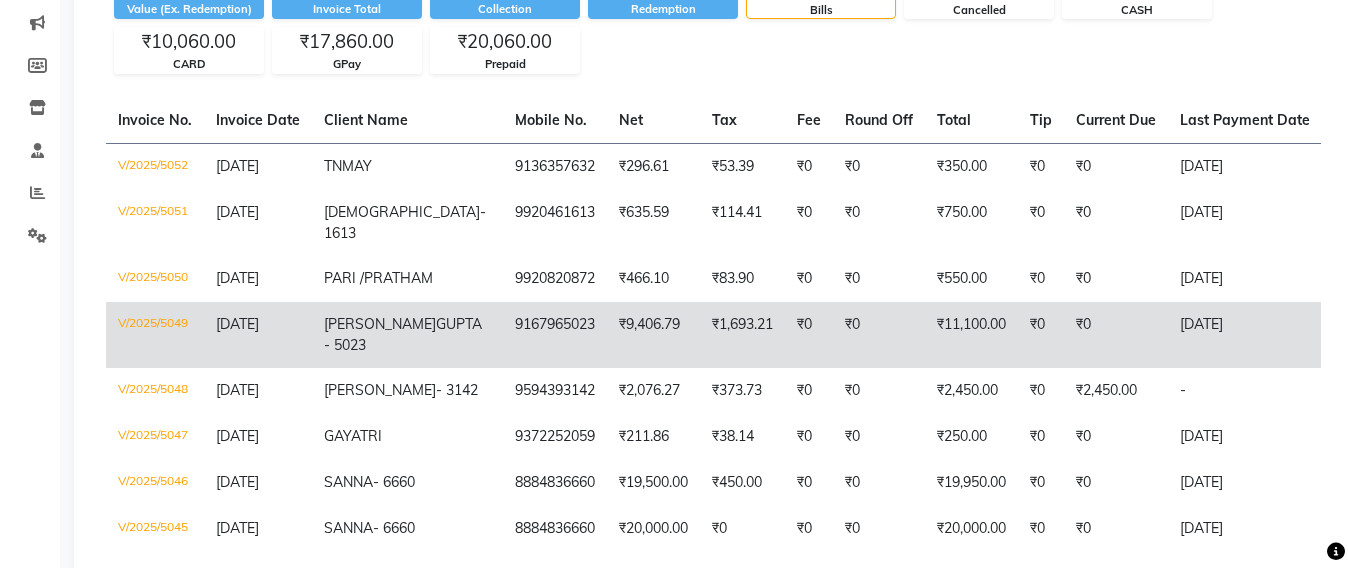 scroll, scrollTop: 375, scrollLeft: 0, axis: vertical 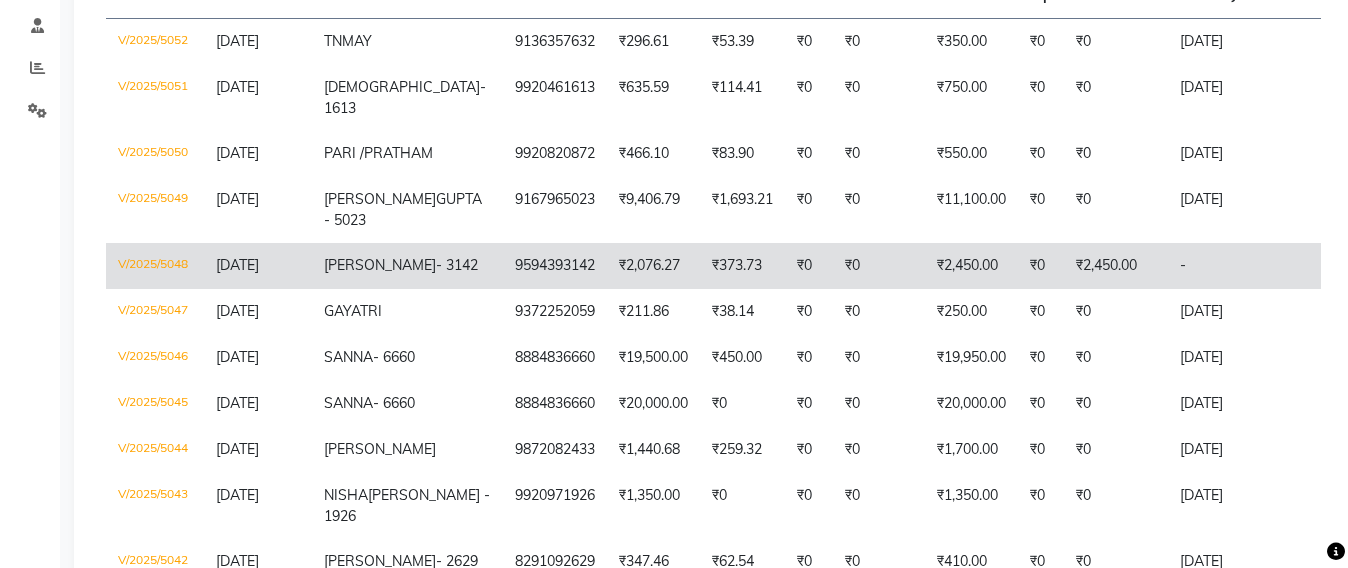 click on "₹2,450.00" 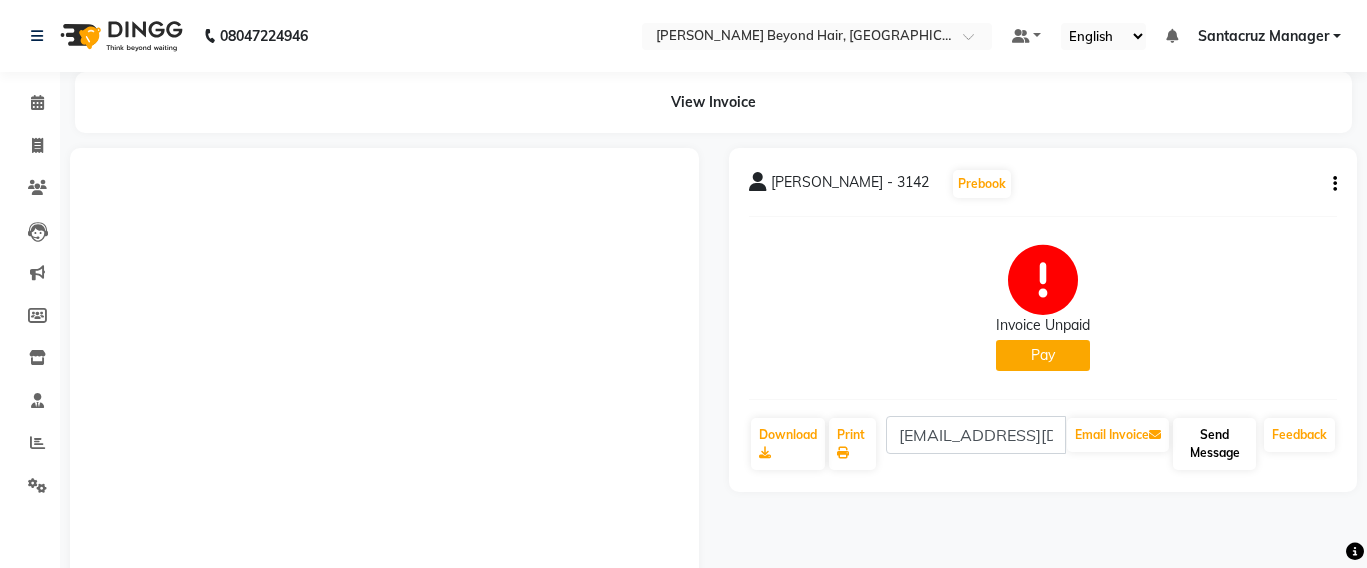 scroll, scrollTop: 0, scrollLeft: 0, axis: both 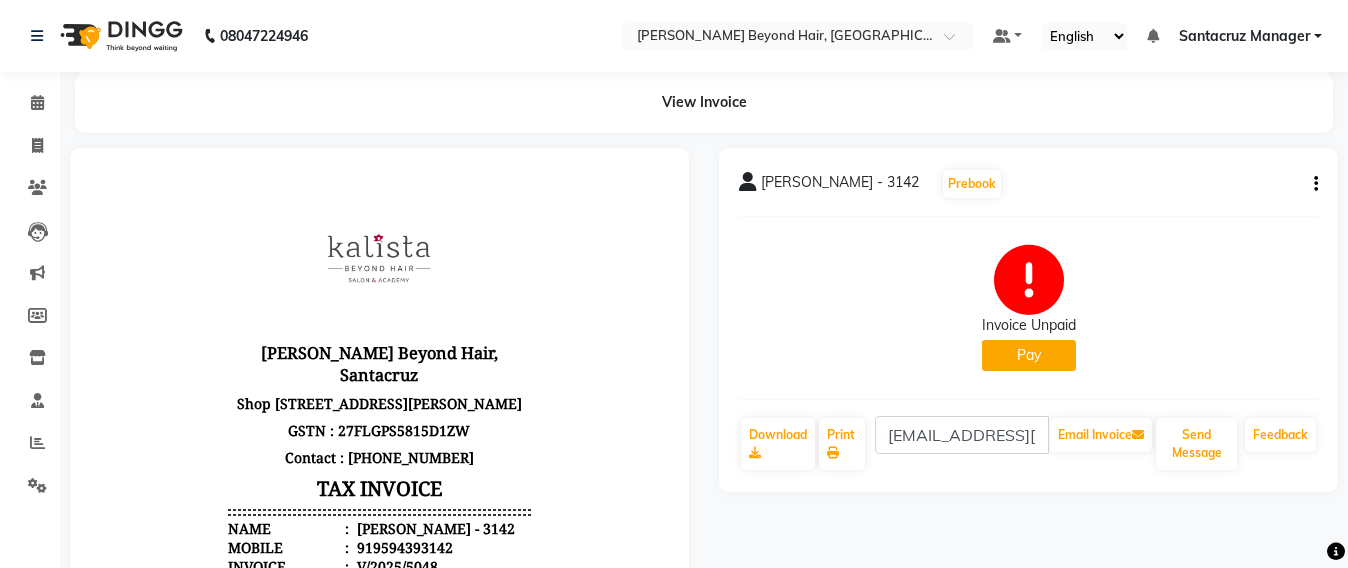 click on "Pay" 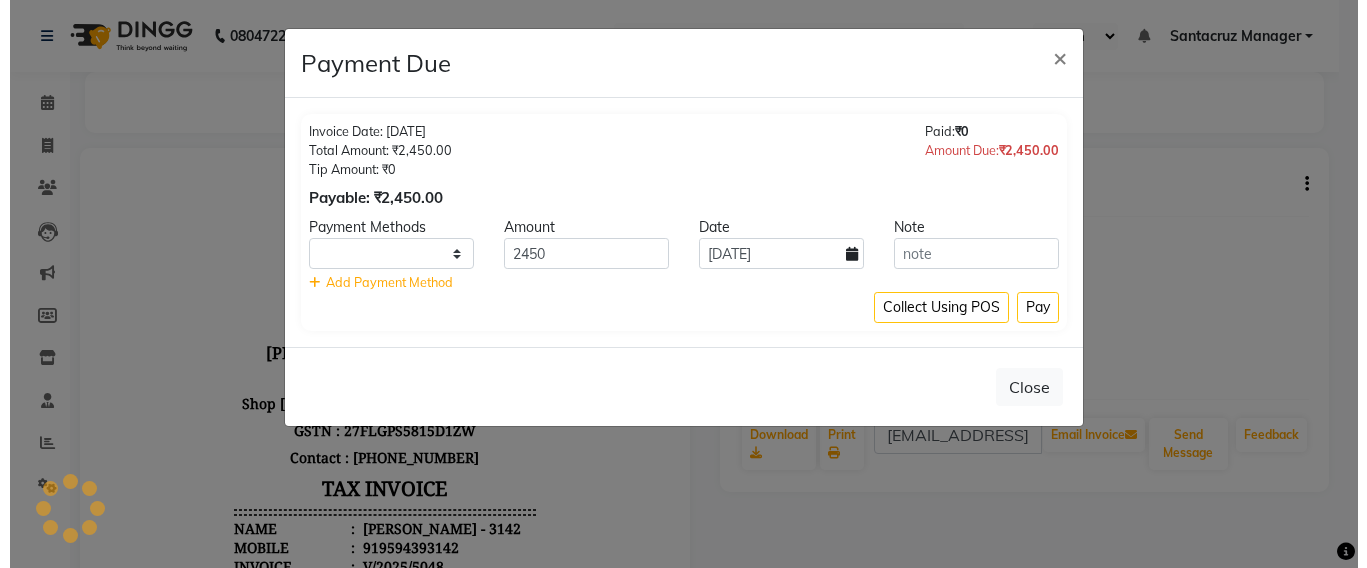 scroll, scrollTop: 0, scrollLeft: 0, axis: both 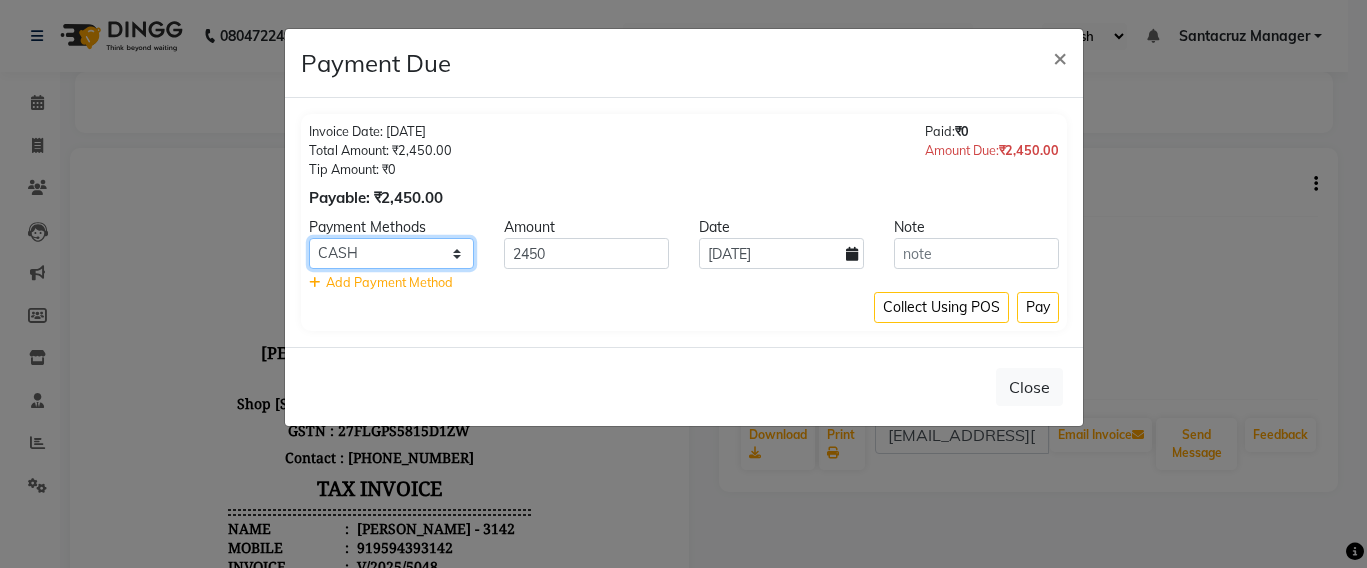 drag, startPoint x: 458, startPoint y: 248, endPoint x: 457, endPoint y: 267, distance: 19.026299 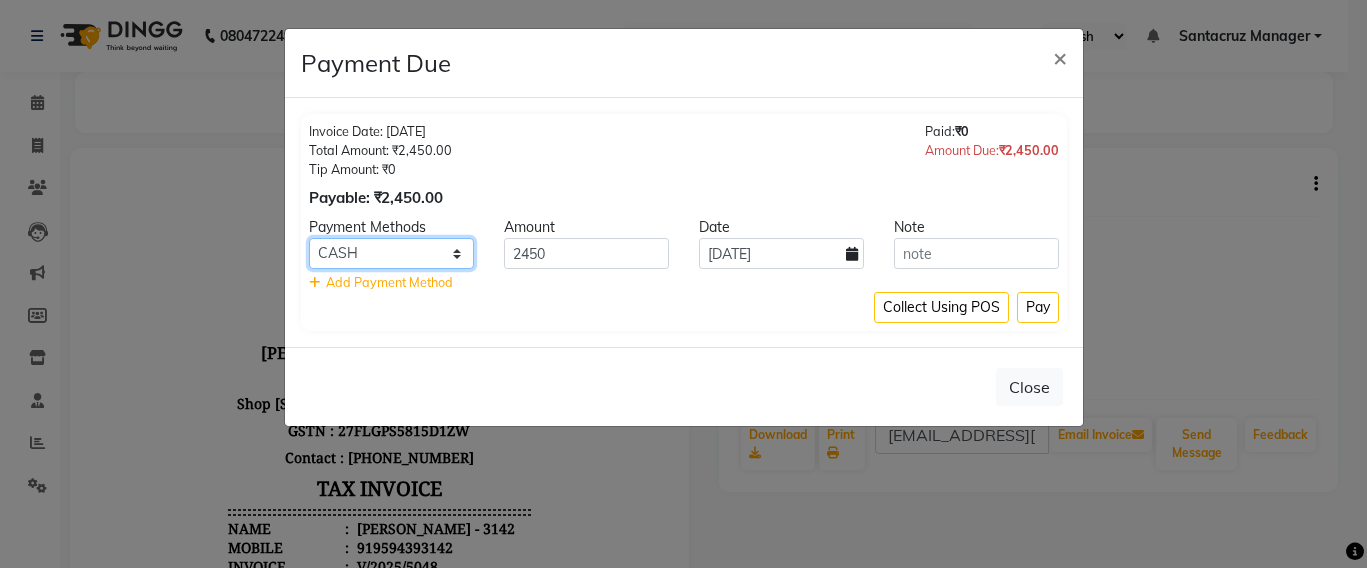 select on "5" 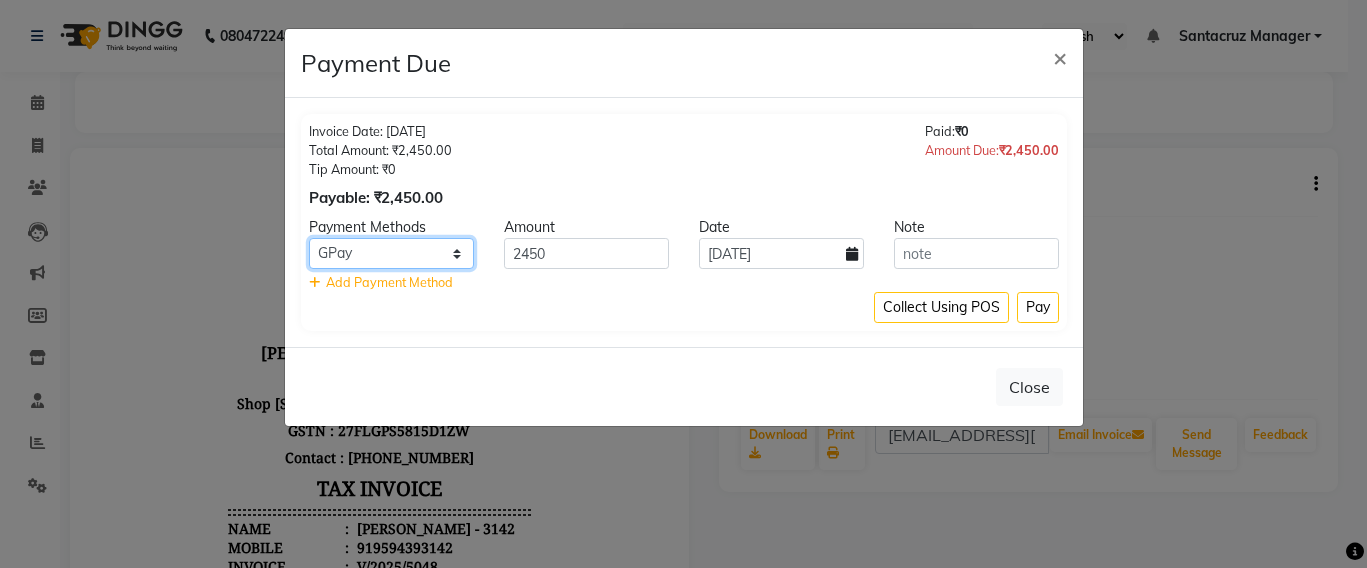 click on "Family ONLINE PhonePe PayTM GPay CARD CASH" 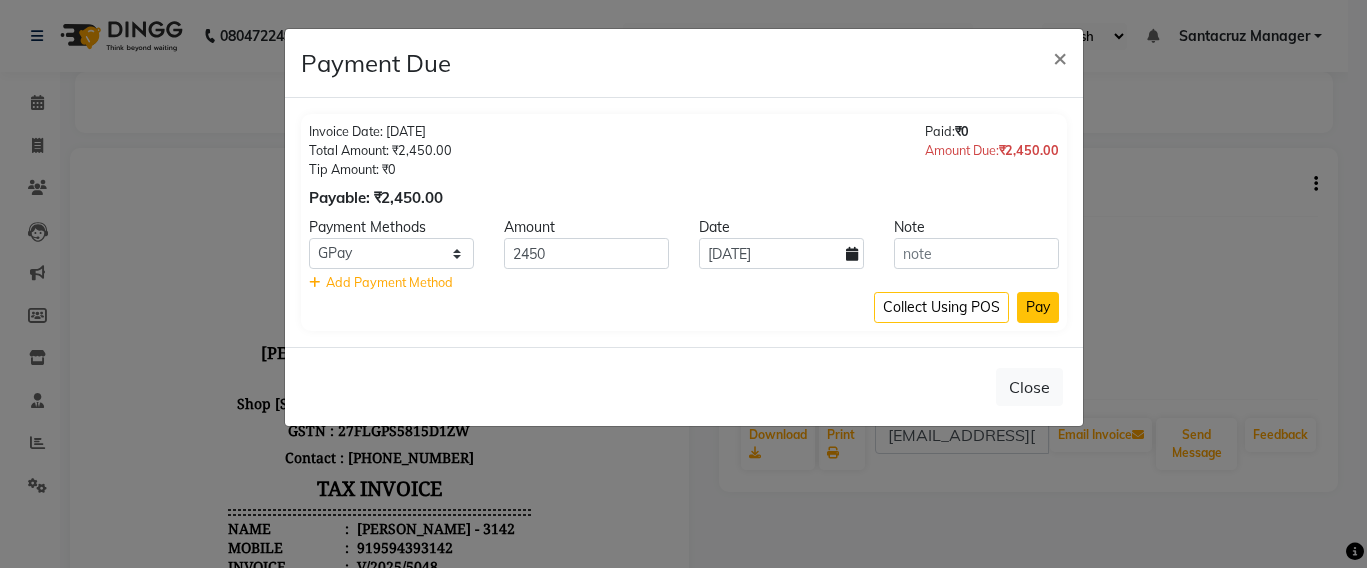 click on "Pay" 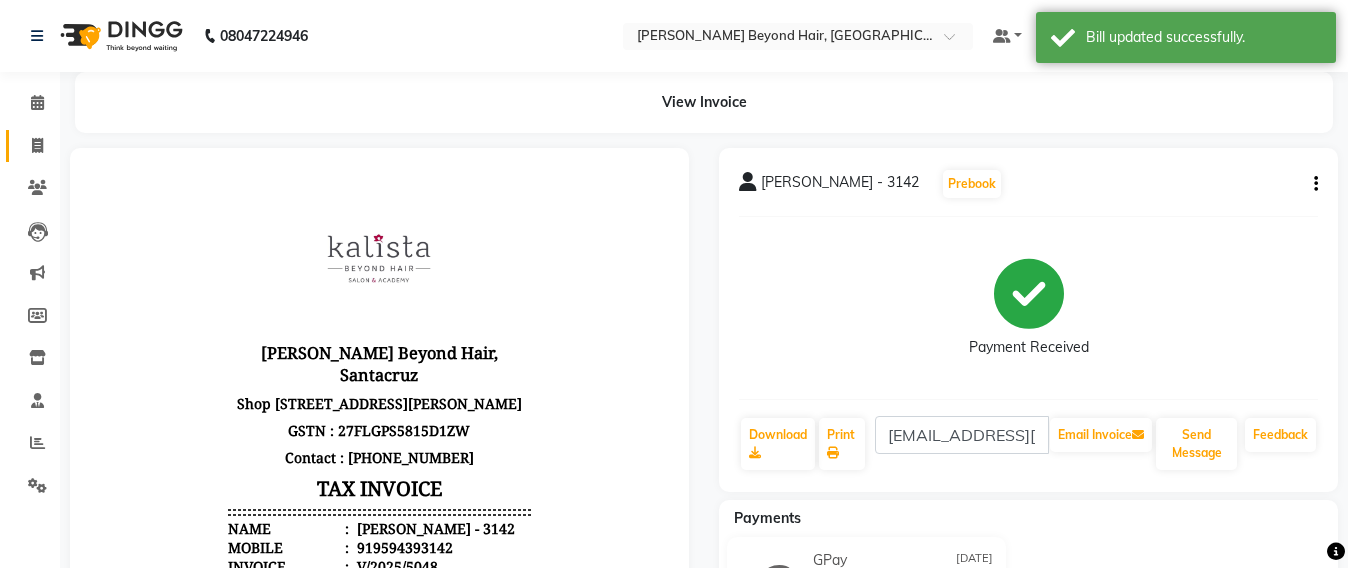 click on "Invoice" 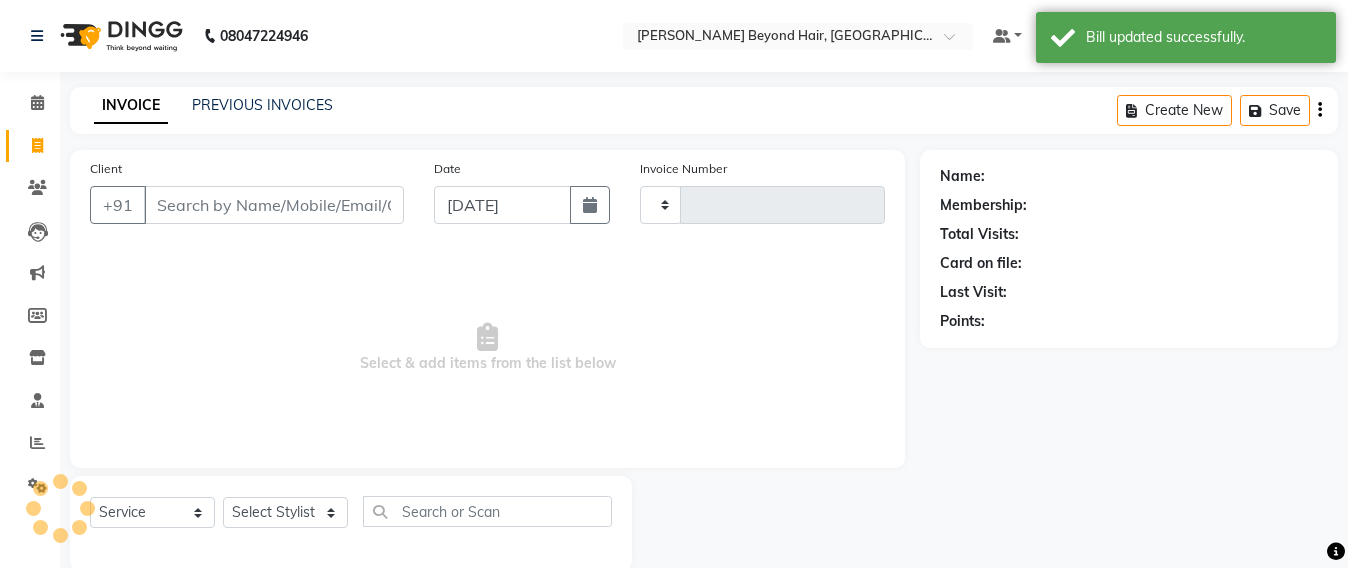 scroll, scrollTop: 33, scrollLeft: 0, axis: vertical 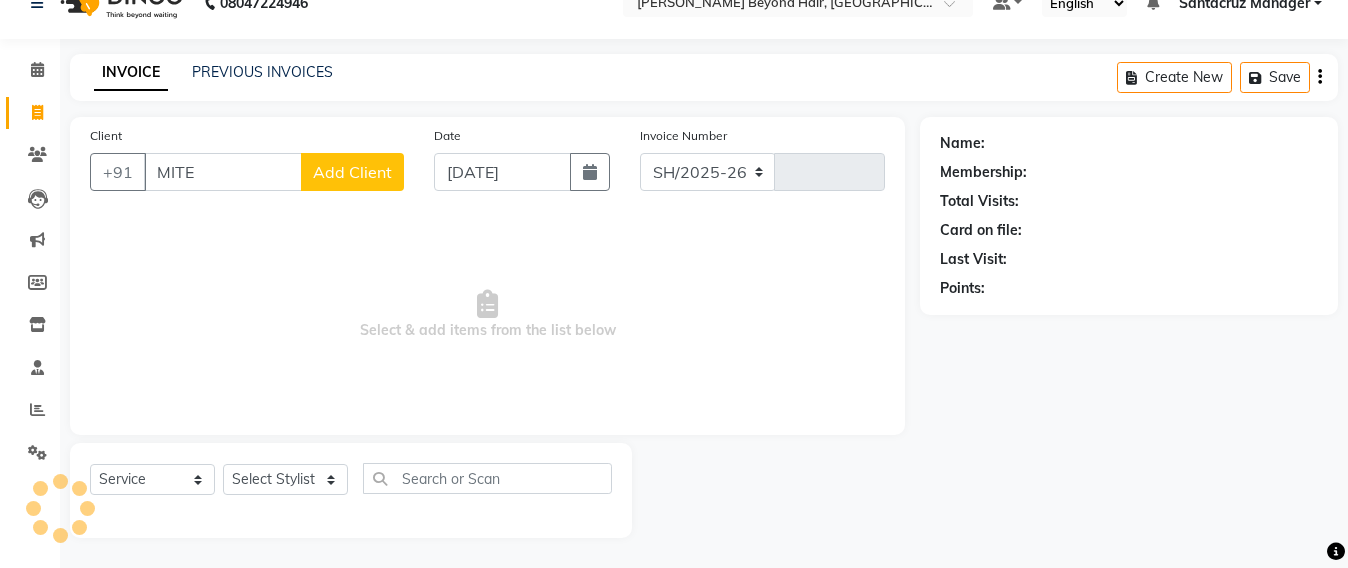 type on "MITES" 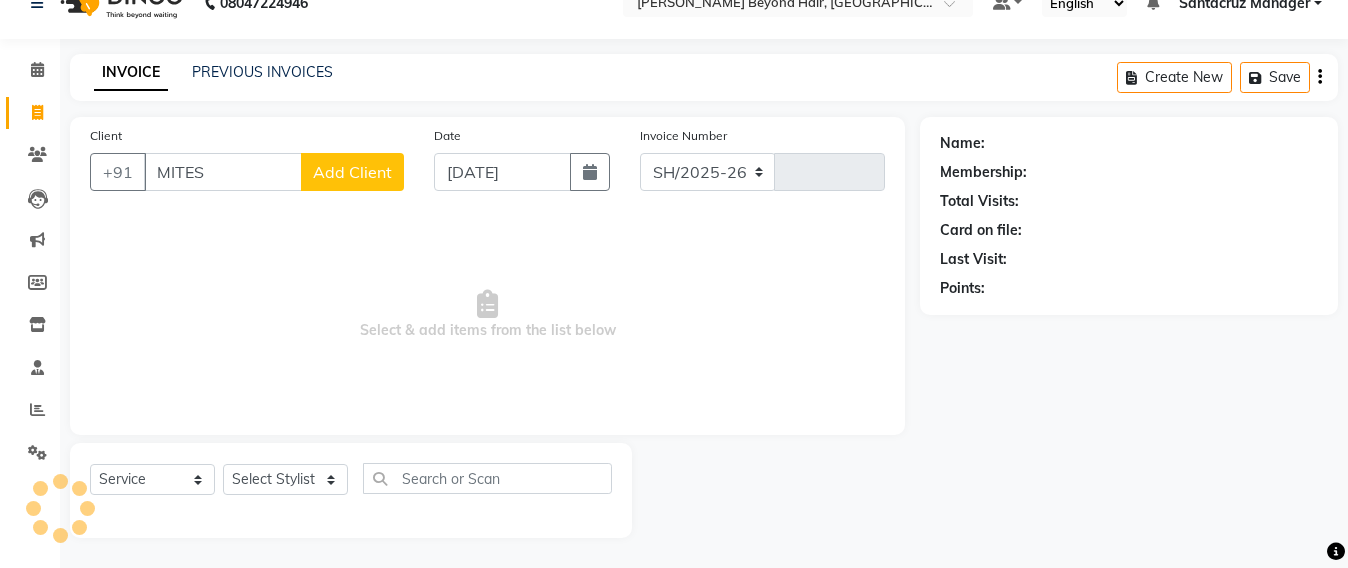 select on "6357" 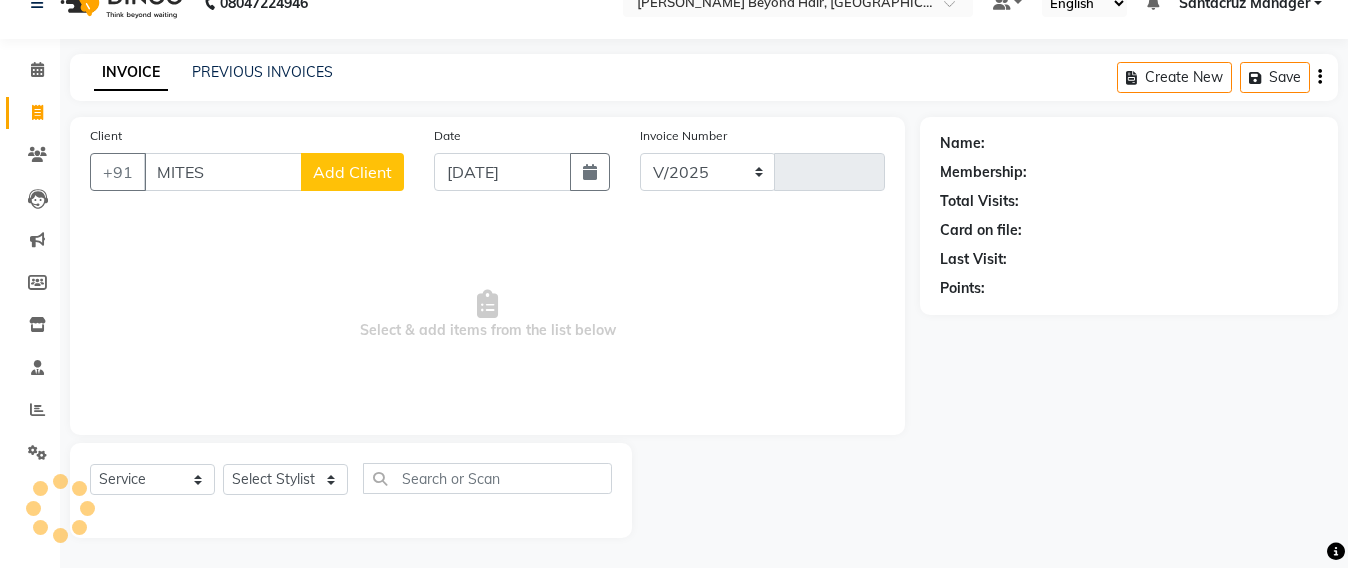 type on "5053" 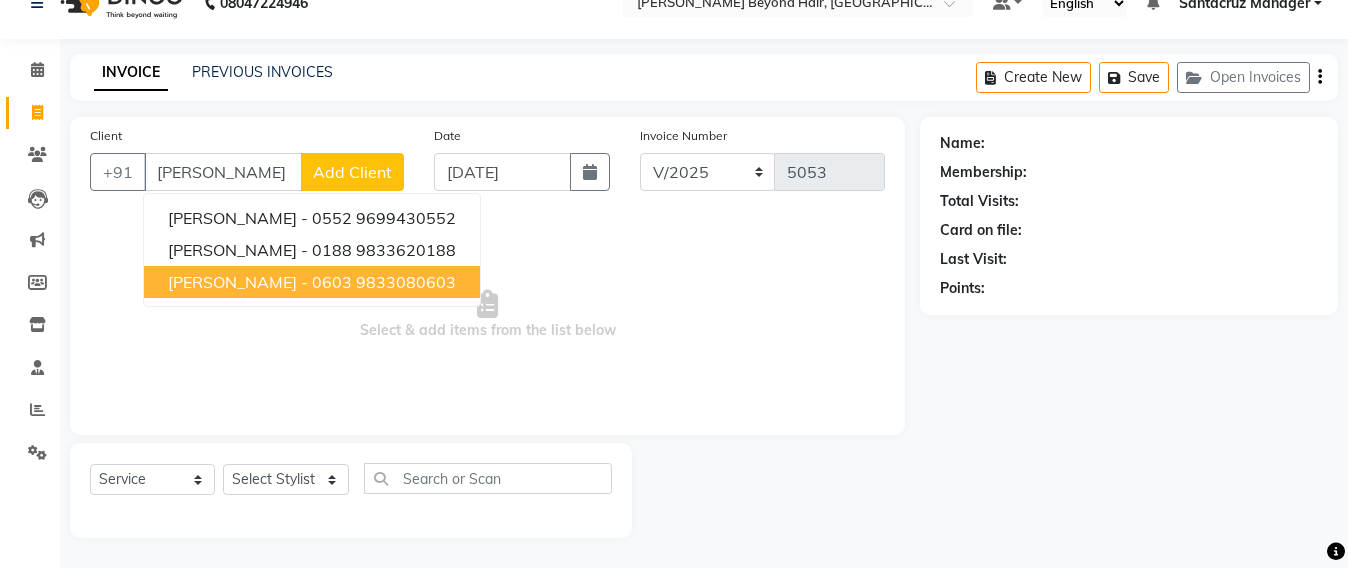 click on "9833080603" at bounding box center (406, 282) 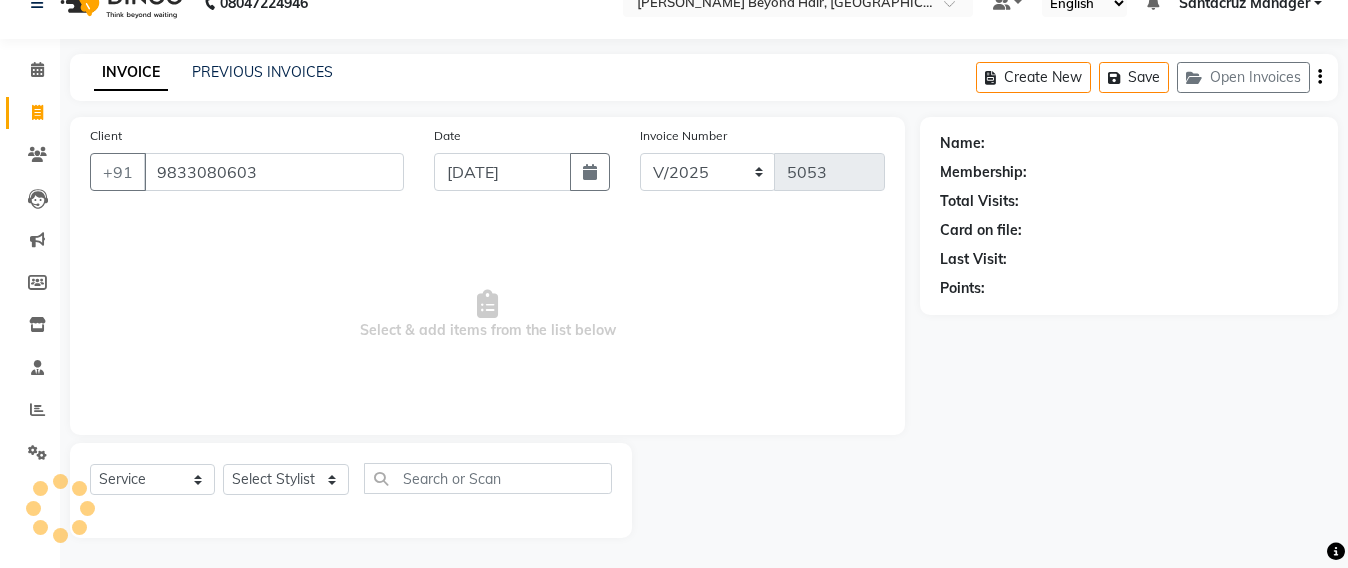 type on "9833080603" 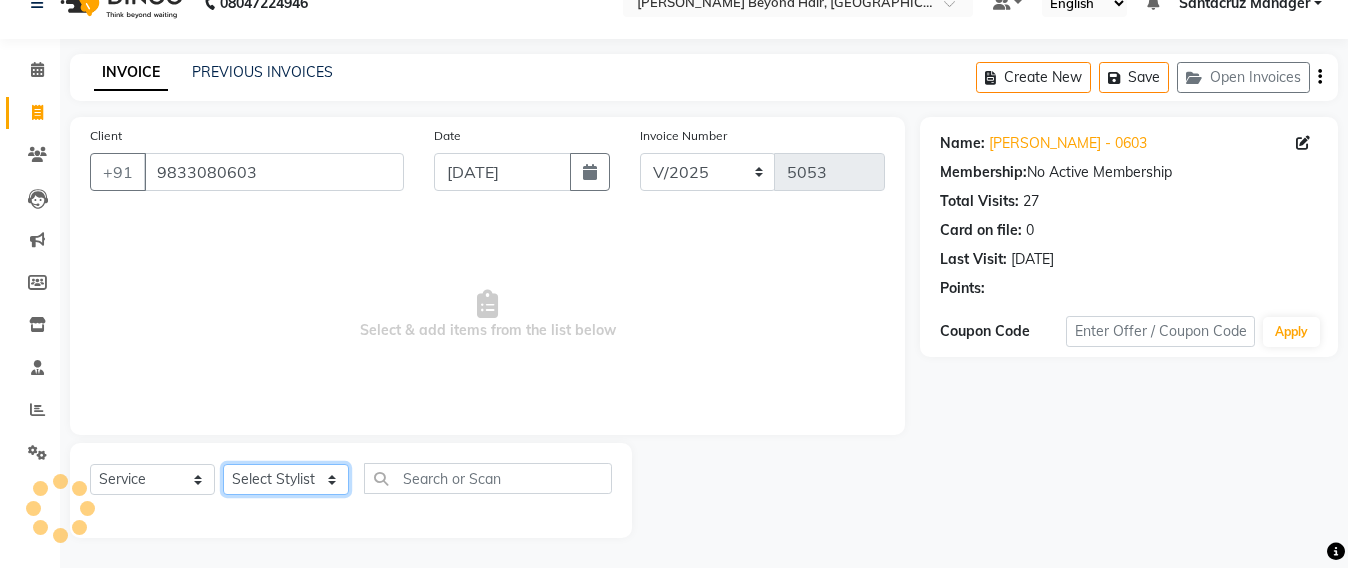 click on "Select Stylist Admin [PERSON_NAME] Sankat [PERSON_NAME] [PERSON_NAME] [PERSON_NAME] [PERSON_NAME] [PERSON_NAME] [PERSON_NAME] mahattre Pratibha [PERSON_NAME] Rosy [PERSON_NAME] [PERSON_NAME] admin [PERSON_NAME] Manager [PERSON_NAME] SOMAYANG VASHUM [PERSON_NAME]" 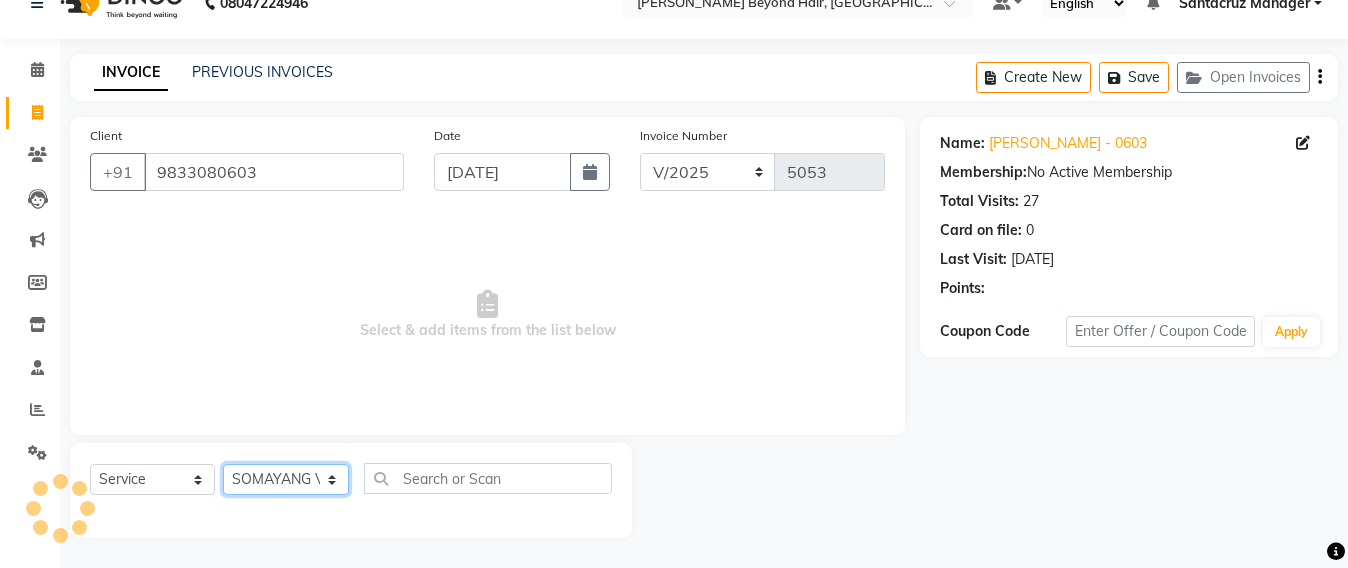 click on "Select Stylist Admin [PERSON_NAME] Sankat [PERSON_NAME] [PERSON_NAME] [PERSON_NAME] [PERSON_NAME] [PERSON_NAME] [PERSON_NAME] mahattre Pratibha [PERSON_NAME] Rosy [PERSON_NAME] [PERSON_NAME] admin [PERSON_NAME] Manager [PERSON_NAME] SOMAYANG VASHUM [PERSON_NAME]" 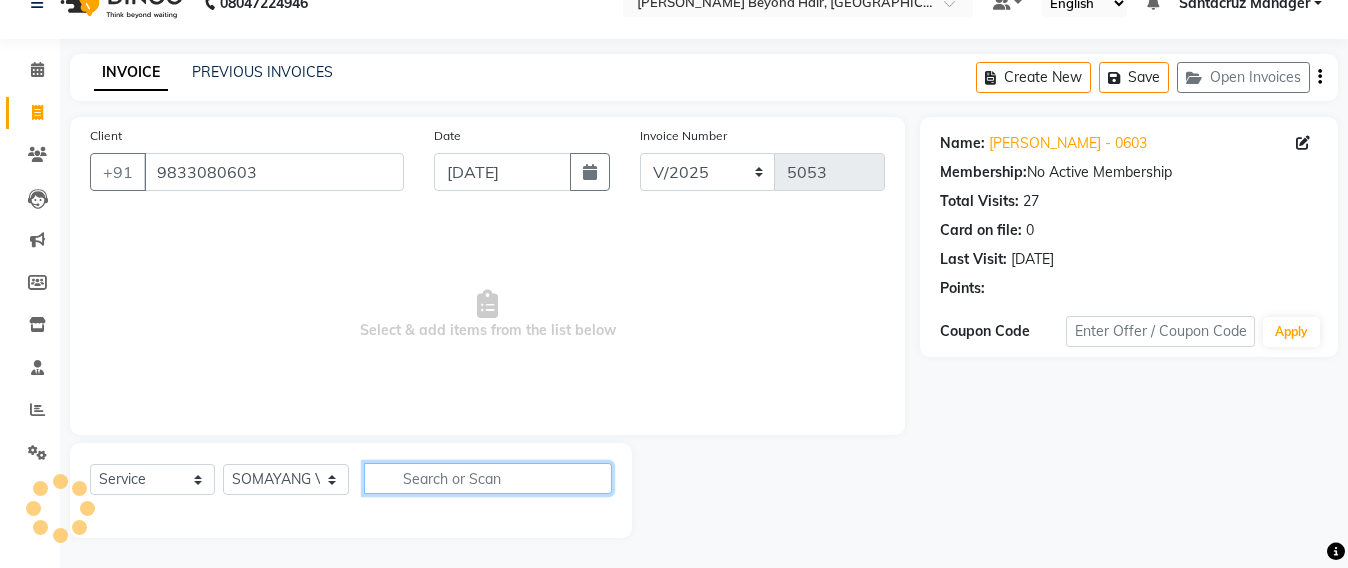 click 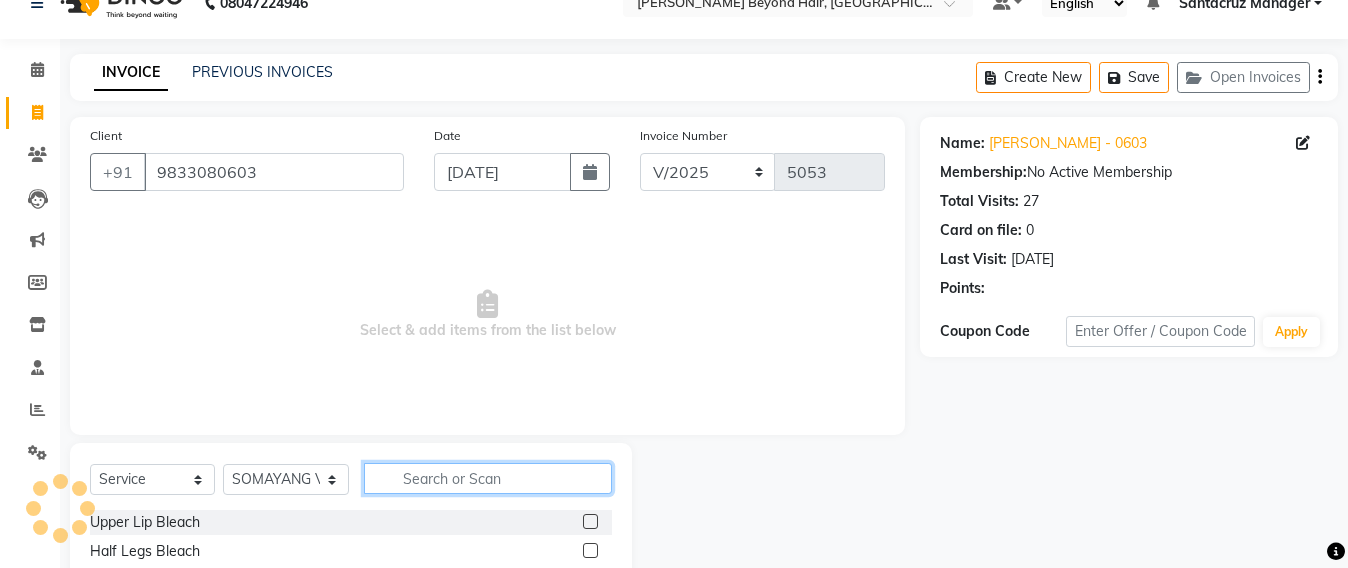 click 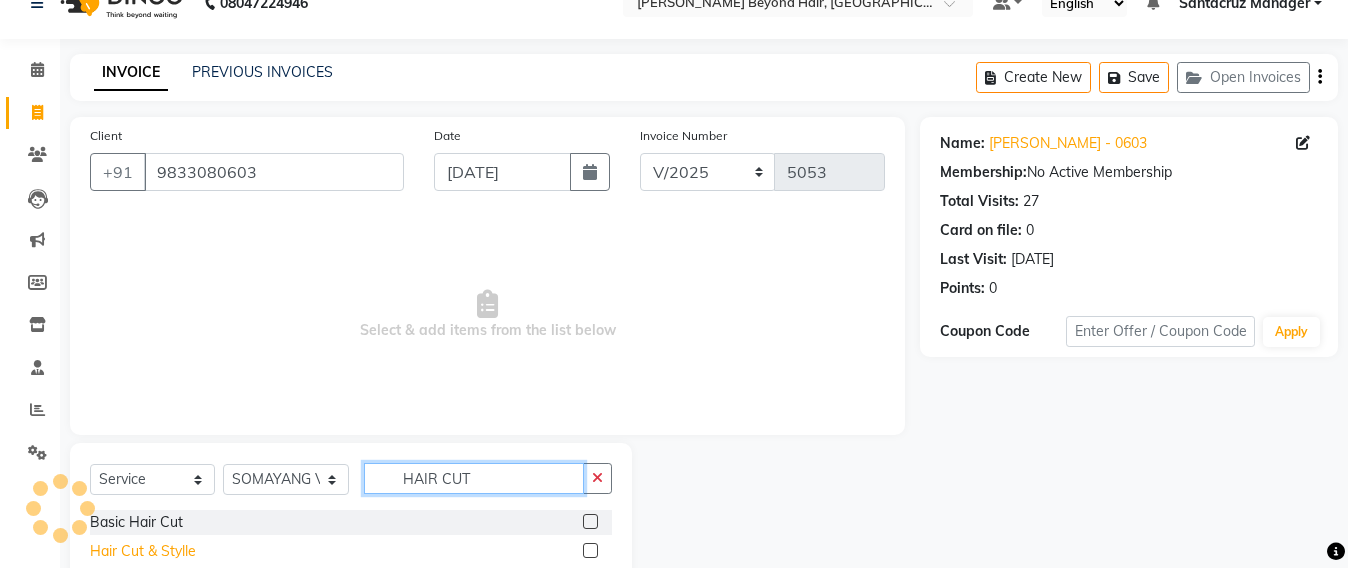 type on "HAIR CUT" 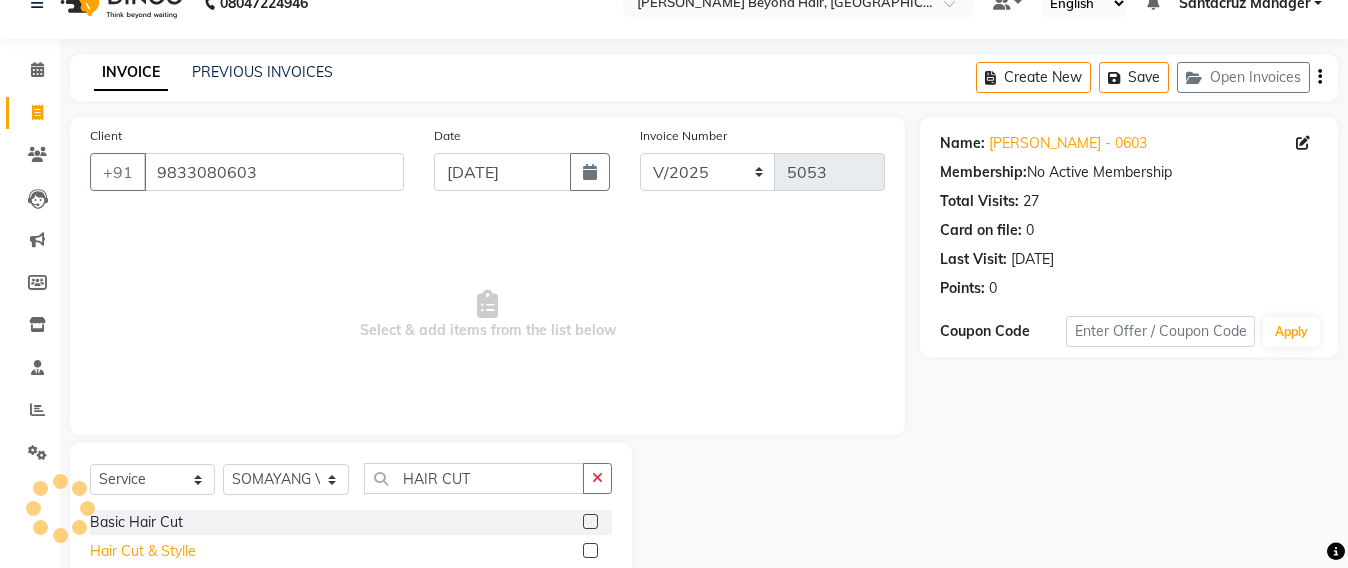 click on "Hair Cut & Stylle" 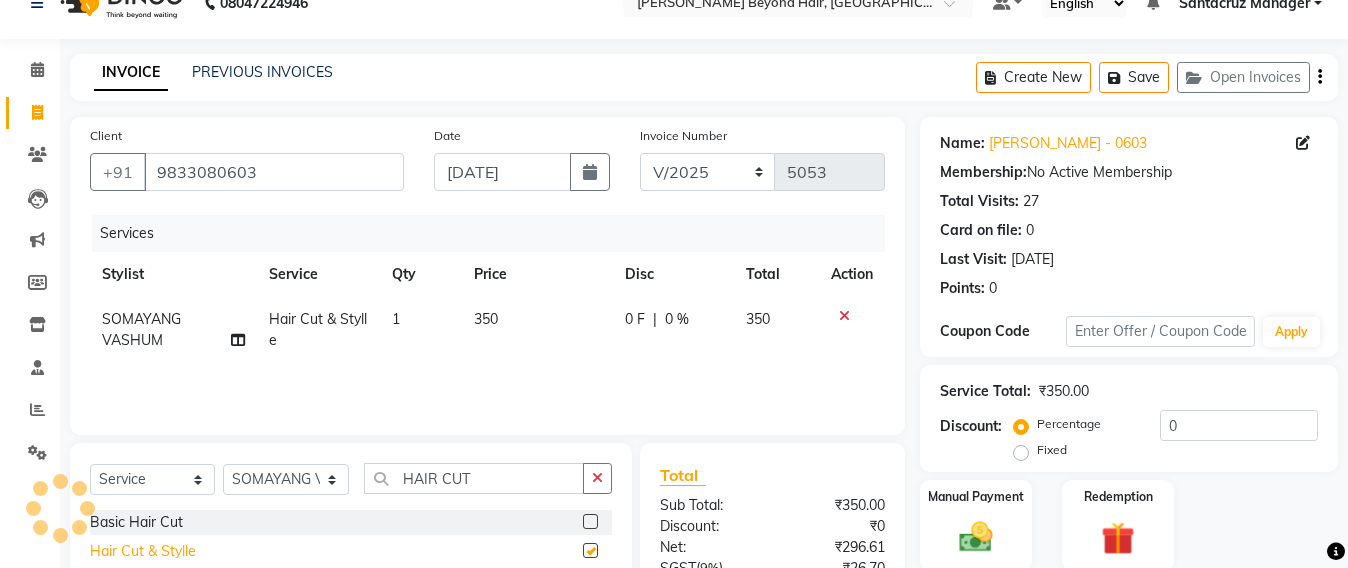 checkbox on "false" 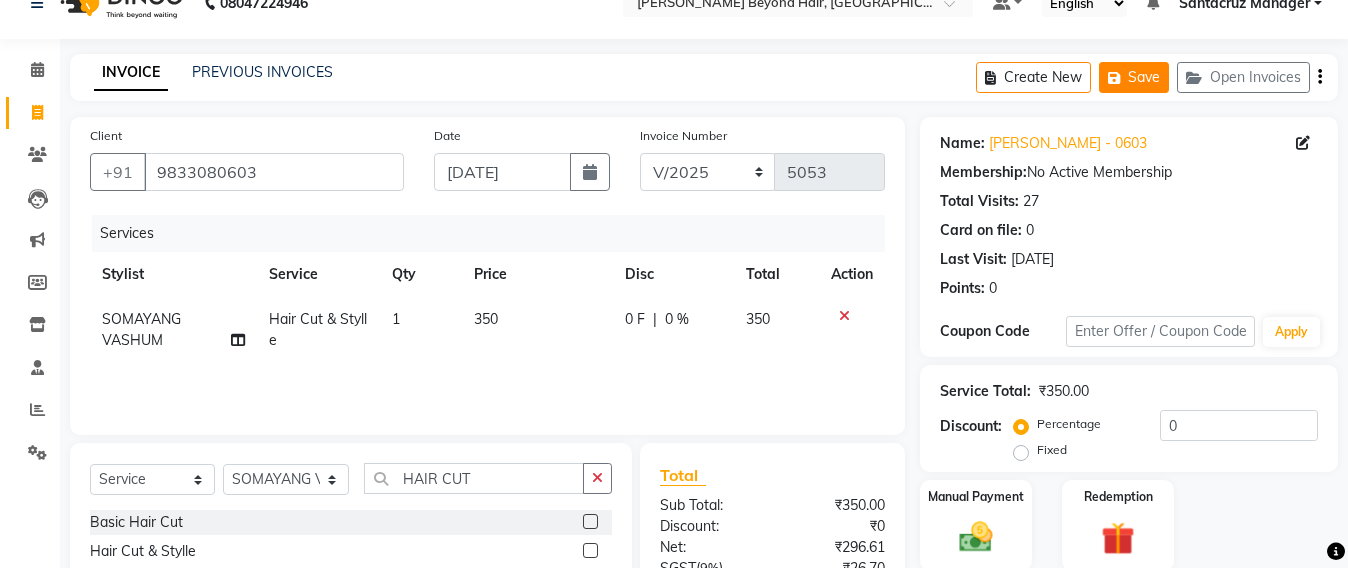 click on "Save" 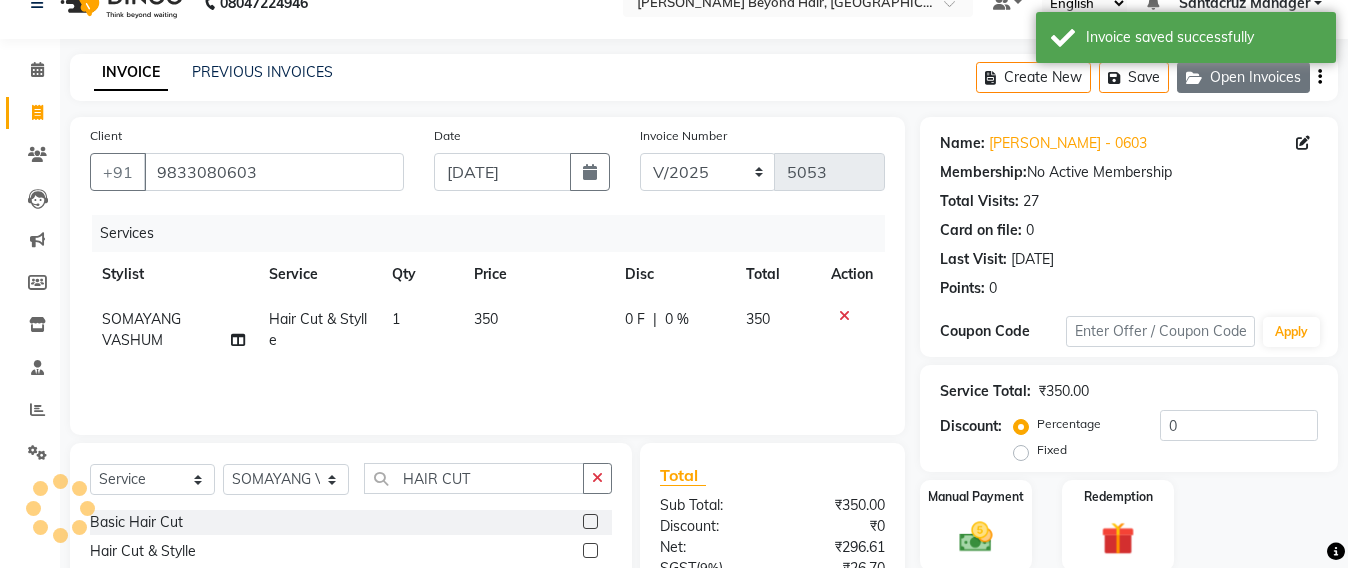click on "Open Invoices" 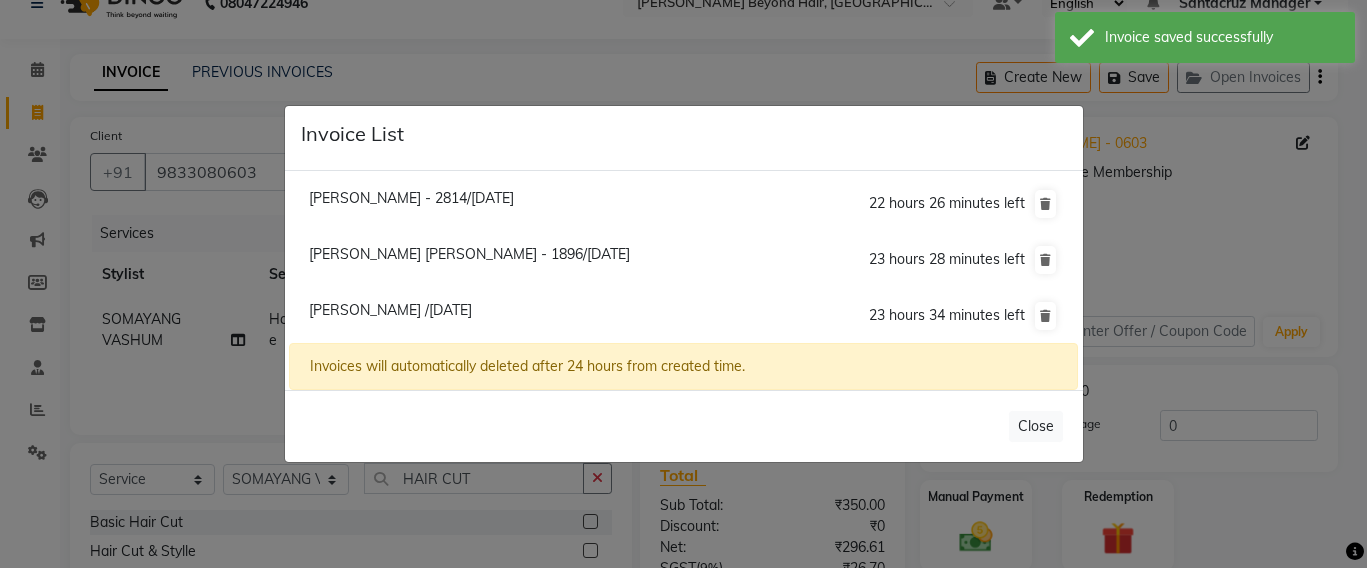 click on "[PERSON_NAME] - 2814/[DATE]" 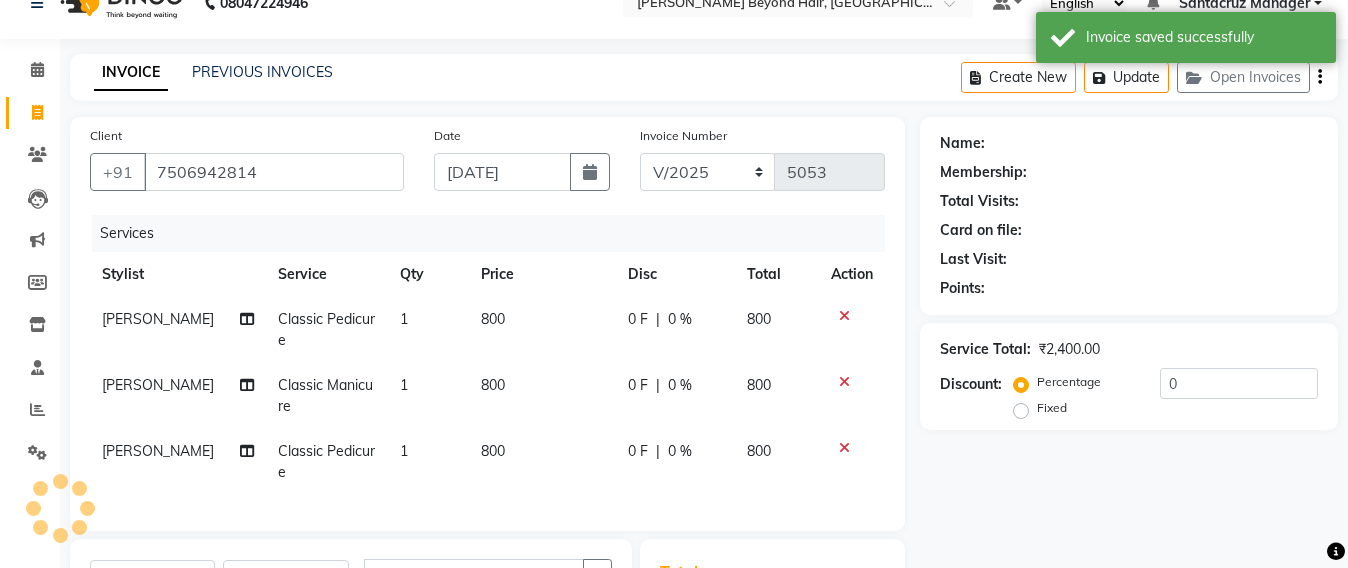 scroll, scrollTop: 283, scrollLeft: 0, axis: vertical 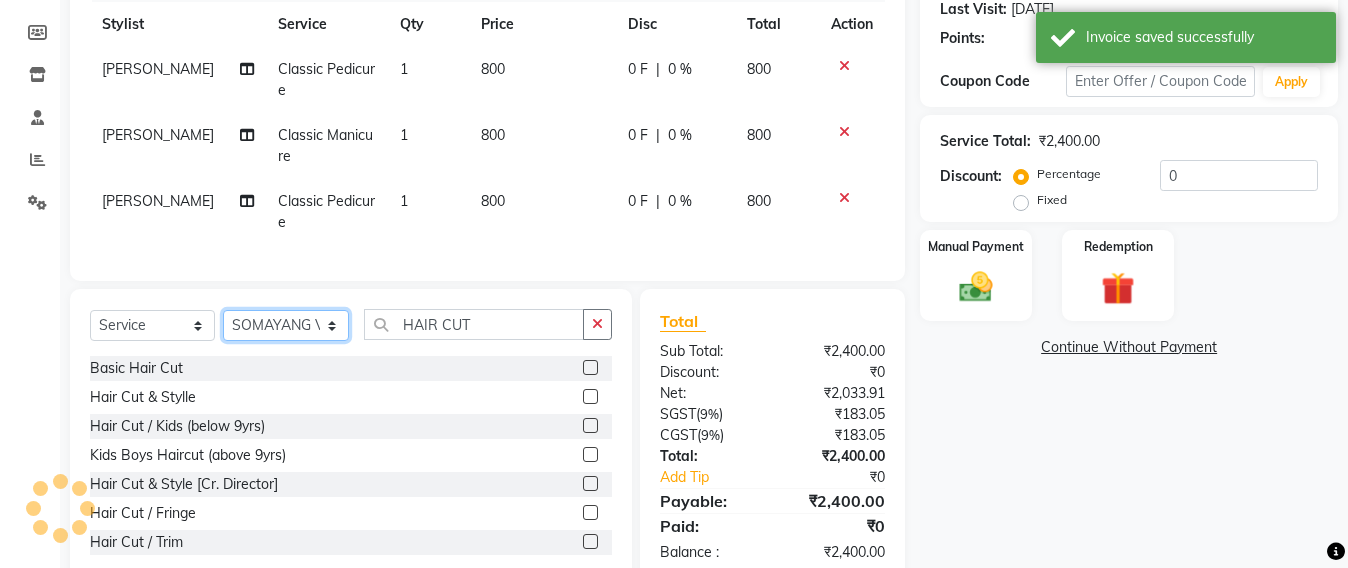 drag, startPoint x: 290, startPoint y: 352, endPoint x: 291, endPoint y: 341, distance: 11.045361 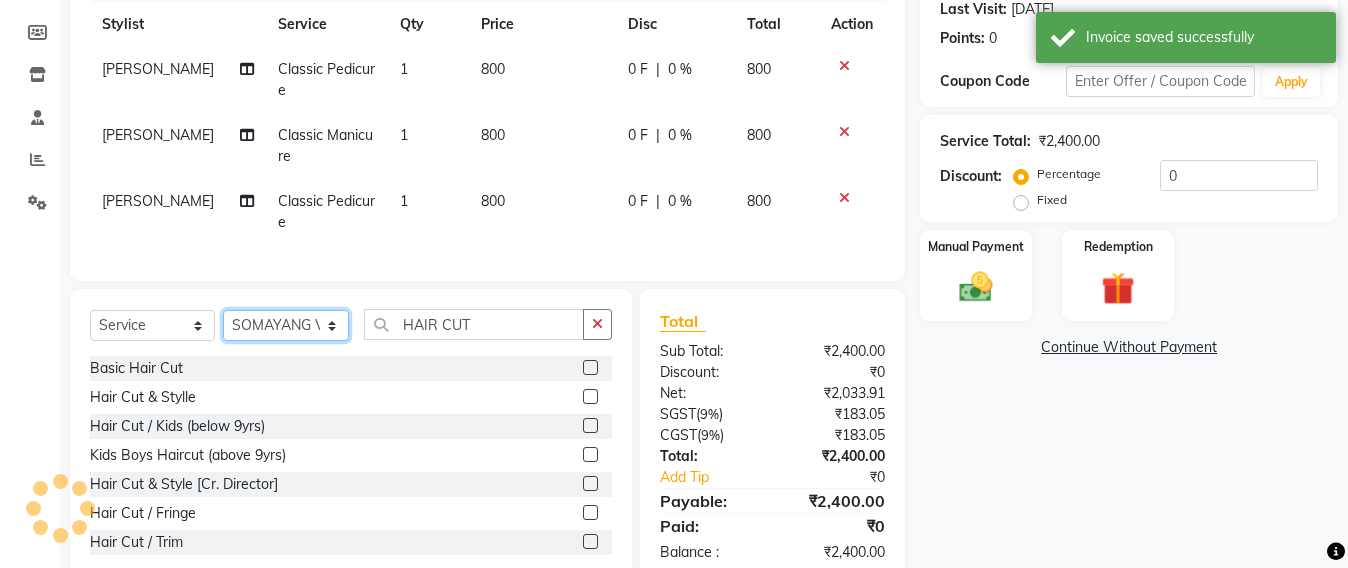 click on "Select Stylist Admin [PERSON_NAME] Sankat [PERSON_NAME] [PERSON_NAME] [PERSON_NAME] [PERSON_NAME] [PERSON_NAME] [PERSON_NAME] mahattre Pratibha [PERSON_NAME] Rosy [PERSON_NAME] [PERSON_NAME] admin [PERSON_NAME] Manager [PERSON_NAME] SOMAYANG VASHUM [PERSON_NAME]" 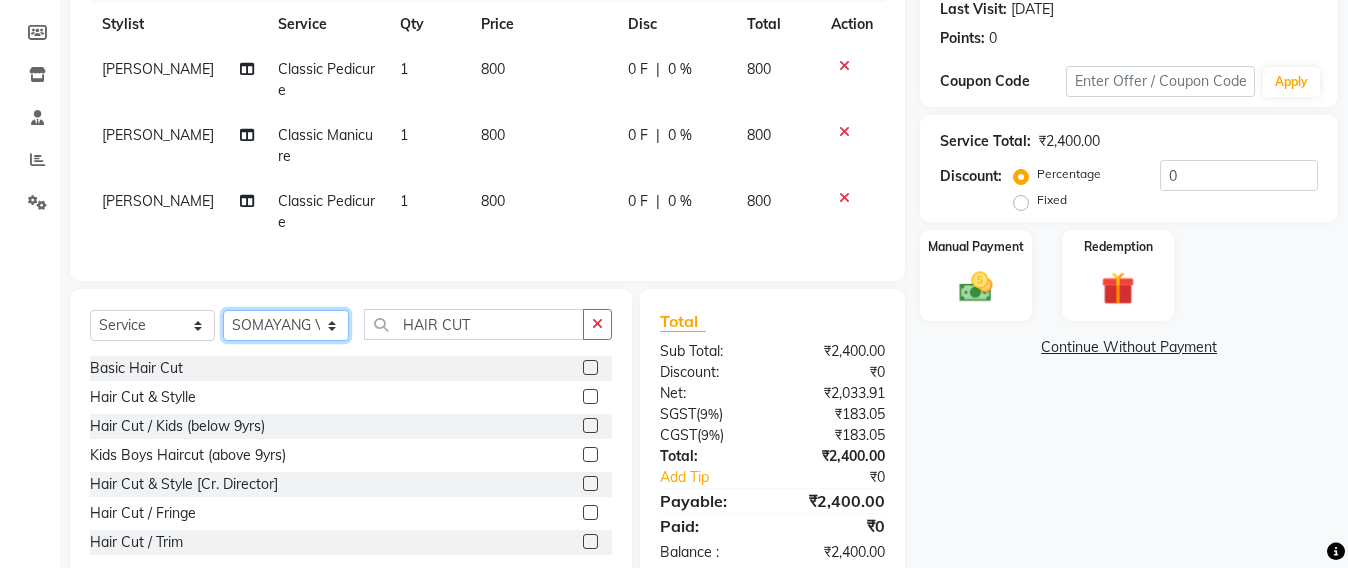 click on "Select Stylist Admin [PERSON_NAME] Sankat [PERSON_NAME] [PERSON_NAME] [PERSON_NAME] [PERSON_NAME] [PERSON_NAME] [PERSON_NAME] mahattre Pratibha [PERSON_NAME] Rosy [PERSON_NAME] [PERSON_NAME] admin [PERSON_NAME] Manager [PERSON_NAME] SOMAYANG VASHUM [PERSON_NAME]" 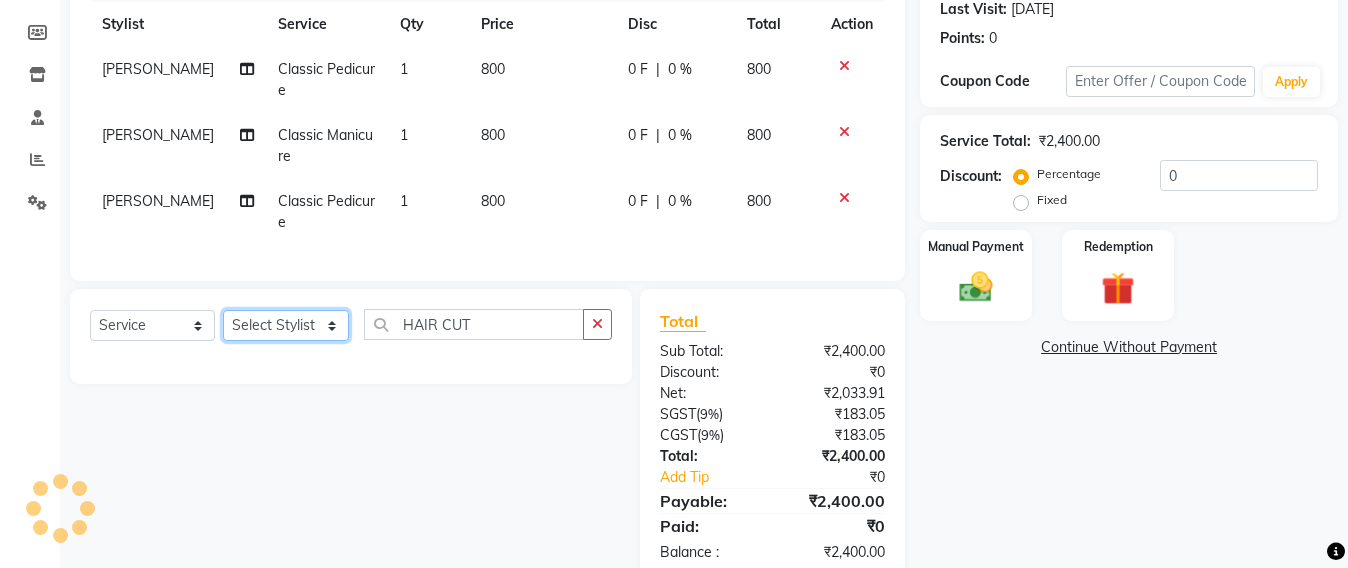 select on "47907" 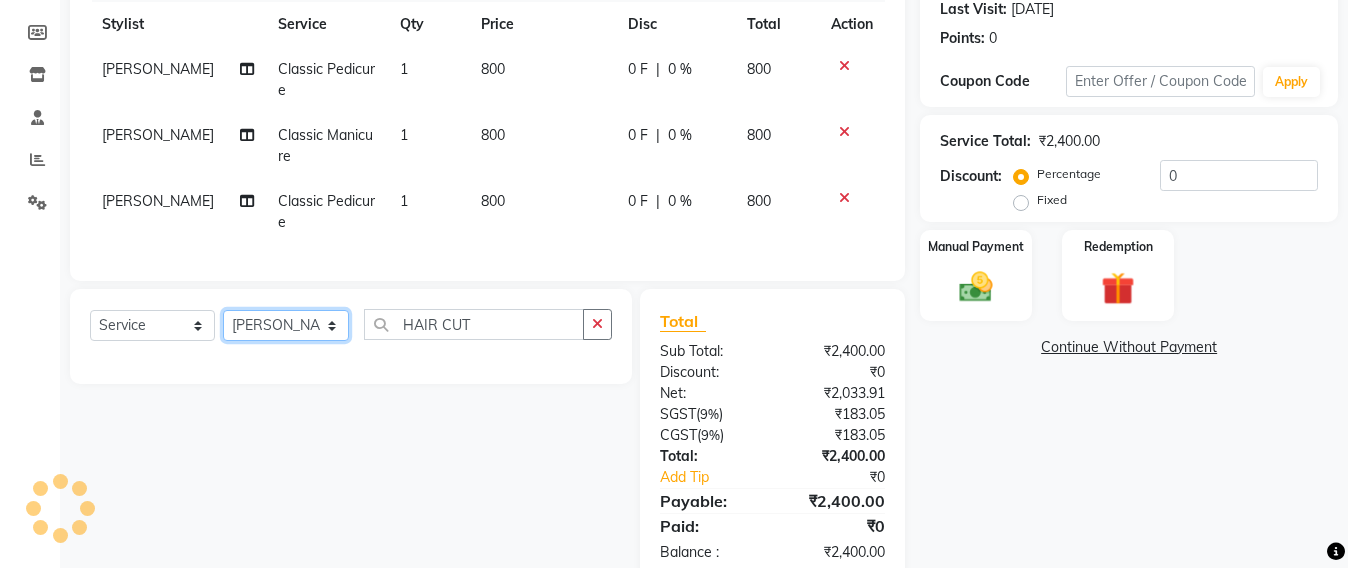 click on "Select Stylist Admin [PERSON_NAME] Sankat [PERSON_NAME] [PERSON_NAME] [PERSON_NAME] [PERSON_NAME] [PERSON_NAME] [PERSON_NAME] mahattre Pratibha [PERSON_NAME] Rosy [PERSON_NAME] [PERSON_NAME] admin [PERSON_NAME] Manager [PERSON_NAME] SOMAYANG VASHUM [PERSON_NAME]" 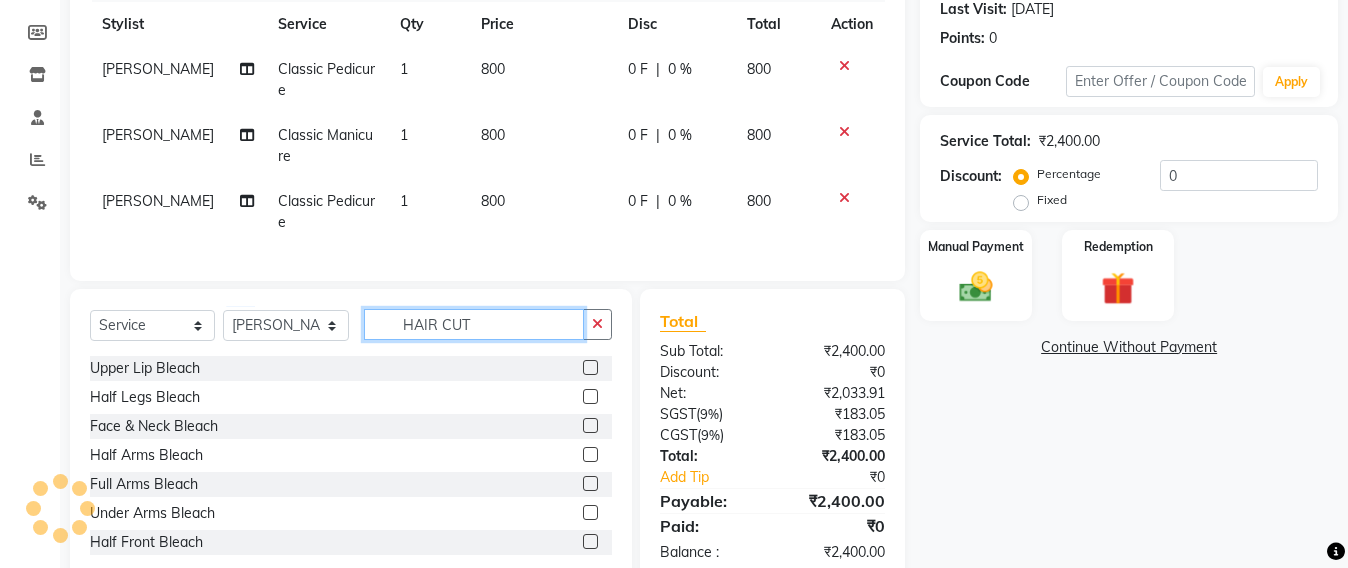 click on "HAIR CUT" 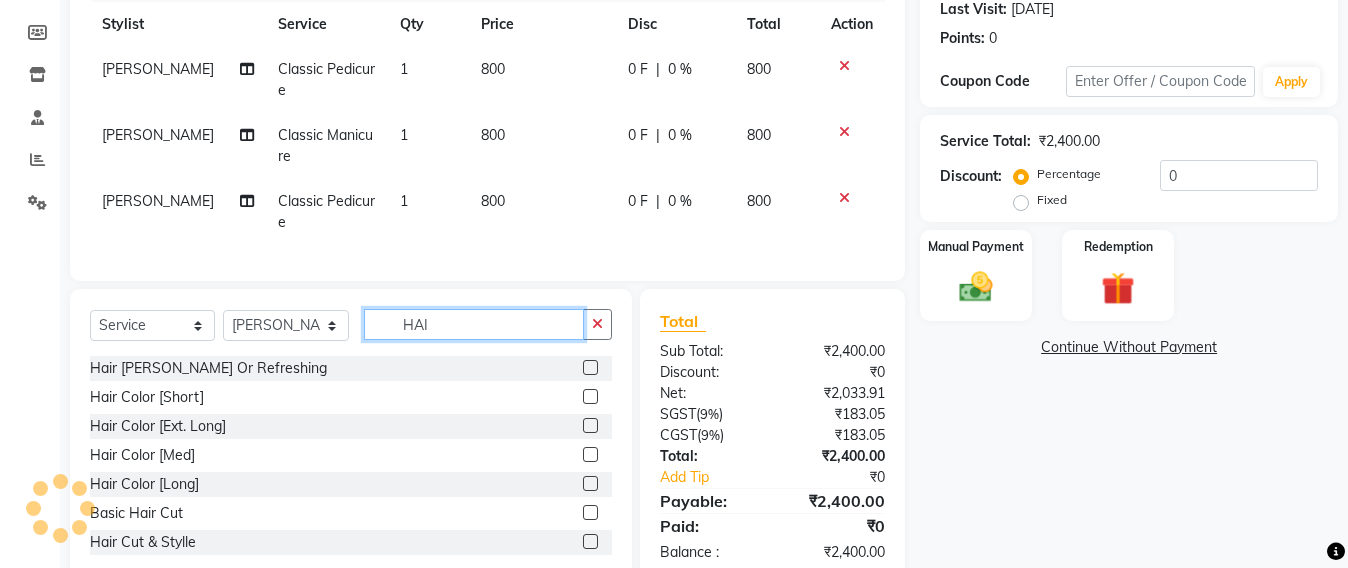 click on "HAI" 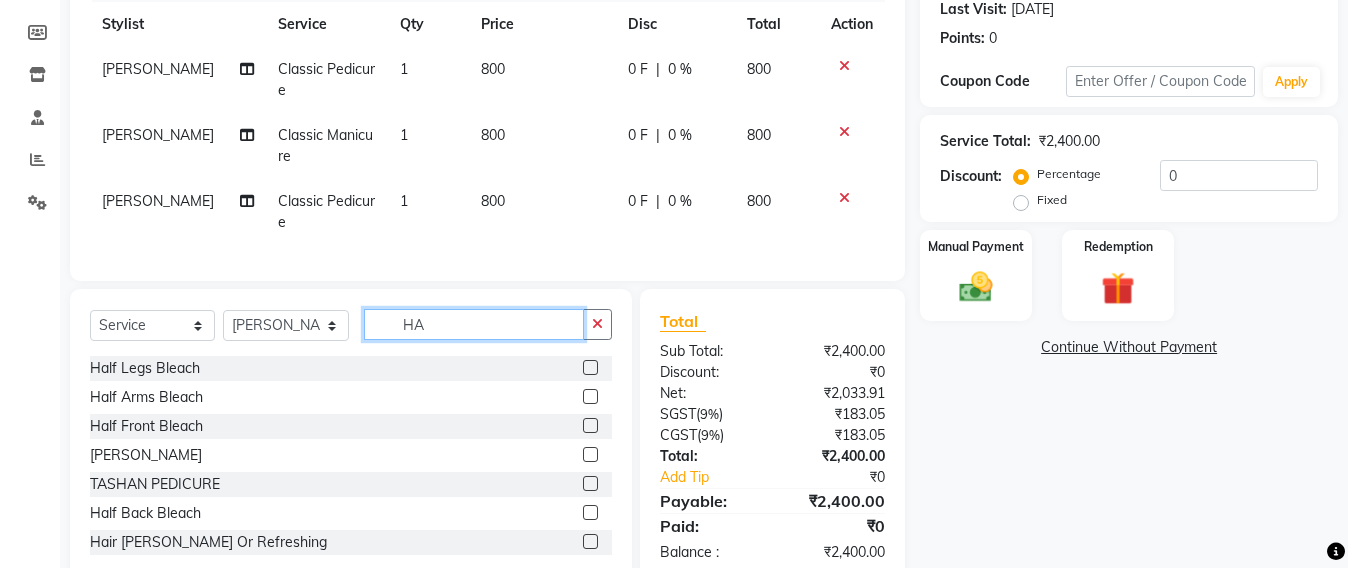 type on "H" 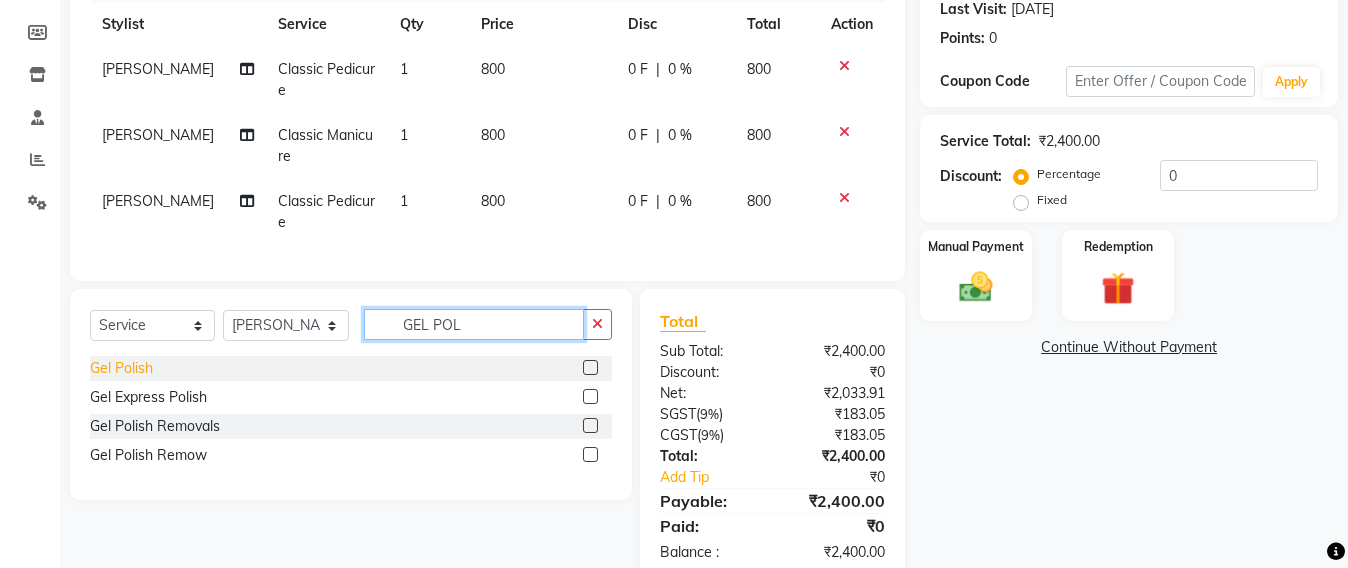 type on "GEL POL" 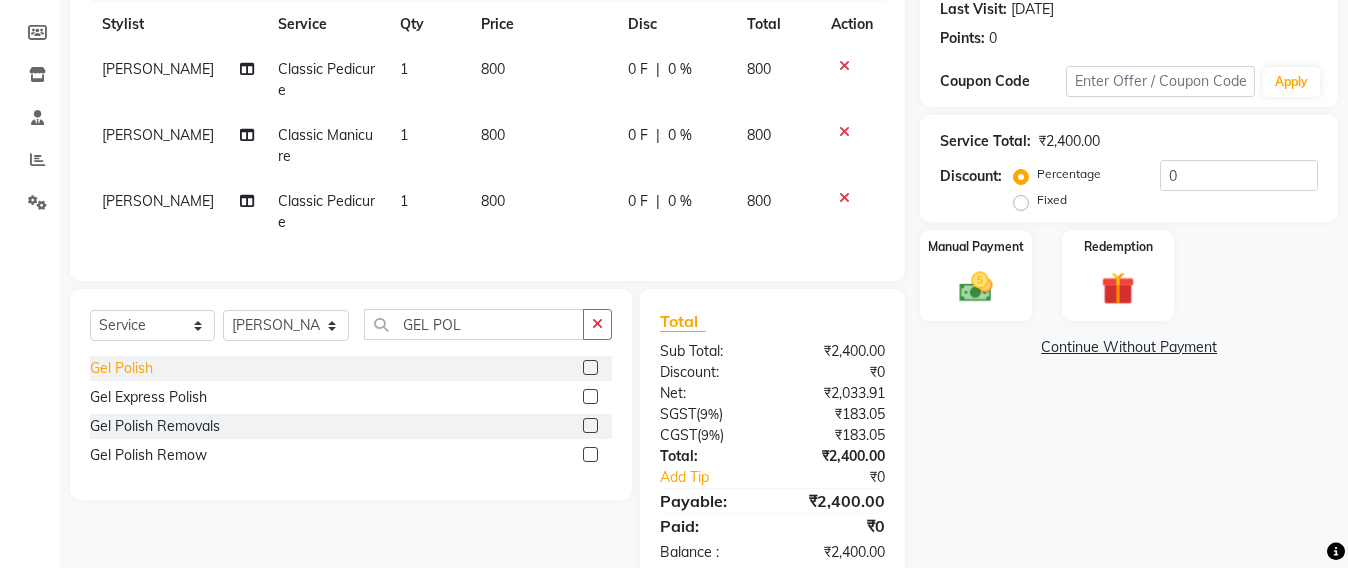 click on "Gel Polish" 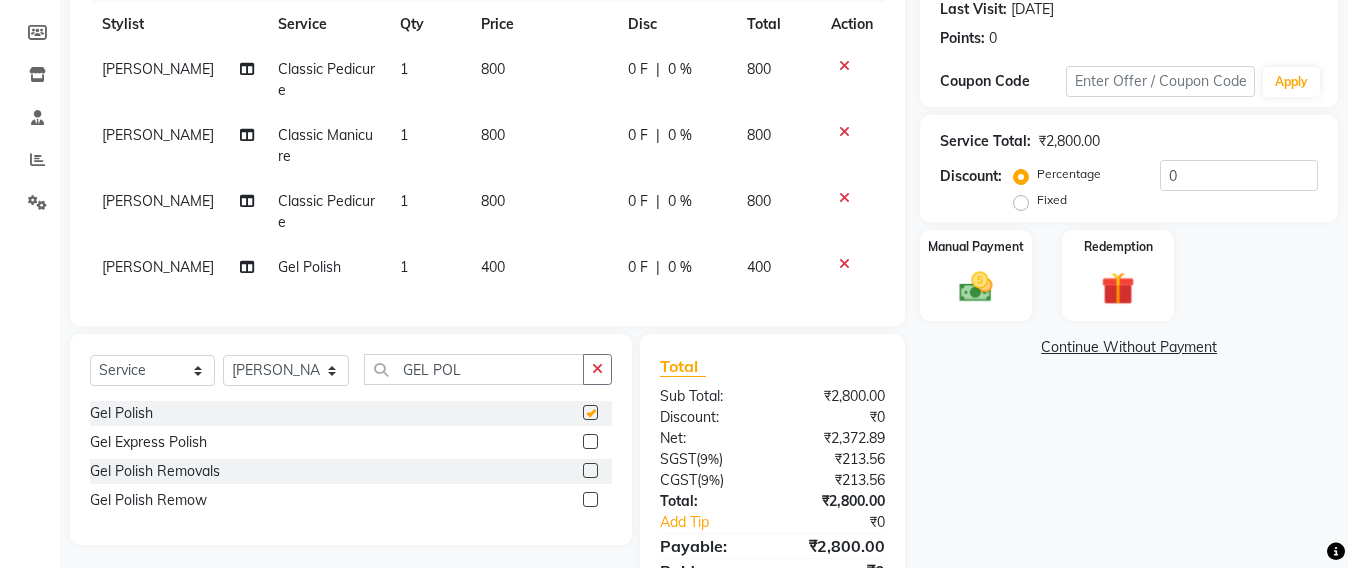 checkbox on "false" 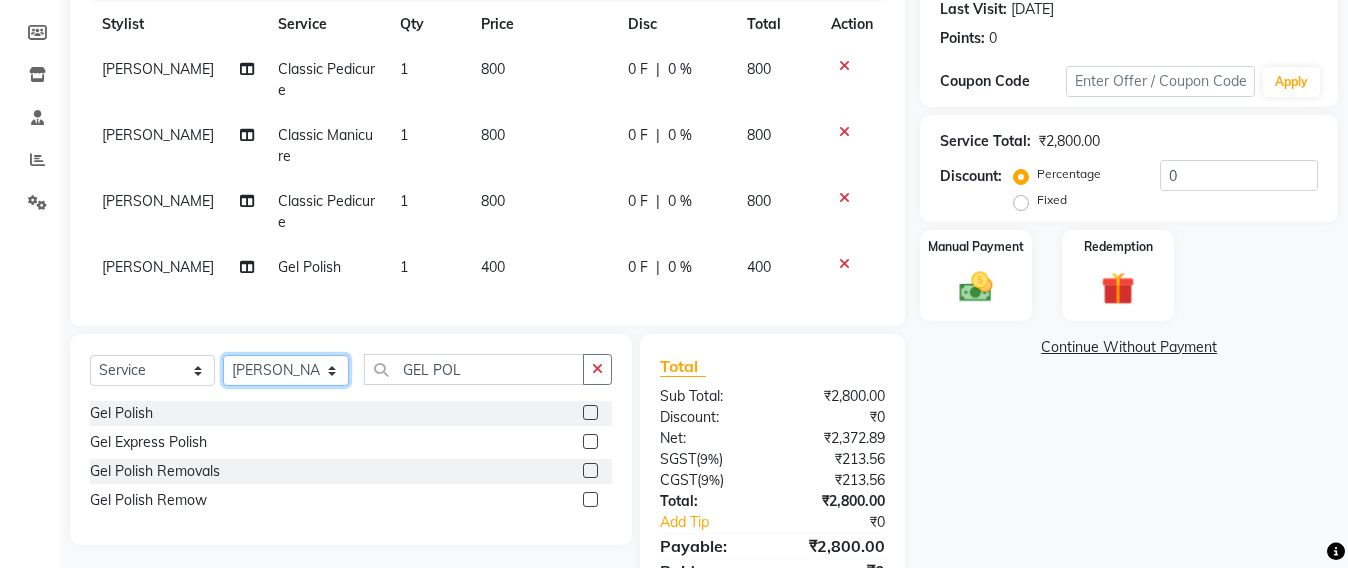 click on "Select Stylist Admin [PERSON_NAME] Sankat [PERSON_NAME] [PERSON_NAME] [PERSON_NAME] [PERSON_NAME] [PERSON_NAME] [PERSON_NAME] mahattre Pratibha [PERSON_NAME] Rosy [PERSON_NAME] [PERSON_NAME] admin [PERSON_NAME] Manager [PERSON_NAME] SOMAYANG VASHUM [PERSON_NAME]" 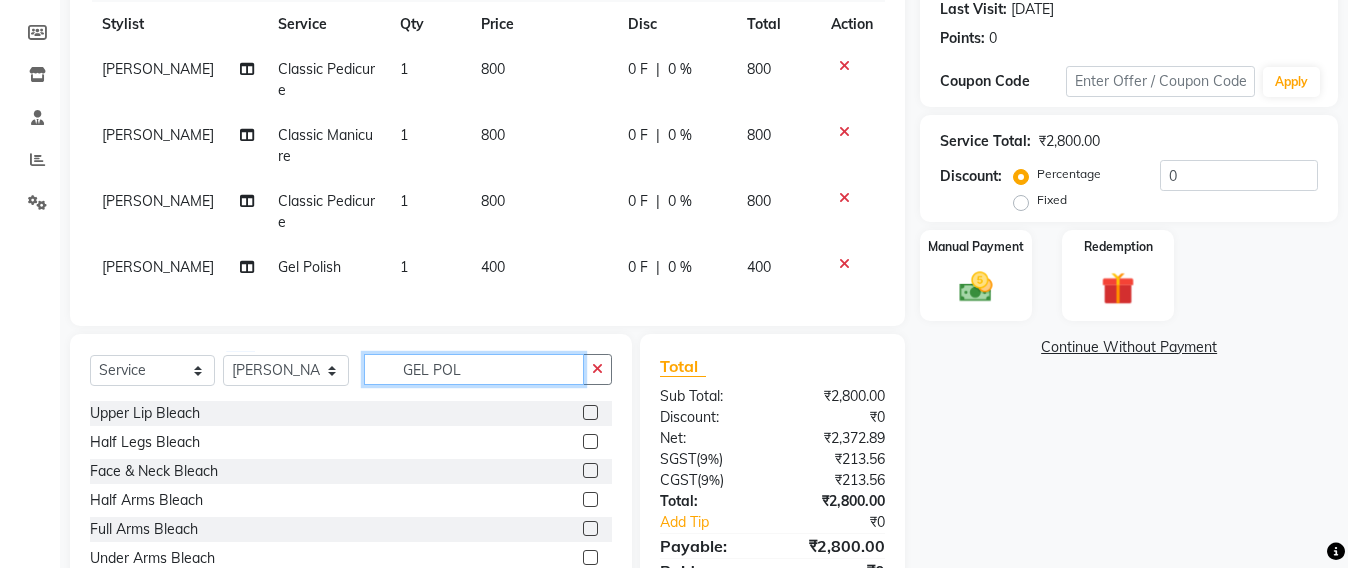 click on "GEL POL" 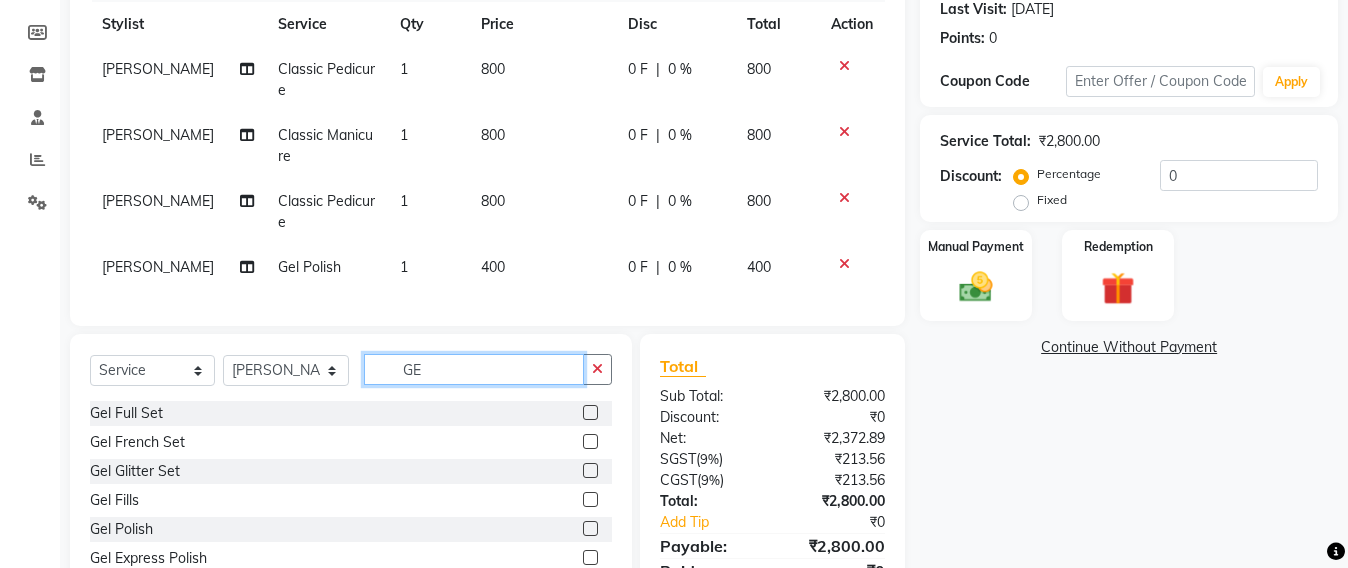 type on "G" 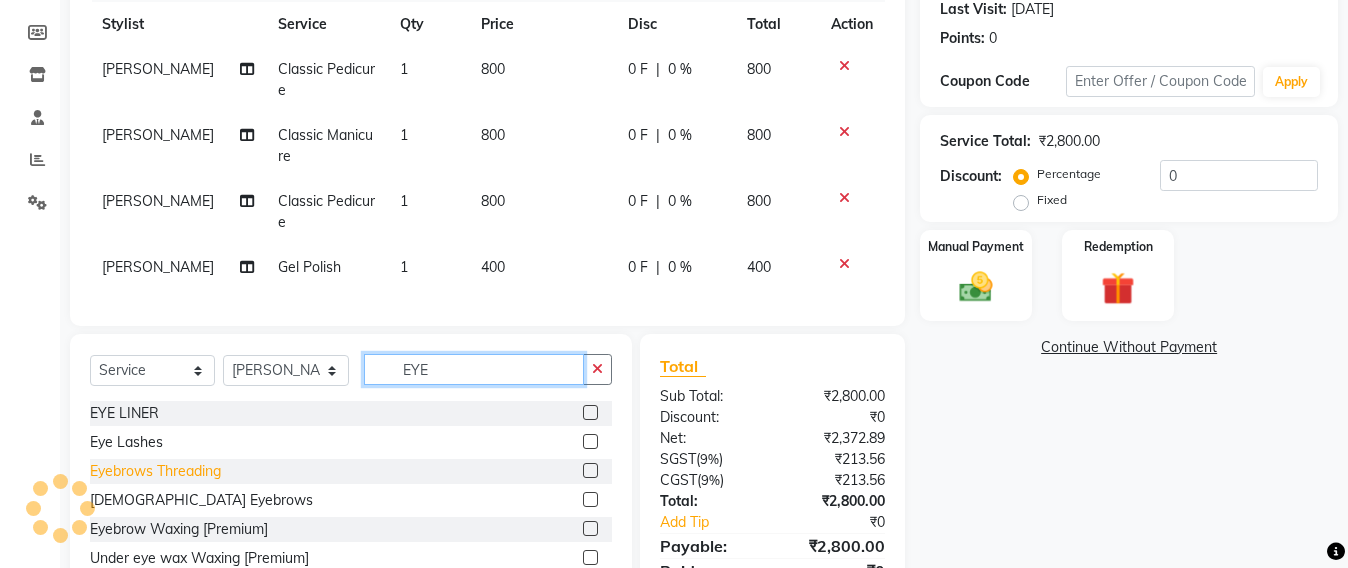 type on "EYE" 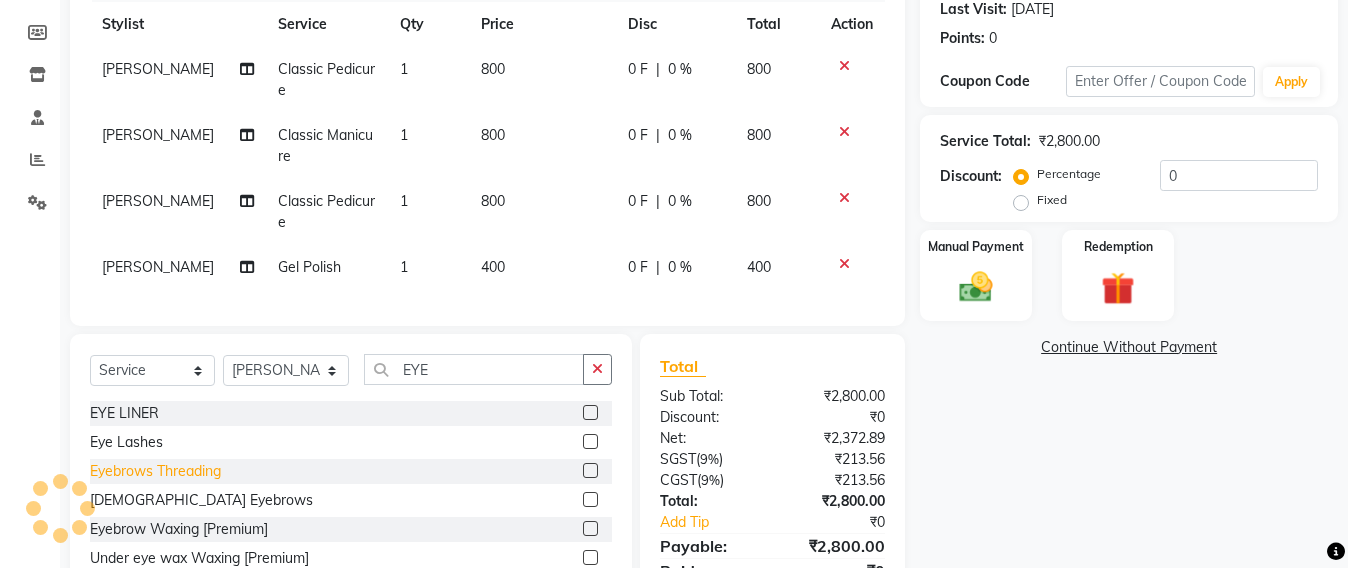 click on "Eyebrows Threading" 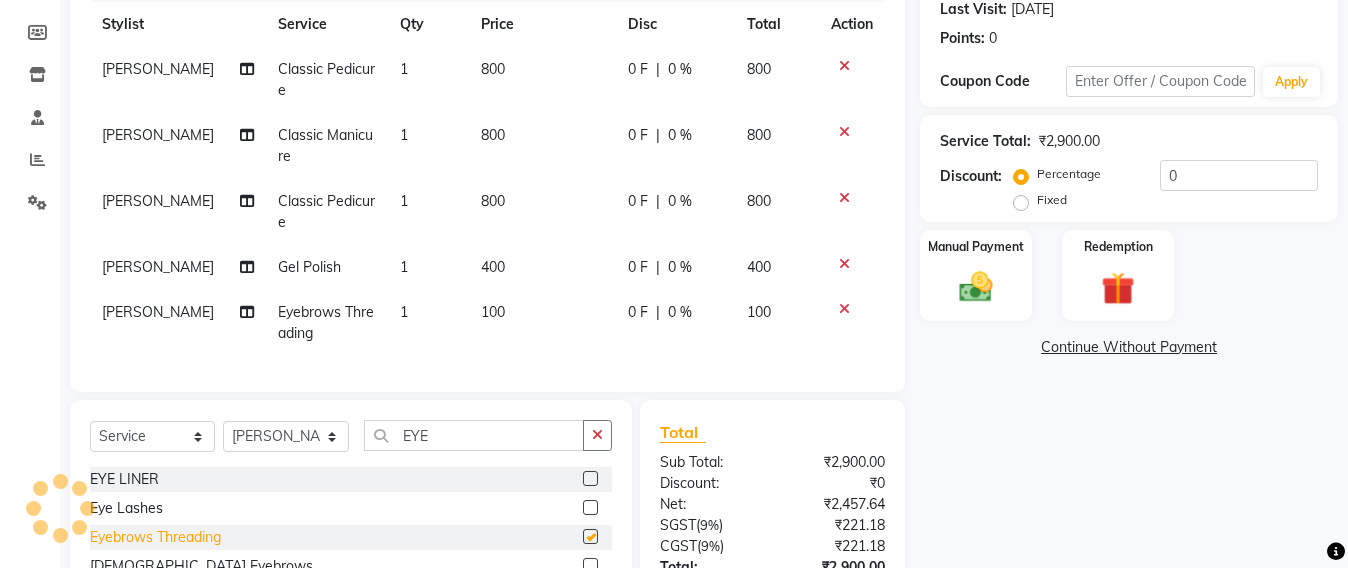 checkbox on "false" 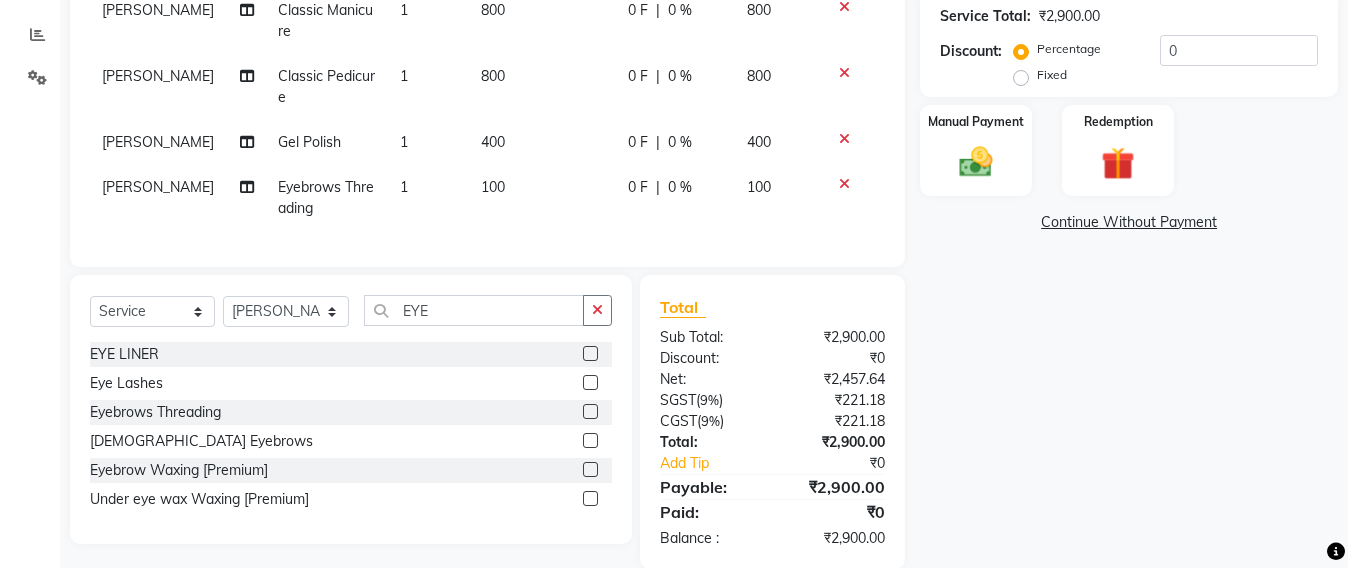 scroll, scrollTop: 33, scrollLeft: 0, axis: vertical 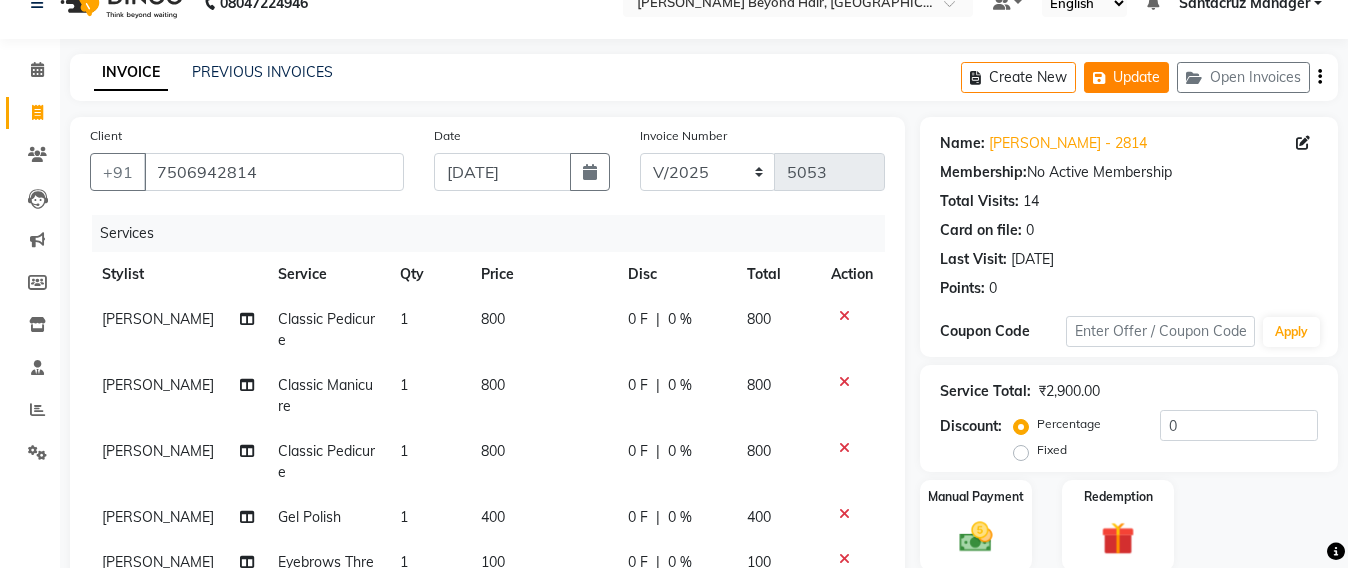 click on "Update" 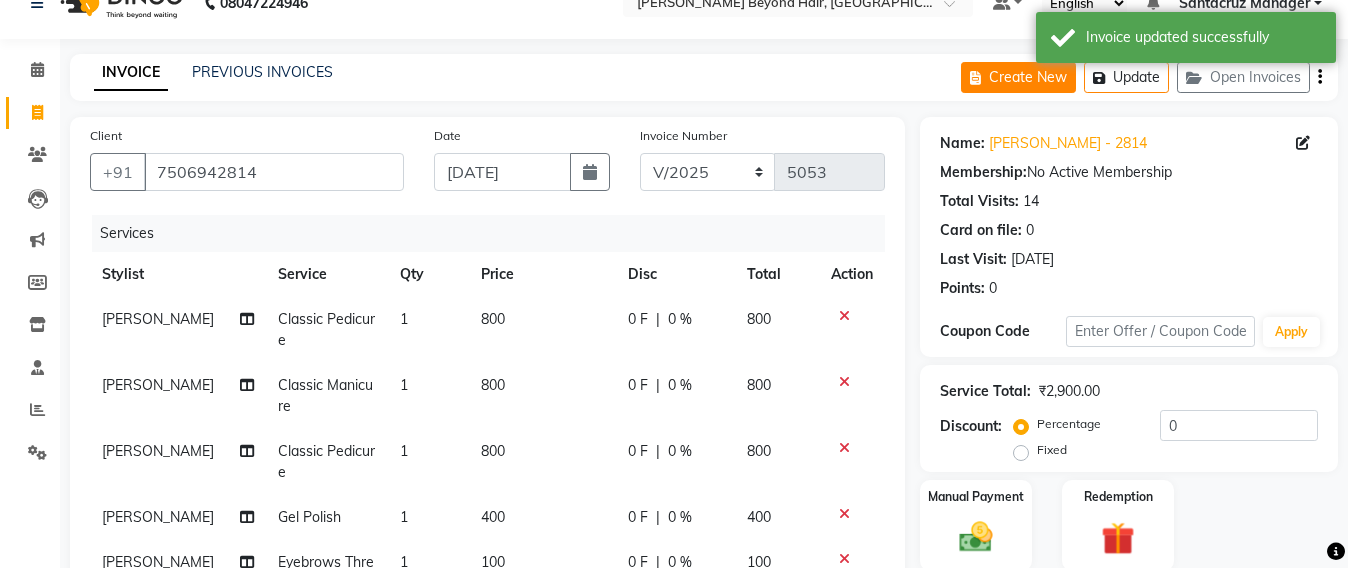 click on "Create New" 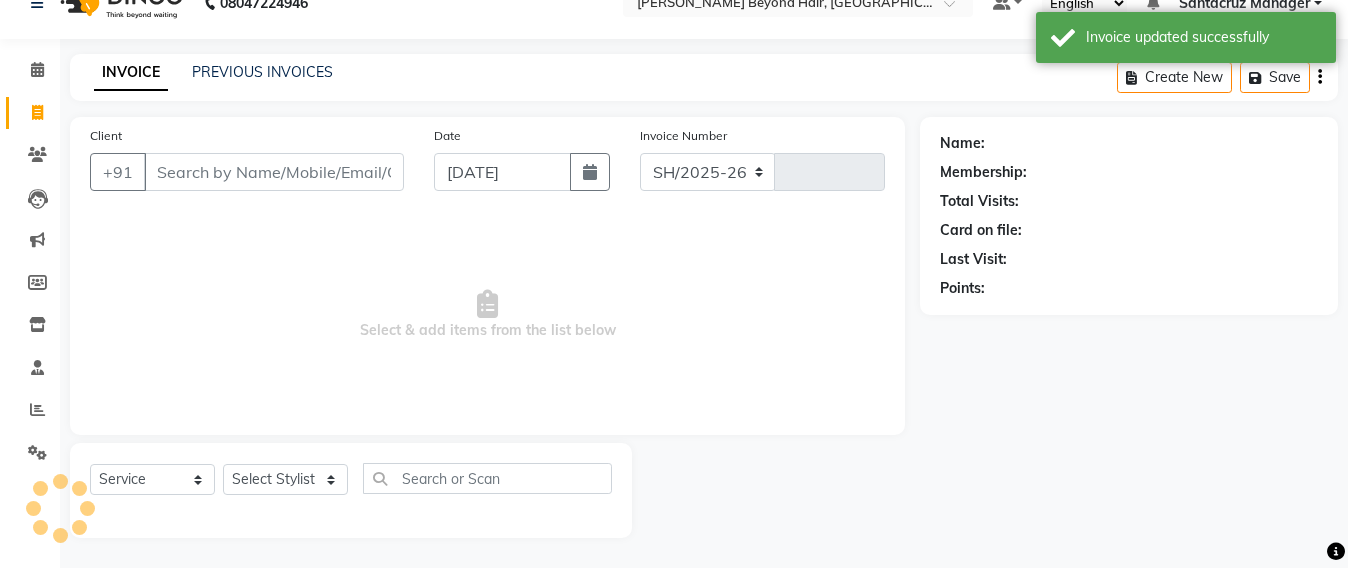 select on "6357" 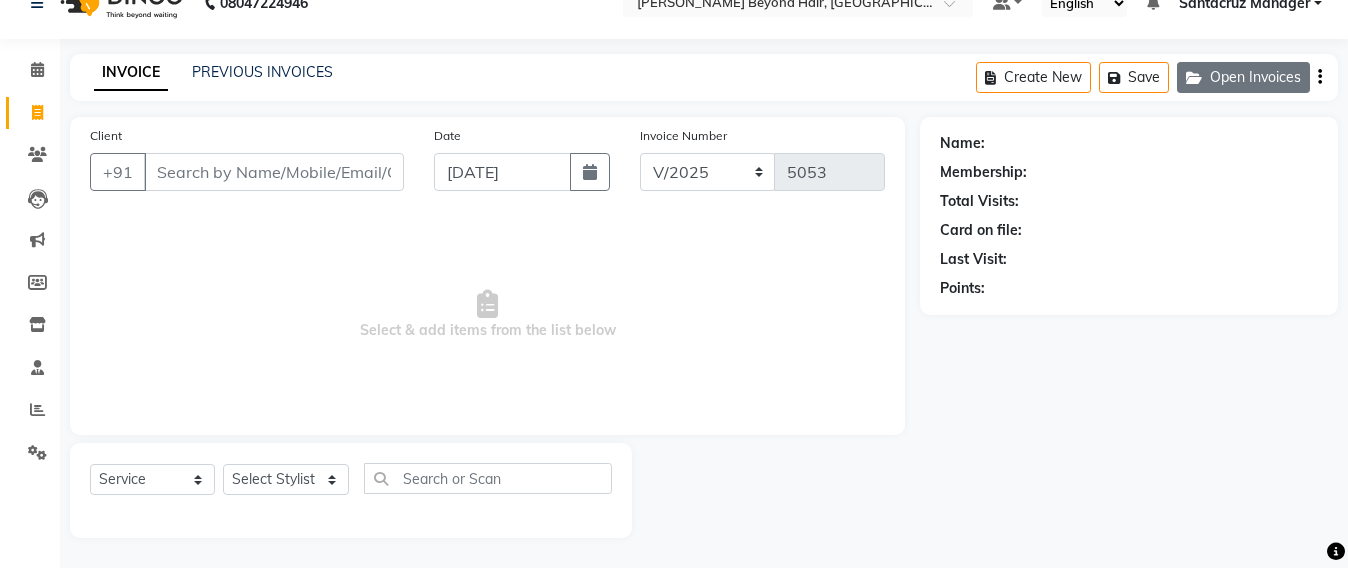 click on "Open Invoices" 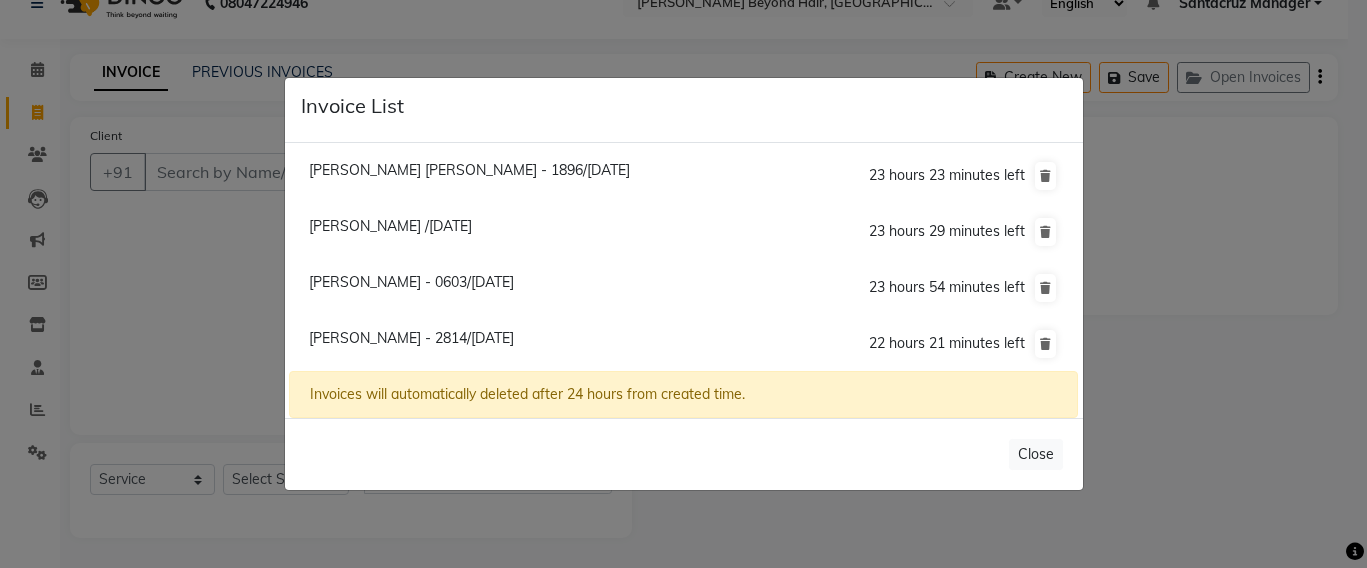 click on "[PERSON_NAME] - 2814/[DATE]" 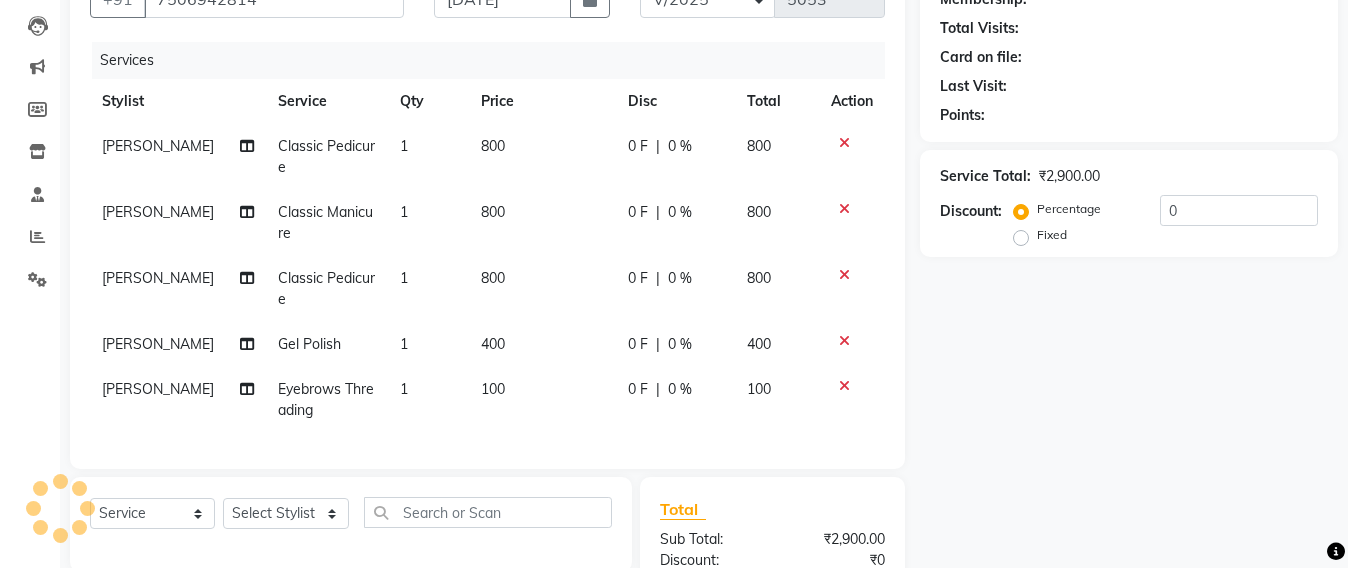scroll, scrollTop: 408, scrollLeft: 0, axis: vertical 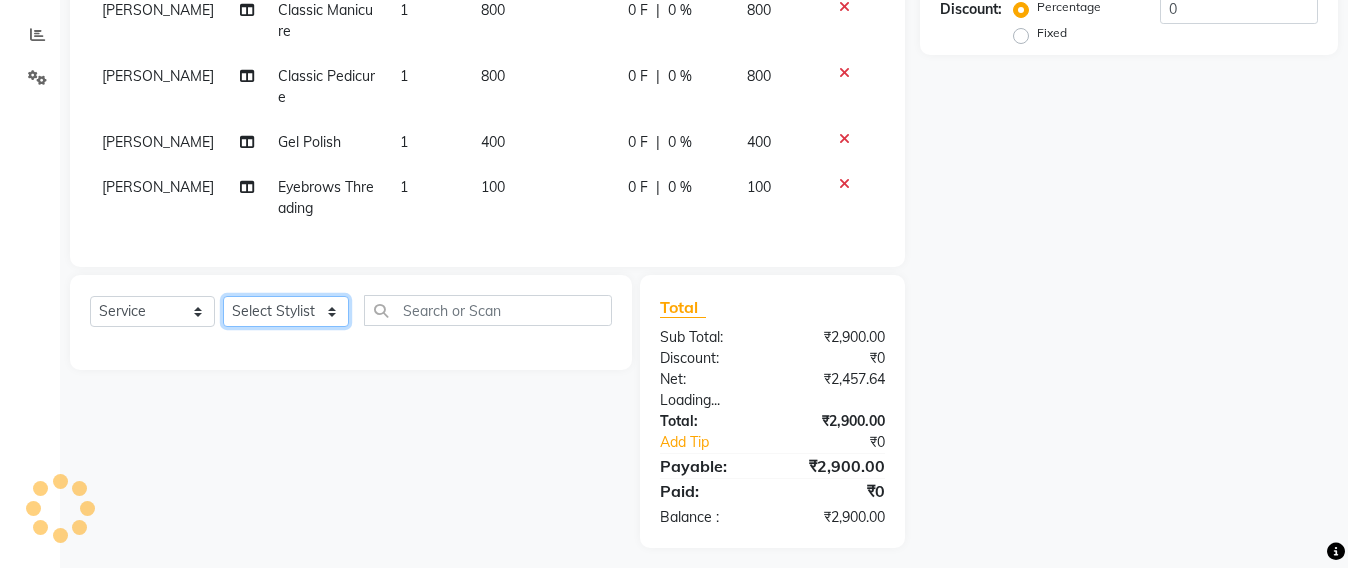 click on "Select Stylist Admin [PERSON_NAME] Sankat [PERSON_NAME] [PERSON_NAME] [PERSON_NAME] [PERSON_NAME] [PERSON_NAME] [PERSON_NAME] mahattre Pratibha [PERSON_NAME] Rosy [PERSON_NAME] [PERSON_NAME] admin [PERSON_NAME] Manager [PERSON_NAME] SOMAYANG VASHUM [PERSON_NAME]" 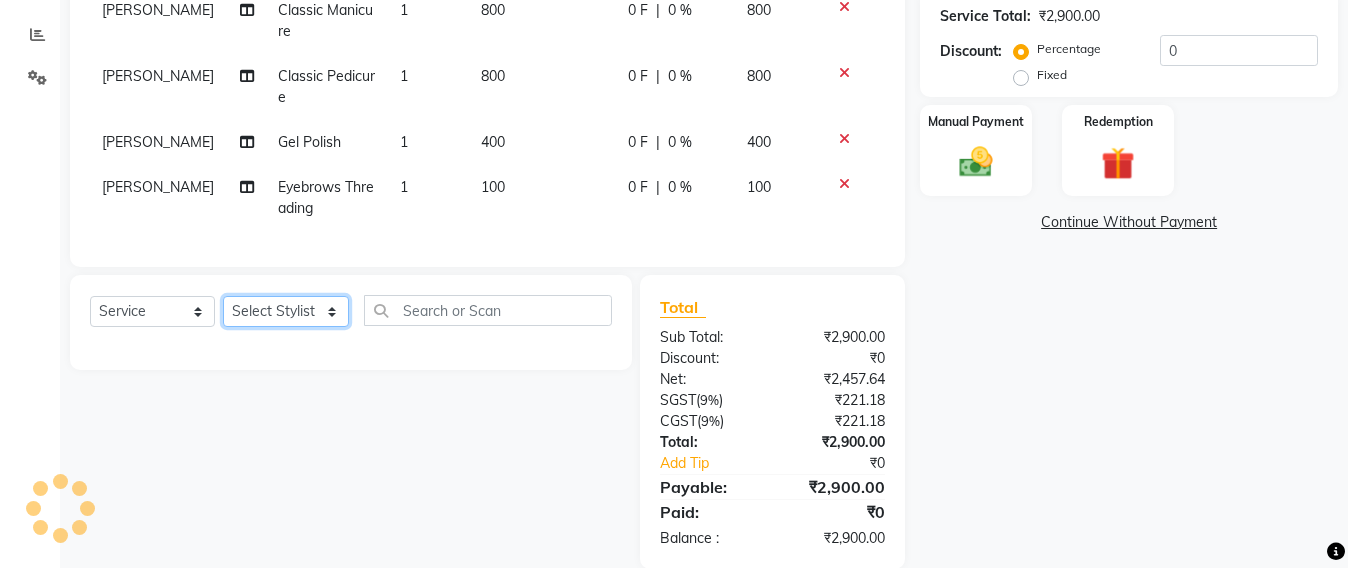 select on "47899" 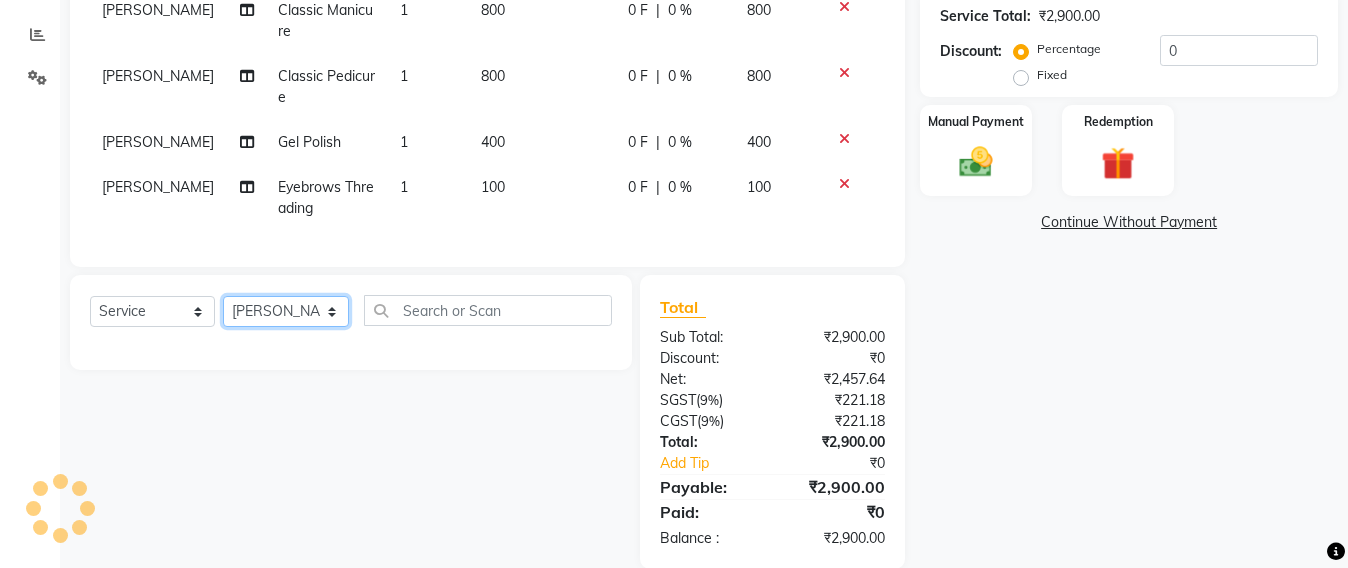 click on "Select Stylist Admin [PERSON_NAME] Sankat [PERSON_NAME] [PERSON_NAME] [PERSON_NAME] [PERSON_NAME] [PERSON_NAME] [PERSON_NAME] mahattre Pratibha [PERSON_NAME] Rosy [PERSON_NAME] [PERSON_NAME] admin [PERSON_NAME] Manager [PERSON_NAME] SOMAYANG VASHUM [PERSON_NAME]" 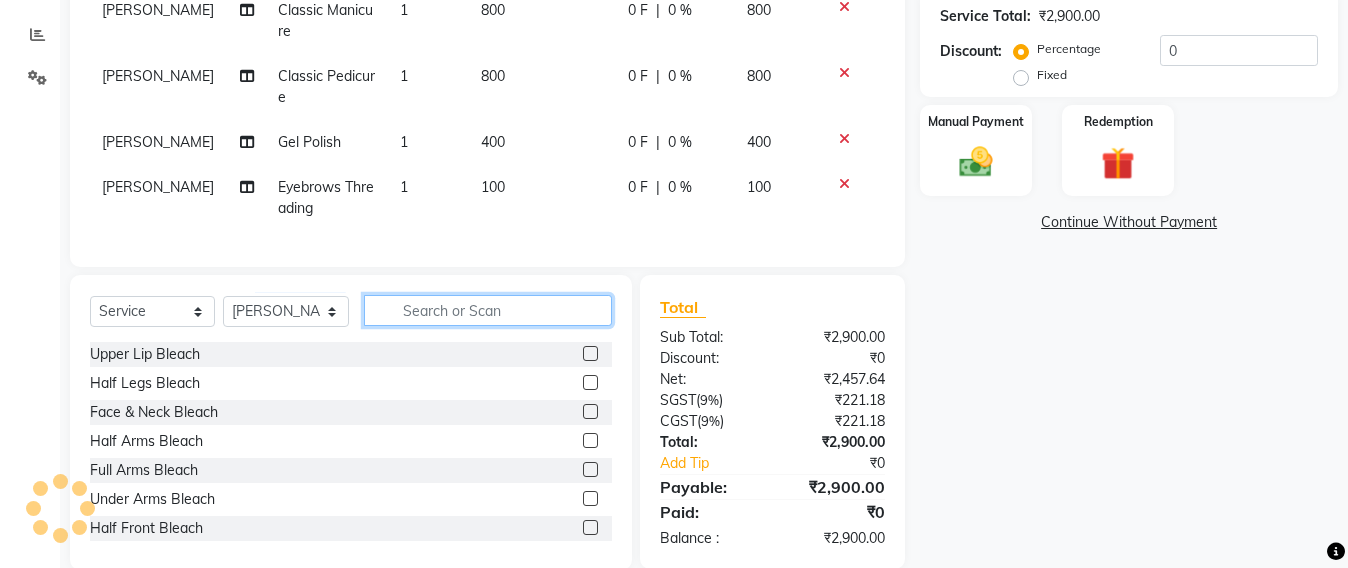 click 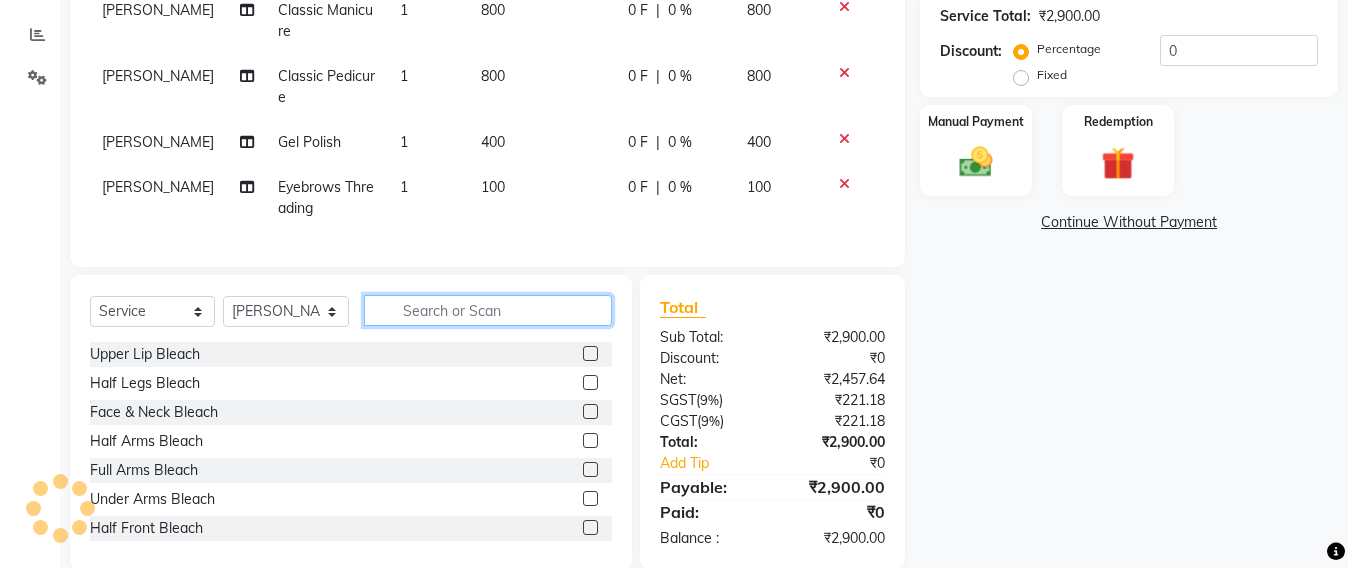 click 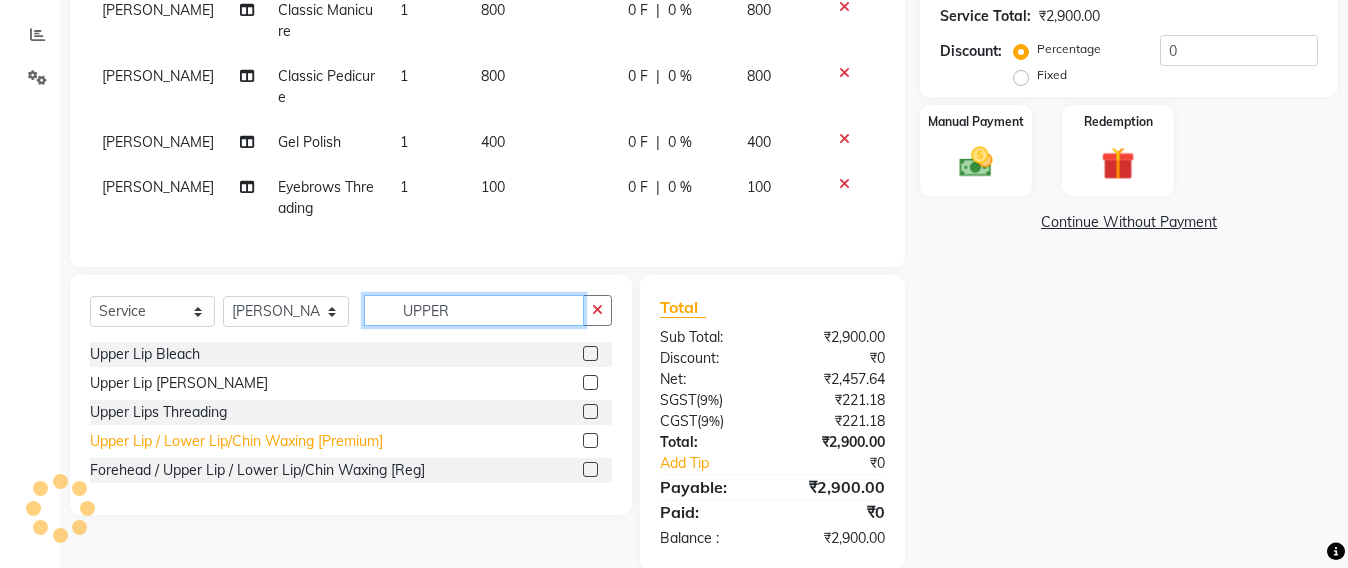 type on "UPPER" 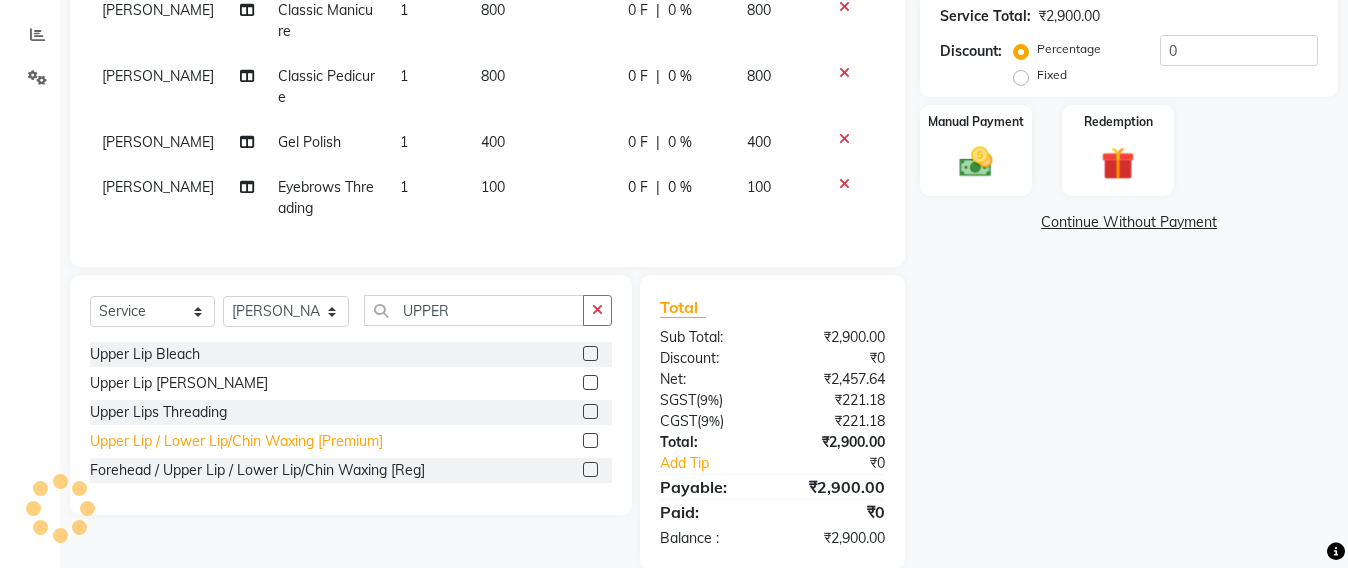 click on "Upper Lip / Lower Lip/Chin  Waxing [Premium]" 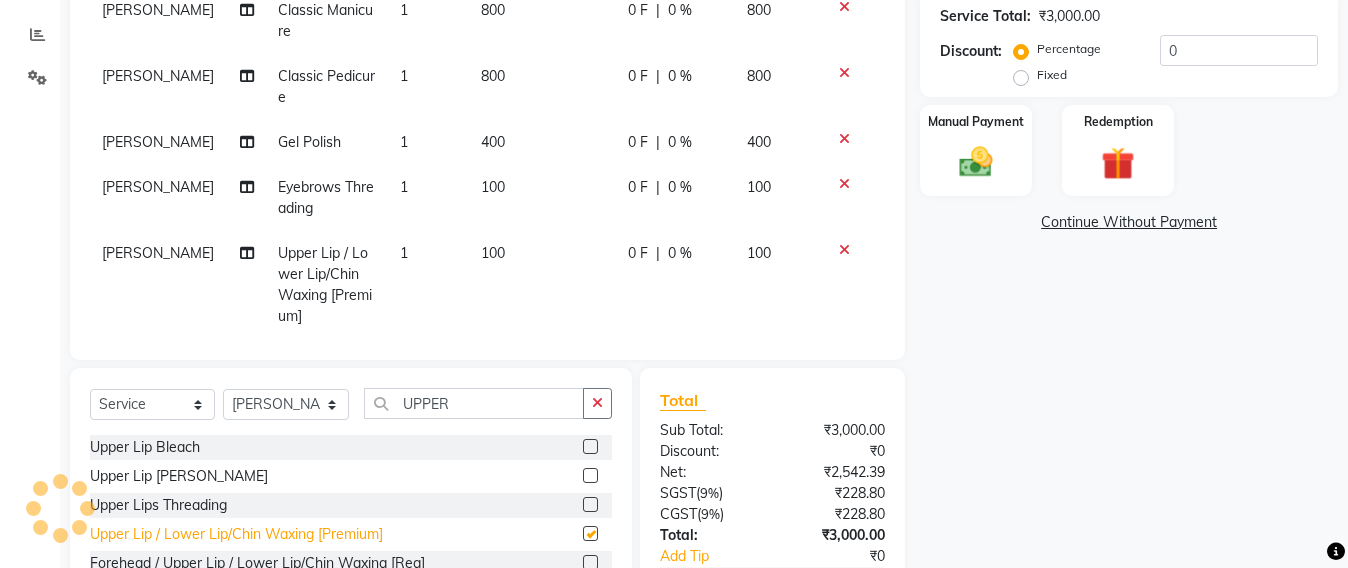 checkbox on "false" 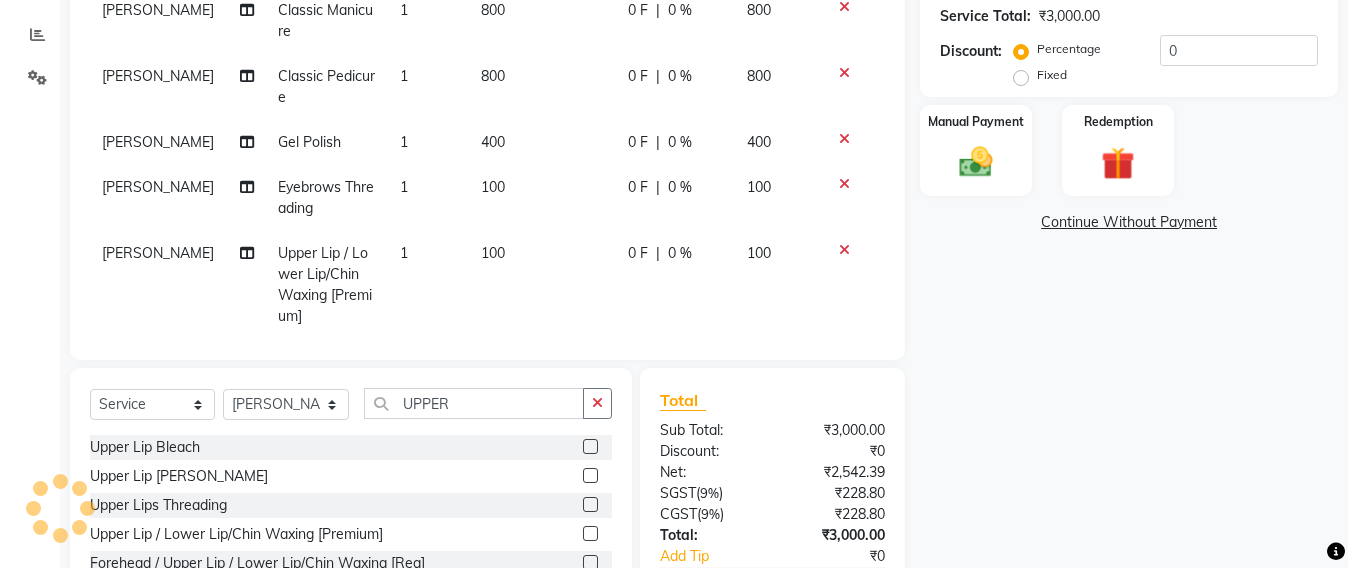 select 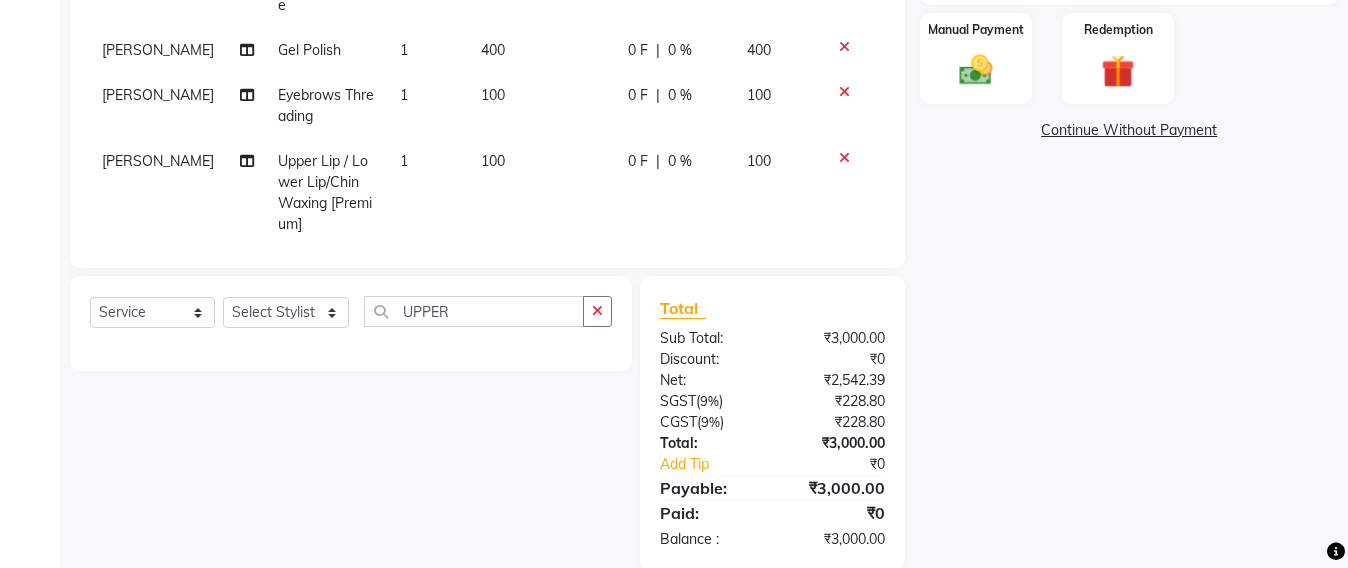 scroll, scrollTop: 0, scrollLeft: 0, axis: both 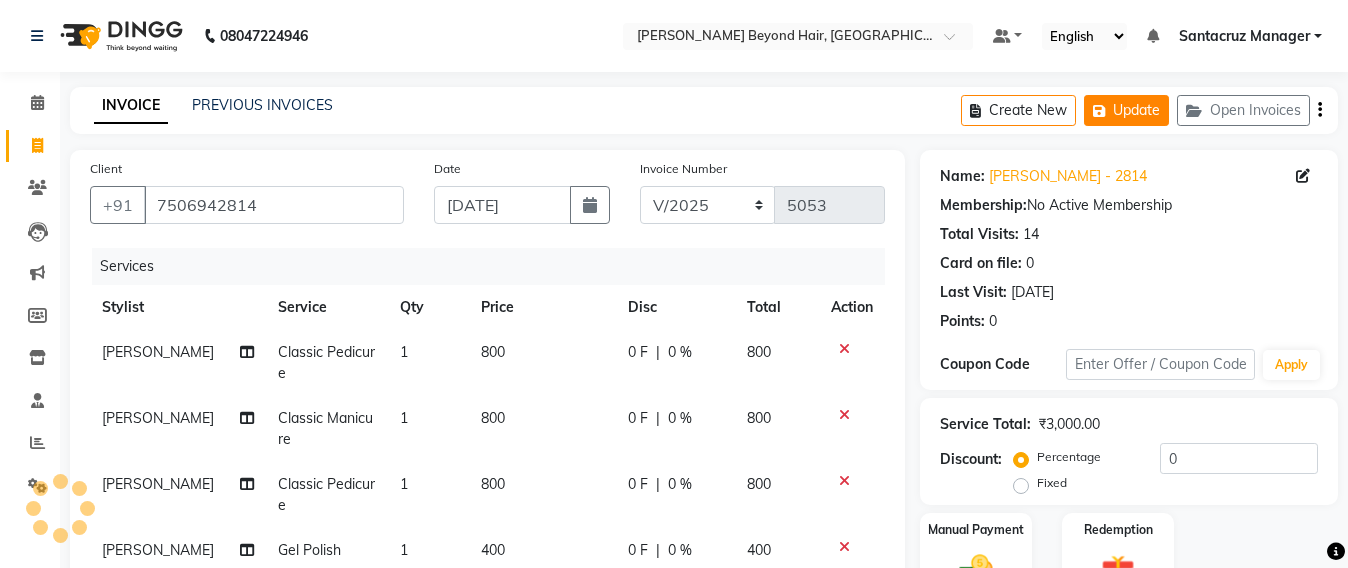 click on "Update" 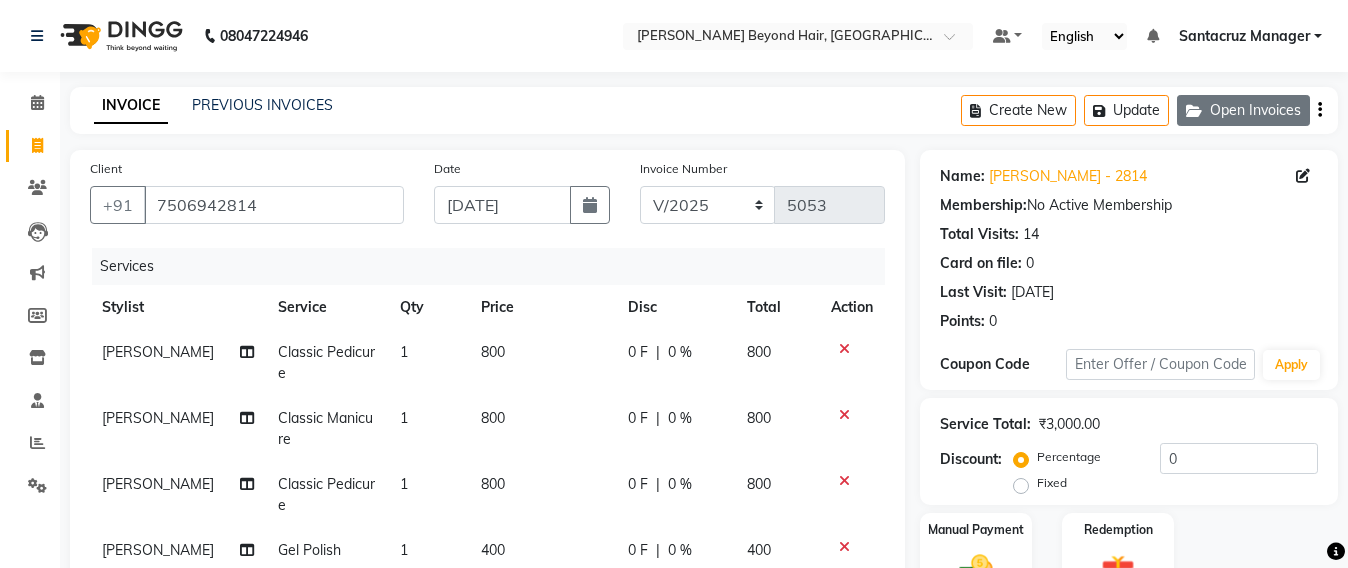 click on "Open Invoices" 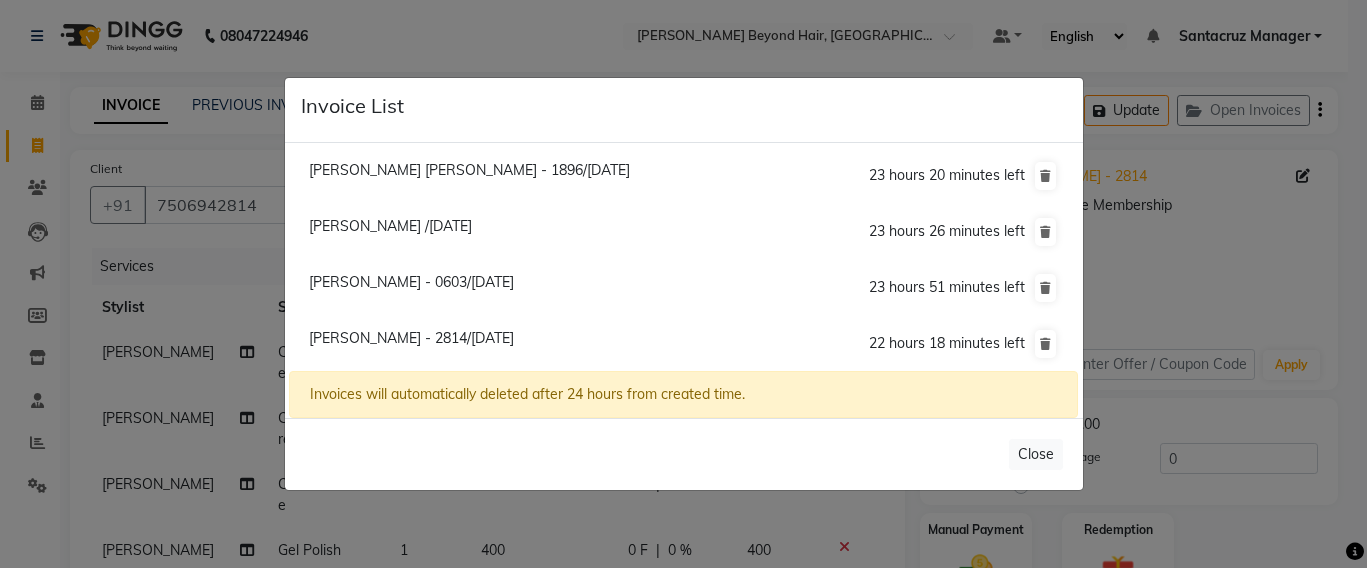 click on "[PERSON_NAME] /[DATE]" 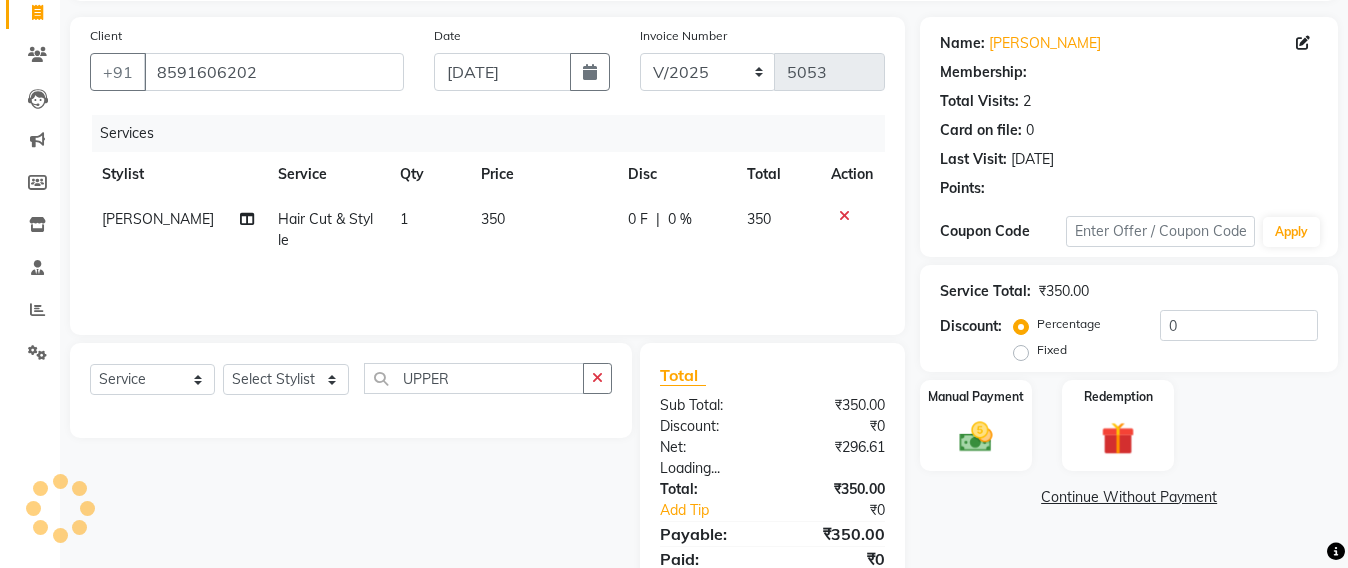 scroll, scrollTop: 211, scrollLeft: 0, axis: vertical 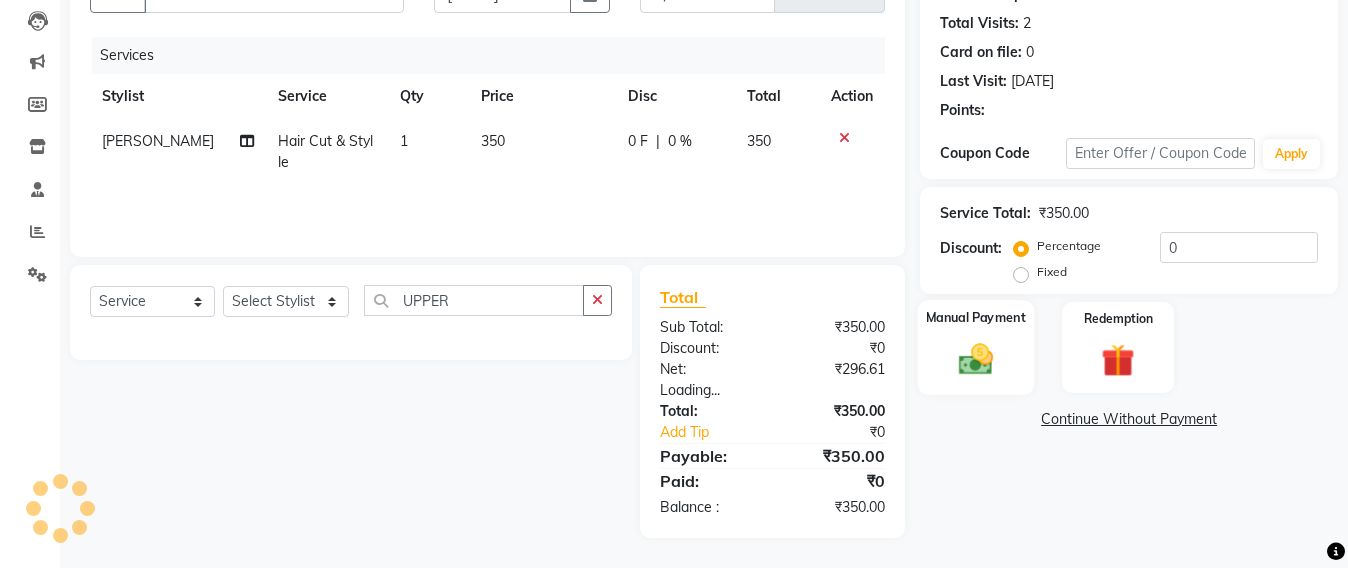 click 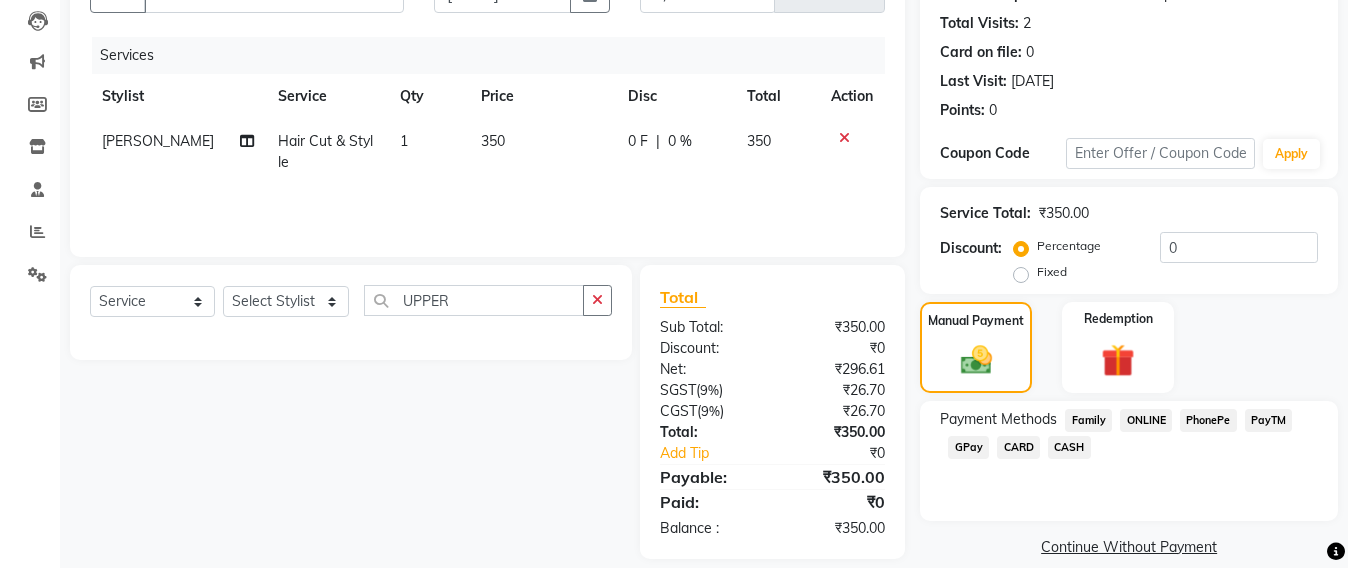 click on "CASH" 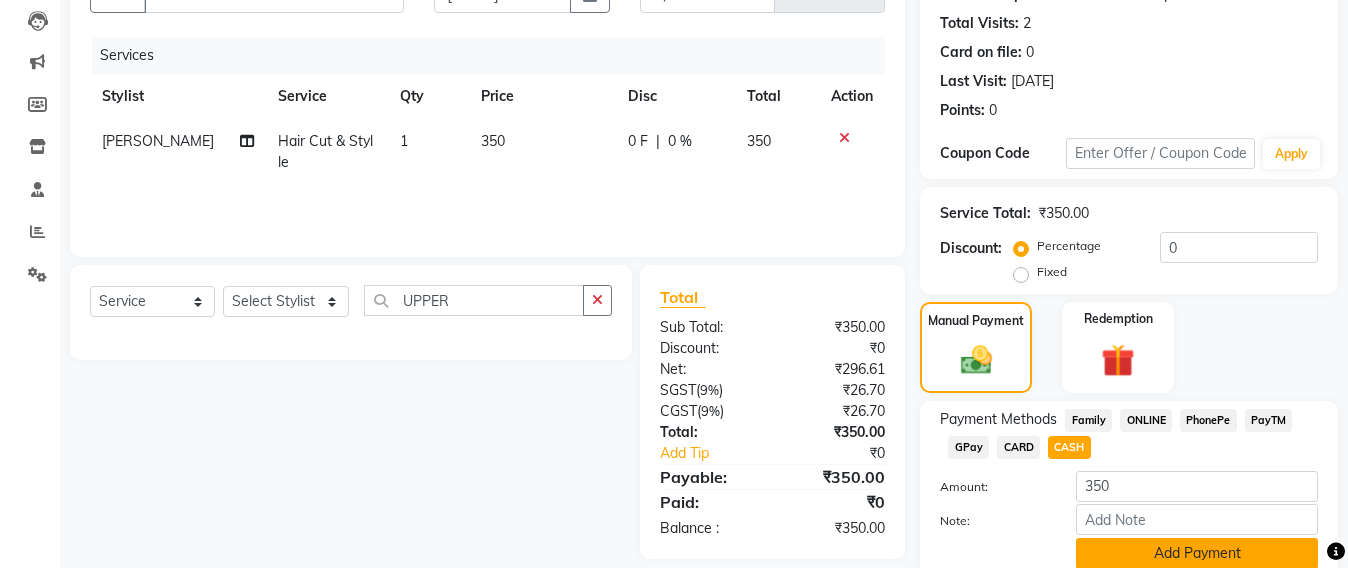click on "Add Payment" 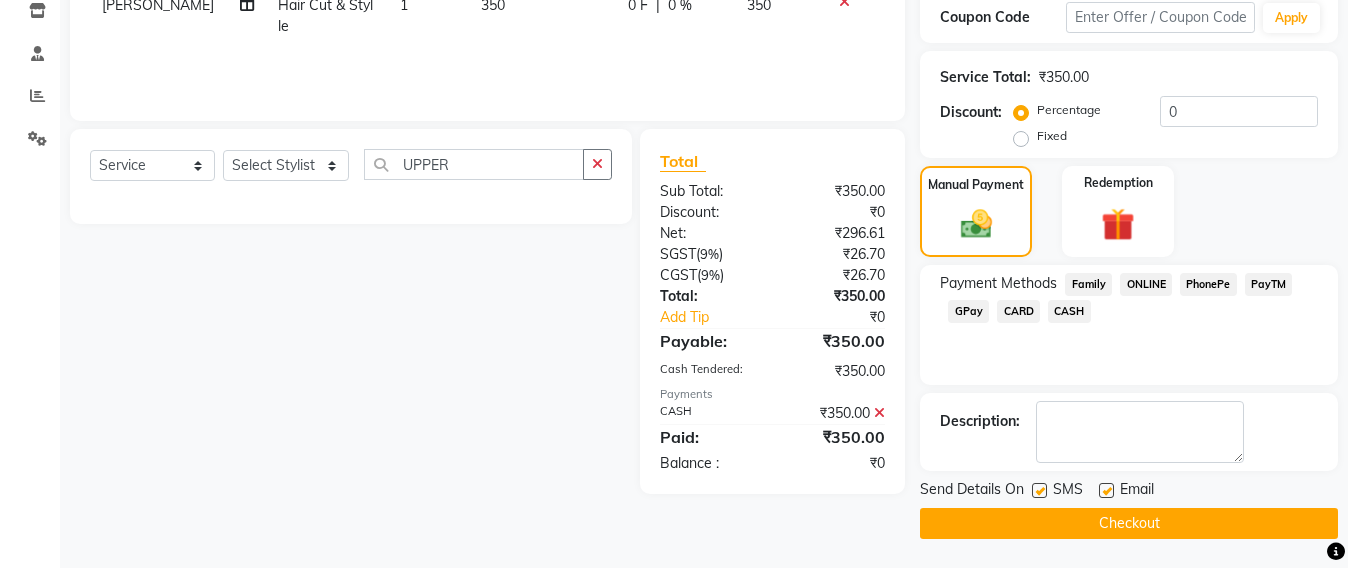 scroll, scrollTop: 348, scrollLeft: 0, axis: vertical 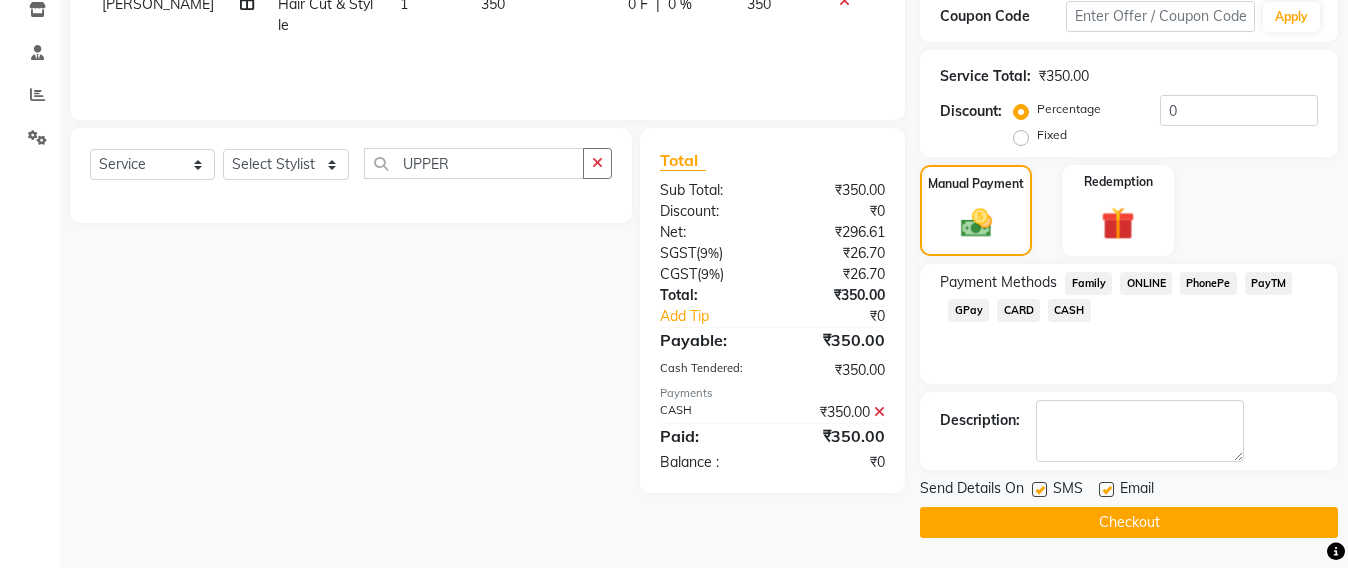 click on "Checkout" 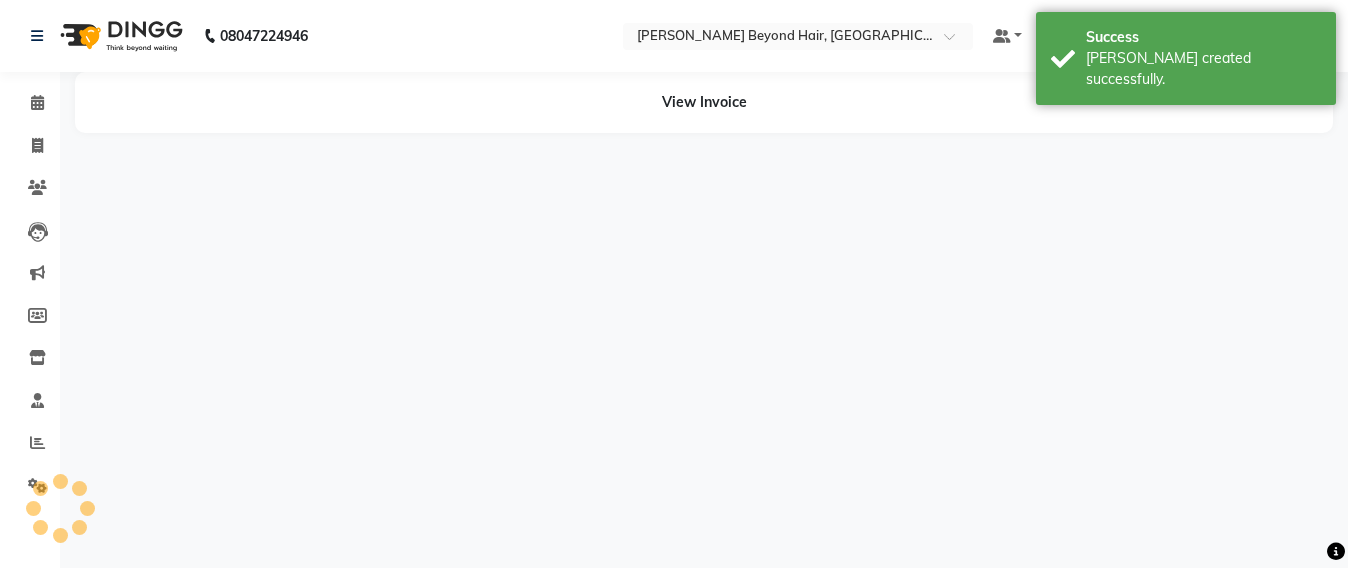 scroll, scrollTop: 0, scrollLeft: 0, axis: both 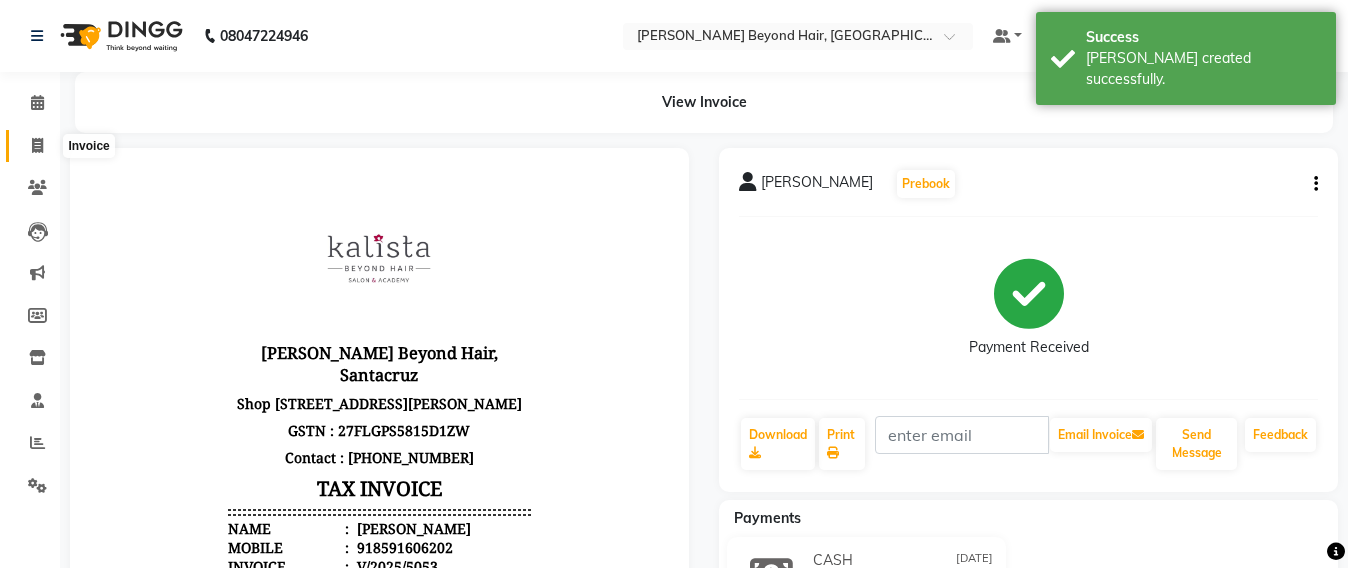 click 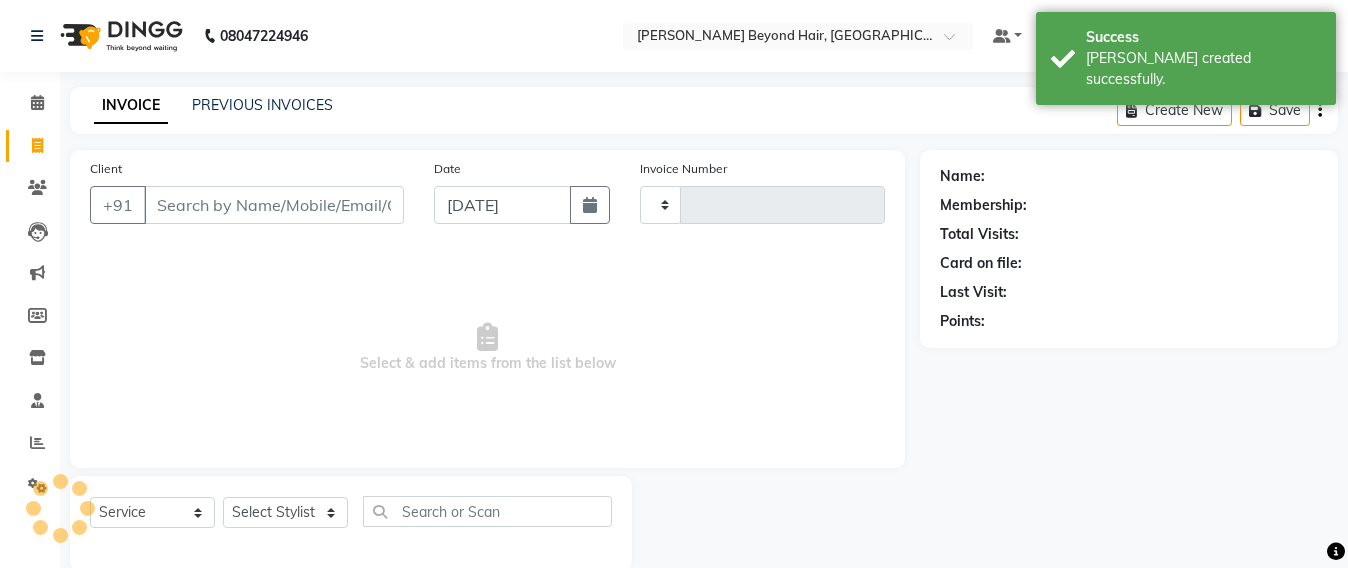 scroll, scrollTop: 33, scrollLeft: 0, axis: vertical 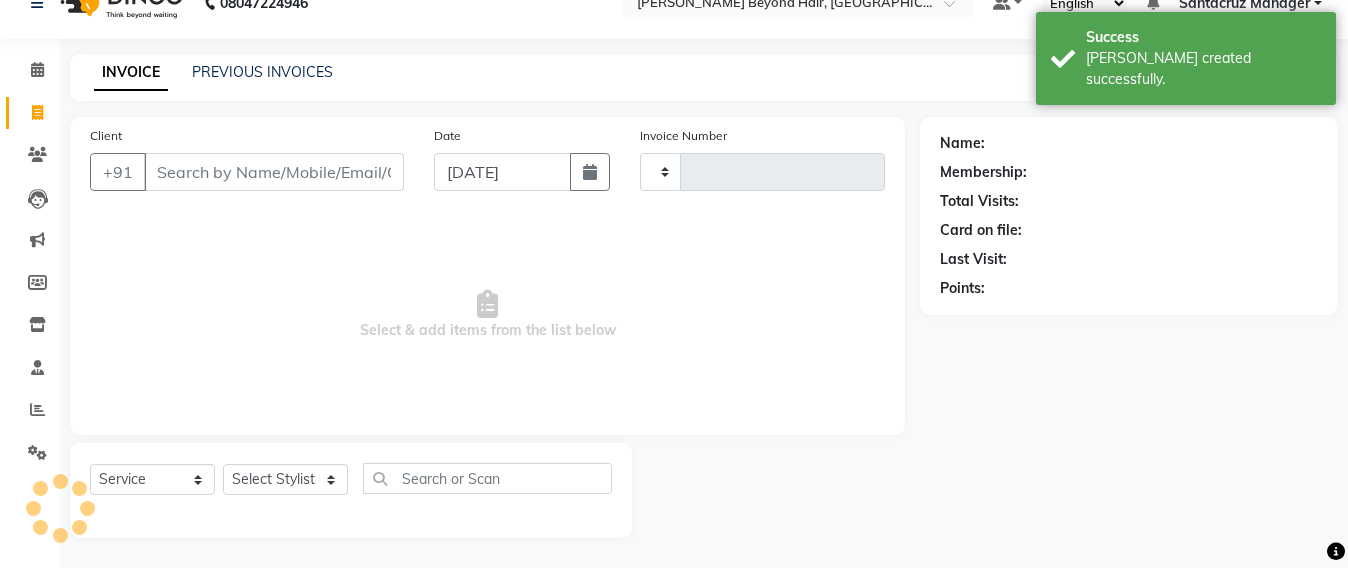 type on "5054" 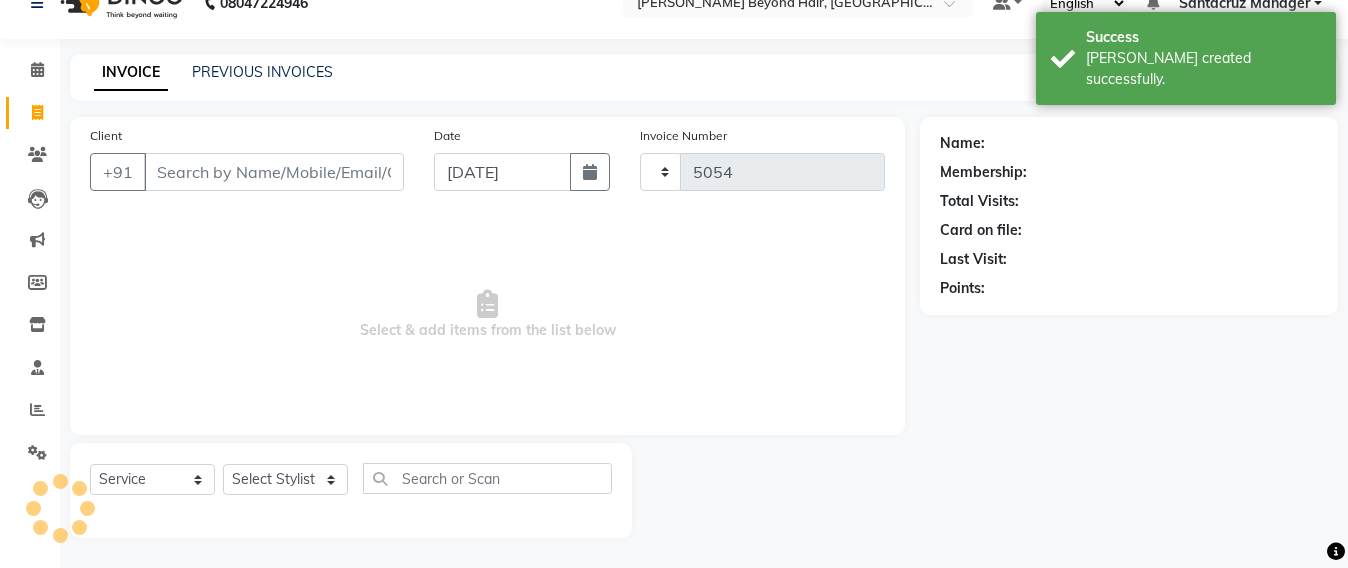 select on "6357" 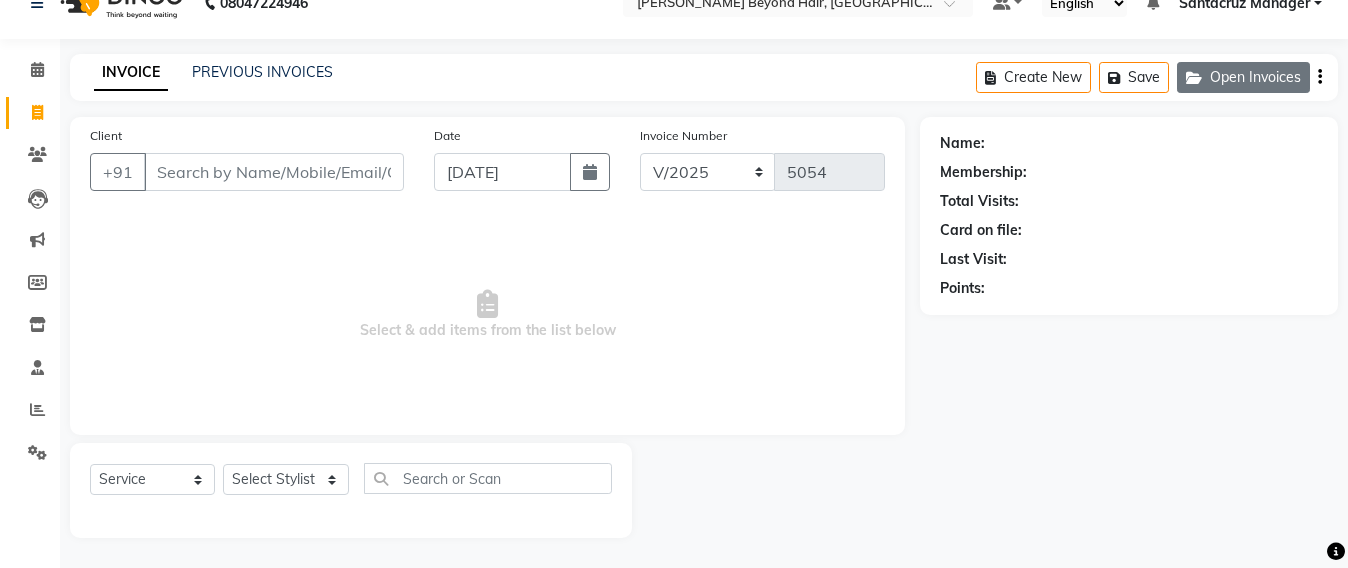 click on "Open Invoices" 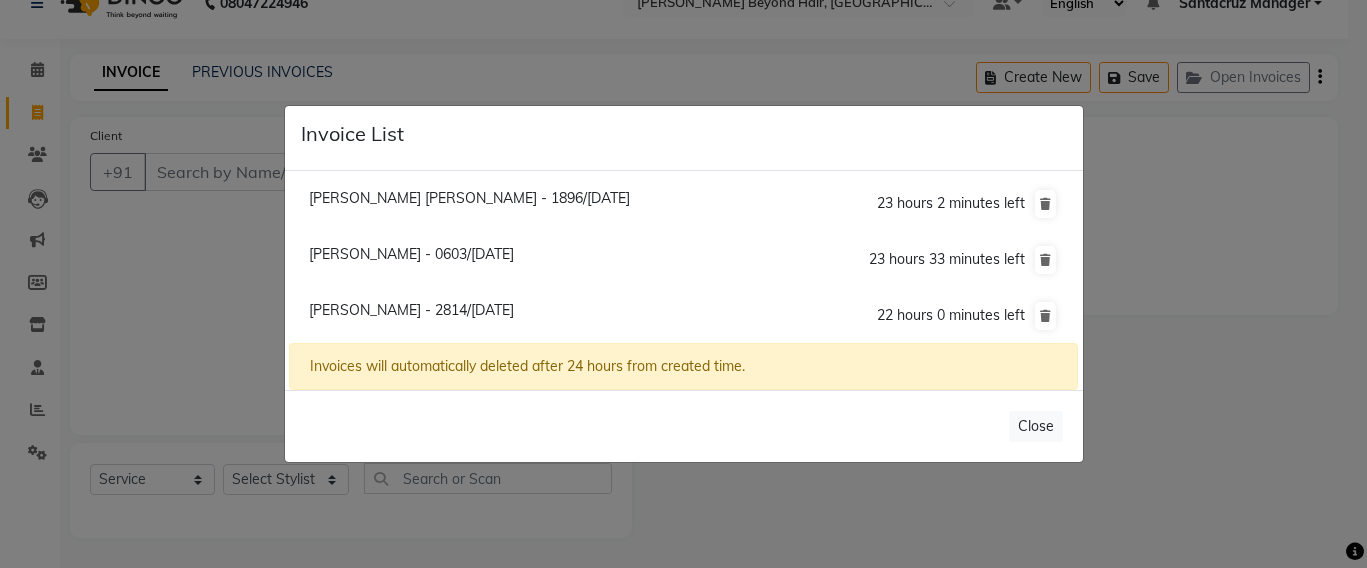 click on "[PERSON_NAME] - 2814/[DATE]" 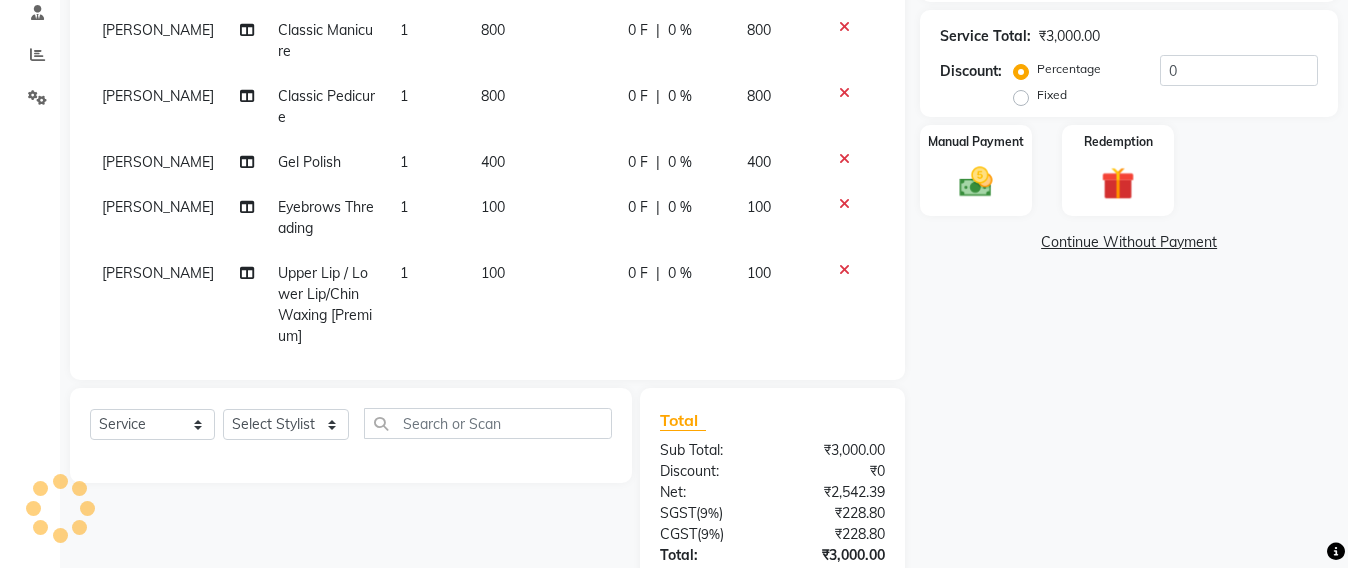 scroll, scrollTop: 407, scrollLeft: 0, axis: vertical 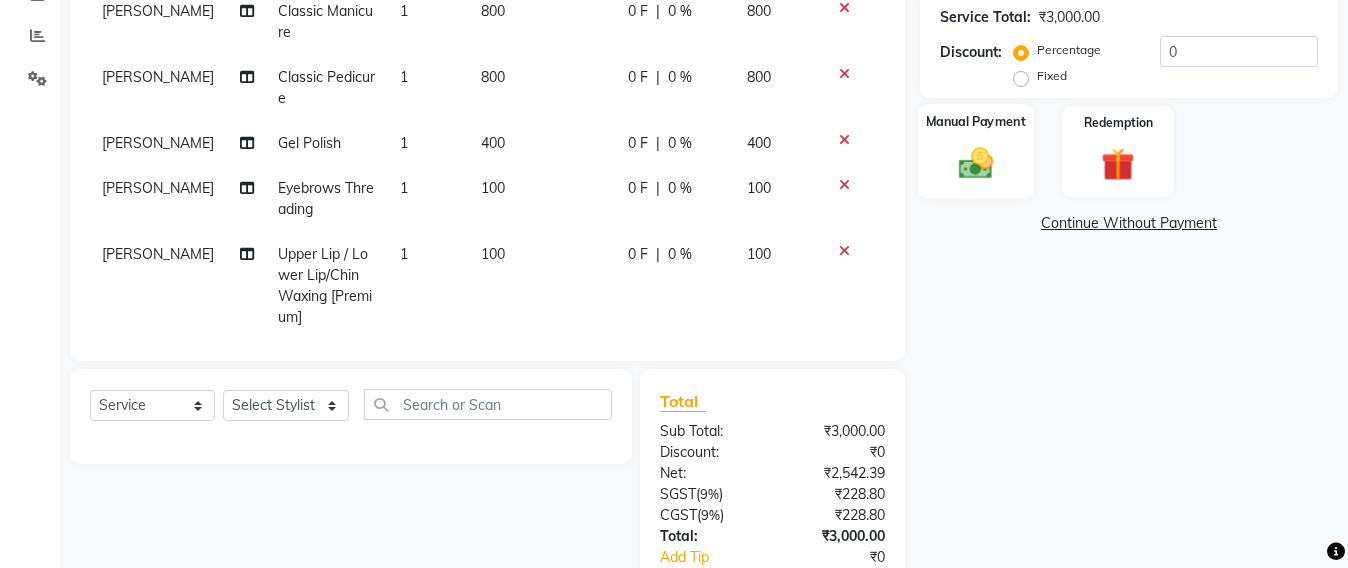 click 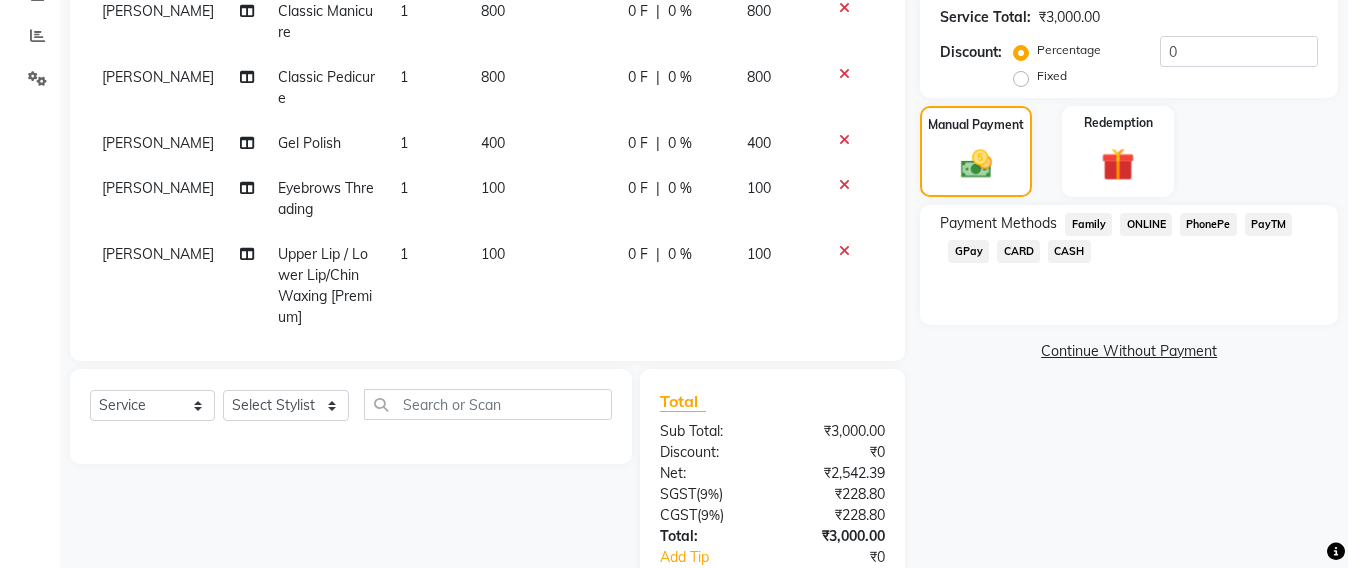 click on "GPay" 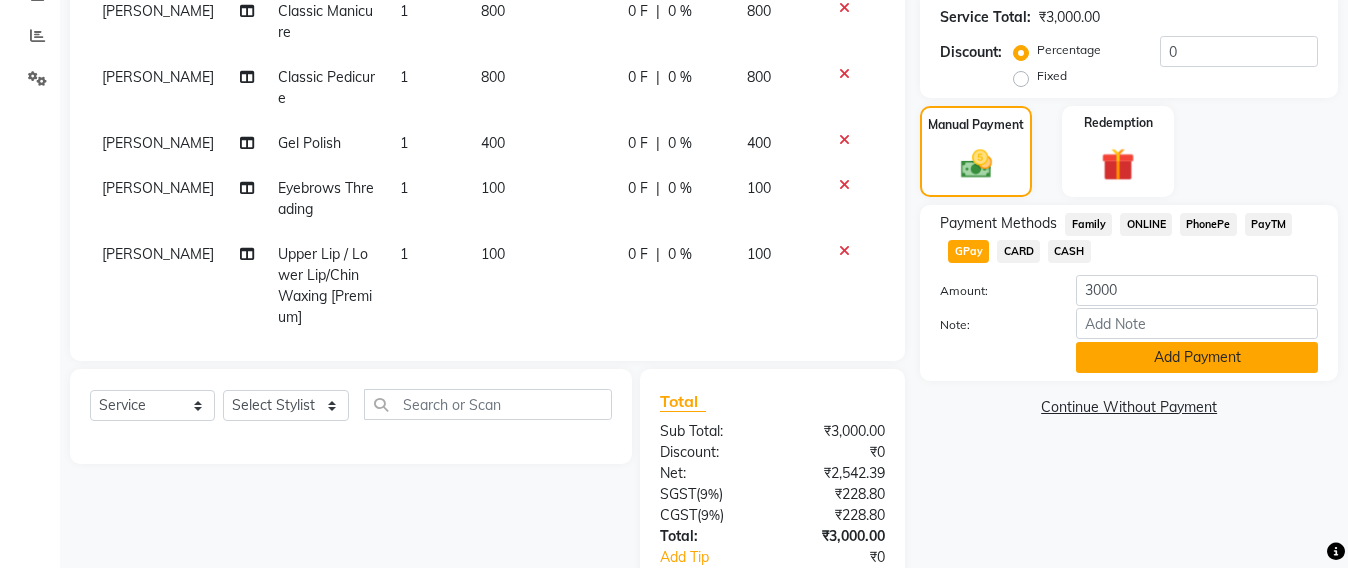 click on "Add Payment" 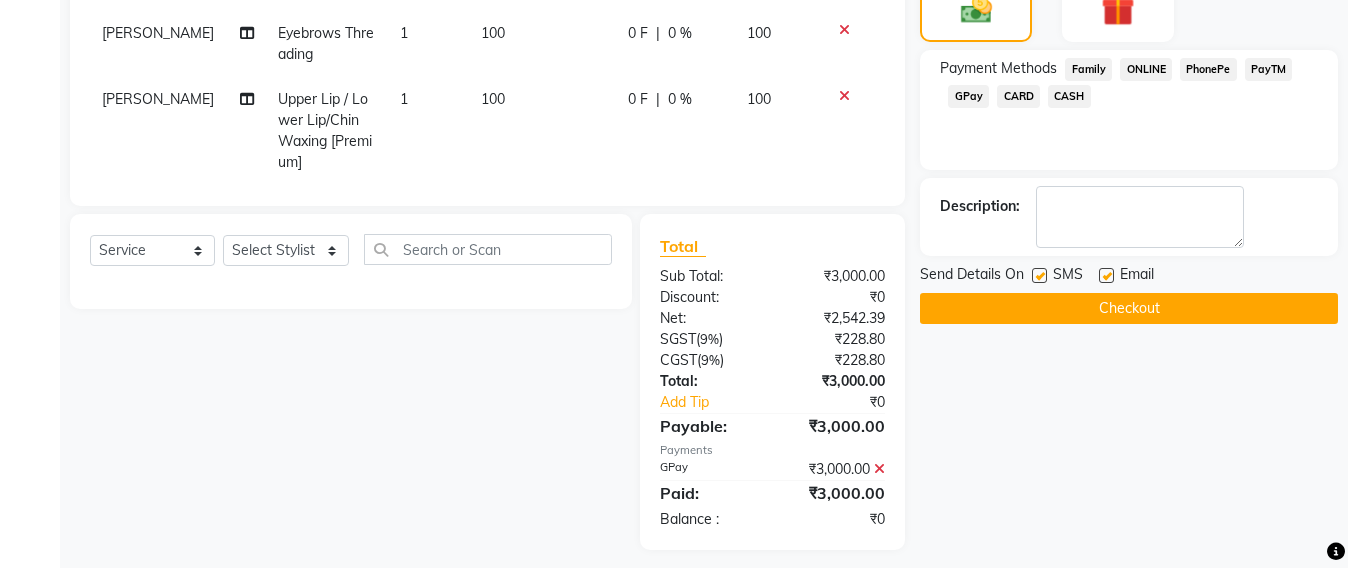 scroll, scrollTop: 574, scrollLeft: 0, axis: vertical 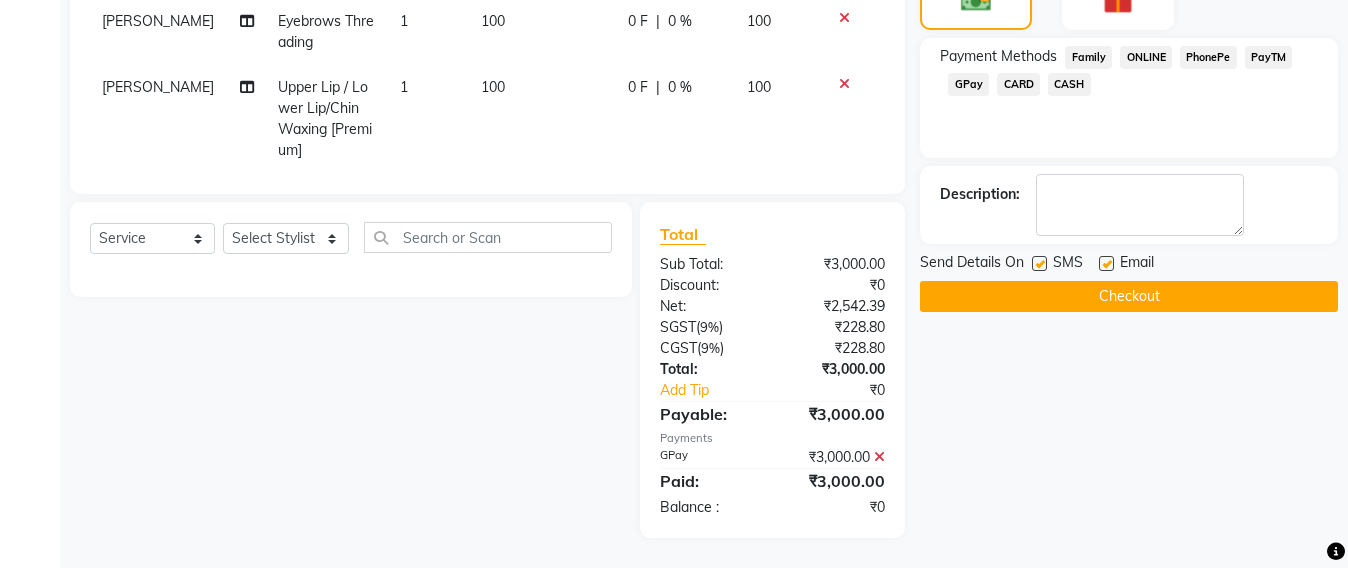 click on "Checkout" 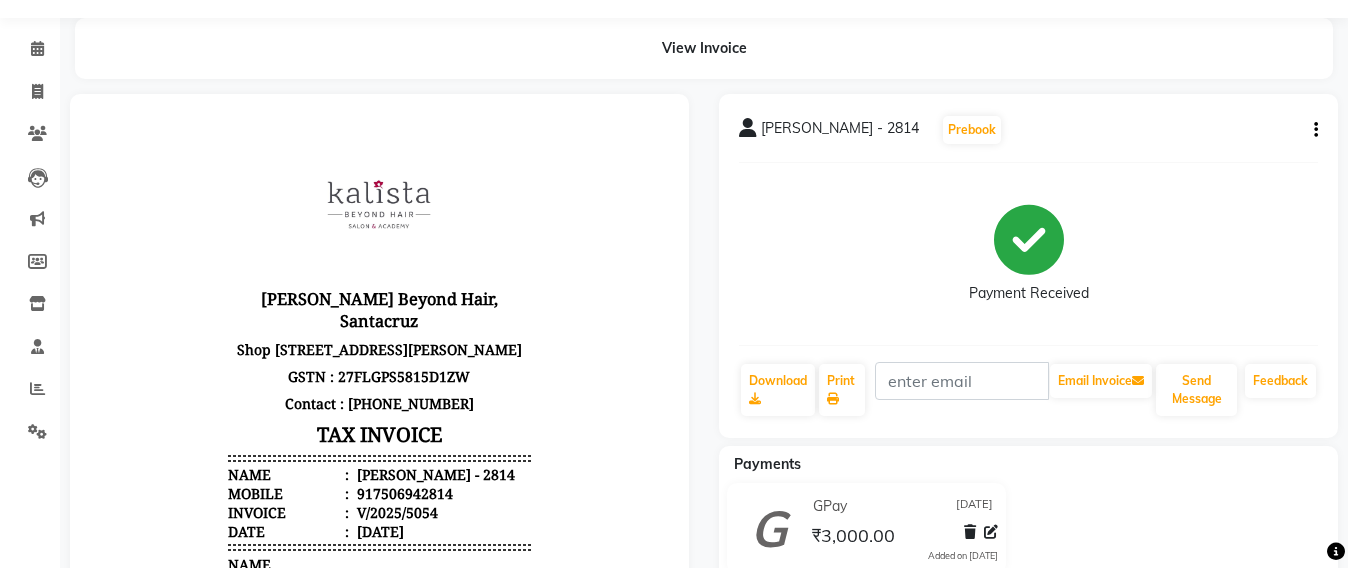 scroll, scrollTop: 0, scrollLeft: 0, axis: both 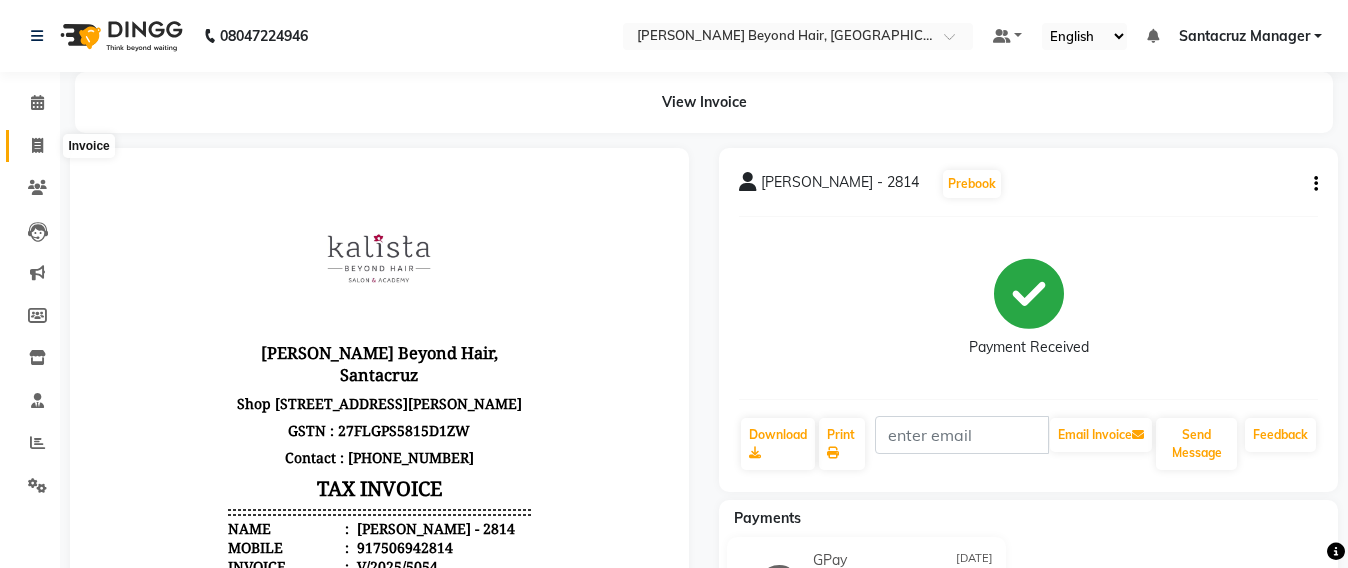 click 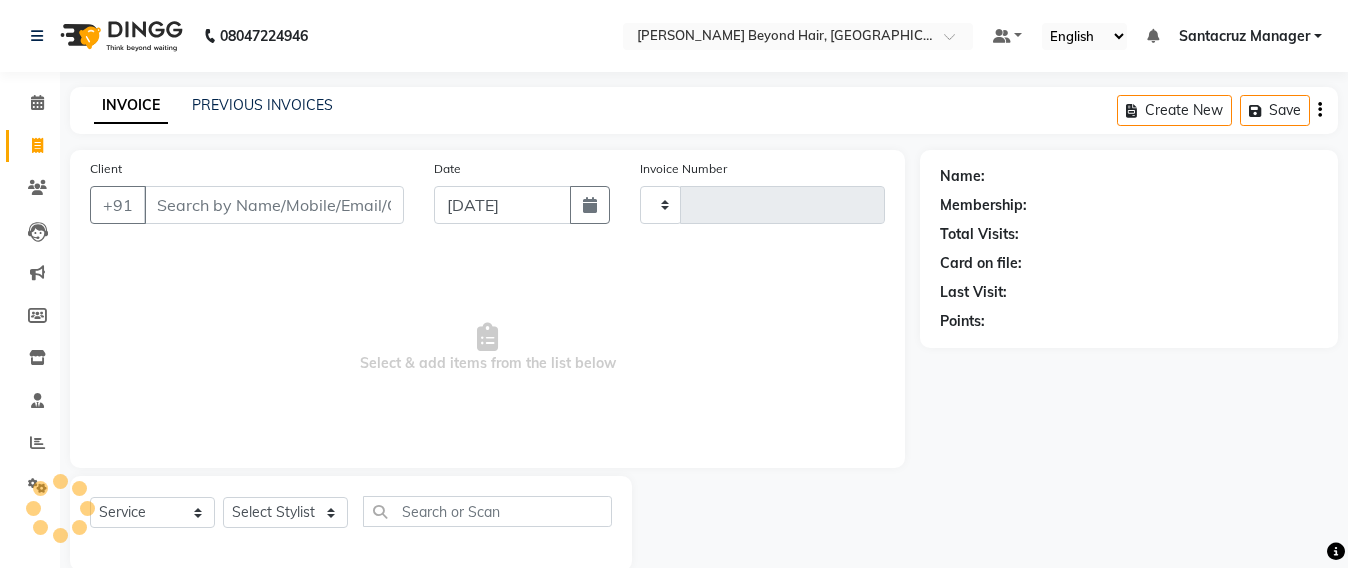scroll, scrollTop: 33, scrollLeft: 0, axis: vertical 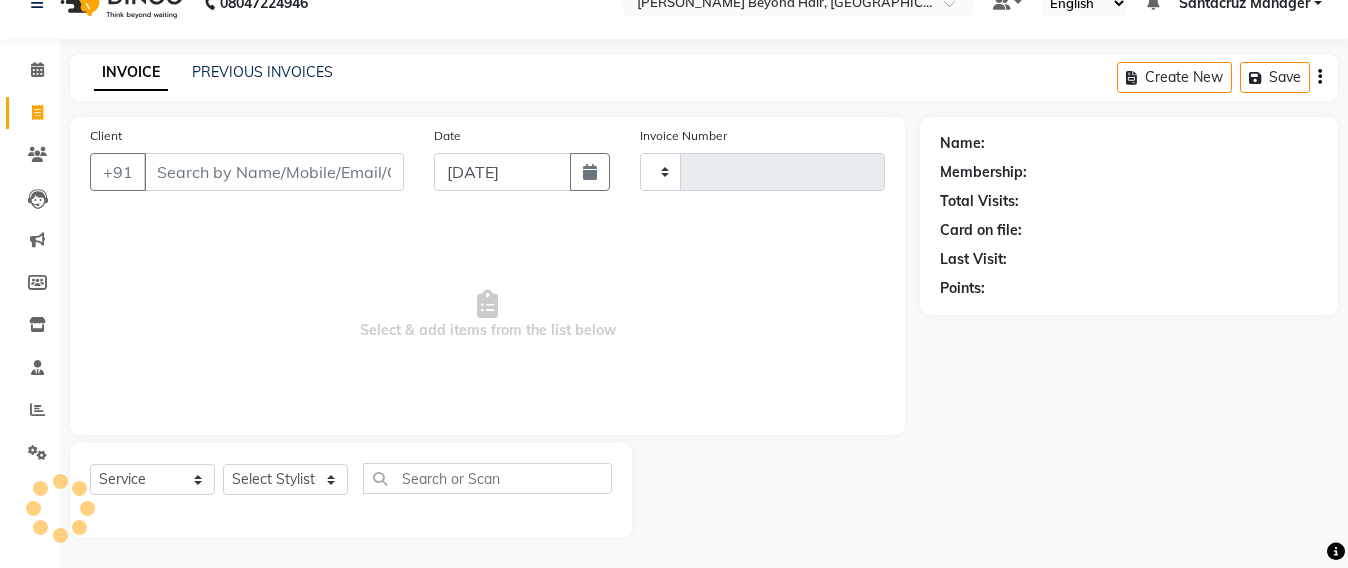 type on "5055" 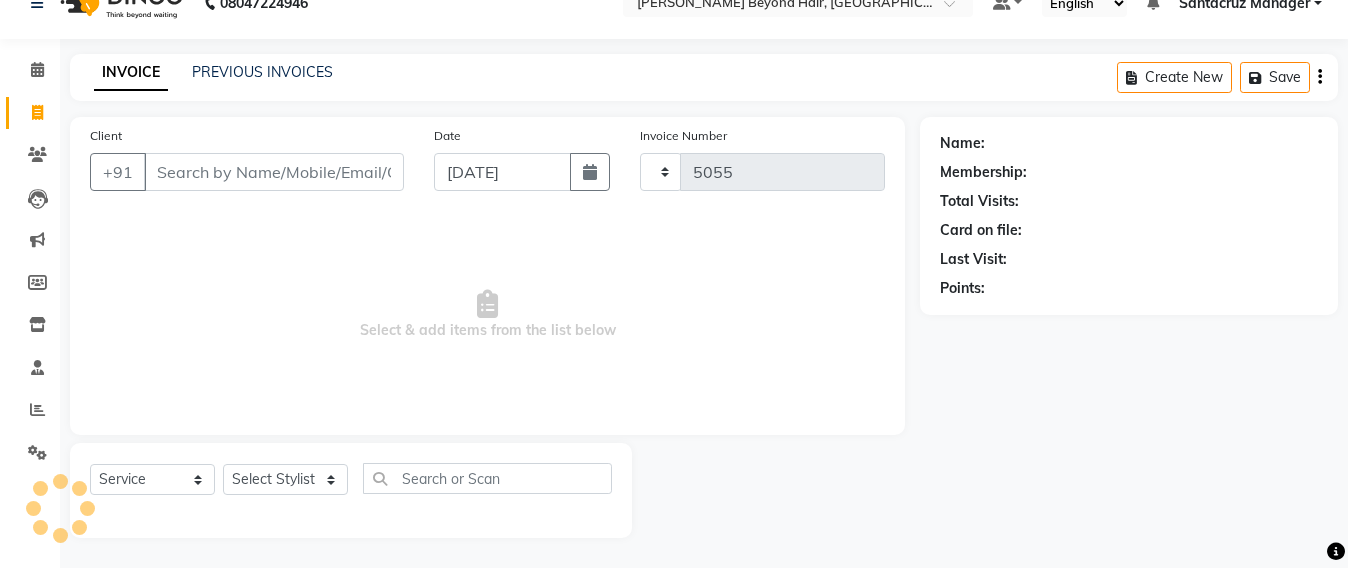 select on "6357" 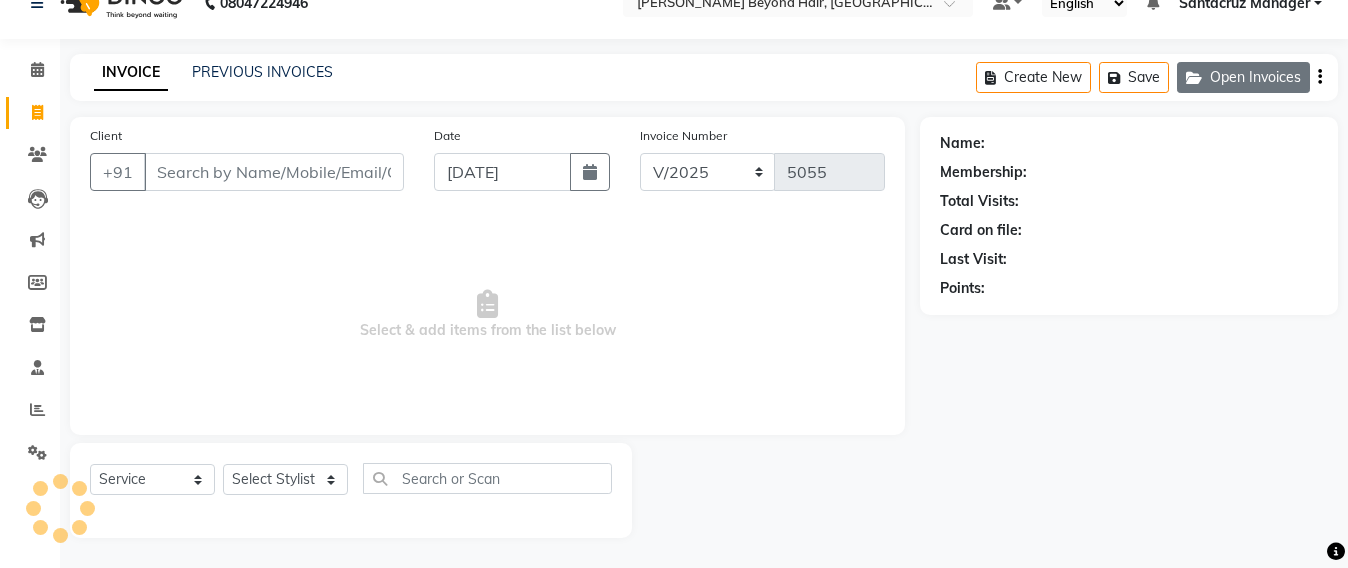 click on "Open Invoices" 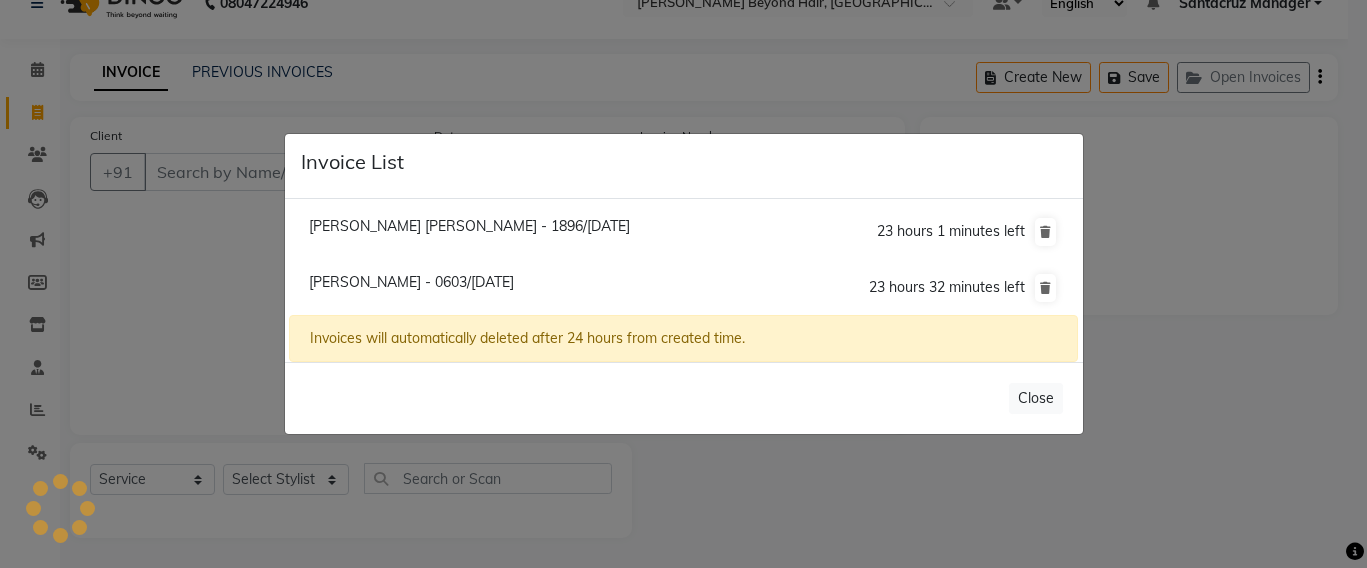 click on "[PERSON_NAME] [PERSON_NAME] - 1896/[DATE]" 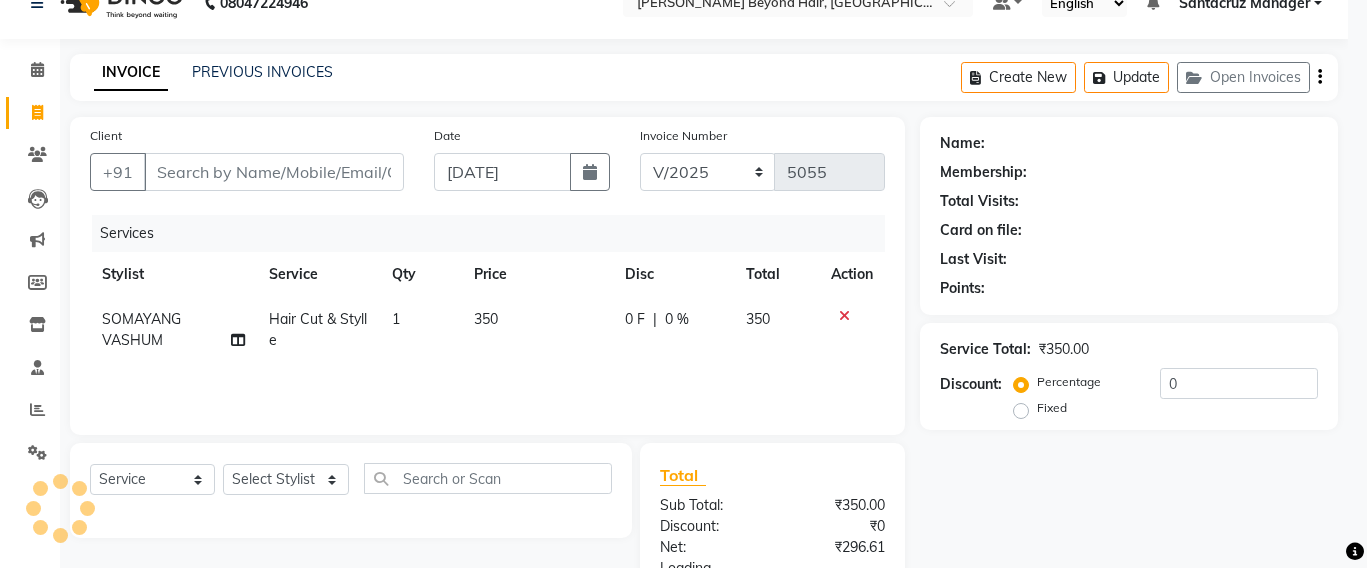 type on "9867181896" 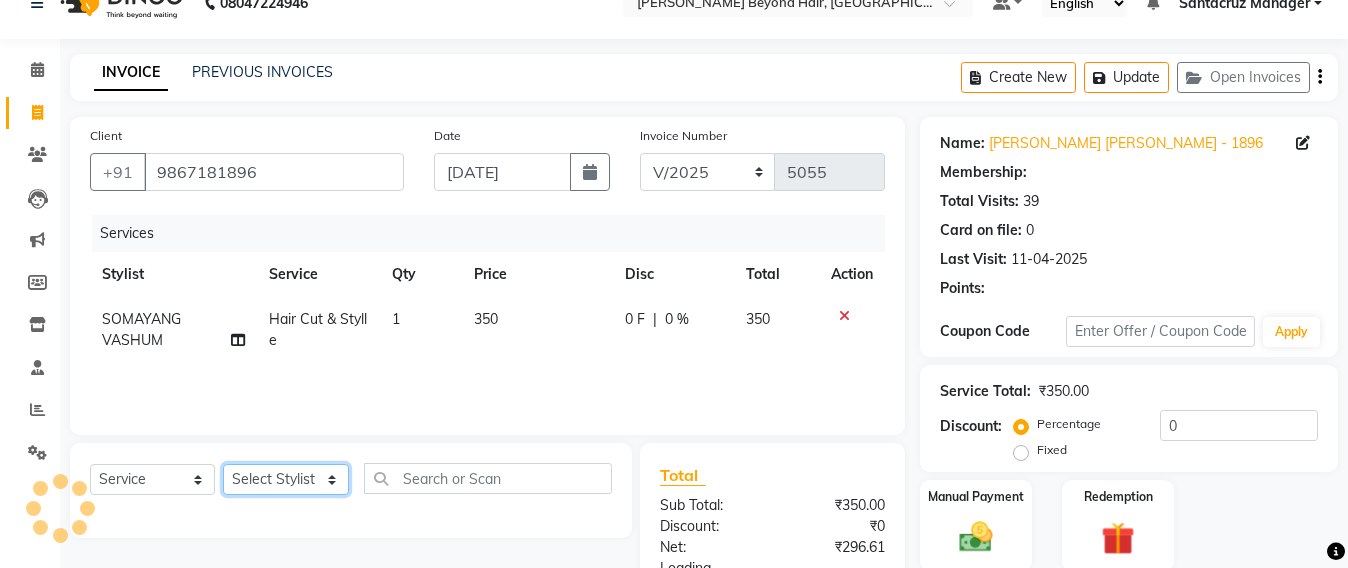 click on "Select Stylist Admin [PERSON_NAME] Sankat [PERSON_NAME] [PERSON_NAME] [PERSON_NAME] [PERSON_NAME] [PERSON_NAME] [PERSON_NAME] mahattre Pratibha [PERSON_NAME] Rosy [PERSON_NAME] [PERSON_NAME] admin [PERSON_NAME] Manager [PERSON_NAME] SOMAYANG VASHUM [PERSON_NAME]" 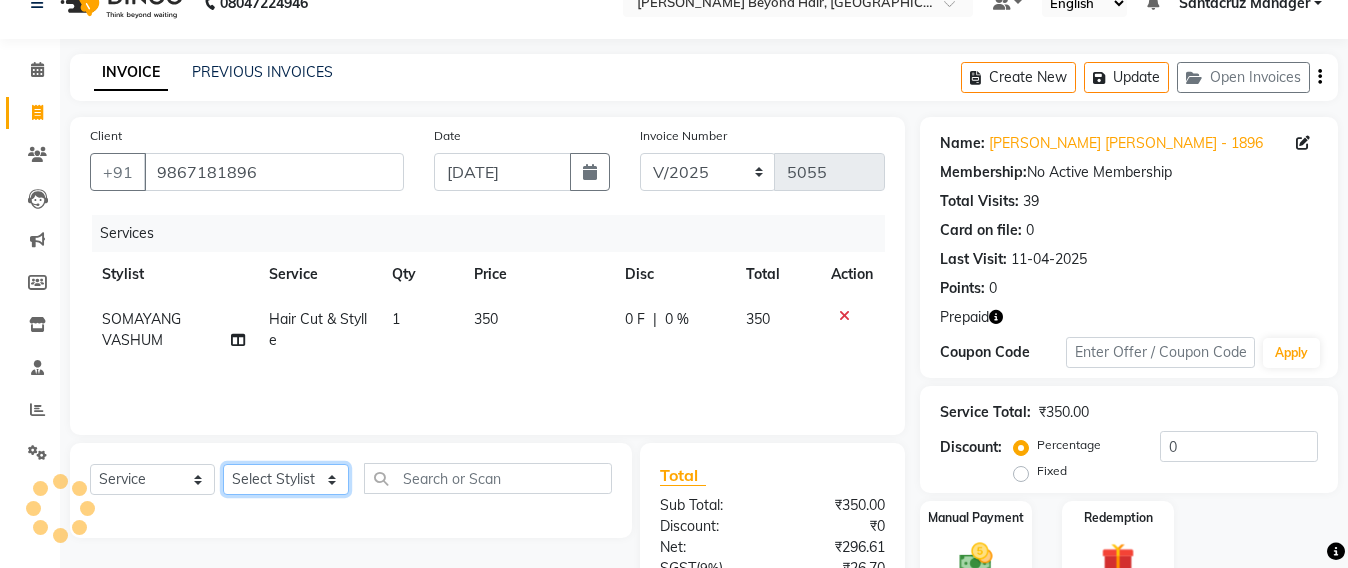 select on "51588" 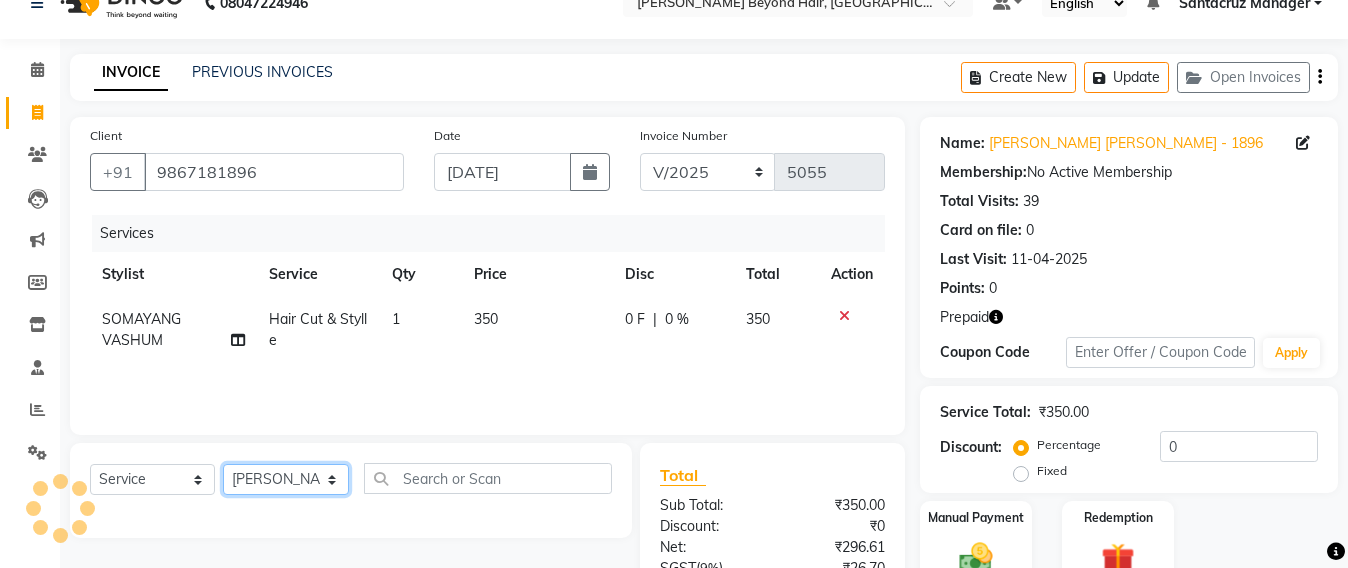 click on "Select Stylist Admin [PERSON_NAME] Sankat [PERSON_NAME] [PERSON_NAME] [PERSON_NAME] [PERSON_NAME] [PERSON_NAME] [PERSON_NAME] mahattre Pratibha [PERSON_NAME] Rosy [PERSON_NAME] [PERSON_NAME] admin [PERSON_NAME] Manager [PERSON_NAME] SOMAYANG VASHUM [PERSON_NAME]" 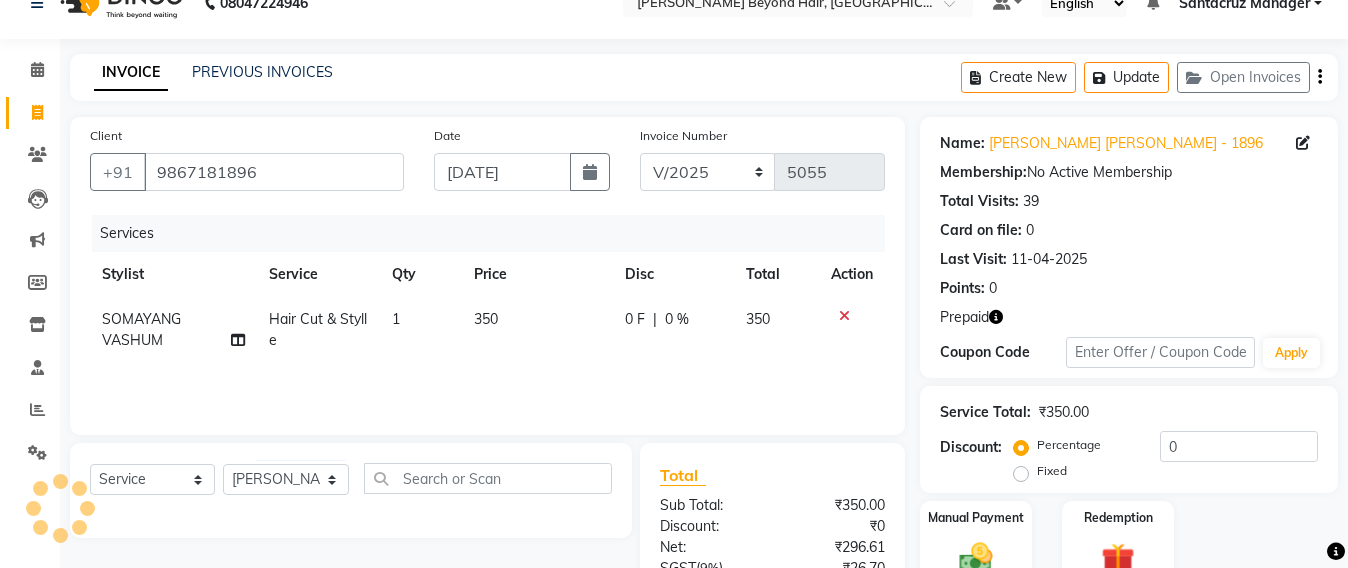 click on "SOMAYANG VASHUM" 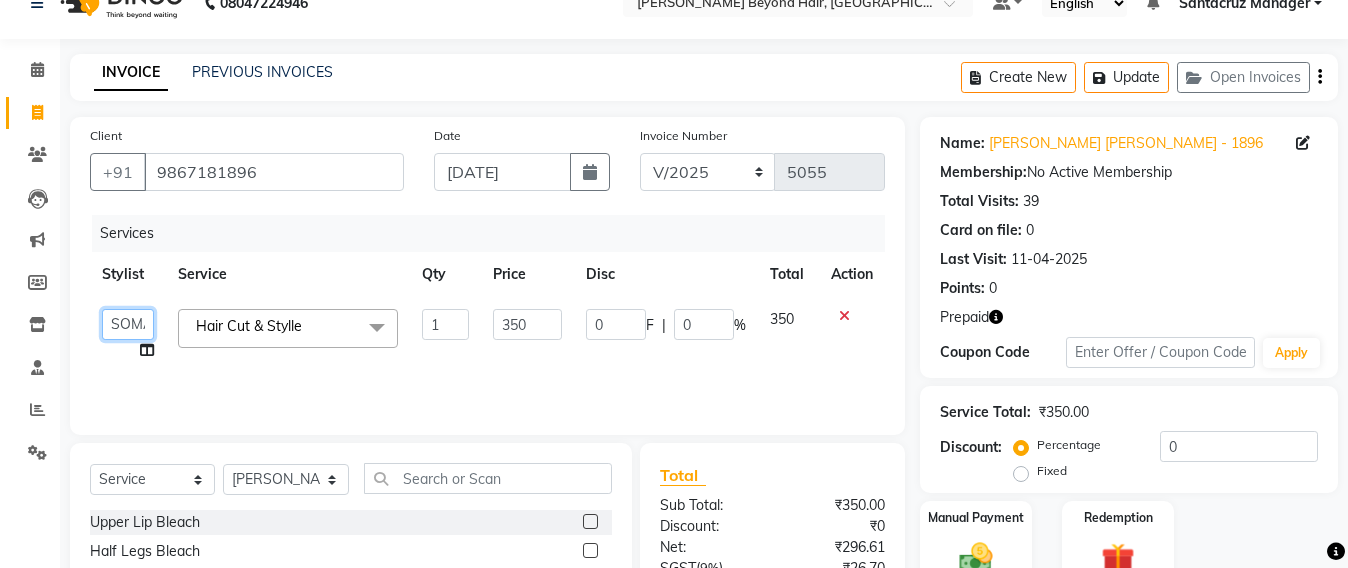 click on "Admin   [PERSON_NAME] Sankat   [PERSON_NAME]   [PERSON_NAME] [PERSON_NAME]   [PERSON_NAME]   [PERSON_NAME] [PERSON_NAME] mahattre   Pratibha [PERSON_NAME]   [PERSON_NAME]   [PERSON_NAME] [PERSON_NAME] Manager   [PERSON_NAME]   SOMAYANG VASHUM   [PERSON_NAME]" 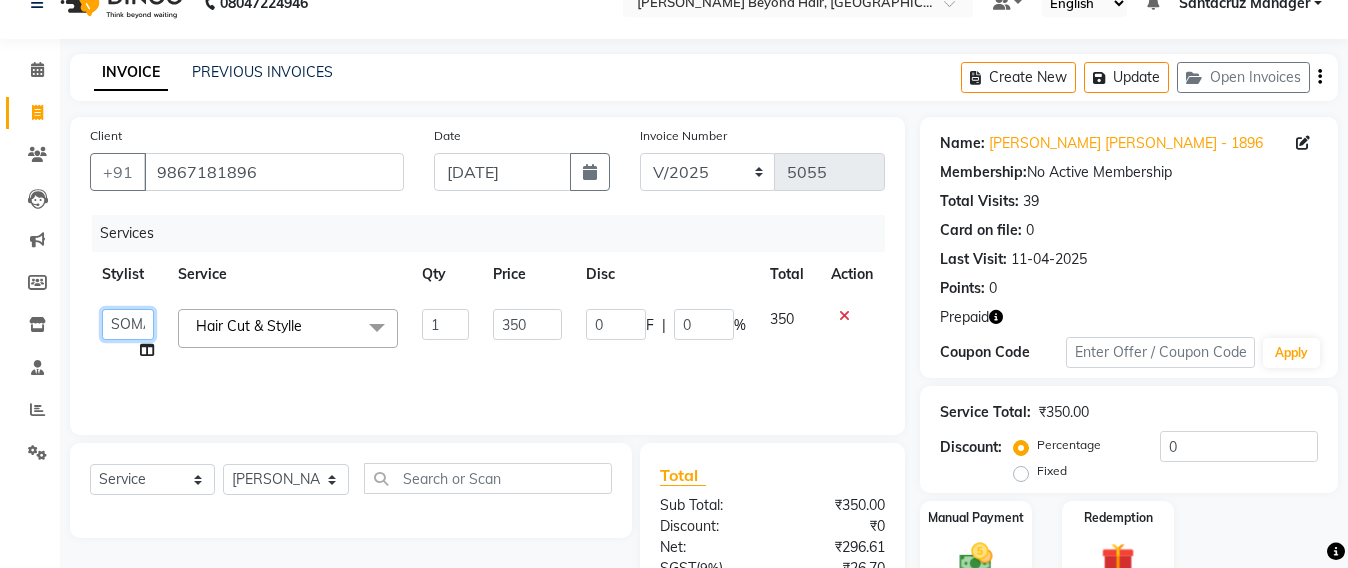 select 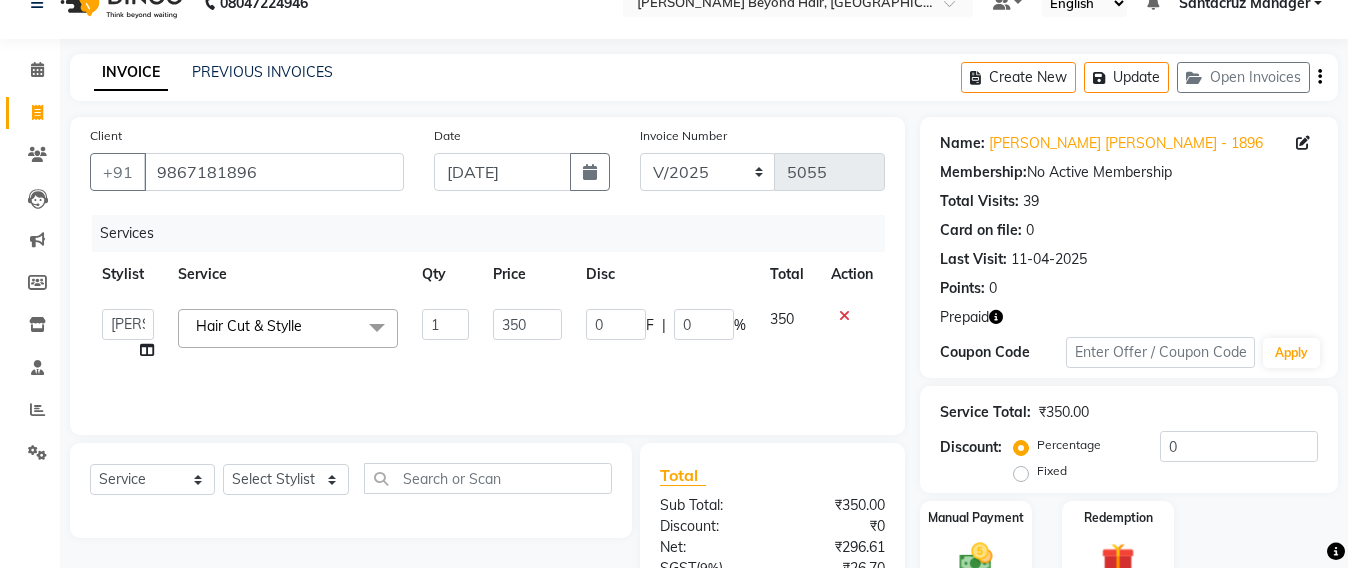 select on "51588" 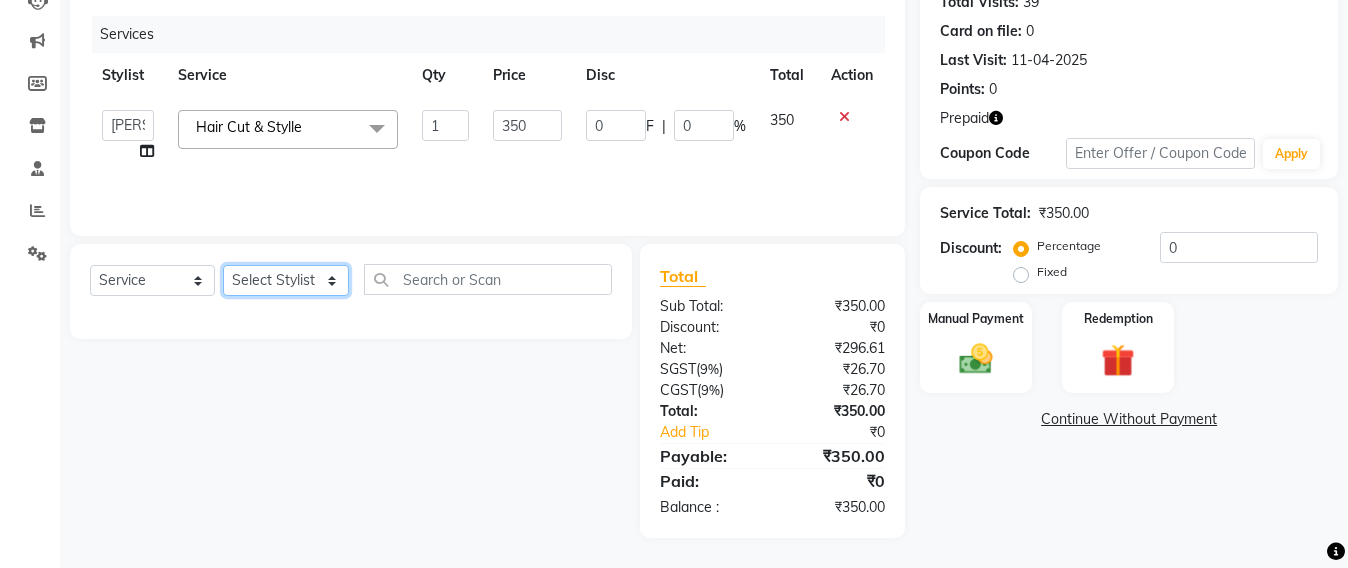 click on "Select Stylist Admin [PERSON_NAME] Sankat [PERSON_NAME] [PERSON_NAME] [PERSON_NAME] [PERSON_NAME] [PERSON_NAME] [PERSON_NAME] mahattre Pratibha [PERSON_NAME] Rosy [PERSON_NAME] [PERSON_NAME] admin [PERSON_NAME] Manager [PERSON_NAME] SOMAYANG VASHUM [PERSON_NAME]" 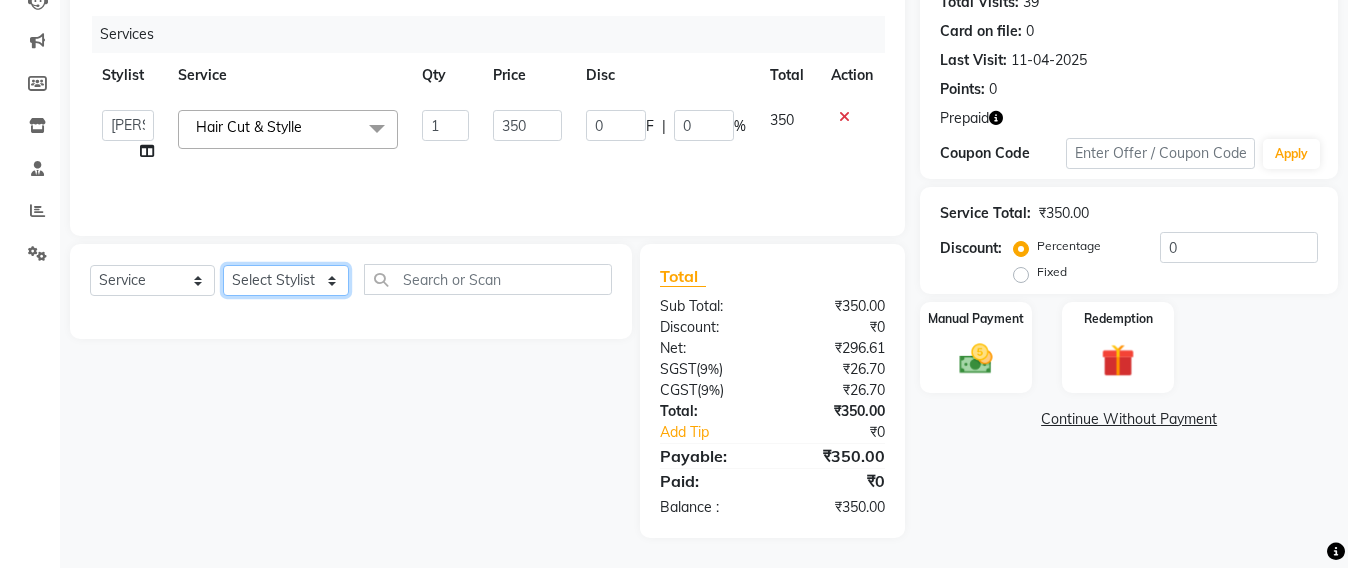click on "Select Stylist Admin [PERSON_NAME] Sankat [PERSON_NAME] [PERSON_NAME] [PERSON_NAME] [PERSON_NAME] [PERSON_NAME] [PERSON_NAME] mahattre Pratibha [PERSON_NAME] Rosy [PERSON_NAME] [PERSON_NAME] admin [PERSON_NAME] Manager [PERSON_NAME] SOMAYANG VASHUM [PERSON_NAME]" 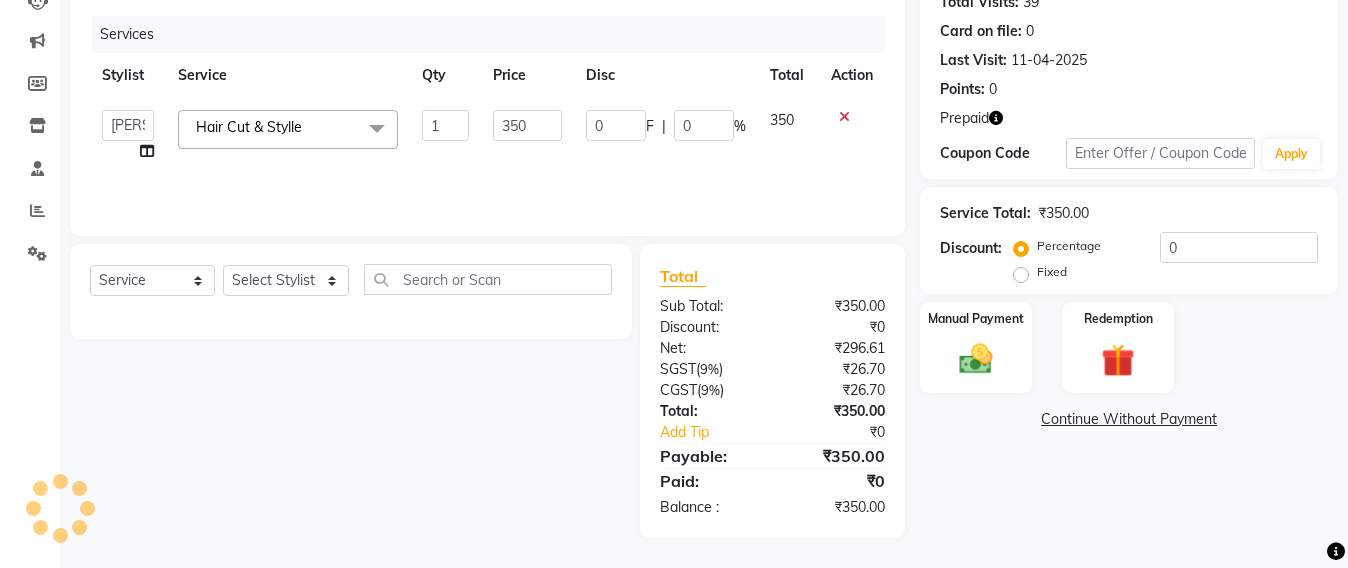 click on "350" 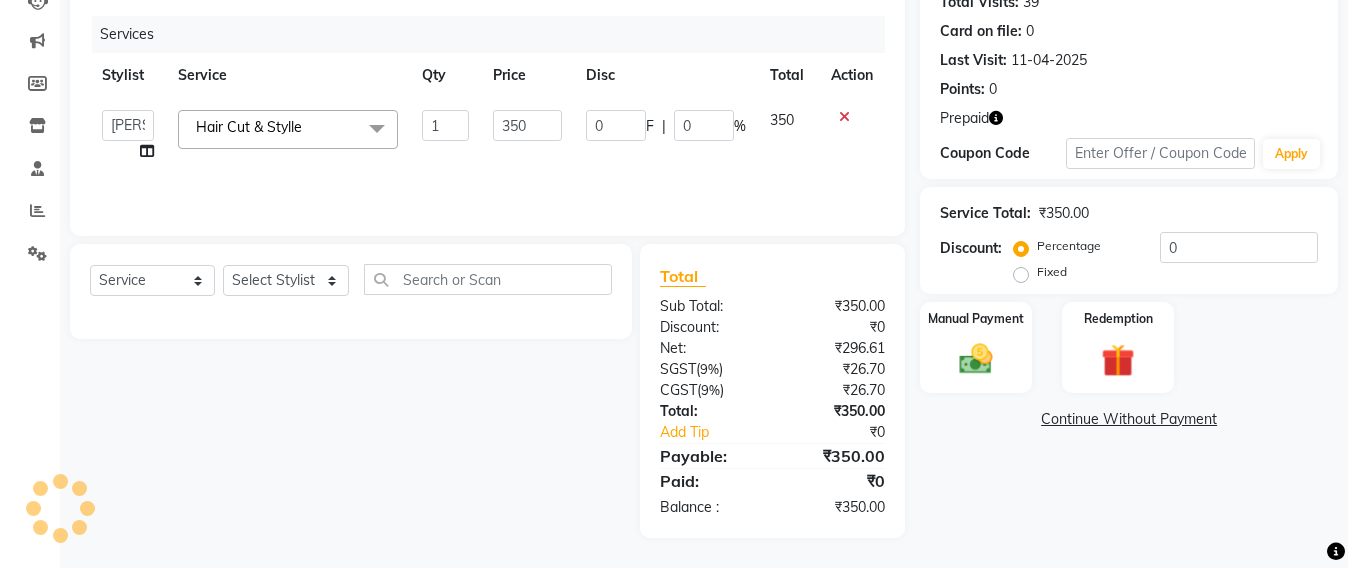 click on "Services Stylist Service Qty Price Disc Total Action  Admin   [PERSON_NAME] Sankat   [PERSON_NAME]   Jayeshree [PERSON_NAME] [PERSON_NAME]   [PERSON_NAME]   [PERSON_NAME] [PERSON_NAME] mahattre   [PERSON_NAME]   [PERSON_NAME]   [PERSON_NAME] admin   Santacruz Manager   [PERSON_NAME]   SOMAYANG VASHUM   [PERSON_NAME]  Hair Cut & Stylle  x Upper Lip Bleach Half Legs Bleach Face & Neck Bleach Half Arms Bleach Full Arms Bleach Under Arms Bleach Half Front Bleach Full Back Bleach Stomach Bleach Full Legs Bleach Palms Bleach Feet Bleach Full Body Bleach Full Back /front Scrub EYE LINER ELBOW DTAN TASHAN MANICURE TASHAN PEDICURE Full Front Bleach Half Back Bleach Saree Draping Light Makeup Bridal Make Up Groom Makeup Party Make Up Basic Make Up Eye Lashes Regular Clean Up 03+ Seaweed 03+ Whitening Nose Clean Up Balayage Hair [PERSON_NAME] Or Refreshing Hair Color [Short] Hair Color [Ext. Long] Inoa [Ext. Long] Crown Touch Up Root Touch Up Root Touch Up - Inoa Hair Color [Med] Hair Color [Long] Inoa [Short] [PERSON_NAME]" 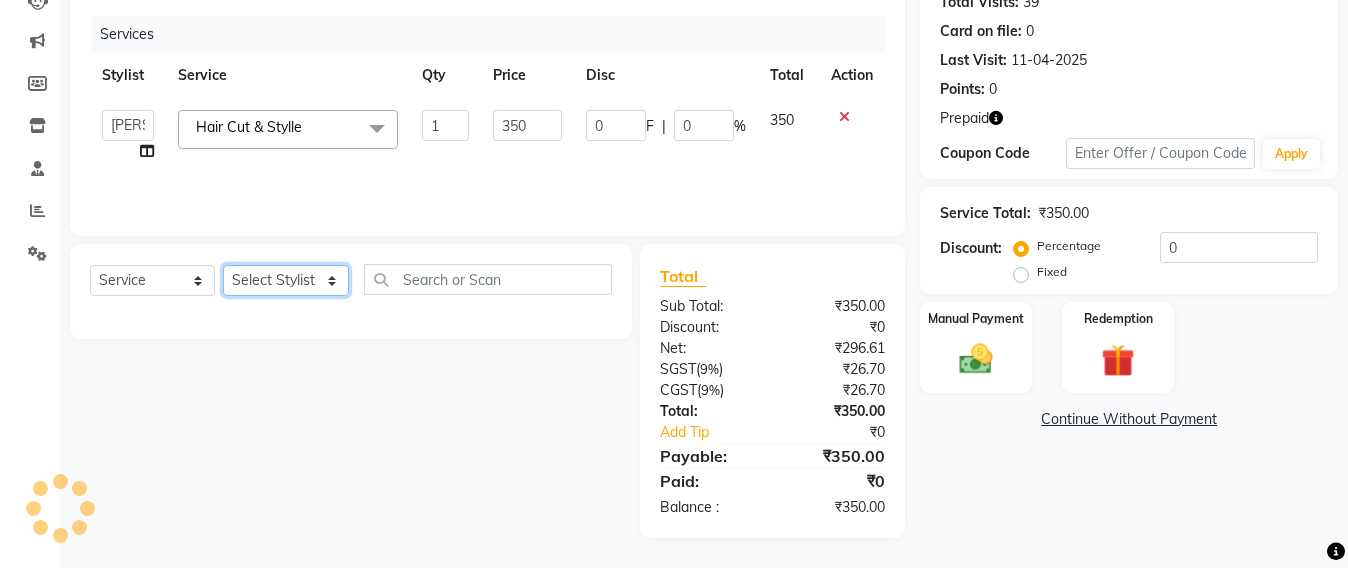 click on "Select Stylist Admin [PERSON_NAME] Sankat [PERSON_NAME] [PERSON_NAME] [PERSON_NAME] [PERSON_NAME] [PERSON_NAME] [PERSON_NAME] mahattre Pratibha [PERSON_NAME] Rosy [PERSON_NAME] [PERSON_NAME] admin [PERSON_NAME] Manager [PERSON_NAME] SOMAYANG VASHUM [PERSON_NAME]" 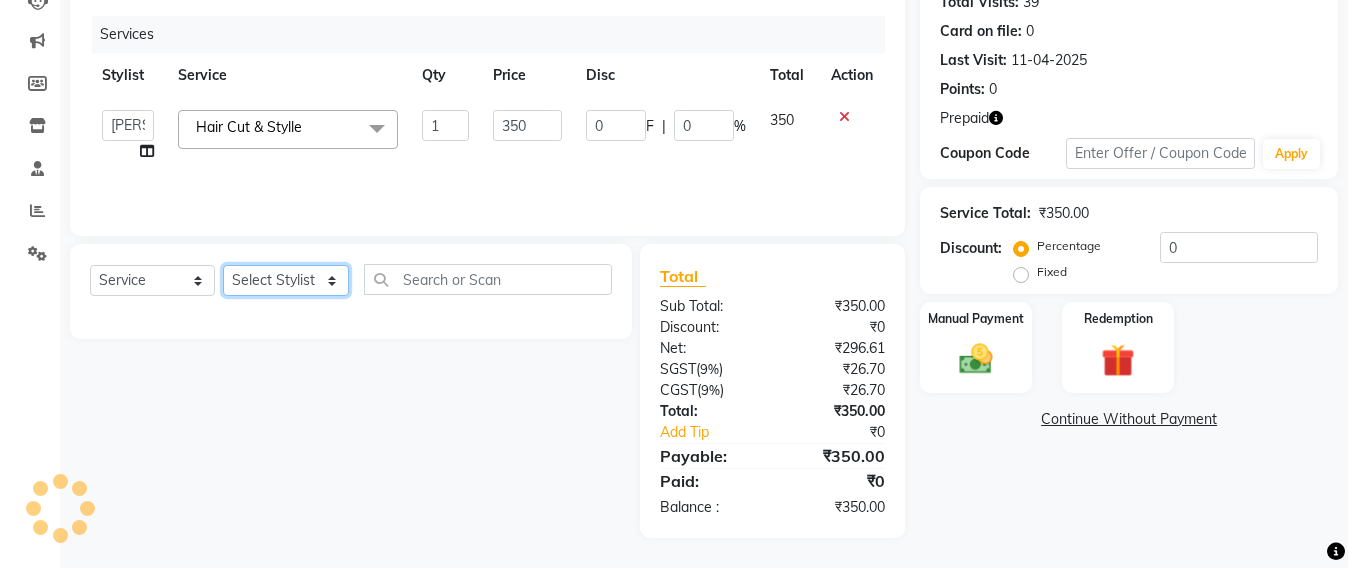 select on "51588" 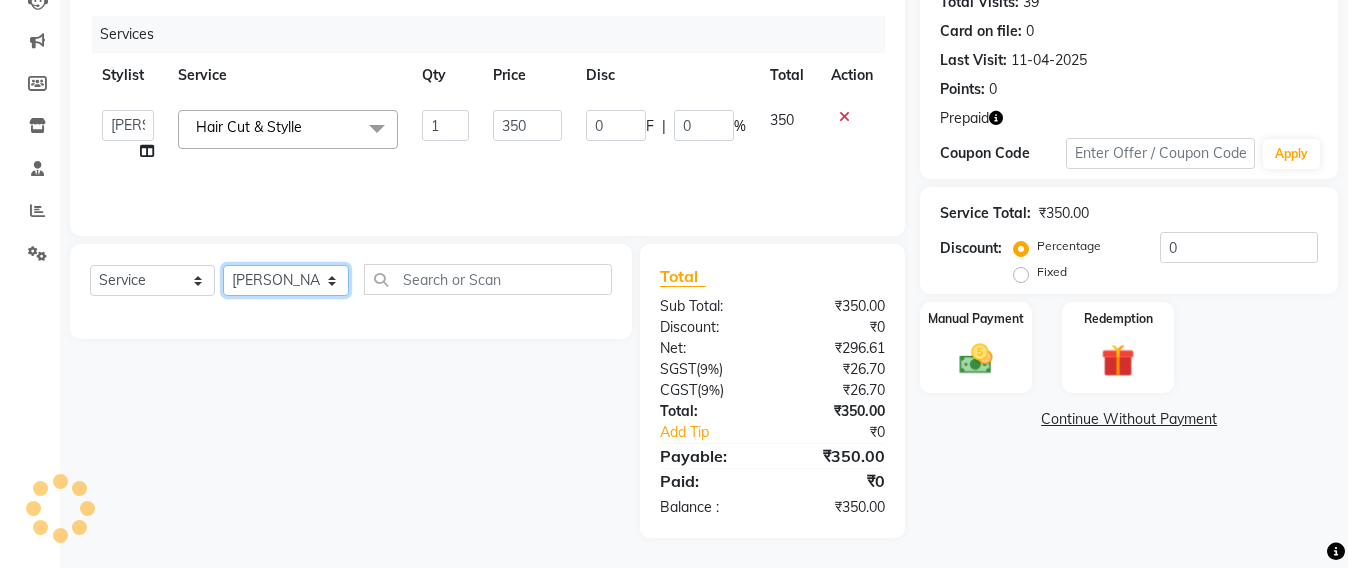 click on "Select Stylist Admin [PERSON_NAME] Sankat [PERSON_NAME] [PERSON_NAME] [PERSON_NAME] [PERSON_NAME] [PERSON_NAME] [PERSON_NAME] mahattre Pratibha [PERSON_NAME] Rosy [PERSON_NAME] [PERSON_NAME] admin [PERSON_NAME] Manager [PERSON_NAME] SOMAYANG VASHUM [PERSON_NAME]" 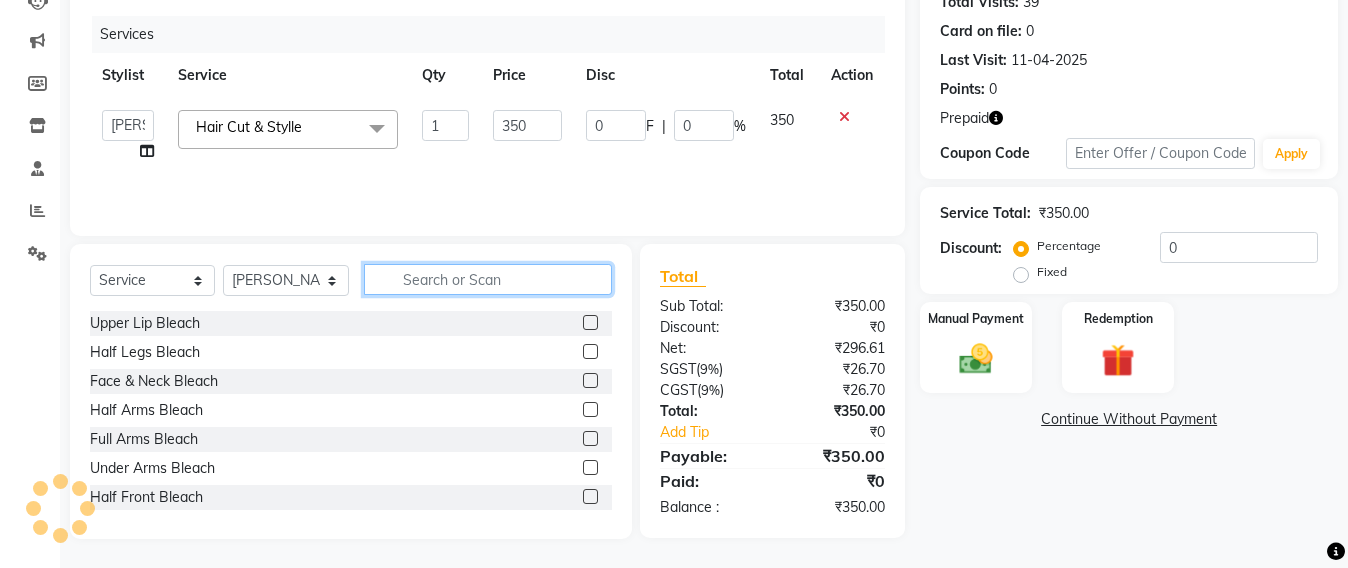 click 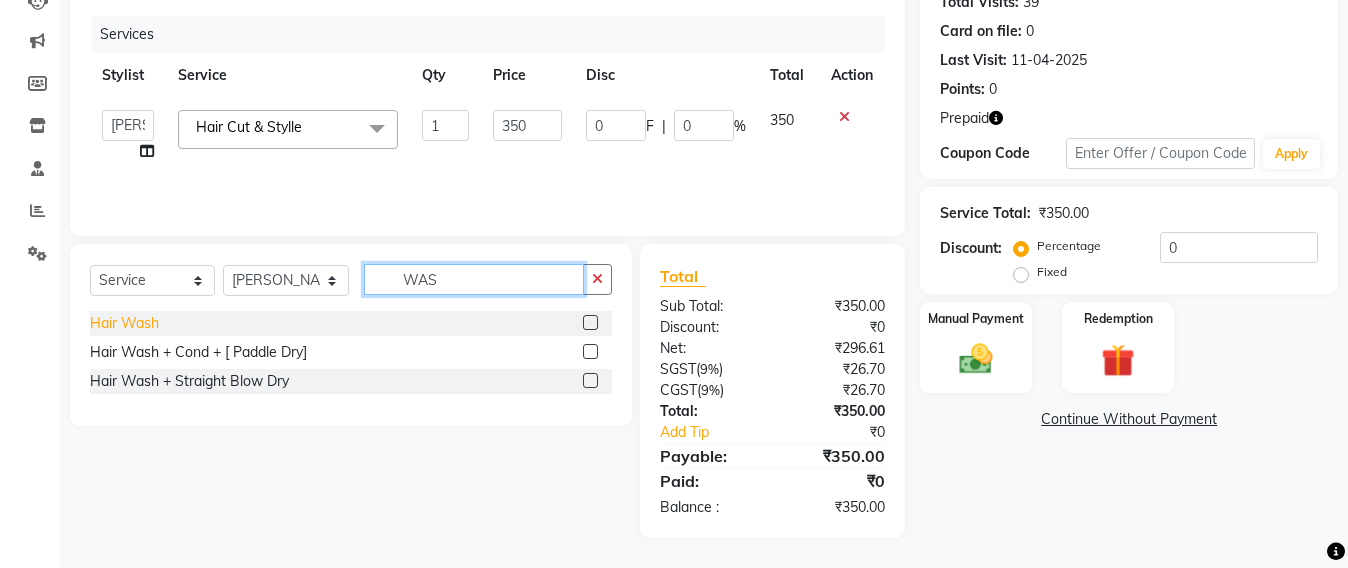 type on "WAS" 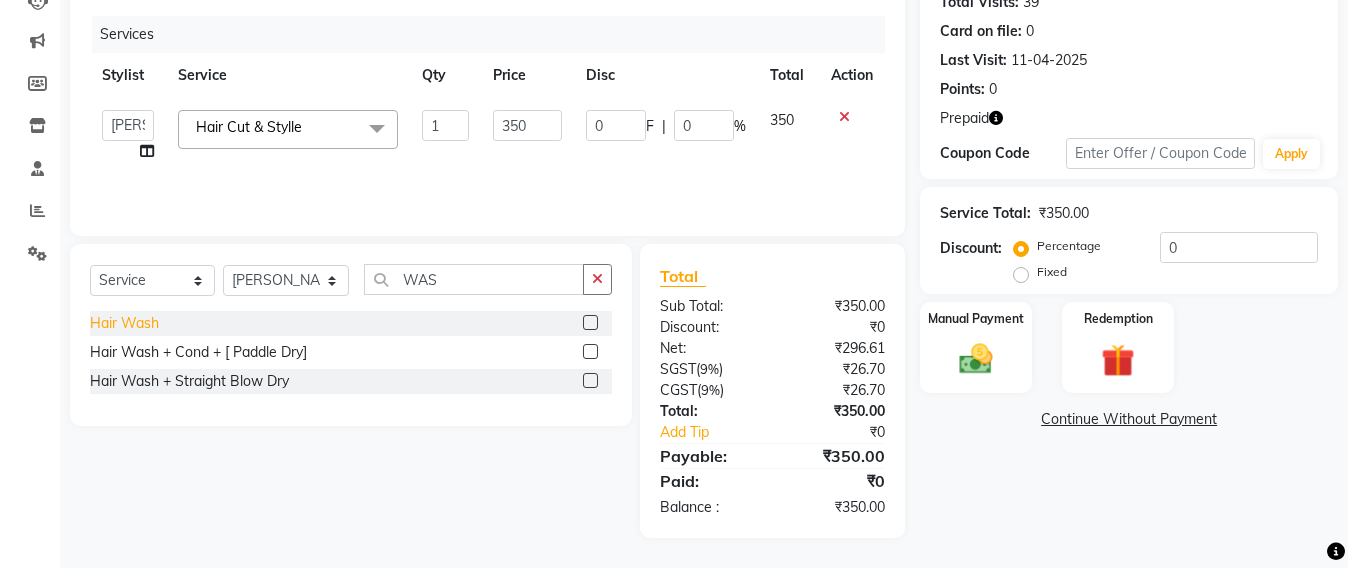 click on "Hair Wash" 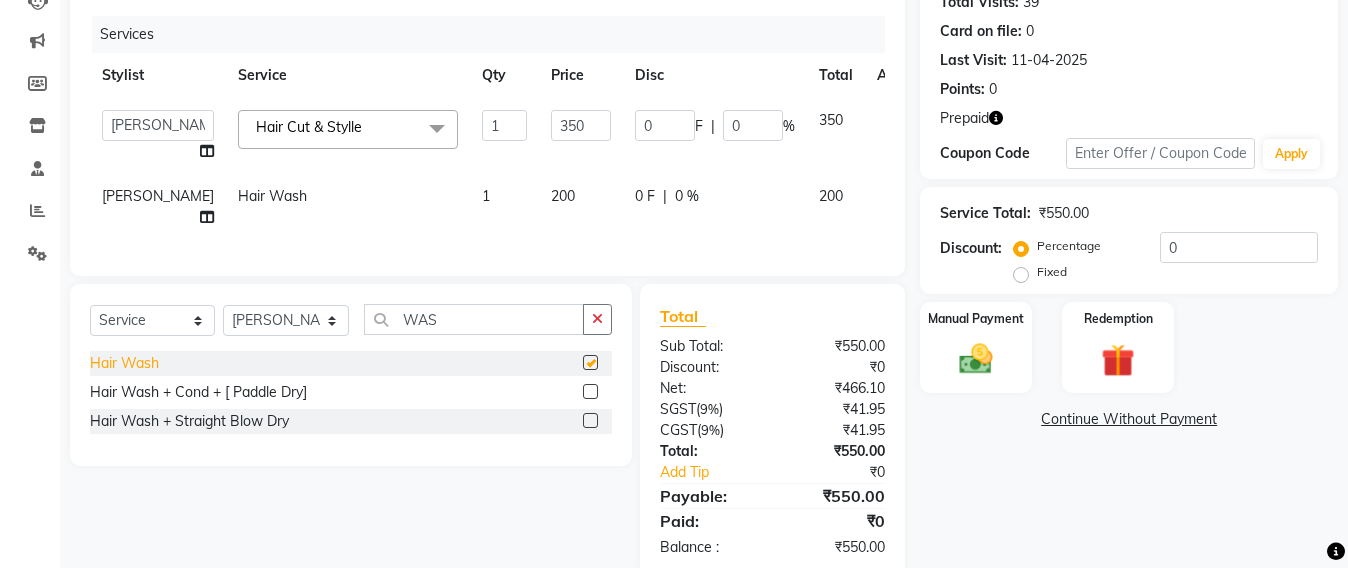 checkbox on "false" 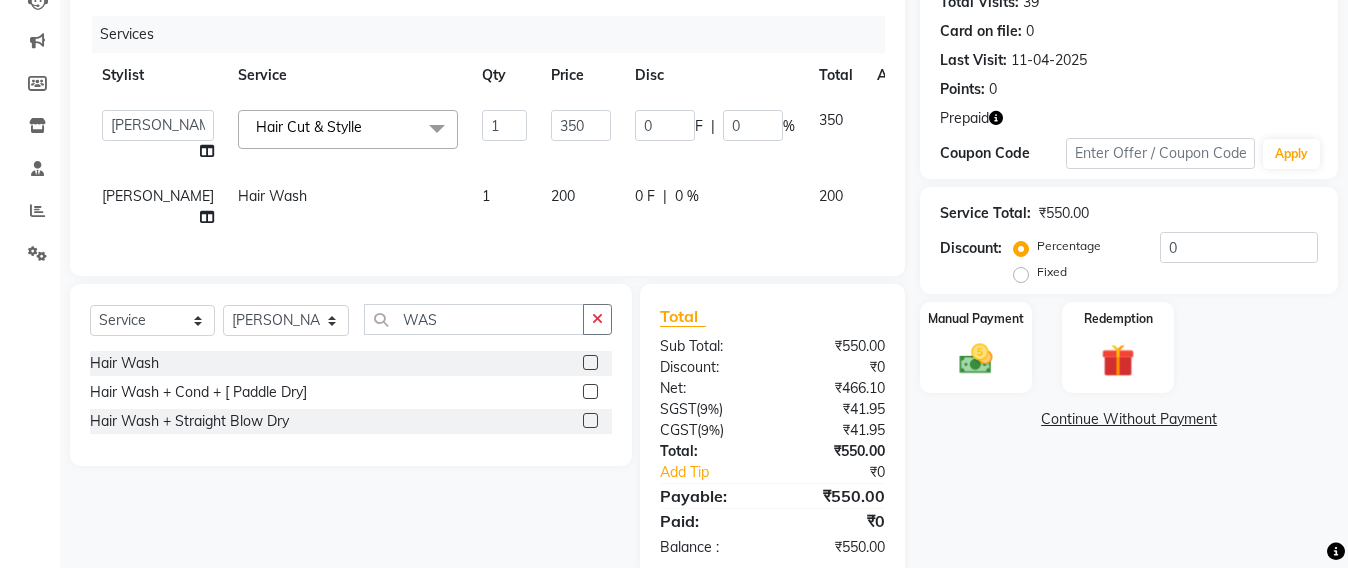 click on "Select  Service  Product  Membership  Package Voucher Prepaid Gift Card  Select Stylist Admin [PERSON_NAME] Sankat [PERSON_NAME] Jayeshree [PERSON_NAME] [PERSON_NAME] [PERSON_NAME] [PERSON_NAME] [PERSON_NAME] mahattre Pratibha [PERSON_NAME] [PERSON_NAME] [PERSON_NAME] admin [PERSON_NAME] Manager [PERSON_NAME] SOMAYANG VASHUM [PERSON_NAME] WAS Hair Wash  Hair Wash + Cond + [ Paddle Dry]  Hair Wash + Straight Blow Dry" 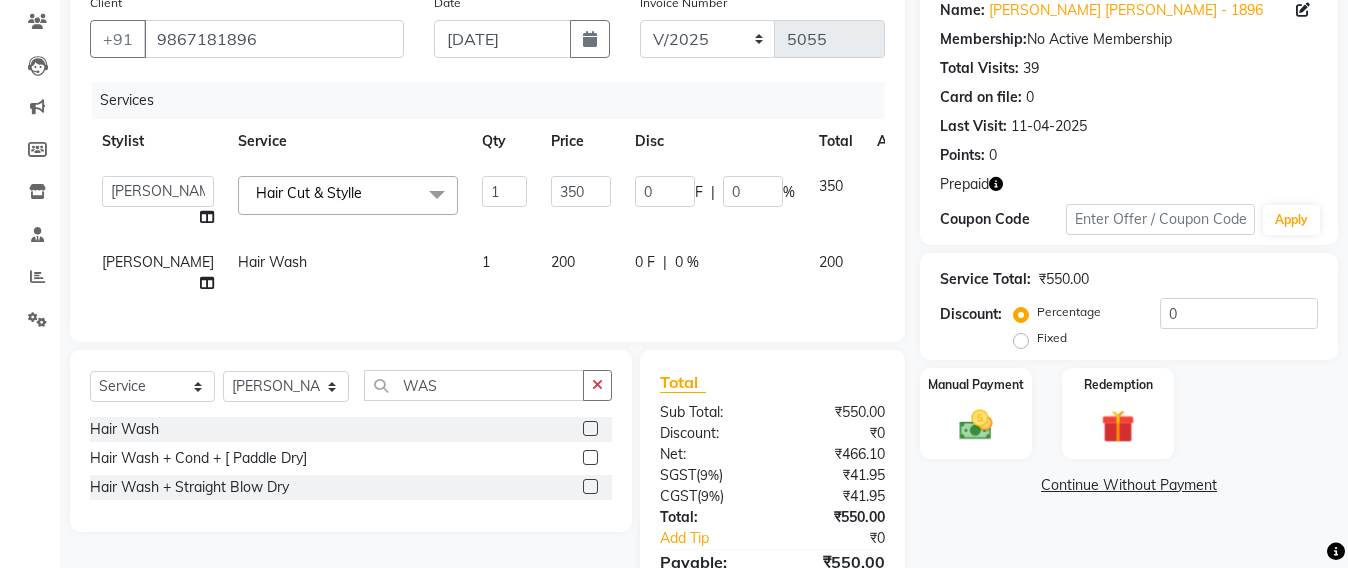 scroll, scrollTop: 0, scrollLeft: 0, axis: both 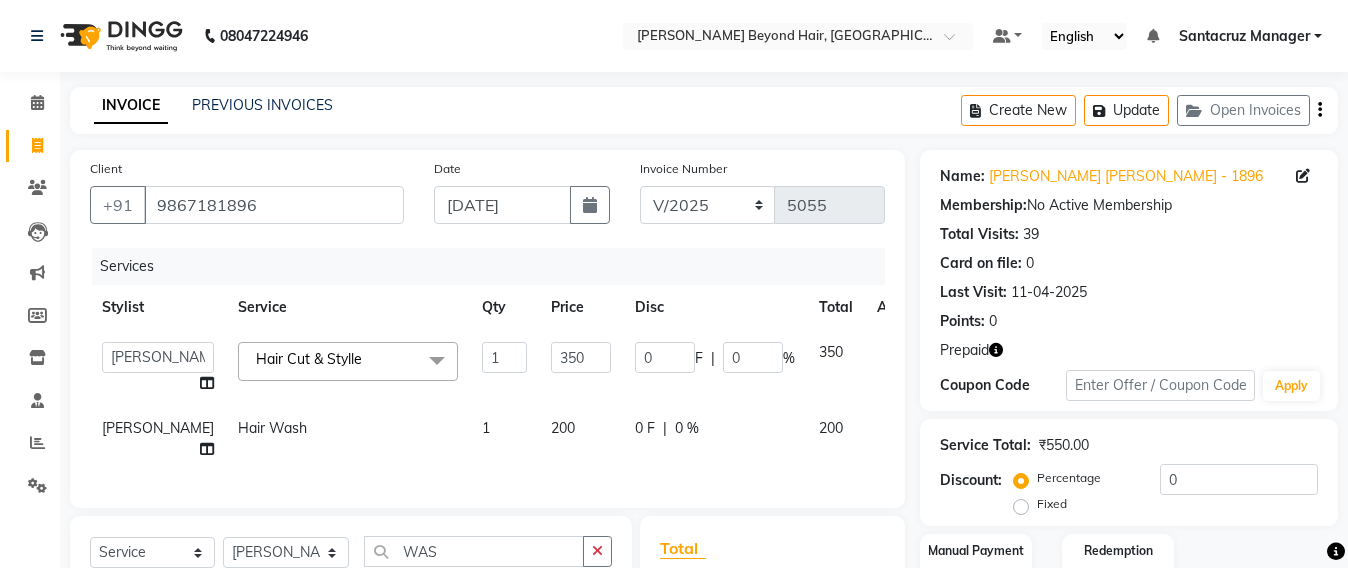 click 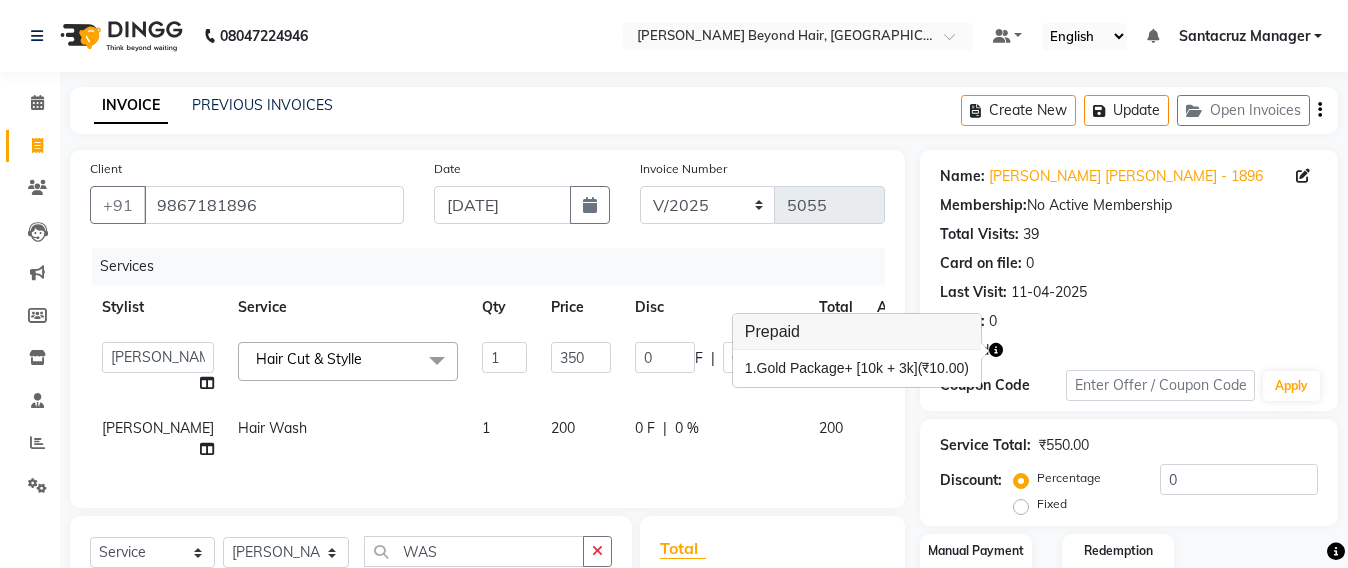 click on "Card on file:  0" 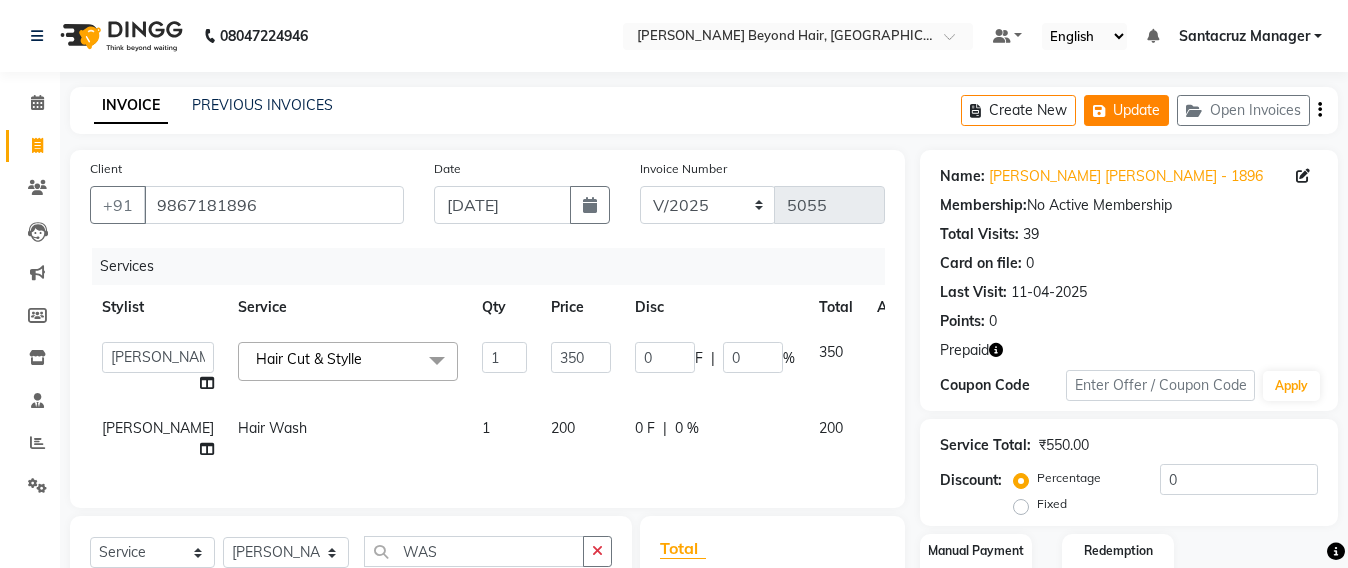 click on "Update" 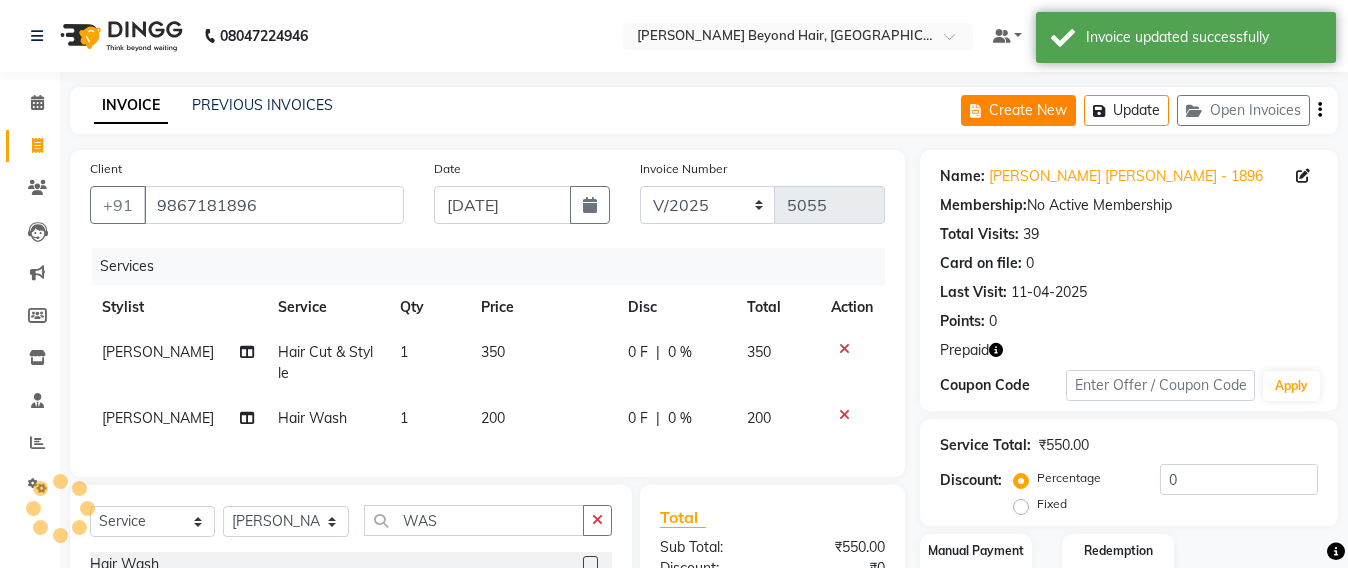 click on "Create New" 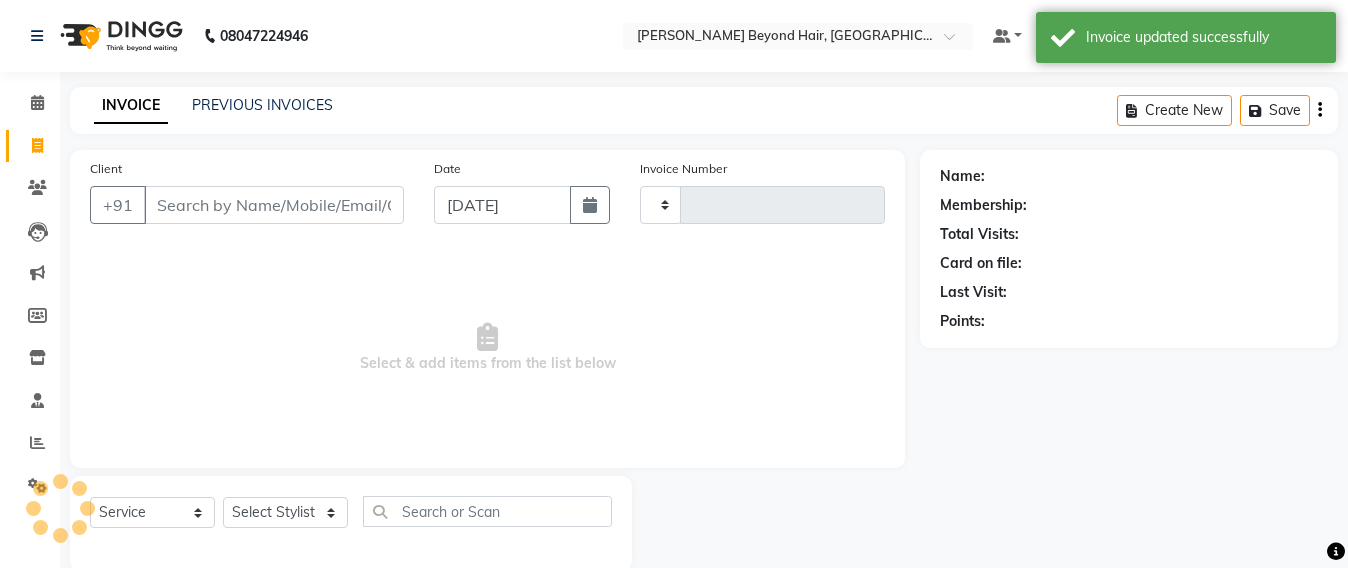 scroll, scrollTop: 33, scrollLeft: 0, axis: vertical 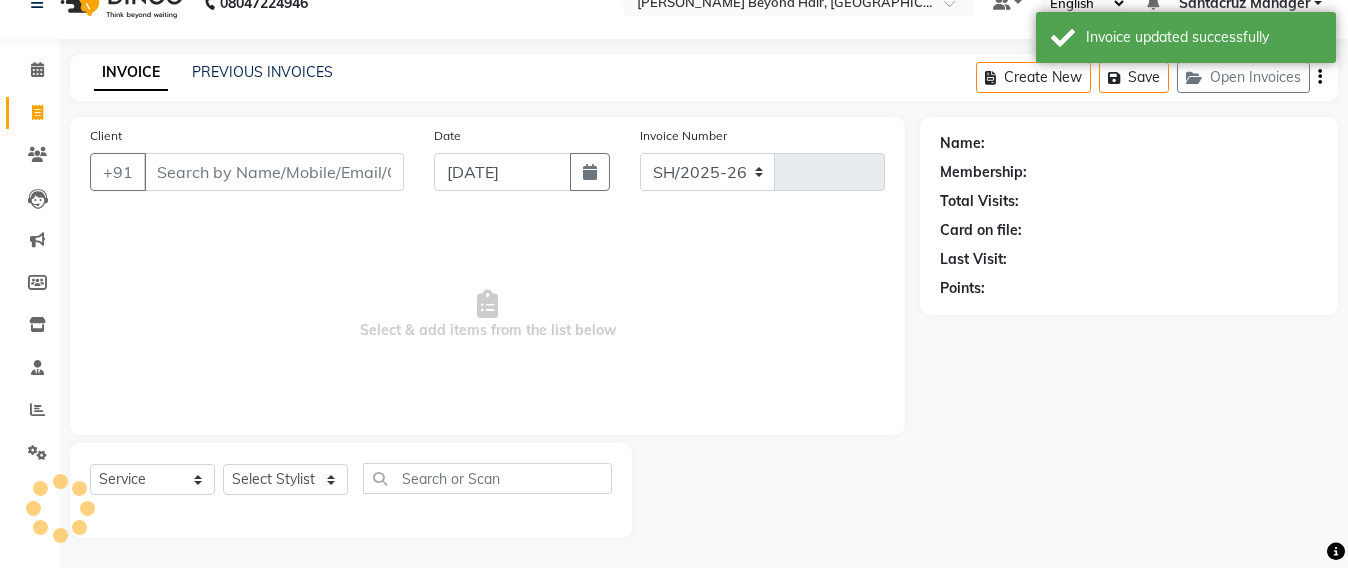 select on "6357" 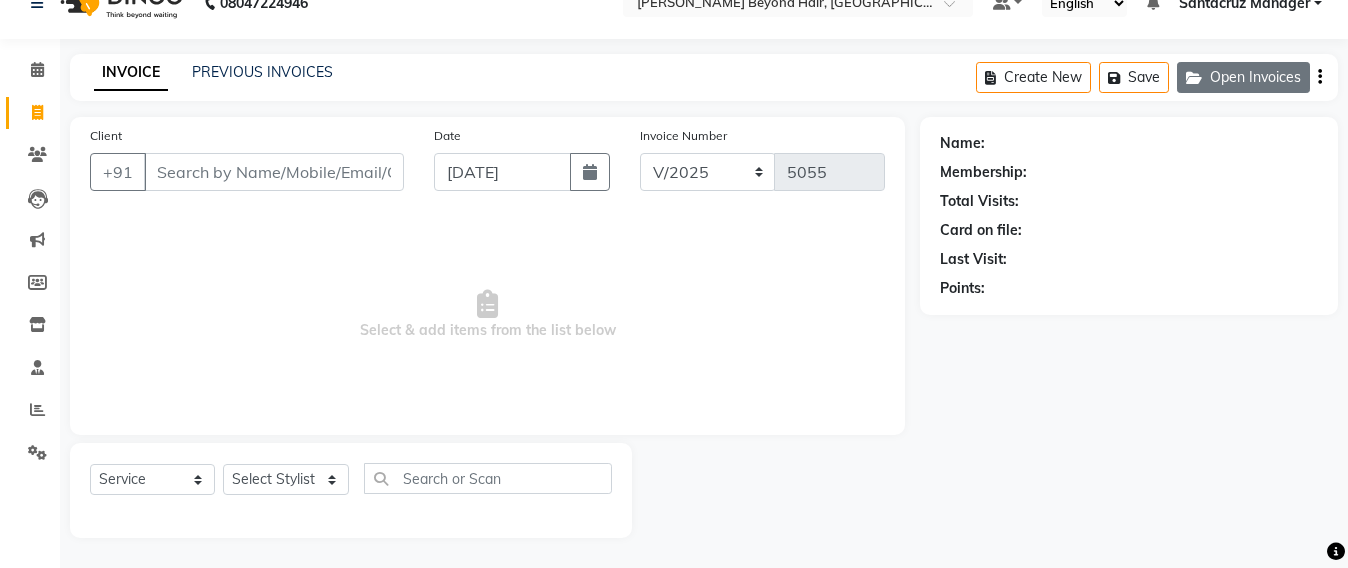 click on "Open Invoices" 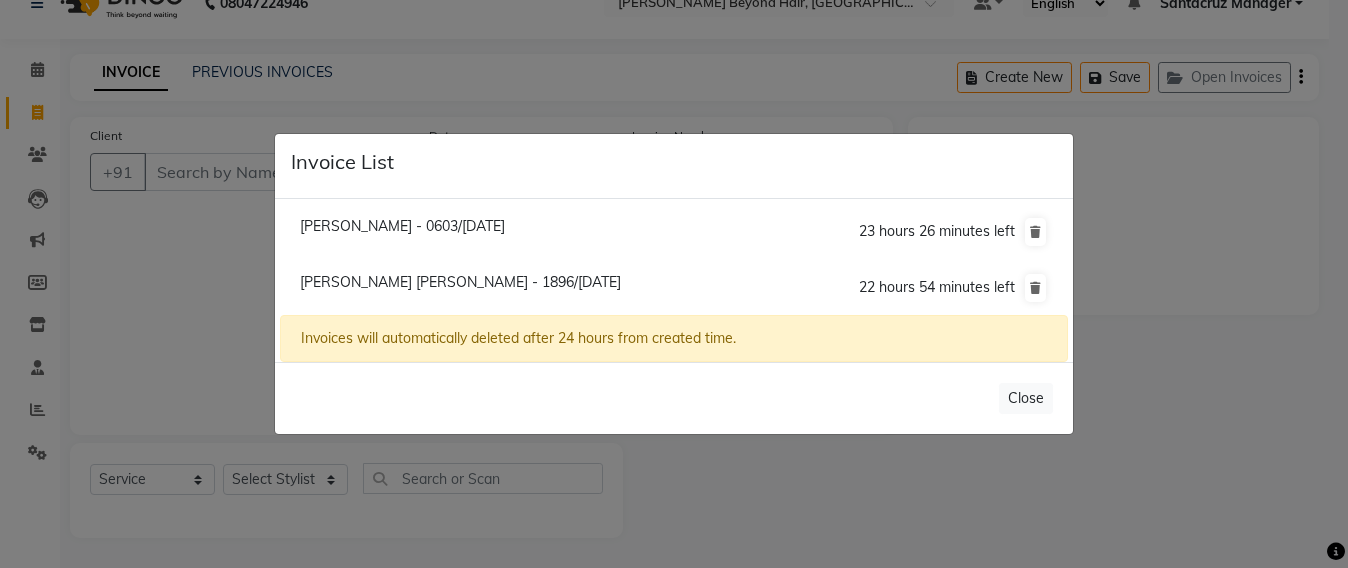 click on "[PERSON_NAME] - 0603/[DATE]" 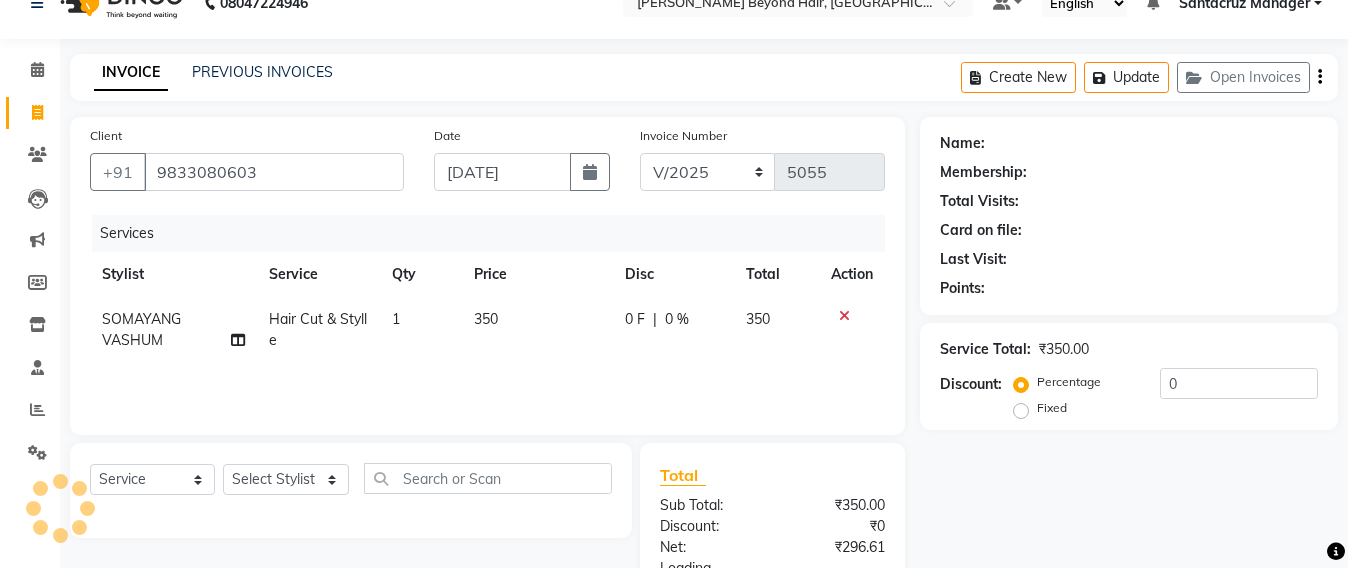 click on "Services" 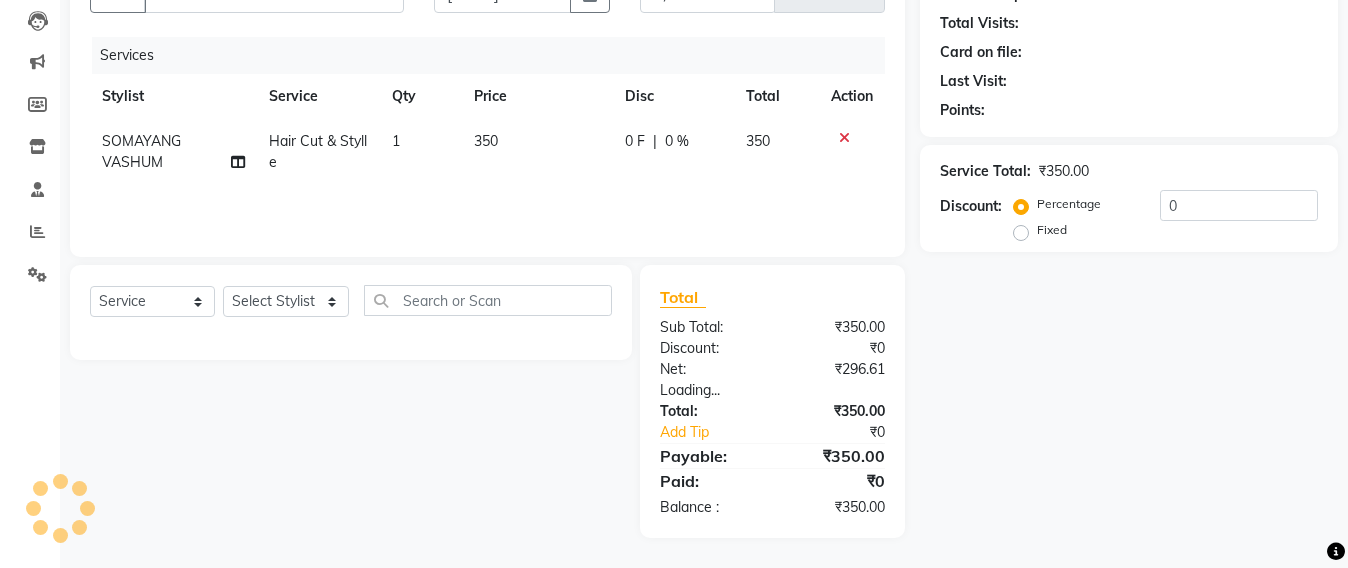 scroll, scrollTop: 0, scrollLeft: 0, axis: both 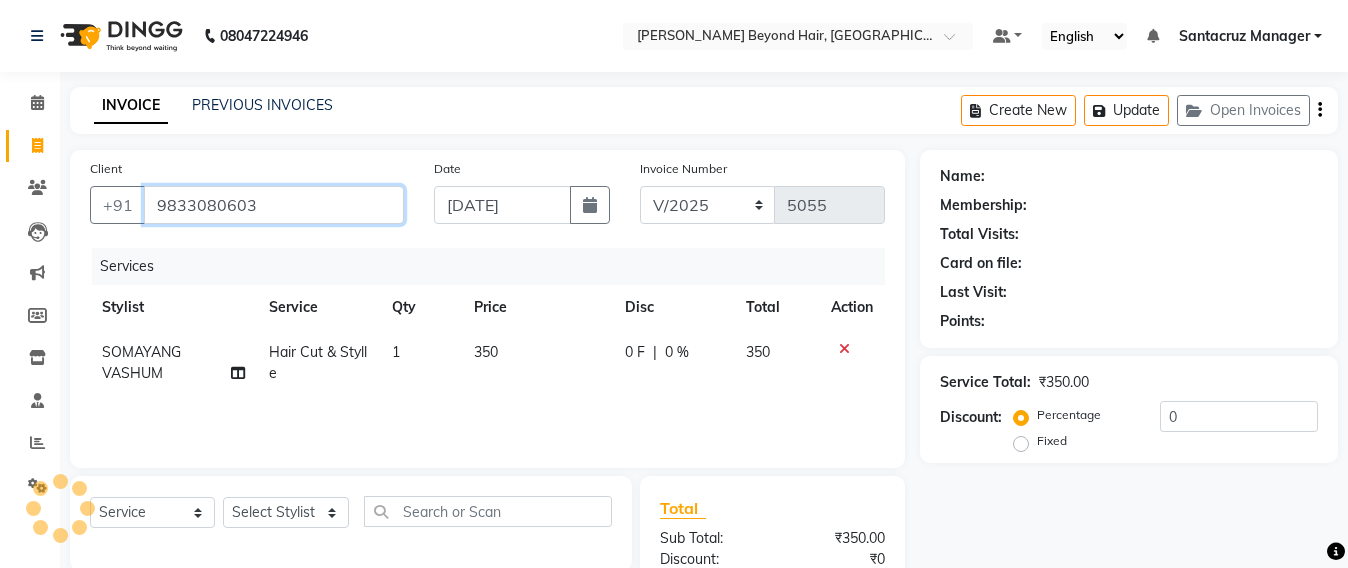 click on "9833080603" at bounding box center [274, 205] 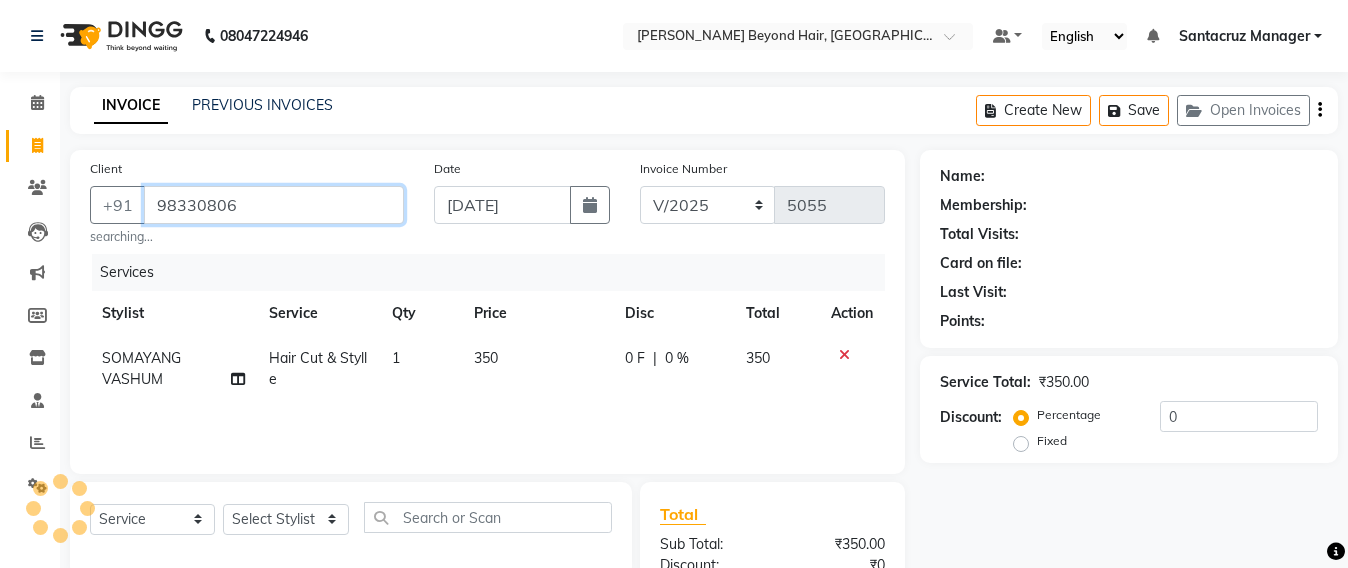 click on "98330806" at bounding box center [274, 205] 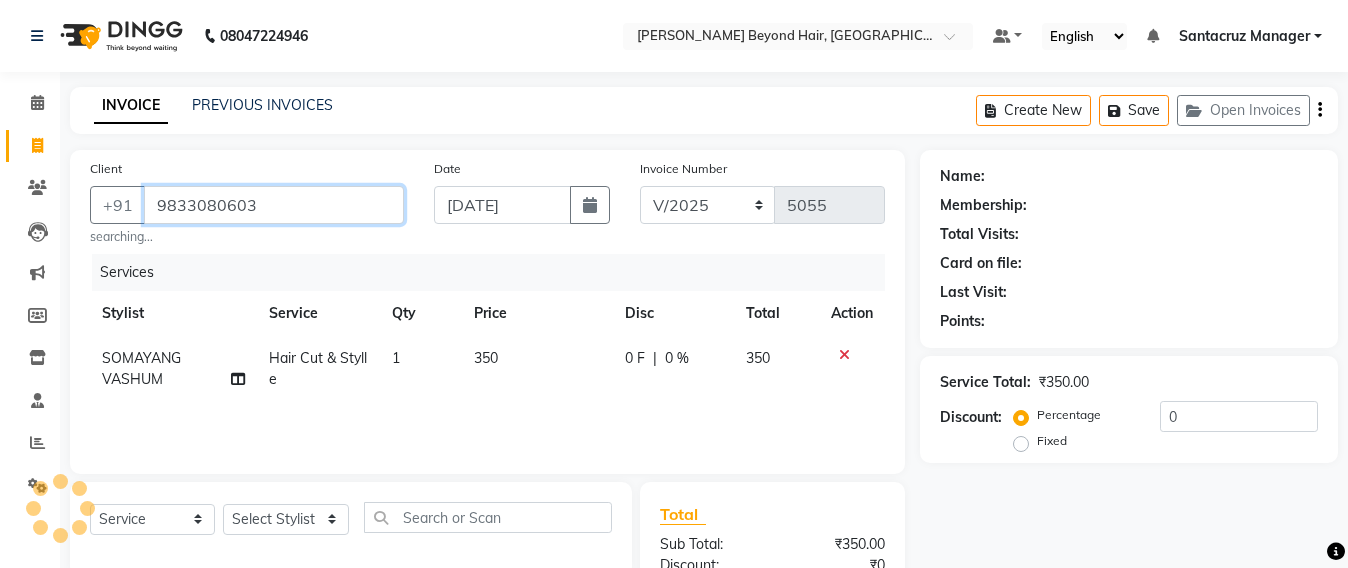 type on "9833080603" 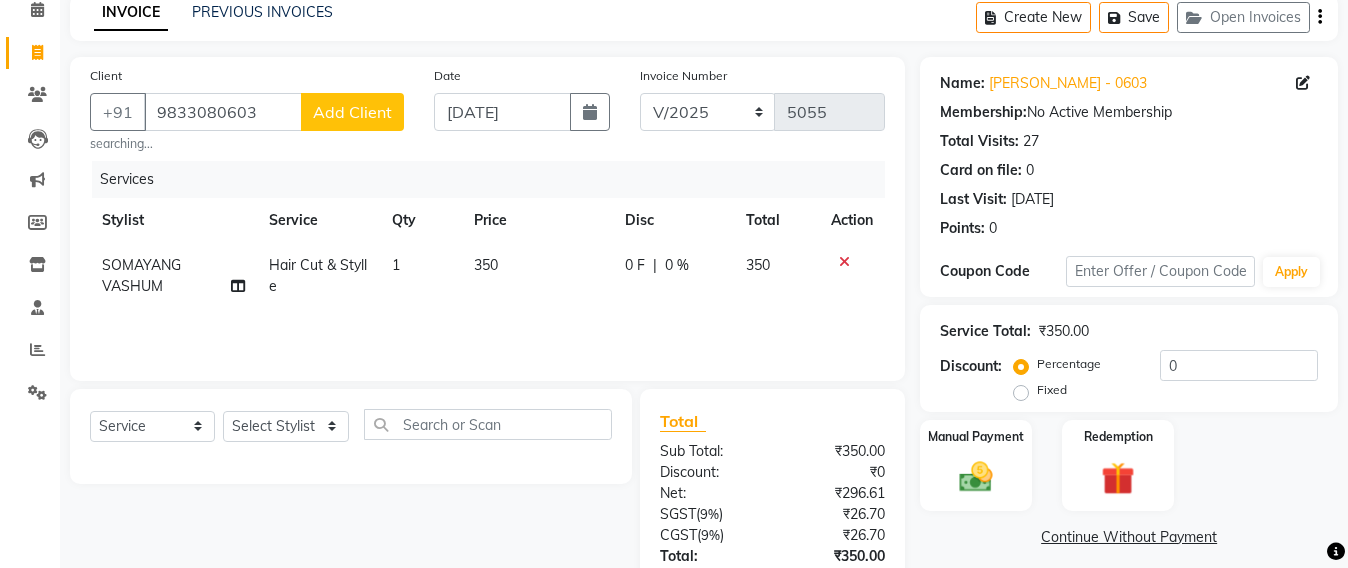 scroll, scrollTop: 238, scrollLeft: 0, axis: vertical 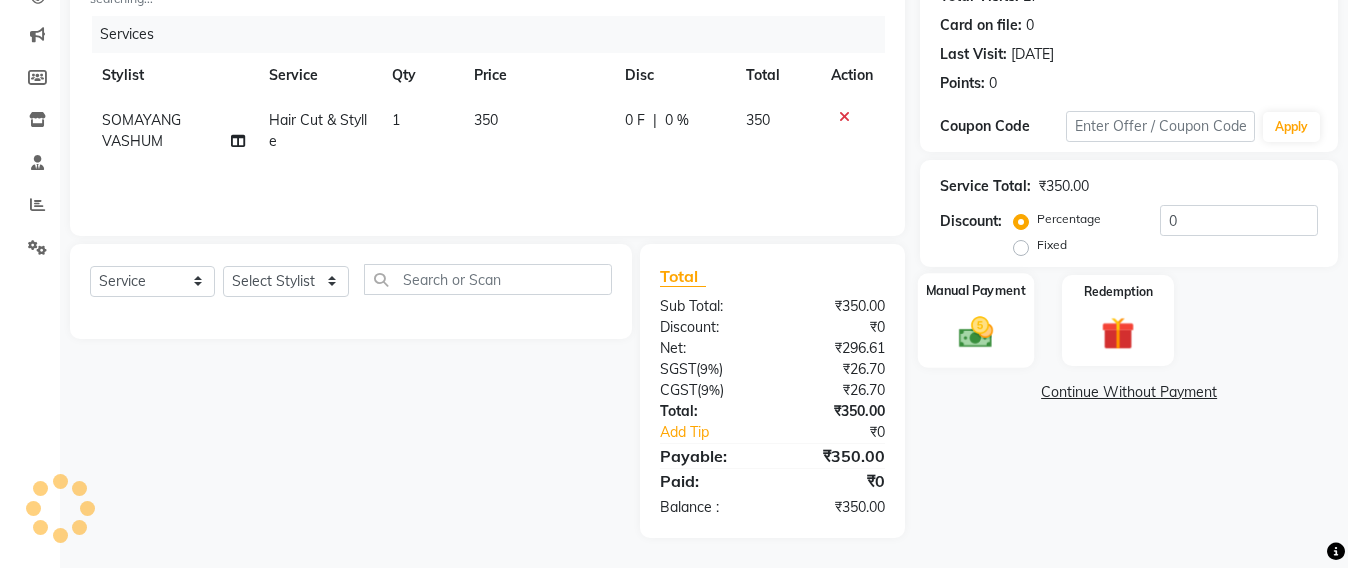 click 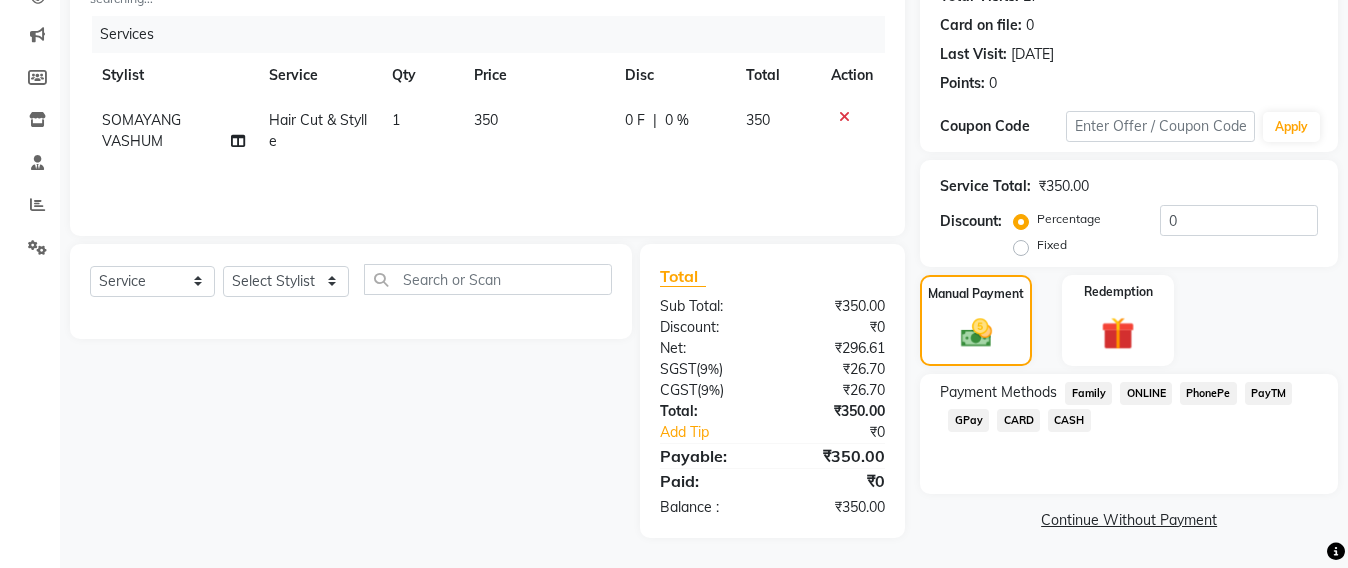 click on "CASH" 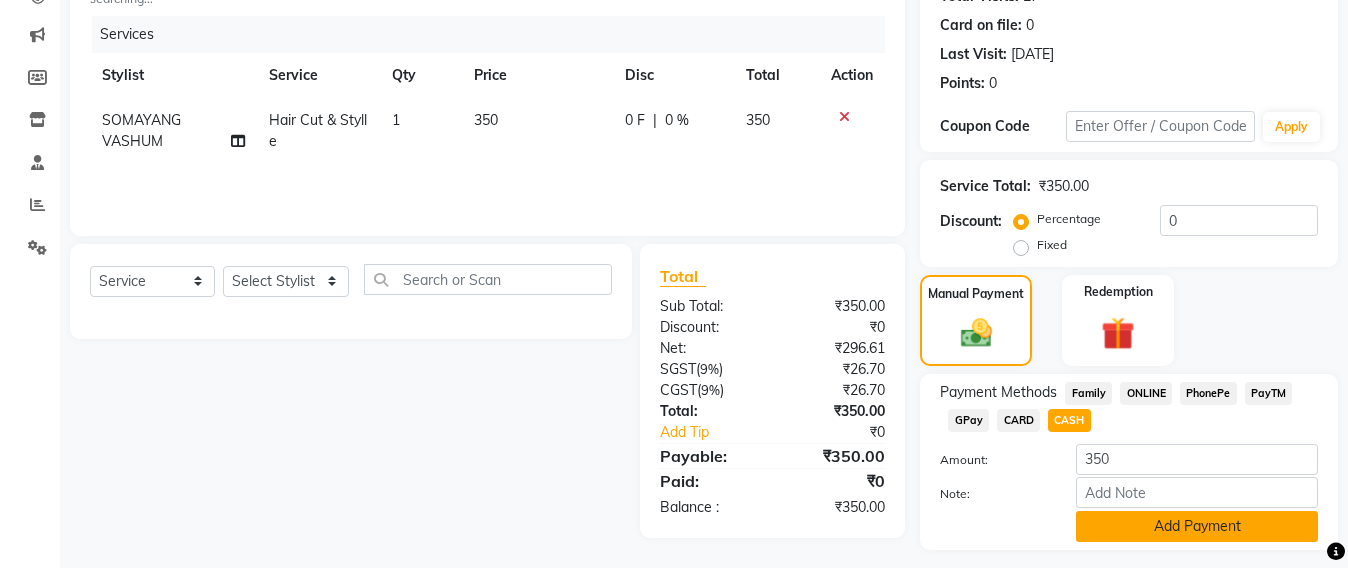 click on "Add Payment" 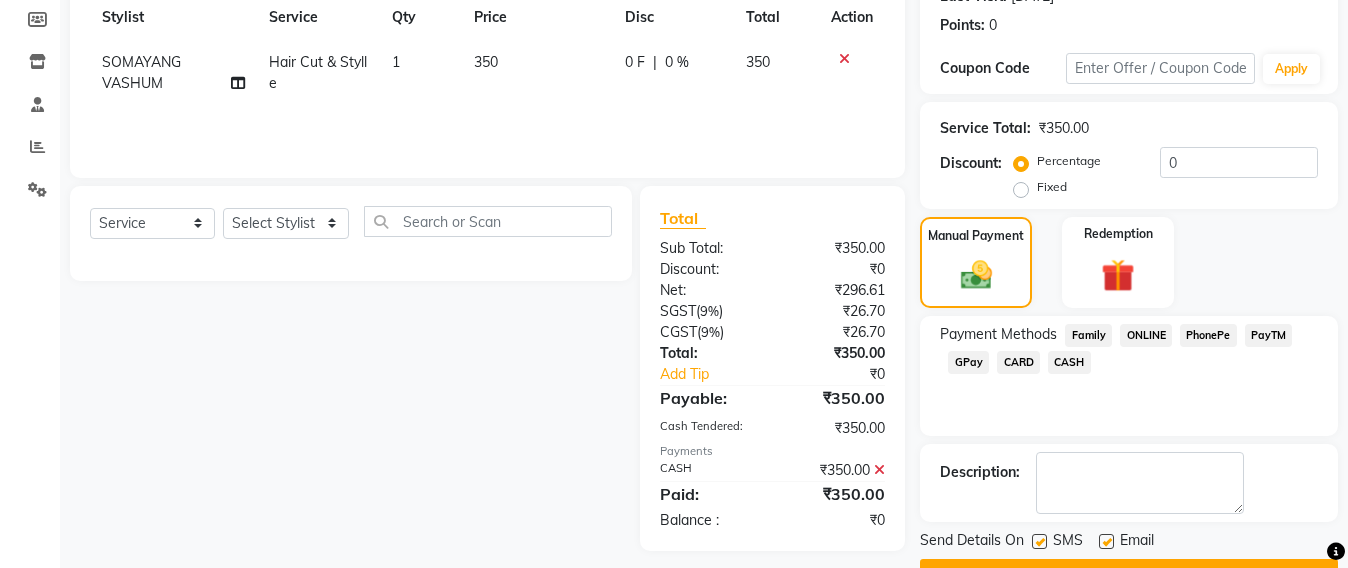 scroll, scrollTop: 348, scrollLeft: 0, axis: vertical 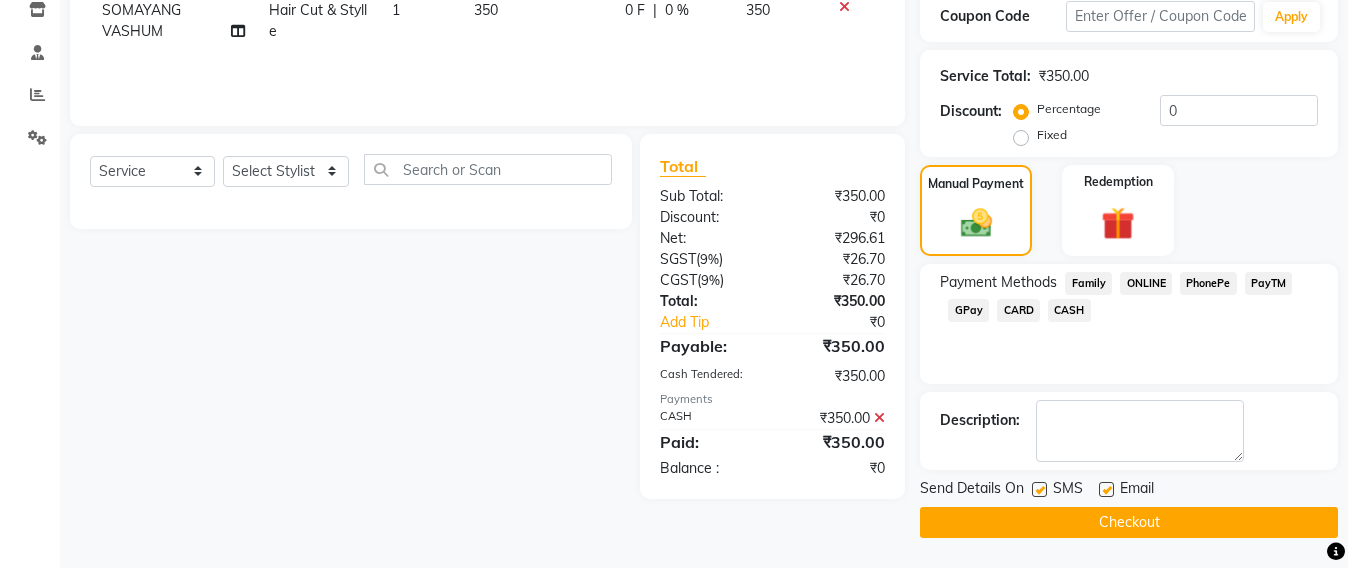 click on "Checkout" 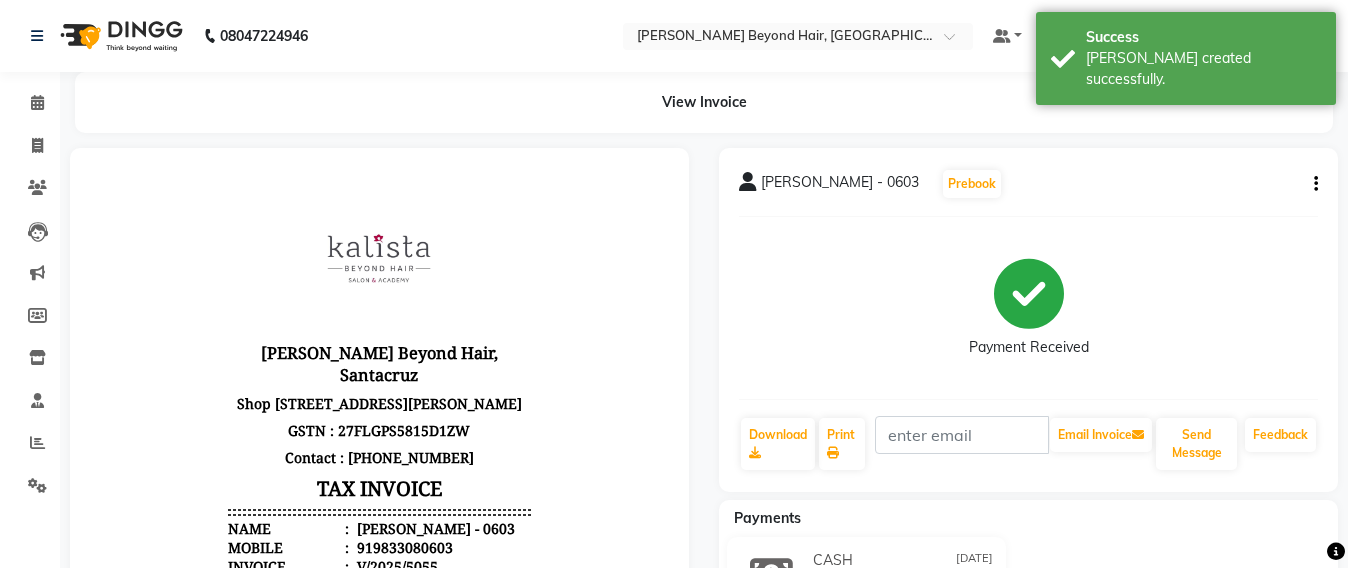 scroll, scrollTop: 0, scrollLeft: 0, axis: both 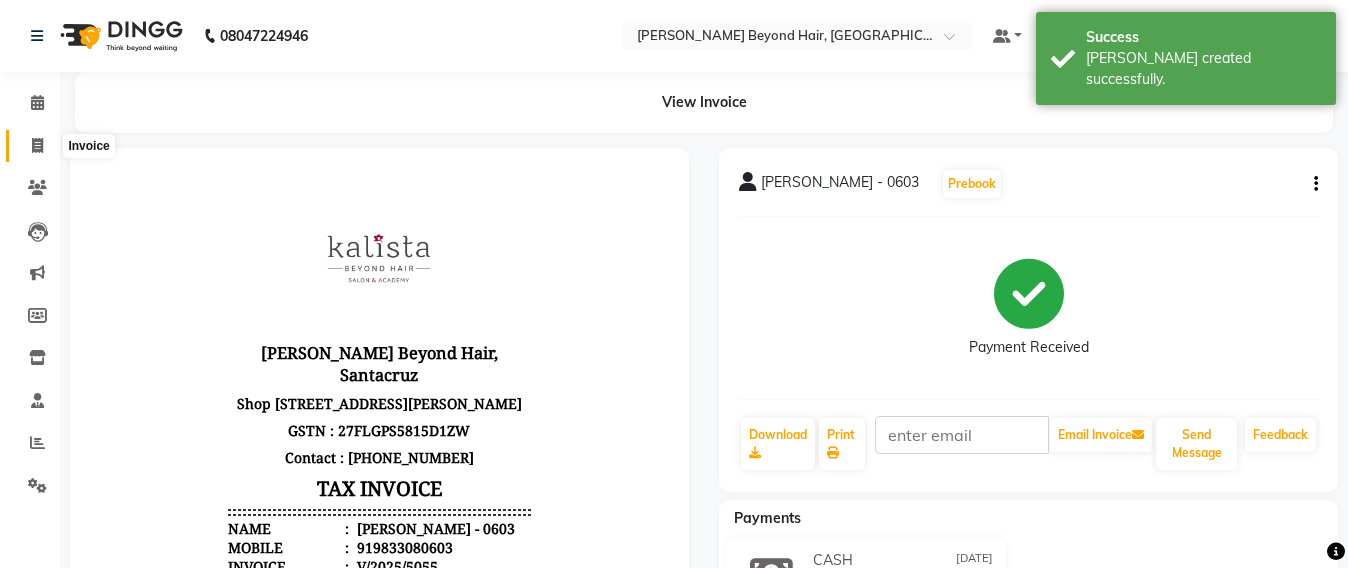 click 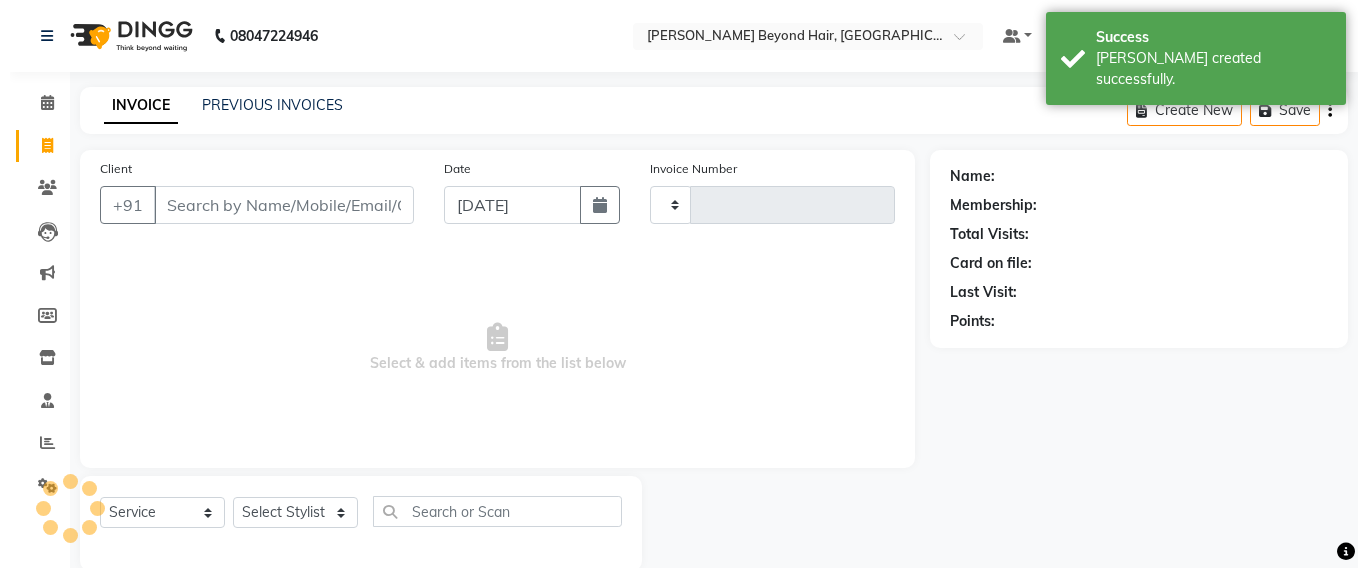 scroll, scrollTop: 33, scrollLeft: 0, axis: vertical 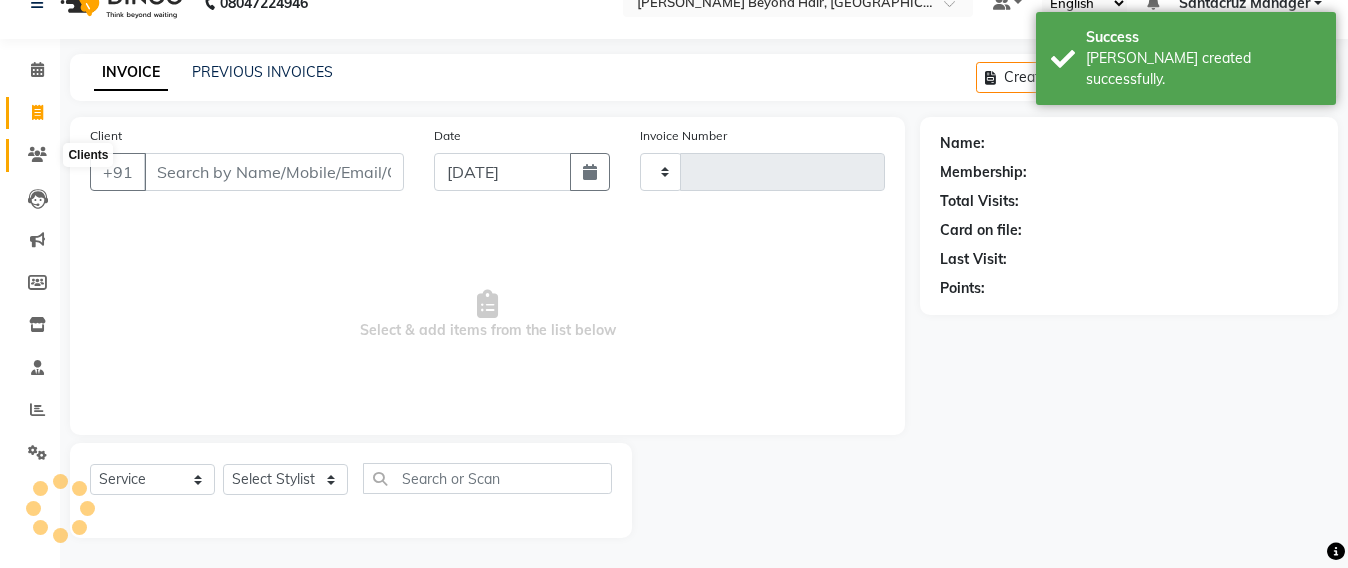 click 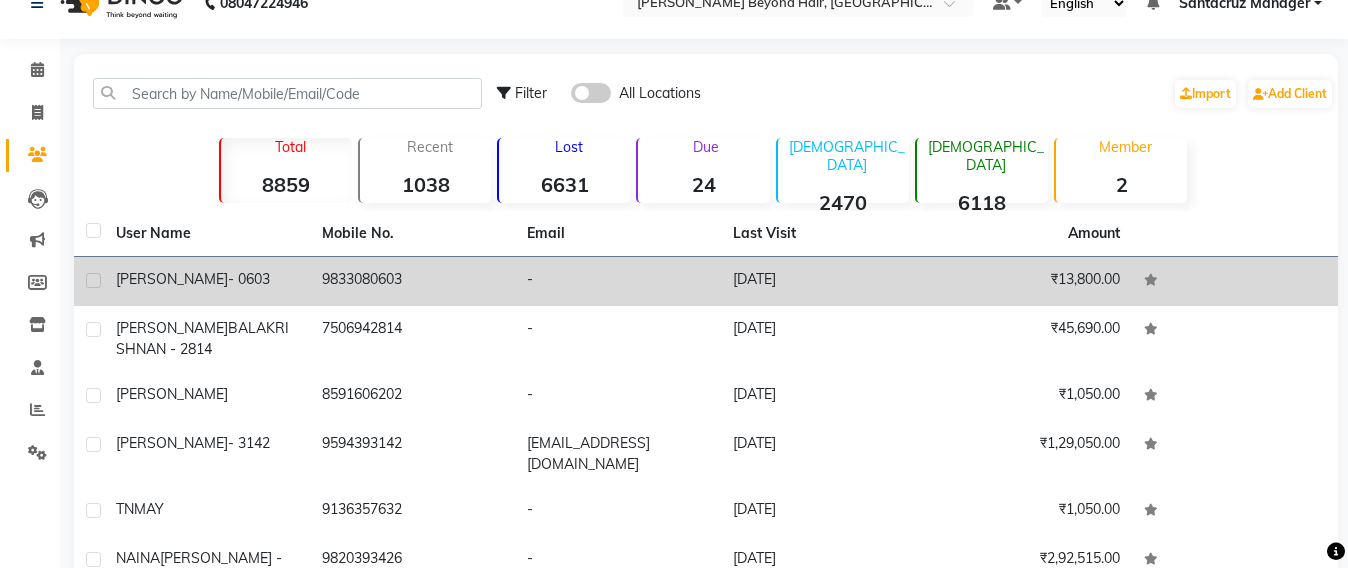 click on "9833080603" 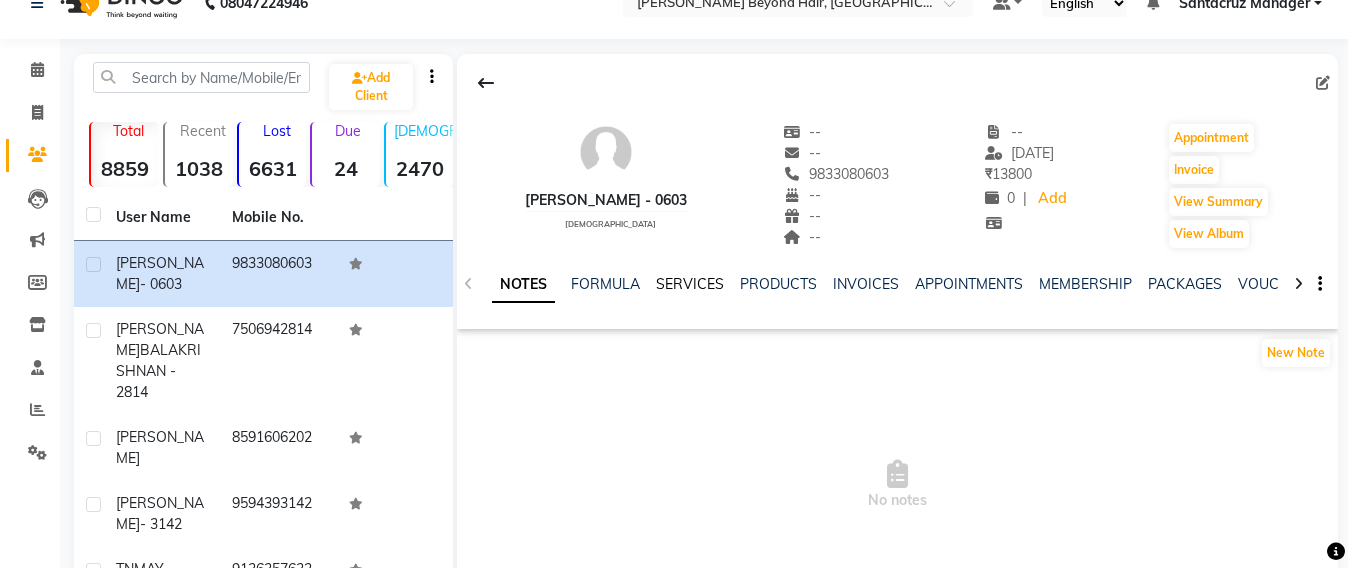 click on "SERVICES" 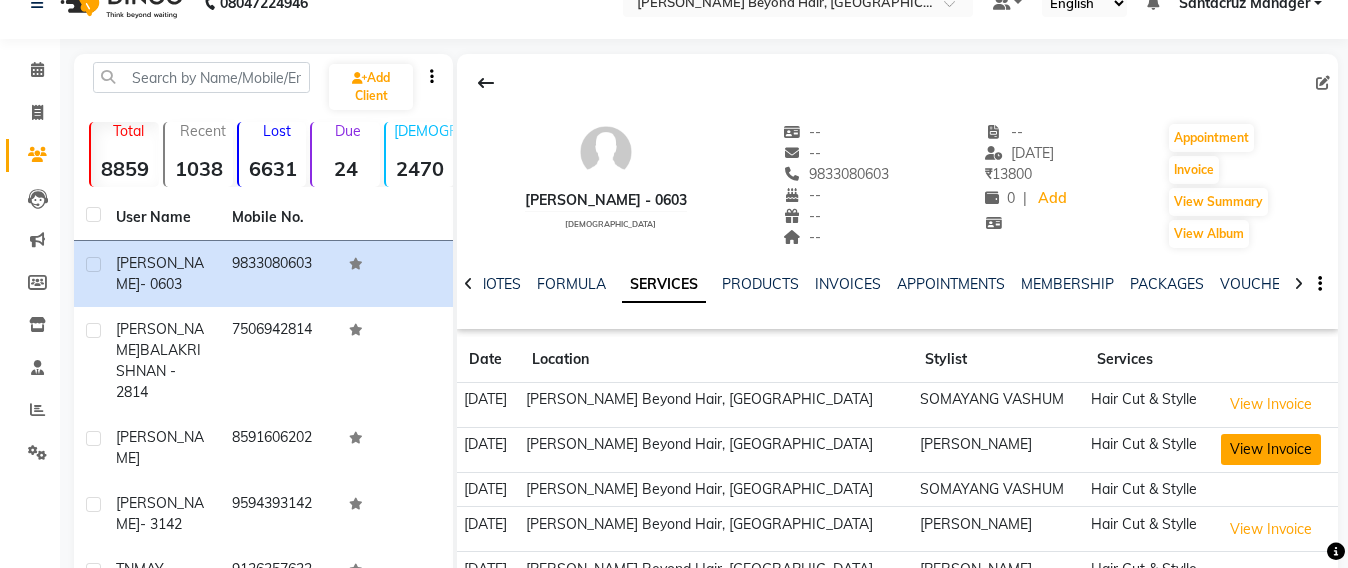 click on "View Invoice" 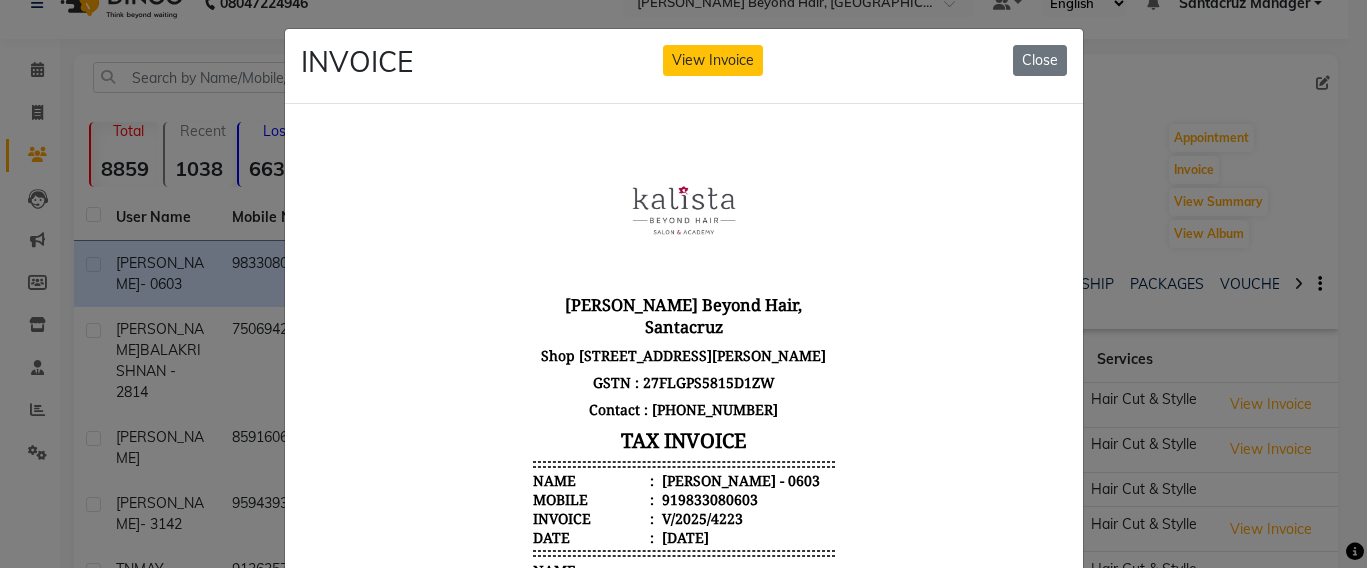 scroll, scrollTop: 16, scrollLeft: 0, axis: vertical 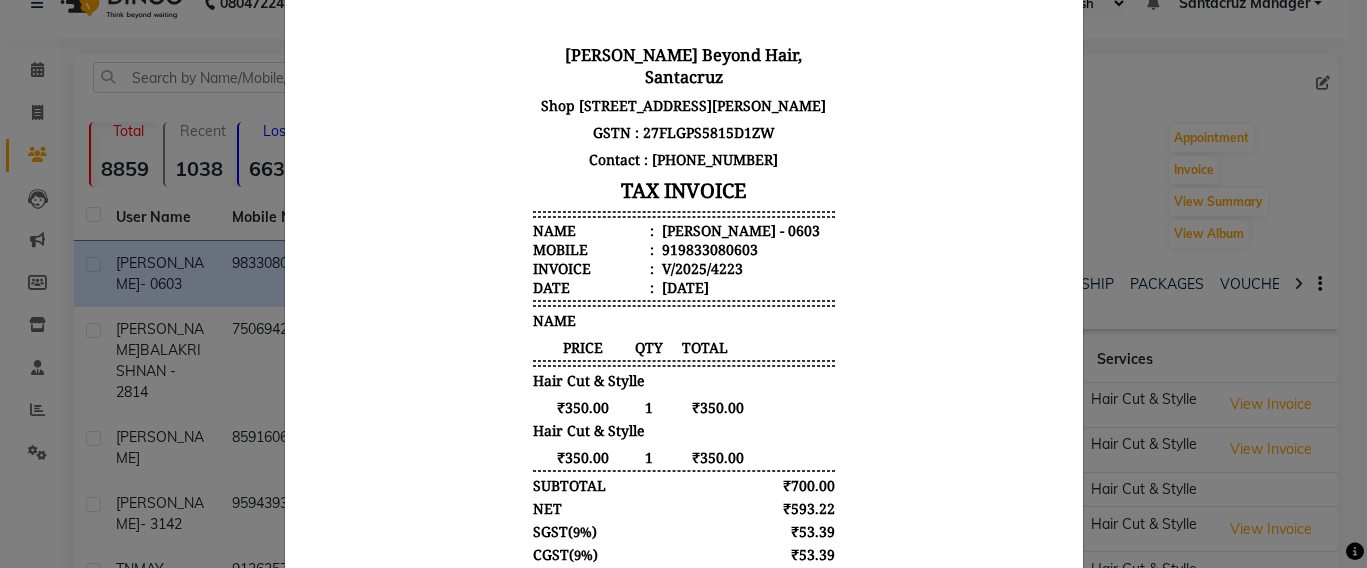 click on "INVOICE View Invoice Close" 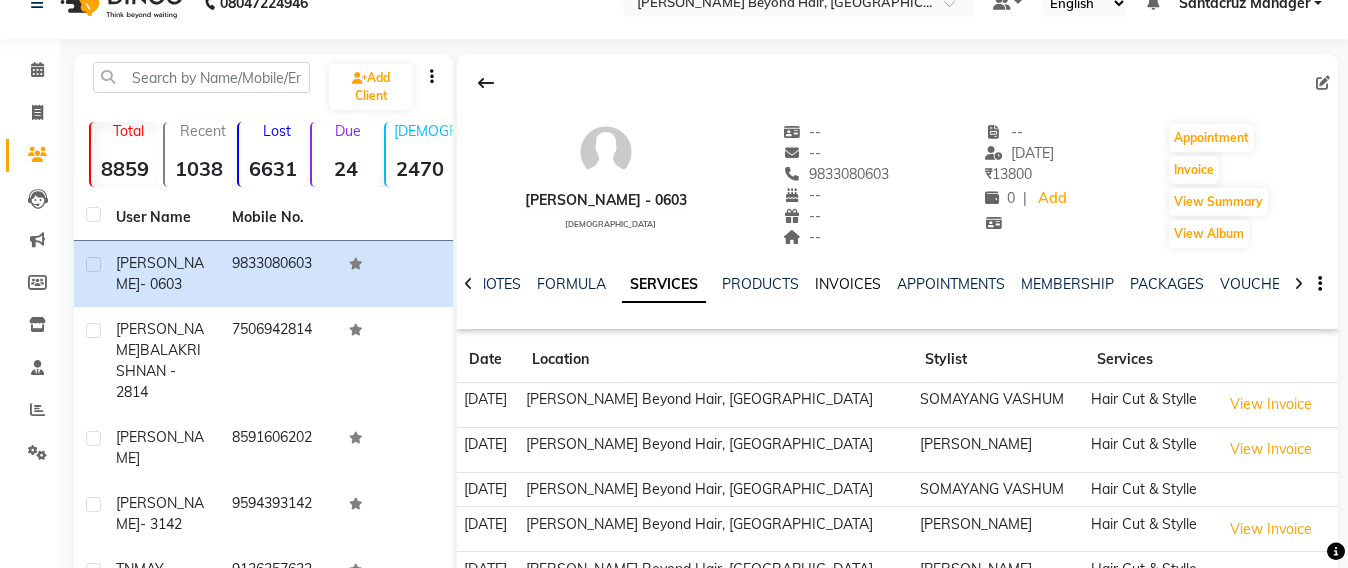 click on "INVOICES" 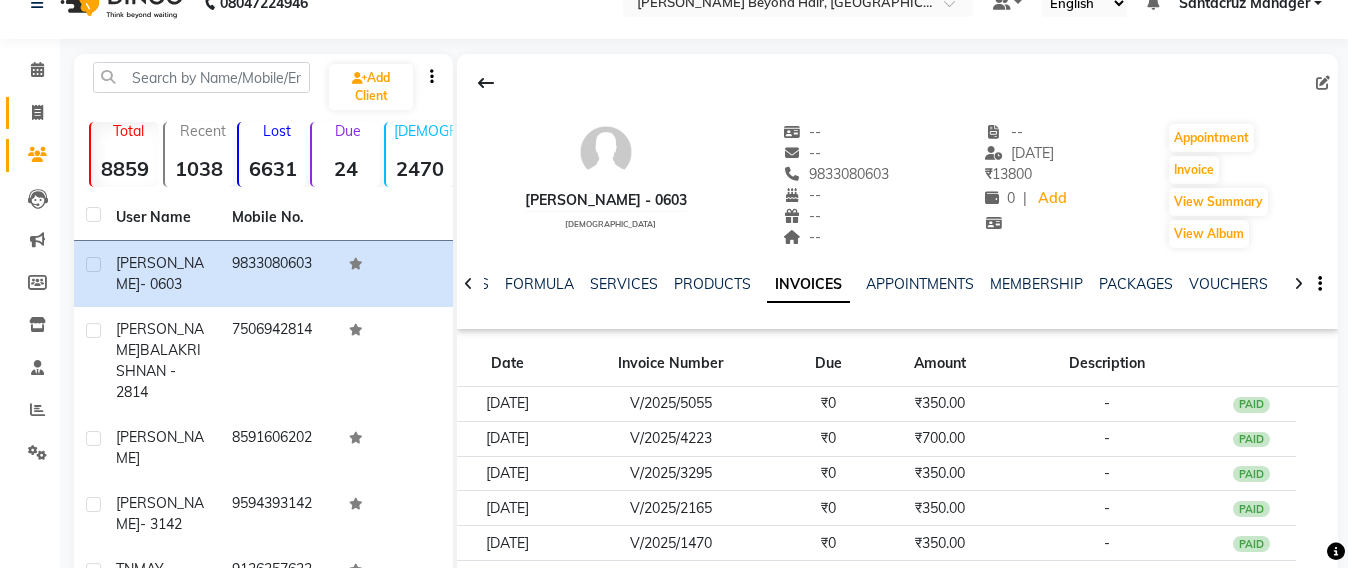 click on "Invoice" 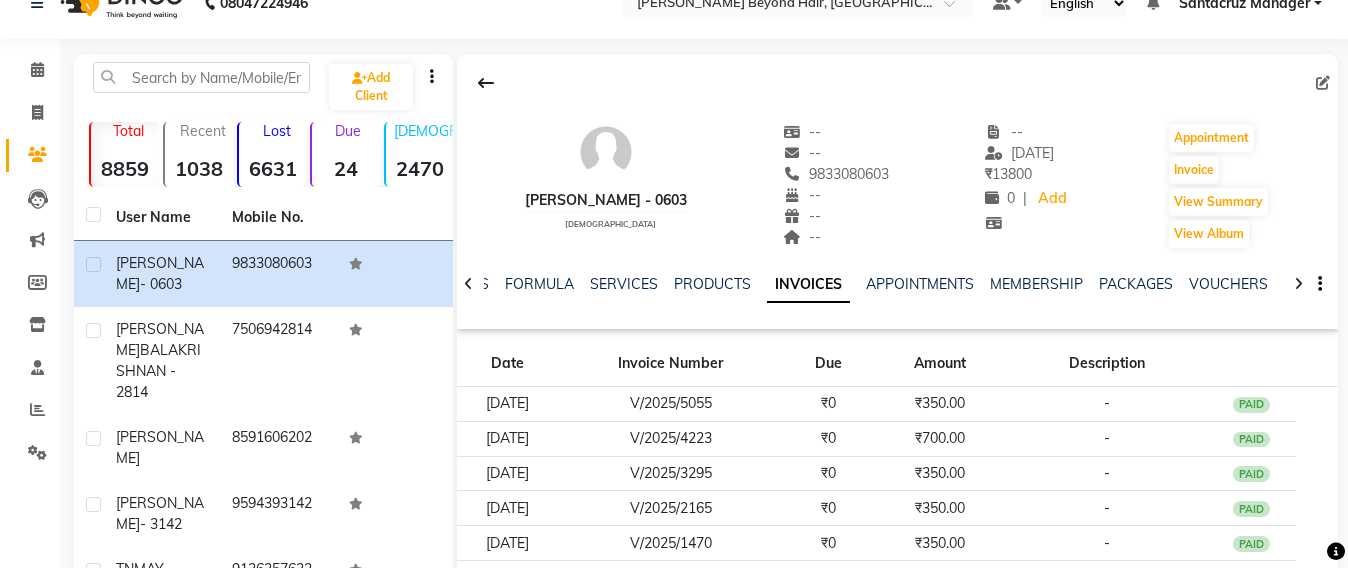 select on "service" 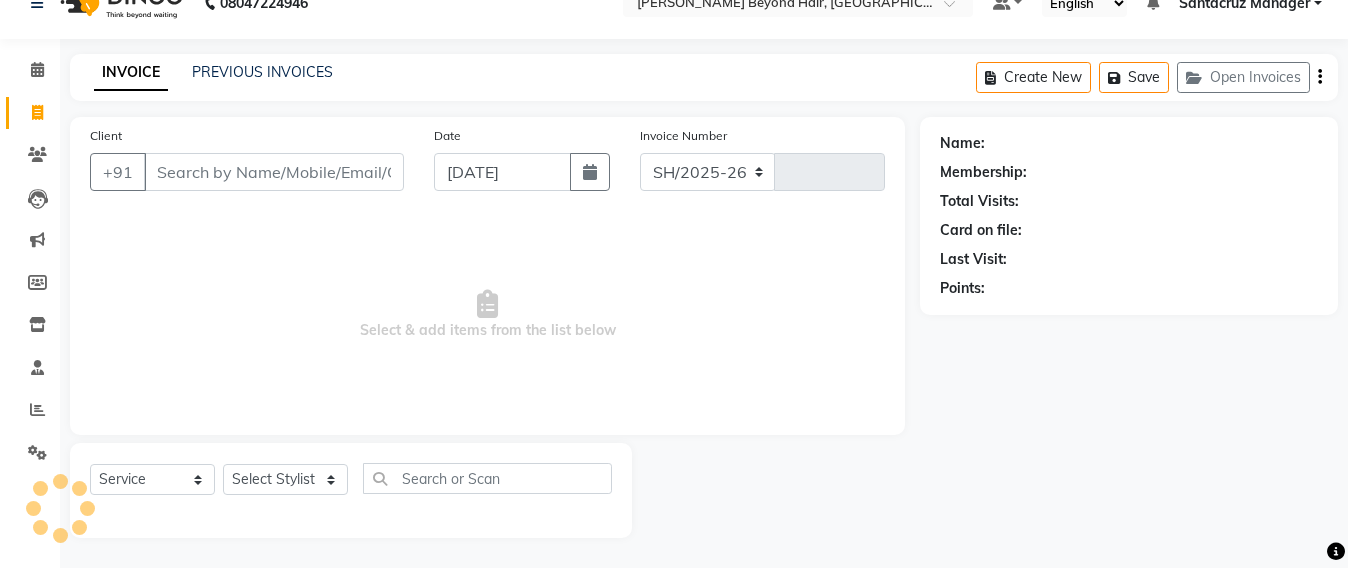 select on "6357" 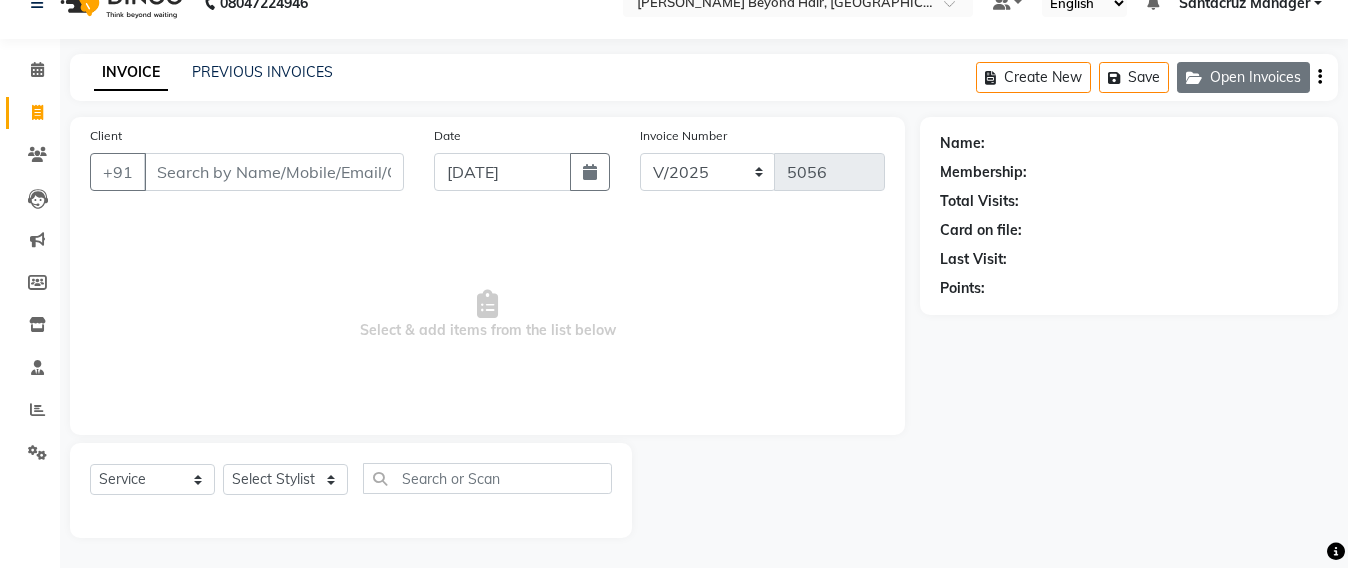 click on "Open Invoices" 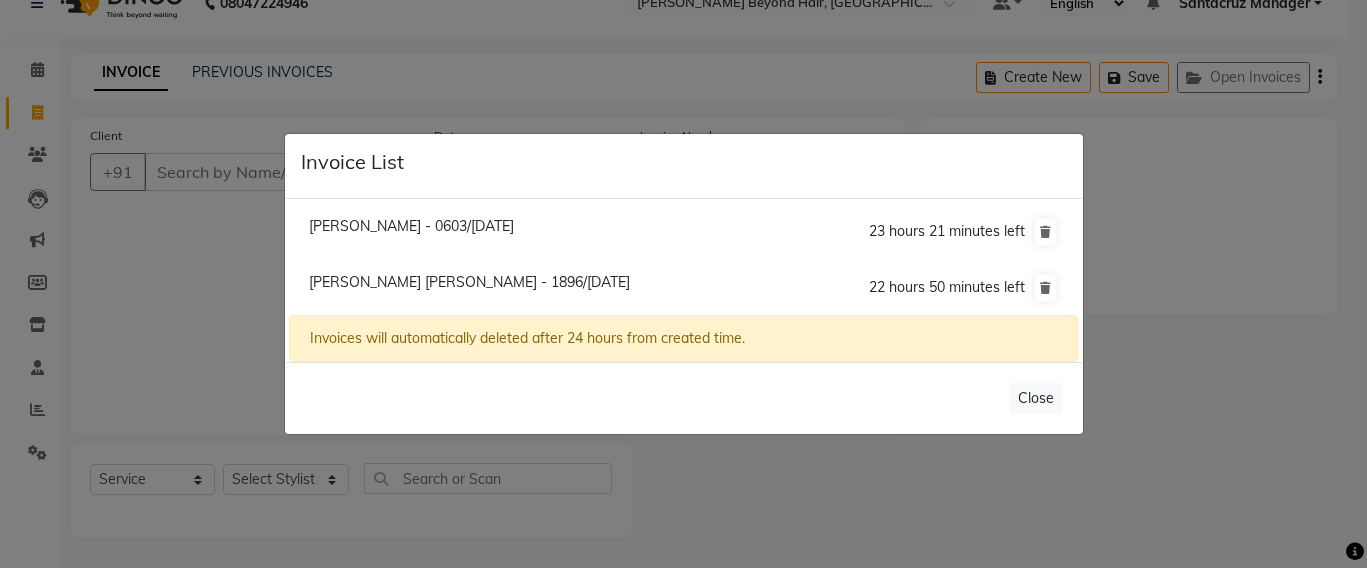 click on "[PERSON_NAME] [PERSON_NAME] - 1896/[DATE]" 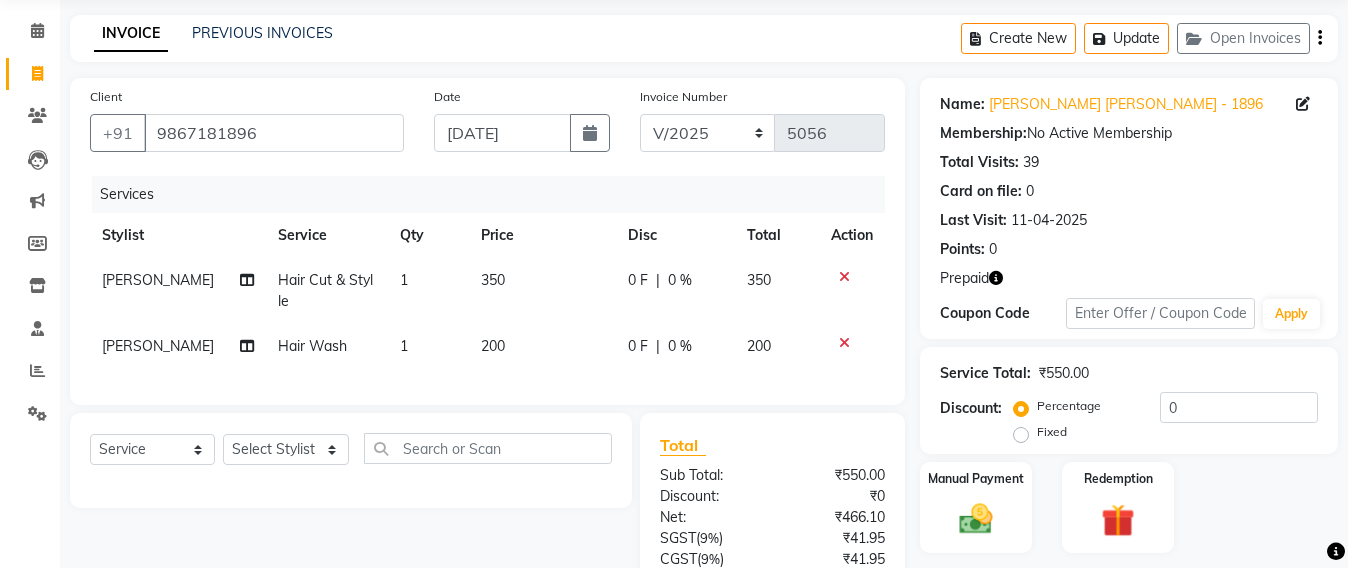 scroll, scrollTop: 10, scrollLeft: 0, axis: vertical 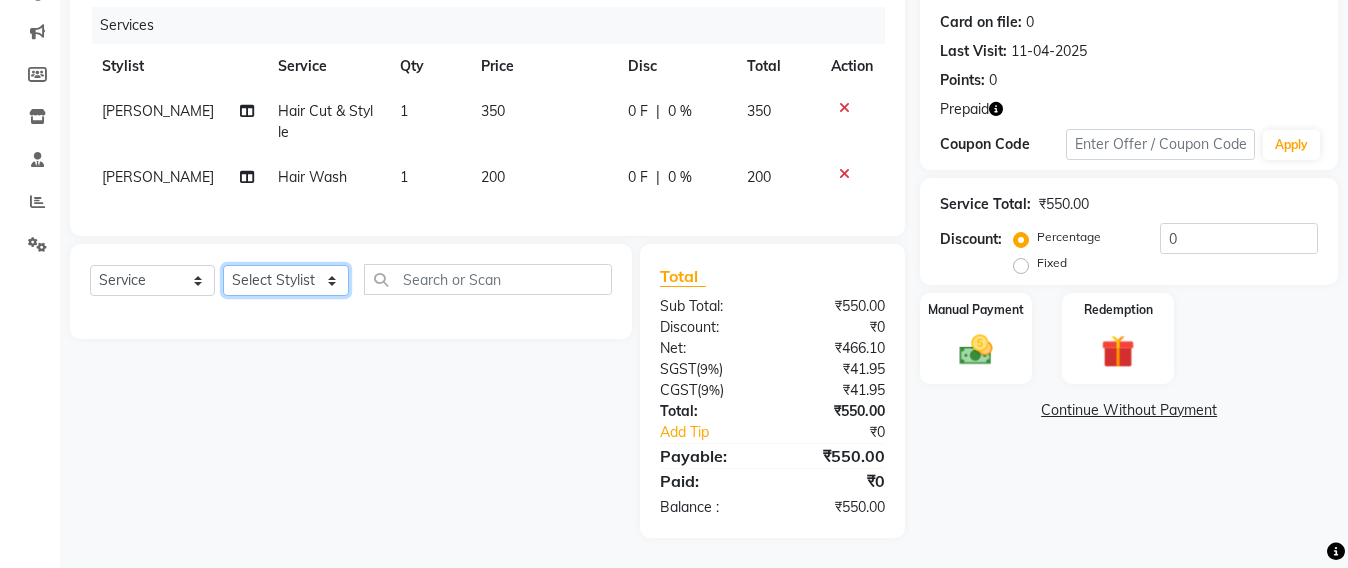 click on "Select Stylist Admin [PERSON_NAME] Sankat [PERSON_NAME] [PERSON_NAME] [PERSON_NAME] [PERSON_NAME] [PERSON_NAME] [PERSON_NAME] mahattre Pratibha [PERSON_NAME] Rosy [PERSON_NAME] [PERSON_NAME] admin [PERSON_NAME] Manager [PERSON_NAME] SOMAYANG VASHUM [PERSON_NAME]" 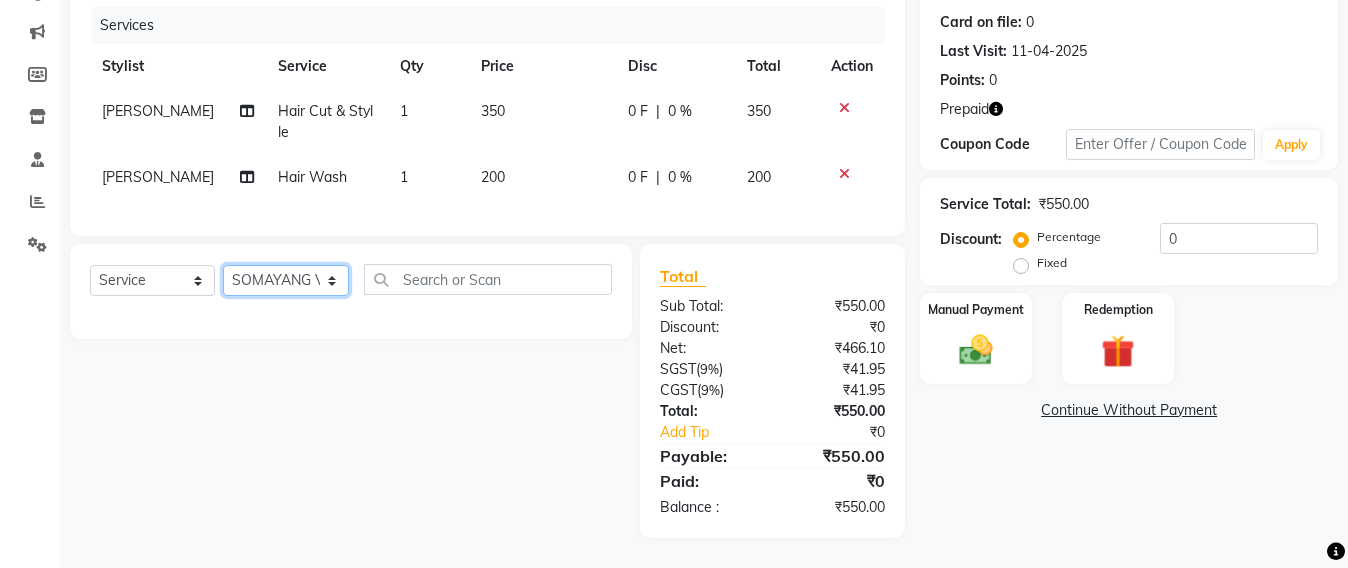 click on "Select Stylist Admin [PERSON_NAME] Sankat [PERSON_NAME] [PERSON_NAME] [PERSON_NAME] [PERSON_NAME] [PERSON_NAME] [PERSON_NAME] mahattre Pratibha [PERSON_NAME] Rosy [PERSON_NAME] [PERSON_NAME] admin [PERSON_NAME] Manager [PERSON_NAME] SOMAYANG VASHUM [PERSON_NAME]" 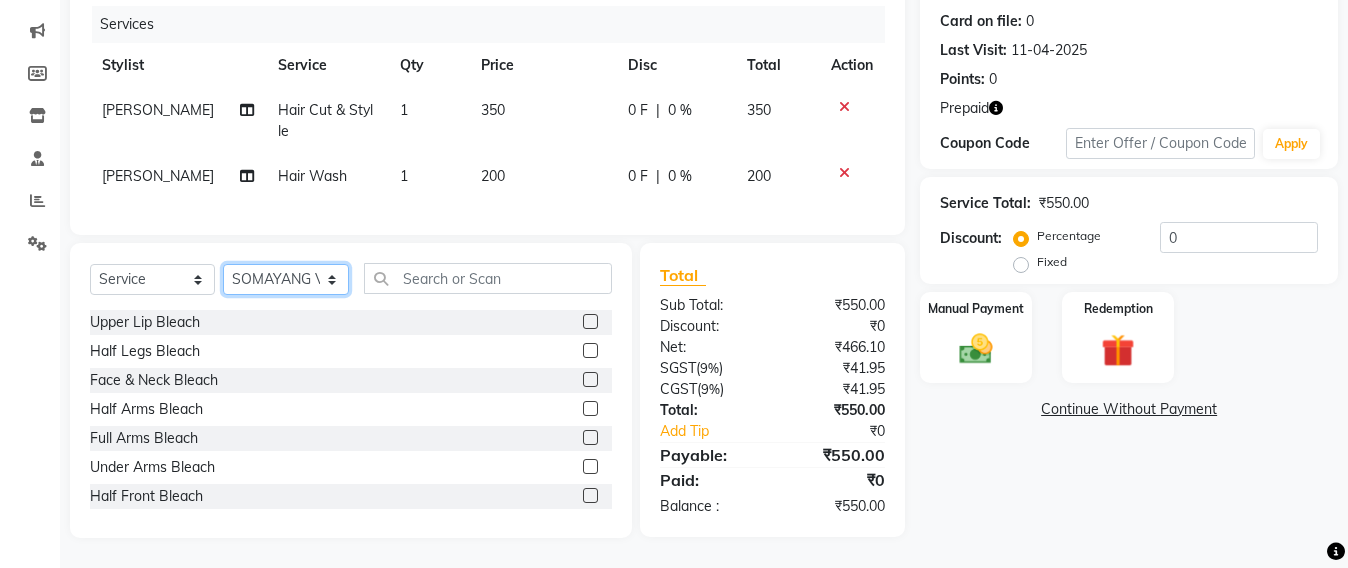 click on "Select Stylist Admin [PERSON_NAME] Sankat [PERSON_NAME] [PERSON_NAME] [PERSON_NAME] [PERSON_NAME] [PERSON_NAME] [PERSON_NAME] mahattre Pratibha [PERSON_NAME] Rosy [PERSON_NAME] [PERSON_NAME] admin [PERSON_NAME] Manager [PERSON_NAME] SOMAYANG VASHUM [PERSON_NAME]" 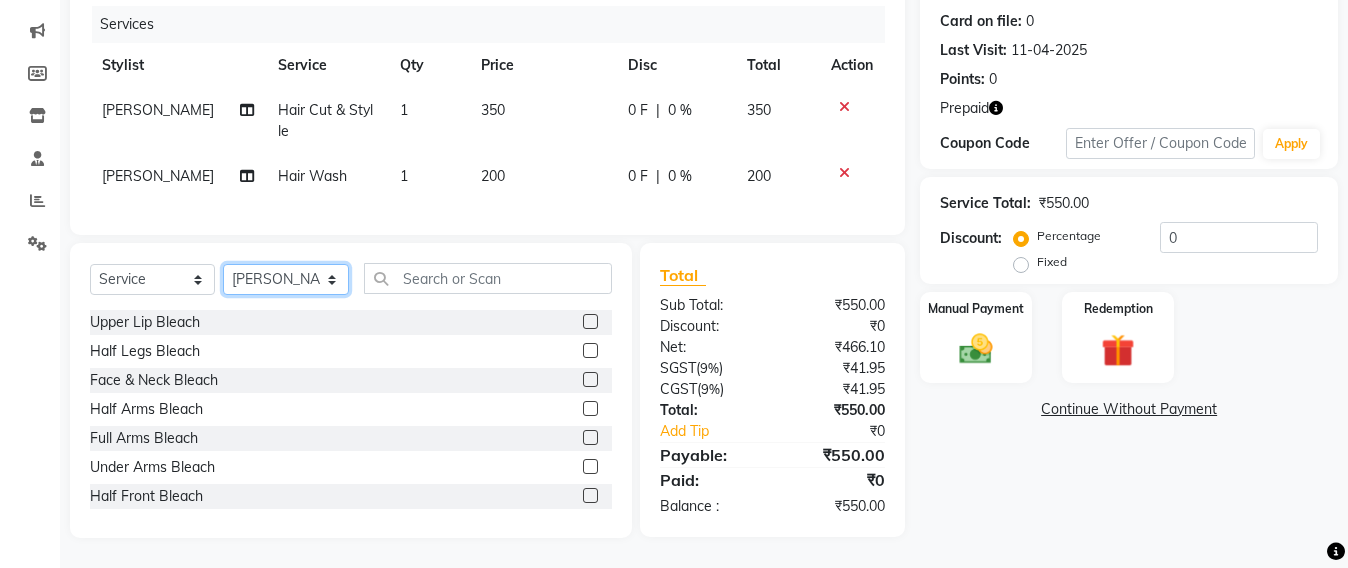 click on "Select Stylist Admin [PERSON_NAME] Sankat [PERSON_NAME] [PERSON_NAME] [PERSON_NAME] [PERSON_NAME] [PERSON_NAME] [PERSON_NAME] mahattre Pratibha [PERSON_NAME] Rosy [PERSON_NAME] [PERSON_NAME] admin [PERSON_NAME] Manager [PERSON_NAME] SOMAYANG VASHUM [PERSON_NAME]" 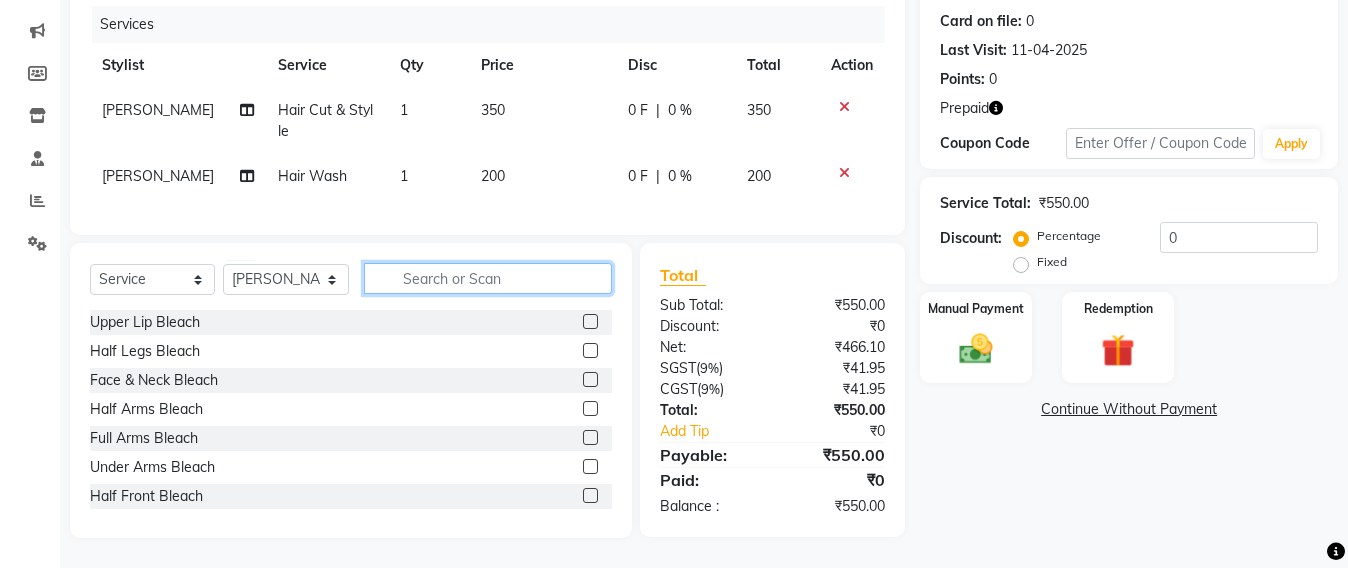 click 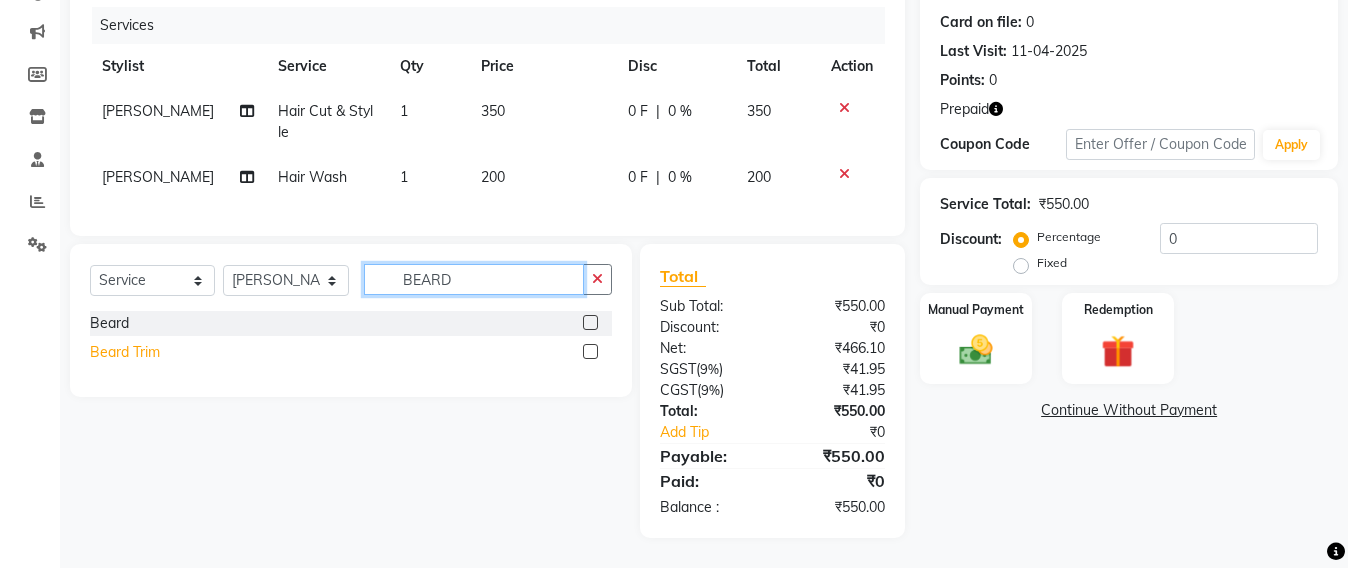 type on "BEARD" 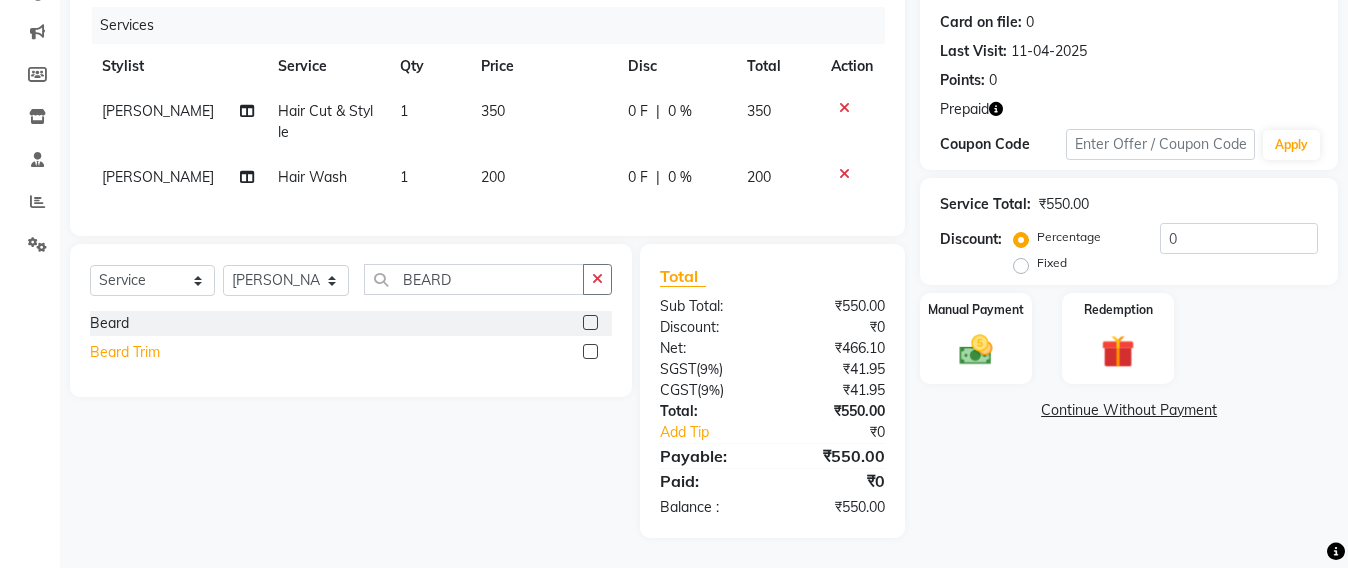 click on "Beard Trim" 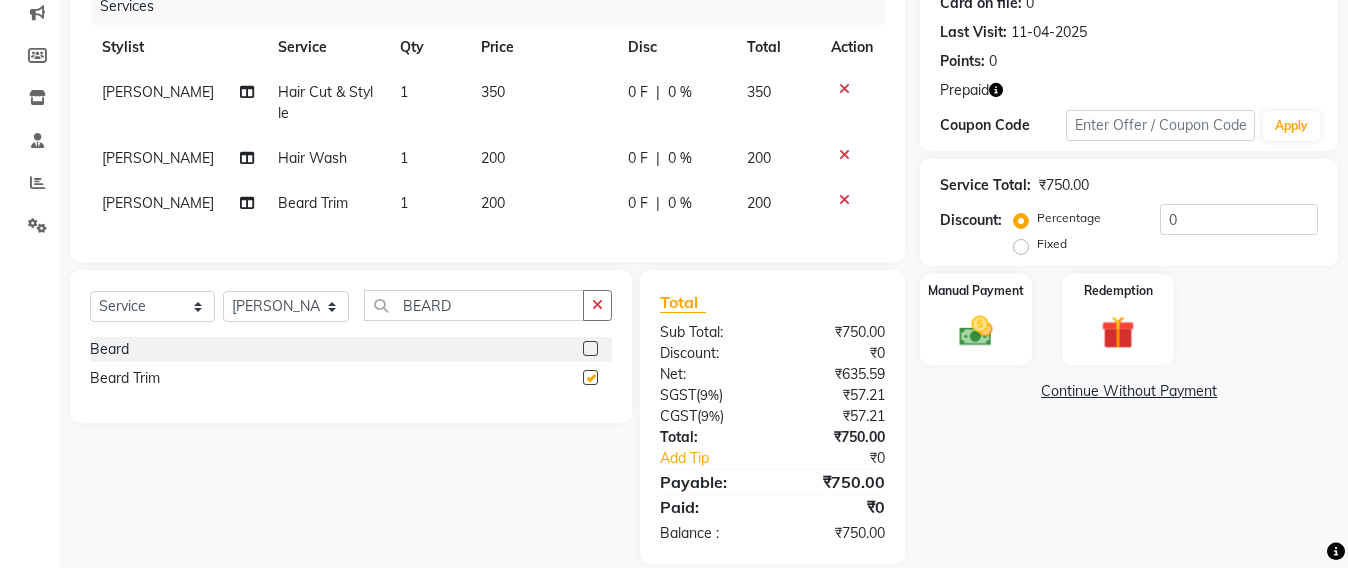 checkbox on "false" 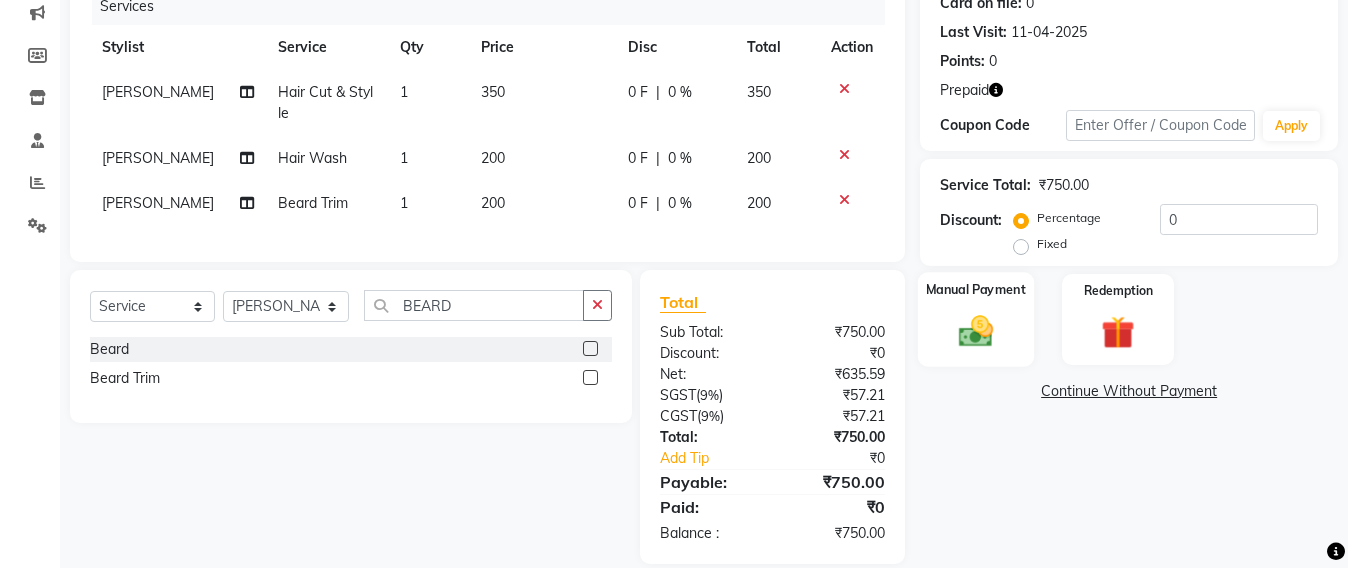 click 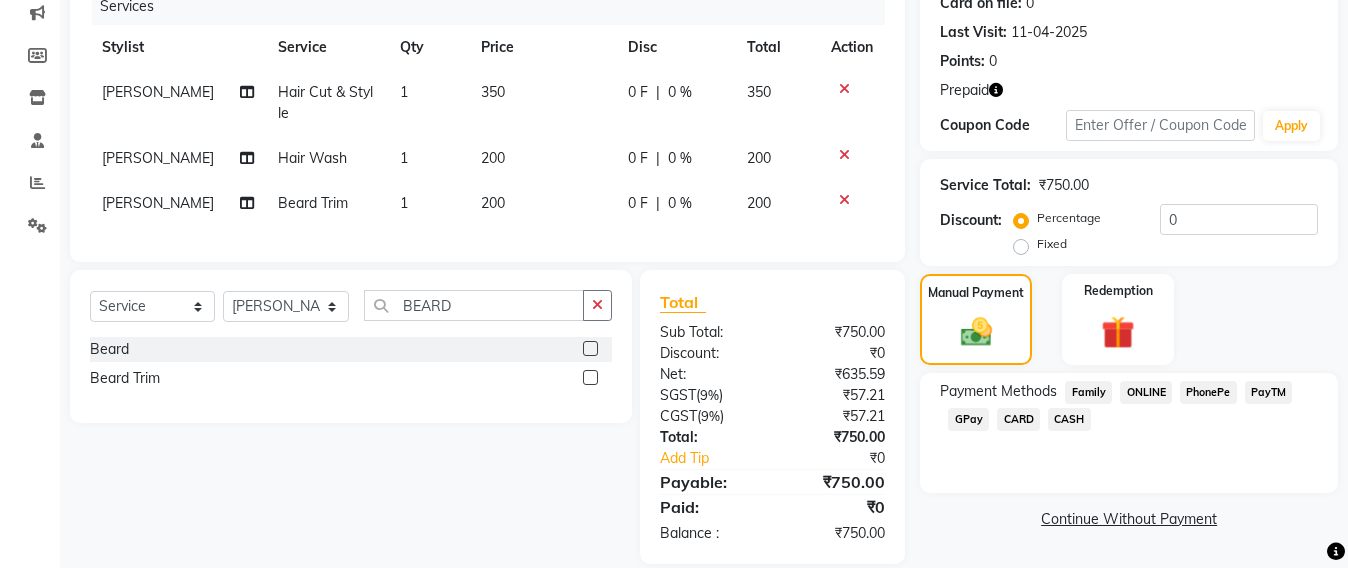 click on "GPay" 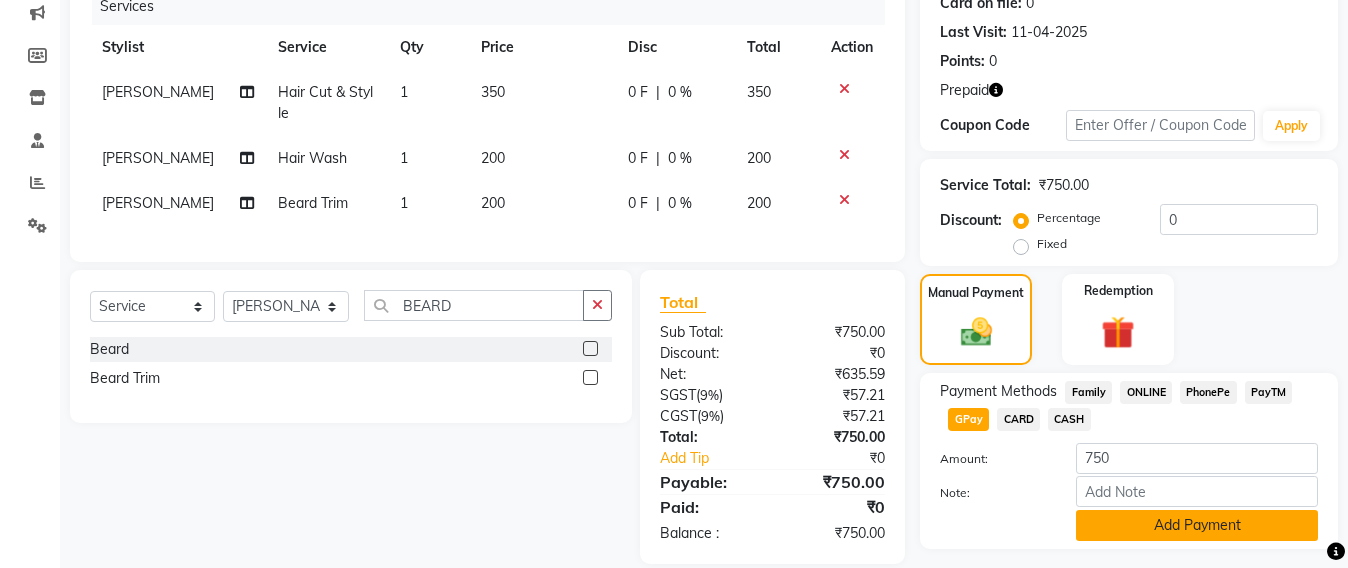 click on "Add Payment" 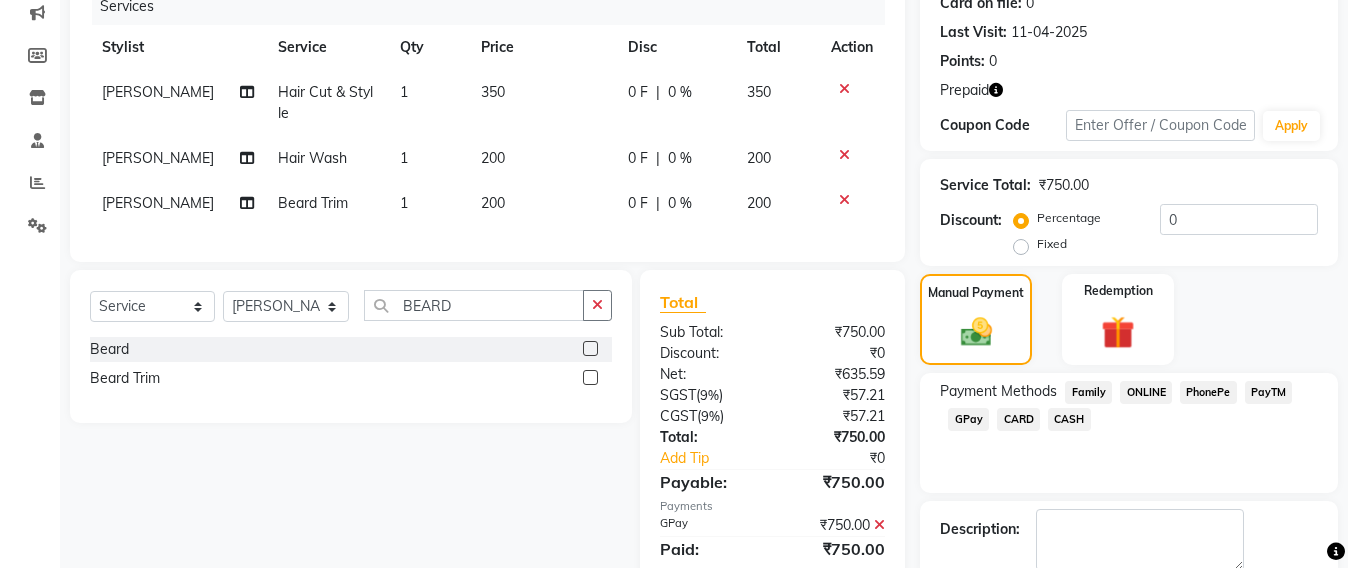 scroll, scrollTop: 369, scrollLeft: 0, axis: vertical 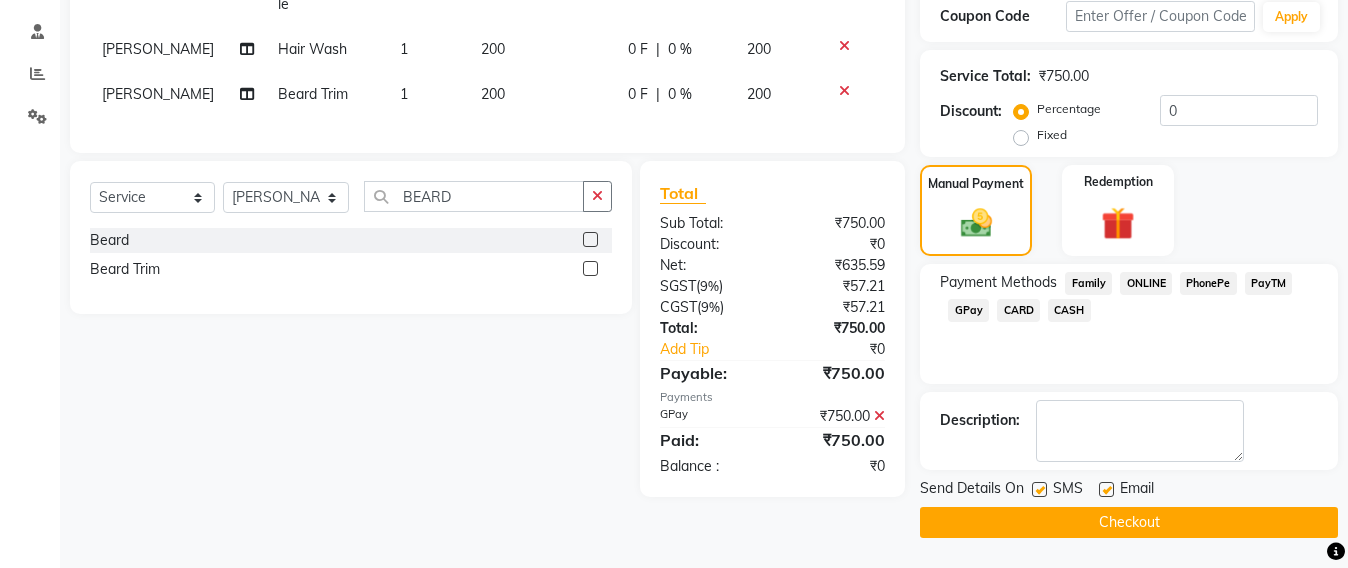 click on "Checkout" 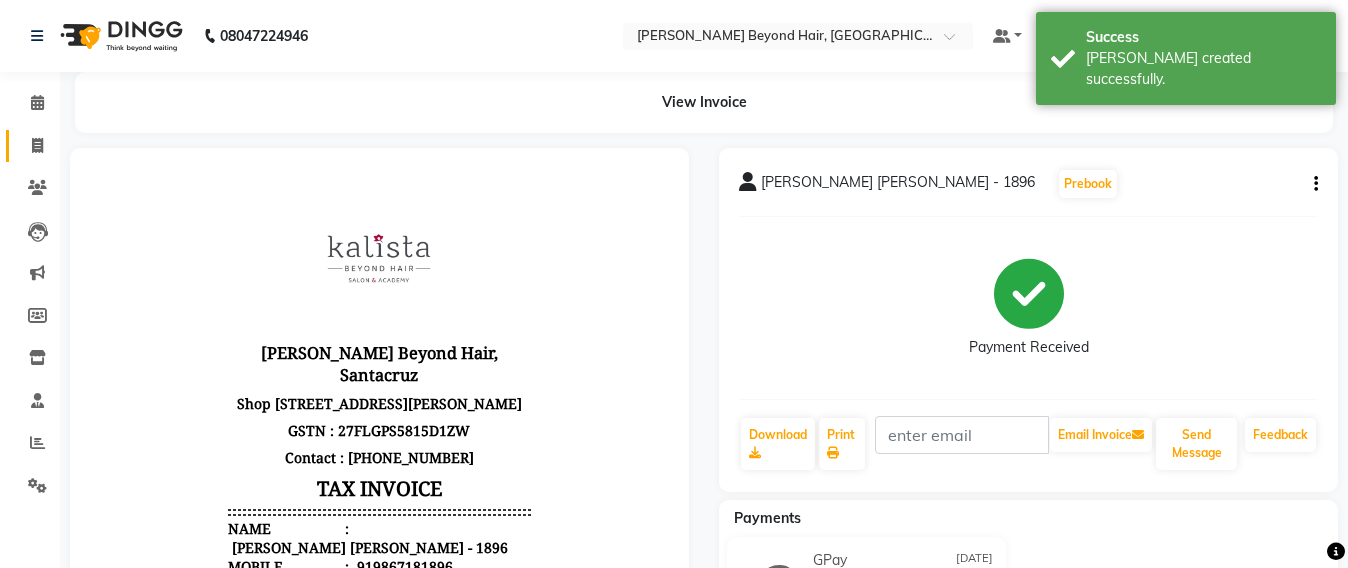 scroll, scrollTop: 0, scrollLeft: 0, axis: both 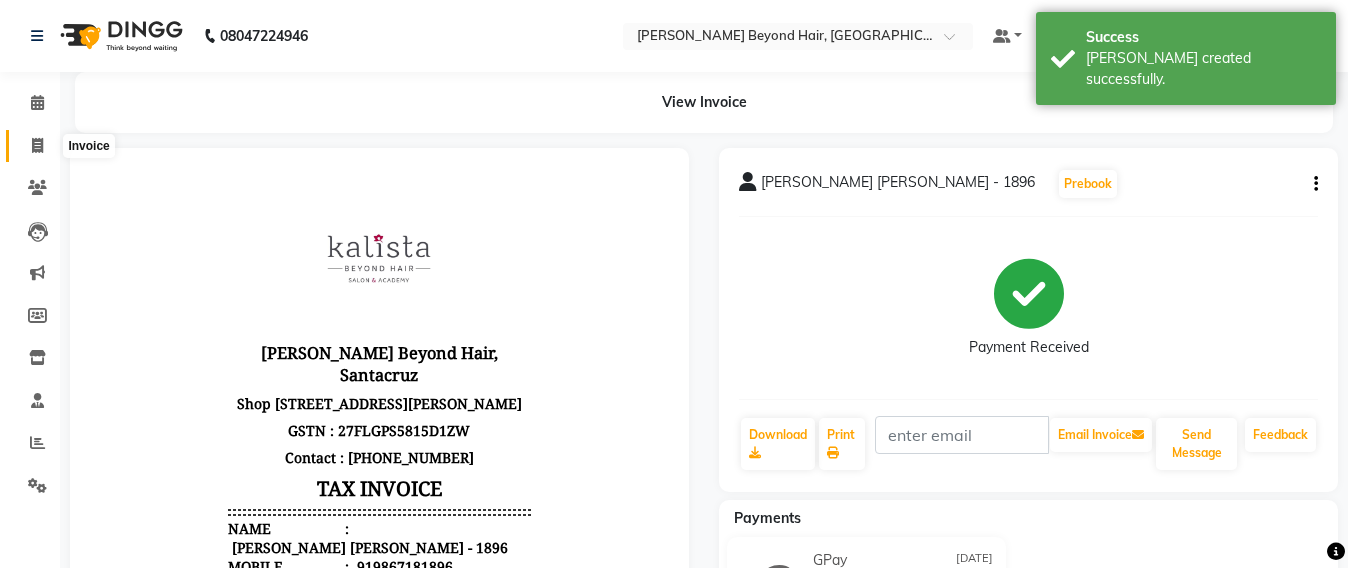click 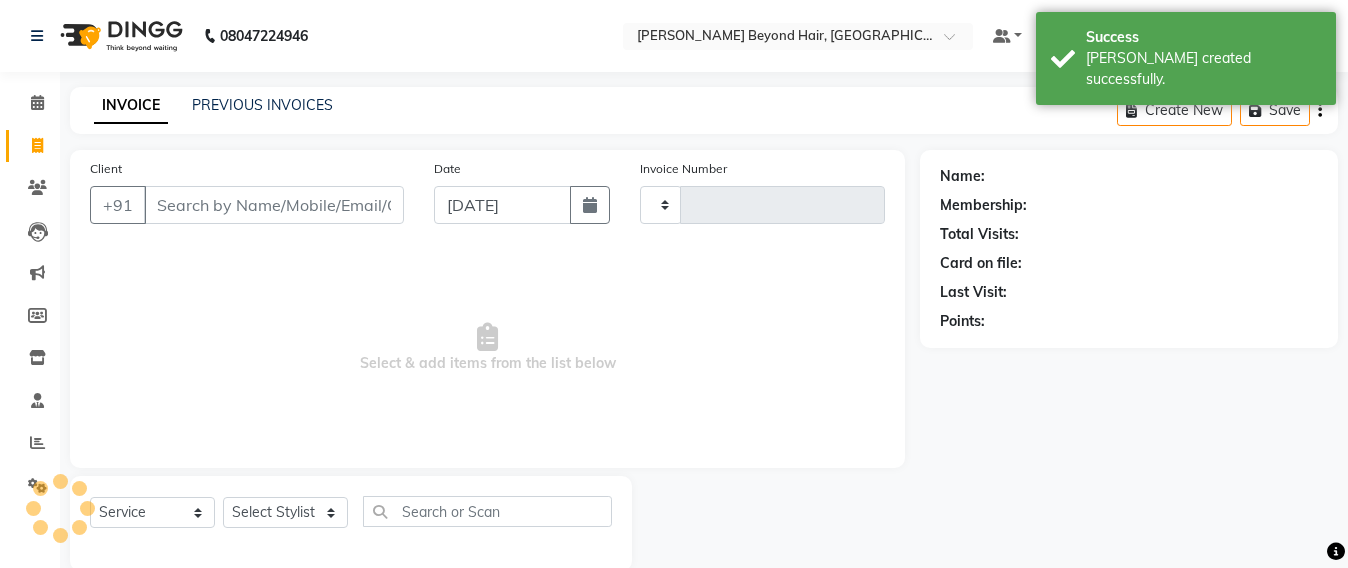 scroll, scrollTop: 33, scrollLeft: 0, axis: vertical 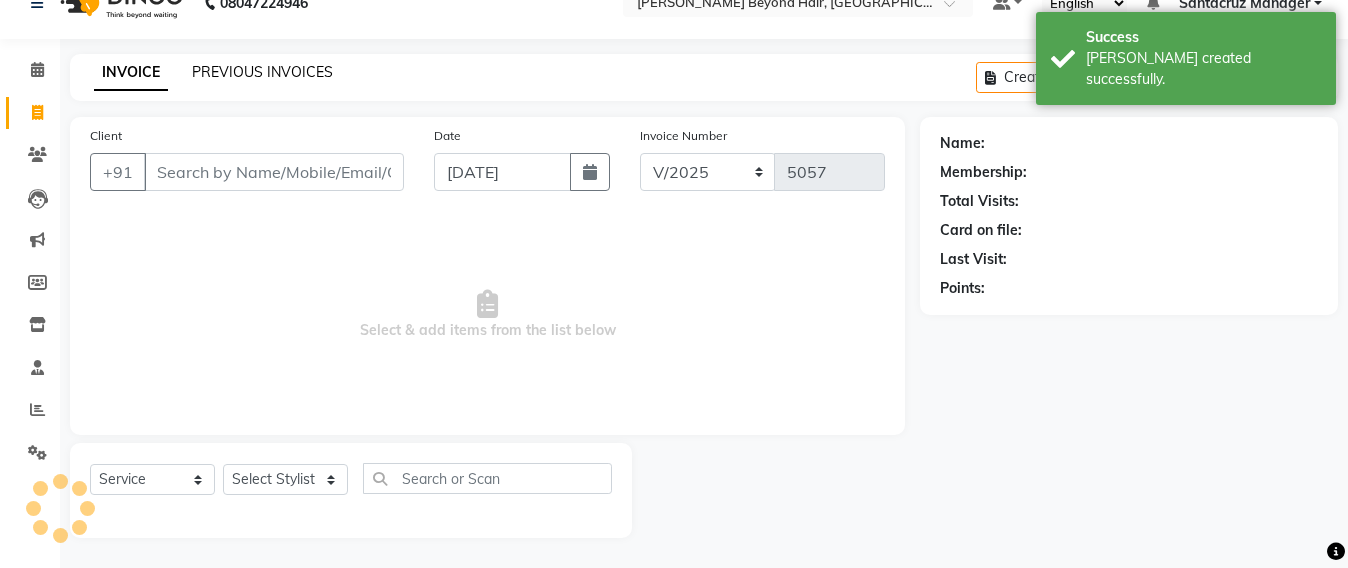 click on "PREVIOUS INVOICES" 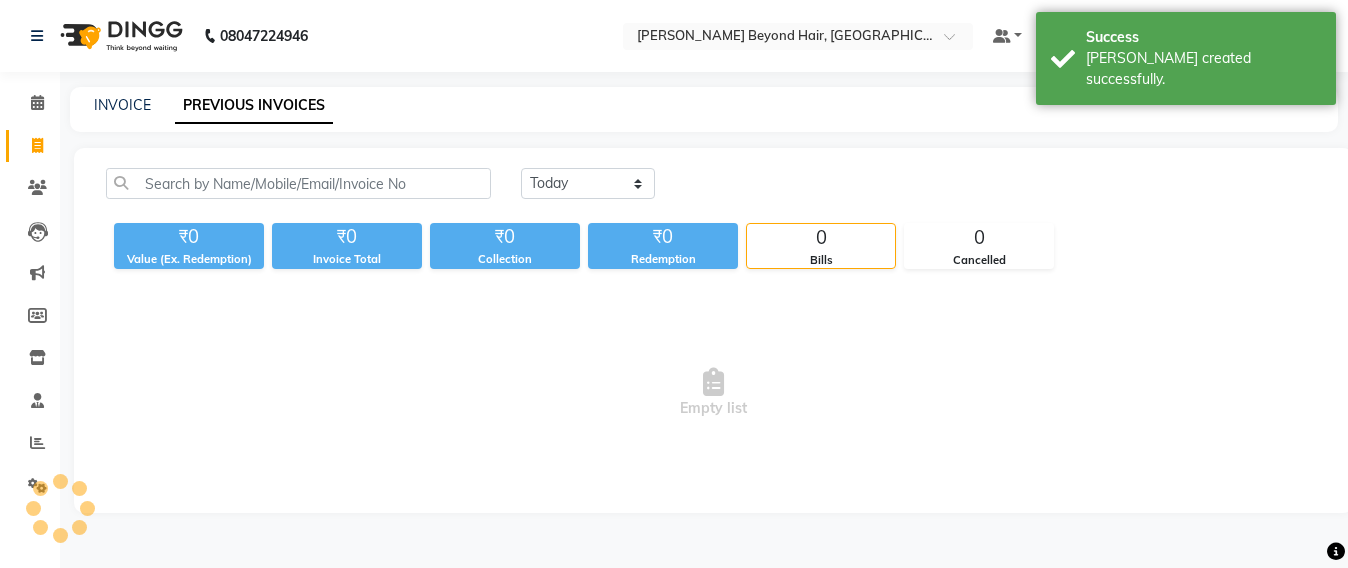 scroll, scrollTop: 0, scrollLeft: 0, axis: both 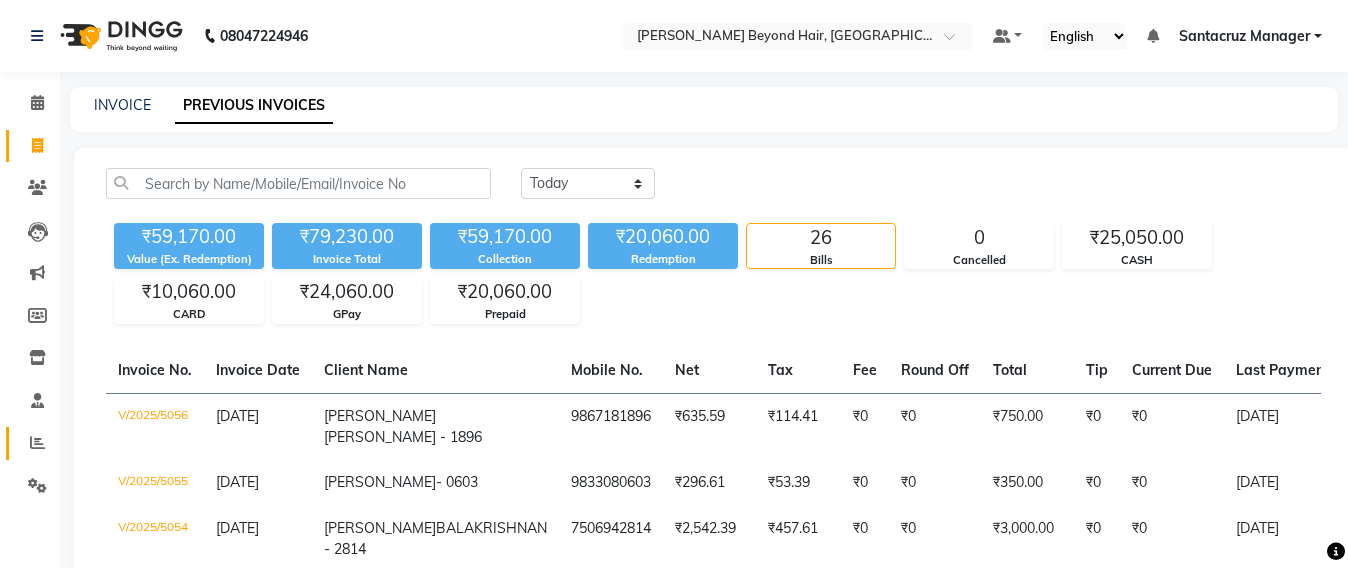 click on "Reports" 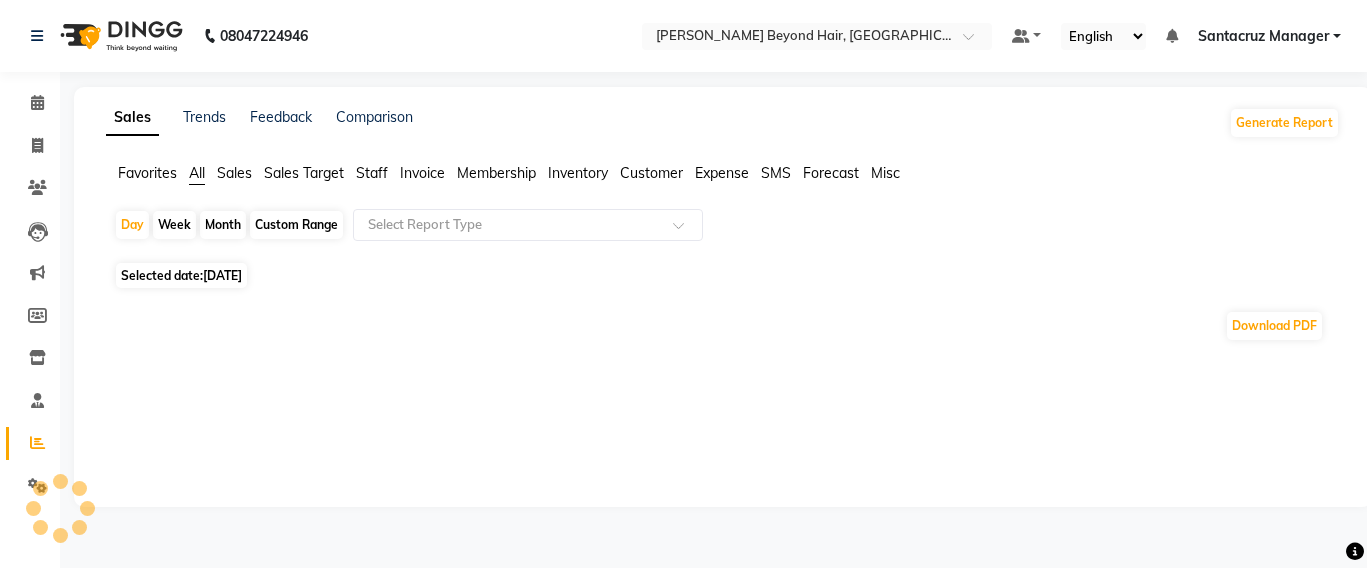 click on "Staff" 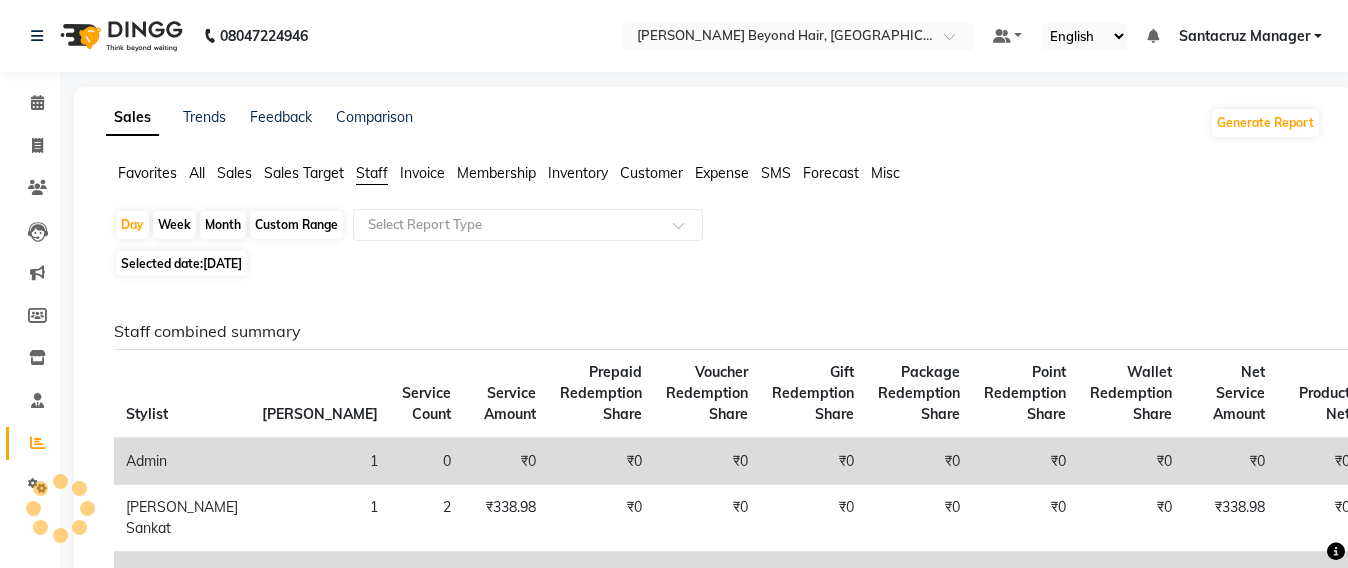 click on "Custom Range" 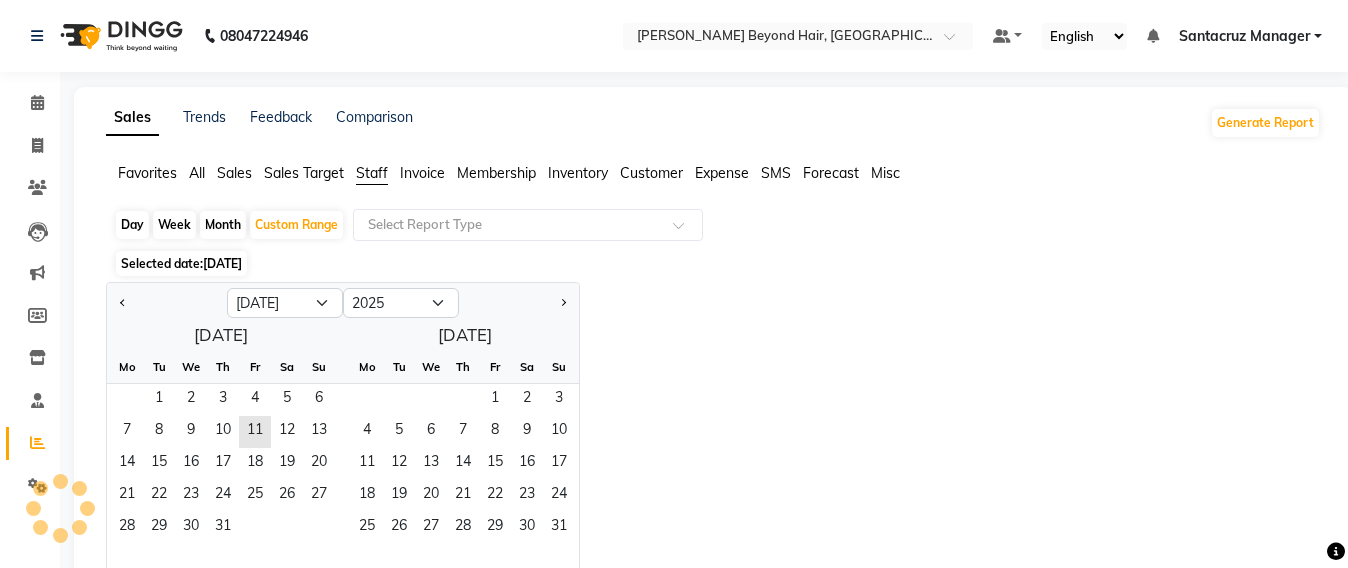 click on "[DATE]" 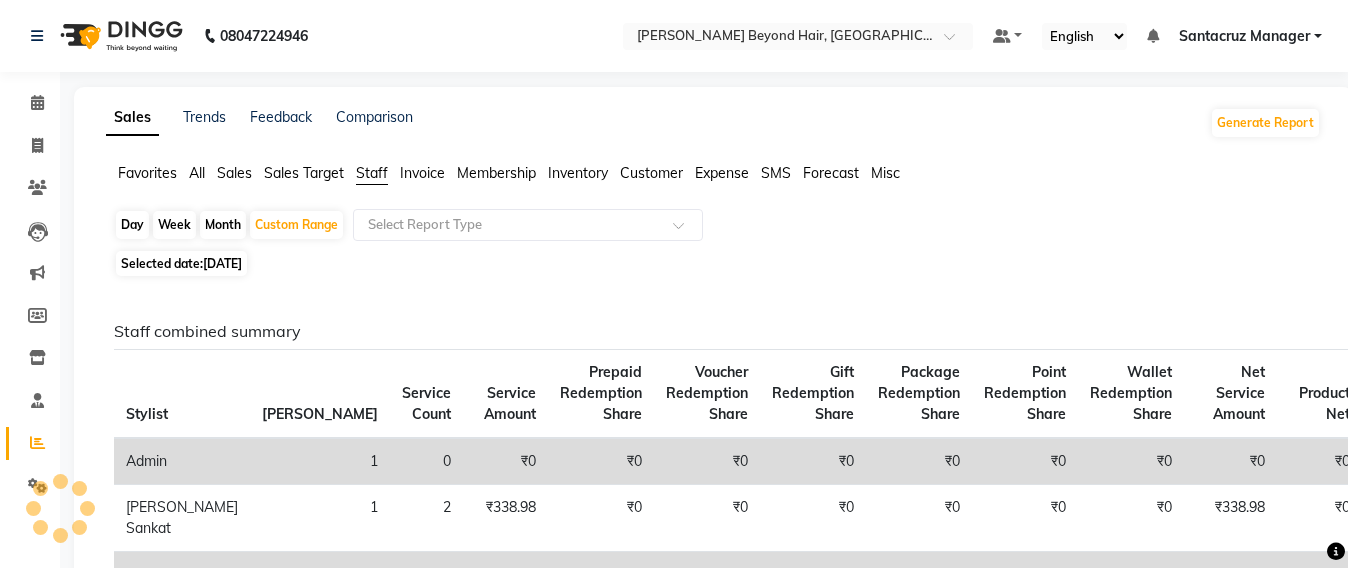 click on "[DATE]" 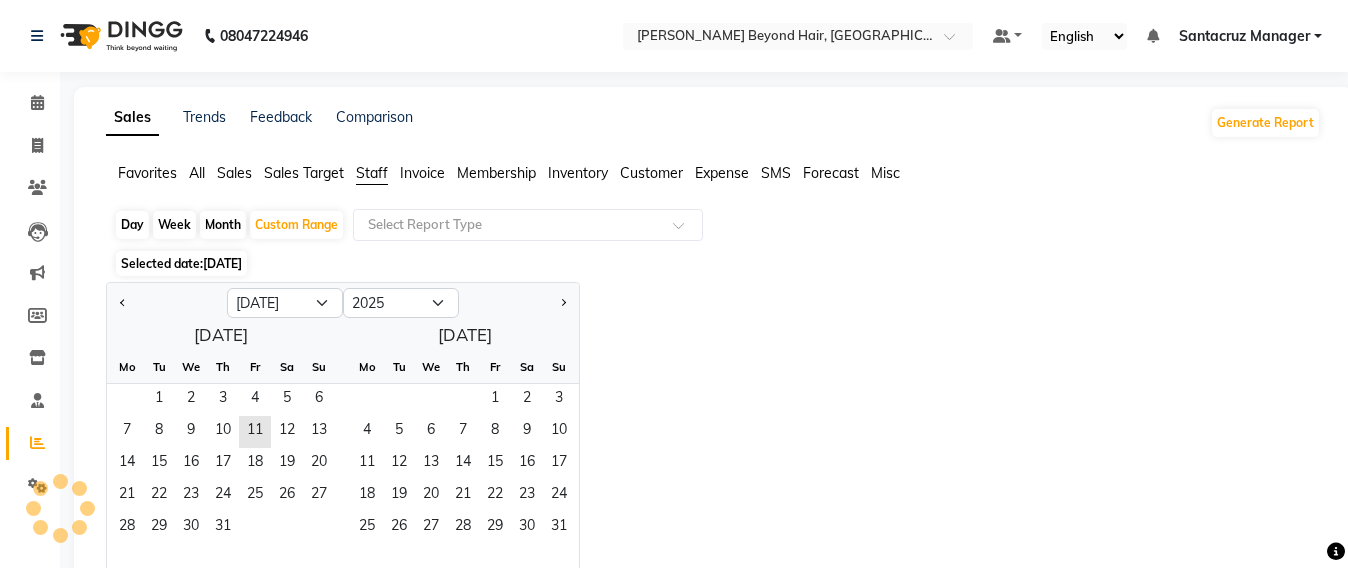 click on "[DATE]" 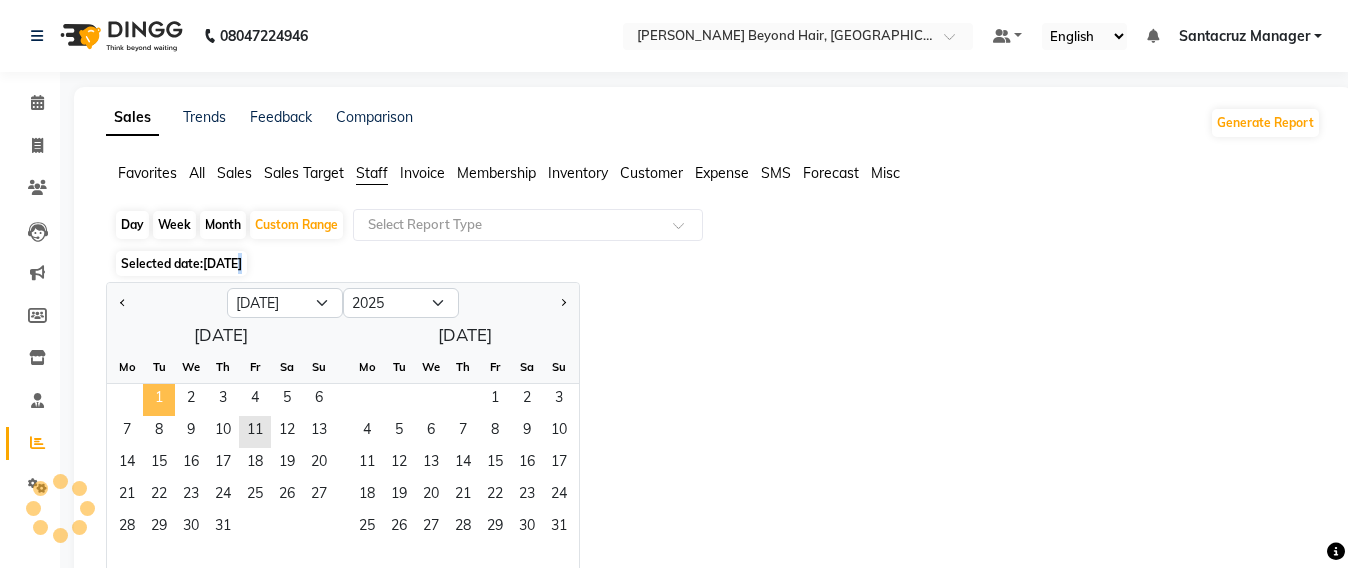 click on "1" 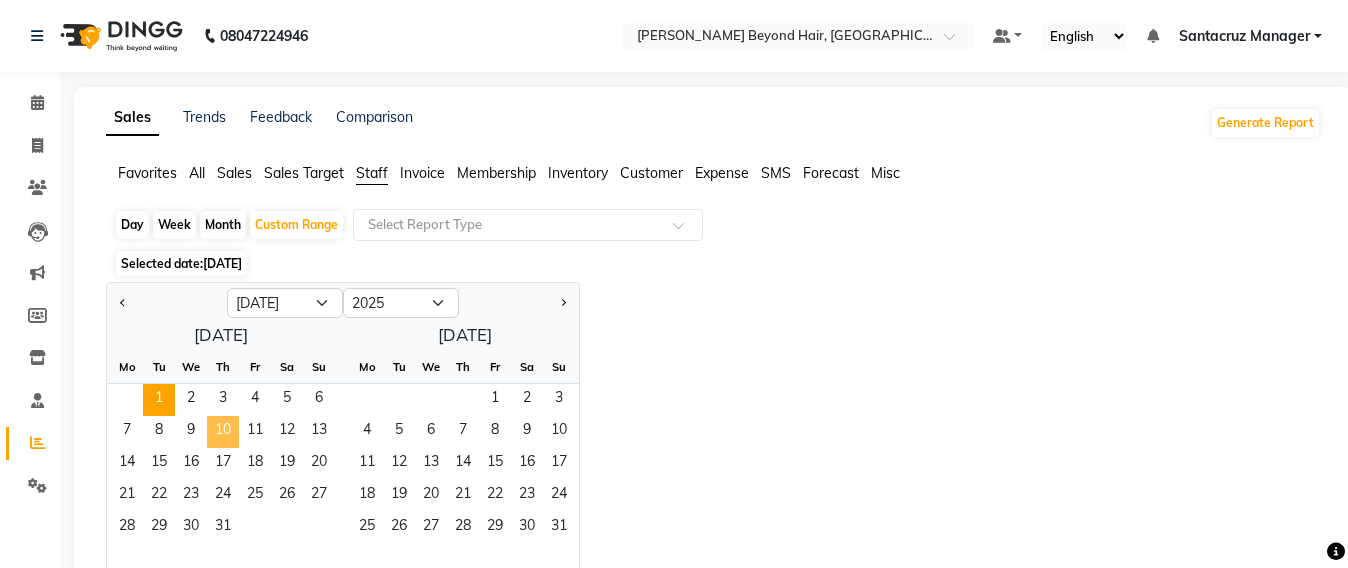 click on "10" 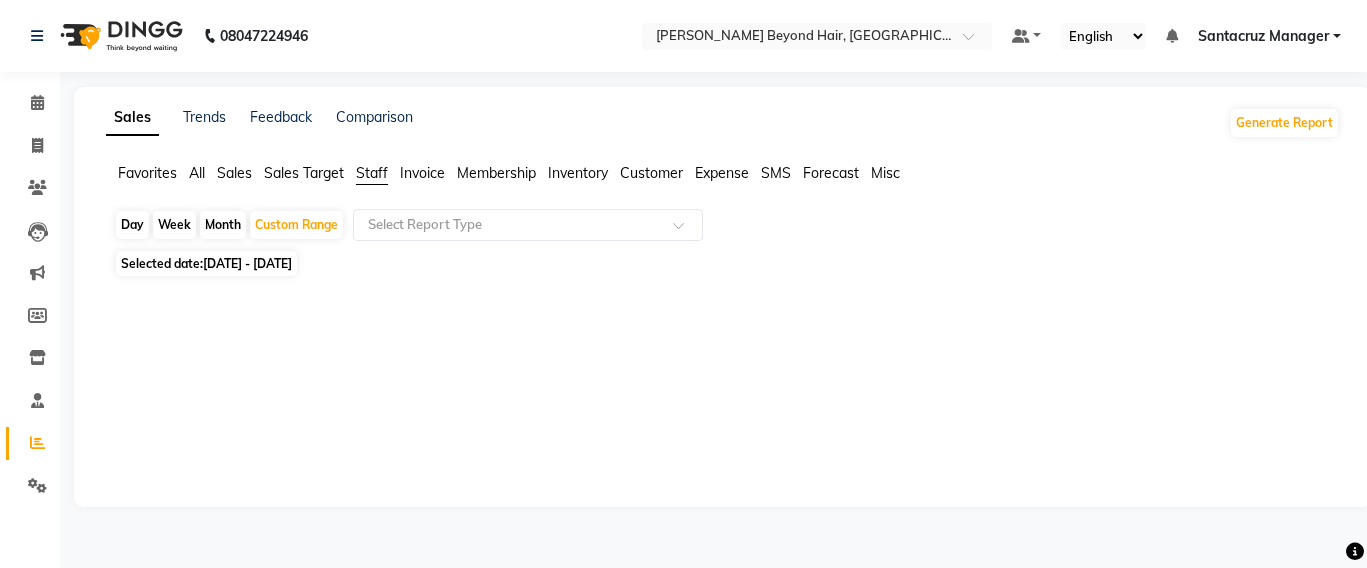 click 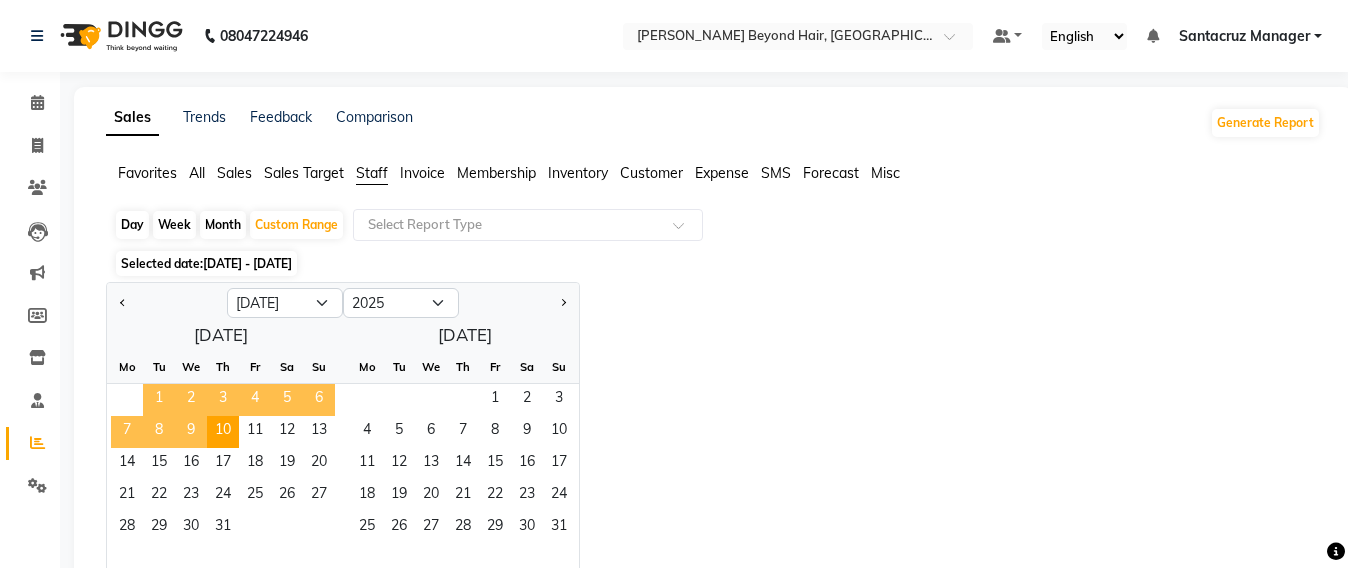 click on "1" 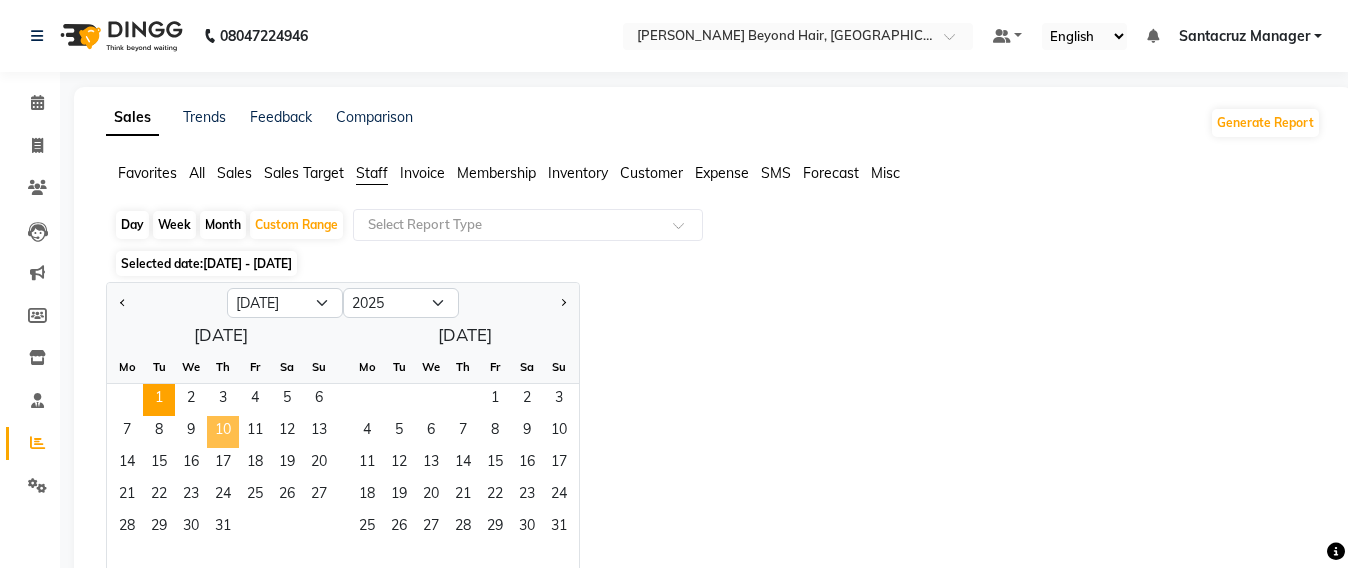 click on "10" 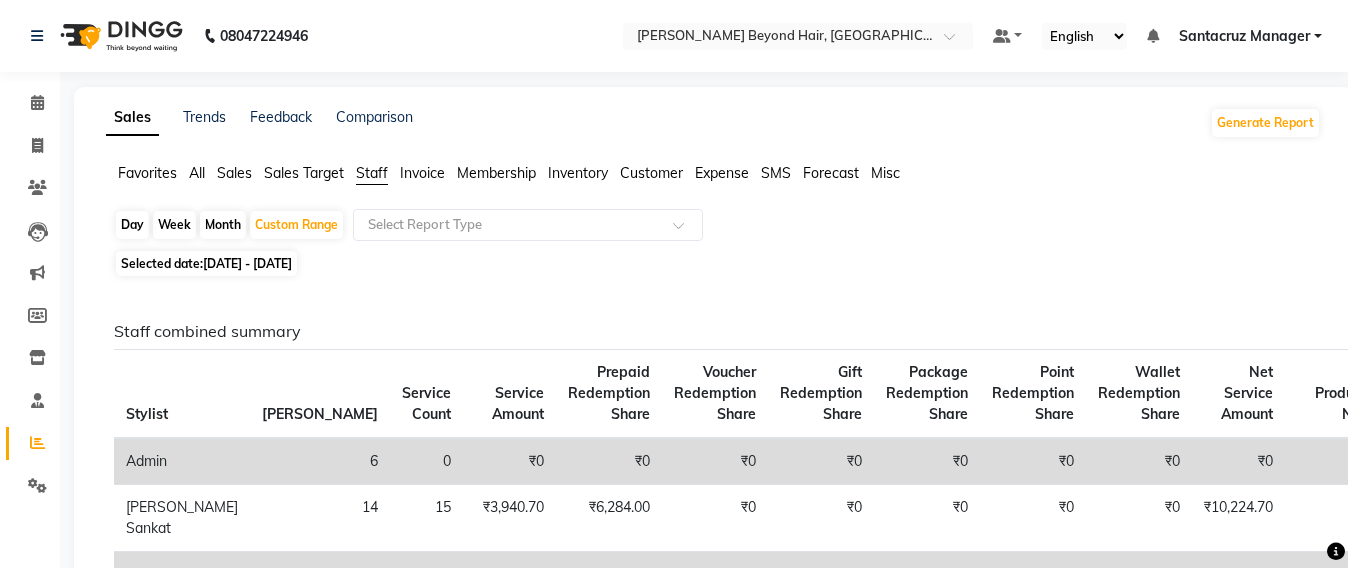 click on "Package Redemption Share" 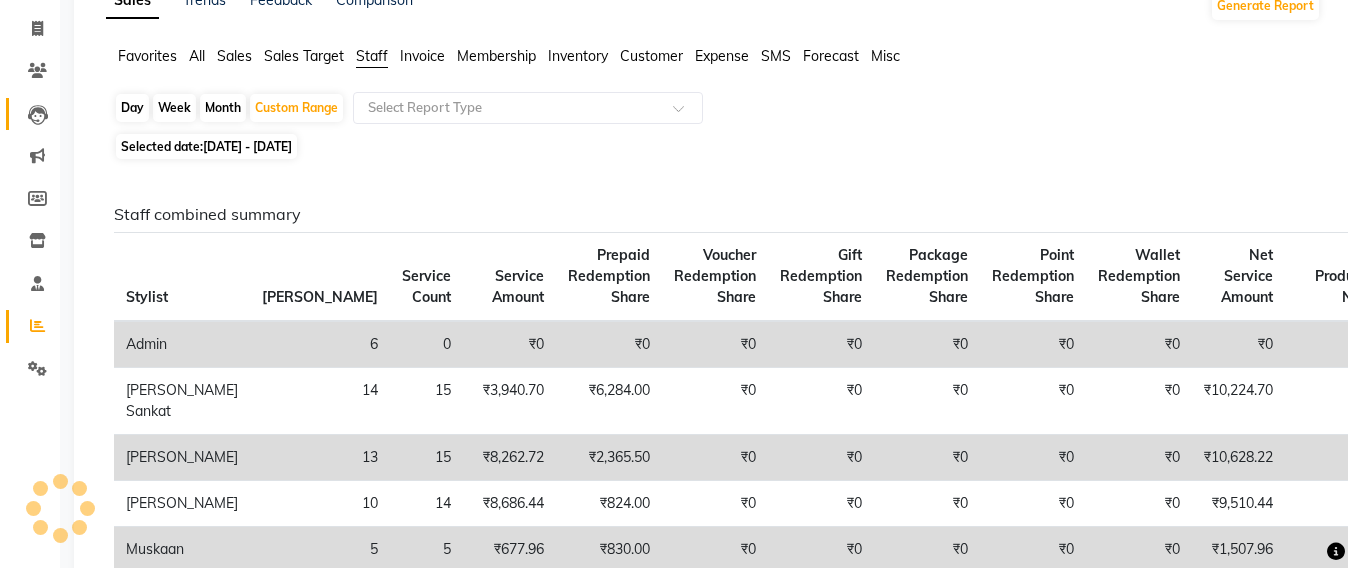 scroll, scrollTop: 0, scrollLeft: 0, axis: both 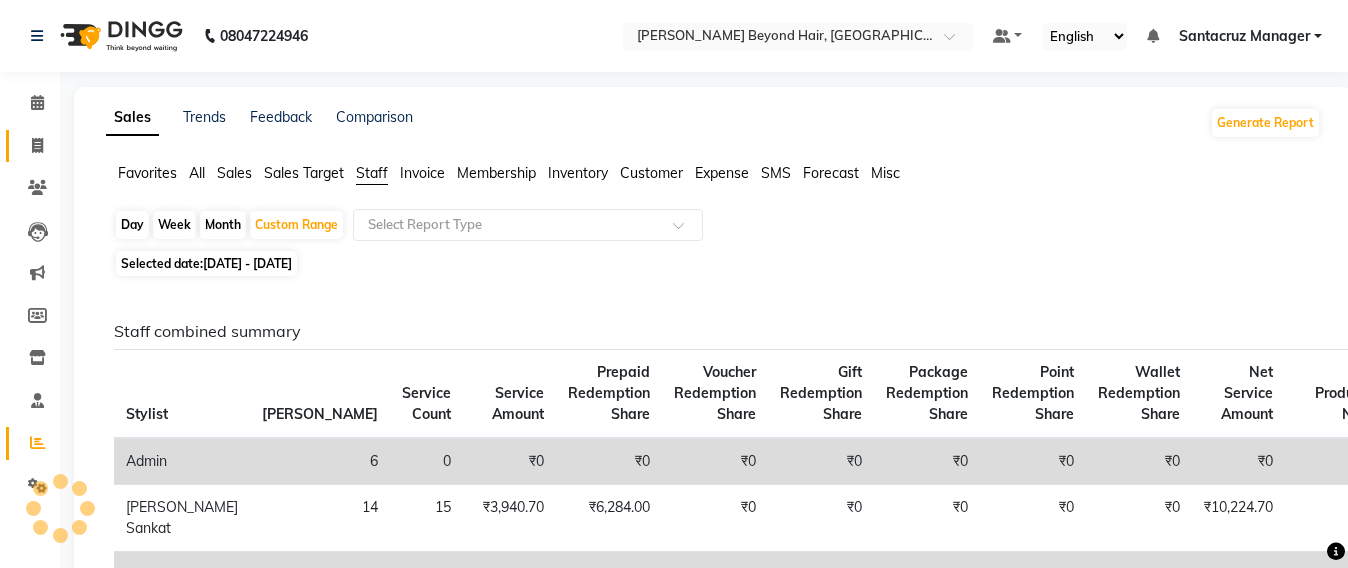 click on "Invoice" 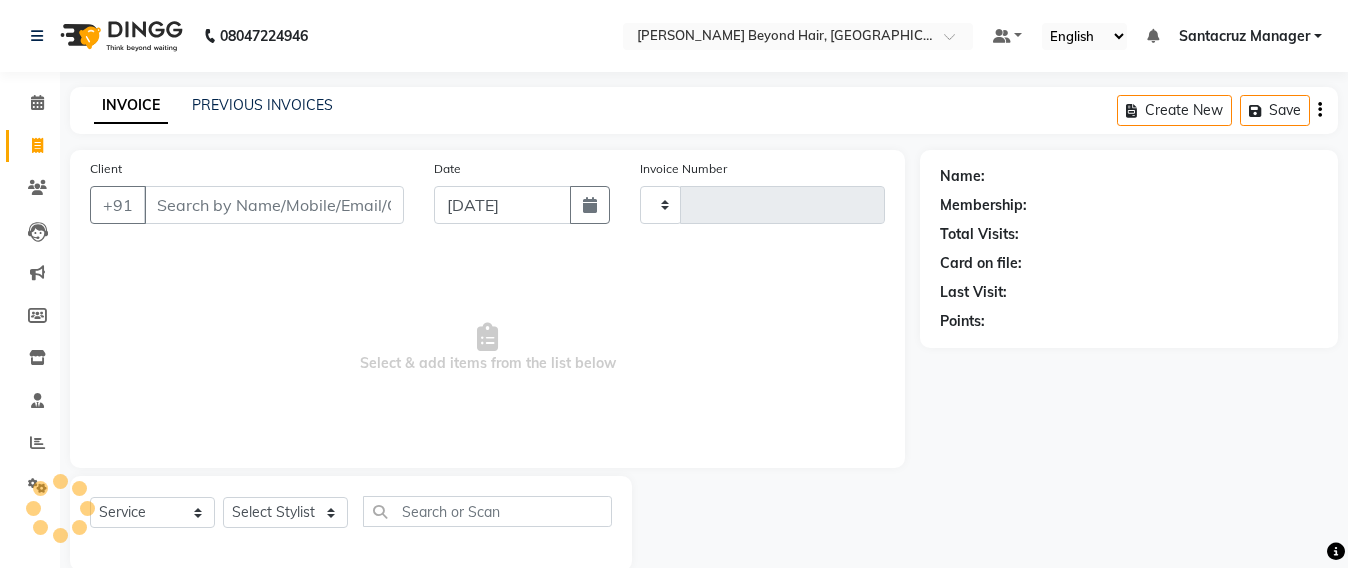 scroll, scrollTop: 33, scrollLeft: 0, axis: vertical 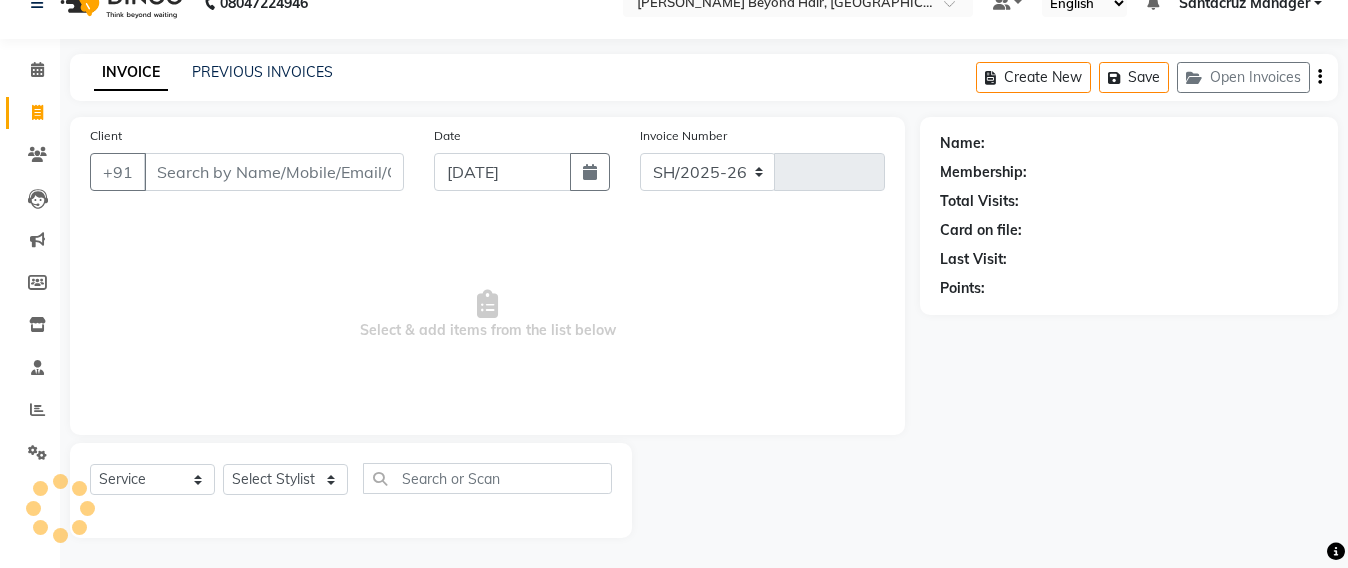 select on "6357" 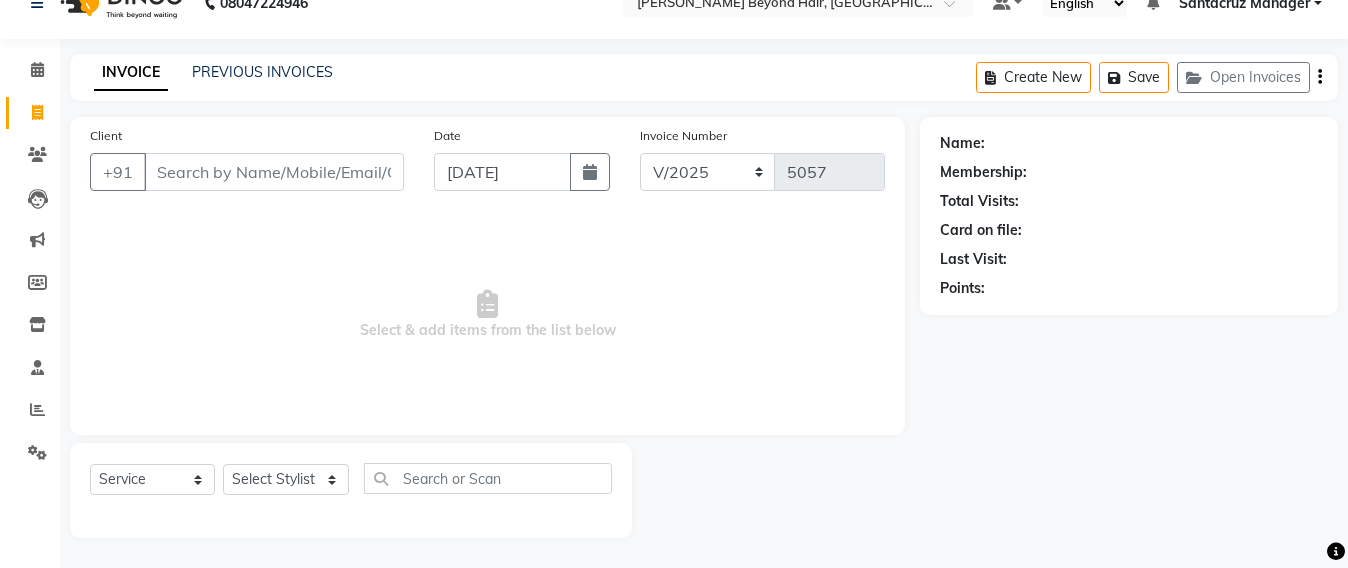 type on "A" 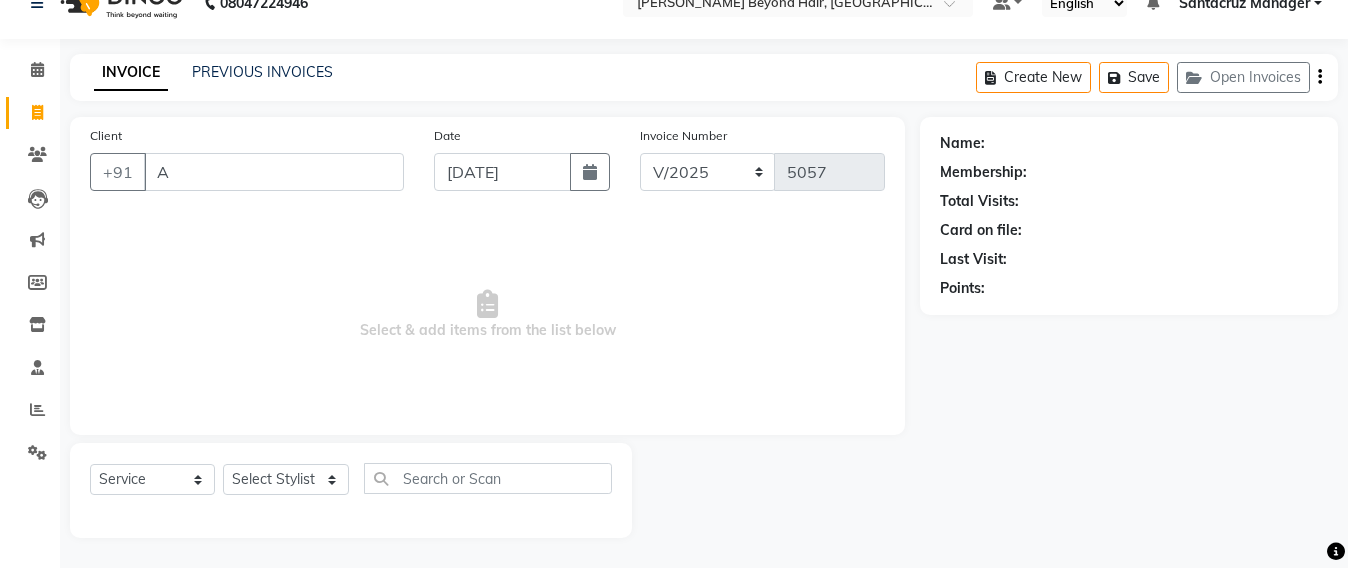 type 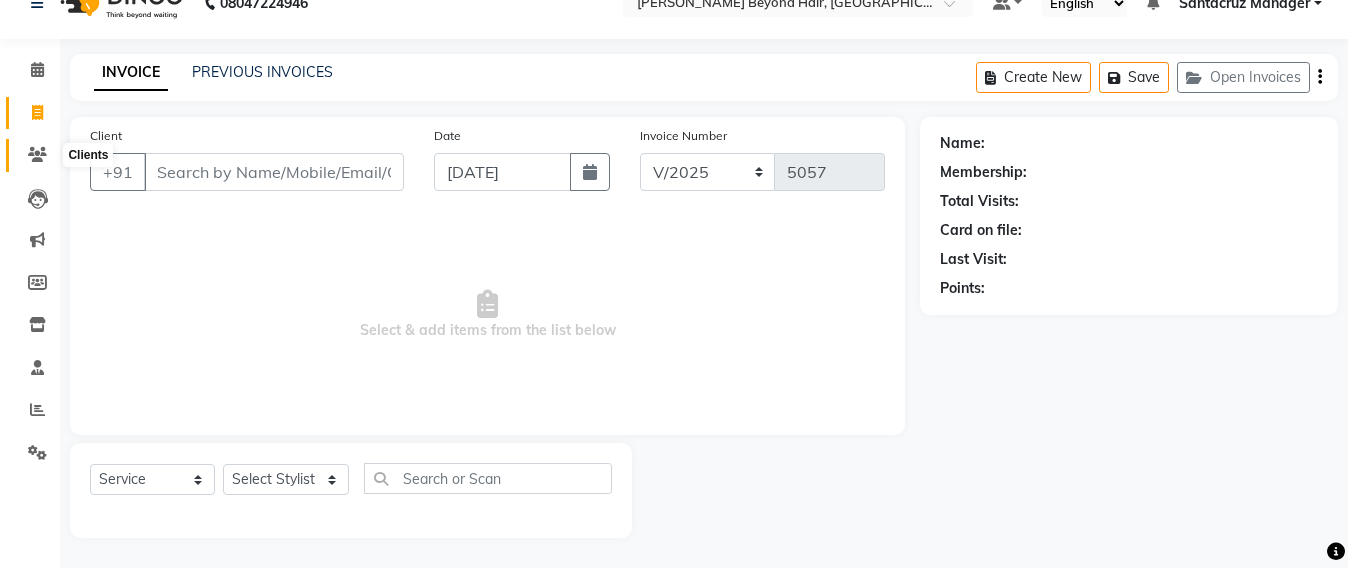 click 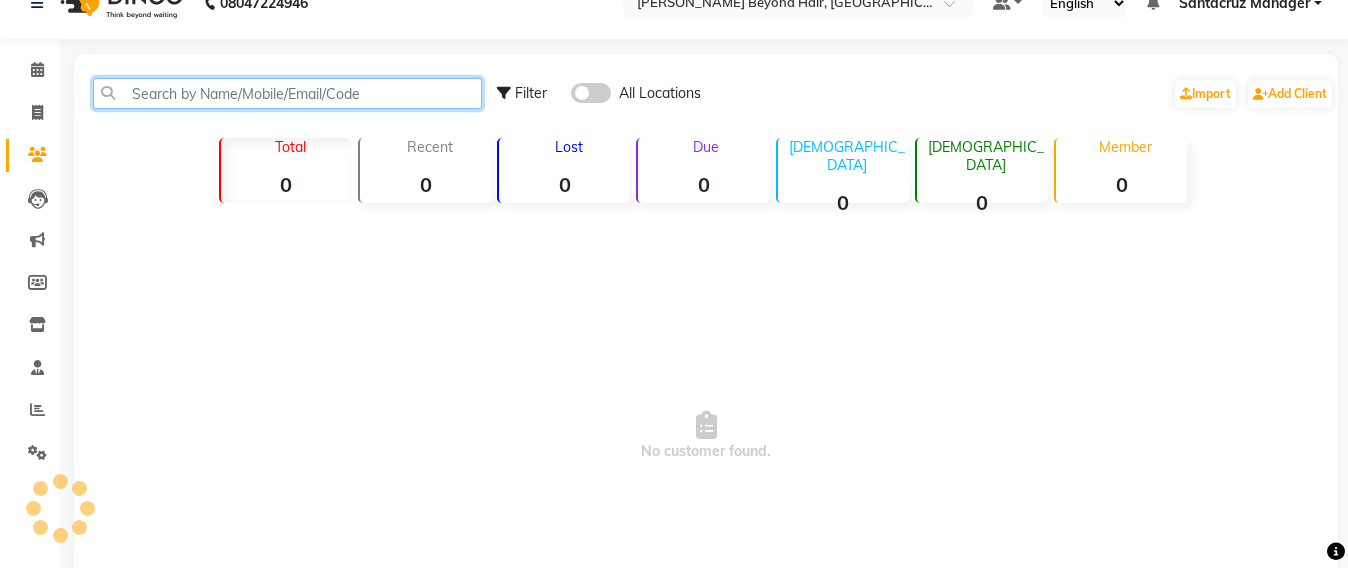 click 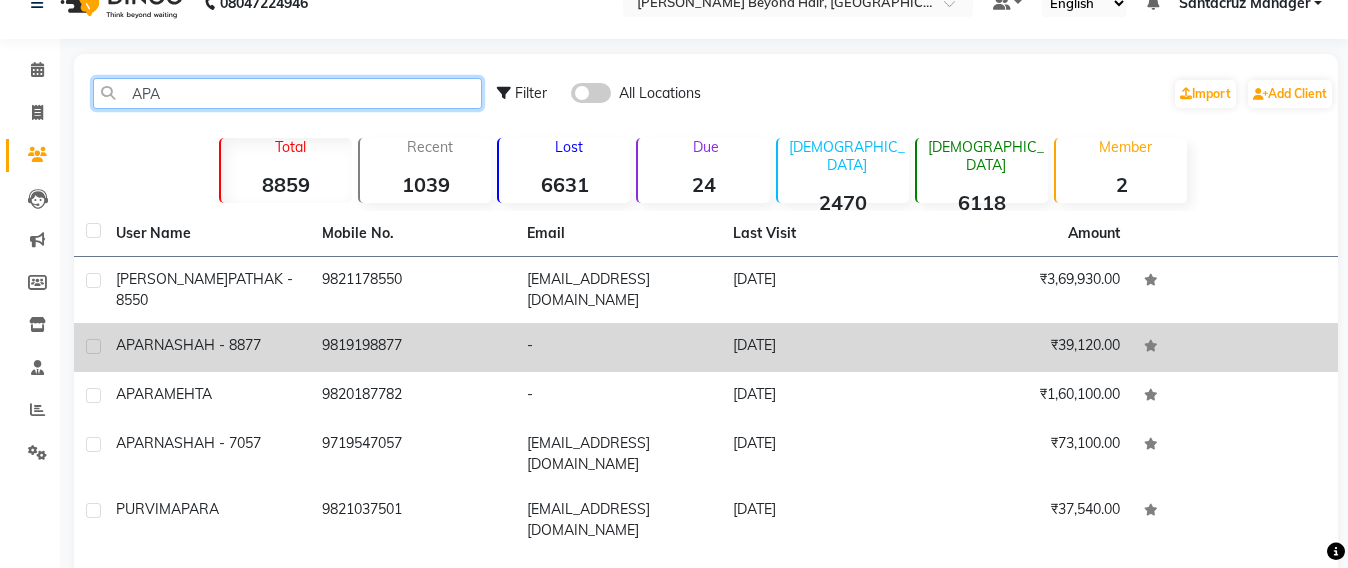 type on "APA" 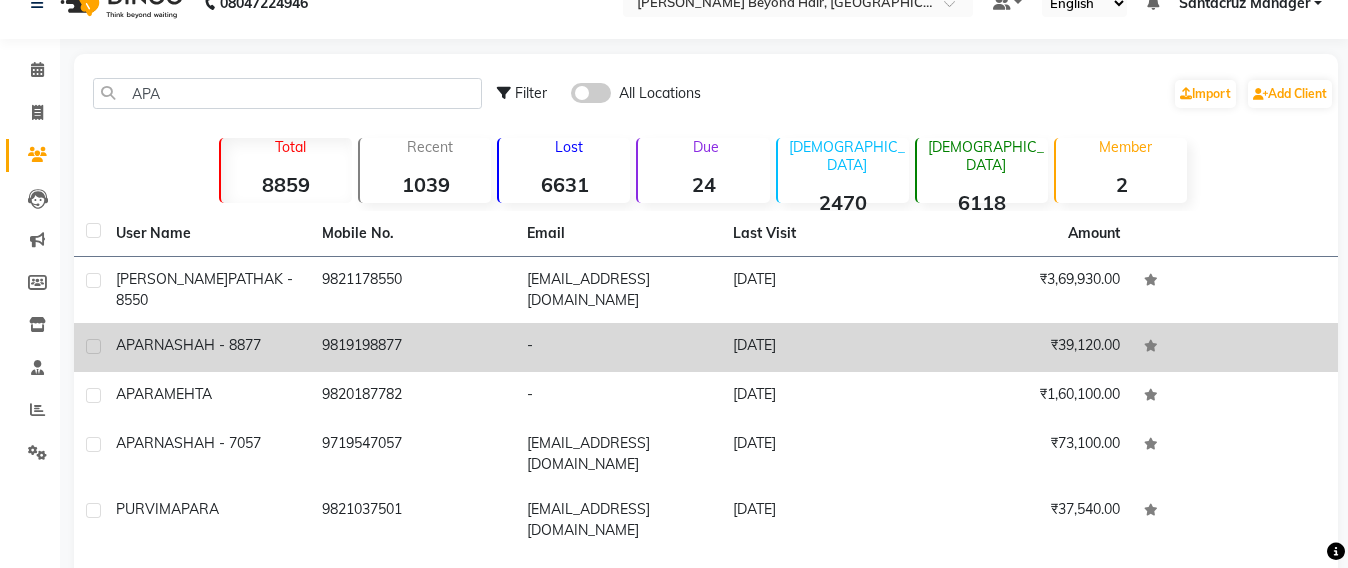 click on "9819198877" 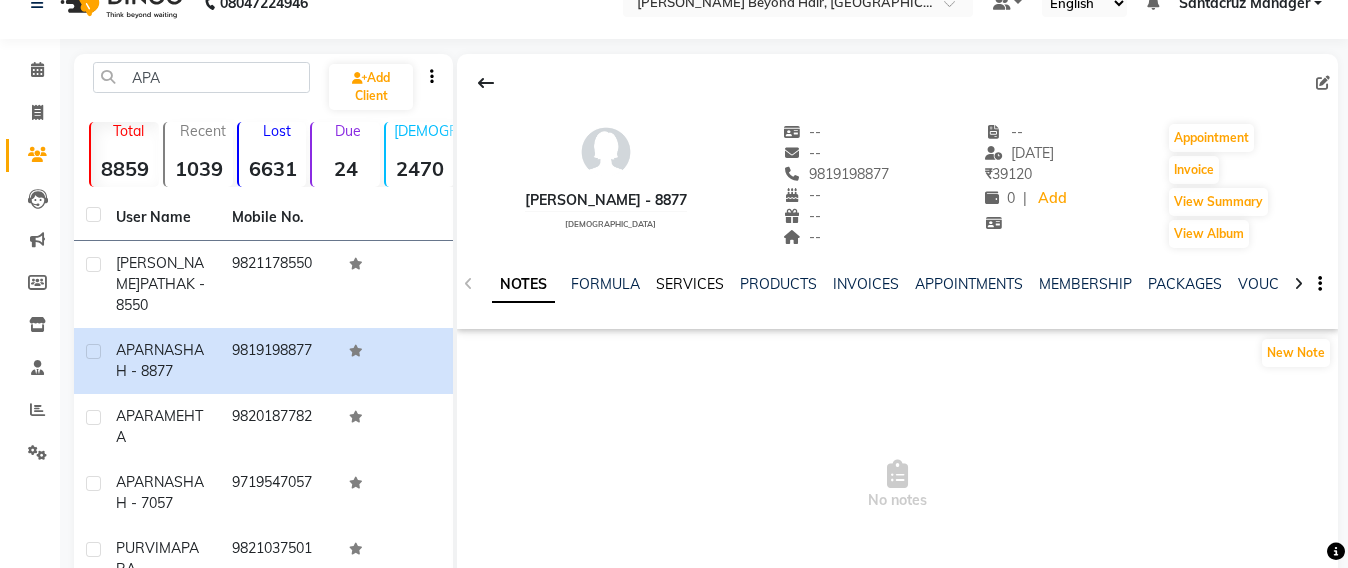 click on "SERVICES" 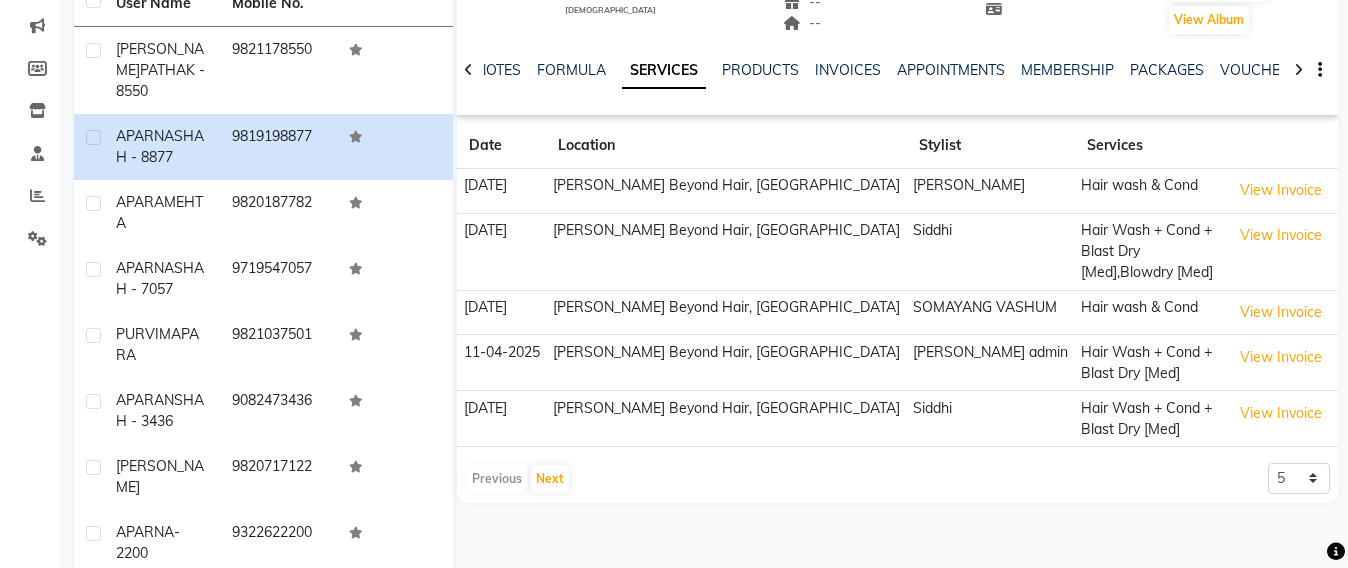 scroll, scrollTop: 283, scrollLeft: 0, axis: vertical 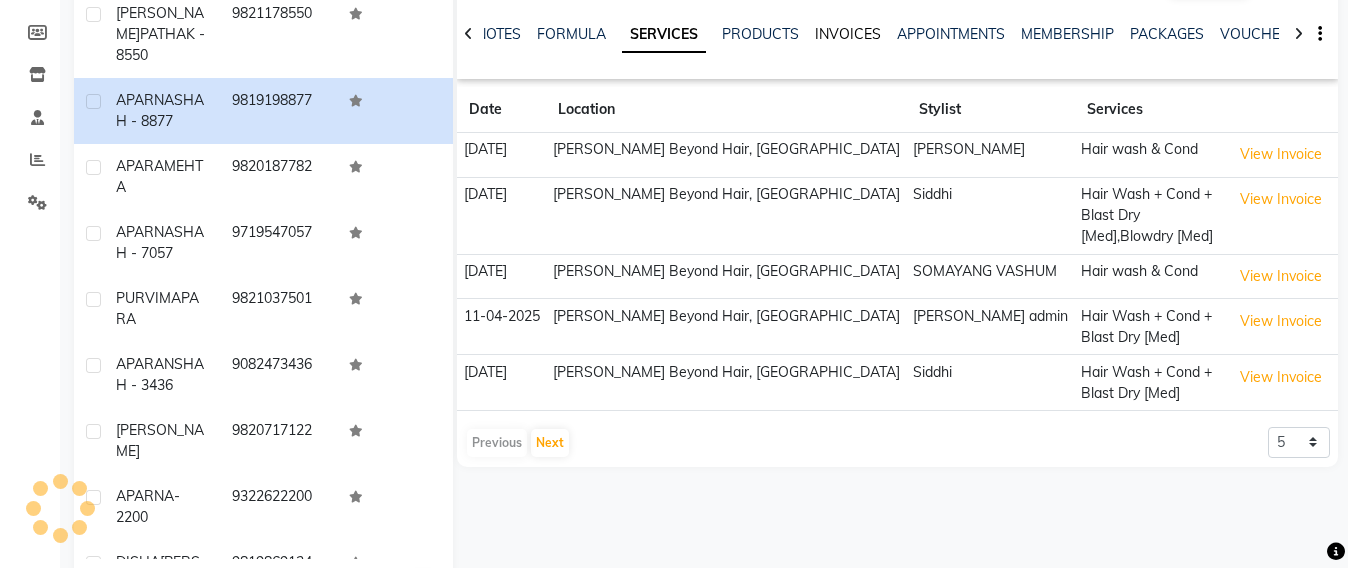 click on "INVOICES" 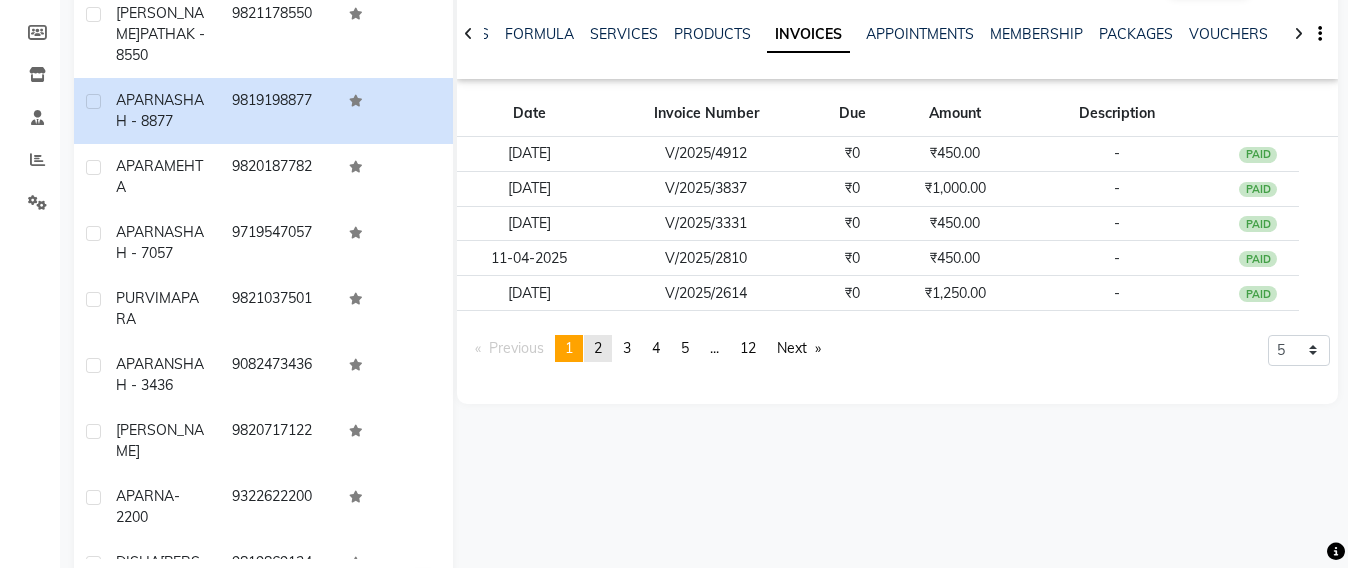 click on "page  2" 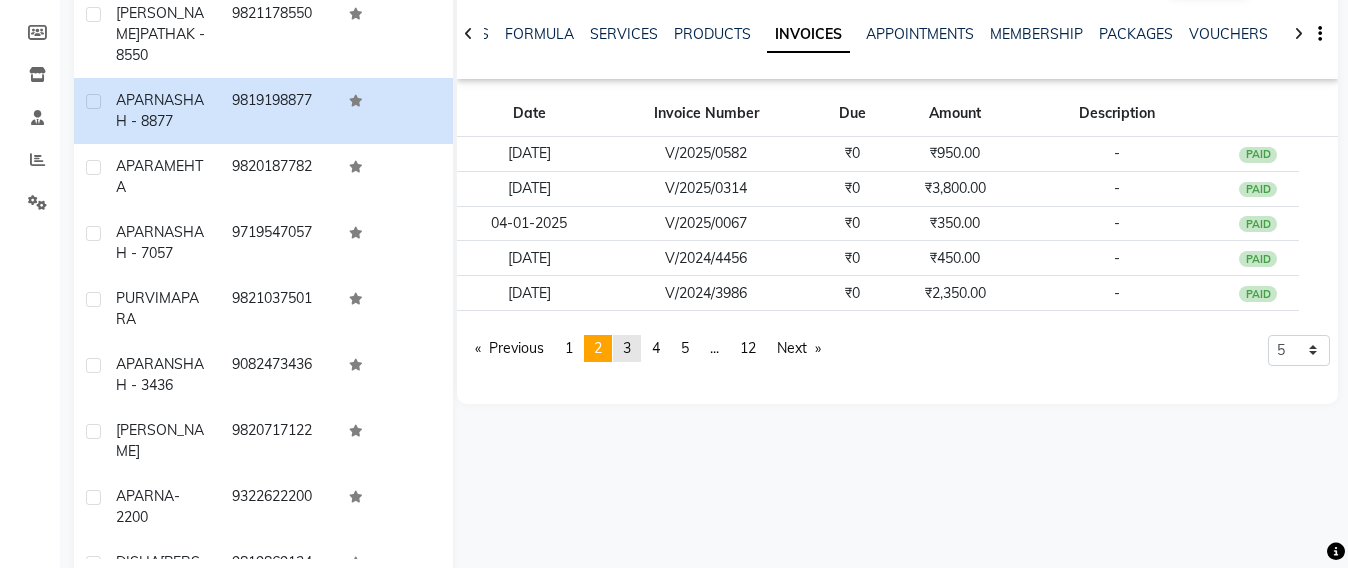 click on "3" 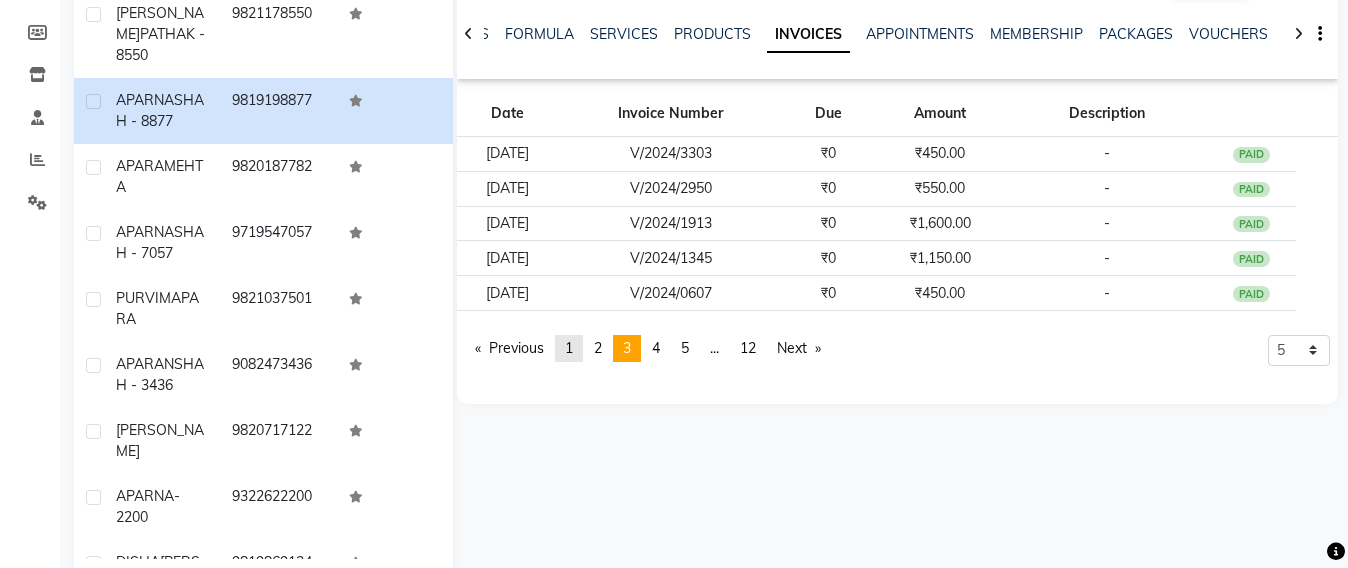 click on "page  1" 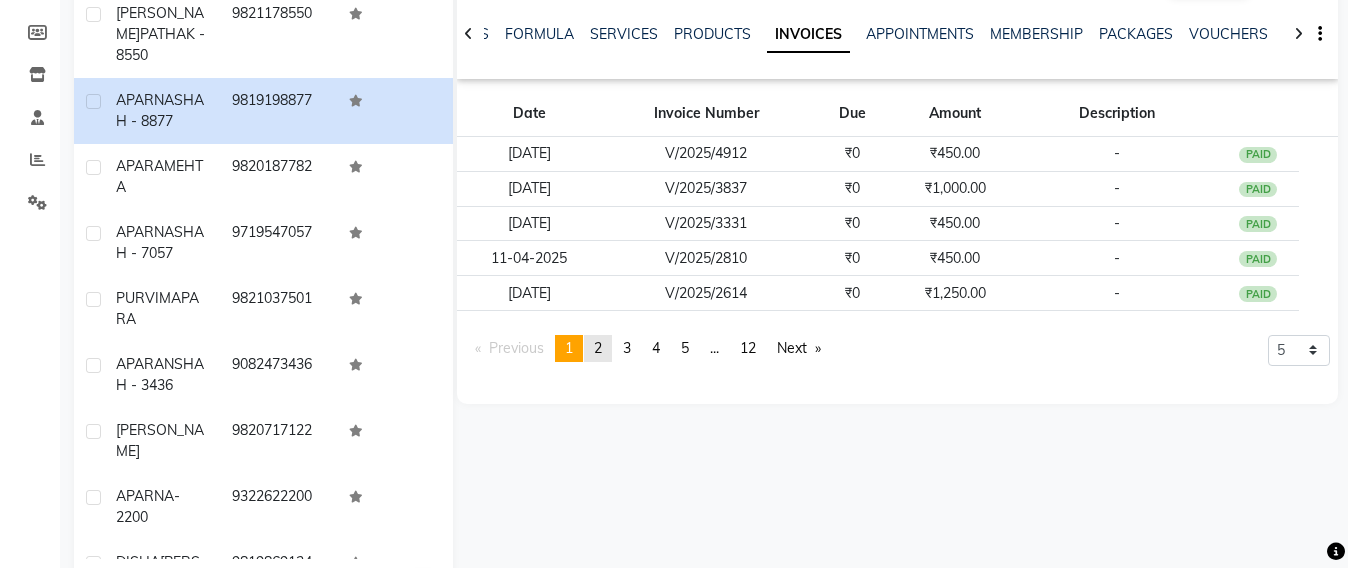 click on "2" 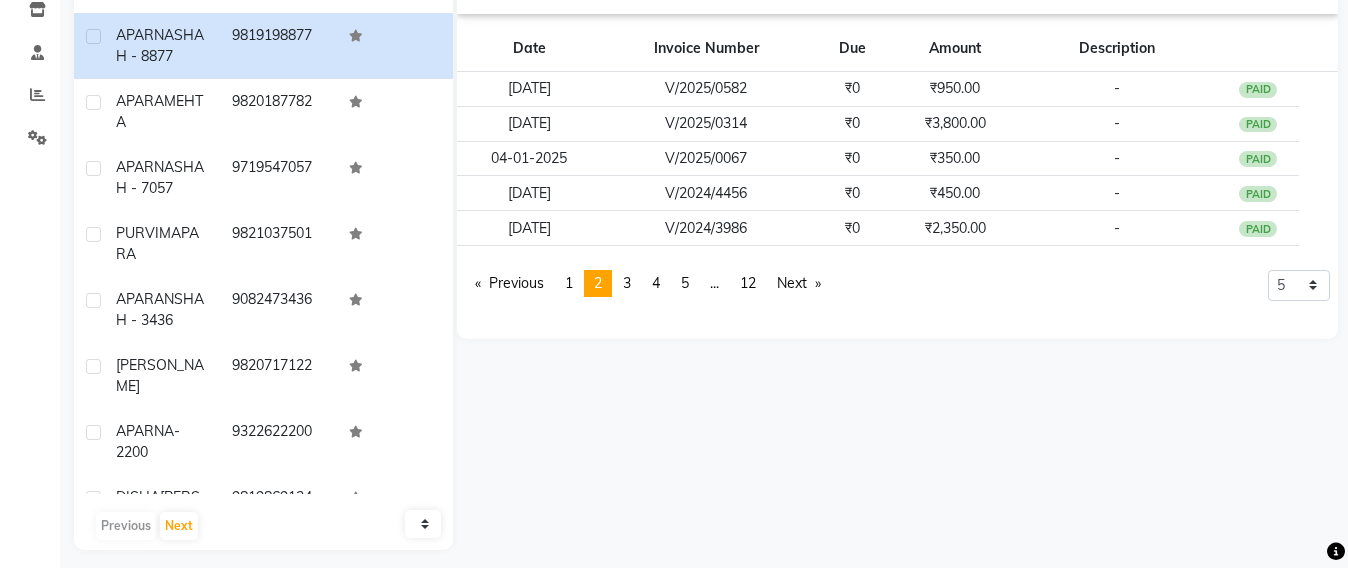 scroll, scrollTop: 360, scrollLeft: 0, axis: vertical 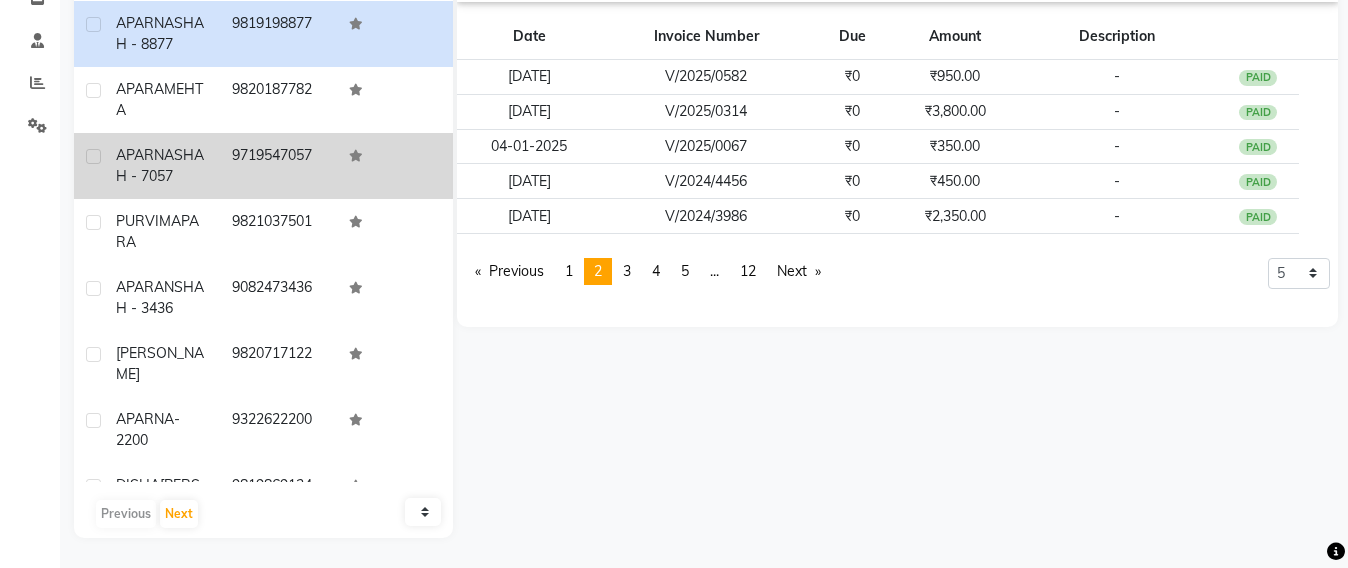 click on "[PERSON_NAME] - 7057" 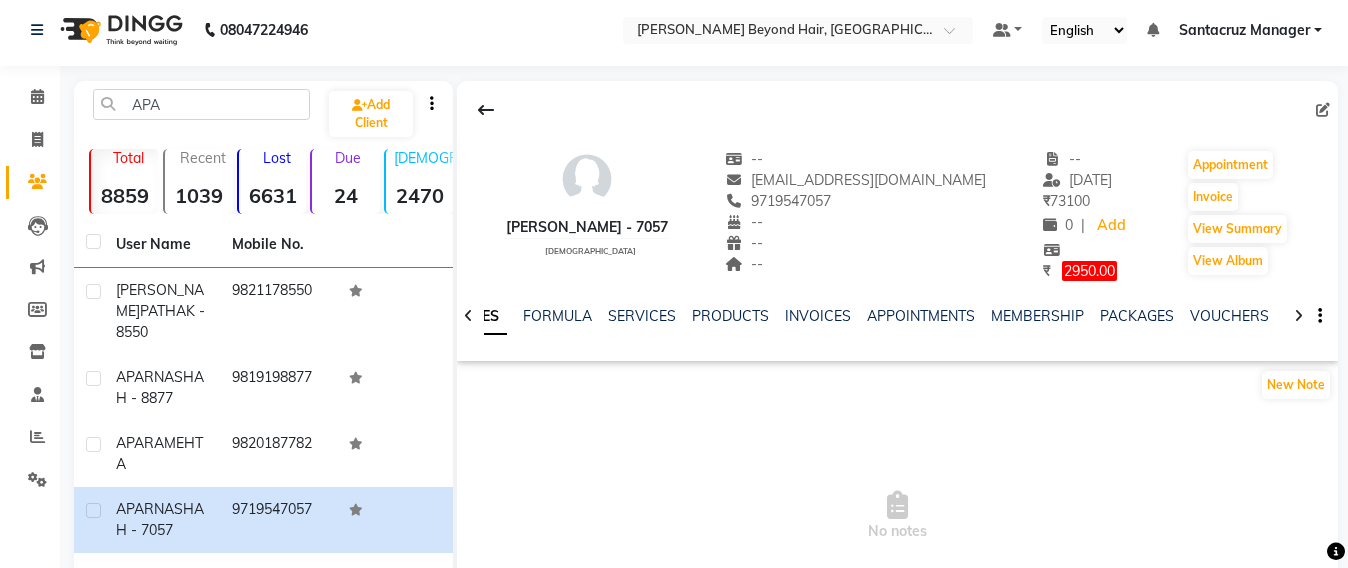 scroll, scrollTop: 0, scrollLeft: 0, axis: both 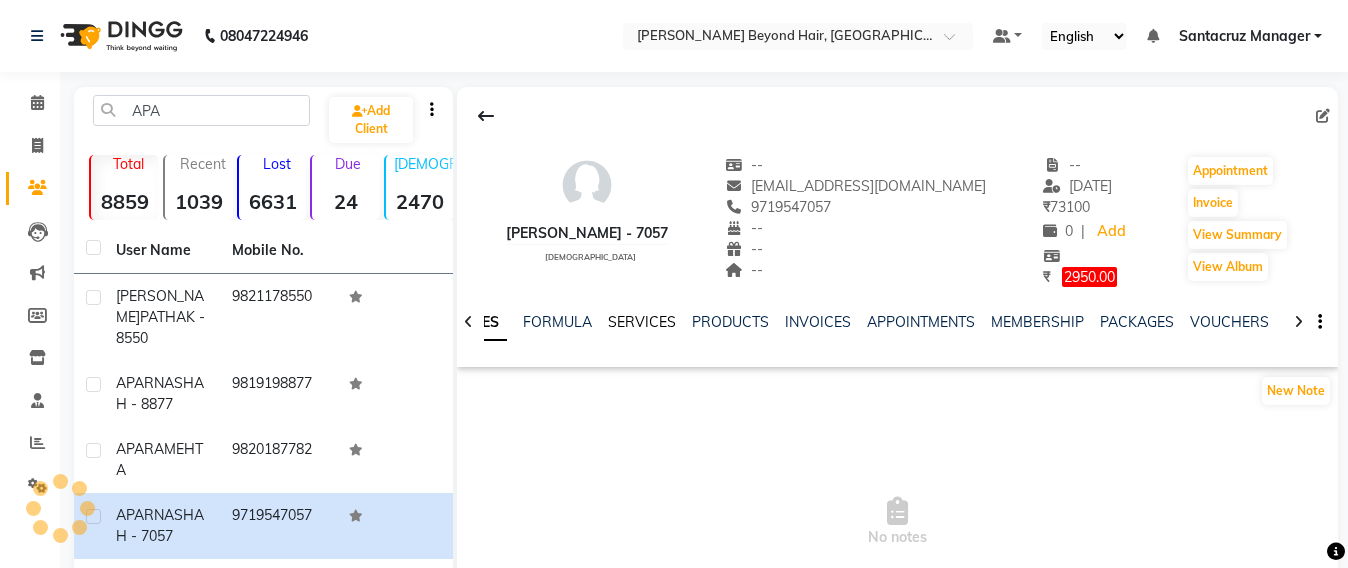 click on "SERVICES" 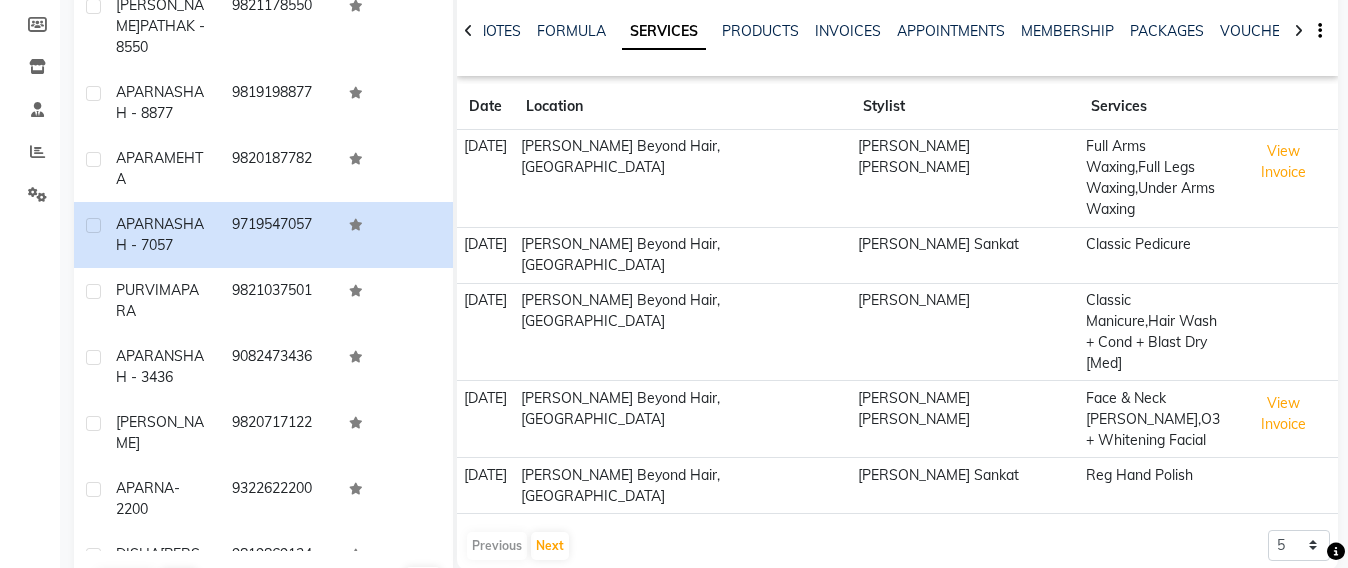 scroll, scrollTop: 360, scrollLeft: 0, axis: vertical 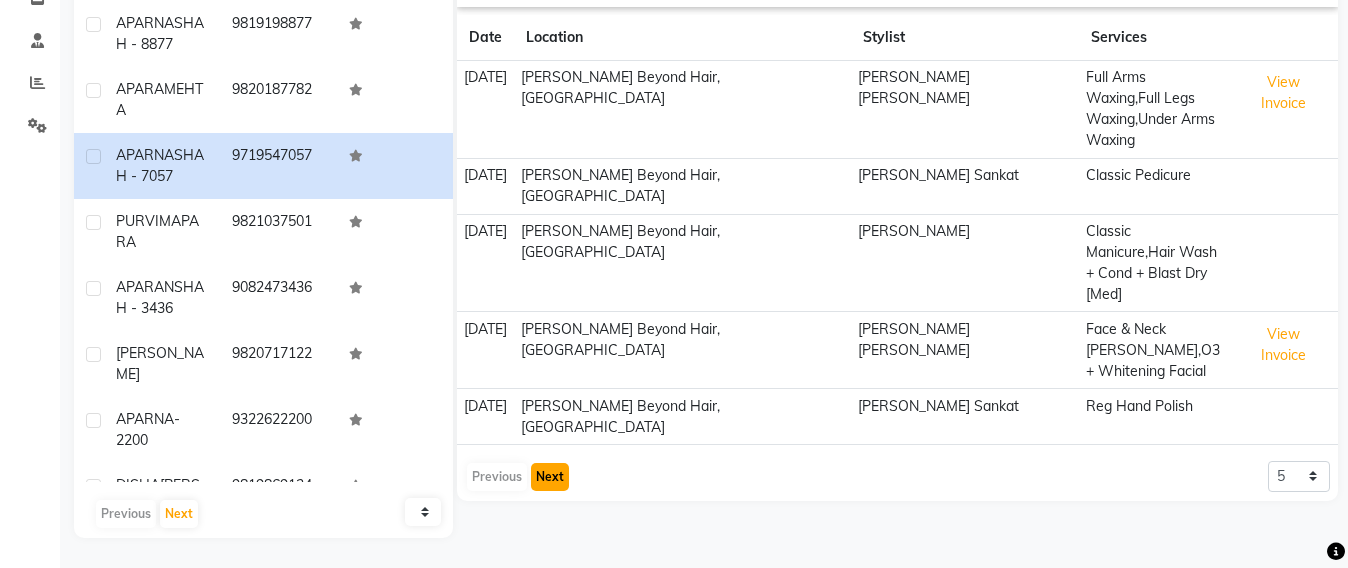click on "Next" 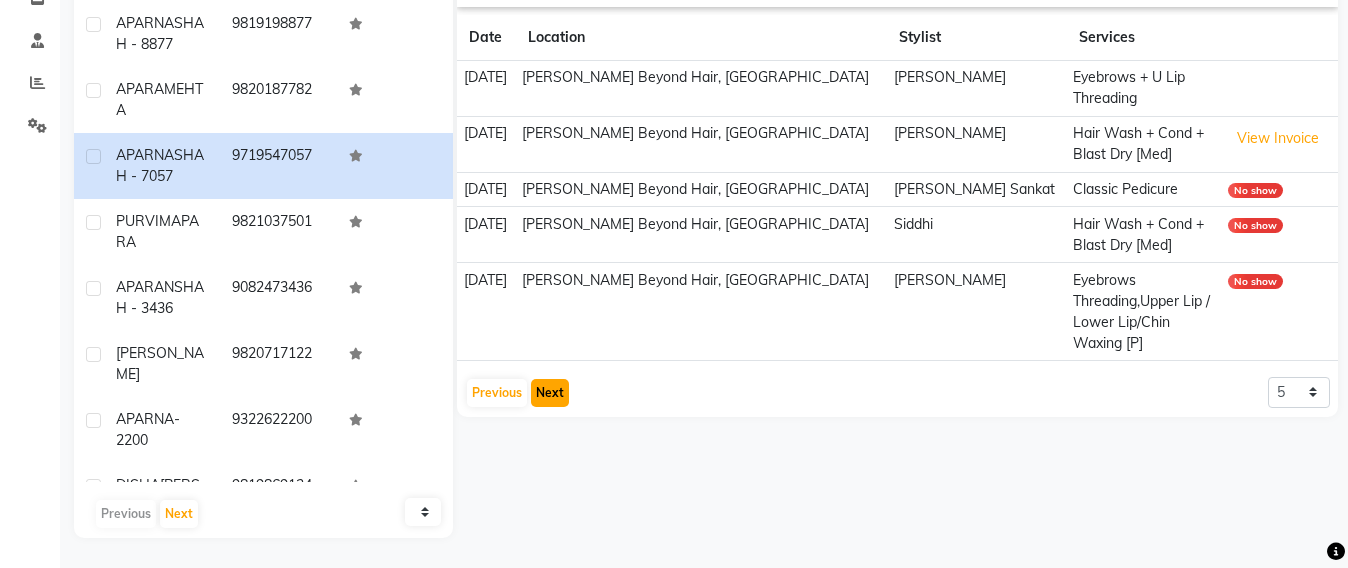 click on "Next" 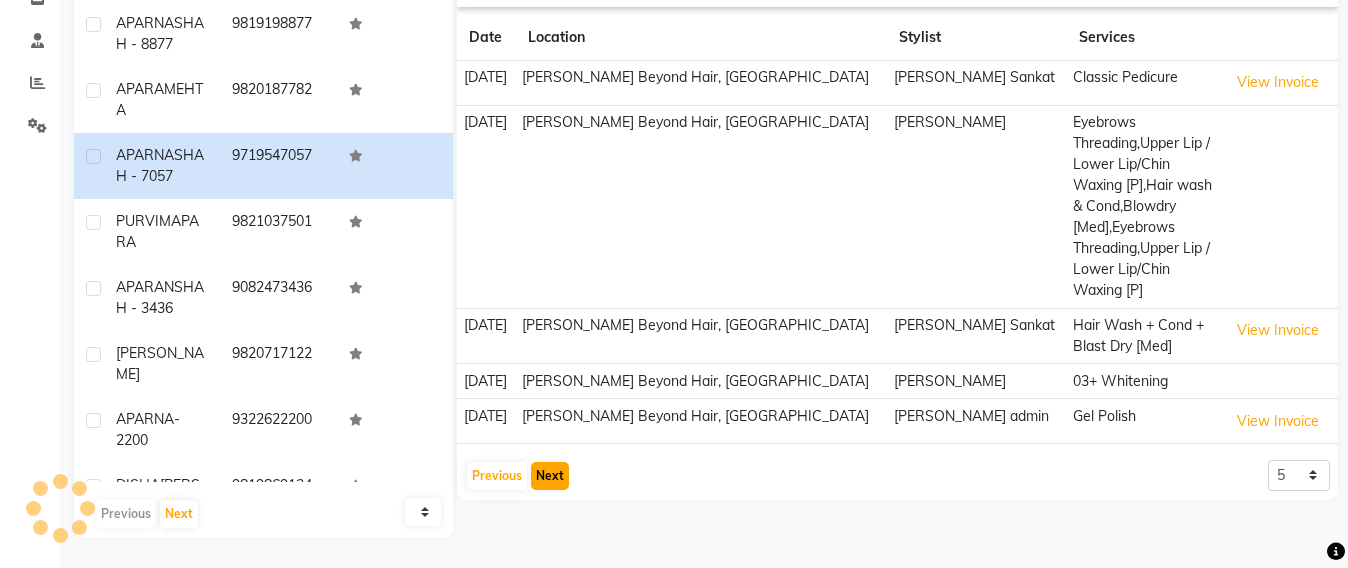click on "Next" 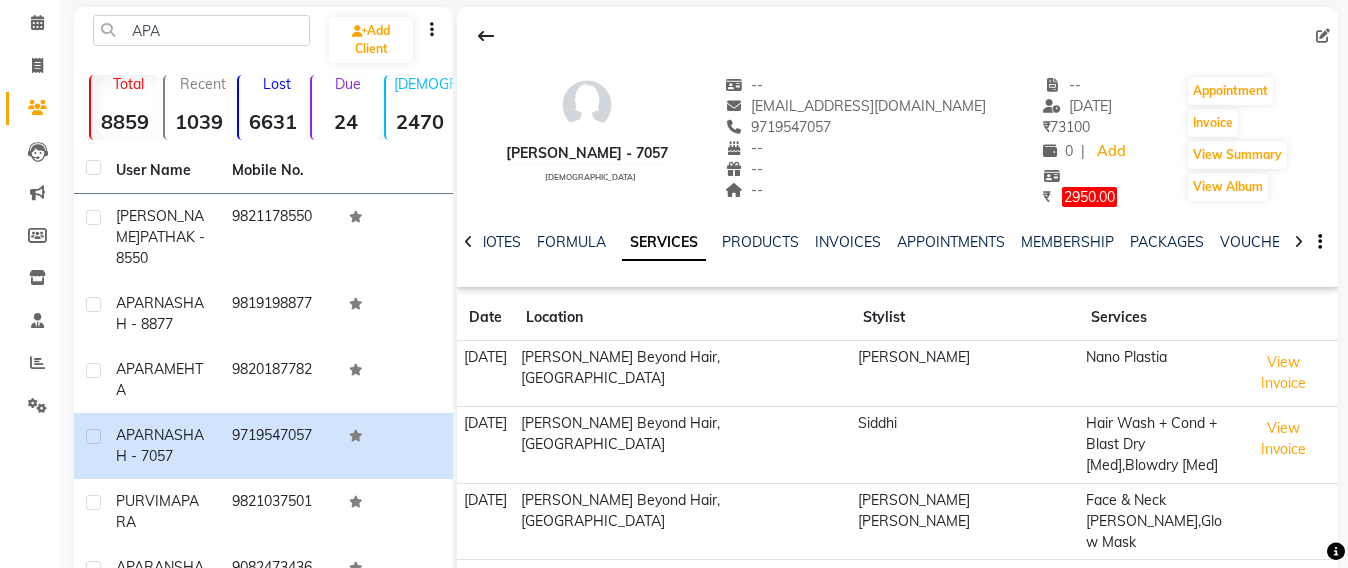 scroll, scrollTop: 0, scrollLeft: 0, axis: both 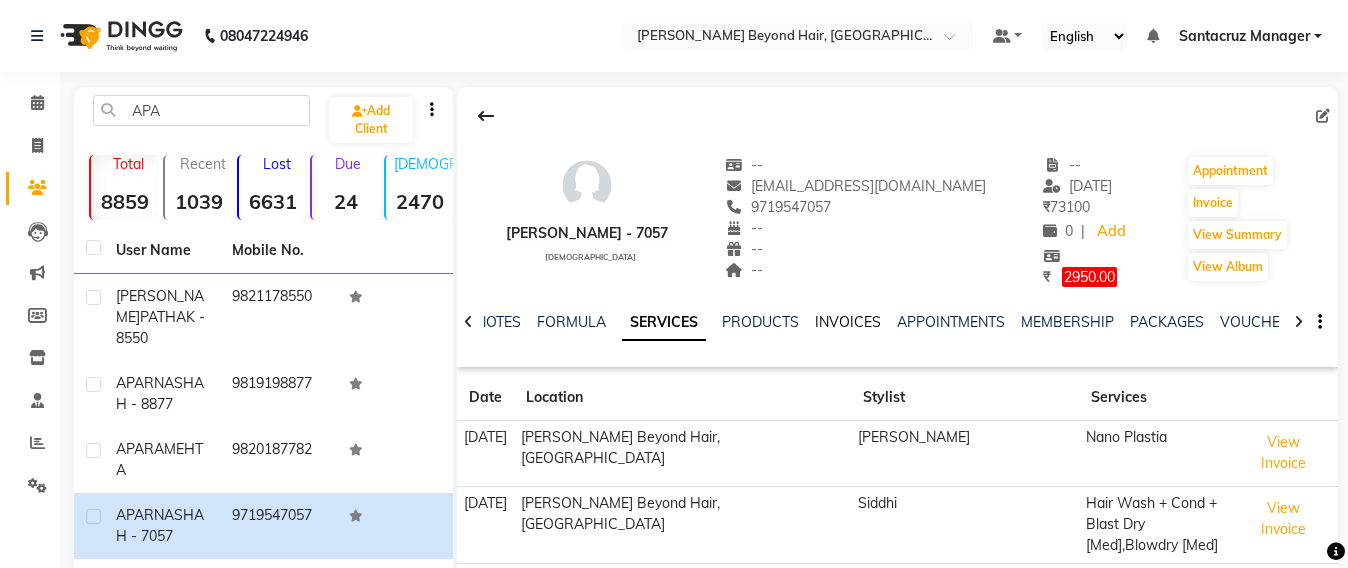 click on "INVOICES" 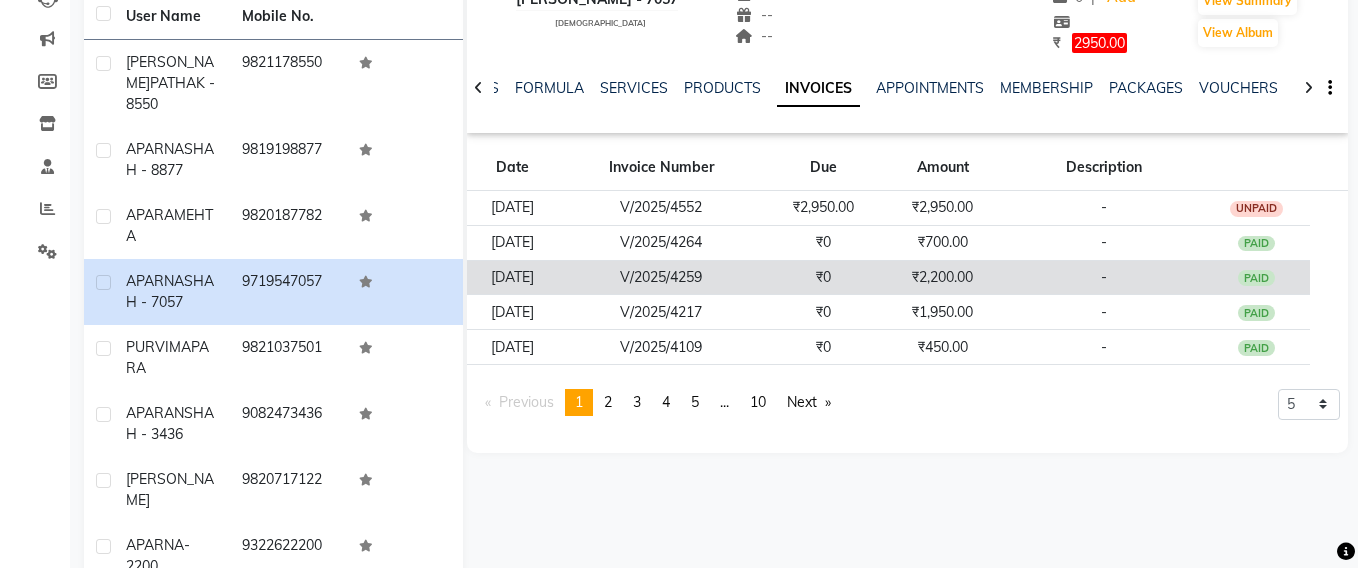 scroll, scrollTop: 250, scrollLeft: 0, axis: vertical 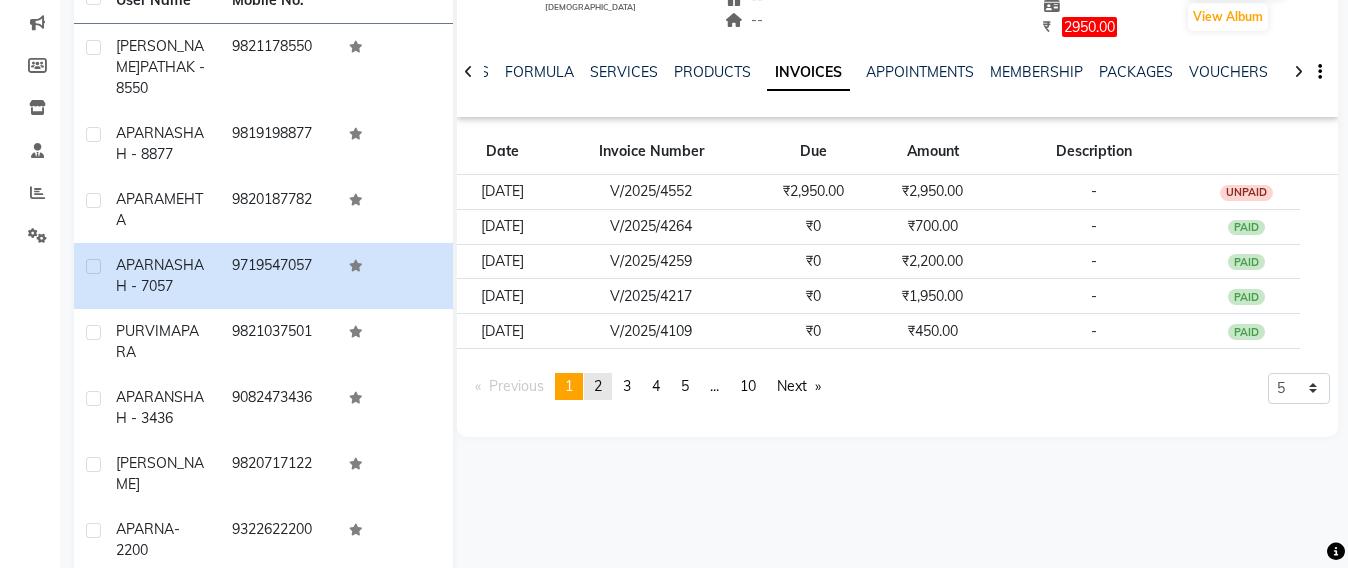 click on "2" 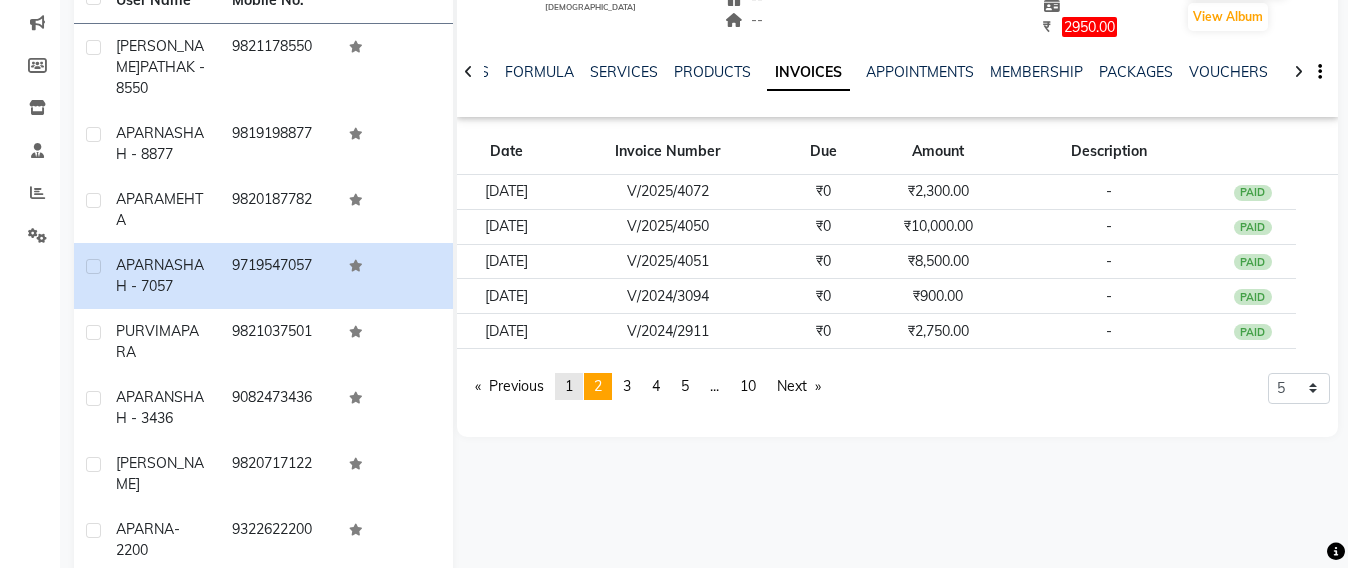 click on "1" 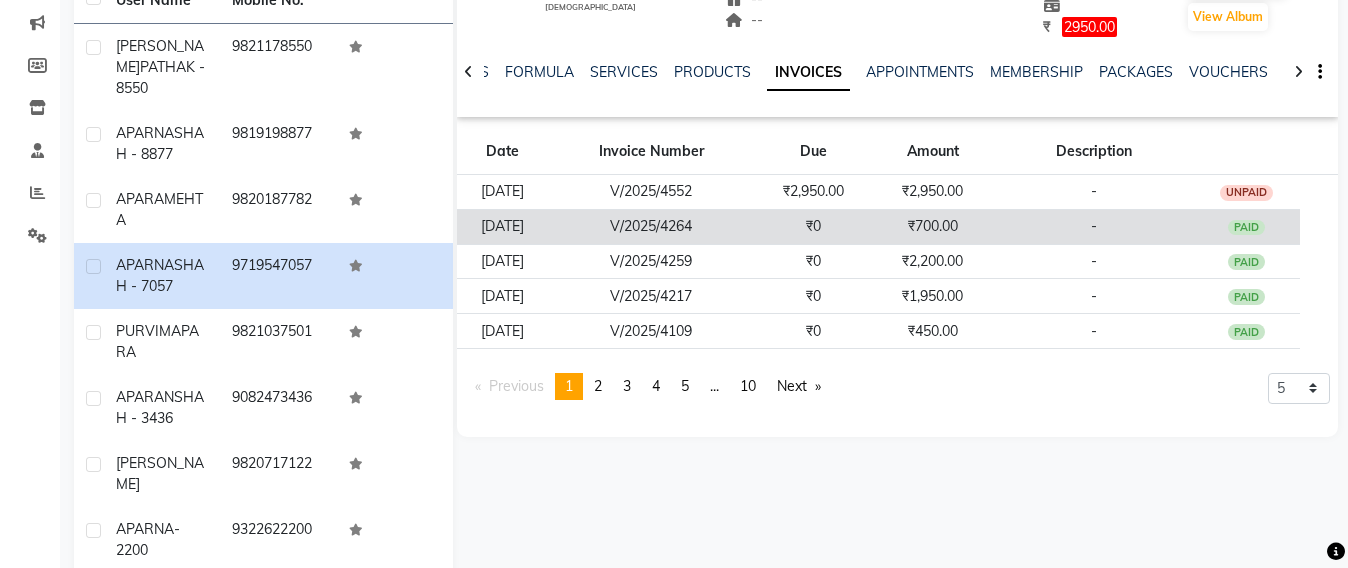 click on "₹700.00" 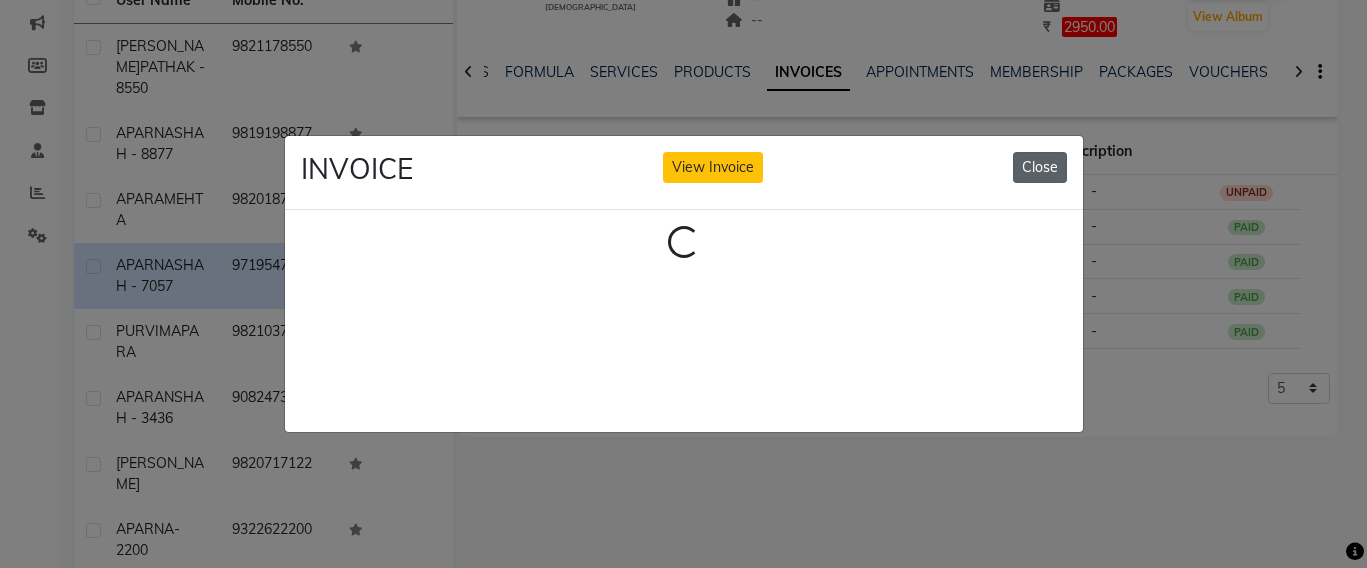 click on "Close" 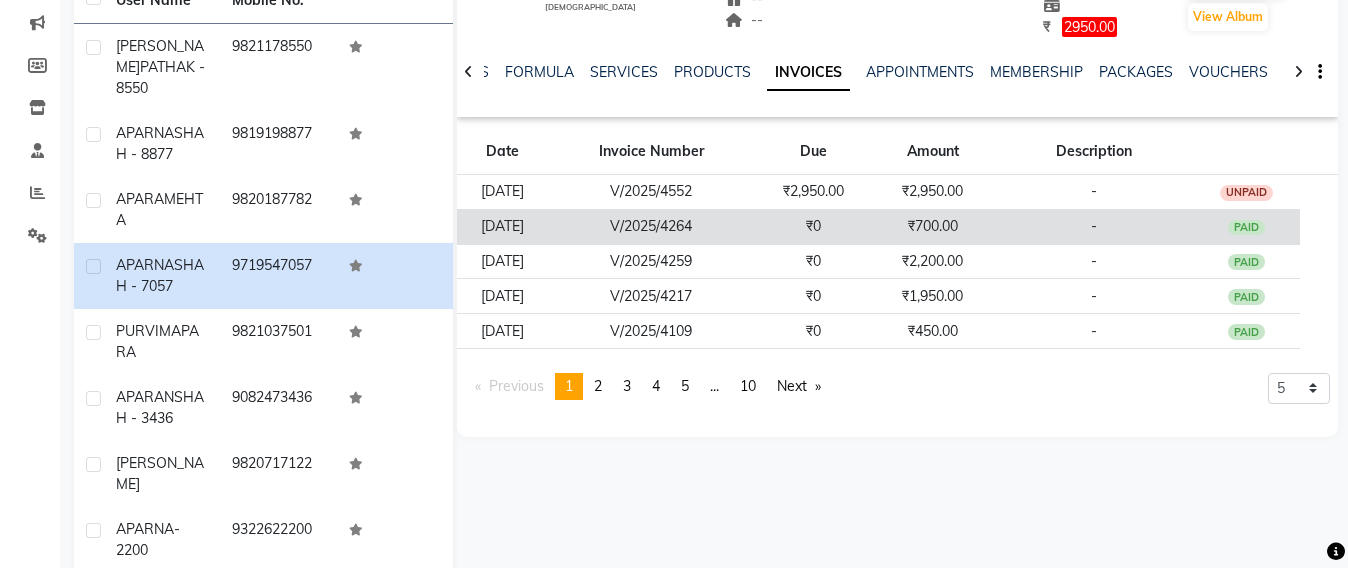 click on "₹700.00" 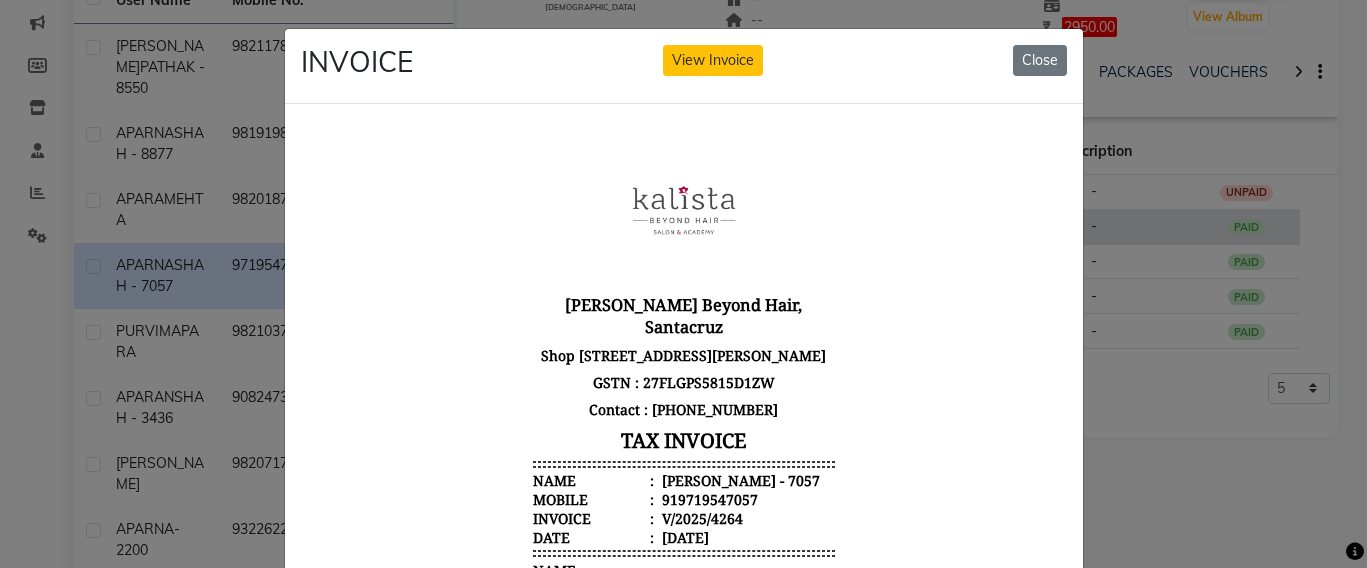 scroll, scrollTop: 16, scrollLeft: 0, axis: vertical 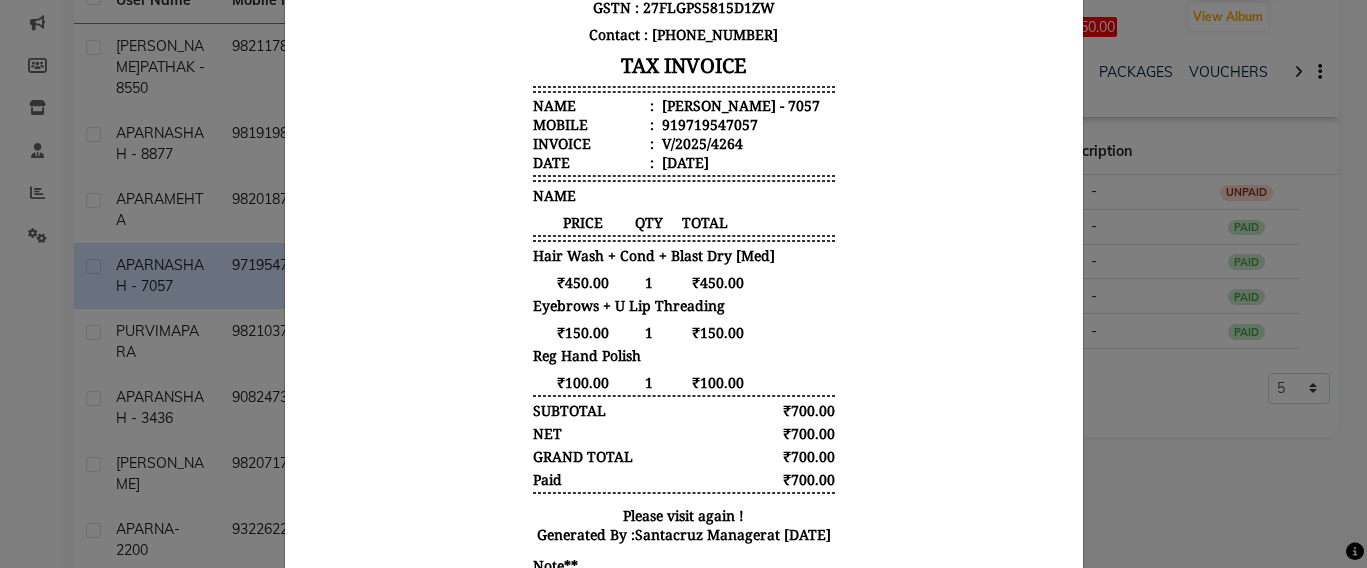 click on "INVOICE View Invoice Close" 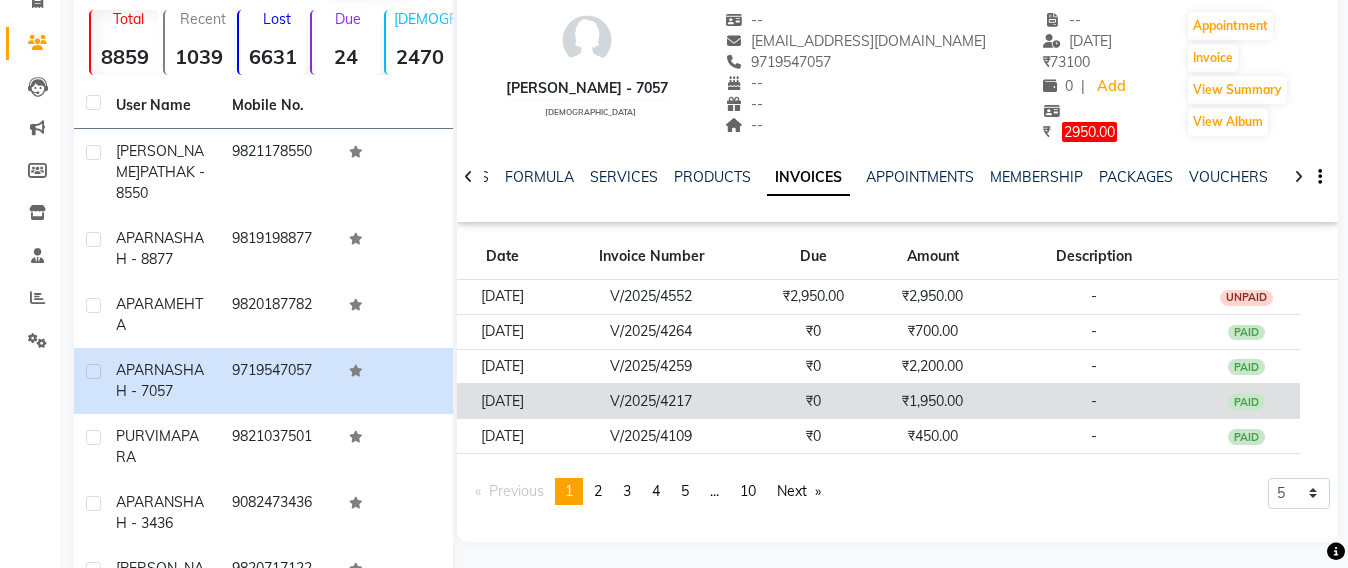 scroll, scrollTop: 0, scrollLeft: 0, axis: both 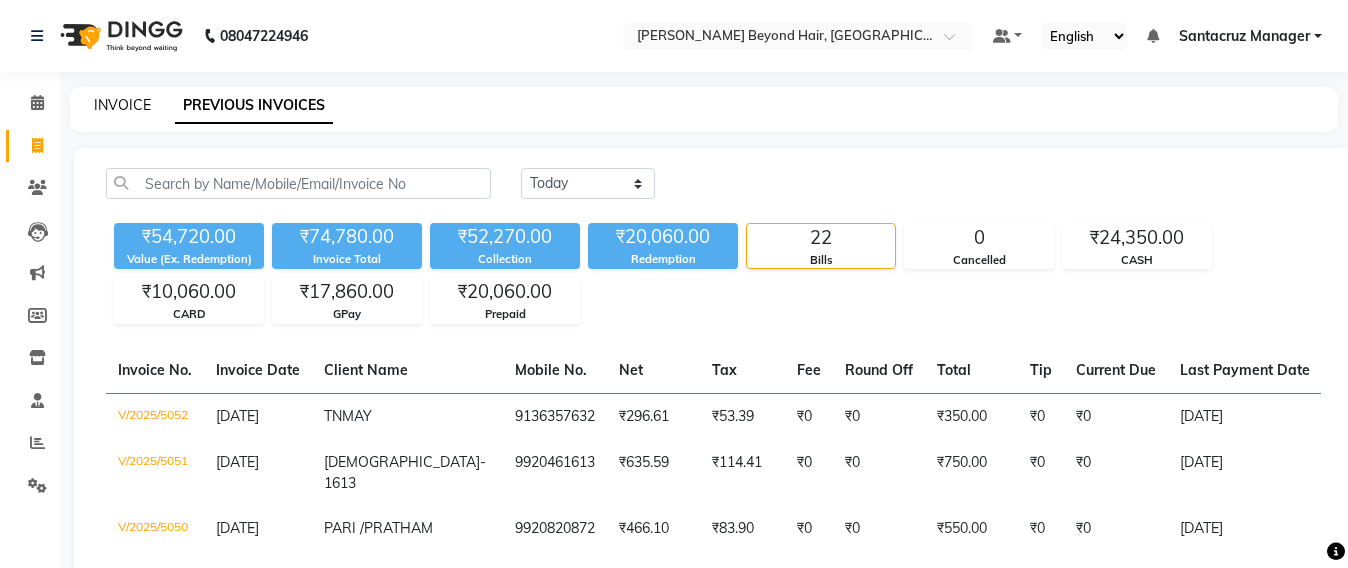 click on "INVOICE" 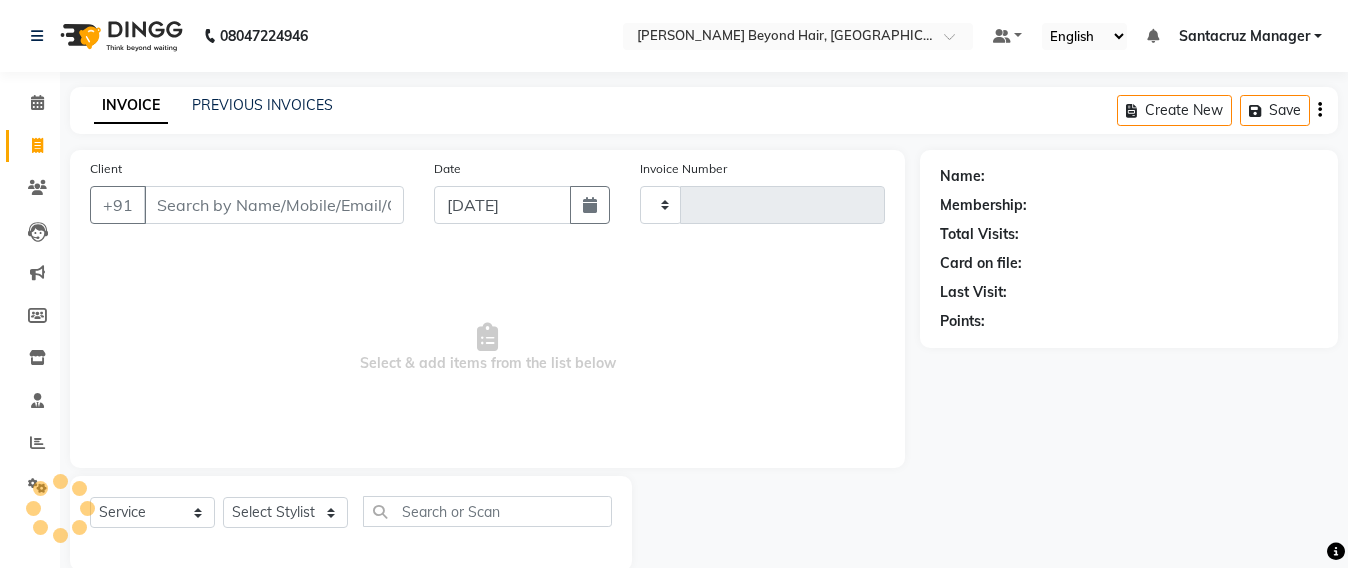 scroll, scrollTop: 33, scrollLeft: 0, axis: vertical 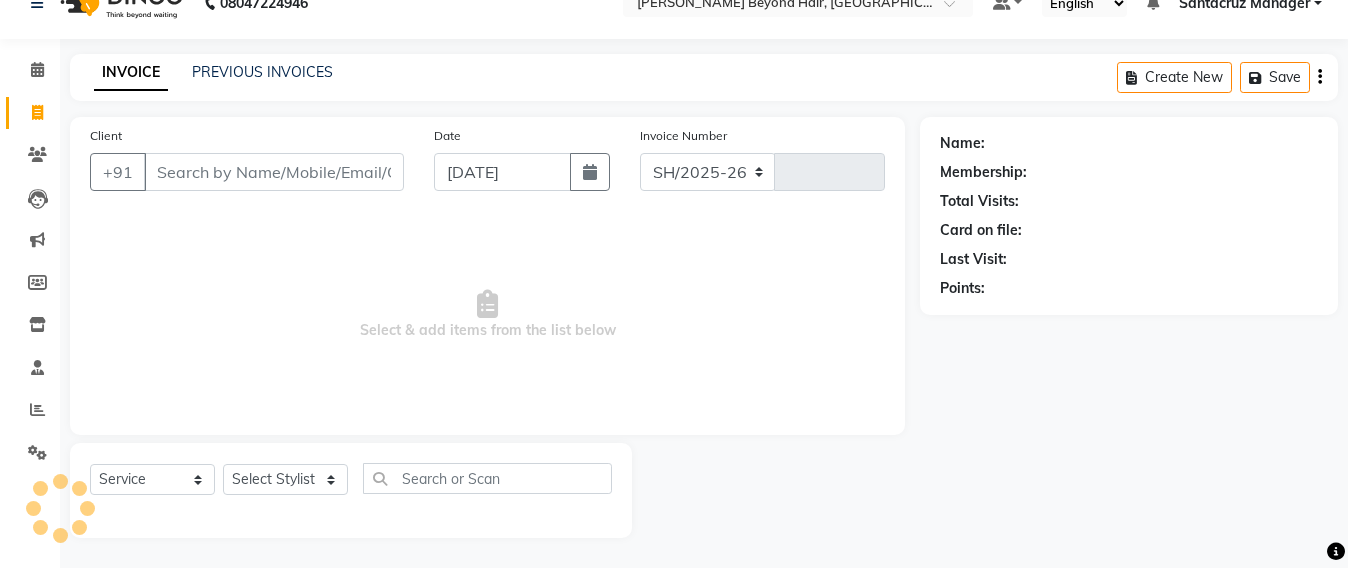 select on "6357" 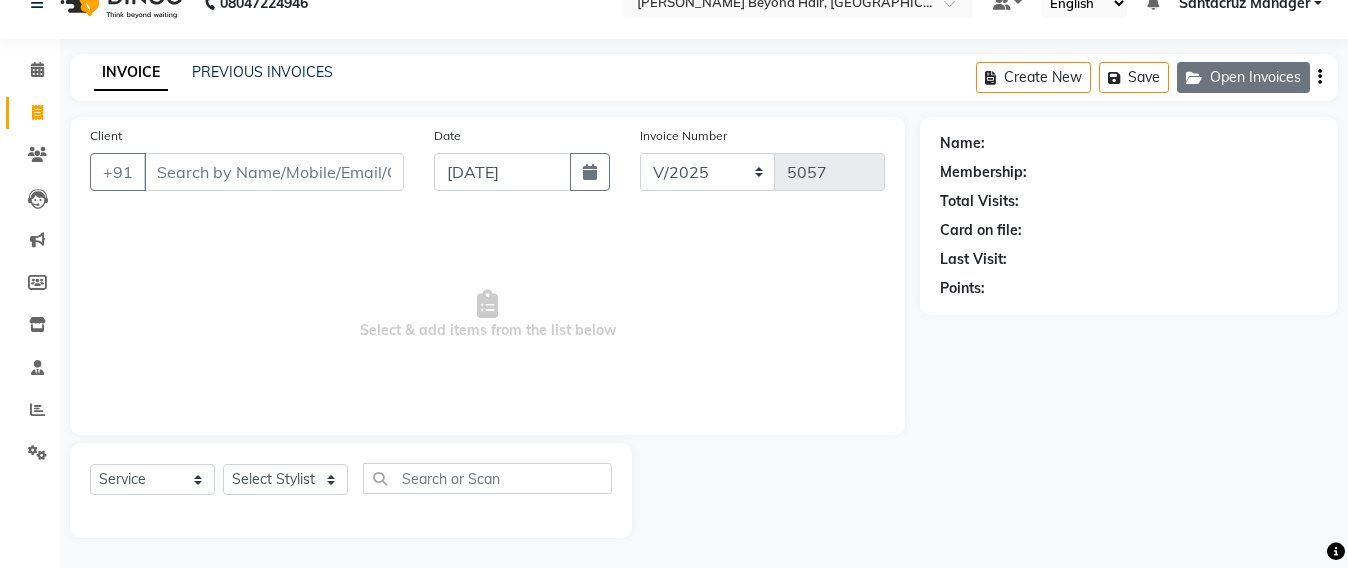 click on "Open Invoices" 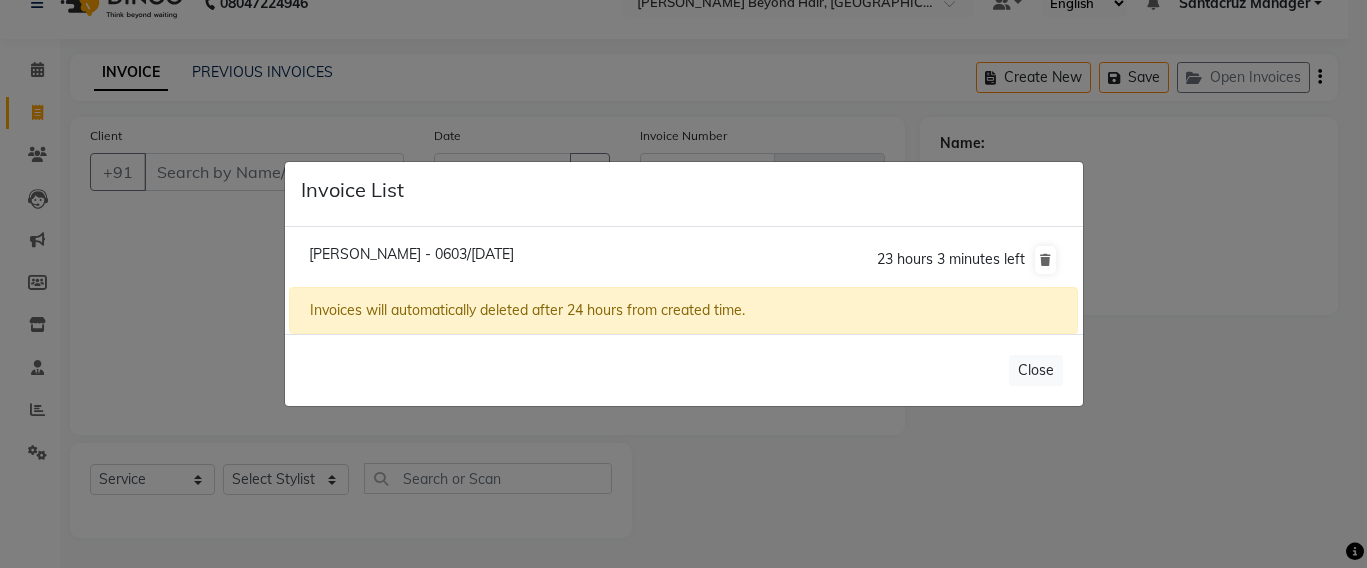 click on "Invoice List  [PERSON_NAME] - 0603/[DATE]  23 hours 3 minutes left  Invoices will automatically deleted after 24 hours from created time.   Close" 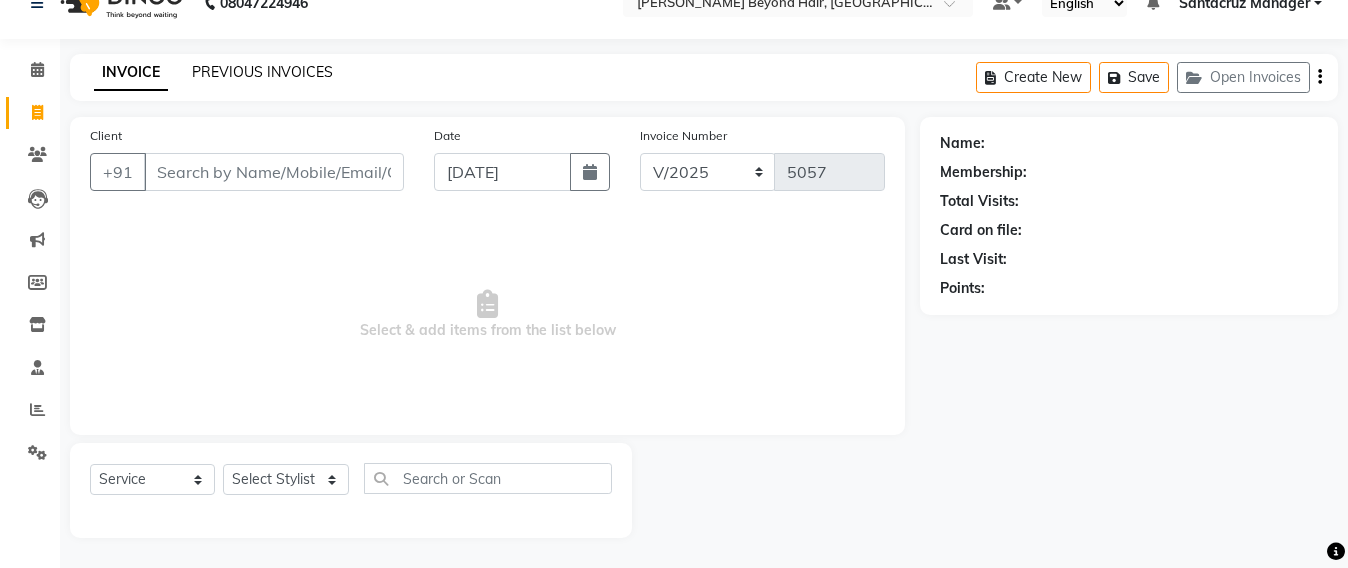 click on "PREVIOUS INVOICES" 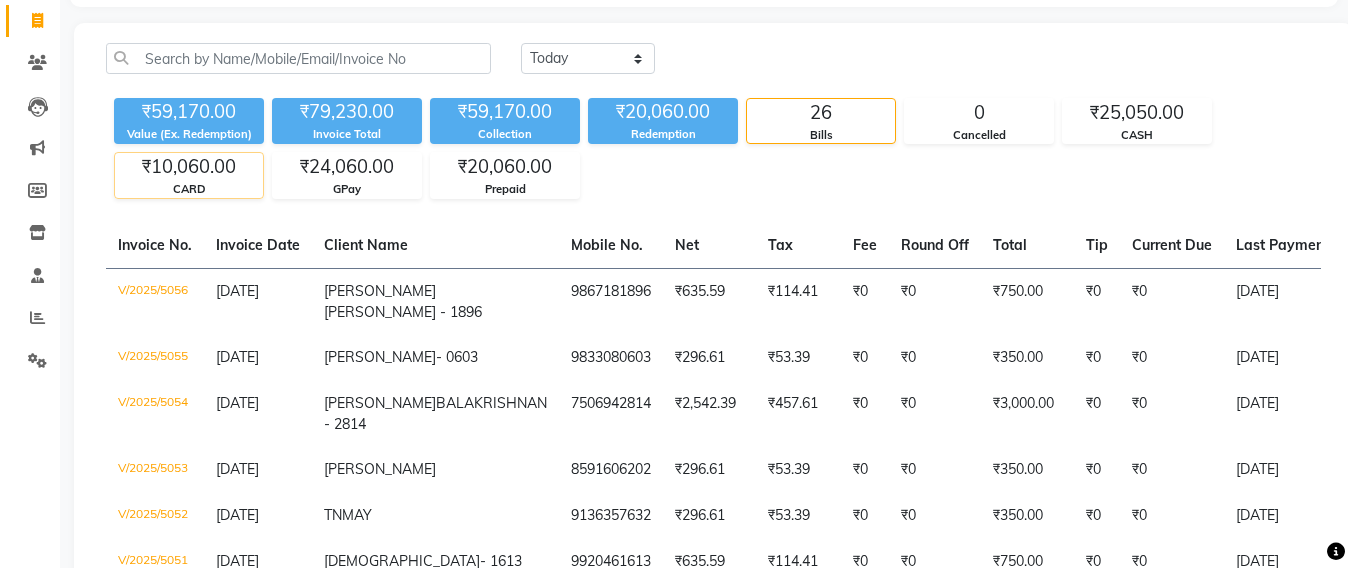 scroll, scrollTop: 0, scrollLeft: 0, axis: both 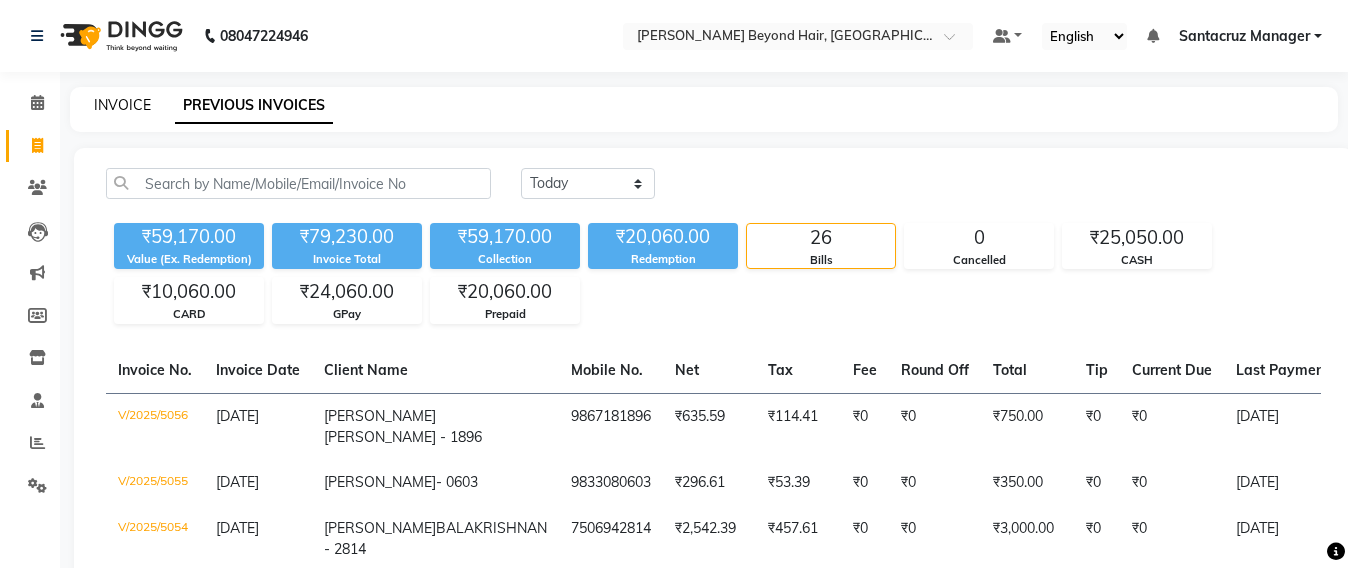 click on "INVOICE" 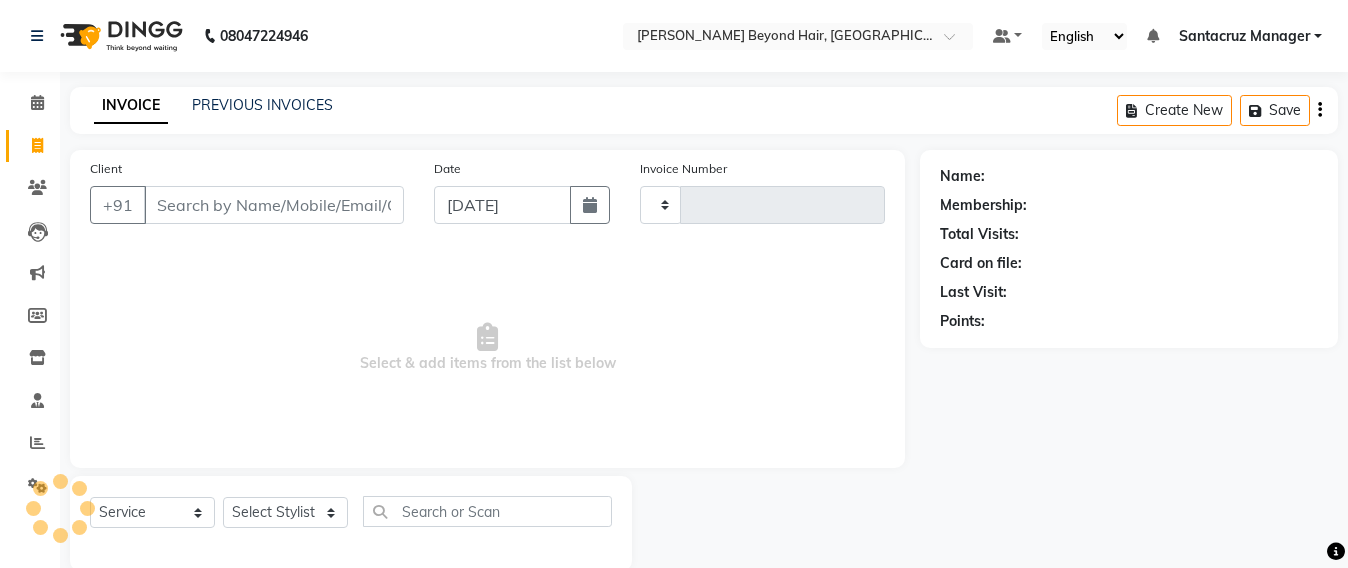 scroll, scrollTop: 33, scrollLeft: 0, axis: vertical 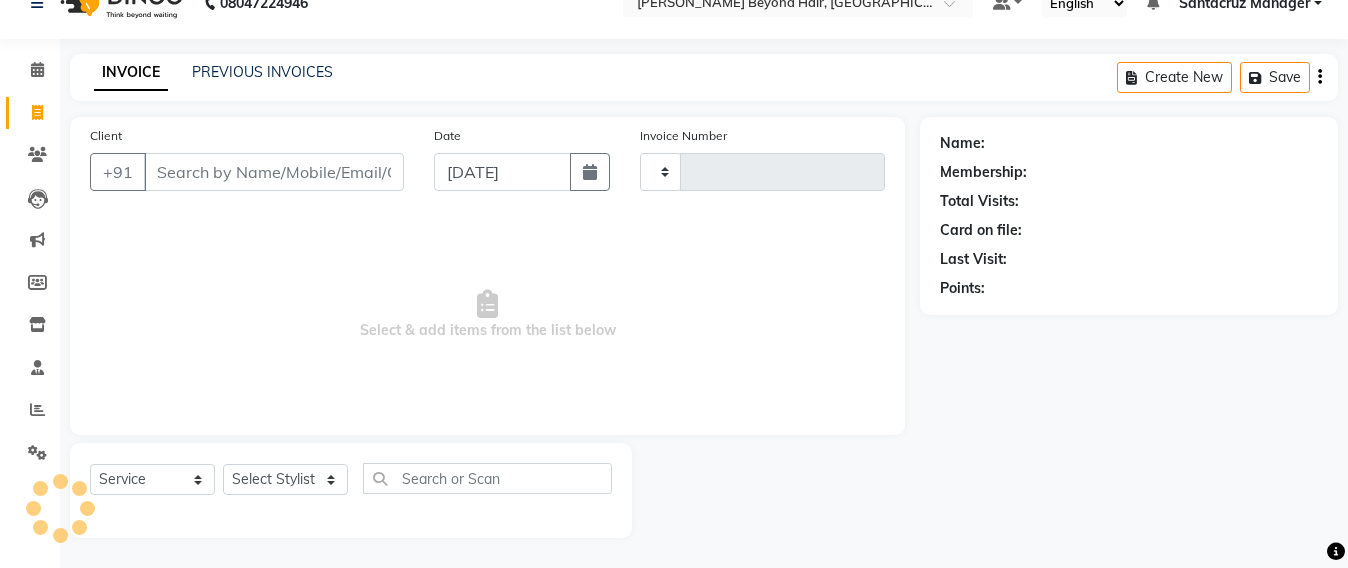 type on "5057" 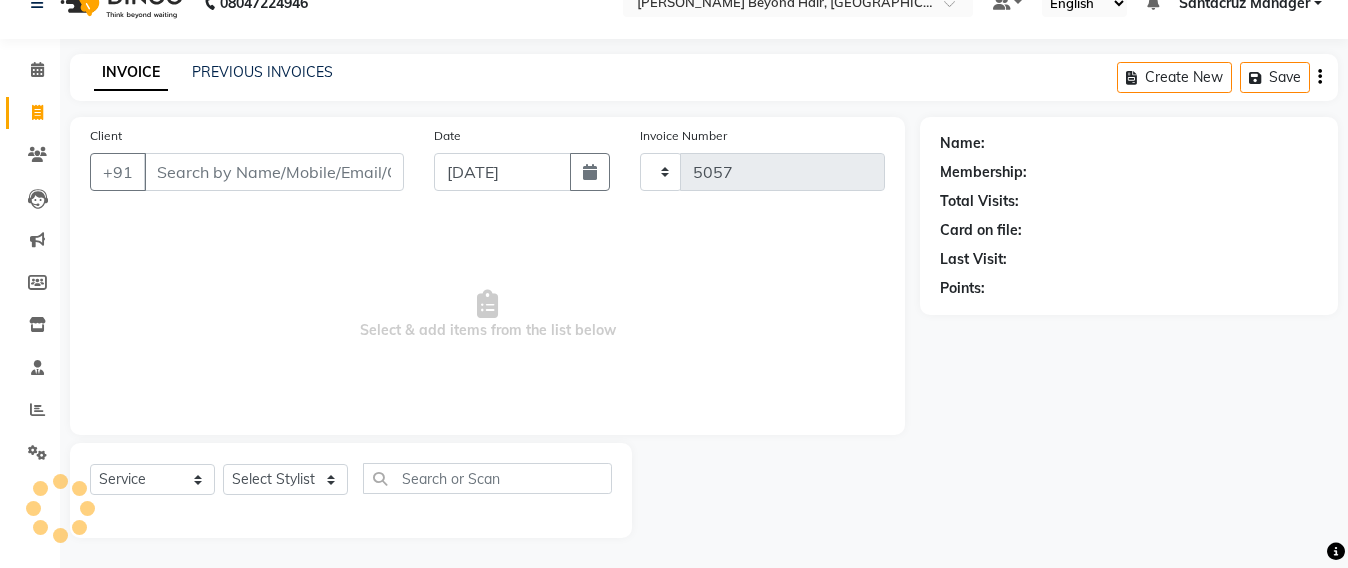select on "6357" 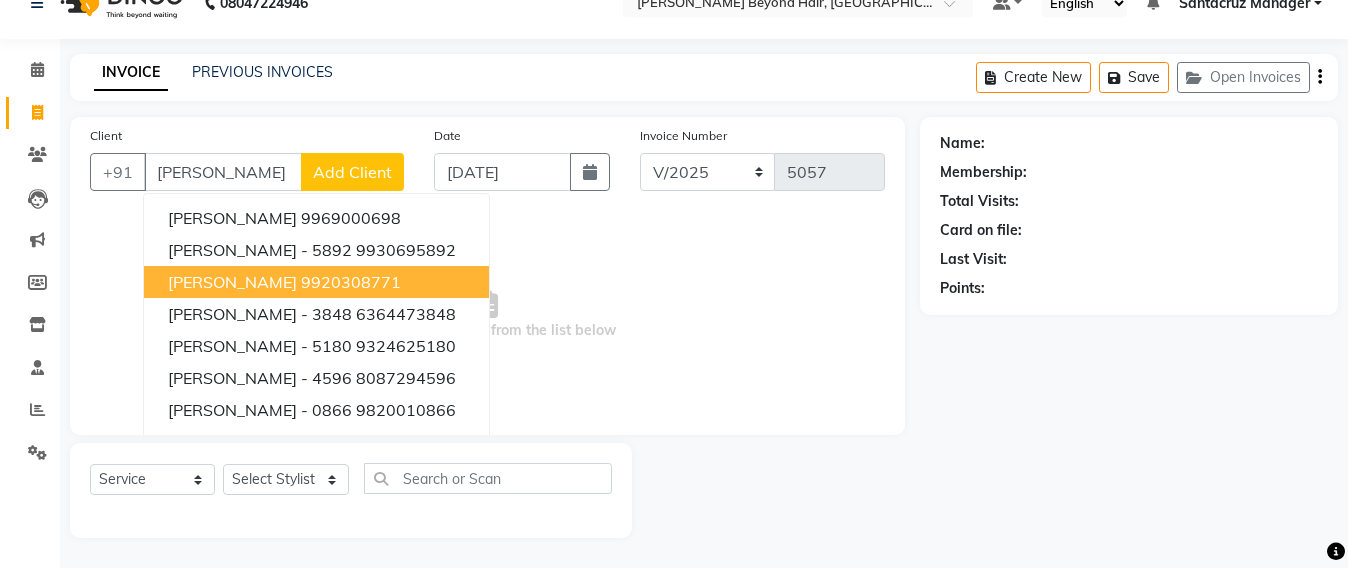 click on "9920308771" at bounding box center [351, 282] 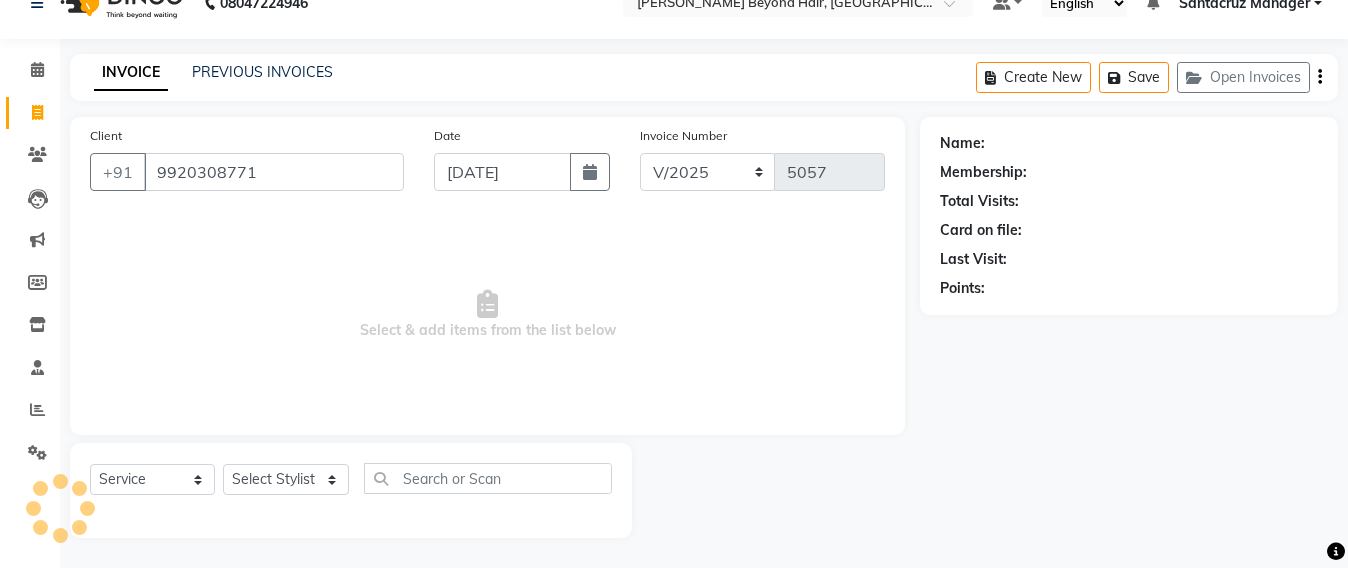 type on "9920308771" 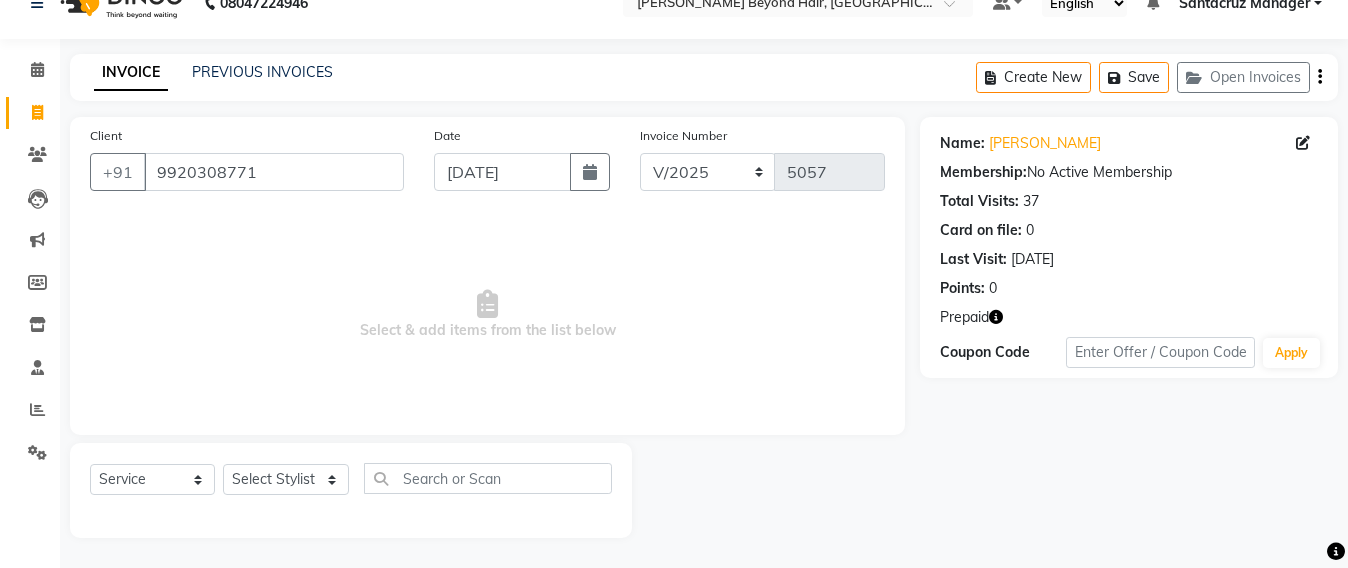 click 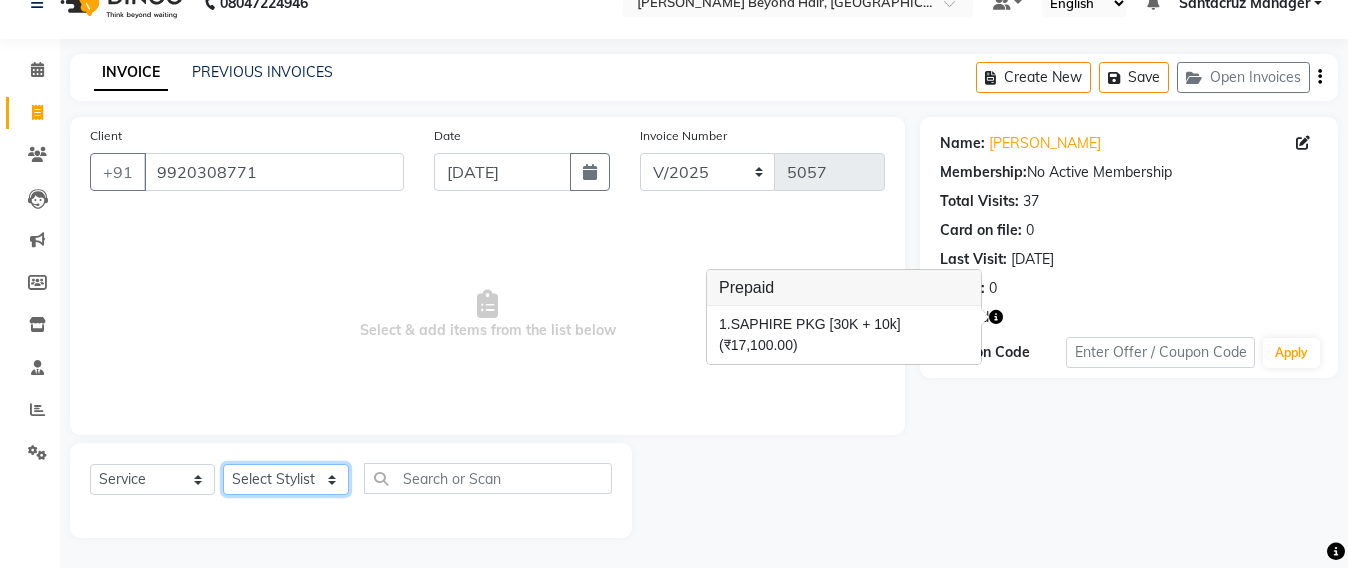 click on "Select Stylist Admin [PERSON_NAME] Sankat [PERSON_NAME] [PERSON_NAME] [PERSON_NAME] [PERSON_NAME] [PERSON_NAME] [PERSON_NAME] mahattre Pratibha [PERSON_NAME] Rosy [PERSON_NAME] [PERSON_NAME] admin [PERSON_NAME] Manager [PERSON_NAME] SOMAYANG VASHUM [PERSON_NAME]" 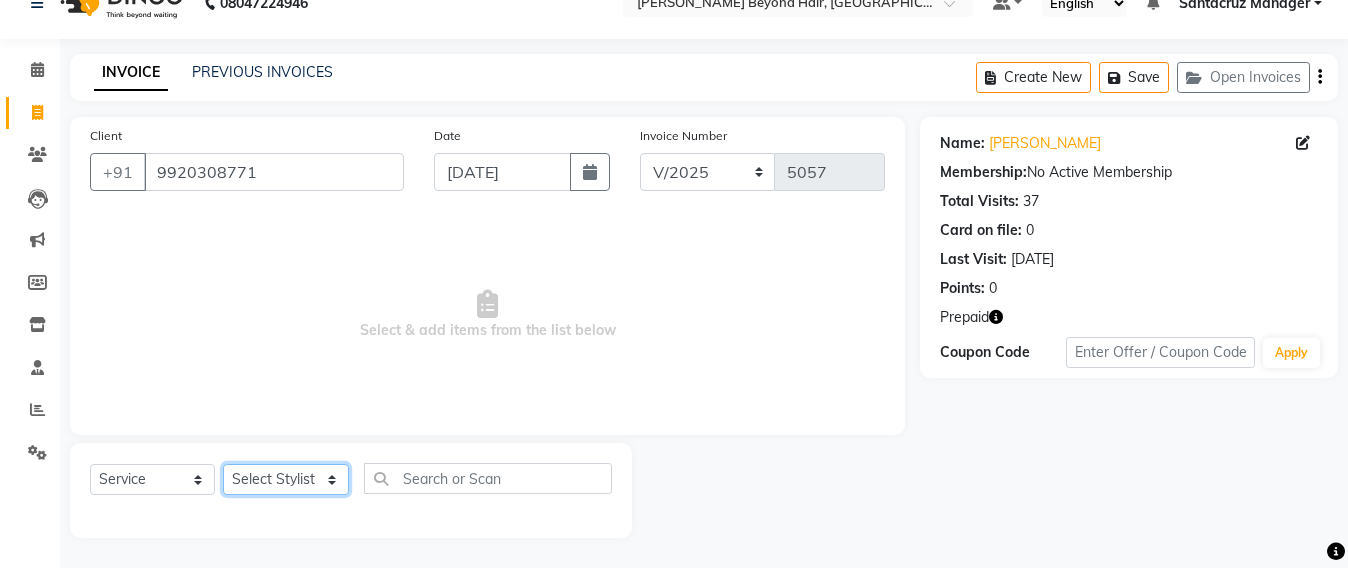 select on "84296" 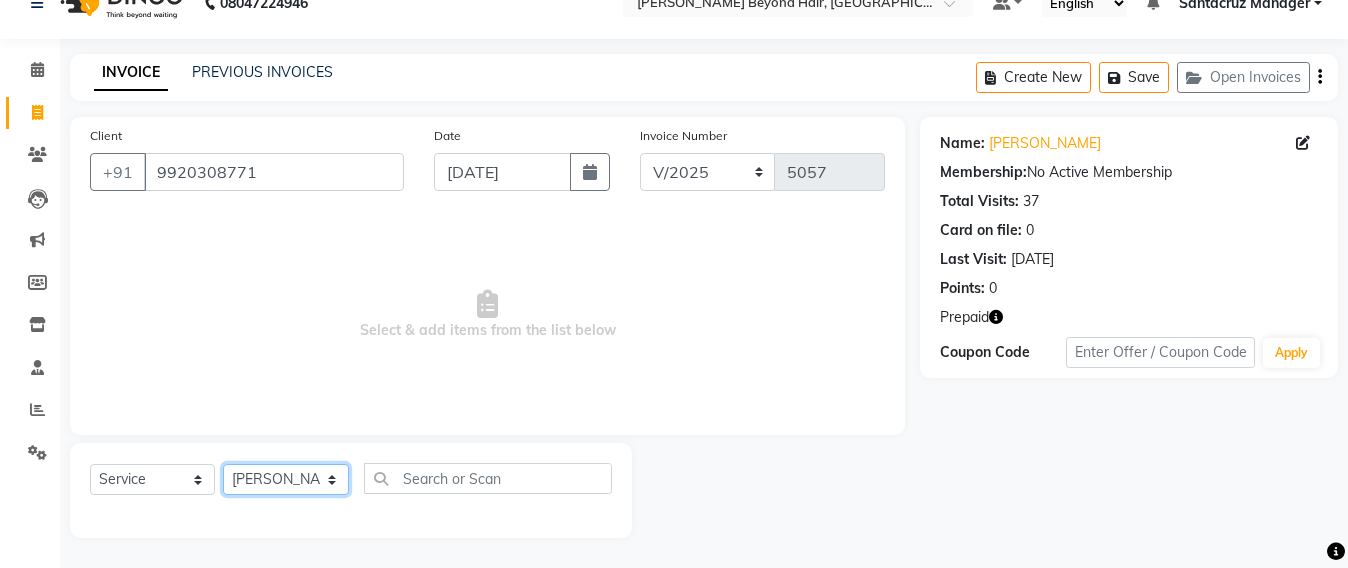 click on "Select Stylist Admin [PERSON_NAME] Sankat [PERSON_NAME] [PERSON_NAME] [PERSON_NAME] [PERSON_NAME] [PERSON_NAME] [PERSON_NAME] mahattre Pratibha [PERSON_NAME] Rosy [PERSON_NAME] [PERSON_NAME] admin [PERSON_NAME] Manager [PERSON_NAME] SOMAYANG VASHUM [PERSON_NAME]" 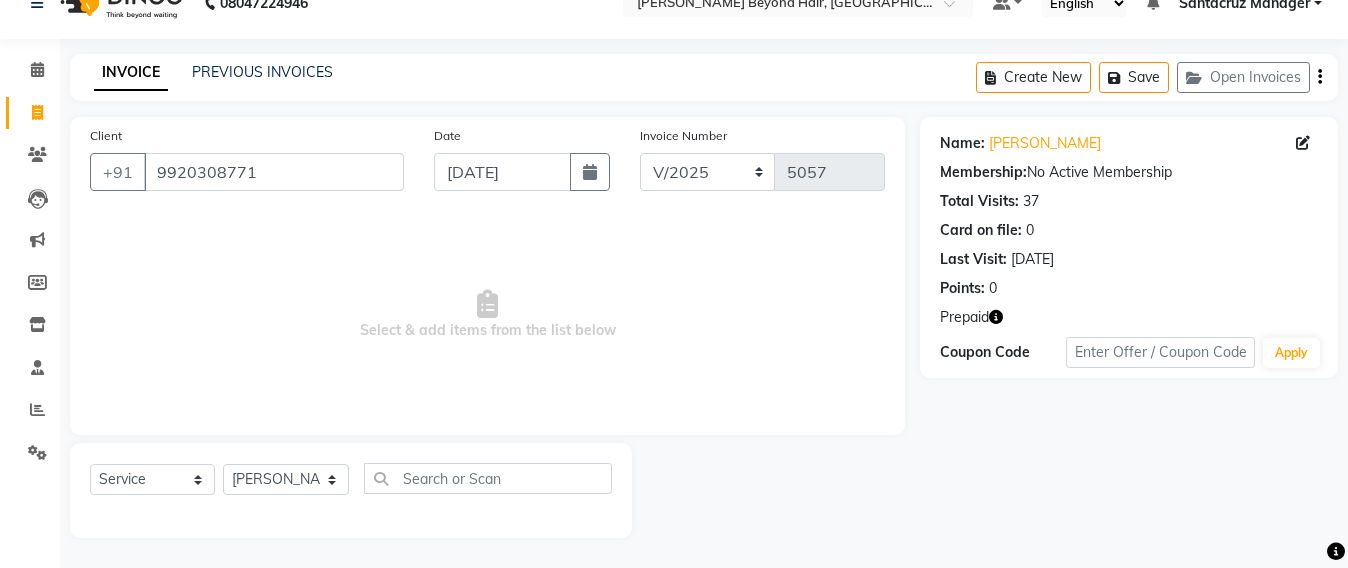 click on "Select  Service  Product  Membership  Package Voucher Prepaid Gift Card  Select Stylist Admin [PERSON_NAME] Sankat [PERSON_NAME] Jayeshree [PERSON_NAME] [PERSON_NAME] [PERSON_NAME] [PERSON_NAME] [PERSON_NAME] mahattre Pratibha [PERSON_NAME] [PERSON_NAME] [PERSON_NAME] admin [PERSON_NAME] Manager [PERSON_NAME] SOMAYANG VASHUM [PERSON_NAME]" 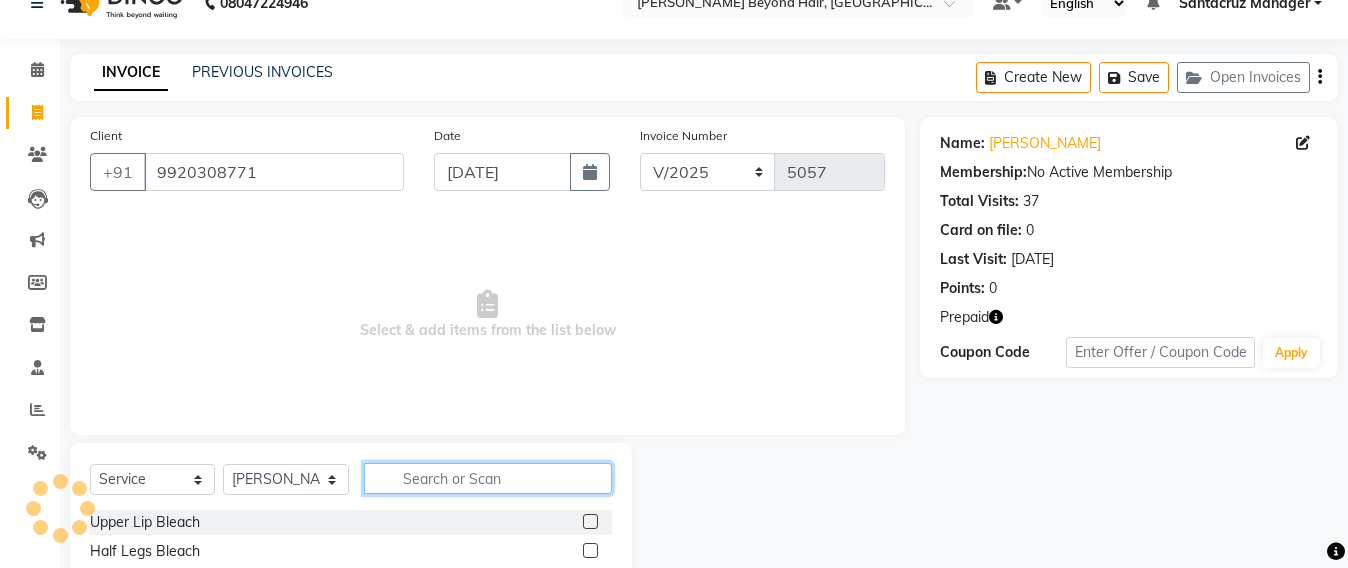 click 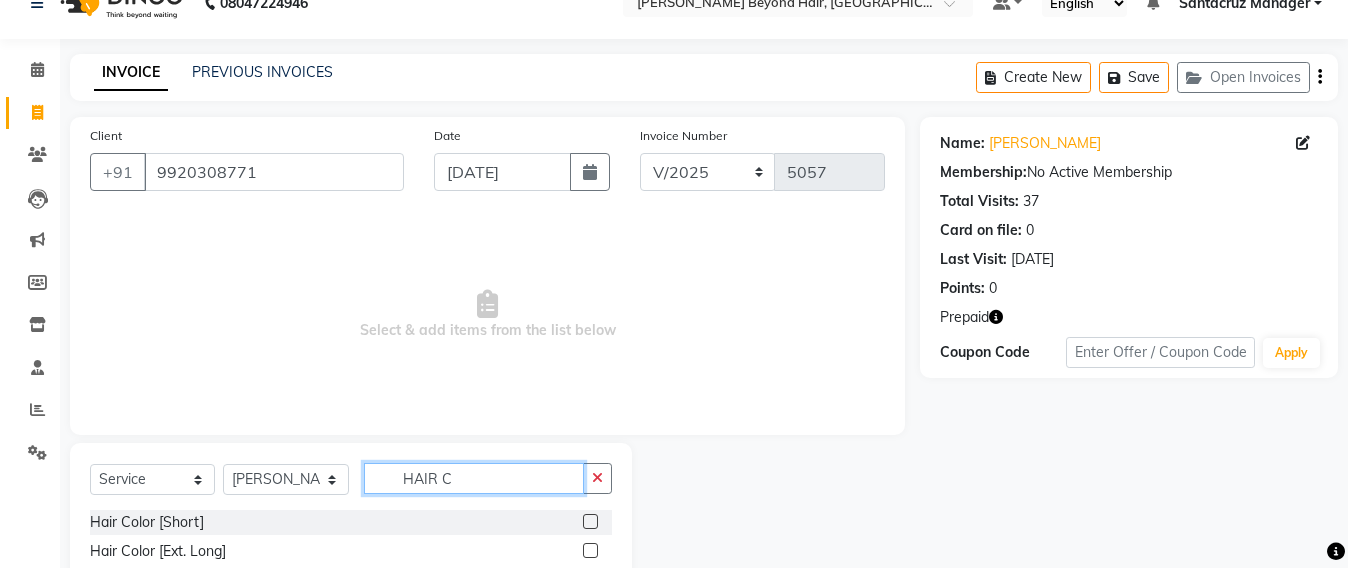 scroll, scrollTop: 158, scrollLeft: 0, axis: vertical 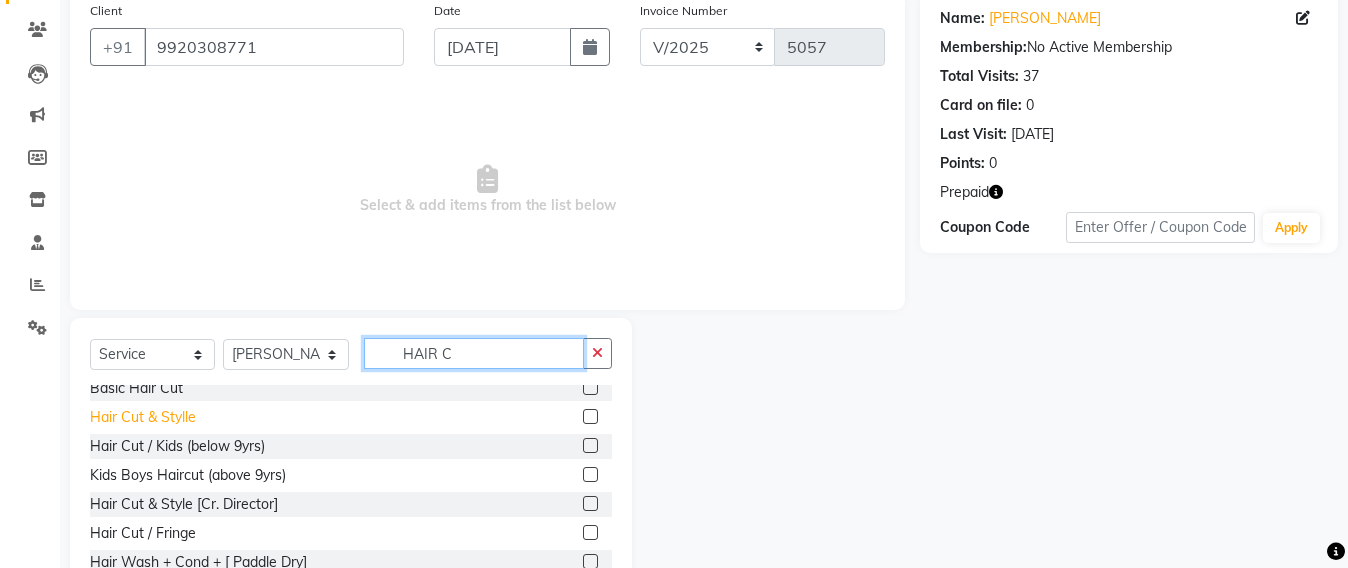type on "HAIR C" 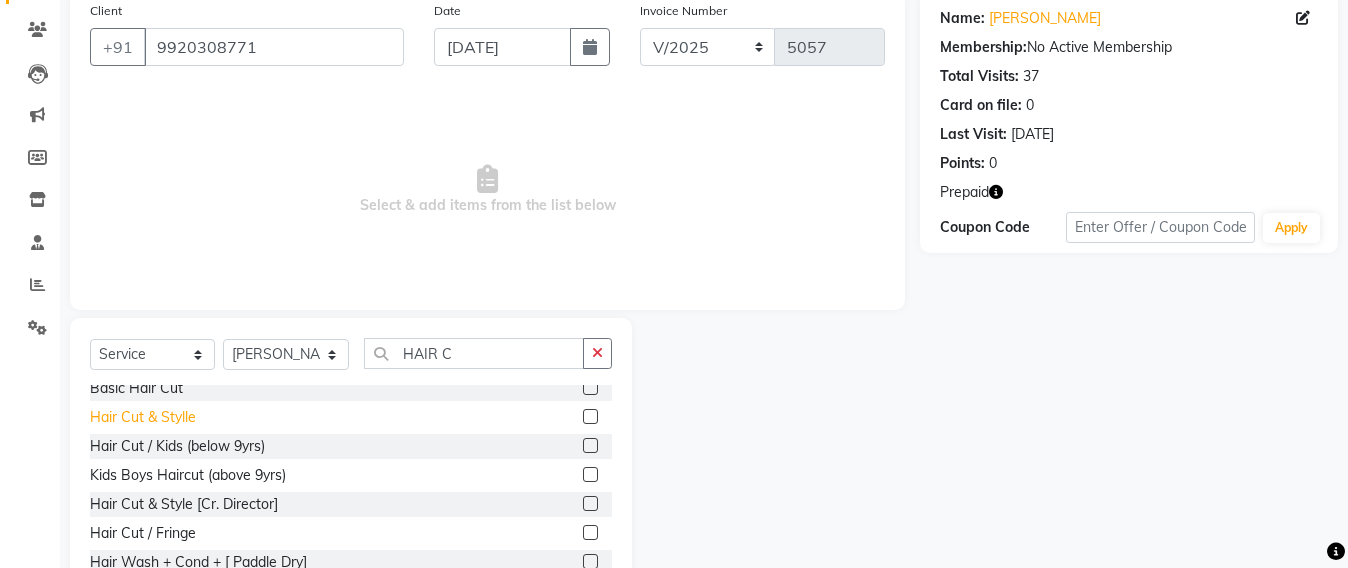 click on "Hair Cut & Stylle" 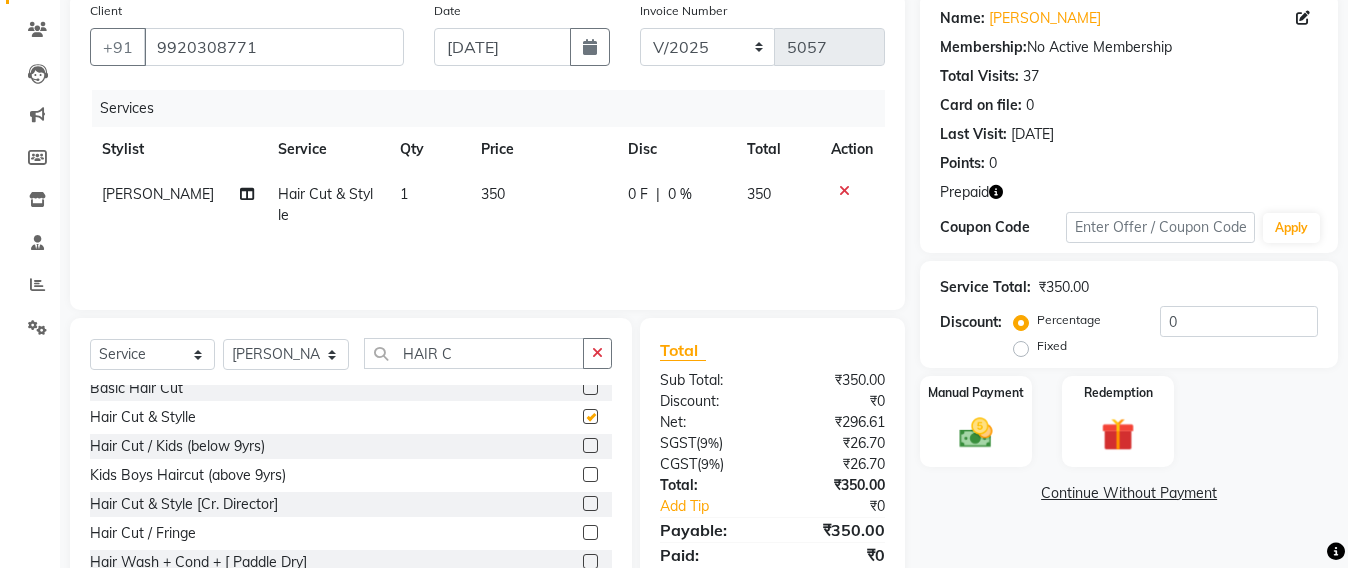 checkbox on "false" 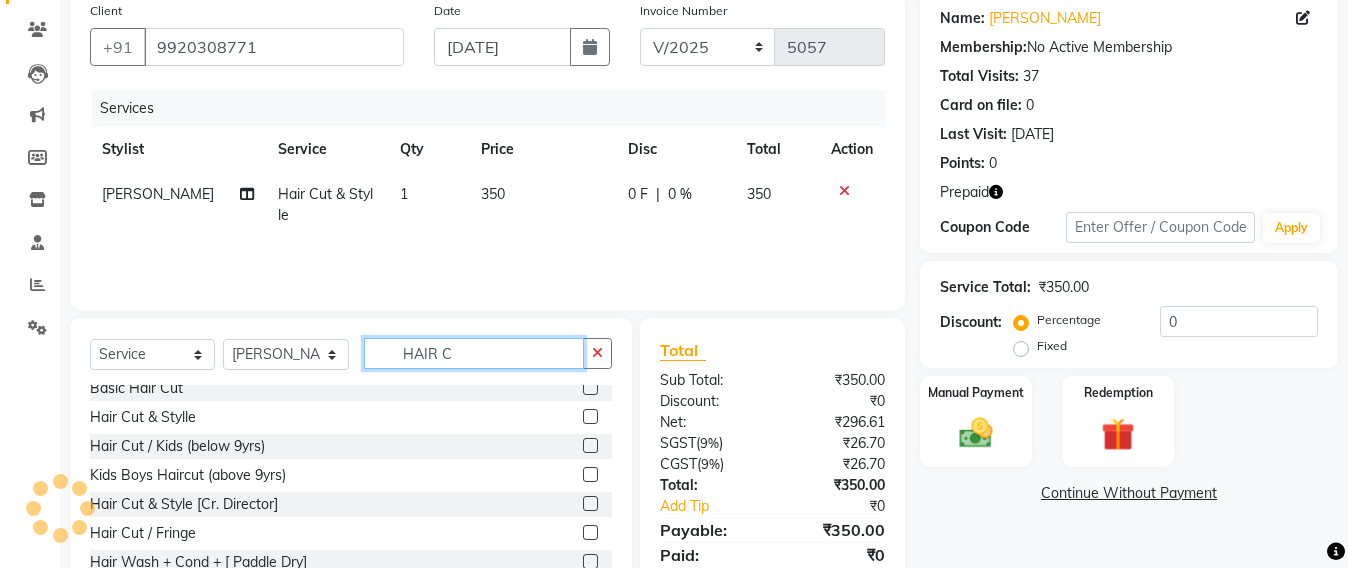 click on "HAIR C" 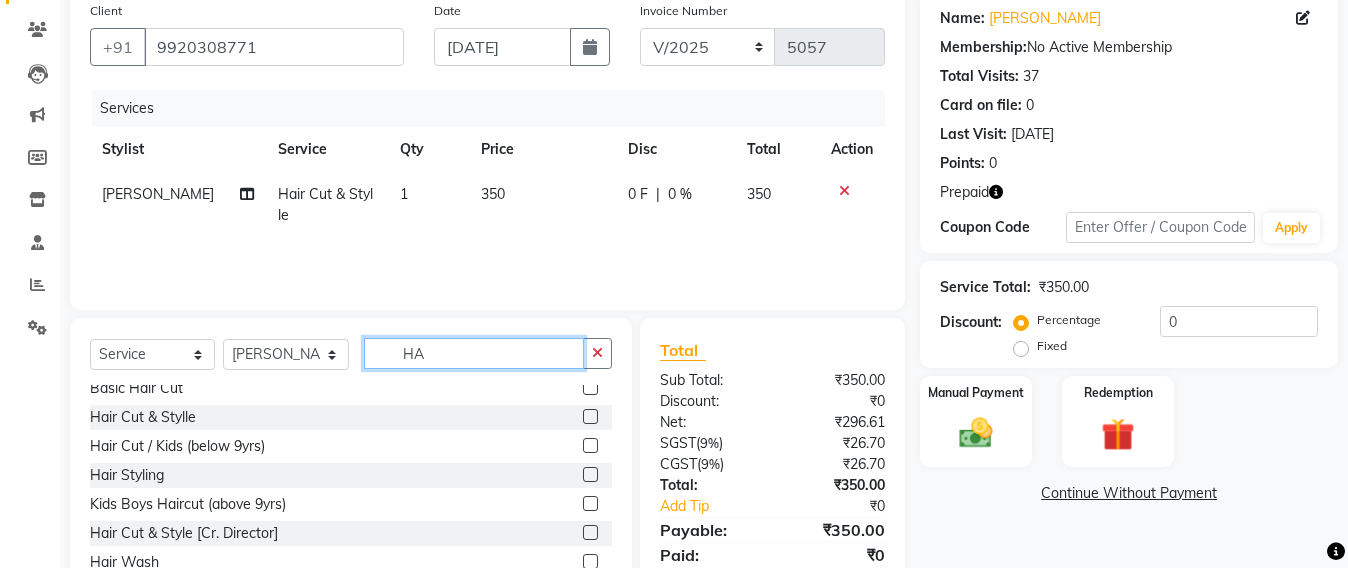 type on "H" 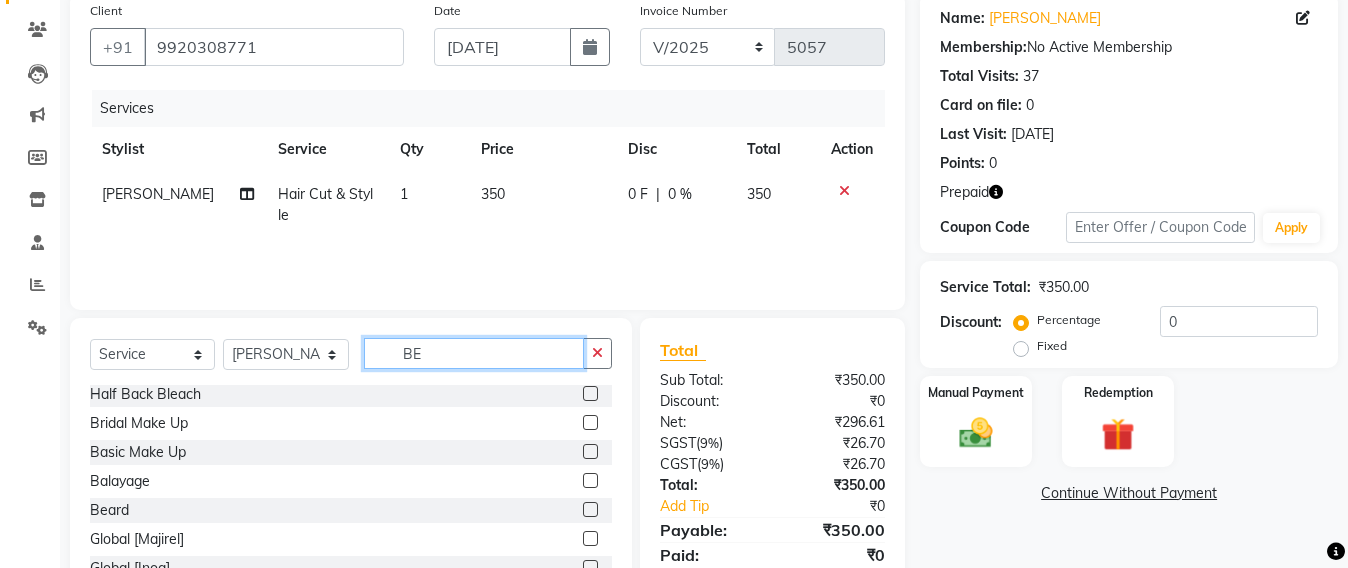 scroll, scrollTop: 0, scrollLeft: 0, axis: both 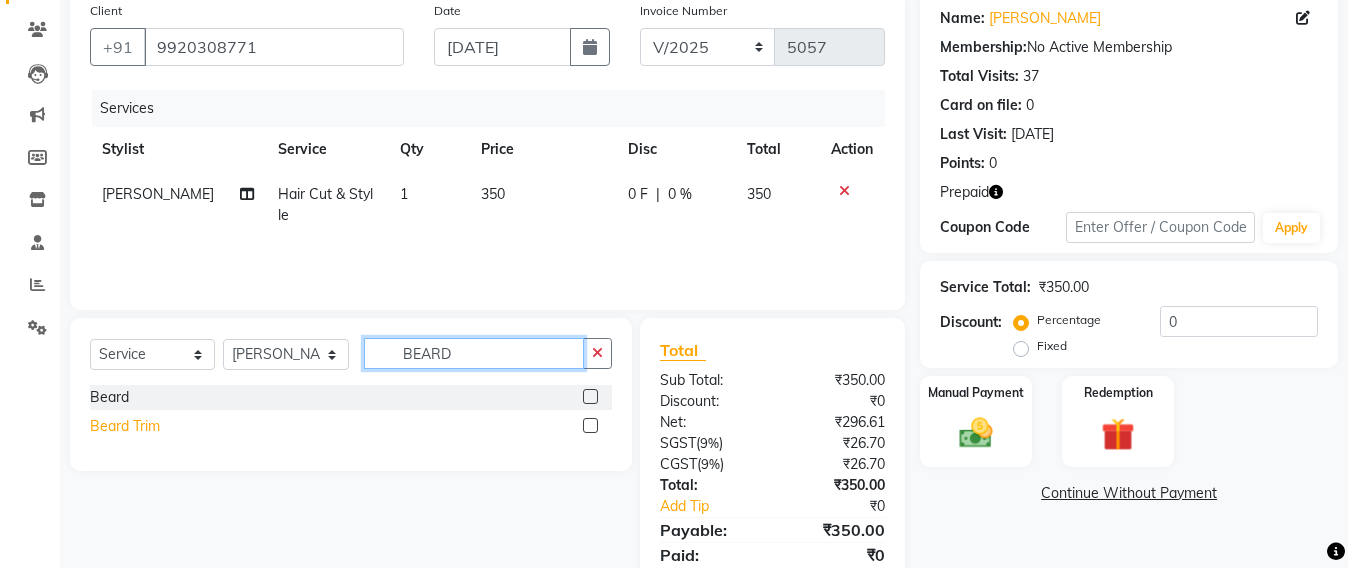 type on "BEARD" 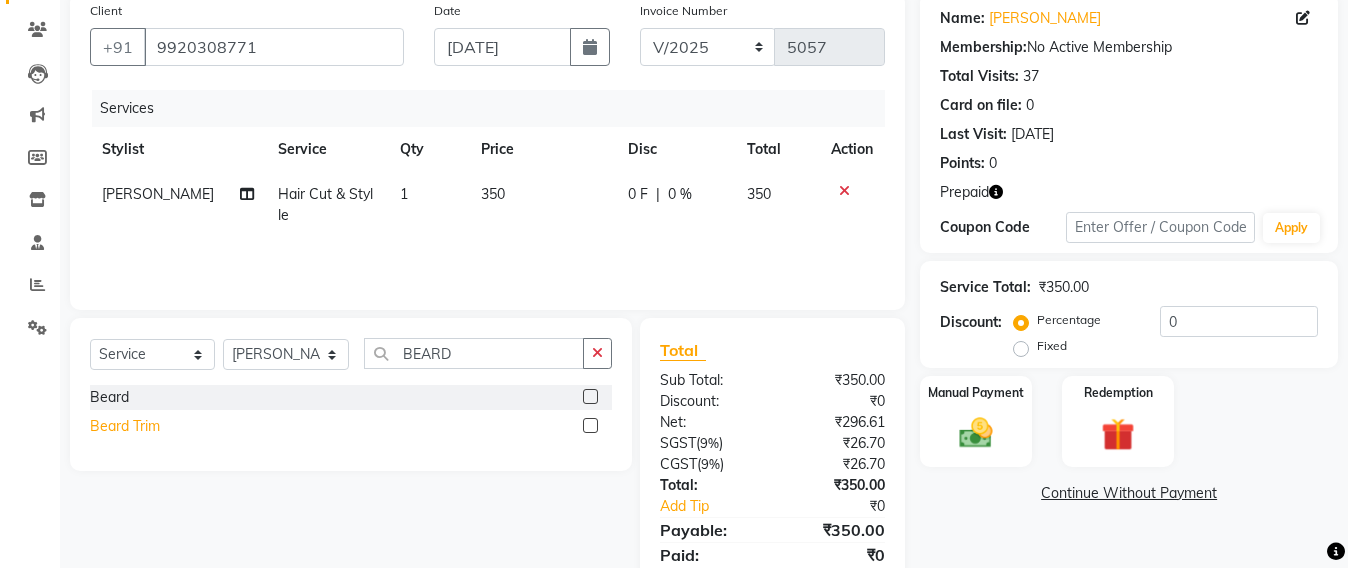 click on "Beard Trim" 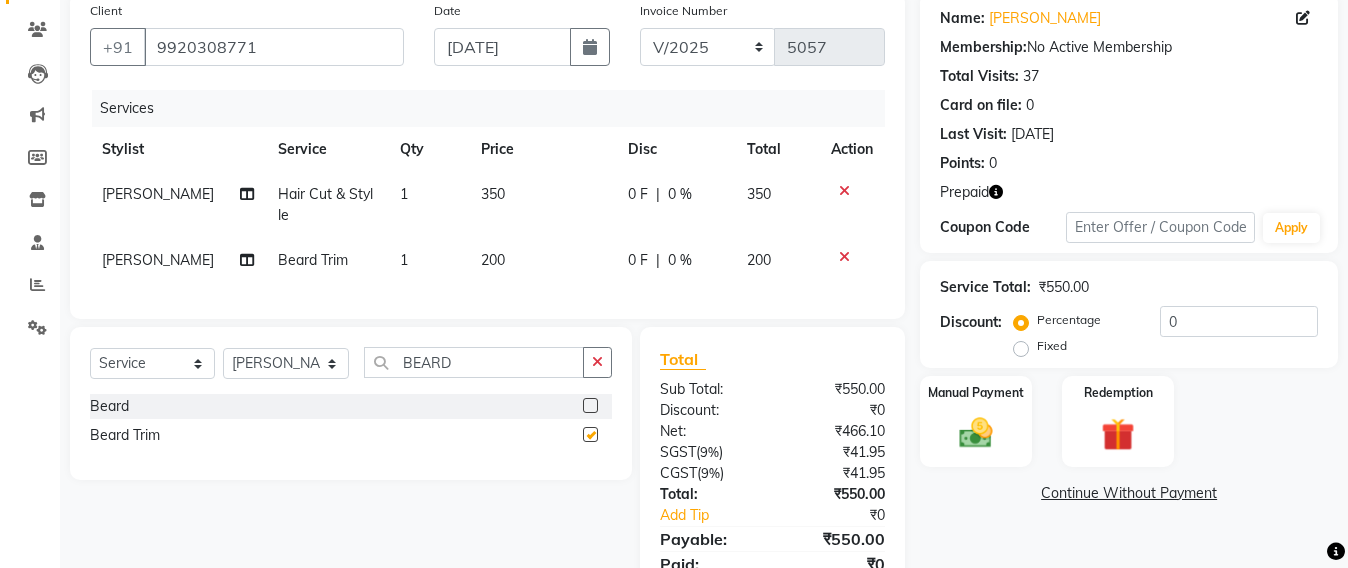 checkbox on "false" 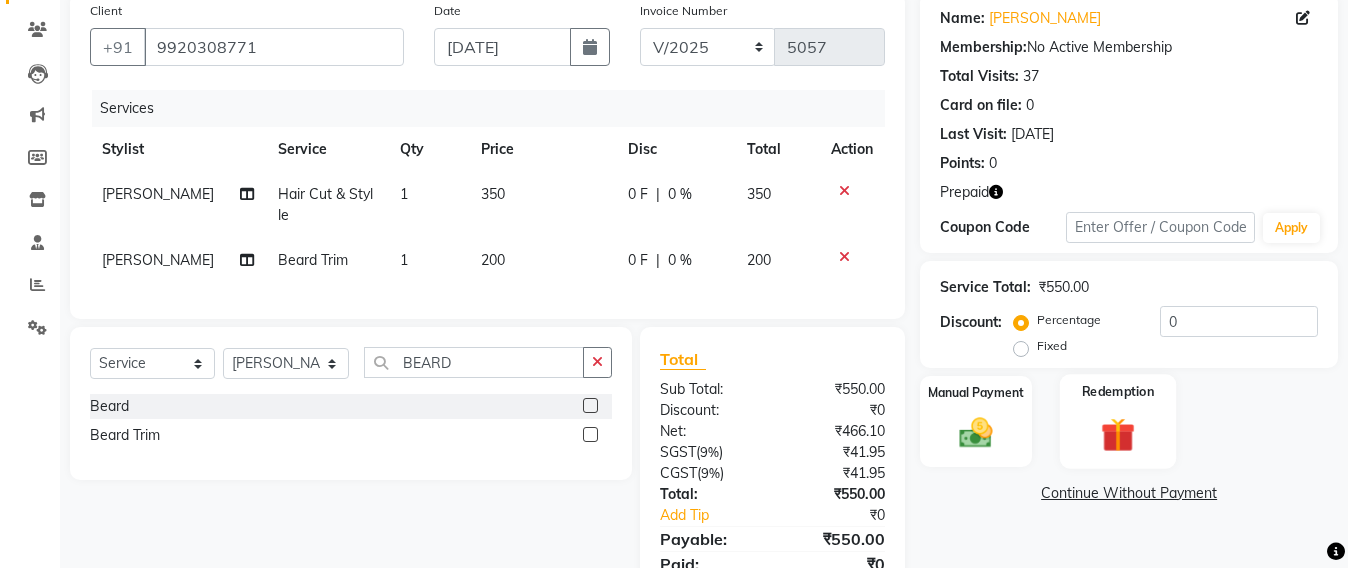 click 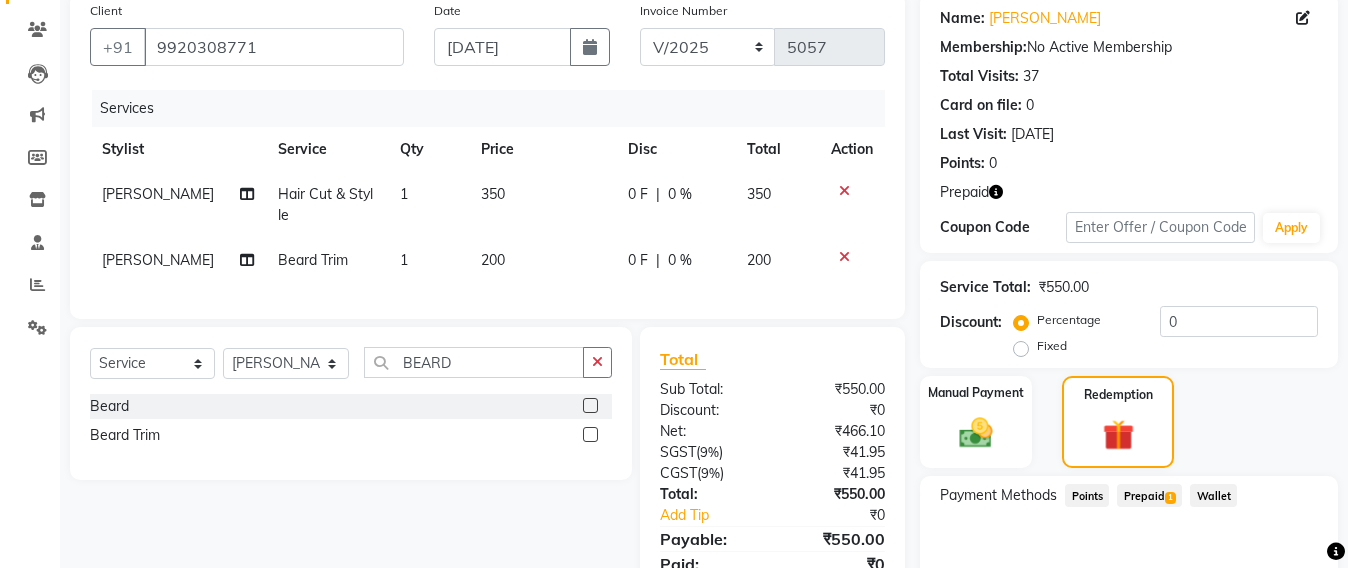 click on "1" 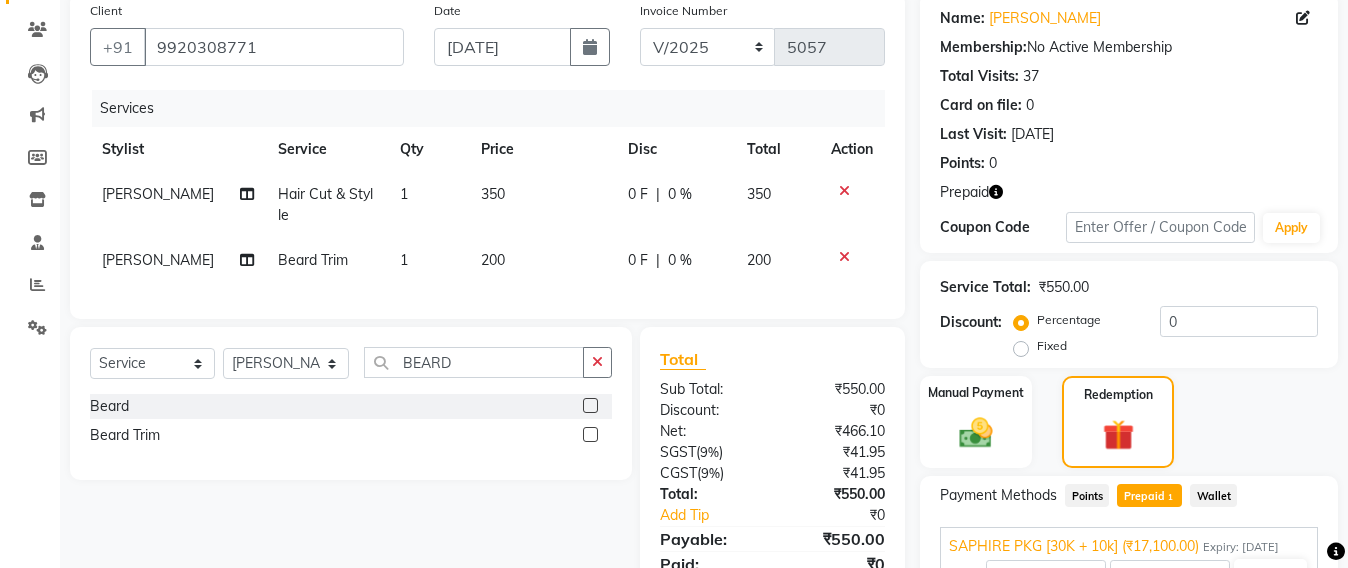 scroll, scrollTop: 294, scrollLeft: 0, axis: vertical 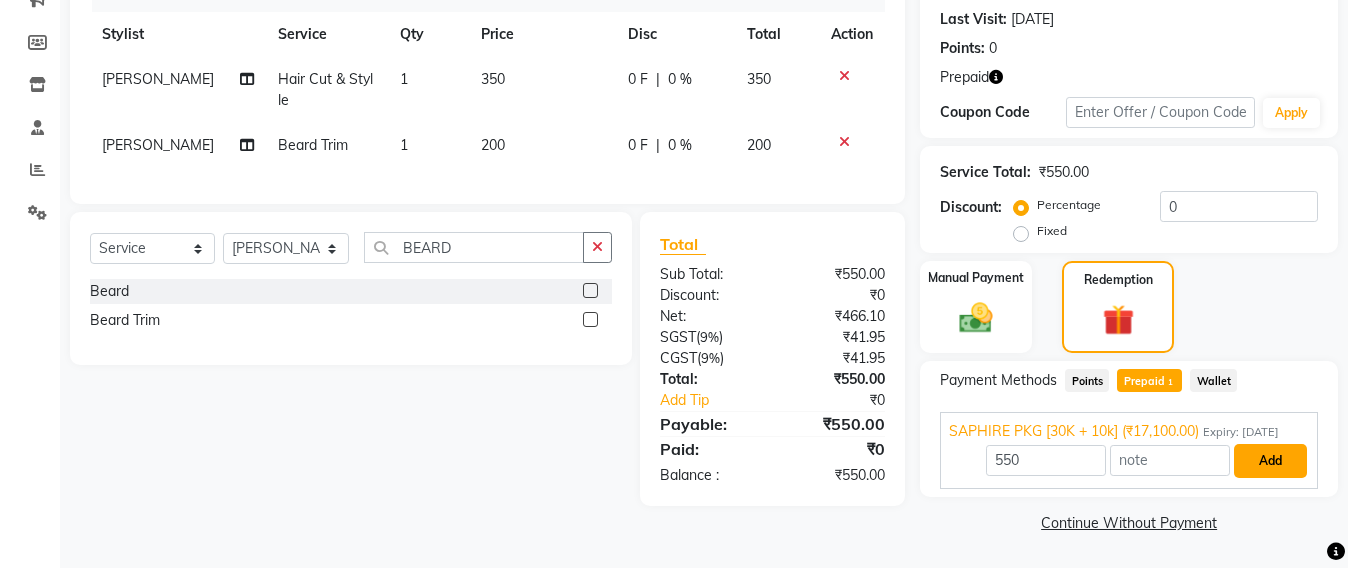click on "Add" at bounding box center (1270, 461) 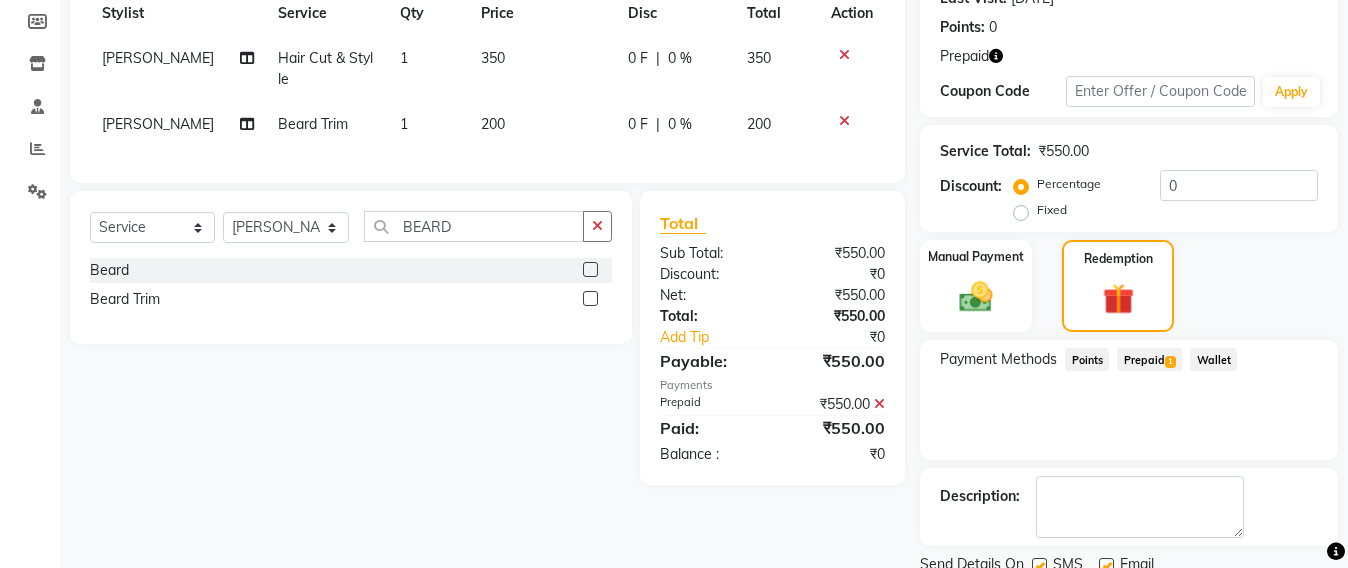 scroll, scrollTop: 370, scrollLeft: 0, axis: vertical 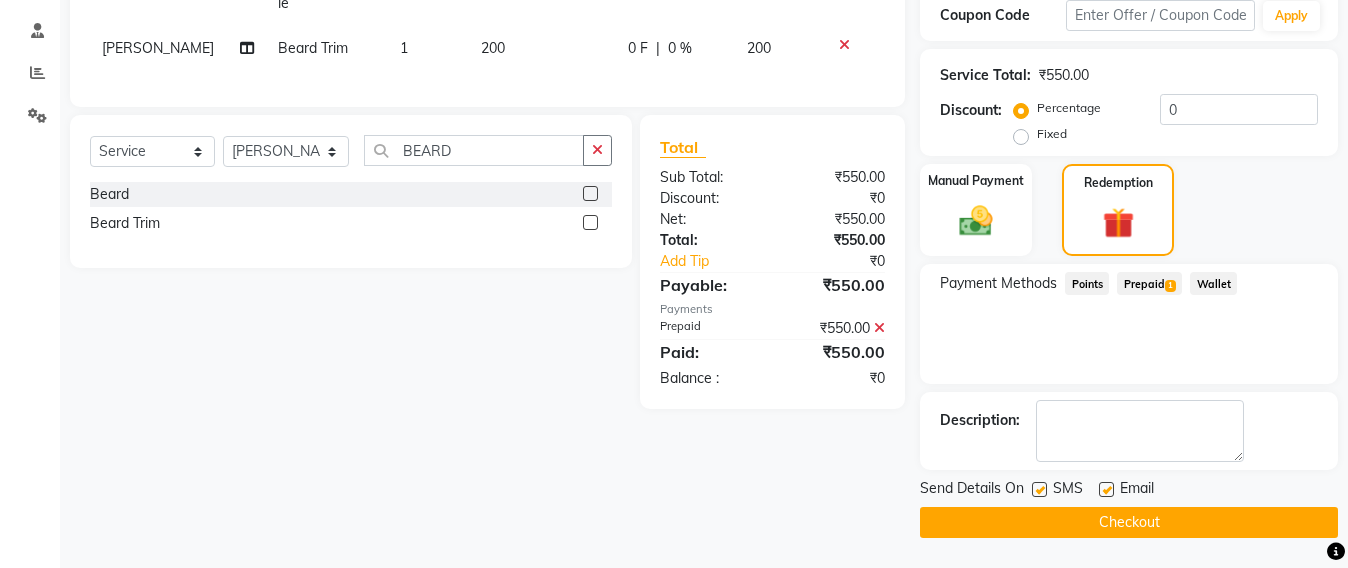 click on "Checkout" 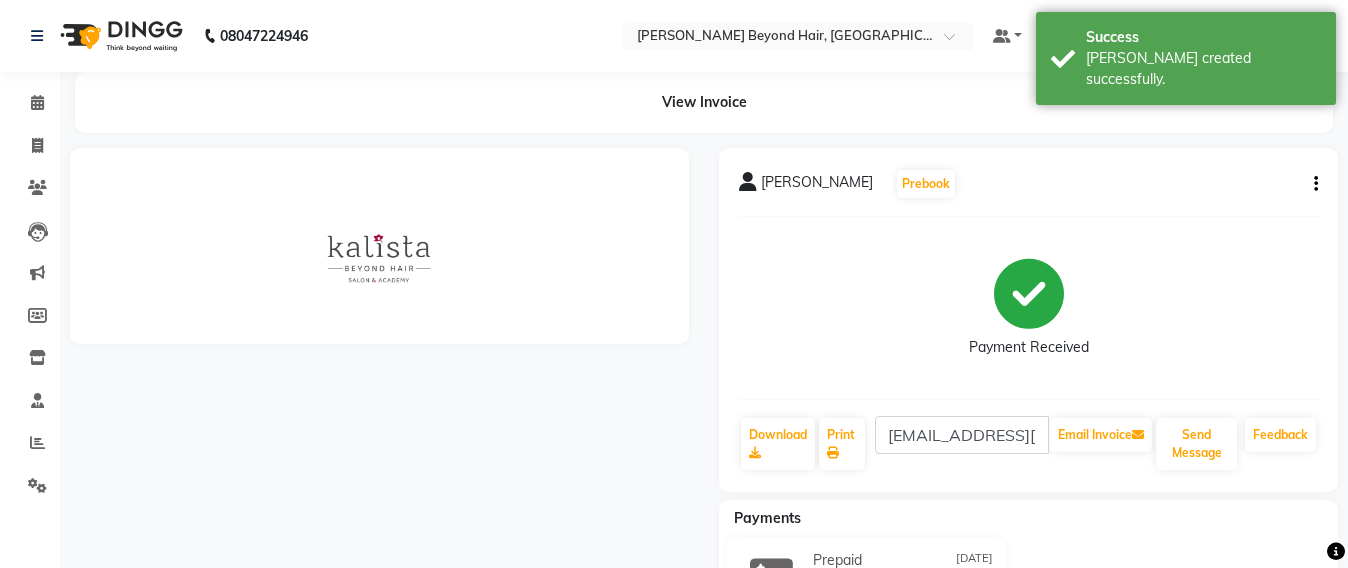scroll, scrollTop: 0, scrollLeft: 0, axis: both 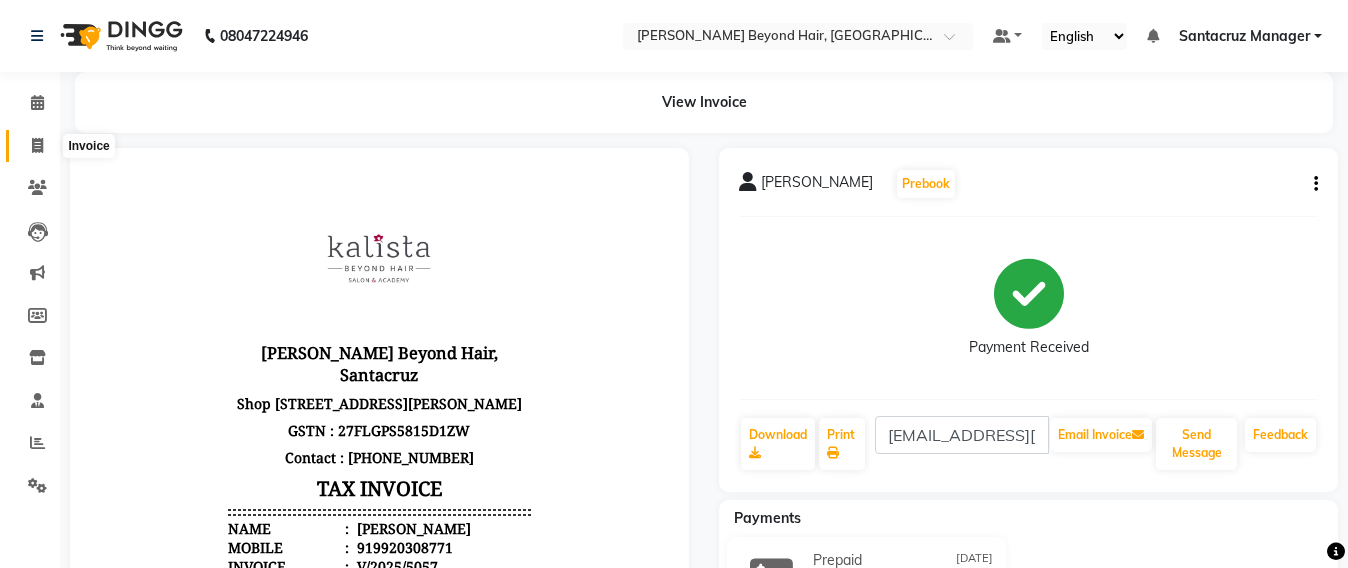 click 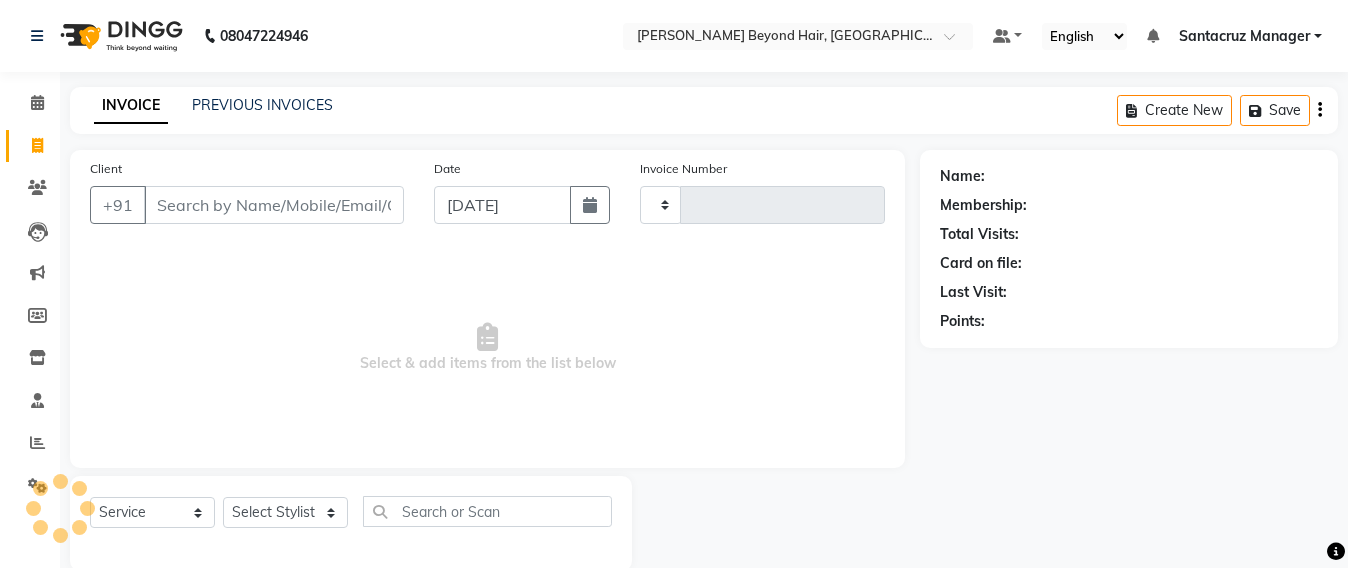scroll, scrollTop: 33, scrollLeft: 0, axis: vertical 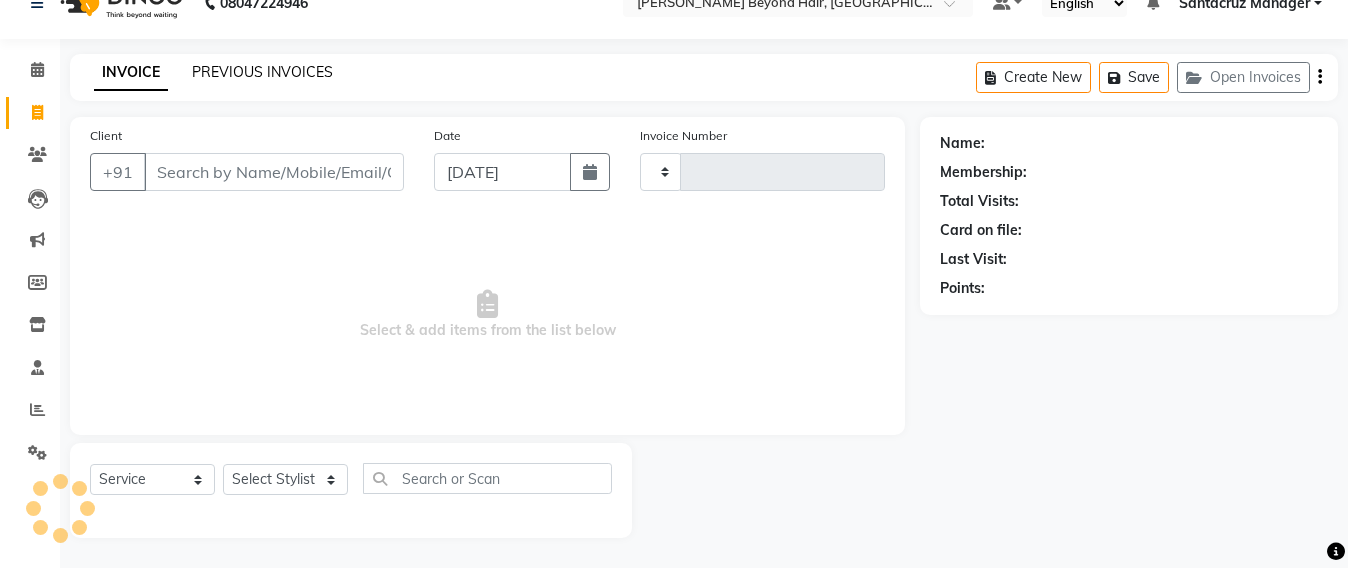 type on "5058" 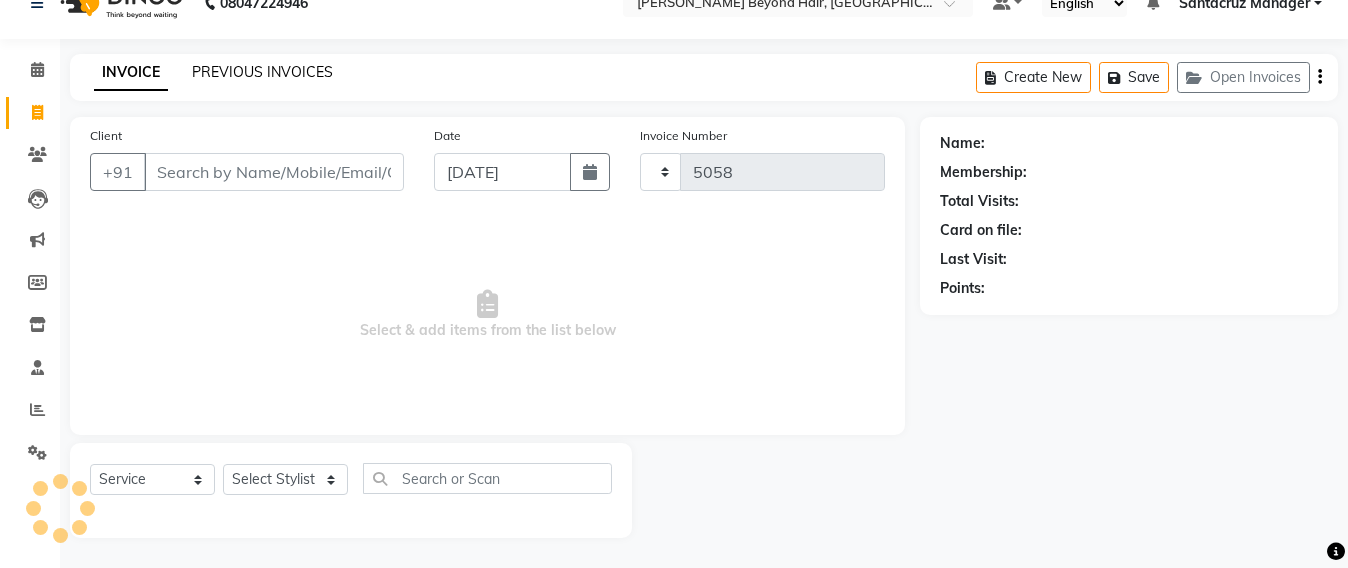 select on "6357" 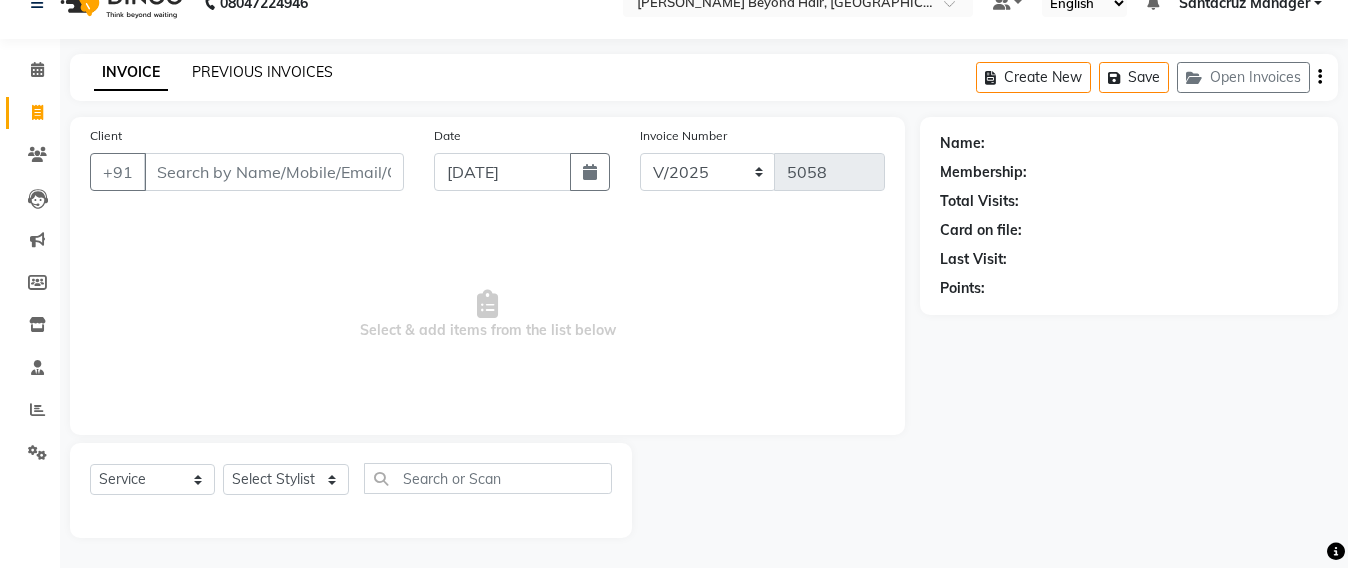 click on "PREVIOUS INVOICES" 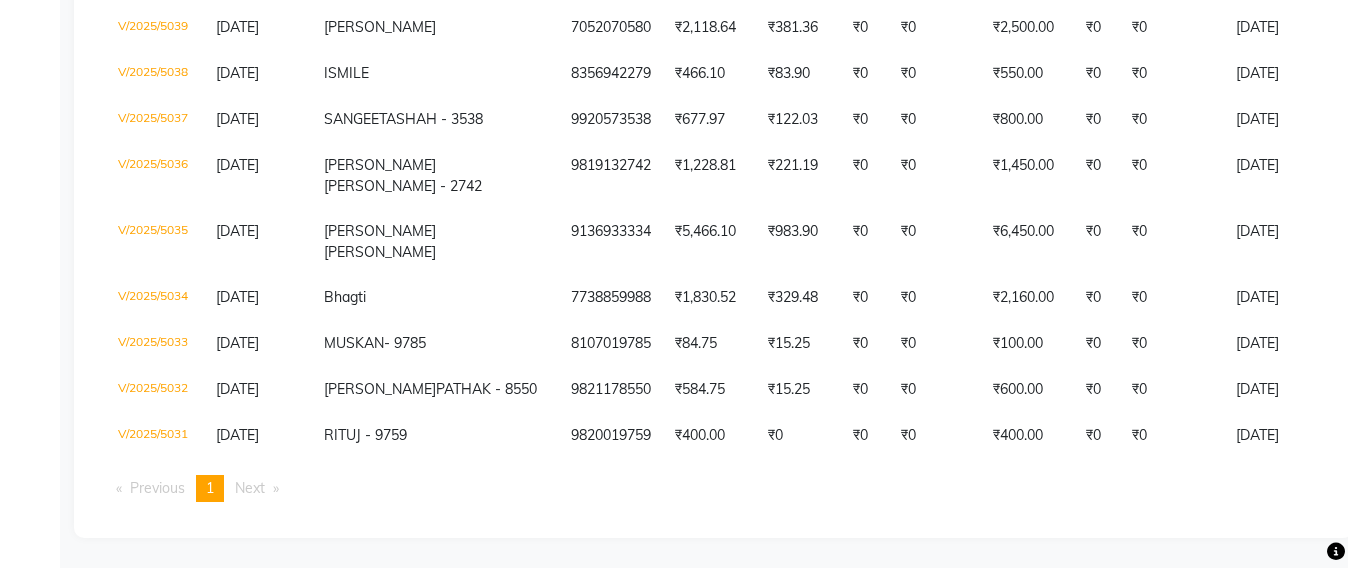 scroll, scrollTop: 1561, scrollLeft: 0, axis: vertical 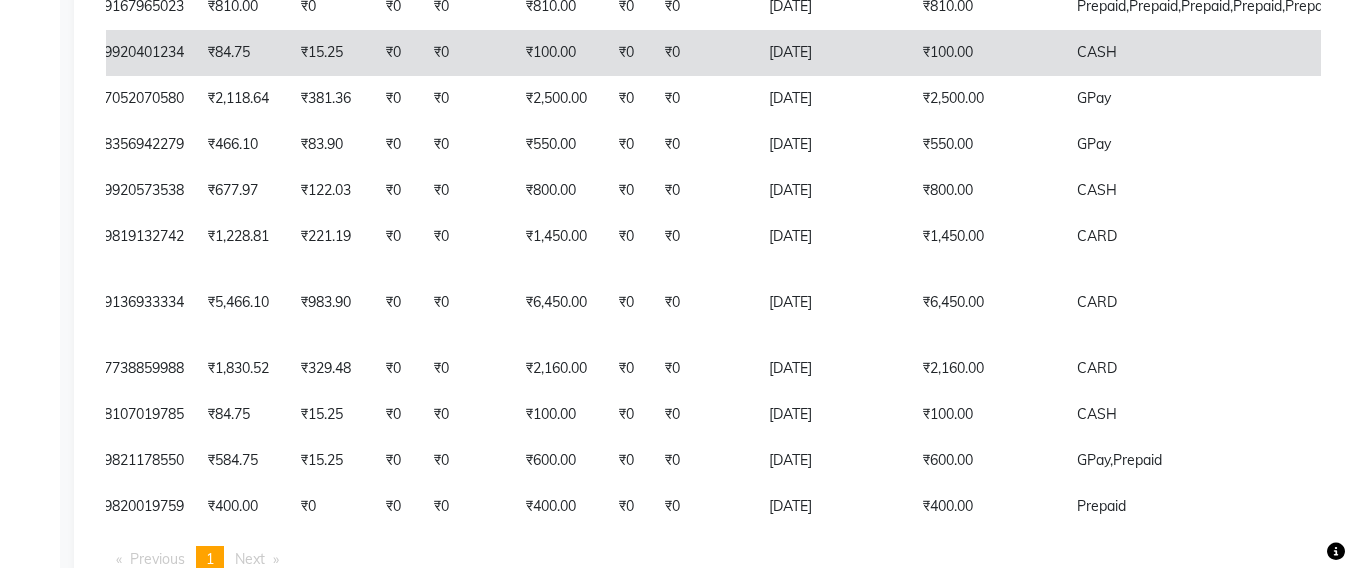 click on "[DATE]" 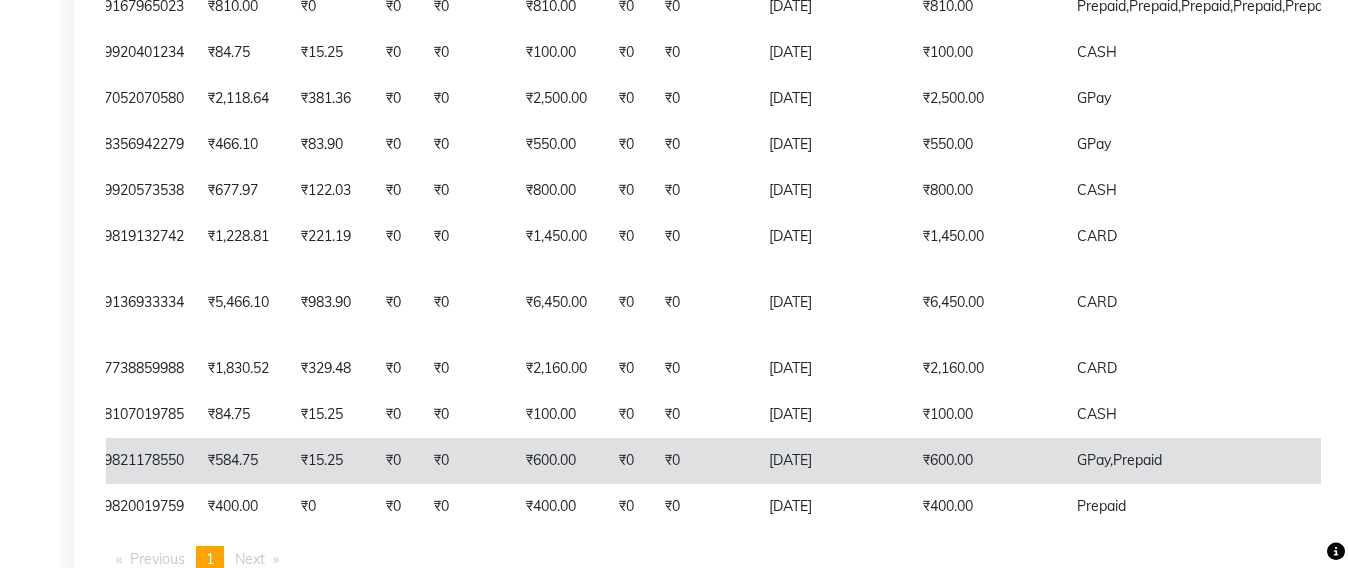 scroll, scrollTop: 1561, scrollLeft: 0, axis: vertical 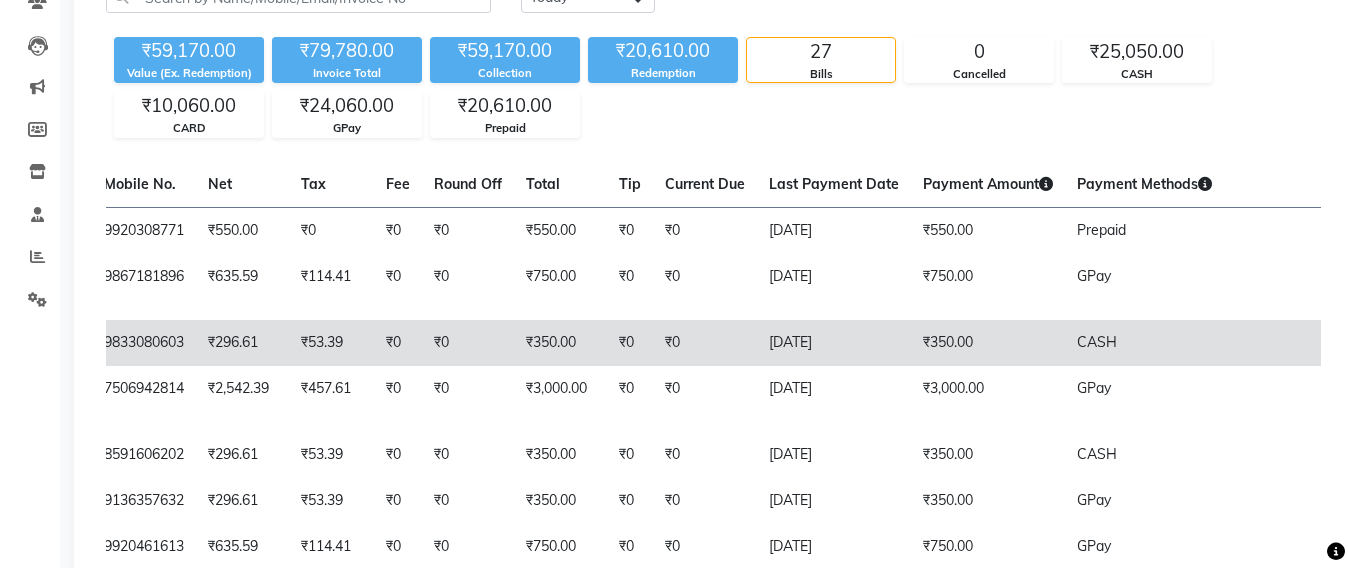 click on "₹0" 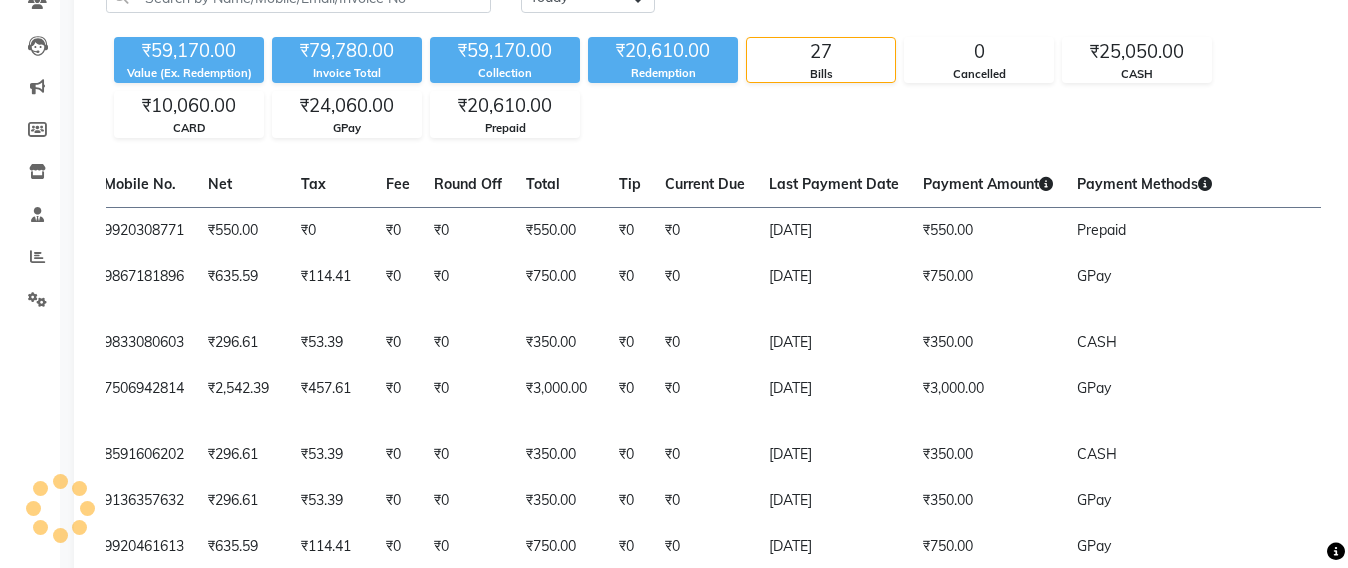 scroll, scrollTop: 1561, scrollLeft: 0, axis: vertical 